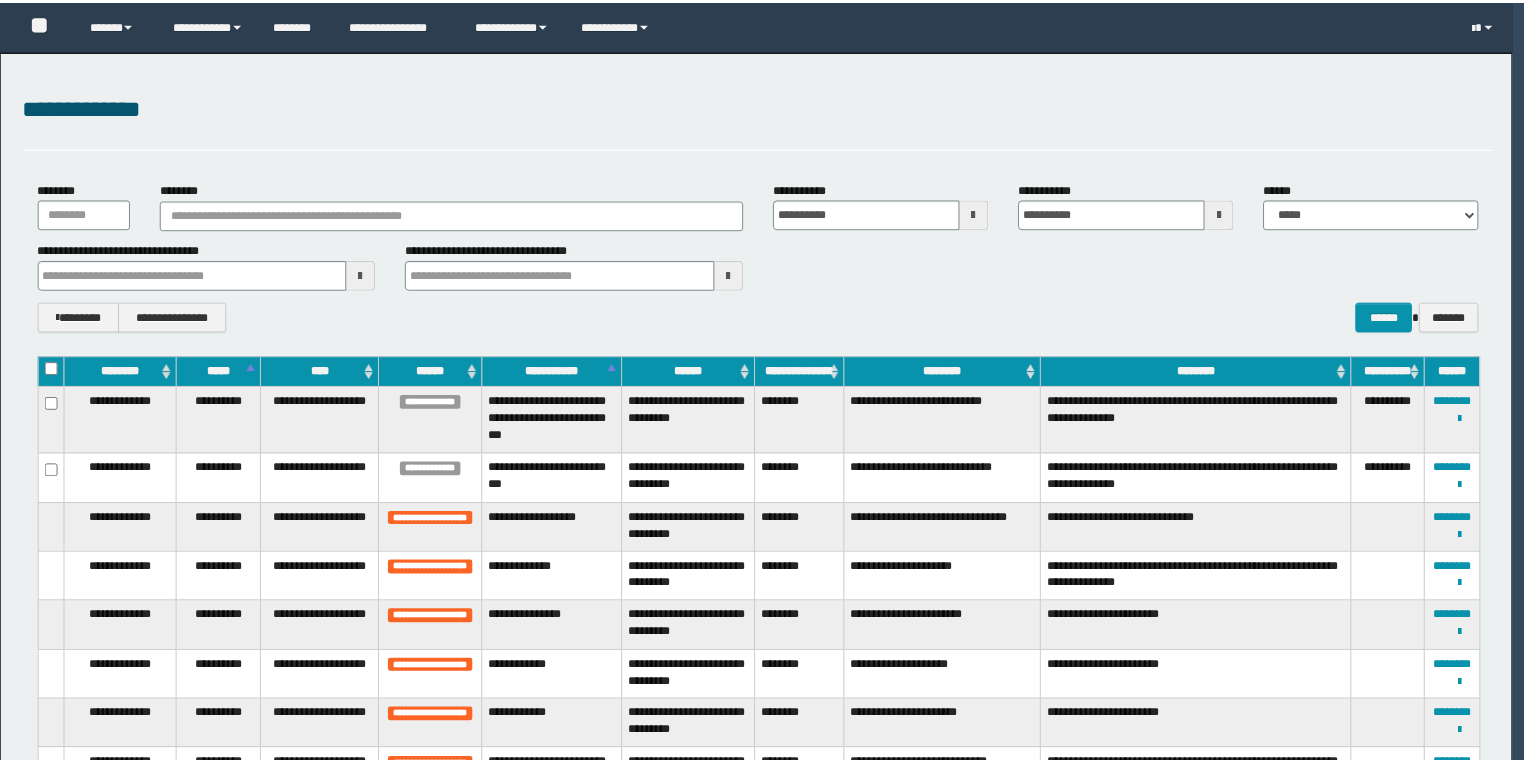 scroll, scrollTop: 0, scrollLeft: 0, axis: both 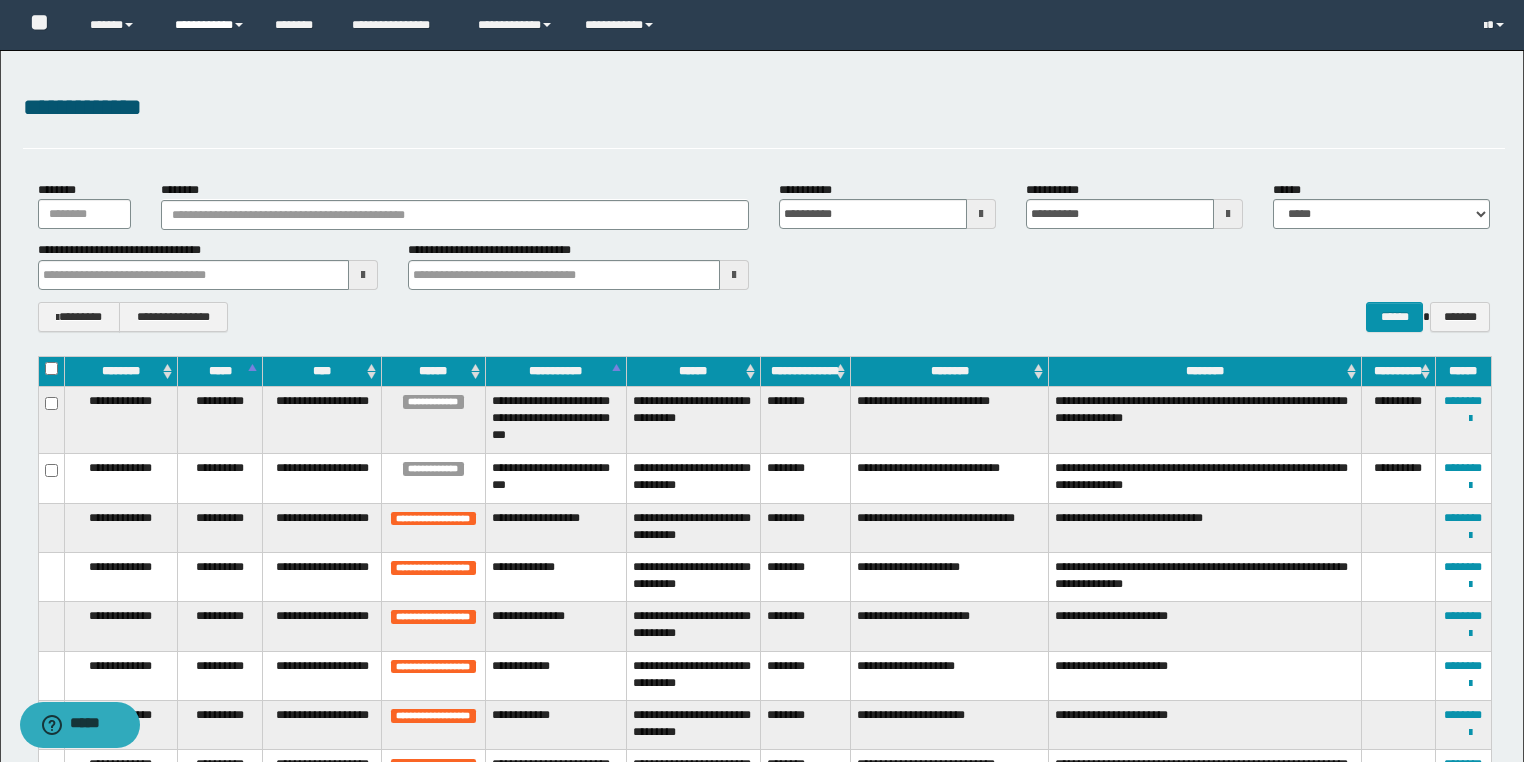 click on "**********" at bounding box center [210, 25] 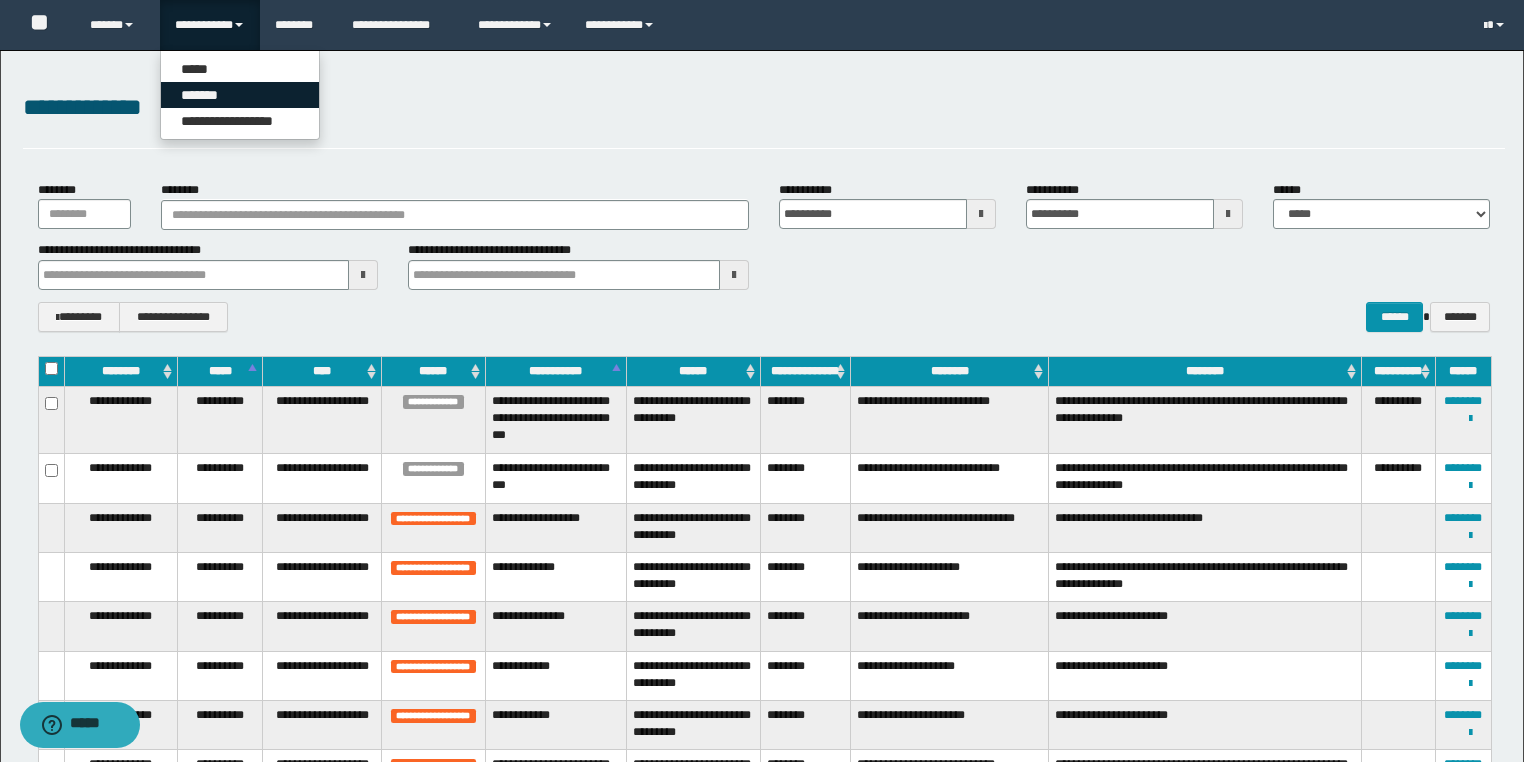 click on "*******" at bounding box center (240, 95) 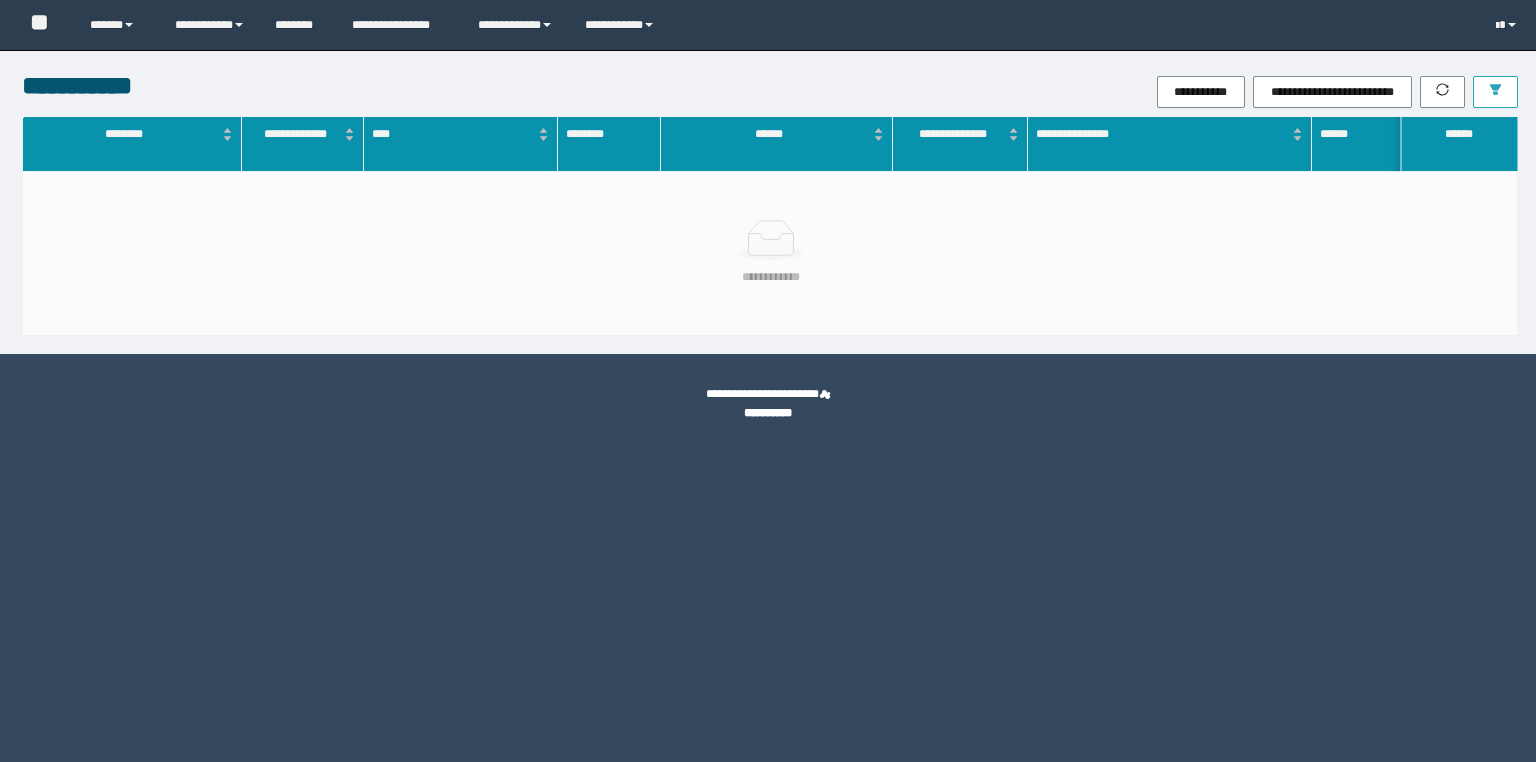 scroll, scrollTop: 0, scrollLeft: 0, axis: both 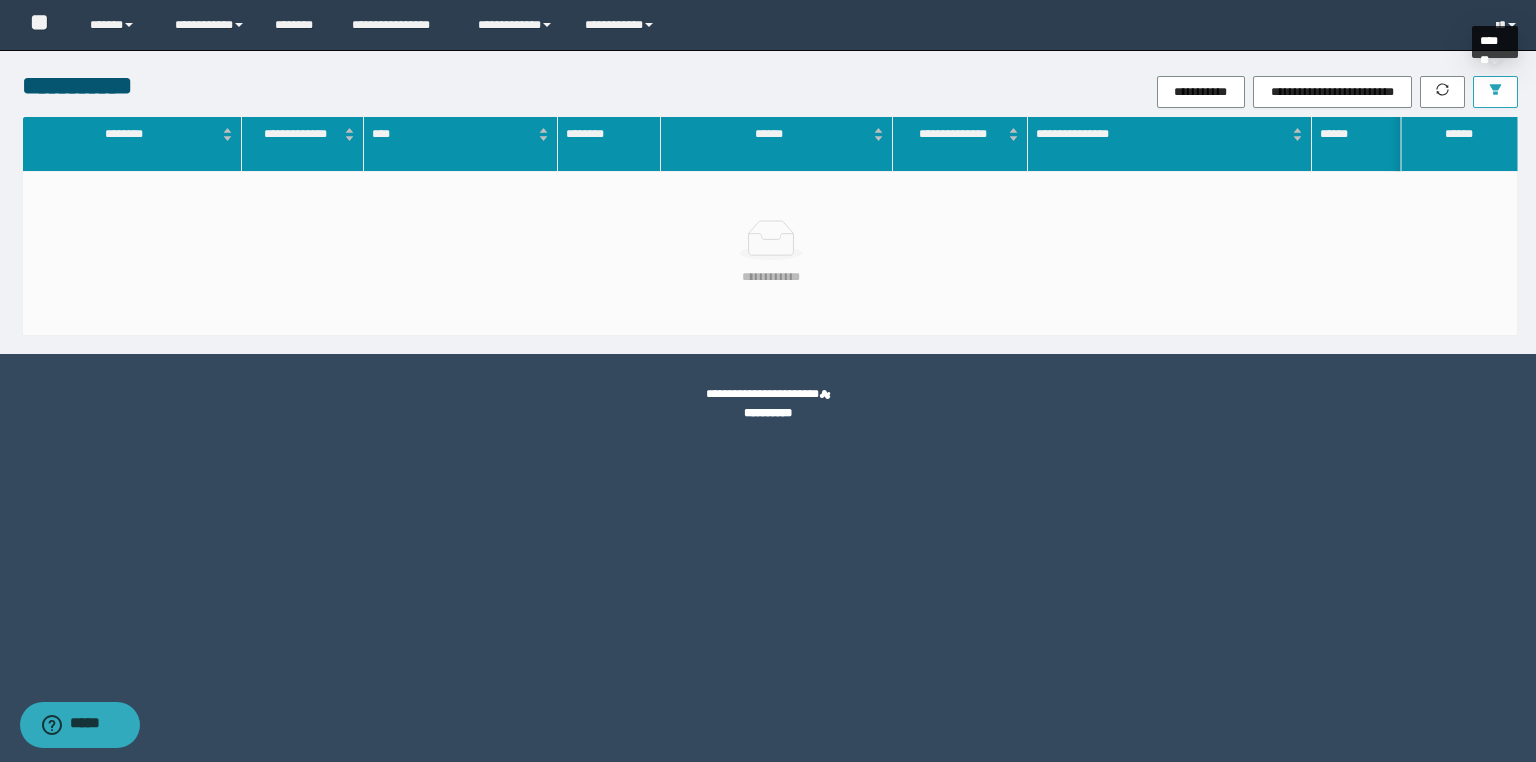 click 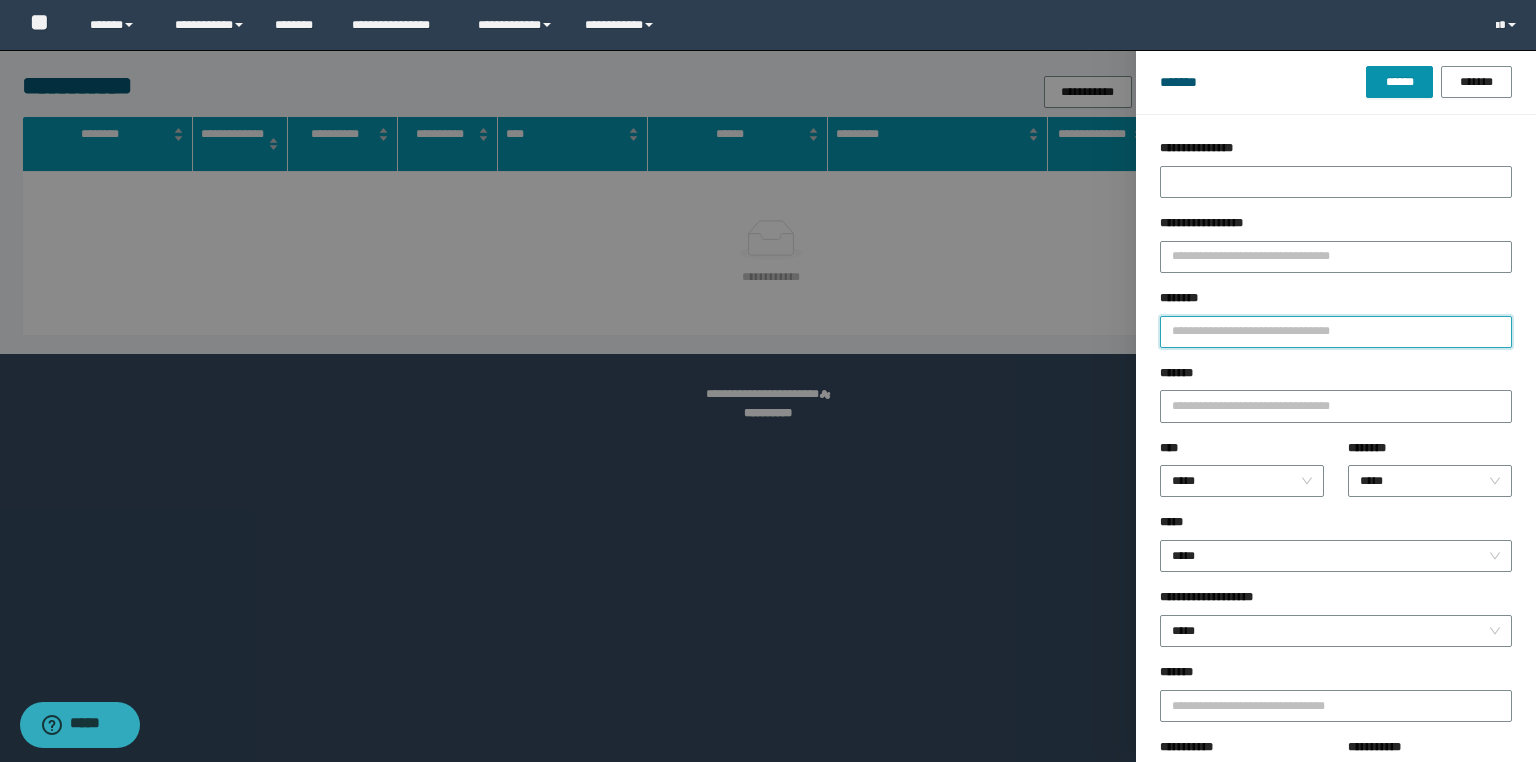 click on "********" at bounding box center [1336, 332] 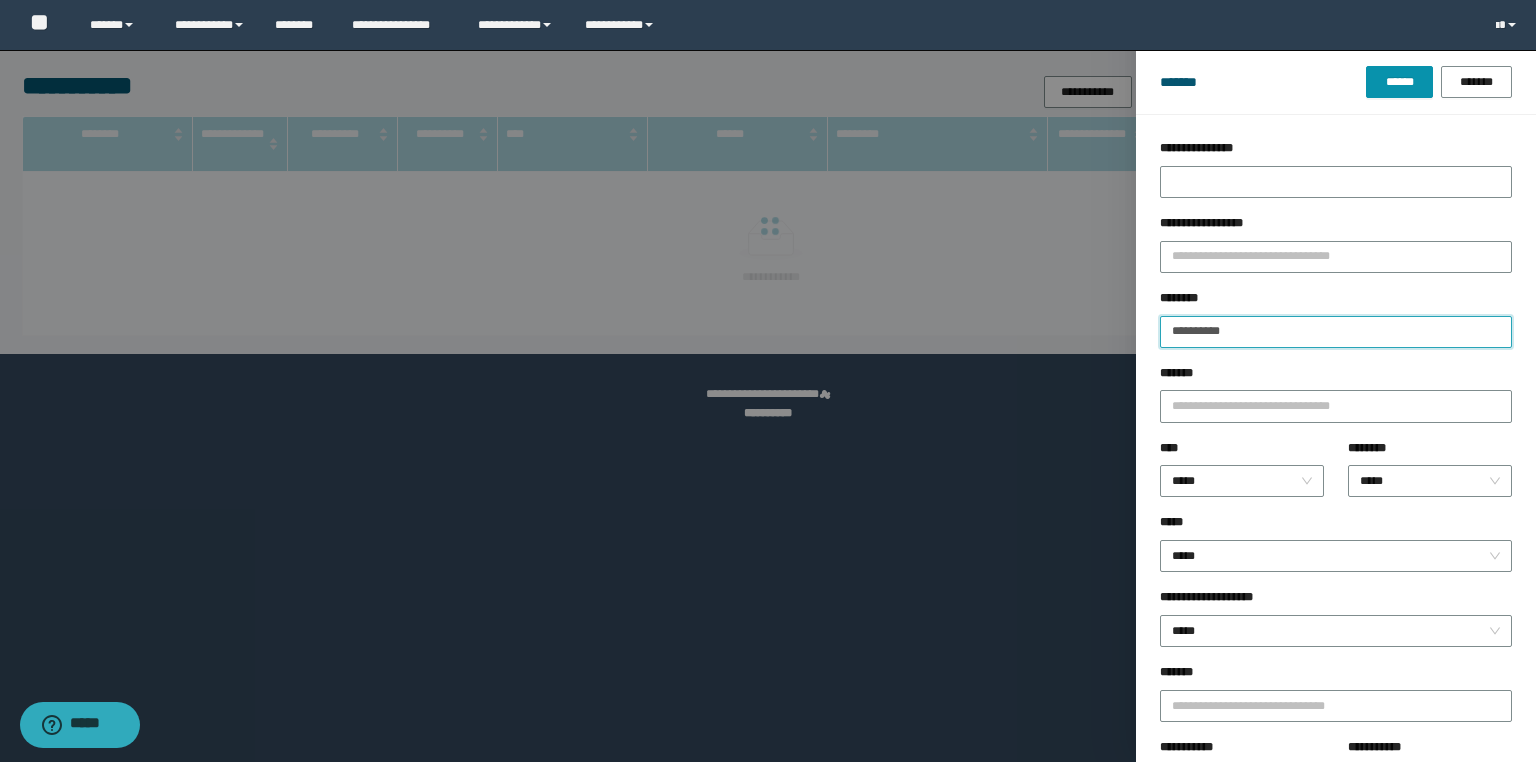 type on "**********" 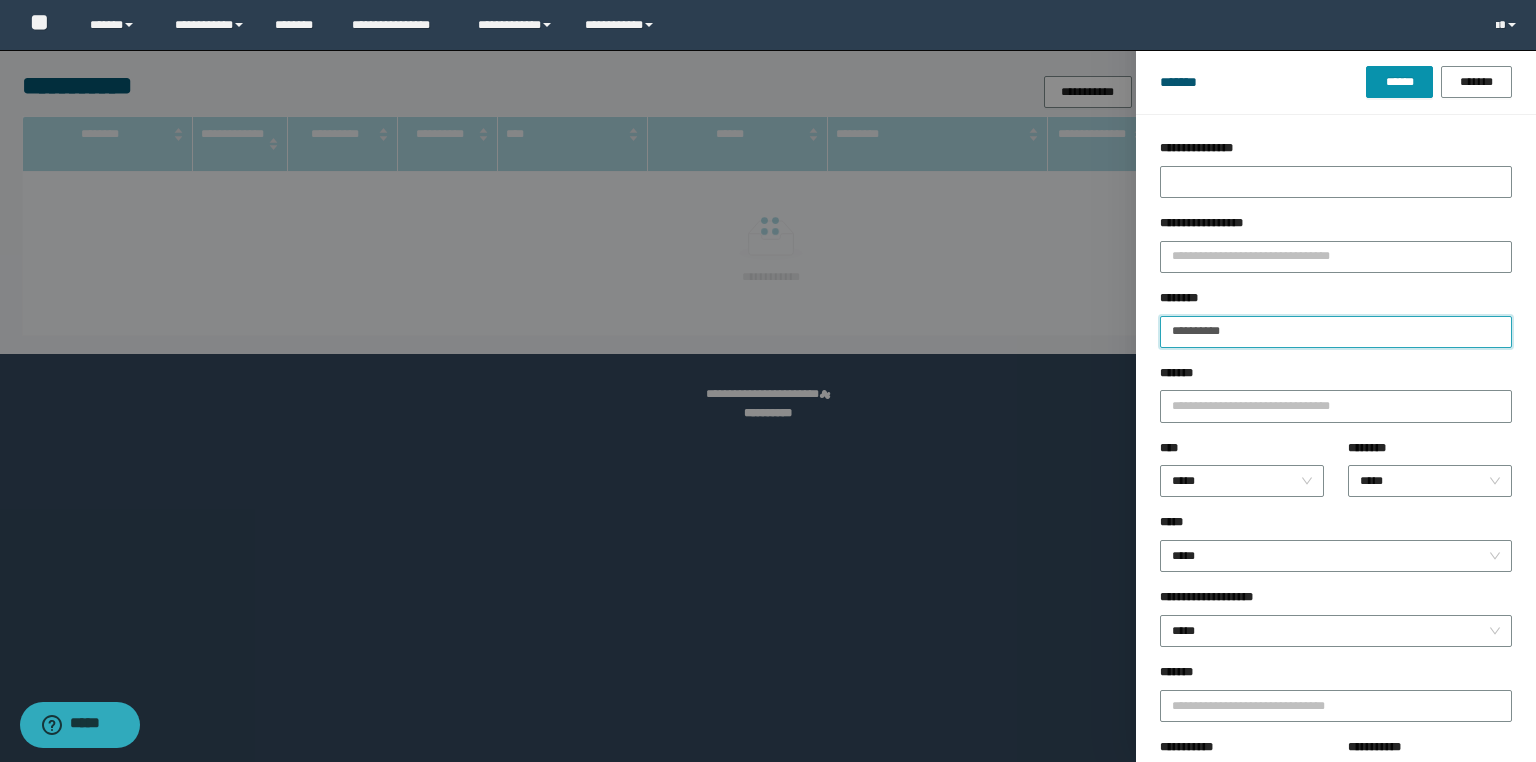 click on "******" at bounding box center [1399, 82] 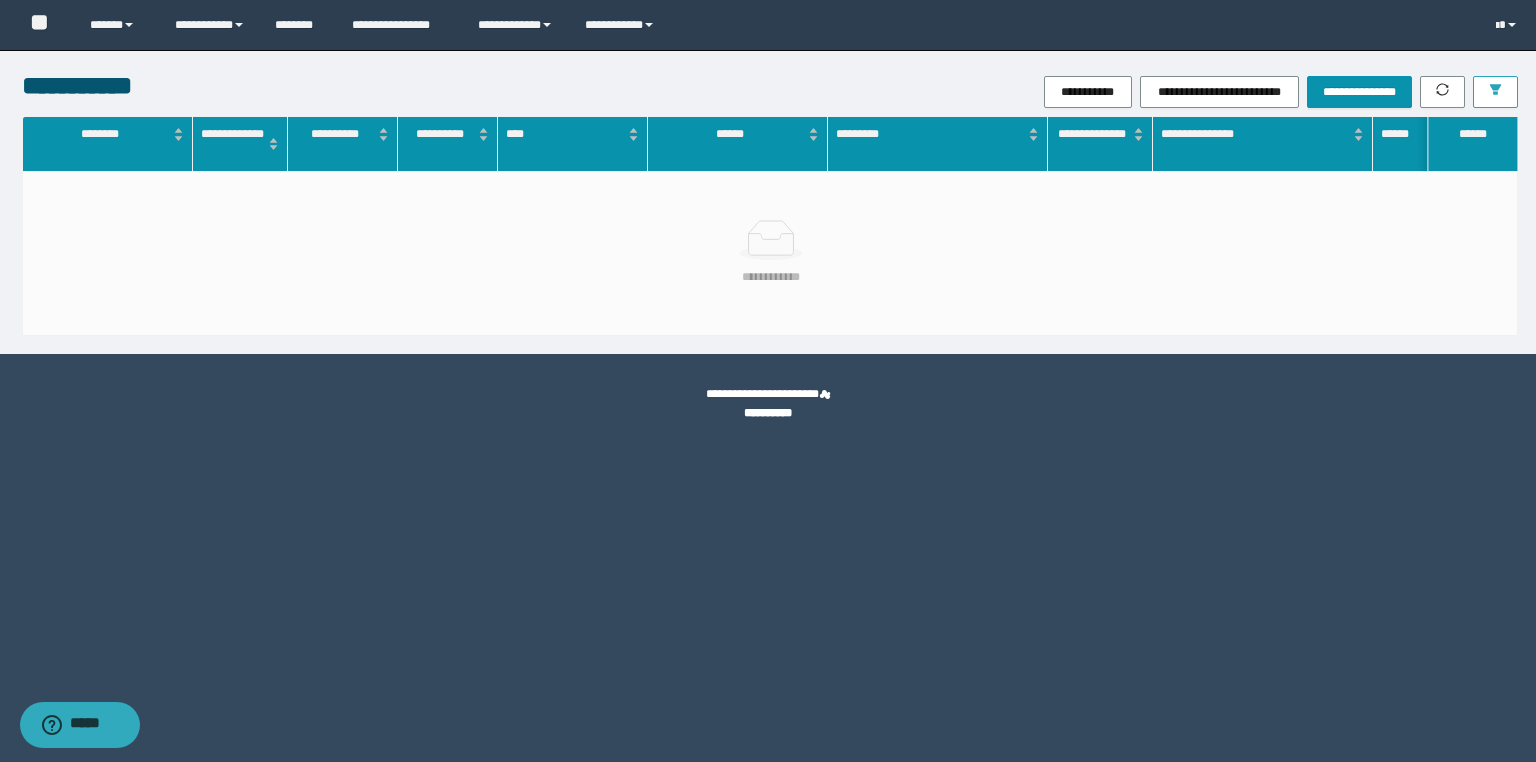 click at bounding box center (1495, 92) 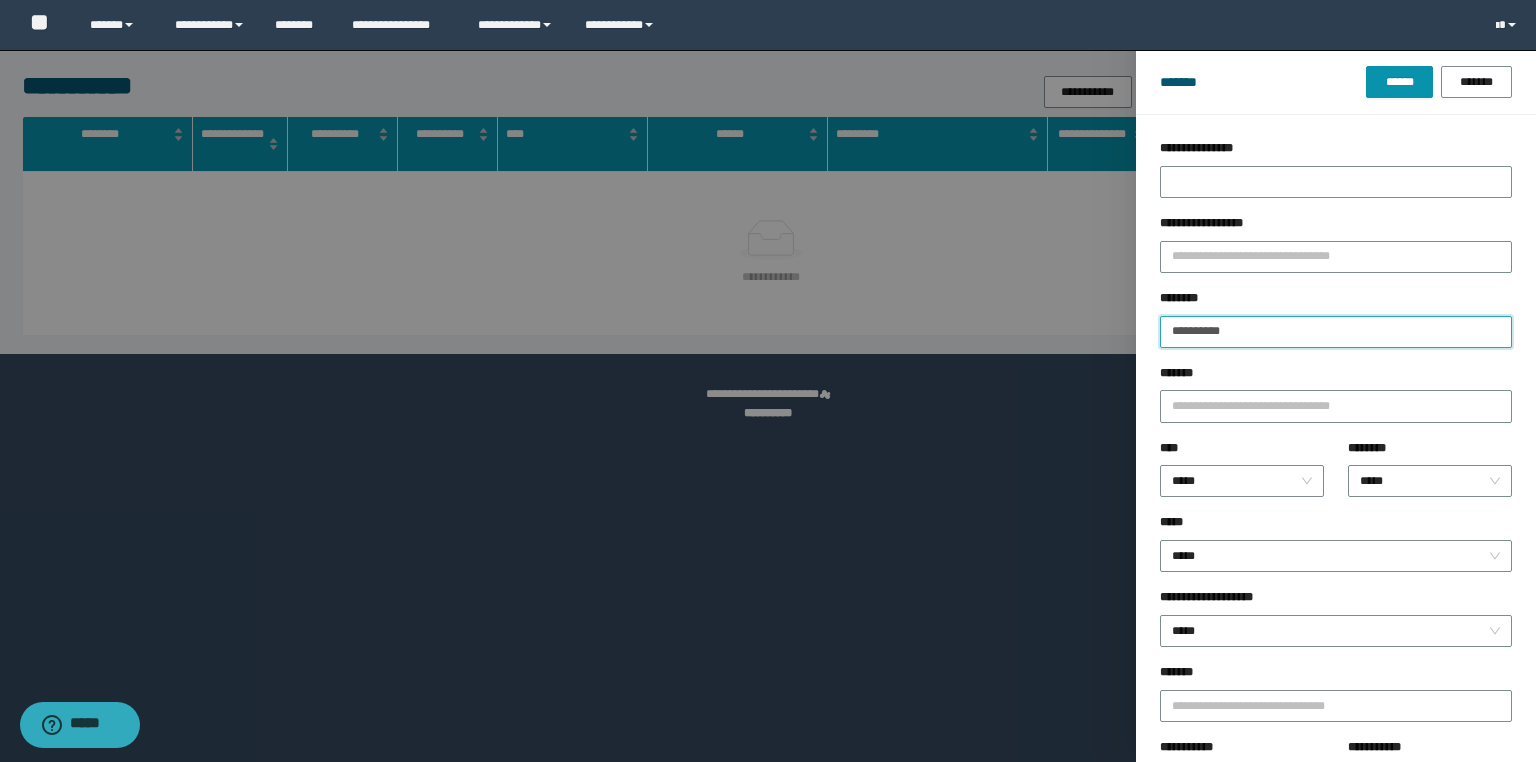 drag, startPoint x: 1267, startPoint y: 325, endPoint x: 702, endPoint y: 331, distance: 565.03186 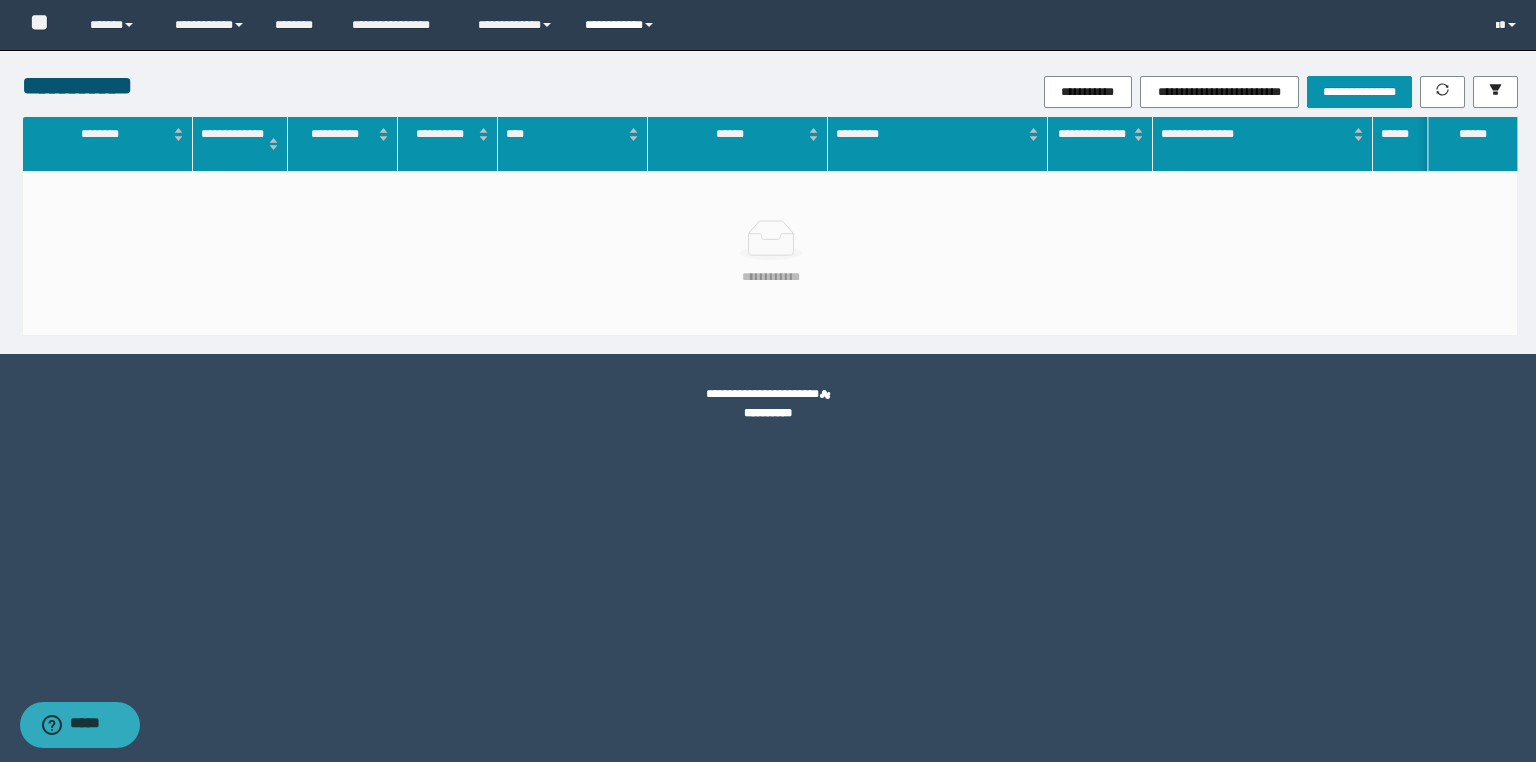 click on "**********" at bounding box center [622, 25] 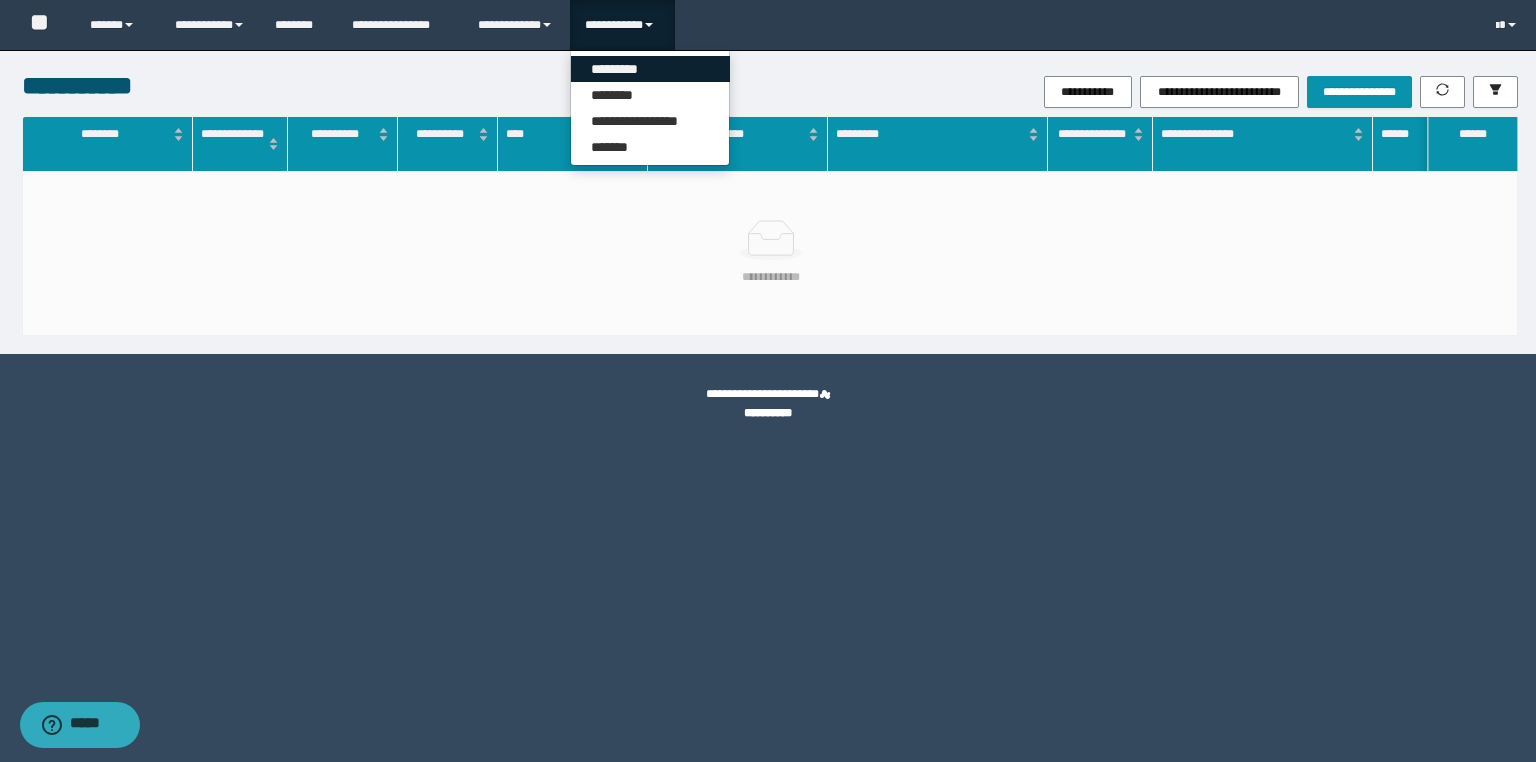 click on "*********" at bounding box center [650, 69] 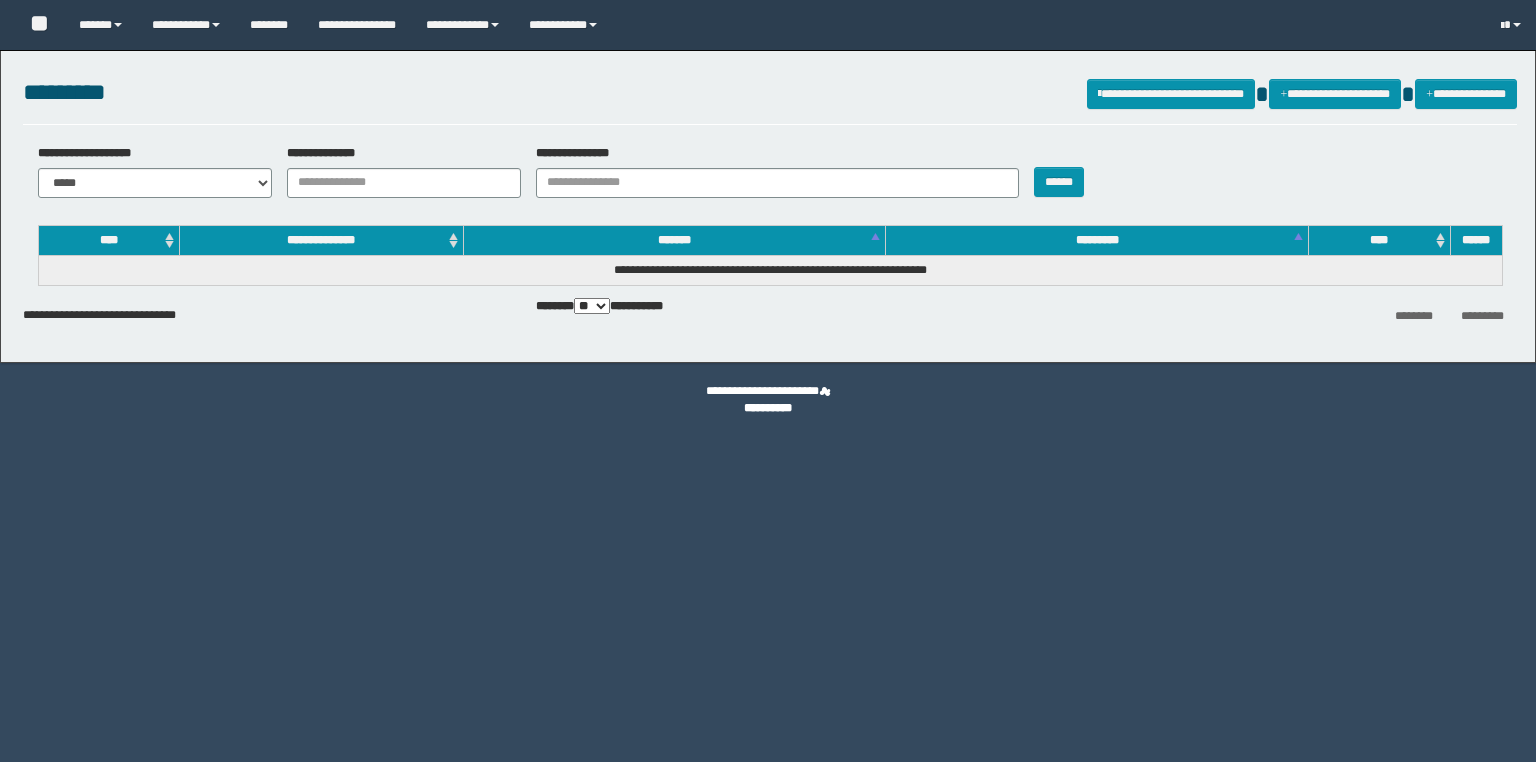 scroll, scrollTop: 0, scrollLeft: 0, axis: both 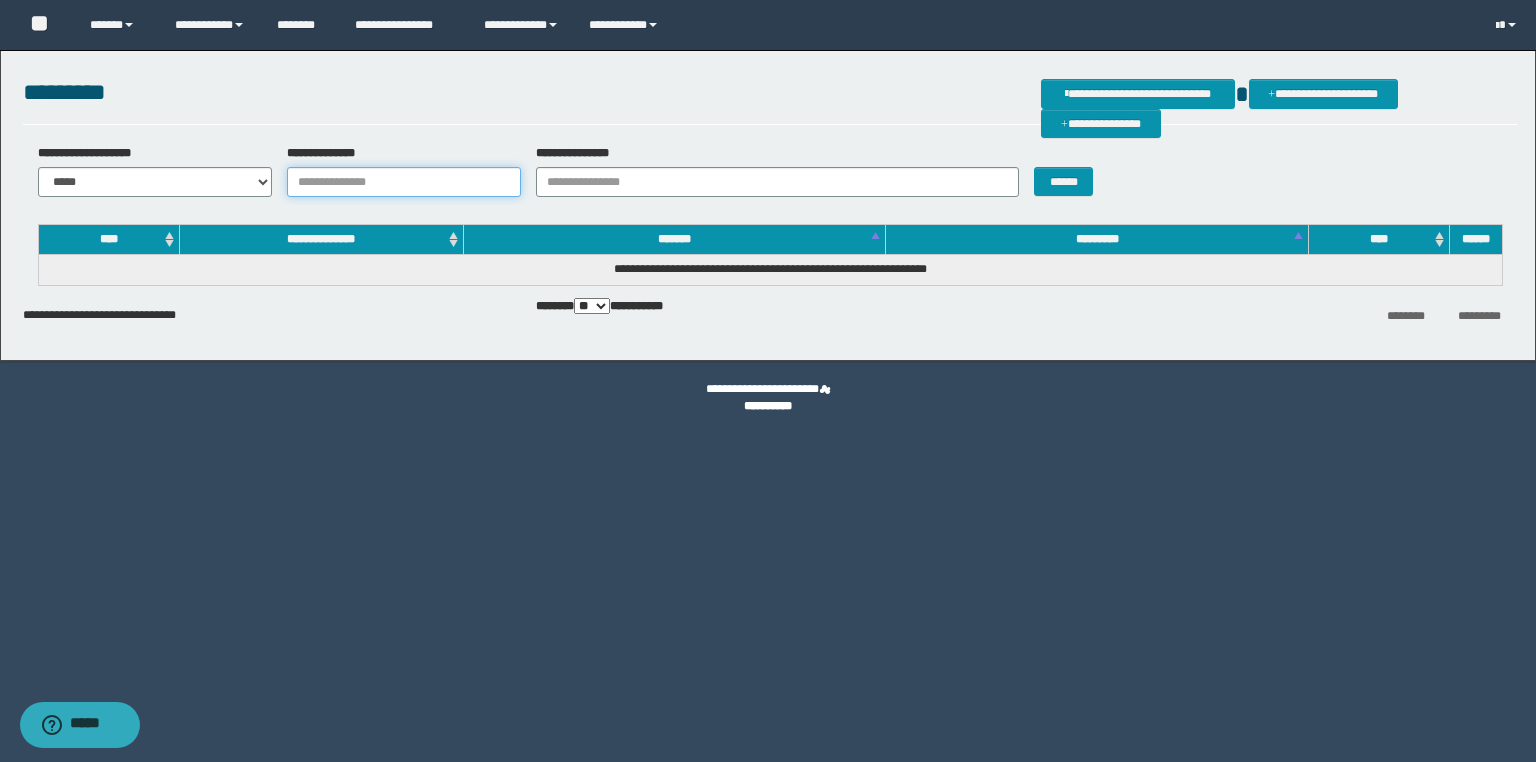 click on "**********" at bounding box center (404, 182) 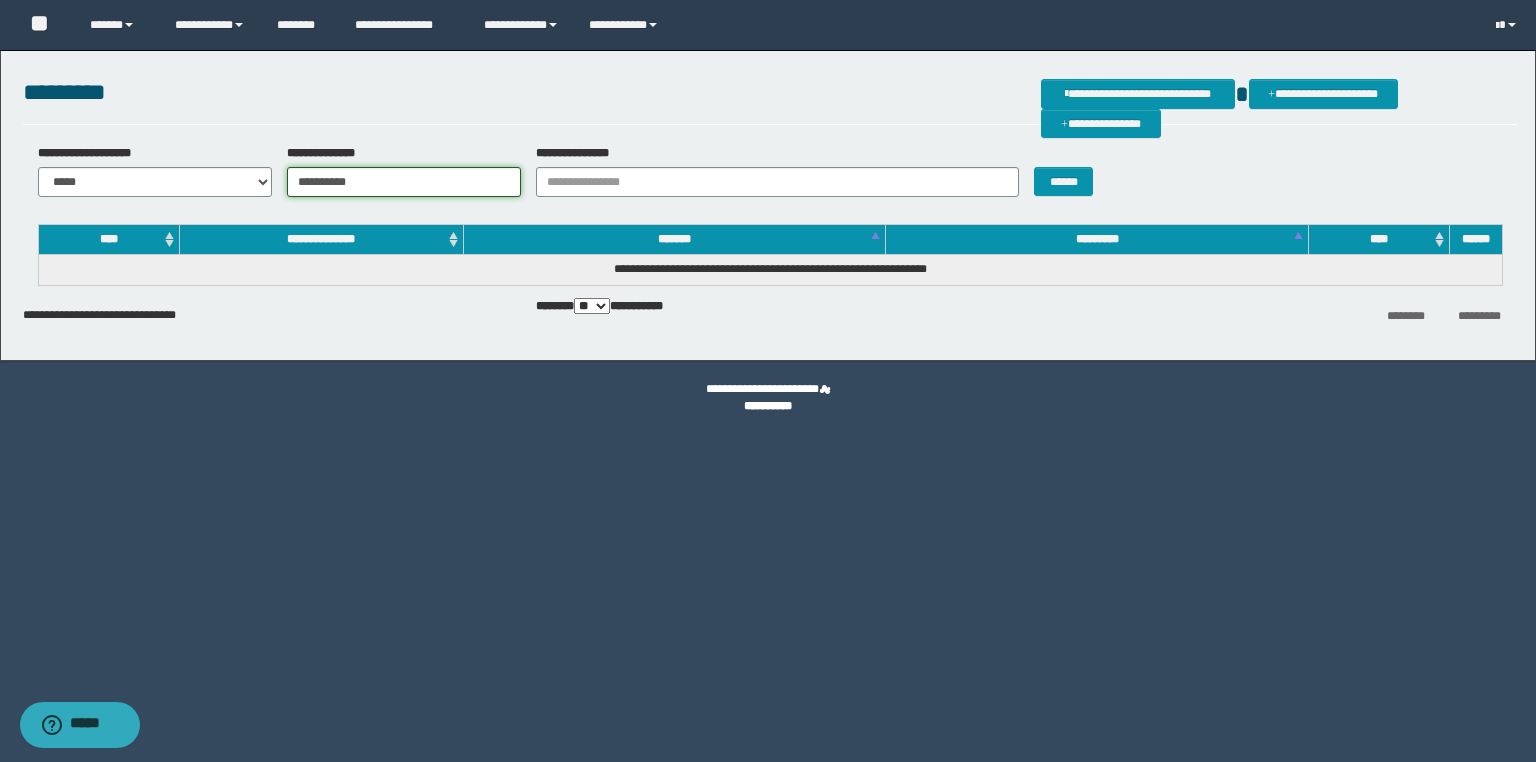 type on "**********" 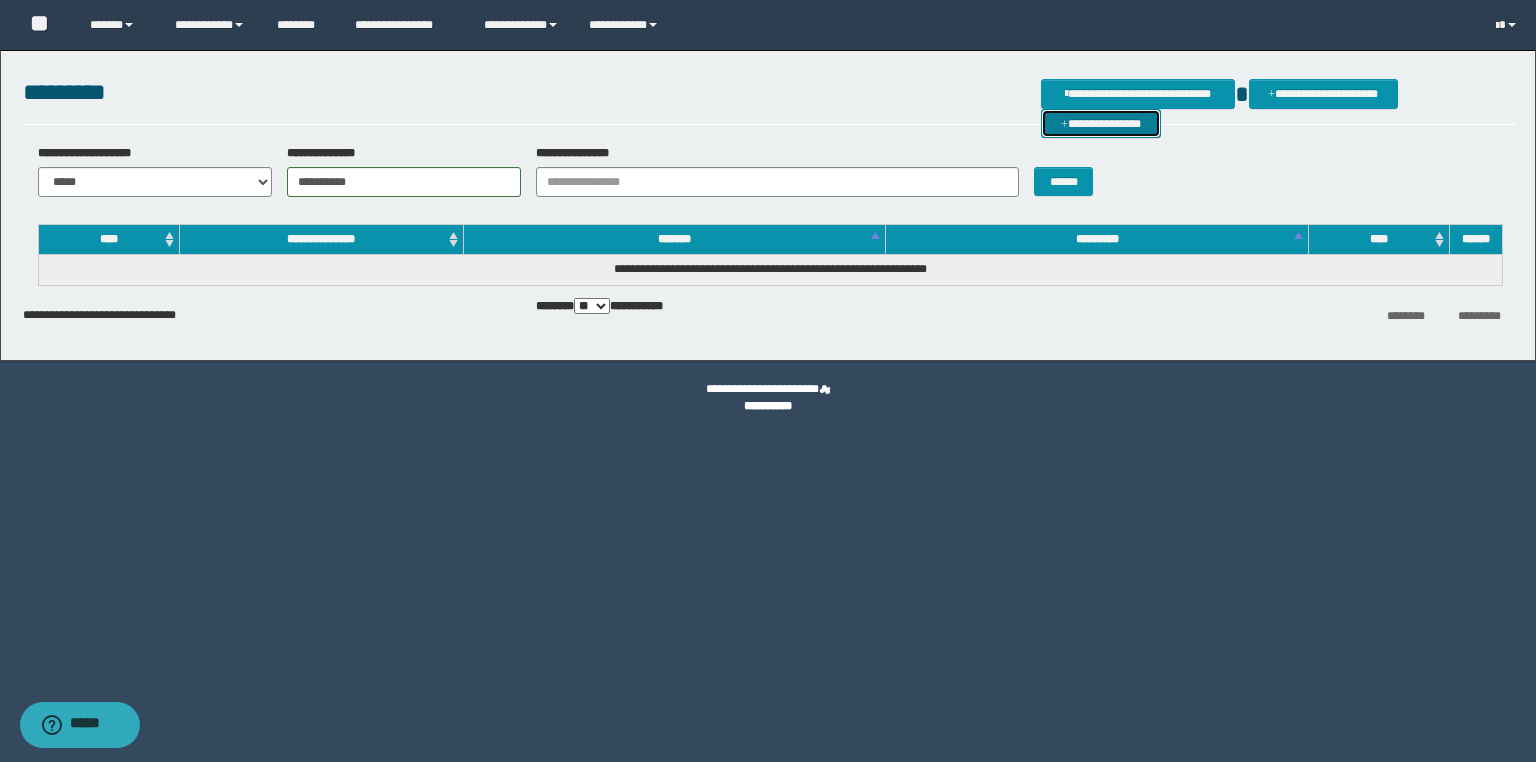 click on "**********" at bounding box center [1101, 124] 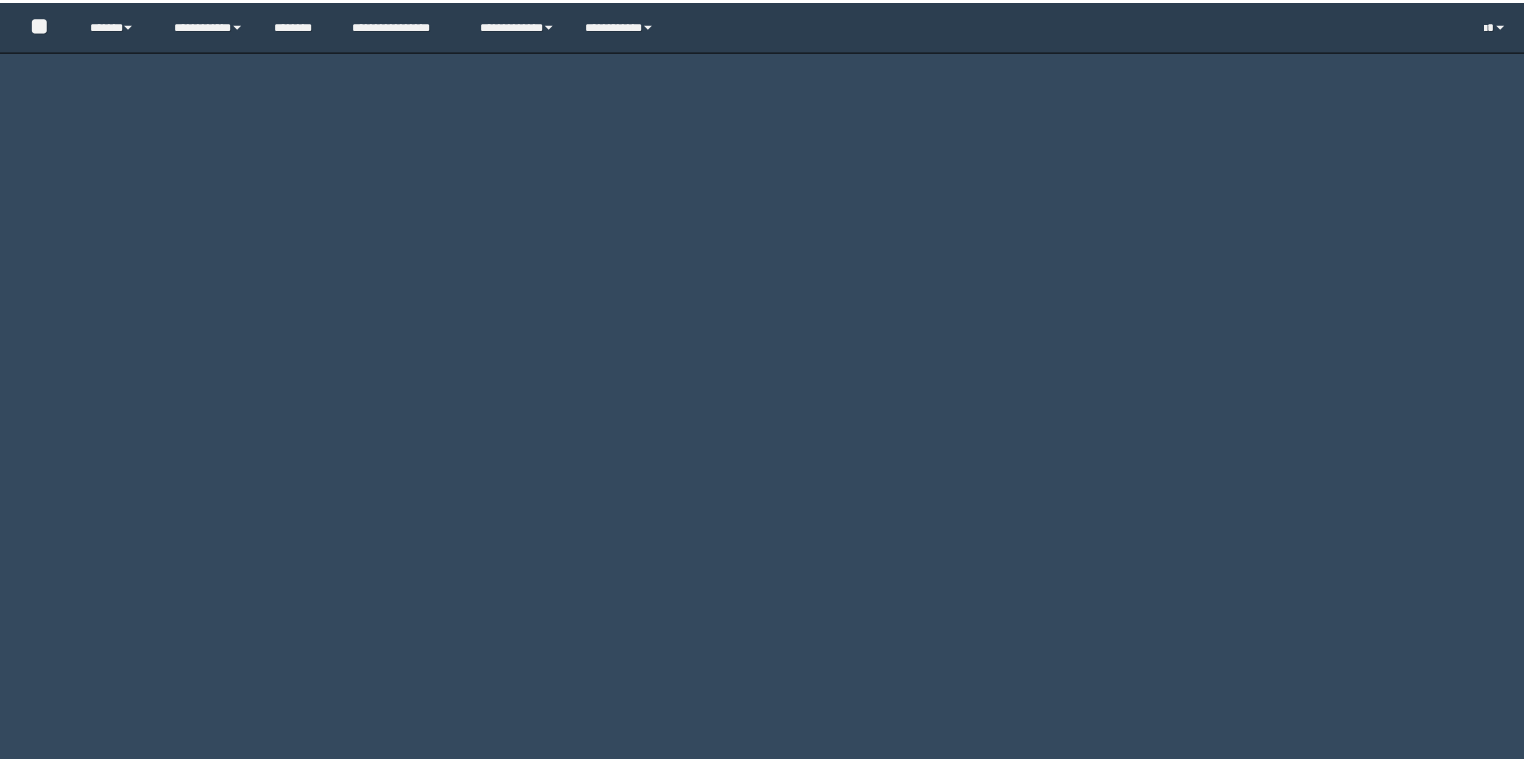scroll, scrollTop: 0, scrollLeft: 0, axis: both 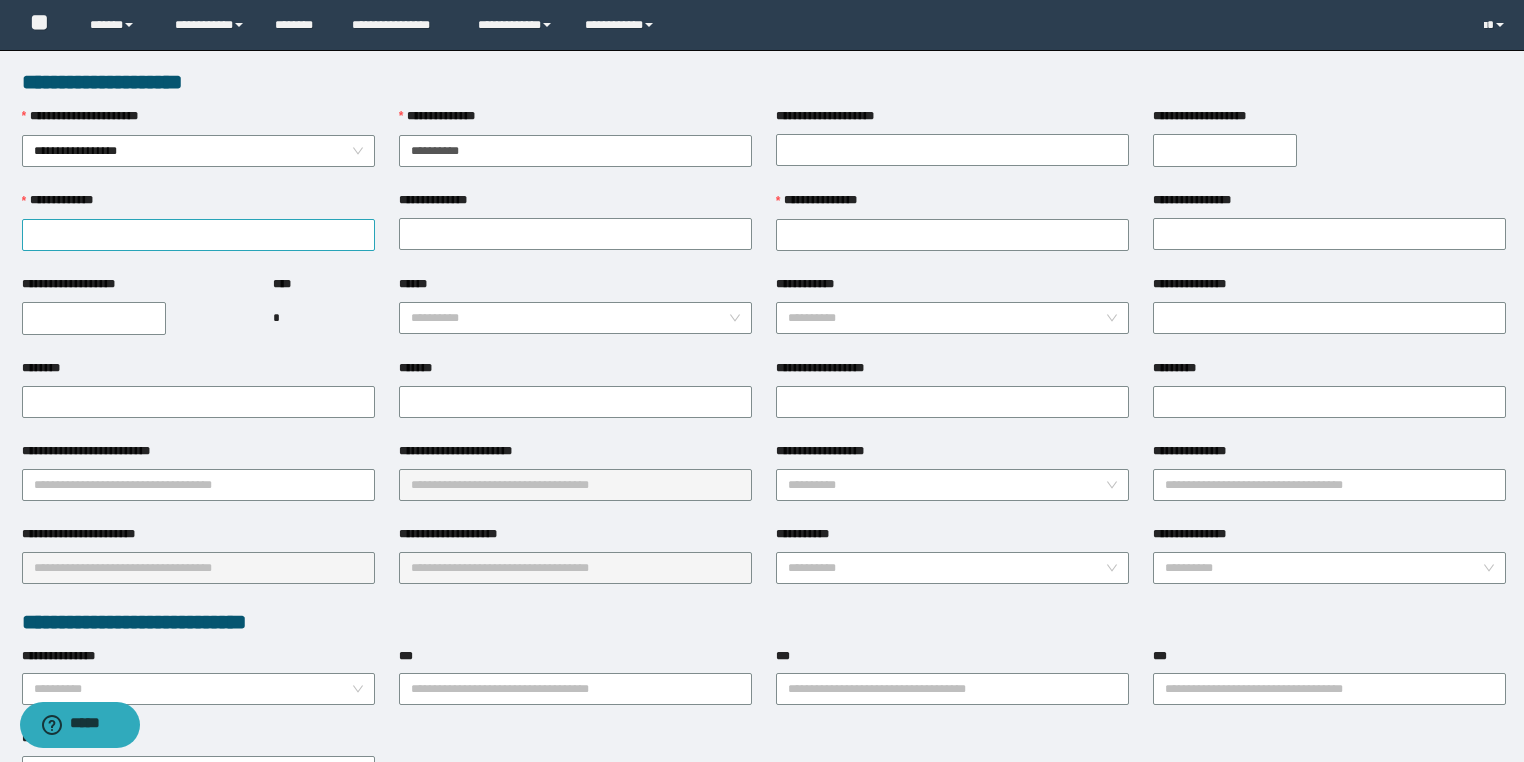 type on "**********" 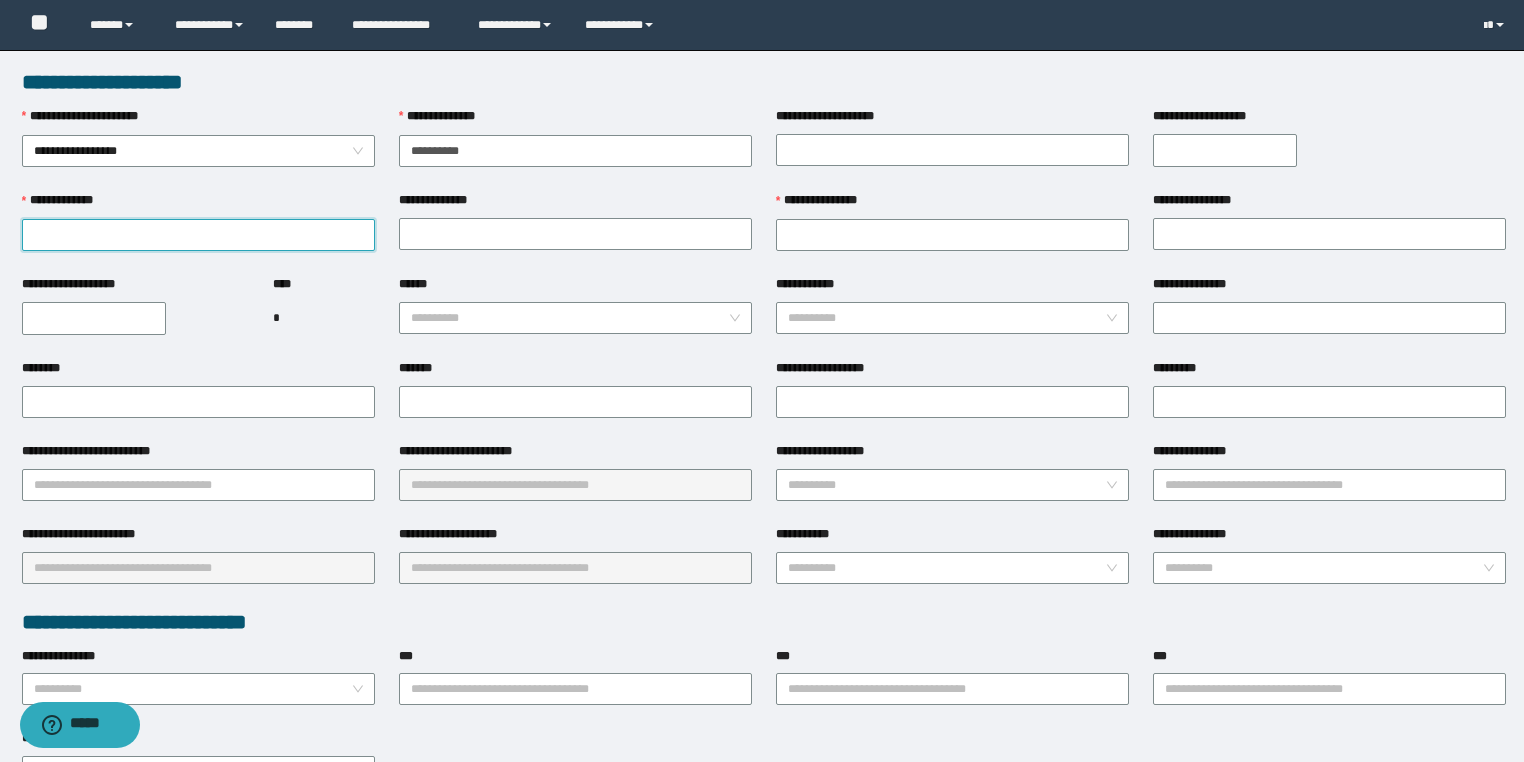 drag, startPoint x: 263, startPoint y: 232, endPoint x: 1020, endPoint y: 62, distance: 775.8537 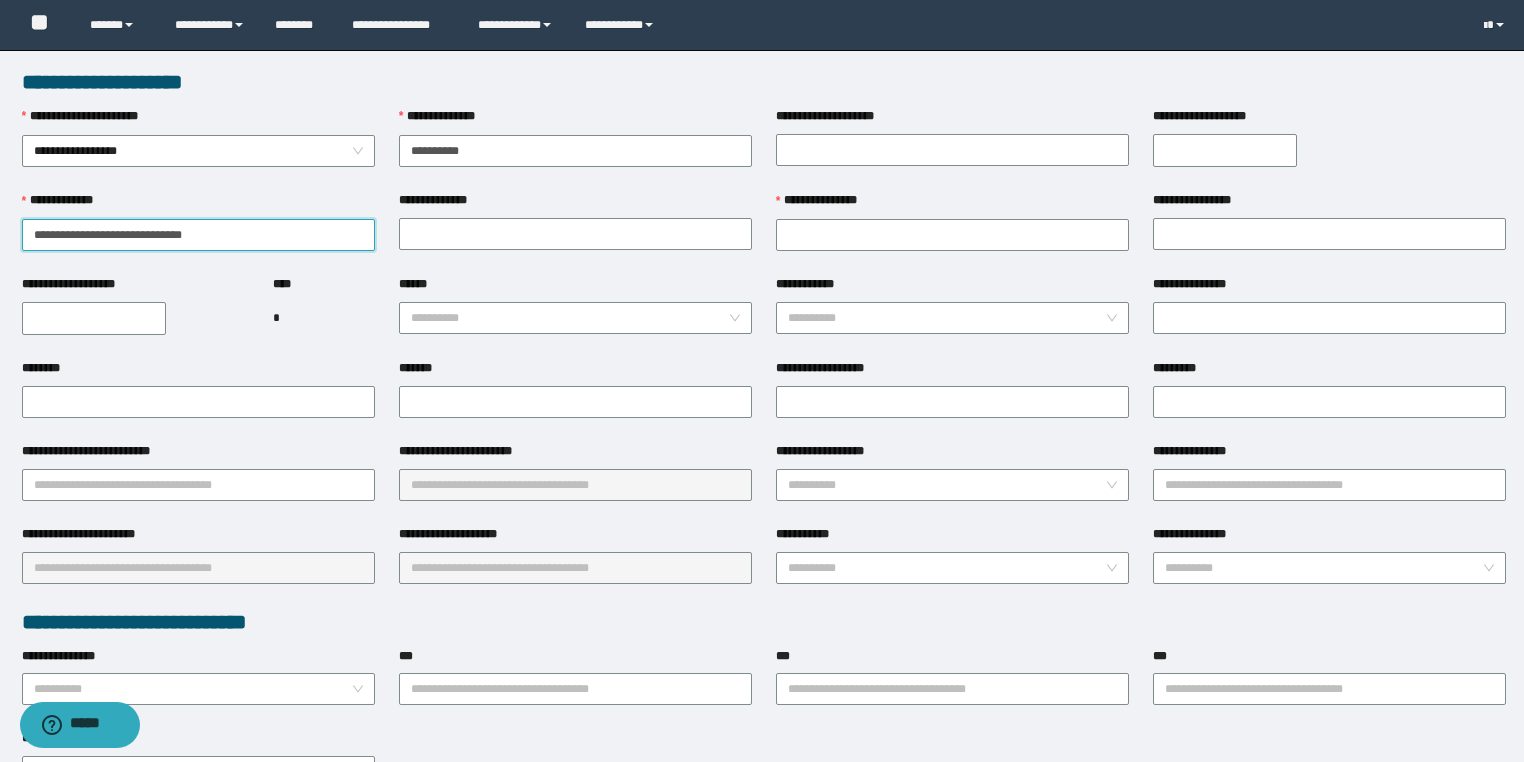 drag, startPoint x: 156, startPoint y: 235, endPoint x: 237, endPoint y: 243, distance: 81.394104 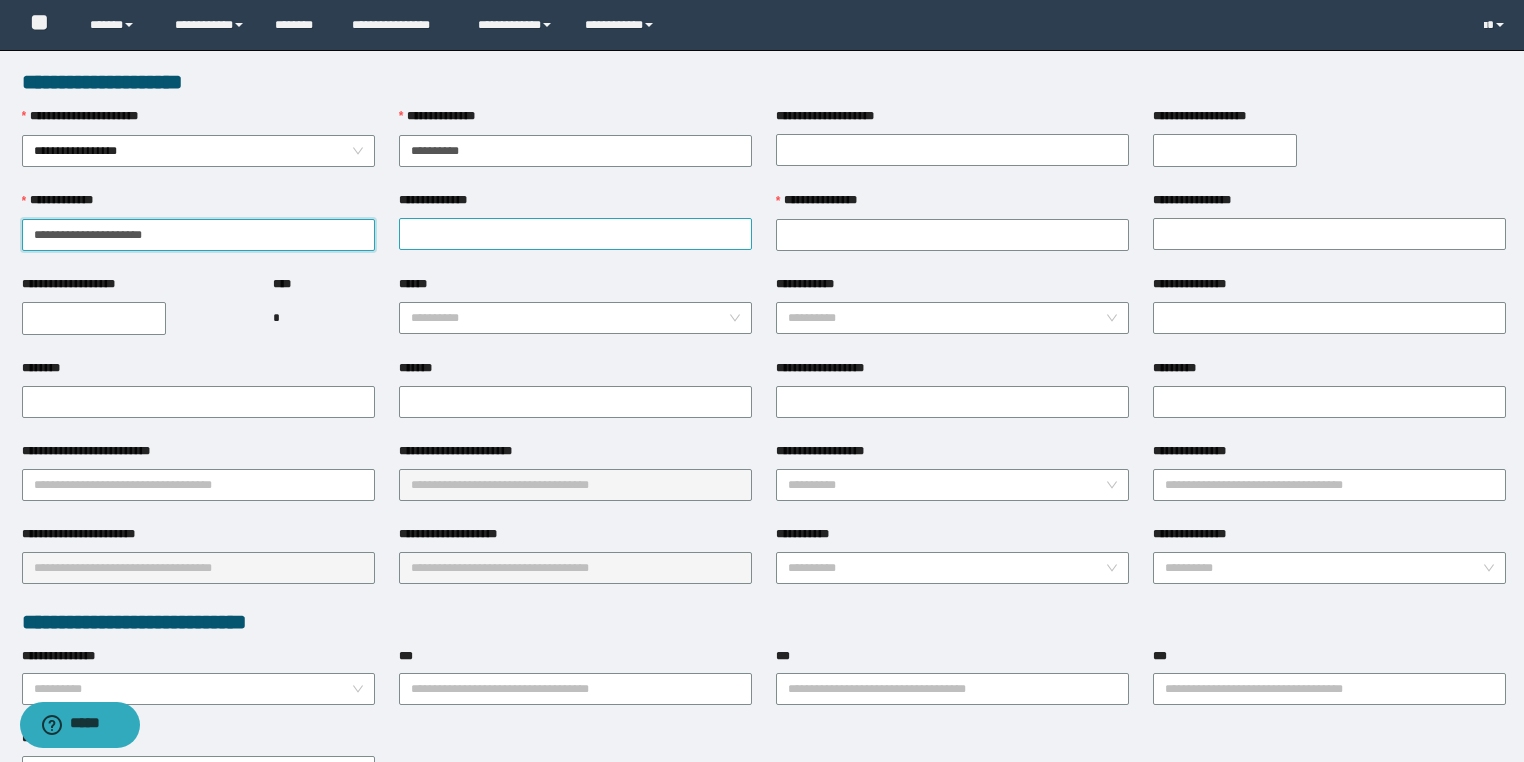 type on "**********" 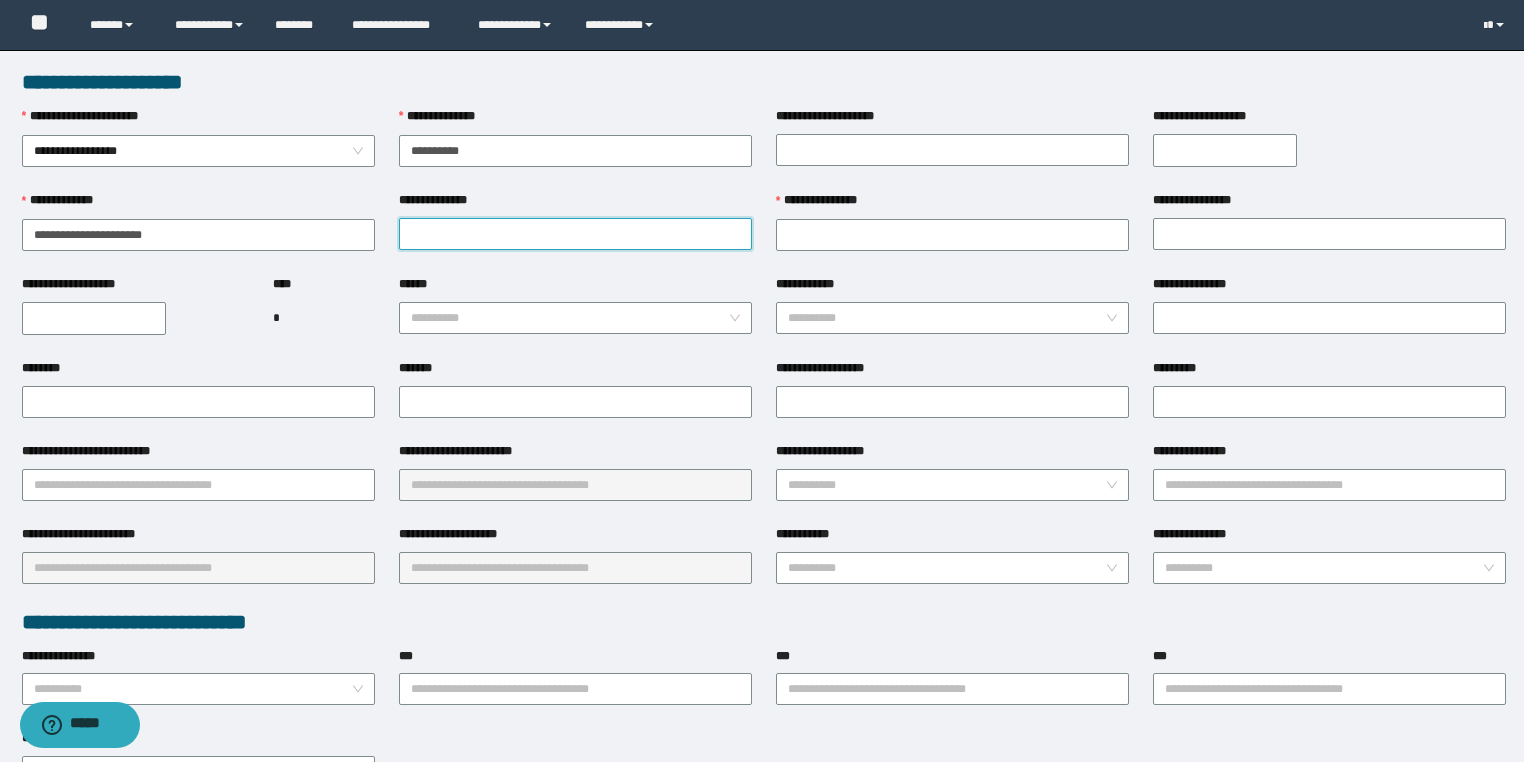 click on "**********" at bounding box center [575, 234] 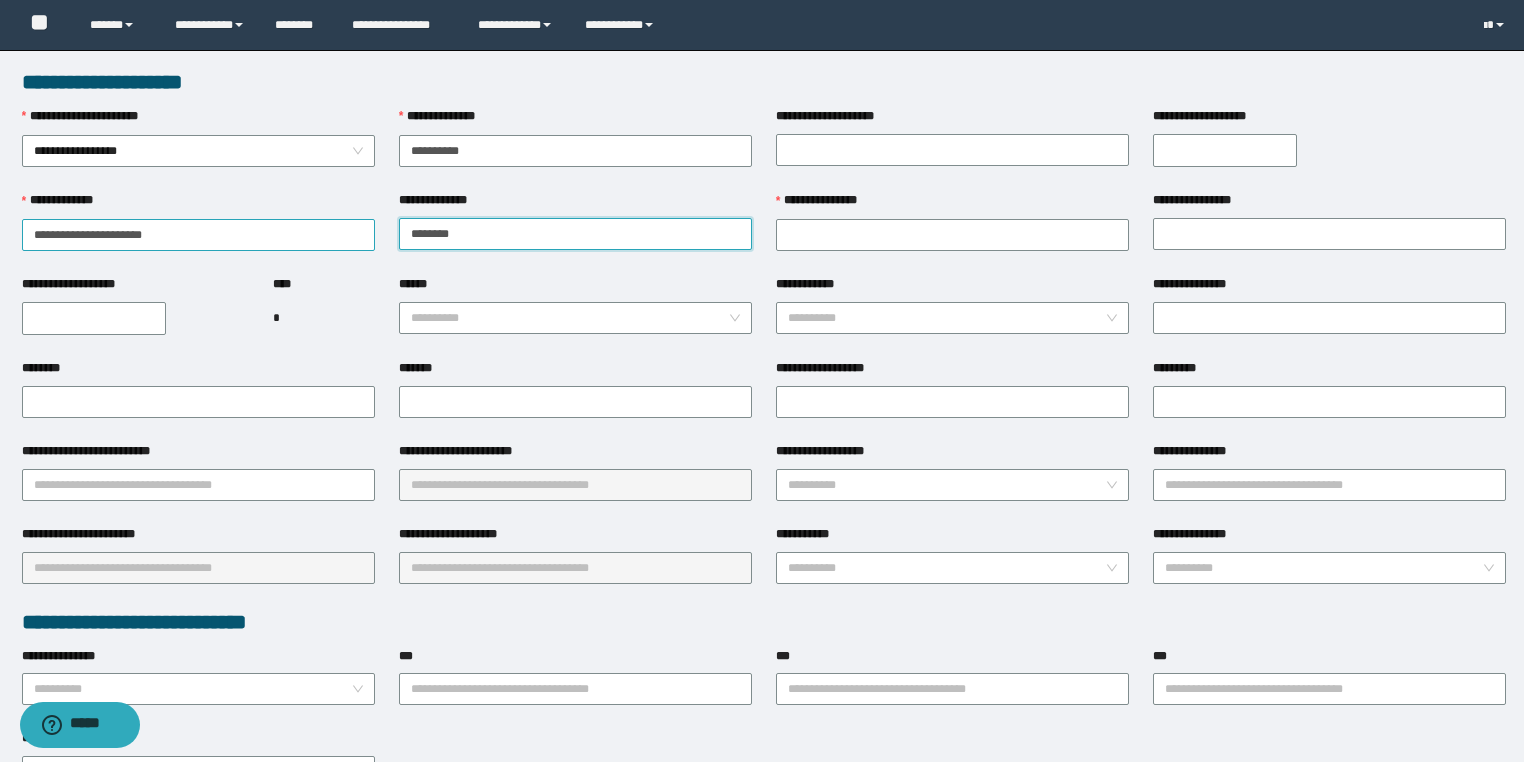 type on "********" 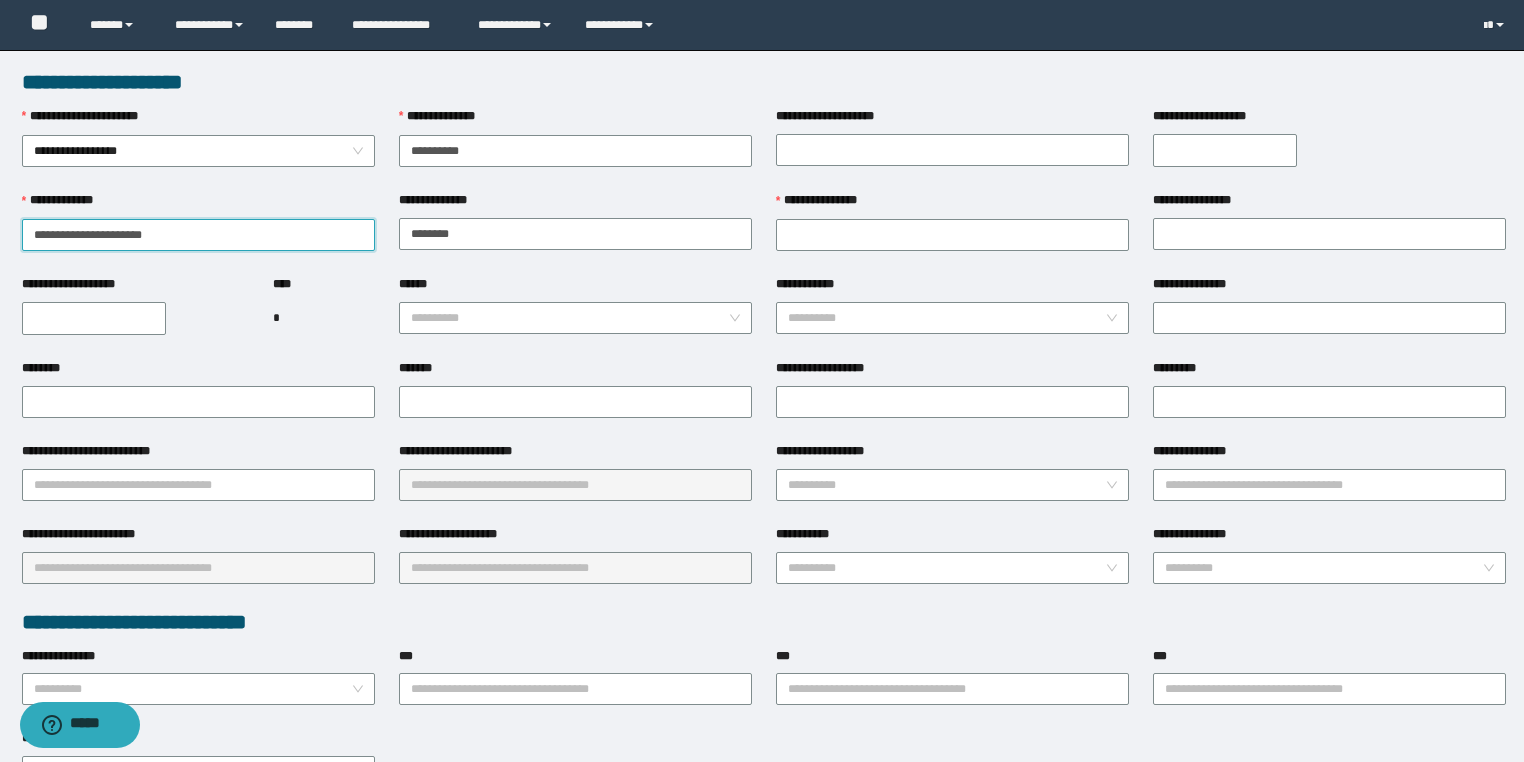 drag, startPoint x: 117, startPoint y: 232, endPoint x: 0, endPoint y: 224, distance: 117.273186 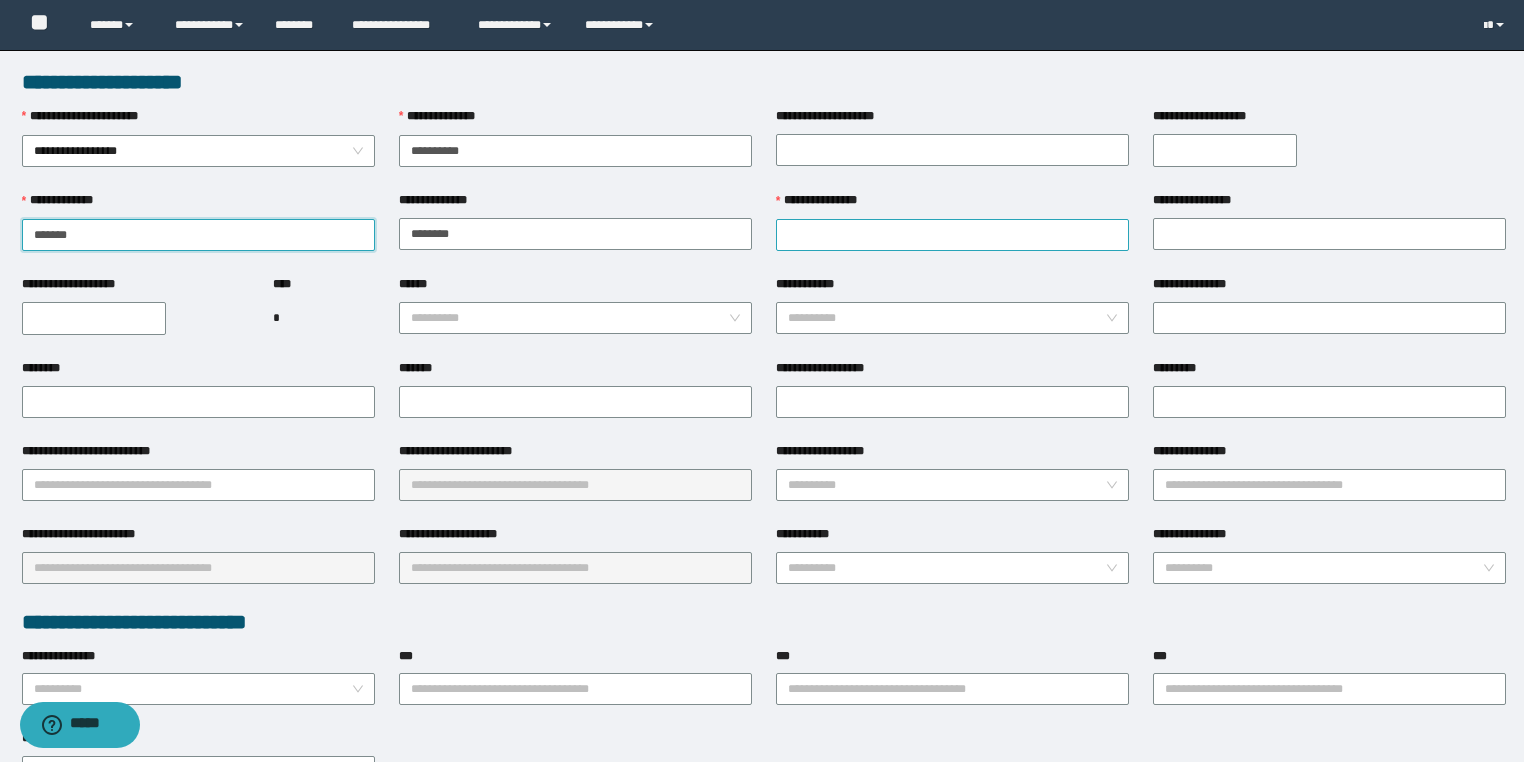 type on "*****" 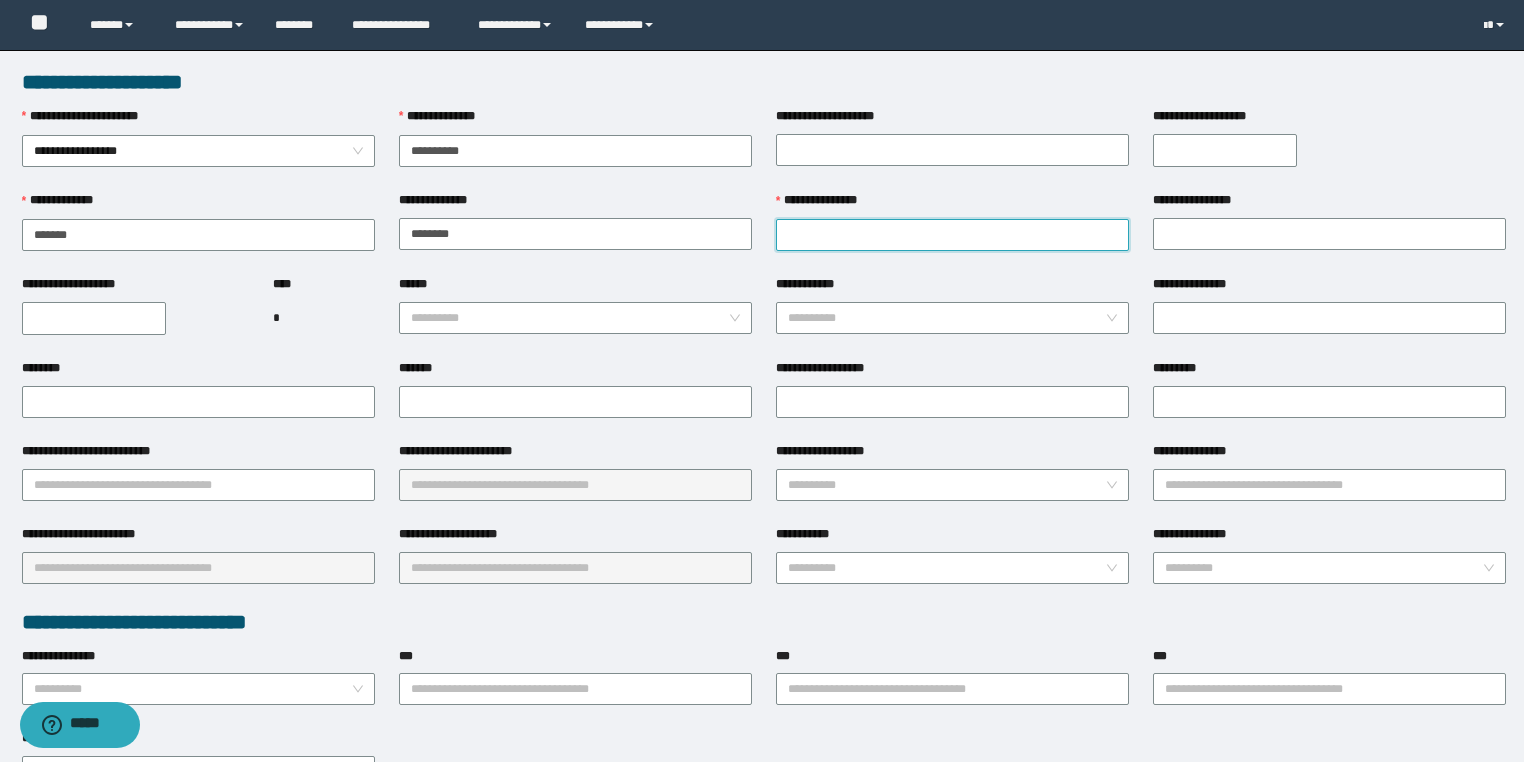 click on "**********" at bounding box center [952, 235] 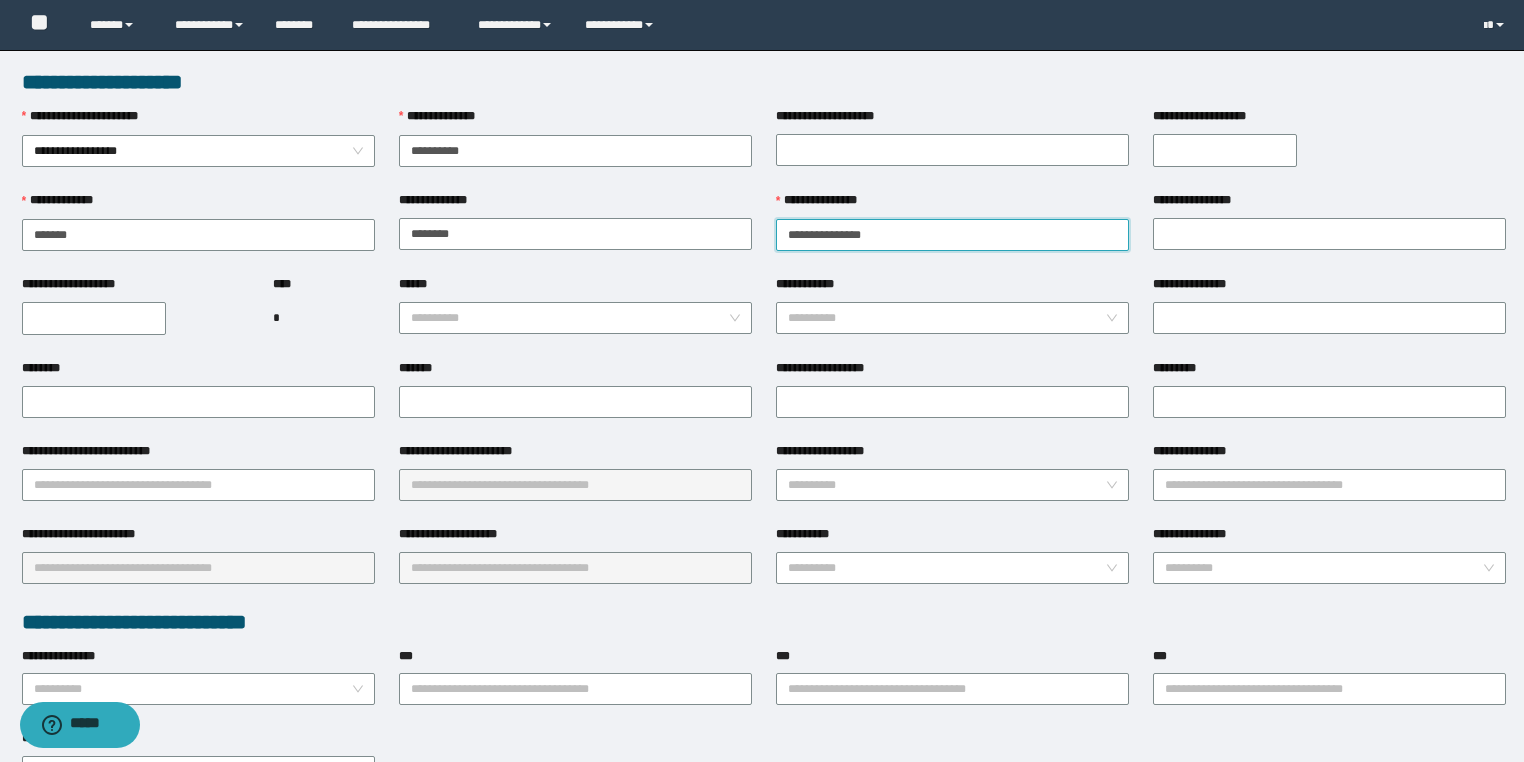 drag, startPoint x: 880, startPoint y: 238, endPoint x: 839, endPoint y: 234, distance: 41.19466 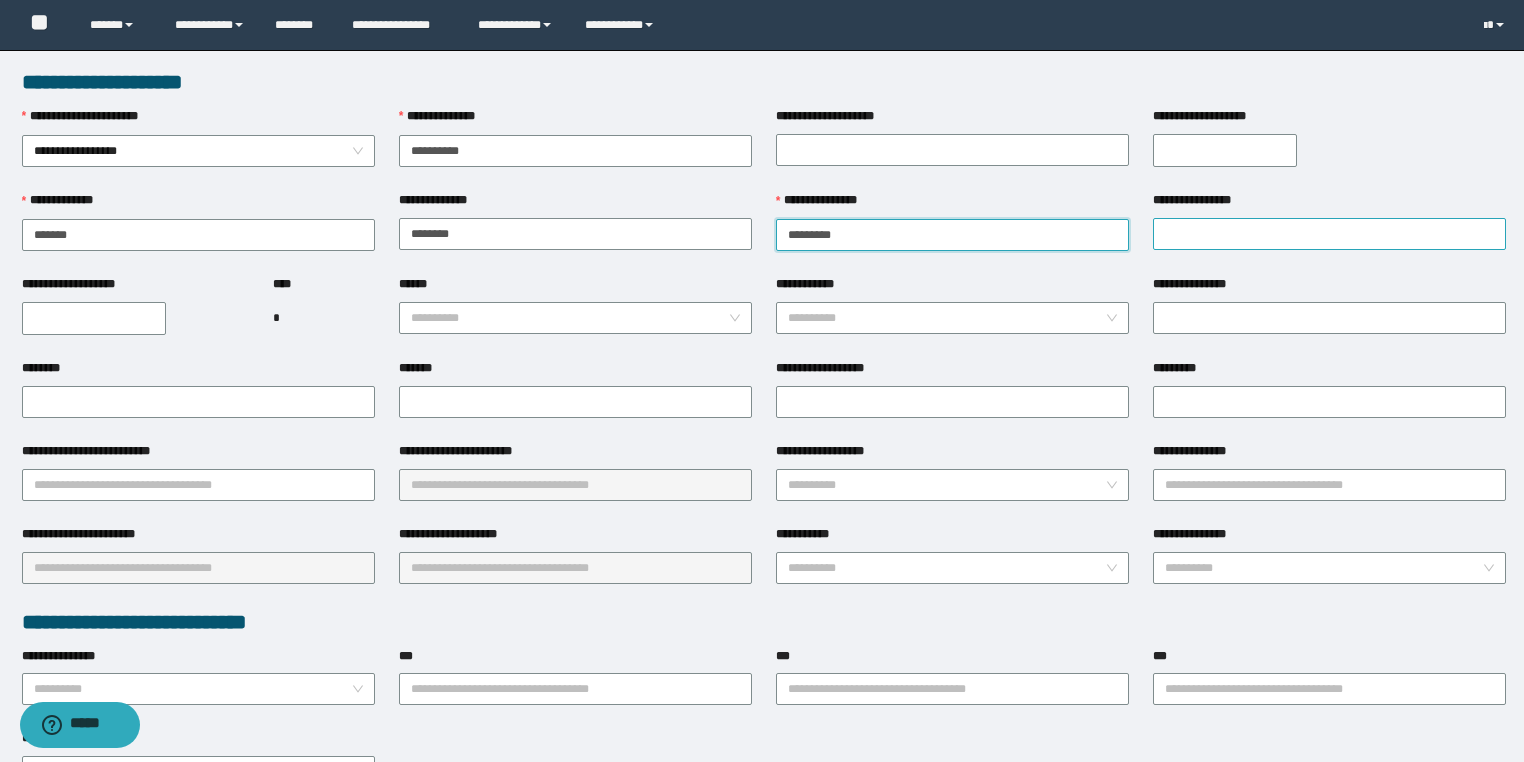 type on "********" 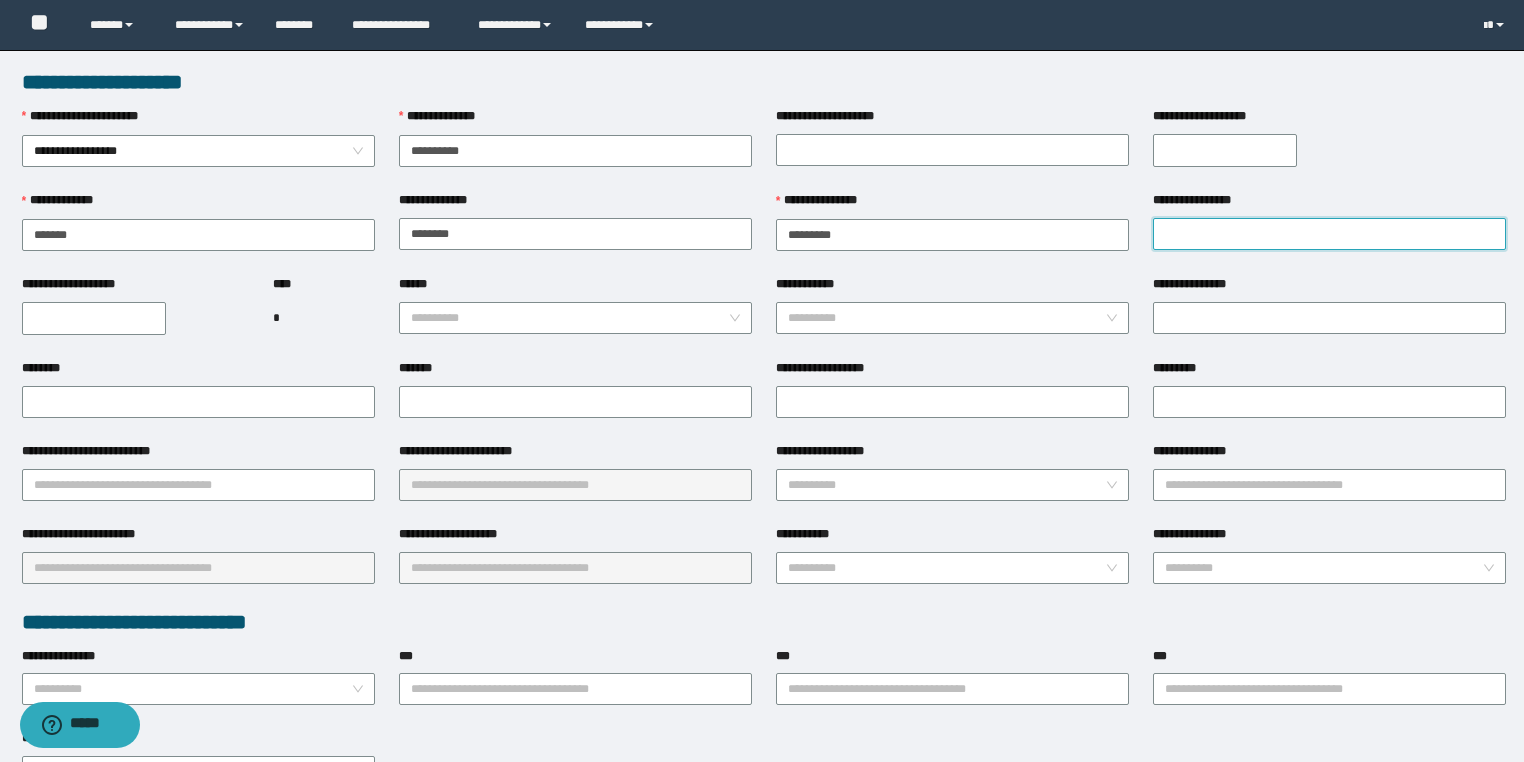 click on "**********" at bounding box center [1329, 234] 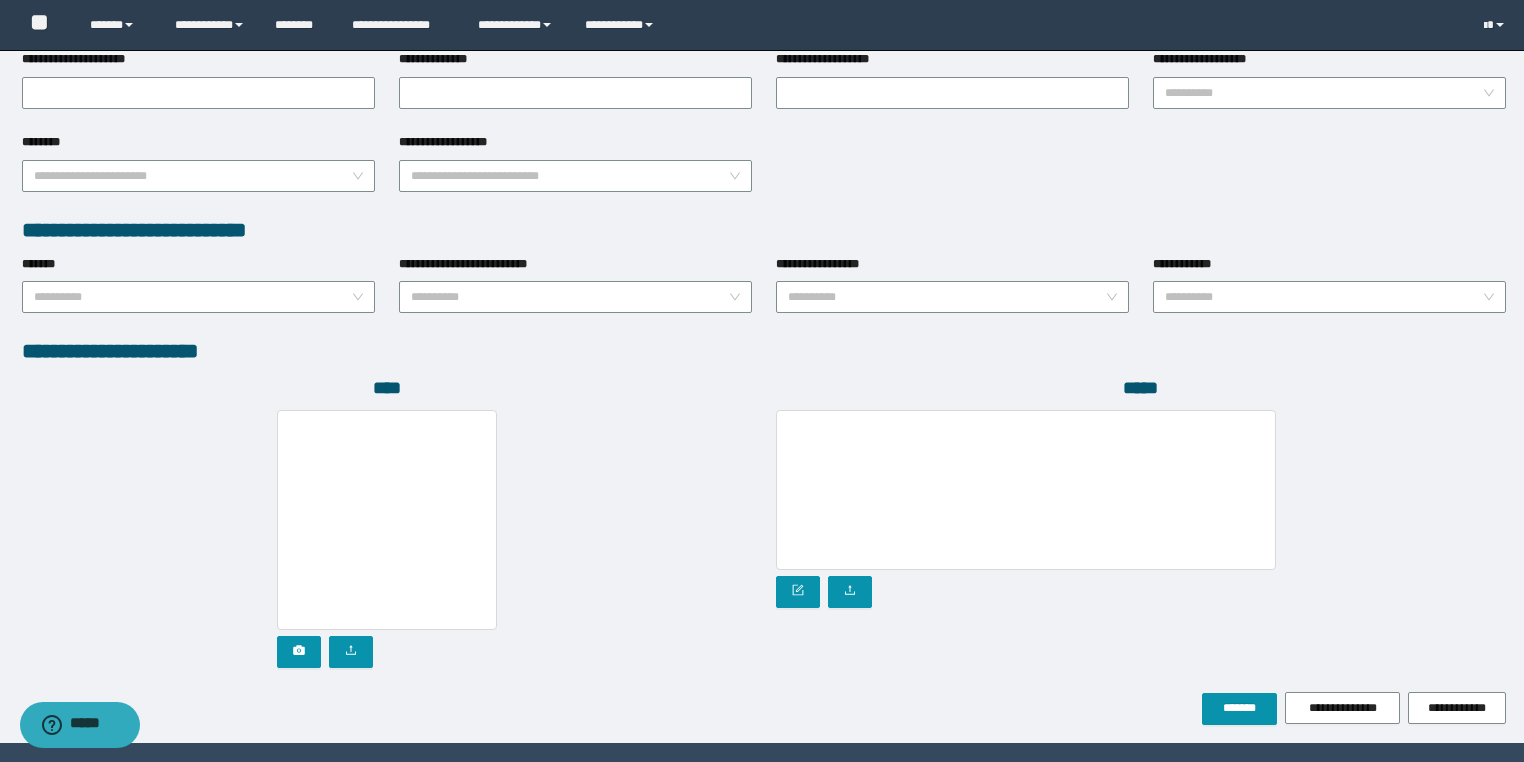 scroll, scrollTop: 939, scrollLeft: 0, axis: vertical 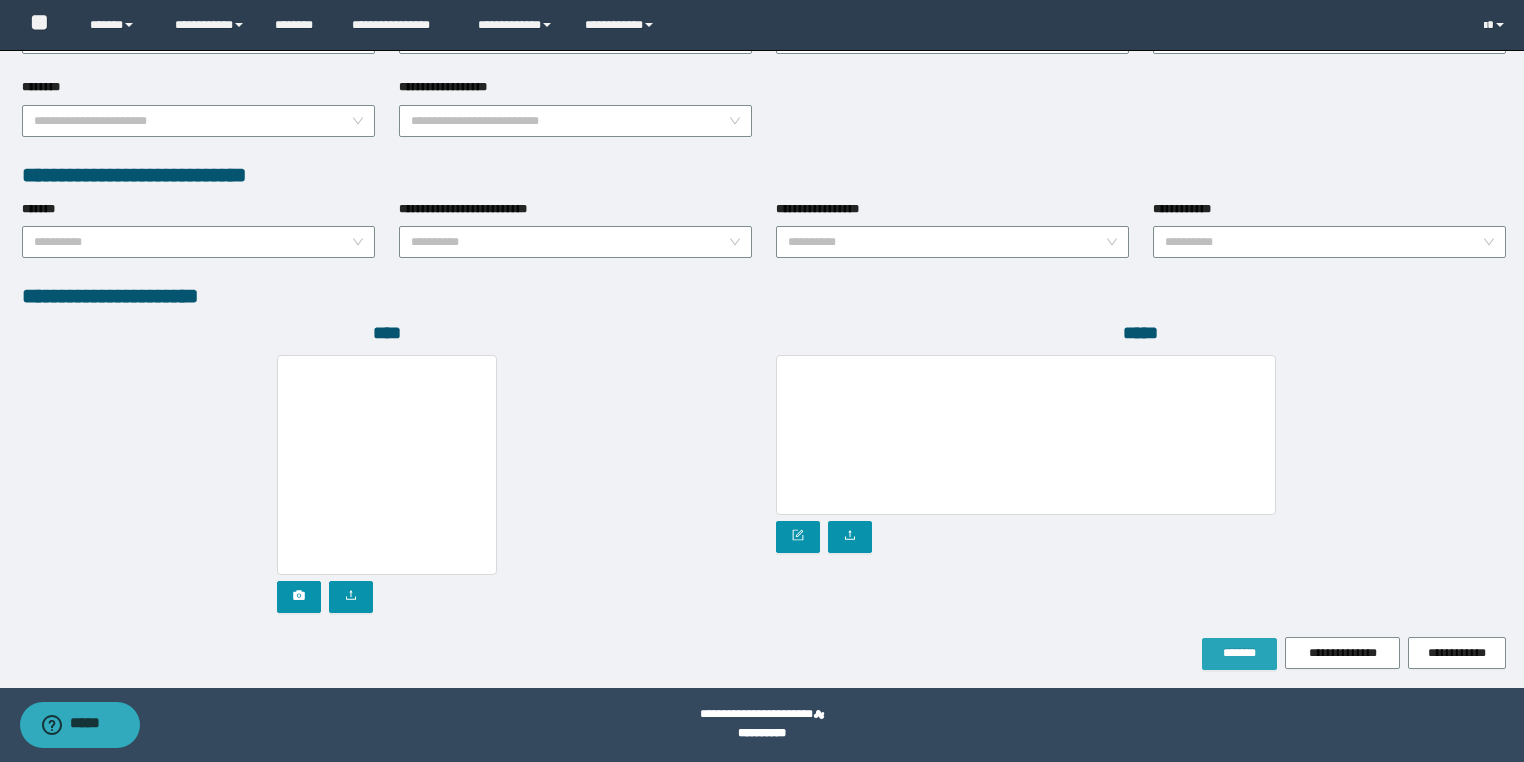 type on "******" 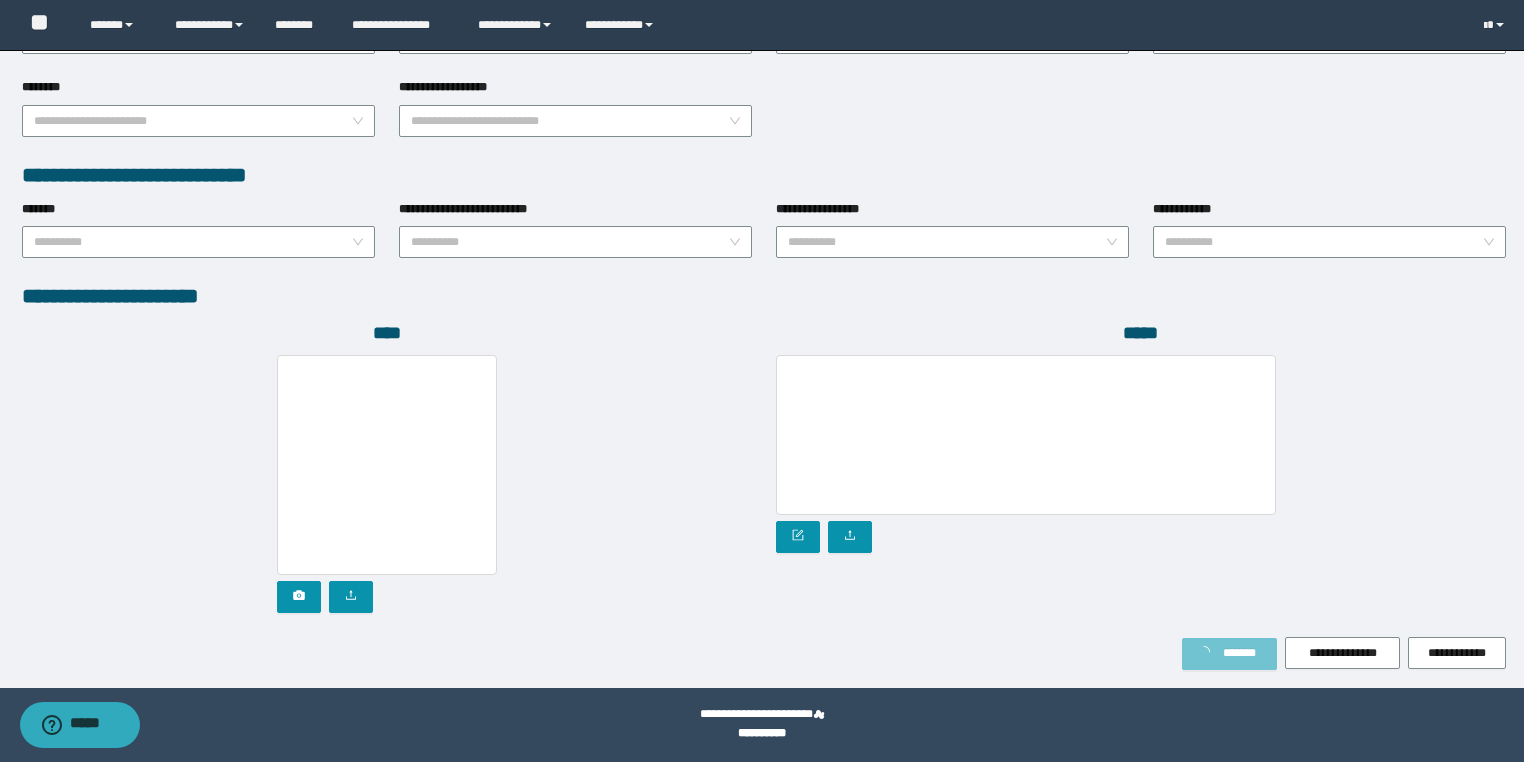 type on "*****" 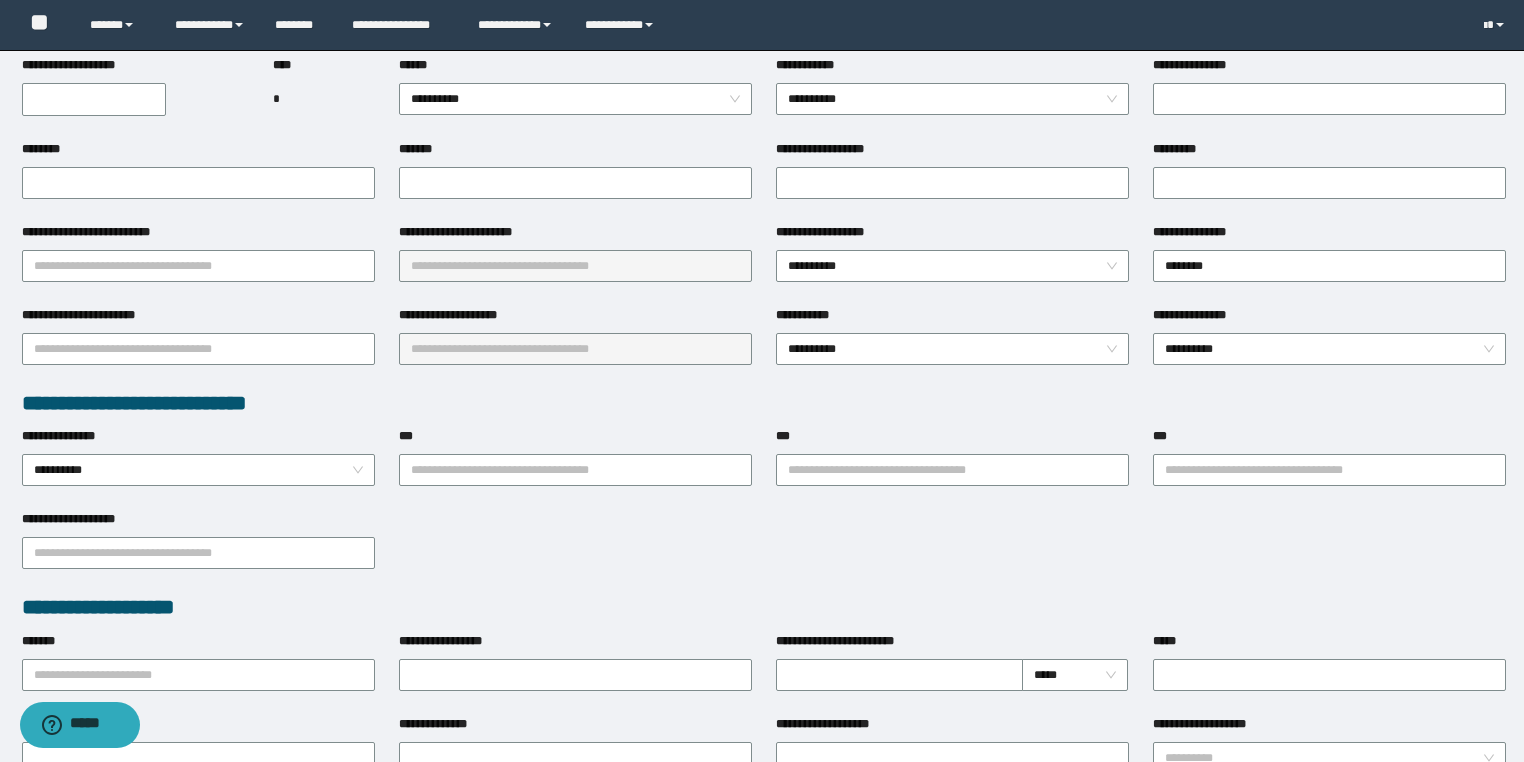 scroll, scrollTop: 0, scrollLeft: 0, axis: both 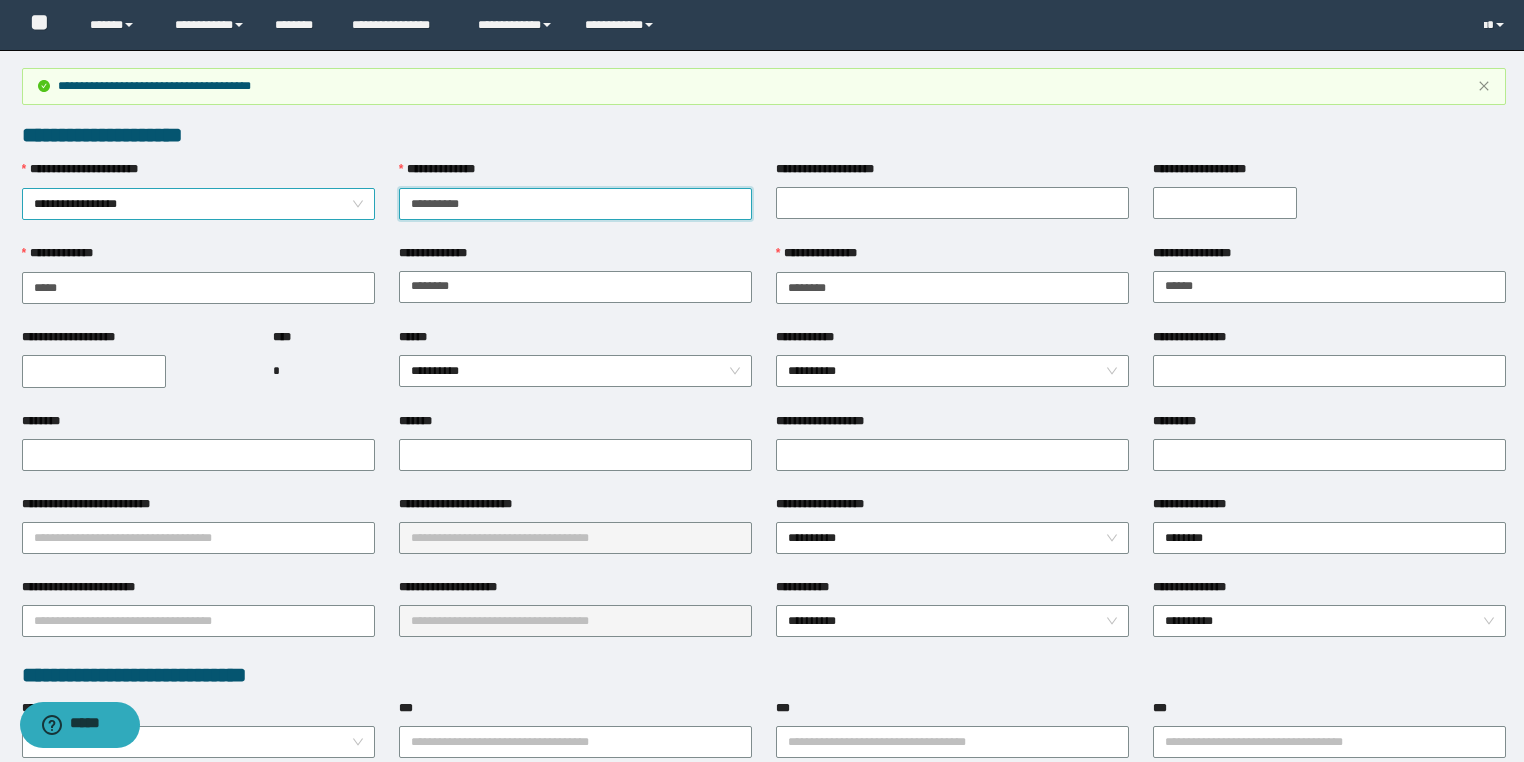 drag, startPoint x: 516, startPoint y: 200, endPoint x: 253, endPoint y: 196, distance: 263.03043 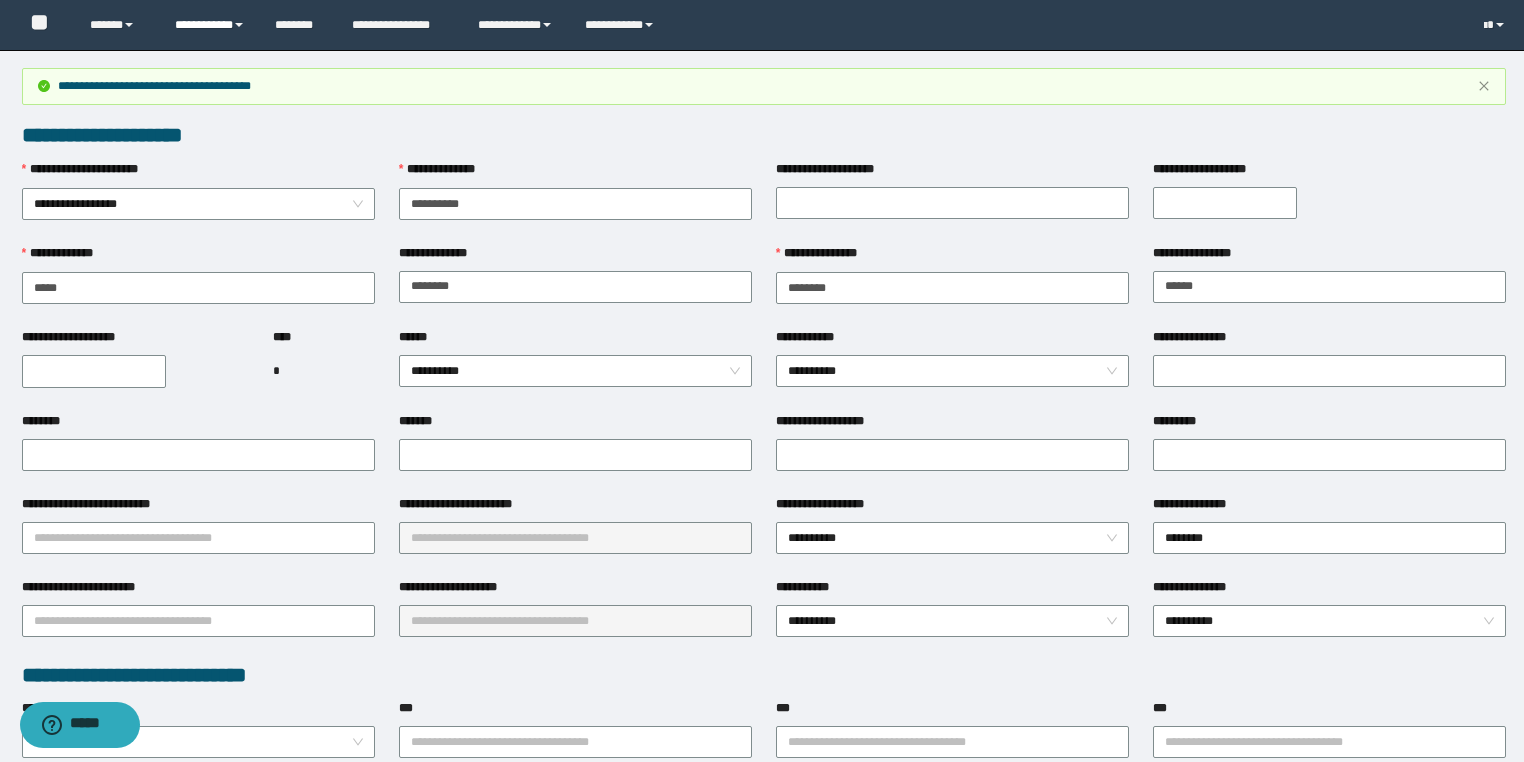 click on "**********" at bounding box center (210, 25) 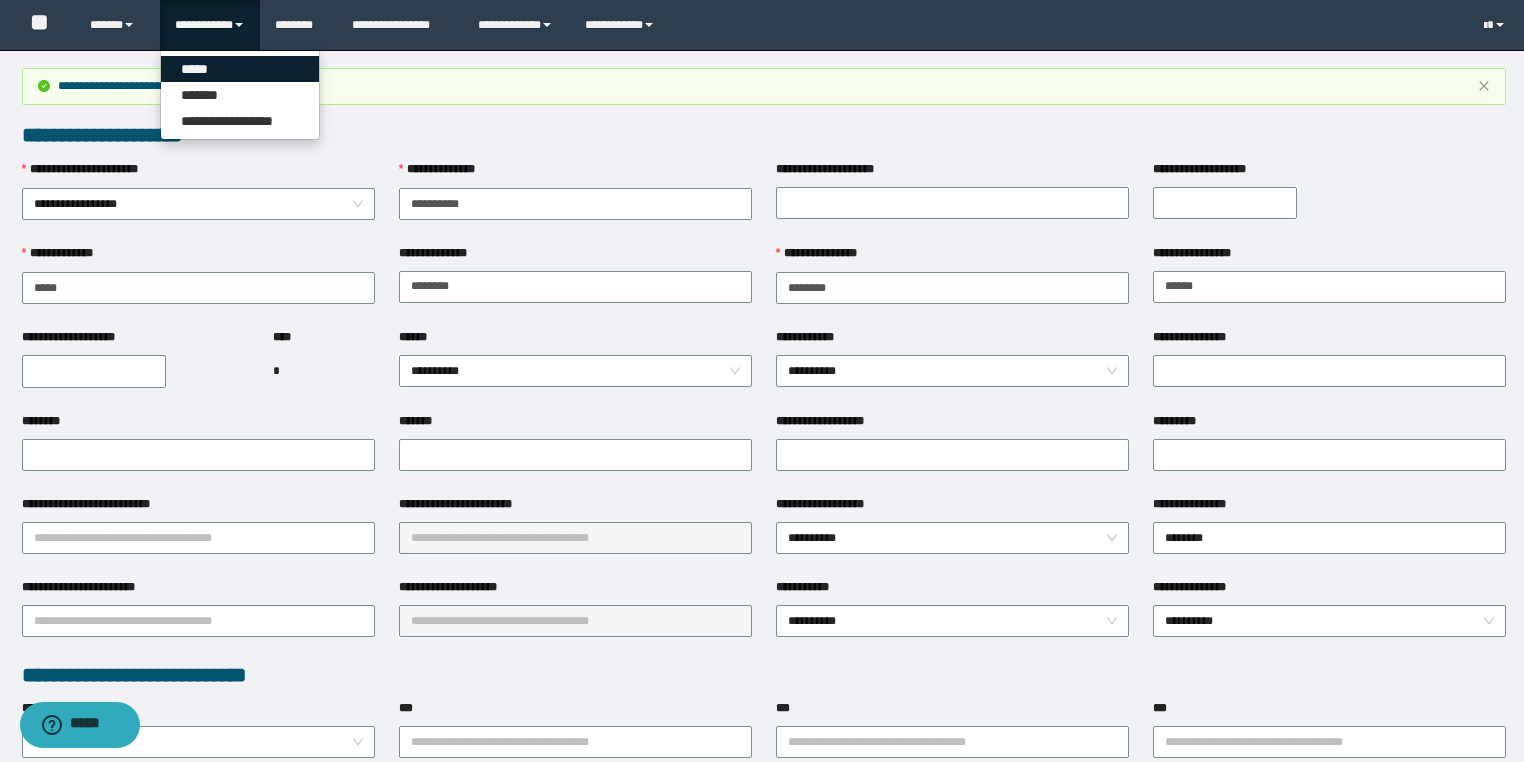 click on "*****" at bounding box center [240, 69] 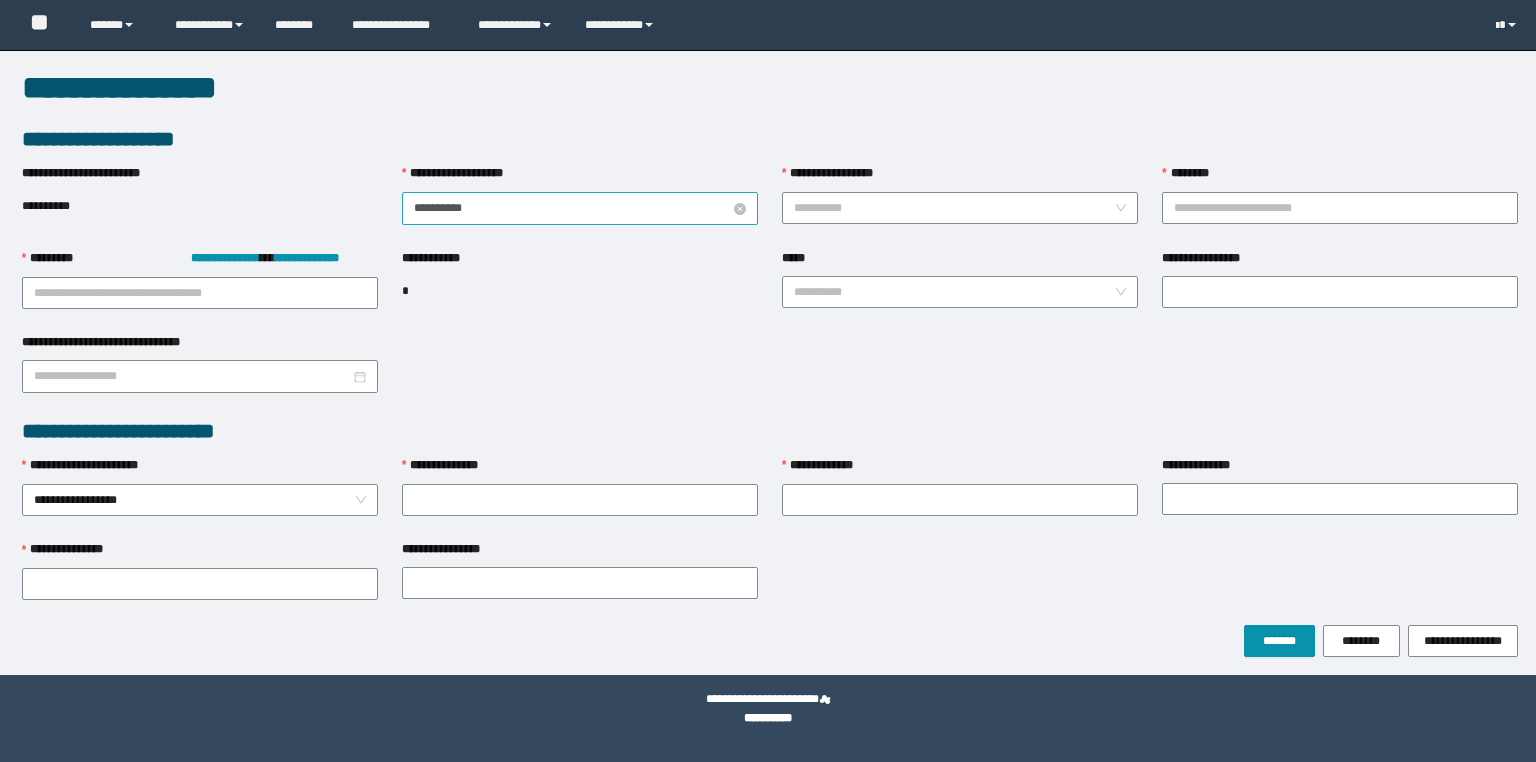 scroll, scrollTop: 0, scrollLeft: 0, axis: both 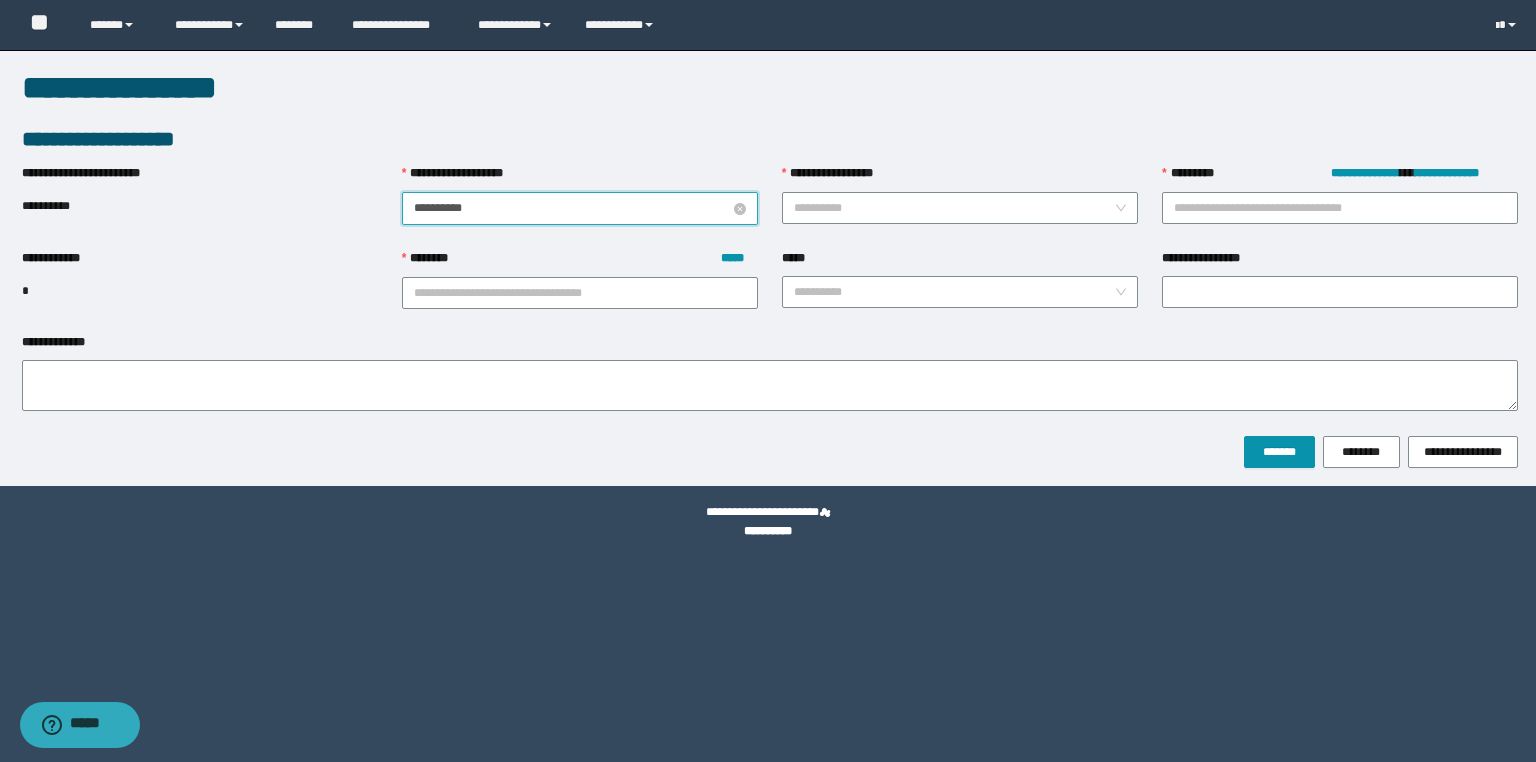 click on "**********" at bounding box center (572, 208) 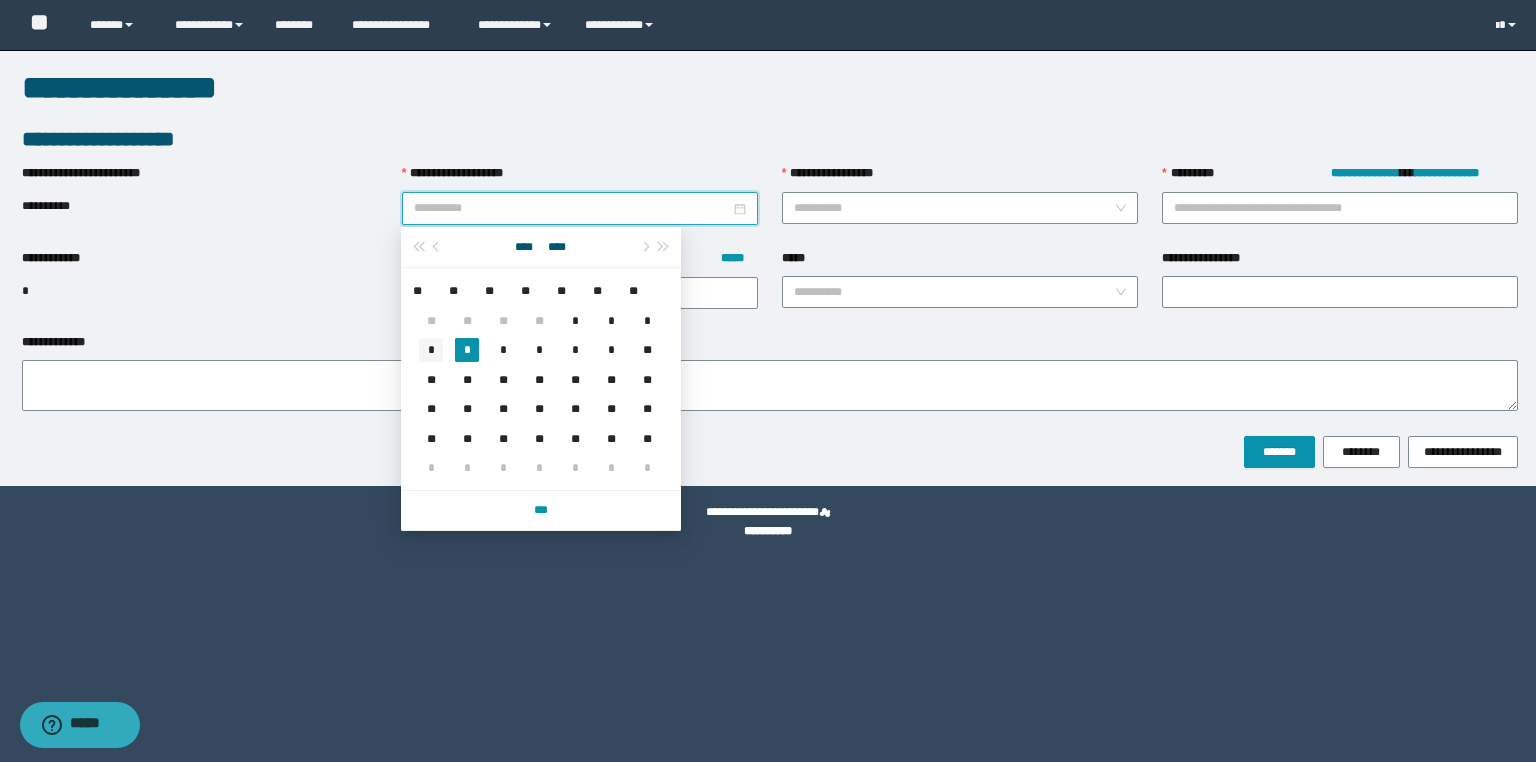 type on "**********" 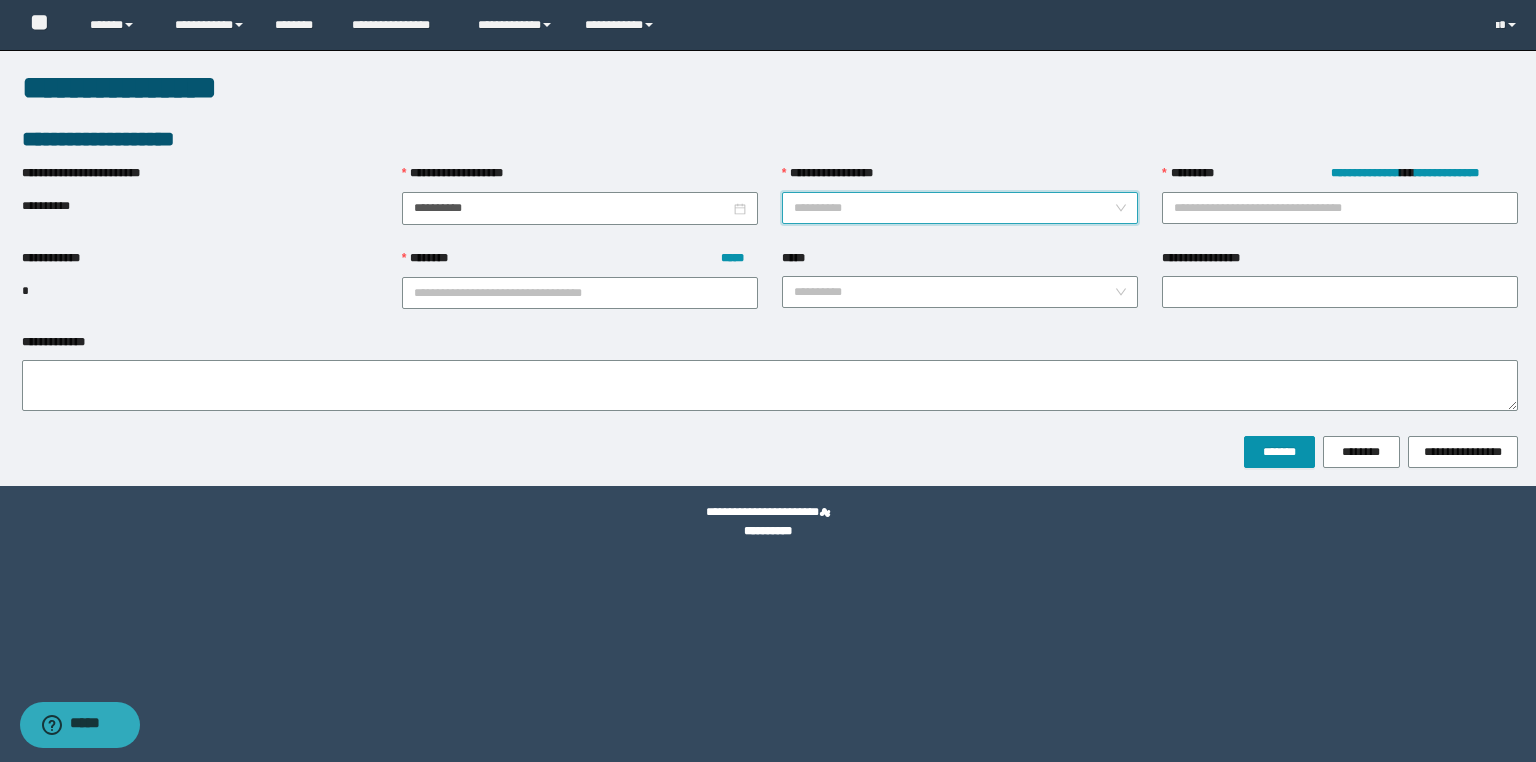 click on "**********" at bounding box center [954, 208] 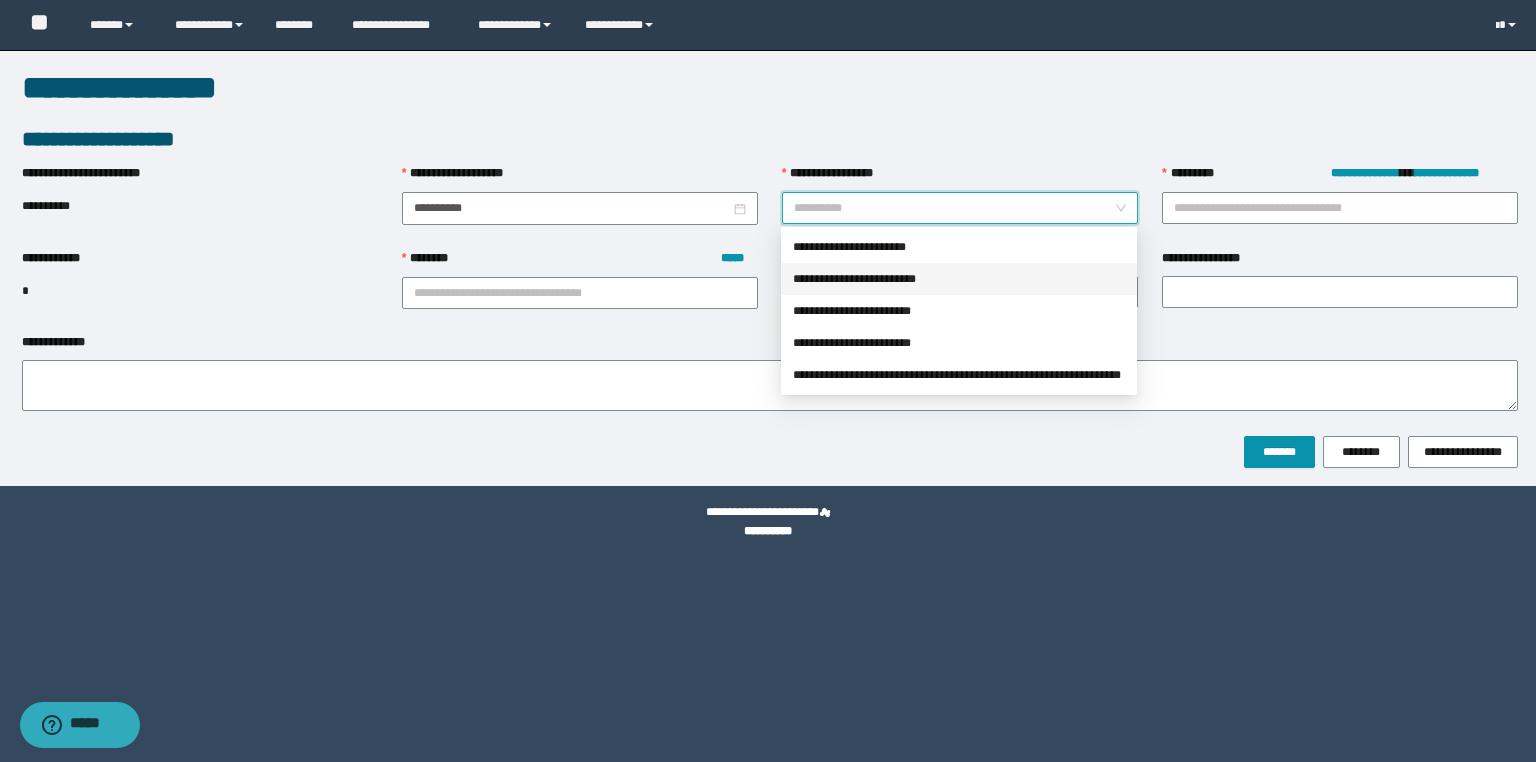 click on "**********" at bounding box center [959, 279] 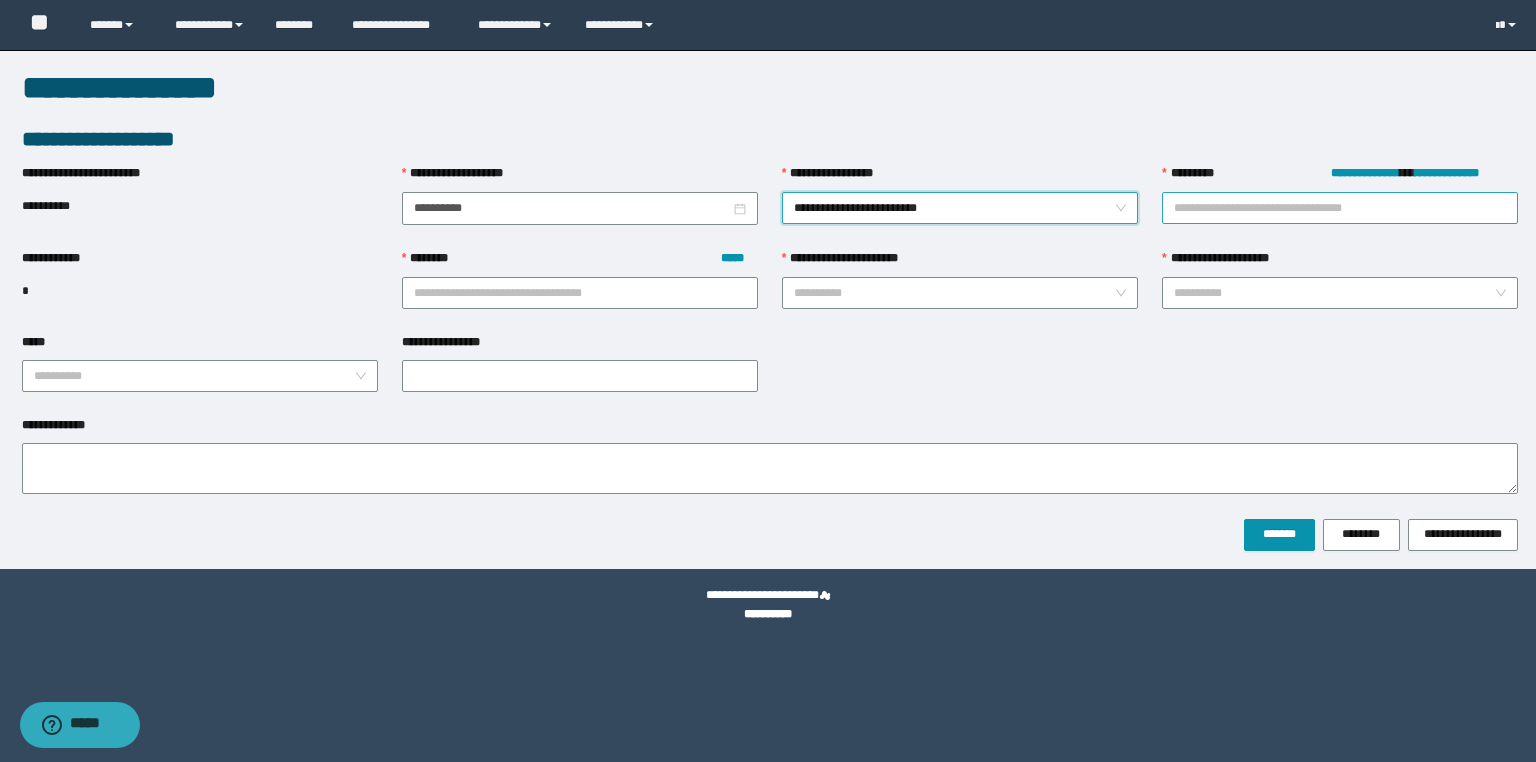 click on "**********" at bounding box center [1340, 208] 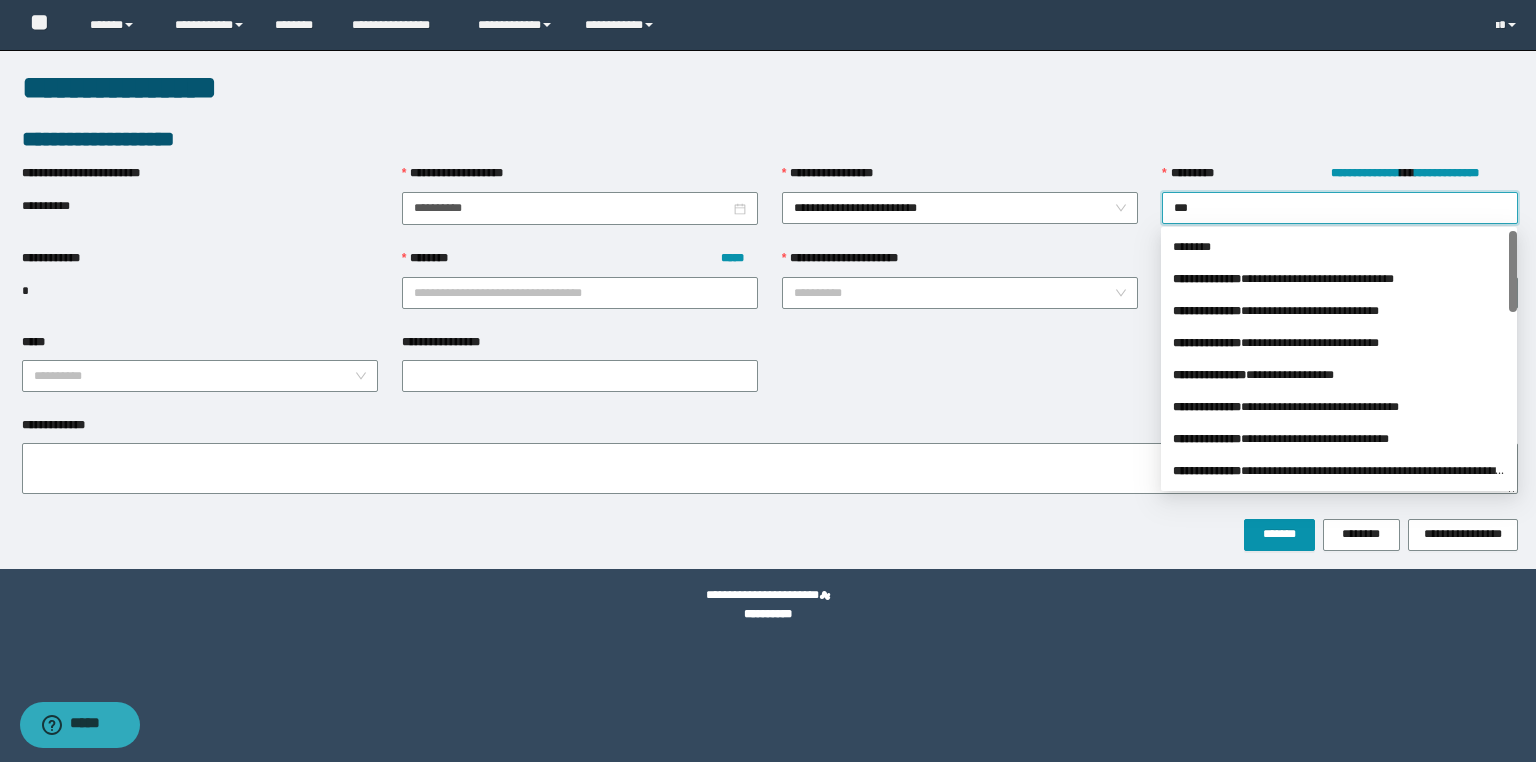 type on "****" 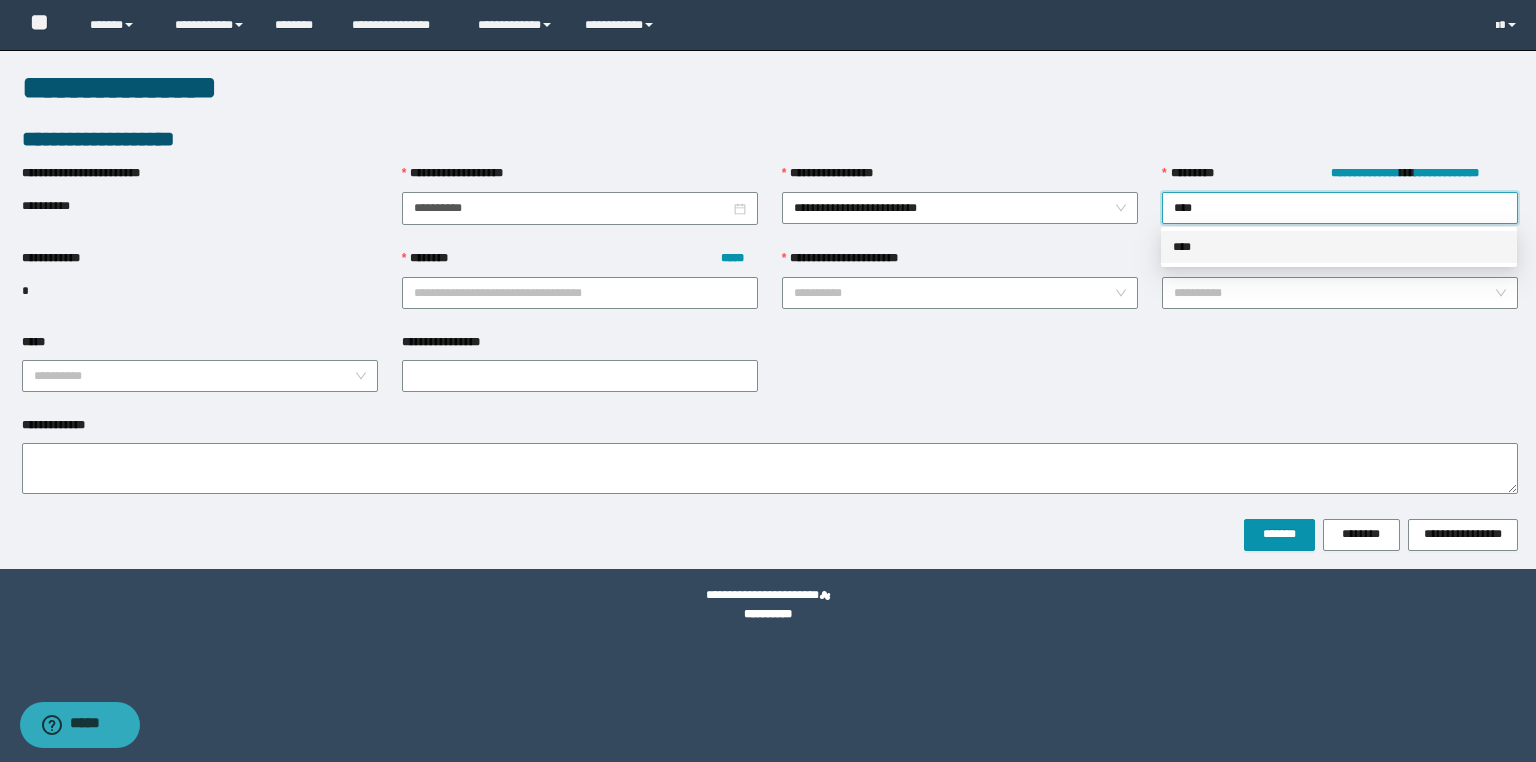click on "****" at bounding box center [1339, 247] 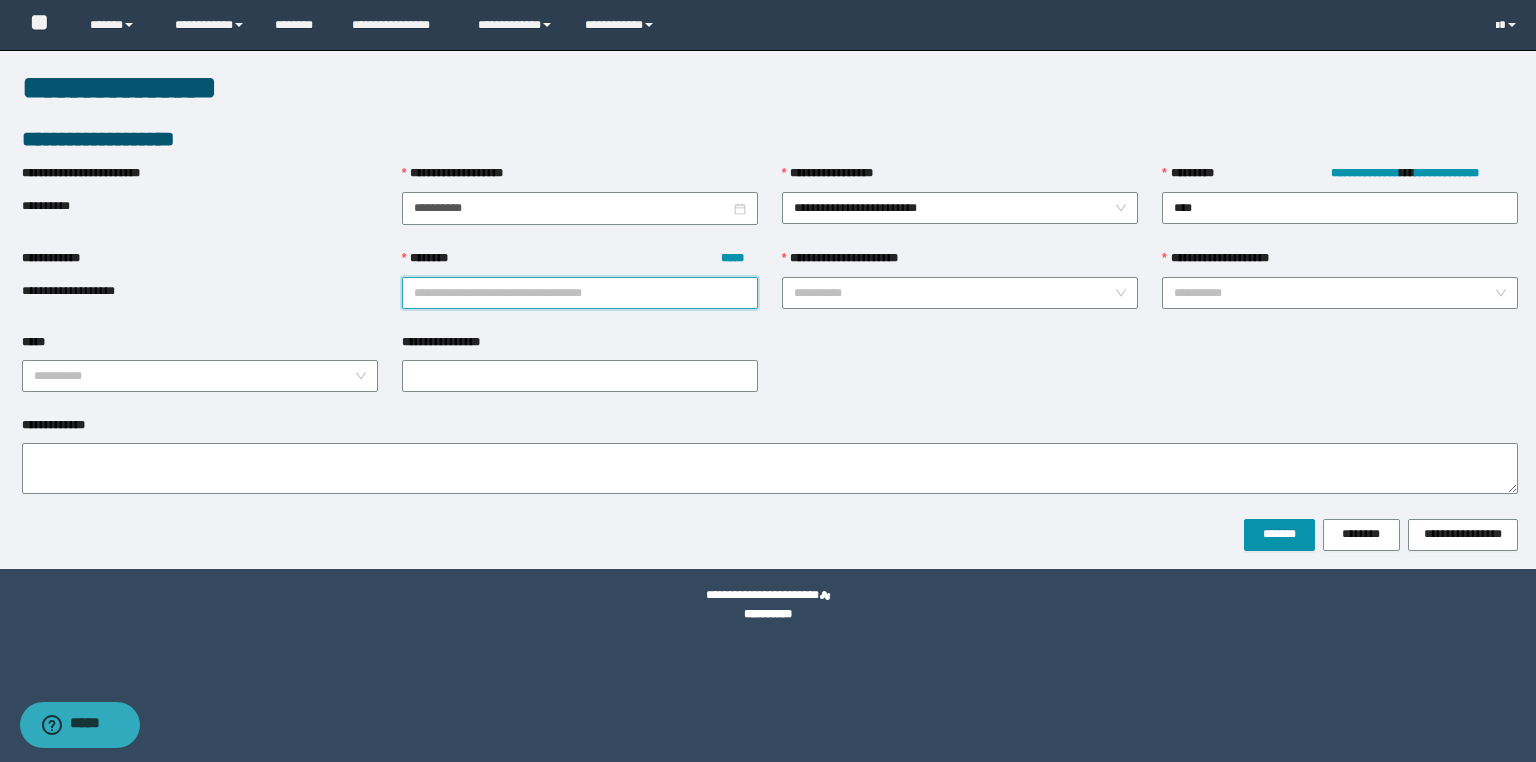 click on "******** *****" at bounding box center [580, 293] 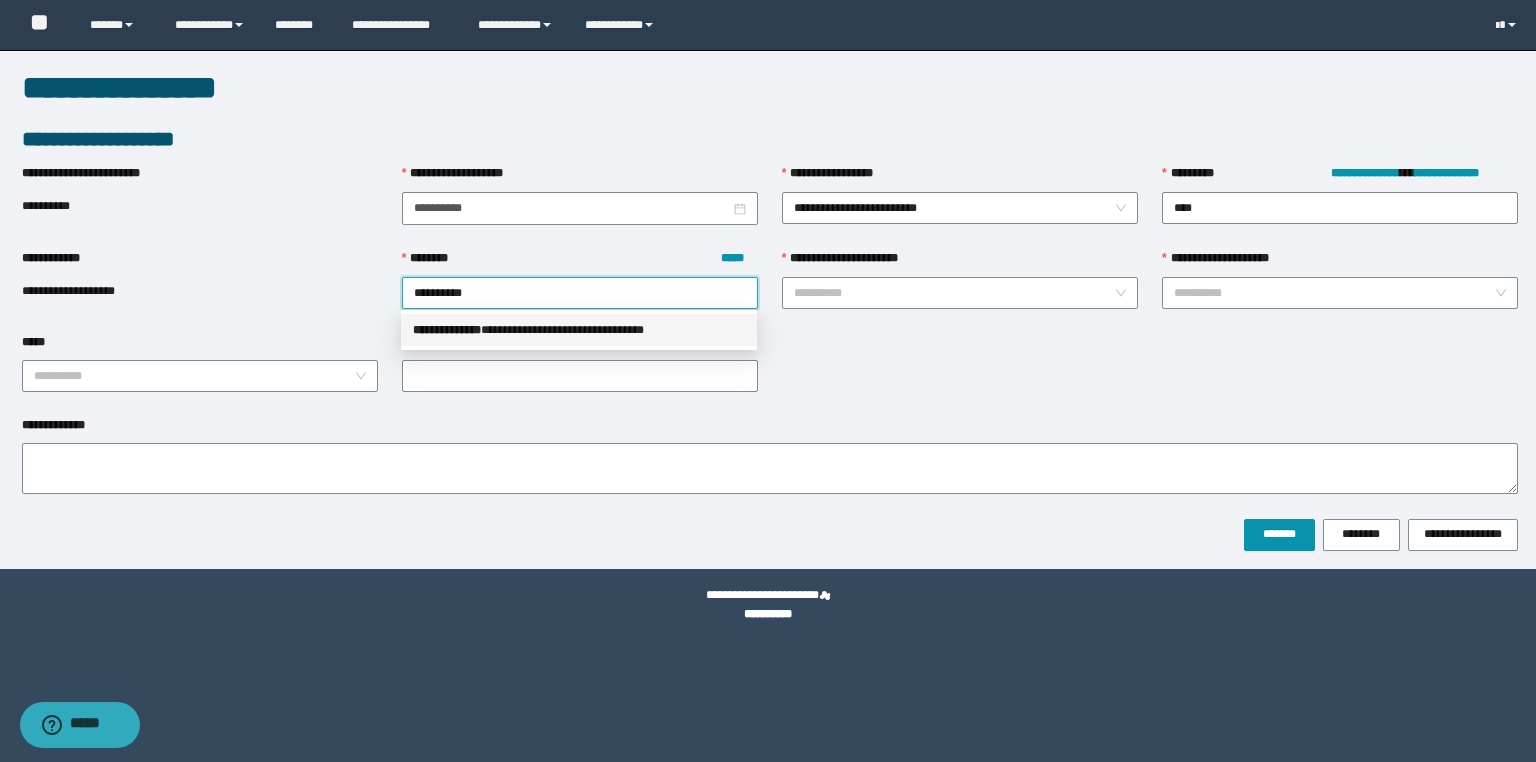 click on "**********" at bounding box center [579, 330] 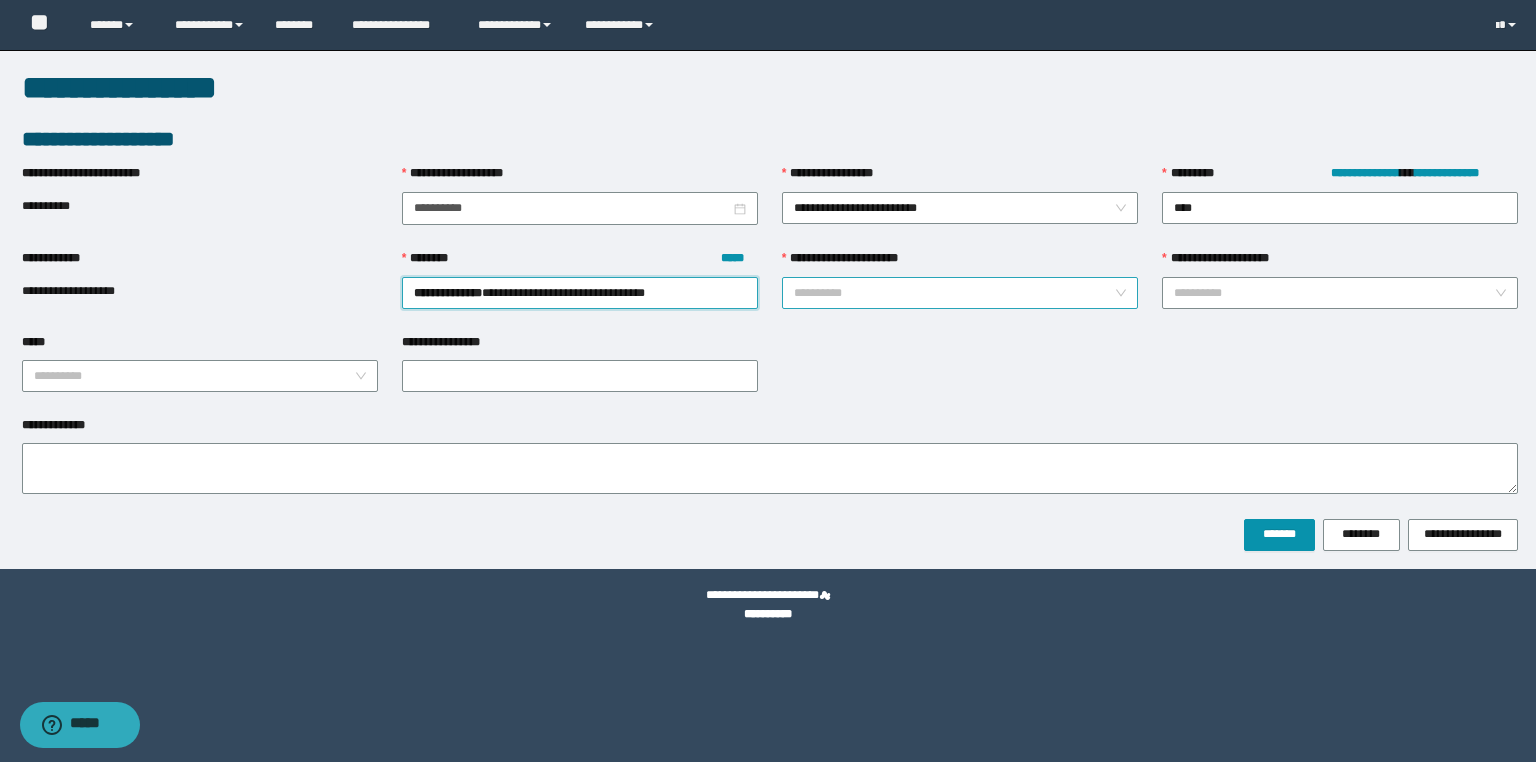 click on "**********" at bounding box center (954, 293) 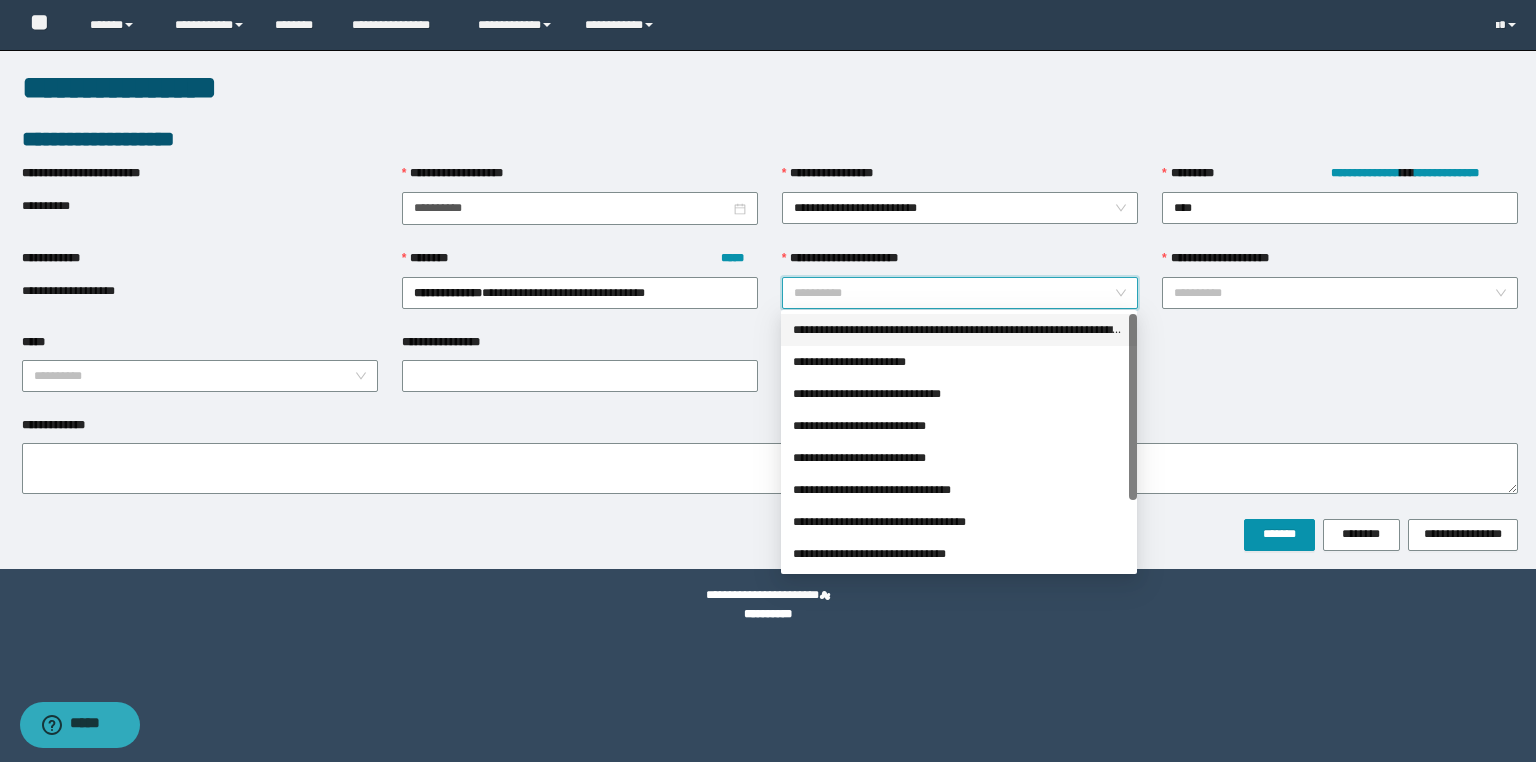 drag, startPoint x: 908, startPoint y: 324, endPoint x: 928, endPoint y: 325, distance: 20.024984 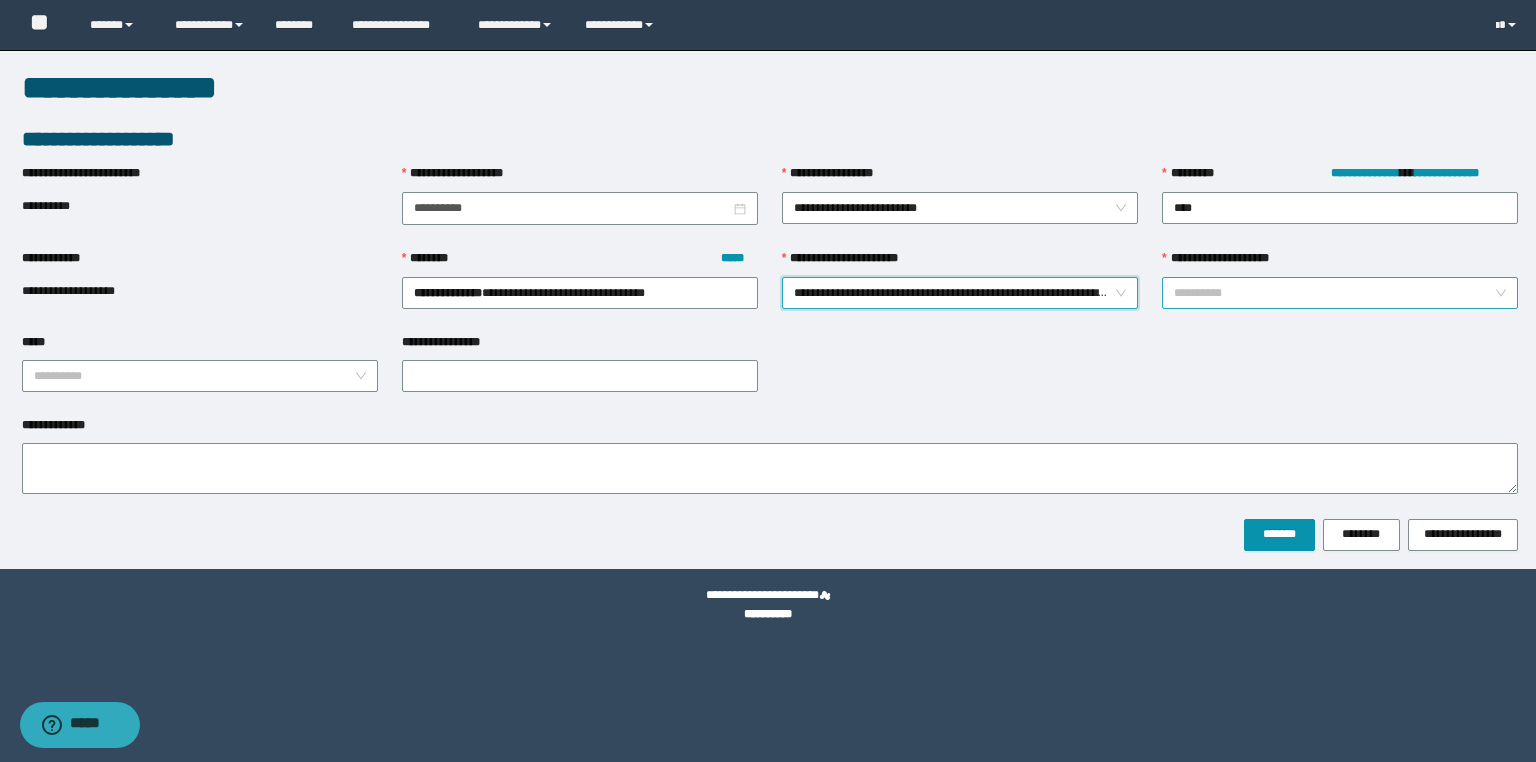 click on "**********" at bounding box center (1334, 293) 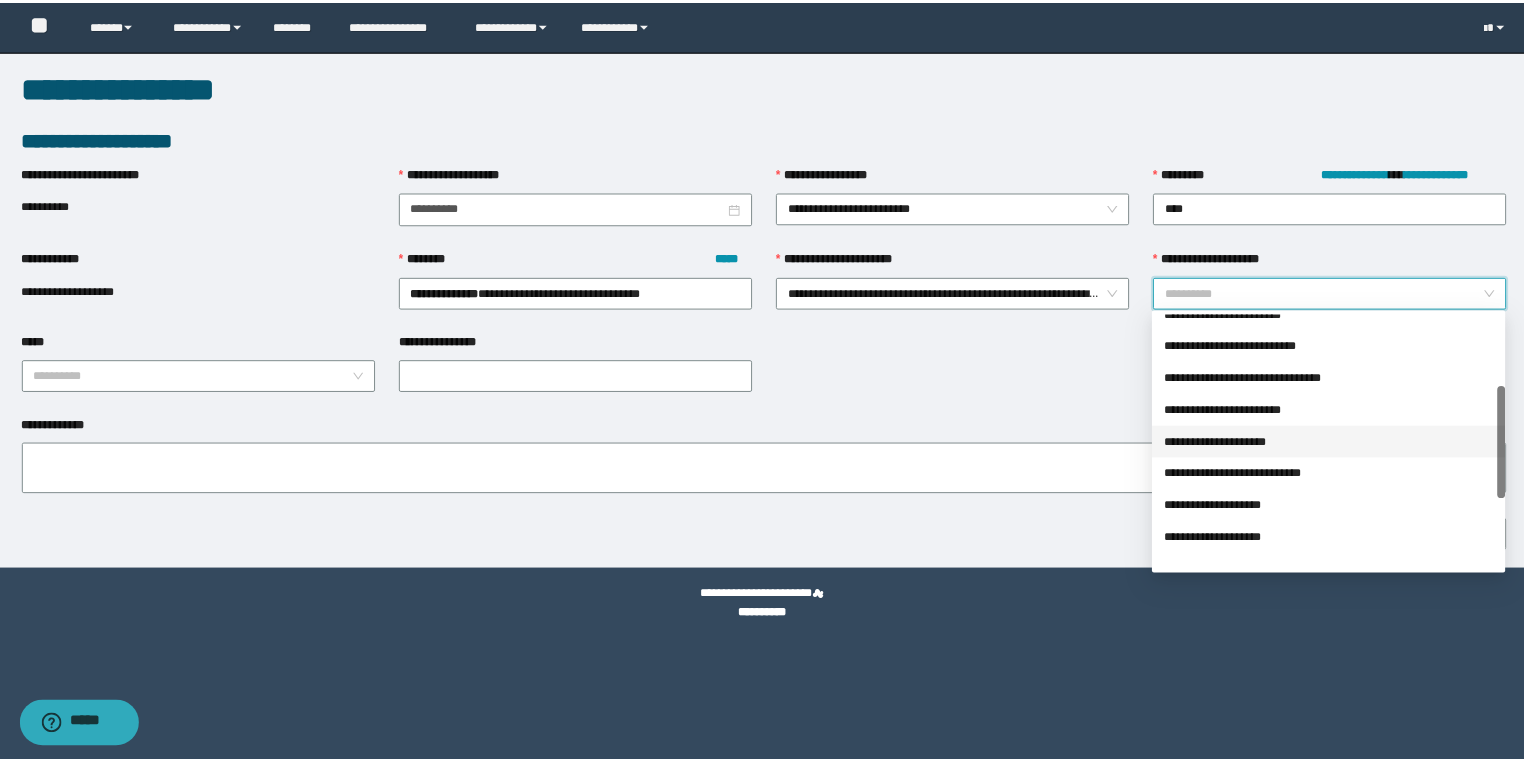 scroll, scrollTop: 160, scrollLeft: 0, axis: vertical 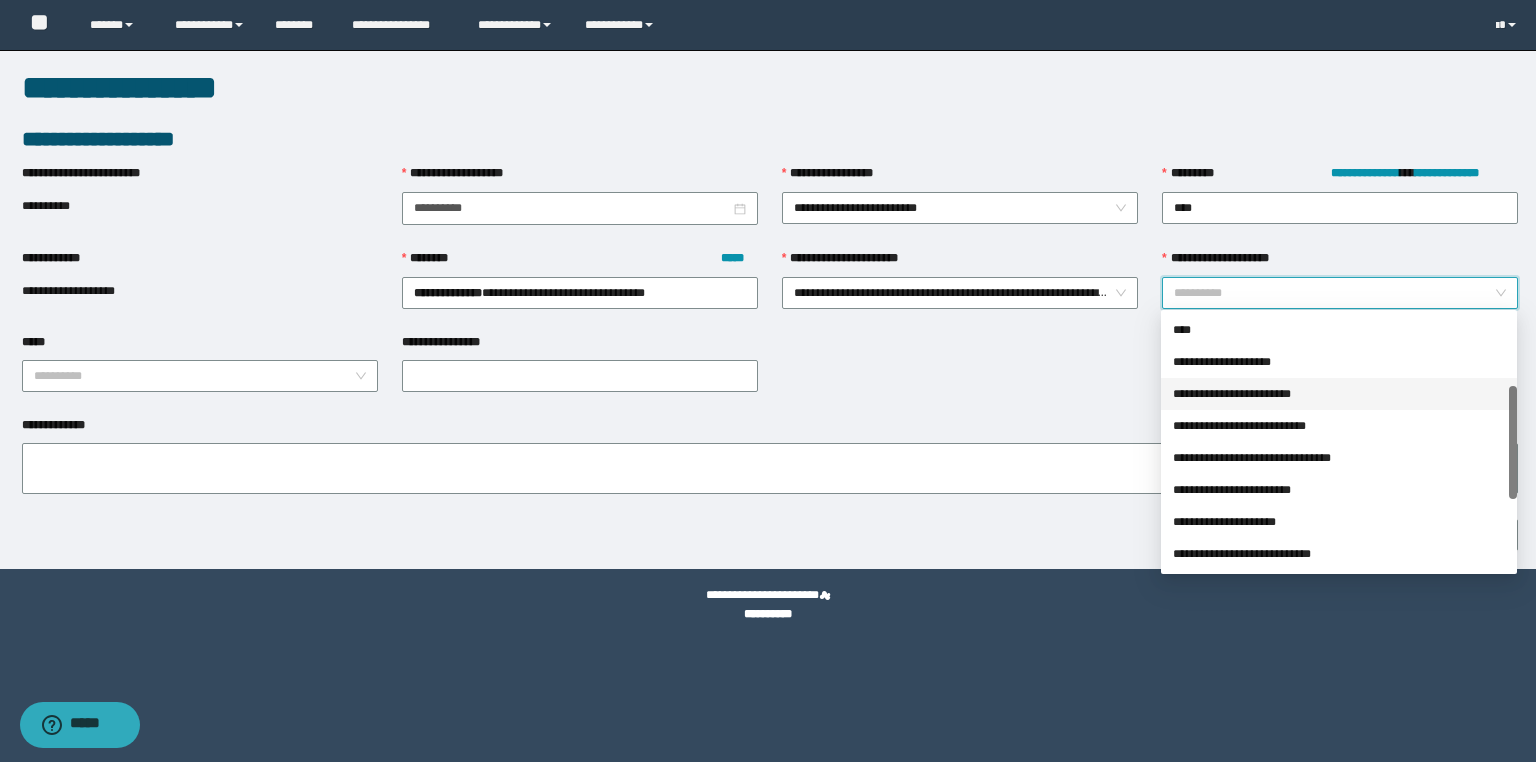 click on "**********" at bounding box center (1339, 394) 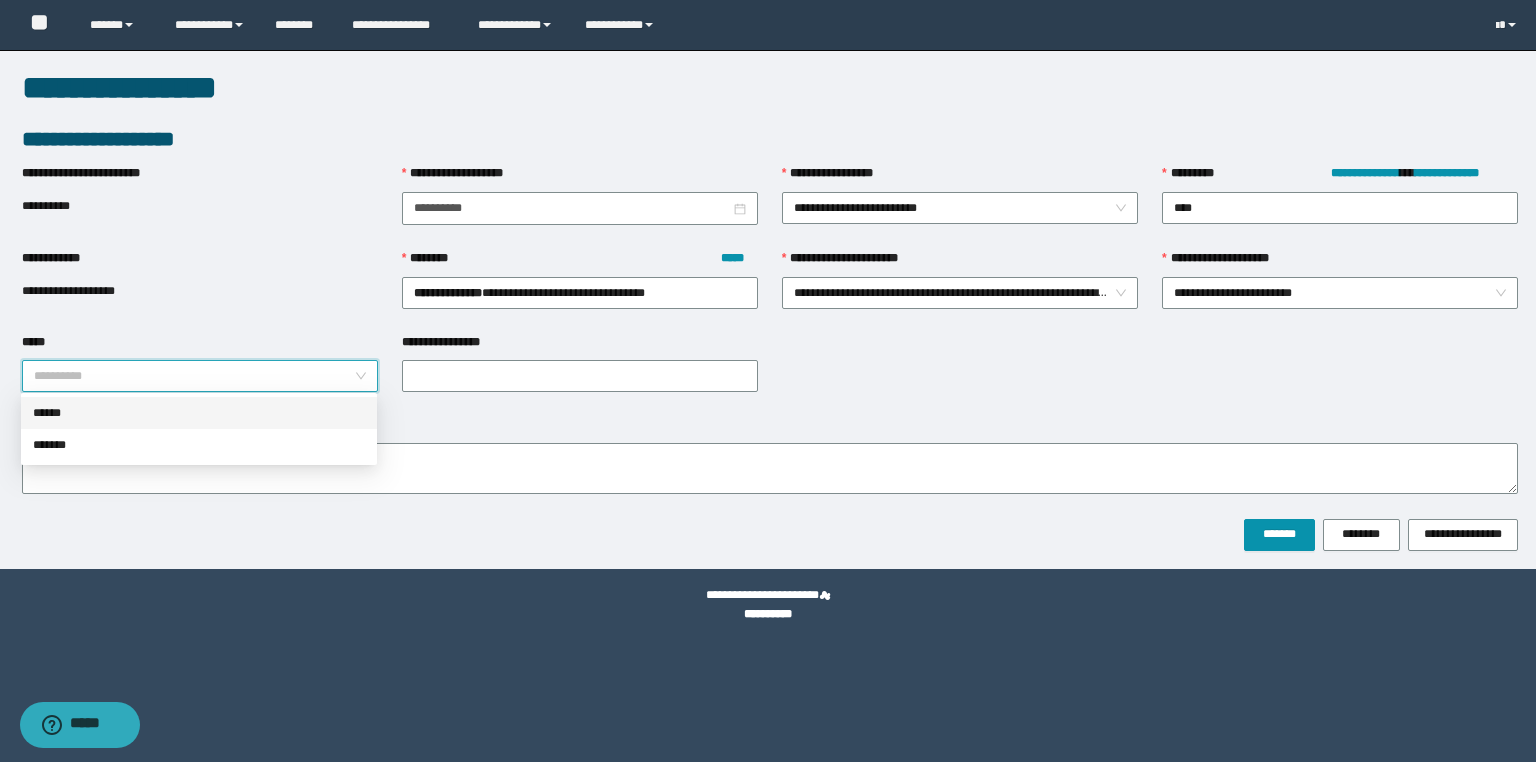 click on "*****" at bounding box center (194, 376) 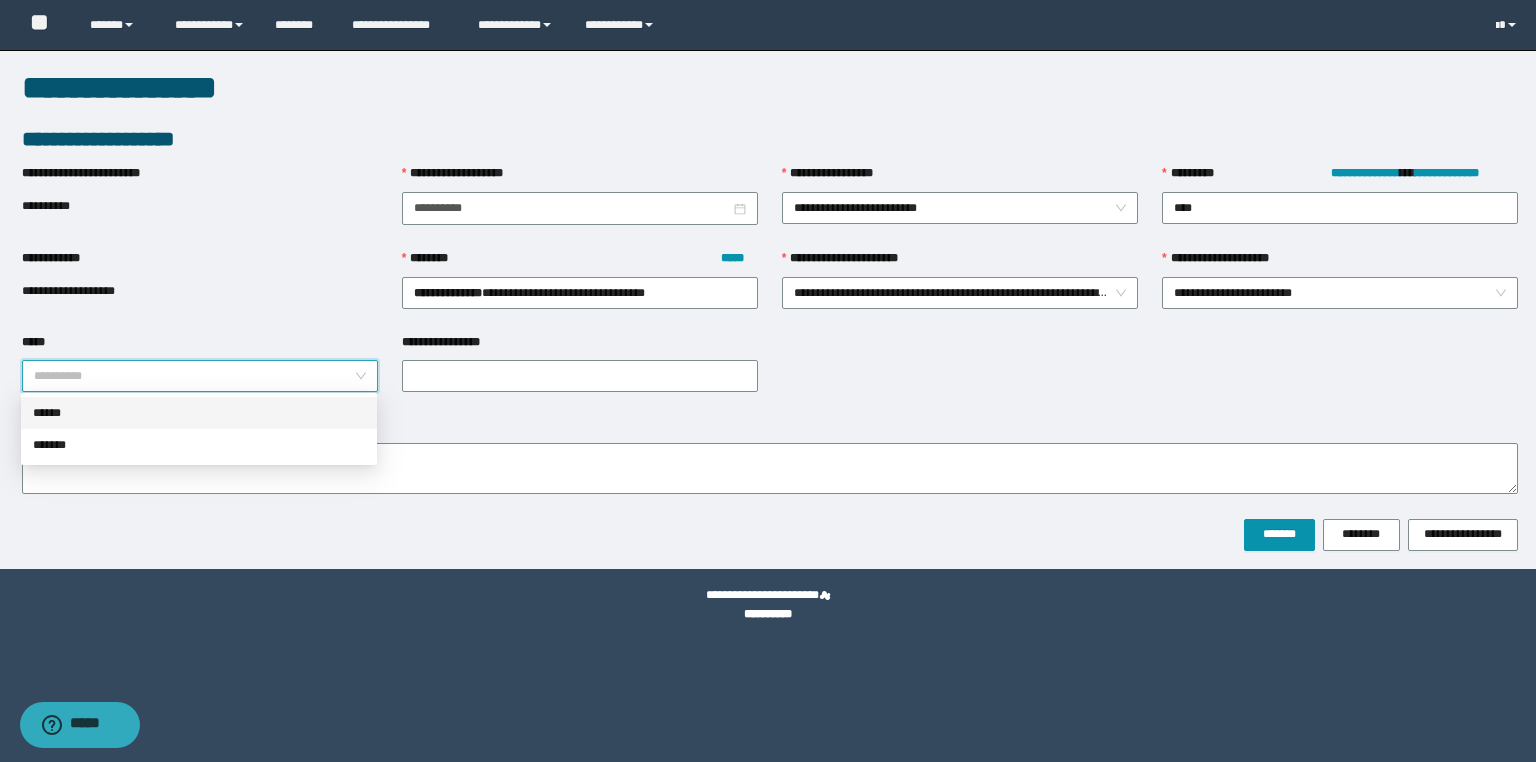 click on "******" at bounding box center [199, 413] 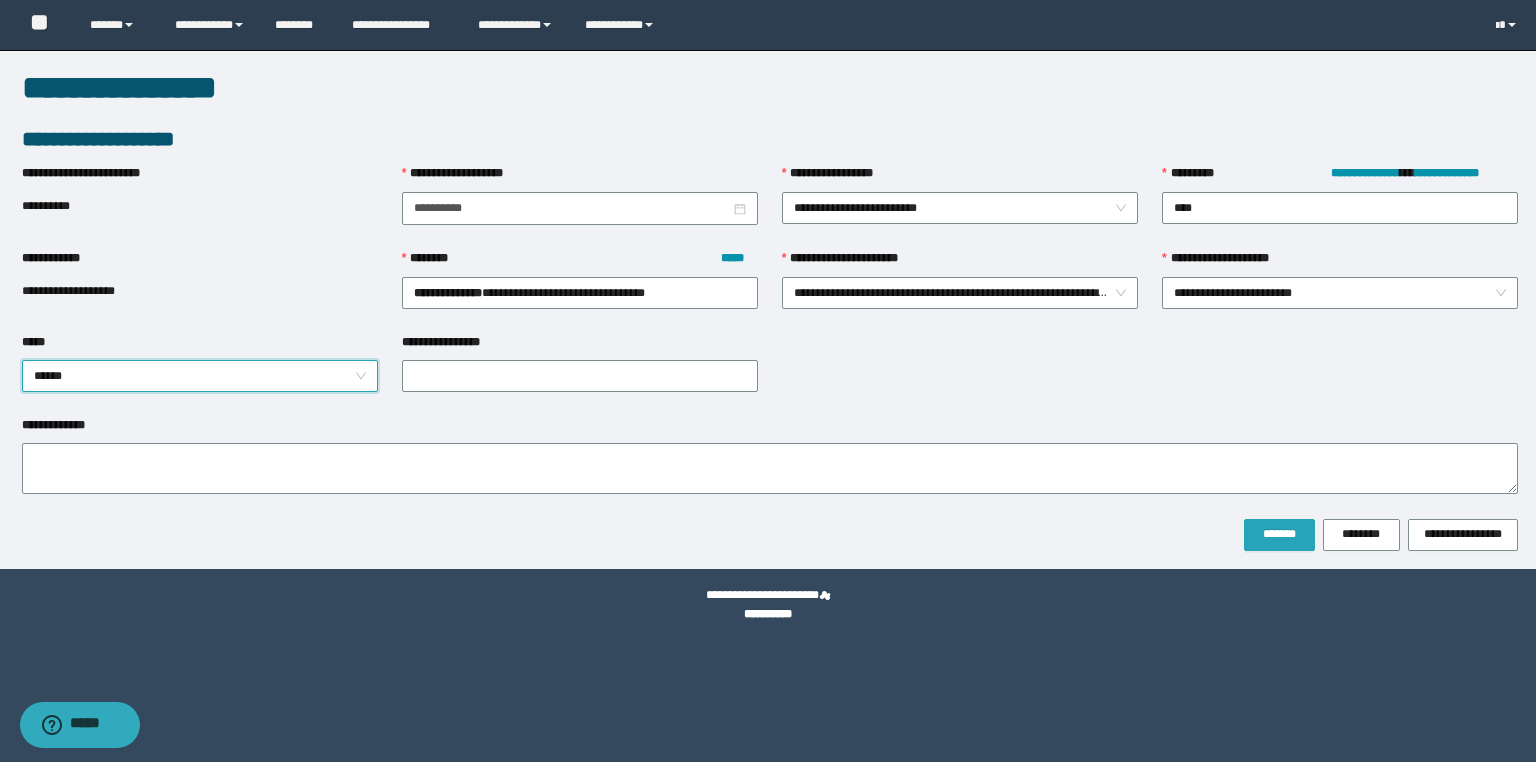 click on "*******" at bounding box center (1279, 534) 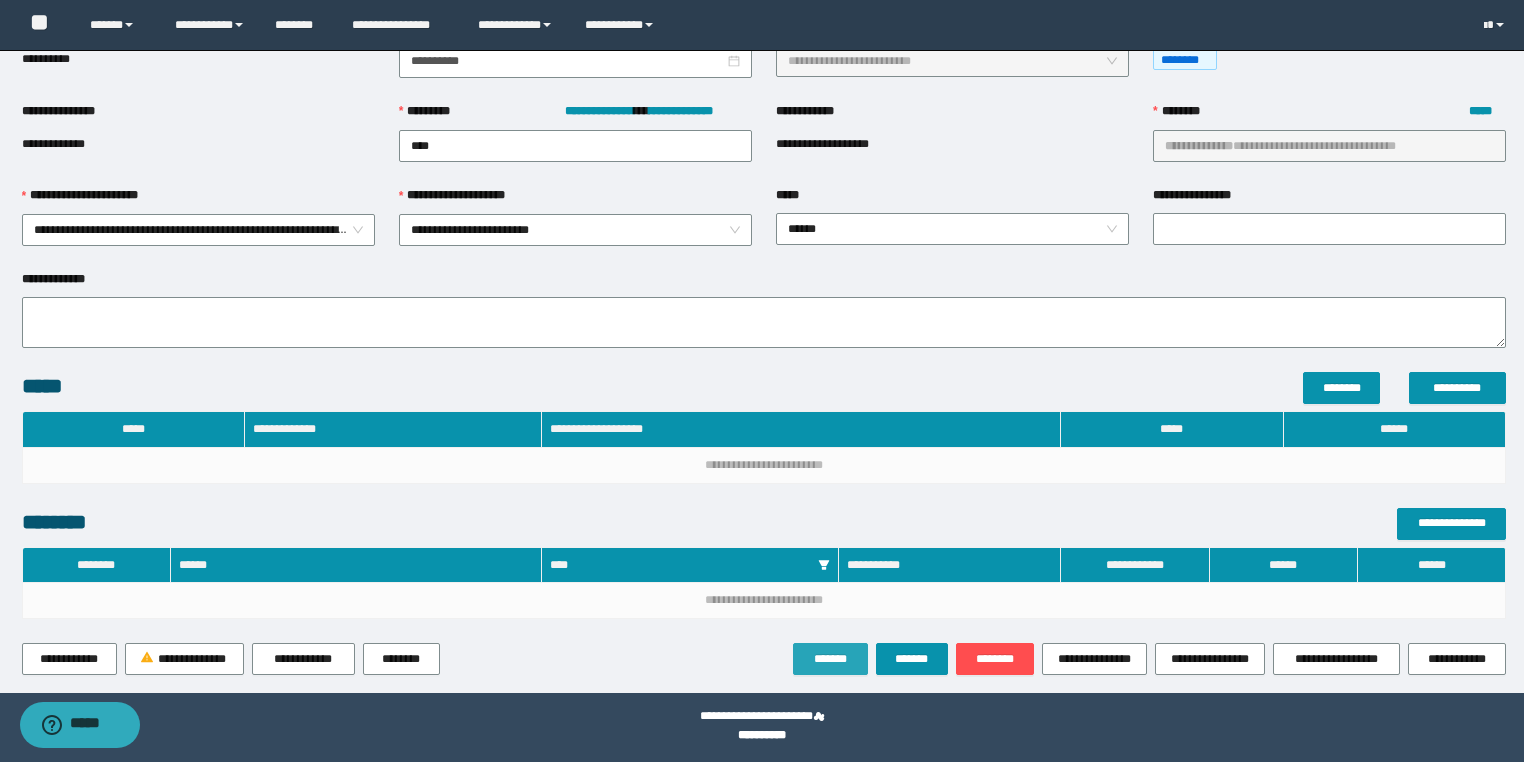 scroll, scrollTop: 202, scrollLeft: 0, axis: vertical 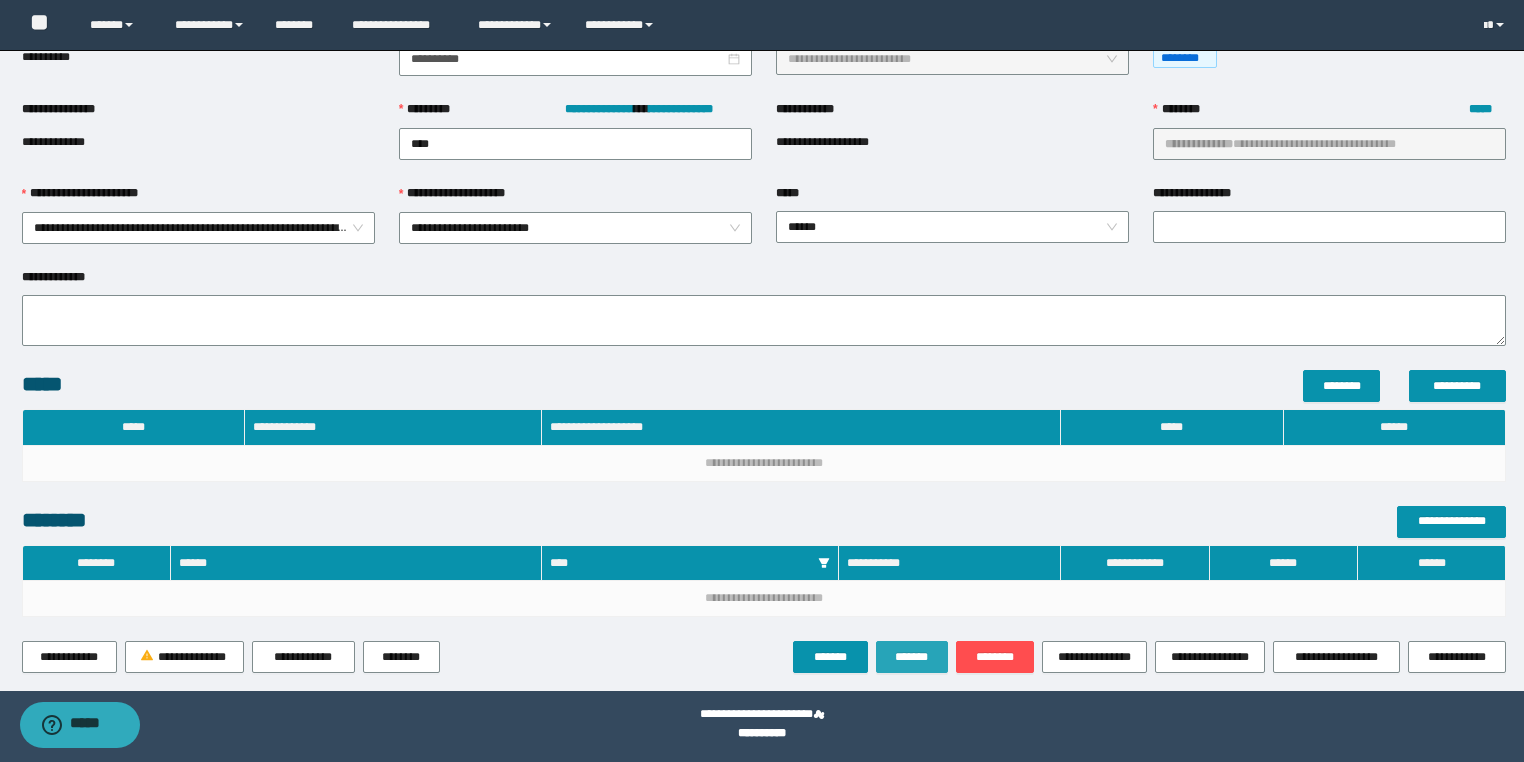 click on "*******" at bounding box center (912, 657) 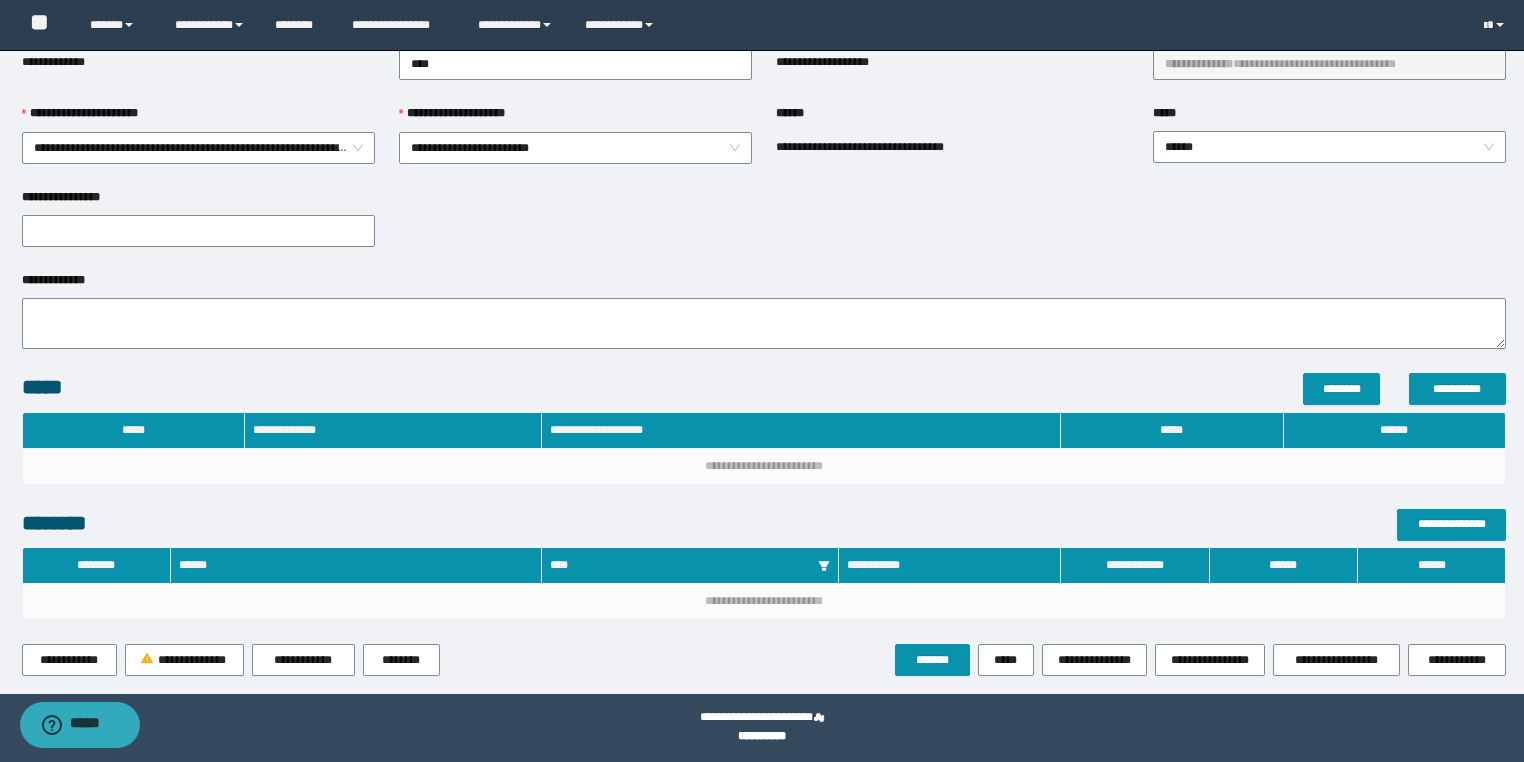 scroll, scrollTop: 285, scrollLeft: 0, axis: vertical 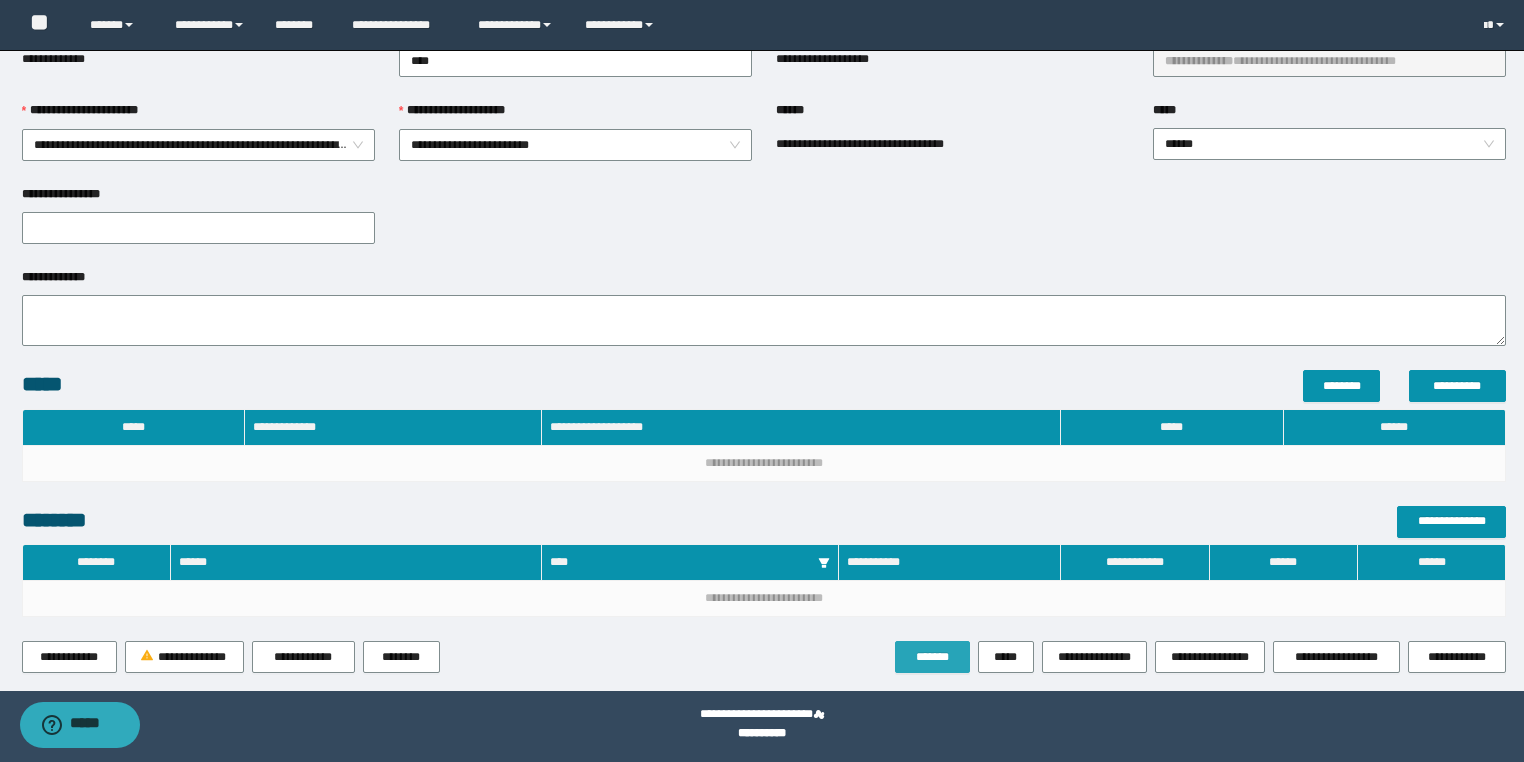 click on "*******" at bounding box center [932, 657] 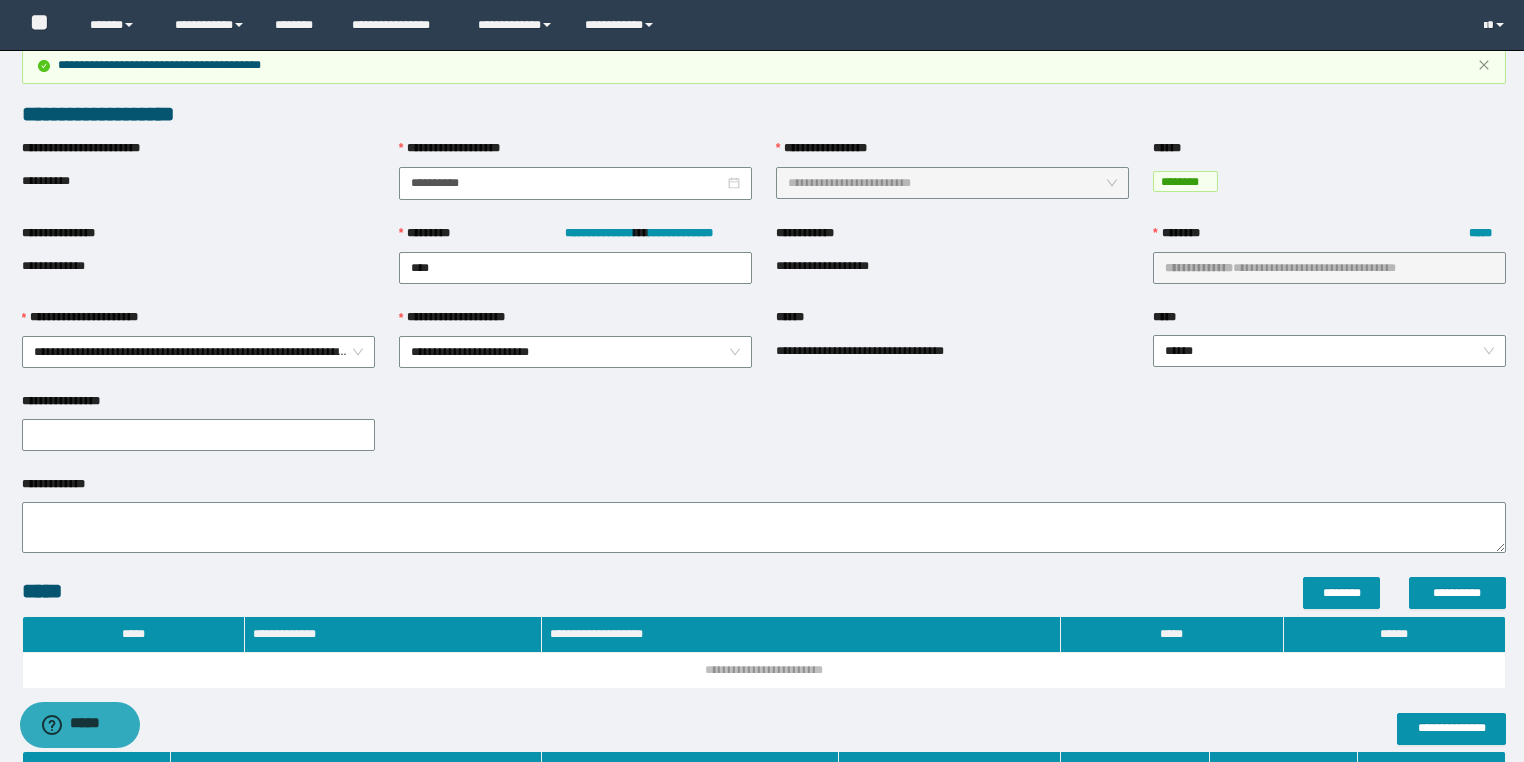 scroll, scrollTop: 0, scrollLeft: 0, axis: both 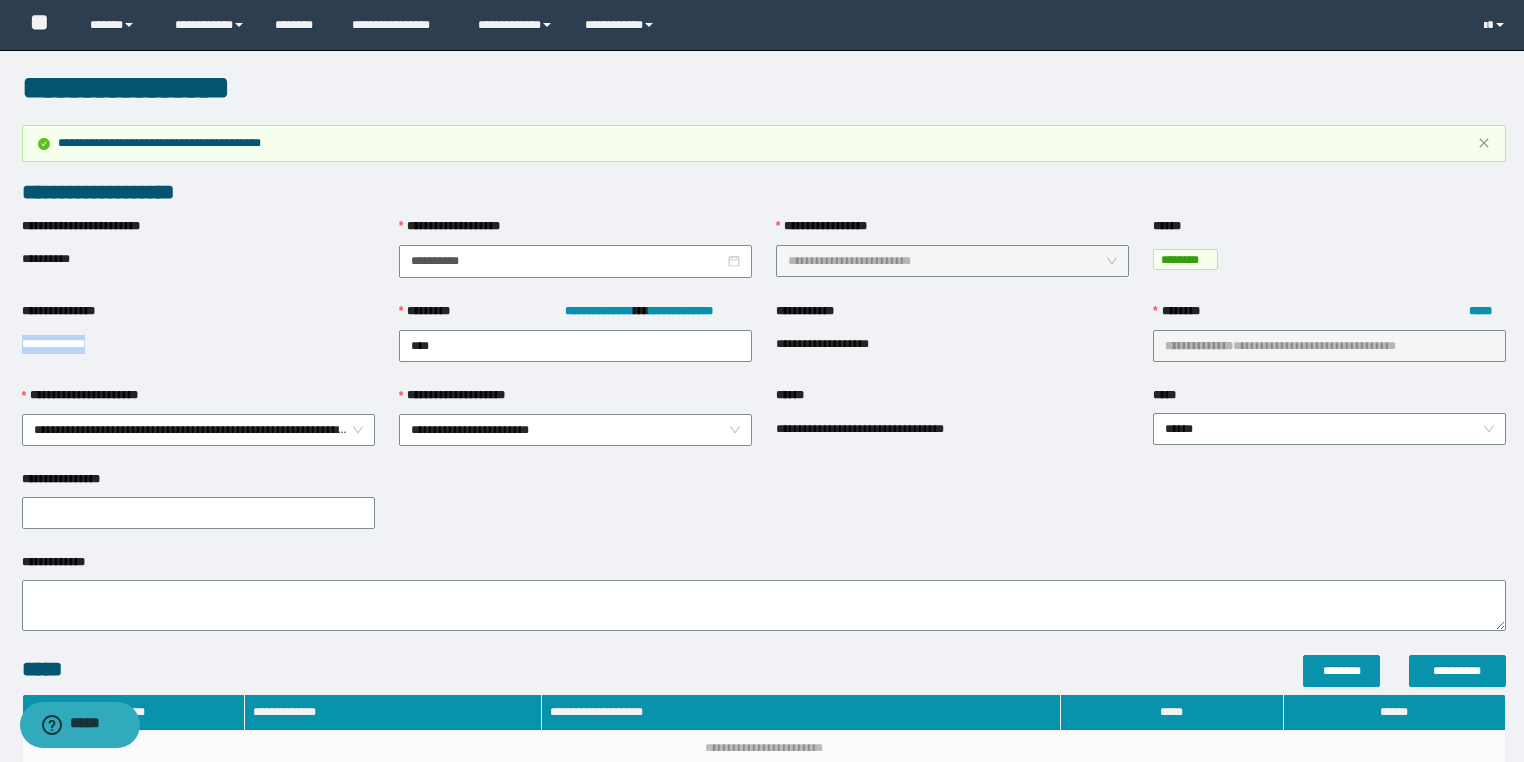 drag, startPoint x: 135, startPoint y: 344, endPoint x: 0, endPoint y: 338, distance: 135.13327 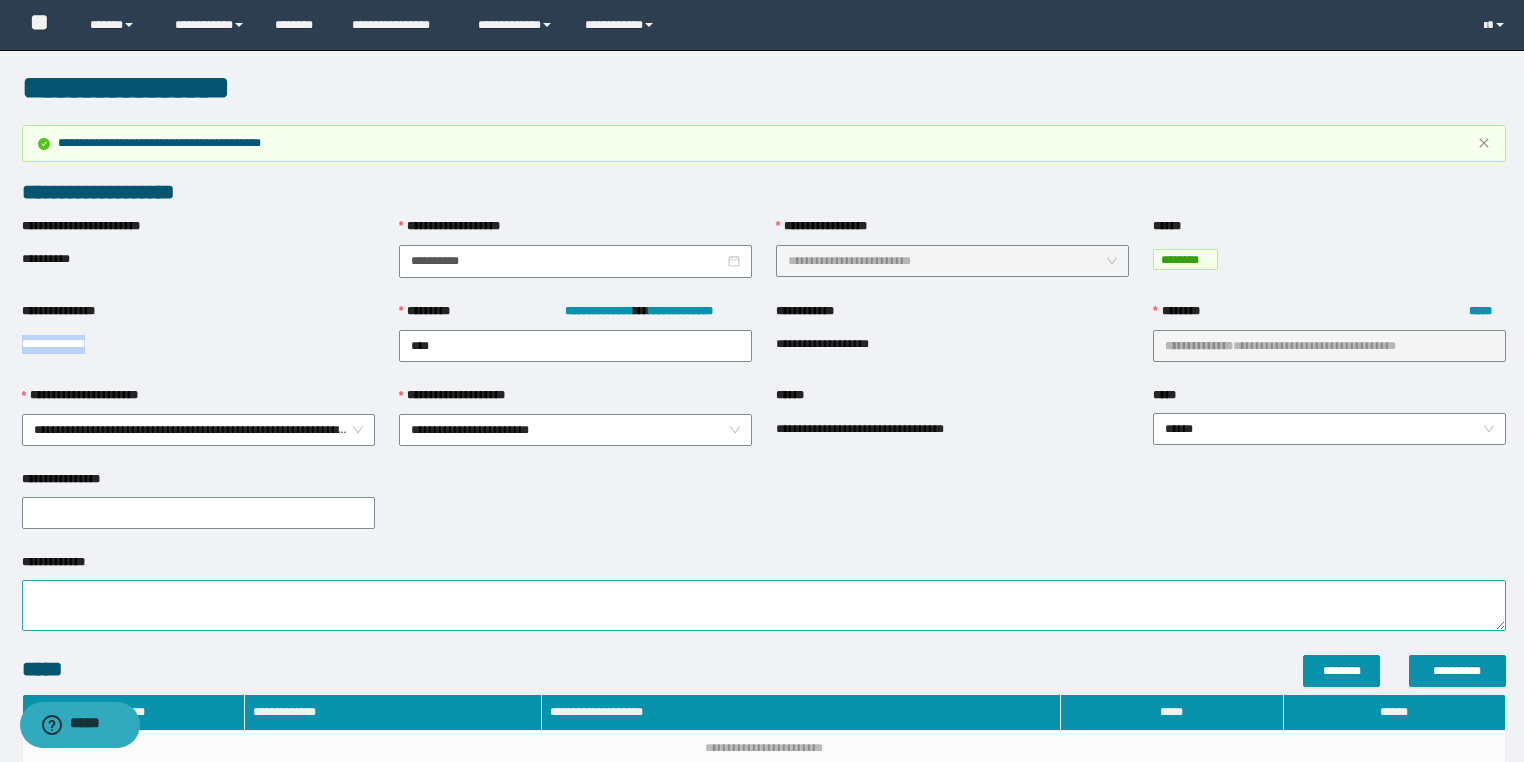 copy on "**********" 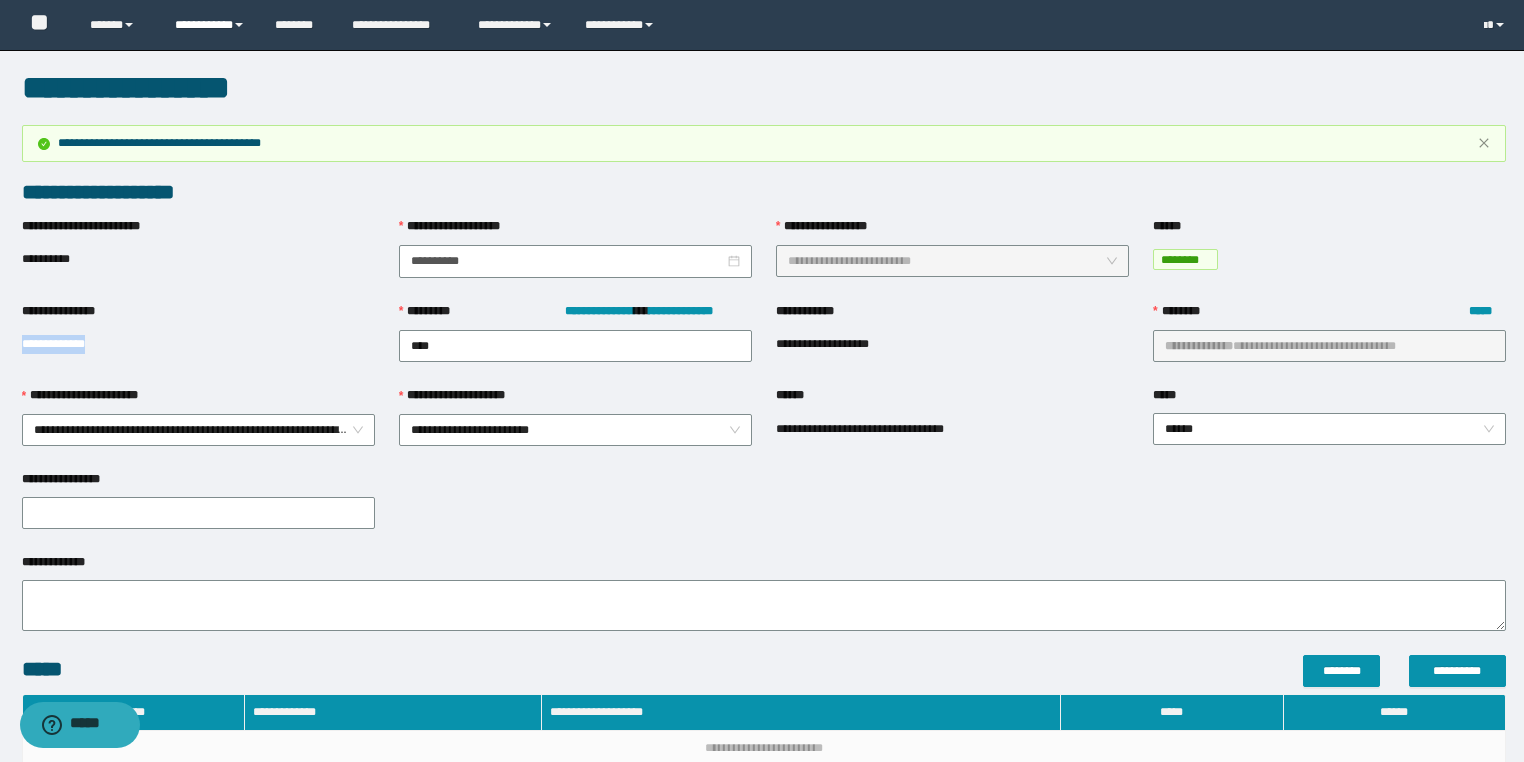 click on "**********" at bounding box center (210, 25) 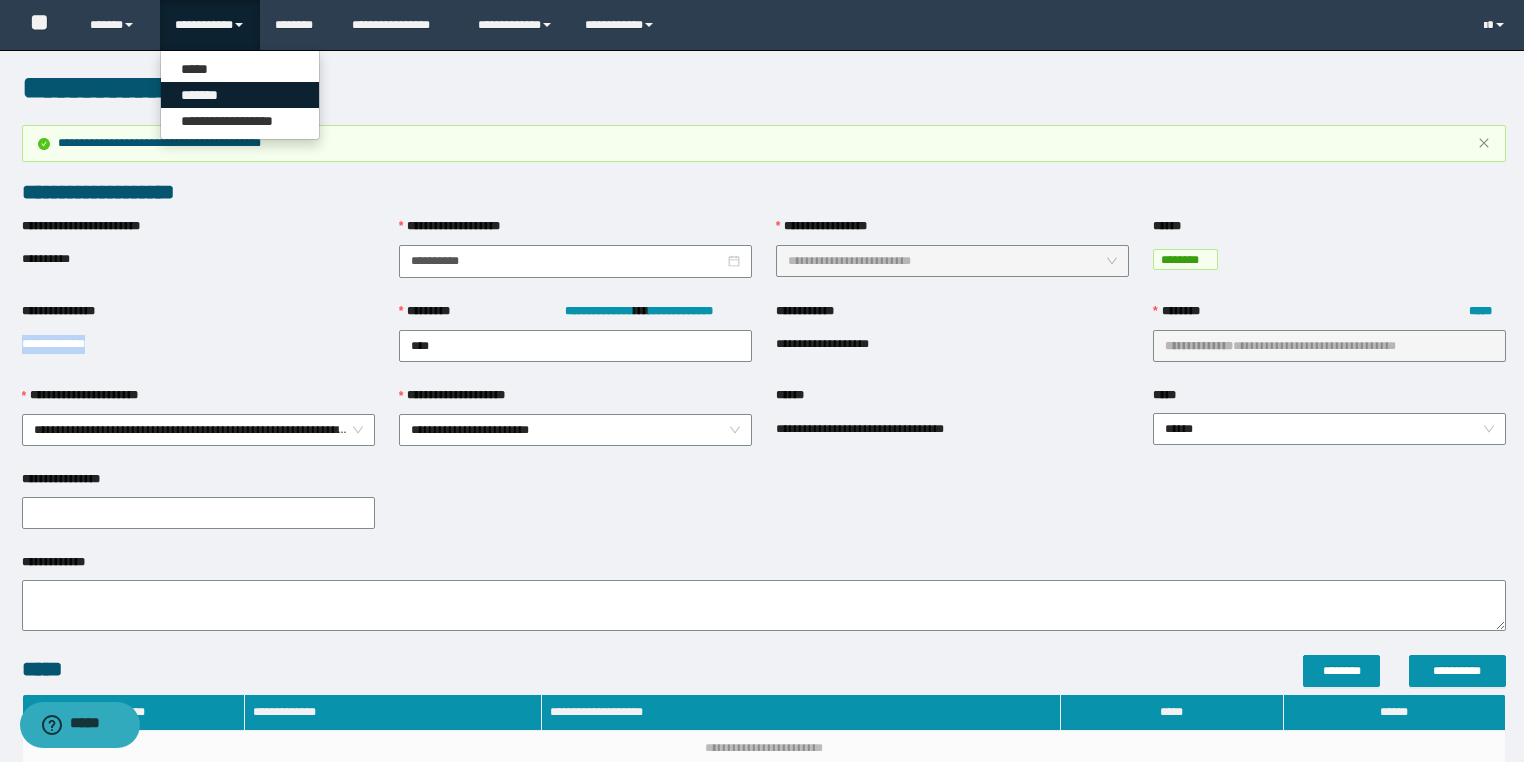 click on "*******" at bounding box center [240, 95] 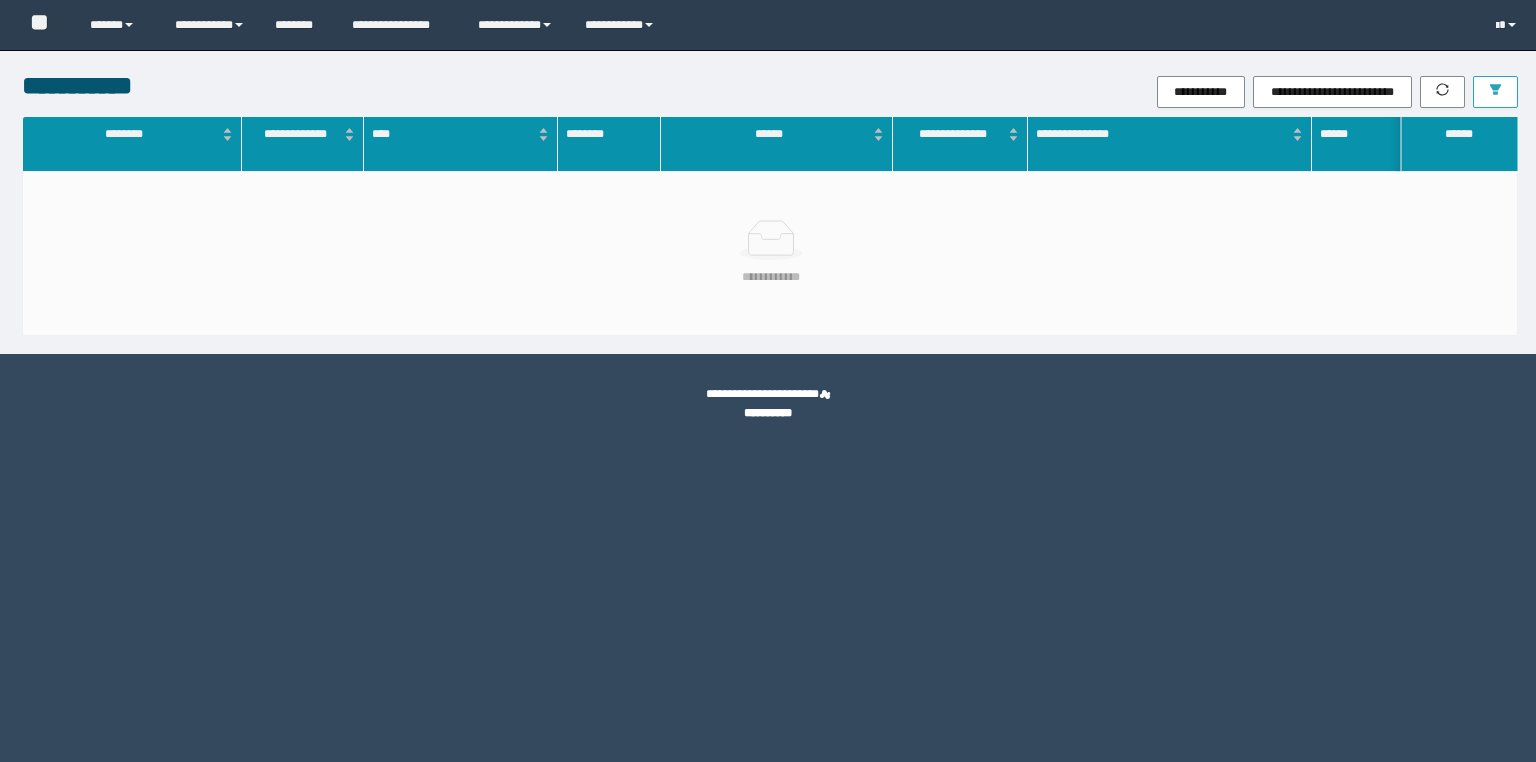 scroll, scrollTop: 0, scrollLeft: 0, axis: both 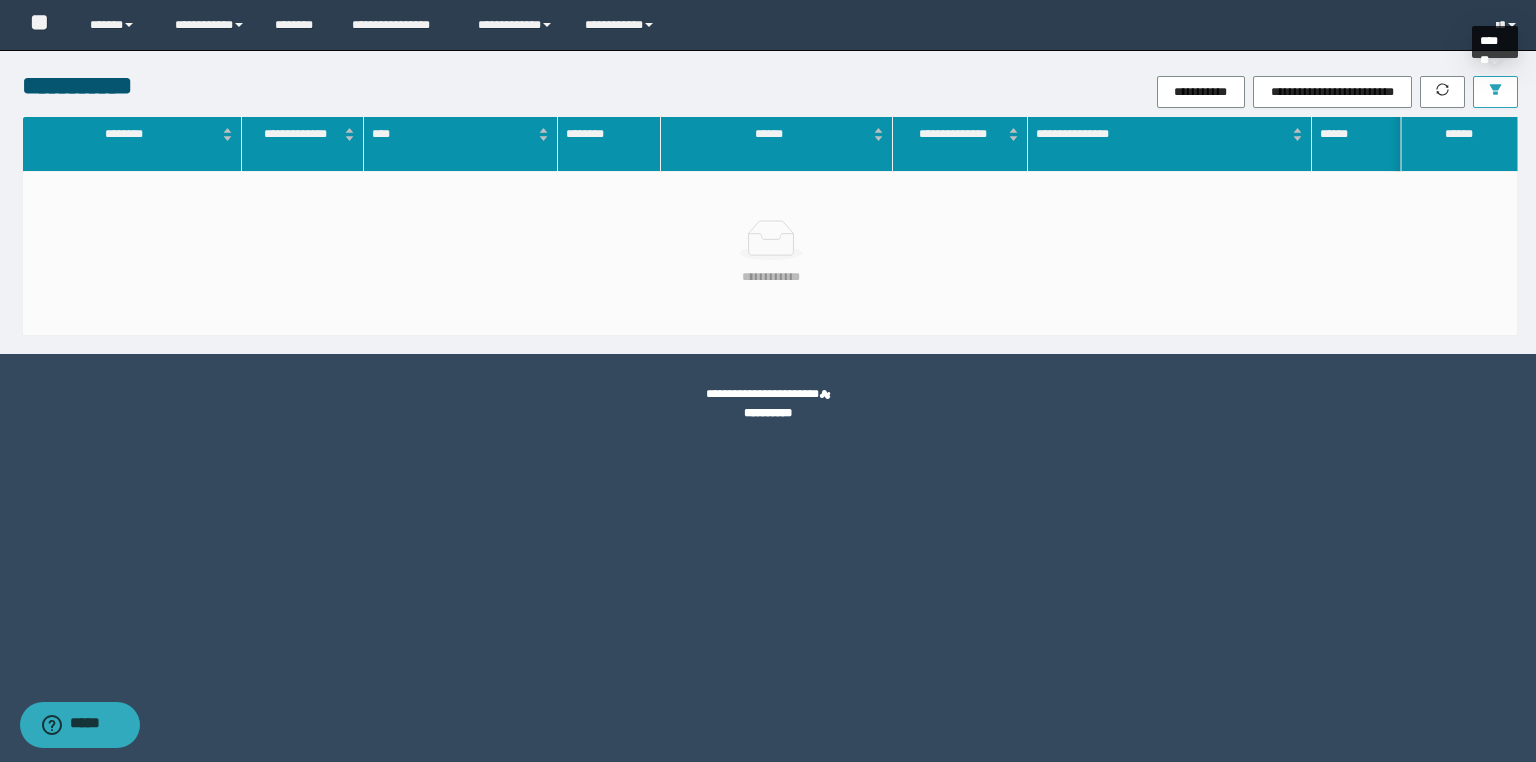click at bounding box center [1495, 92] 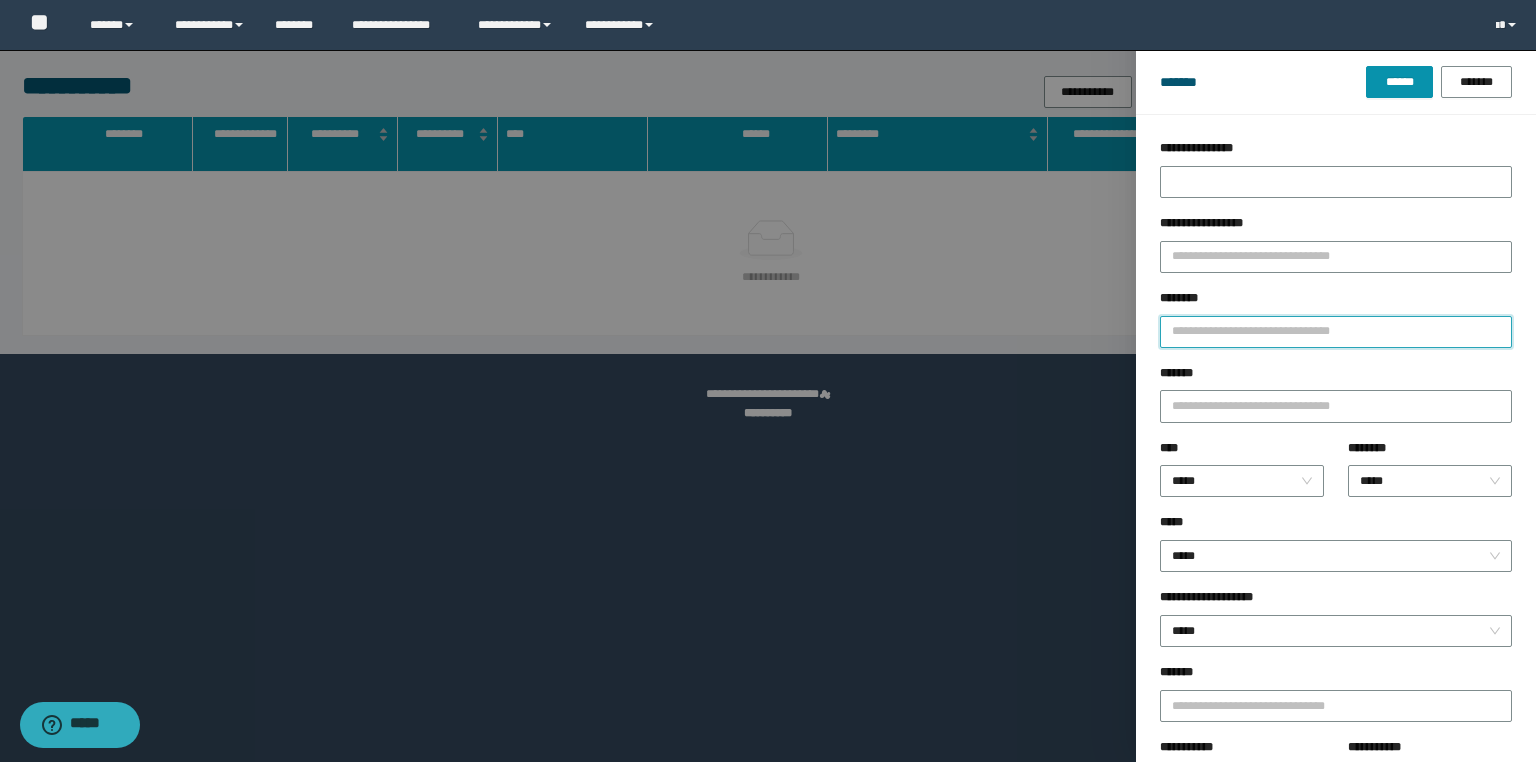 click on "********" at bounding box center (1336, 332) 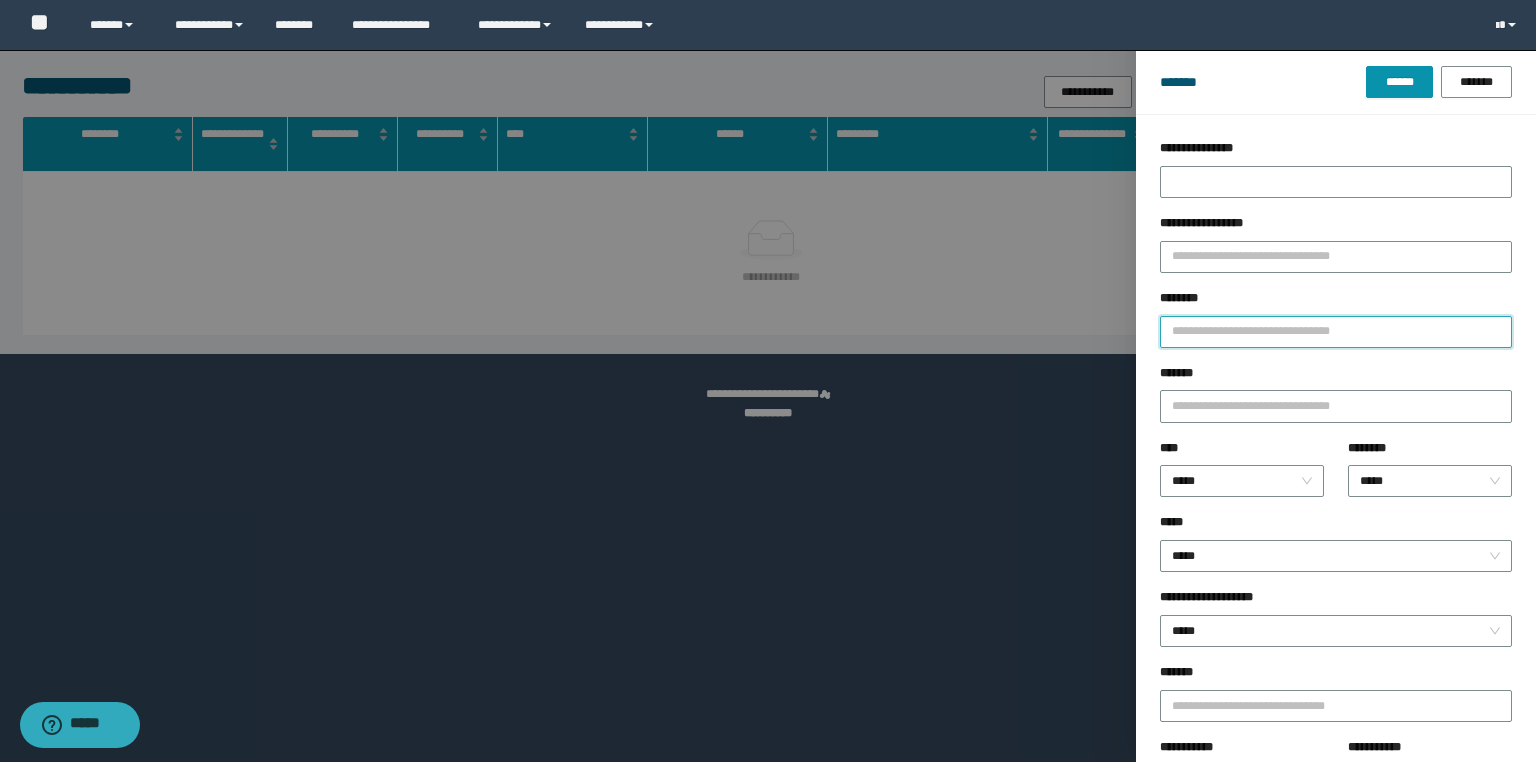 paste on "**********" 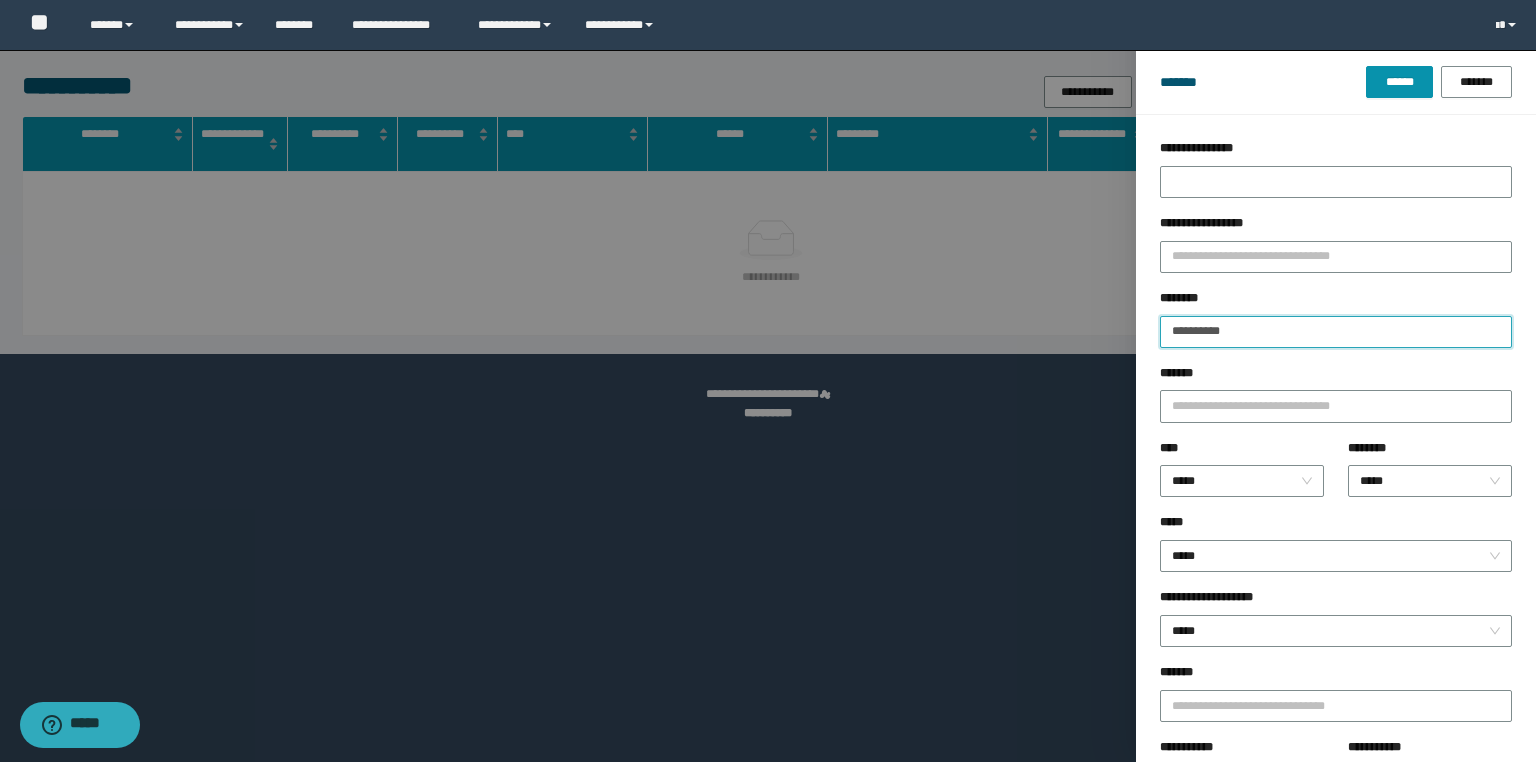 click on "******" at bounding box center [1399, 82] 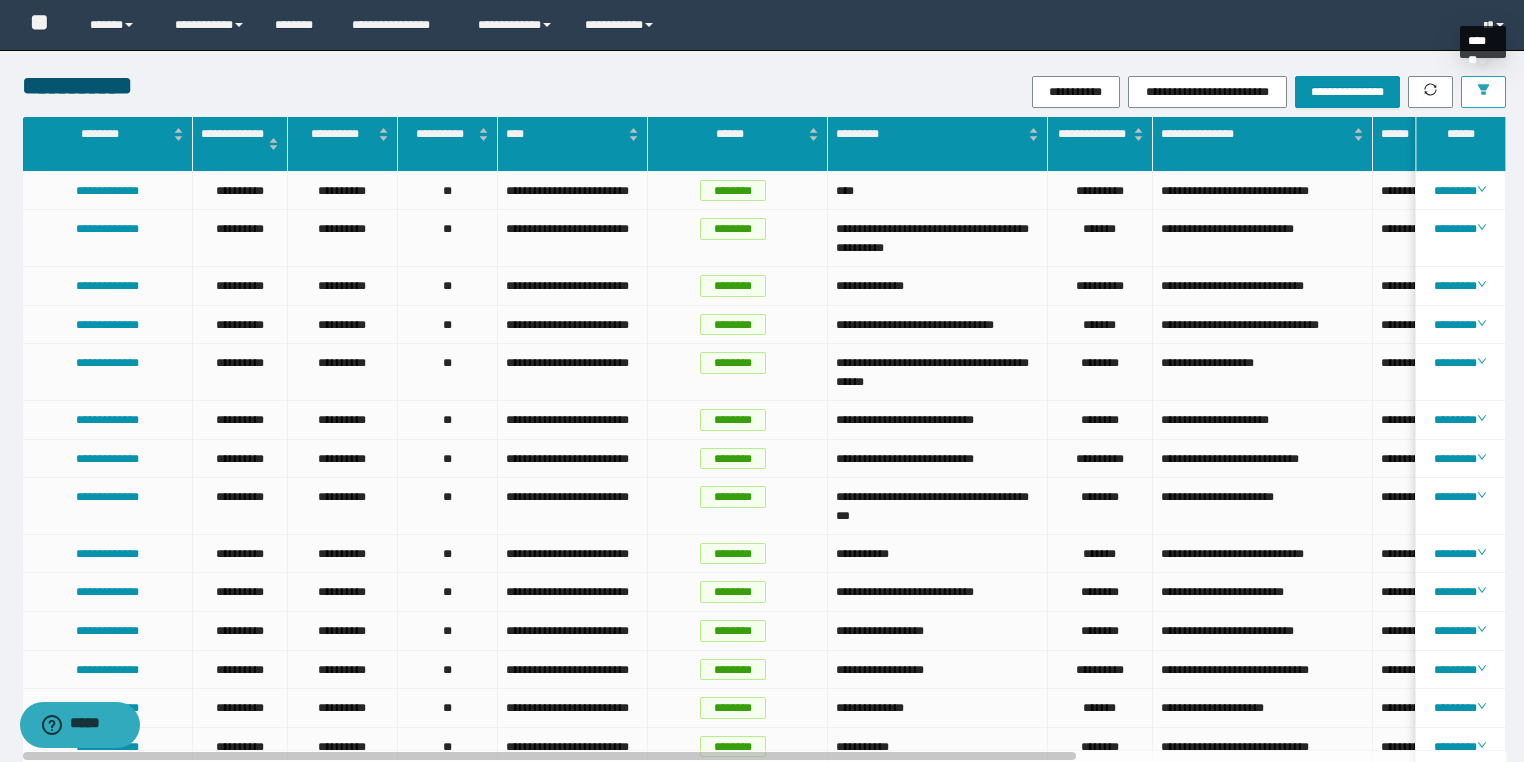 click at bounding box center (1483, 92) 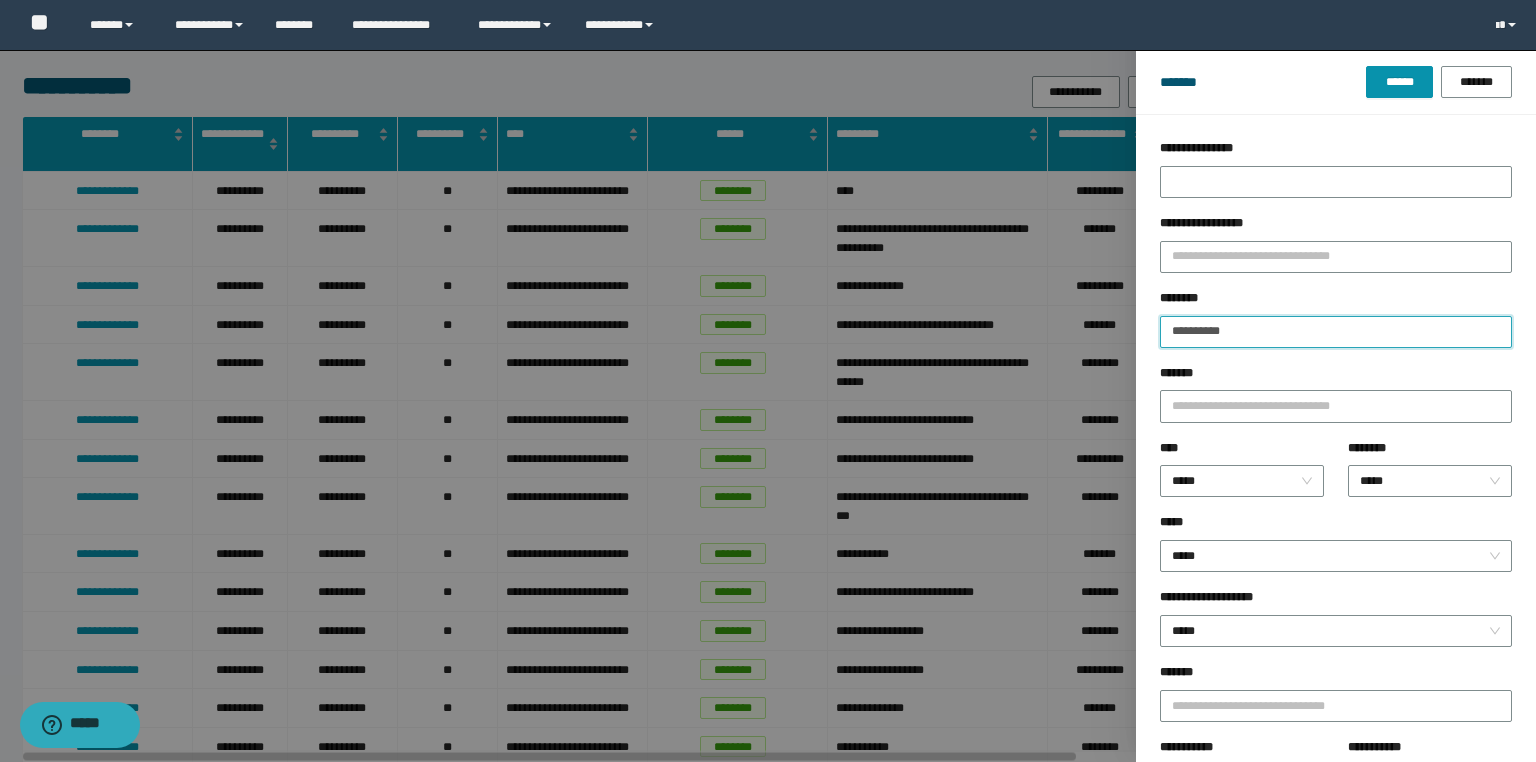 drag, startPoint x: 1278, startPoint y: 322, endPoint x: 946, endPoint y: 314, distance: 332.09637 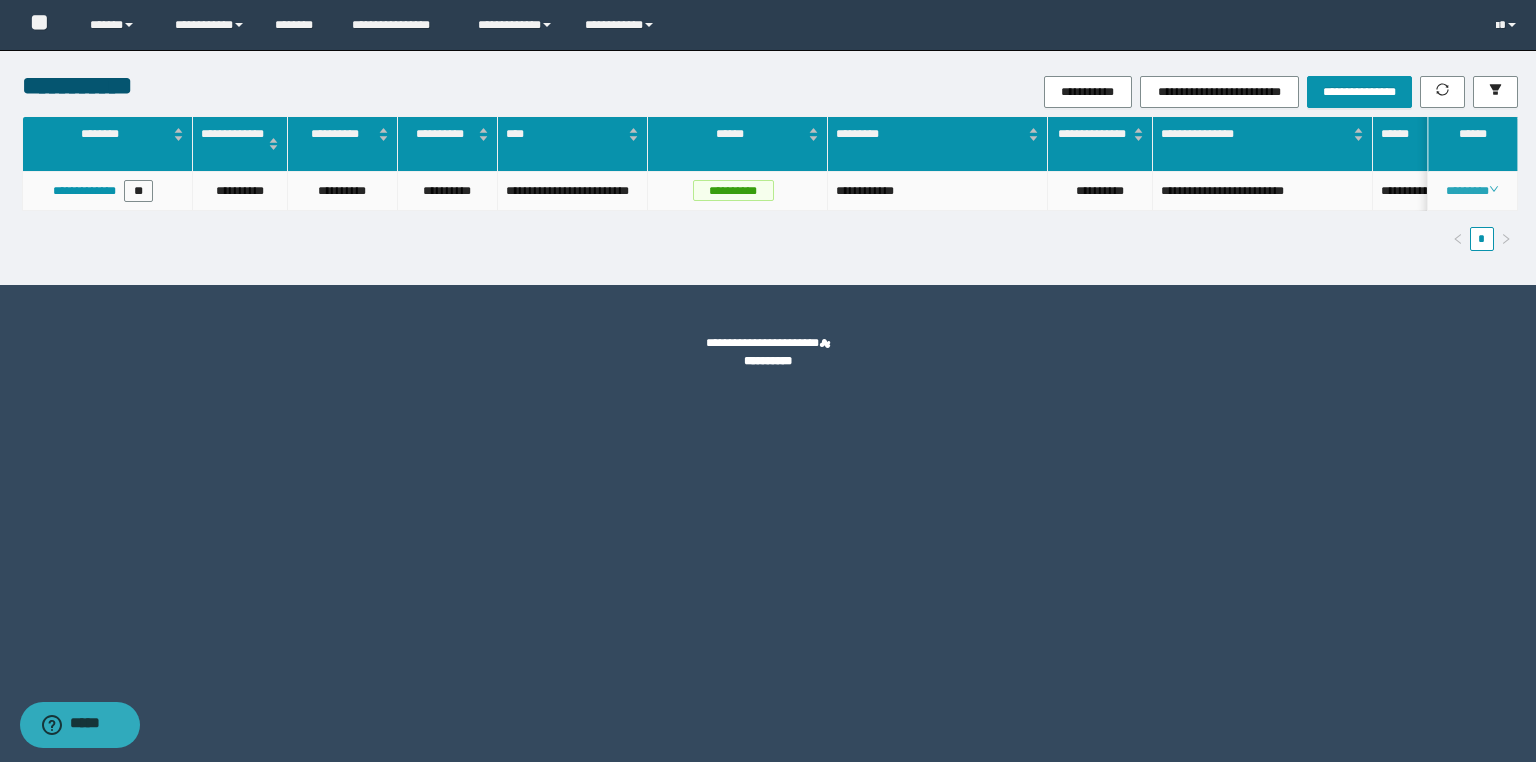 click on "********" at bounding box center [1472, 191] 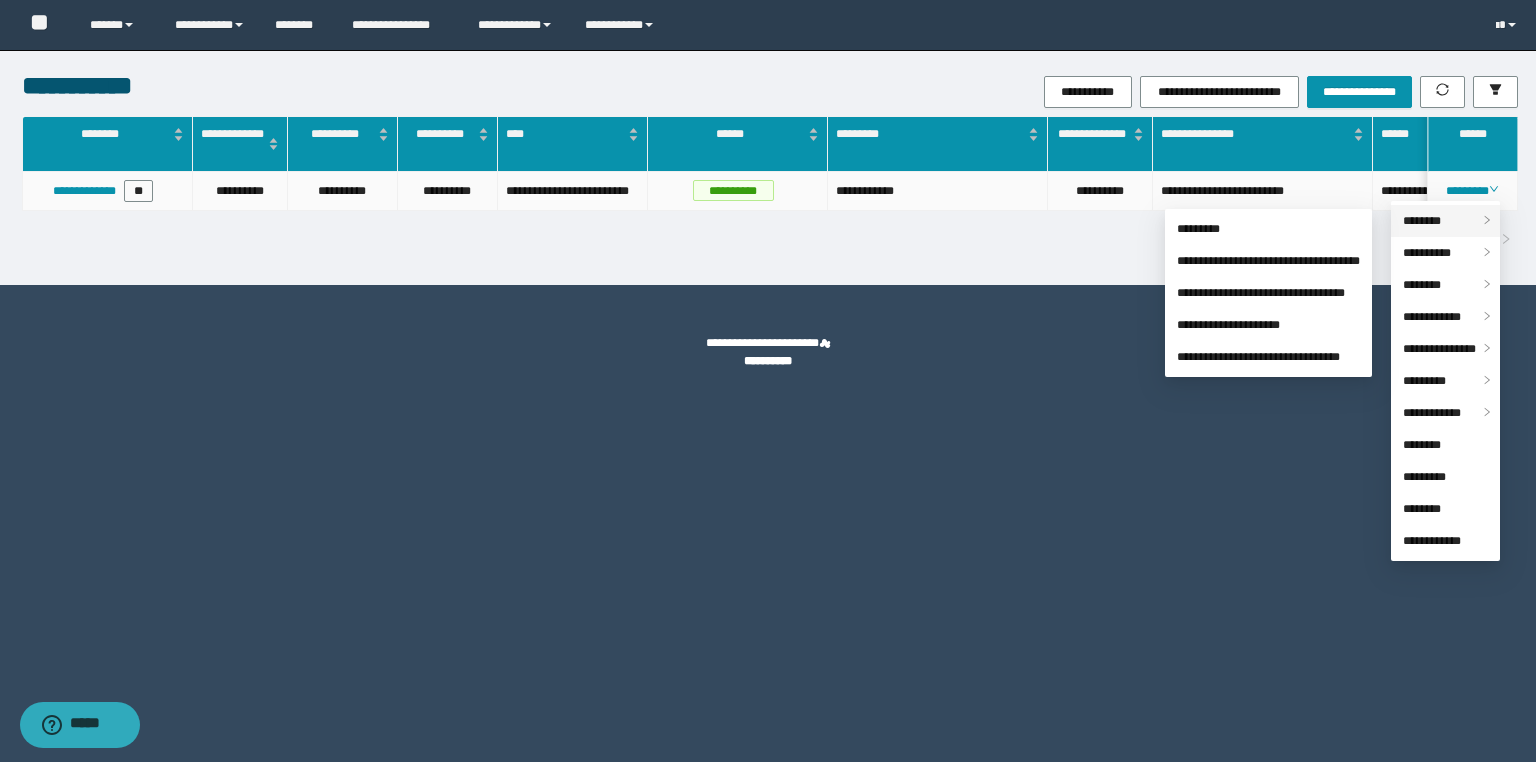 click on "********" at bounding box center (1445, 221) 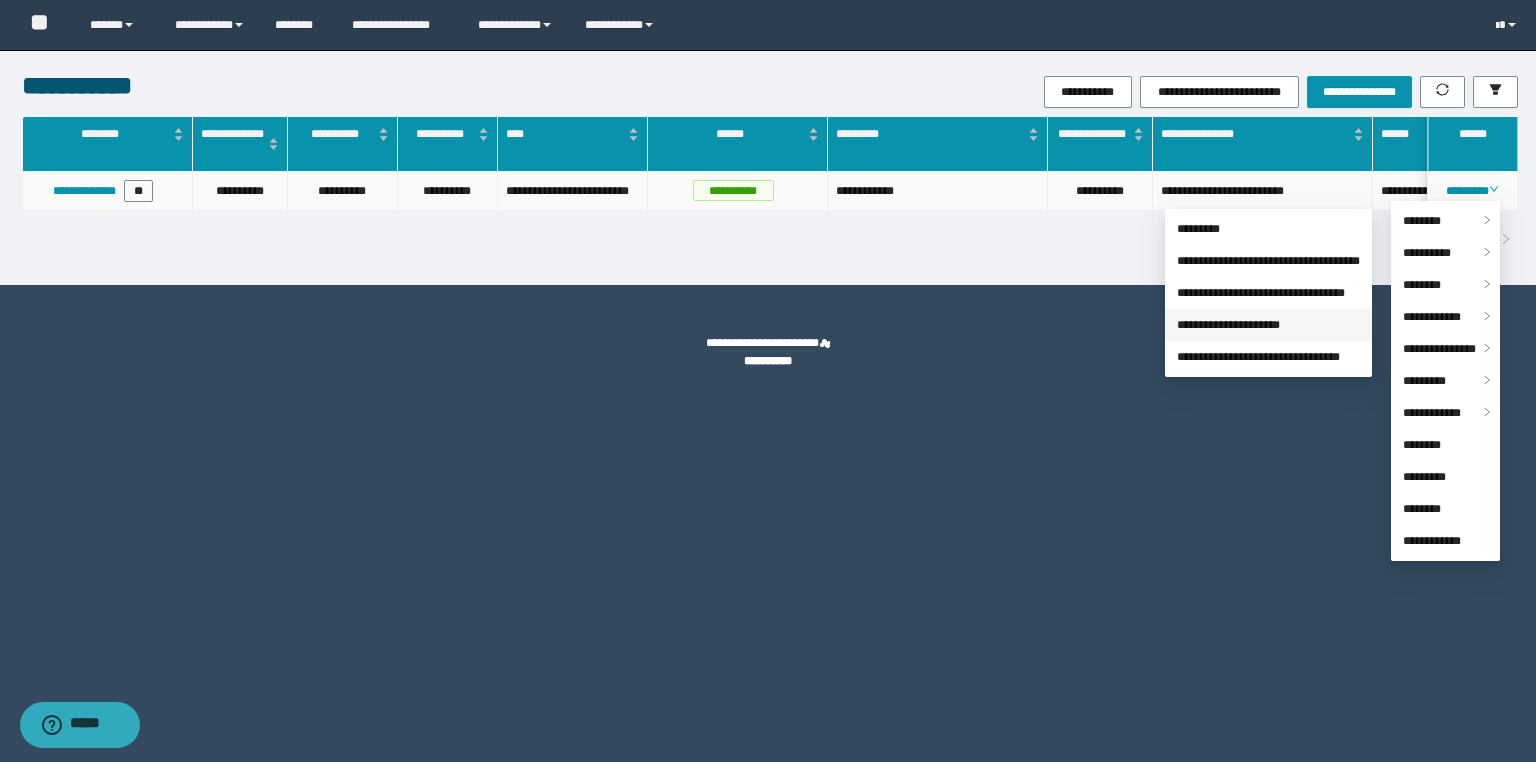 click on "**********" at bounding box center [1228, 325] 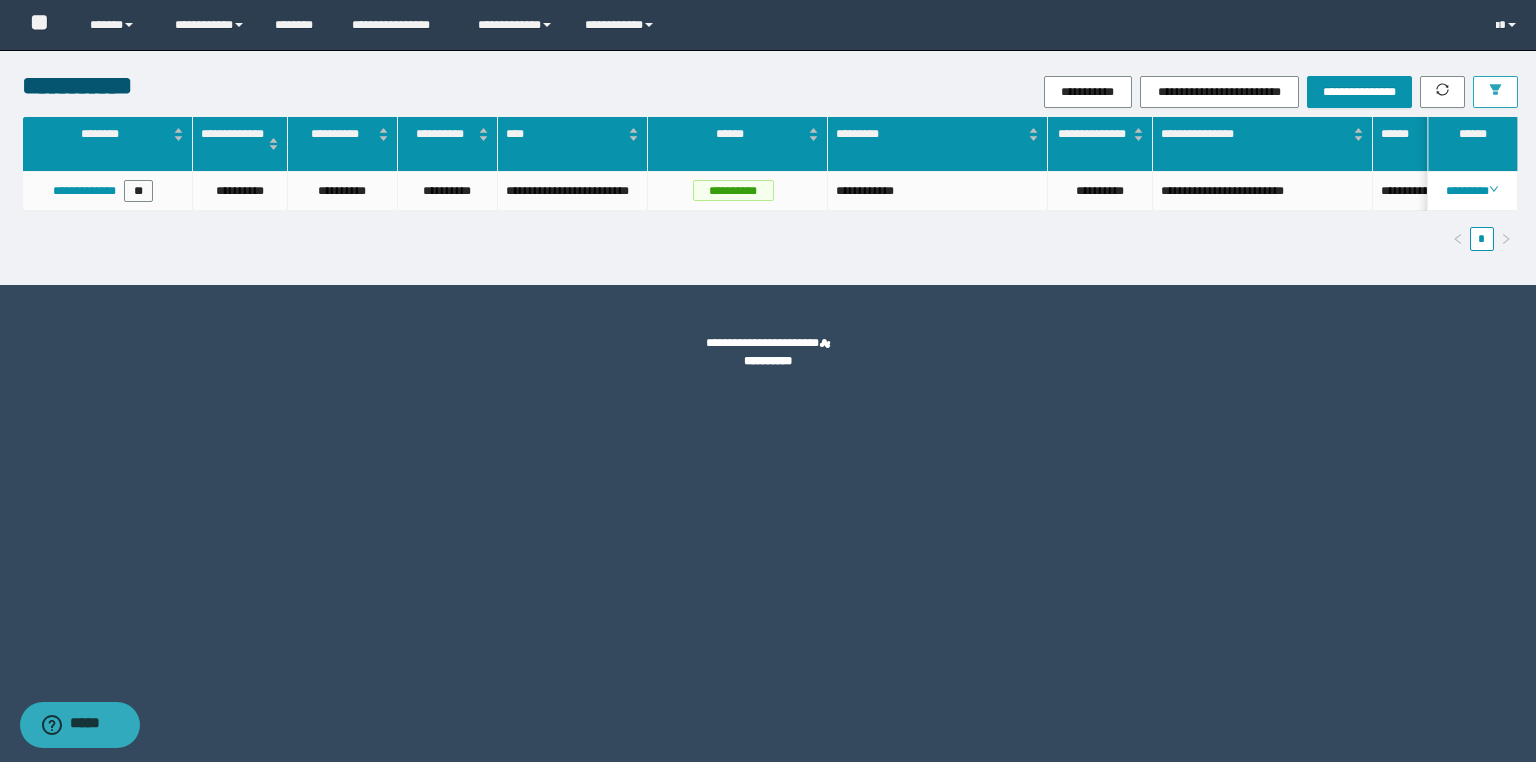 click at bounding box center [1495, 92] 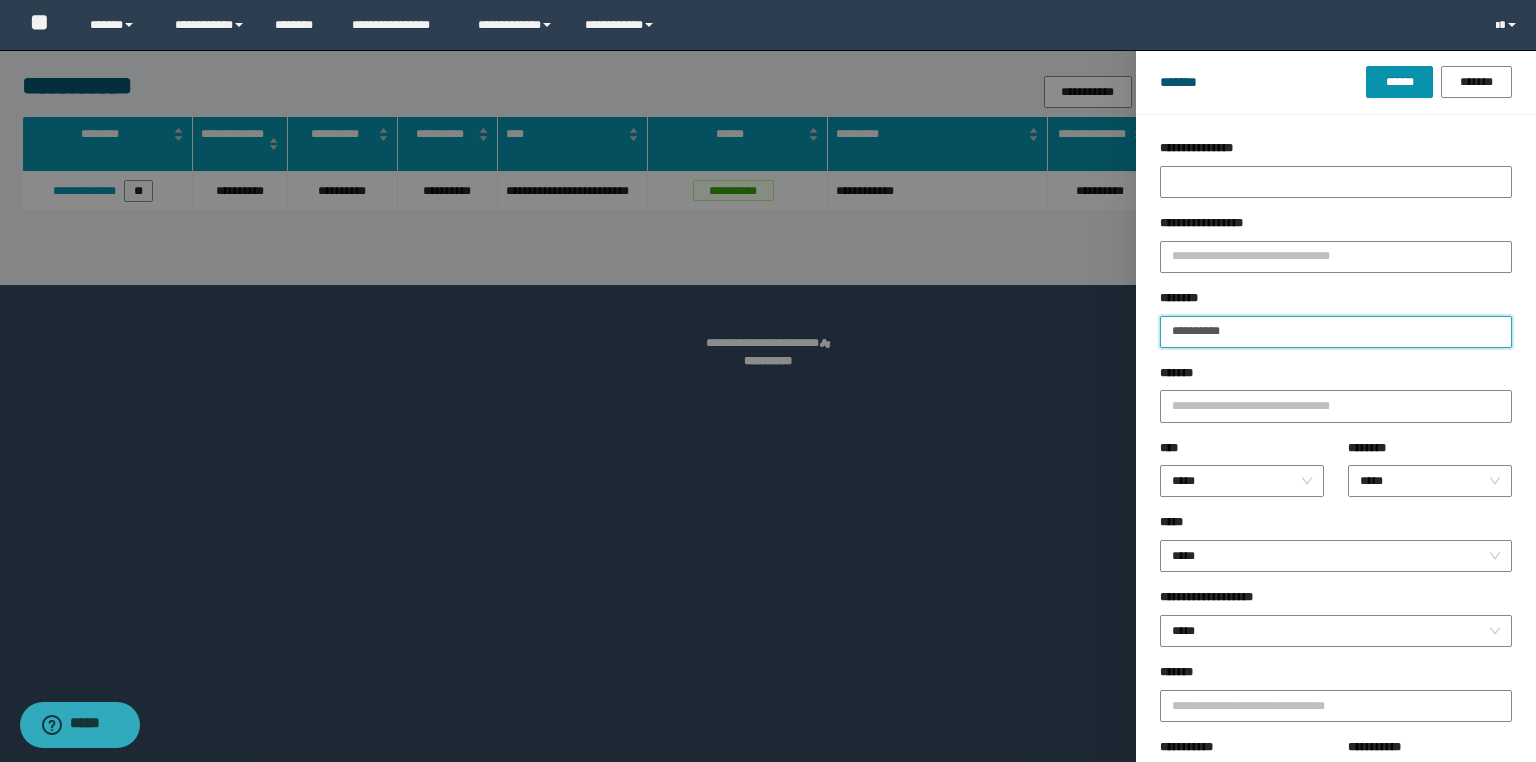 drag, startPoint x: 1160, startPoint y: 336, endPoint x: 827, endPoint y: 329, distance: 333.07358 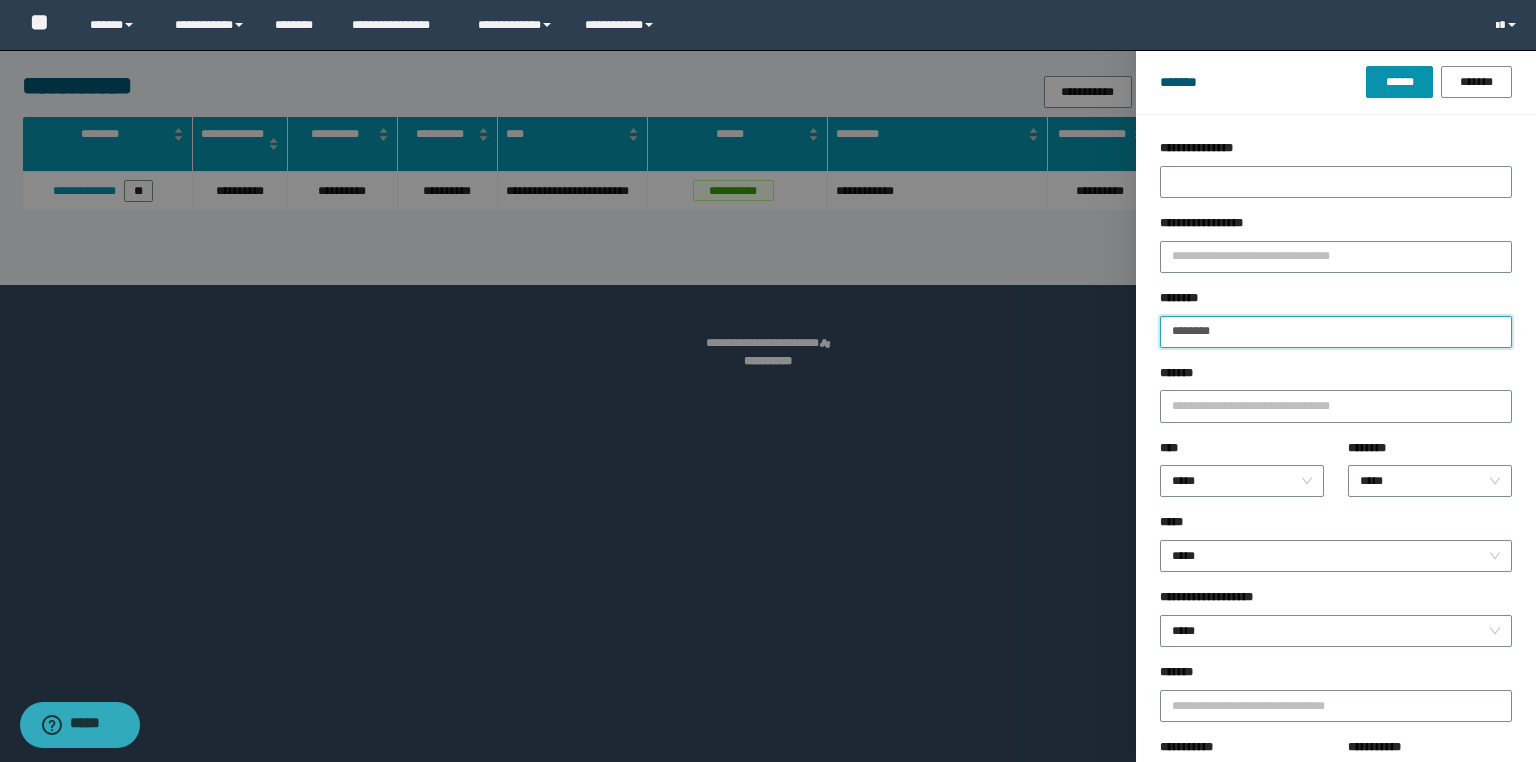 type on "********" 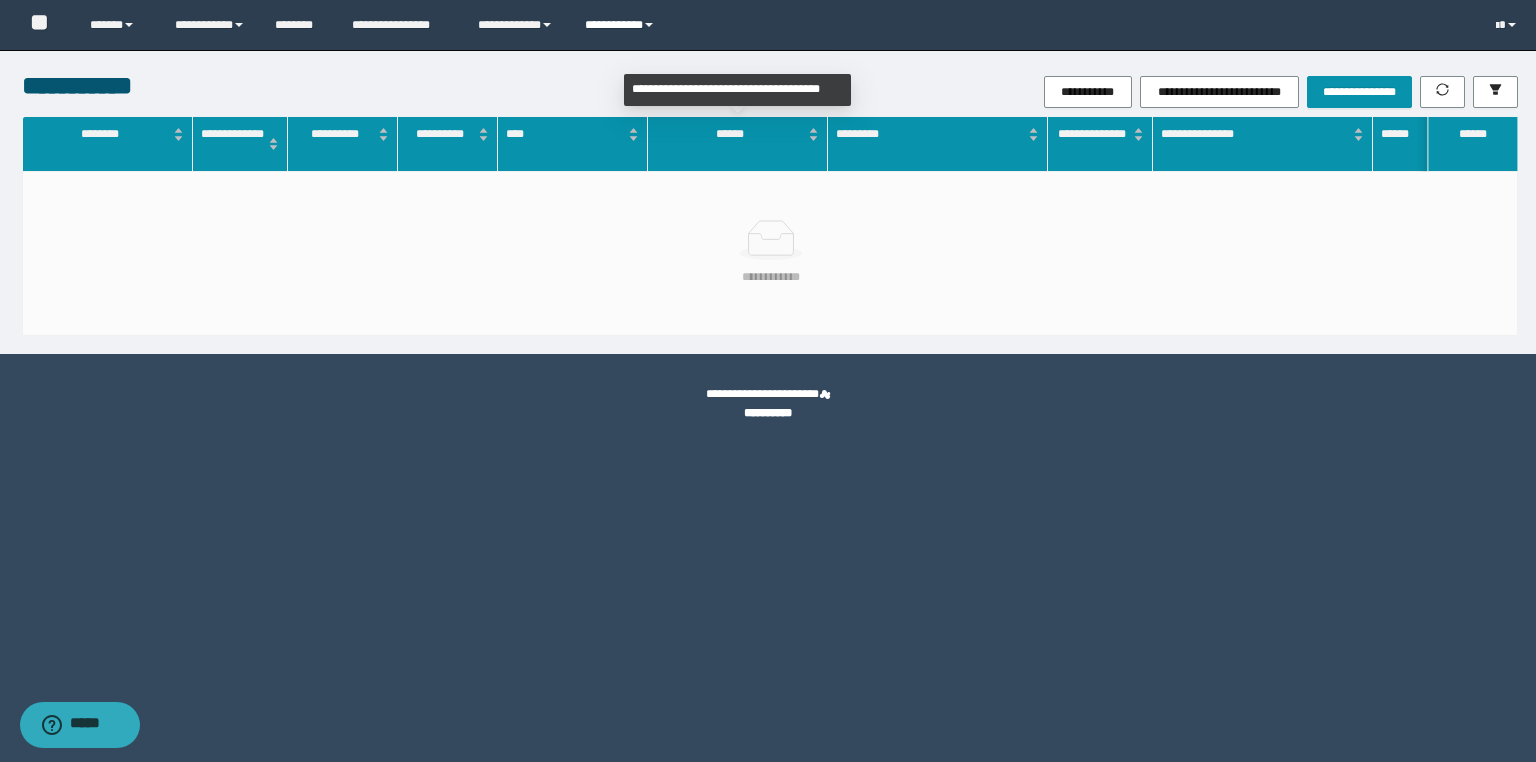 click on "**********" at bounding box center [622, 25] 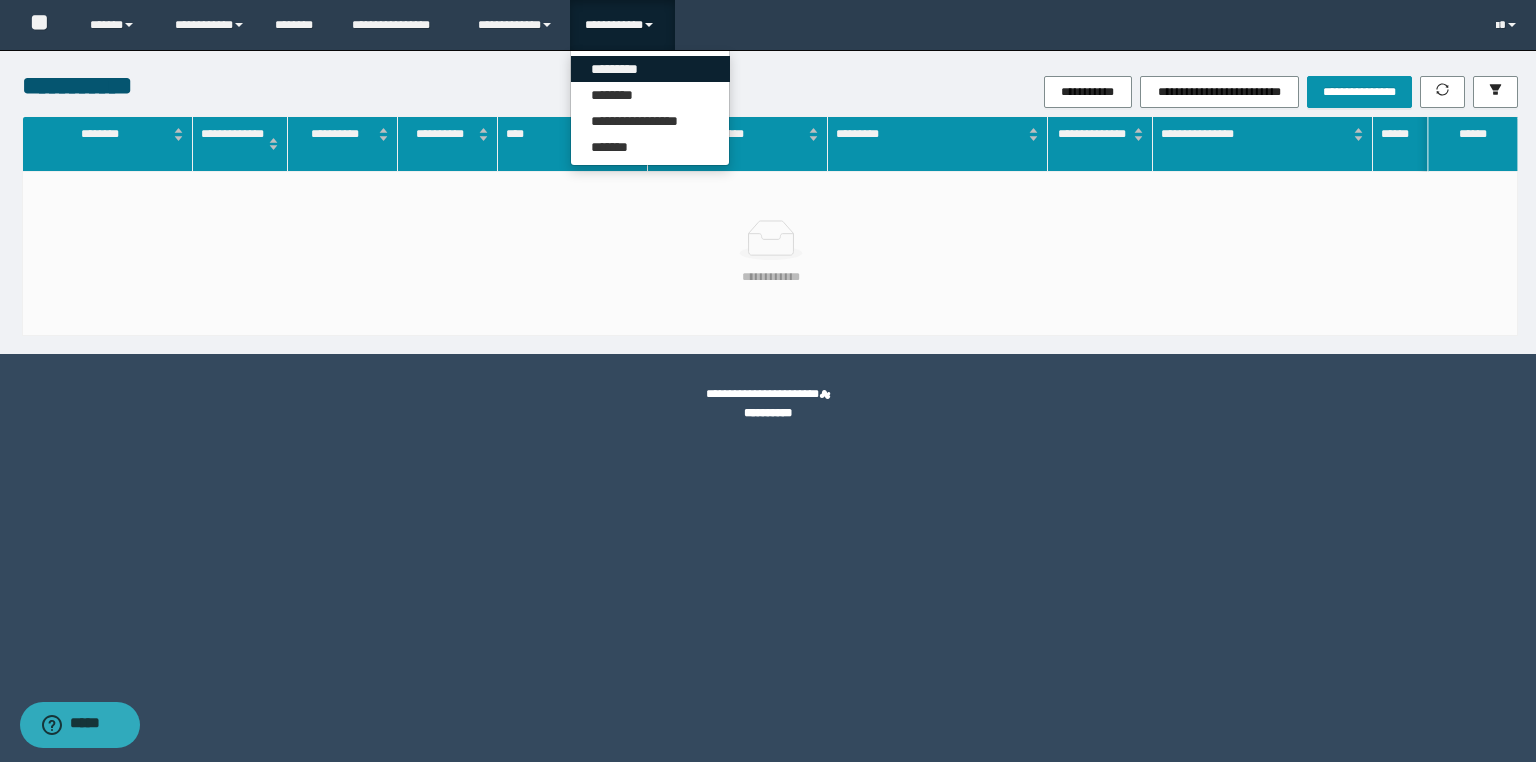 click on "*********" at bounding box center [650, 69] 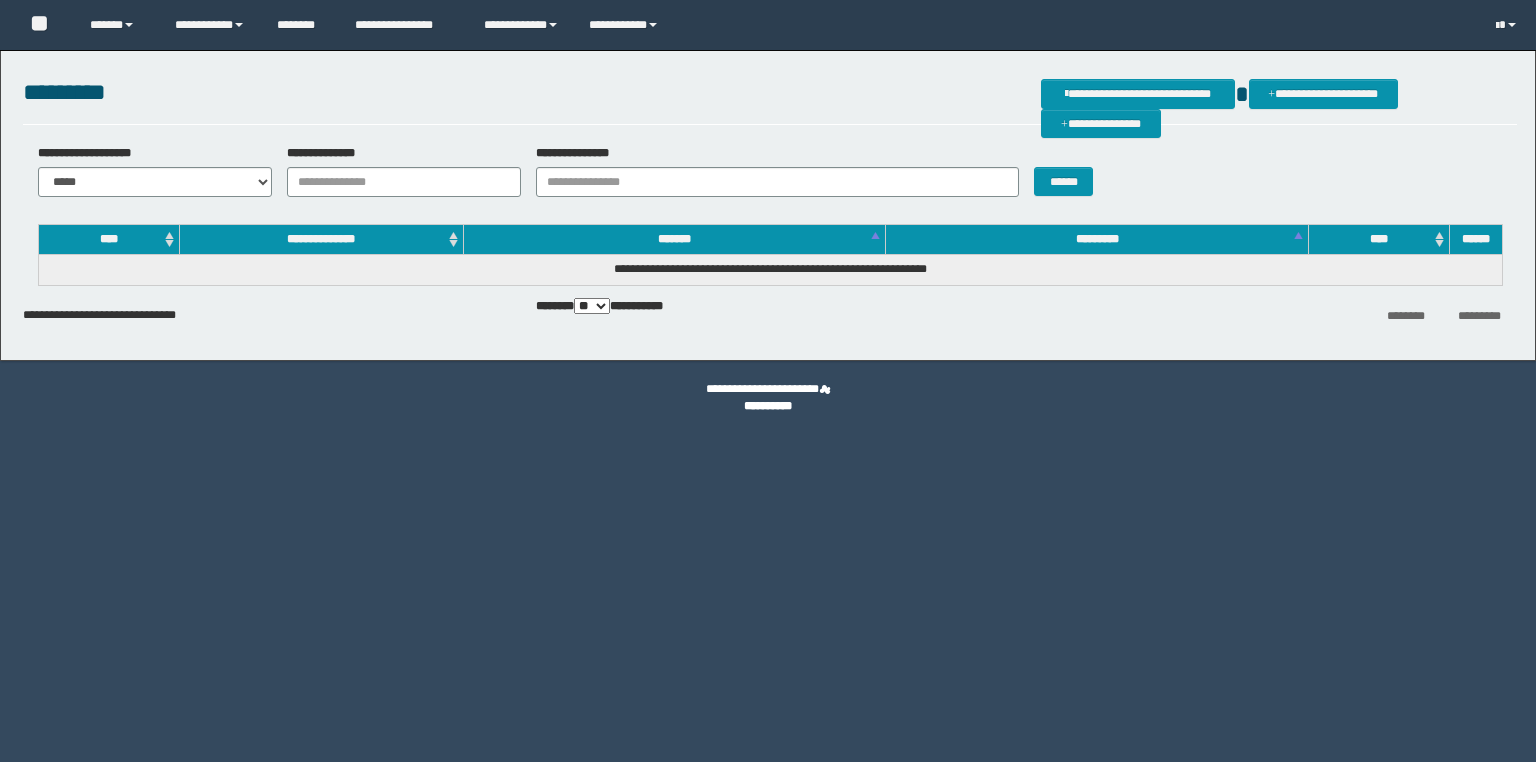 scroll, scrollTop: 0, scrollLeft: 0, axis: both 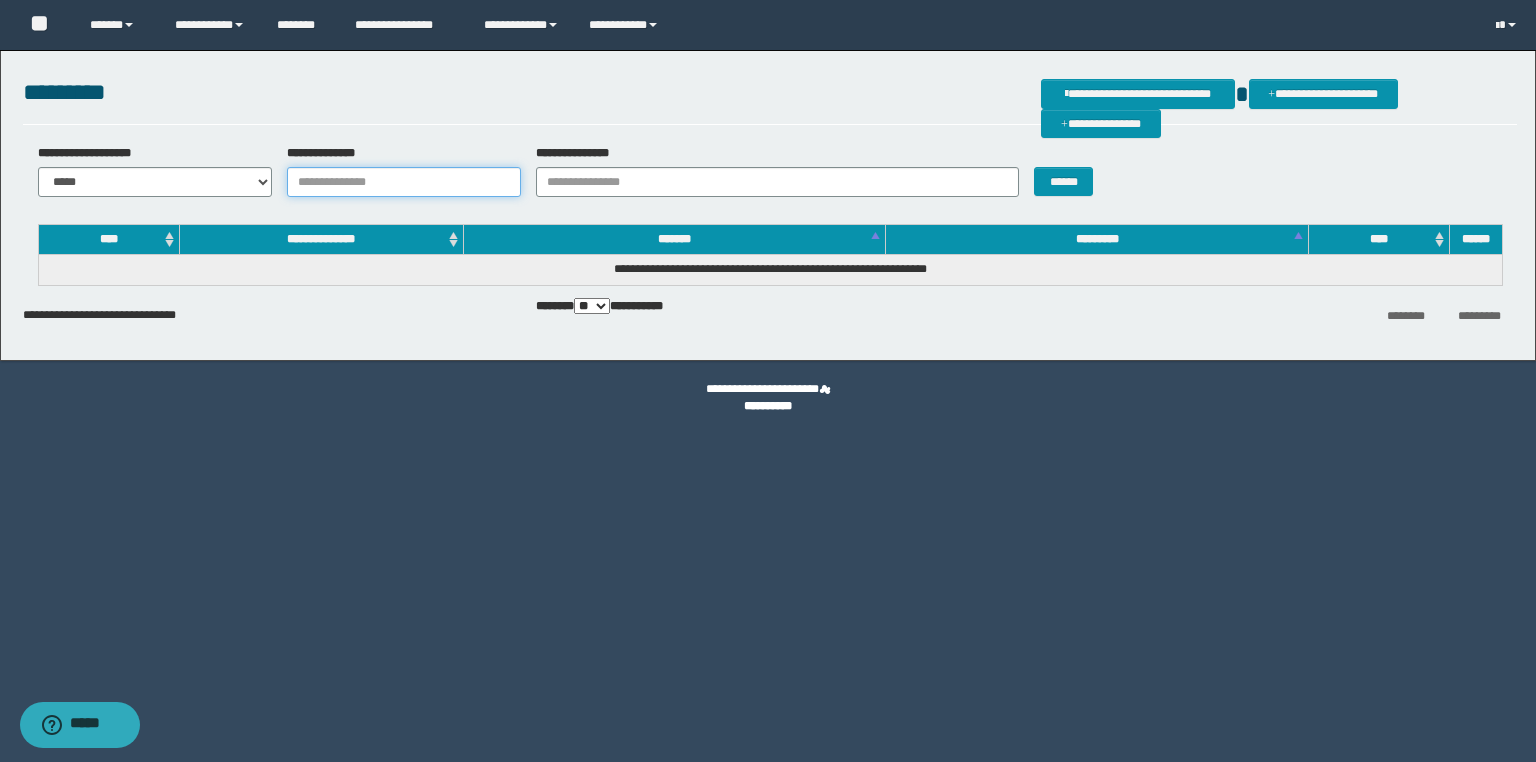 click on "**********" at bounding box center (404, 182) 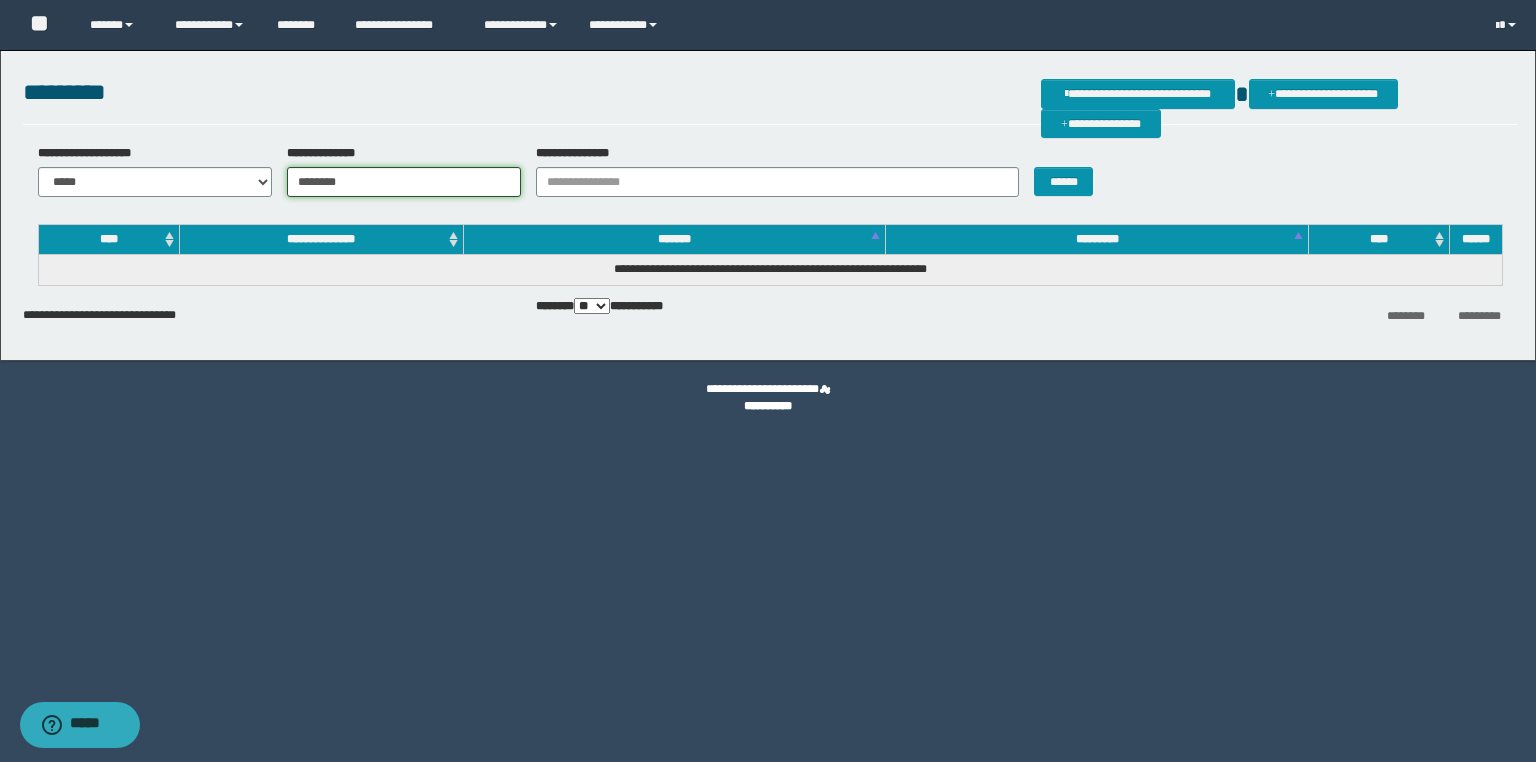 type on "********" 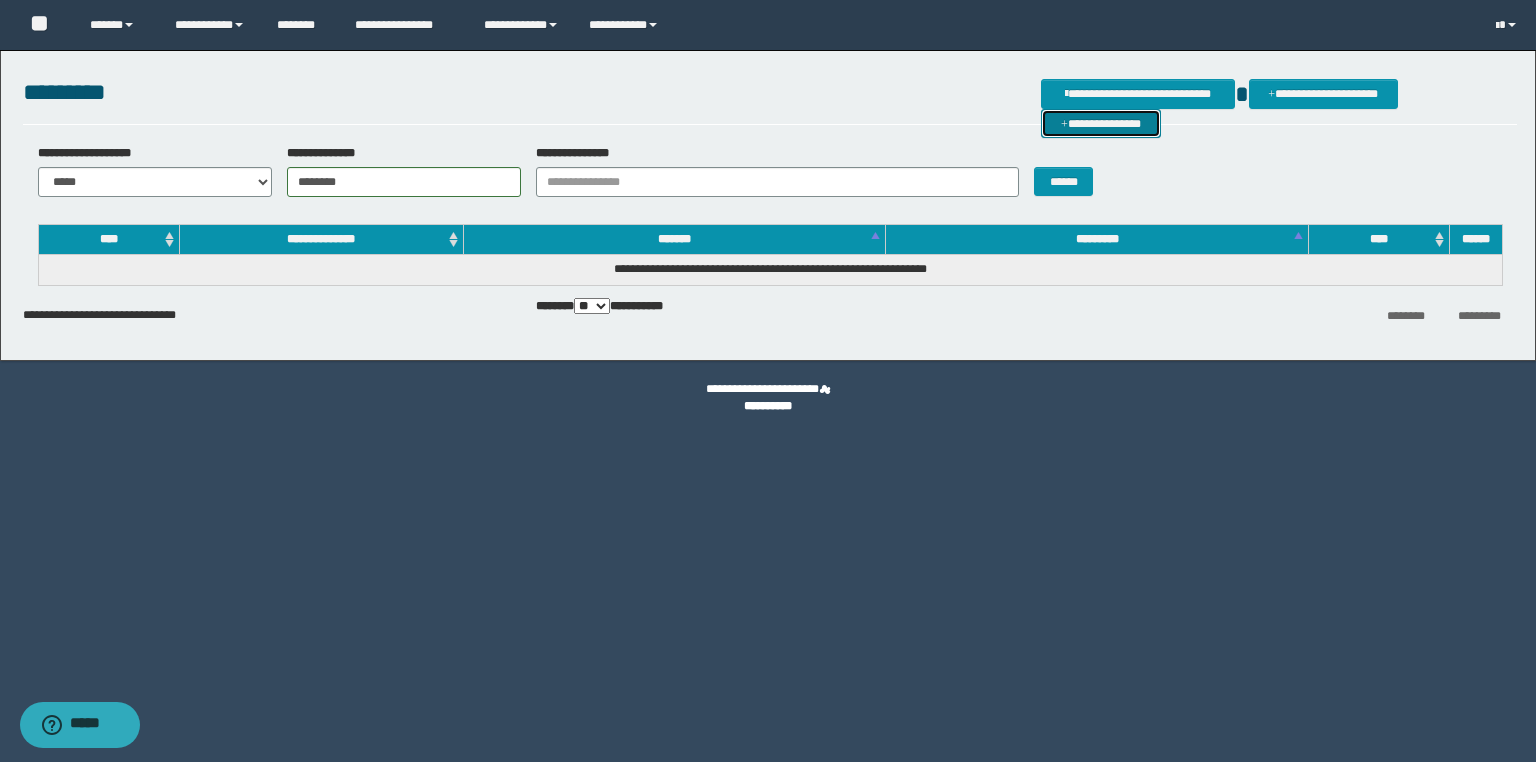 click on "**********" at bounding box center (1101, 124) 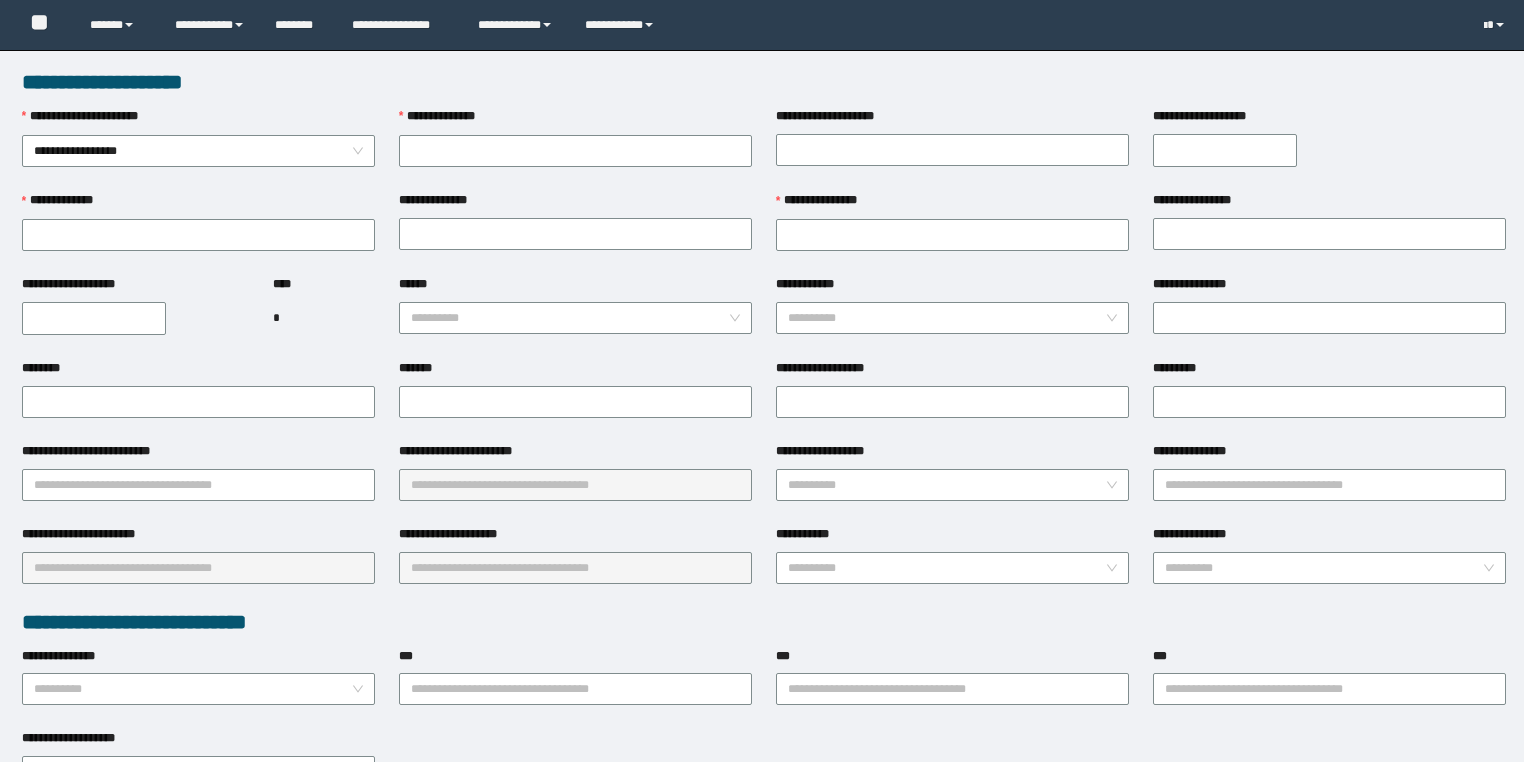 scroll, scrollTop: 0, scrollLeft: 0, axis: both 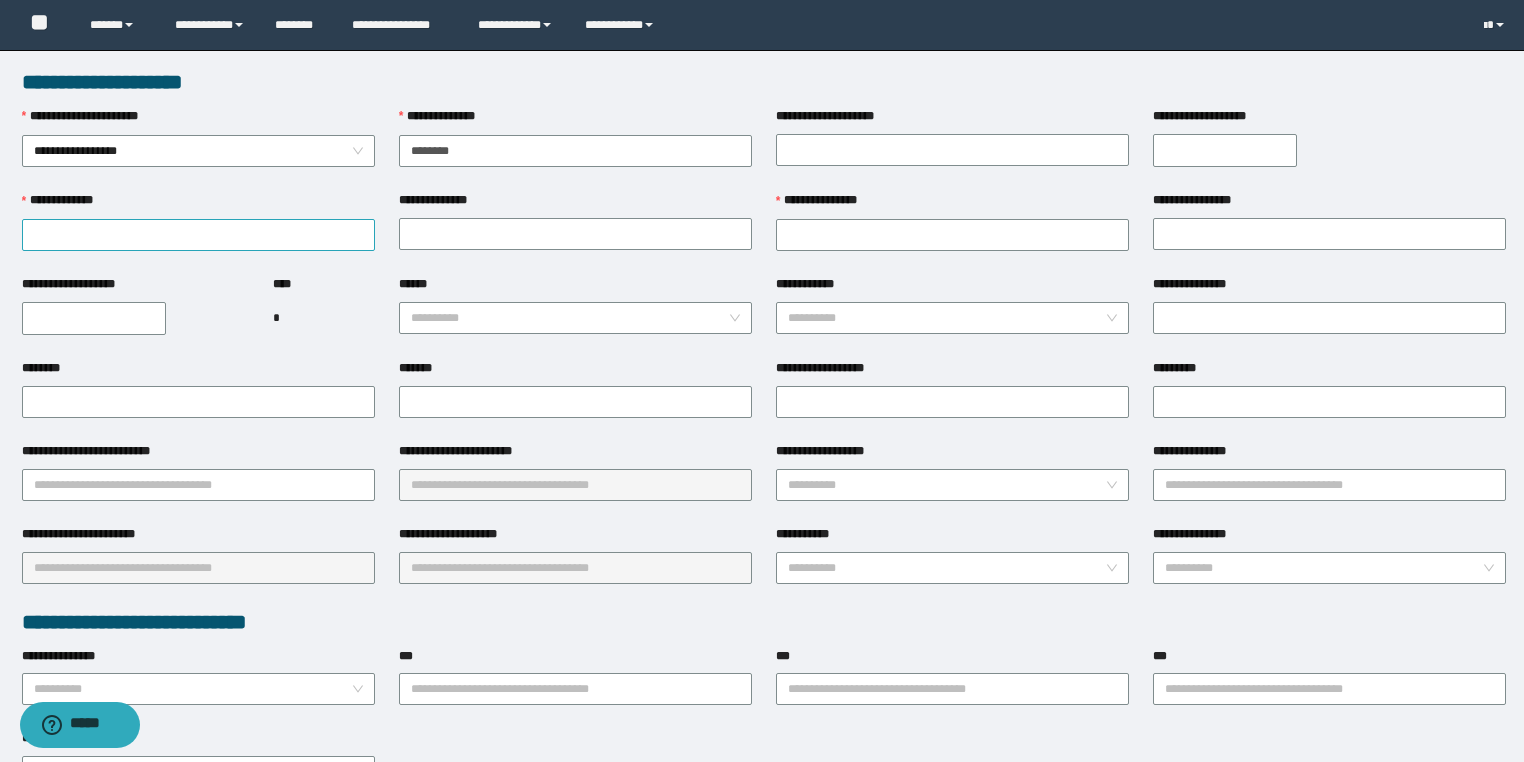 type on "********" 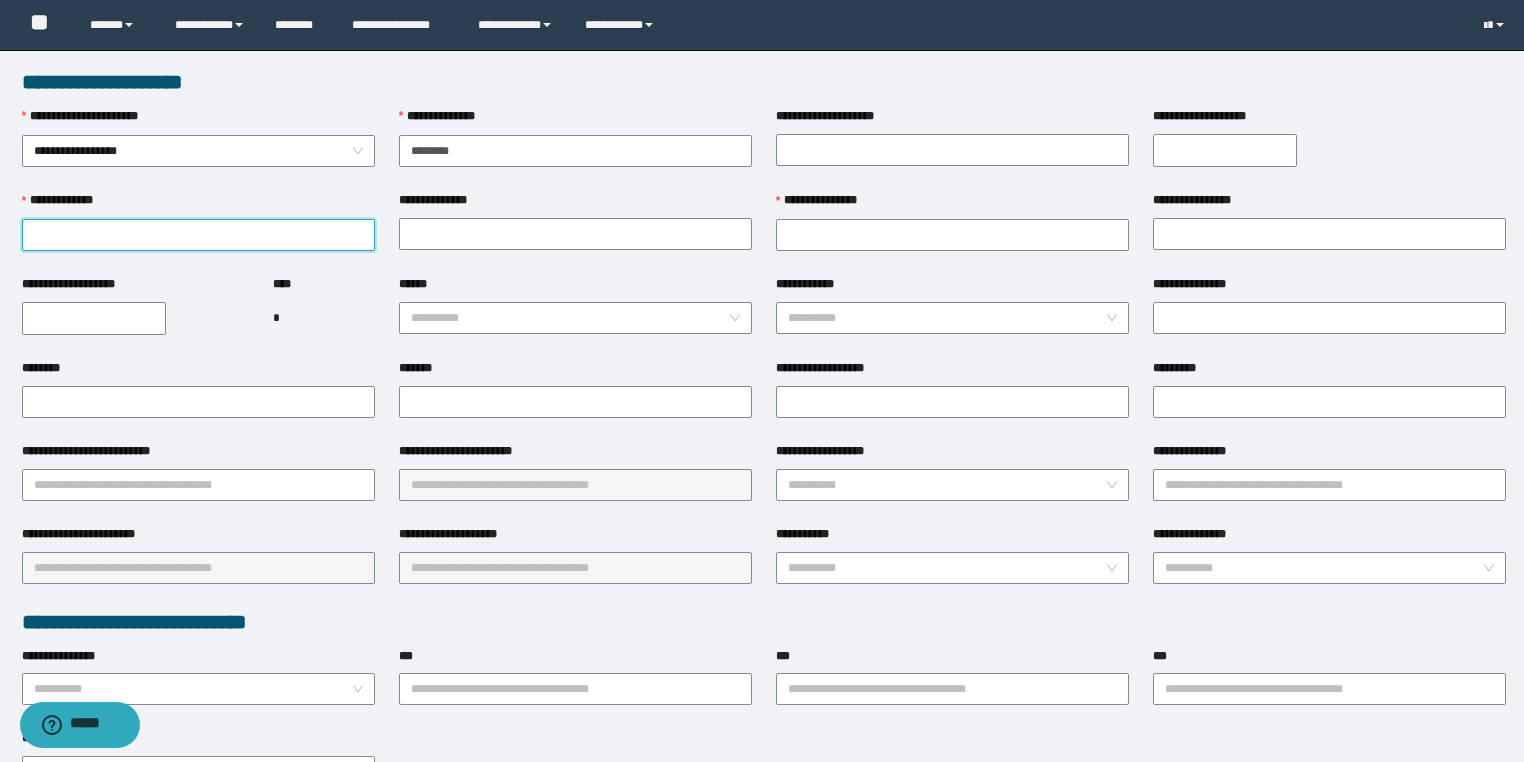 click on "**********" at bounding box center (198, 235) 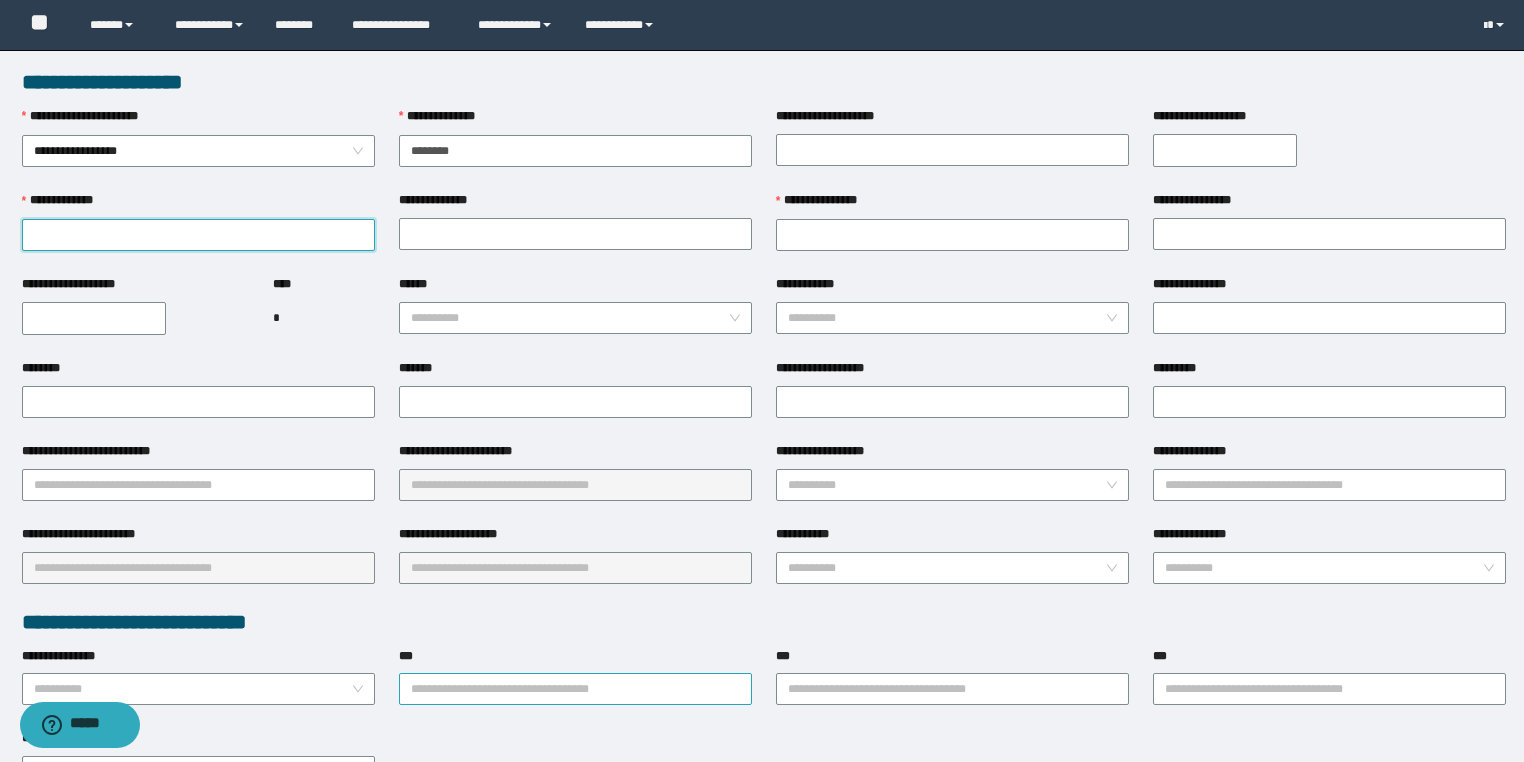 paste on "**********" 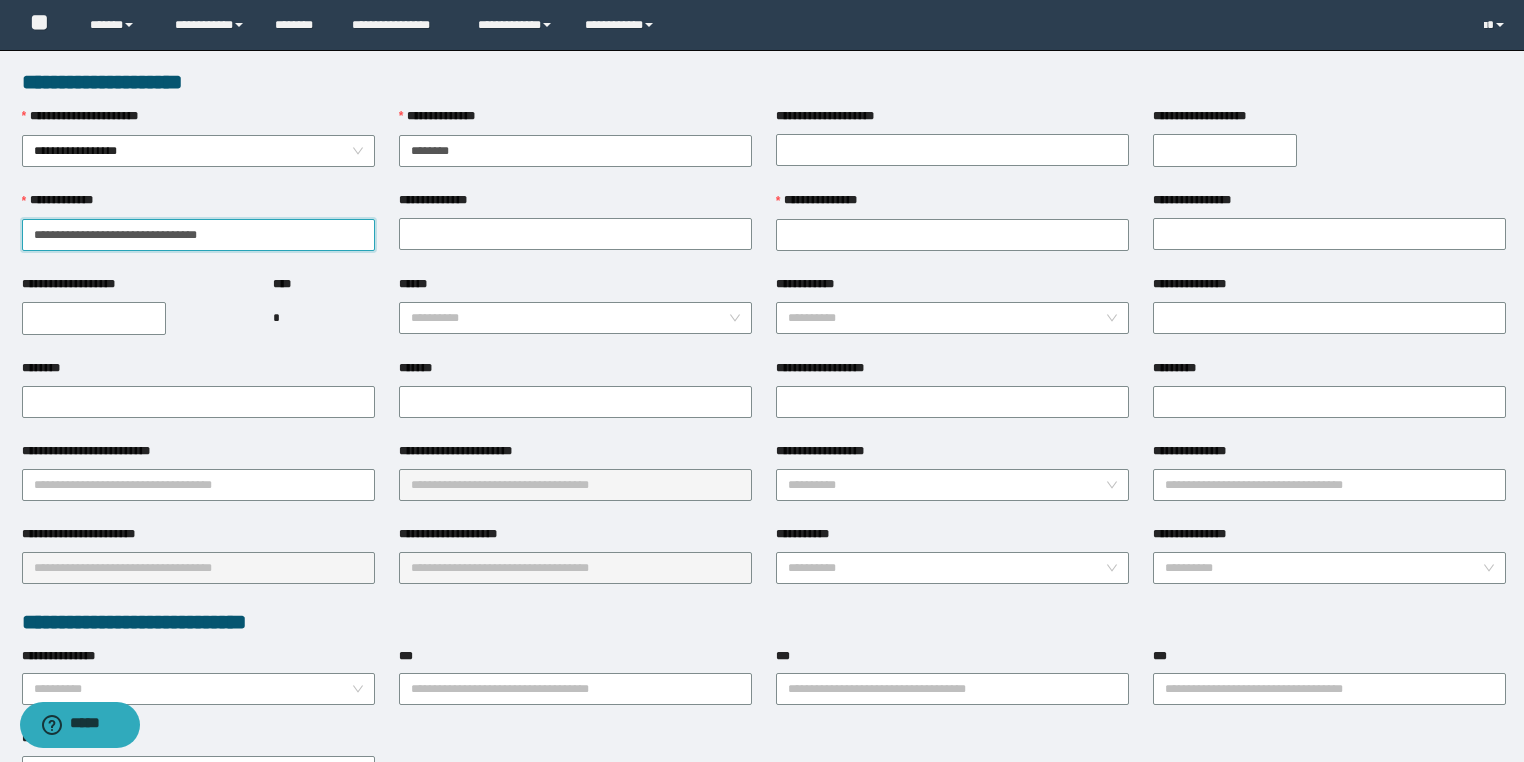 drag, startPoint x: 169, startPoint y: 230, endPoint x: 245, endPoint y: 235, distance: 76.1643 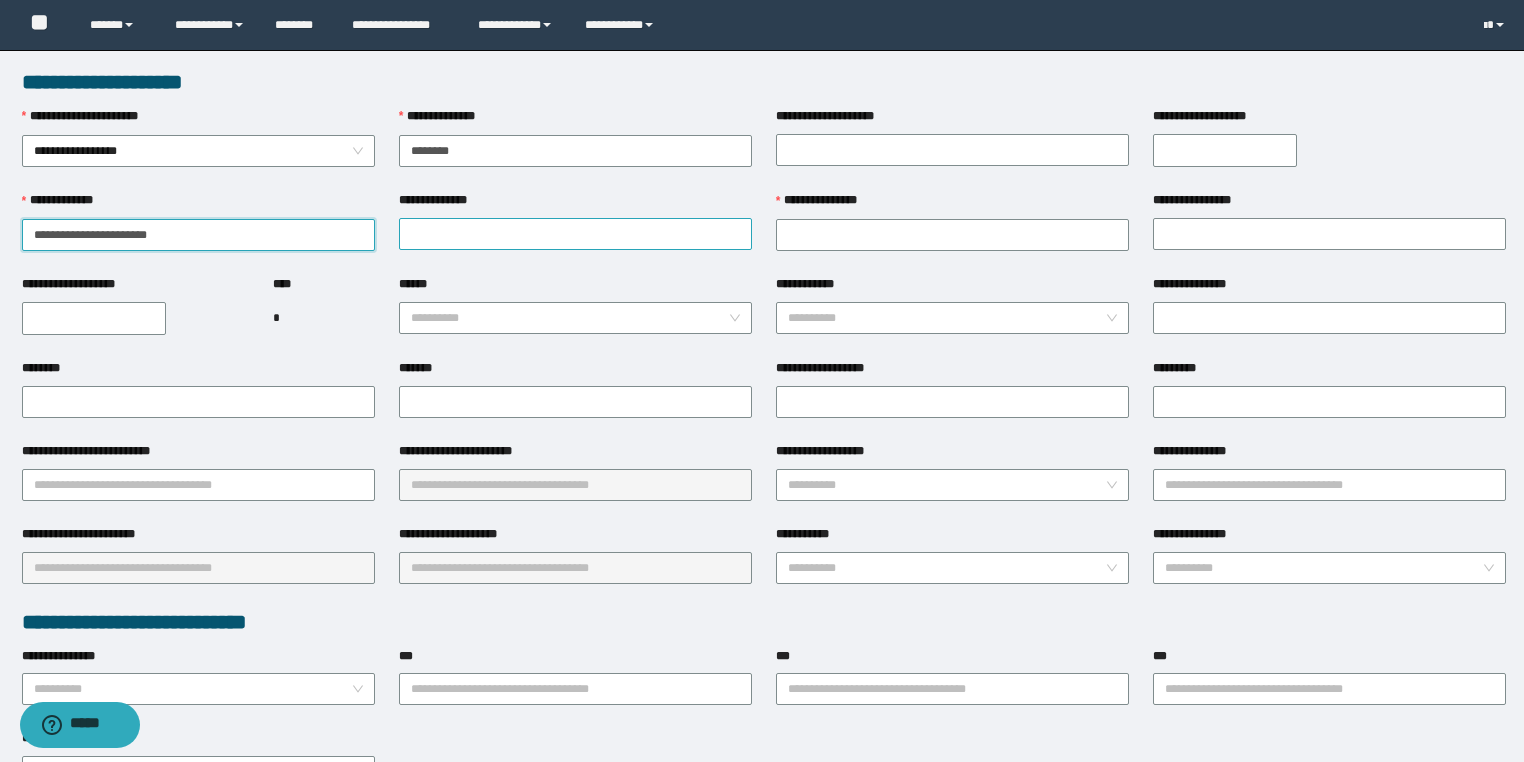 type on "**********" 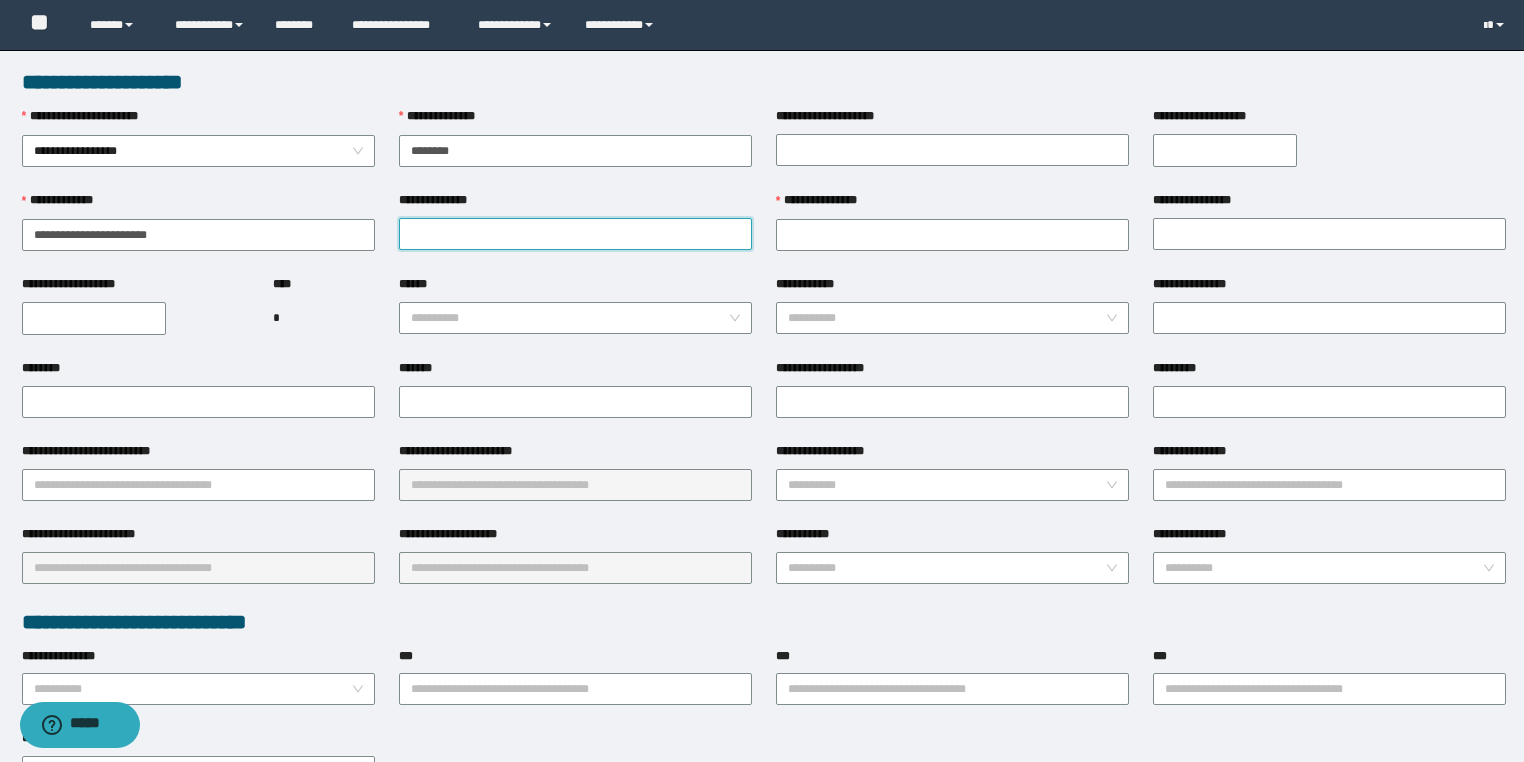 click on "**********" at bounding box center (575, 234) 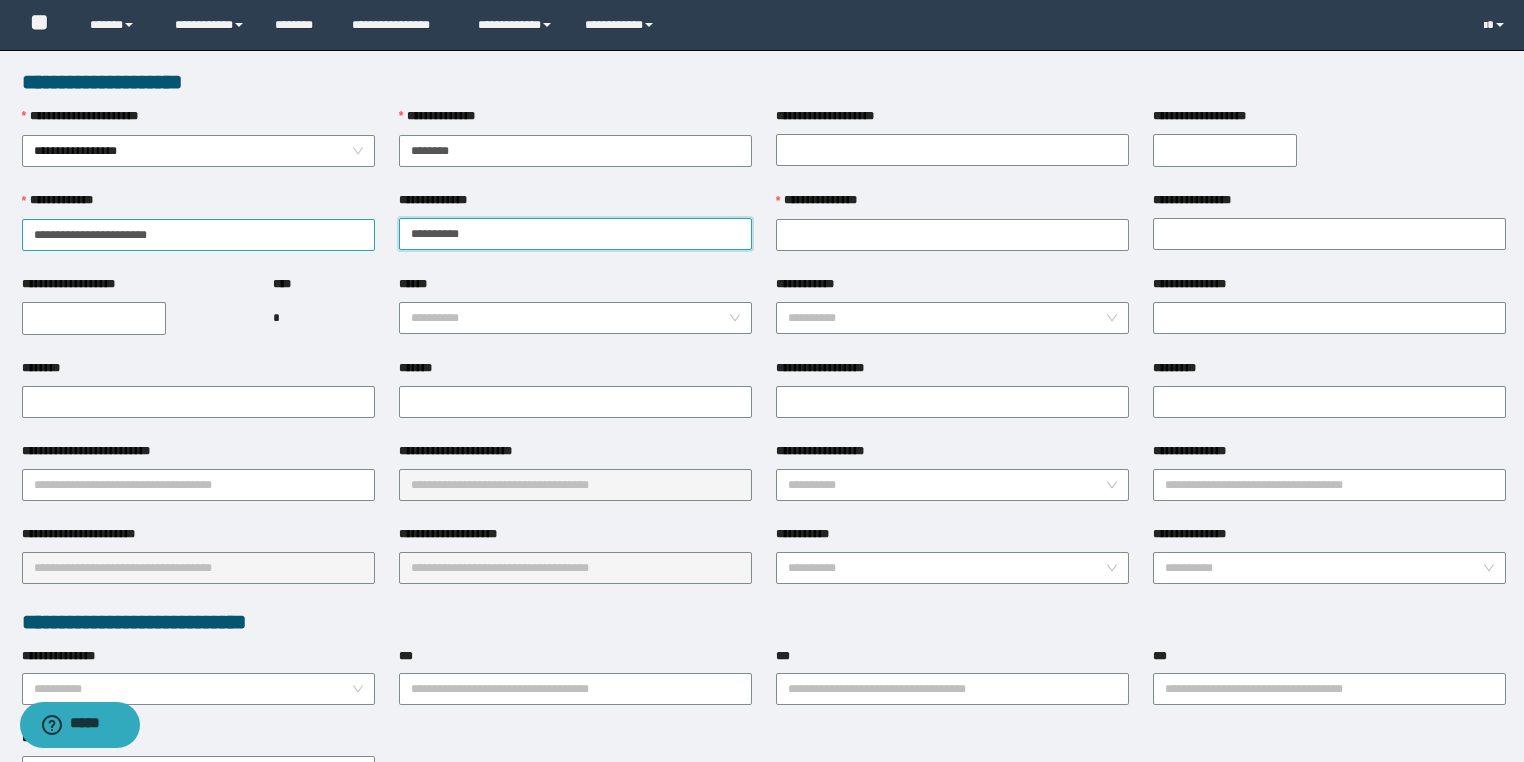 type on "**********" 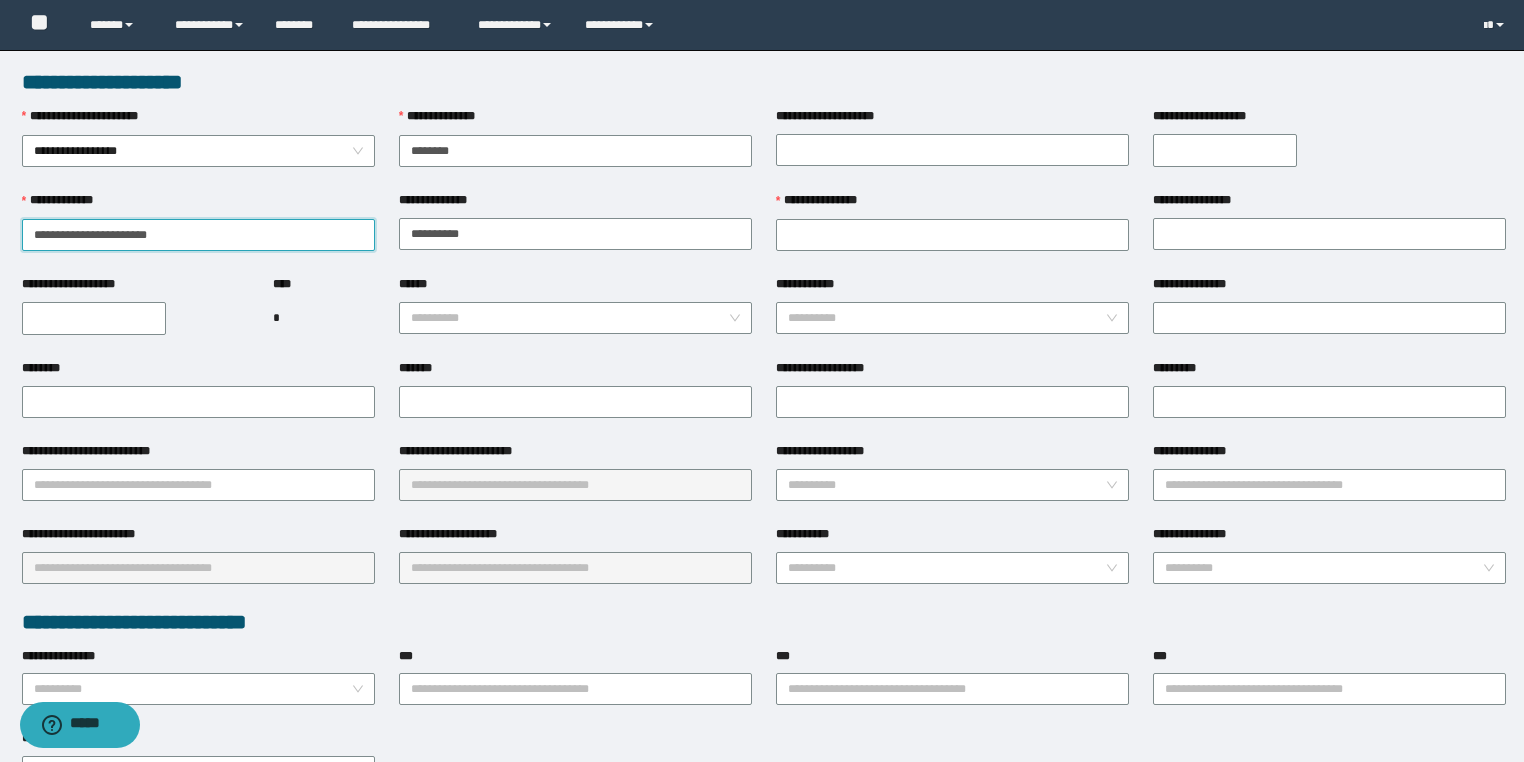 drag, startPoint x: 100, startPoint y: 228, endPoint x: 0, endPoint y: 209, distance: 101.788994 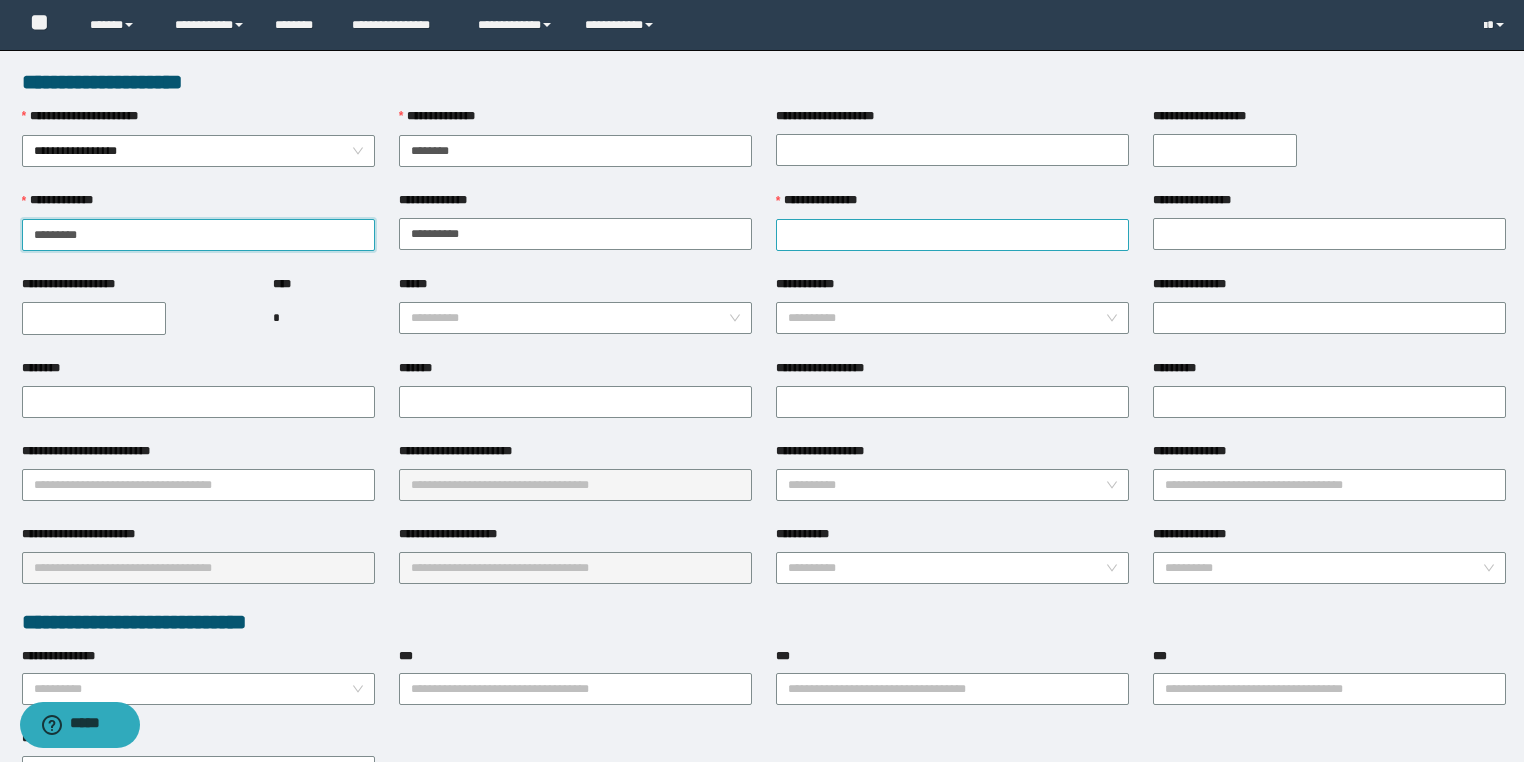 type on "*******" 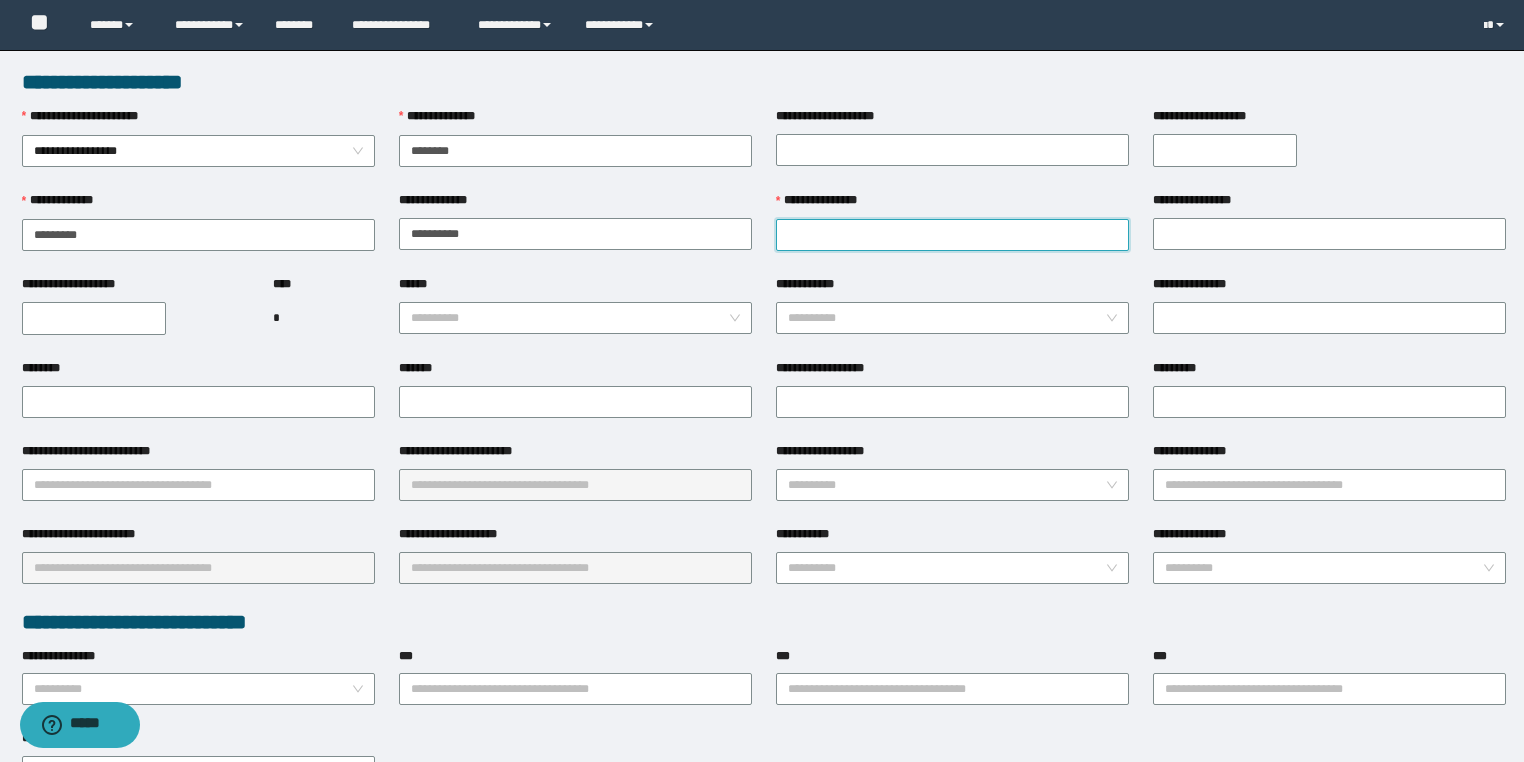 click on "**********" at bounding box center (952, 235) 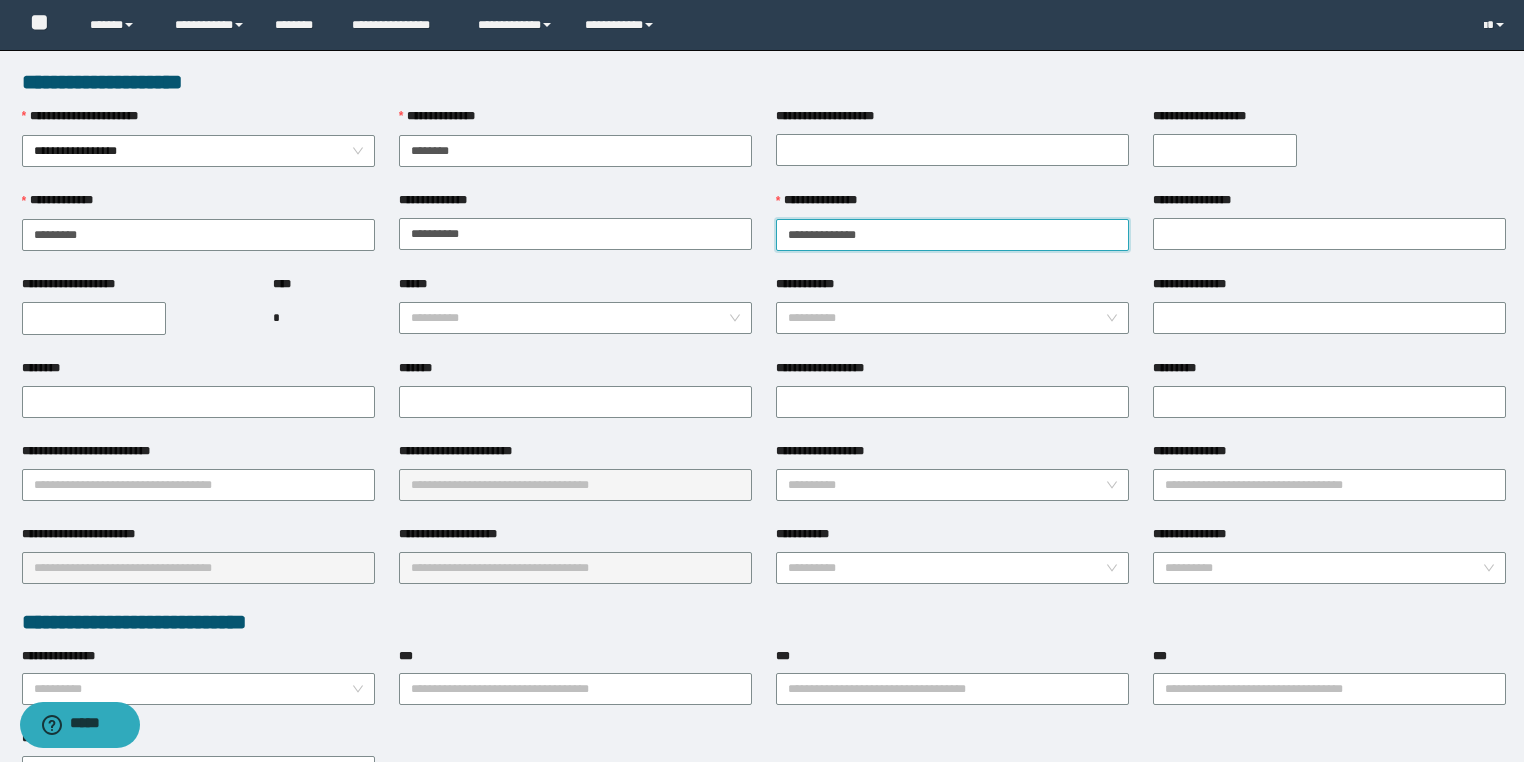 drag, startPoint x: 916, startPoint y: 236, endPoint x: 841, endPoint y: 238, distance: 75.026665 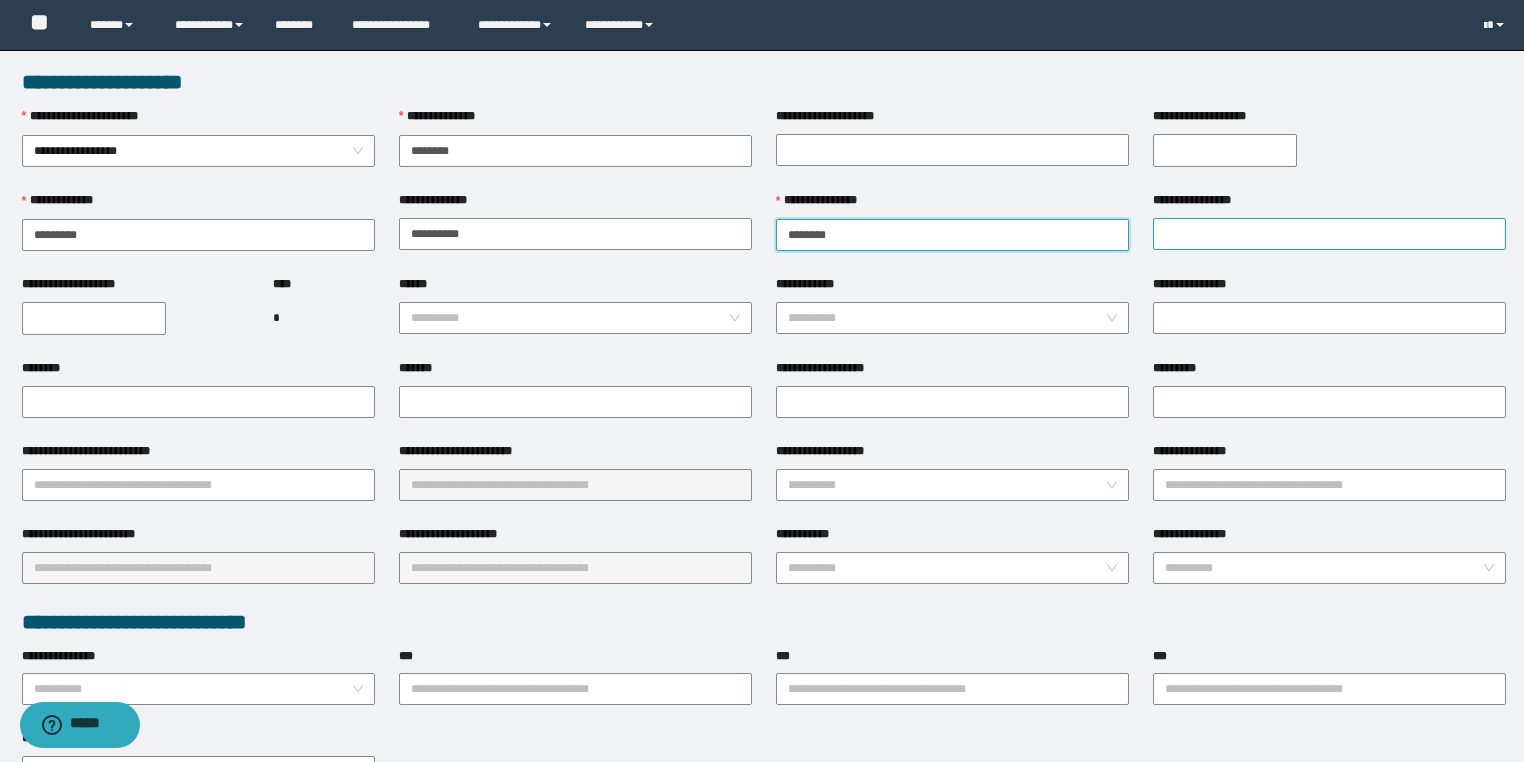 type on "*******" 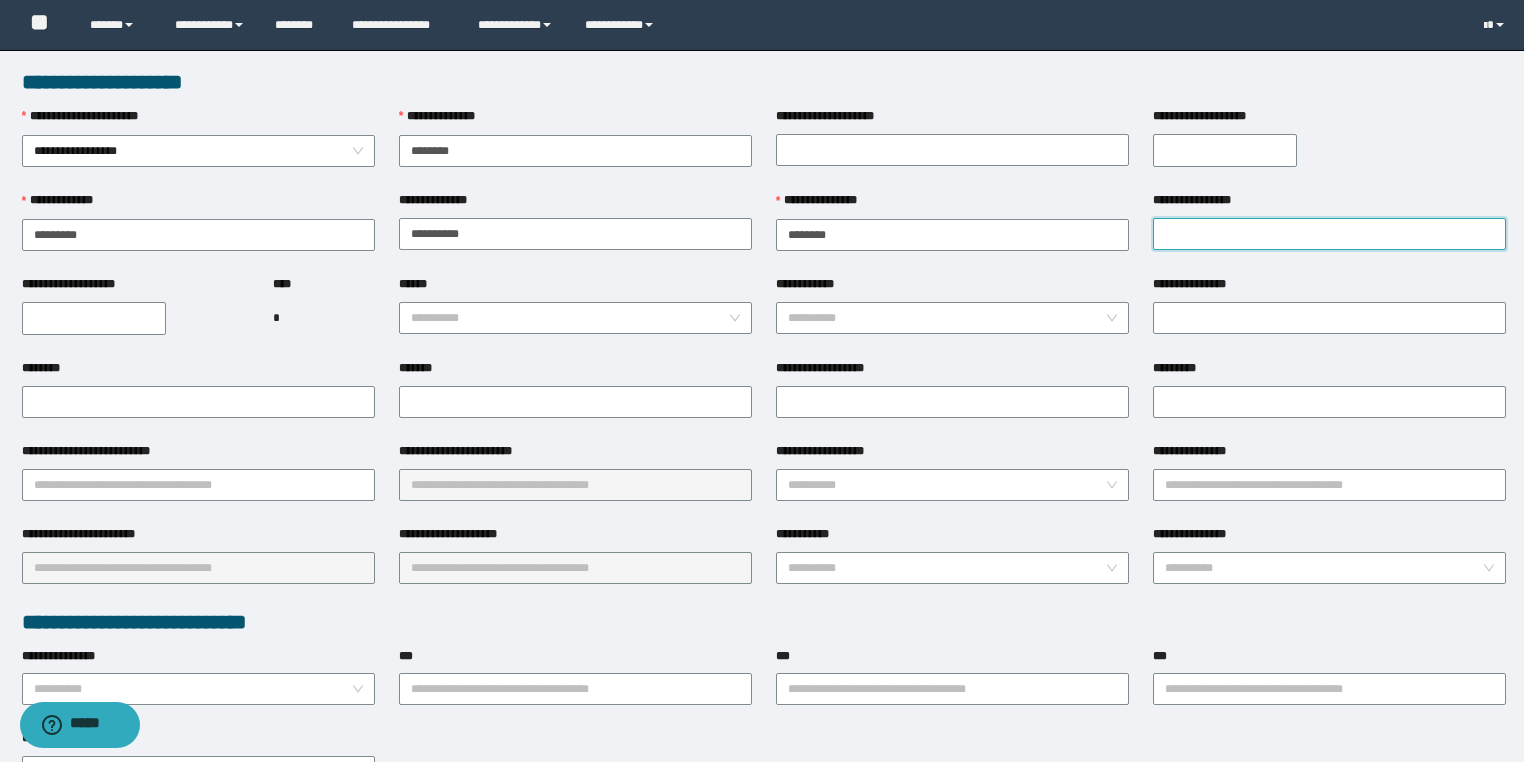 click on "**********" at bounding box center (1329, 234) 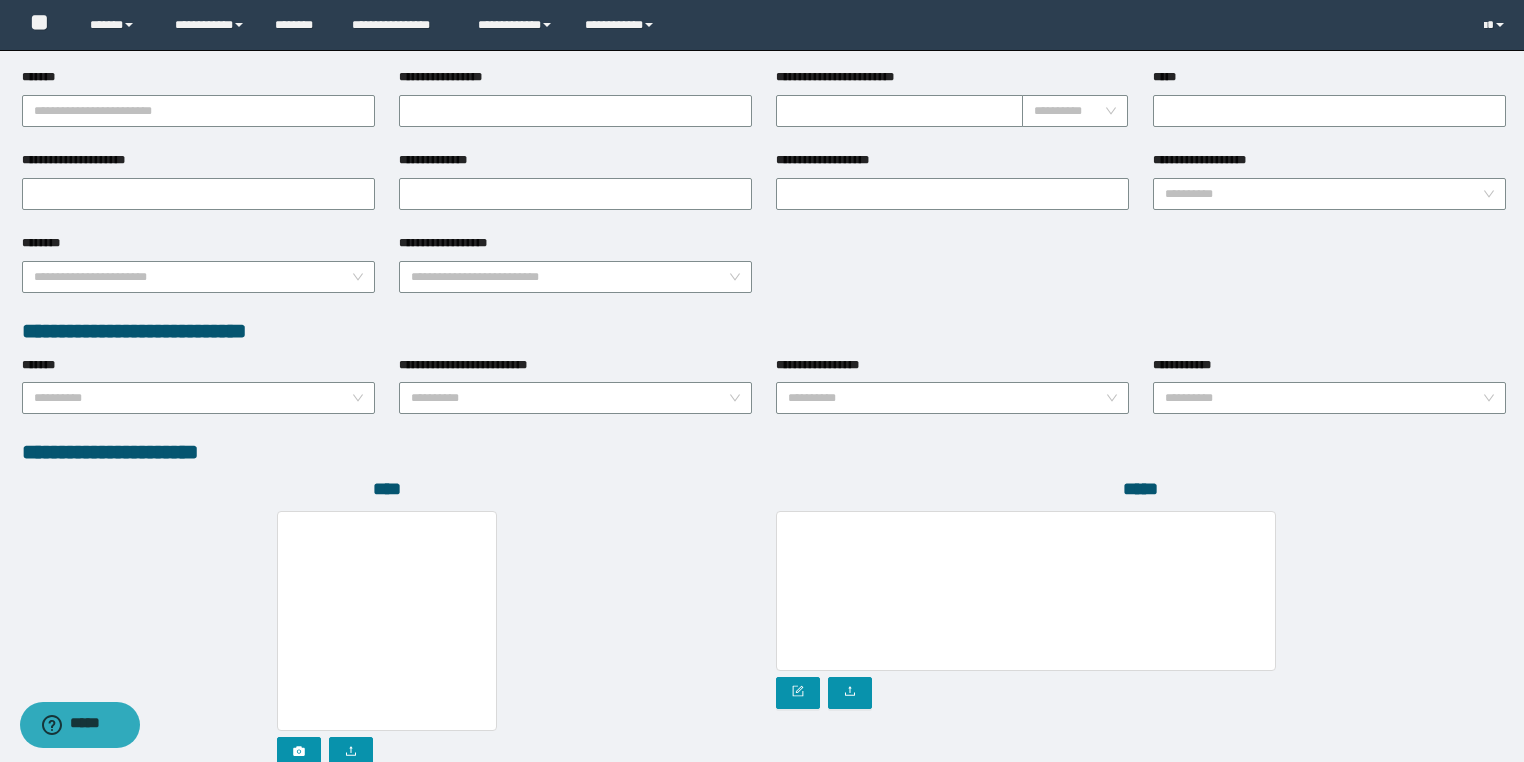scroll, scrollTop: 939, scrollLeft: 0, axis: vertical 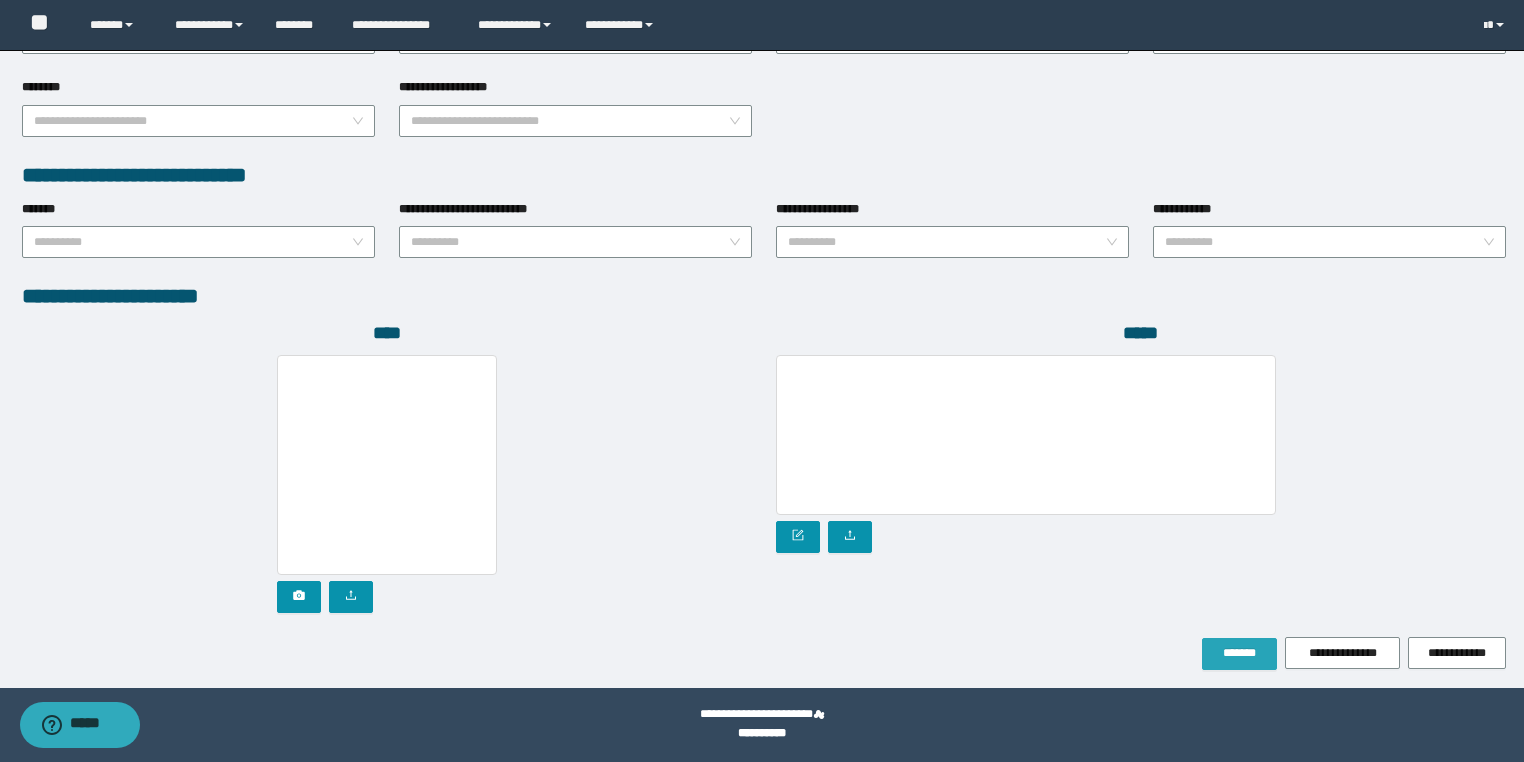 type on "******" 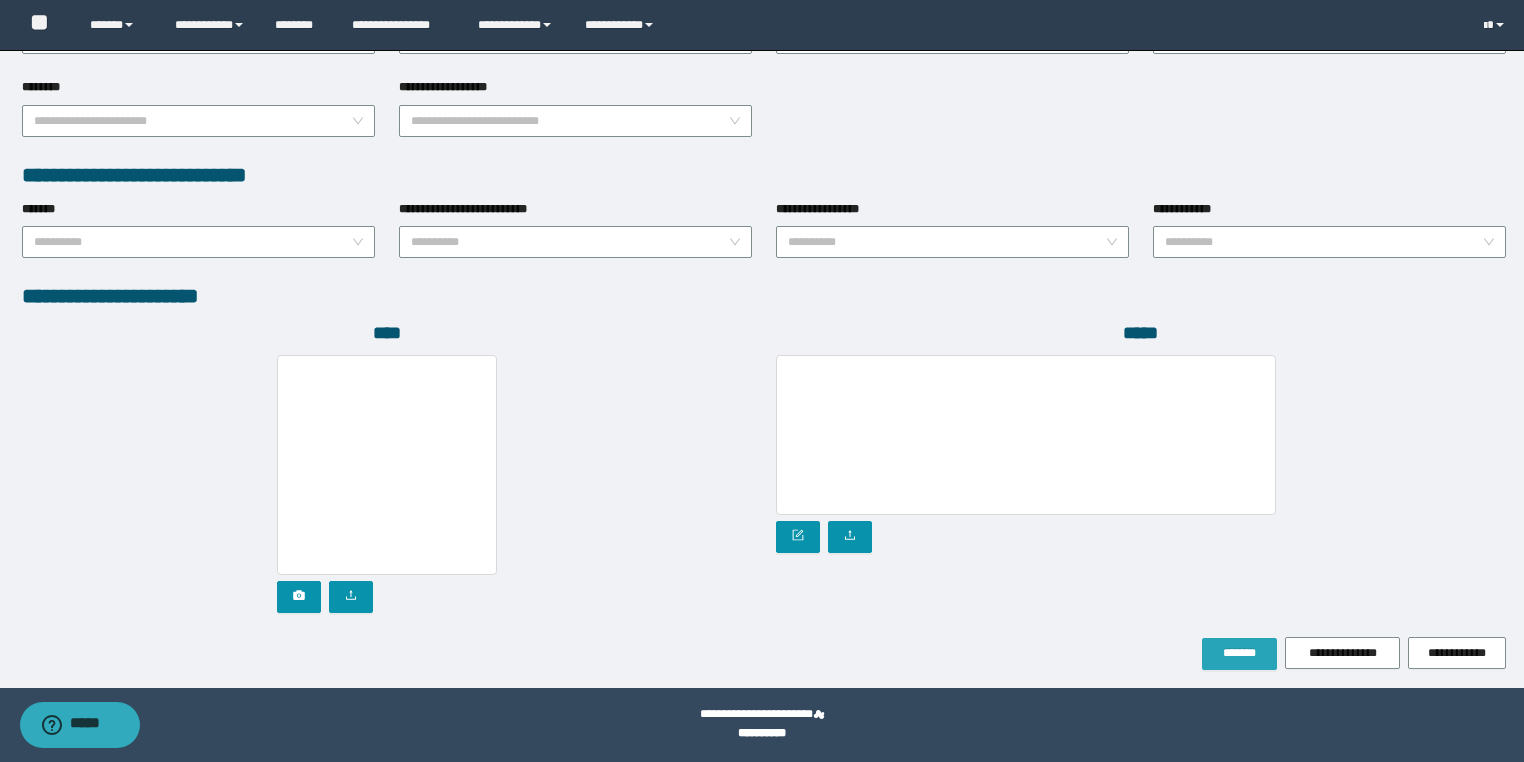 click on "*******" at bounding box center [1239, 653] 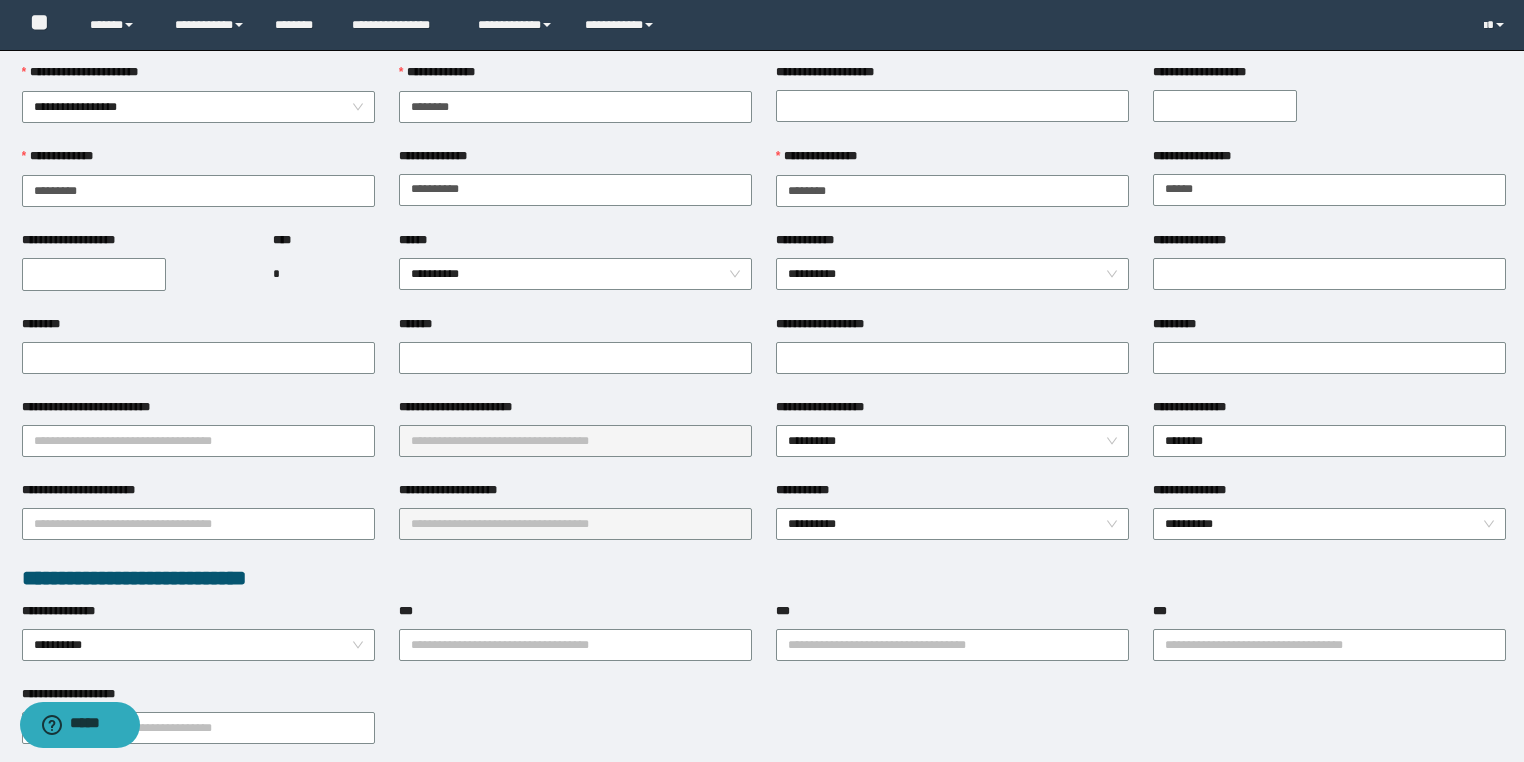 scroll, scrollTop: 0, scrollLeft: 0, axis: both 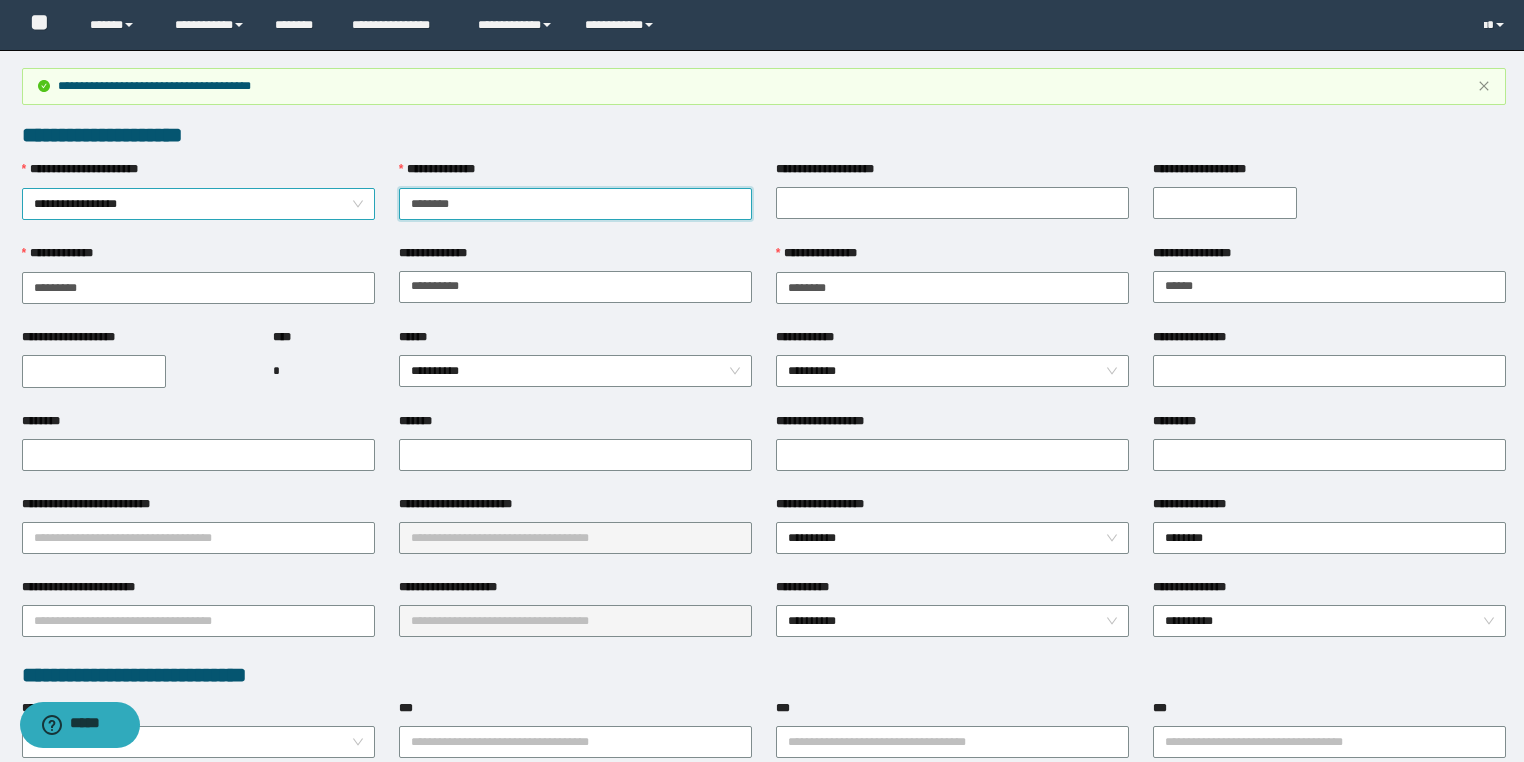 drag, startPoint x: 523, startPoint y: 211, endPoint x: 352, endPoint y: 196, distance: 171.65663 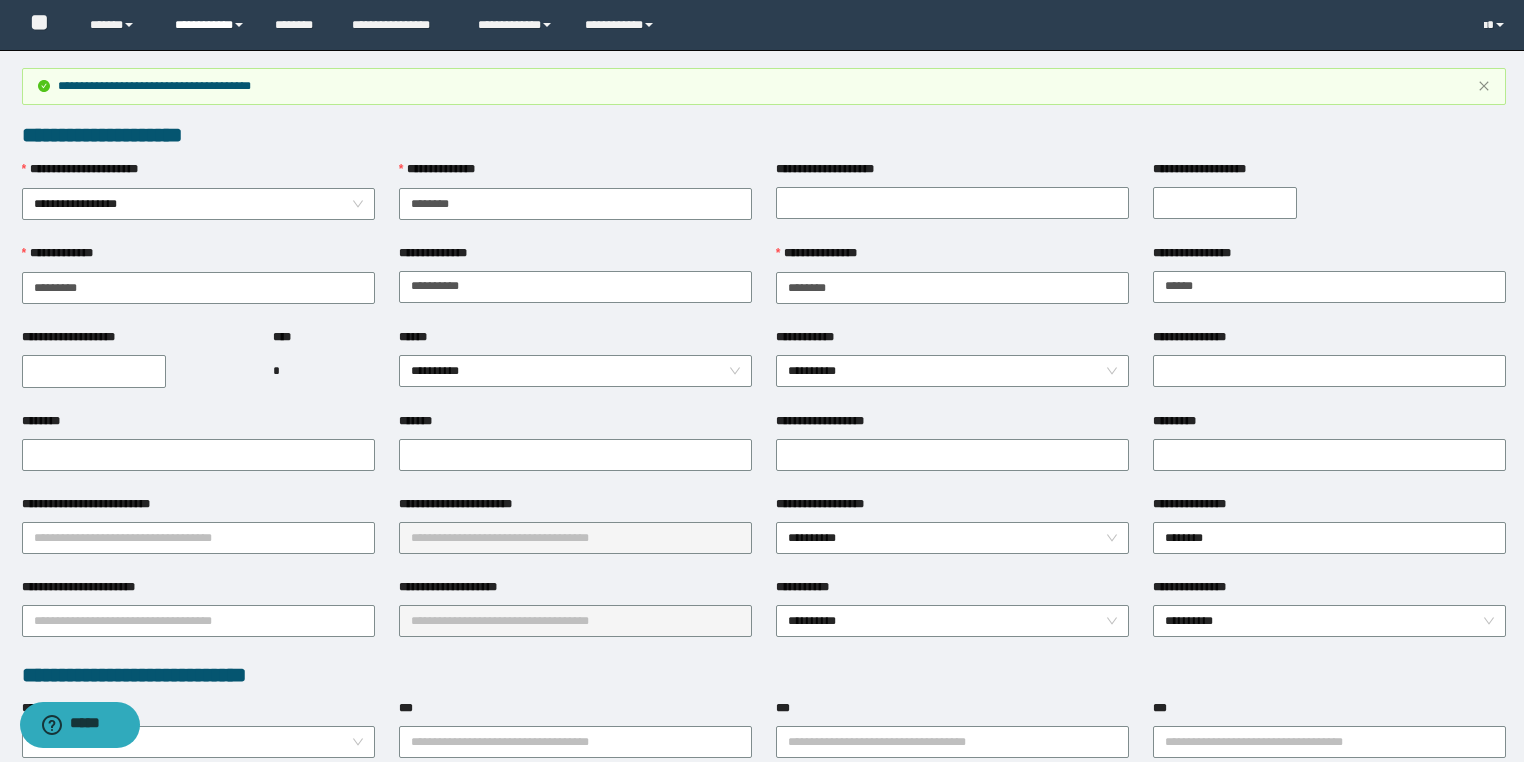 drag, startPoint x: 164, startPoint y: 9, endPoint x: 177, endPoint y: 22, distance: 18.384777 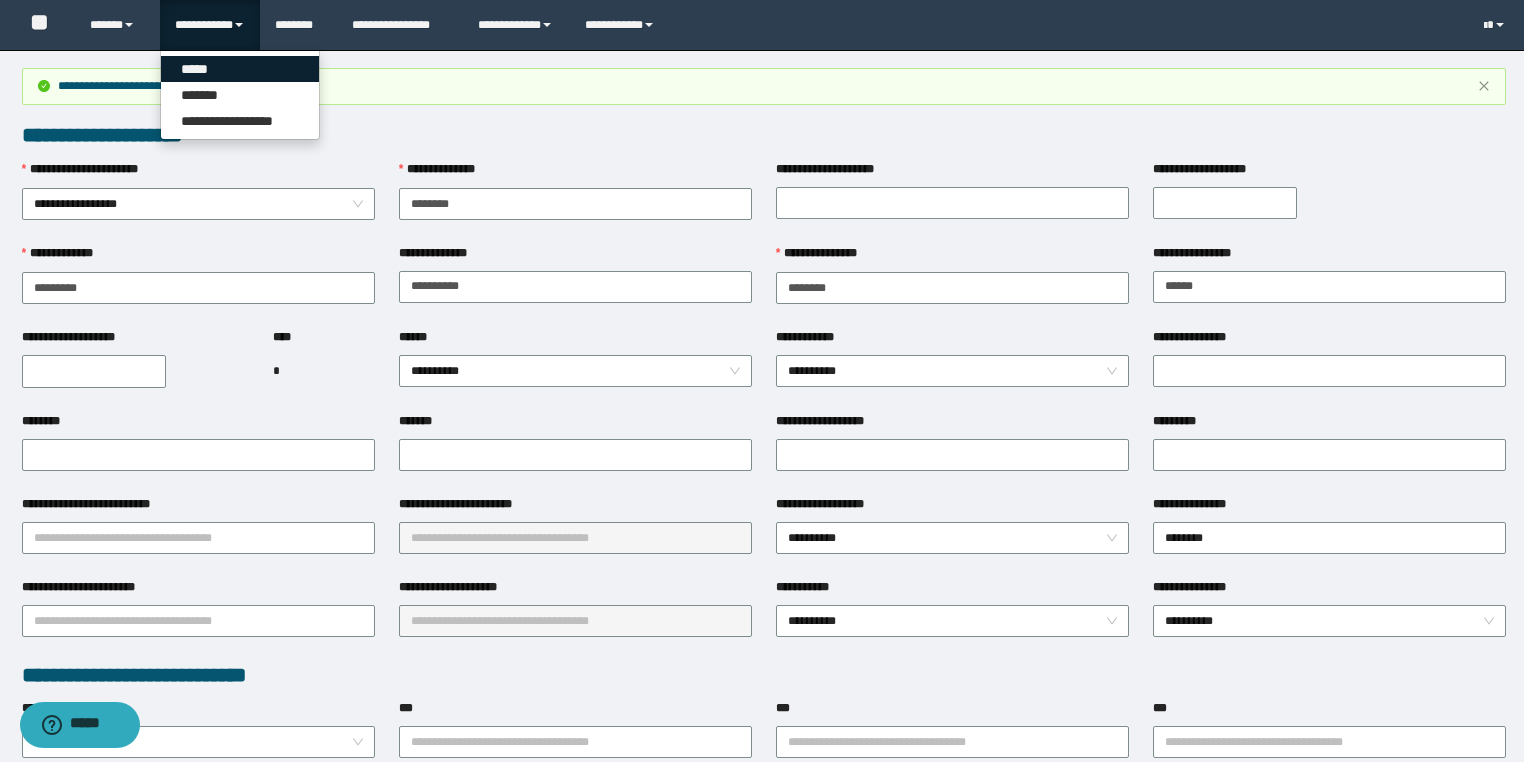 click on "*****" at bounding box center [240, 69] 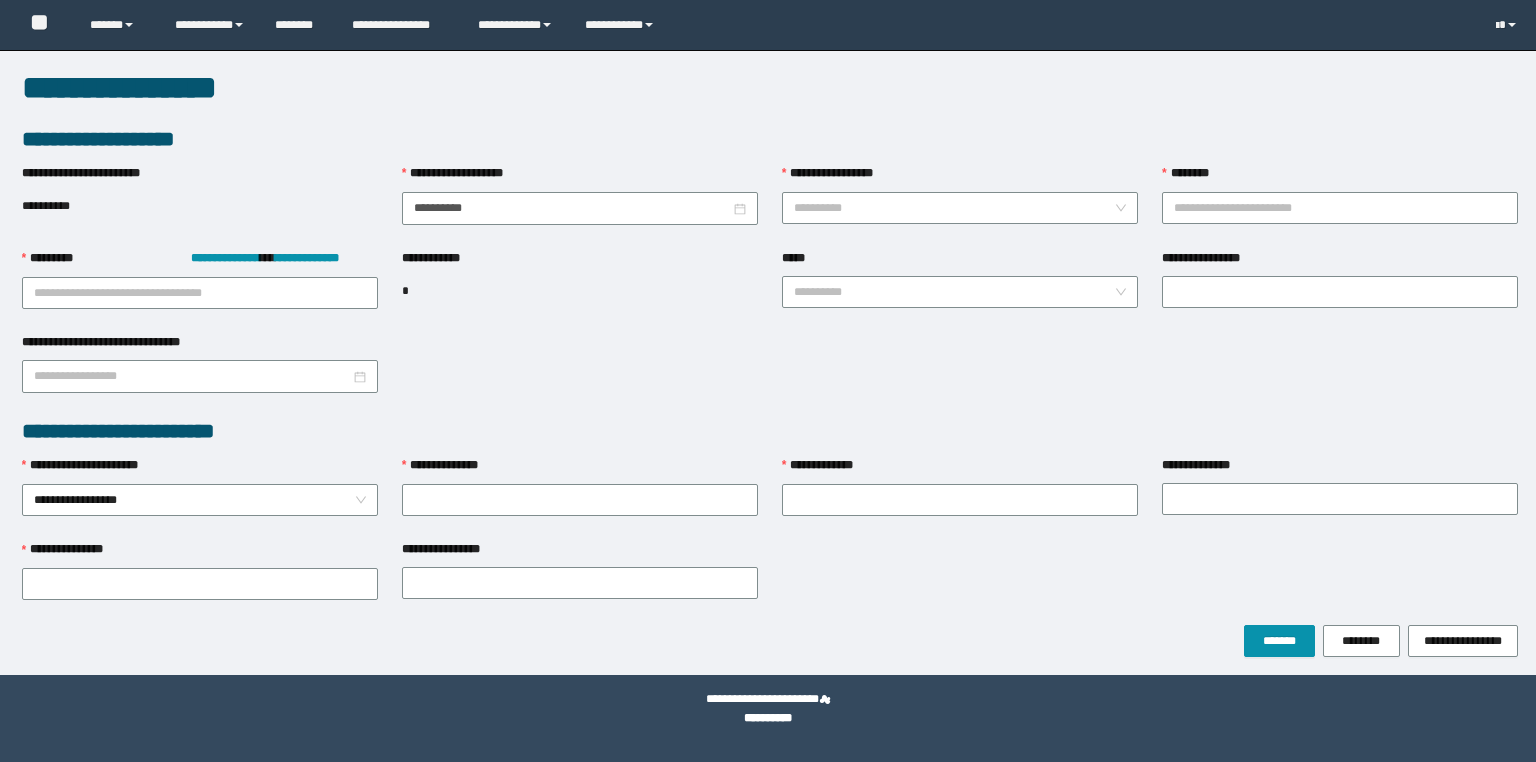 scroll, scrollTop: 0, scrollLeft: 0, axis: both 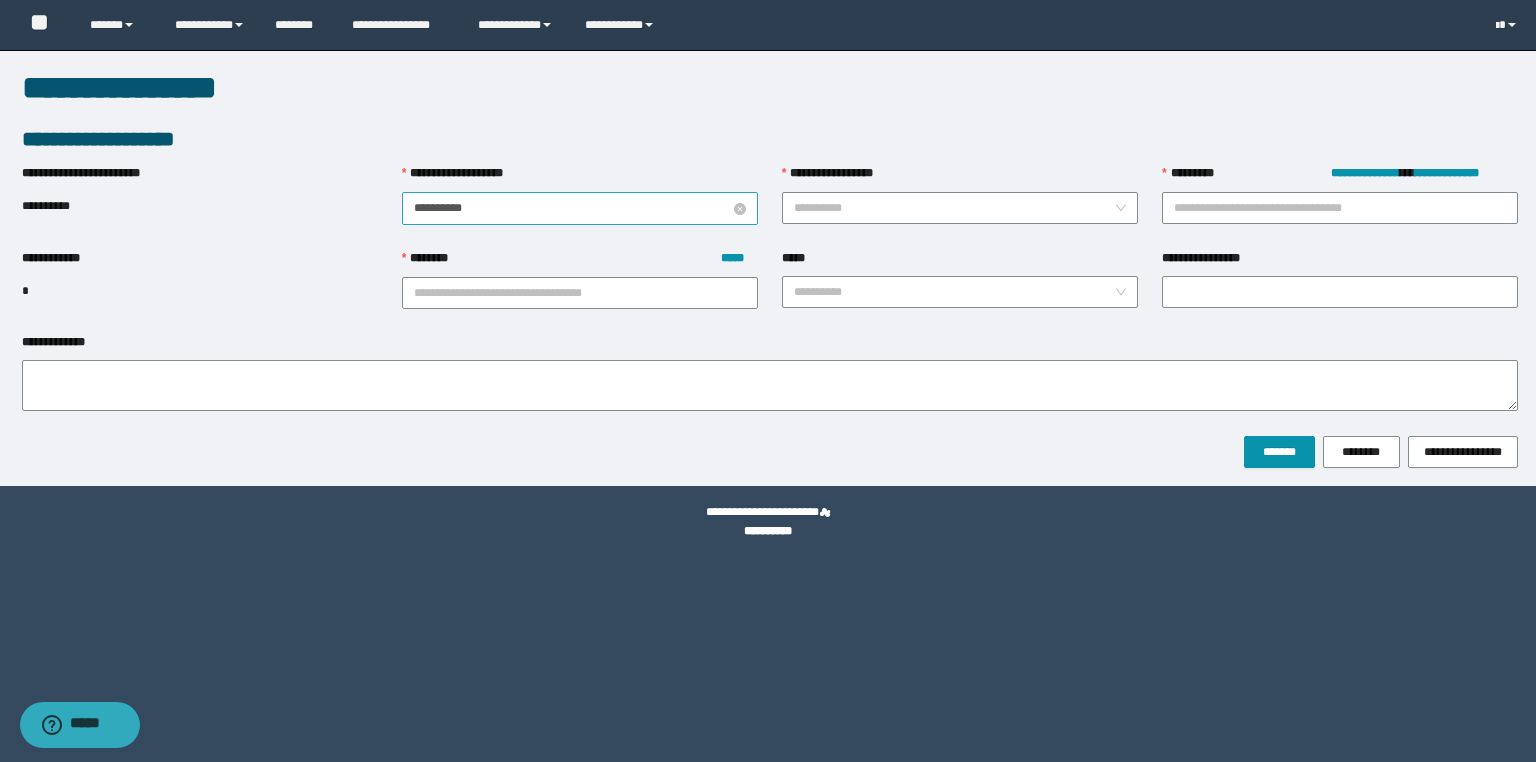 click on "**********" at bounding box center [572, 208] 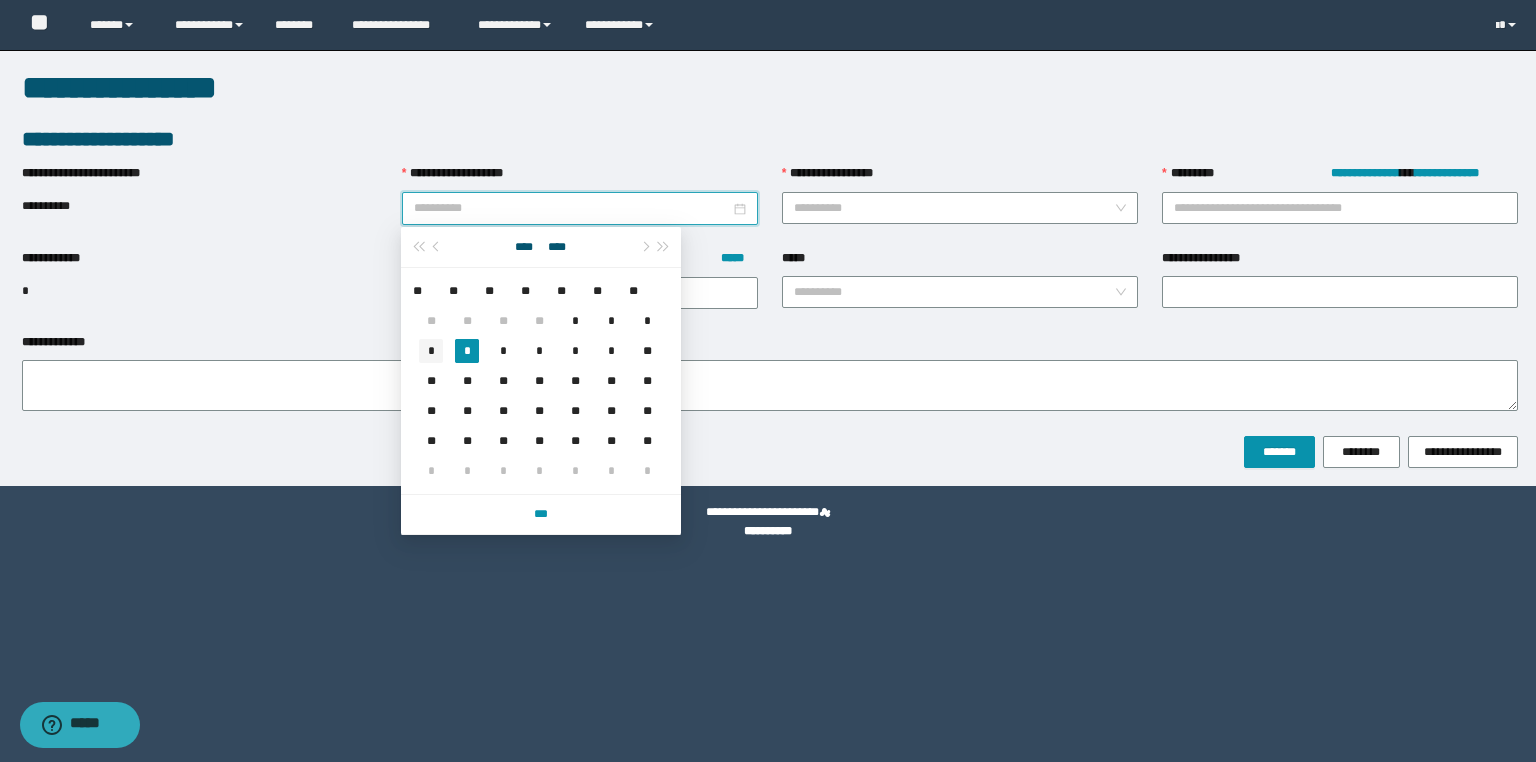 type on "**********" 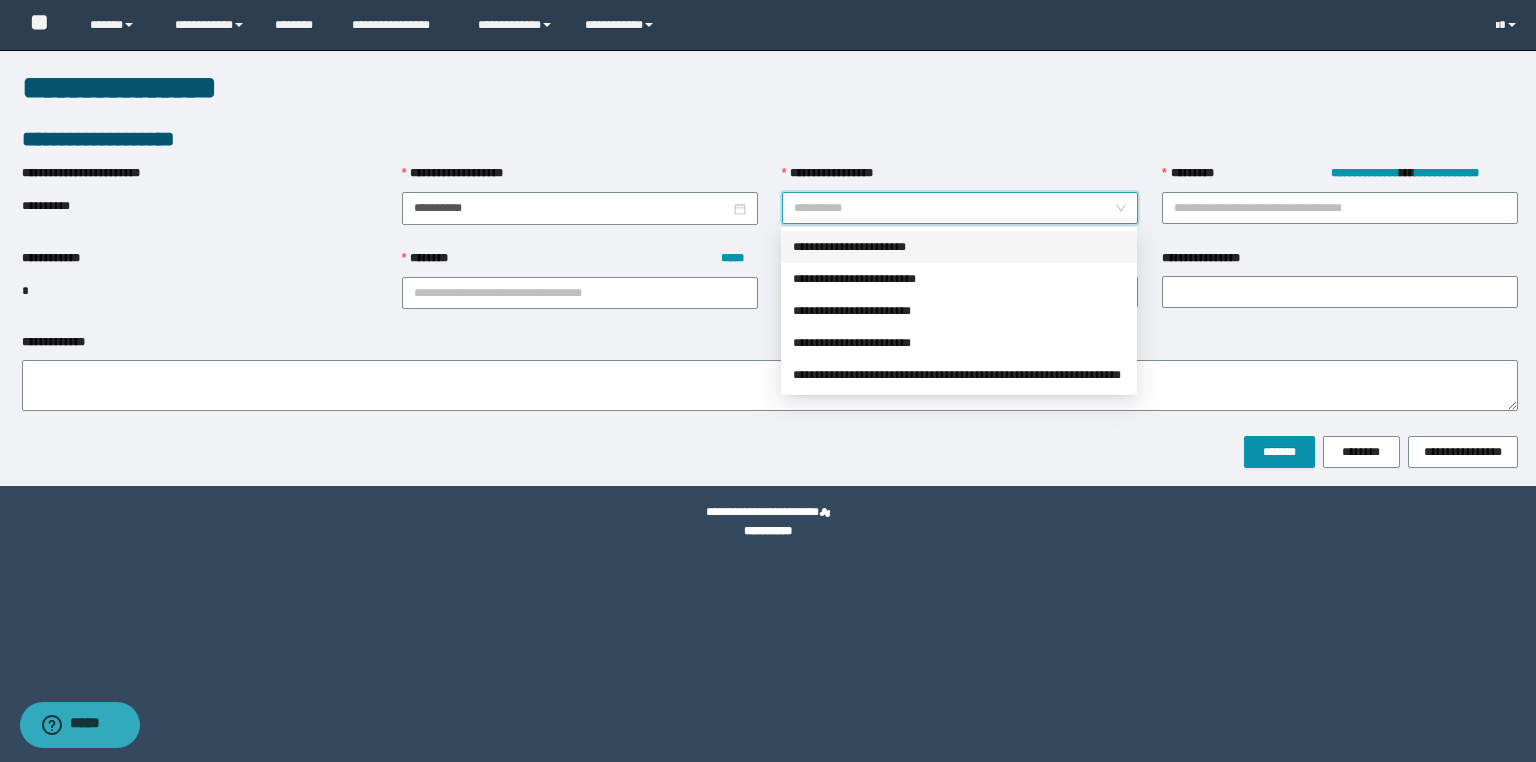 click on "**********" at bounding box center [954, 208] 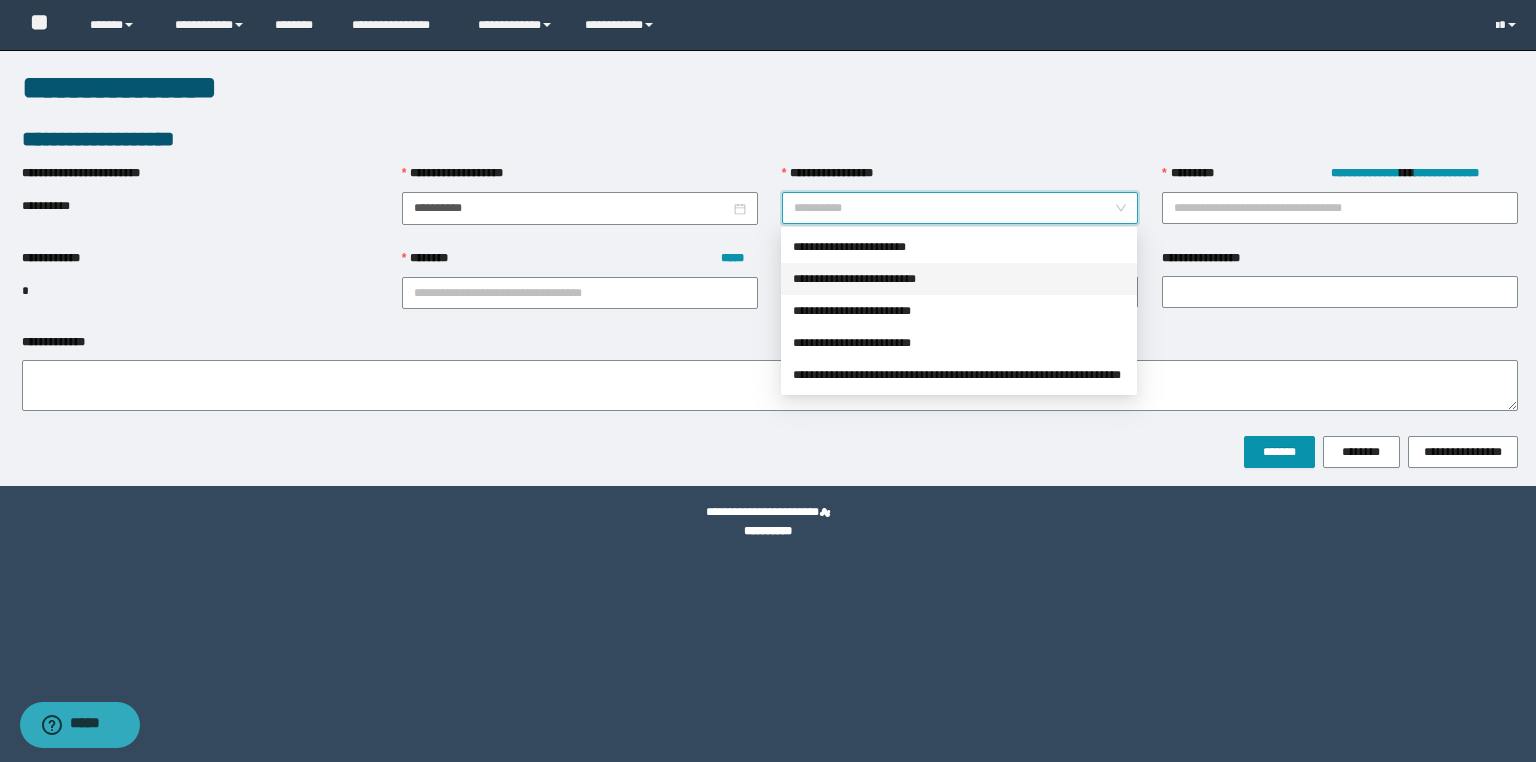 click on "**********" at bounding box center (959, 279) 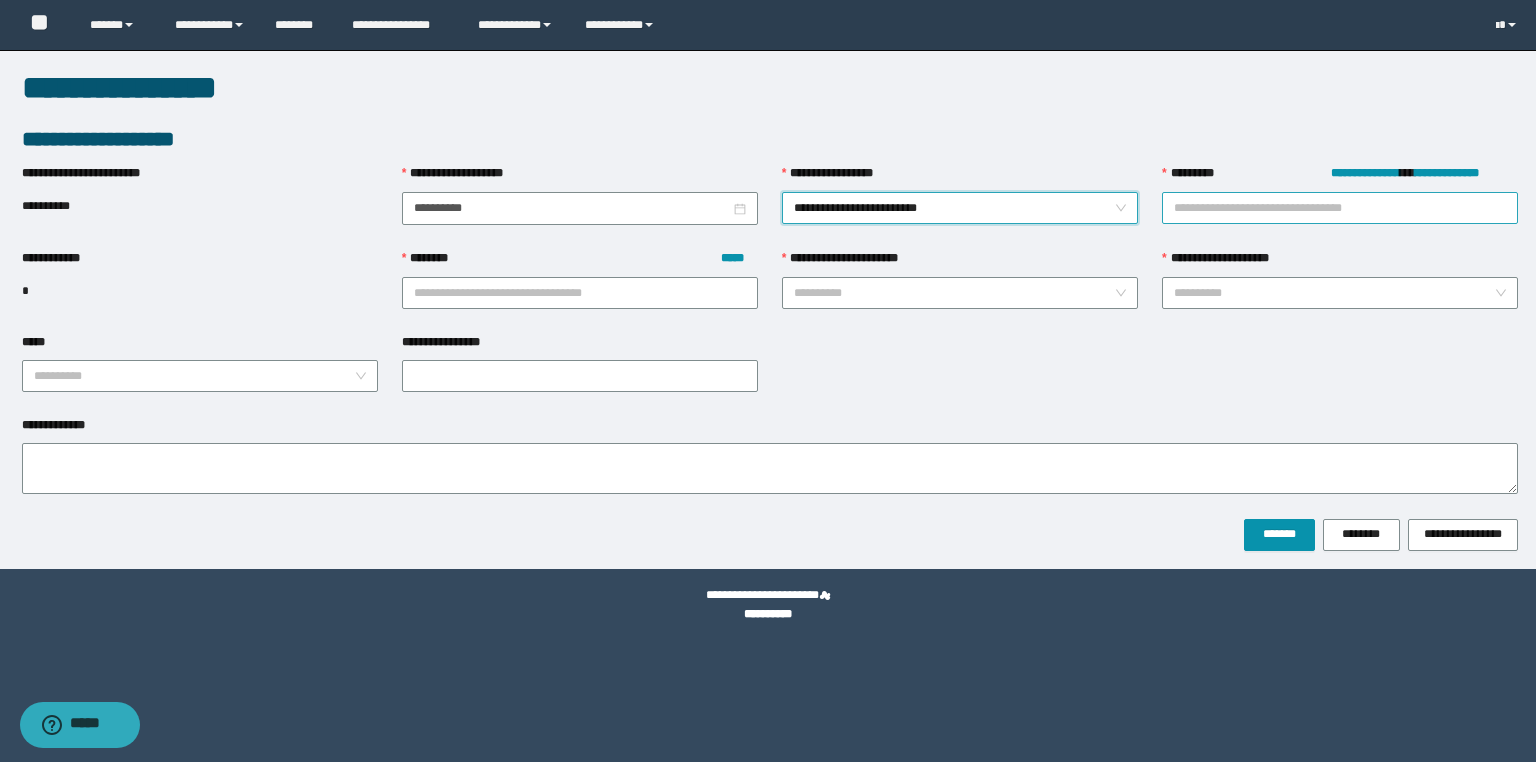 click on "**********" at bounding box center [1340, 208] 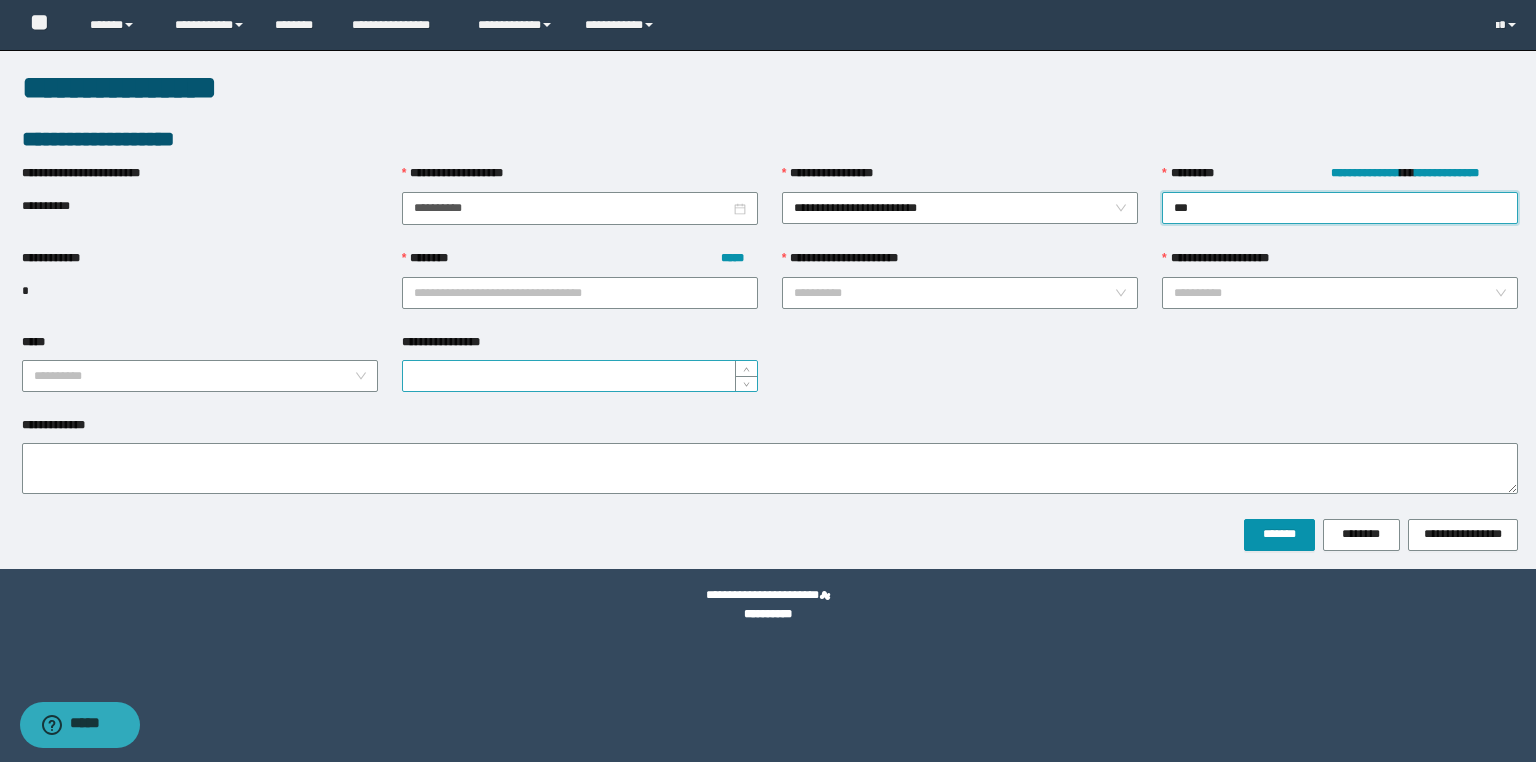 type on "****" 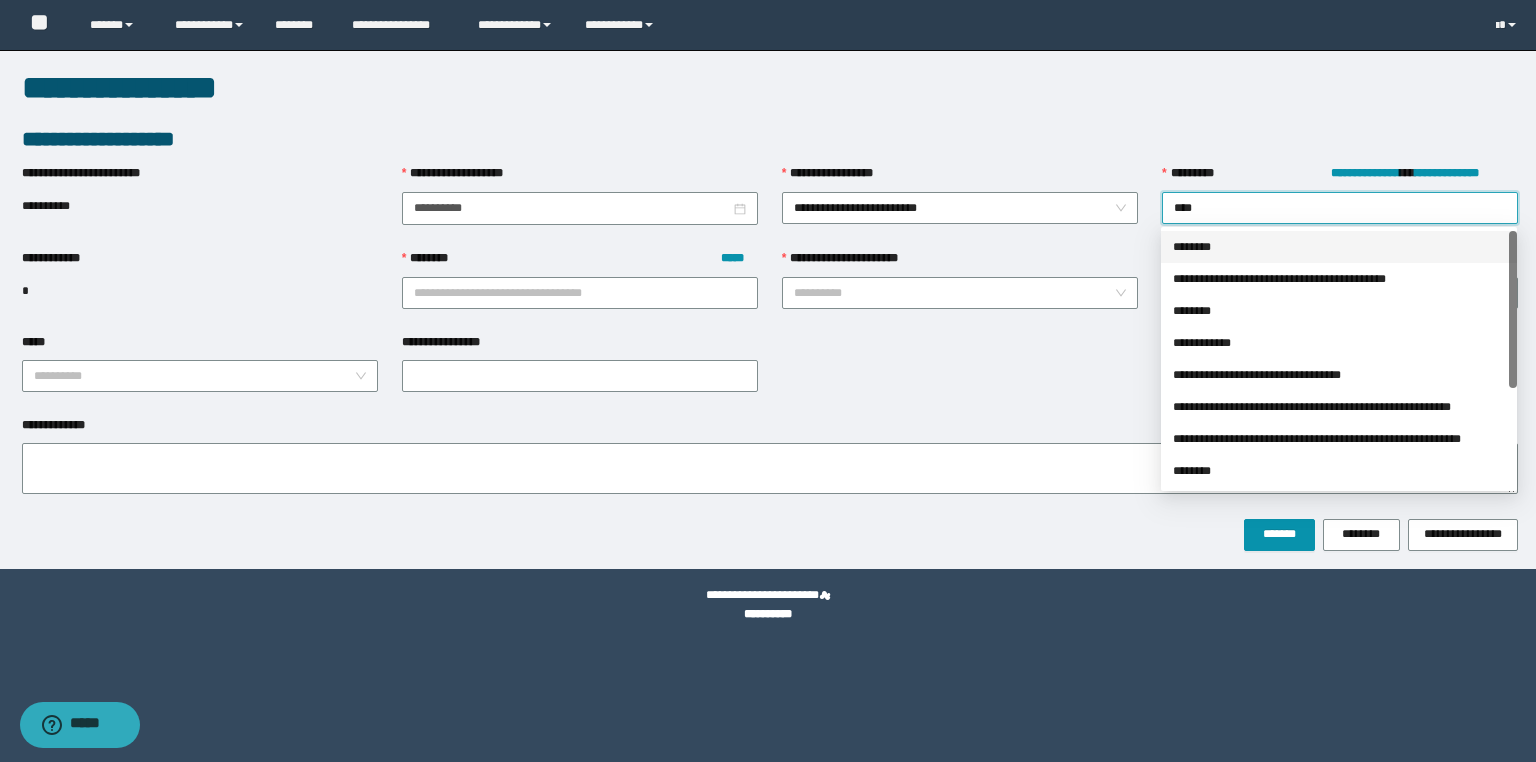 click on "********" at bounding box center [1339, 247] 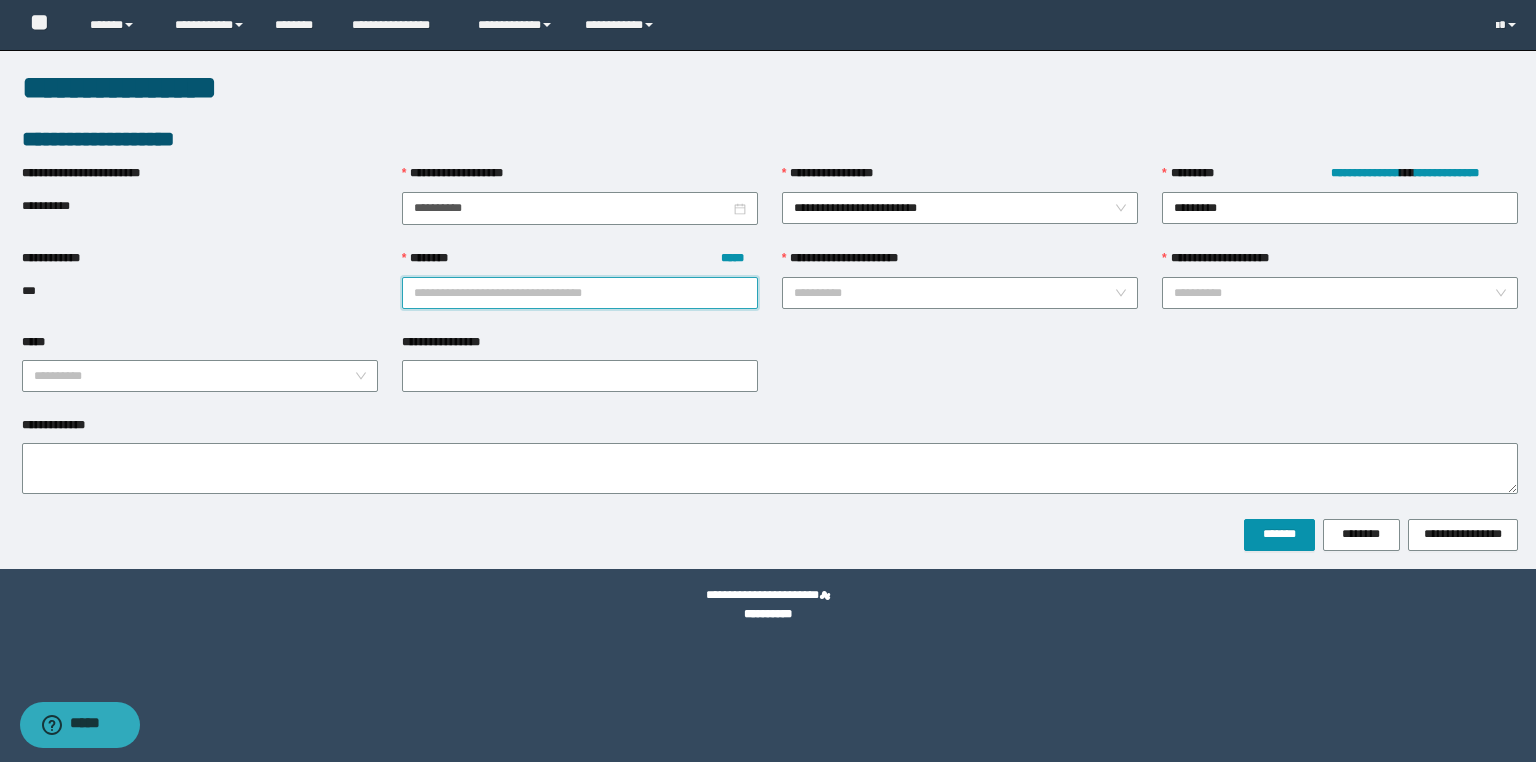 click on "******** *****" at bounding box center (580, 293) 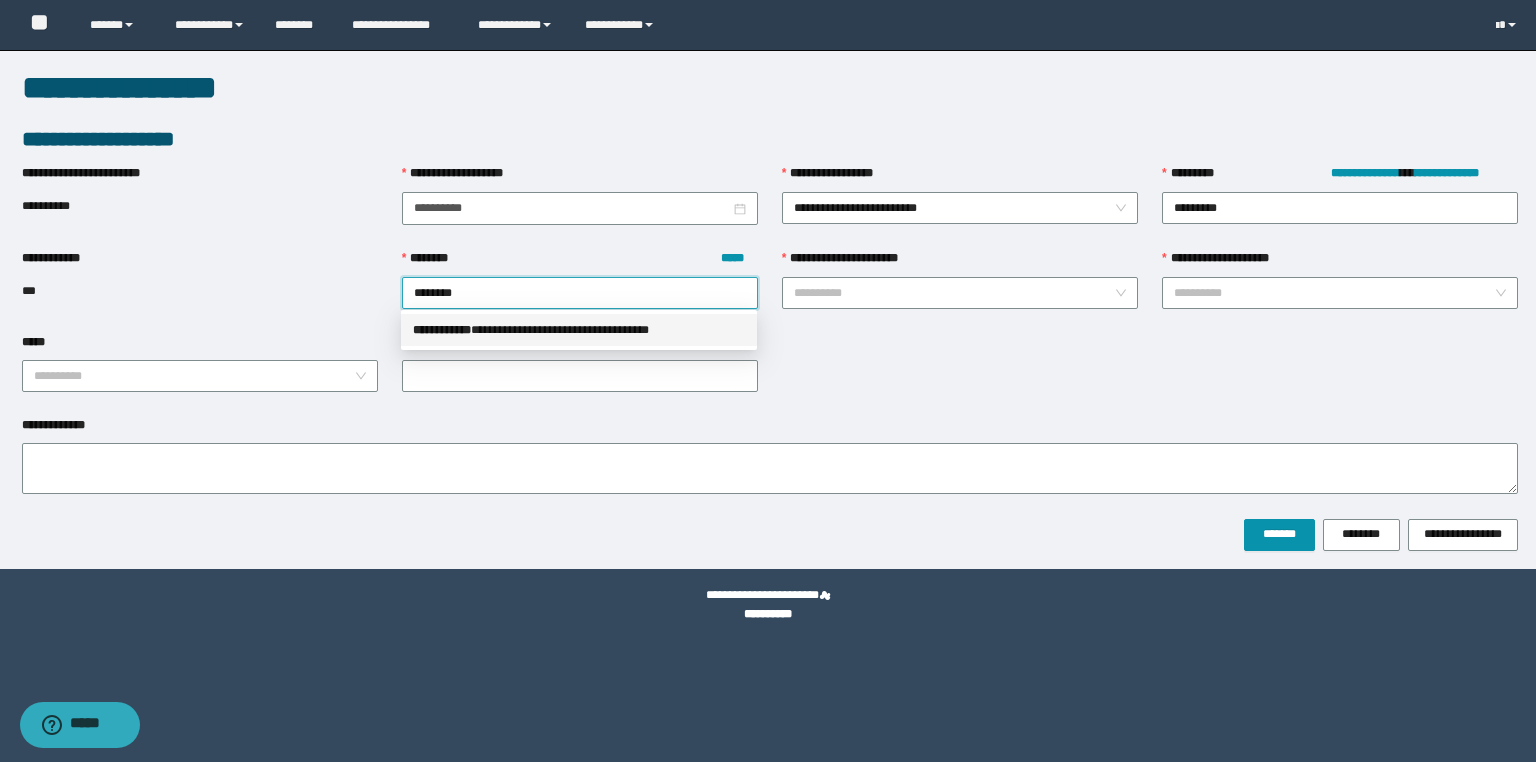 click on "**********" at bounding box center (579, 330) 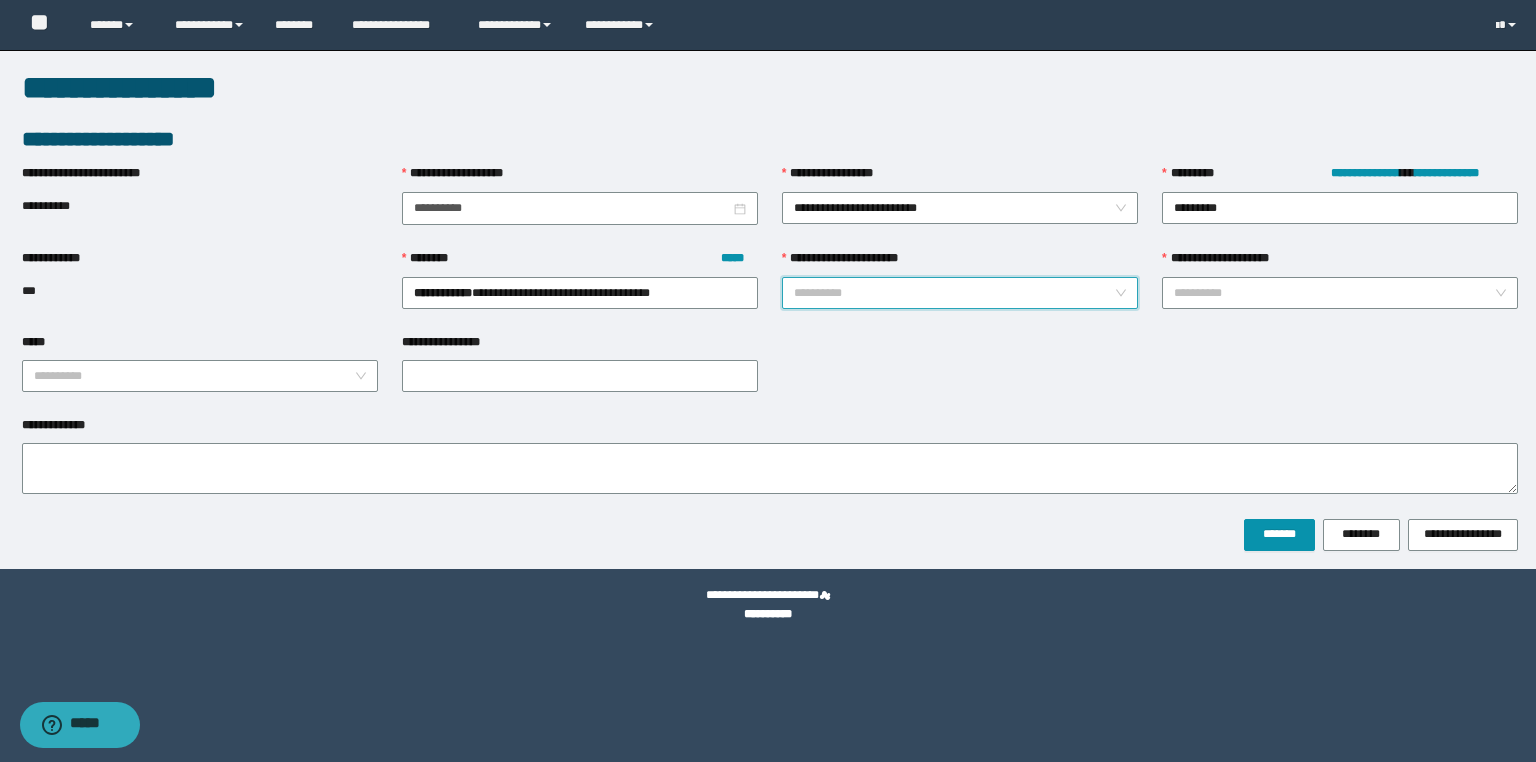 click on "**********" at bounding box center [954, 293] 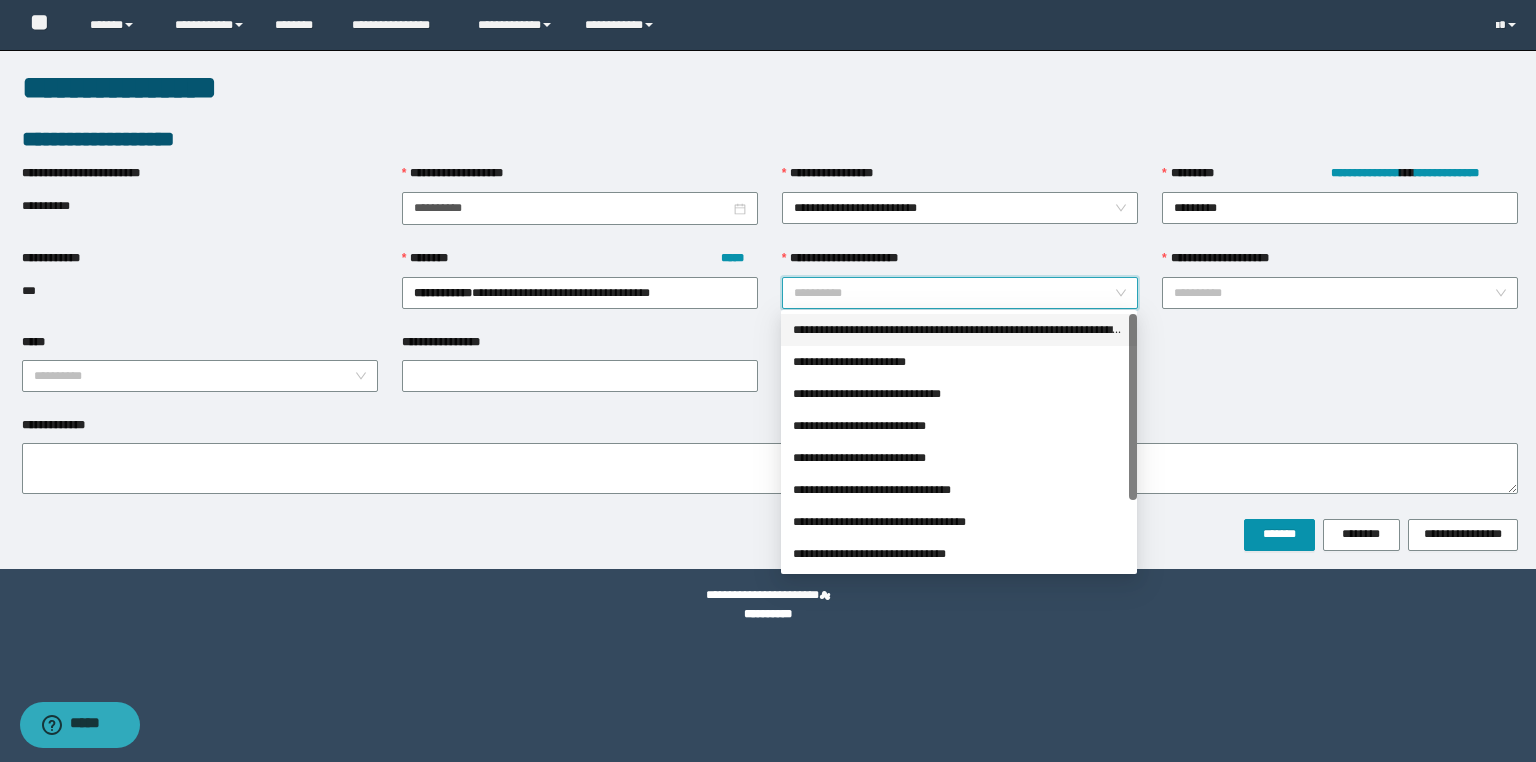 click on "**********" at bounding box center [959, 330] 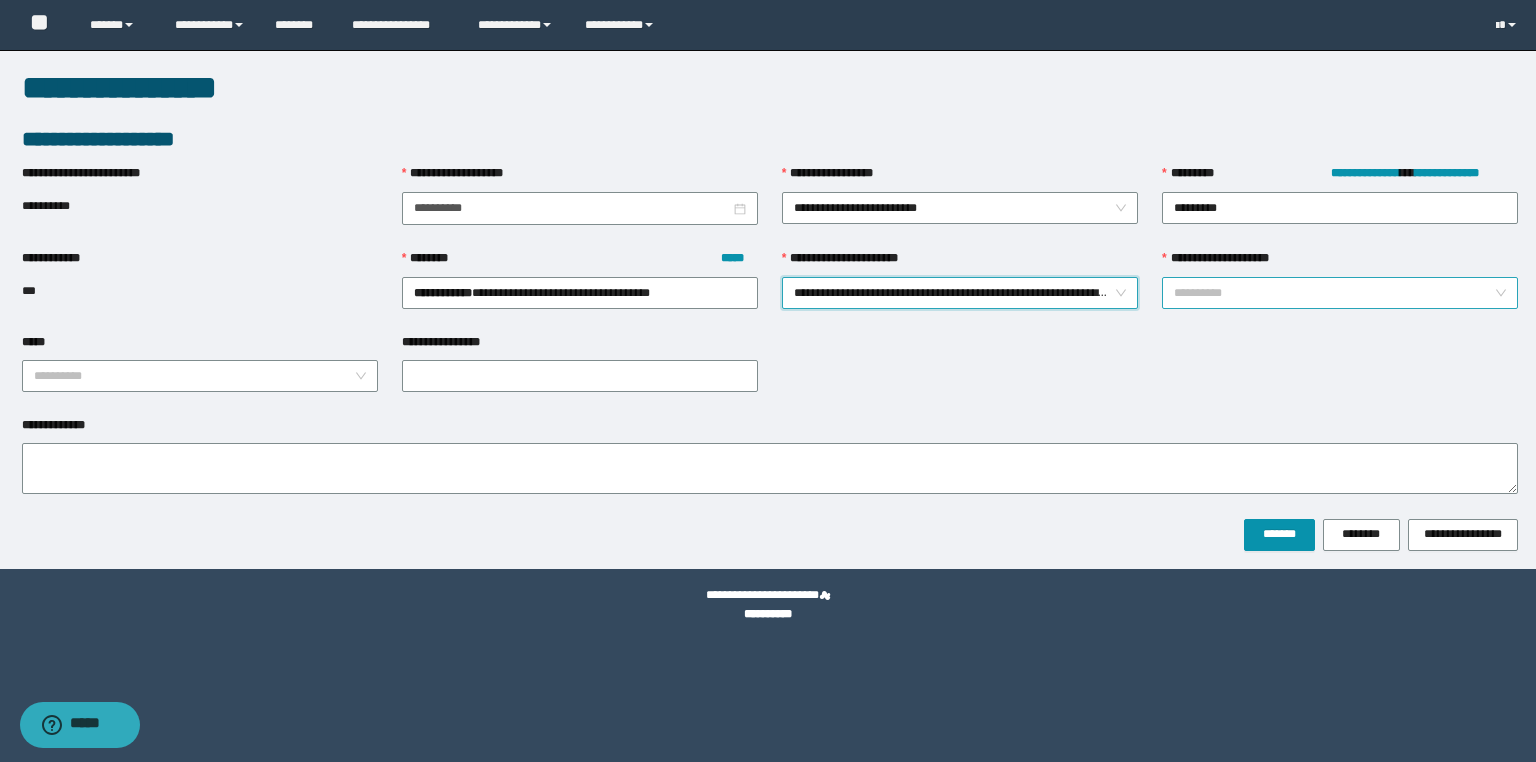 click on "**********" at bounding box center [1334, 293] 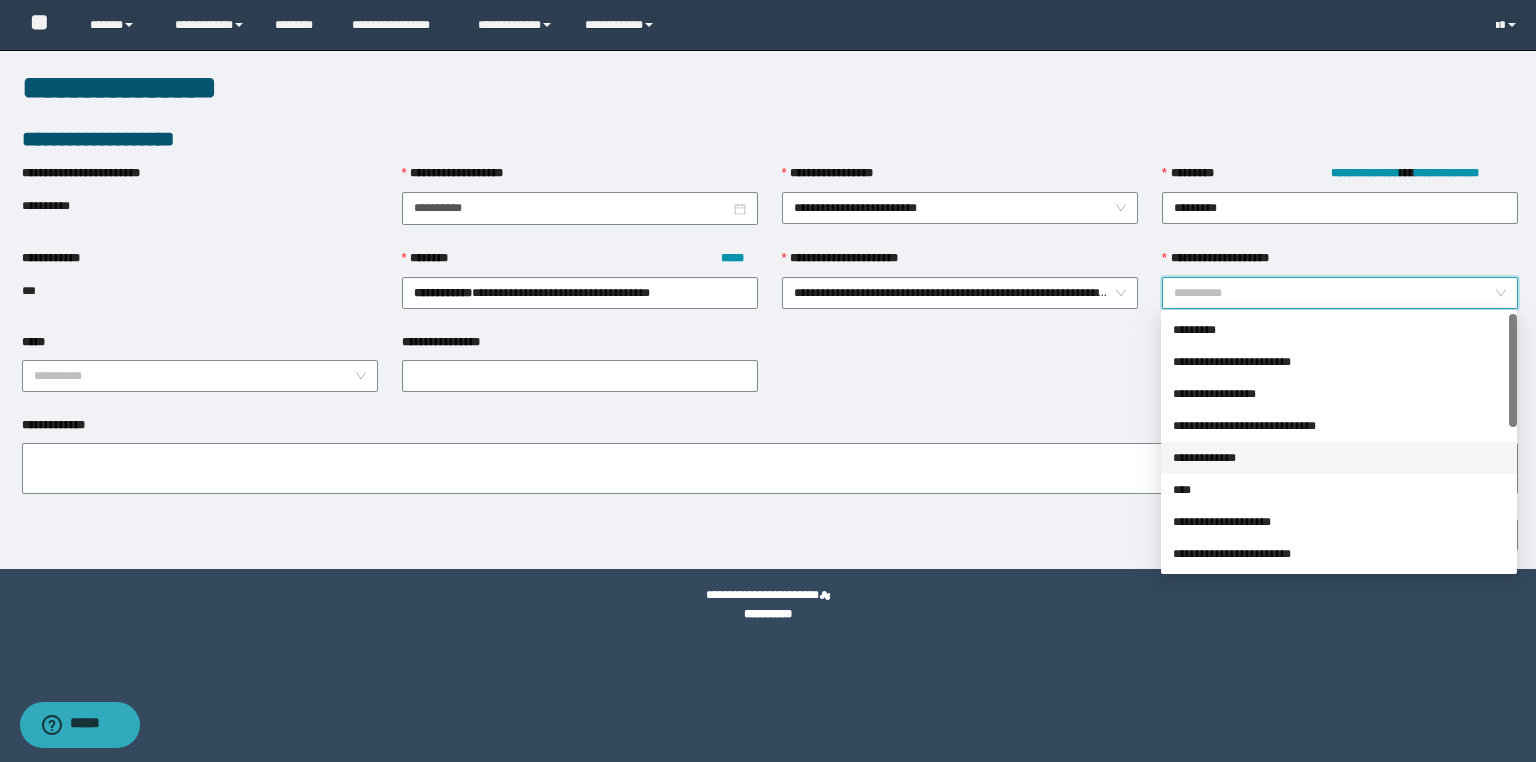 click on "**********" at bounding box center [1339, 458] 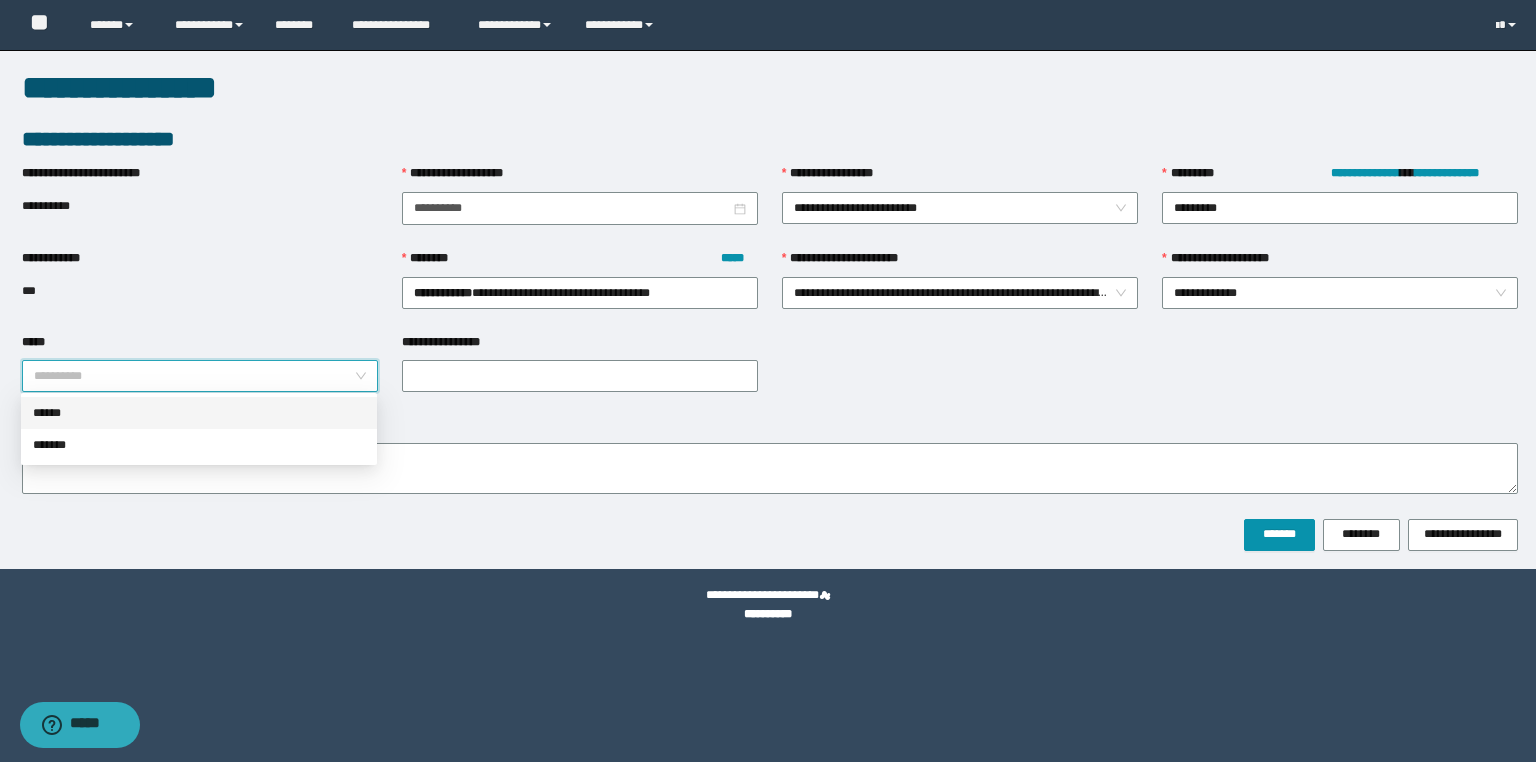 drag, startPoint x: 176, startPoint y: 368, endPoint x: 108, endPoint y: 380, distance: 69.050705 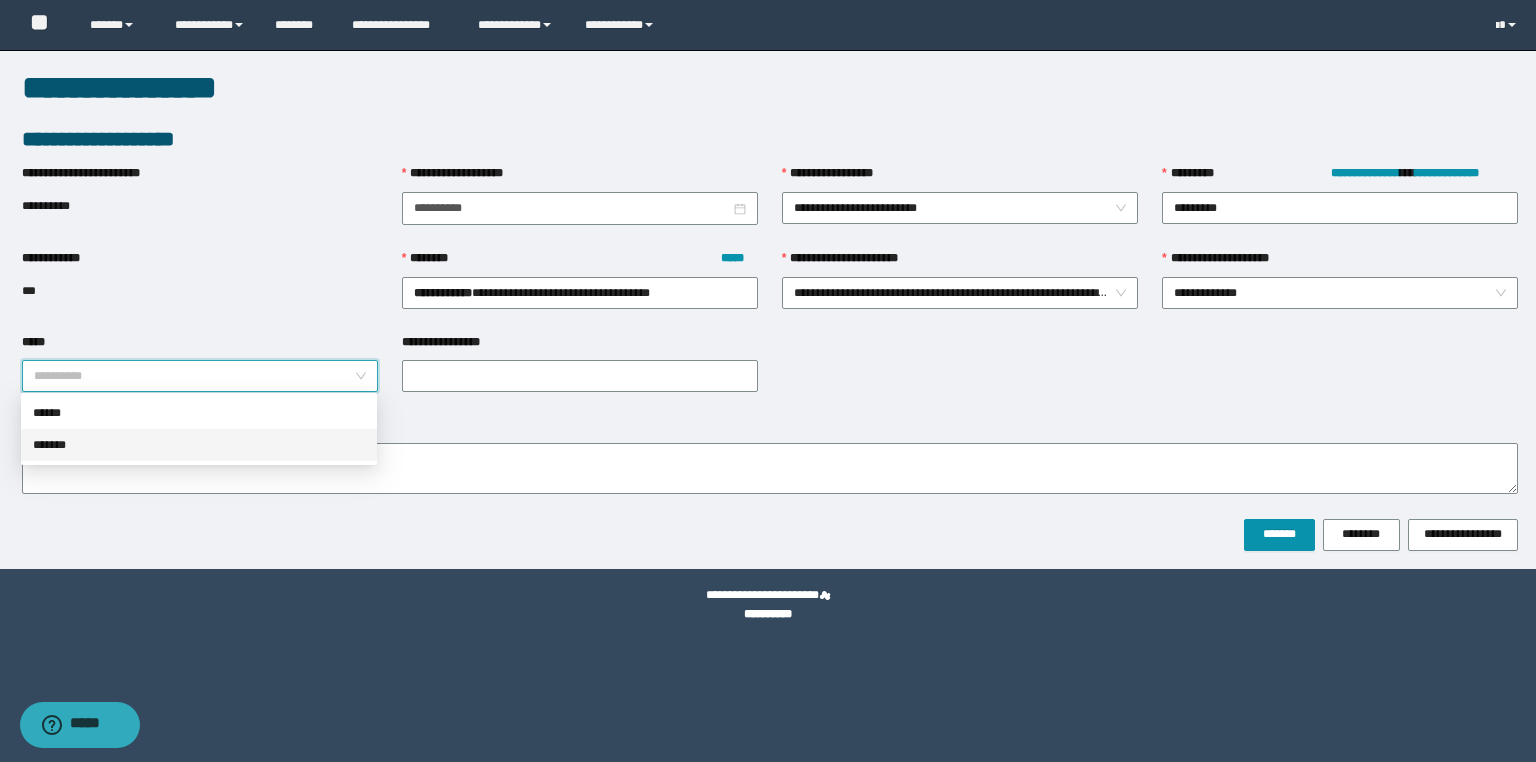 drag, startPoint x: 80, startPoint y: 442, endPoint x: 107, endPoint y: 448, distance: 27.658634 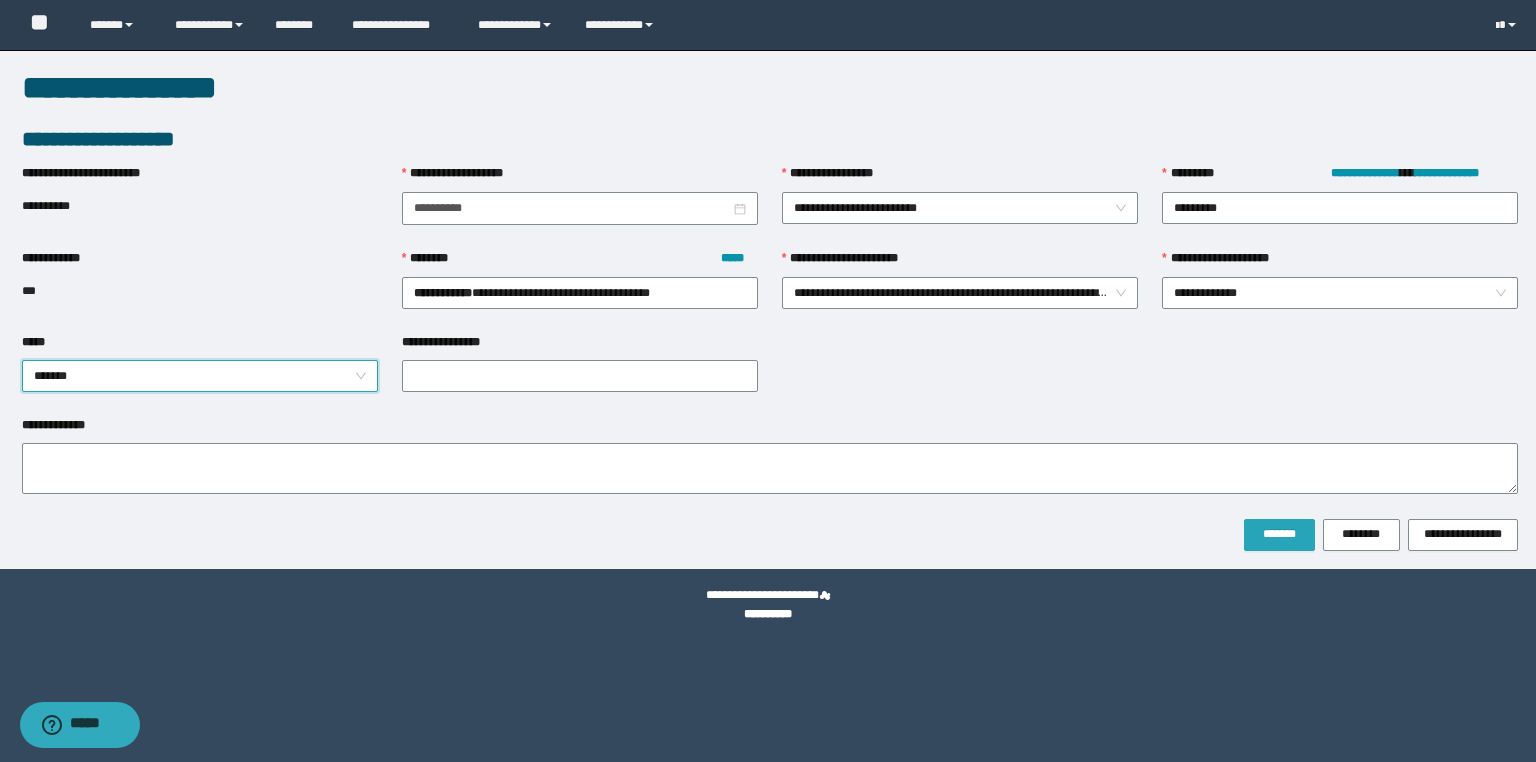 click on "*******" at bounding box center (1279, 534) 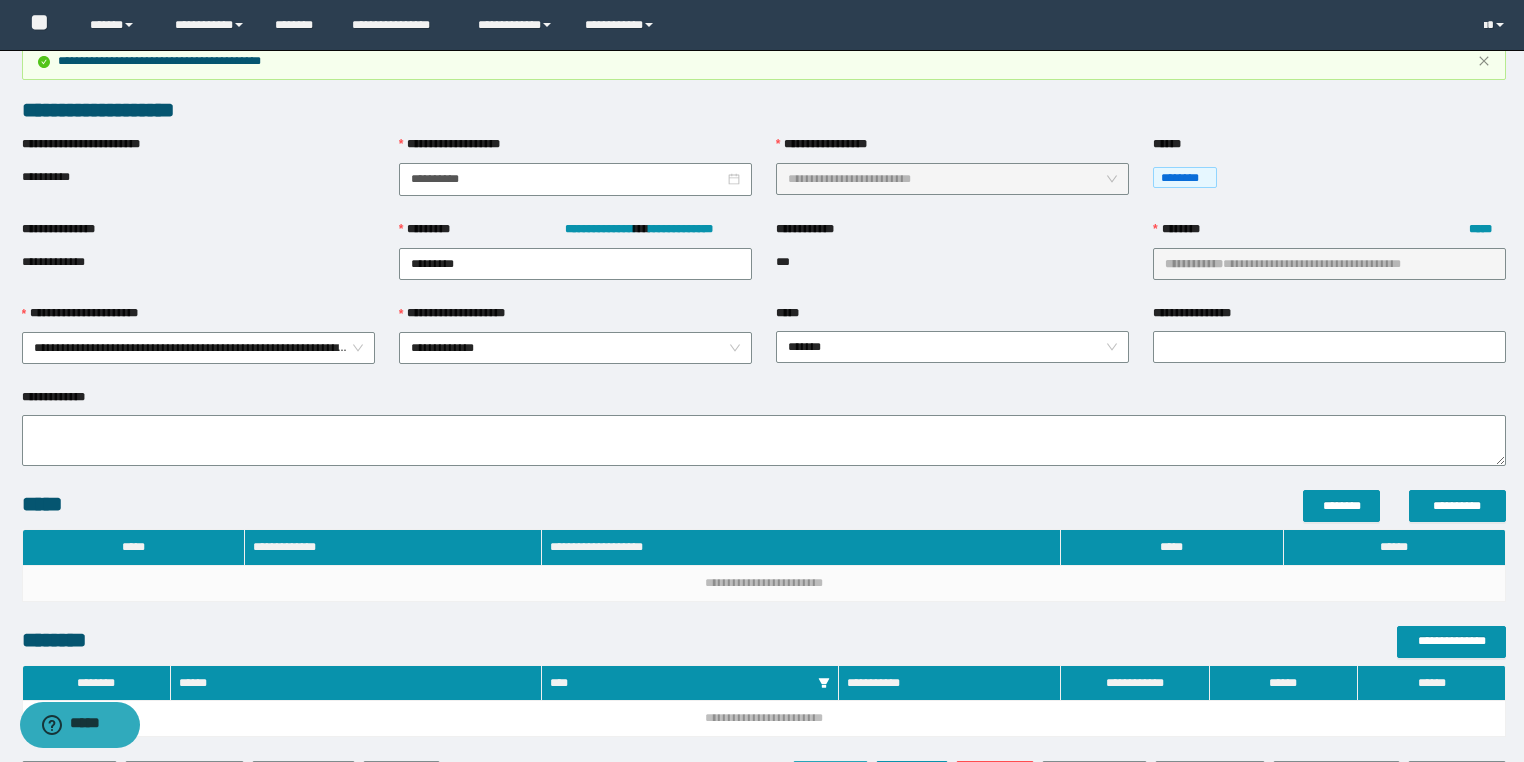 scroll, scrollTop: 202, scrollLeft: 0, axis: vertical 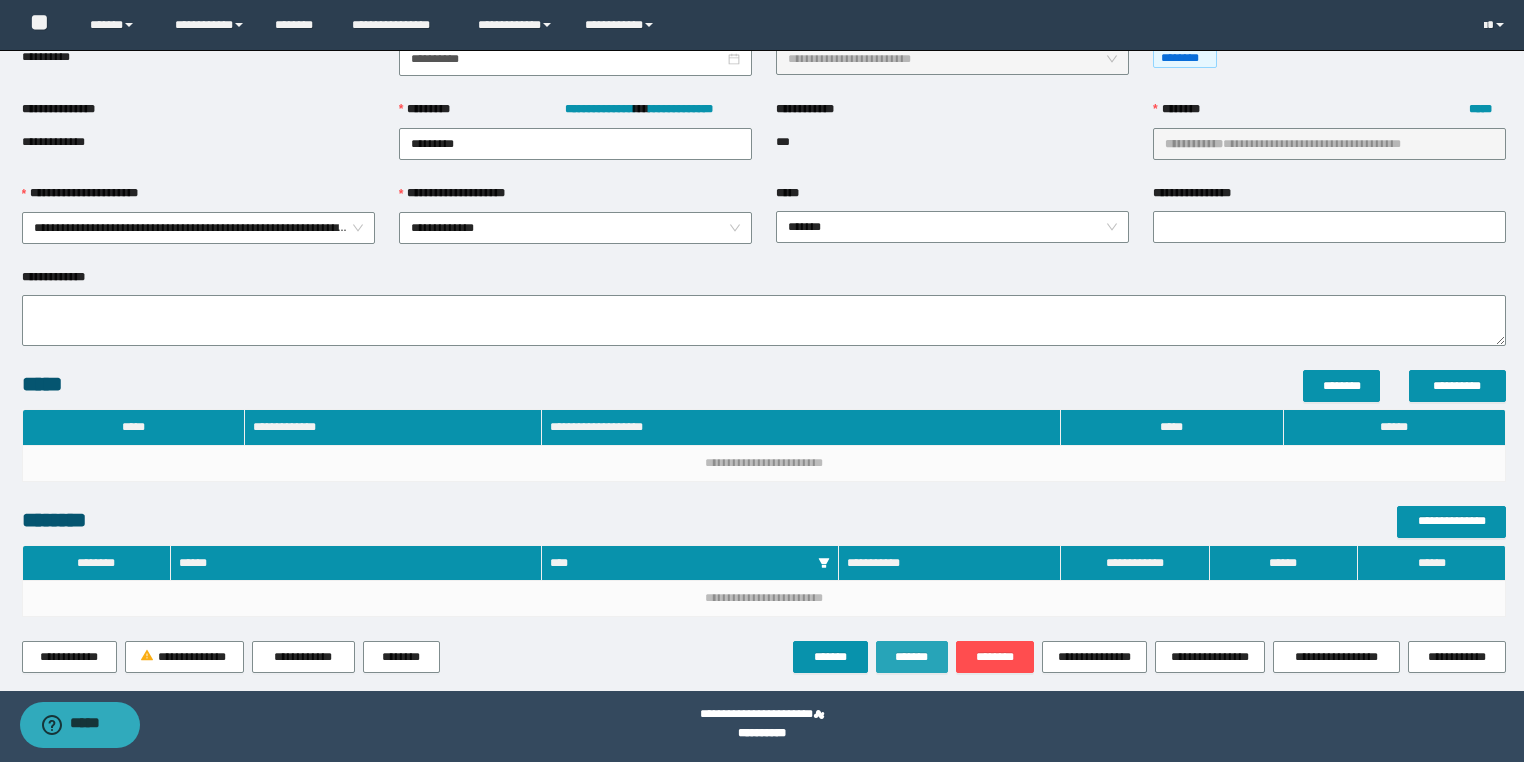 click on "*******" at bounding box center (912, 657) 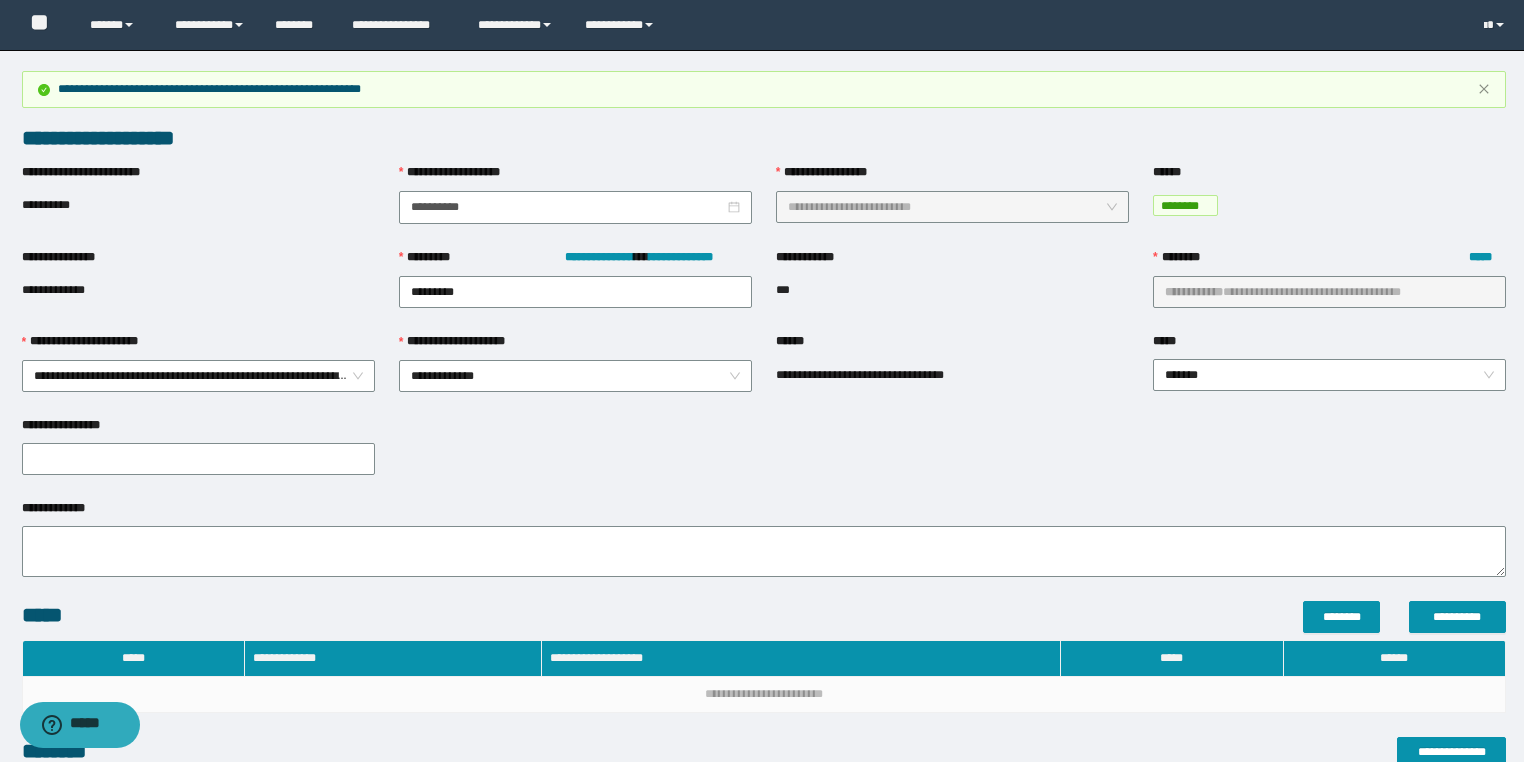 scroll, scrollTop: 0, scrollLeft: 0, axis: both 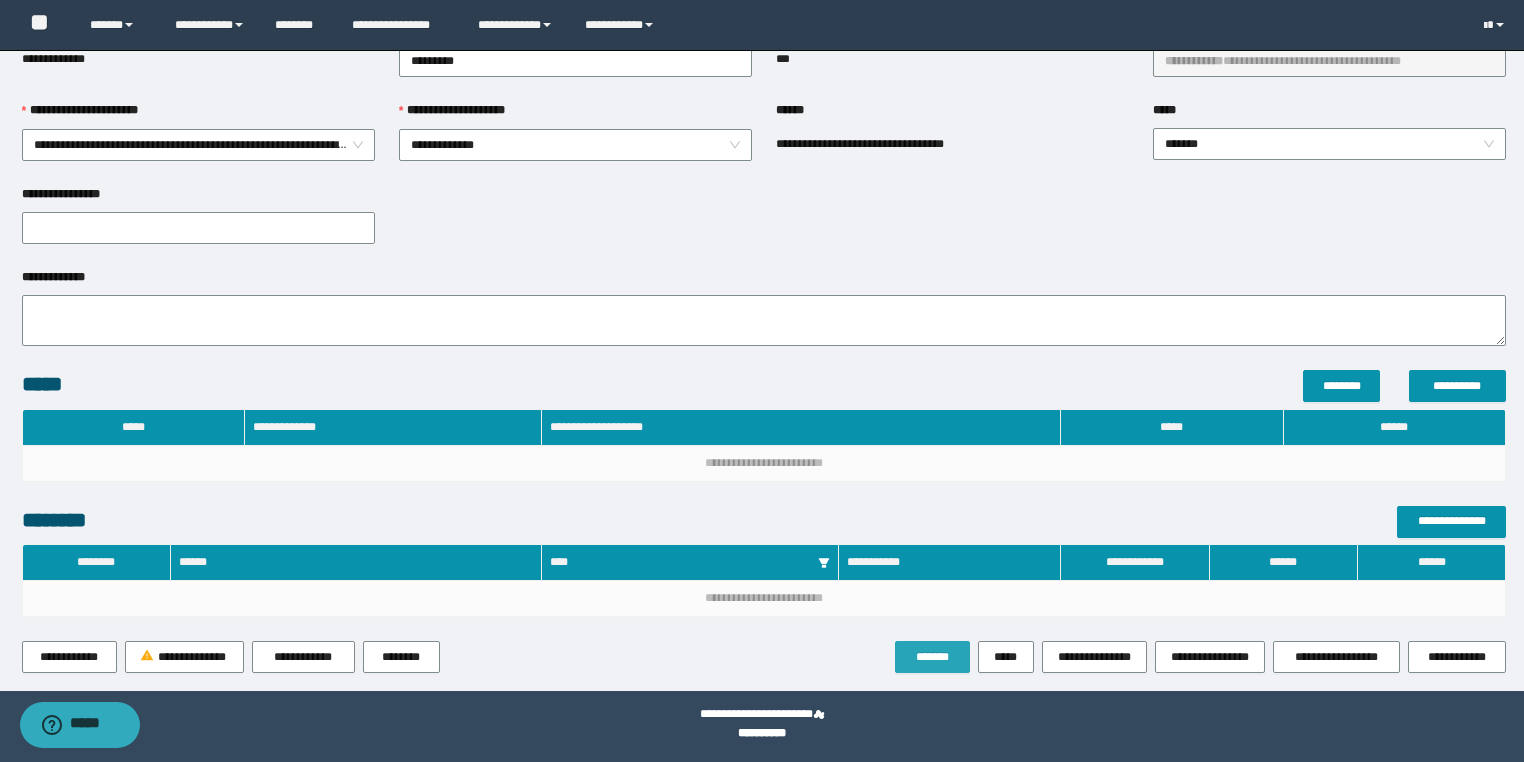 click on "*******" at bounding box center (932, 657) 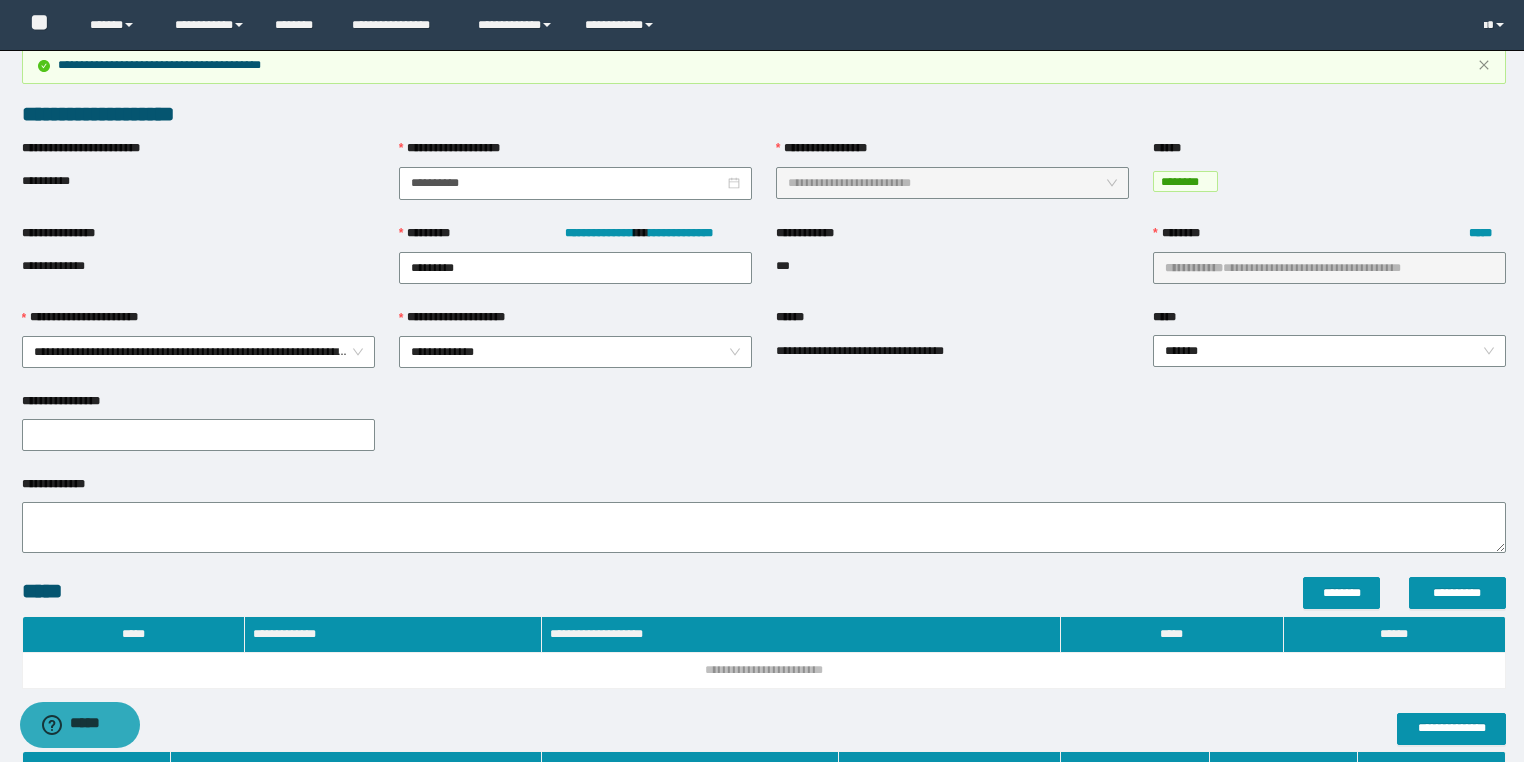 scroll, scrollTop: 0, scrollLeft: 0, axis: both 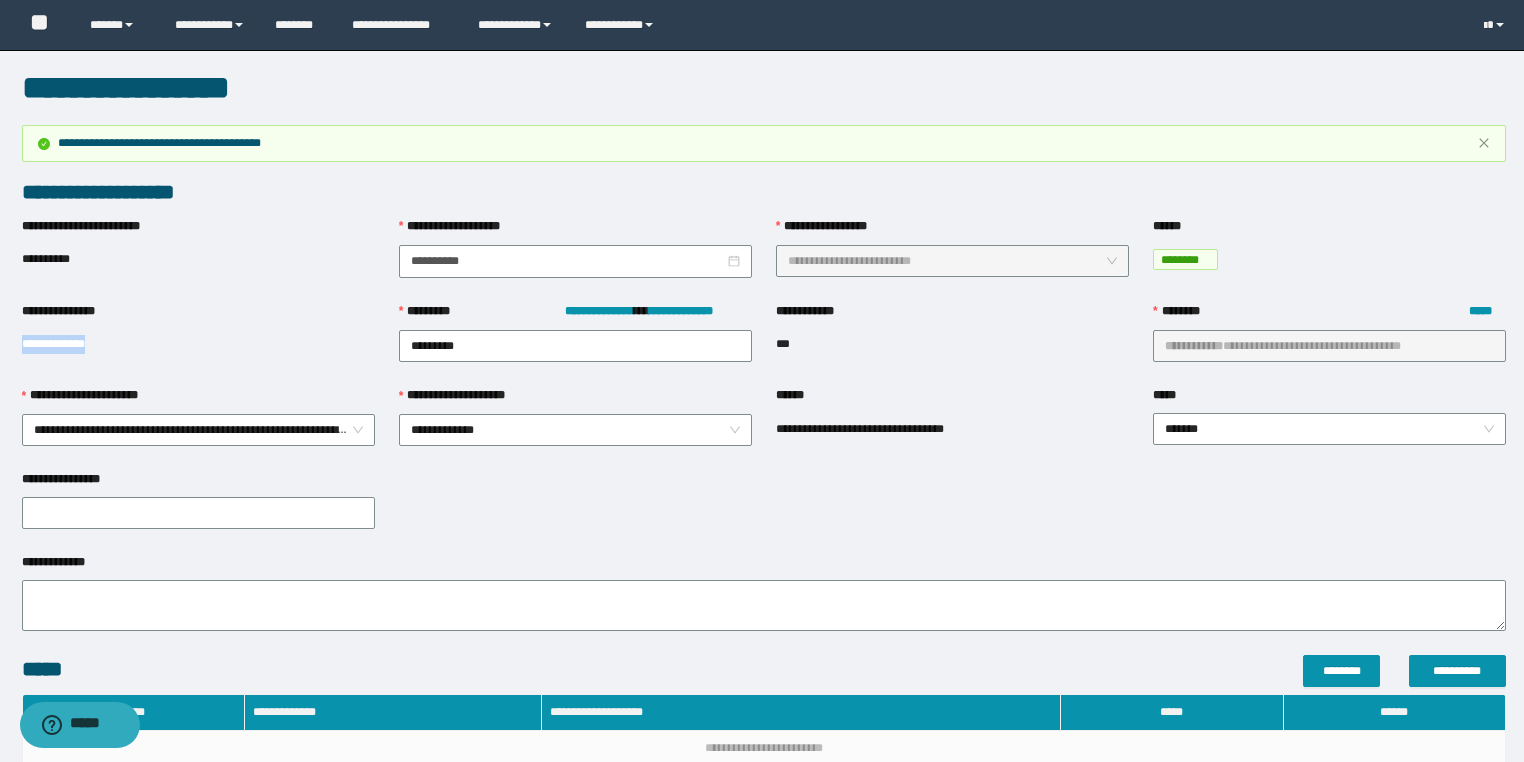 drag, startPoint x: 143, startPoint y: 348, endPoint x: 0, endPoint y: 340, distance: 143.2236 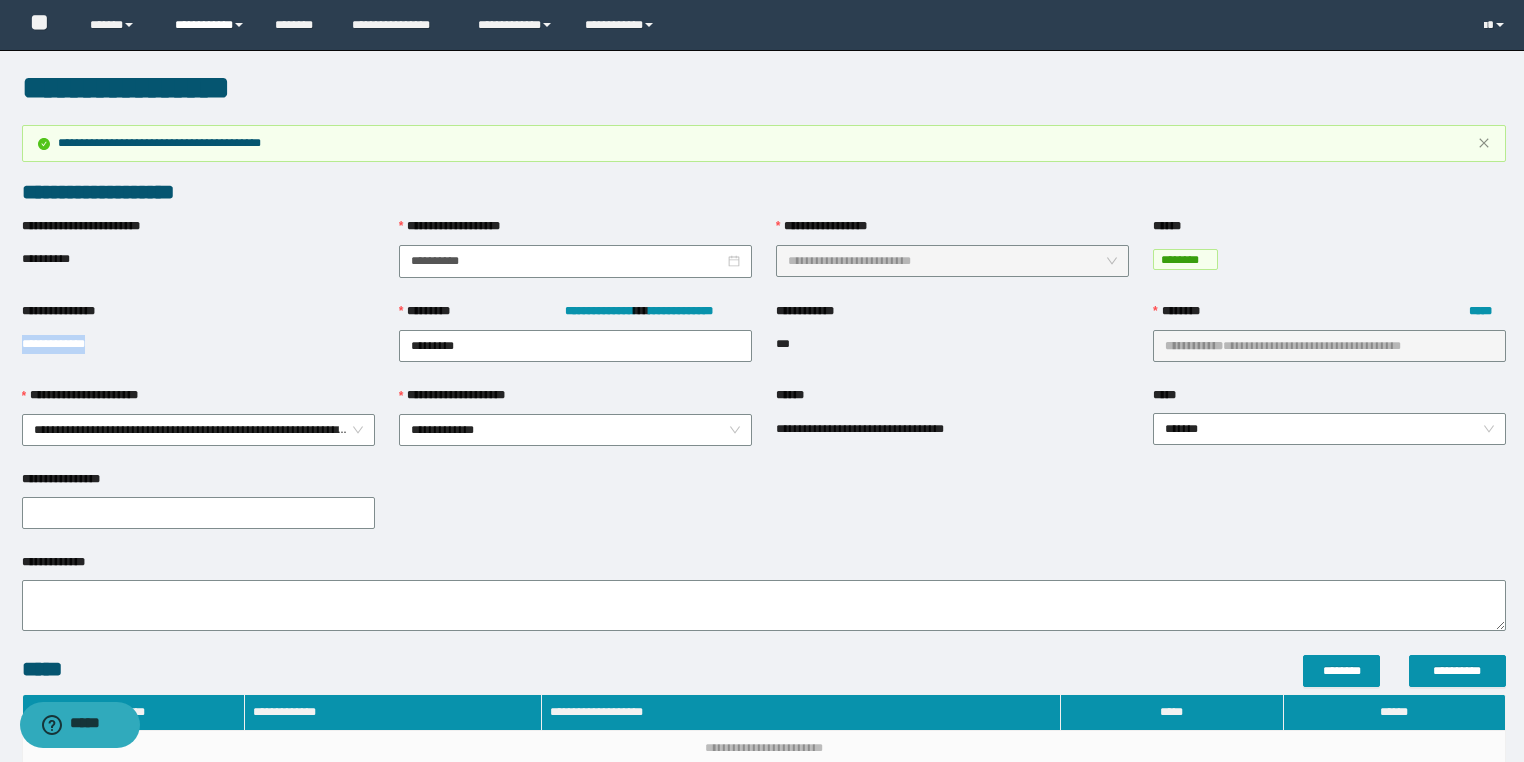 click on "**********" at bounding box center (210, 25) 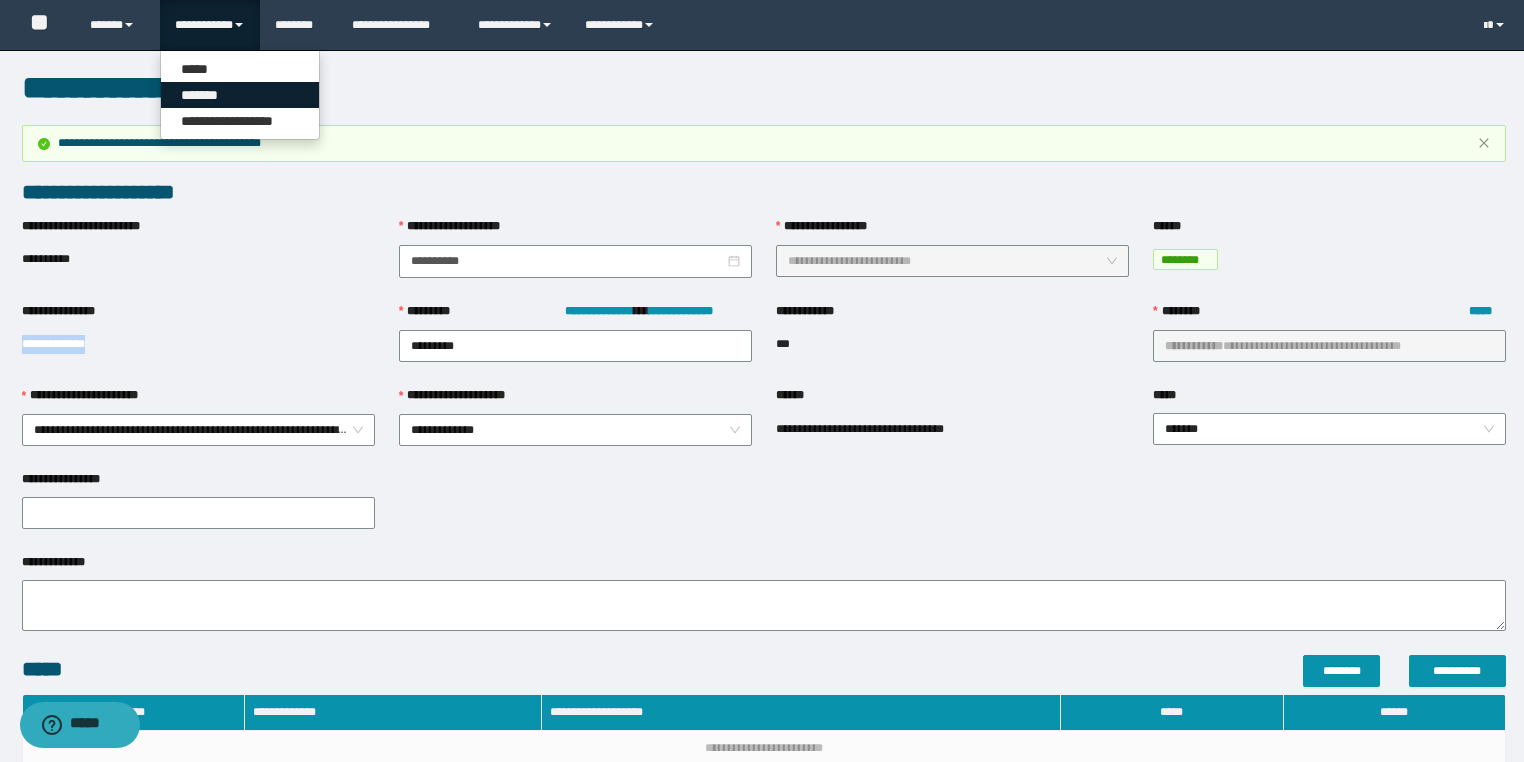 click on "*******" at bounding box center (240, 95) 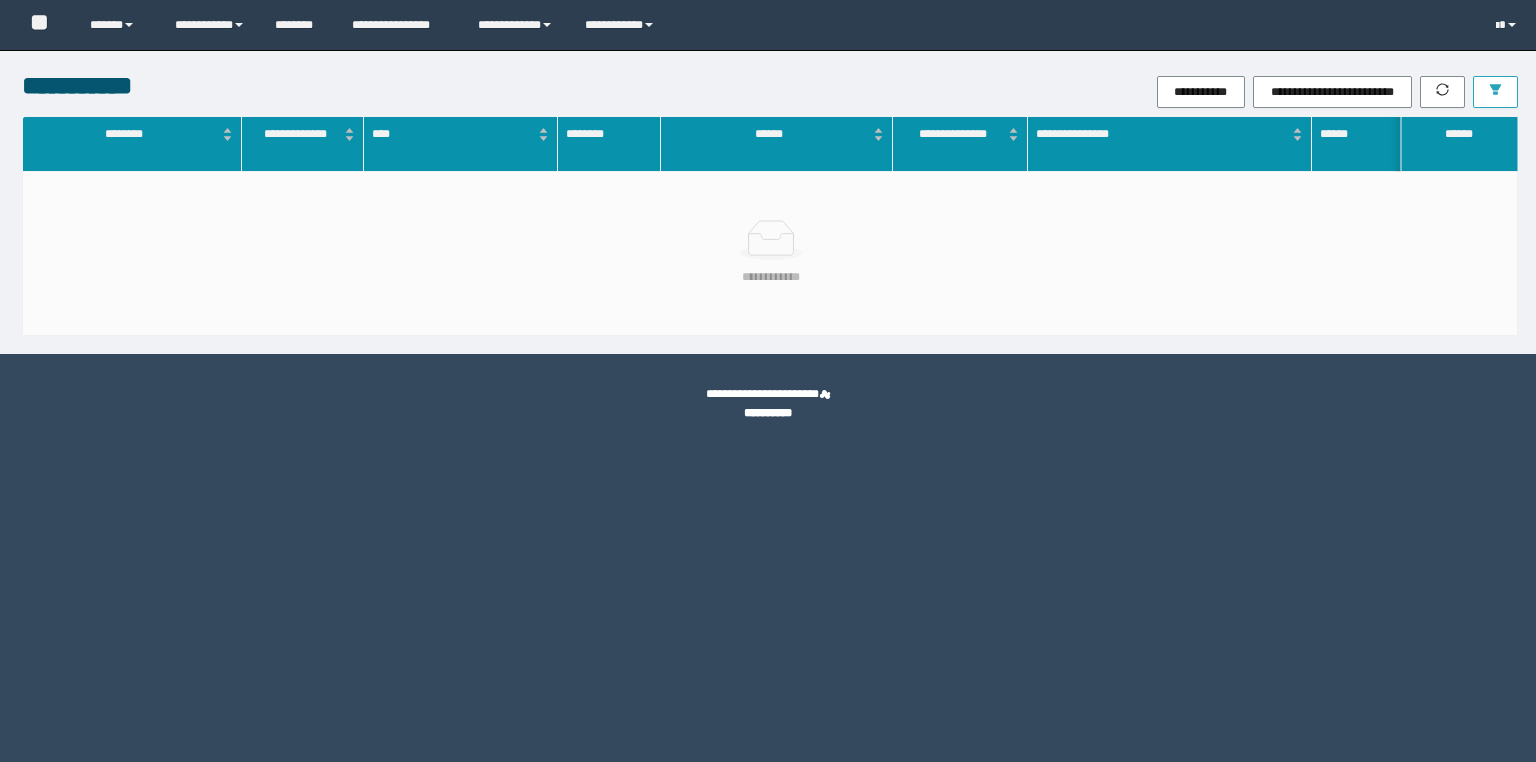 scroll, scrollTop: 0, scrollLeft: 0, axis: both 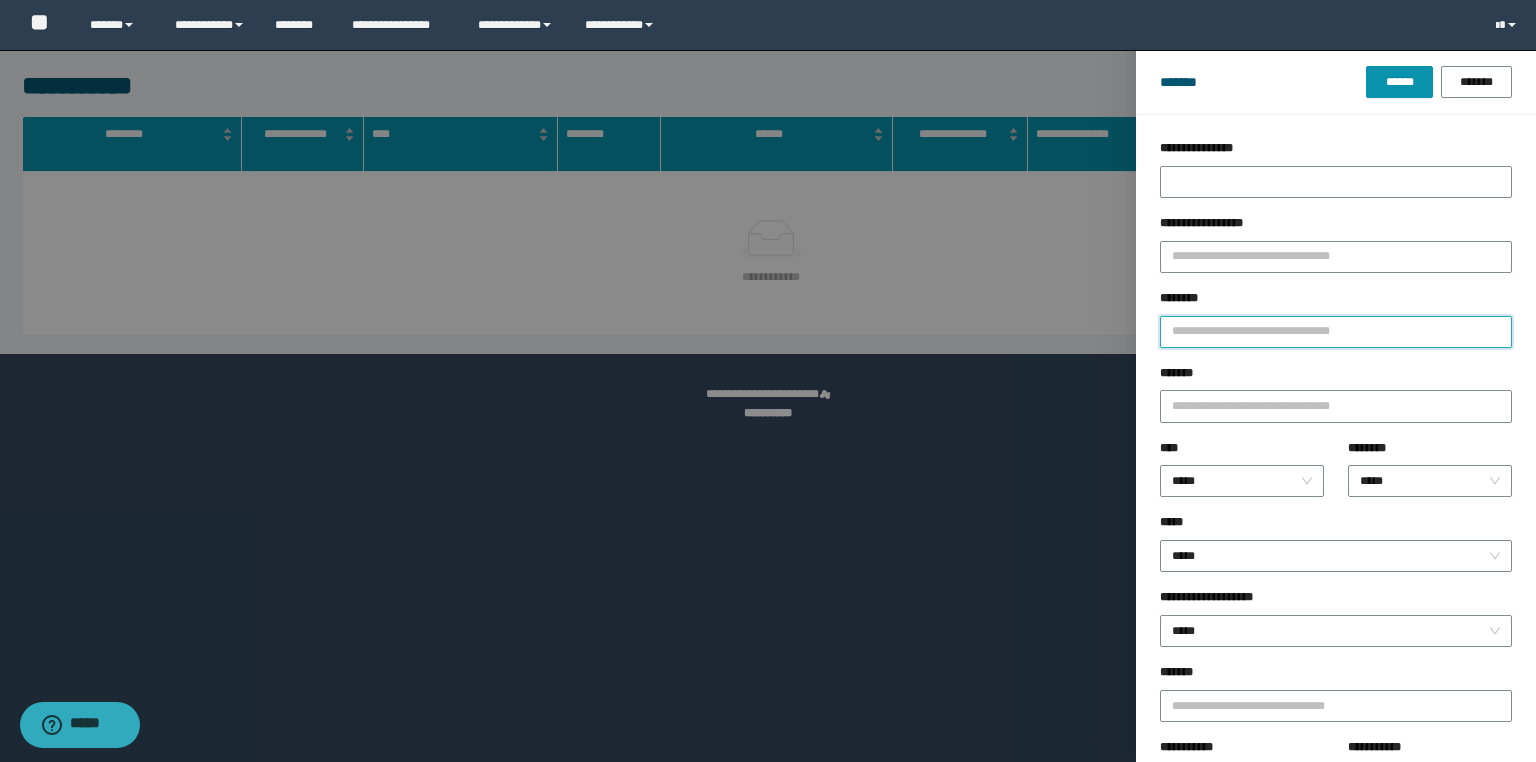 click on "********" at bounding box center [1336, 332] 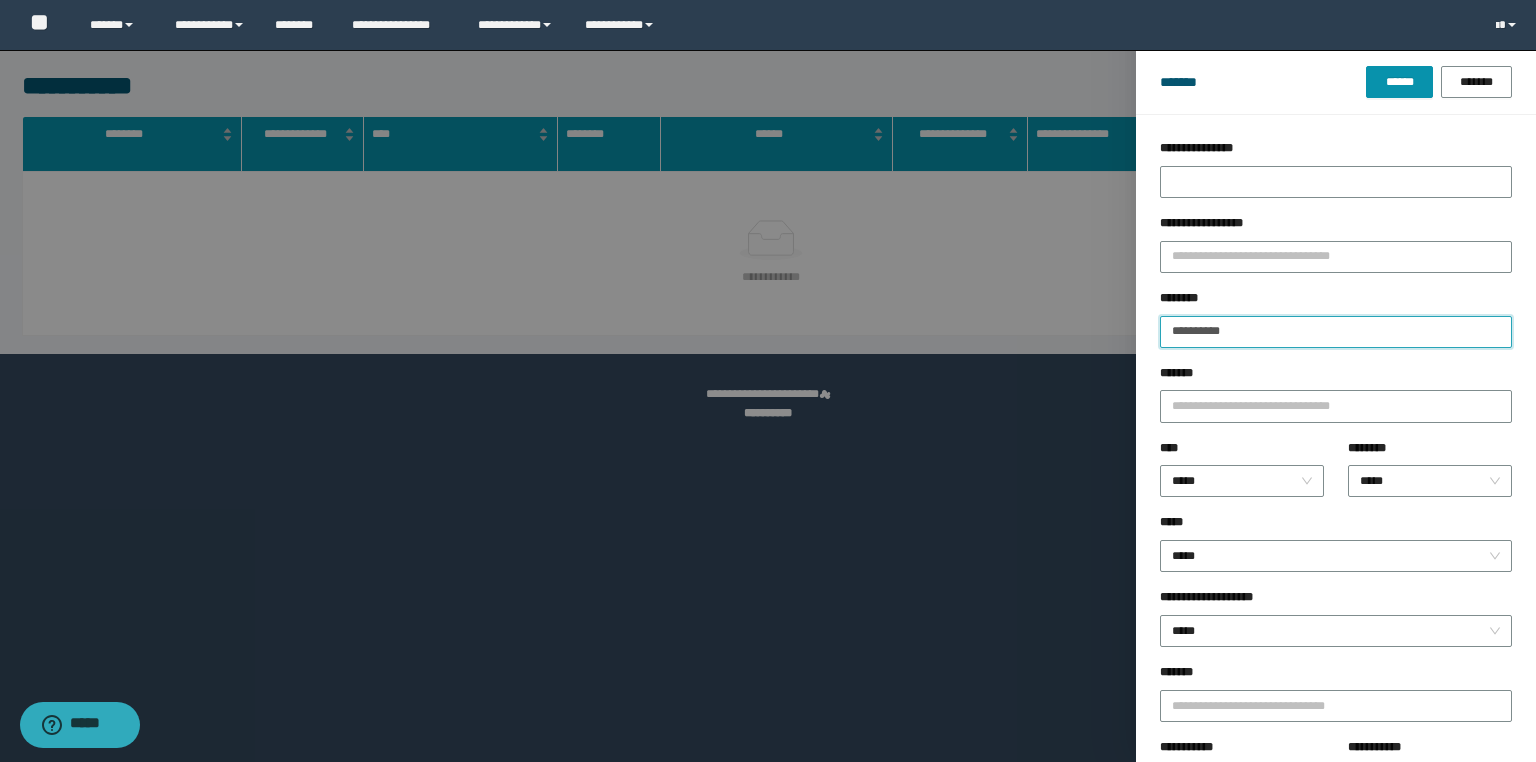 type on "**********" 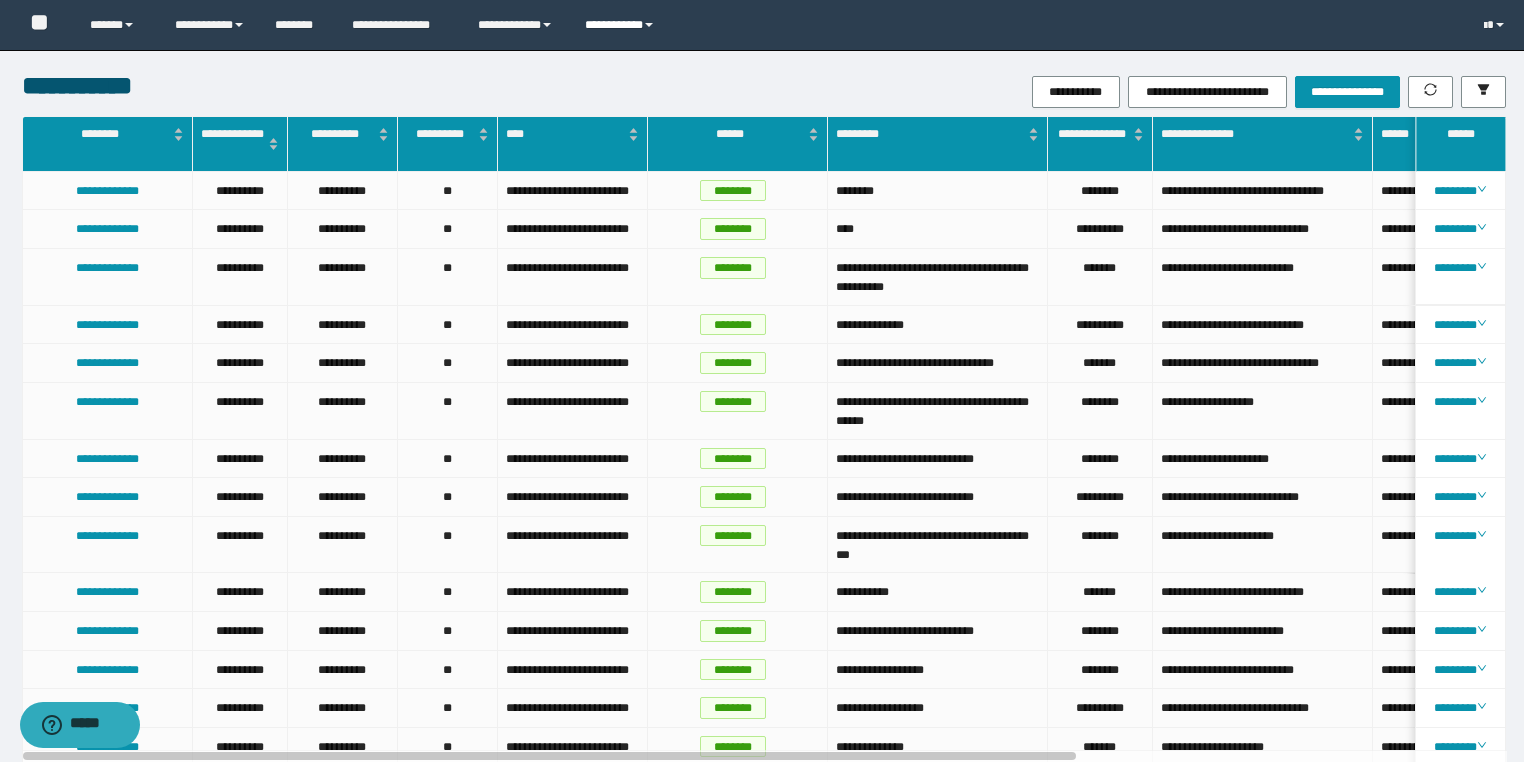 click on "**********" at bounding box center [622, 25] 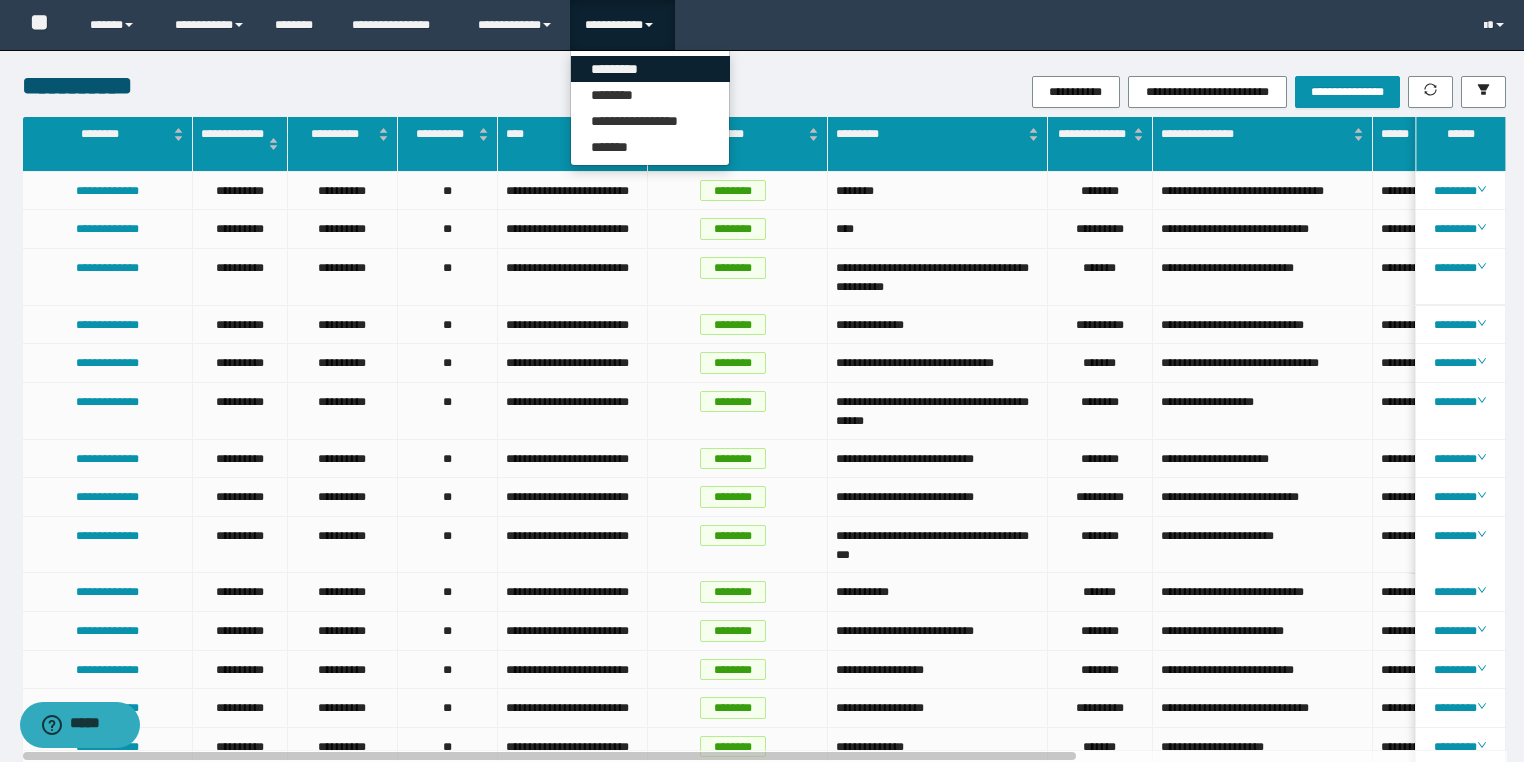 click on "*********" at bounding box center [650, 69] 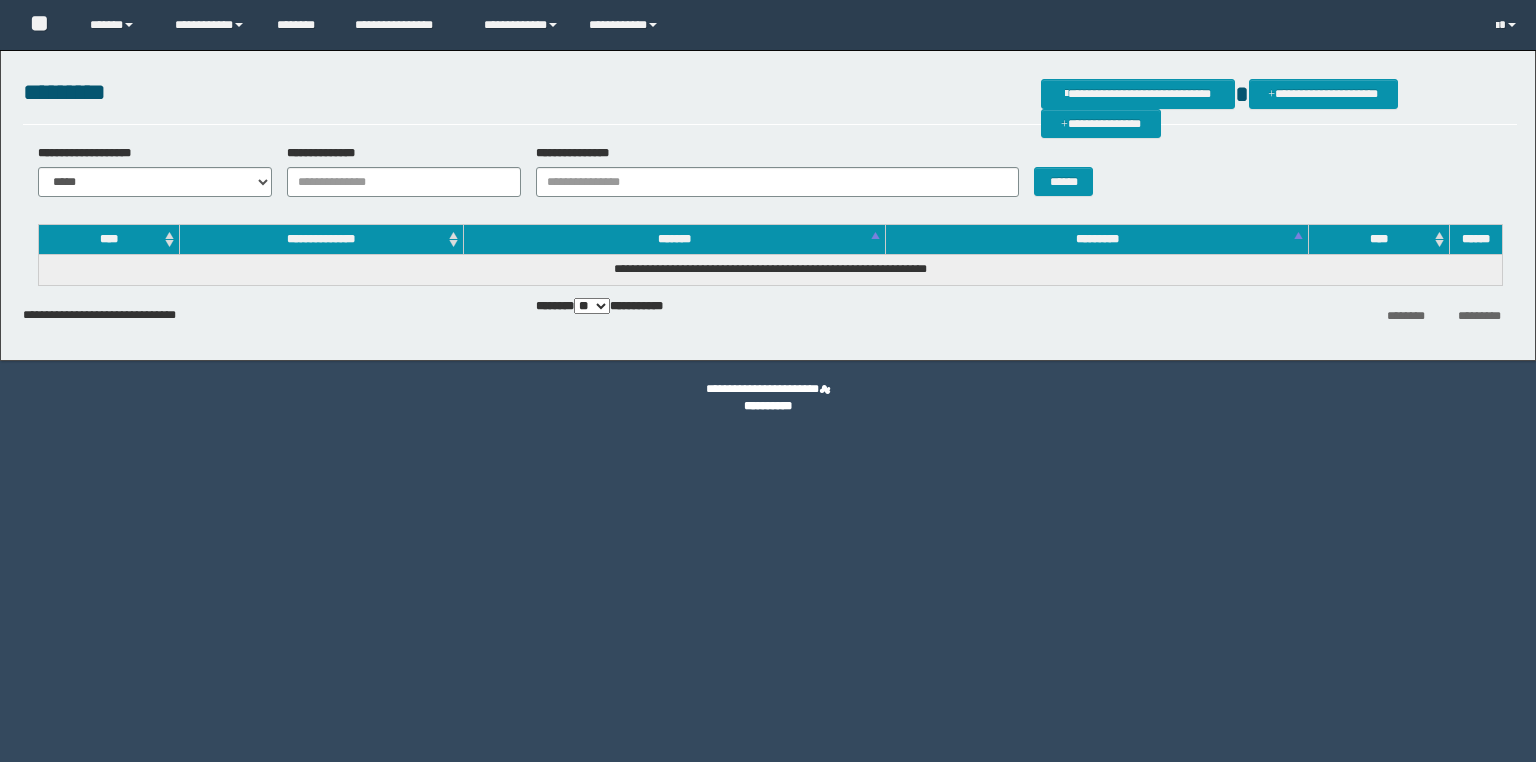 scroll, scrollTop: 0, scrollLeft: 0, axis: both 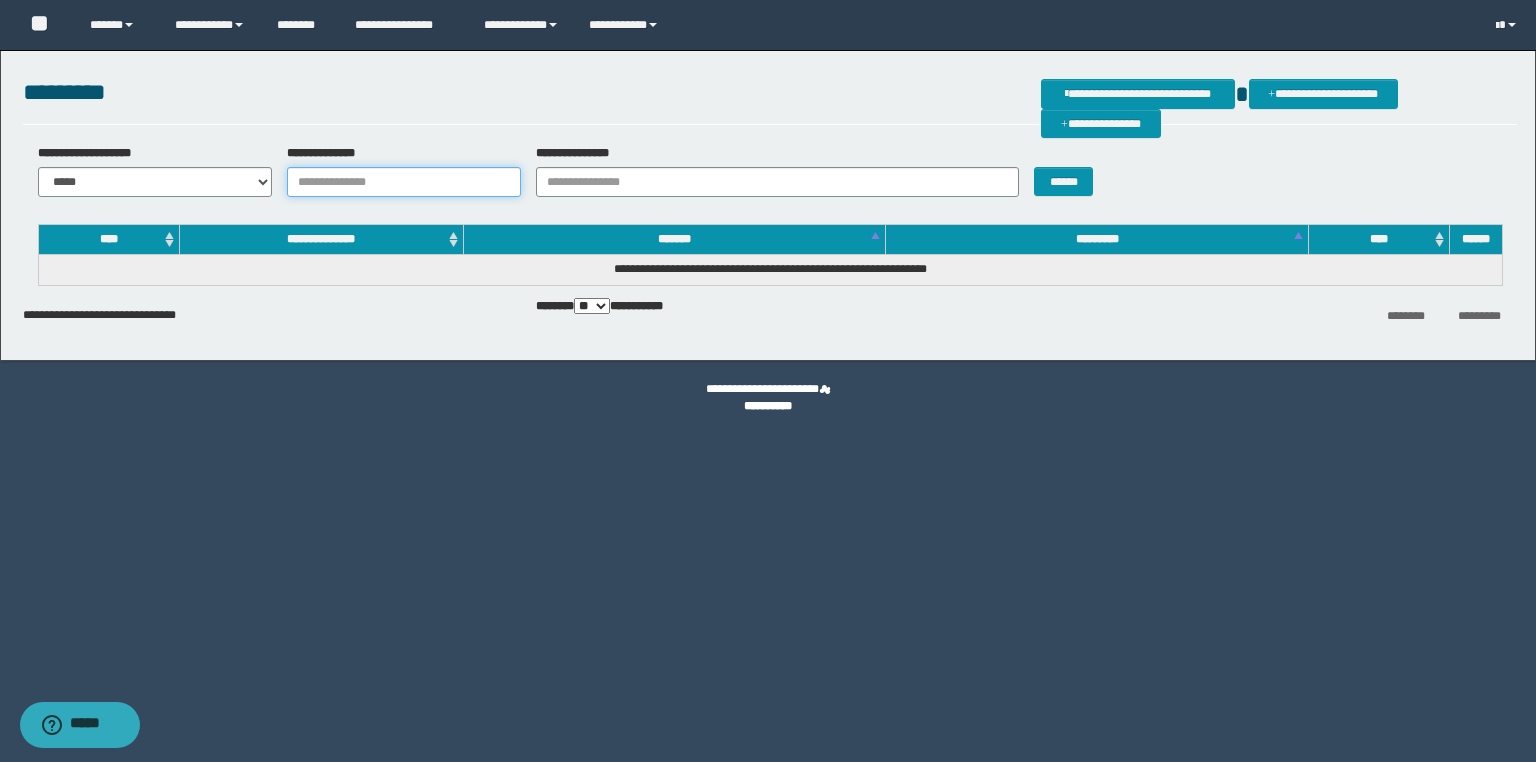 click on "**********" at bounding box center [404, 182] 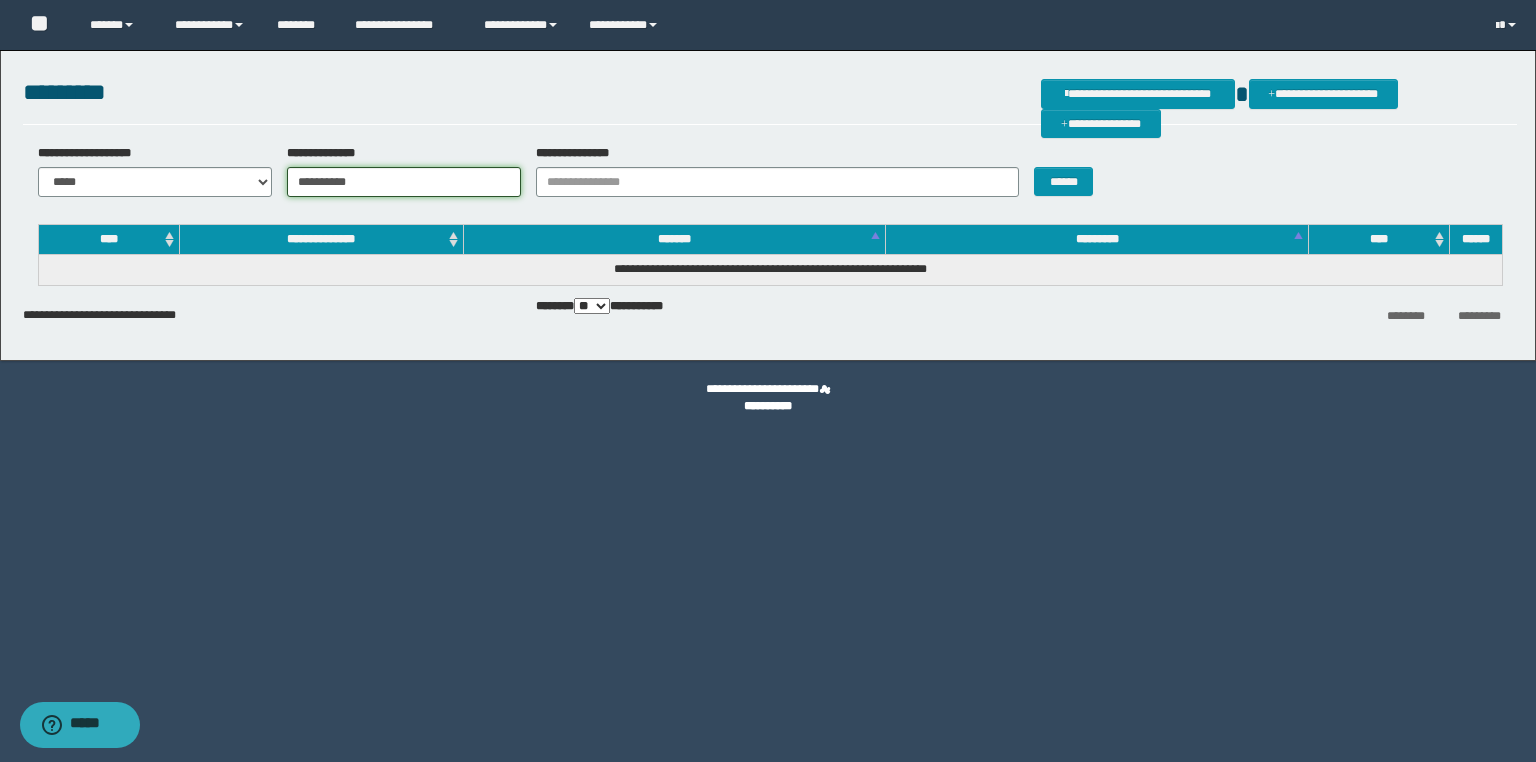 type on "**********" 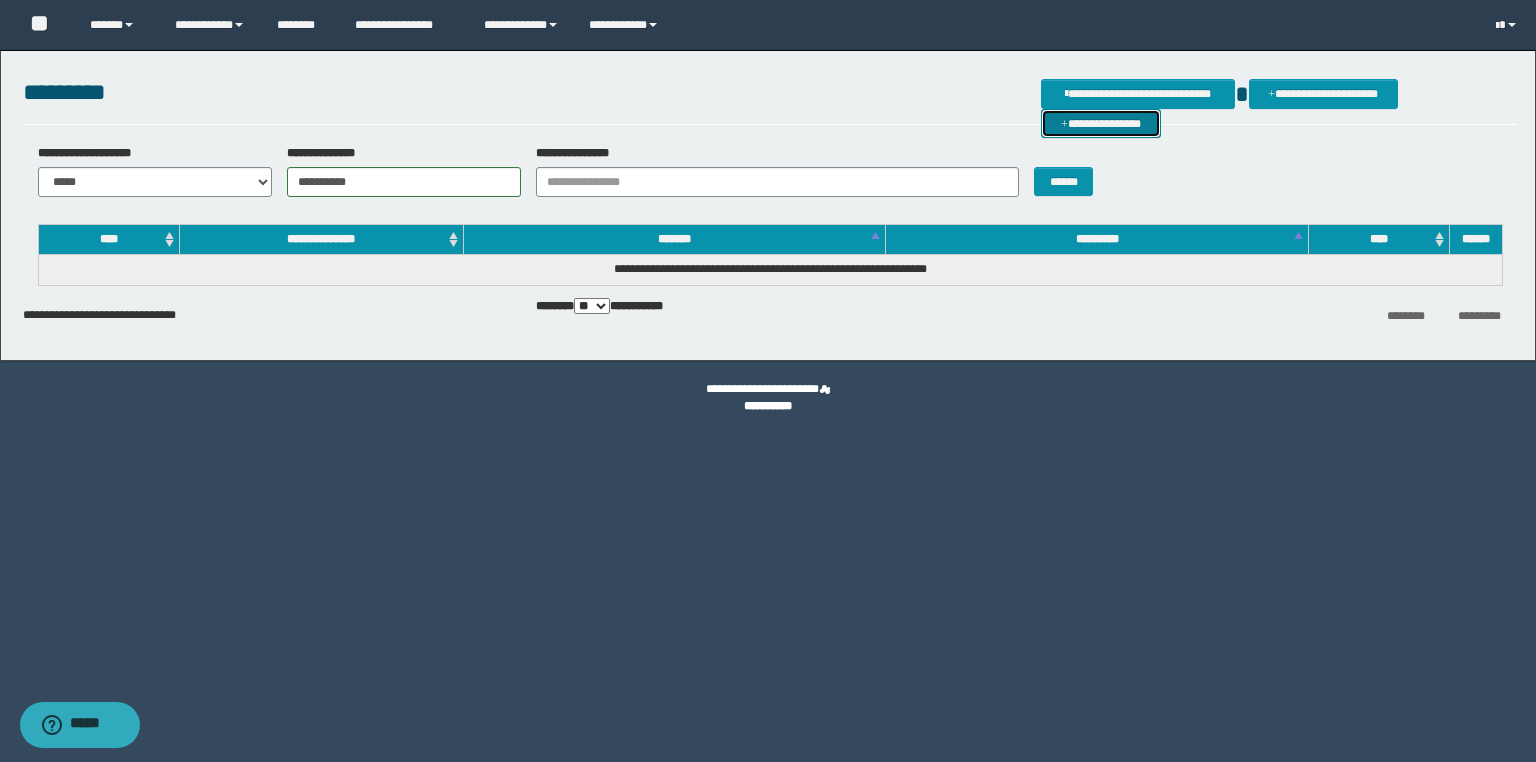 drag, startPoint x: 1455, startPoint y: 92, endPoint x: 1220, endPoint y: 176, distance: 249.56161 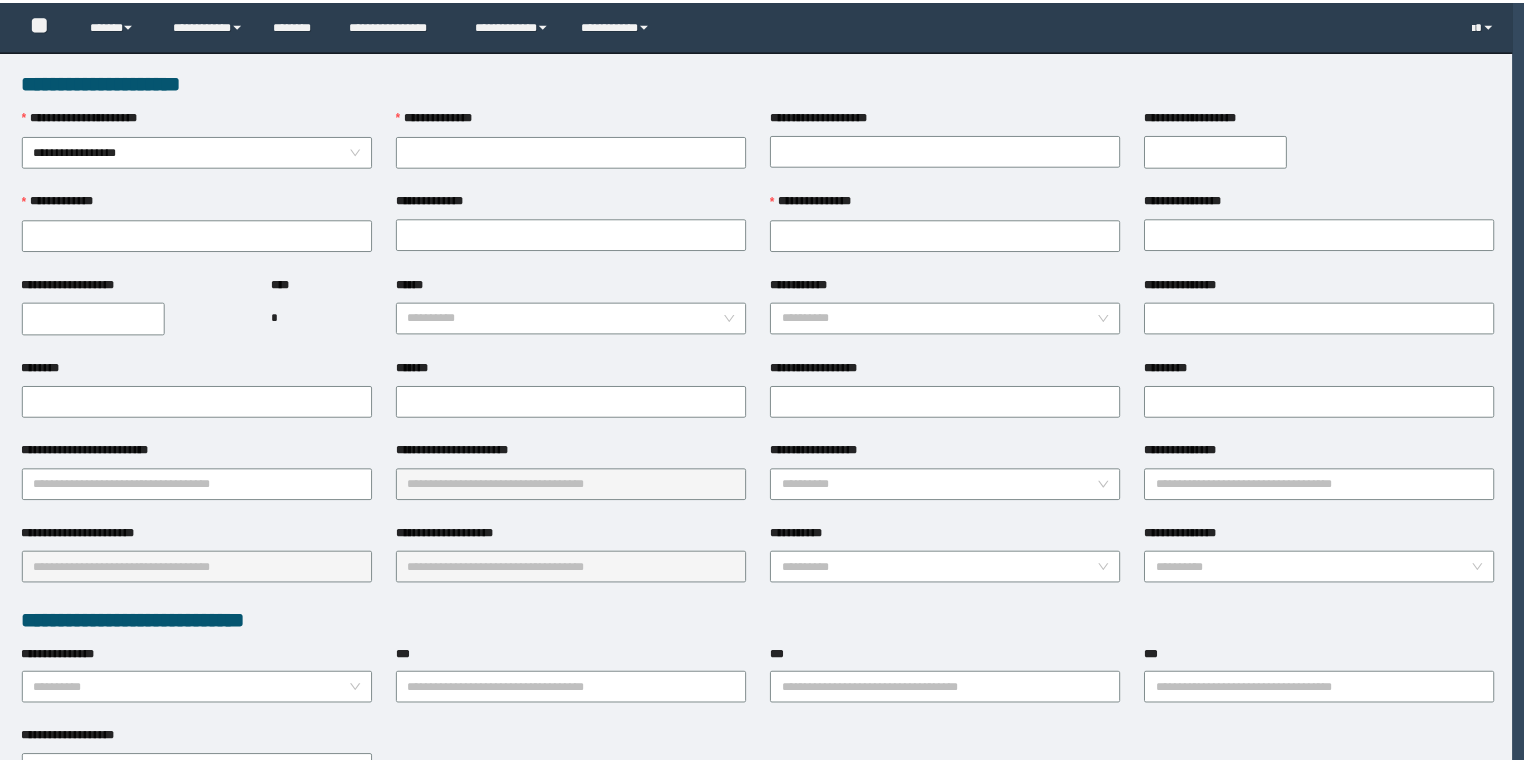 scroll, scrollTop: 0, scrollLeft: 0, axis: both 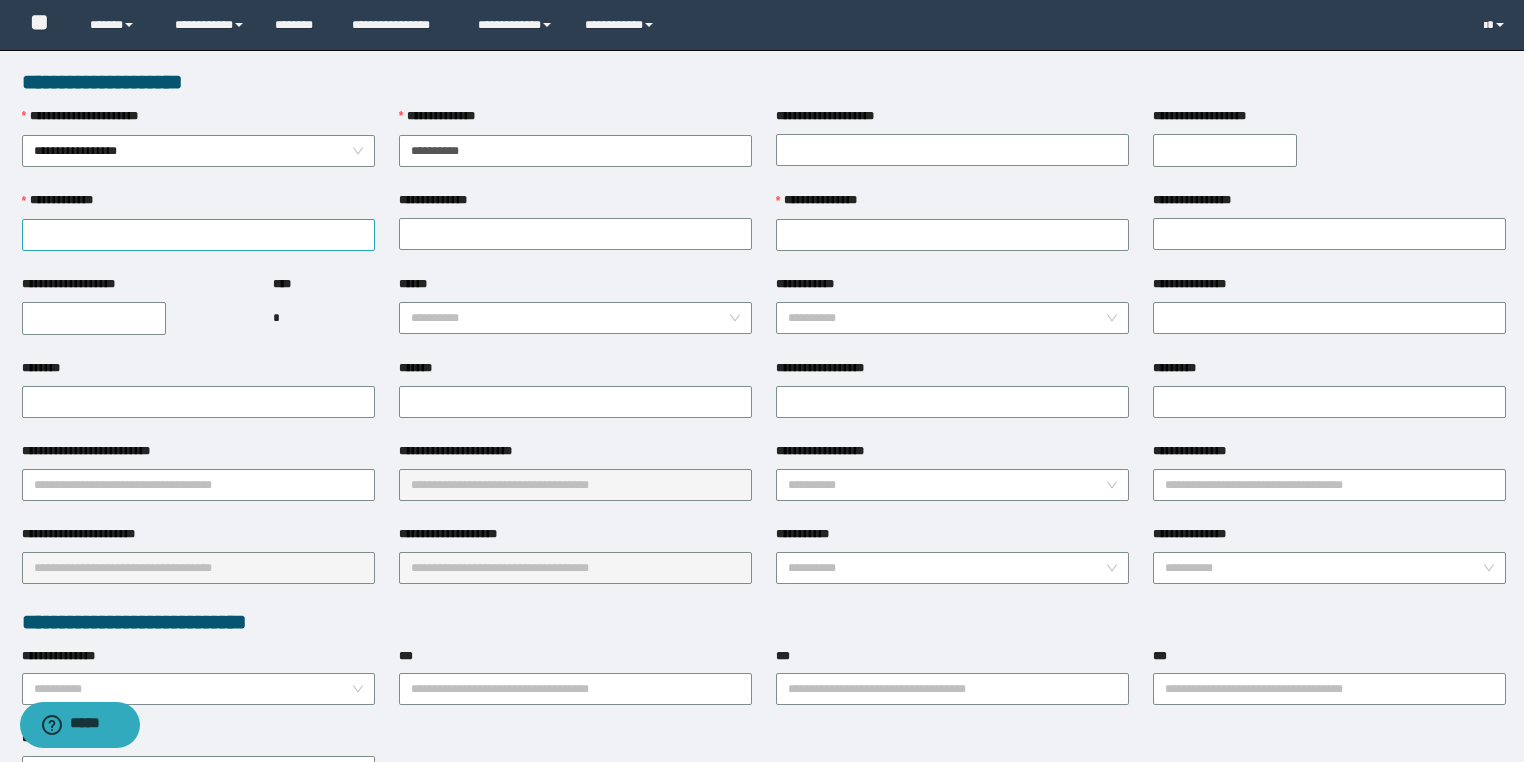 type on "**********" 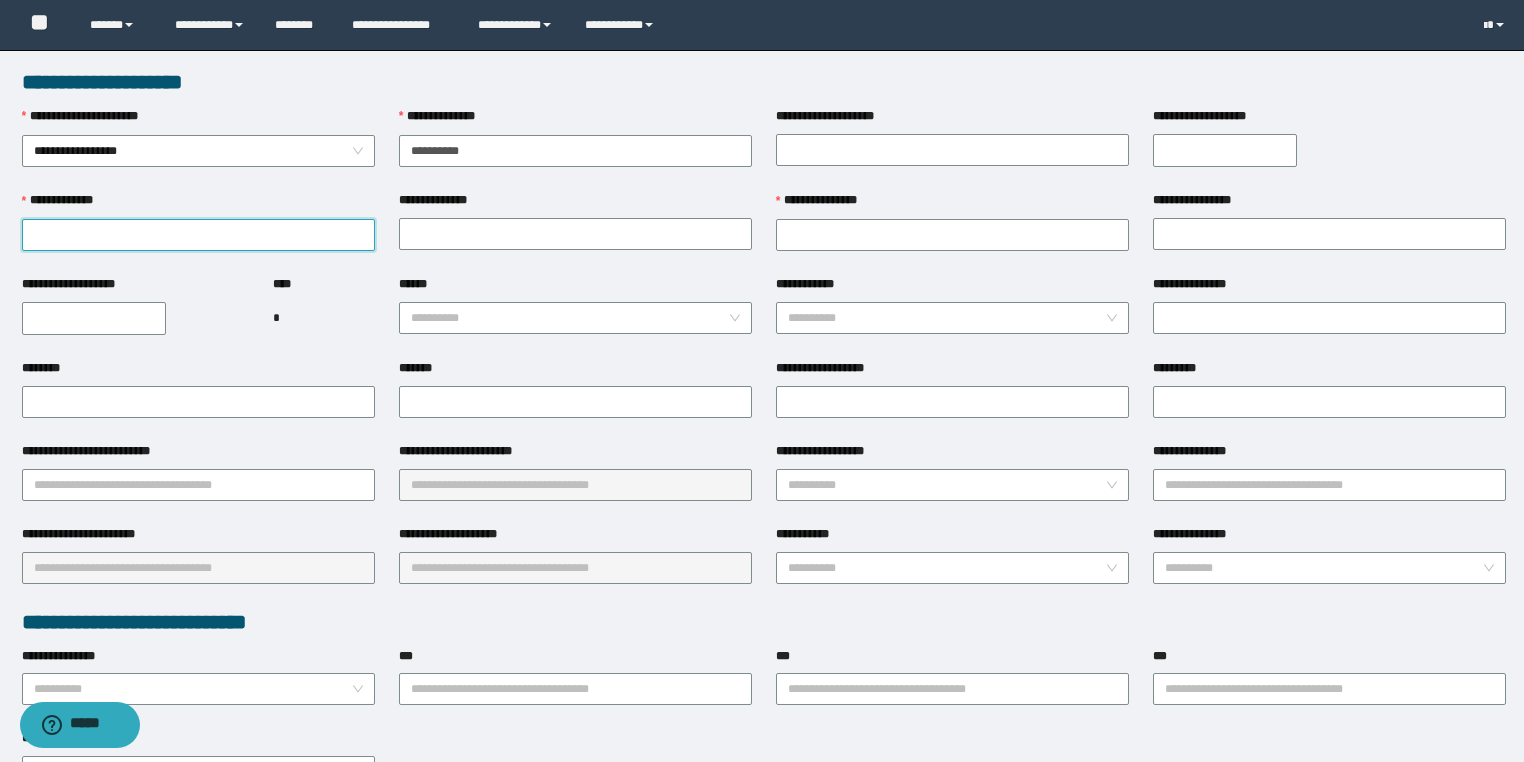 drag, startPoint x: 162, startPoint y: 240, endPoint x: 239, endPoint y: 361, distance: 143.42245 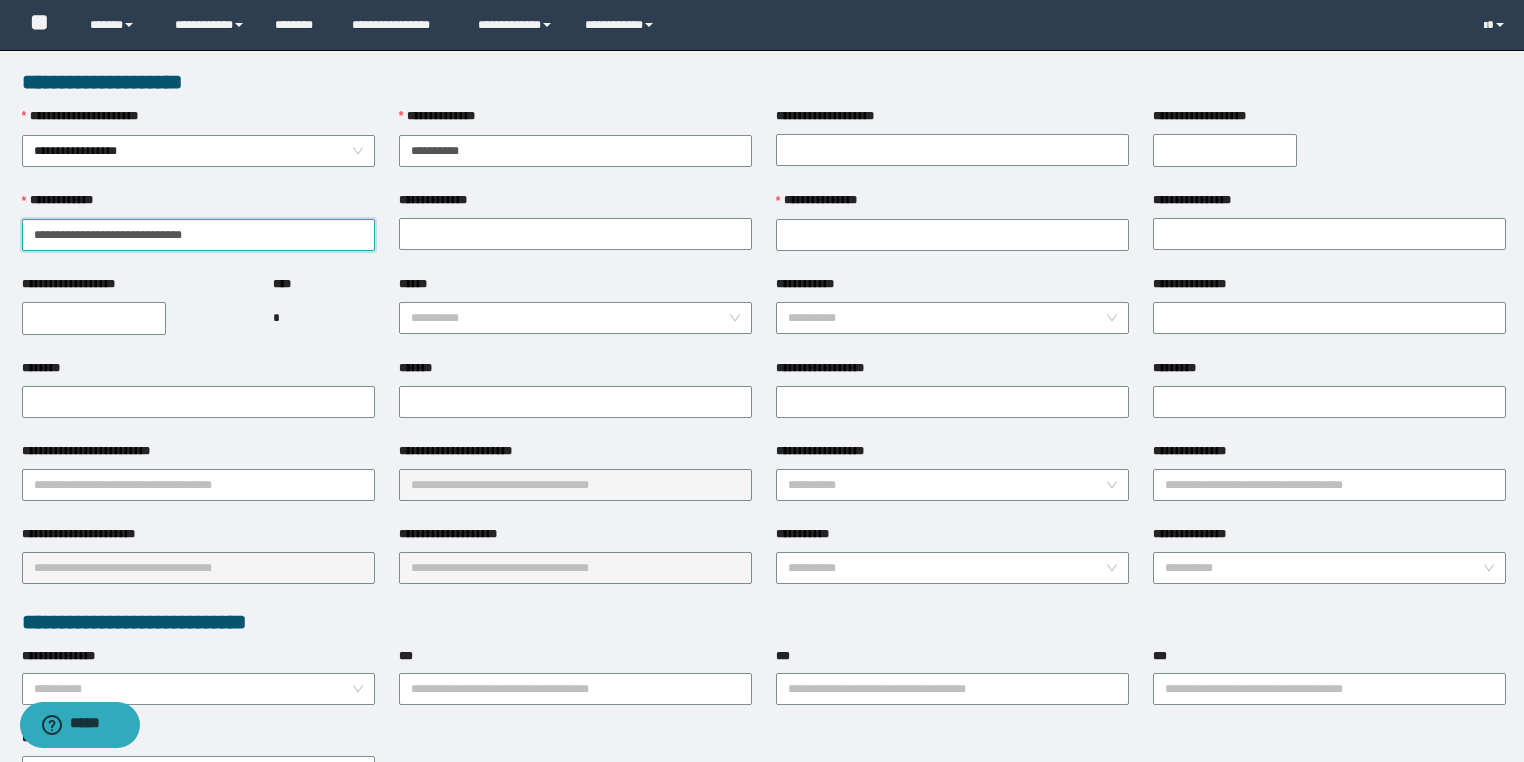 drag, startPoint x: 156, startPoint y: 232, endPoint x: 263, endPoint y: 239, distance: 107.22873 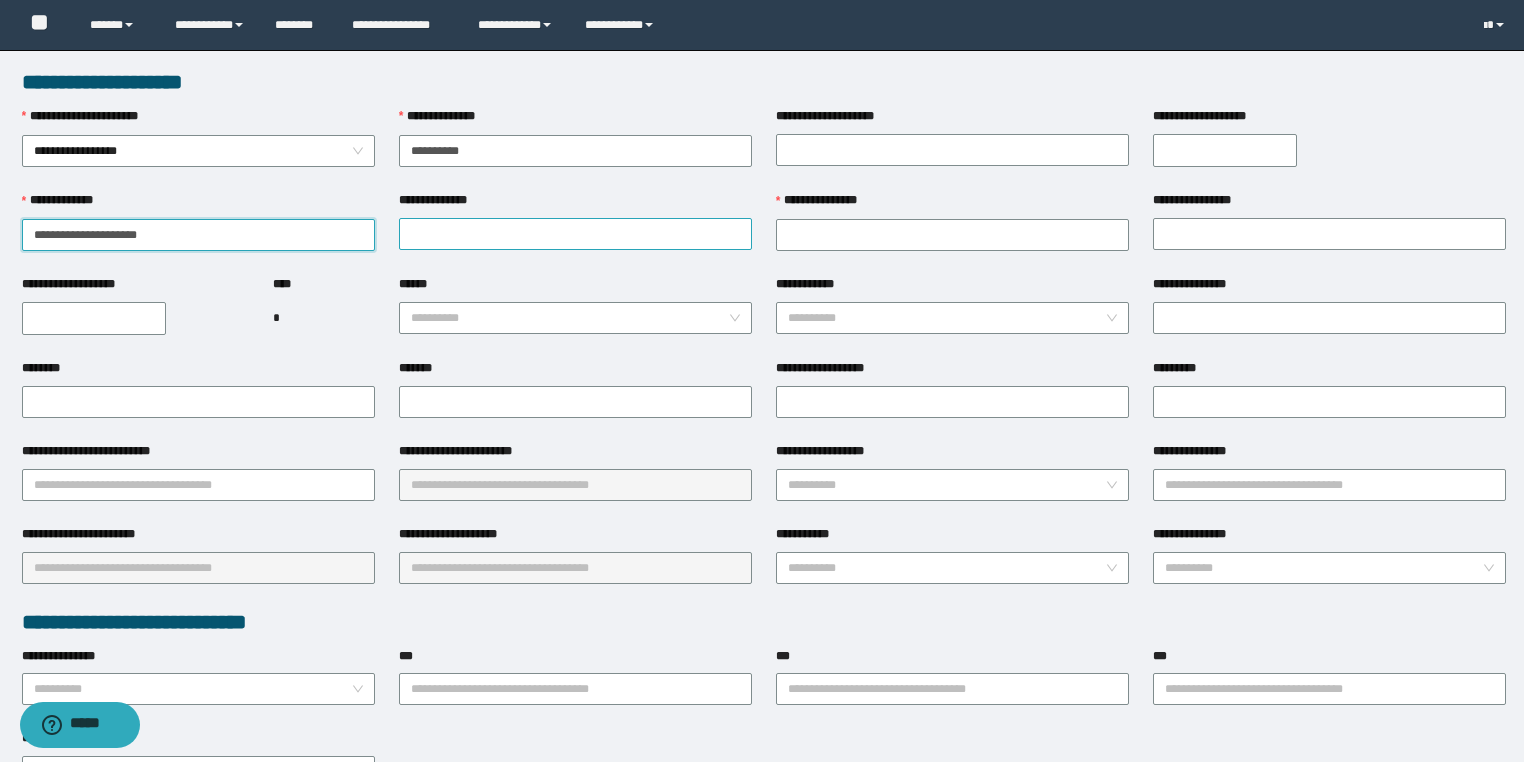 type on "**********" 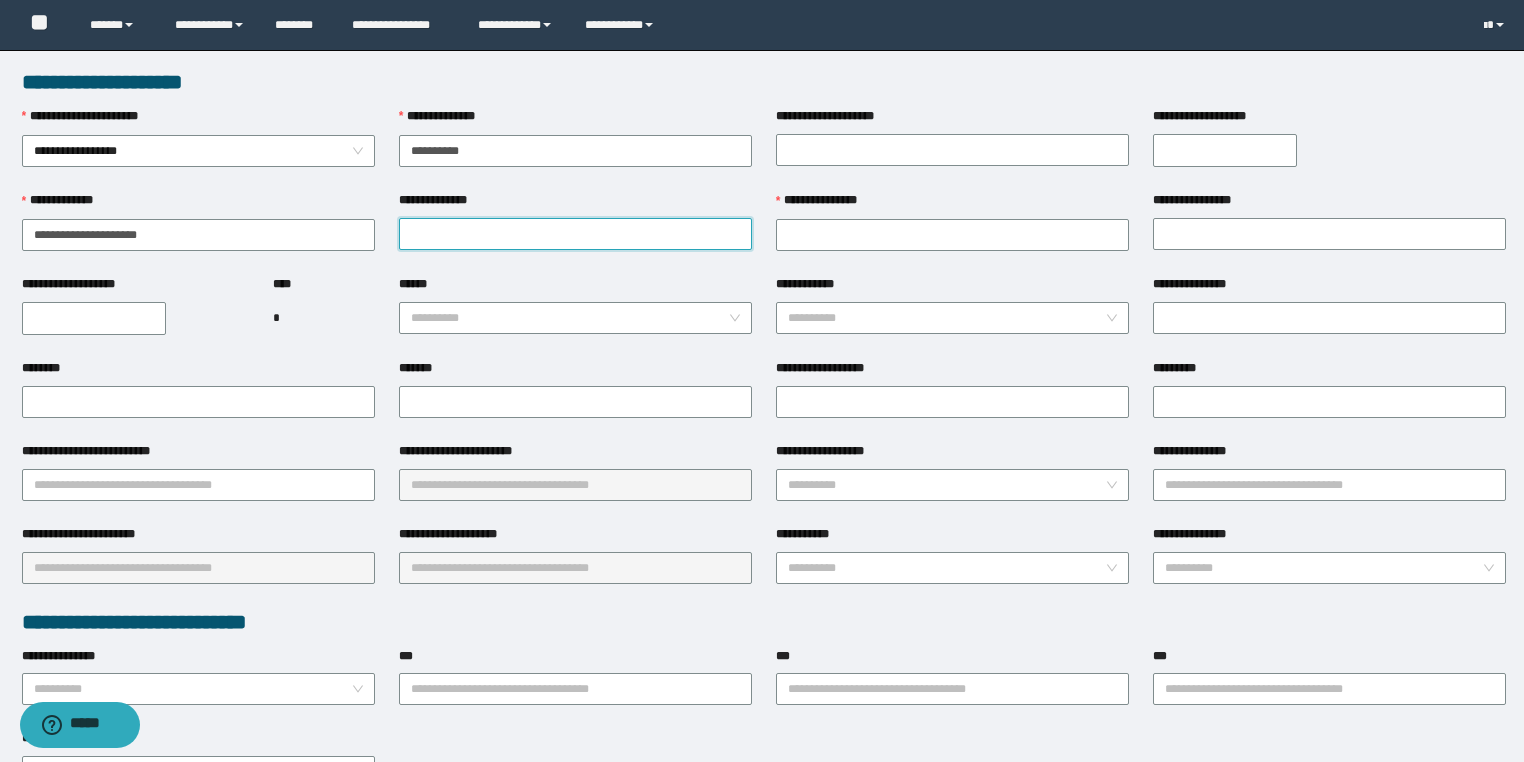 click on "**********" at bounding box center [575, 234] 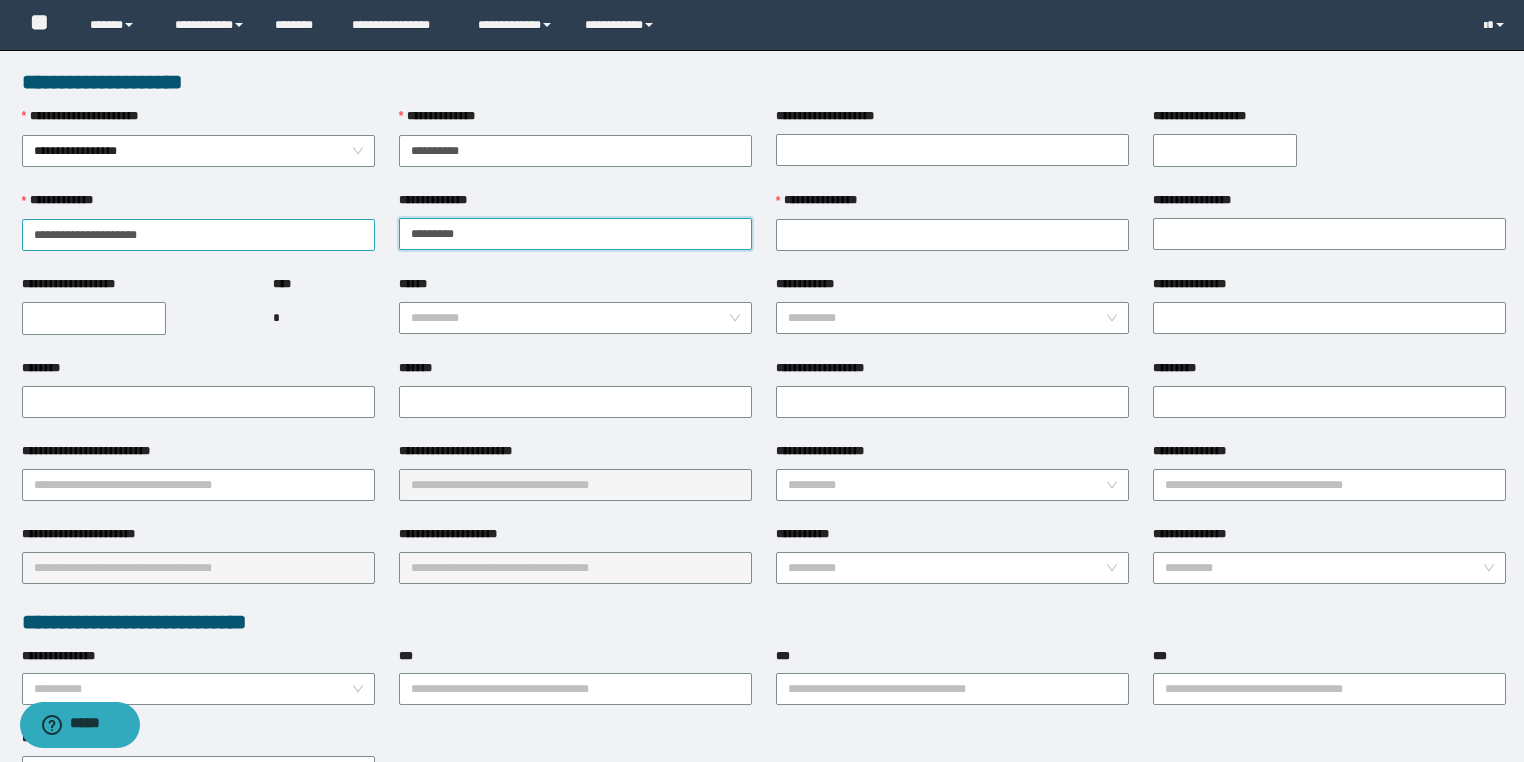 type on "*********" 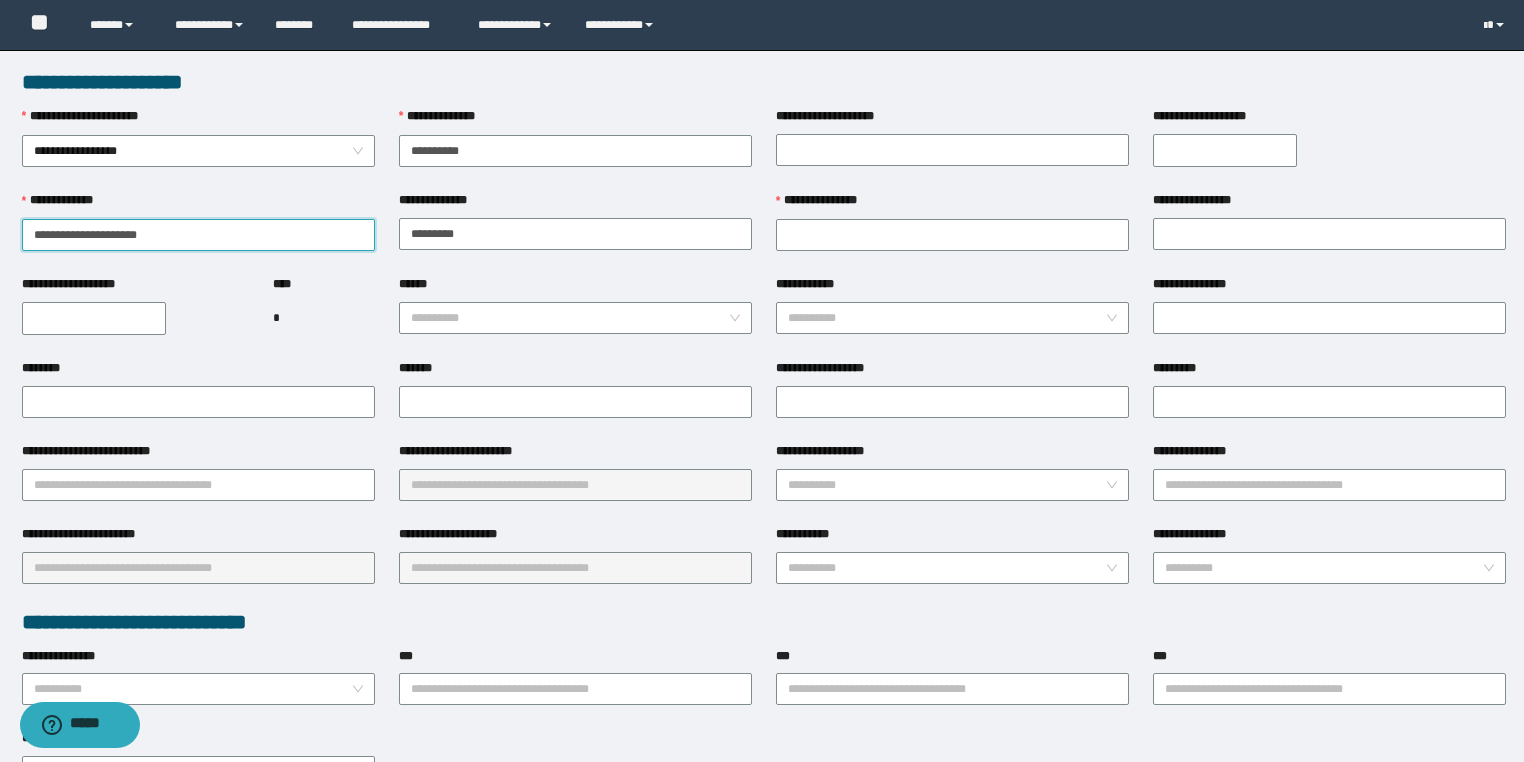 drag, startPoint x: 117, startPoint y: 232, endPoint x: 0, endPoint y: 230, distance: 117.01709 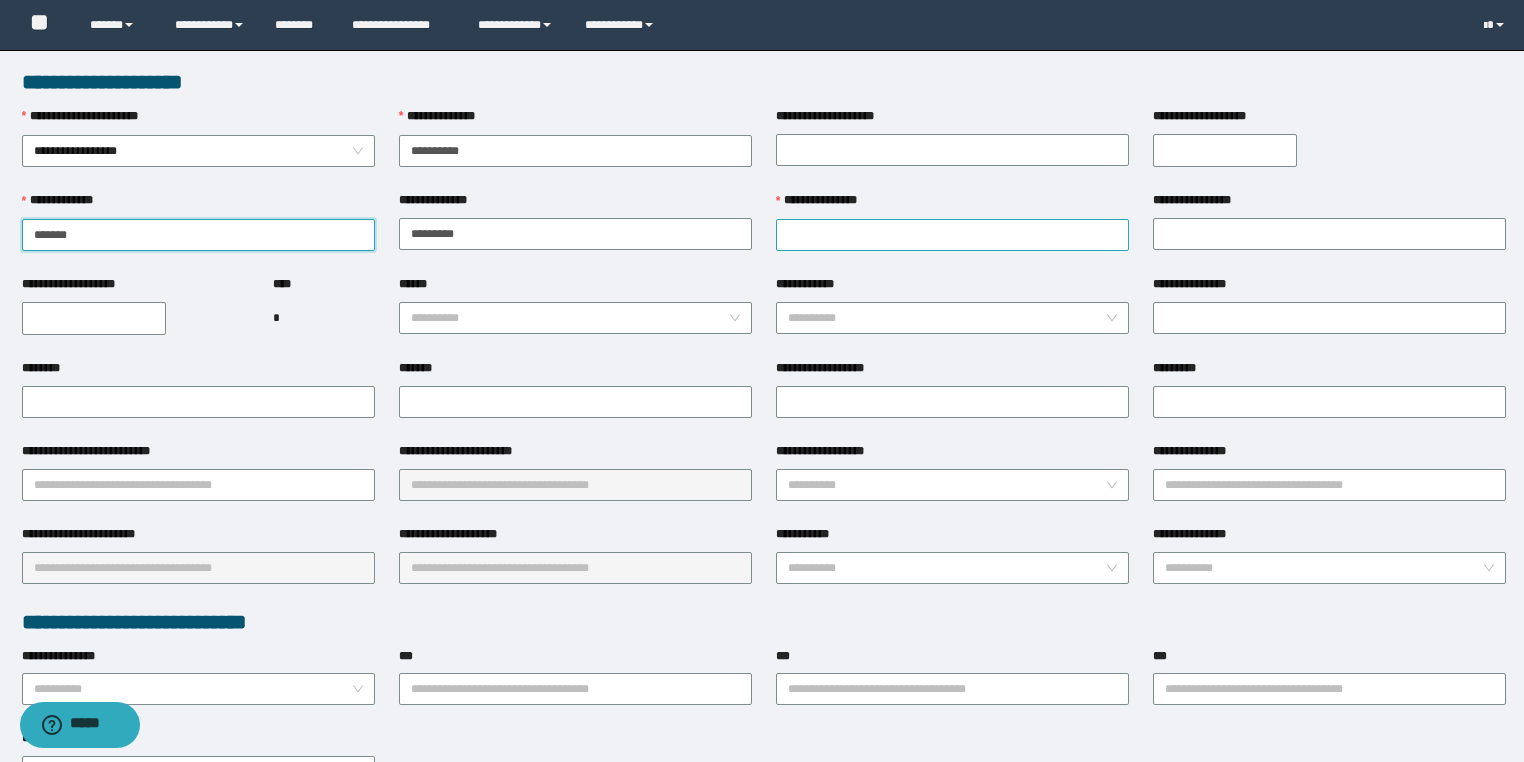 type on "******" 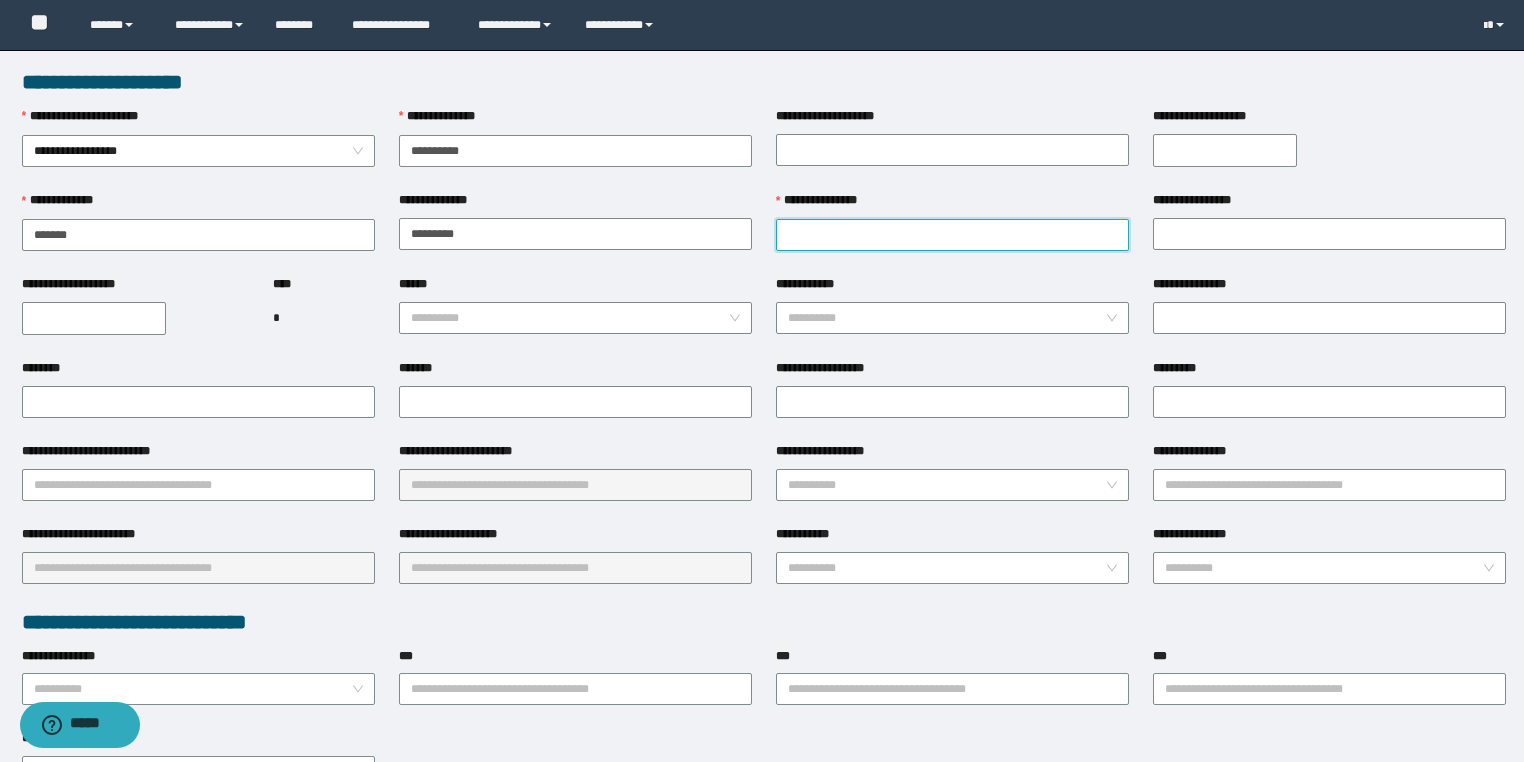 click on "**********" at bounding box center (952, 235) 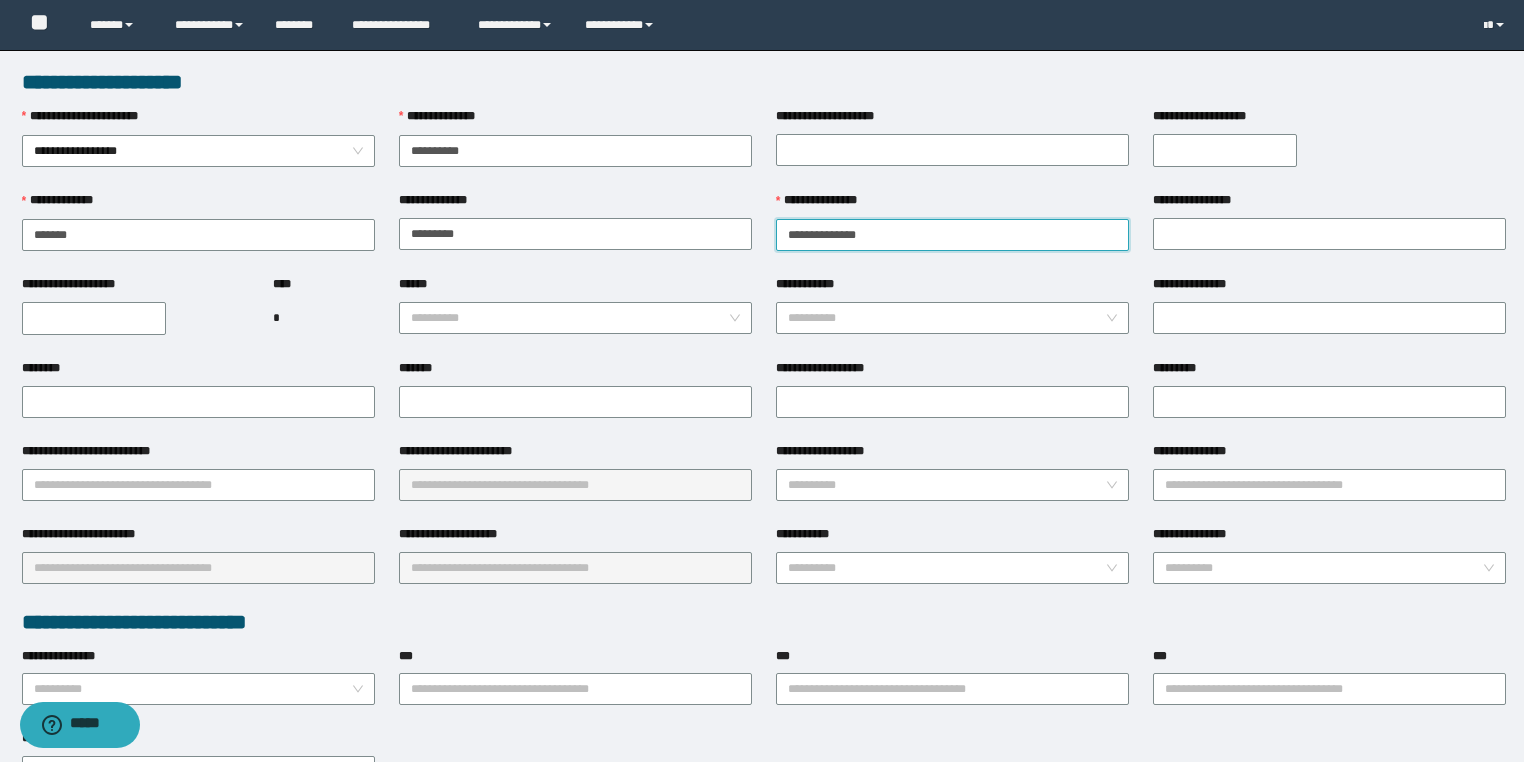drag, startPoint x: 876, startPoint y: 234, endPoint x: 822, endPoint y: 237, distance: 54.08327 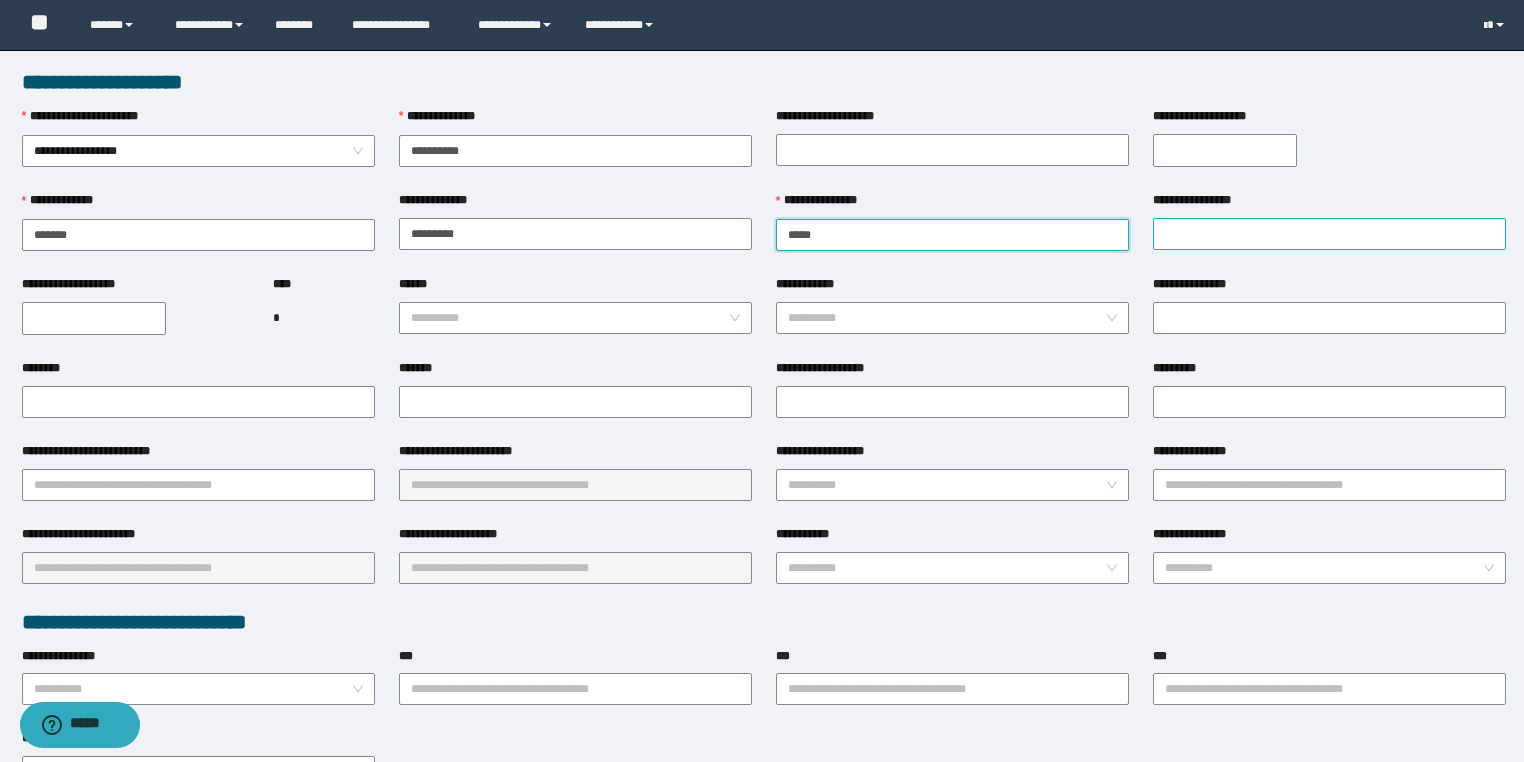 type on "****" 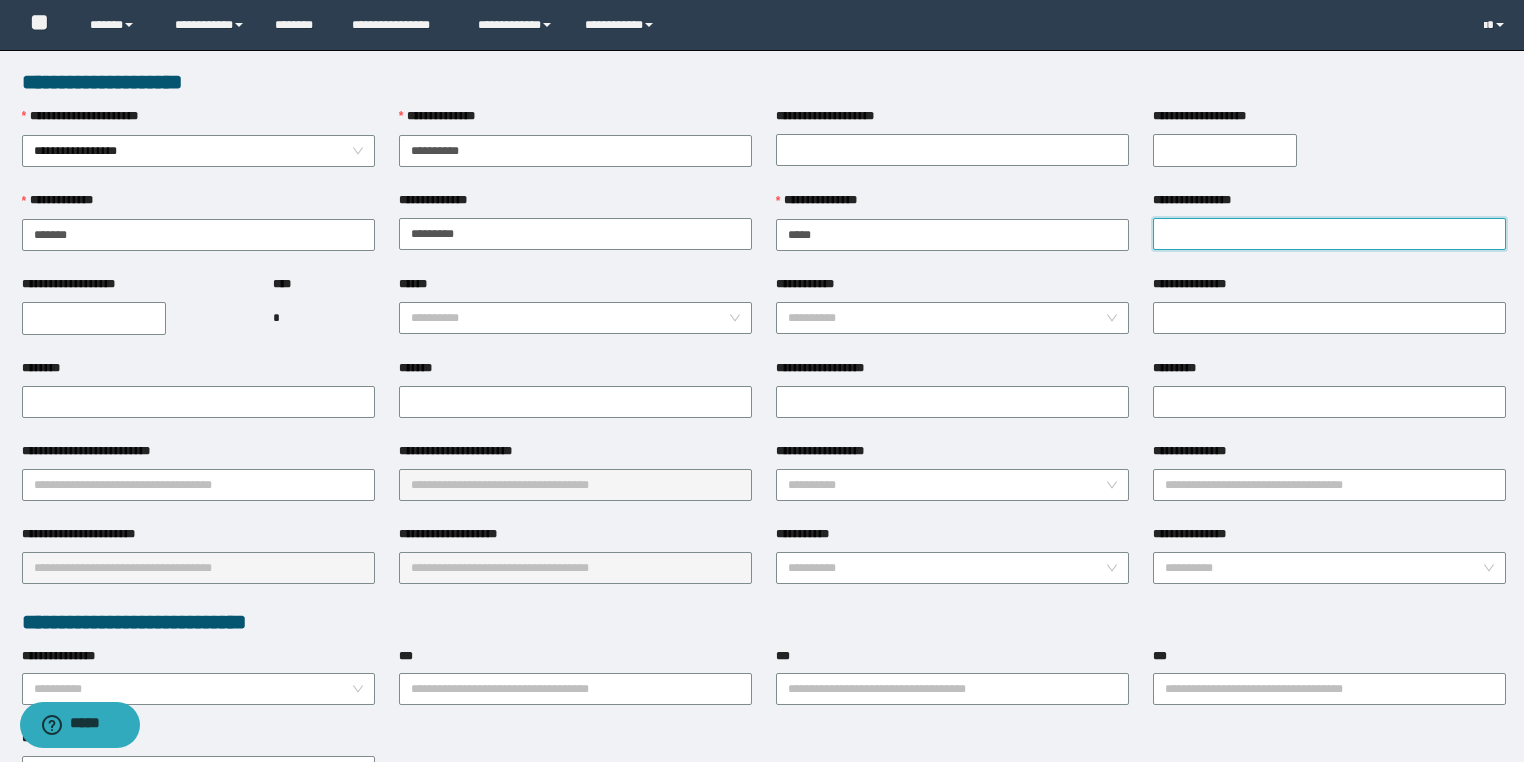 click on "**********" at bounding box center (1329, 234) 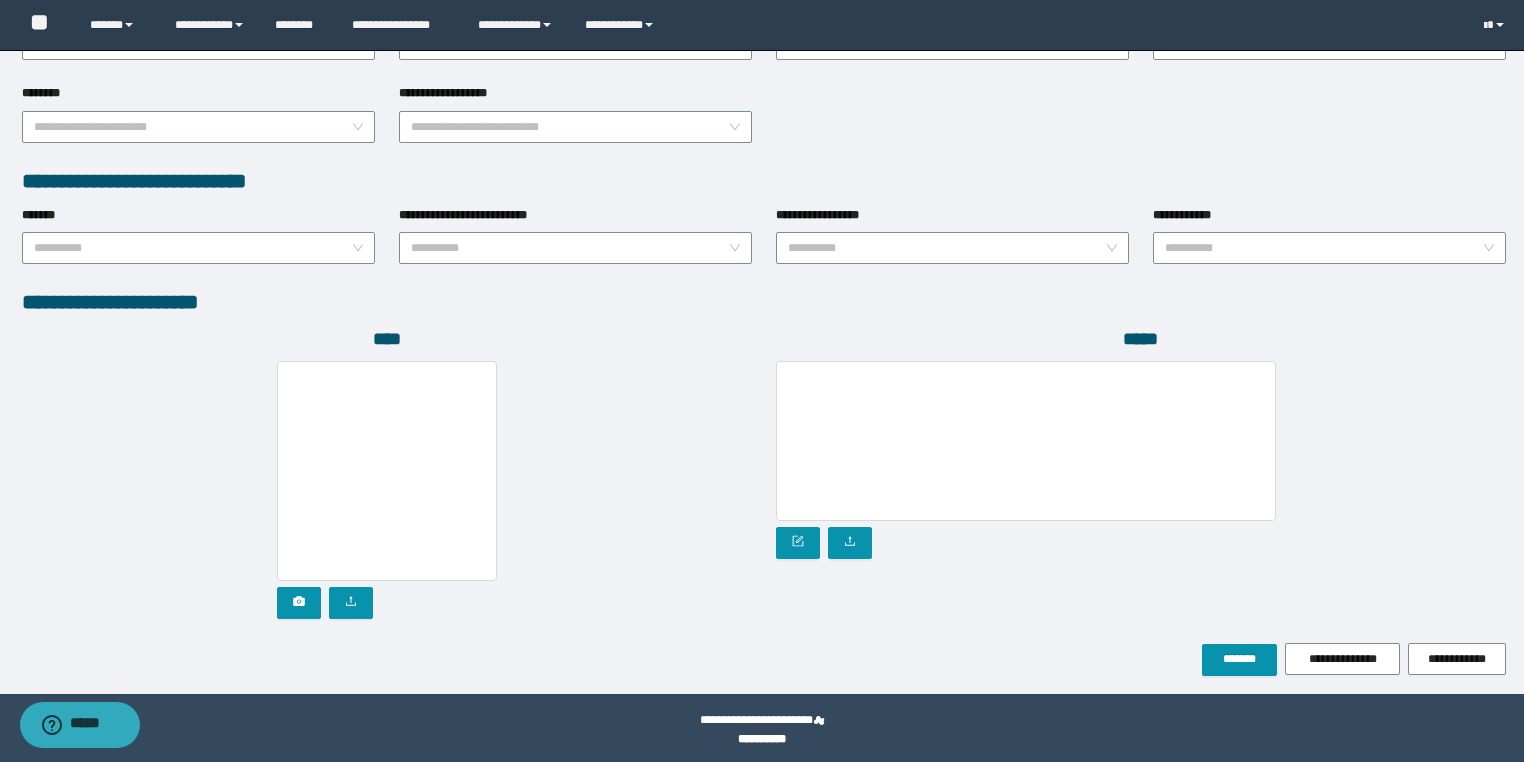 scroll, scrollTop: 939, scrollLeft: 0, axis: vertical 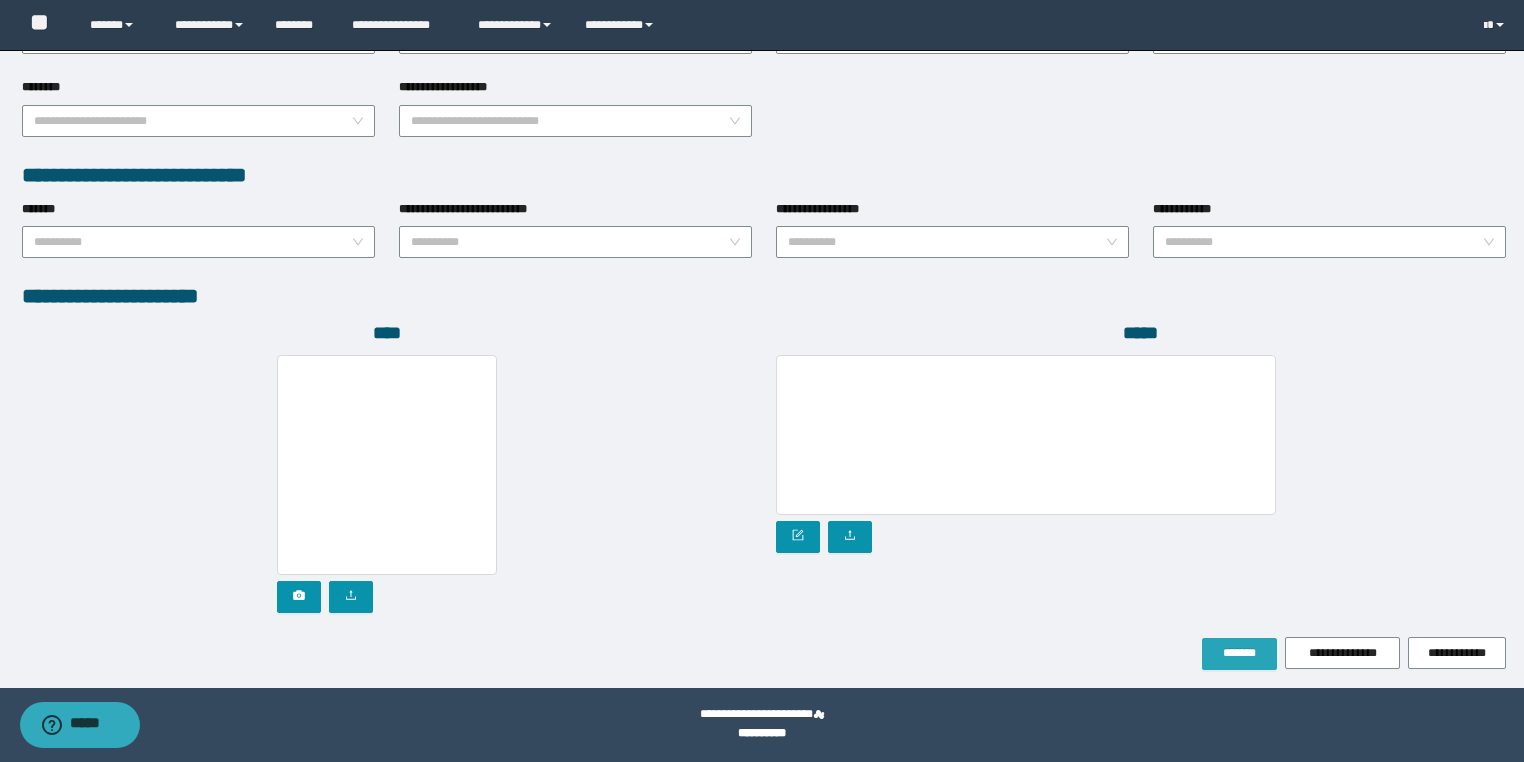 type on "********" 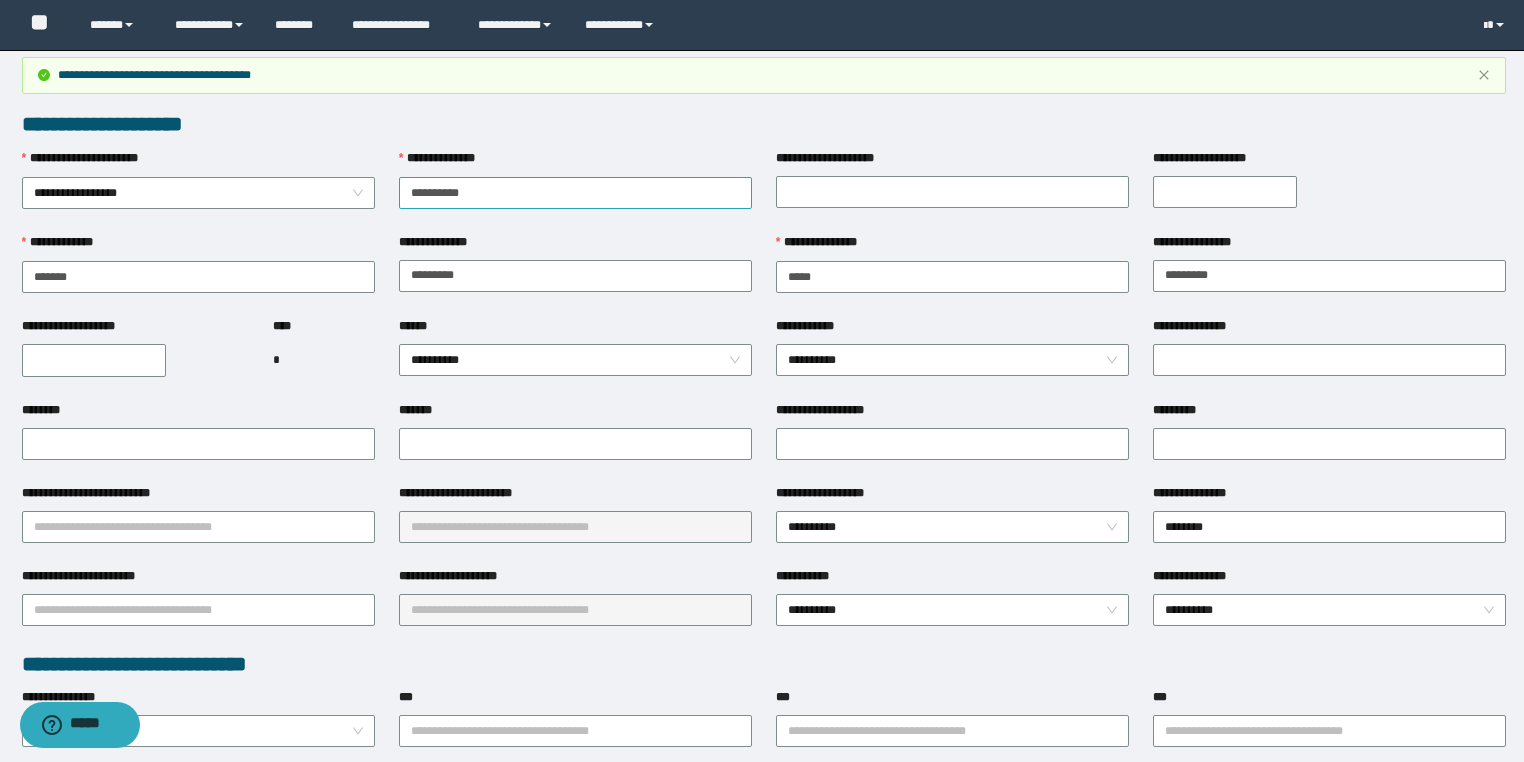 scroll, scrollTop: 0, scrollLeft: 0, axis: both 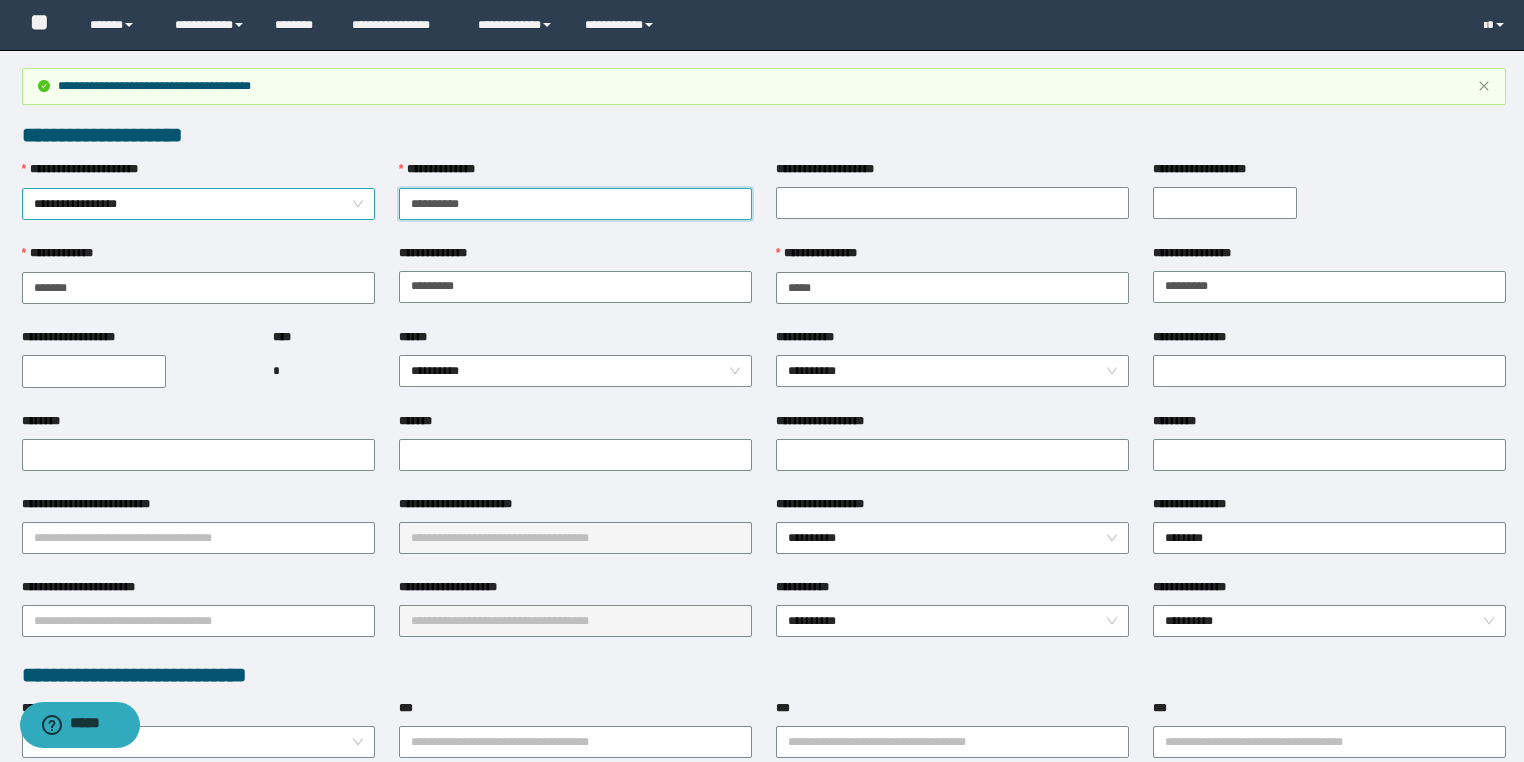 drag, startPoint x: 524, startPoint y: 197, endPoint x: 348, endPoint y: 200, distance: 176.02557 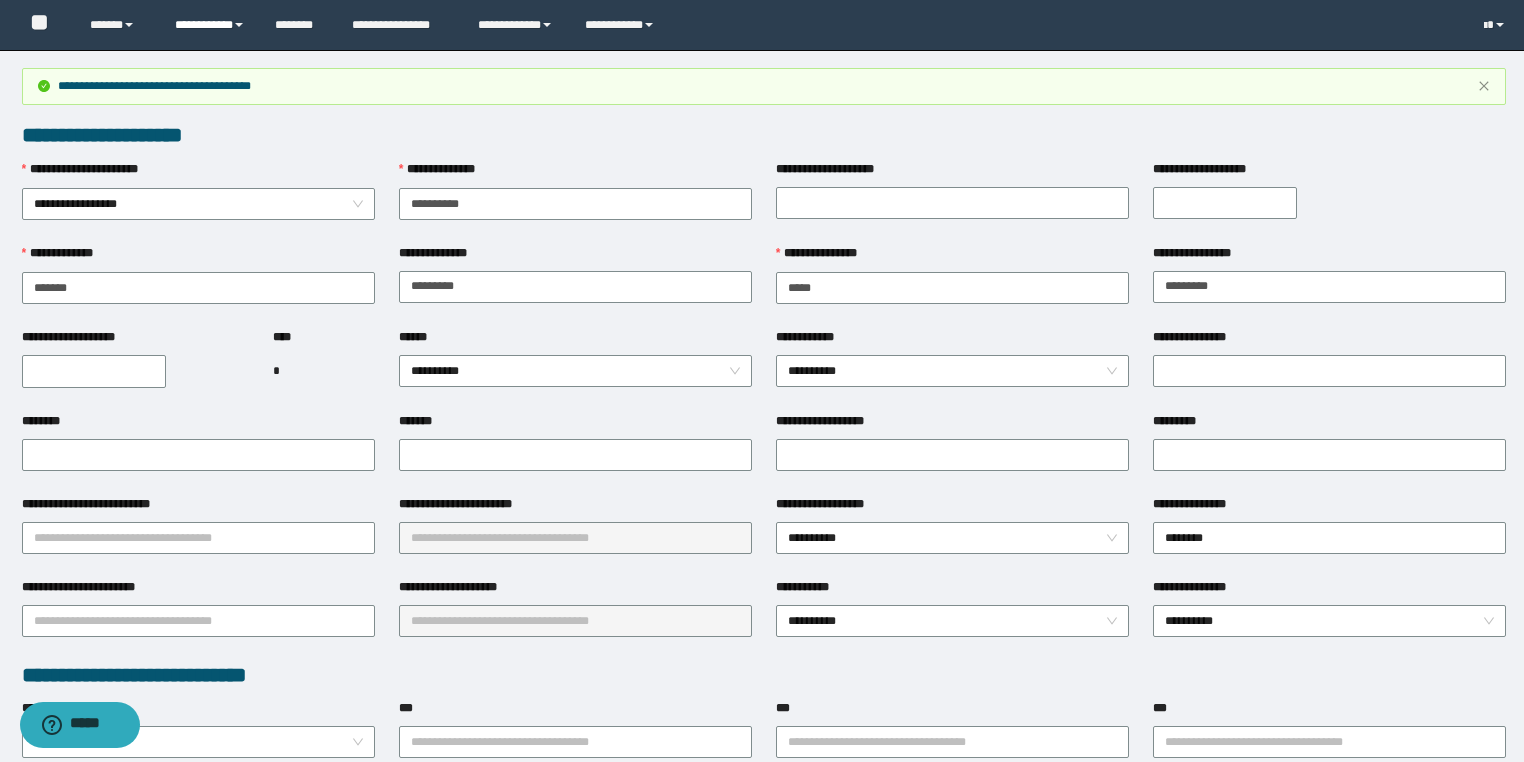 click on "**********" at bounding box center [210, 25] 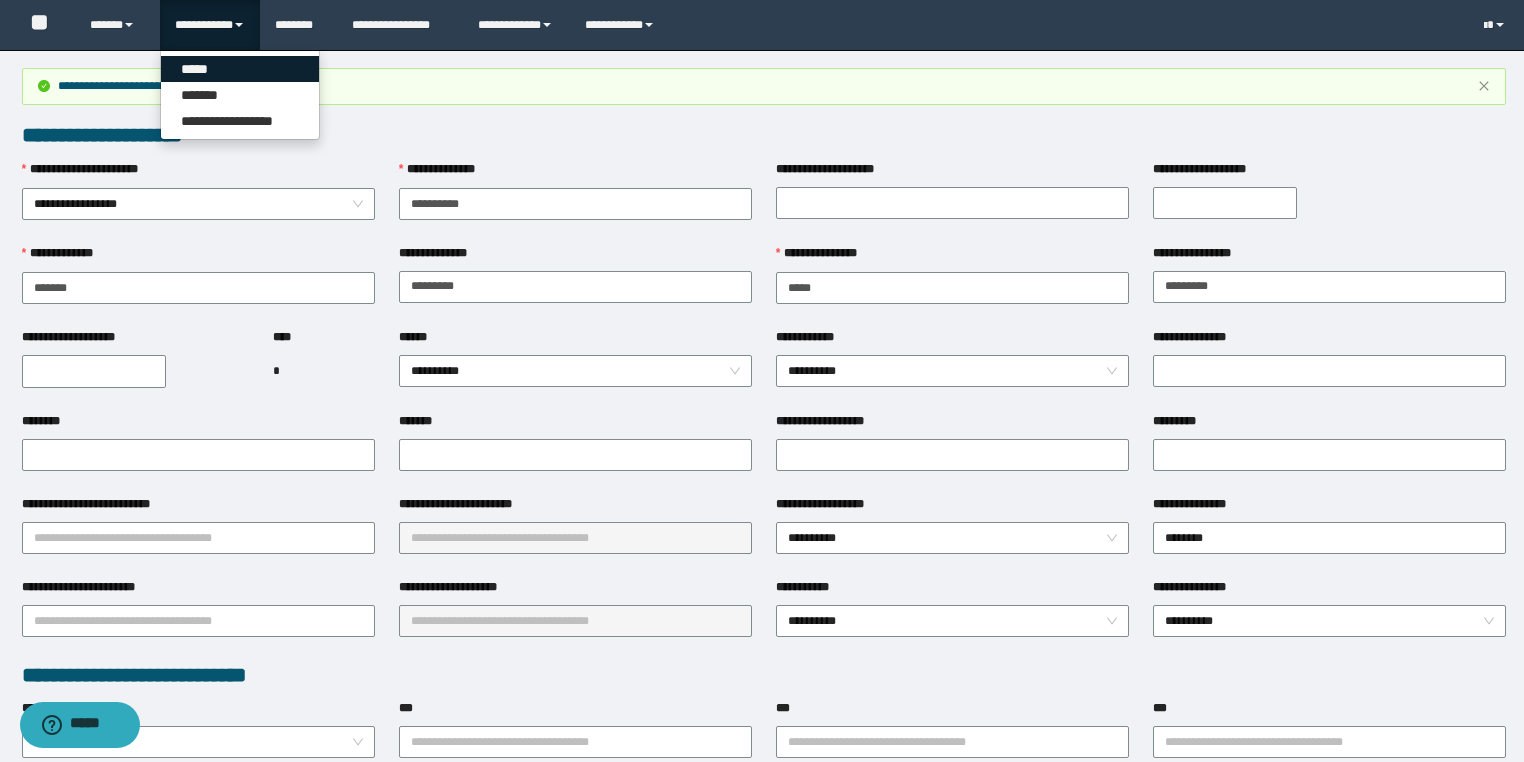 click on "*****" at bounding box center [240, 69] 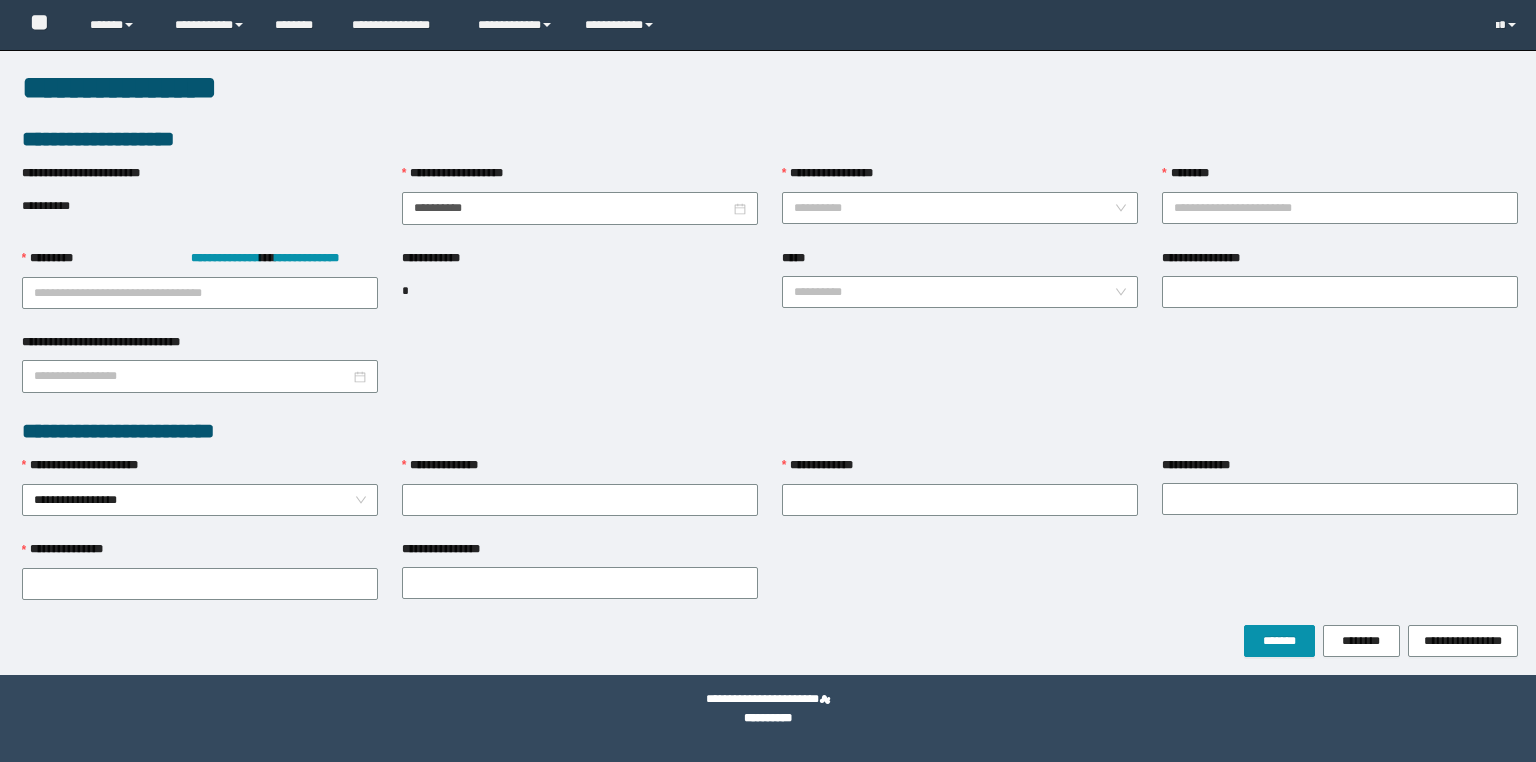scroll, scrollTop: 0, scrollLeft: 0, axis: both 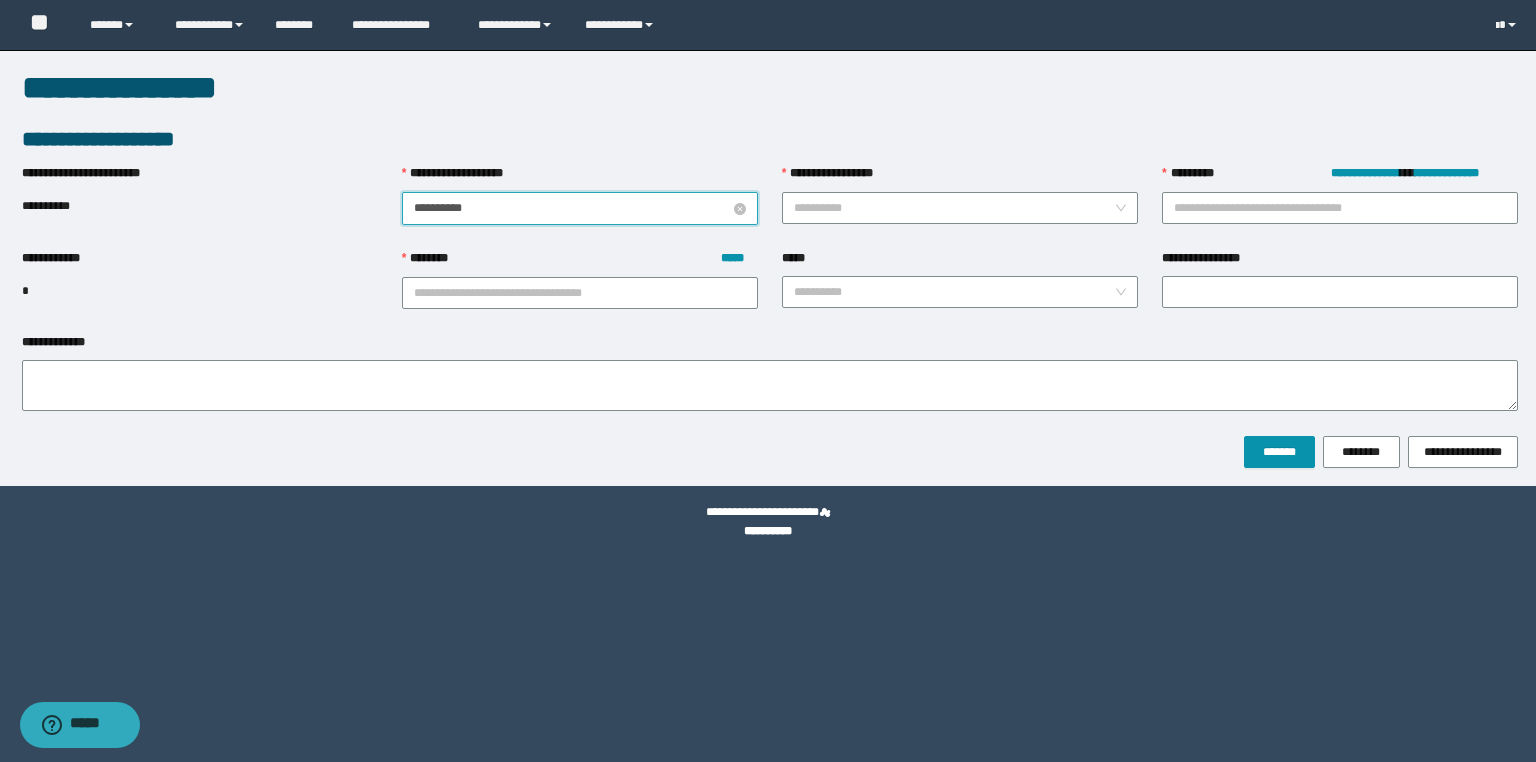 click on "**********" at bounding box center [572, 208] 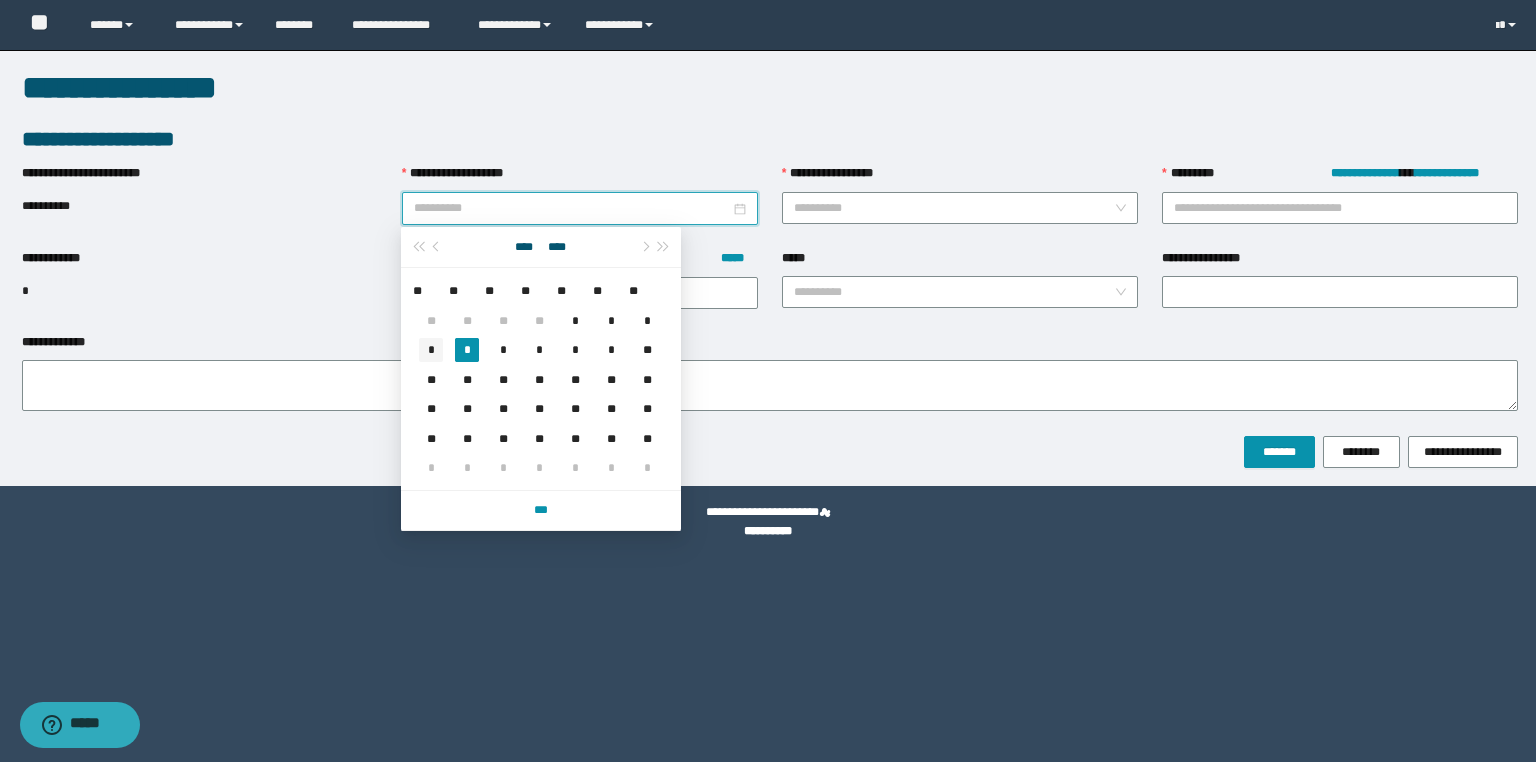 type on "**********" 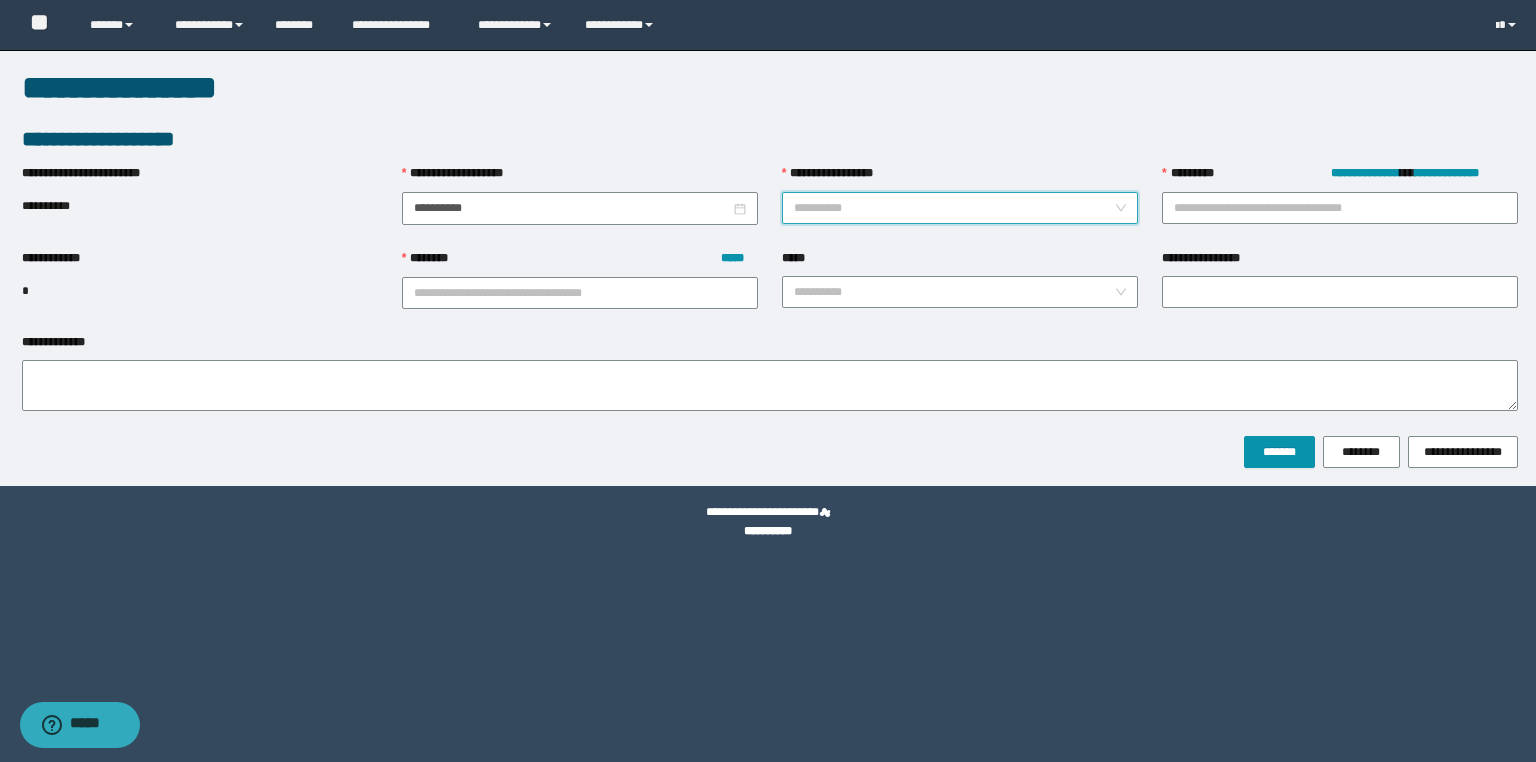 click on "**********" at bounding box center (954, 208) 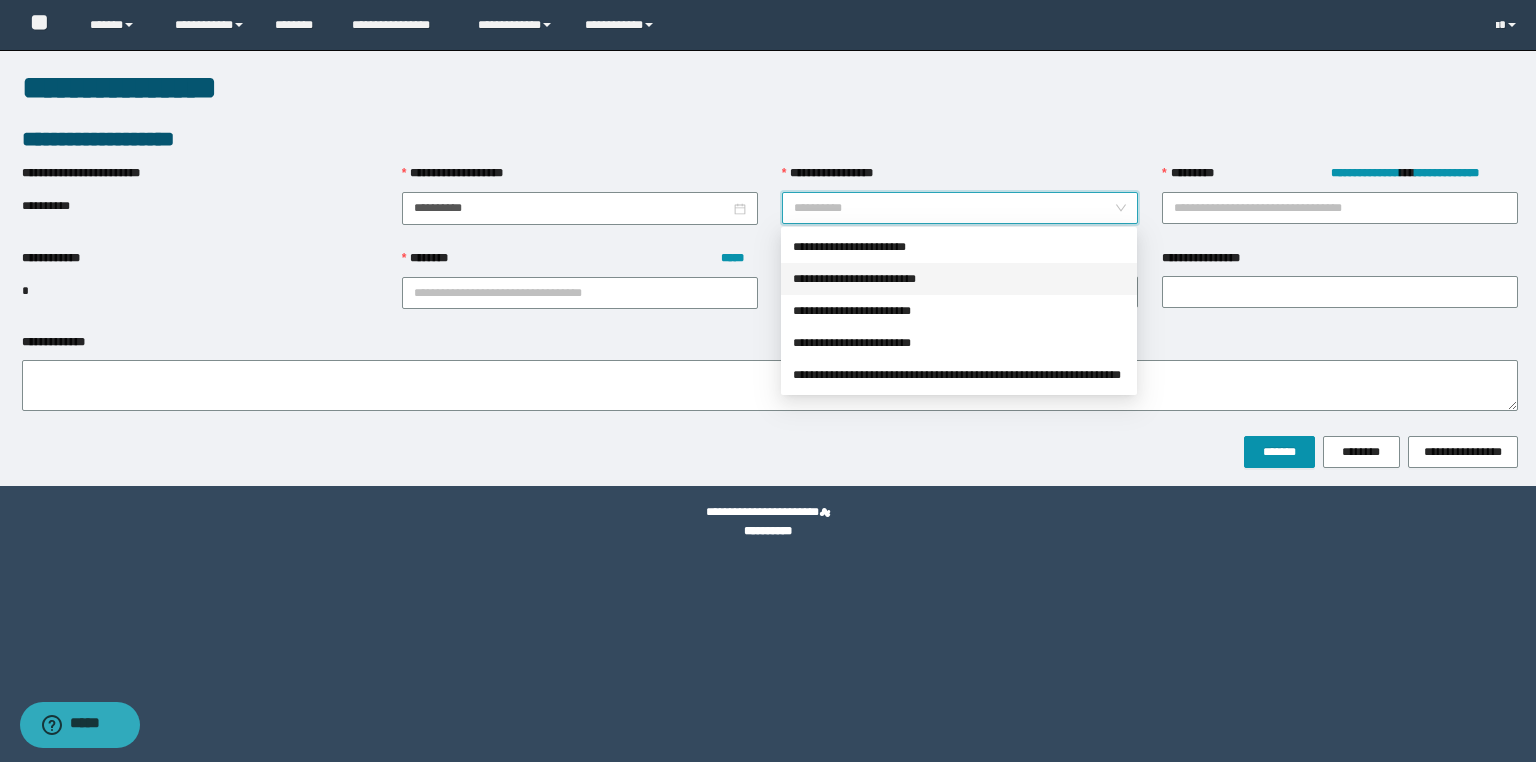 click on "**********" at bounding box center [959, 279] 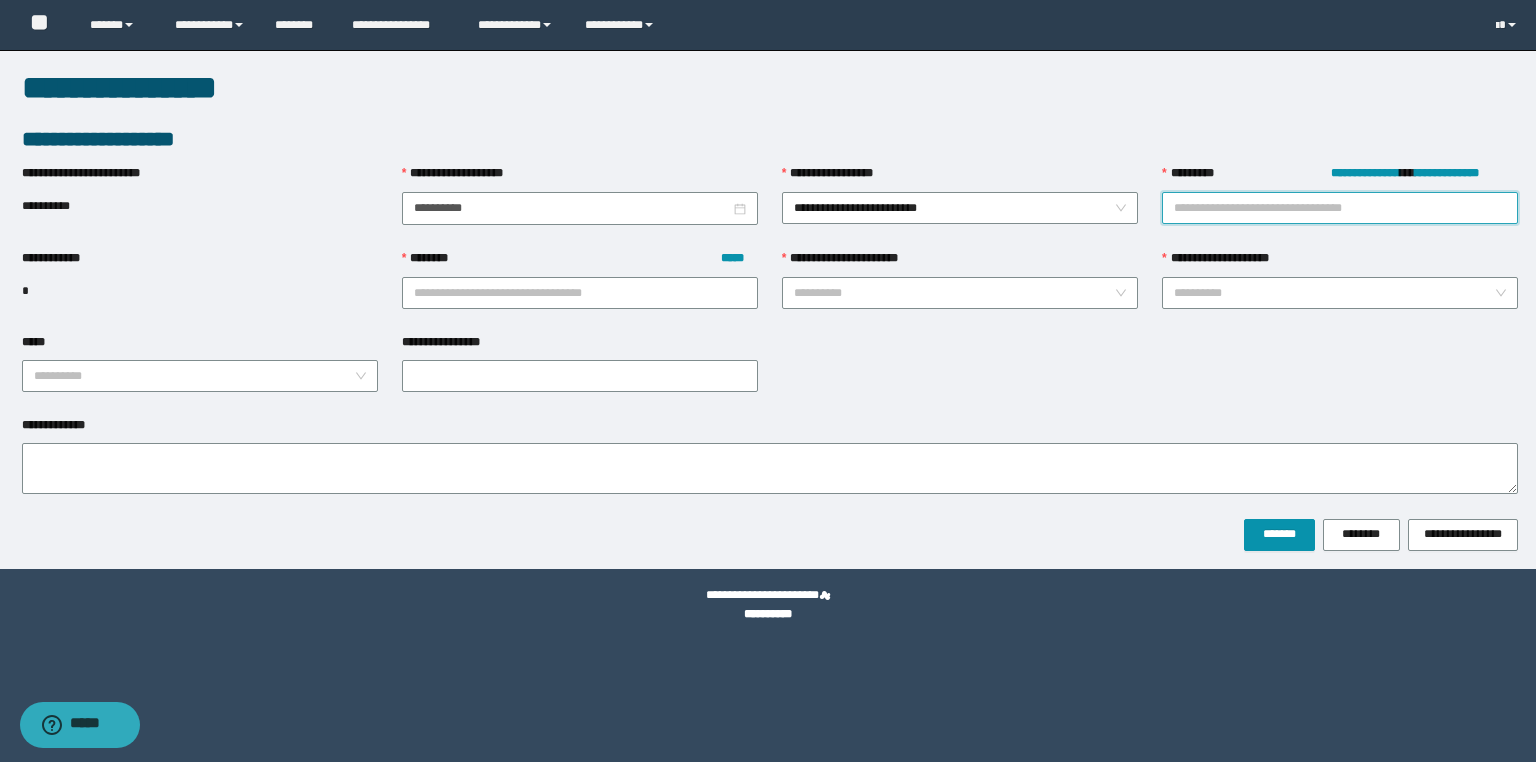 click on "**********" at bounding box center [1340, 208] 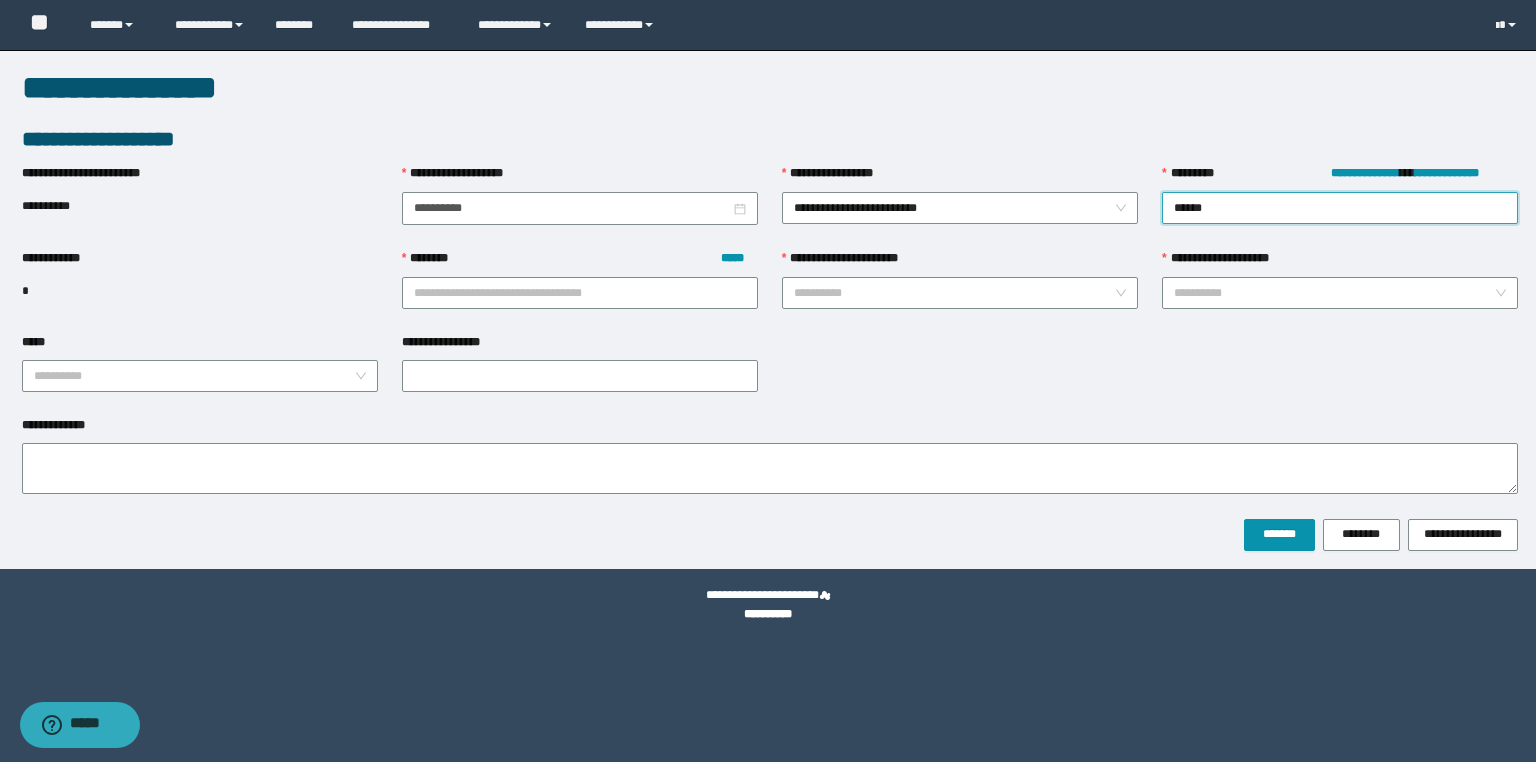 type on "*******" 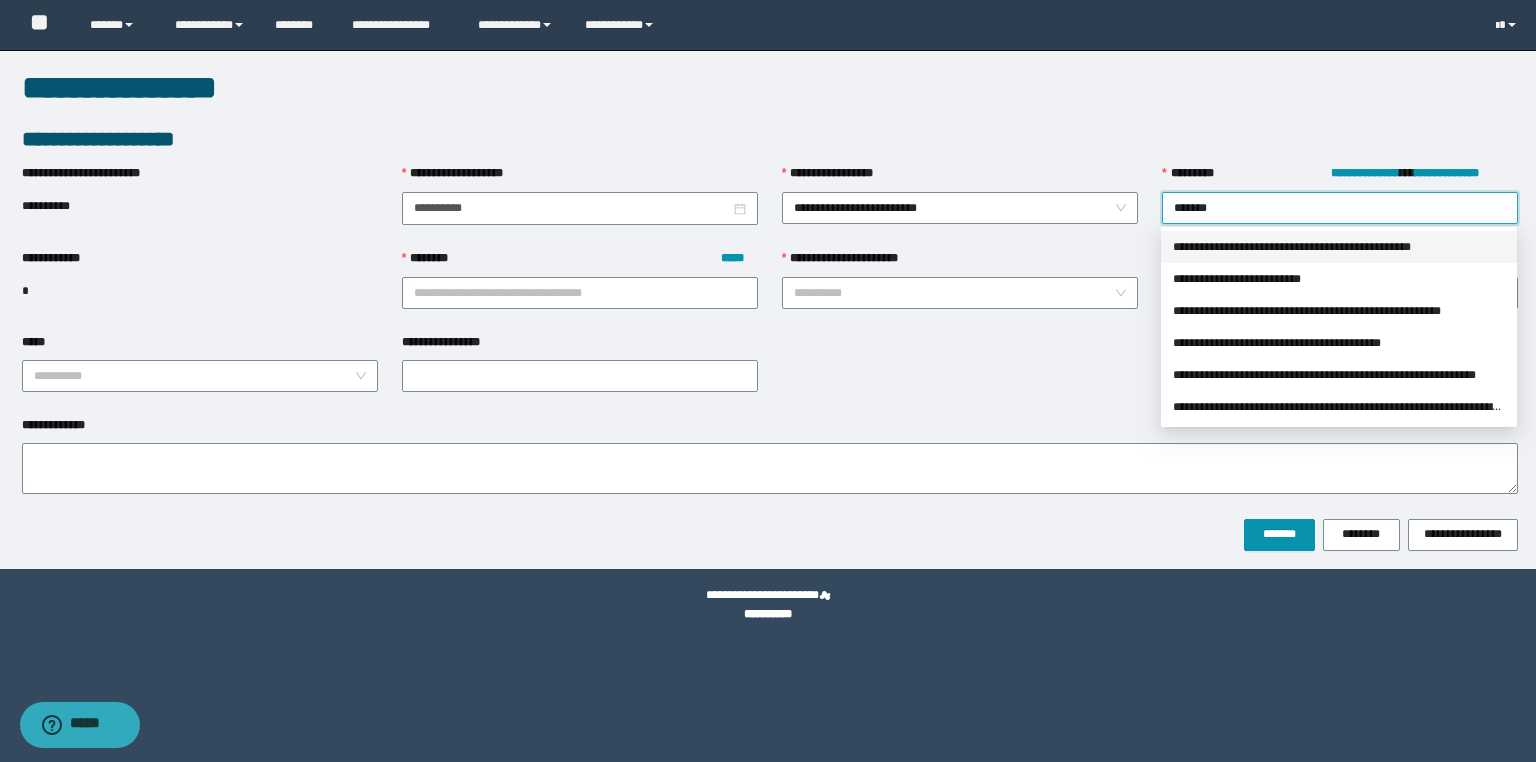 click on "**********" at bounding box center [1339, 247] 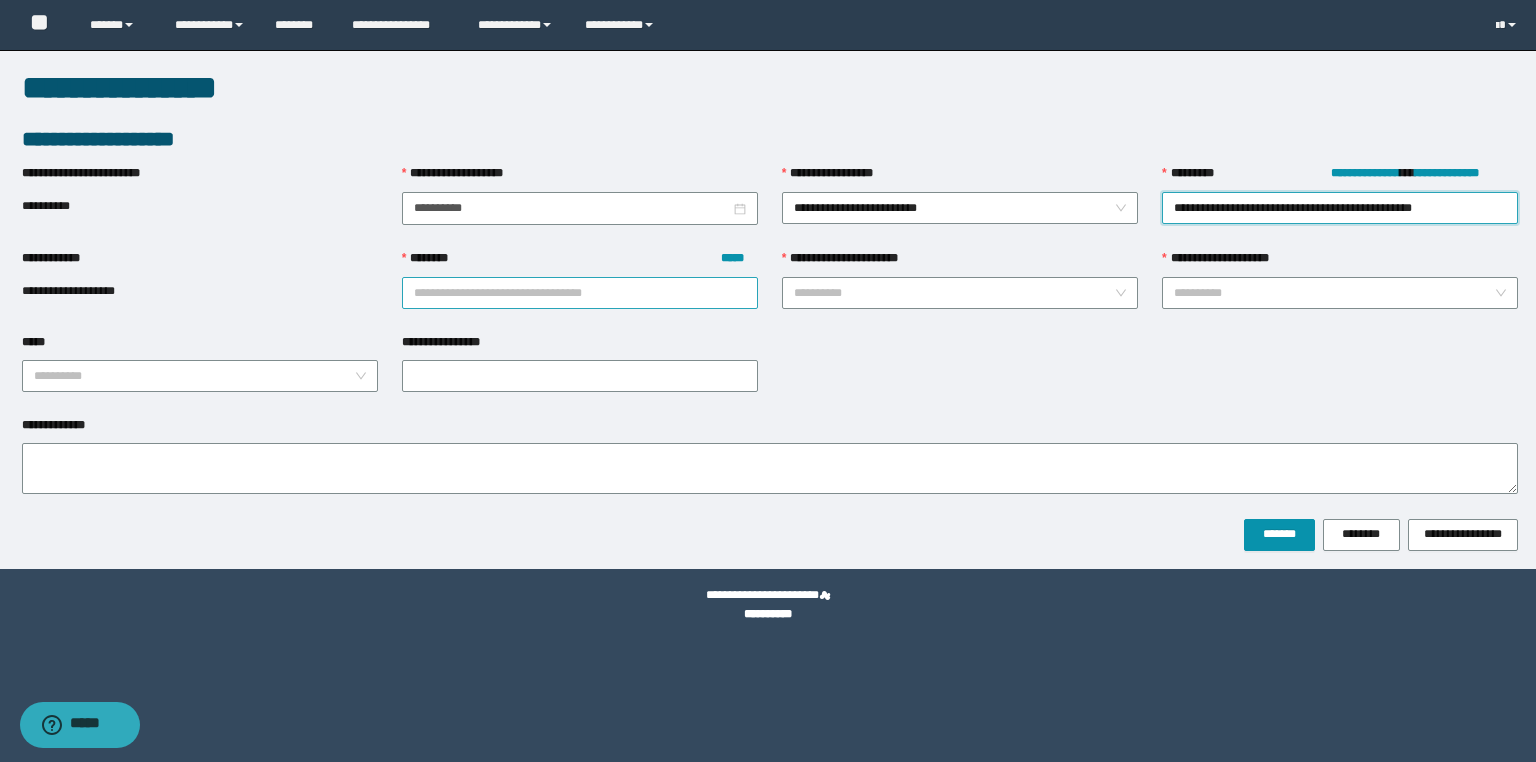 click on "******** *****" at bounding box center [580, 293] 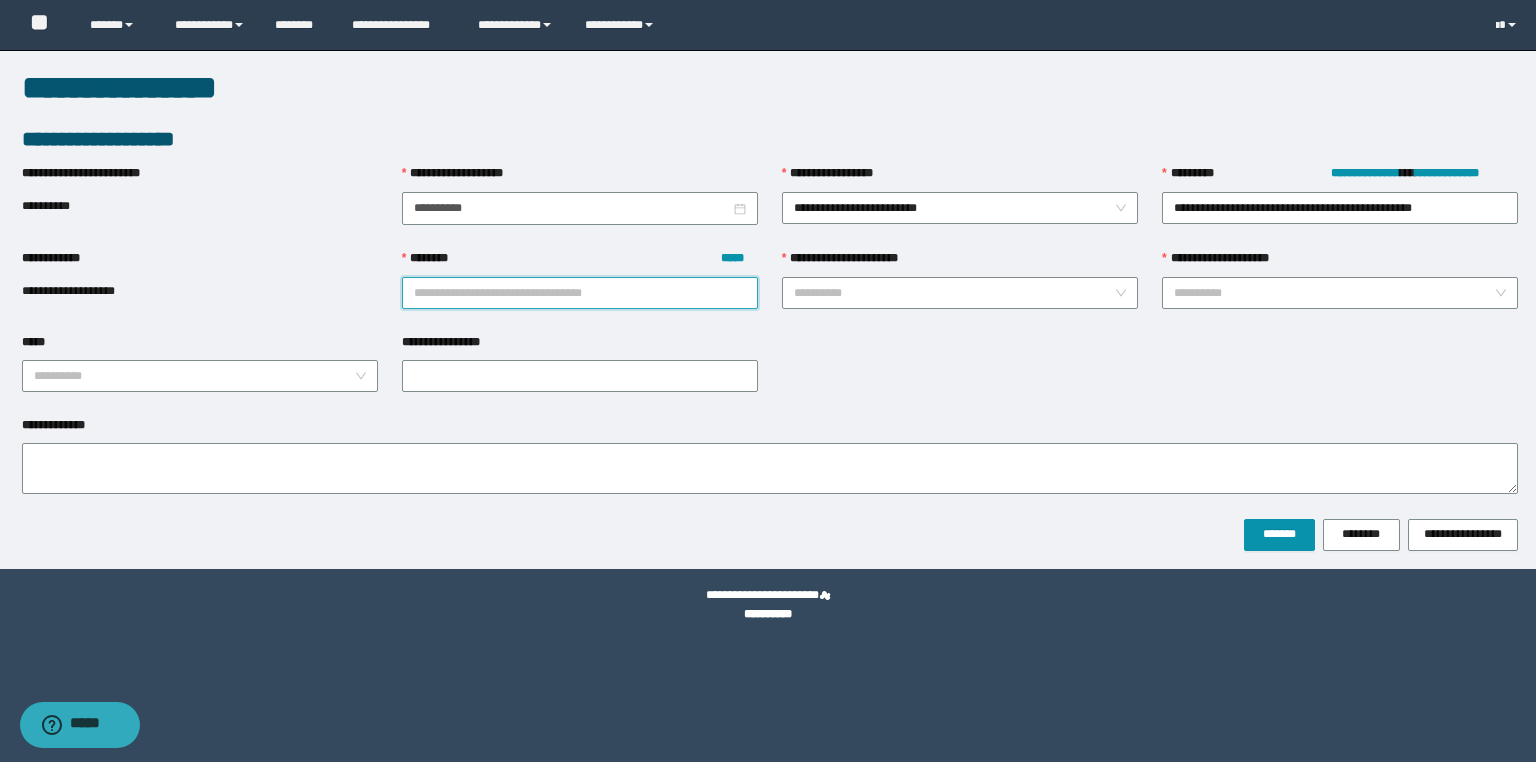 paste on "**********" 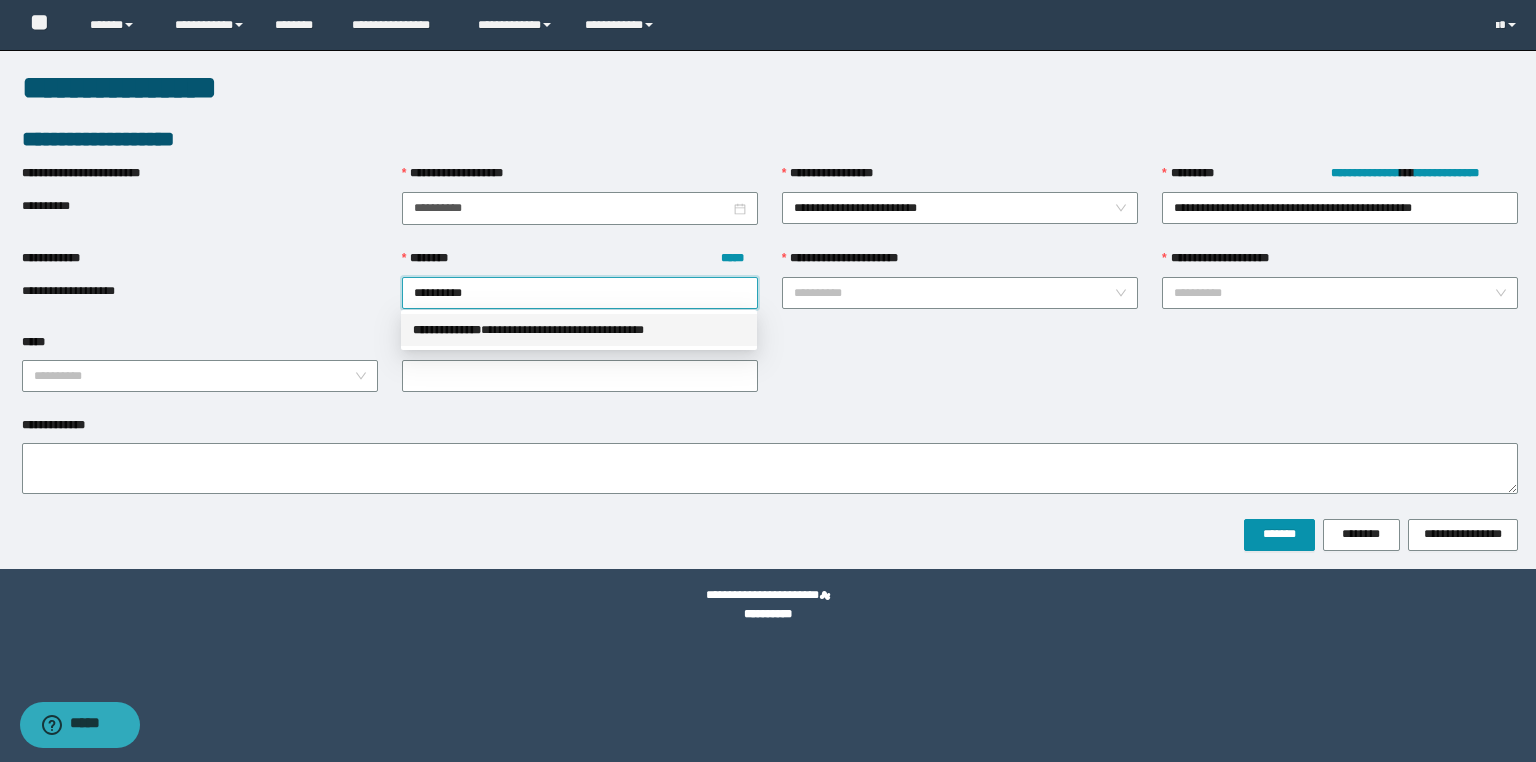 click on "**********" at bounding box center [447, 330] 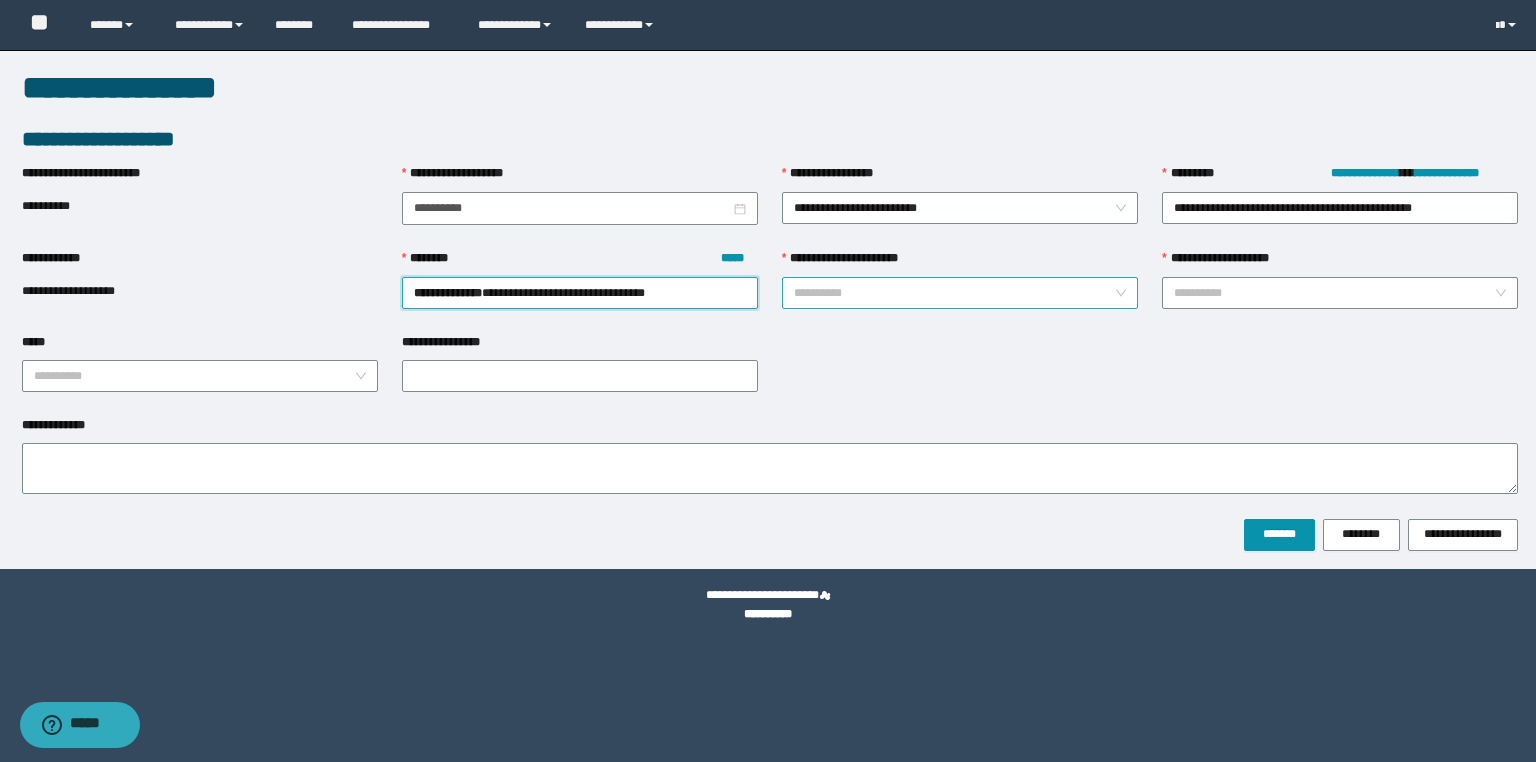 click on "**********" at bounding box center (954, 293) 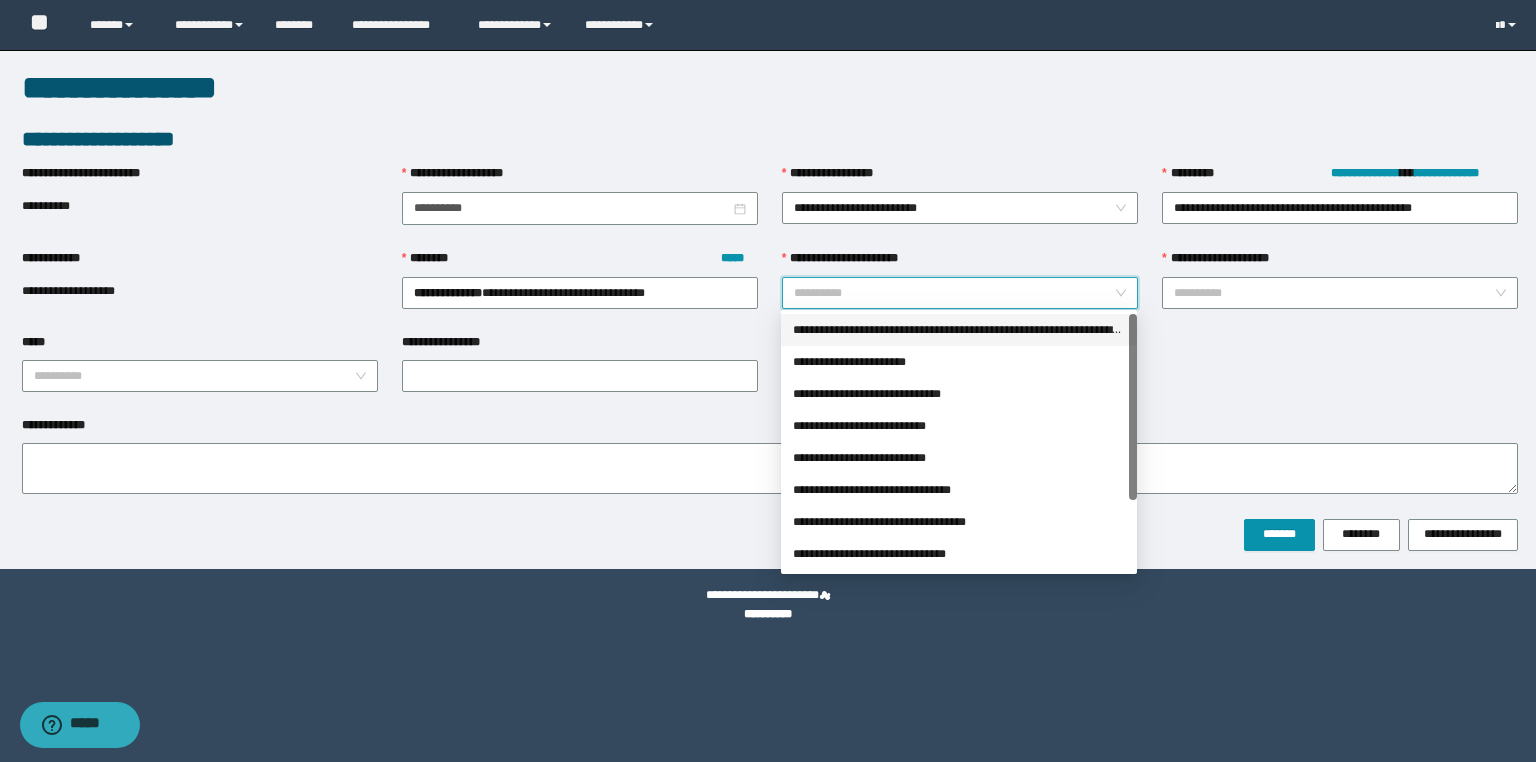 click on "**********" at bounding box center (959, 330) 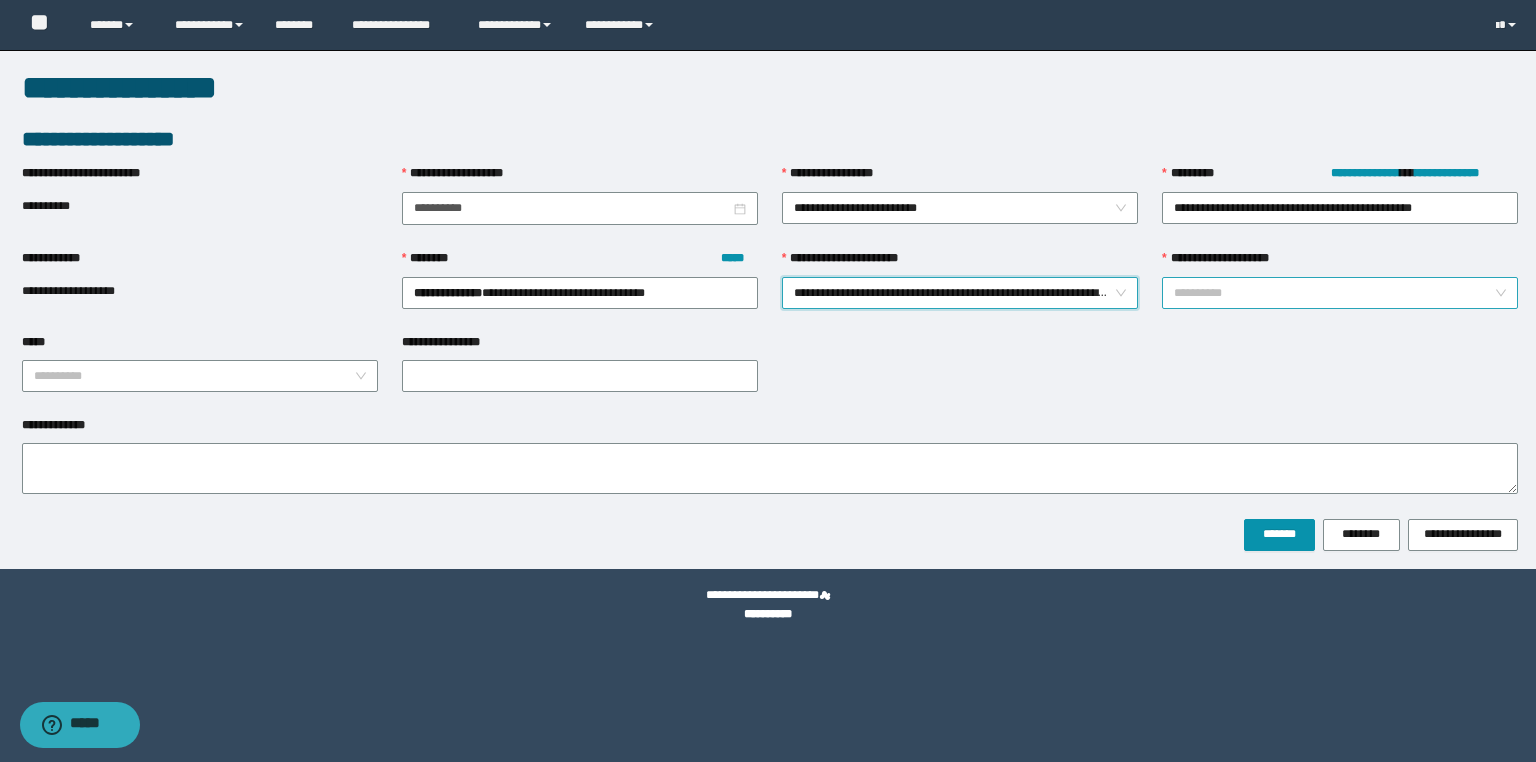 click on "**********" at bounding box center (1334, 293) 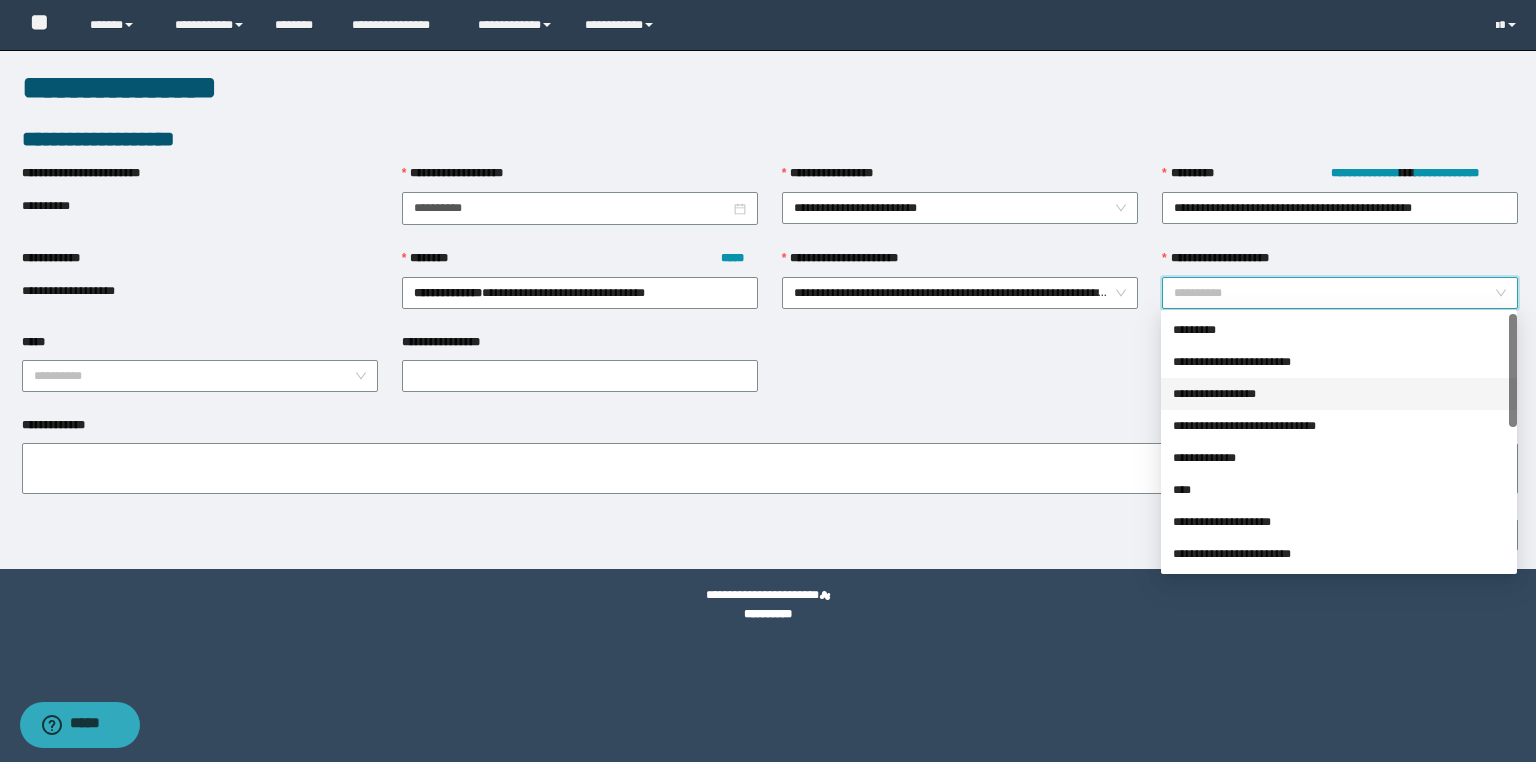 click on "**********" at bounding box center [1339, 394] 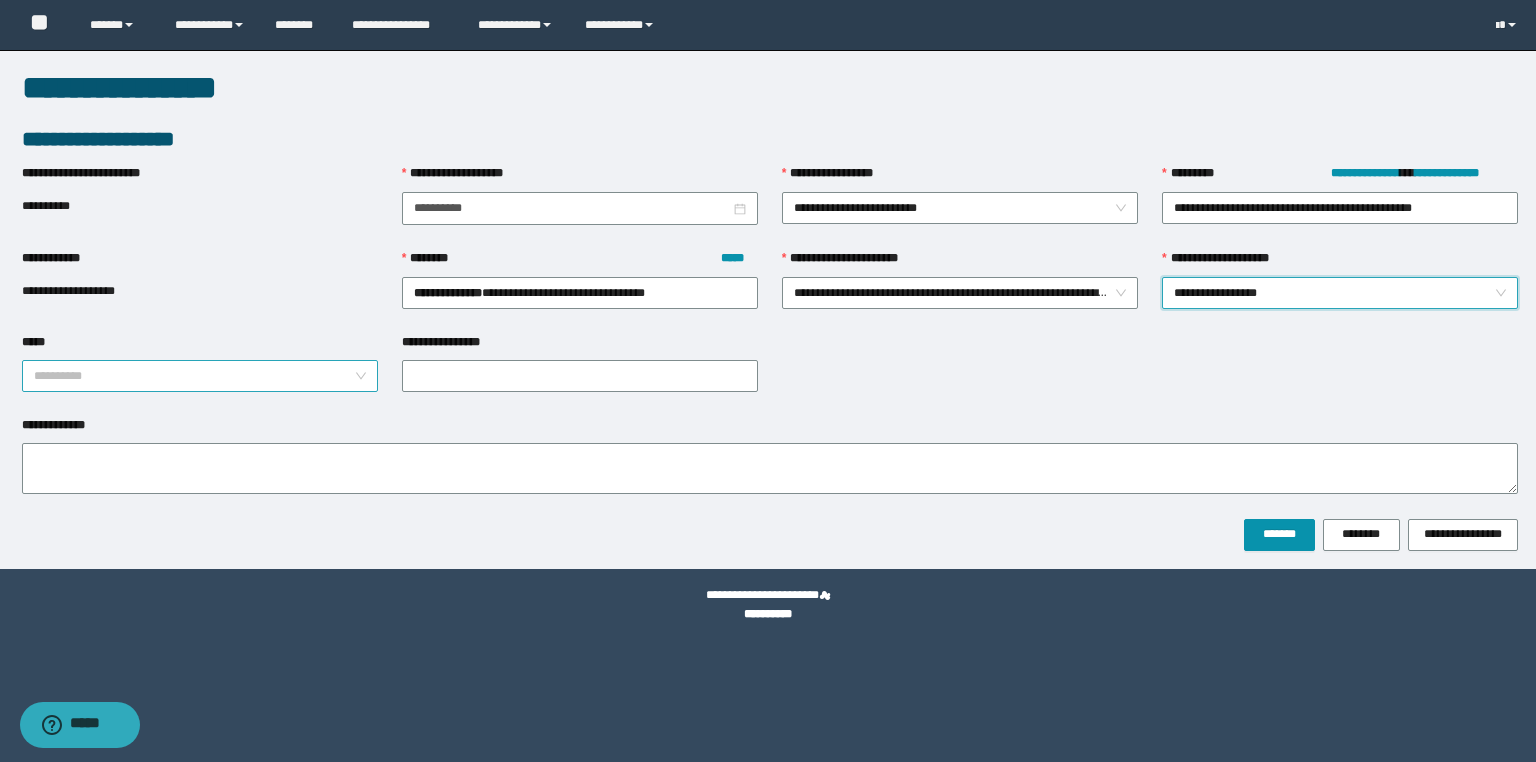 click on "*****" at bounding box center [194, 376] 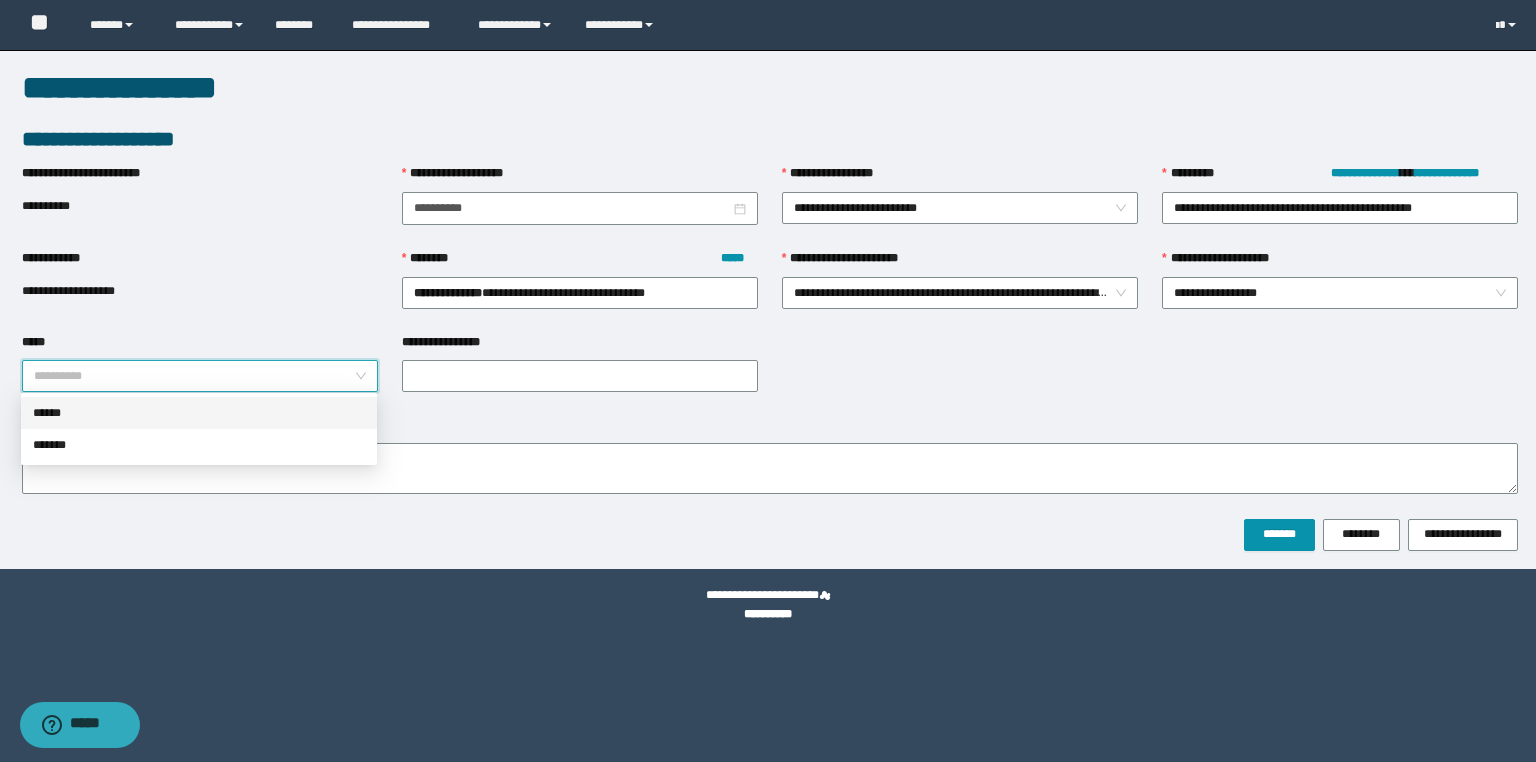 click on "******" at bounding box center (199, 413) 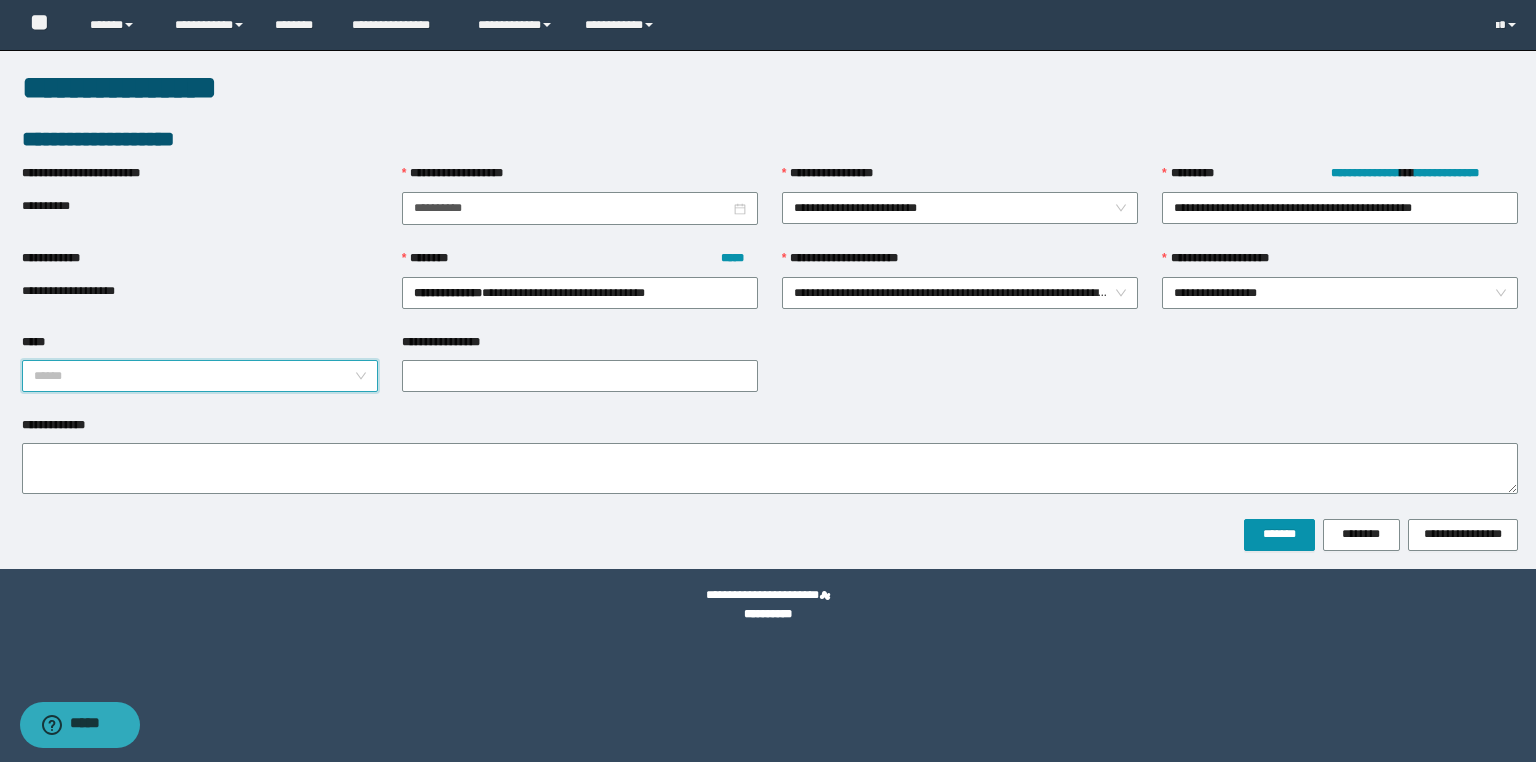 click on "******" at bounding box center (200, 376) 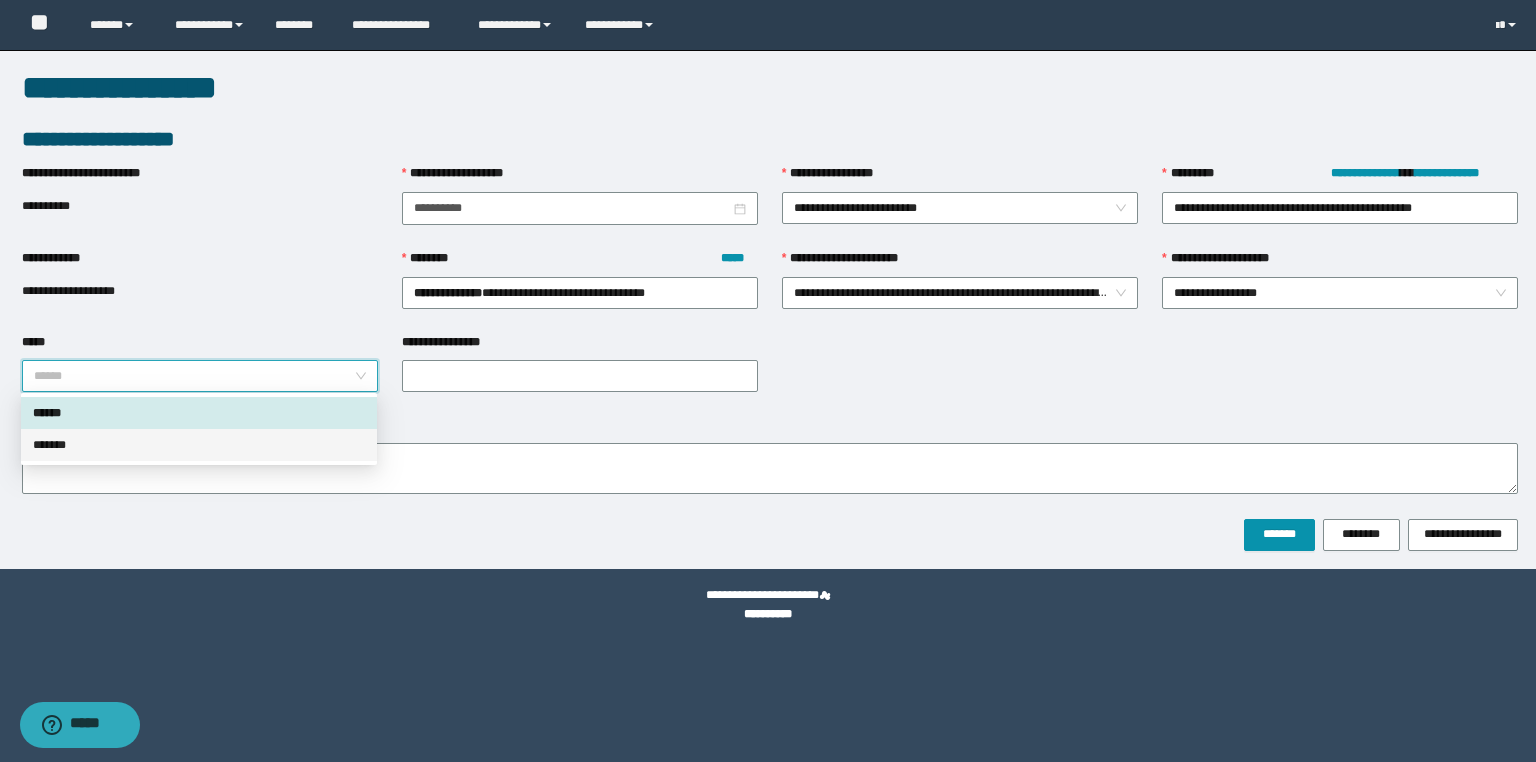 click on "*******" at bounding box center (199, 445) 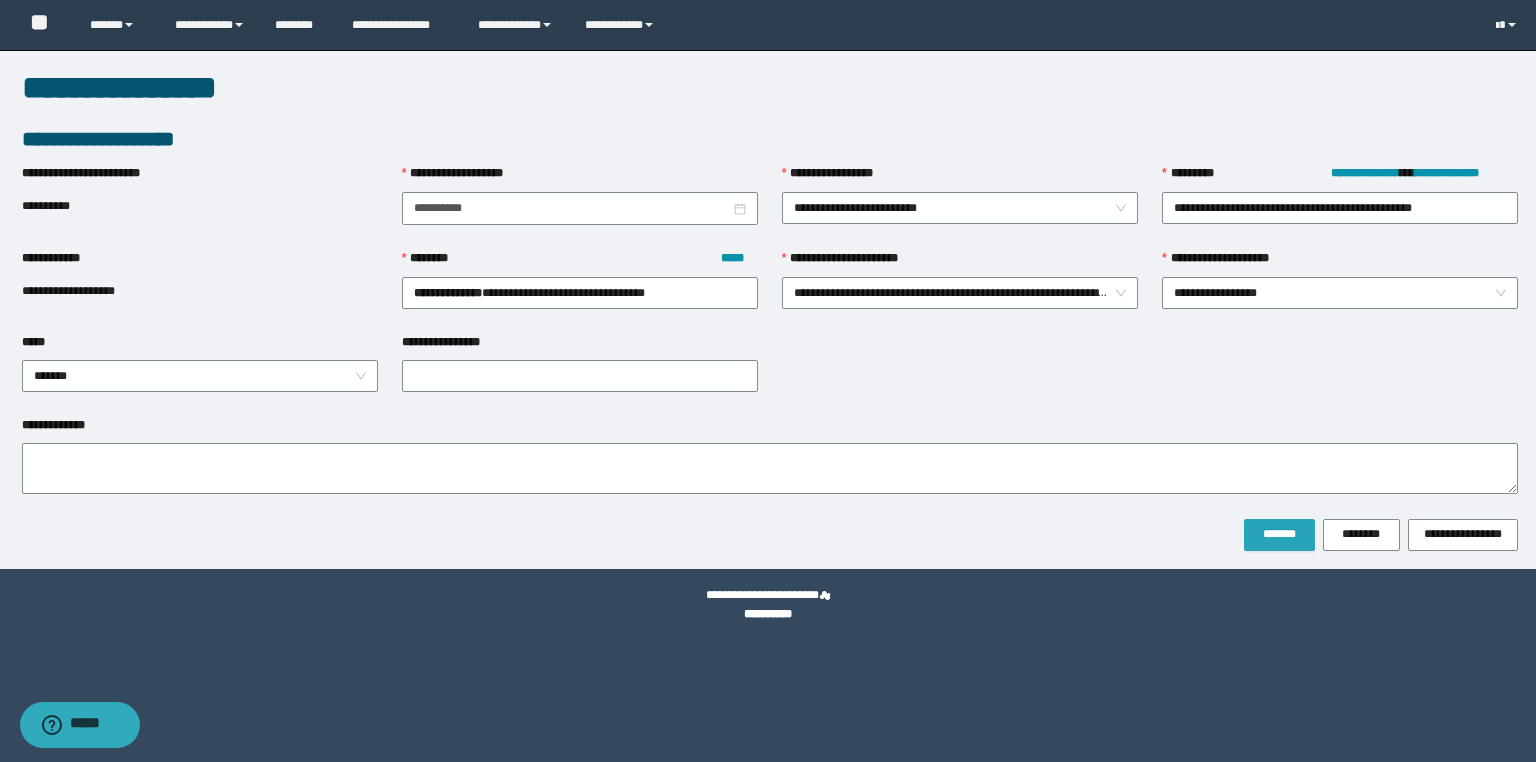click on "*******" at bounding box center (1279, 535) 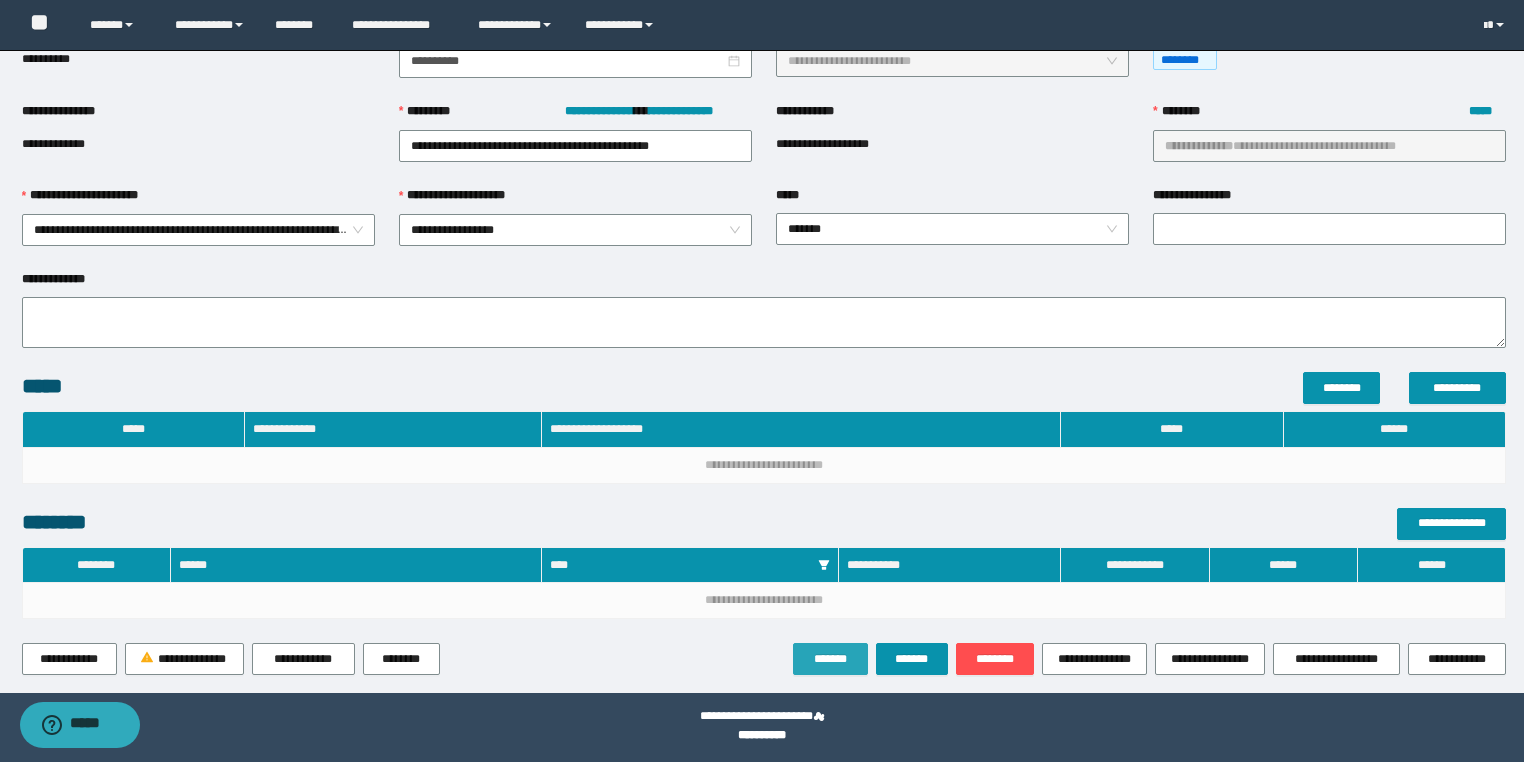 scroll, scrollTop: 202, scrollLeft: 0, axis: vertical 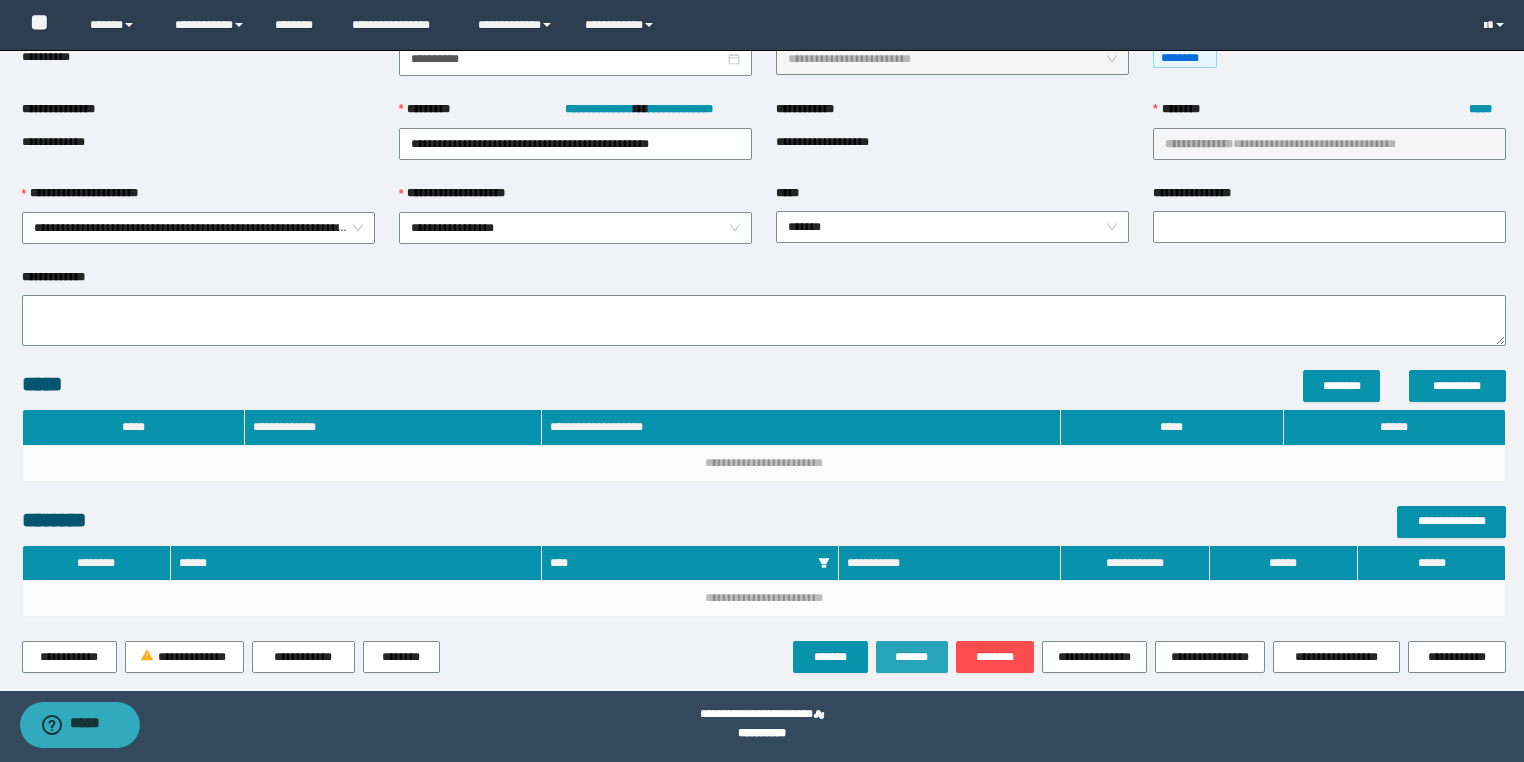 click on "*******" at bounding box center (912, 657) 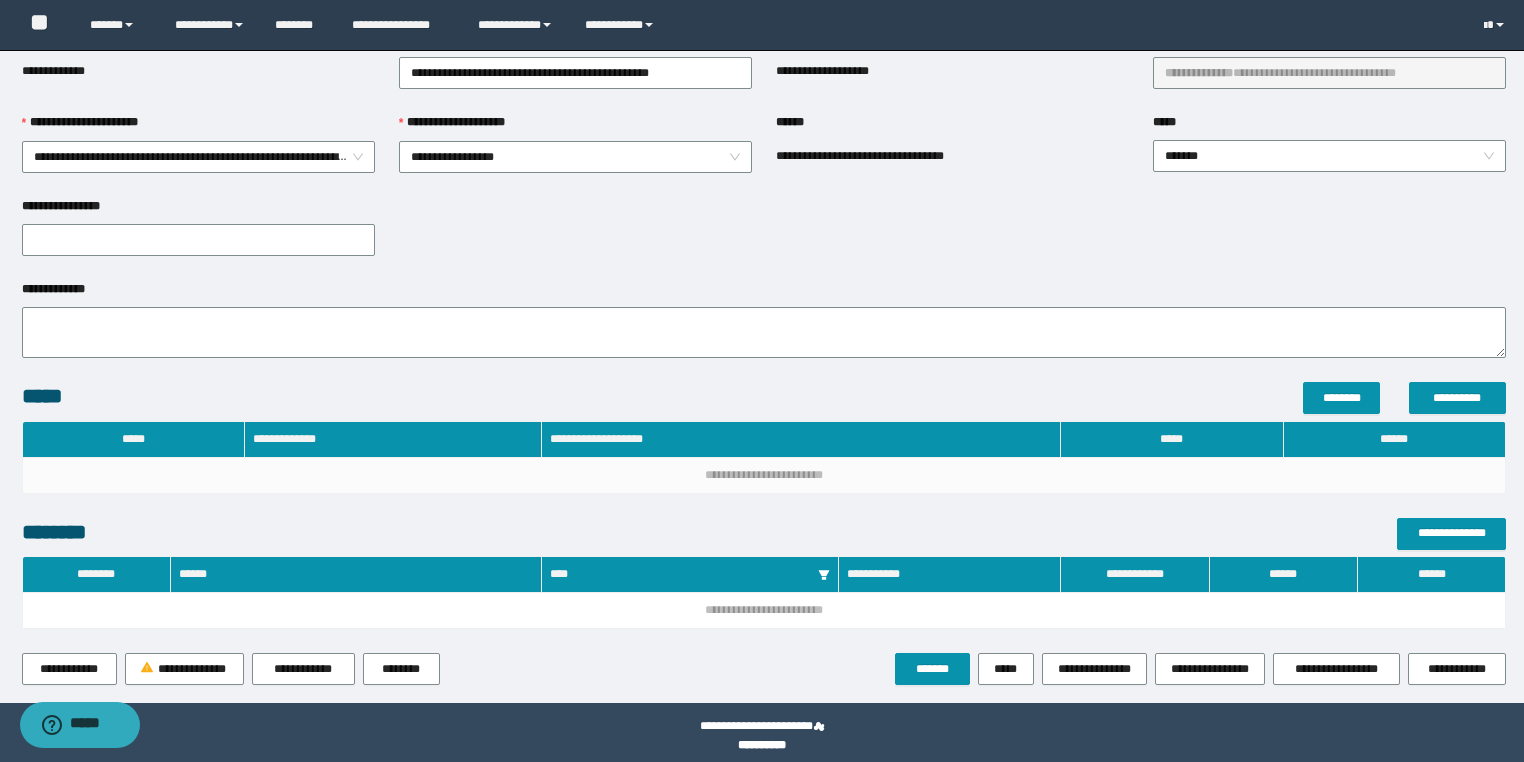scroll, scrollTop: 285, scrollLeft: 0, axis: vertical 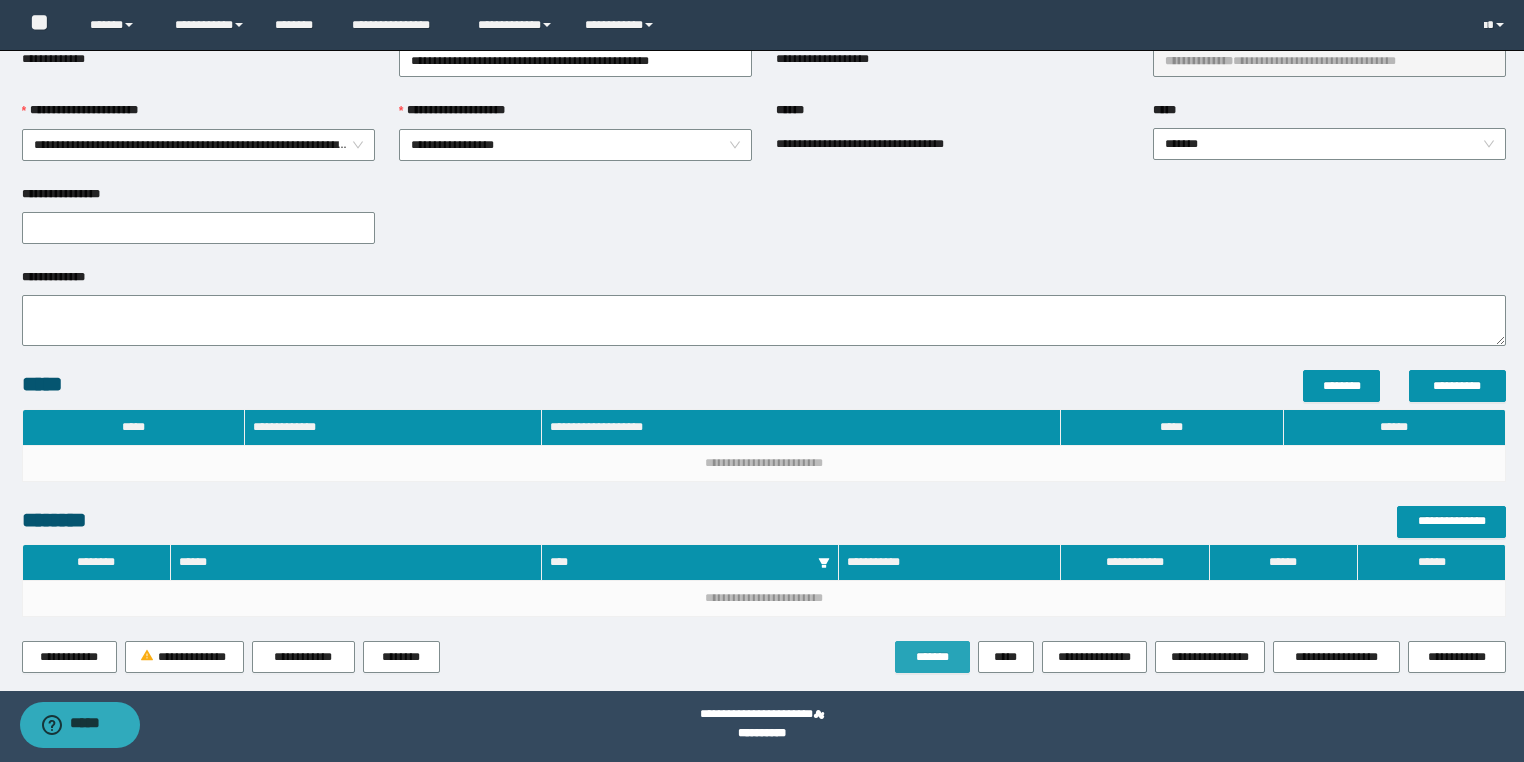 click on "*******" at bounding box center (932, 657) 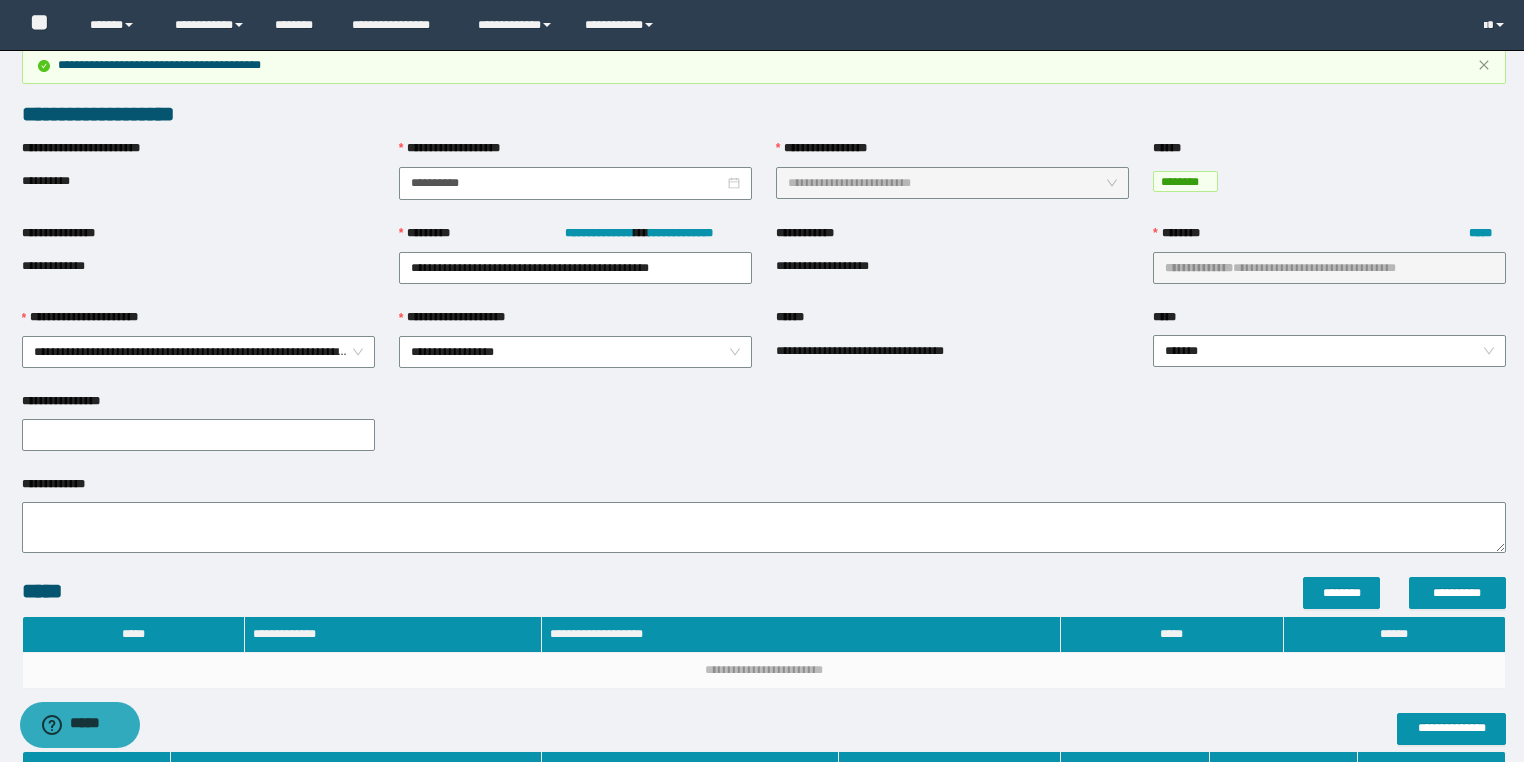 scroll, scrollTop: 0, scrollLeft: 0, axis: both 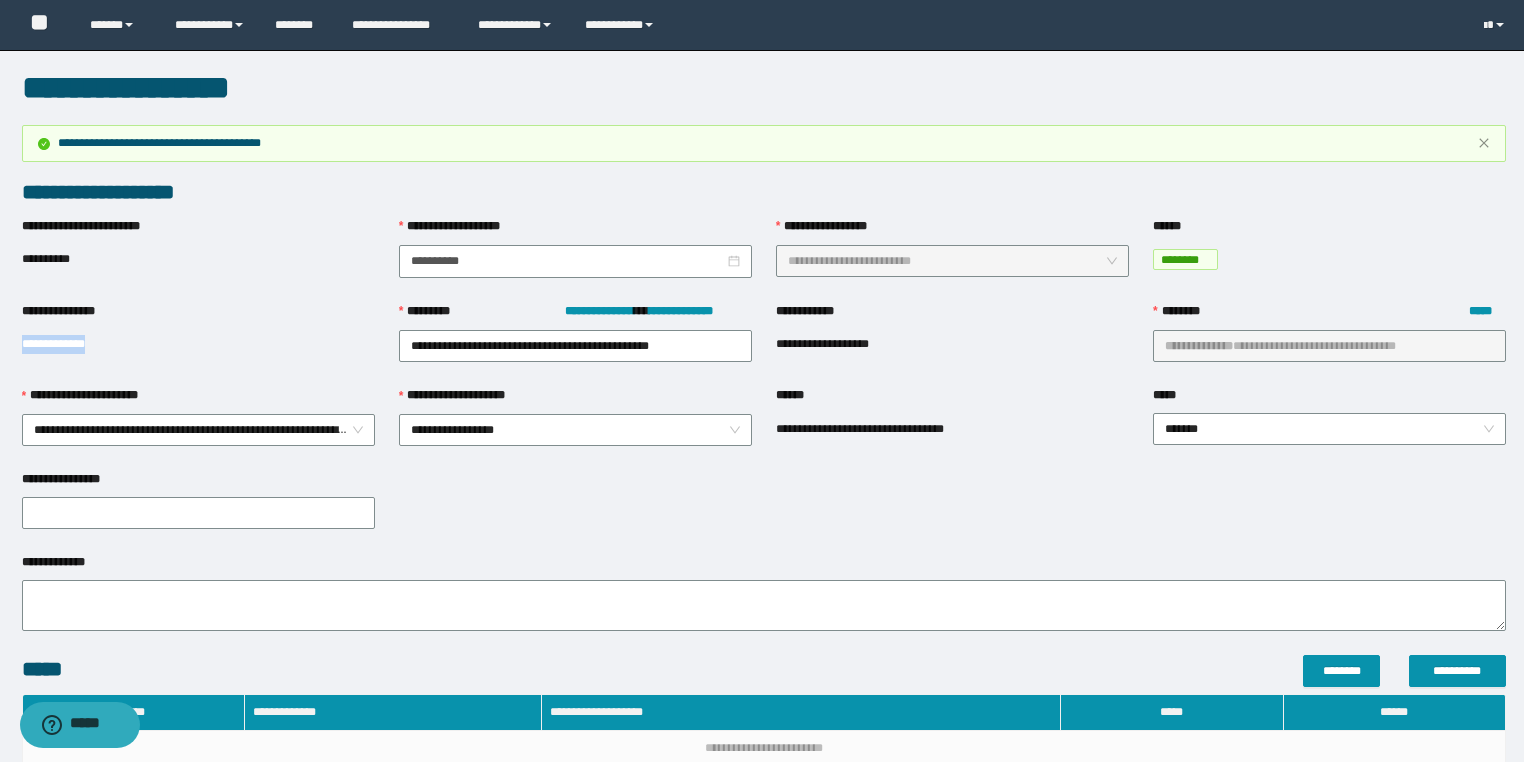 drag, startPoint x: 128, startPoint y: 348, endPoint x: 0, endPoint y: 356, distance: 128.24976 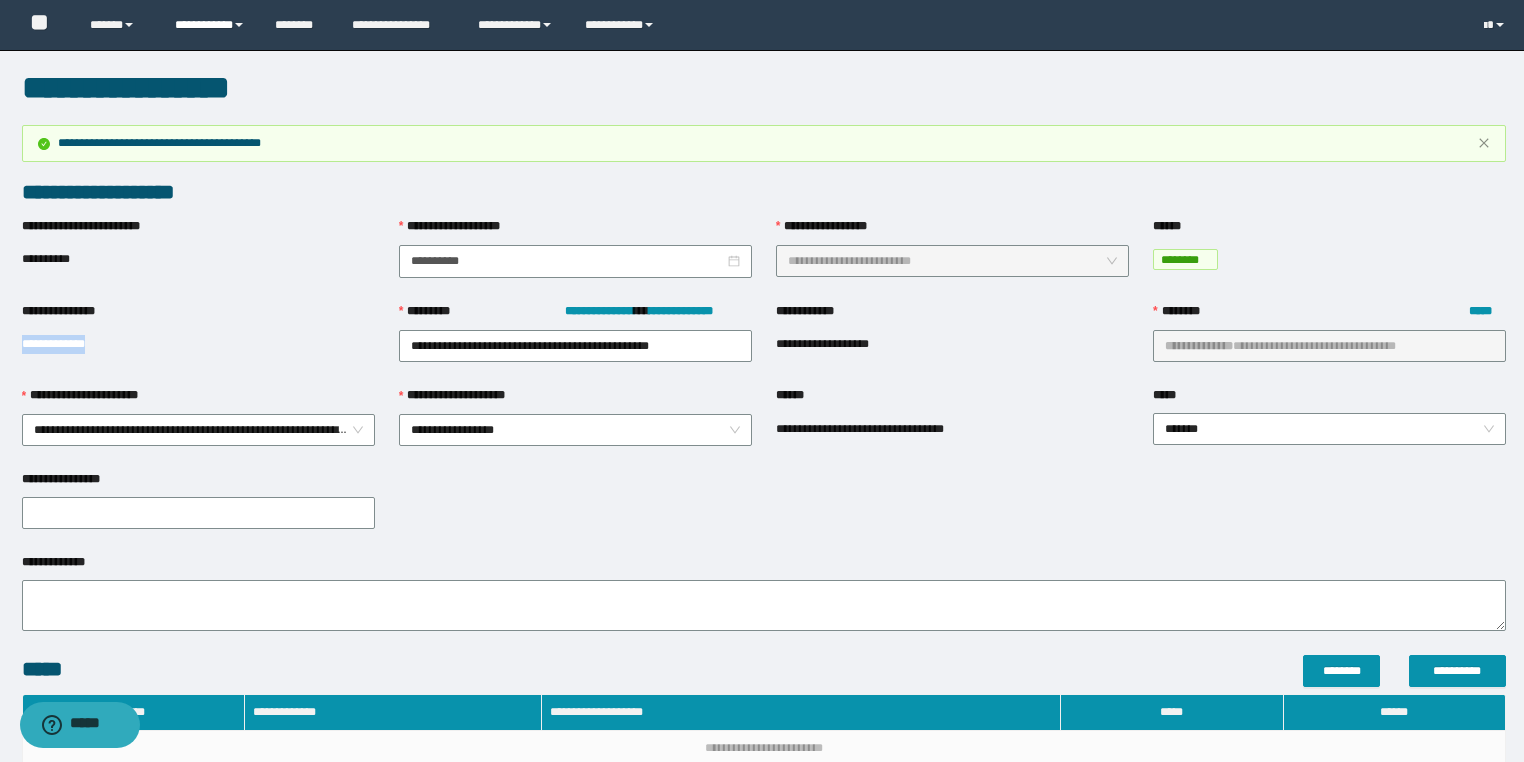 click on "**********" at bounding box center (210, 25) 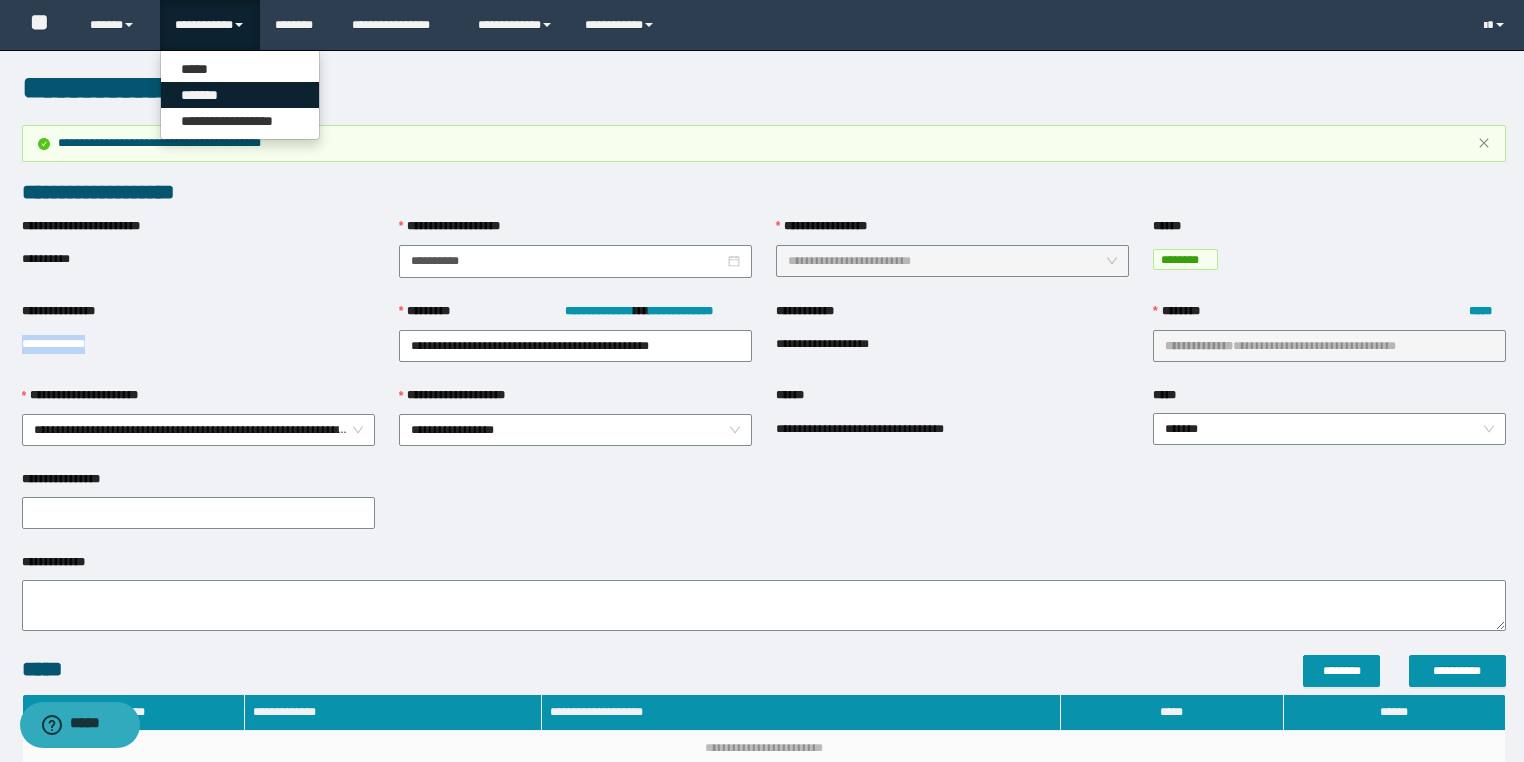 click on "*******" at bounding box center (240, 95) 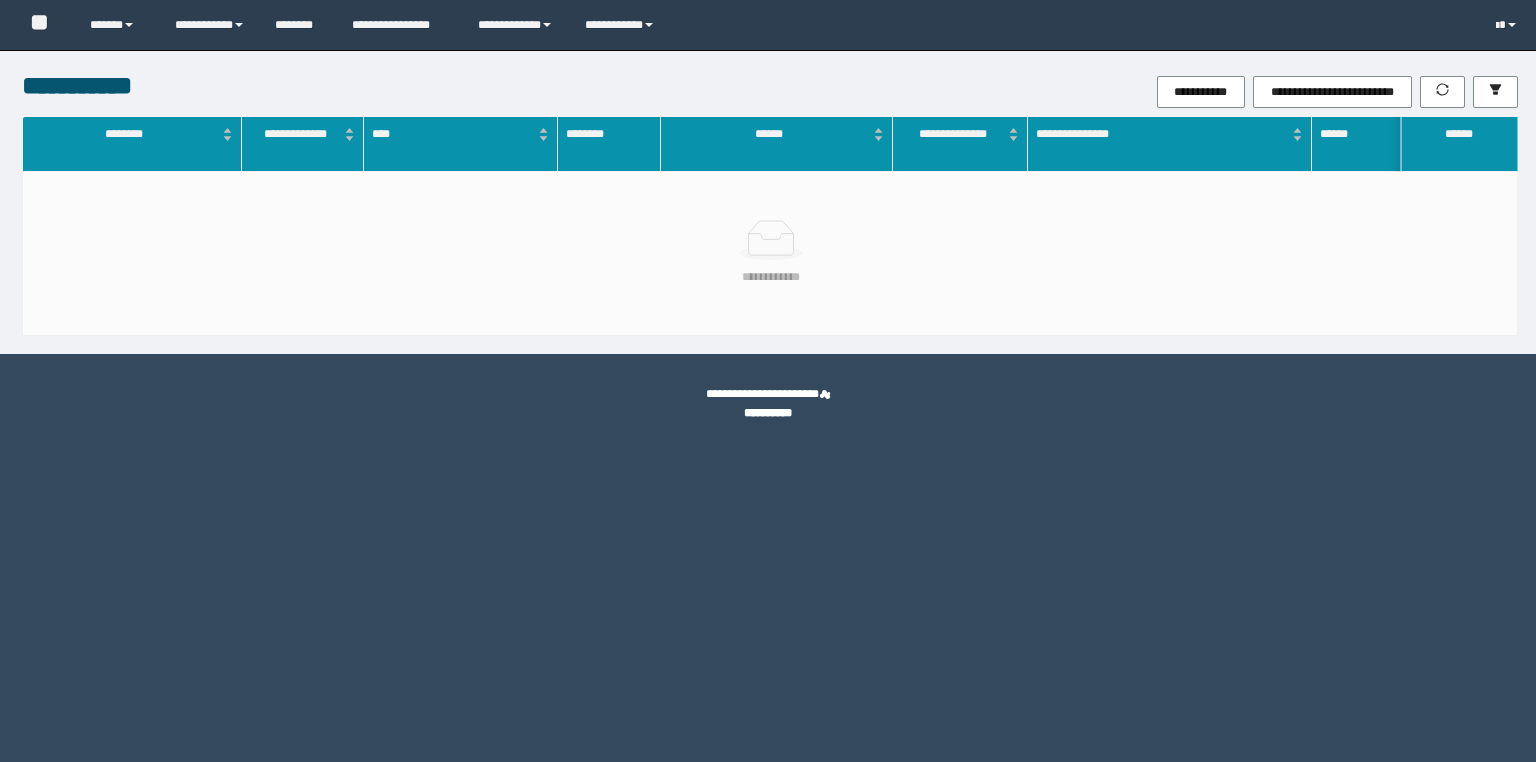 scroll, scrollTop: 0, scrollLeft: 0, axis: both 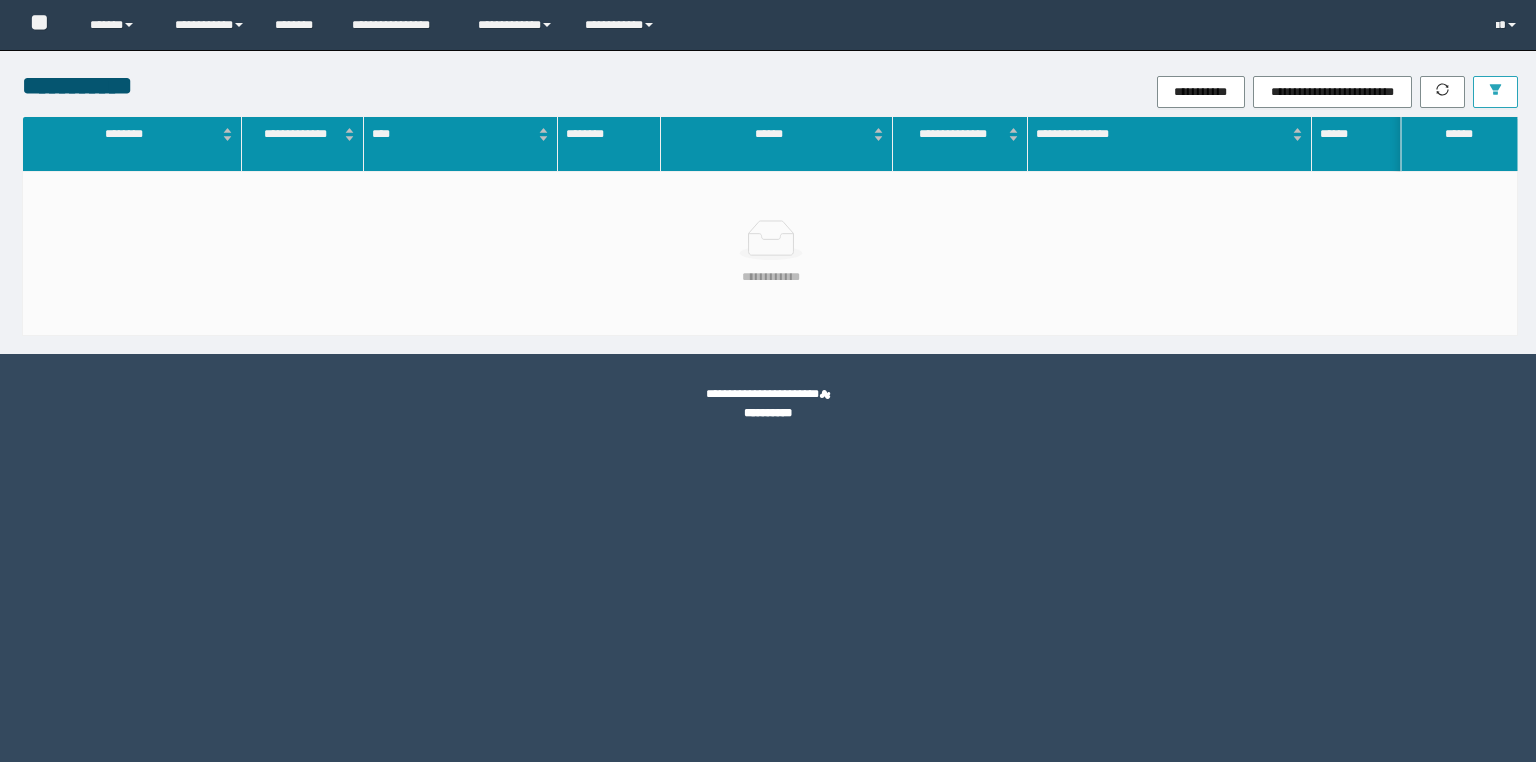 click 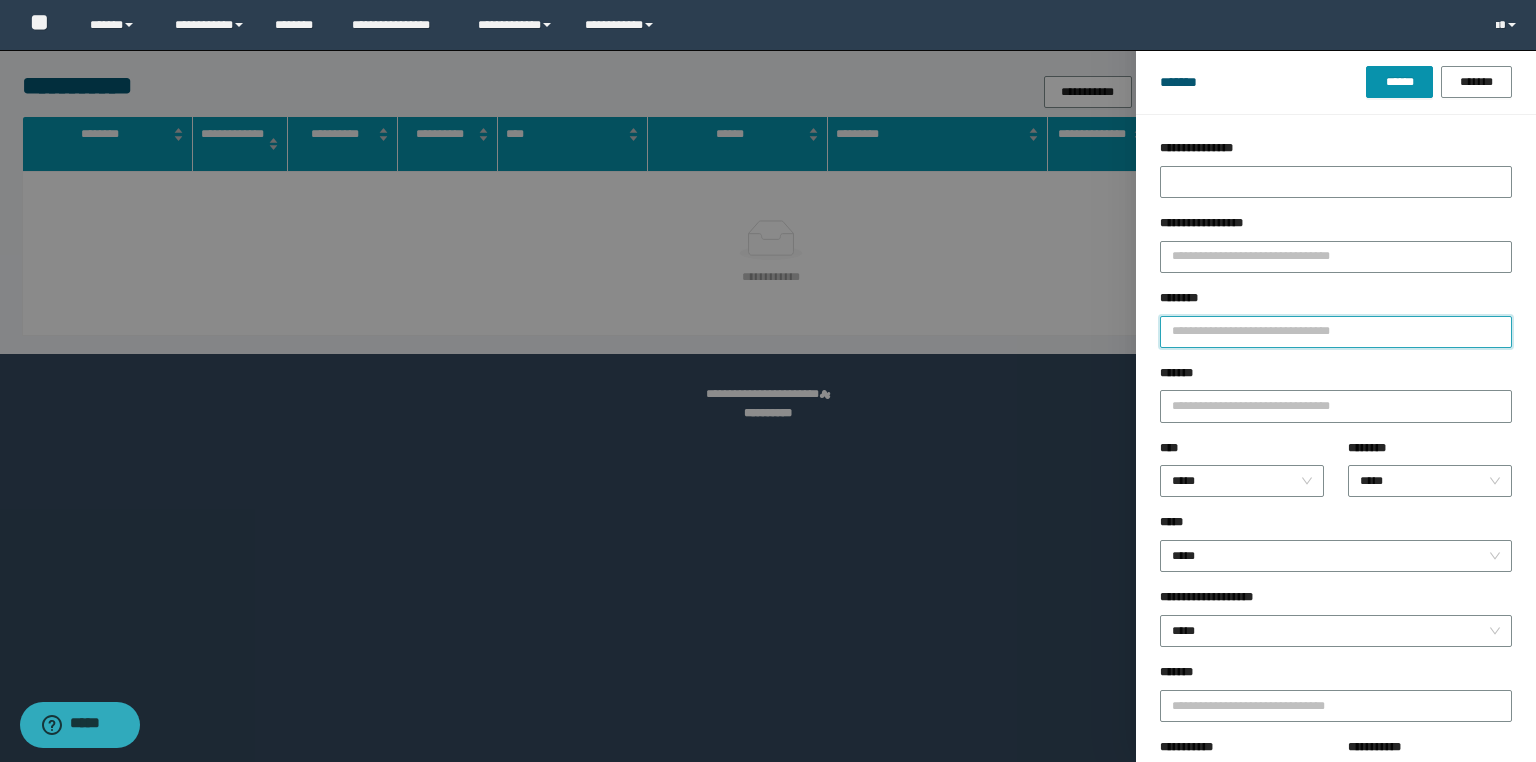 click on "********" at bounding box center (1336, 332) 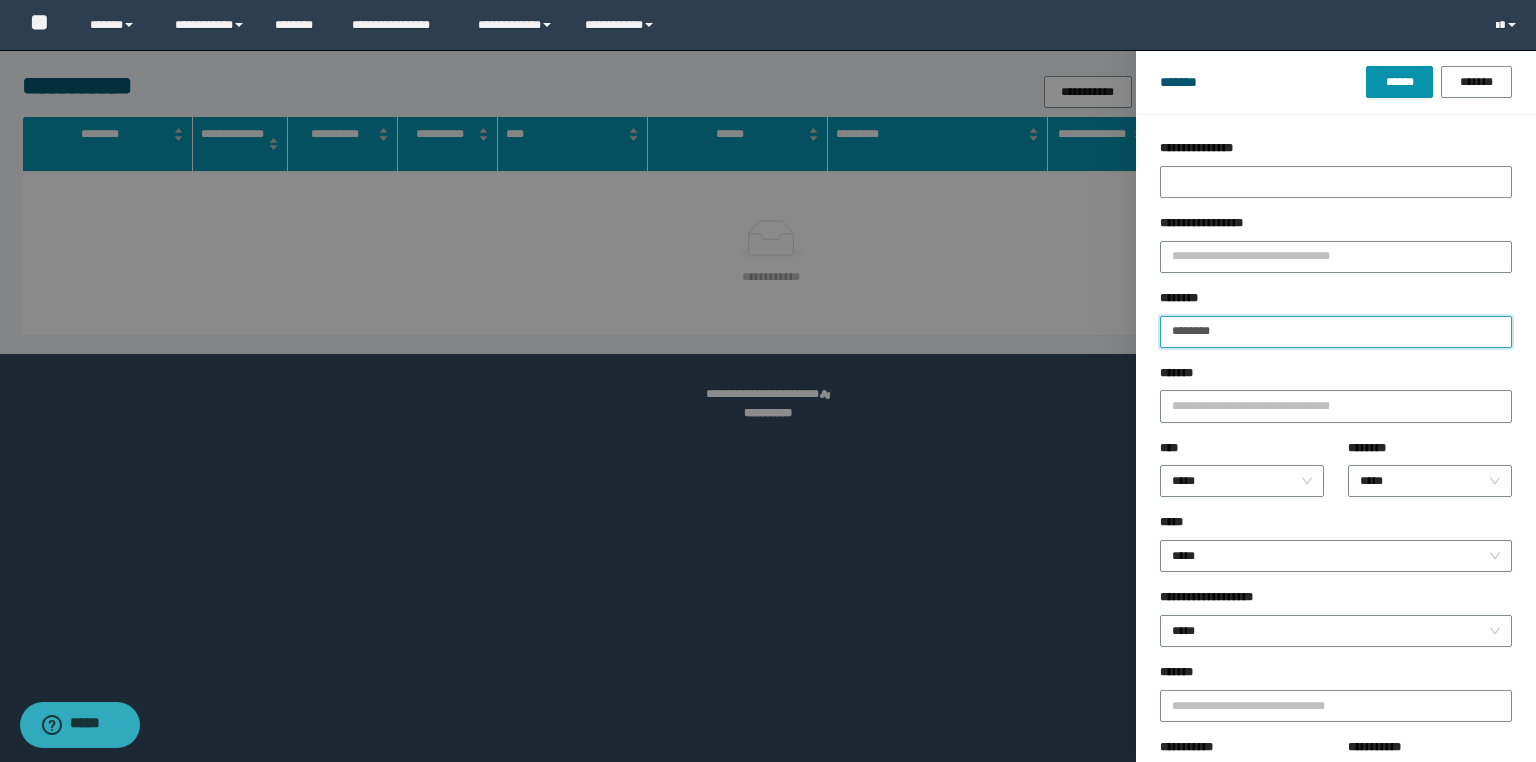 type 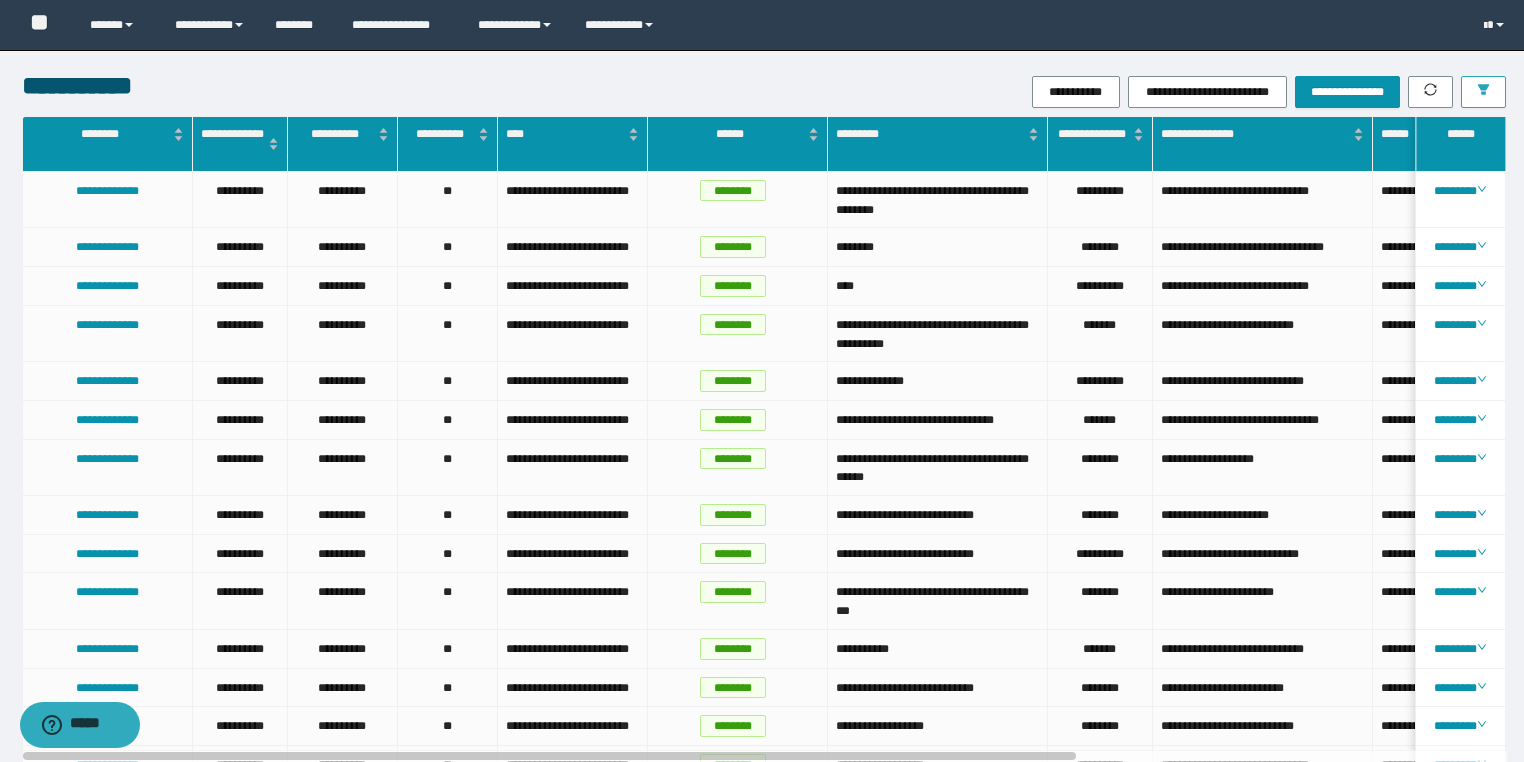 click at bounding box center [1483, 92] 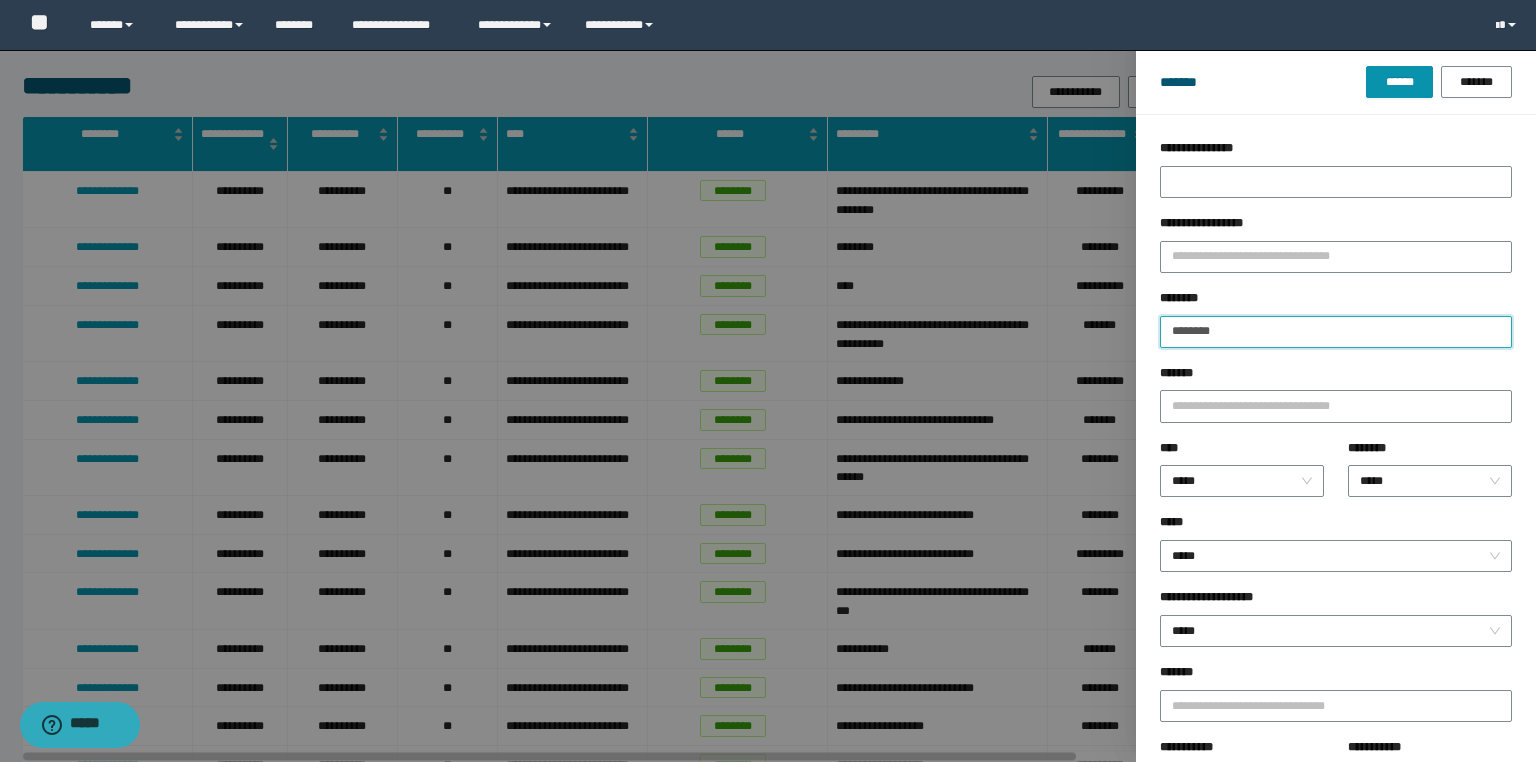 drag, startPoint x: 1252, startPoint y: 328, endPoint x: 976, endPoint y: 334, distance: 276.06522 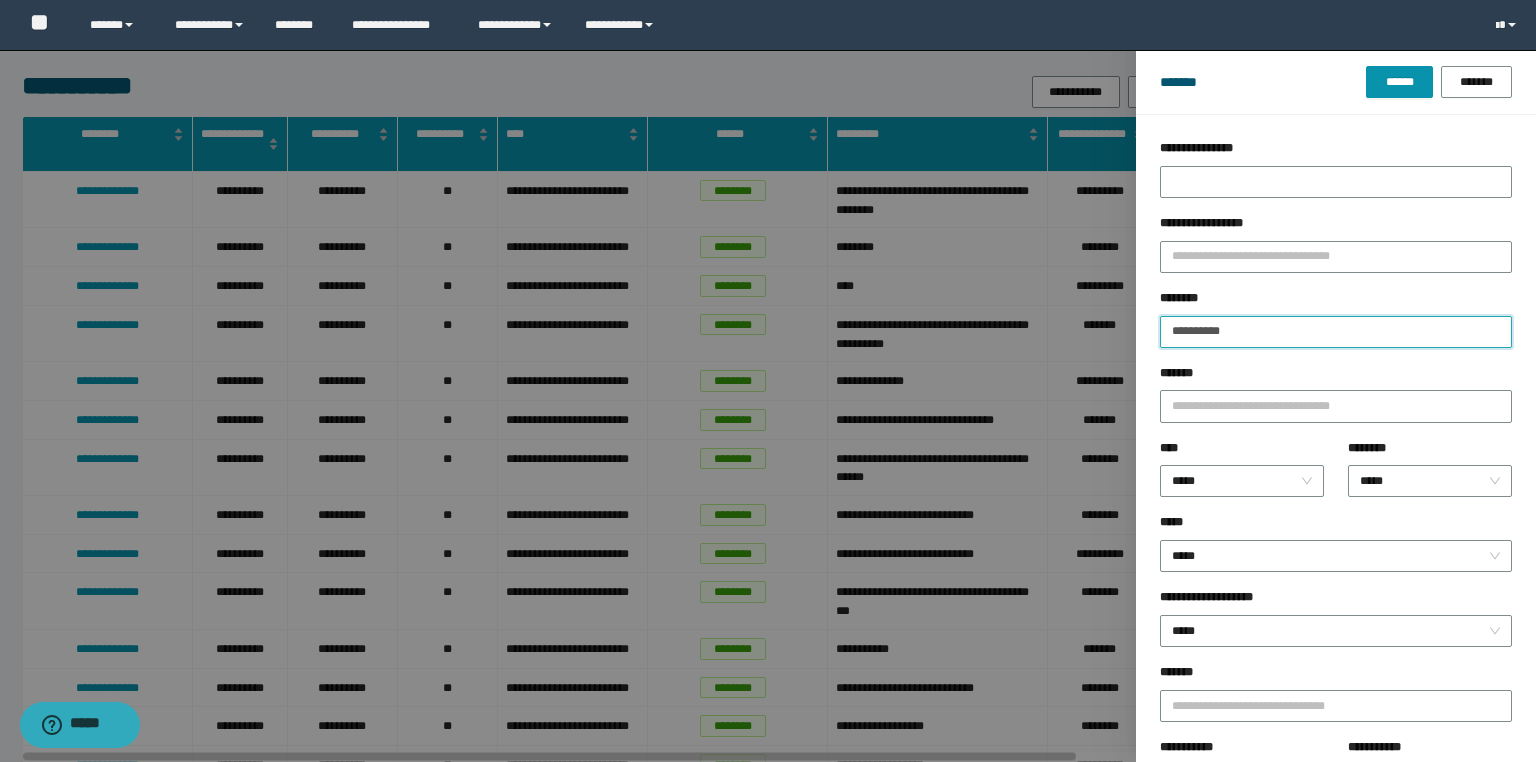 type on "**********" 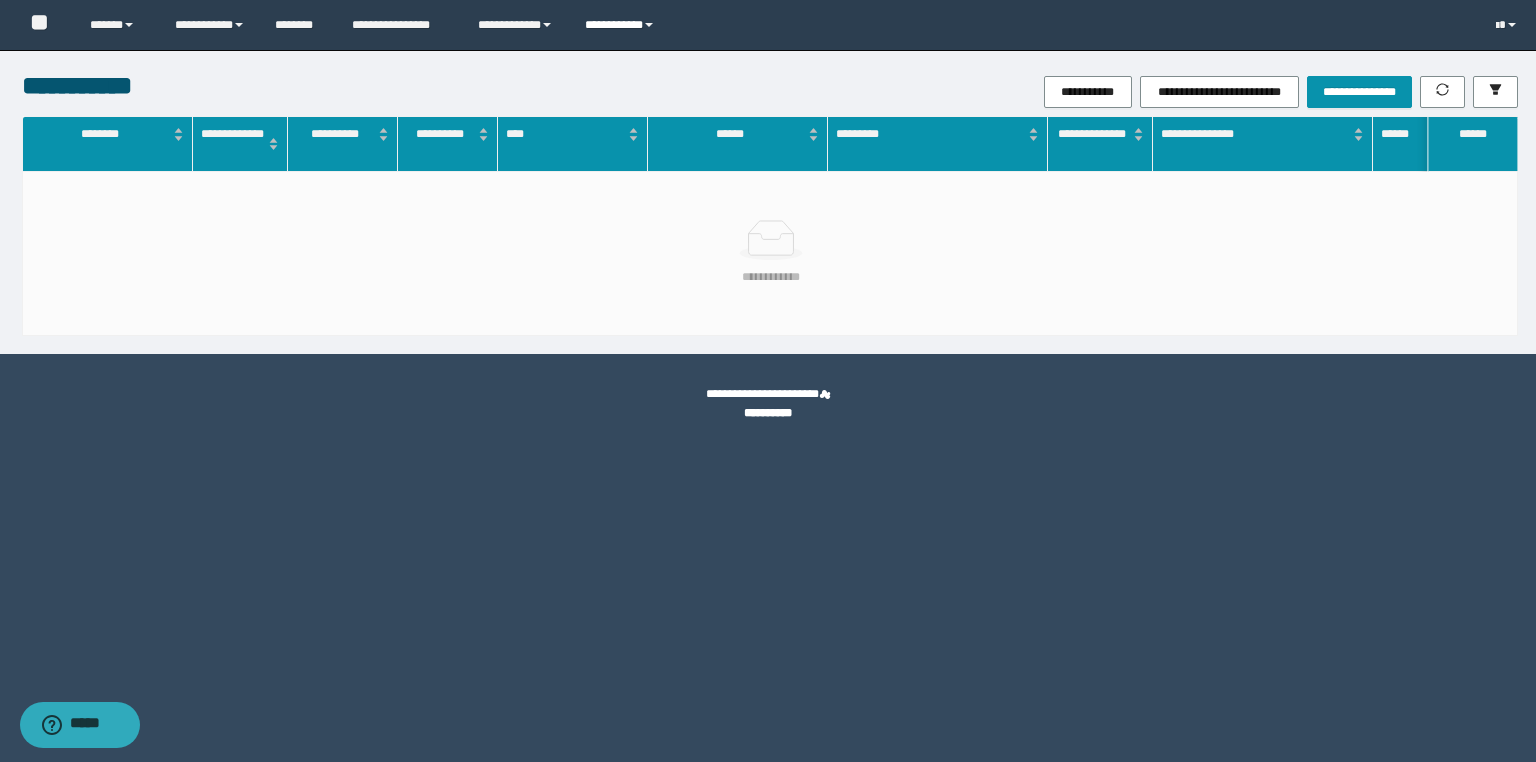 drag, startPoint x: 616, startPoint y: 8, endPoint x: 622, endPoint y: 26, distance: 18.973665 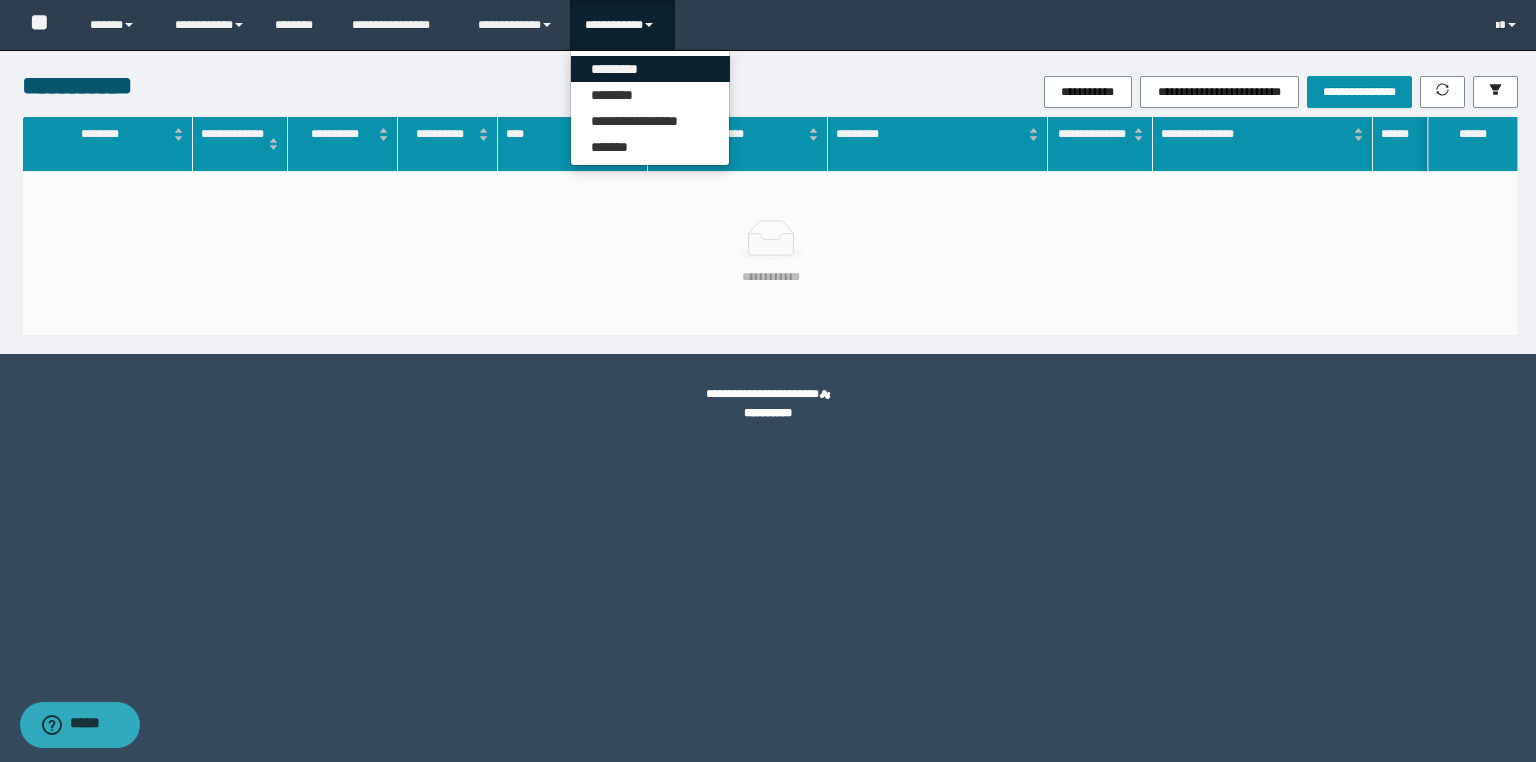 click on "*********" at bounding box center [650, 69] 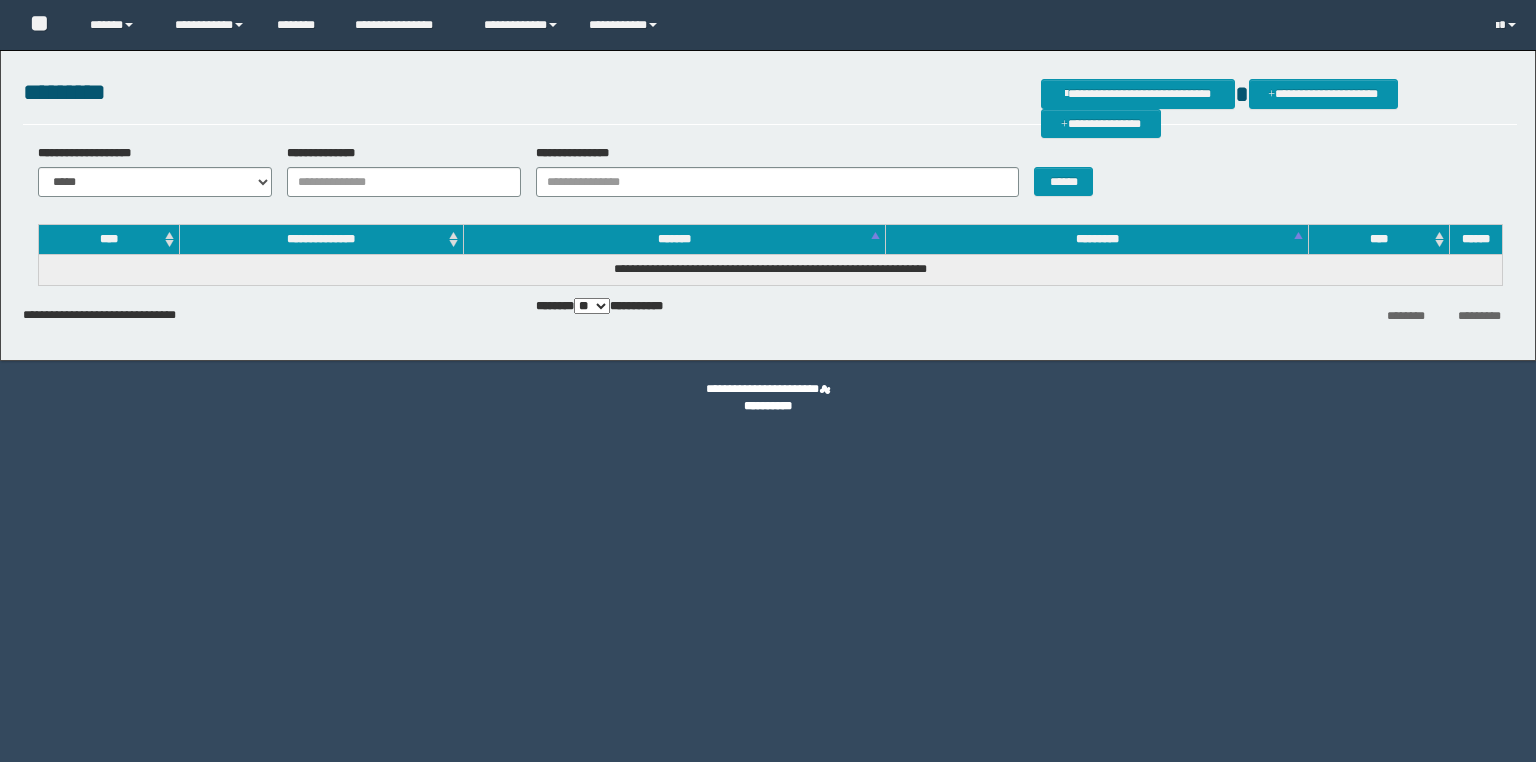 scroll, scrollTop: 0, scrollLeft: 0, axis: both 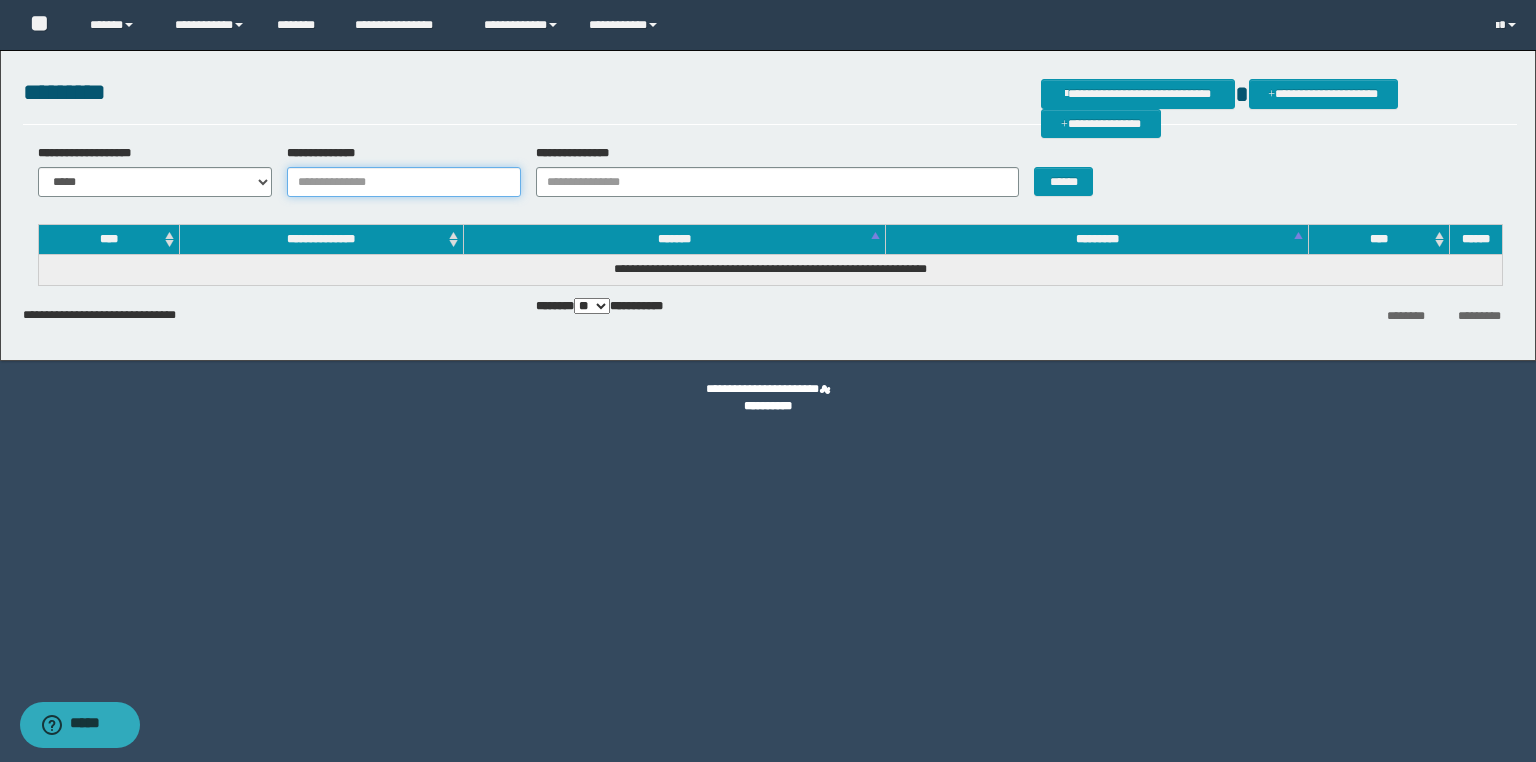 click on "**********" at bounding box center [404, 182] 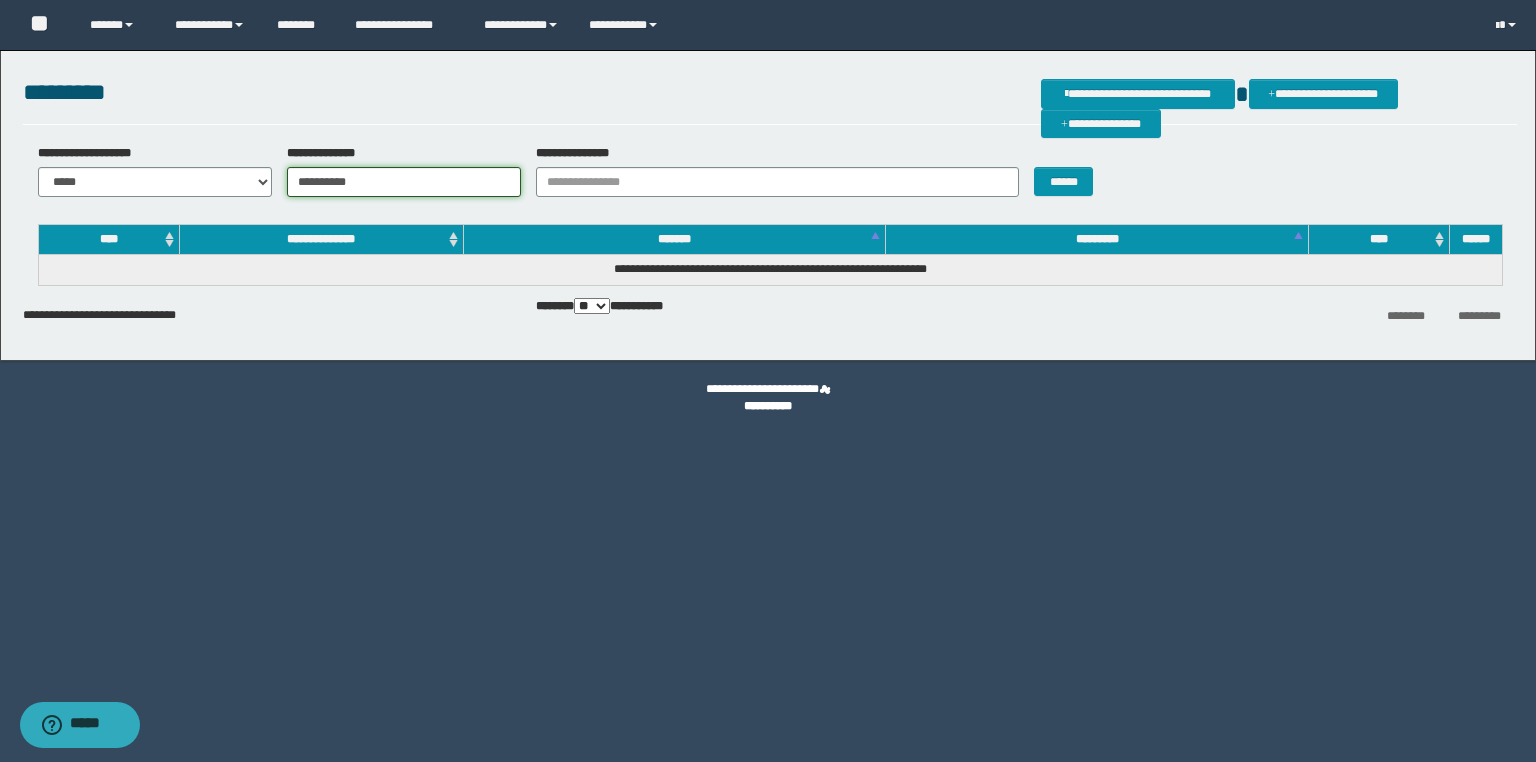 type on "**********" 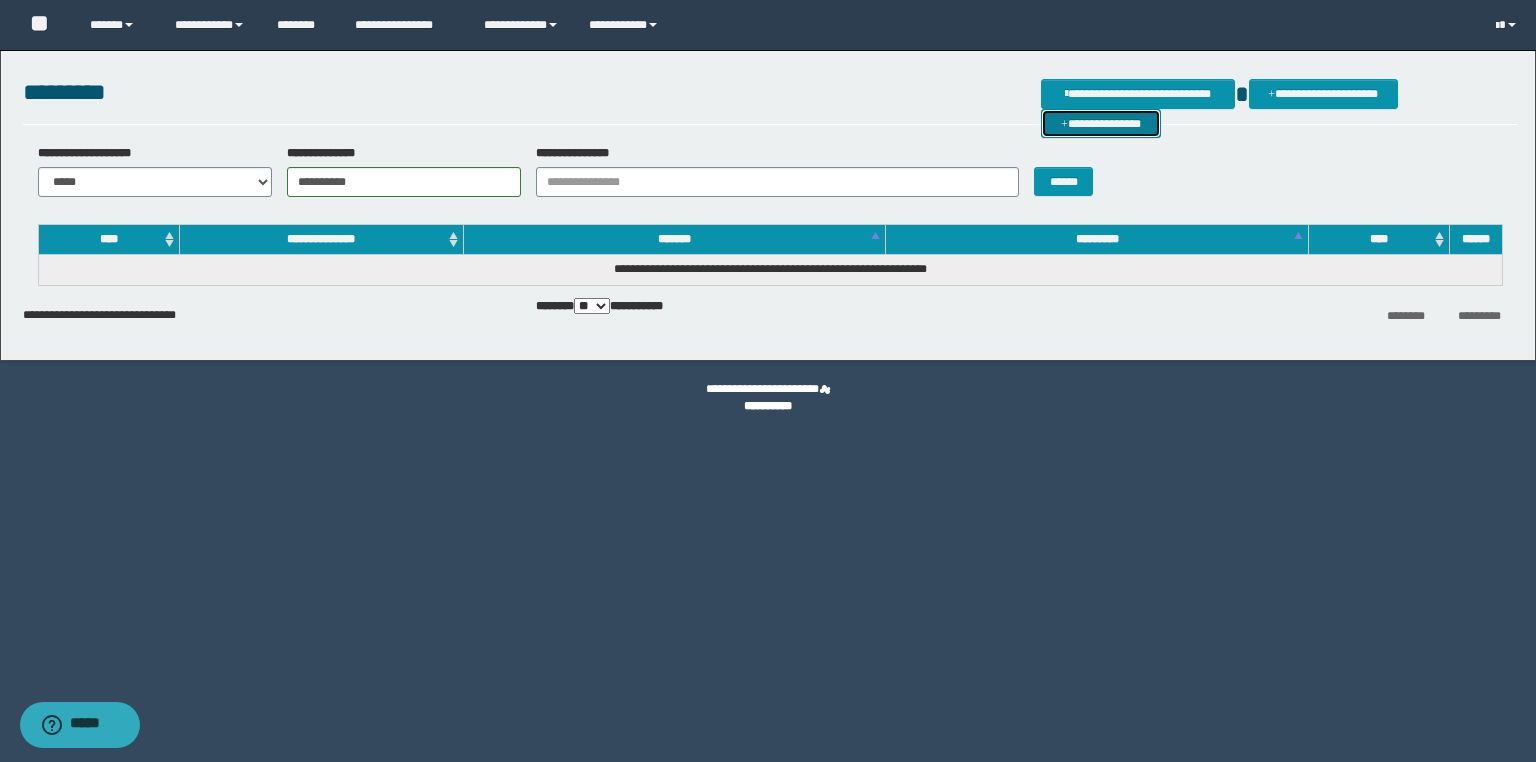 click on "**********" at bounding box center (1101, 124) 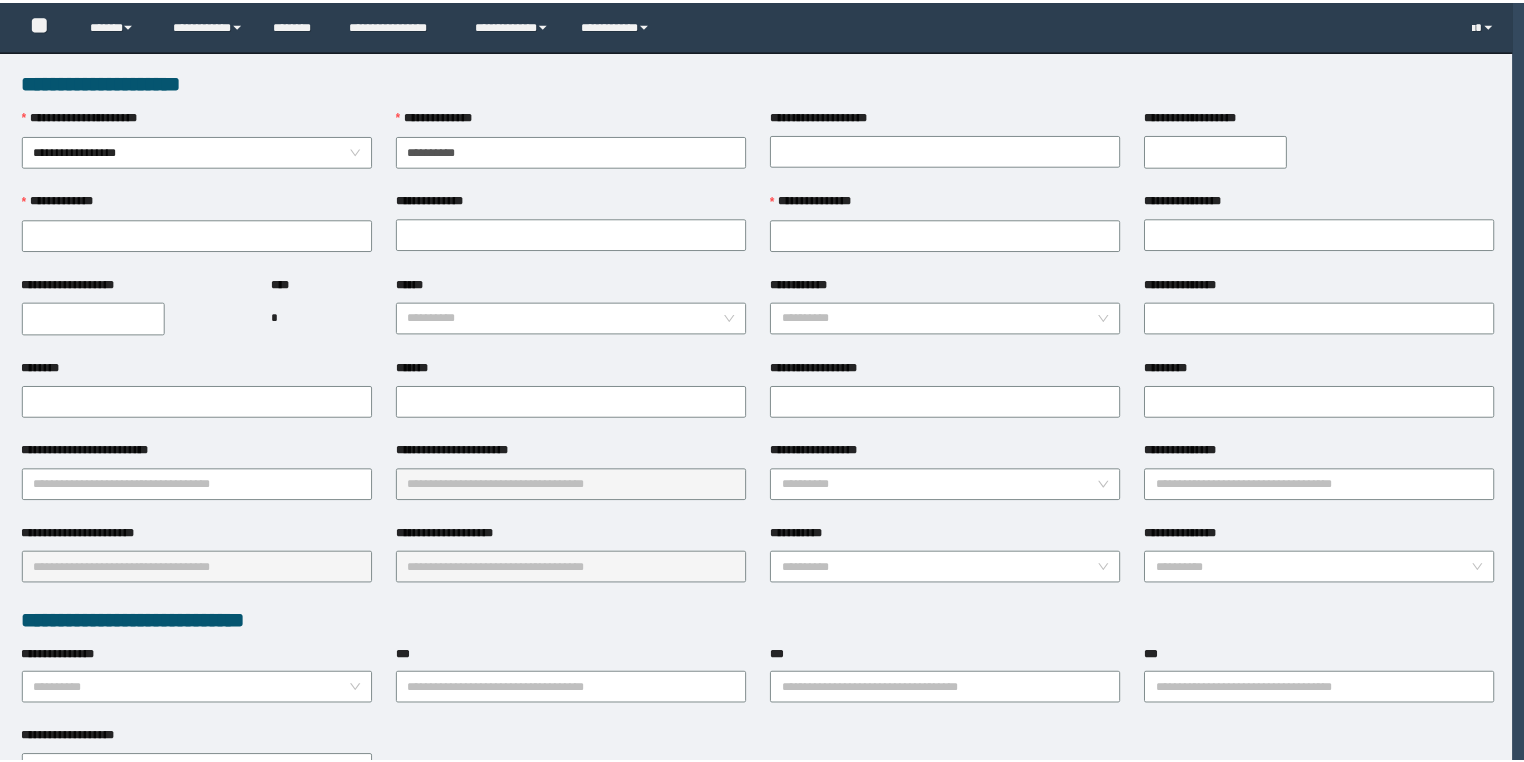 scroll, scrollTop: 0, scrollLeft: 0, axis: both 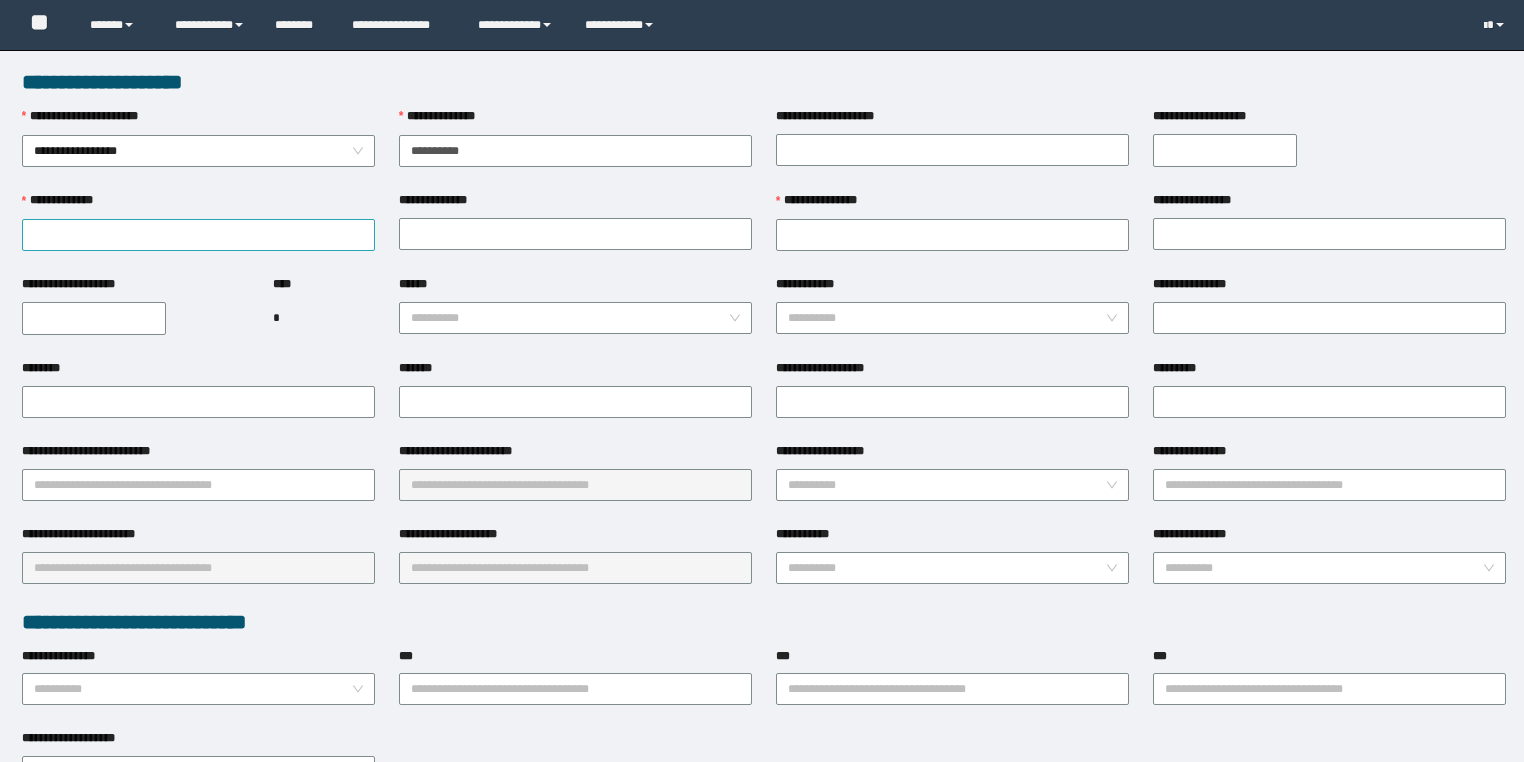 type on "**********" 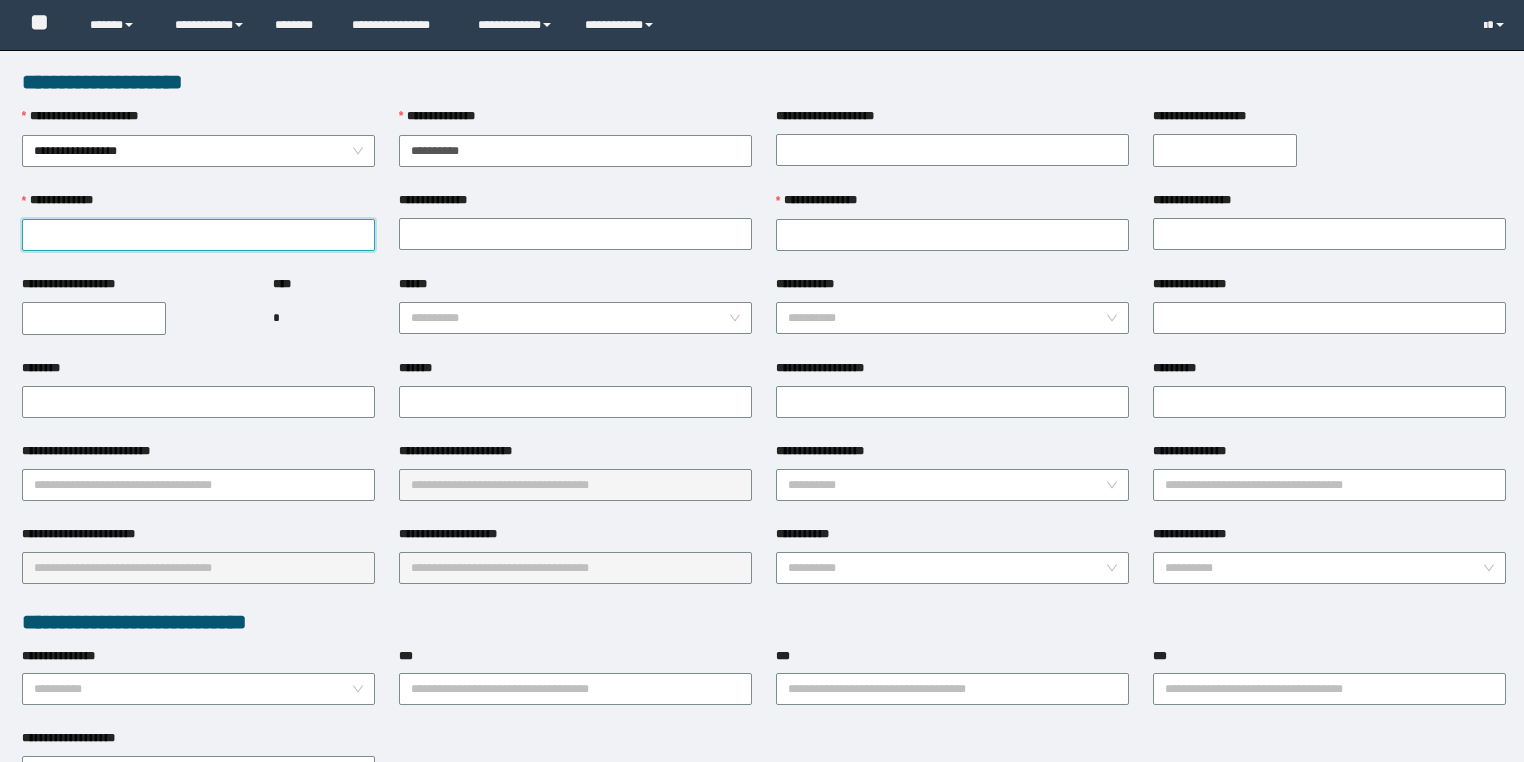 click on "**********" at bounding box center [198, 235] 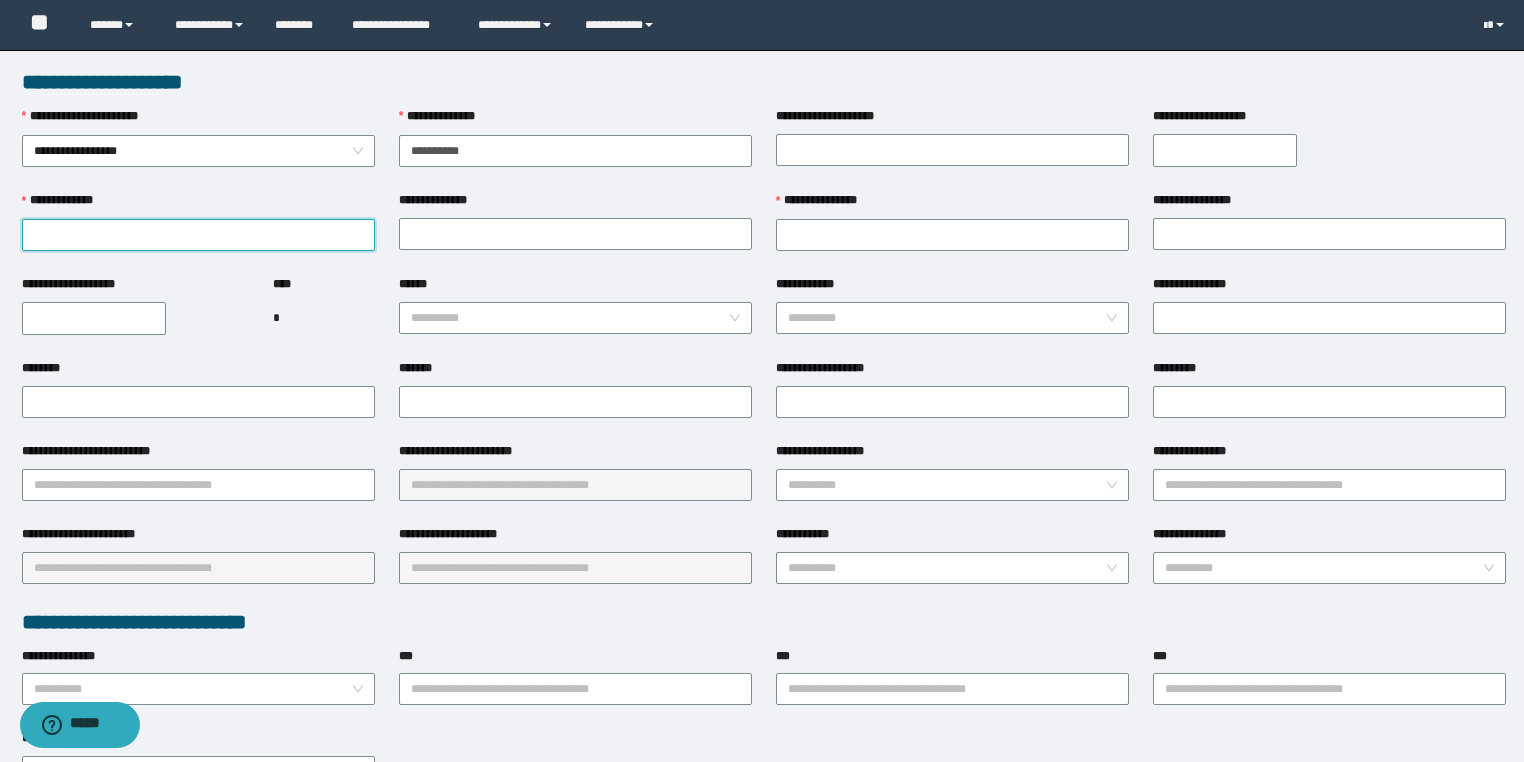 paste on "**********" 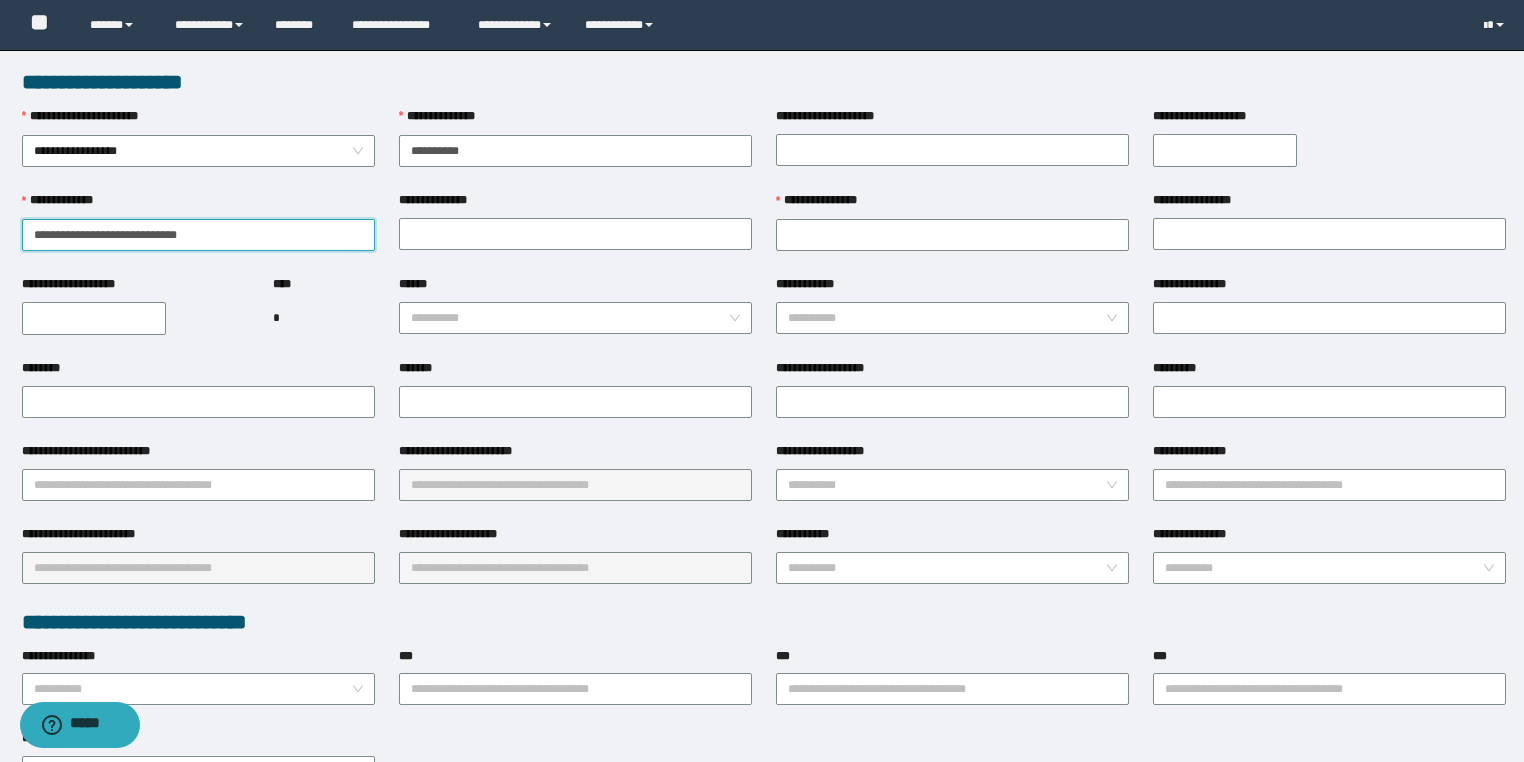 drag, startPoint x: 150, startPoint y: 233, endPoint x: 205, endPoint y: 237, distance: 55.145264 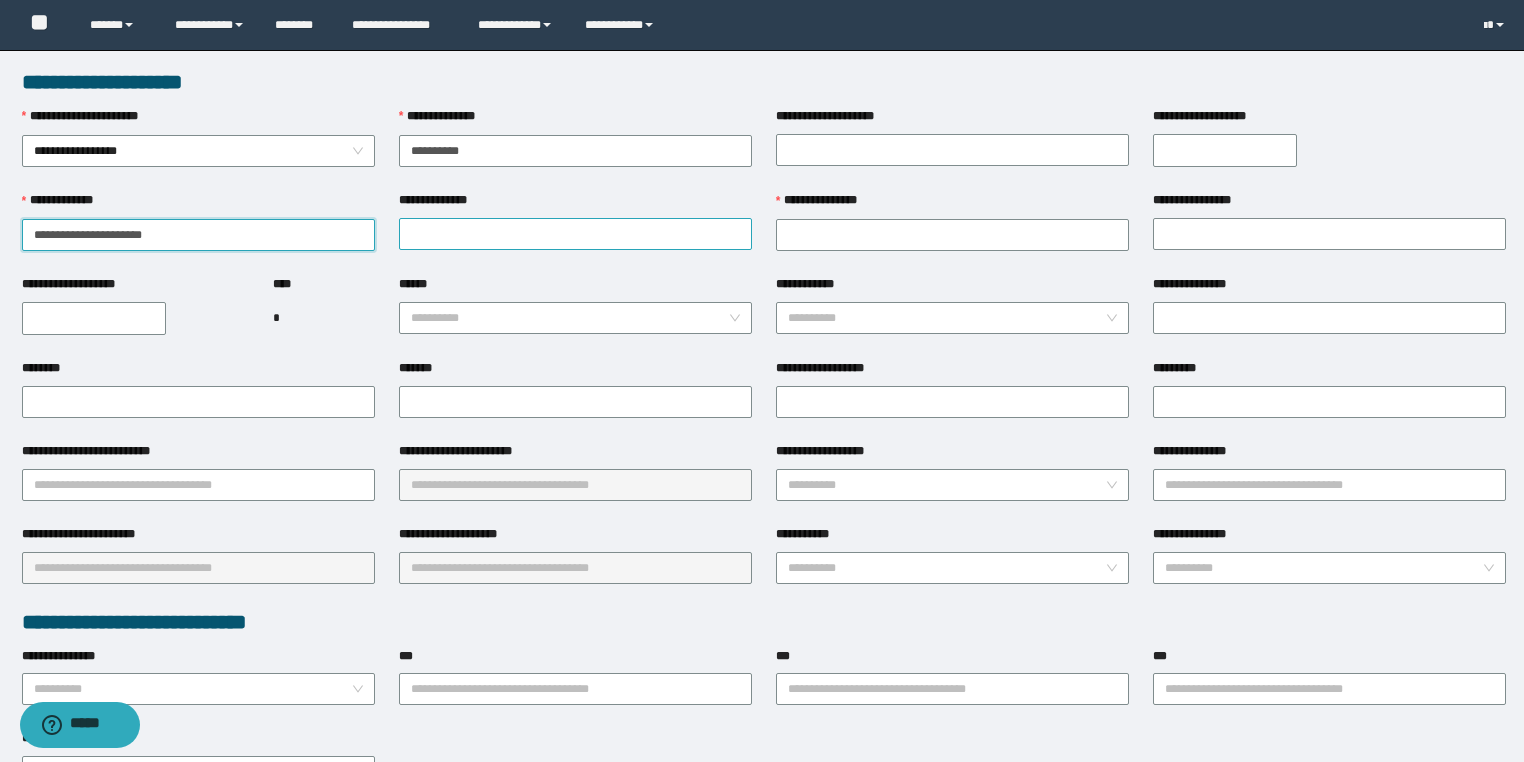 type on "**********" 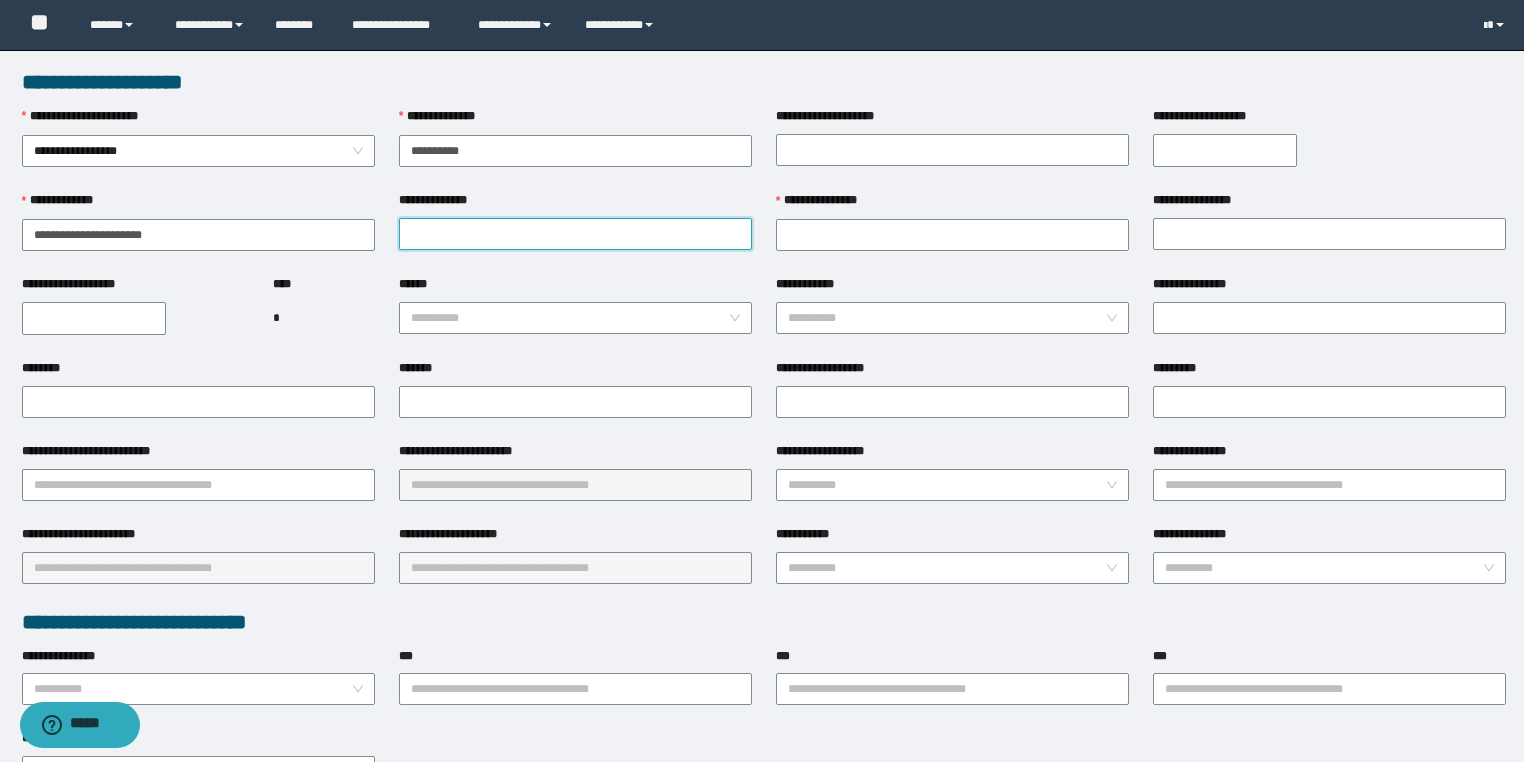 click on "**********" at bounding box center (575, 234) 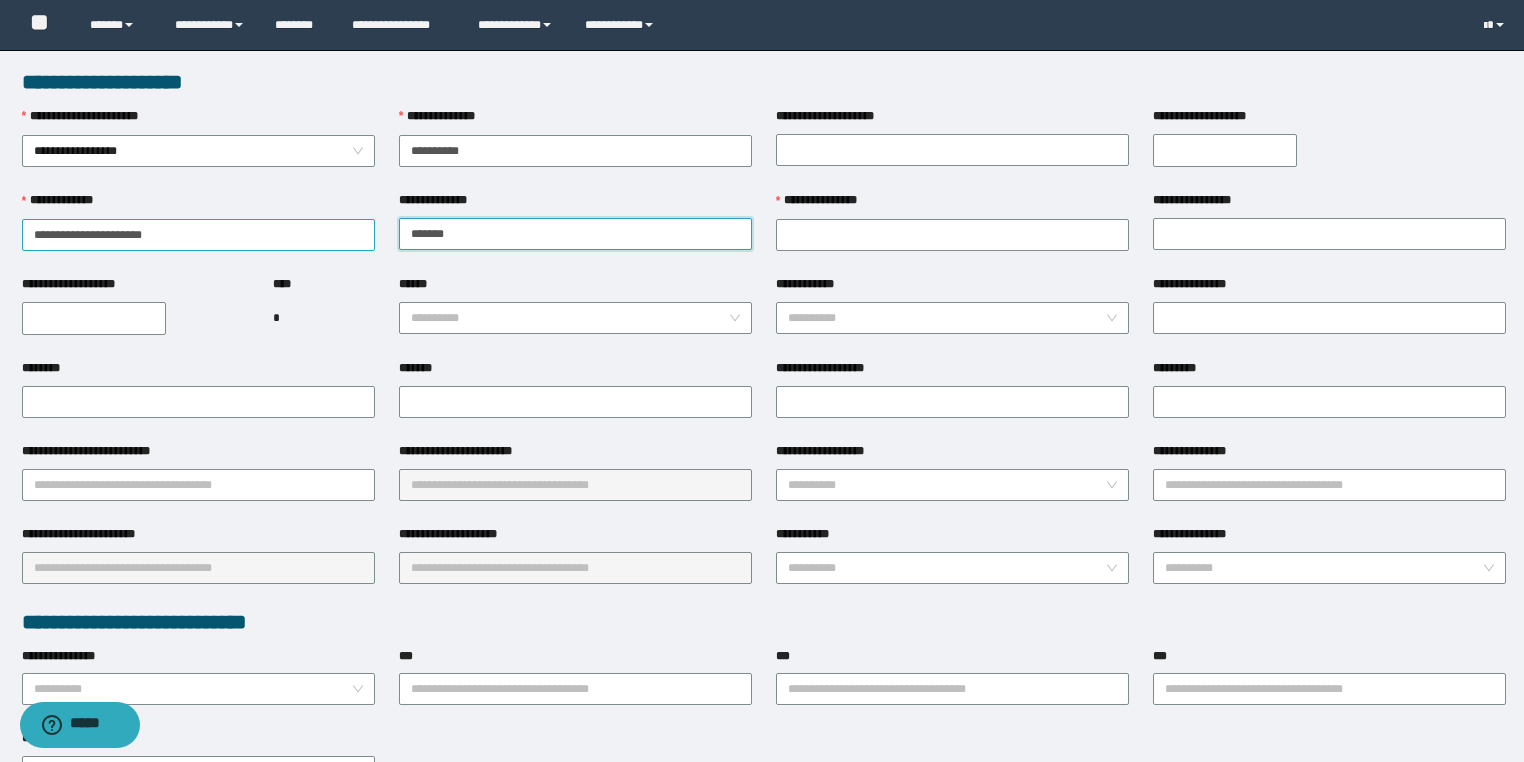 type on "*******" 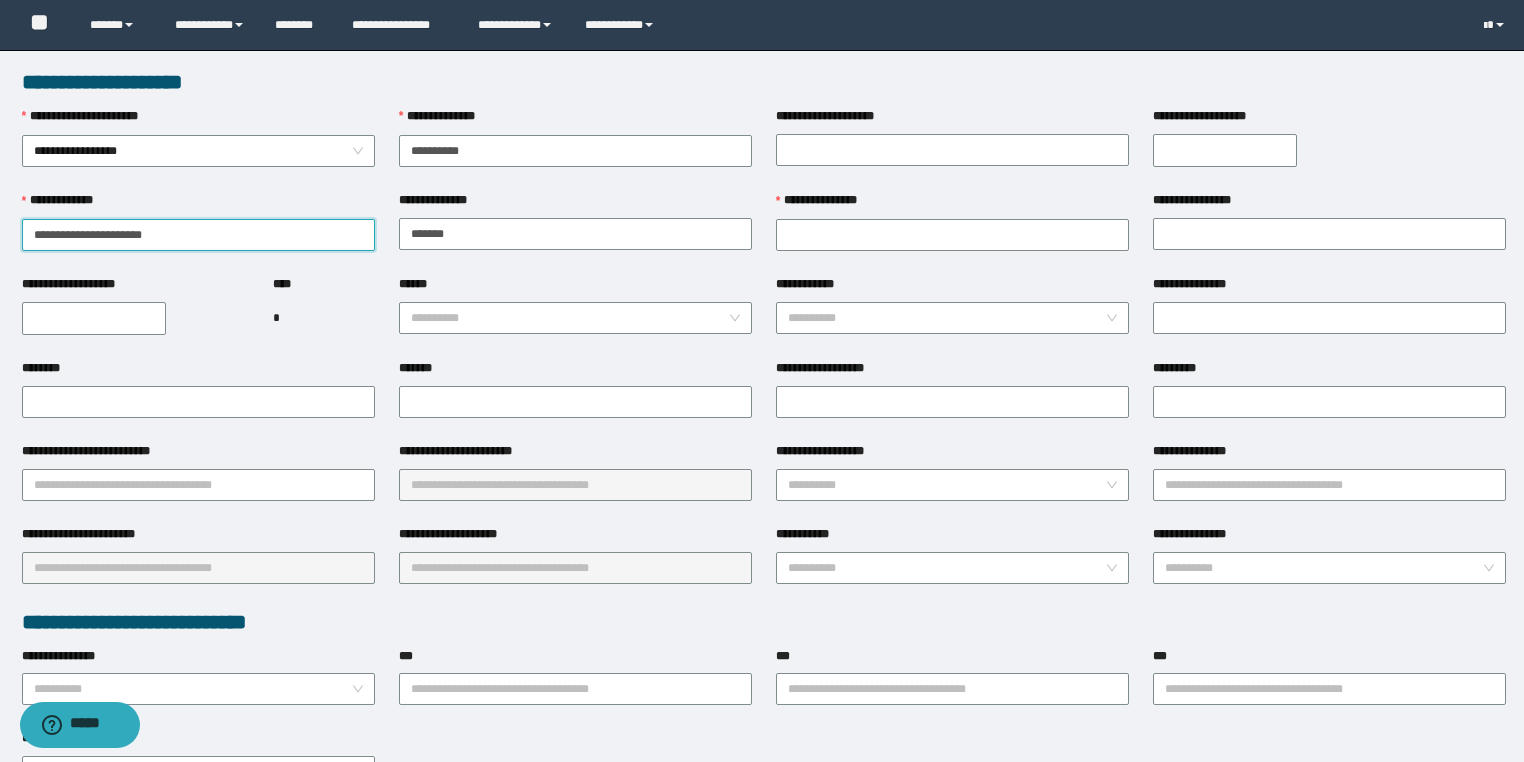 drag, startPoint x: 98, startPoint y: 229, endPoint x: 0, endPoint y: 208, distance: 100.22475 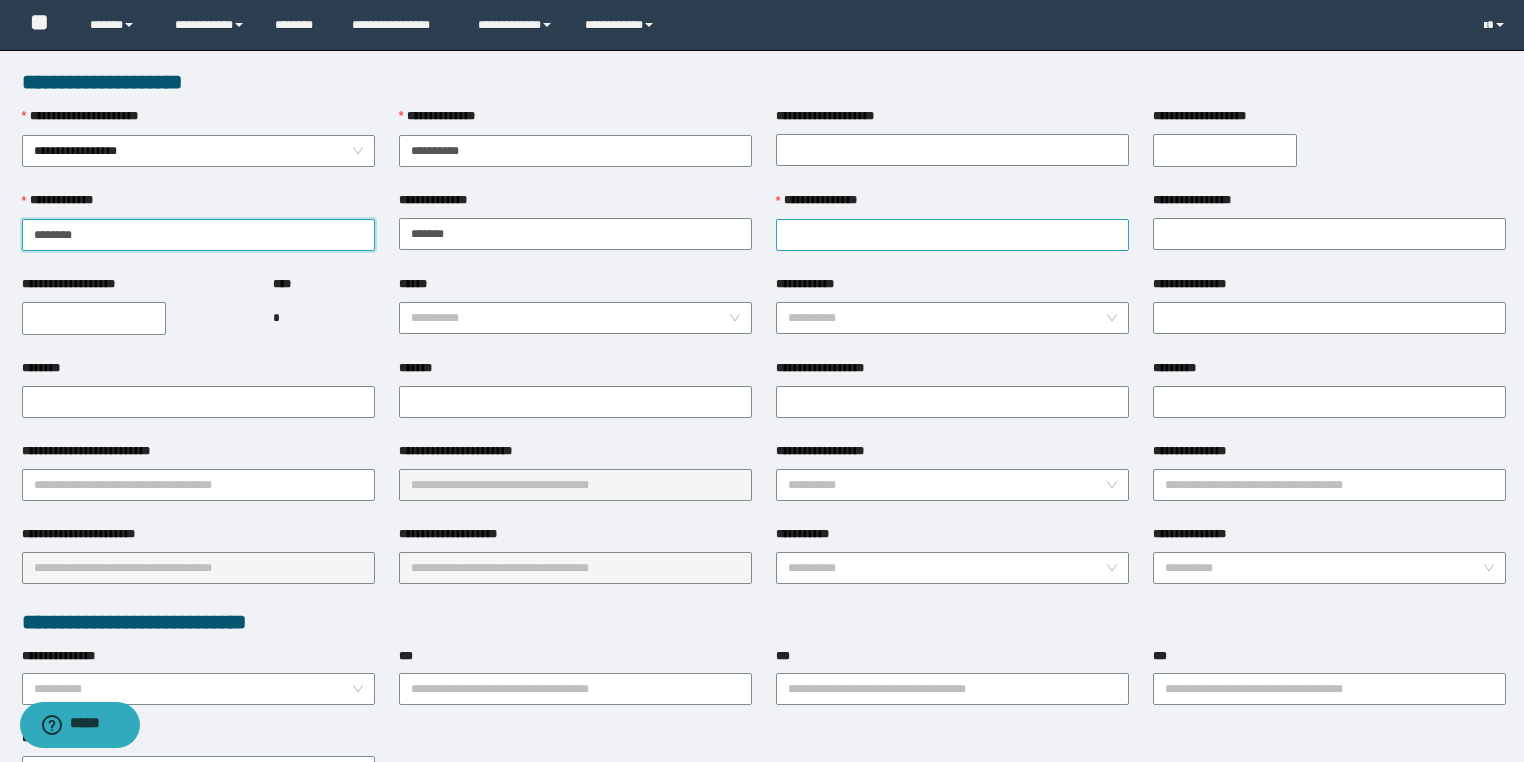 type on "******" 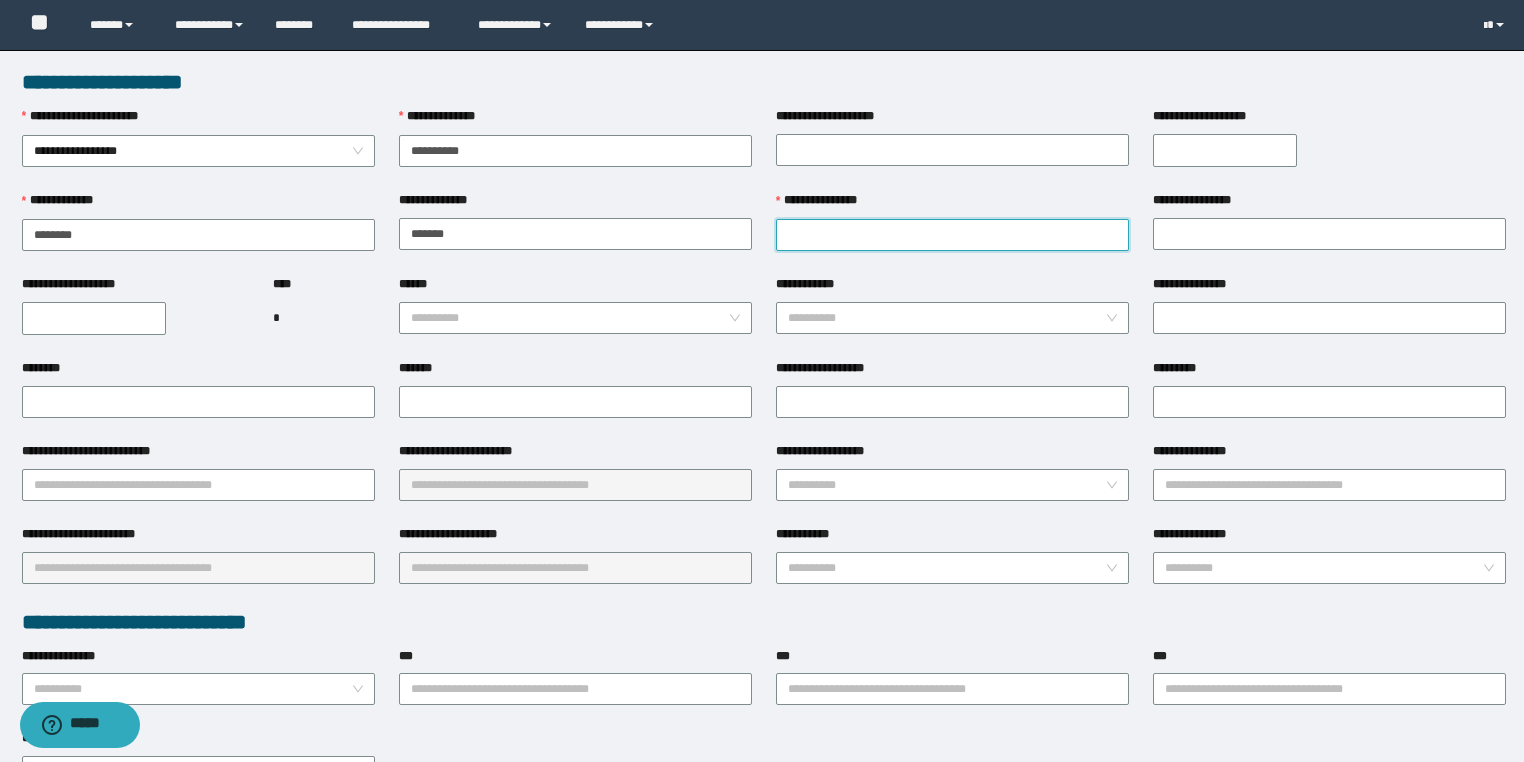 click on "**********" at bounding box center (952, 235) 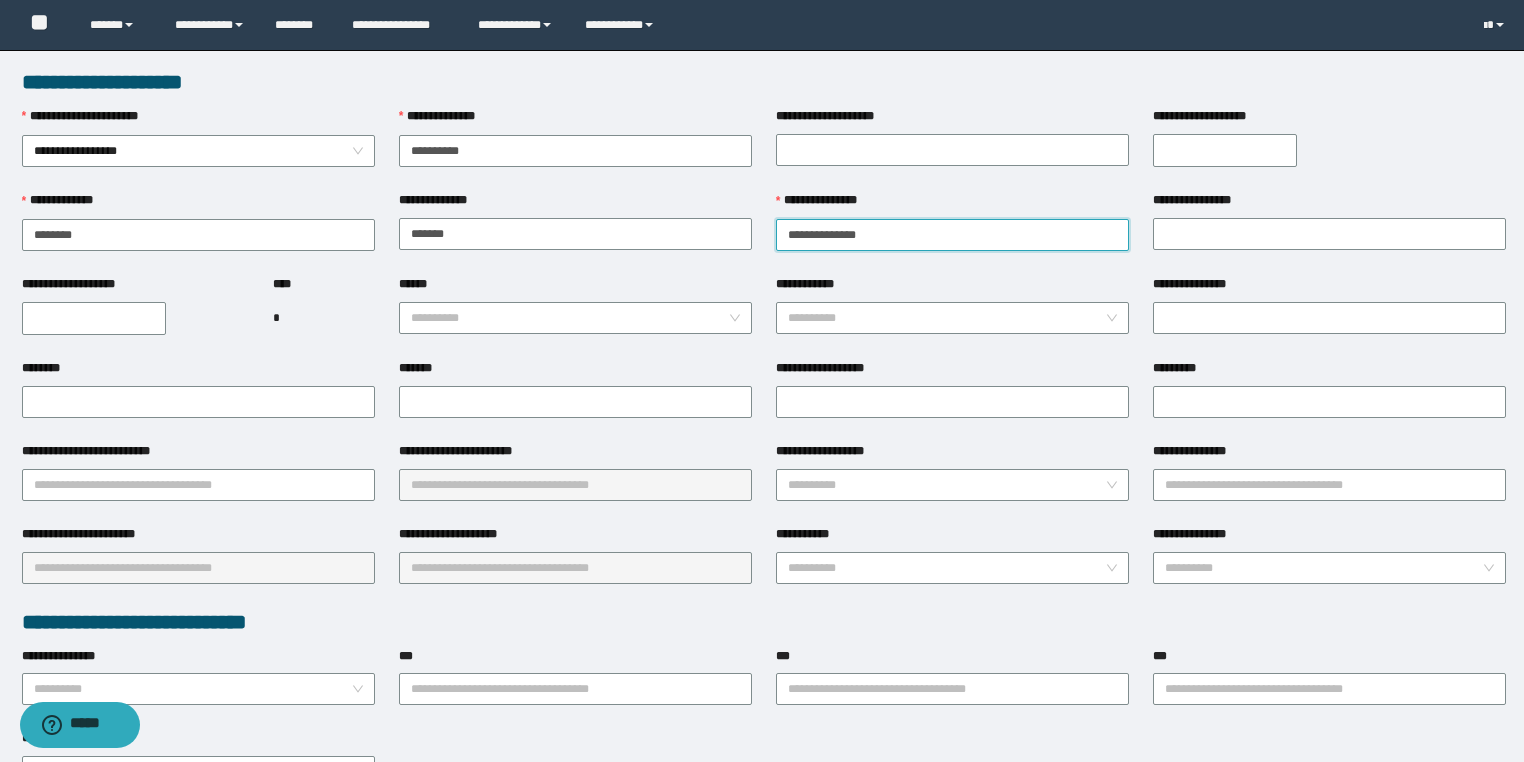 drag, startPoint x: 875, startPoint y: 240, endPoint x: 822, endPoint y: 239, distance: 53.009434 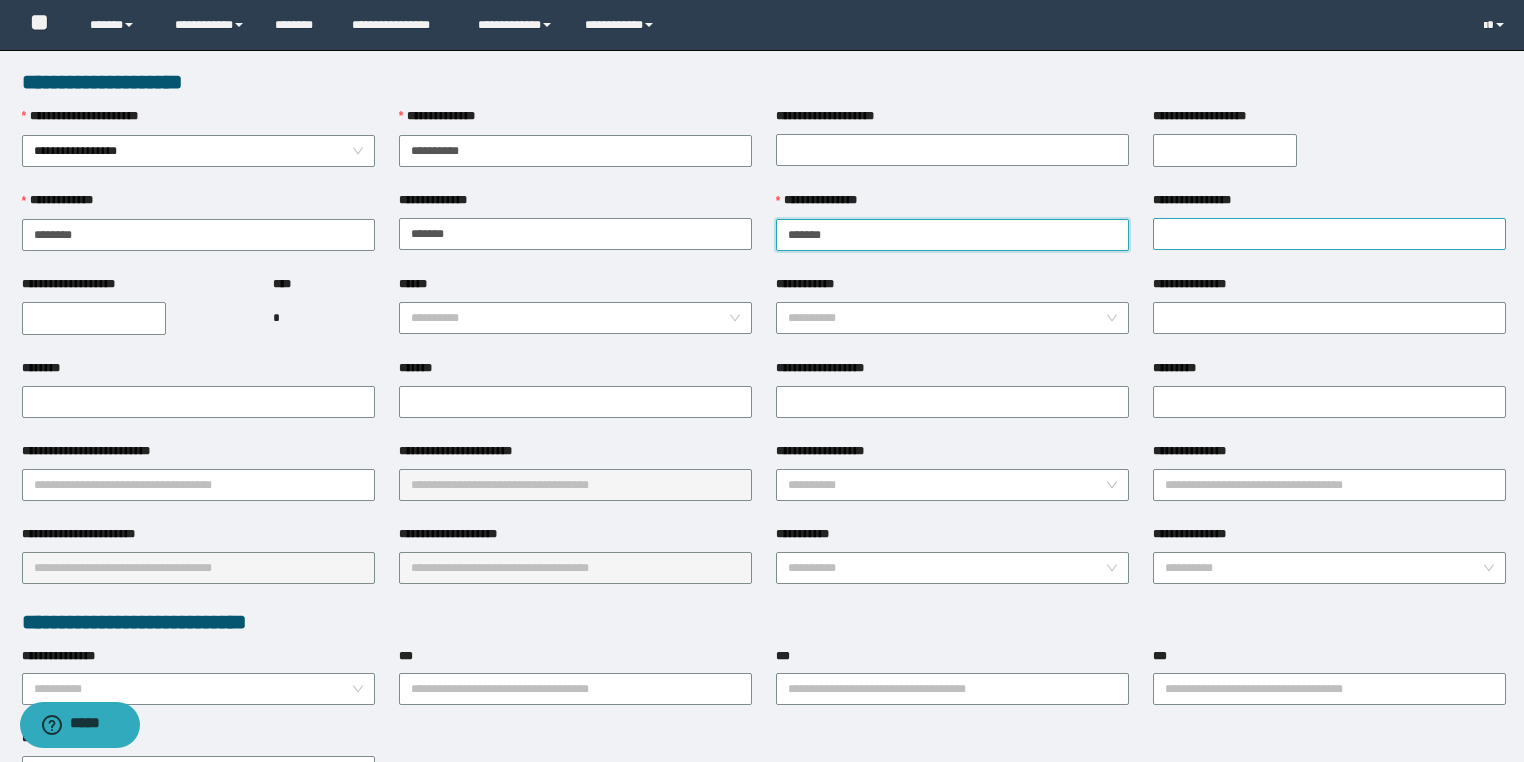 type on "******" 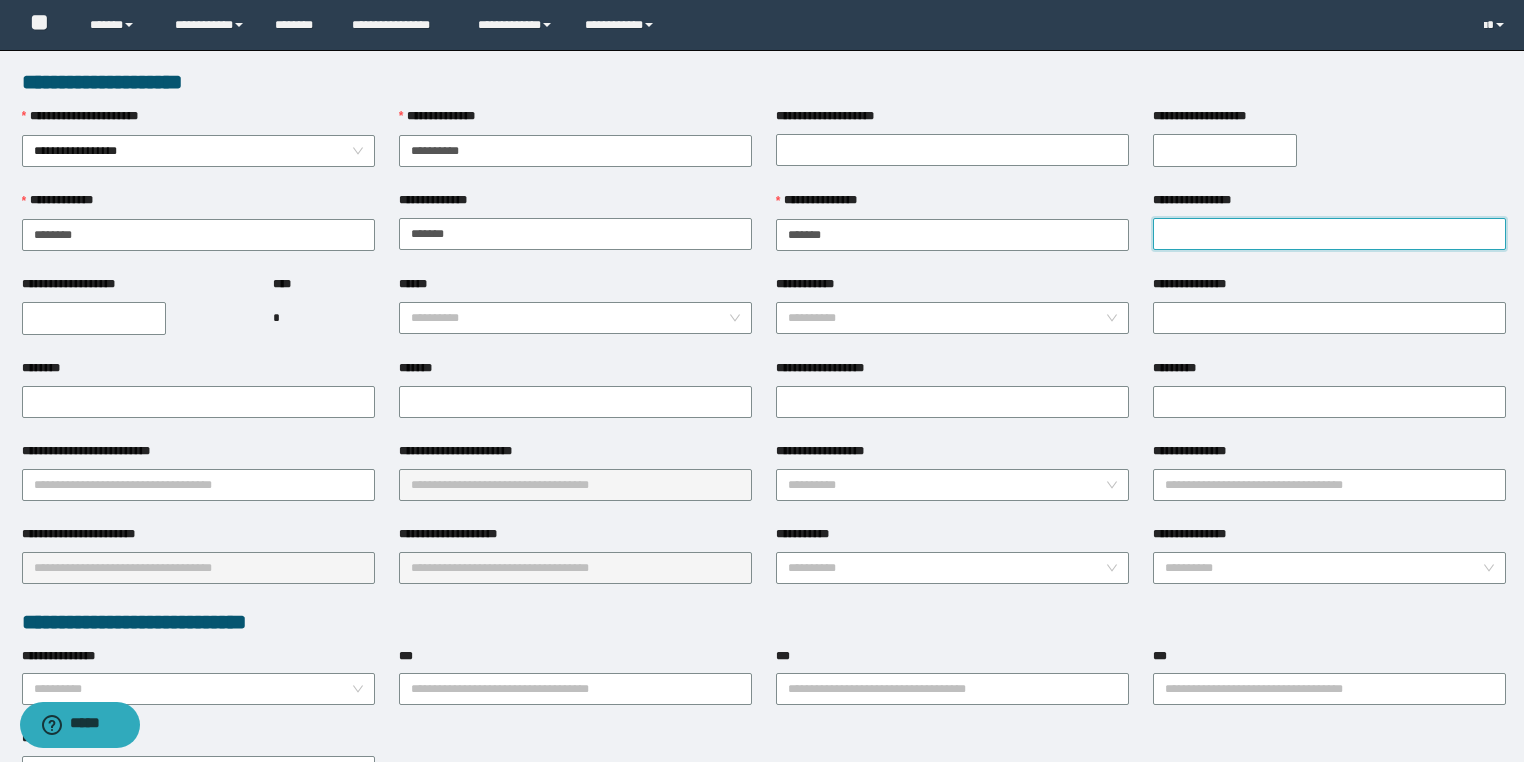 click on "**********" at bounding box center [1329, 234] 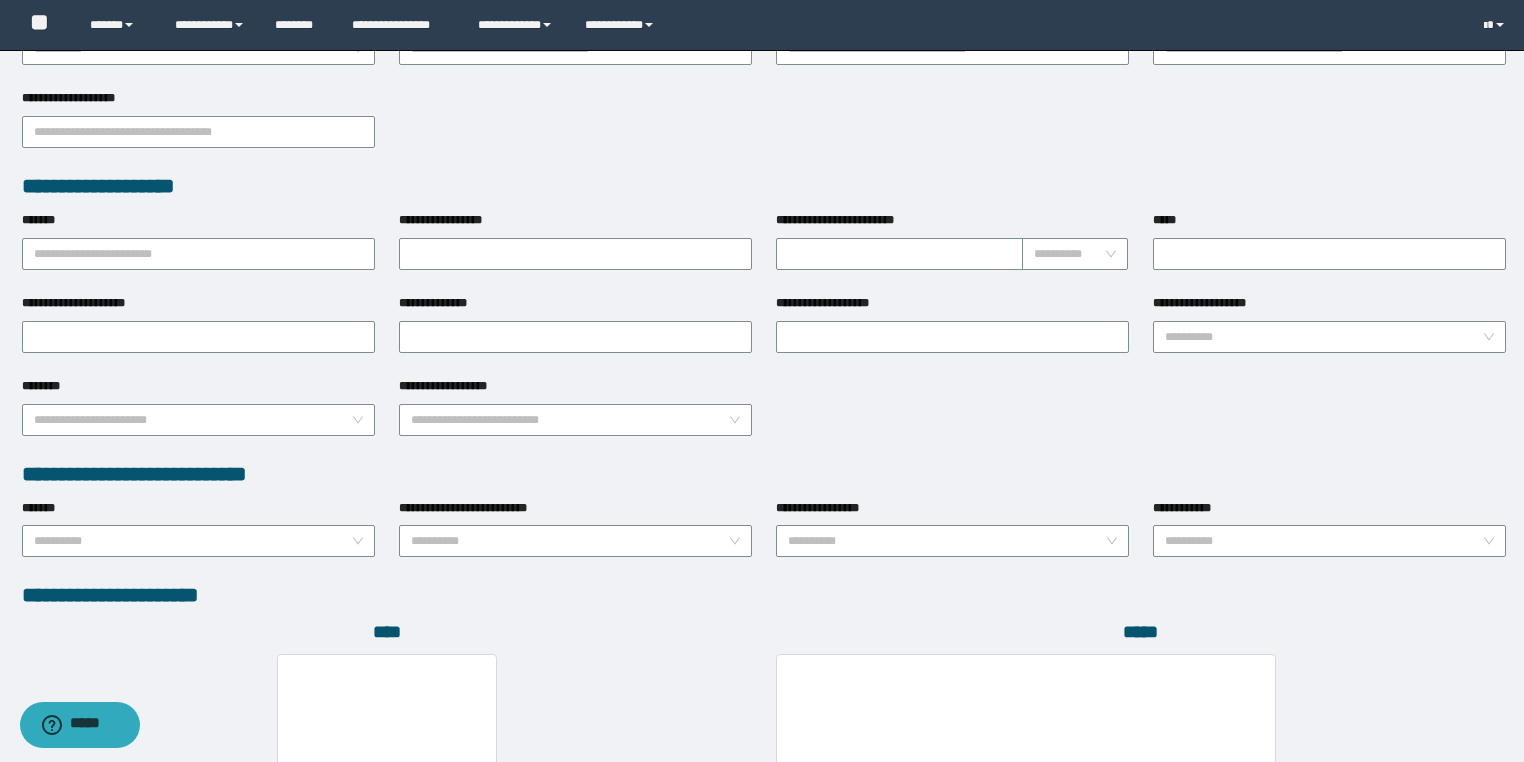 scroll, scrollTop: 939, scrollLeft: 0, axis: vertical 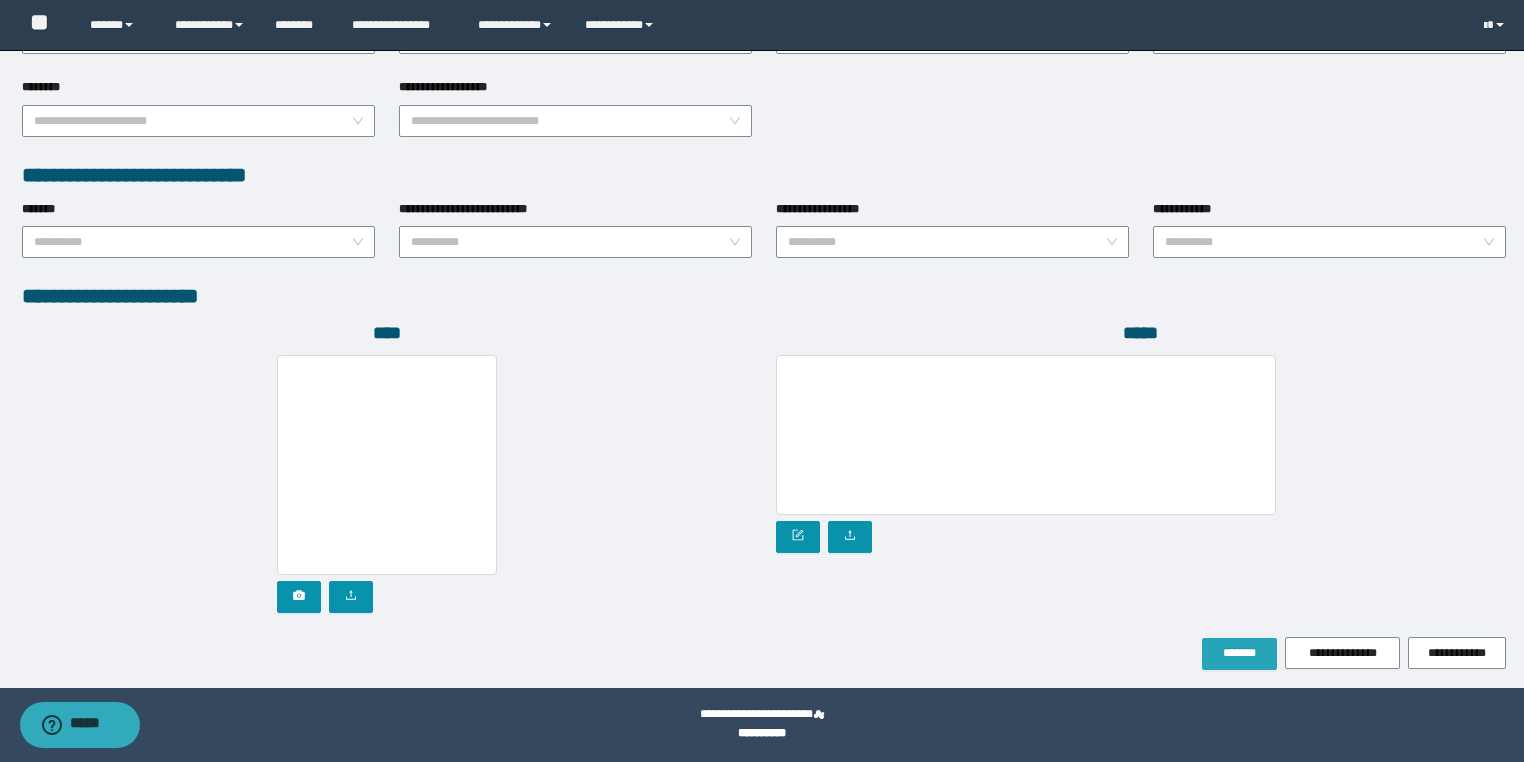 type on "*******" 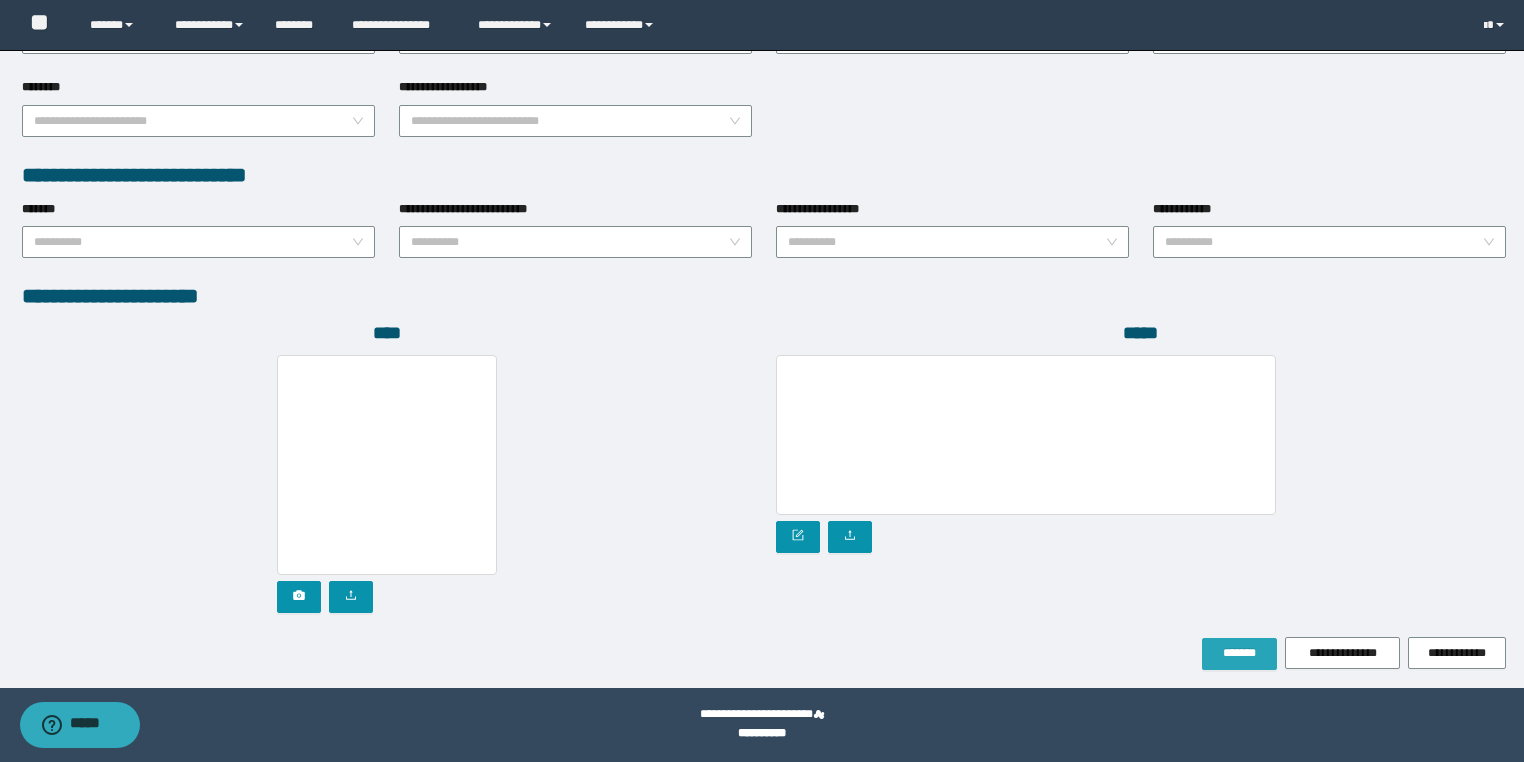 click on "*******" at bounding box center (1239, 653) 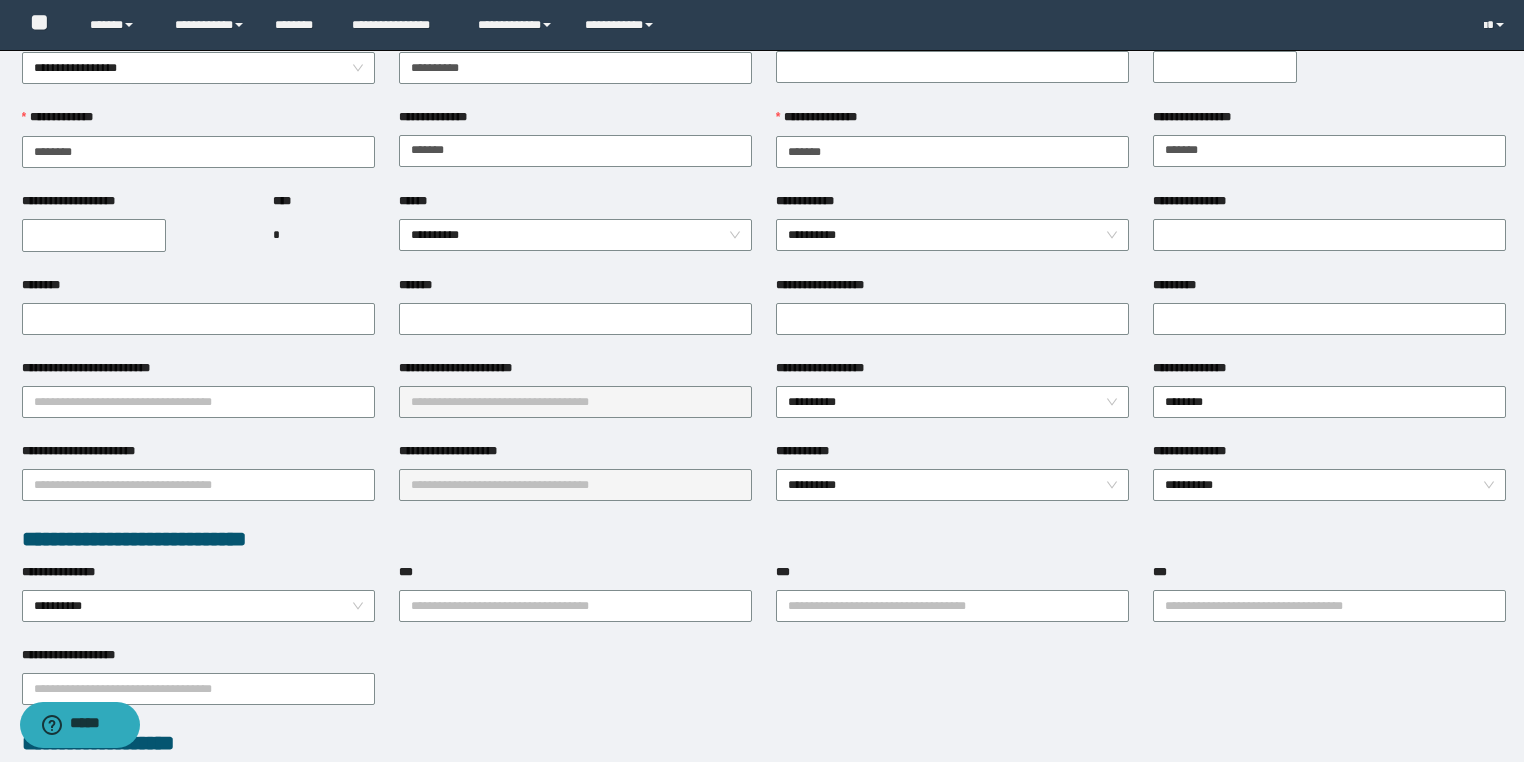scroll, scrollTop: 0, scrollLeft: 0, axis: both 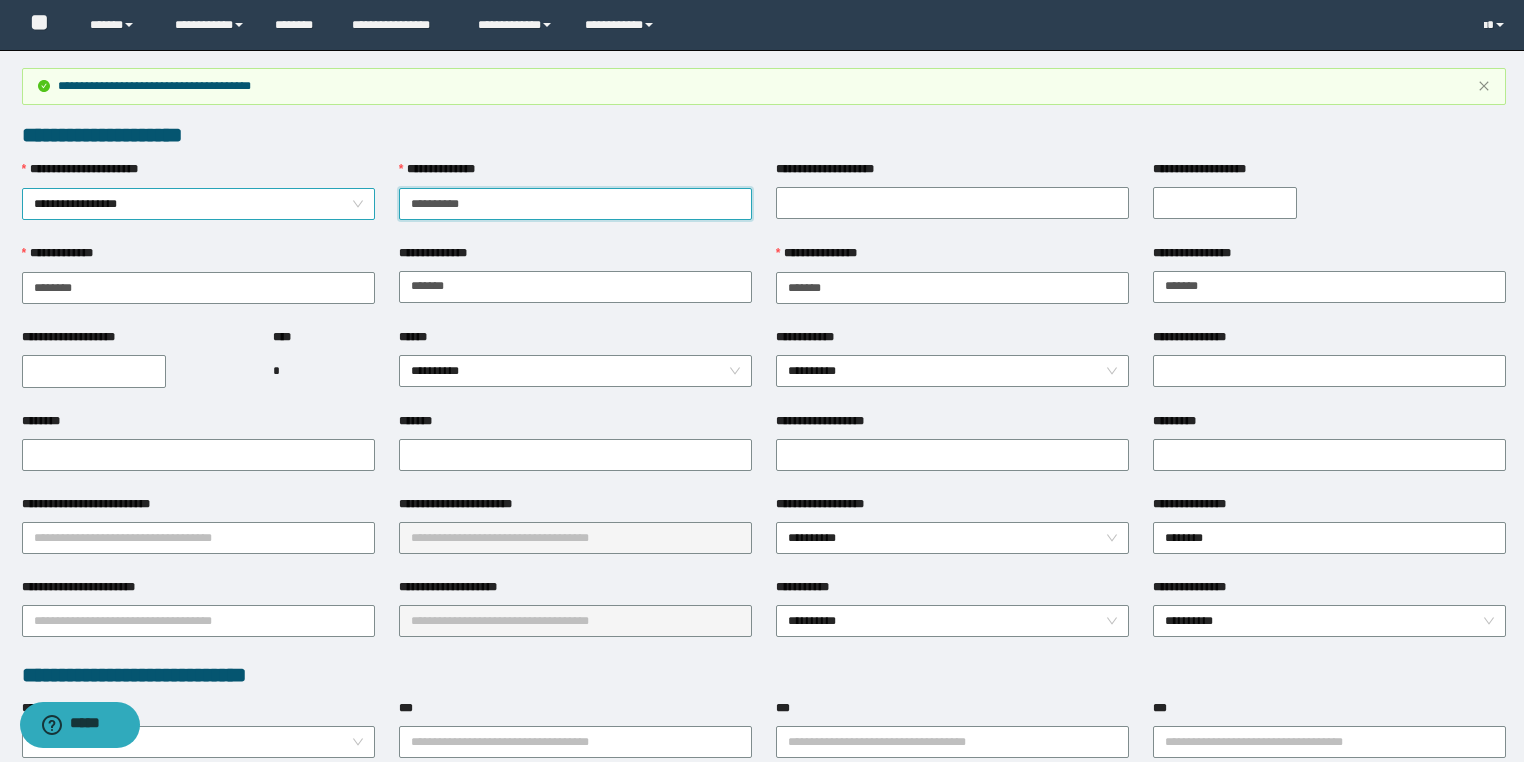 drag, startPoint x: 528, startPoint y: 201, endPoint x: 284, endPoint y: 192, distance: 244.16592 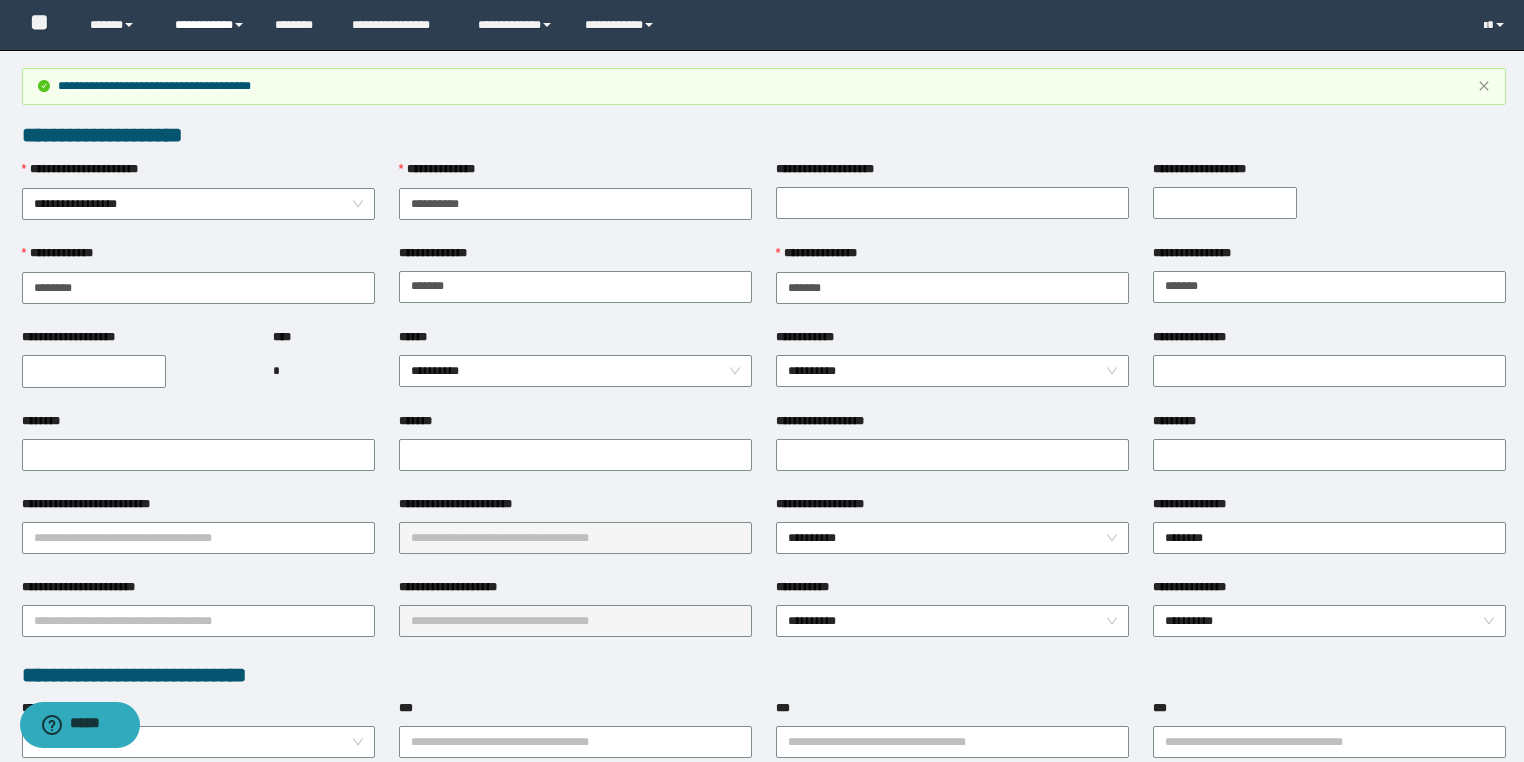 click on "**********" at bounding box center [210, 25] 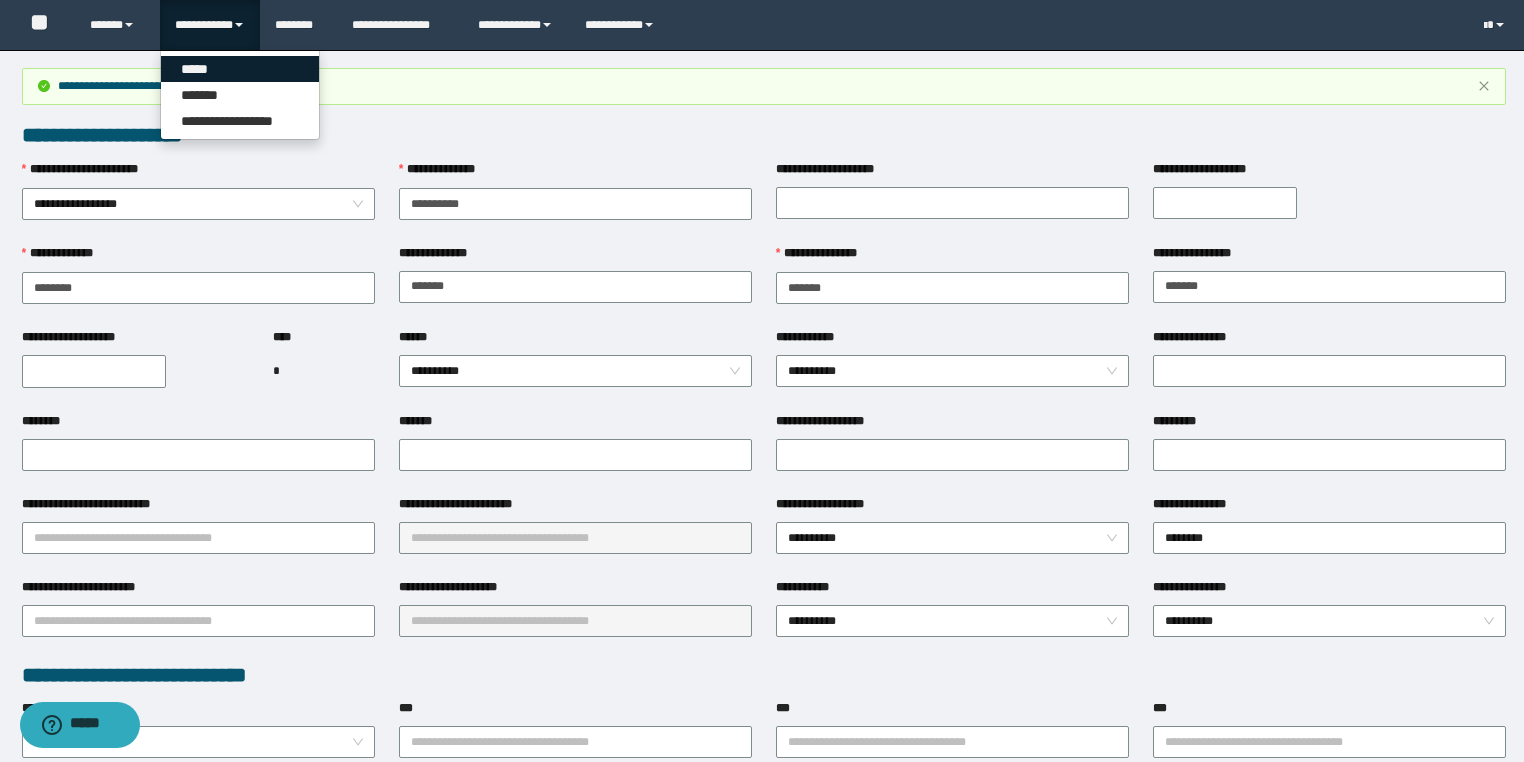 click on "*****" at bounding box center (240, 69) 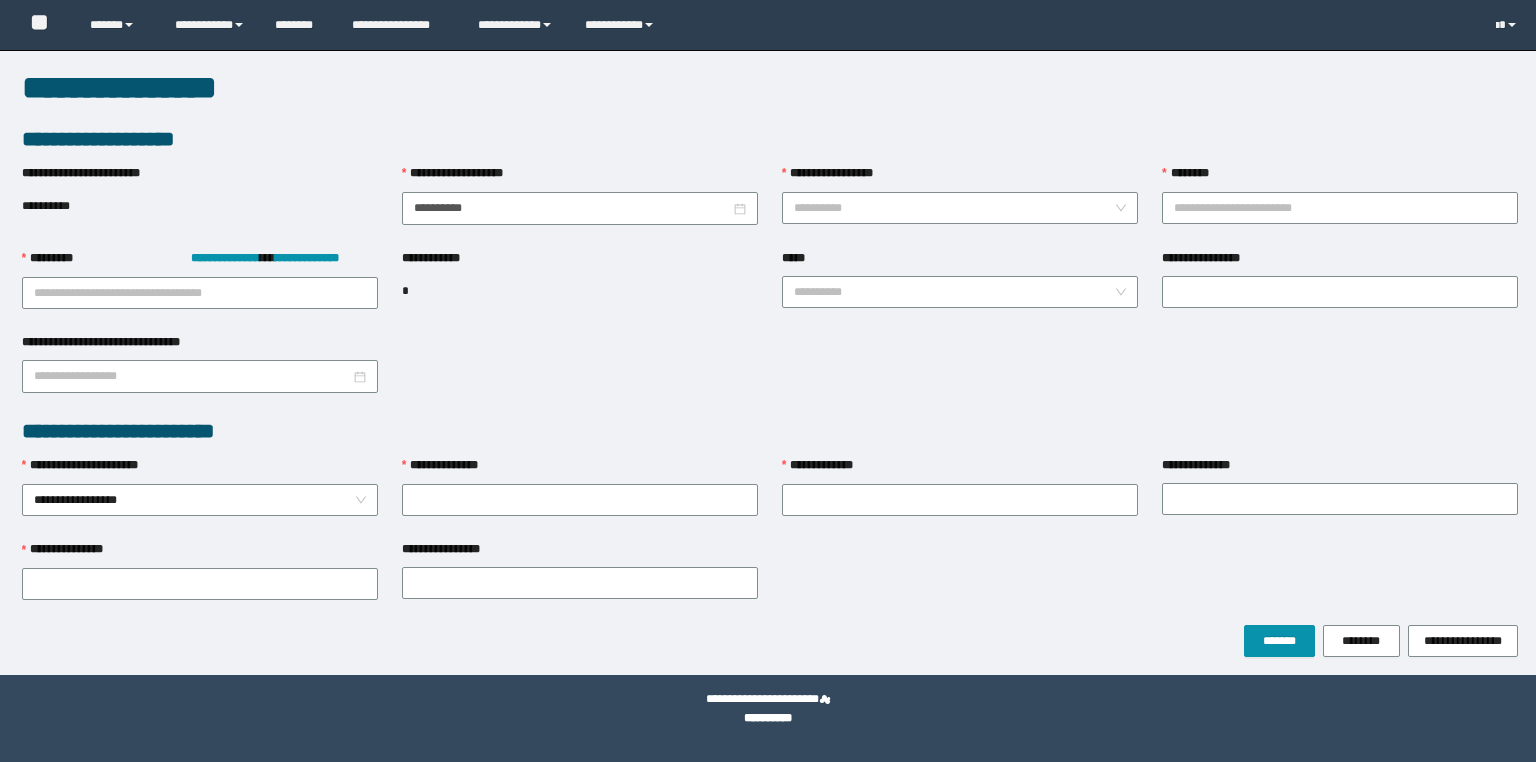 scroll, scrollTop: 0, scrollLeft: 0, axis: both 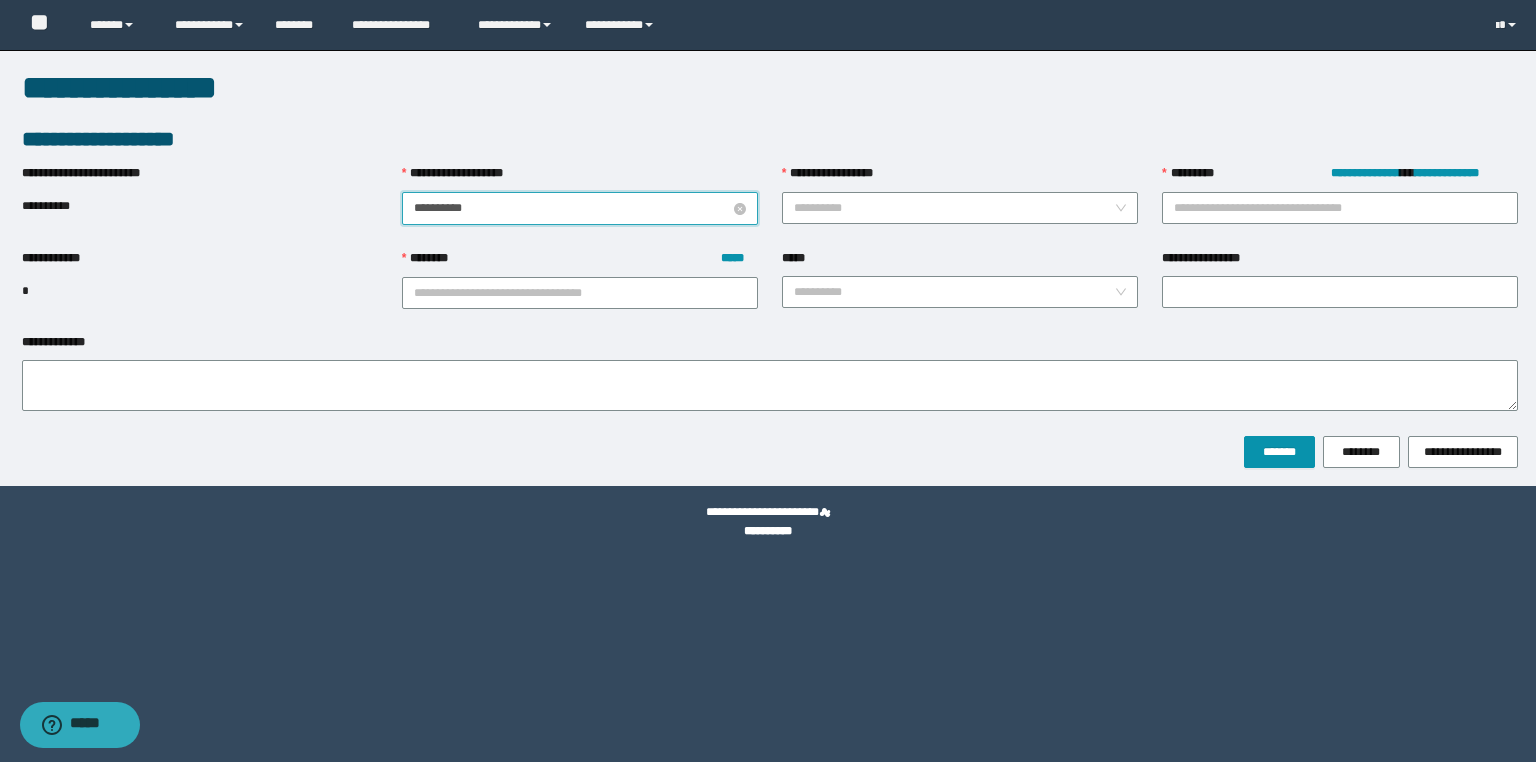 click on "**********" at bounding box center (572, 208) 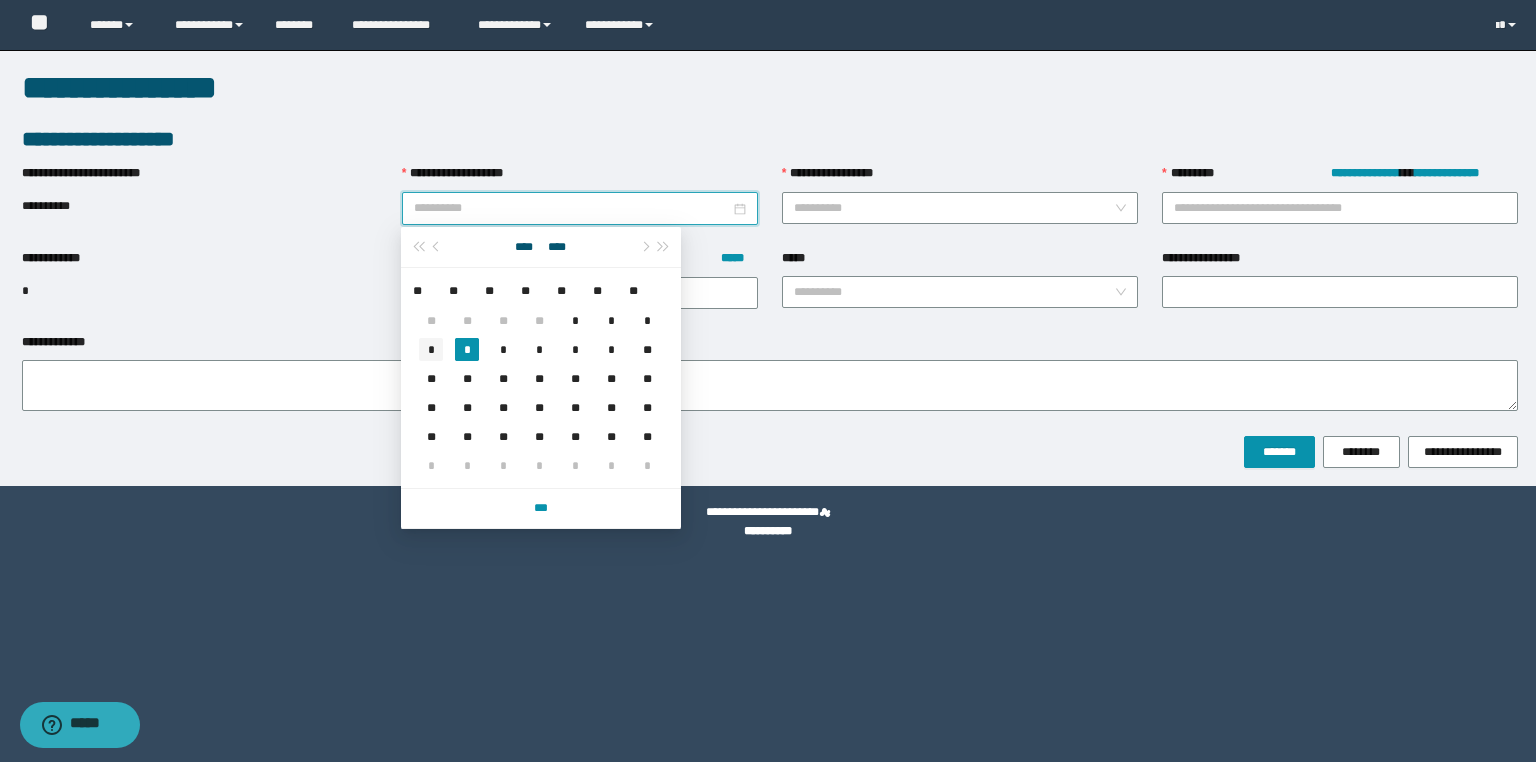 type on "**********" 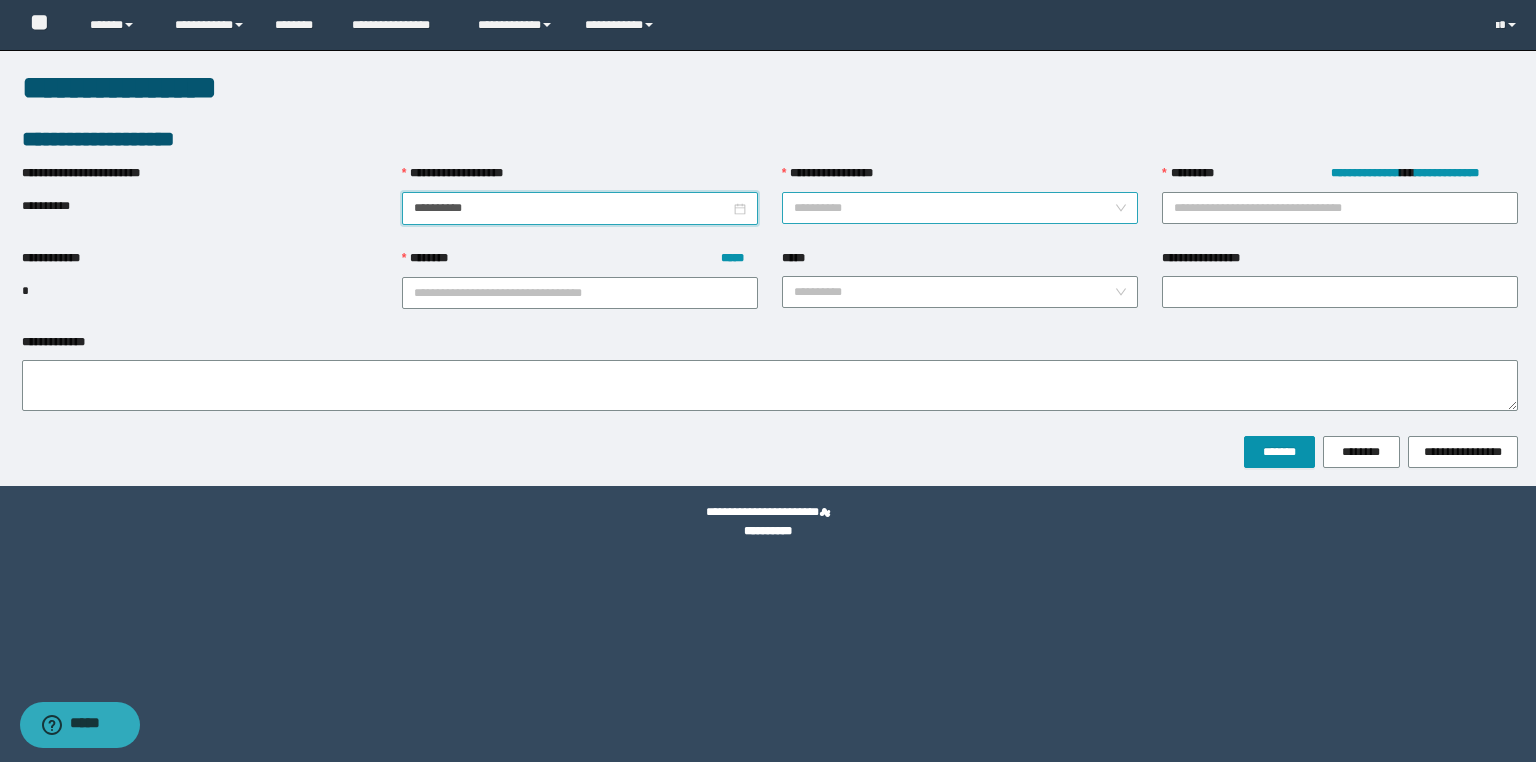 click on "**********" at bounding box center [954, 208] 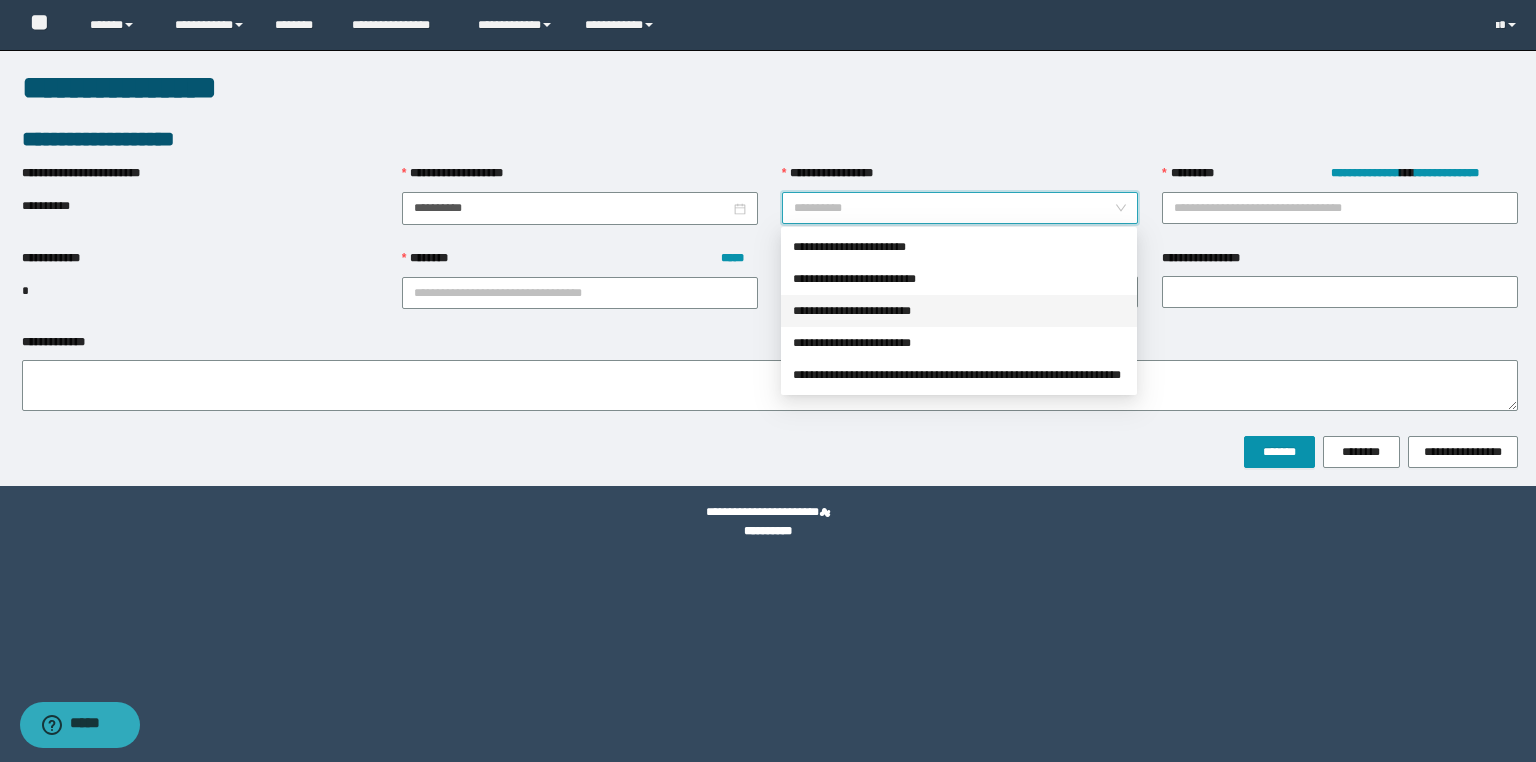 click on "**********" at bounding box center [959, 311] 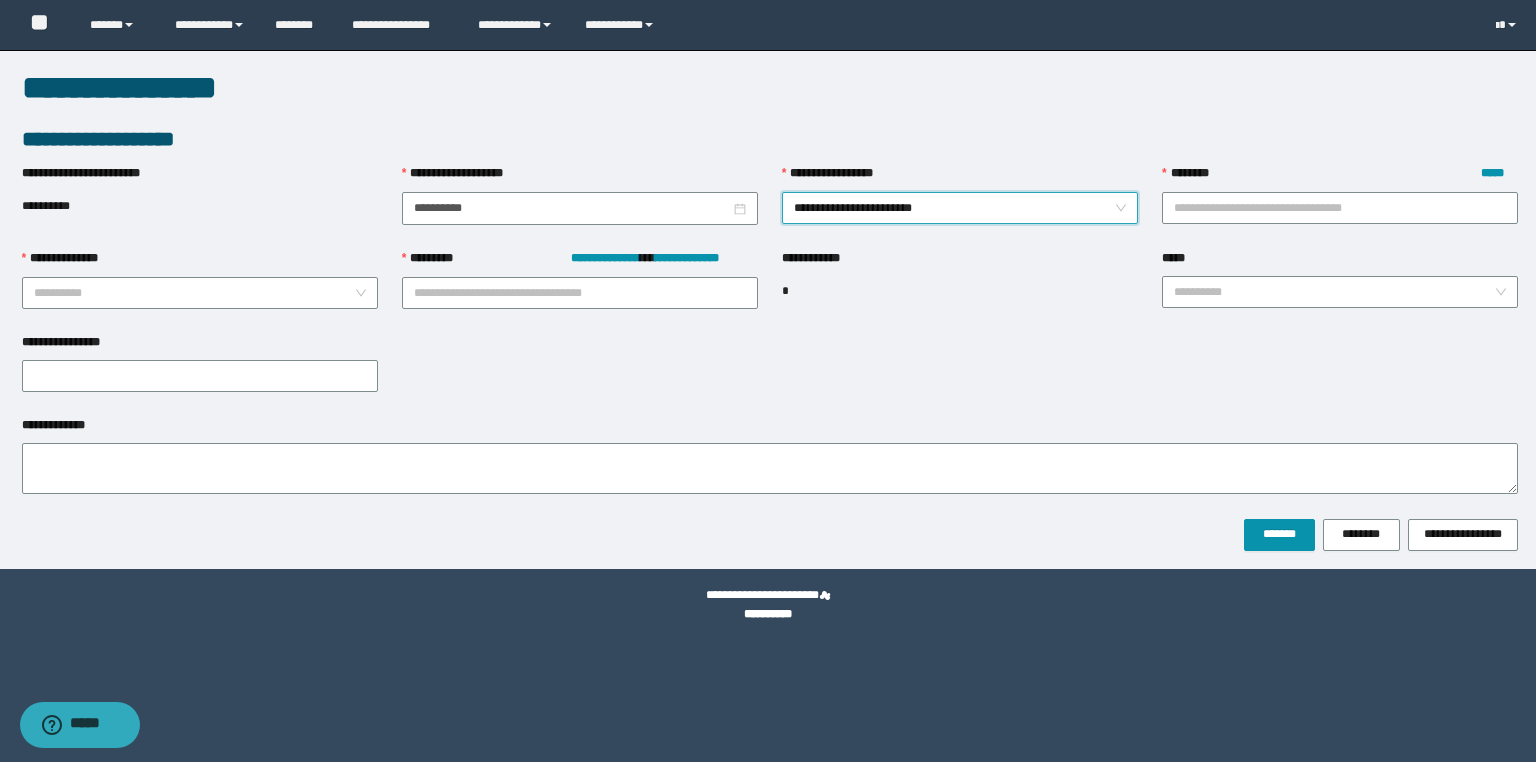 click on "**********" at bounding box center (960, 208) 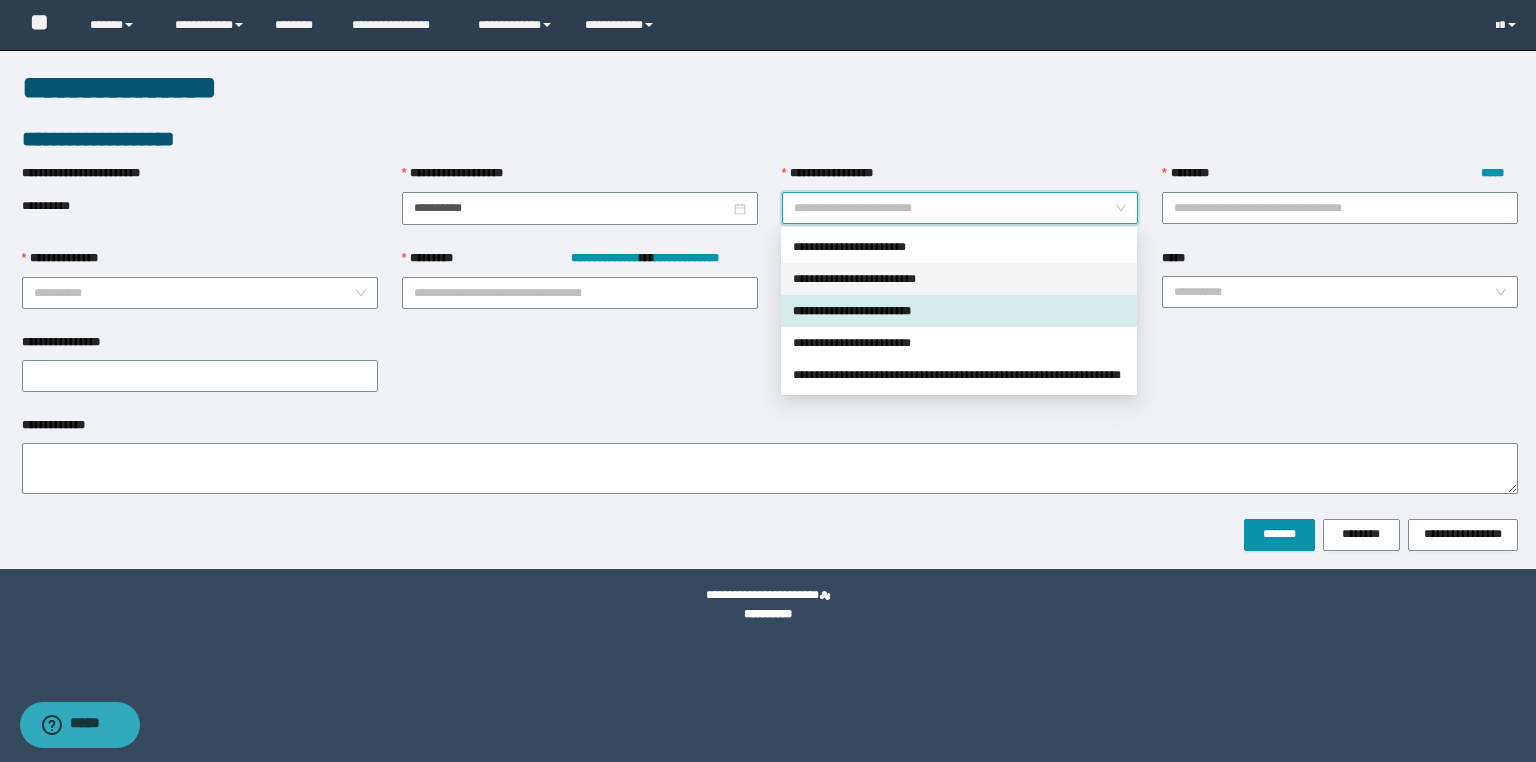 click on "**********" at bounding box center [959, 279] 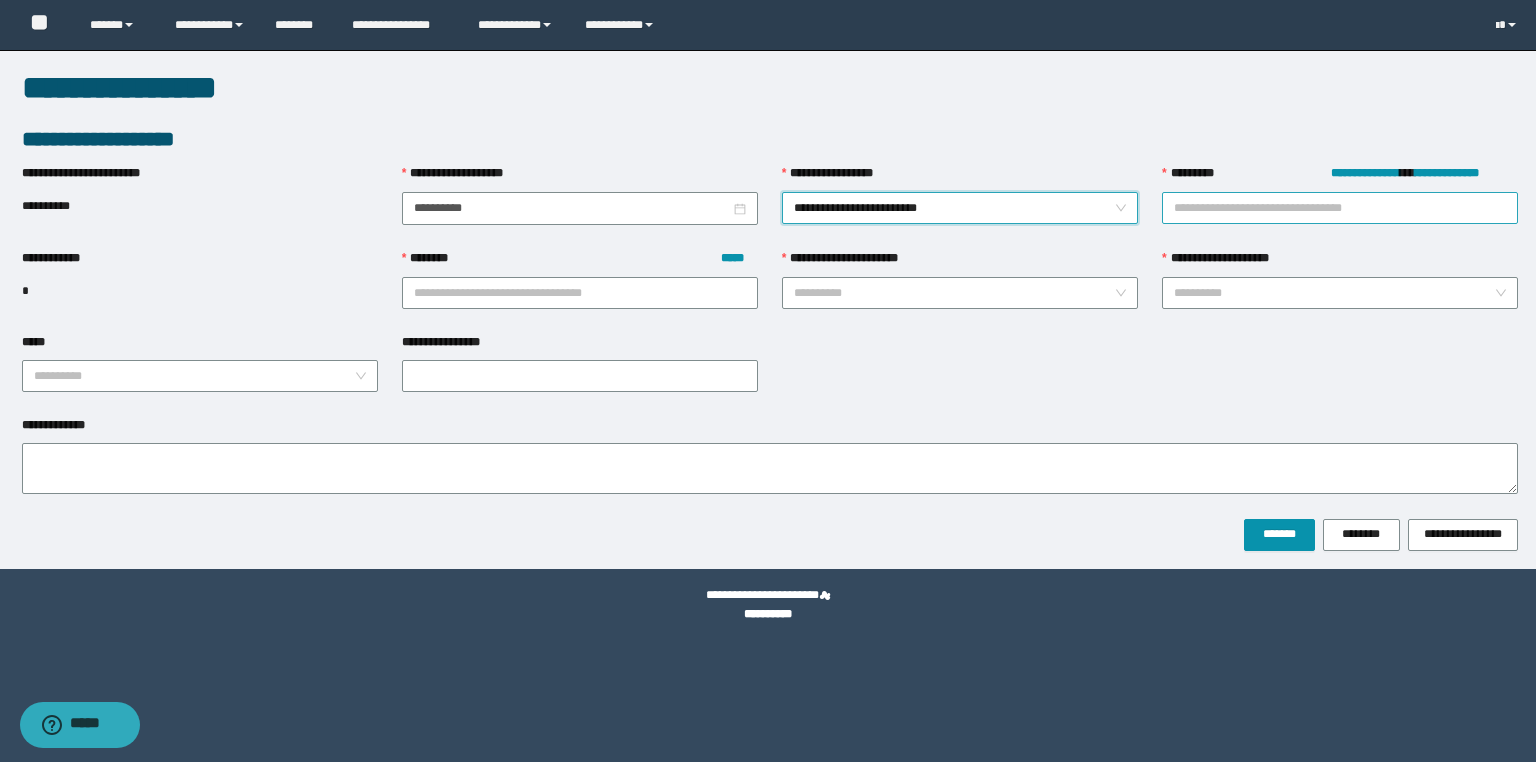 click on "**********" at bounding box center (1340, 208) 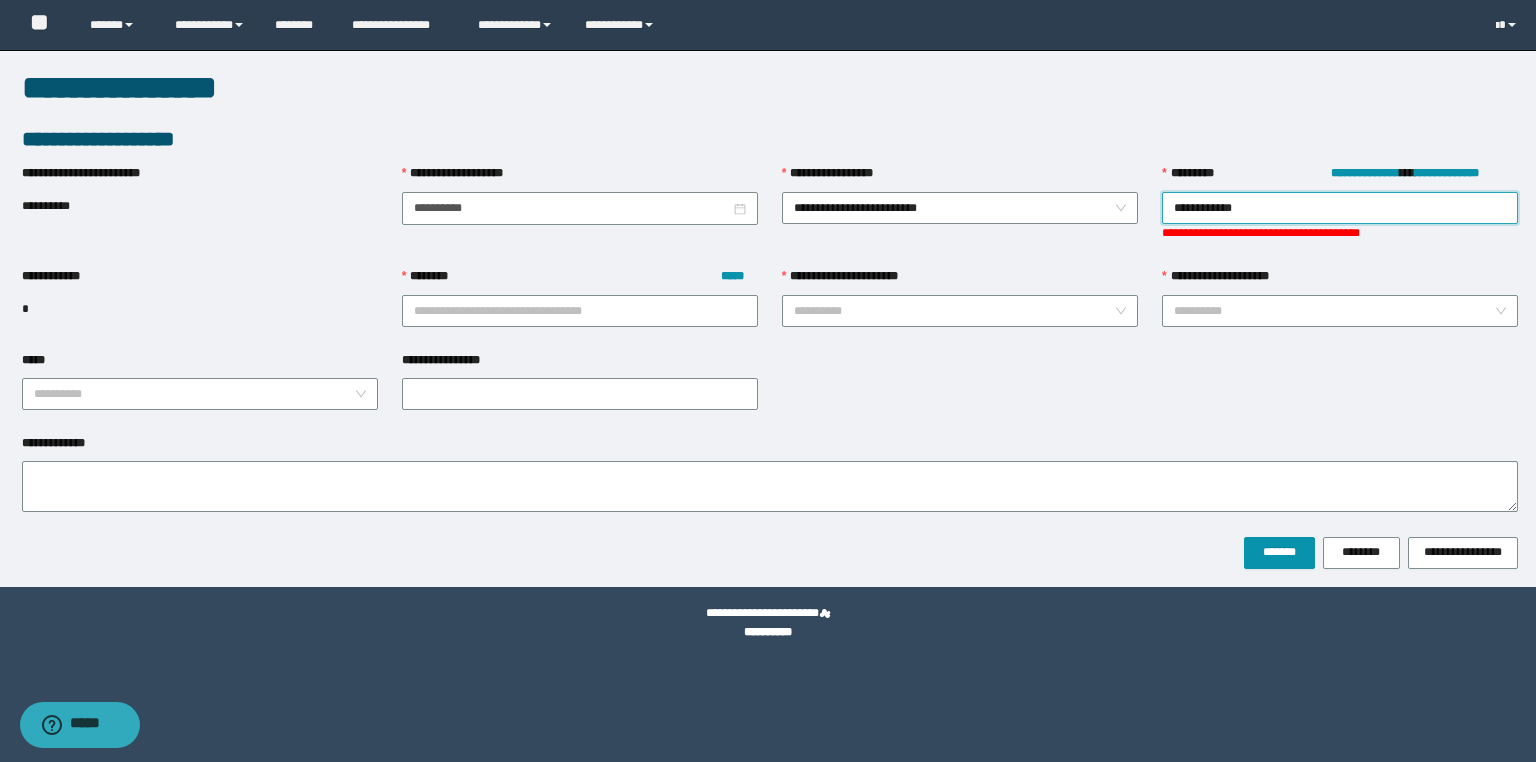type on "**********" 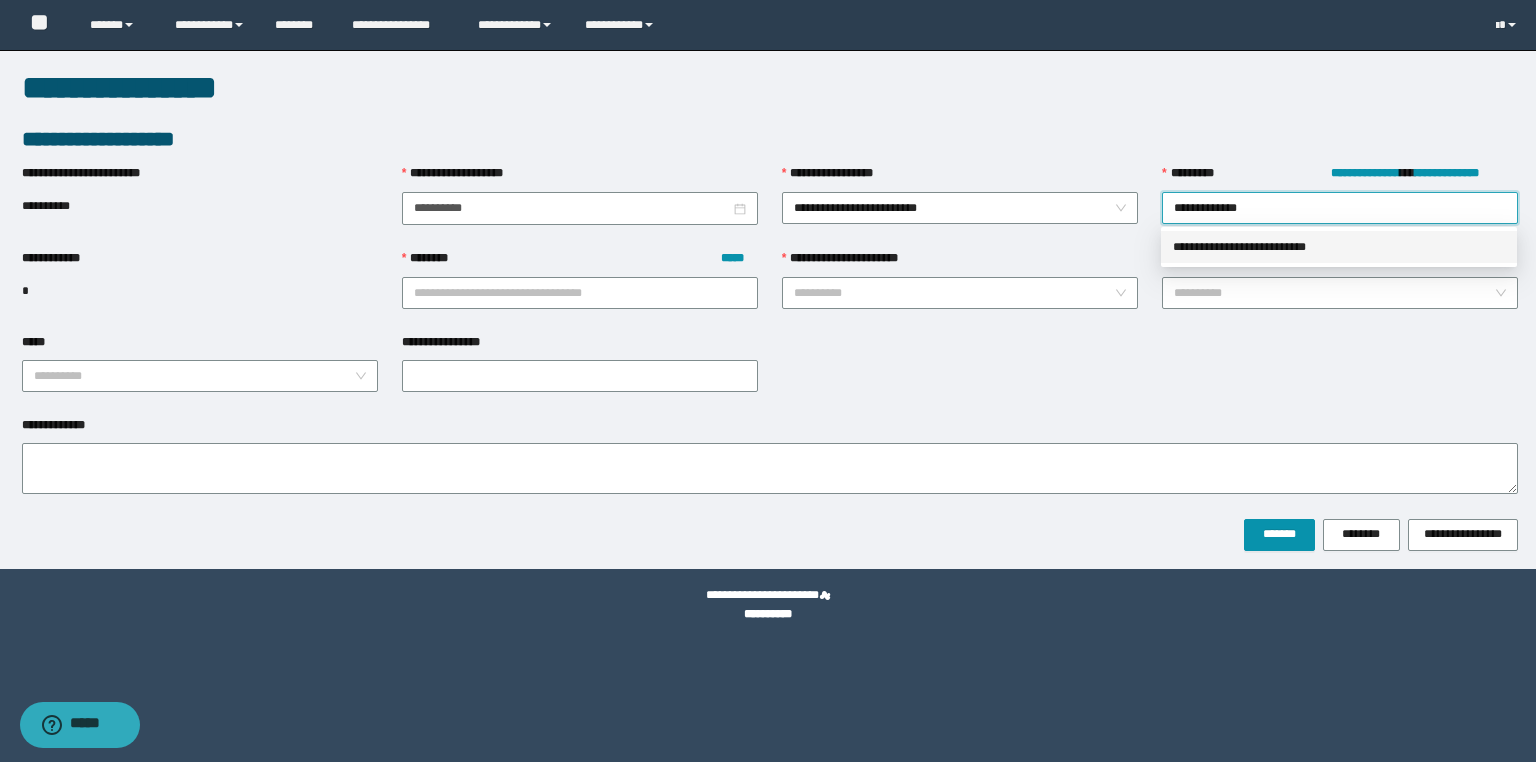 click on "**********" at bounding box center (1339, 247) 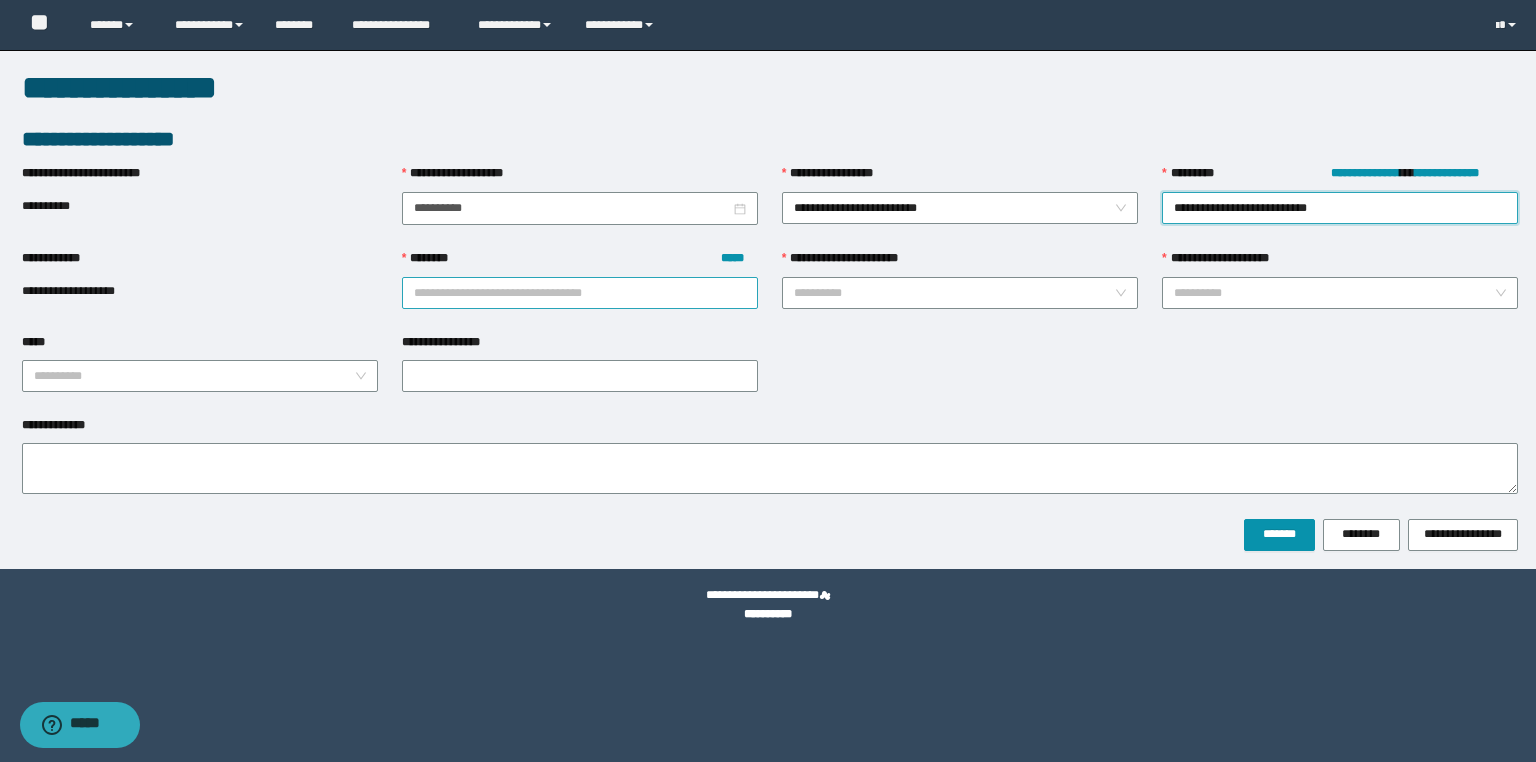 click on "******** *****" at bounding box center [580, 293] 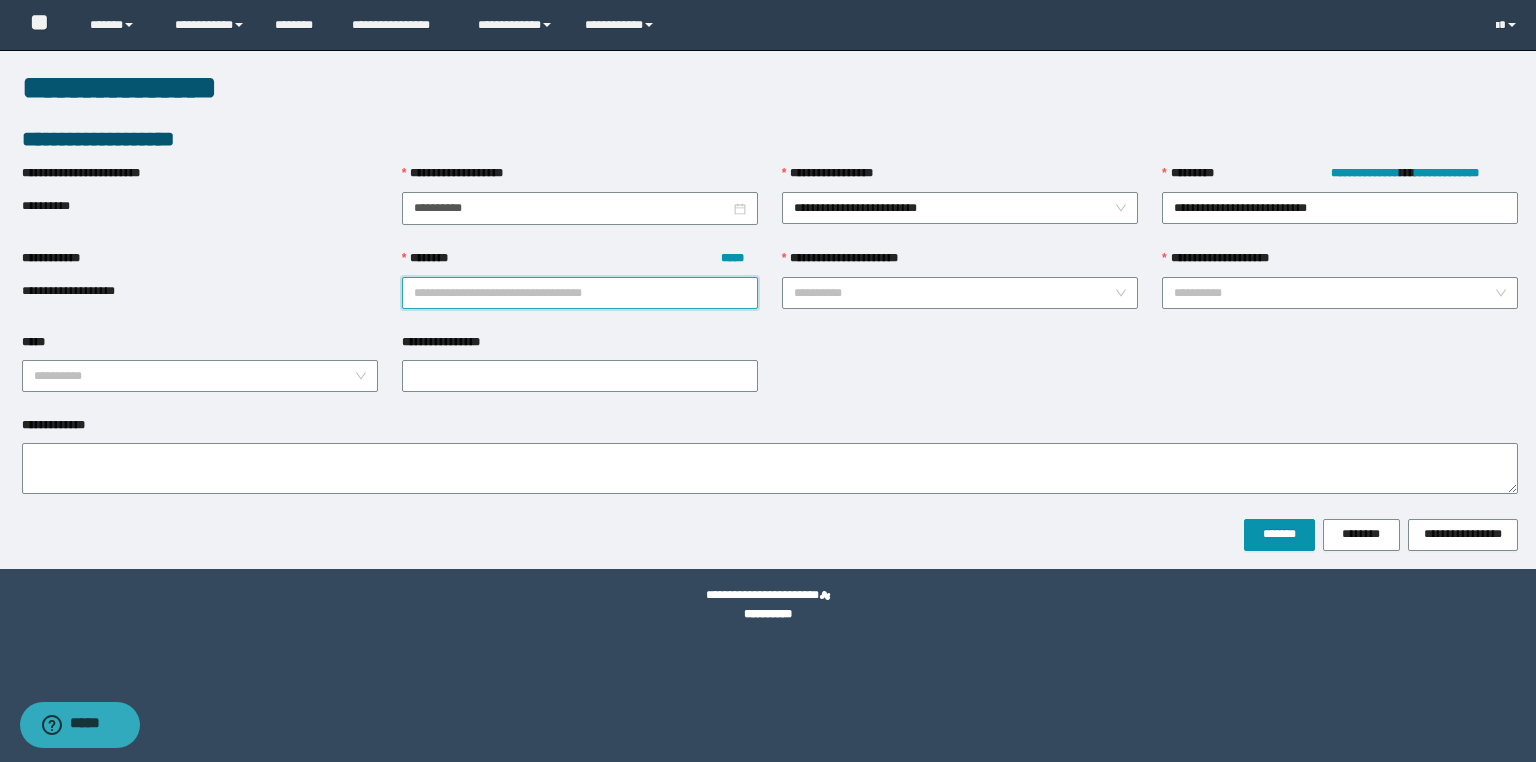 paste on "**********" 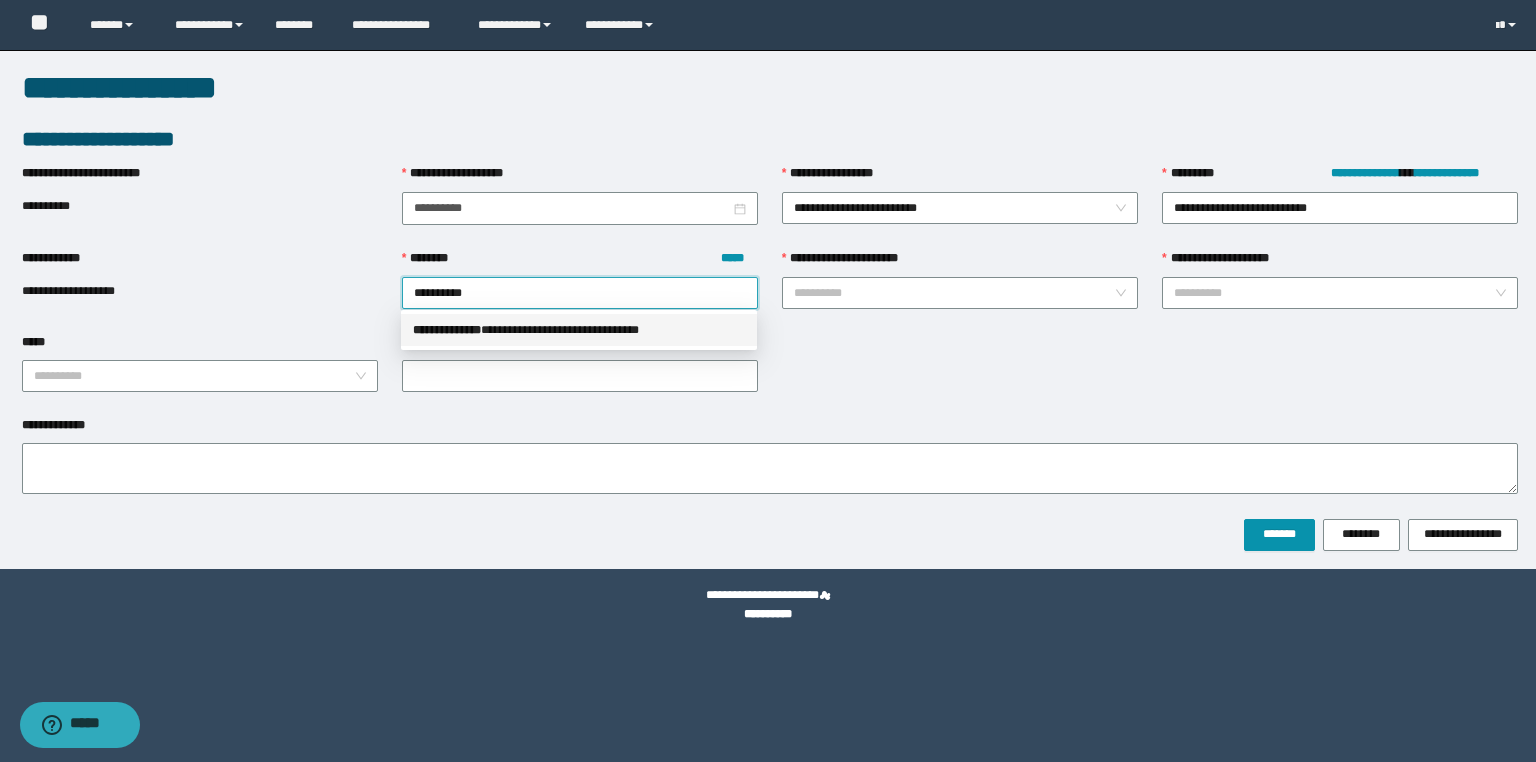 click on "**********" at bounding box center [579, 330] 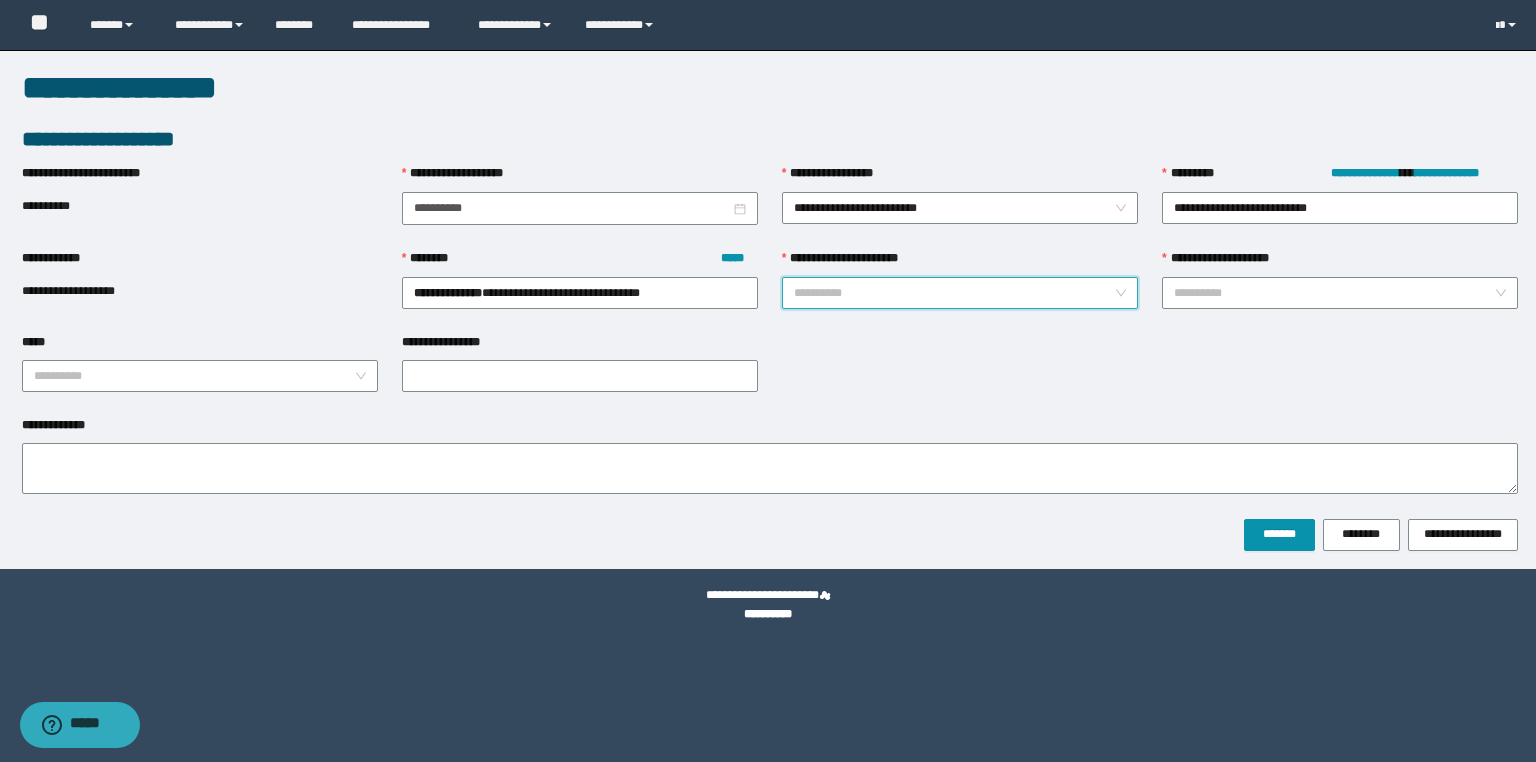 click on "**********" at bounding box center [954, 293] 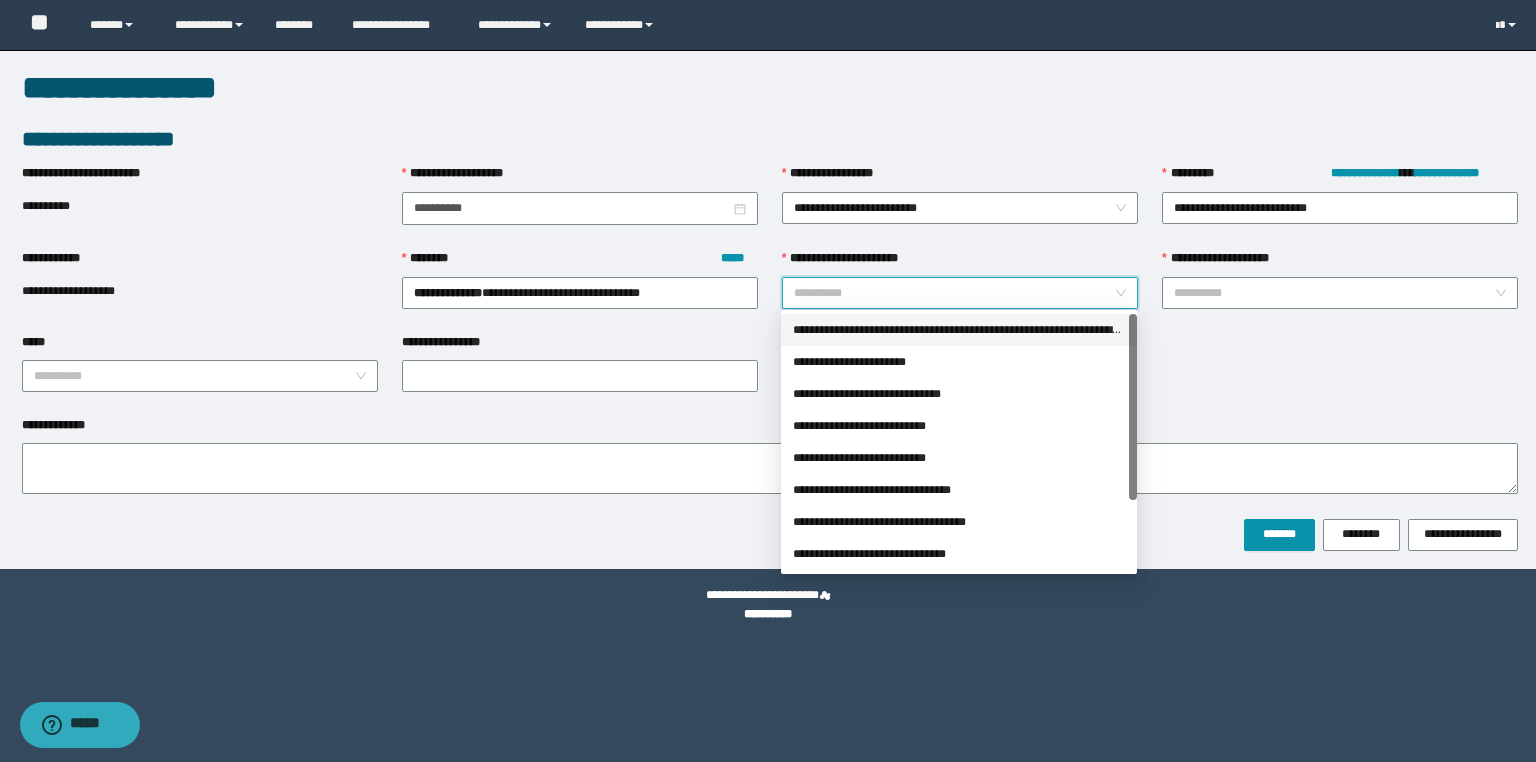 click on "**********" at bounding box center (959, 330) 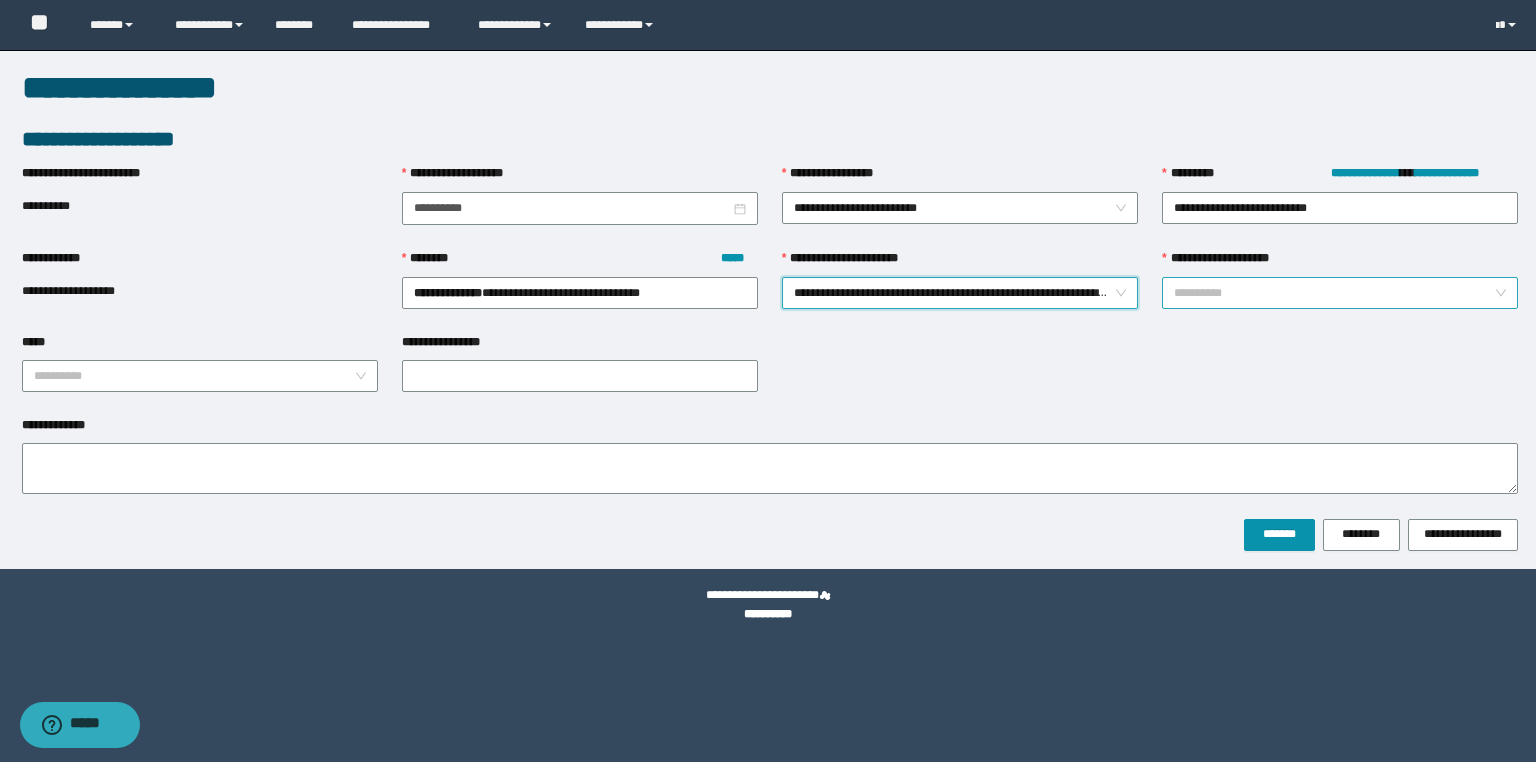 click on "**********" at bounding box center [1334, 293] 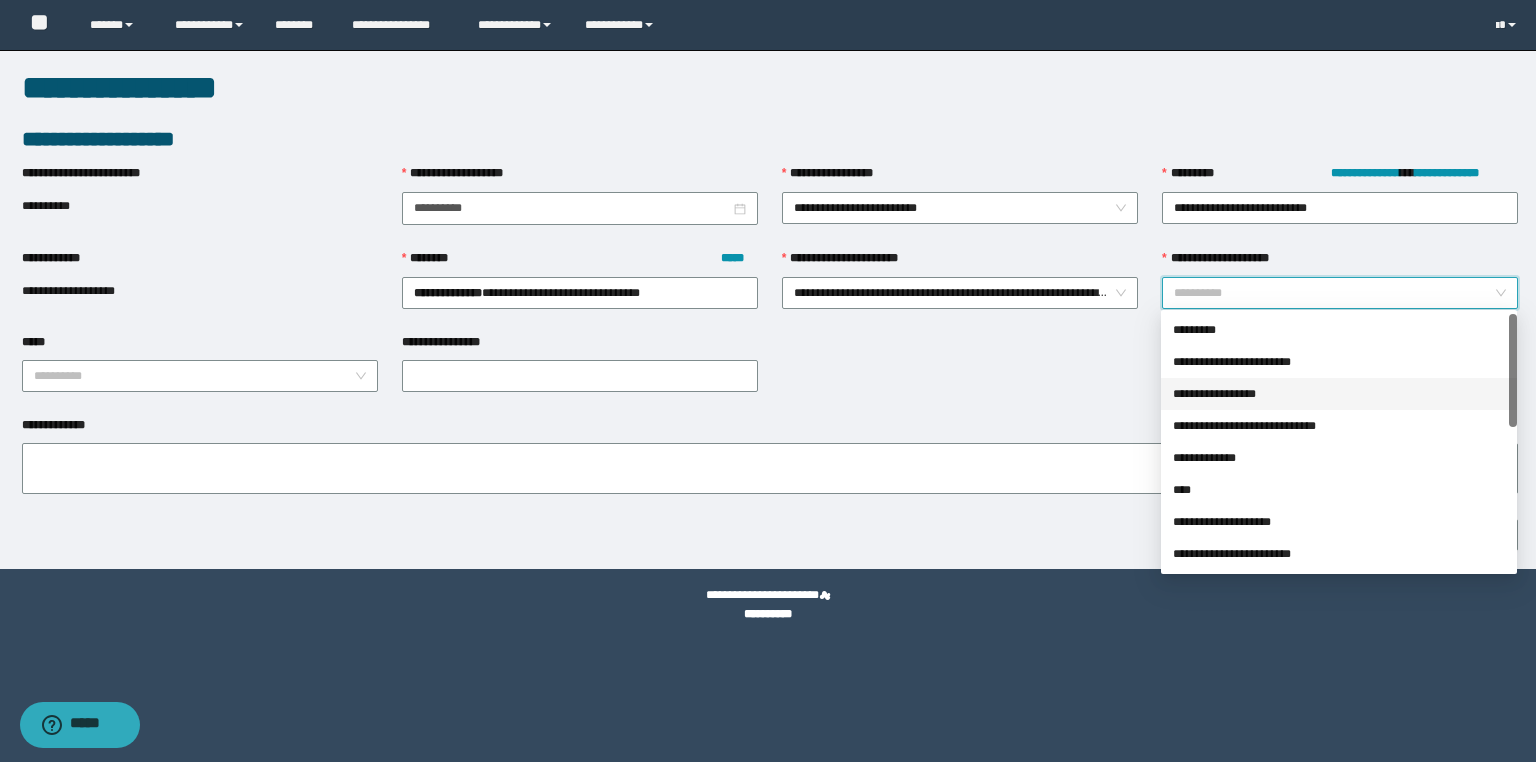 drag, startPoint x: 1249, startPoint y: 389, endPoint x: 1018, endPoint y: 414, distance: 232.34888 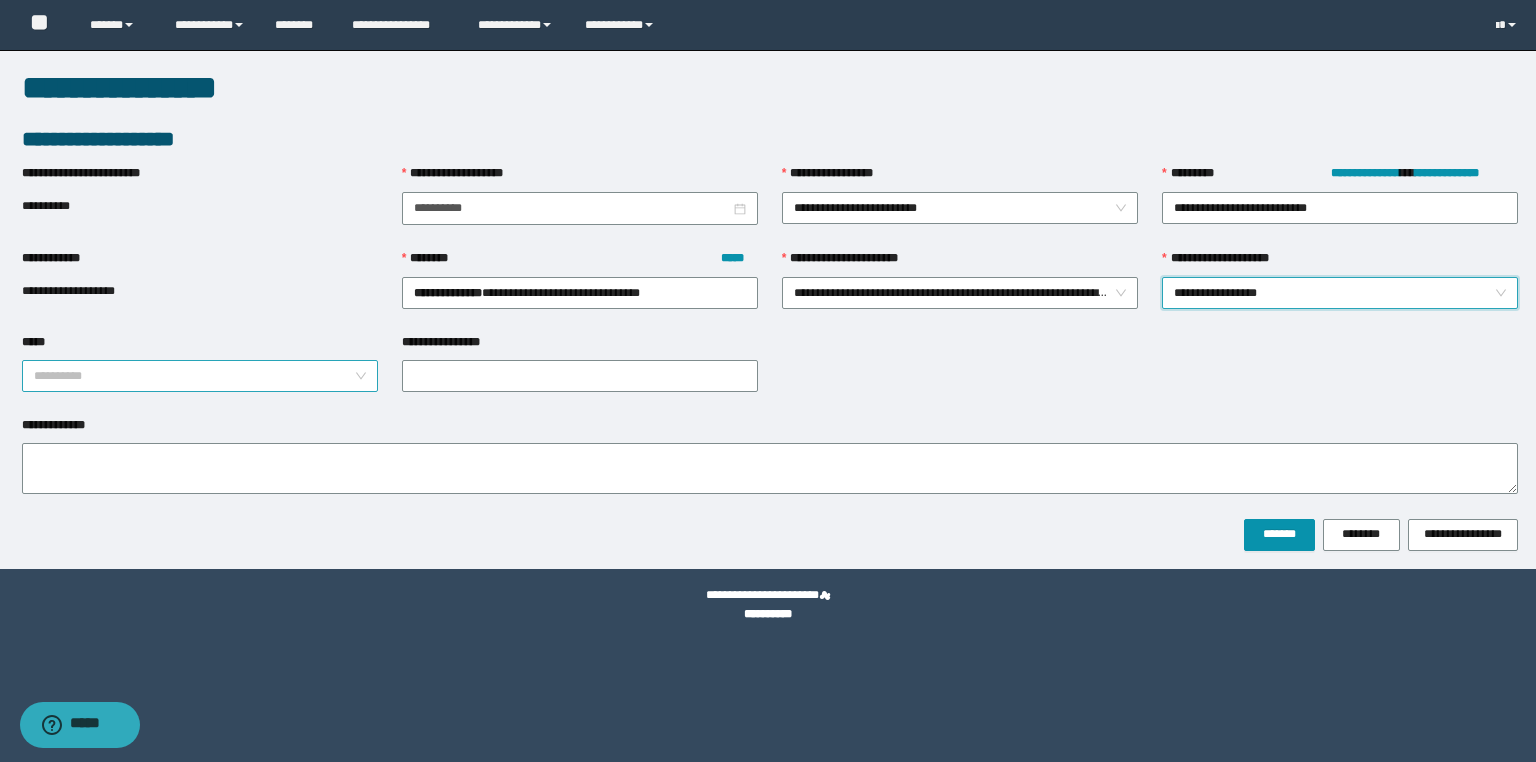 click on "*****" at bounding box center [194, 376] 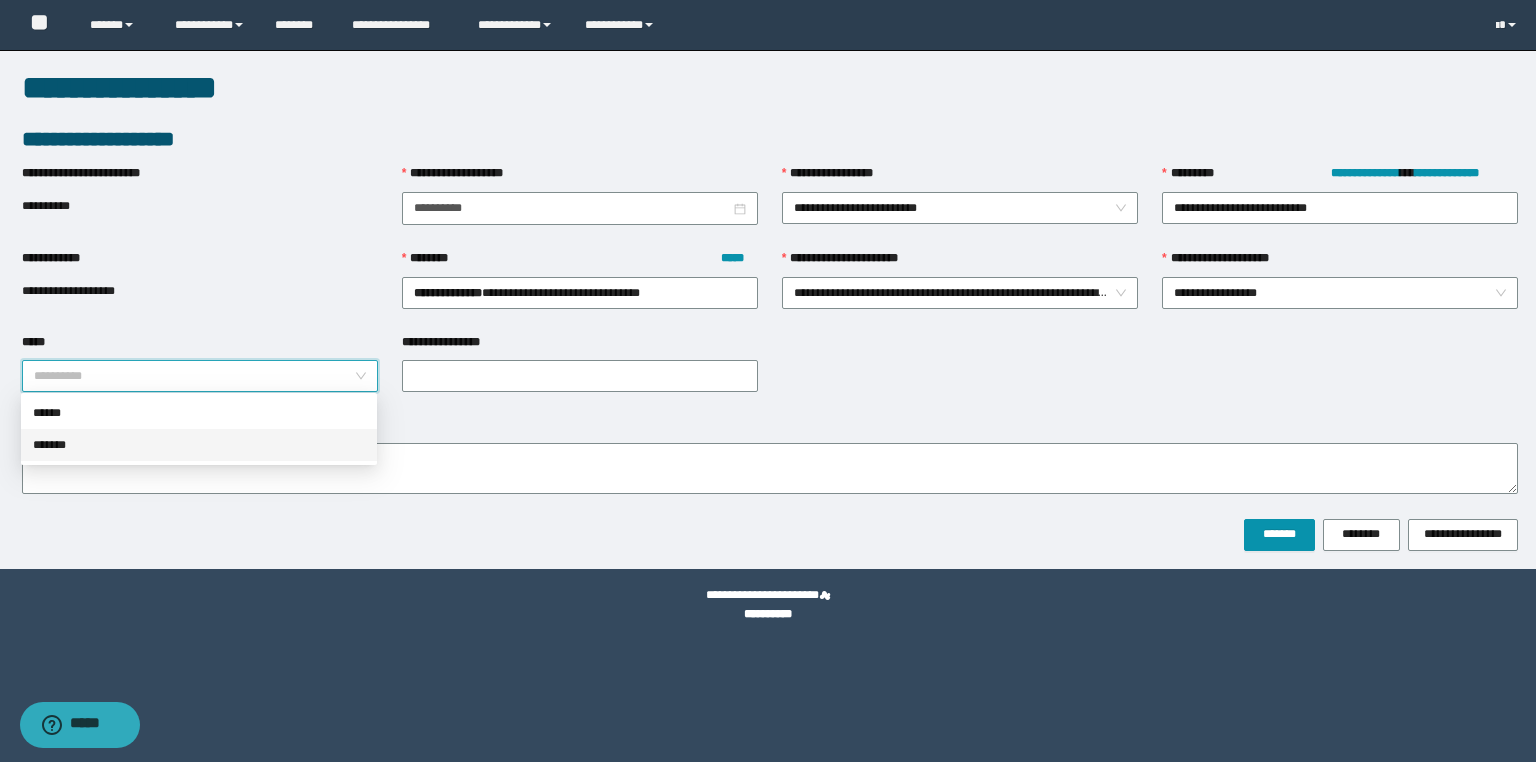 click on "*******" at bounding box center (199, 445) 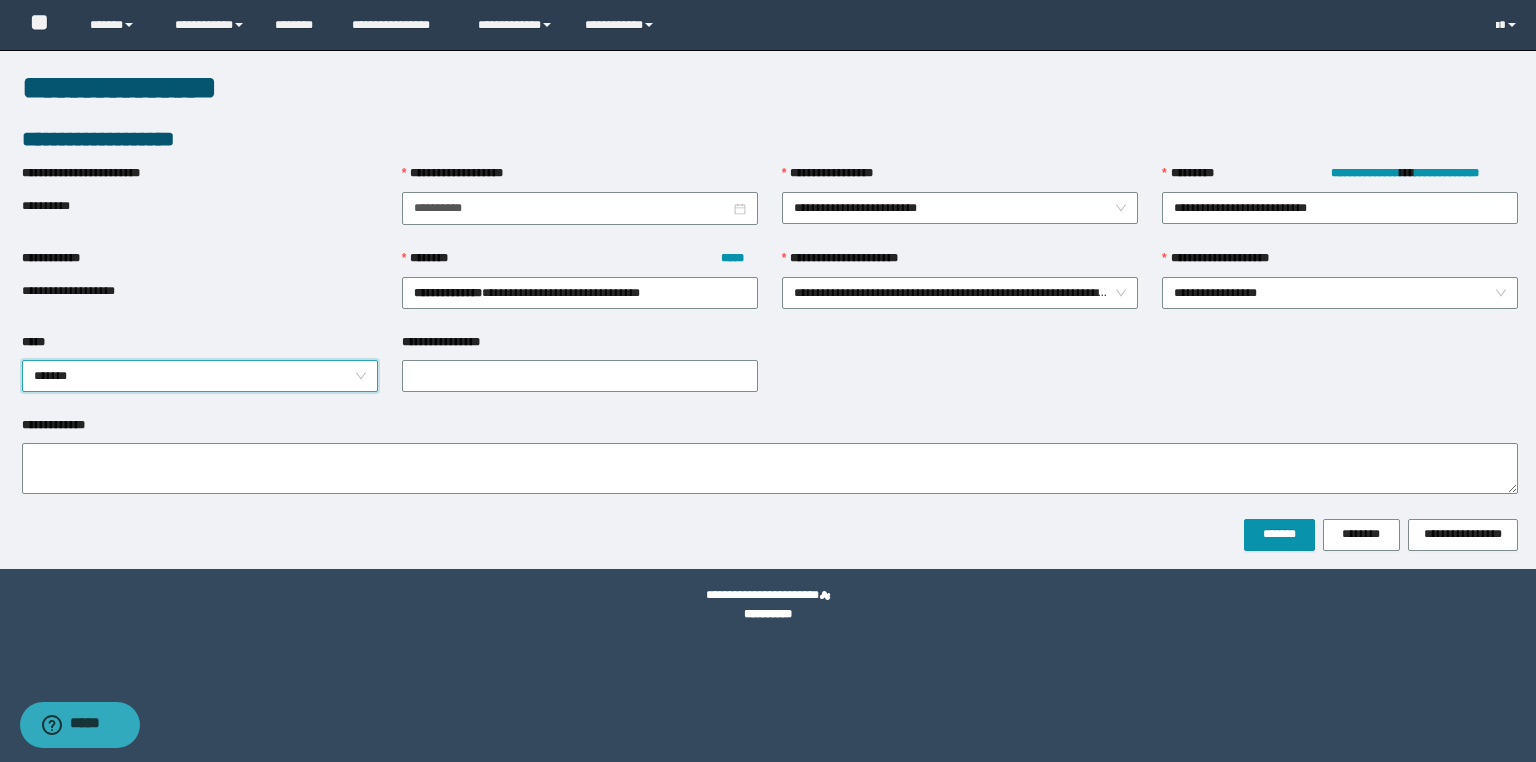 click on "**********" at bounding box center [770, 535] 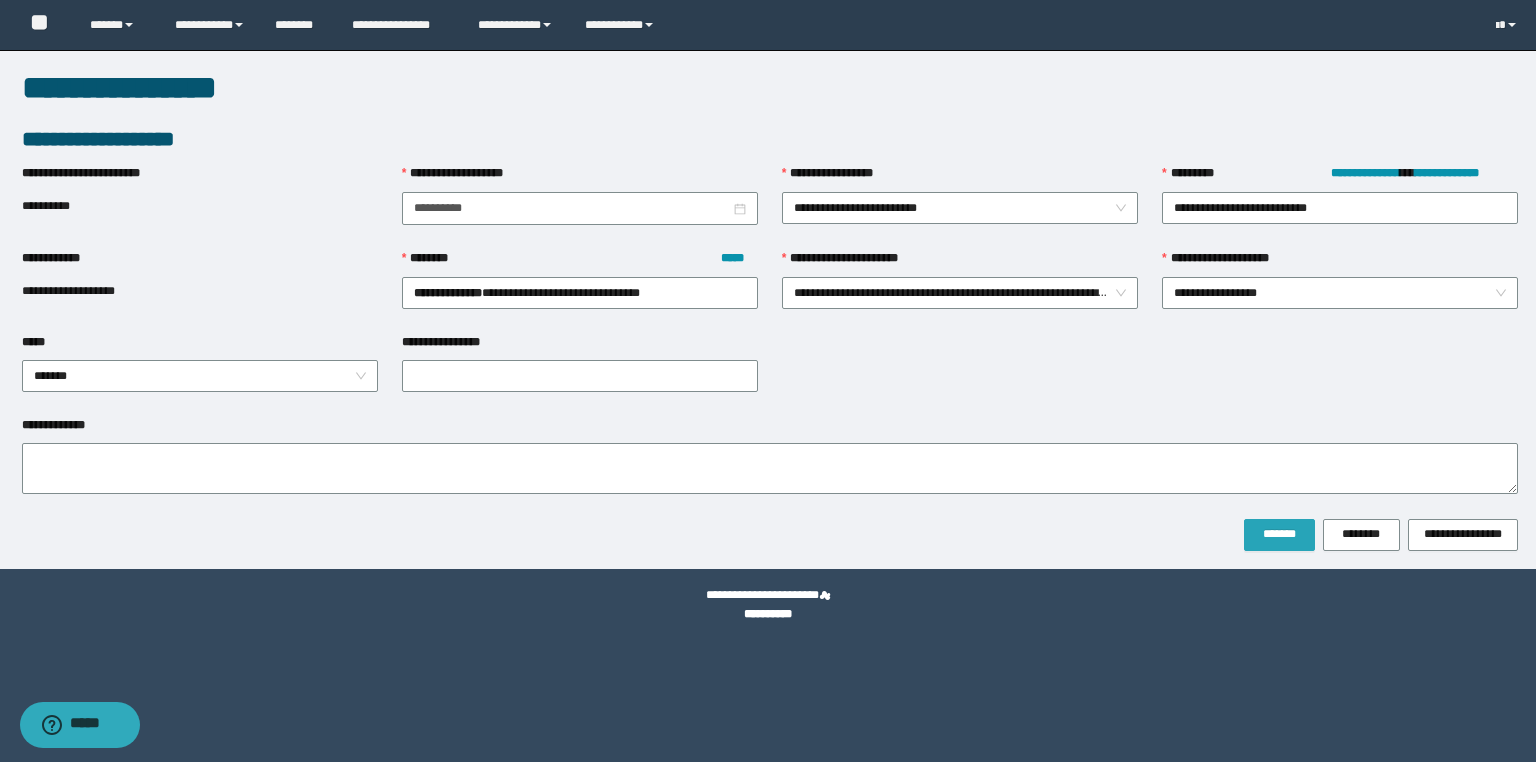 click on "*******" at bounding box center (1279, 534) 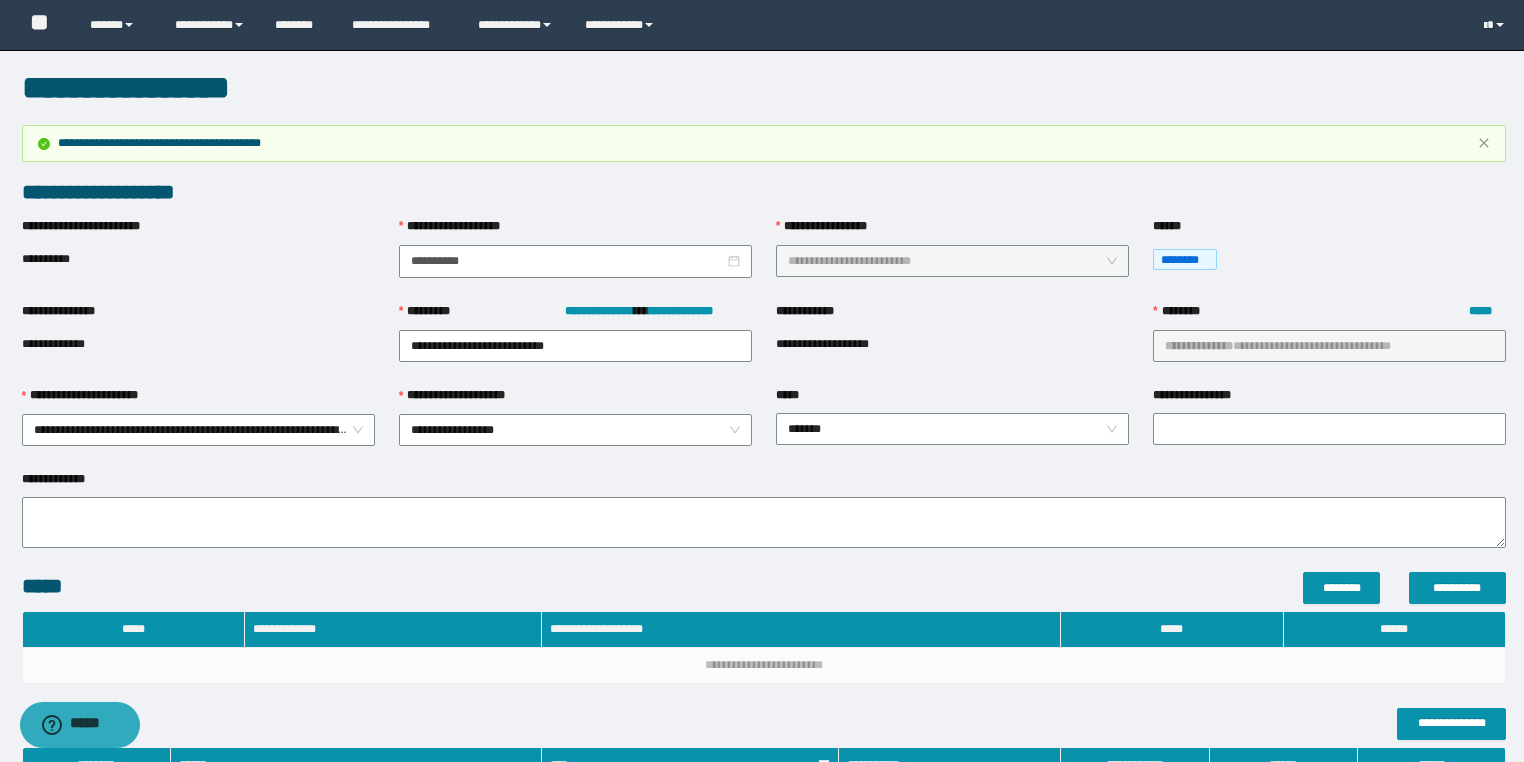 scroll, scrollTop: 202, scrollLeft: 0, axis: vertical 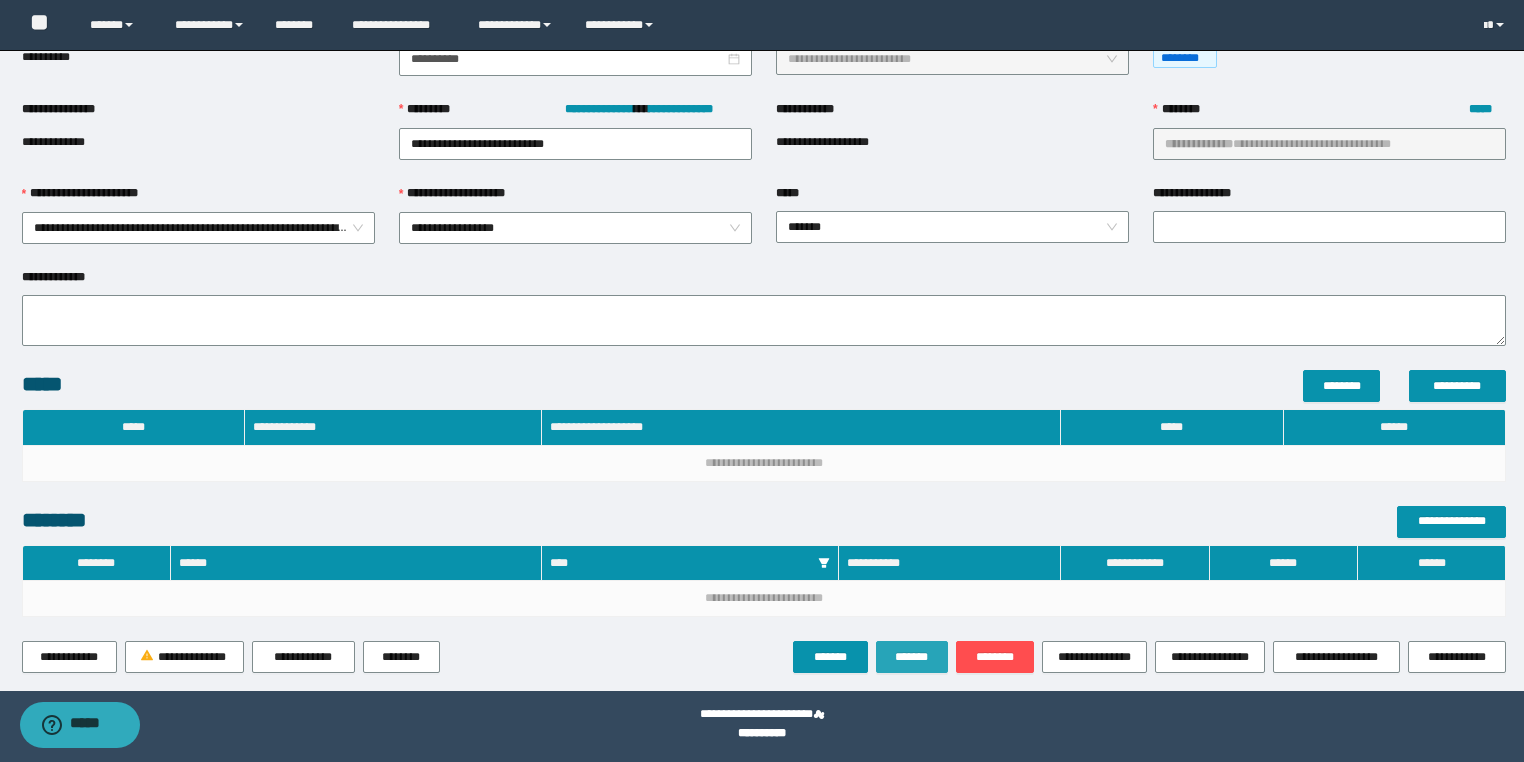 click on "*******" at bounding box center (912, 657) 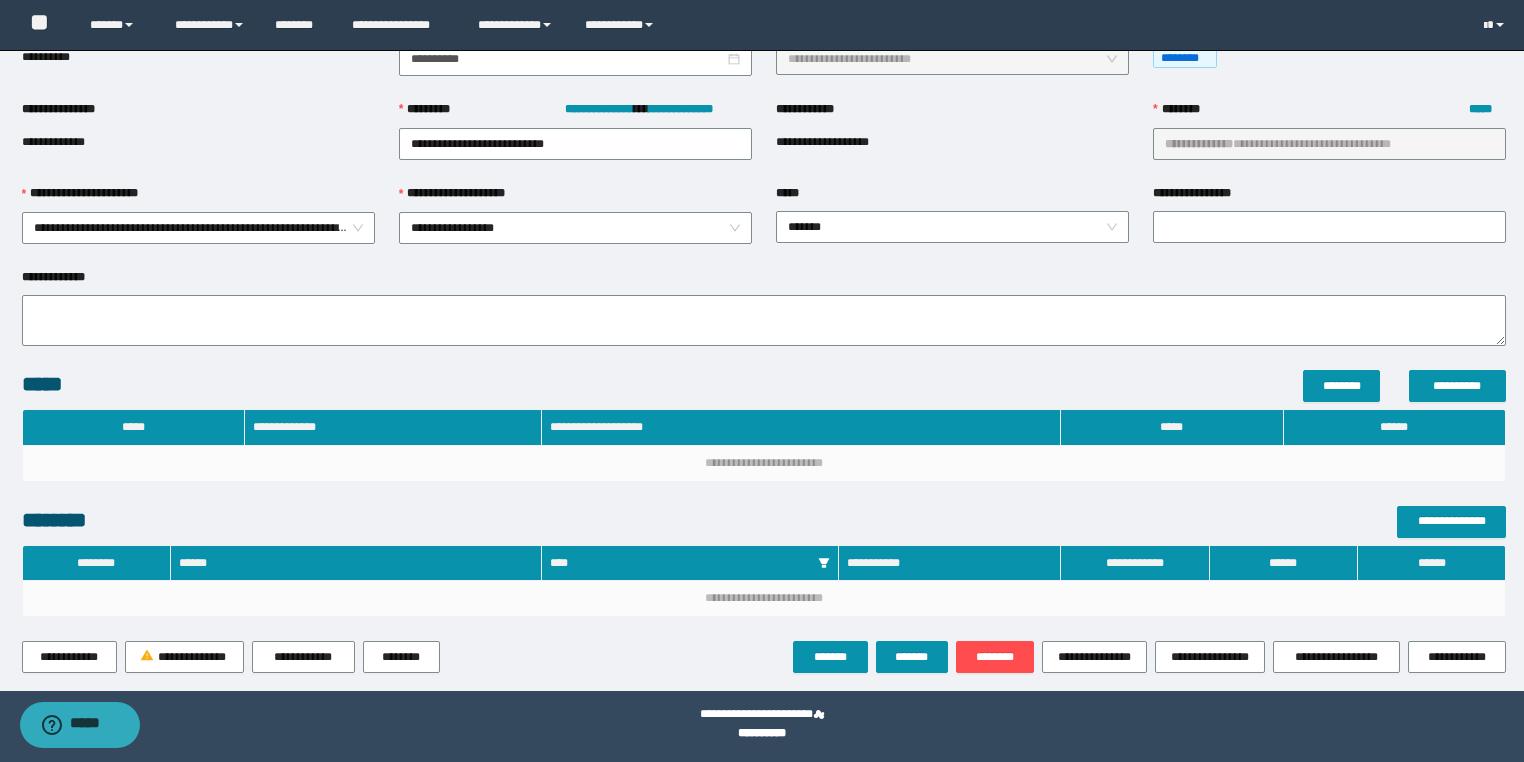 scroll, scrollTop: 0, scrollLeft: 0, axis: both 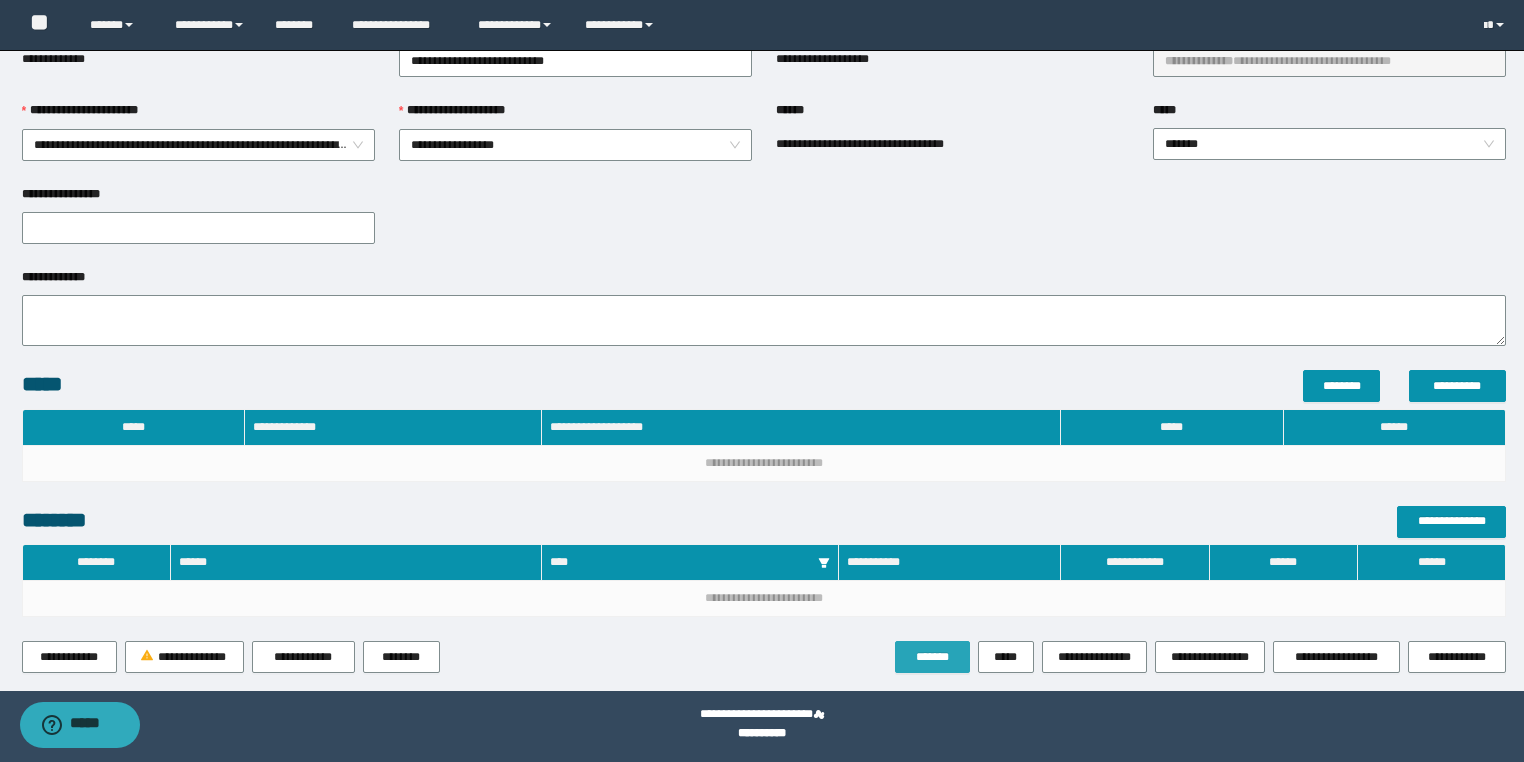 click on "*******" at bounding box center [932, 657] 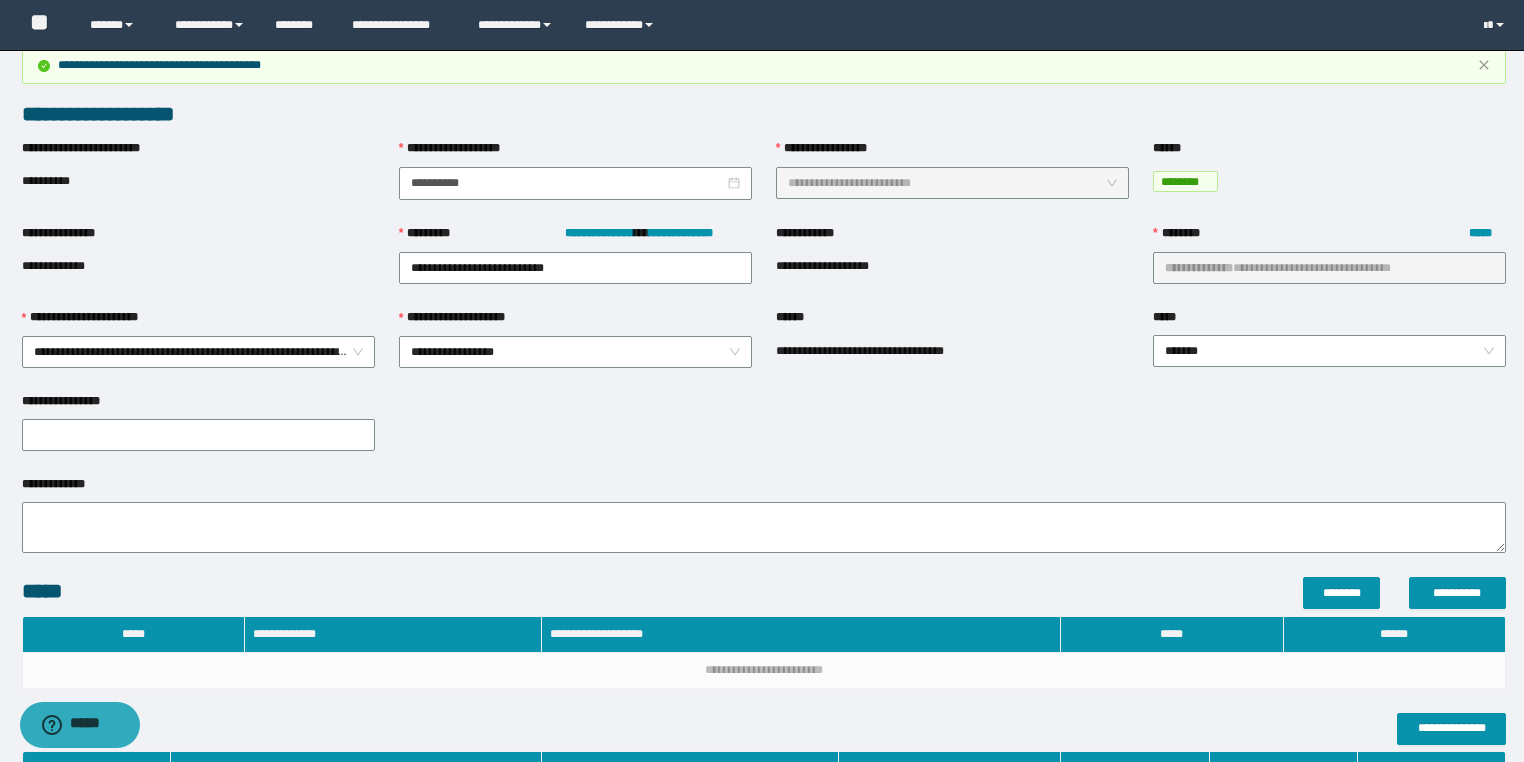 scroll, scrollTop: 0, scrollLeft: 0, axis: both 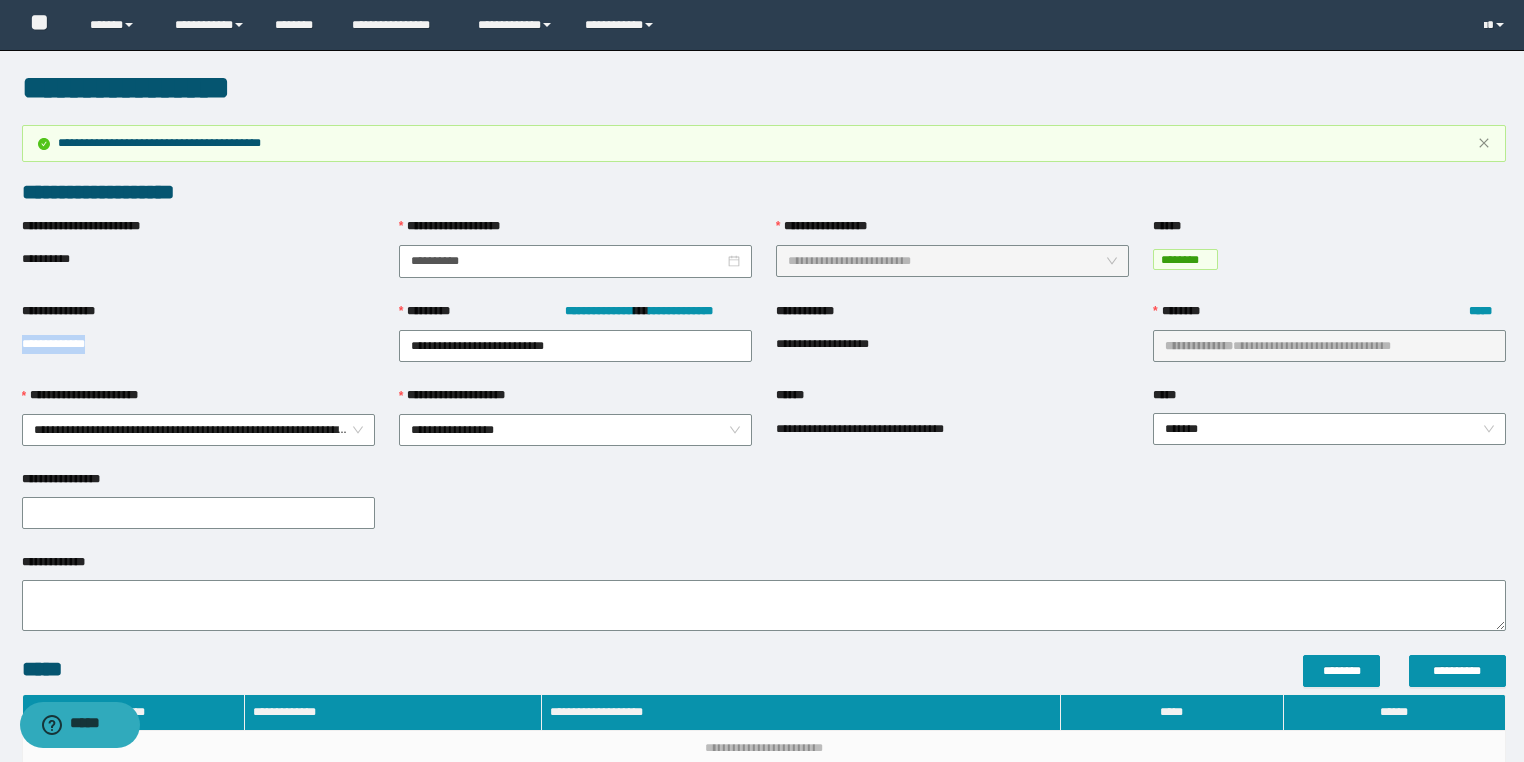 drag, startPoint x: 141, startPoint y: 333, endPoint x: 0, endPoint y: 337, distance: 141.05673 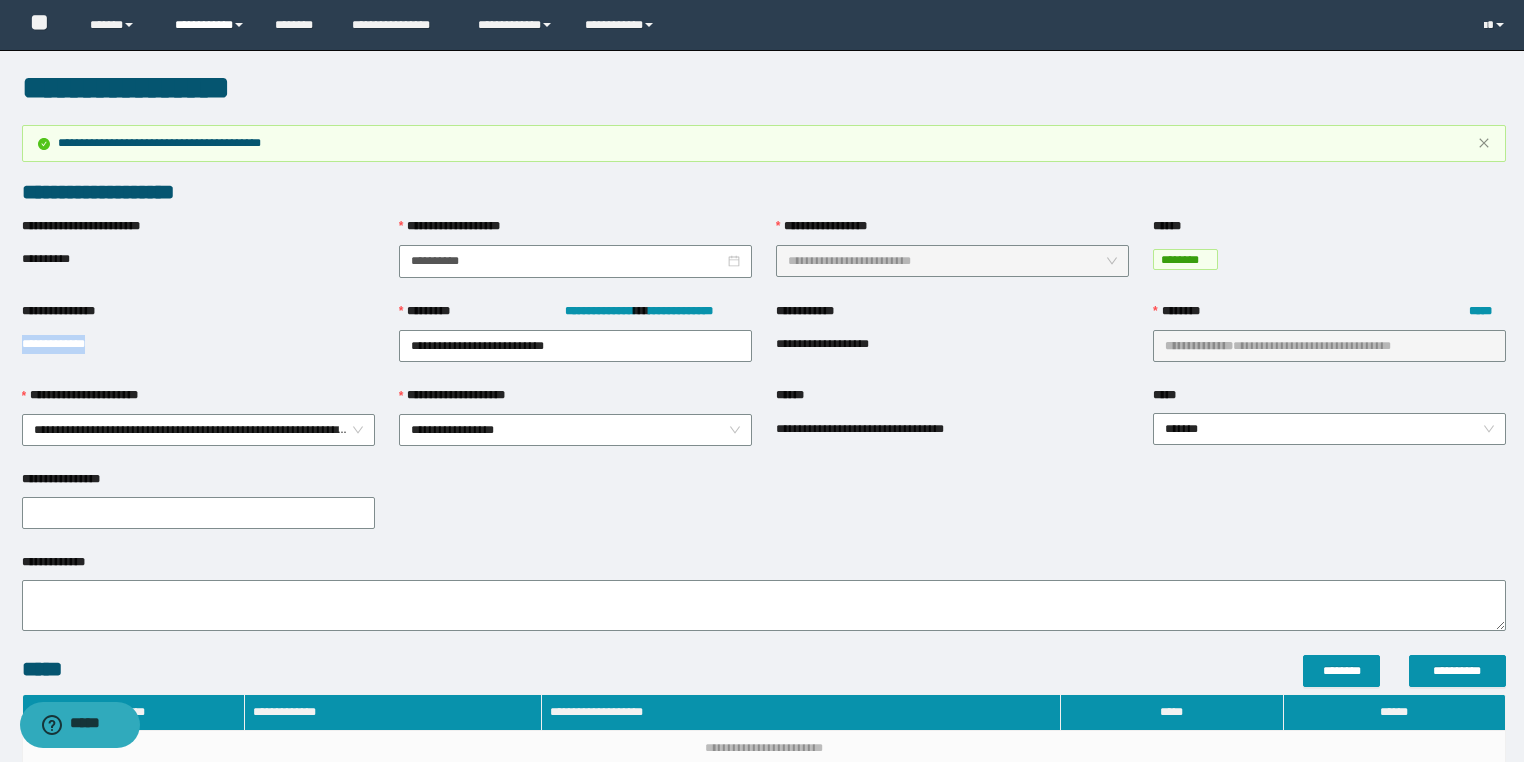 click on "**********" at bounding box center (210, 25) 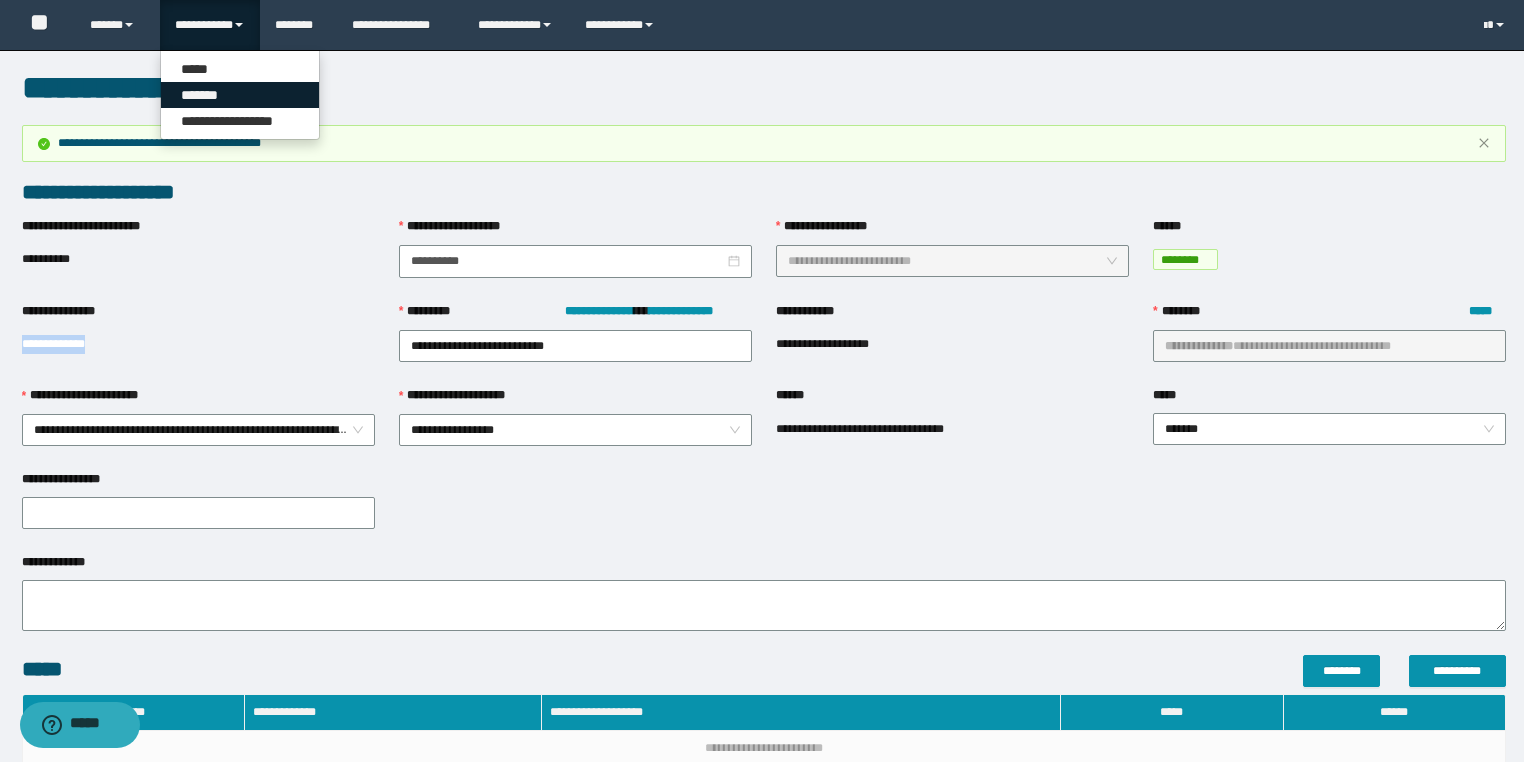click on "*******" at bounding box center [240, 95] 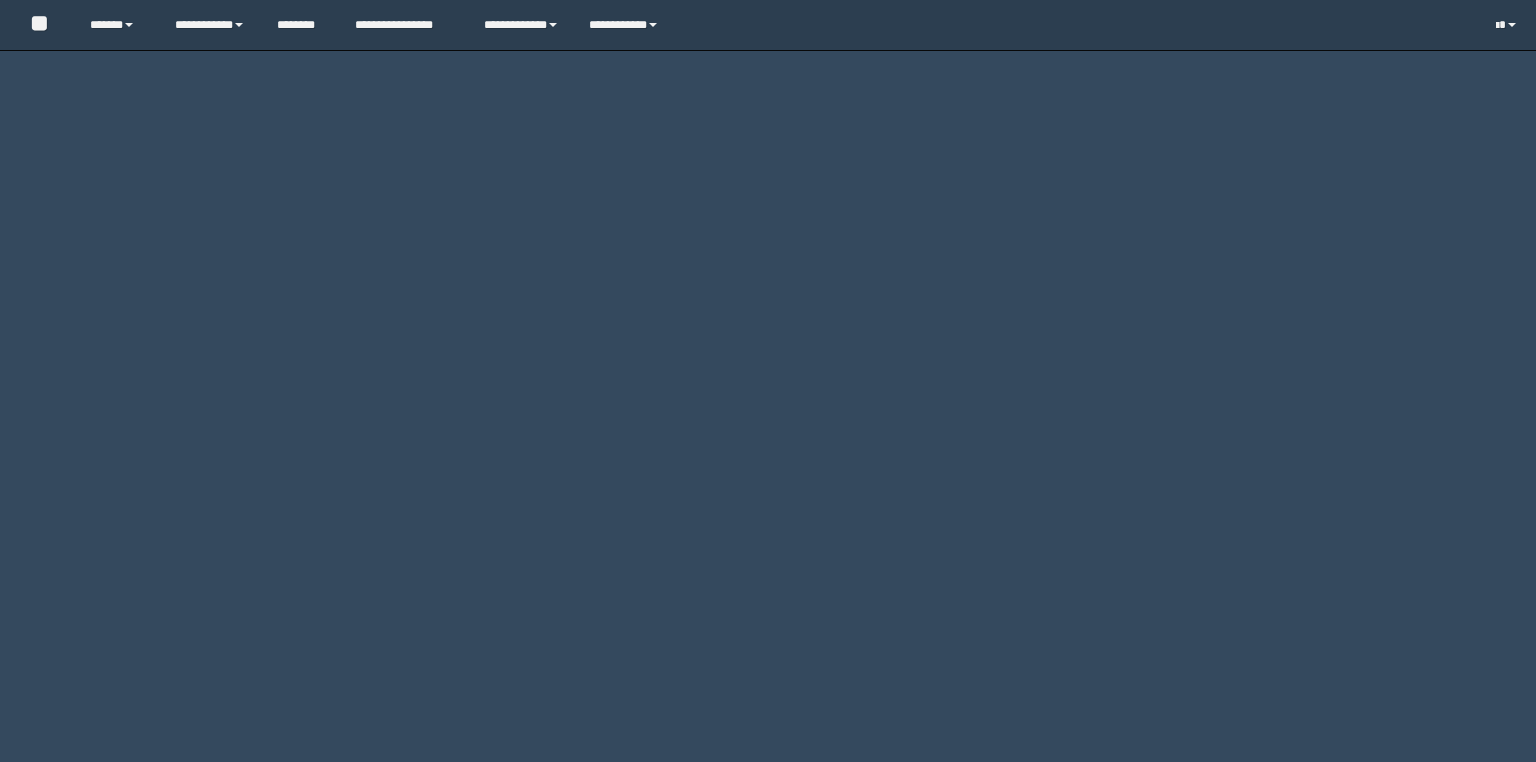 scroll, scrollTop: 0, scrollLeft: 0, axis: both 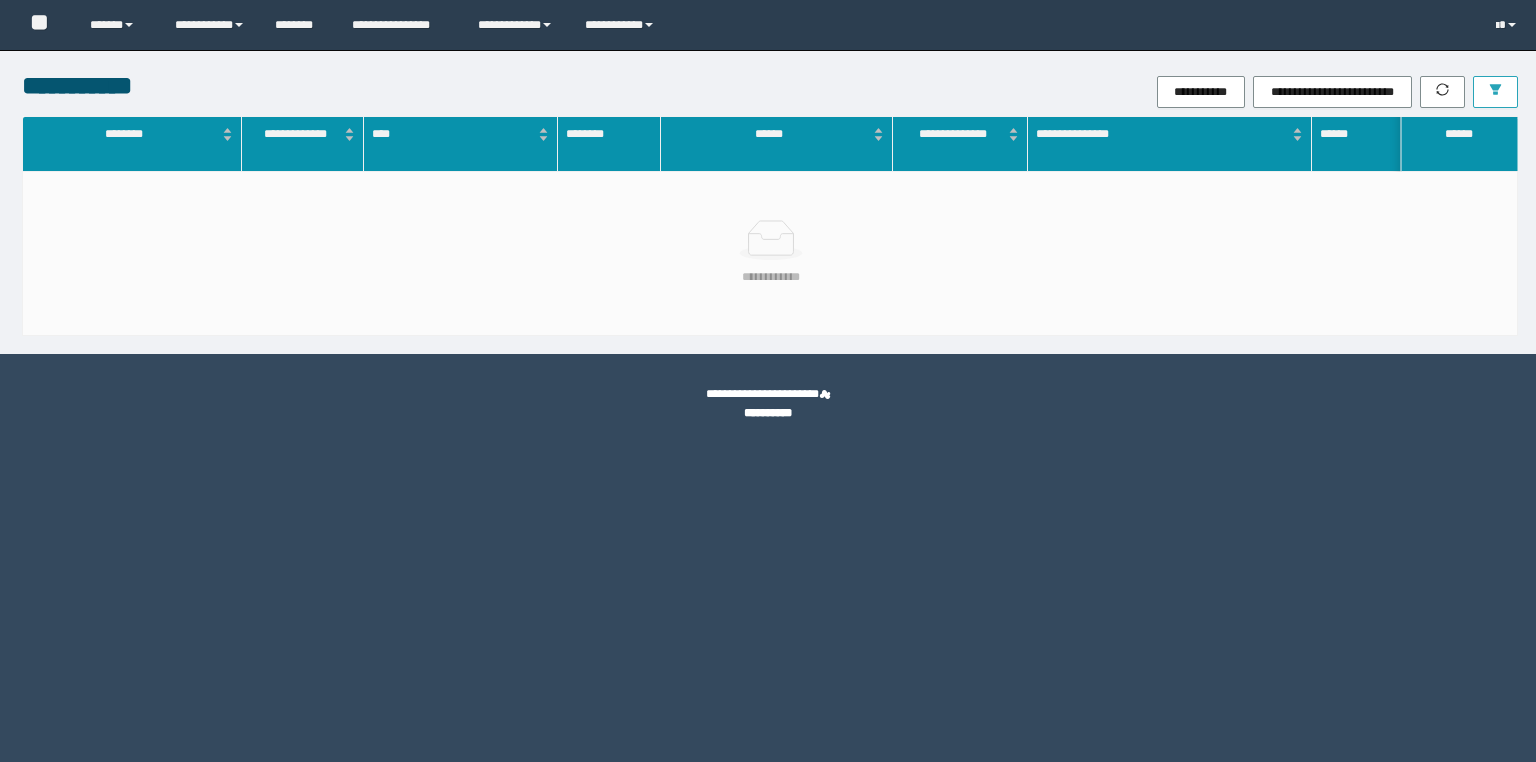 click at bounding box center [1495, 91] 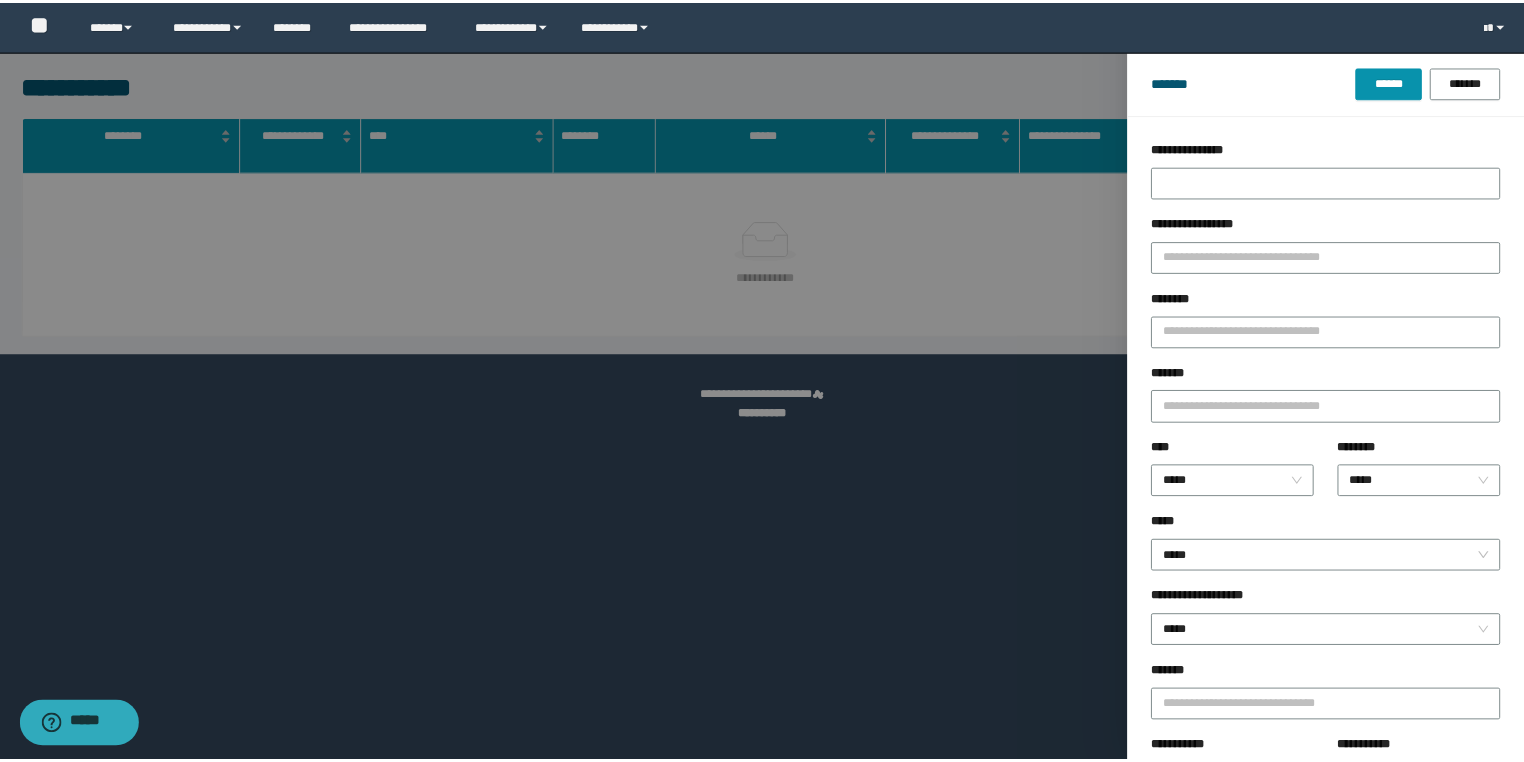 scroll, scrollTop: 0, scrollLeft: 0, axis: both 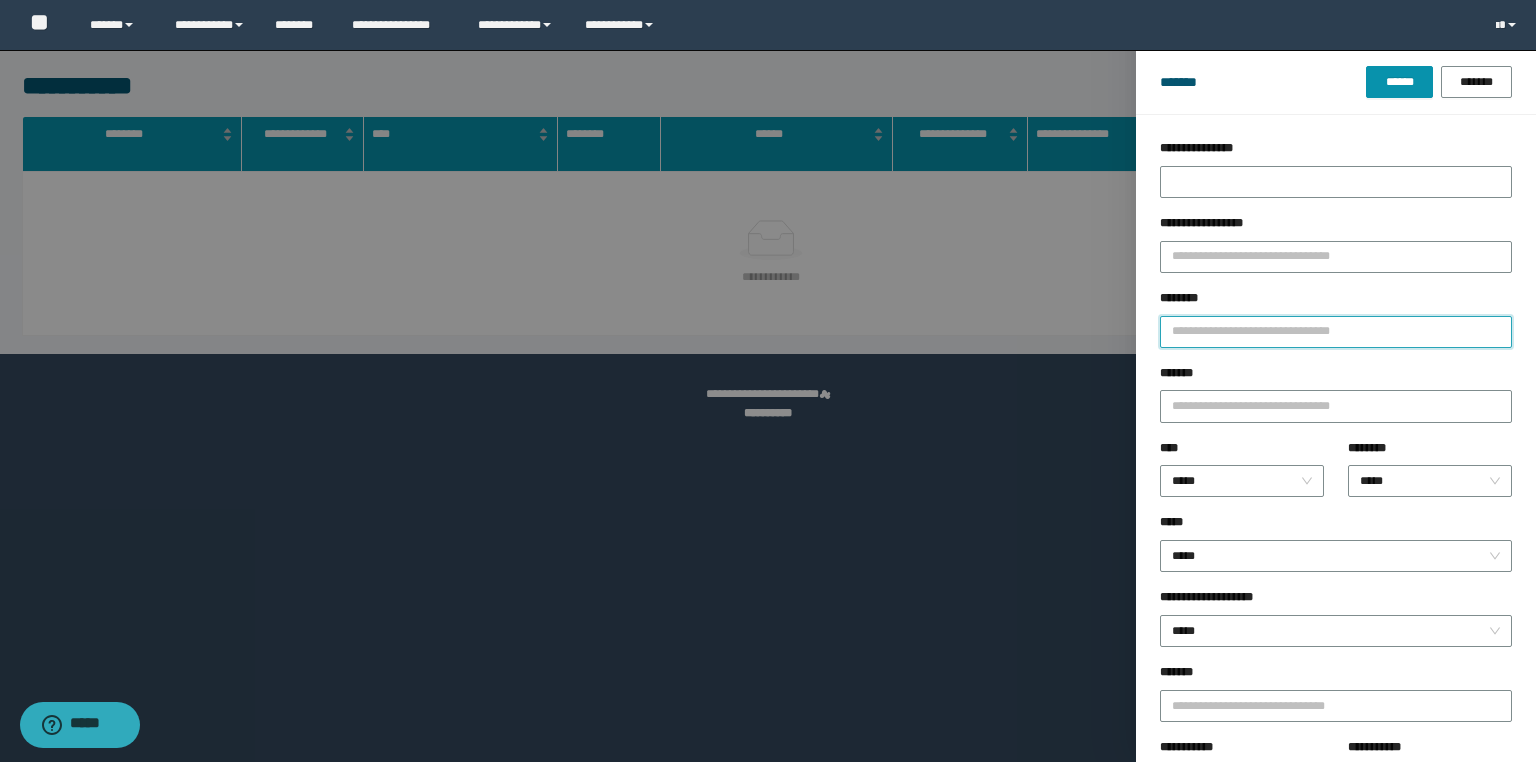 drag, startPoint x: 1215, startPoint y: 339, endPoint x: 1198, endPoint y: 339, distance: 17 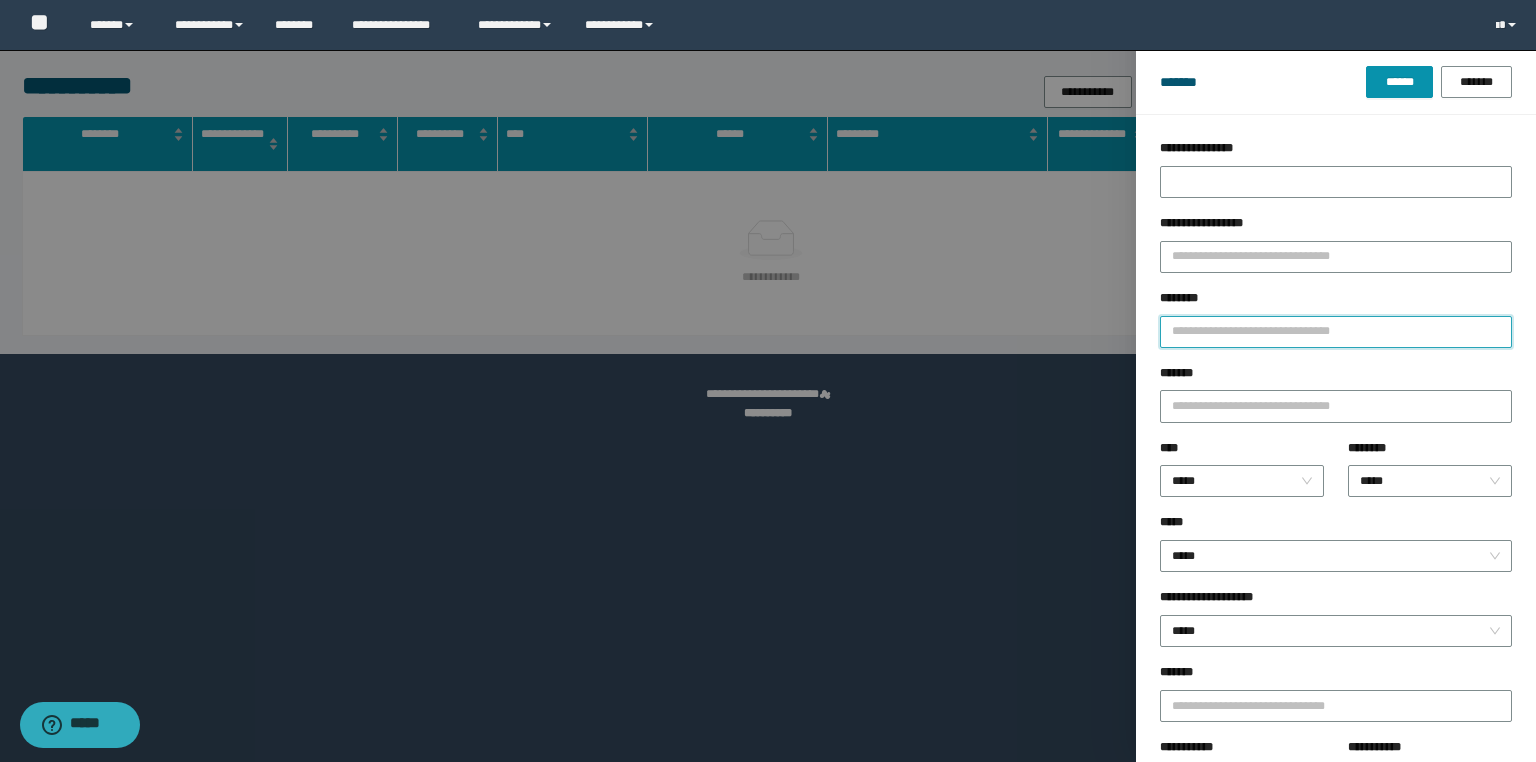 paste on "********" 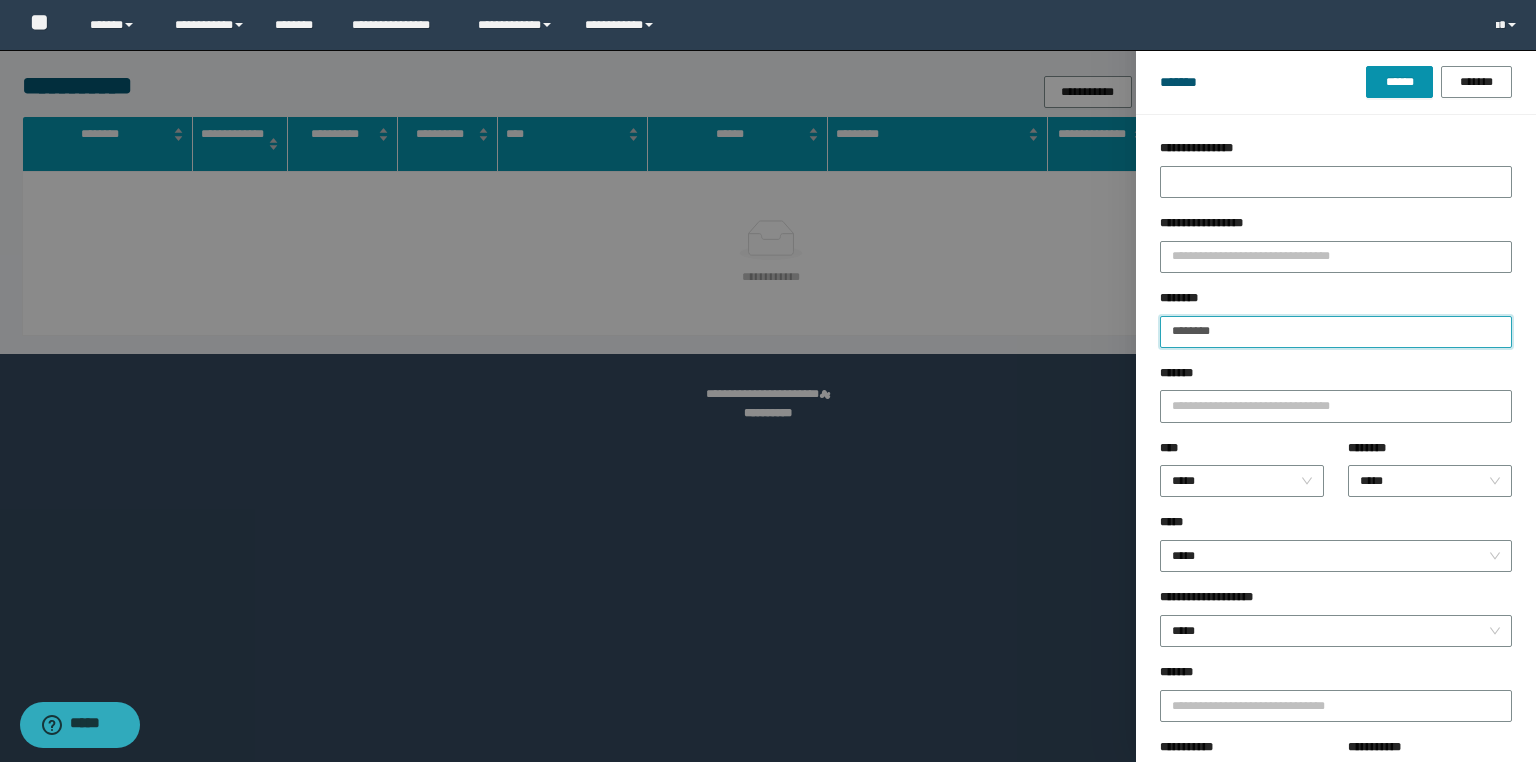 type on "********" 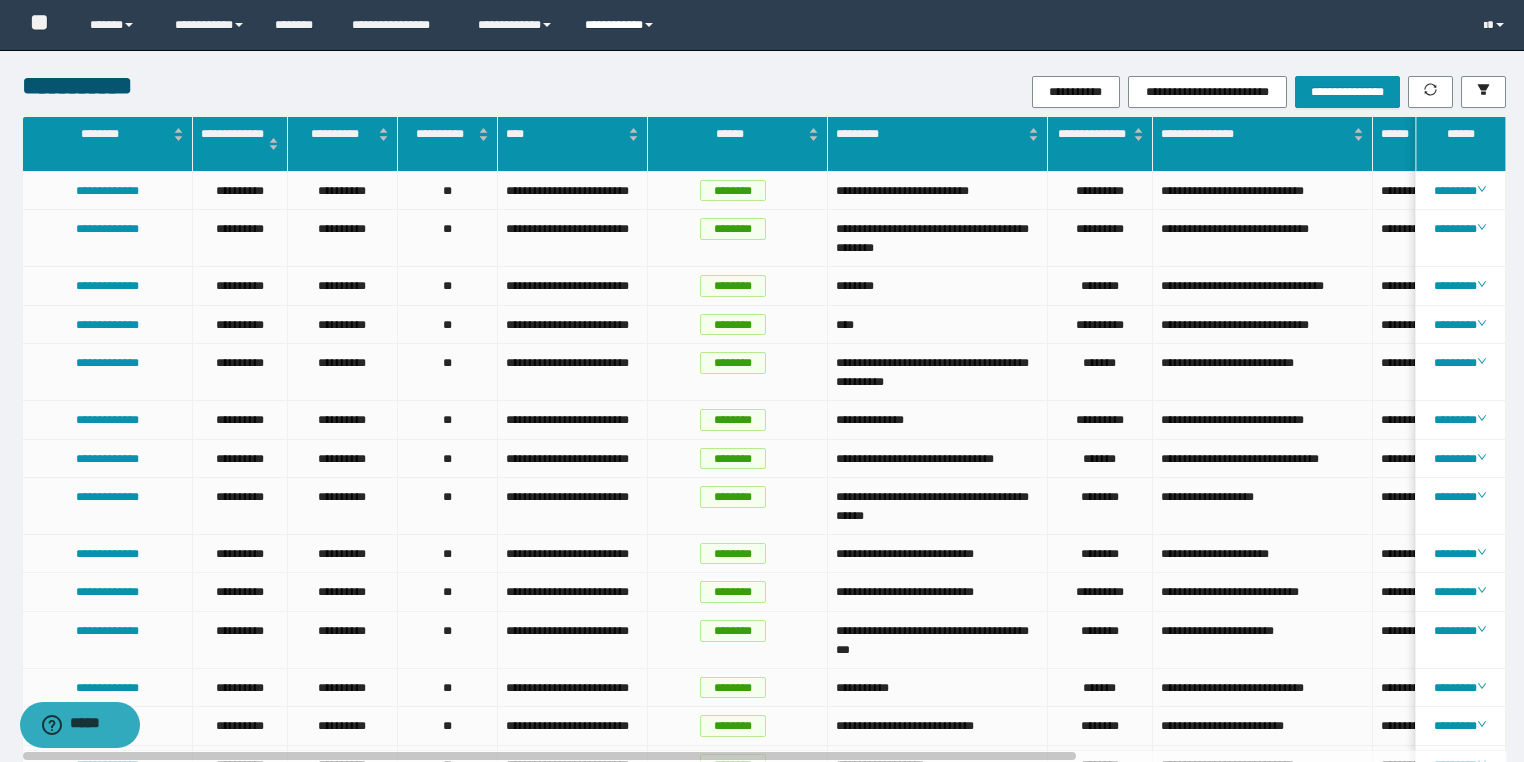 click on "**********" at bounding box center (622, 25) 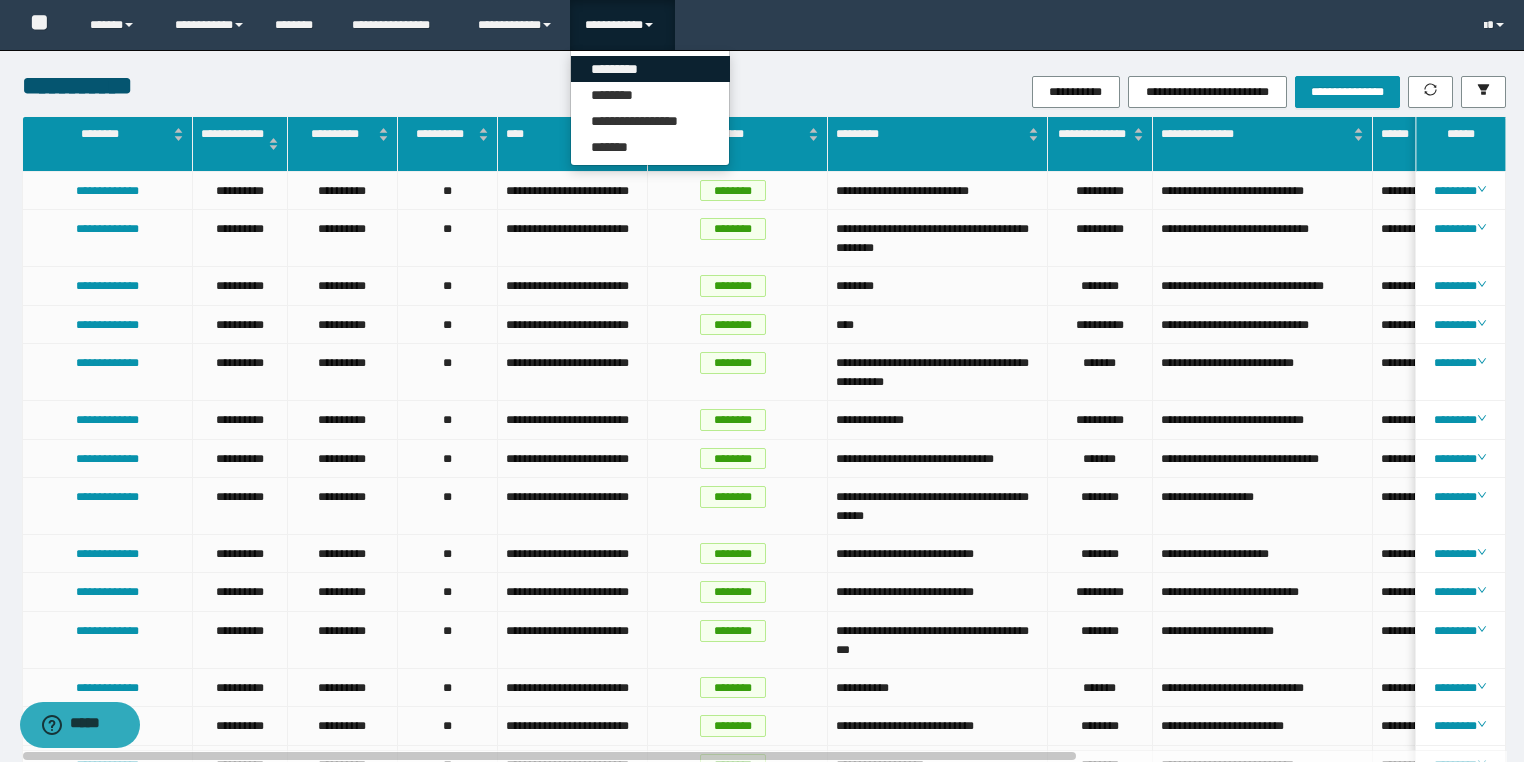 click on "*********" at bounding box center (650, 69) 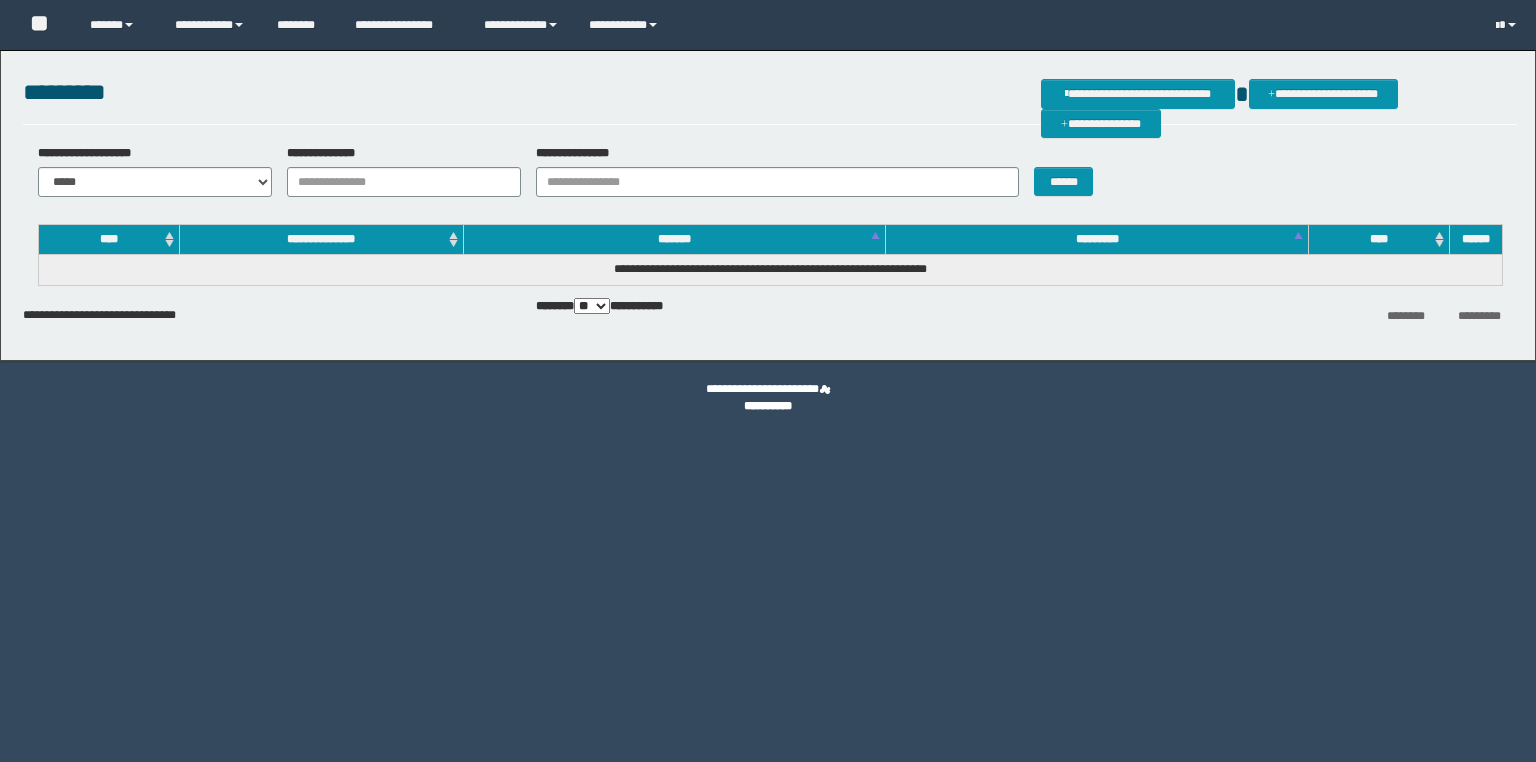scroll, scrollTop: 0, scrollLeft: 0, axis: both 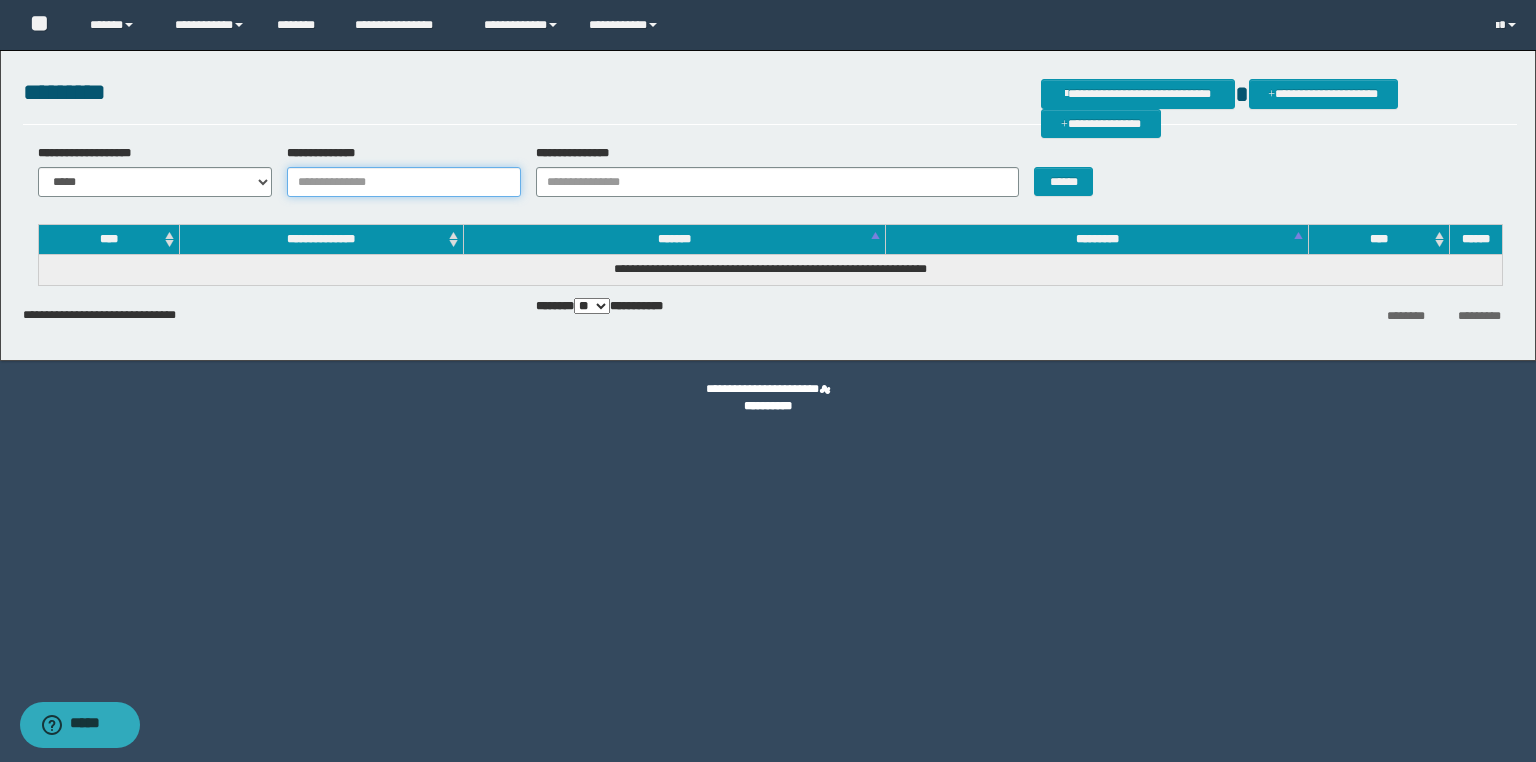 drag, startPoint x: 376, startPoint y: 184, endPoint x: 303, endPoint y: 188, distance: 73.109505 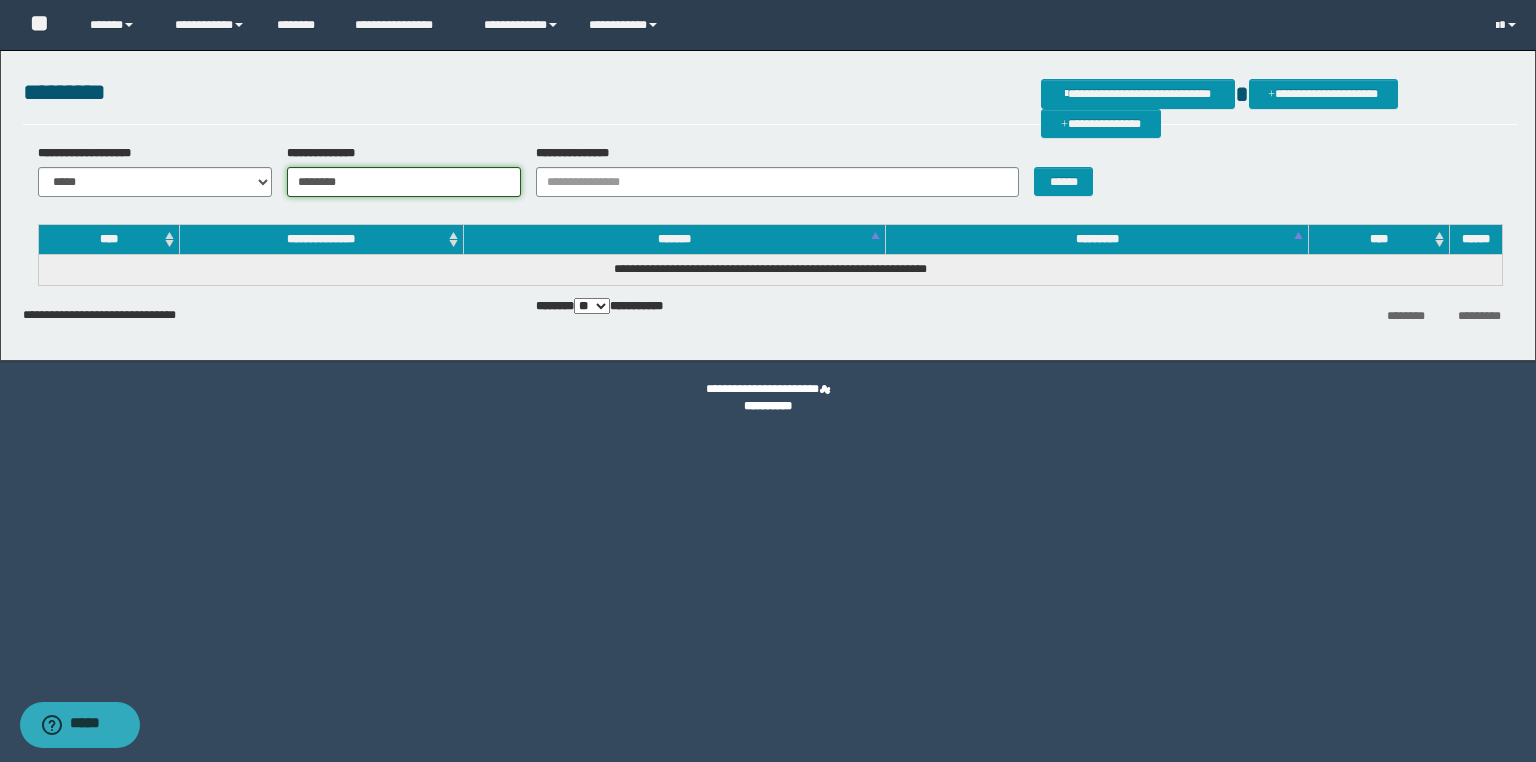 type on "********" 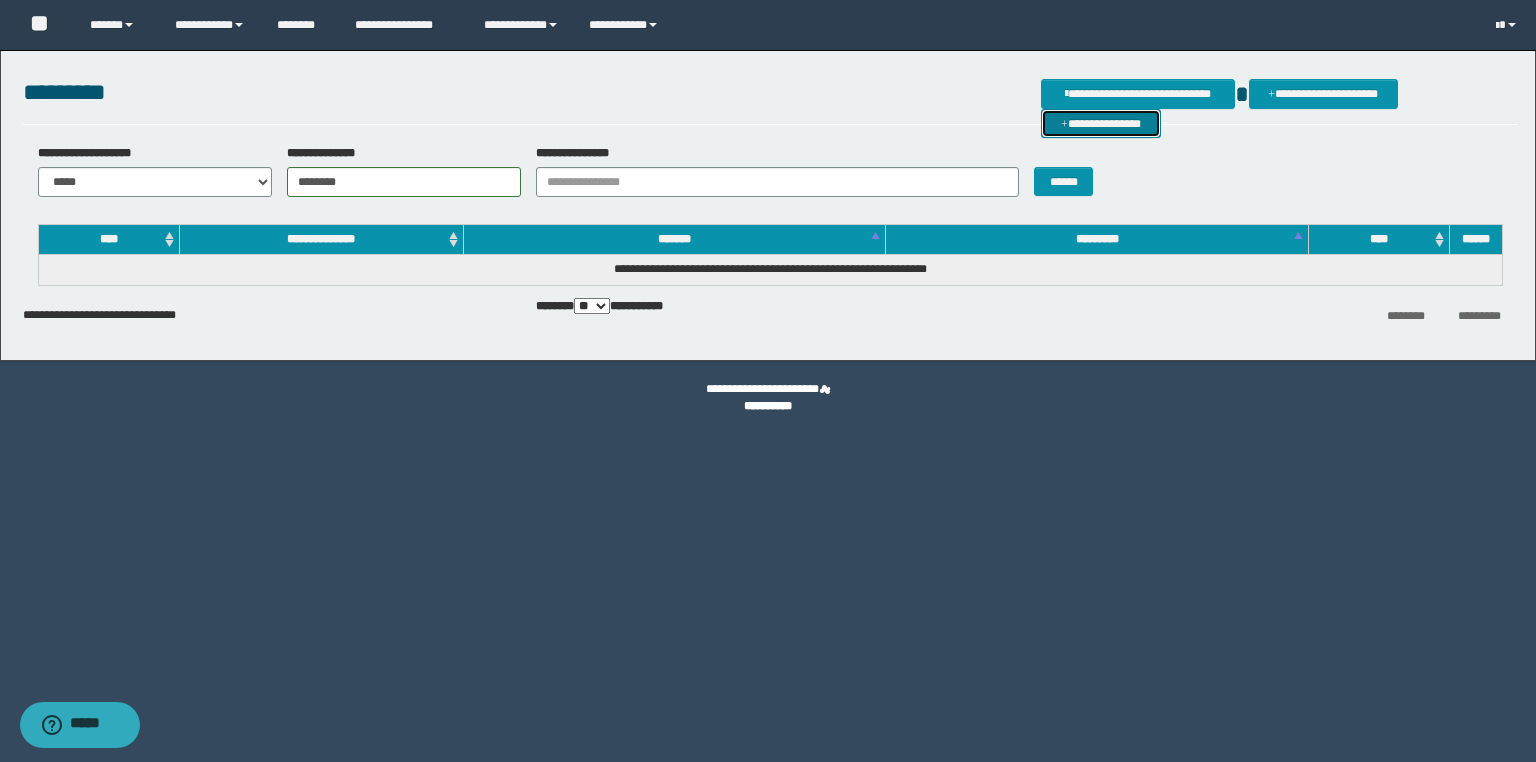 click on "**********" at bounding box center (1101, 124) 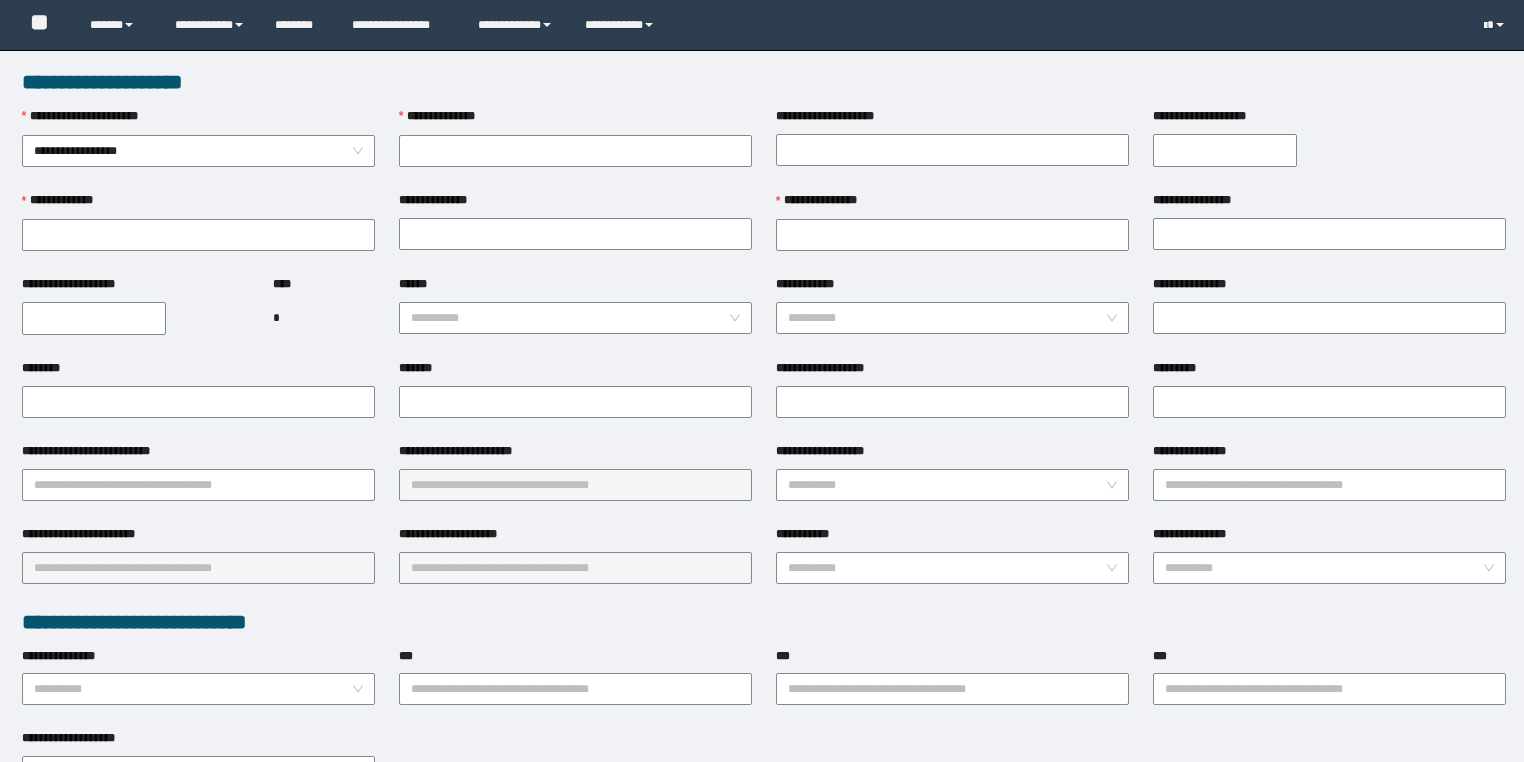 scroll, scrollTop: 0, scrollLeft: 0, axis: both 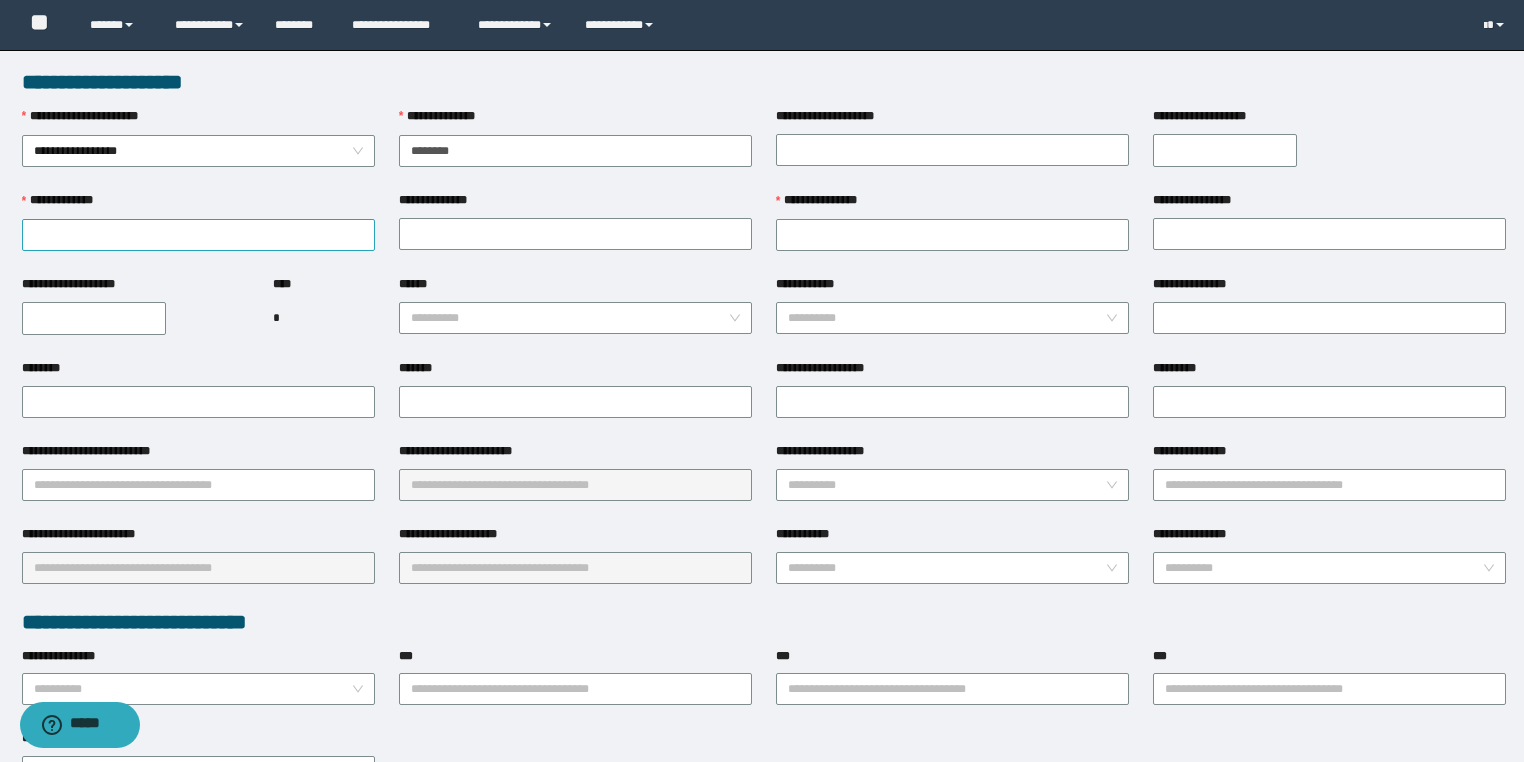 type on "********" 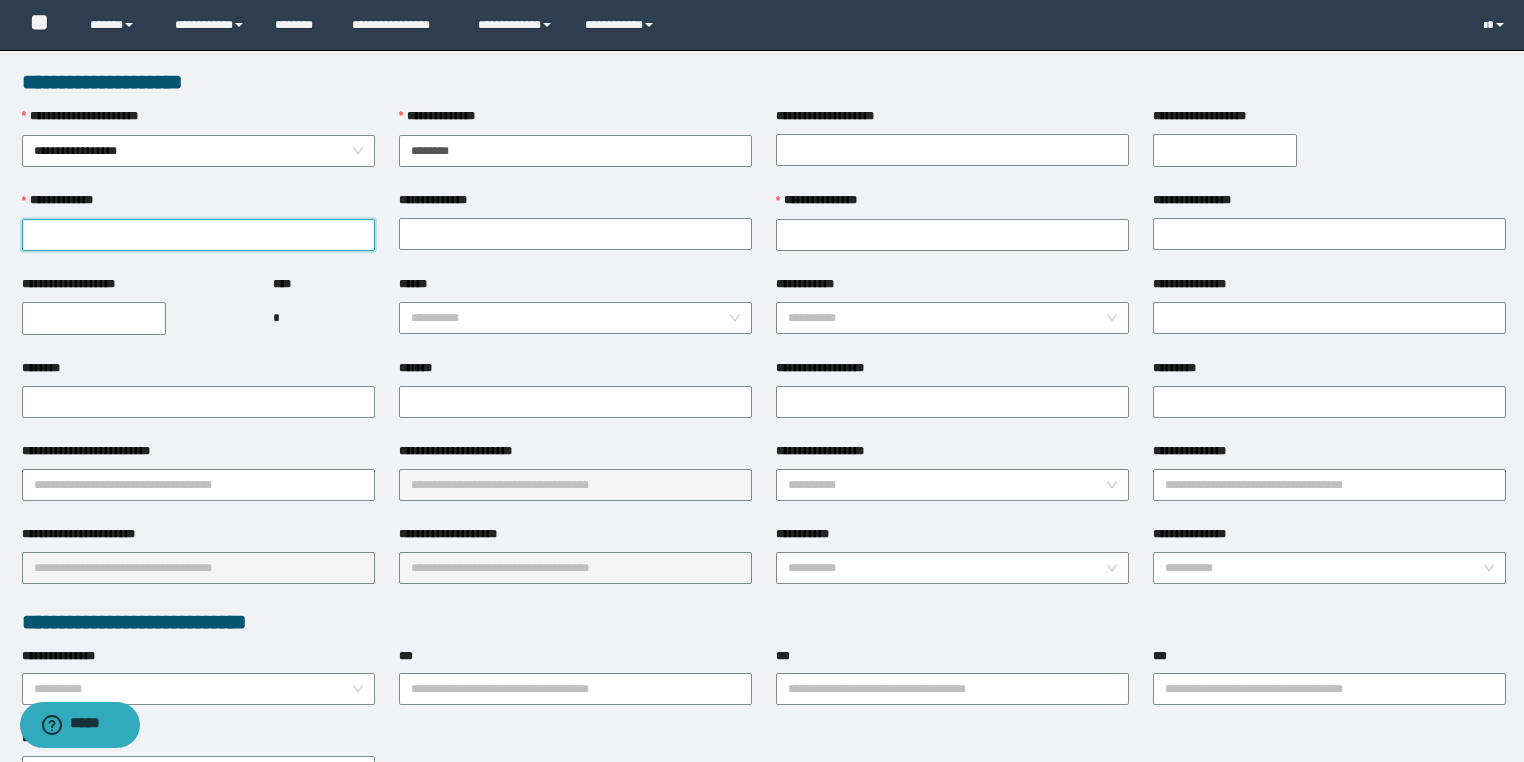 drag, startPoint x: 191, startPoint y: 236, endPoint x: 299, endPoint y: 348, distance: 155.5892 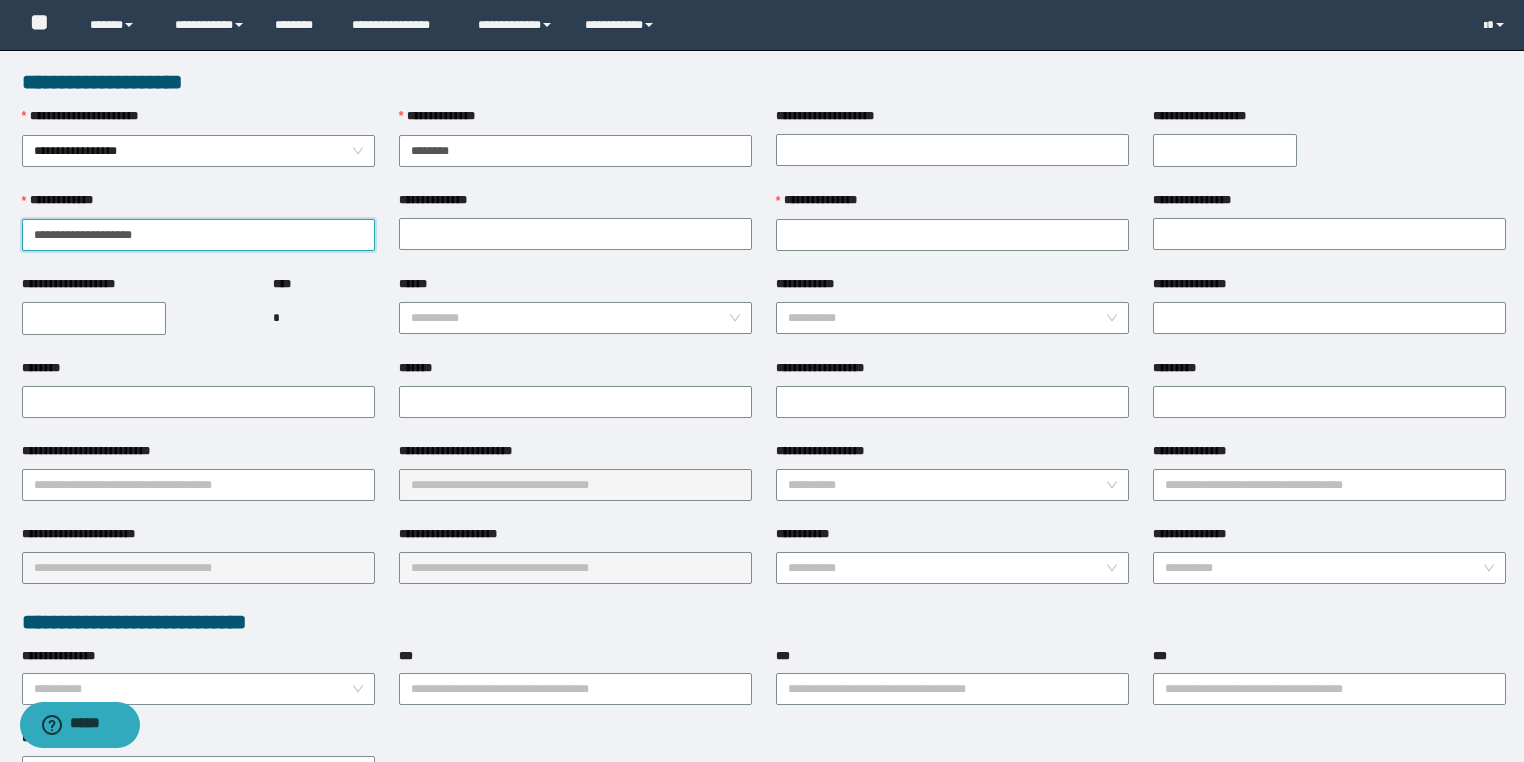 drag, startPoint x: 97, startPoint y: 231, endPoint x: 0, endPoint y: 244, distance: 97.867256 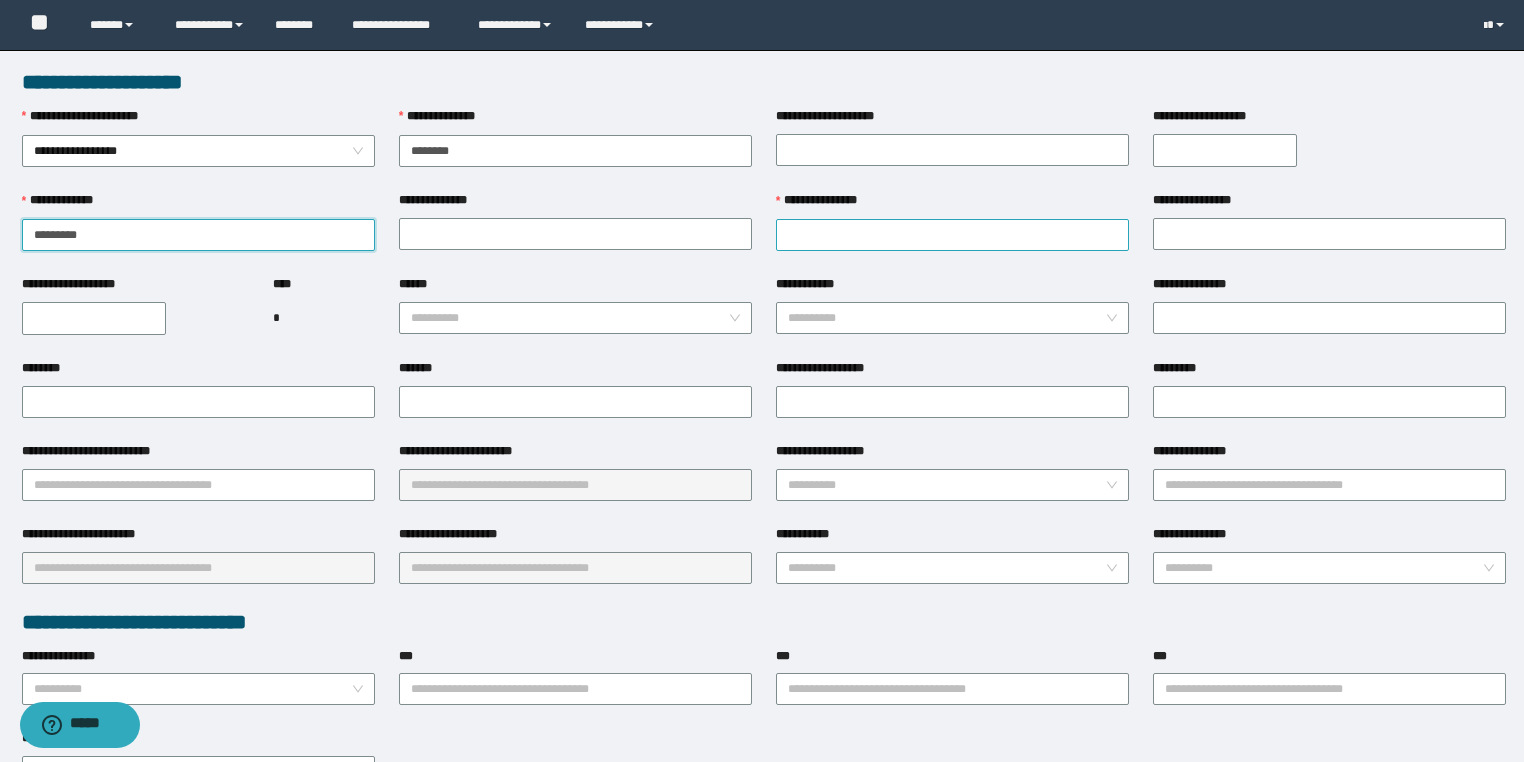 type on "********" 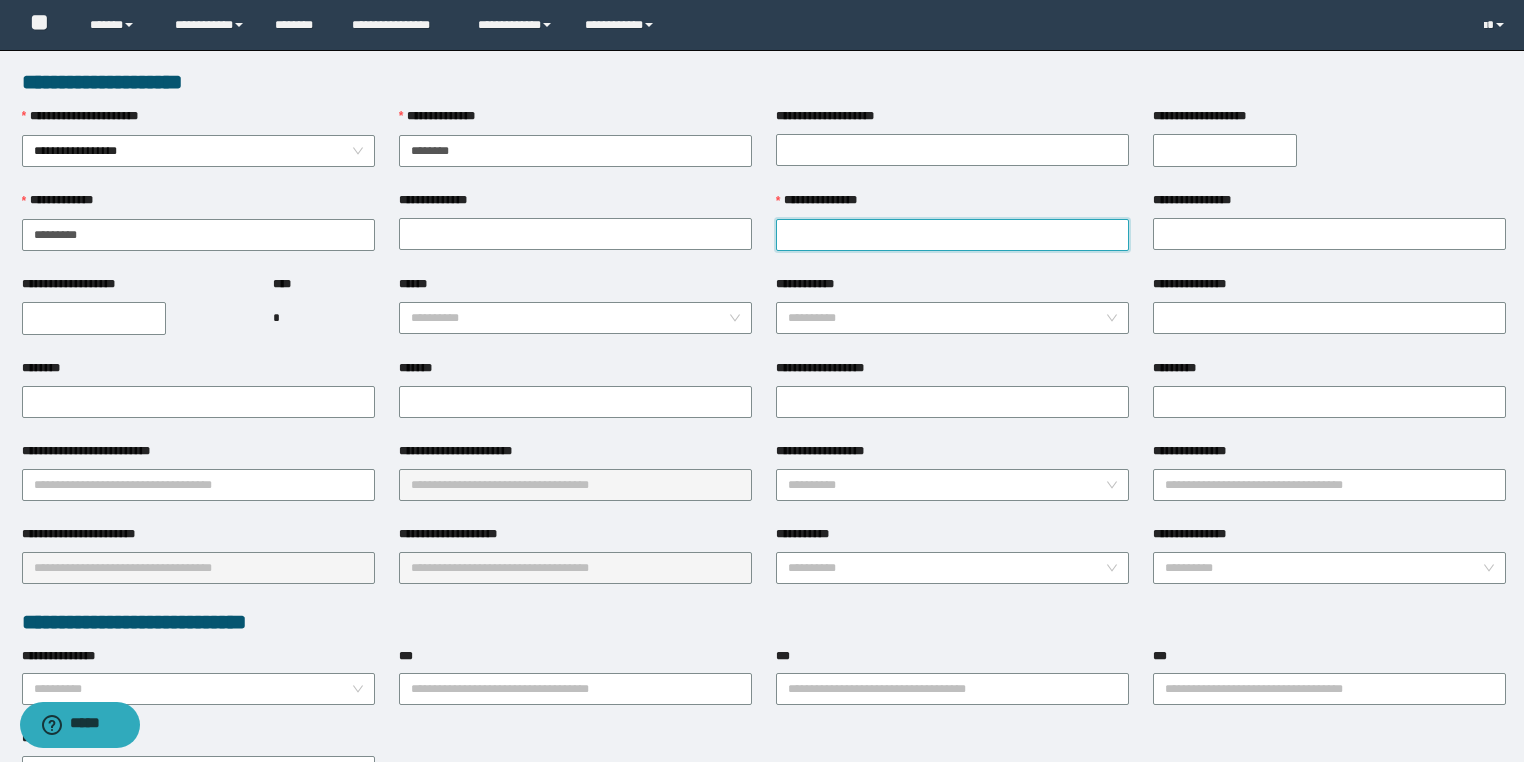 click on "**********" at bounding box center [952, 235] 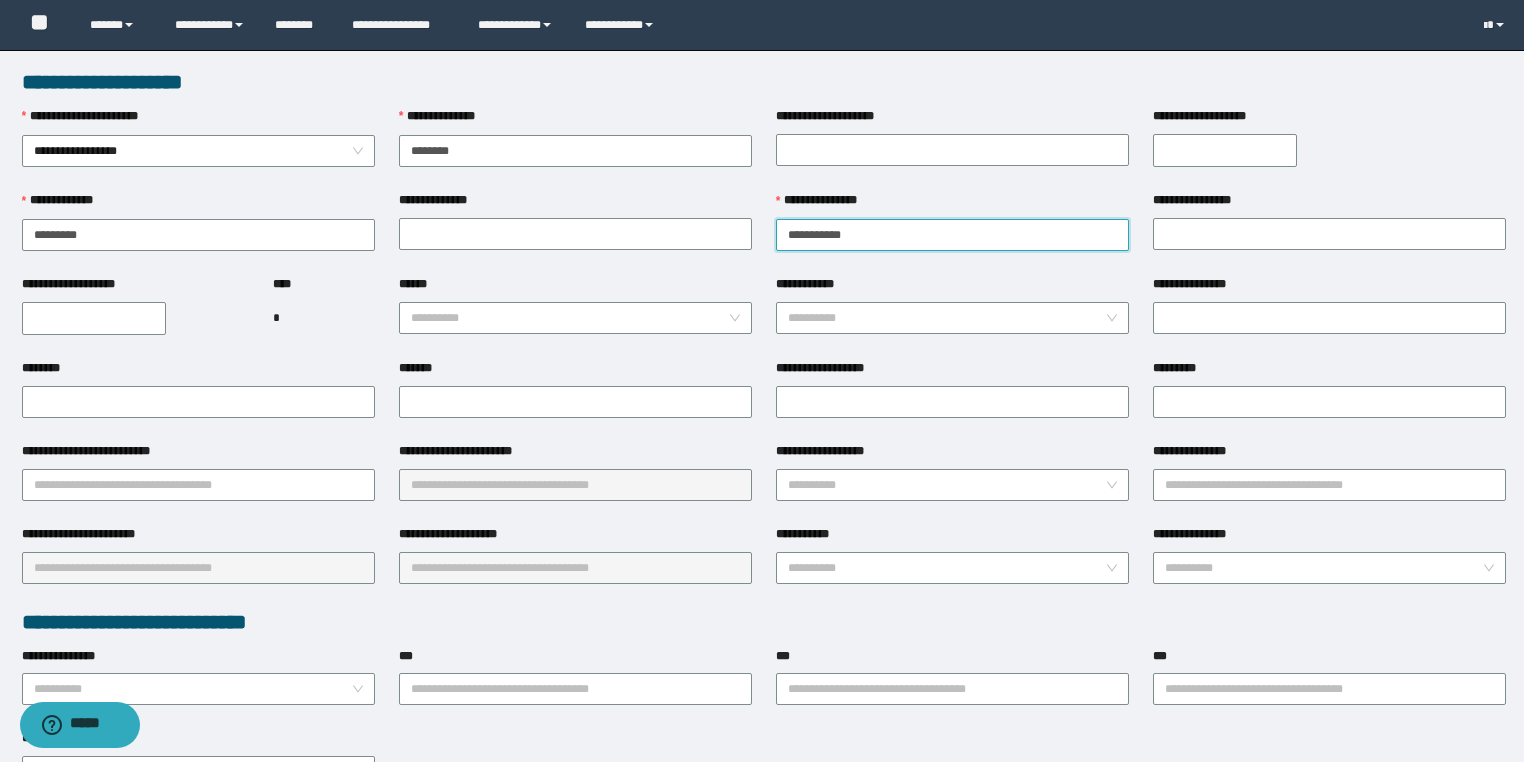 drag, startPoint x: 863, startPoint y: 233, endPoint x: 823, endPoint y: 232, distance: 40.012497 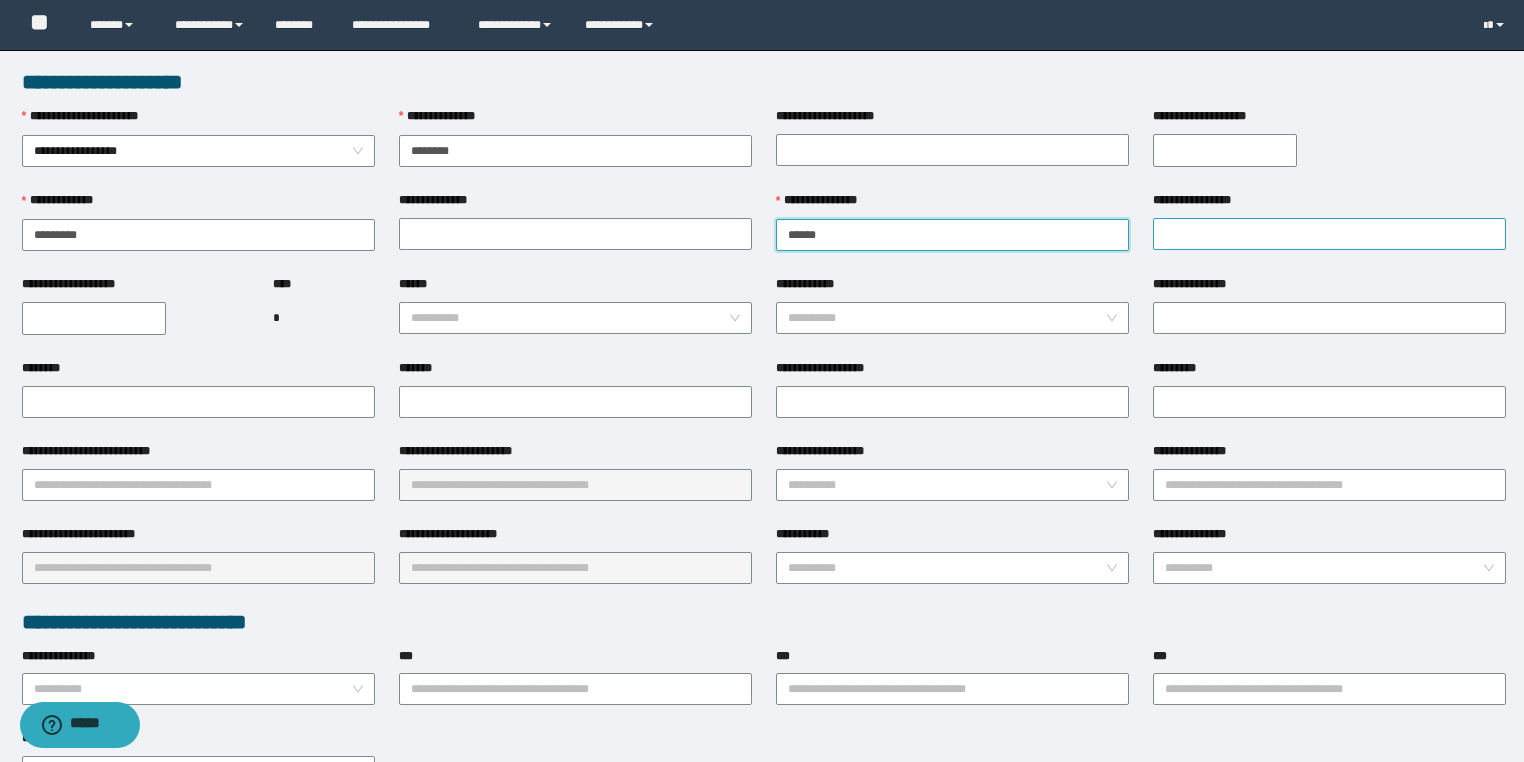 type on "******" 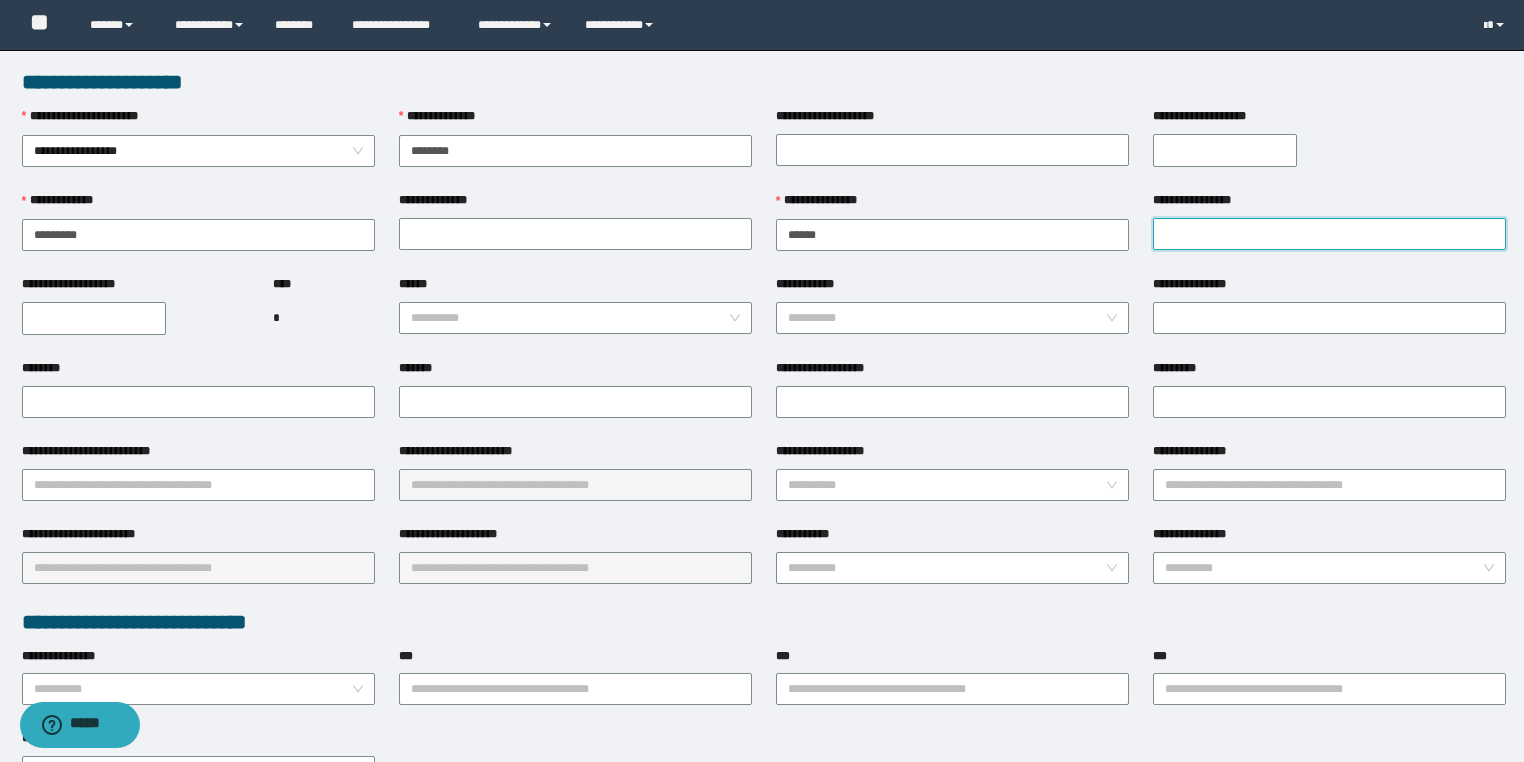 click on "**********" at bounding box center (1329, 234) 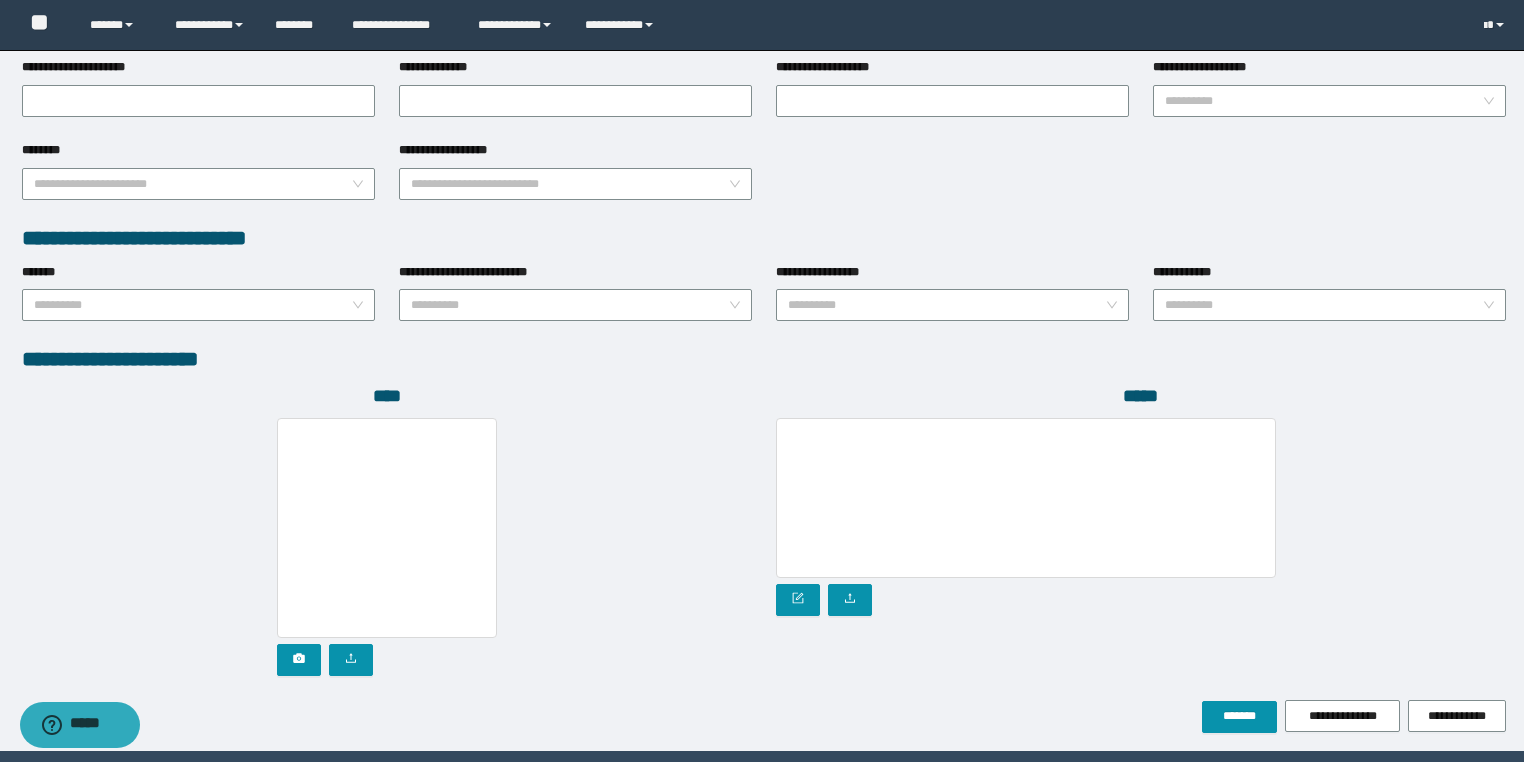 scroll, scrollTop: 880, scrollLeft: 0, axis: vertical 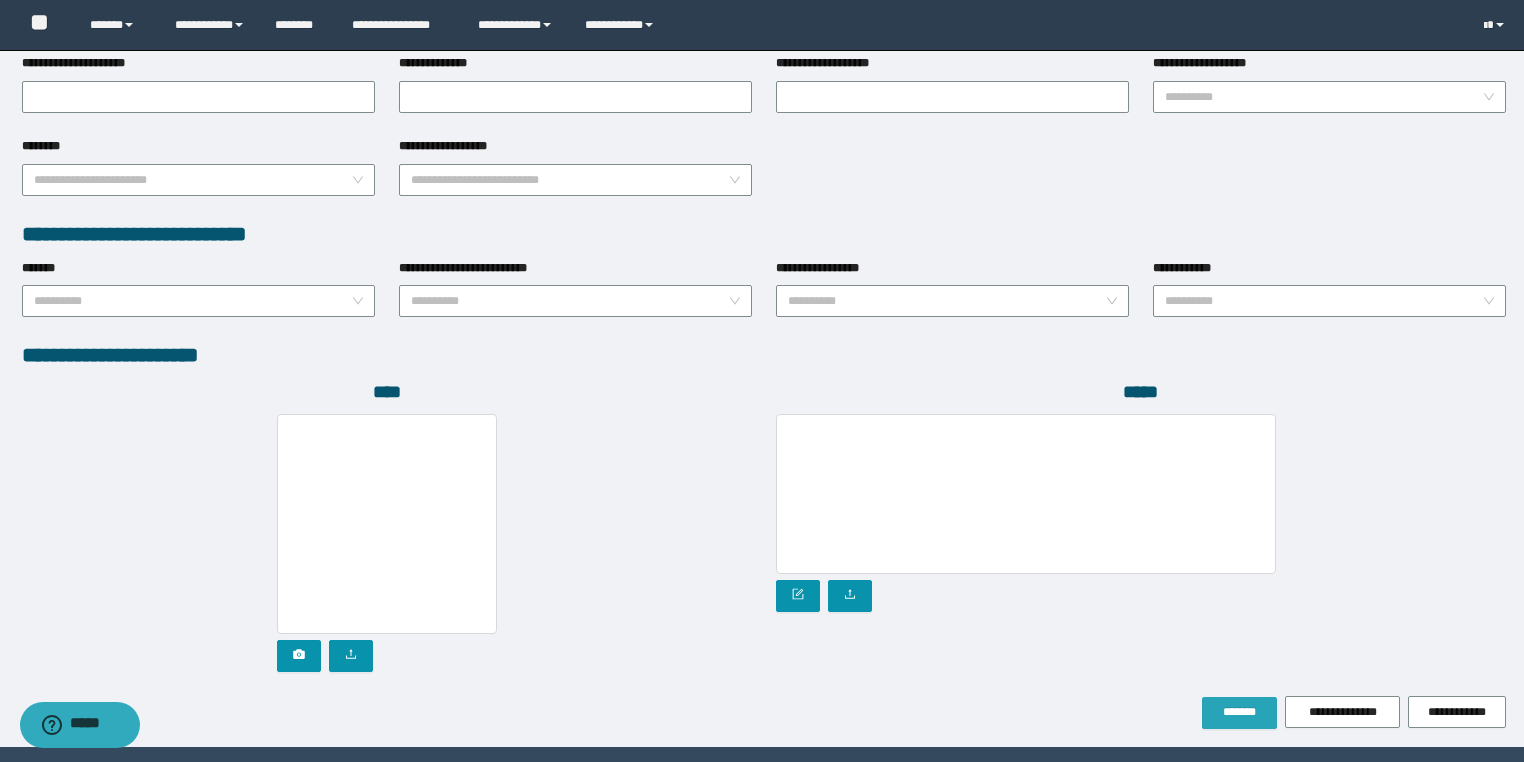 type on "****" 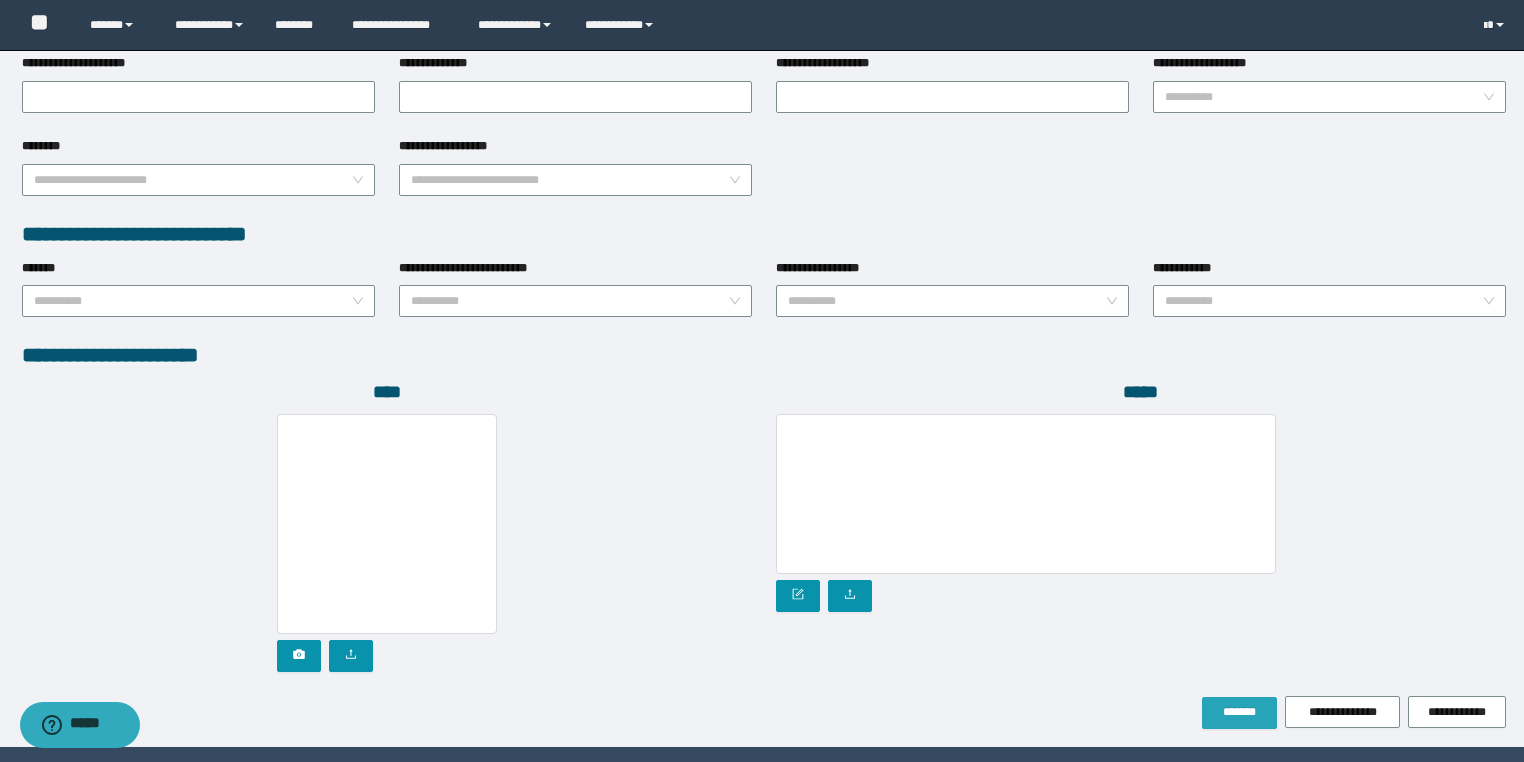 click on "*******" at bounding box center [1239, 713] 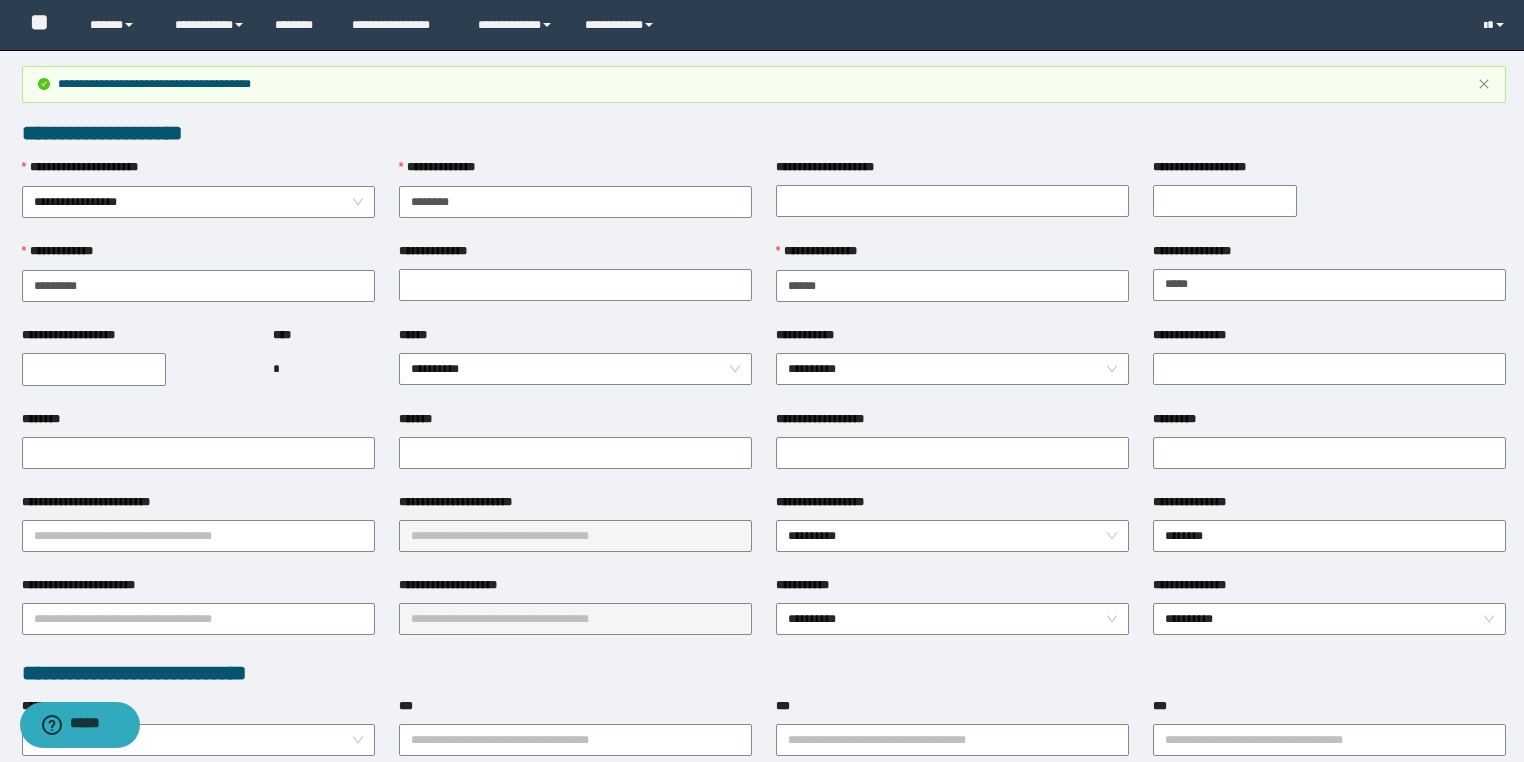 scroll, scrollTop: 0, scrollLeft: 0, axis: both 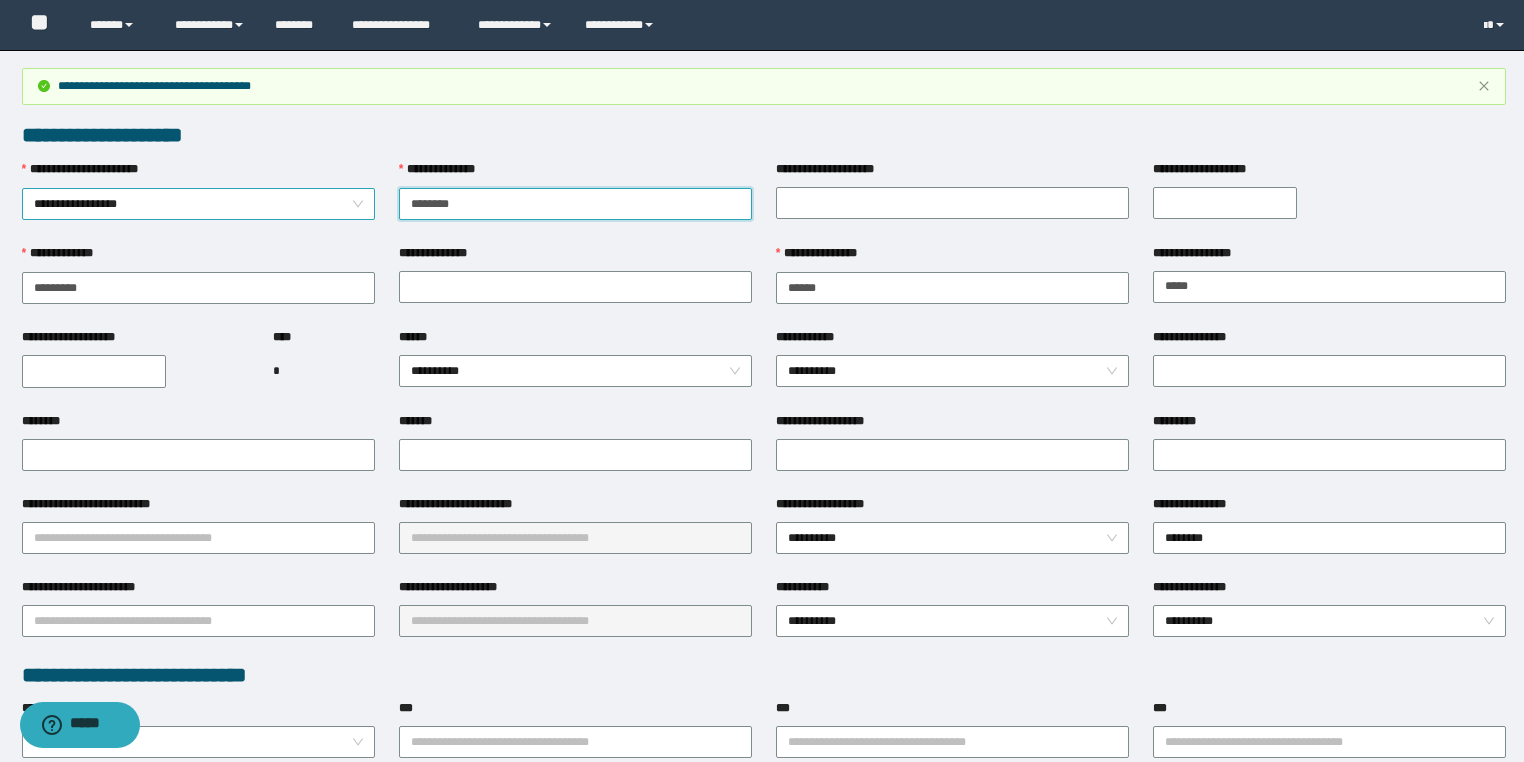 drag, startPoint x: 493, startPoint y: 196, endPoint x: 288, endPoint y: 186, distance: 205.24376 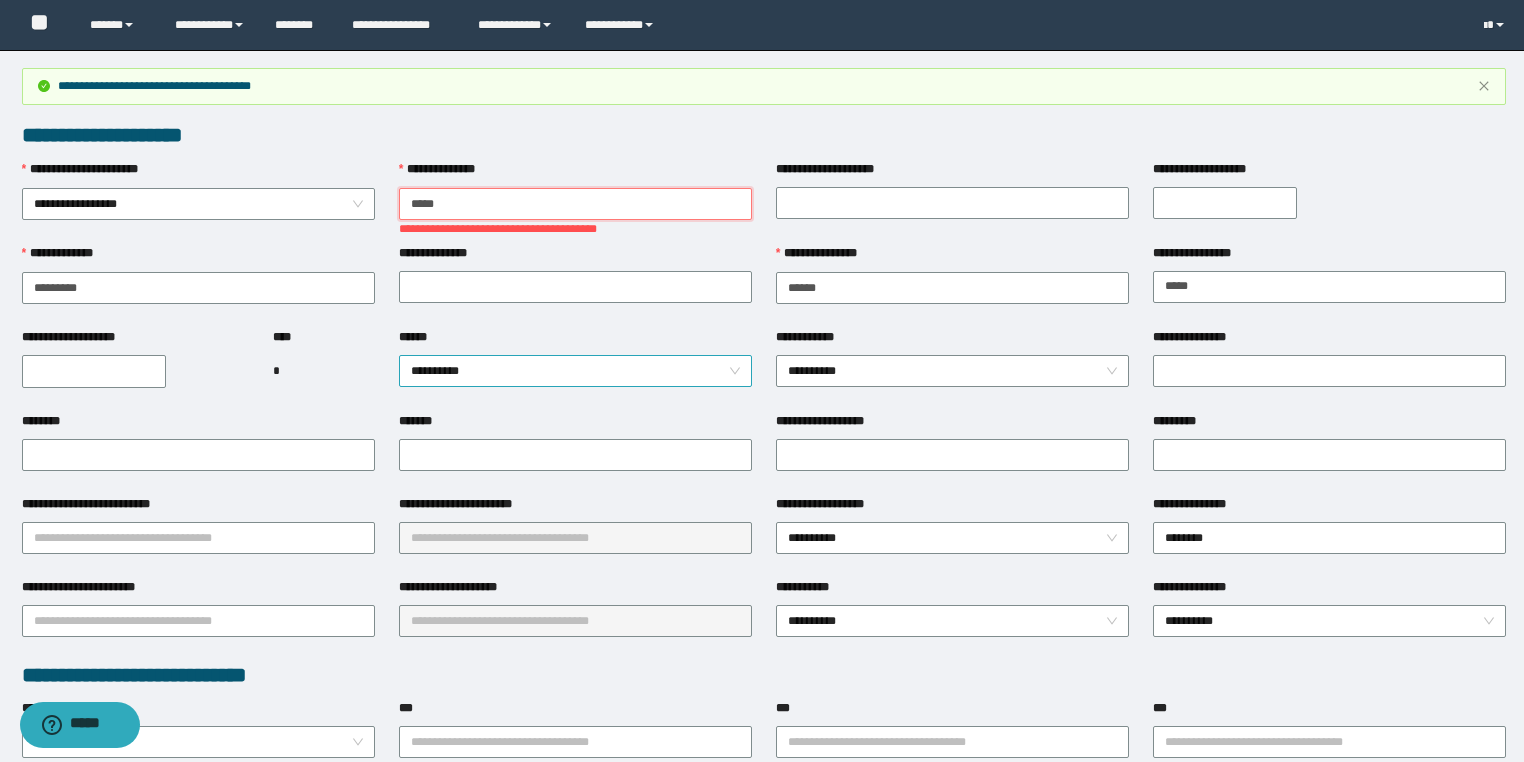 type on "********" 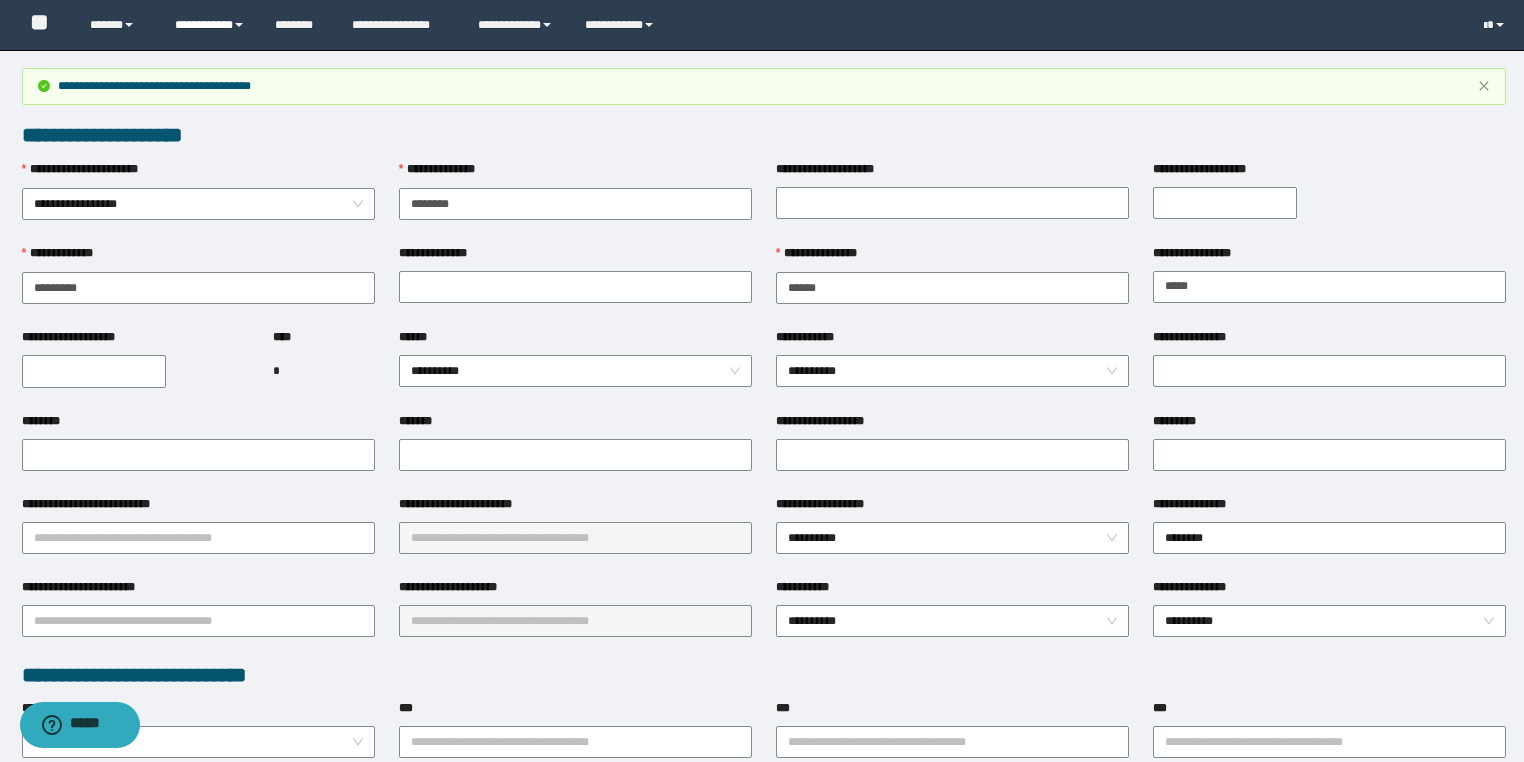 click on "**********" at bounding box center (210, 25) 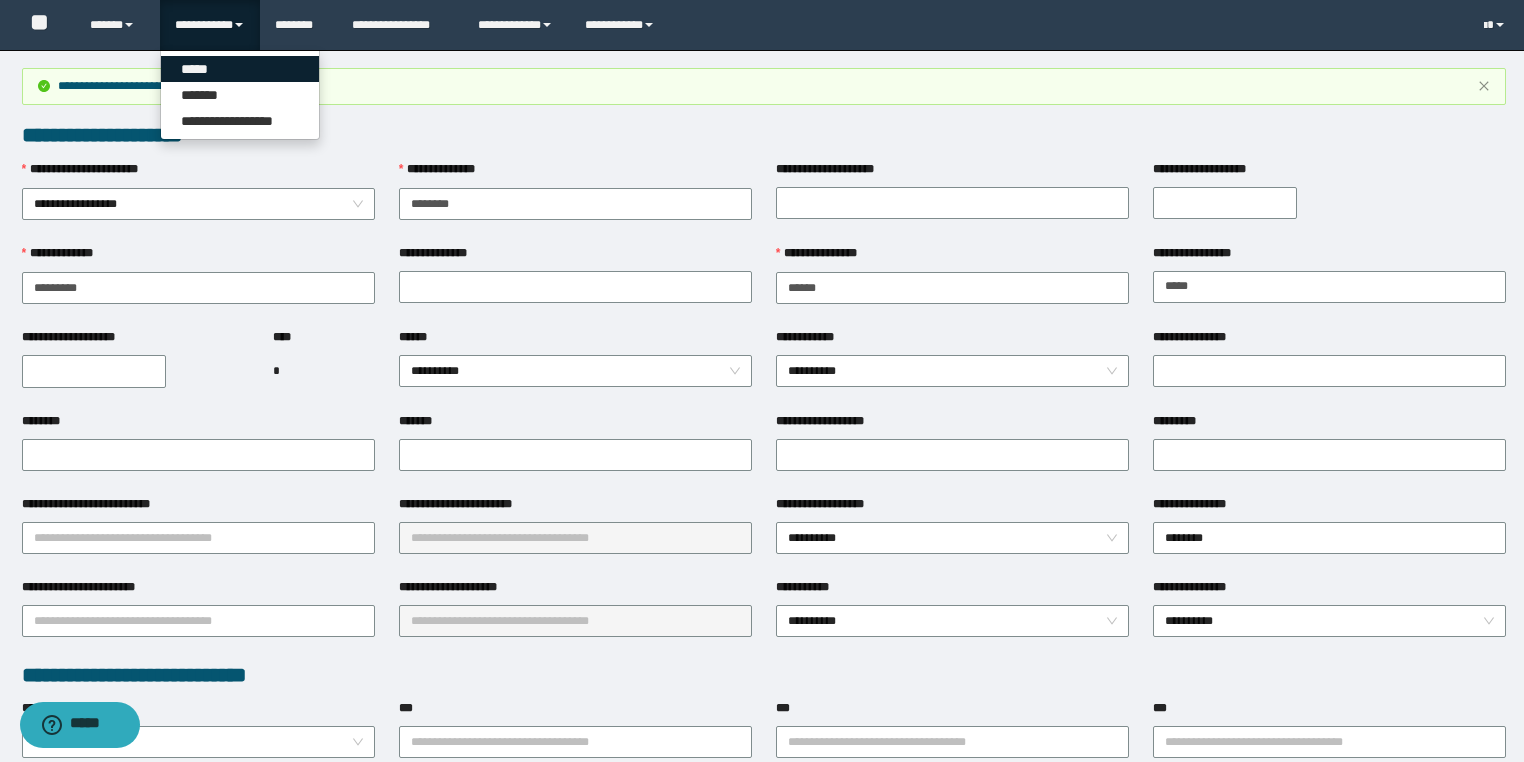 click on "*****" at bounding box center (240, 69) 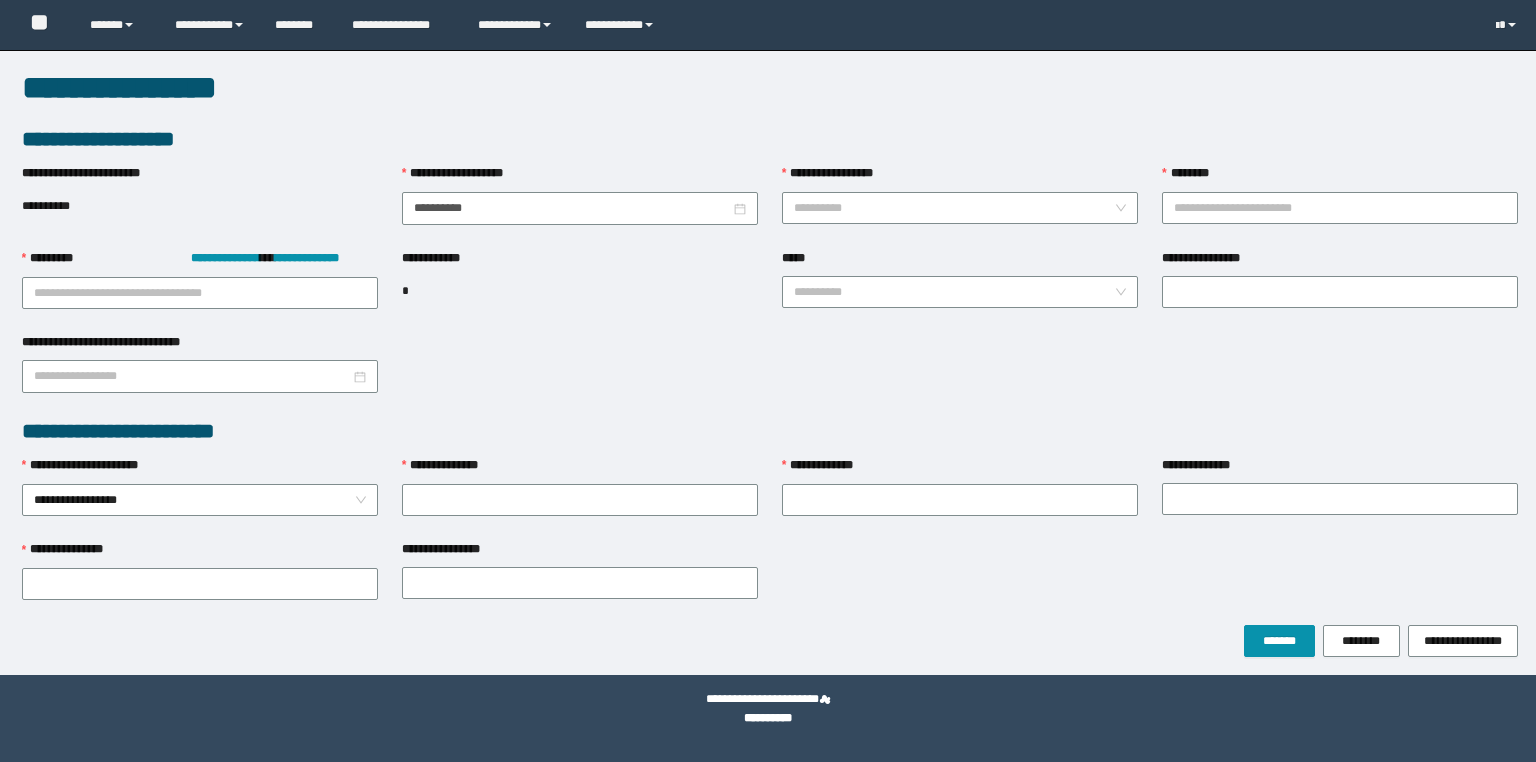 scroll, scrollTop: 0, scrollLeft: 0, axis: both 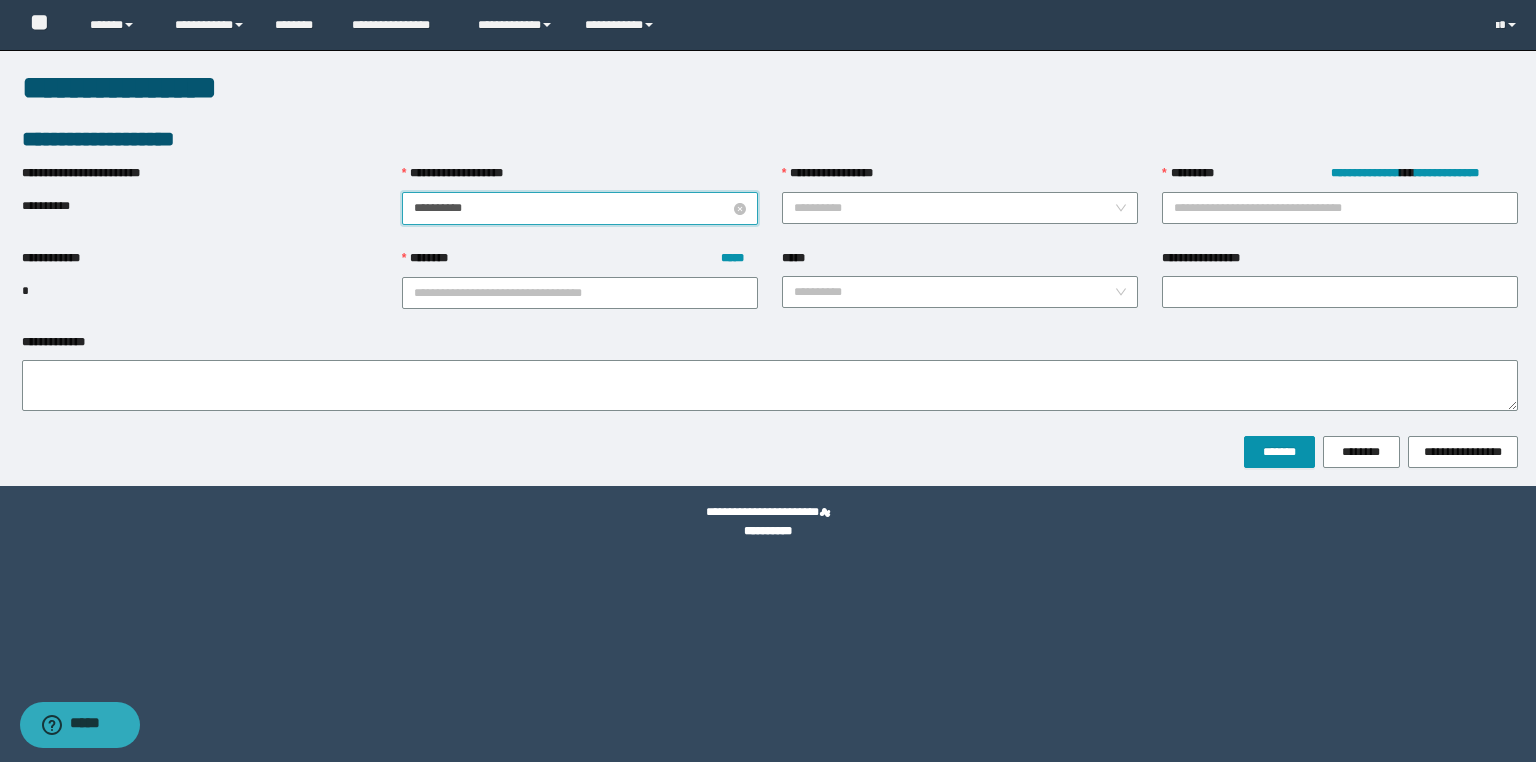 click on "**********" at bounding box center [572, 208] 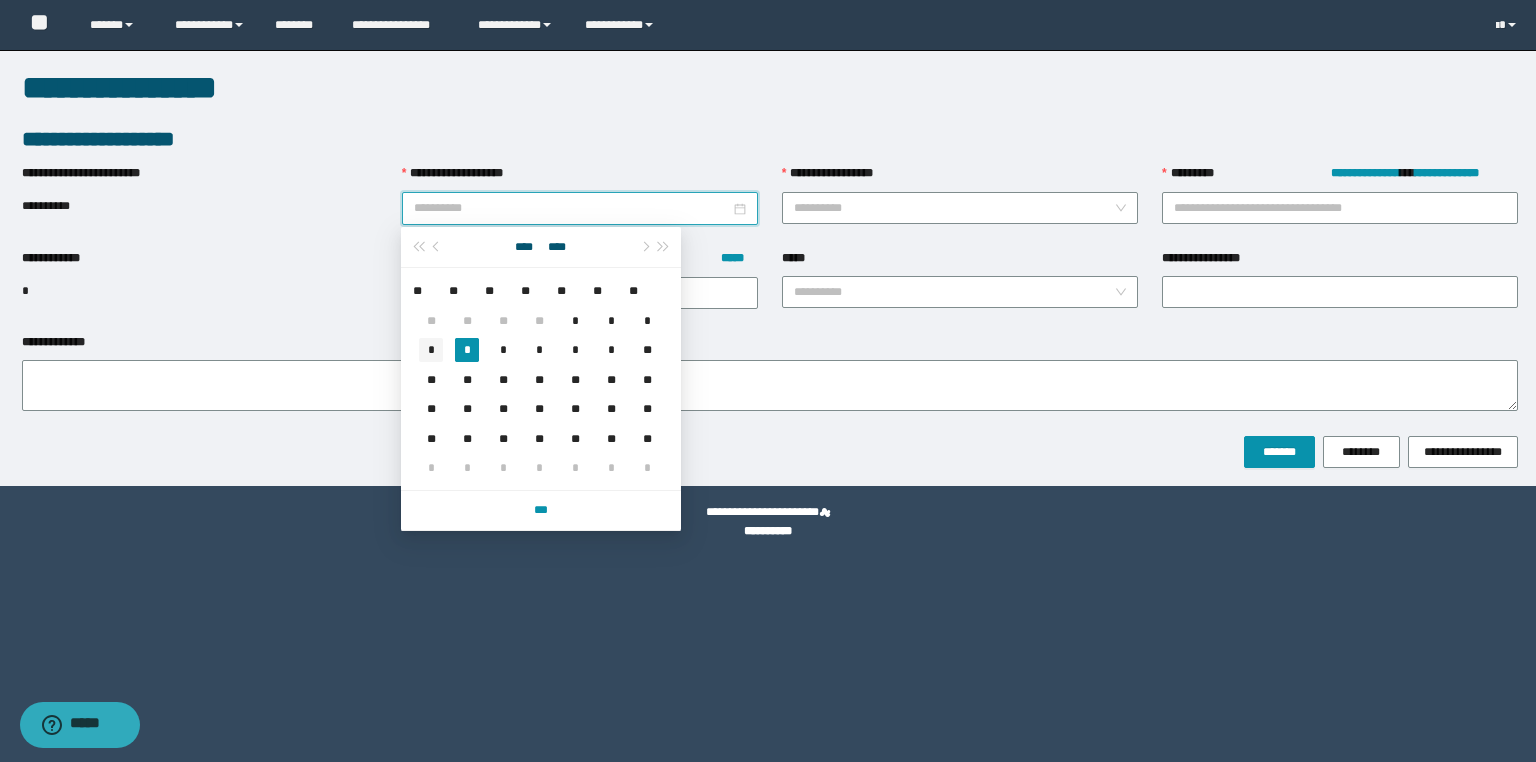 type on "**********" 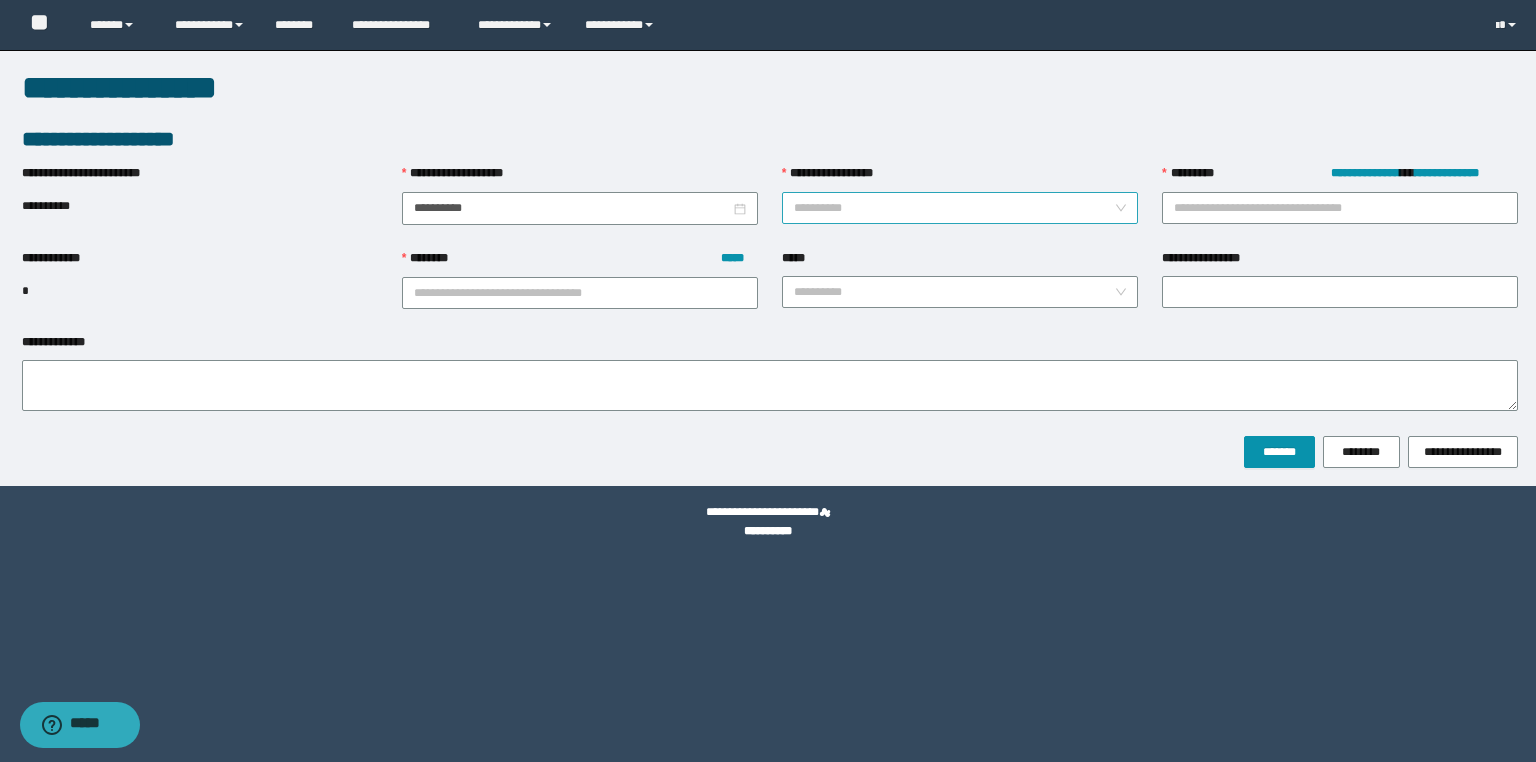 click on "**********" at bounding box center (954, 208) 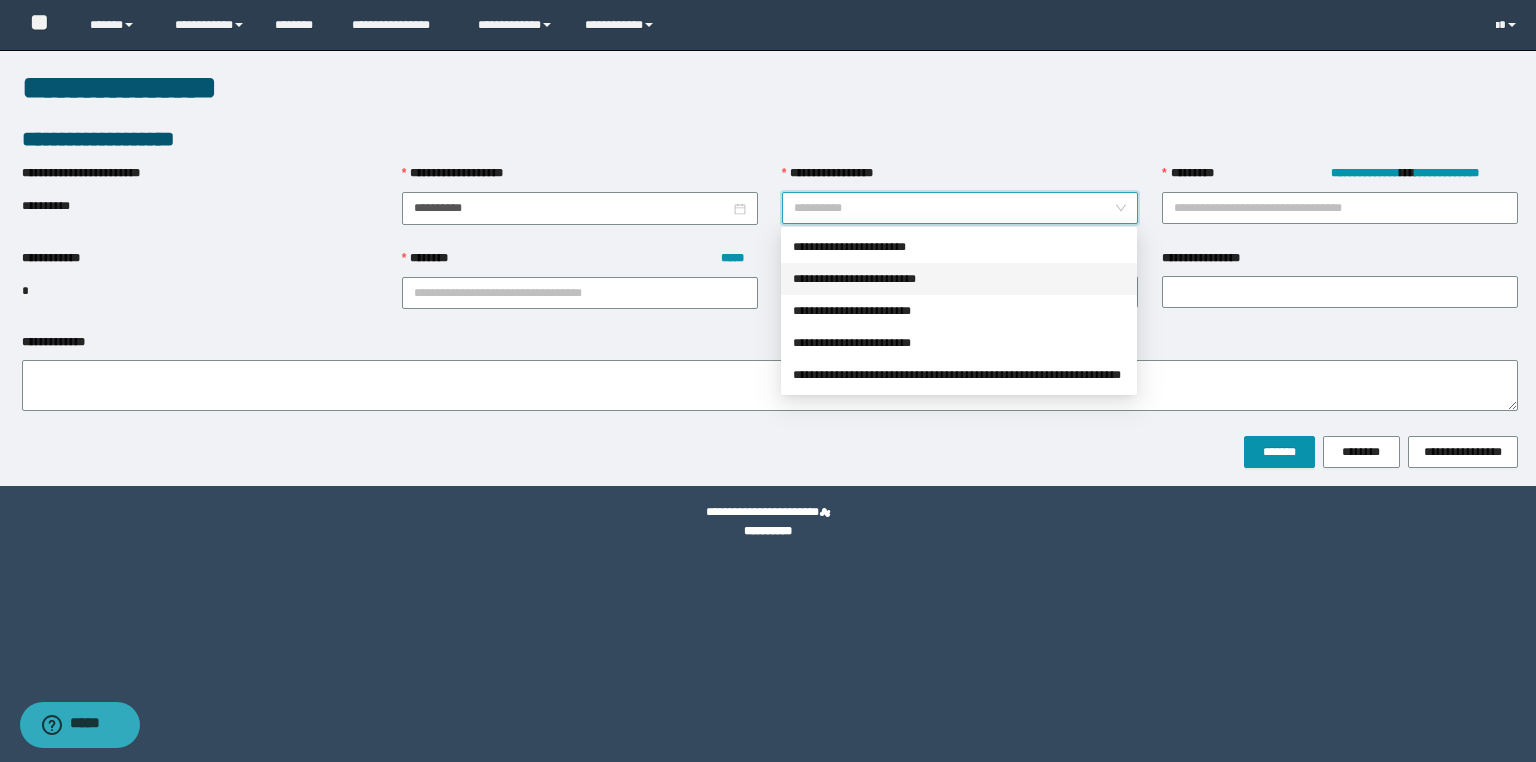 click on "**********" at bounding box center (959, 279) 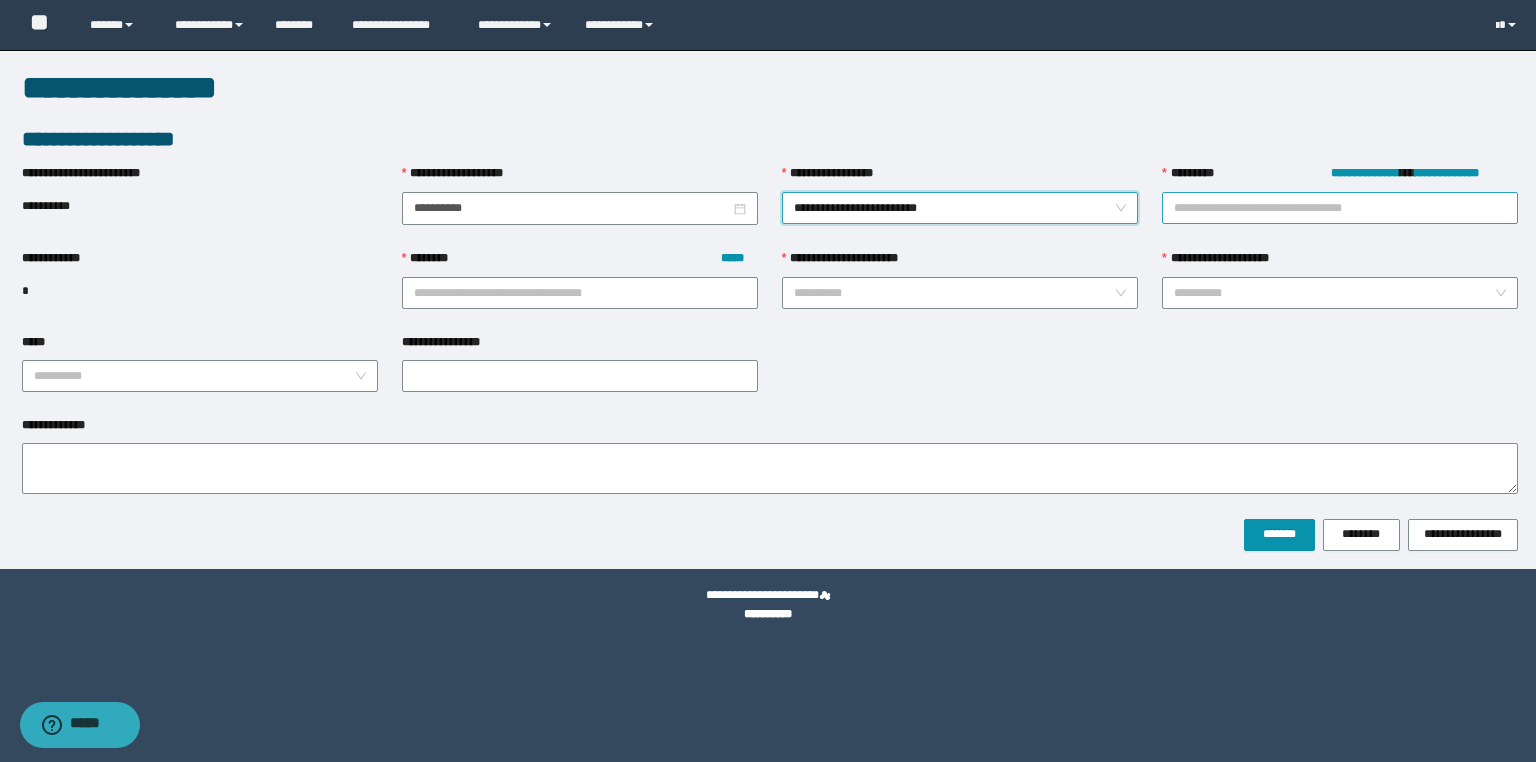 click on "**********" at bounding box center (1340, 208) 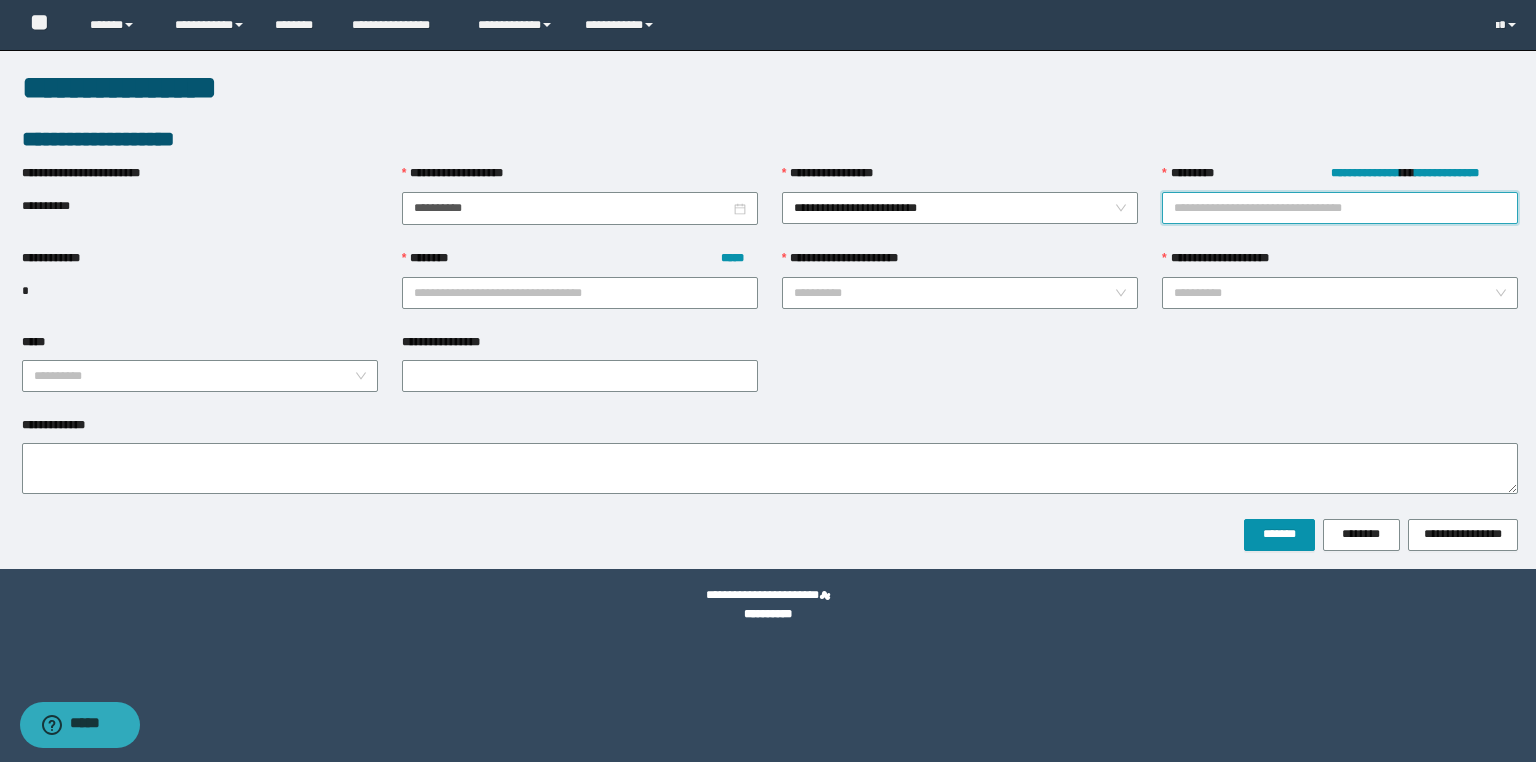 paste on "********" 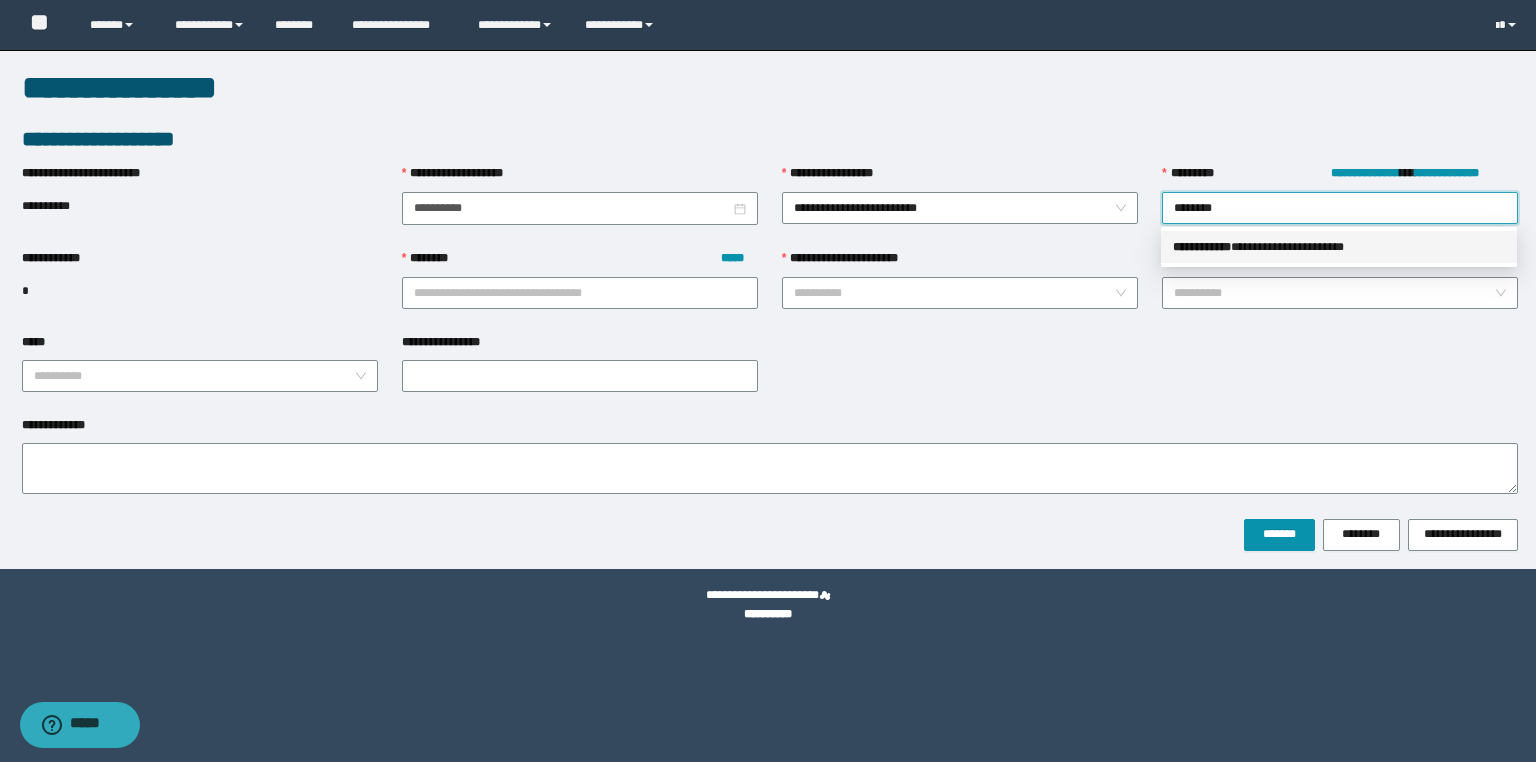click on "**********" at bounding box center [1339, 247] 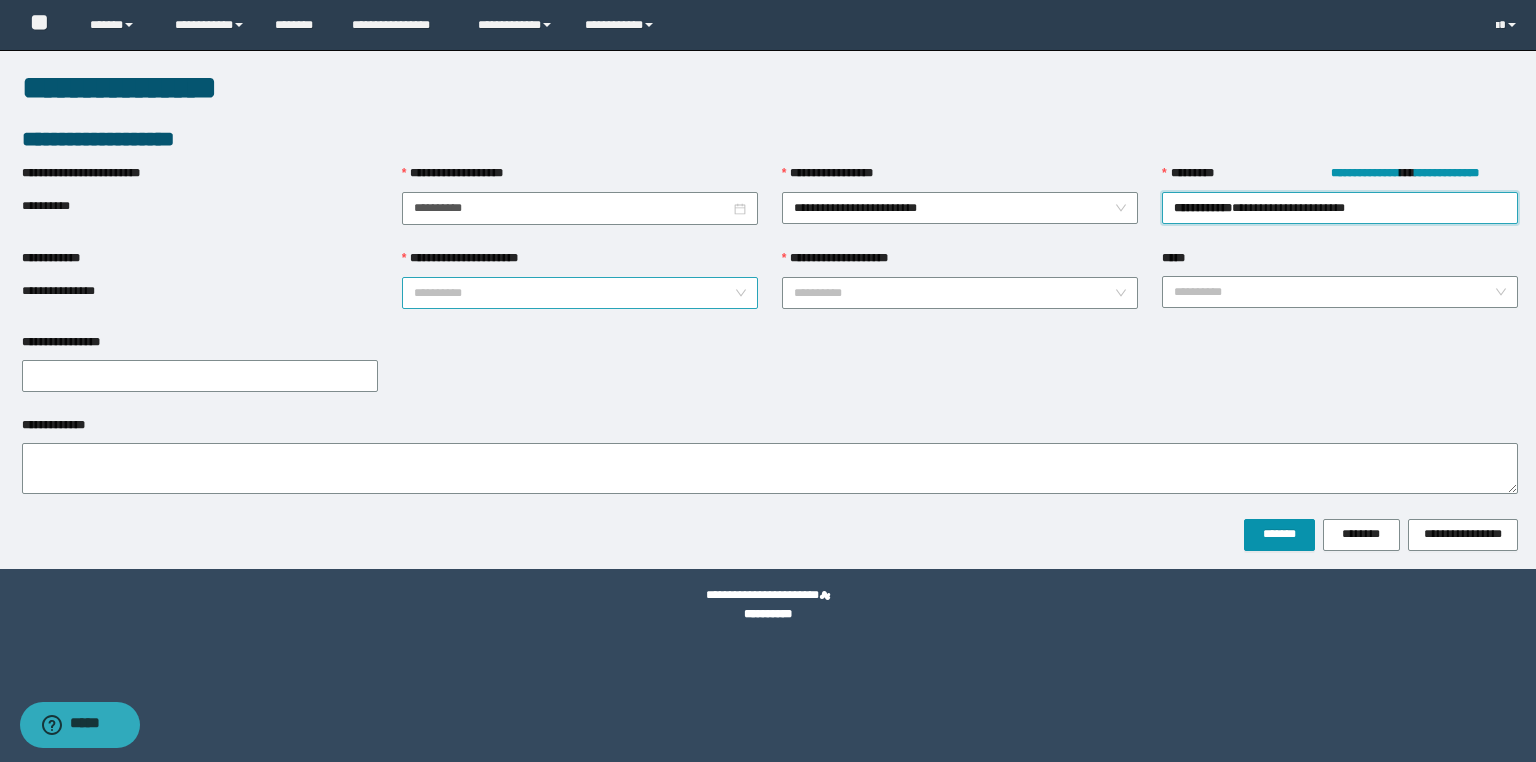 click on "**********" at bounding box center (574, 293) 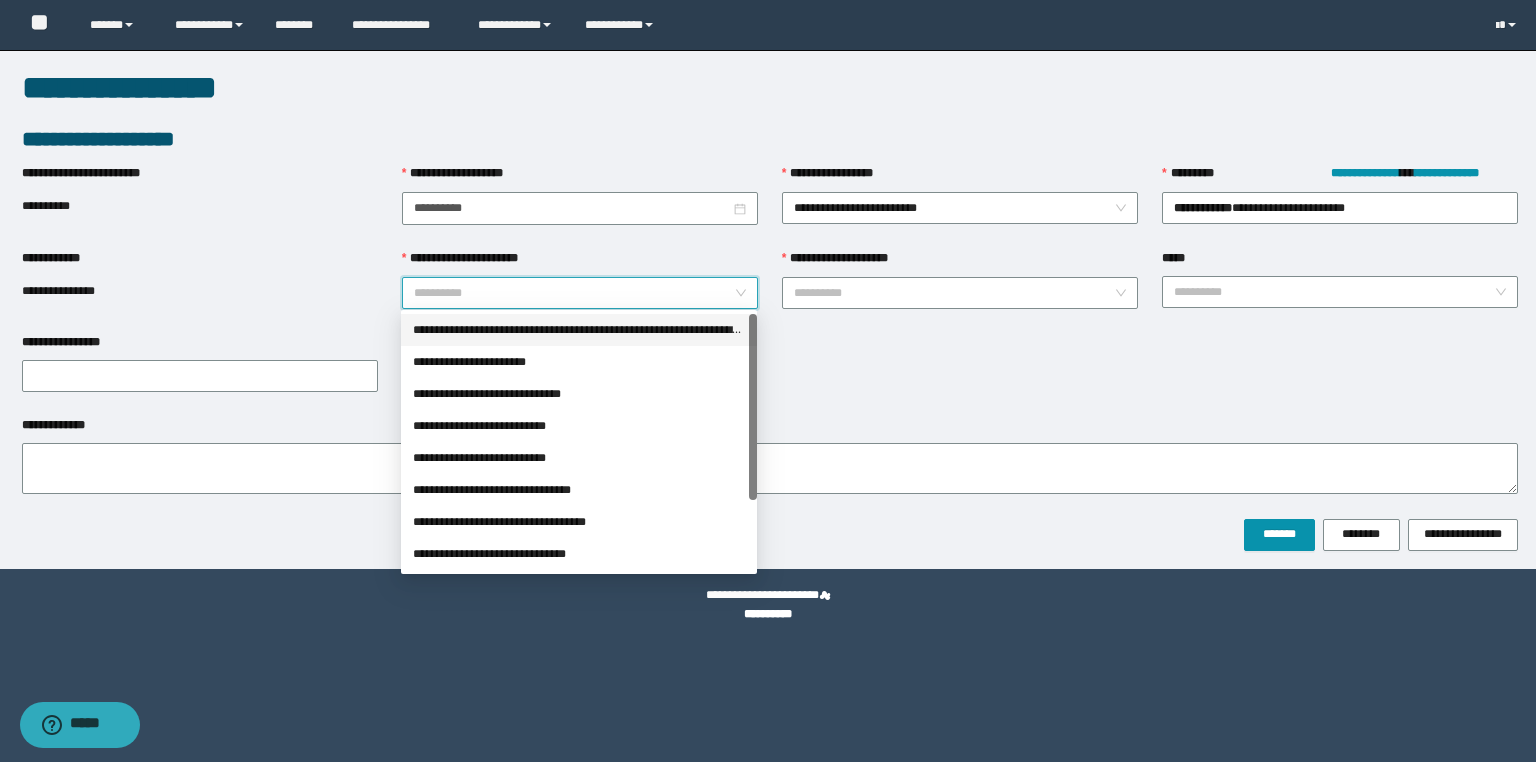 click on "**********" at bounding box center (579, 330) 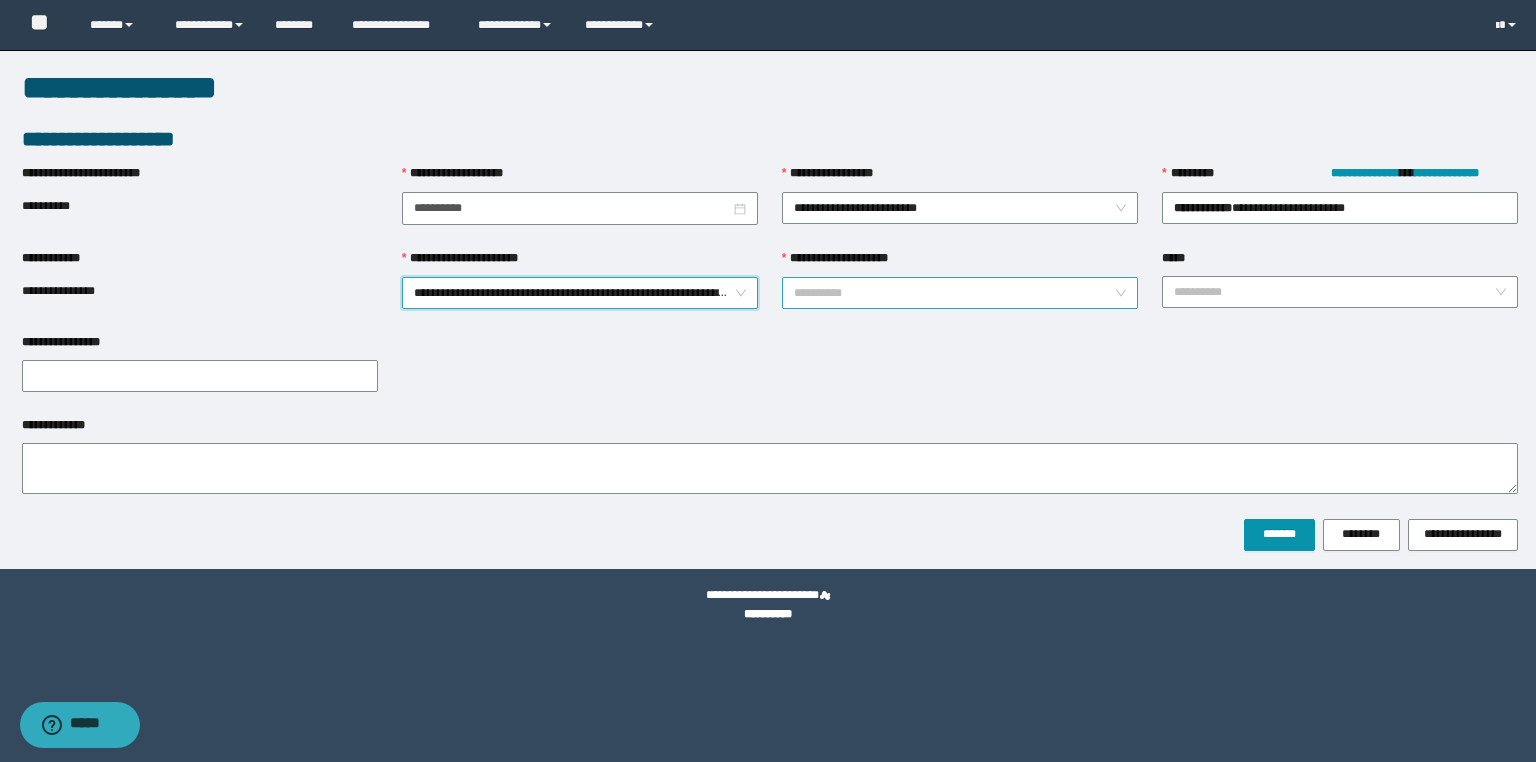 click on "**********" at bounding box center [954, 293] 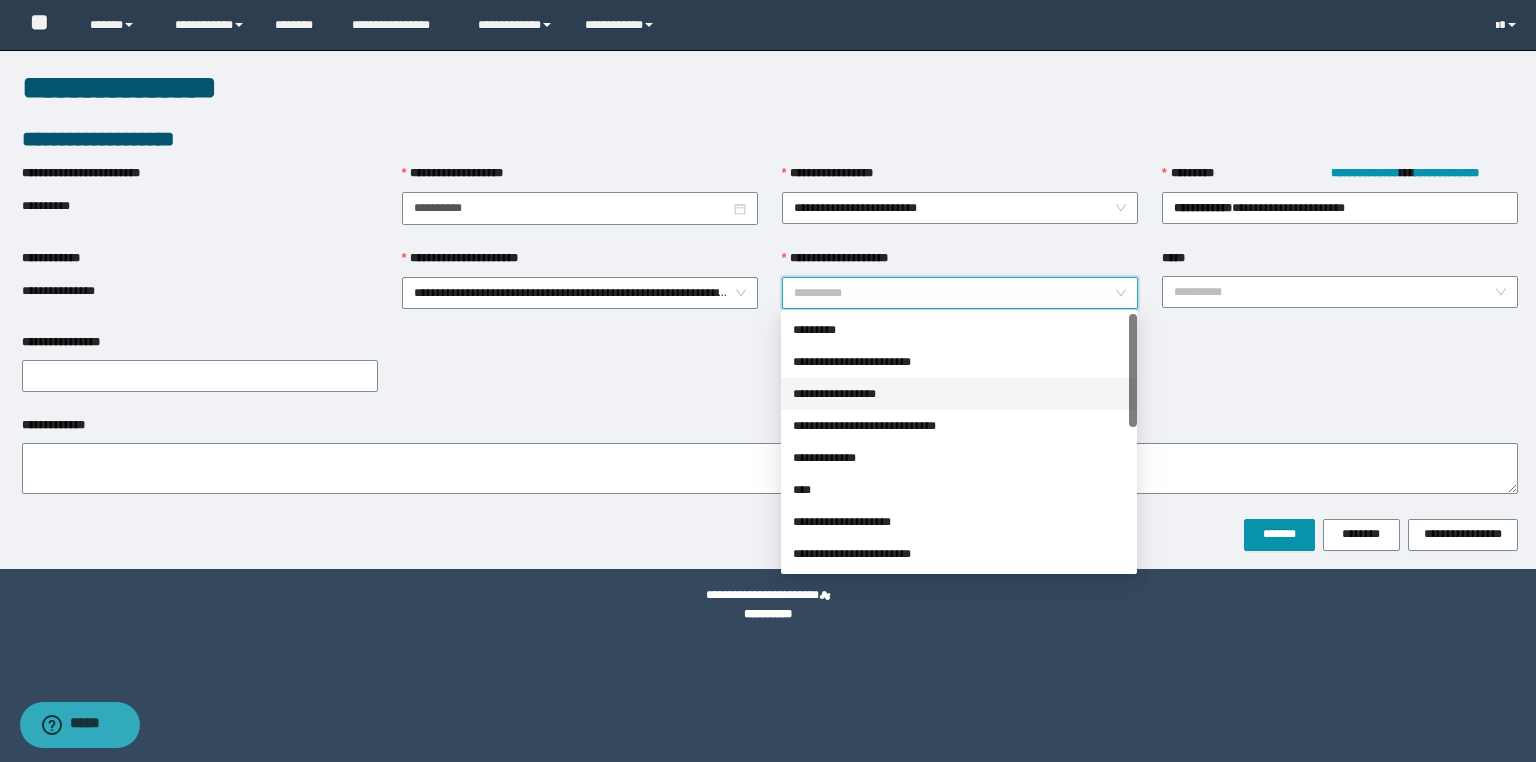 click on "**********" at bounding box center [959, 394] 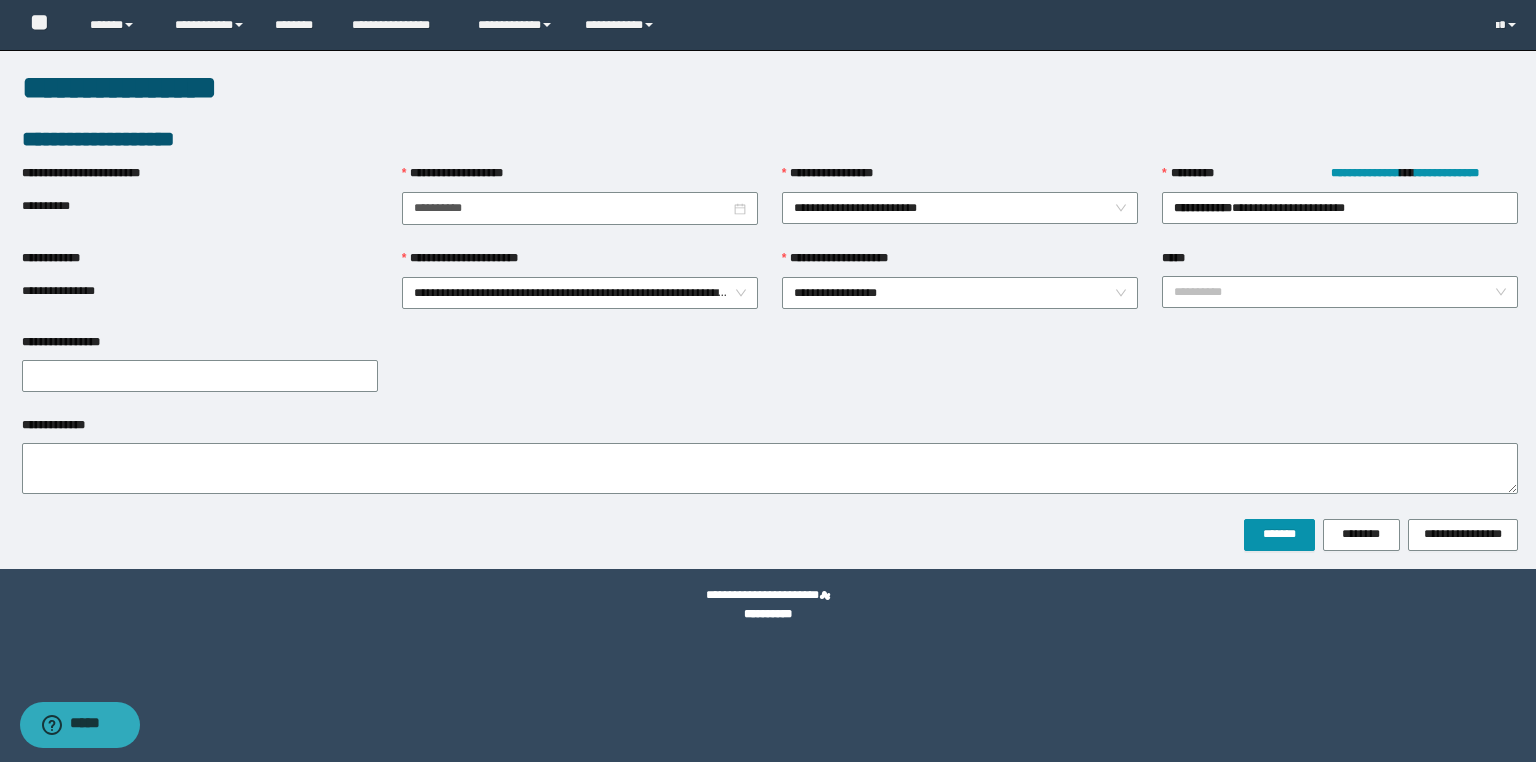 click on "*****" at bounding box center [1340, 262] 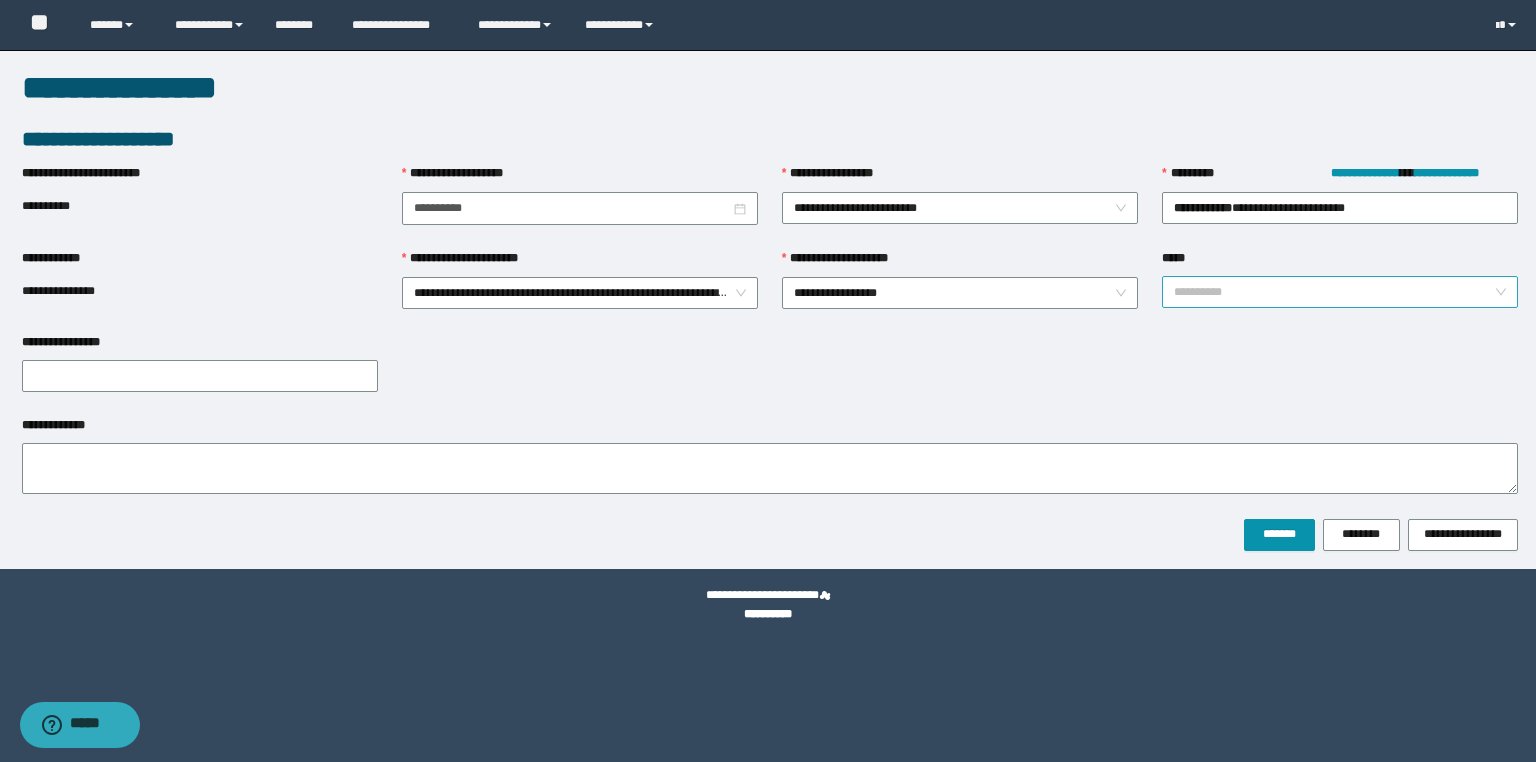 click on "*****" at bounding box center [1334, 292] 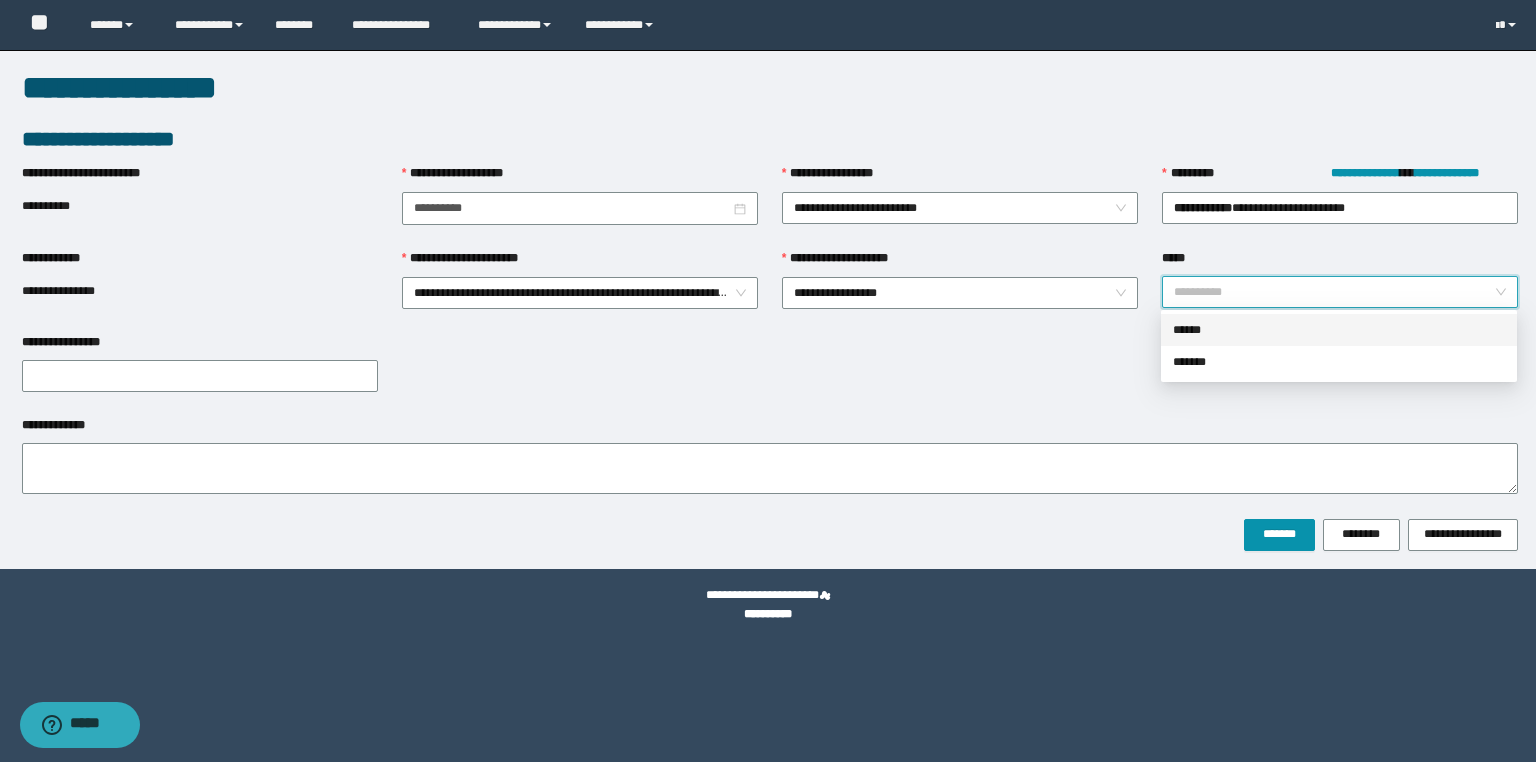 click on "******" at bounding box center [1339, 330] 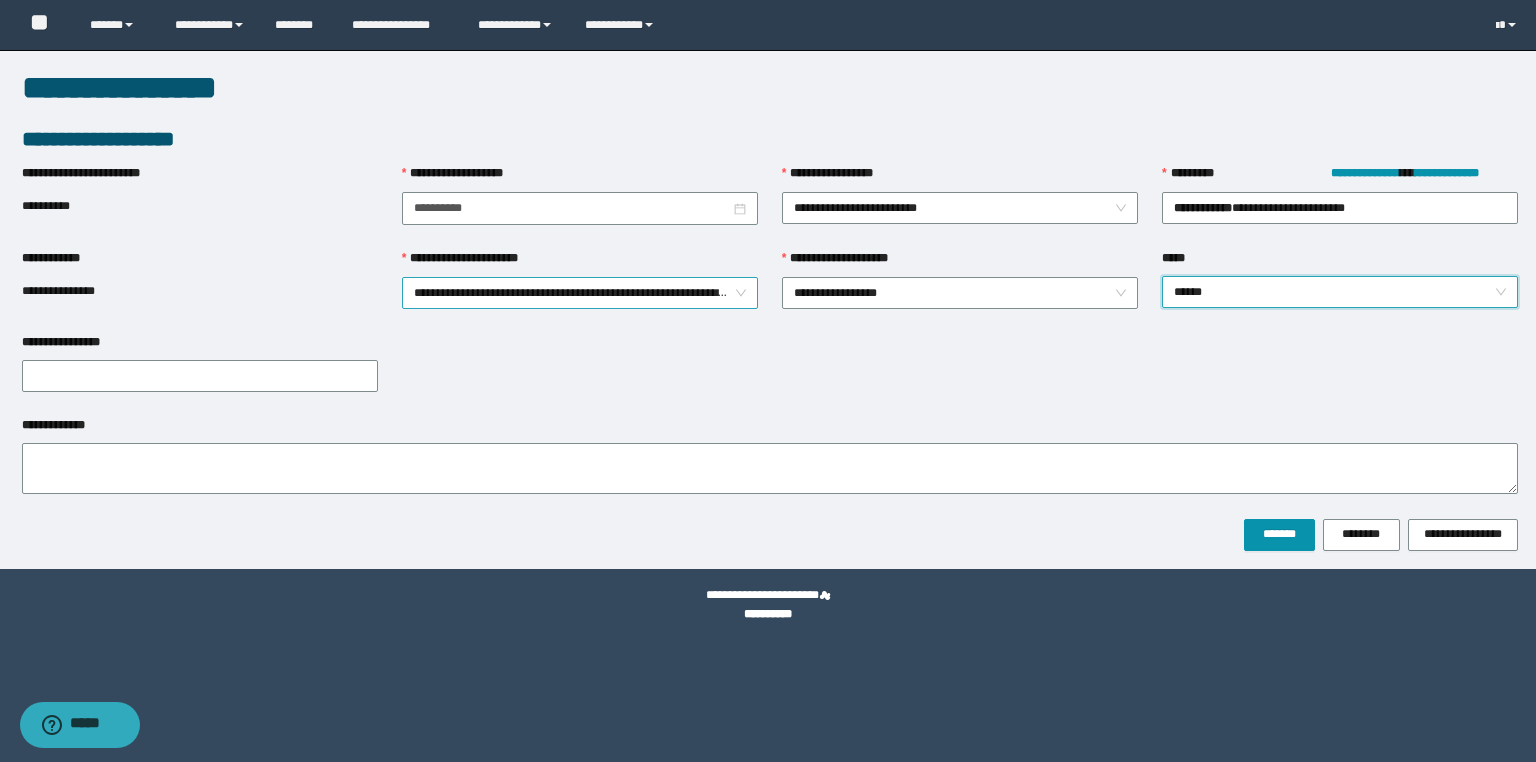click on "**********" at bounding box center (580, 293) 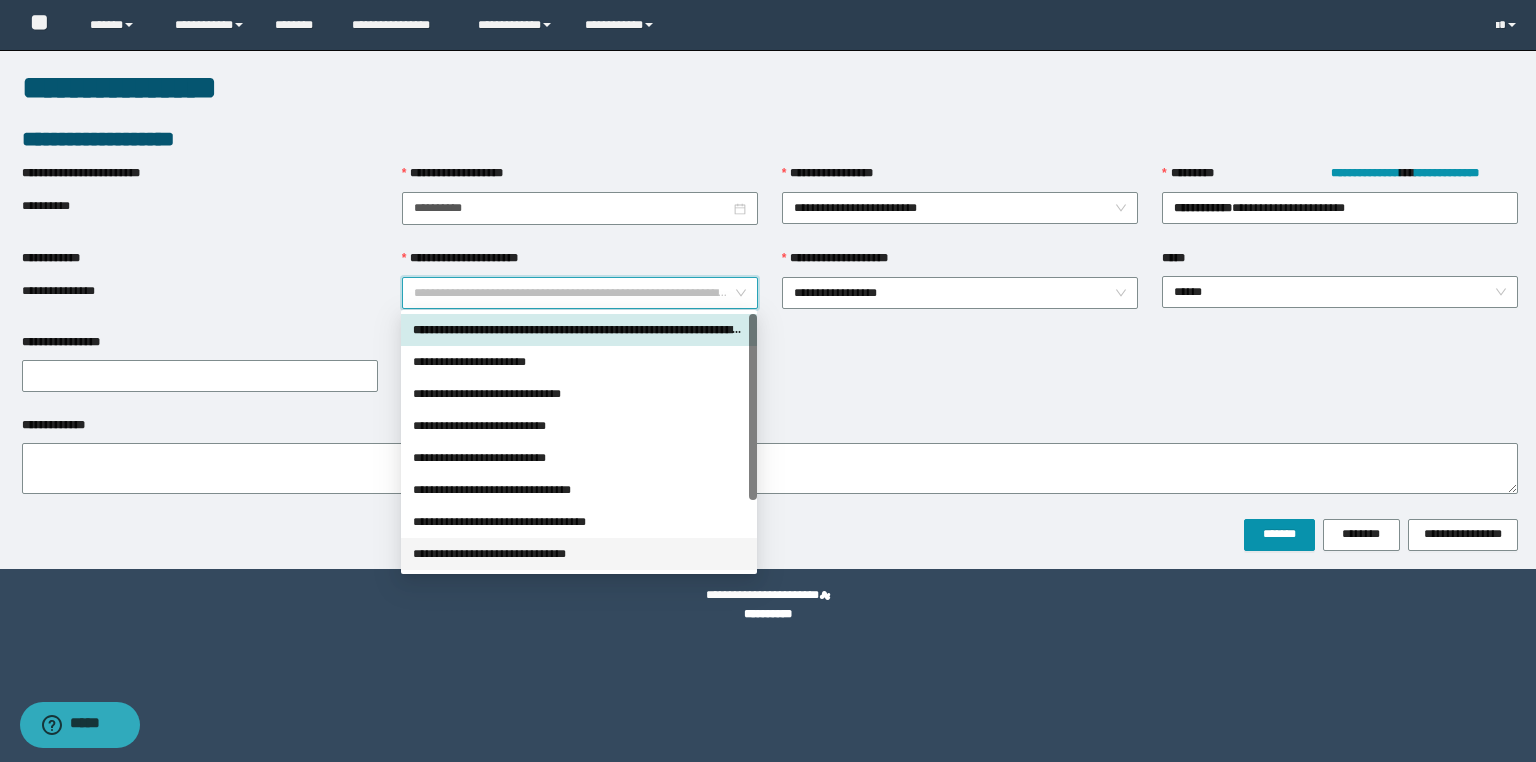 scroll, scrollTop: 0, scrollLeft: 0, axis: both 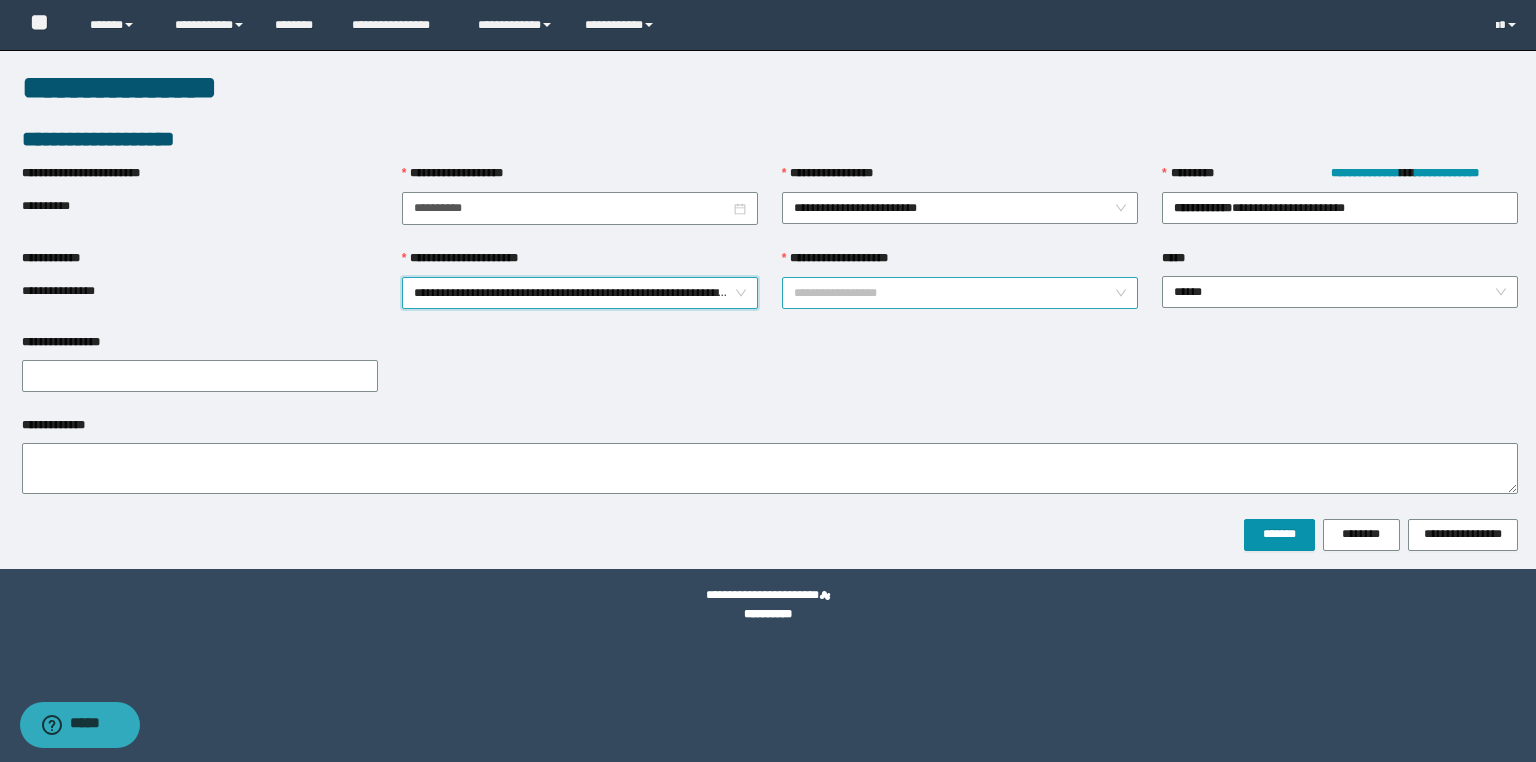 click on "**********" at bounding box center (960, 293) 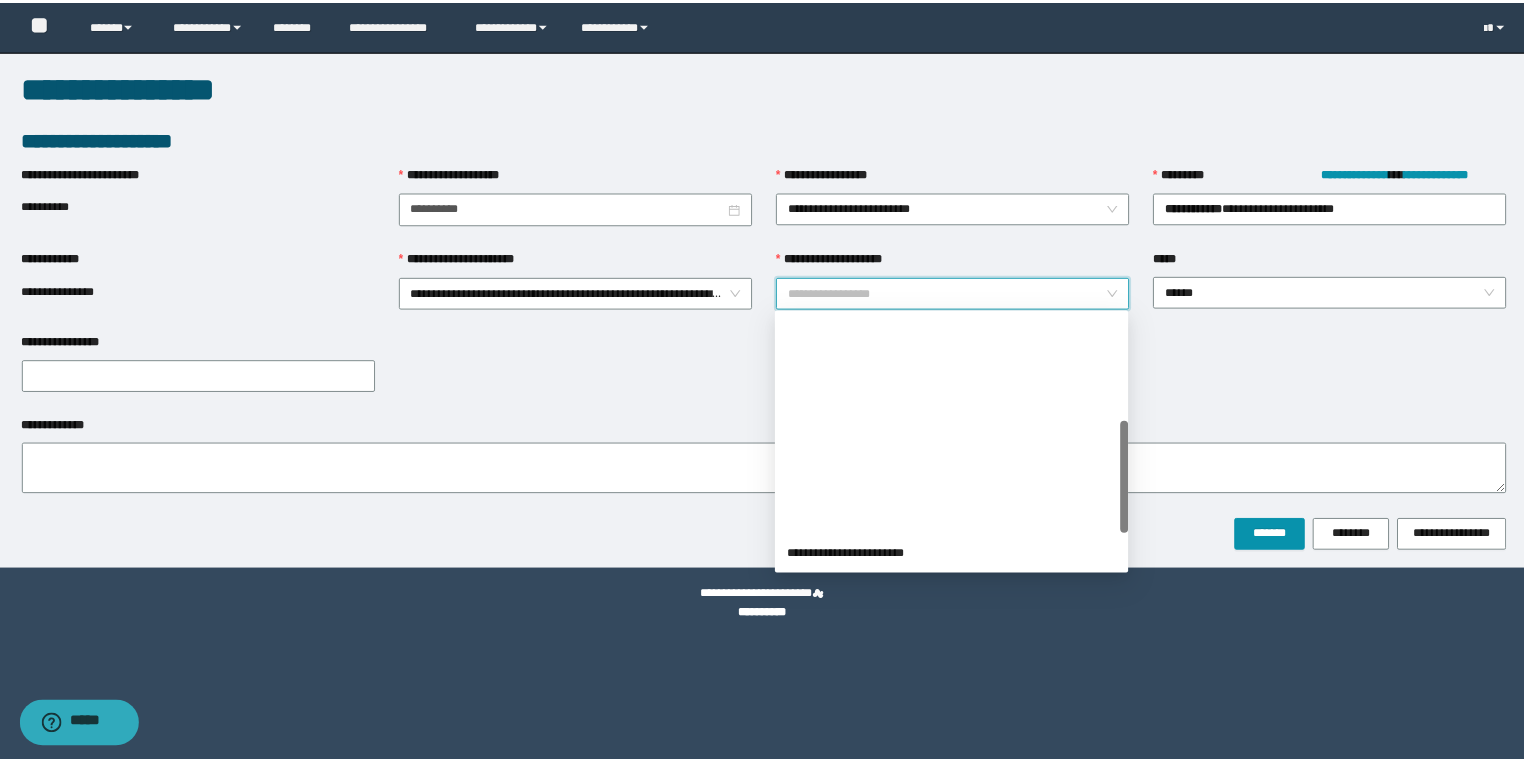 scroll, scrollTop: 240, scrollLeft: 0, axis: vertical 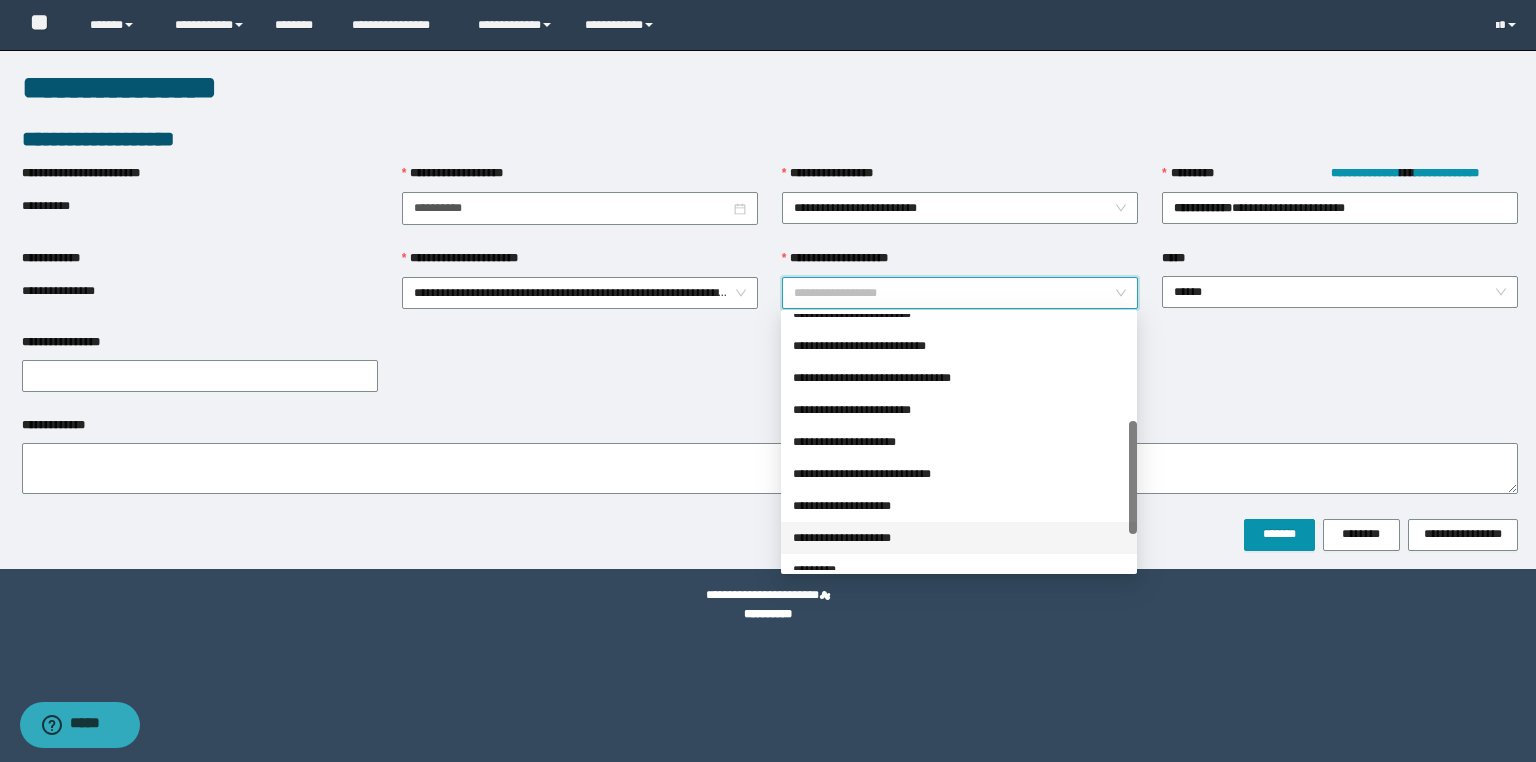 click on "**********" at bounding box center [959, 538] 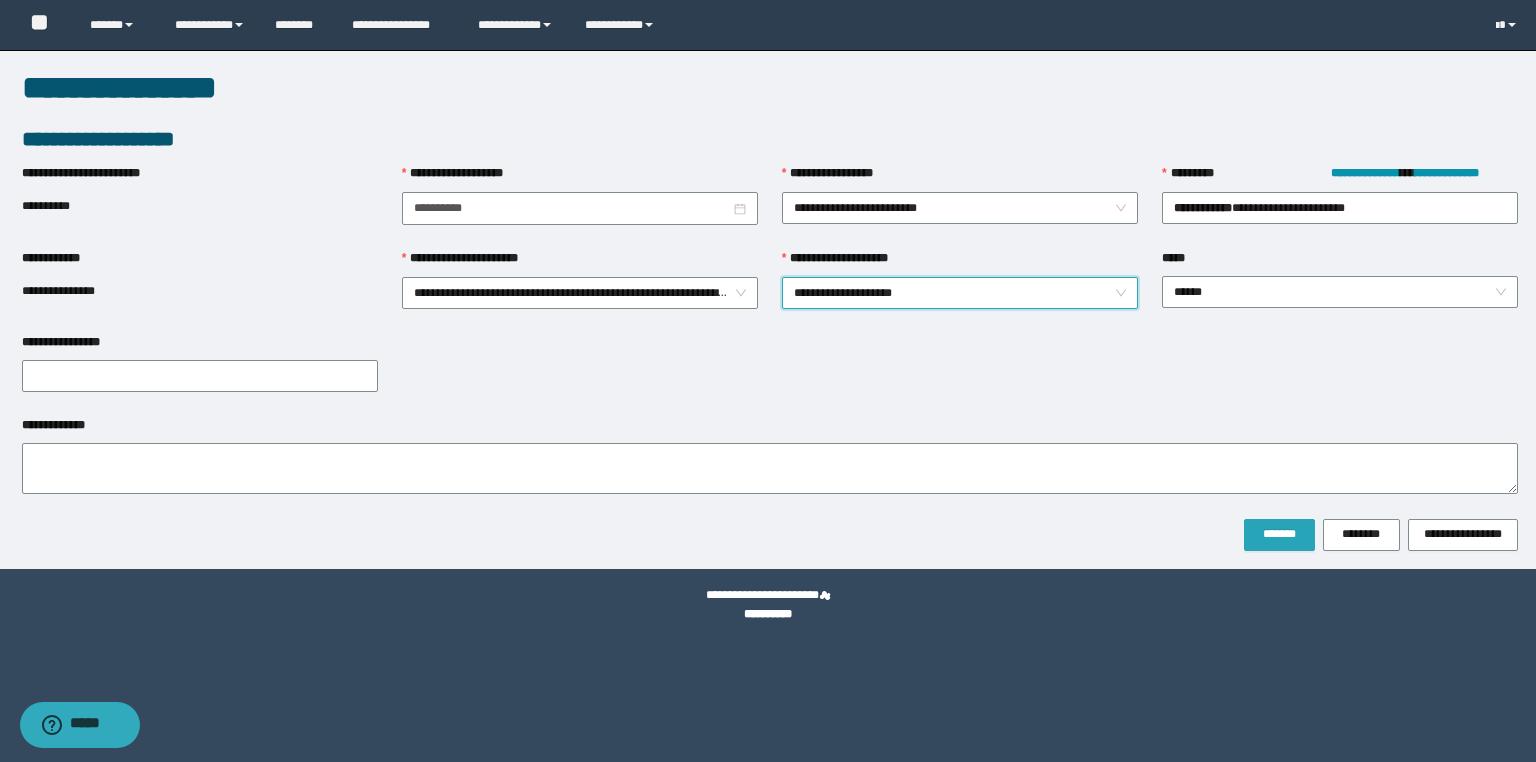 click on "*******" at bounding box center (1279, 534) 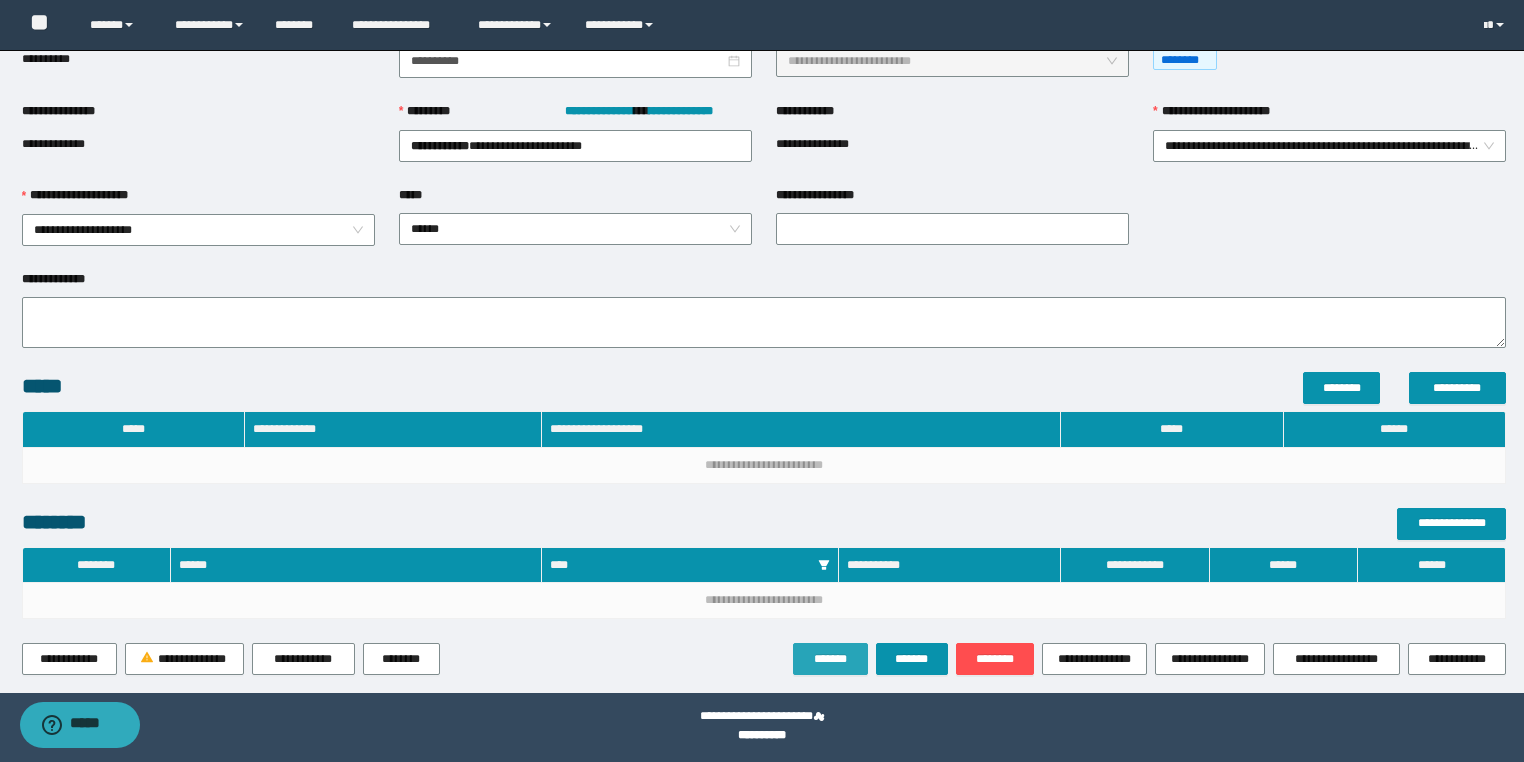 scroll, scrollTop: 202, scrollLeft: 0, axis: vertical 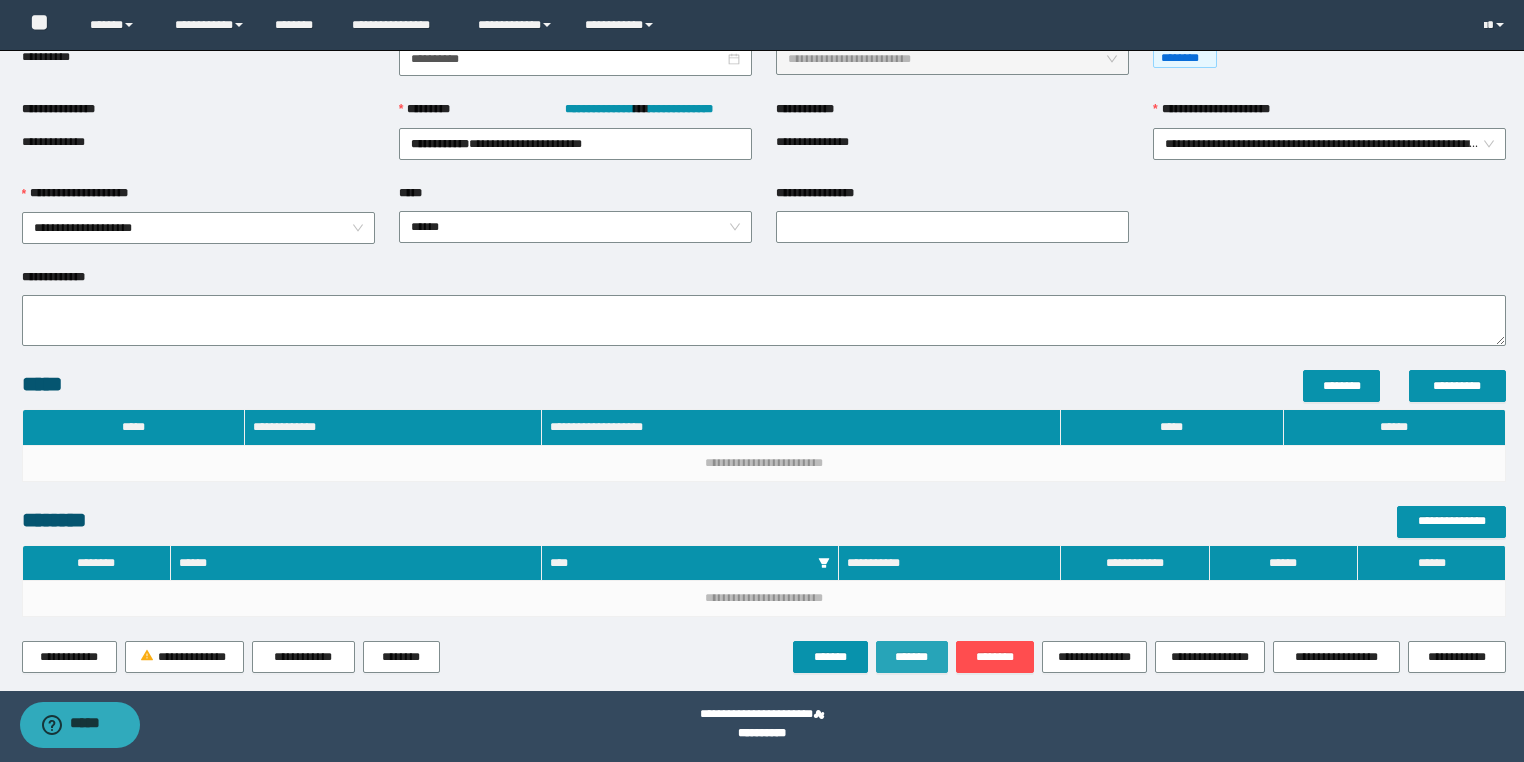 click on "*******" at bounding box center [912, 657] 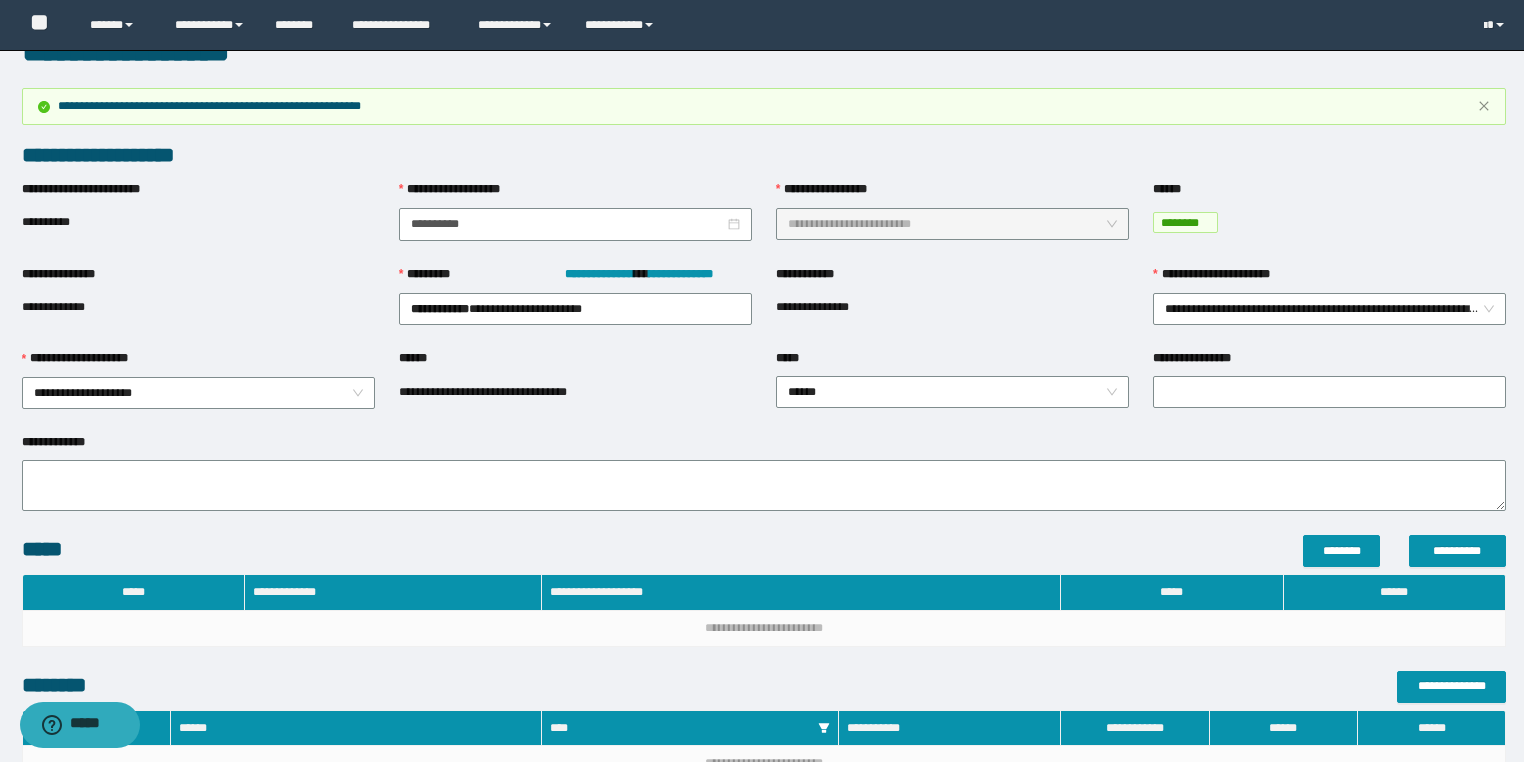 scroll, scrollTop: 202, scrollLeft: 0, axis: vertical 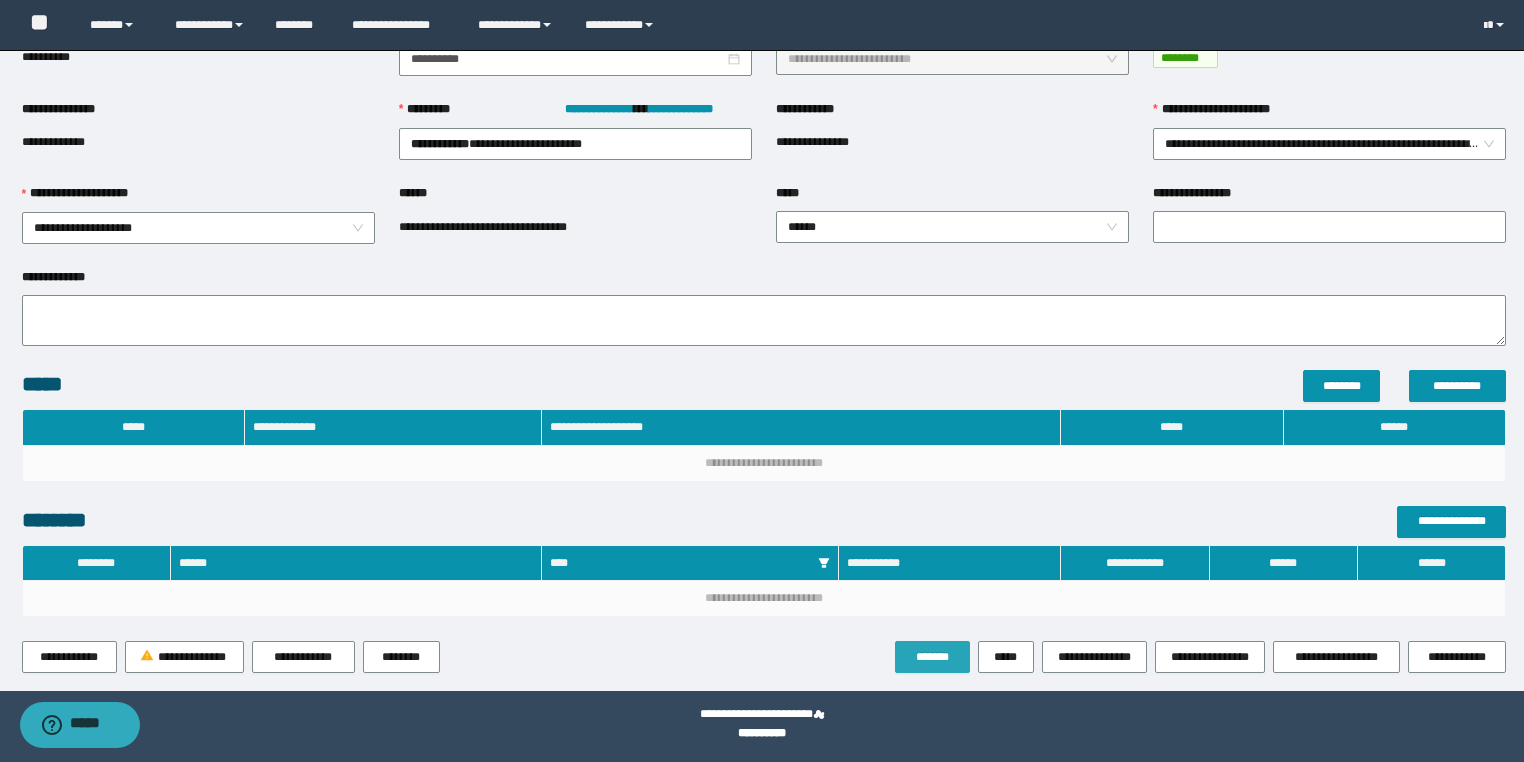 click on "*******" at bounding box center (932, 657) 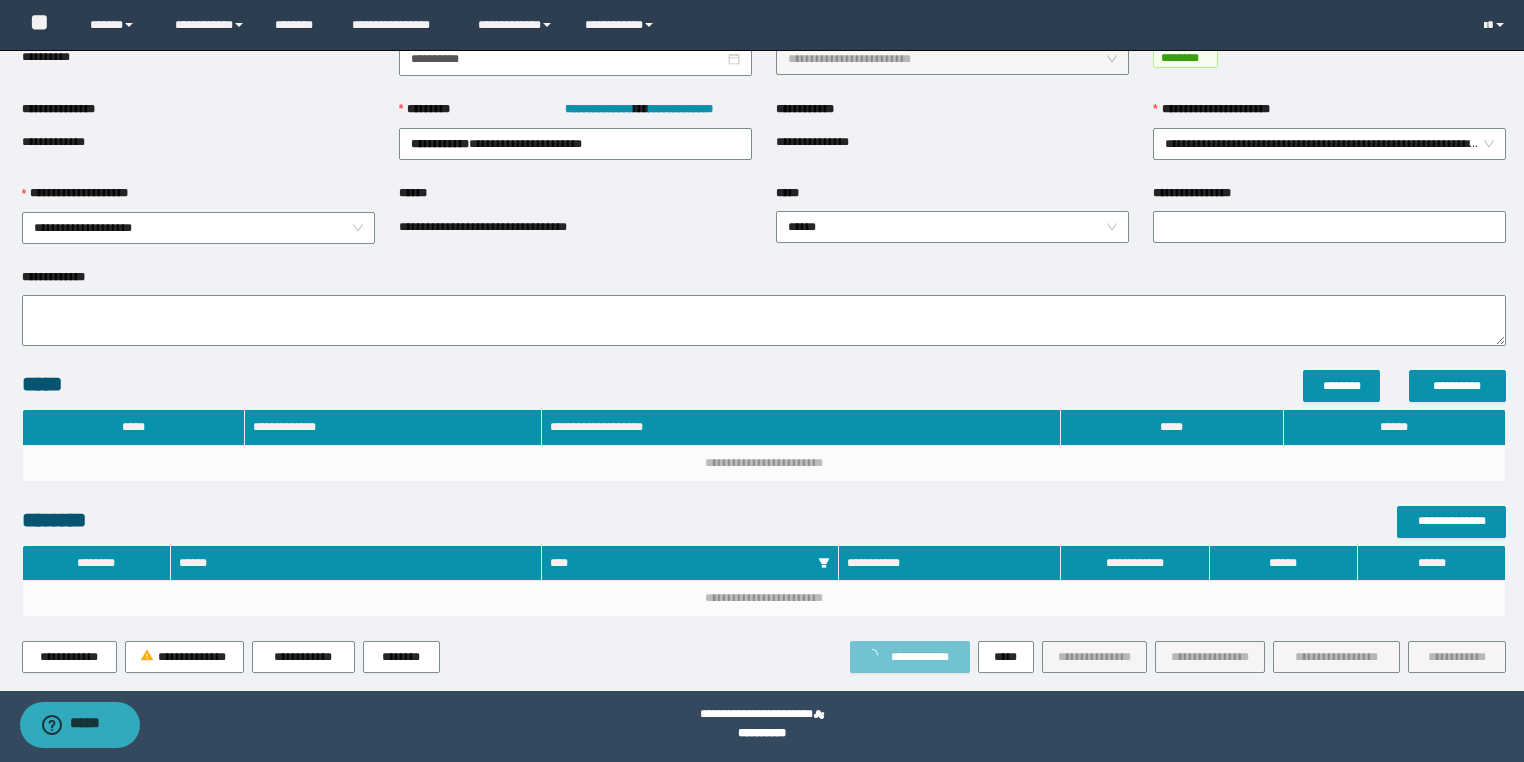 scroll, scrollTop: 0, scrollLeft: 0, axis: both 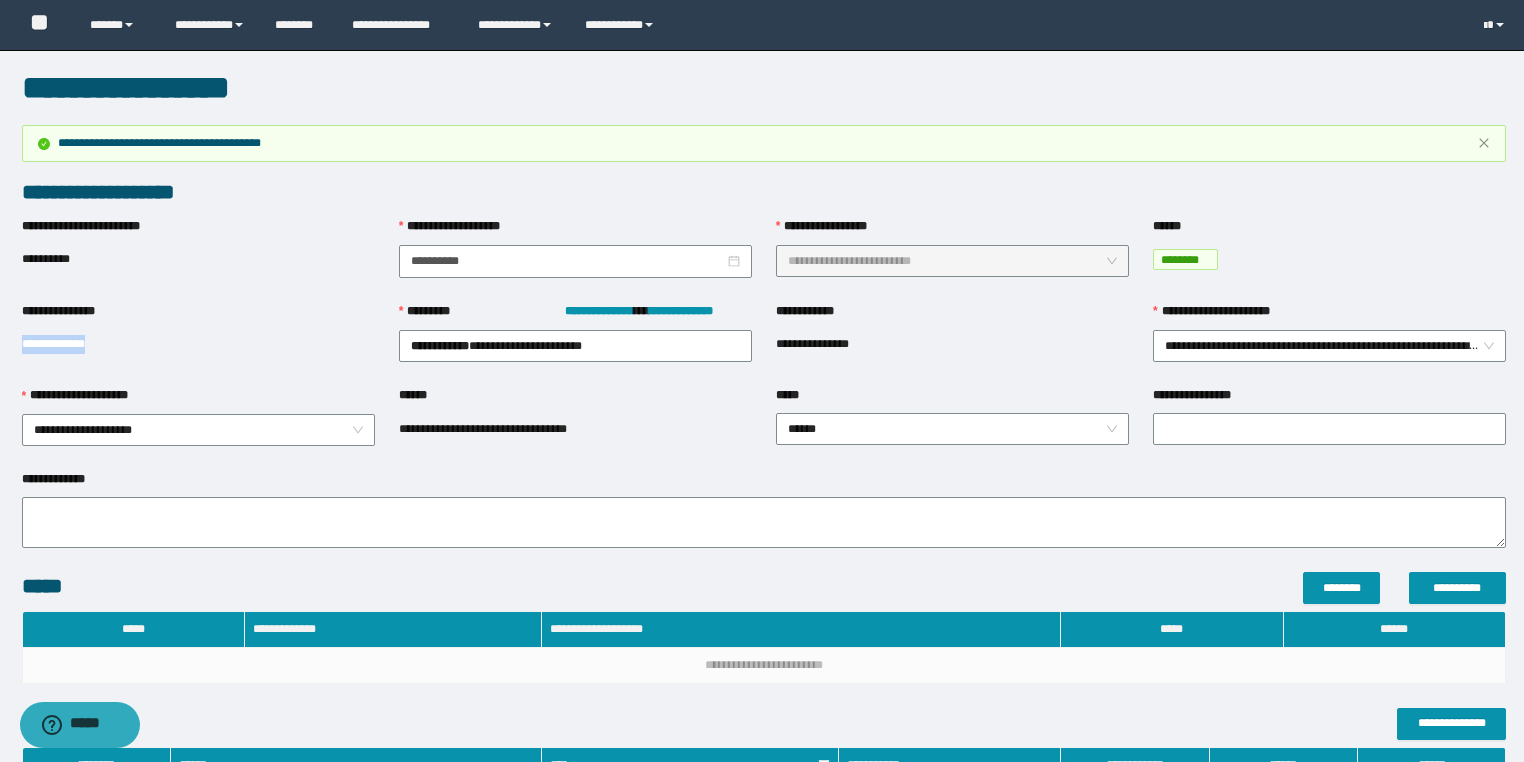 drag, startPoint x: 132, startPoint y: 344, endPoint x: 0, endPoint y: 328, distance: 132.96616 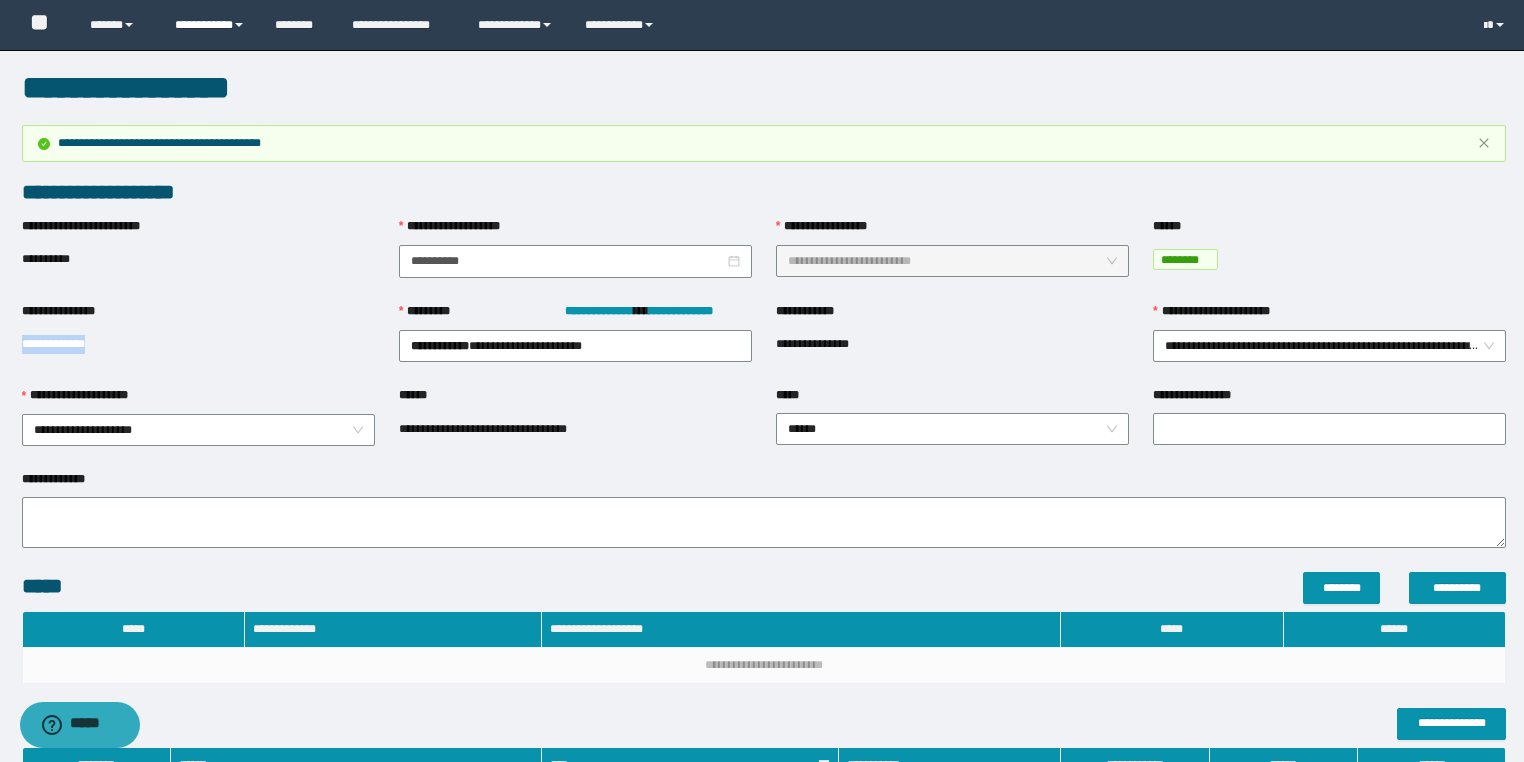 click on "**********" at bounding box center [210, 25] 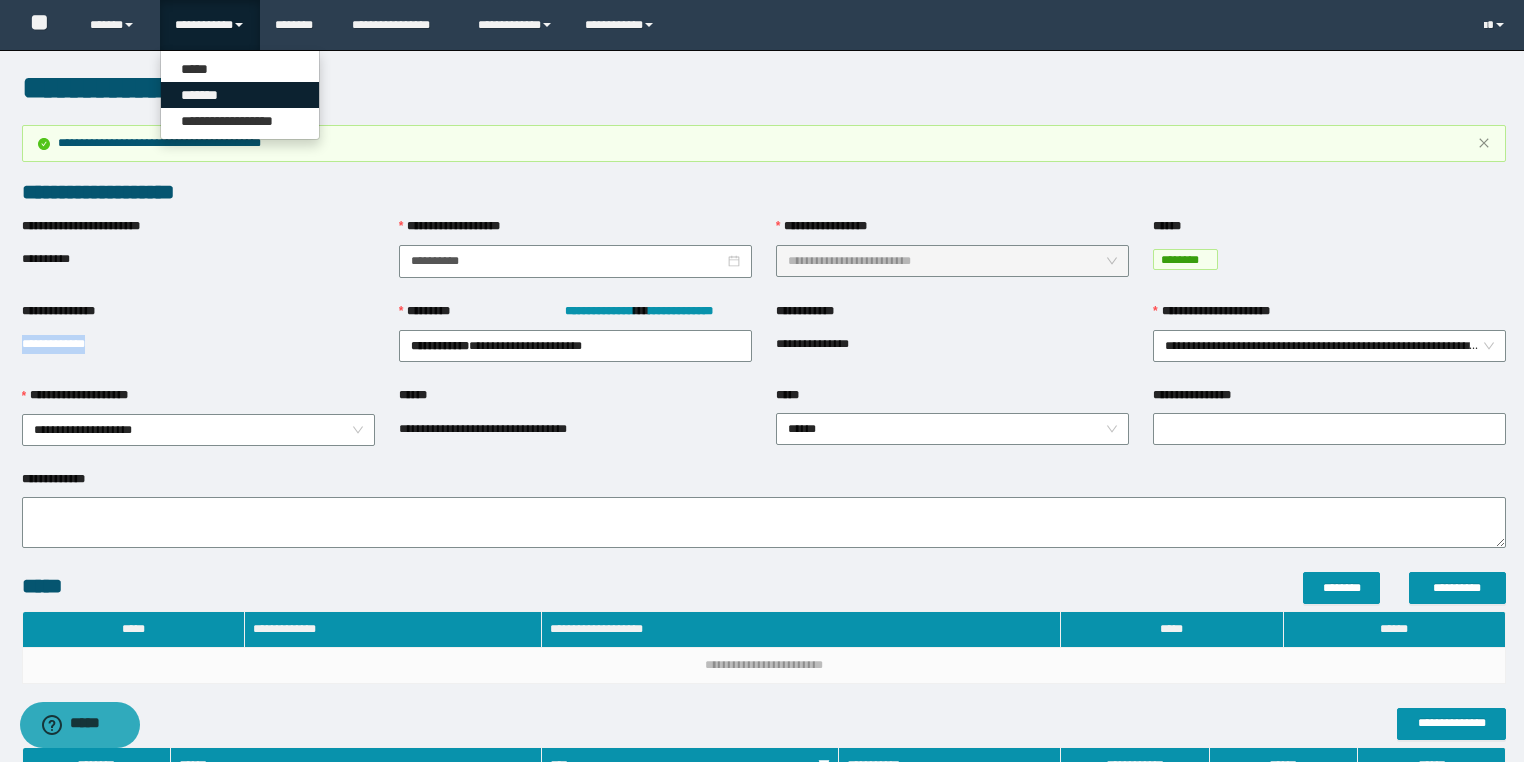click on "*******" at bounding box center [240, 95] 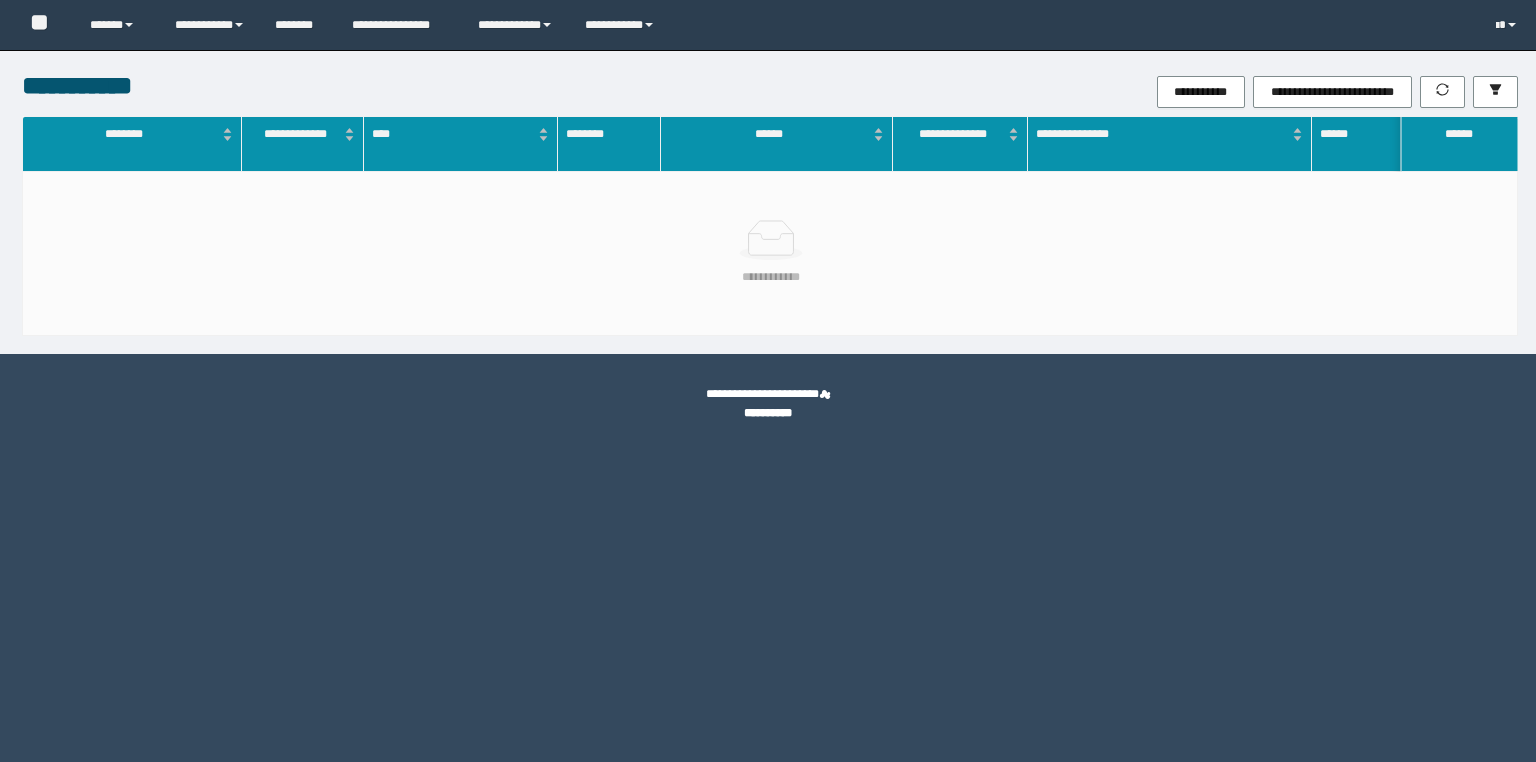 scroll, scrollTop: 0, scrollLeft: 0, axis: both 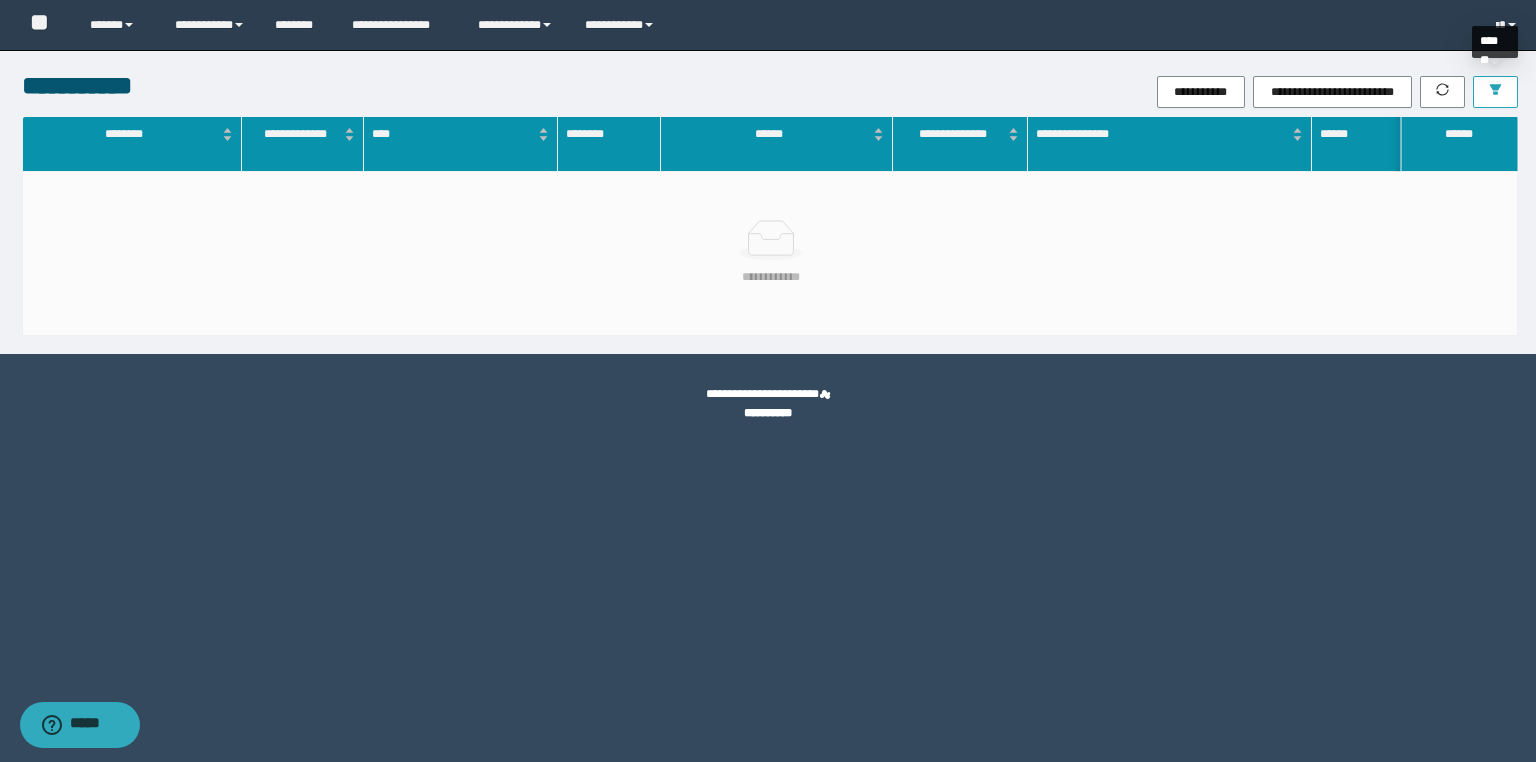 click at bounding box center (1495, 92) 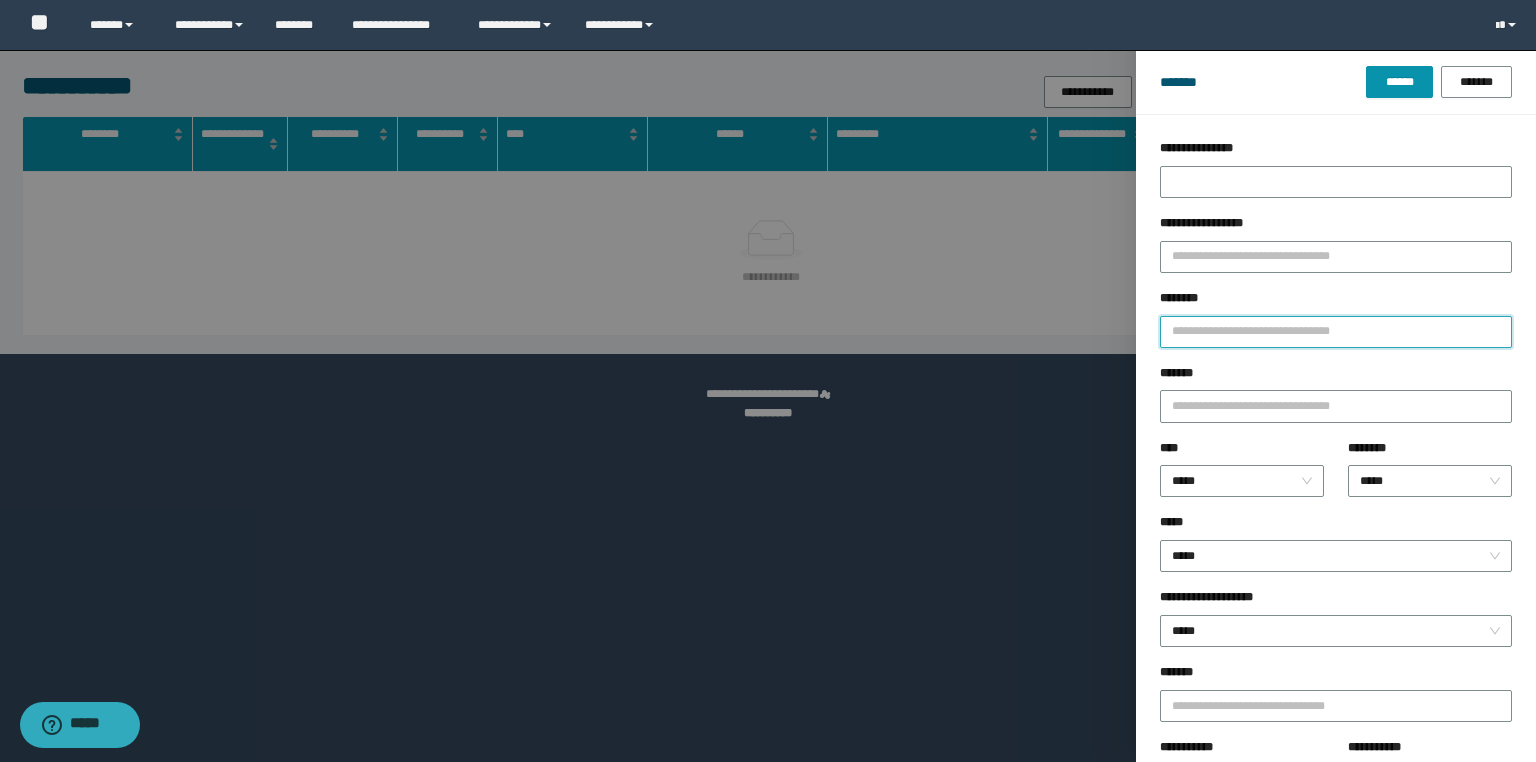 click on "********" at bounding box center [1336, 332] 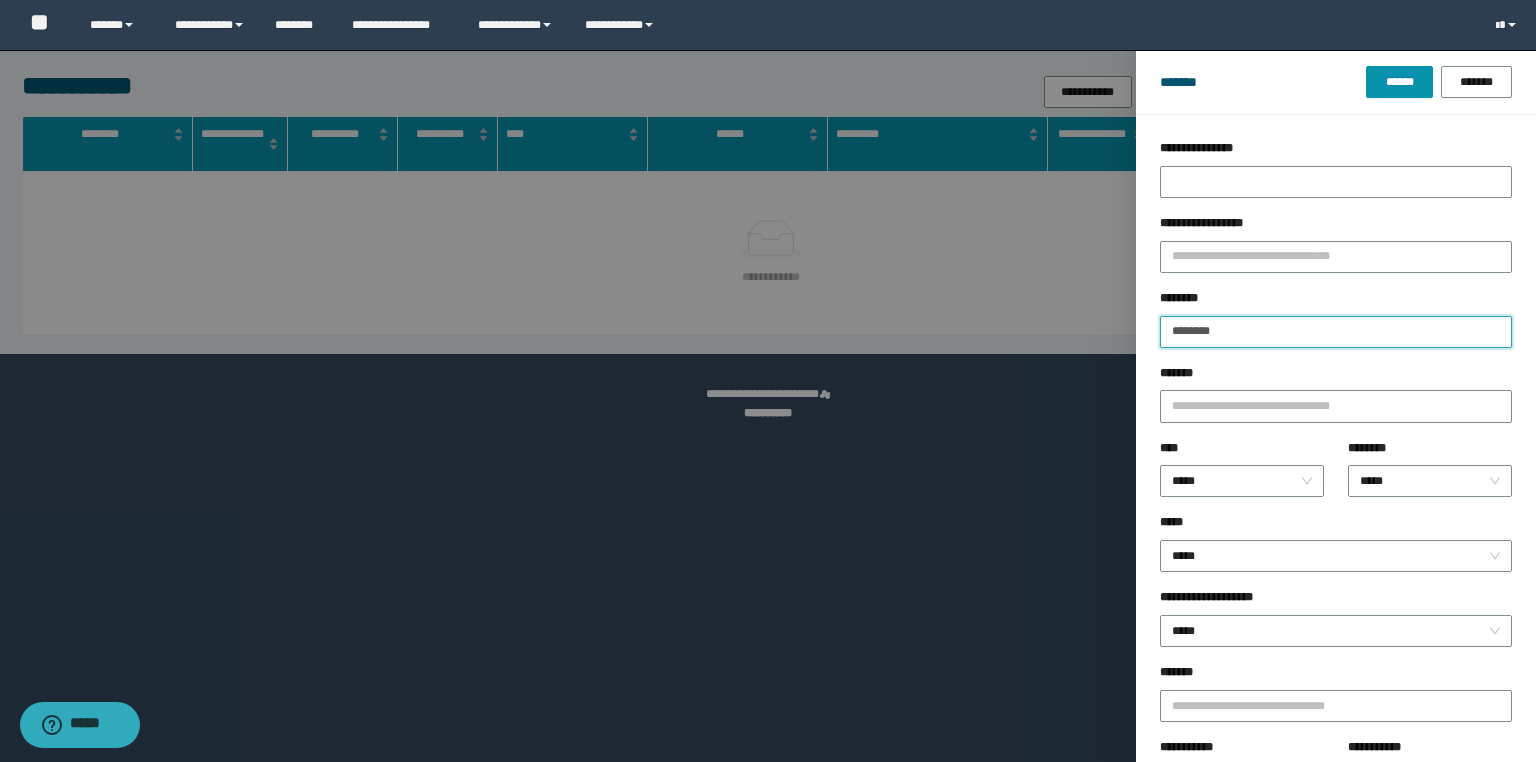 type on "********" 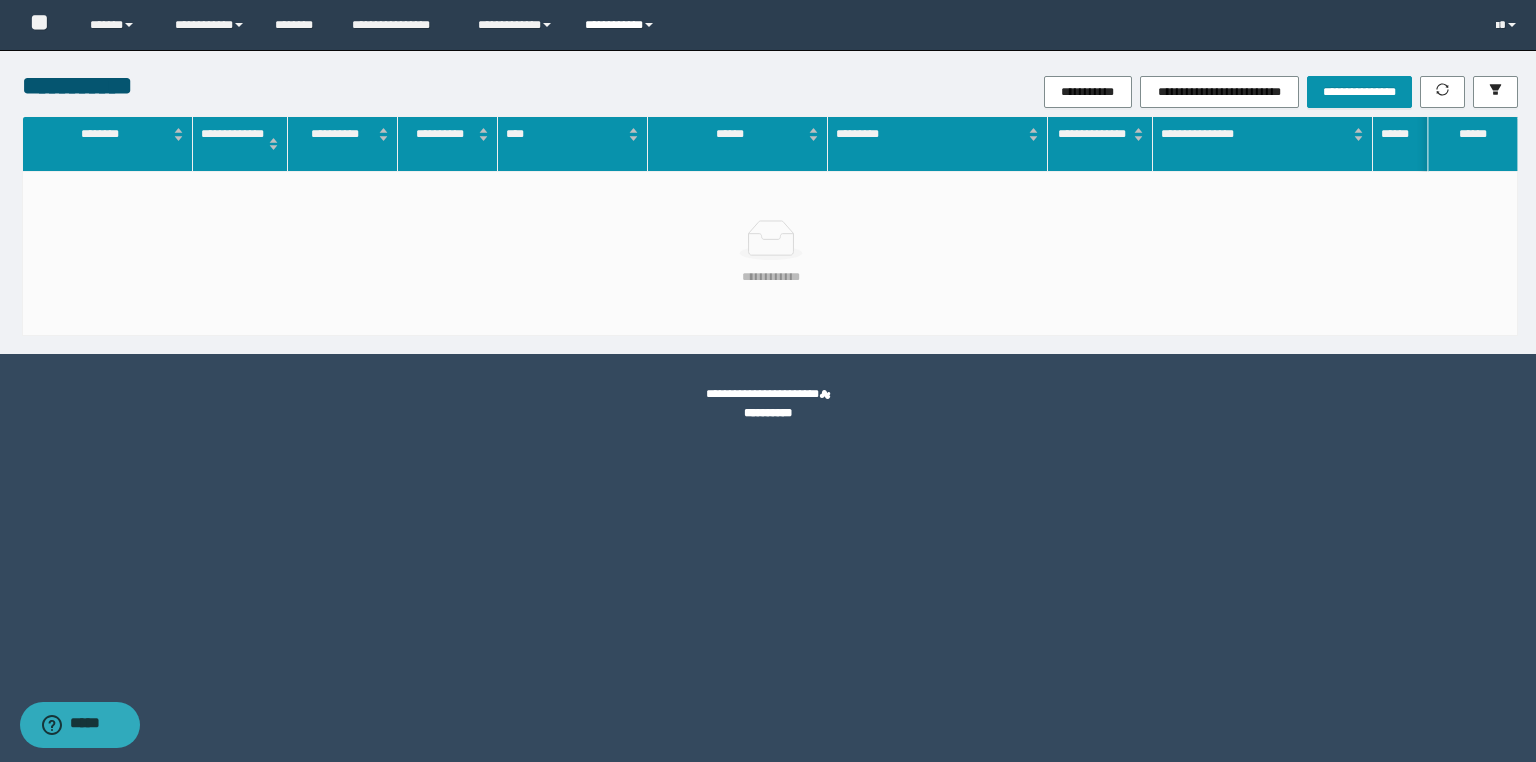 click on "**********" at bounding box center [622, 25] 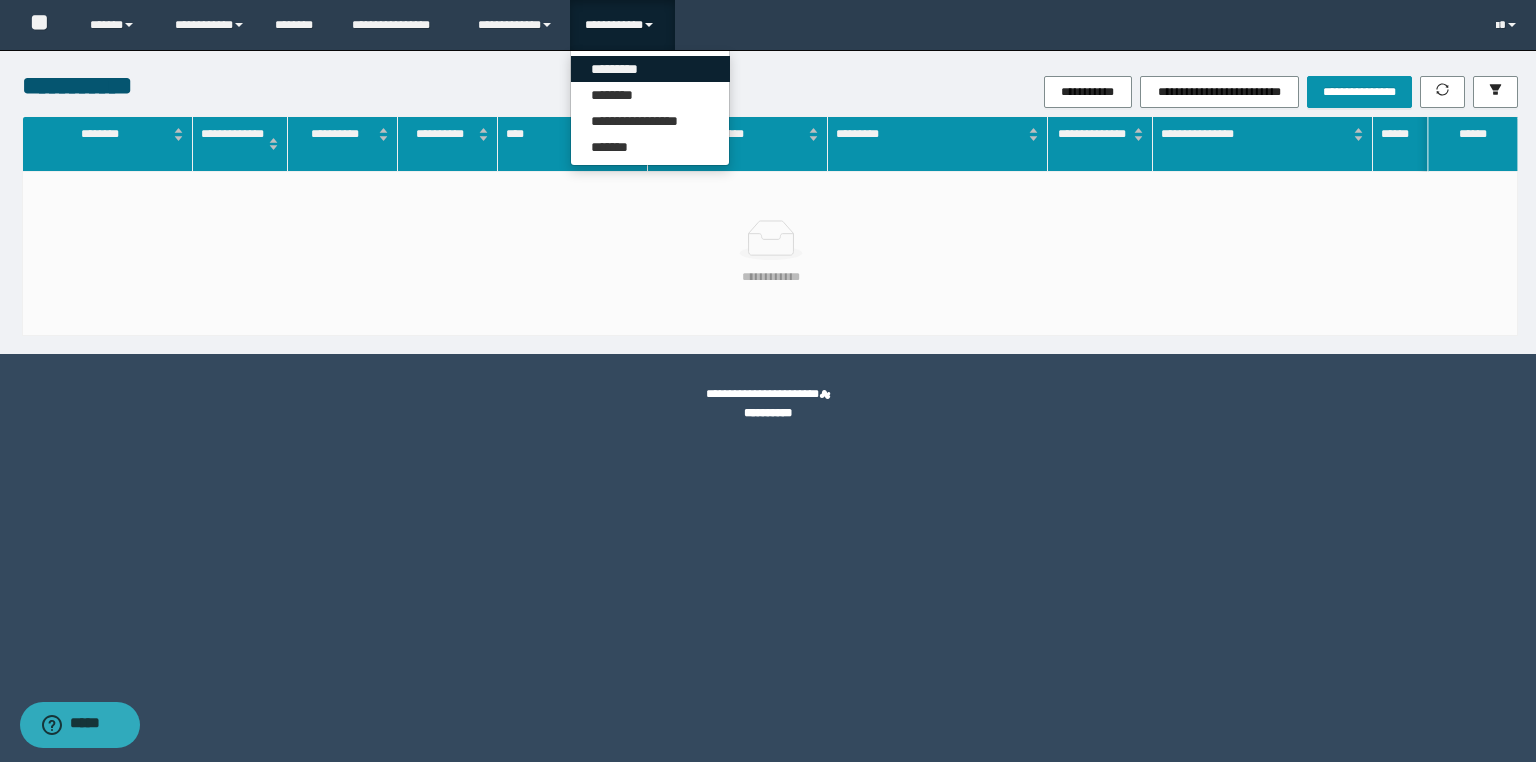 click on "*********" at bounding box center [650, 69] 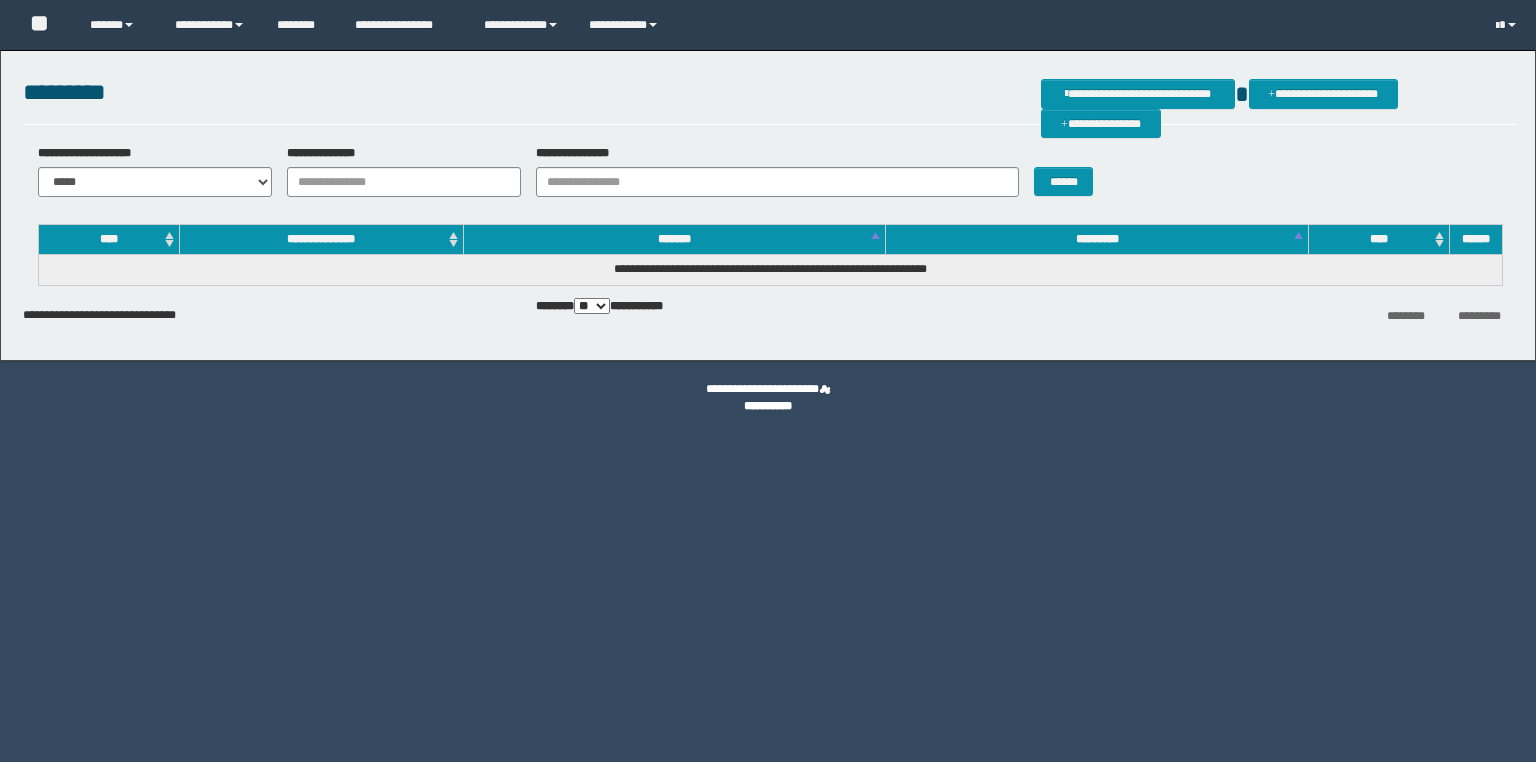 scroll, scrollTop: 0, scrollLeft: 0, axis: both 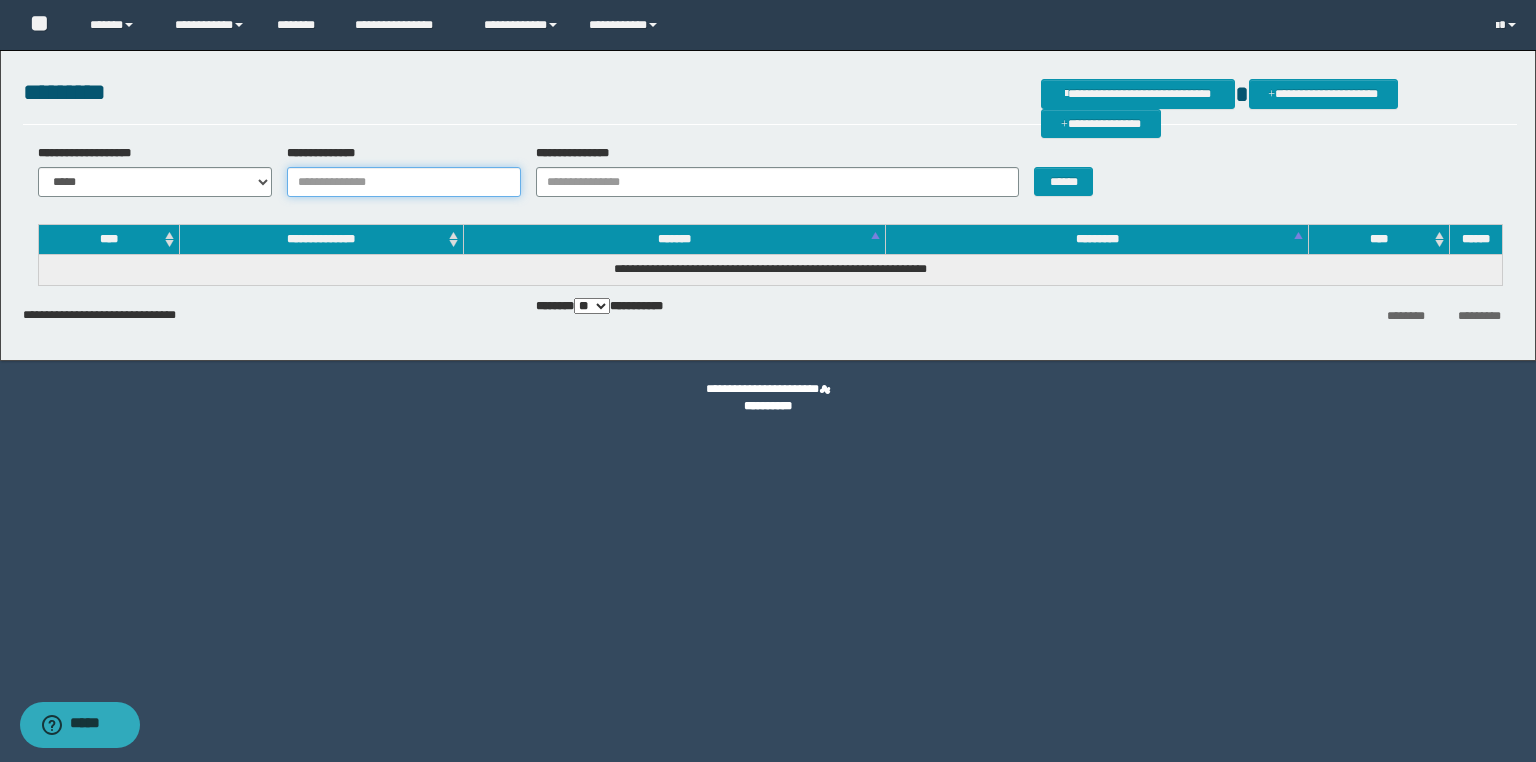 click on "**********" at bounding box center (404, 182) 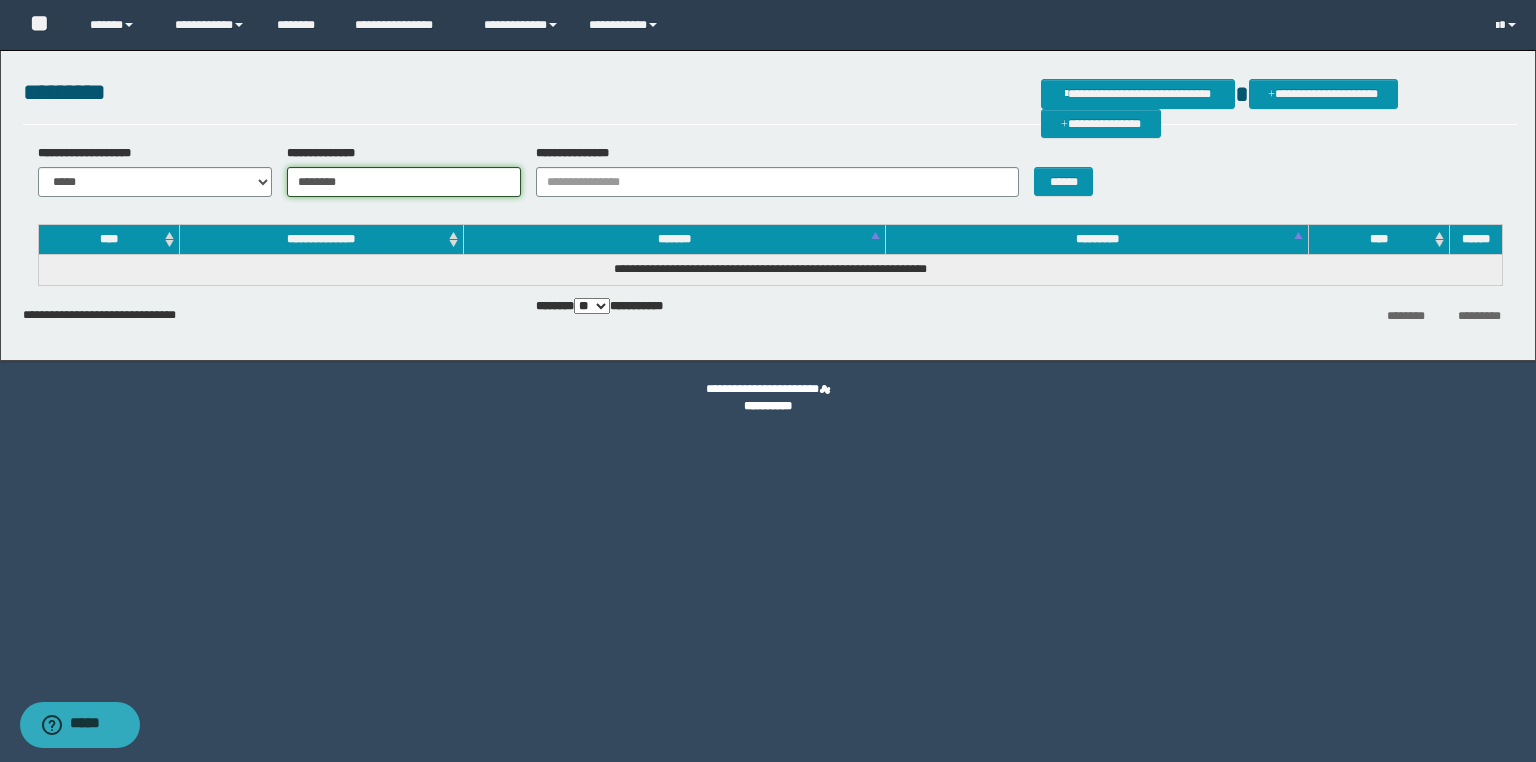 type on "********" 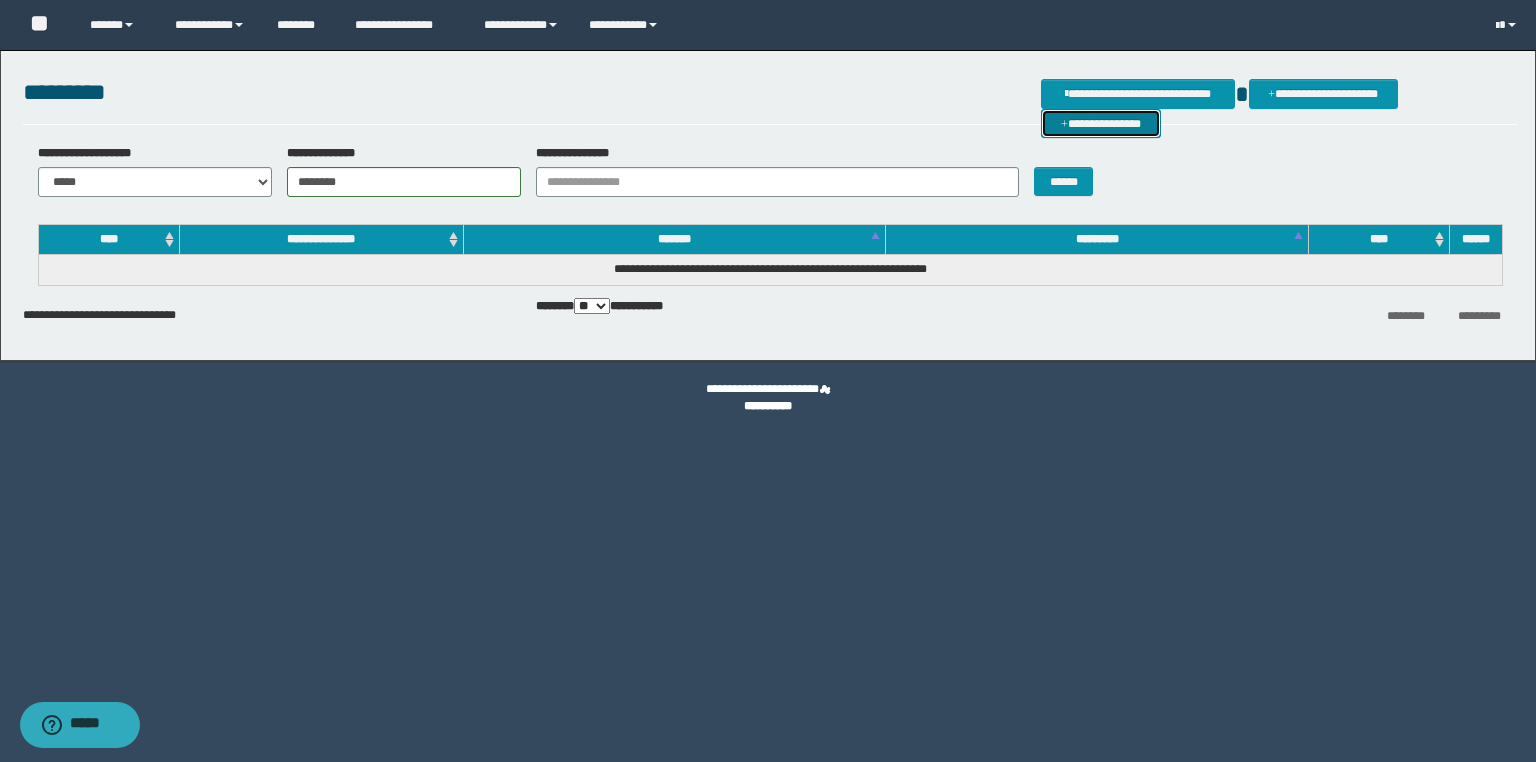 click on "**********" at bounding box center (1101, 124) 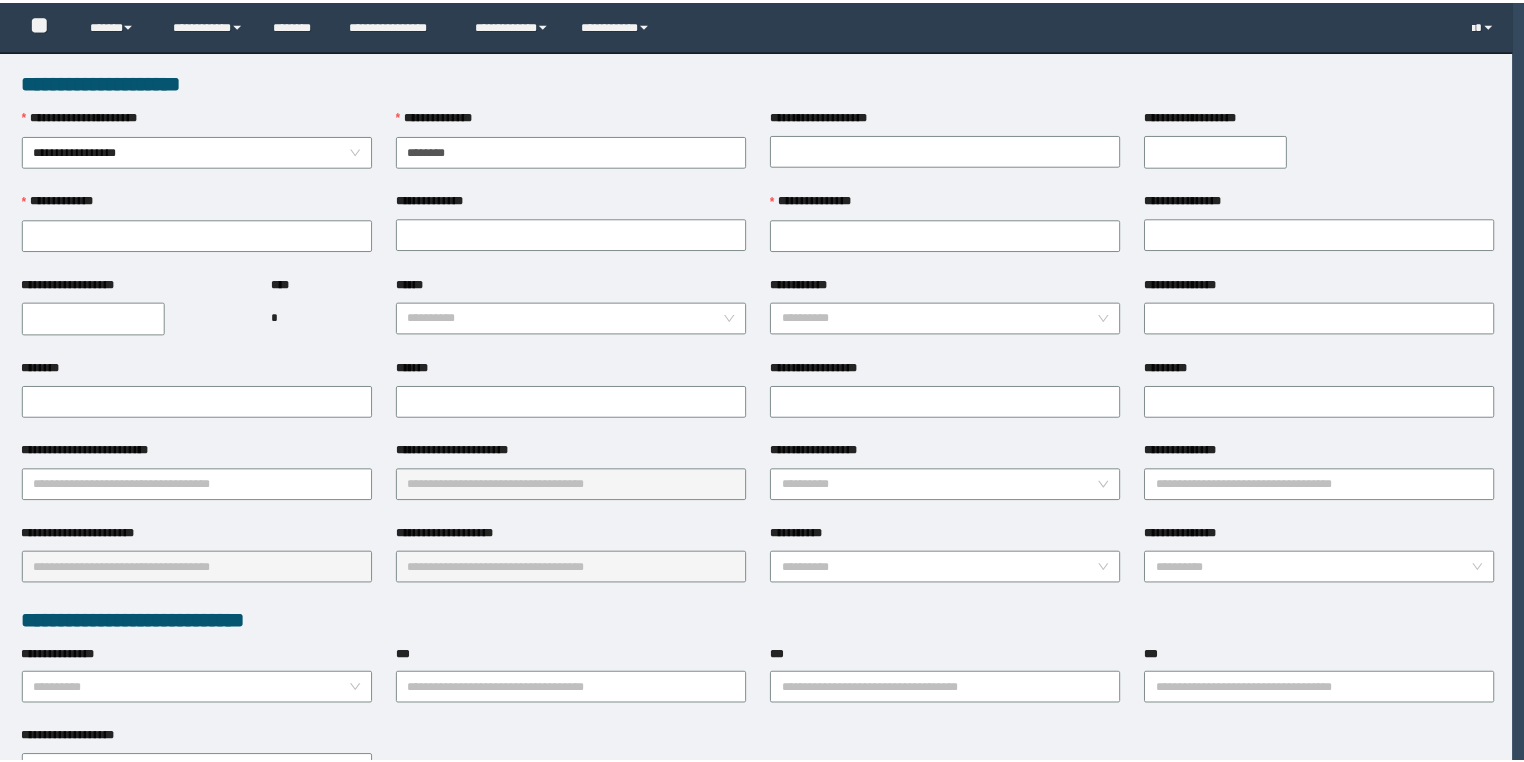 scroll, scrollTop: 0, scrollLeft: 0, axis: both 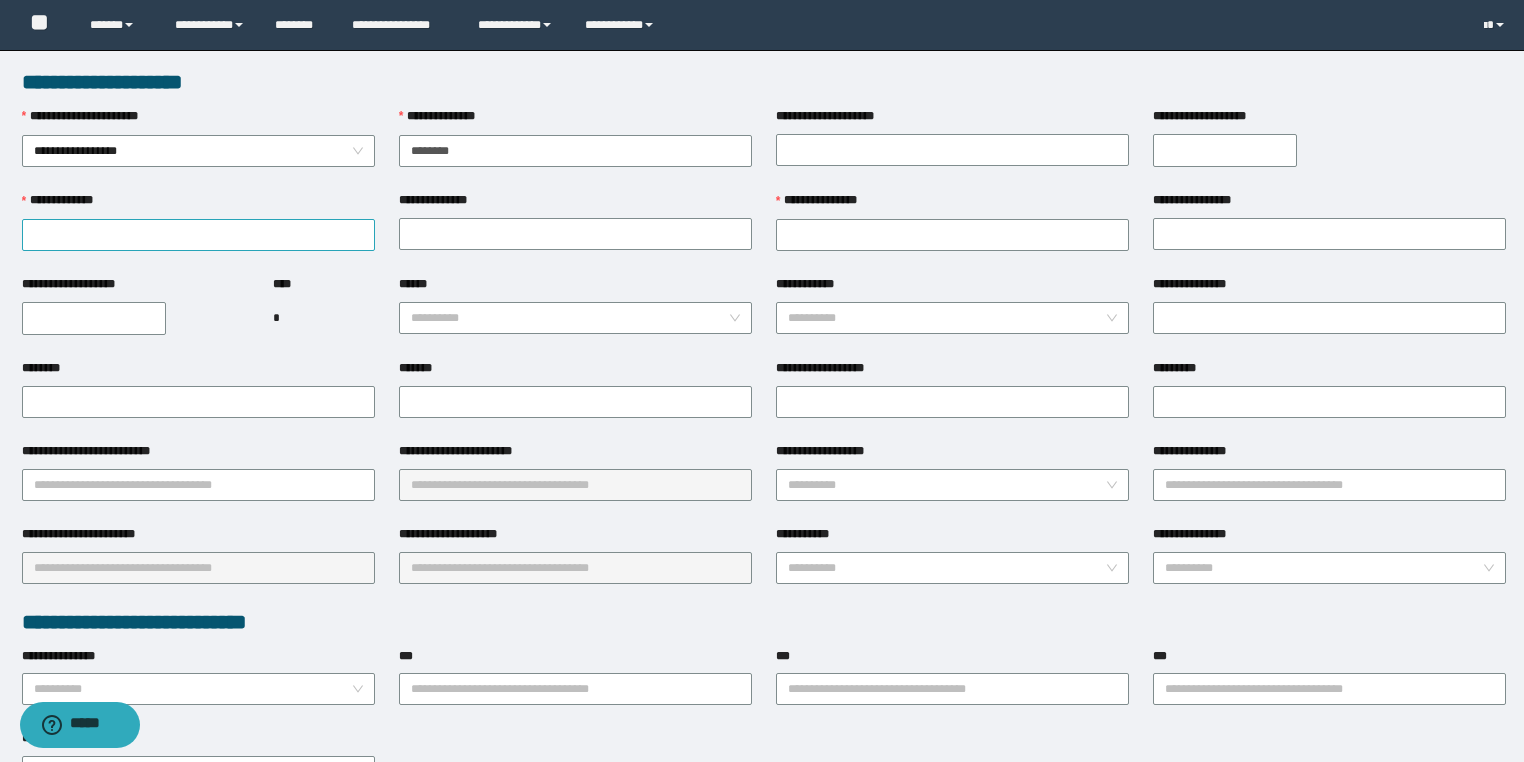 type on "********" 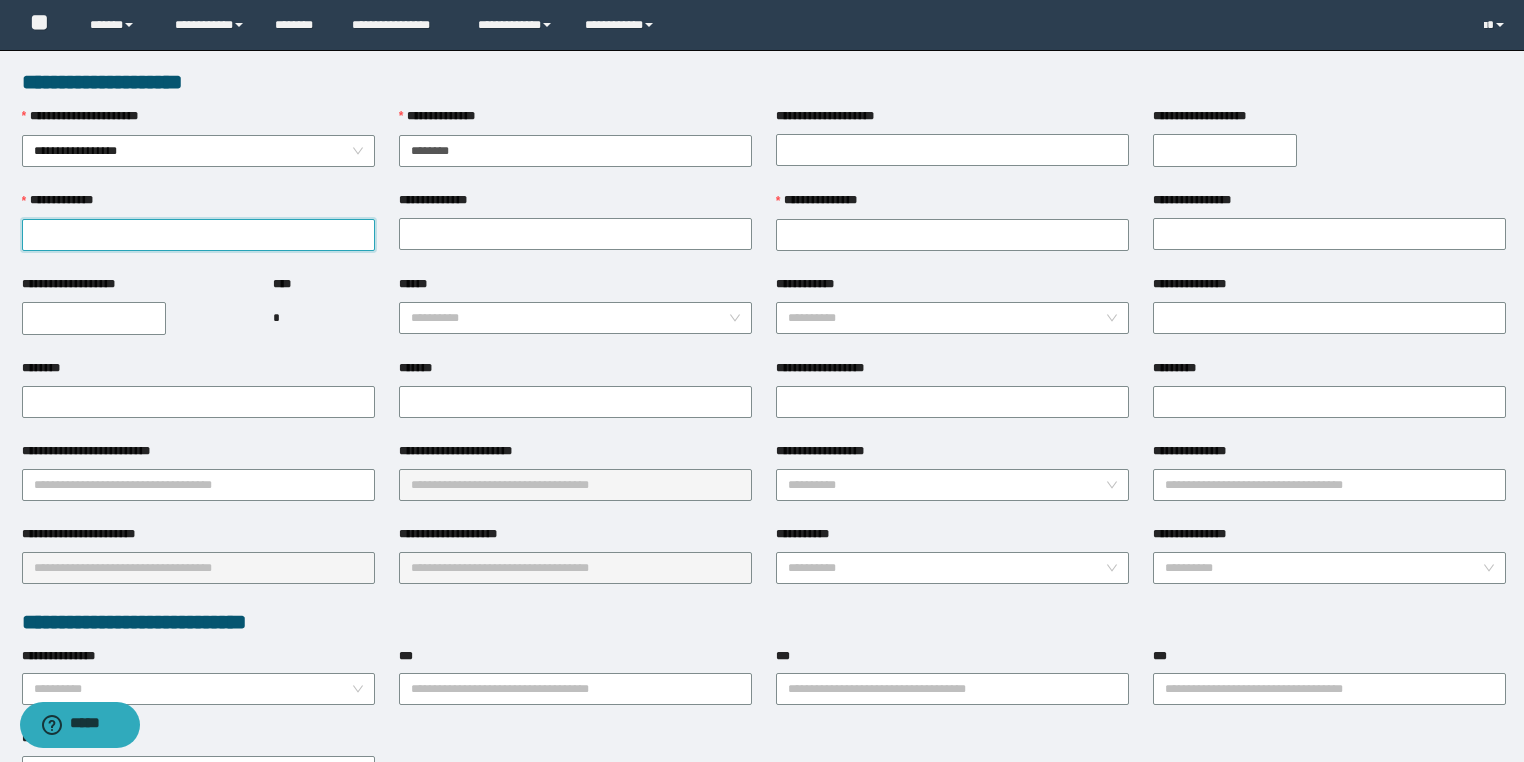 drag, startPoint x: 106, startPoint y: 221, endPoint x: 222, endPoint y: 498, distance: 300.30817 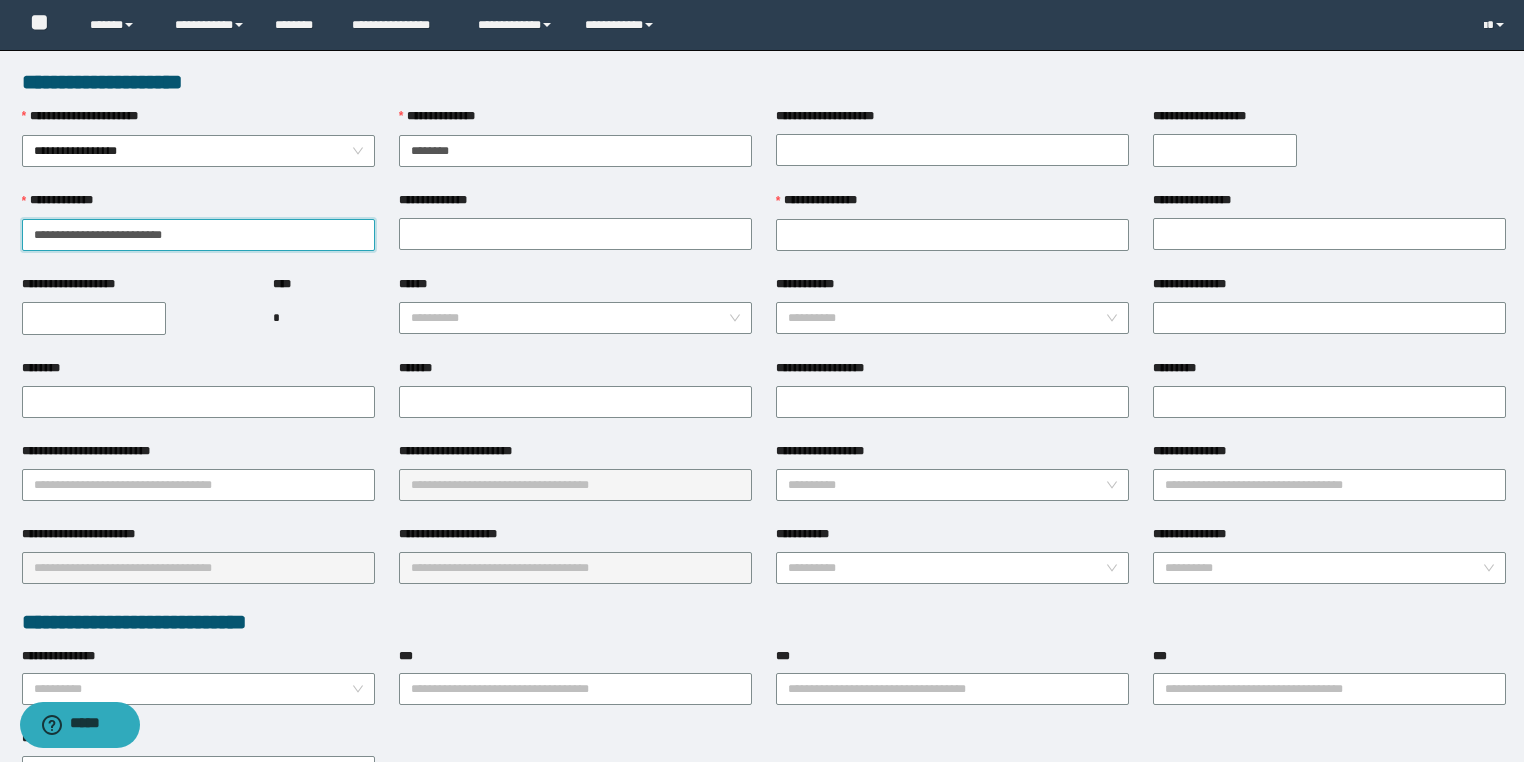 drag, startPoint x: 144, startPoint y: 234, endPoint x: 212, endPoint y: 237, distance: 68.06615 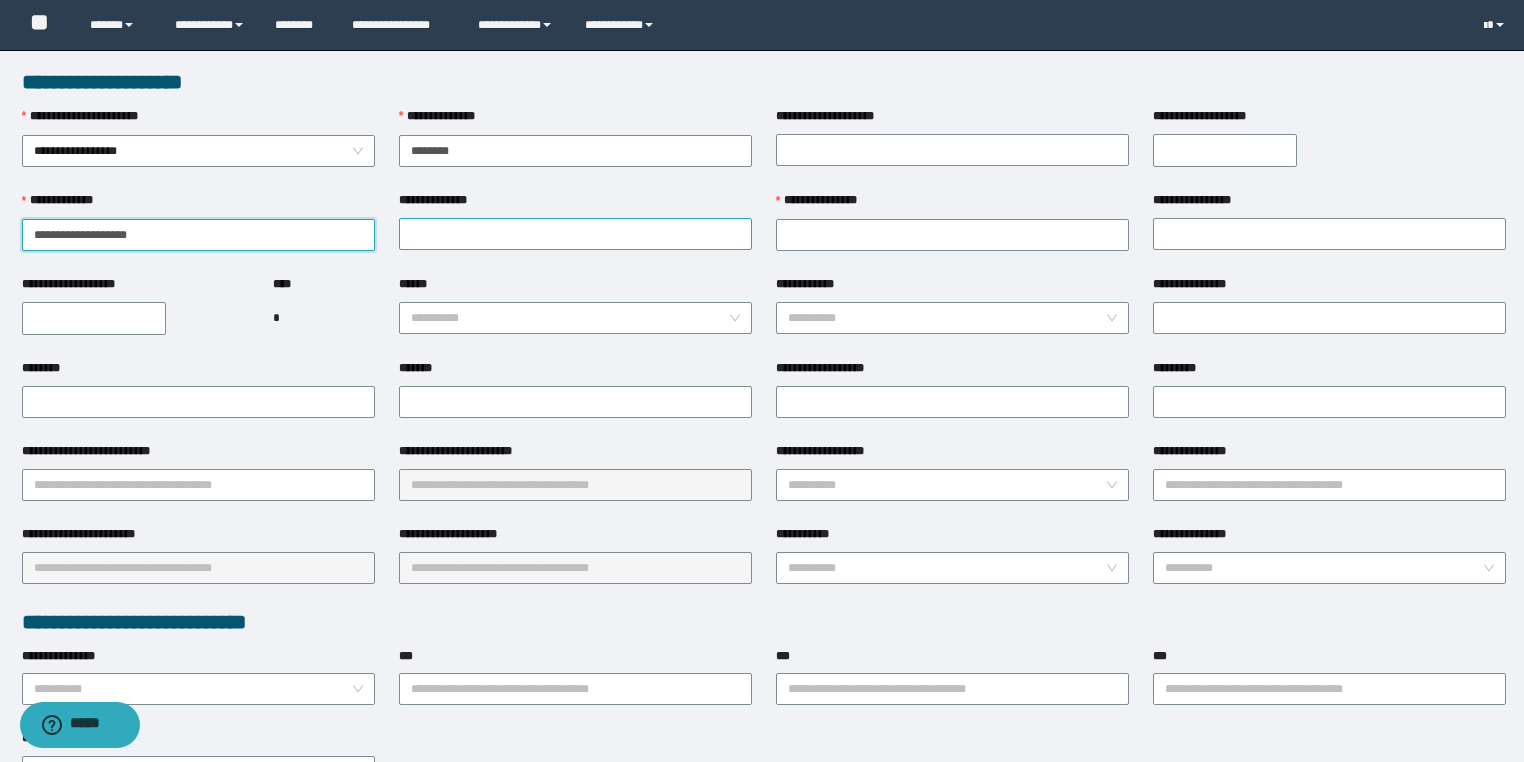 type on "**********" 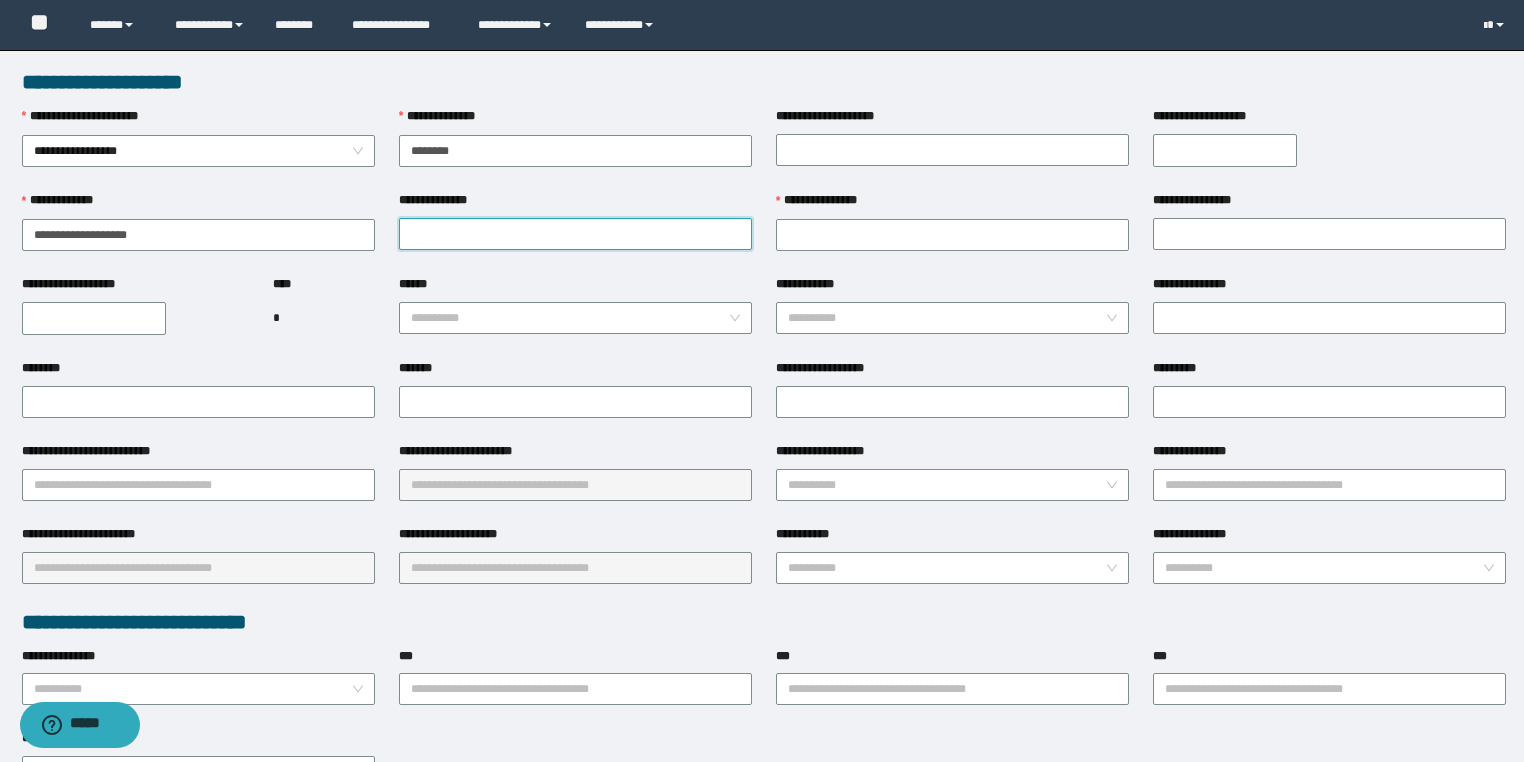 click on "**********" at bounding box center (575, 234) 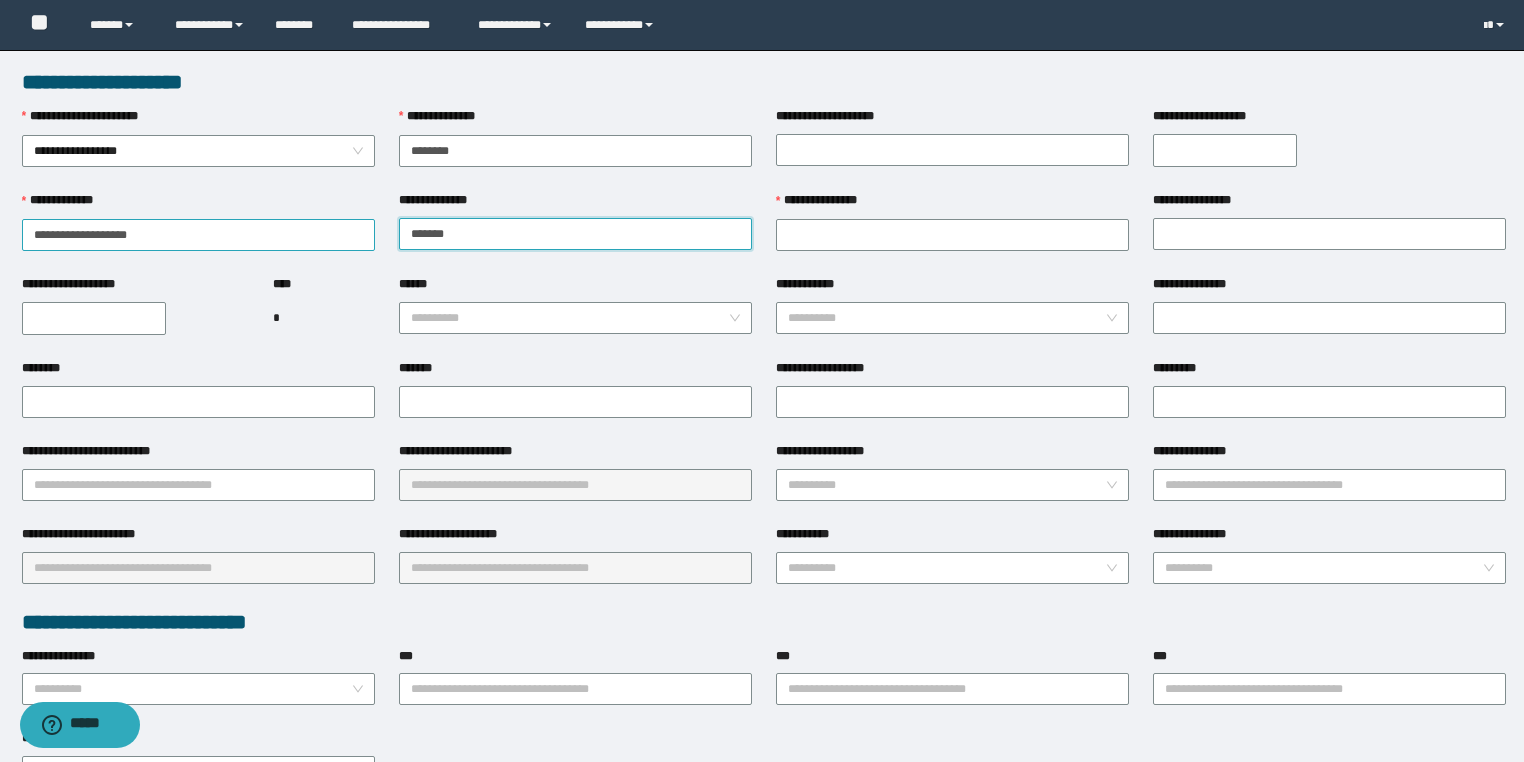 type on "*******" 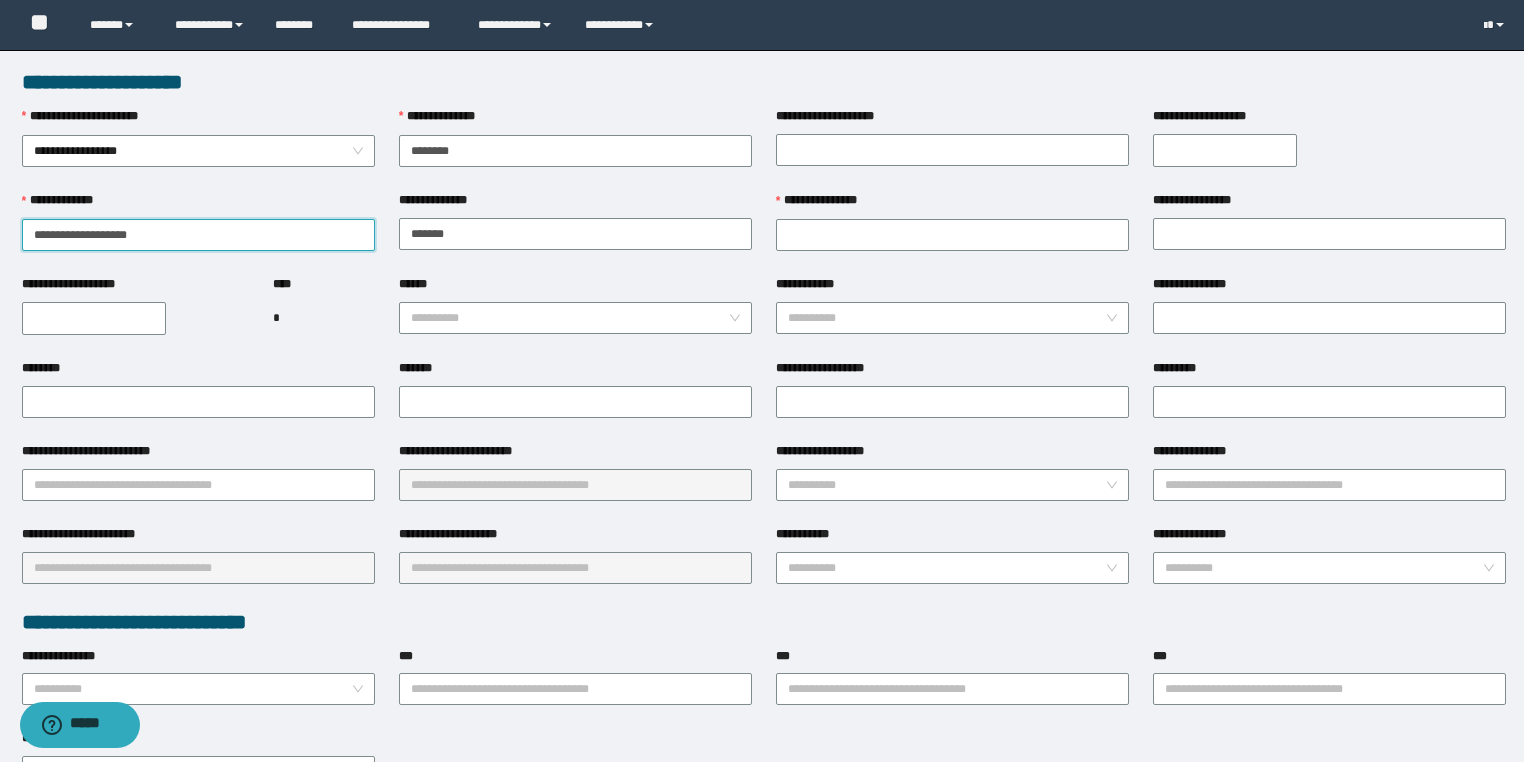 drag, startPoint x: 105, startPoint y: 231, endPoint x: 0, endPoint y: 226, distance: 105.11898 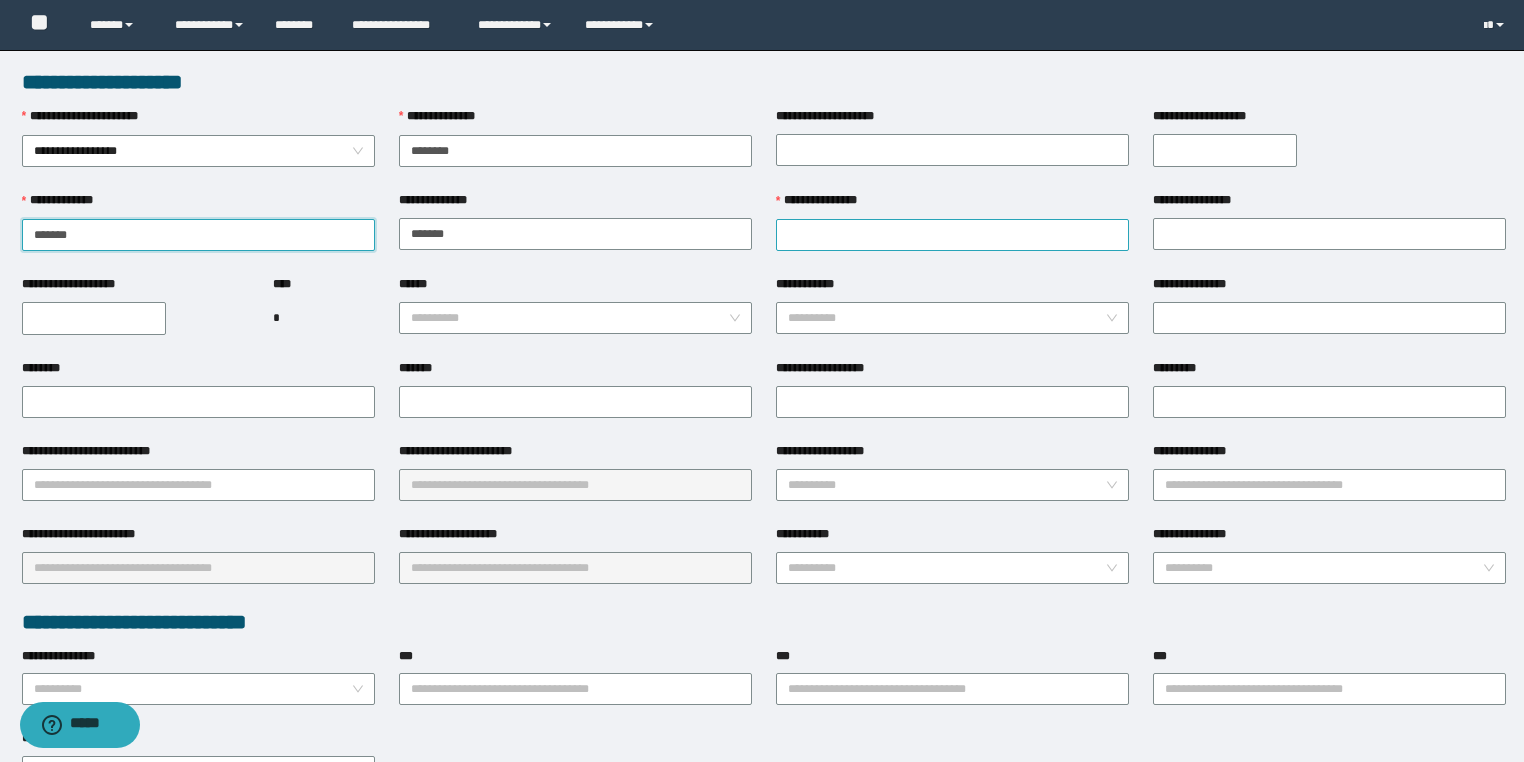 type on "*****" 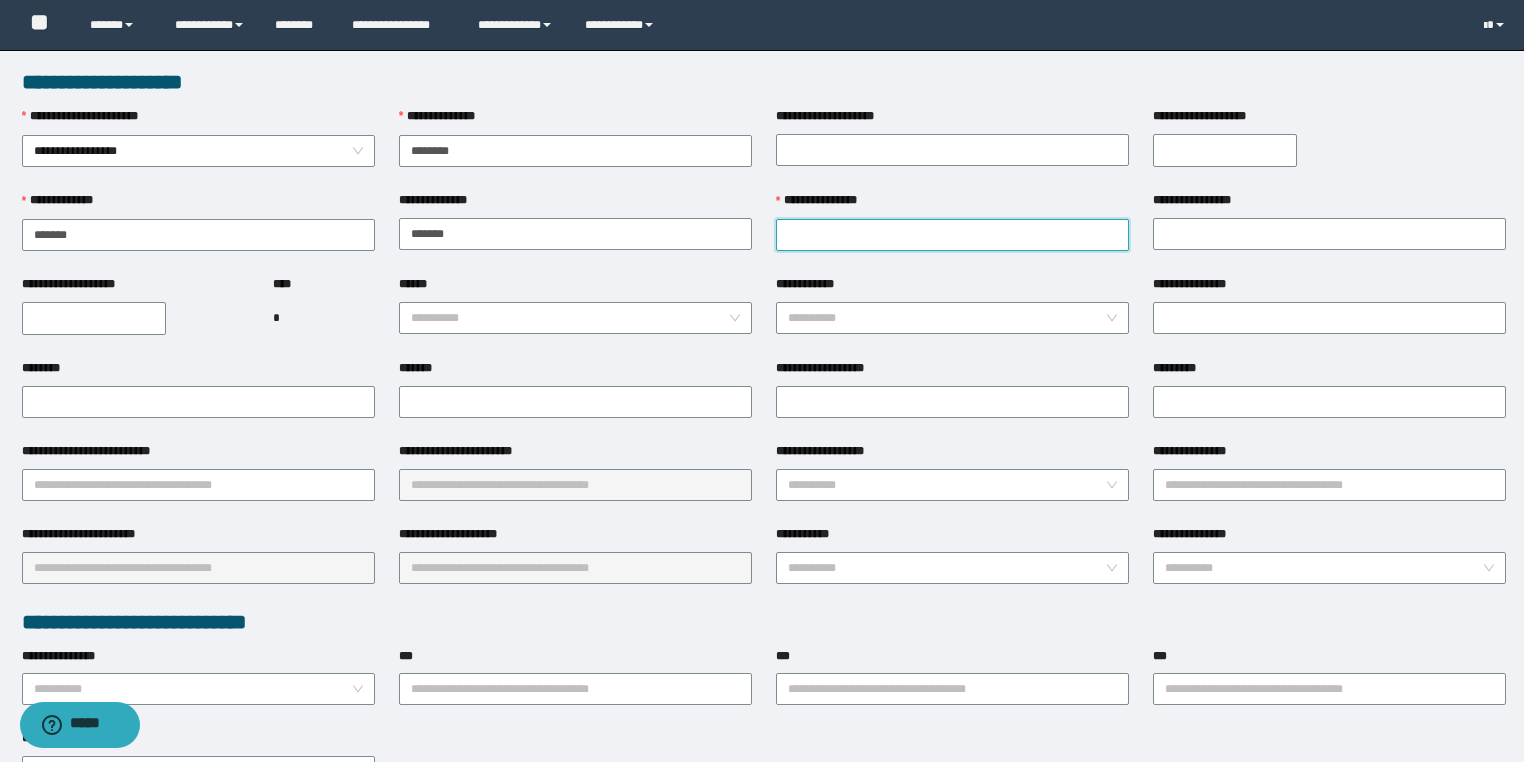 click on "**********" at bounding box center [952, 235] 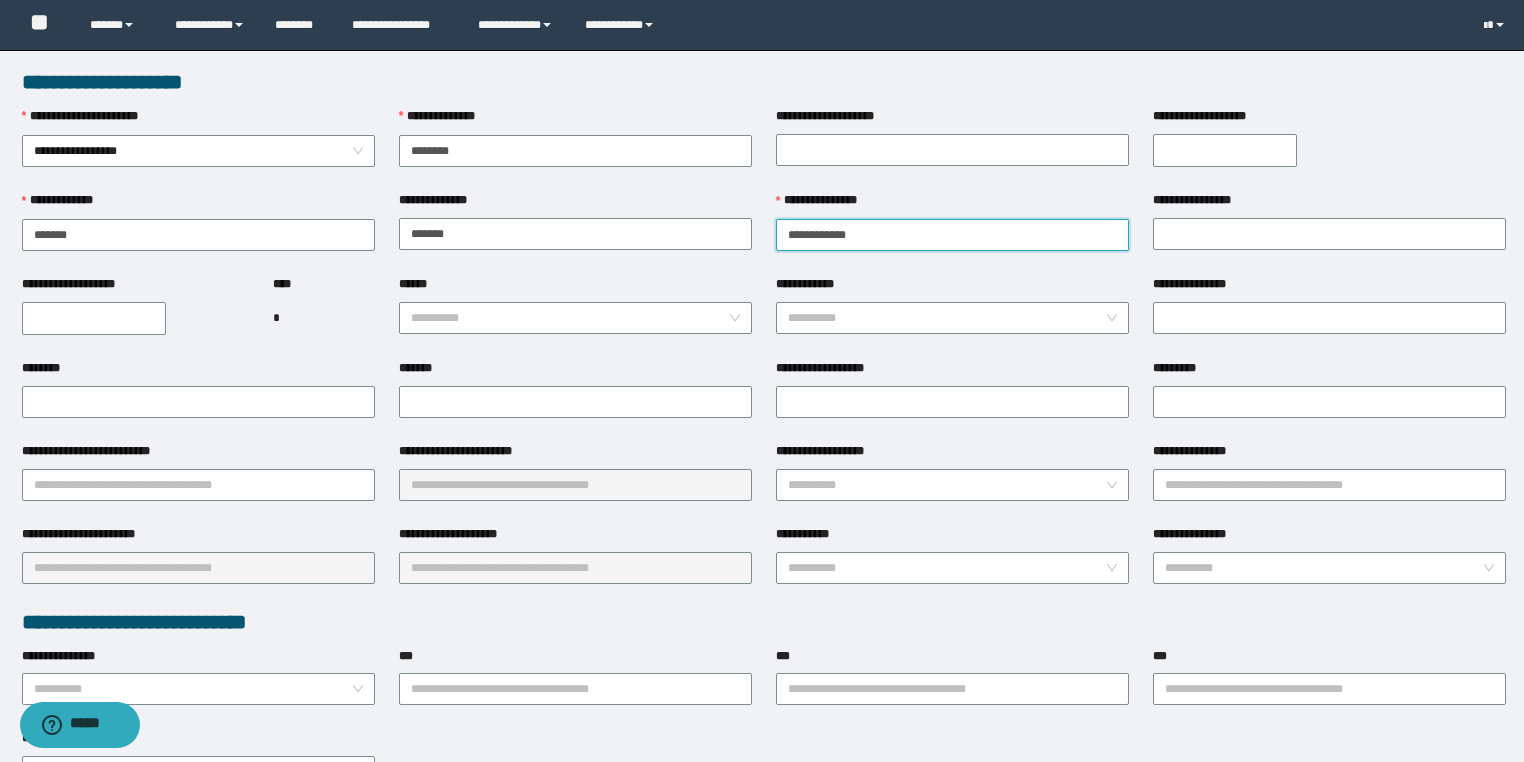 drag, startPoint x: 875, startPoint y: 232, endPoint x: 831, endPoint y: 234, distance: 44.04543 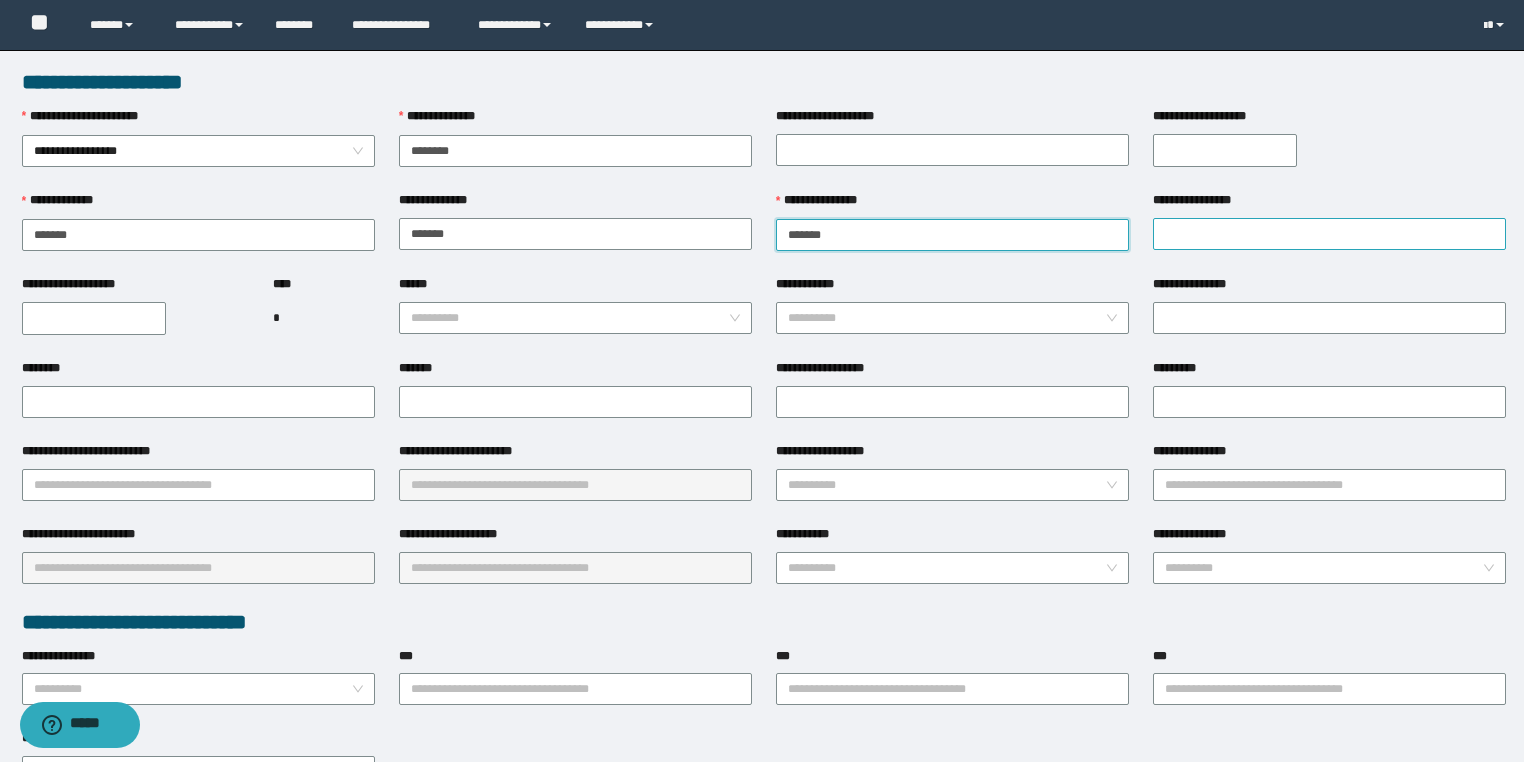 type on "******" 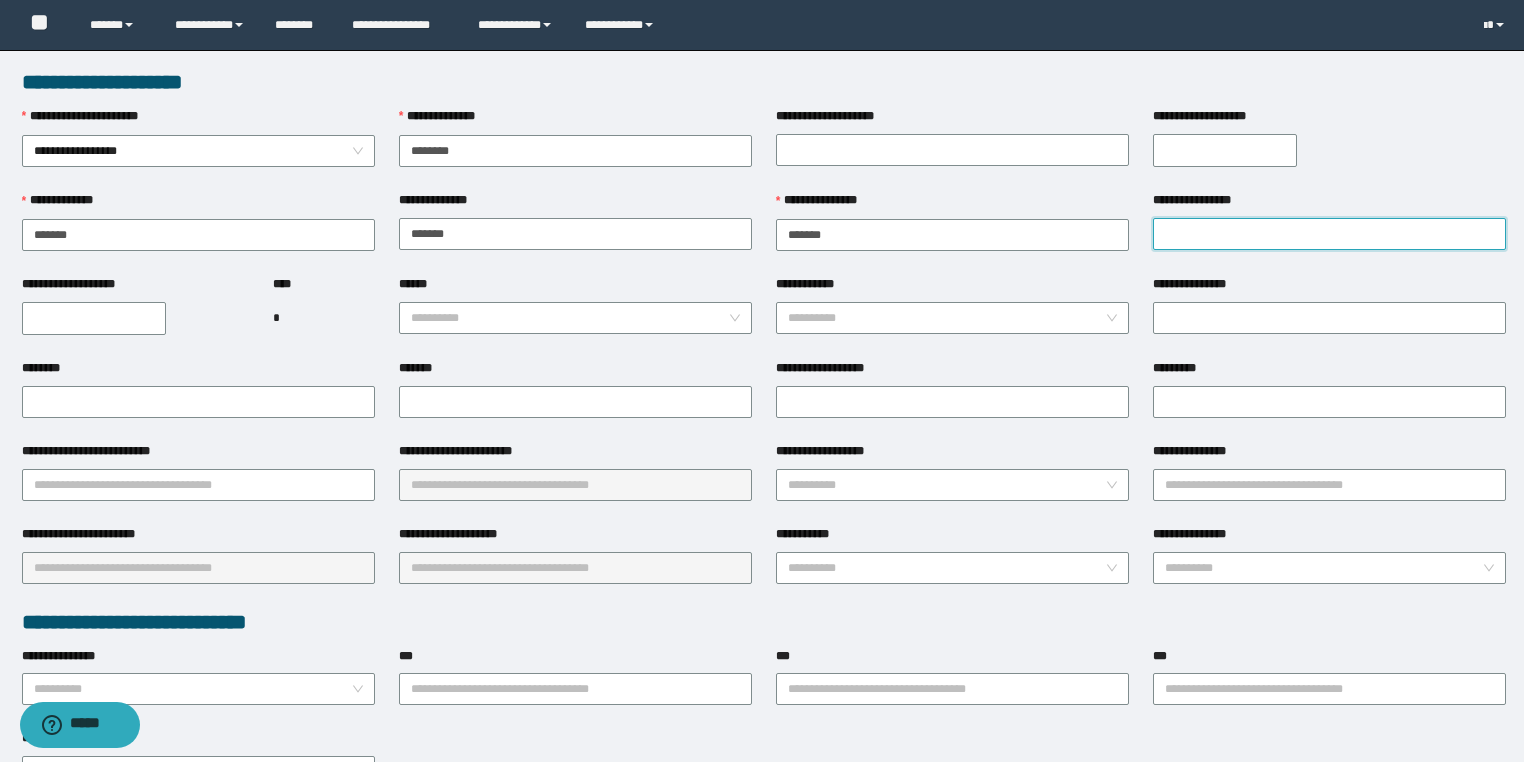 click on "**********" at bounding box center [1329, 234] 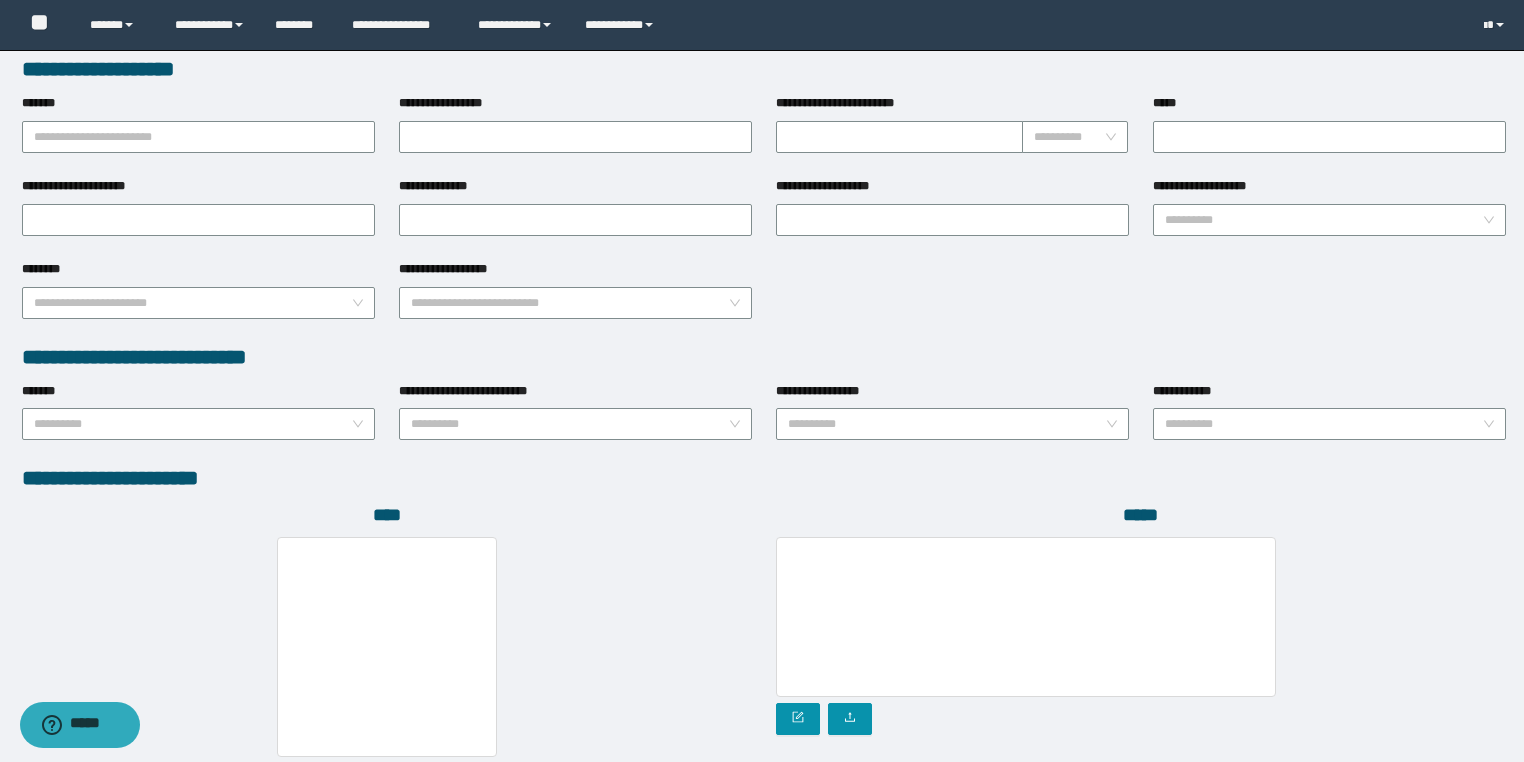 scroll, scrollTop: 939, scrollLeft: 0, axis: vertical 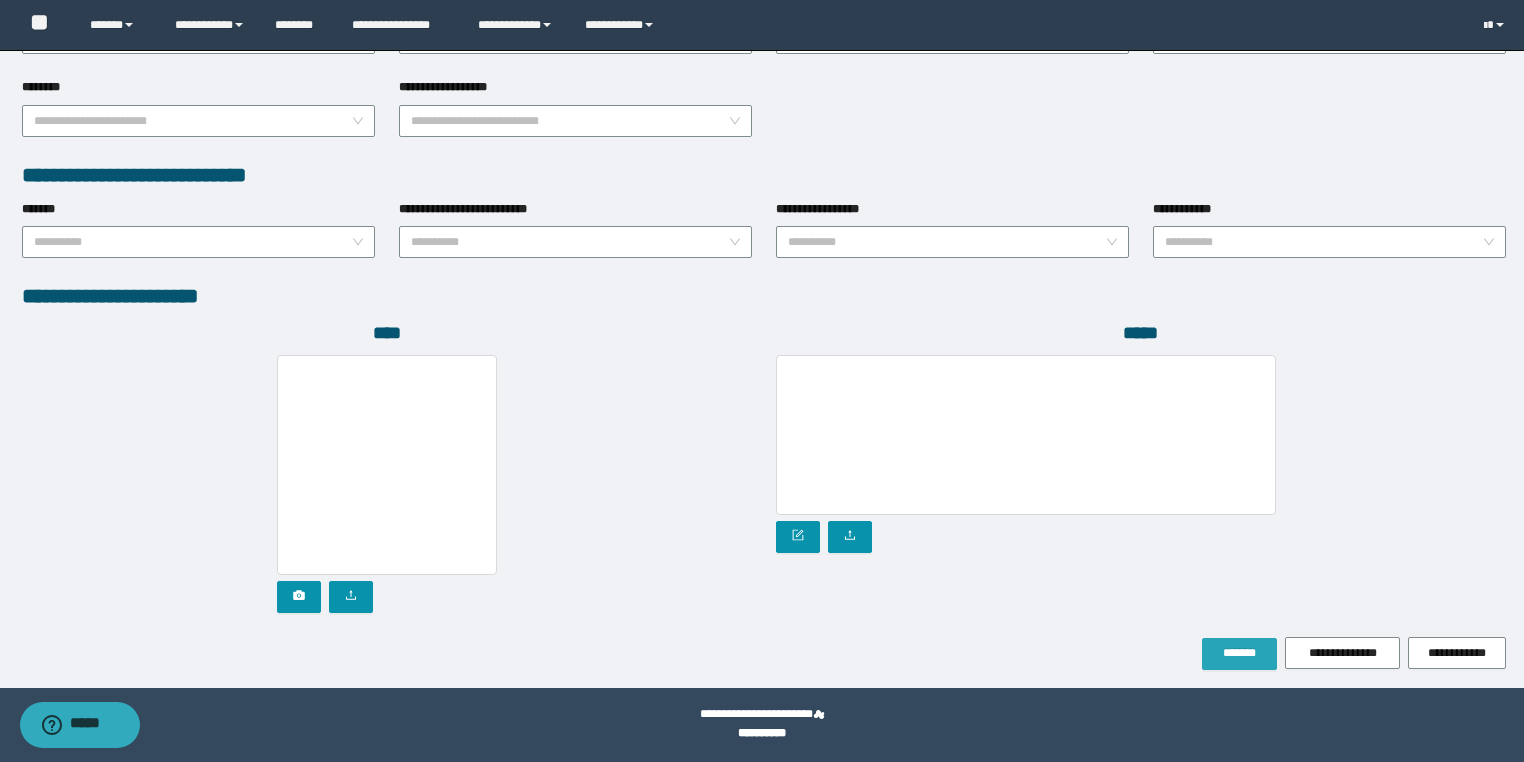 type on "*****" 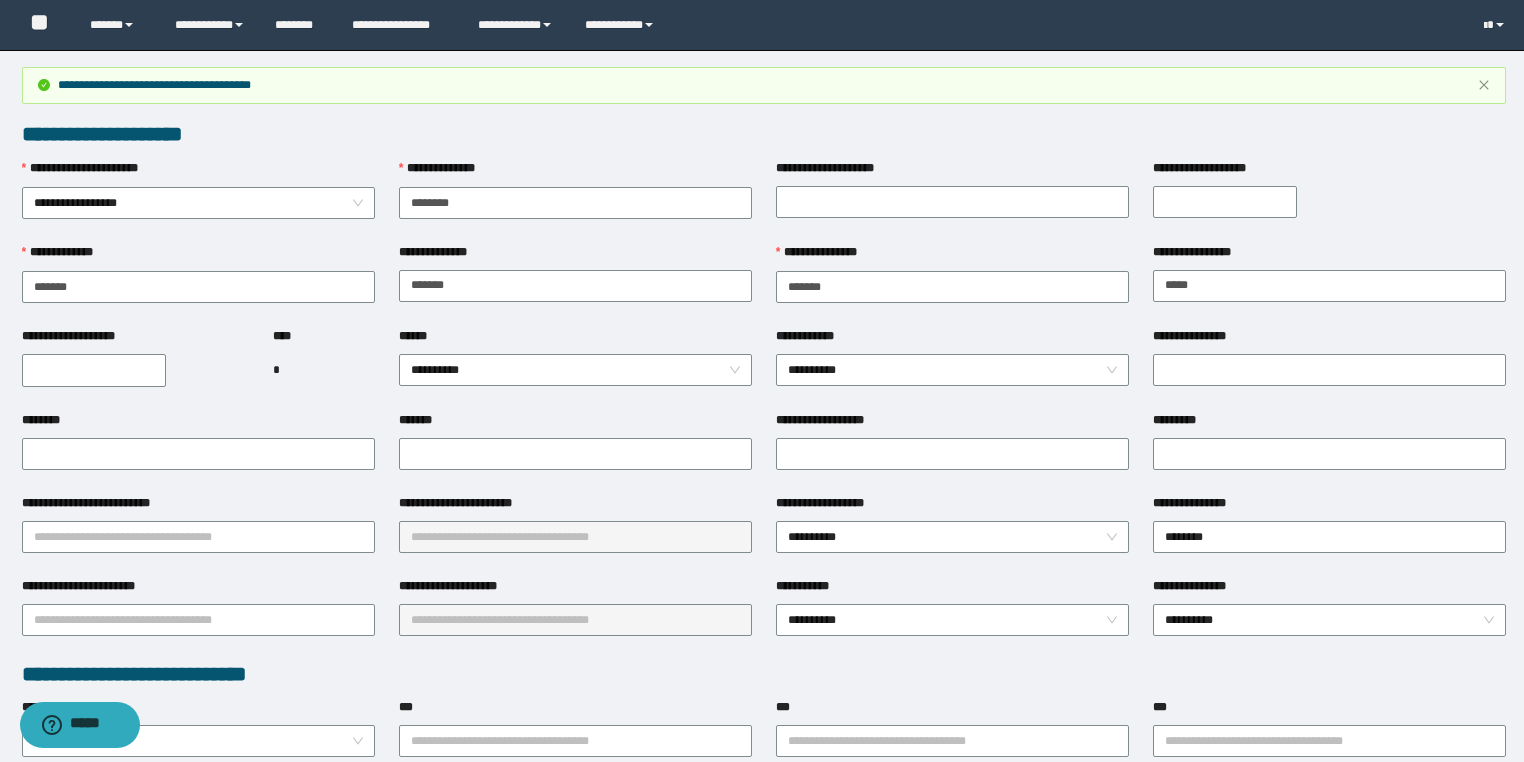 scroll, scrollTop: 0, scrollLeft: 0, axis: both 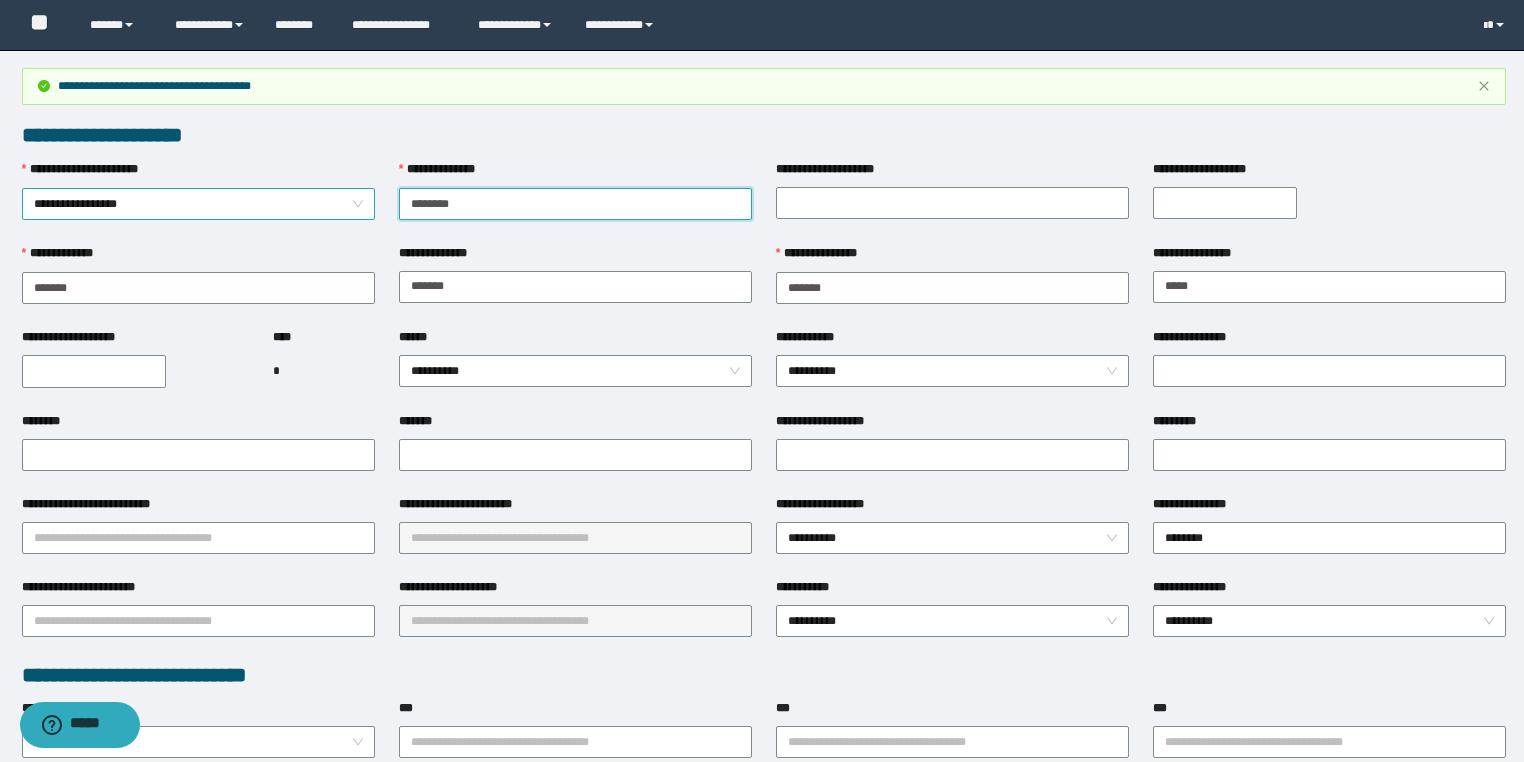 drag, startPoint x: 531, startPoint y: 211, endPoint x: 324, endPoint y: 194, distance: 207.6969 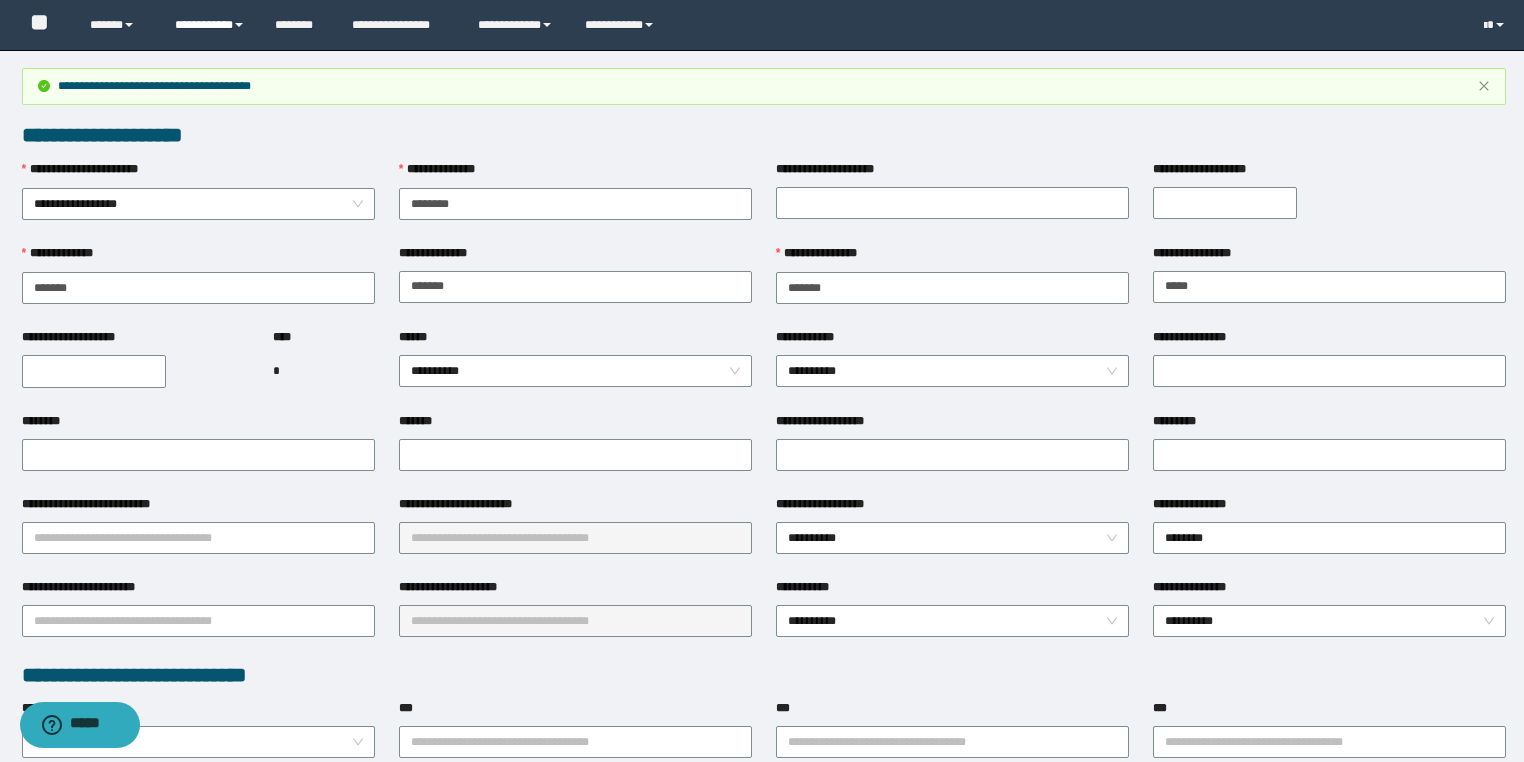 click on "**********" at bounding box center [210, 25] 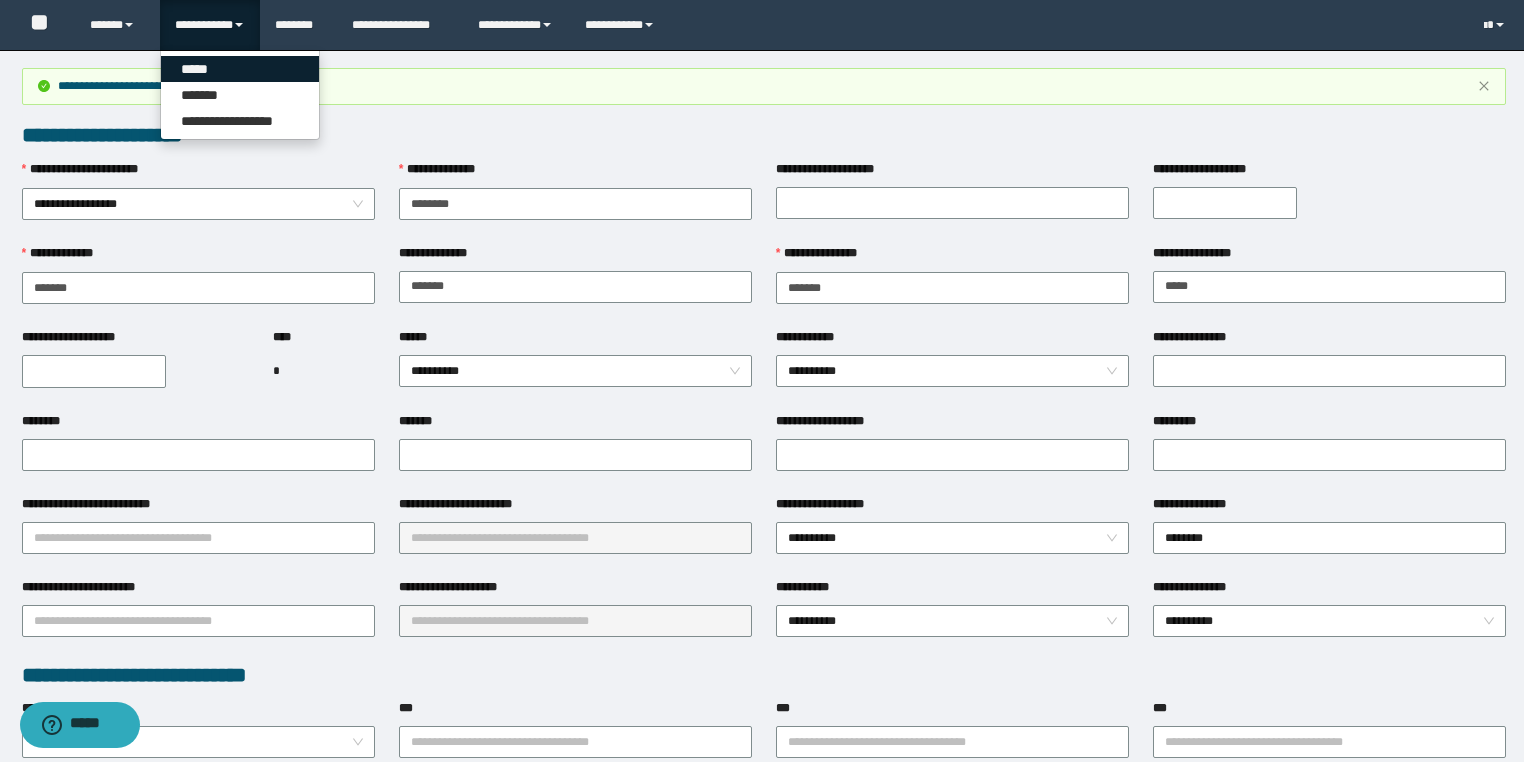 click on "*****" at bounding box center (240, 69) 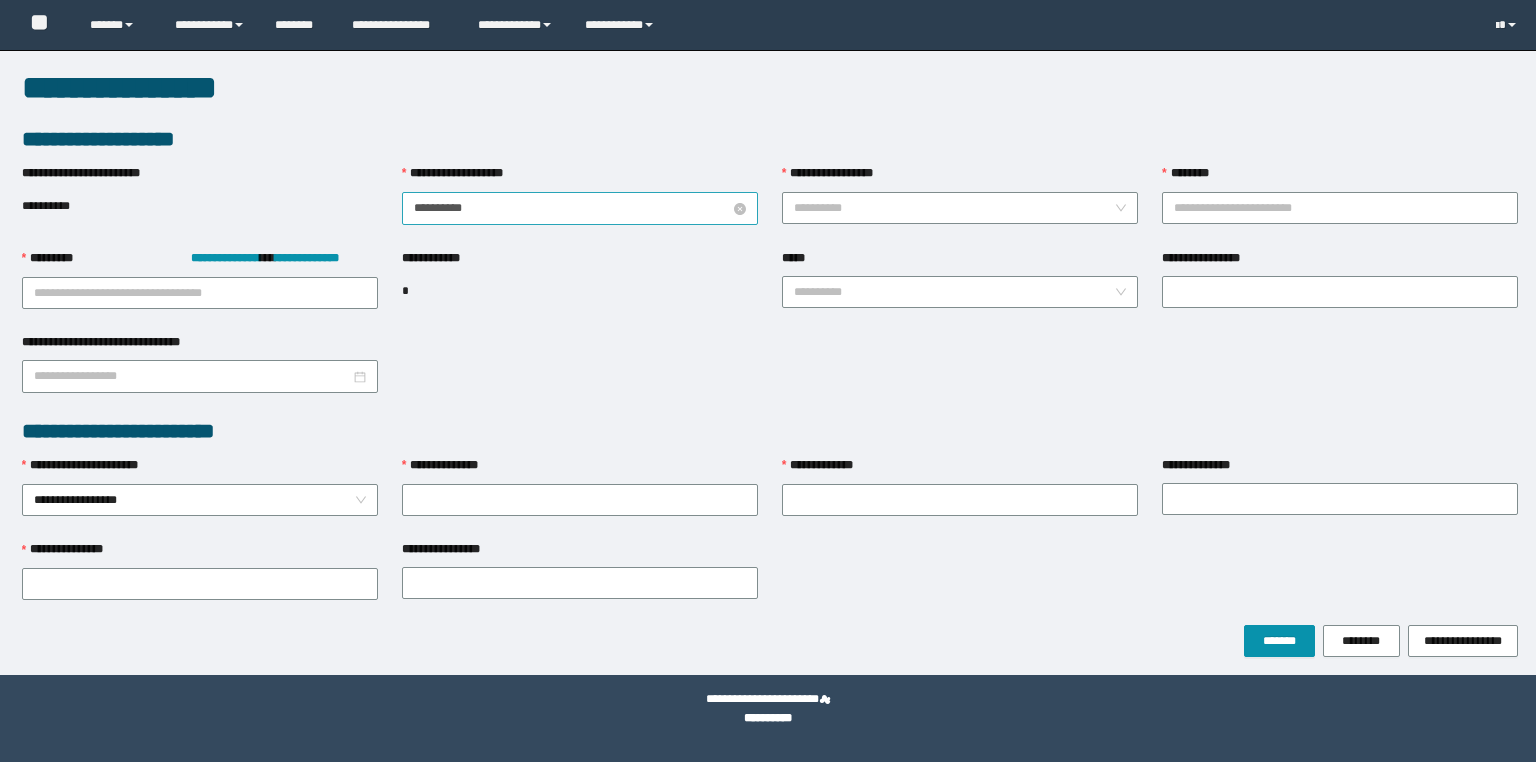 scroll, scrollTop: 0, scrollLeft: 0, axis: both 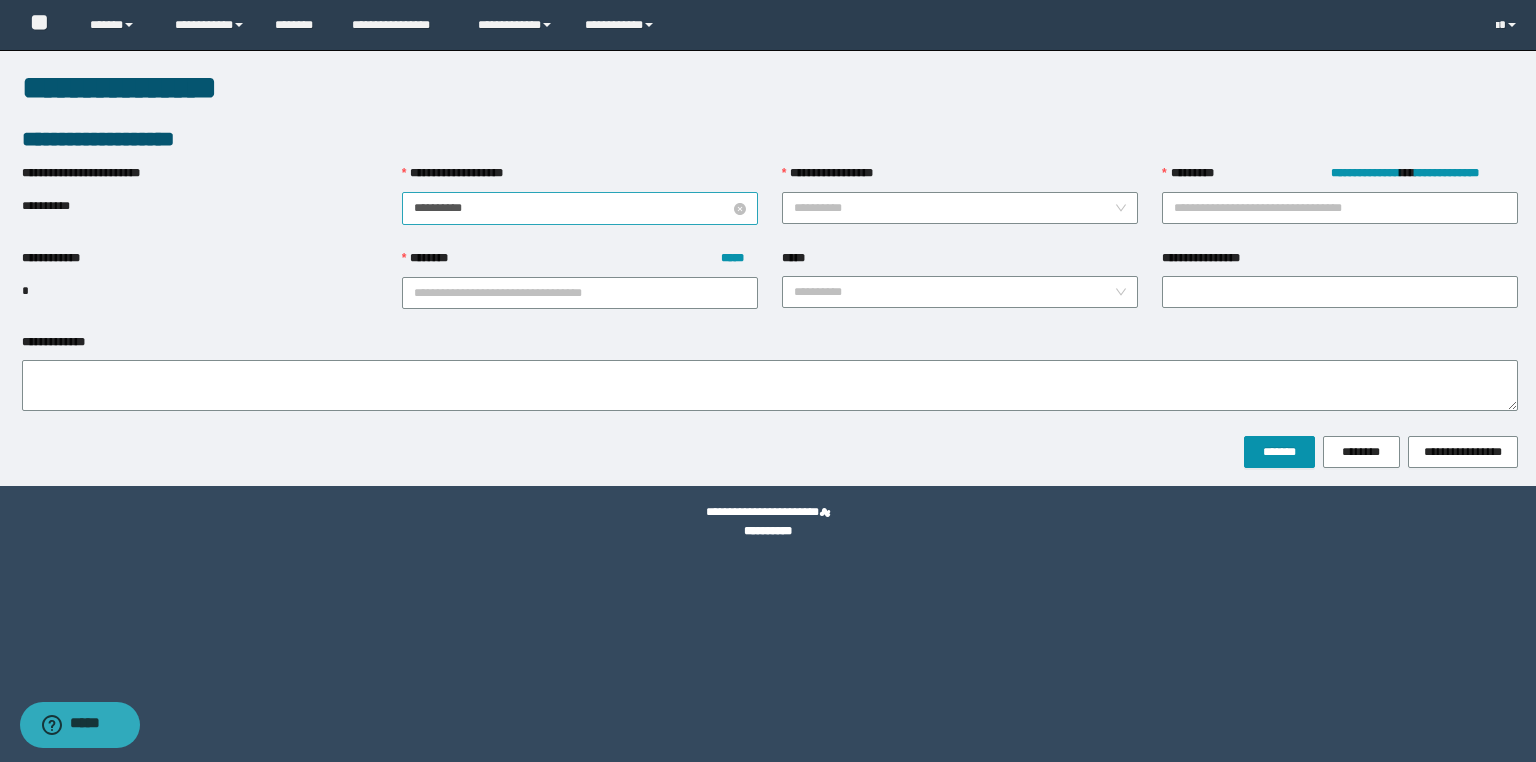 click on "**********" at bounding box center [572, 208] 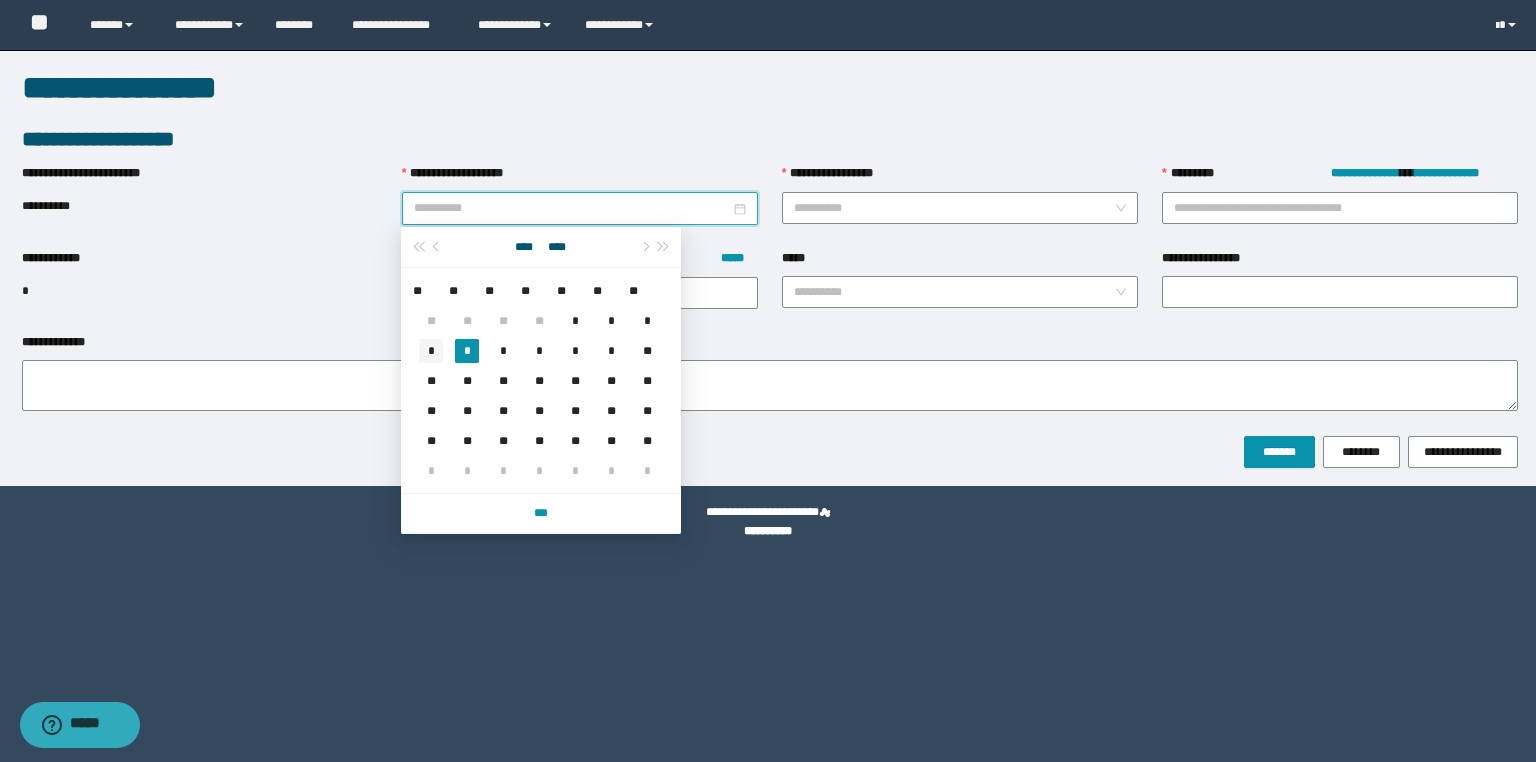 type on "**********" 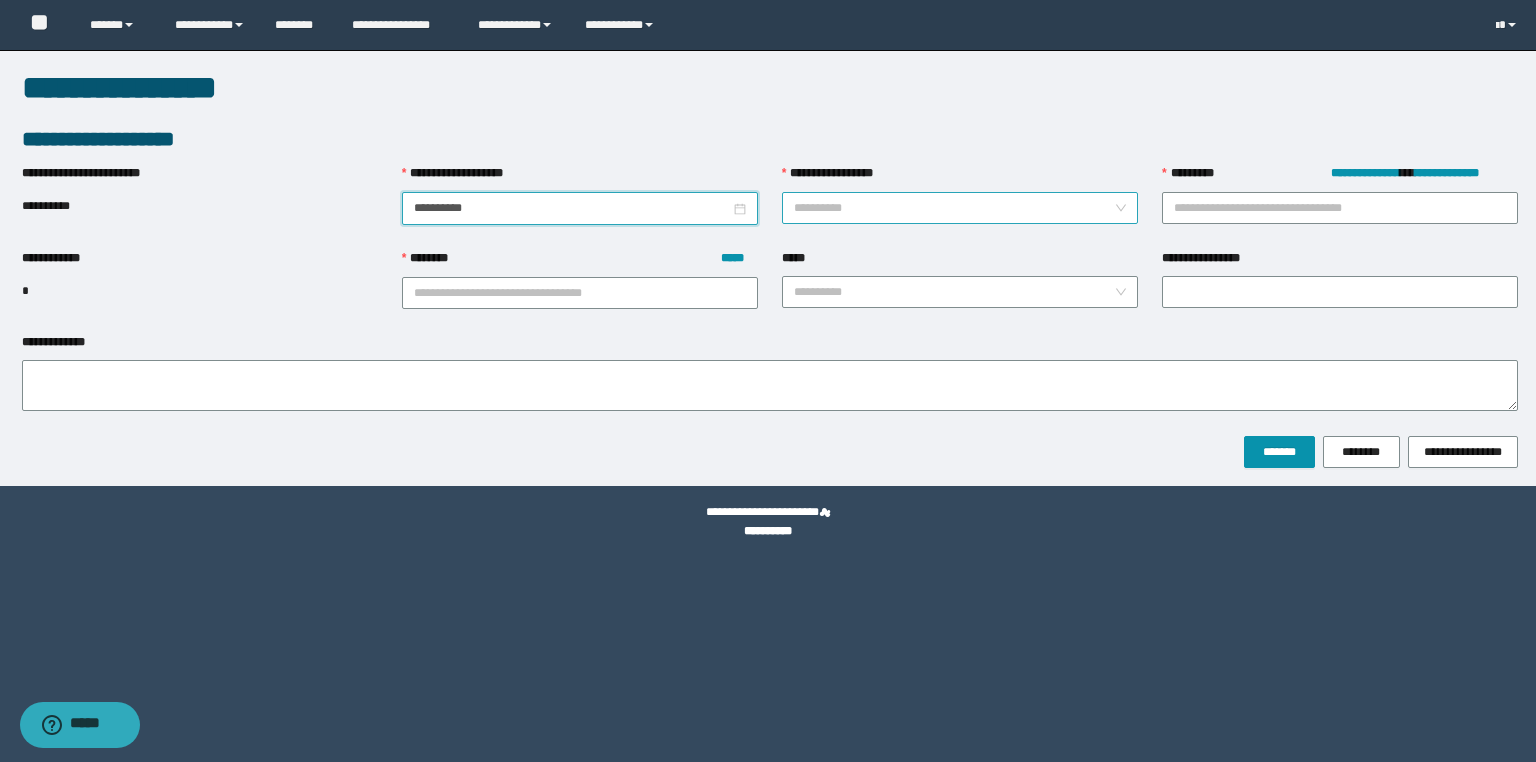 click on "**********" at bounding box center [954, 208] 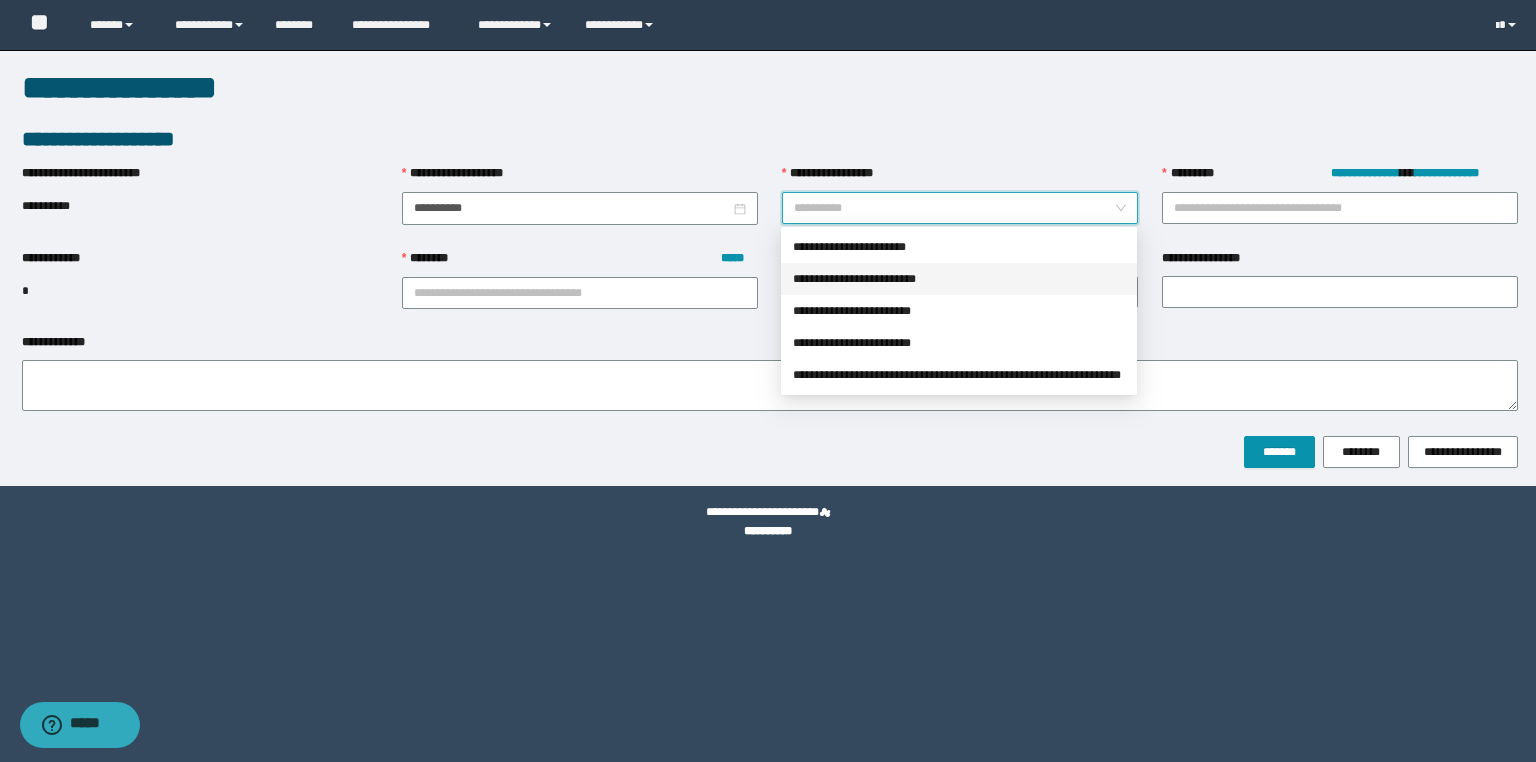 click on "**********" at bounding box center (959, 279) 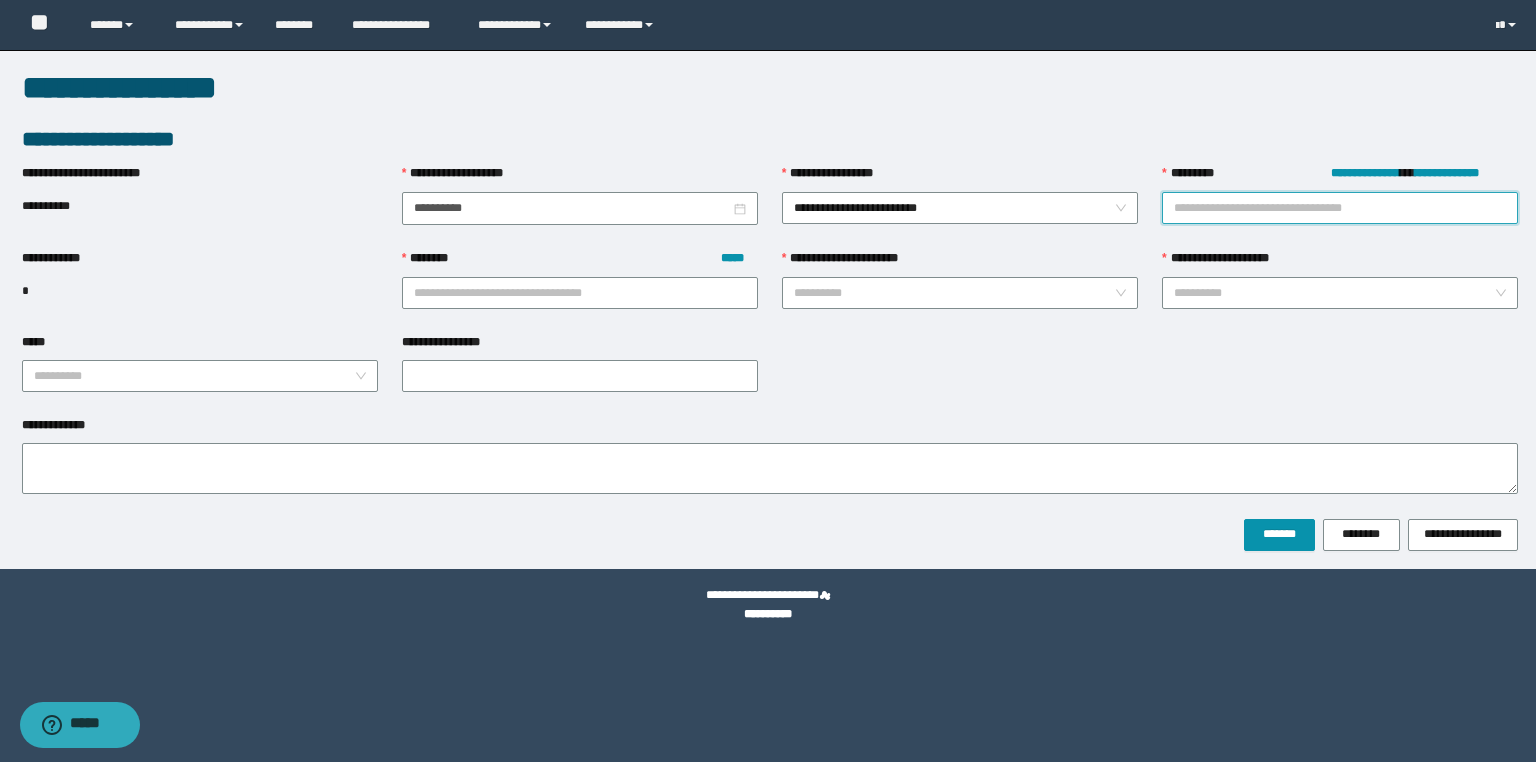 click on "**********" at bounding box center (1340, 208) 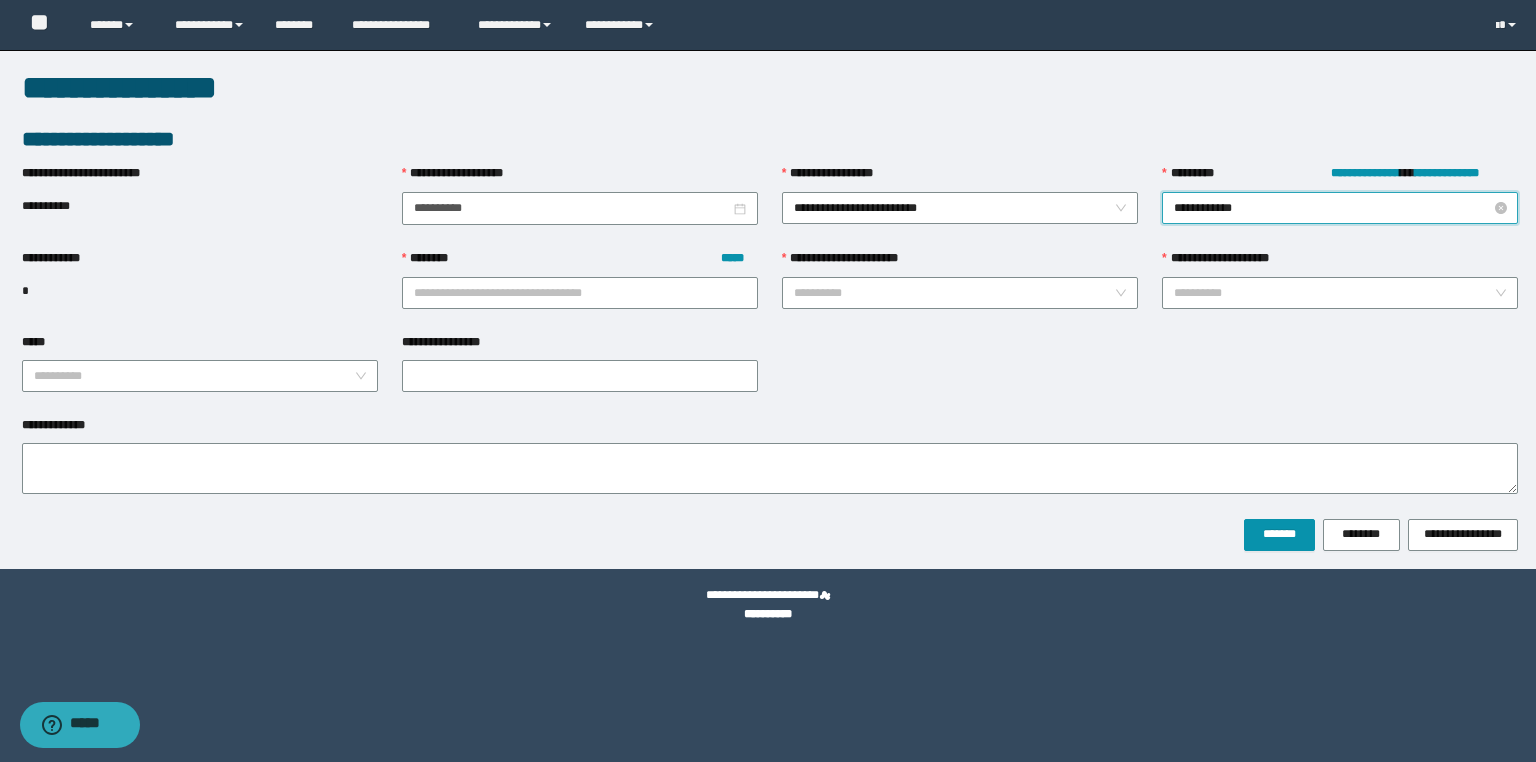 type on "**********" 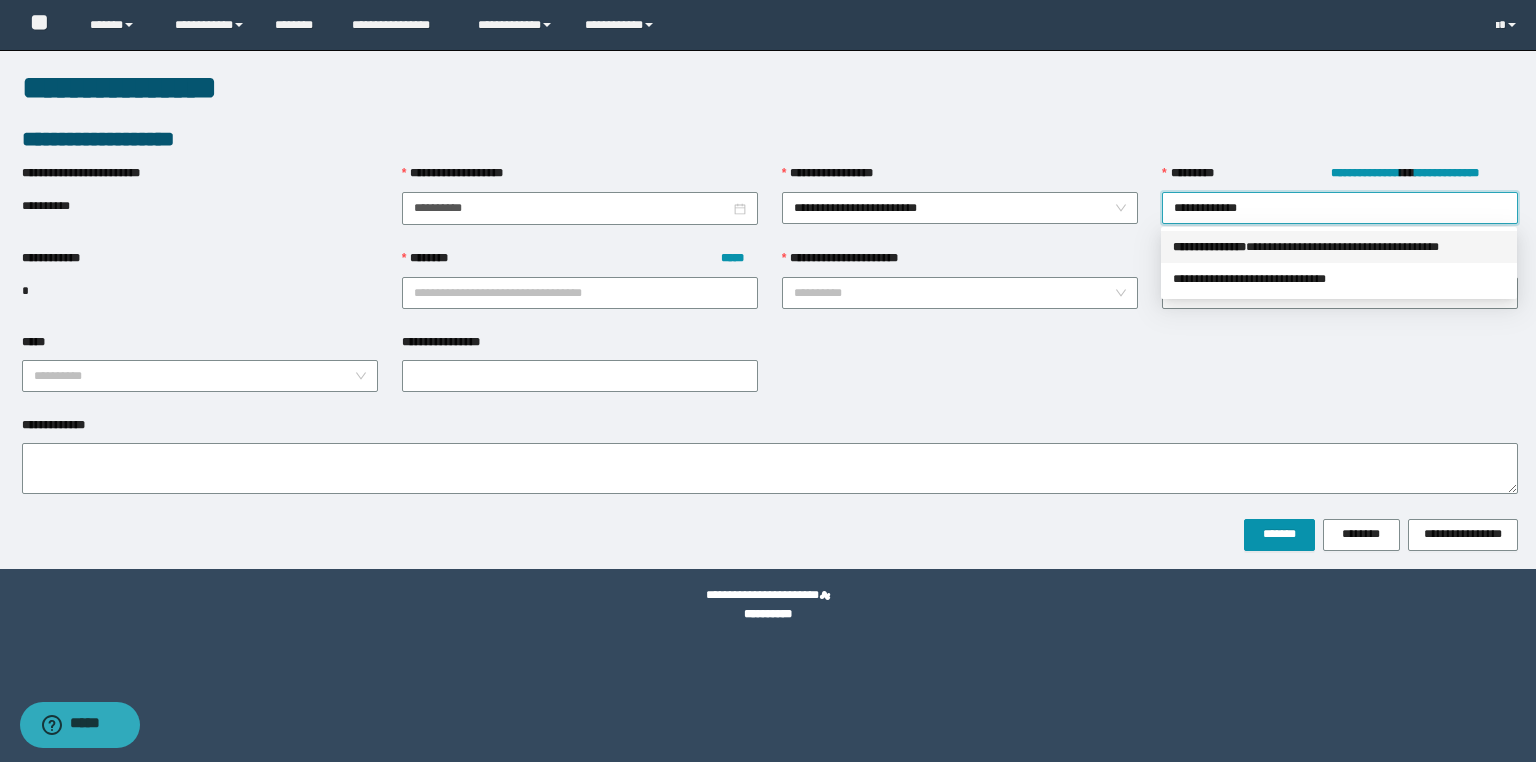 click on "[FIRST] [LAST]" at bounding box center [1339, 247] 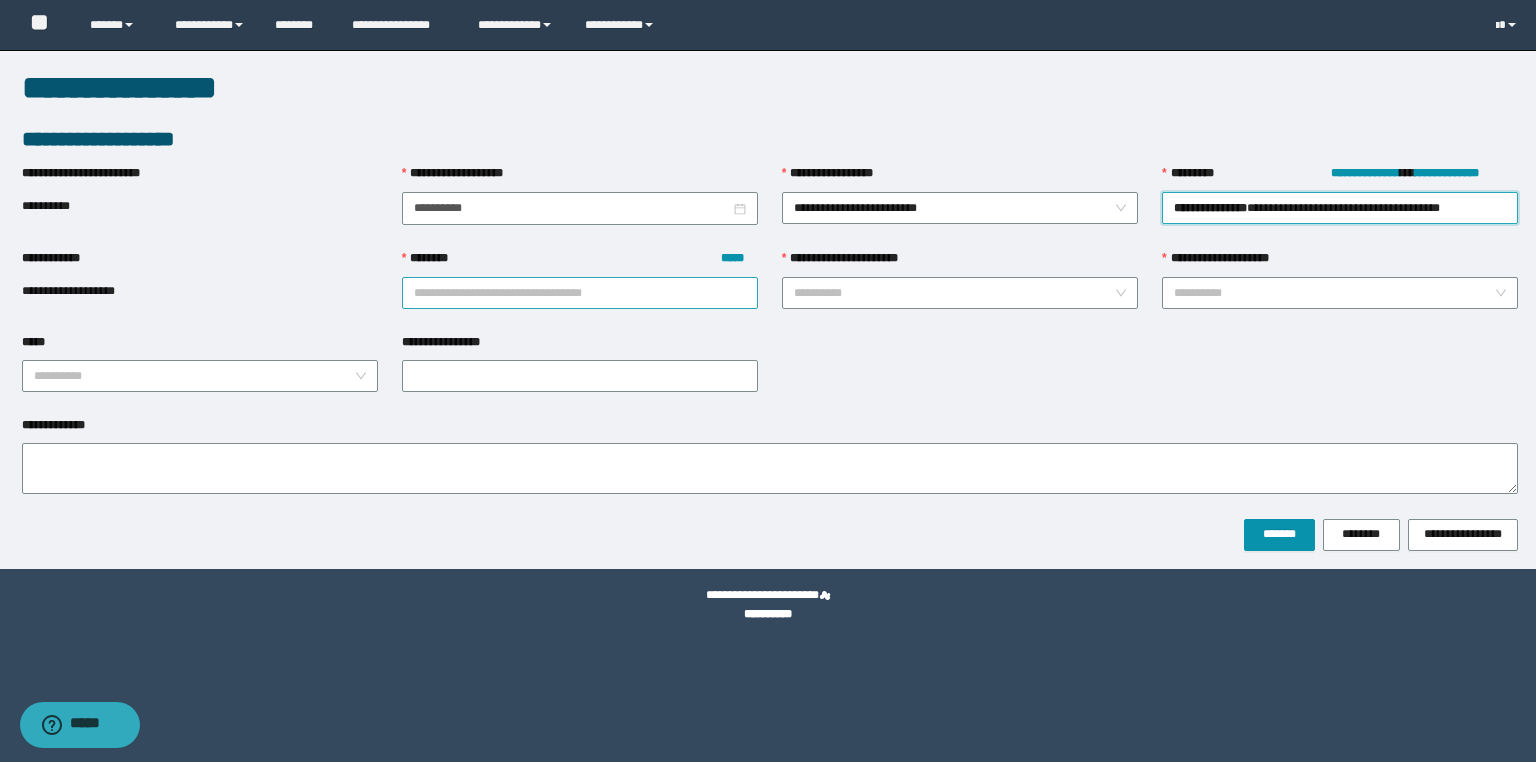 click on "******** *****" at bounding box center (580, 293) 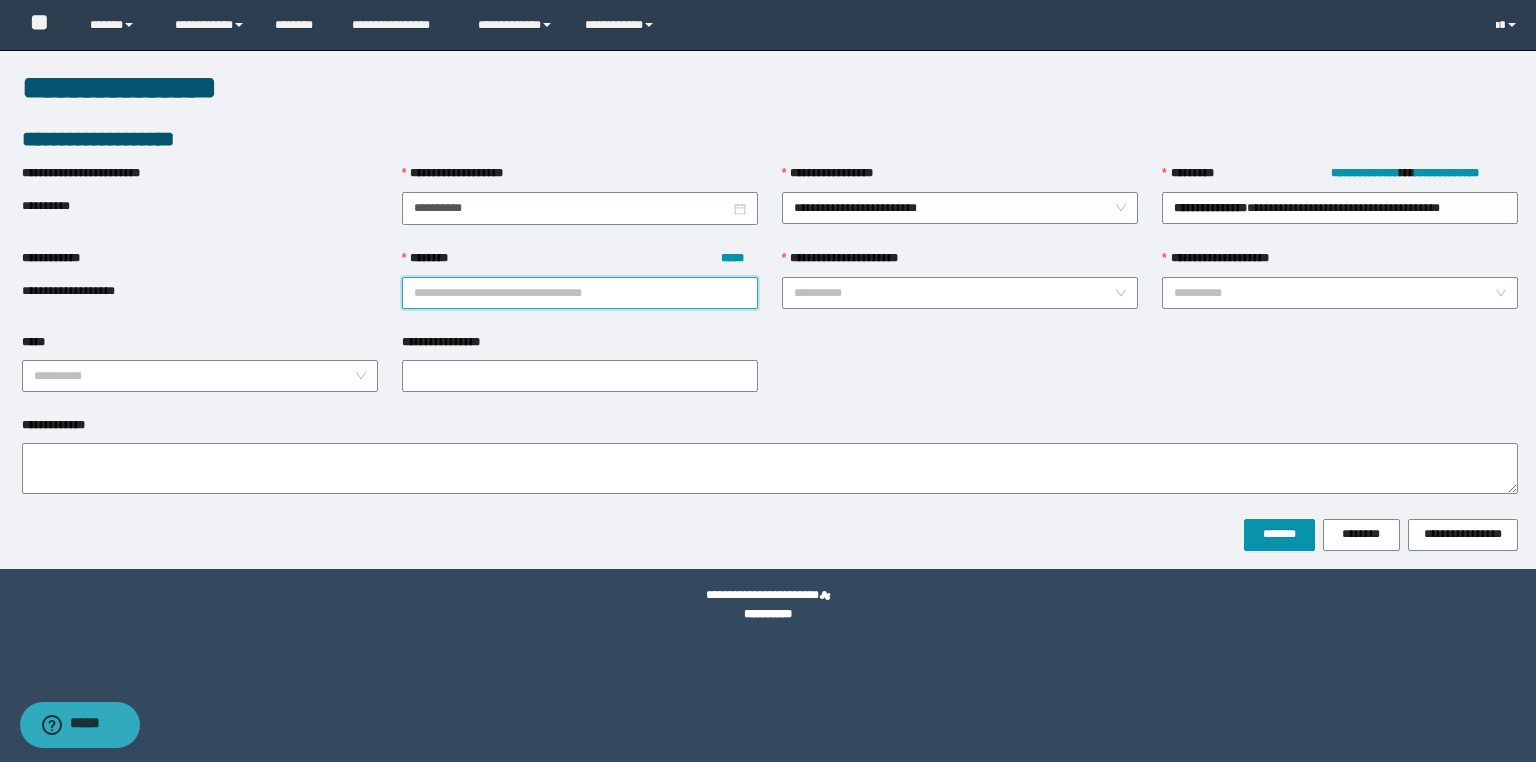 paste on "********" 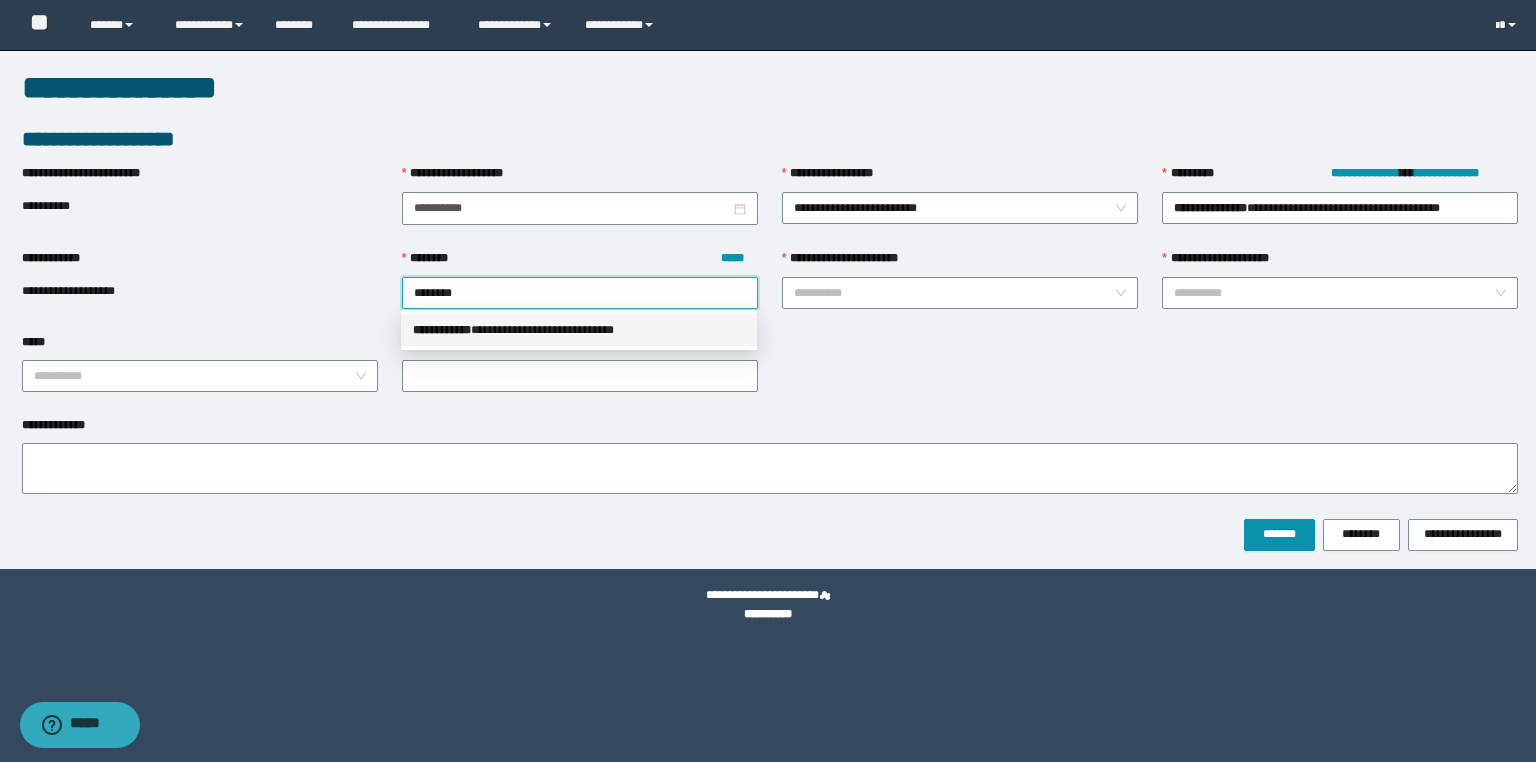 drag, startPoint x: 557, startPoint y: 323, endPoint x: 581, endPoint y: 316, distance: 25 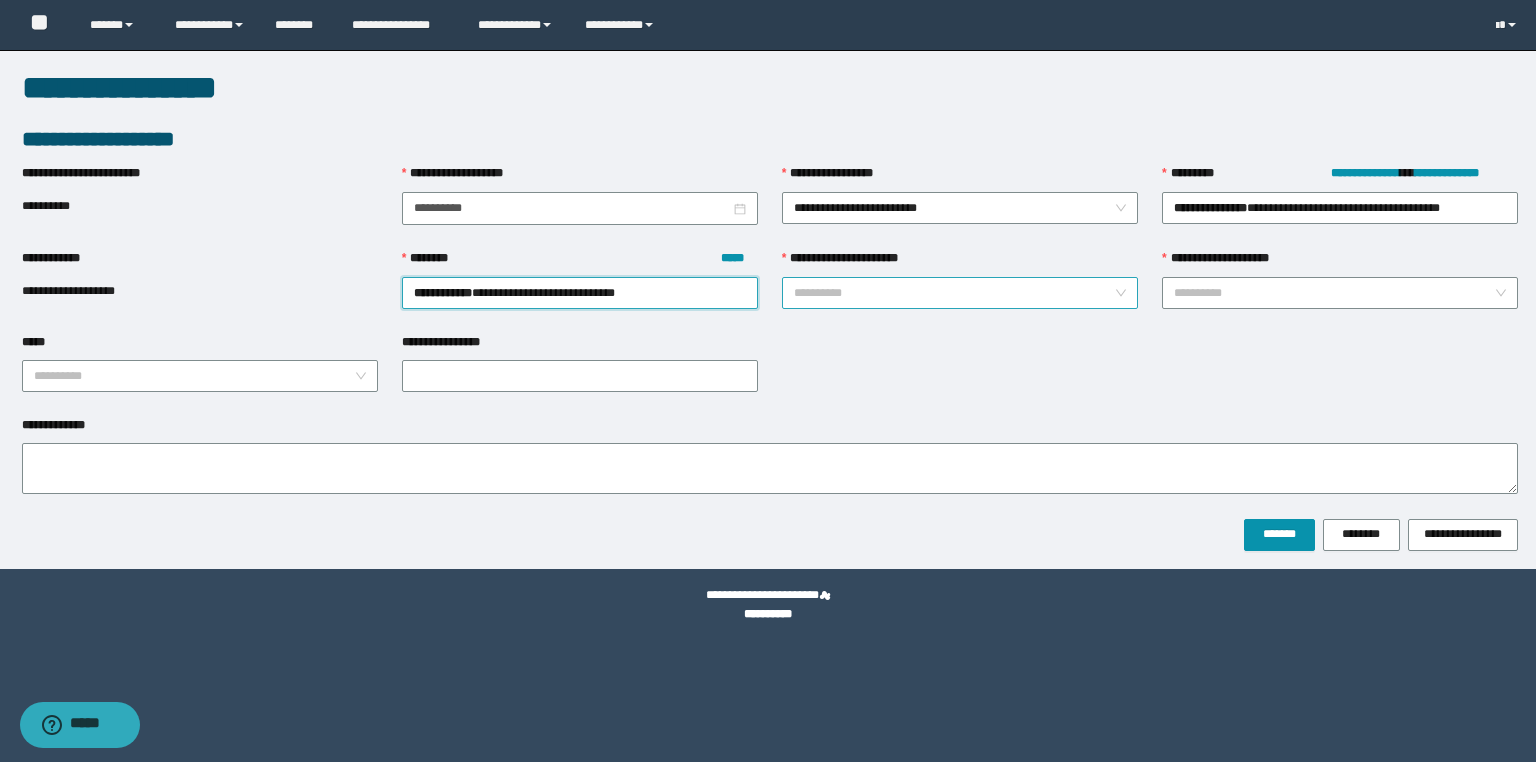 click on "**********" at bounding box center (954, 293) 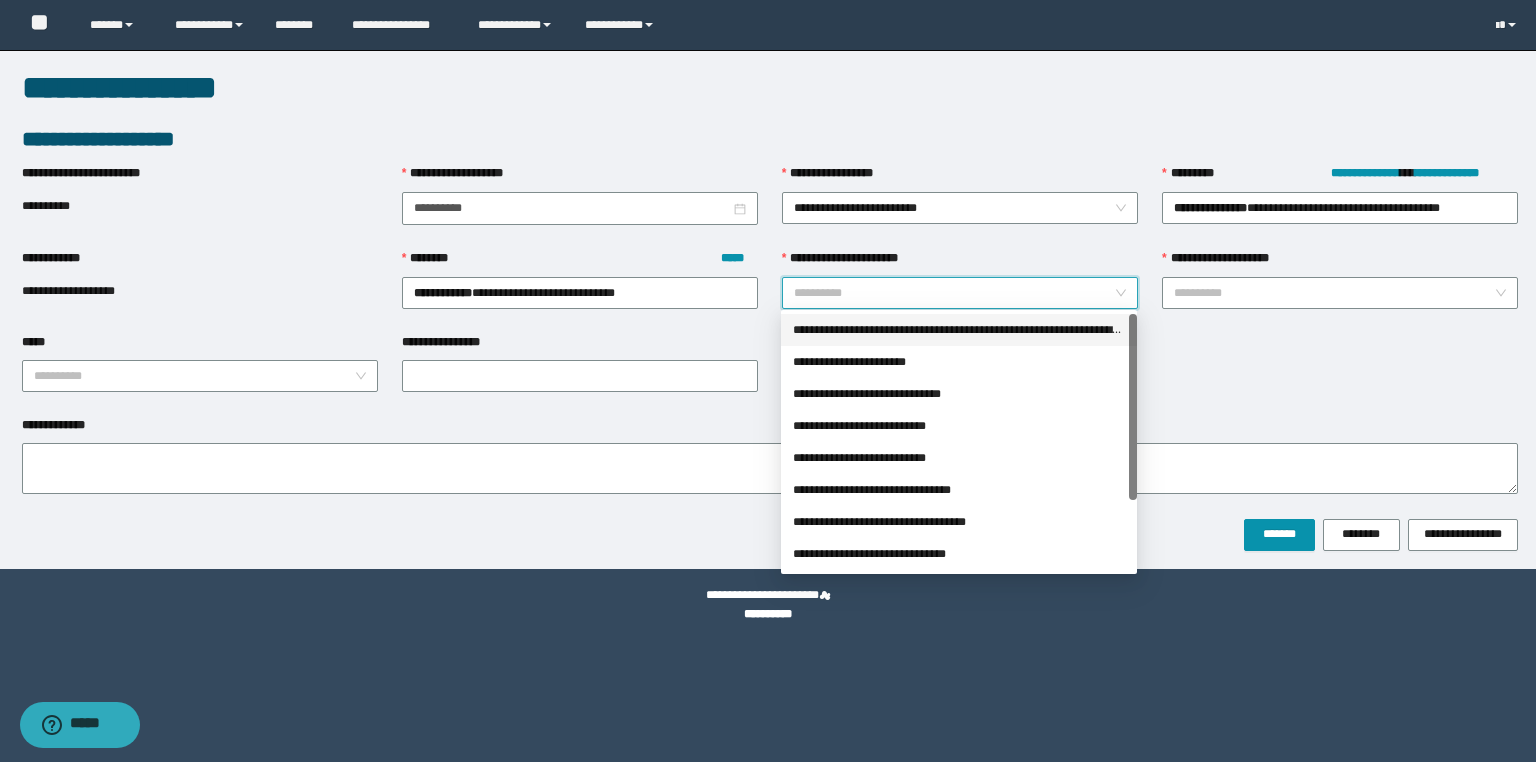 drag, startPoint x: 867, startPoint y: 327, endPoint x: 1004, endPoint y: 314, distance: 137.6154 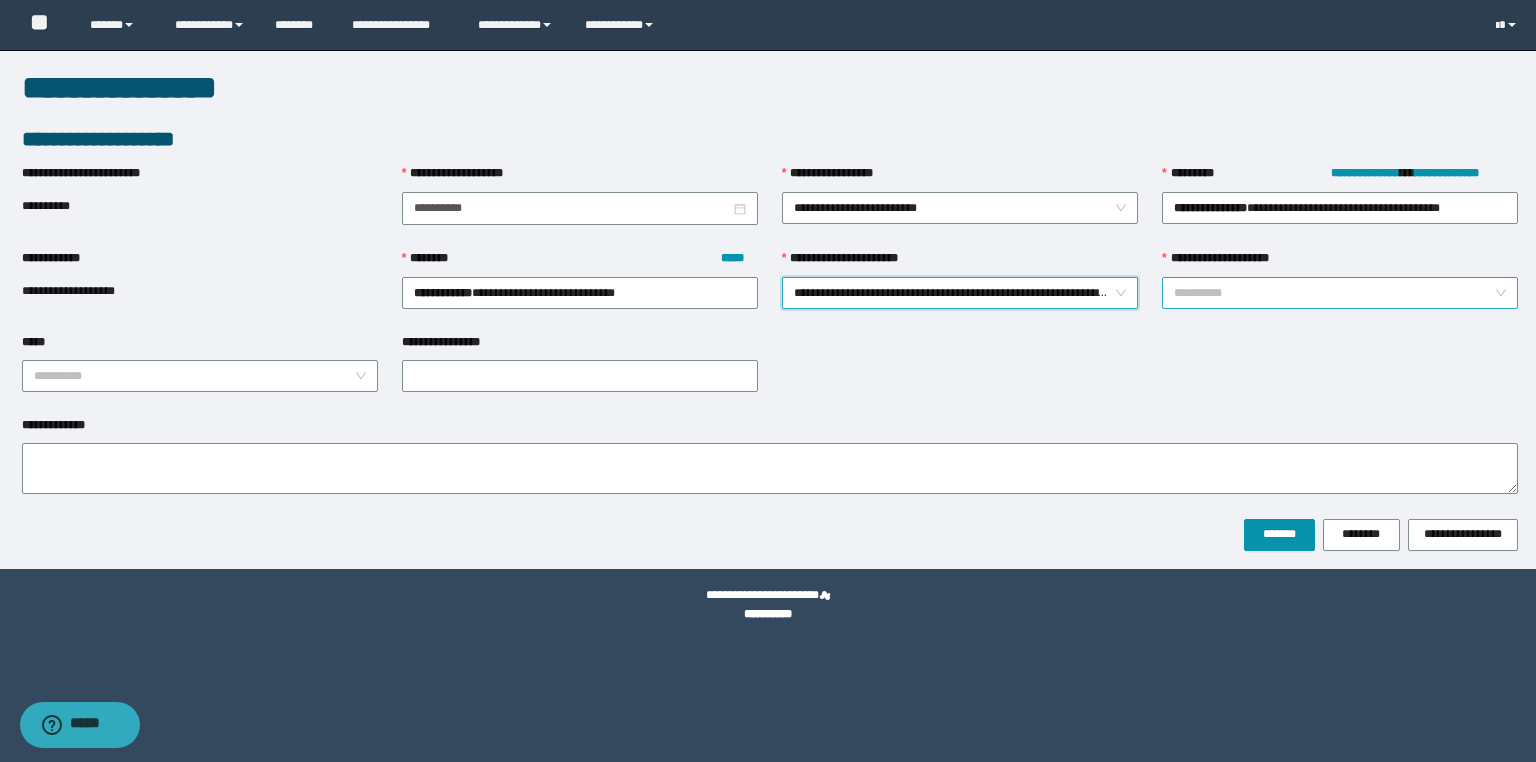 click on "**********" at bounding box center [1334, 293] 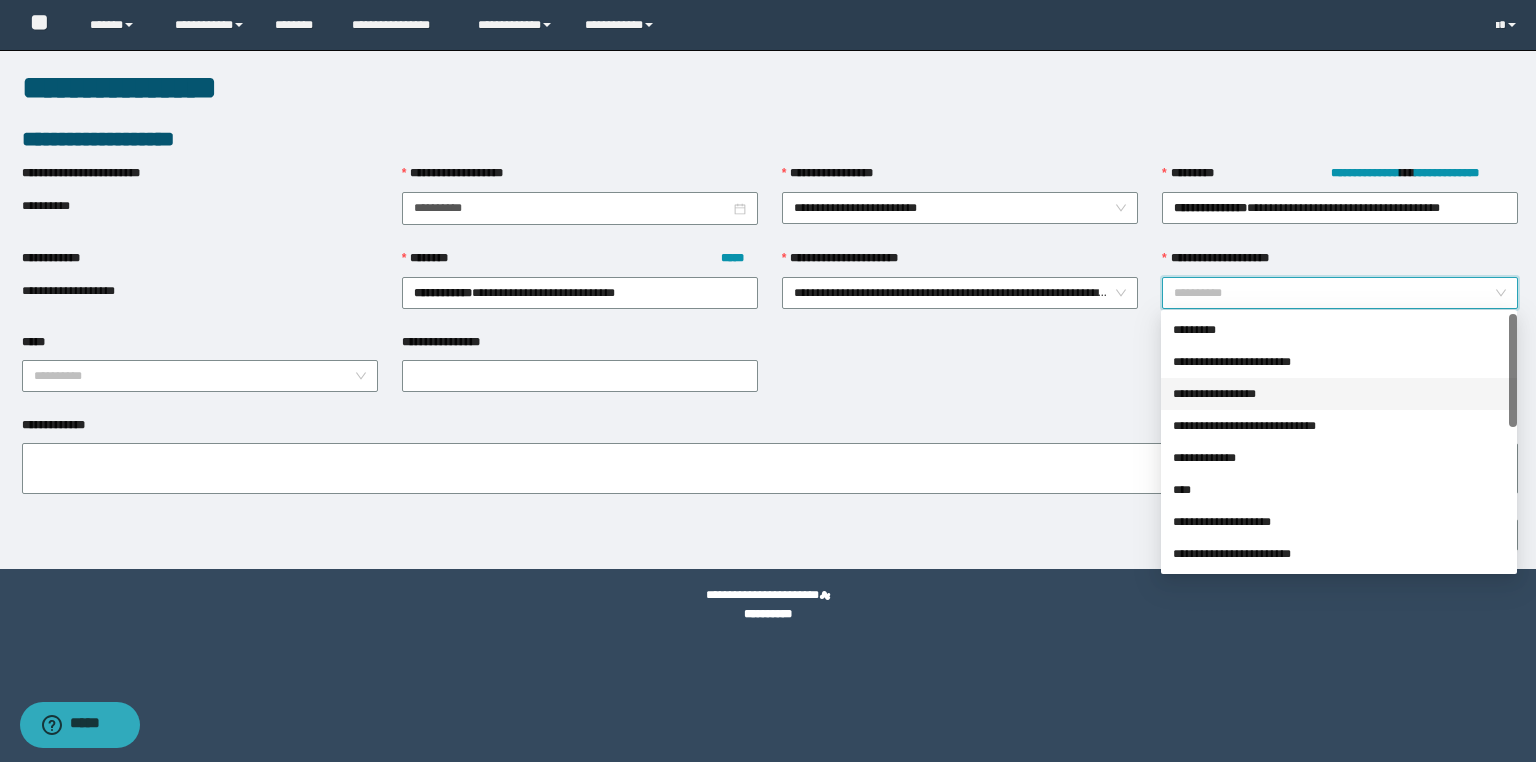 click on "**********" at bounding box center [1339, 394] 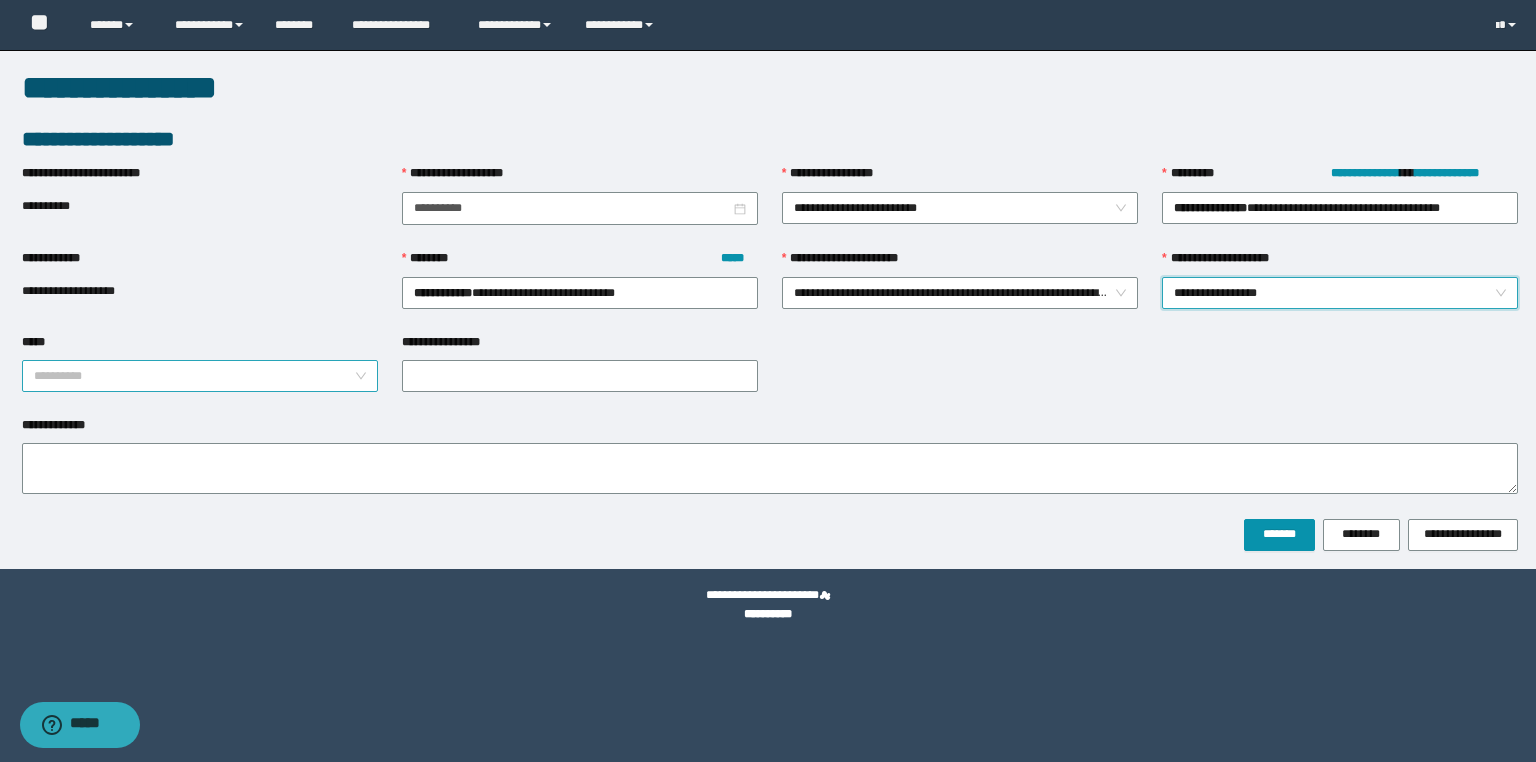 drag, startPoint x: 151, startPoint y: 362, endPoint x: 131, endPoint y: 376, distance: 24.41311 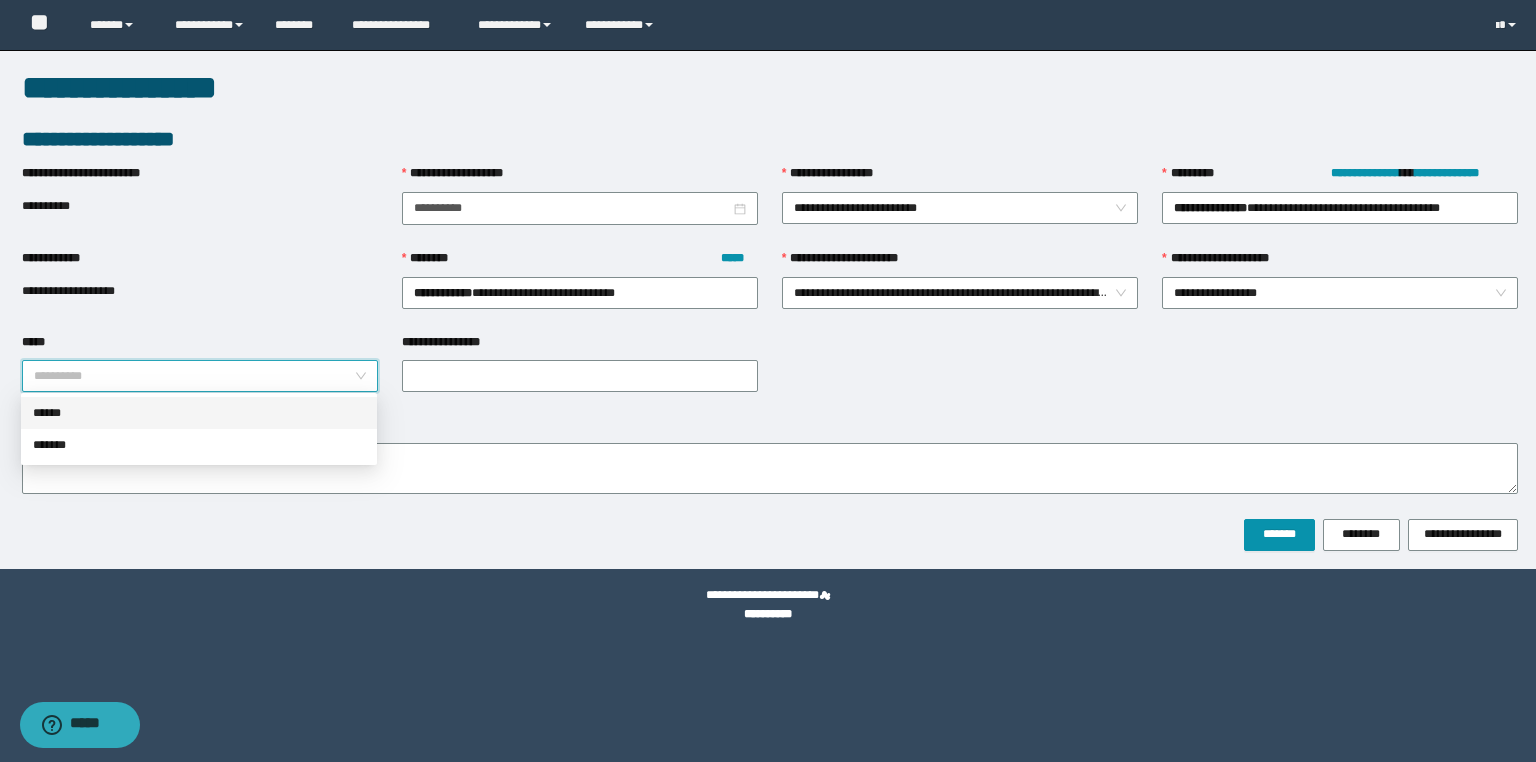 click on "******" at bounding box center [199, 413] 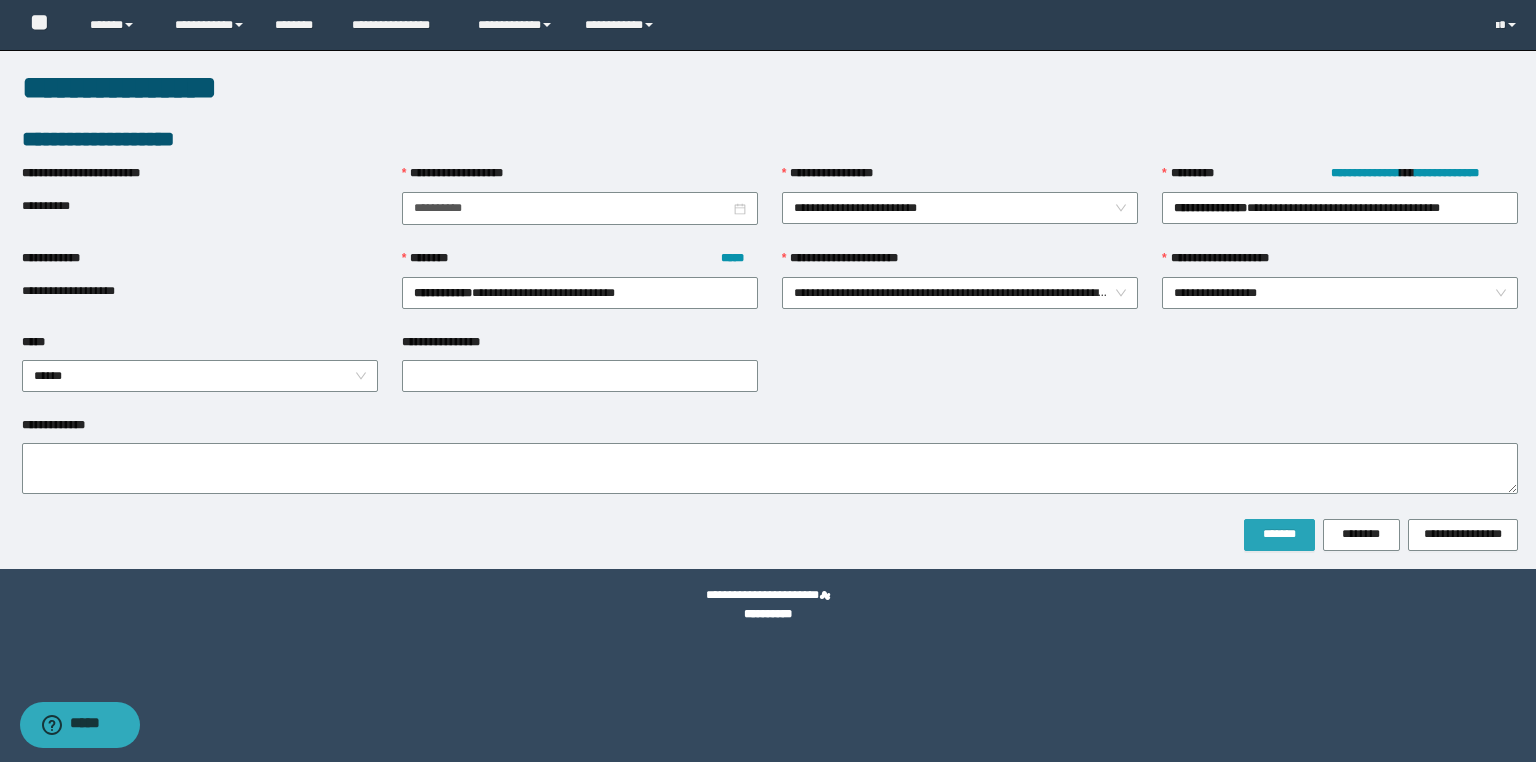 click on "*******" at bounding box center [1279, 534] 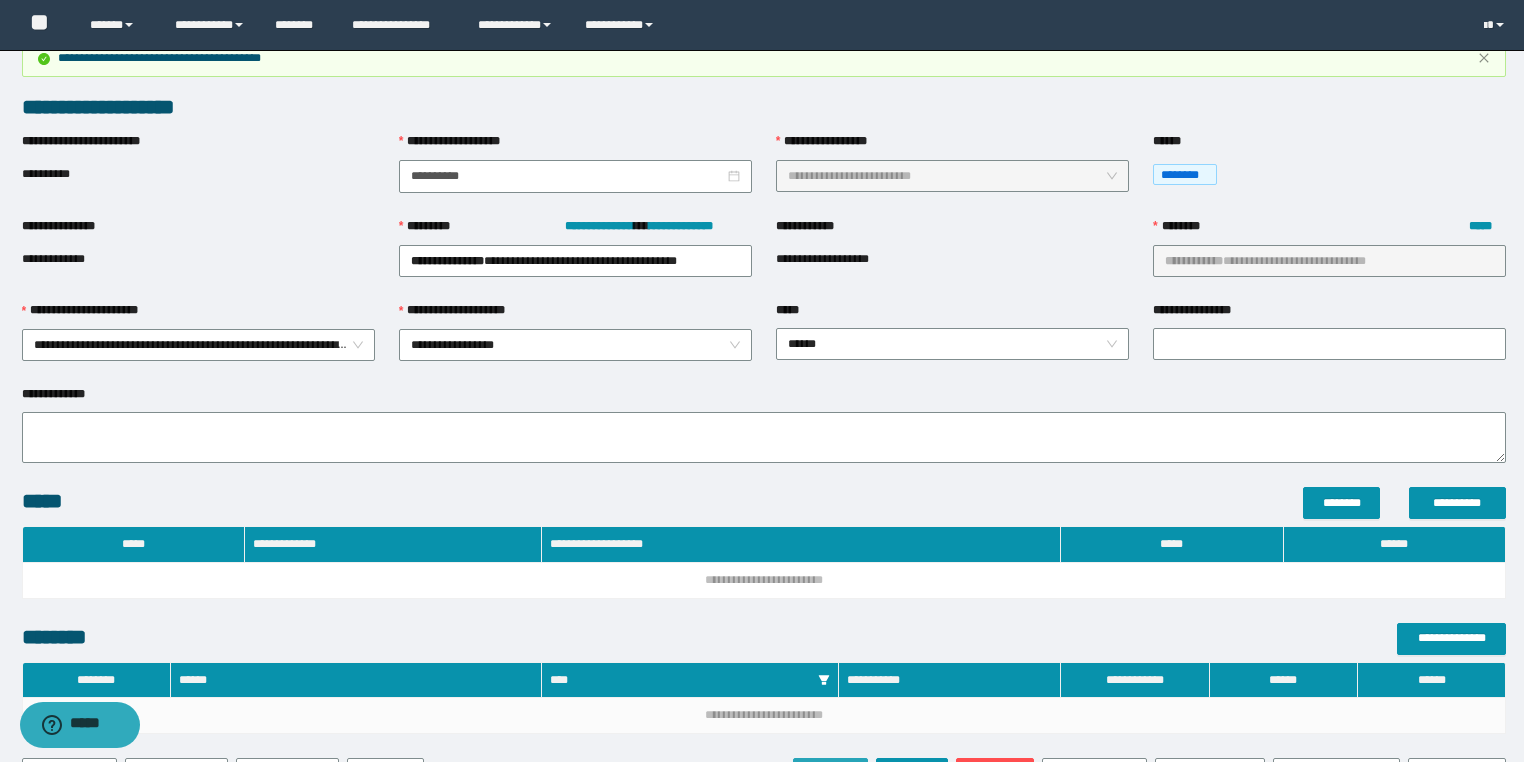 scroll, scrollTop: 202, scrollLeft: 0, axis: vertical 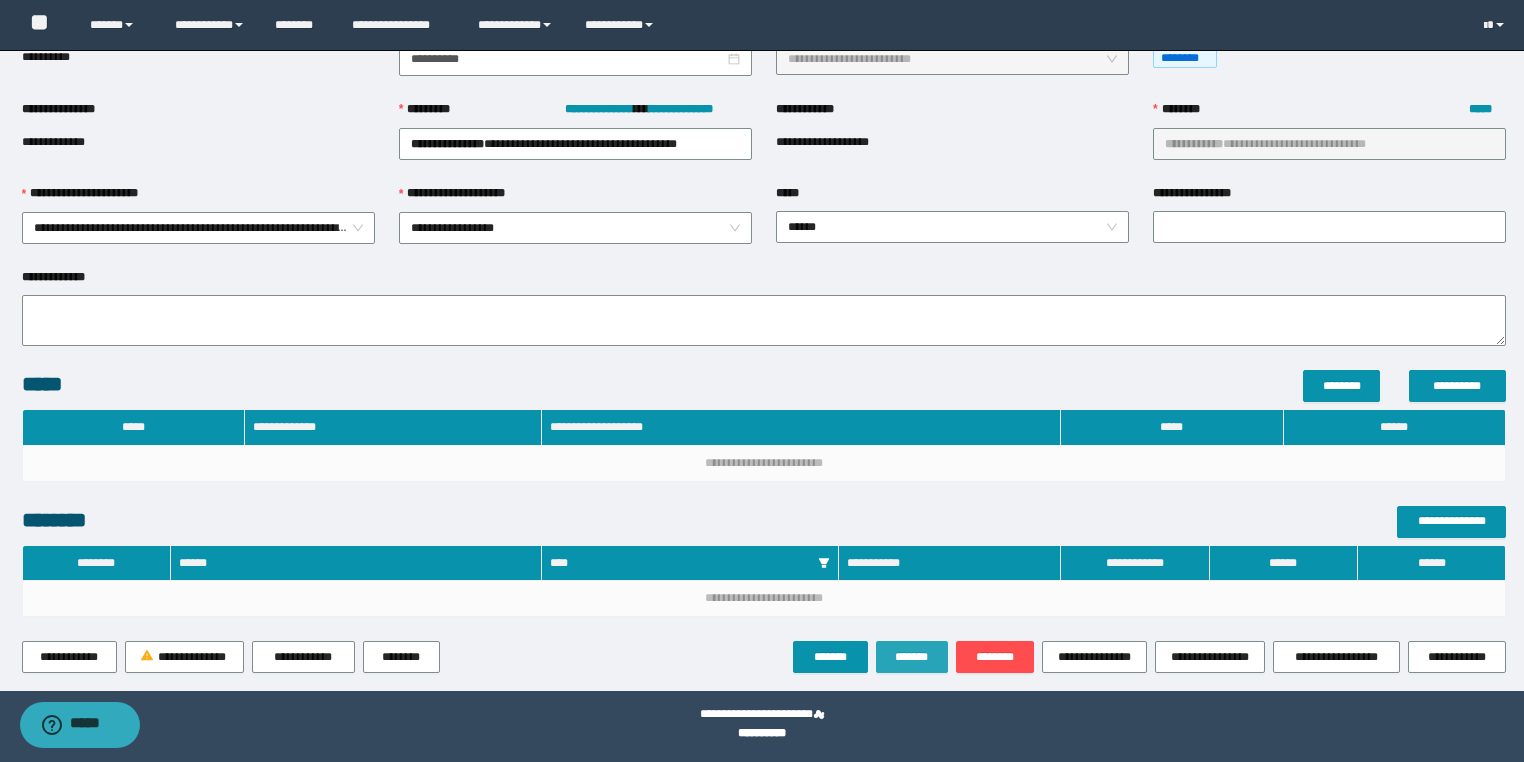 click on "*******" at bounding box center [912, 657] 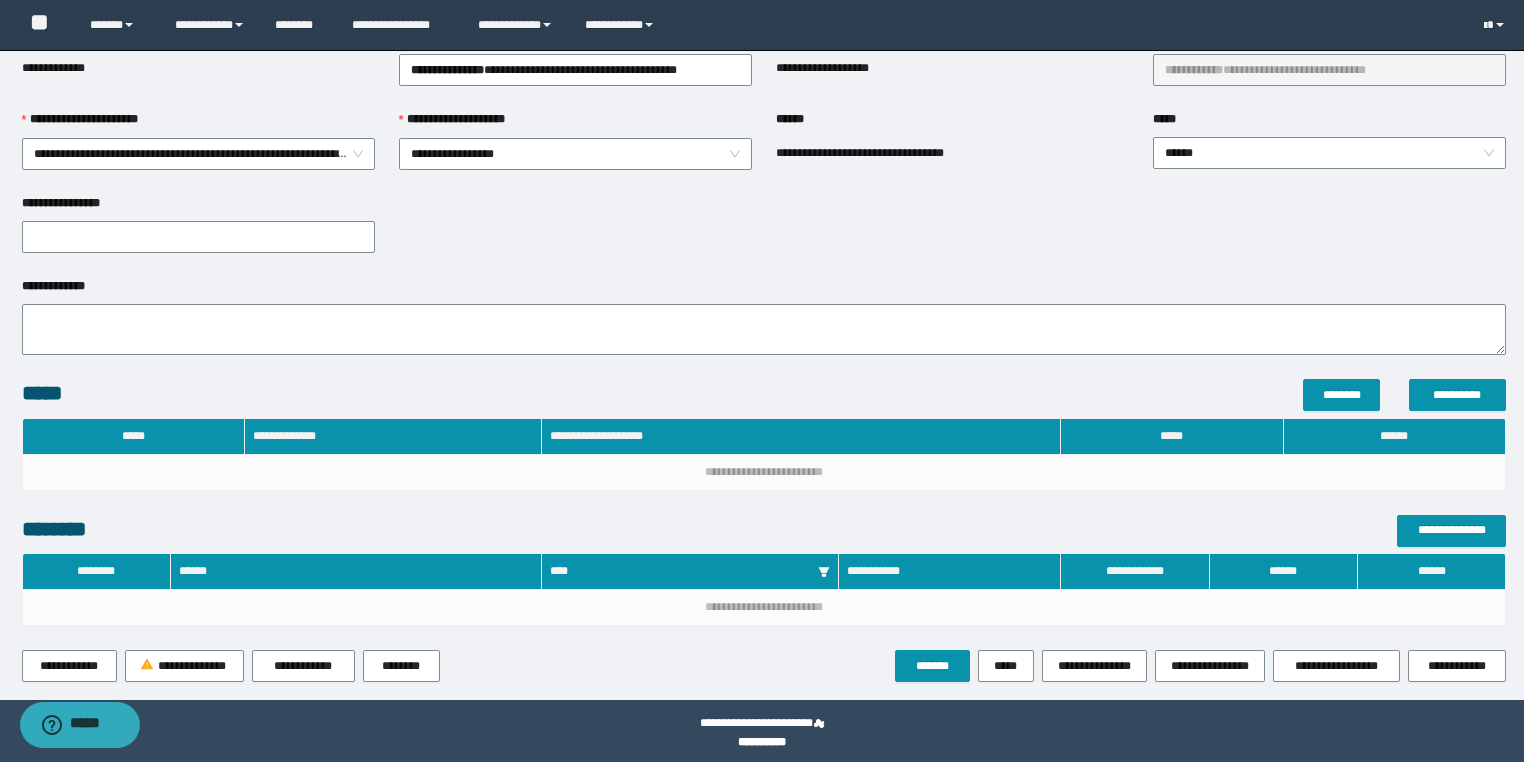 scroll, scrollTop: 285, scrollLeft: 0, axis: vertical 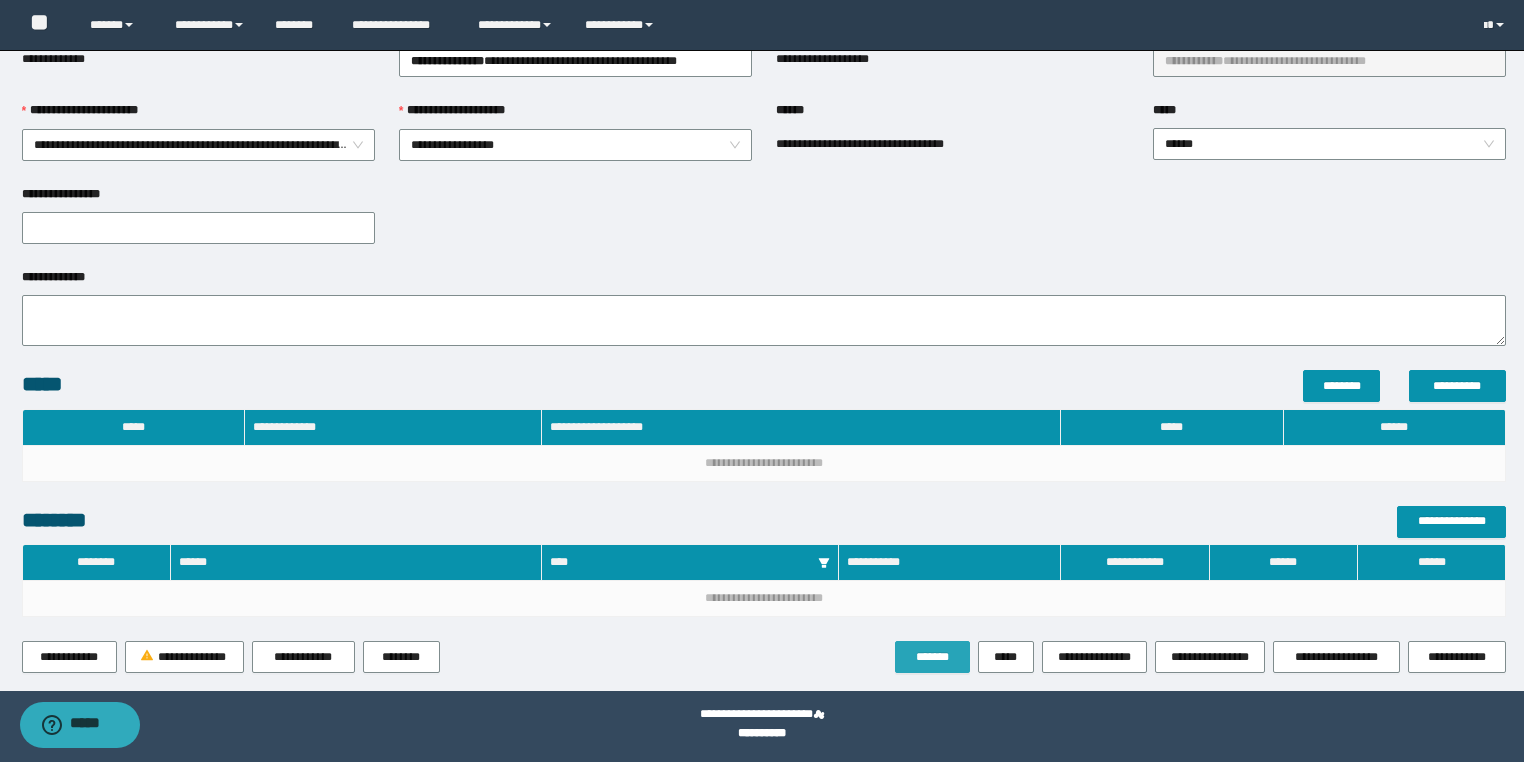 click on "*******" at bounding box center [932, 657] 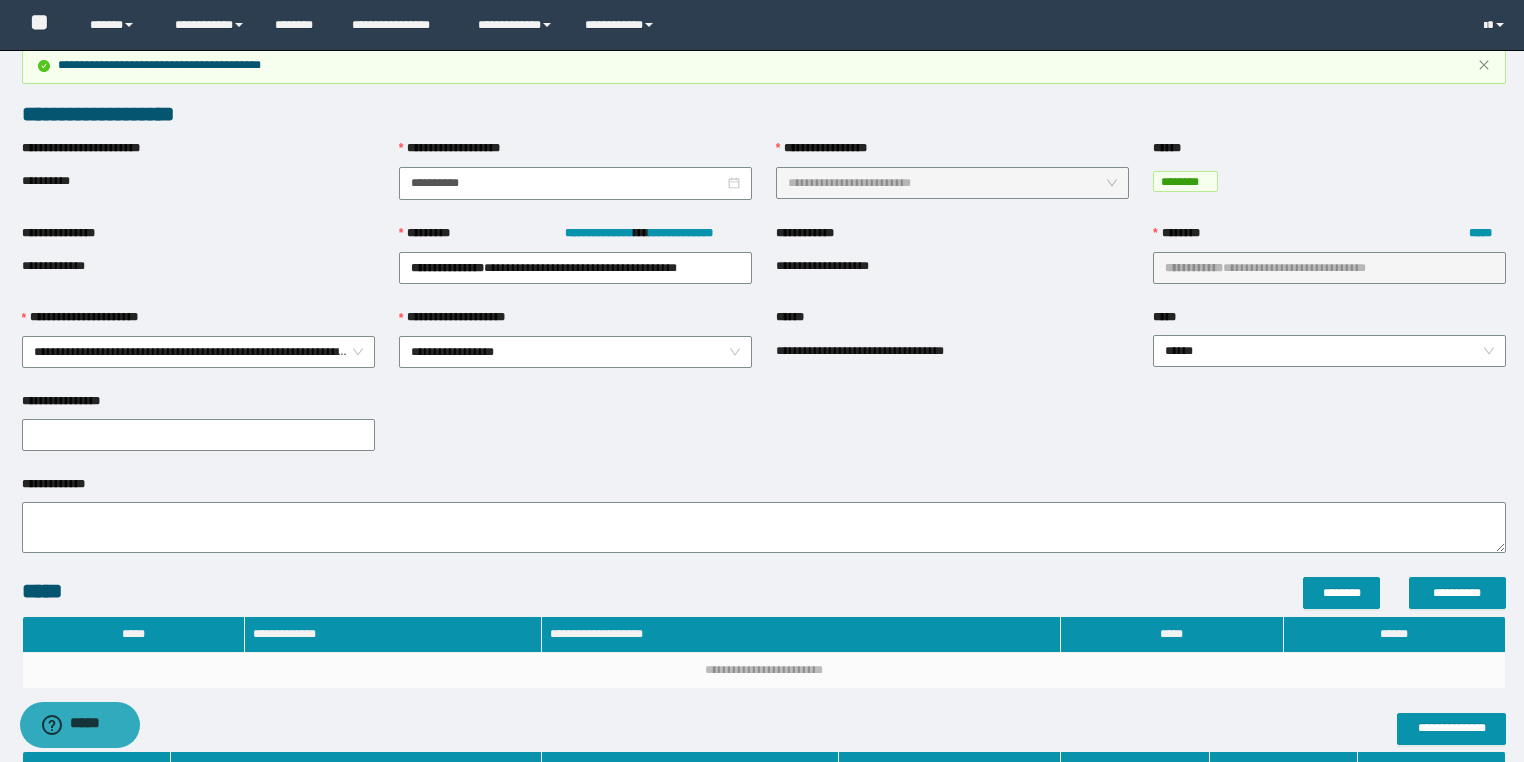 scroll, scrollTop: 0, scrollLeft: 0, axis: both 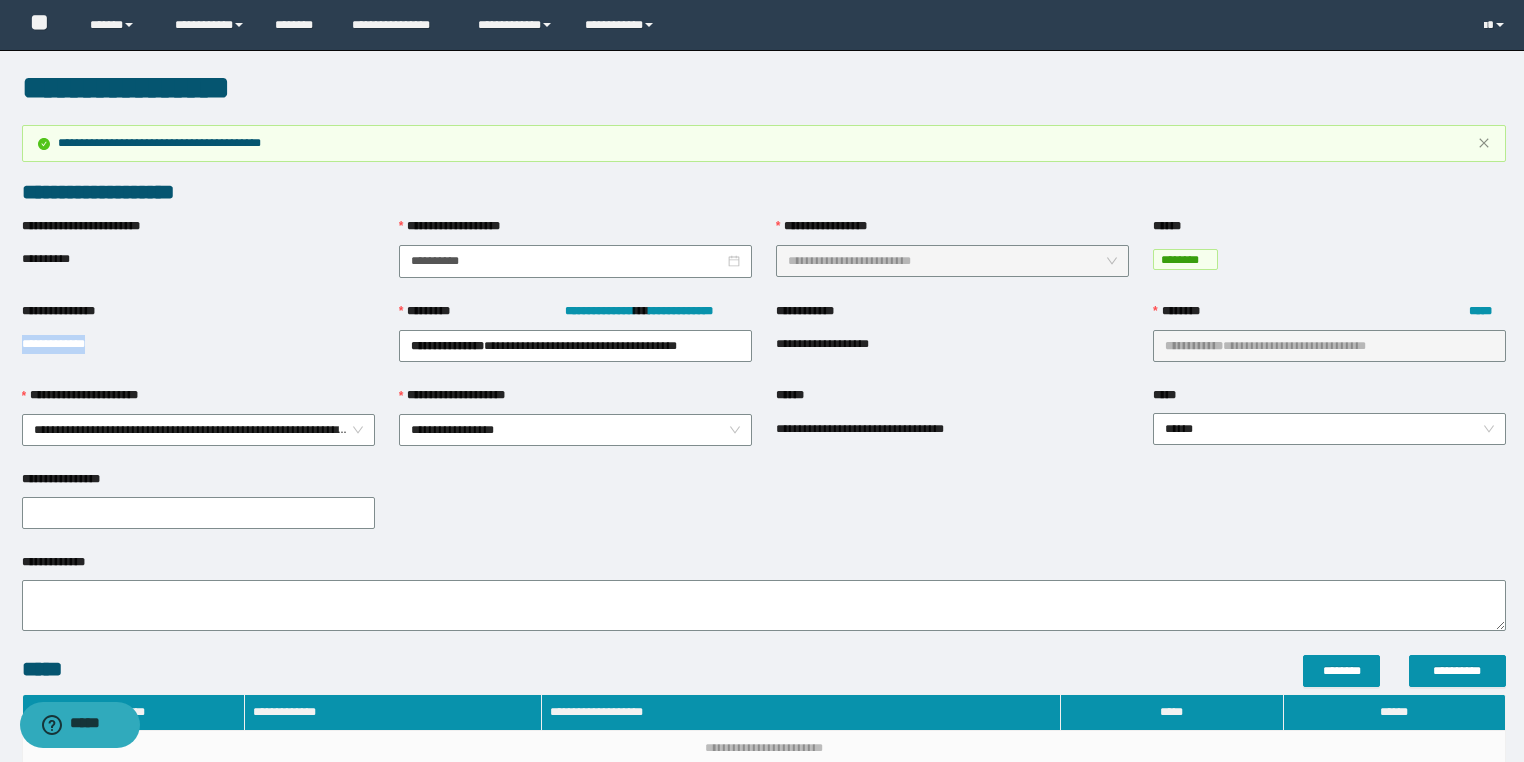 drag, startPoint x: 137, startPoint y: 335, endPoint x: 0, endPoint y: 349, distance: 137.71347 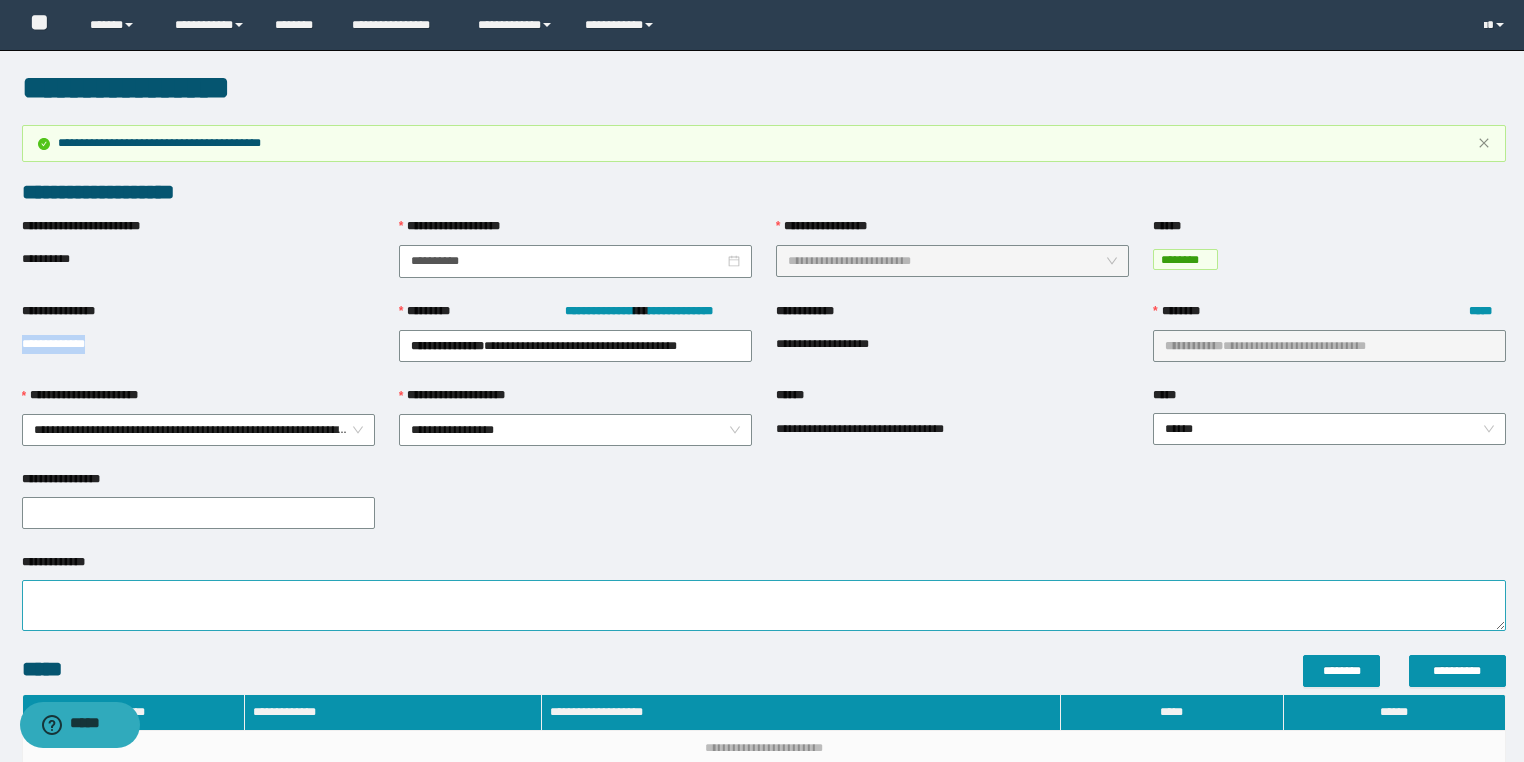 copy on "**********" 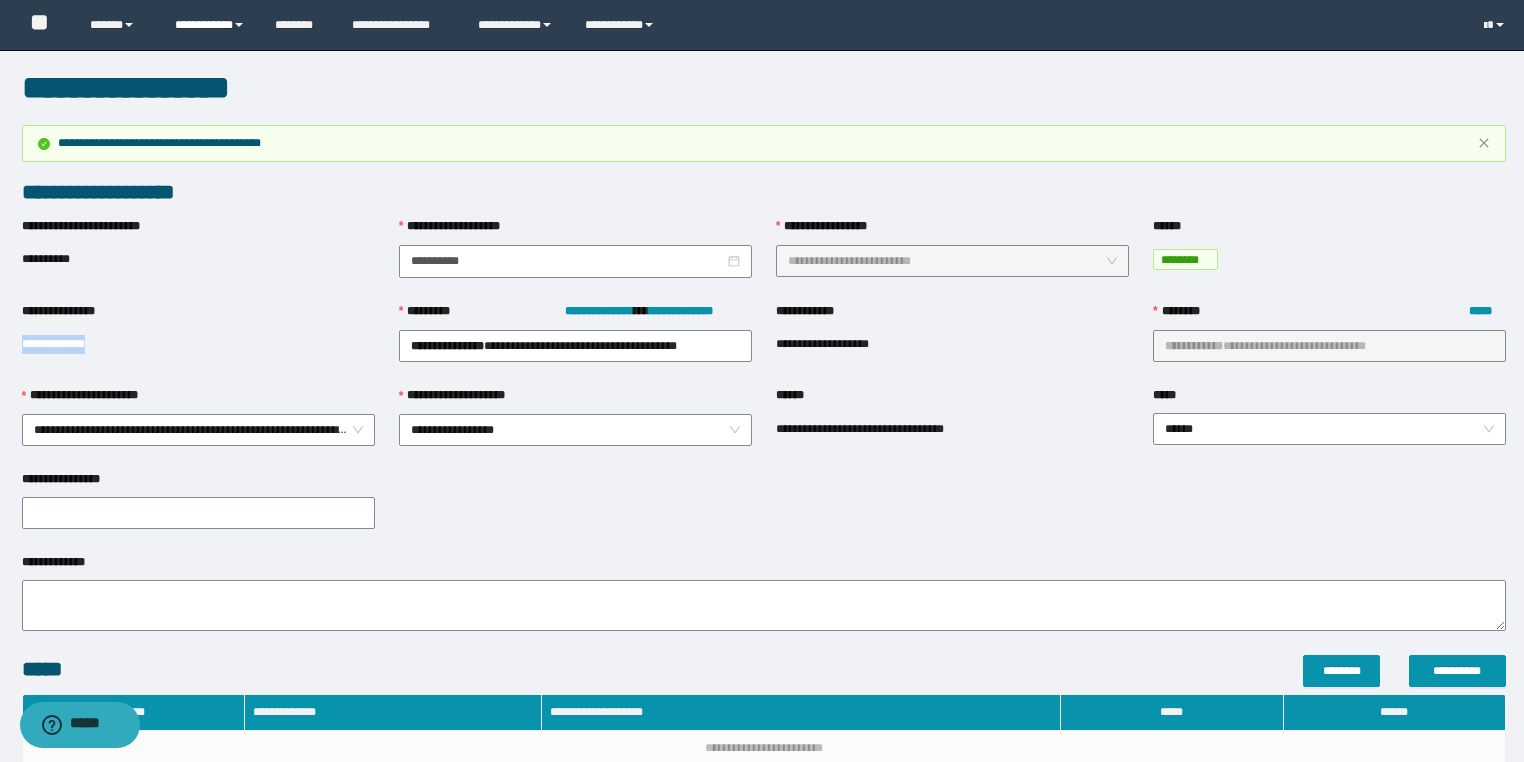 click at bounding box center [239, 25] 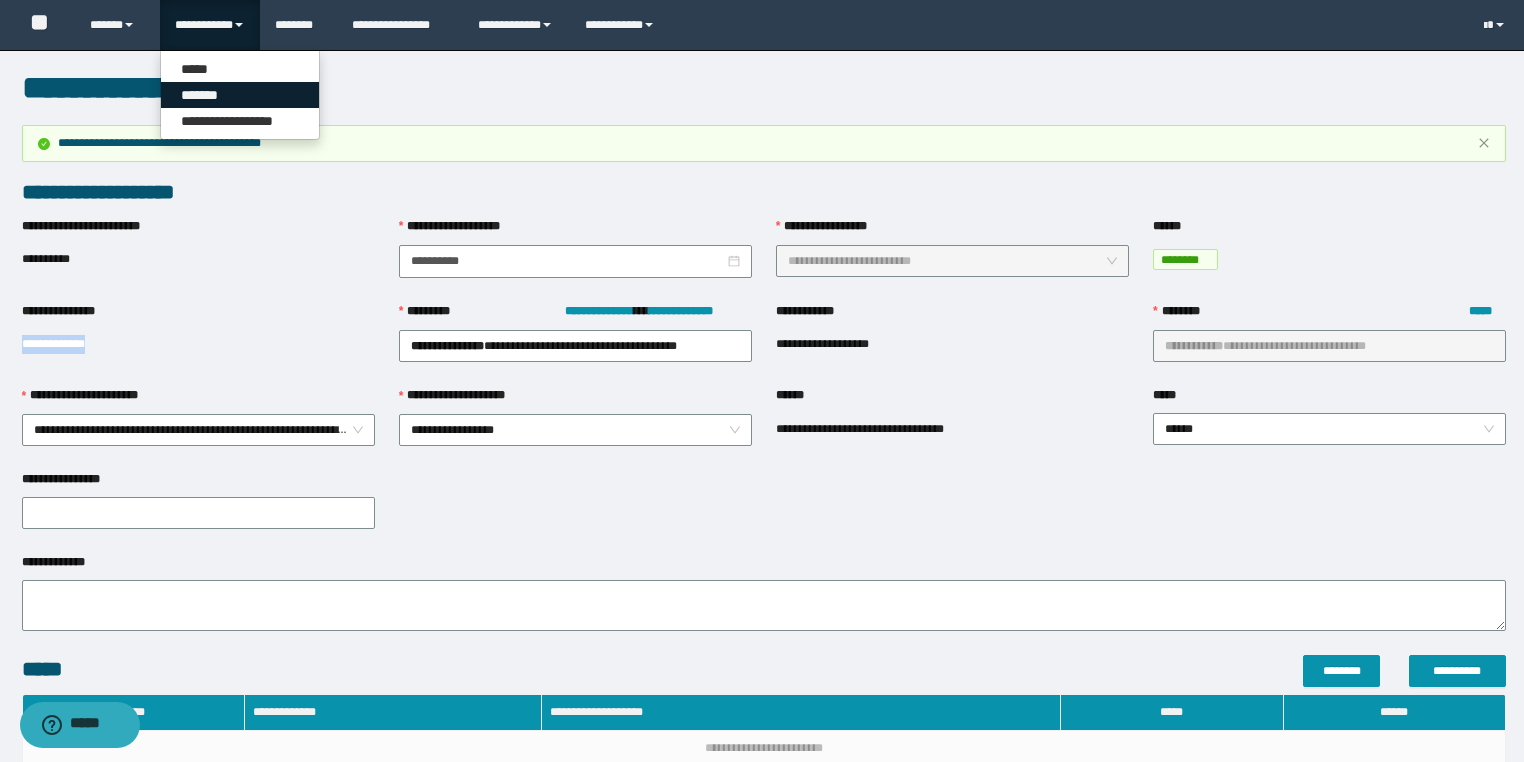 click on "*******" at bounding box center [240, 95] 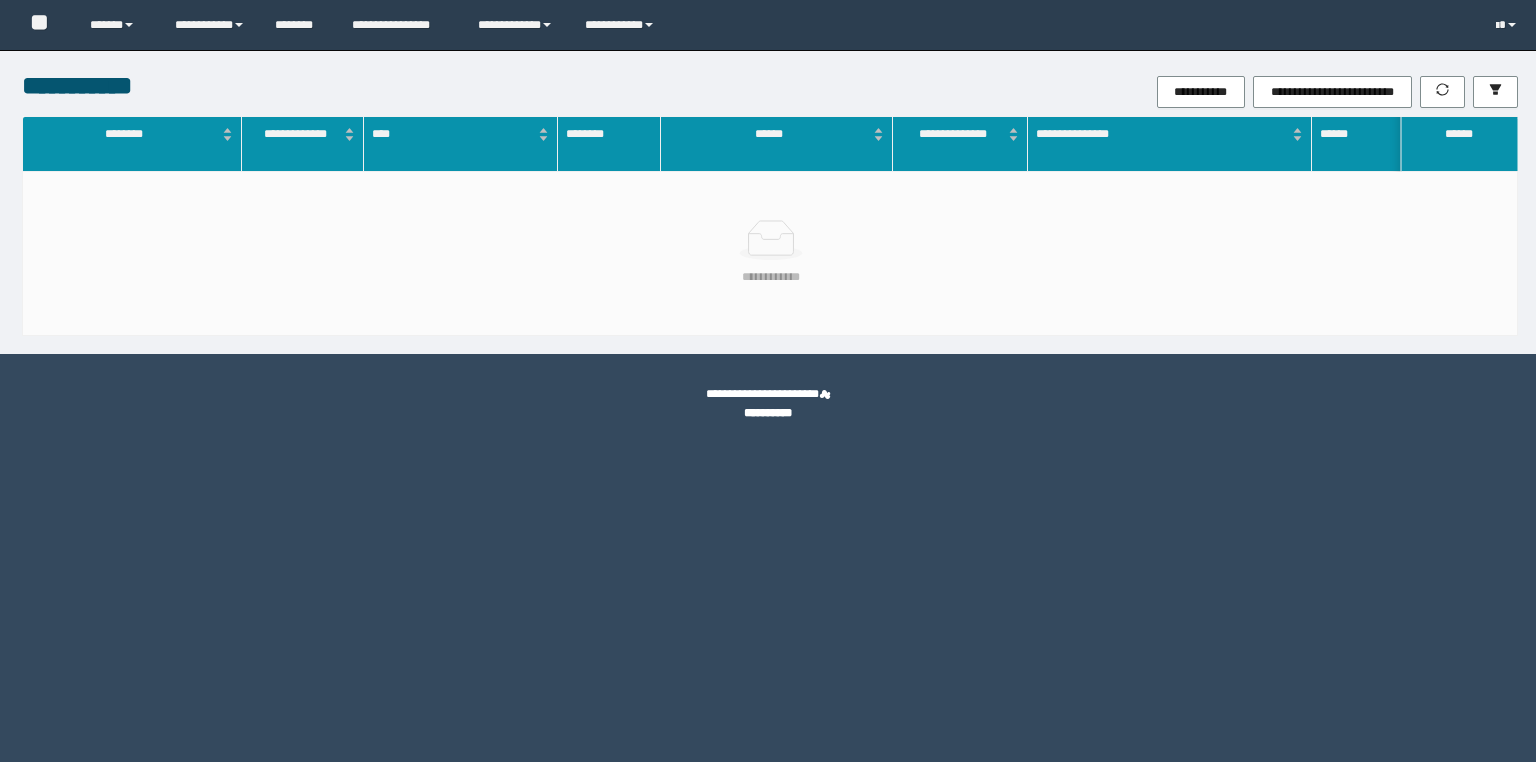 scroll, scrollTop: 0, scrollLeft: 0, axis: both 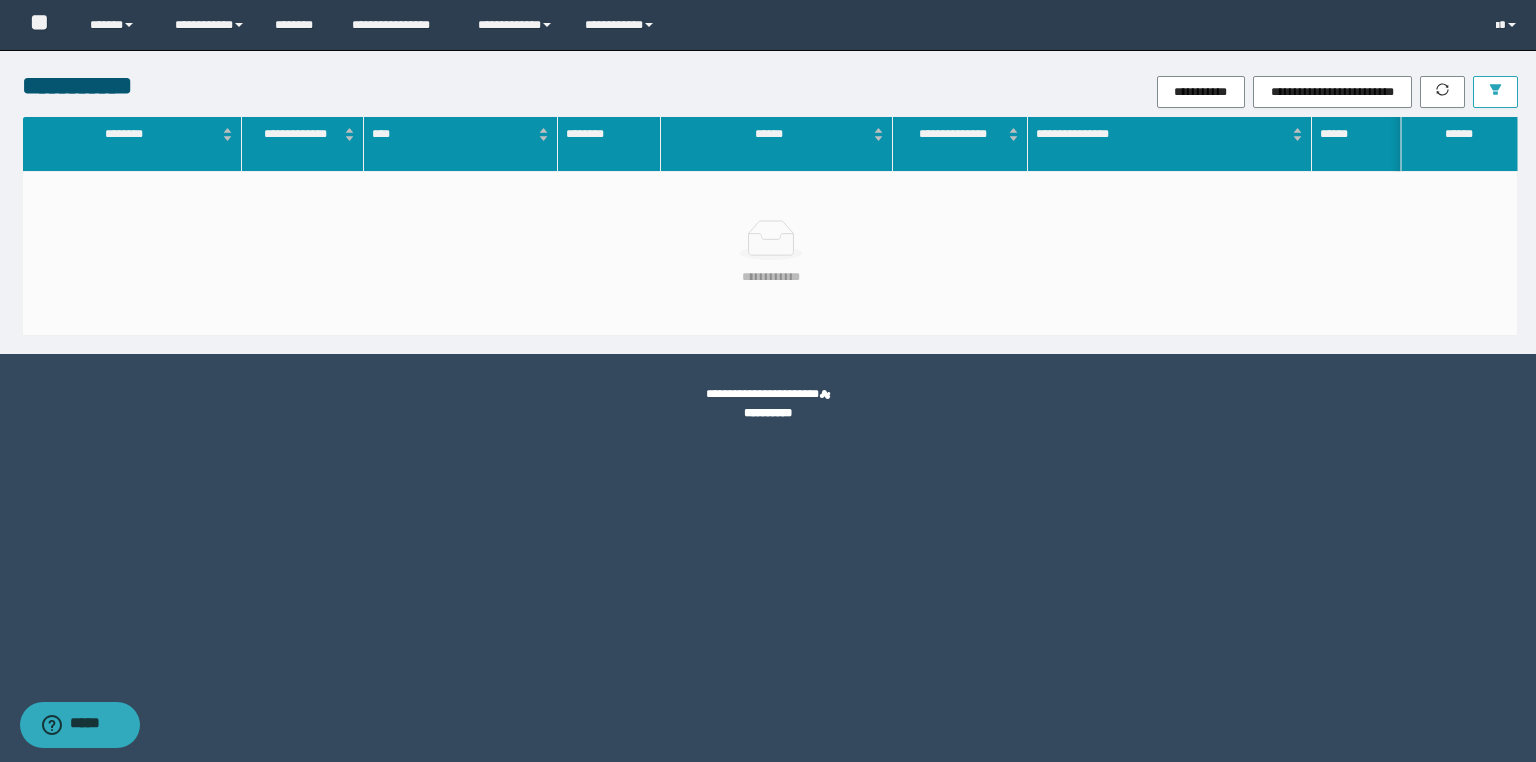 click 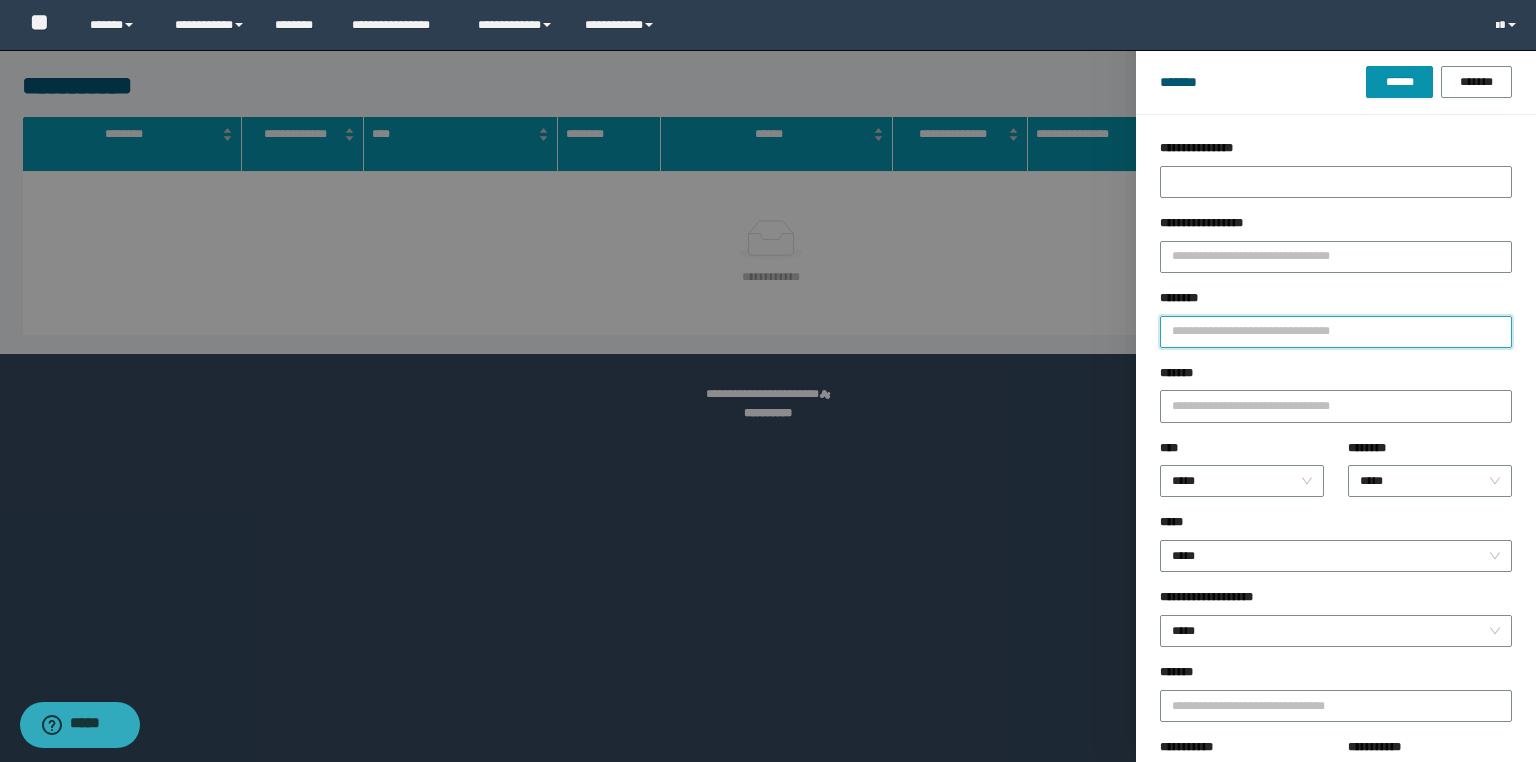 drag, startPoint x: 1292, startPoint y: 324, endPoint x: 1219, endPoint y: 338, distance: 74.330345 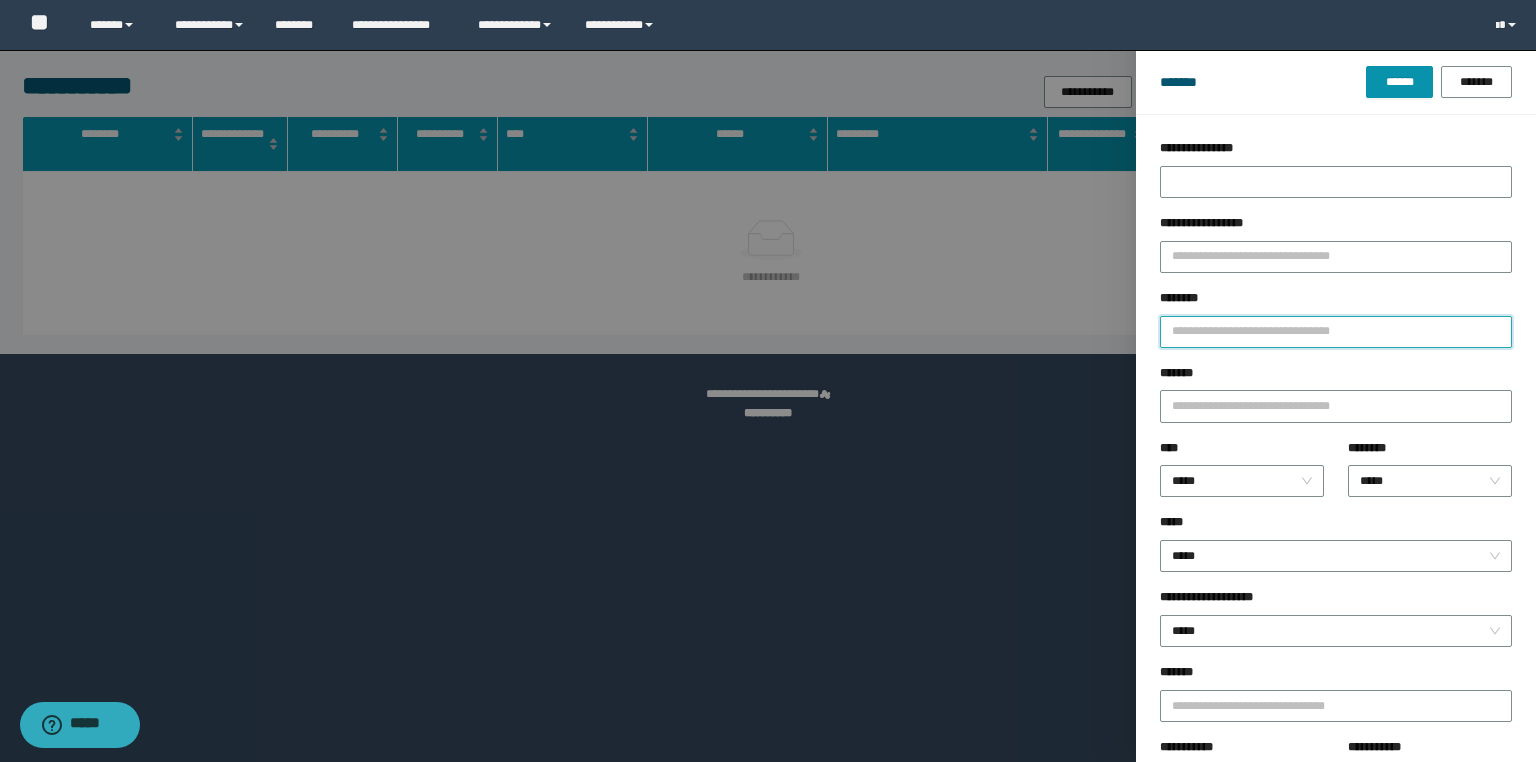 paste on "********" 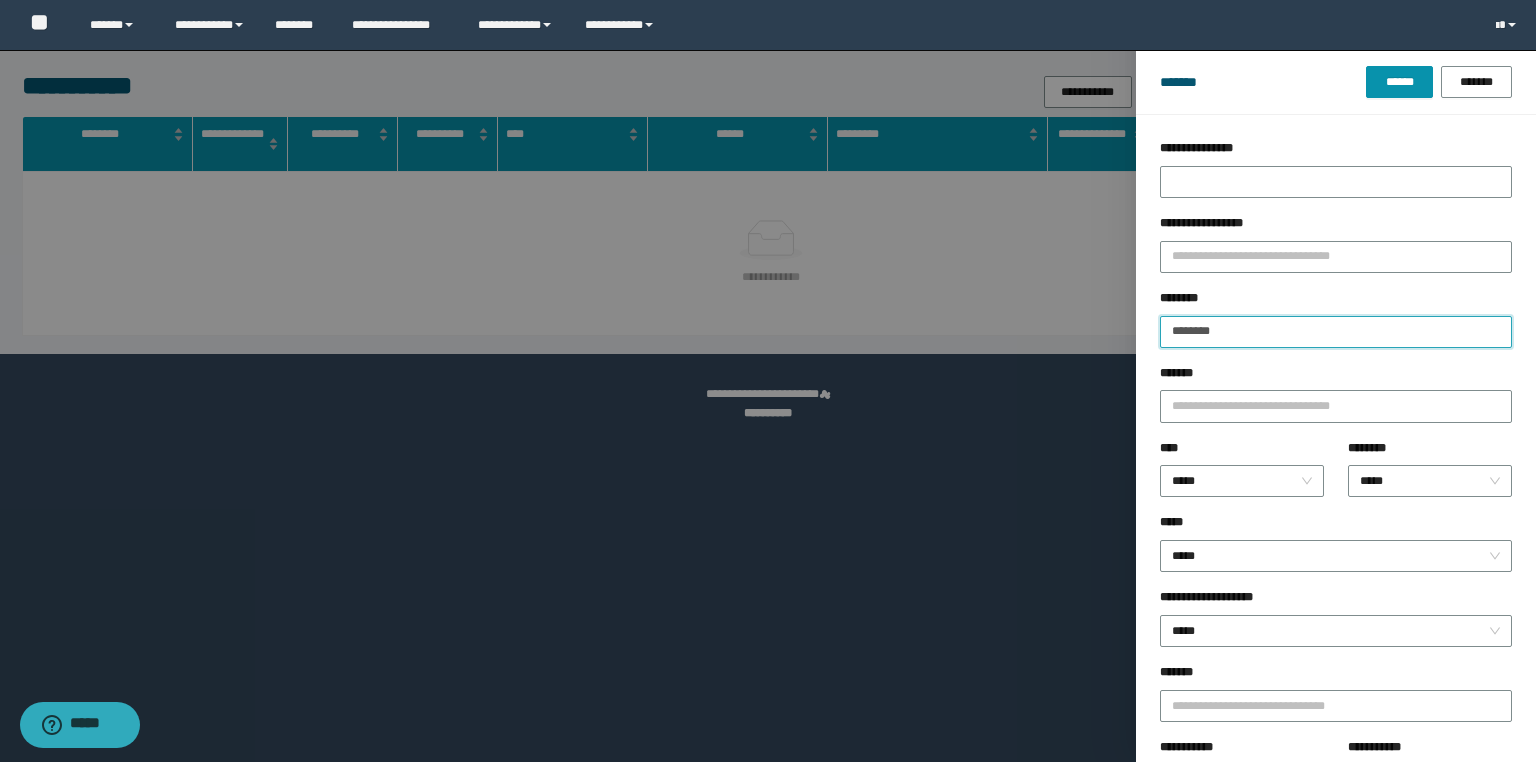 type on "********" 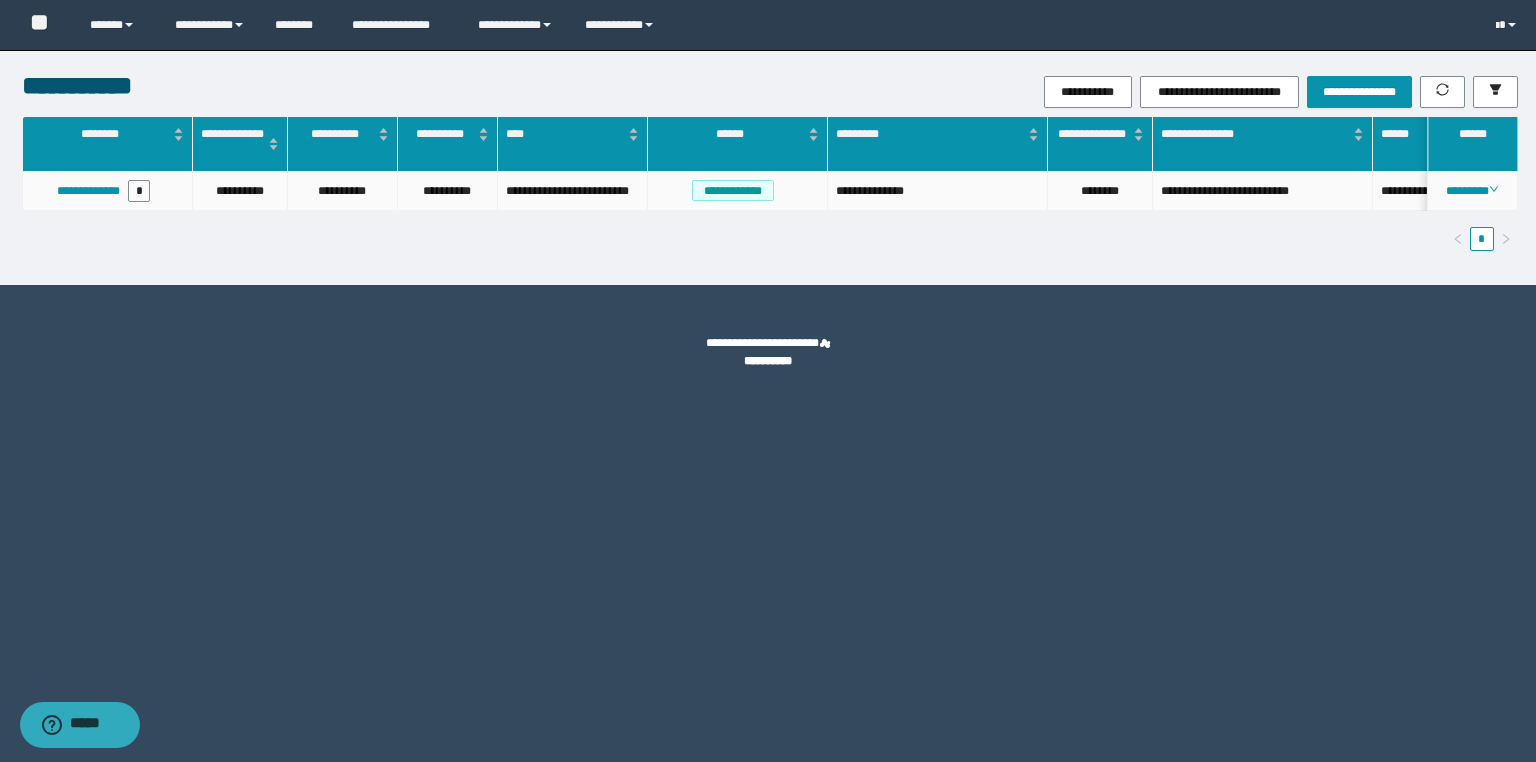 click on "********" at bounding box center [1473, 191] 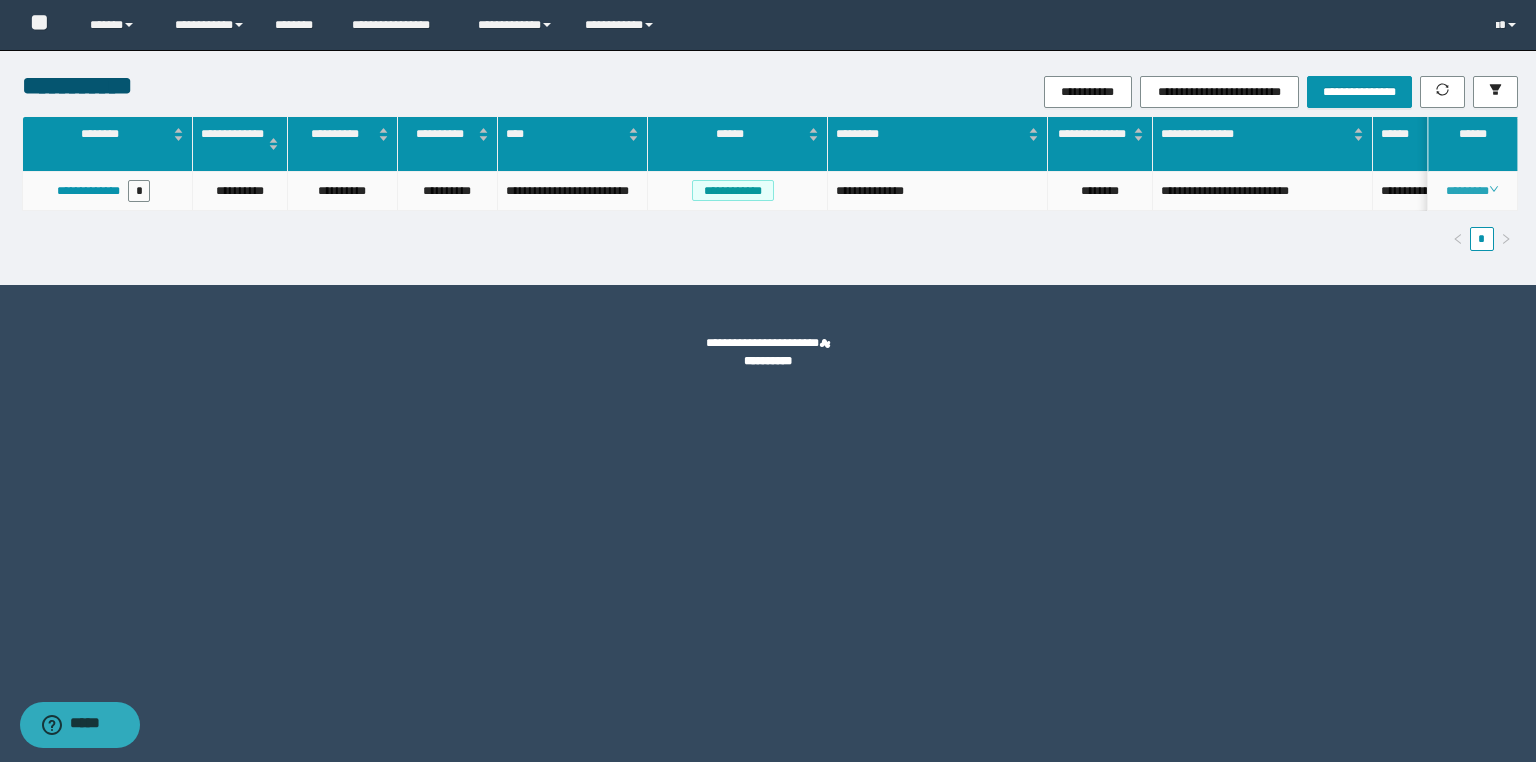 click on "********" at bounding box center [1472, 191] 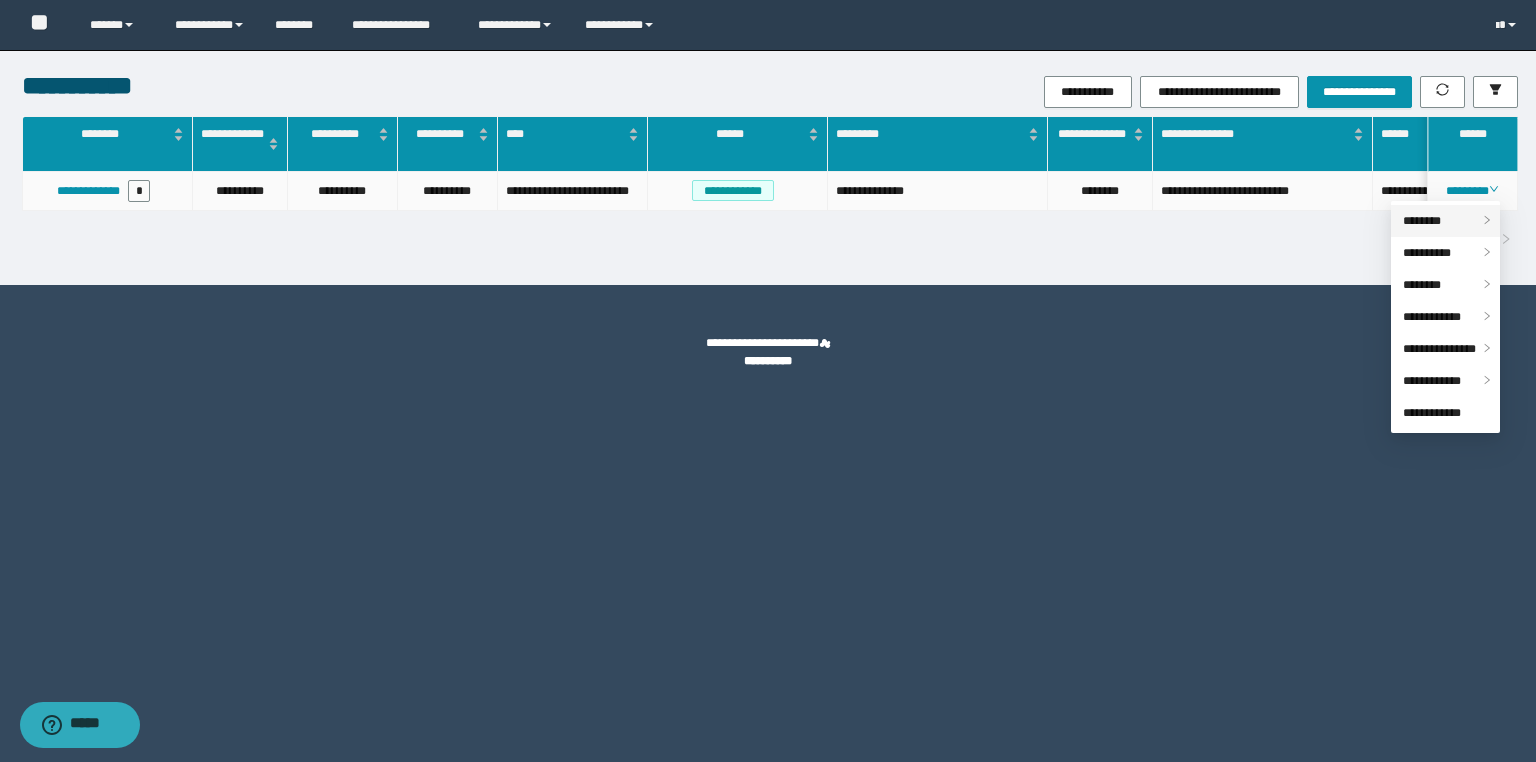 click on "********" at bounding box center [1422, 221] 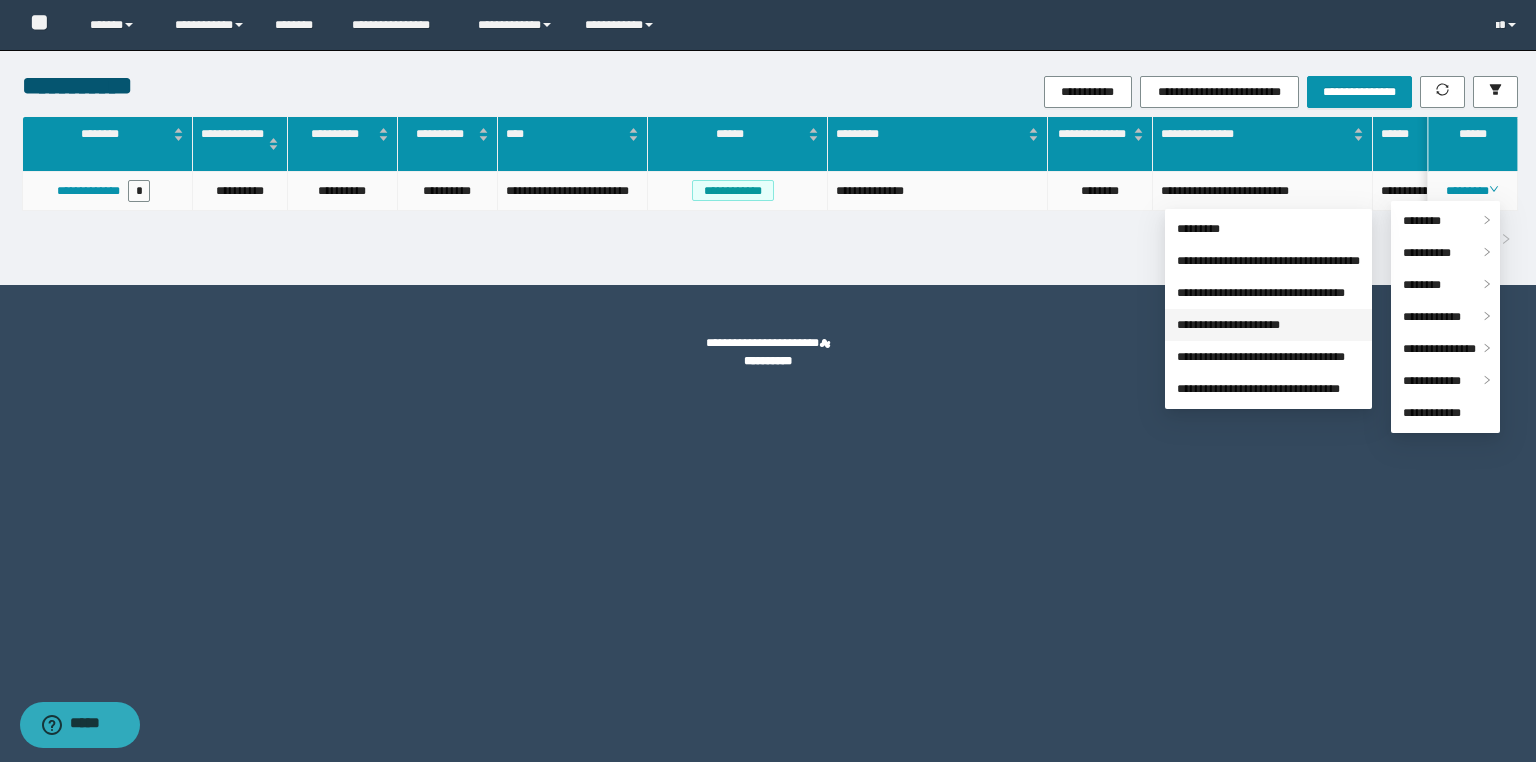 click on "**********" at bounding box center [1228, 325] 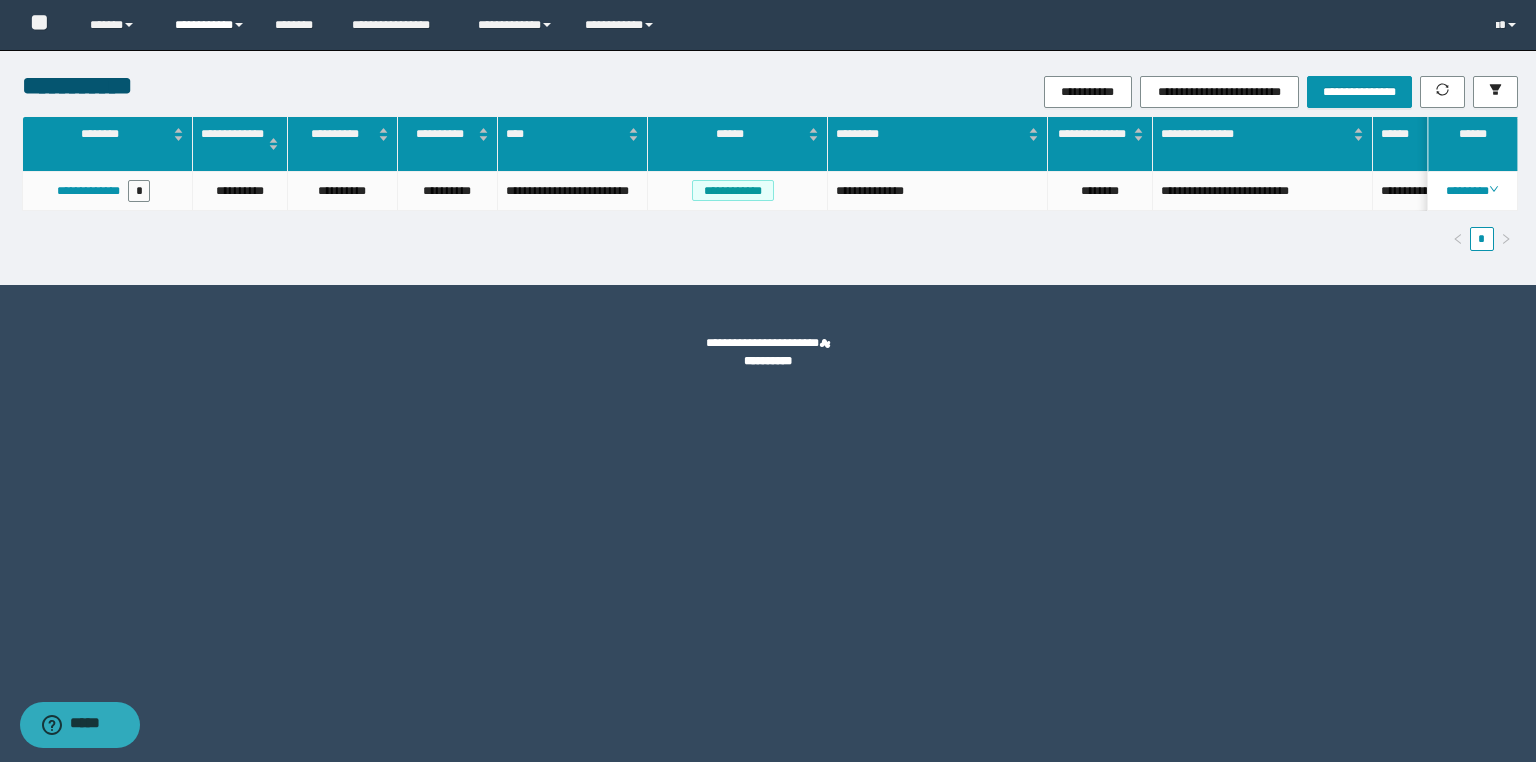click on "**********" at bounding box center [210, 25] 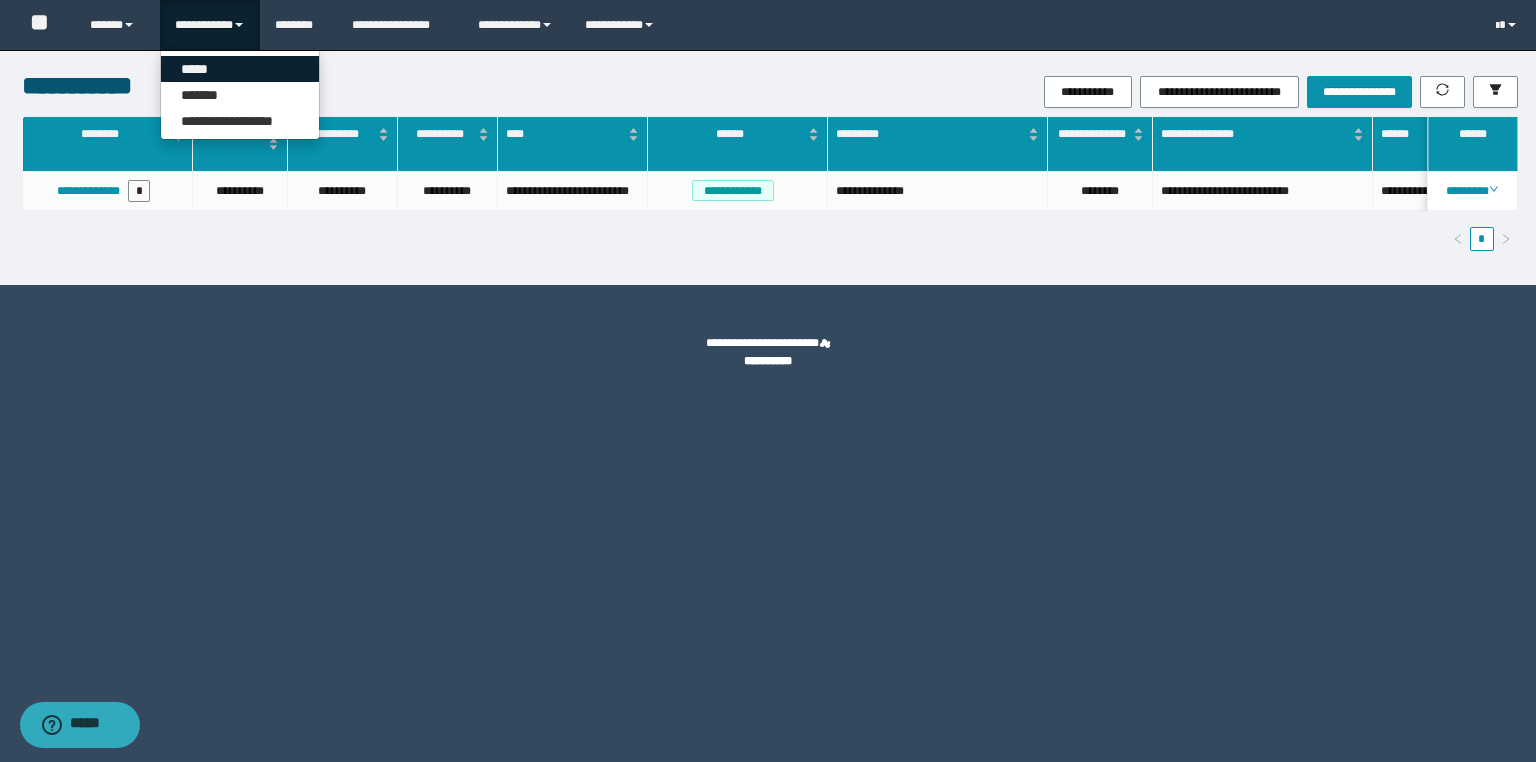 click on "*****" at bounding box center (240, 69) 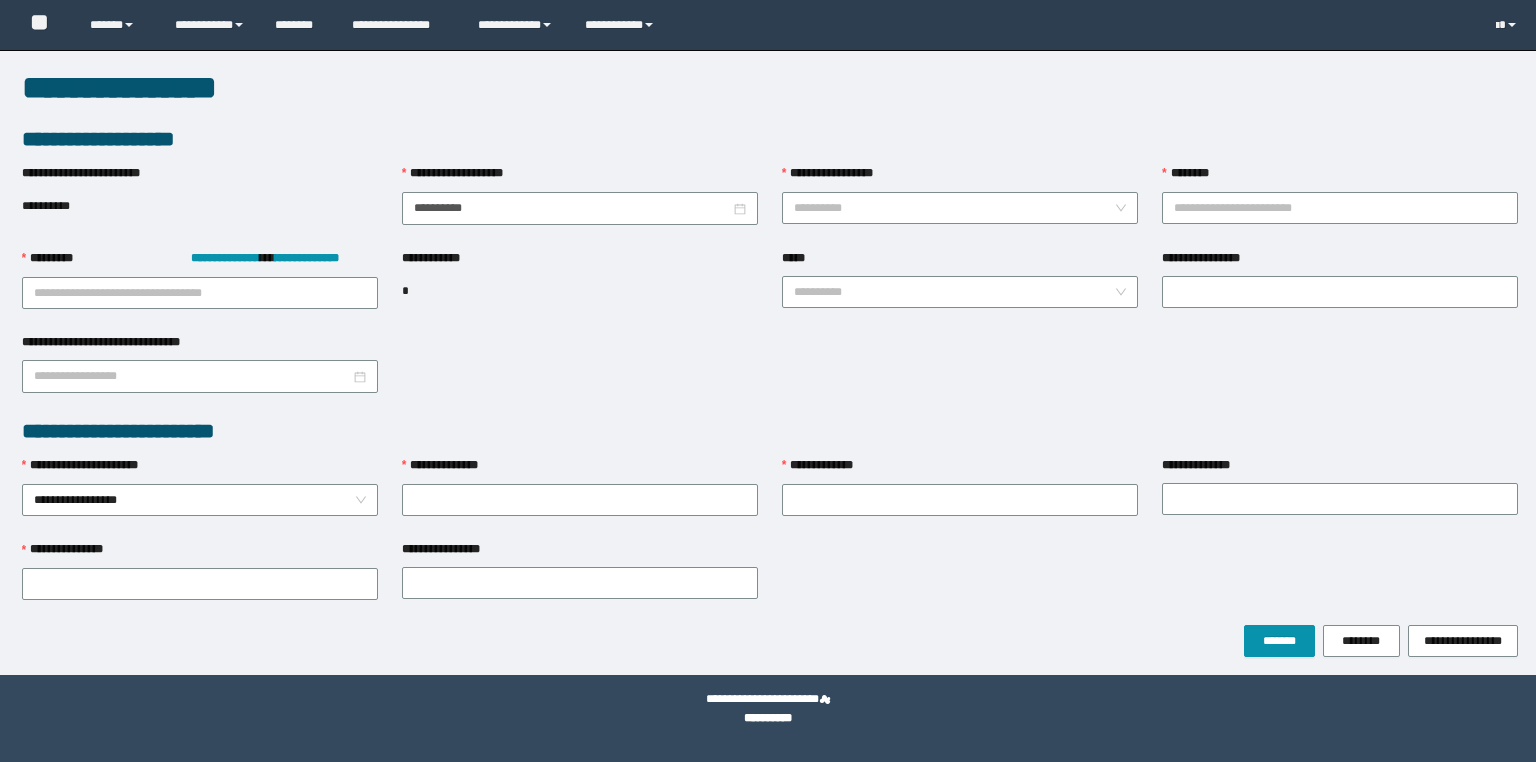 scroll, scrollTop: 0, scrollLeft: 0, axis: both 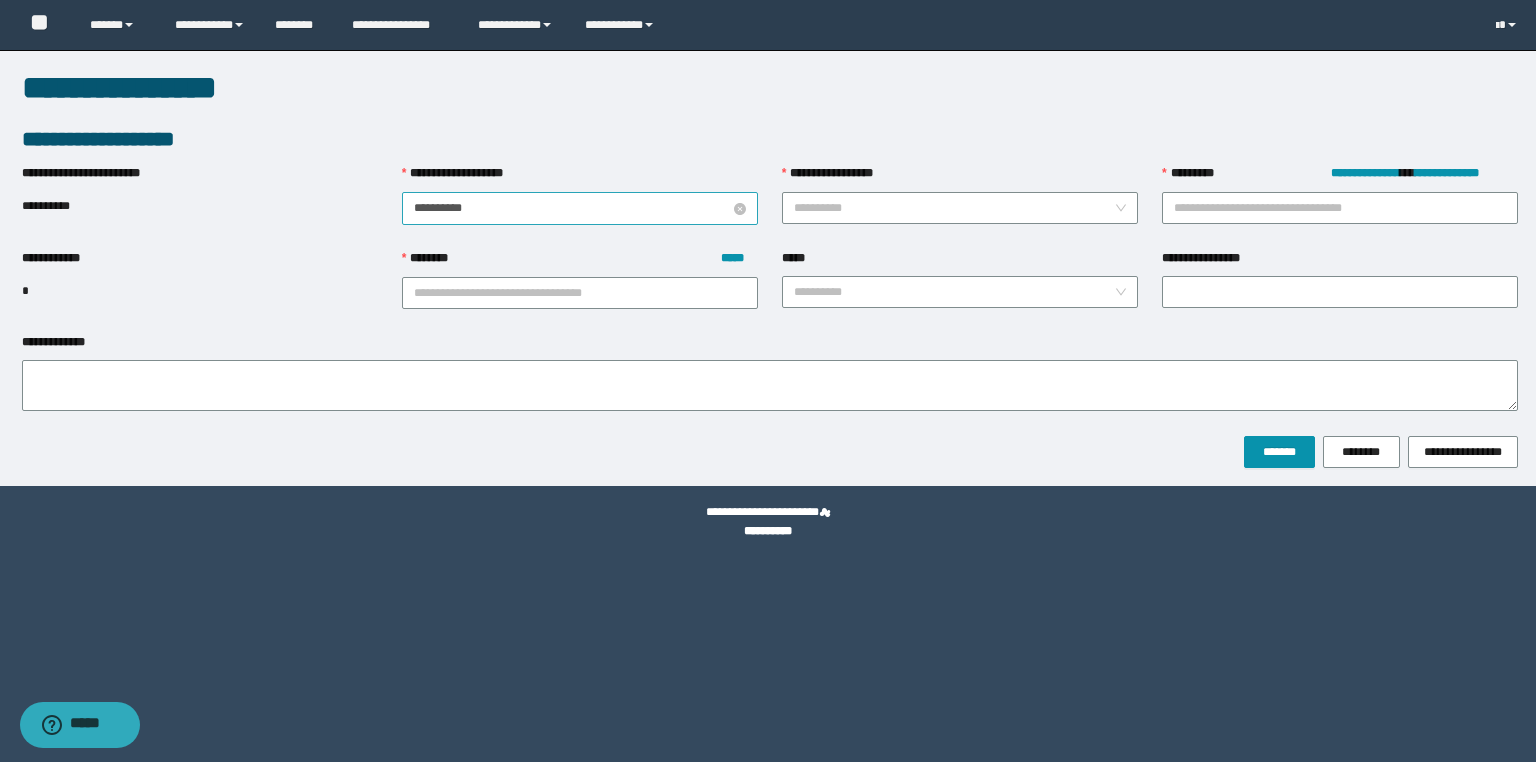 click on "**********" at bounding box center [572, 208] 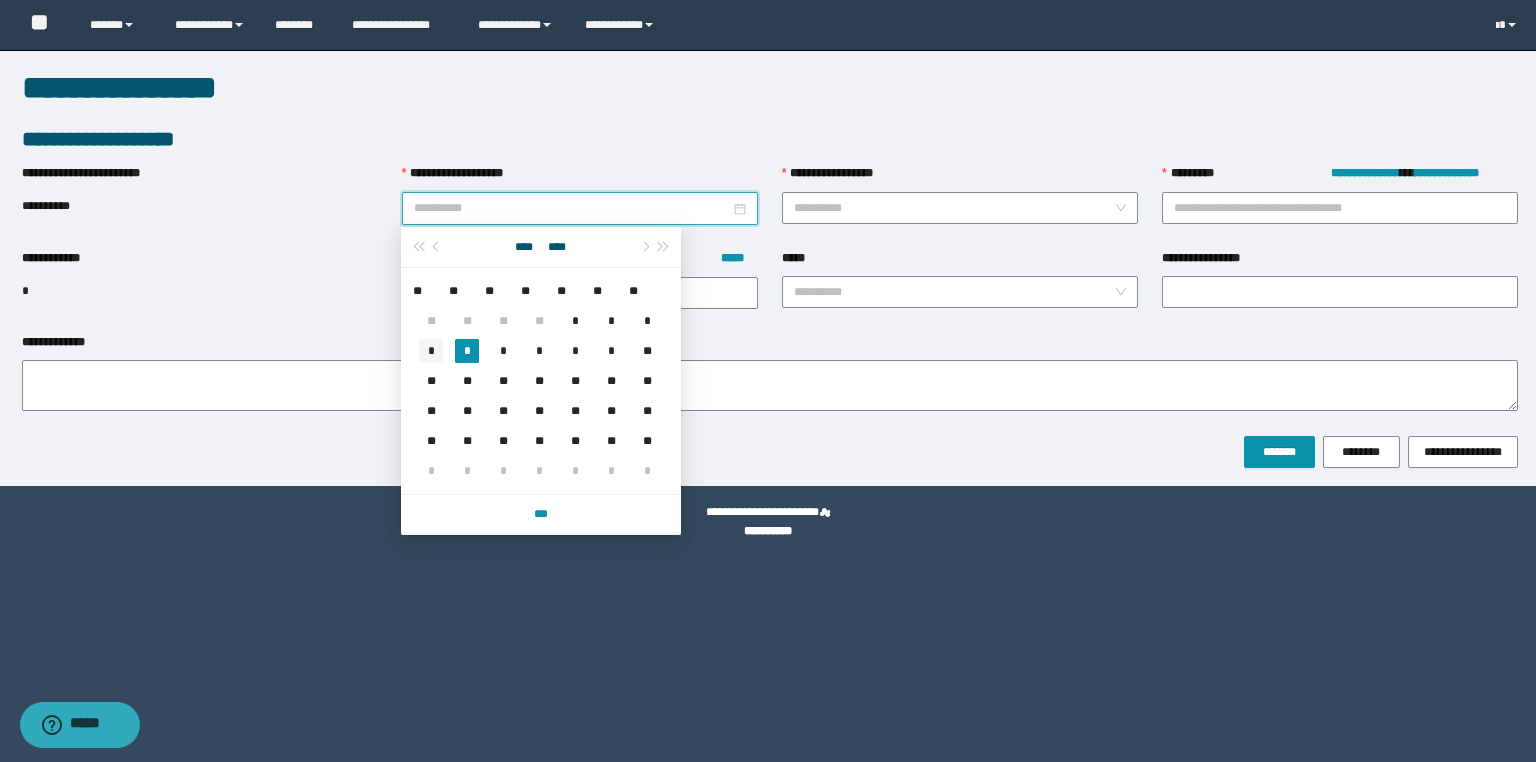 type on "**********" 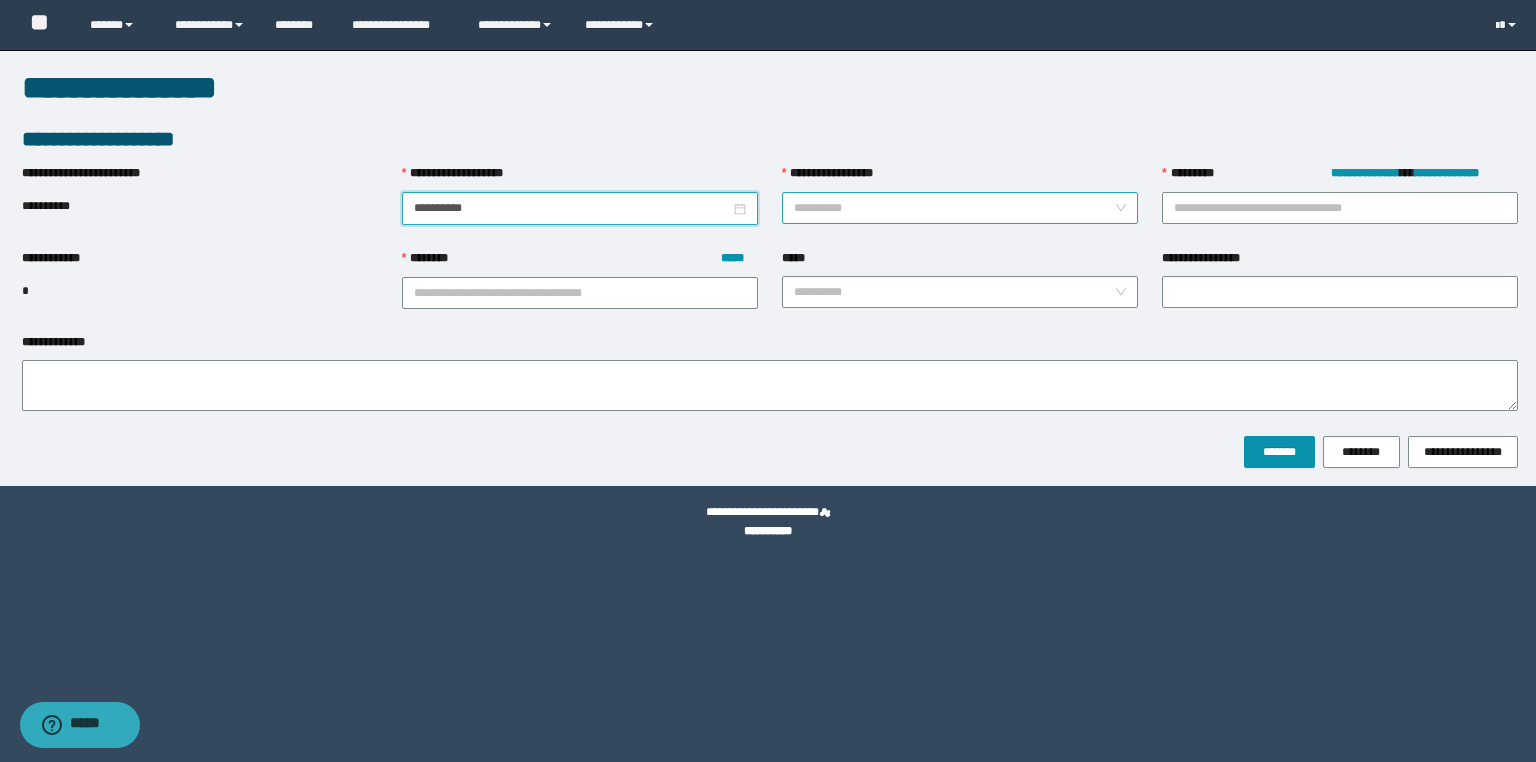 click on "**********" at bounding box center [954, 208] 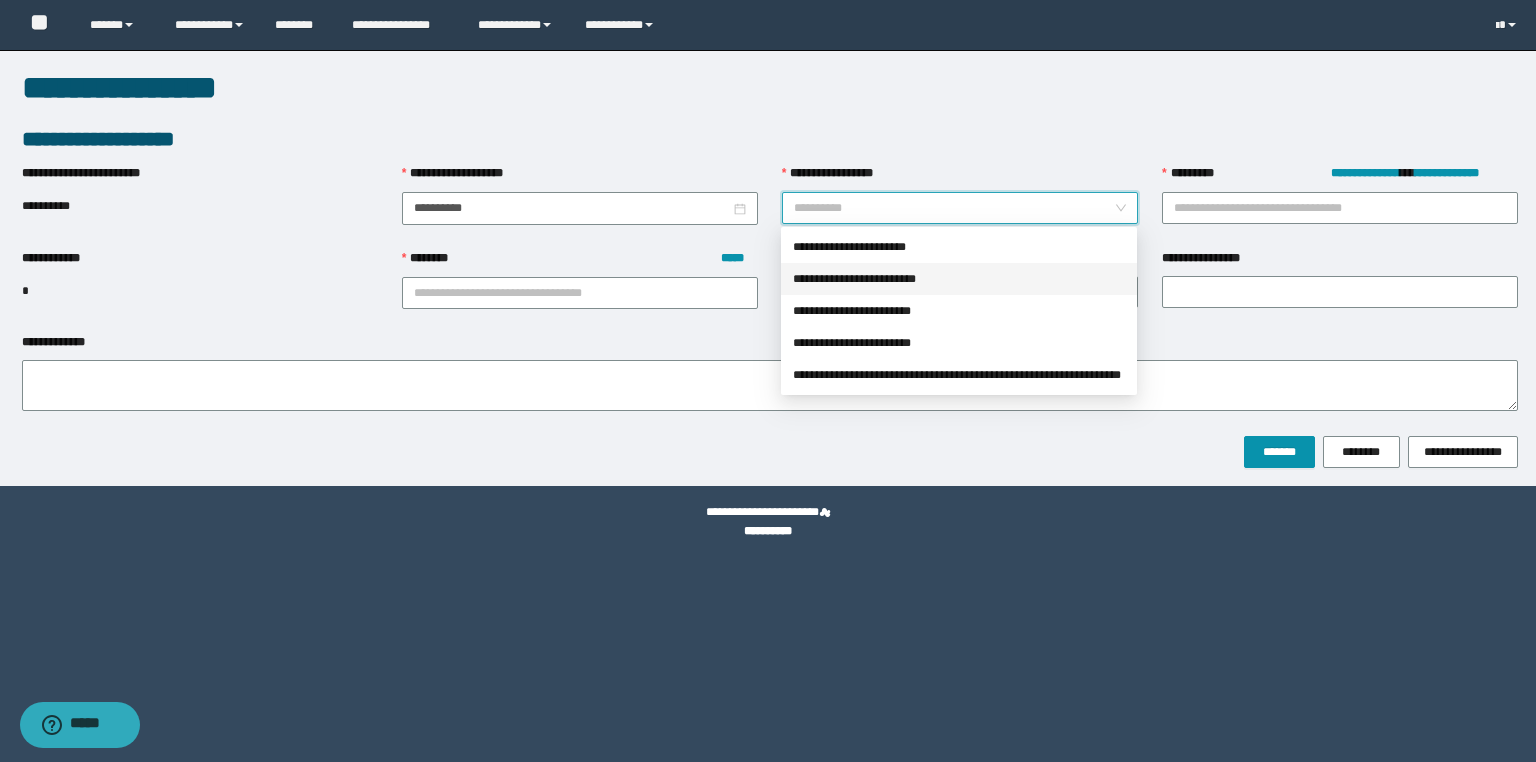 click on "**********" at bounding box center (959, 279) 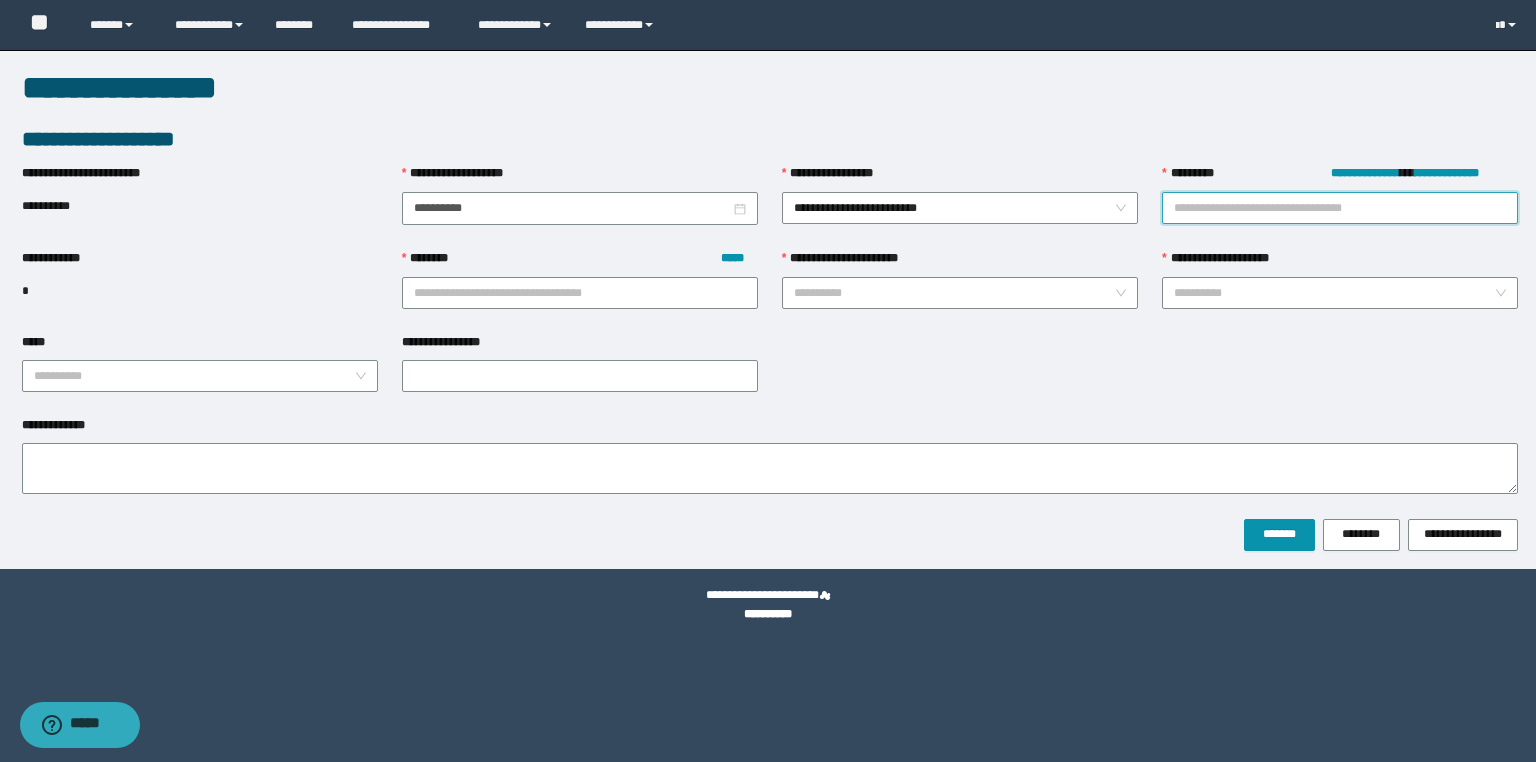 click on "**********" at bounding box center (1340, 208) 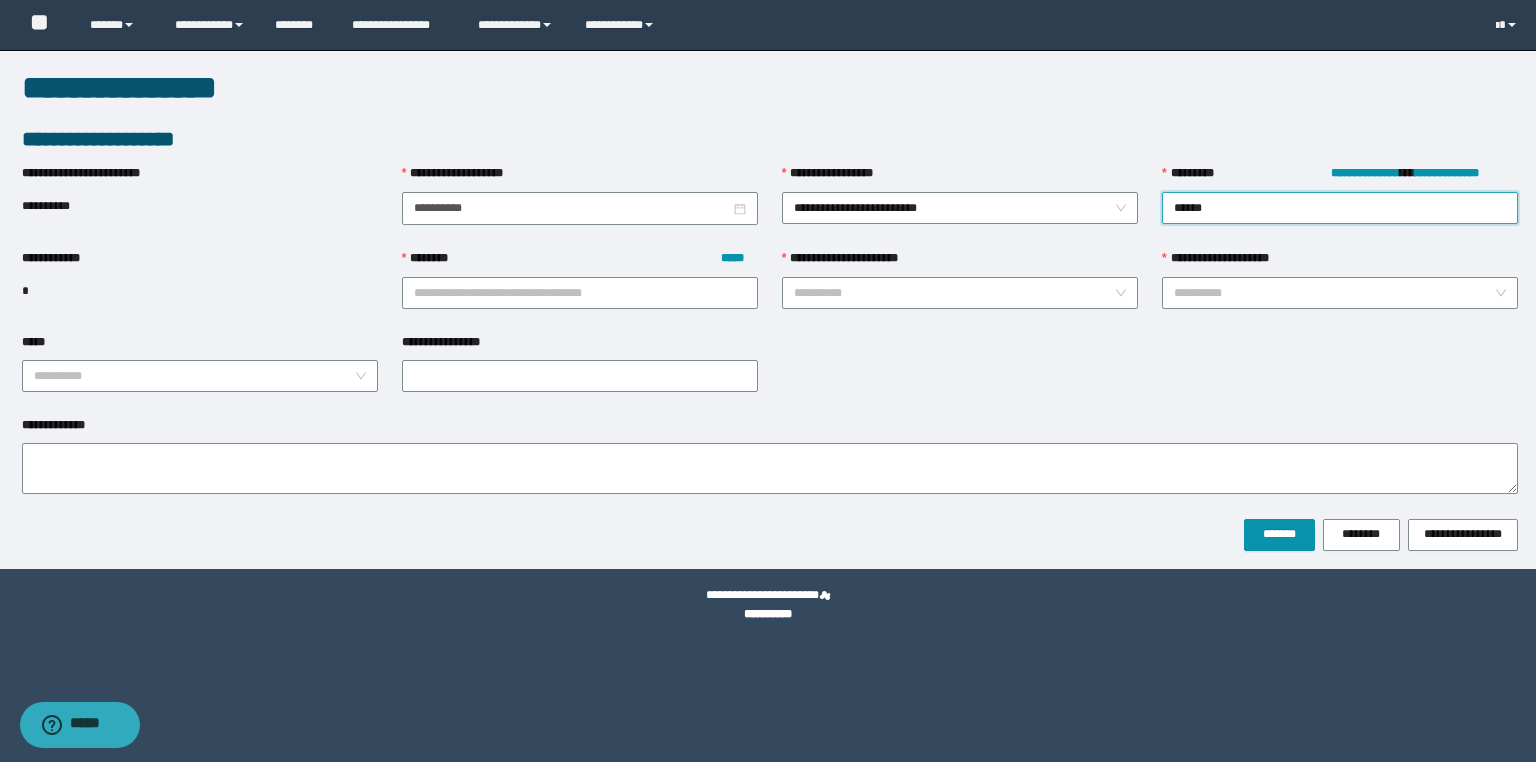 type on "*******" 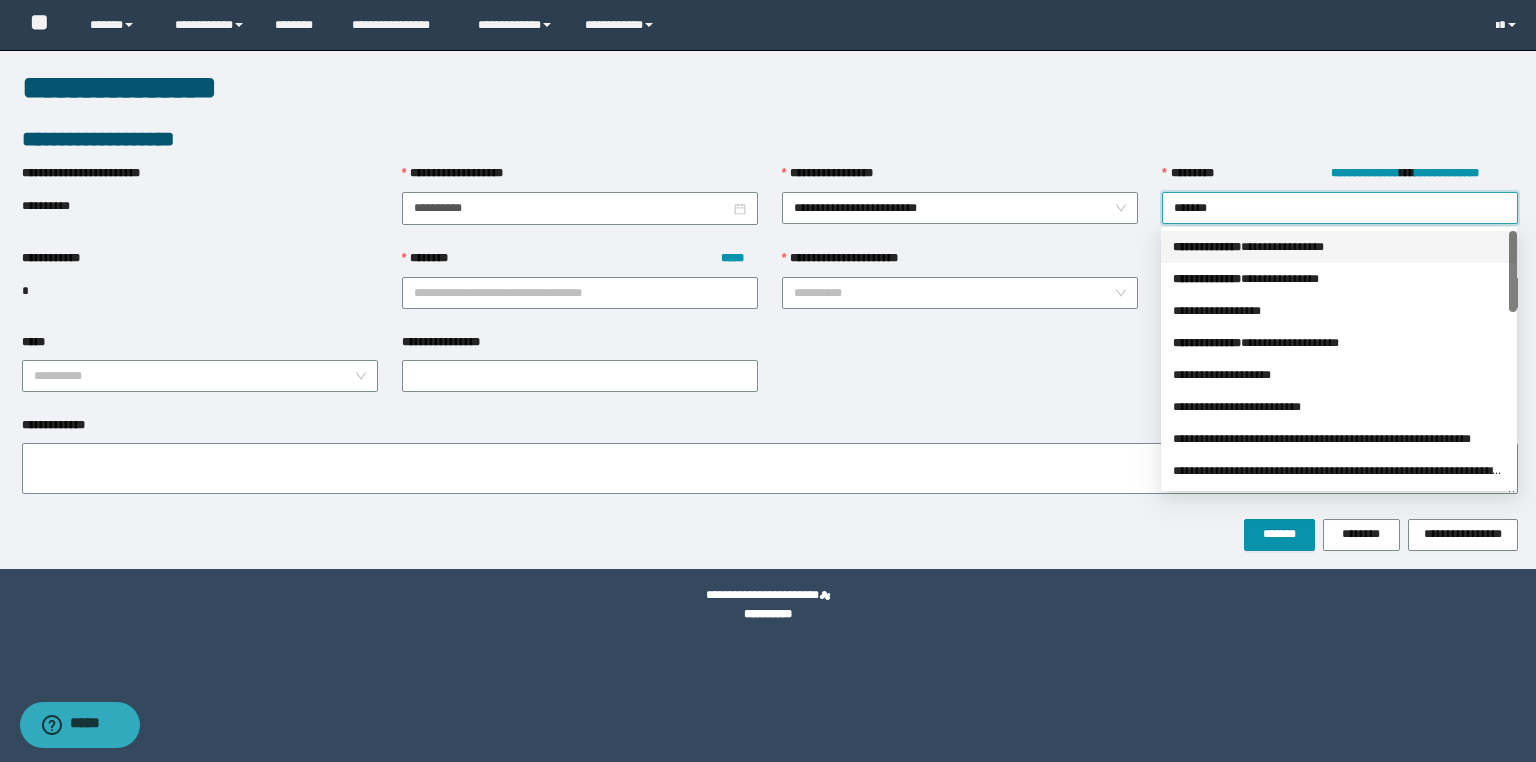 click on "**********" at bounding box center (1339, 247) 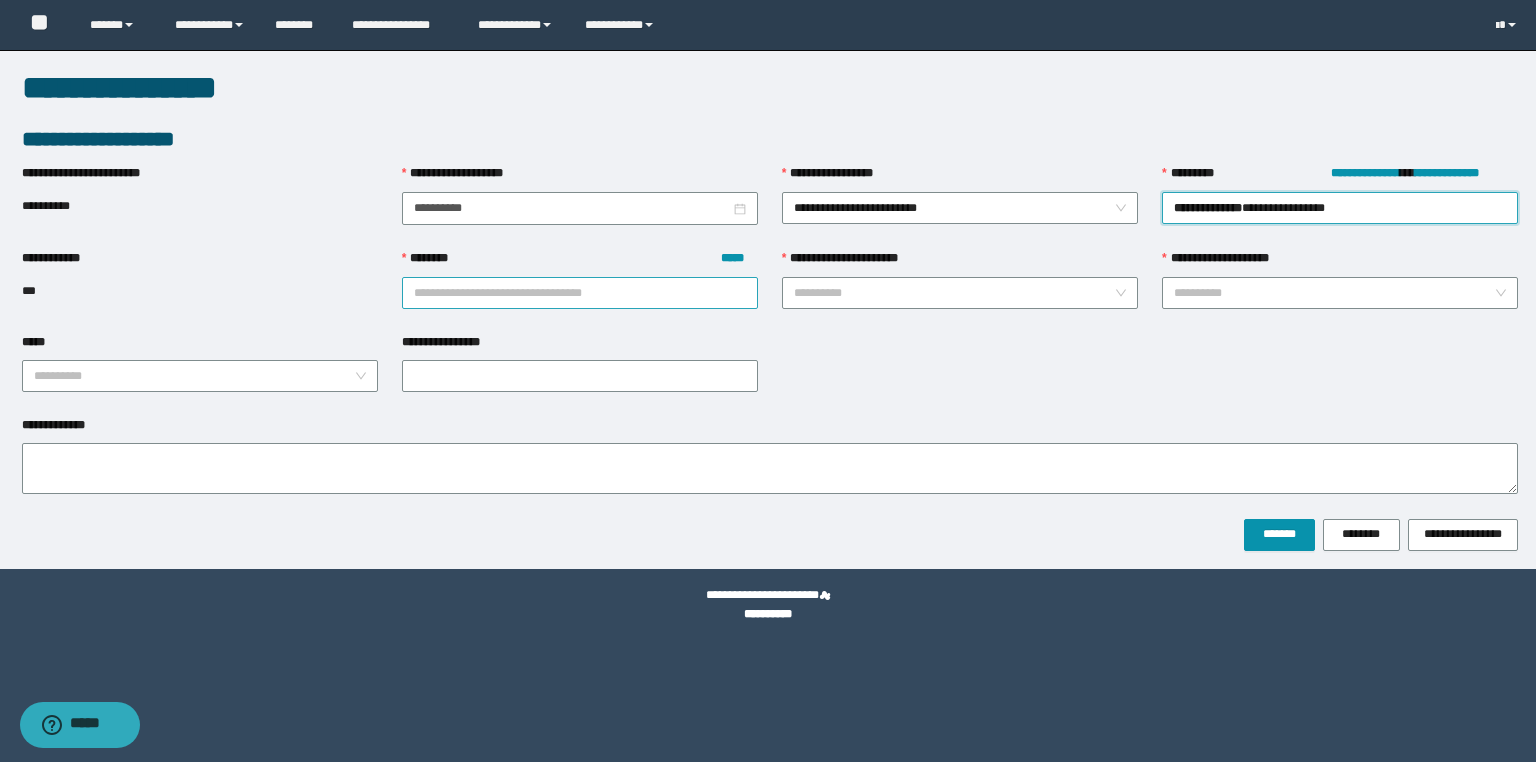 click on "******** *****" at bounding box center (580, 293) 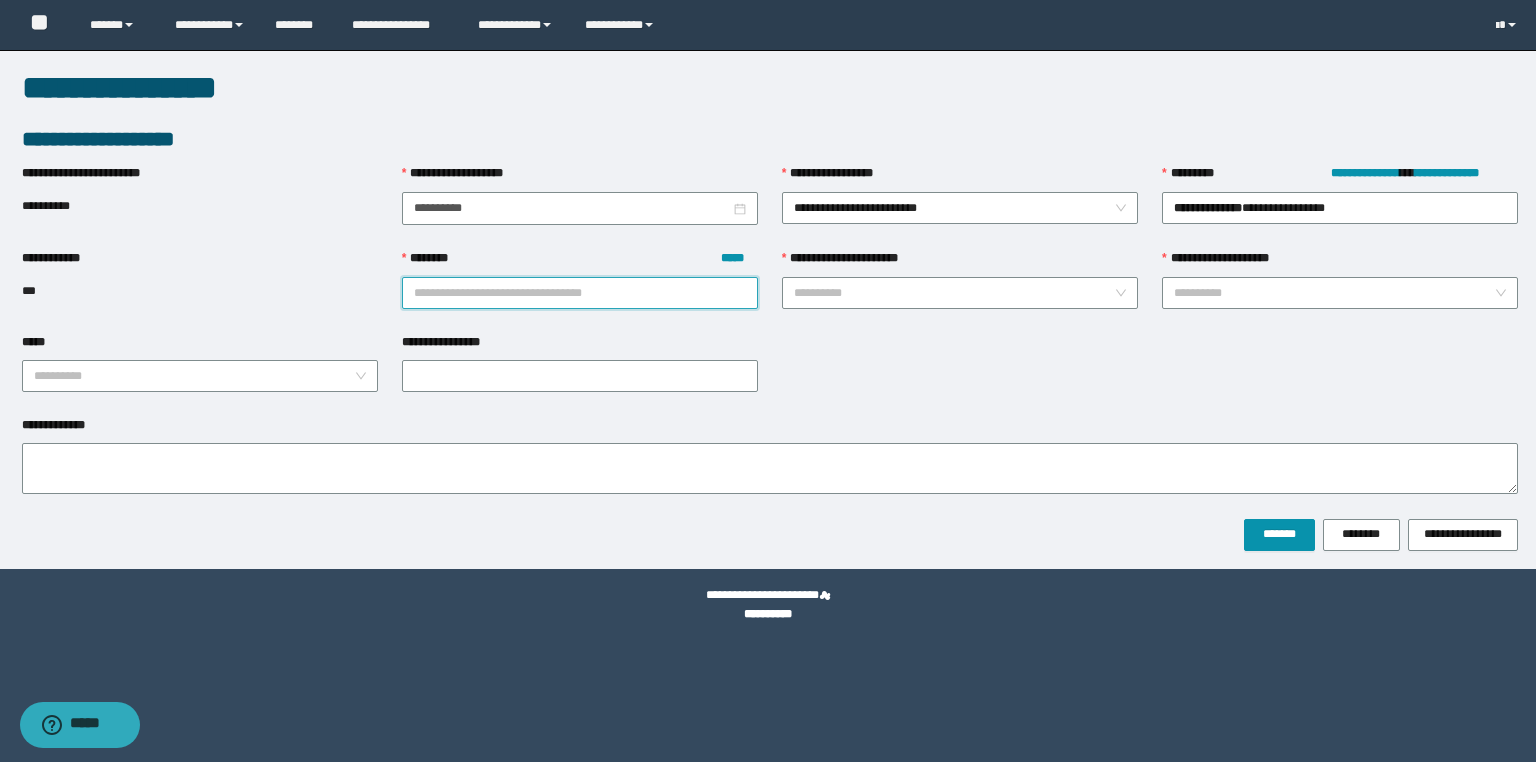 paste on "********" 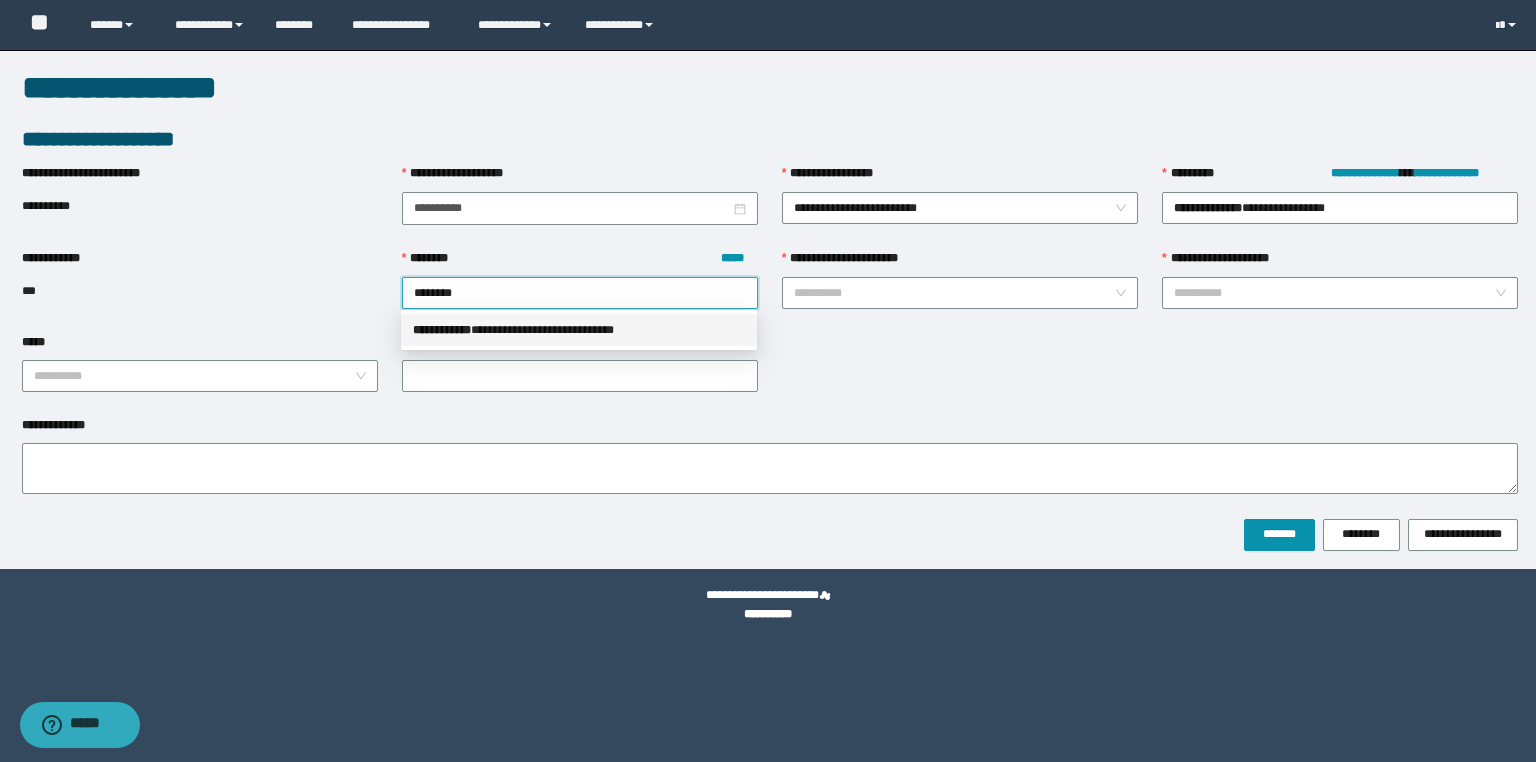 click on "**********" at bounding box center [579, 330] 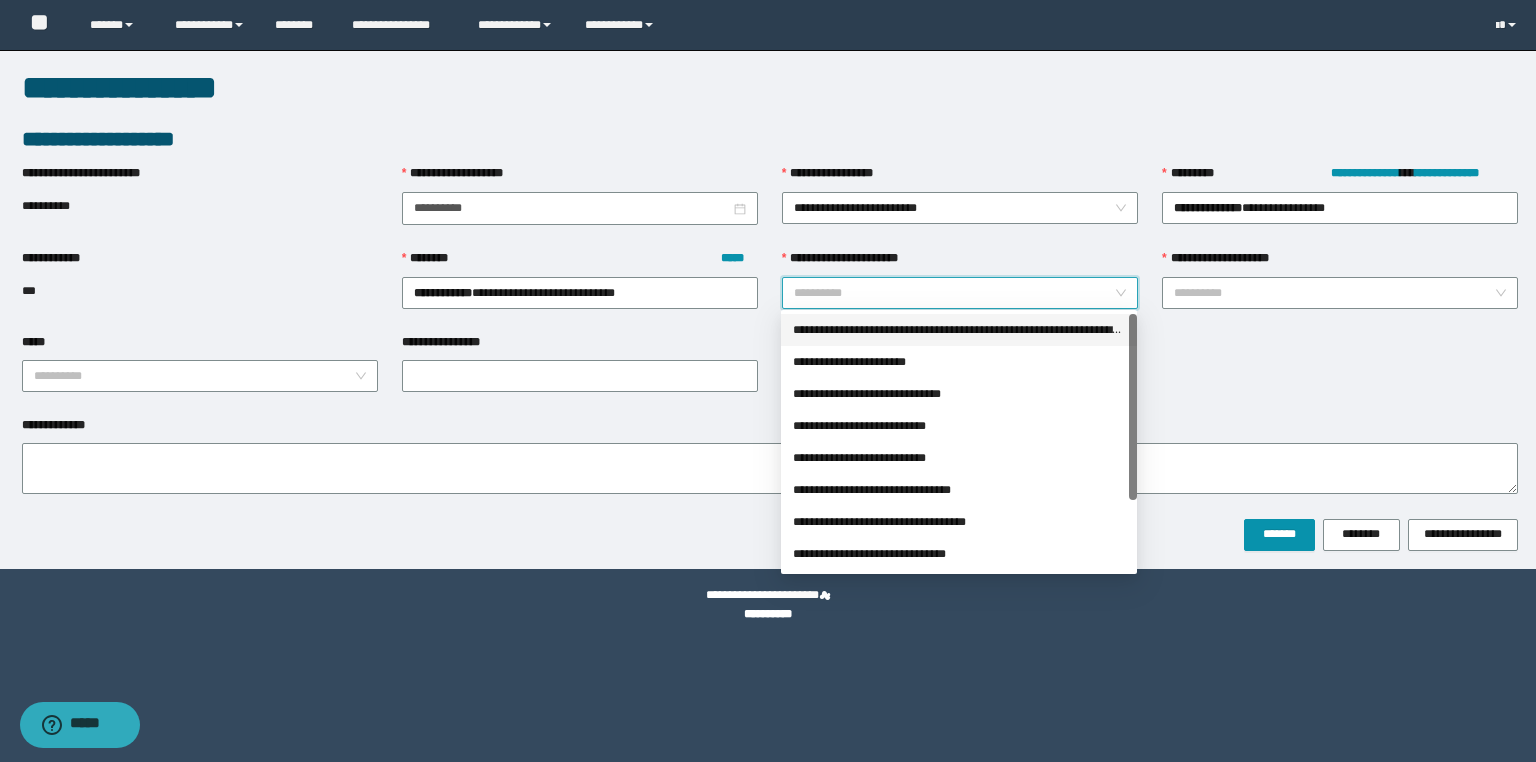 click on "**********" at bounding box center [954, 293] 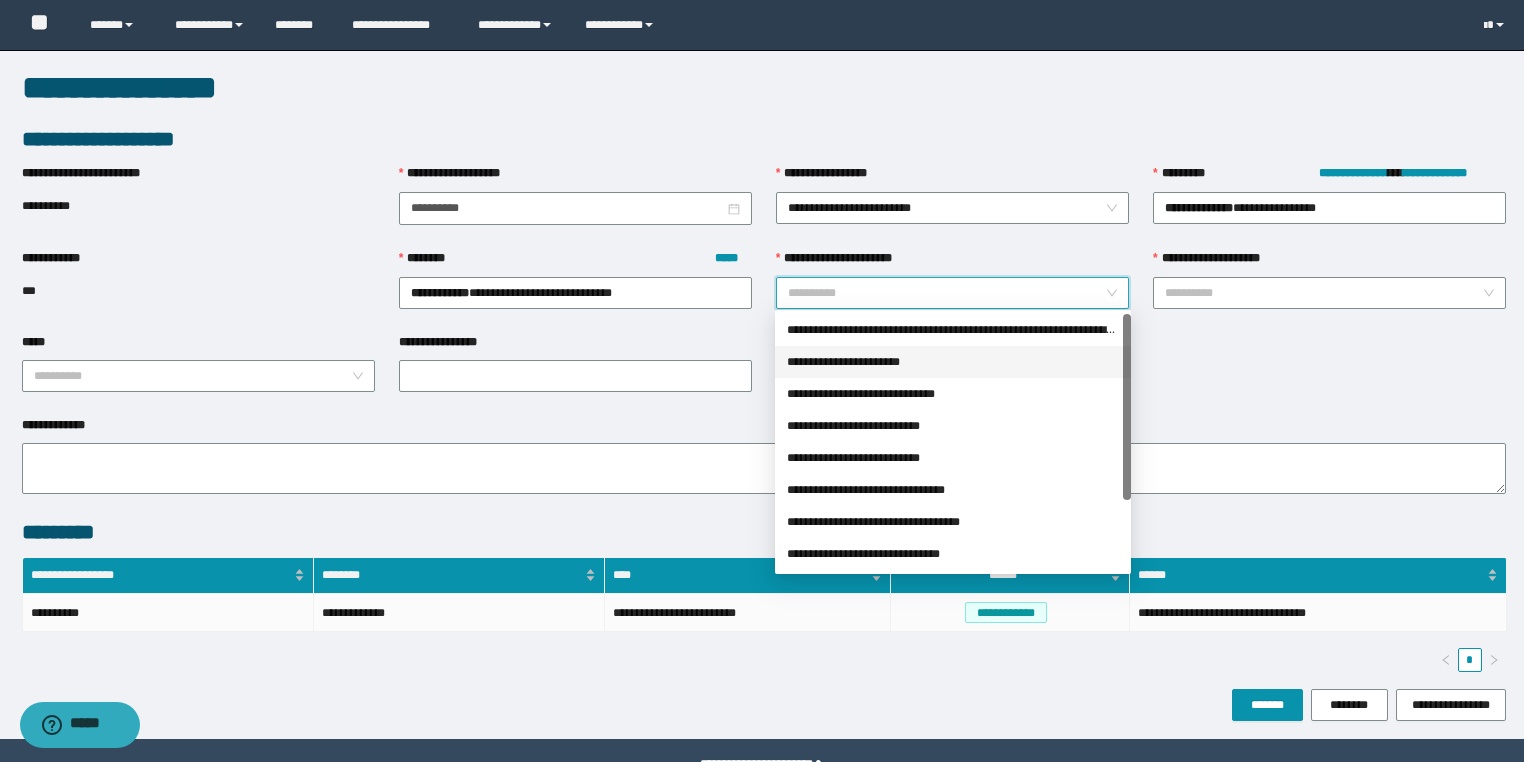 click on "**********" at bounding box center [953, 362] 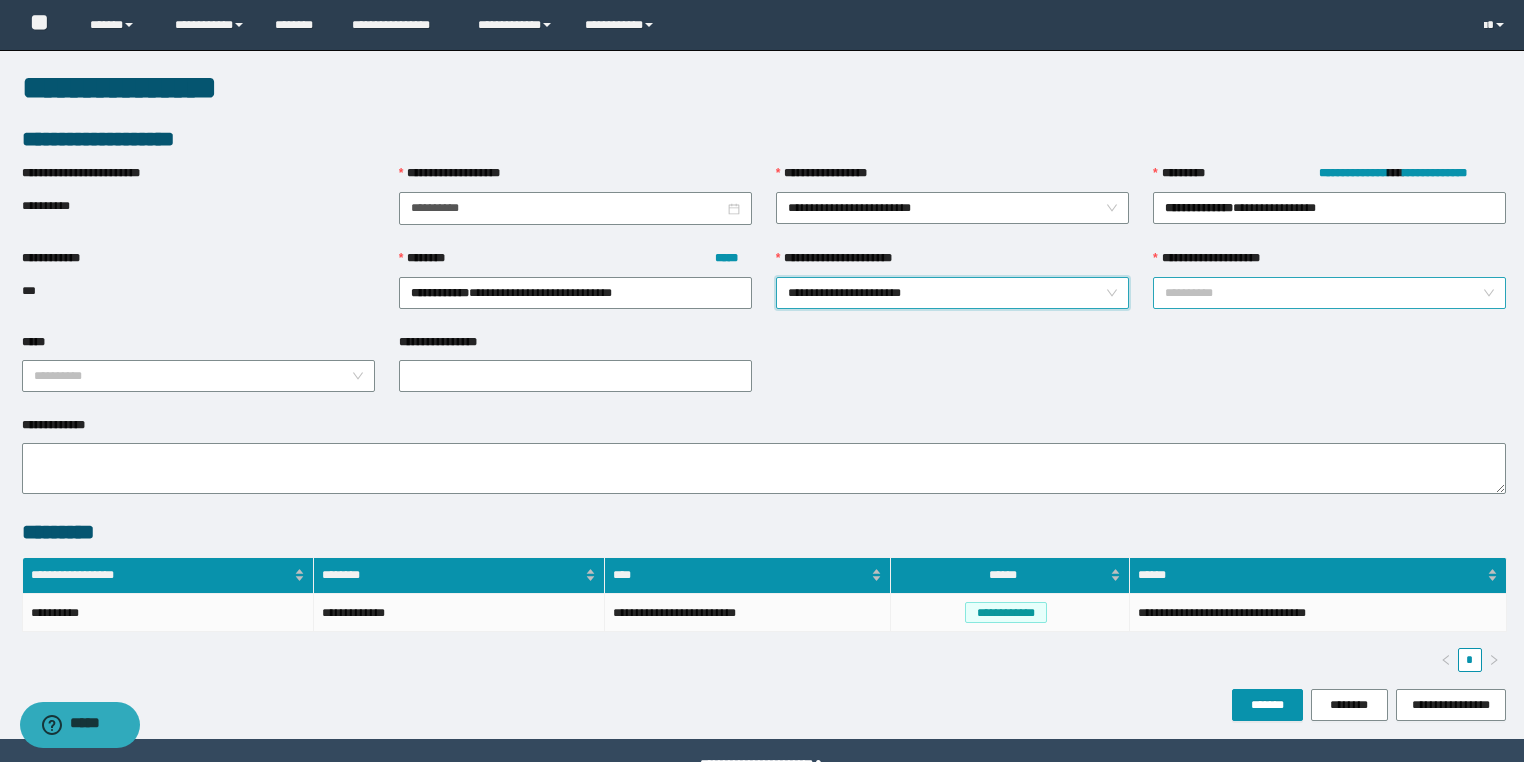 click on "**********" at bounding box center (1323, 293) 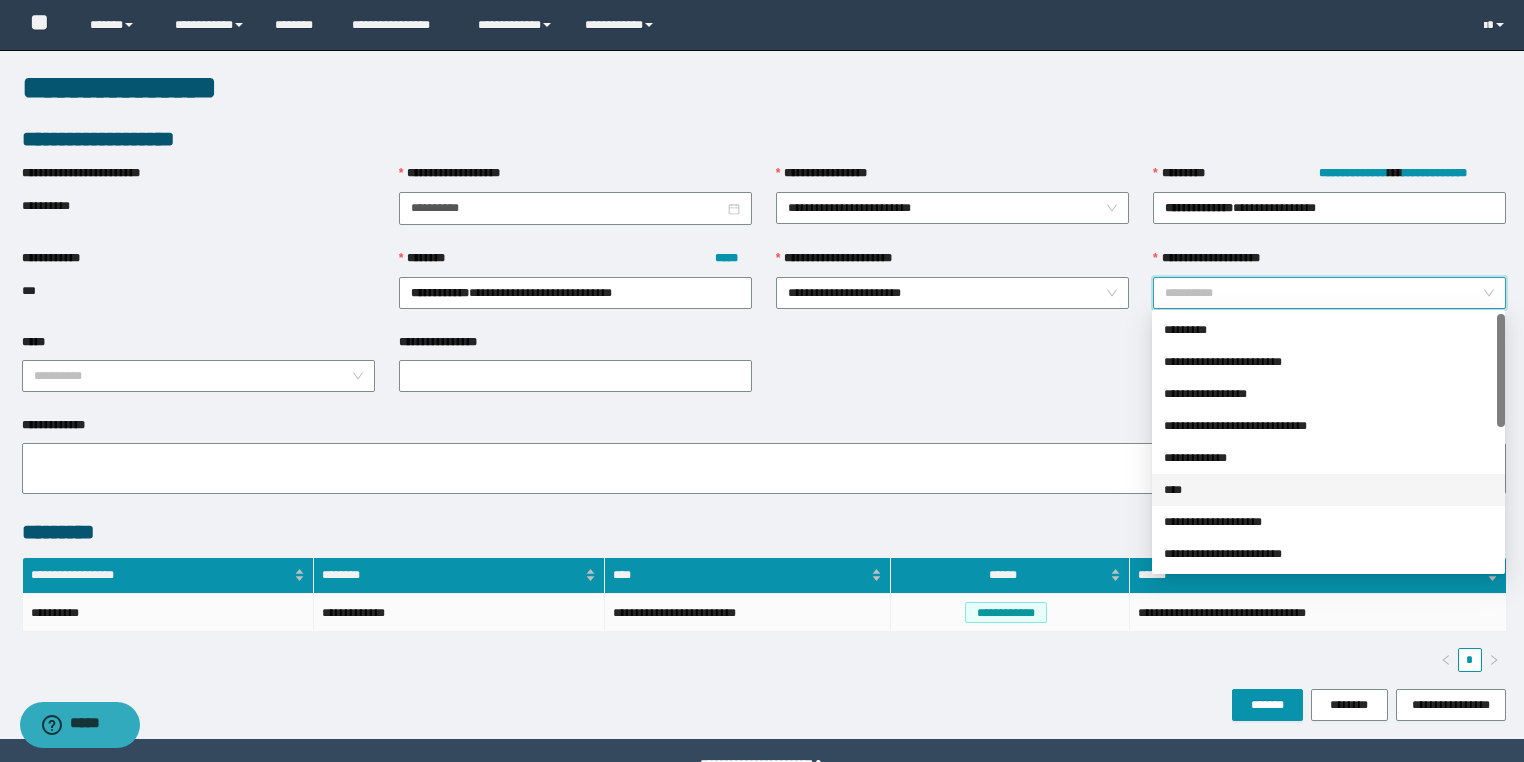 click on "****" at bounding box center [1328, 490] 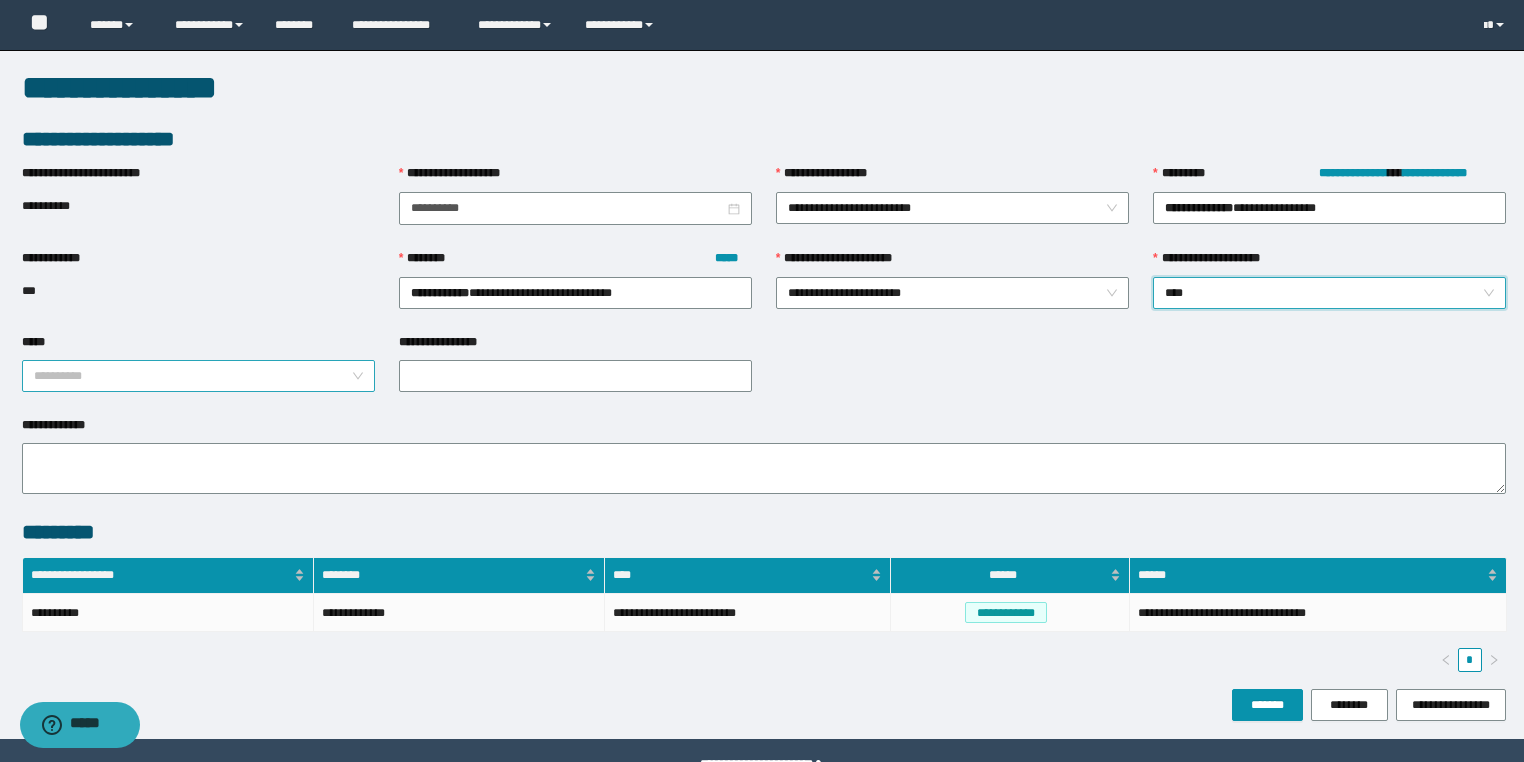 drag, startPoint x: 169, startPoint y: 363, endPoint x: 146, endPoint y: 380, distance: 28.600698 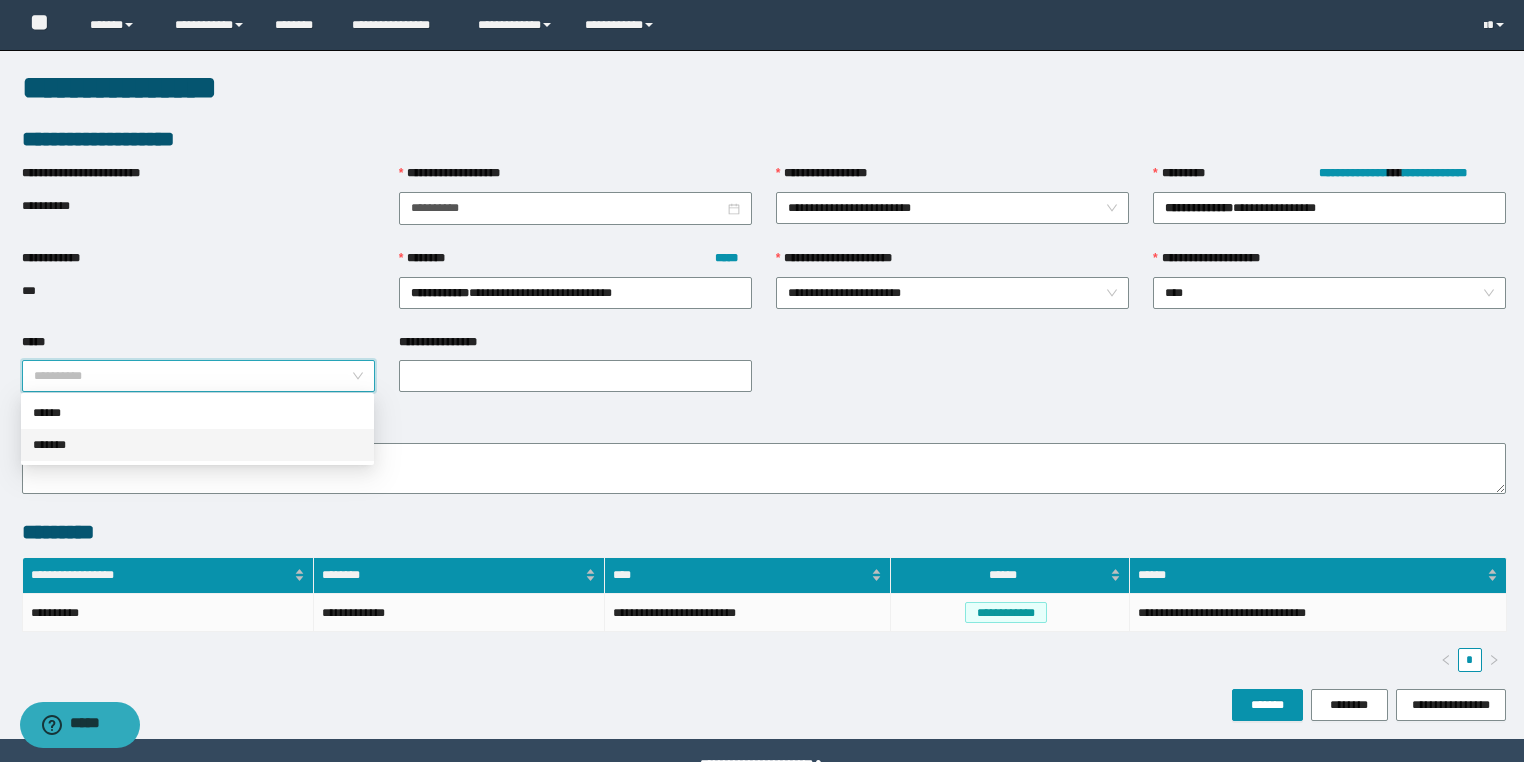 click on "*******" at bounding box center [197, 445] 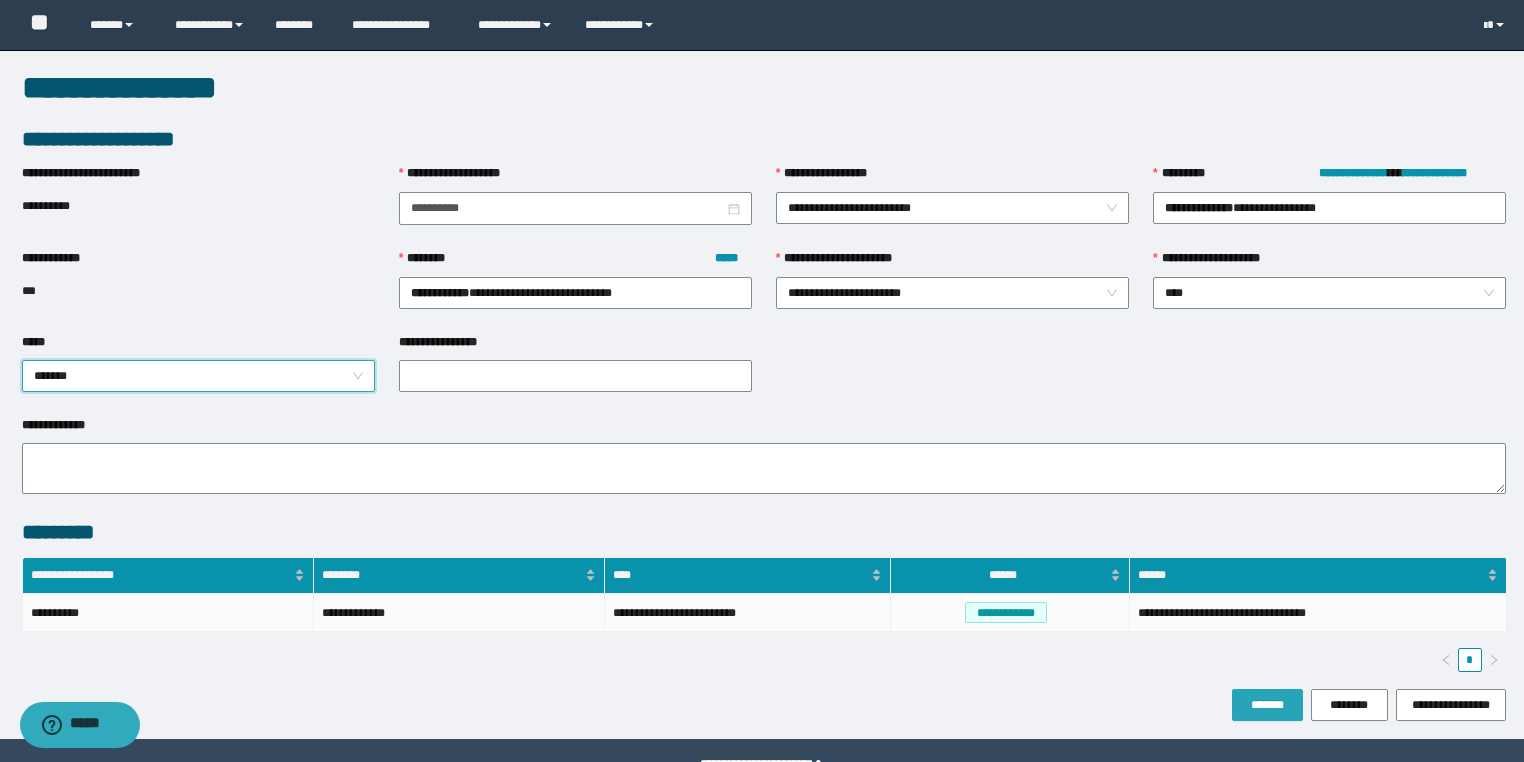 click on "*******" at bounding box center (1267, 705) 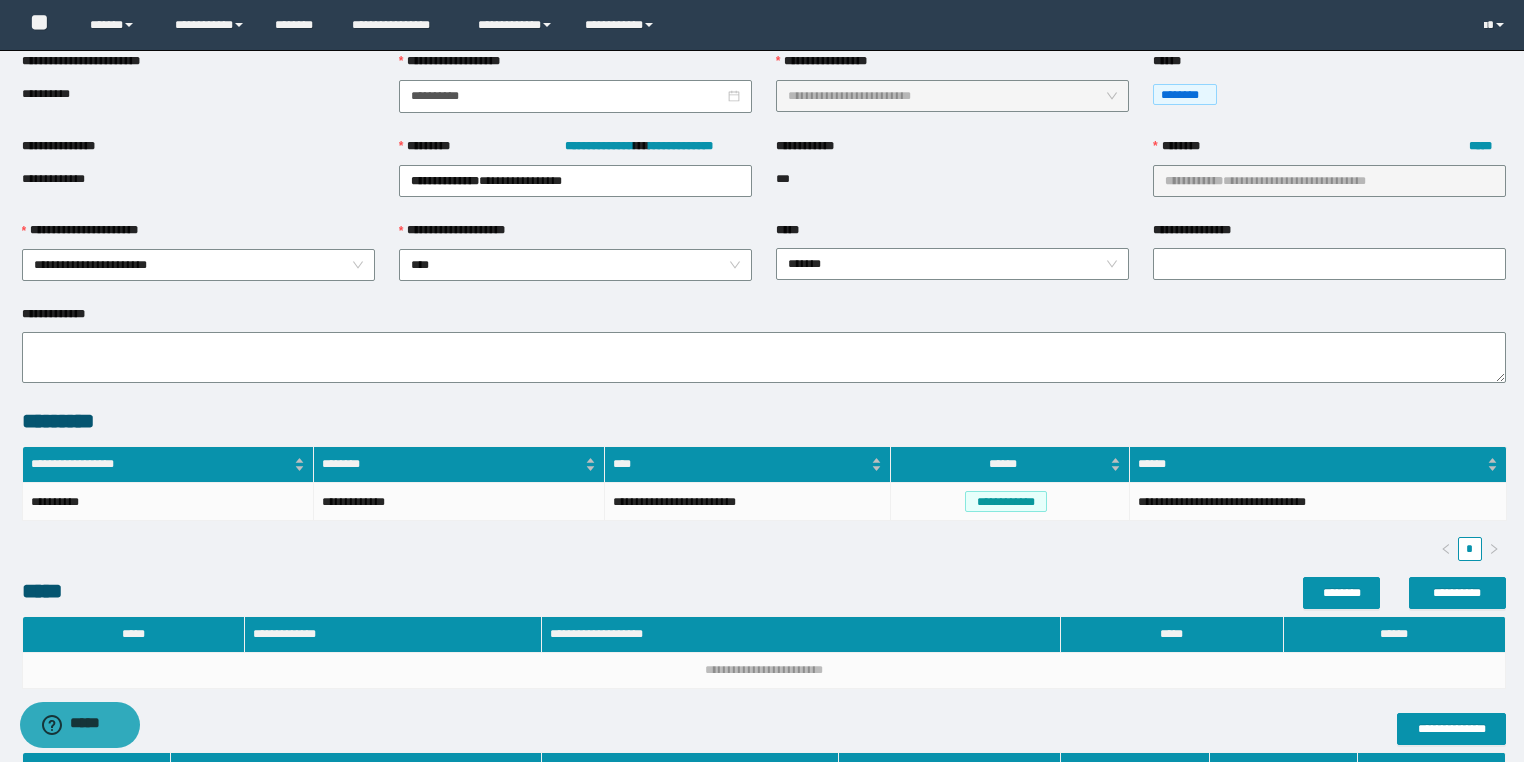 scroll, scrollTop: 372, scrollLeft: 0, axis: vertical 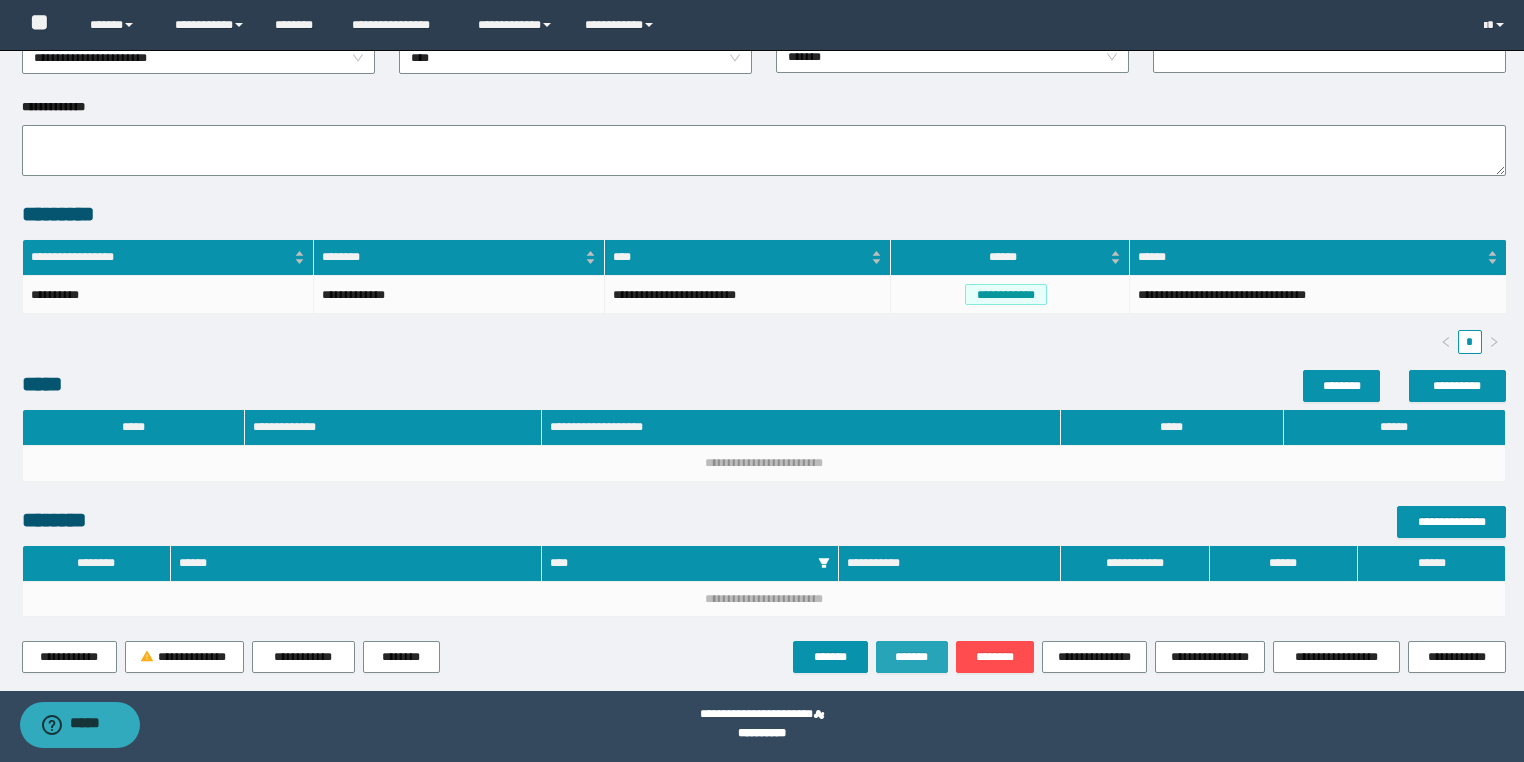 click on "*******" at bounding box center [912, 657] 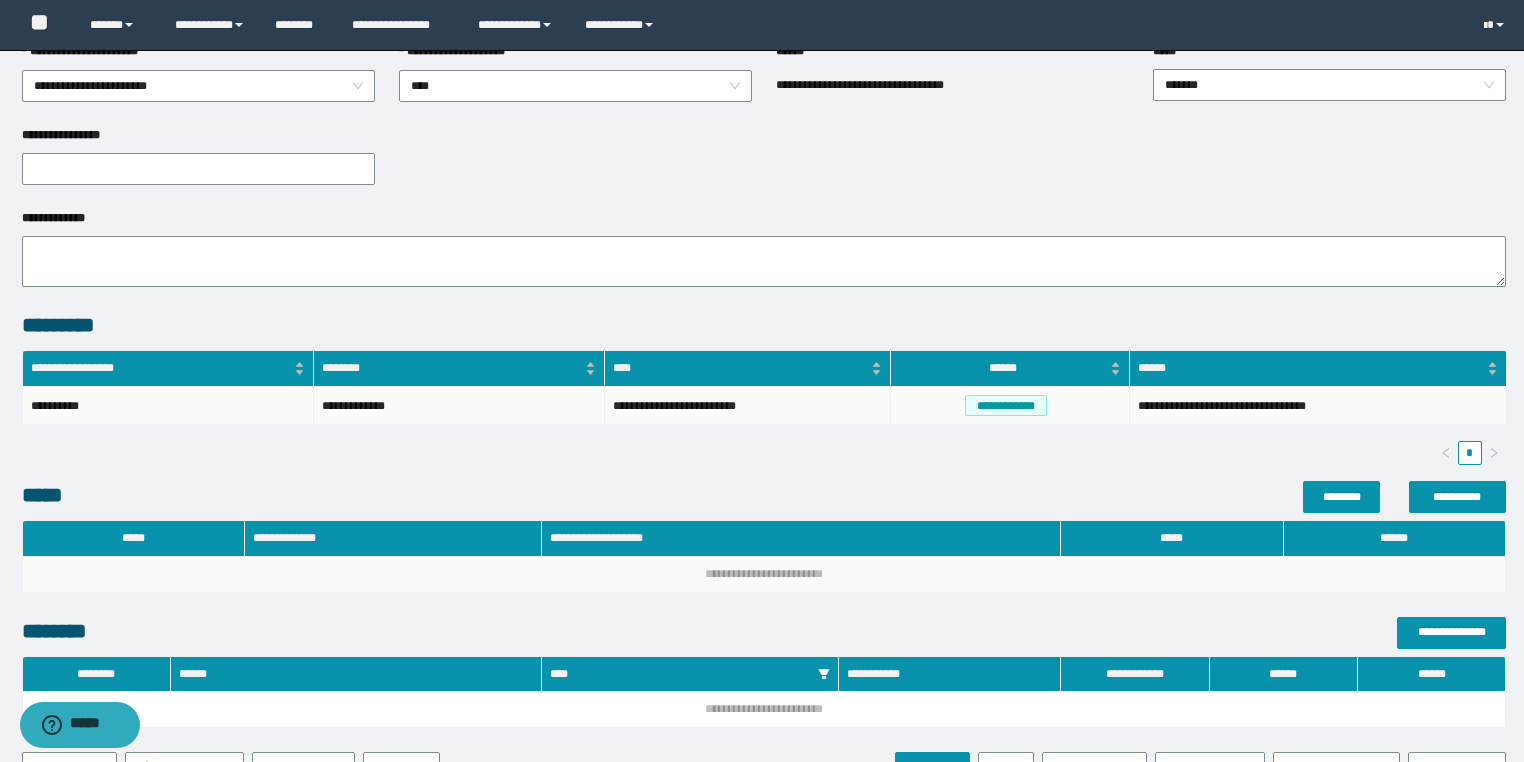 scroll, scrollTop: 455, scrollLeft: 0, axis: vertical 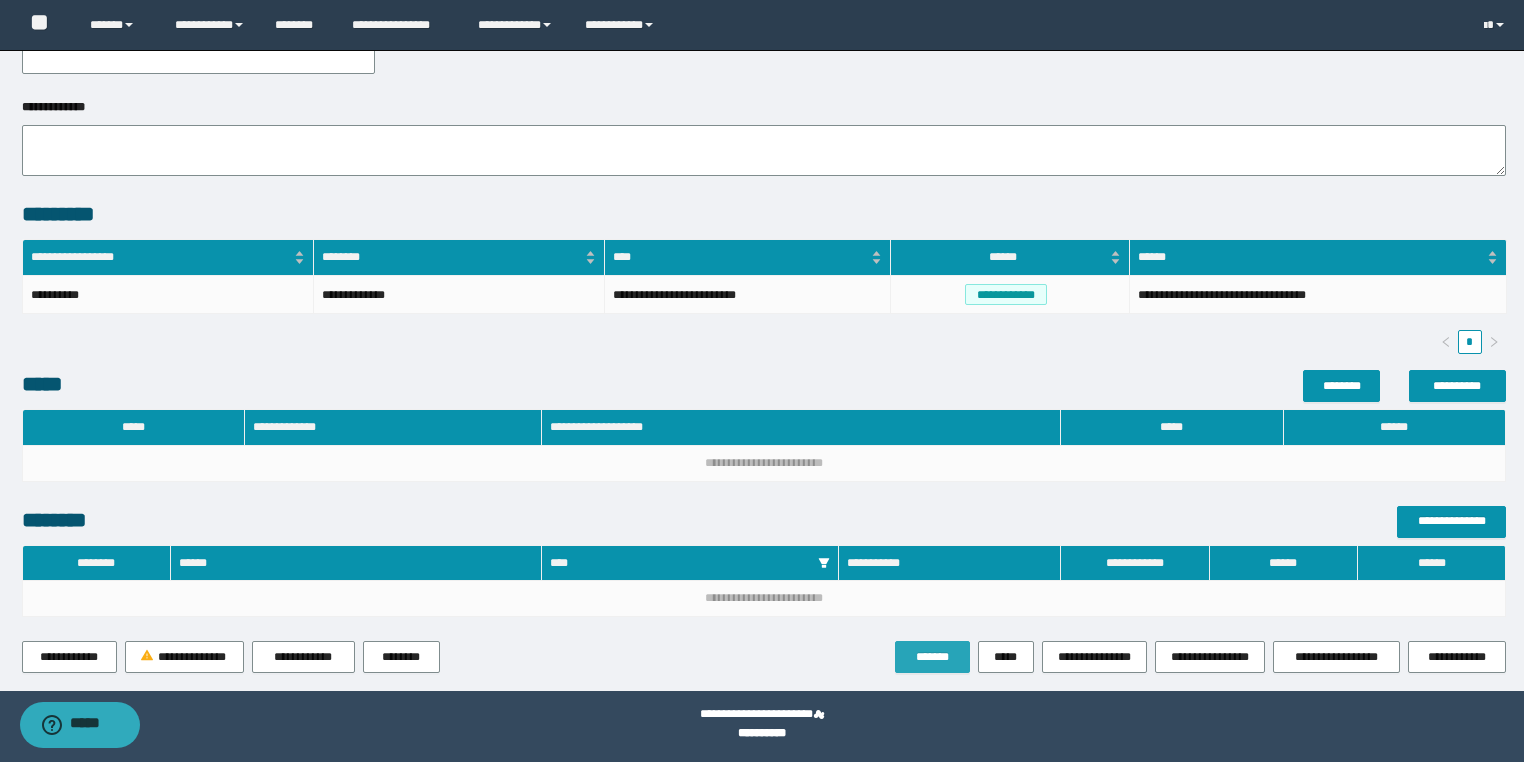click on "*******" at bounding box center [932, 657] 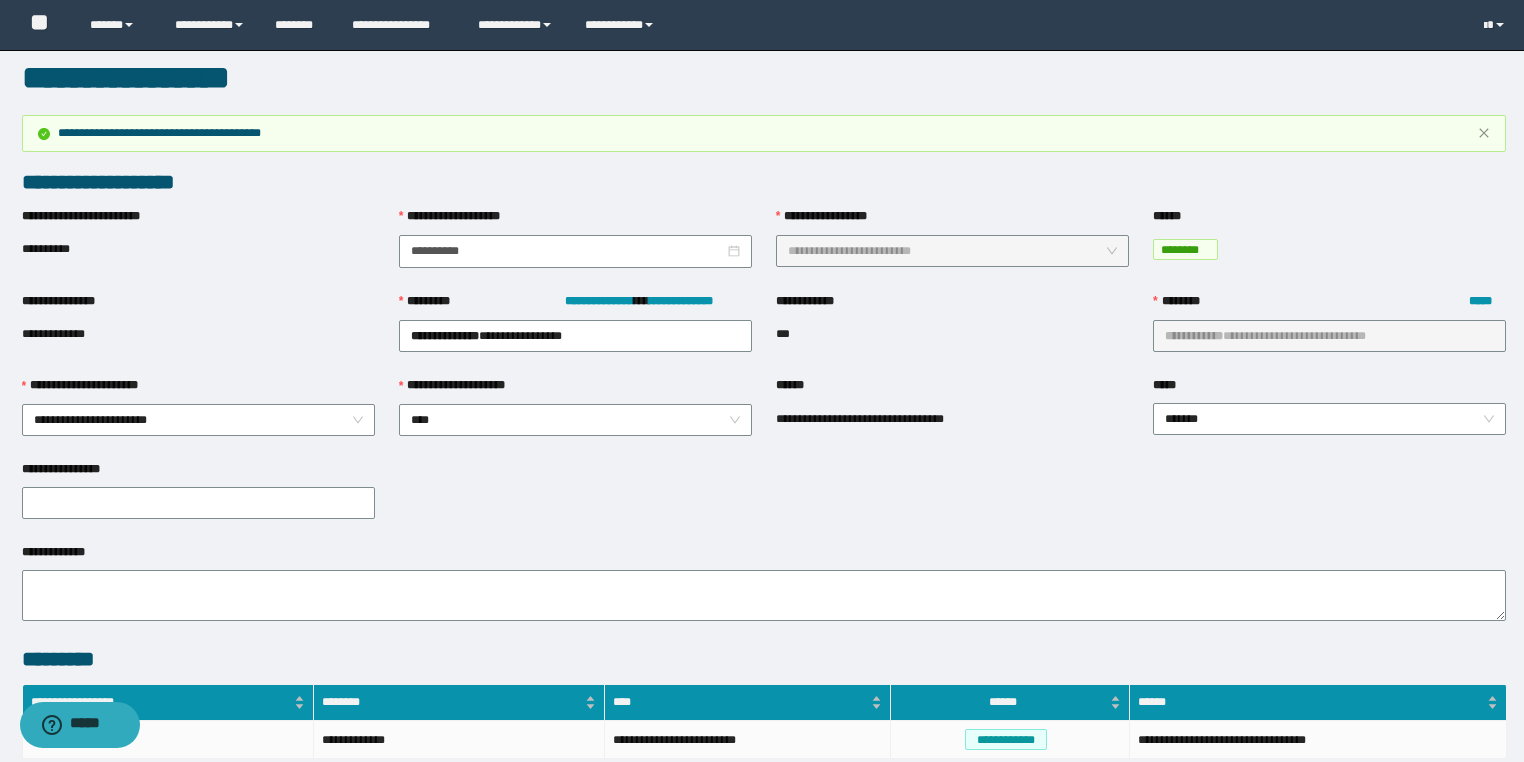 scroll, scrollTop: 0, scrollLeft: 0, axis: both 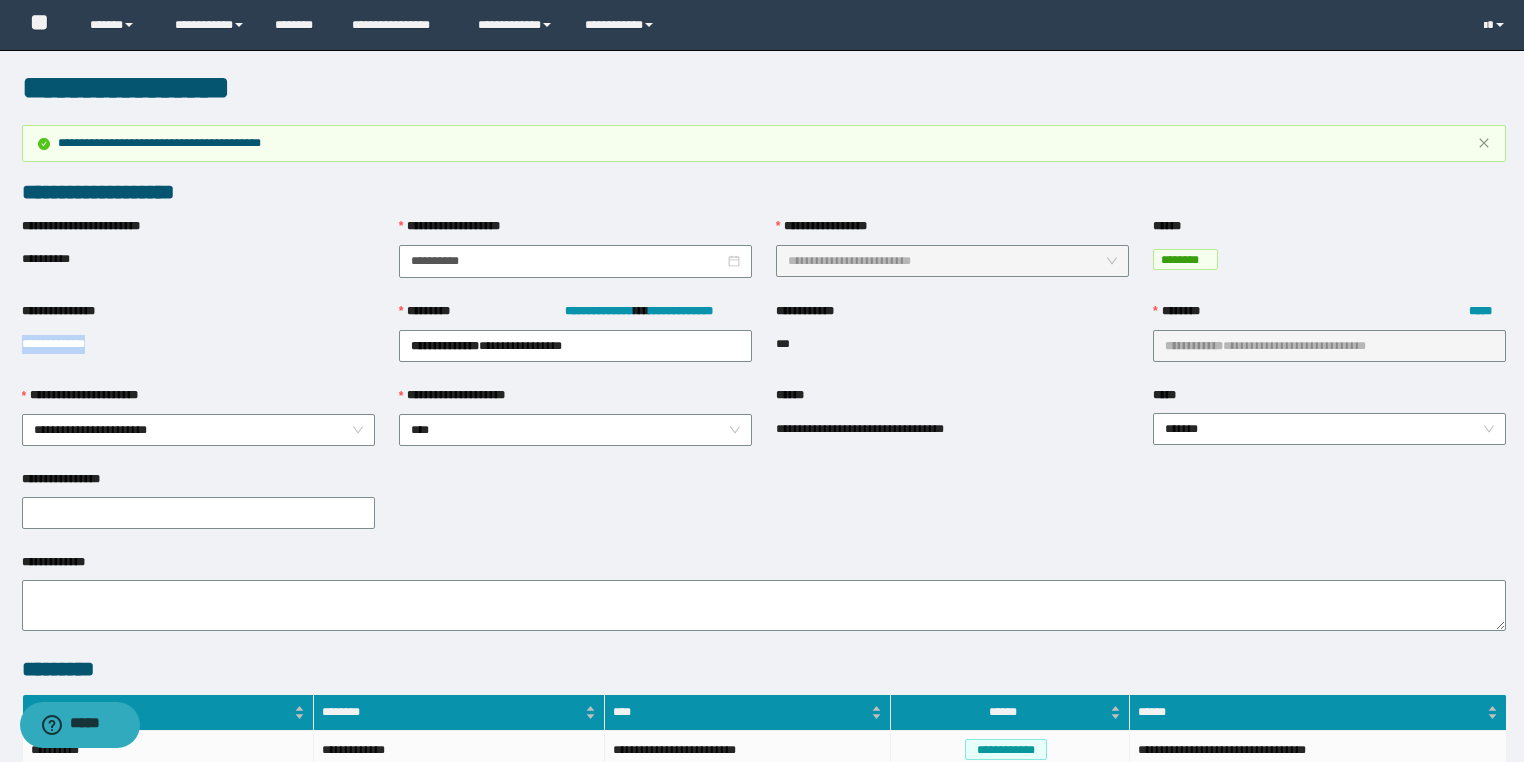 drag, startPoint x: 118, startPoint y: 352, endPoint x: 0, endPoint y: 338, distance: 118.82761 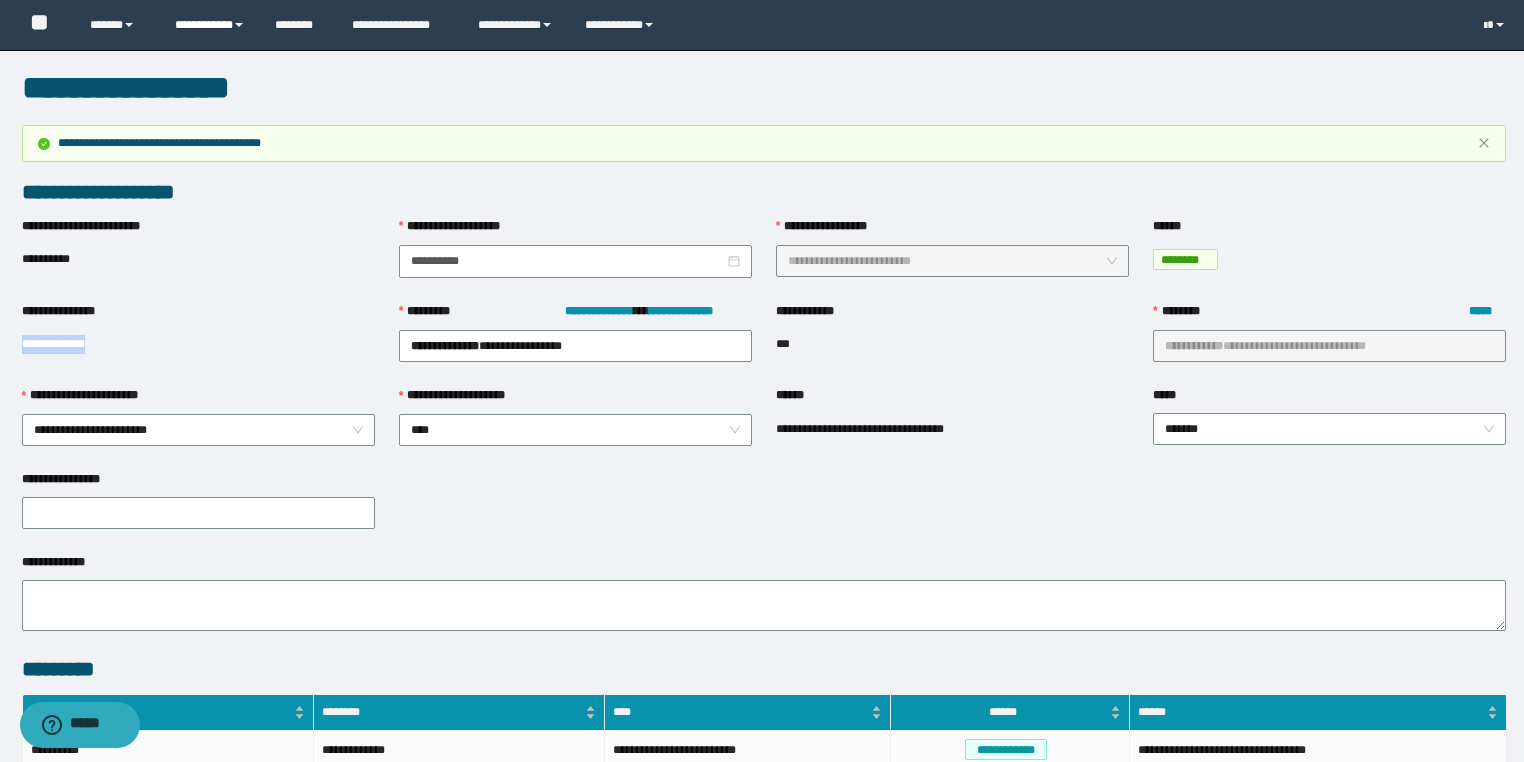 click on "**********" at bounding box center [210, 25] 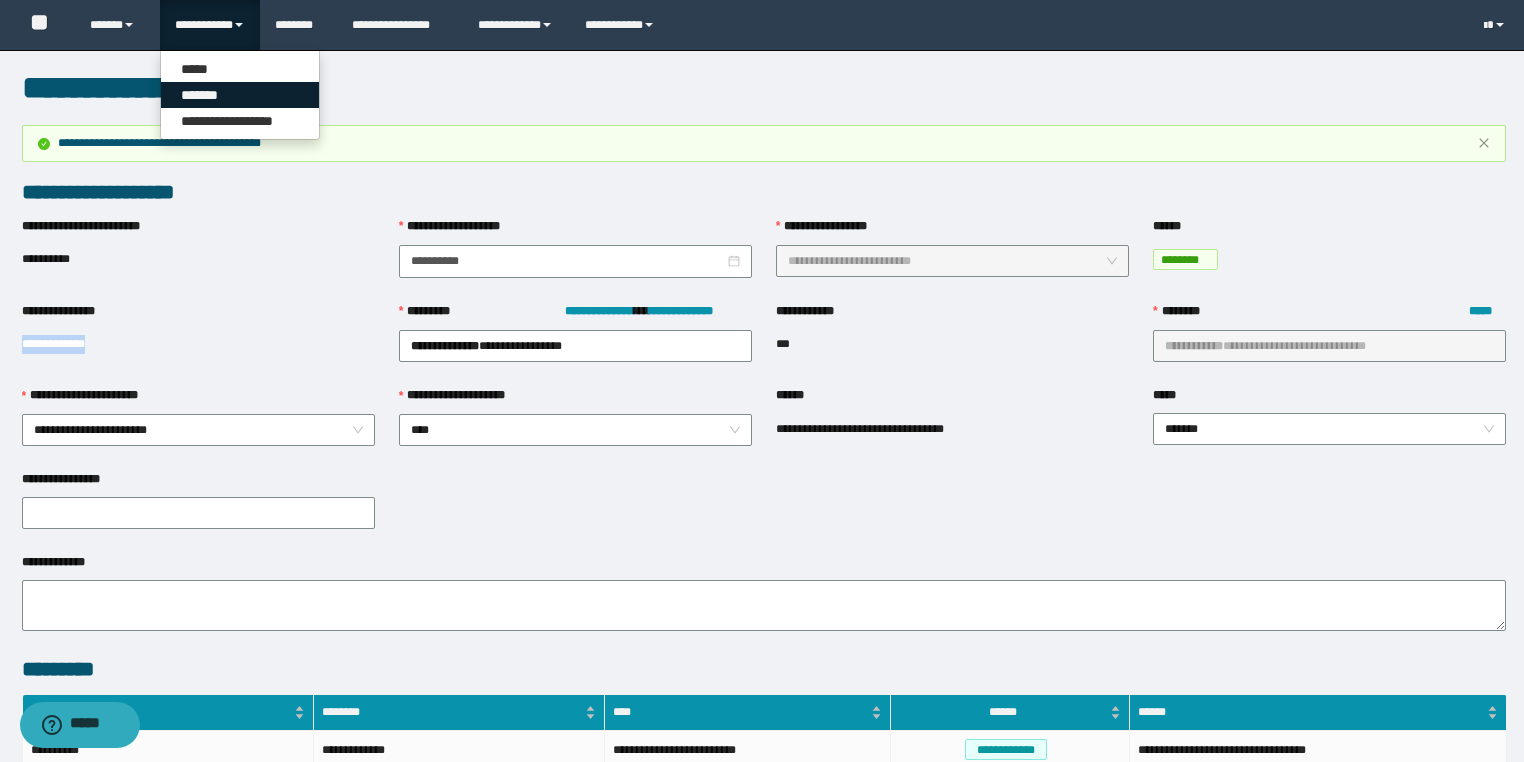 click on "*******" at bounding box center (240, 95) 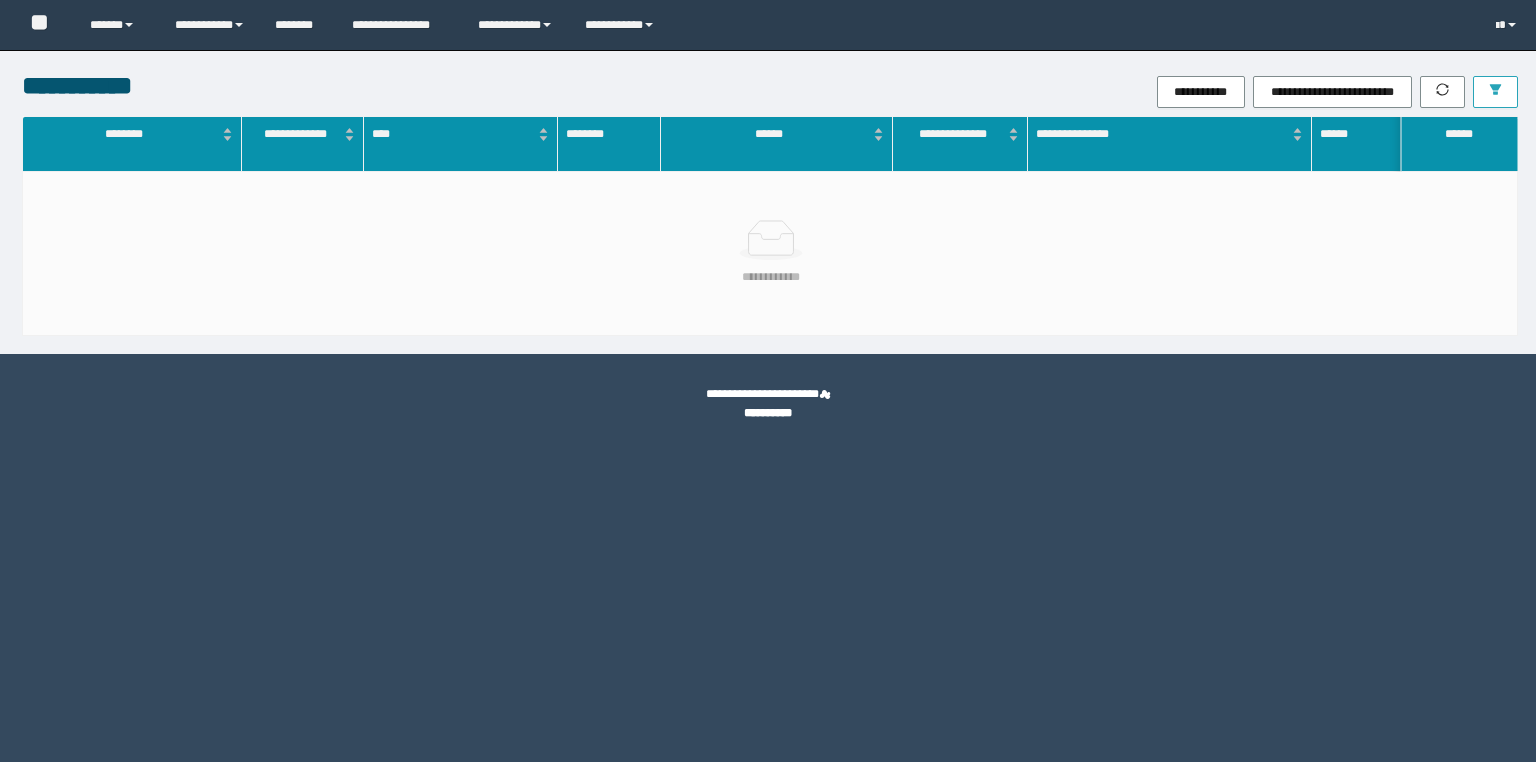 scroll, scrollTop: 0, scrollLeft: 0, axis: both 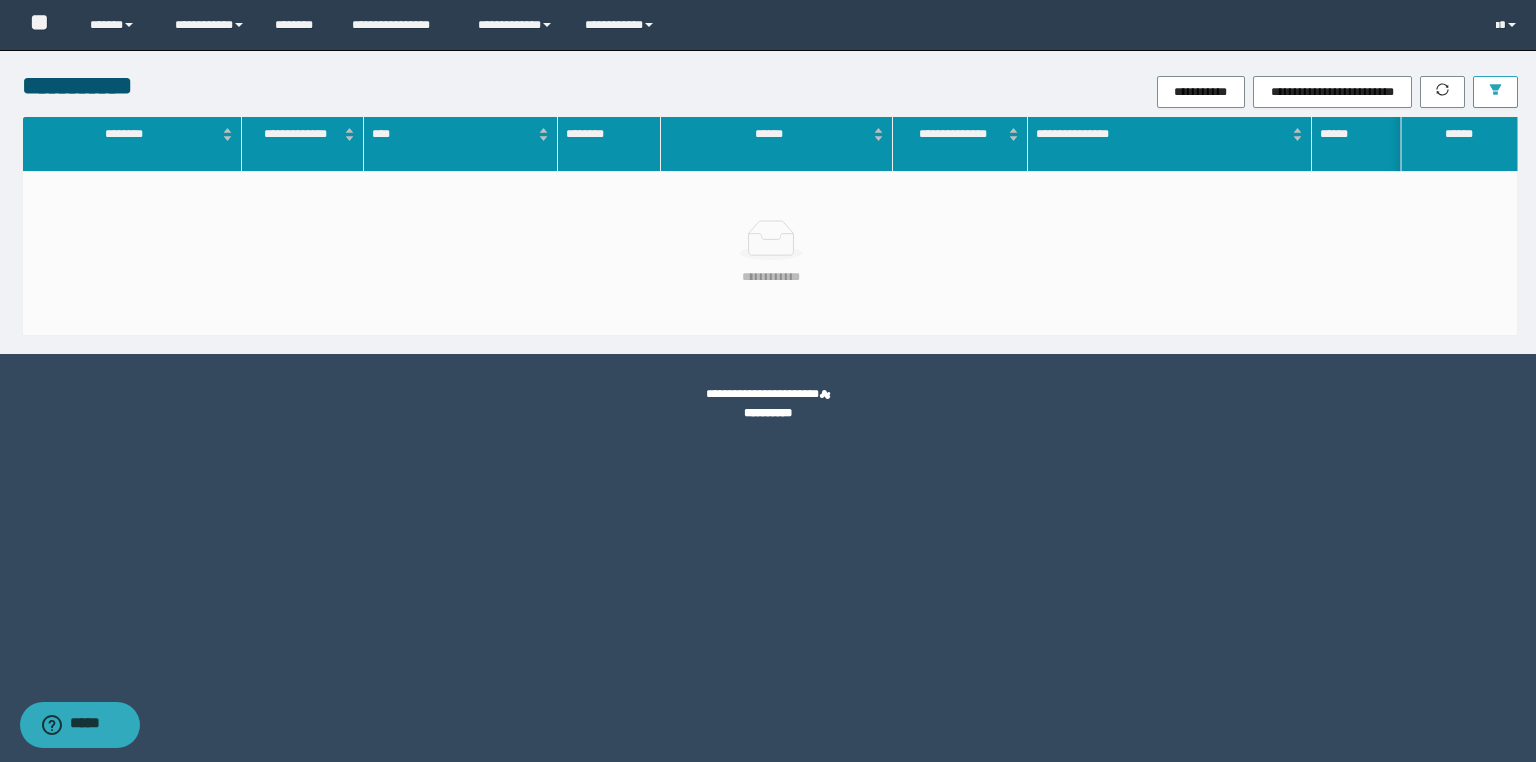 click 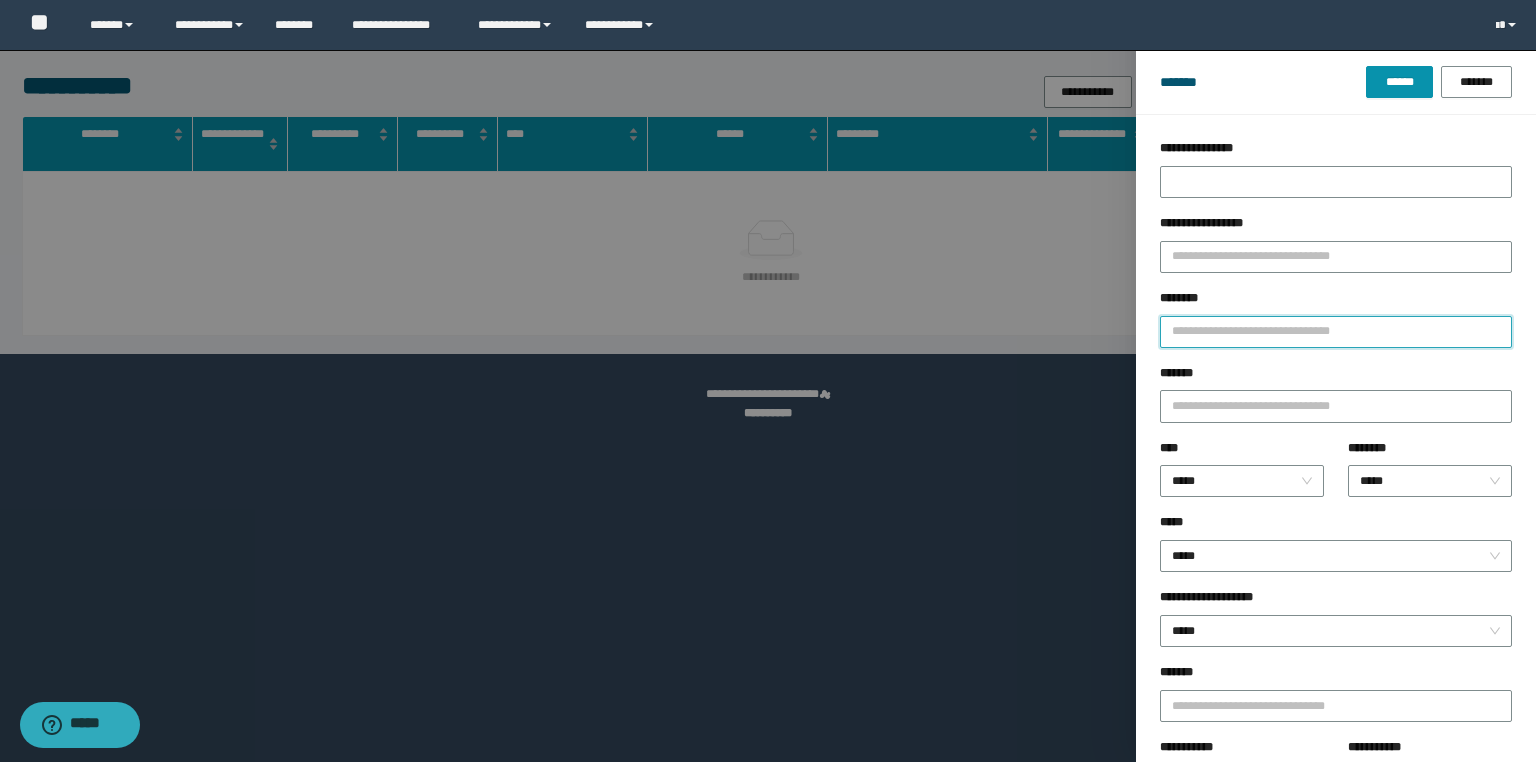 drag, startPoint x: 1217, startPoint y: 328, endPoint x: 1144, endPoint y: 350, distance: 76.243034 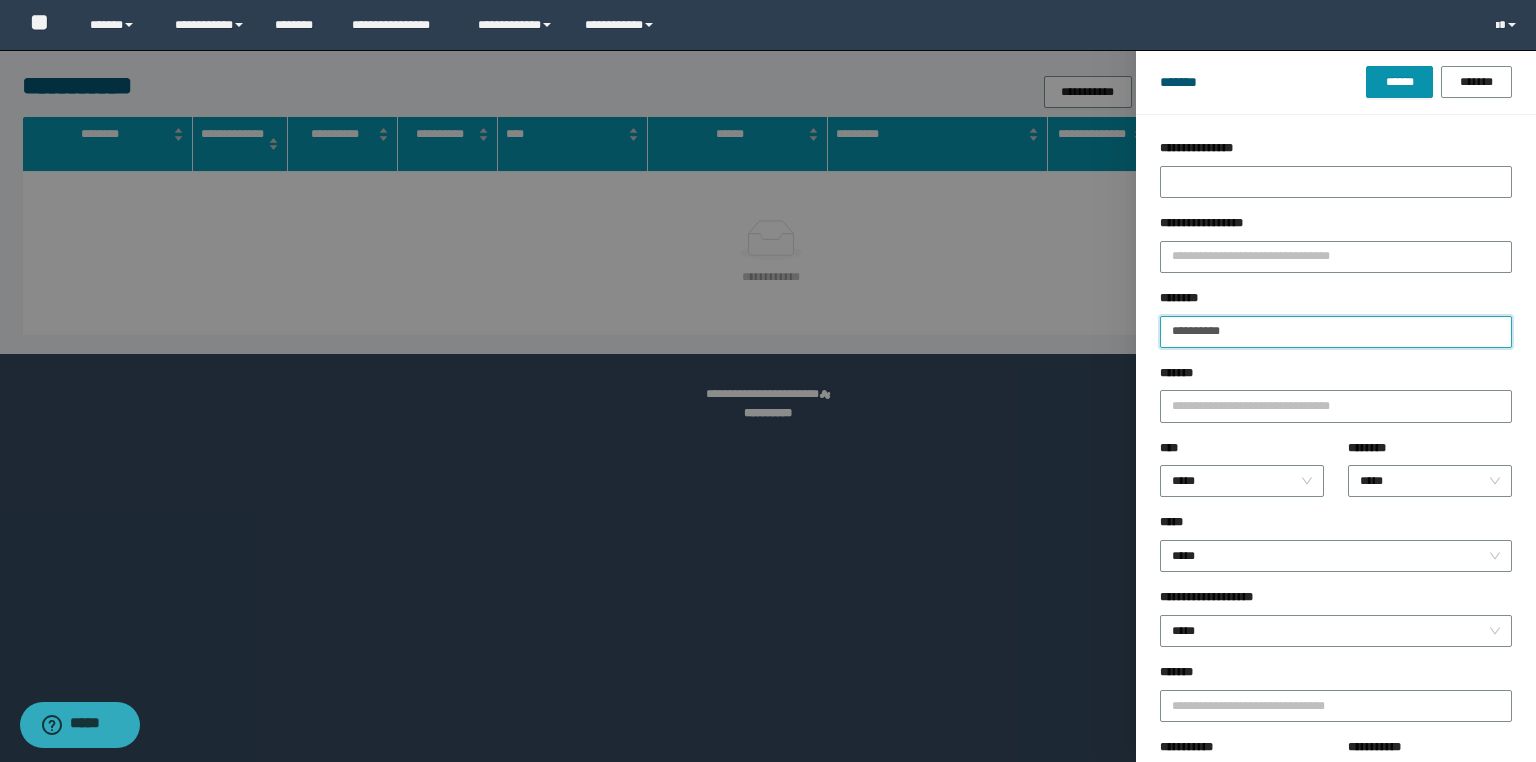 click on "******" at bounding box center [1399, 82] 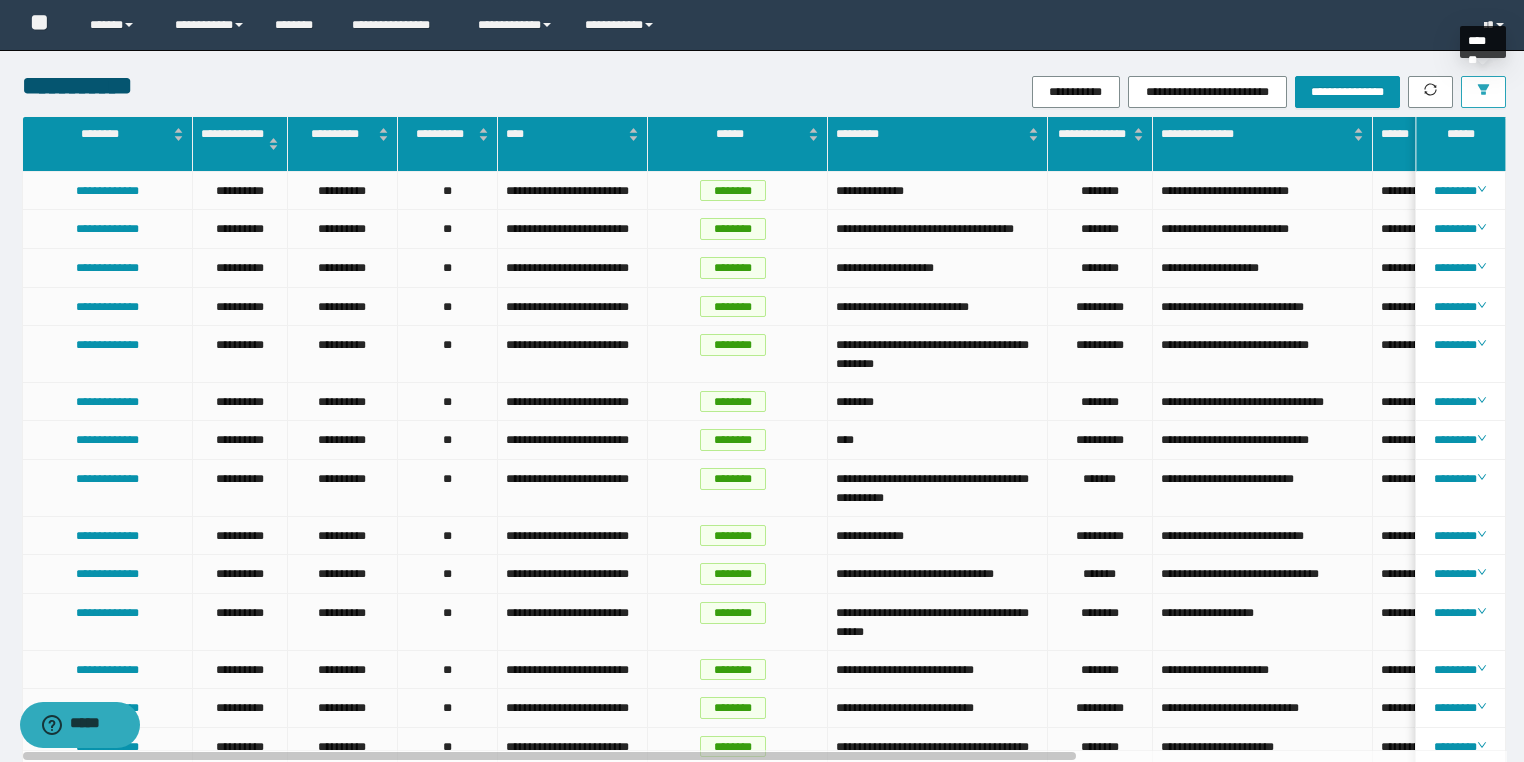 click at bounding box center (1483, 92) 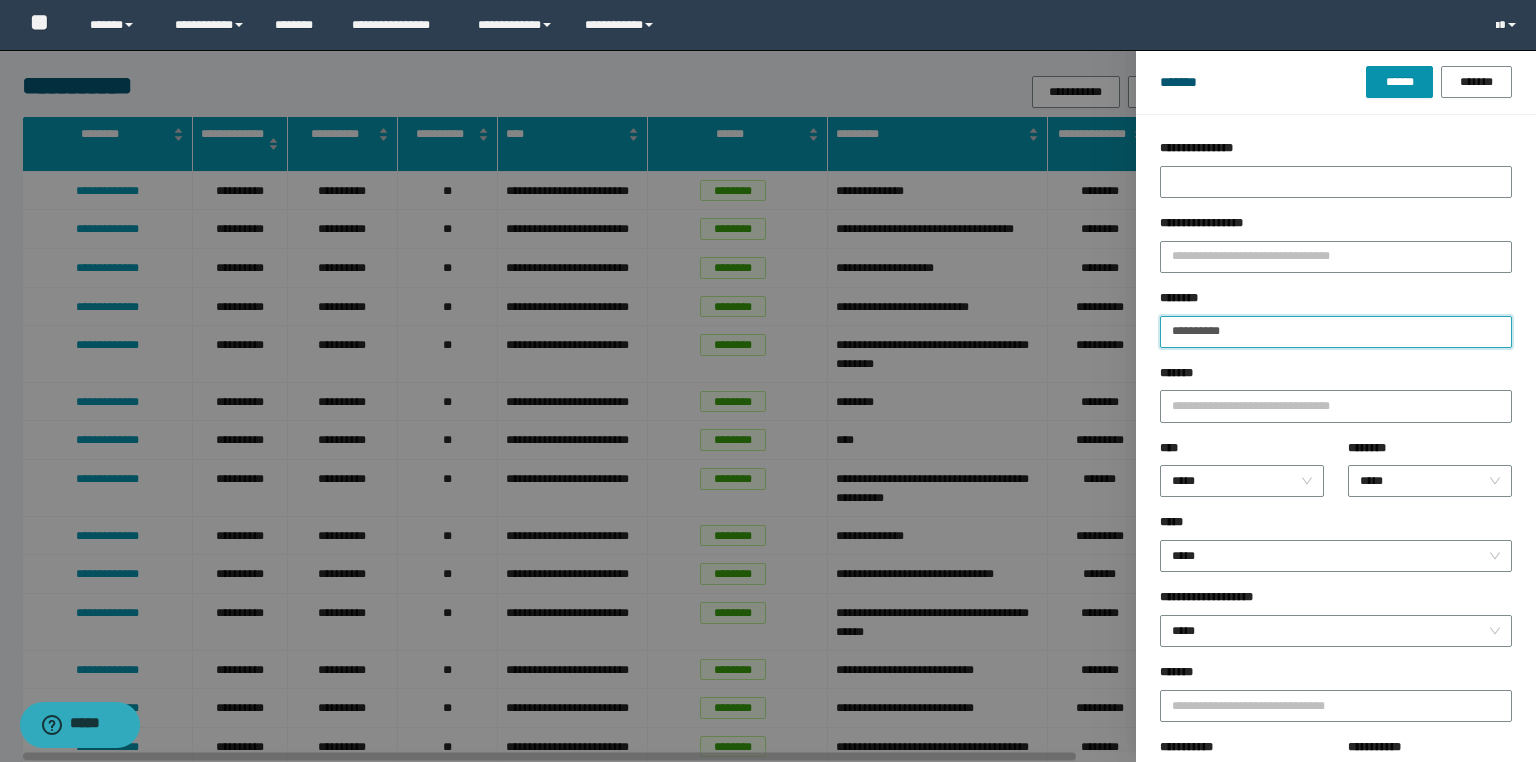 drag, startPoint x: 1276, startPoint y: 332, endPoint x: 944, endPoint y: 319, distance: 332.25443 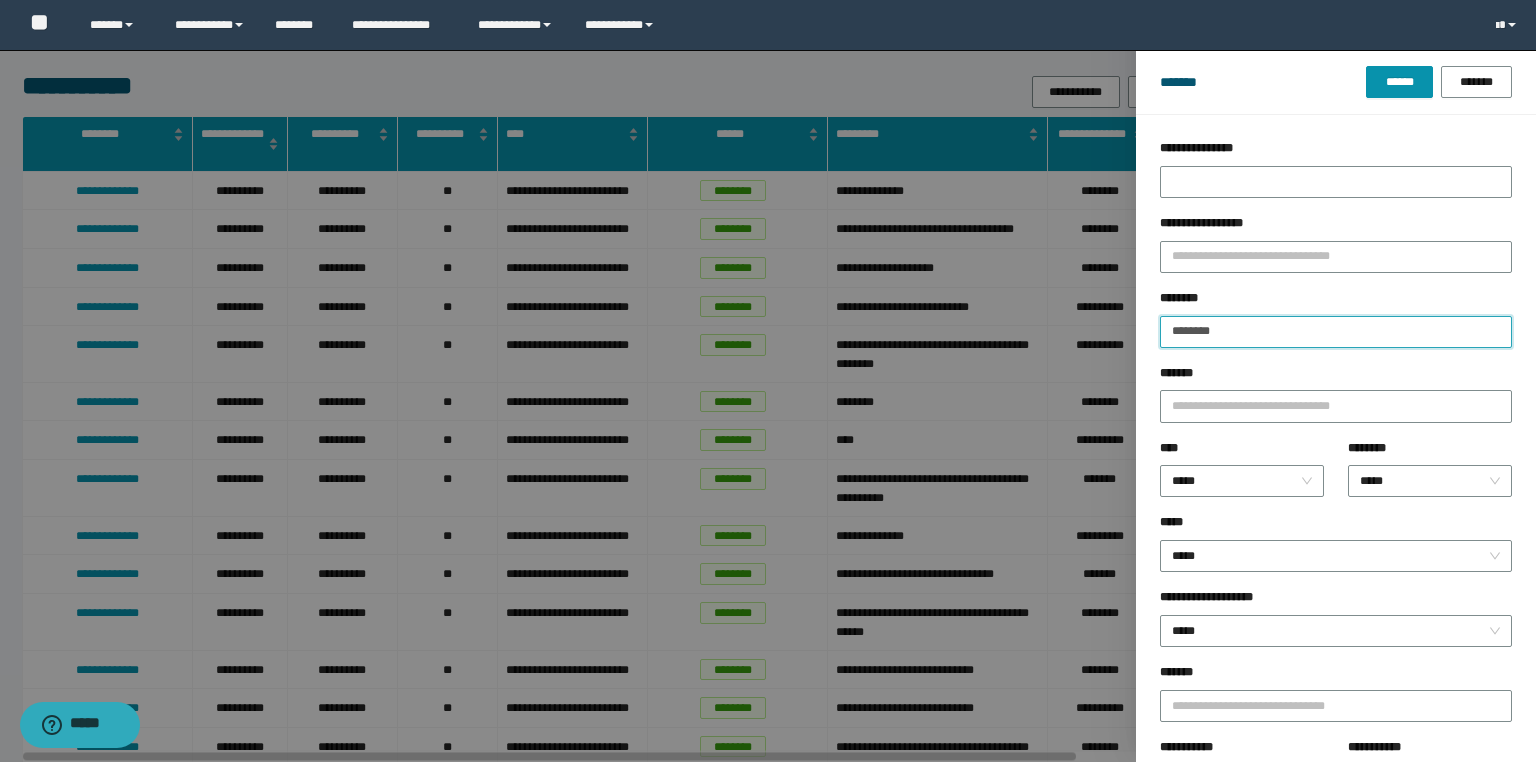 type on "********" 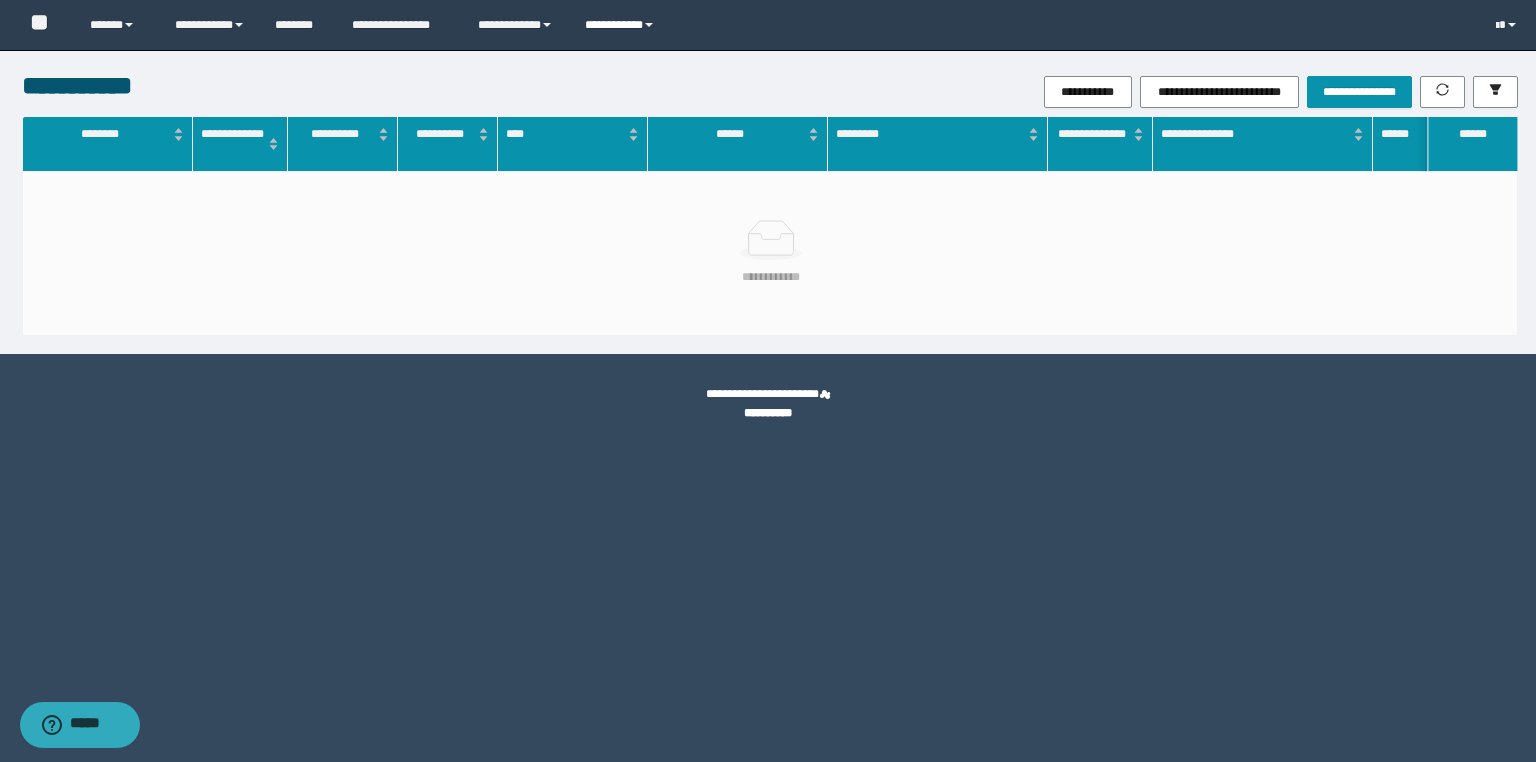 click on "**********" at bounding box center [622, 25] 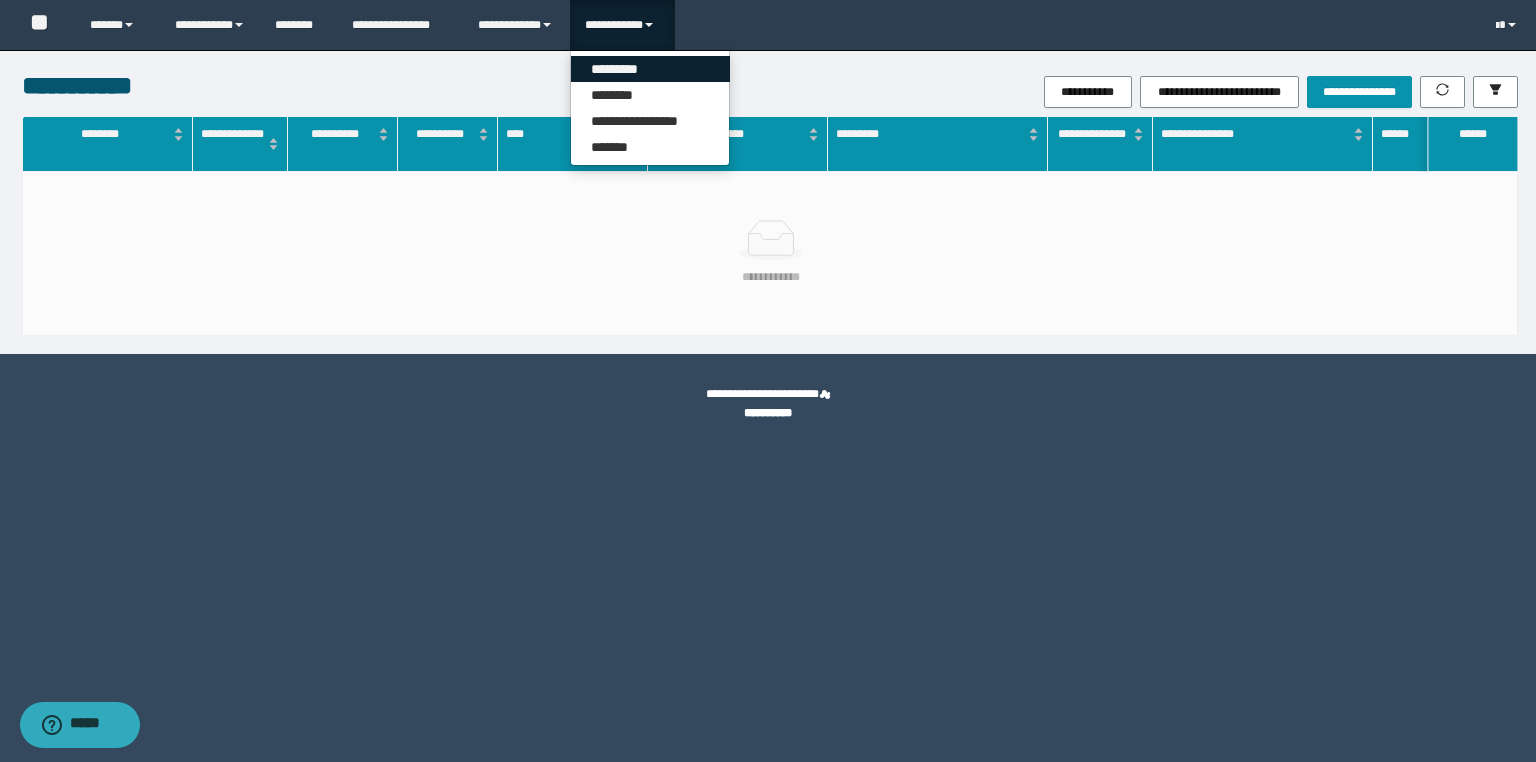 click on "*********" at bounding box center [650, 69] 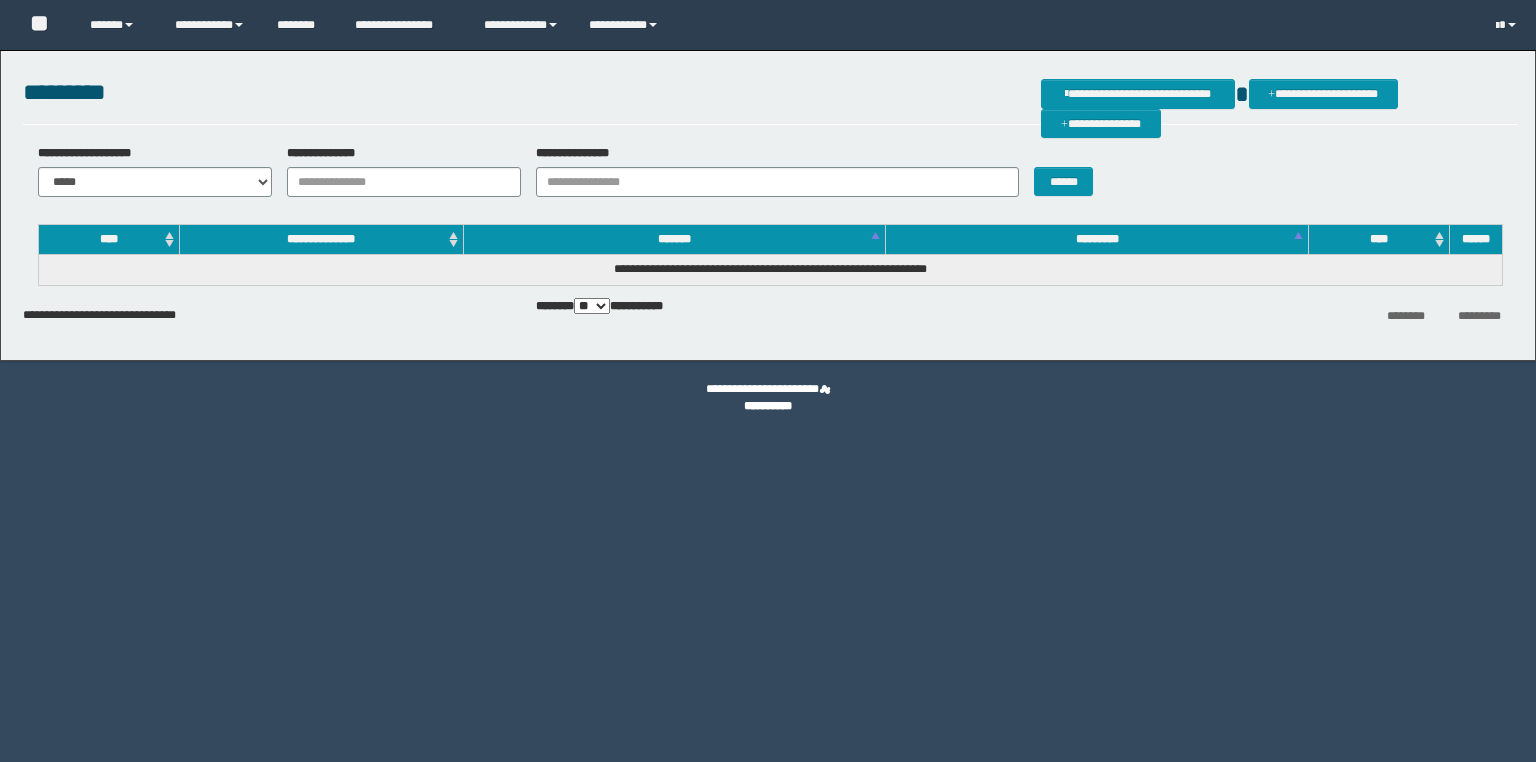 scroll, scrollTop: 0, scrollLeft: 0, axis: both 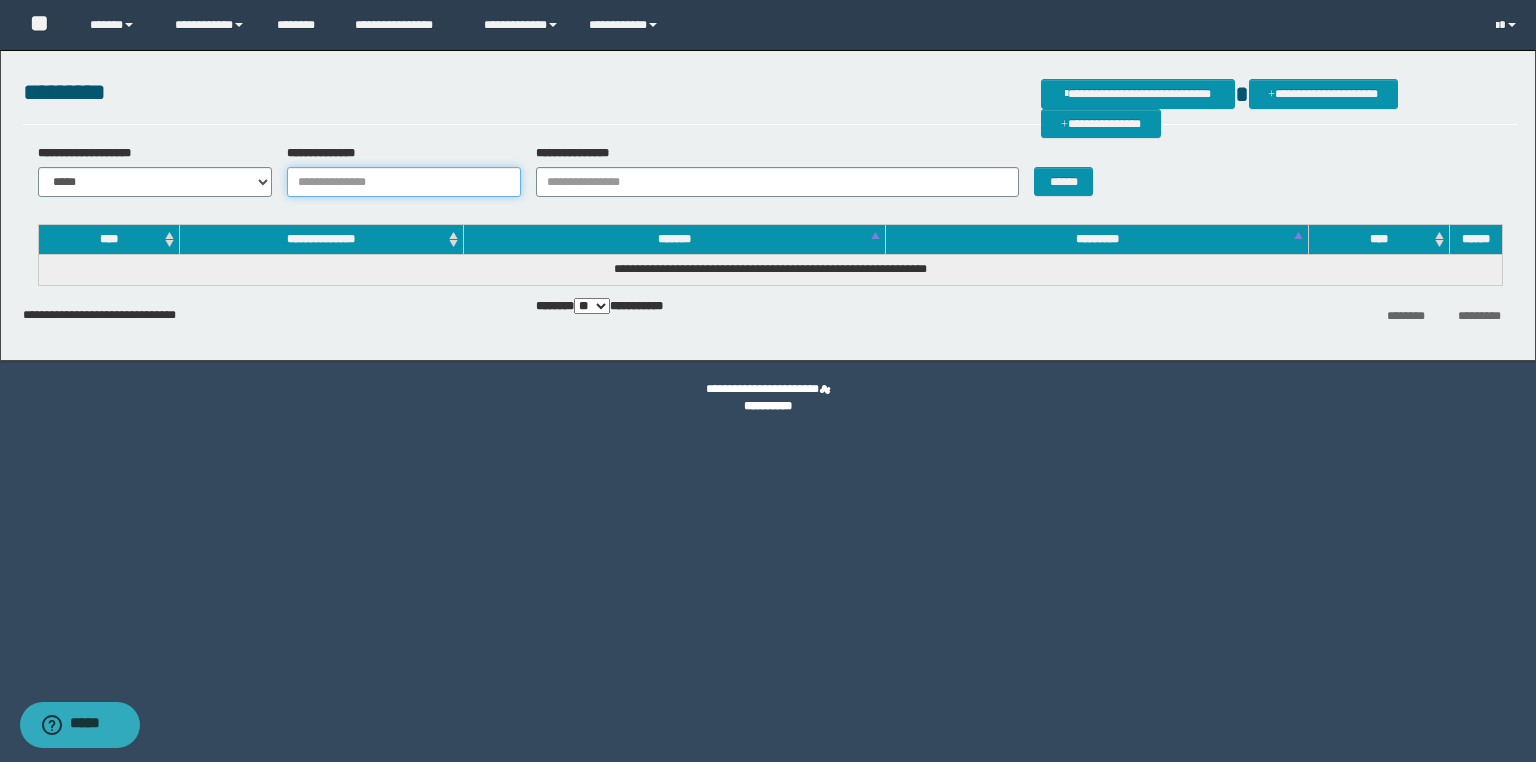 click on "**********" at bounding box center (404, 182) 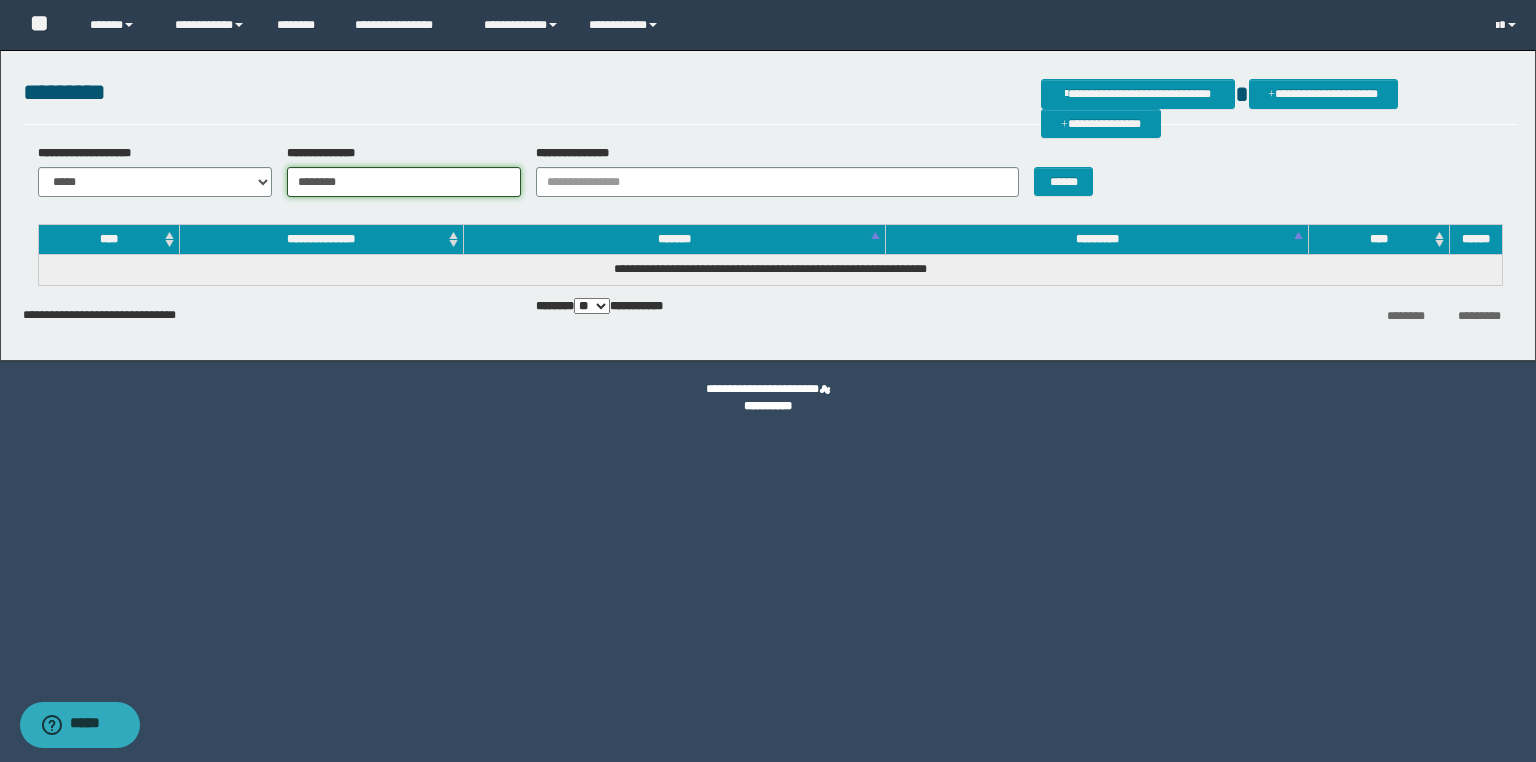 type on "********" 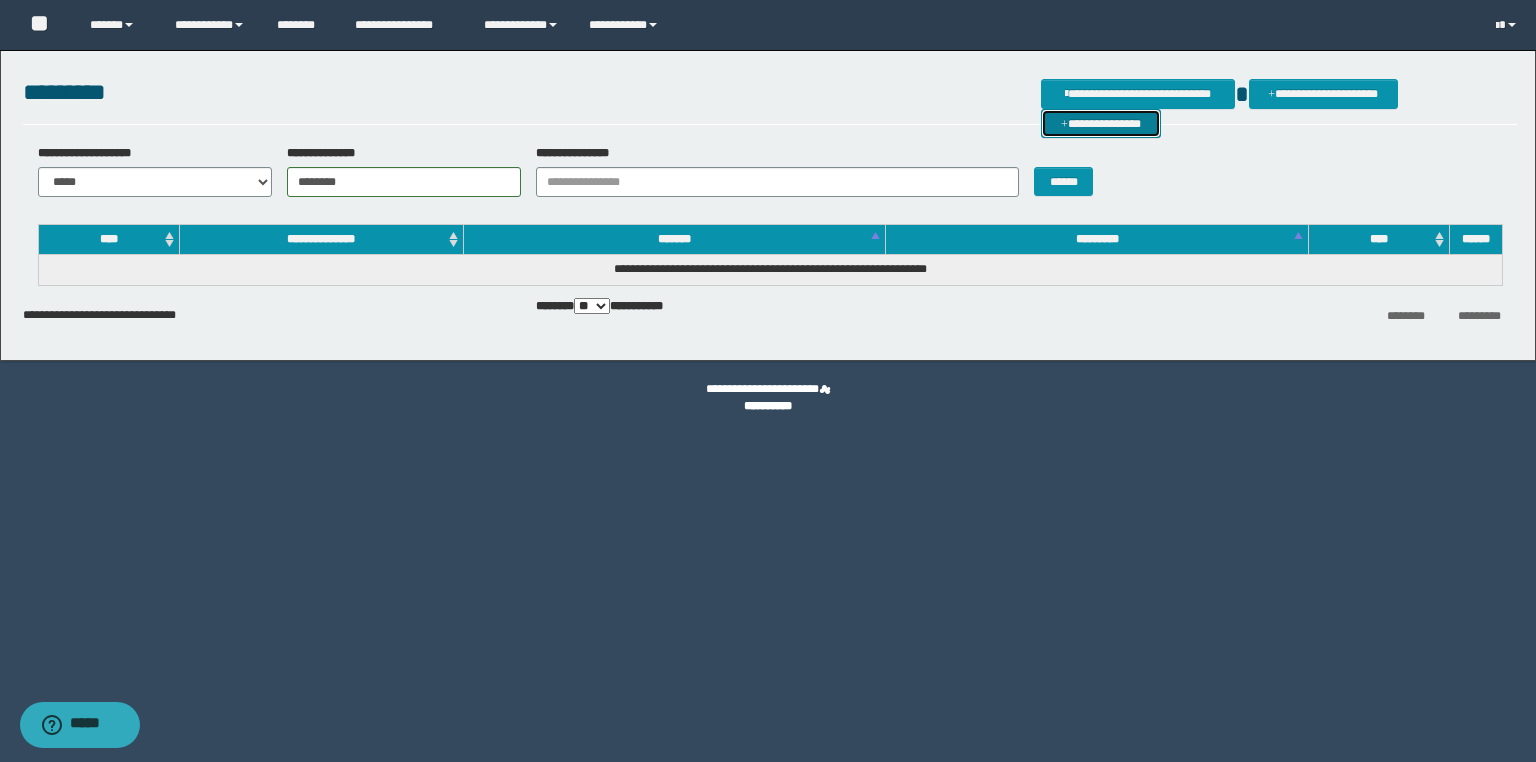 click on "**********" at bounding box center (1101, 124) 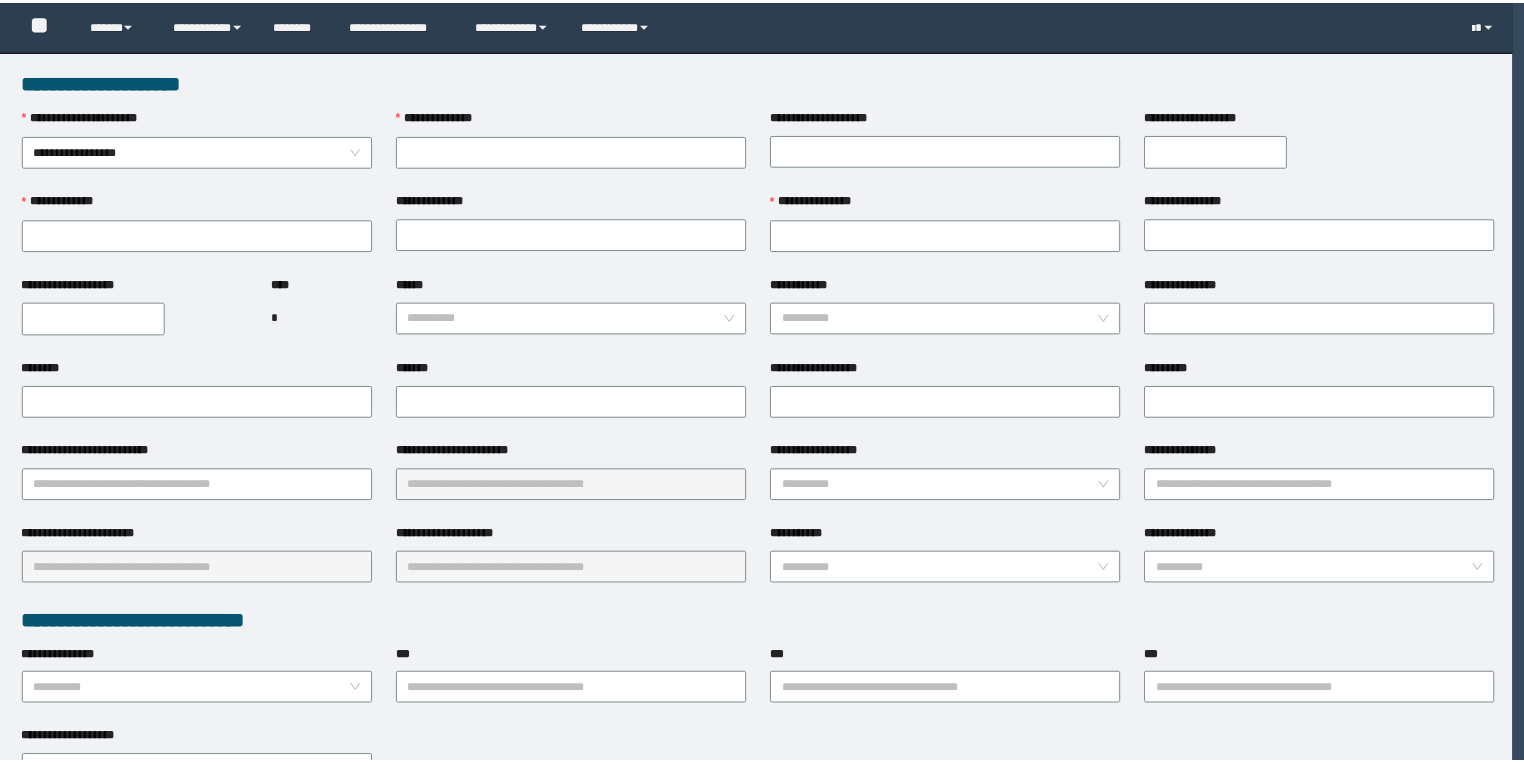 scroll, scrollTop: 0, scrollLeft: 0, axis: both 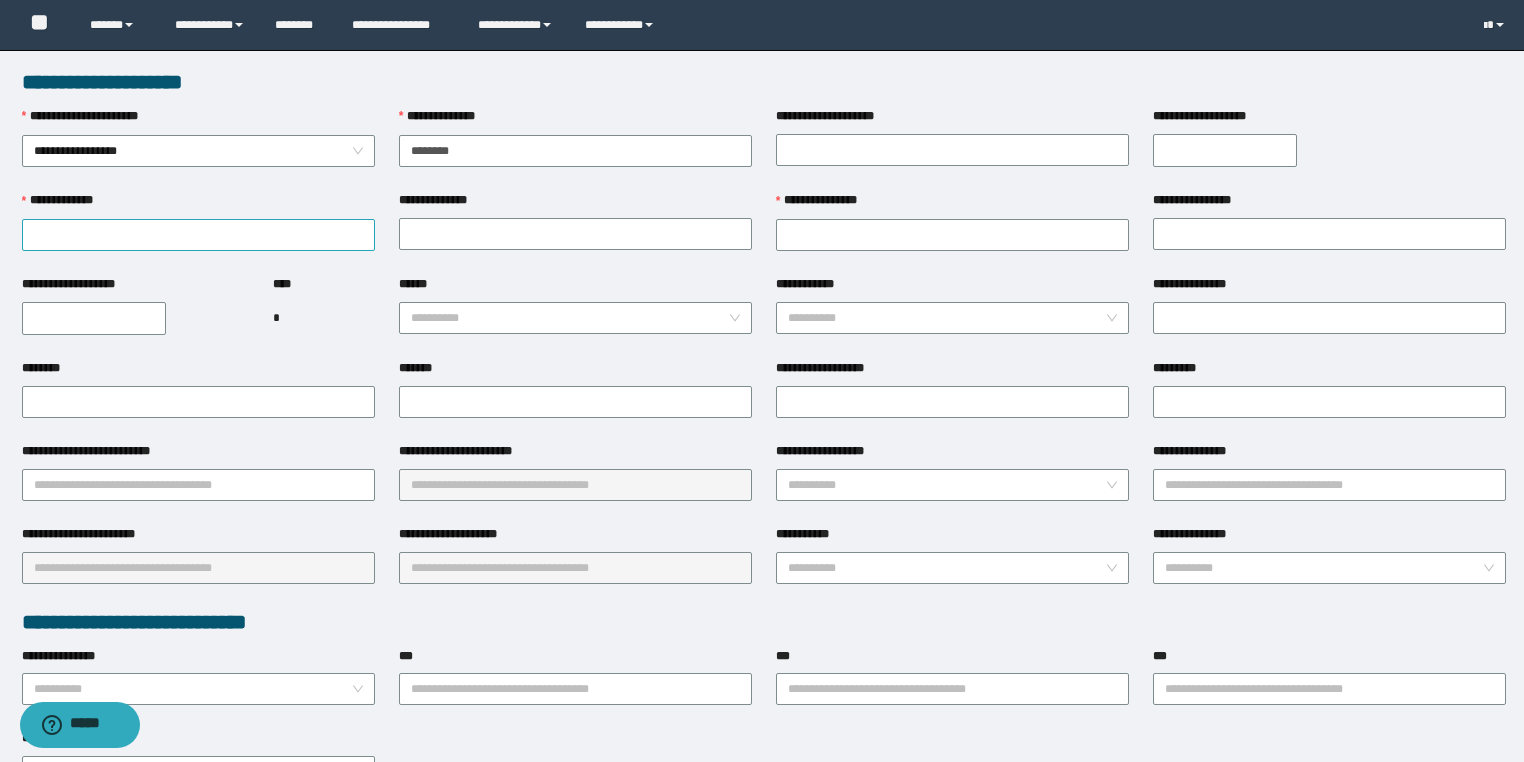 type on "********" 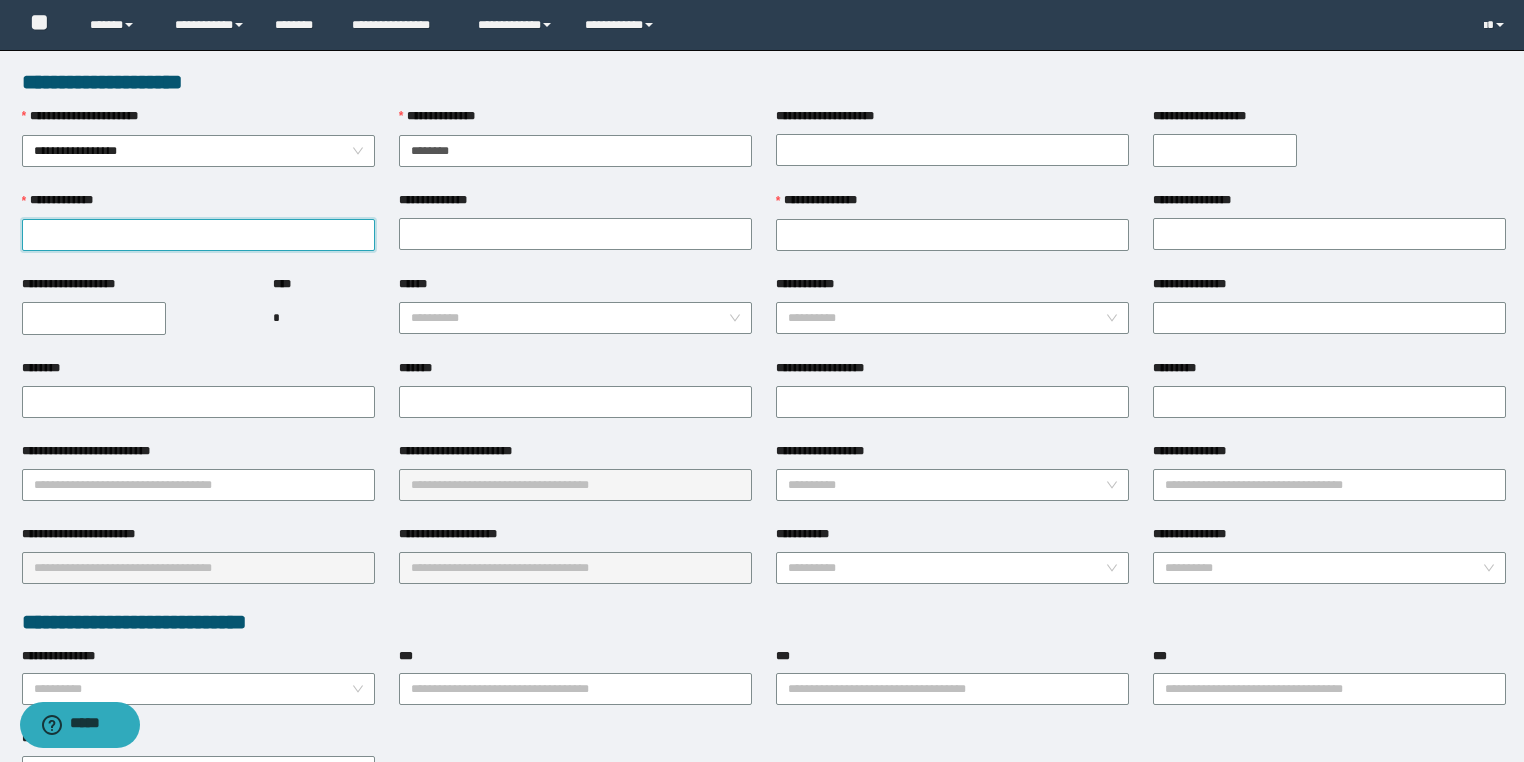 click on "**********" at bounding box center (198, 235) 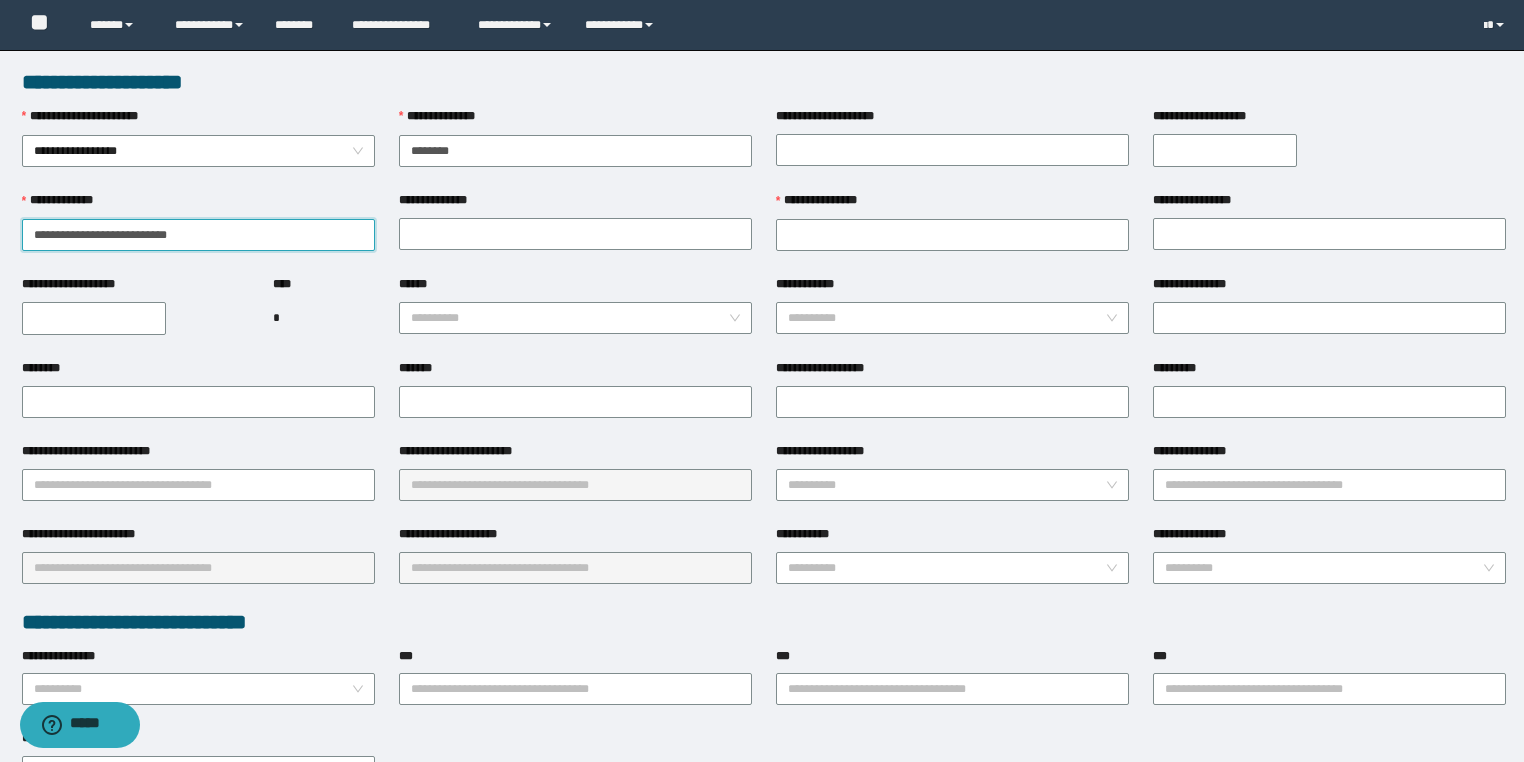 drag, startPoint x: 156, startPoint y: 230, endPoint x: 205, endPoint y: 229, distance: 49.010204 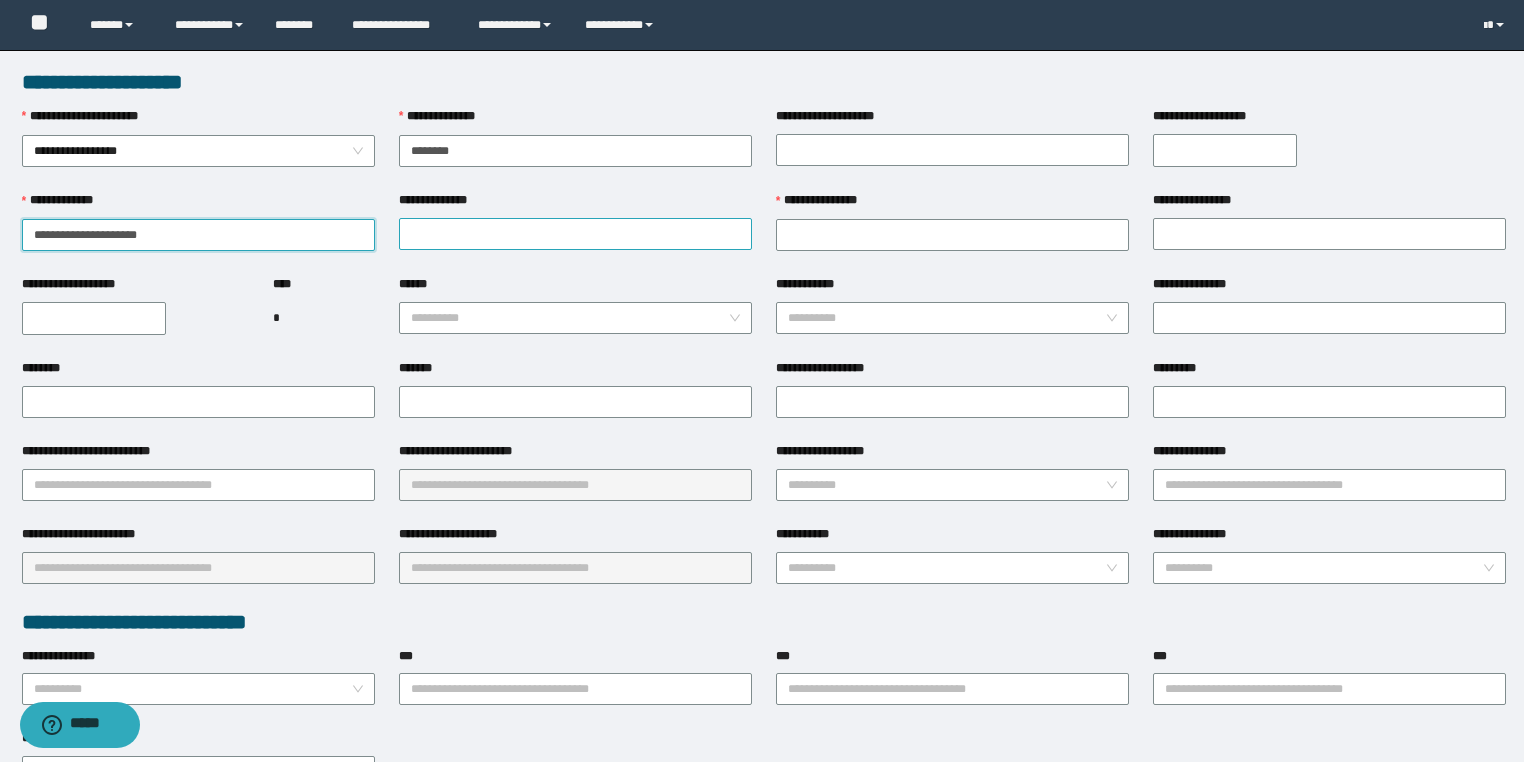 type on "**********" 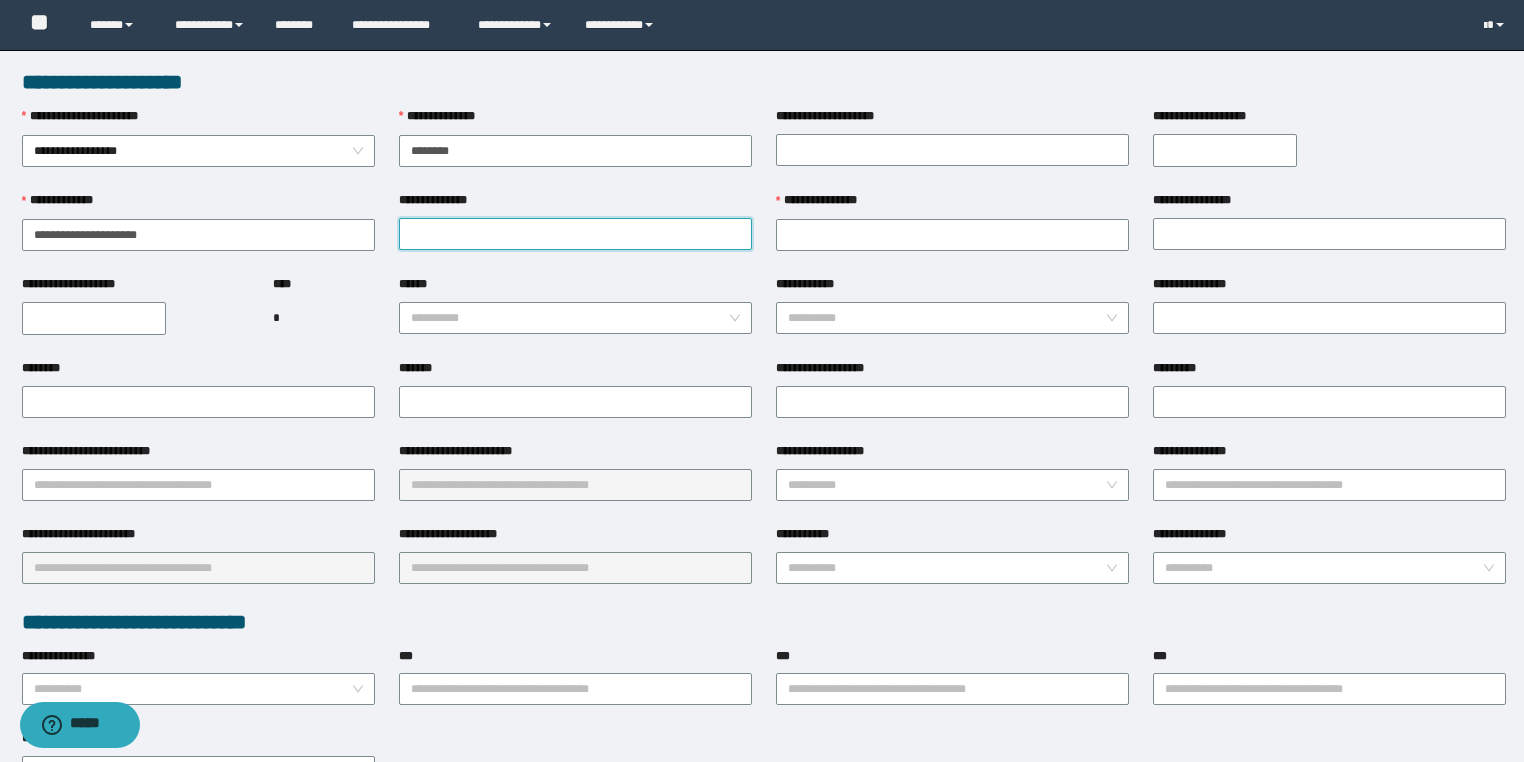 click on "**********" at bounding box center (575, 234) 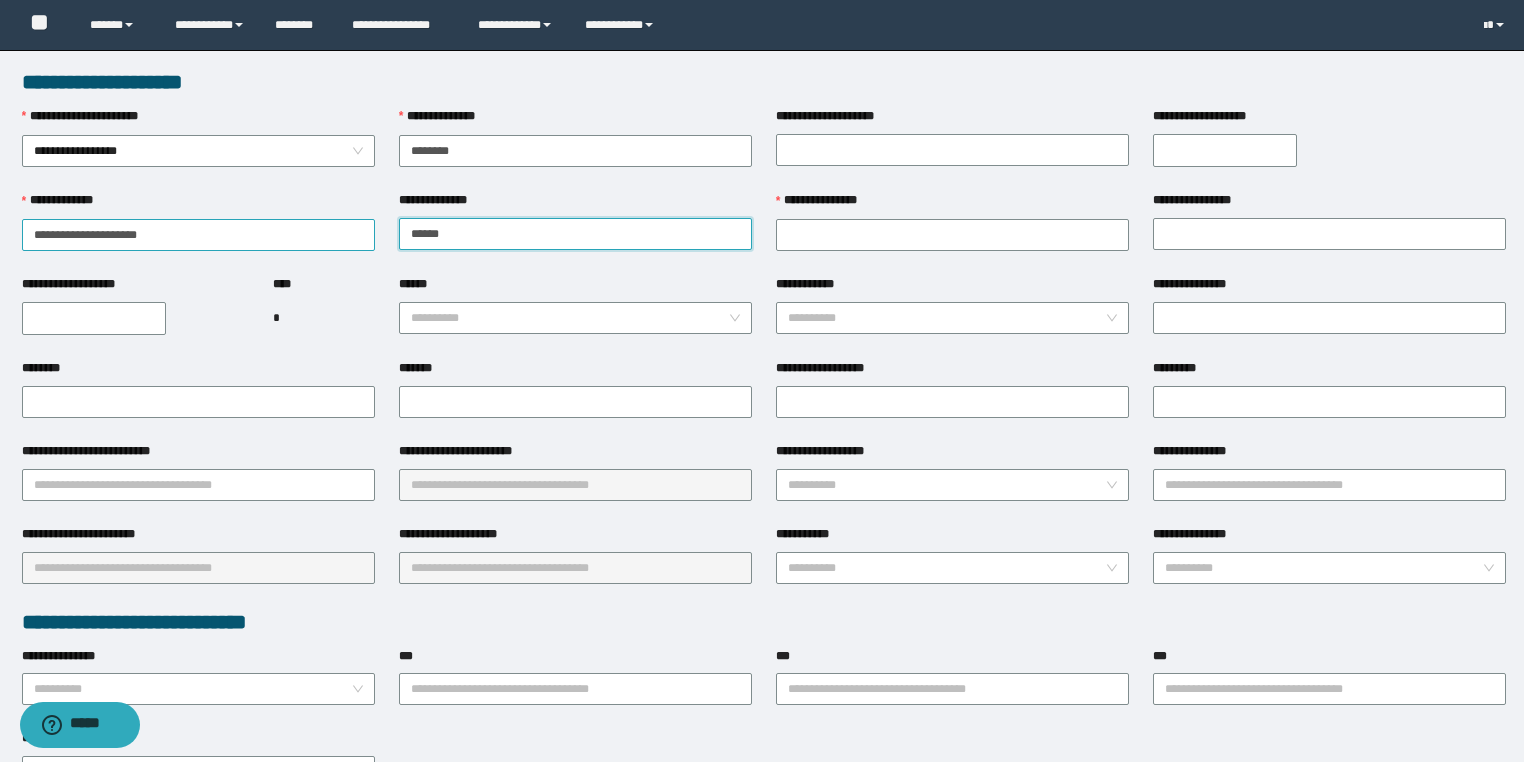 type on "*****" 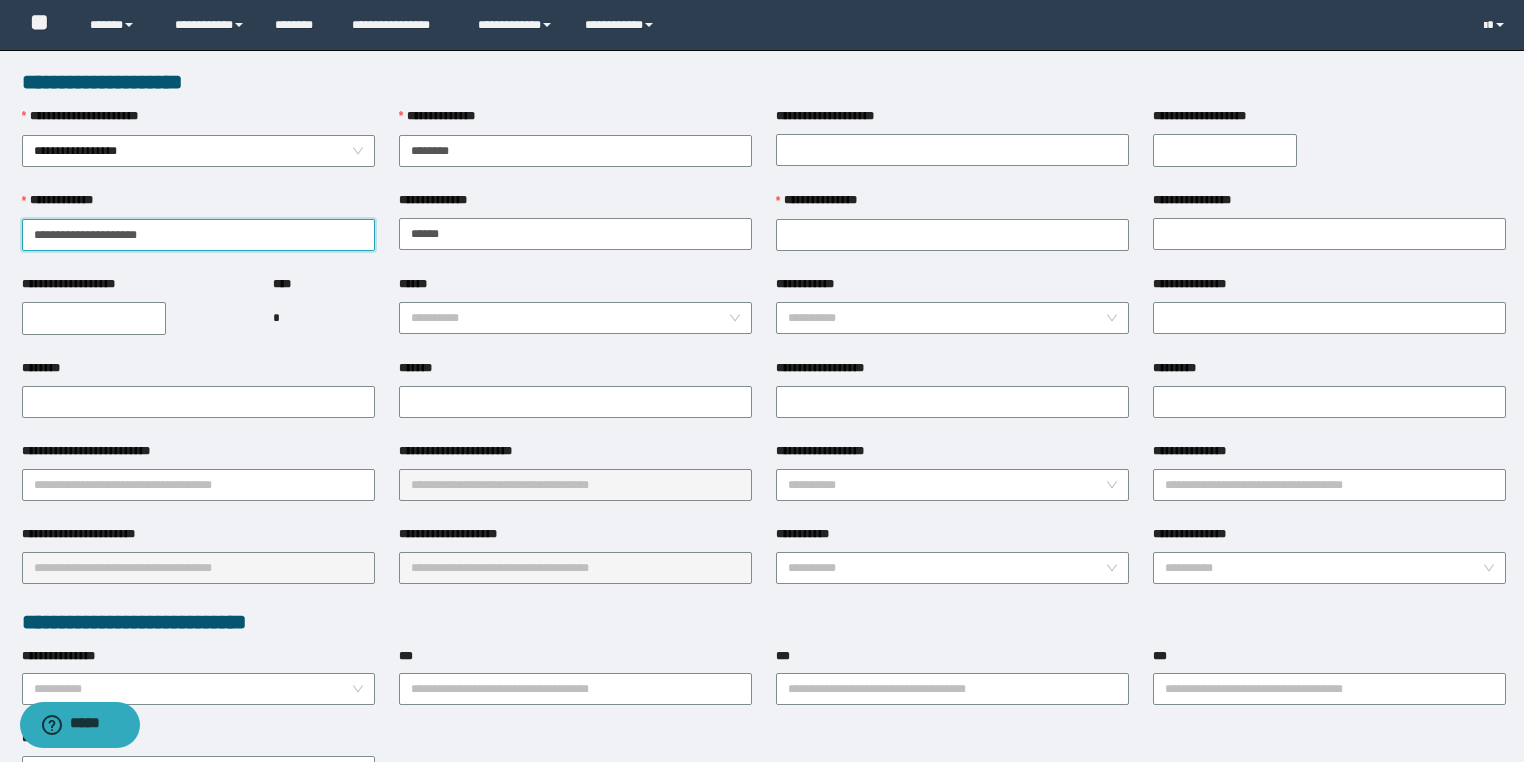 drag, startPoint x: 124, startPoint y: 232, endPoint x: 0, endPoint y: 230, distance: 124.01613 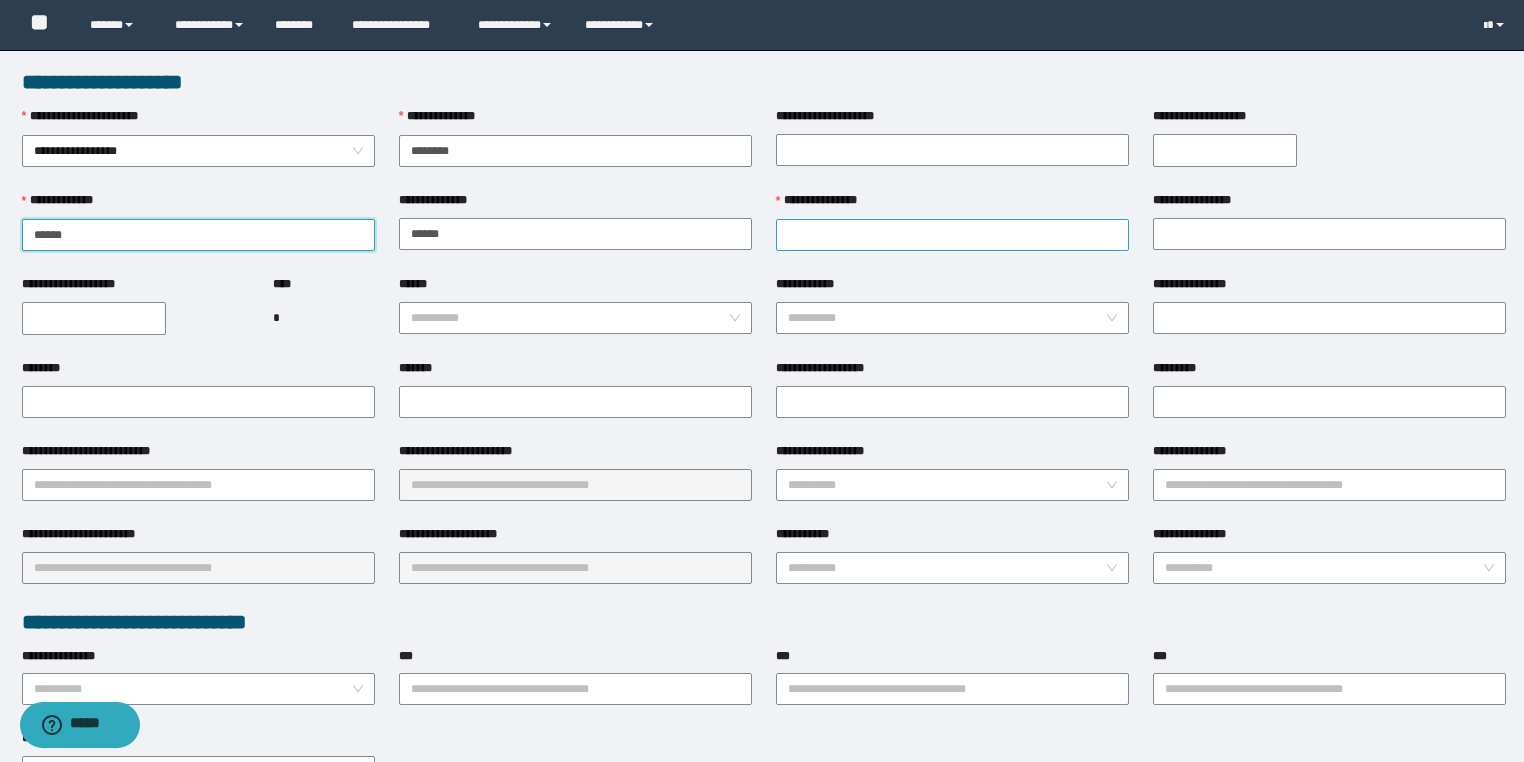 type on "*****" 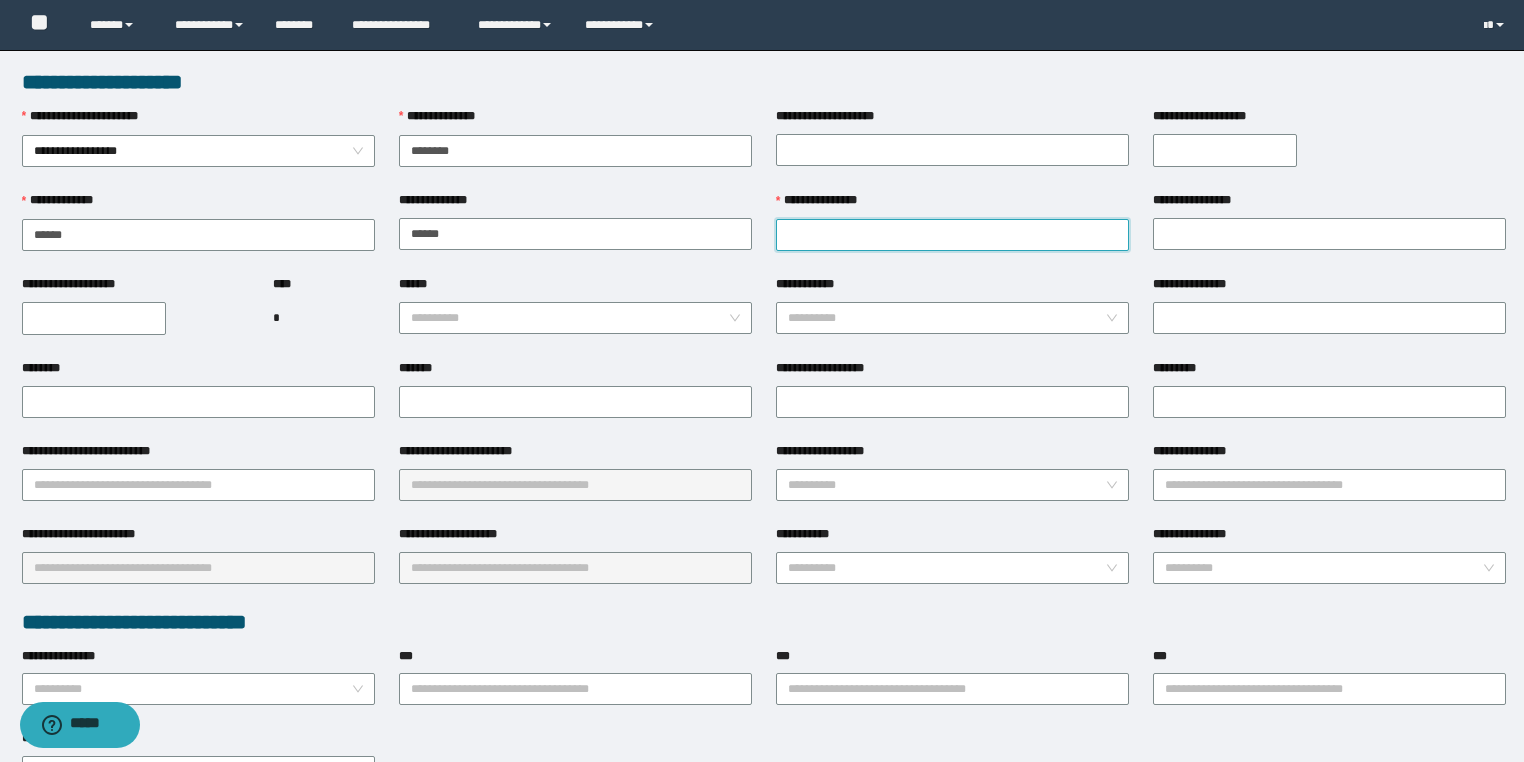 click on "**********" at bounding box center (952, 235) 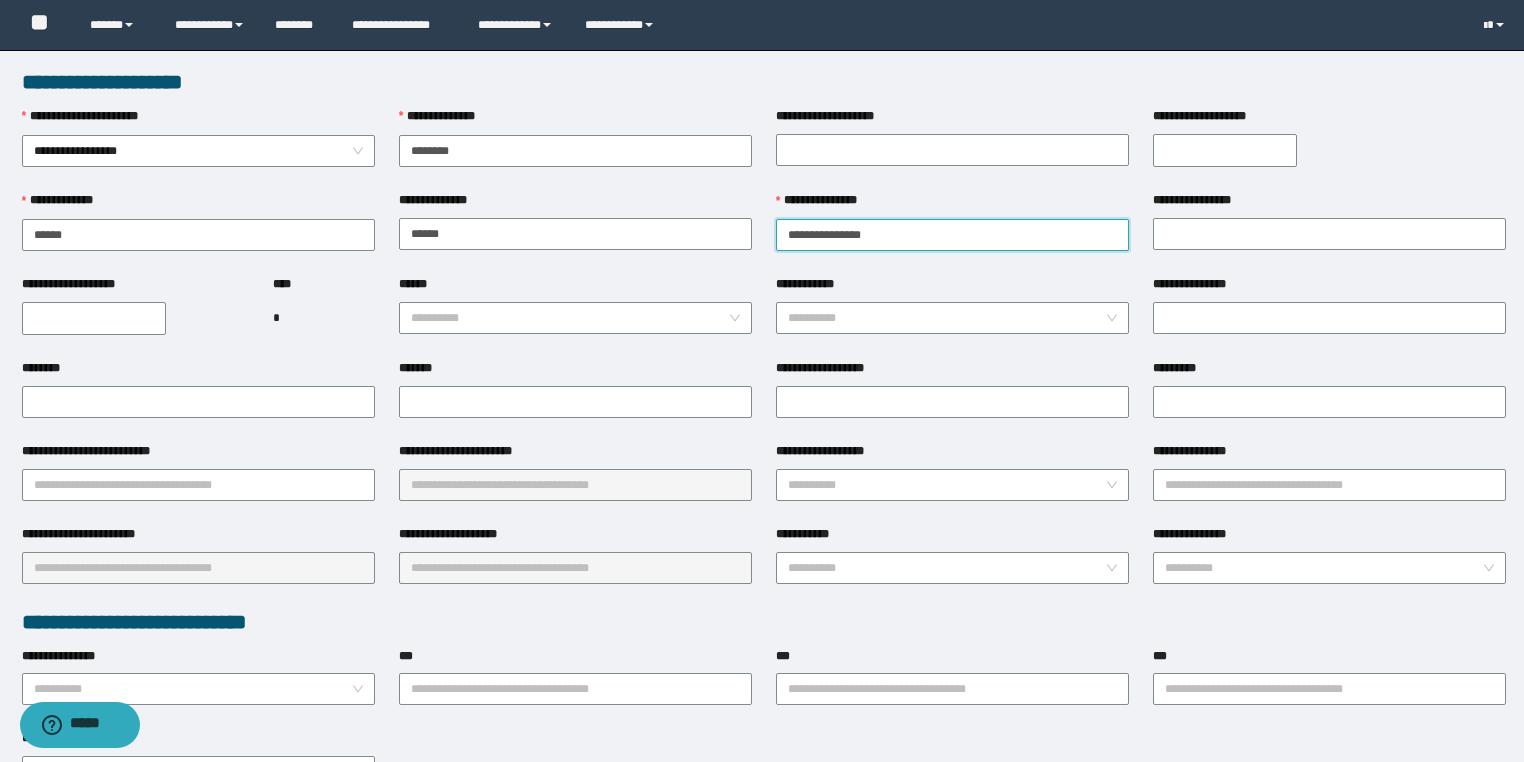 drag, startPoint x: 884, startPoint y: 232, endPoint x: 840, endPoint y: 232, distance: 44 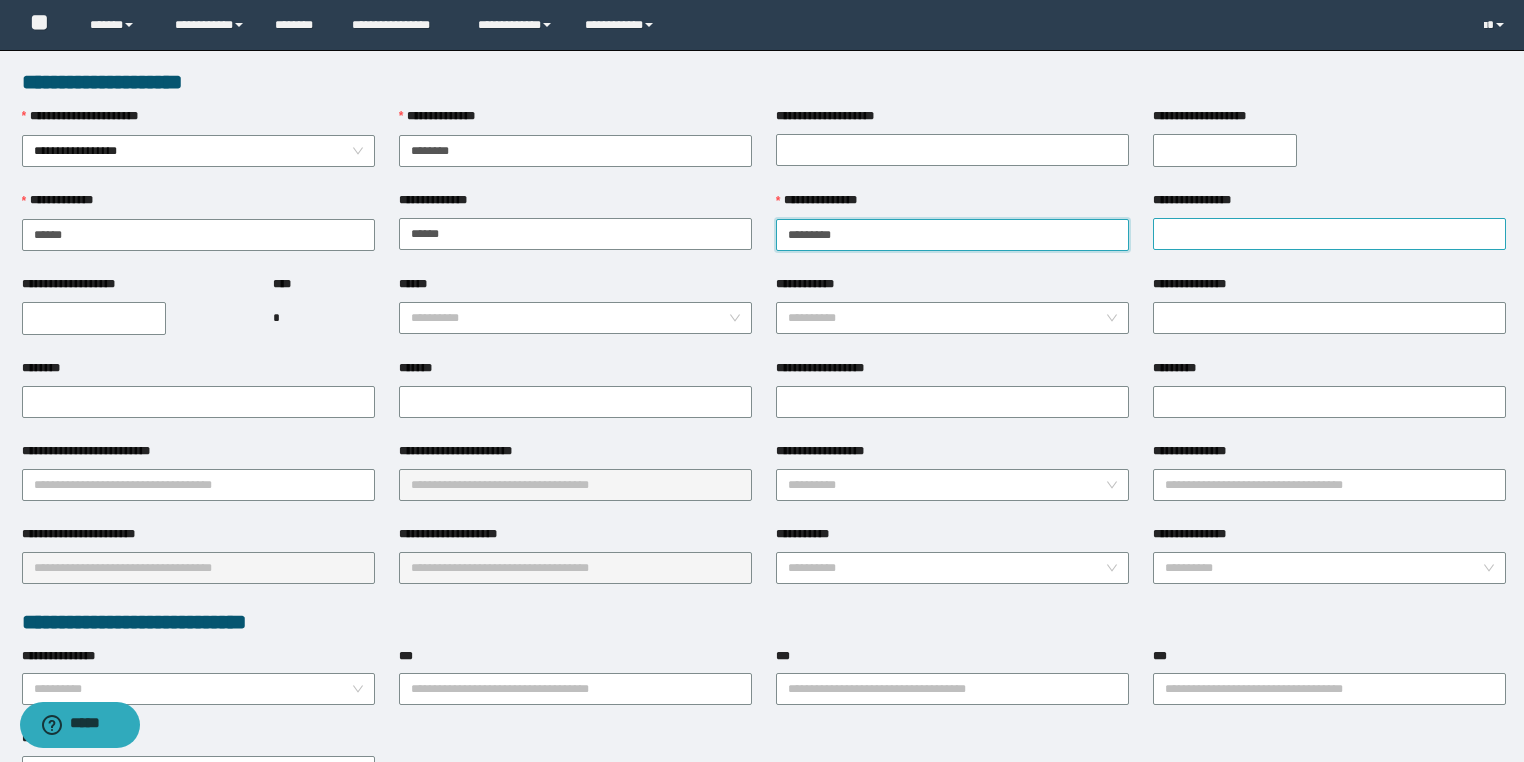 type on "********" 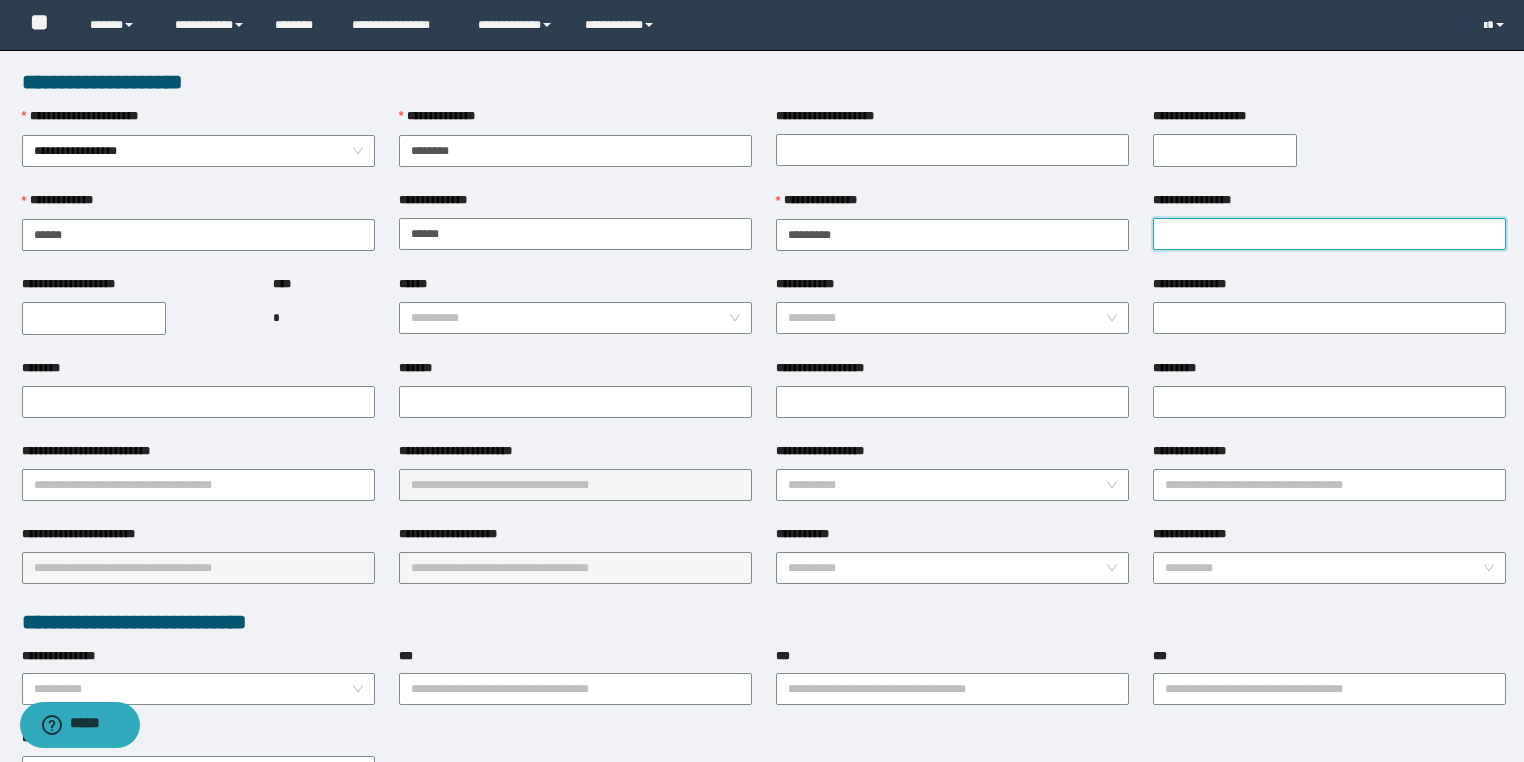 click on "**********" at bounding box center (1329, 234) 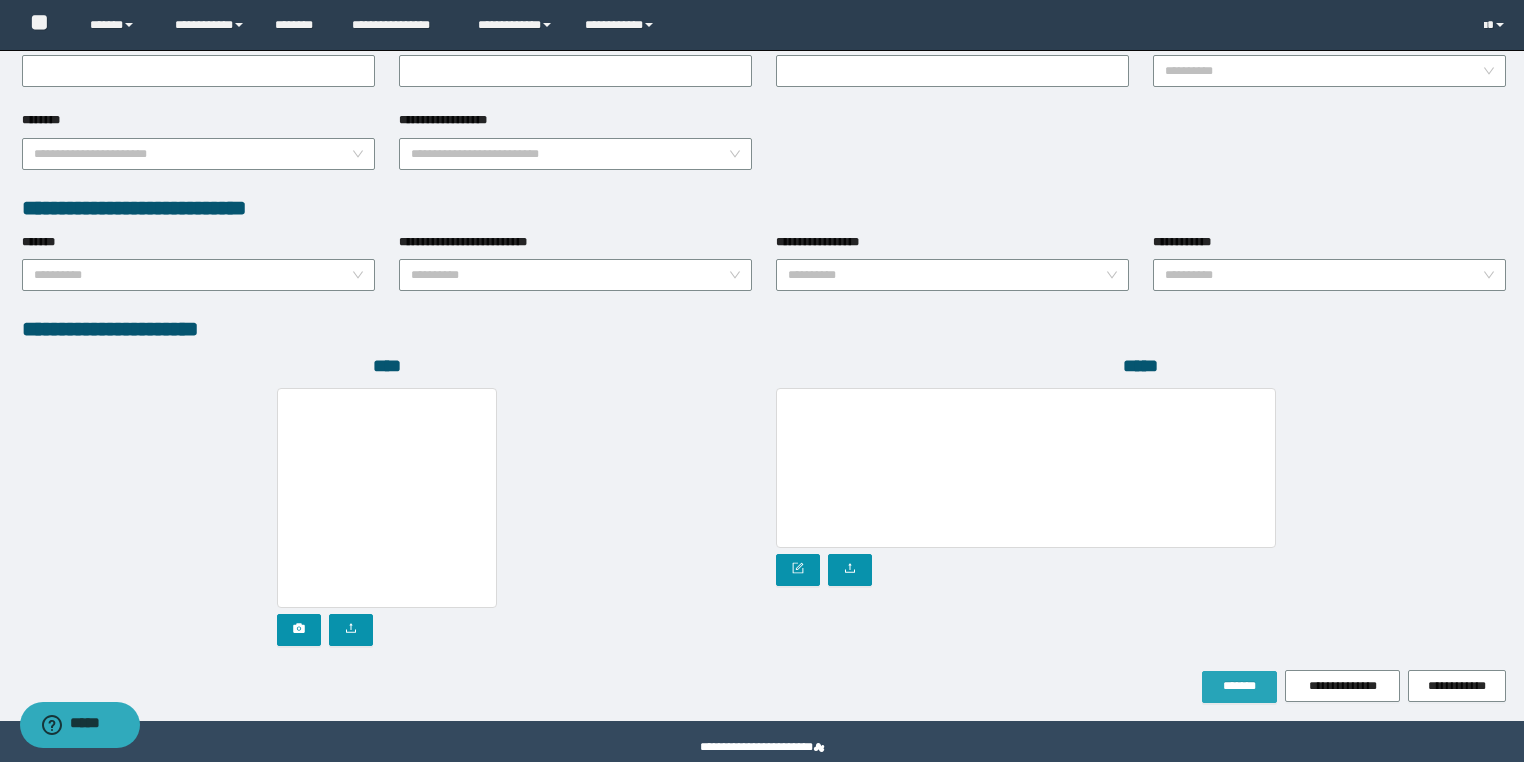 scroll, scrollTop: 939, scrollLeft: 0, axis: vertical 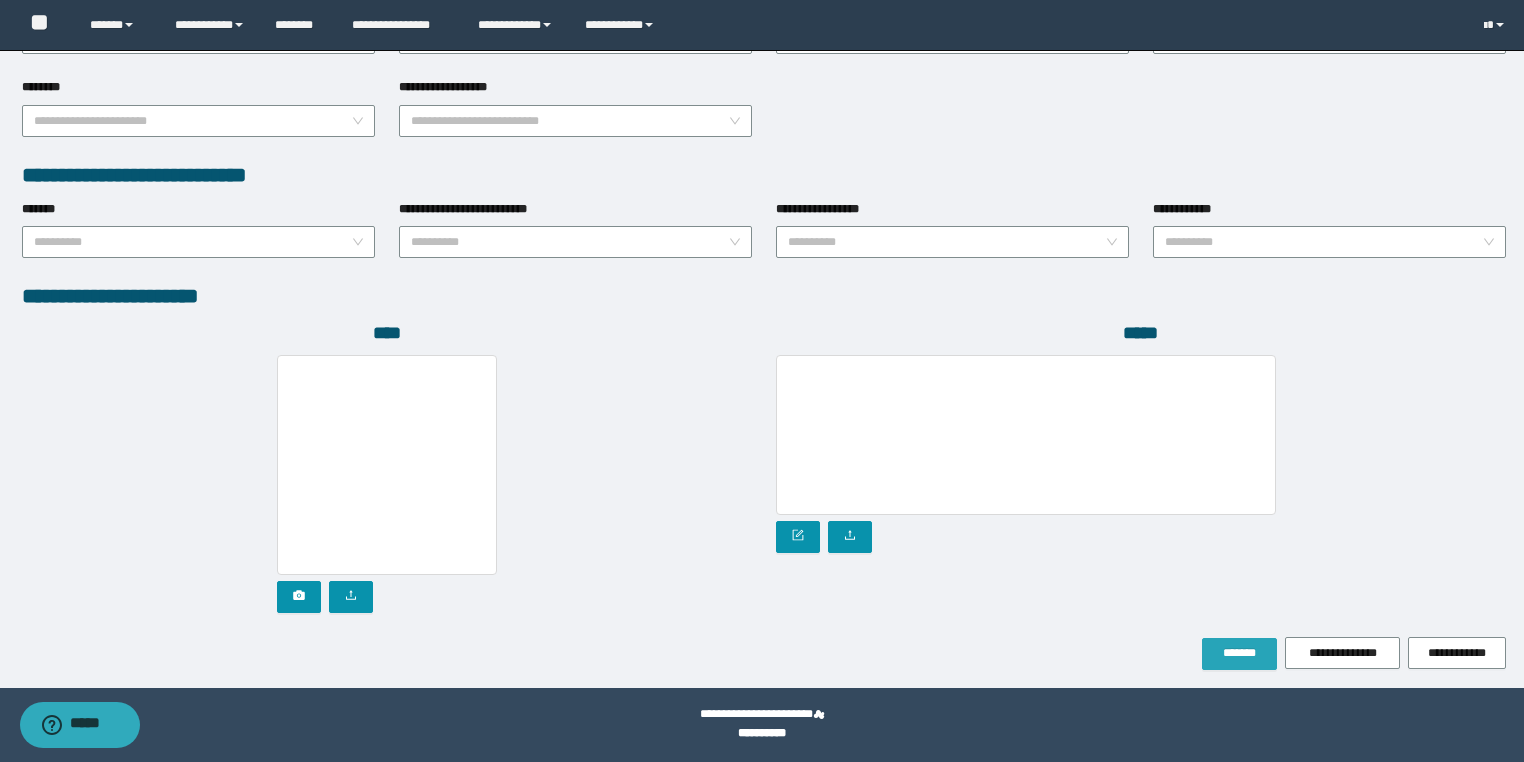 type on "******" 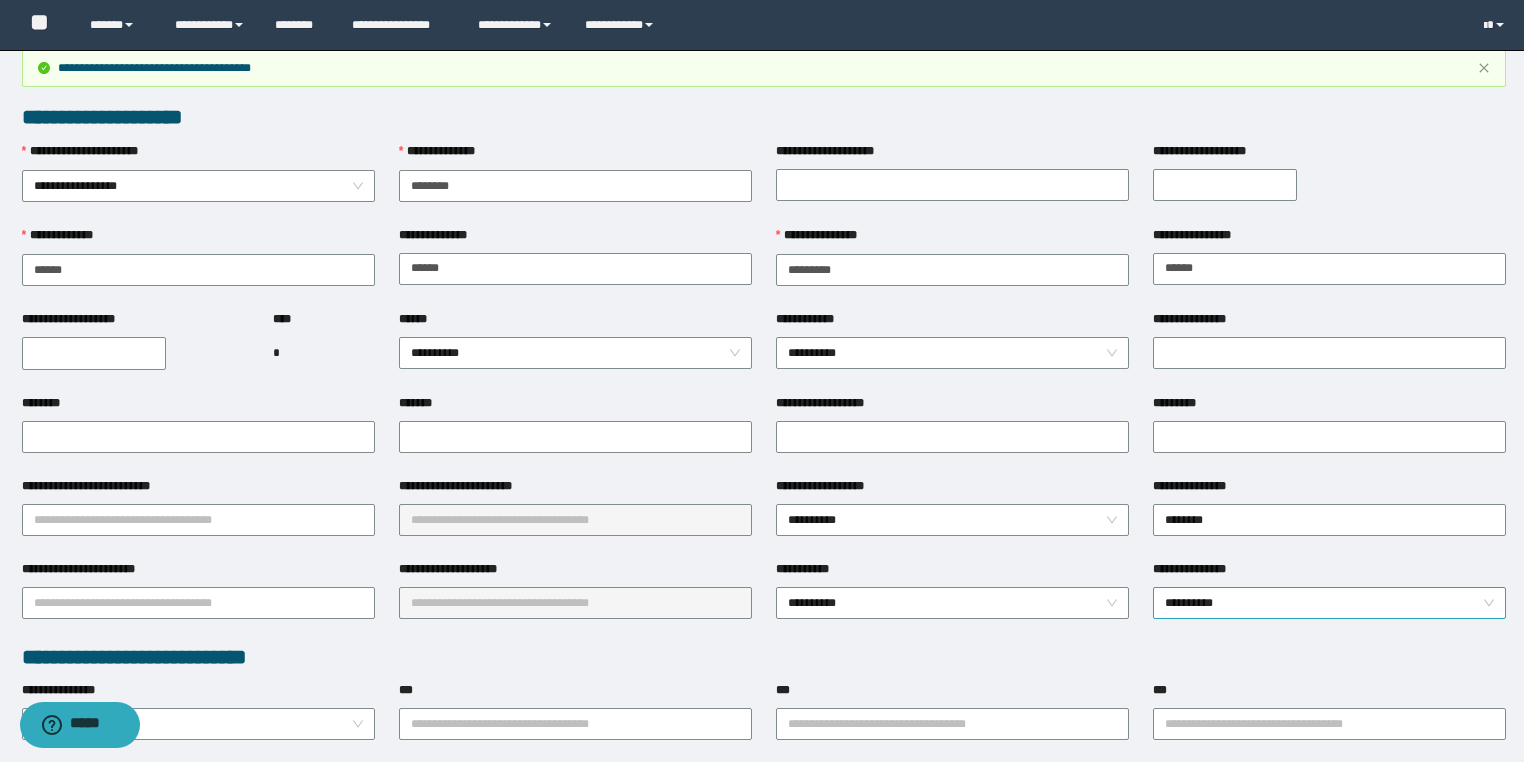 scroll, scrollTop: 0, scrollLeft: 0, axis: both 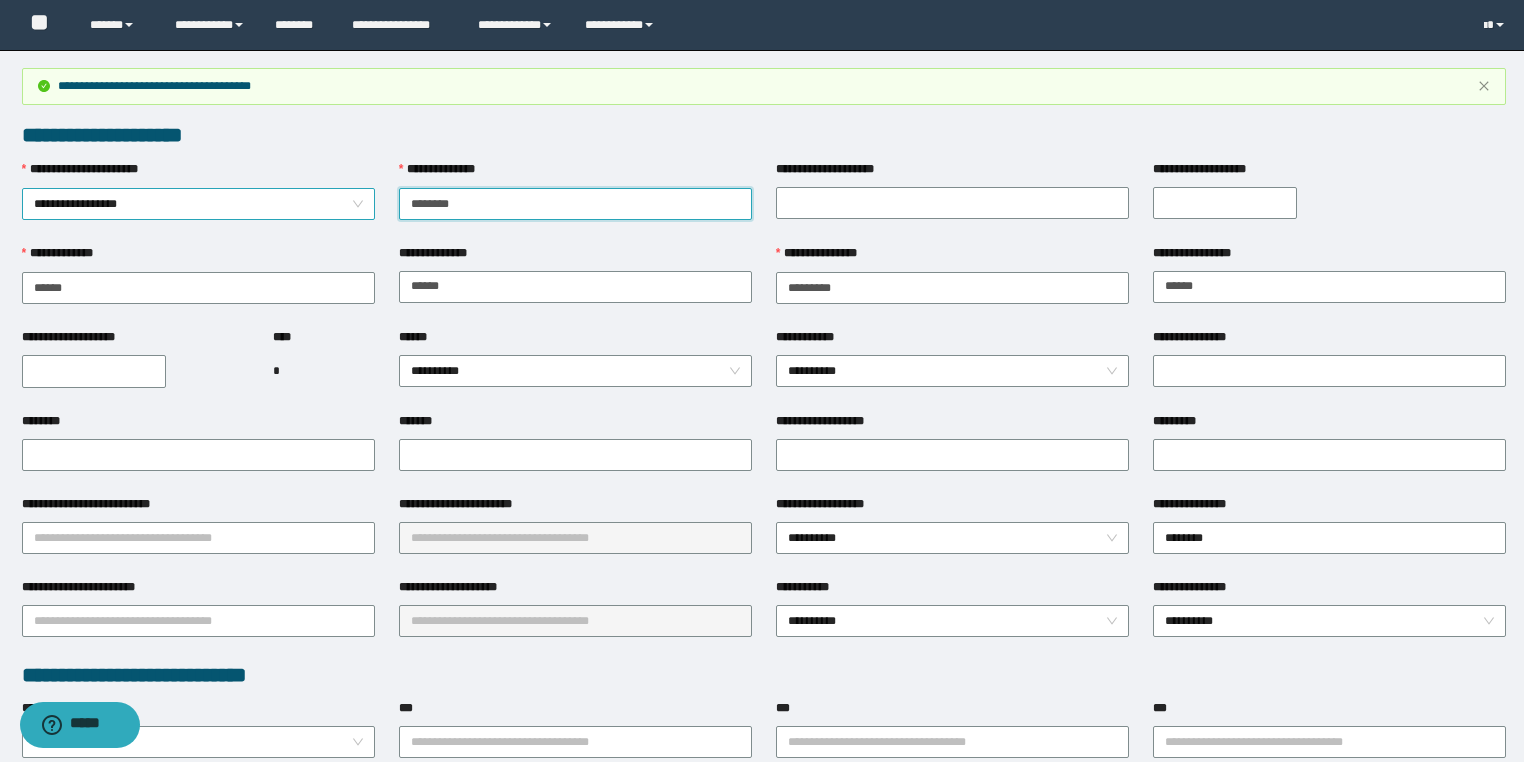 drag, startPoint x: 495, startPoint y: 195, endPoint x: 328, endPoint y: 198, distance: 167.02695 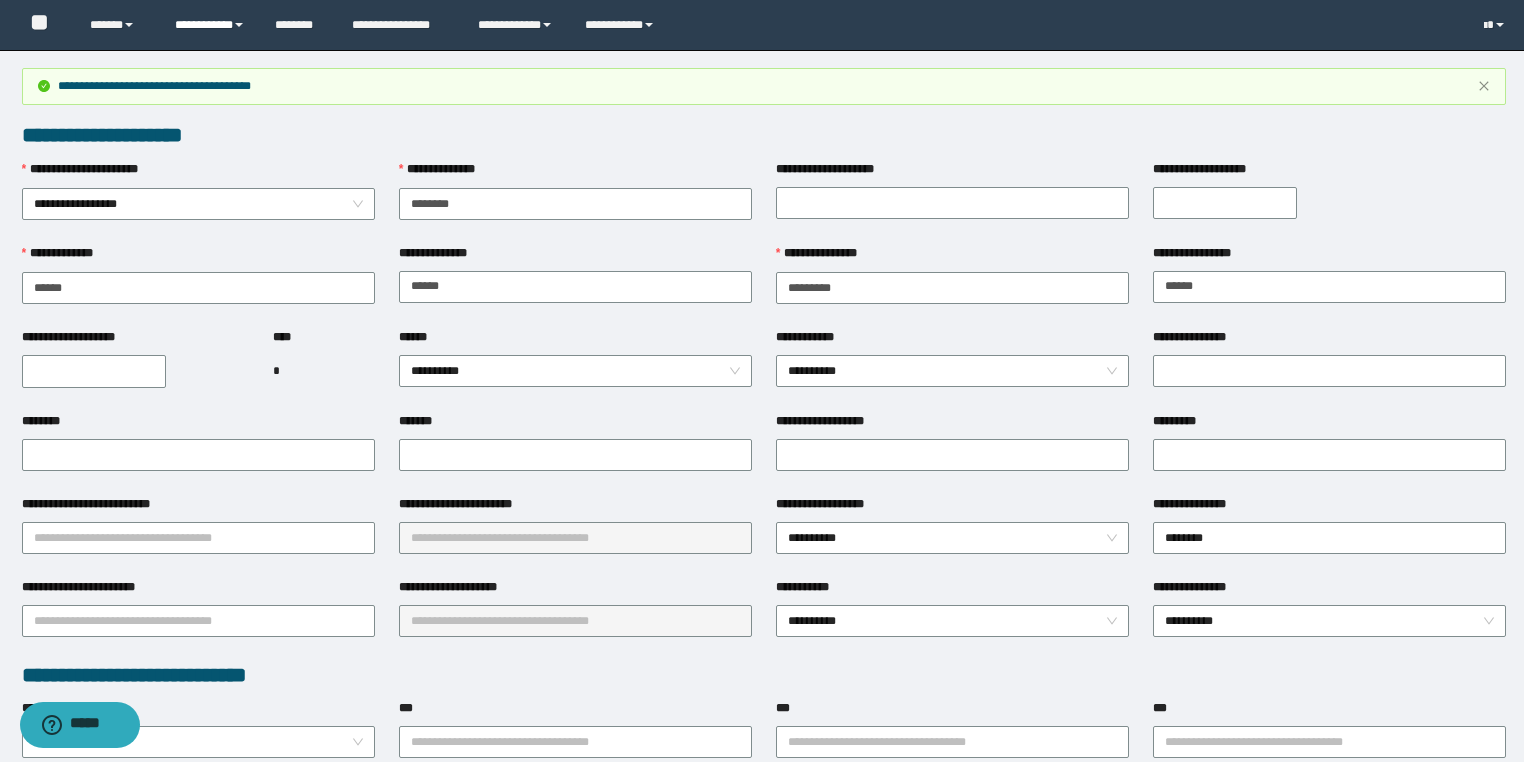 click on "**********" at bounding box center [210, 25] 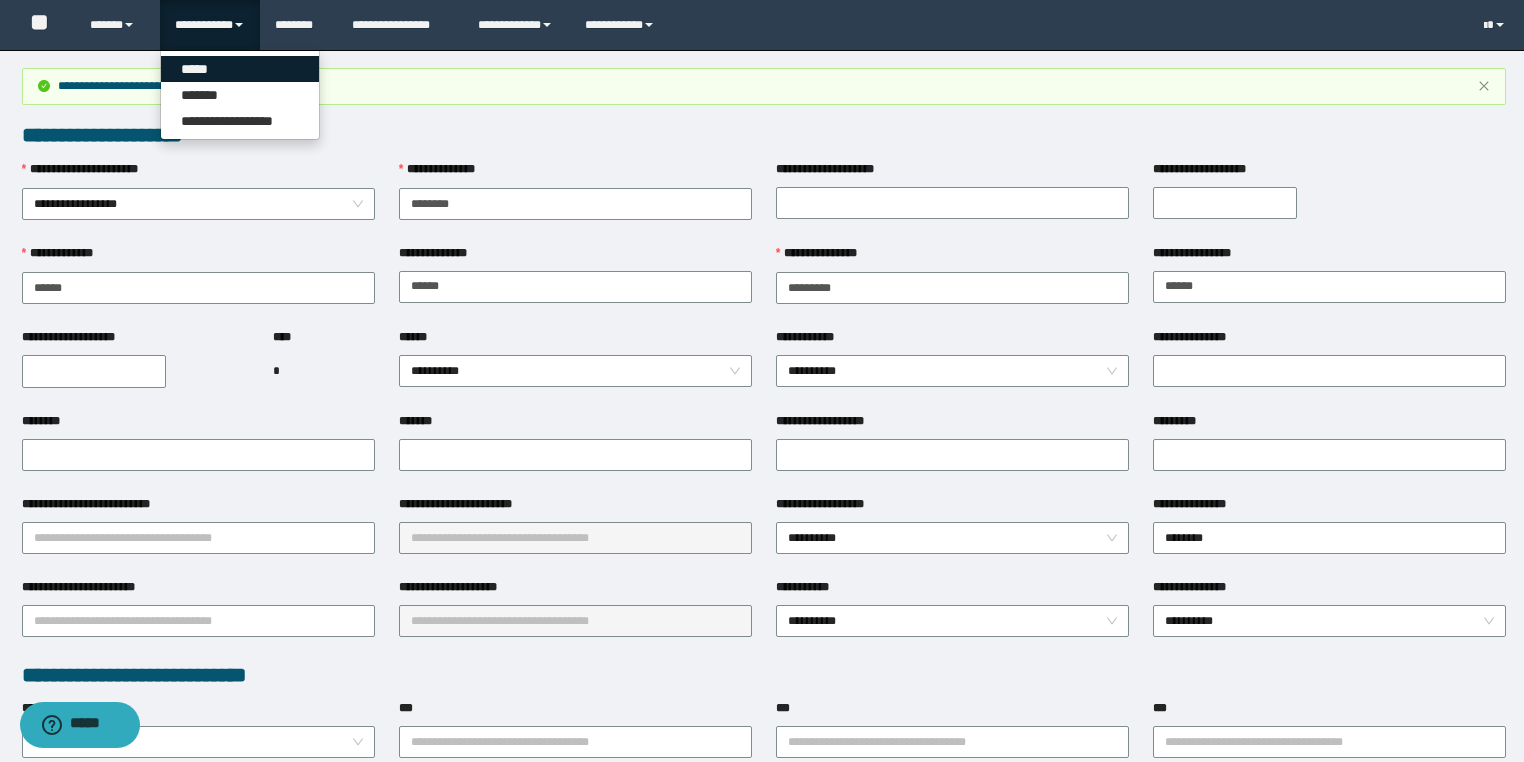 click on "*****" at bounding box center [240, 69] 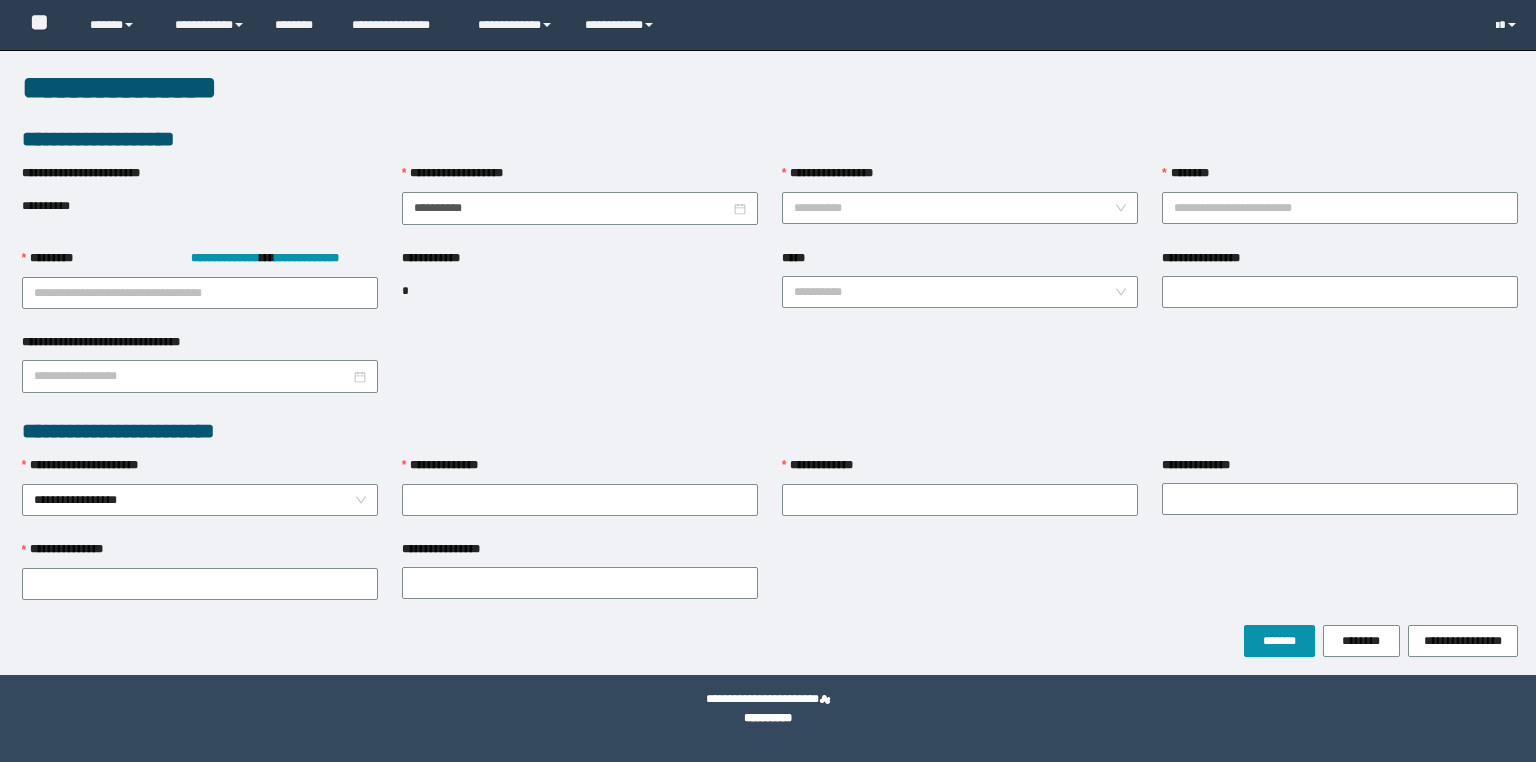 scroll, scrollTop: 0, scrollLeft: 0, axis: both 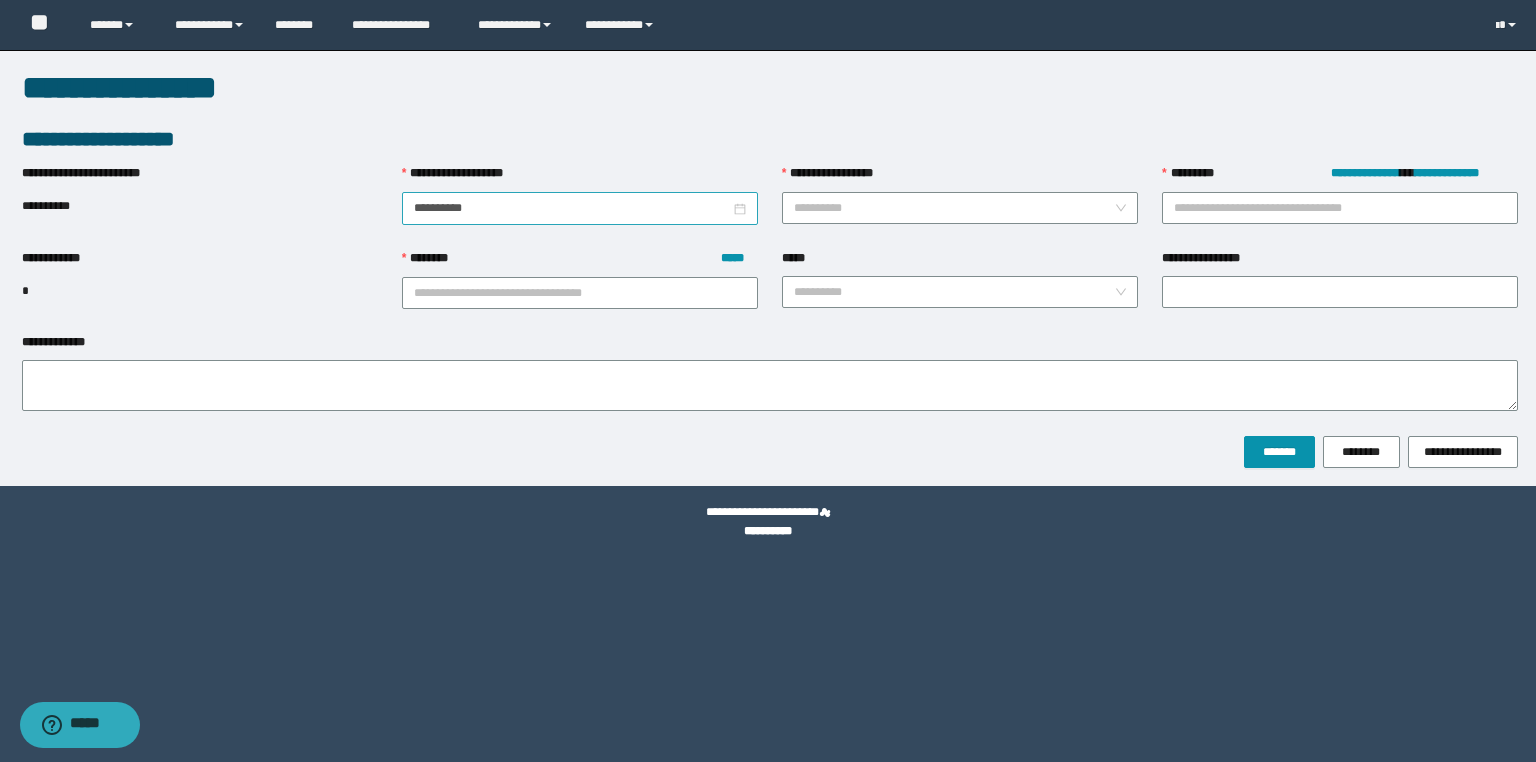 click on "**********" at bounding box center [580, 208] 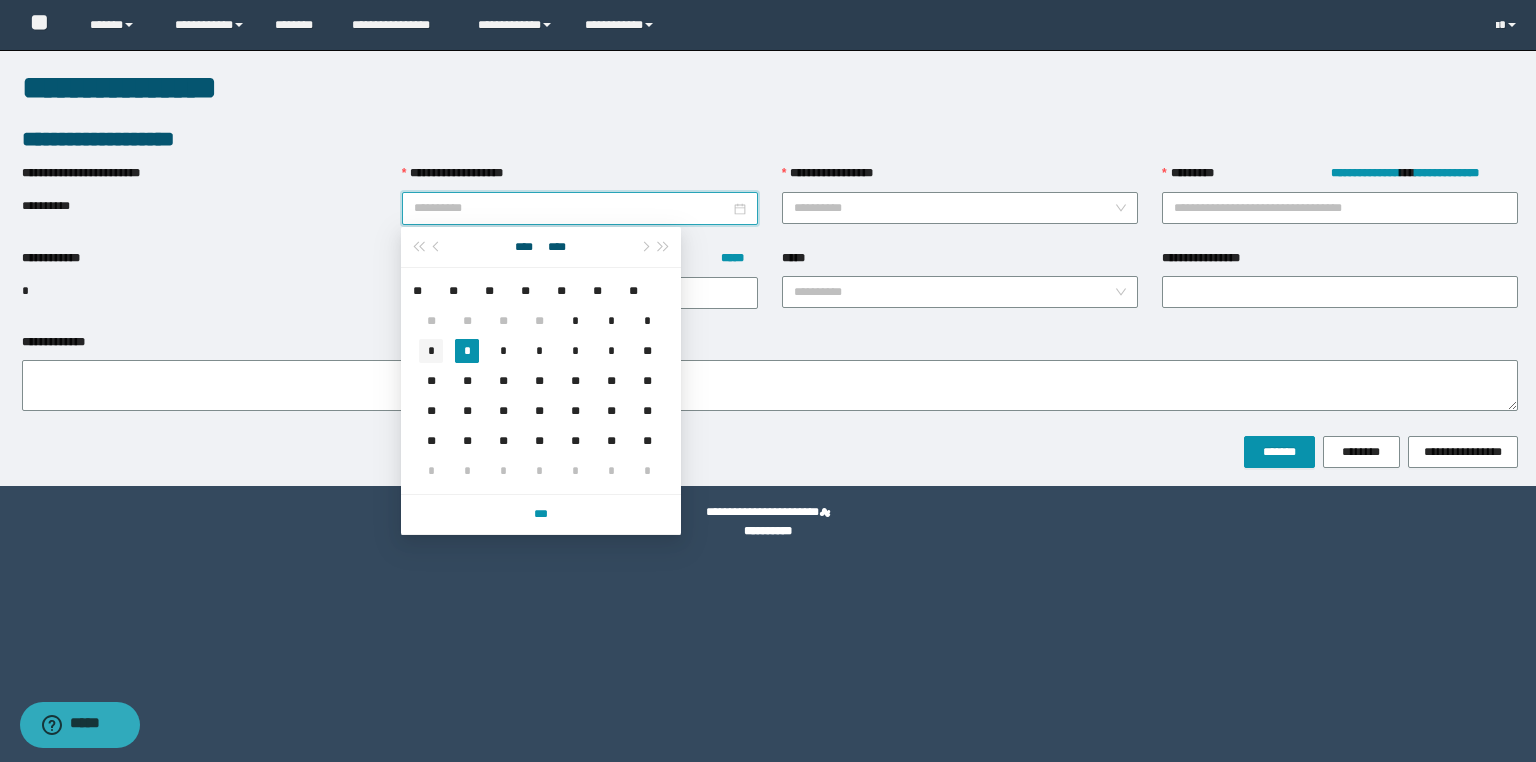 type on "**********" 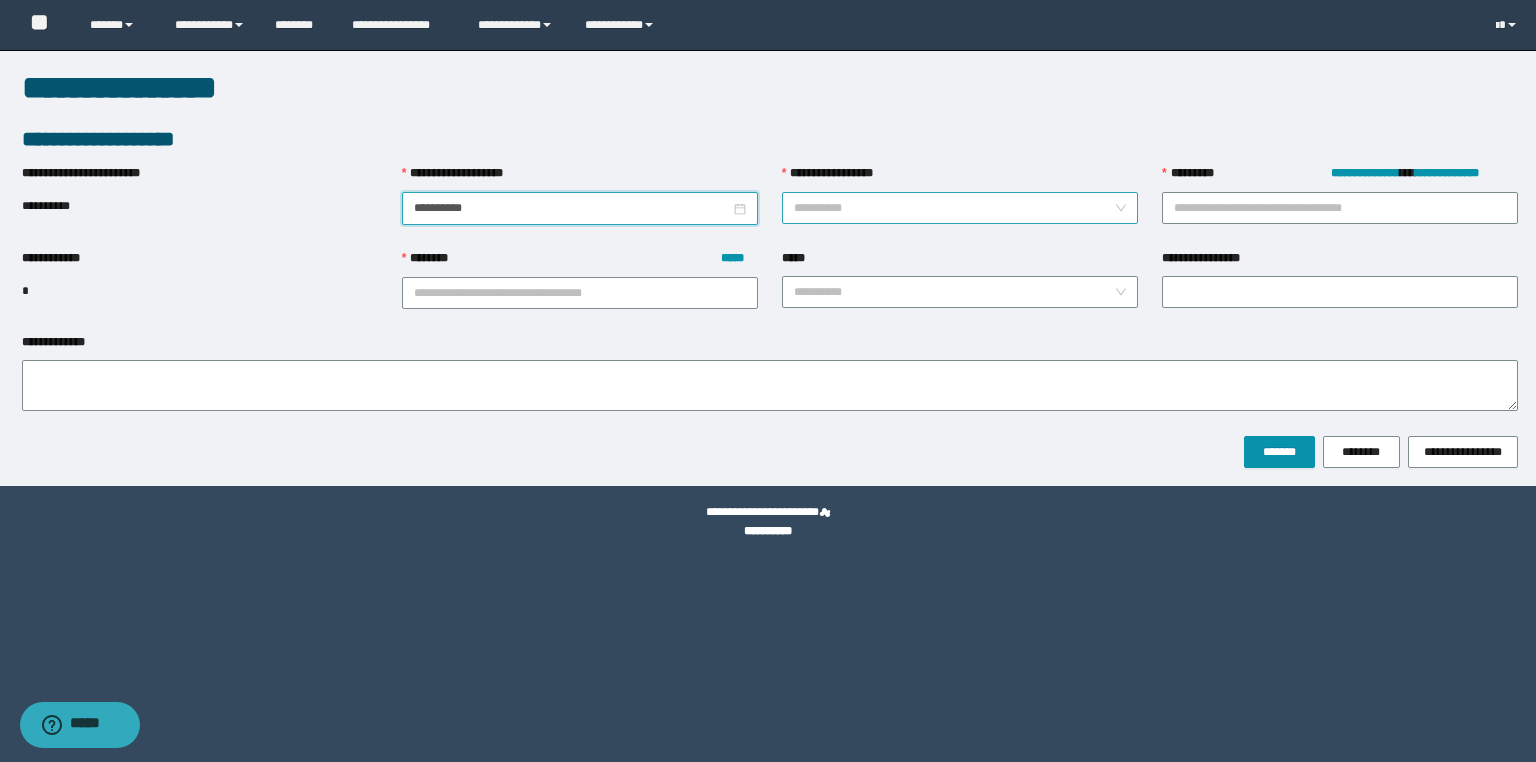 click on "**********" at bounding box center [954, 208] 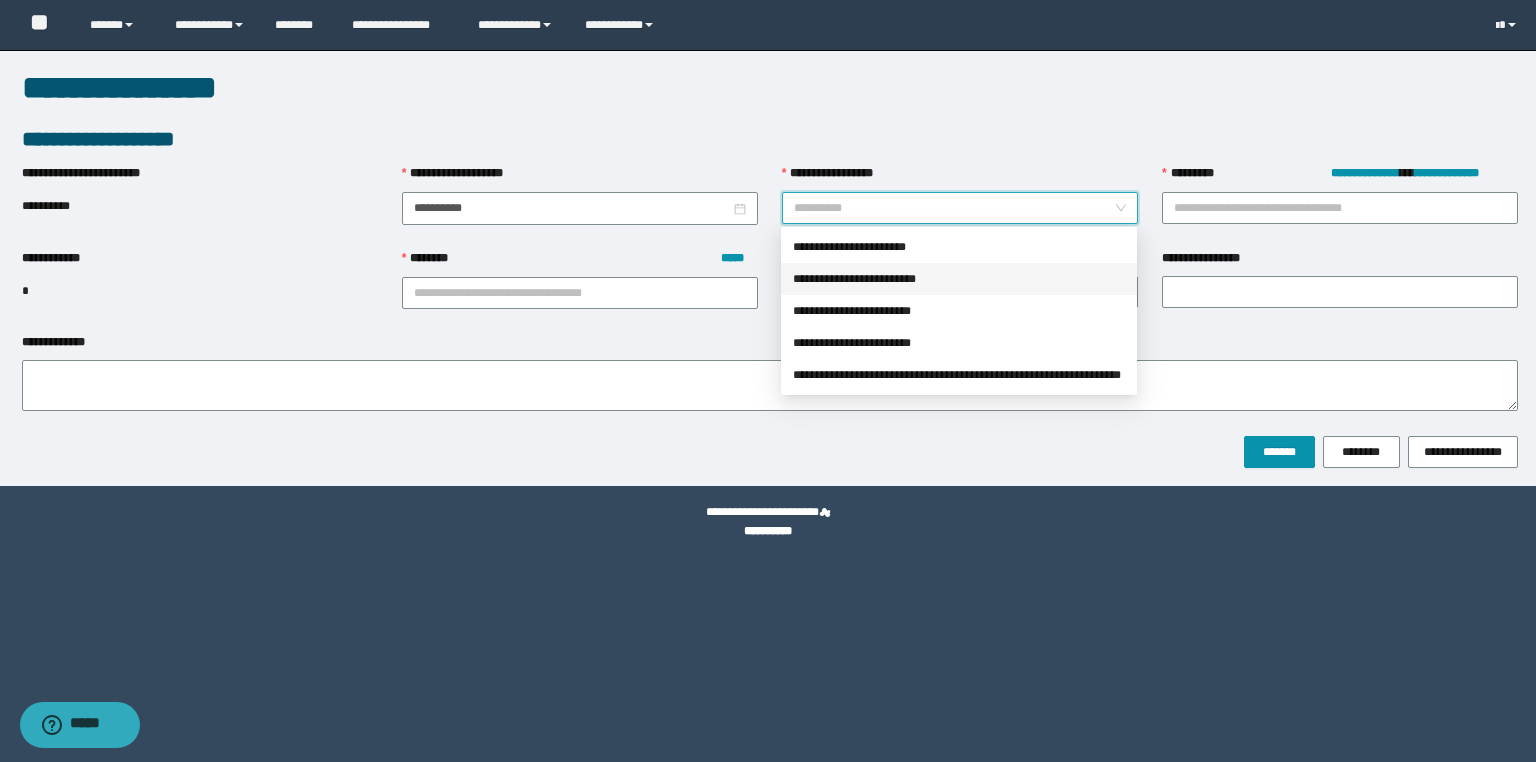 click on "**********" at bounding box center [959, 279] 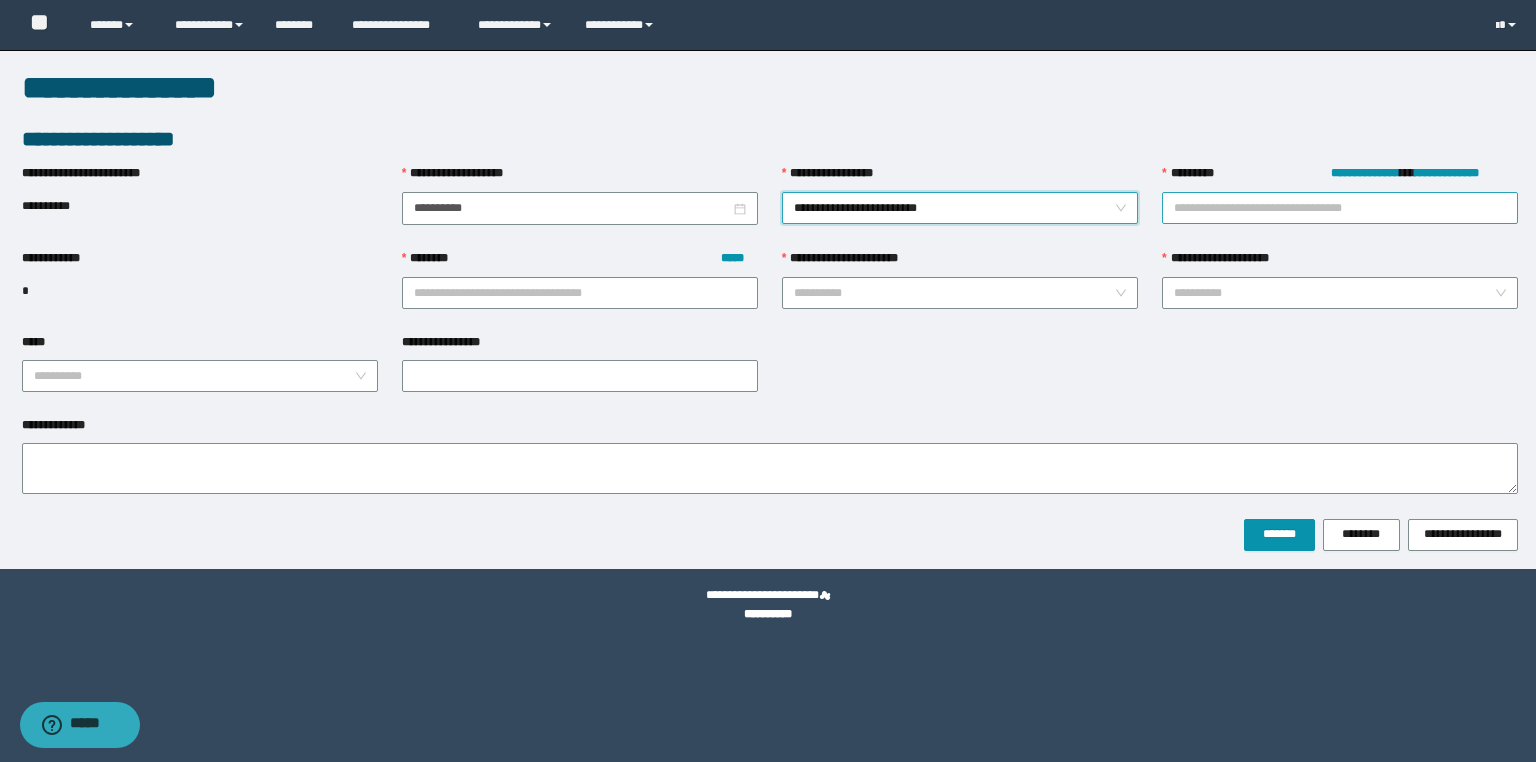 click on "**********" at bounding box center [1340, 208] 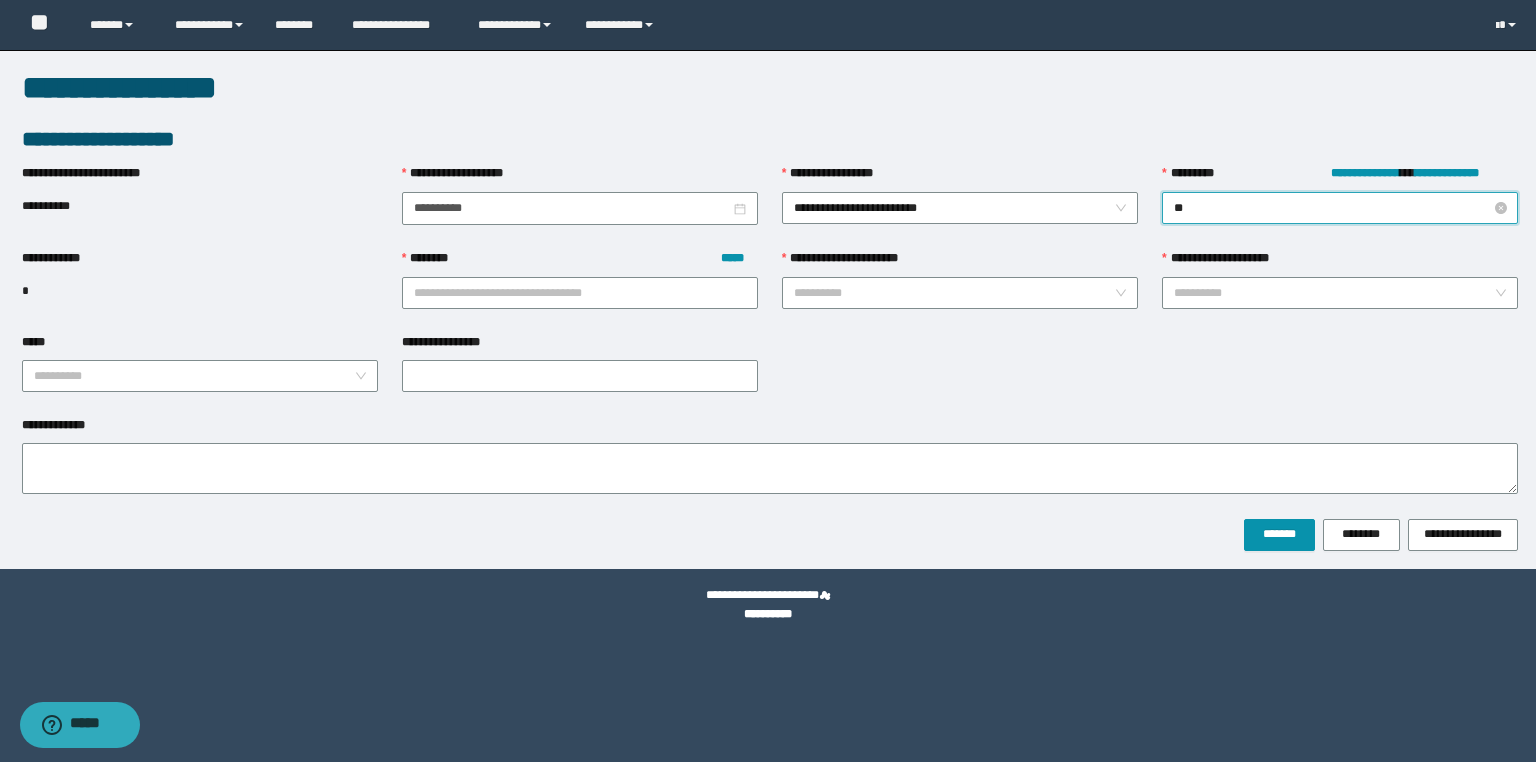 type on "***" 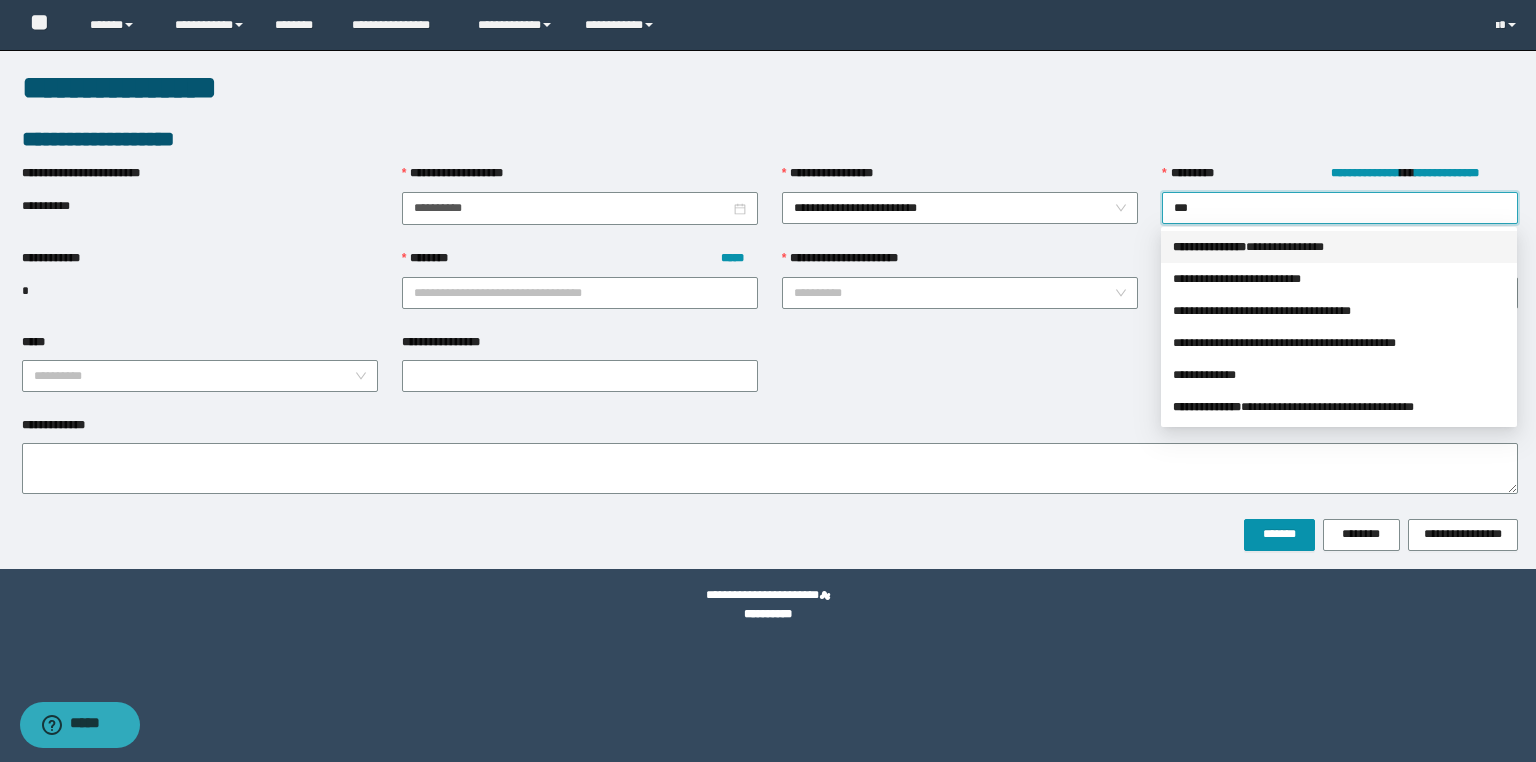 click on "**********" at bounding box center (1339, 247) 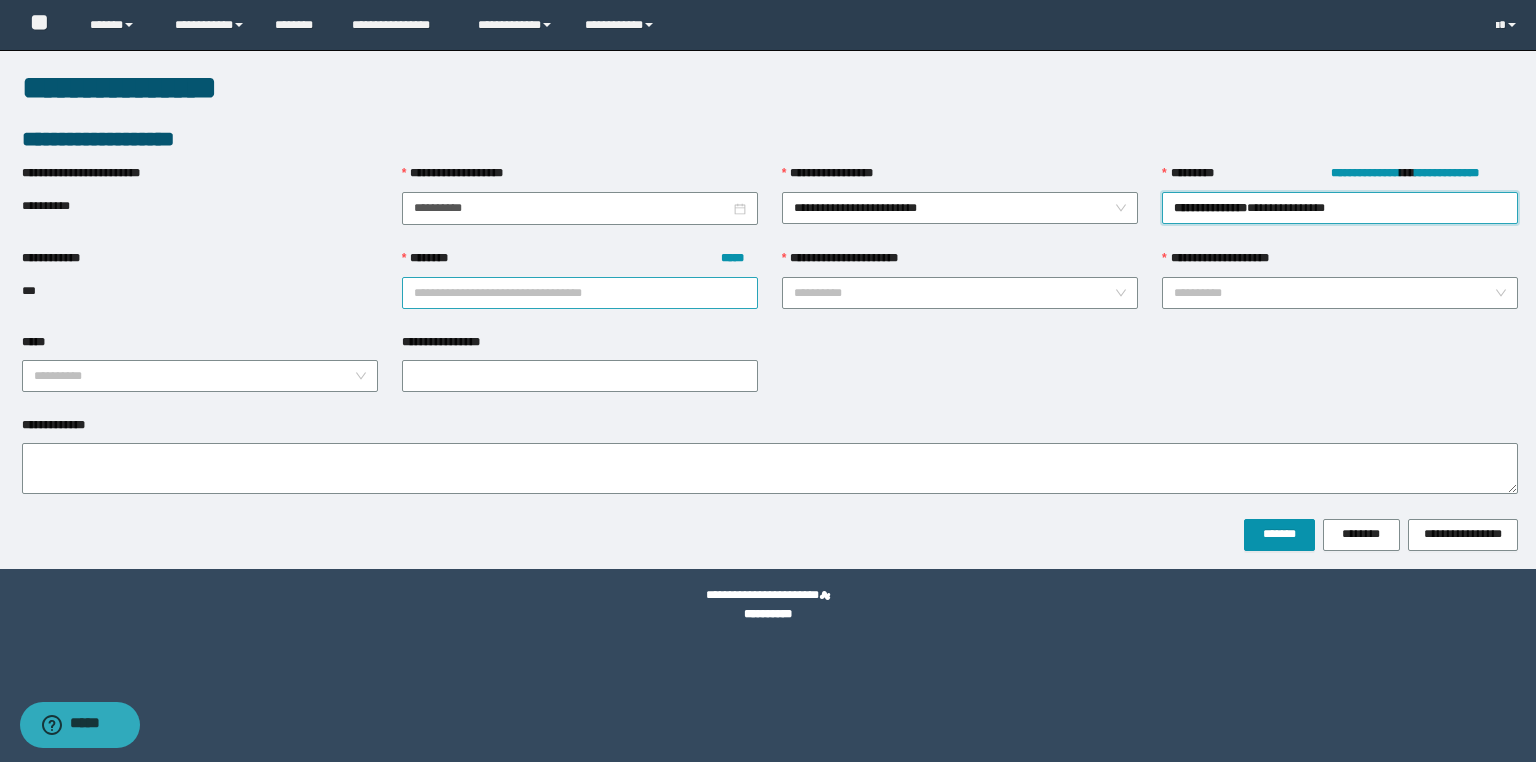 click on "******** *****" at bounding box center (580, 293) 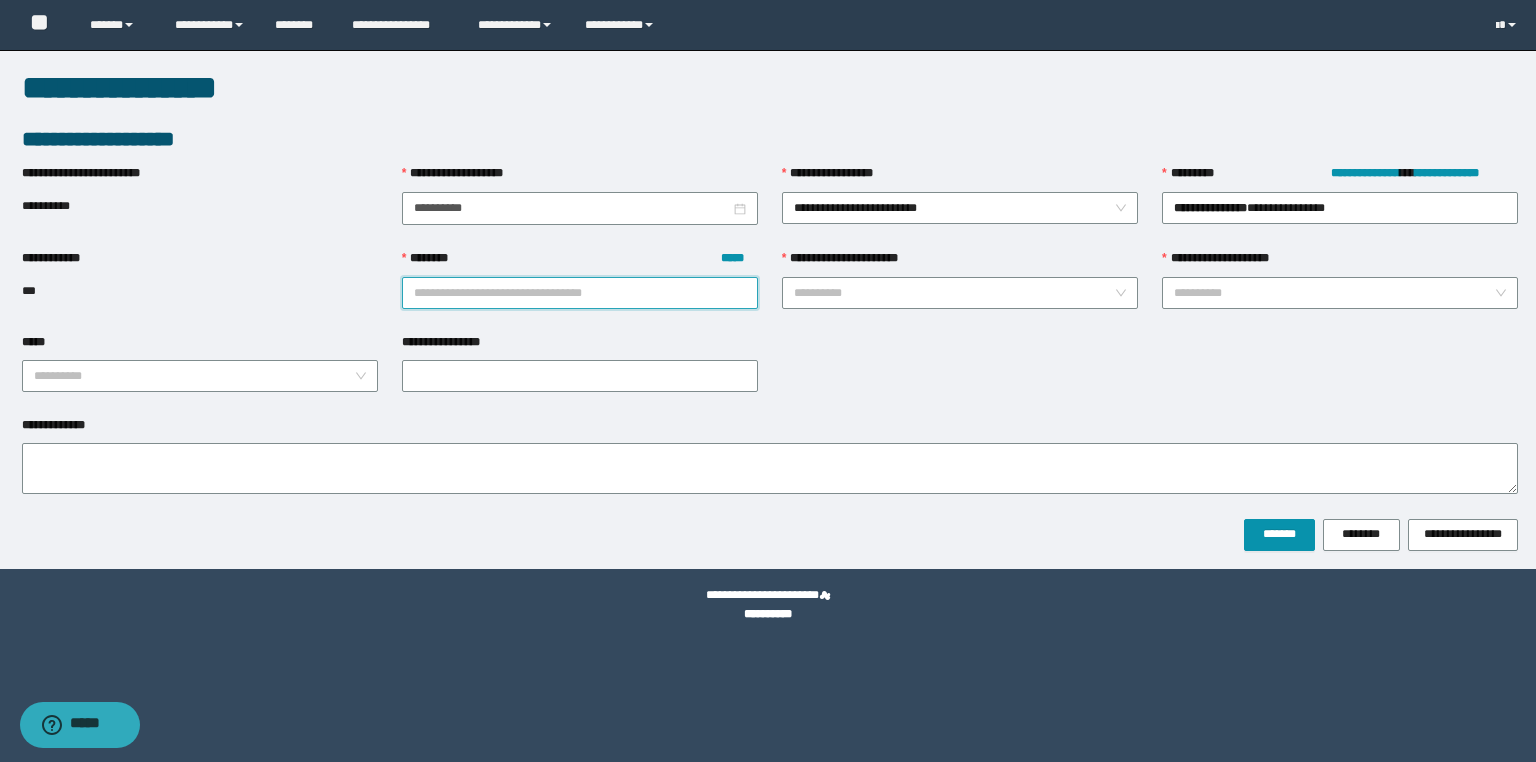 paste on "********" 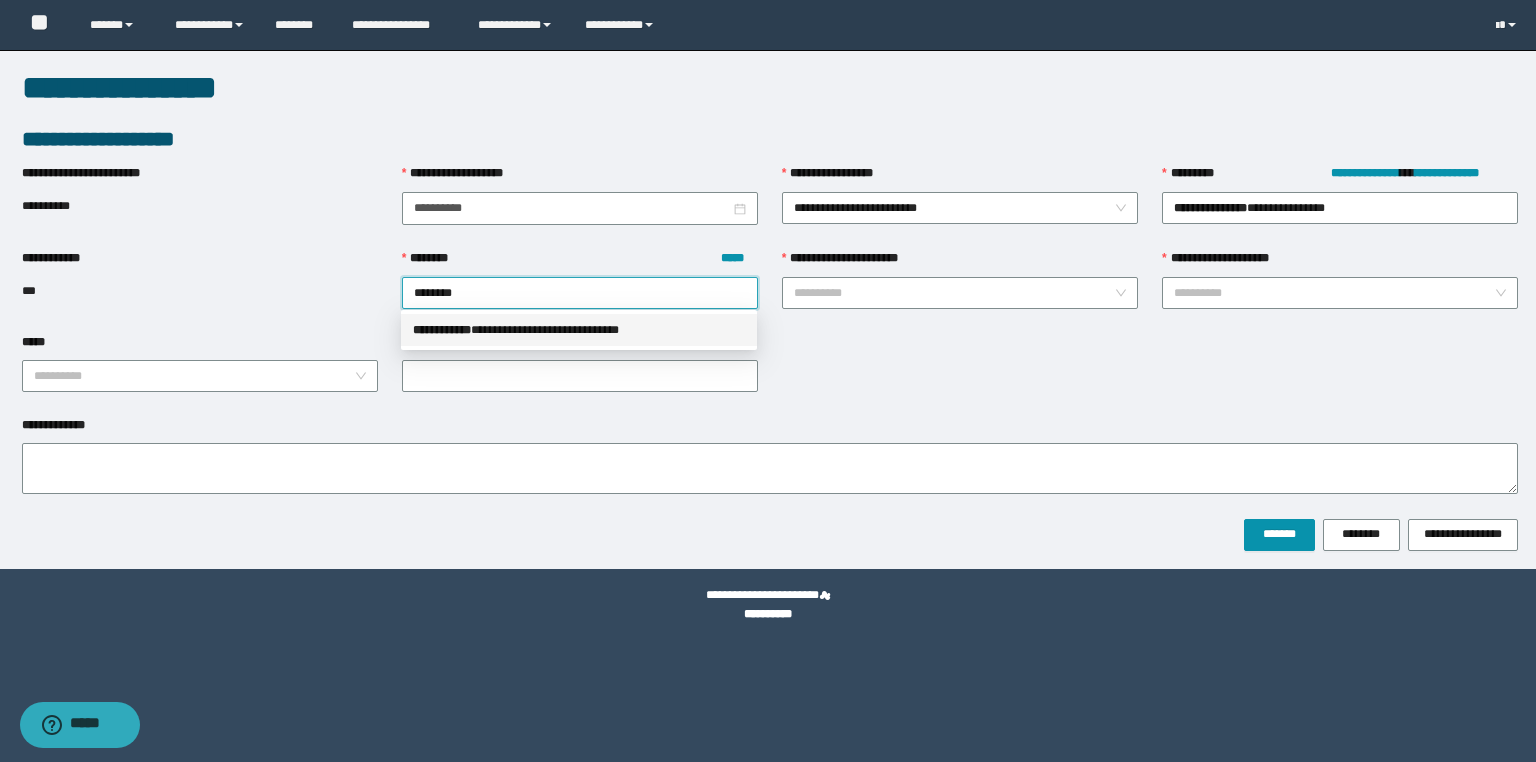 click on "**********" at bounding box center (579, 330) 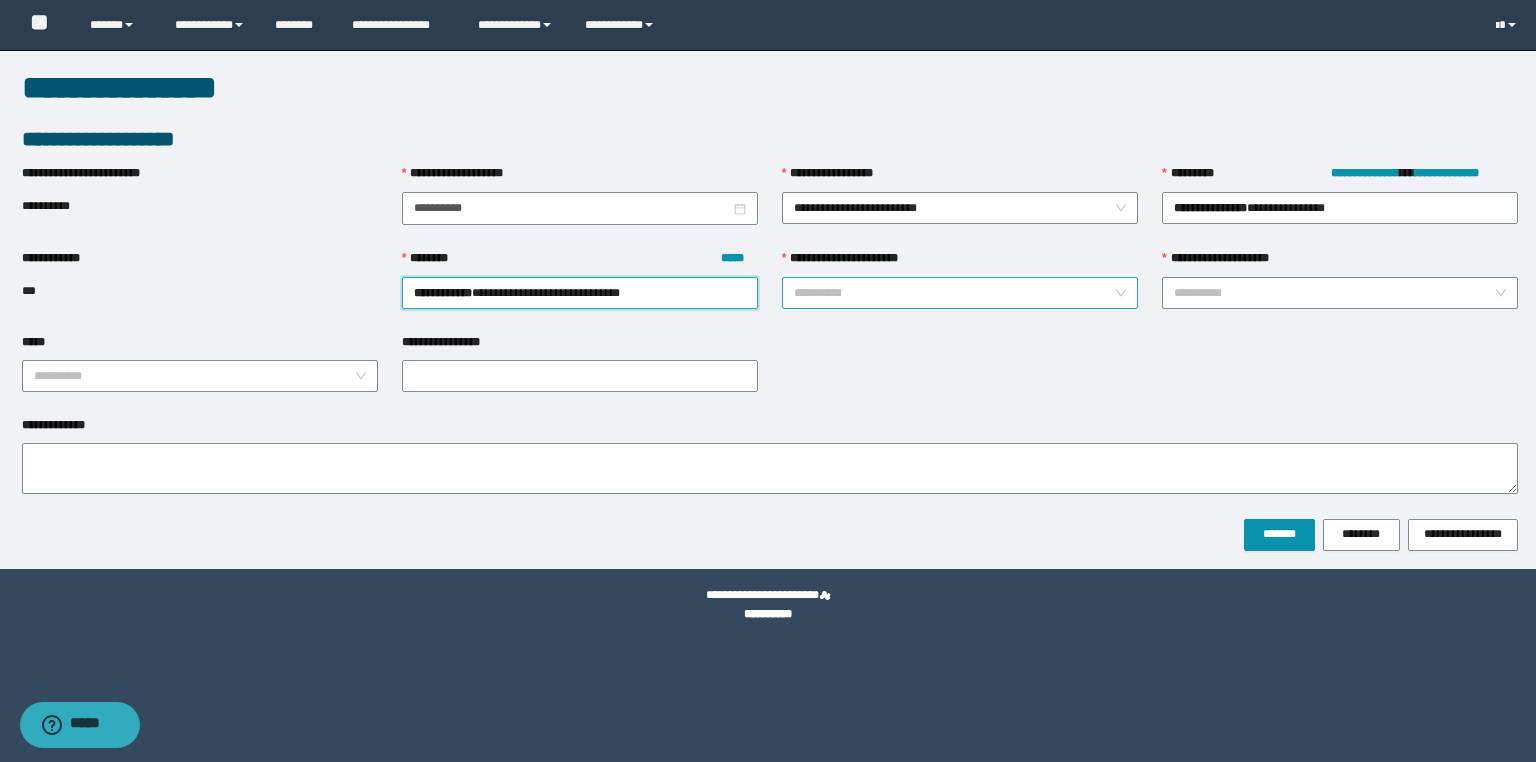 click on "**********" at bounding box center (954, 293) 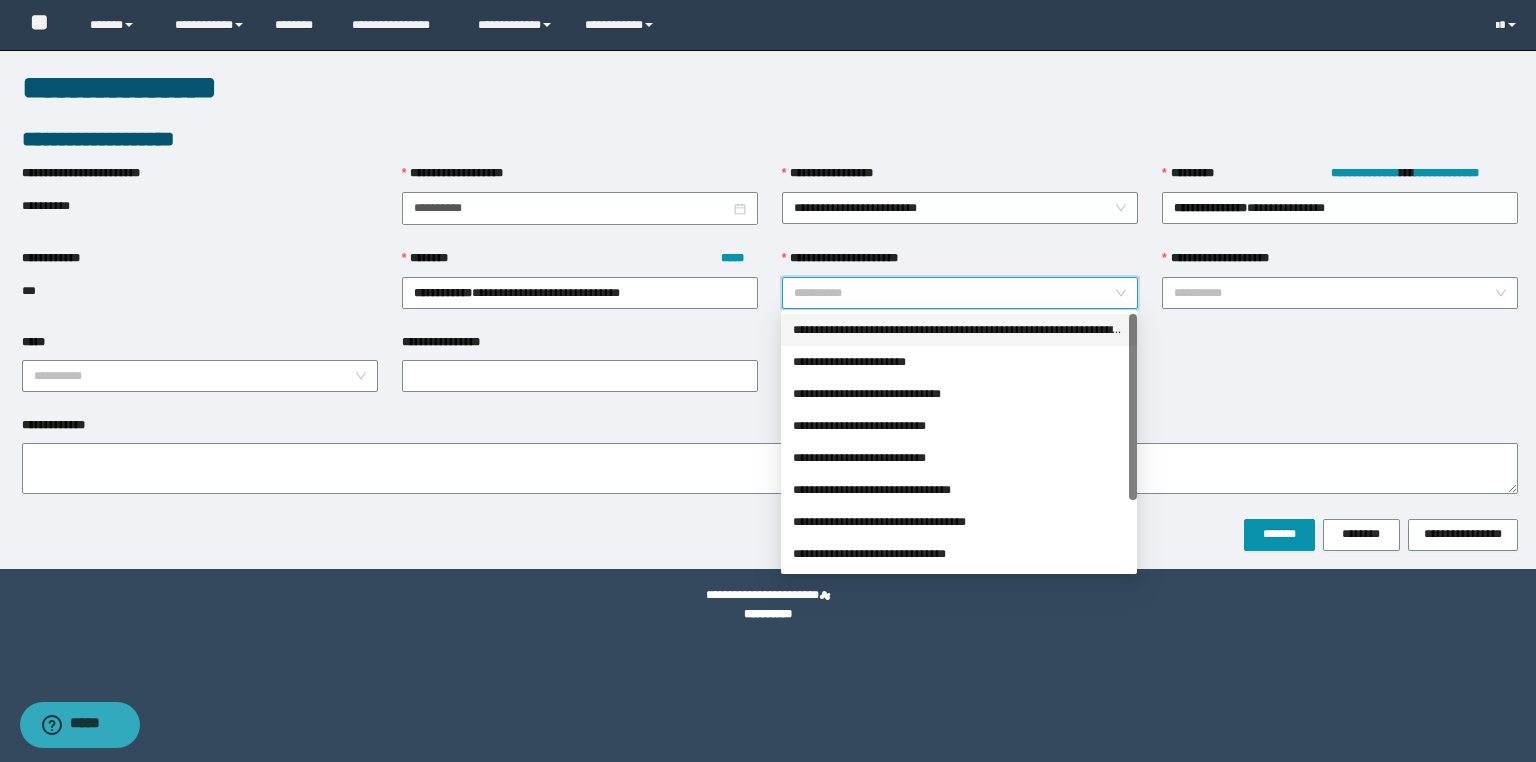 click on "**********" at bounding box center [959, 330] 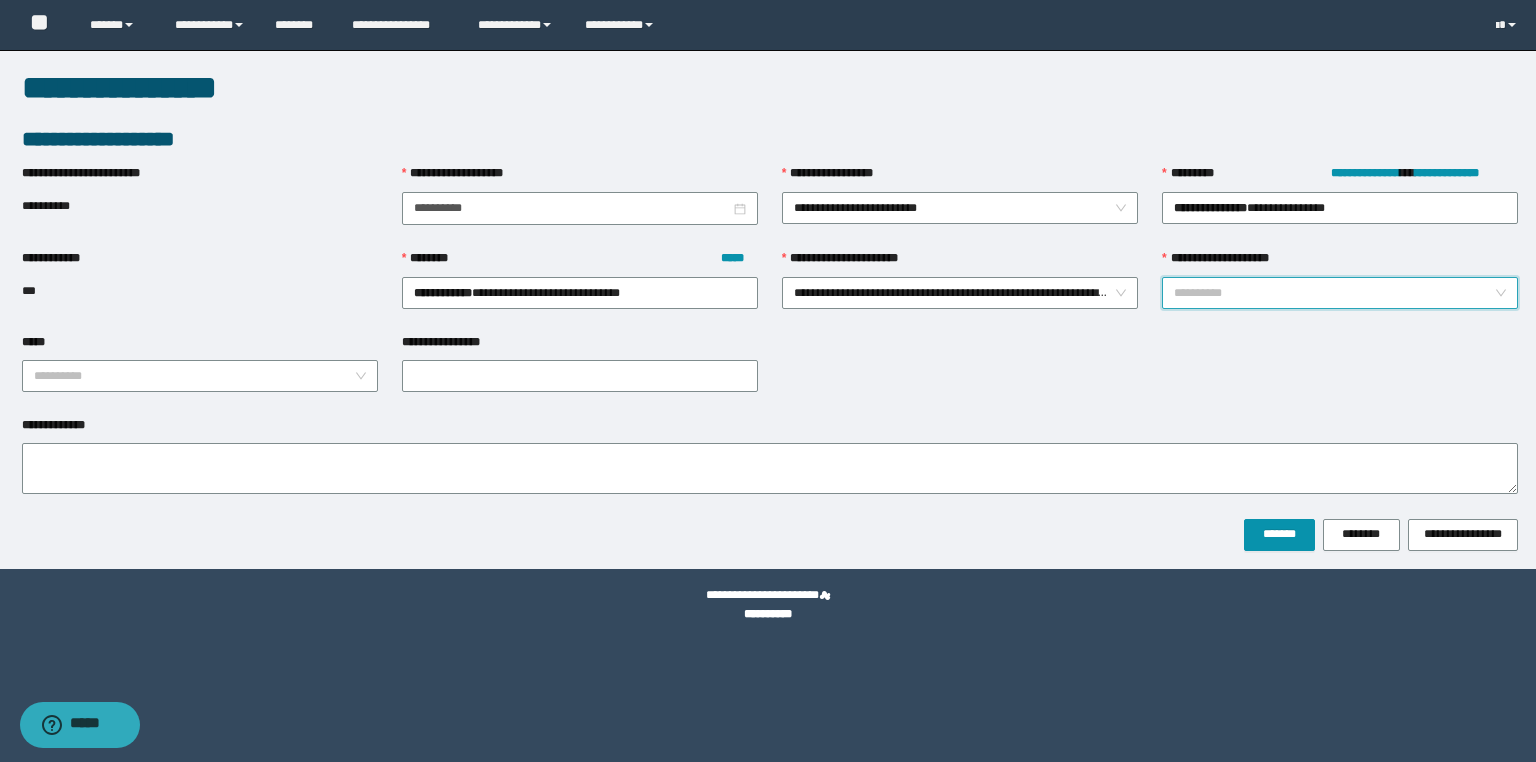 click on "**********" at bounding box center [1334, 293] 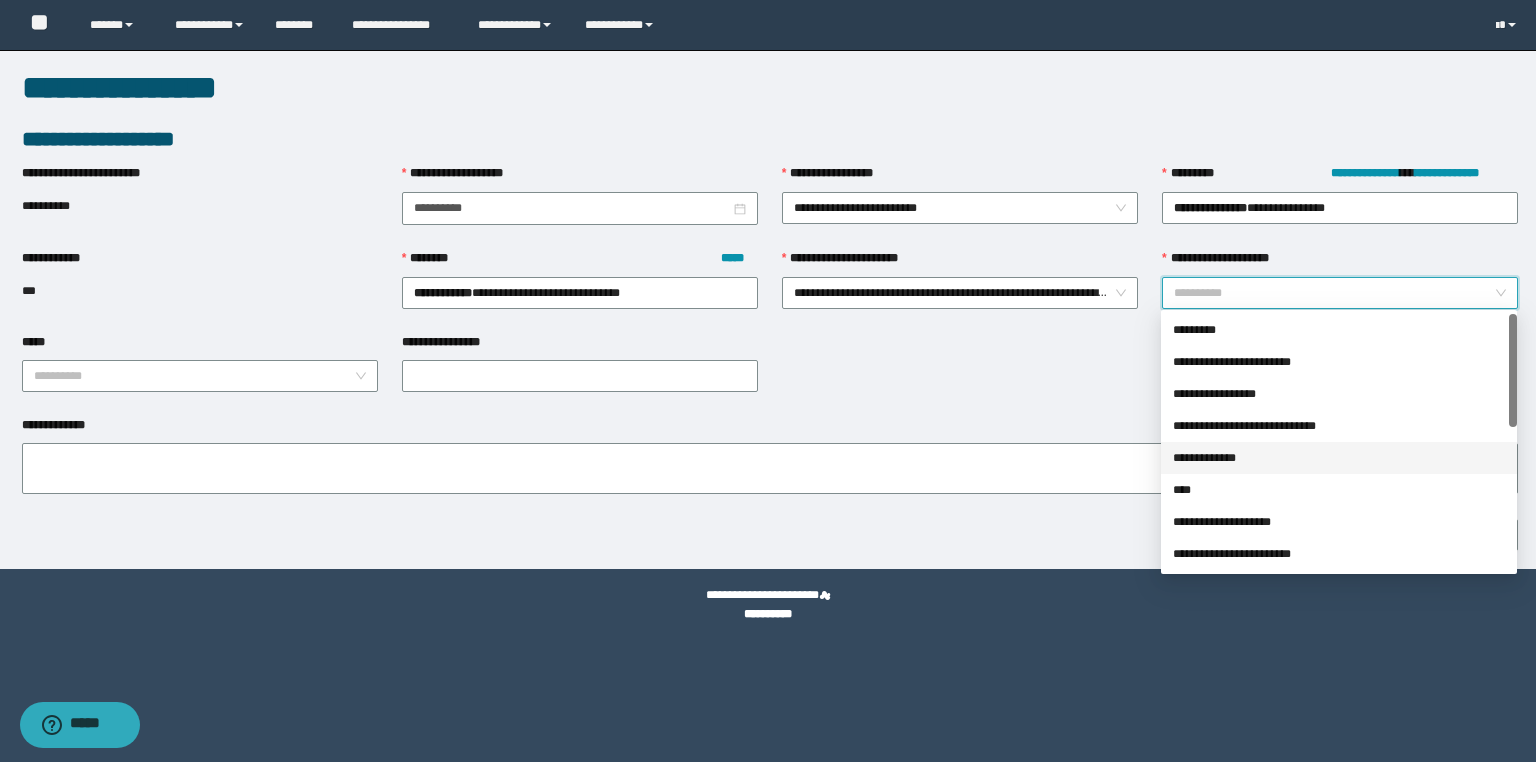 click on "**********" at bounding box center [1339, 458] 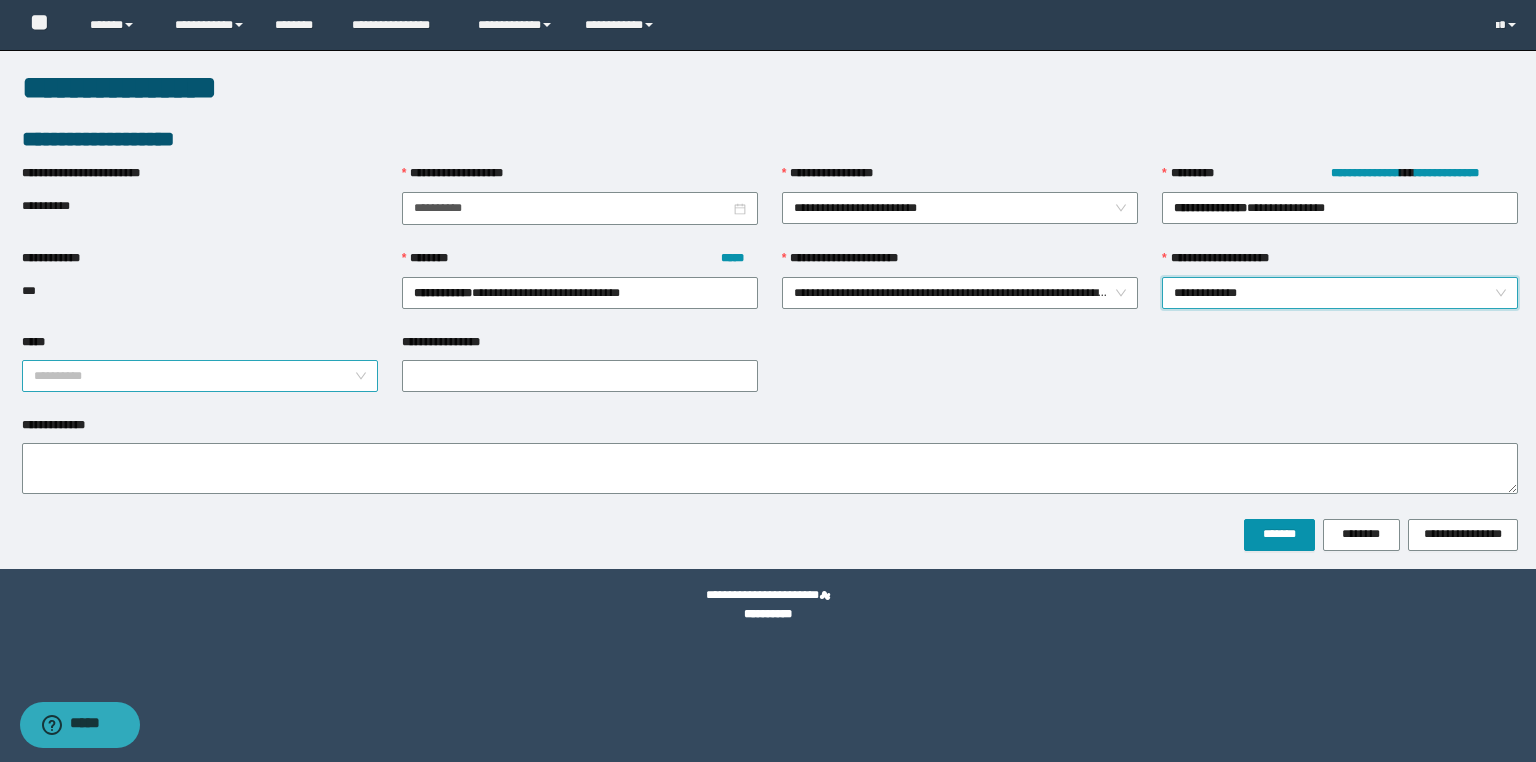 click on "*****" at bounding box center (194, 376) 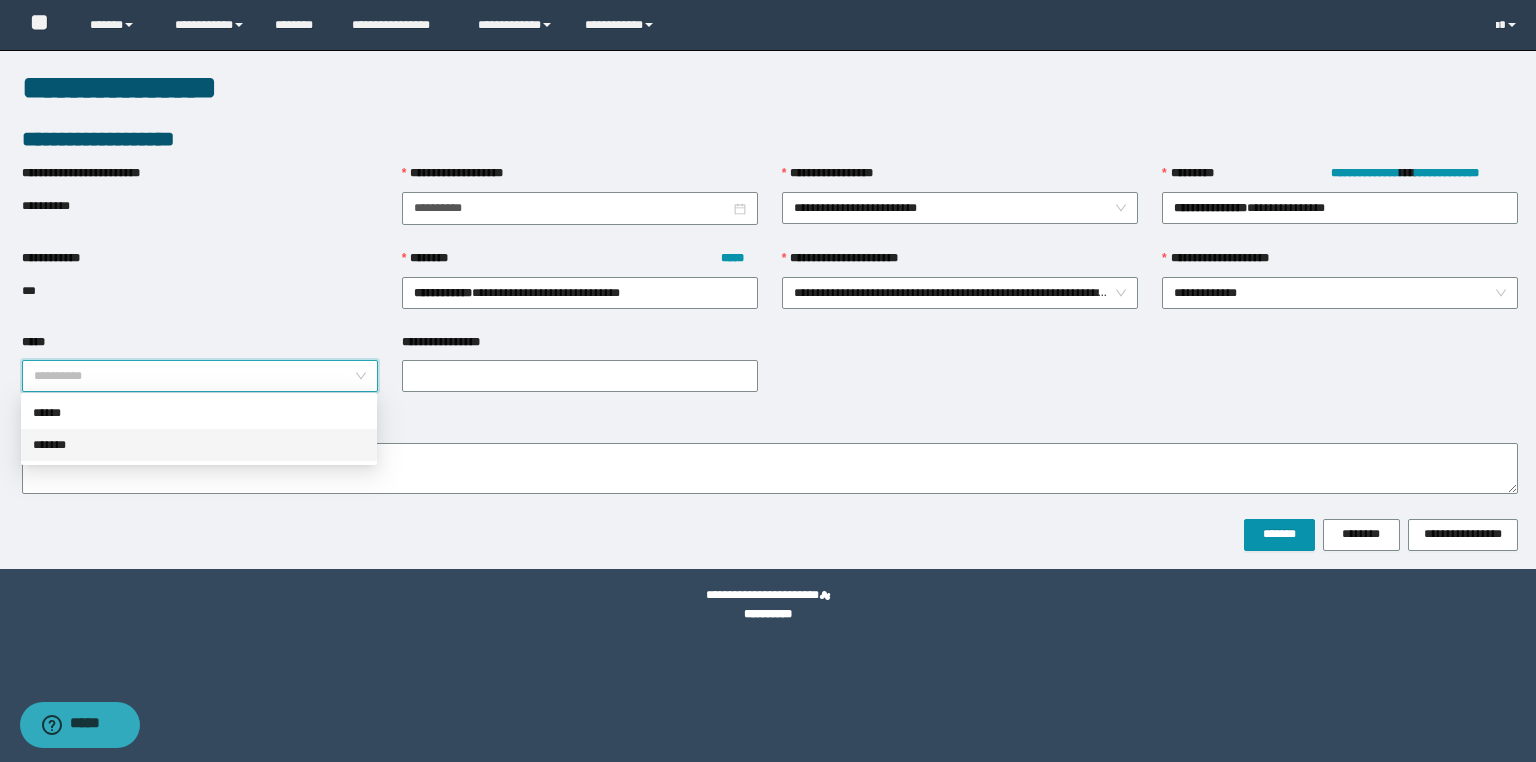 click on "*******" at bounding box center [199, 445] 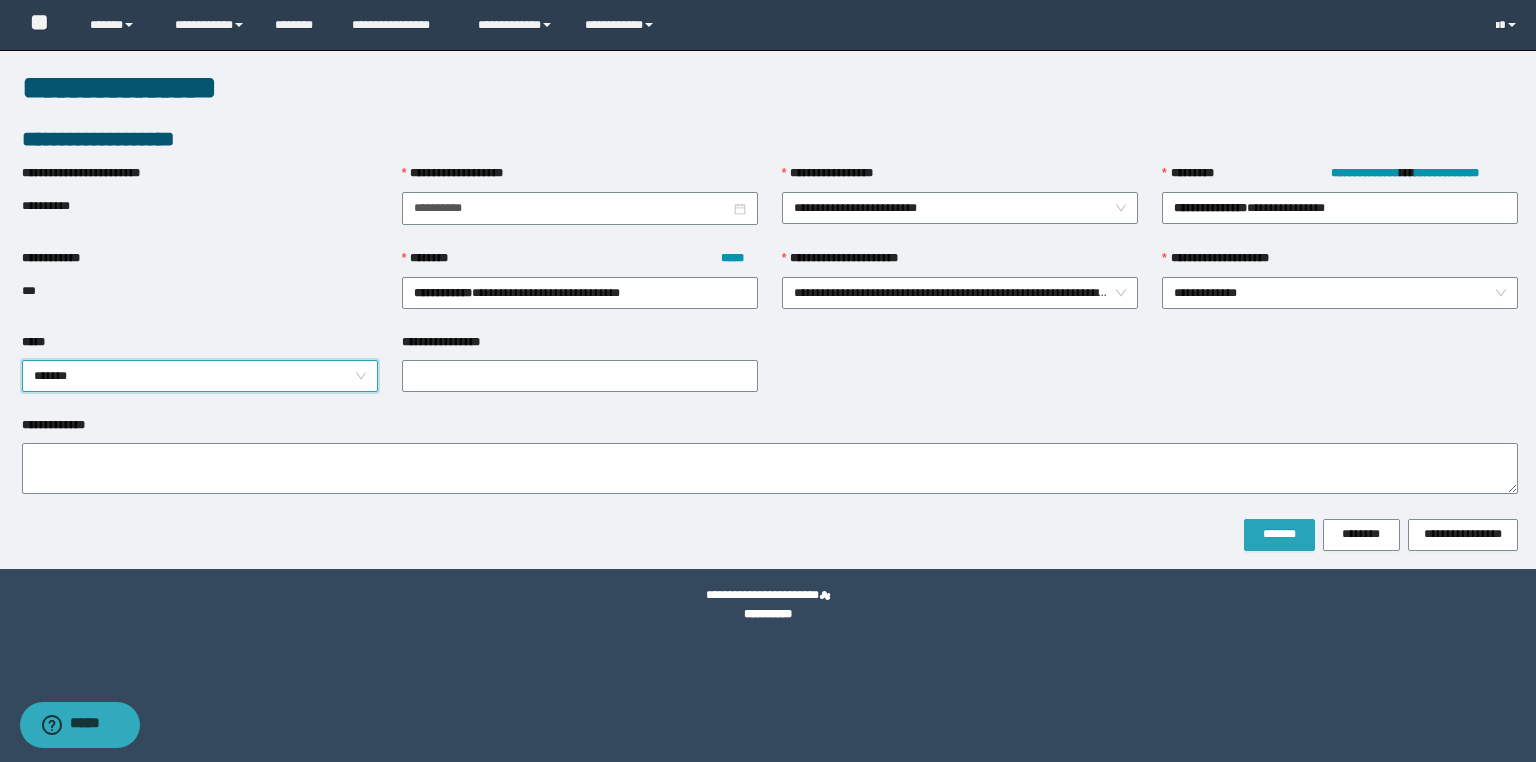 click on "*******" at bounding box center [1279, 534] 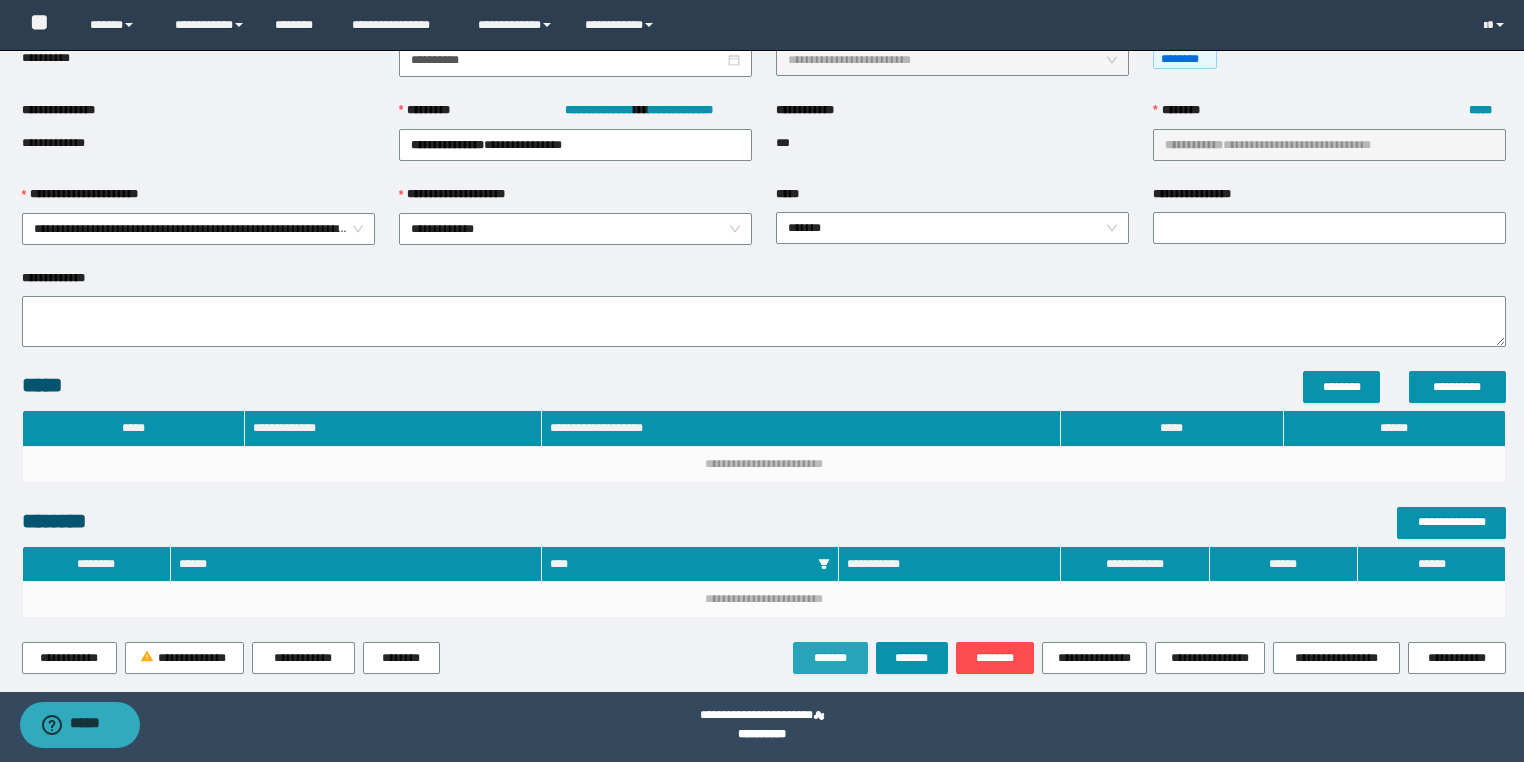 scroll, scrollTop: 202, scrollLeft: 0, axis: vertical 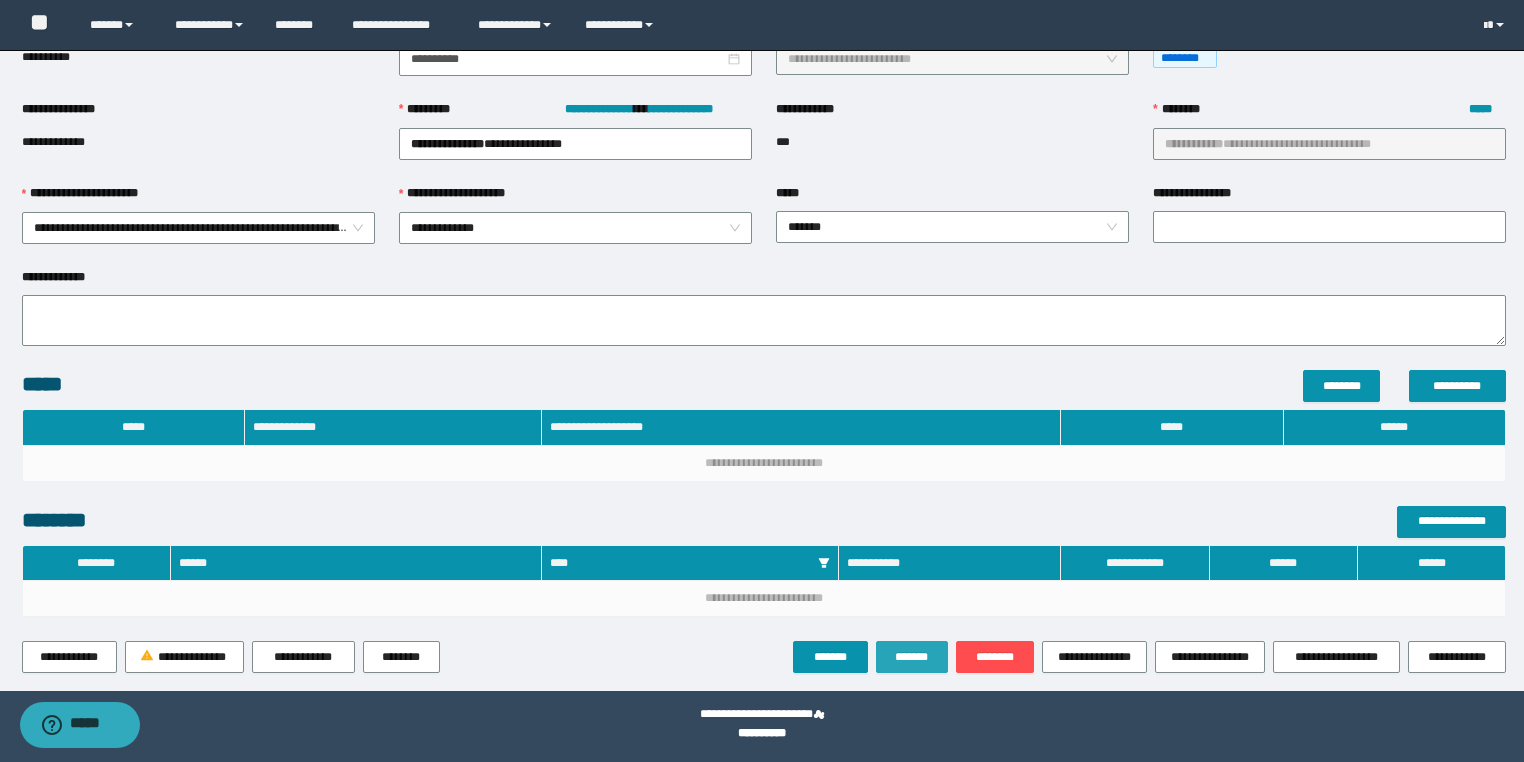 click on "*******" at bounding box center [912, 657] 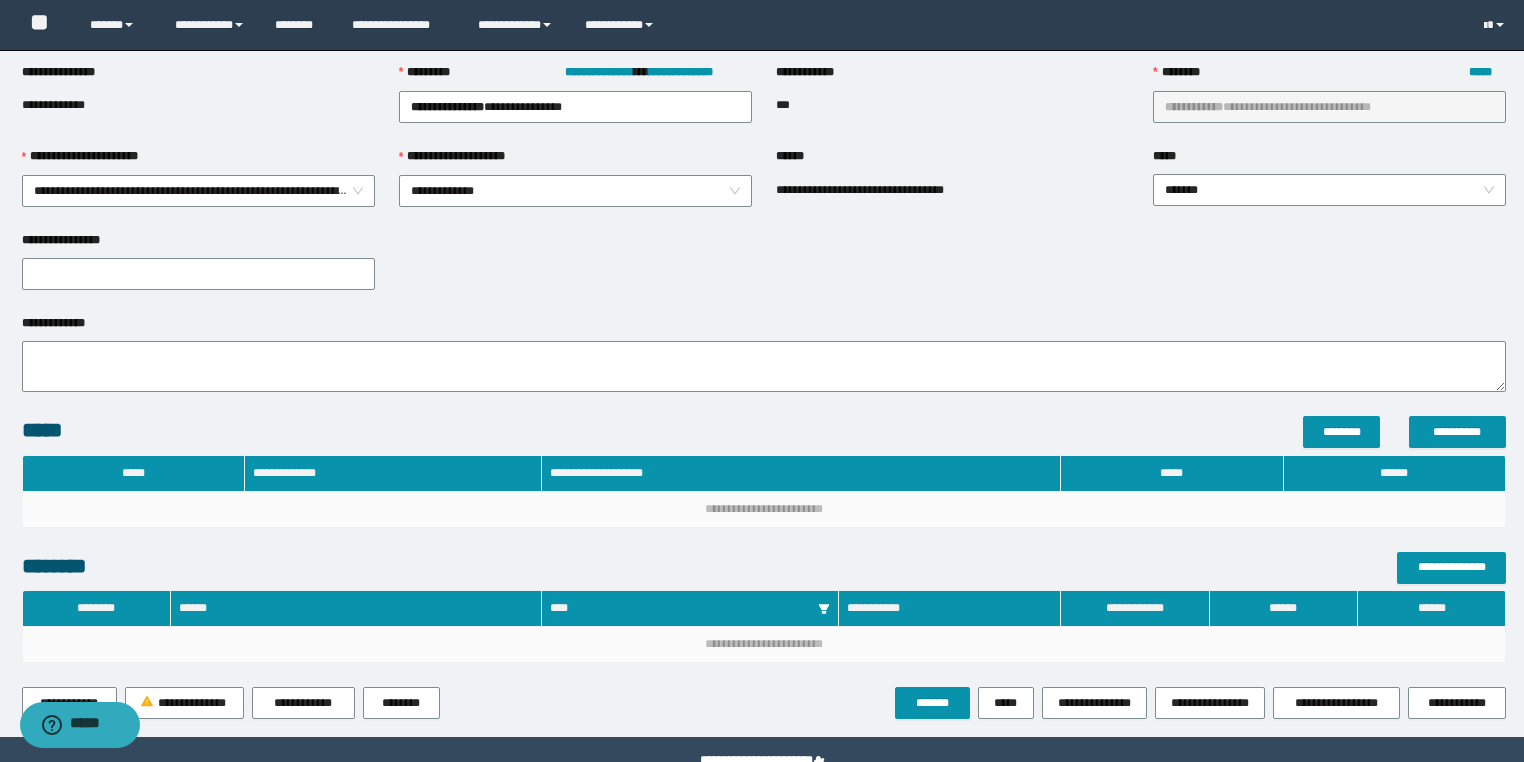 scroll, scrollTop: 285, scrollLeft: 0, axis: vertical 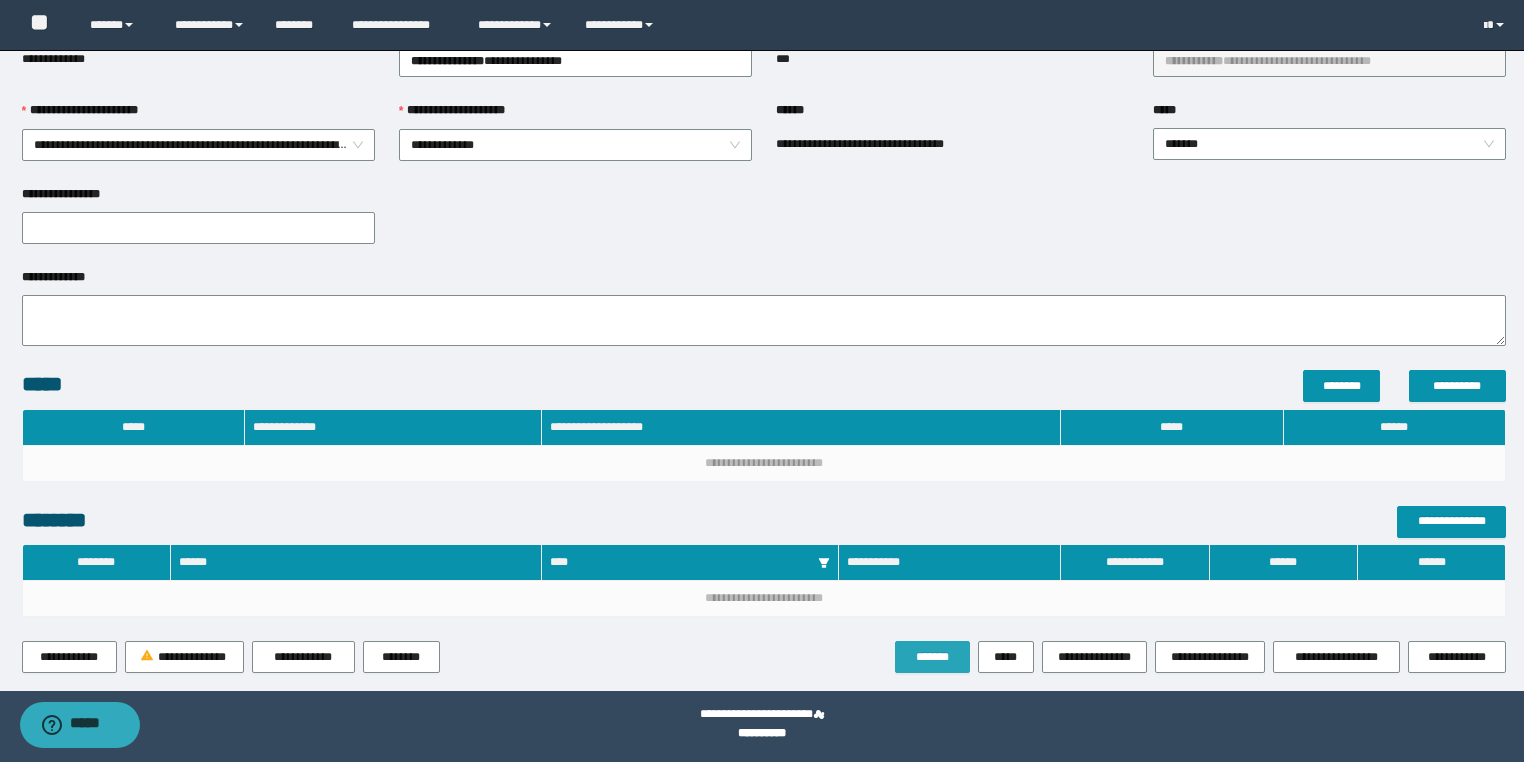 click on "*******" at bounding box center [932, 657] 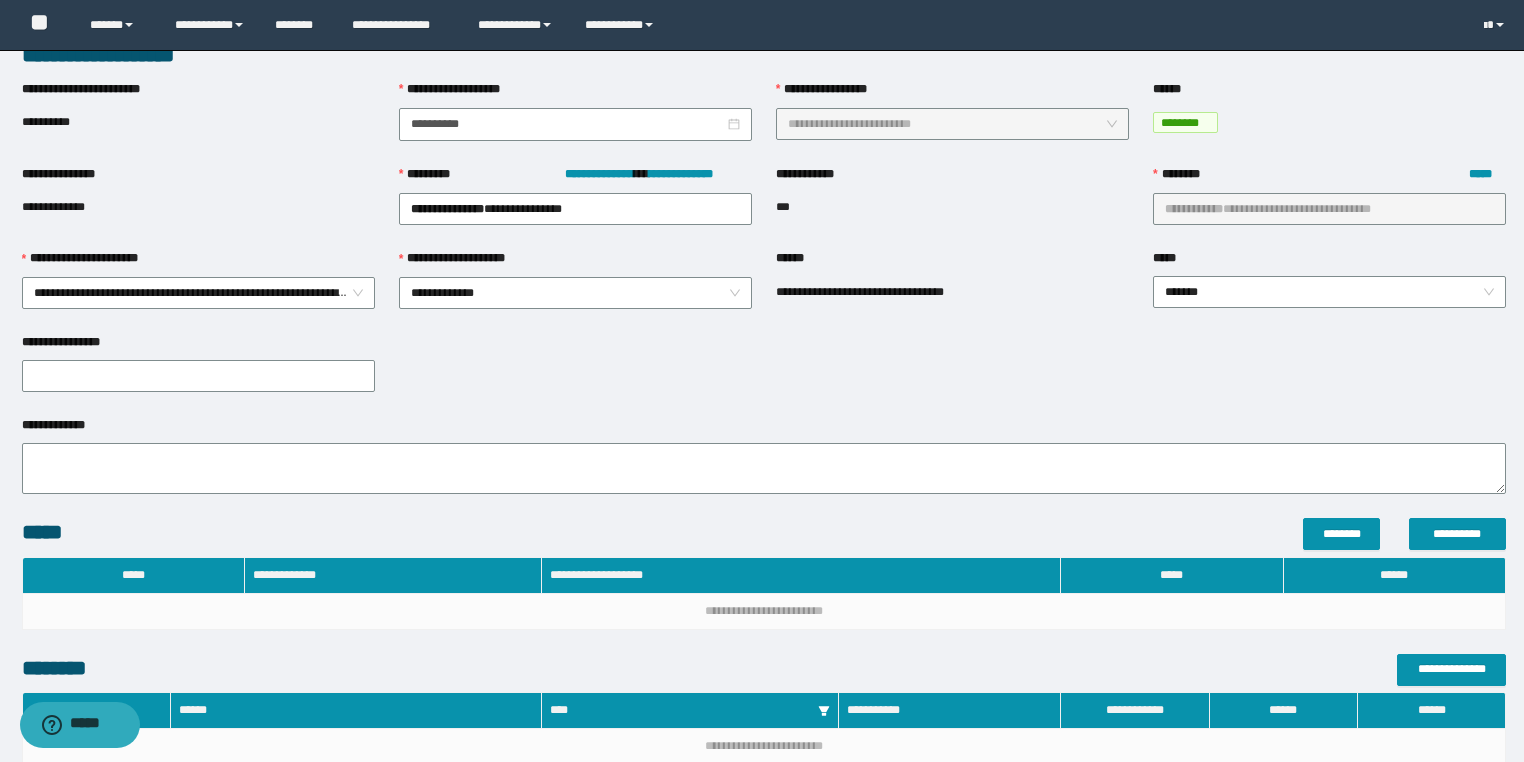 scroll, scrollTop: 0, scrollLeft: 0, axis: both 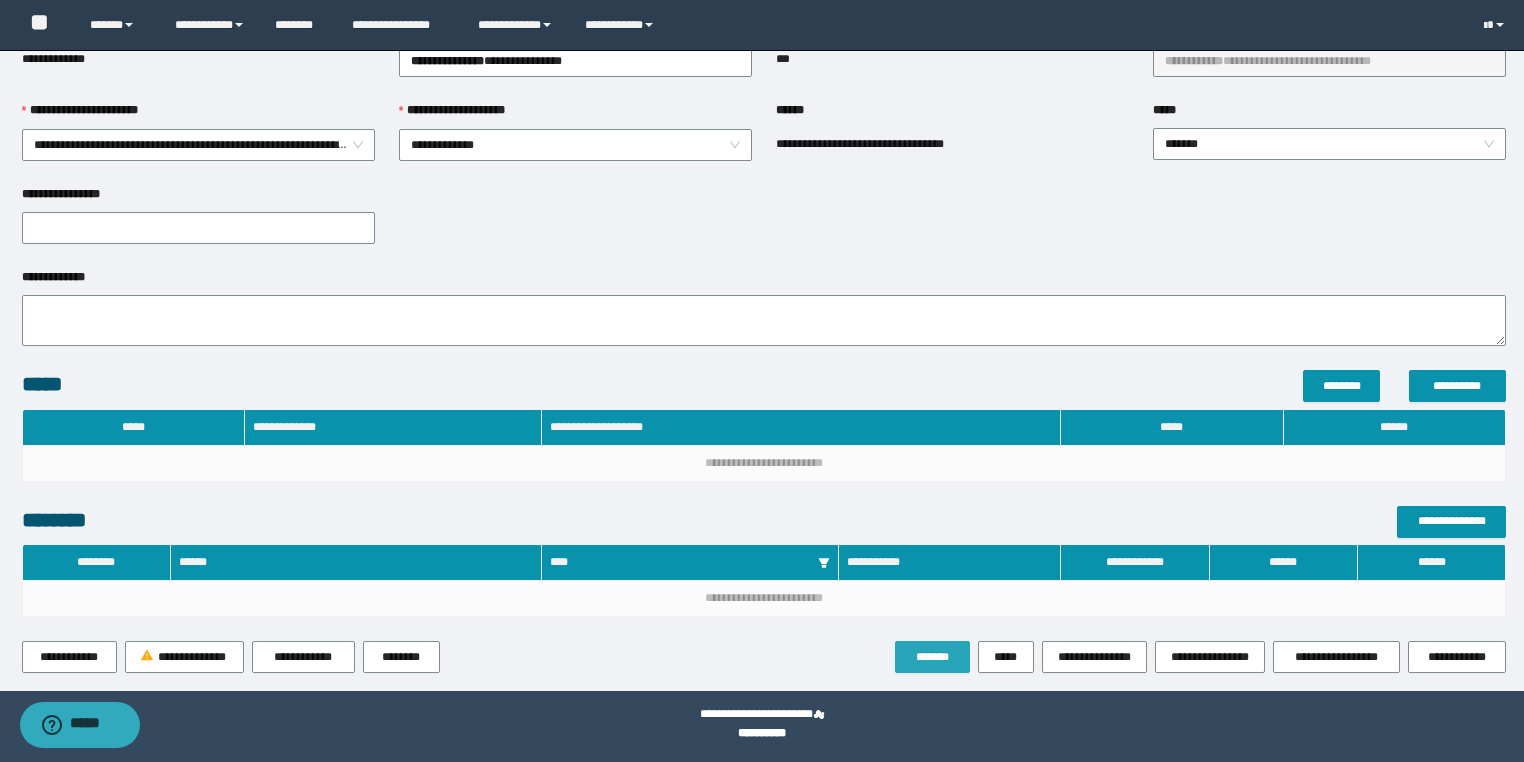 click on "*******" at bounding box center [932, 657] 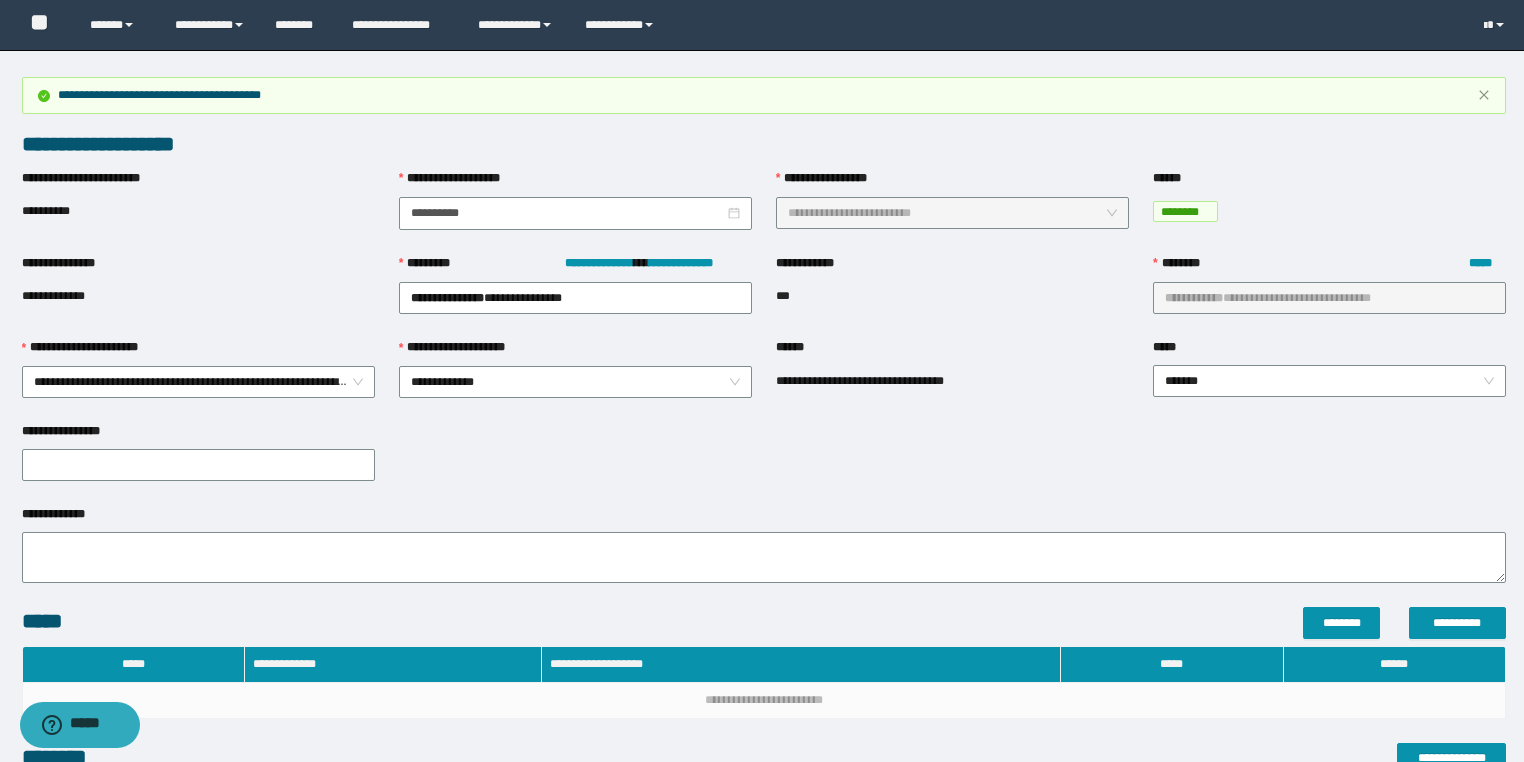 scroll, scrollTop: 0, scrollLeft: 0, axis: both 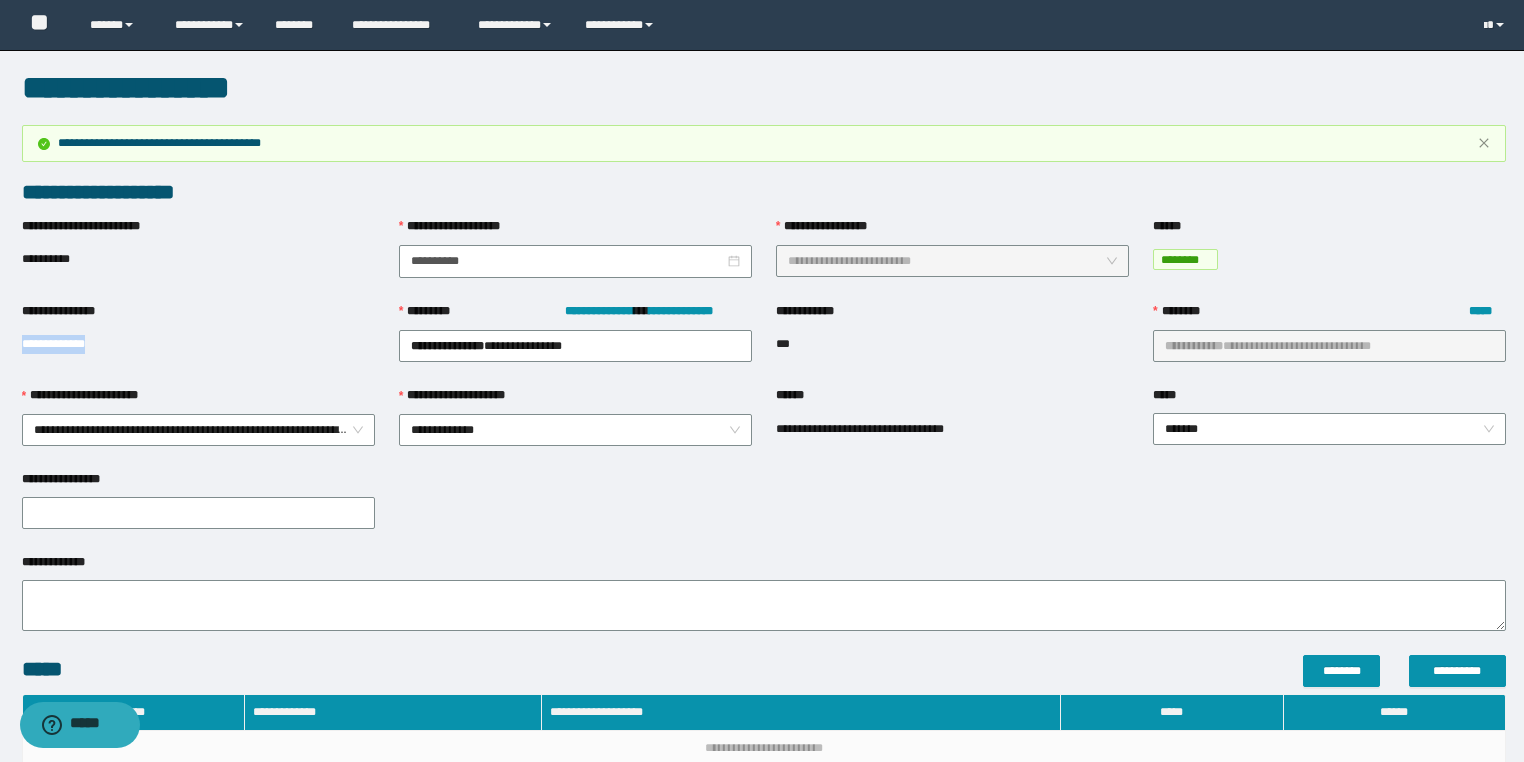 drag, startPoint x: 100, startPoint y: 344, endPoint x: 0, endPoint y: 343, distance: 100.005 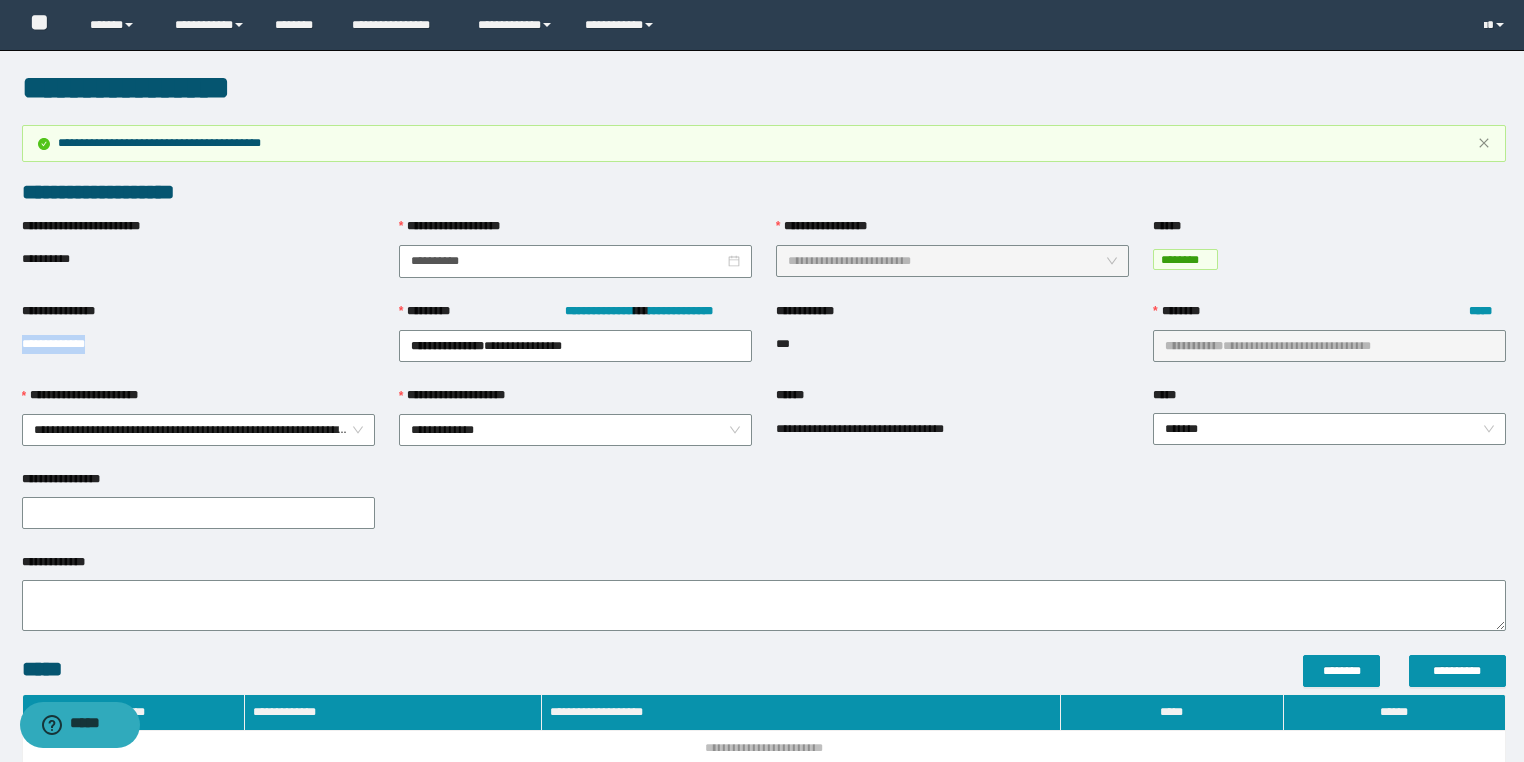copy on "**********" 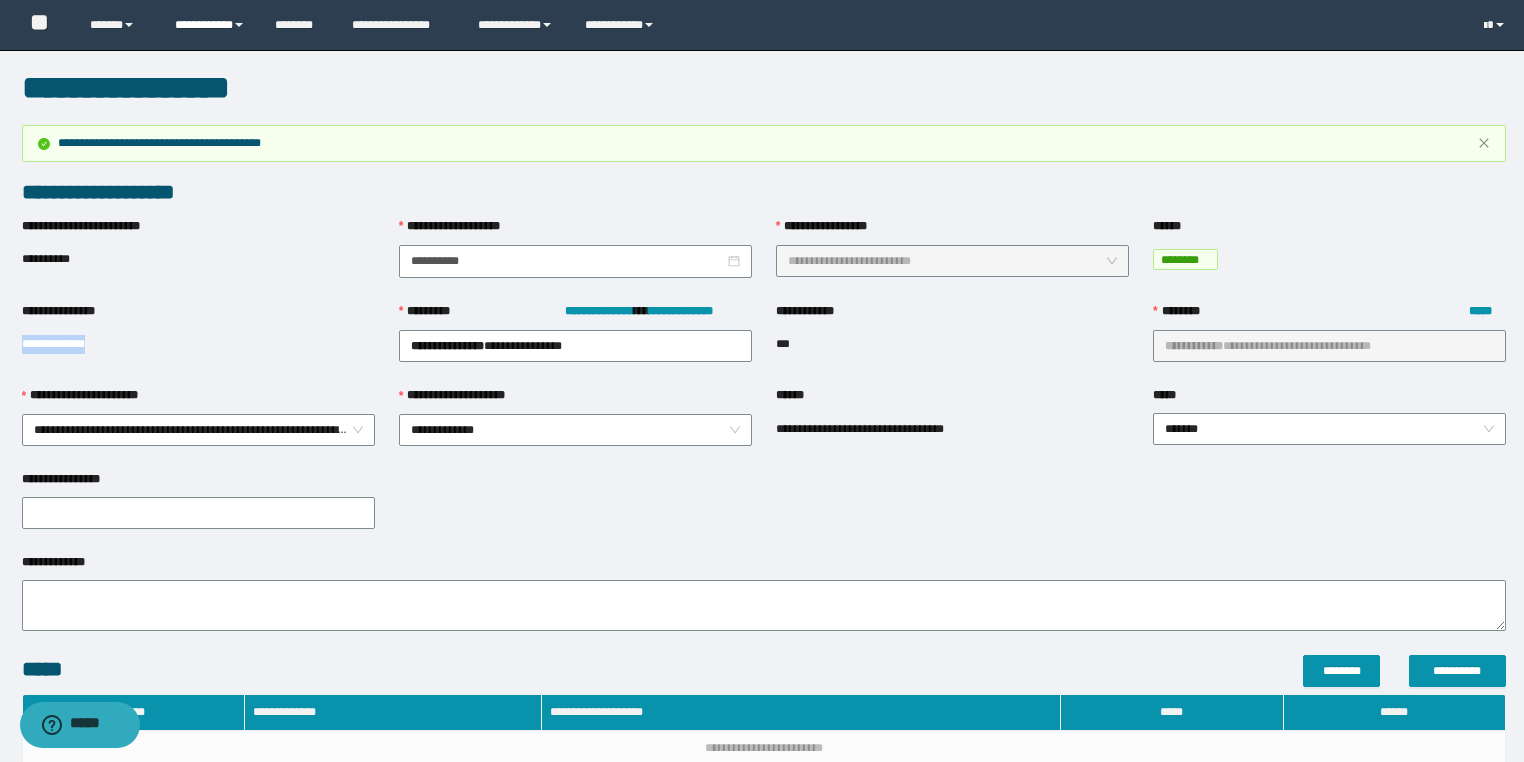click on "**********" at bounding box center [210, 25] 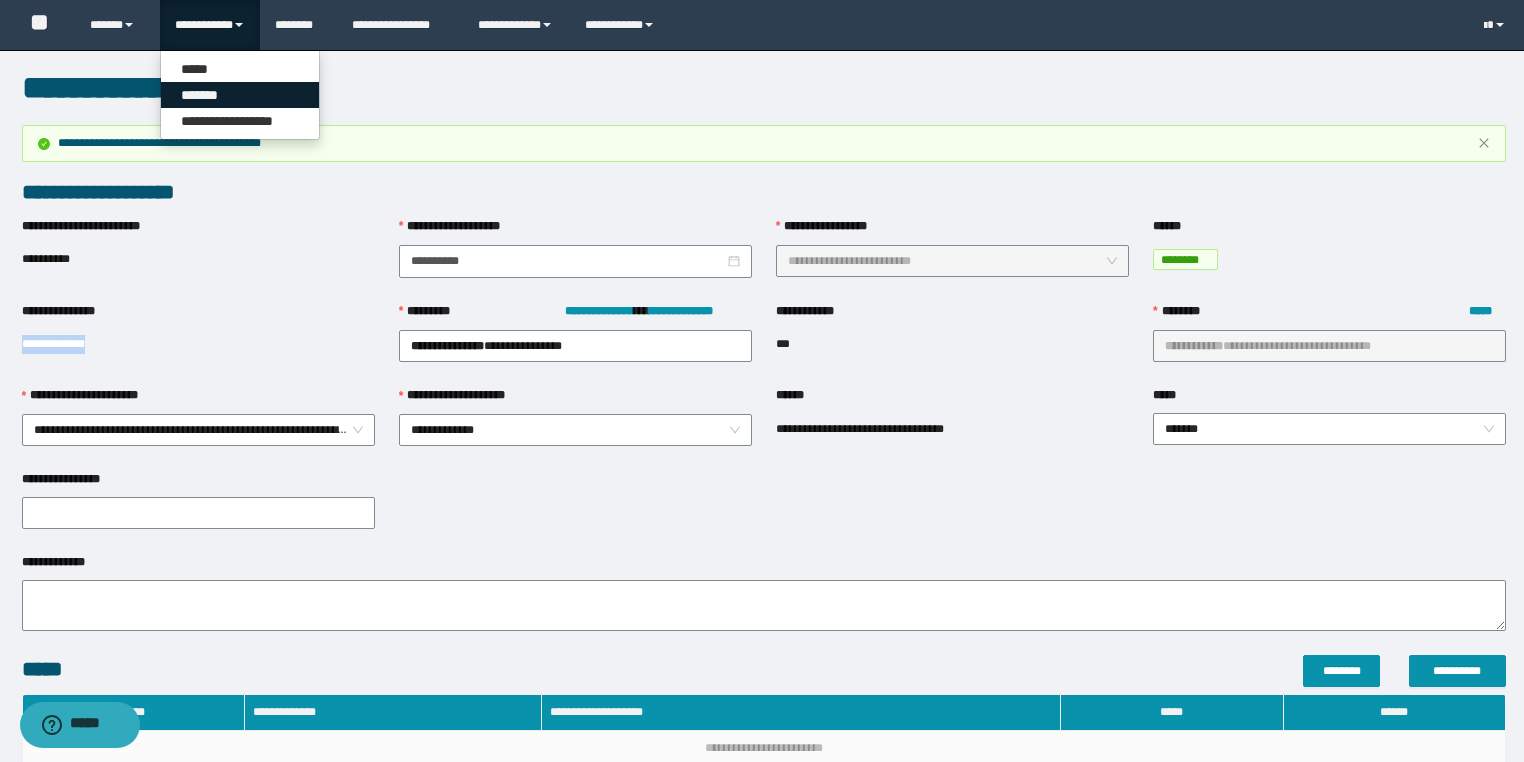 click on "*******" at bounding box center [240, 95] 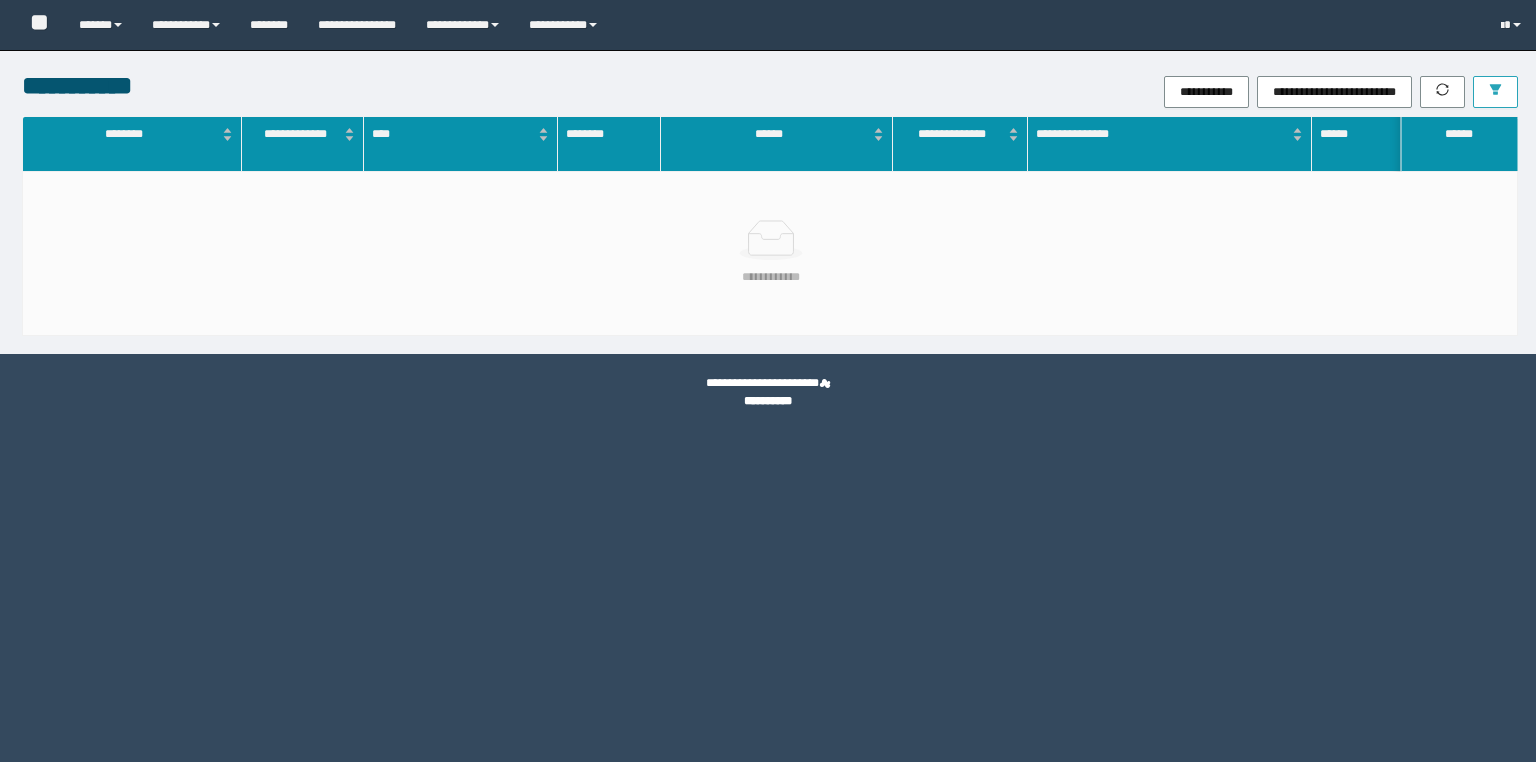 scroll, scrollTop: 0, scrollLeft: 0, axis: both 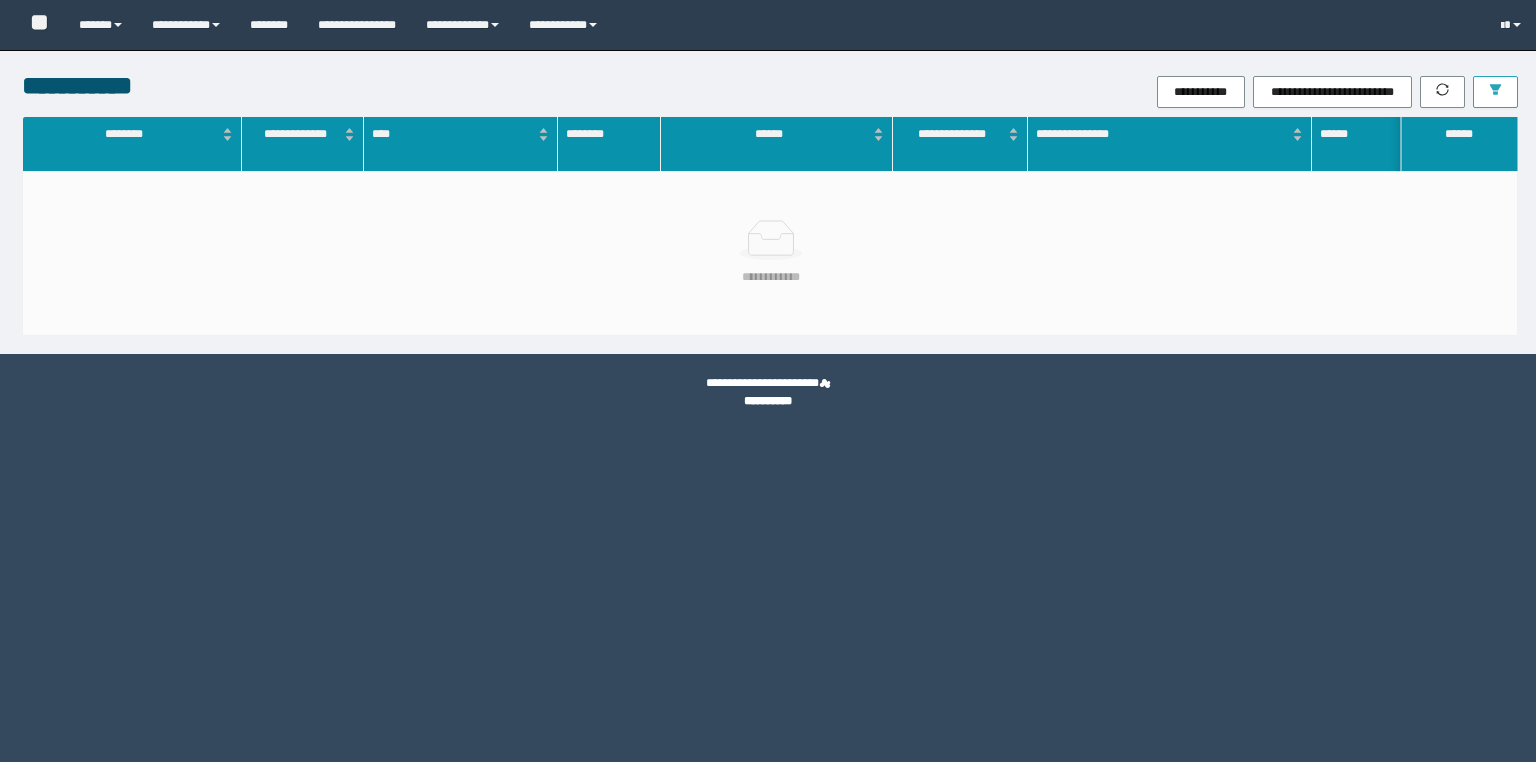 click 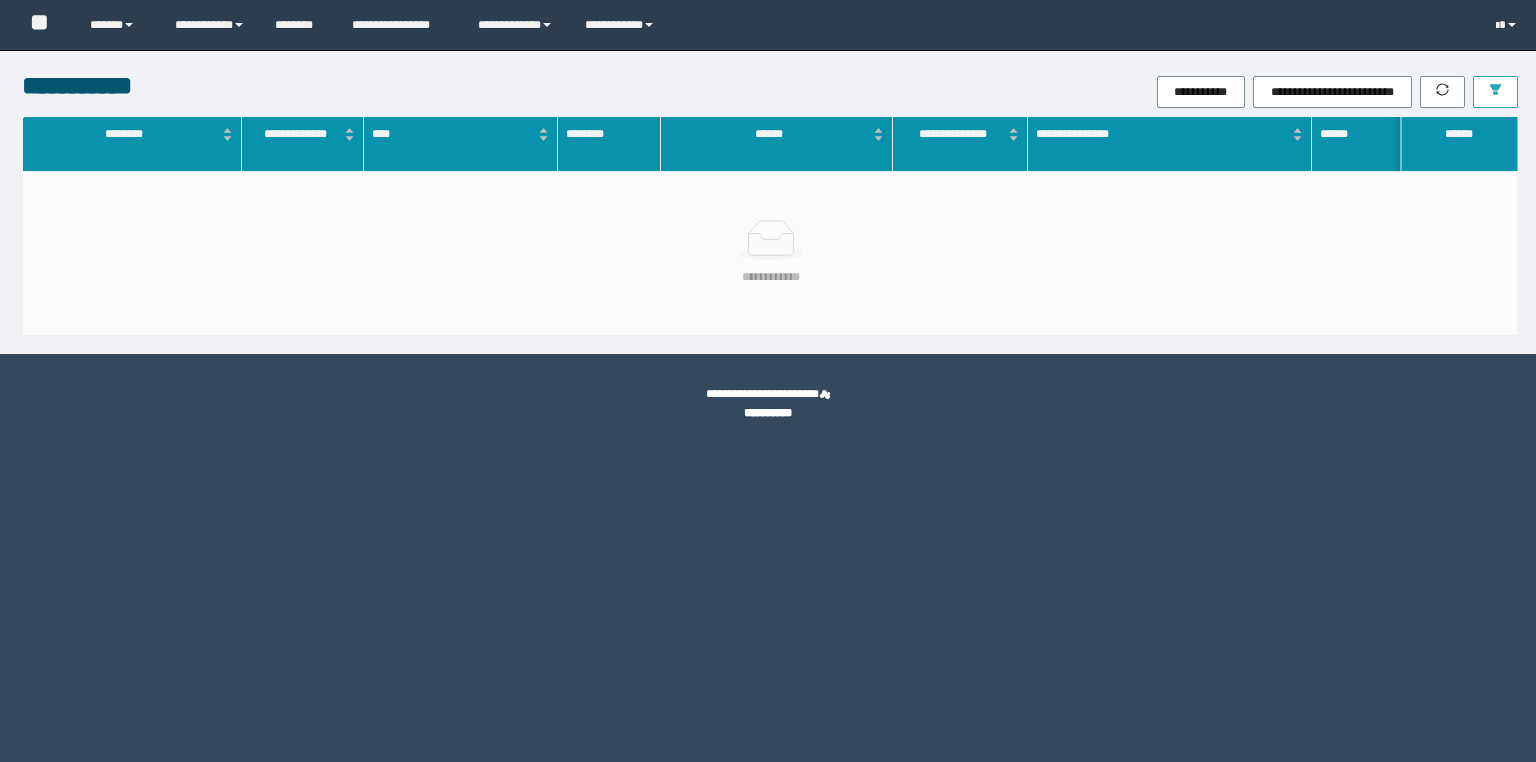 scroll, scrollTop: 0, scrollLeft: 0, axis: both 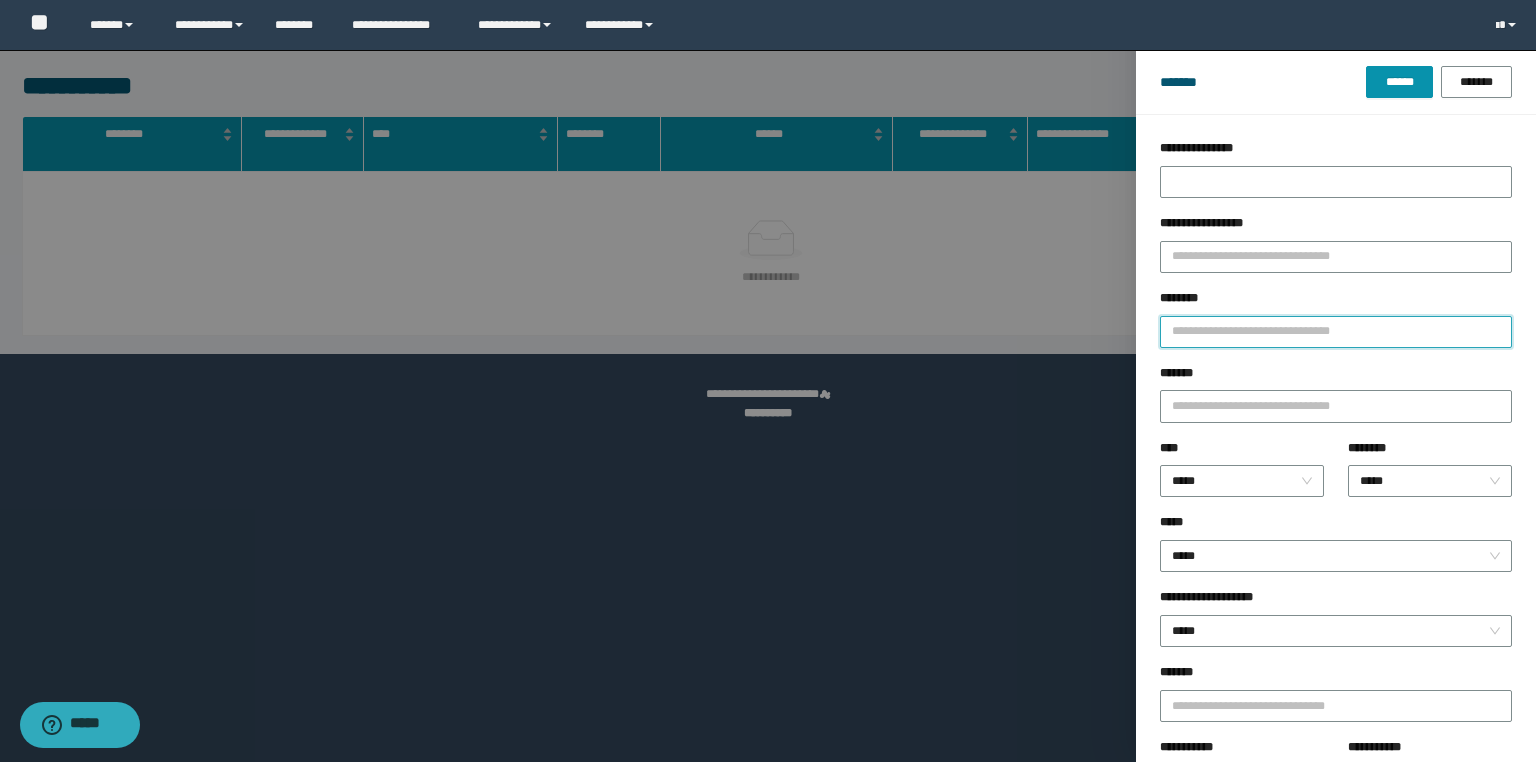 drag, startPoint x: 1243, startPoint y: 330, endPoint x: 1168, endPoint y: 344, distance: 76.29548 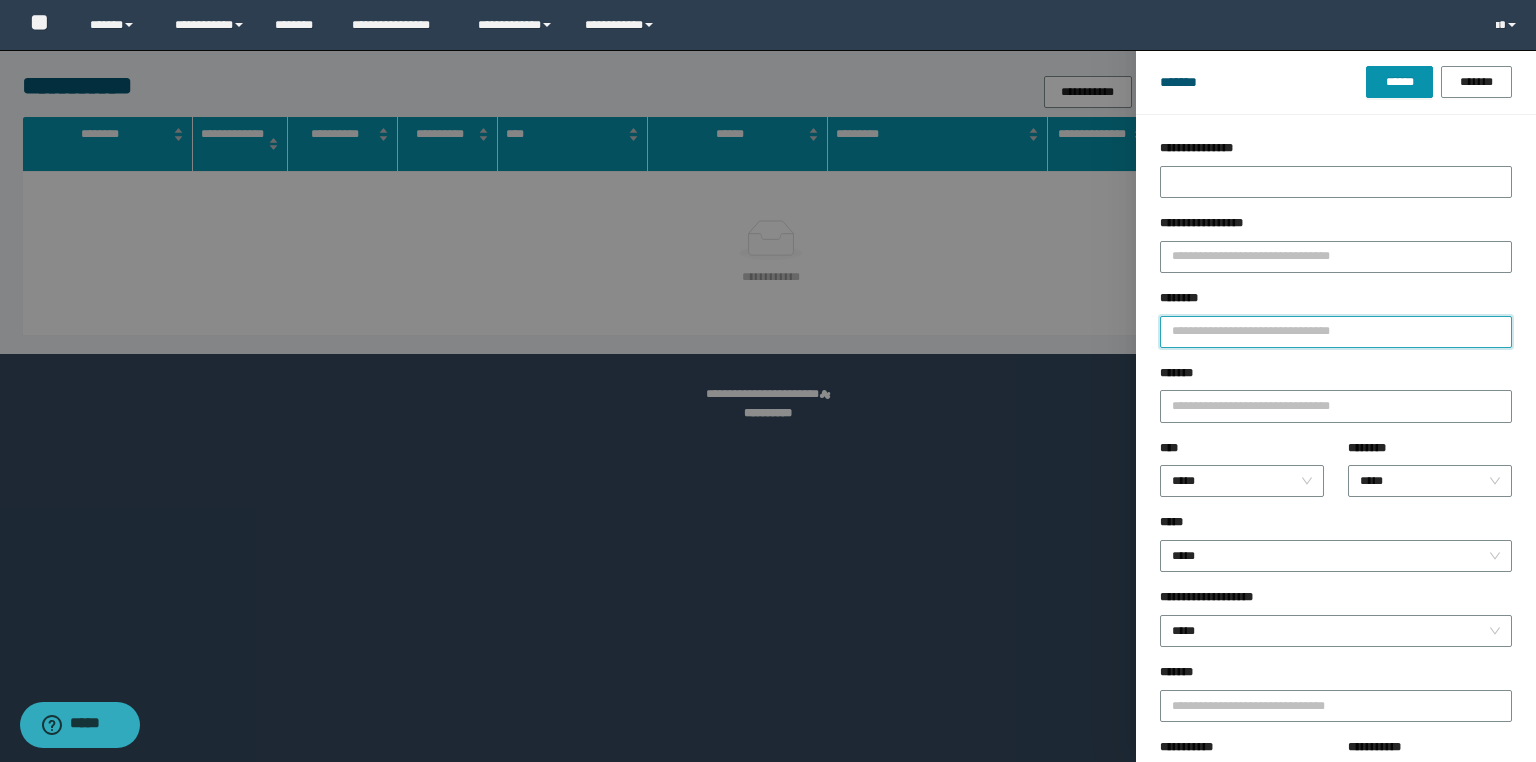 paste on "**********" 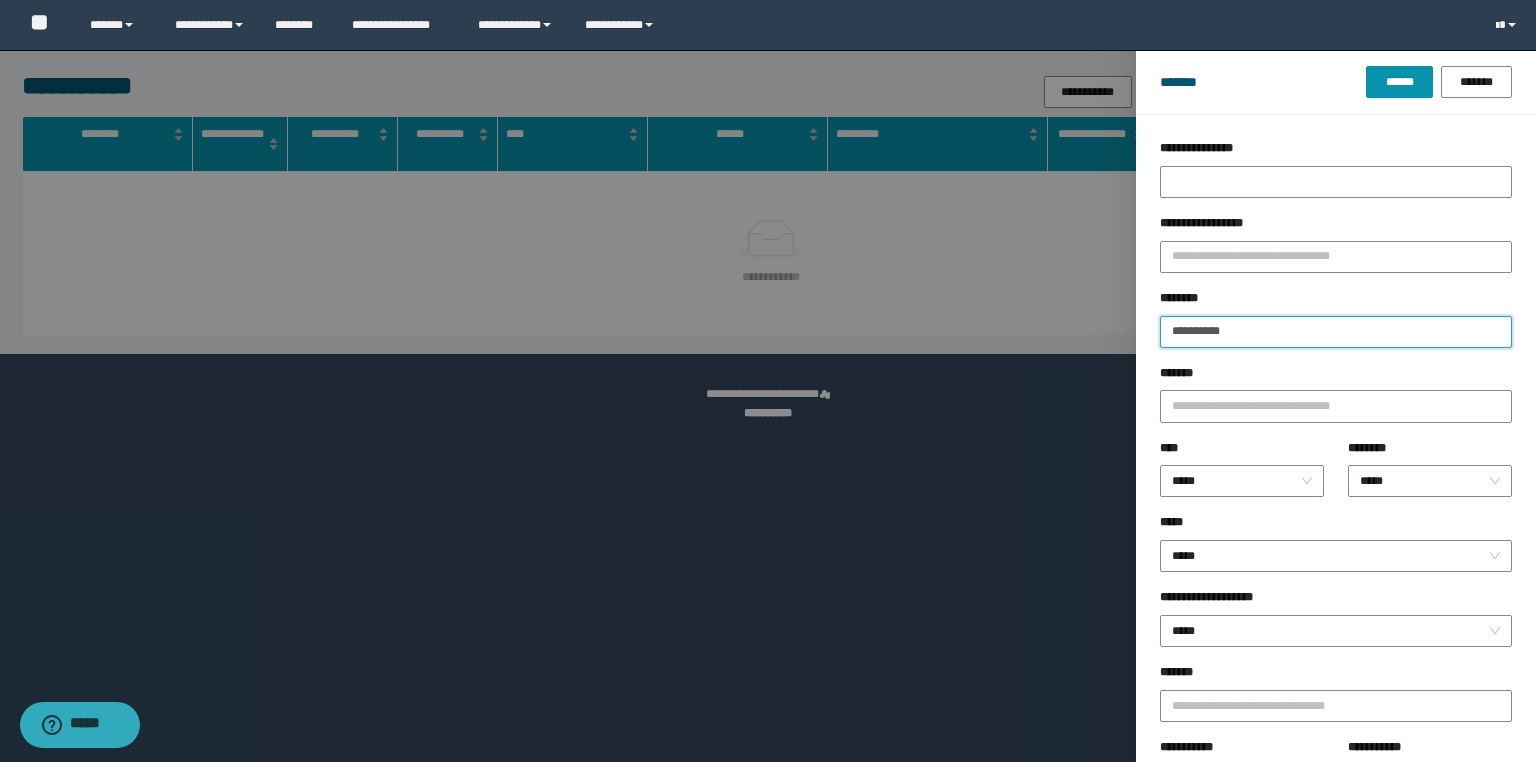 type on "**********" 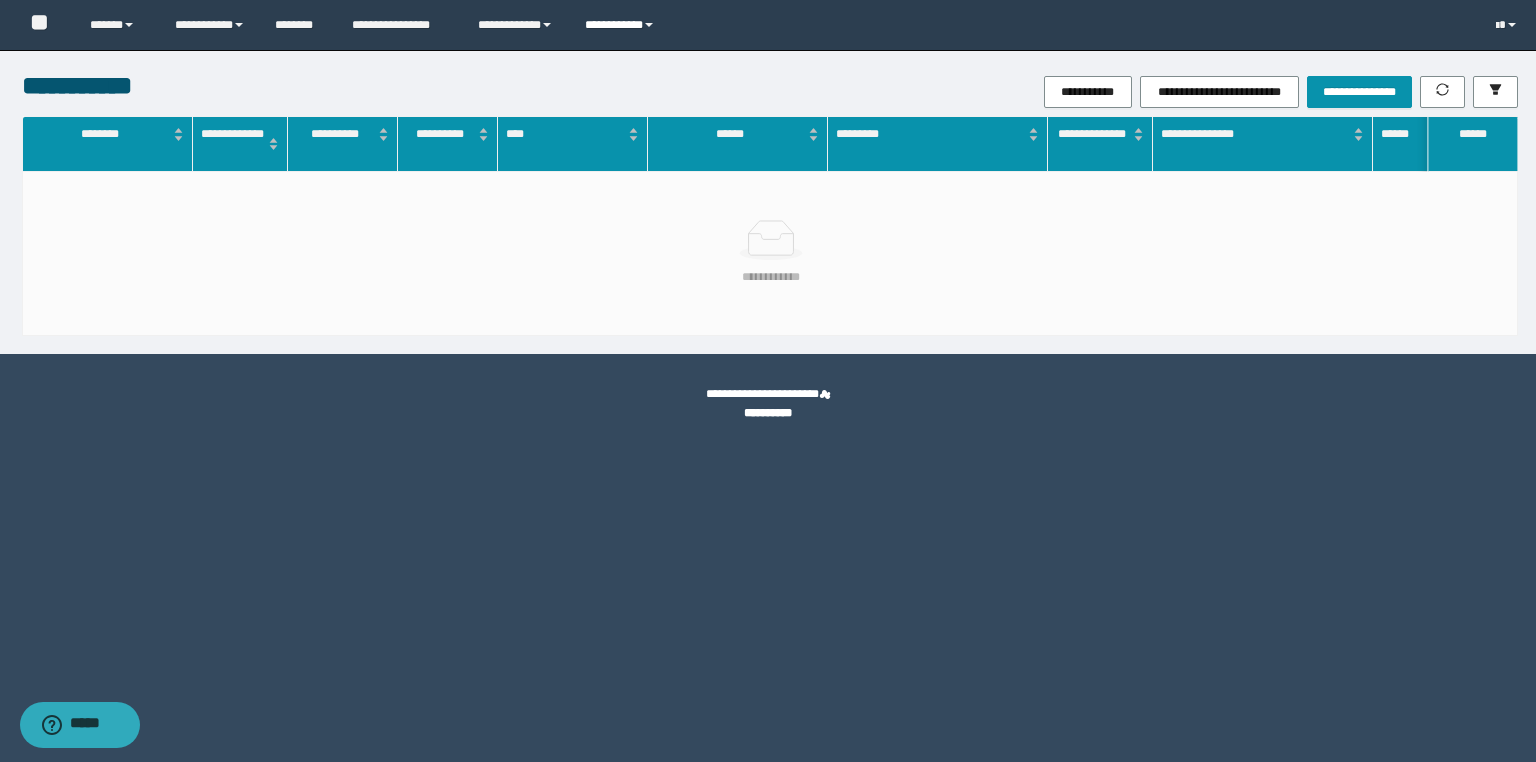 click on "**********" at bounding box center (622, 25) 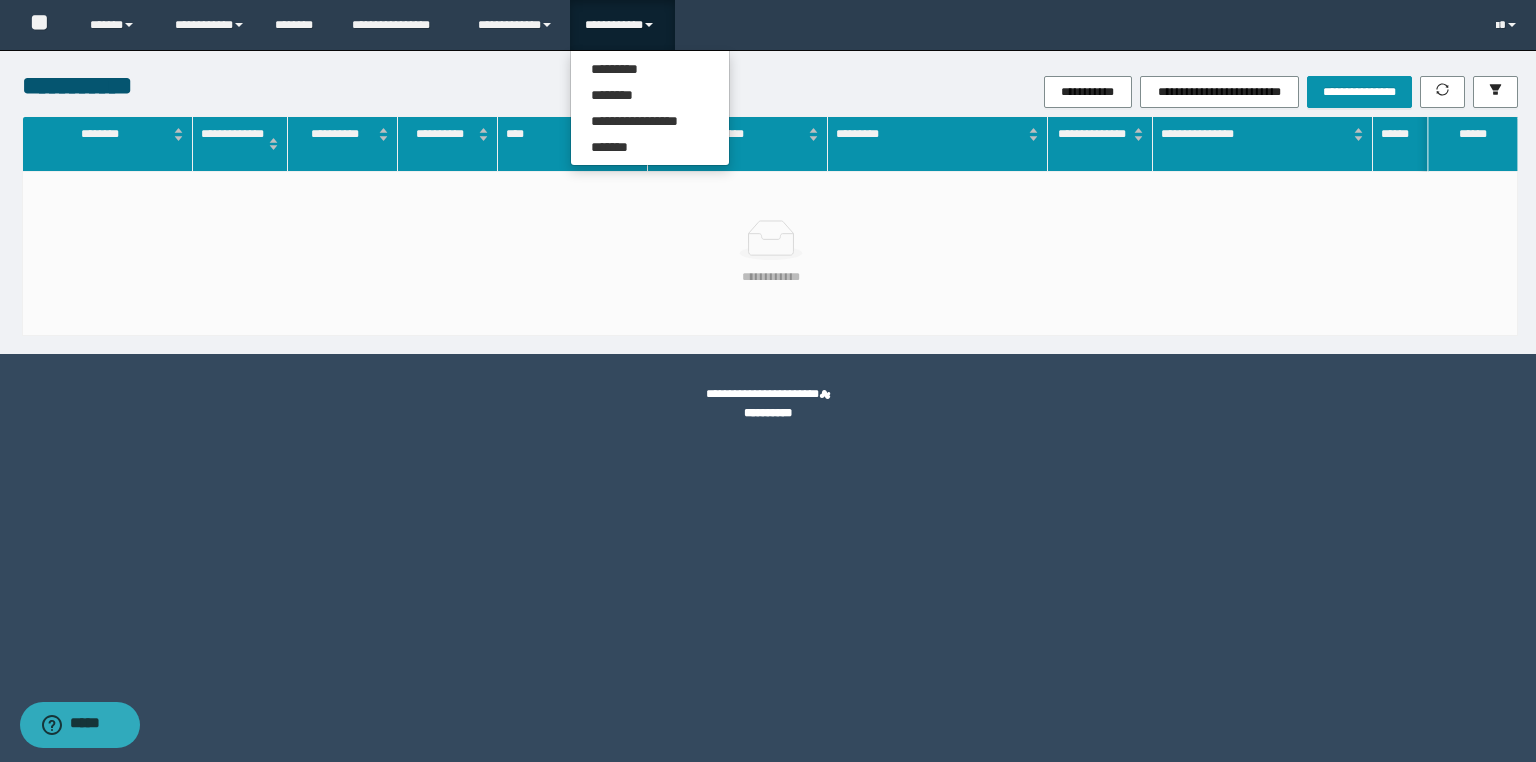 click on "**********" at bounding box center (650, 108) 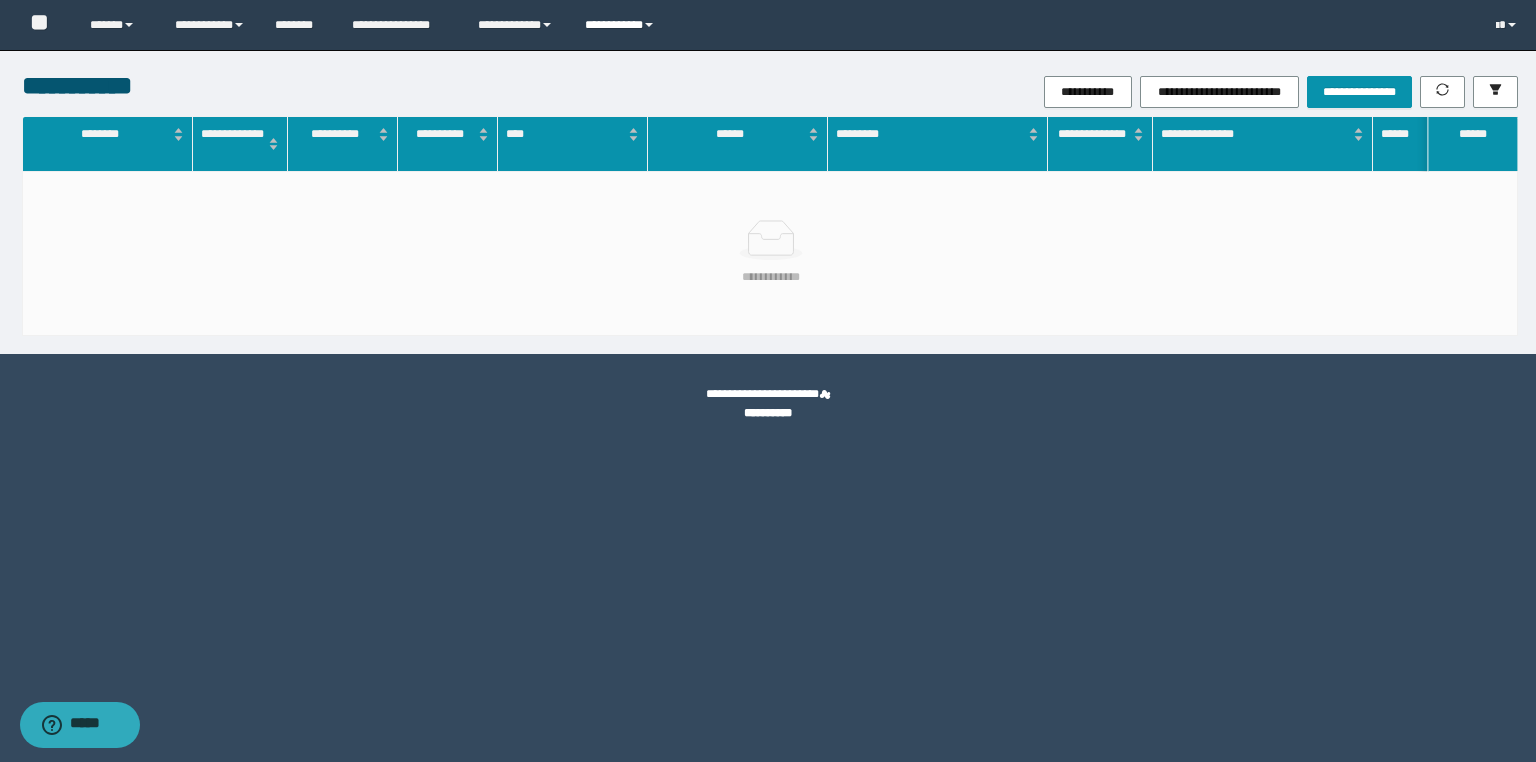 click on "**********" at bounding box center [622, 25] 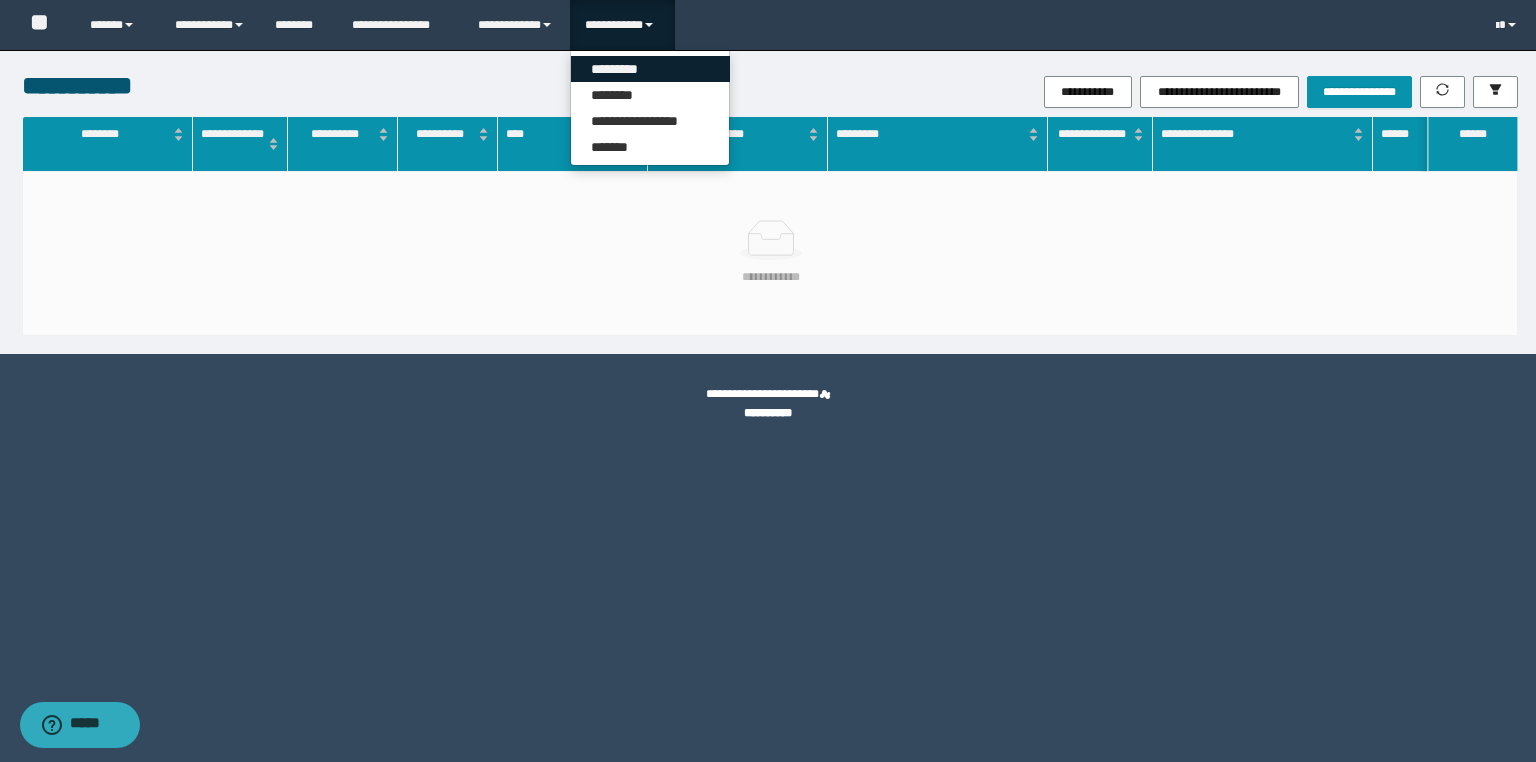click on "*********" at bounding box center (650, 69) 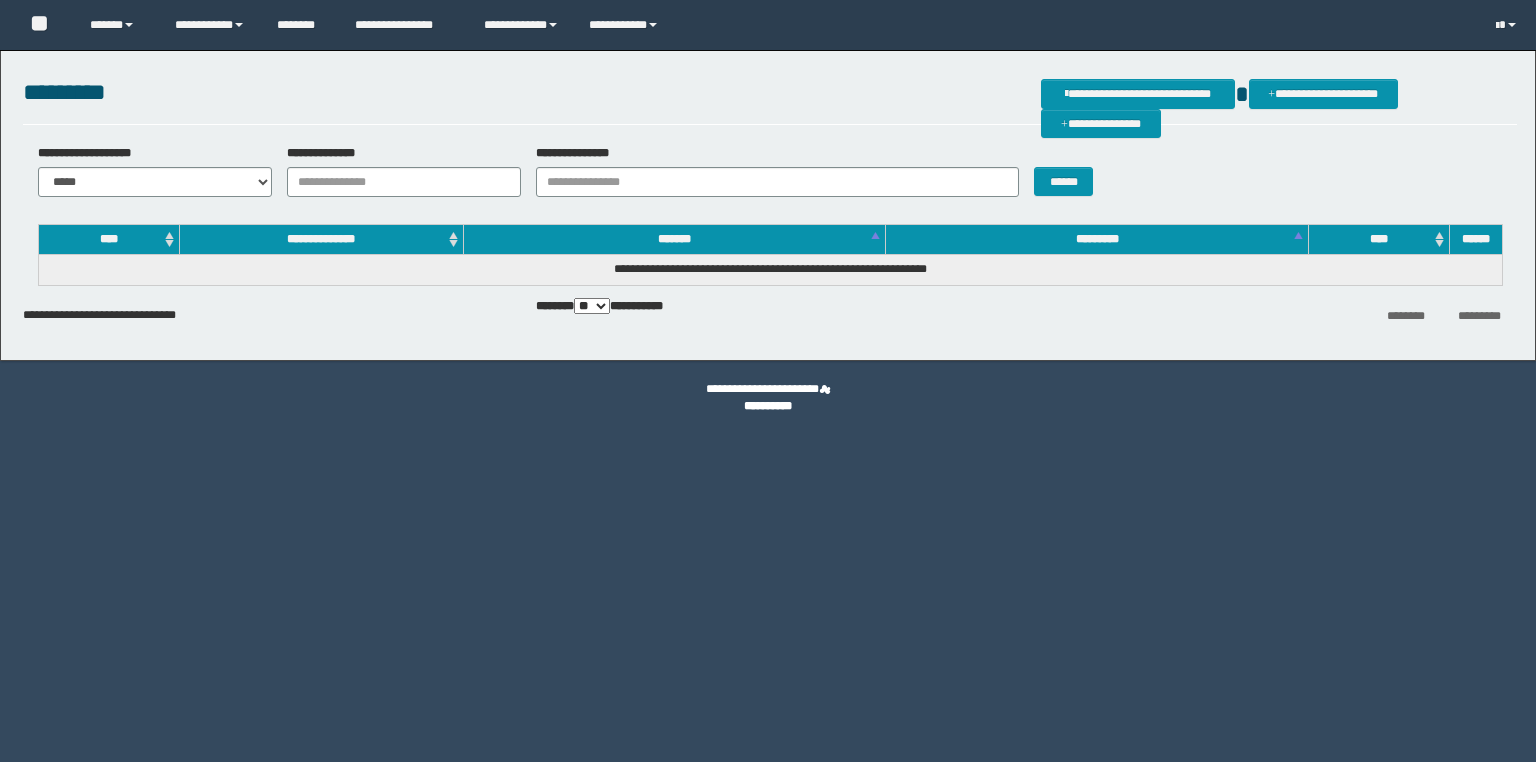 scroll, scrollTop: 0, scrollLeft: 0, axis: both 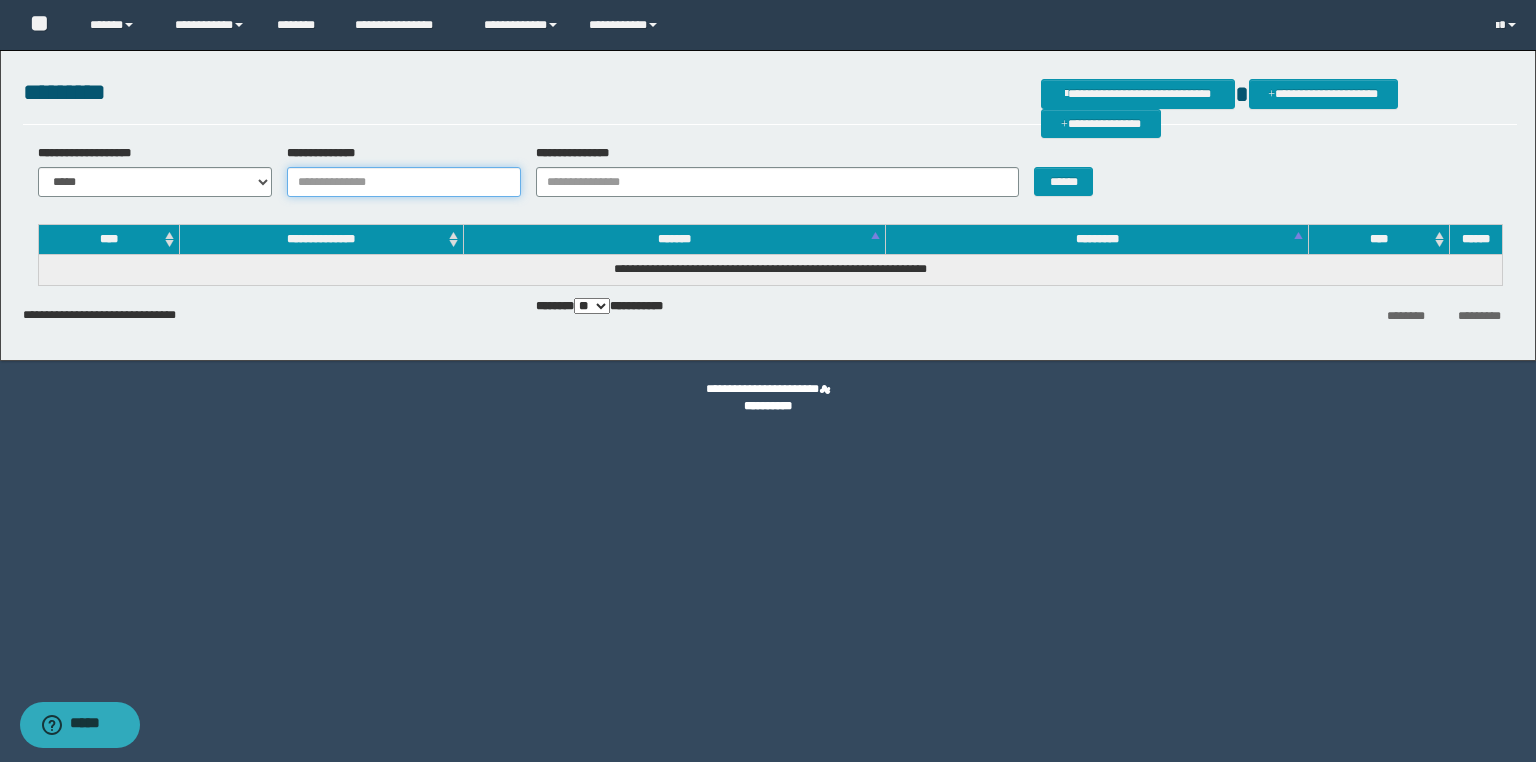 click on "**********" at bounding box center [404, 182] 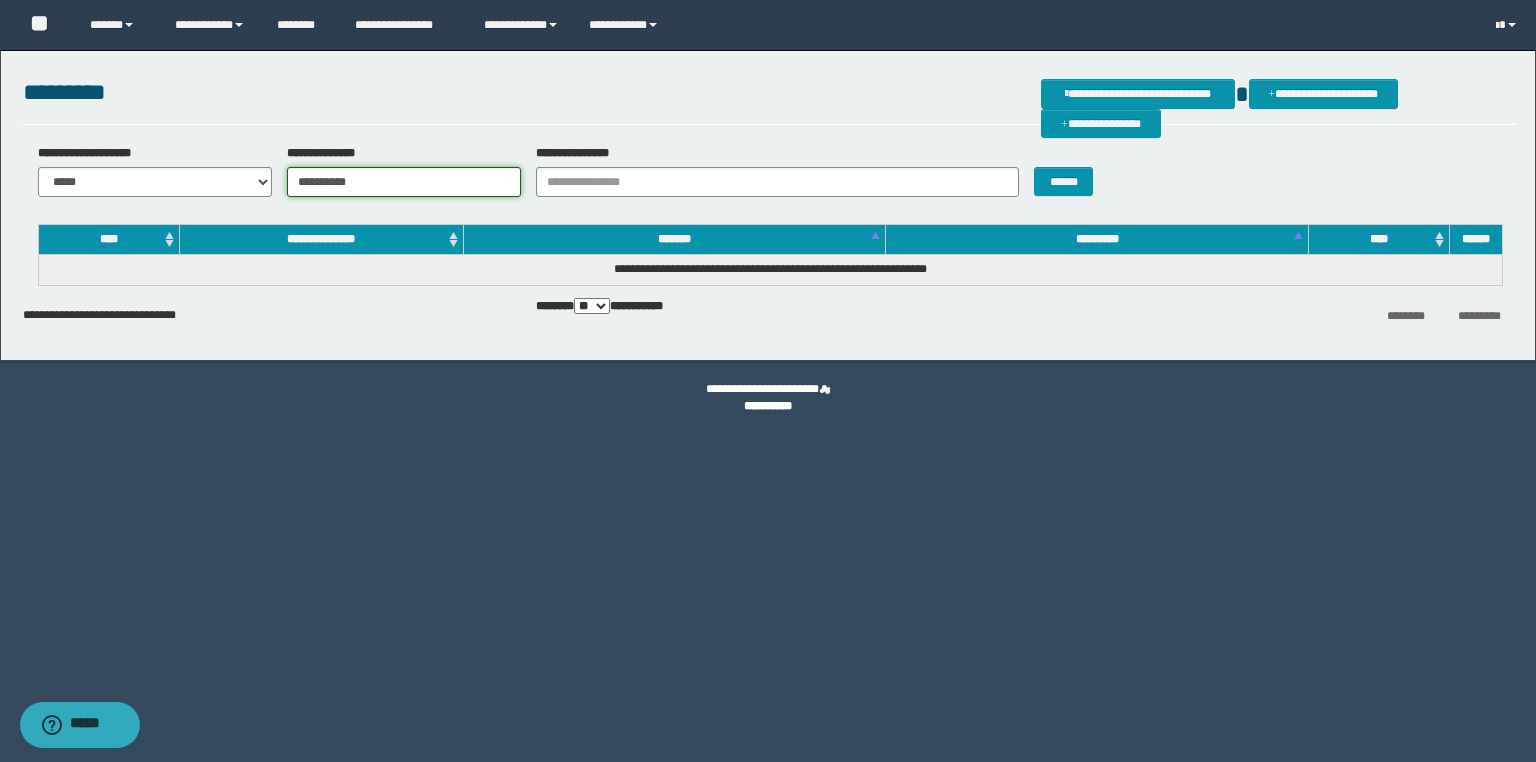 type on "**********" 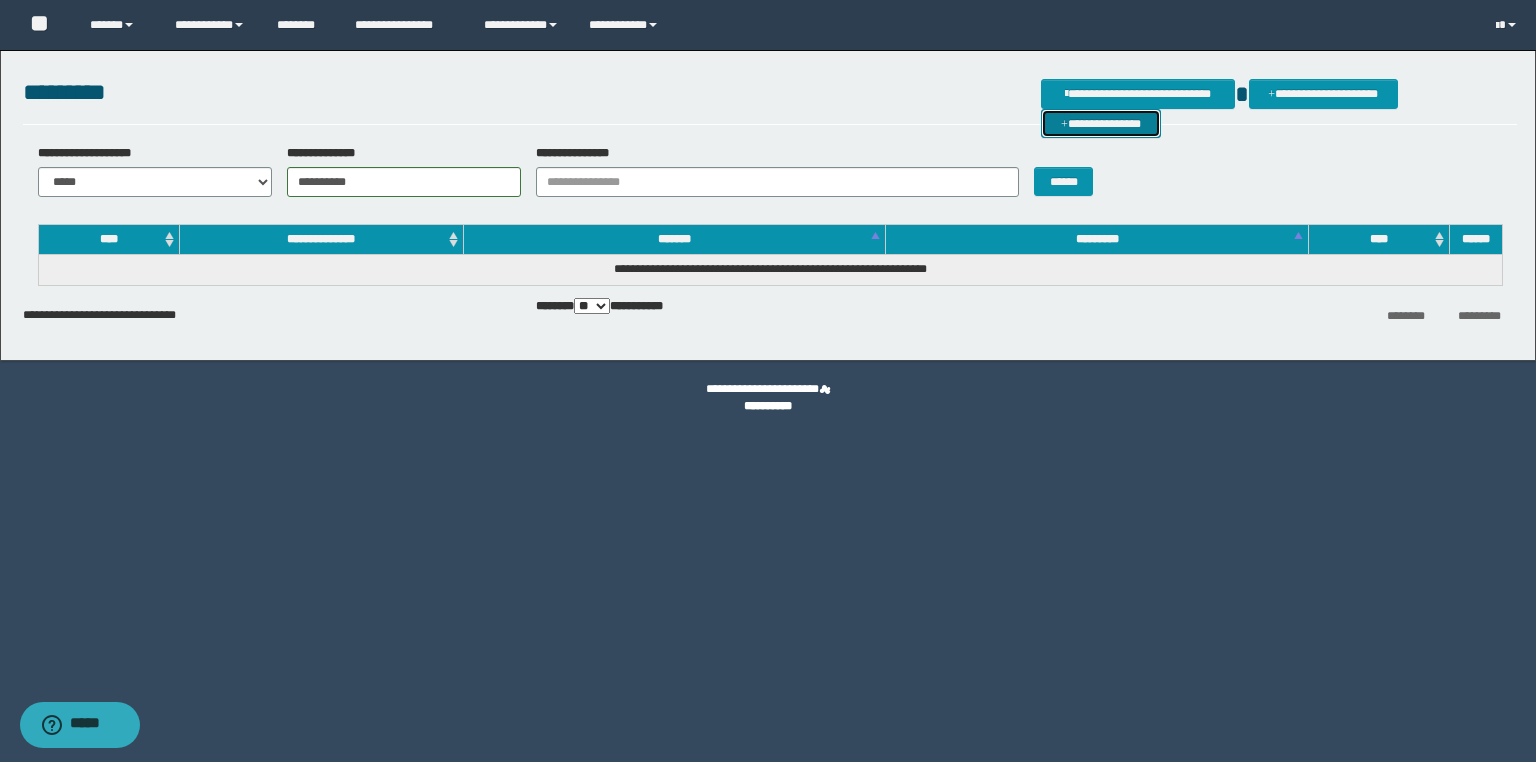 drag, startPoint x: 1453, startPoint y: 83, endPoint x: 1430, endPoint y: 93, distance: 25.079872 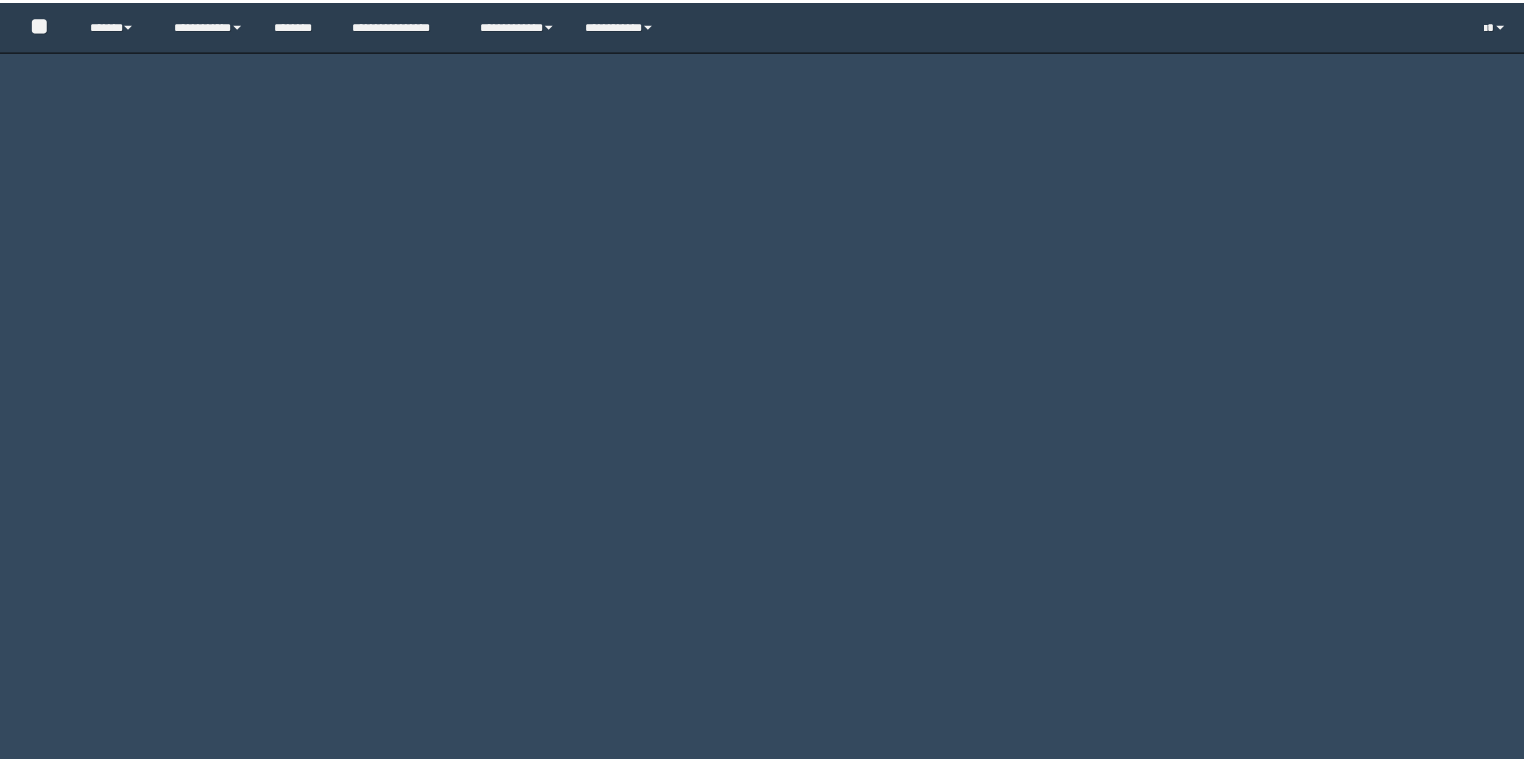 scroll, scrollTop: 0, scrollLeft: 0, axis: both 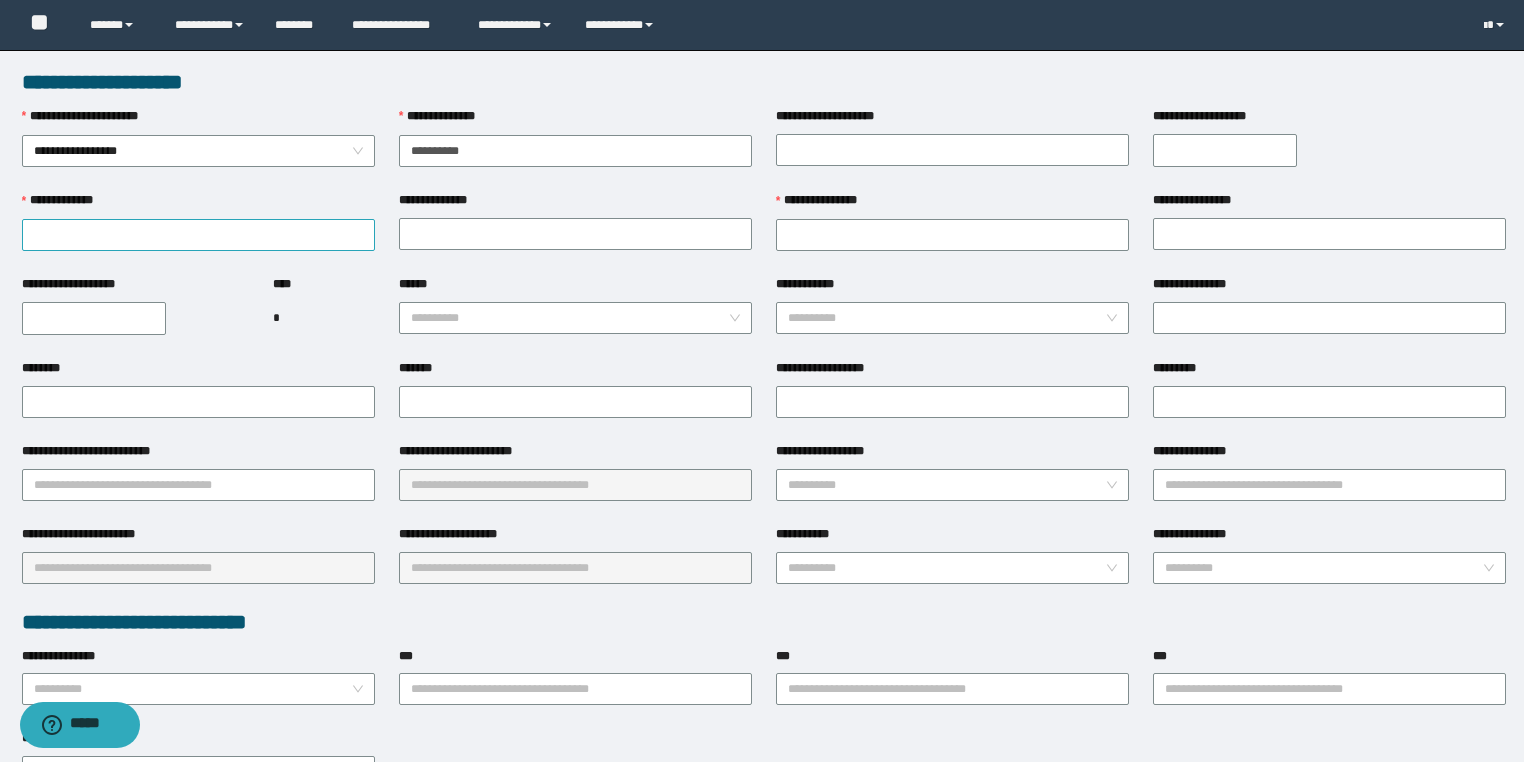 type on "**********" 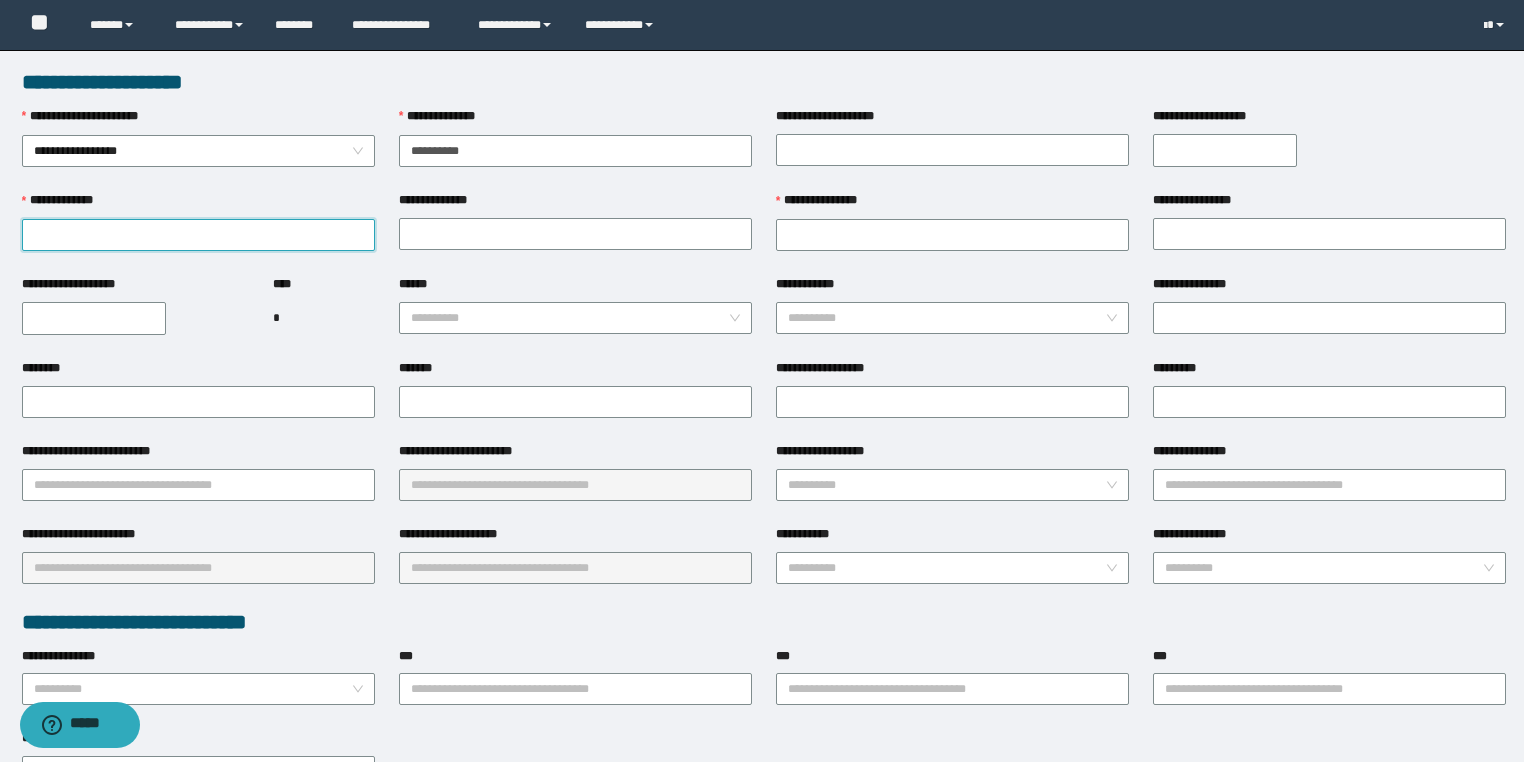 click on "**********" at bounding box center [198, 235] 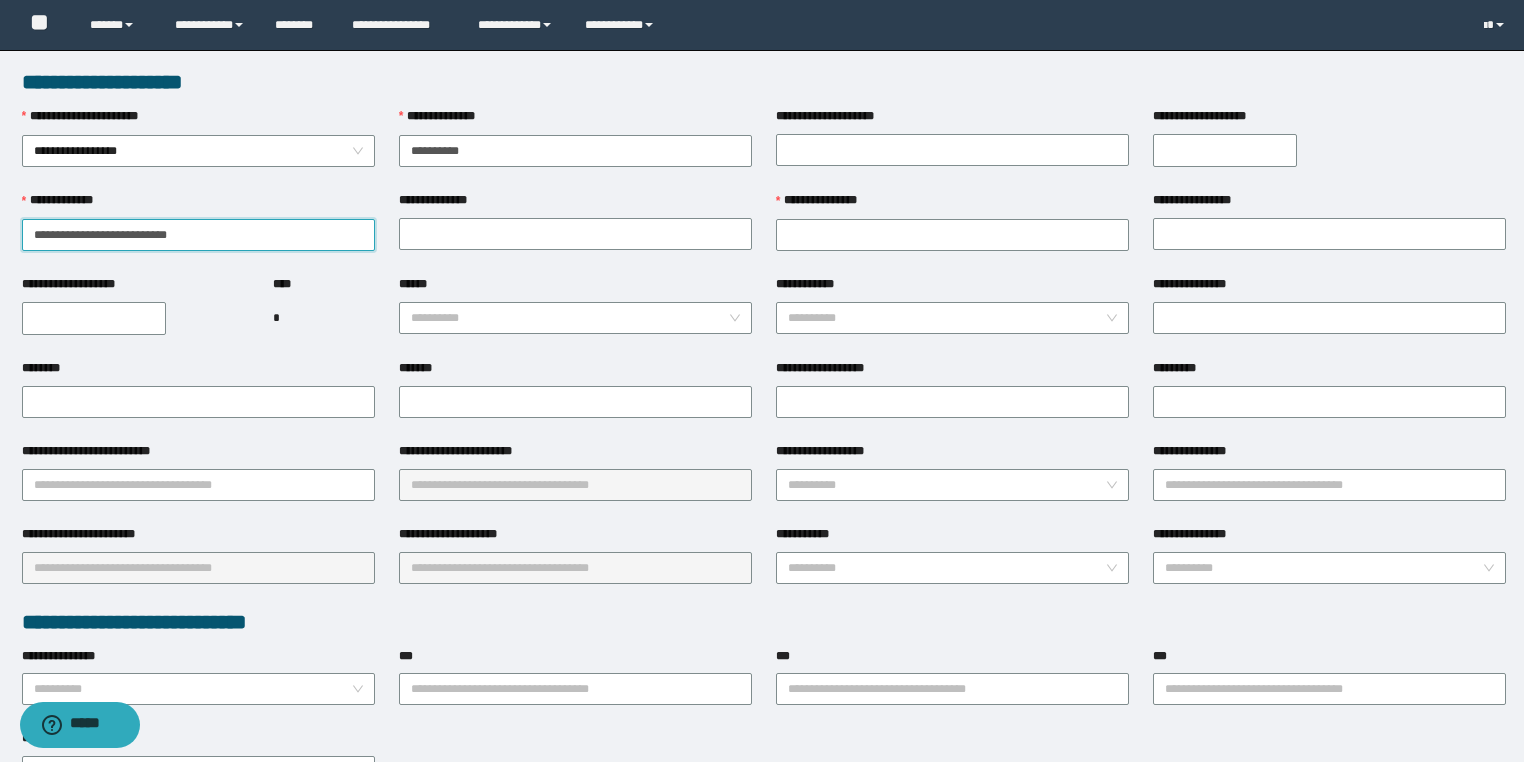 drag, startPoint x: 163, startPoint y: 231, endPoint x: 216, endPoint y: 239, distance: 53.600372 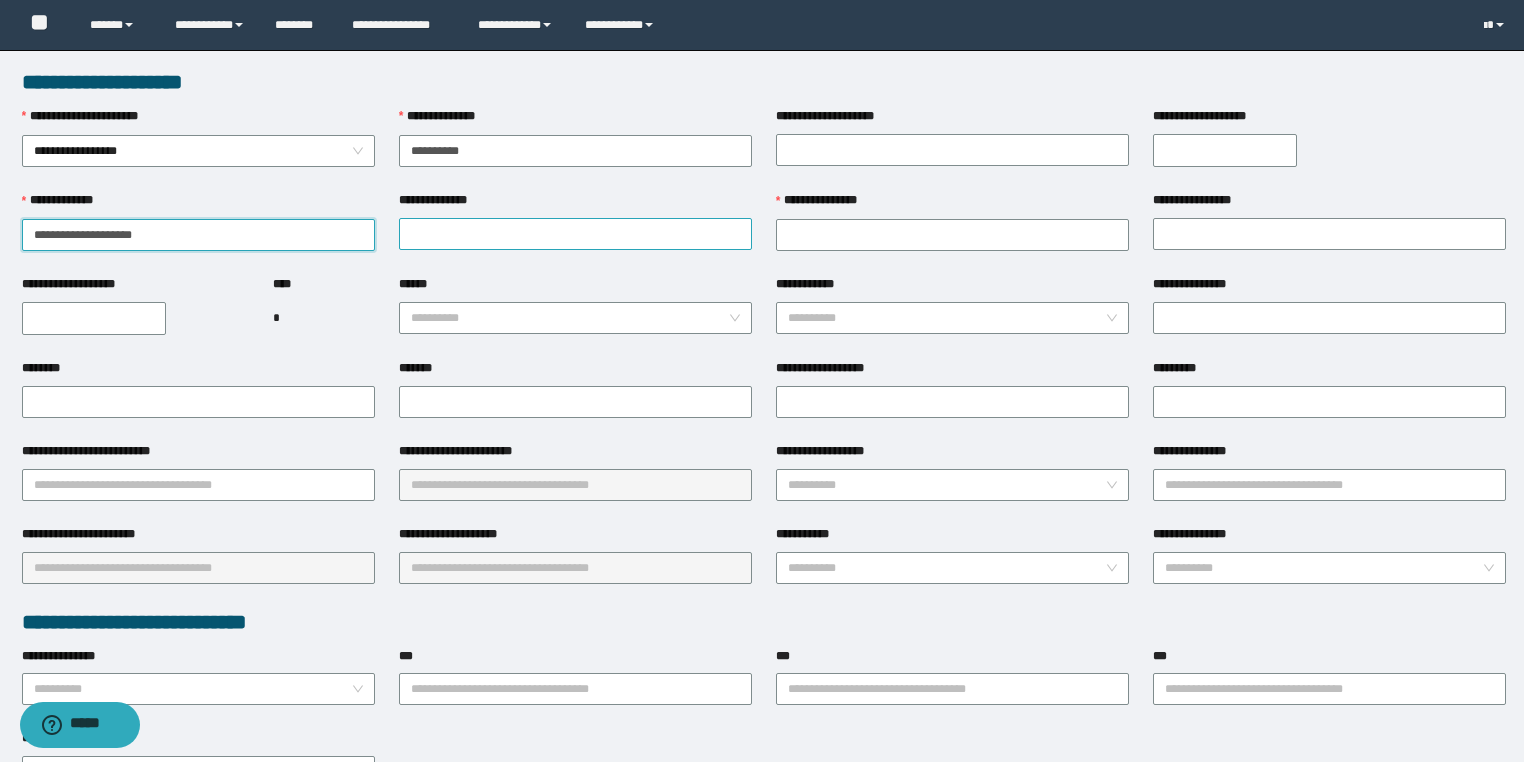 type on "**********" 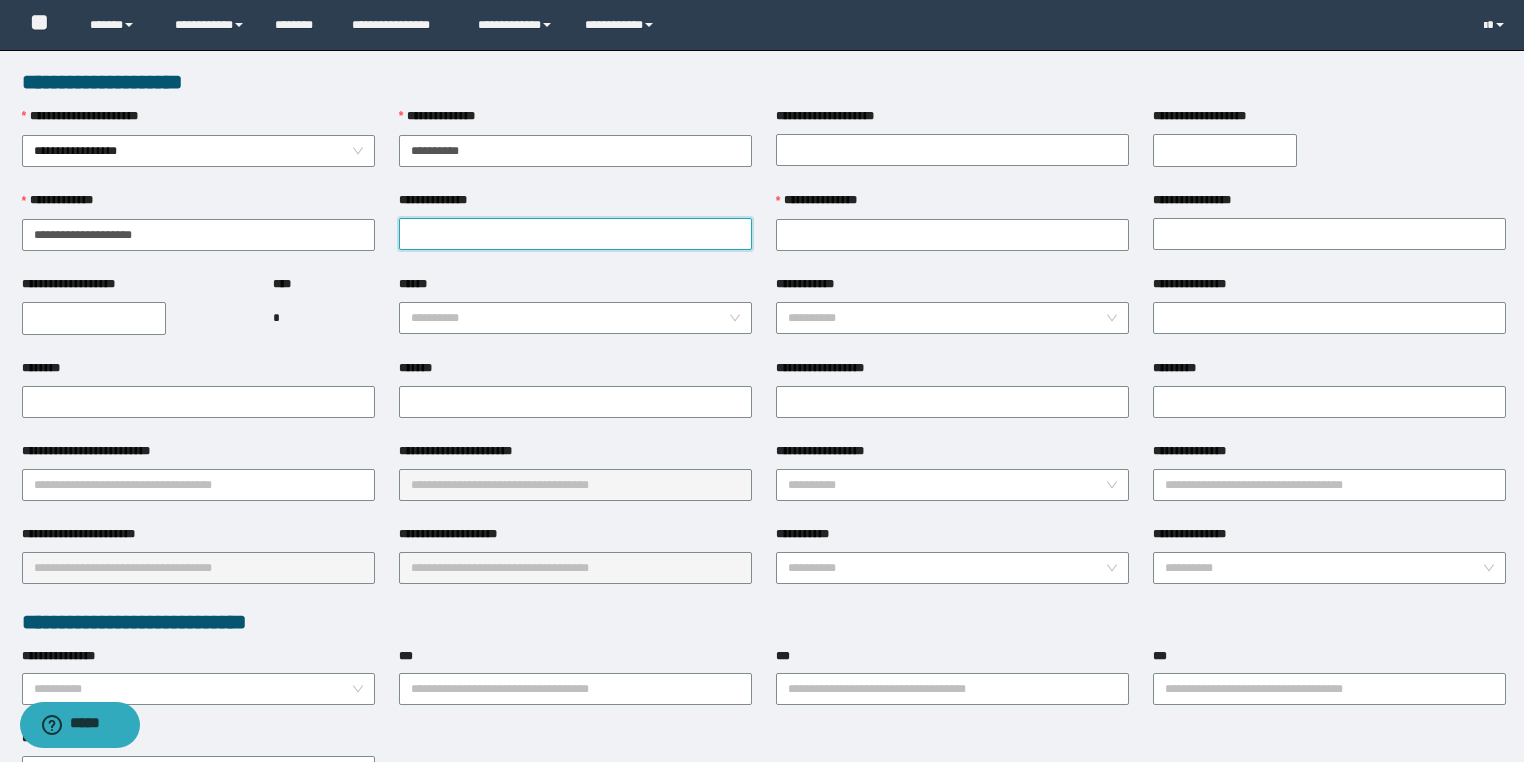 click on "**********" at bounding box center (575, 234) 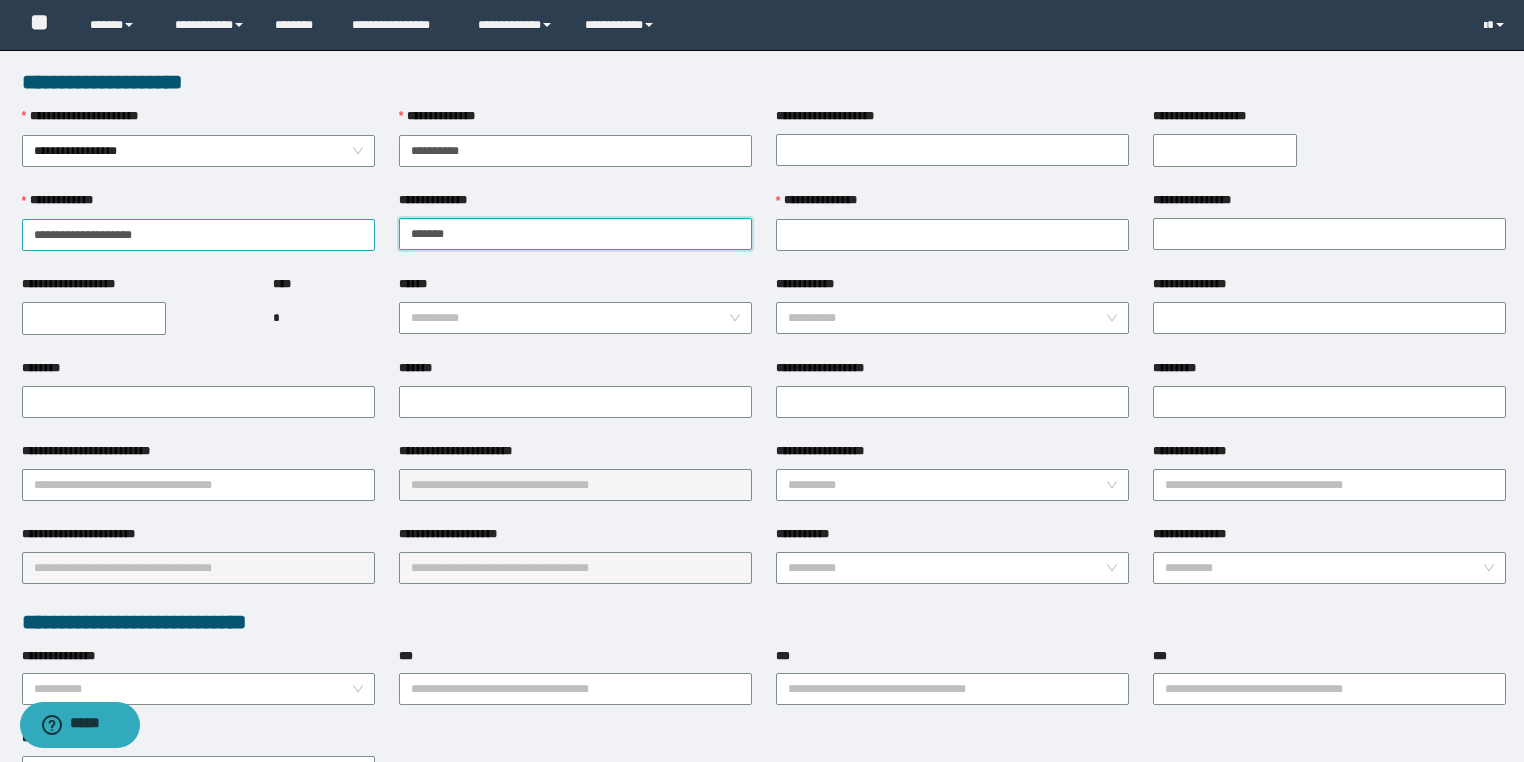 type on "******" 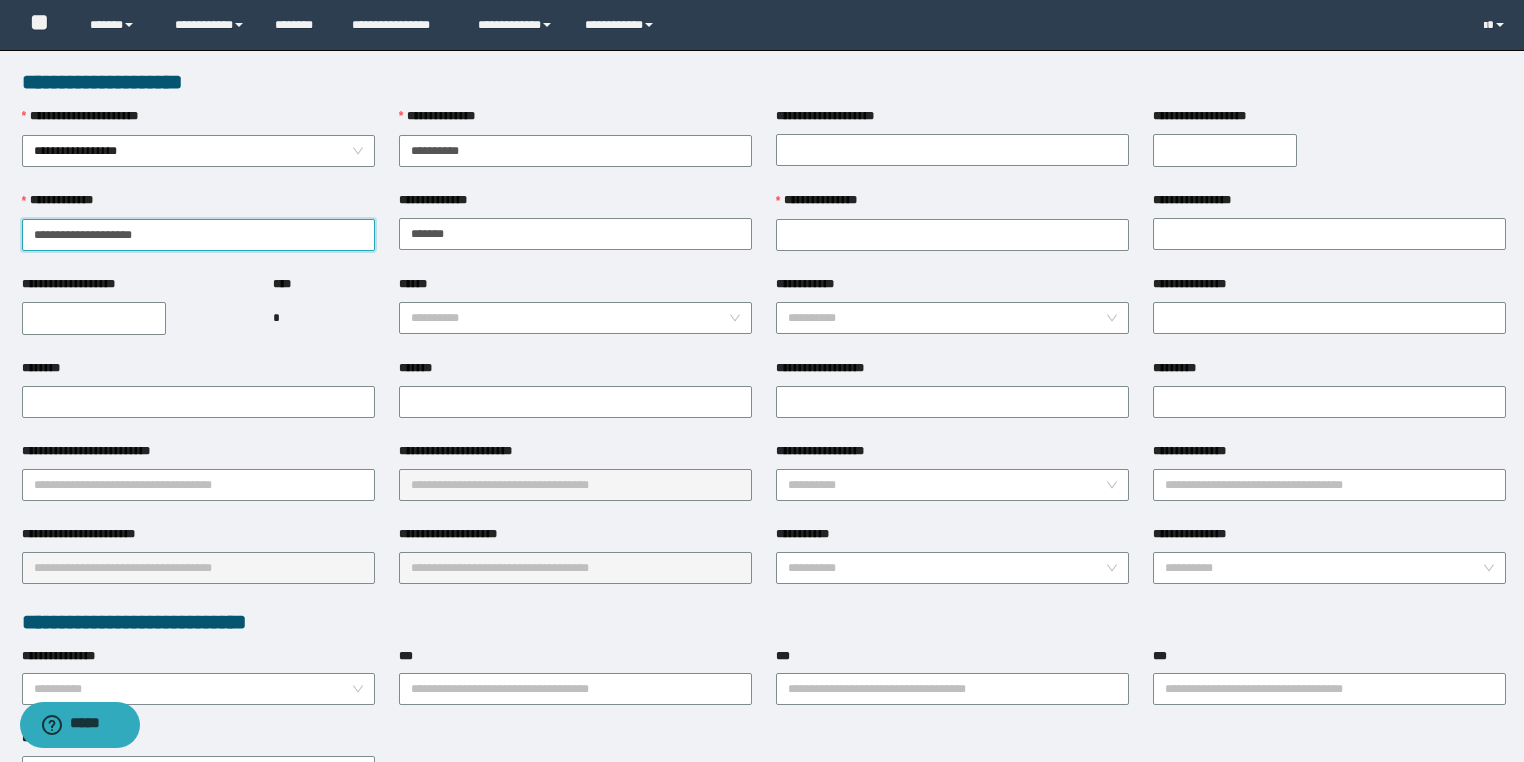 drag, startPoint x: 121, startPoint y: 232, endPoint x: 0, endPoint y: 234, distance: 121.016525 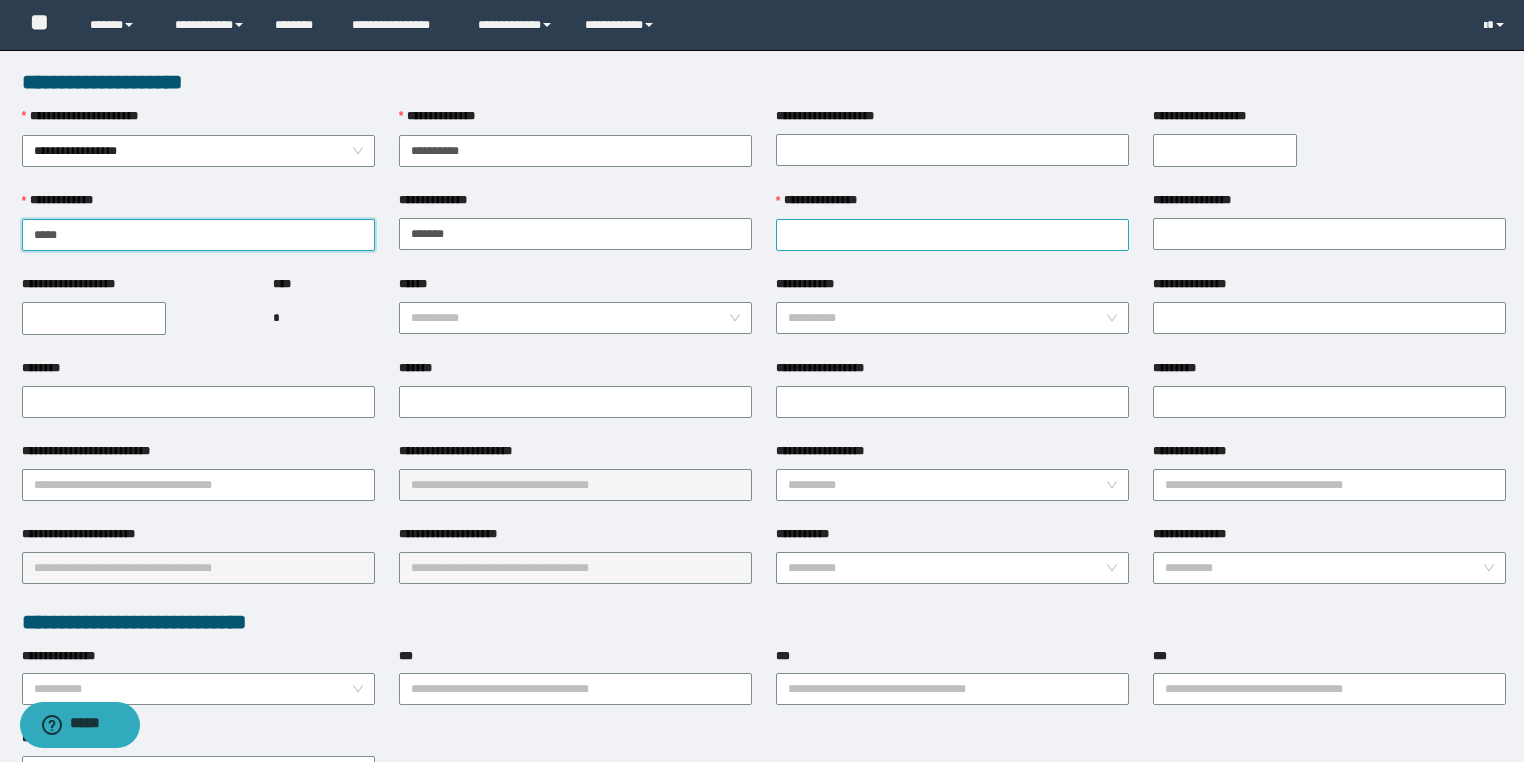 type on "****" 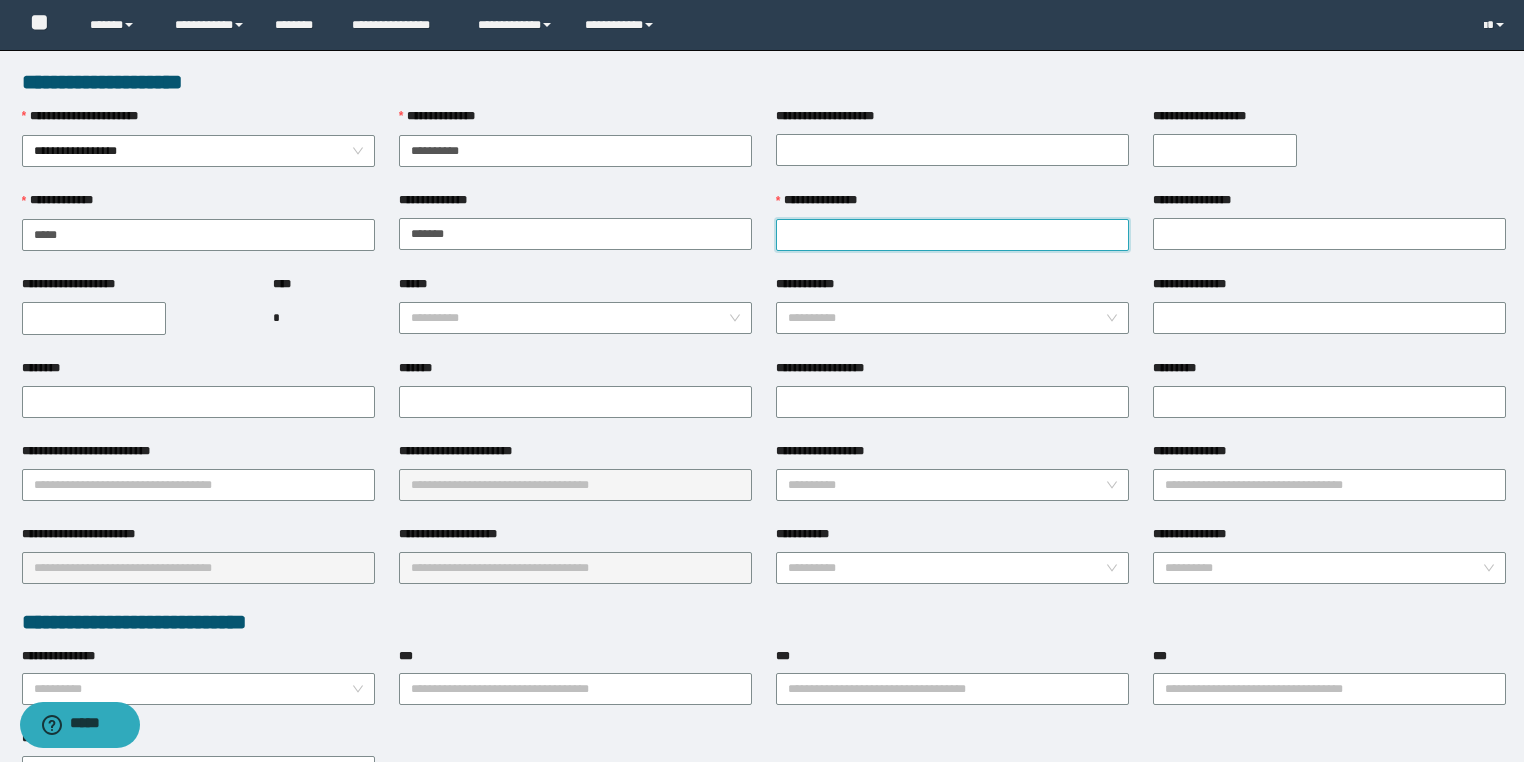 click on "**********" at bounding box center (952, 235) 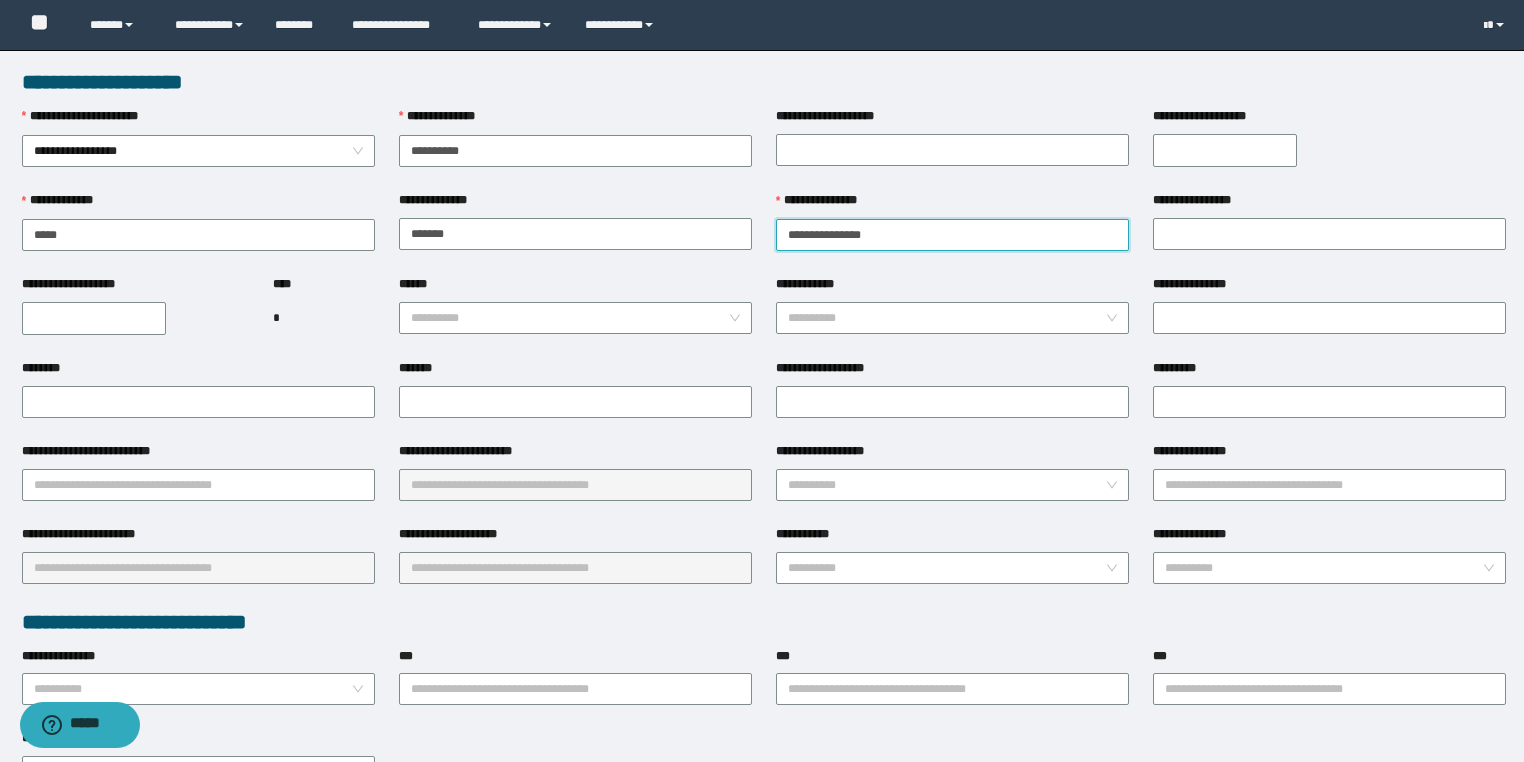 drag, startPoint x: 884, startPoint y: 236, endPoint x: 828, endPoint y: 238, distance: 56.0357 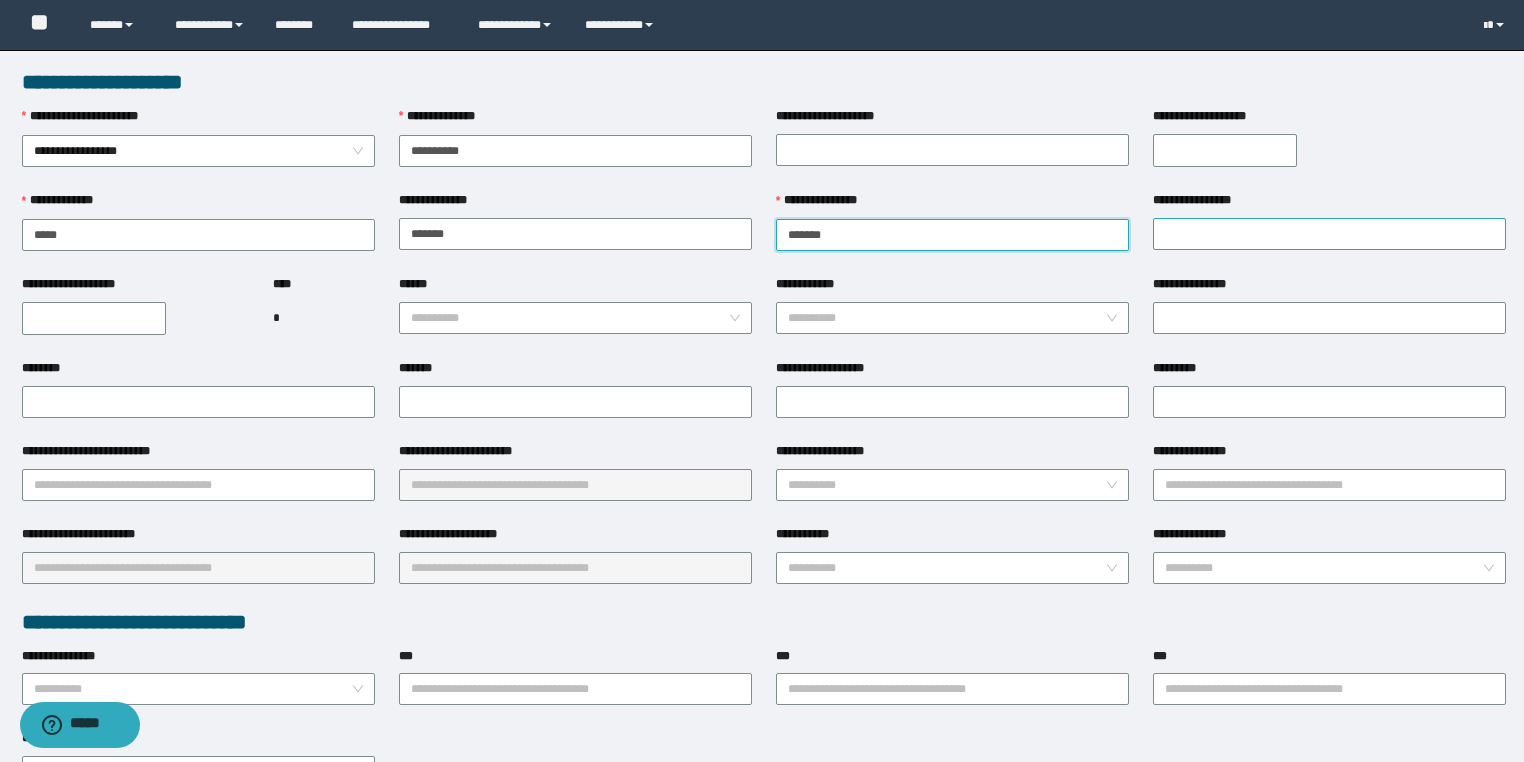 type on "******" 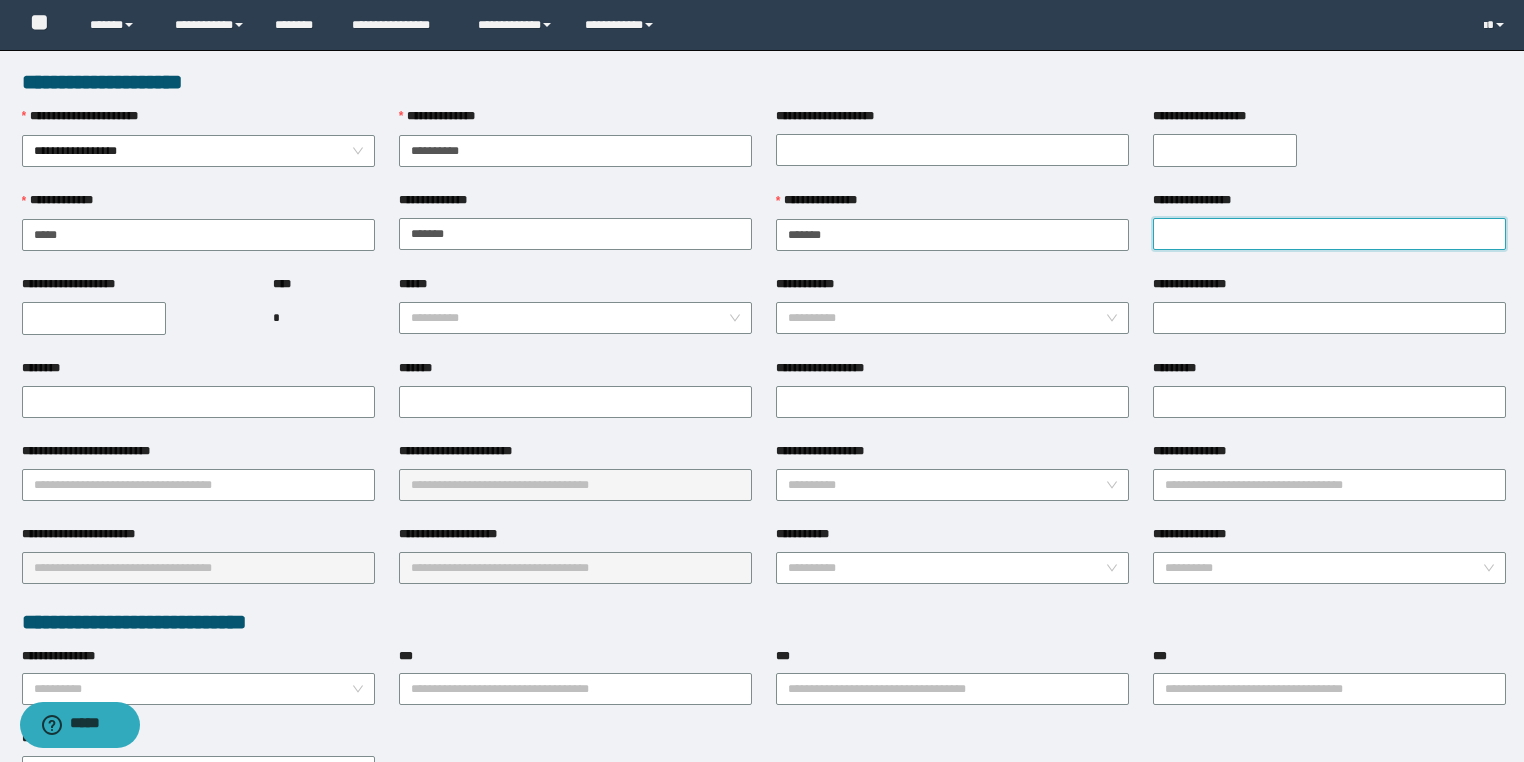 click on "**********" at bounding box center (1329, 234) 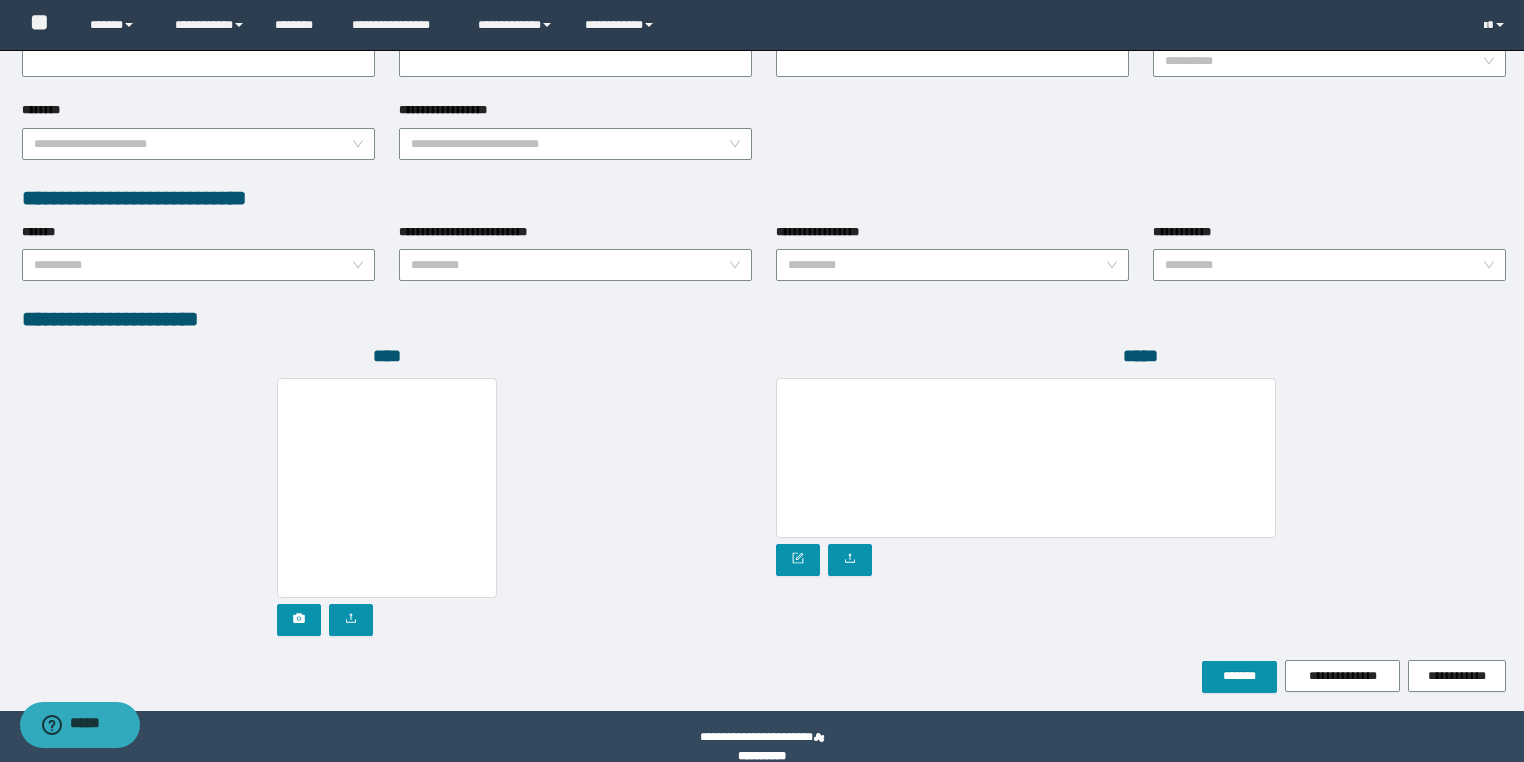 scroll, scrollTop: 939, scrollLeft: 0, axis: vertical 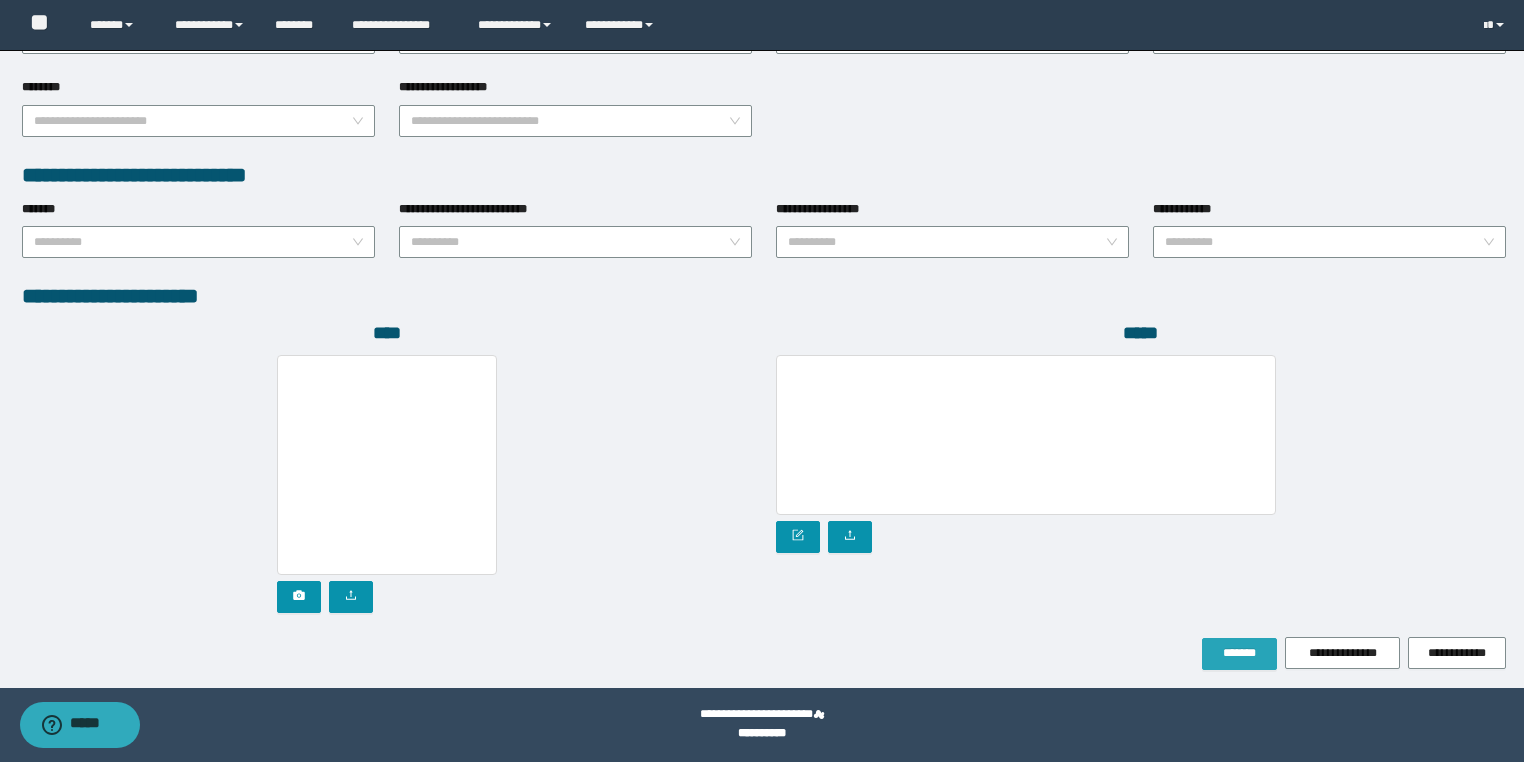 type on "********" 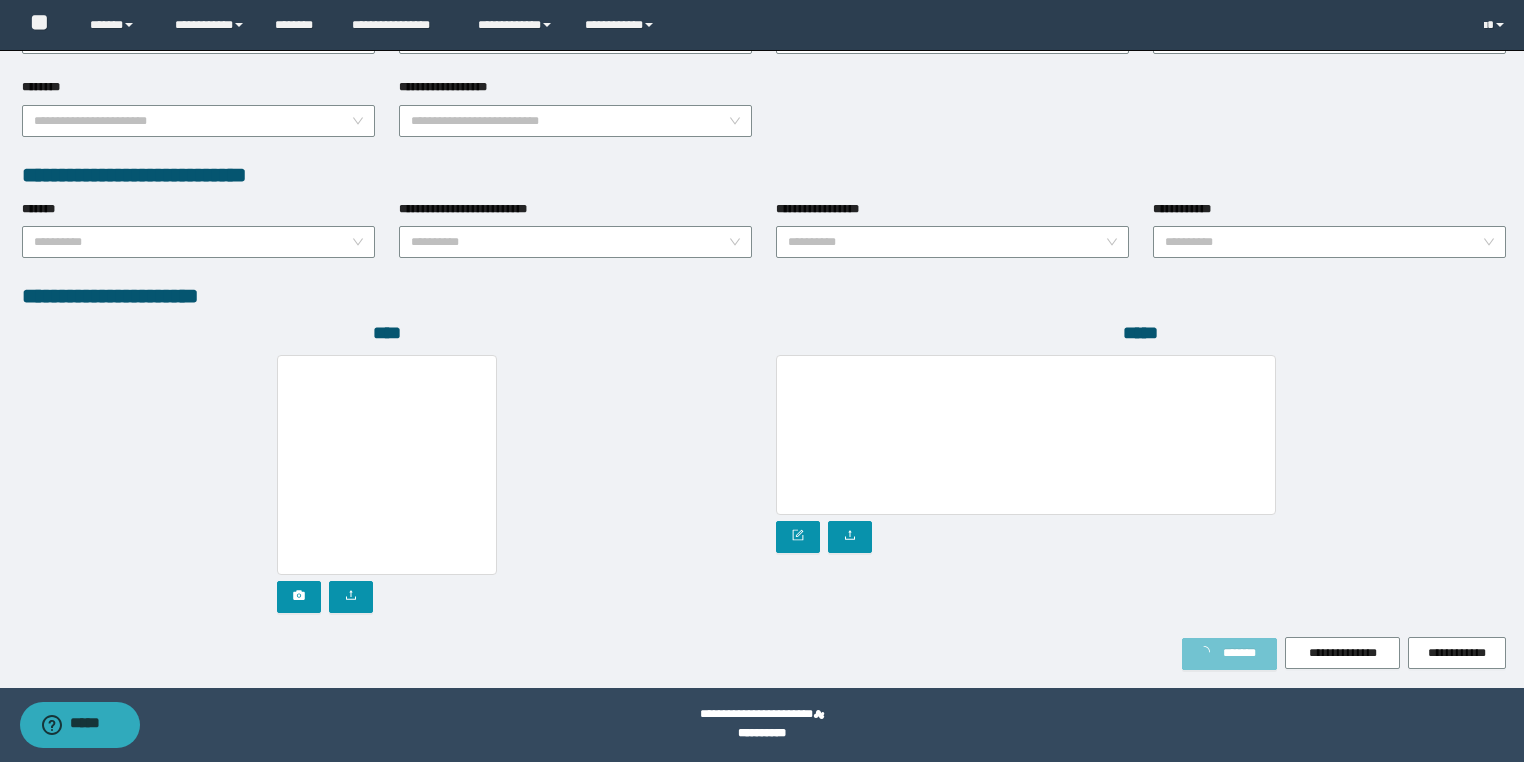 type on "****" 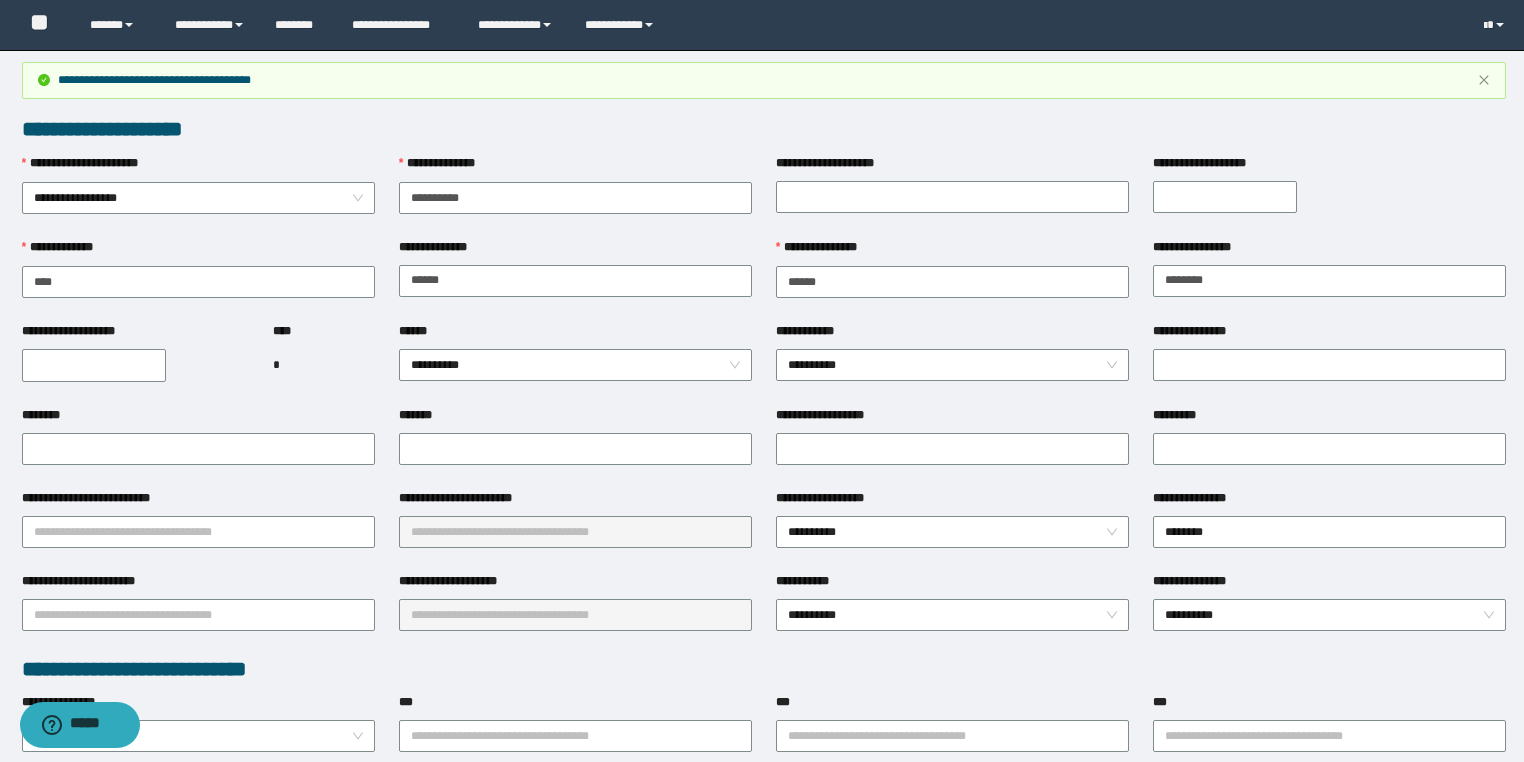 scroll, scrollTop: 0, scrollLeft: 0, axis: both 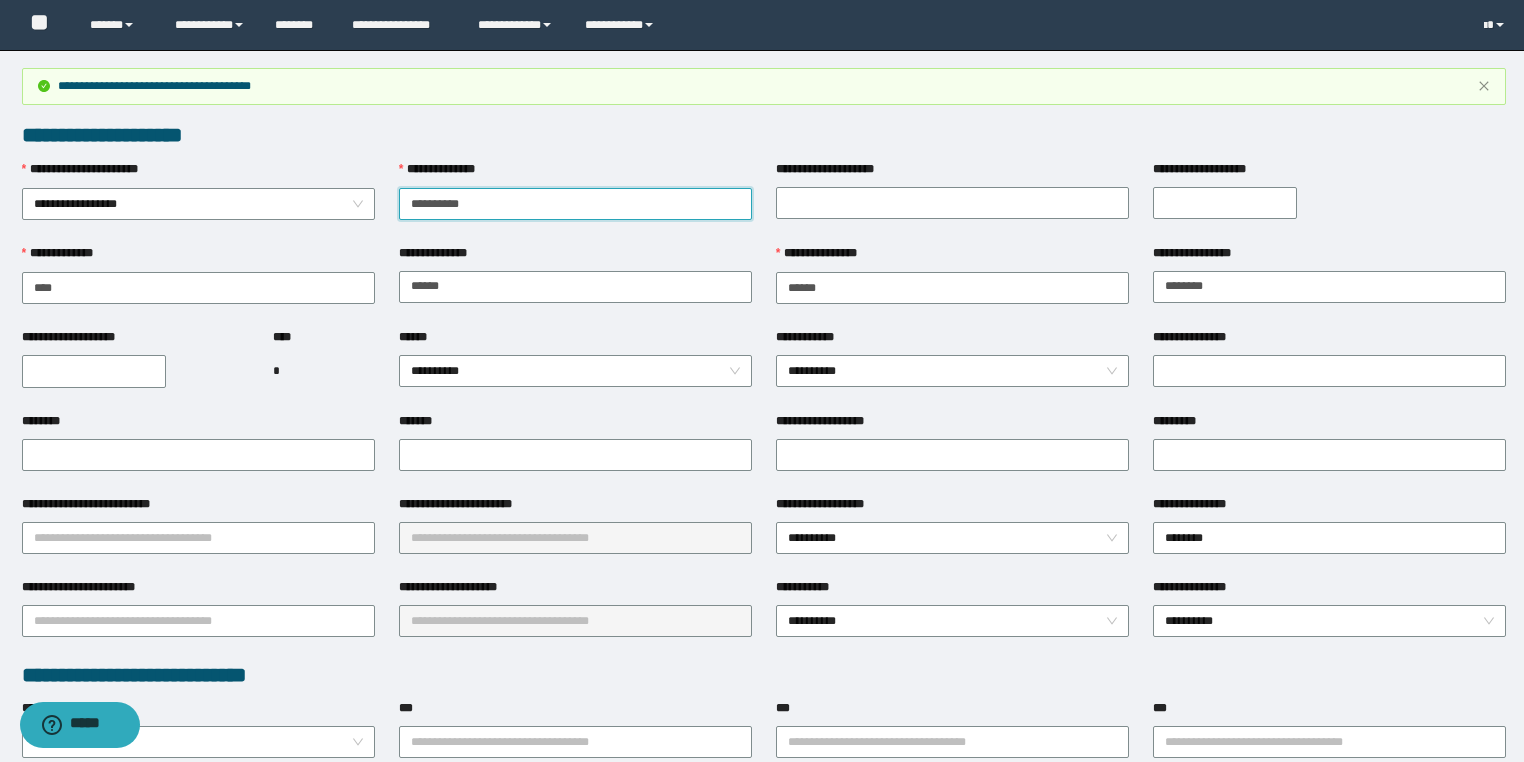 drag, startPoint x: 489, startPoint y: 199, endPoint x: 158, endPoint y: 180, distance: 331.54486 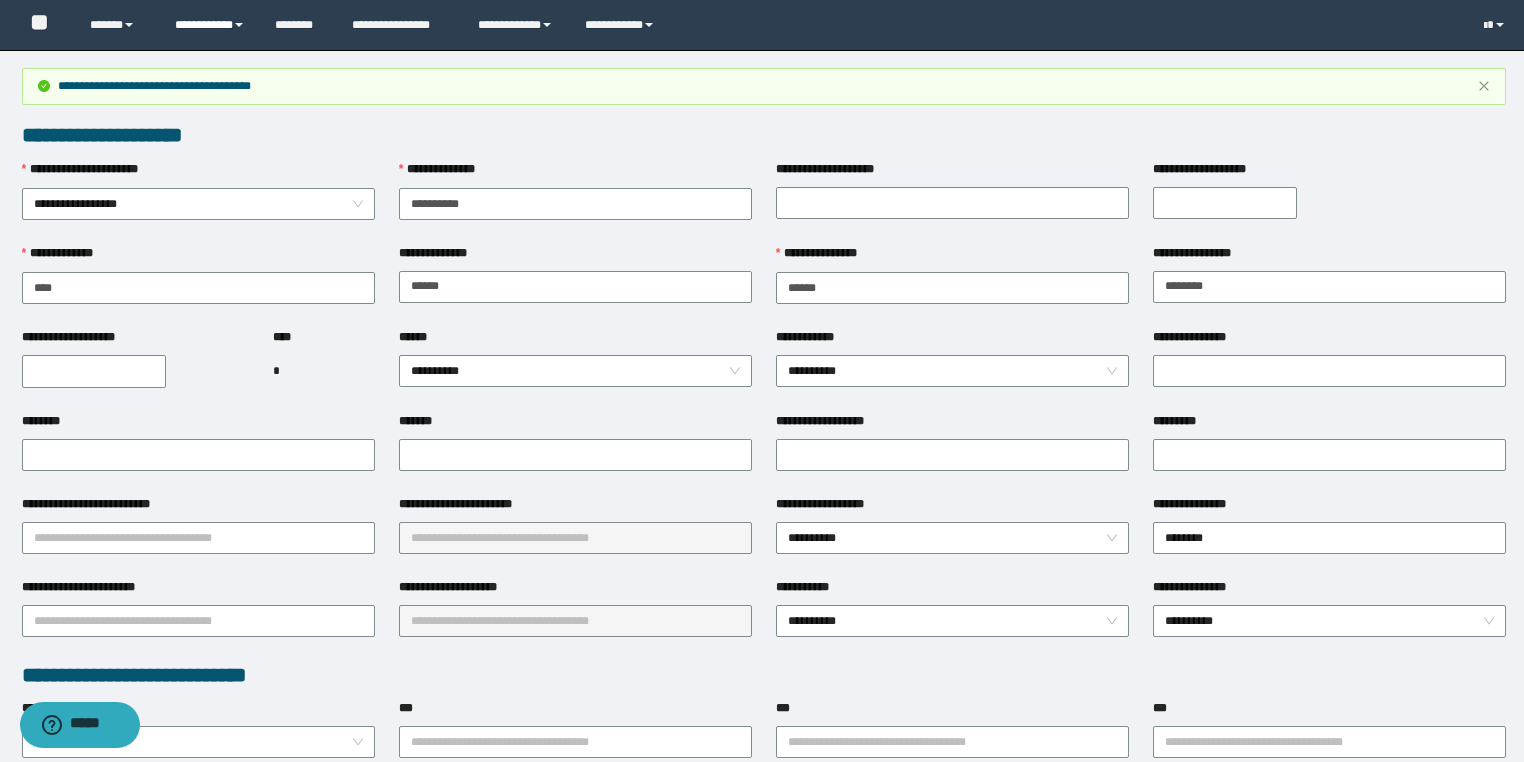 click on "**********" at bounding box center [210, 25] 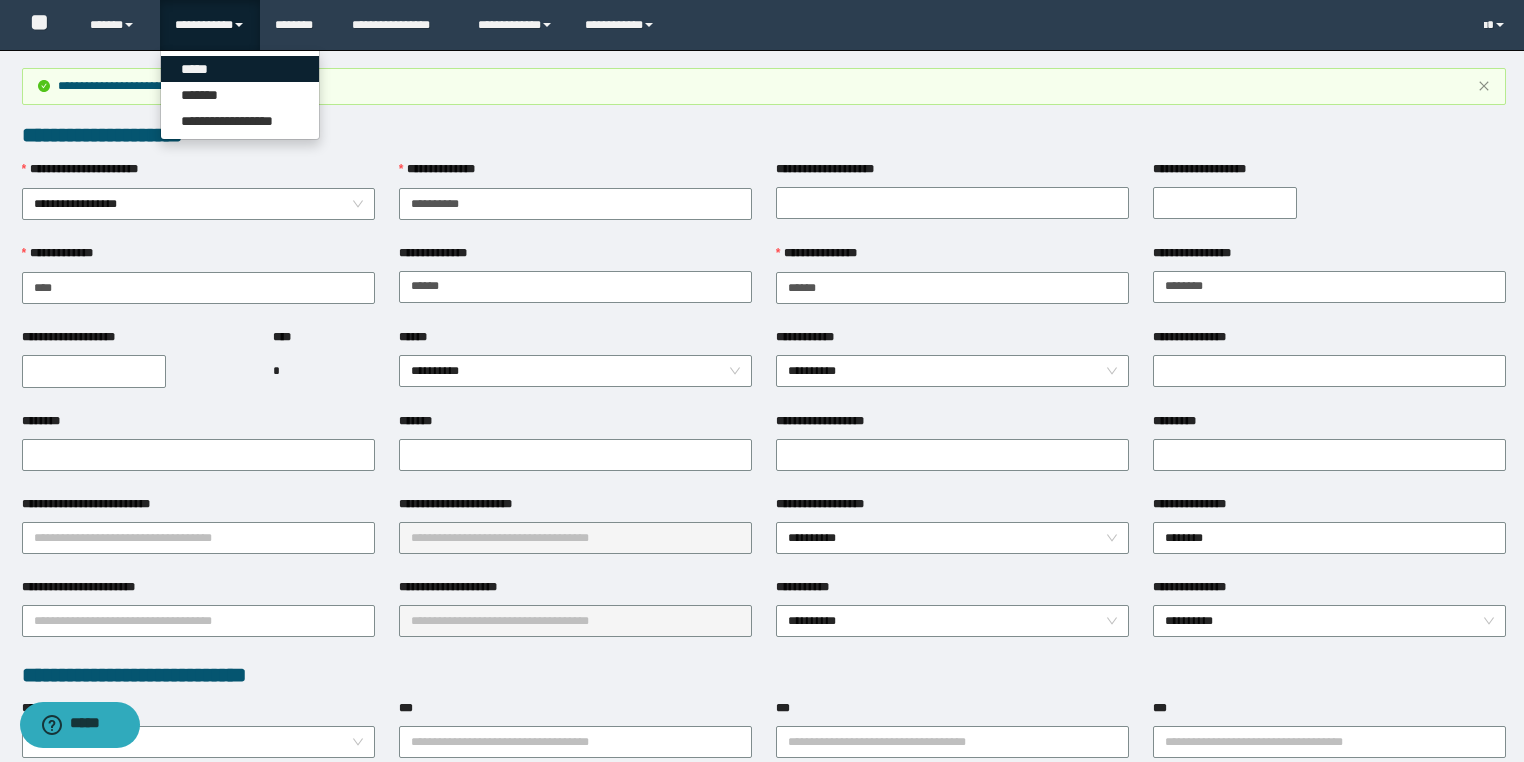 click on "*****" at bounding box center (240, 69) 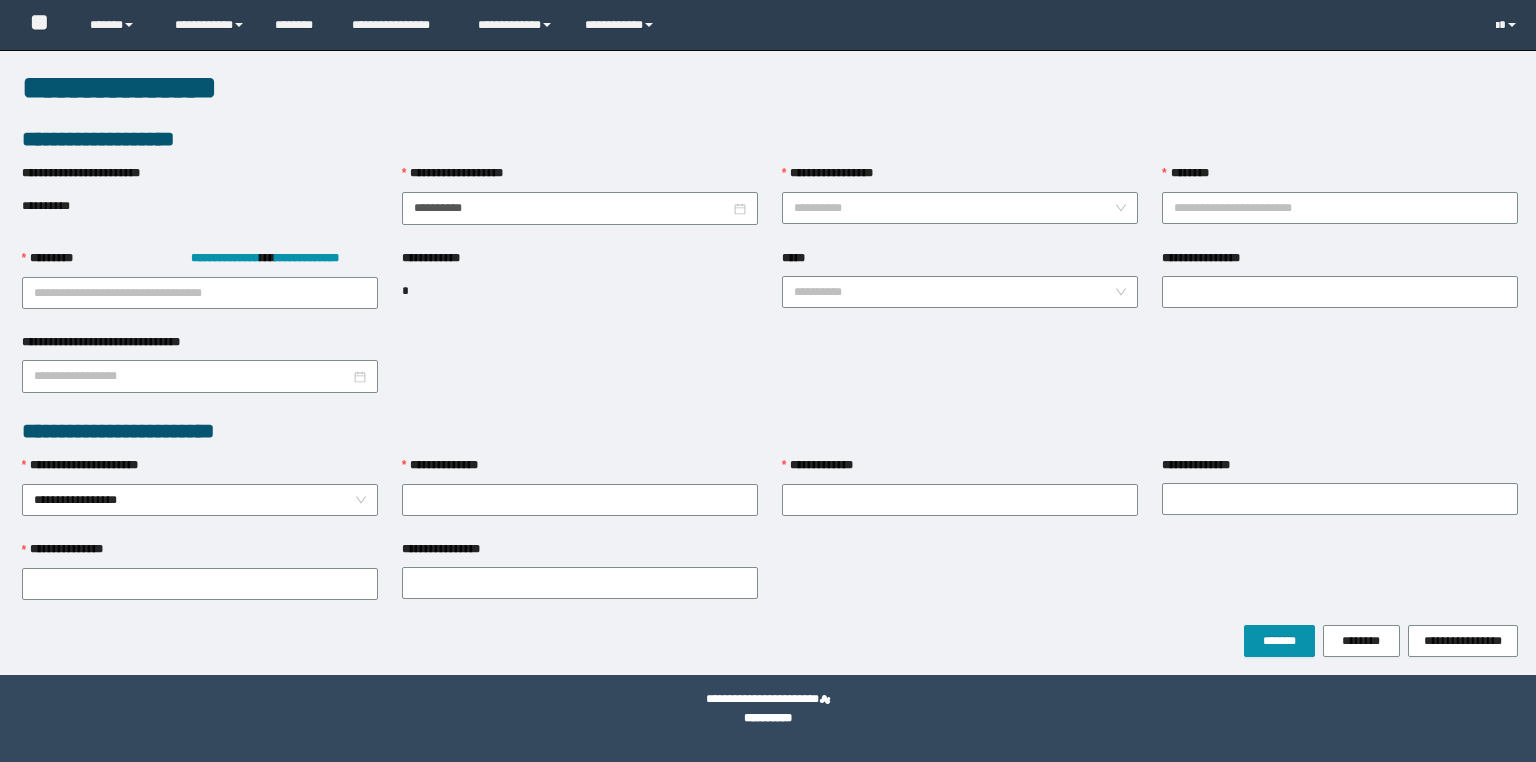 scroll, scrollTop: 0, scrollLeft: 0, axis: both 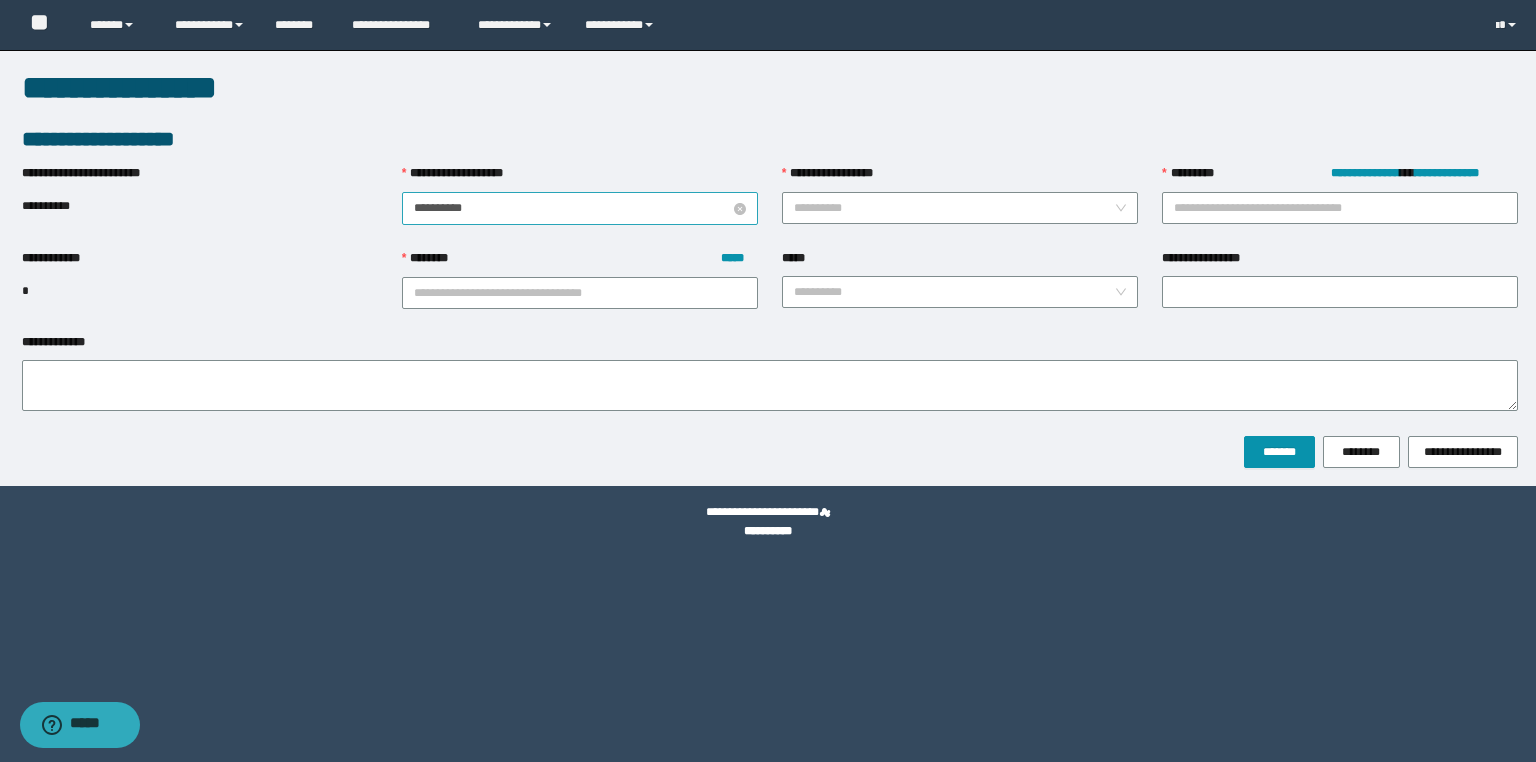 click on "**********" at bounding box center (572, 208) 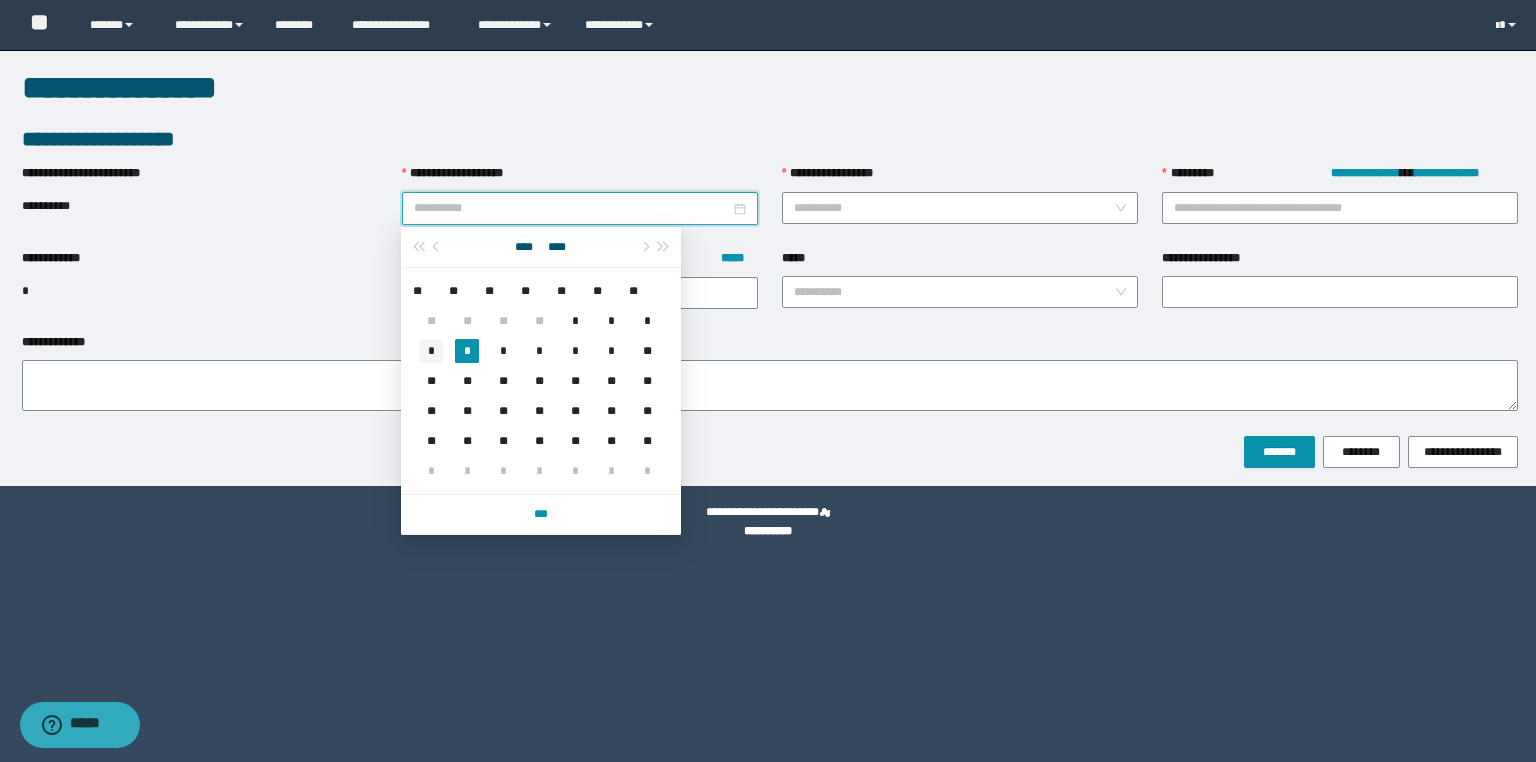 type on "**********" 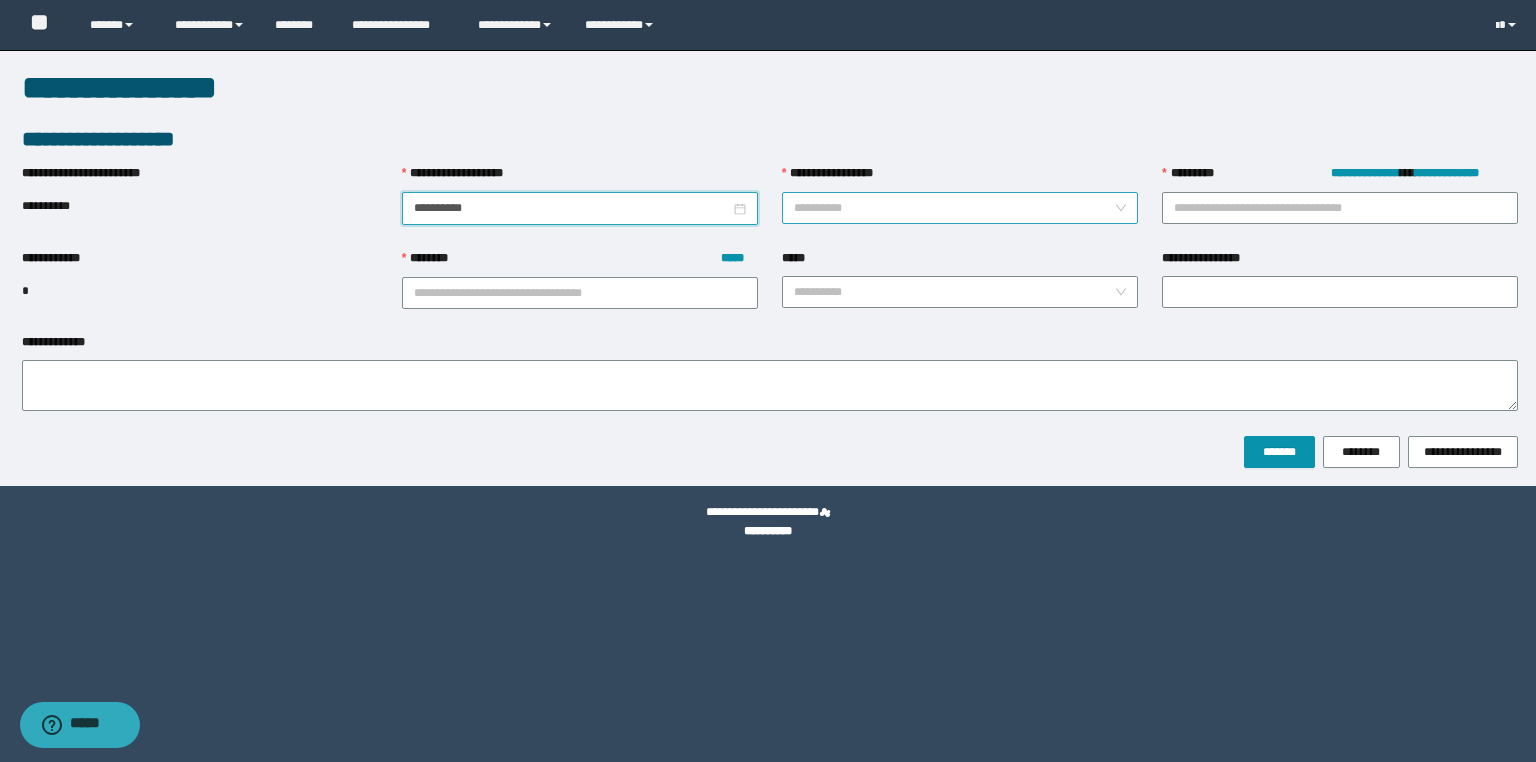 click on "**********" at bounding box center [954, 208] 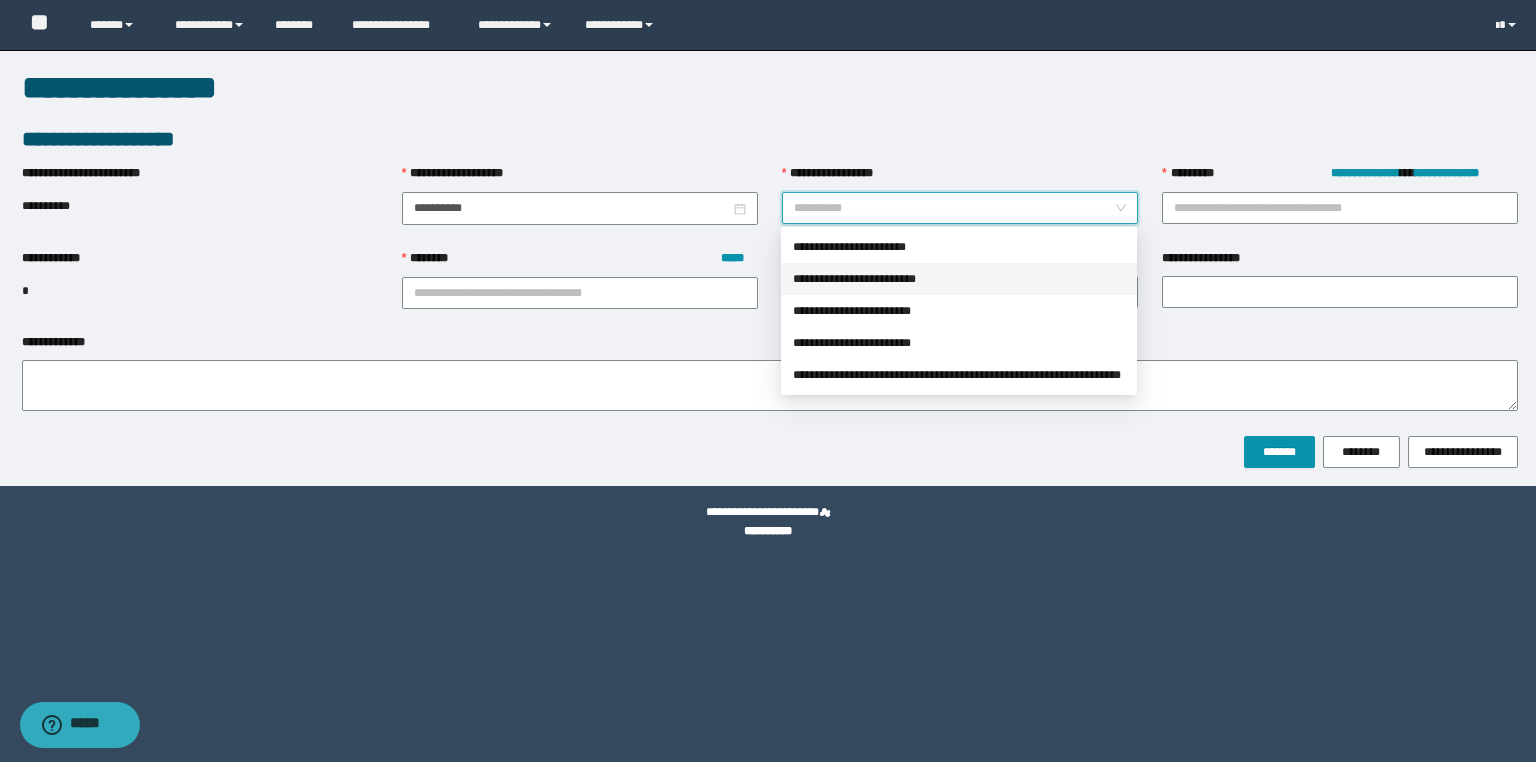 click on "**********" at bounding box center [959, 279] 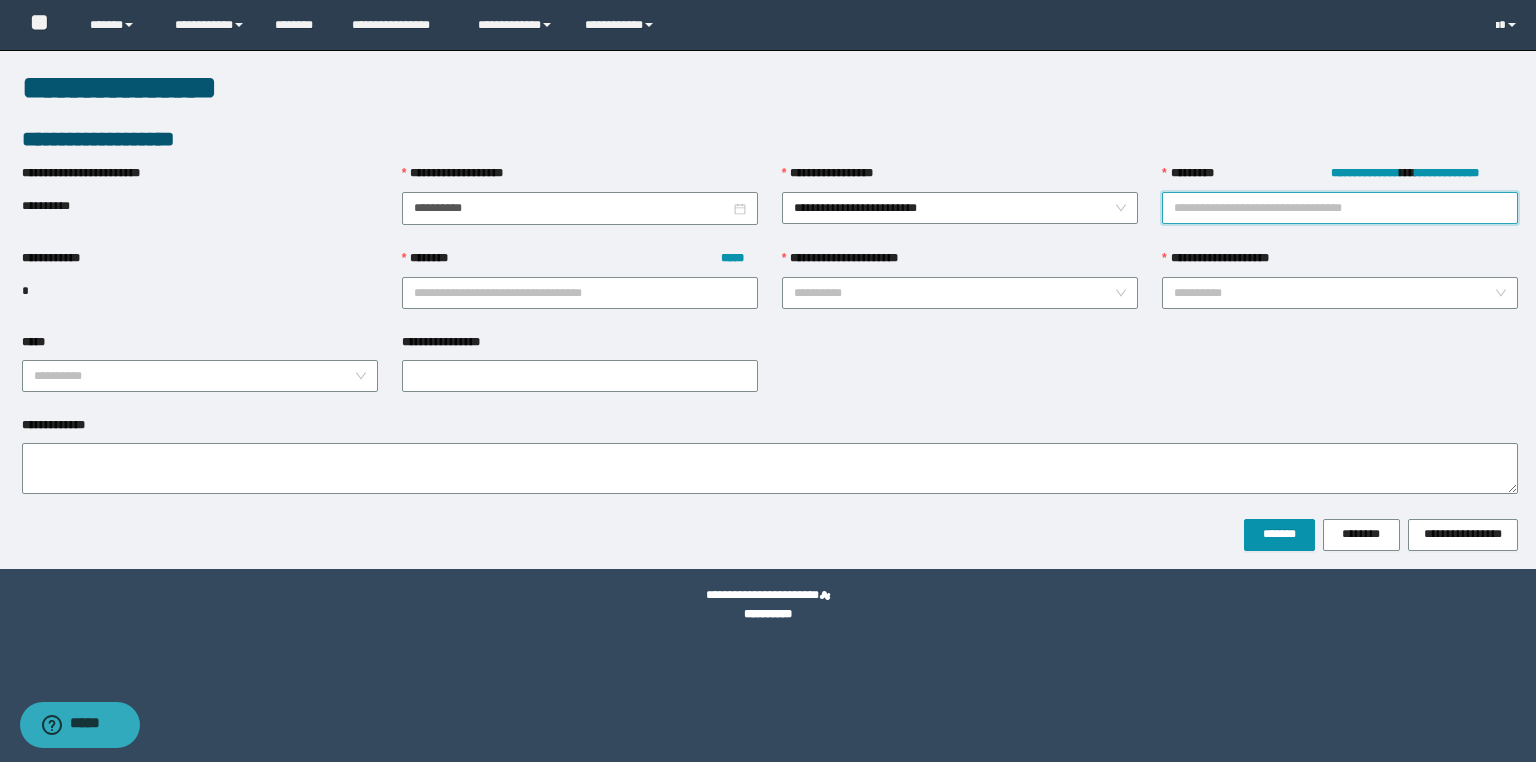 click on "**********" at bounding box center [1340, 208] 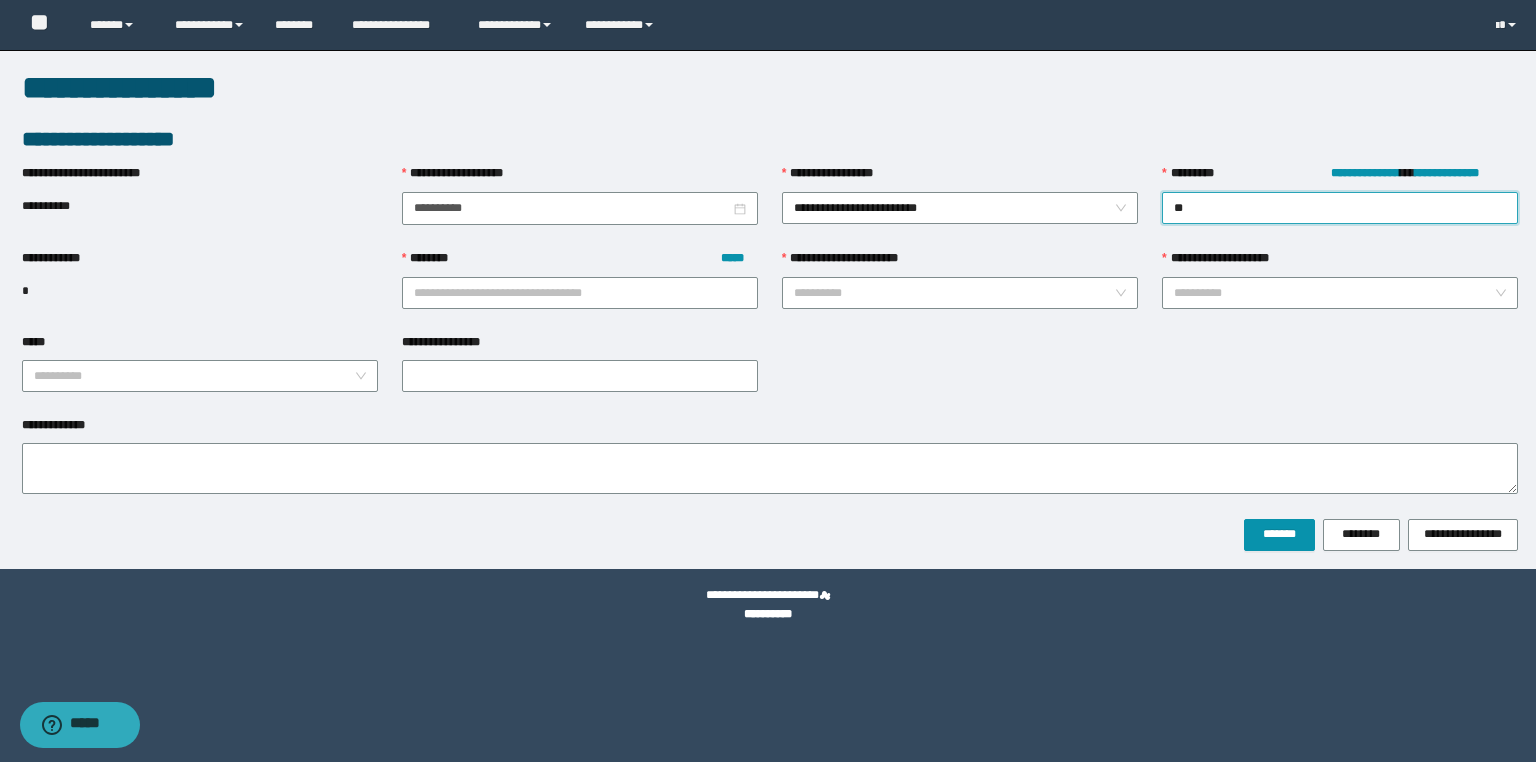type on "***" 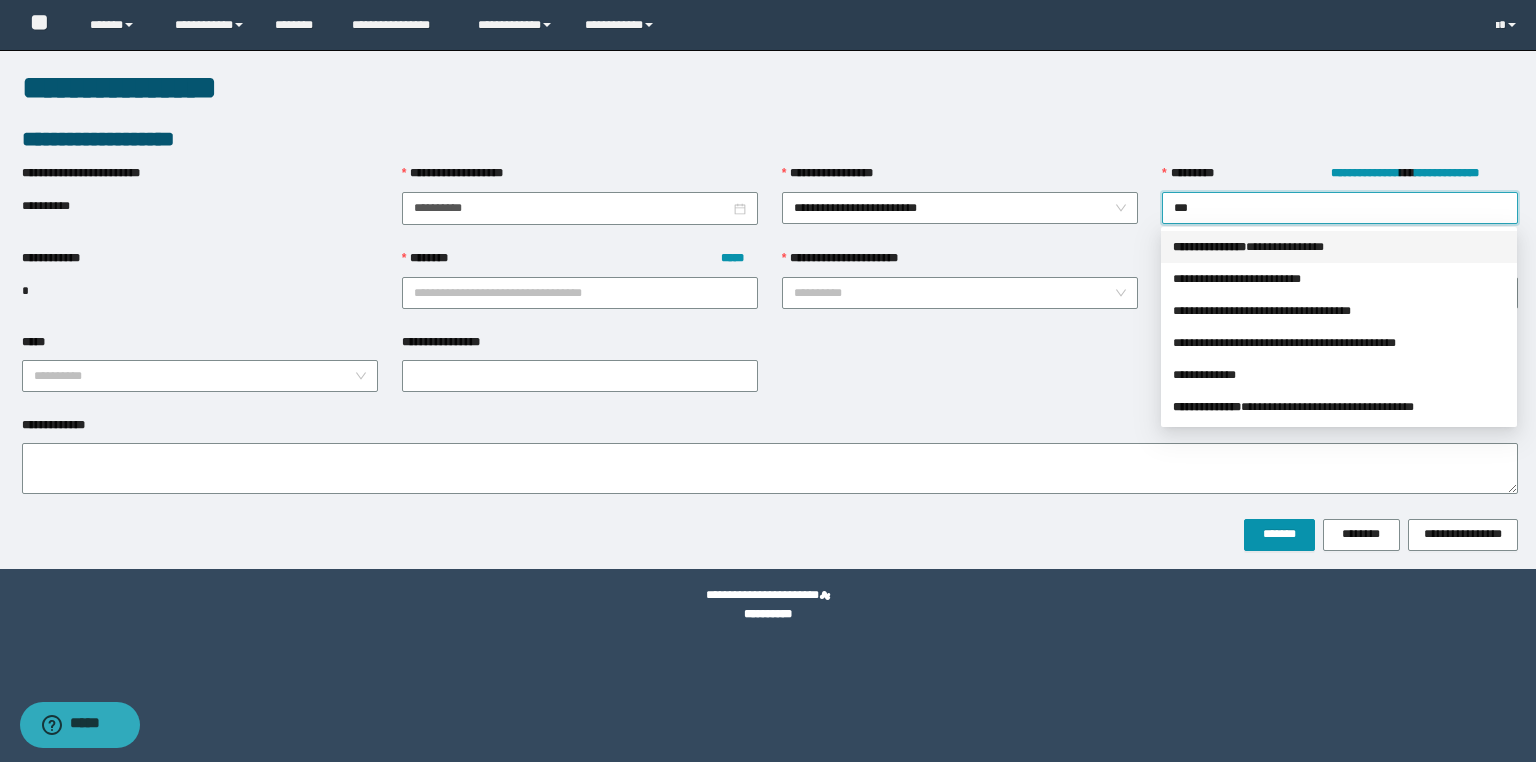 click on "**********" at bounding box center (1209, 247) 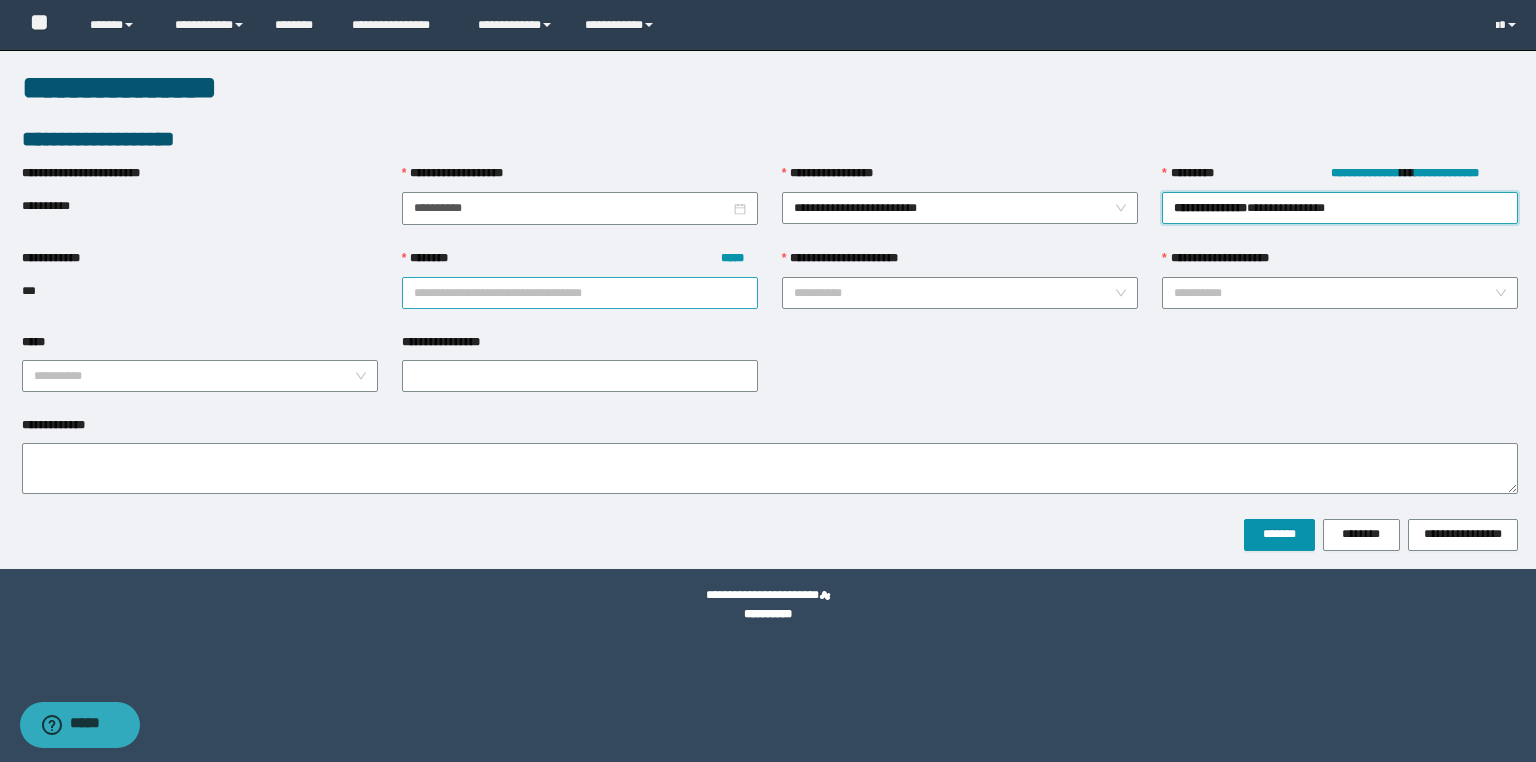 click on "******** *****" at bounding box center [580, 293] 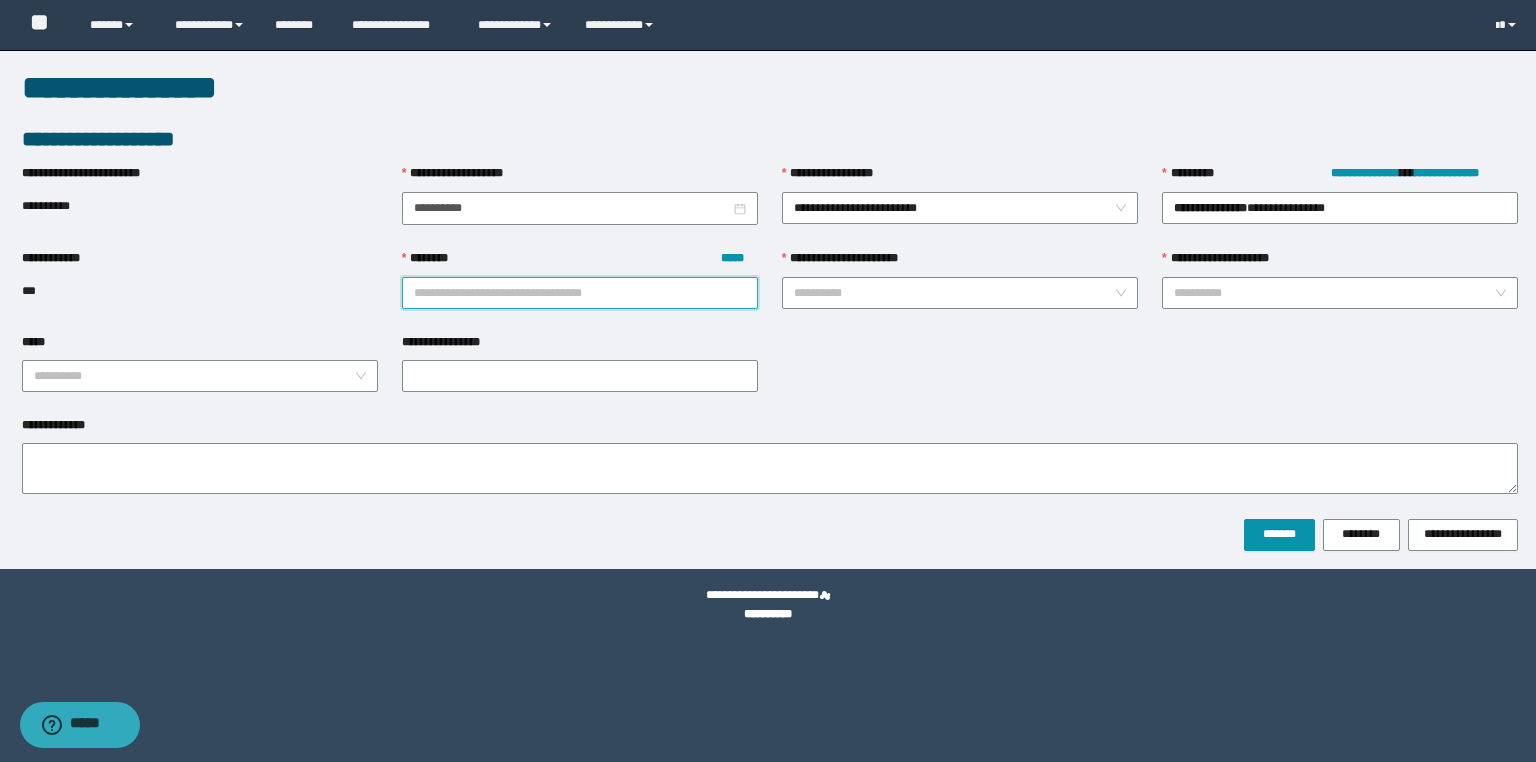 paste on "**********" 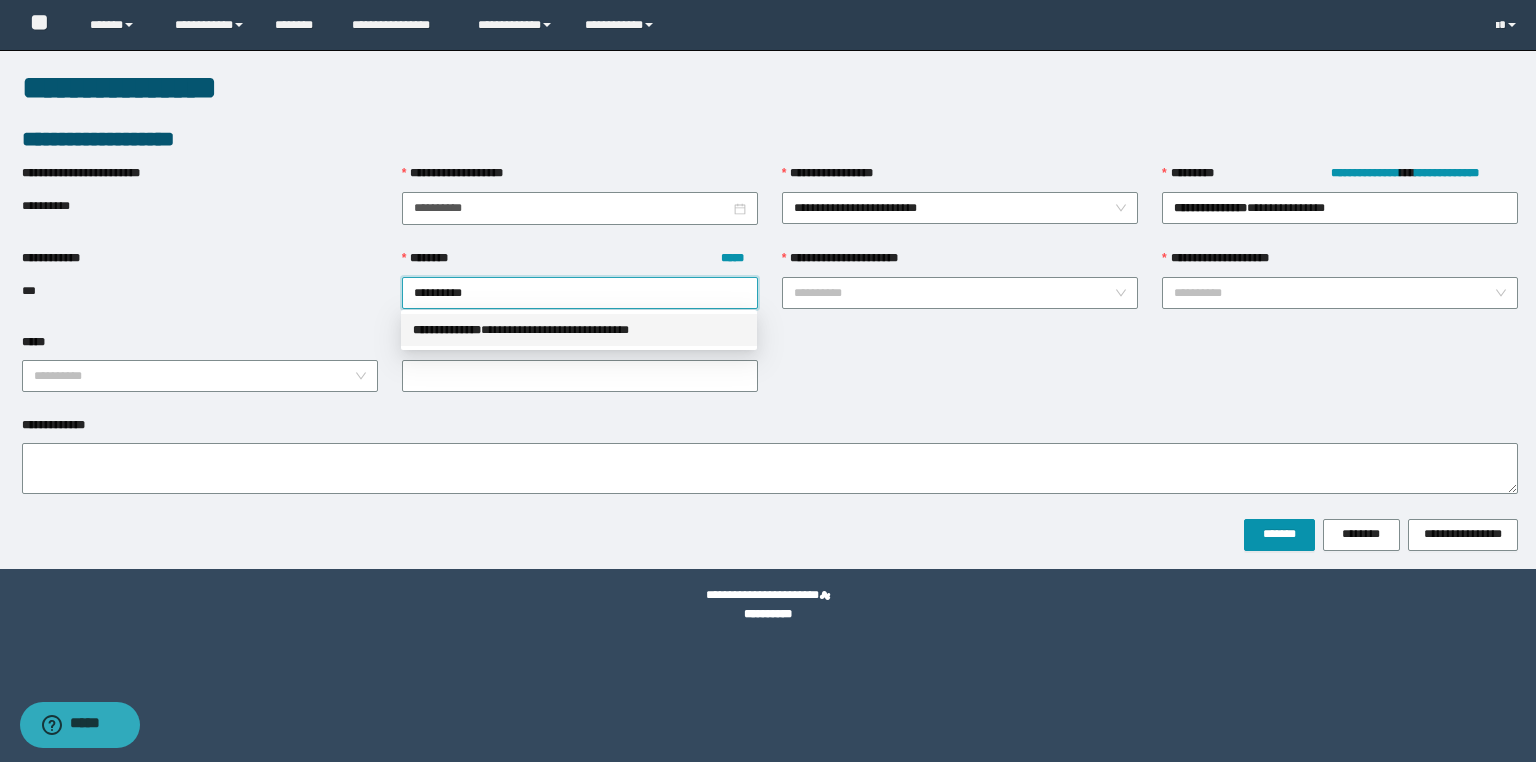 click on "**********" at bounding box center (579, 330) 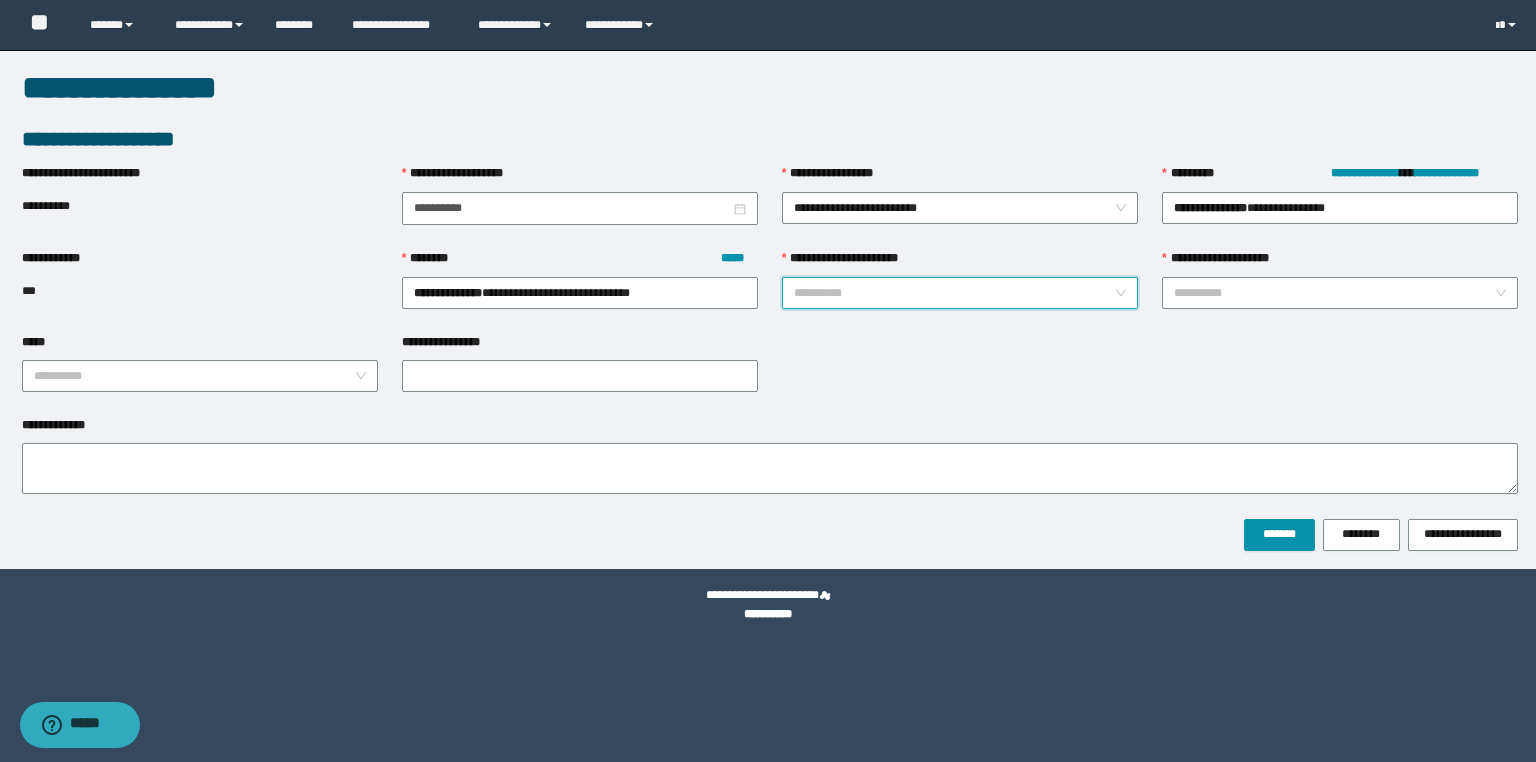 click on "**********" at bounding box center [954, 293] 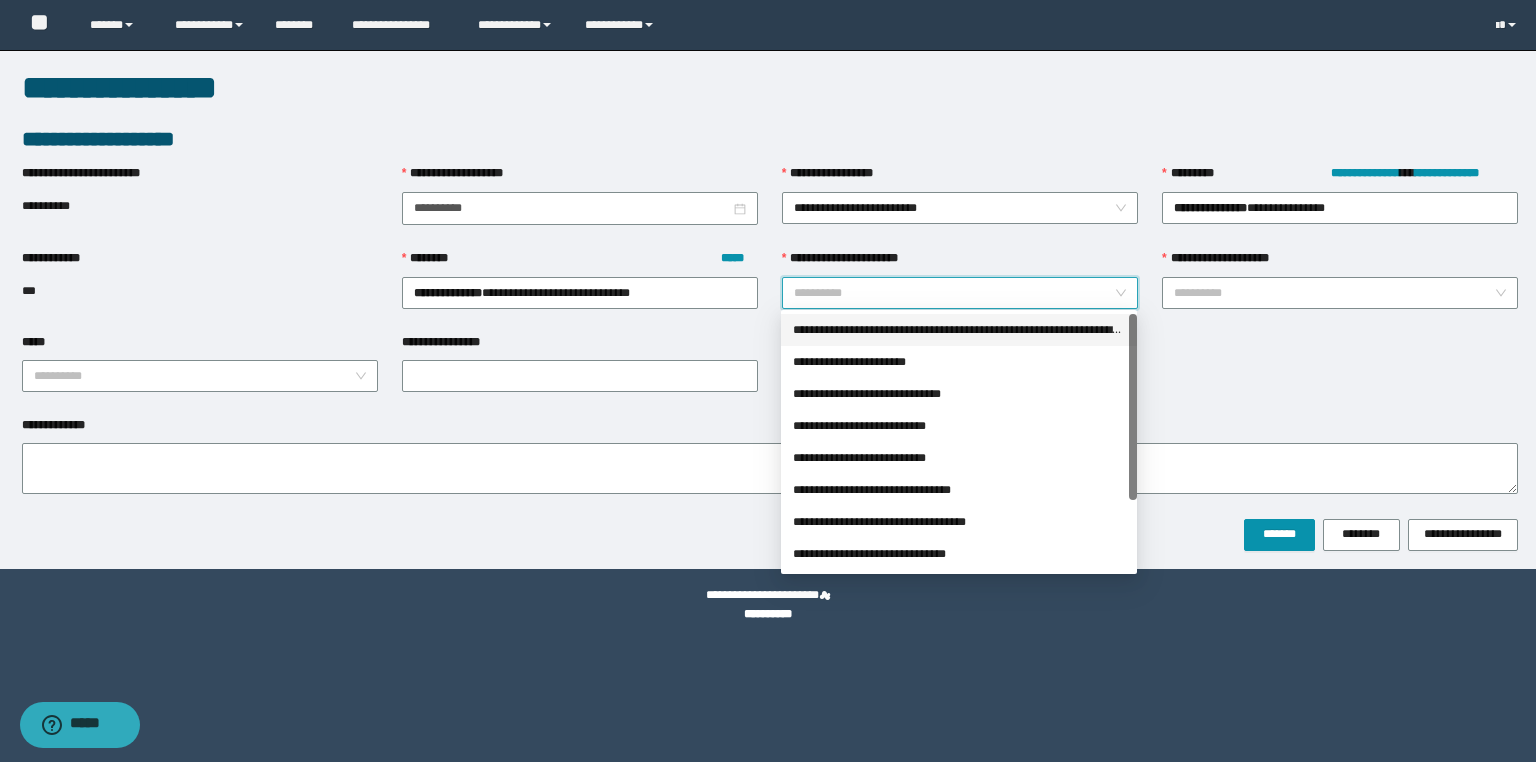 click on "**********" at bounding box center [959, 330] 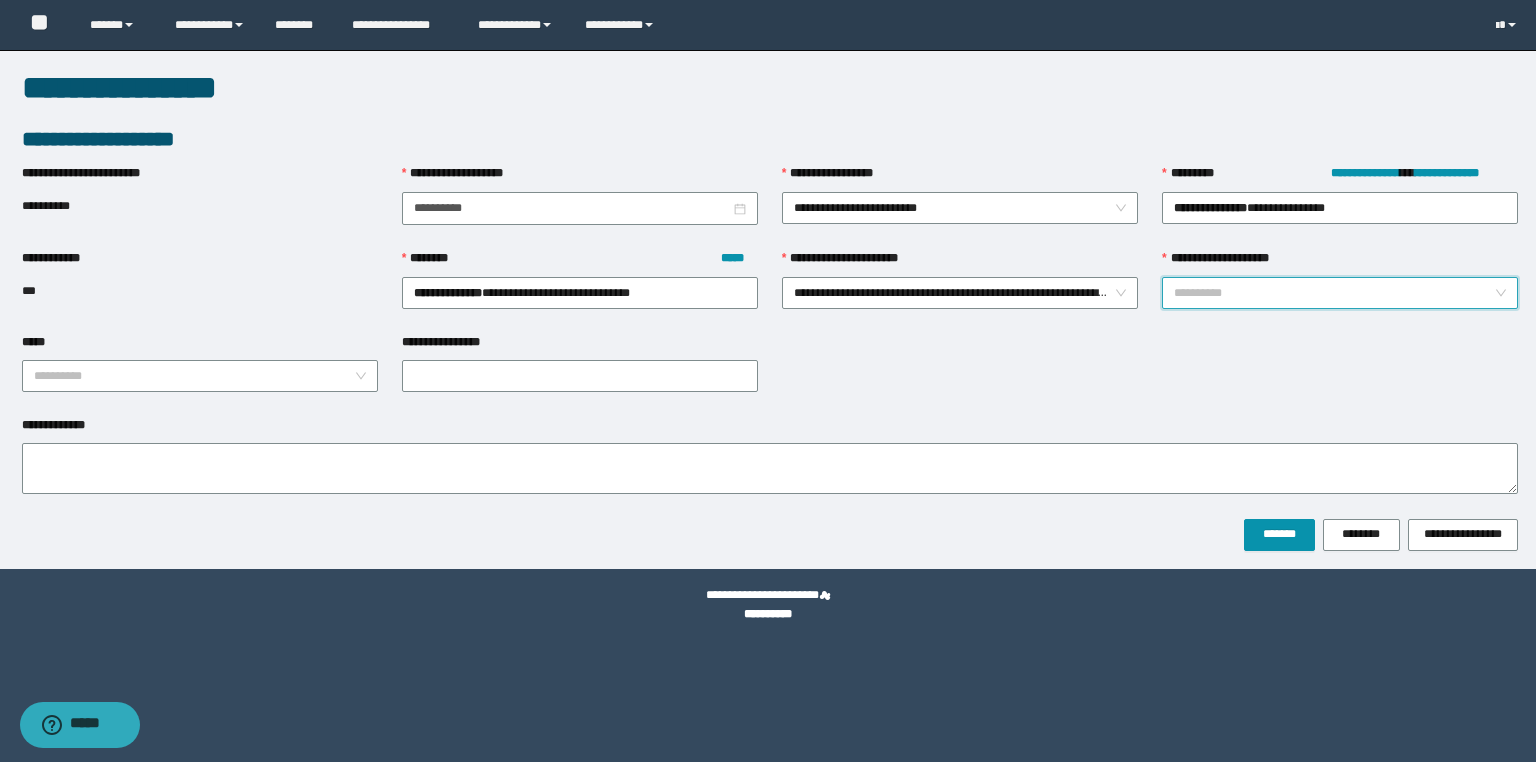 click on "**********" at bounding box center [1334, 293] 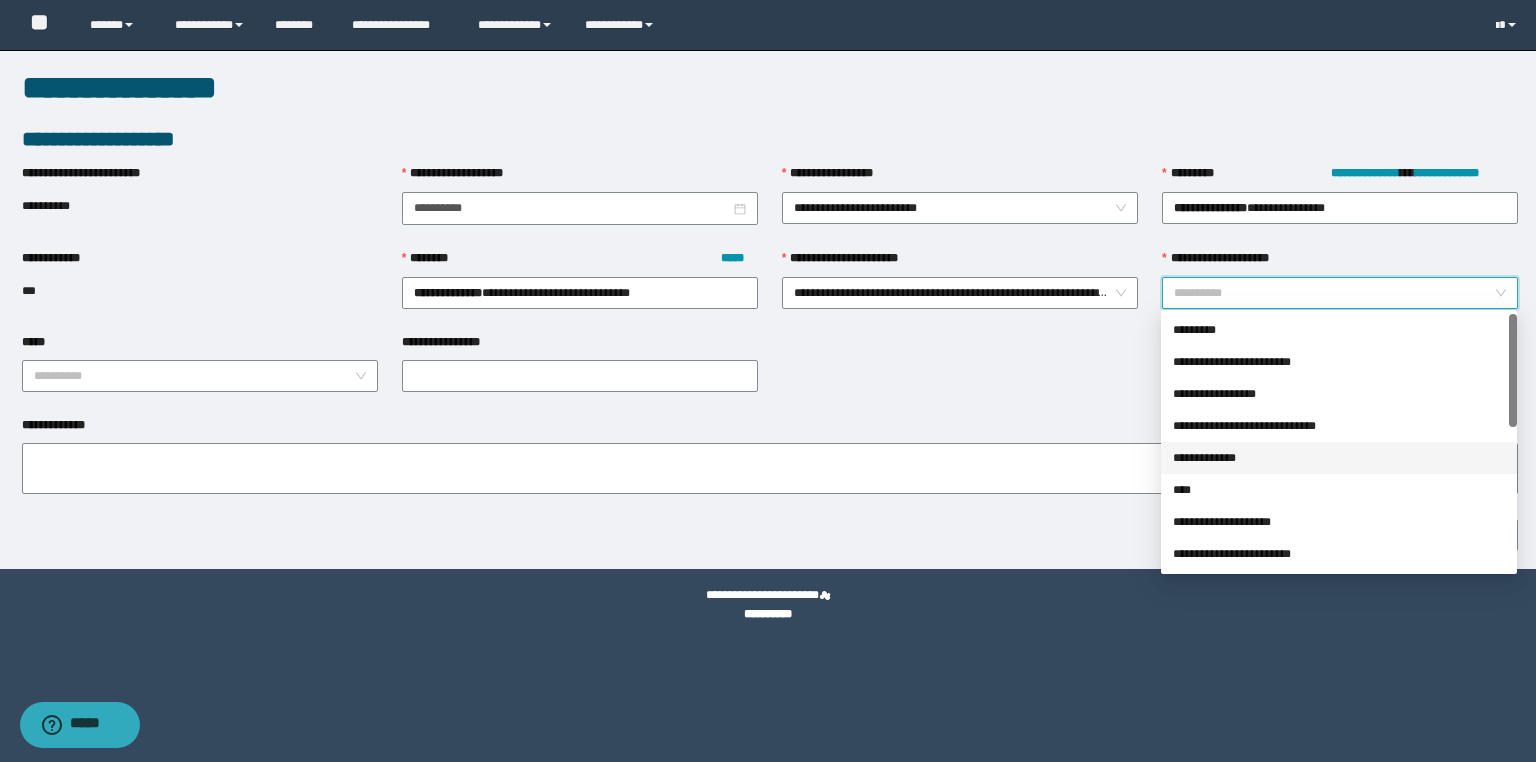click on "**********" at bounding box center (1339, 458) 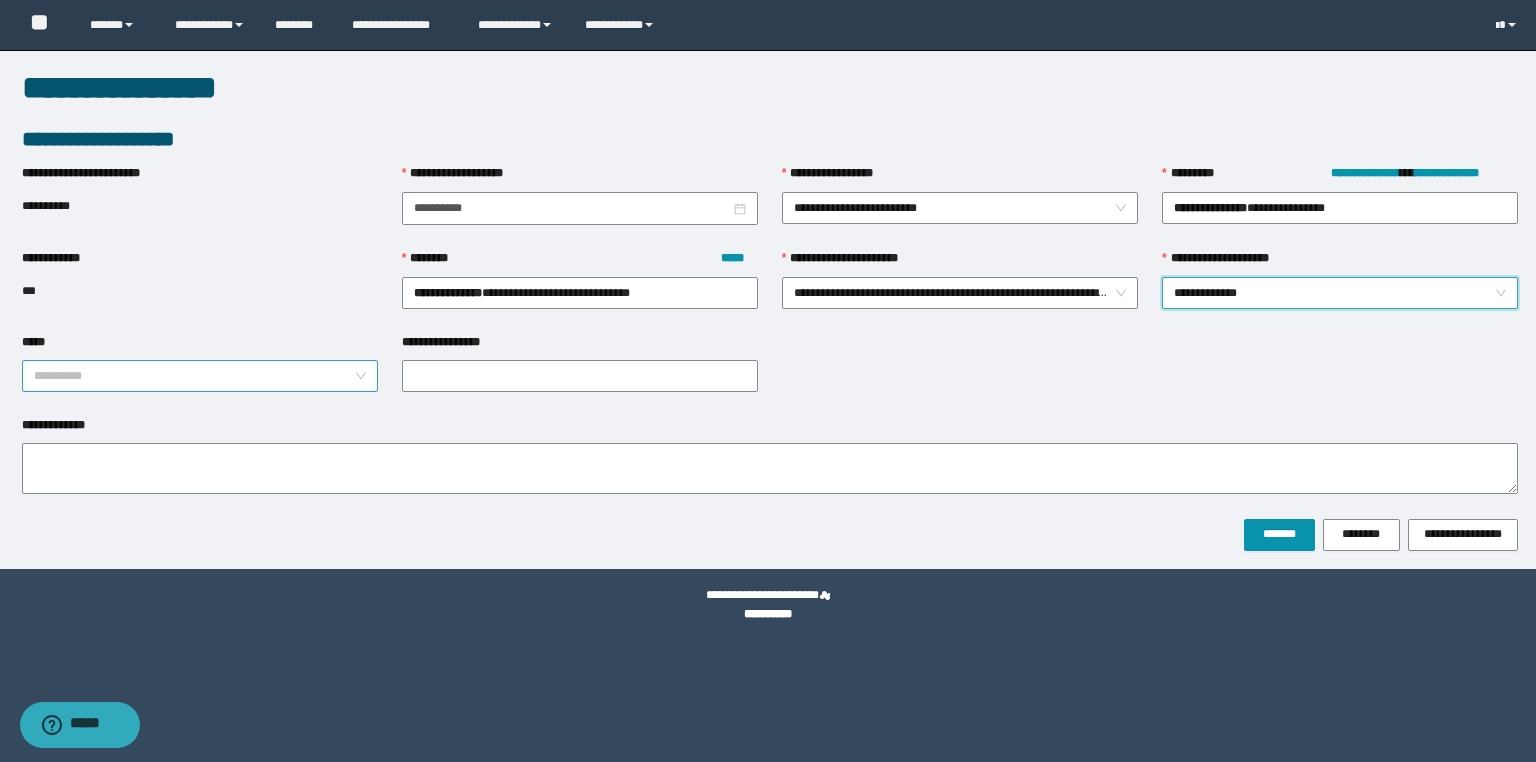 click on "*****" at bounding box center (194, 376) 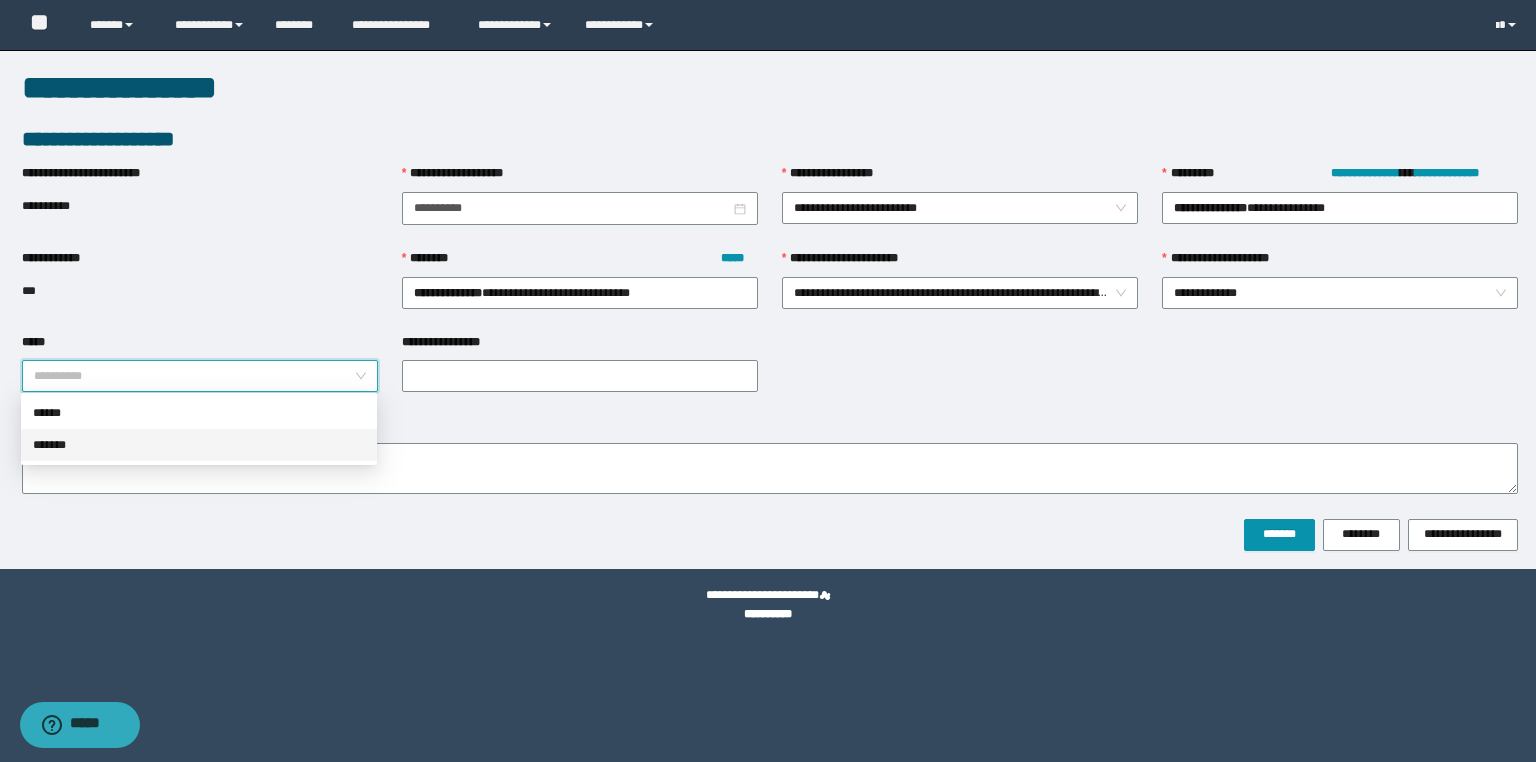 click on "*******" at bounding box center (199, 445) 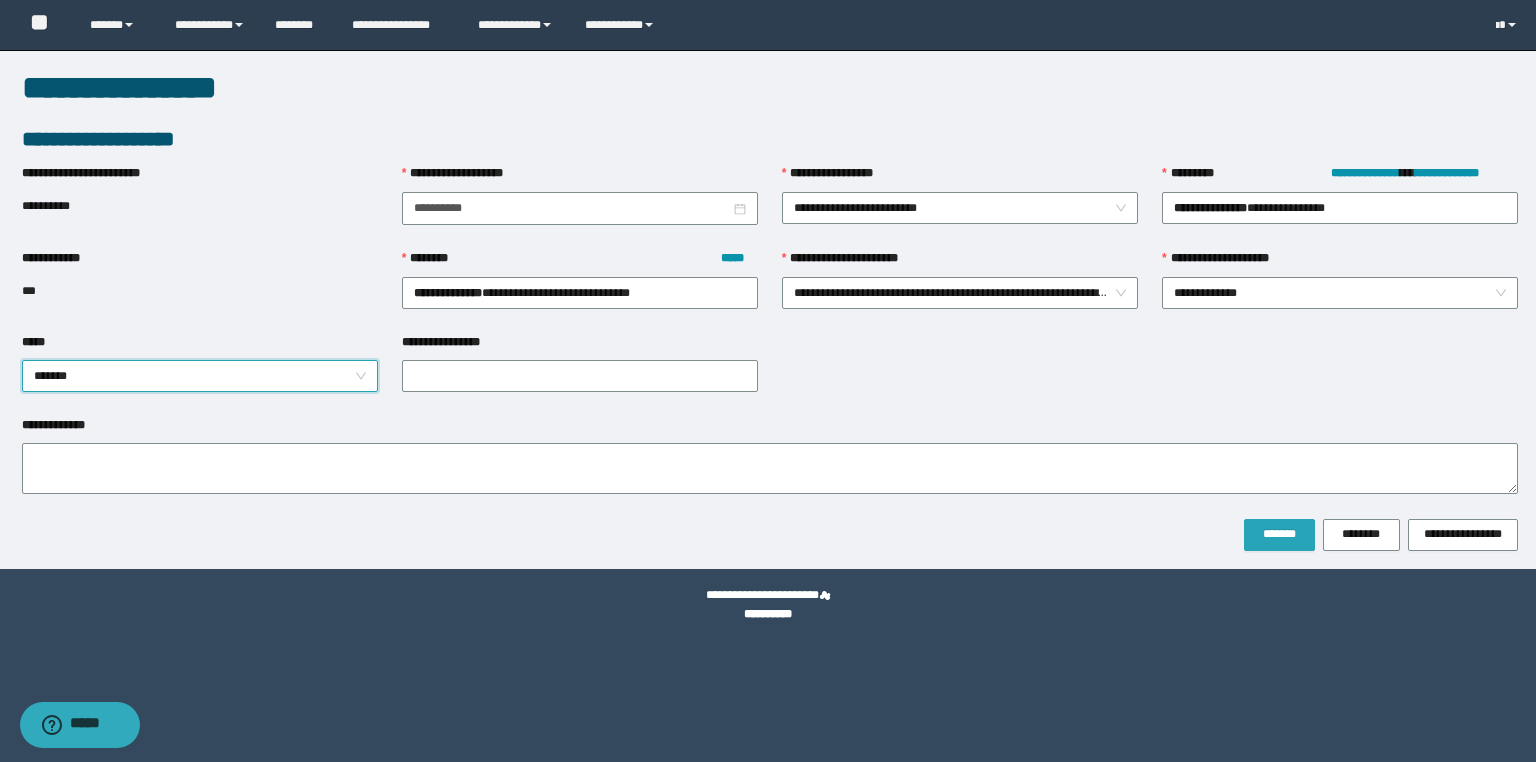 click on "*******" at bounding box center [1279, 534] 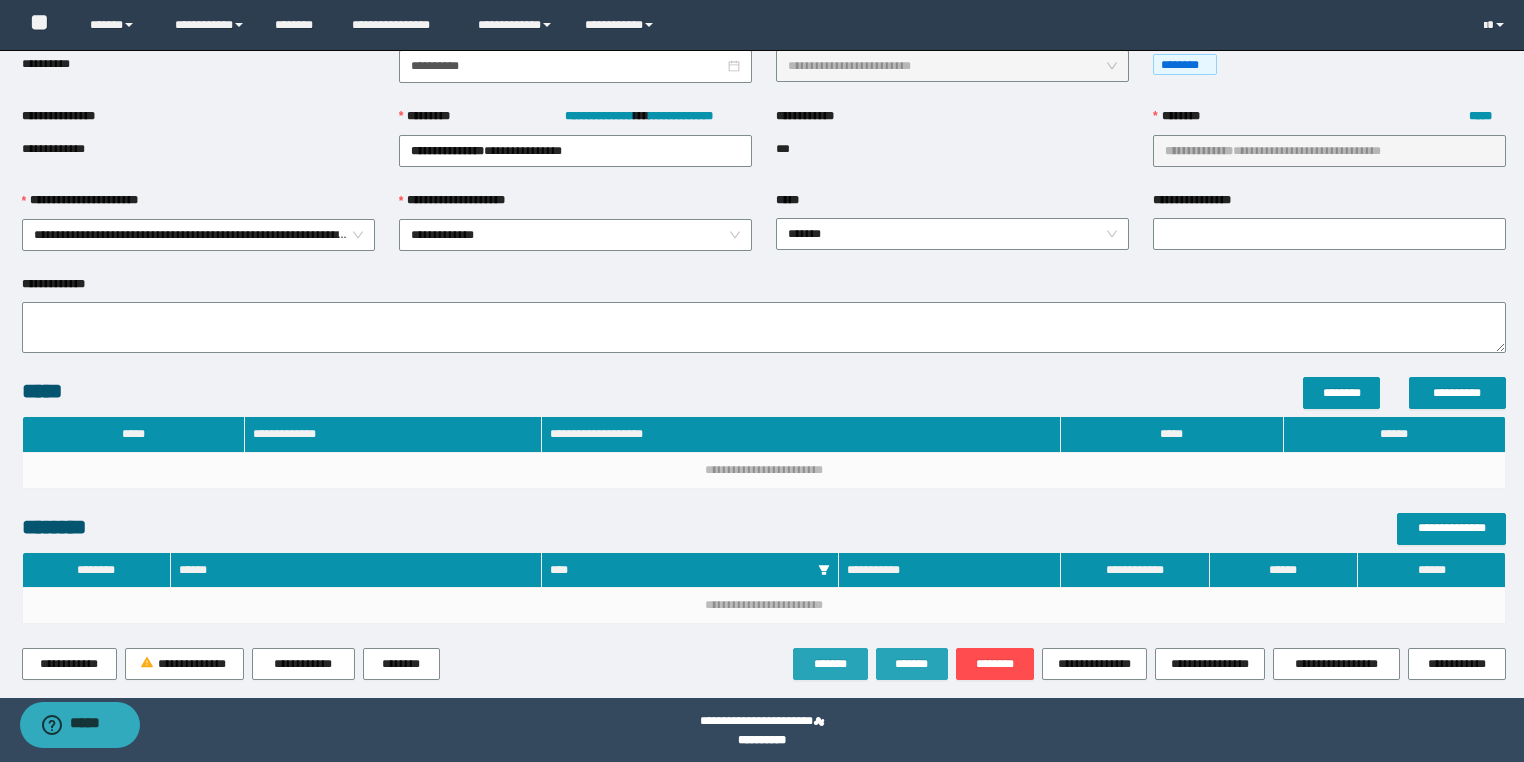 scroll, scrollTop: 202, scrollLeft: 0, axis: vertical 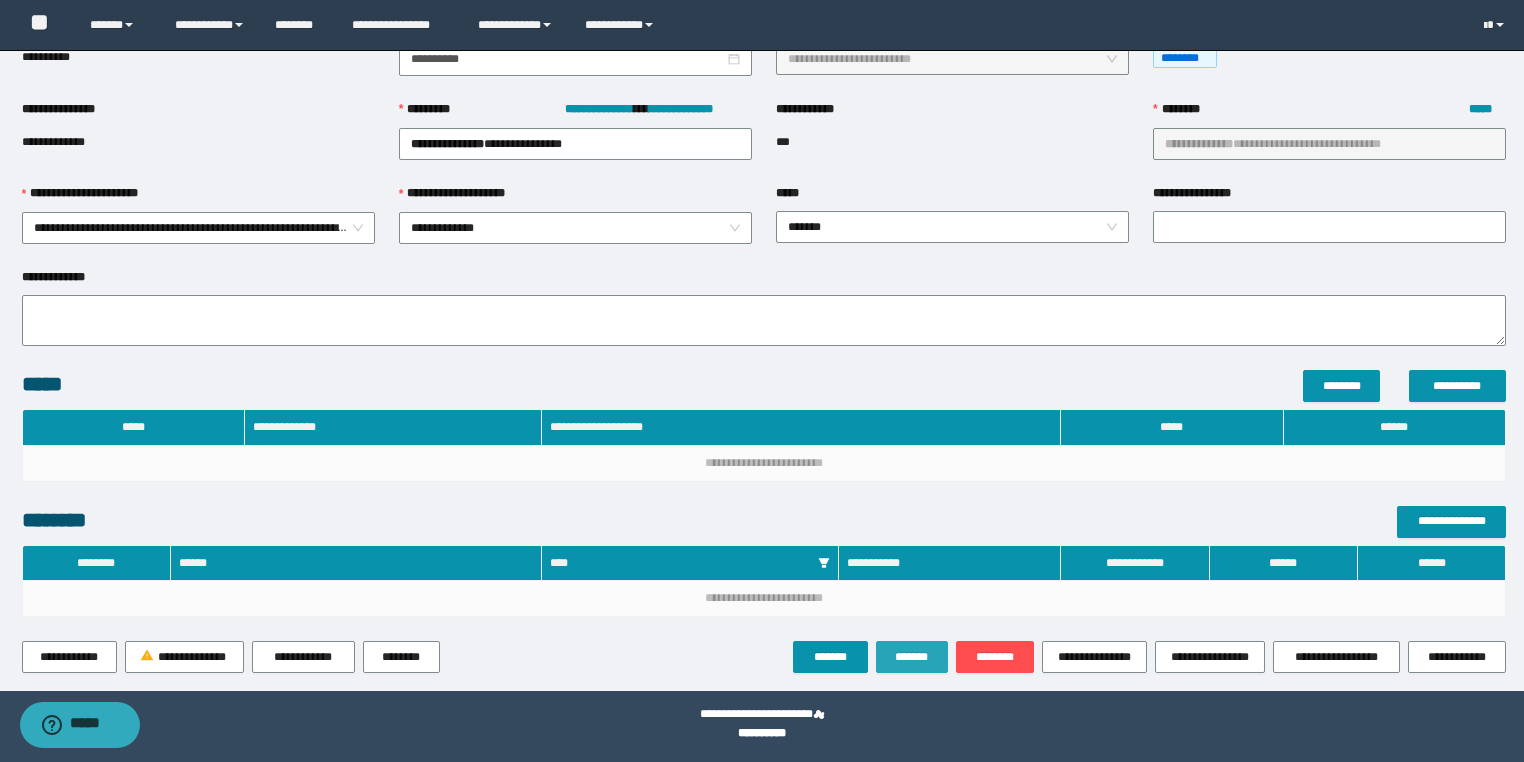 click on "*******" at bounding box center [912, 657] 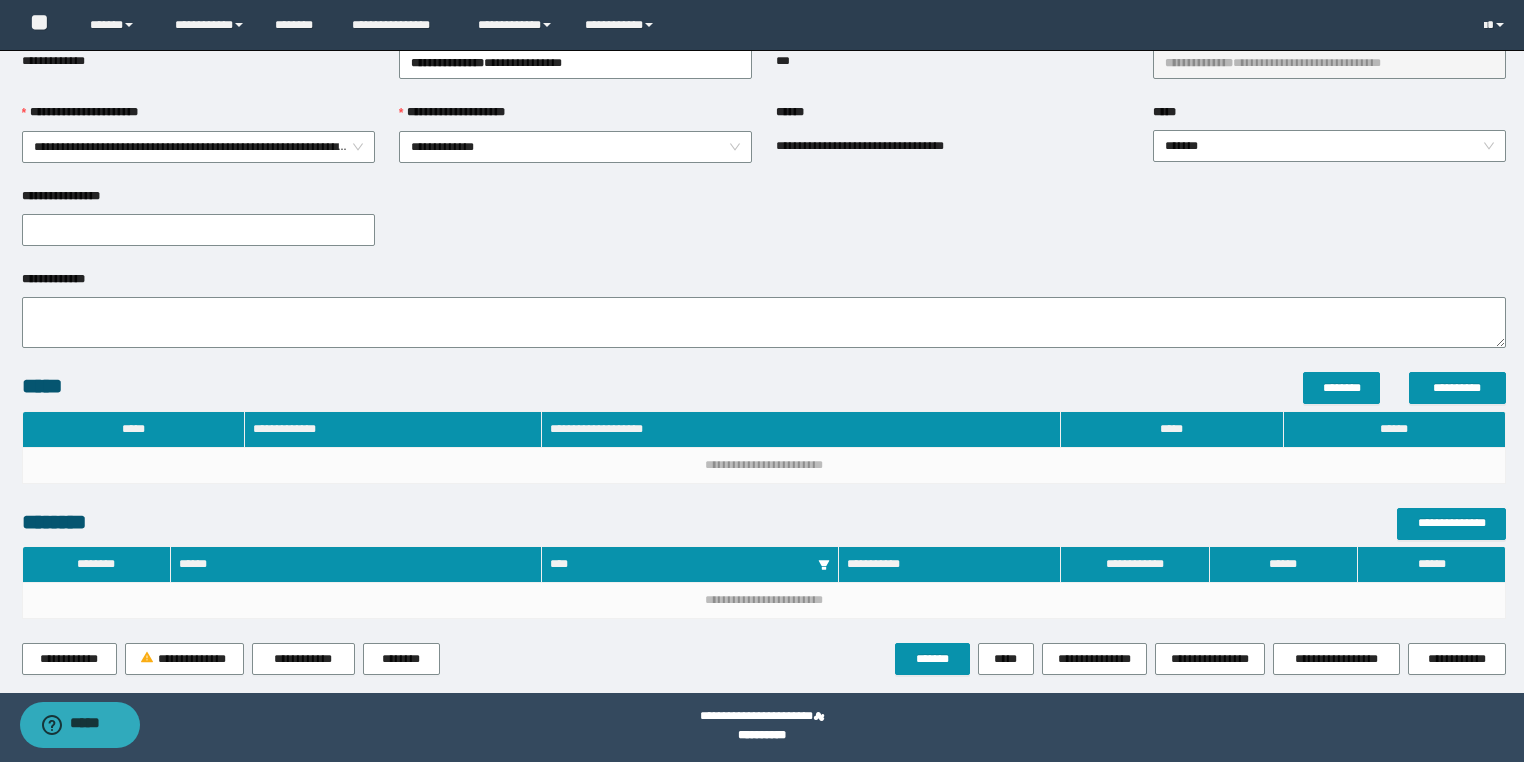 scroll, scrollTop: 285, scrollLeft: 0, axis: vertical 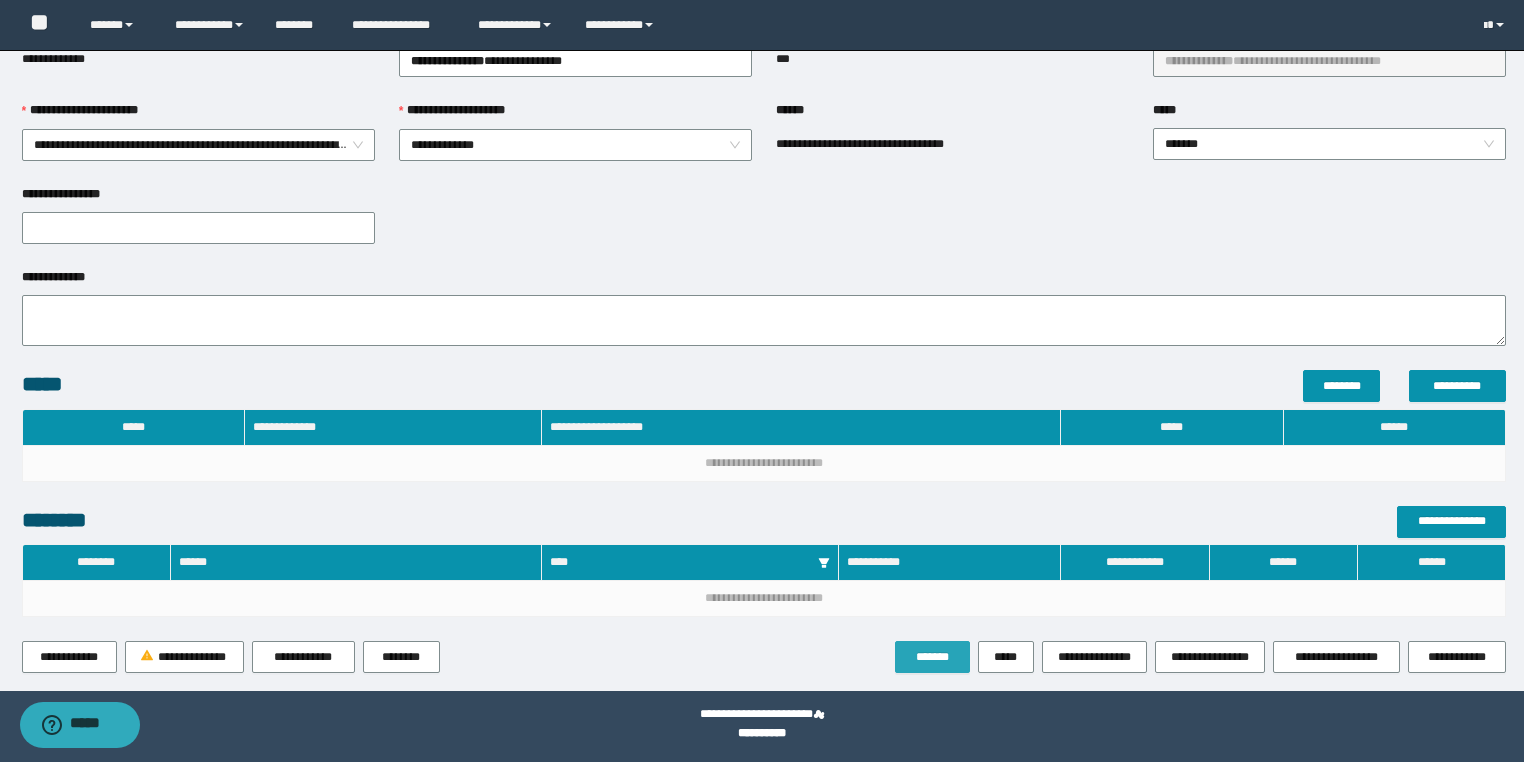 click on "*******" at bounding box center (932, 657) 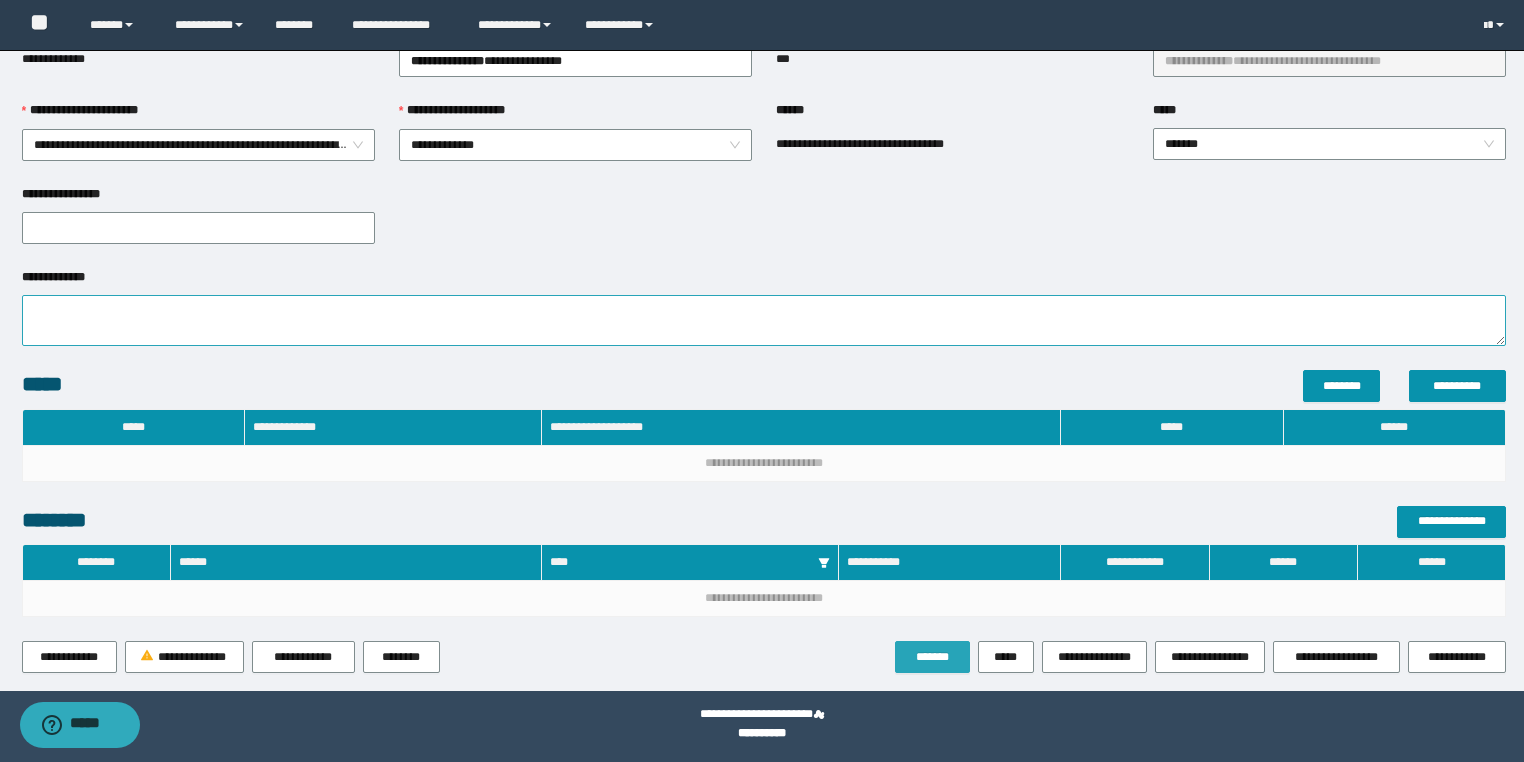 scroll, scrollTop: 0, scrollLeft: 0, axis: both 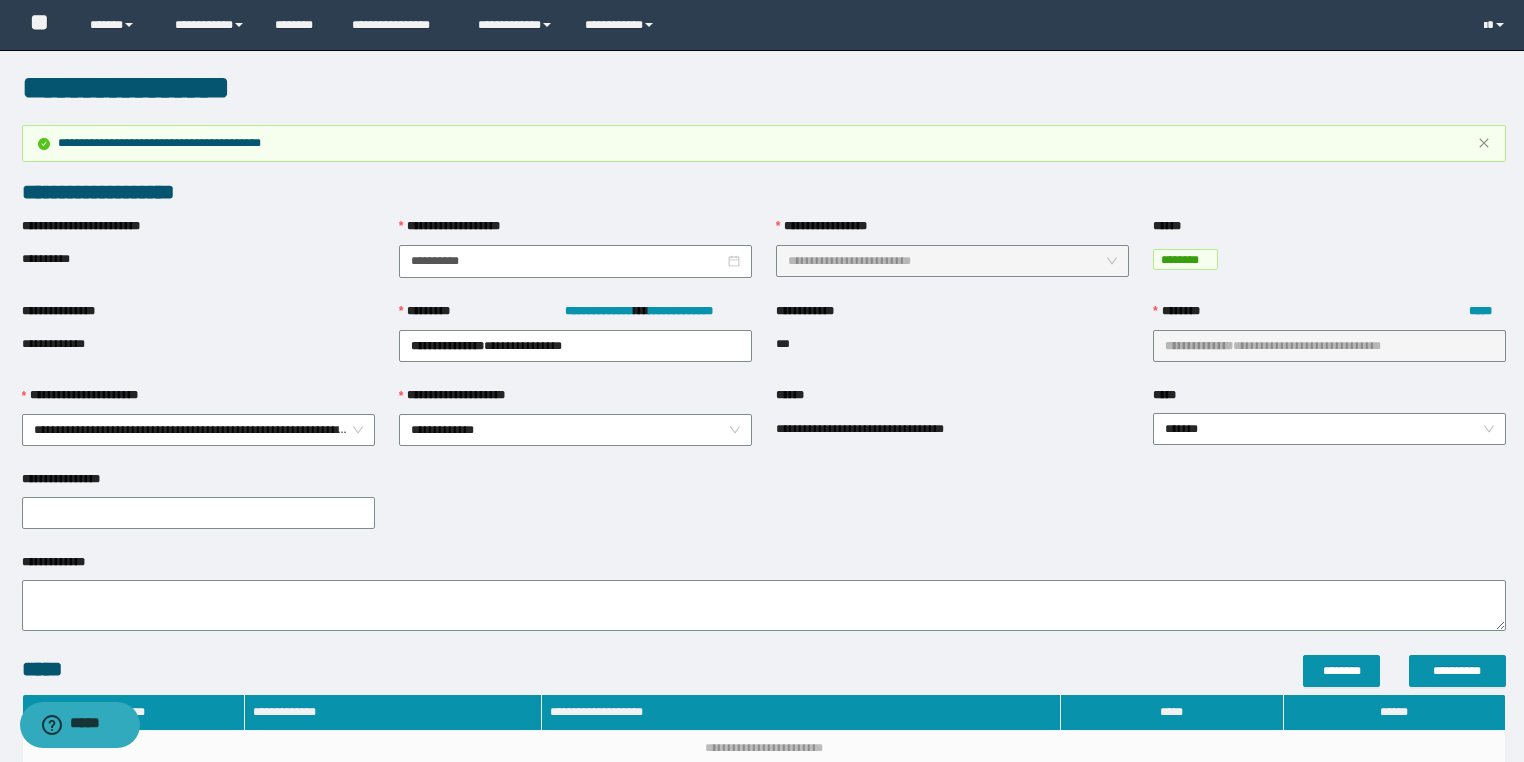 drag, startPoint x: 76, startPoint y: 337, endPoint x: 0, endPoint y: 350, distance: 77.10383 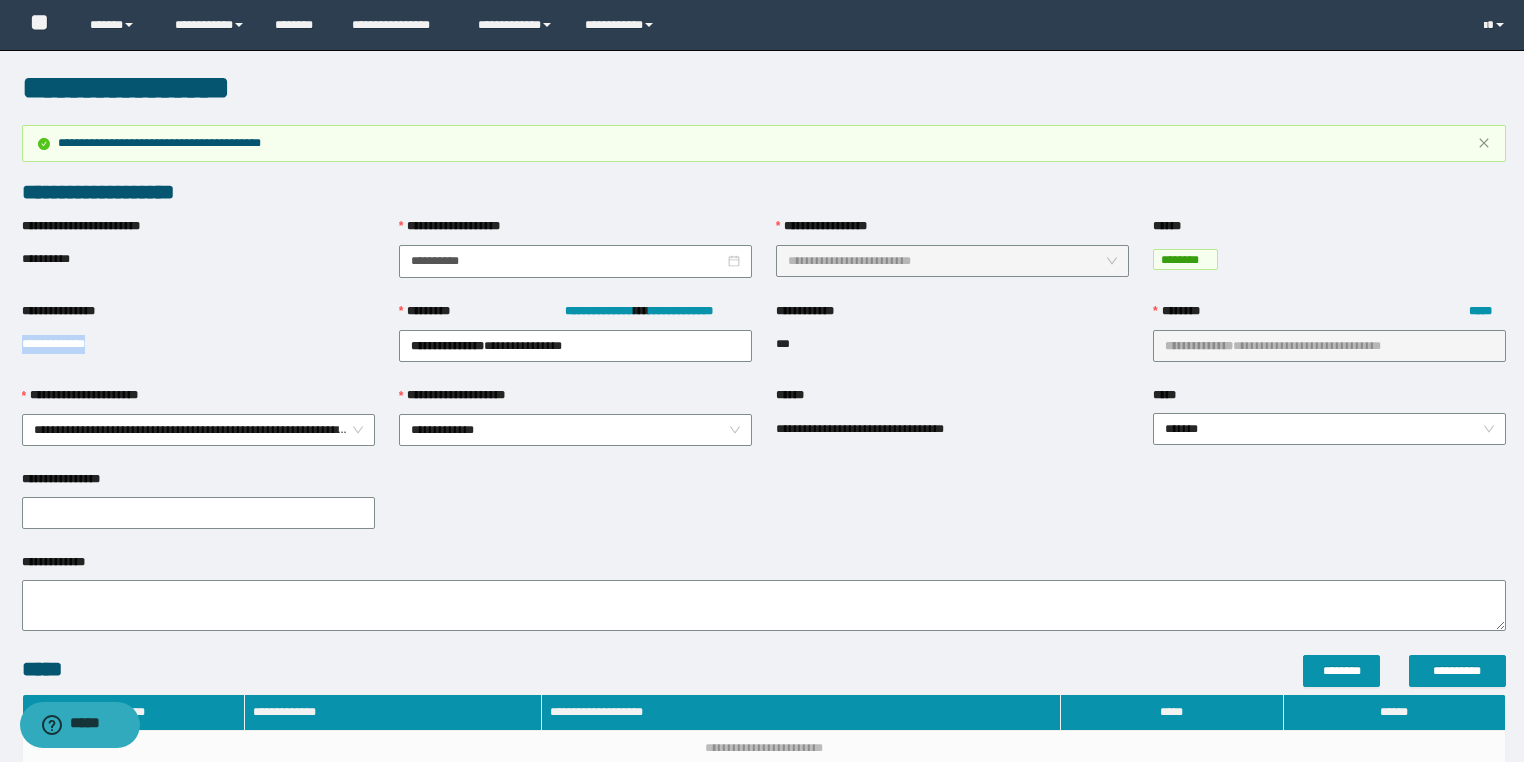 drag, startPoint x: 109, startPoint y: 344, endPoint x: 0, endPoint y: 364, distance: 110.81967 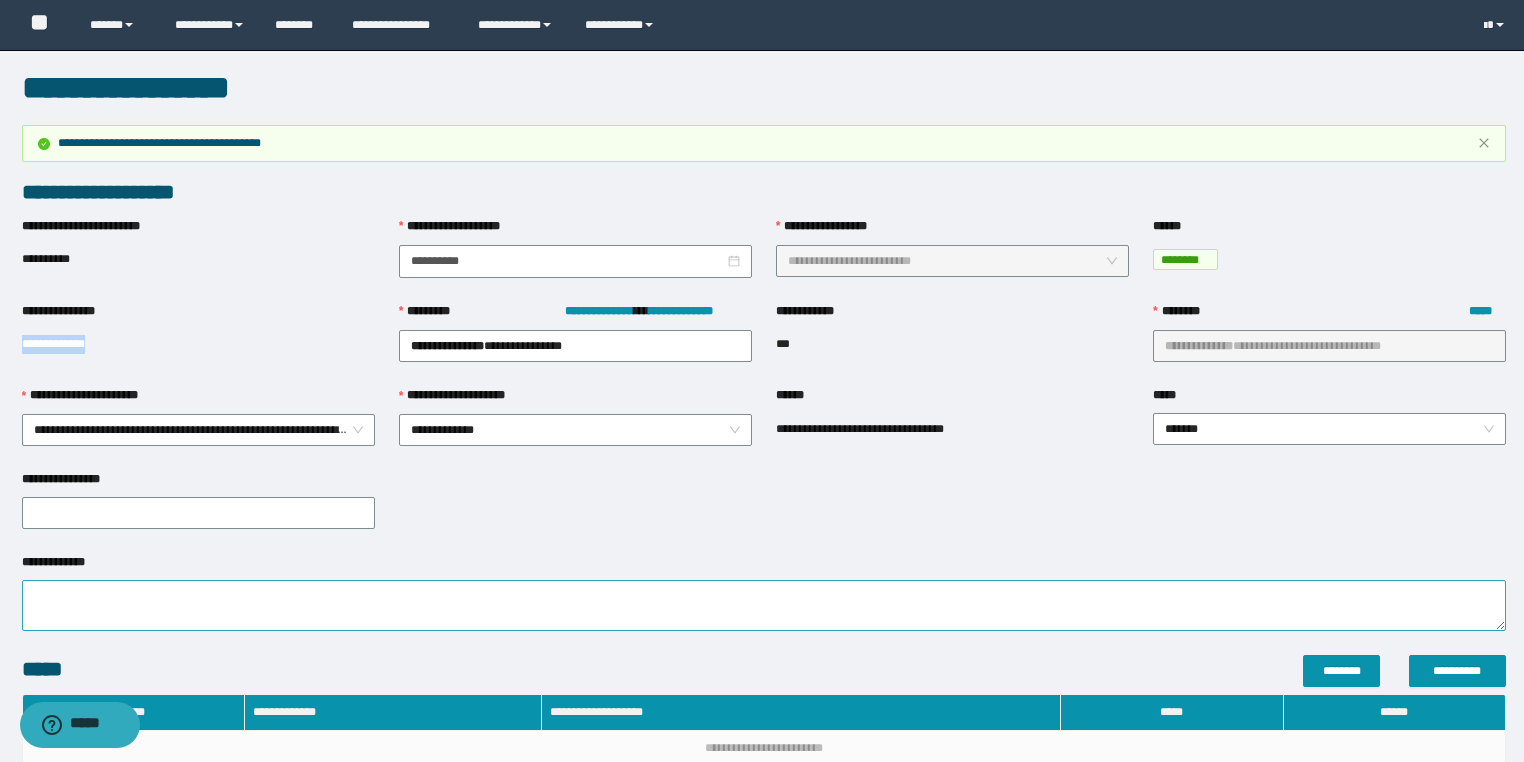 copy on "**********" 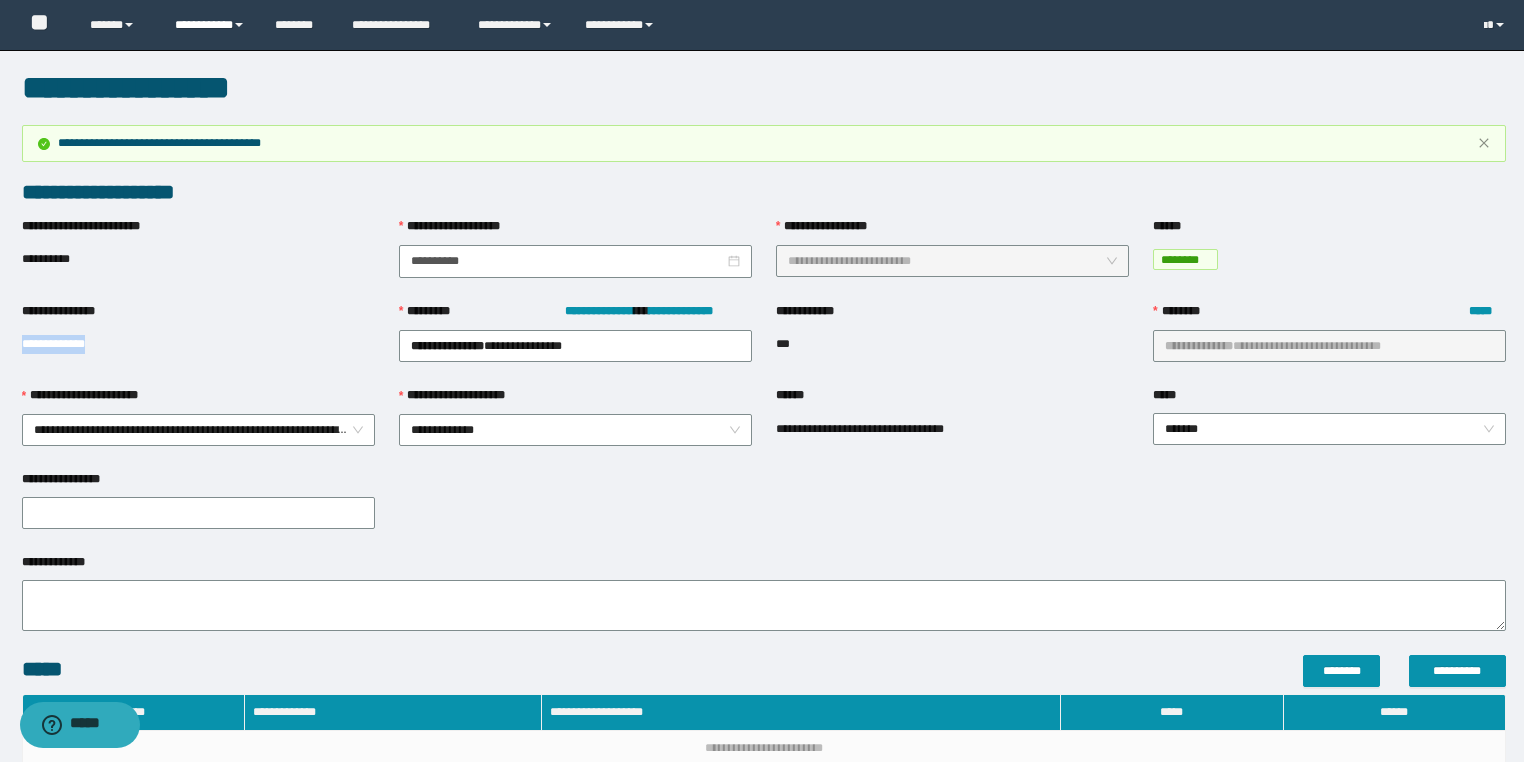 click on "**********" at bounding box center (210, 25) 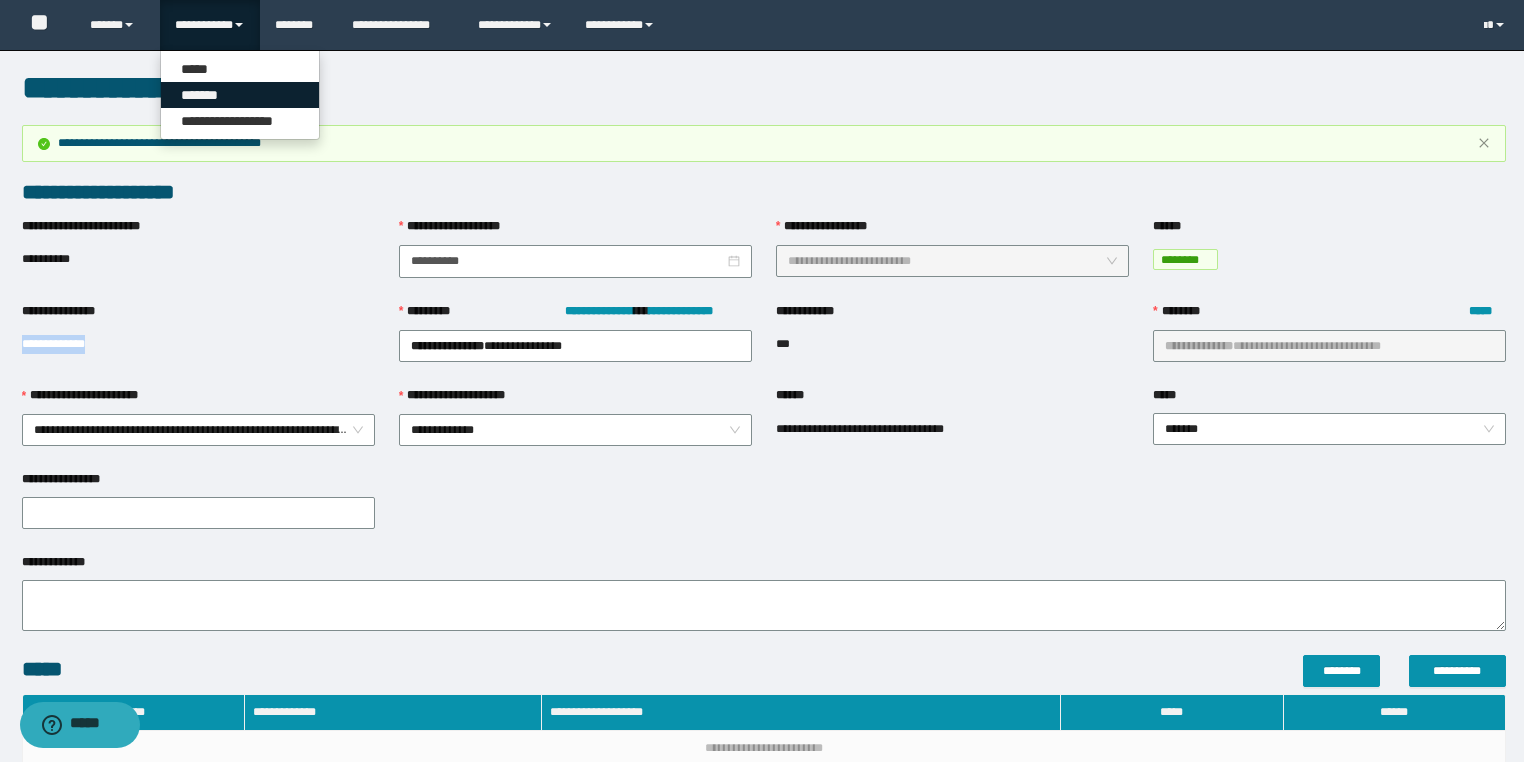 drag, startPoint x: 224, startPoint y: 86, endPoint x: 368, endPoint y: 5, distance: 165.21803 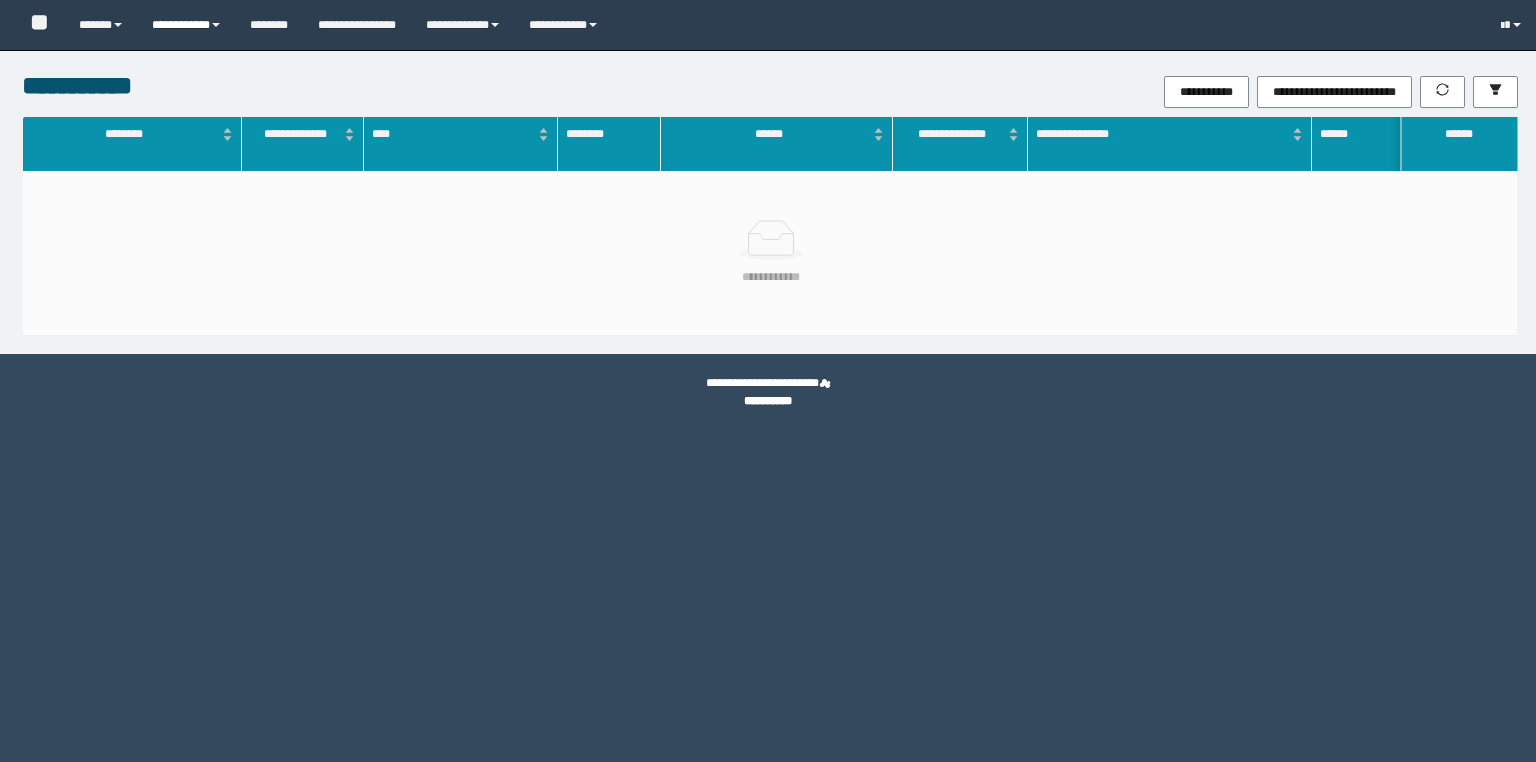 scroll, scrollTop: 0, scrollLeft: 0, axis: both 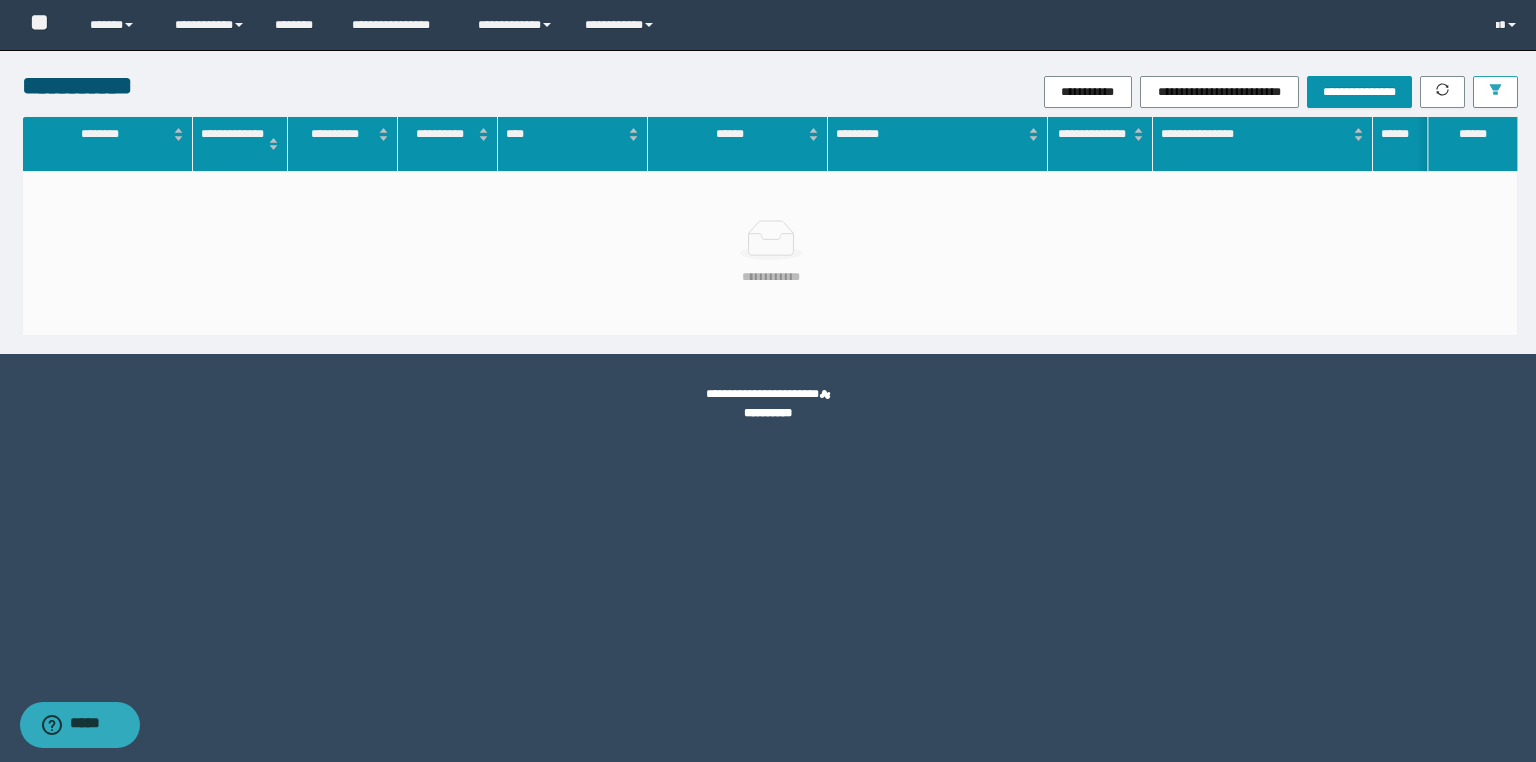 click 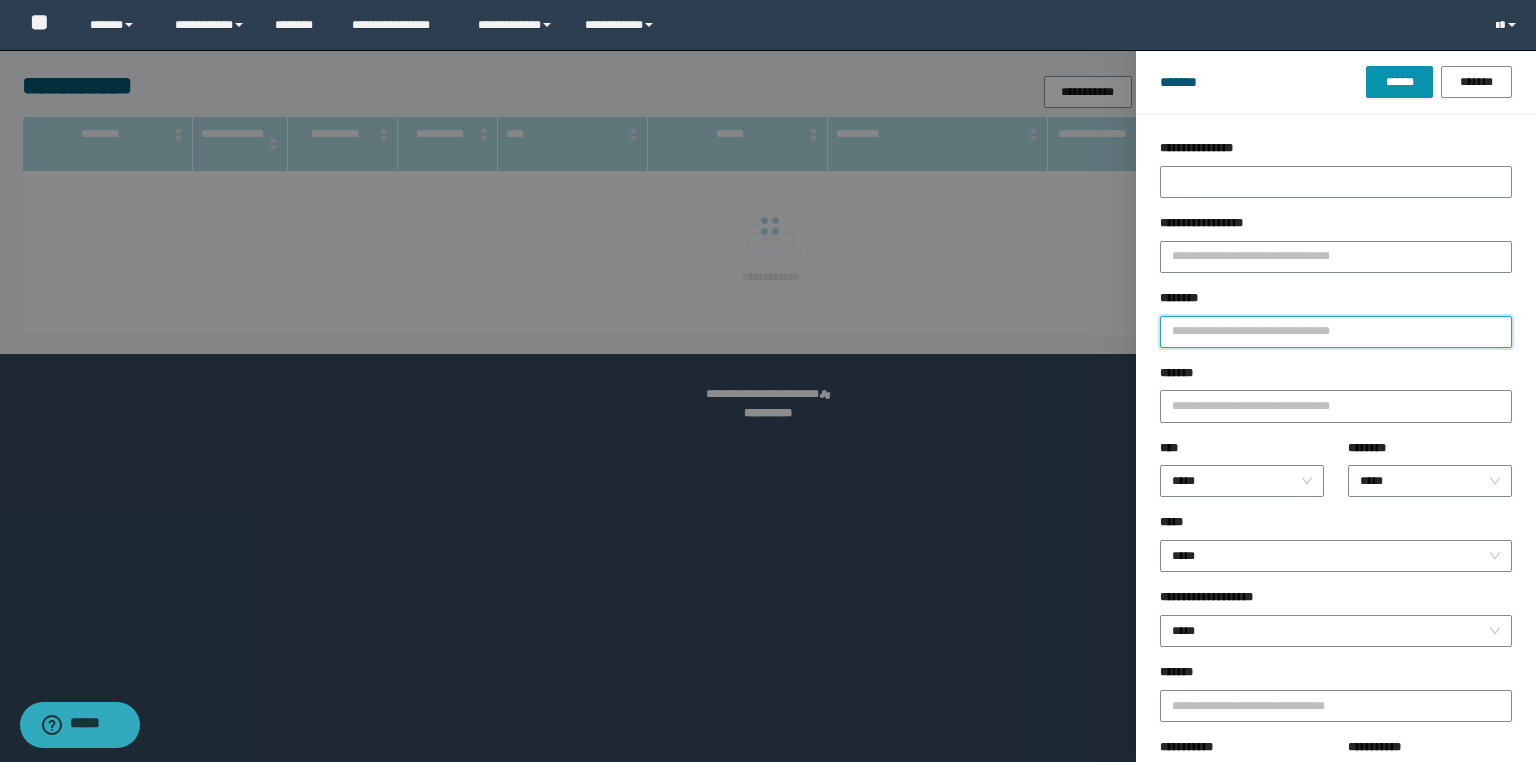 click on "********" at bounding box center [1336, 332] 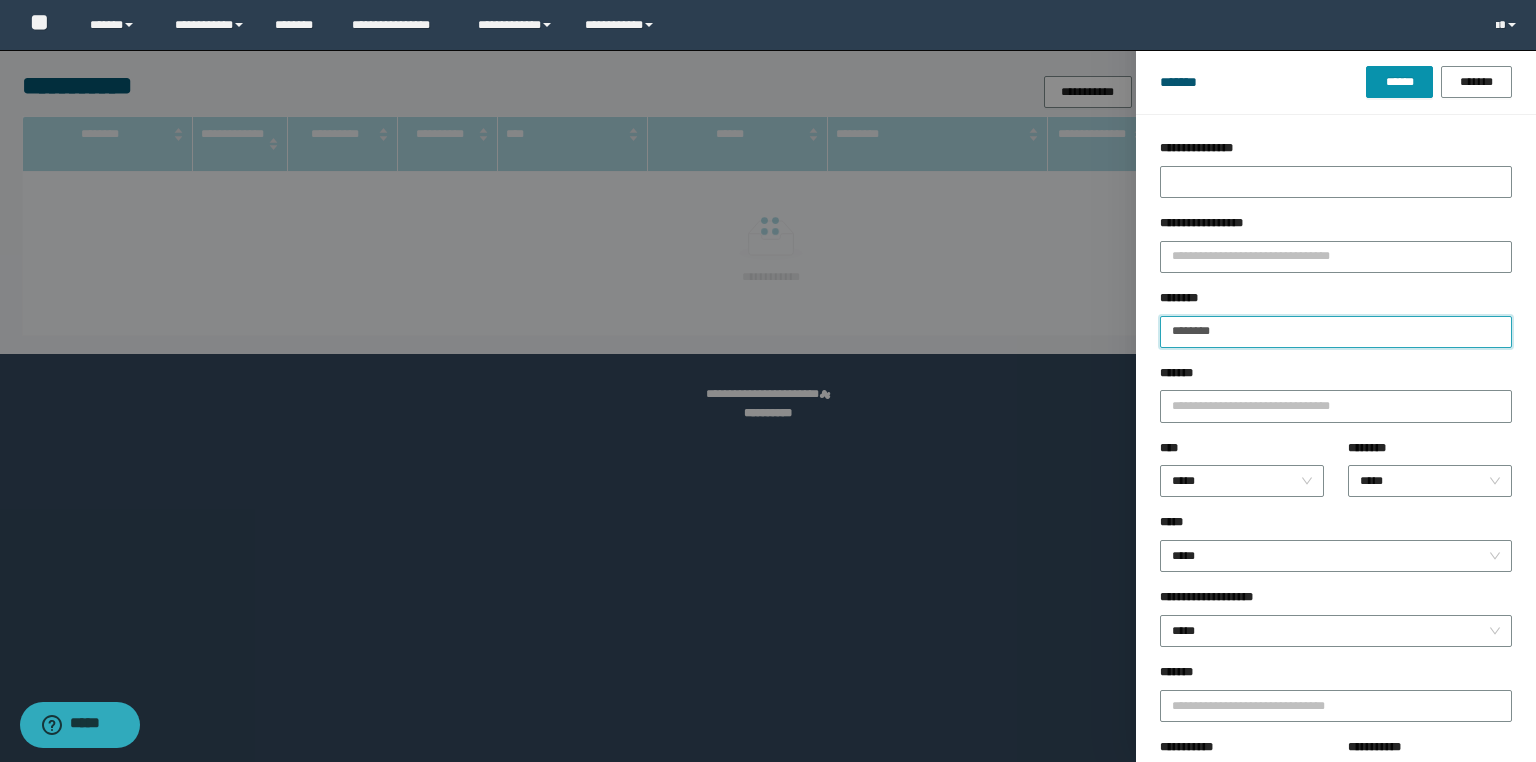 click on "******" at bounding box center [1399, 82] 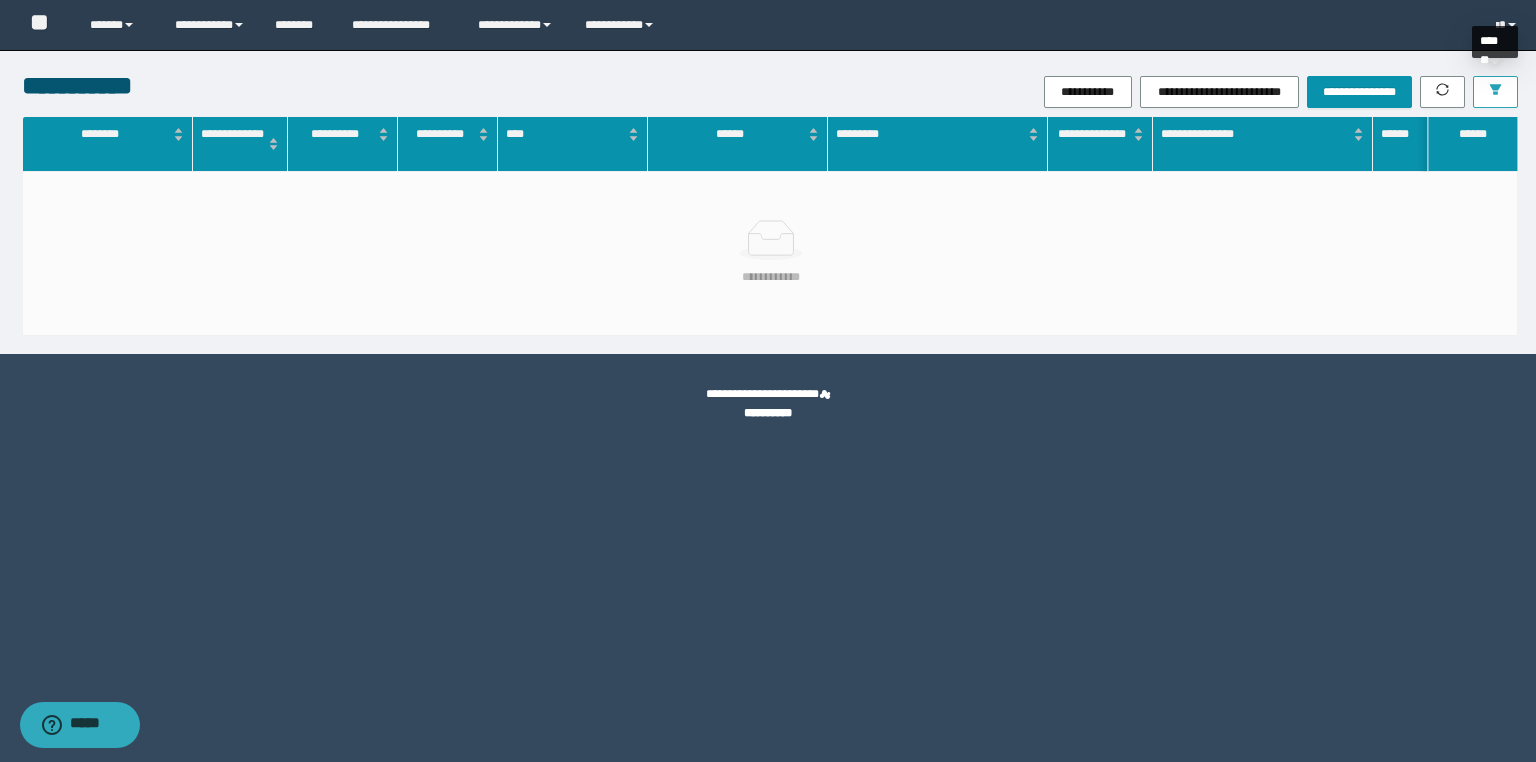 click at bounding box center (1495, 92) 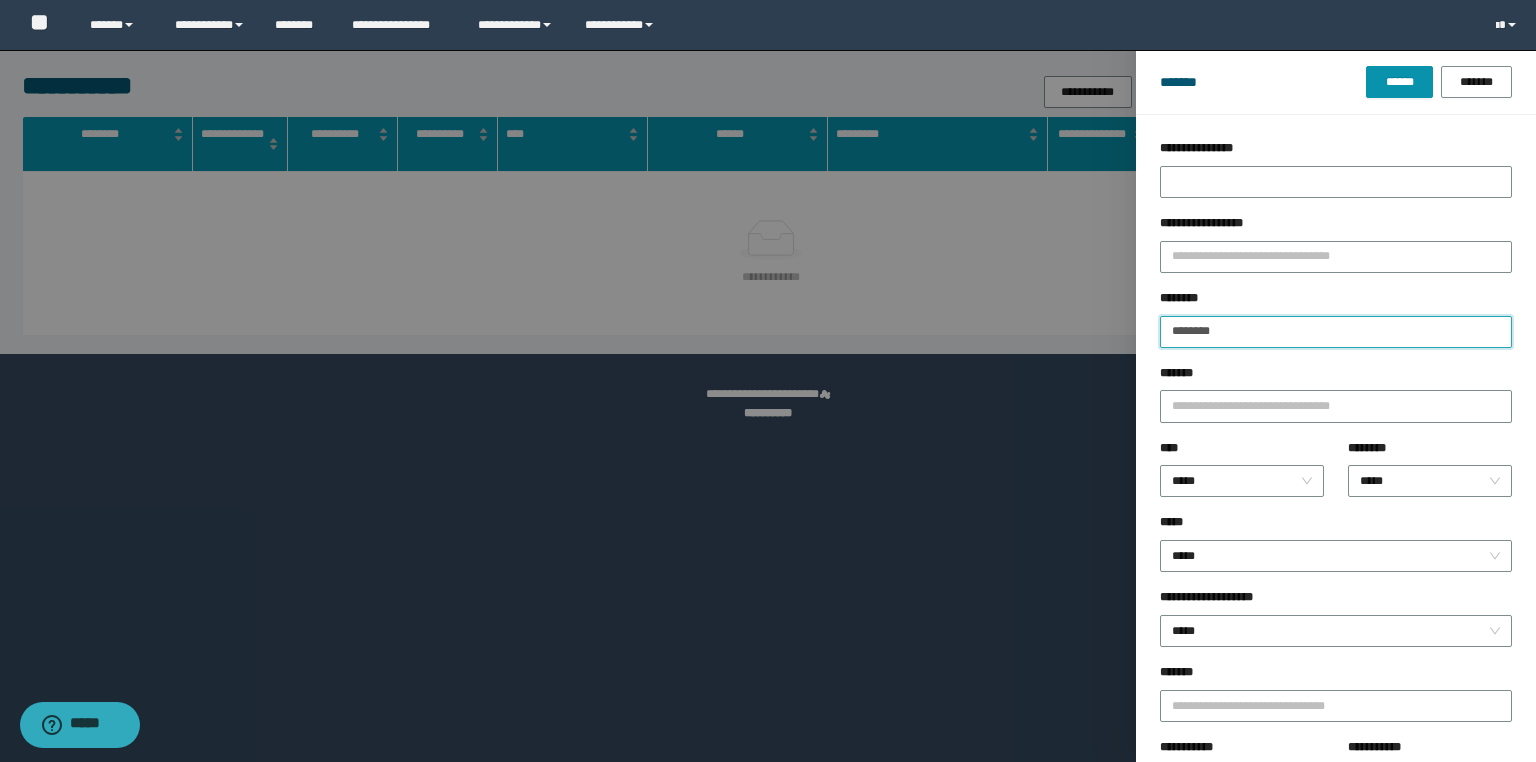 drag, startPoint x: 1260, startPoint y: 336, endPoint x: 908, endPoint y: 332, distance: 352.02274 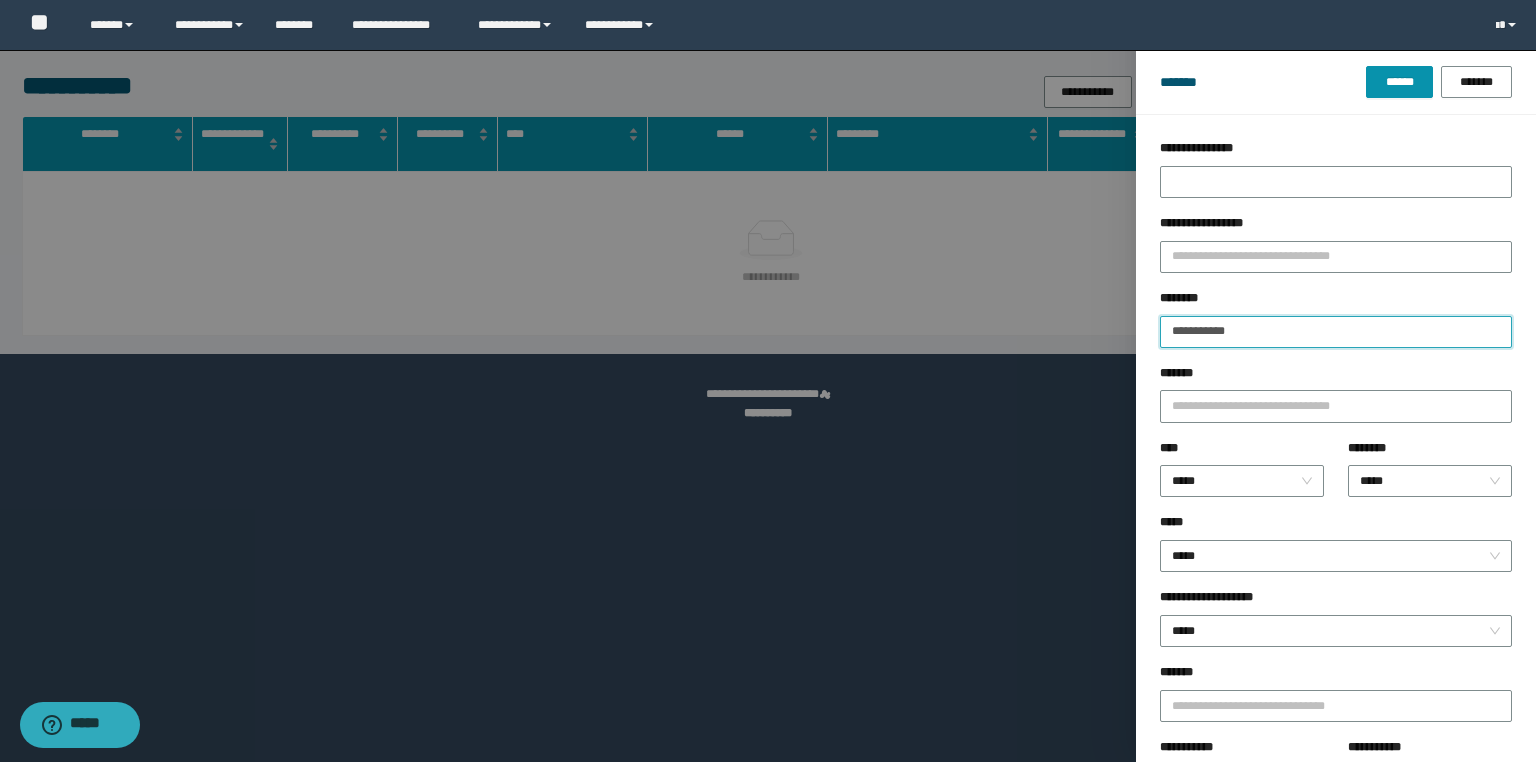 type on "**********" 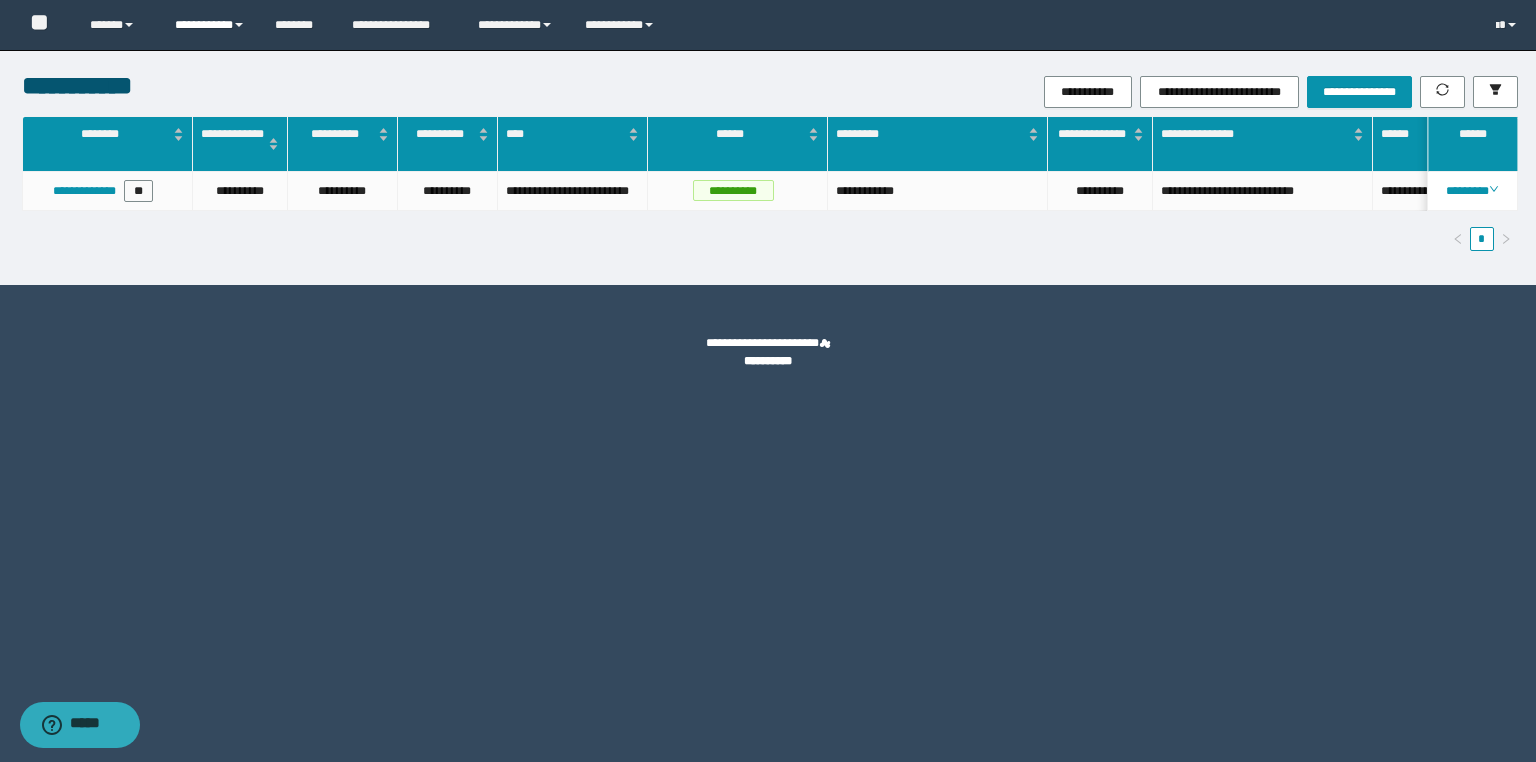 click on "**********" at bounding box center [210, 25] 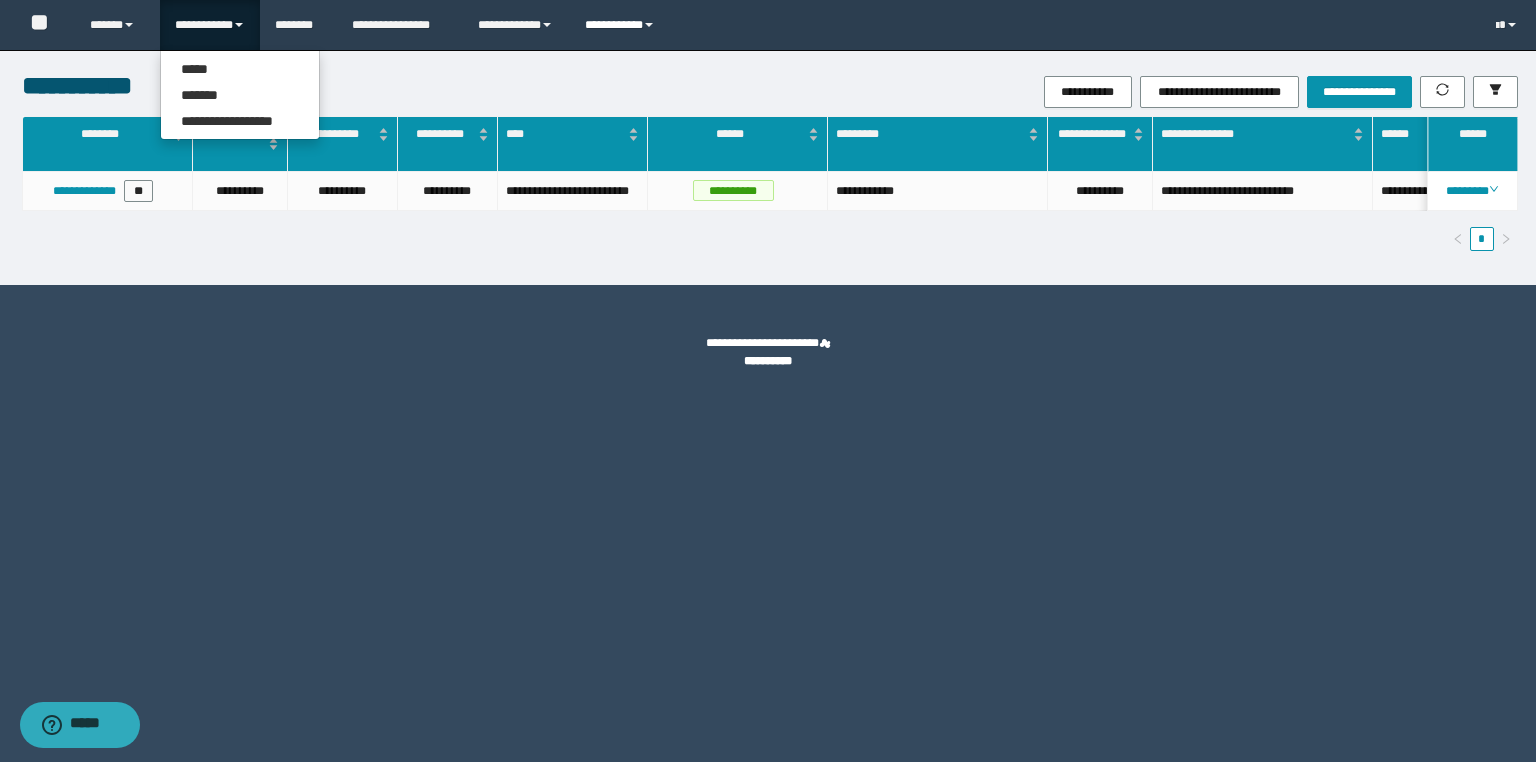 click on "**********" at bounding box center [622, 25] 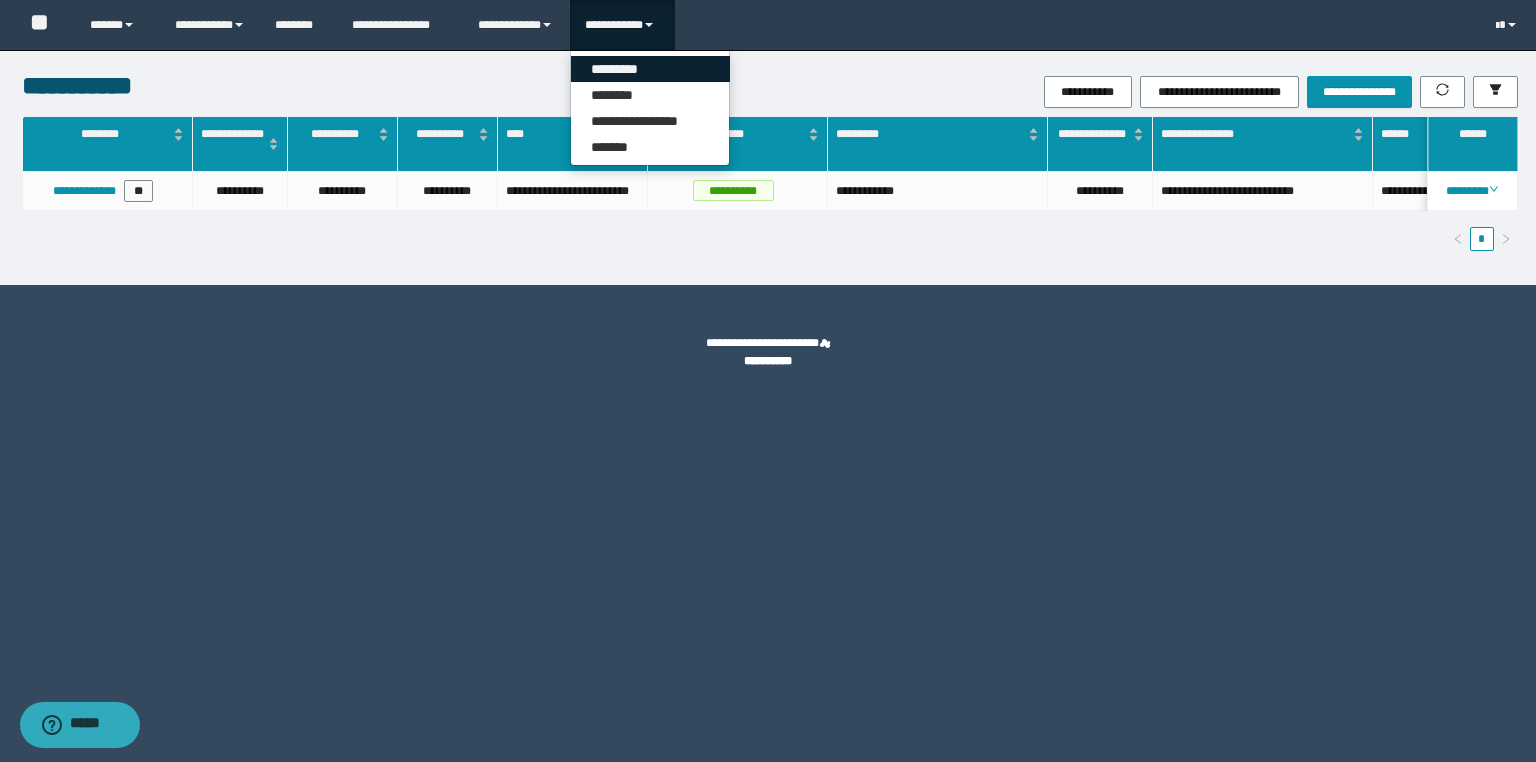 click on "*********" at bounding box center (650, 69) 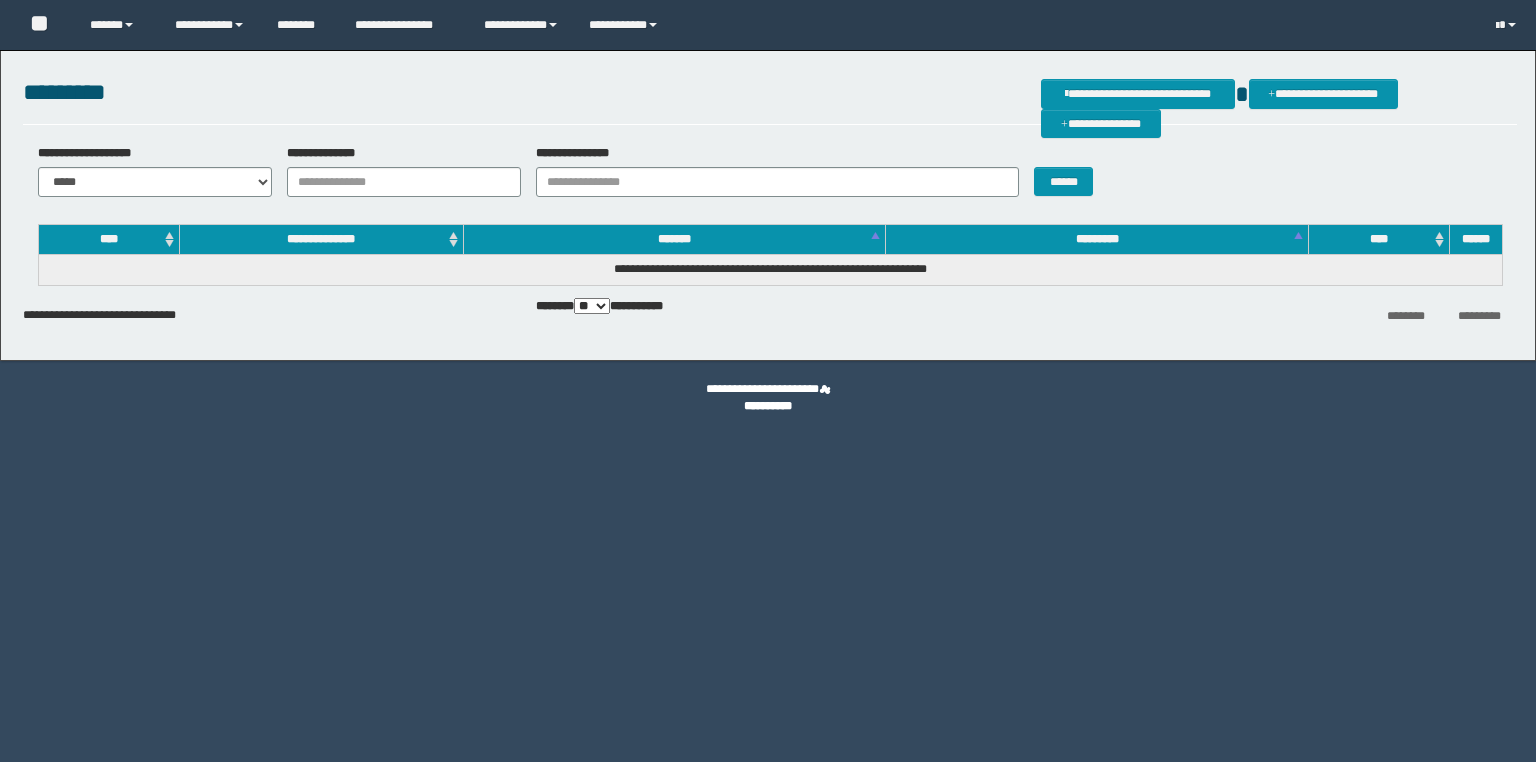 scroll, scrollTop: 0, scrollLeft: 0, axis: both 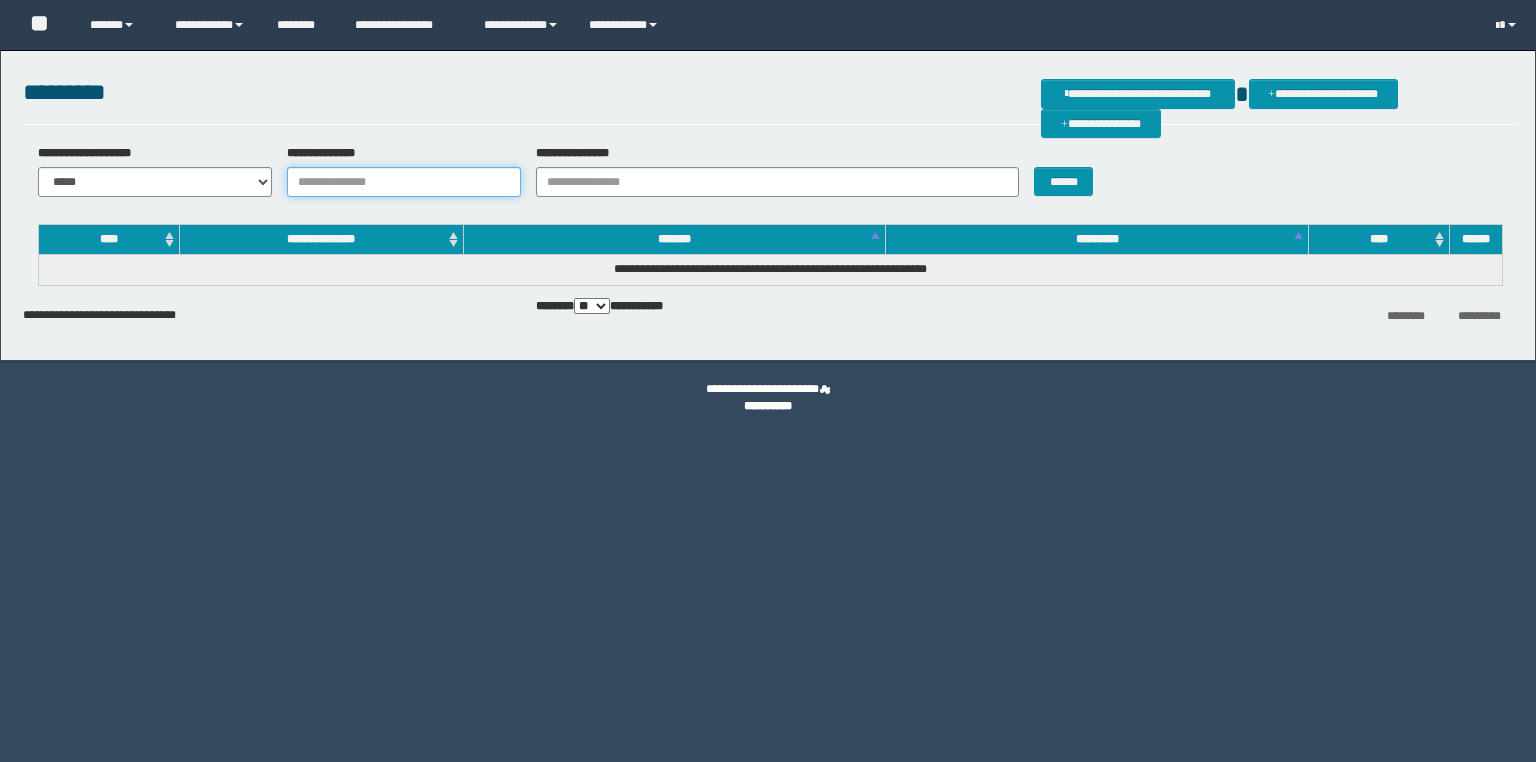 click on "**********" at bounding box center [404, 182] 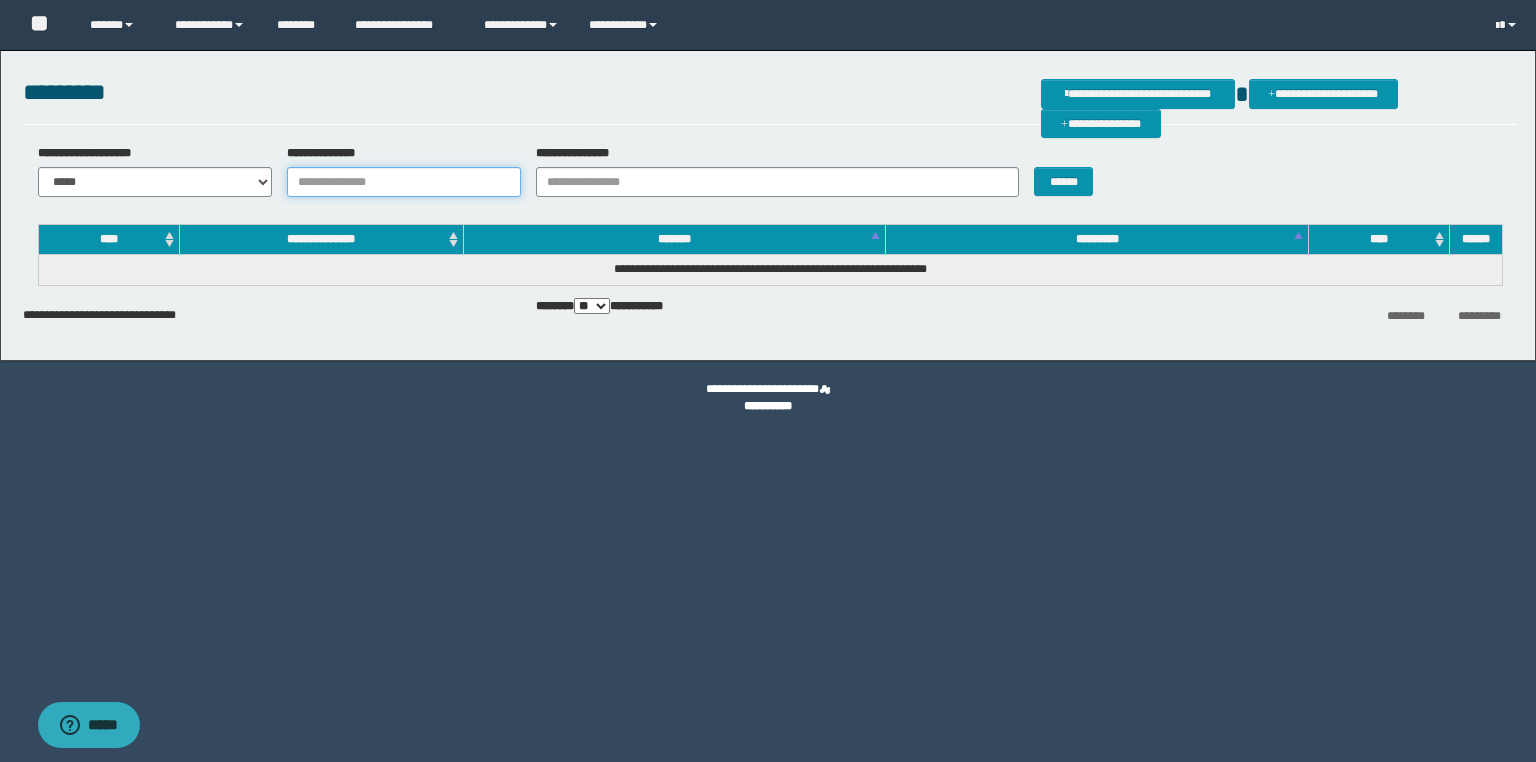 scroll, scrollTop: 0, scrollLeft: 0, axis: both 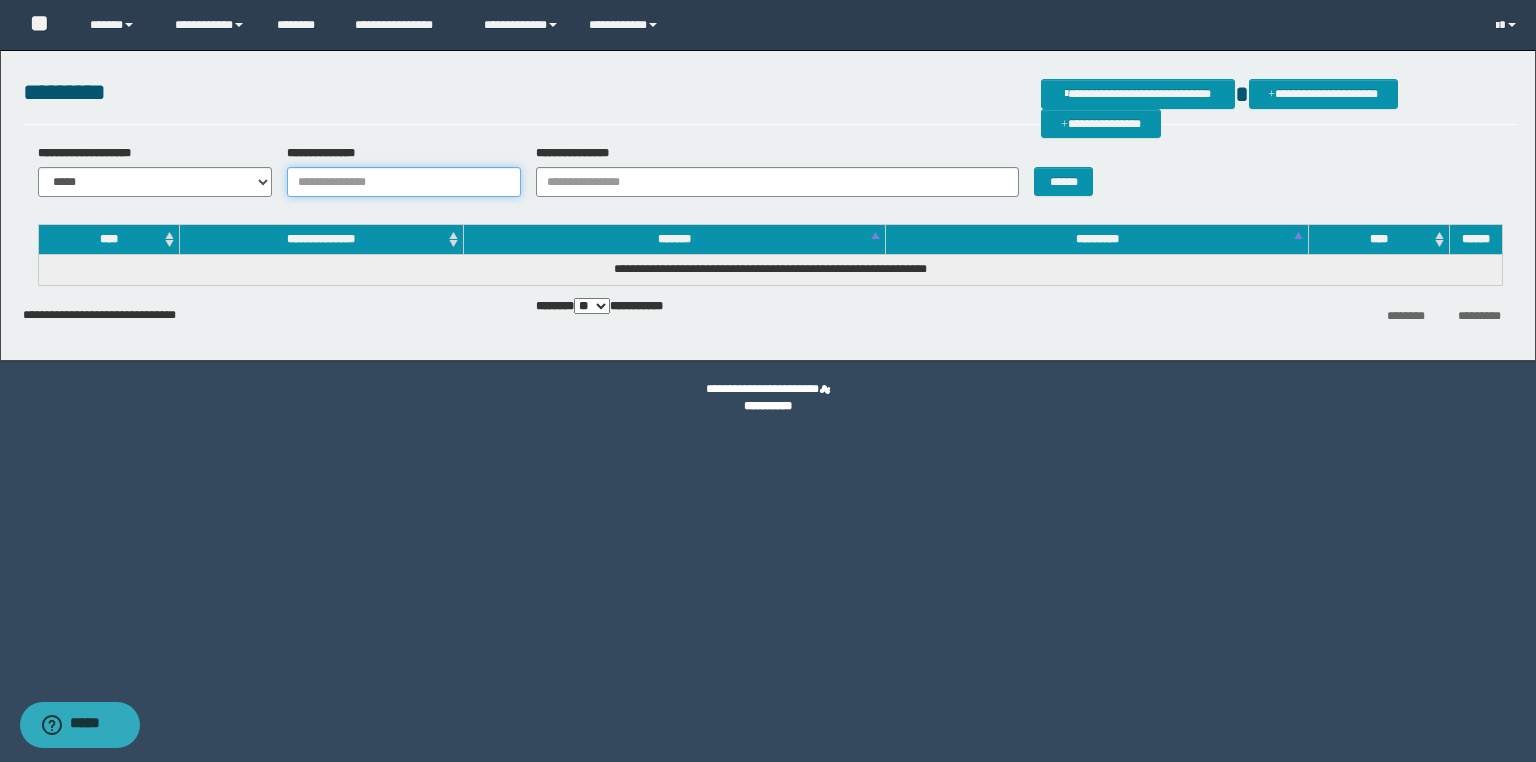 paste on "********" 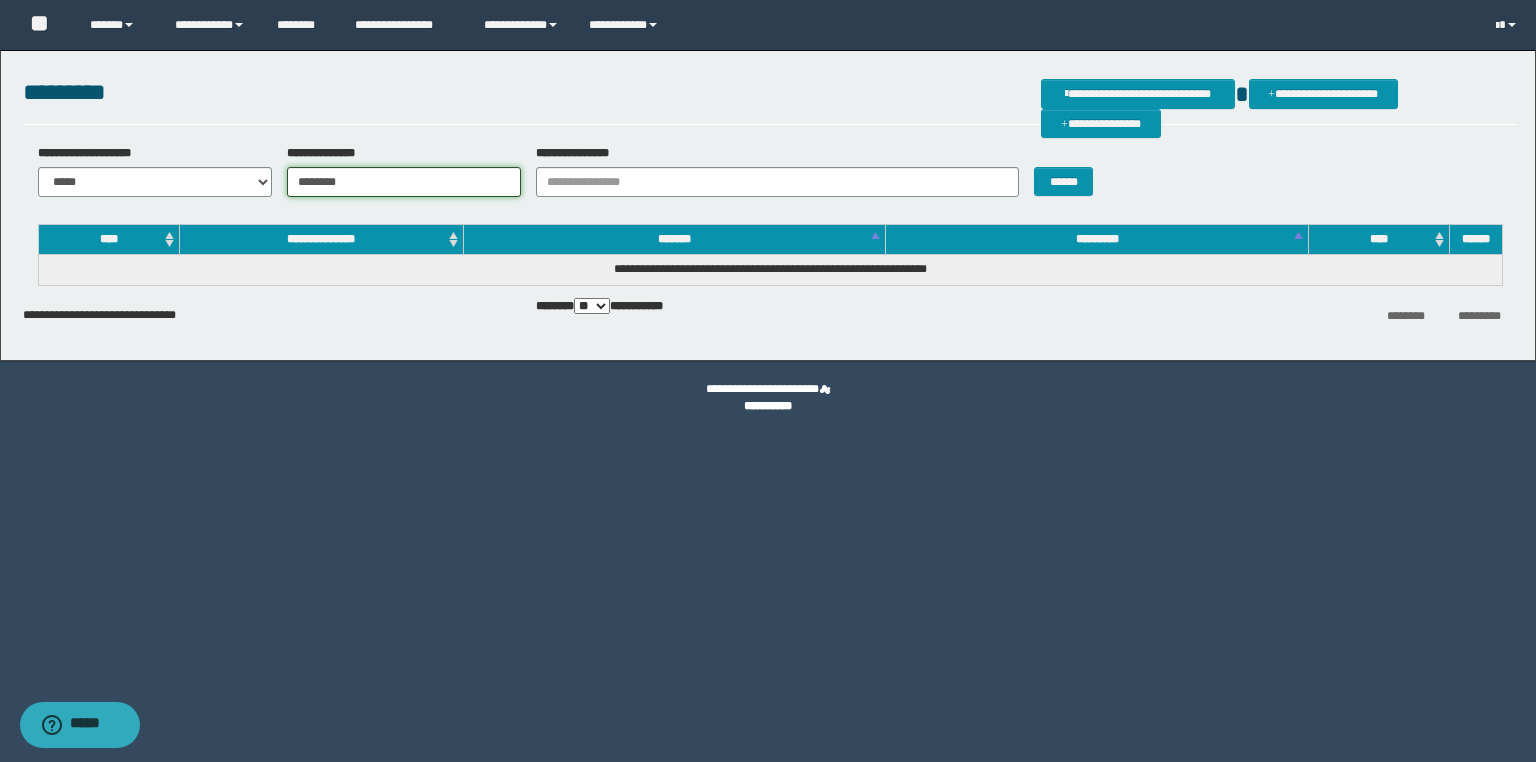 type on "********" 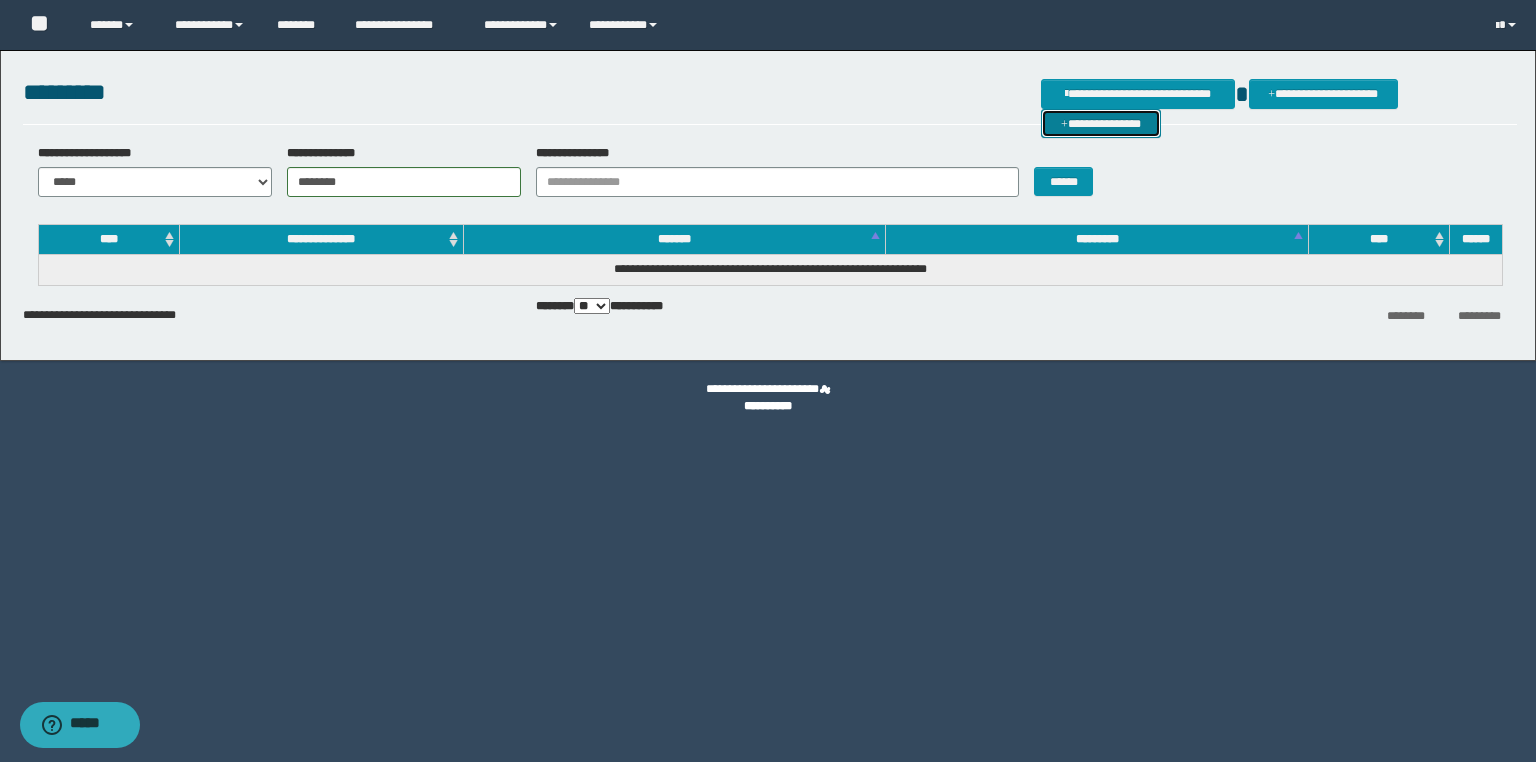 click on "**********" at bounding box center (1101, 124) 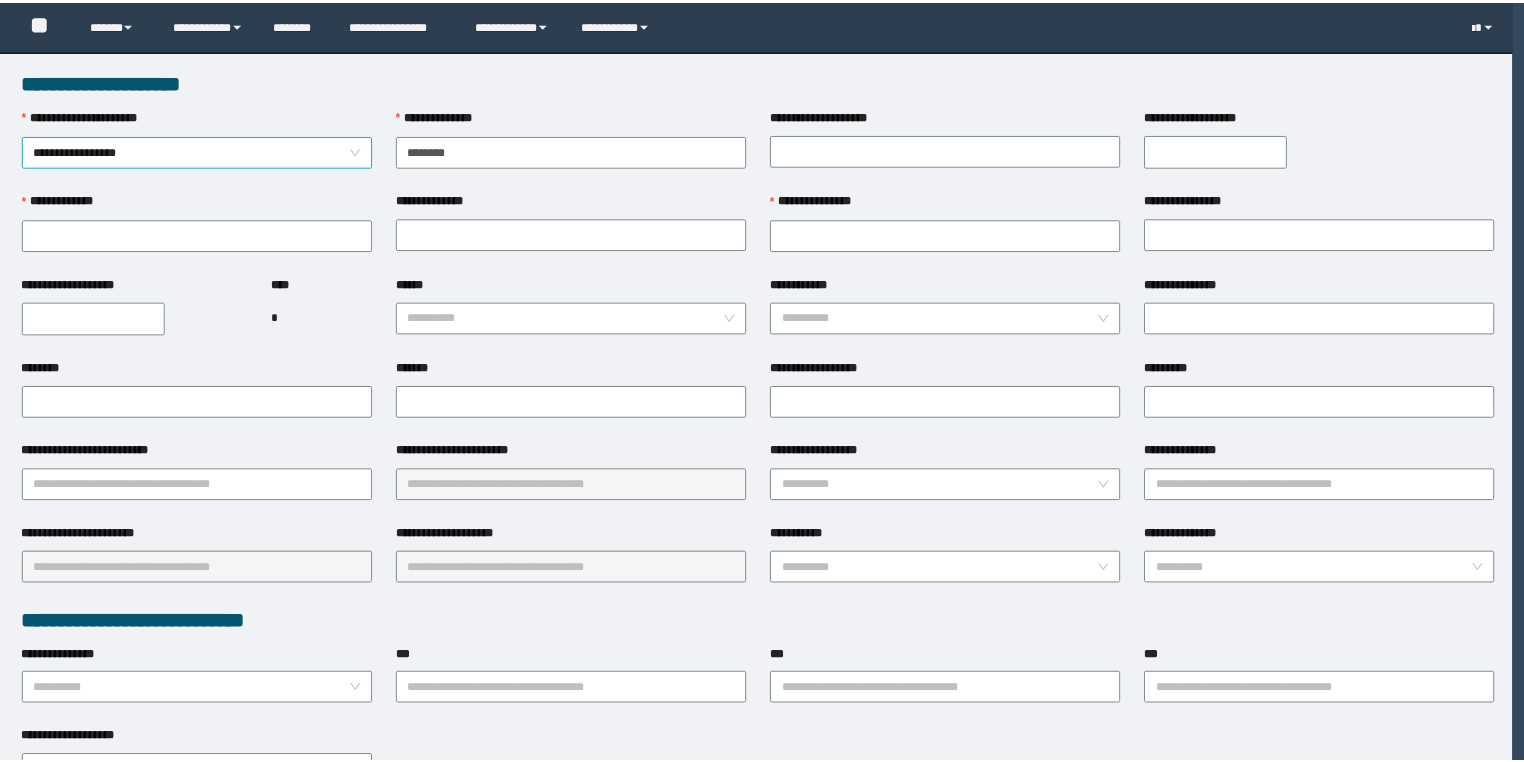 scroll, scrollTop: 0, scrollLeft: 0, axis: both 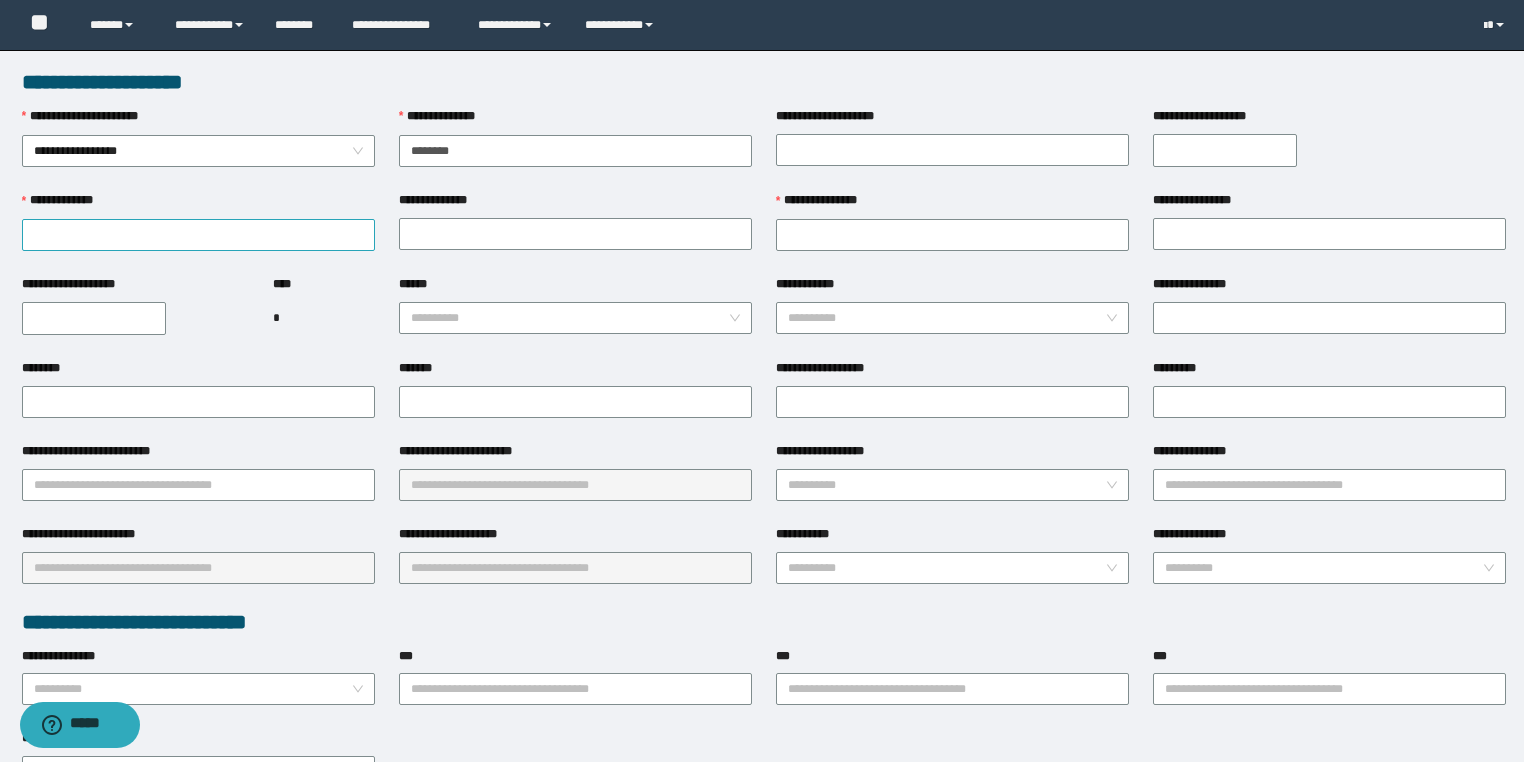 type on "********" 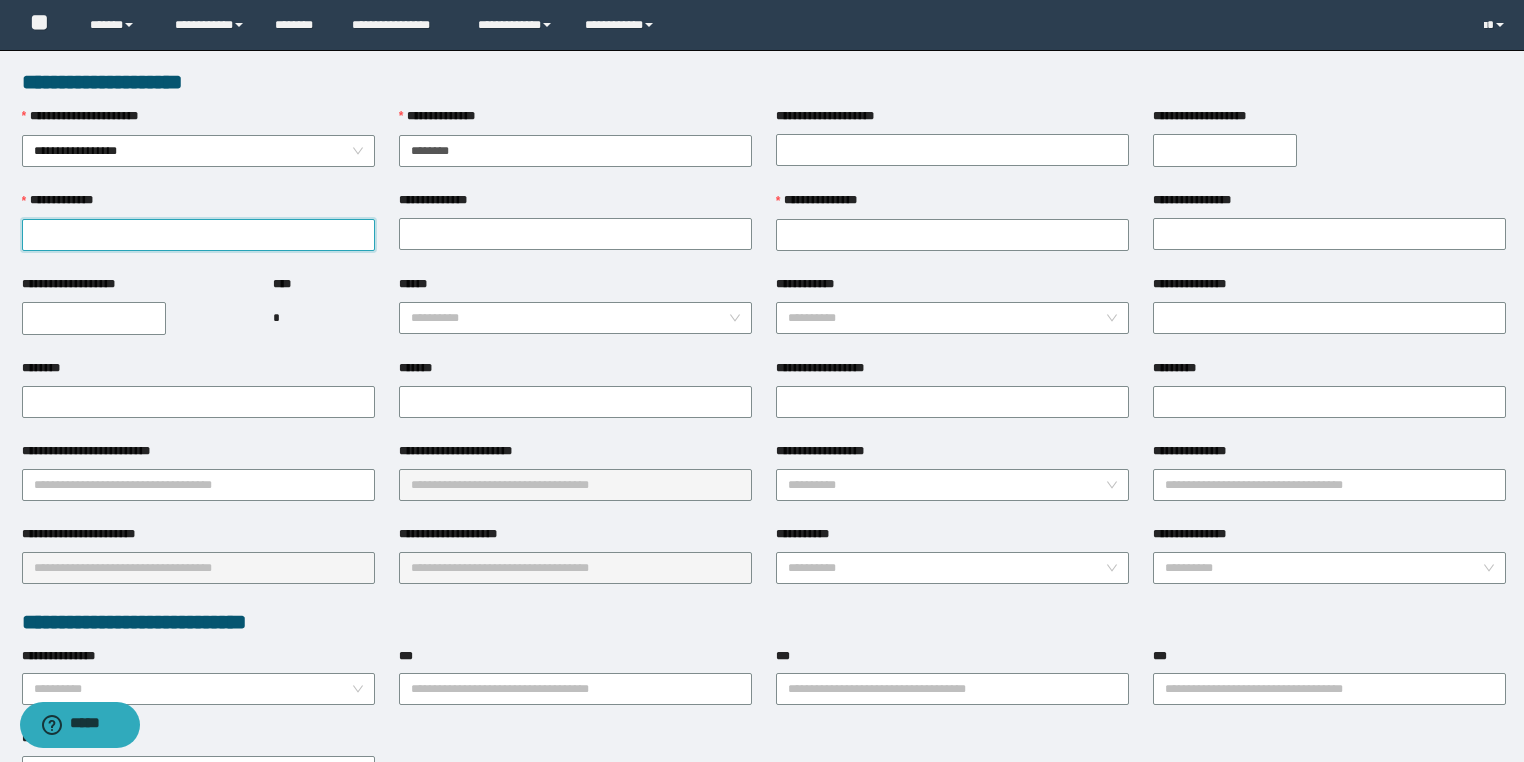 drag, startPoint x: 311, startPoint y: 223, endPoint x: 300, endPoint y: 260, distance: 38.600517 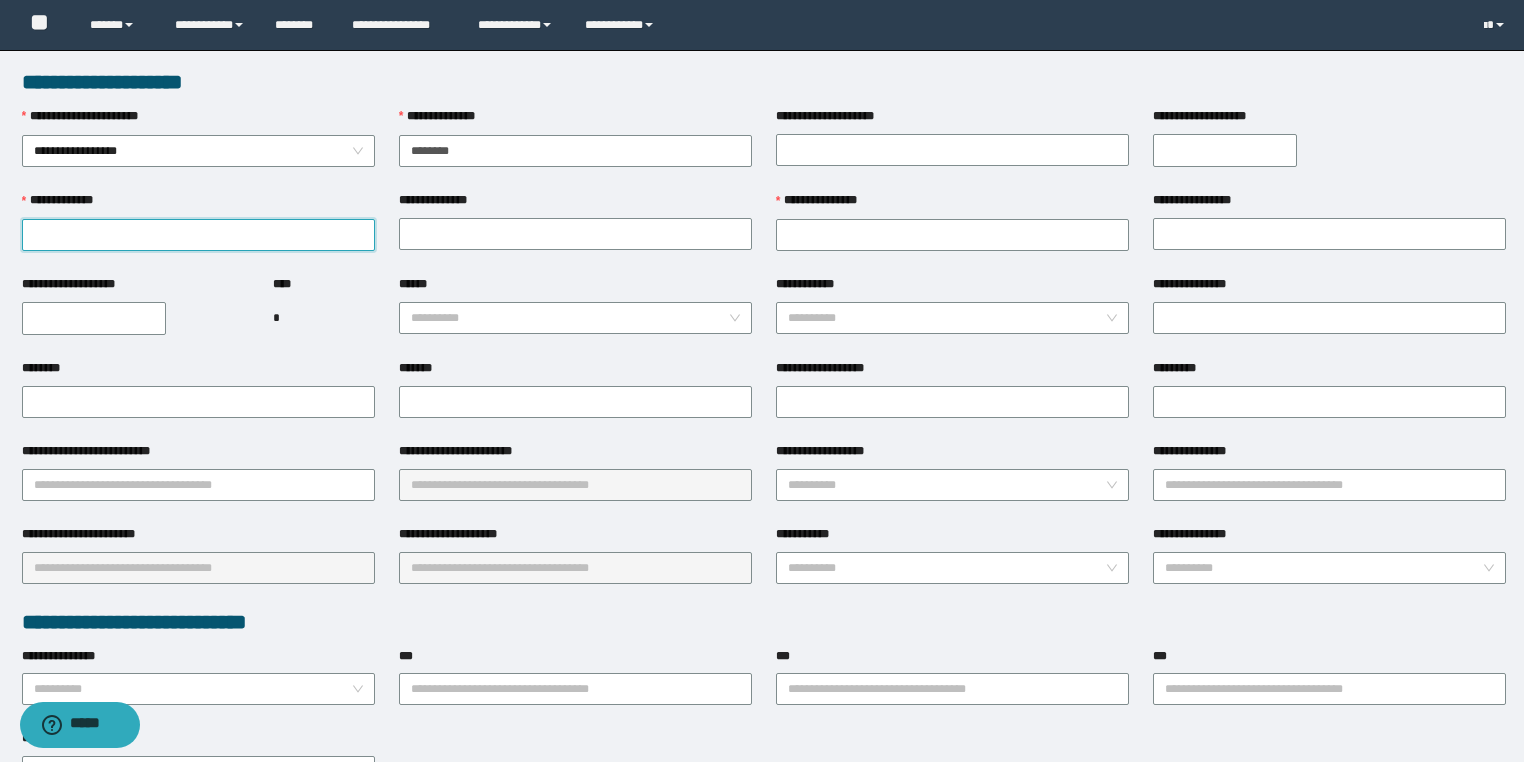 paste on "**********" 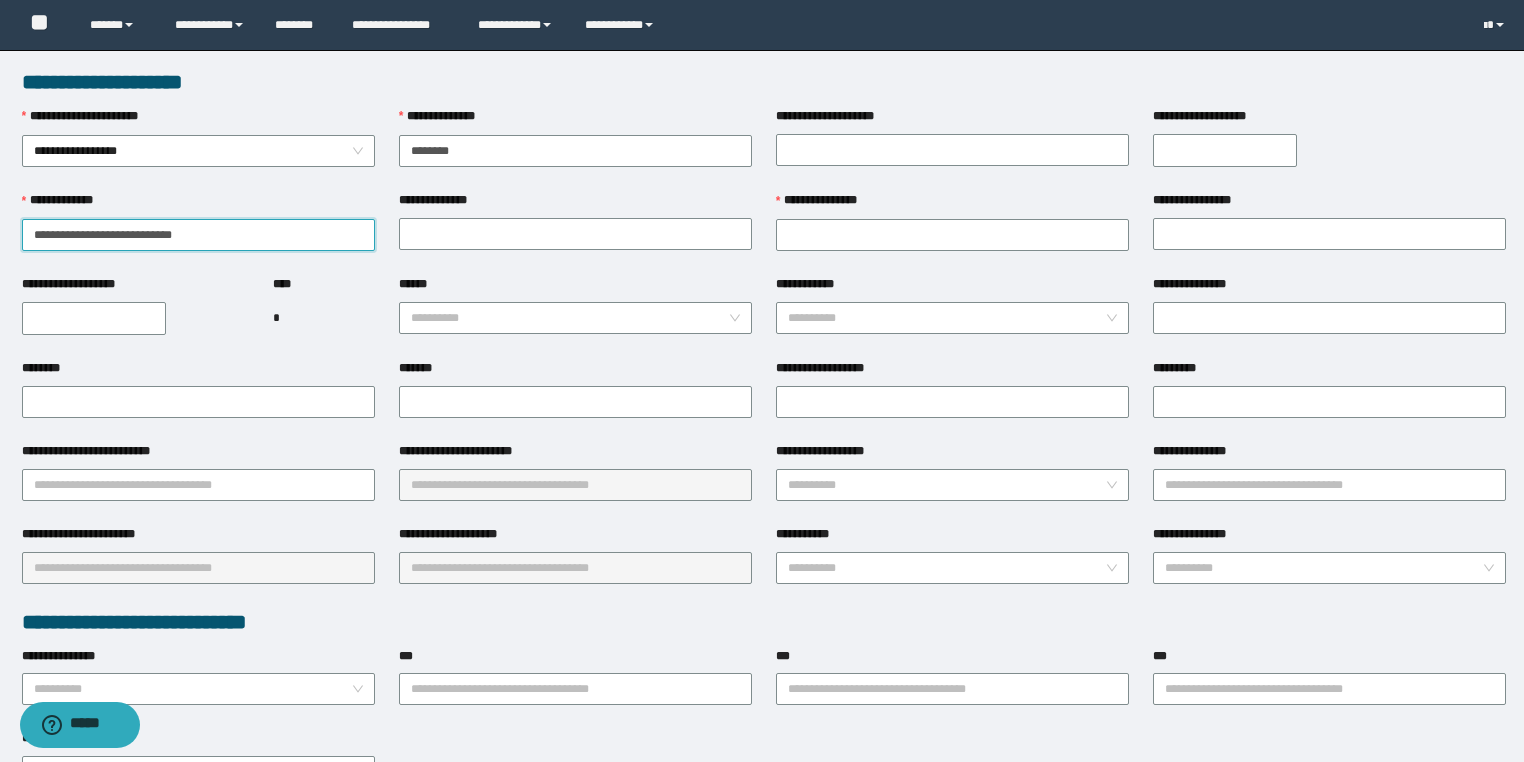 drag, startPoint x: 136, startPoint y: 236, endPoint x: 271, endPoint y: 273, distance: 139.97858 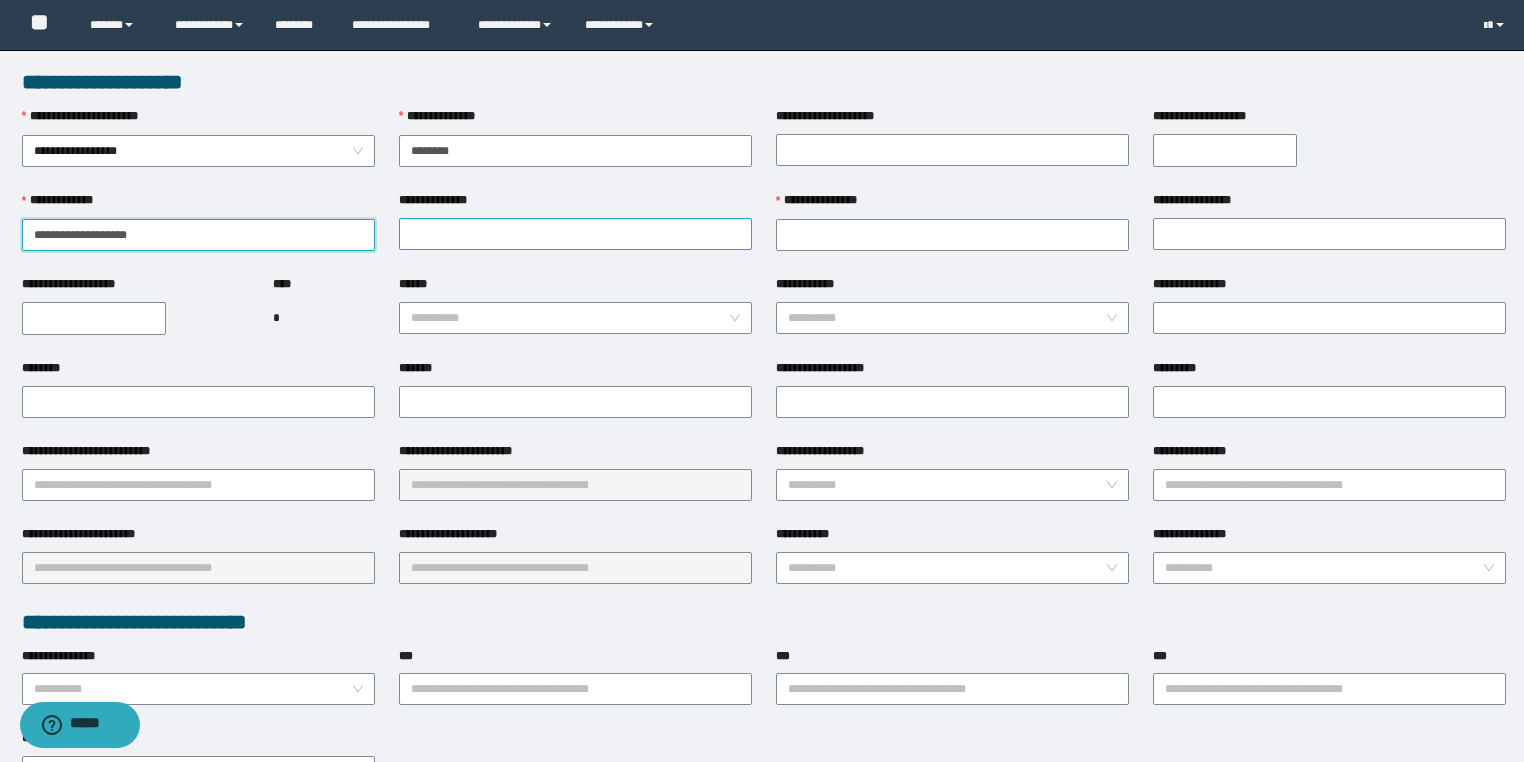 type on "**********" 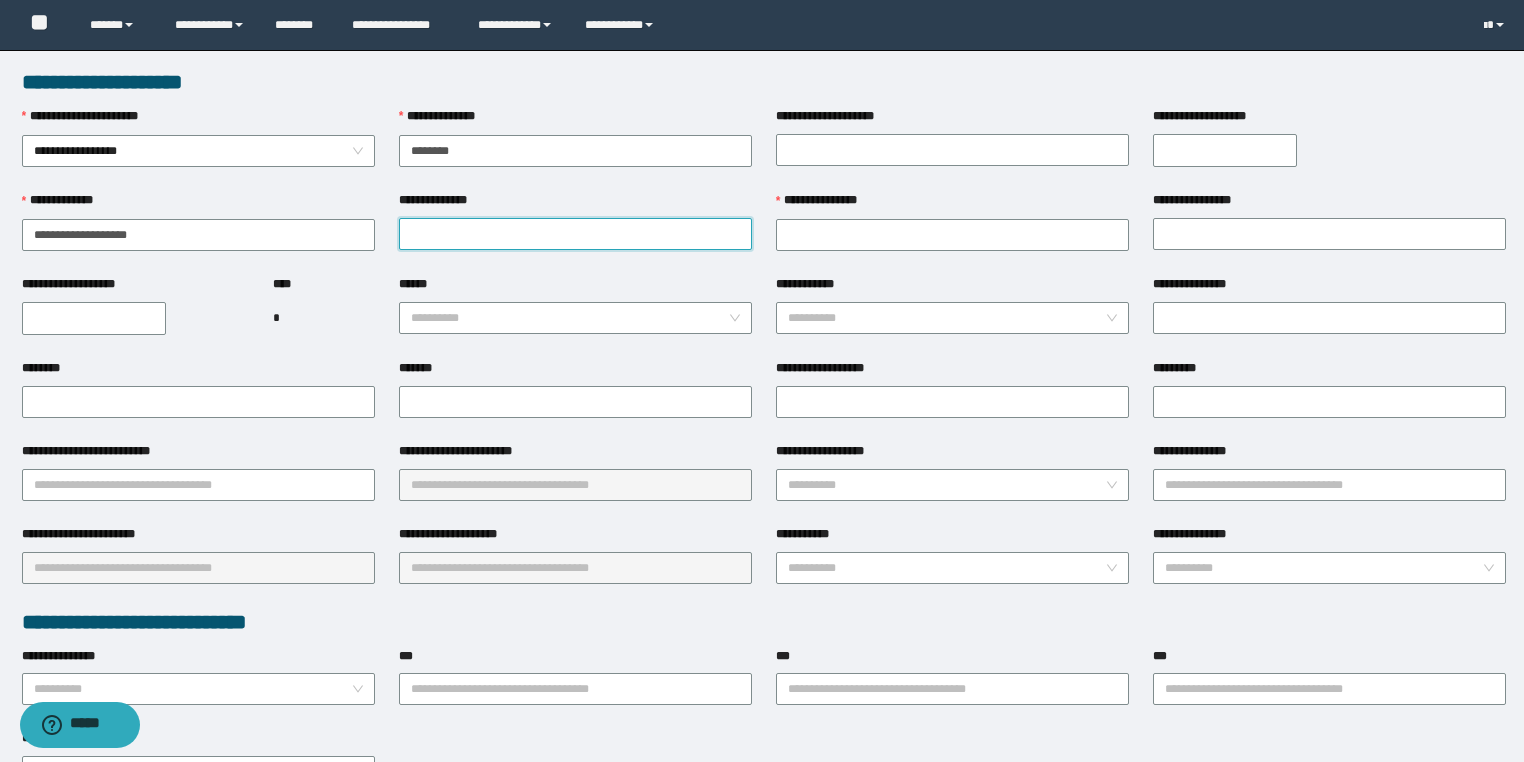 click on "**********" at bounding box center [575, 234] 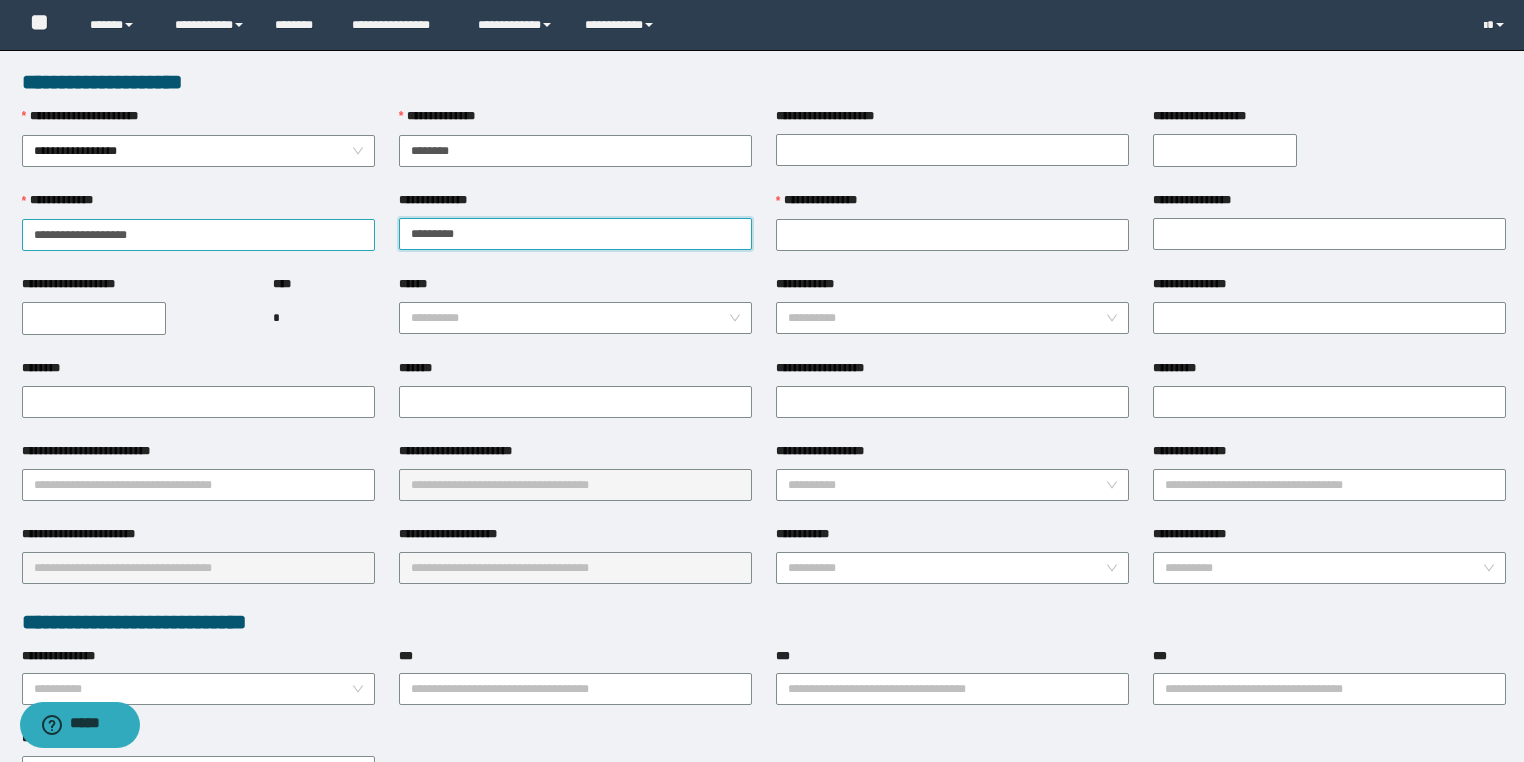 type on "********" 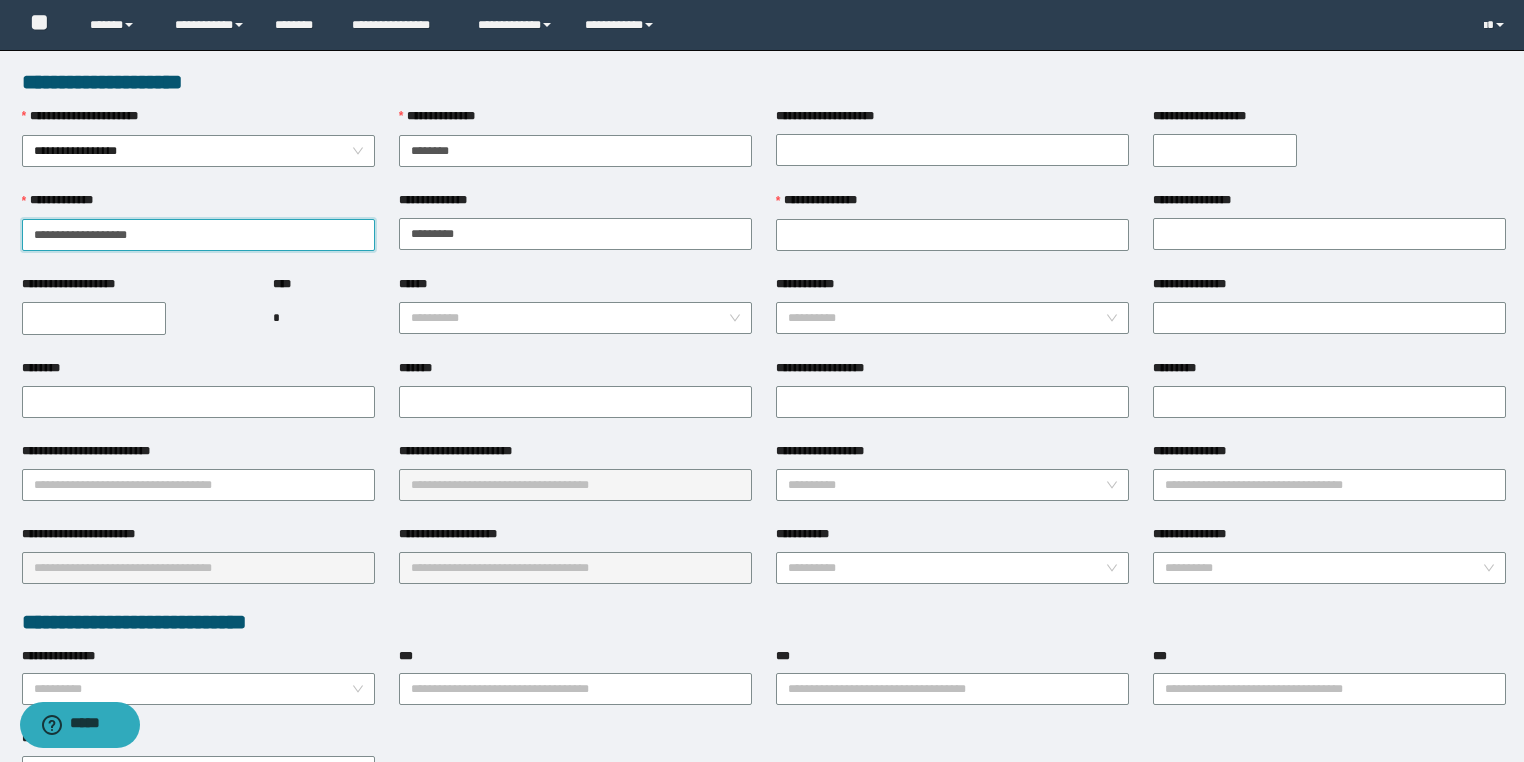 drag, startPoint x: 104, startPoint y: 232, endPoint x: 0, endPoint y: 227, distance: 104.120125 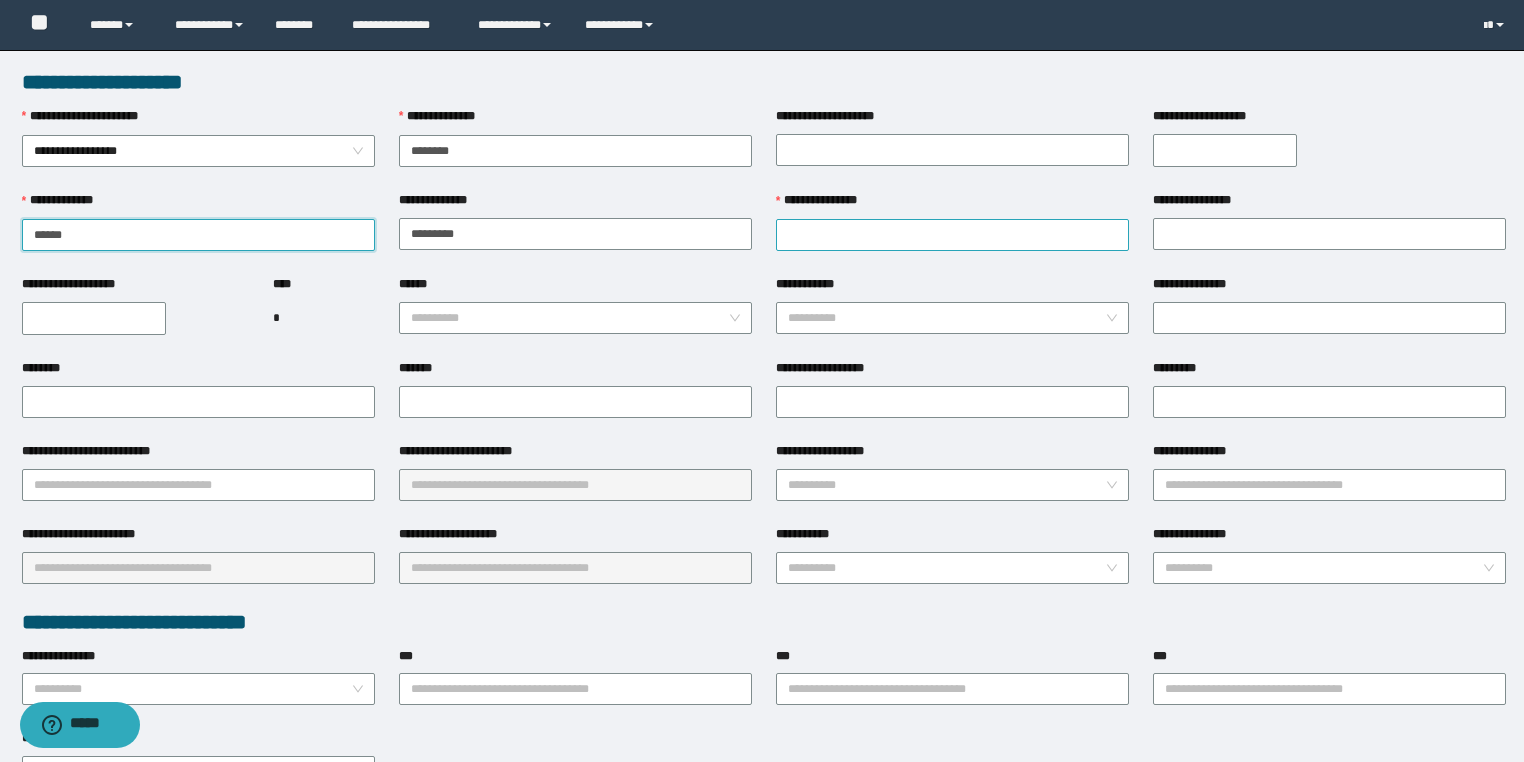 type on "*****" 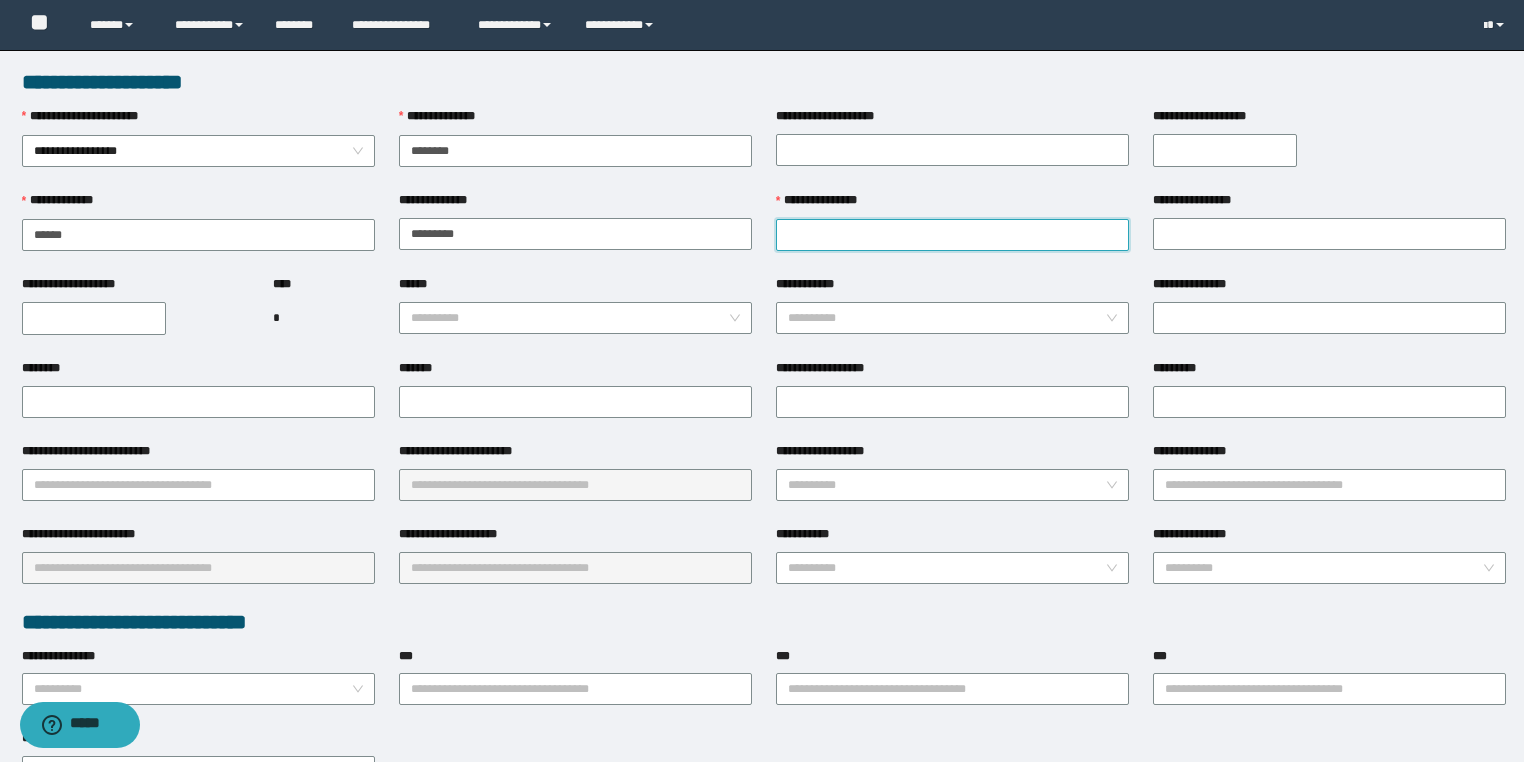 click on "**********" at bounding box center [952, 235] 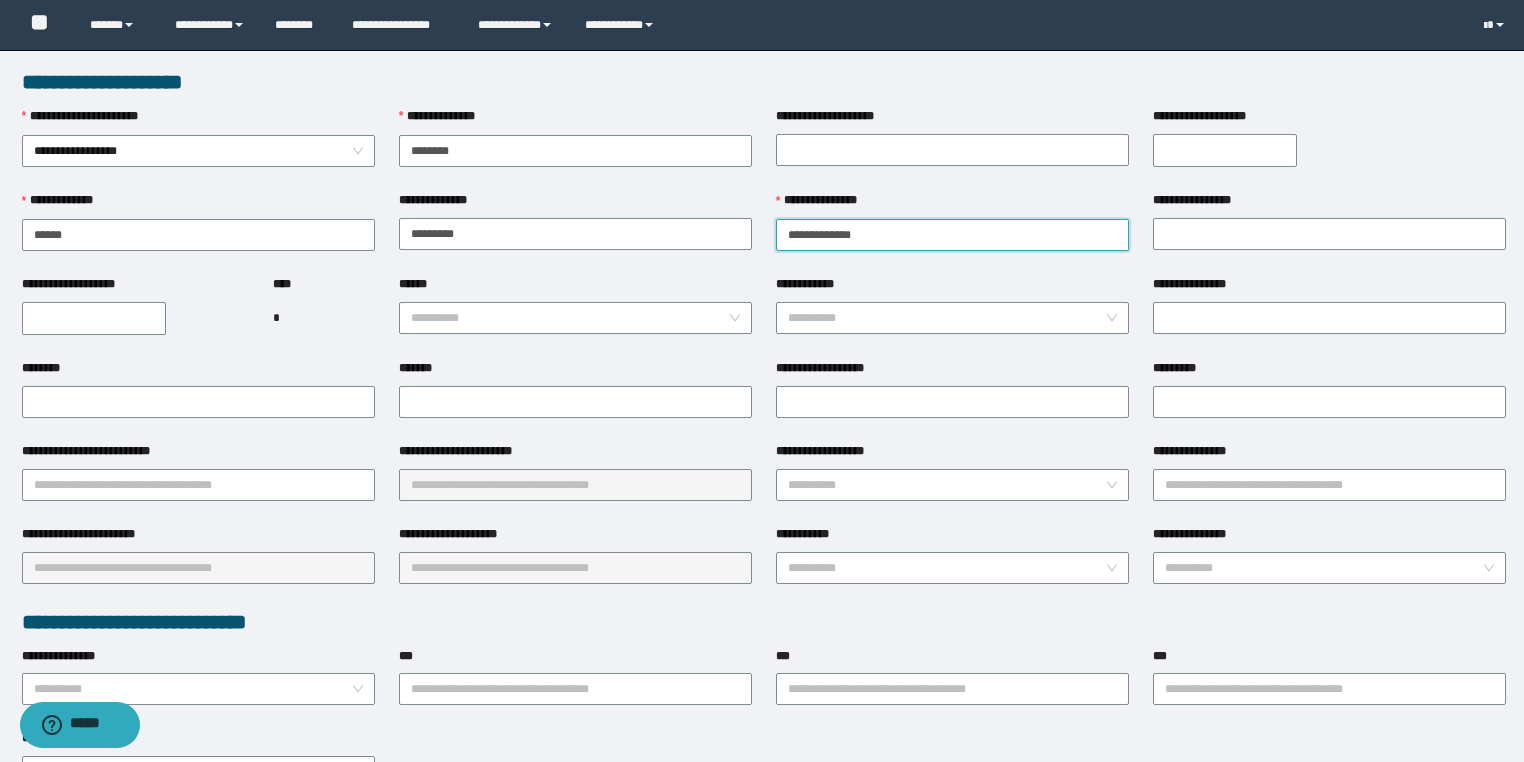 drag, startPoint x: 862, startPoint y: 231, endPoint x: 833, endPoint y: 232, distance: 29.017237 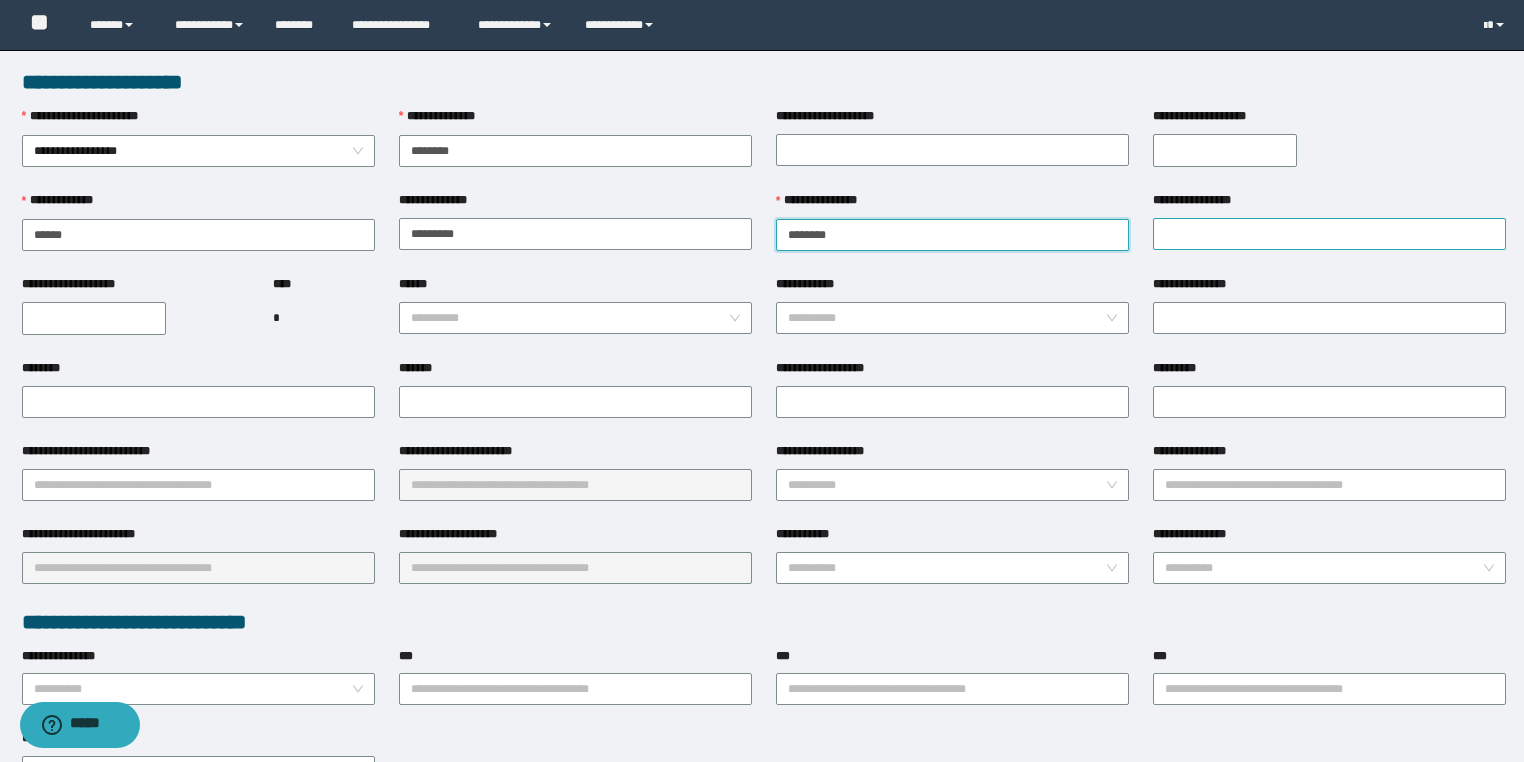 type on "*******" 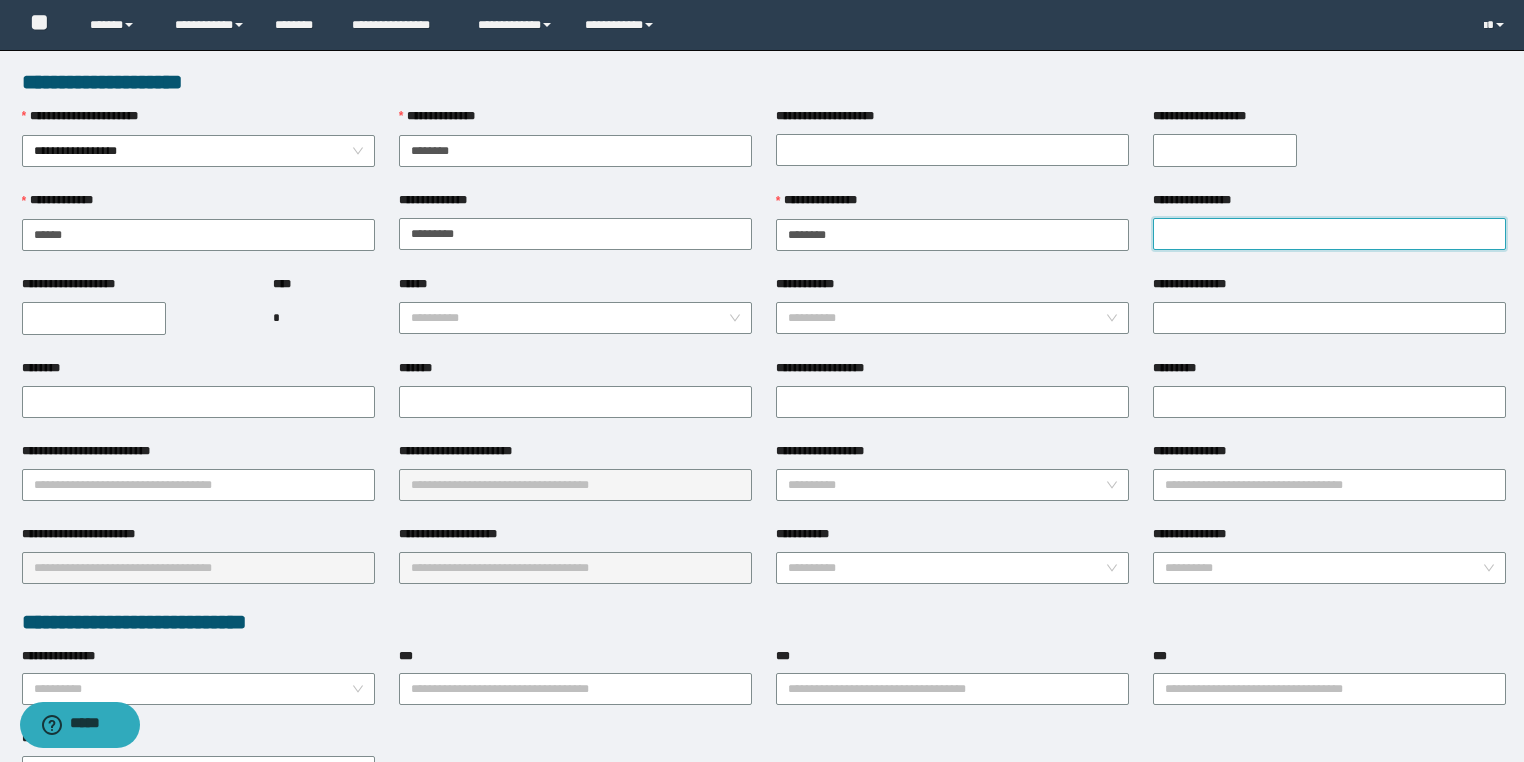 click on "**********" at bounding box center (1329, 234) 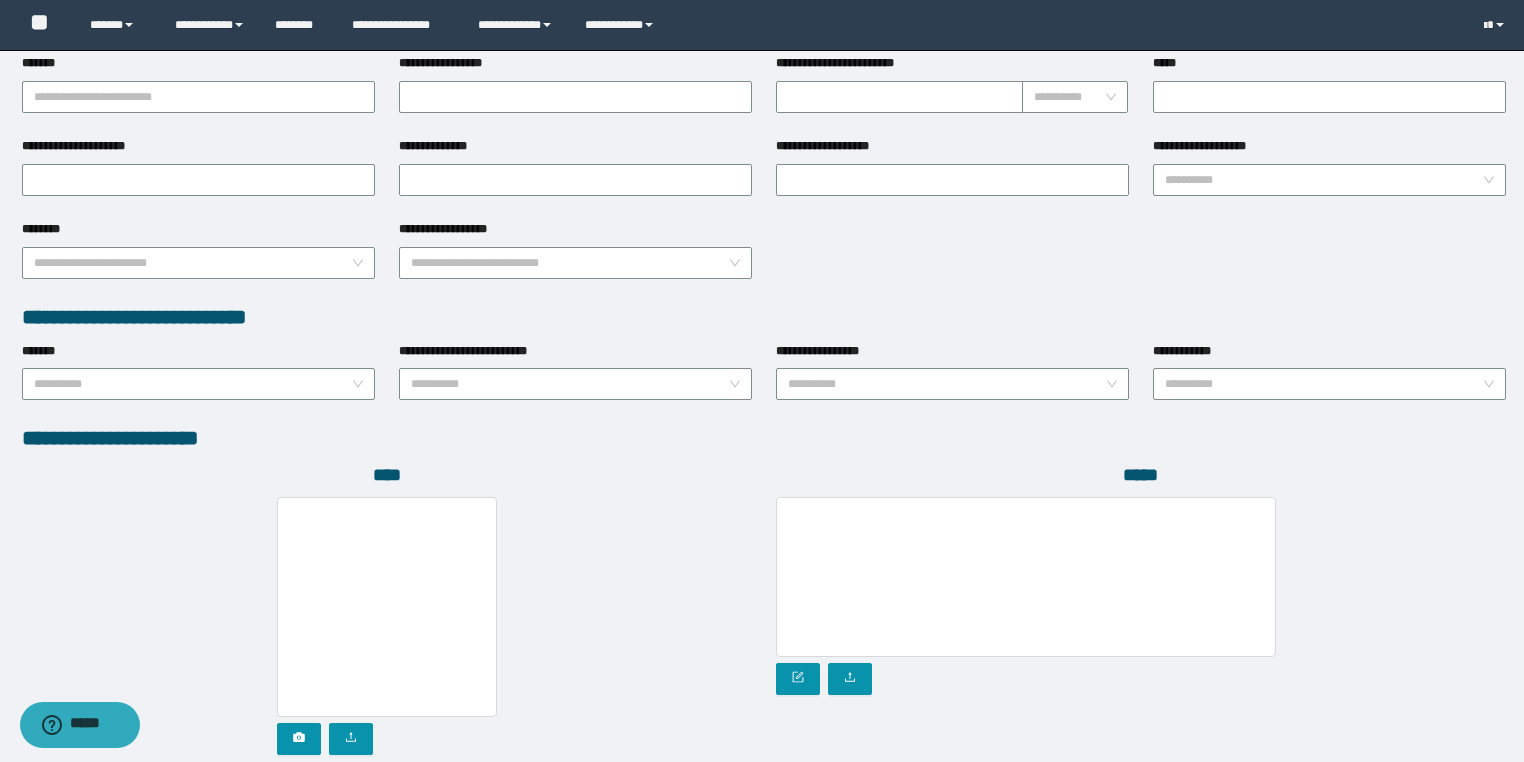 scroll, scrollTop: 880, scrollLeft: 0, axis: vertical 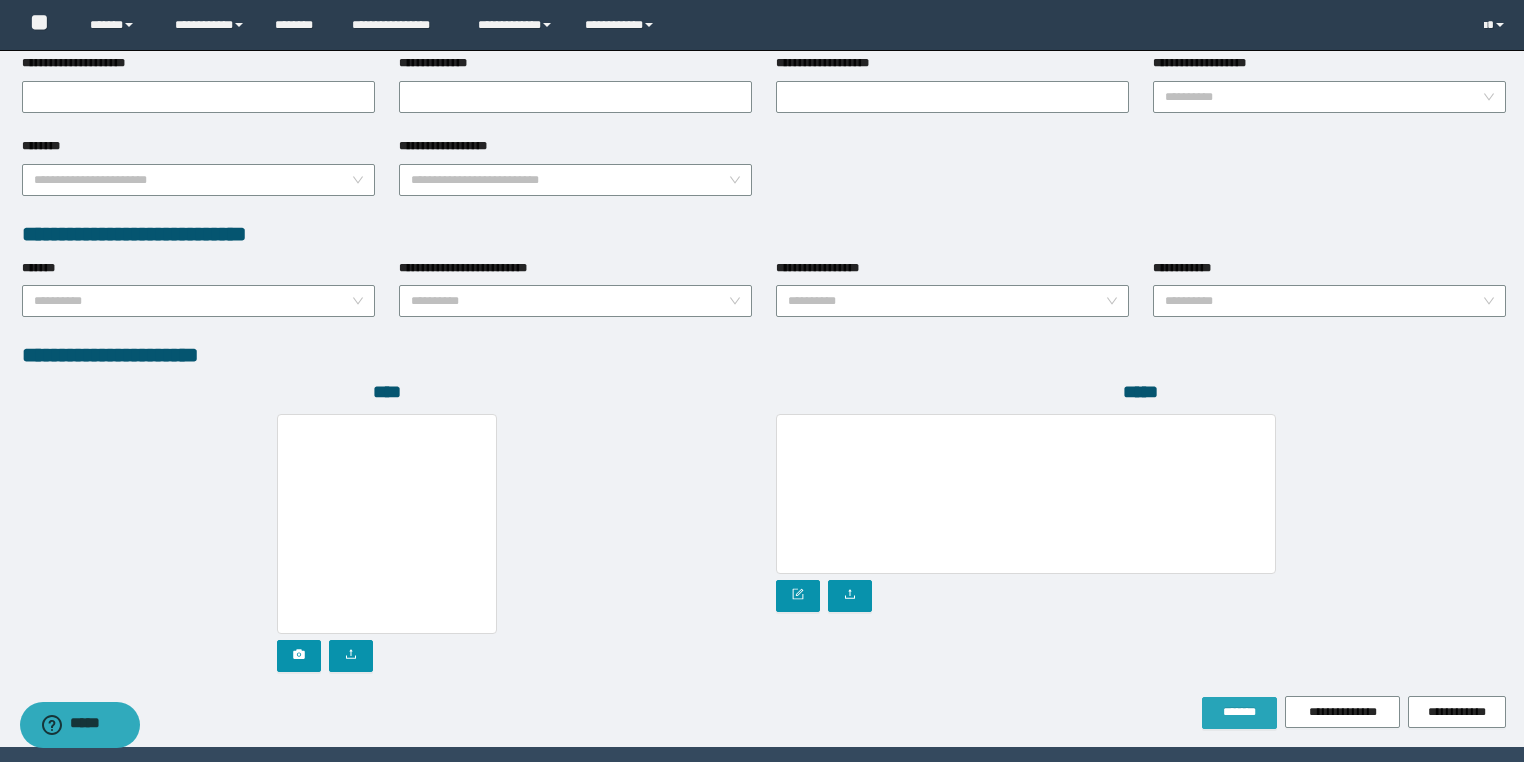 type on "*****" 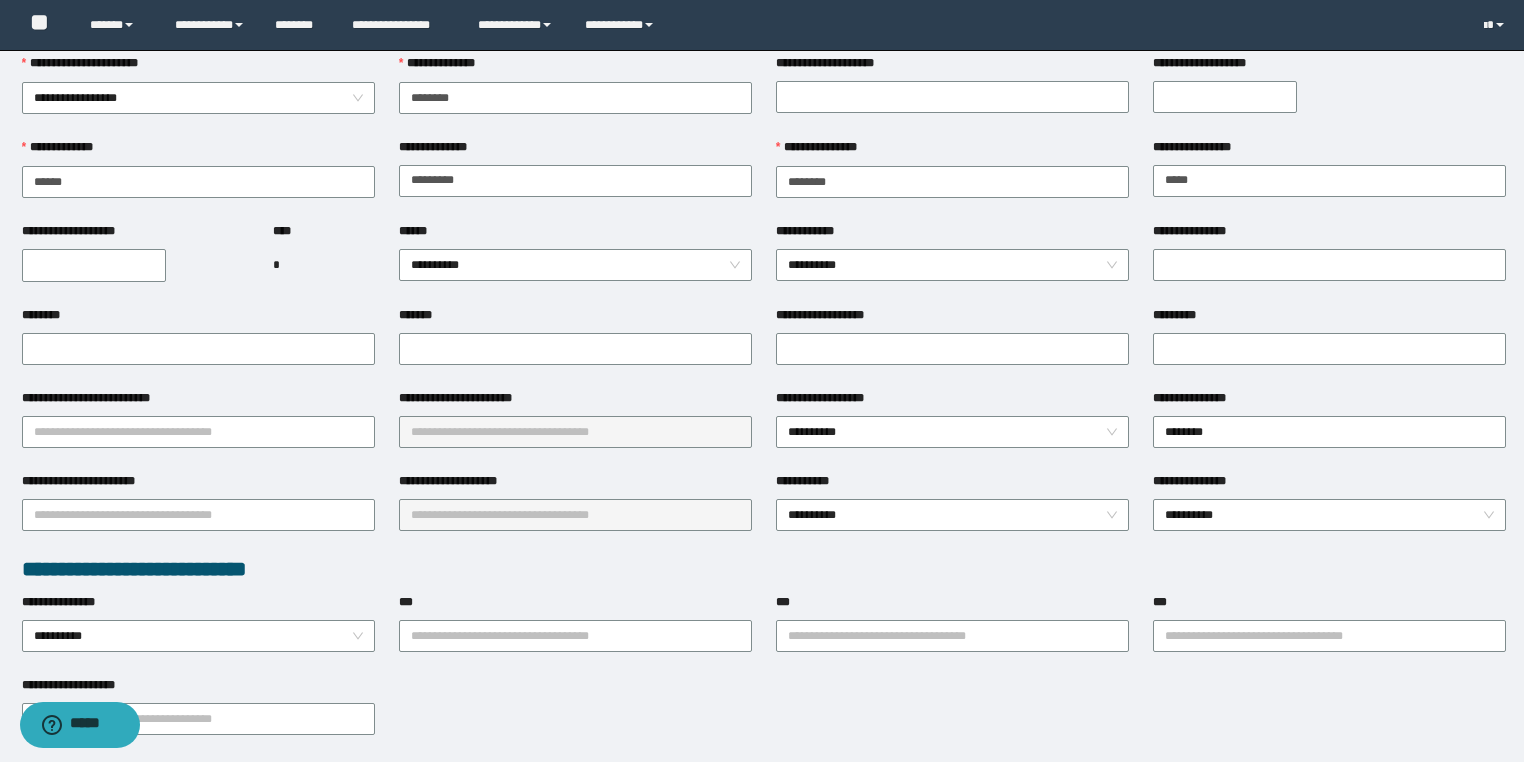 scroll, scrollTop: 0, scrollLeft: 0, axis: both 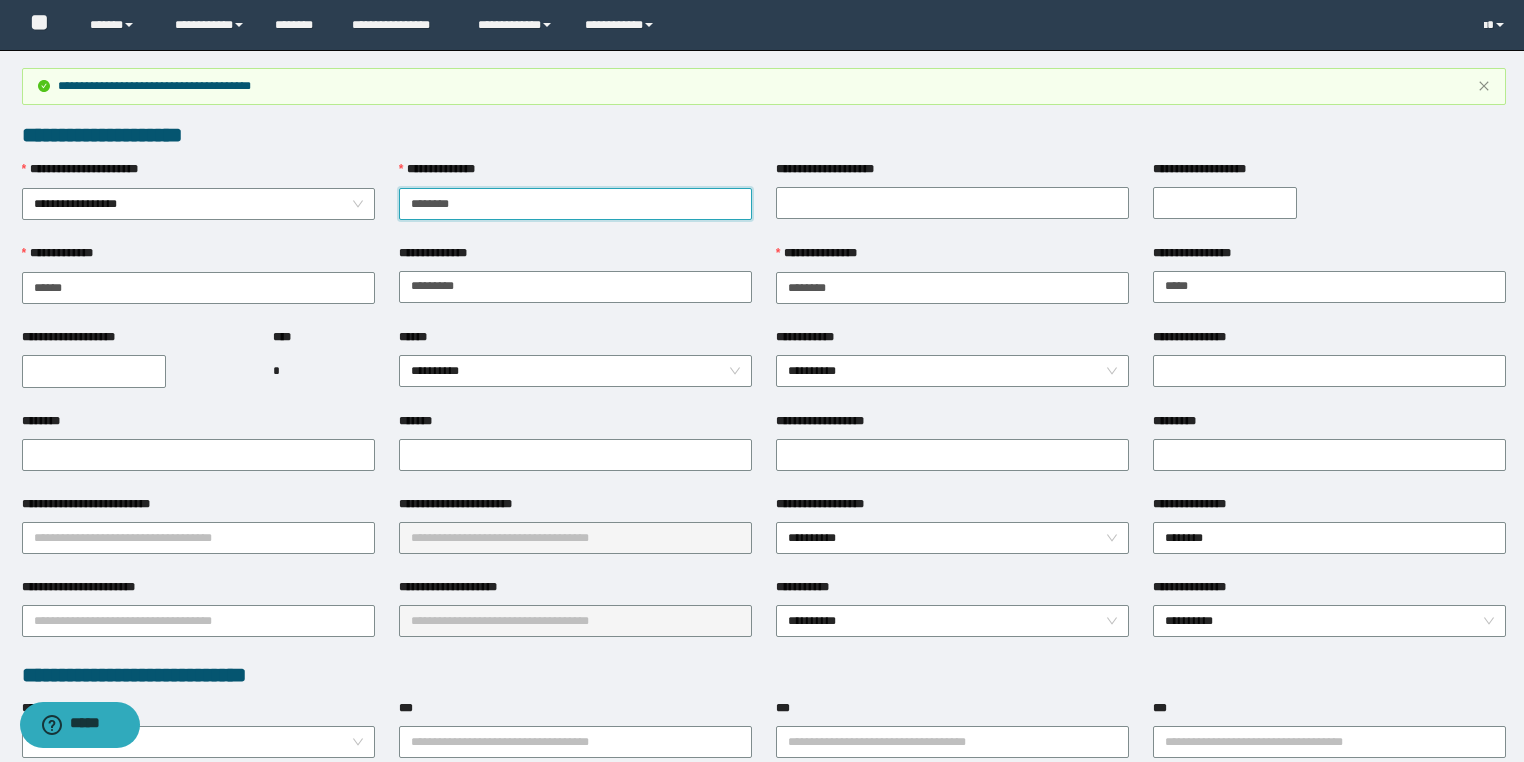 drag, startPoint x: 536, startPoint y: 215, endPoint x: 376, endPoint y: 204, distance: 160.37769 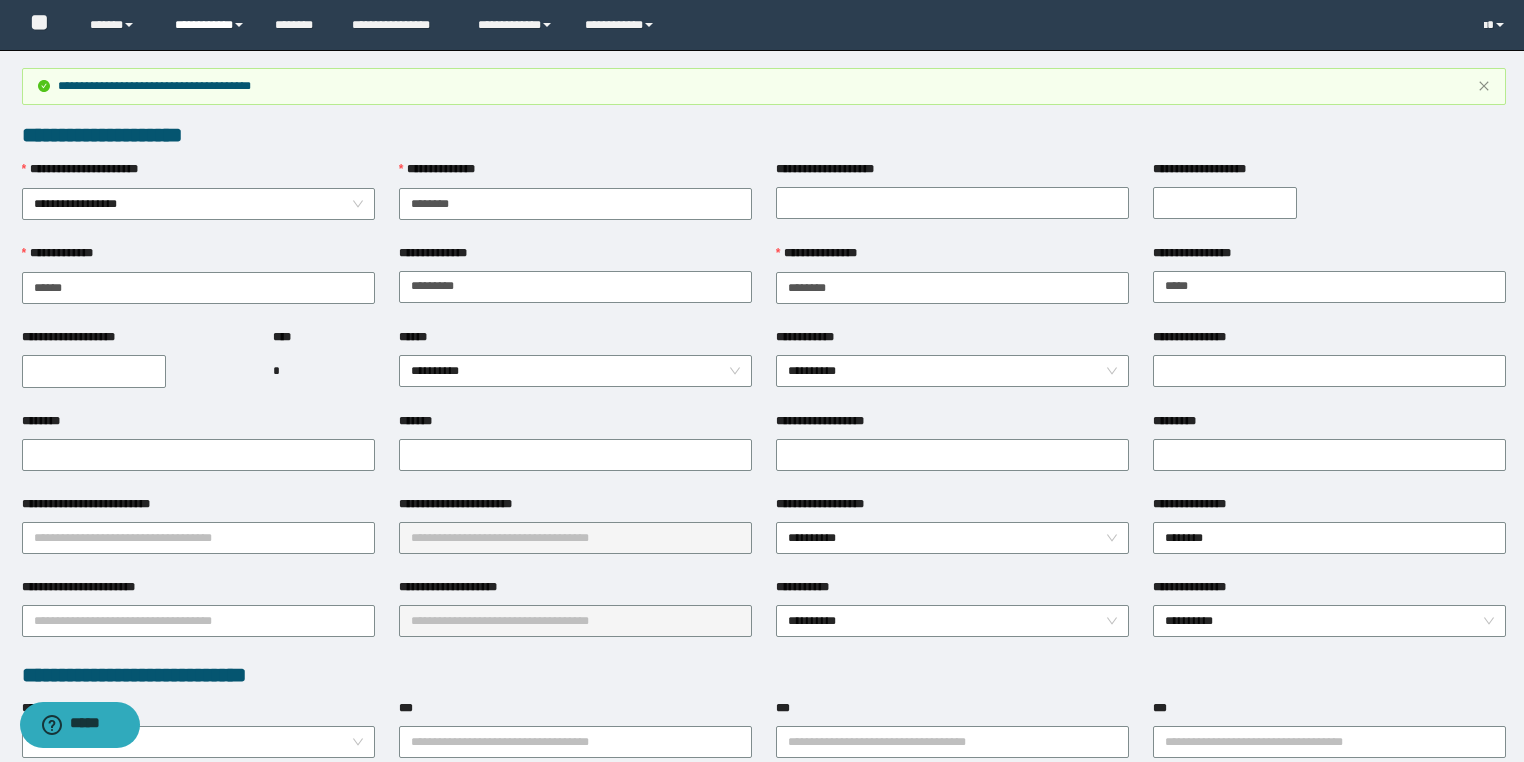 click on "**********" at bounding box center (210, 25) 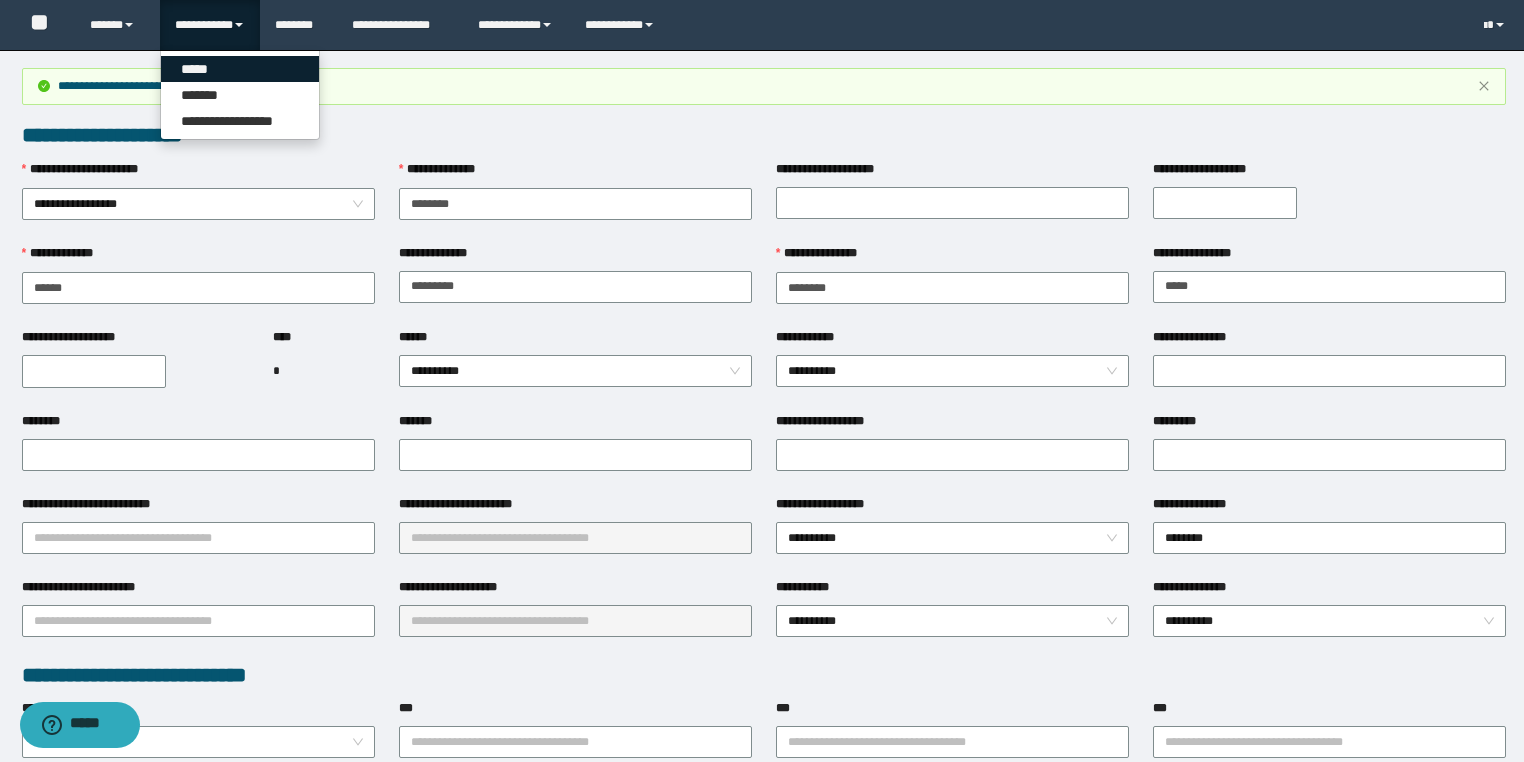 click on "*****" at bounding box center (240, 69) 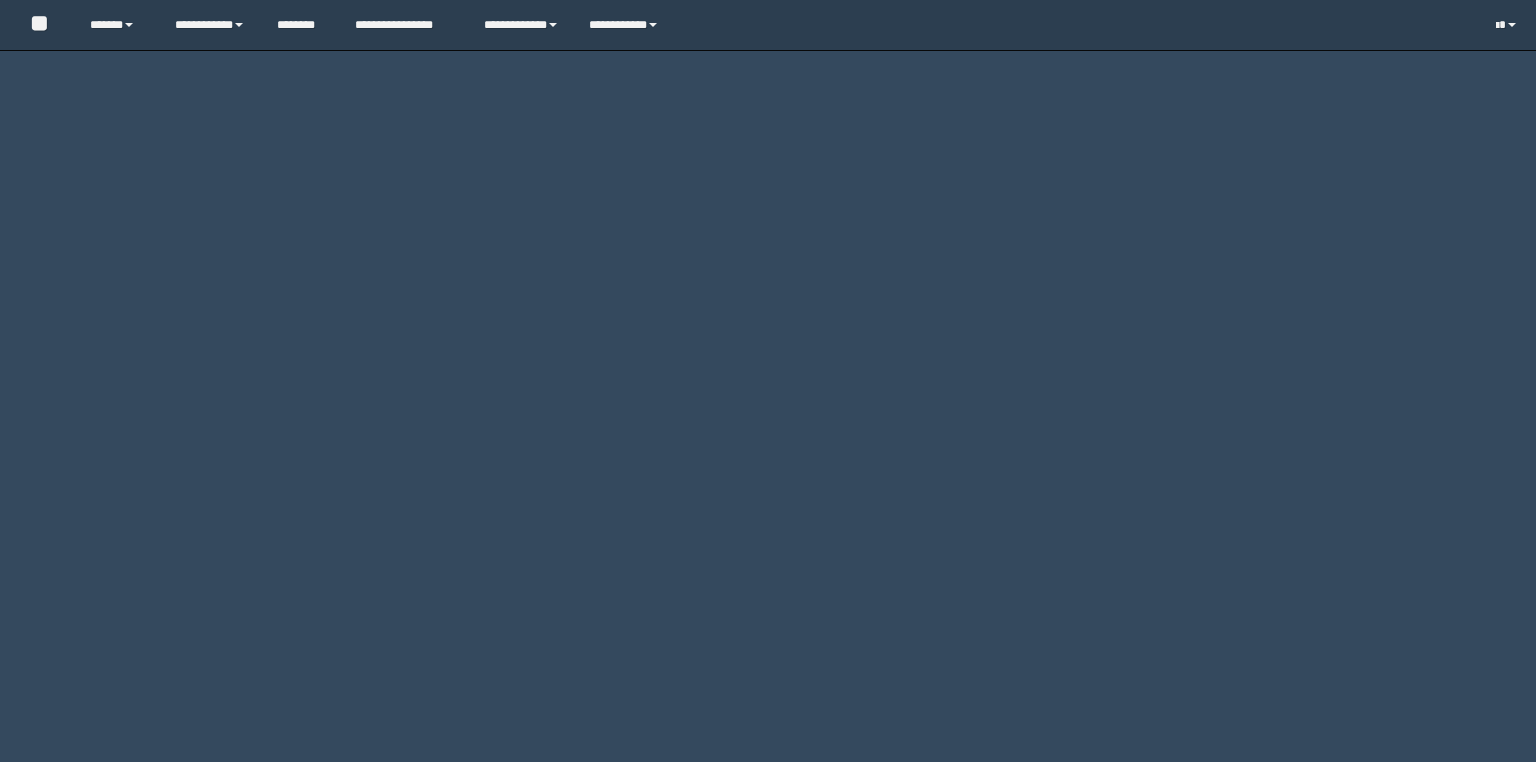 scroll, scrollTop: 0, scrollLeft: 0, axis: both 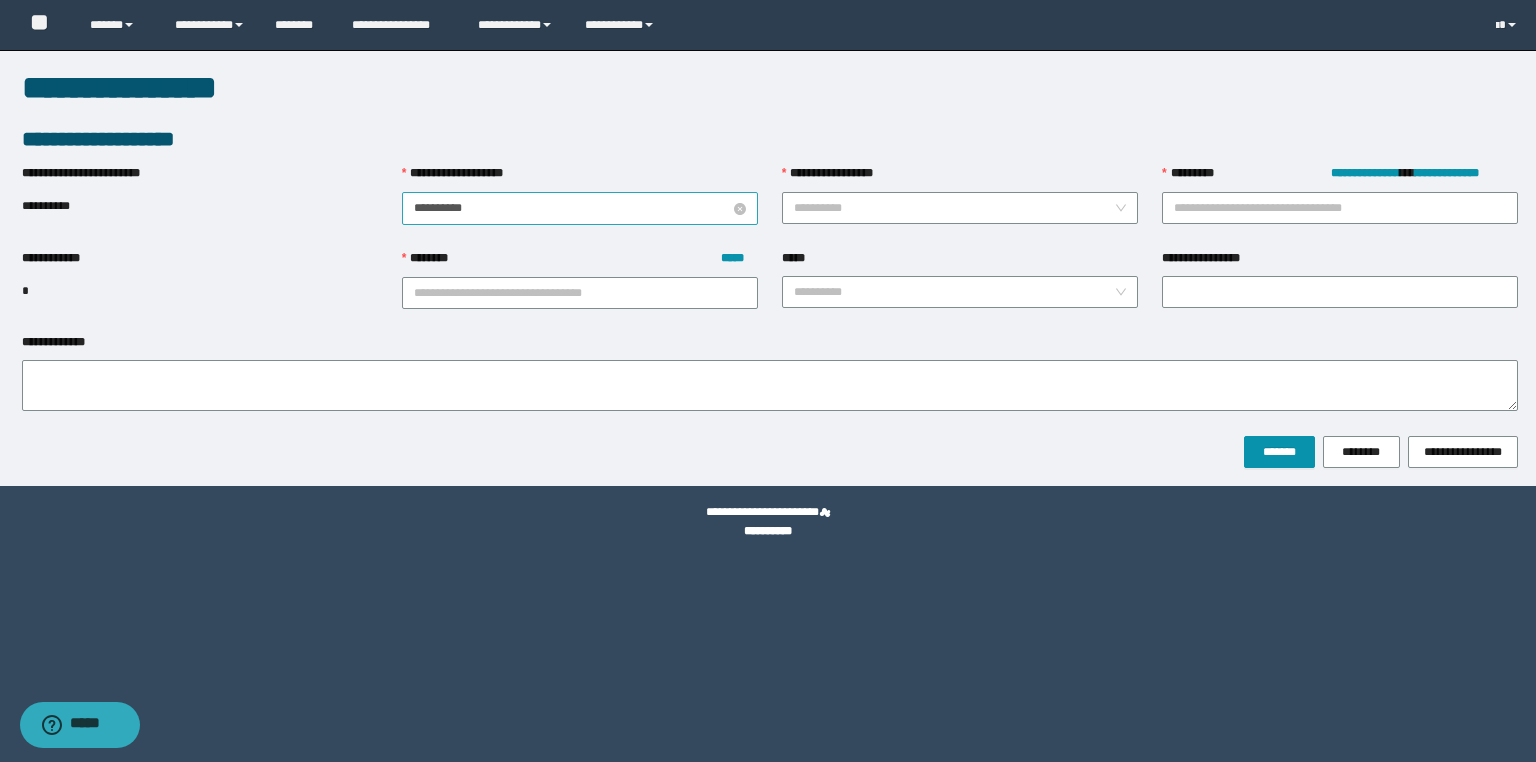click on "**********" at bounding box center (572, 208) 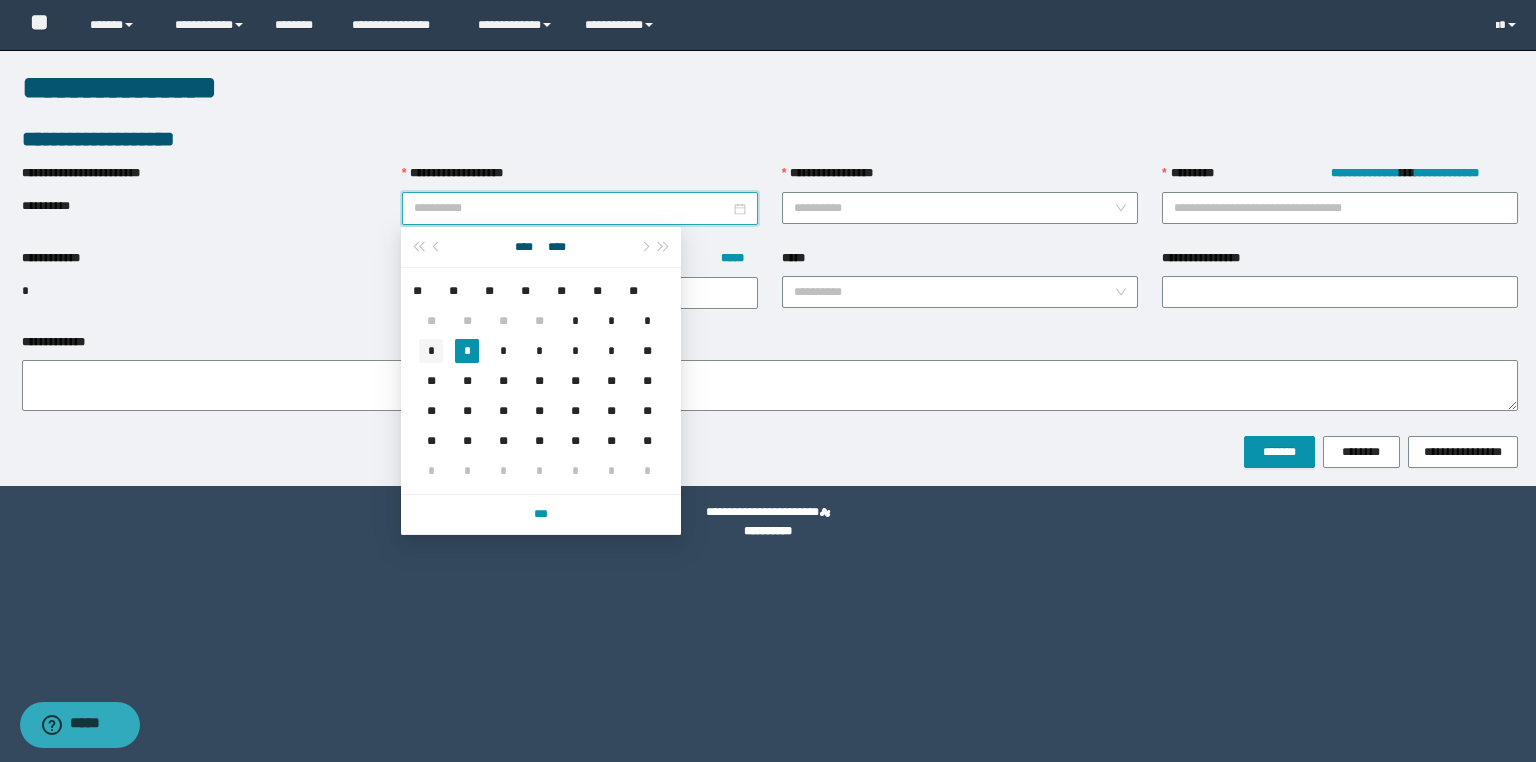 type on "**********" 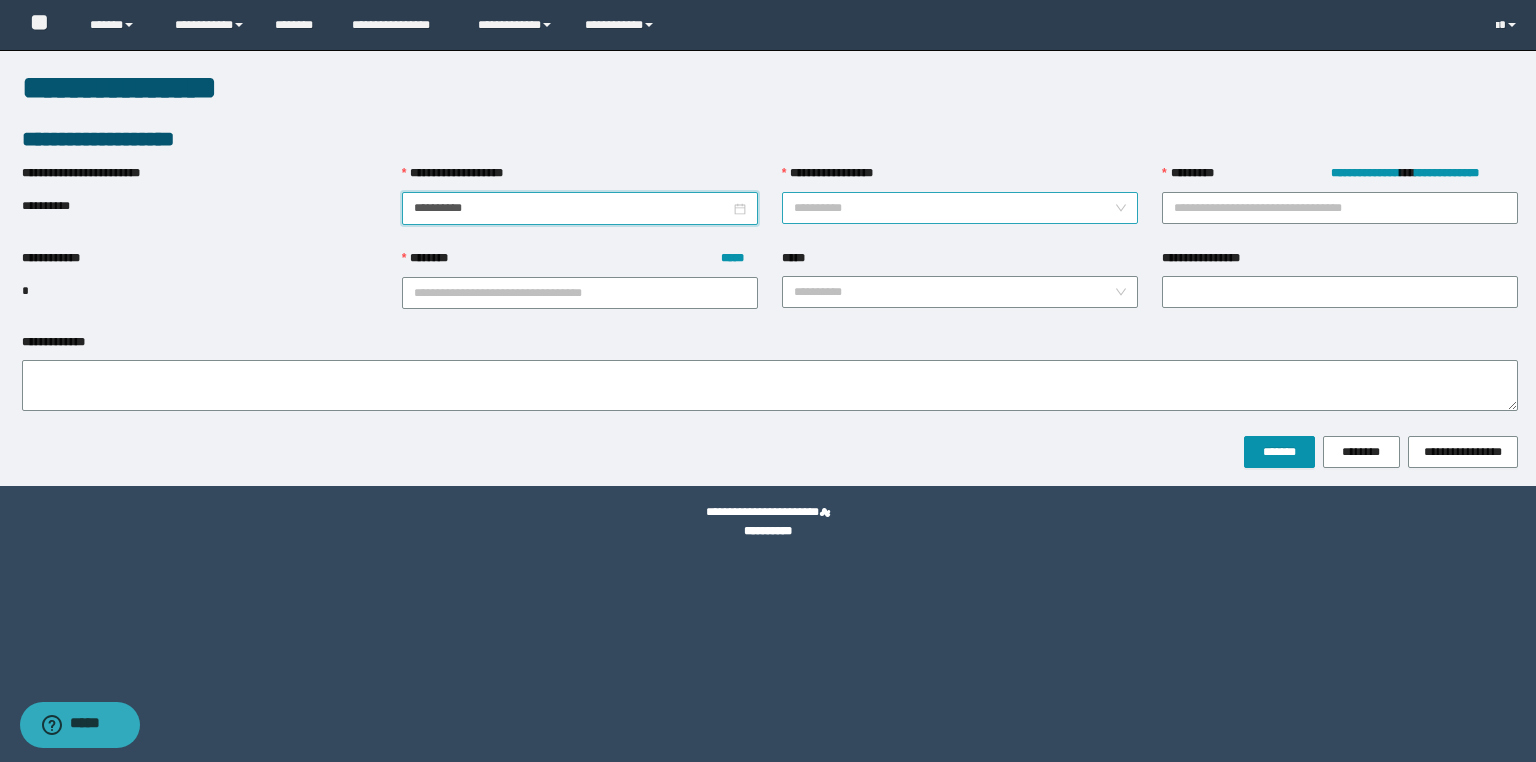 click on "**********" at bounding box center [954, 208] 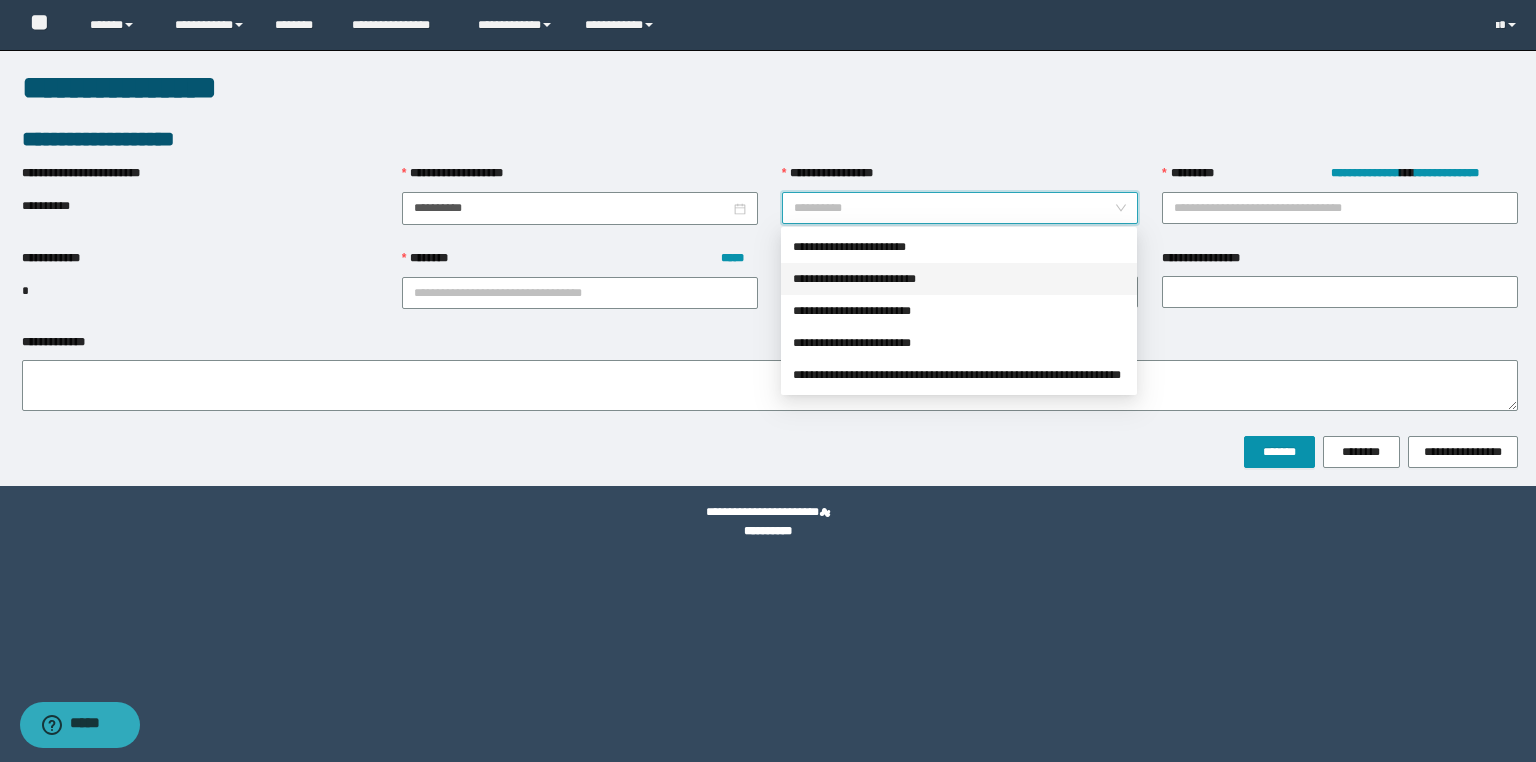 click on "**********" at bounding box center (959, 279) 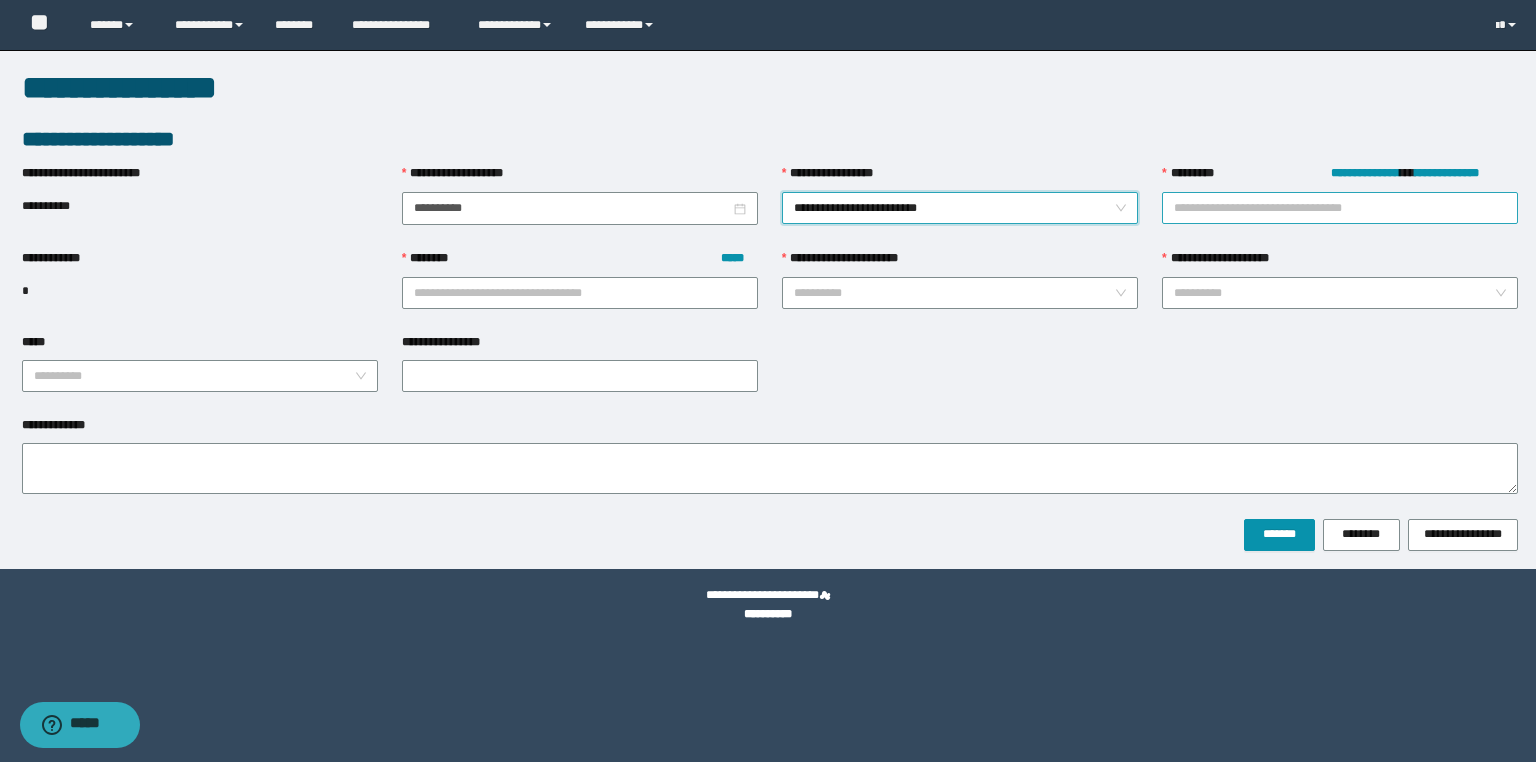 click on "**********" at bounding box center (1340, 208) 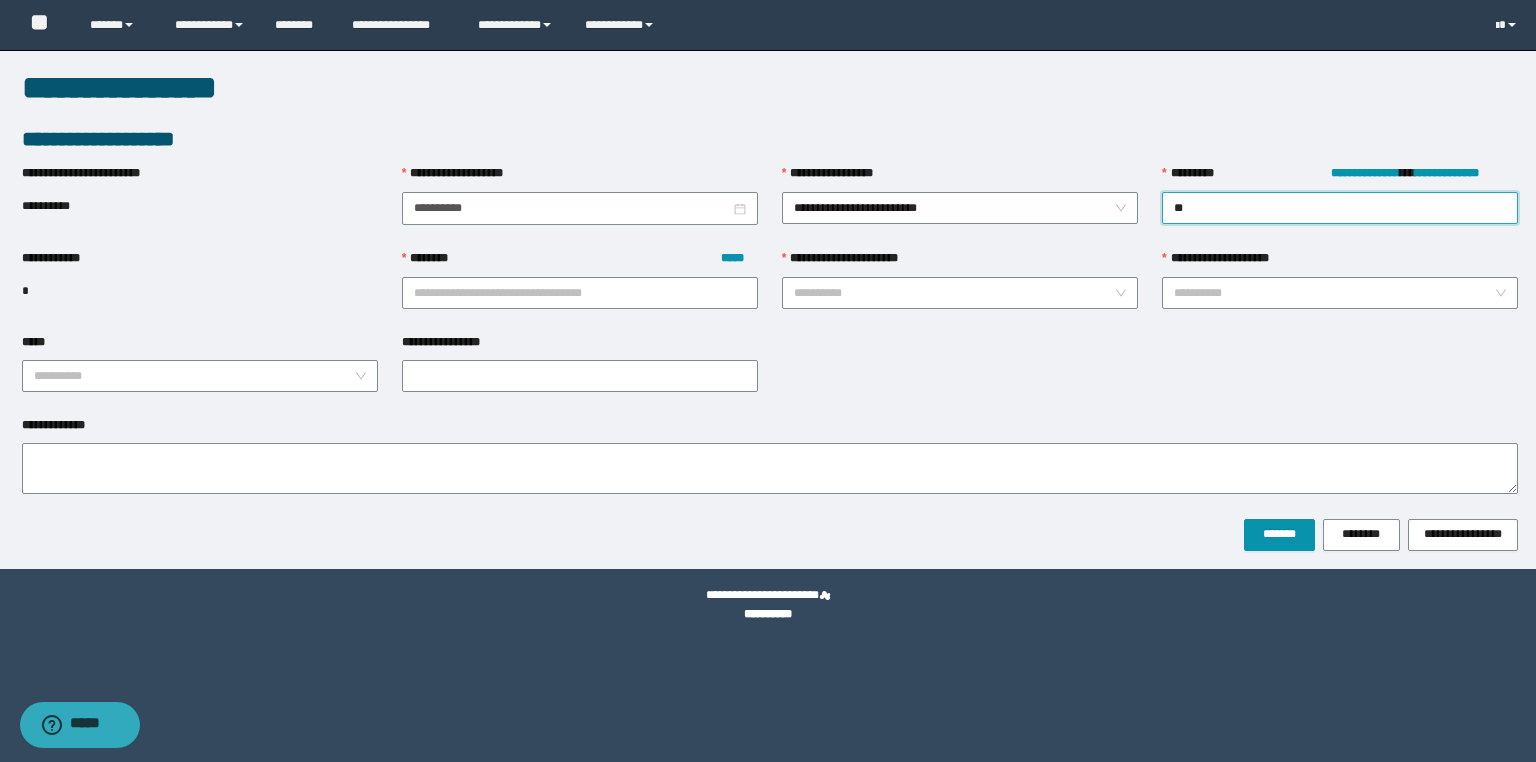 type on "***" 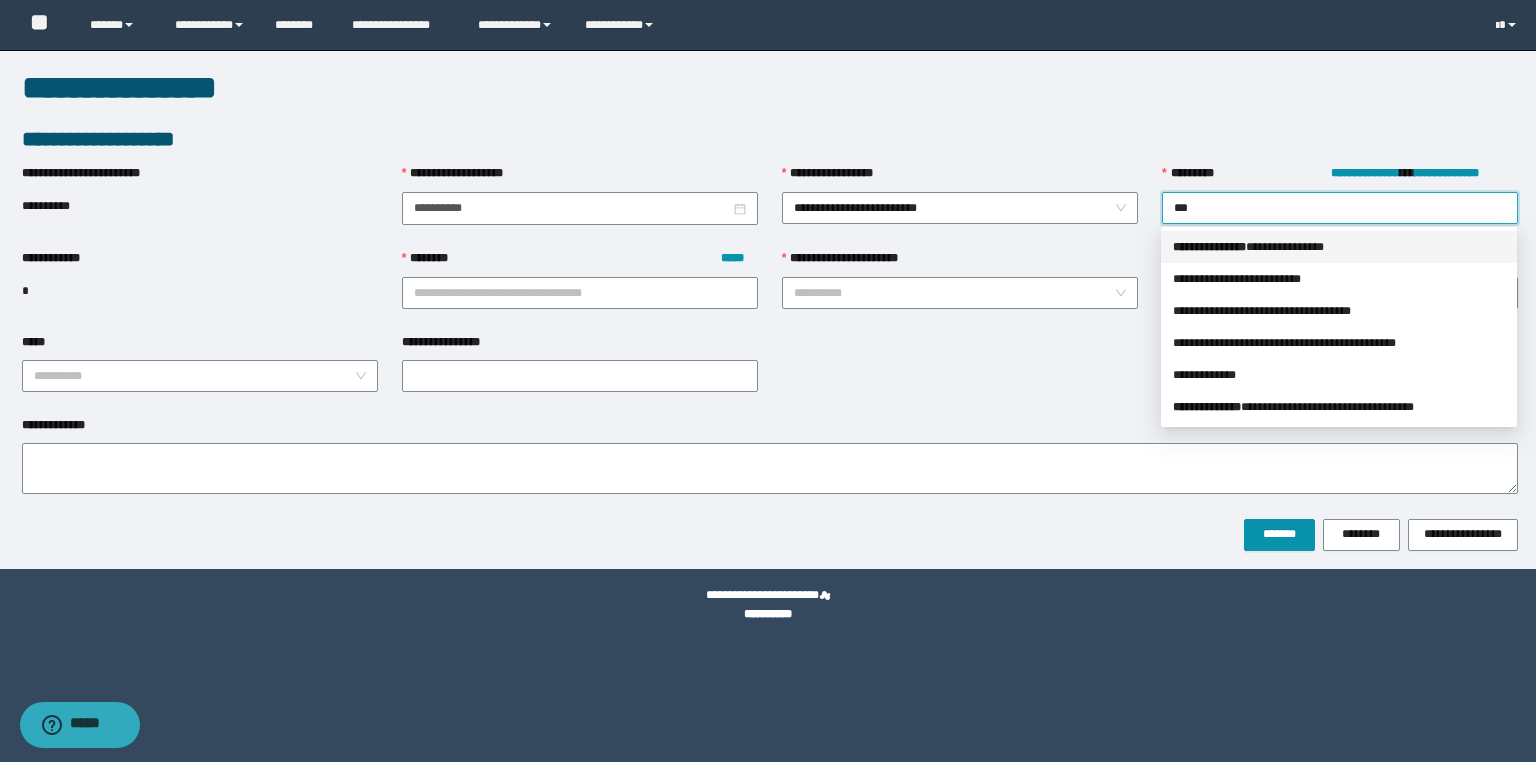 drag, startPoint x: 1258, startPoint y: 236, endPoint x: 1188, endPoint y: 243, distance: 70.34913 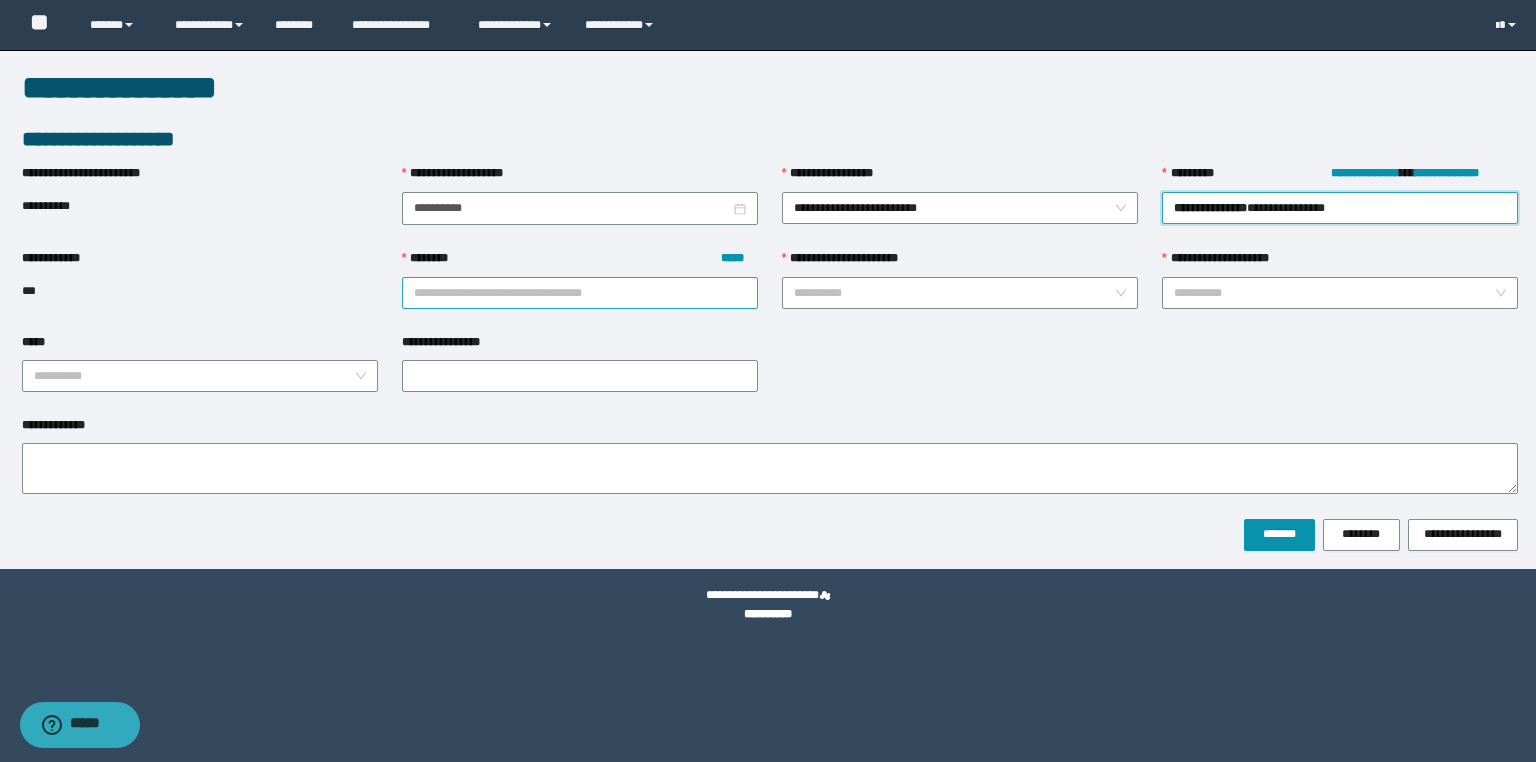 click on "******** *****" at bounding box center (580, 293) 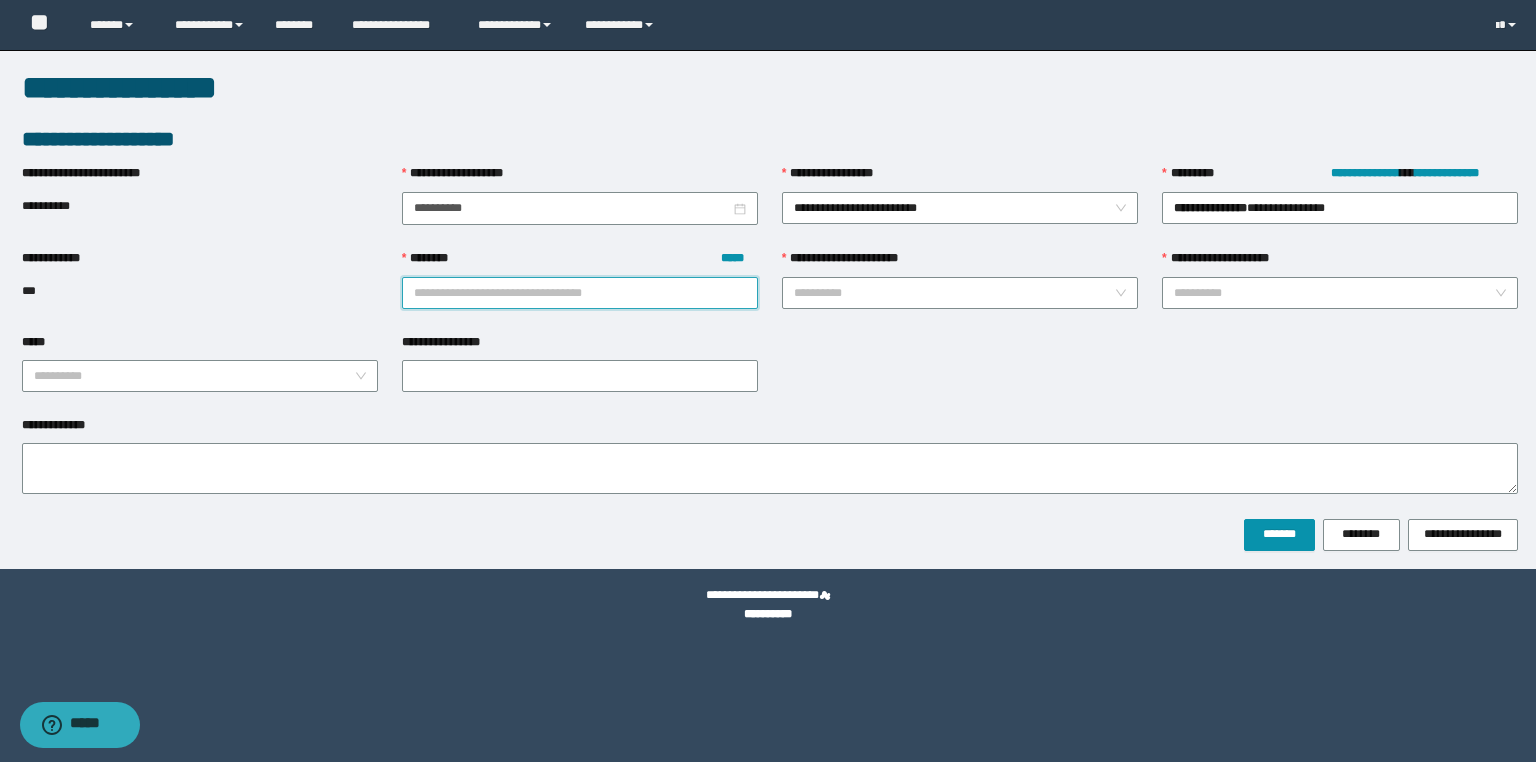 paste on "********" 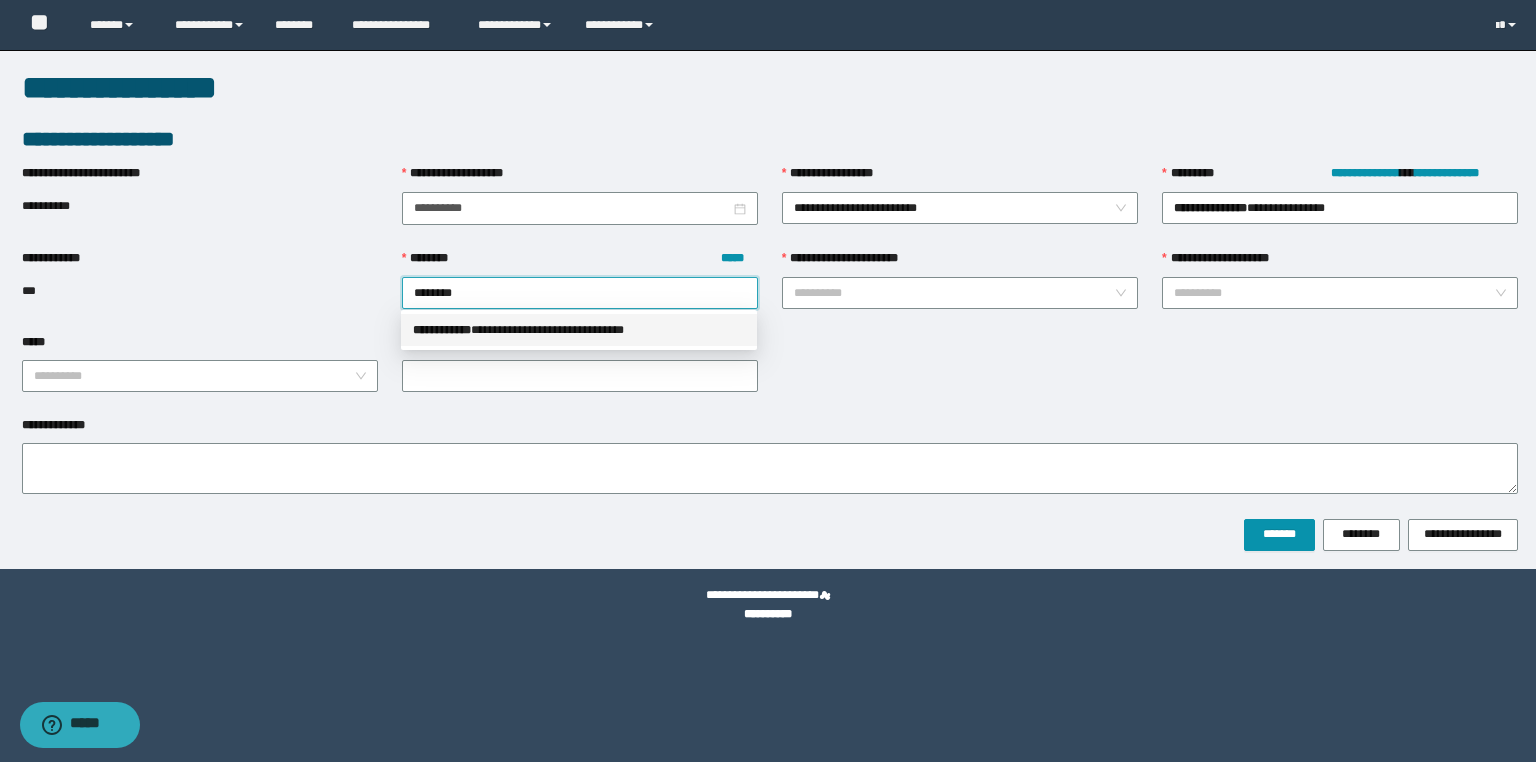 click on "**********" at bounding box center [579, 330] 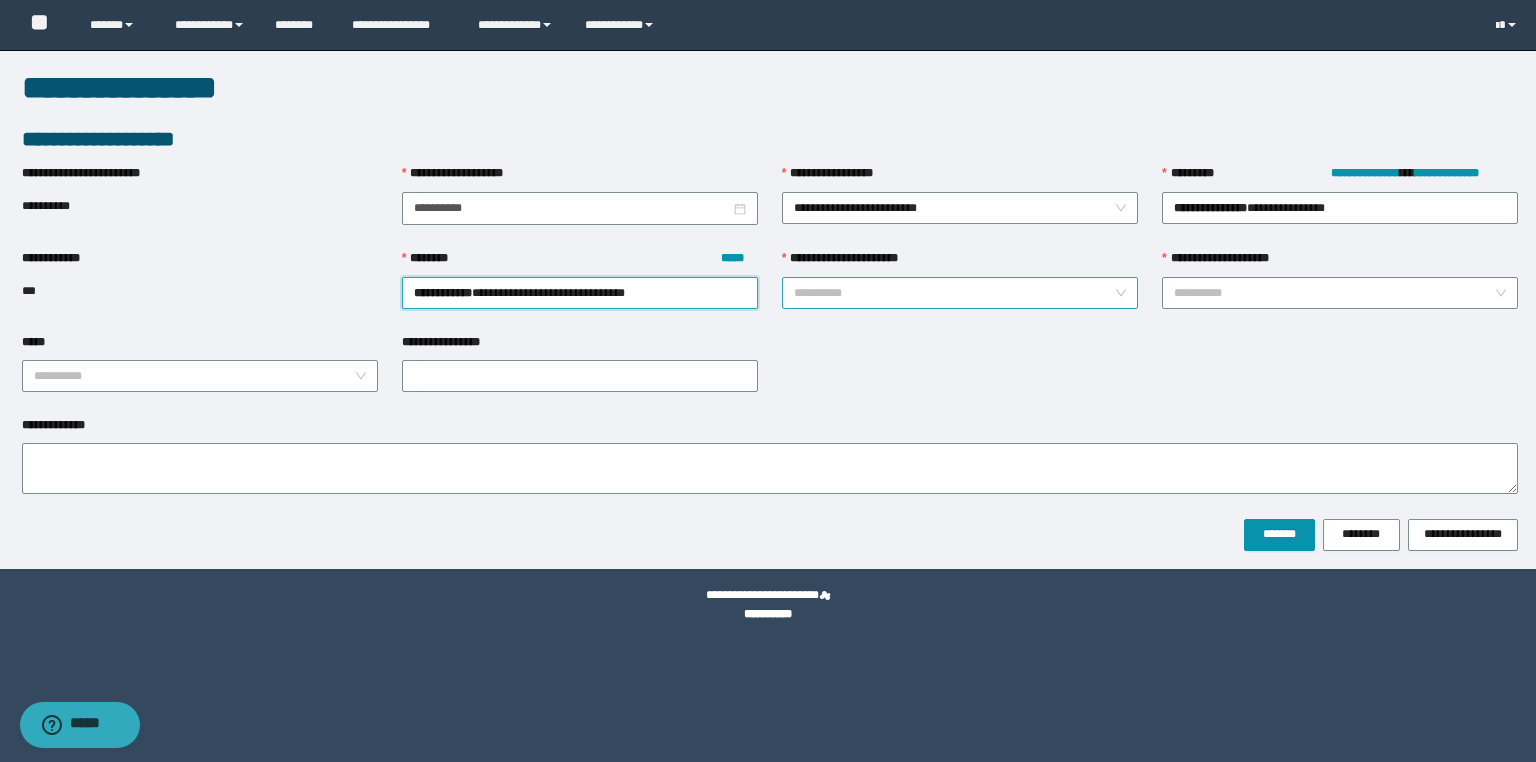 click on "**********" at bounding box center [954, 293] 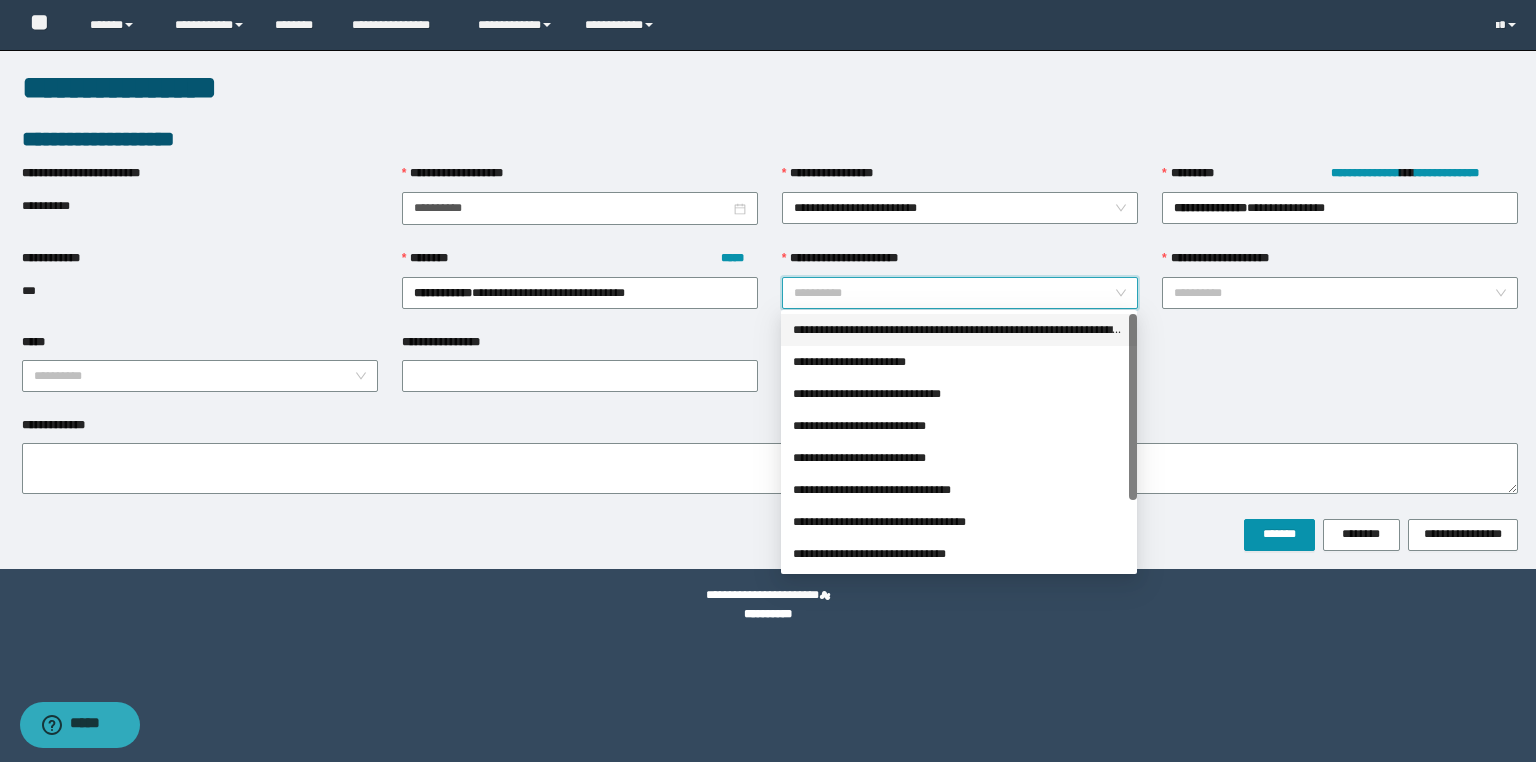 click on "**********" at bounding box center [959, 330] 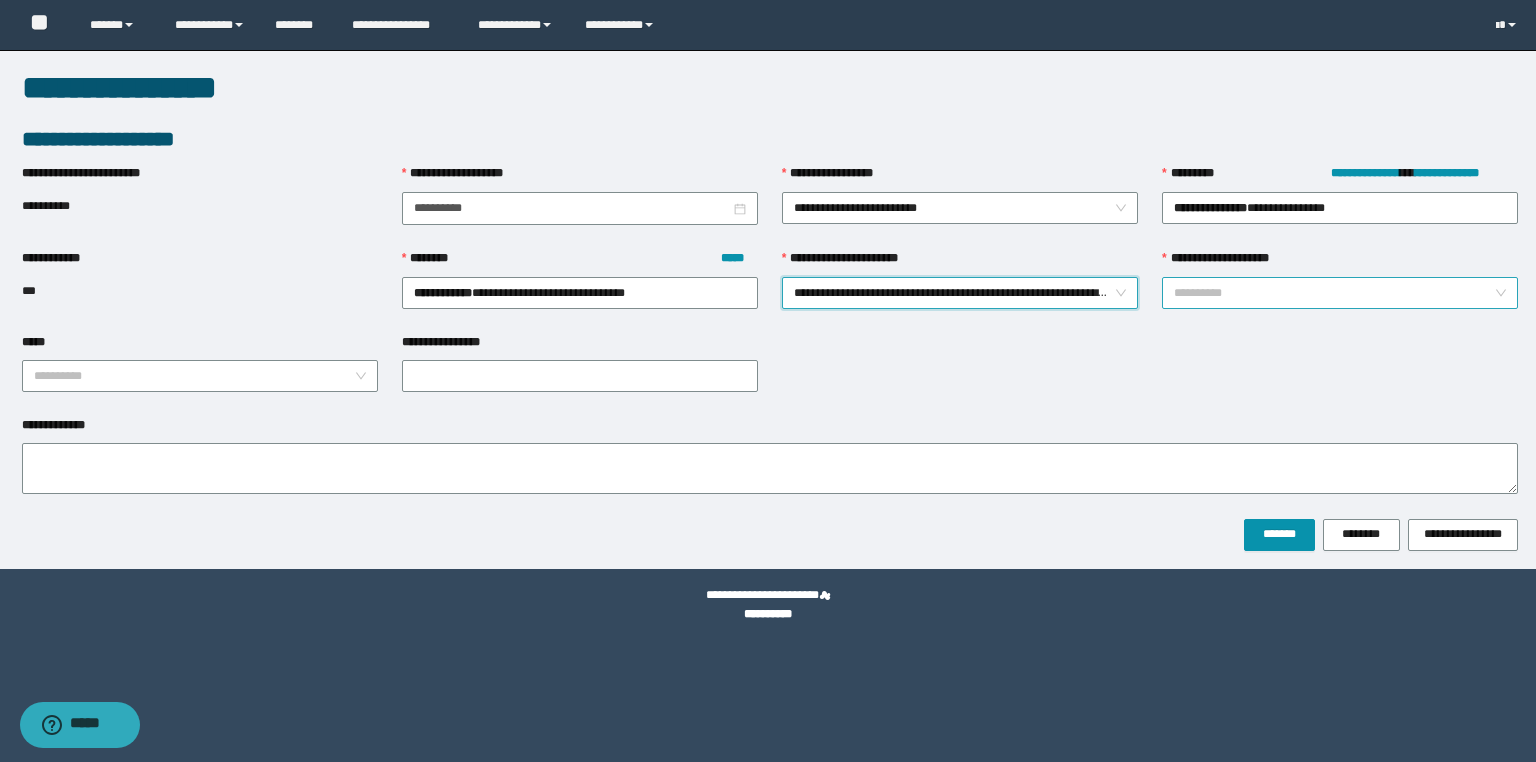 click on "**********" at bounding box center [1334, 293] 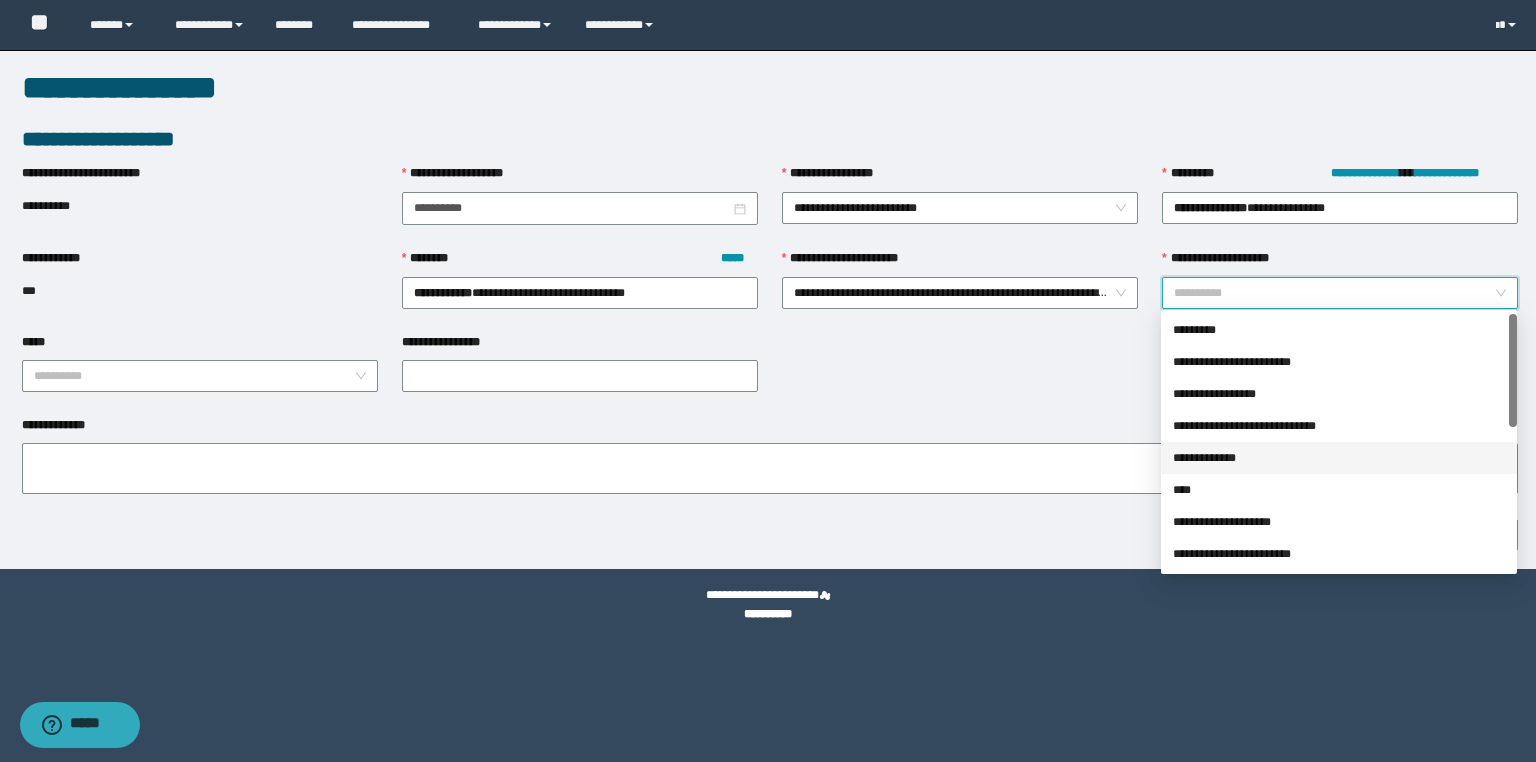 click on "**********" at bounding box center [1339, 458] 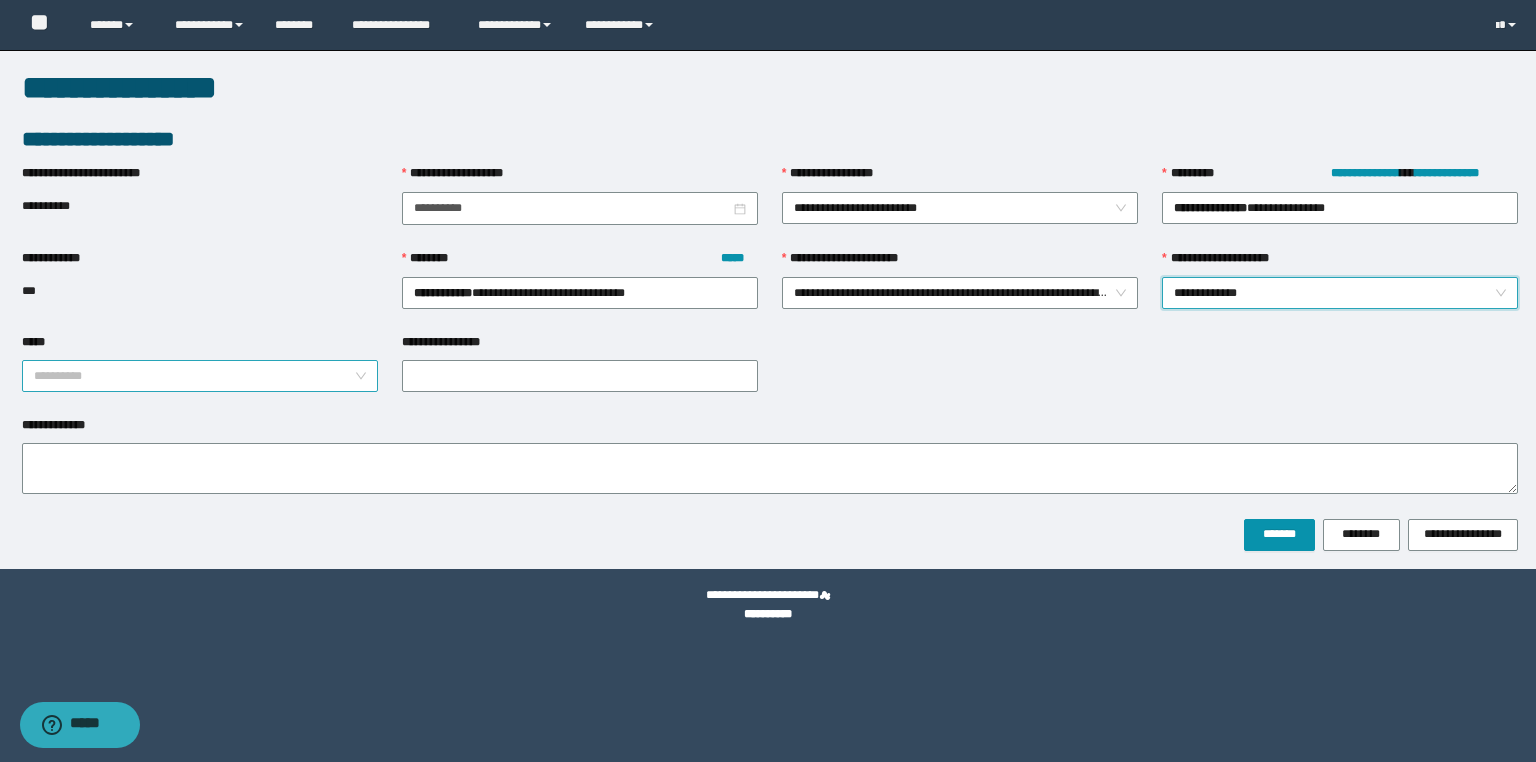 click on "*****" at bounding box center [194, 376] 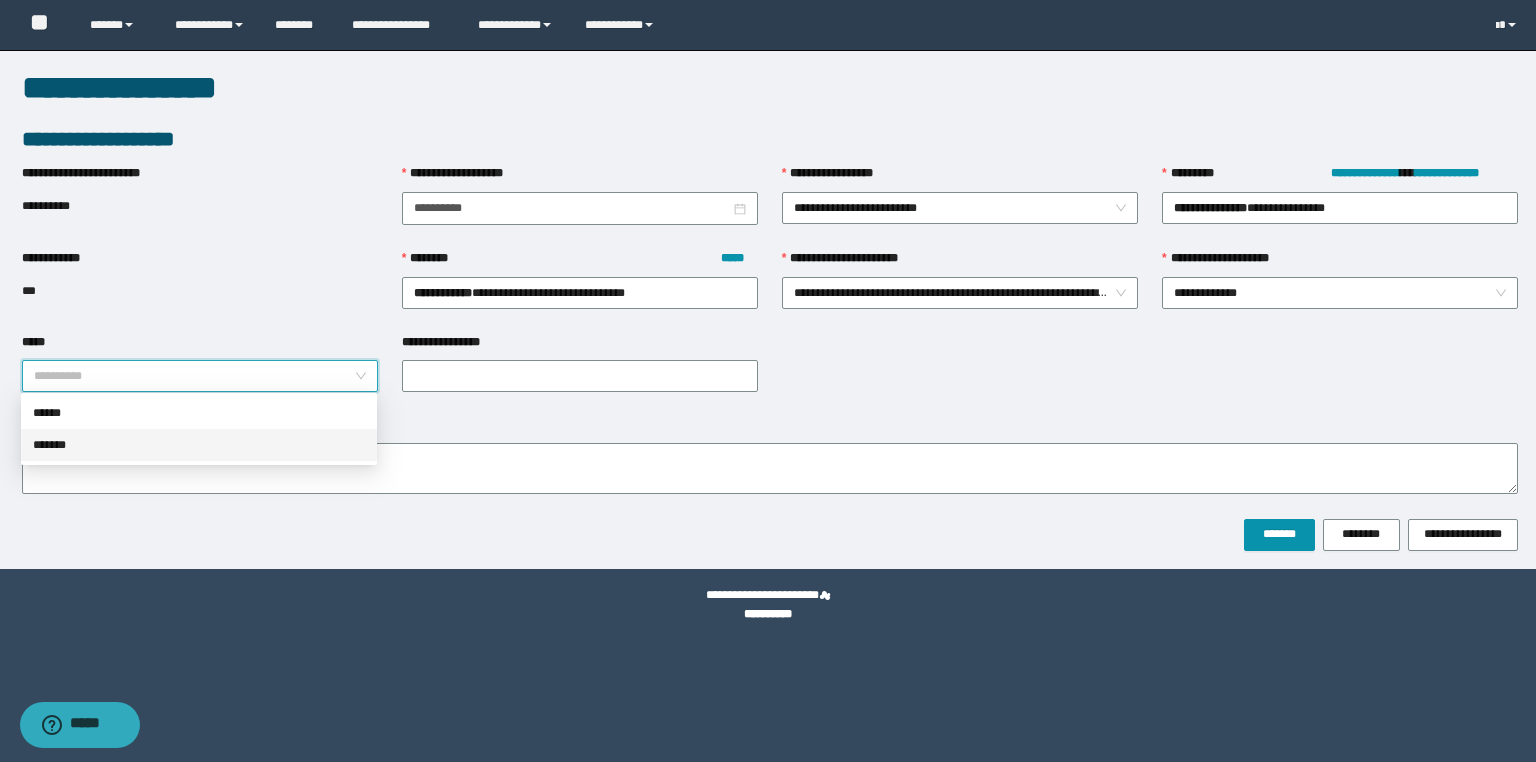 click on "*******" at bounding box center [199, 445] 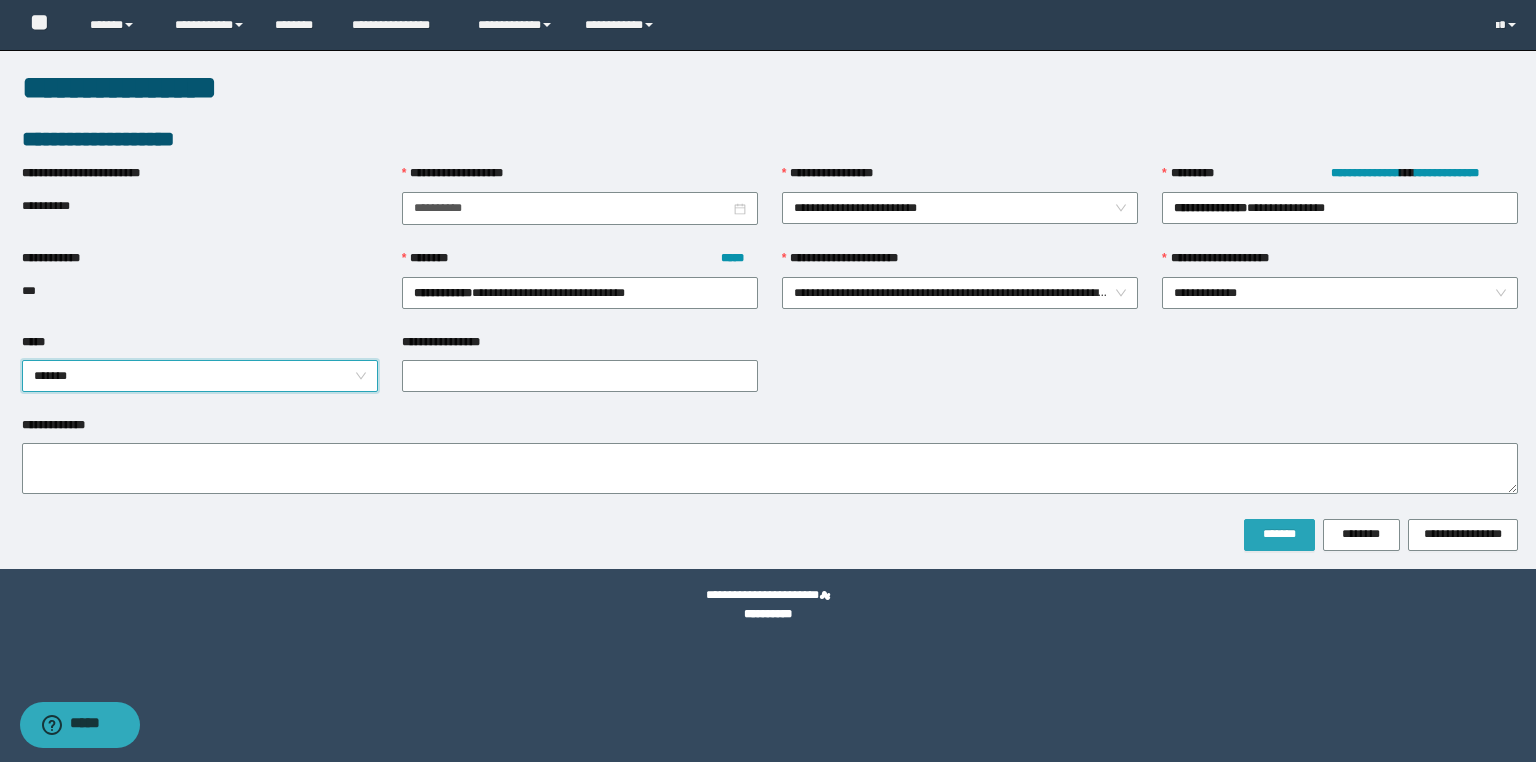 click on "*******" at bounding box center [1279, 535] 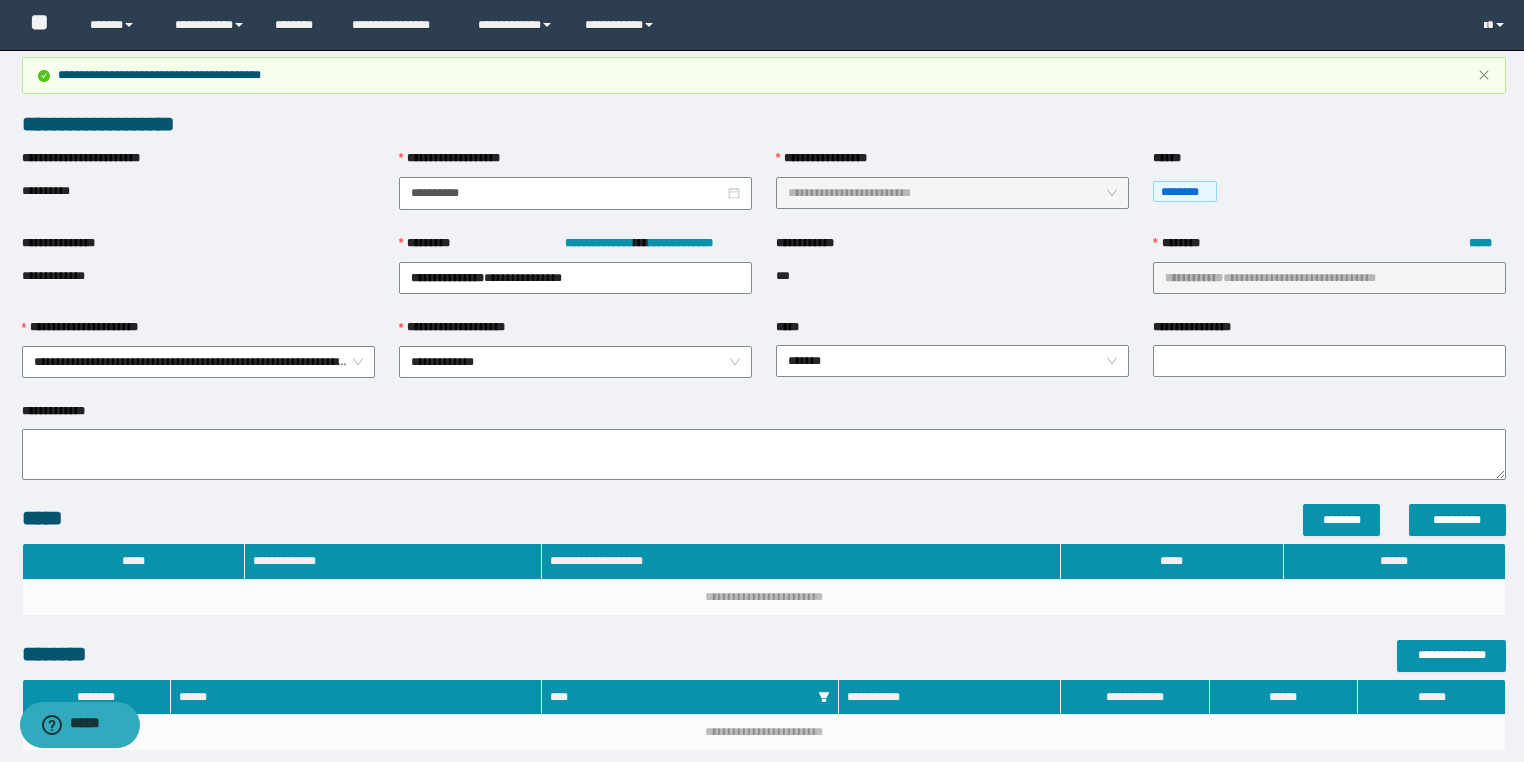 scroll, scrollTop: 202, scrollLeft: 0, axis: vertical 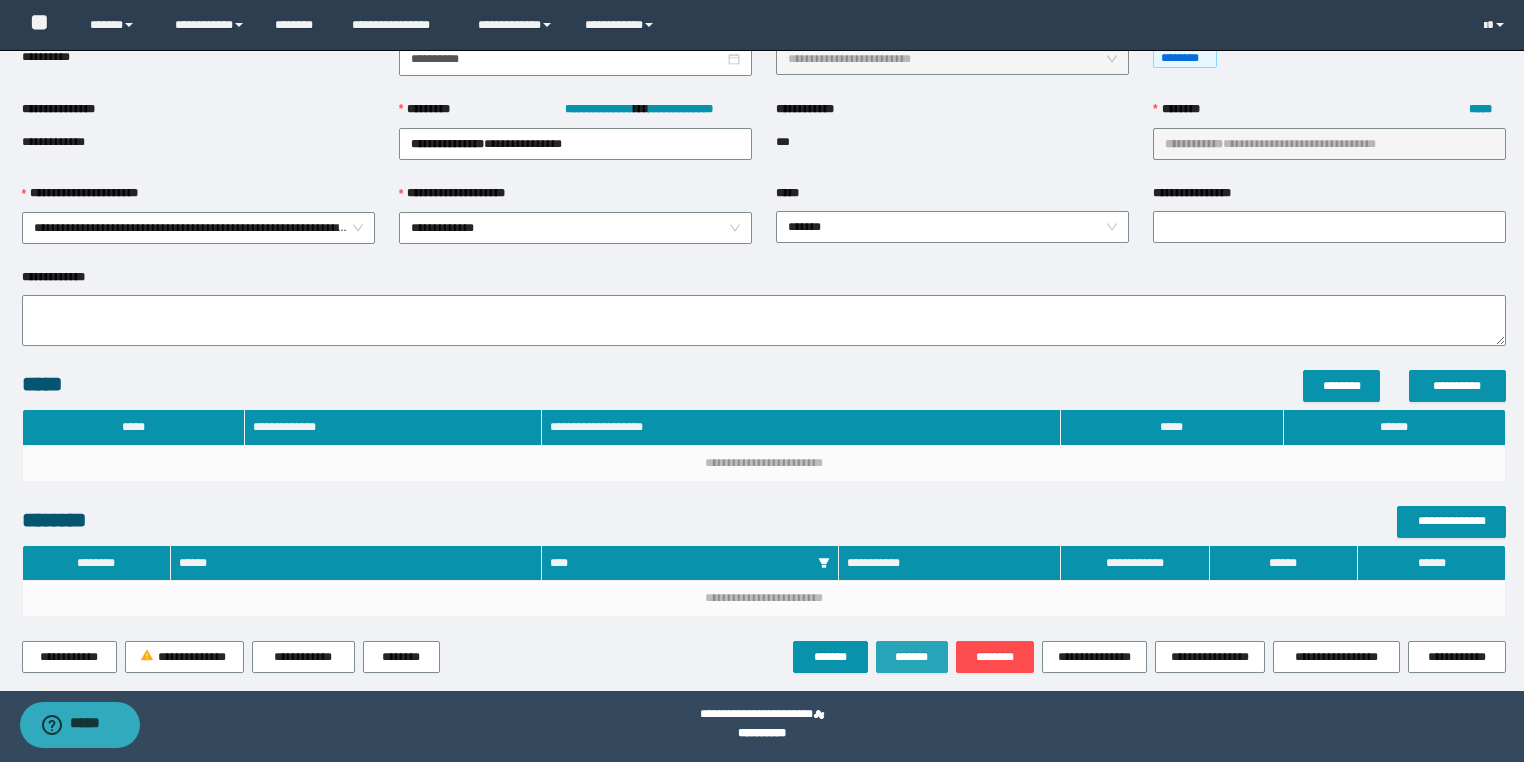 click on "*******" at bounding box center [912, 657] 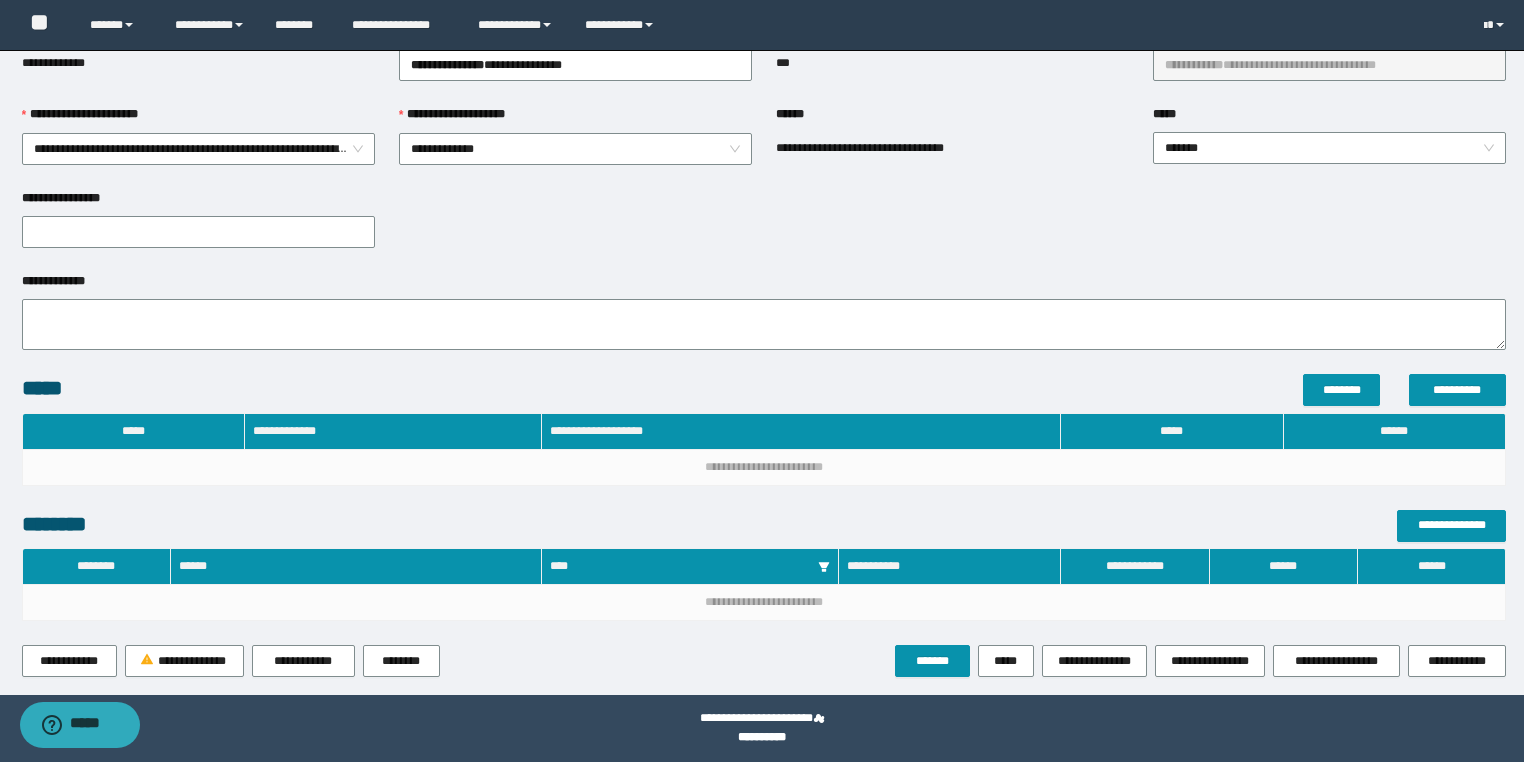 scroll, scrollTop: 285, scrollLeft: 0, axis: vertical 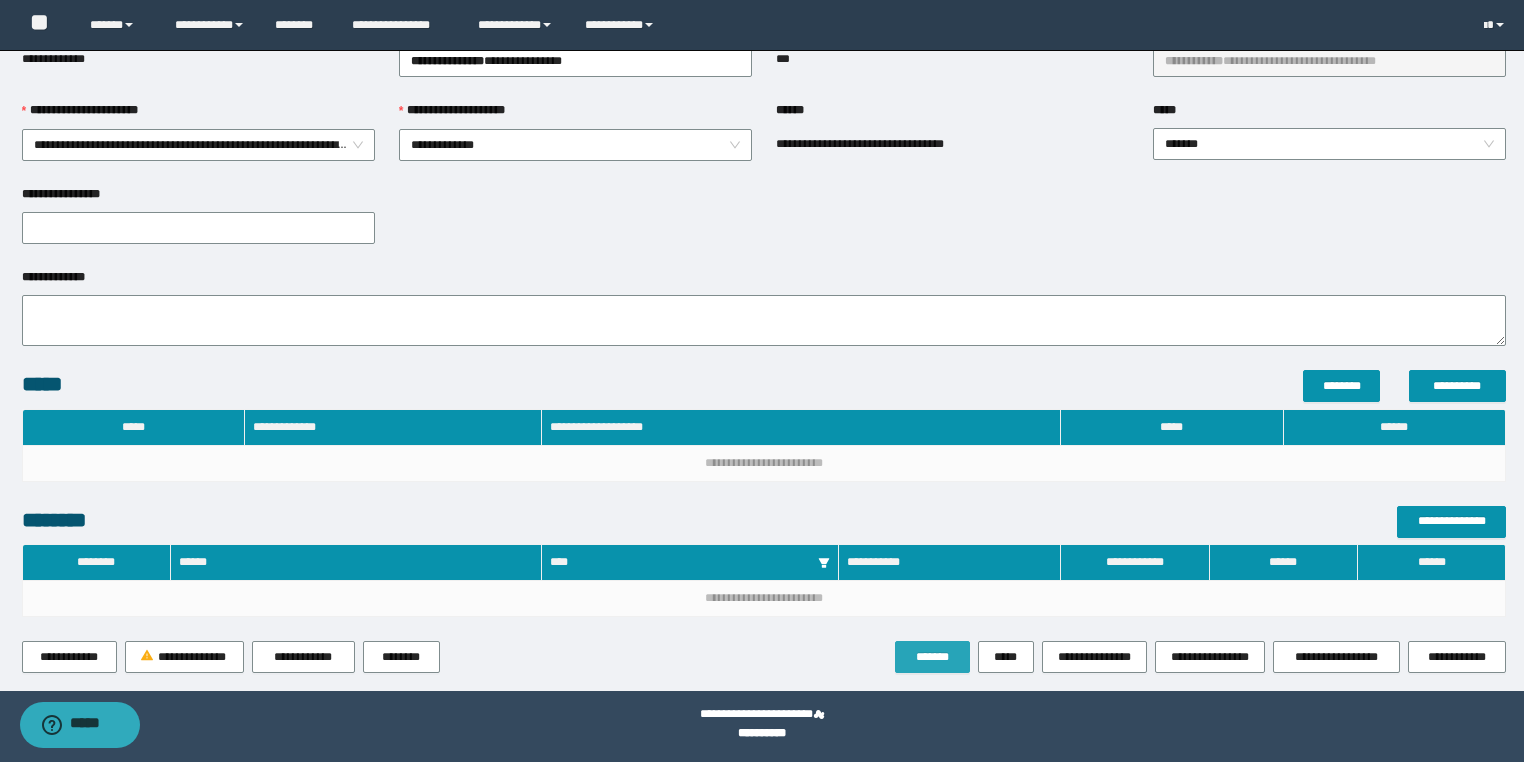 click on "*******" at bounding box center (932, 657) 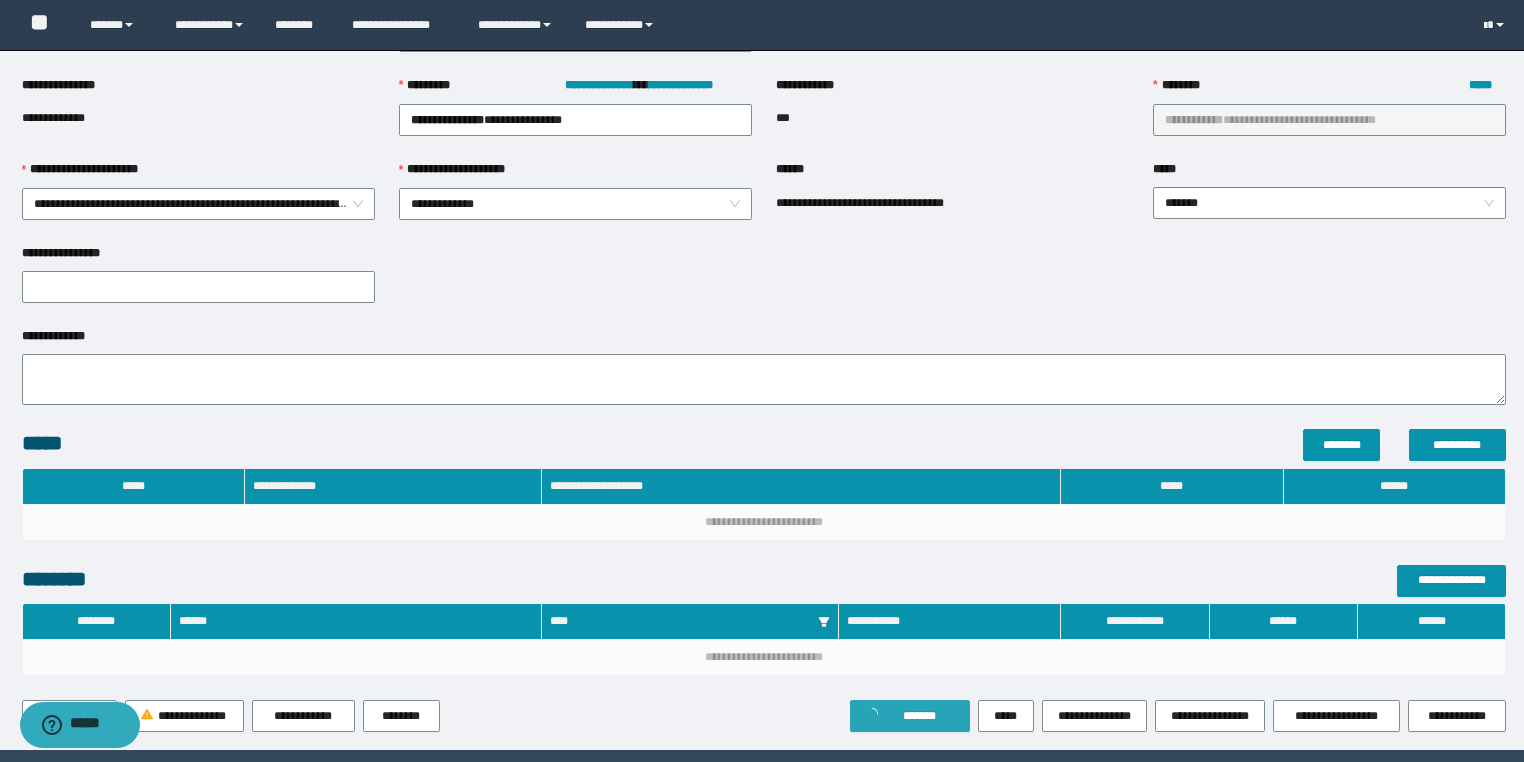 scroll, scrollTop: 0, scrollLeft: 0, axis: both 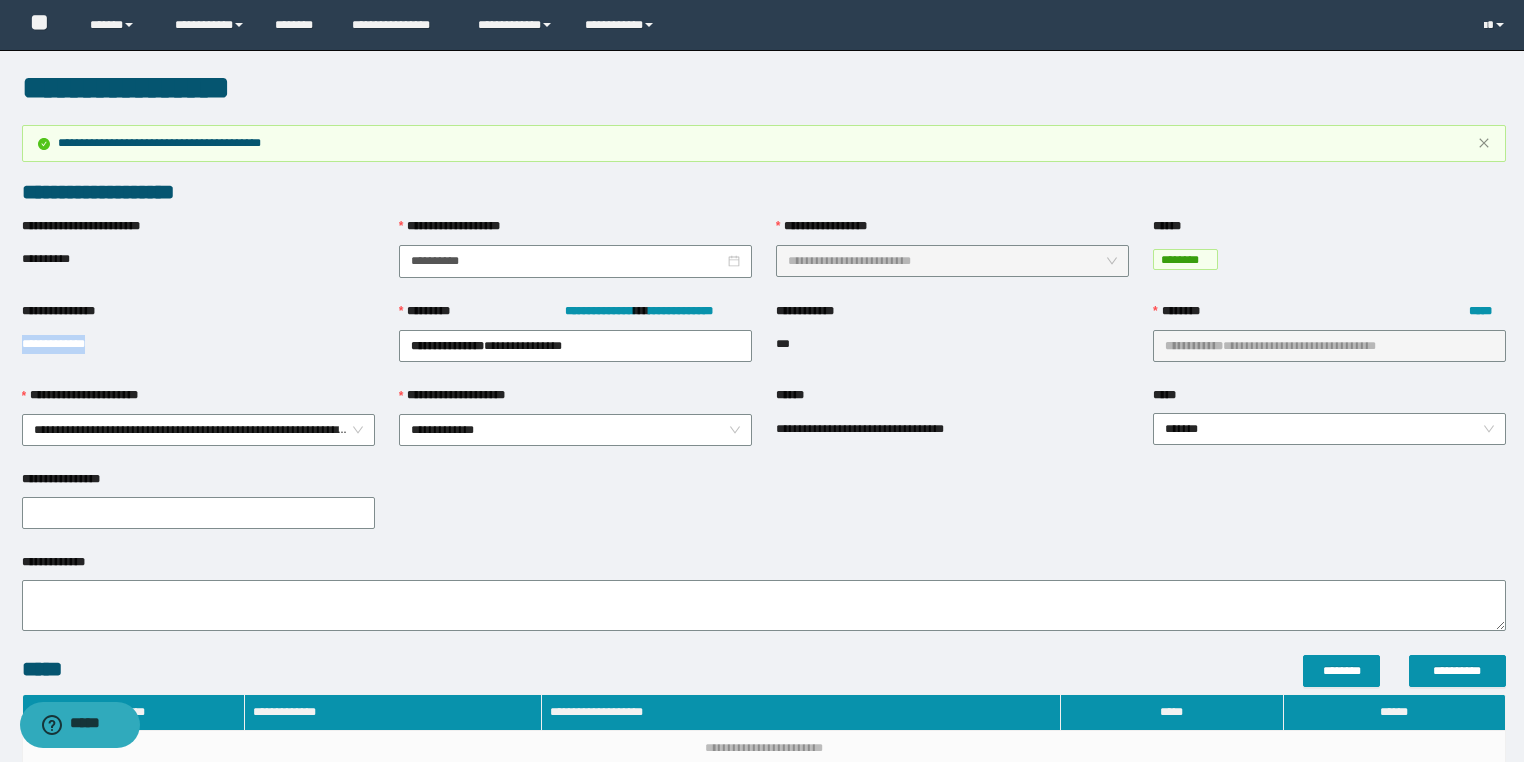 drag, startPoint x: 138, startPoint y: 326, endPoint x: 0, endPoint y: 352, distance: 140.42792 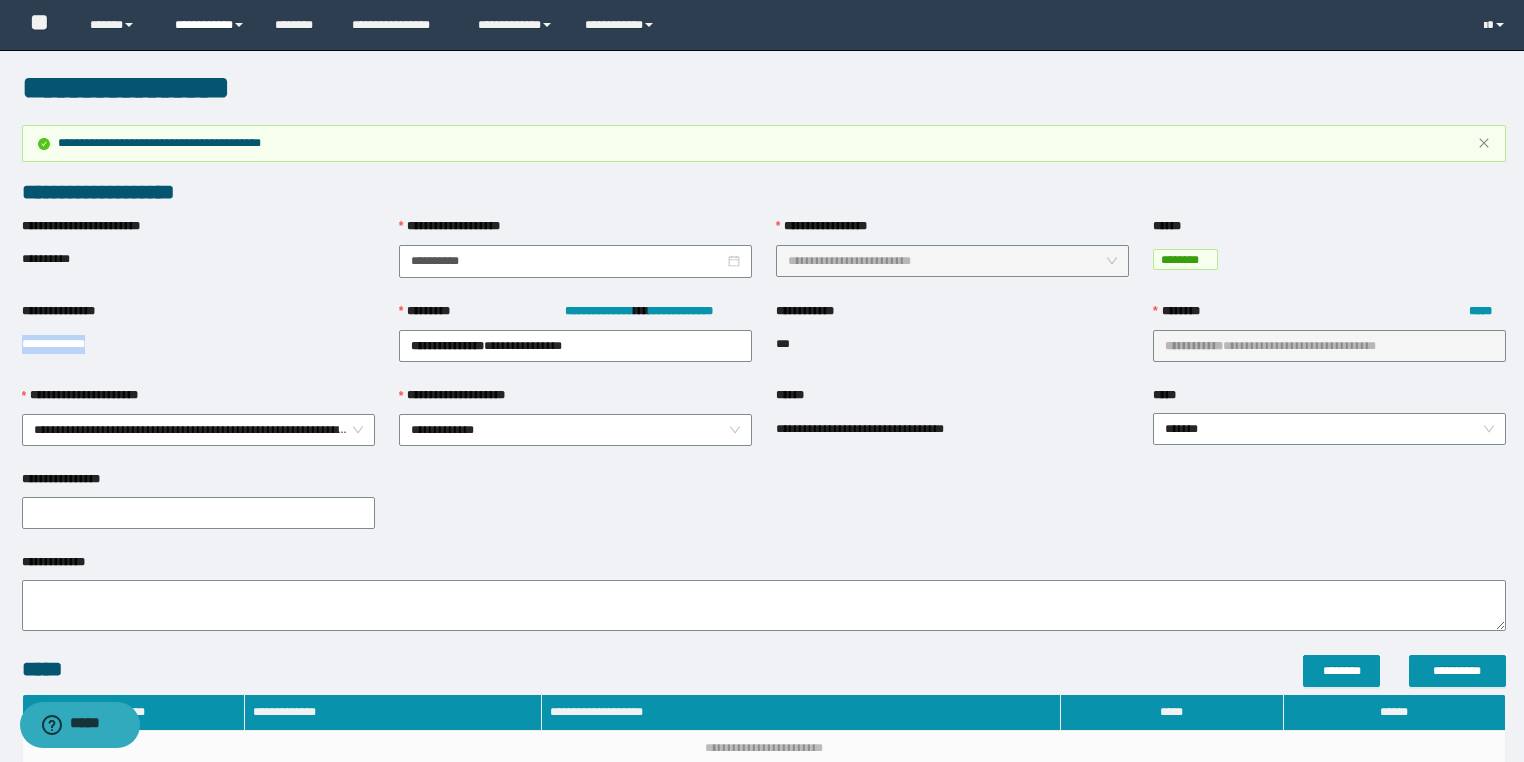 click on "**********" at bounding box center [210, 25] 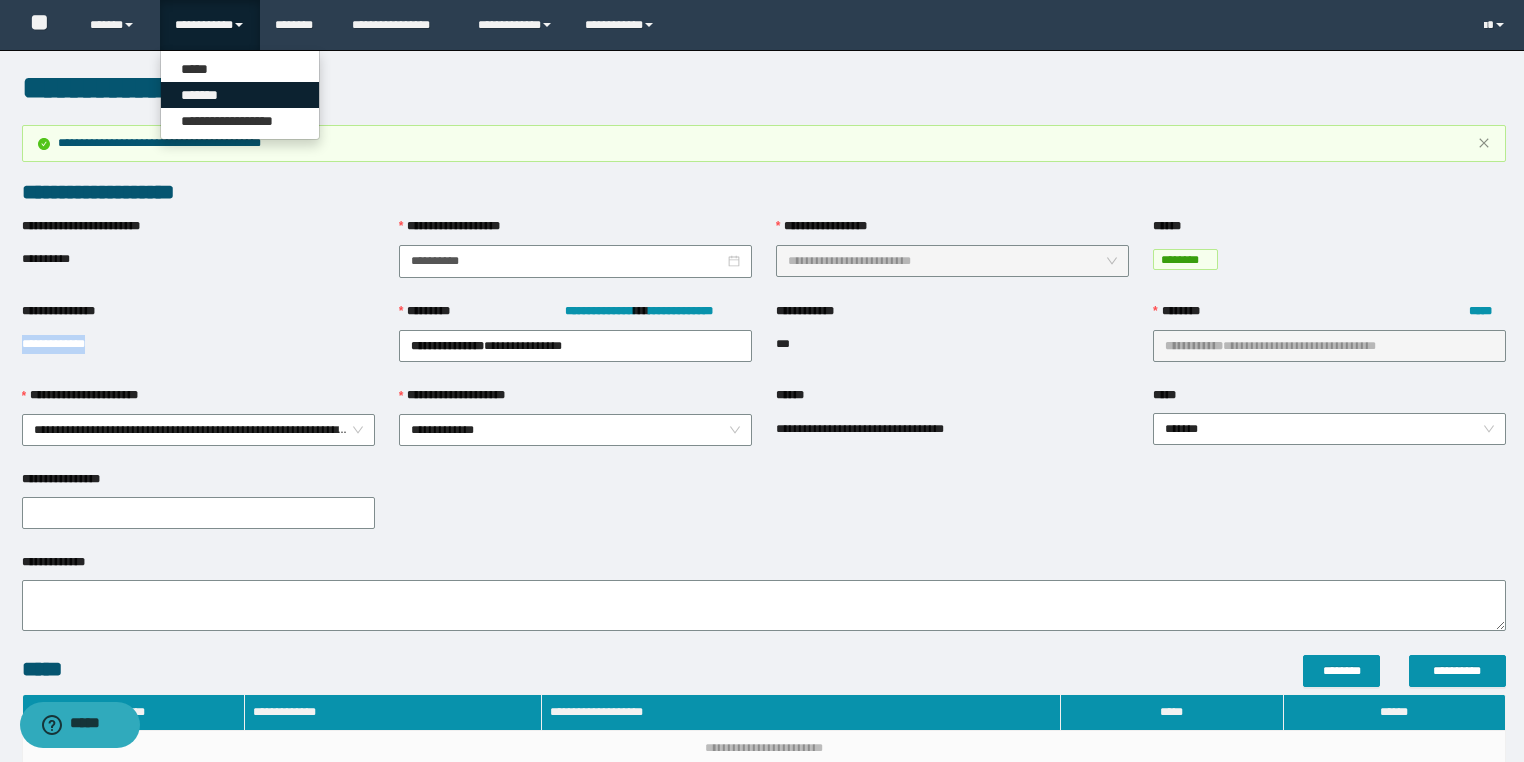 click on "*******" at bounding box center [240, 95] 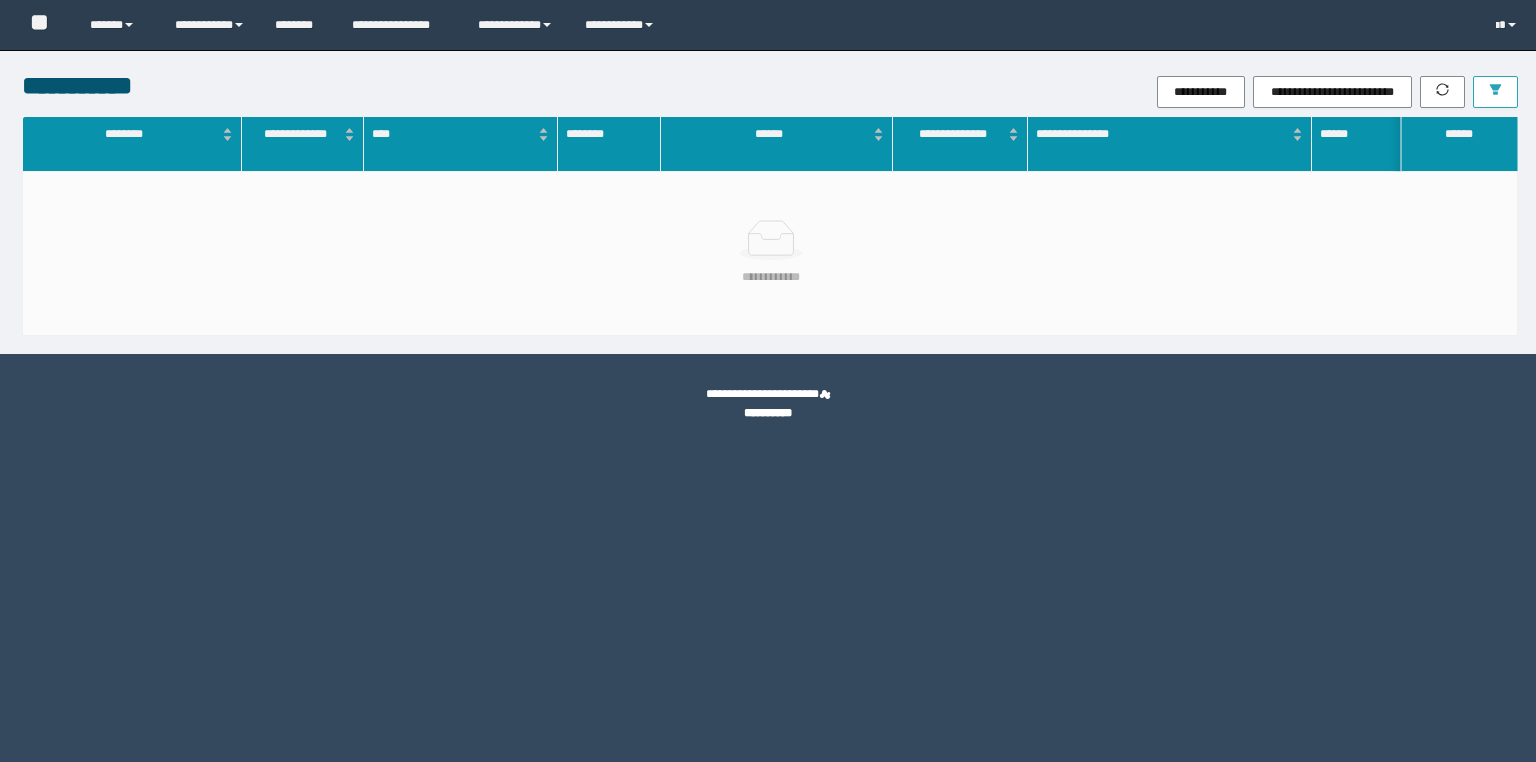 scroll, scrollTop: 0, scrollLeft: 0, axis: both 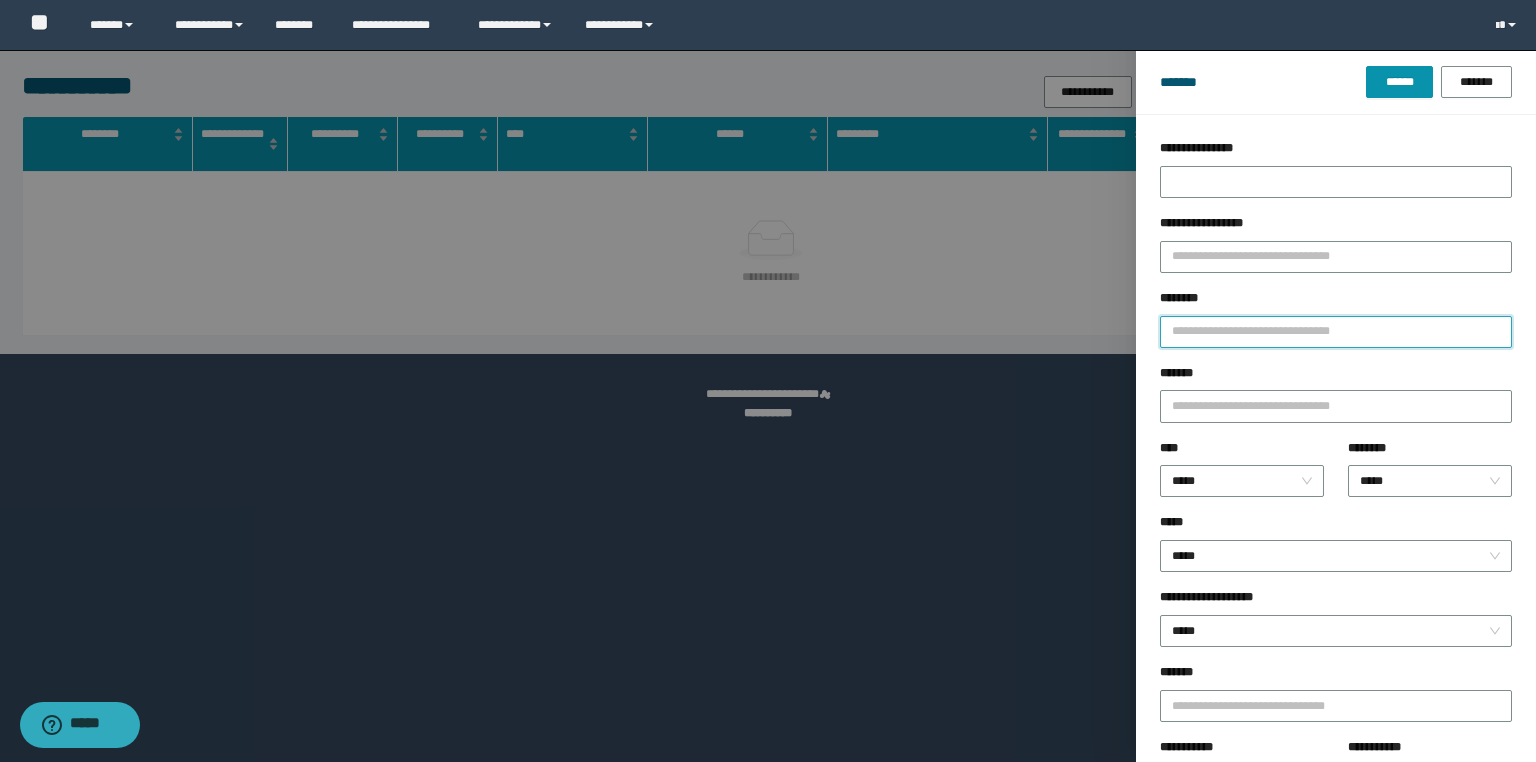 drag, startPoint x: 1244, startPoint y: 328, endPoint x: 1018, endPoint y: 369, distance: 229.68892 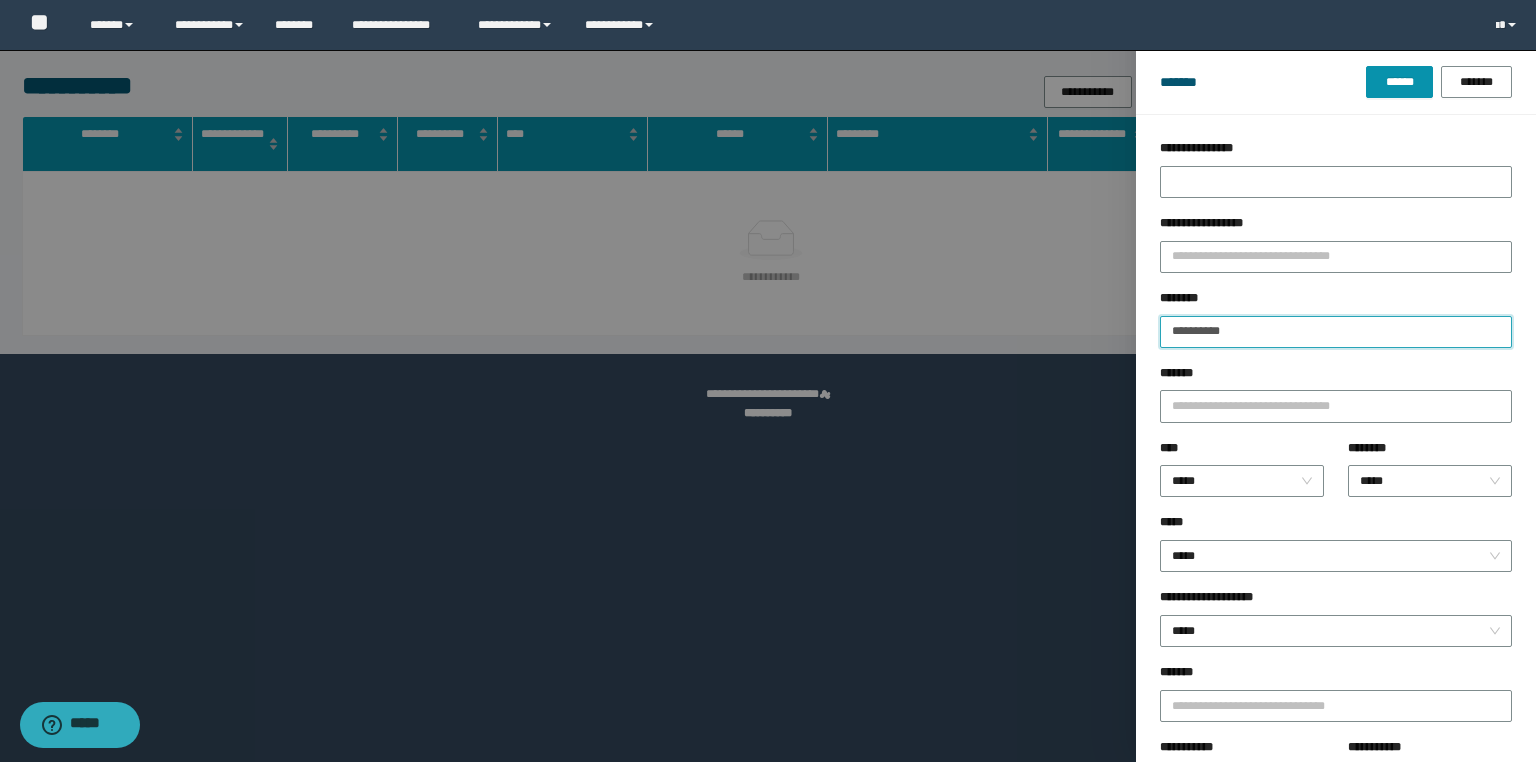type on "**********" 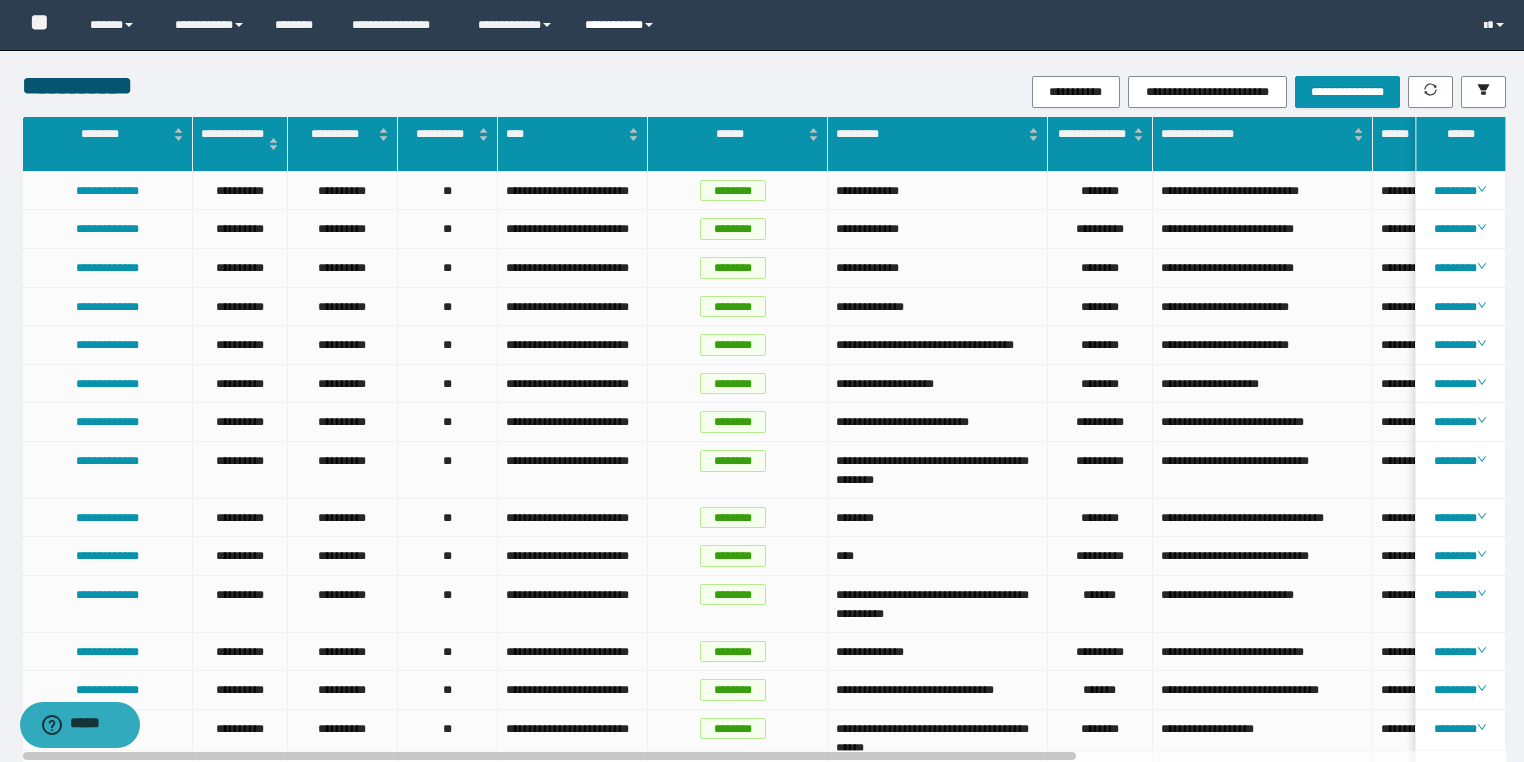 click on "**********" at bounding box center (622, 25) 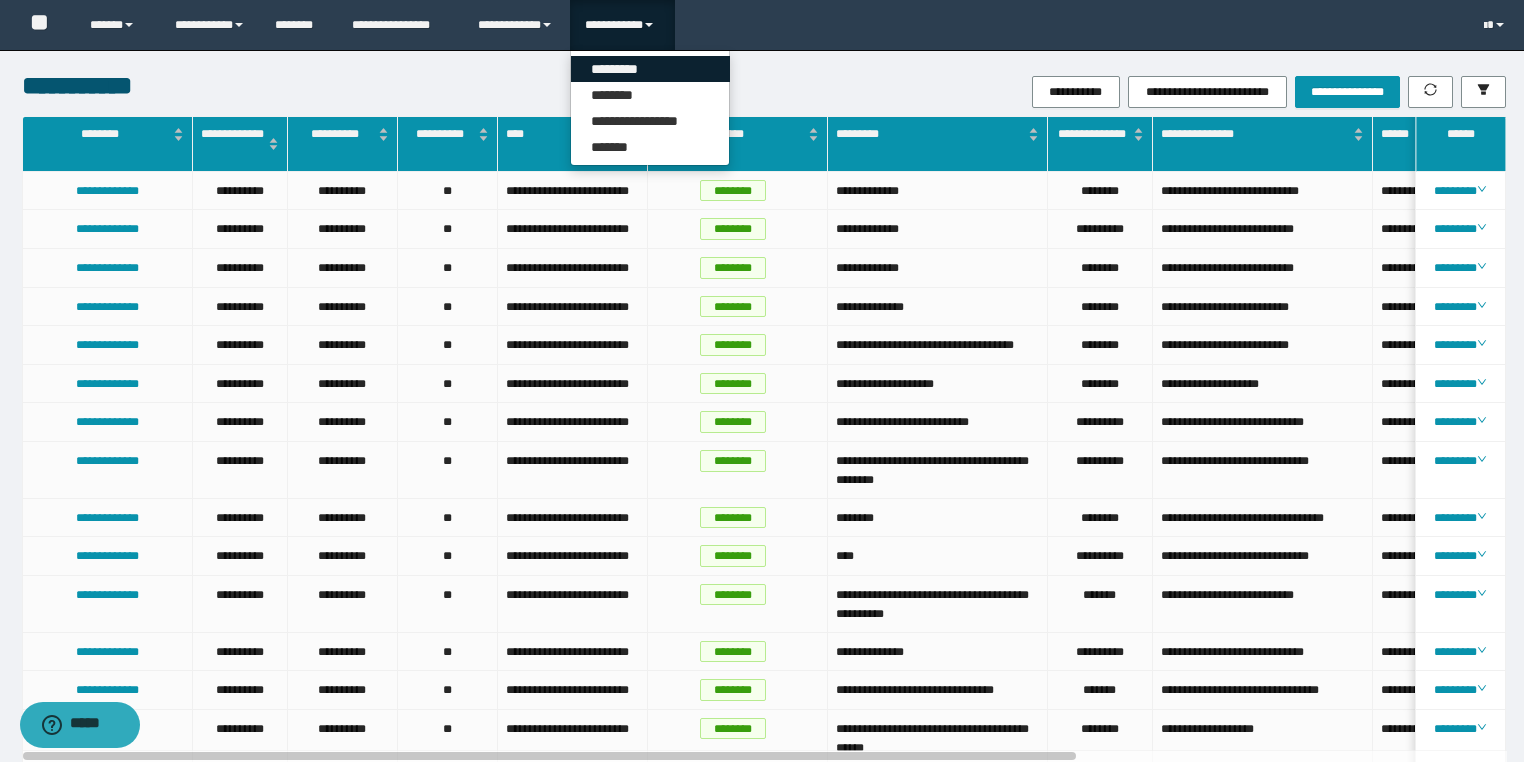 click on "*********" at bounding box center [650, 69] 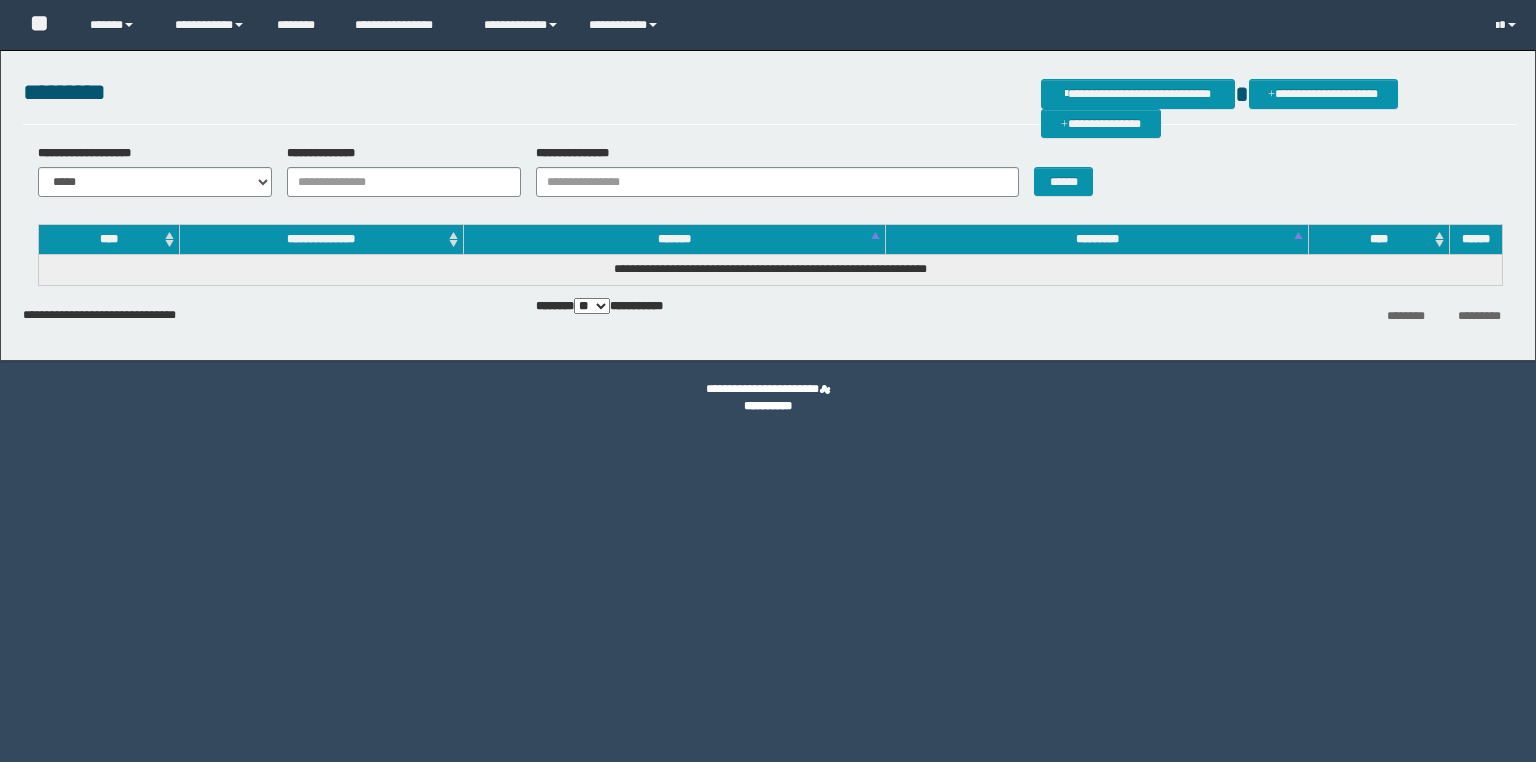 scroll, scrollTop: 0, scrollLeft: 0, axis: both 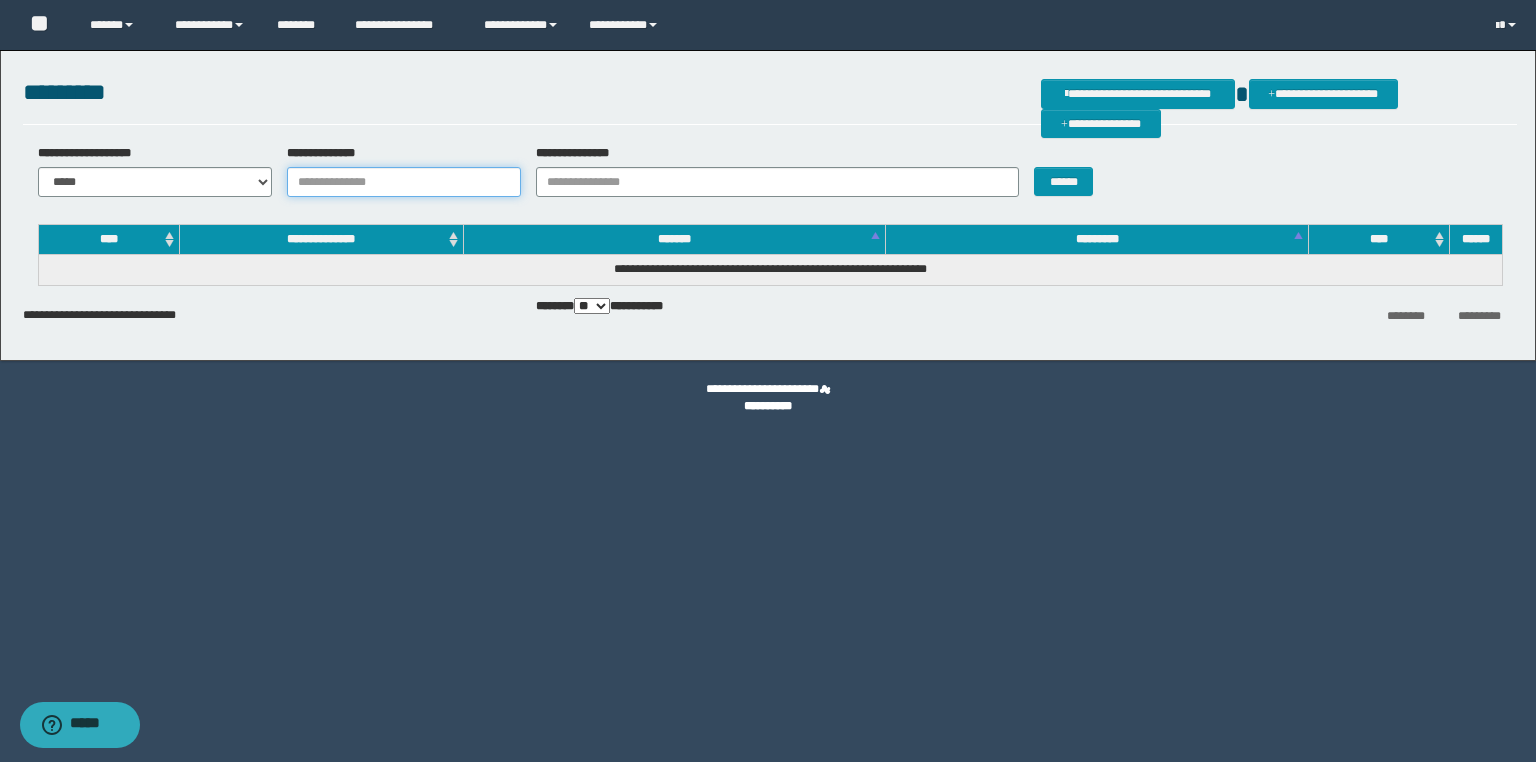 click on "**********" at bounding box center (404, 182) 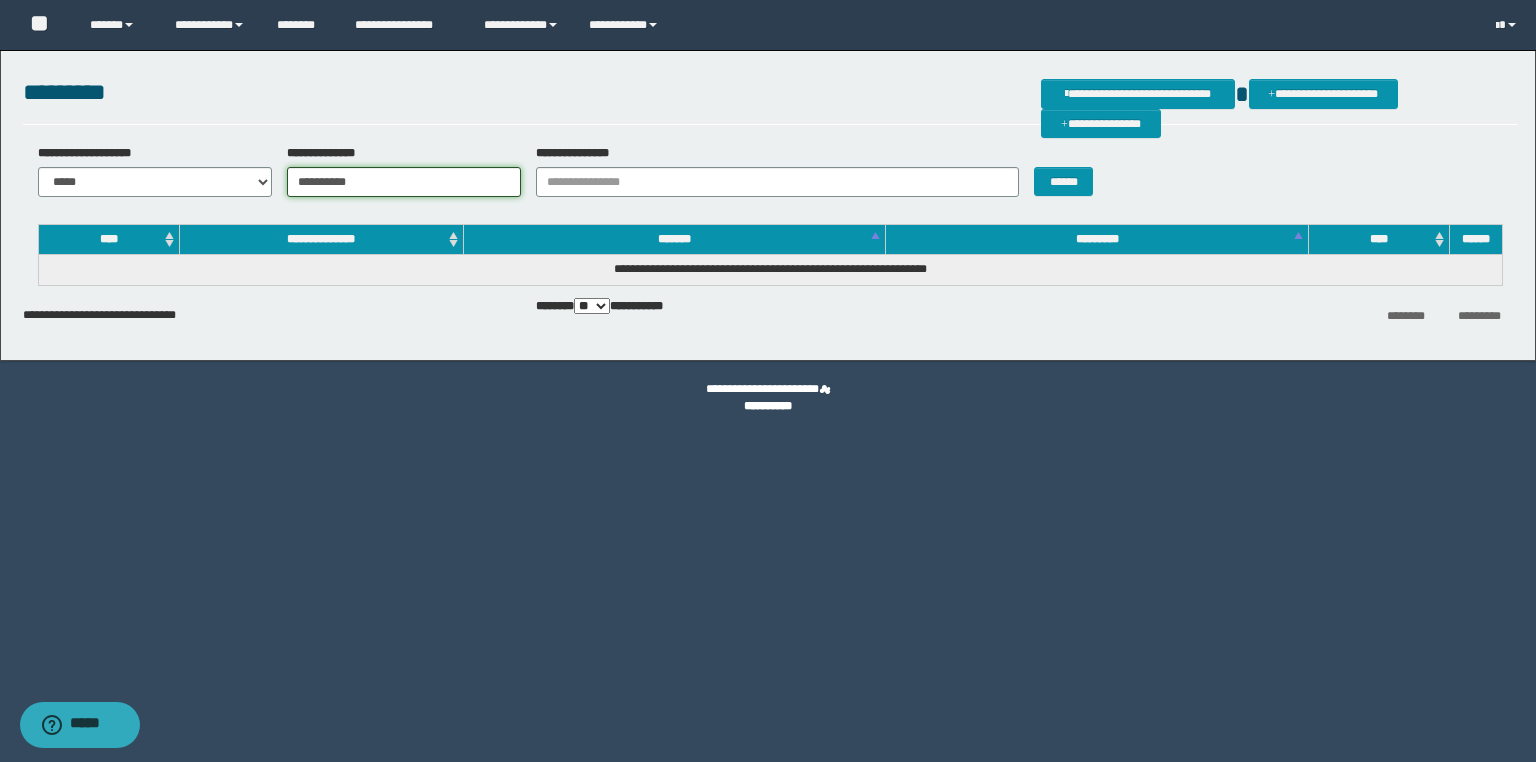 type on "**********" 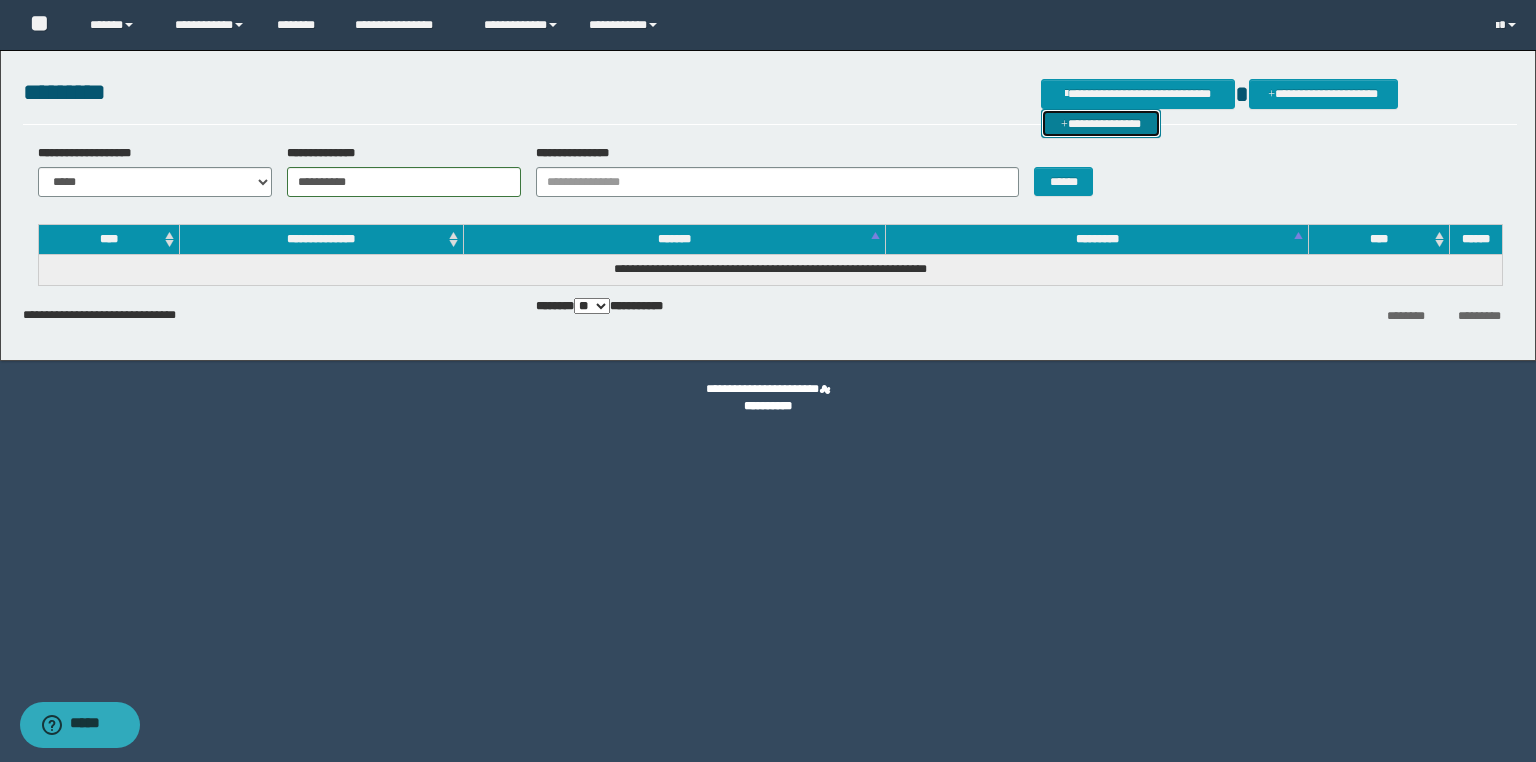 click on "**********" at bounding box center [1101, 124] 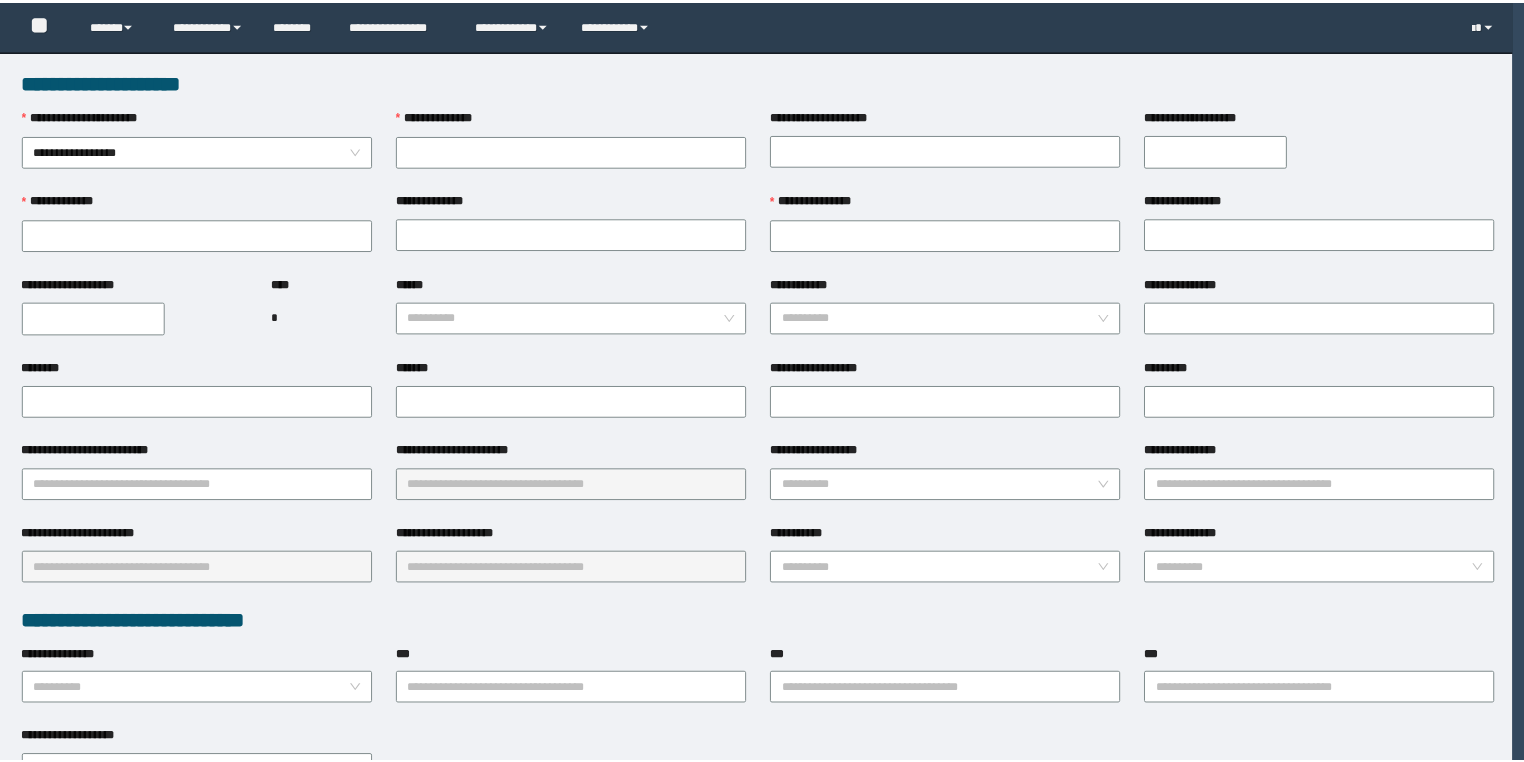 scroll, scrollTop: 0, scrollLeft: 0, axis: both 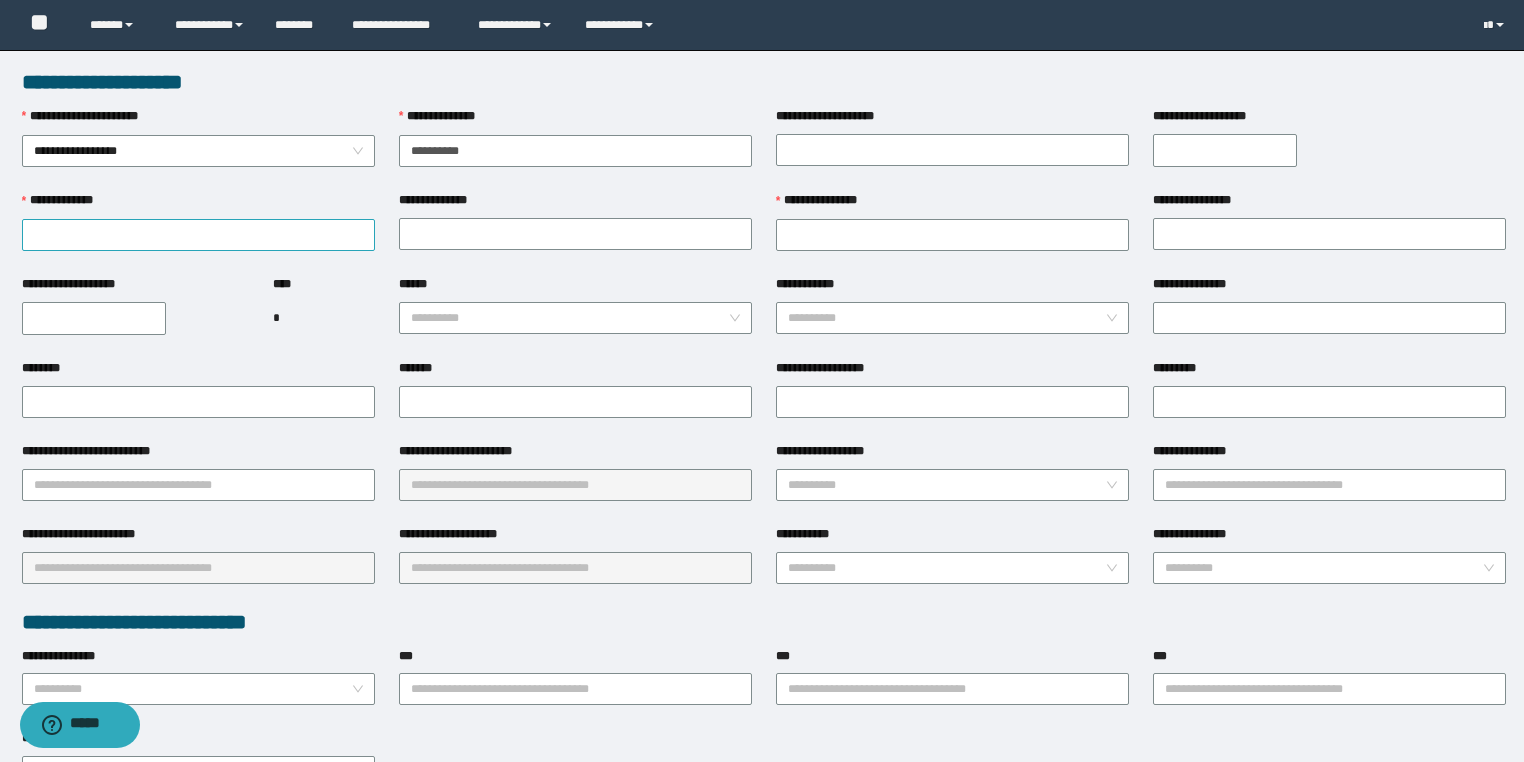 type on "**********" 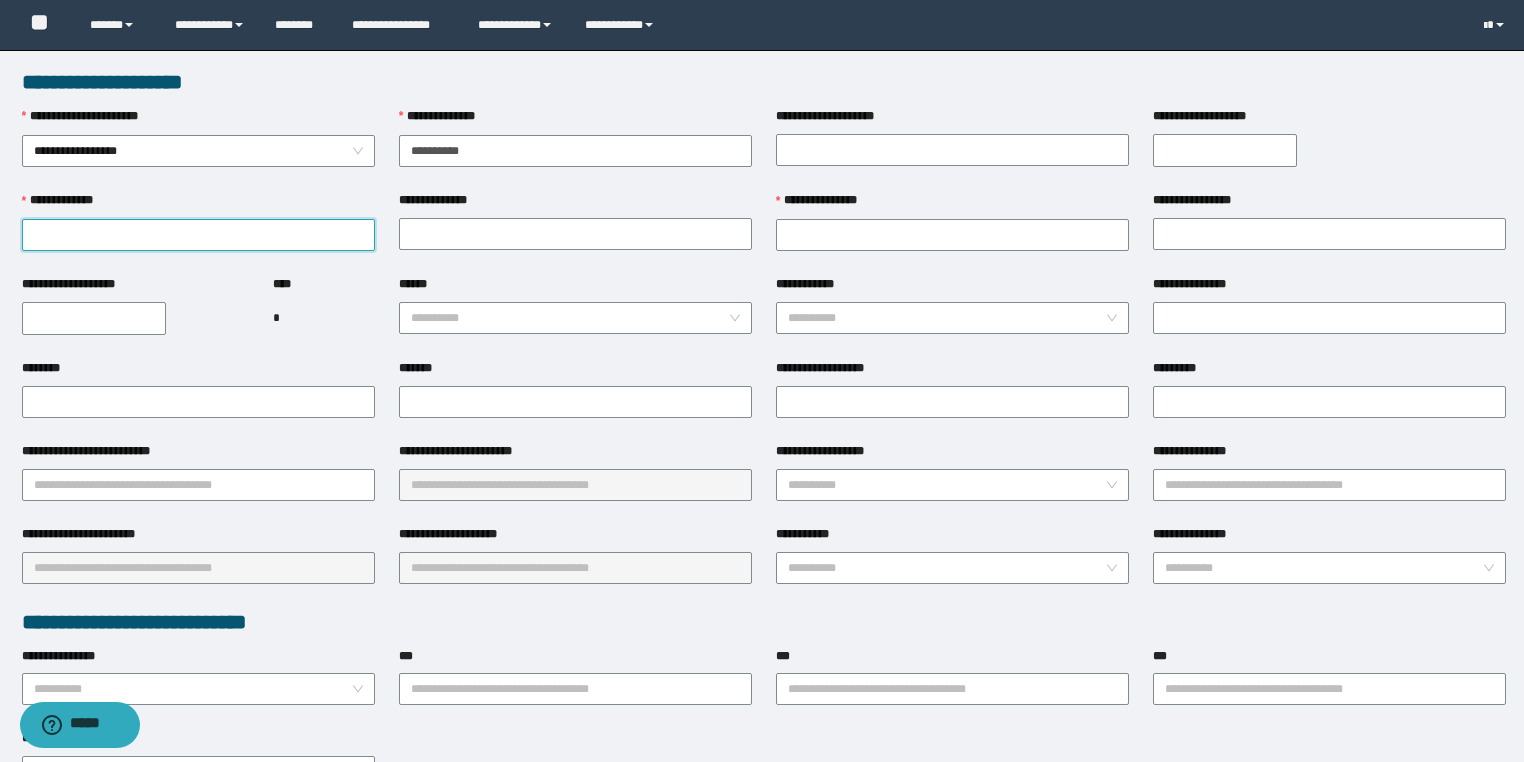 click on "**********" at bounding box center (198, 235) 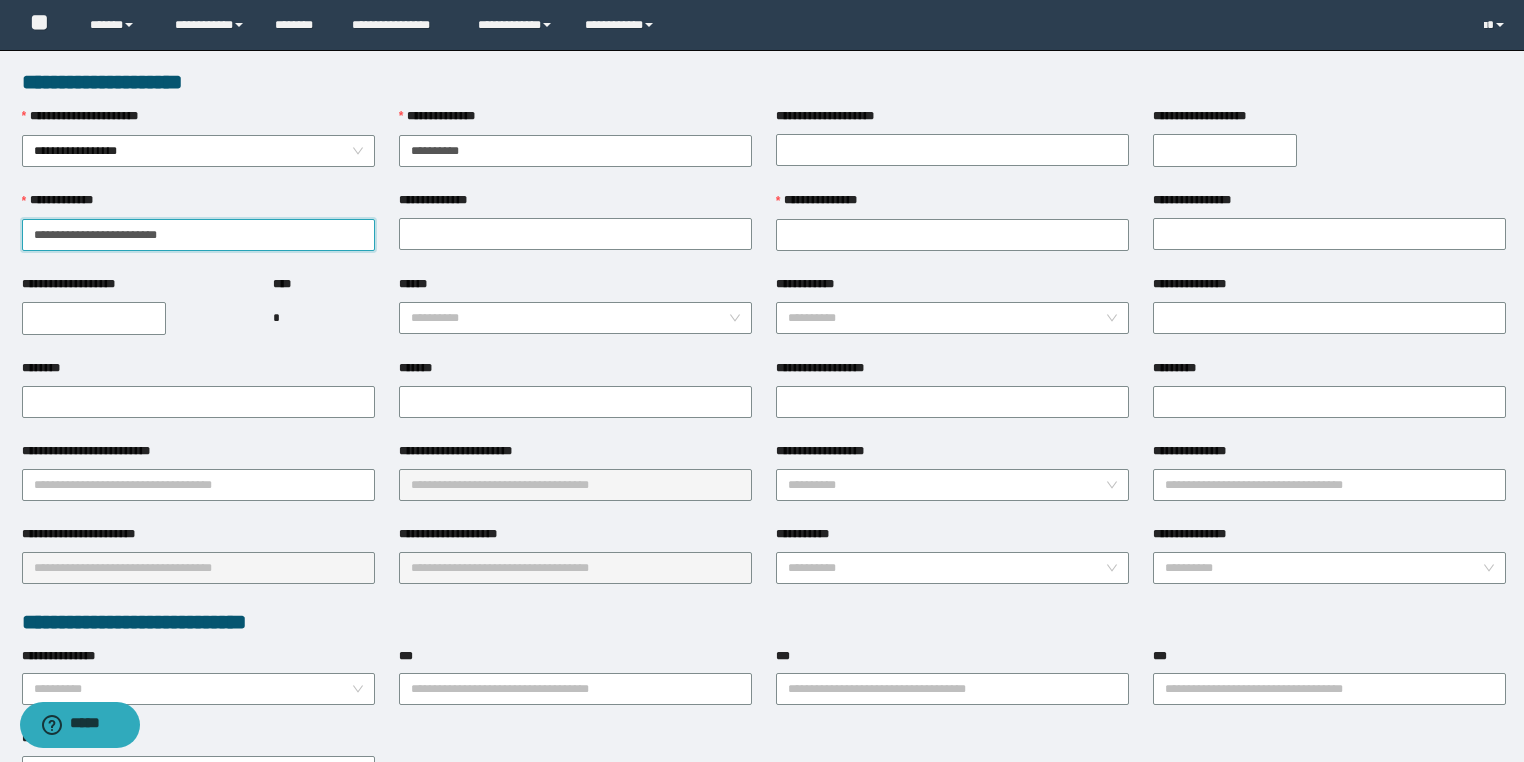 drag, startPoint x: 137, startPoint y: 231, endPoint x: 192, endPoint y: 232, distance: 55.00909 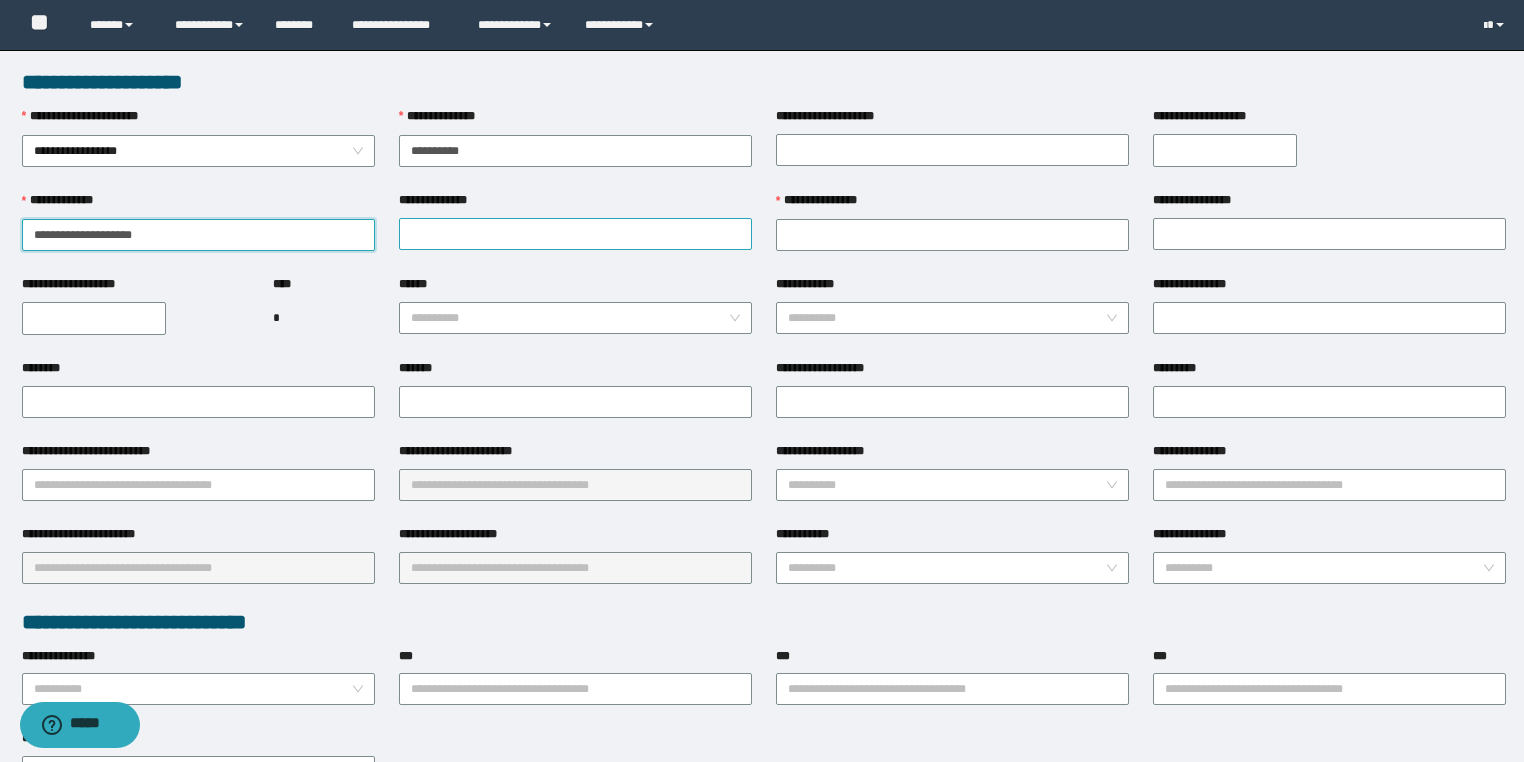 type on "**********" 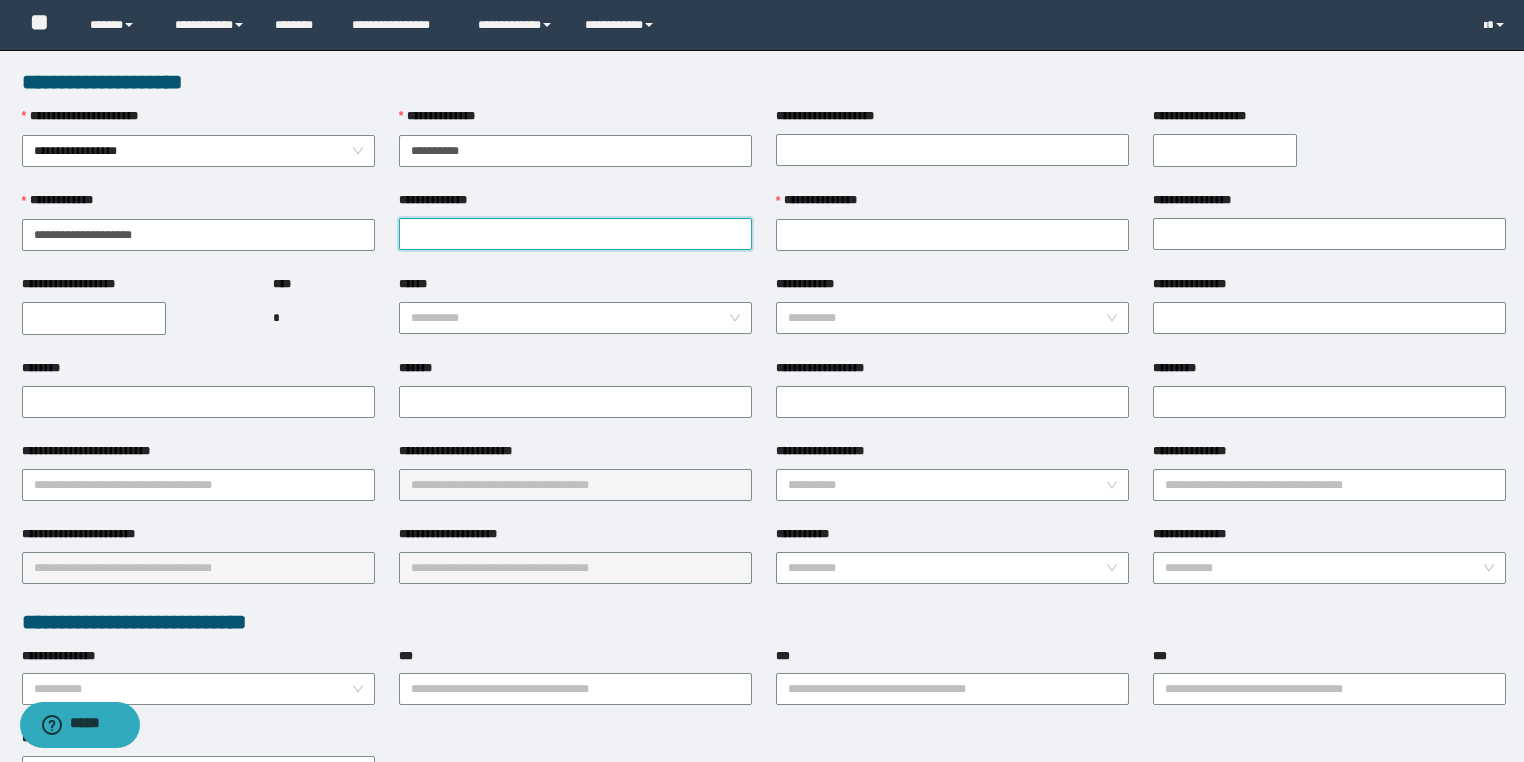 click on "**********" at bounding box center [575, 234] 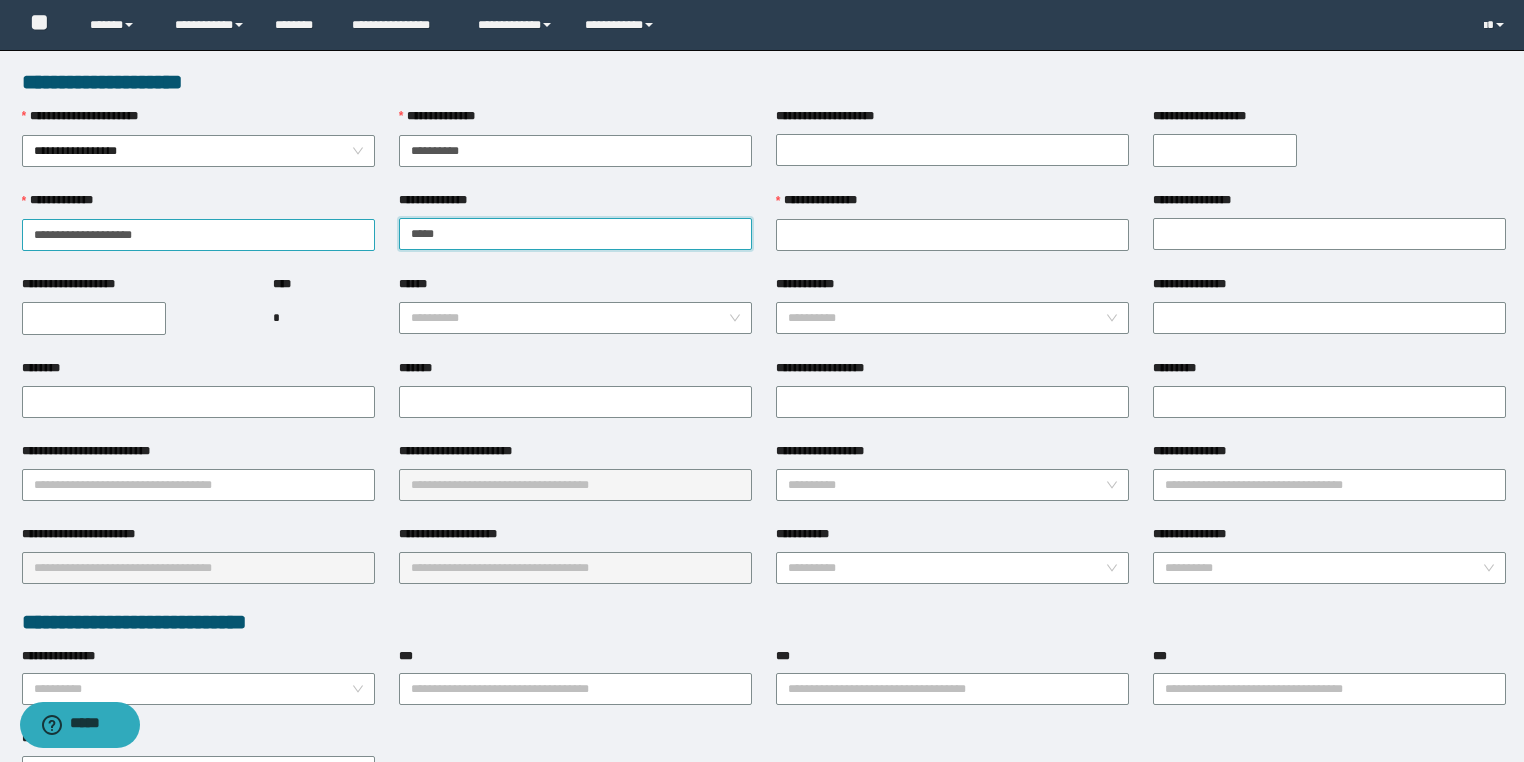 type on "*****" 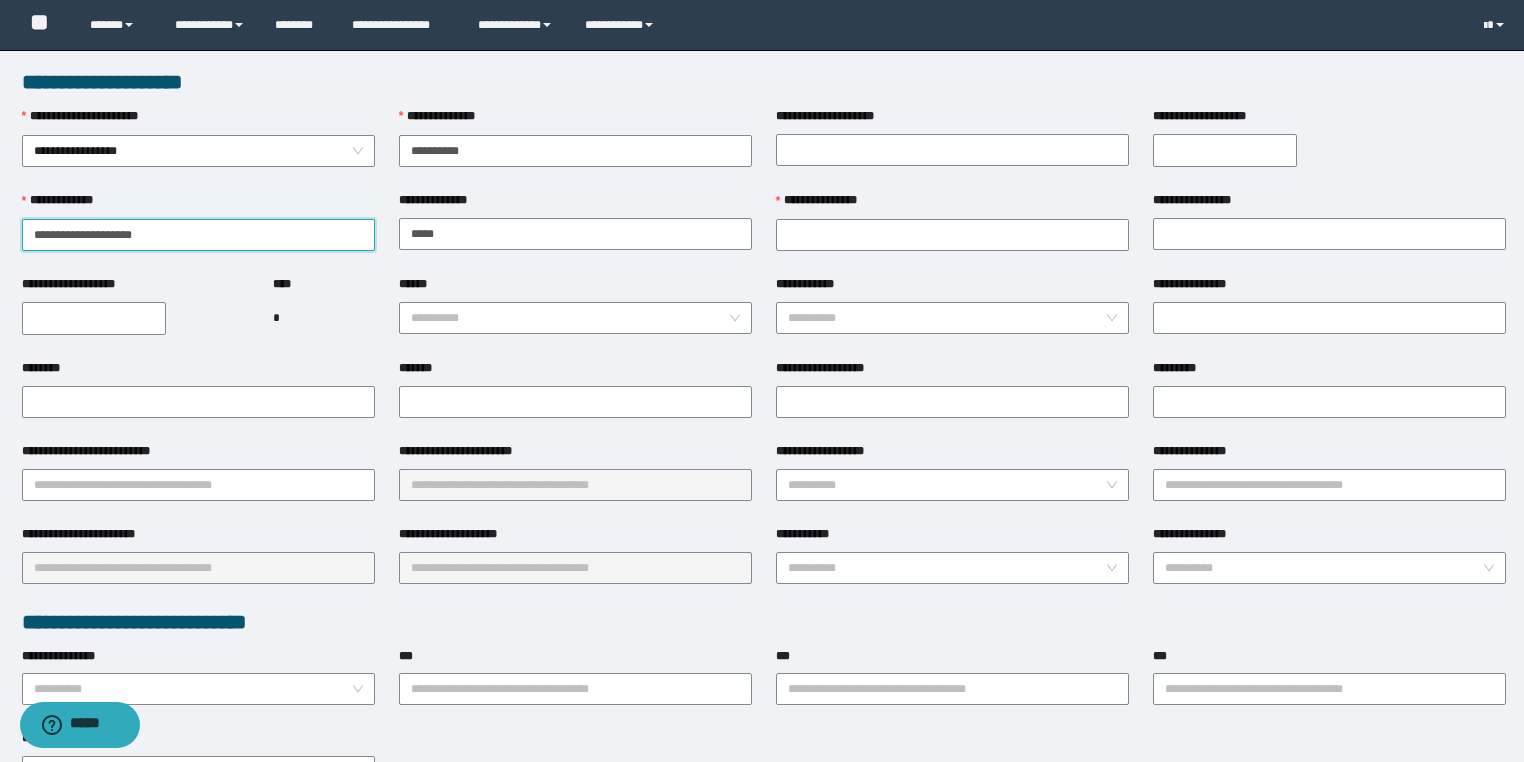 drag, startPoint x: 100, startPoint y: 231, endPoint x: 12, endPoint y: 229, distance: 88.02273 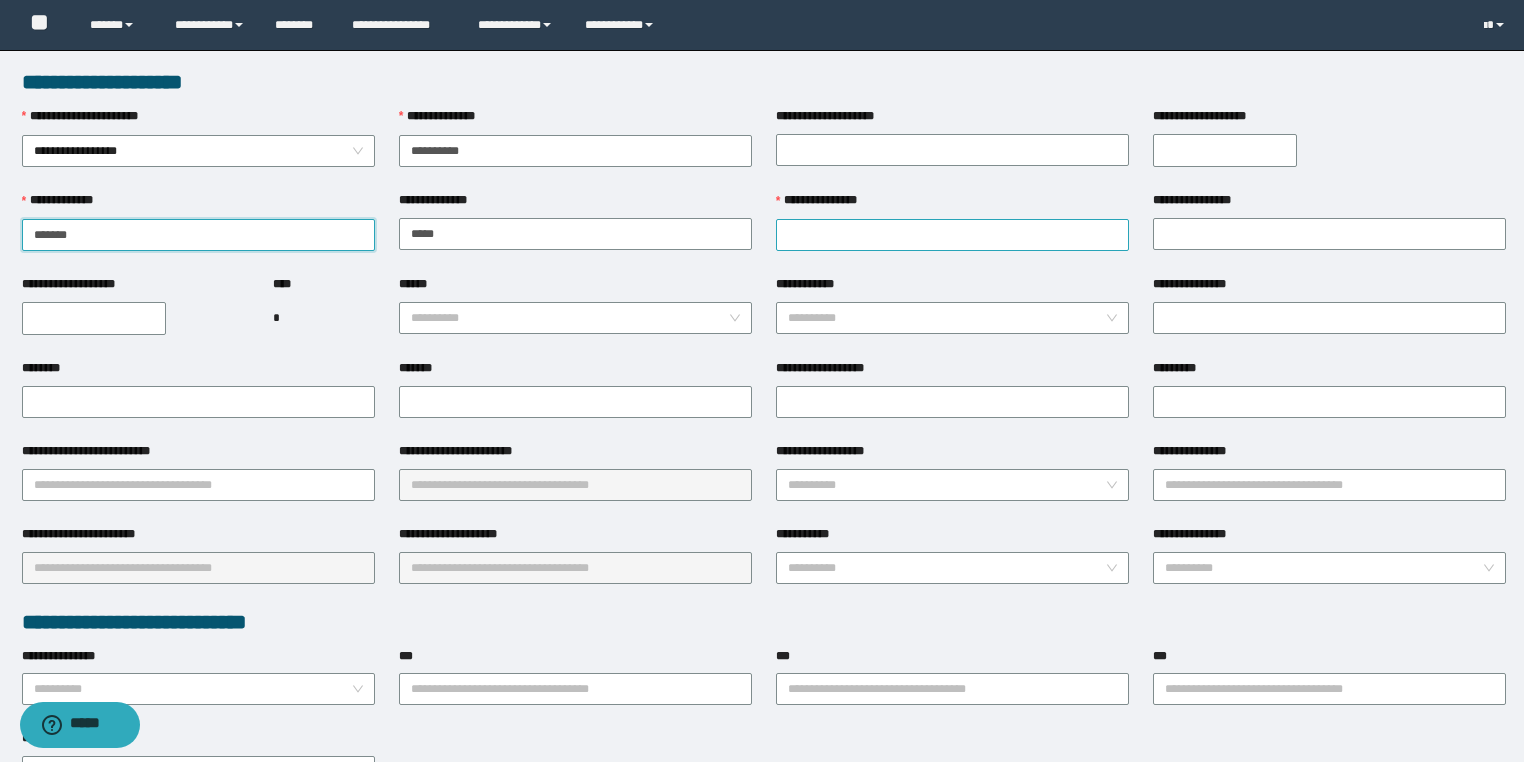 type on "******" 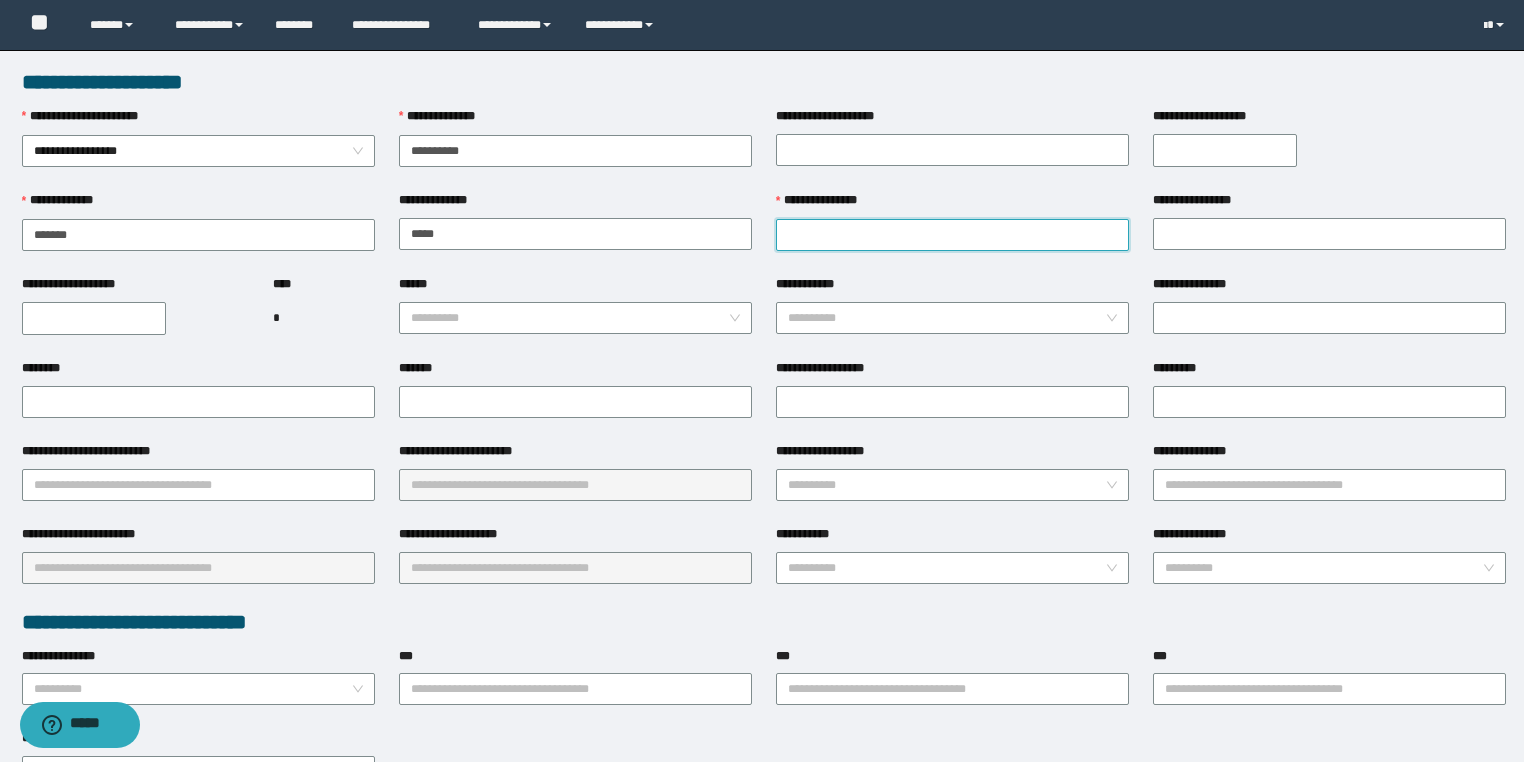 click on "**********" at bounding box center [952, 235] 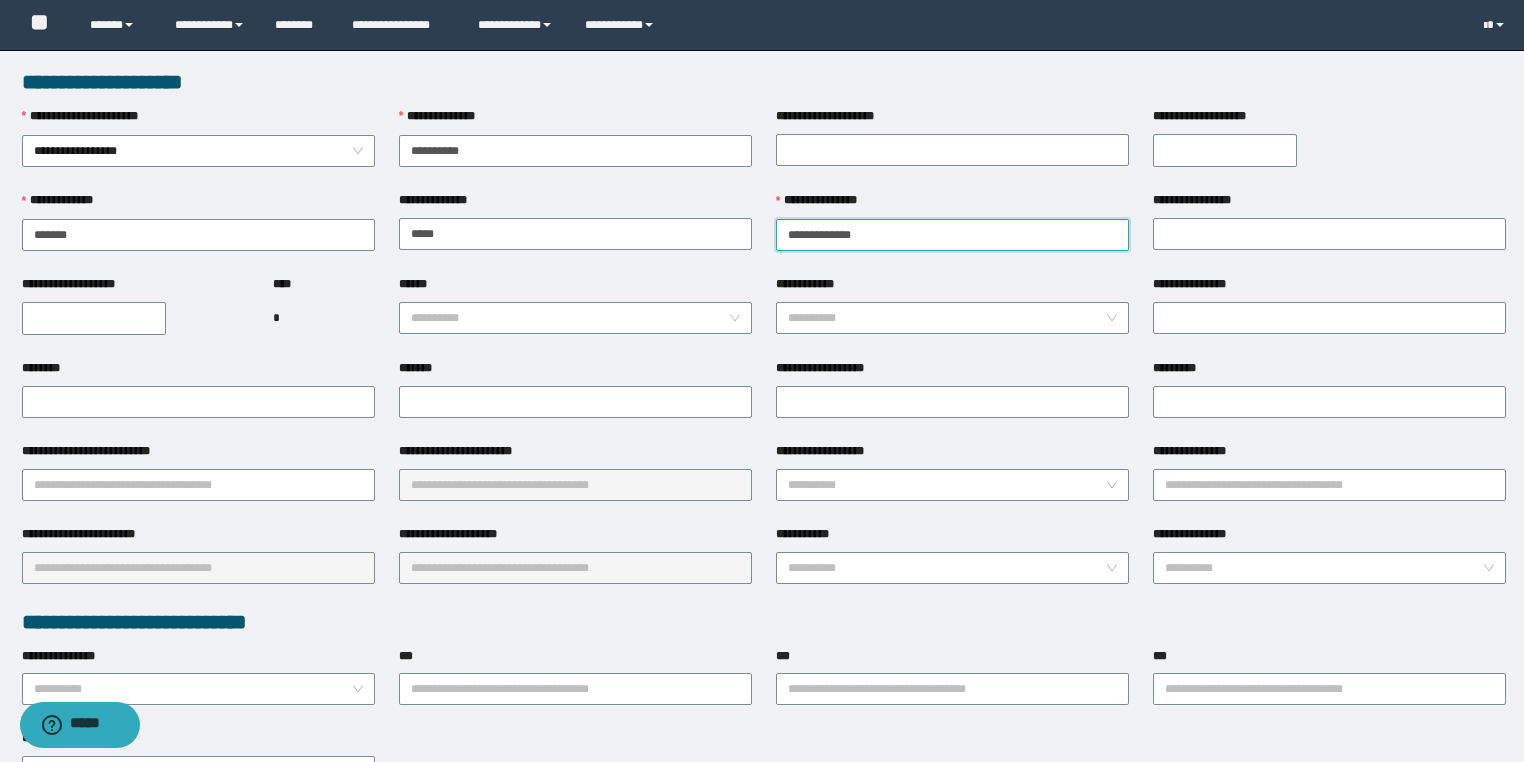 drag, startPoint x: 869, startPoint y: 237, endPoint x: 814, endPoint y: 238, distance: 55.00909 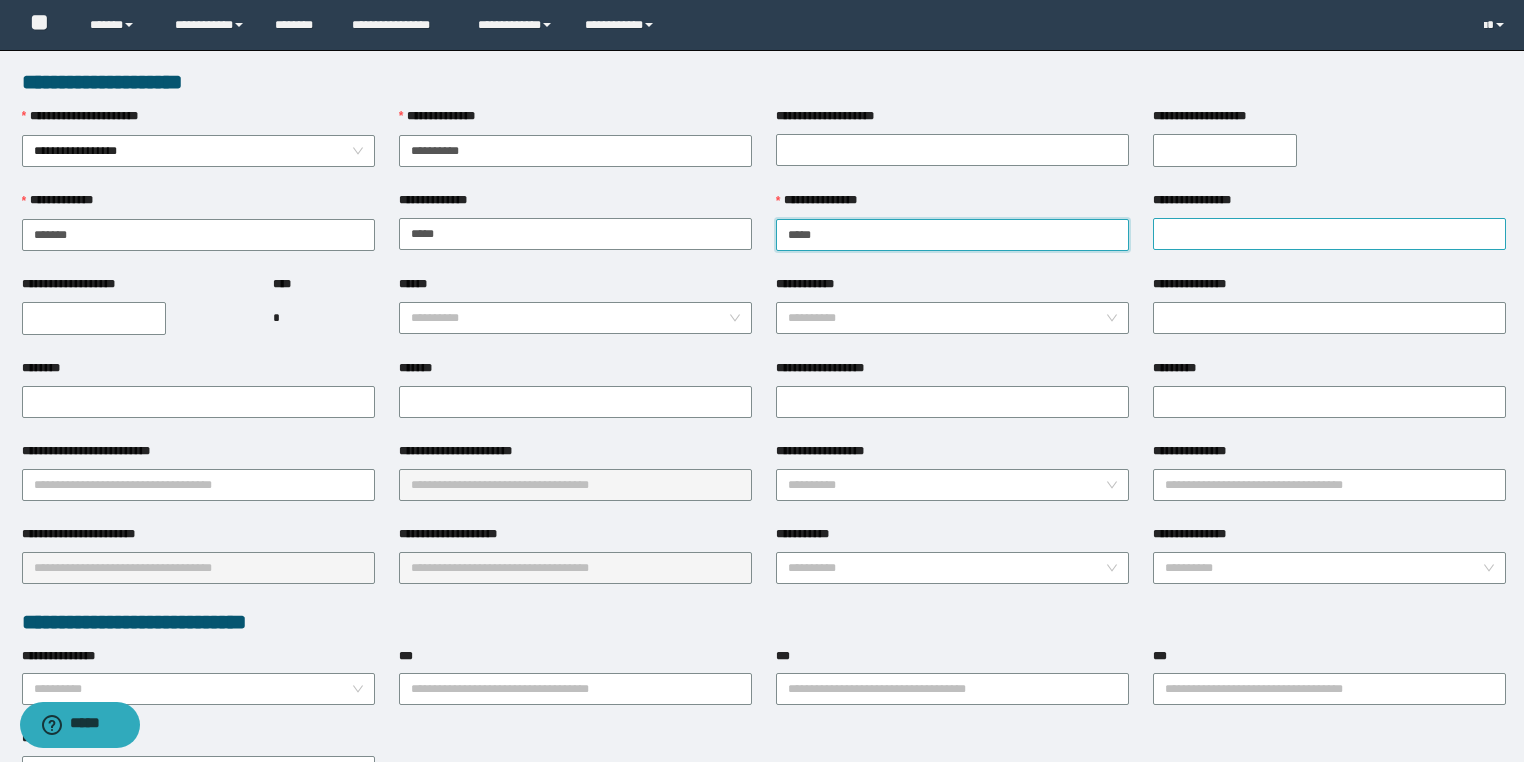 type on "****" 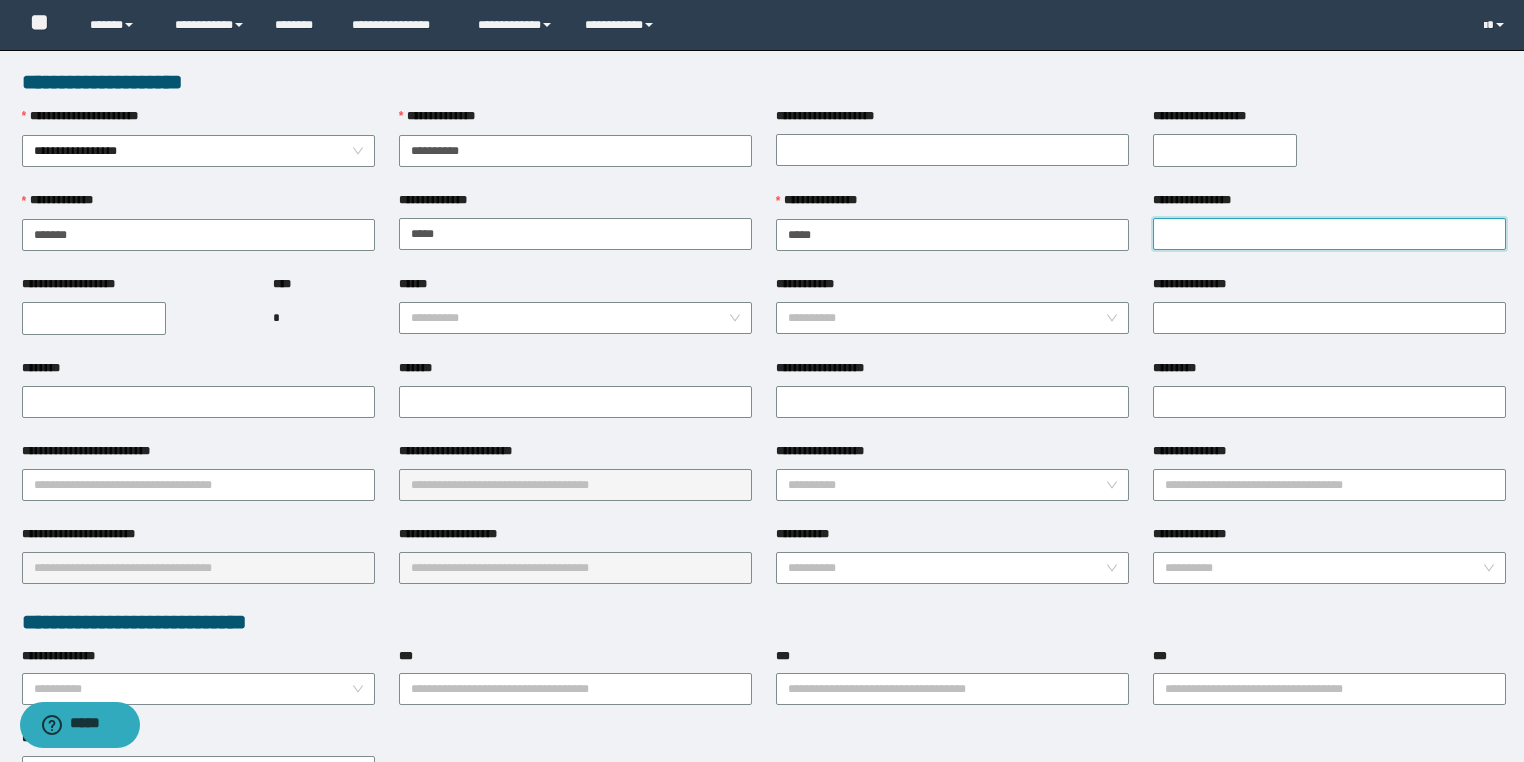click on "**********" at bounding box center (1329, 234) 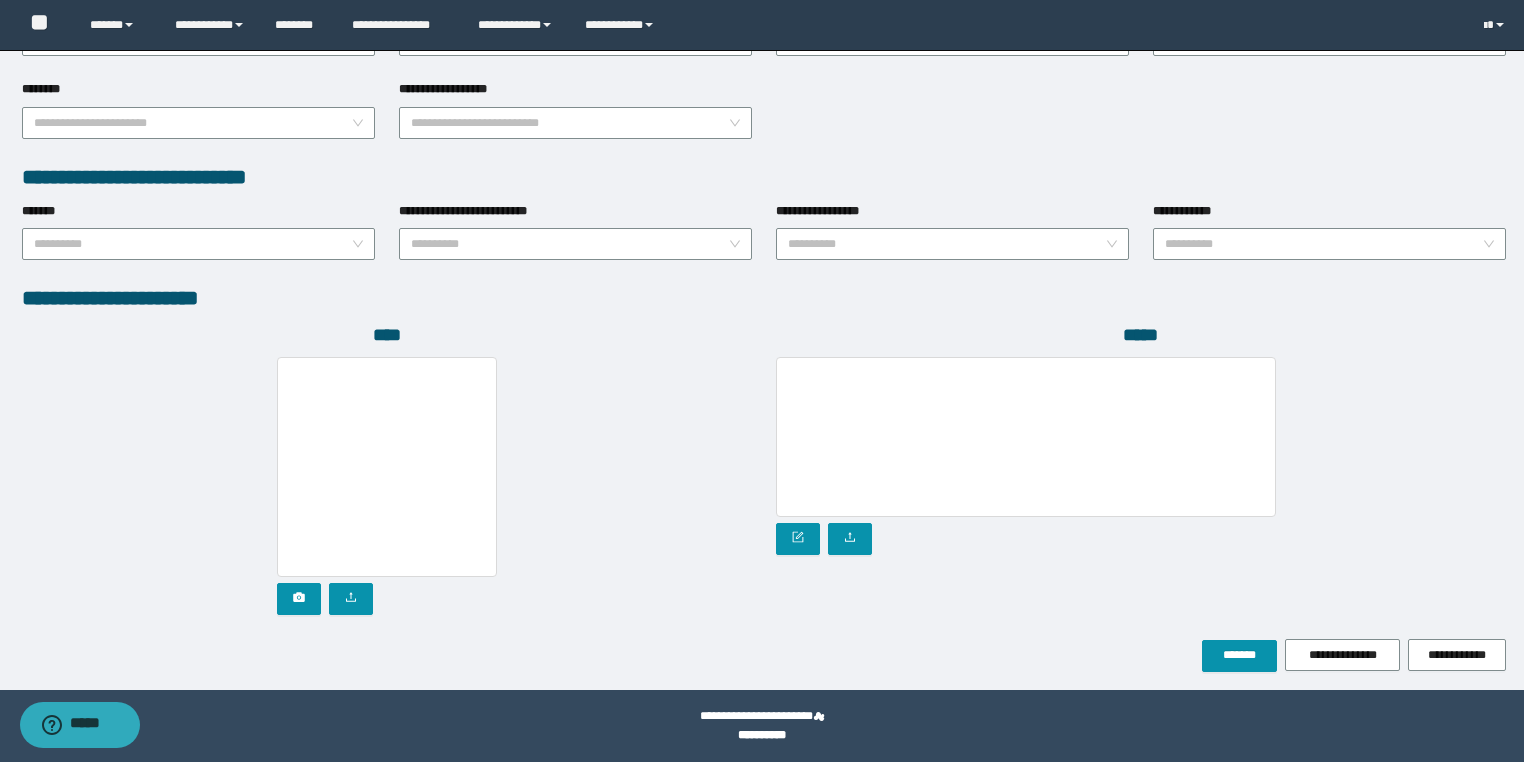 scroll, scrollTop: 939, scrollLeft: 0, axis: vertical 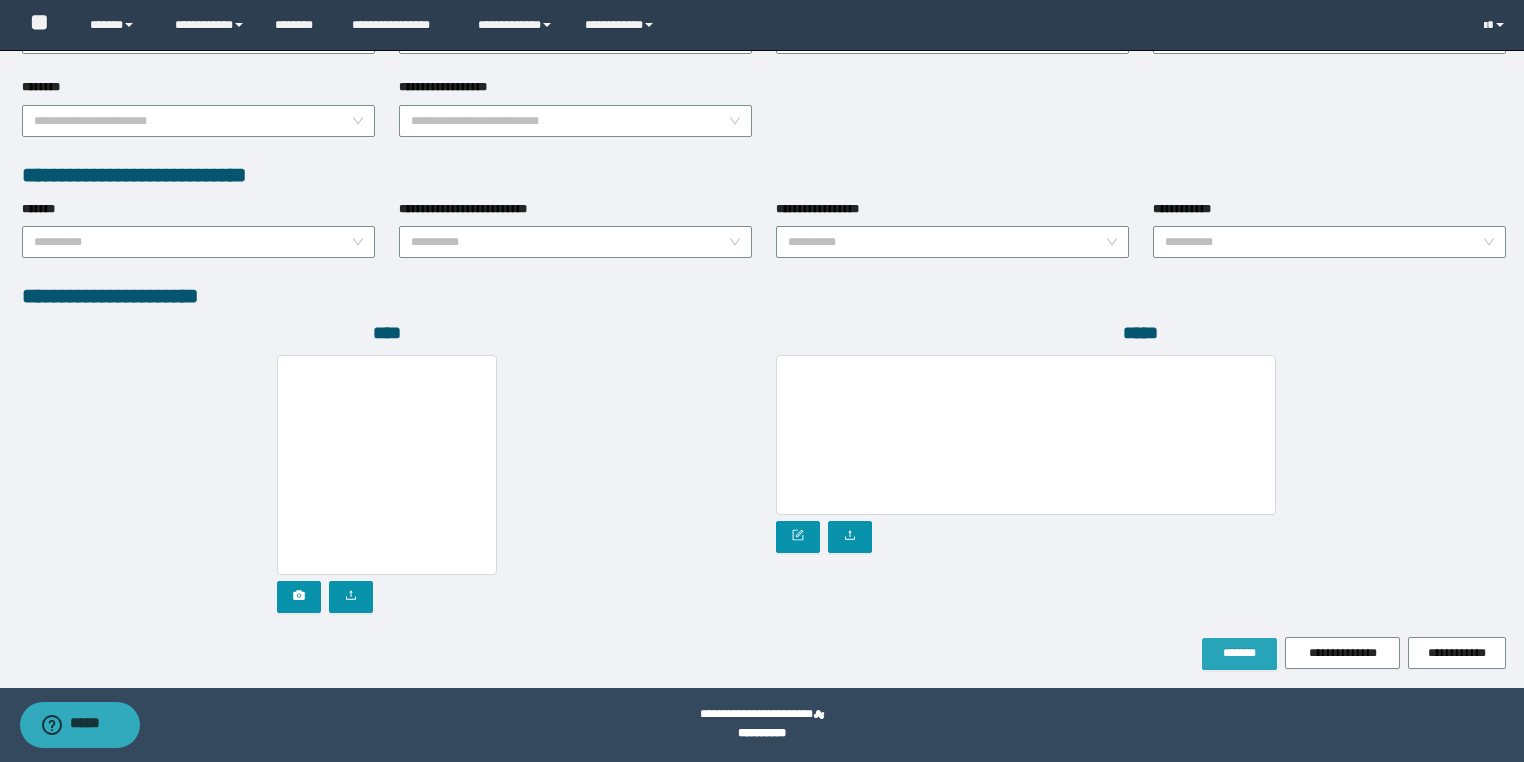 type on "*******" 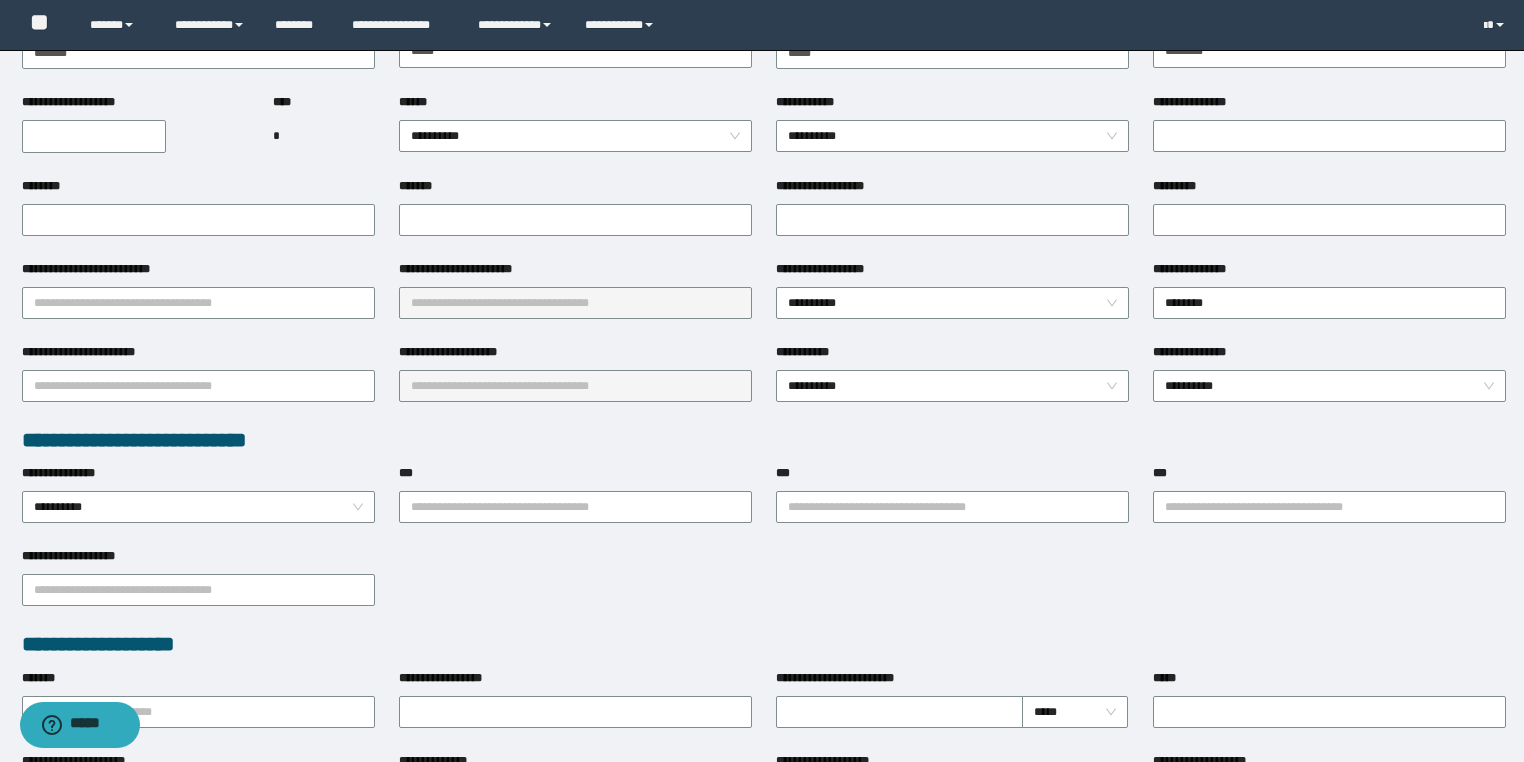 scroll, scrollTop: 0, scrollLeft: 0, axis: both 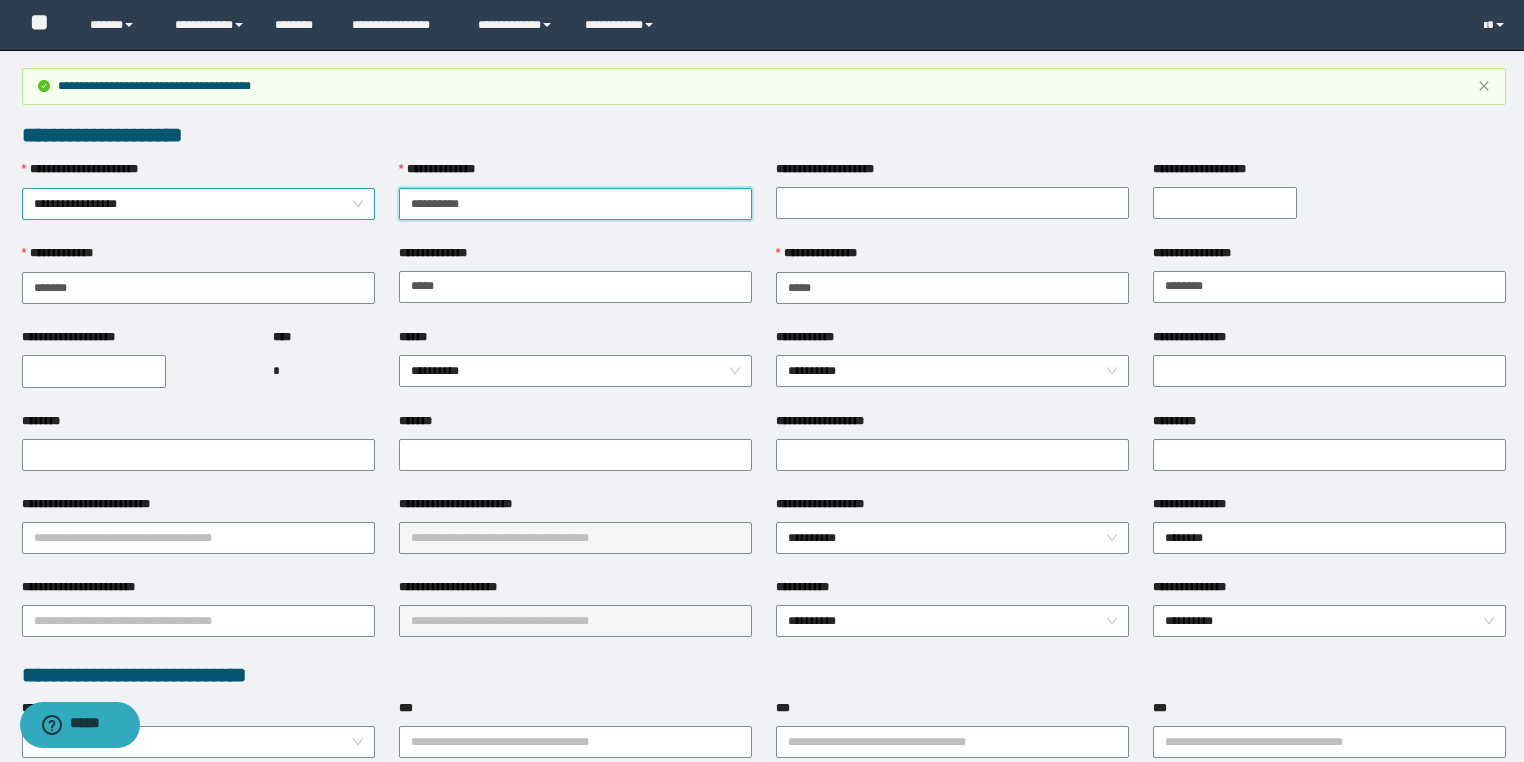 drag, startPoint x: 529, startPoint y: 196, endPoint x: 333, endPoint y: 187, distance: 196.20653 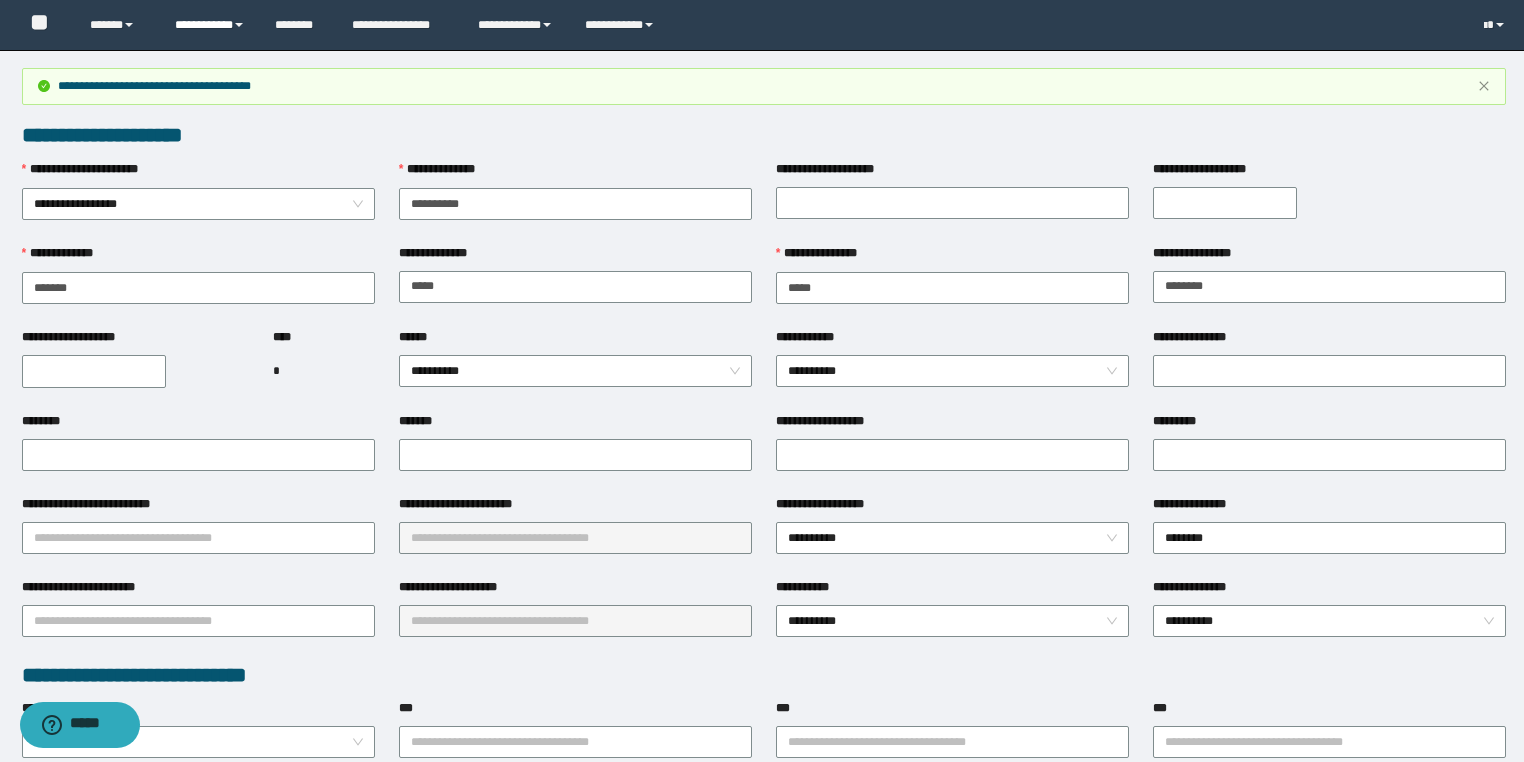 click on "**********" at bounding box center (210, 25) 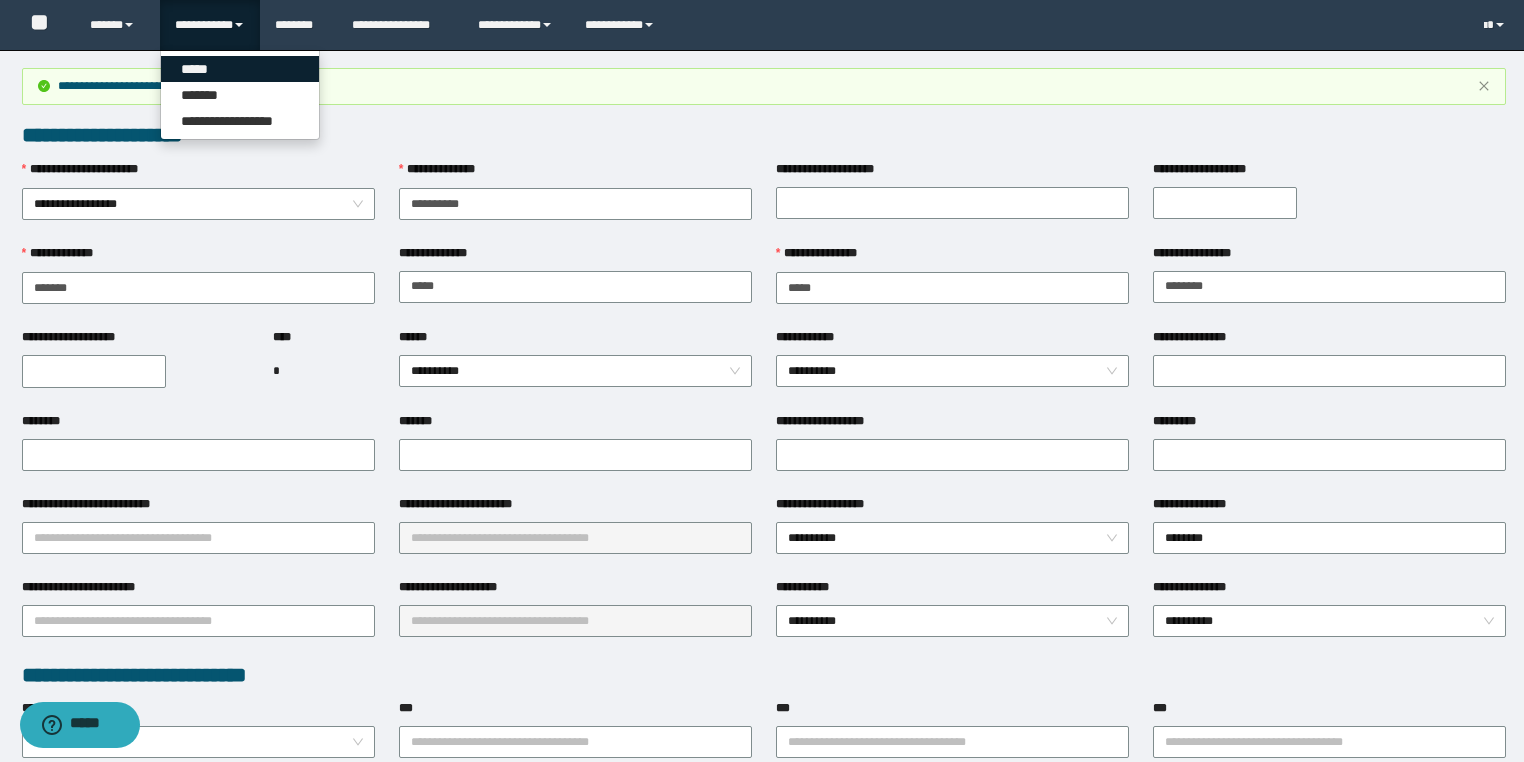 click on "*****" at bounding box center [240, 69] 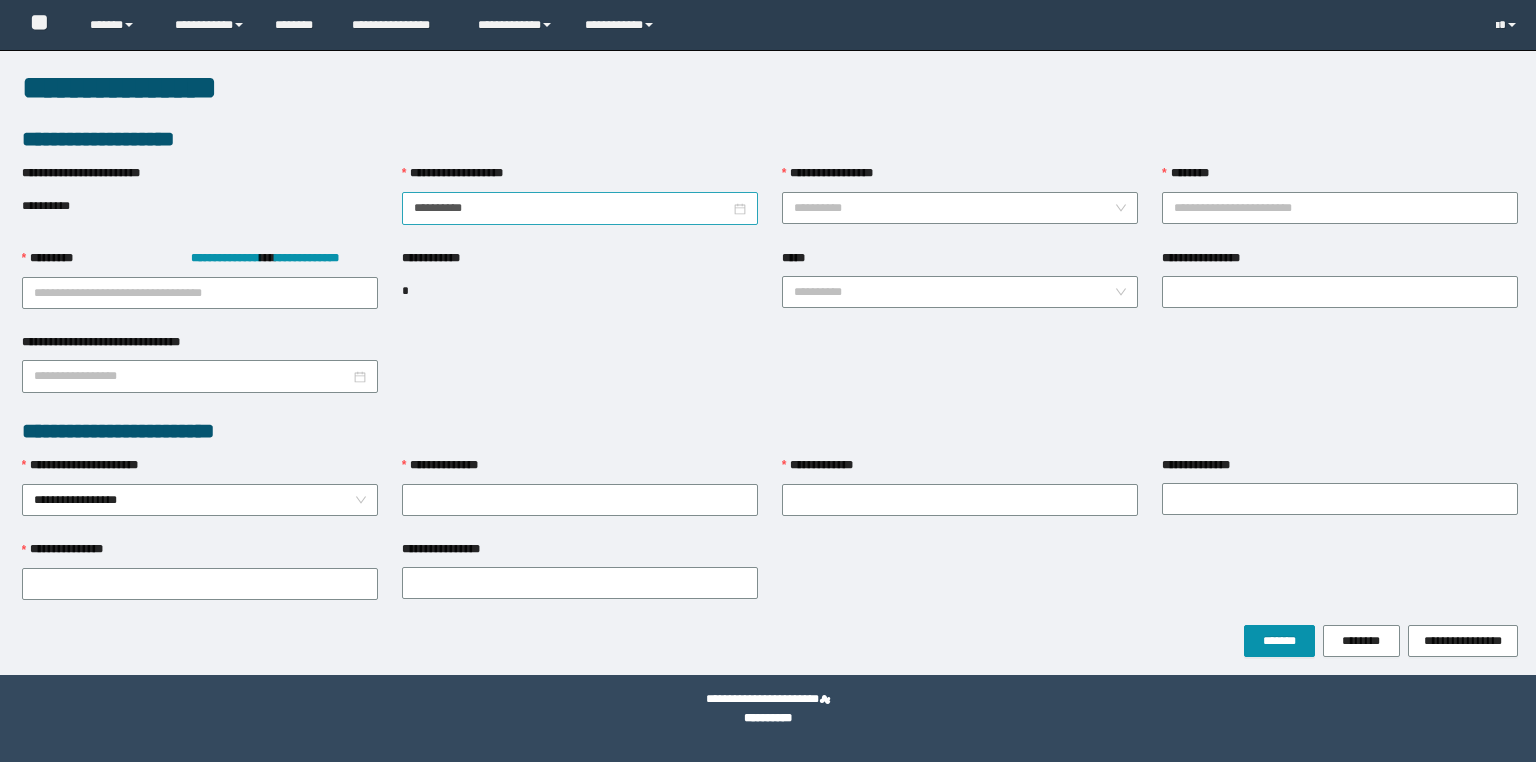 scroll, scrollTop: 0, scrollLeft: 0, axis: both 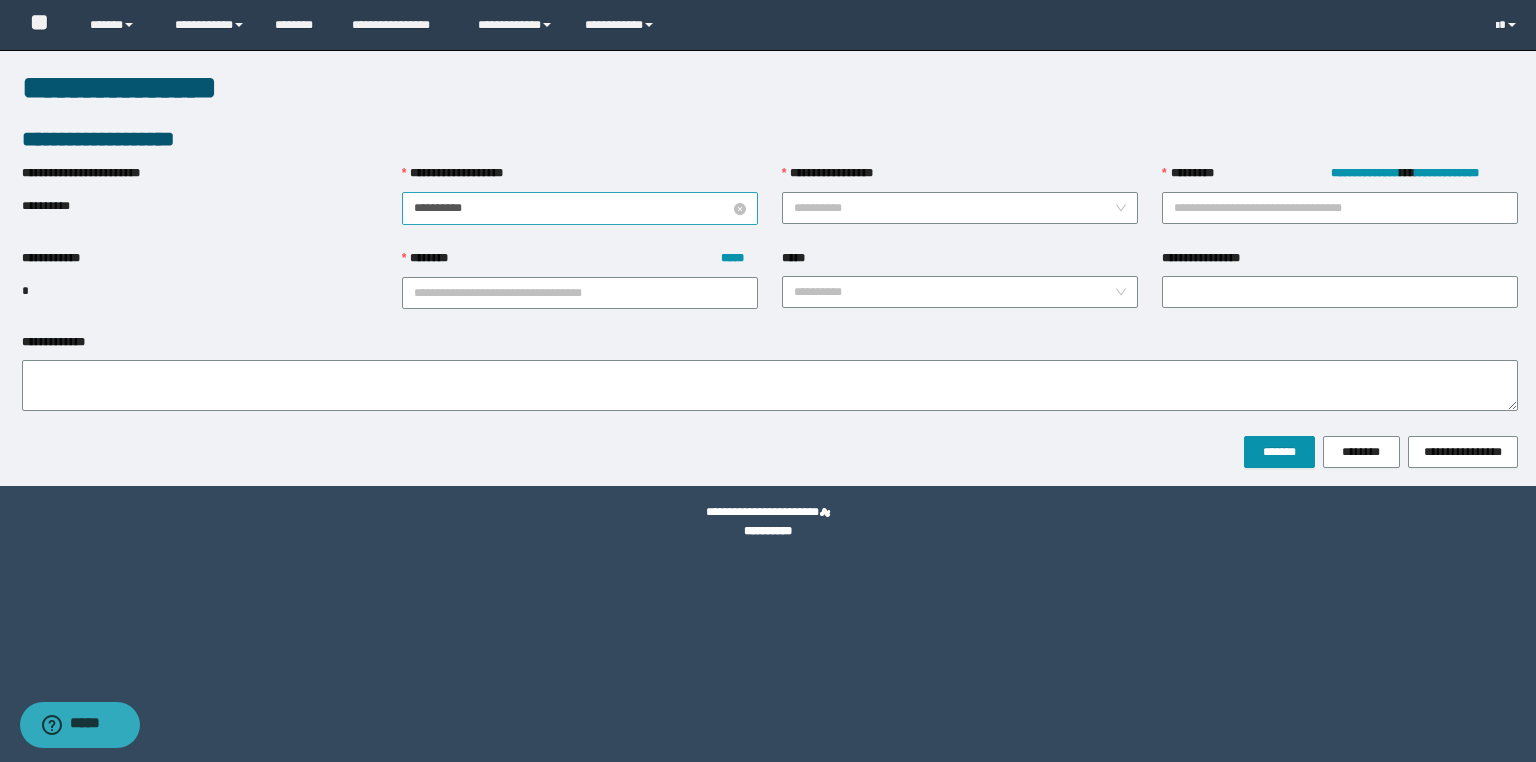 click on "**********" at bounding box center (572, 208) 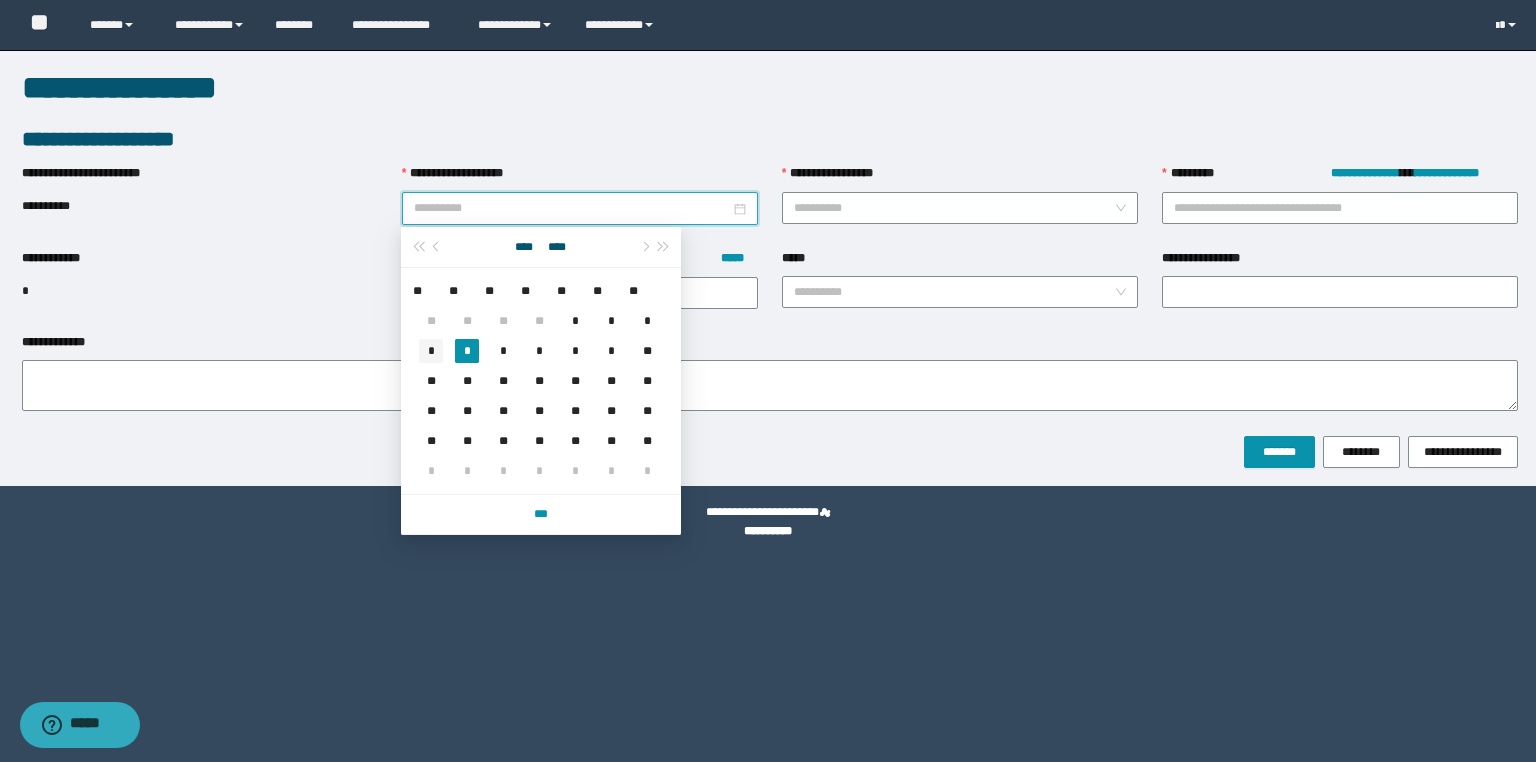 type on "**********" 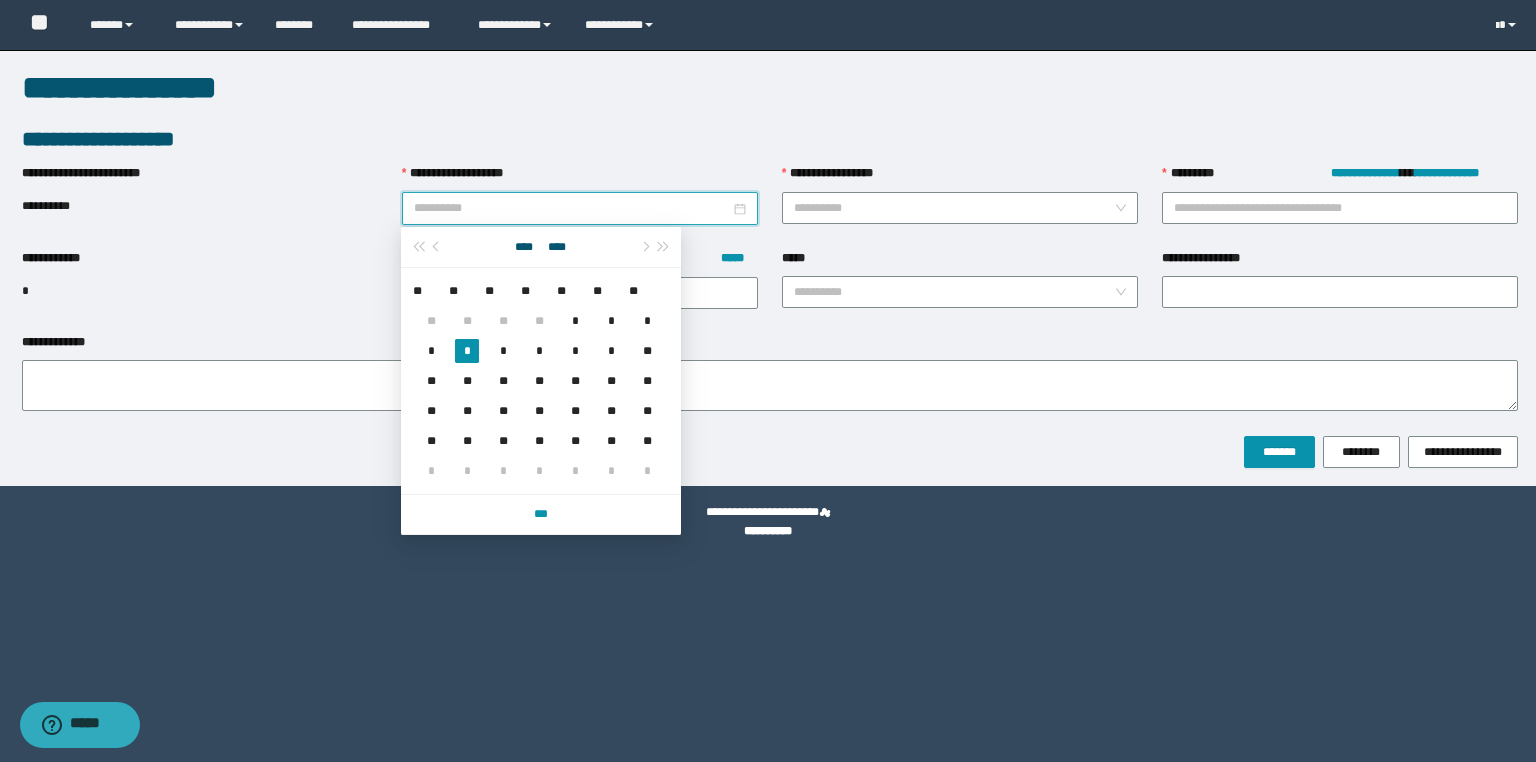 drag, startPoint x: 424, startPoint y: 349, endPoint x: 463, endPoint y: 345, distance: 39.20459 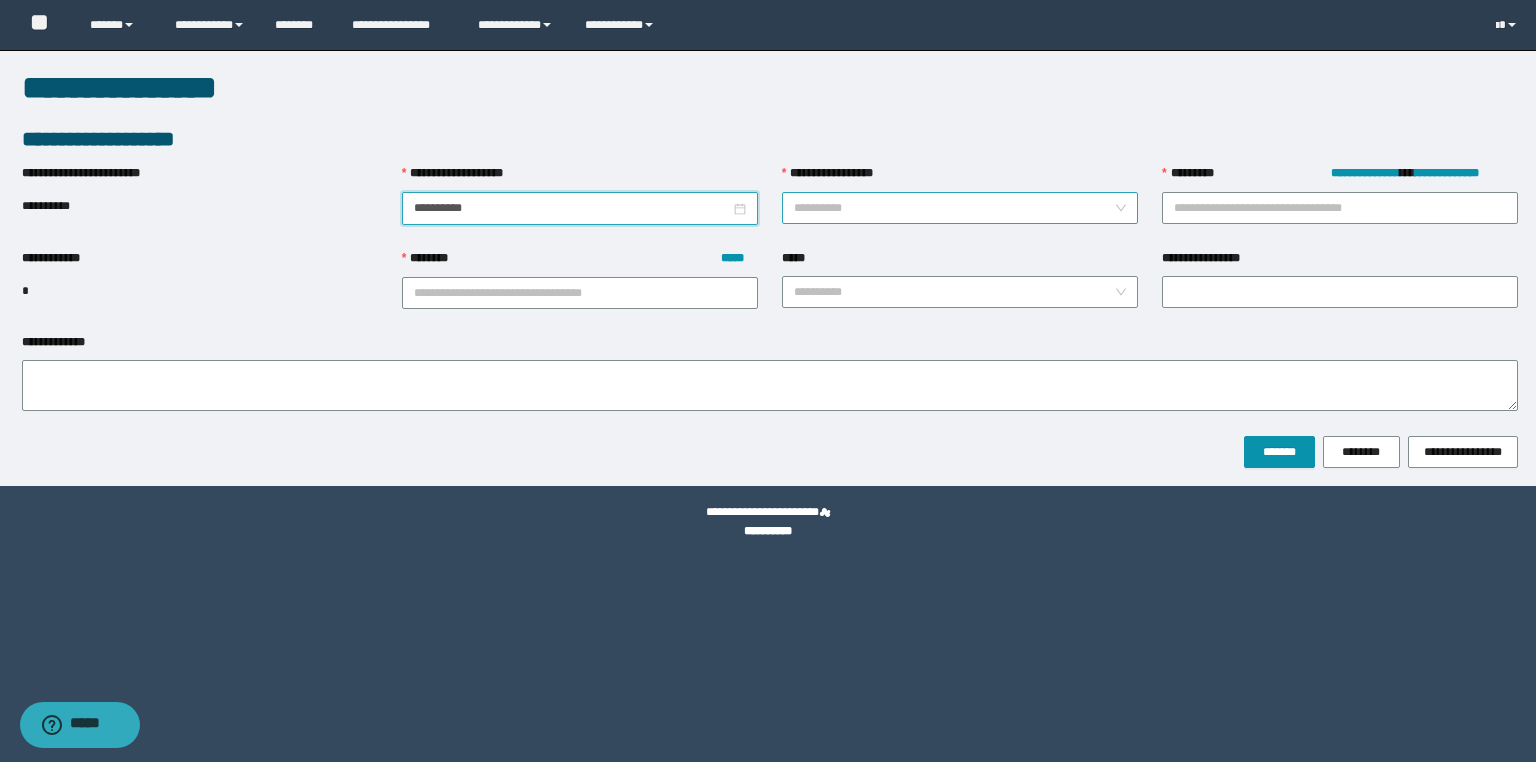 click on "**********" at bounding box center [954, 208] 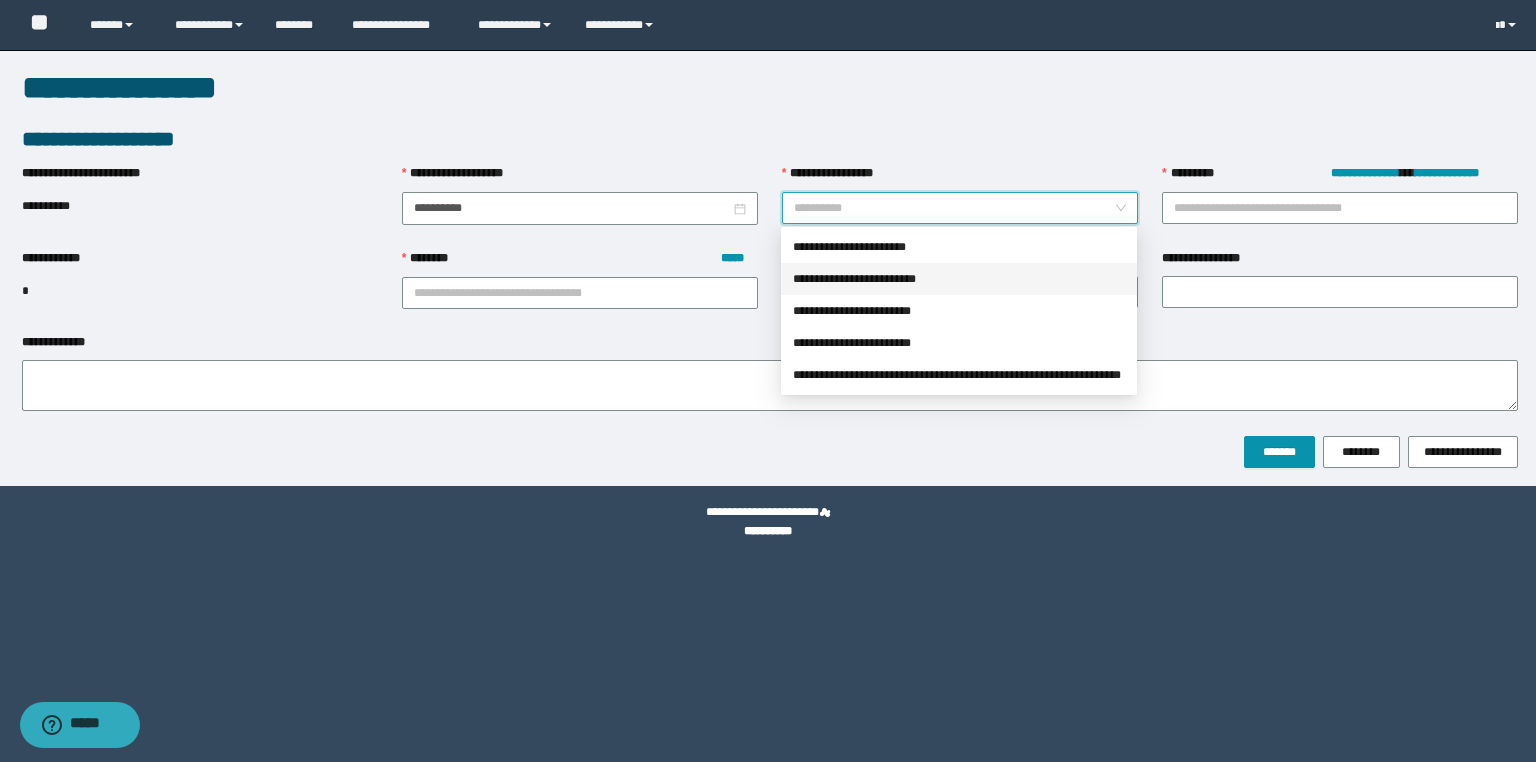 click on "**********" at bounding box center (959, 279) 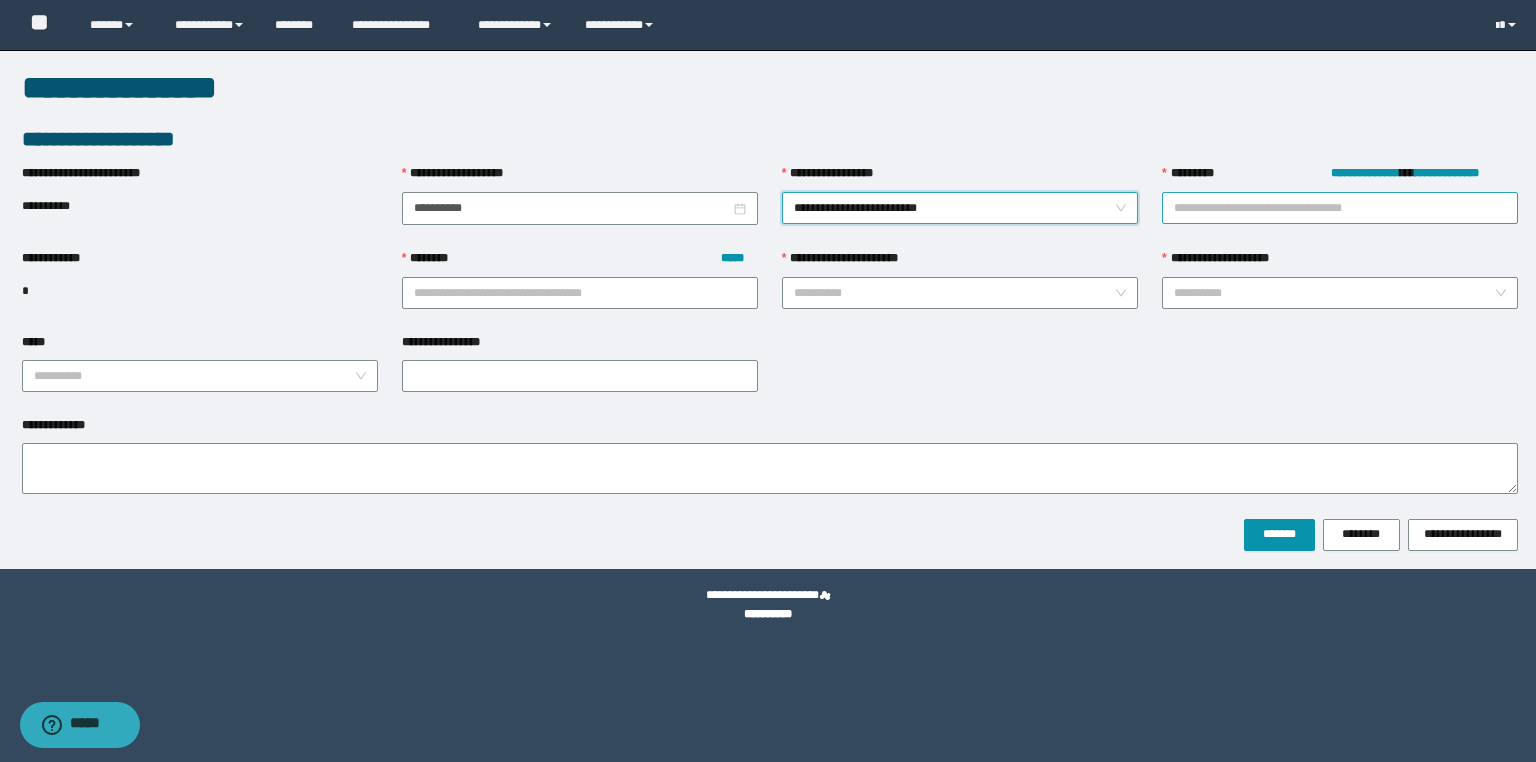 click on "**********" at bounding box center (1340, 208) 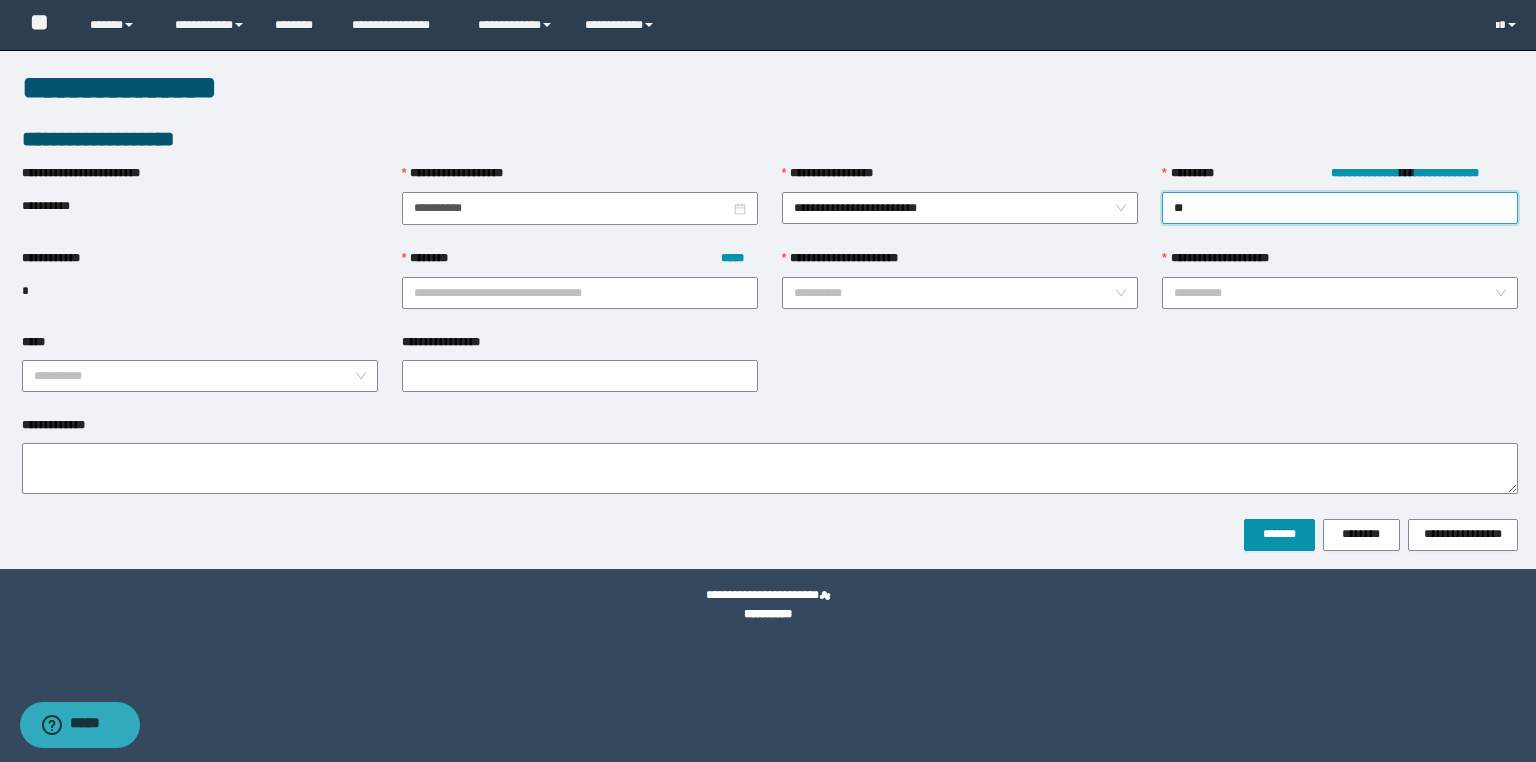 type on "***" 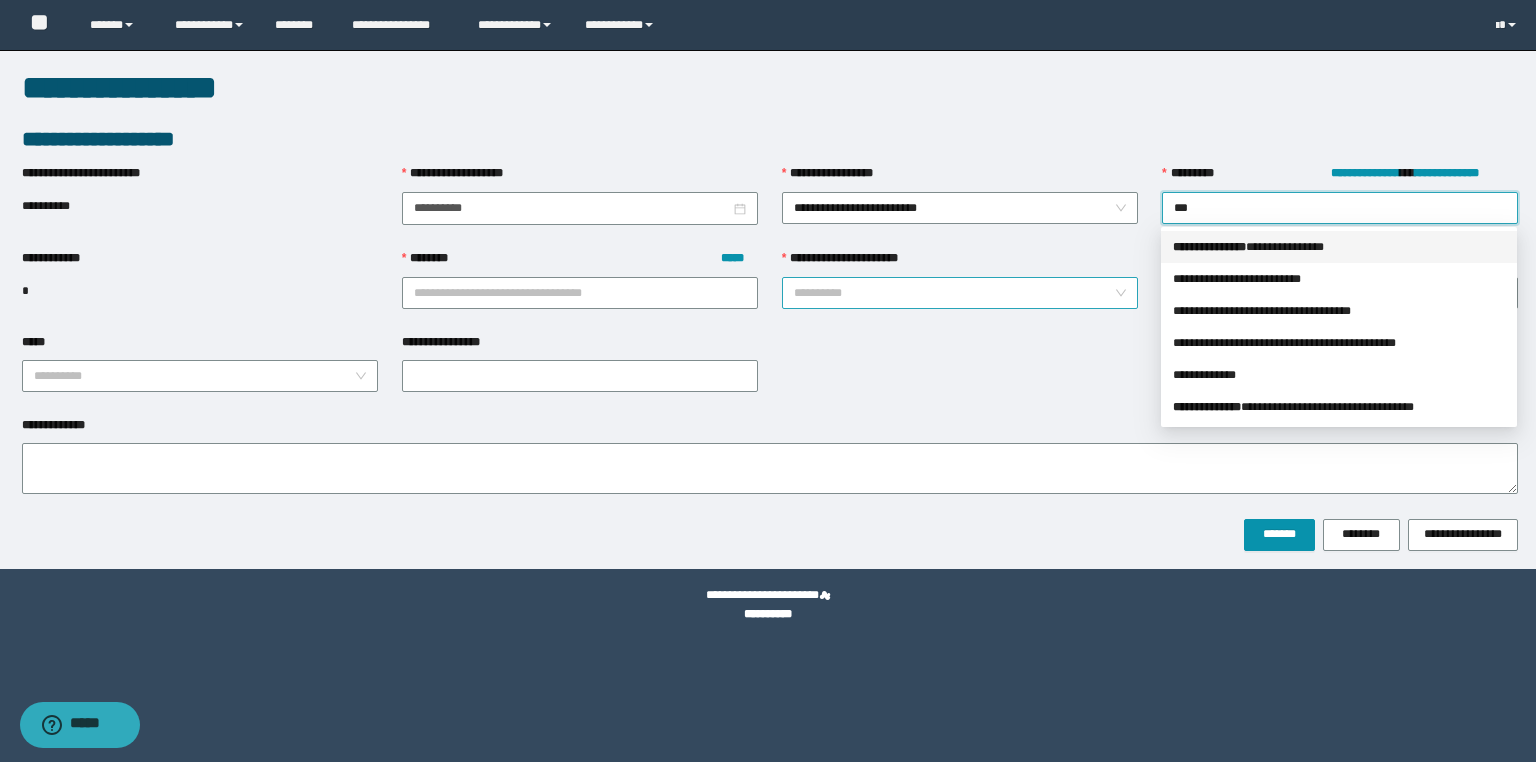 drag, startPoint x: 1268, startPoint y: 248, endPoint x: 1060, endPoint y: 296, distance: 213.46663 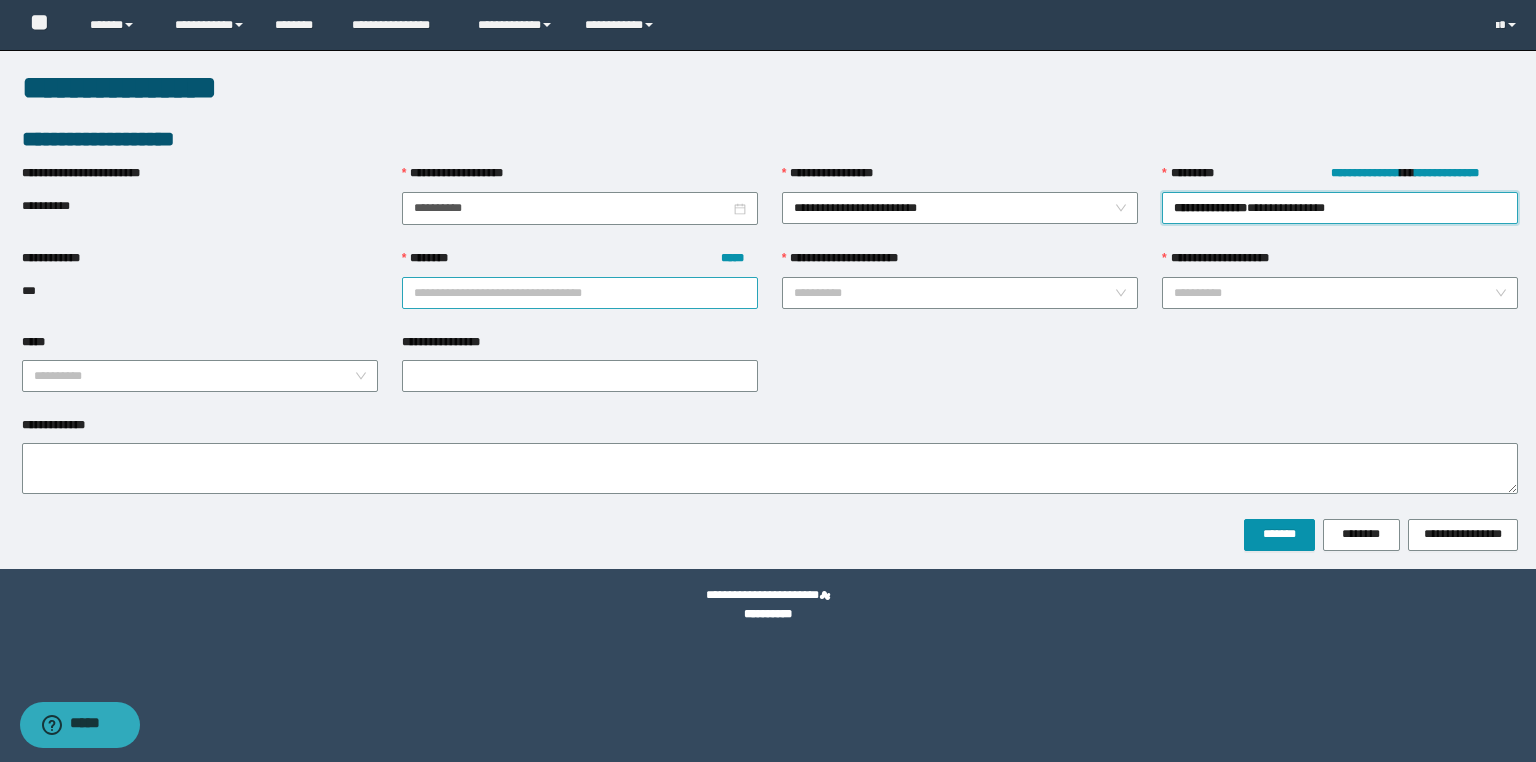 drag, startPoint x: 560, startPoint y: 273, endPoint x: 544, endPoint y: 284, distance: 19.416489 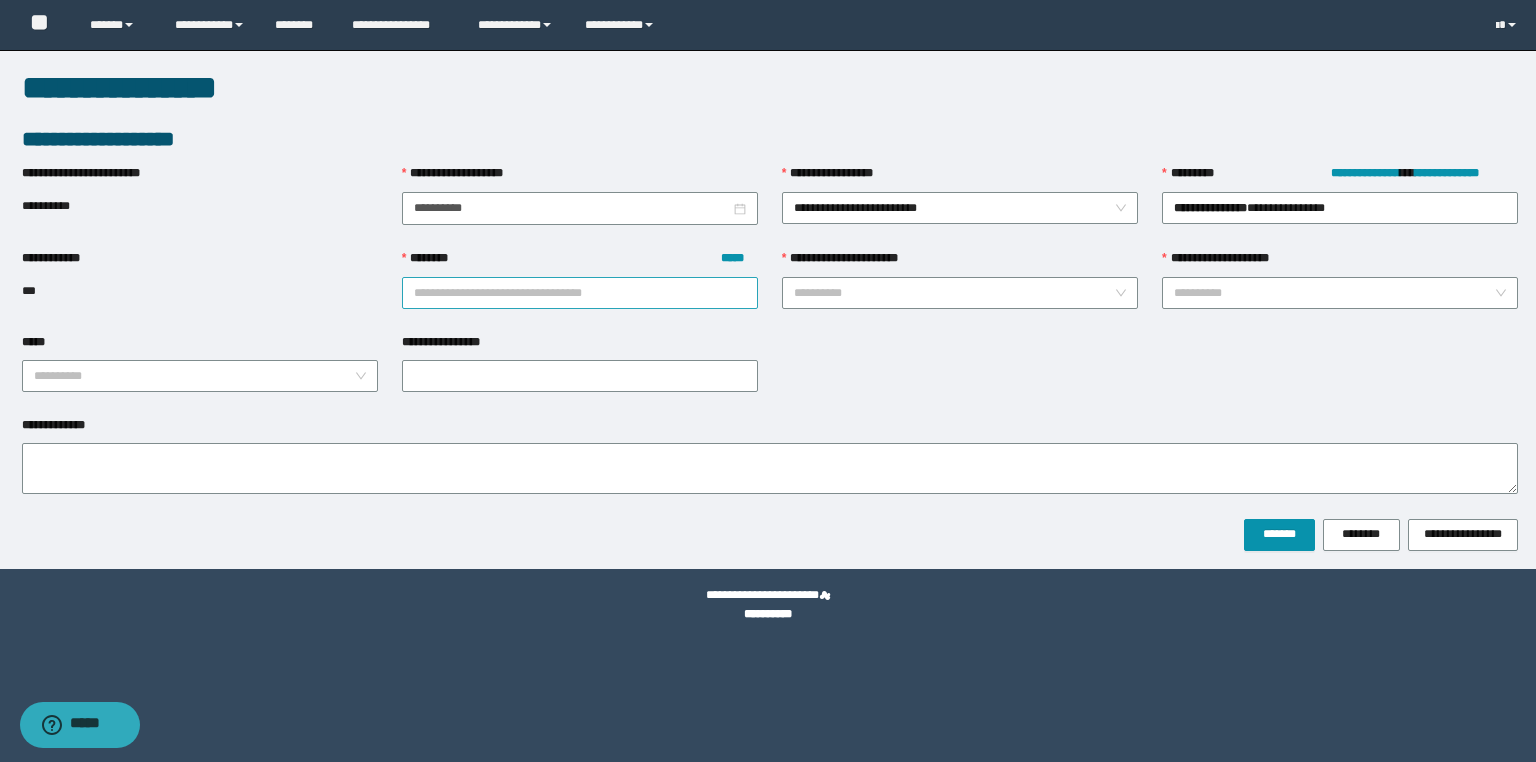 click on "******** *****" at bounding box center [580, 293] 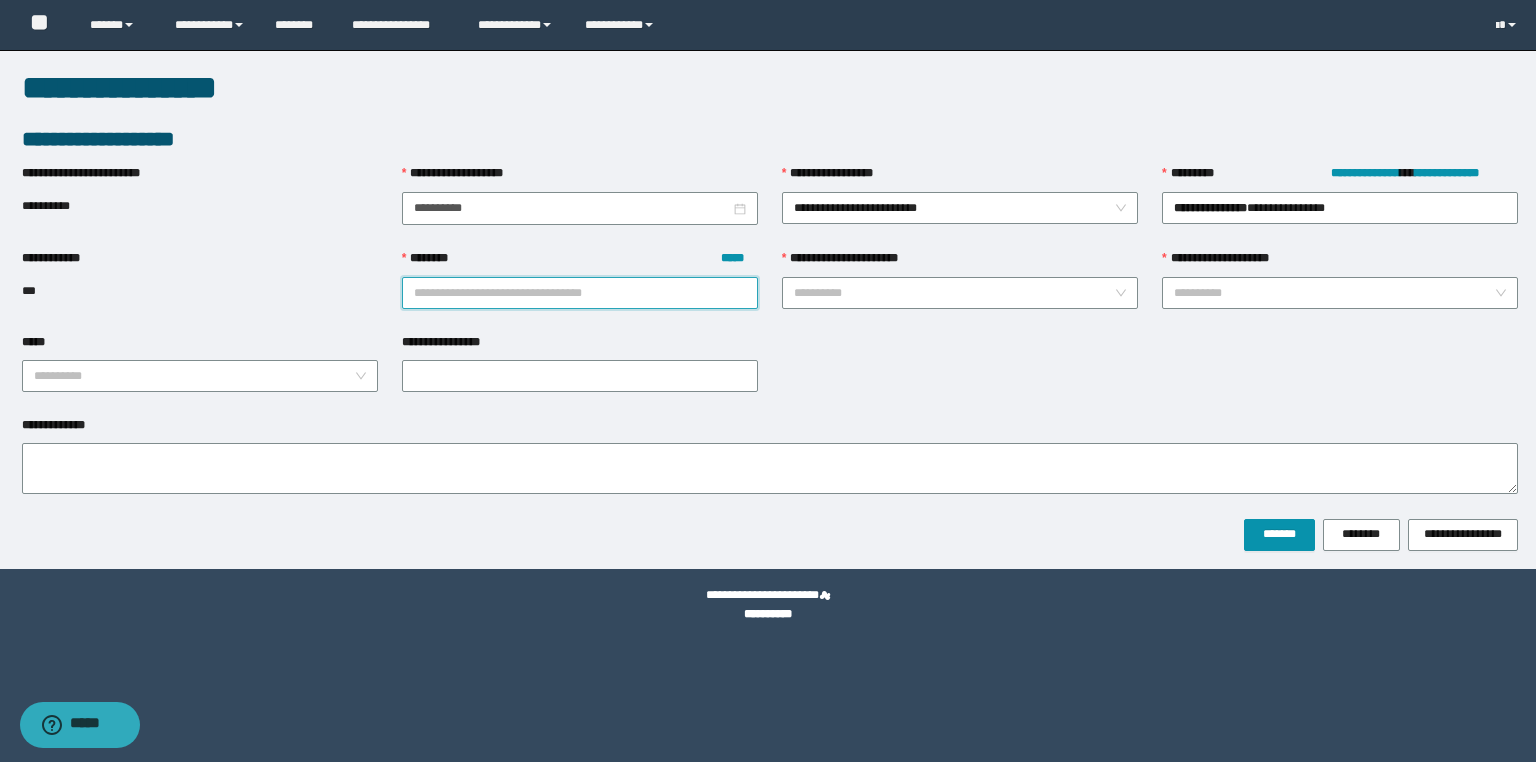 paste on "**********" 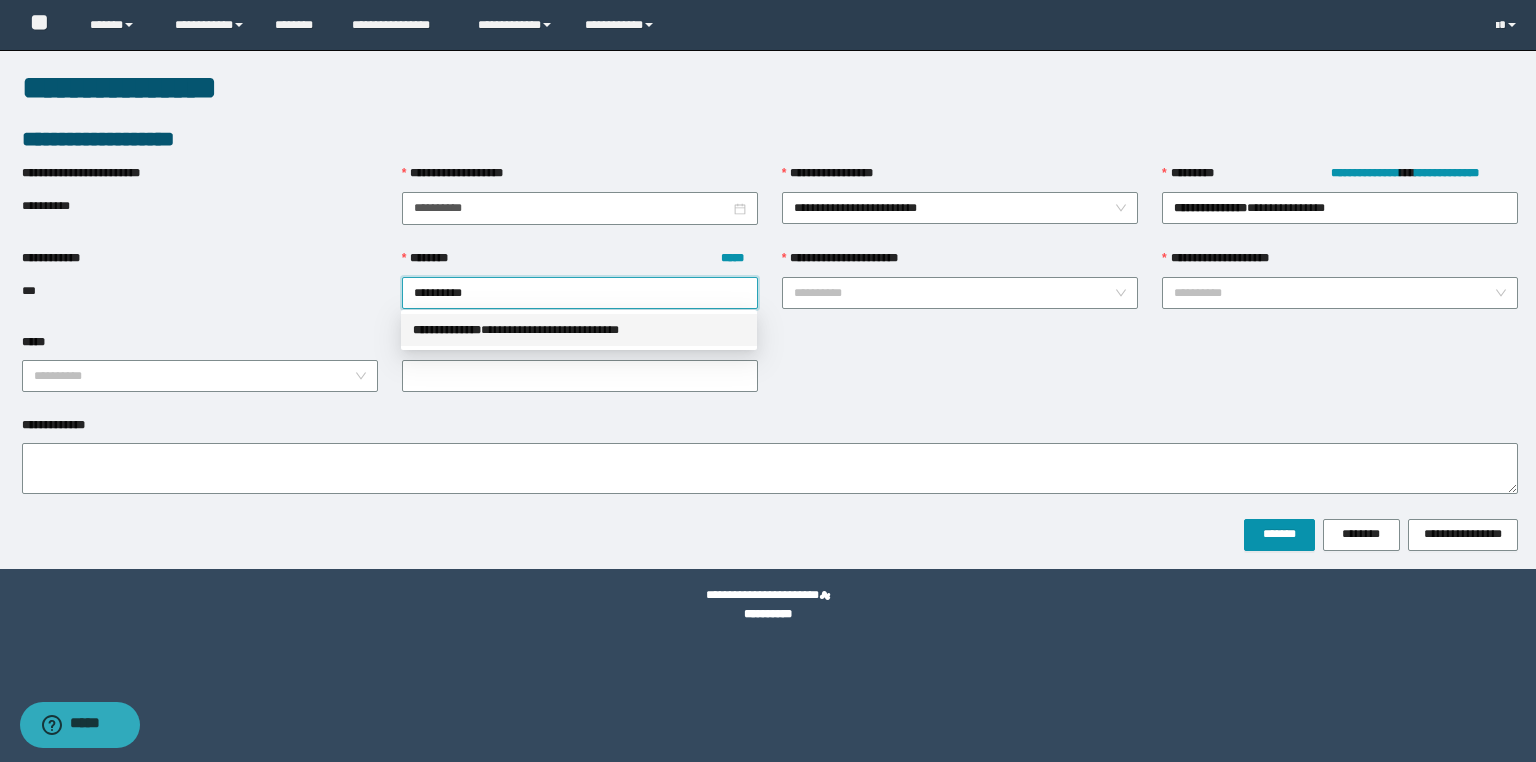 click on "**********" at bounding box center [579, 330] 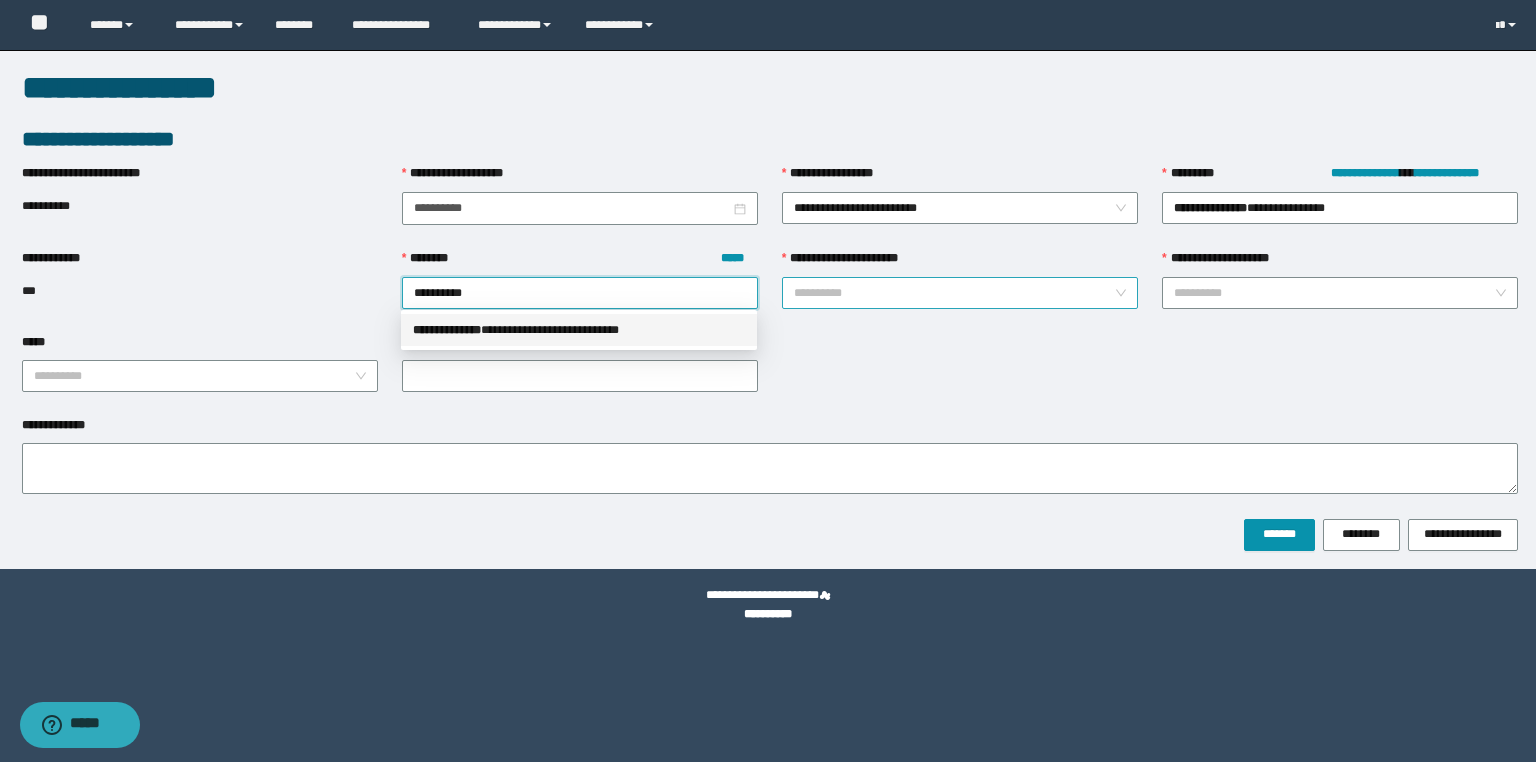 type 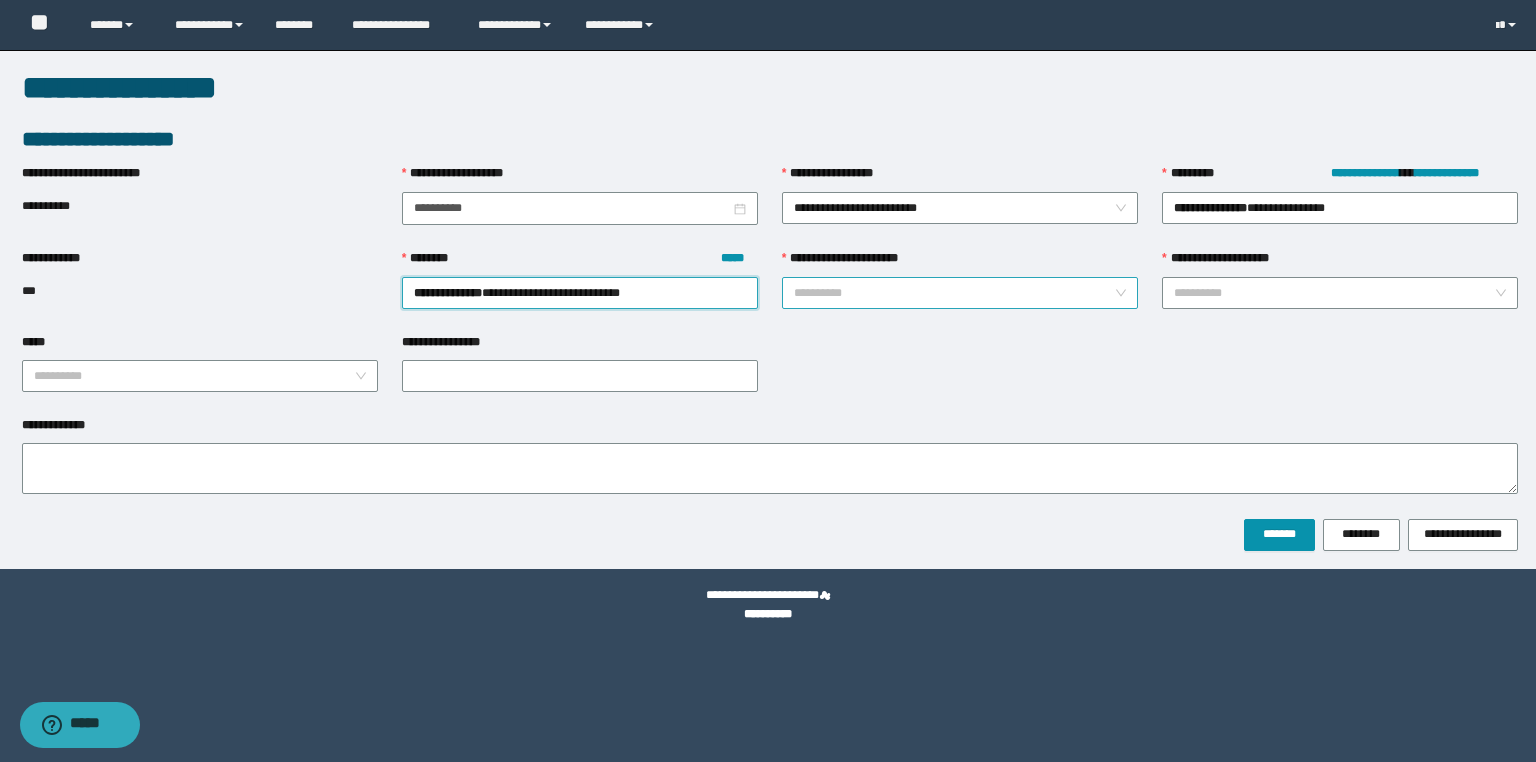 click on "**********" at bounding box center [954, 293] 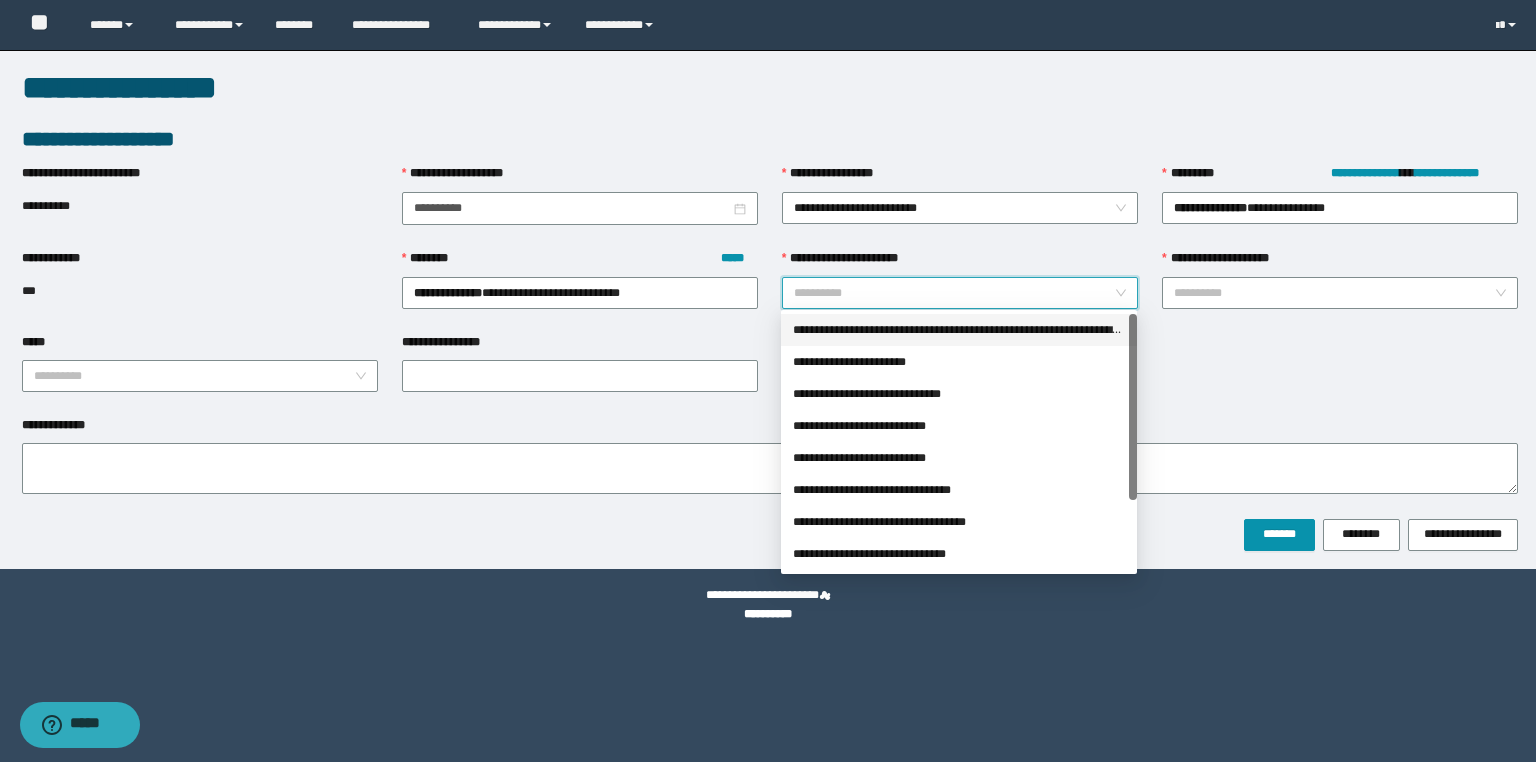 drag, startPoint x: 886, startPoint y: 323, endPoint x: 1046, endPoint y: 321, distance: 160.0125 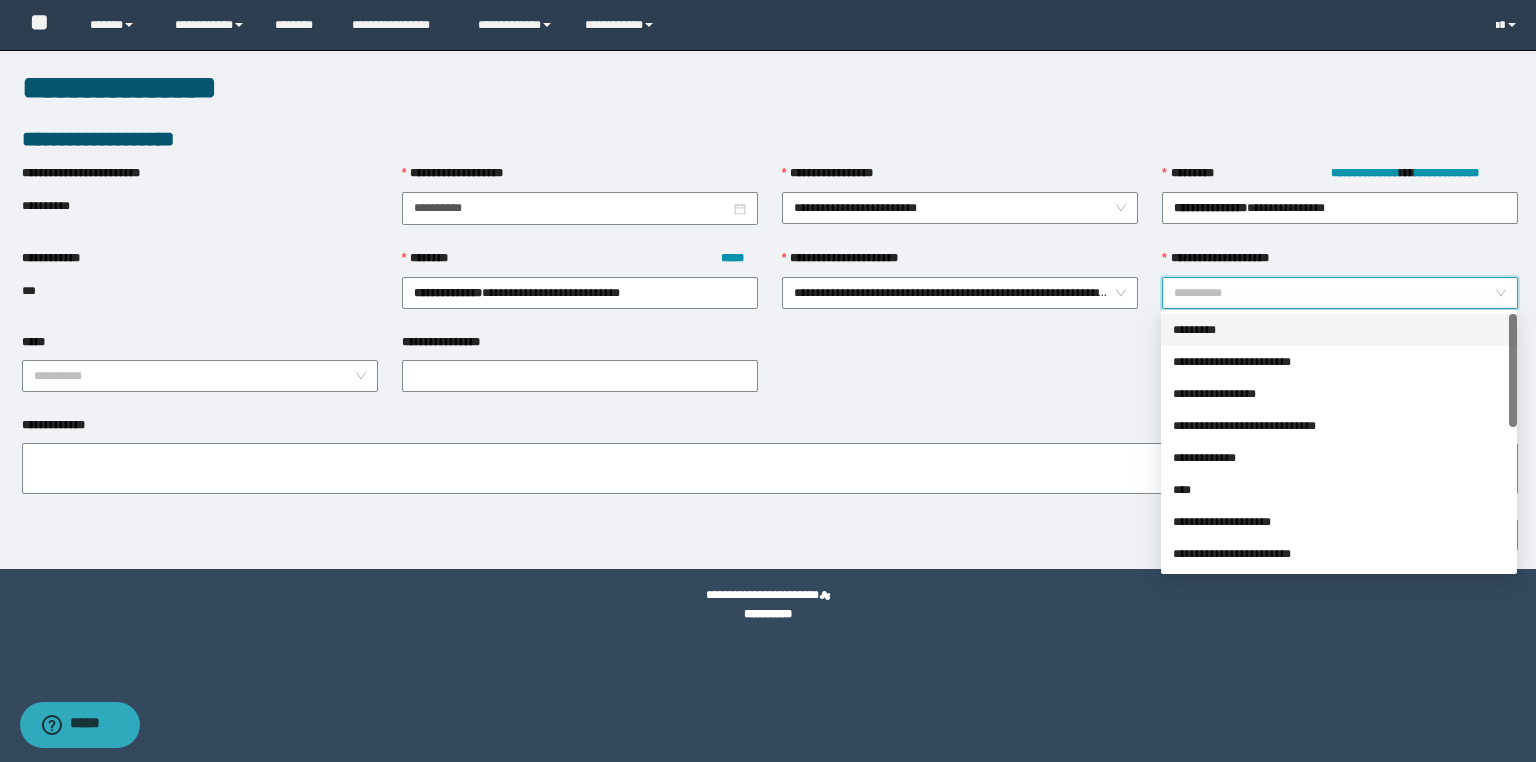 click on "**********" at bounding box center [1334, 293] 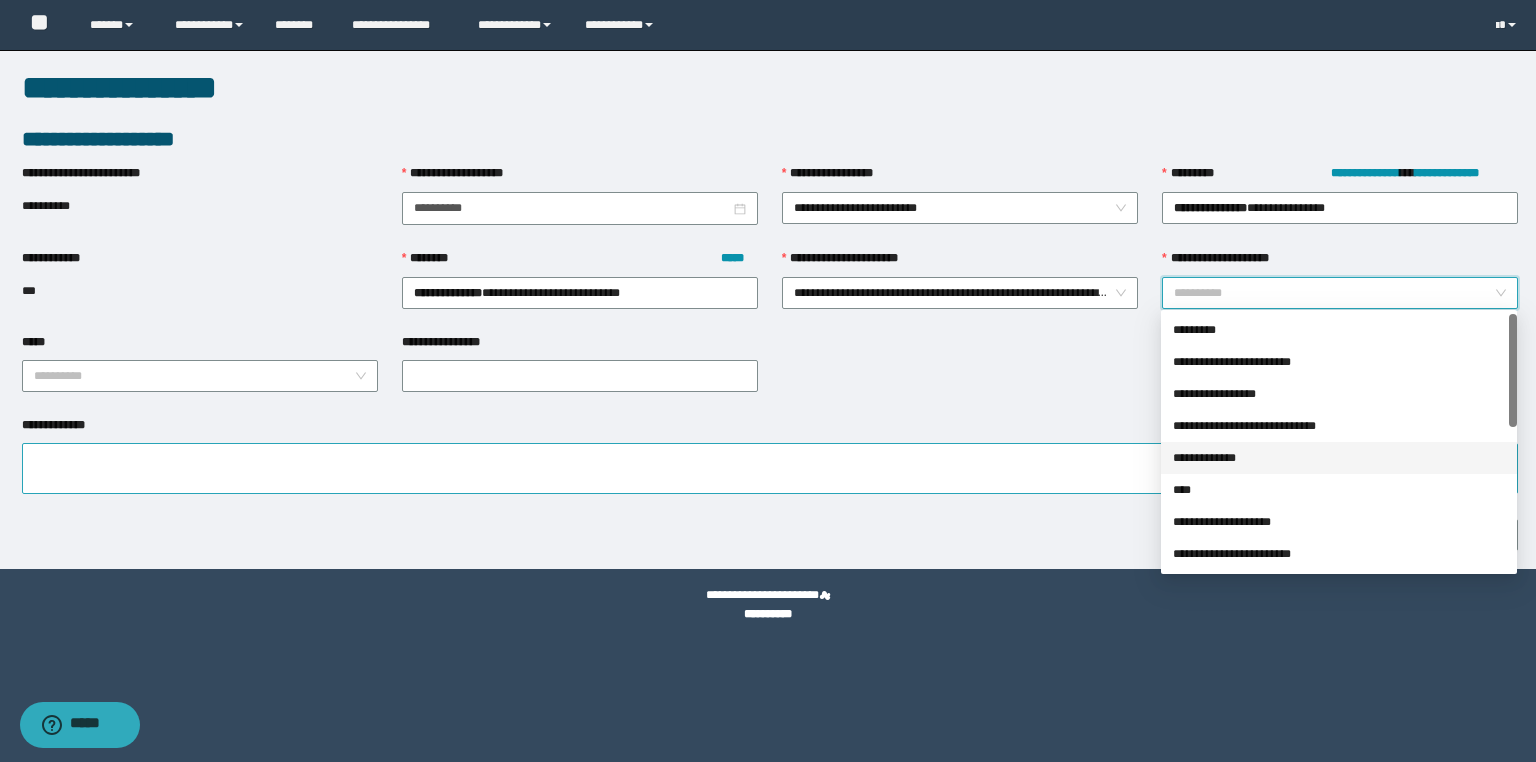 click on "**********" at bounding box center (1339, 458) 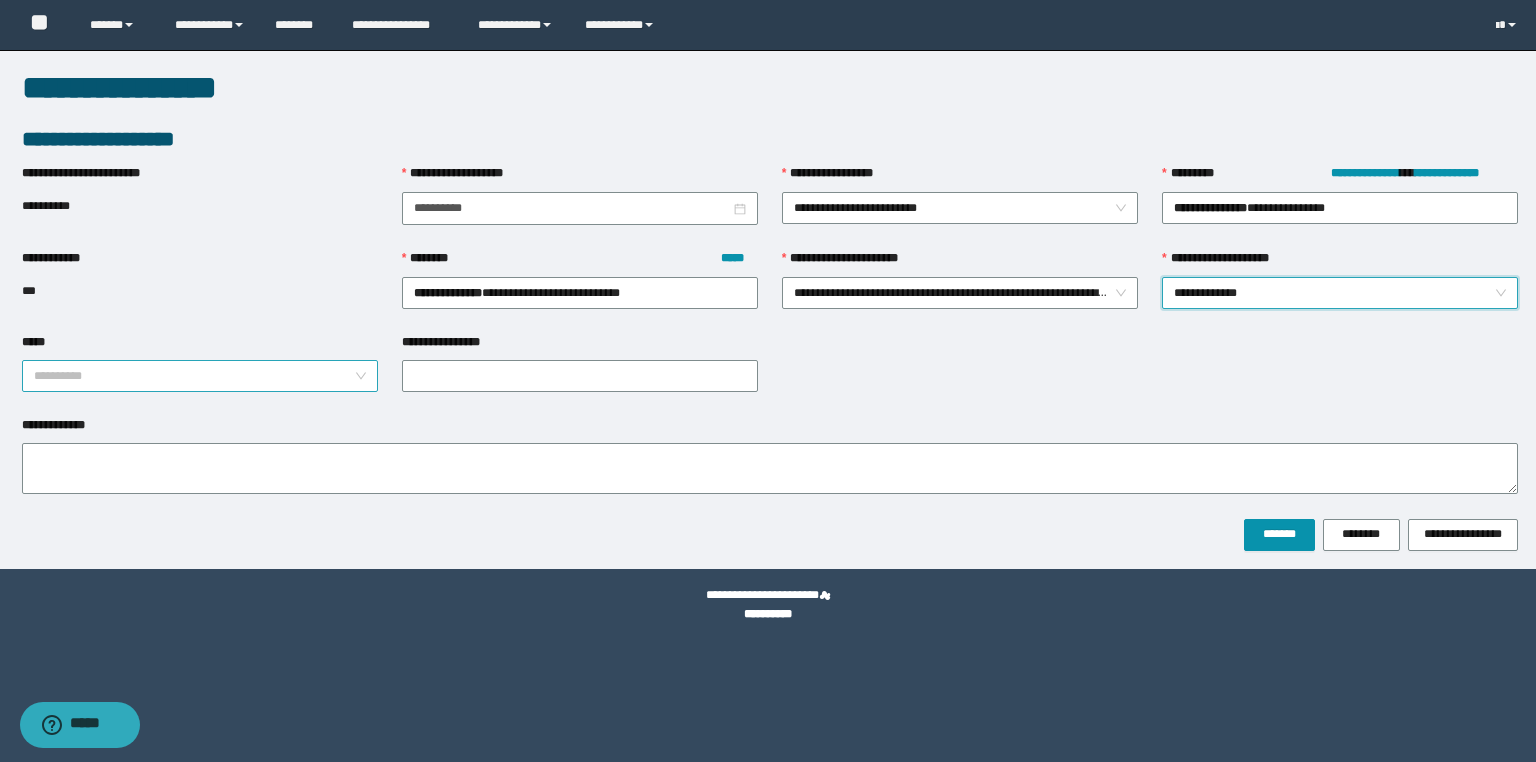 click on "*****" at bounding box center [194, 376] 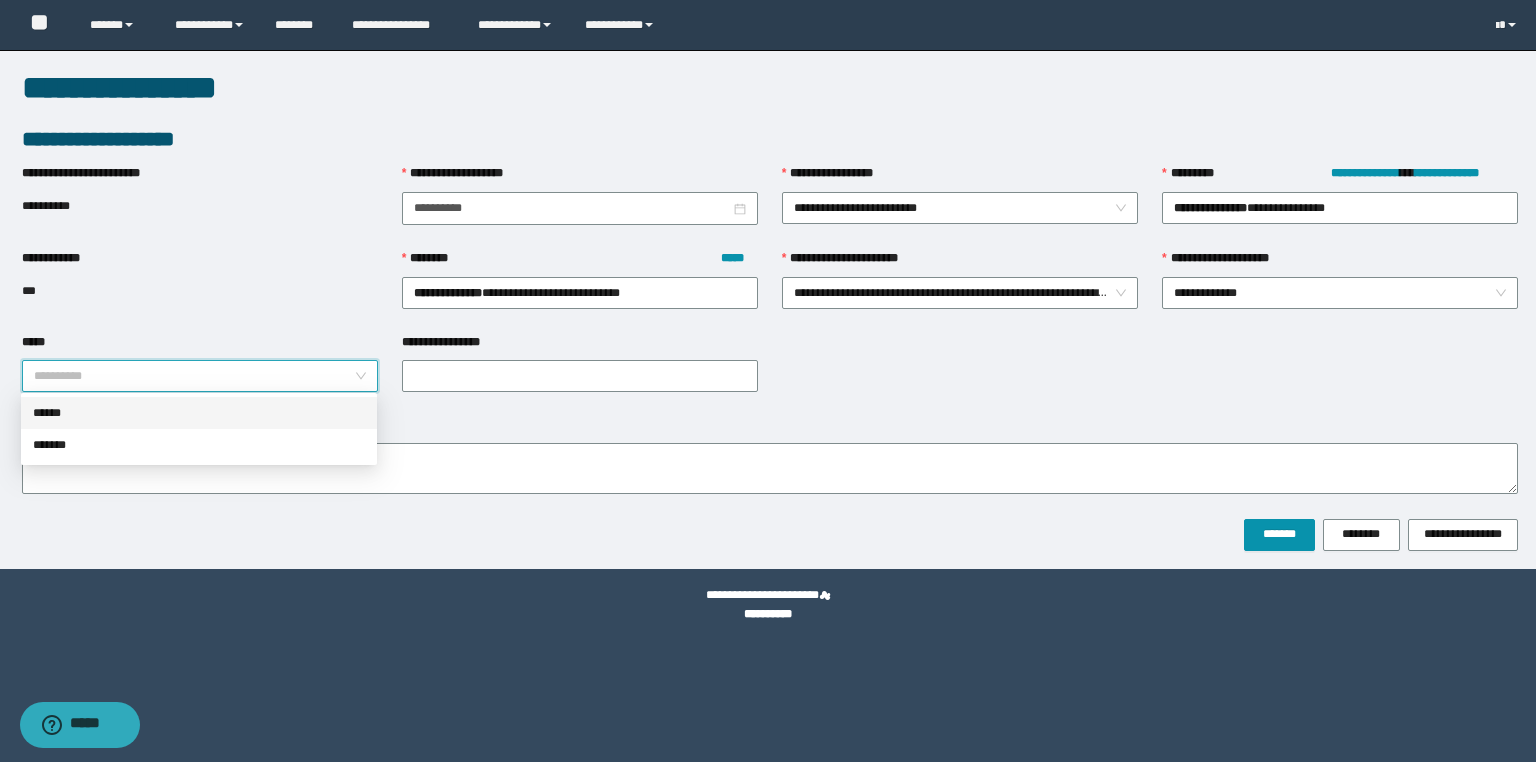 click on "*******" at bounding box center [199, 445] 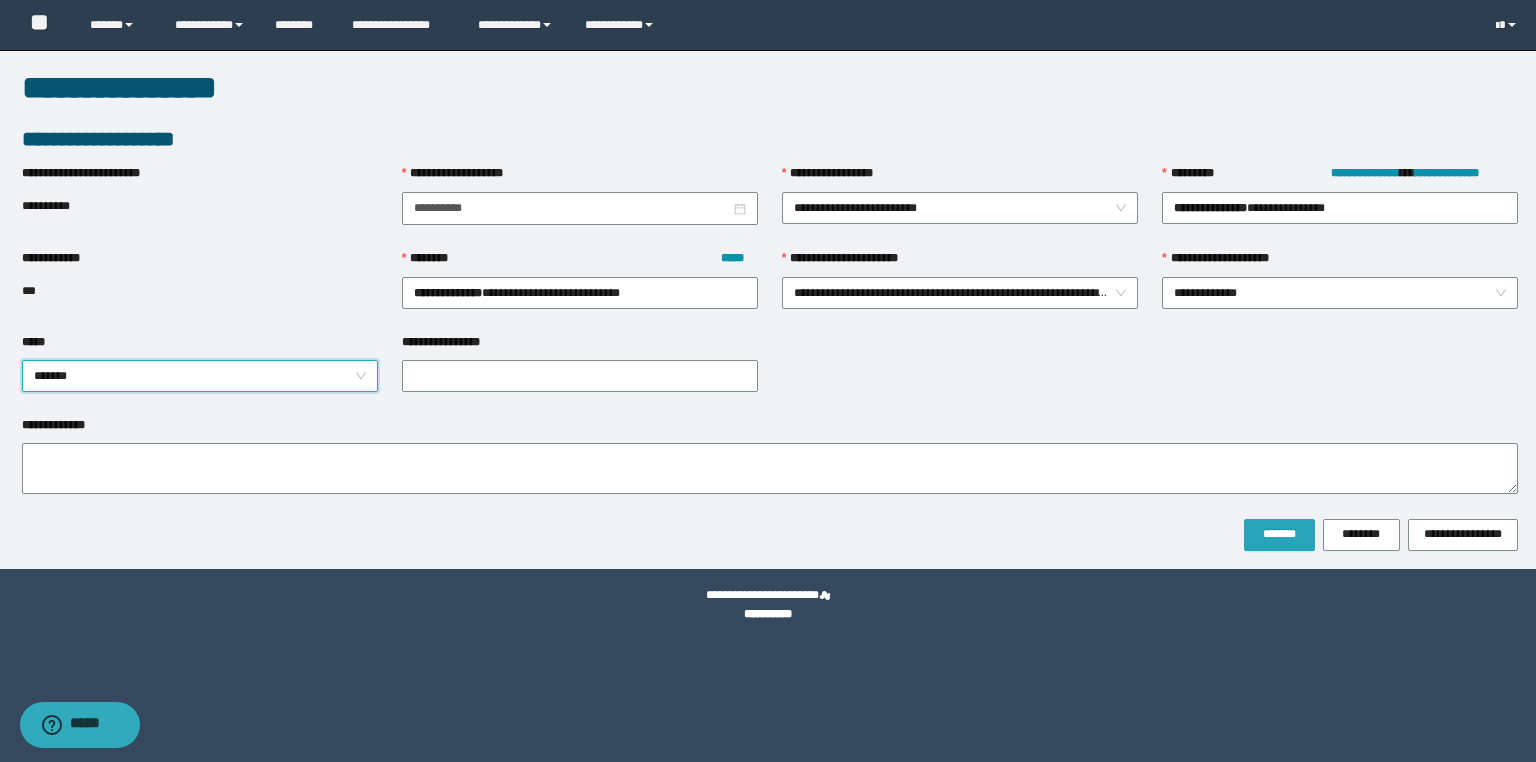 click on "*******" at bounding box center [1279, 534] 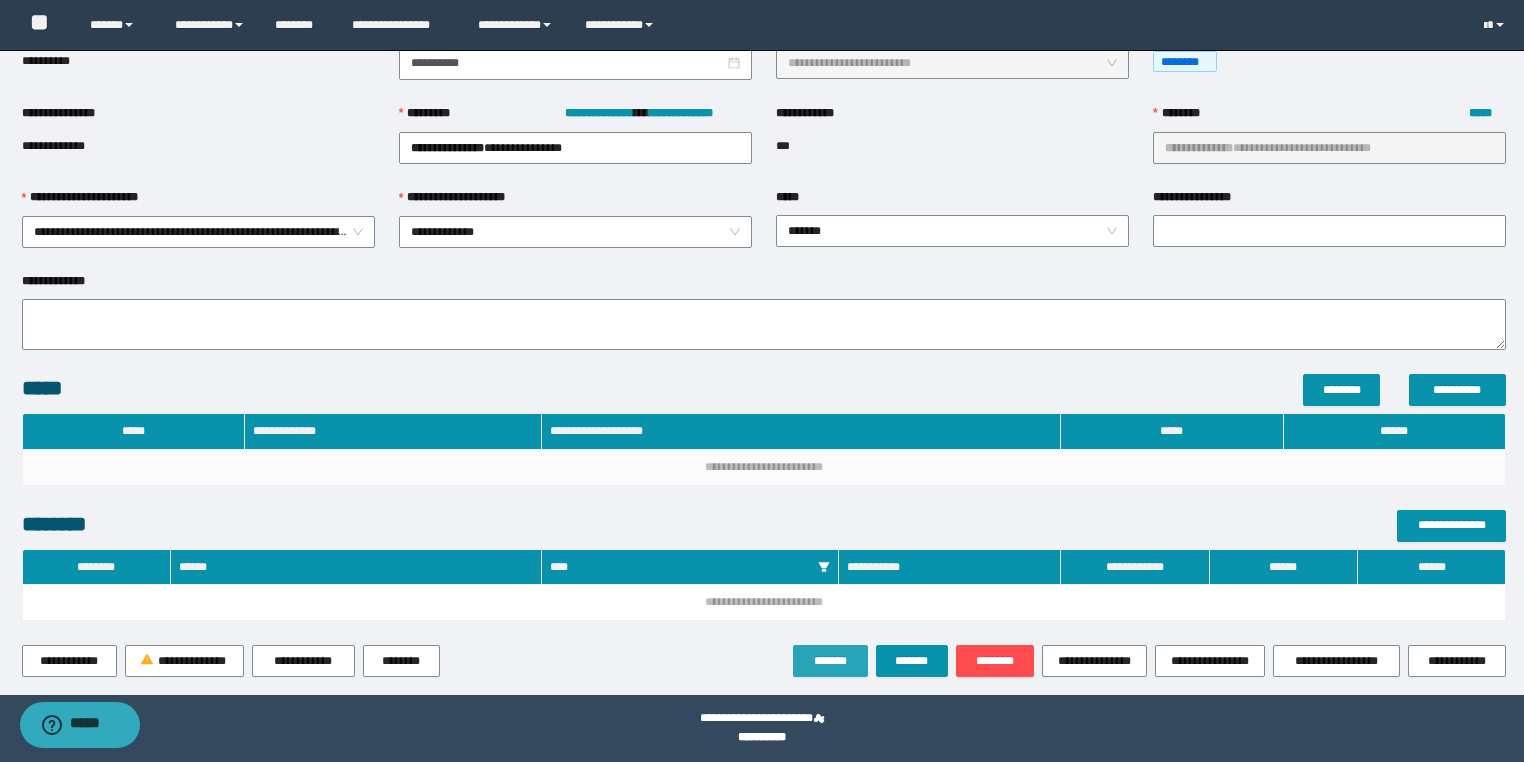 scroll, scrollTop: 202, scrollLeft: 0, axis: vertical 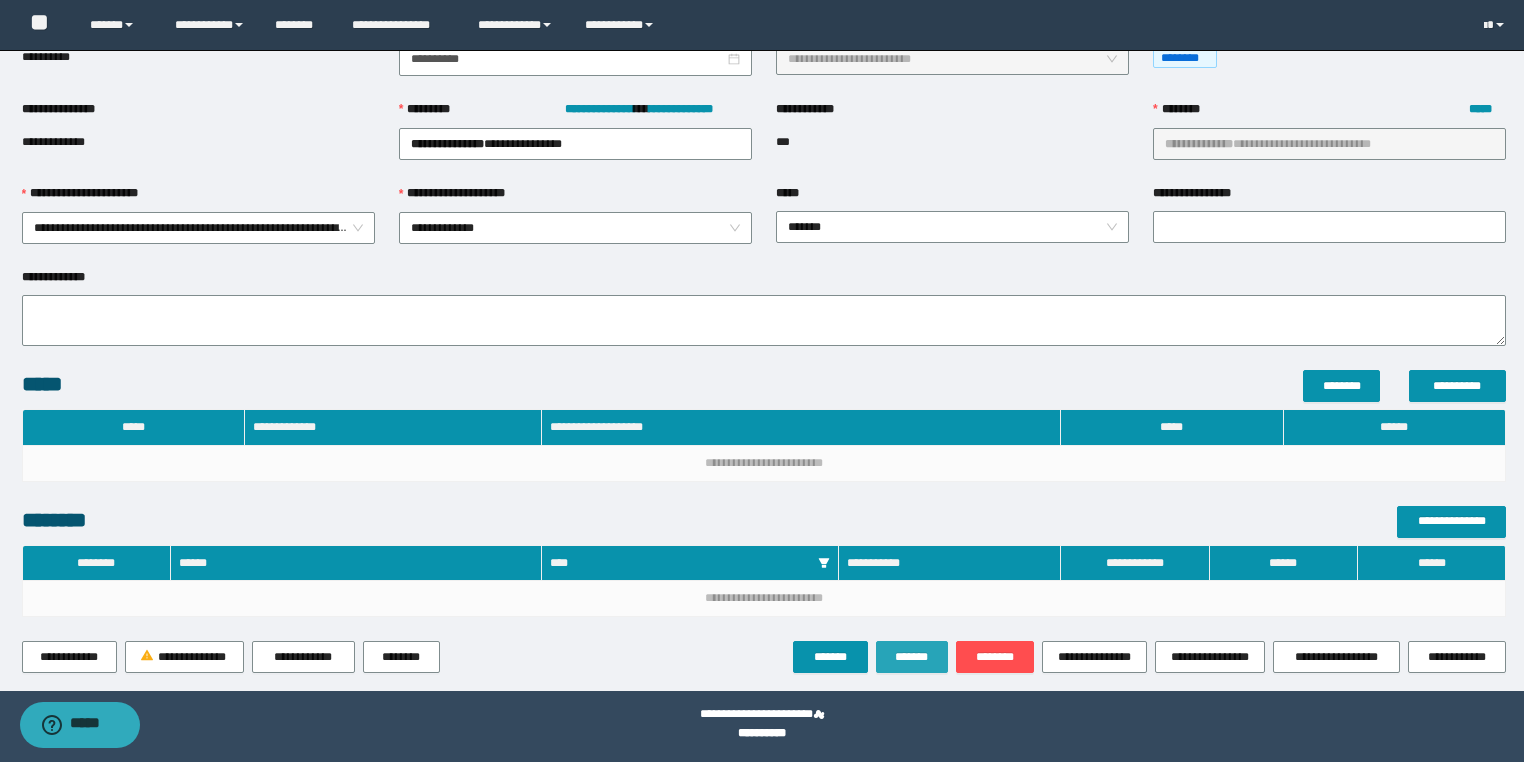drag, startPoint x: 865, startPoint y: 664, endPoint x: 880, endPoint y: 655, distance: 17.492855 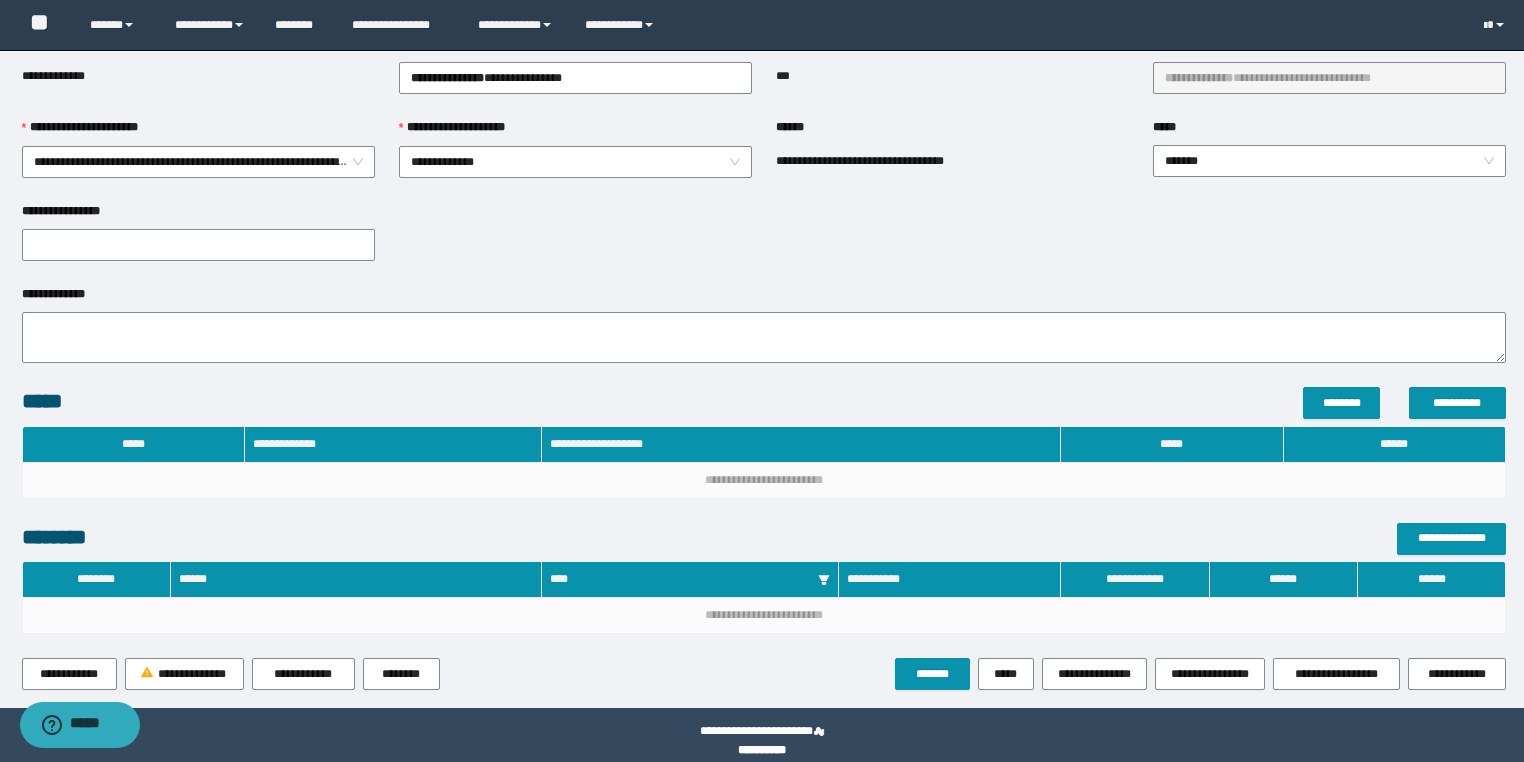 scroll, scrollTop: 285, scrollLeft: 0, axis: vertical 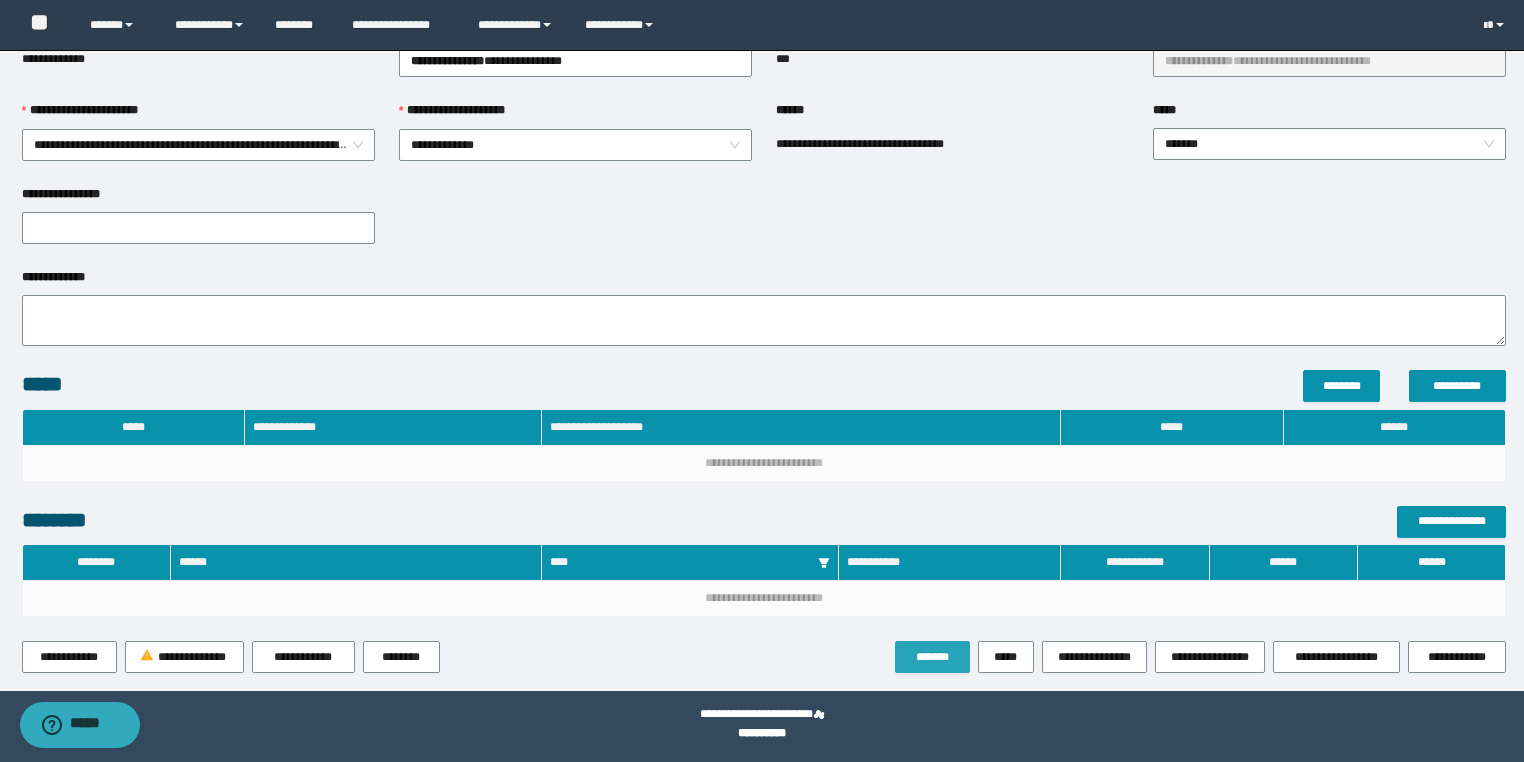 click on "*******" at bounding box center [932, 657] 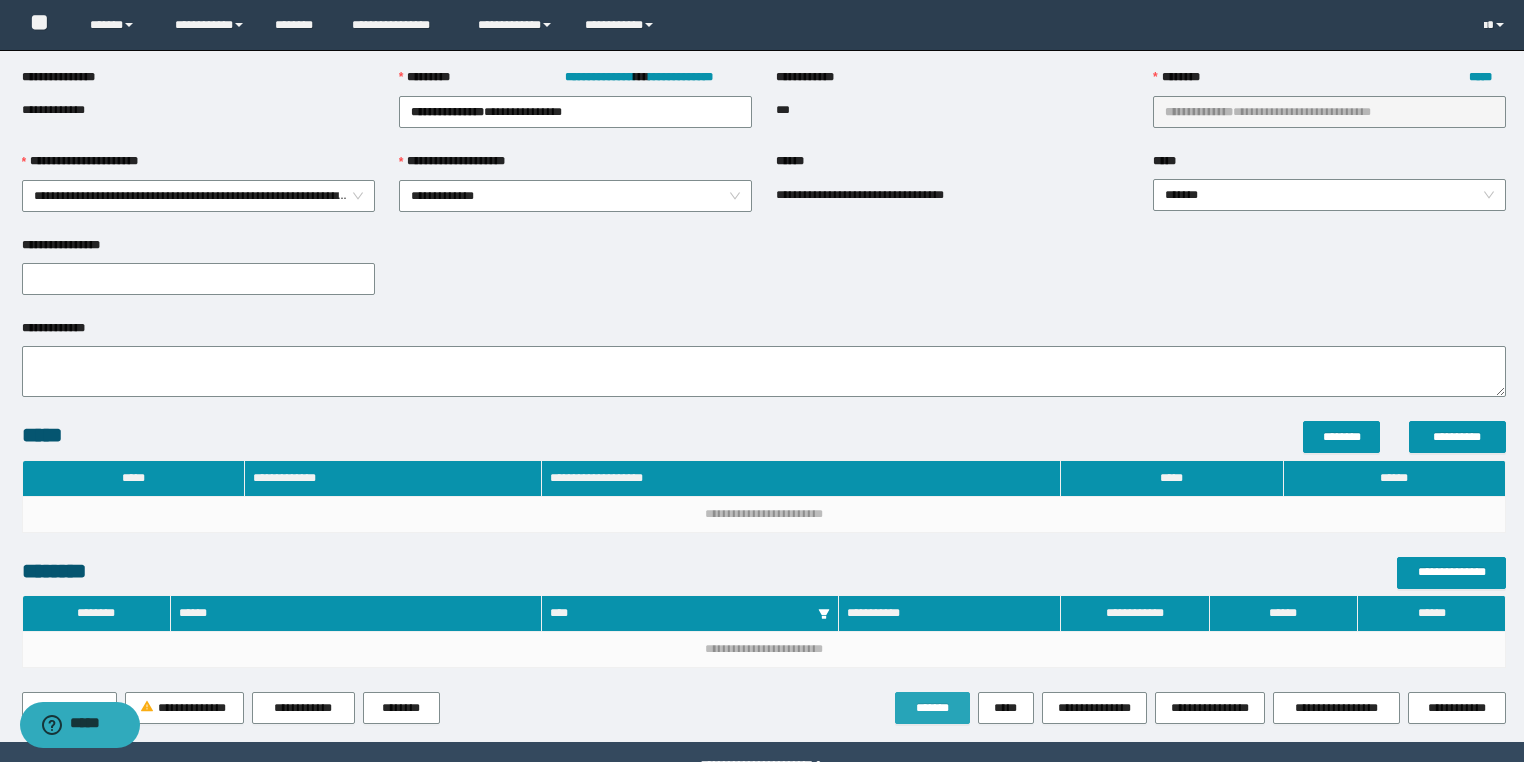 scroll, scrollTop: 285, scrollLeft: 0, axis: vertical 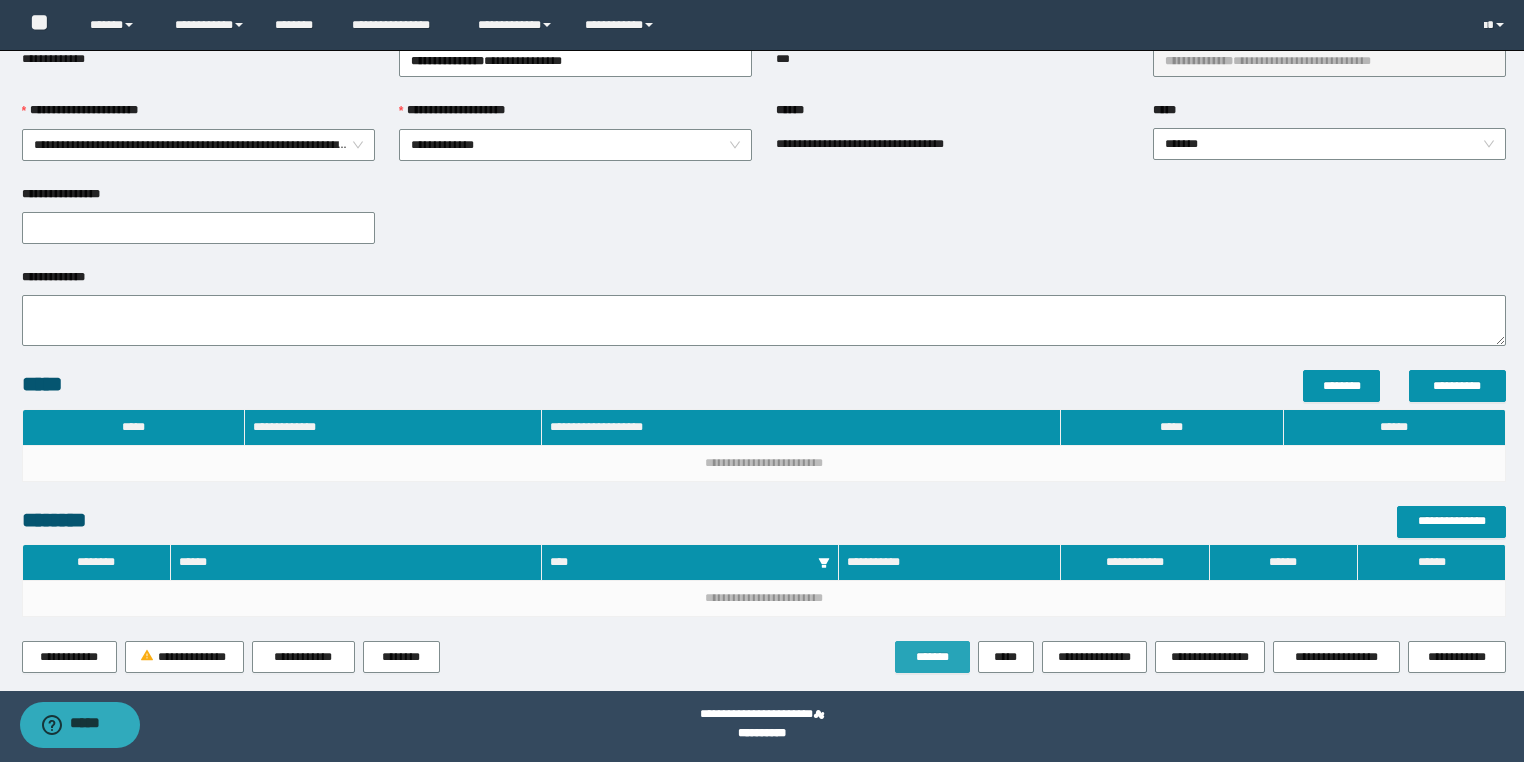 click on "*******" at bounding box center (932, 657) 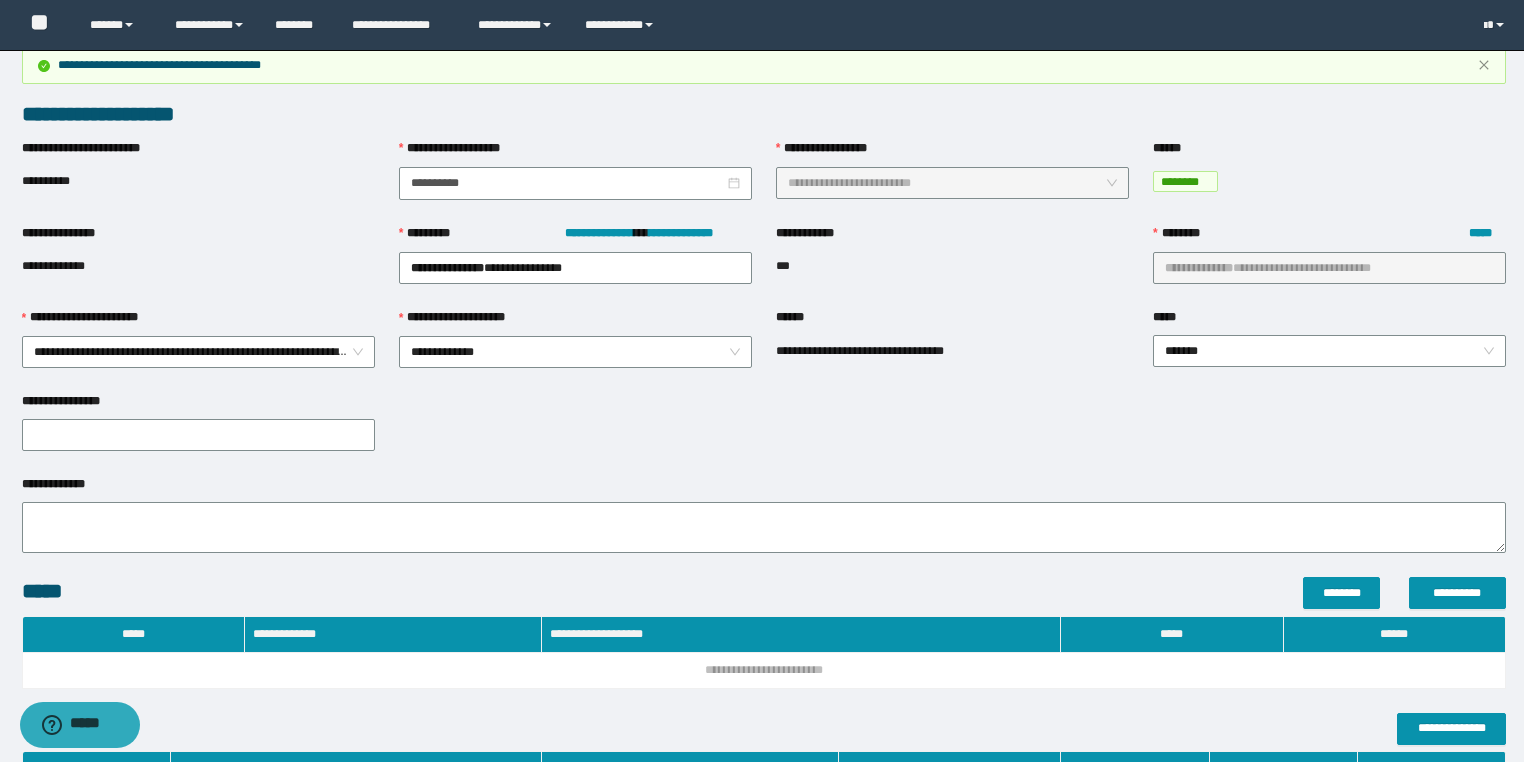 scroll, scrollTop: 0, scrollLeft: 0, axis: both 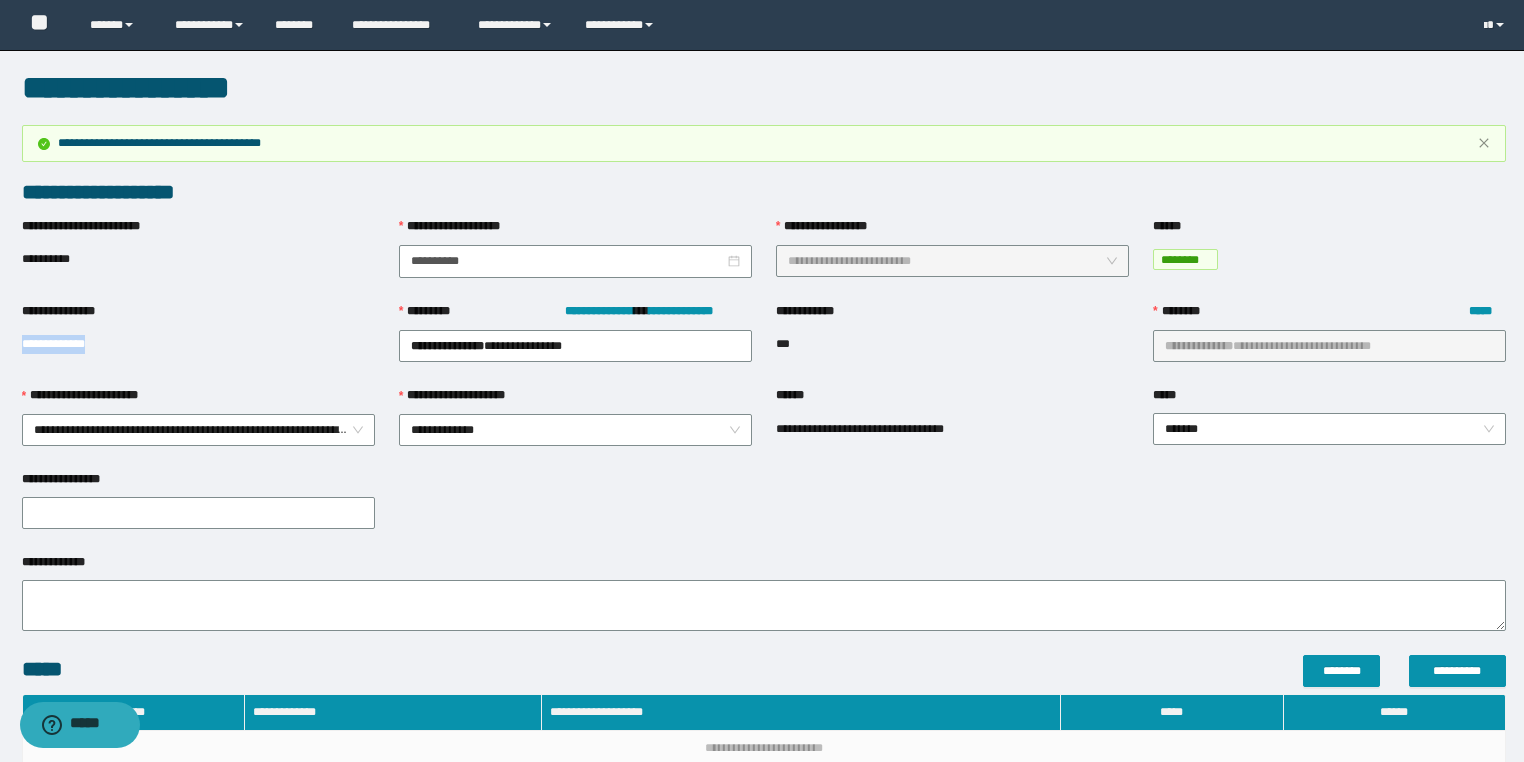 drag, startPoint x: 64, startPoint y: 344, endPoint x: 0, endPoint y: 332, distance: 65.11528 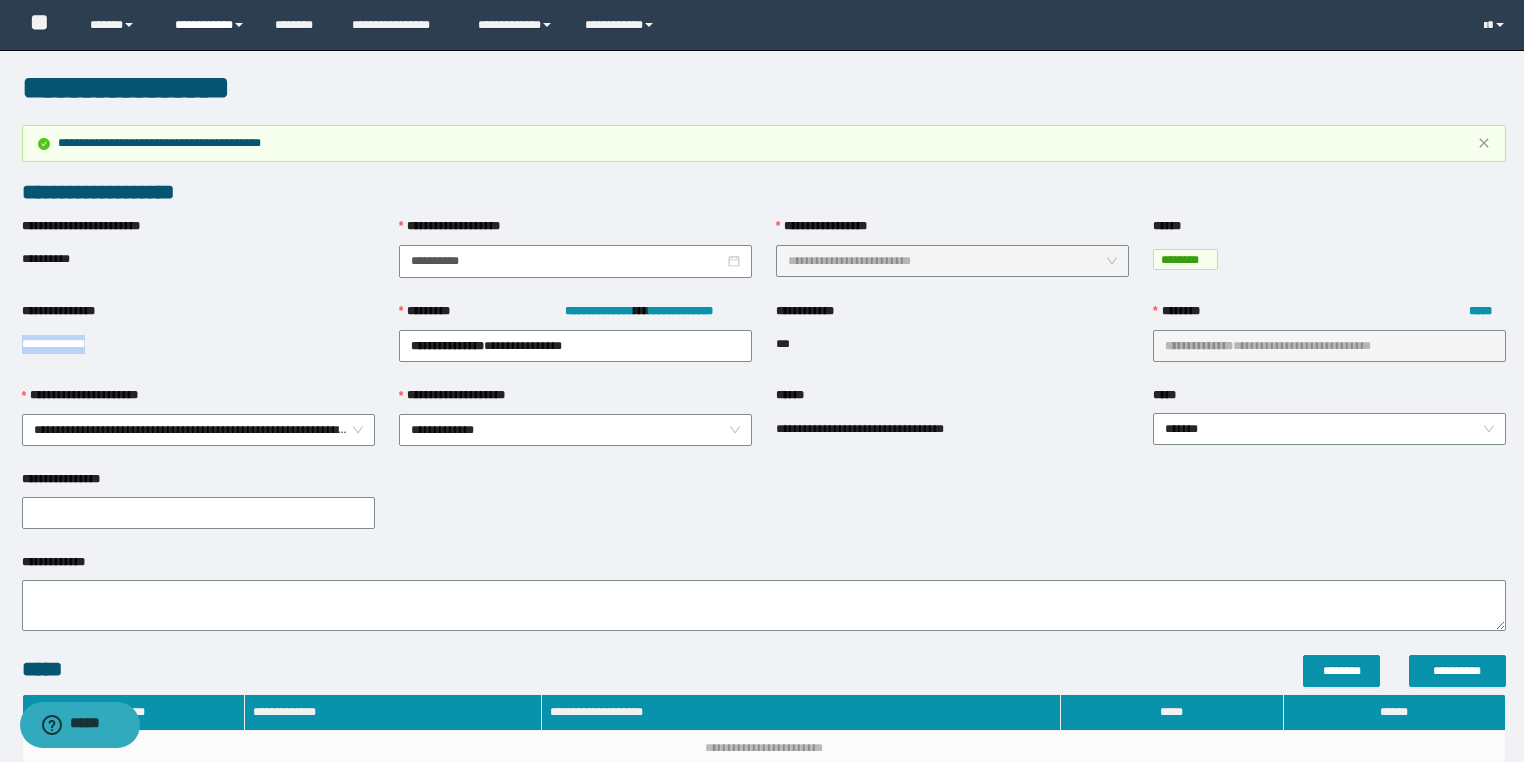 click on "**********" at bounding box center [210, 25] 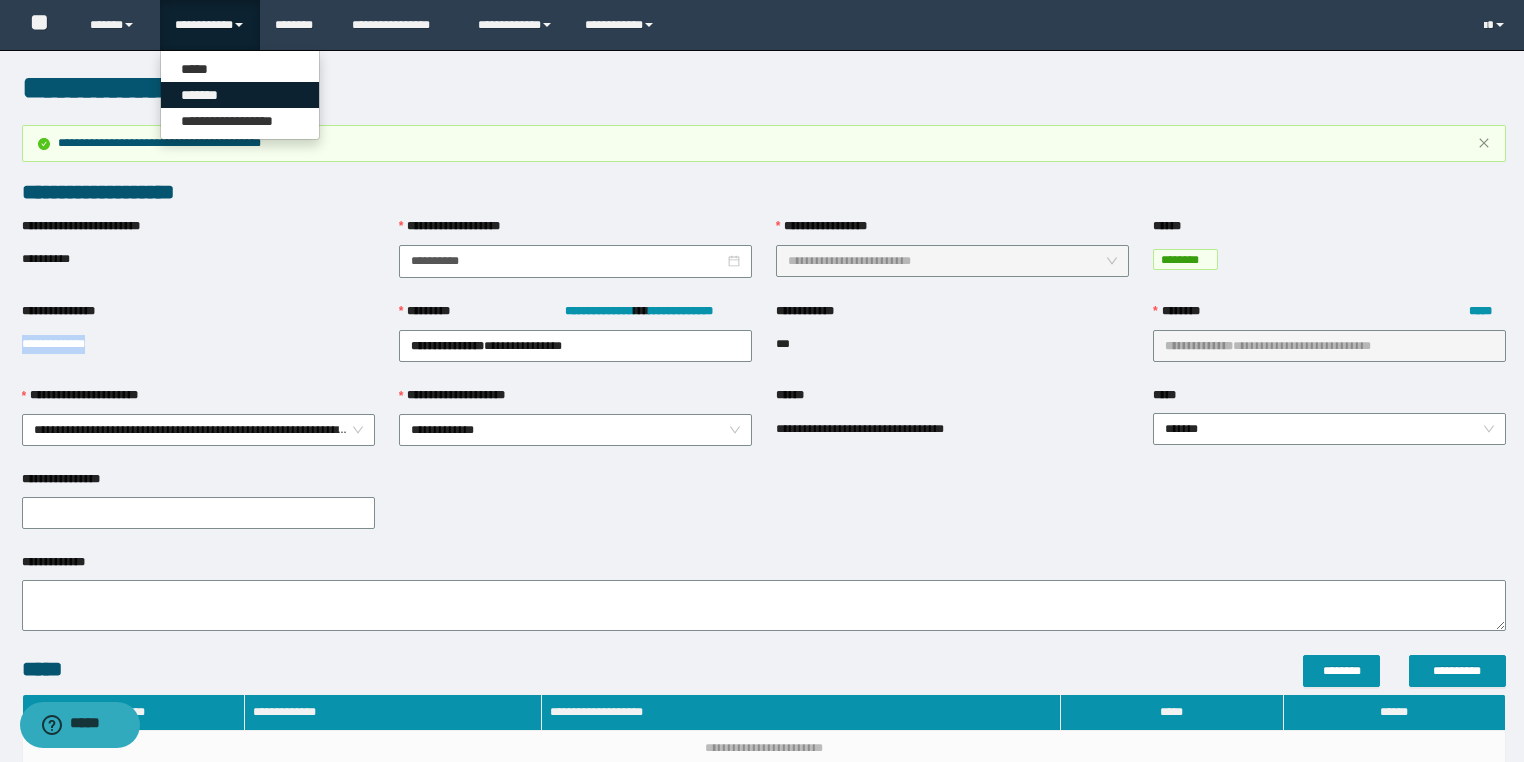 click on "*******" at bounding box center [240, 95] 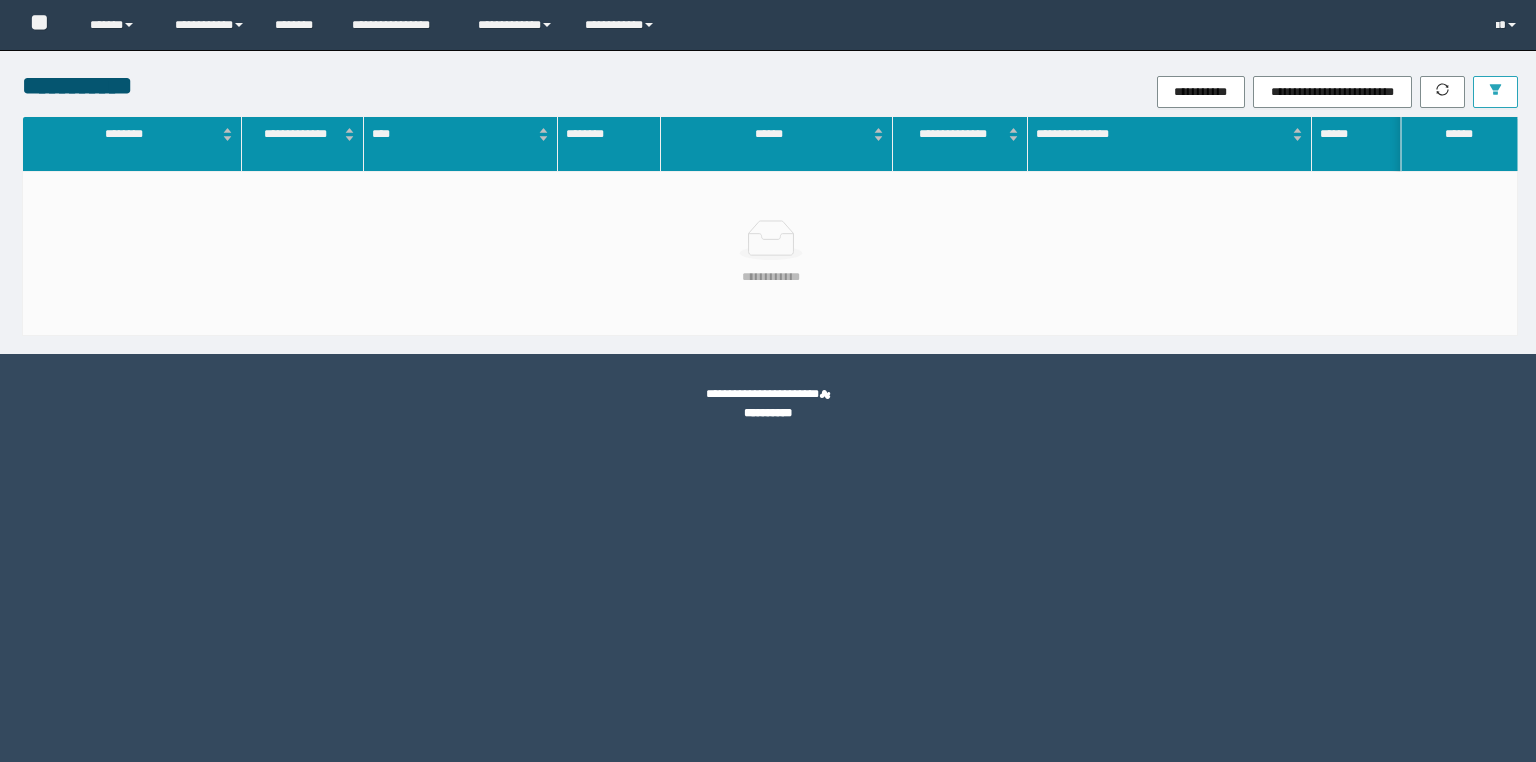 scroll, scrollTop: 0, scrollLeft: 0, axis: both 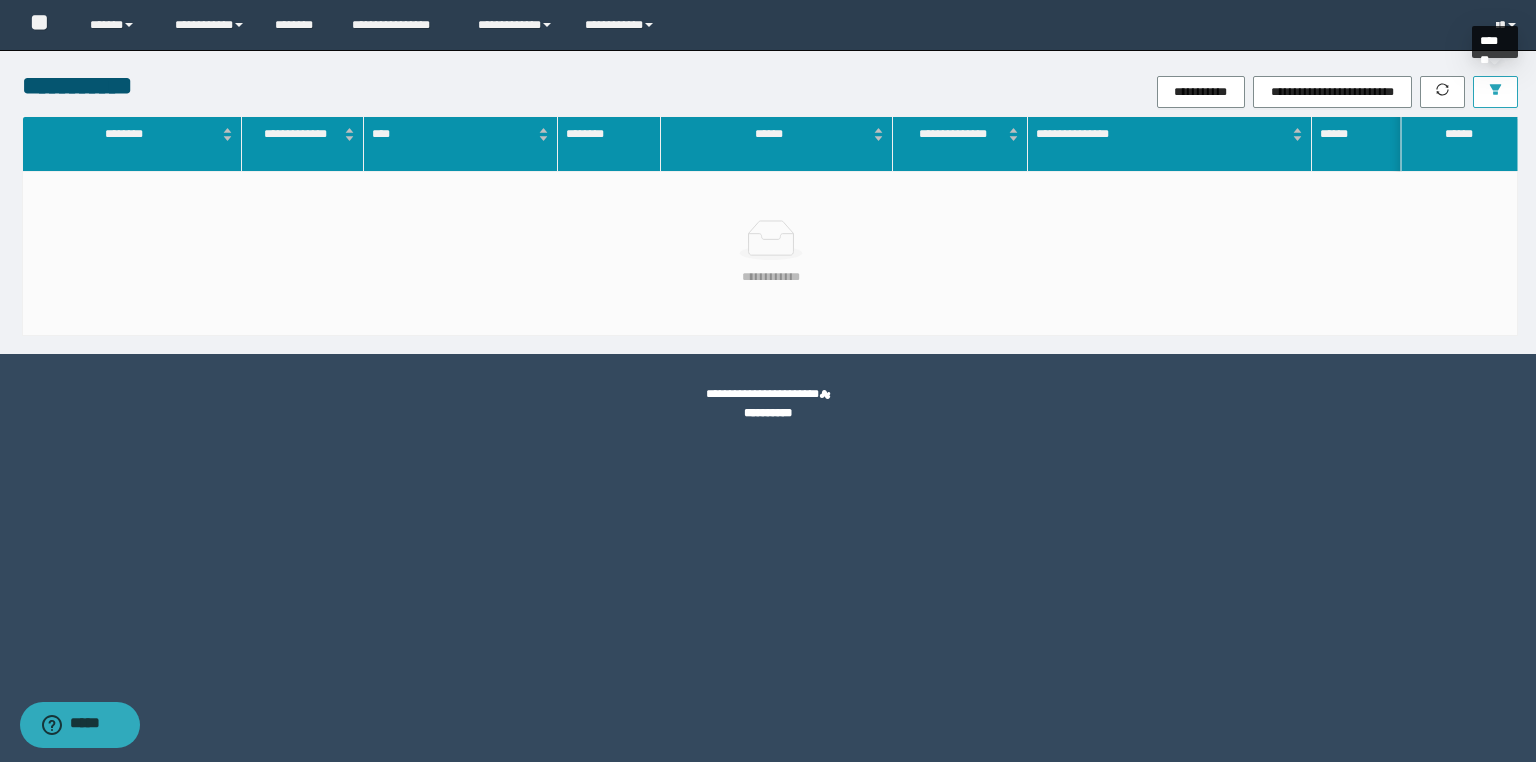 click 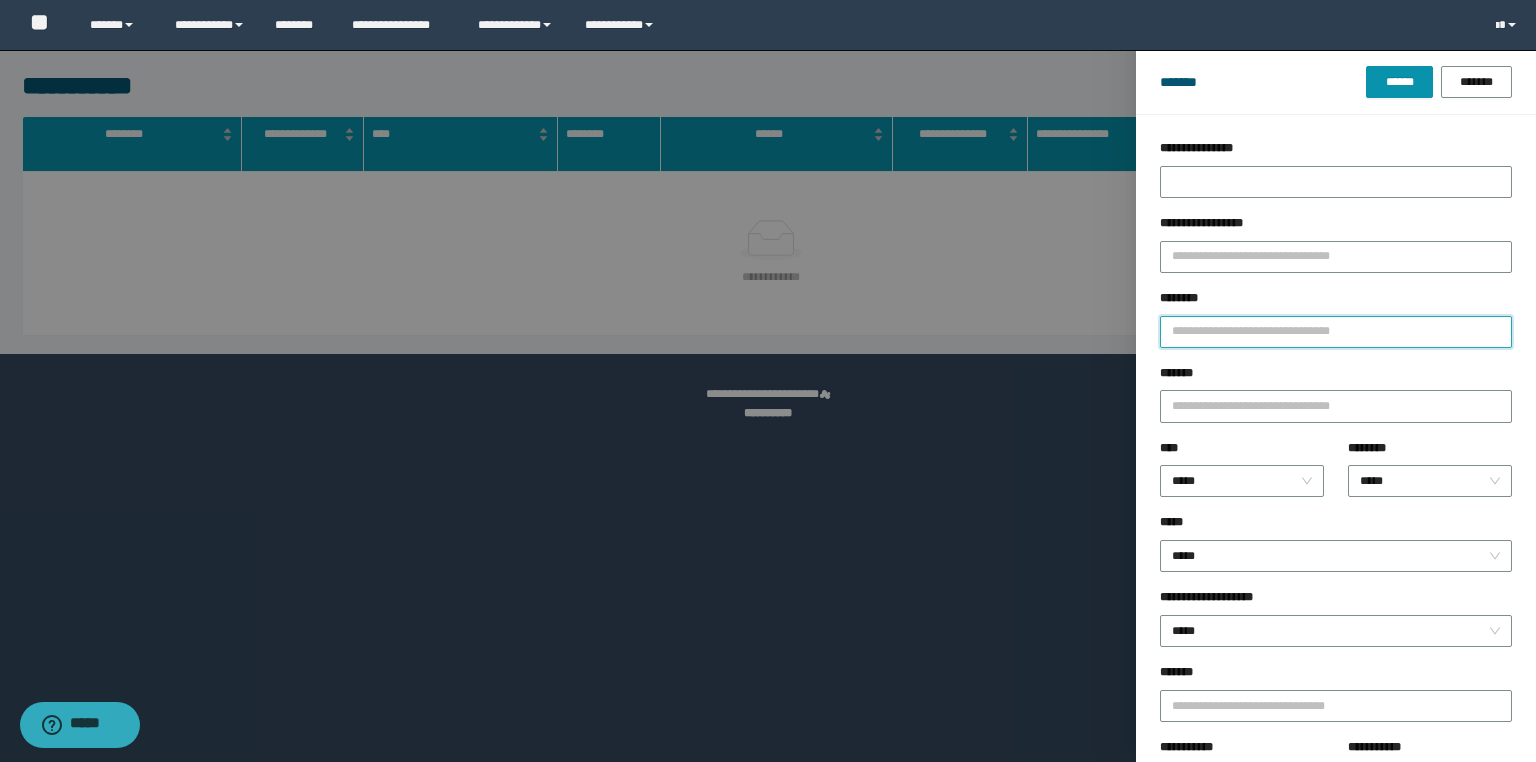 click on "********" at bounding box center (1336, 332) 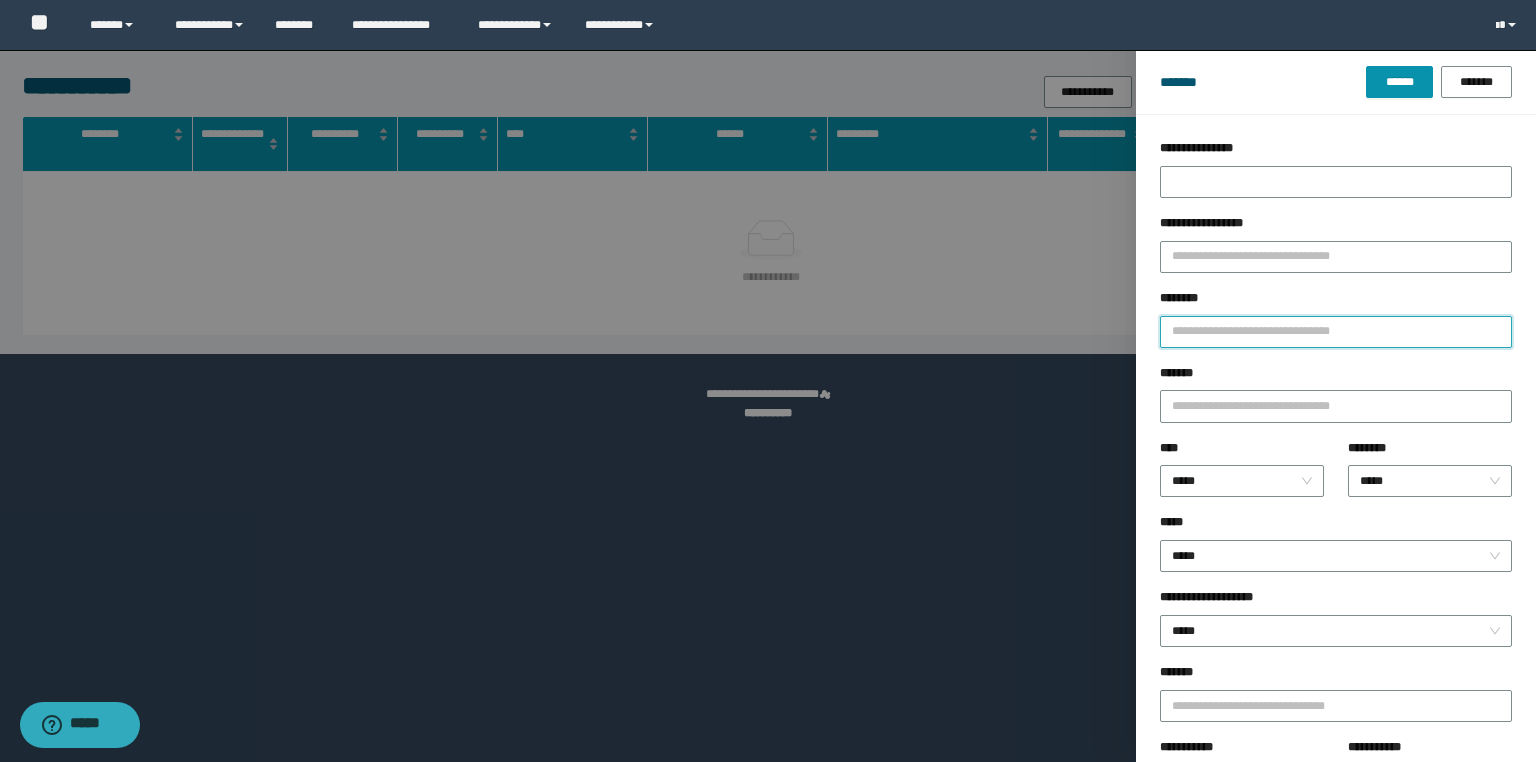 paste on "**********" 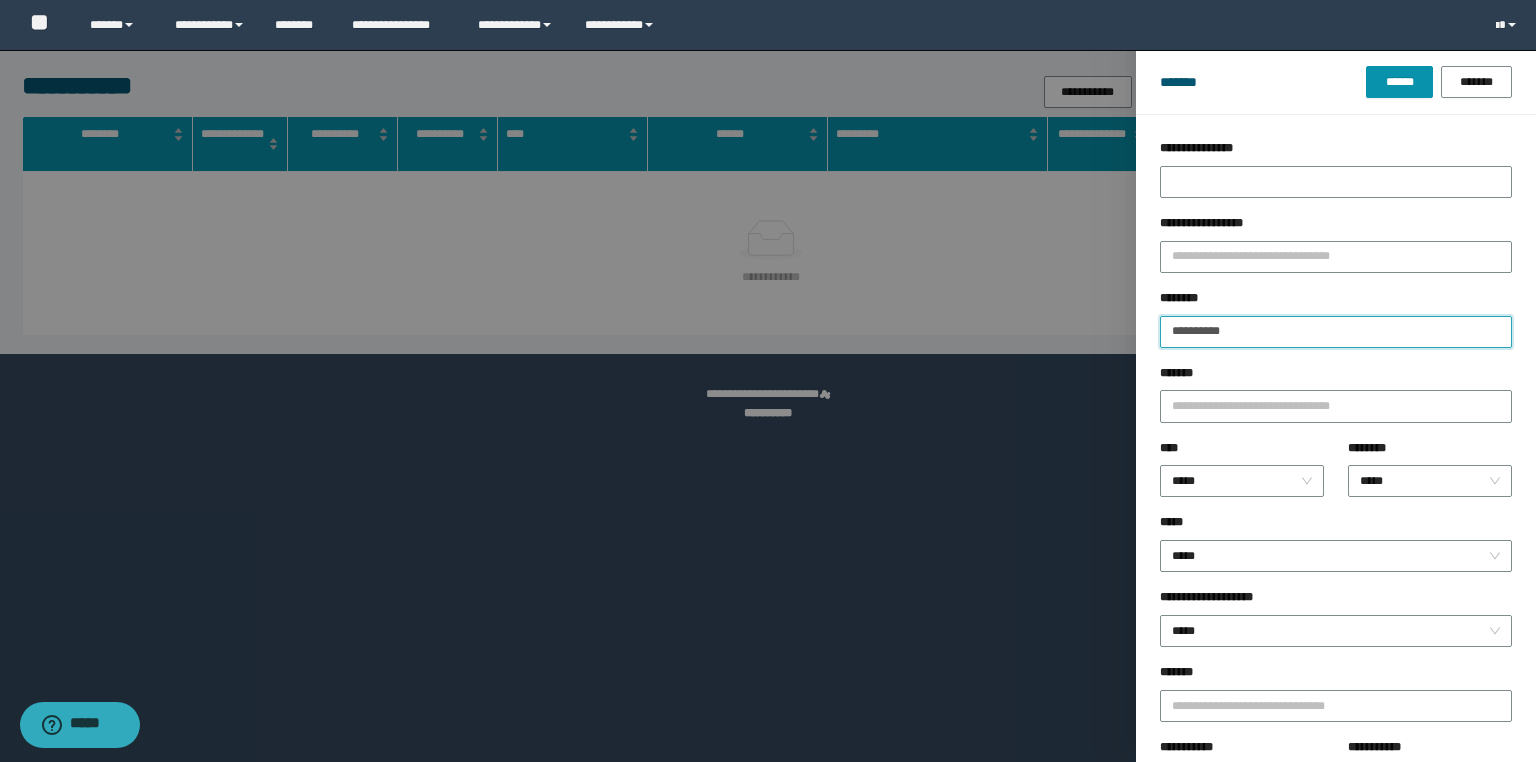 click on "******" at bounding box center [1399, 82] 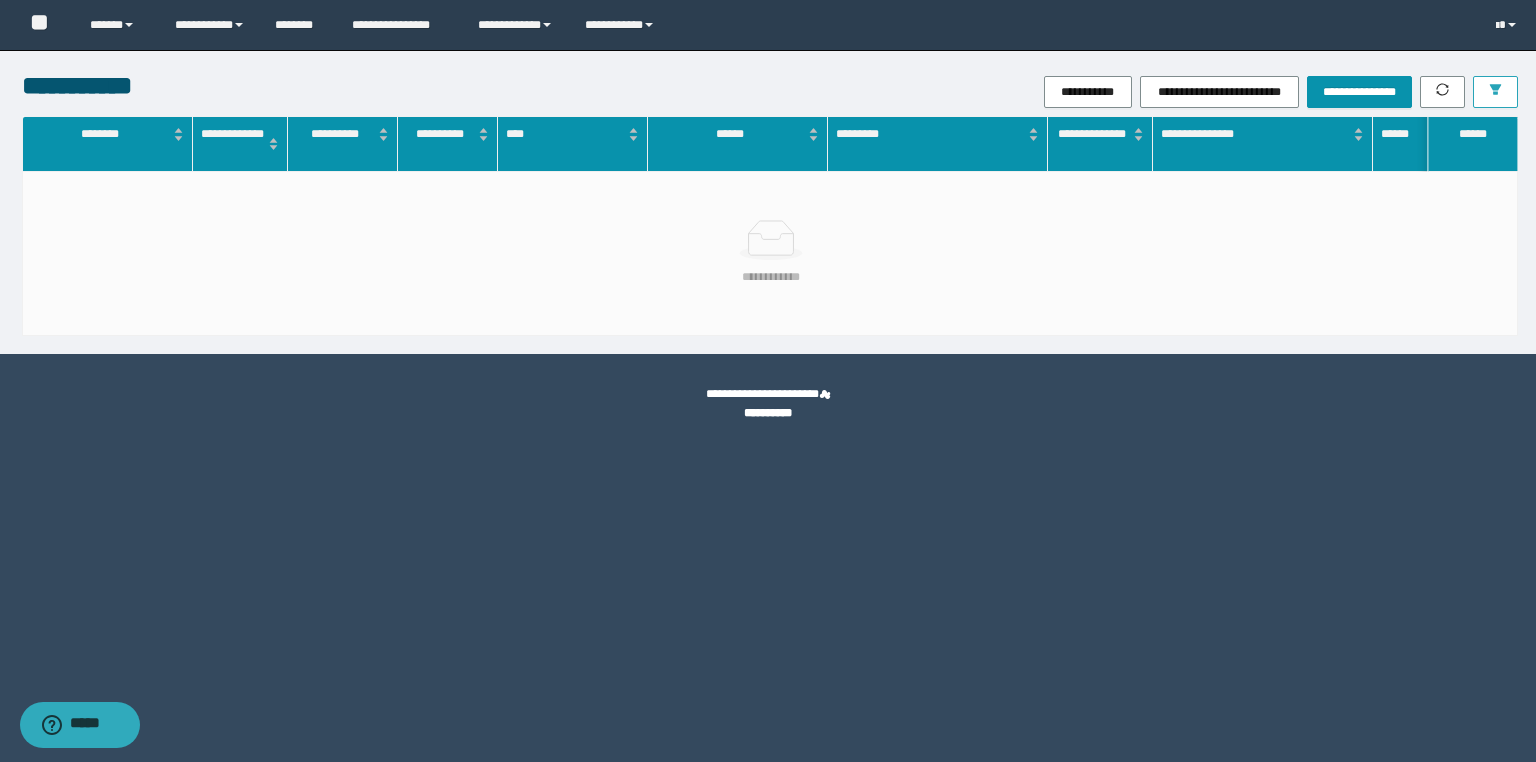 click 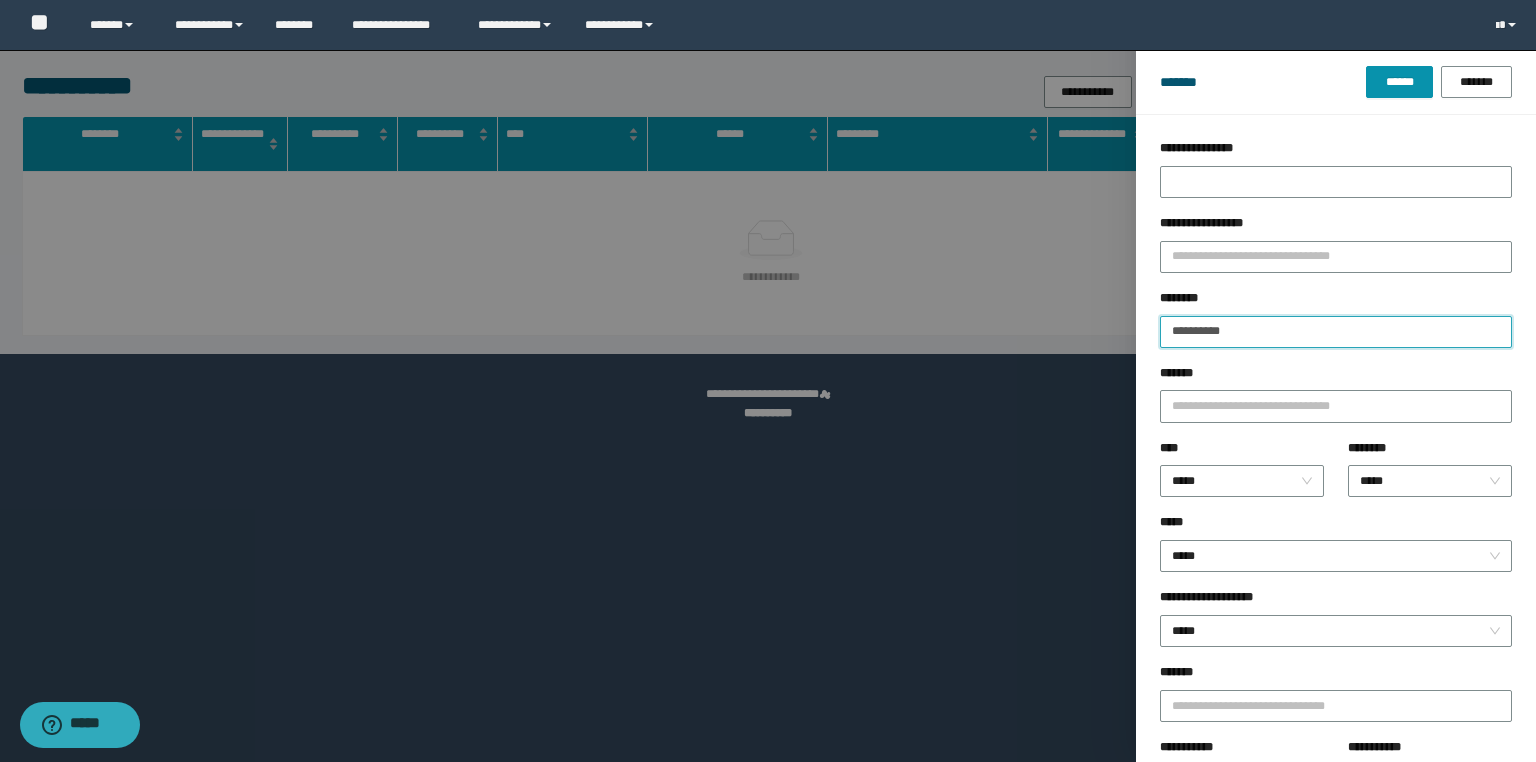 drag, startPoint x: 1245, startPoint y: 331, endPoint x: 1056, endPoint y: 327, distance: 189.04233 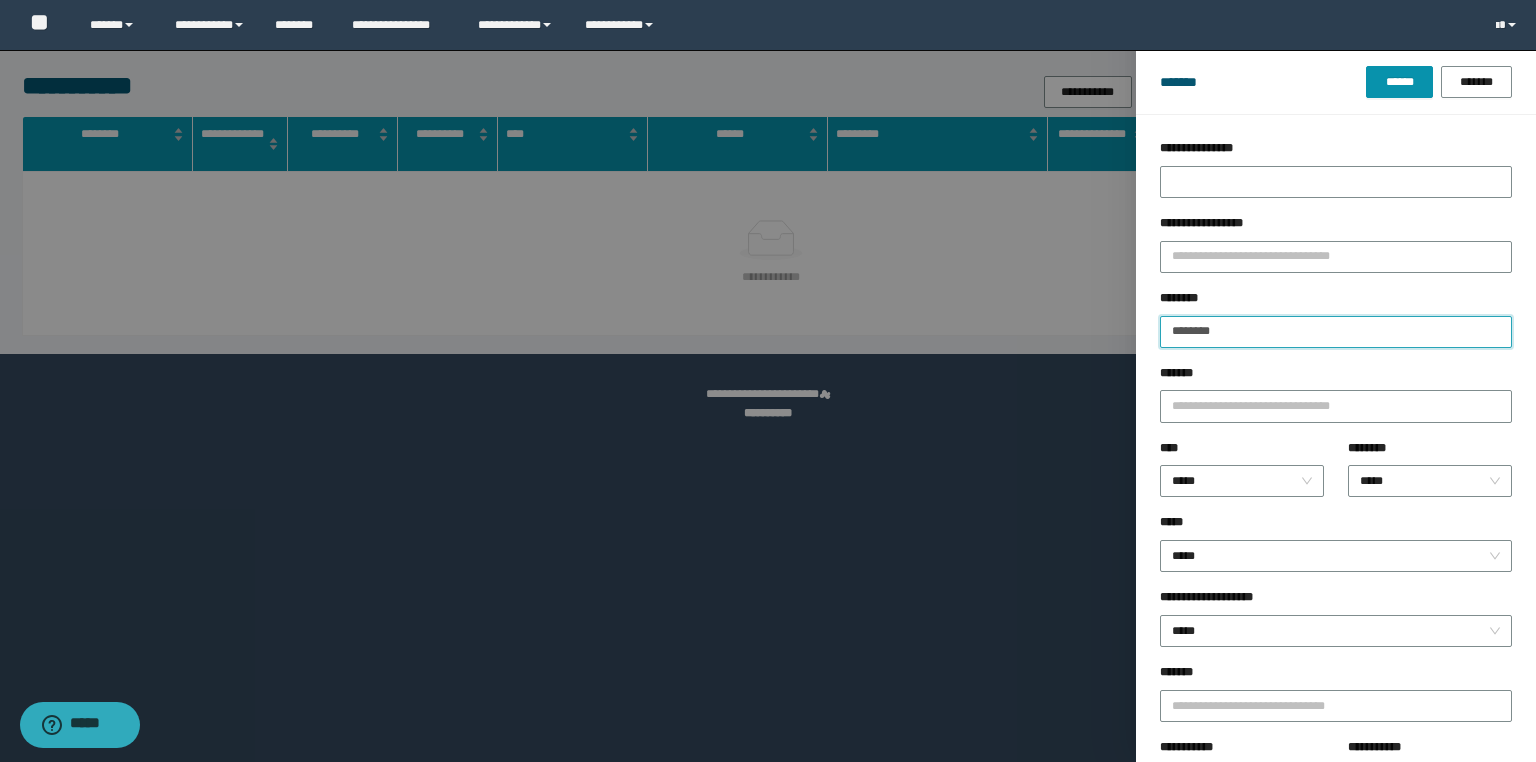 type on "********" 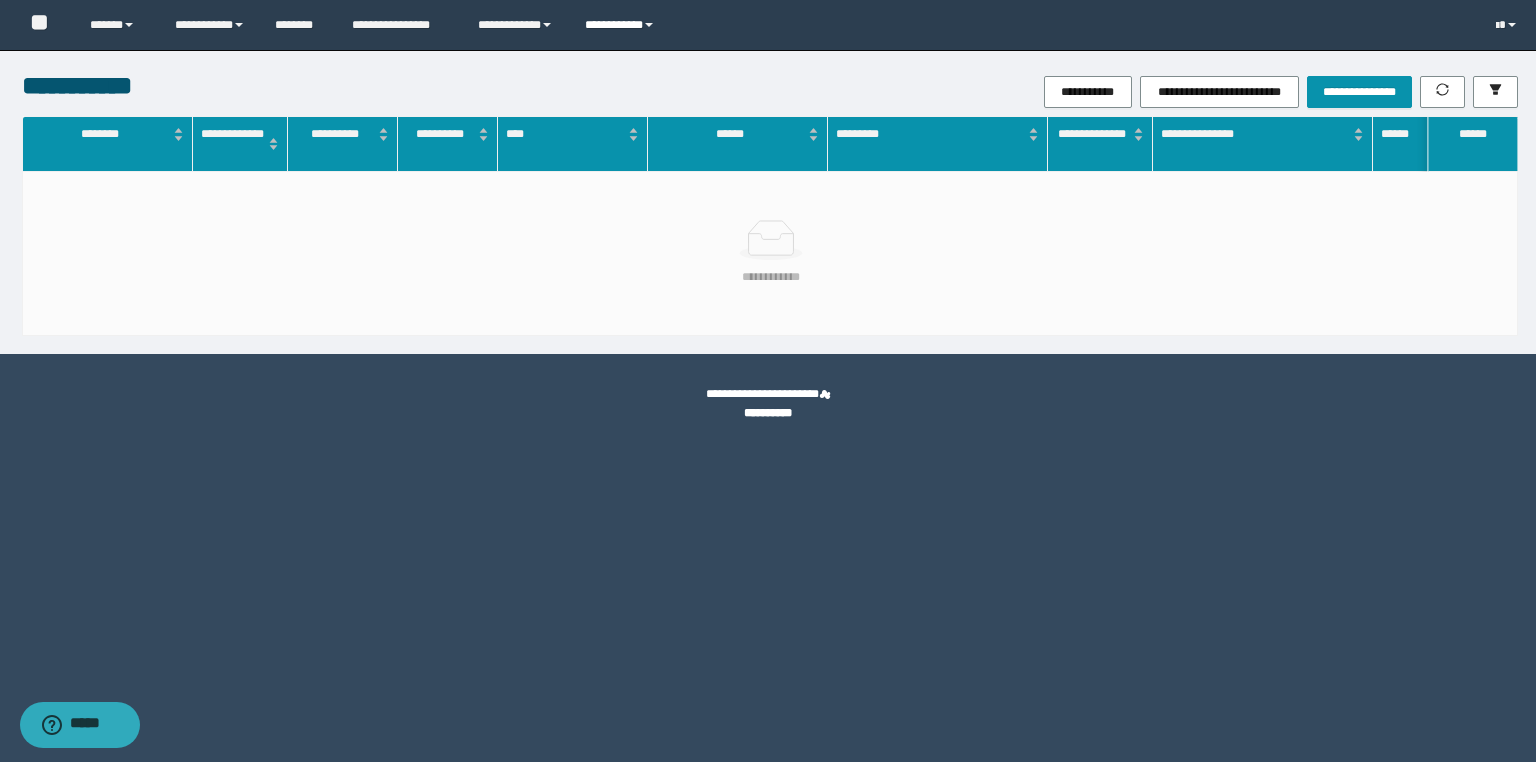click on "**********" at bounding box center (622, 25) 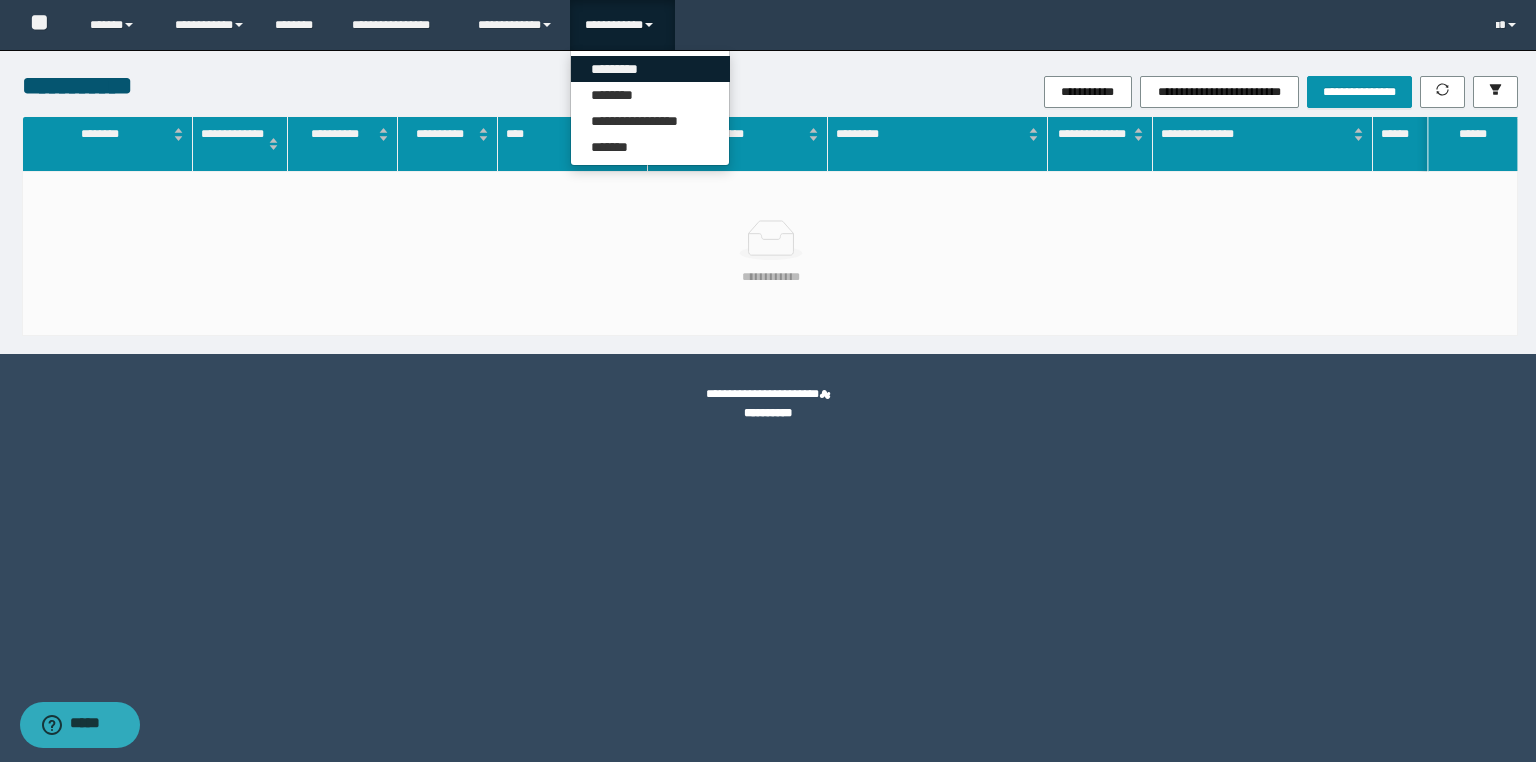 click on "*********" at bounding box center [650, 69] 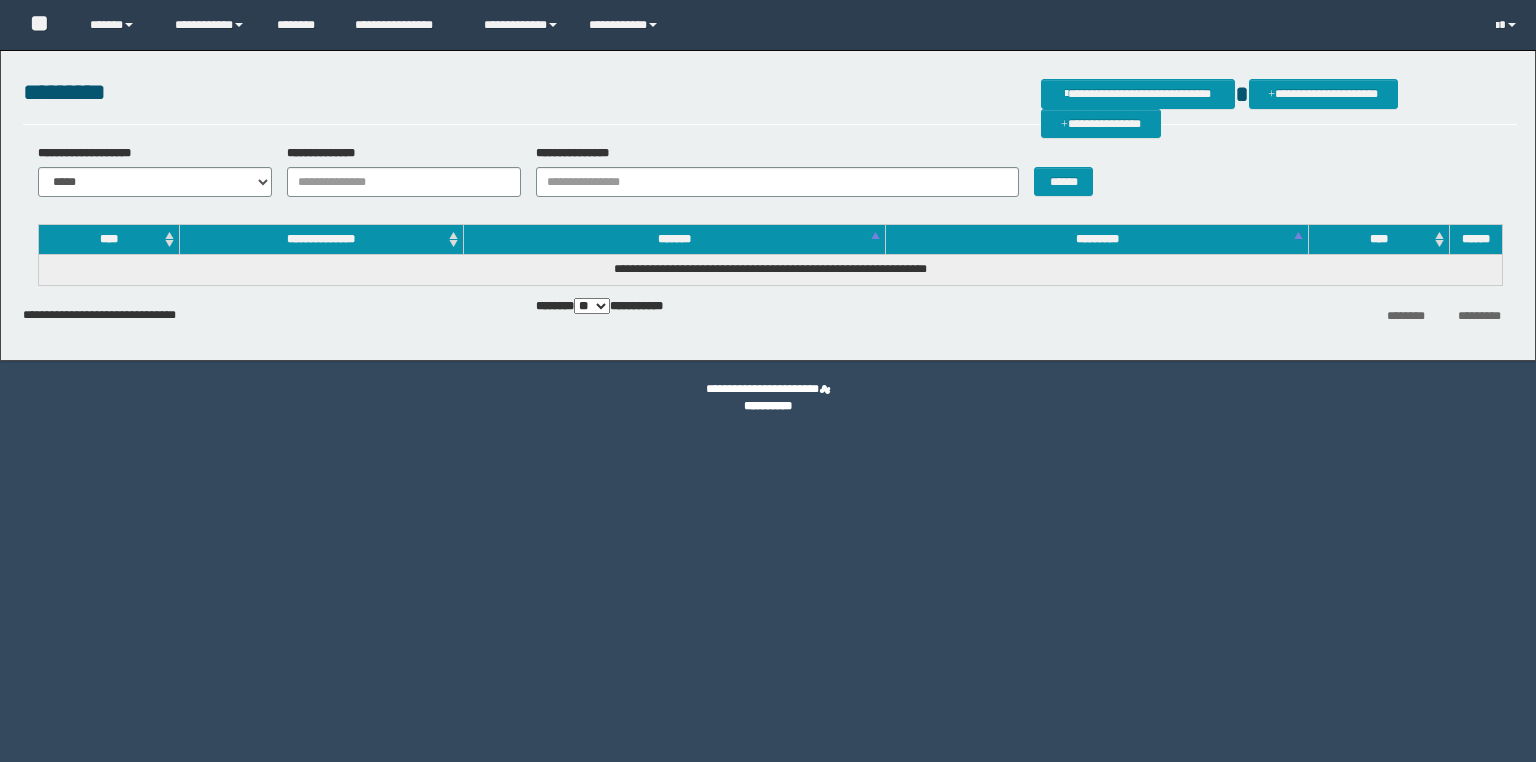 scroll, scrollTop: 0, scrollLeft: 0, axis: both 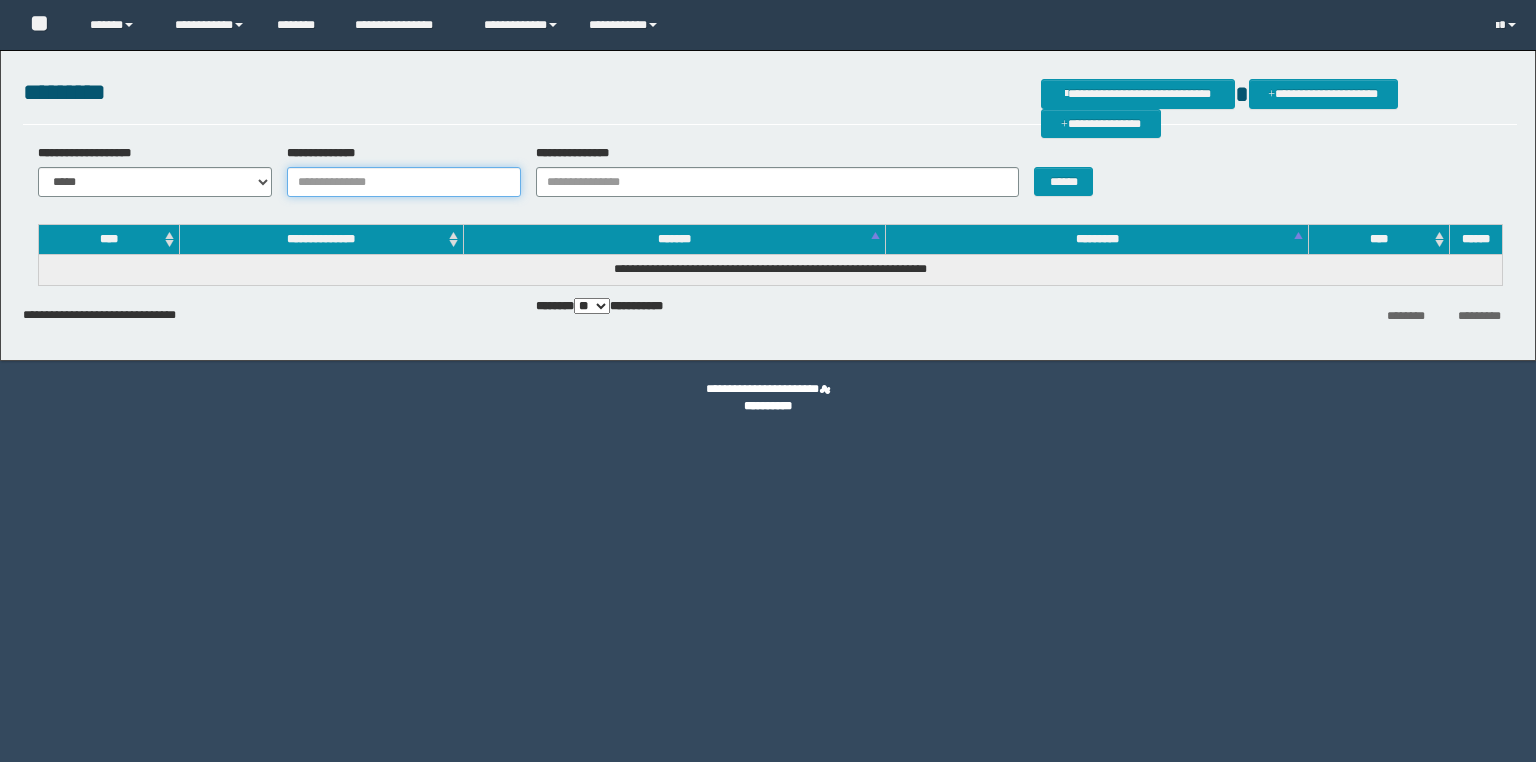 click on "**********" at bounding box center (404, 182) 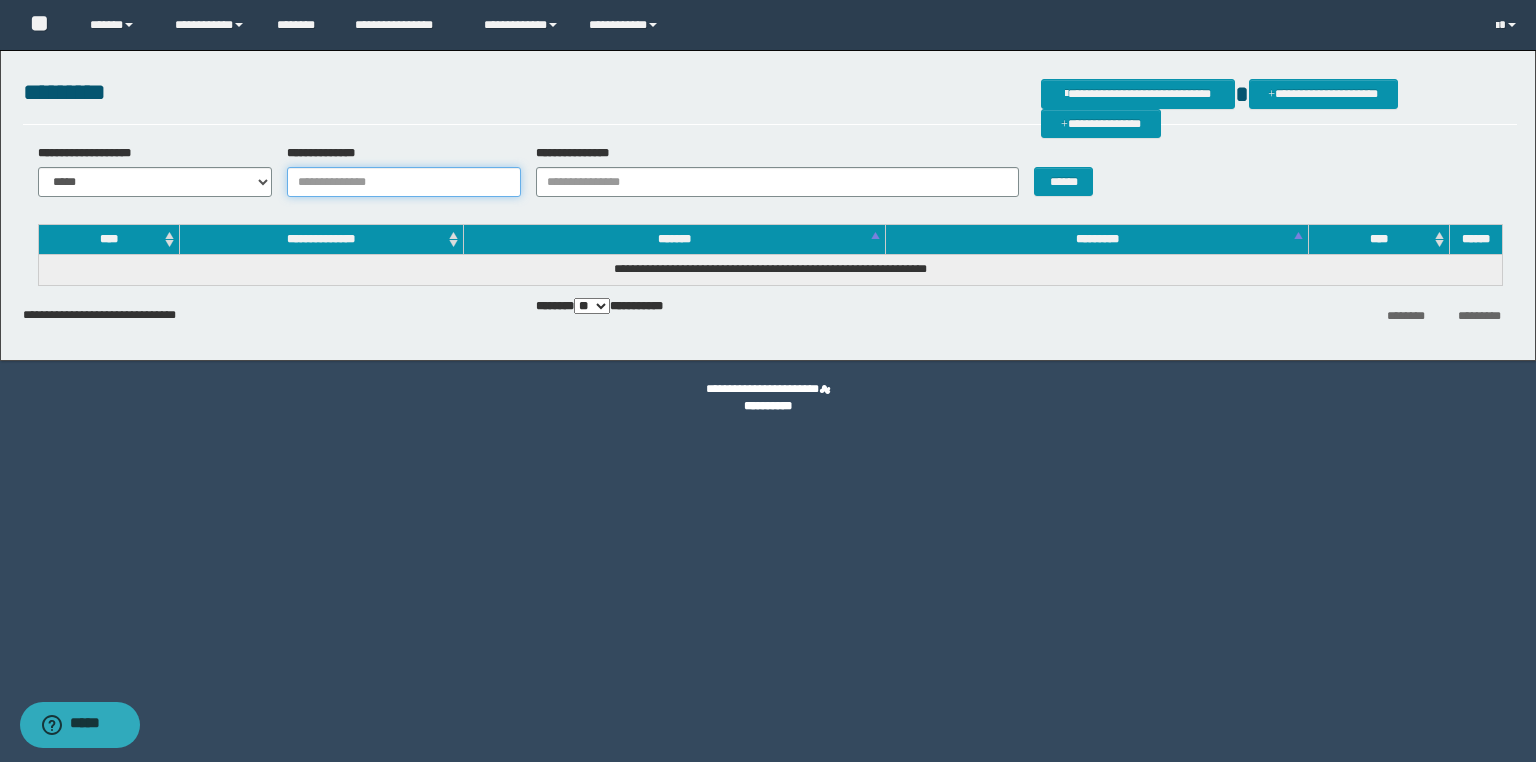paste on "********" 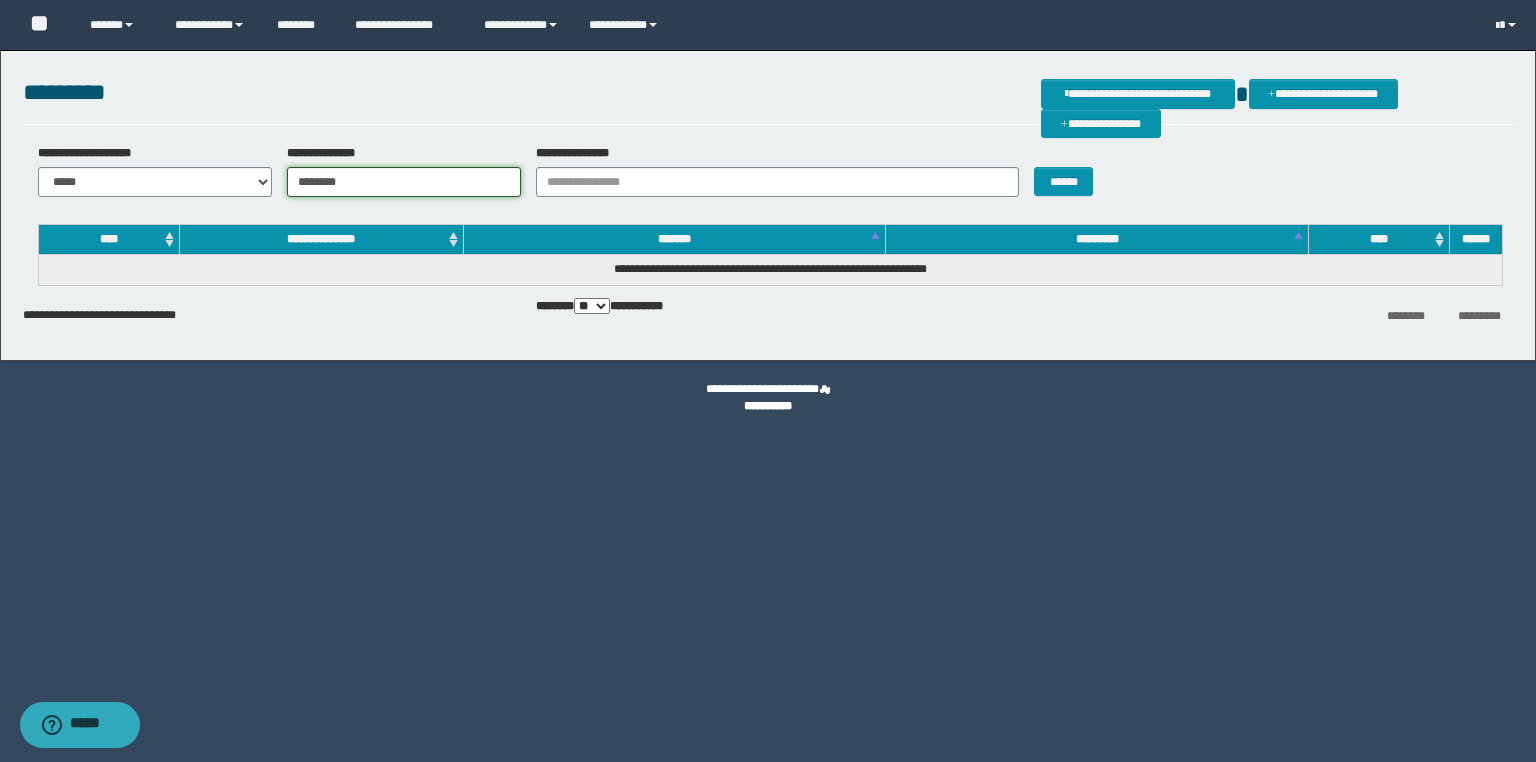 type on "********" 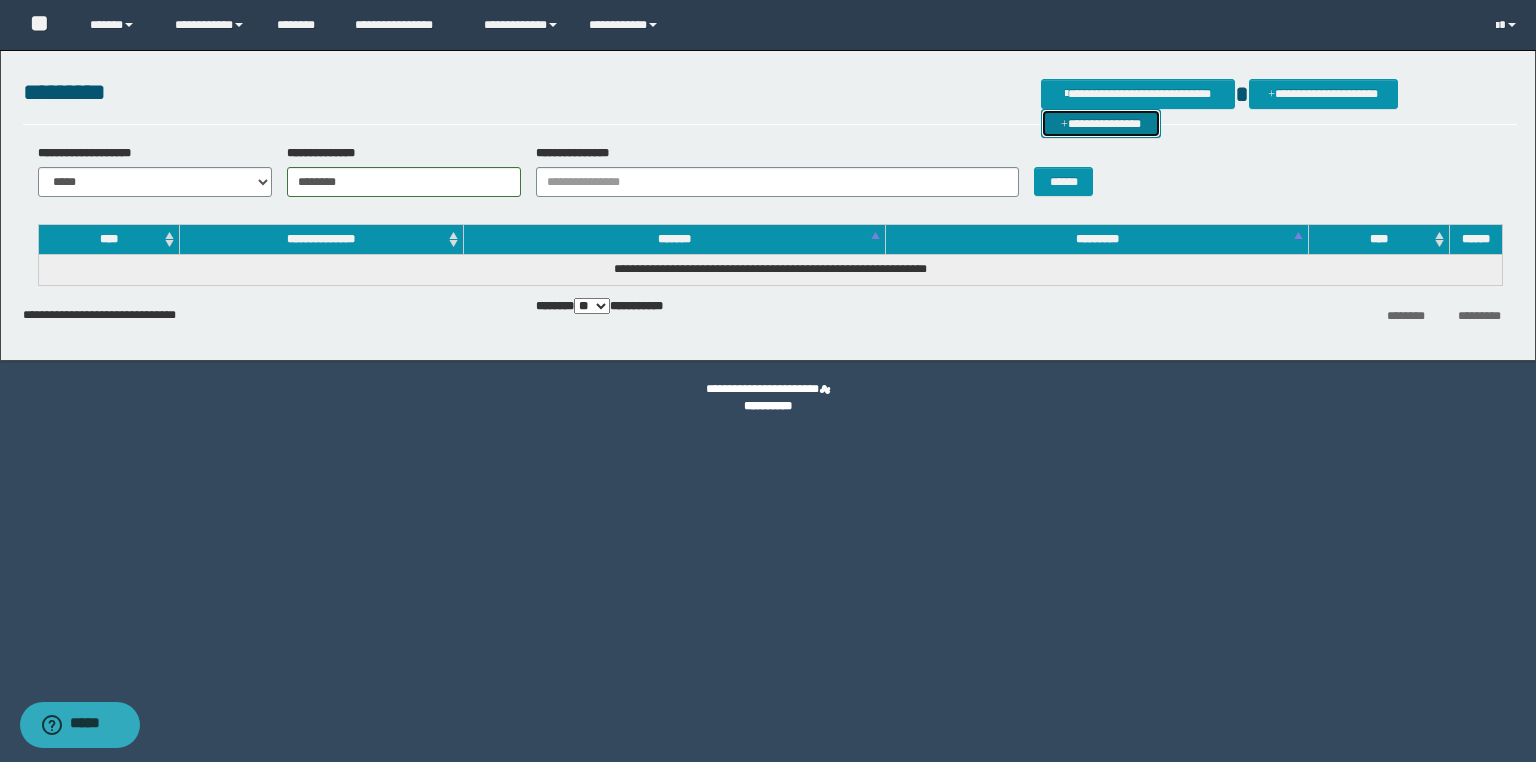 click on "**********" at bounding box center [1101, 124] 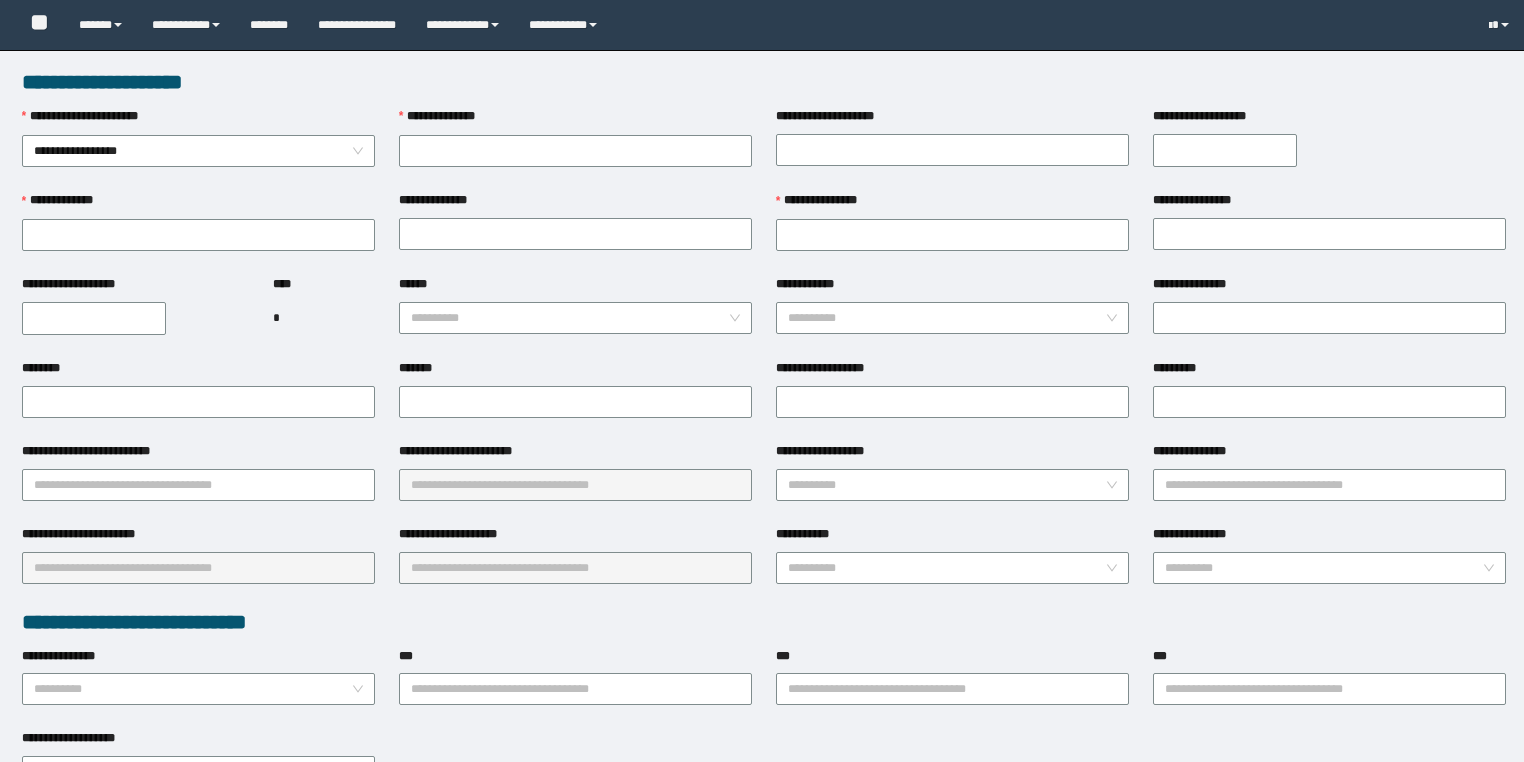 scroll, scrollTop: 0, scrollLeft: 0, axis: both 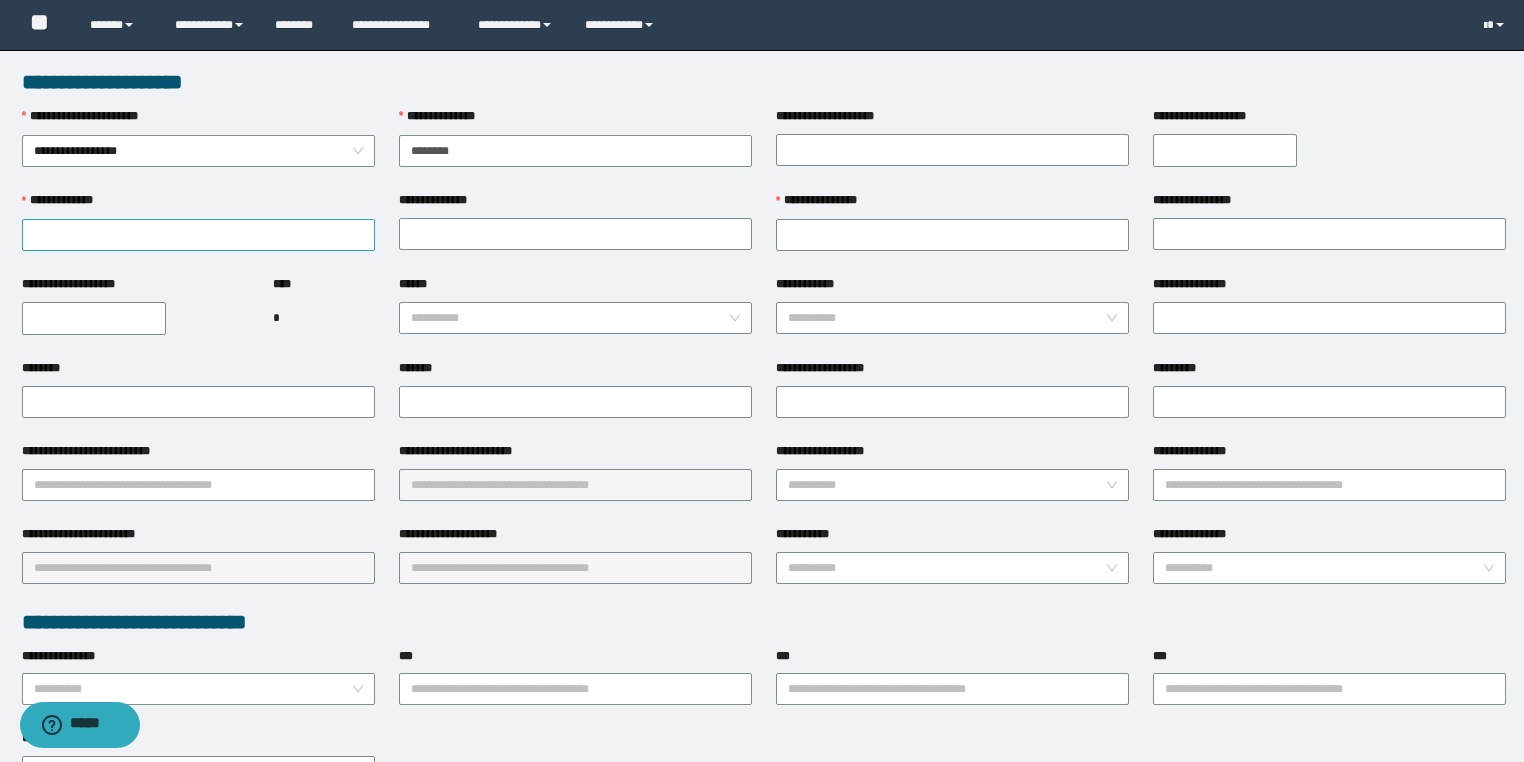 type on "********" 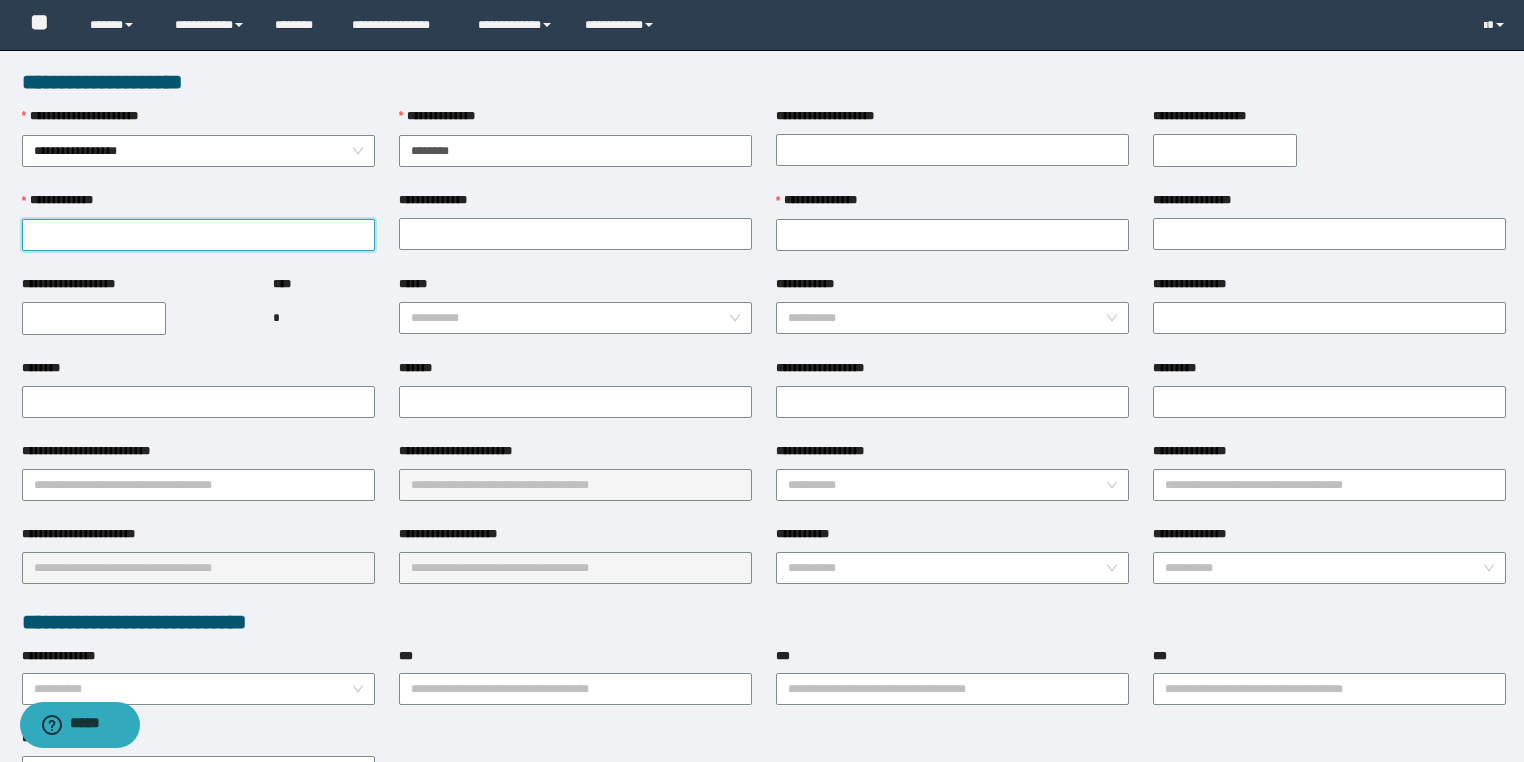 click on "**********" at bounding box center [198, 235] 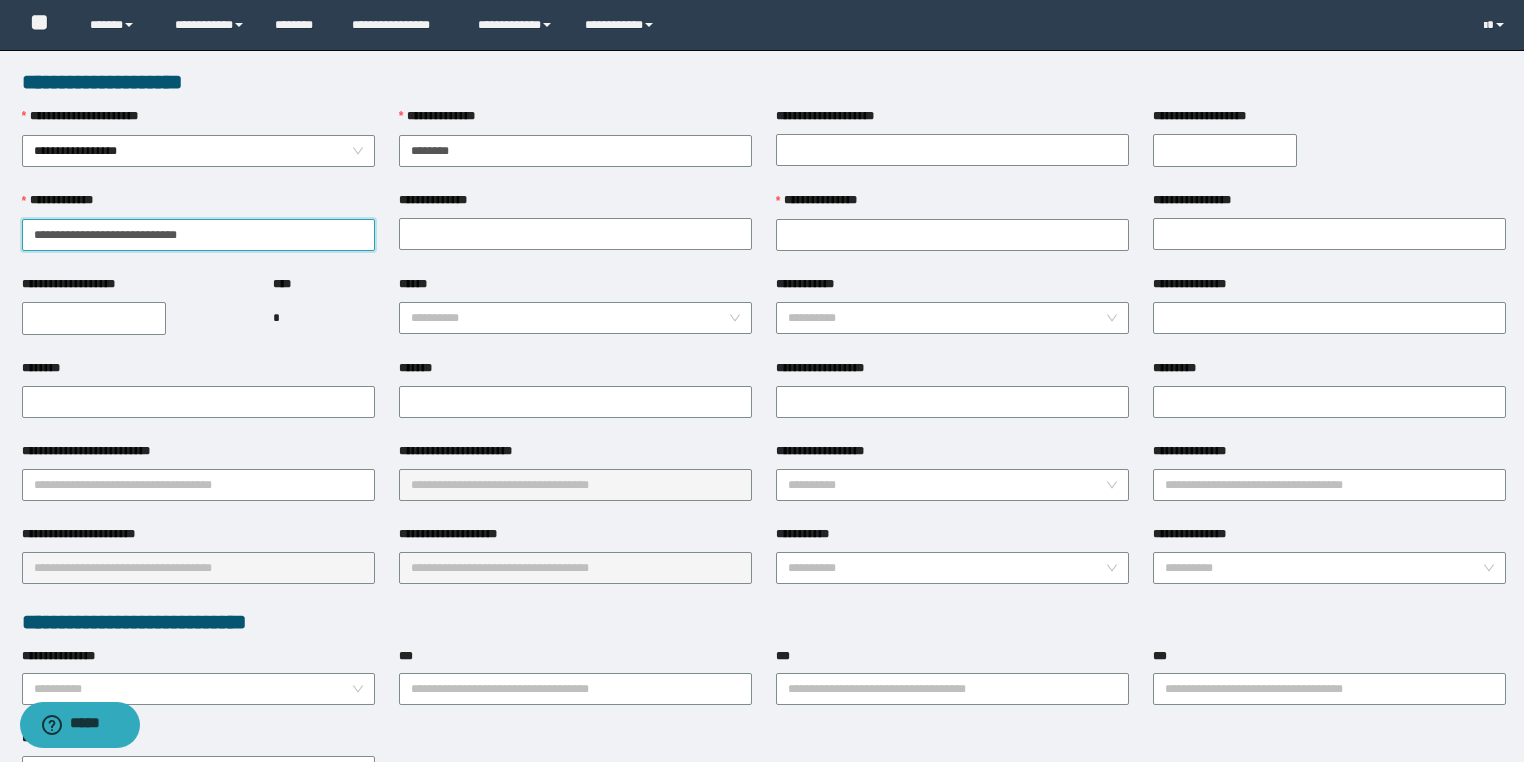 drag, startPoint x: 162, startPoint y: 229, endPoint x: 235, endPoint y: 238, distance: 73.552704 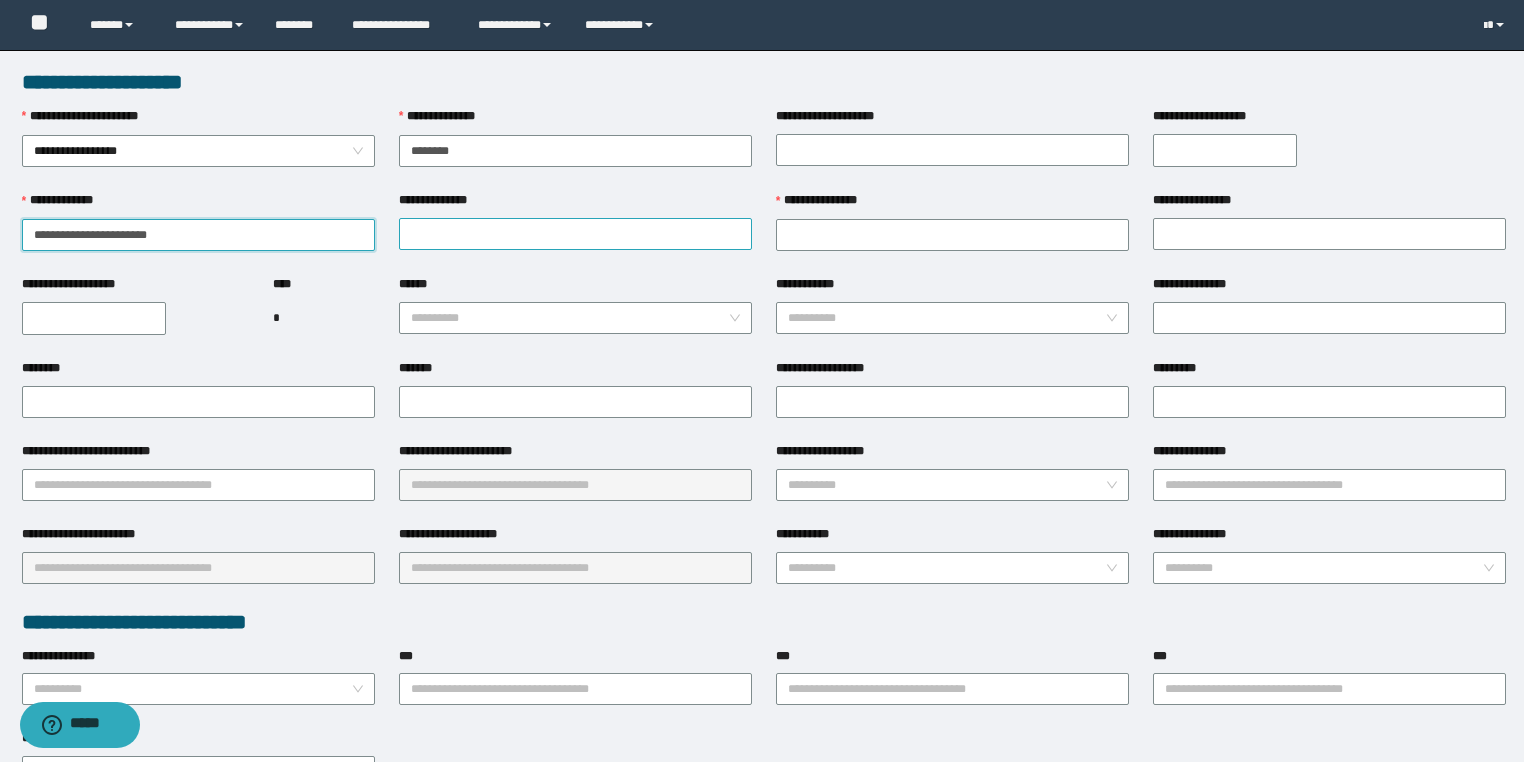 type on "**********" 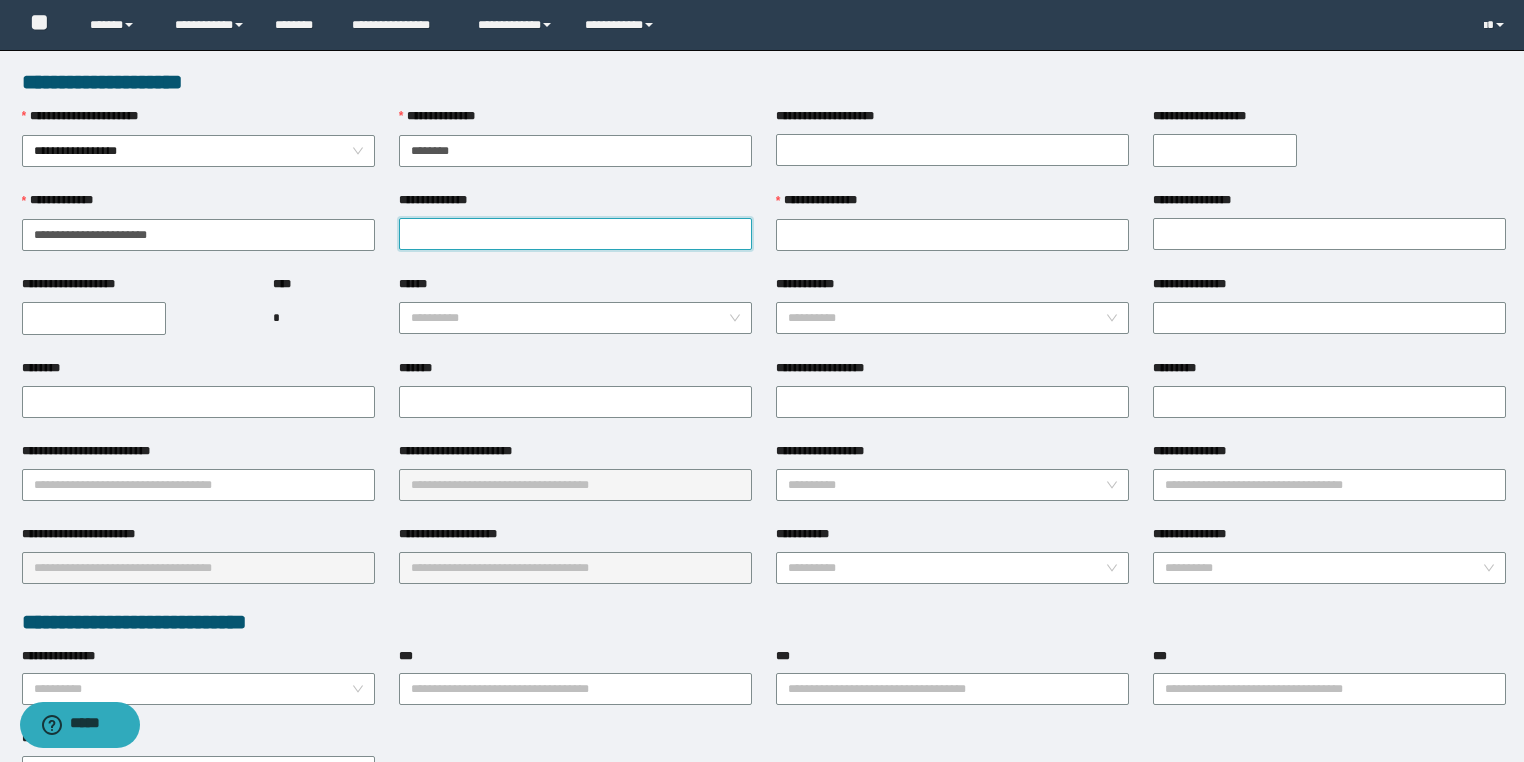 click on "**********" at bounding box center [575, 234] 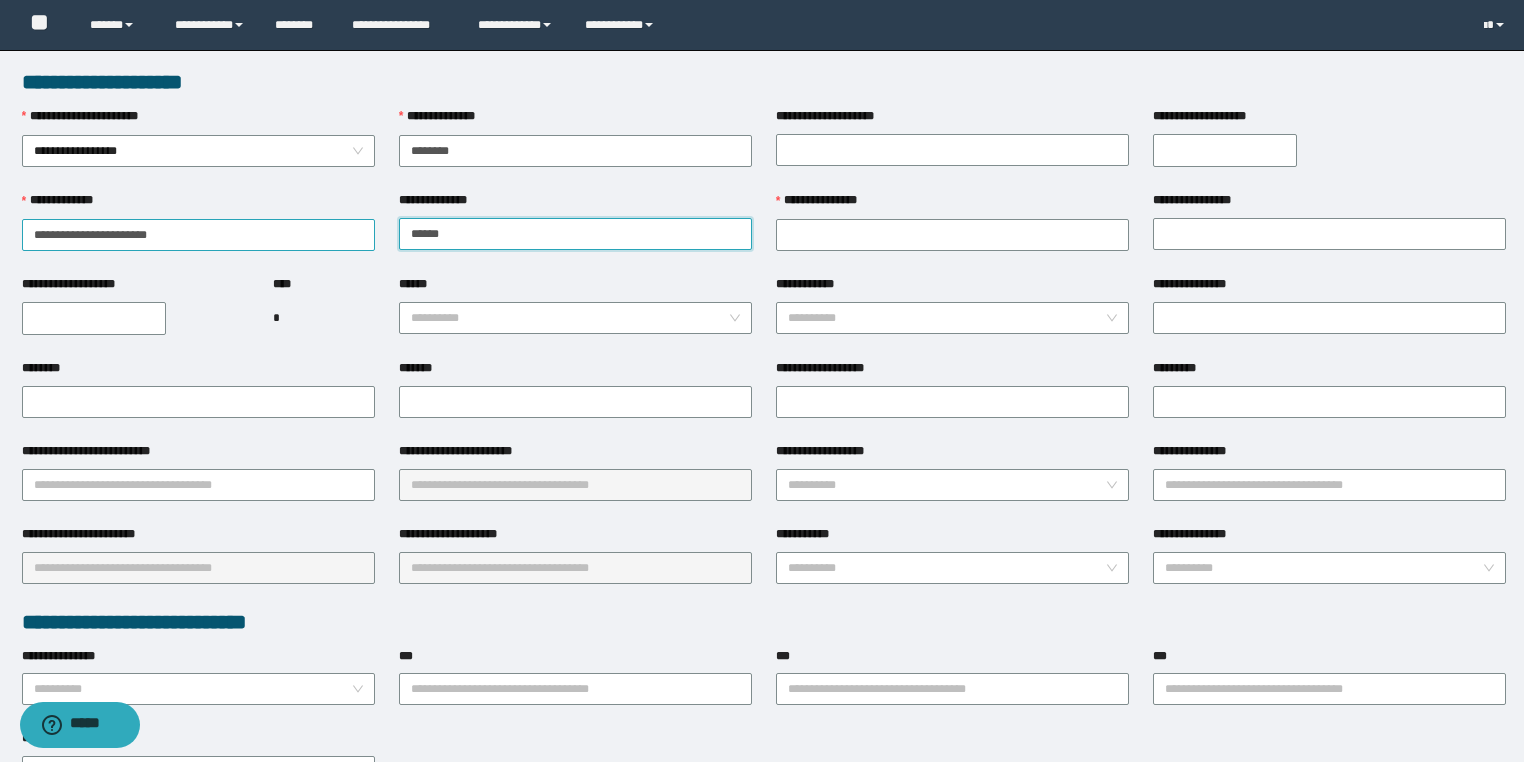 type on "******" 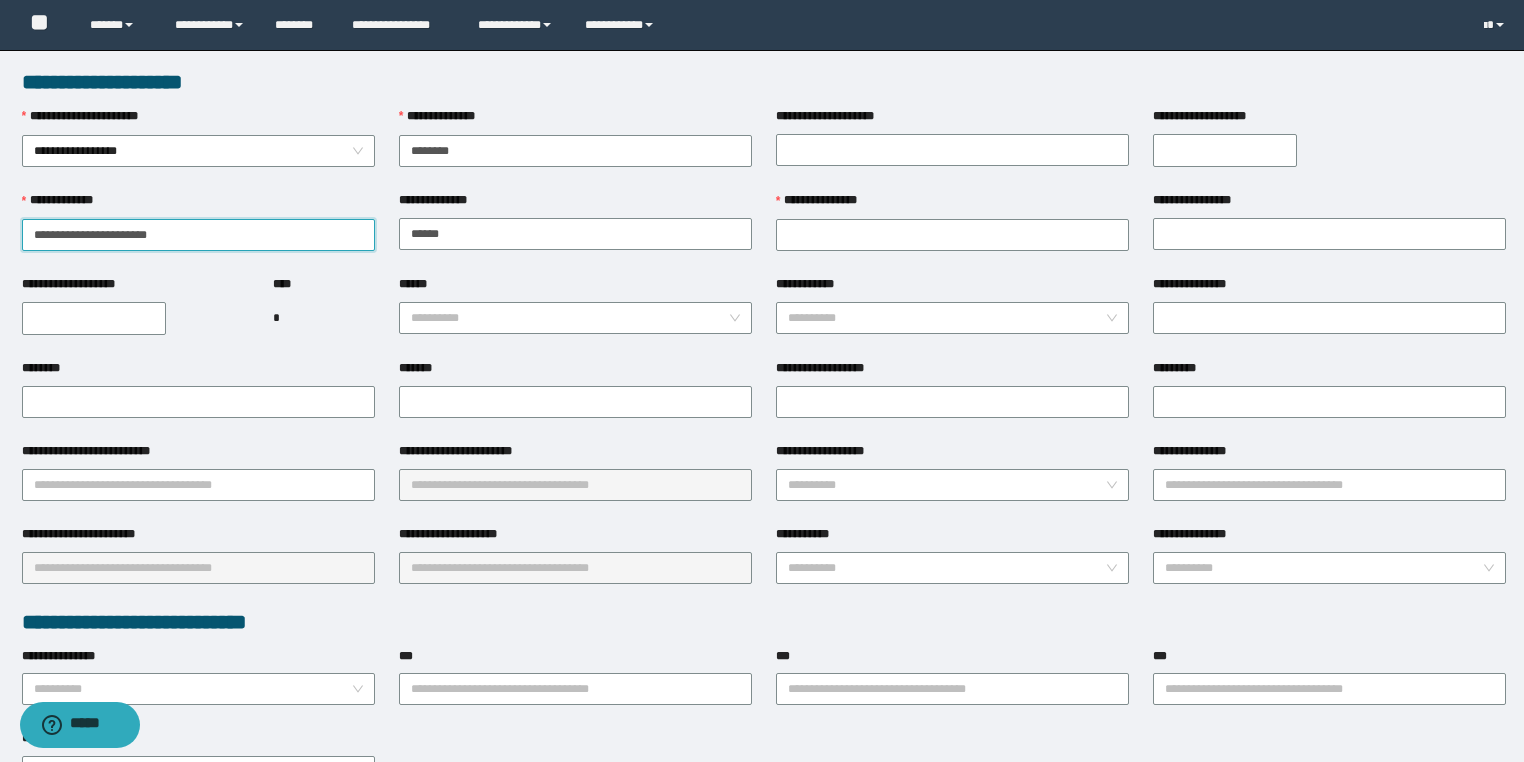 drag, startPoint x: 102, startPoint y: 231, endPoint x: 4, endPoint y: 222, distance: 98.4124 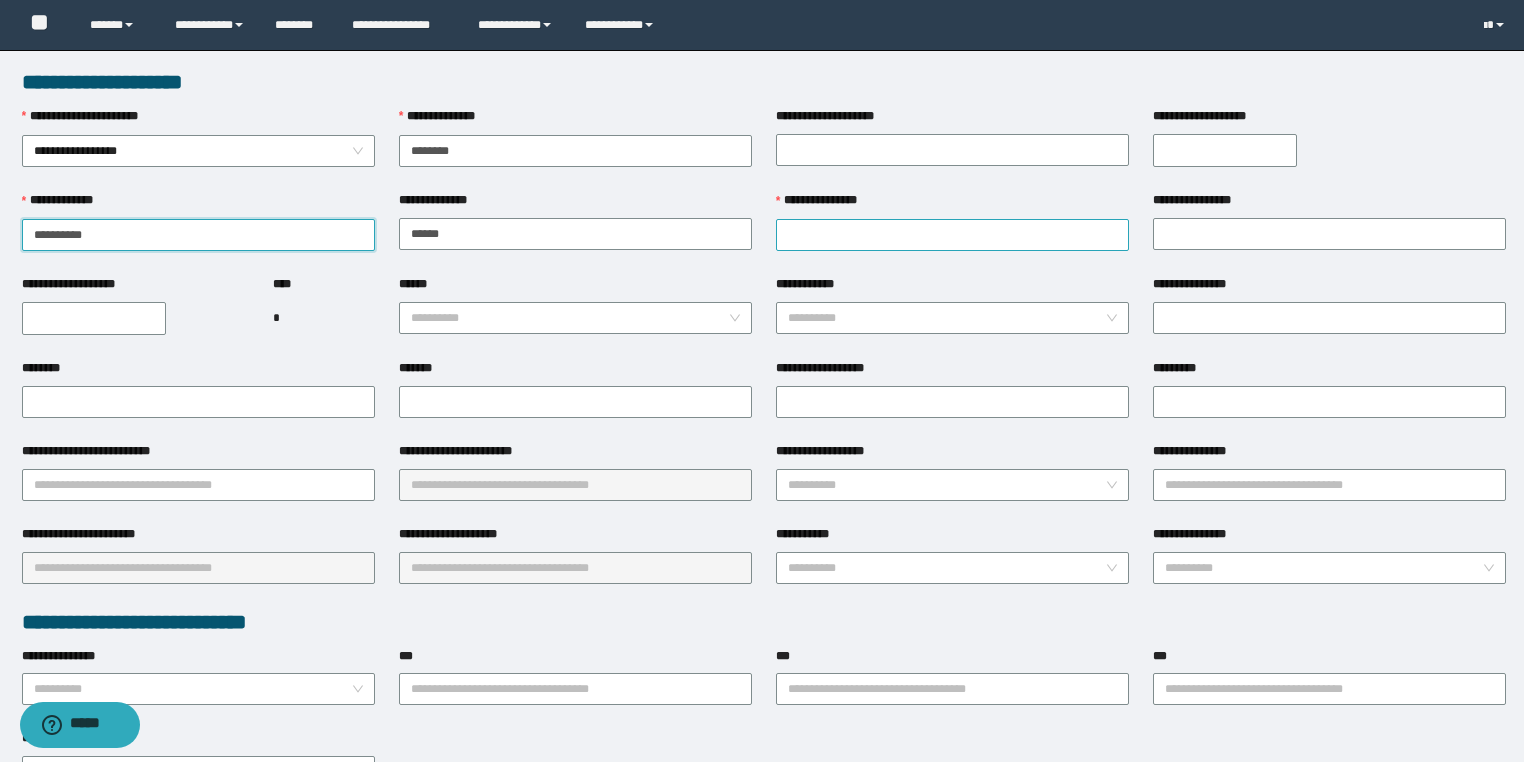 type on "********" 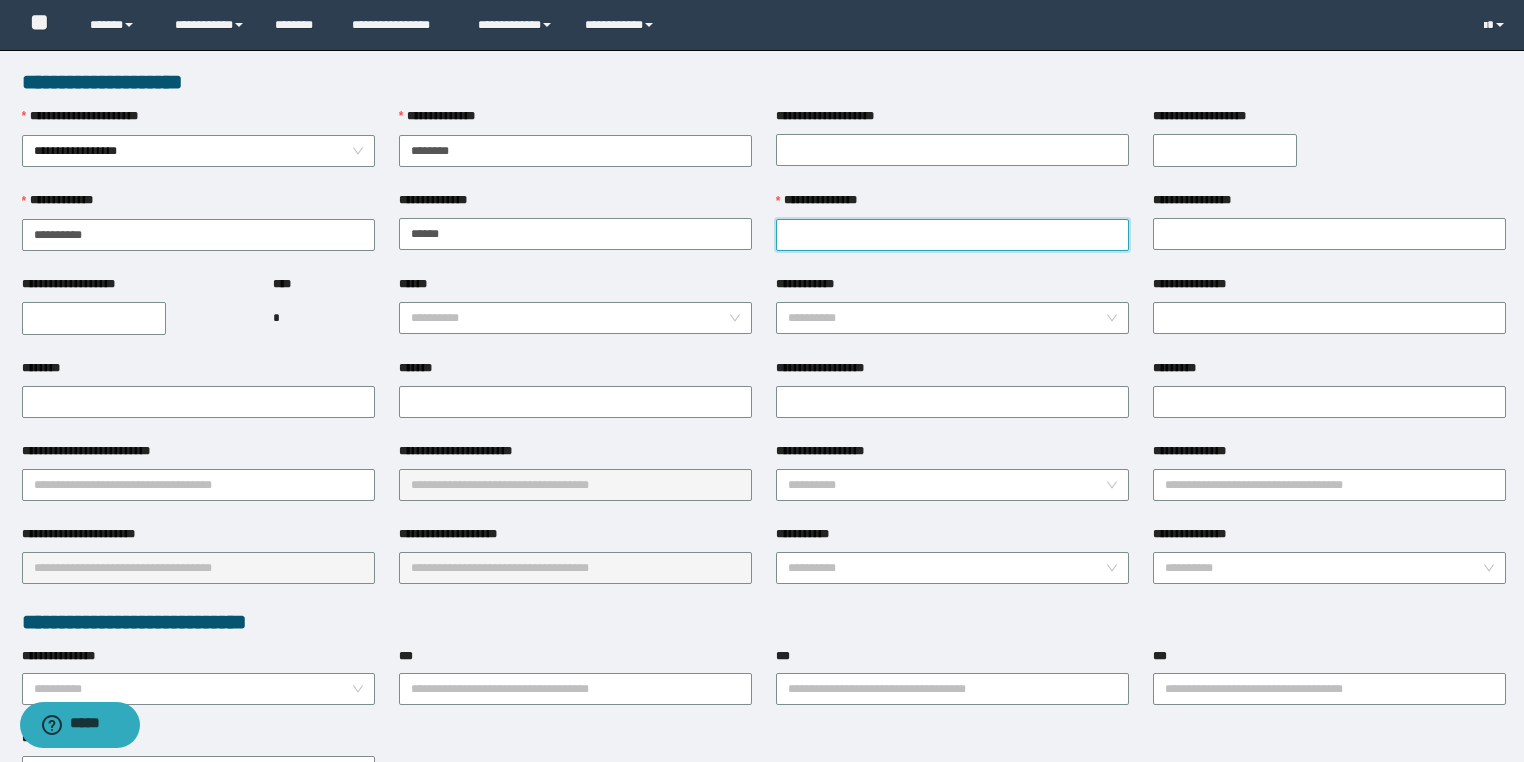 click on "**********" at bounding box center (952, 235) 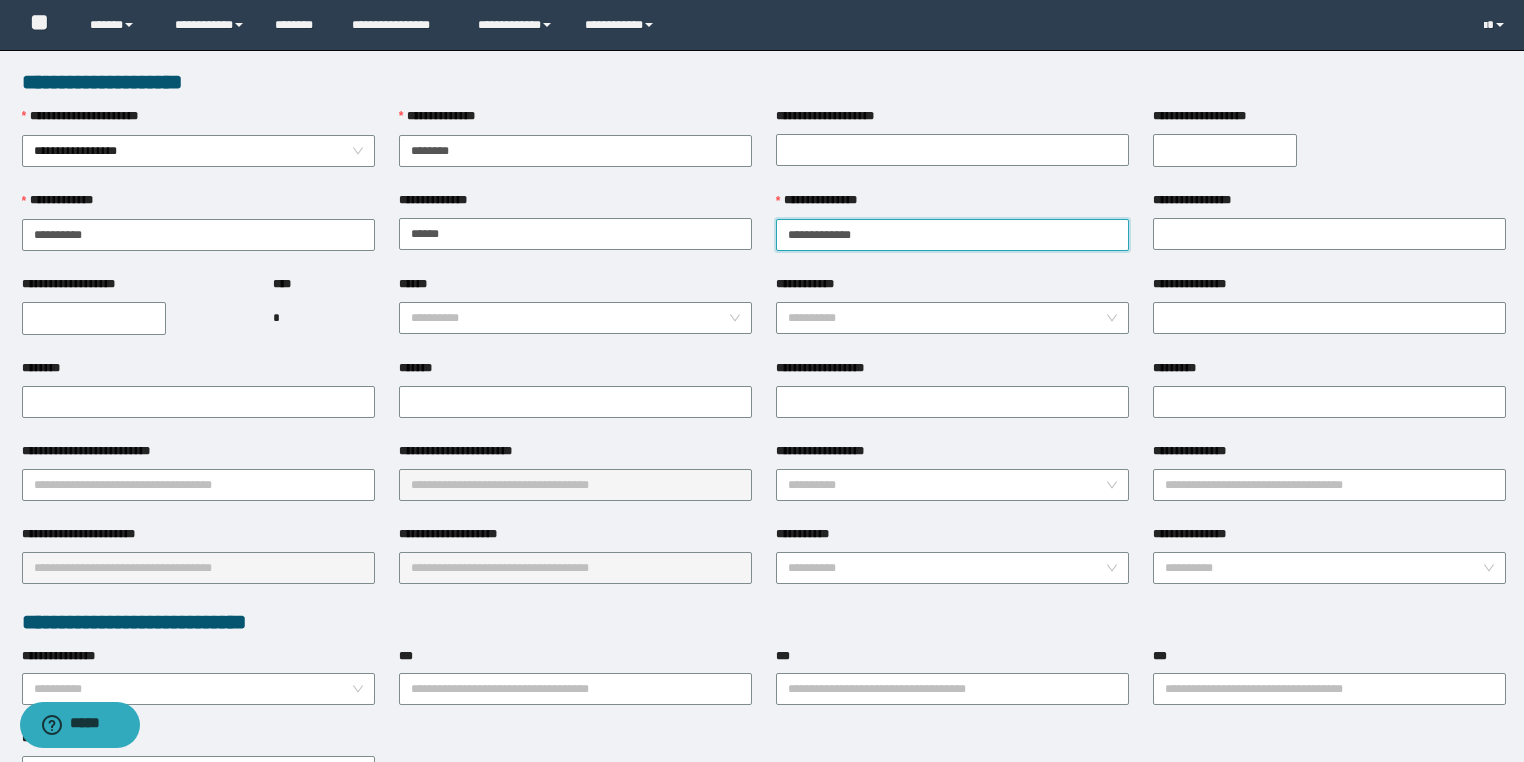 drag, startPoint x: 872, startPoint y: 227, endPoint x: 820, endPoint y: 230, distance: 52.086468 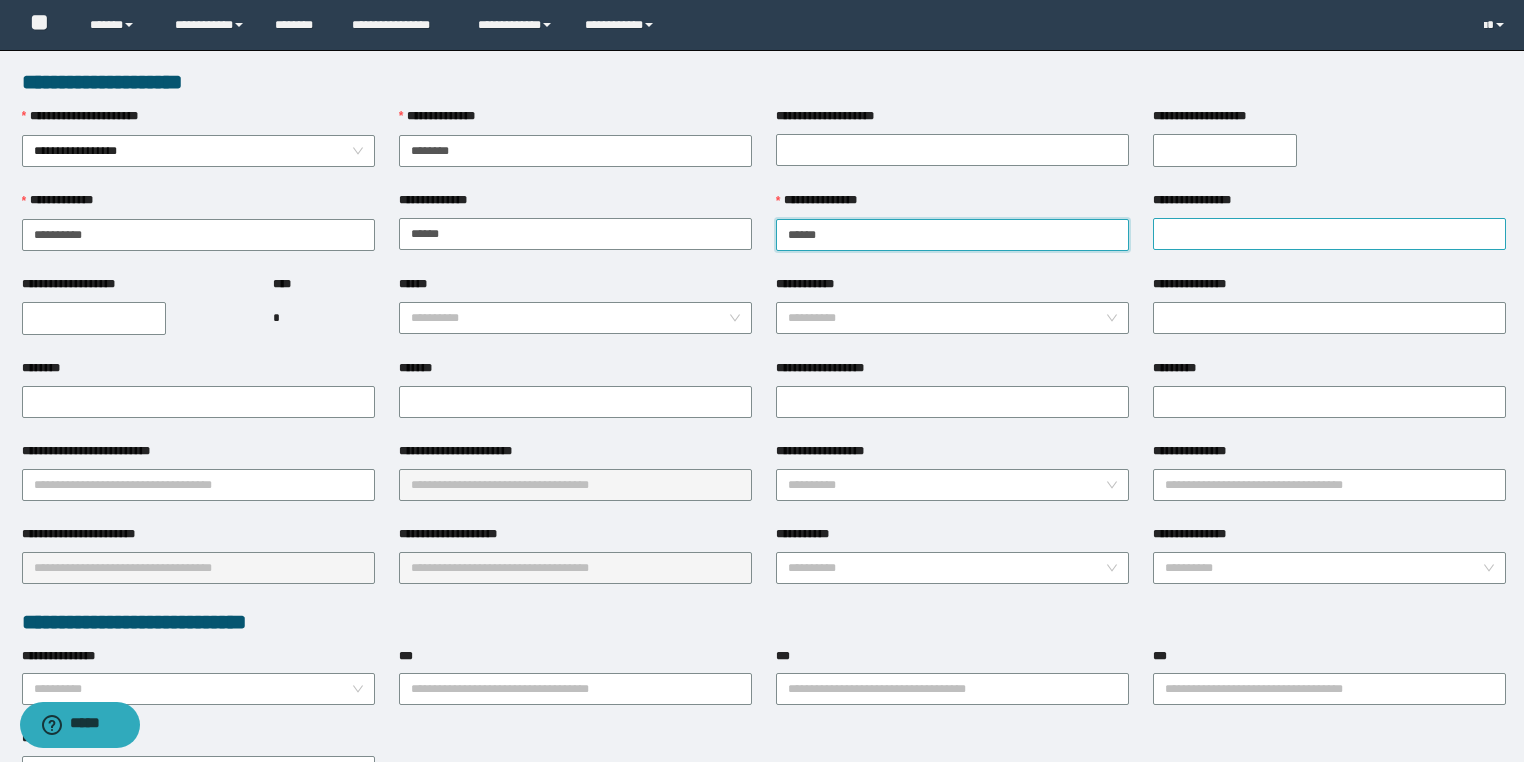 type on "******" 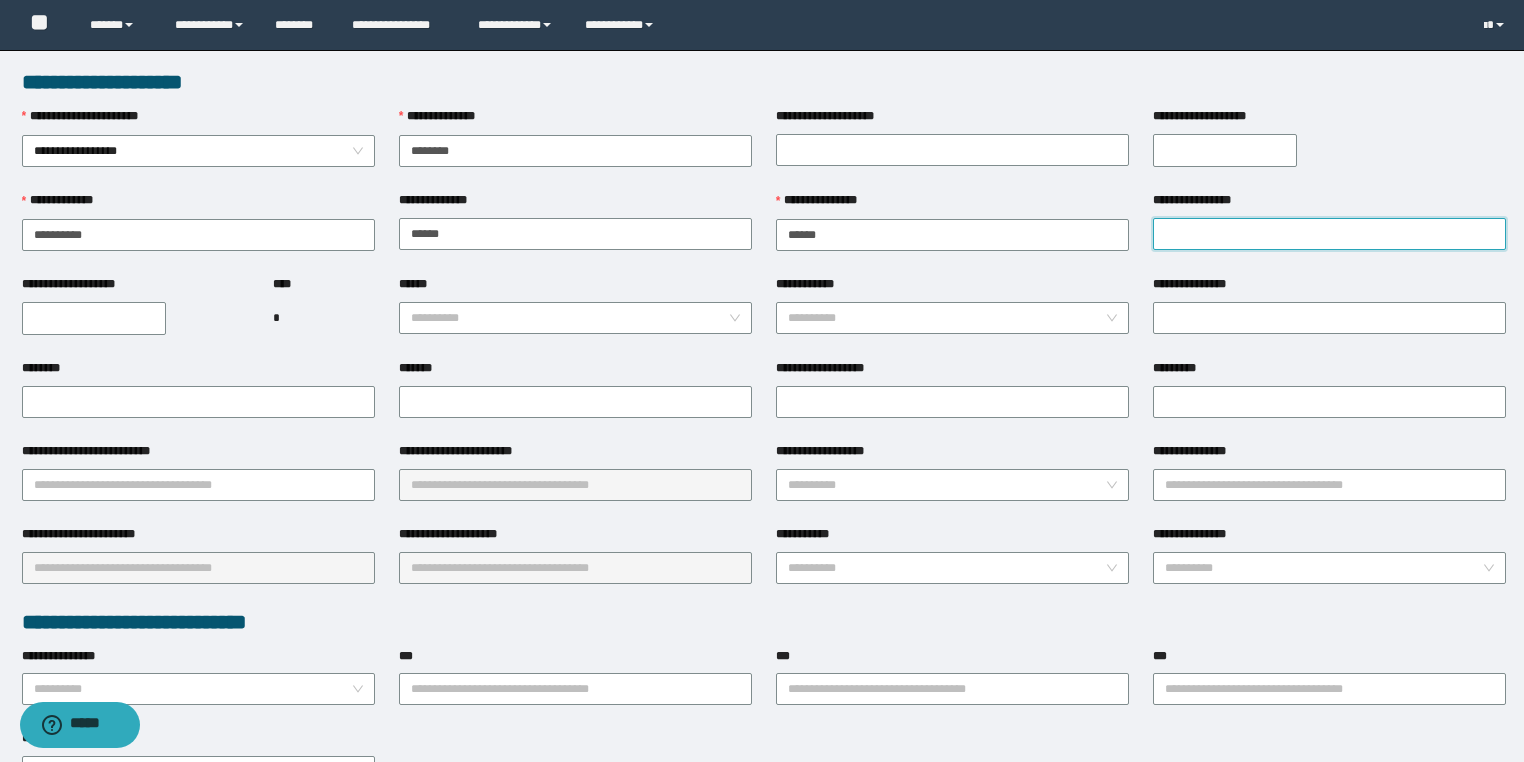 click on "**********" at bounding box center (1329, 234) 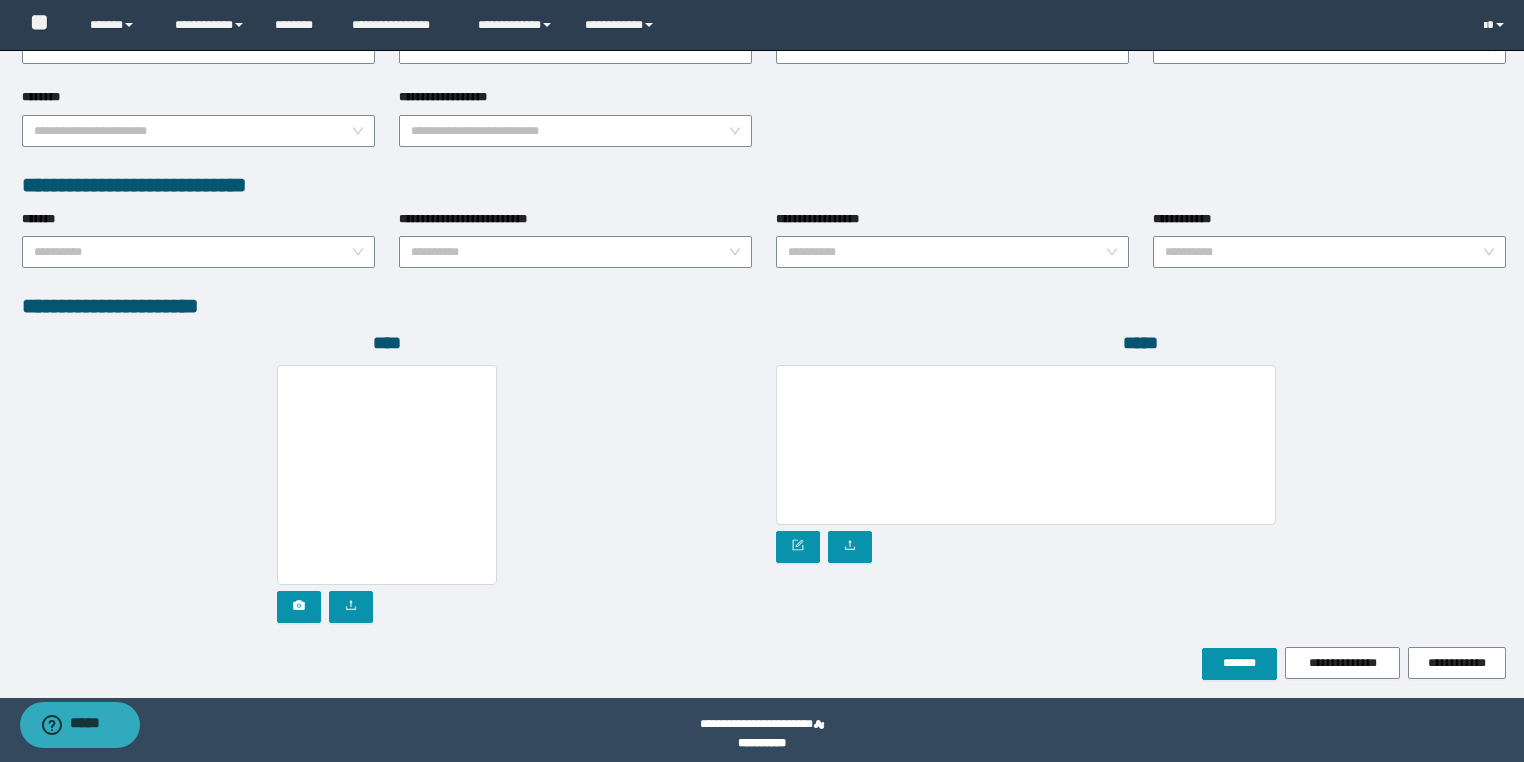 scroll, scrollTop: 939, scrollLeft: 0, axis: vertical 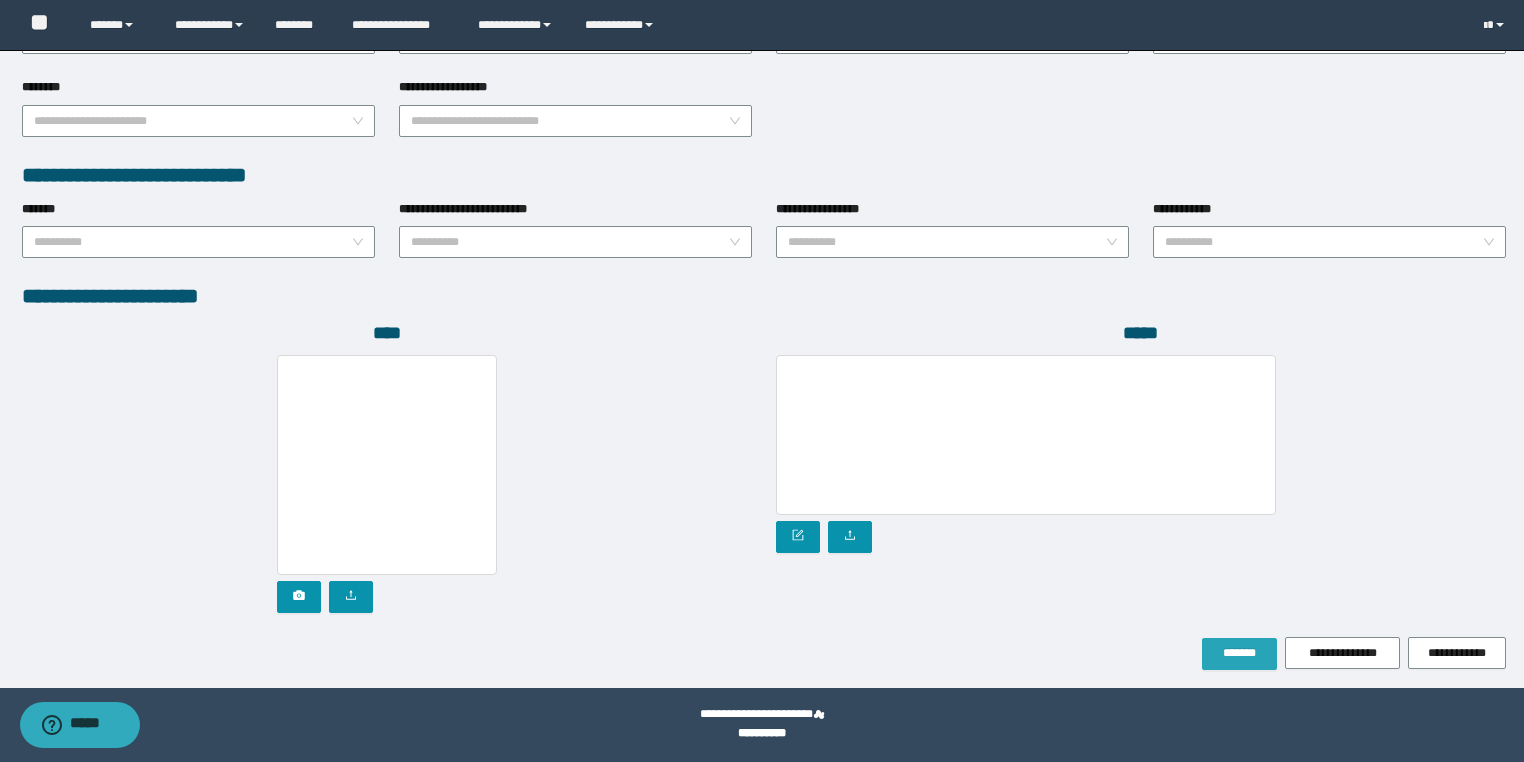 type on "******" 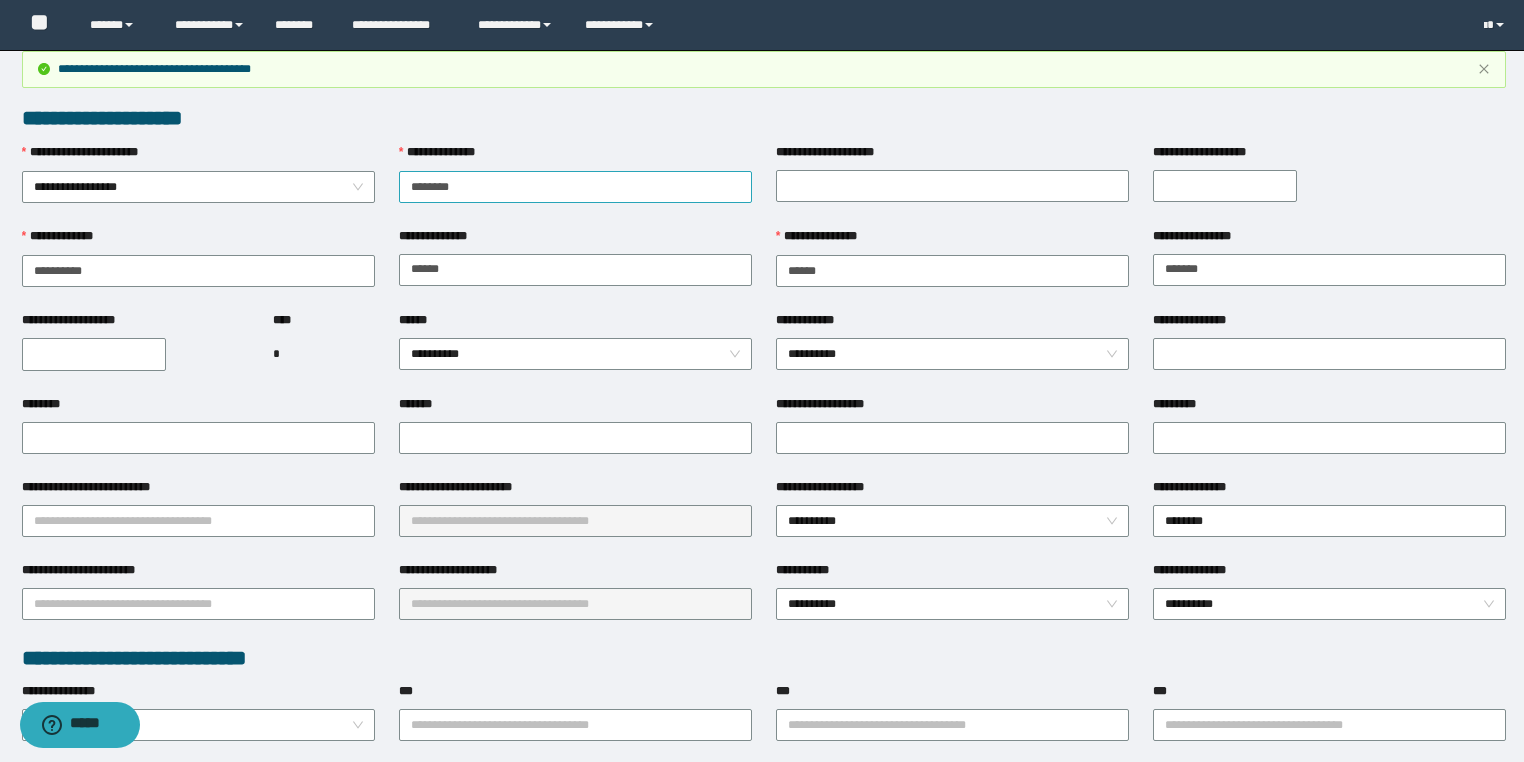 scroll, scrollTop: 0, scrollLeft: 0, axis: both 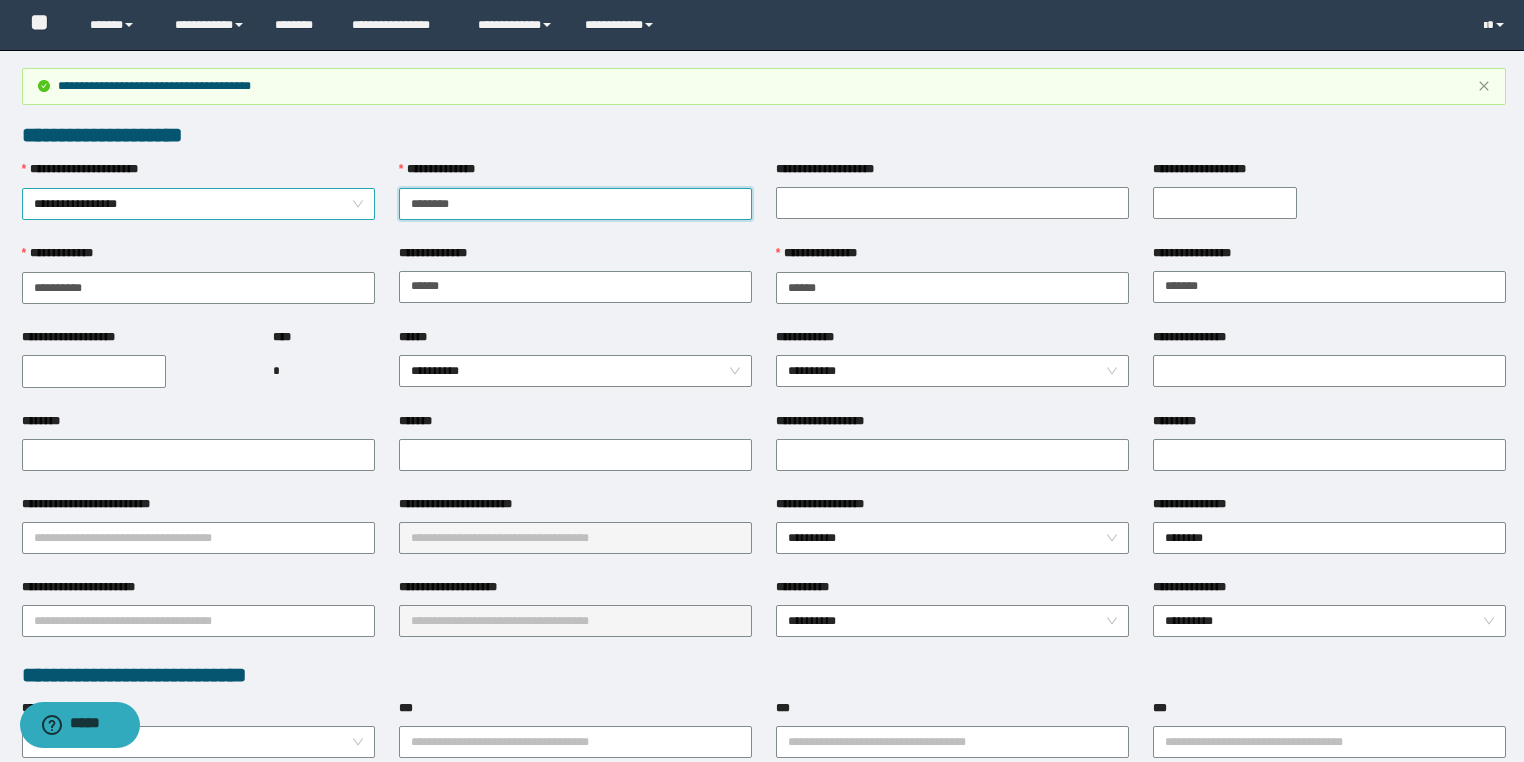 drag, startPoint x: 490, startPoint y: 200, endPoint x: 332, endPoint y: 190, distance: 158.31615 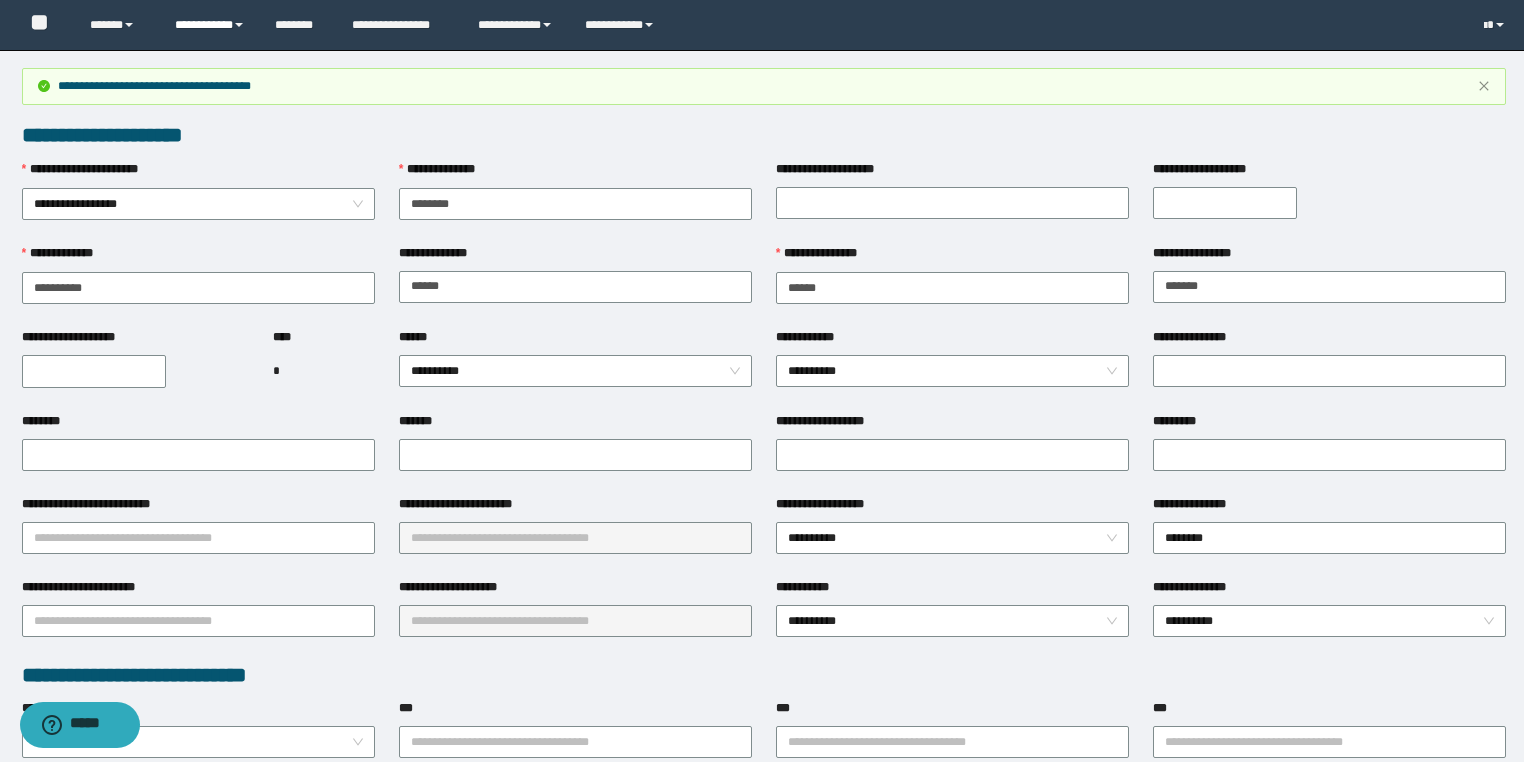 click on "**********" at bounding box center [210, 25] 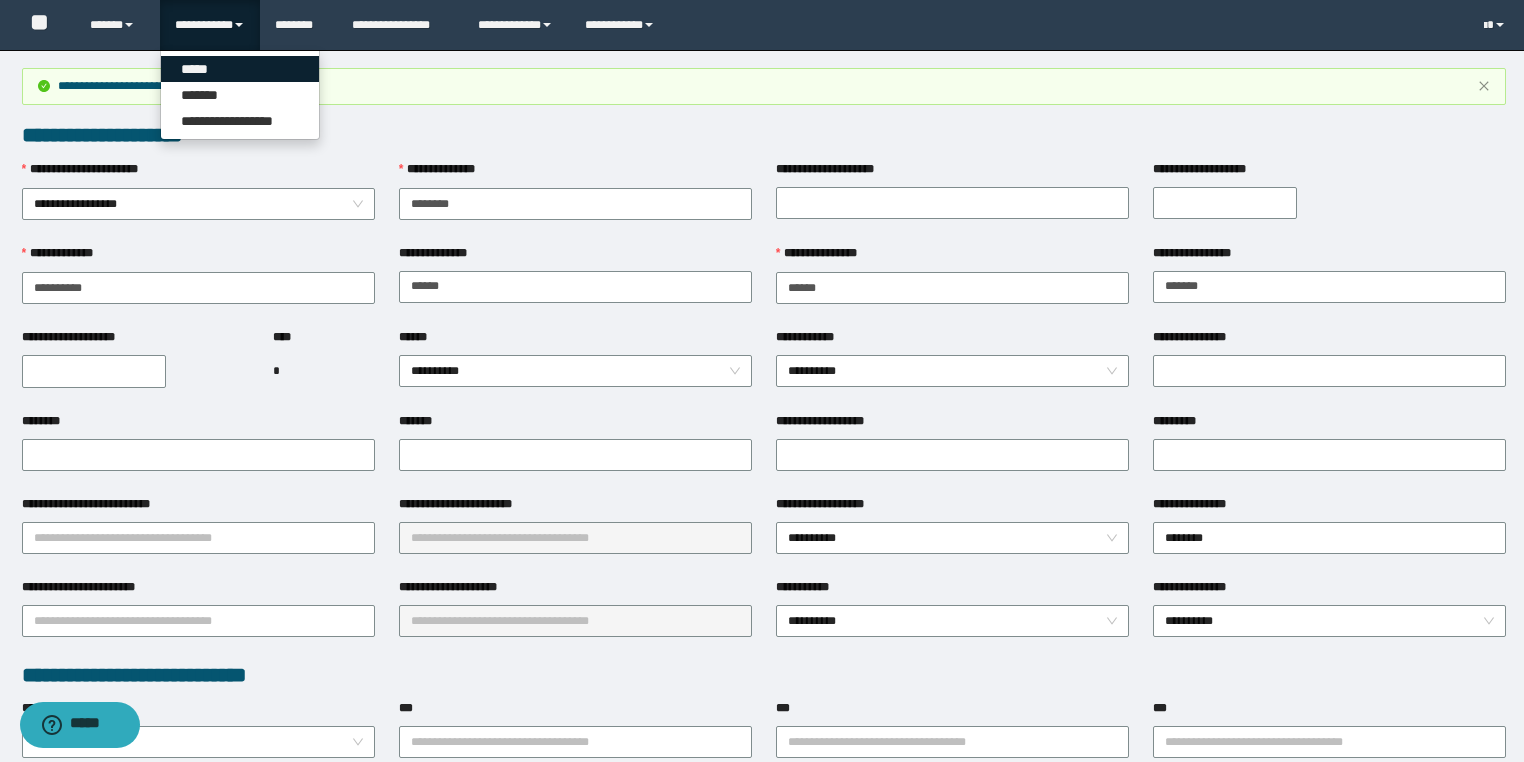 click on "*****" at bounding box center (240, 69) 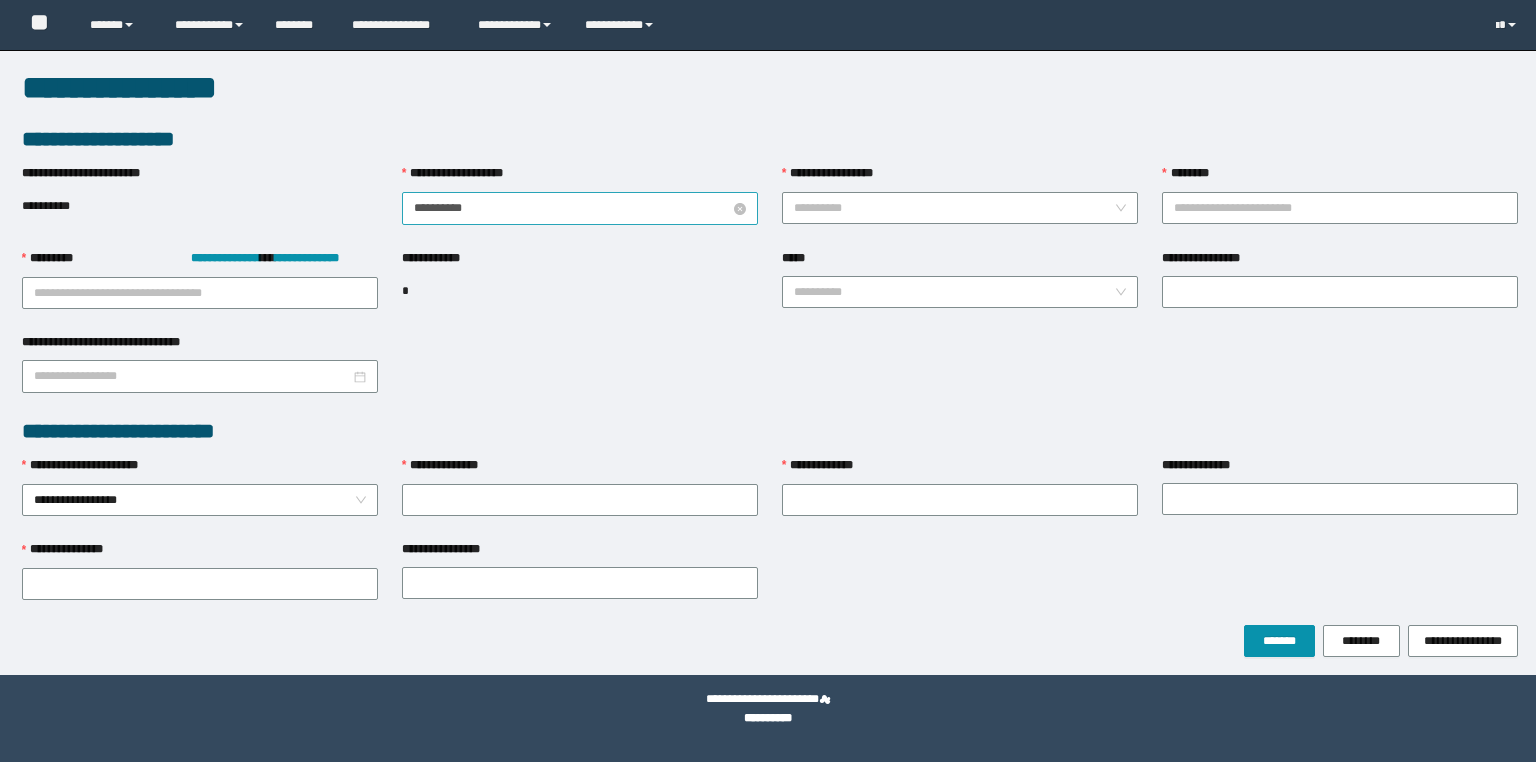 scroll, scrollTop: 0, scrollLeft: 0, axis: both 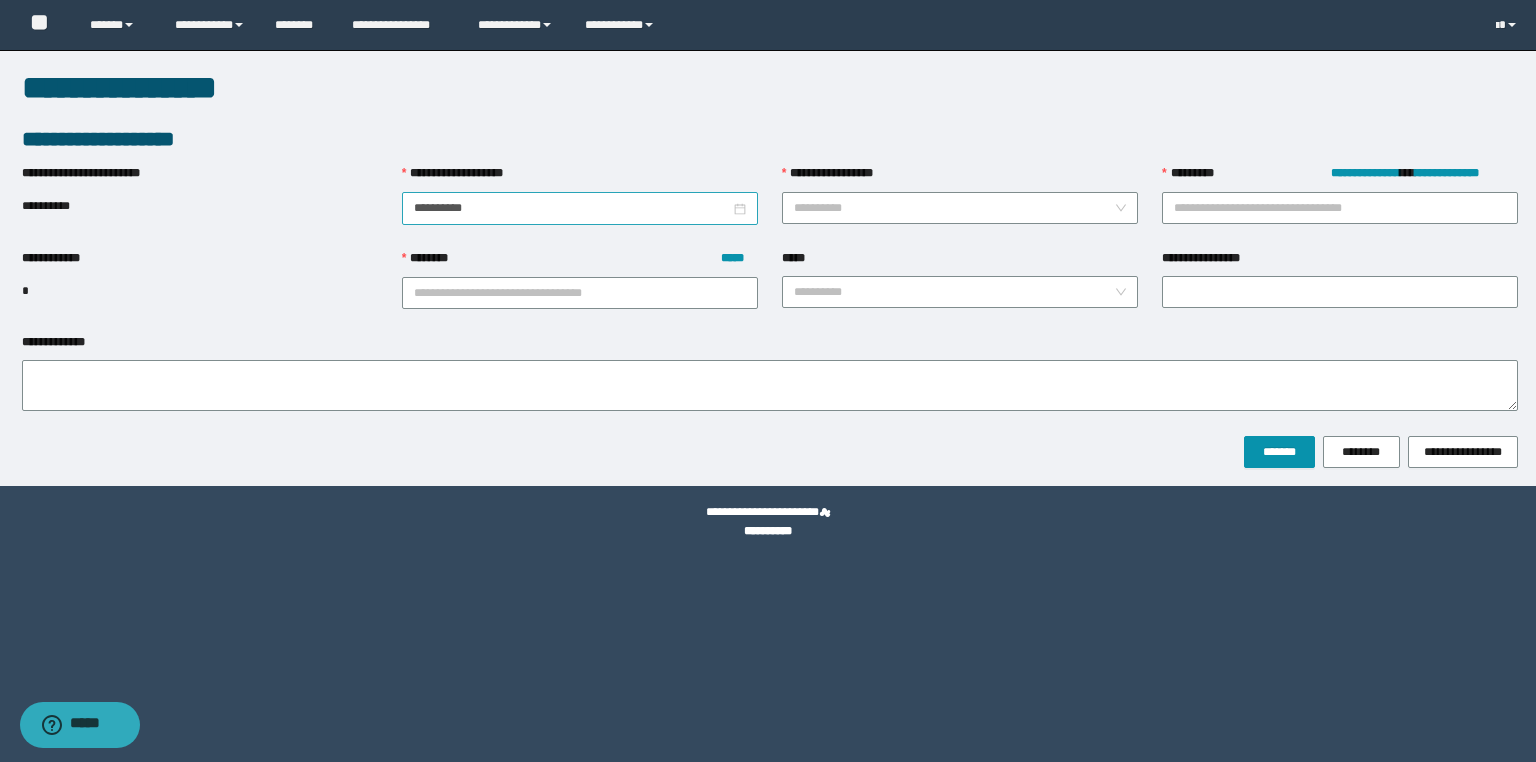 drag, startPoint x: 490, startPoint y: 208, endPoint x: 486, endPoint y: 220, distance: 12.649111 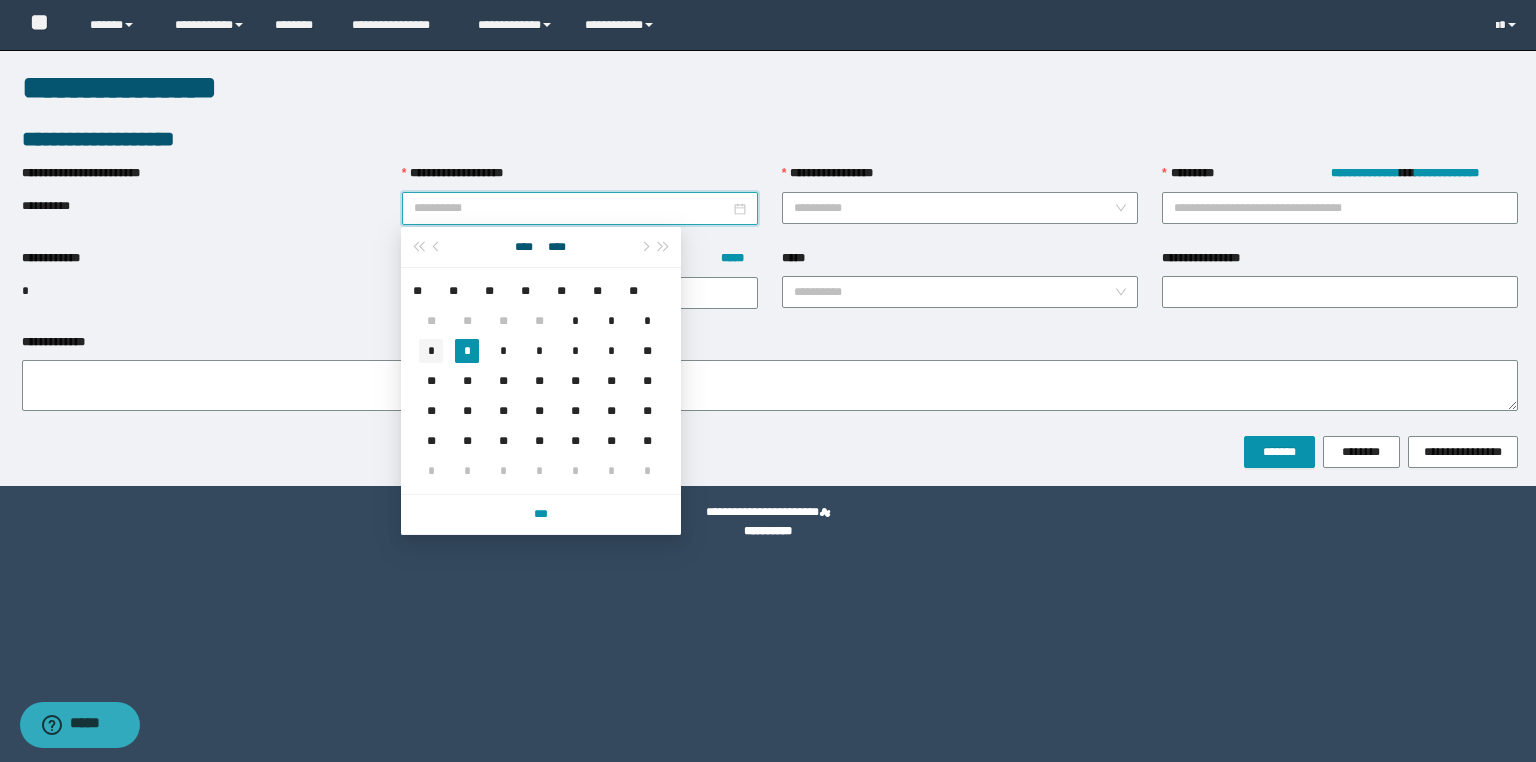 type on "**********" 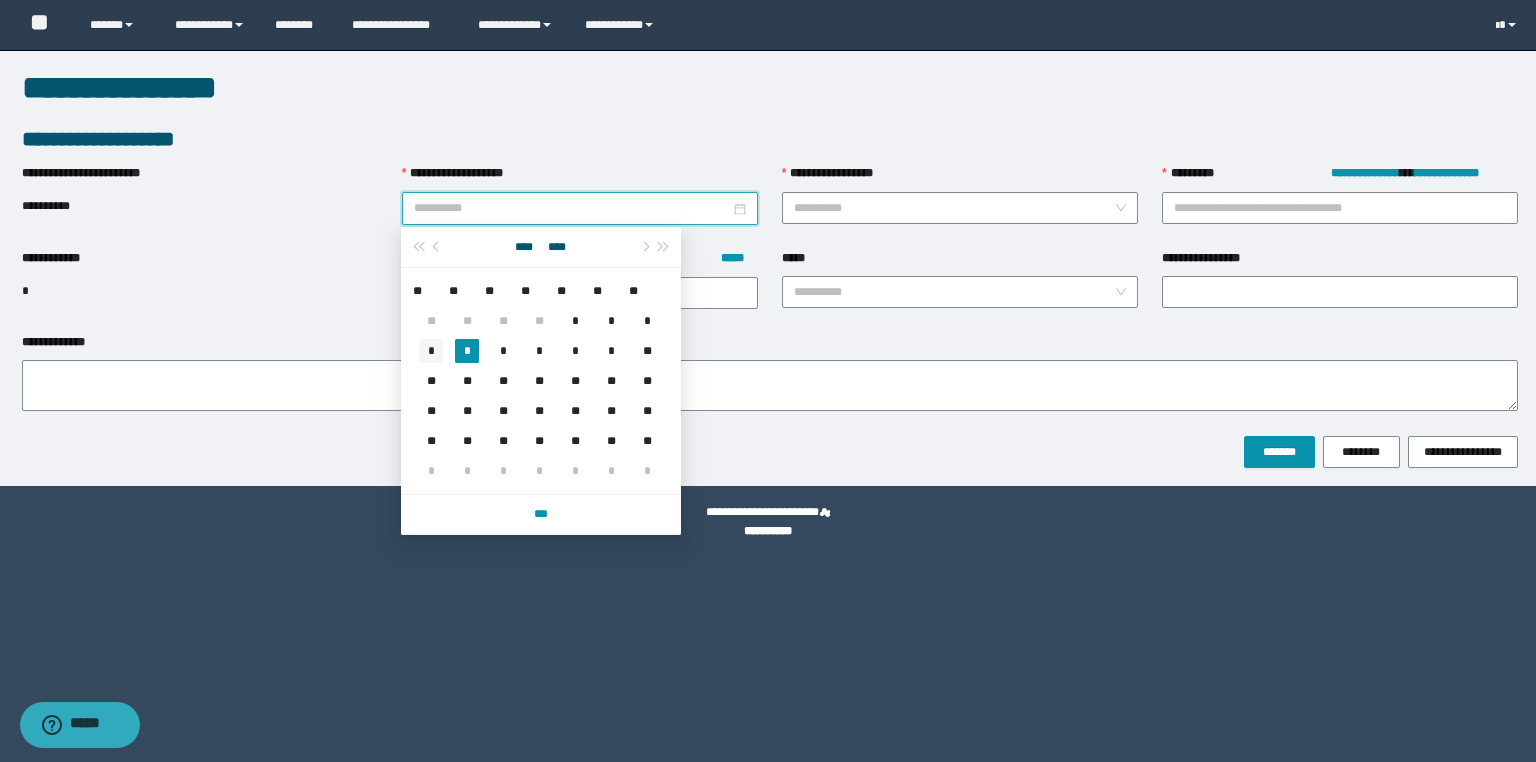 click on "*" at bounding box center [431, 351] 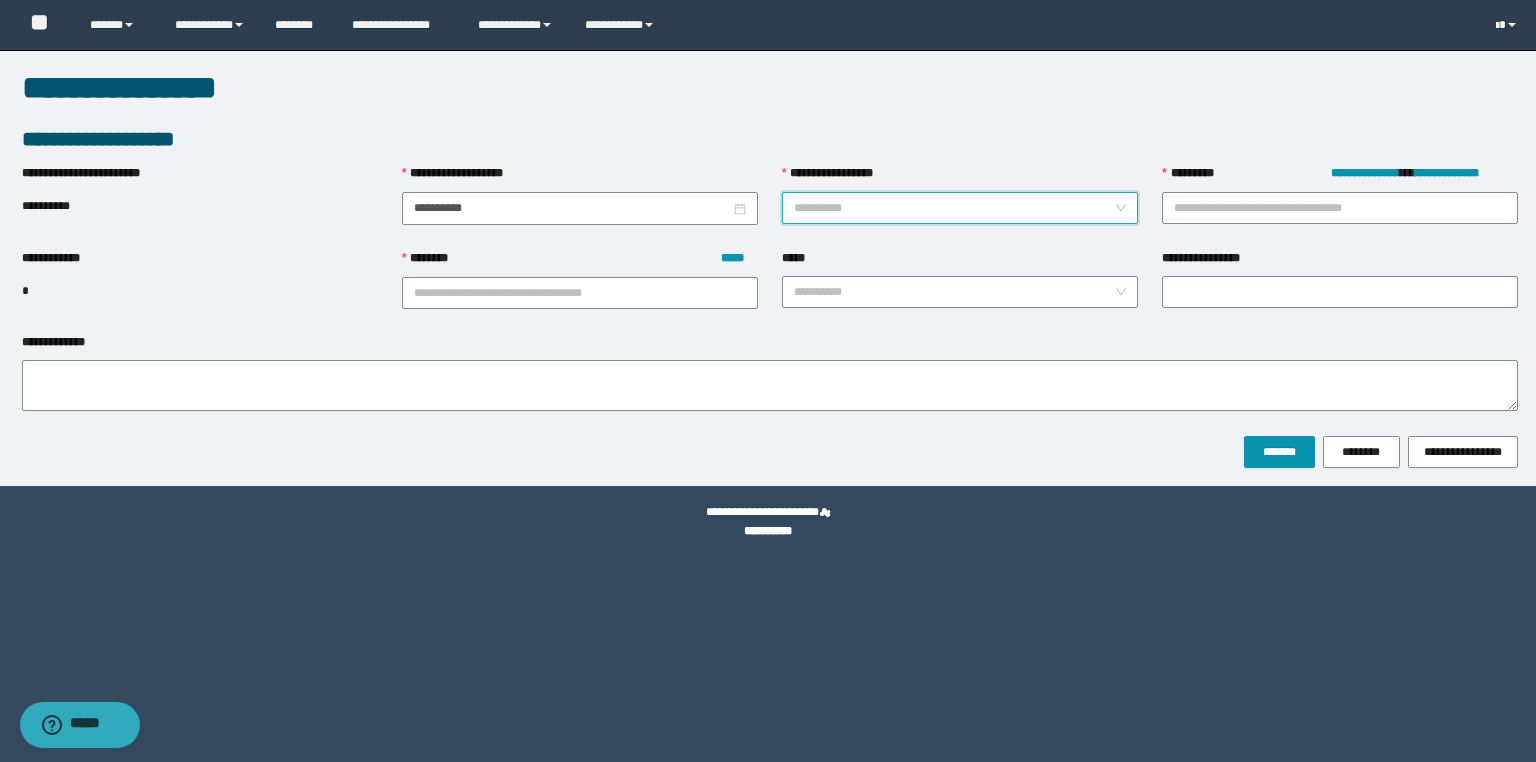 click on "**********" at bounding box center [954, 208] 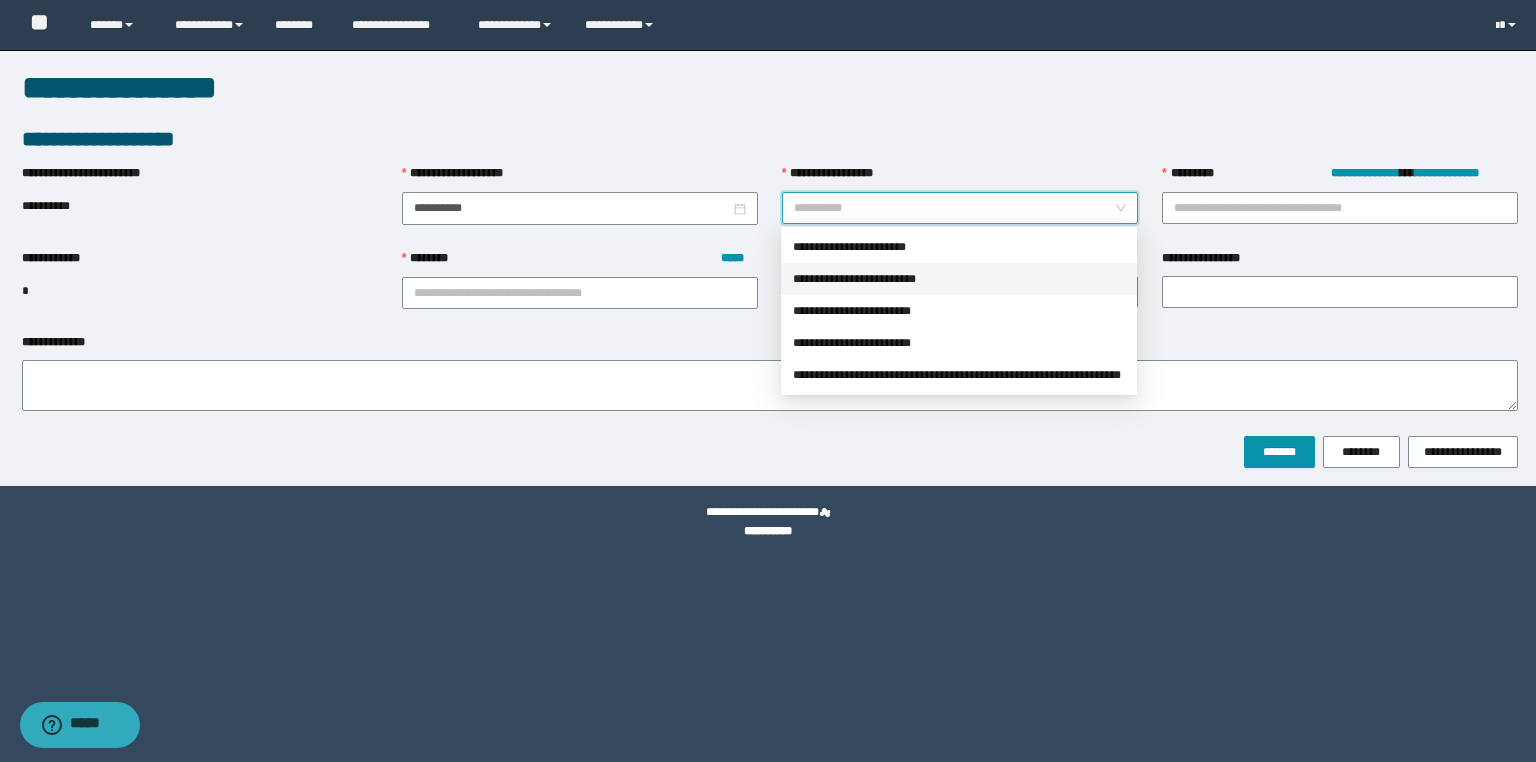 click on "**********" at bounding box center [959, 279] 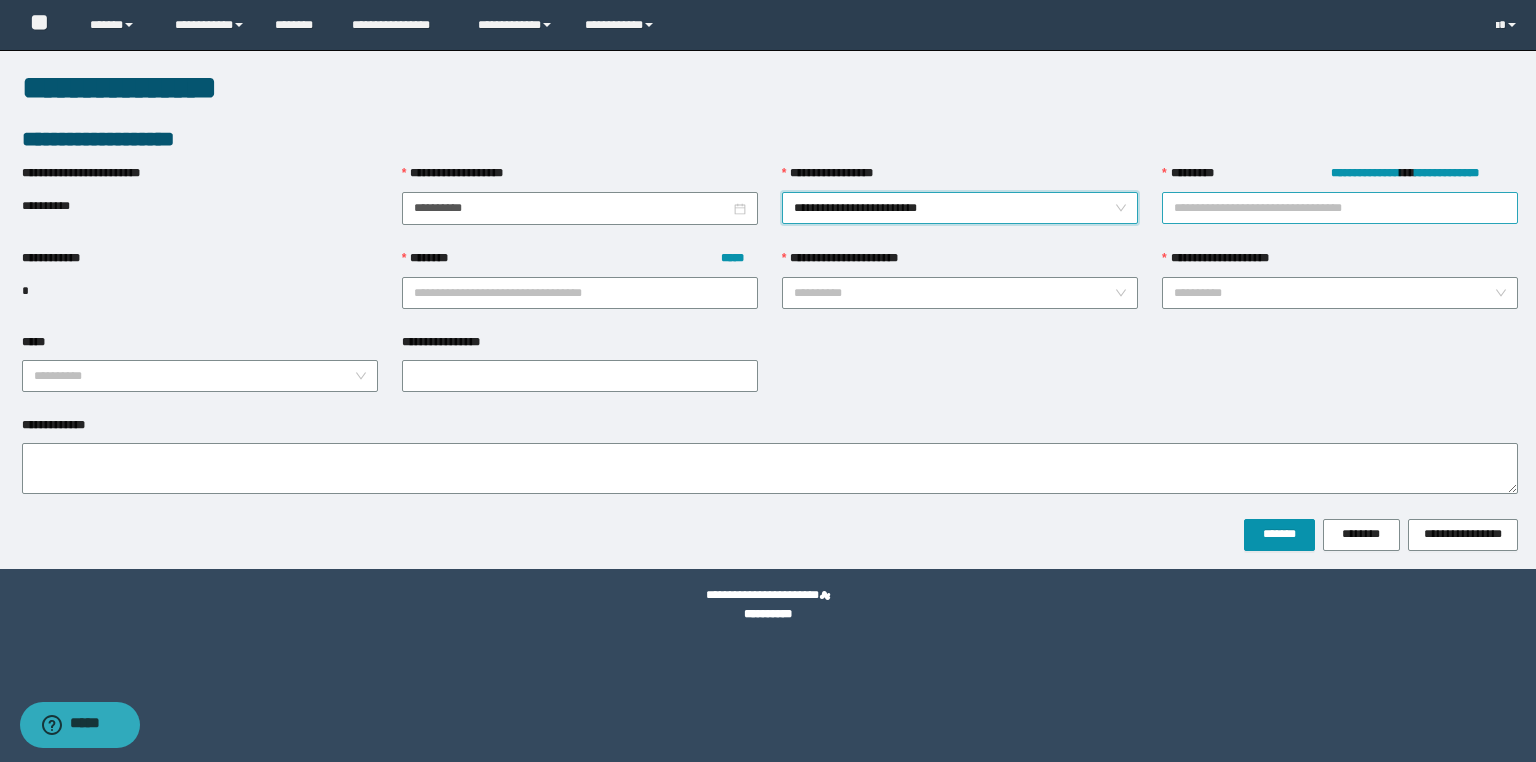 click on "**********" at bounding box center (1340, 208) 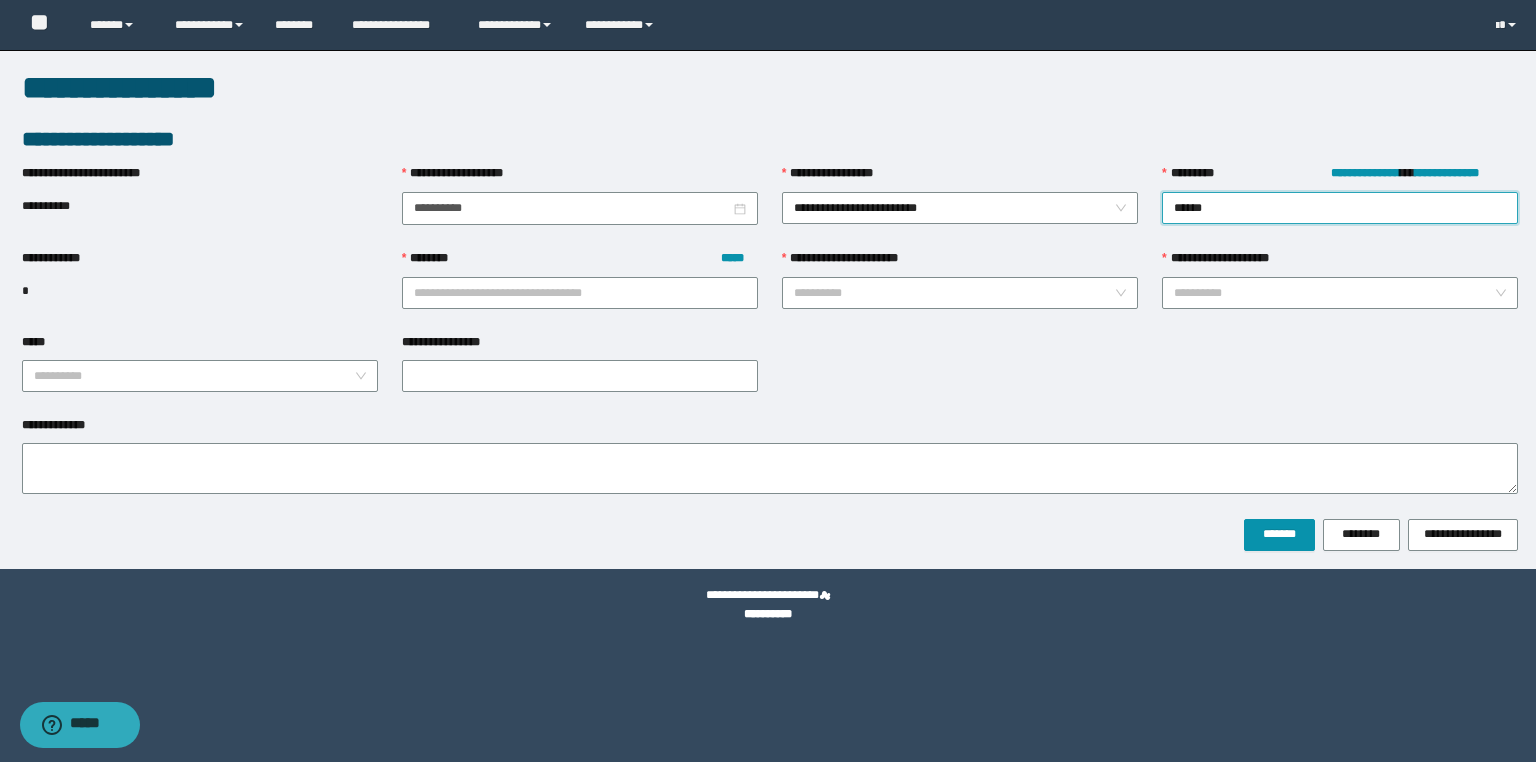 drag, startPoint x: 1185, startPoint y: 208, endPoint x: 1165, endPoint y: 364, distance: 157.27682 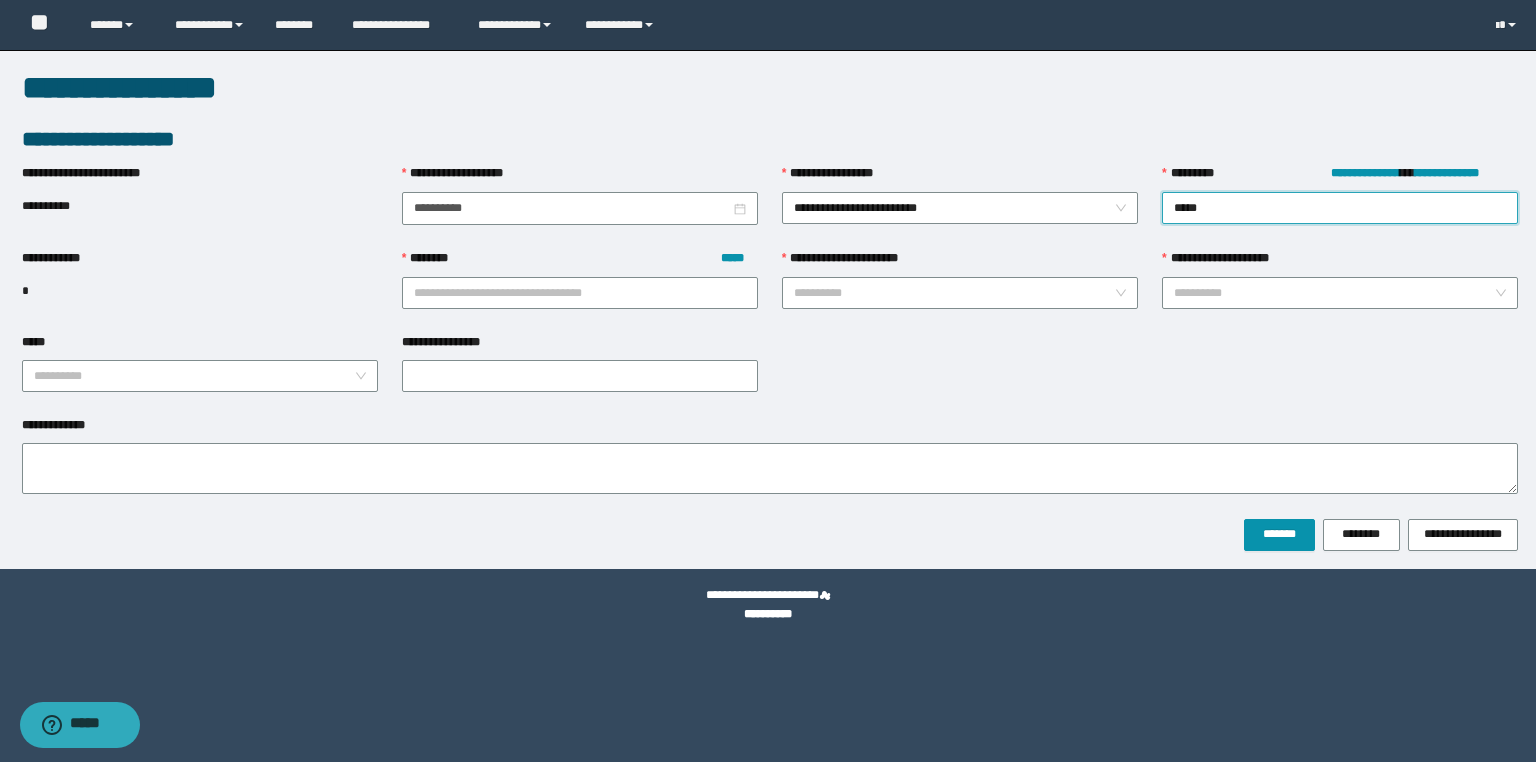 type on "******" 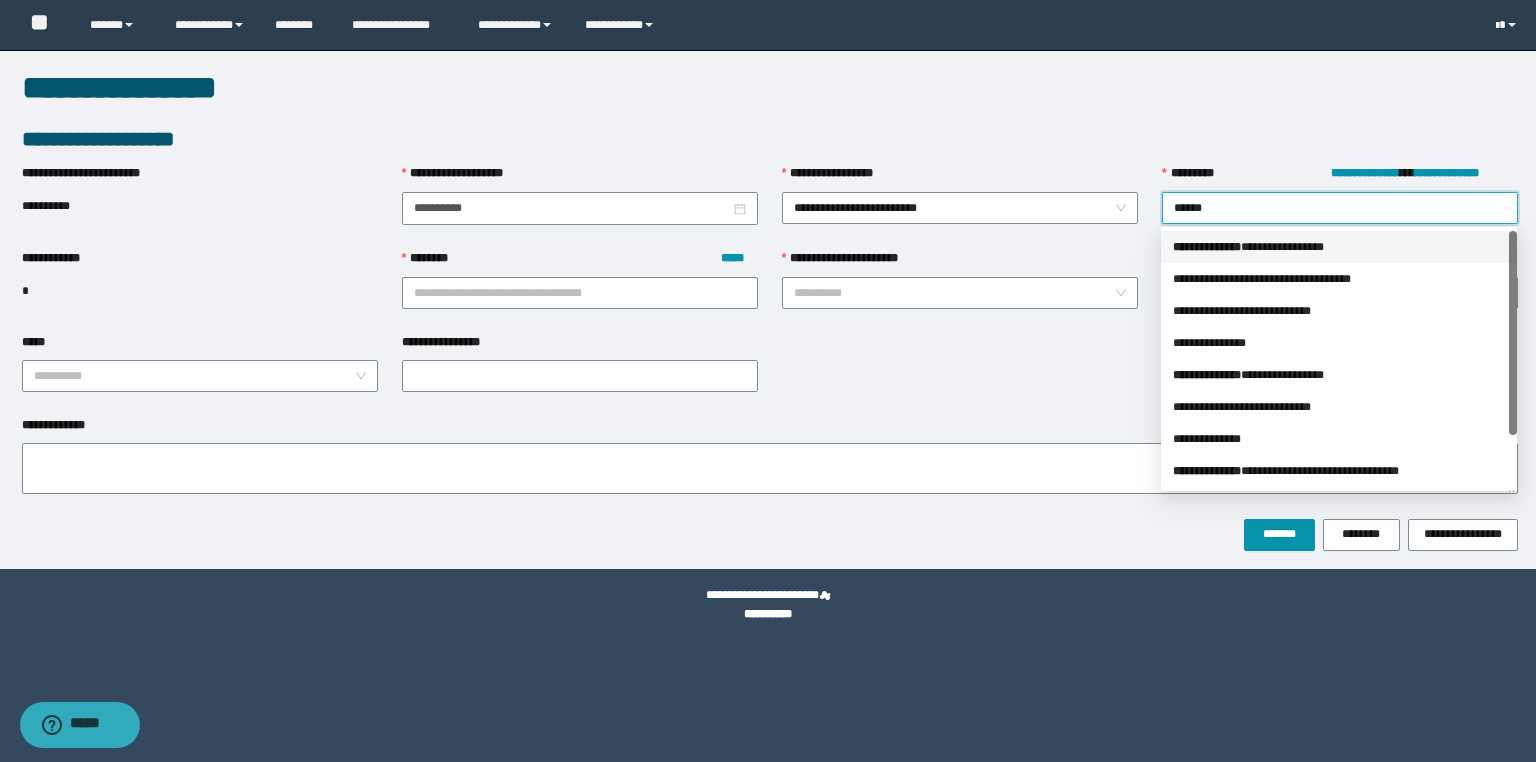 click on "**********" at bounding box center (1339, 247) 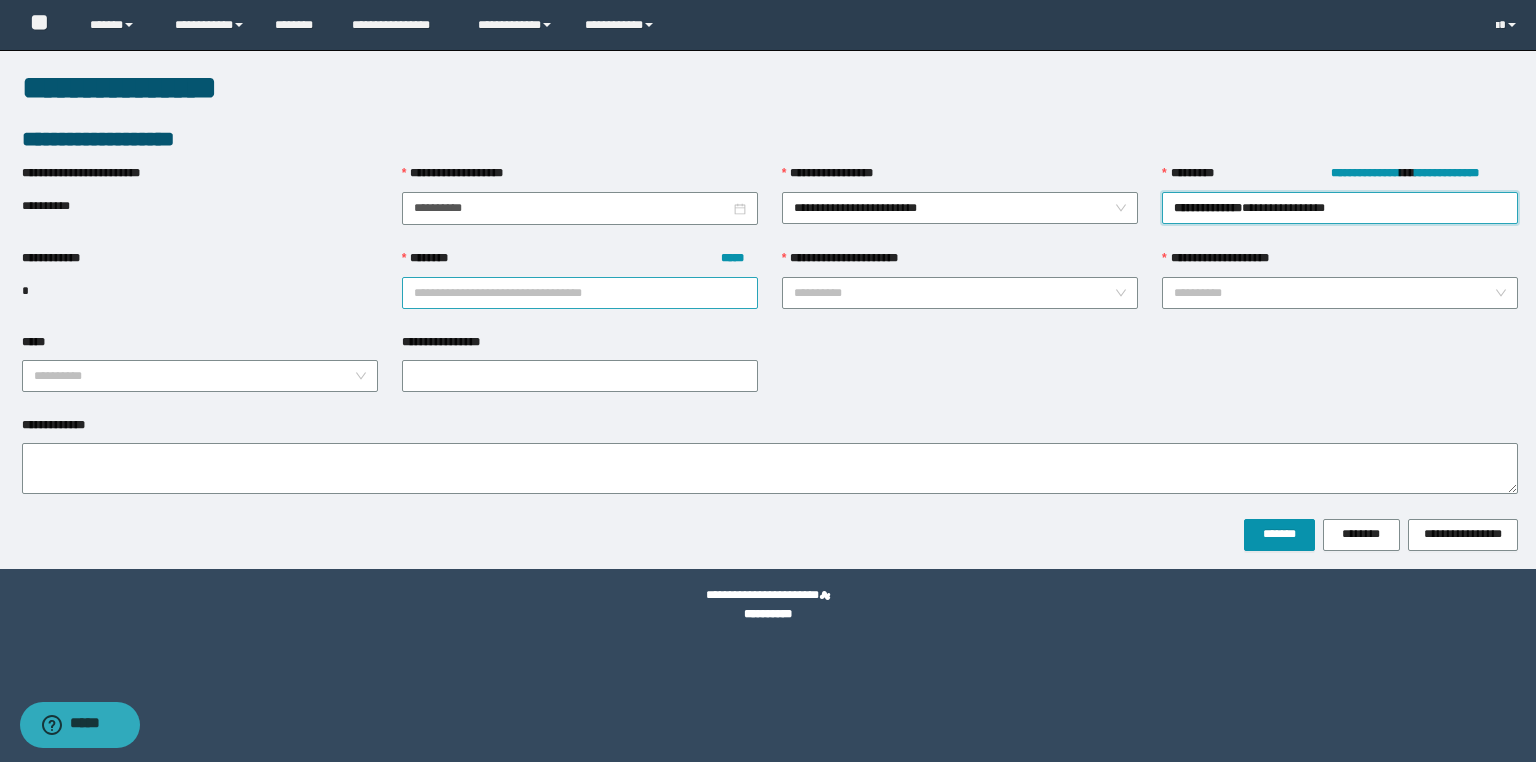 click on "******** *****" at bounding box center [580, 293] 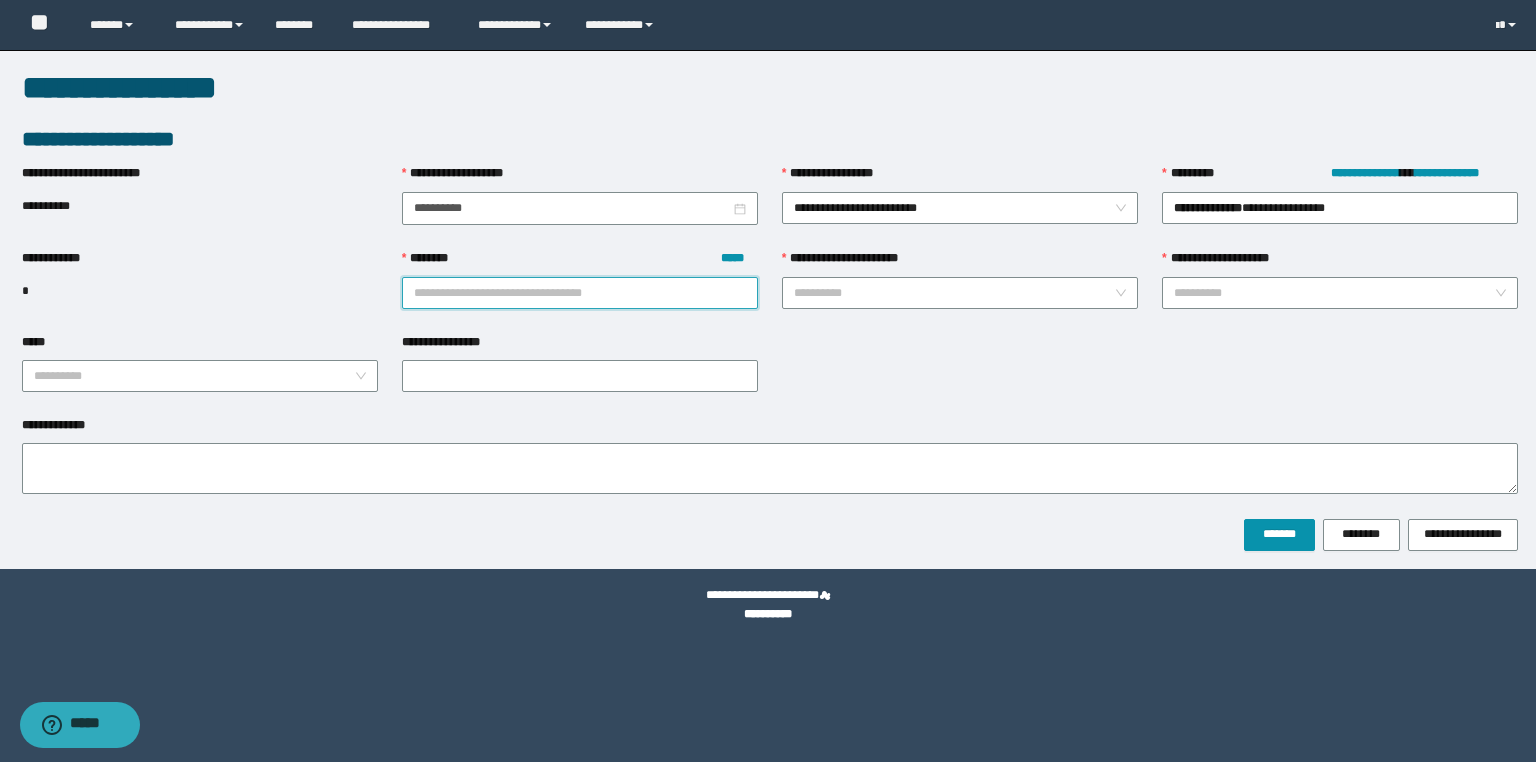 paste on "********" 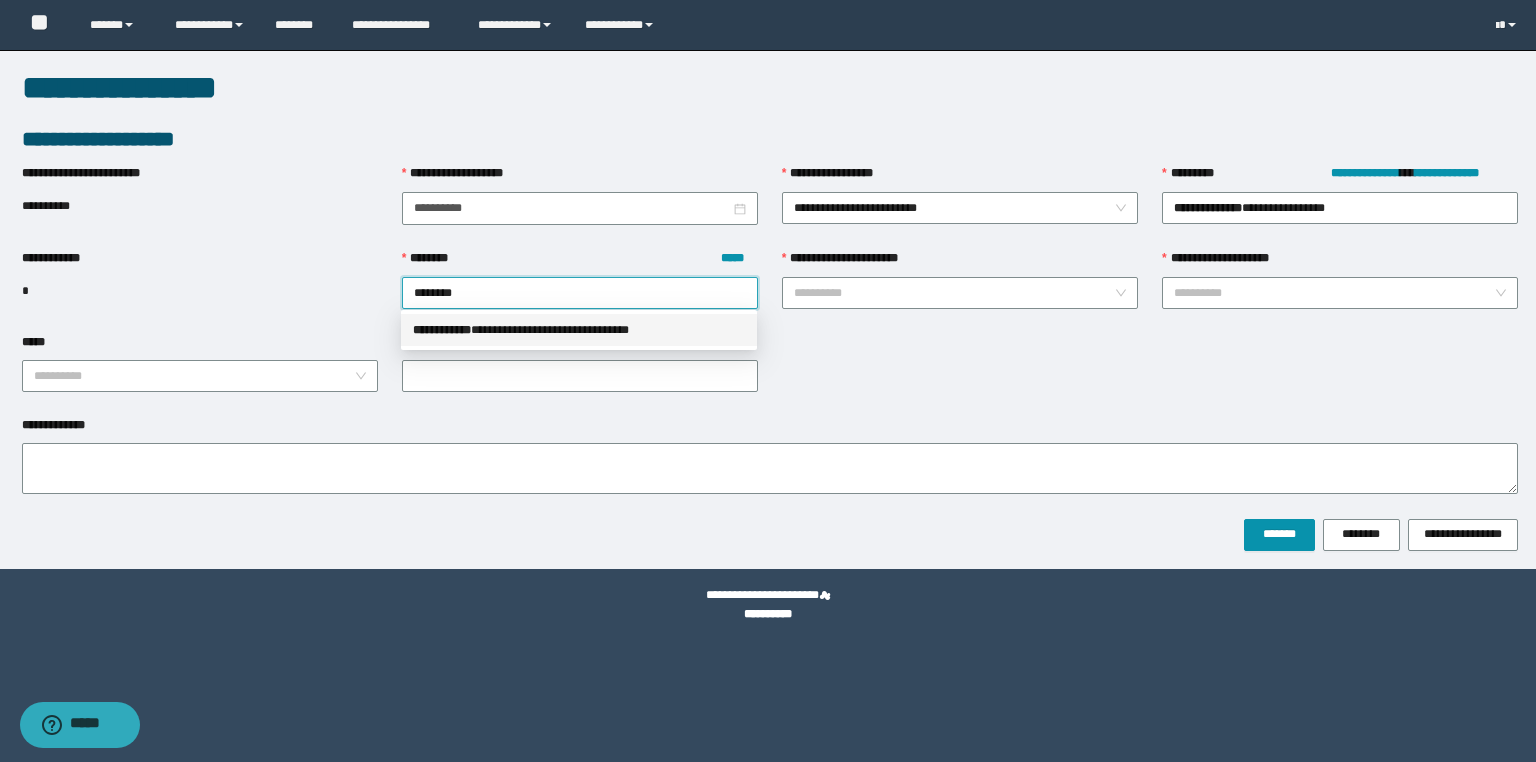 drag, startPoint x: 571, startPoint y: 320, endPoint x: 725, endPoint y: 319, distance: 154.00325 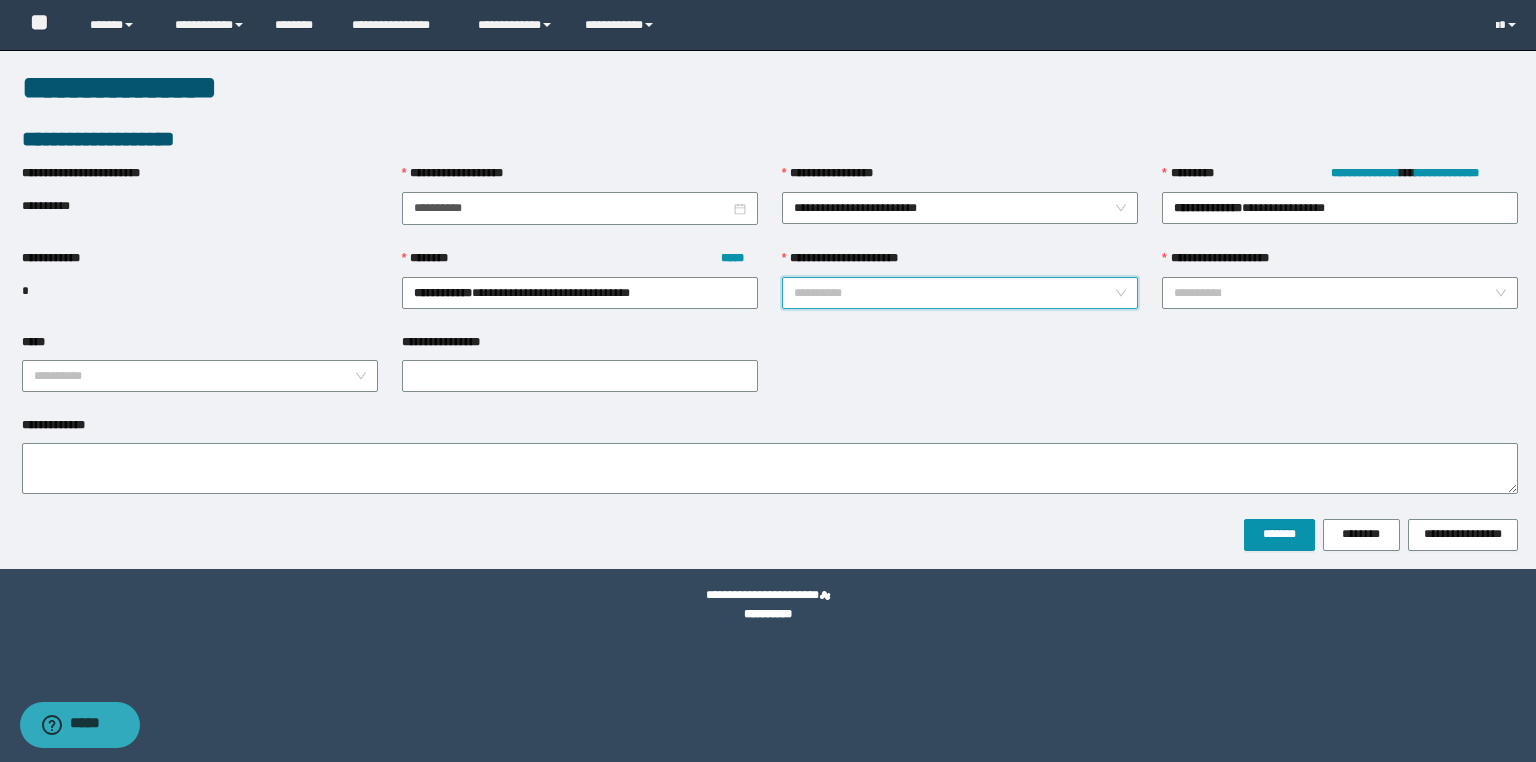click on "**********" at bounding box center (954, 293) 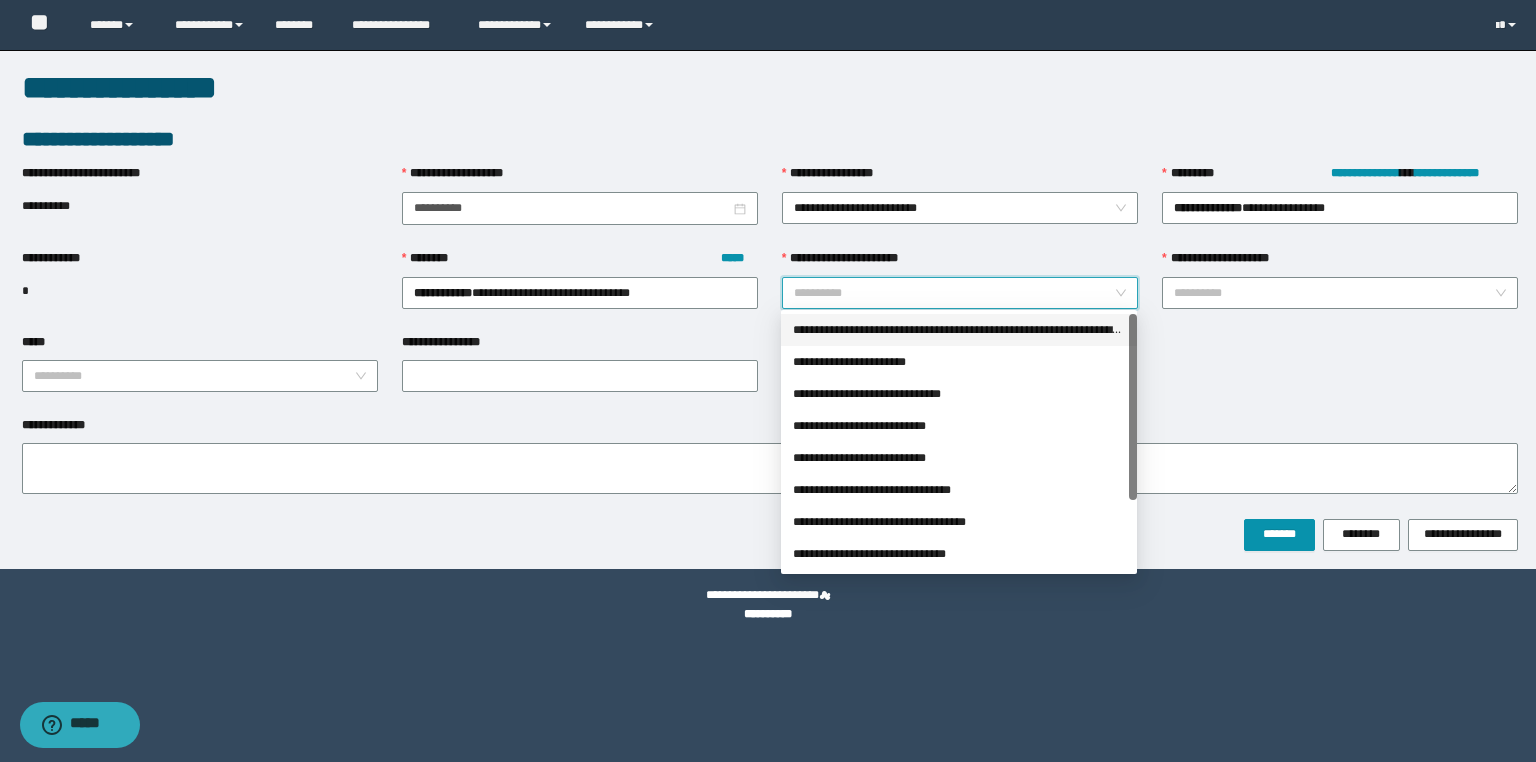 click on "**********" at bounding box center [959, 330] 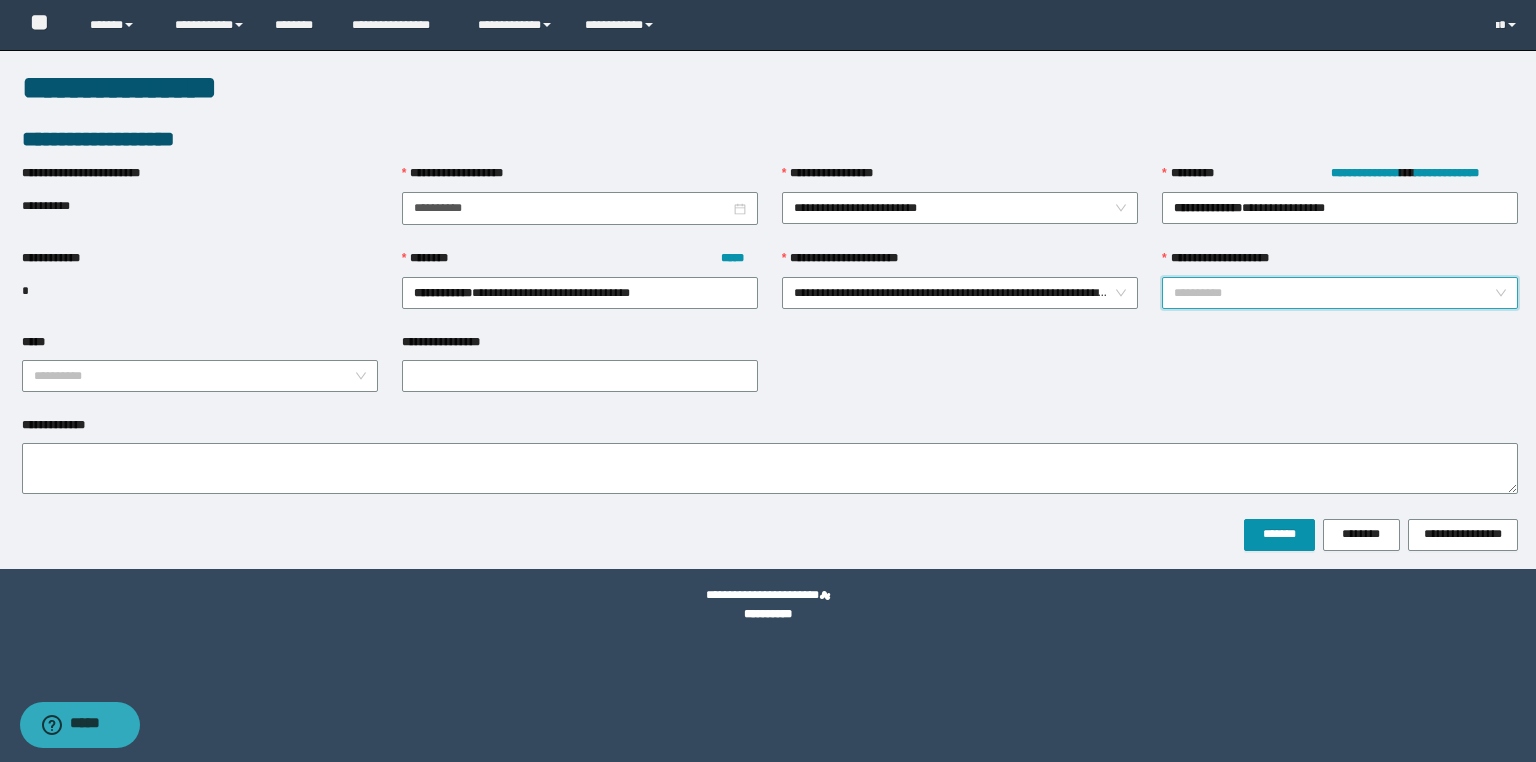 click on "**********" at bounding box center (1334, 293) 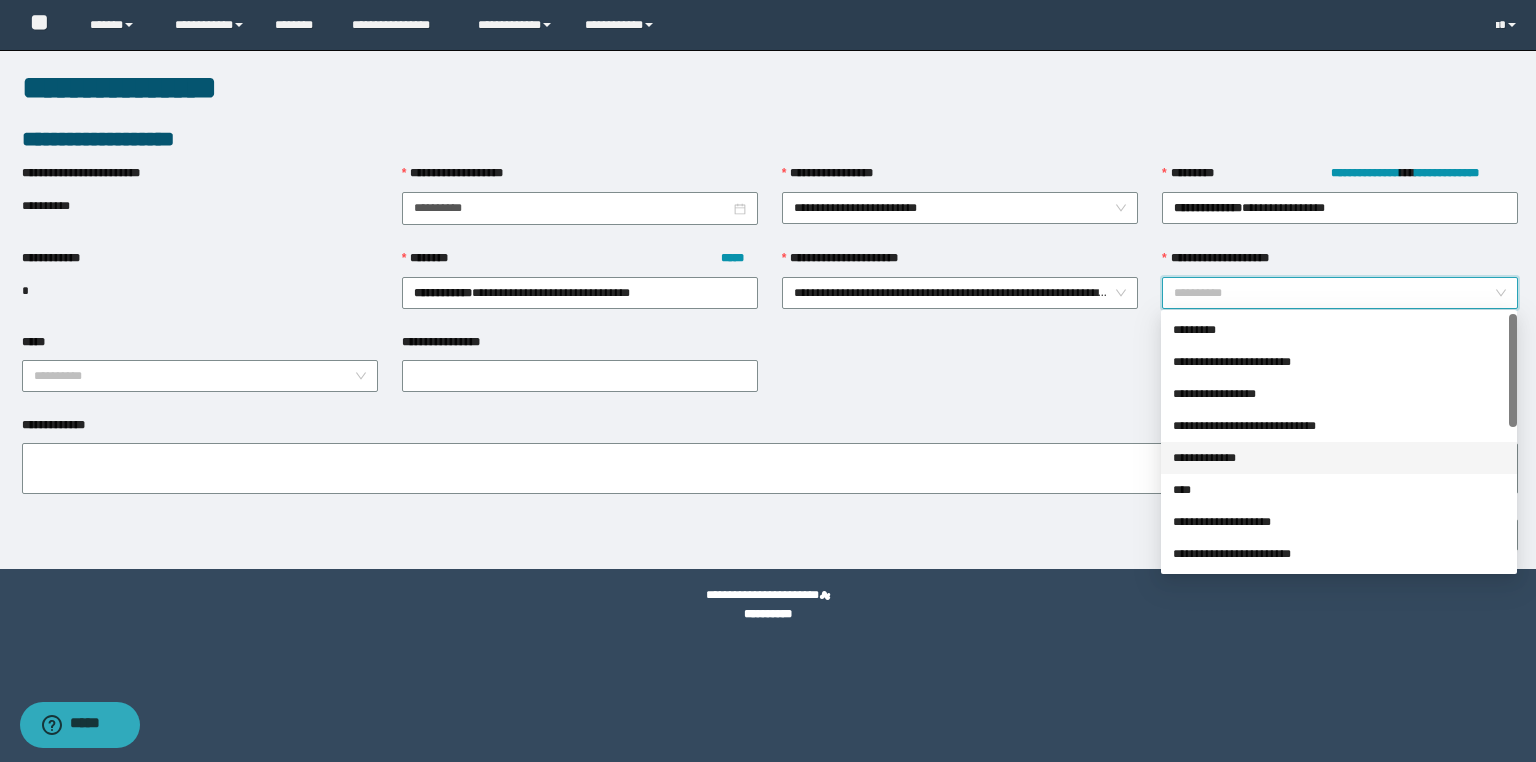click on "**********" at bounding box center [1339, 458] 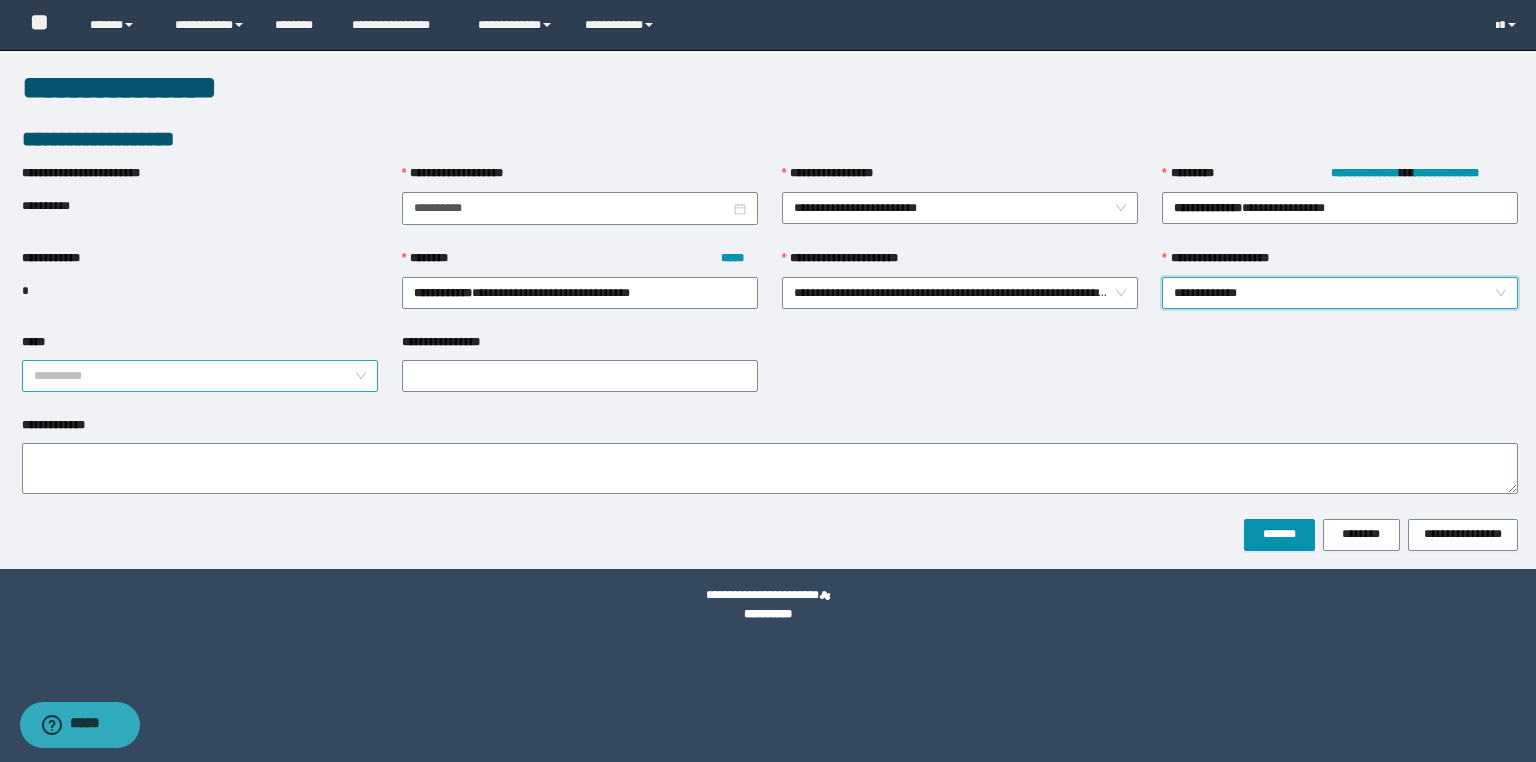 click on "*****" at bounding box center [194, 376] 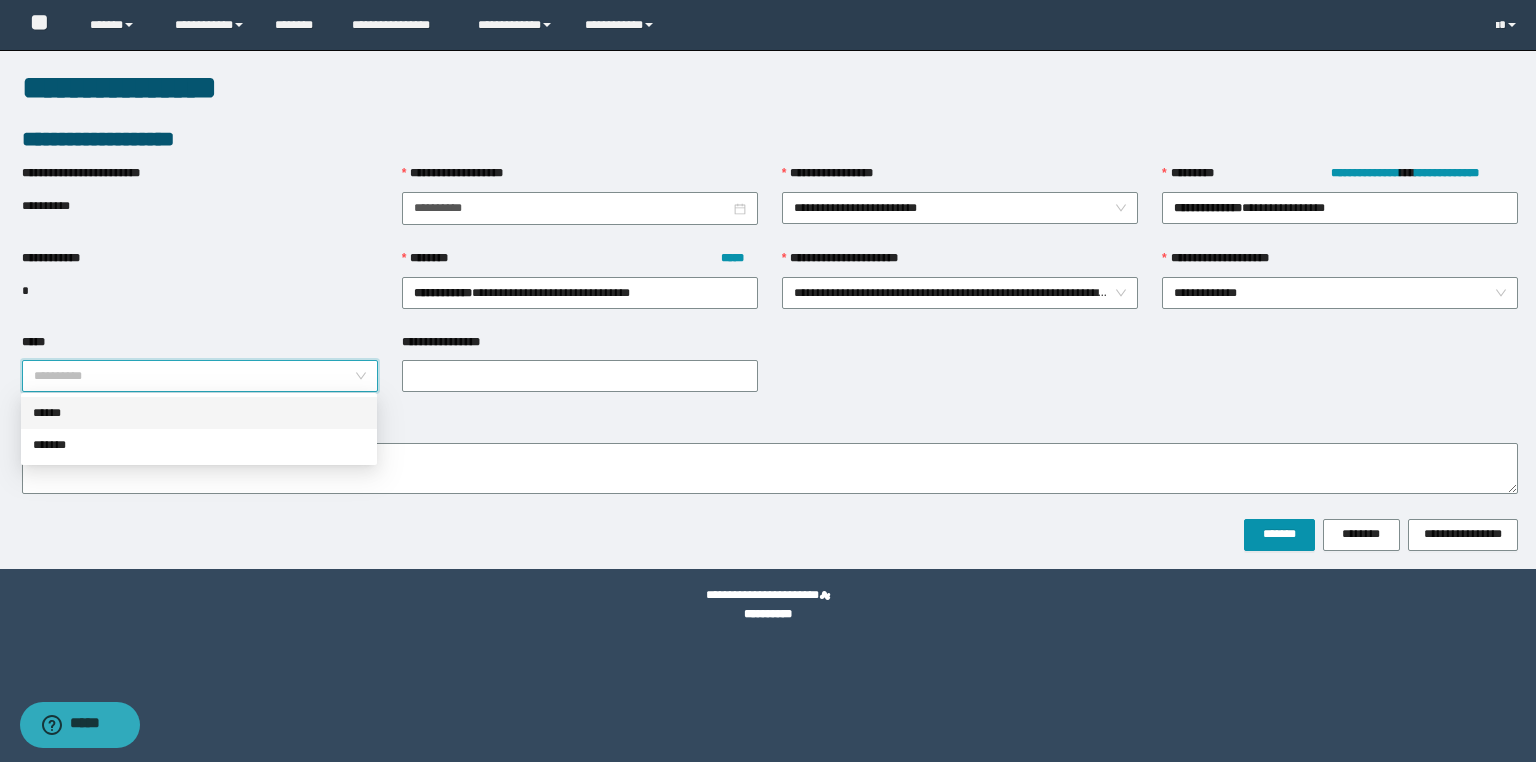 click on "******" at bounding box center (199, 413) 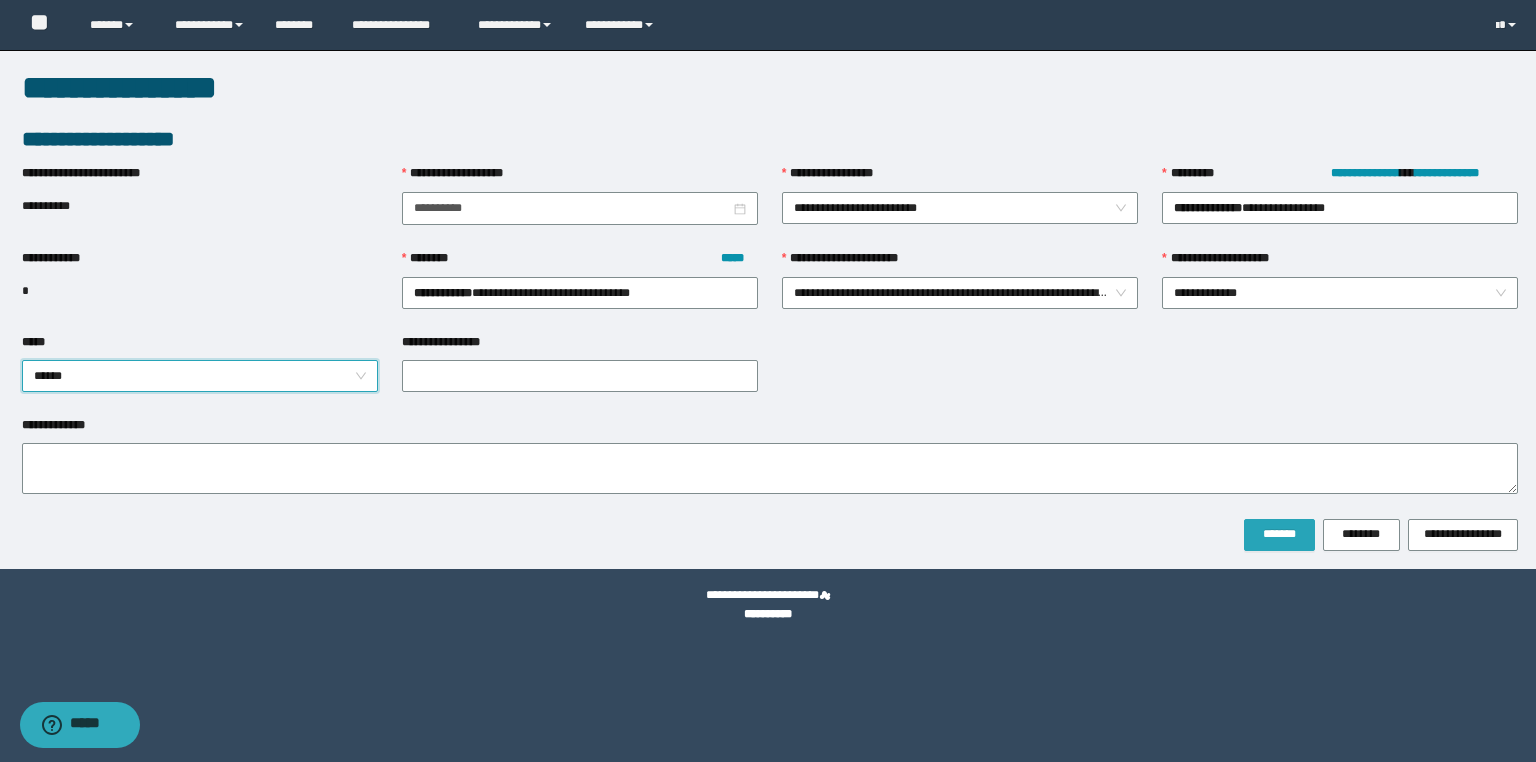 click on "*******" at bounding box center (1279, 534) 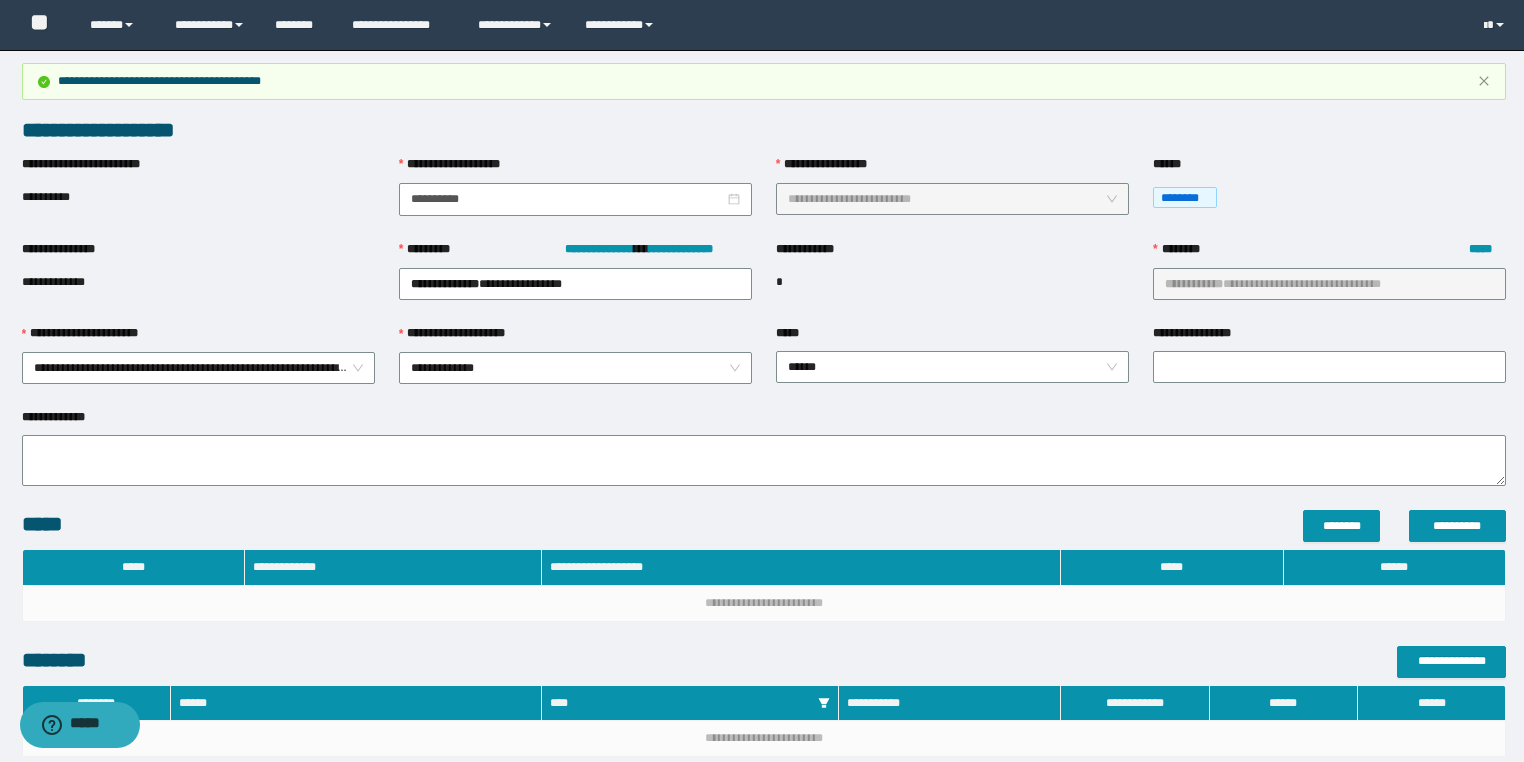scroll, scrollTop: 202, scrollLeft: 0, axis: vertical 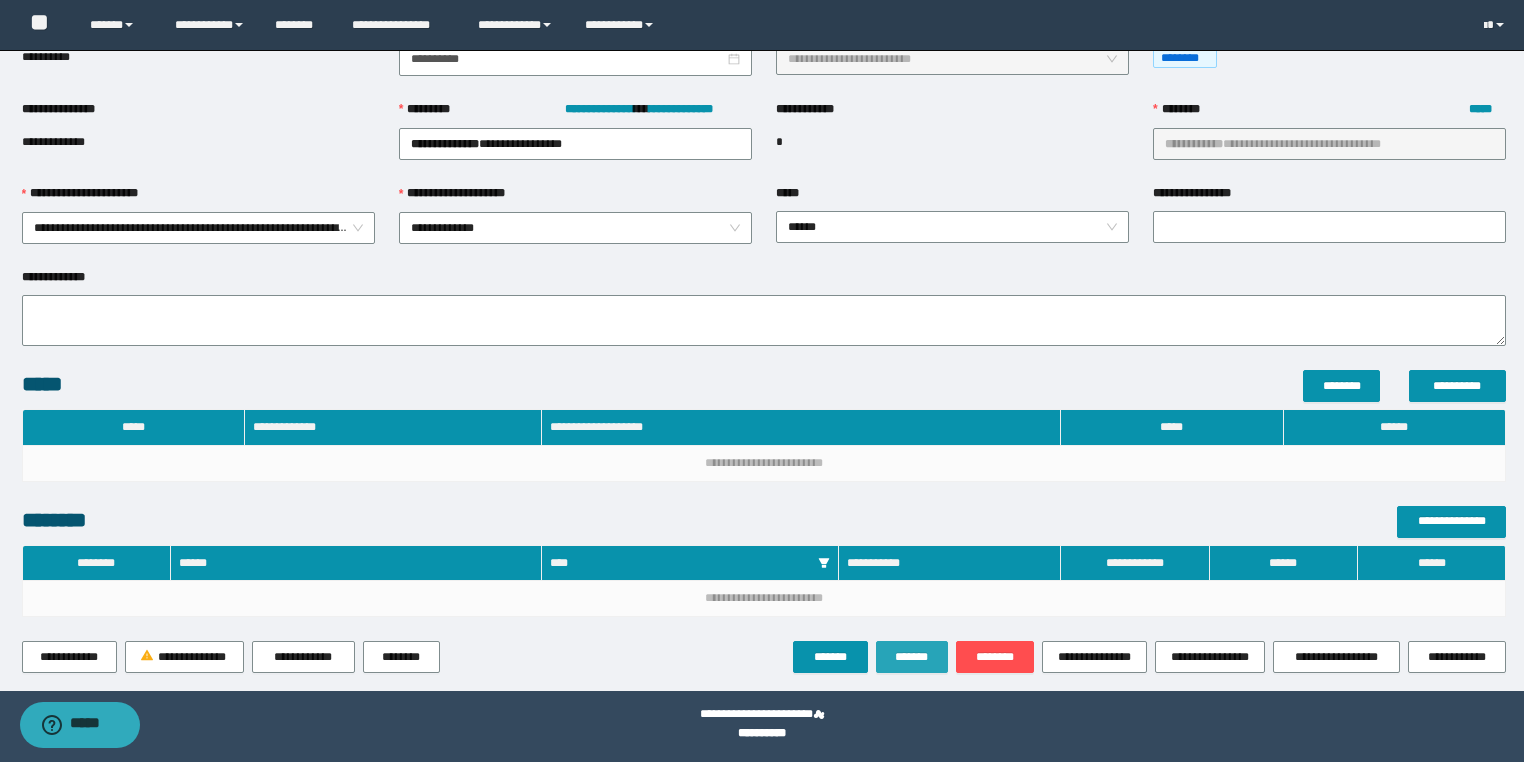 click on "*******" at bounding box center [912, 657] 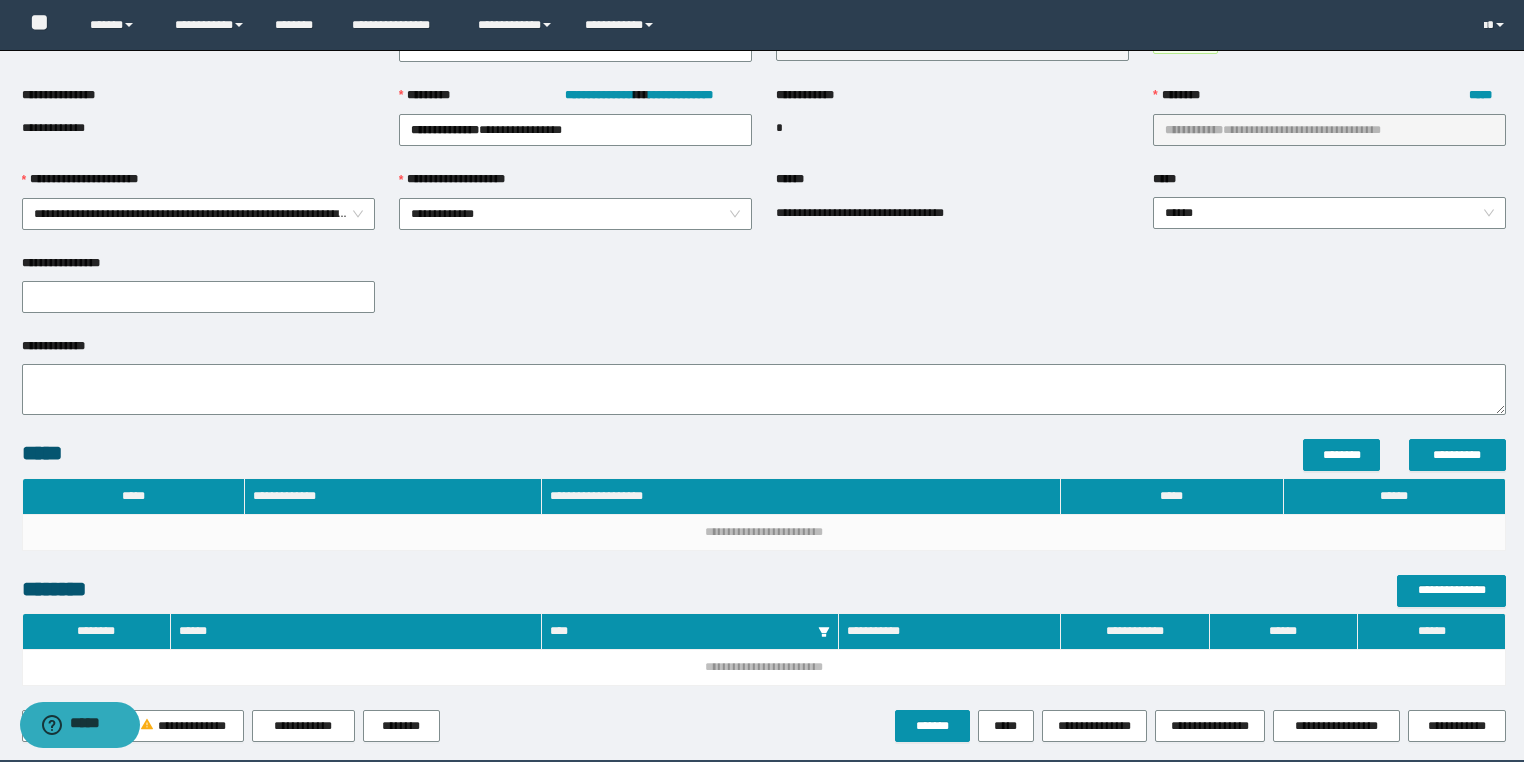 scroll, scrollTop: 285, scrollLeft: 0, axis: vertical 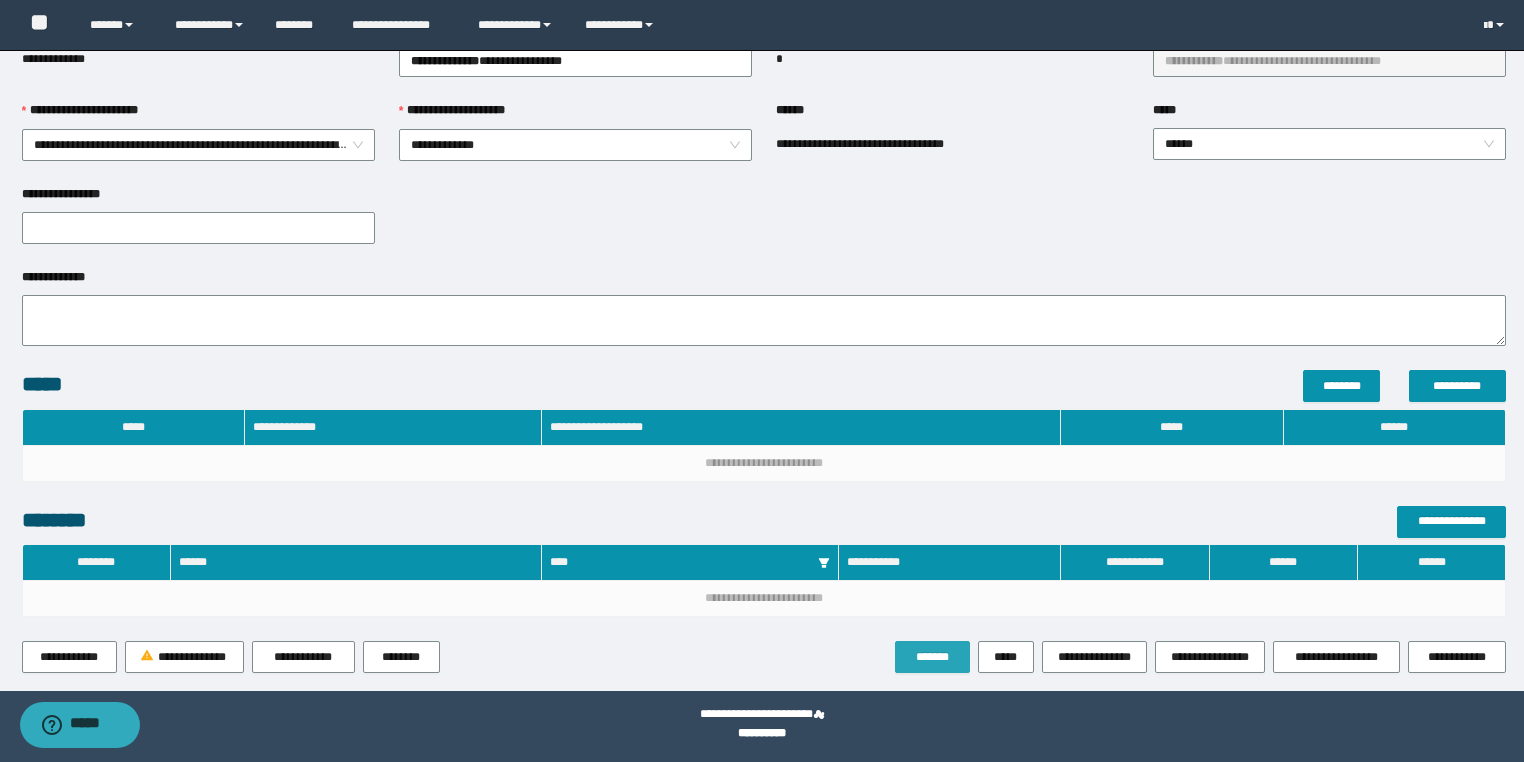 drag, startPoint x: 921, startPoint y: 626, endPoint x: 920, endPoint y: 646, distance: 20.024984 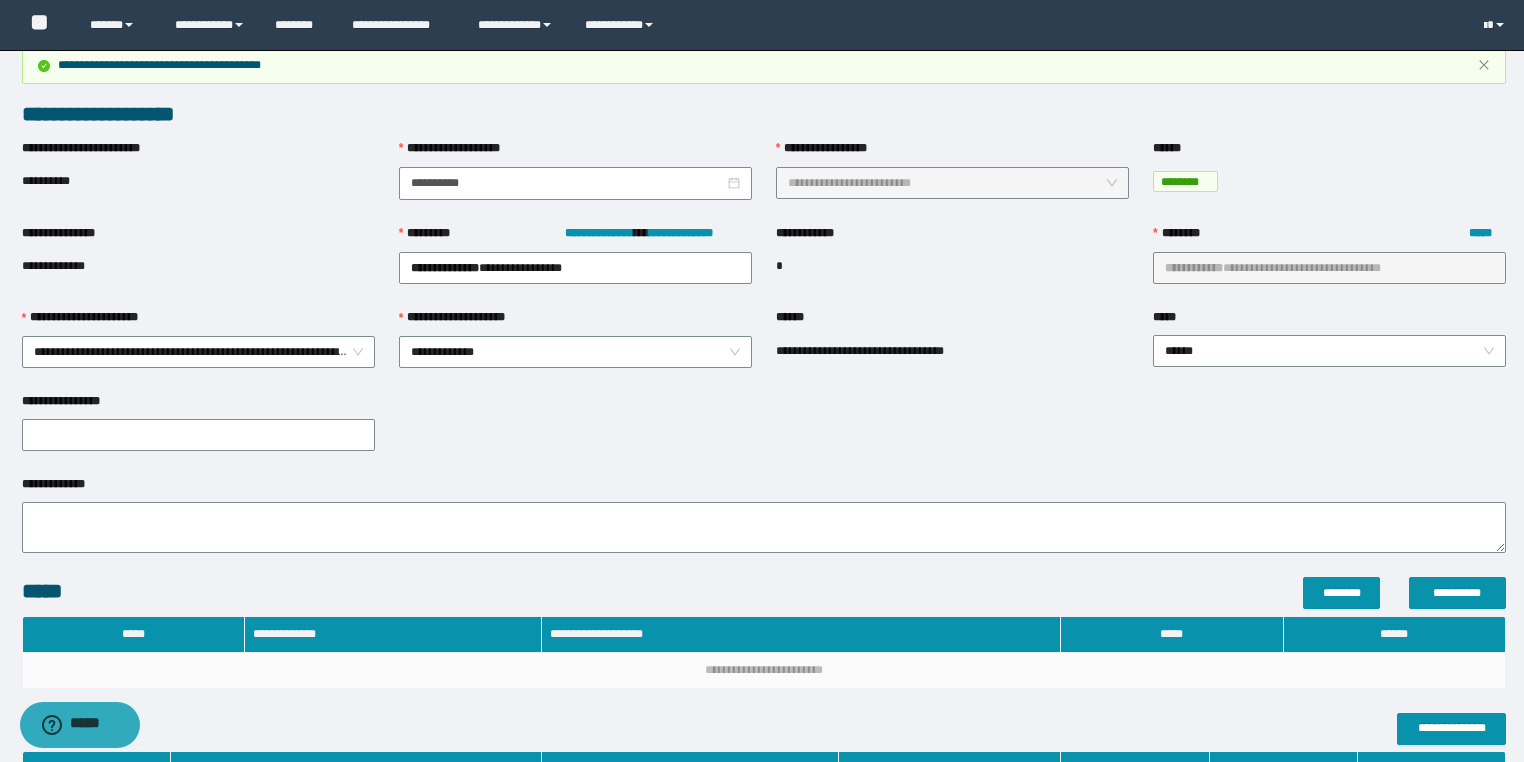scroll, scrollTop: 0, scrollLeft: 0, axis: both 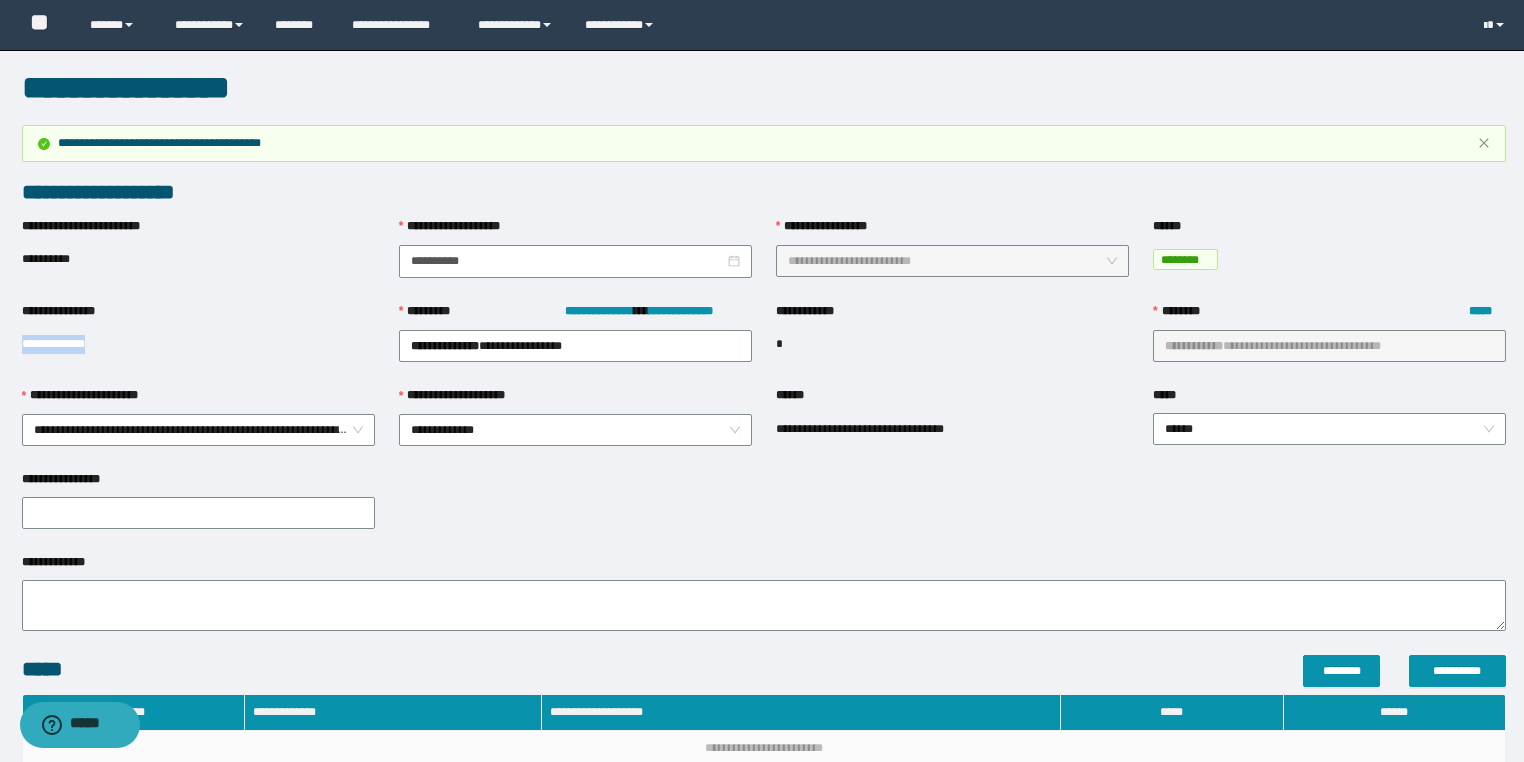 drag, startPoint x: 96, startPoint y: 340, endPoint x: 0, endPoint y: 328, distance: 96.74709 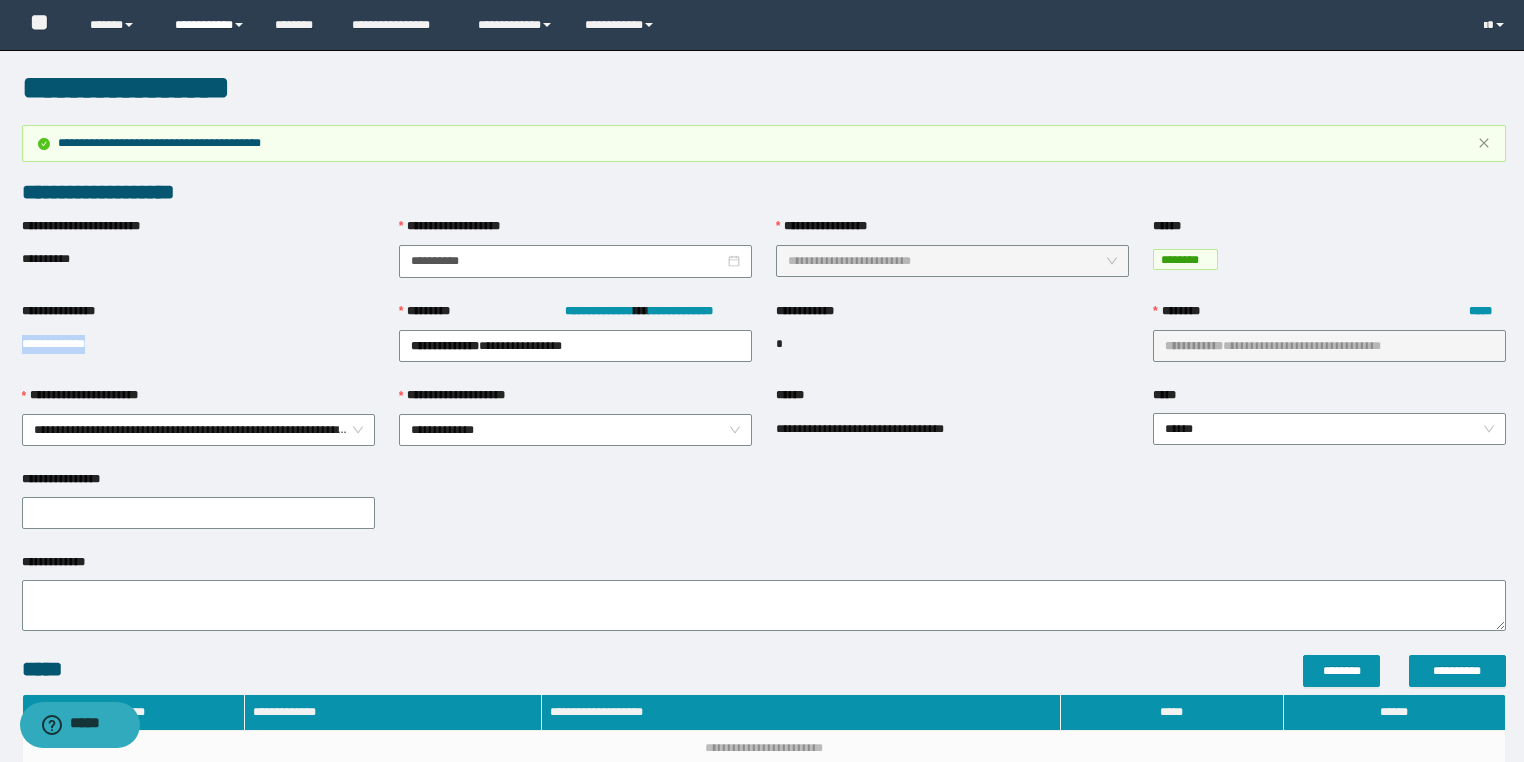 click on "**********" at bounding box center [210, 25] 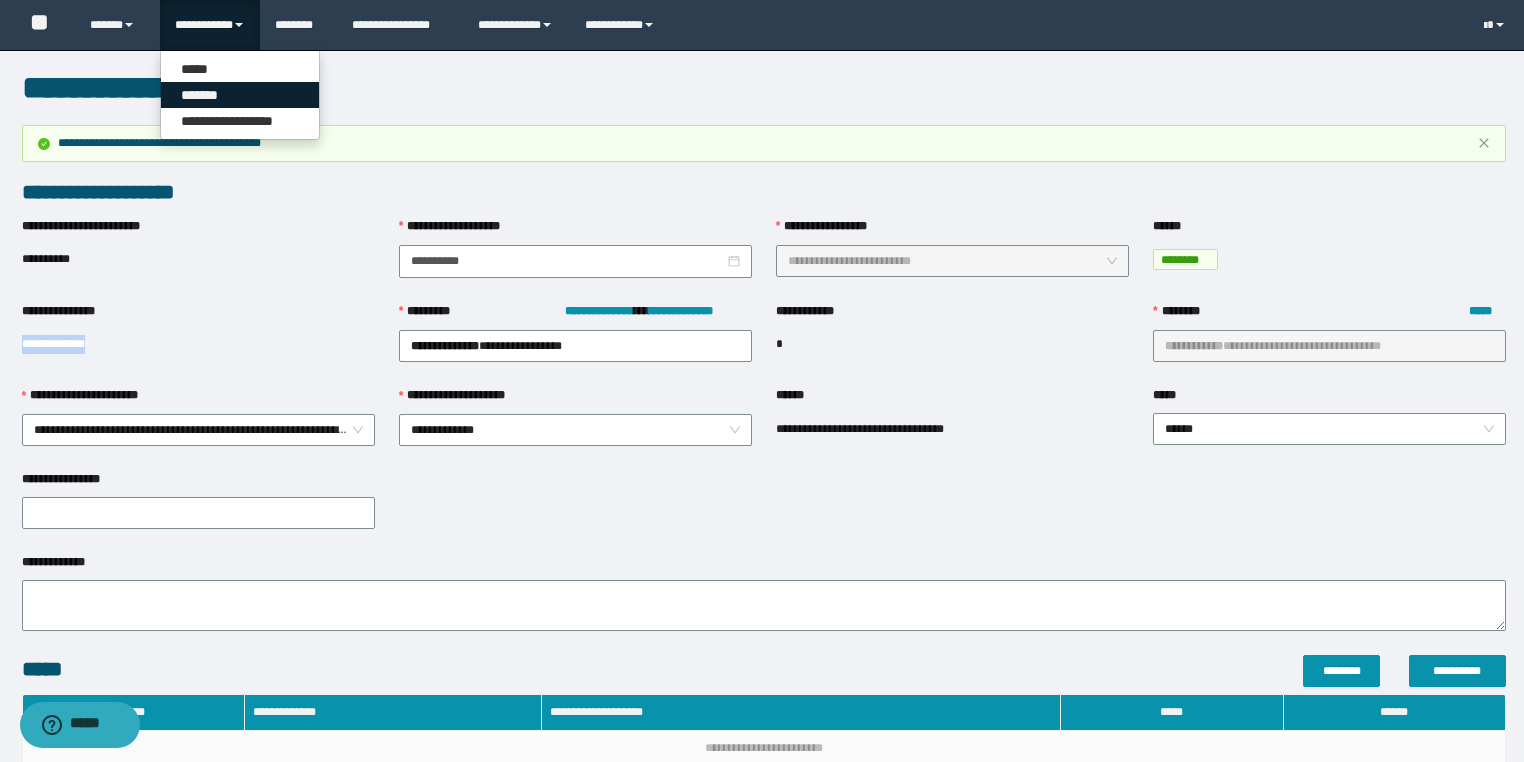 click on "*******" at bounding box center [240, 95] 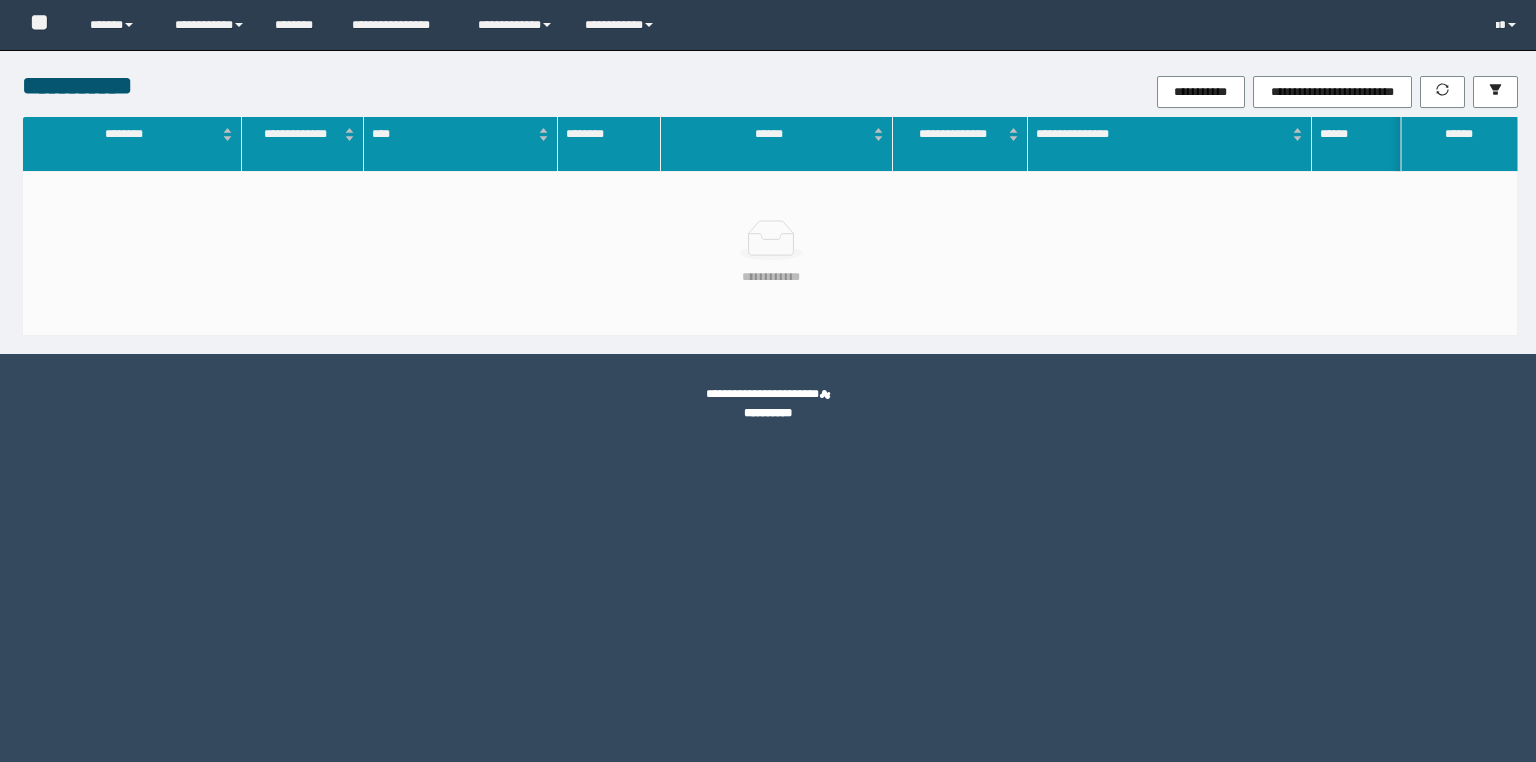 scroll, scrollTop: 0, scrollLeft: 0, axis: both 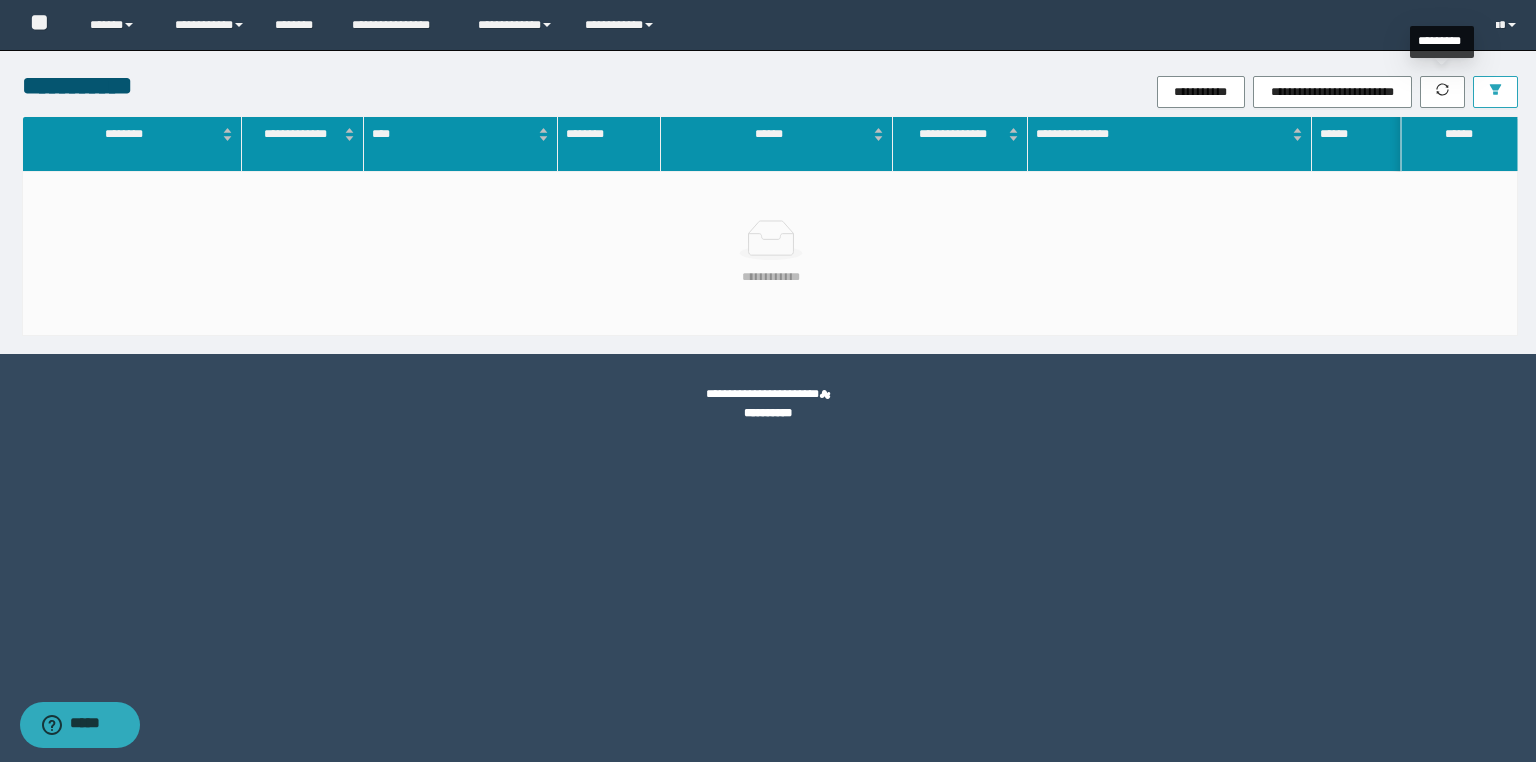 click at bounding box center (1495, 91) 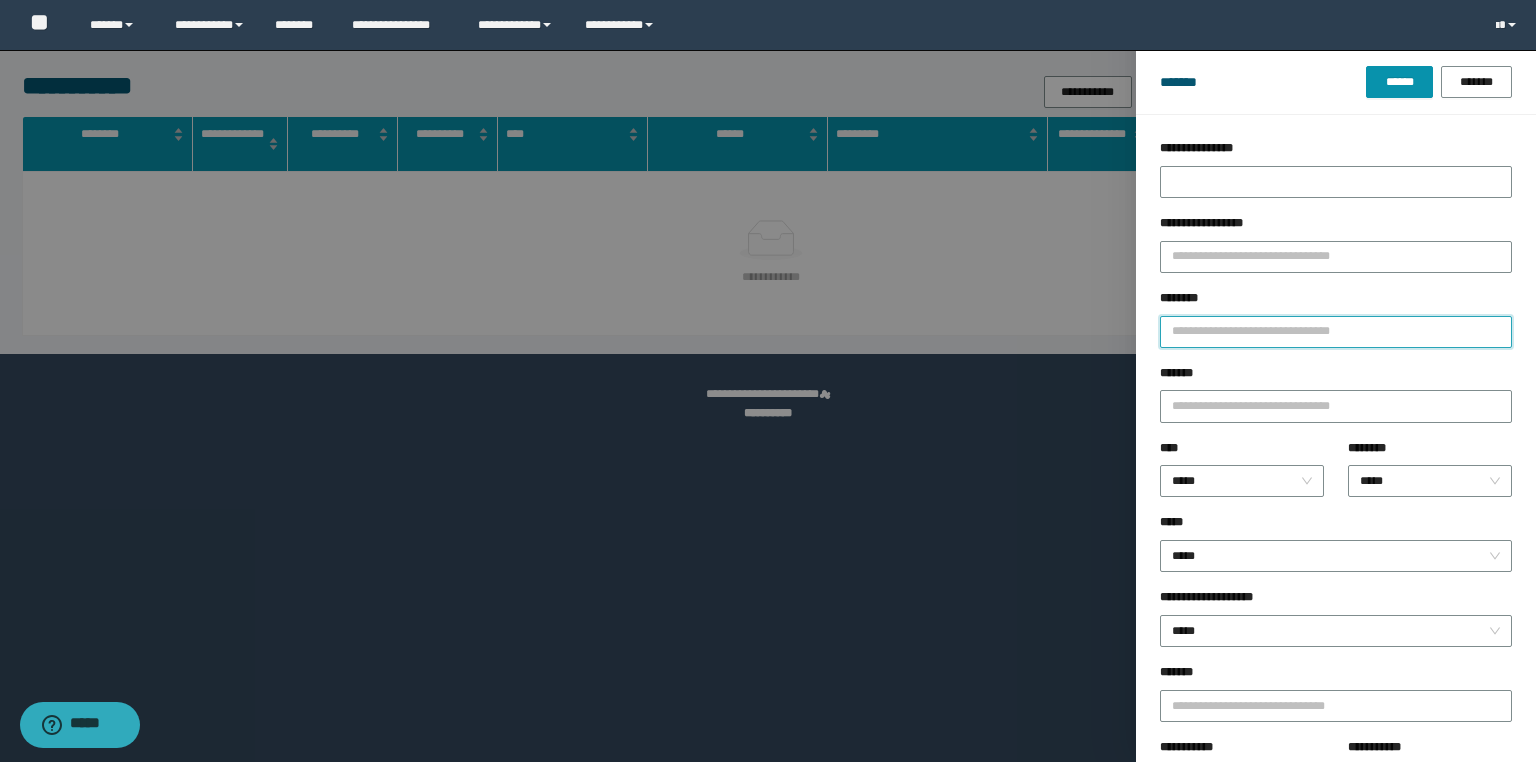 click on "********" at bounding box center (1336, 332) 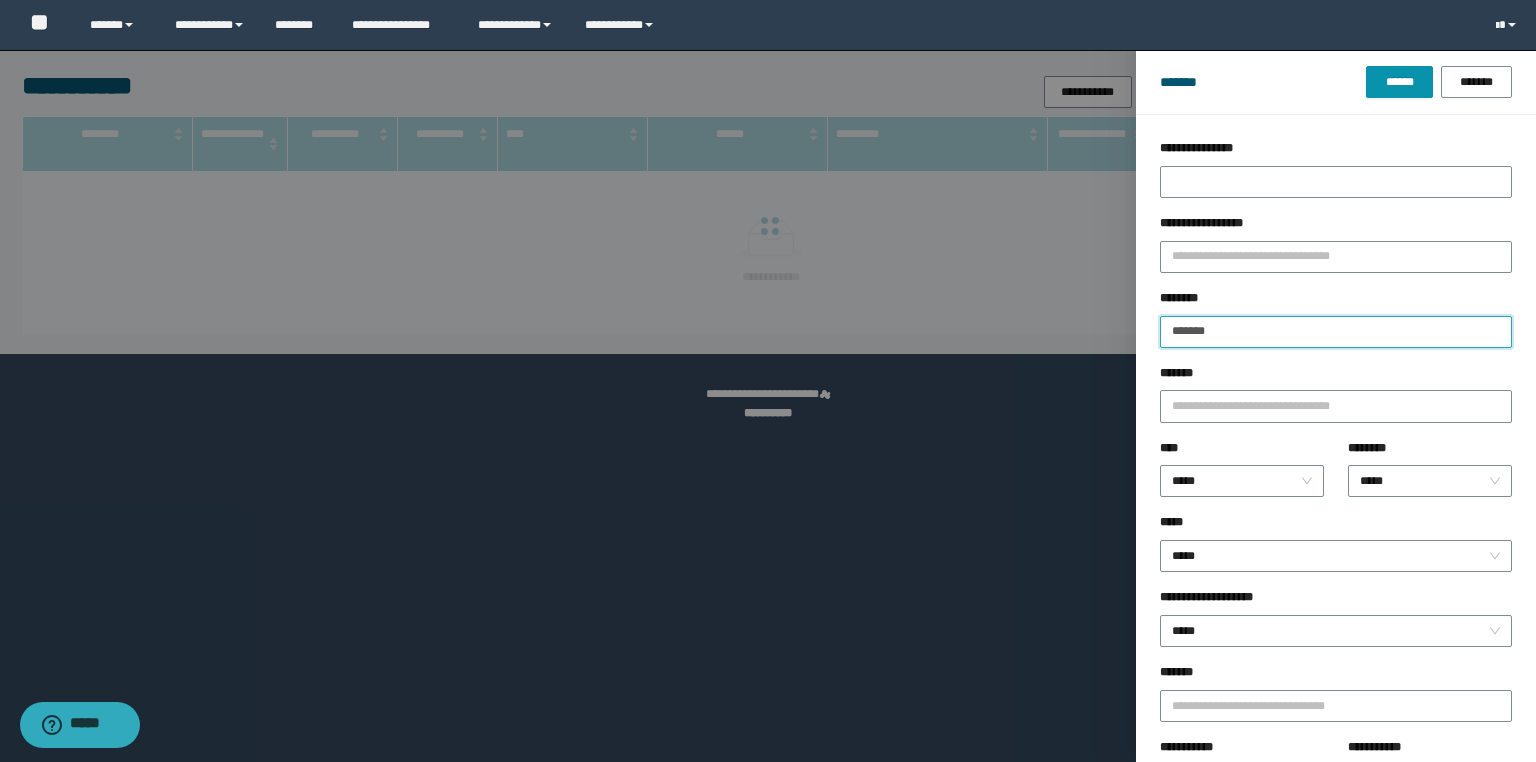 type on "*******" 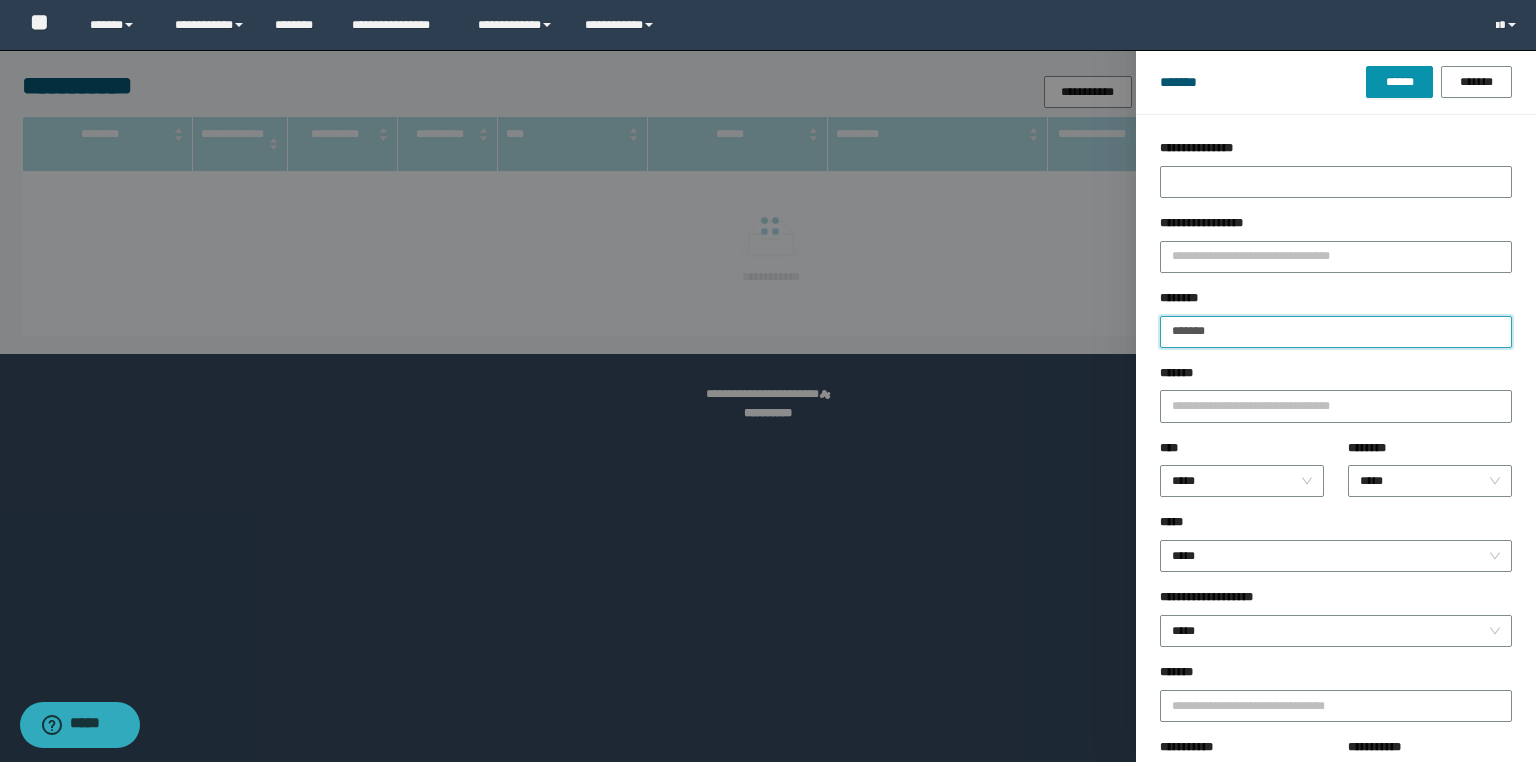 click on "******" at bounding box center (1399, 82) 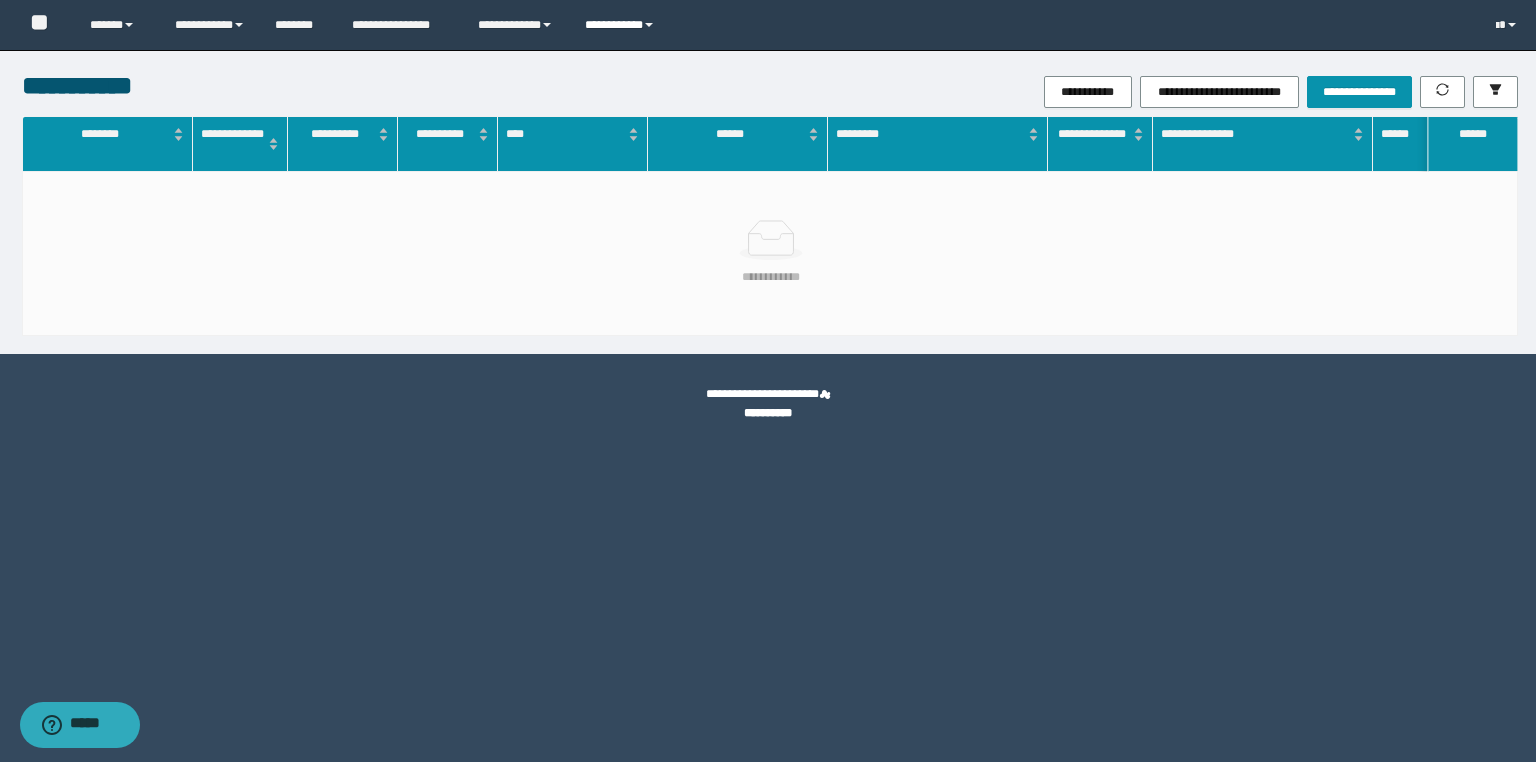click on "**********" at bounding box center (622, 25) 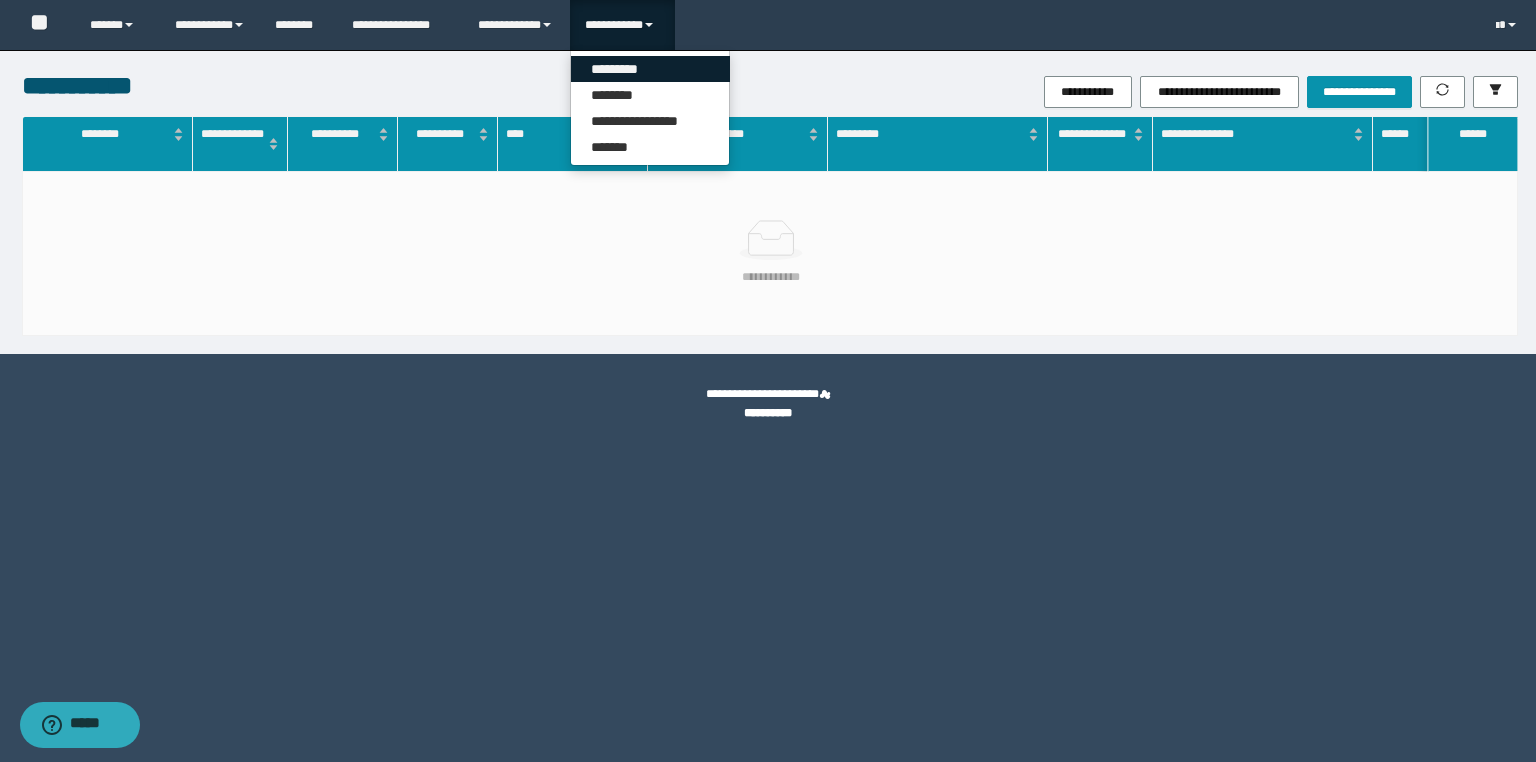 click on "*********" at bounding box center (650, 69) 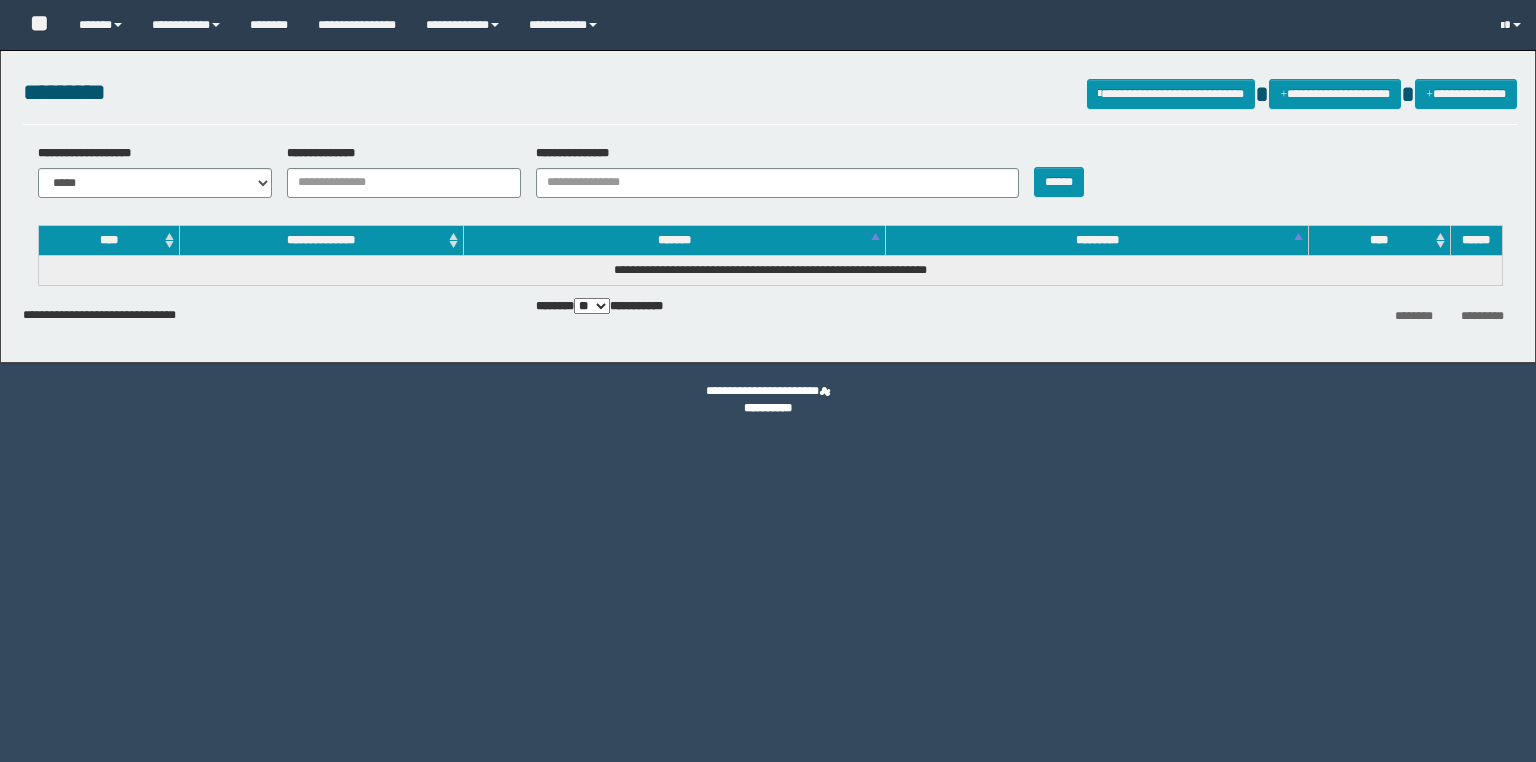 scroll, scrollTop: 0, scrollLeft: 0, axis: both 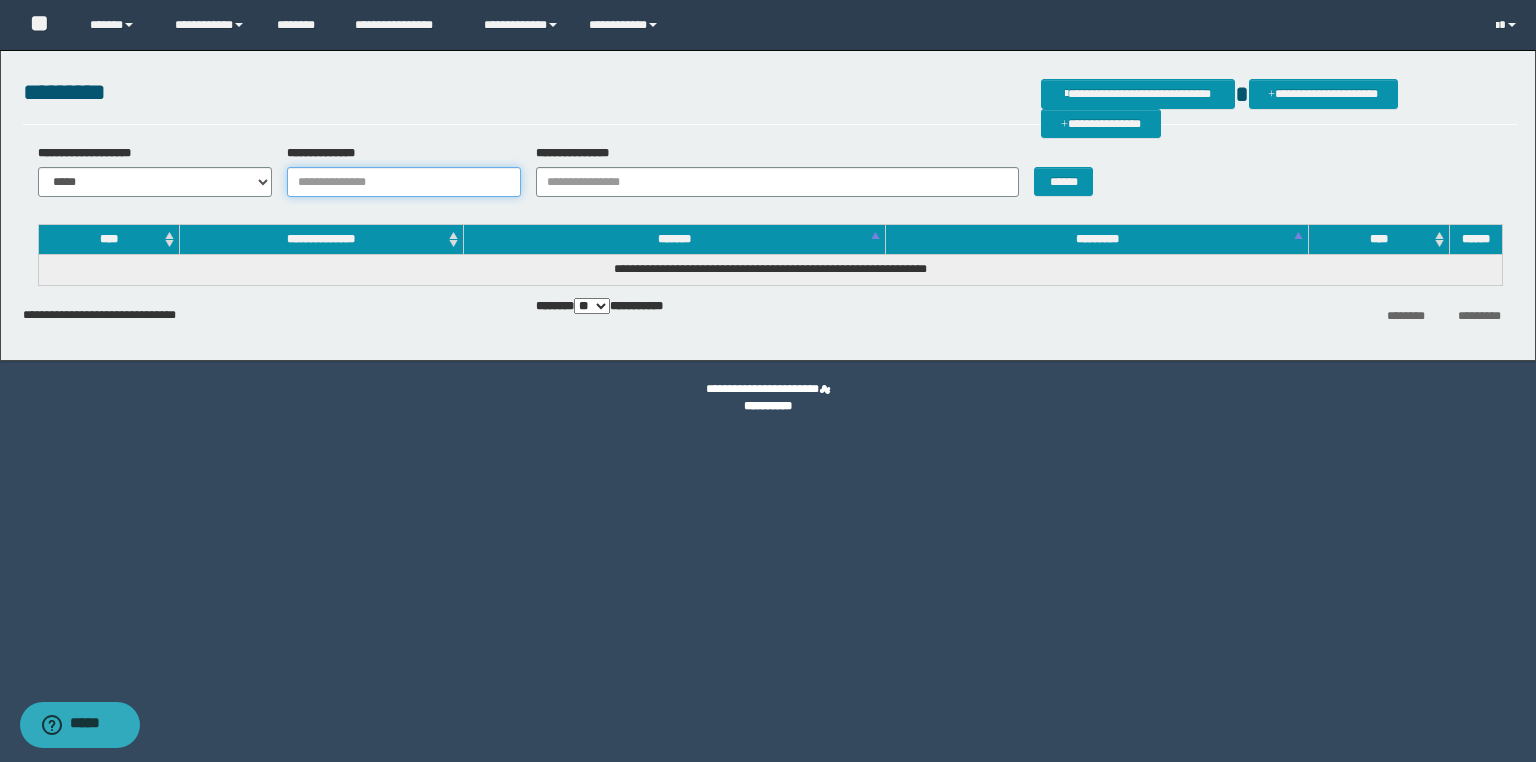click on "**********" at bounding box center [404, 182] 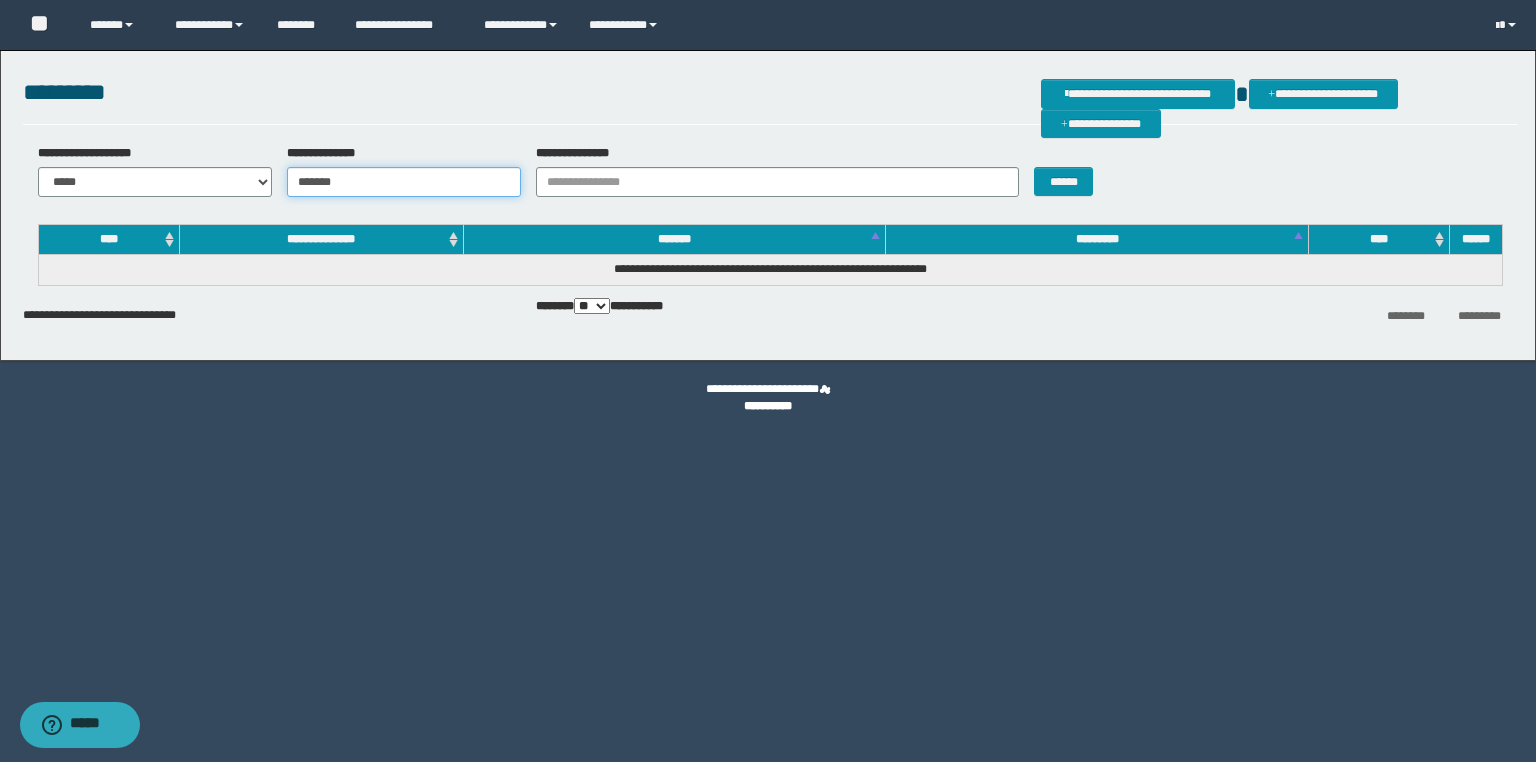 type on "*******" 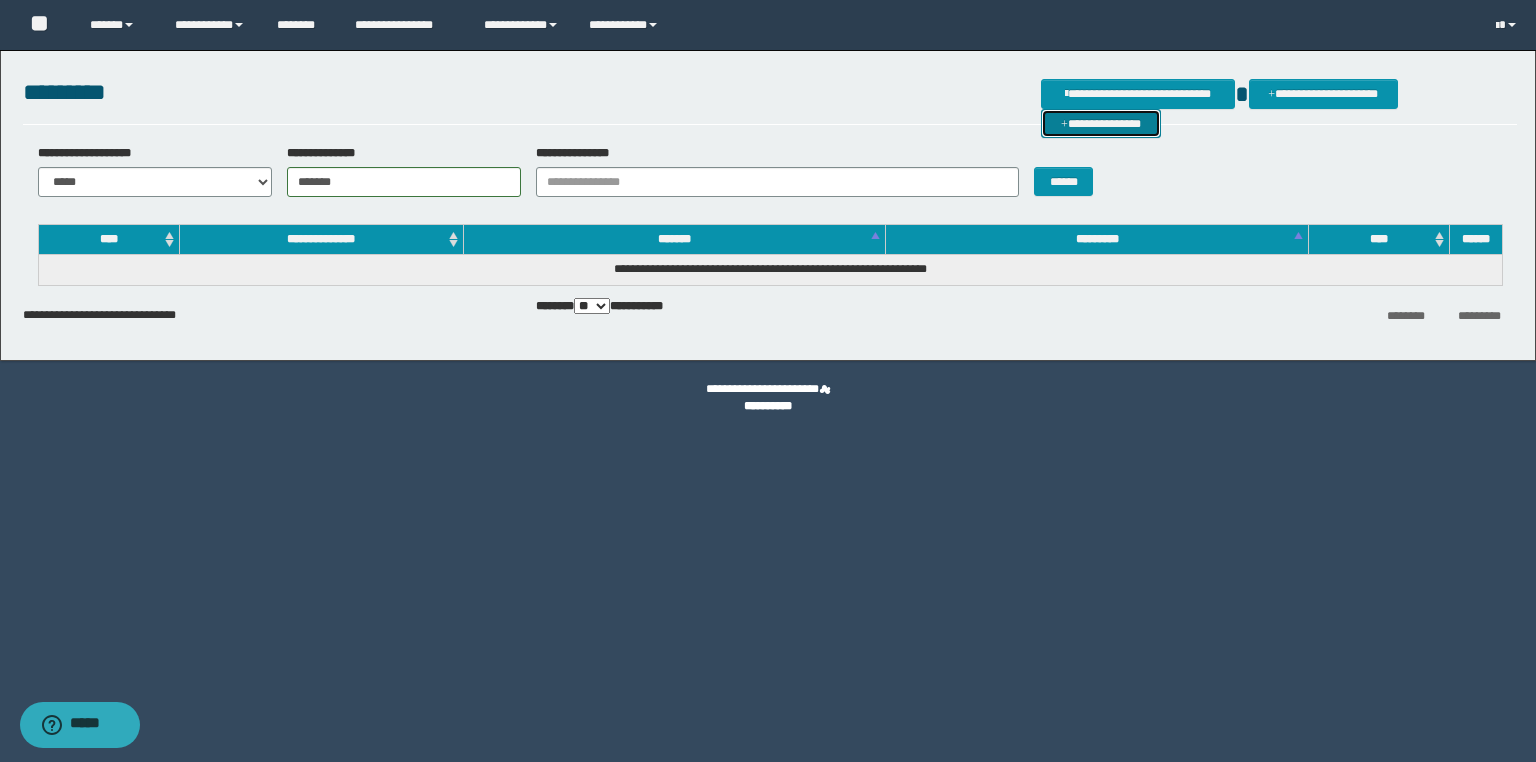 click on "**********" at bounding box center [1101, 124] 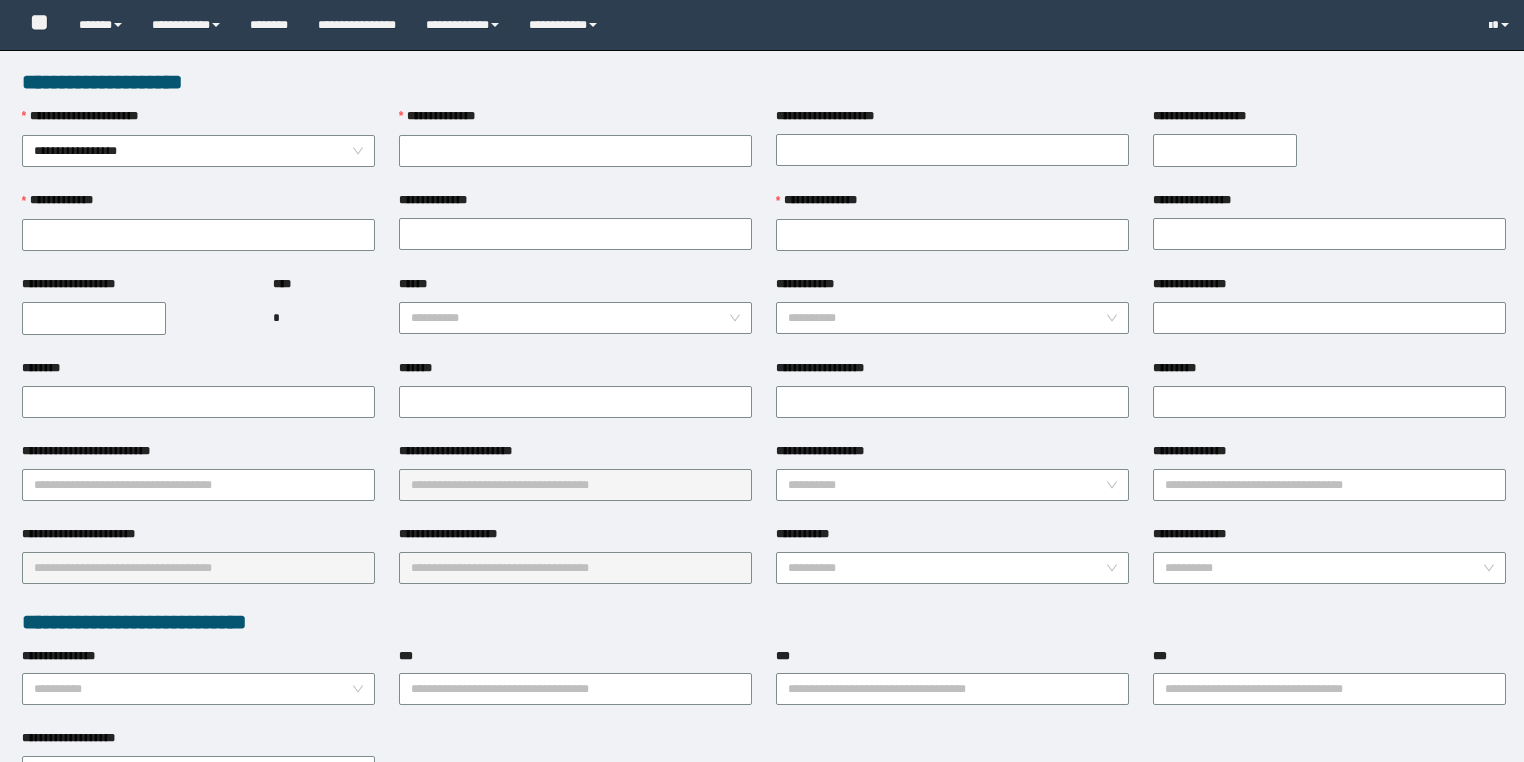 scroll, scrollTop: 0, scrollLeft: 0, axis: both 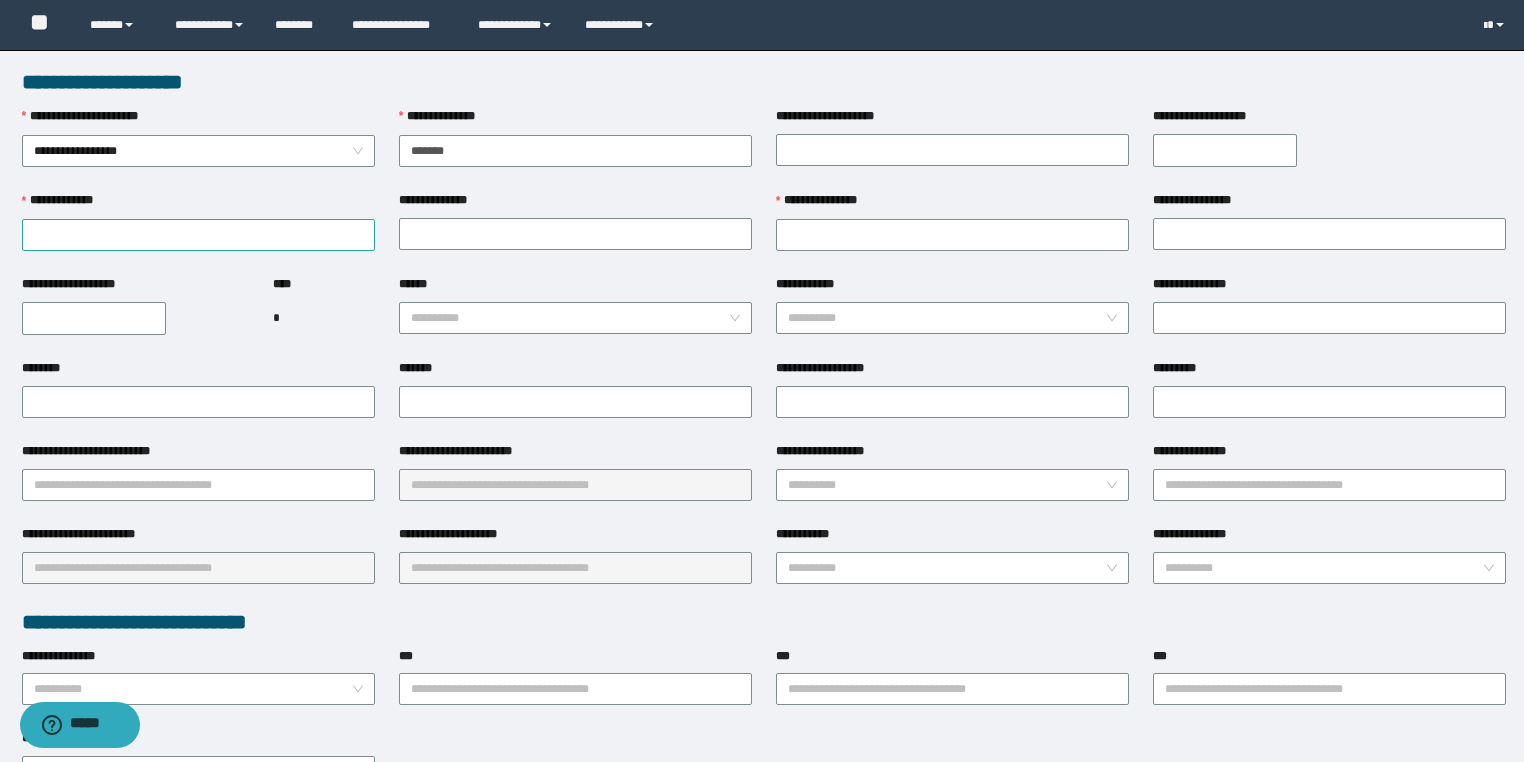 type on "*******" 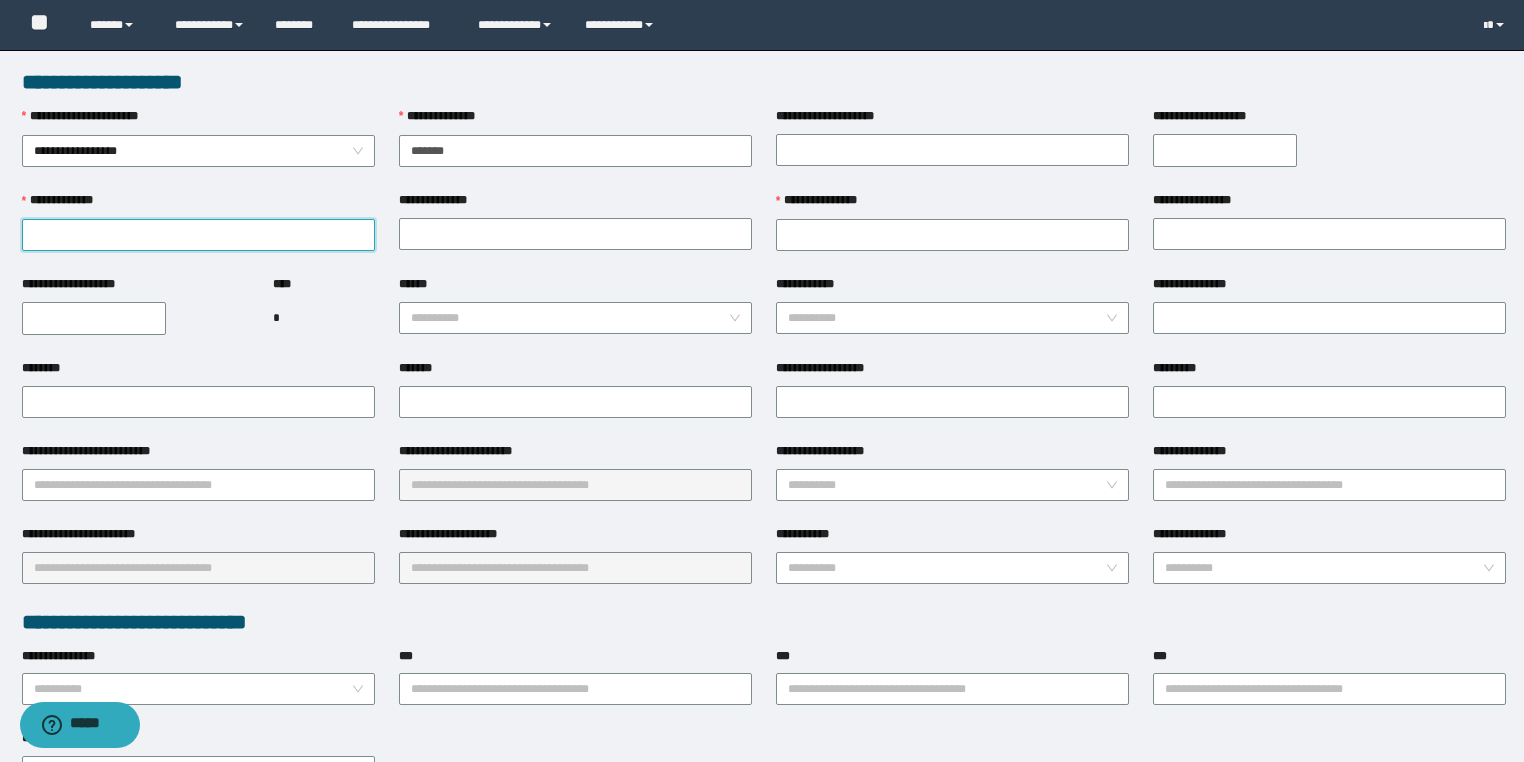 click on "**********" at bounding box center [198, 235] 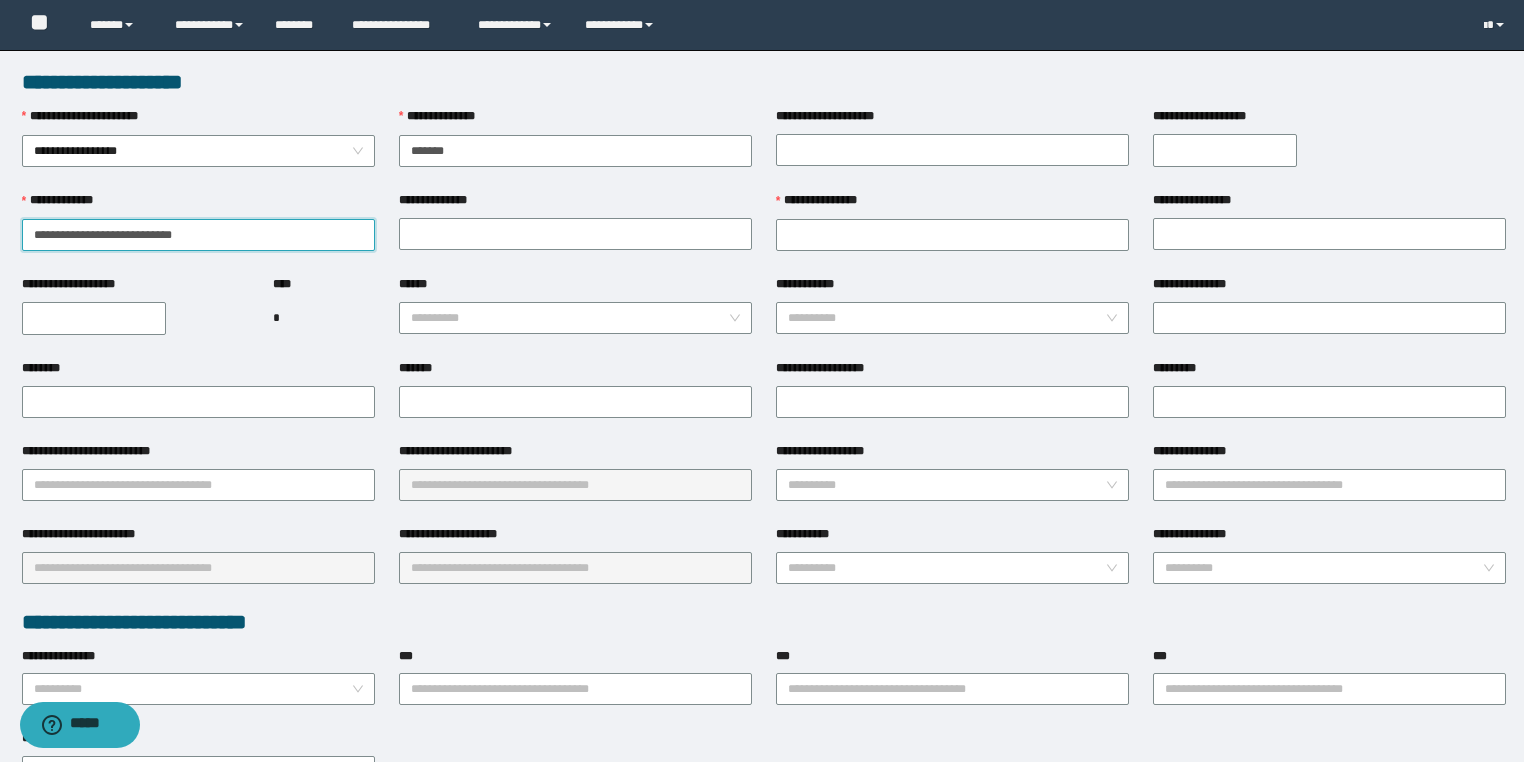drag, startPoint x: 157, startPoint y: 231, endPoint x: 252, endPoint y: 240, distance: 95.42536 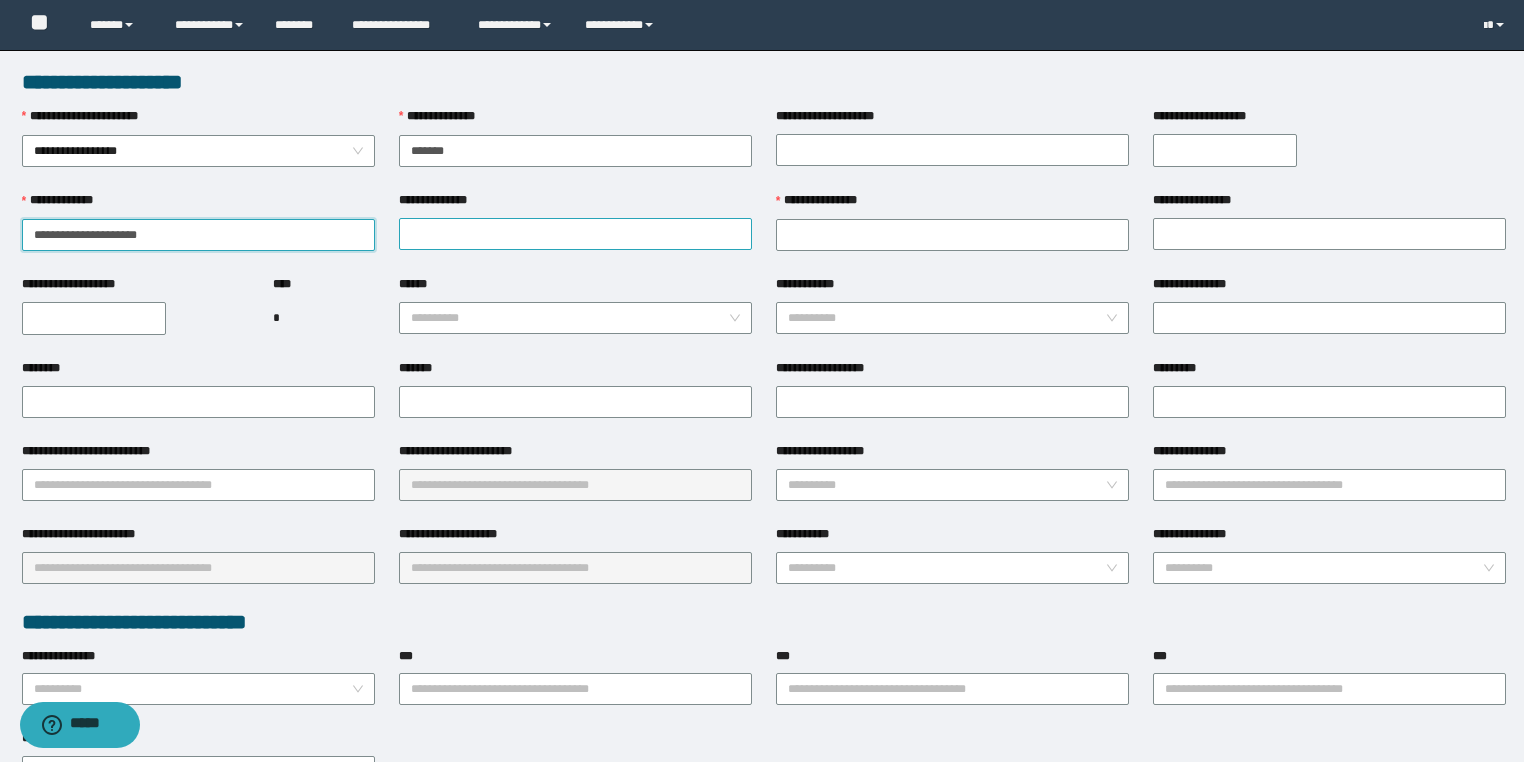 type on "**********" 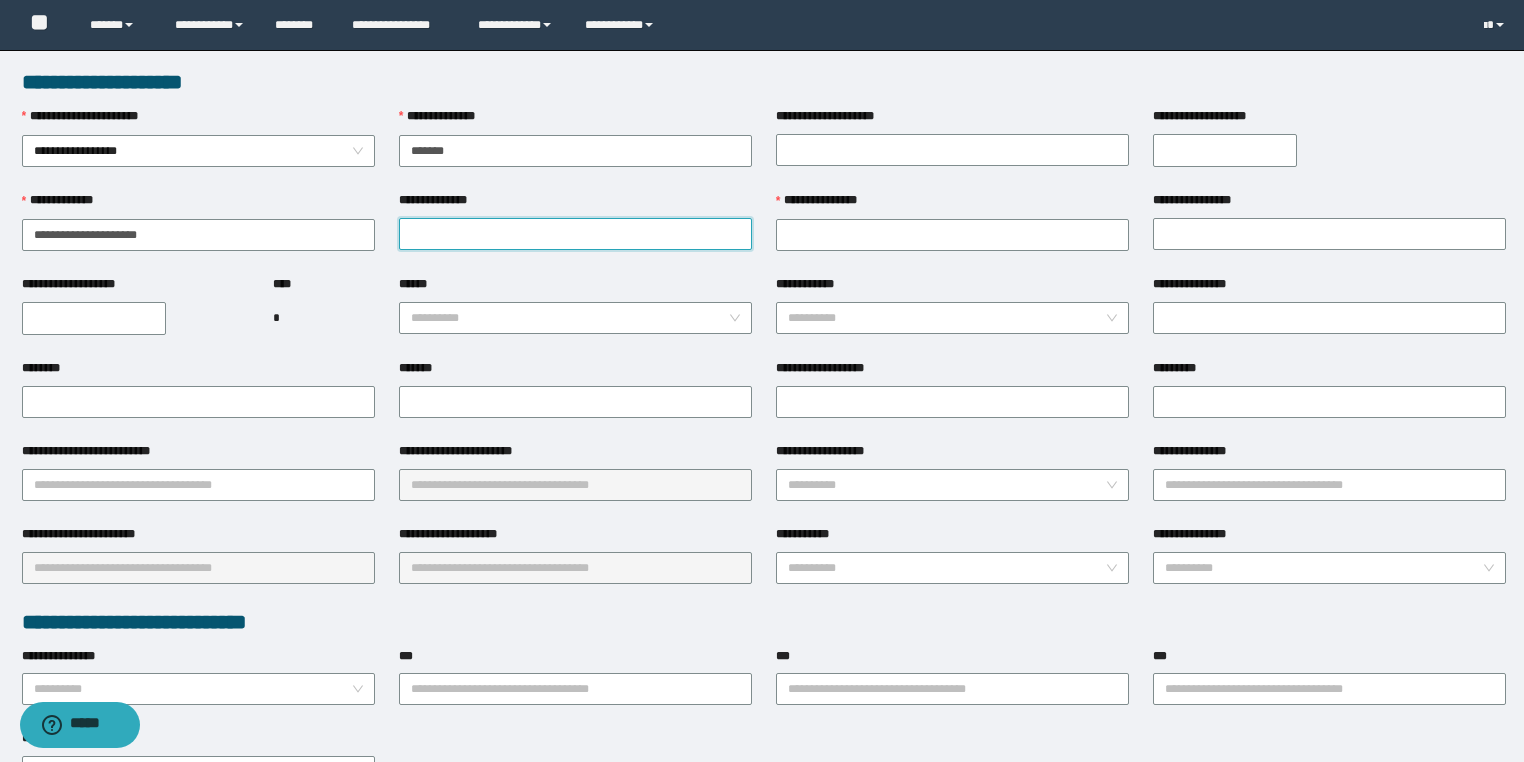 click on "**********" at bounding box center [575, 234] 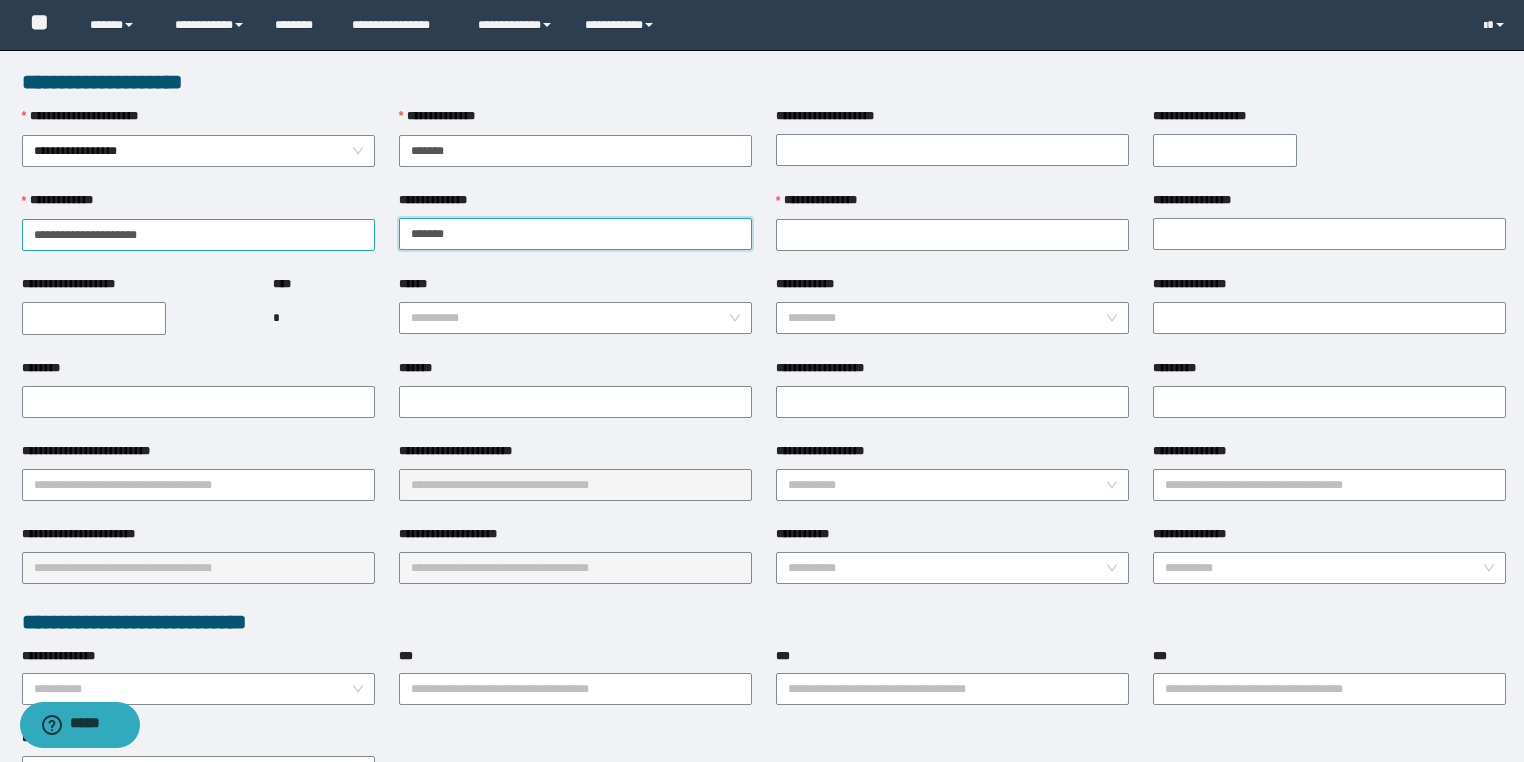 type on "*******" 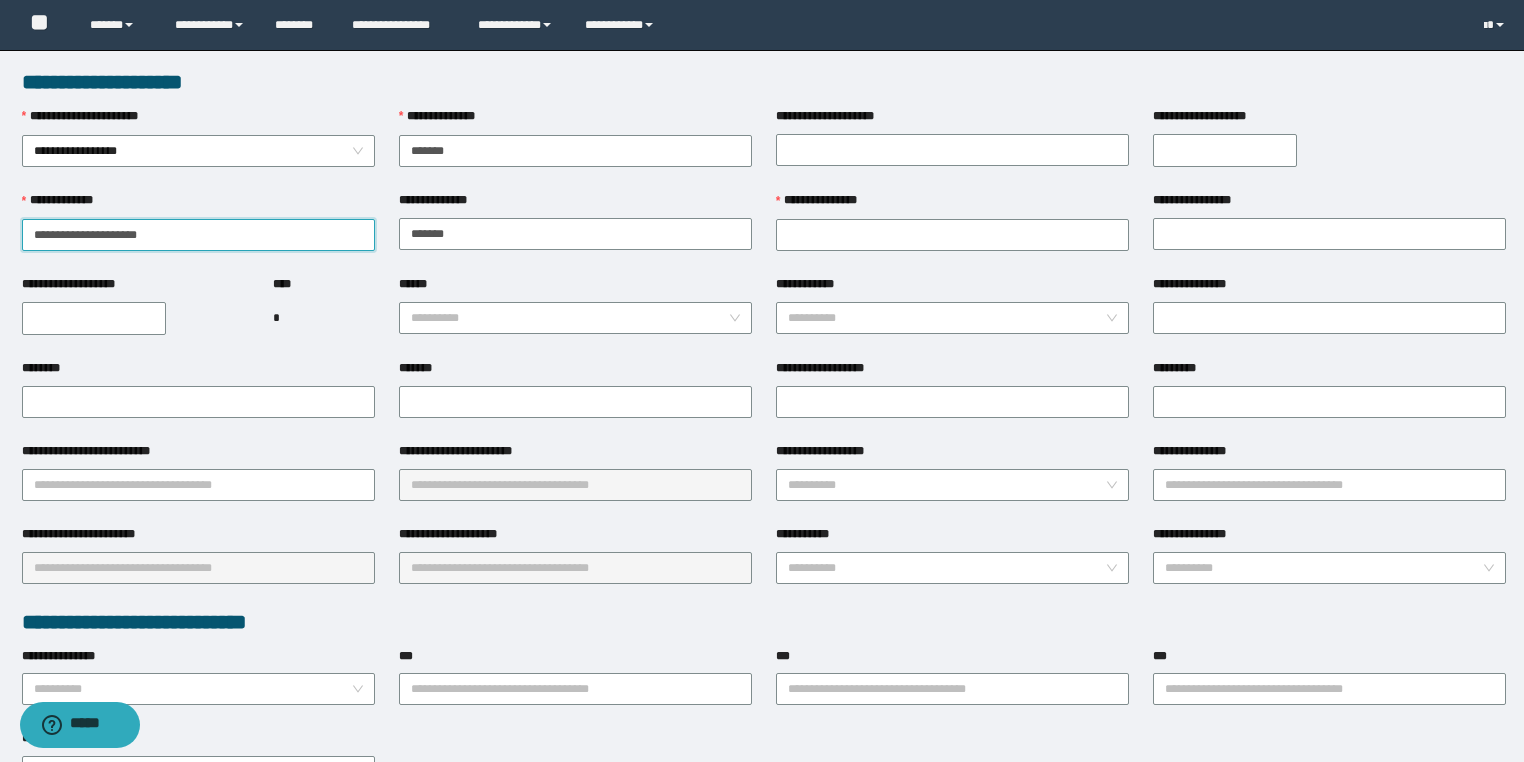 drag, startPoint x: 120, startPoint y: 236, endPoint x: 0, endPoint y: 226, distance: 120.41595 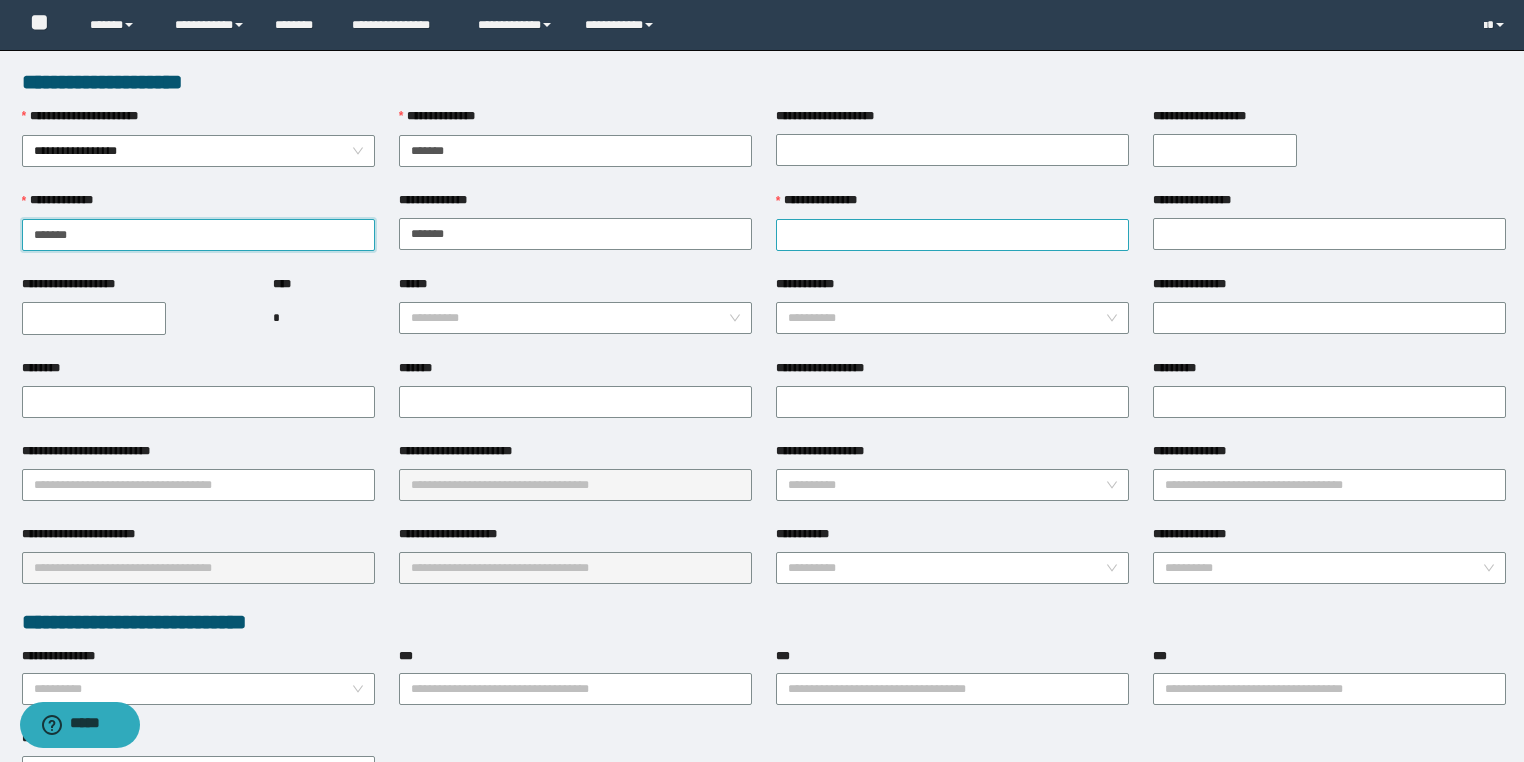 type on "*****" 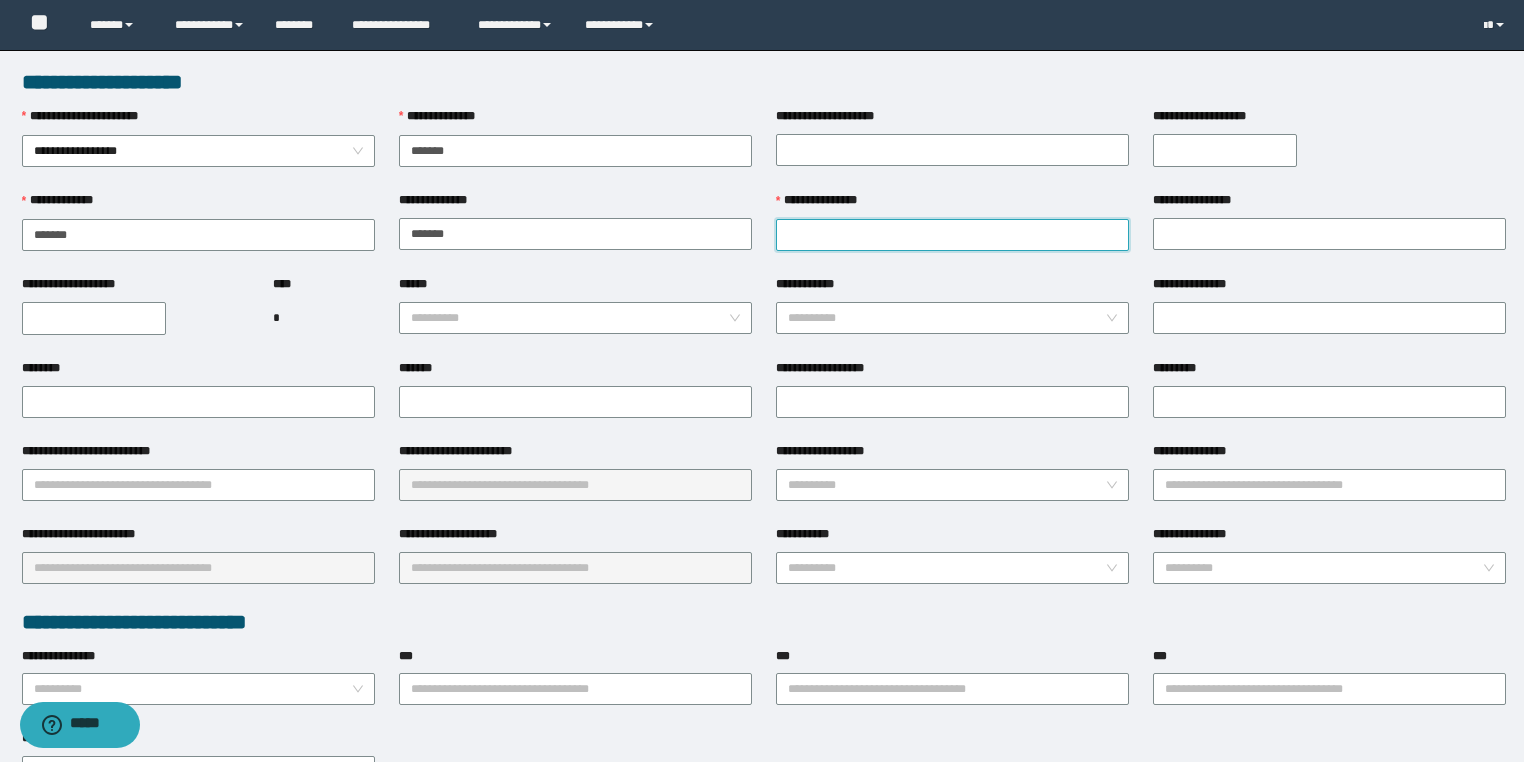 click on "**********" at bounding box center [952, 235] 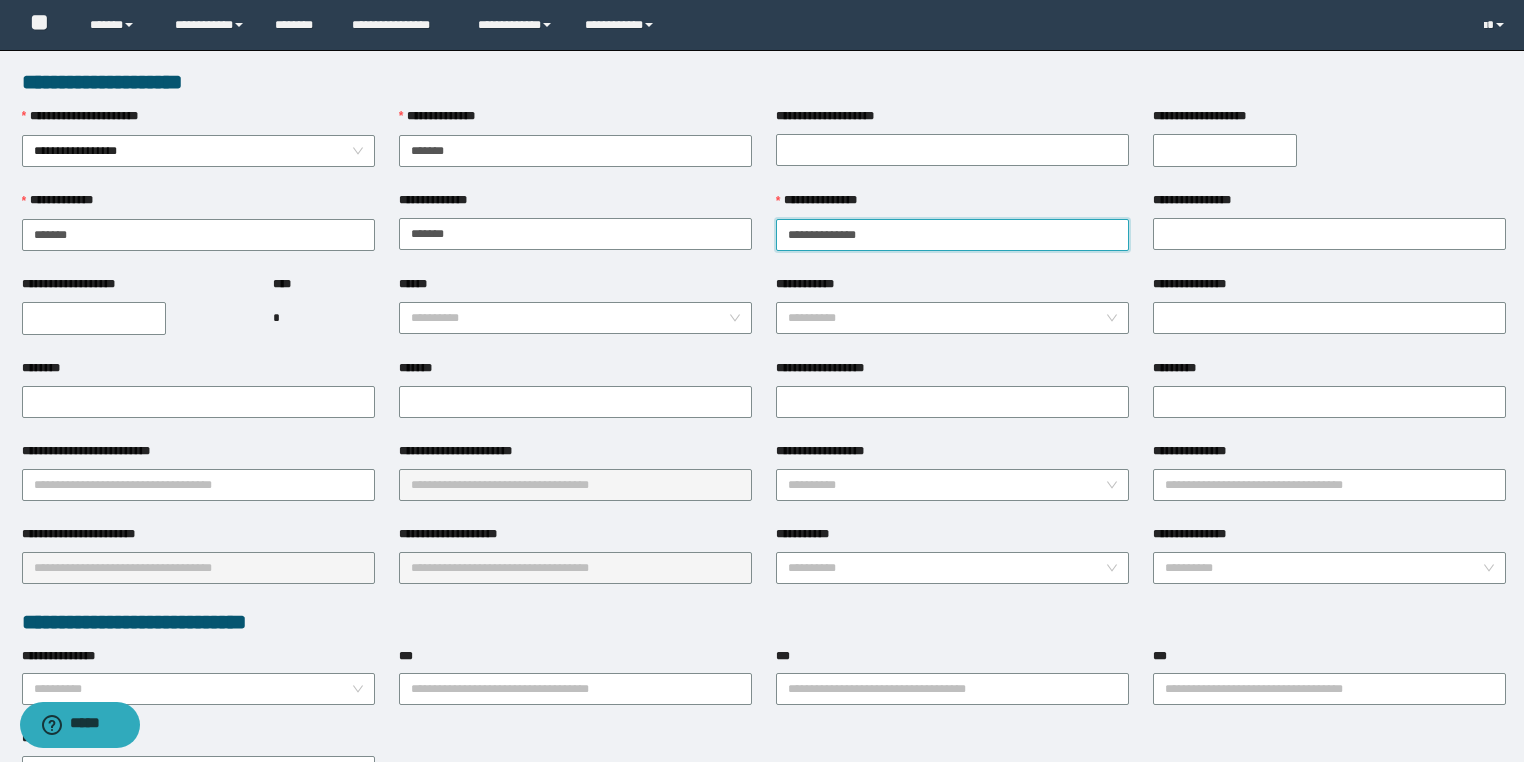 drag, startPoint x: 880, startPoint y: 232, endPoint x: 844, endPoint y: 230, distance: 36.05551 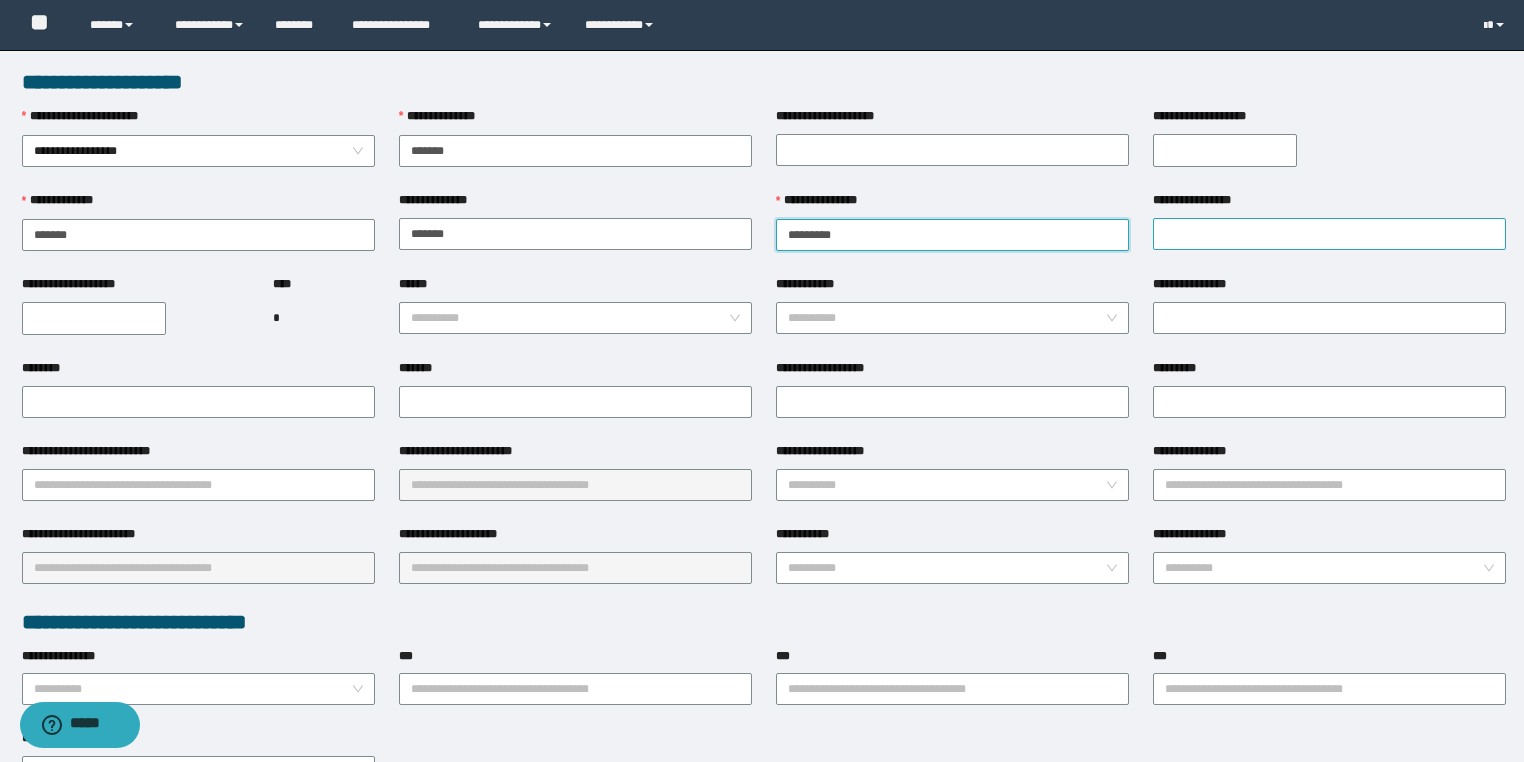 type on "********" 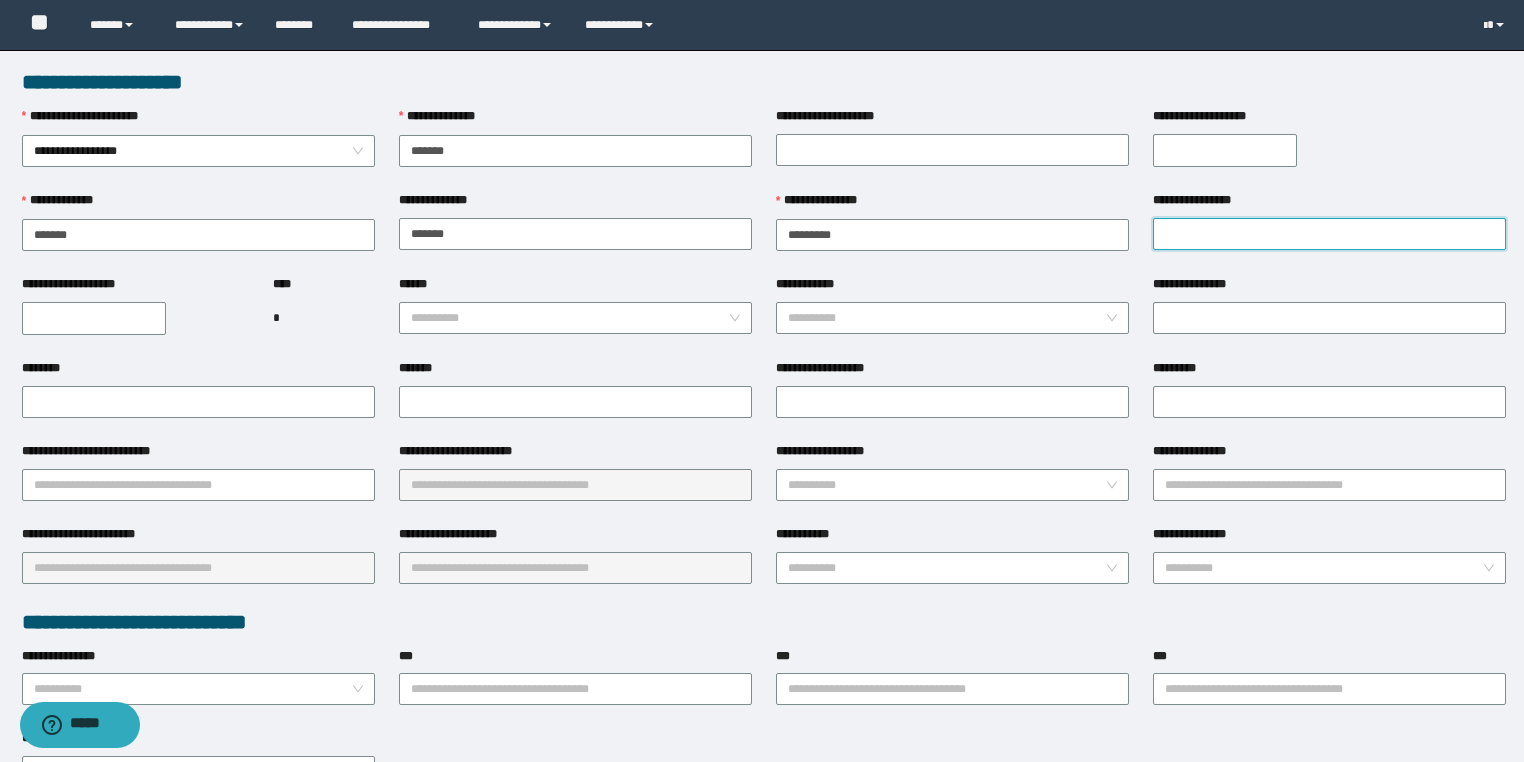 click on "**********" at bounding box center [1329, 234] 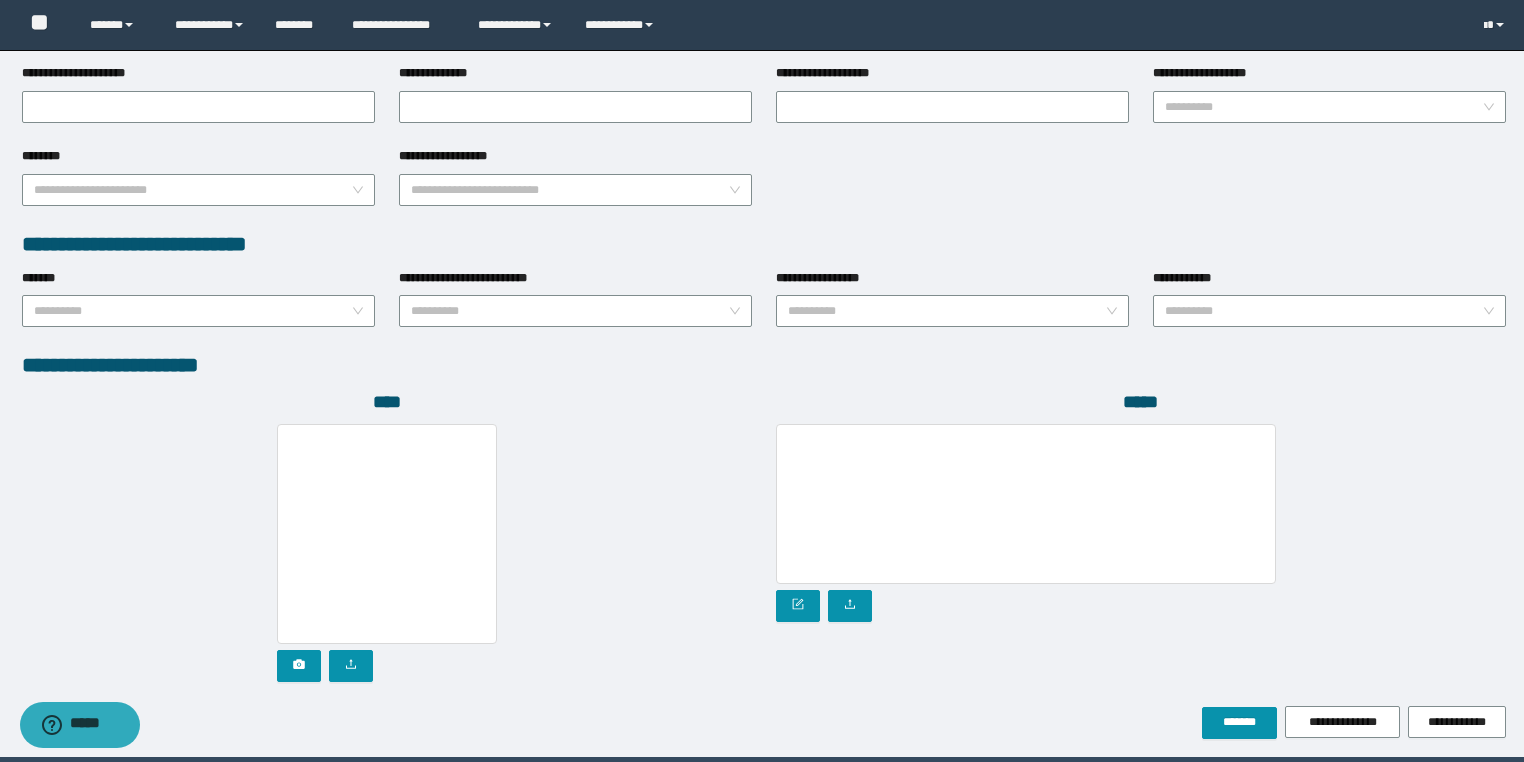 scroll, scrollTop: 939, scrollLeft: 0, axis: vertical 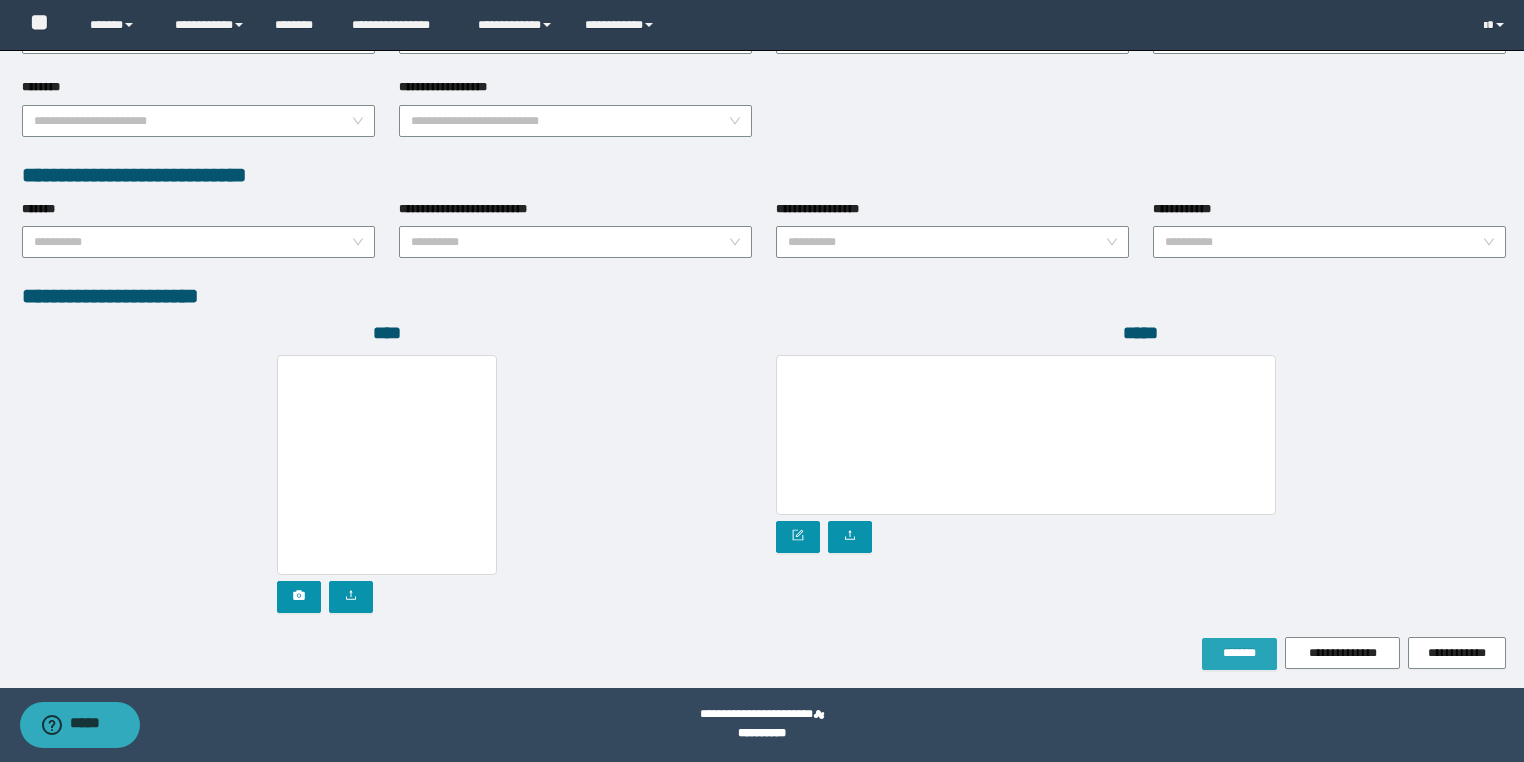type on "*****" 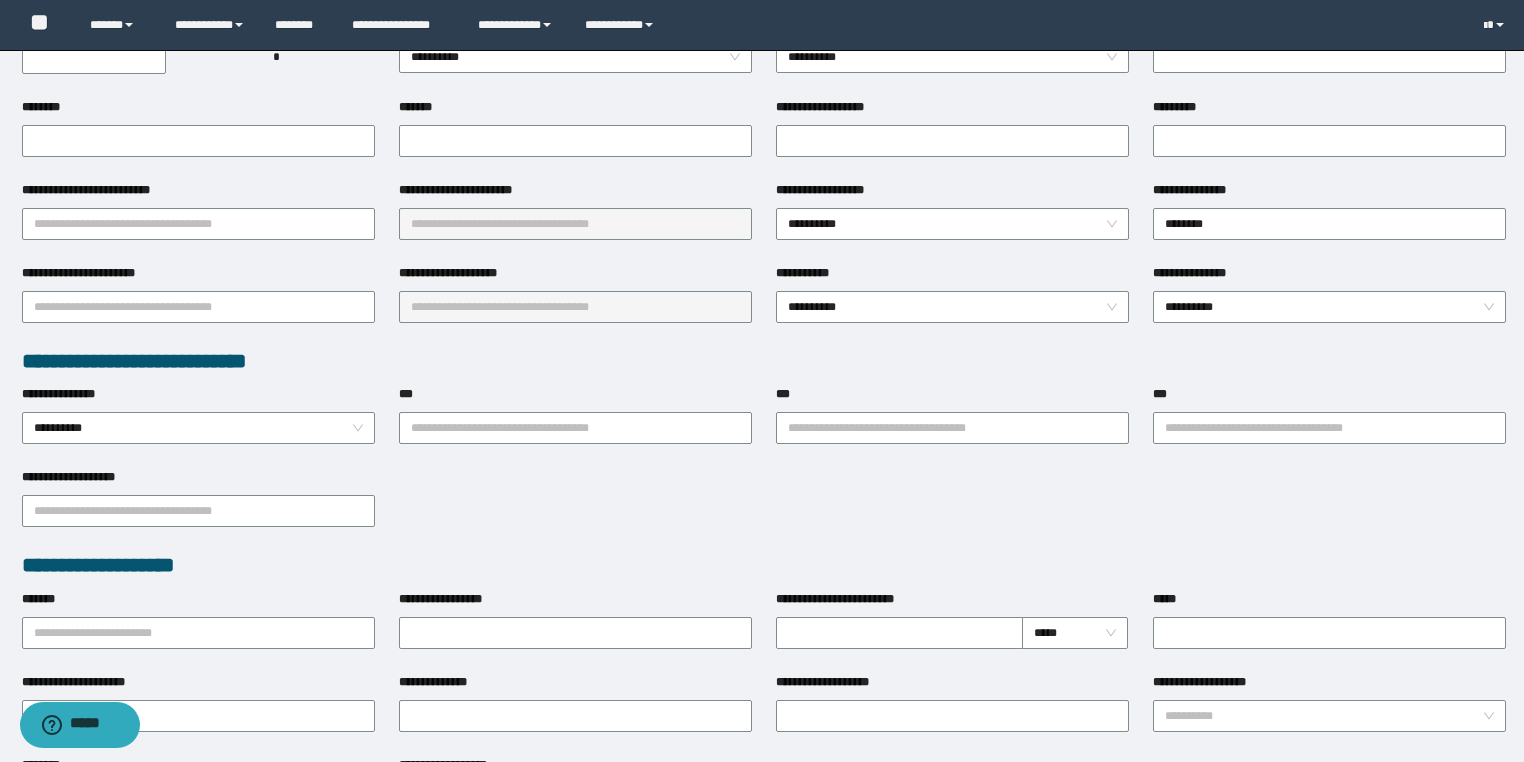 scroll, scrollTop: 0, scrollLeft: 0, axis: both 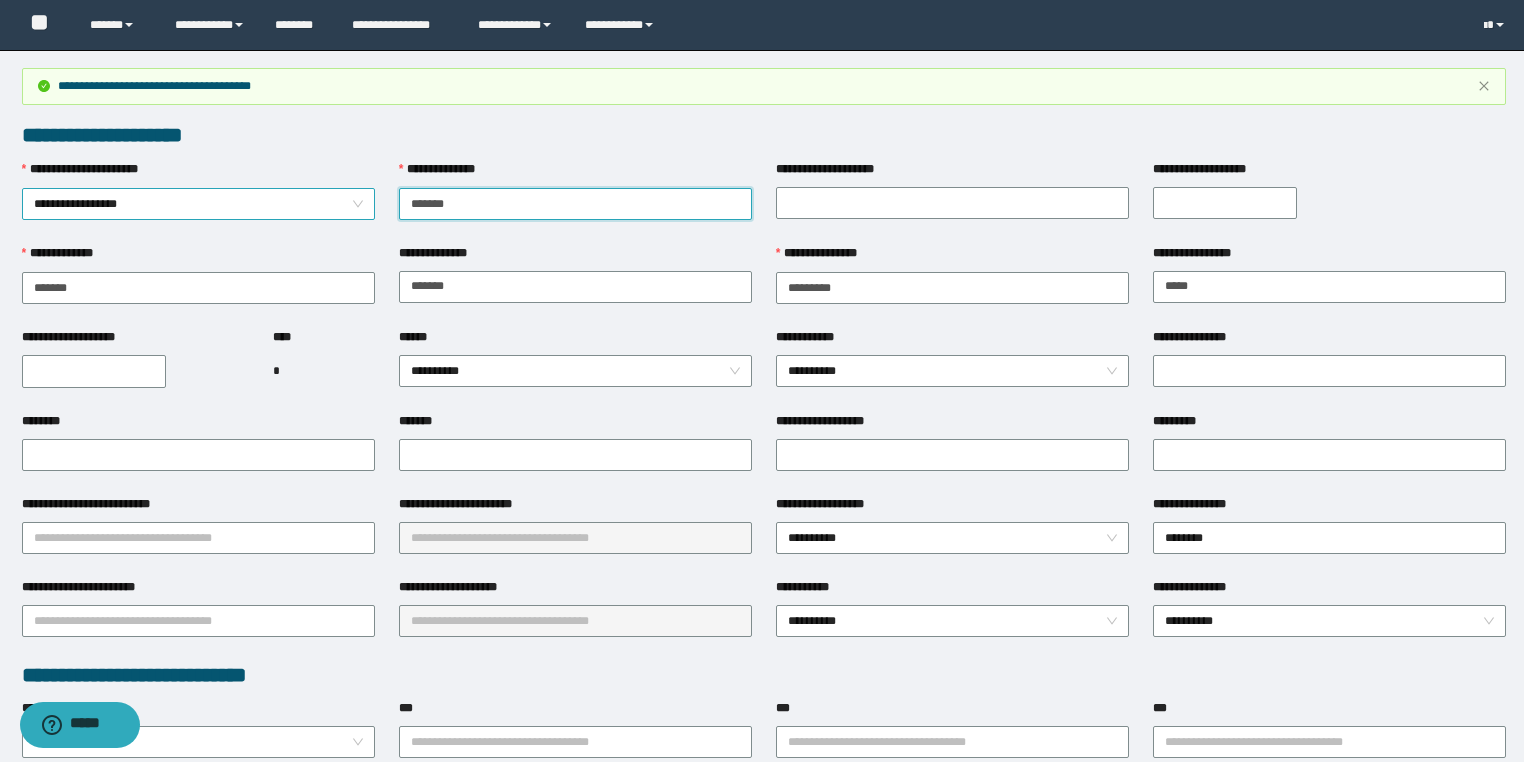 drag, startPoint x: 457, startPoint y: 204, endPoint x: 325, endPoint y: 205, distance: 132.00378 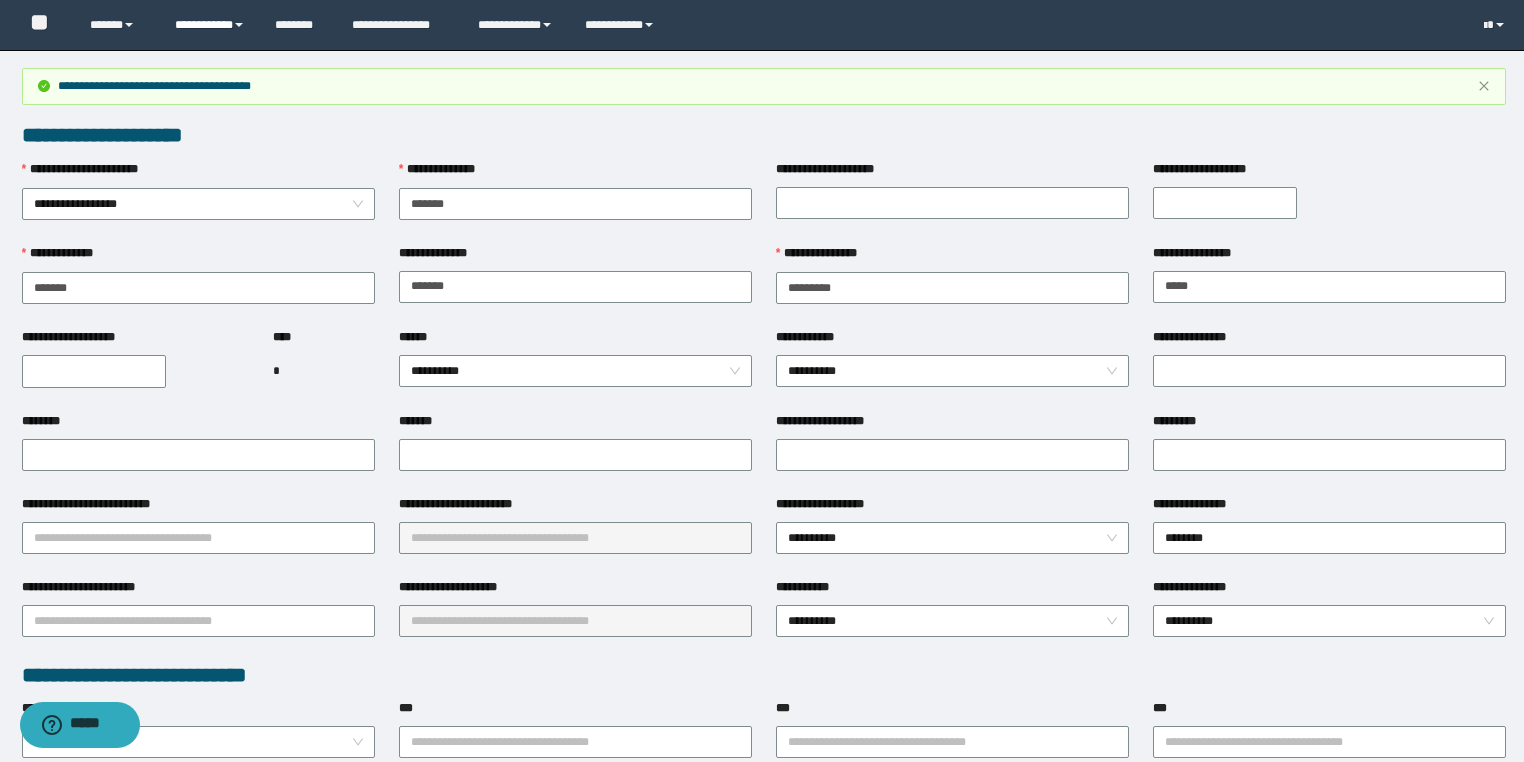 click on "**********" at bounding box center (210, 25) 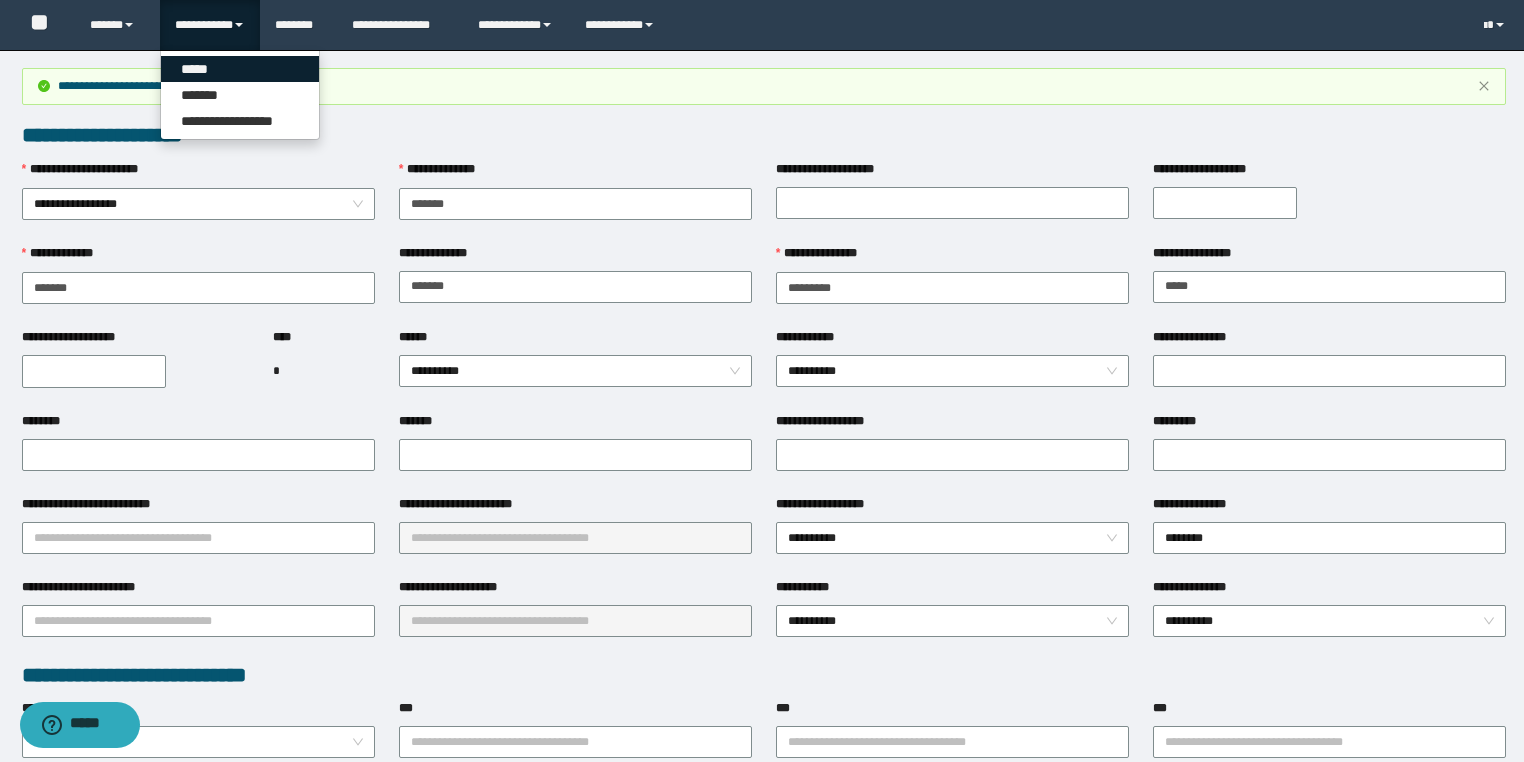 click on "*****" at bounding box center (240, 69) 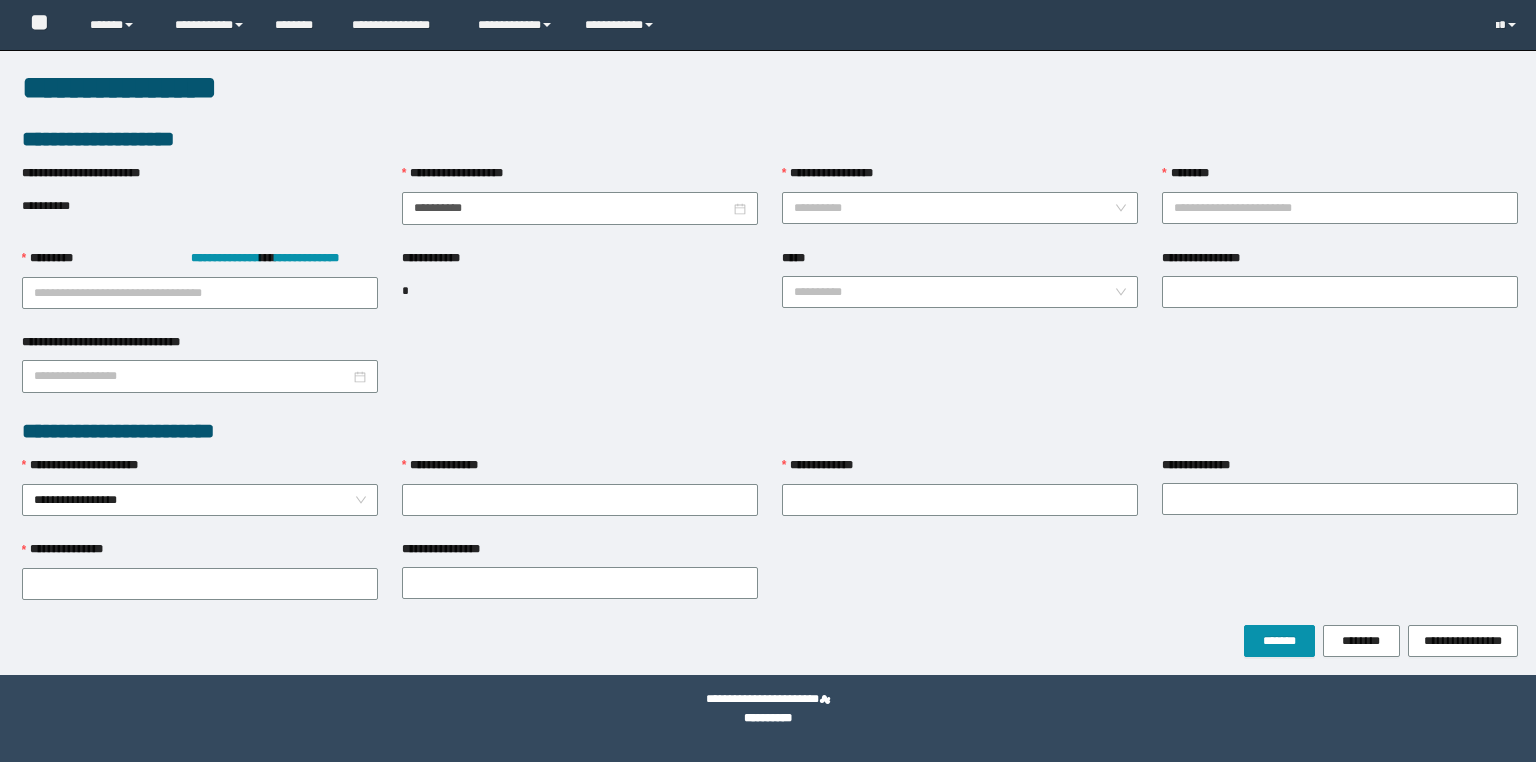 scroll, scrollTop: 0, scrollLeft: 0, axis: both 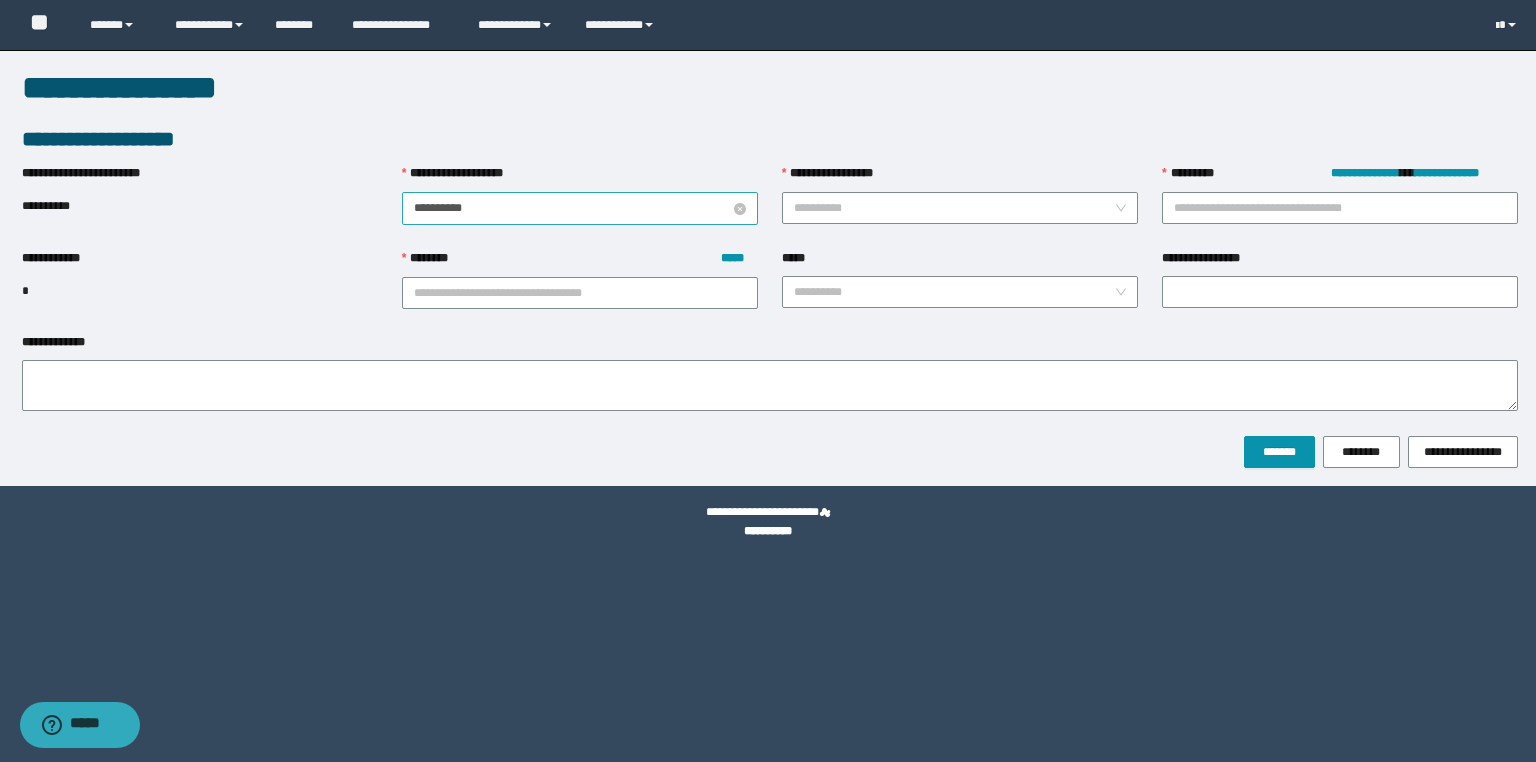 click on "**********" at bounding box center (572, 208) 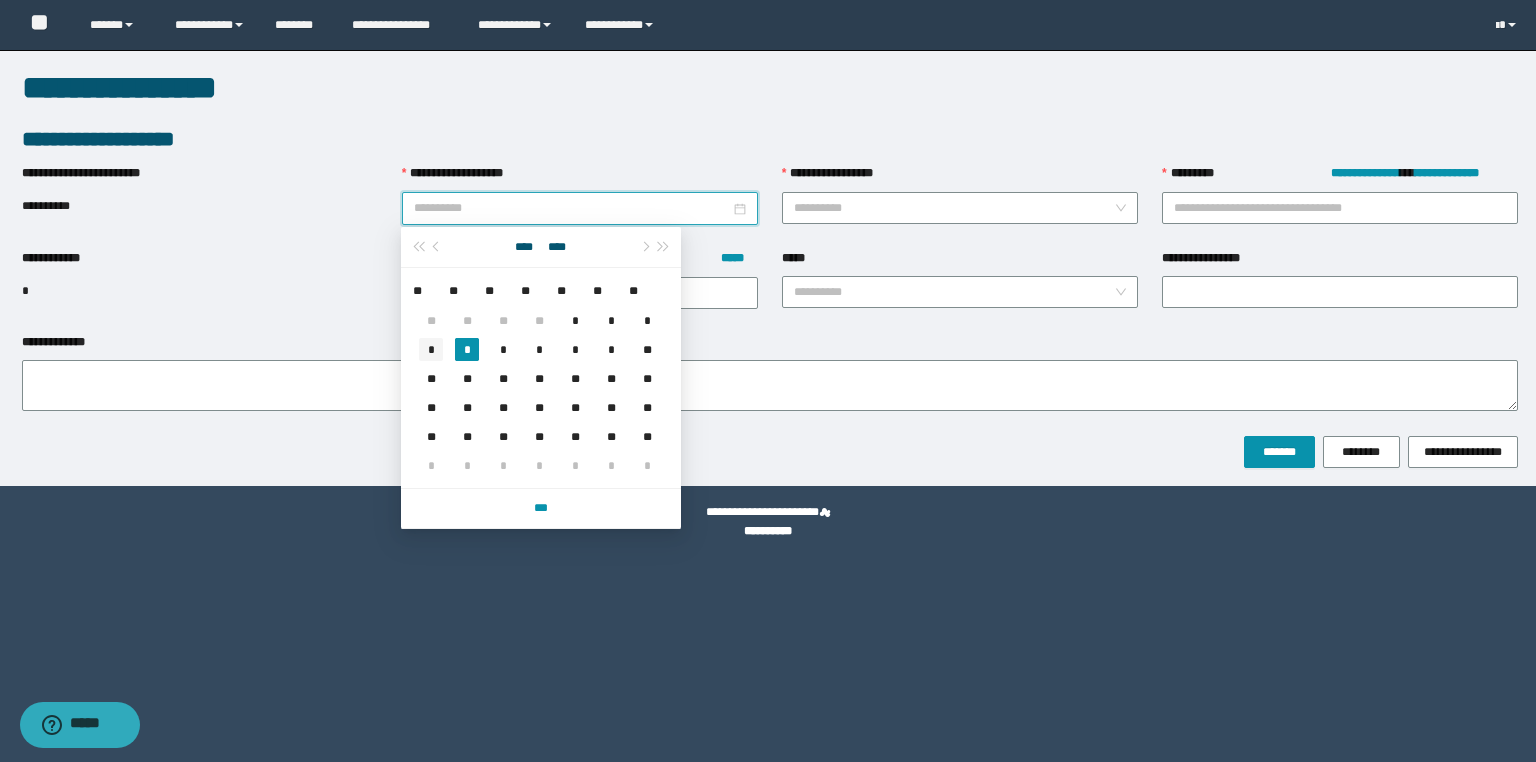 type on "**********" 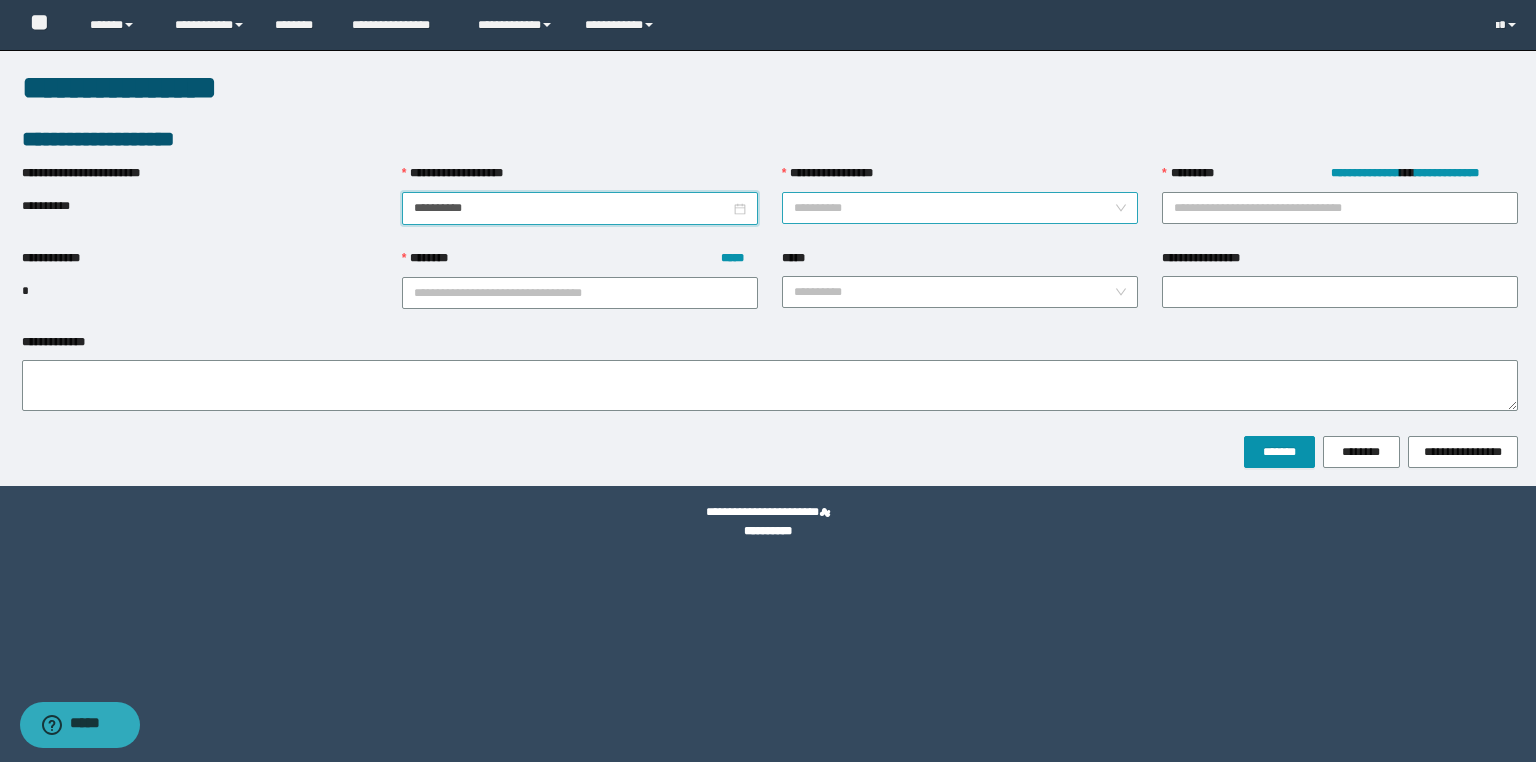 click on "**********" at bounding box center [954, 208] 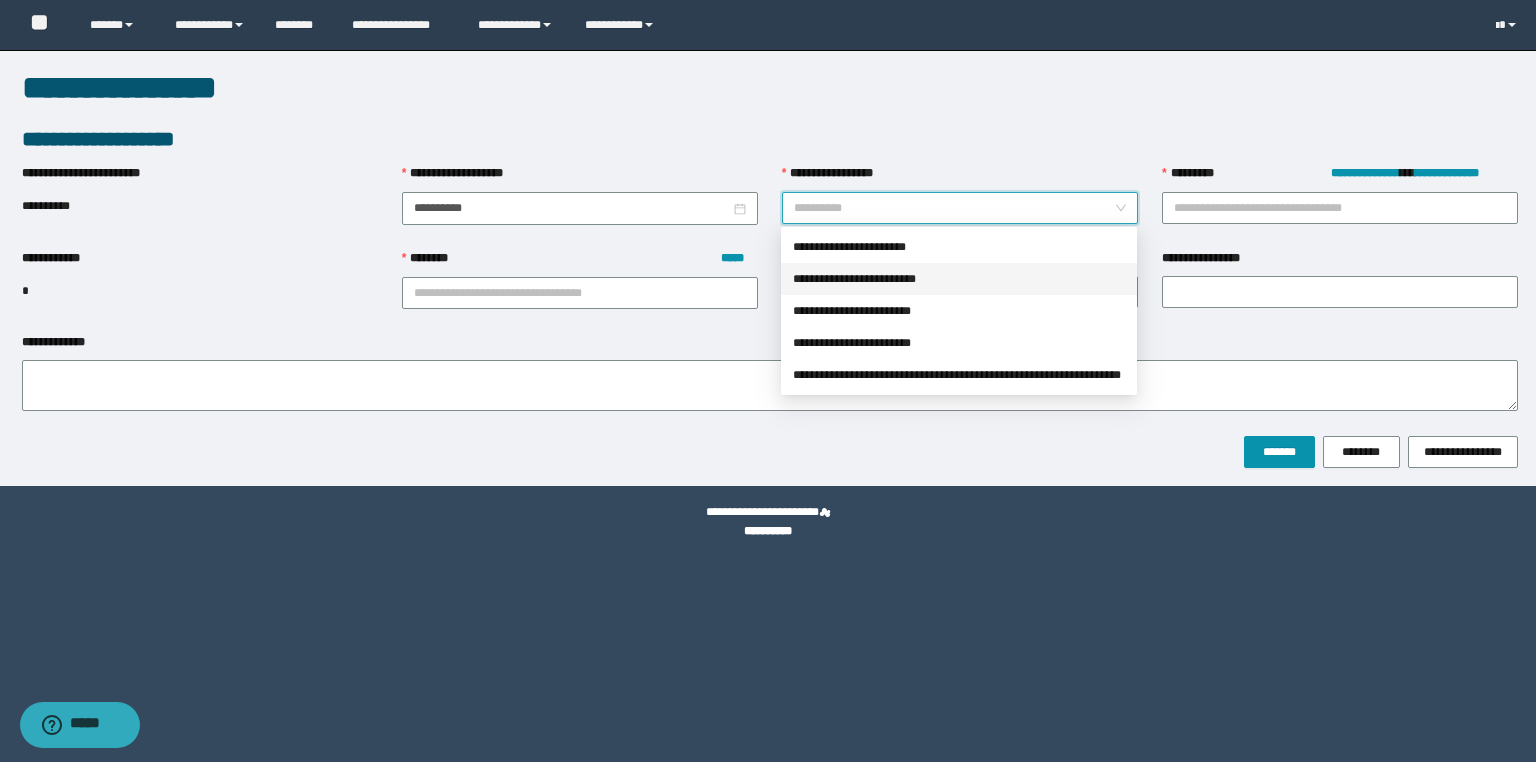 click on "**********" at bounding box center (959, 279) 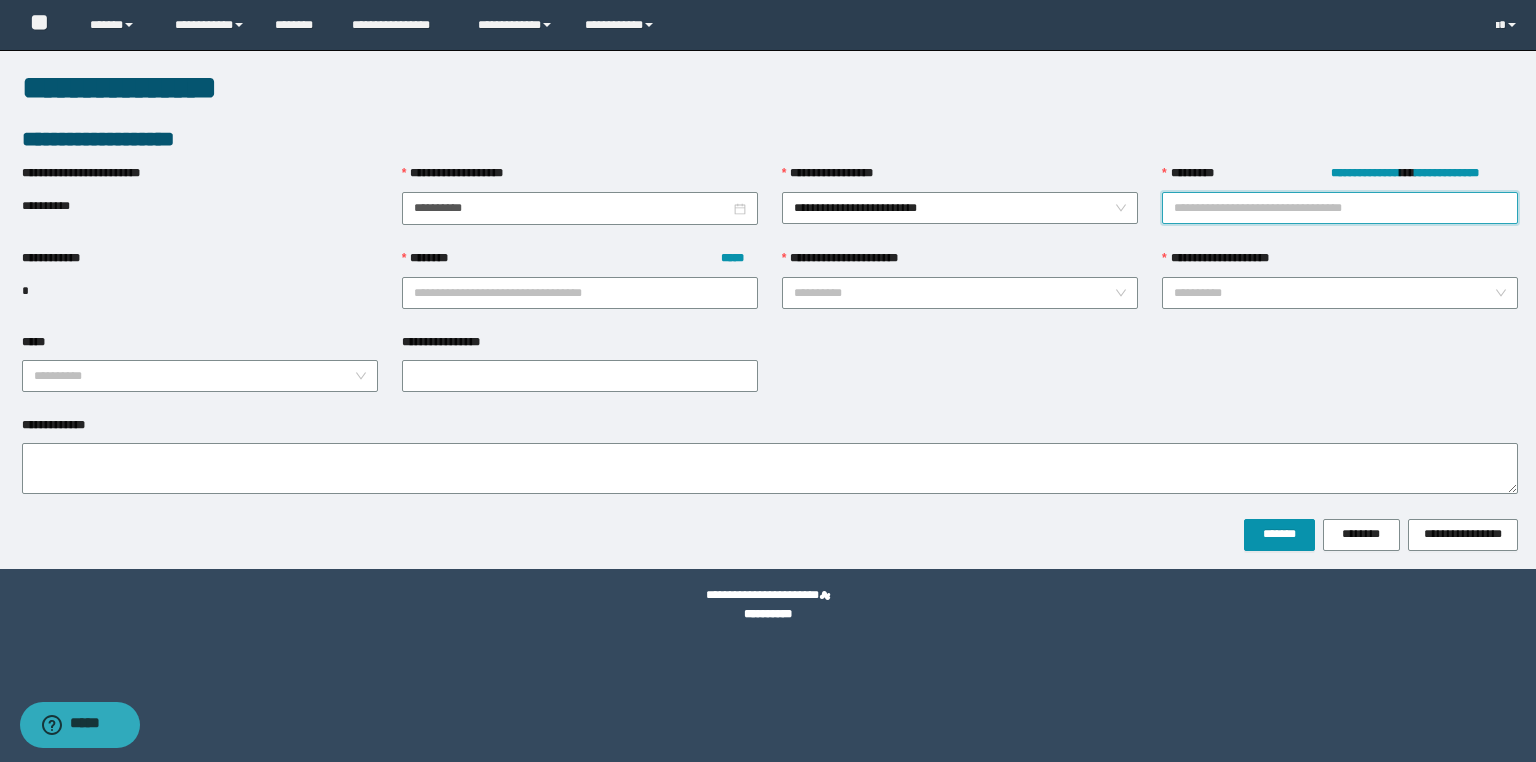 click on "**********" at bounding box center [1340, 208] 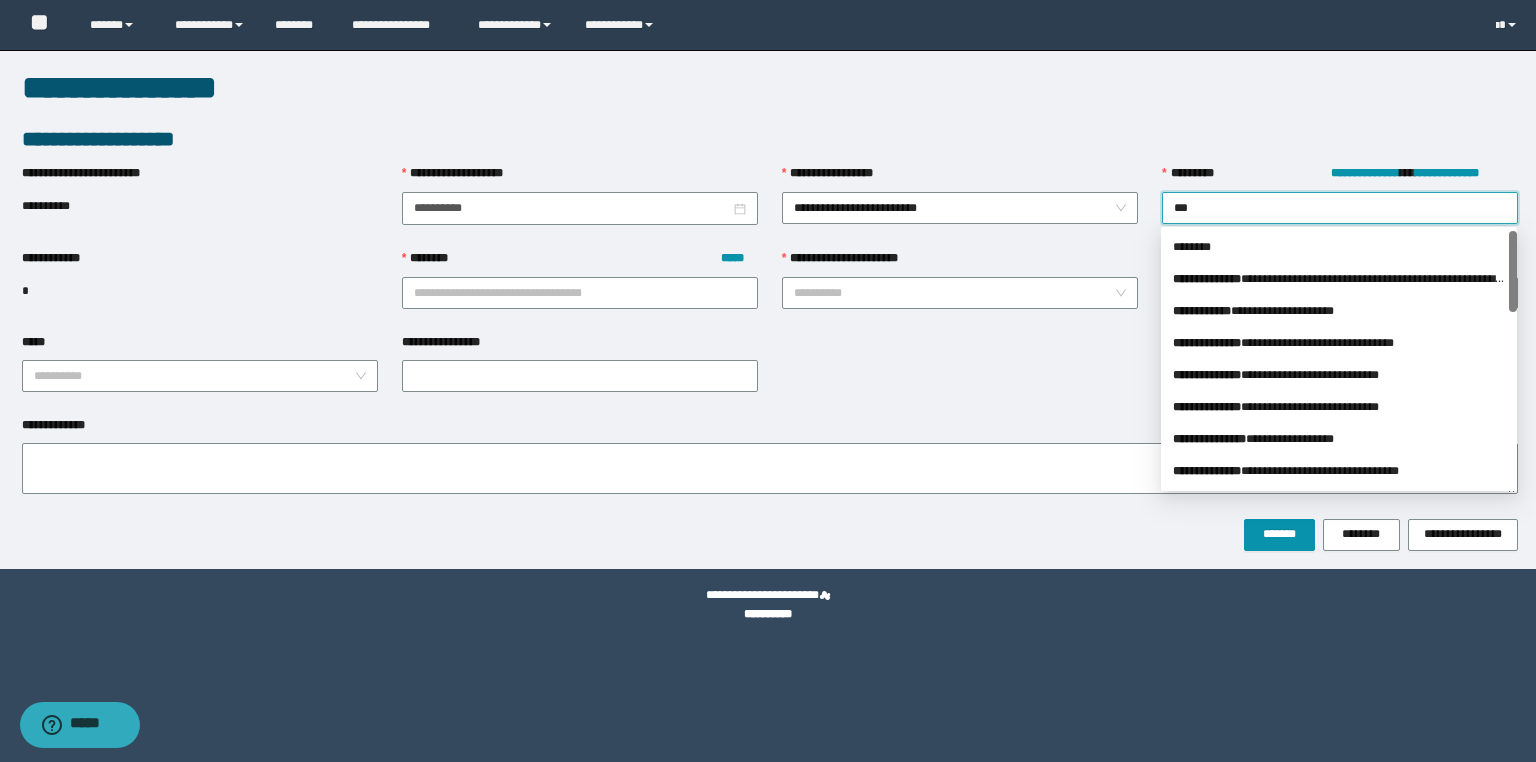 type on "****" 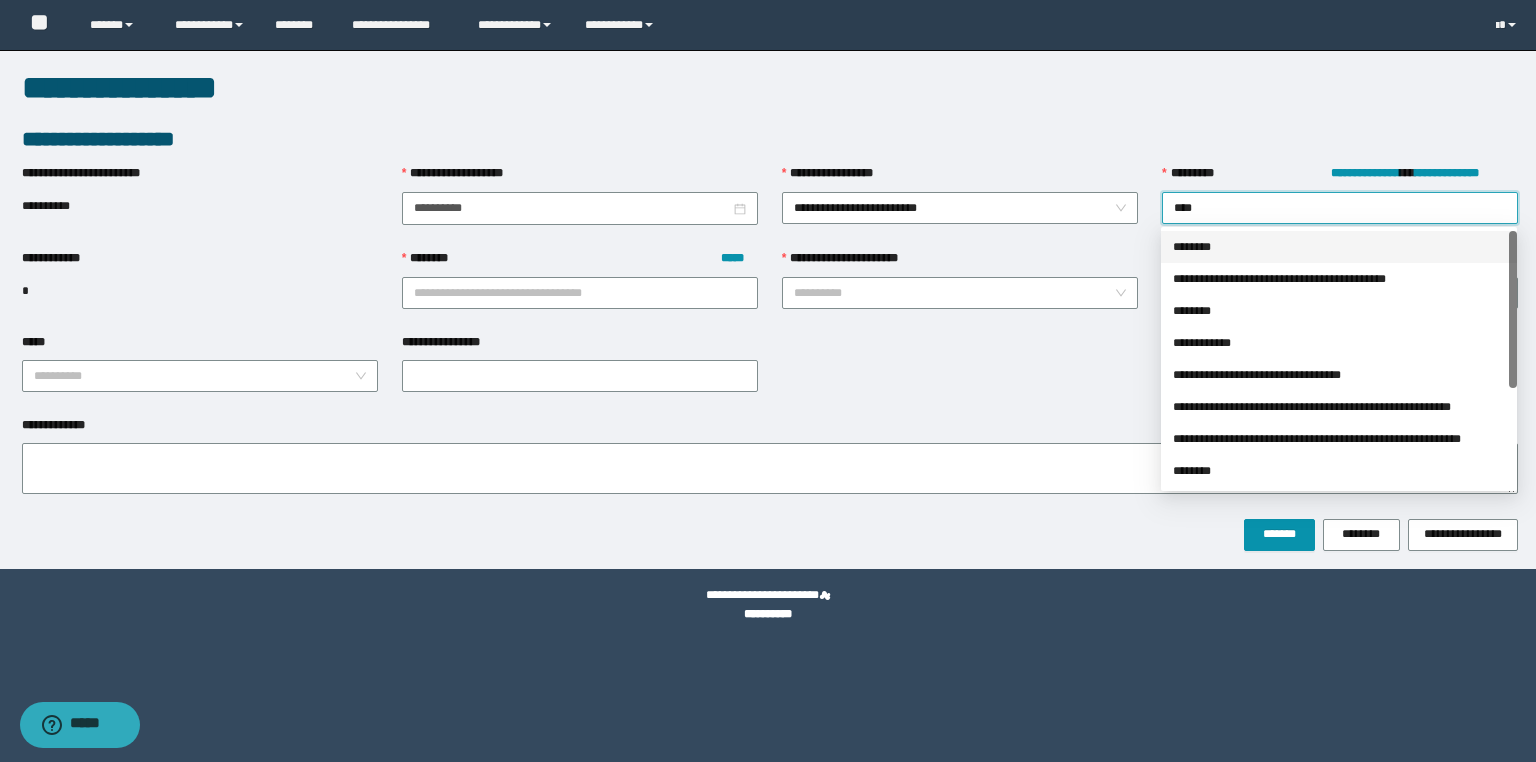 click on "********" at bounding box center [1339, 247] 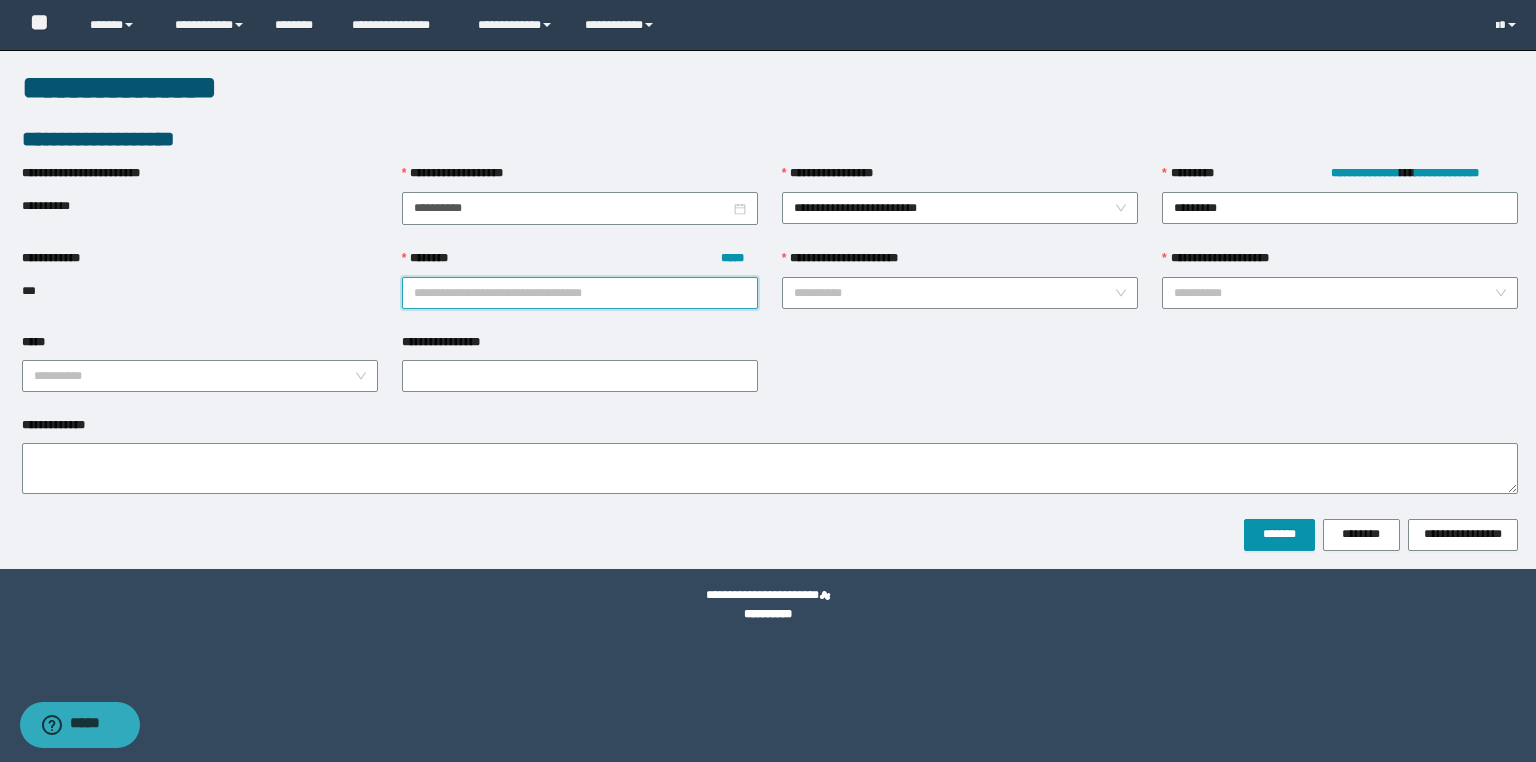 click on "******** *****" at bounding box center [580, 293] 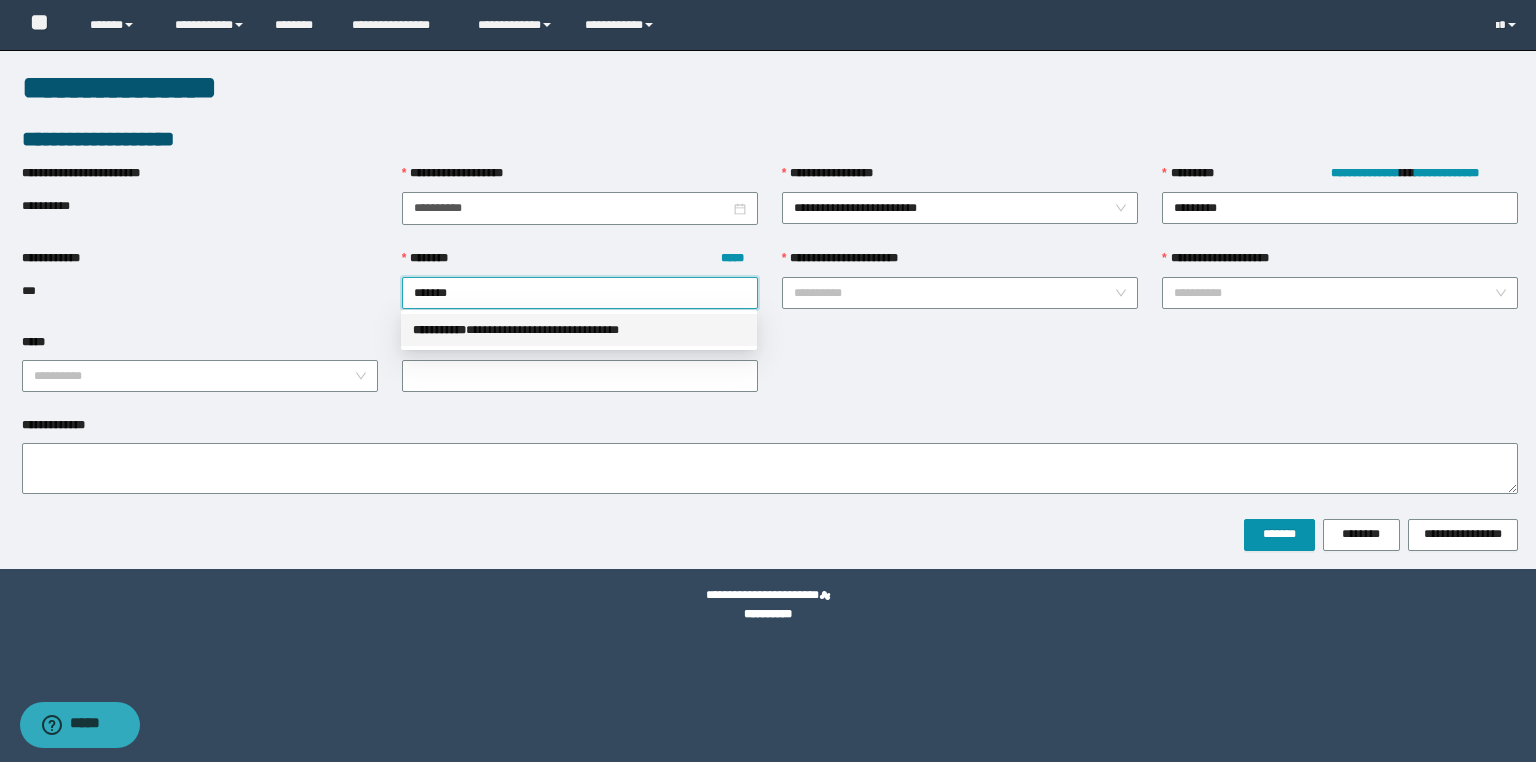 drag, startPoint x: 500, startPoint y: 320, endPoint x: 517, endPoint y: 323, distance: 17.262676 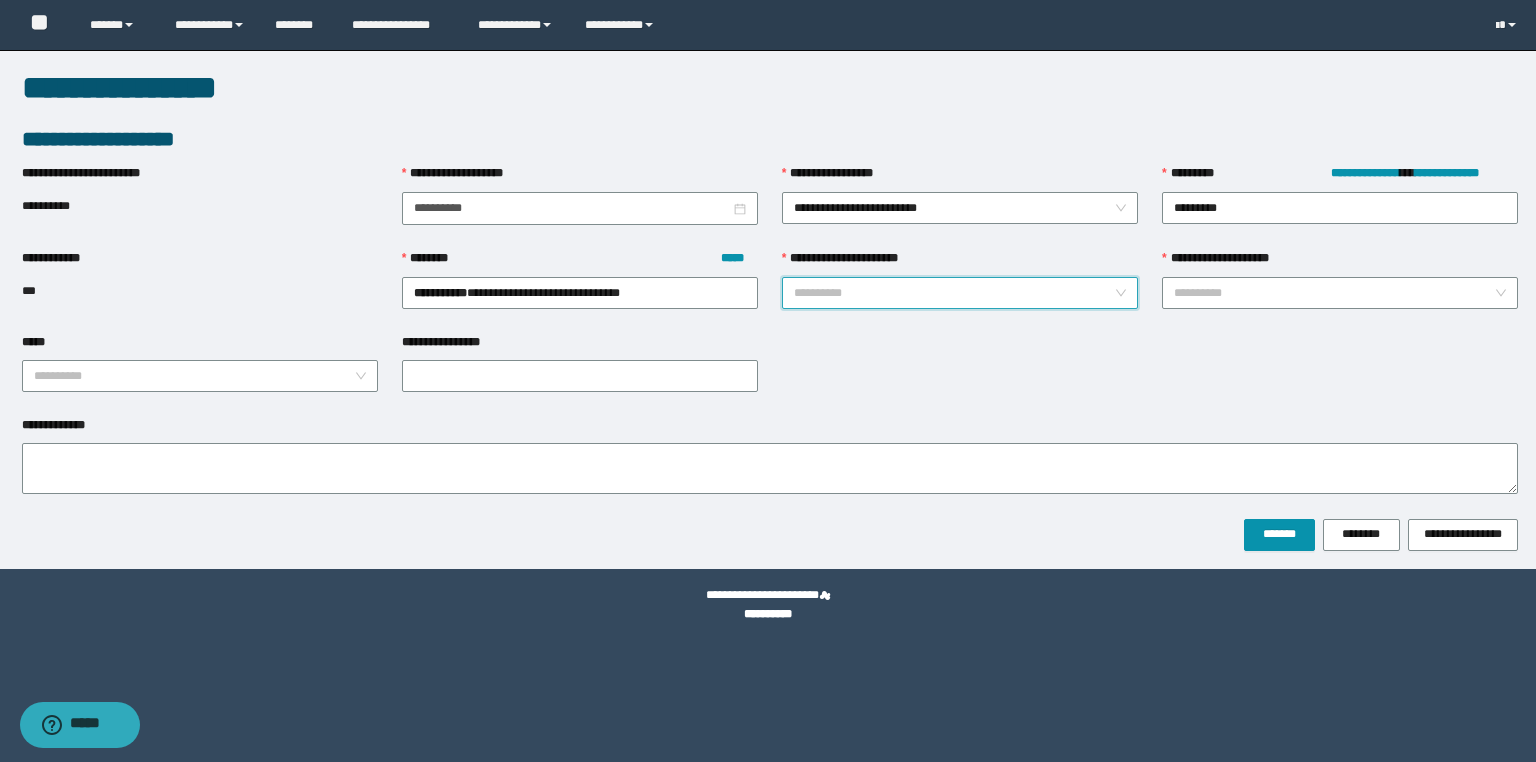 click on "**********" at bounding box center [954, 293] 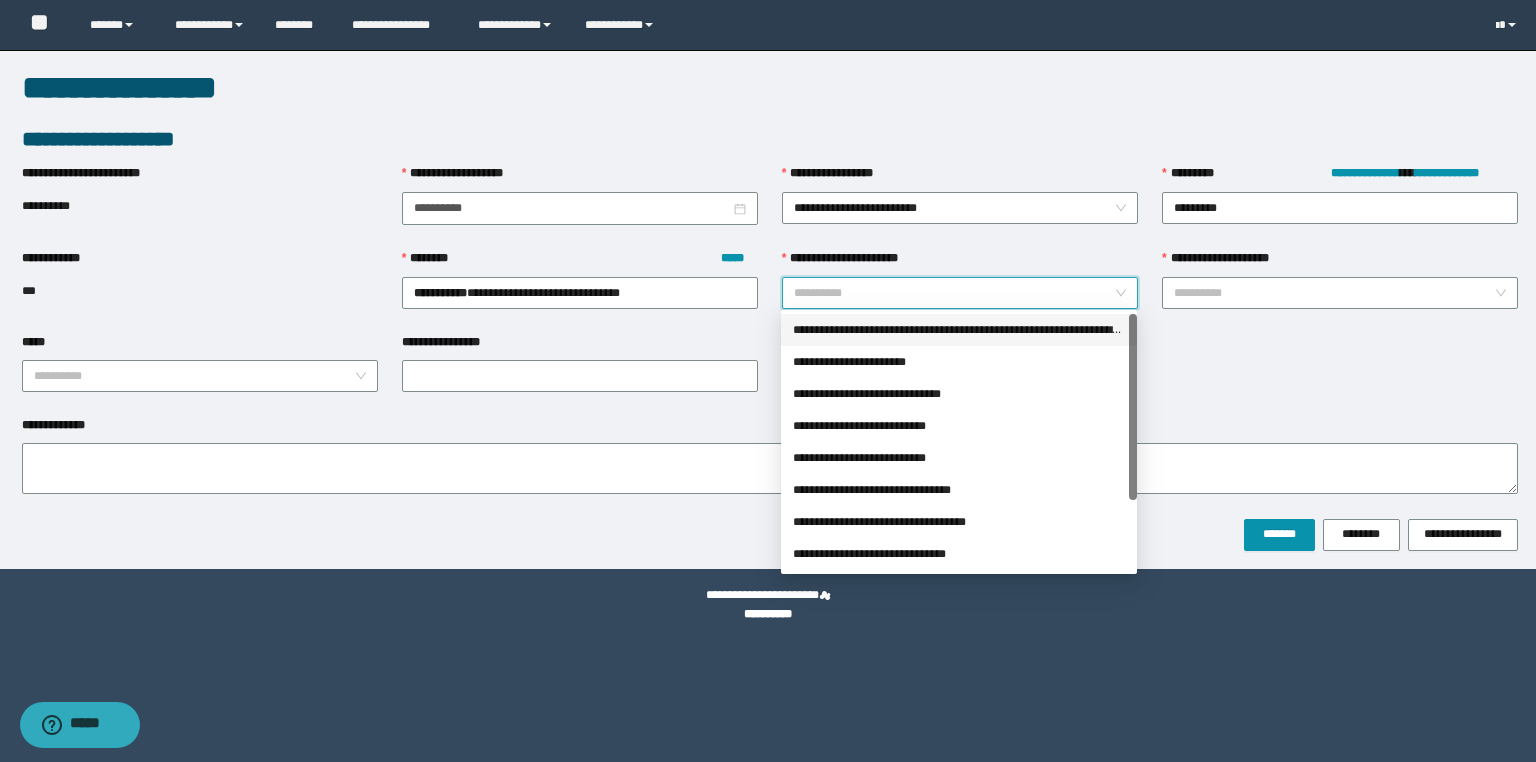 drag, startPoint x: 916, startPoint y: 328, endPoint x: 1006, endPoint y: 308, distance: 92.19544 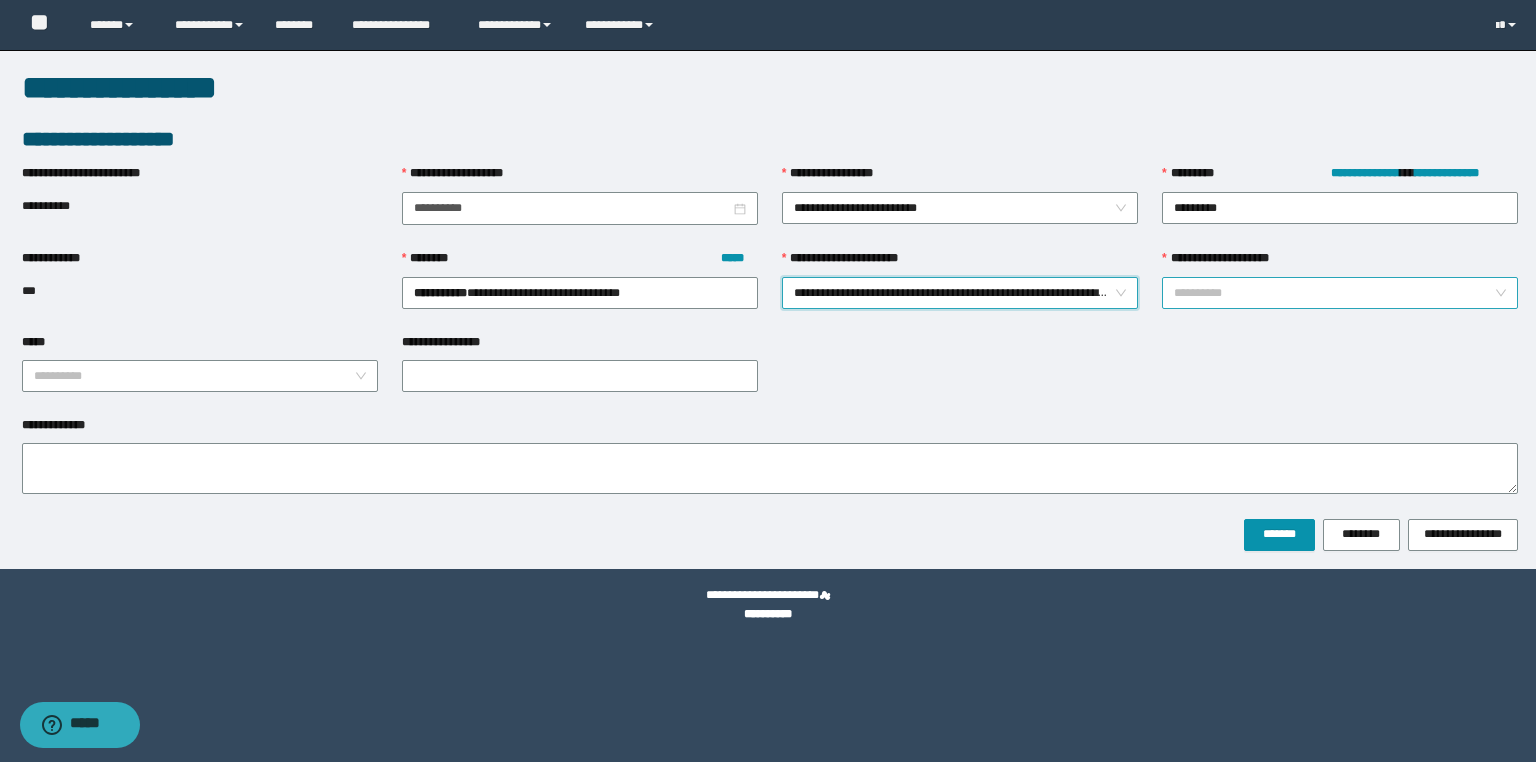 click on "**********" at bounding box center [1334, 293] 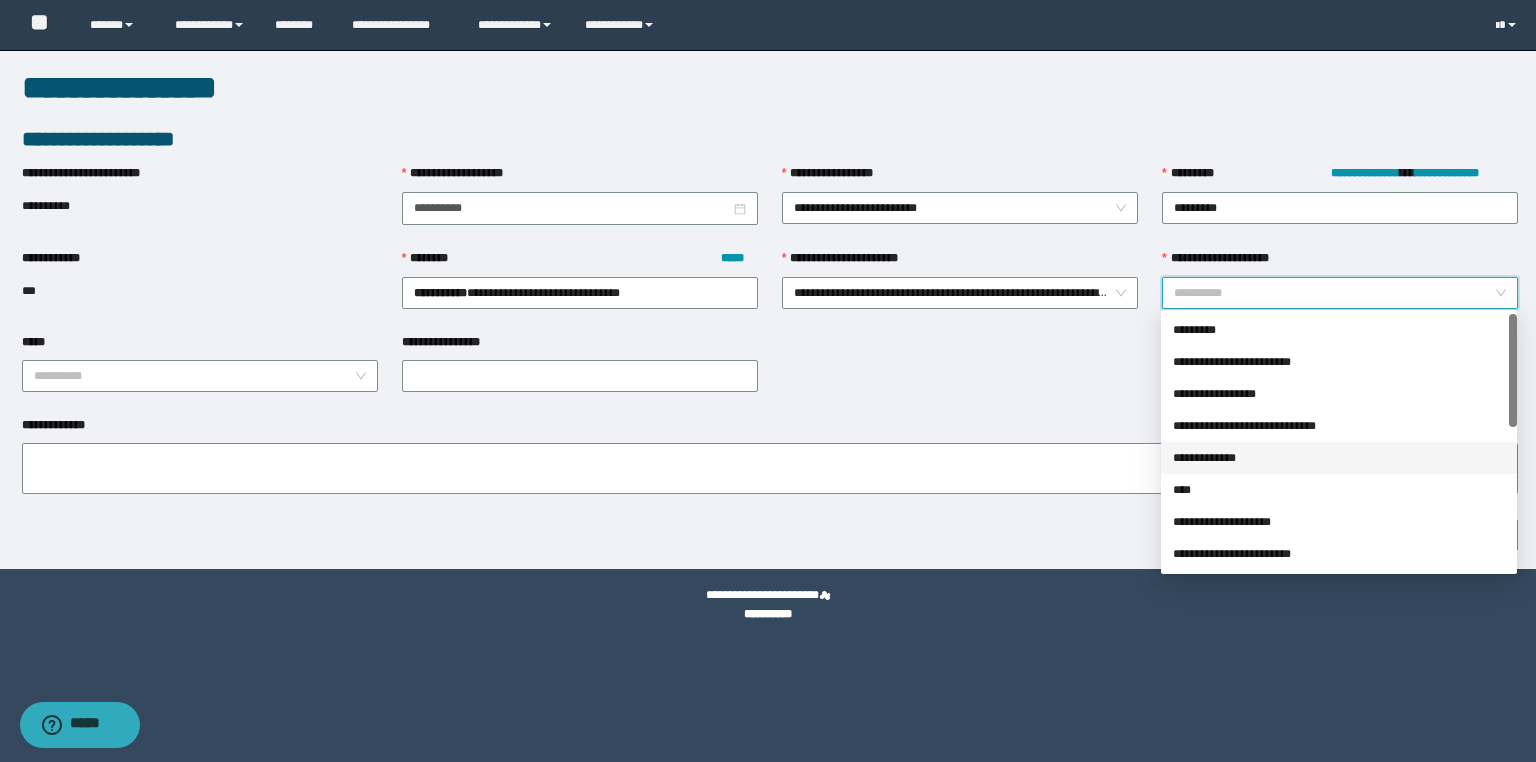 click on "**********" at bounding box center (1339, 458) 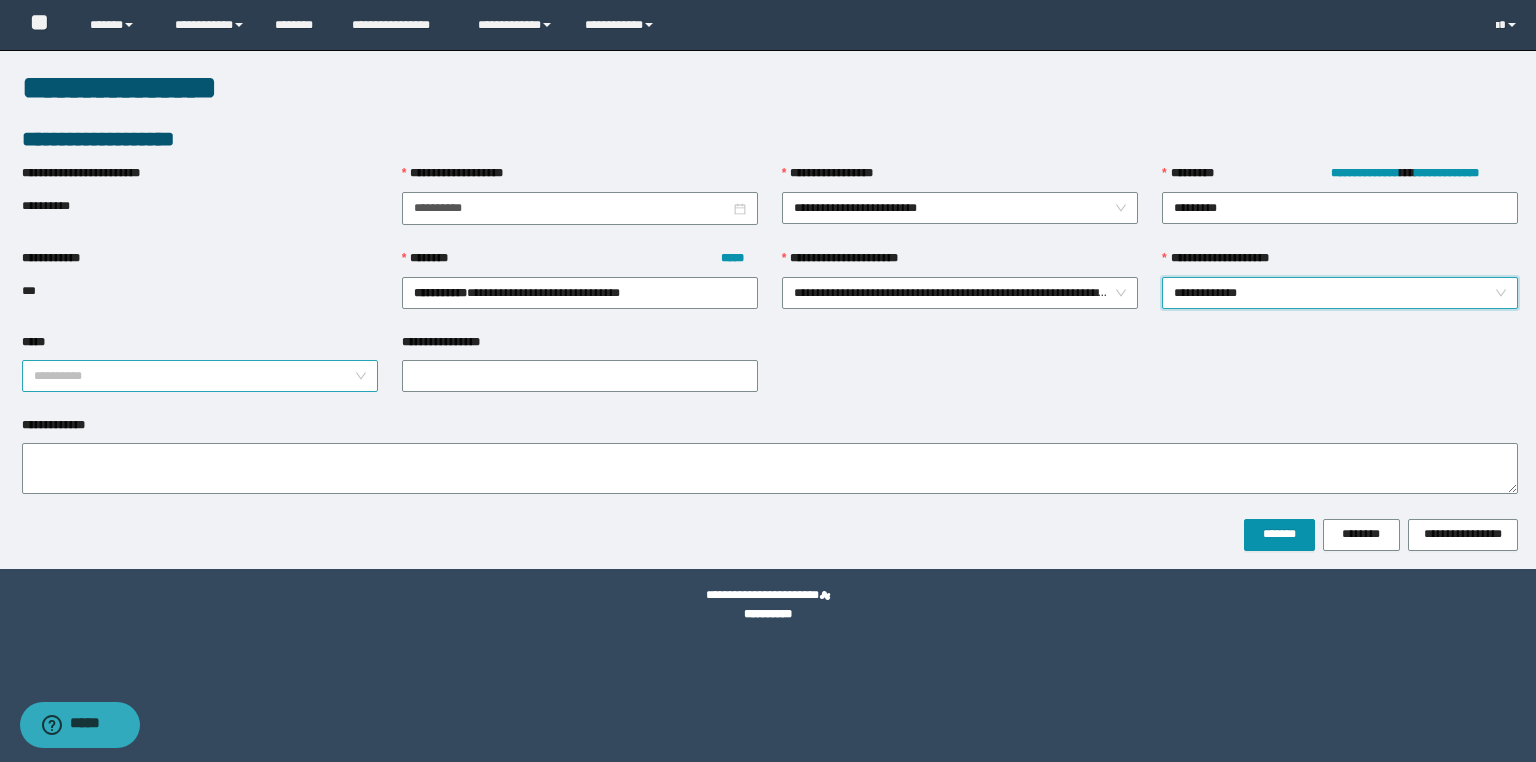 click on "*****" at bounding box center [194, 376] 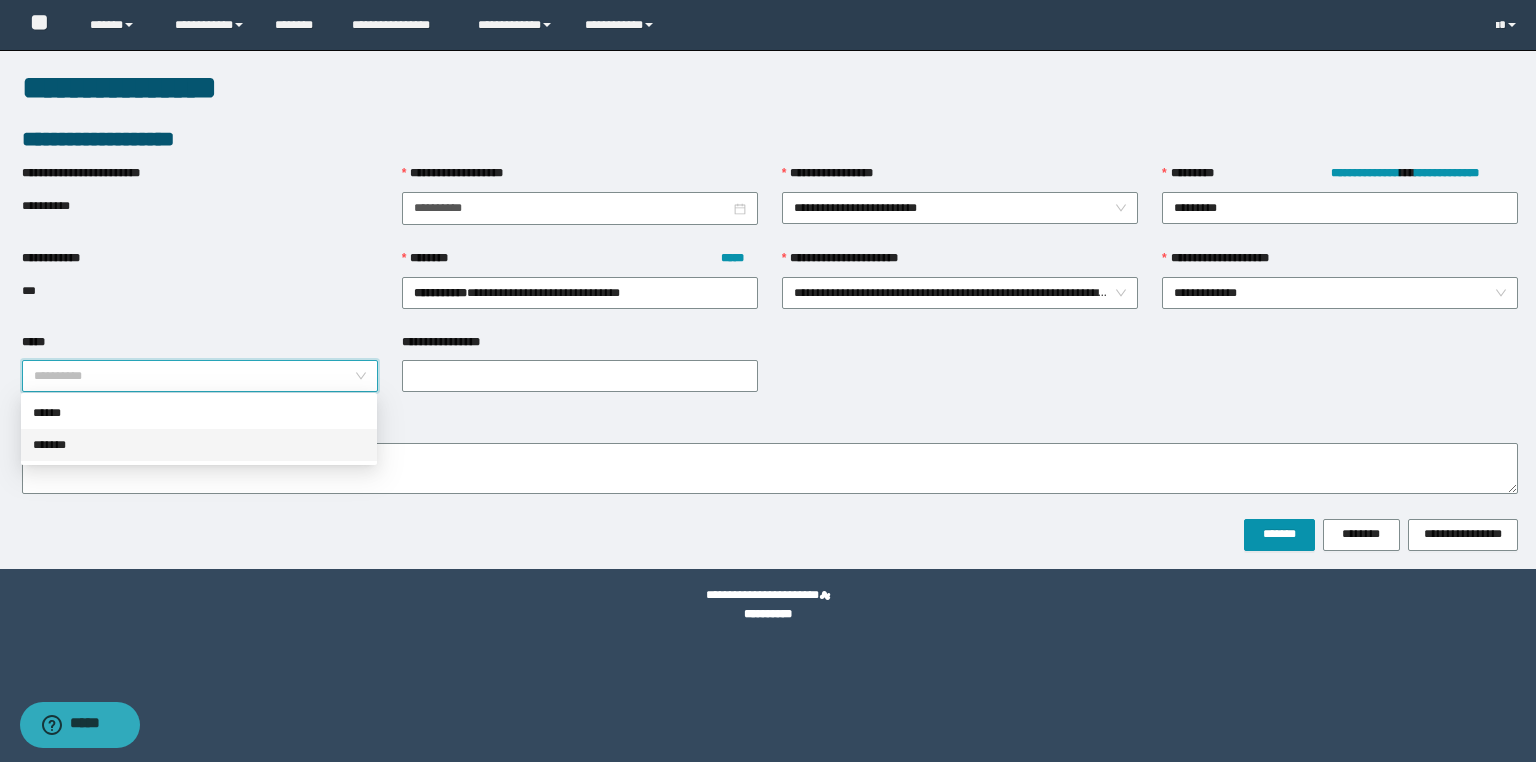drag, startPoint x: 55, startPoint y: 440, endPoint x: 516, endPoint y: 482, distance: 462.90927 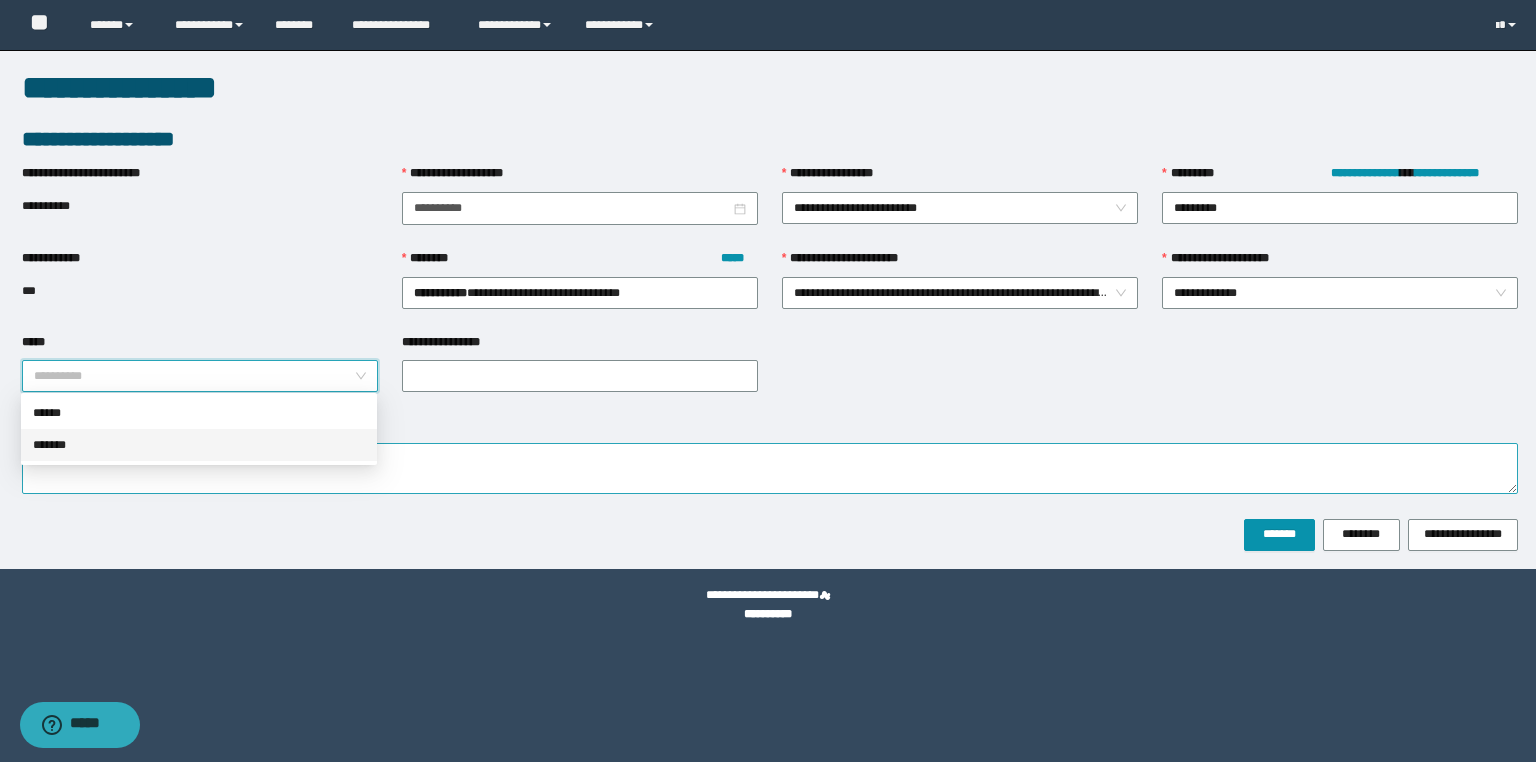 click on "*******" at bounding box center (199, 445) 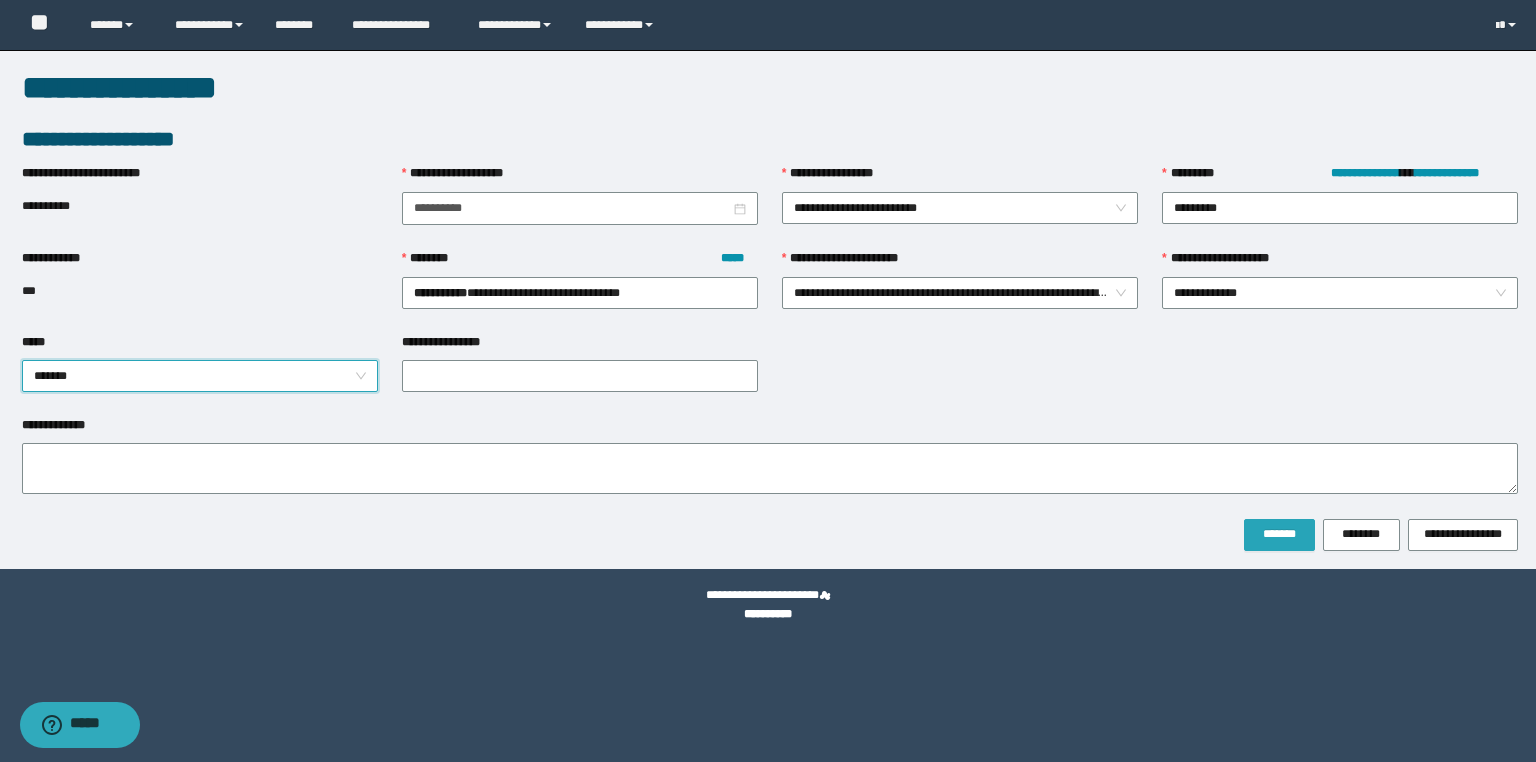 click on "*******" at bounding box center [1279, 534] 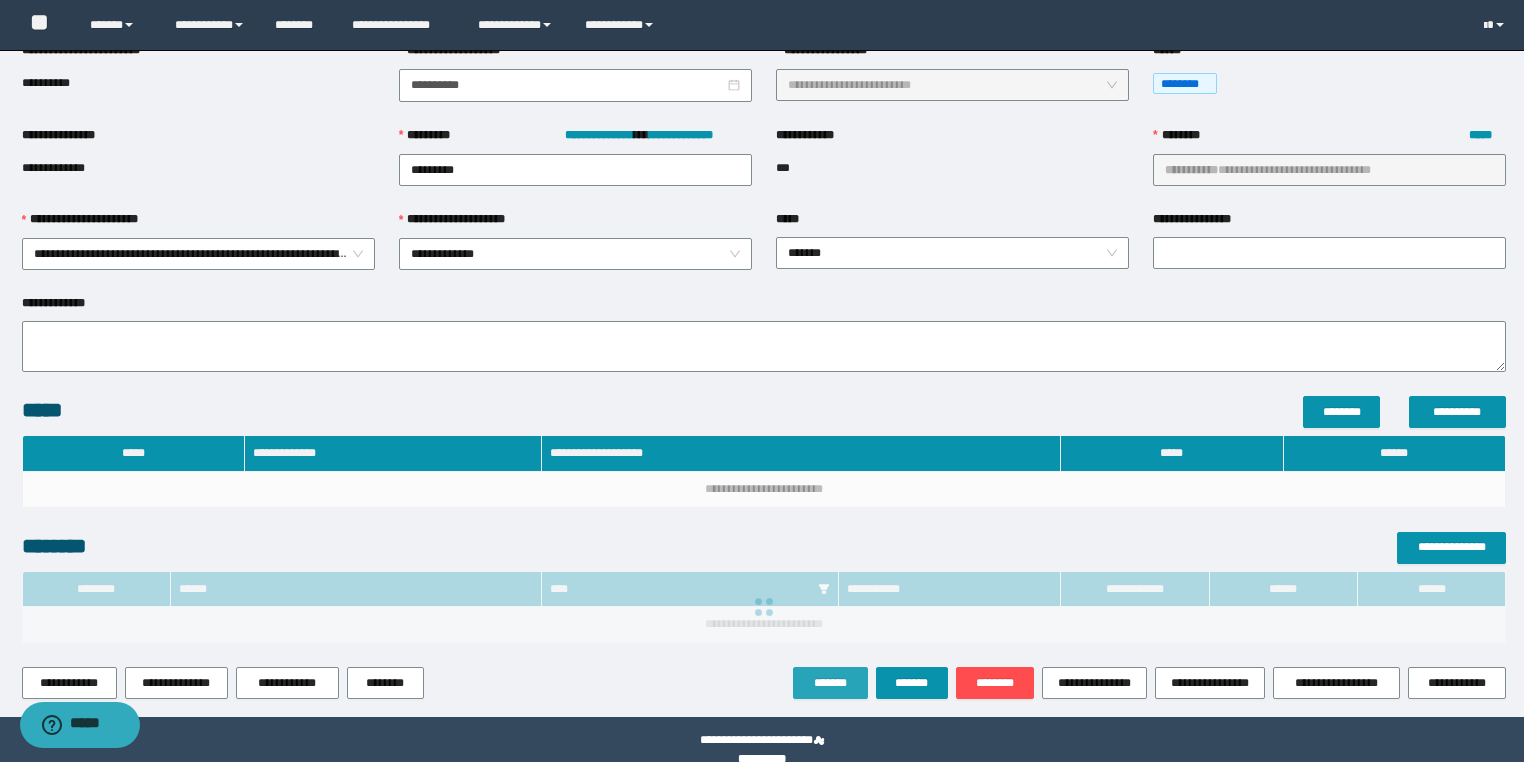 scroll, scrollTop: 202, scrollLeft: 0, axis: vertical 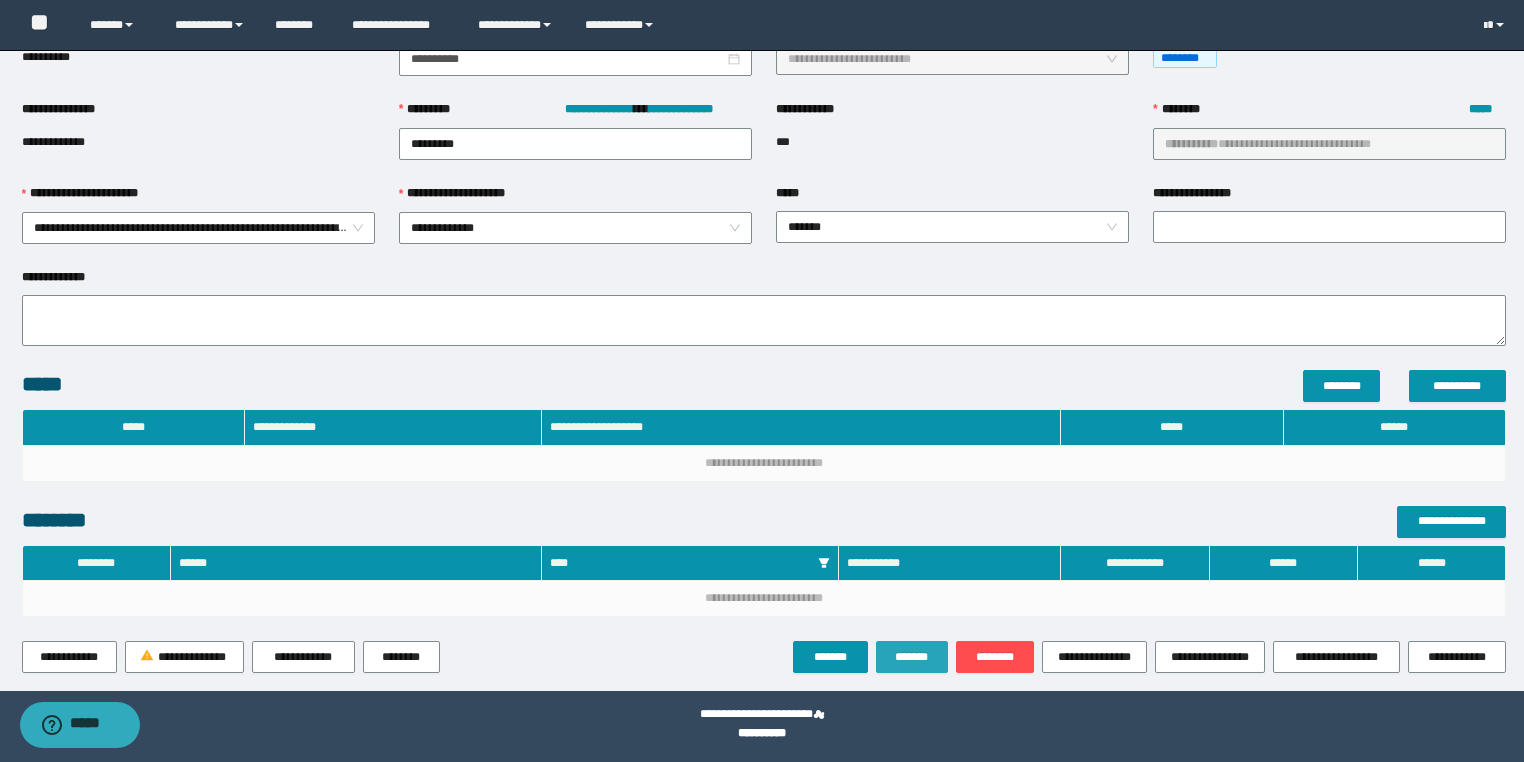 click on "*******" at bounding box center (912, 657) 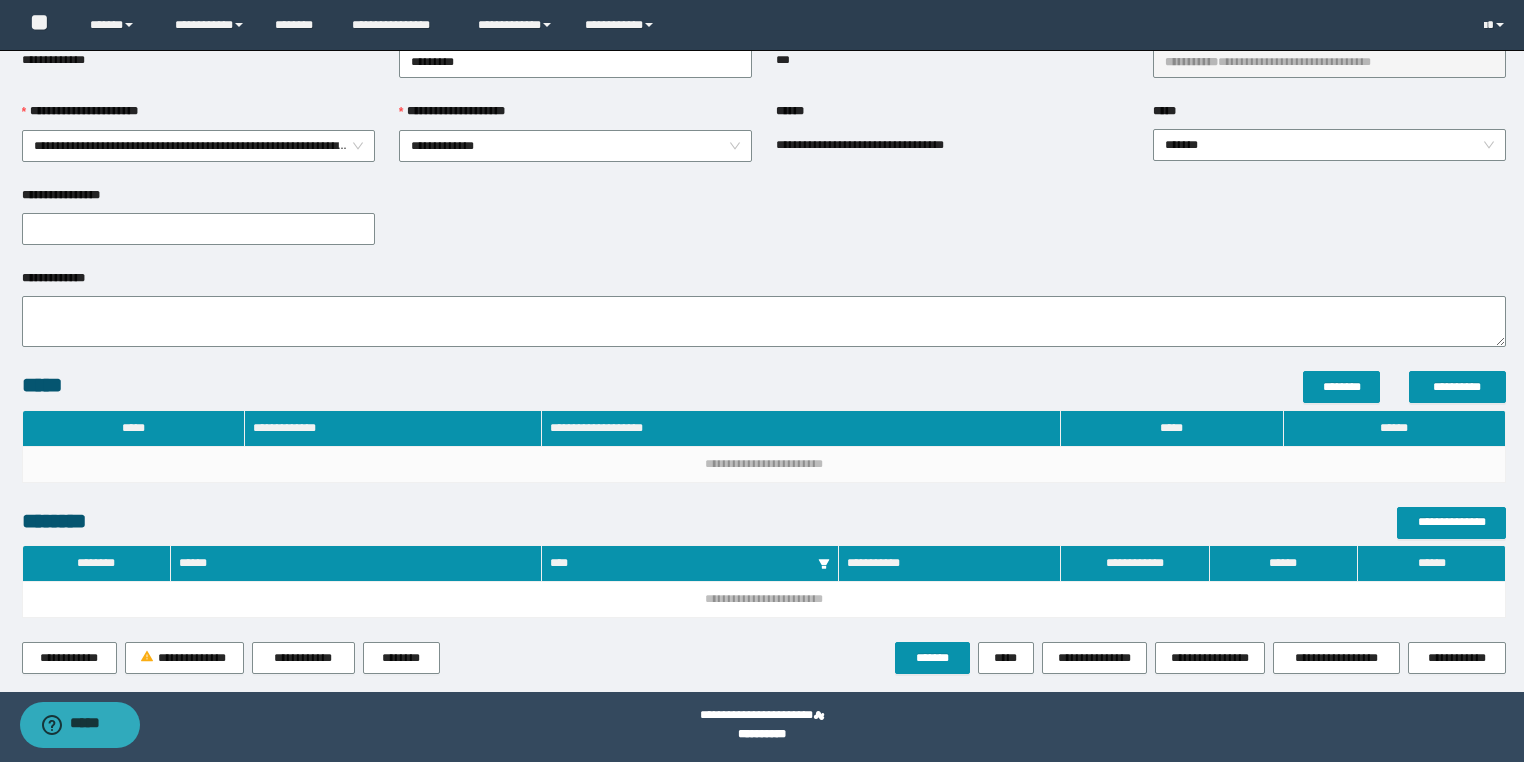 scroll, scrollTop: 285, scrollLeft: 0, axis: vertical 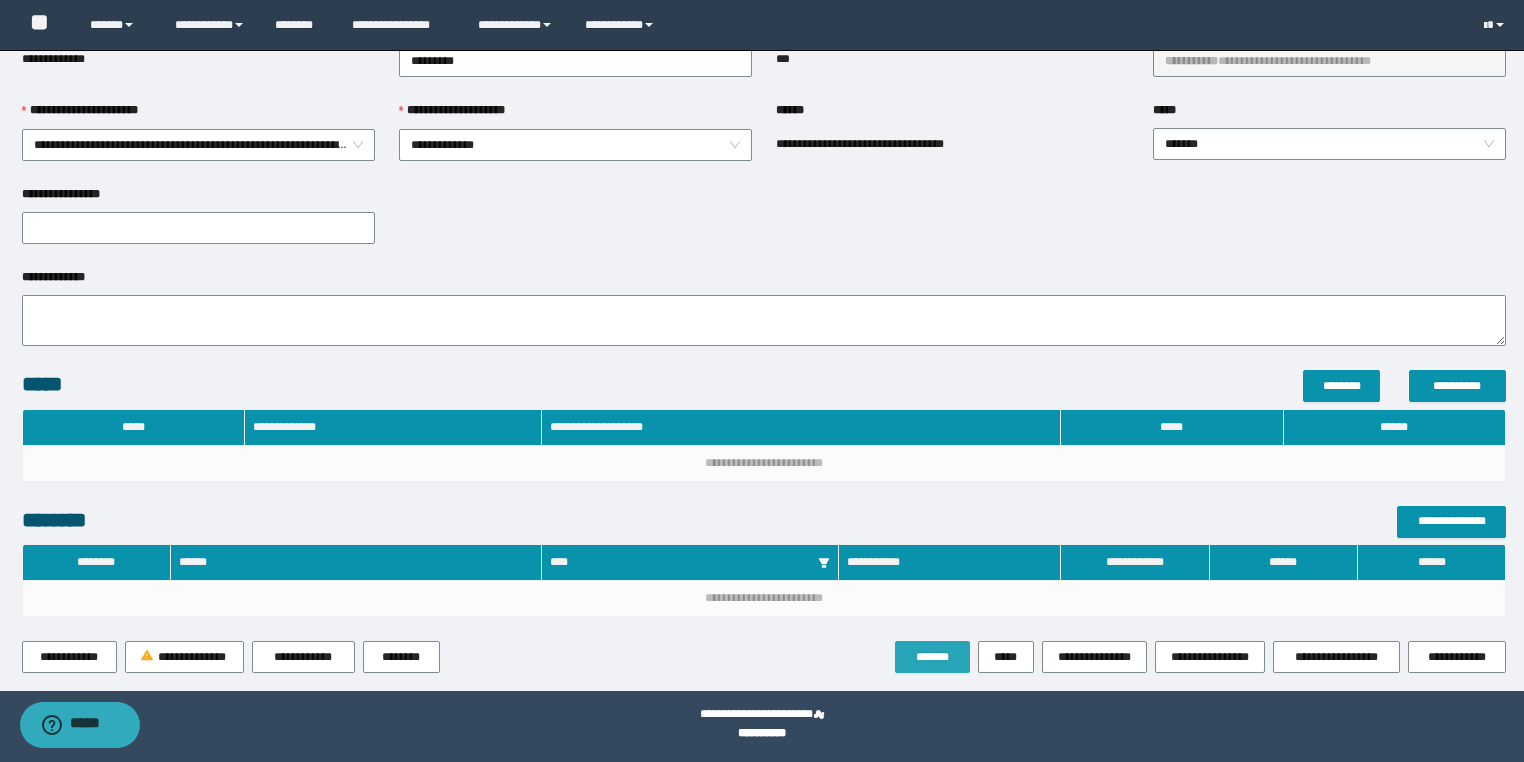 drag, startPoint x: 920, startPoint y: 643, endPoint x: 894, endPoint y: 659, distance: 30.528675 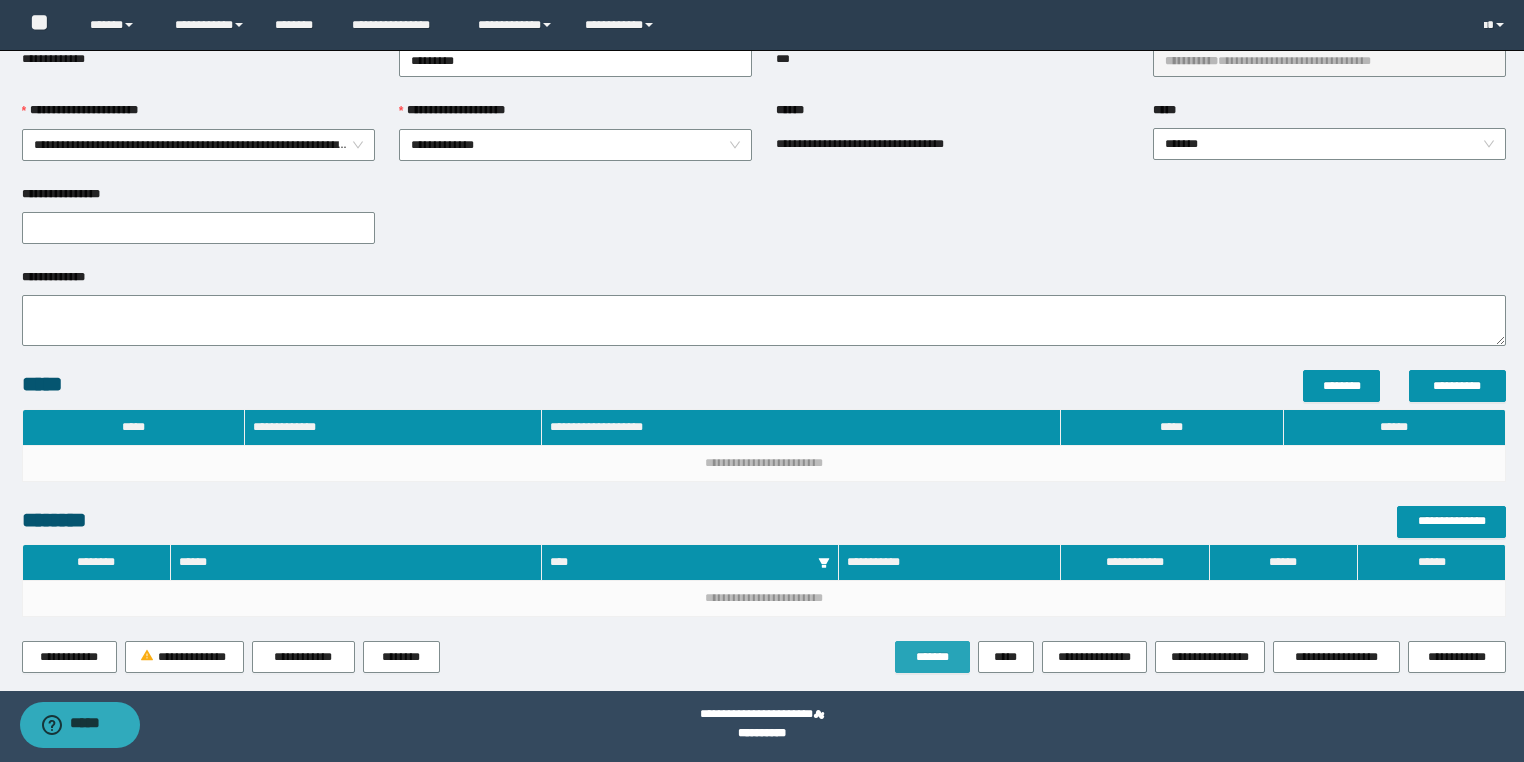 scroll, scrollTop: 0, scrollLeft: 0, axis: both 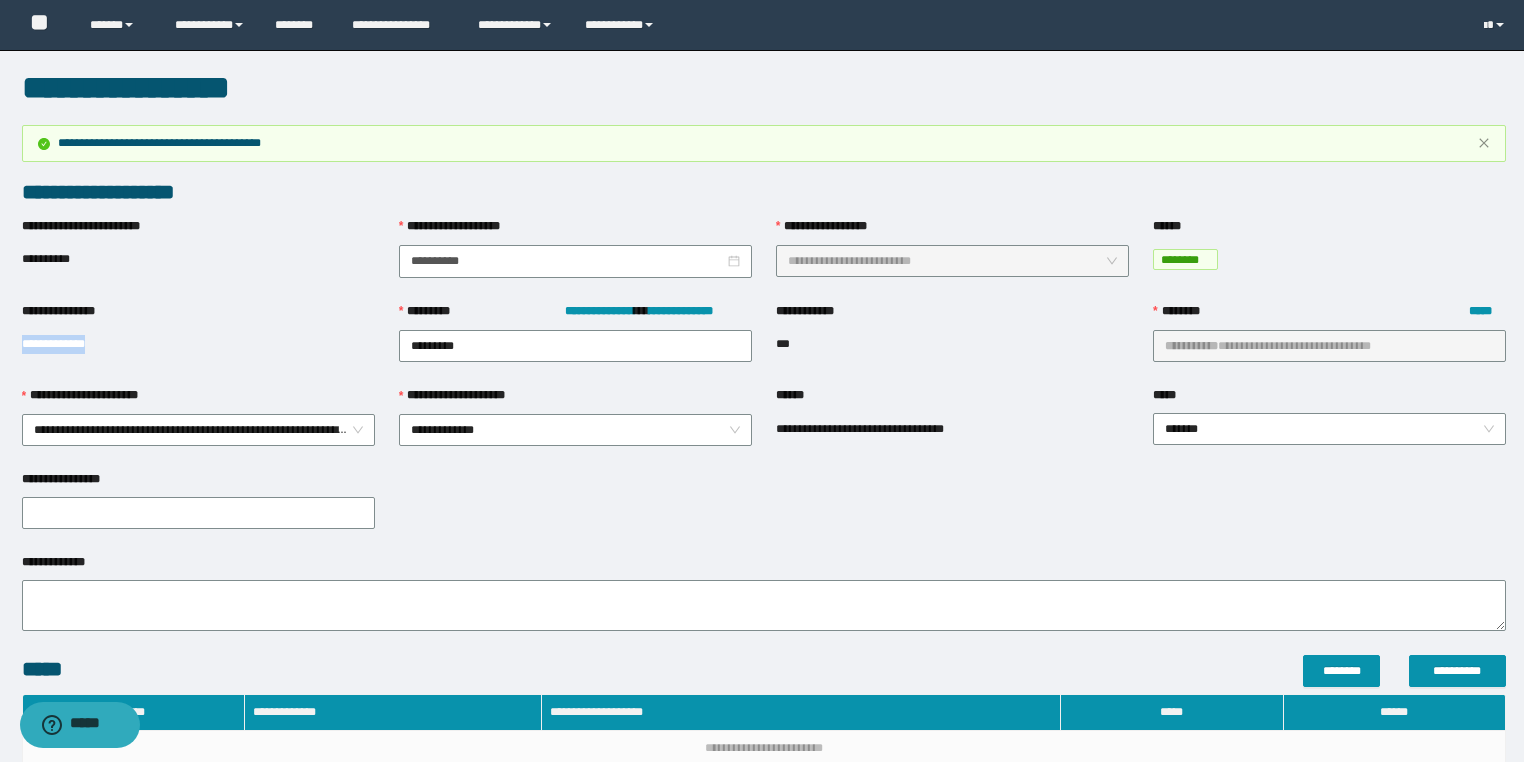 drag, startPoint x: 121, startPoint y: 340, endPoint x: 0, endPoint y: 352, distance: 121.59358 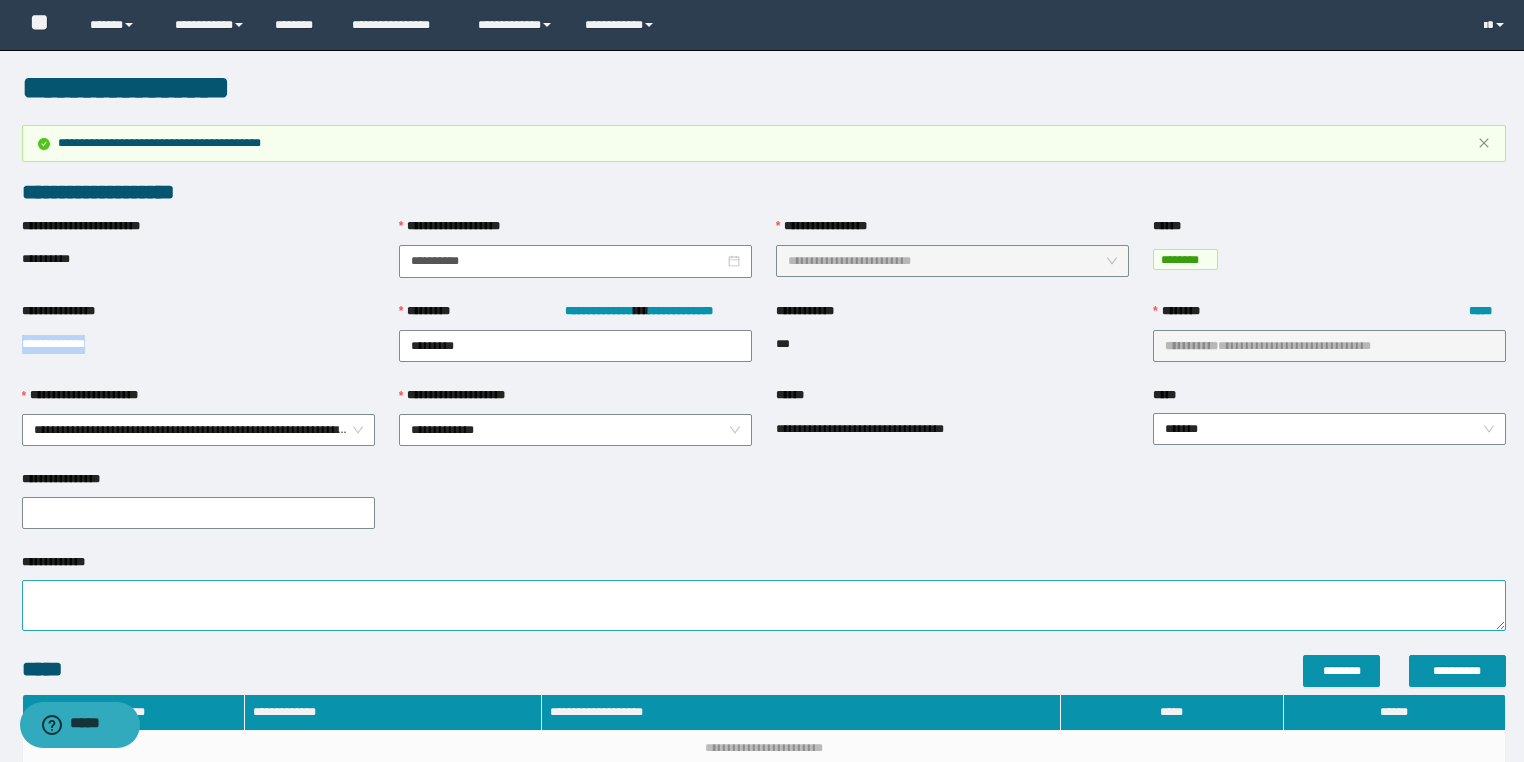 copy on "**********" 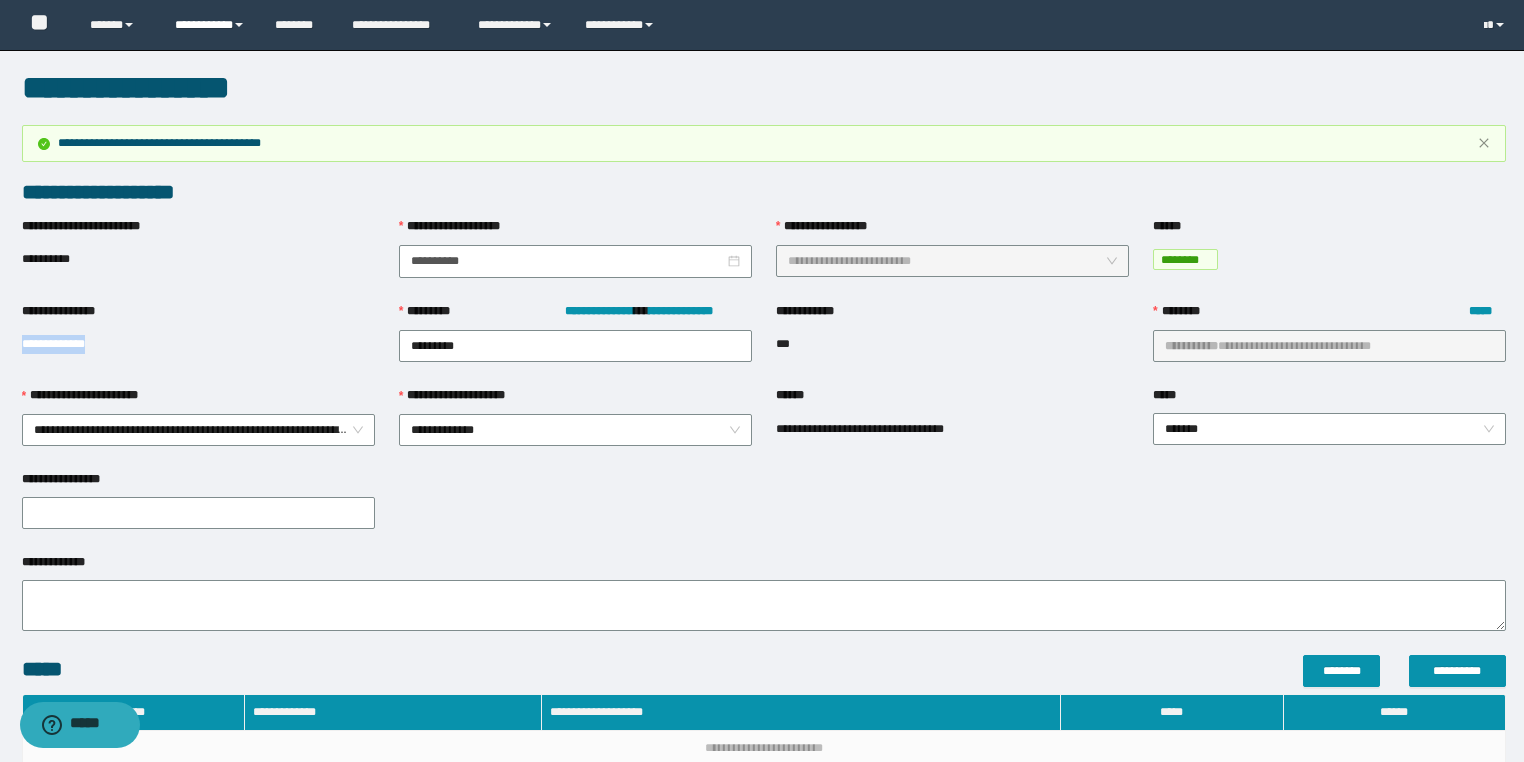 click on "**********" at bounding box center (210, 25) 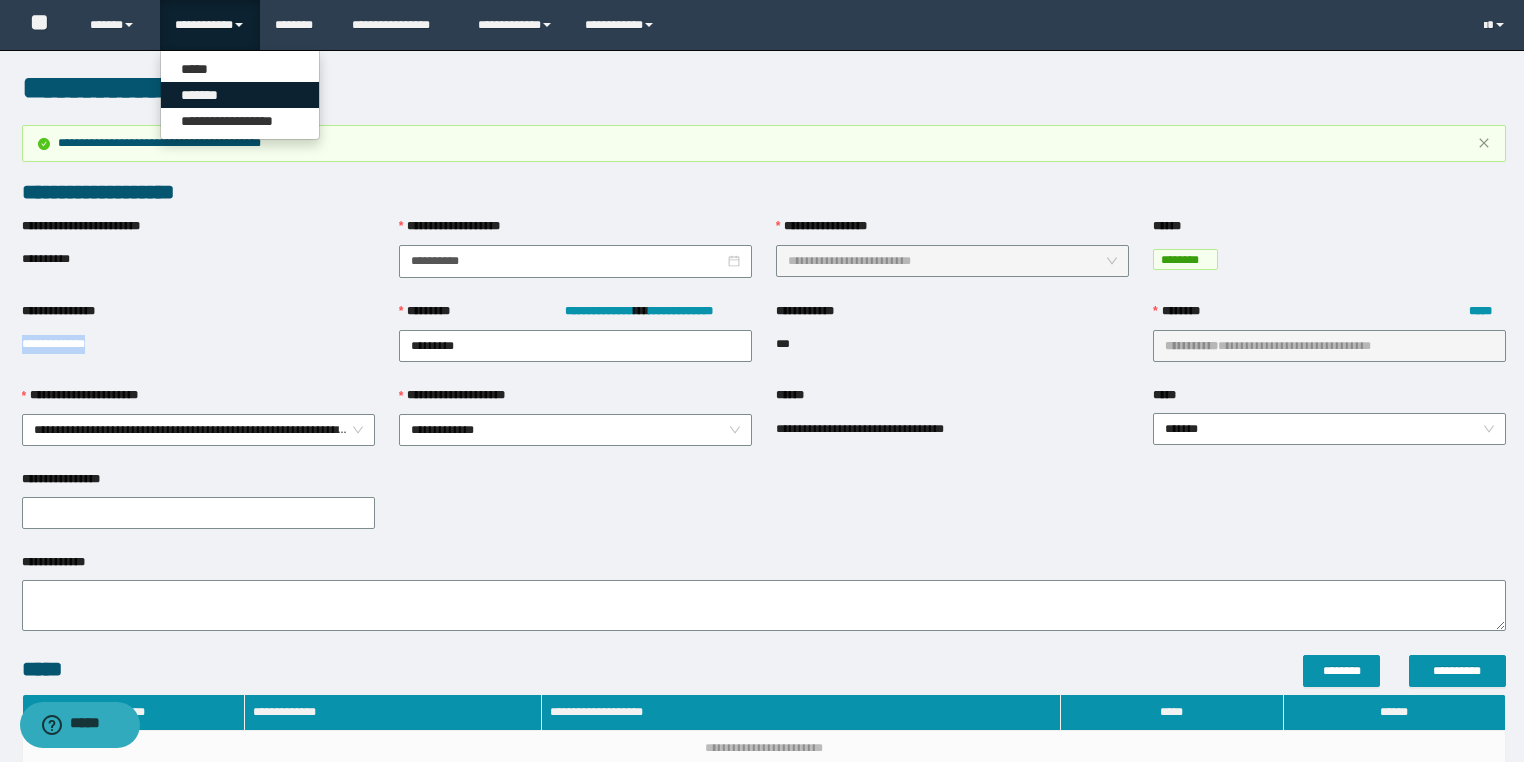 click on "*******" at bounding box center (240, 95) 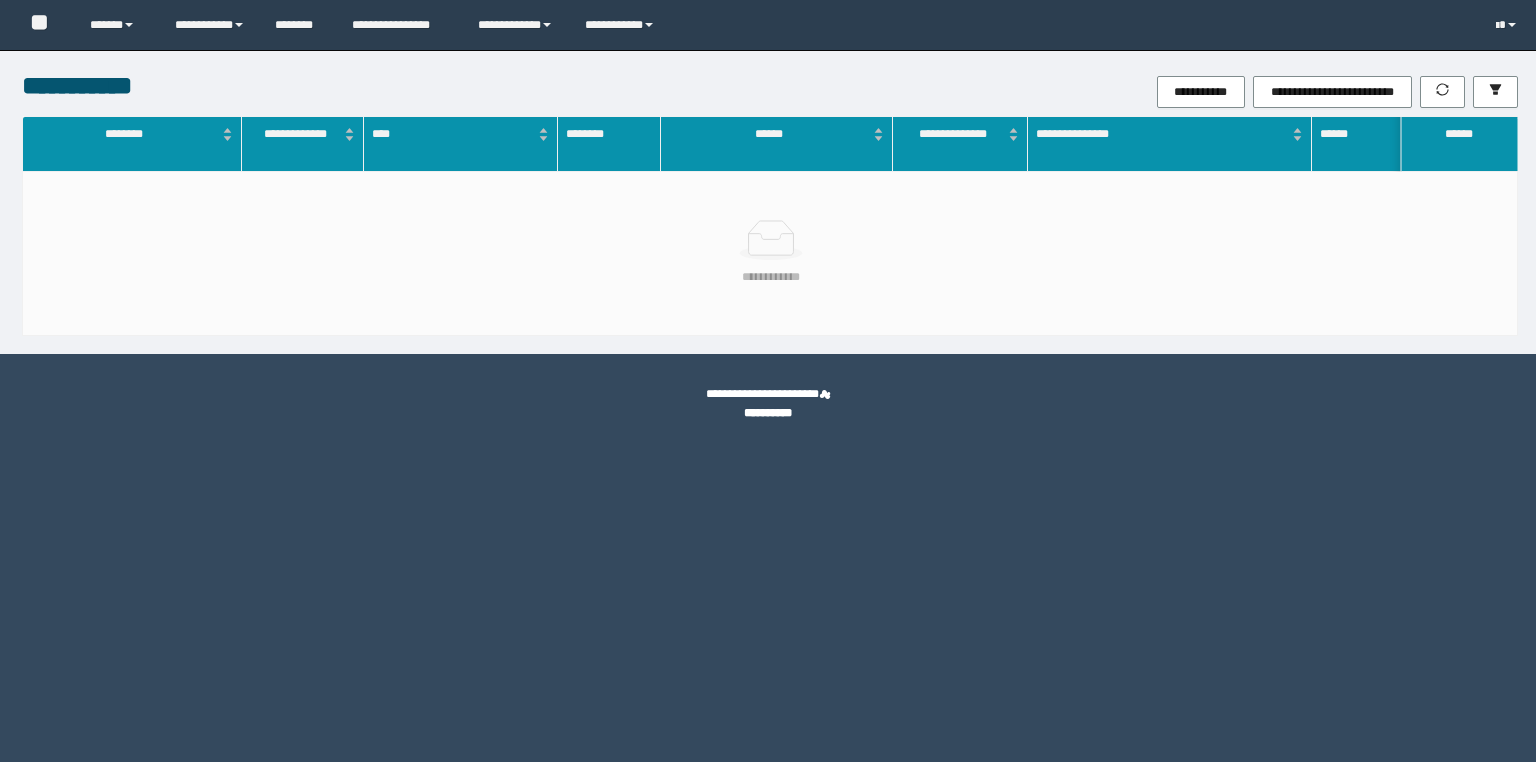 scroll, scrollTop: 0, scrollLeft: 0, axis: both 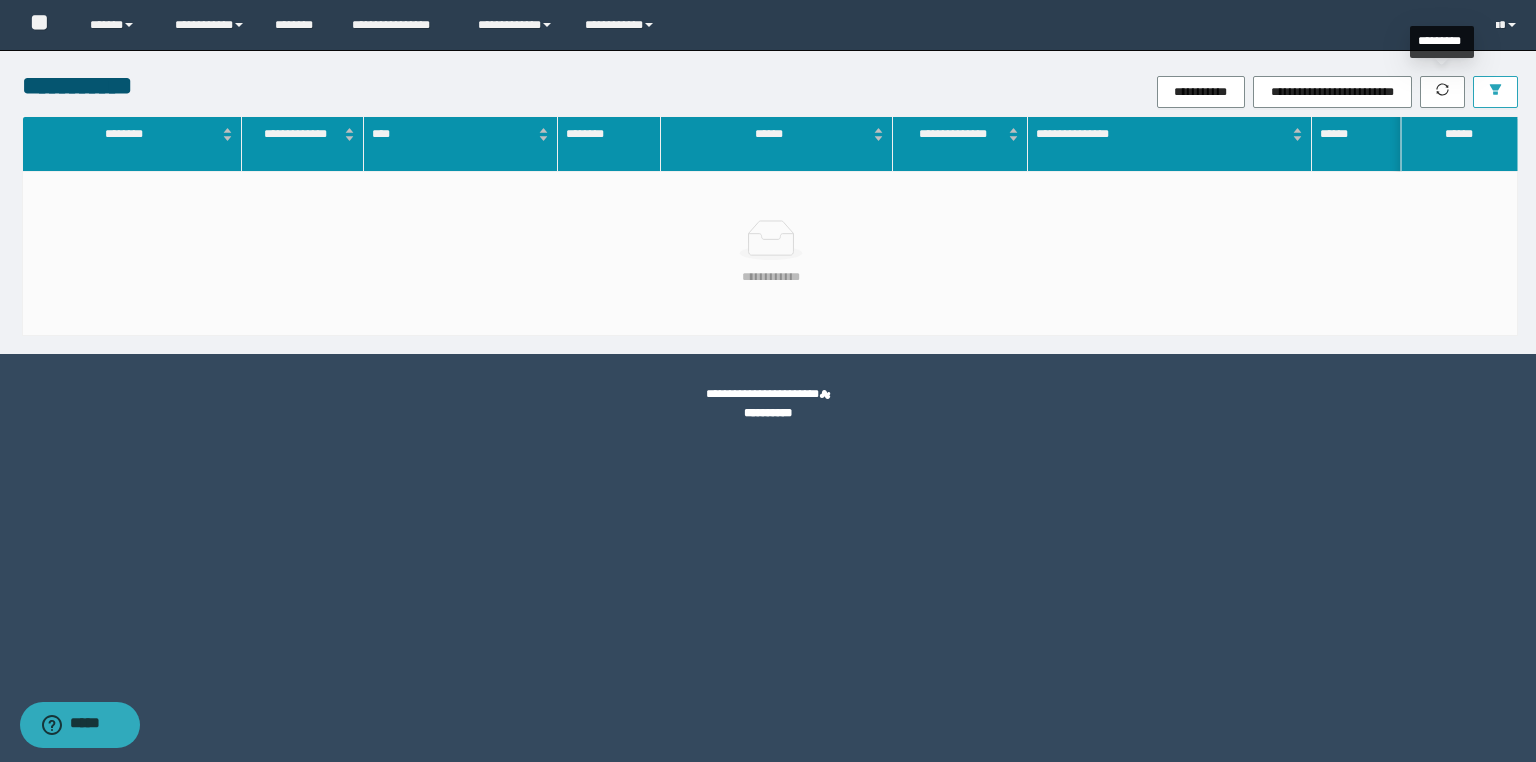 click at bounding box center [1495, 92] 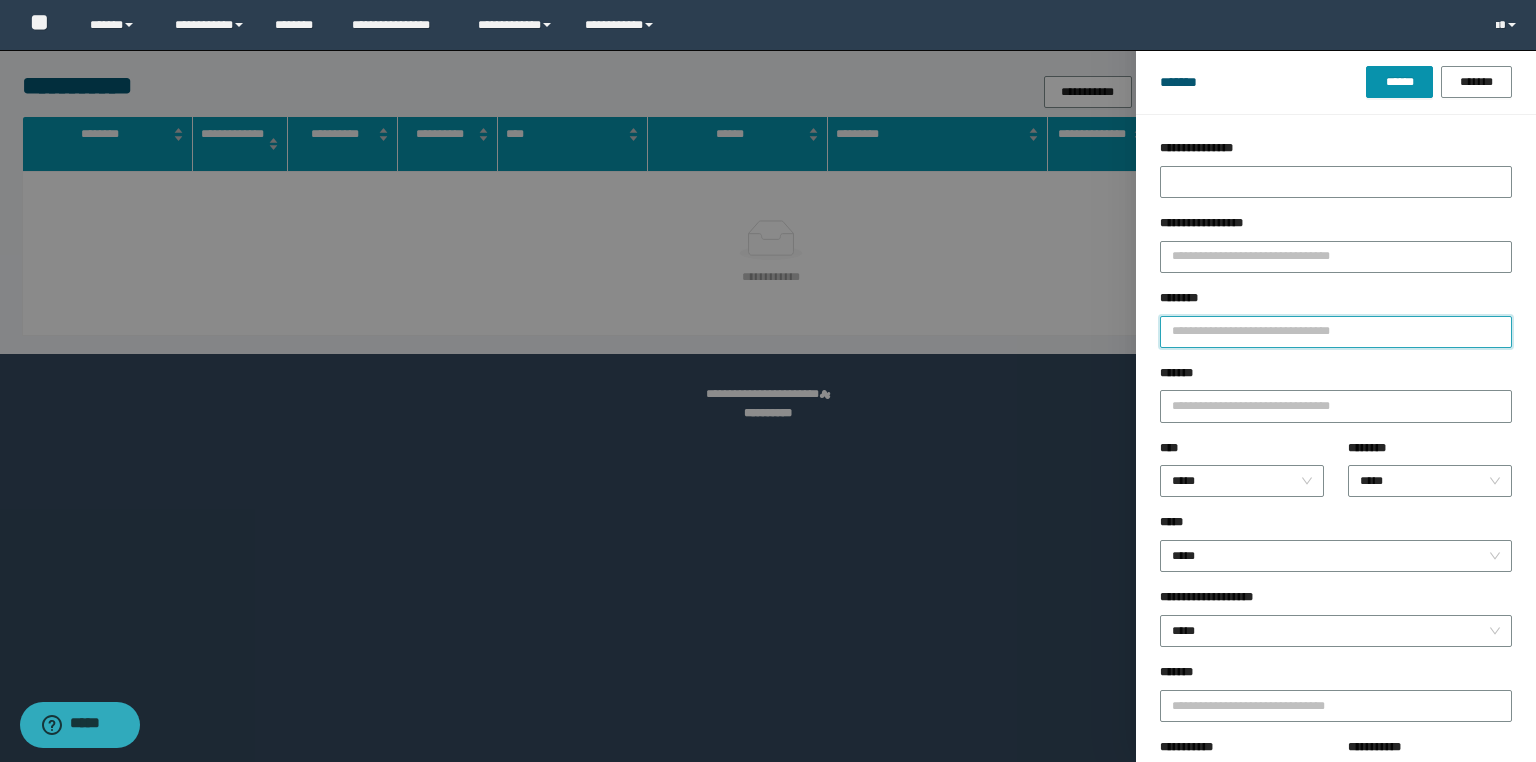 drag, startPoint x: 1269, startPoint y: 328, endPoint x: 1197, endPoint y: 333, distance: 72.1734 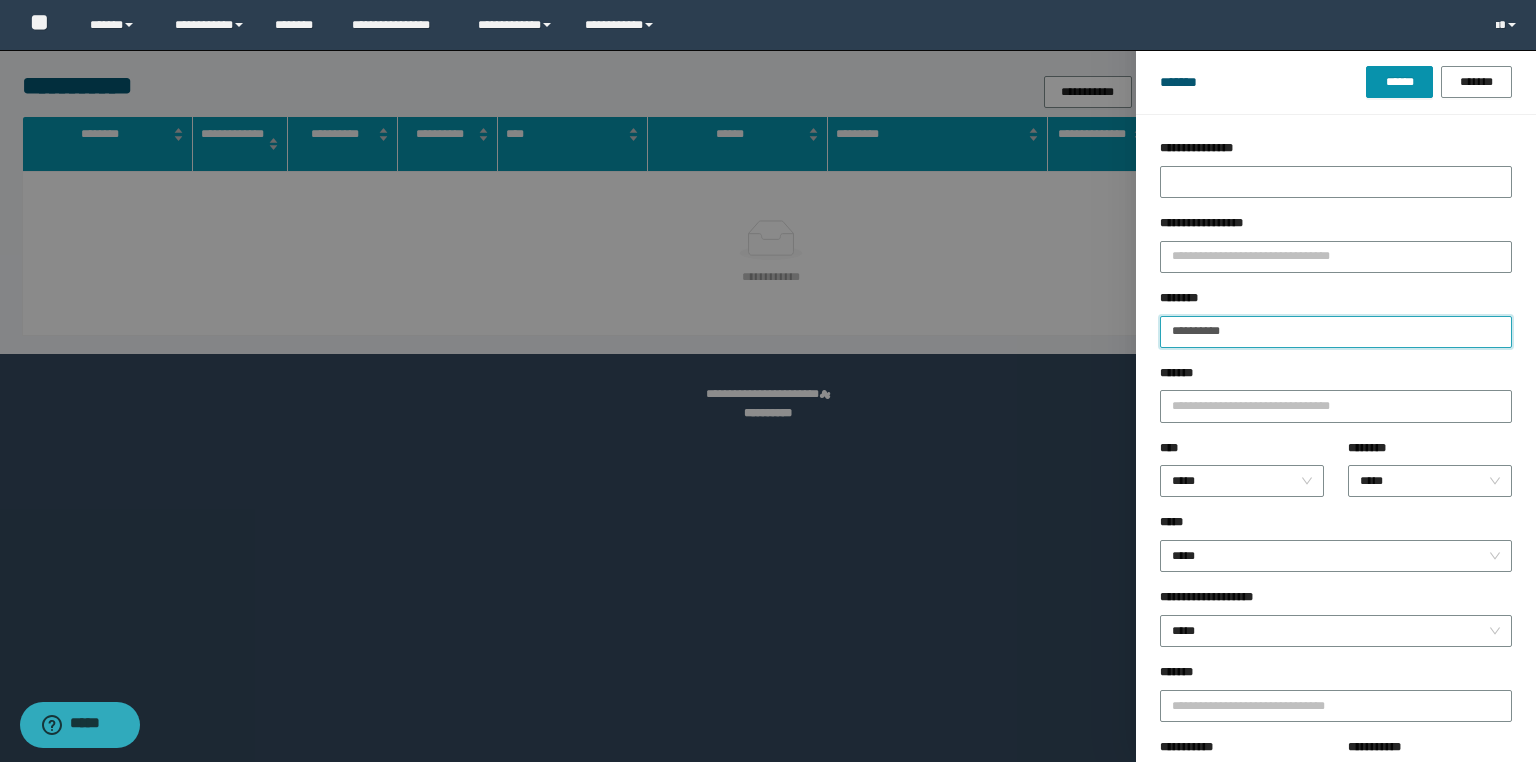 type on "**********" 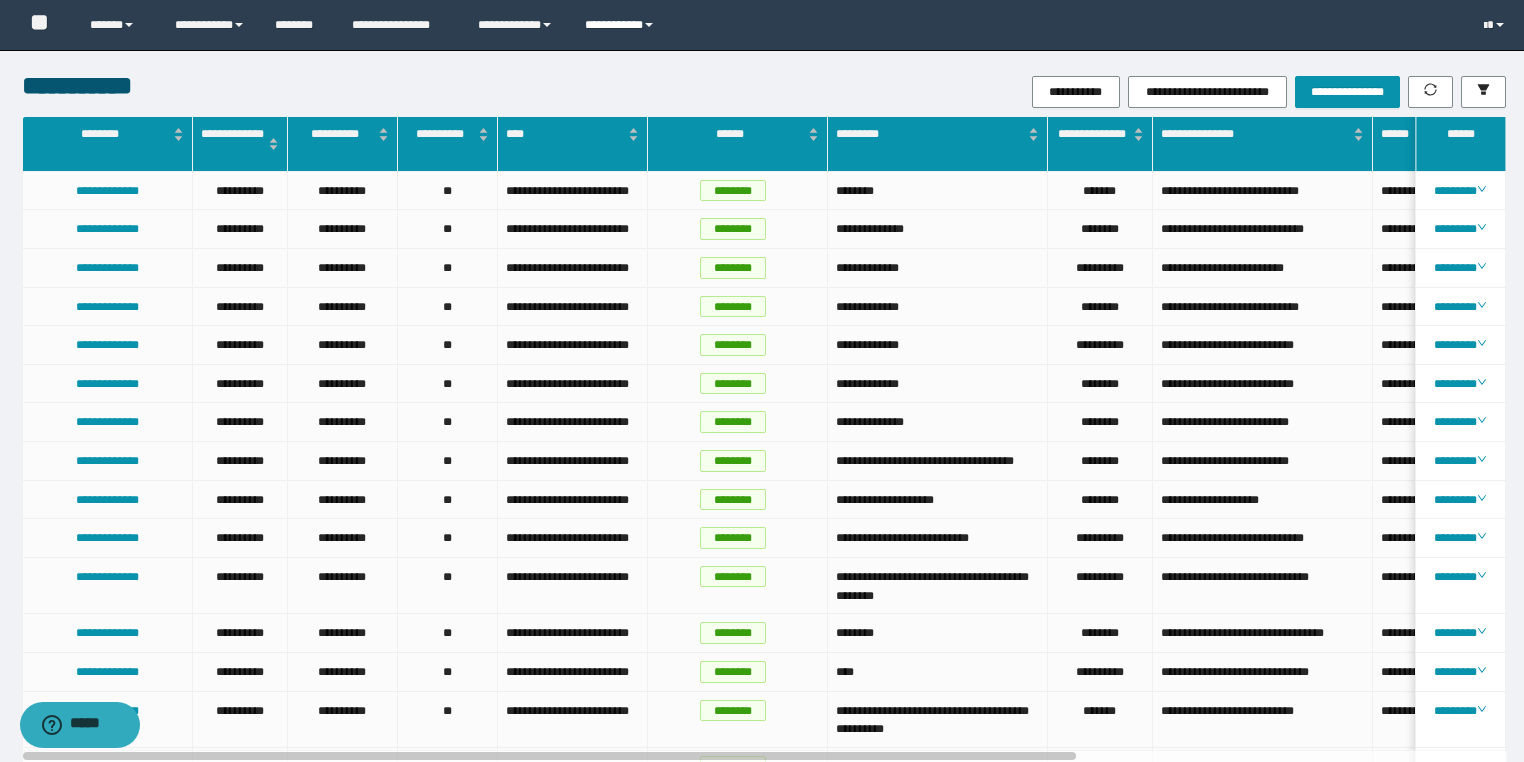 click at bounding box center [649, 25] 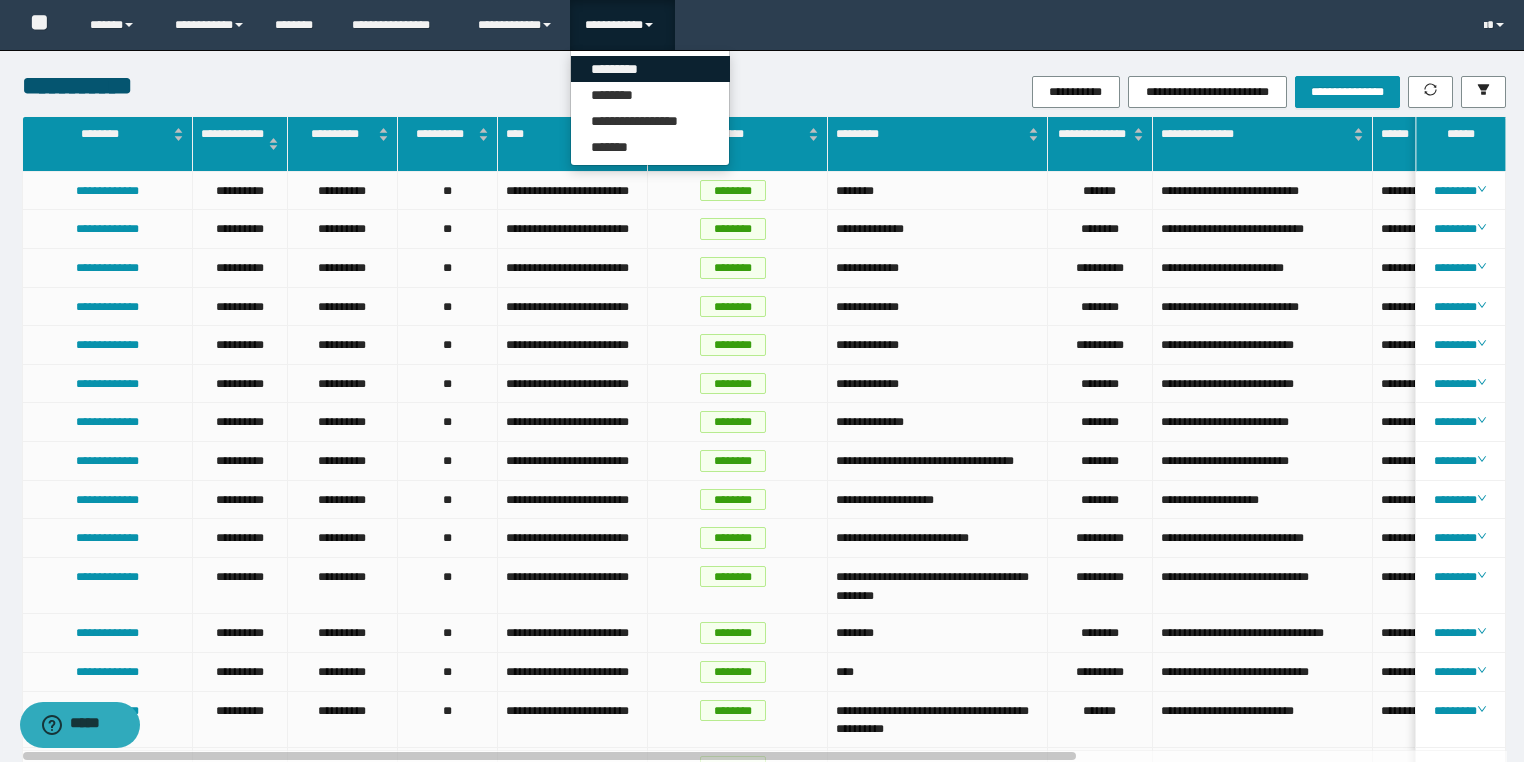 click on "*********" at bounding box center (650, 69) 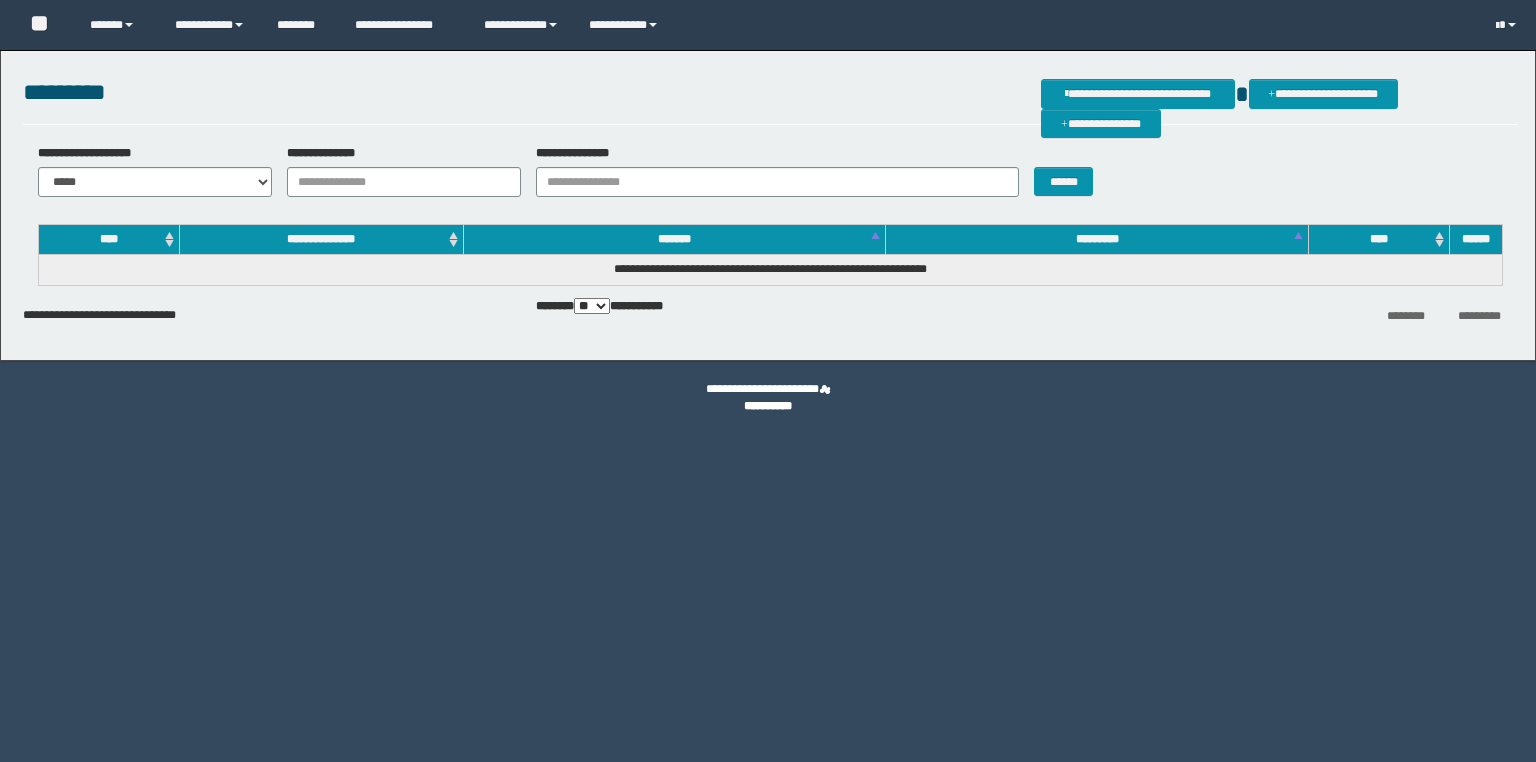 scroll, scrollTop: 0, scrollLeft: 0, axis: both 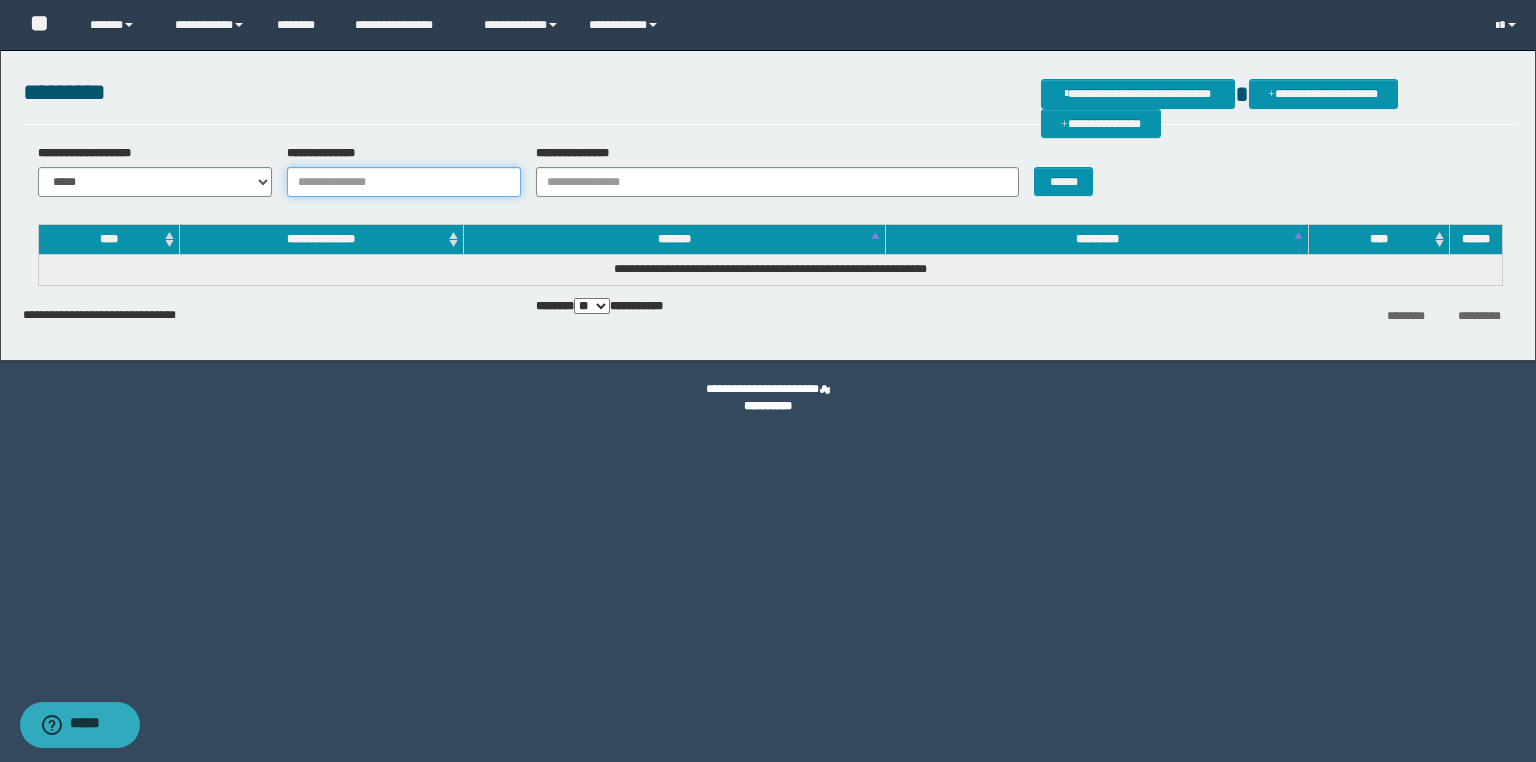 click on "**********" at bounding box center [404, 182] 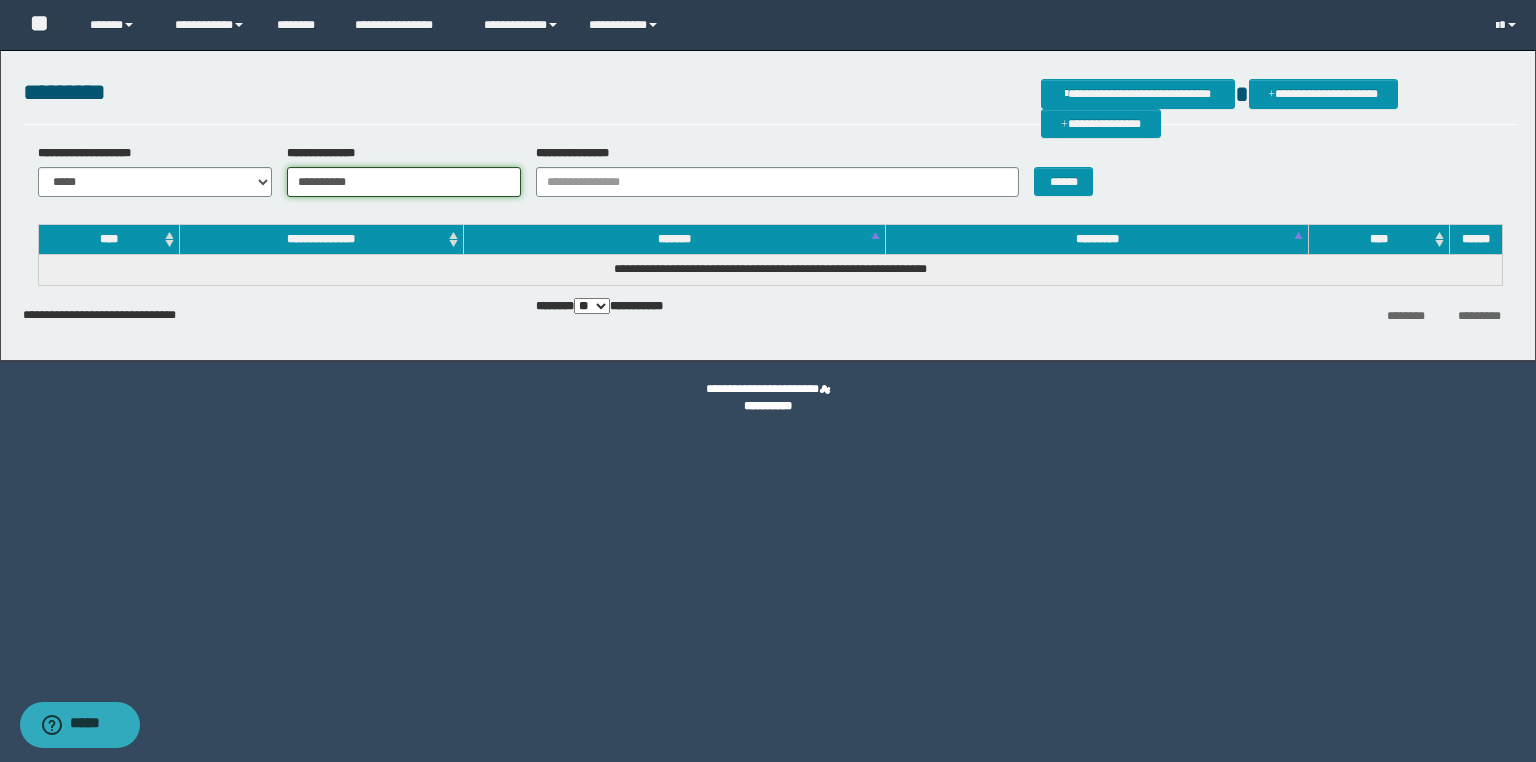 type on "**********" 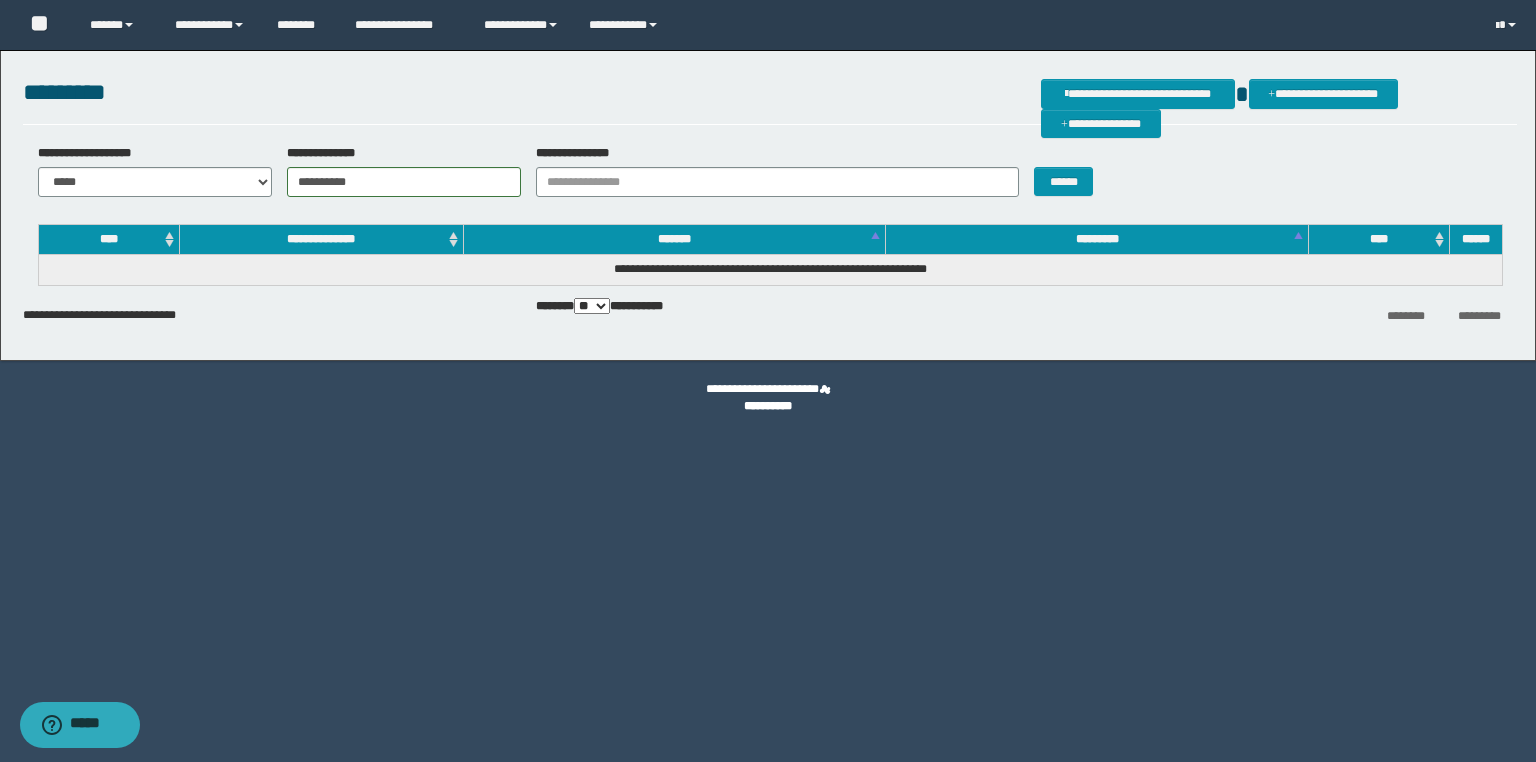 click on "**********" at bounding box center [768, 200] 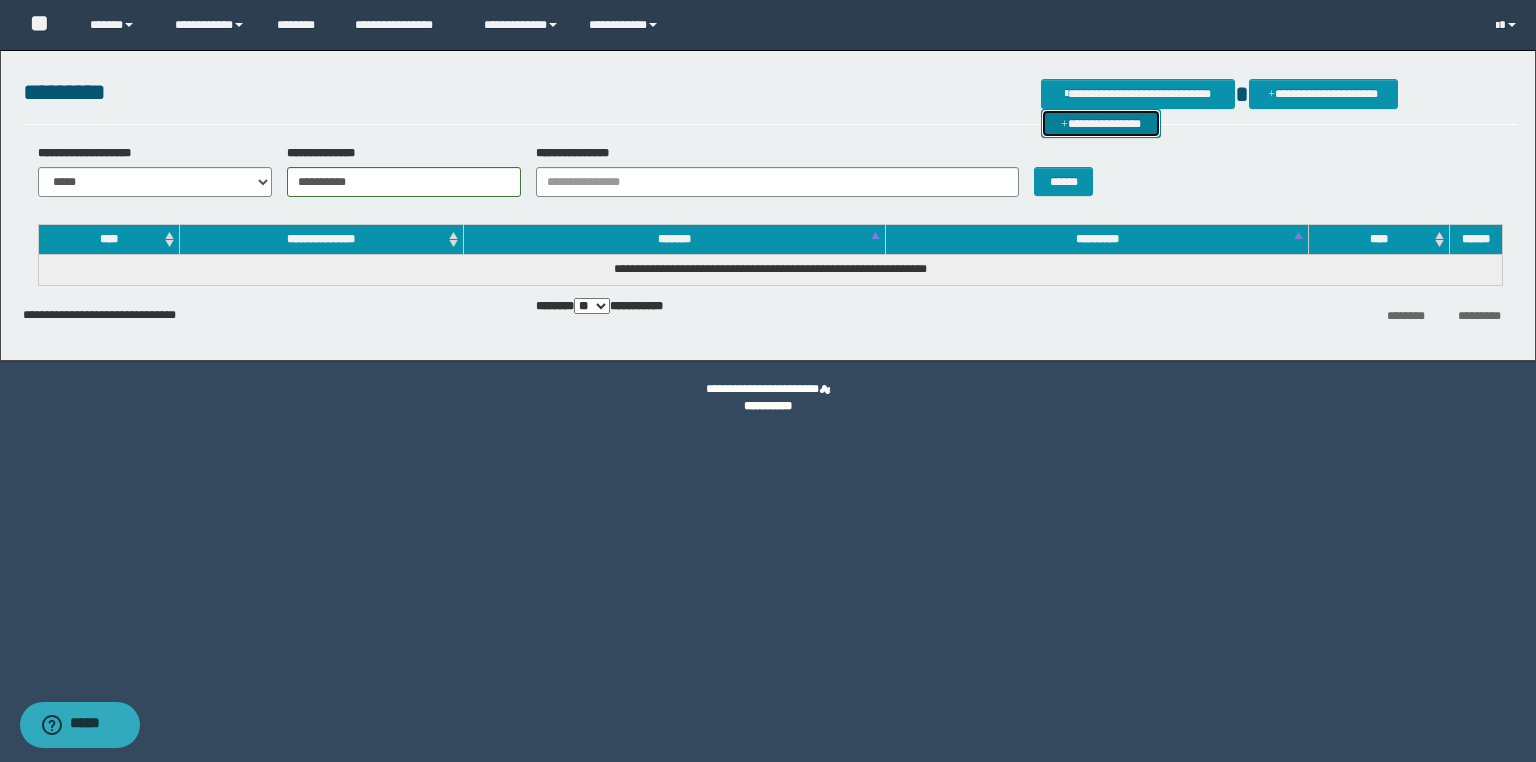 click on "**********" at bounding box center [1101, 124] 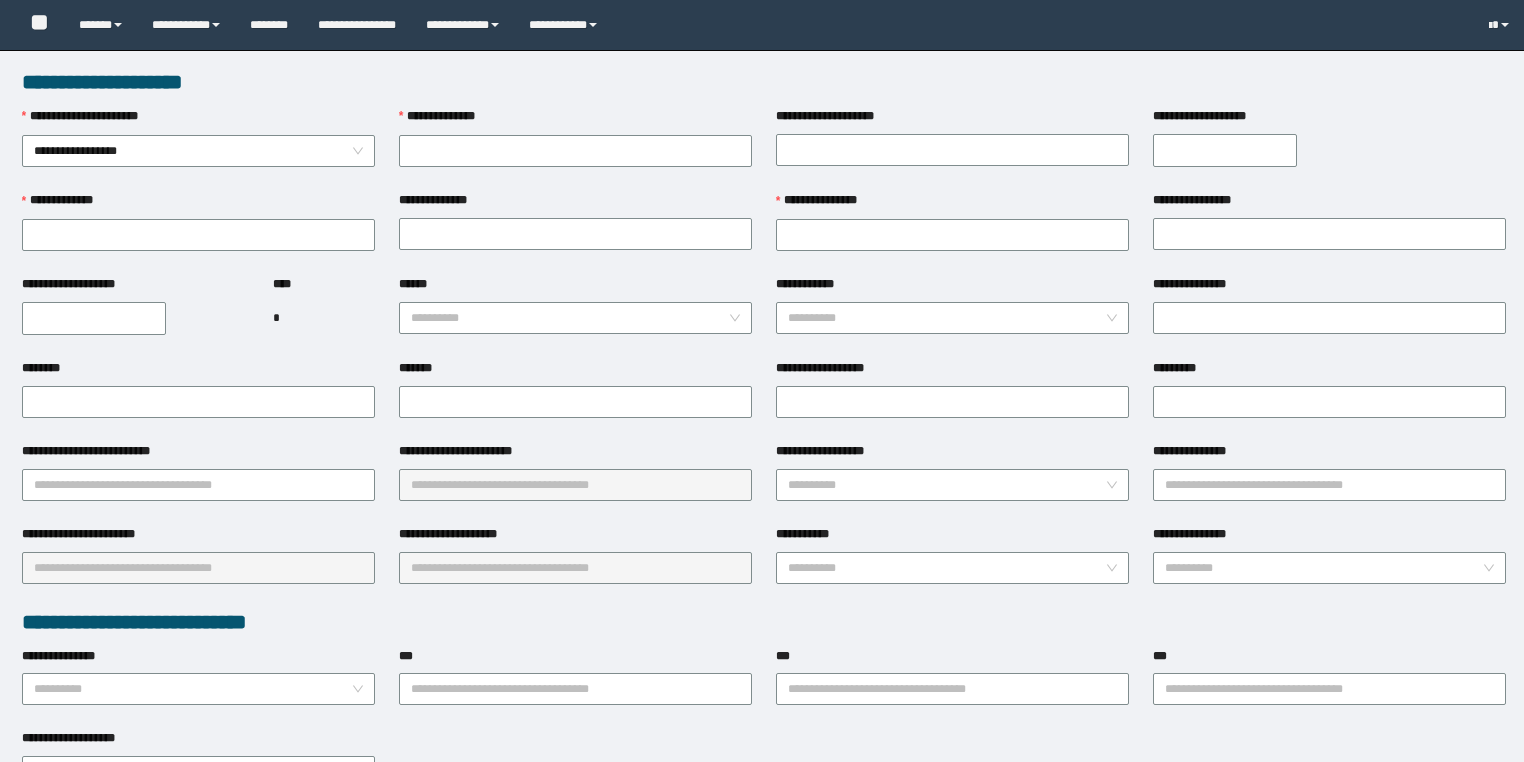 scroll, scrollTop: 0, scrollLeft: 0, axis: both 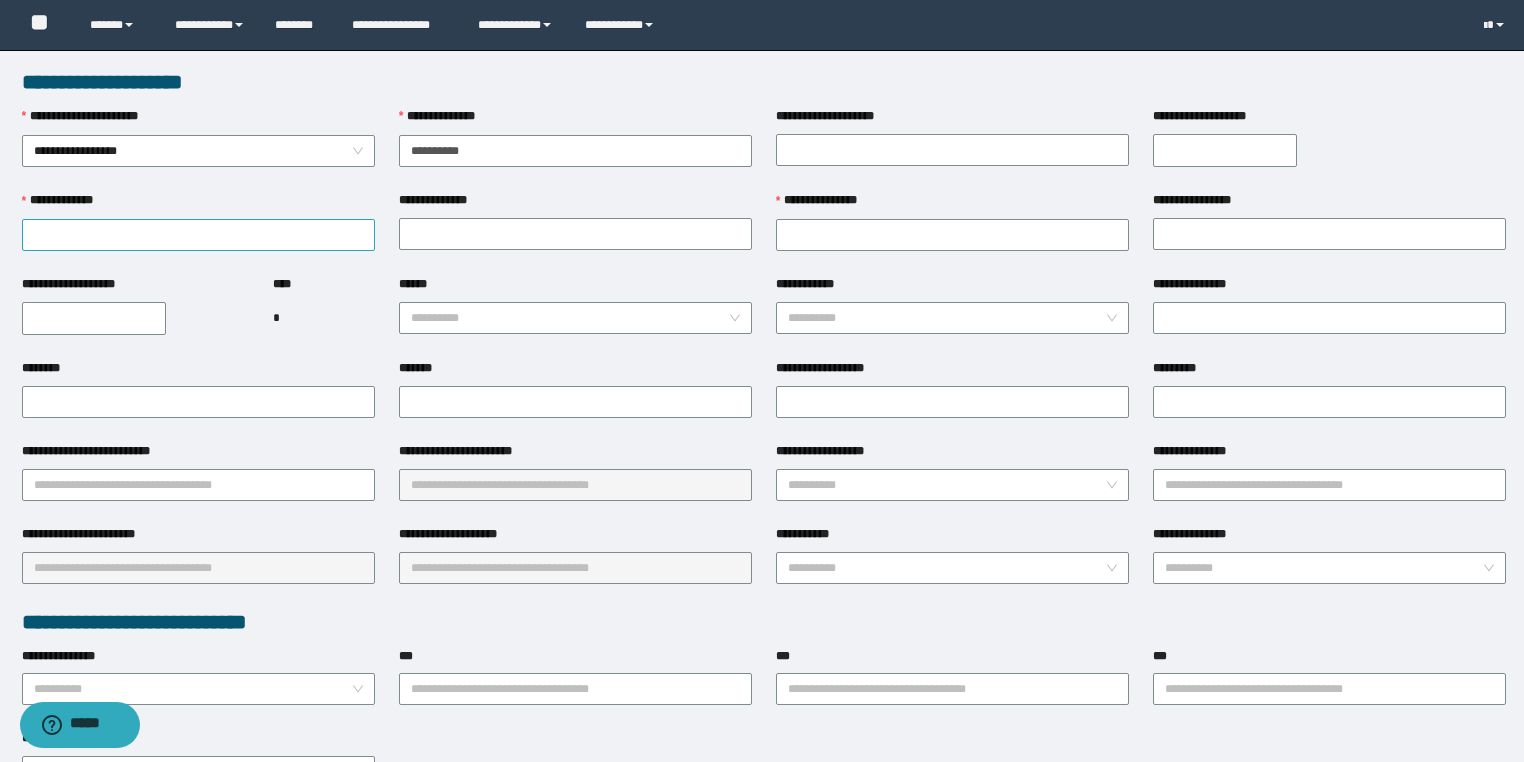 type on "**********" 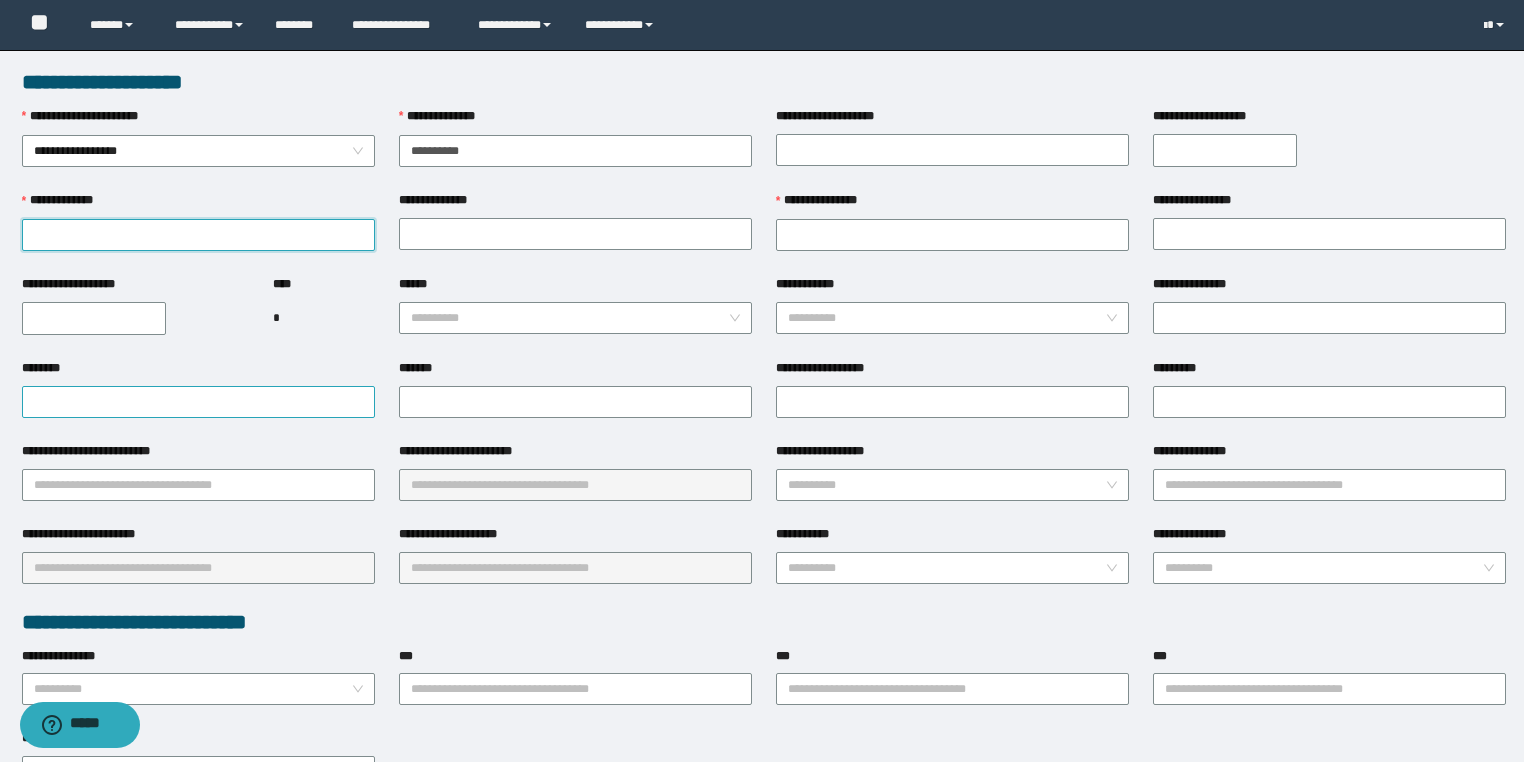 drag, startPoint x: 140, startPoint y: 241, endPoint x: 234, endPoint y: 391, distance: 177.01978 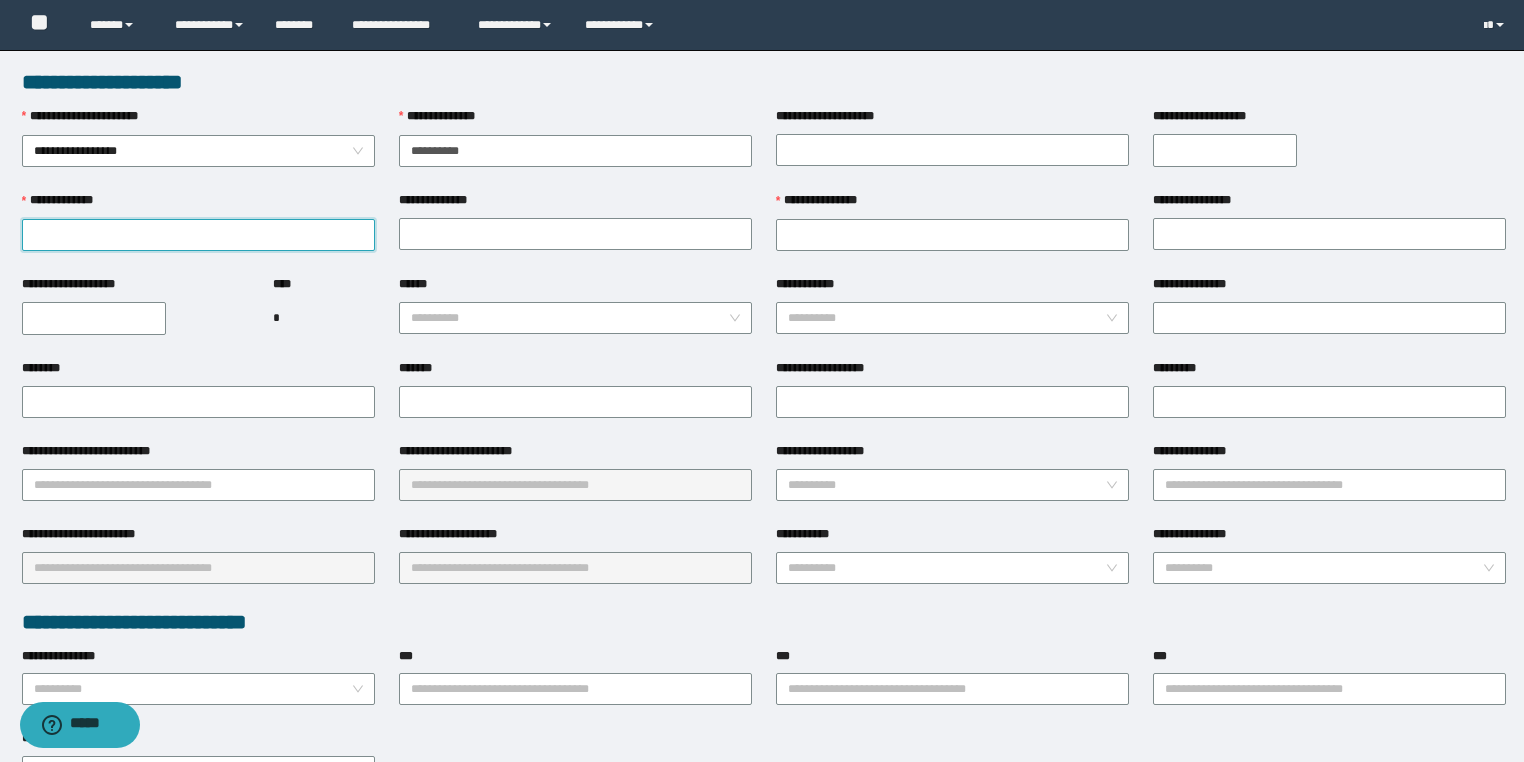 paste on "**********" 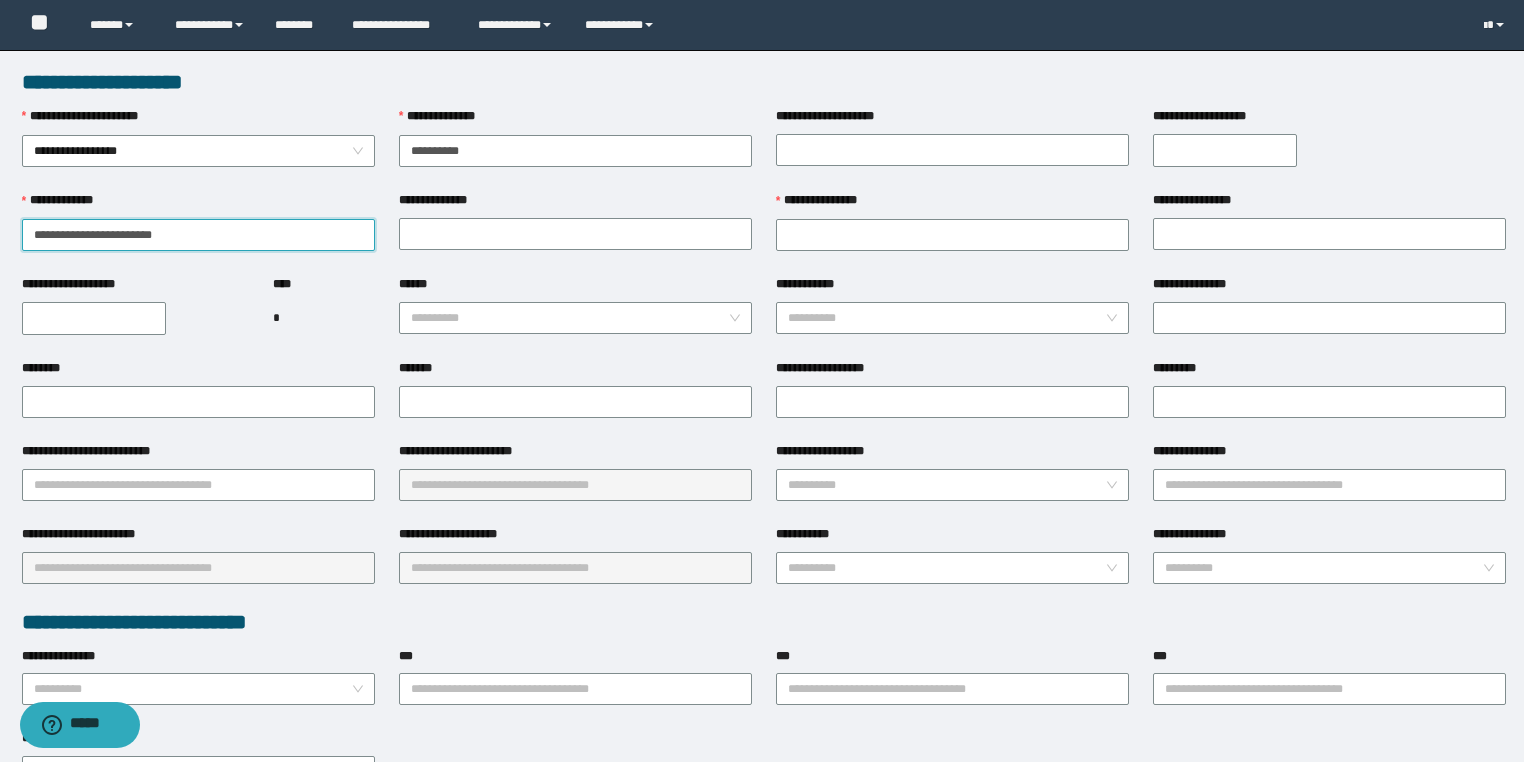 drag, startPoint x: 145, startPoint y: 233, endPoint x: 173, endPoint y: 233, distance: 28 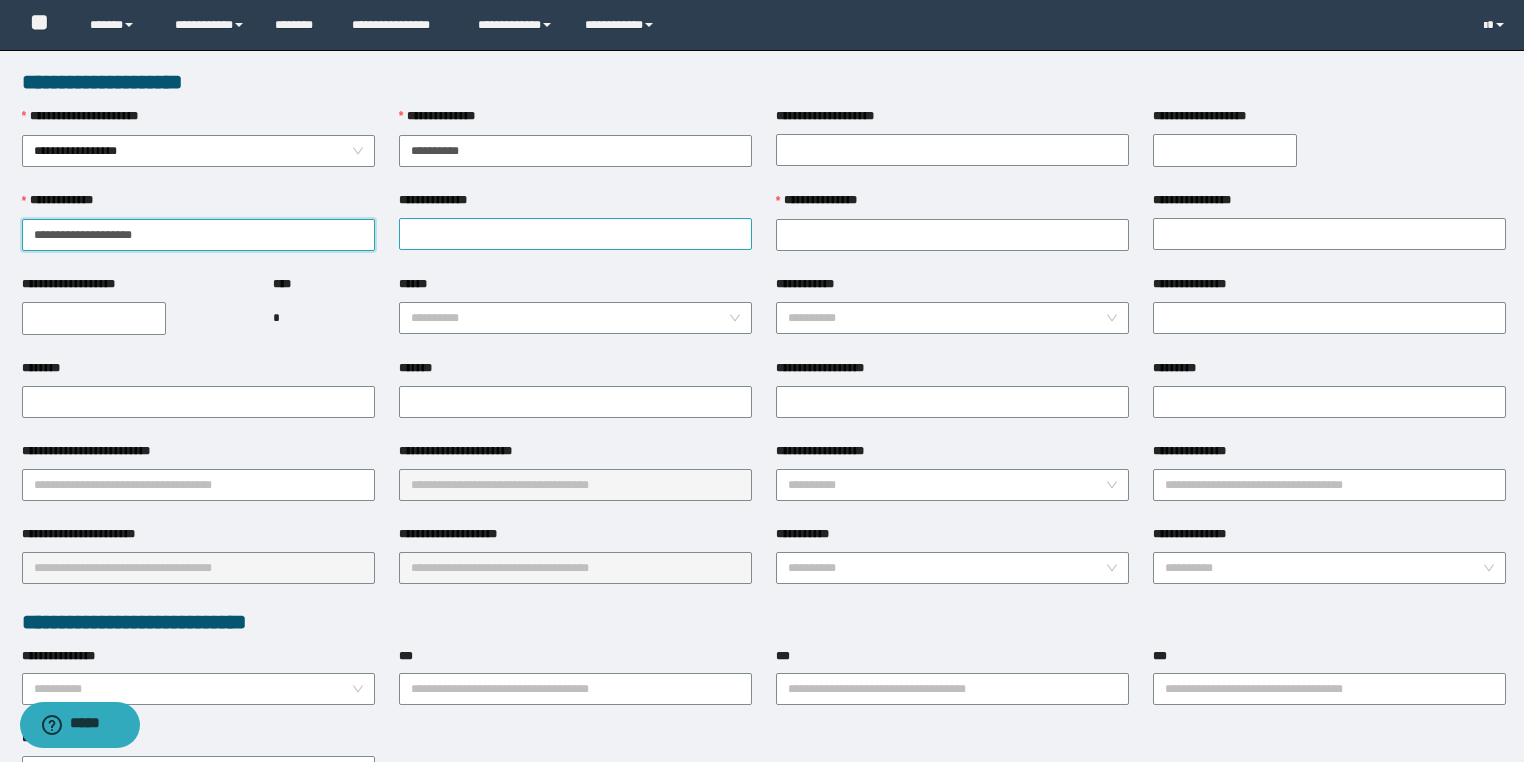 type on "**********" 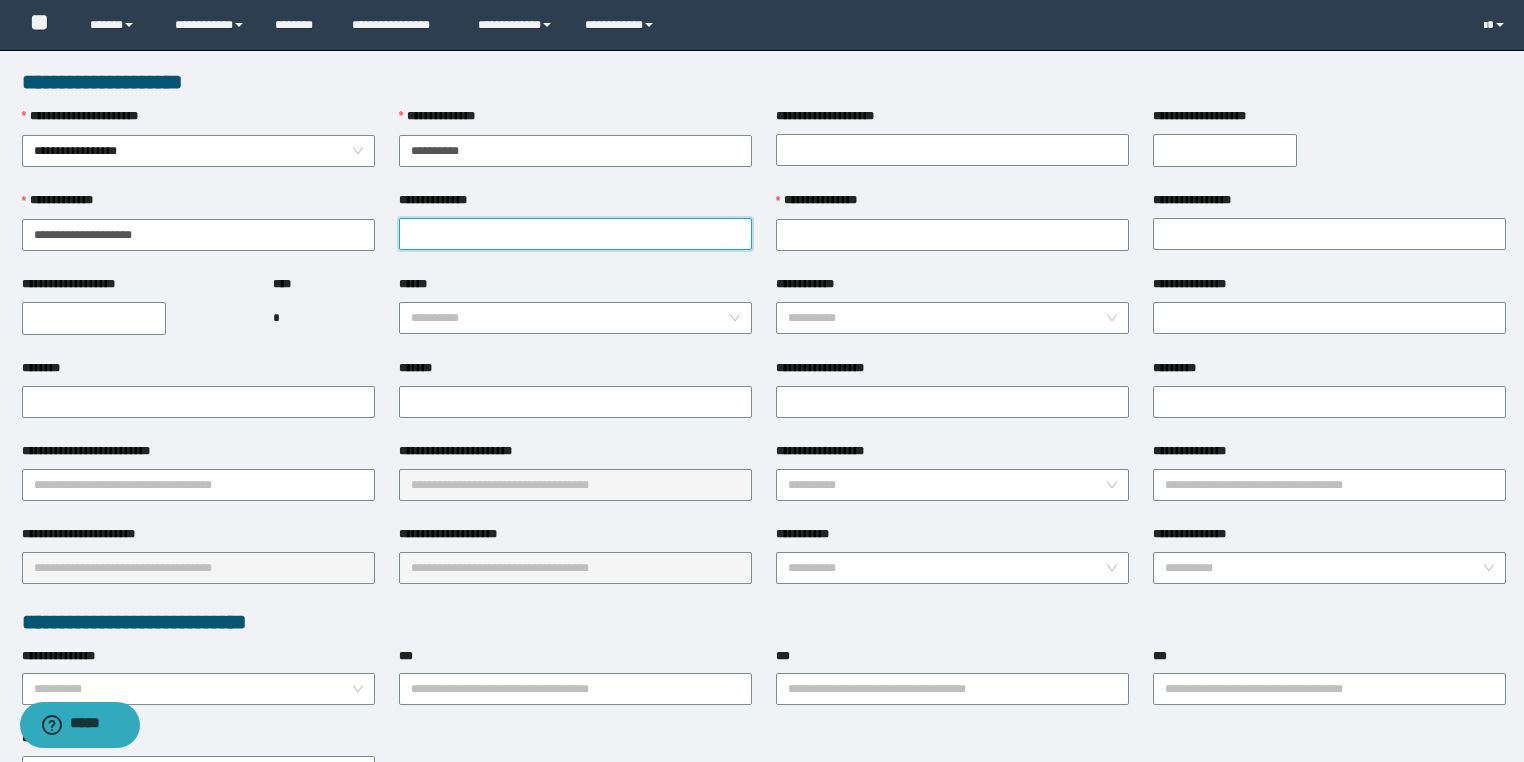 click on "**********" at bounding box center [575, 234] 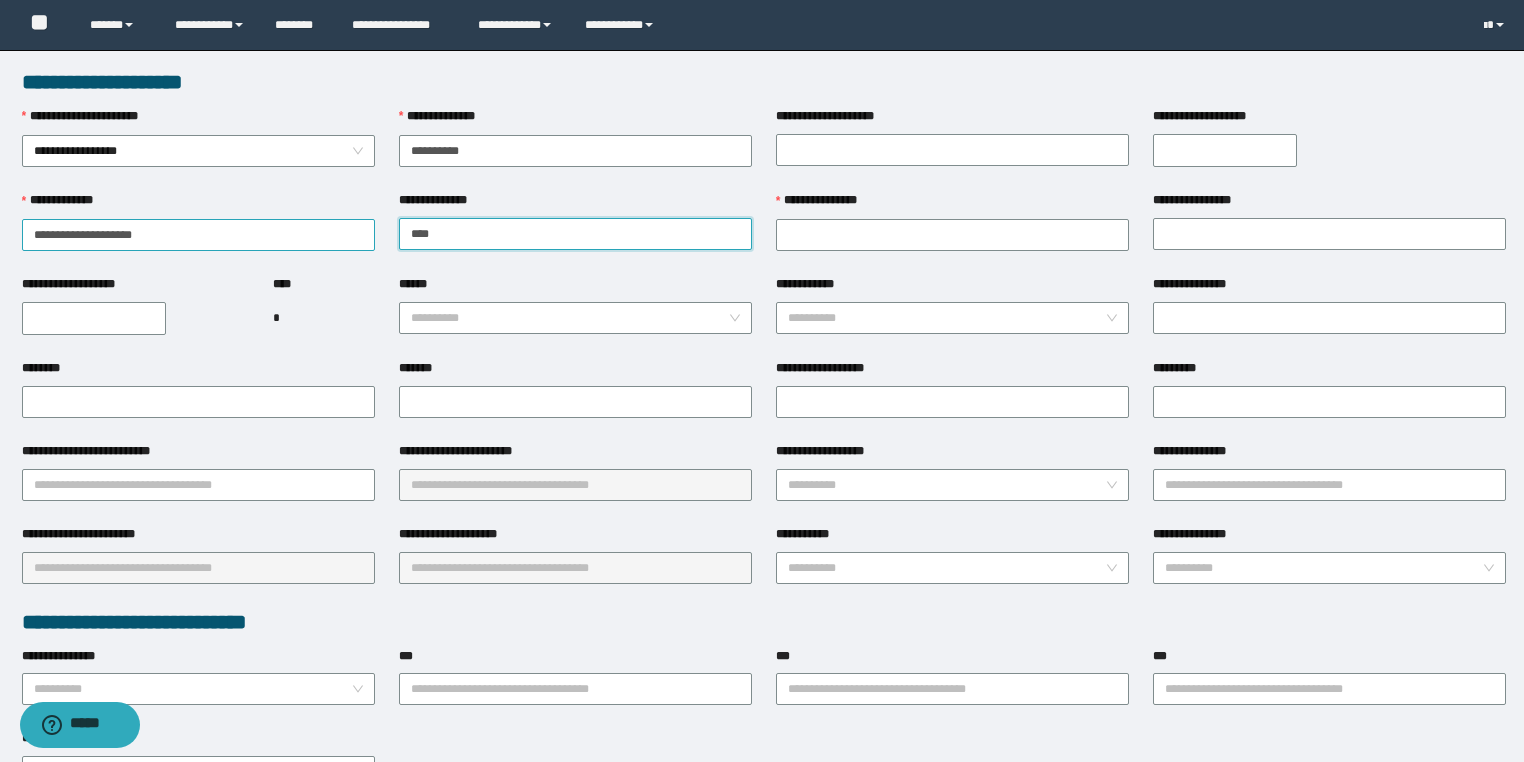 type on "****" 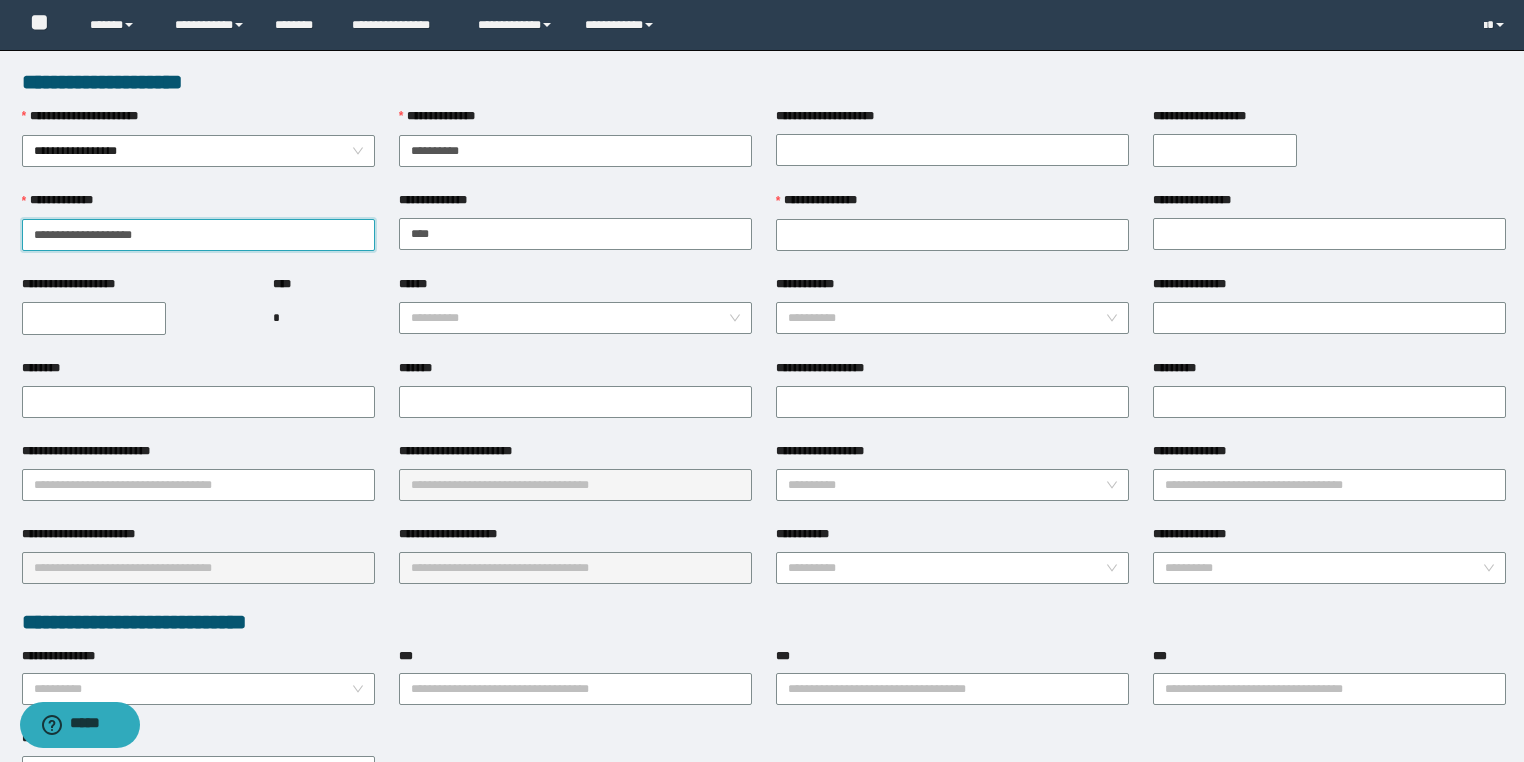 drag, startPoint x: 88, startPoint y: 226, endPoint x: 6, endPoint y: 216, distance: 82.607506 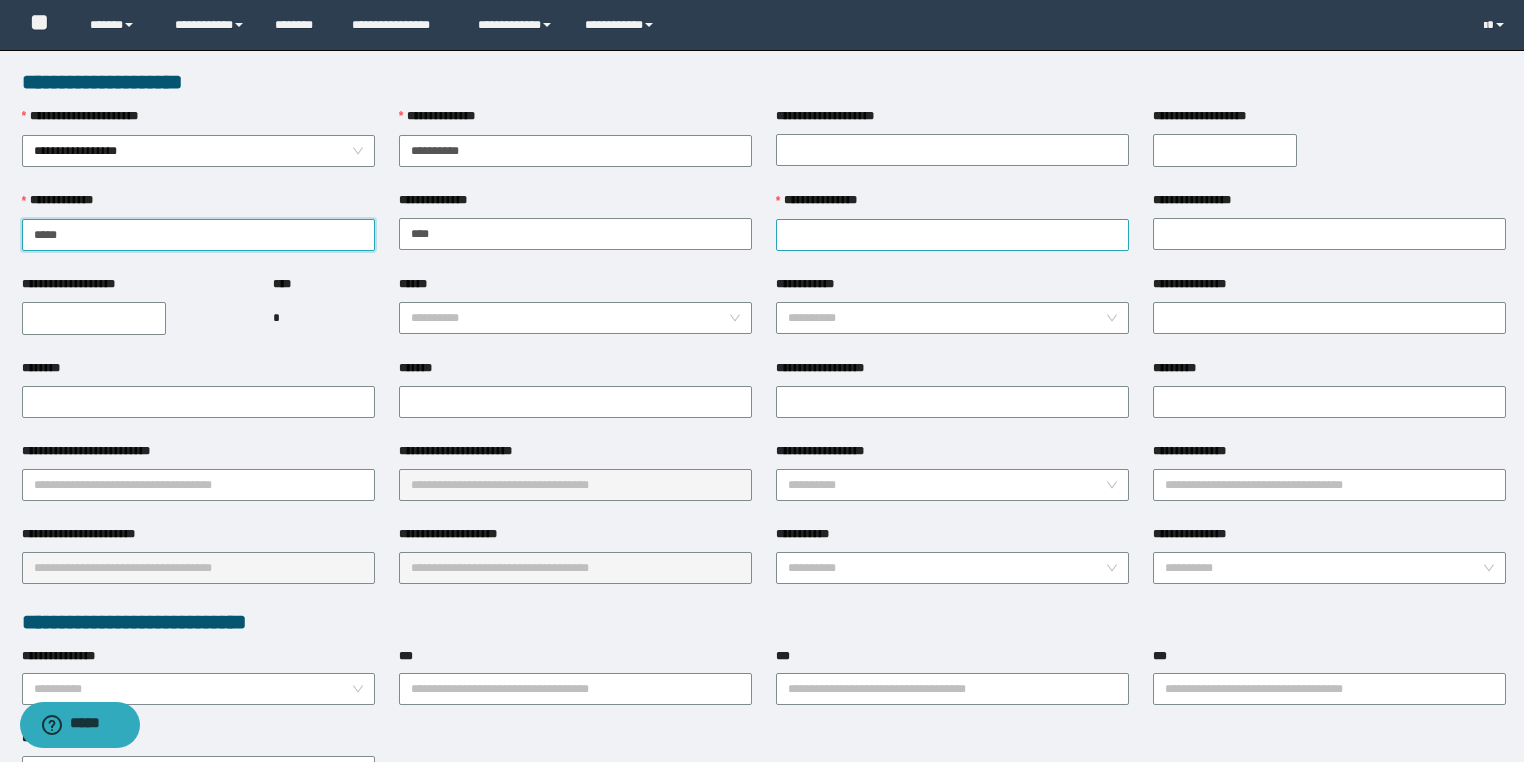 type on "****" 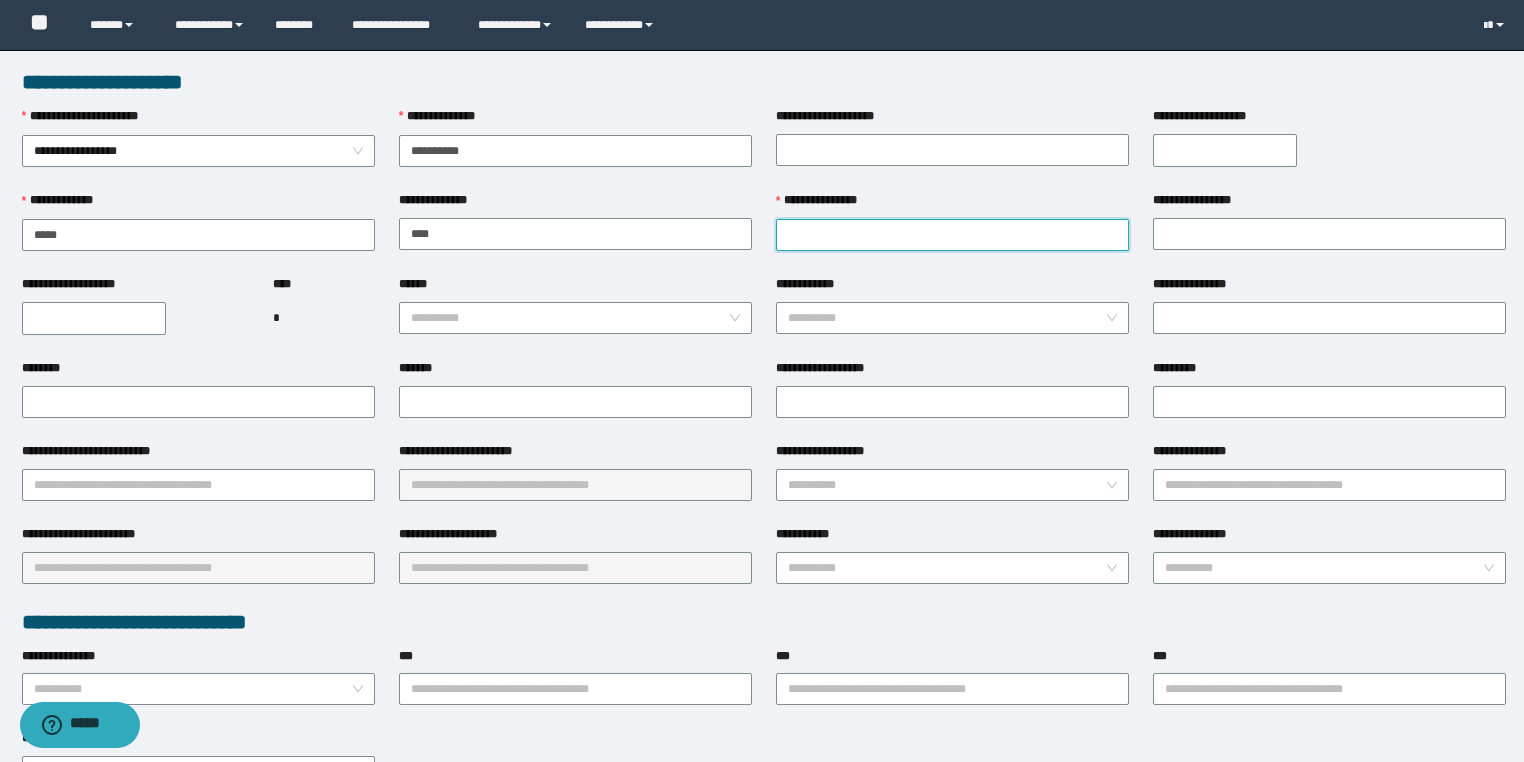 click on "**********" at bounding box center (952, 235) 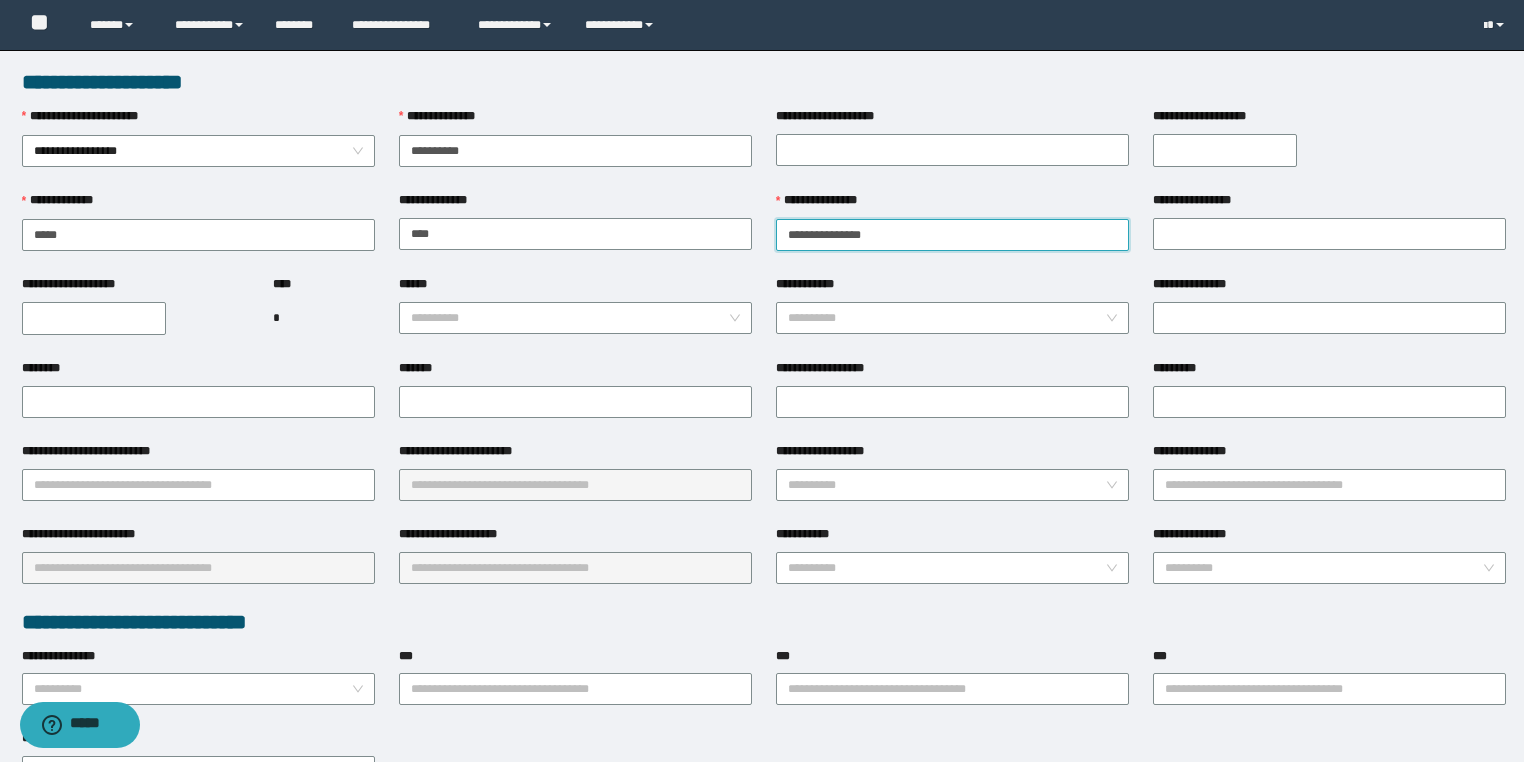drag, startPoint x: 906, startPoint y: 231, endPoint x: 823, endPoint y: 236, distance: 83.15047 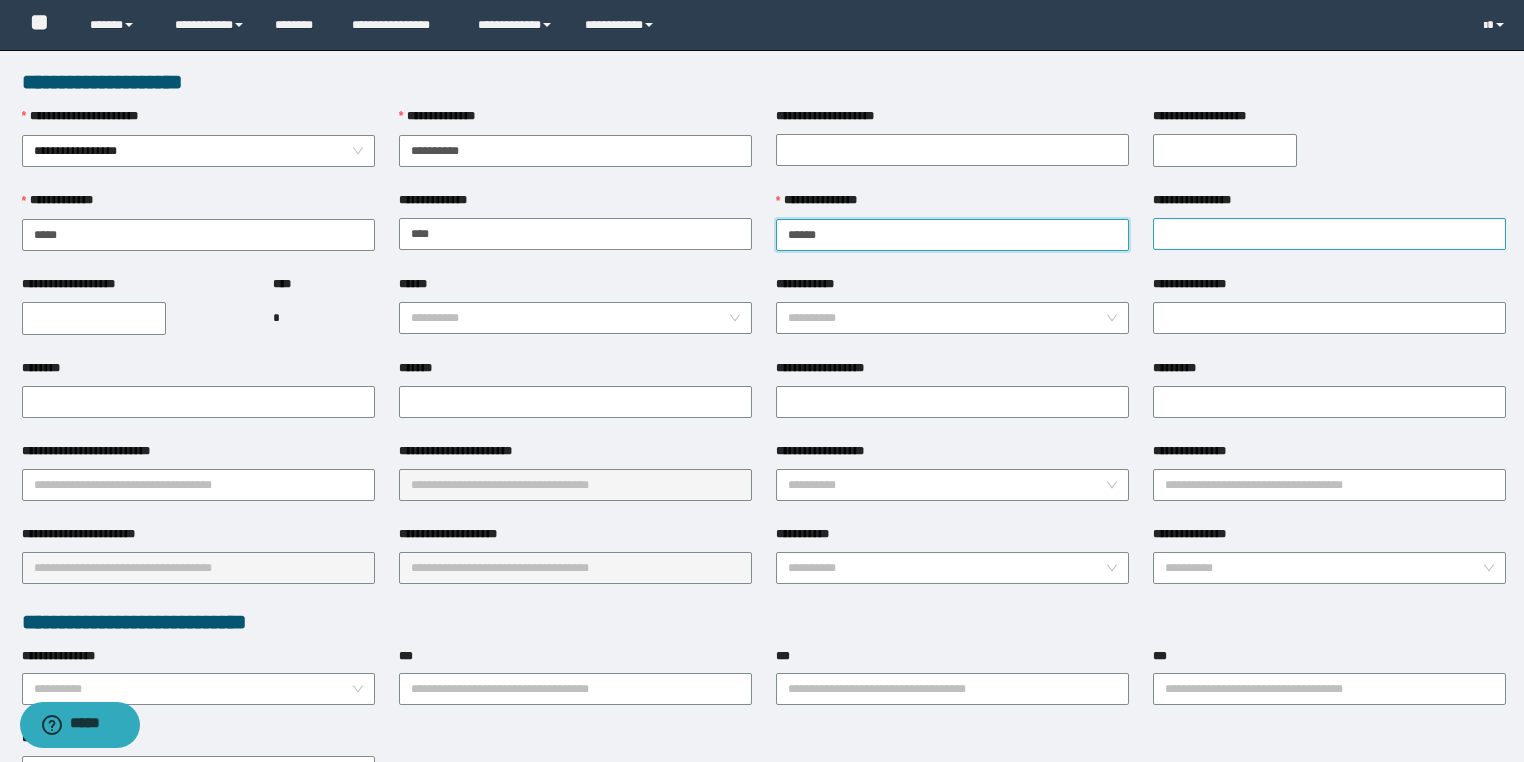 type on "*****" 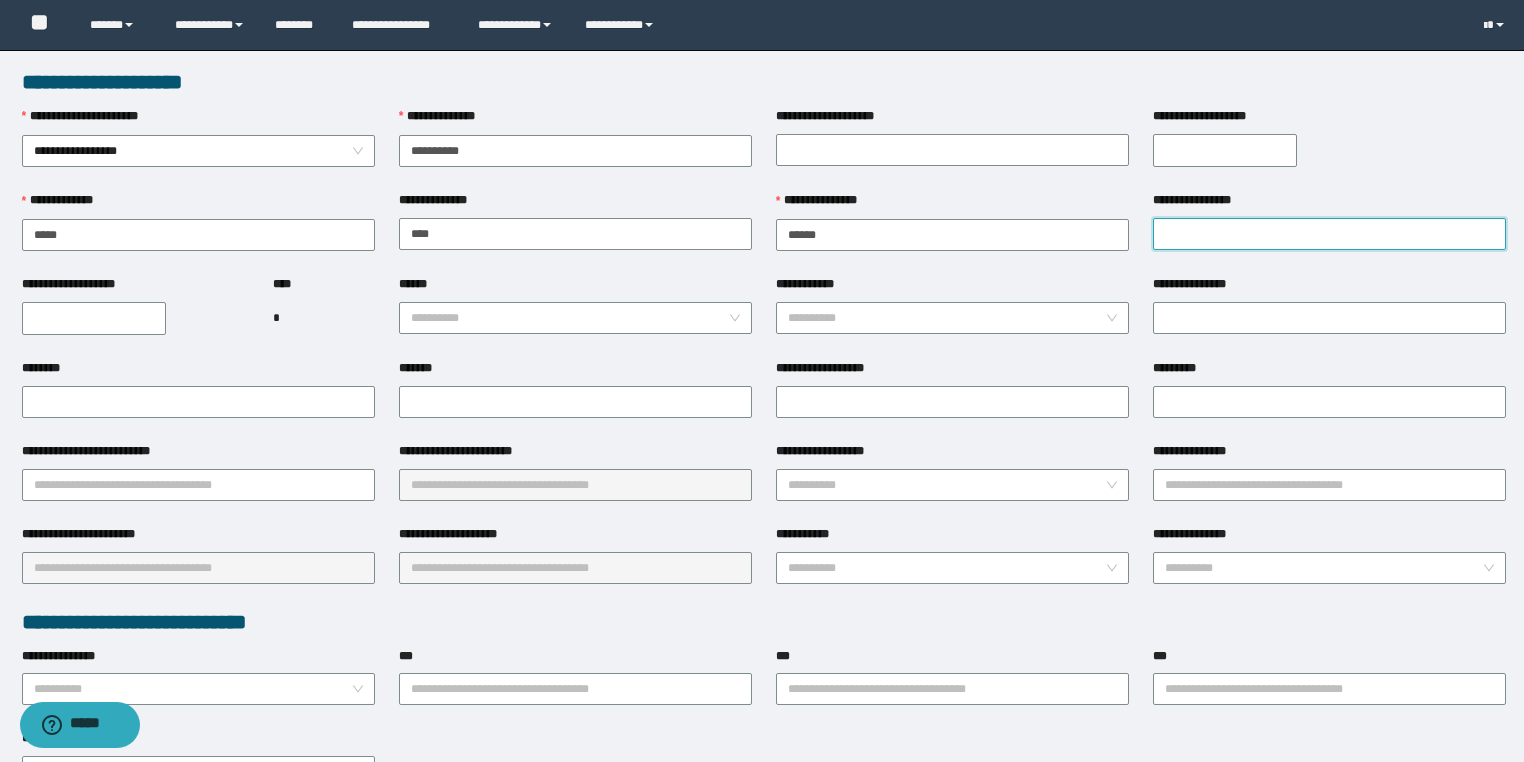 click on "**********" at bounding box center [1329, 234] 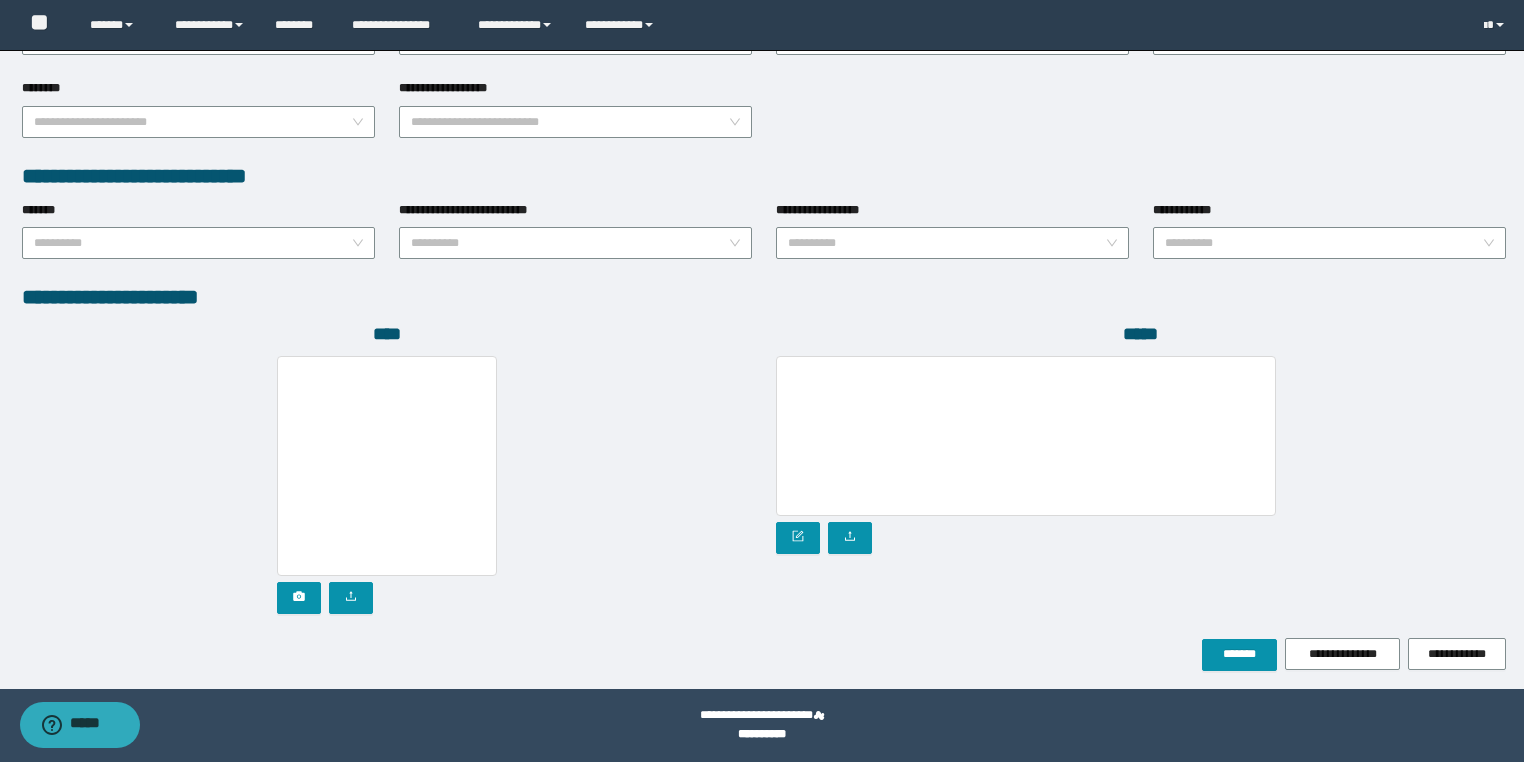 scroll, scrollTop: 939, scrollLeft: 0, axis: vertical 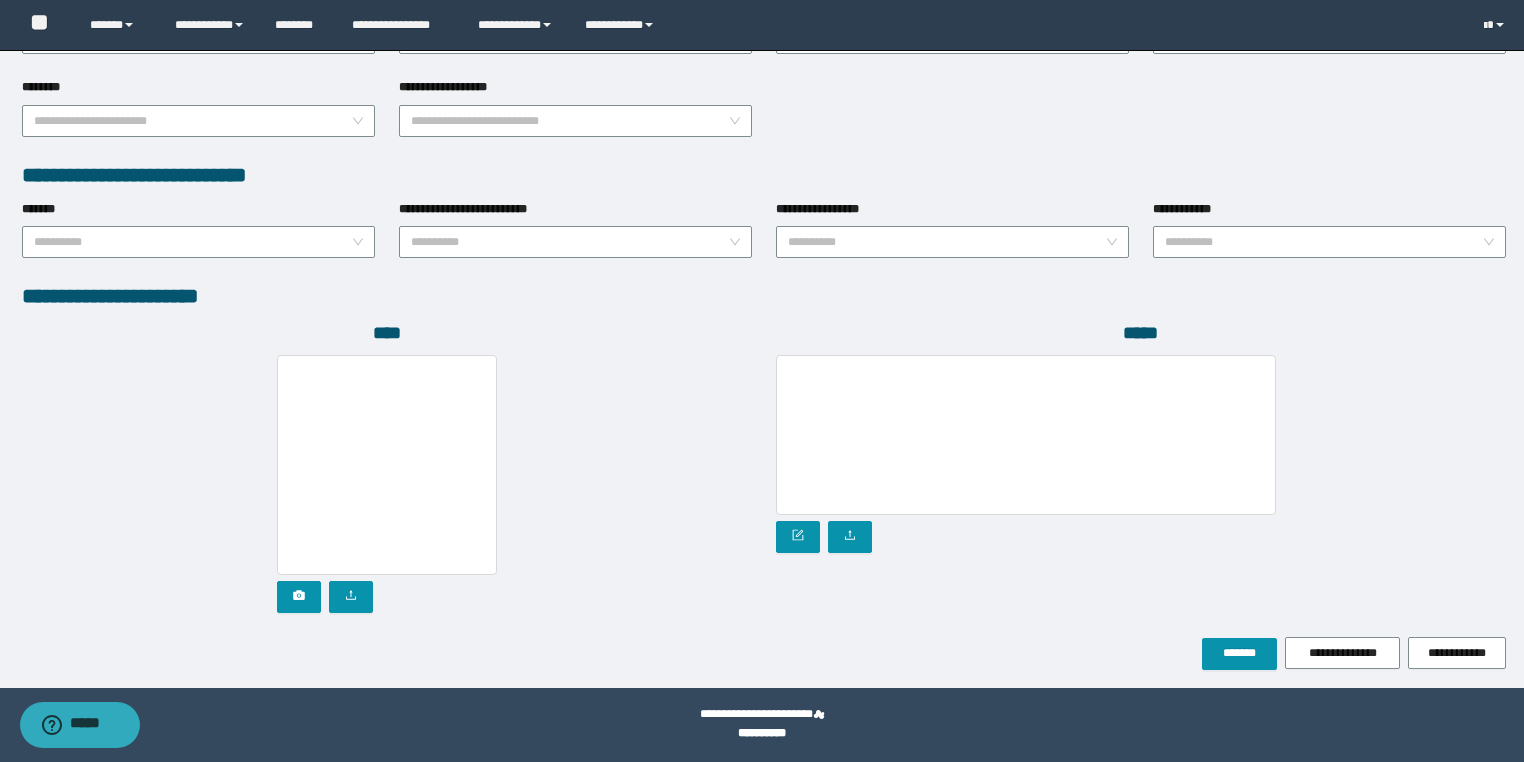 type on "********" 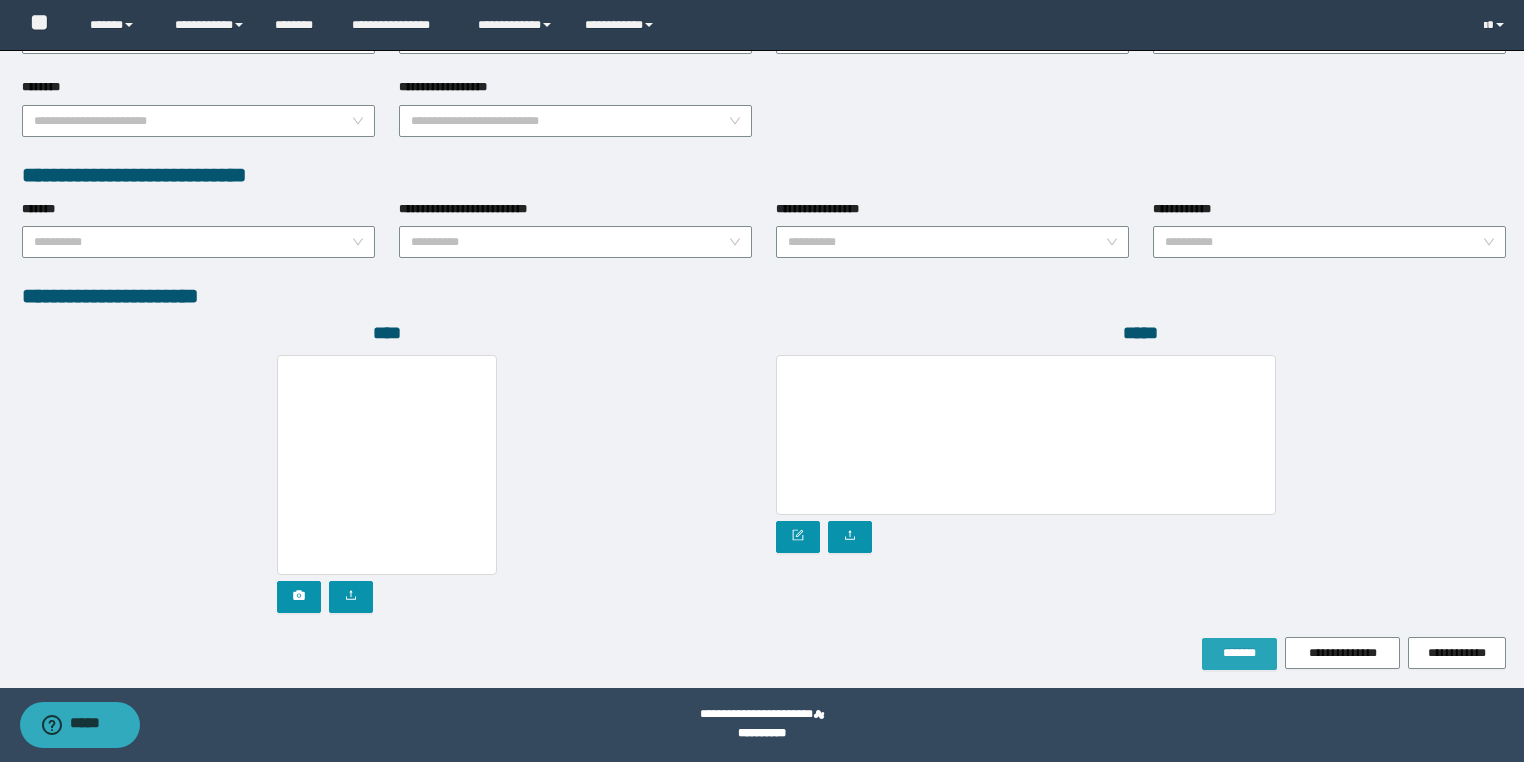 drag, startPoint x: 1232, startPoint y: 649, endPoint x: 1294, endPoint y: 596, distance: 81.565926 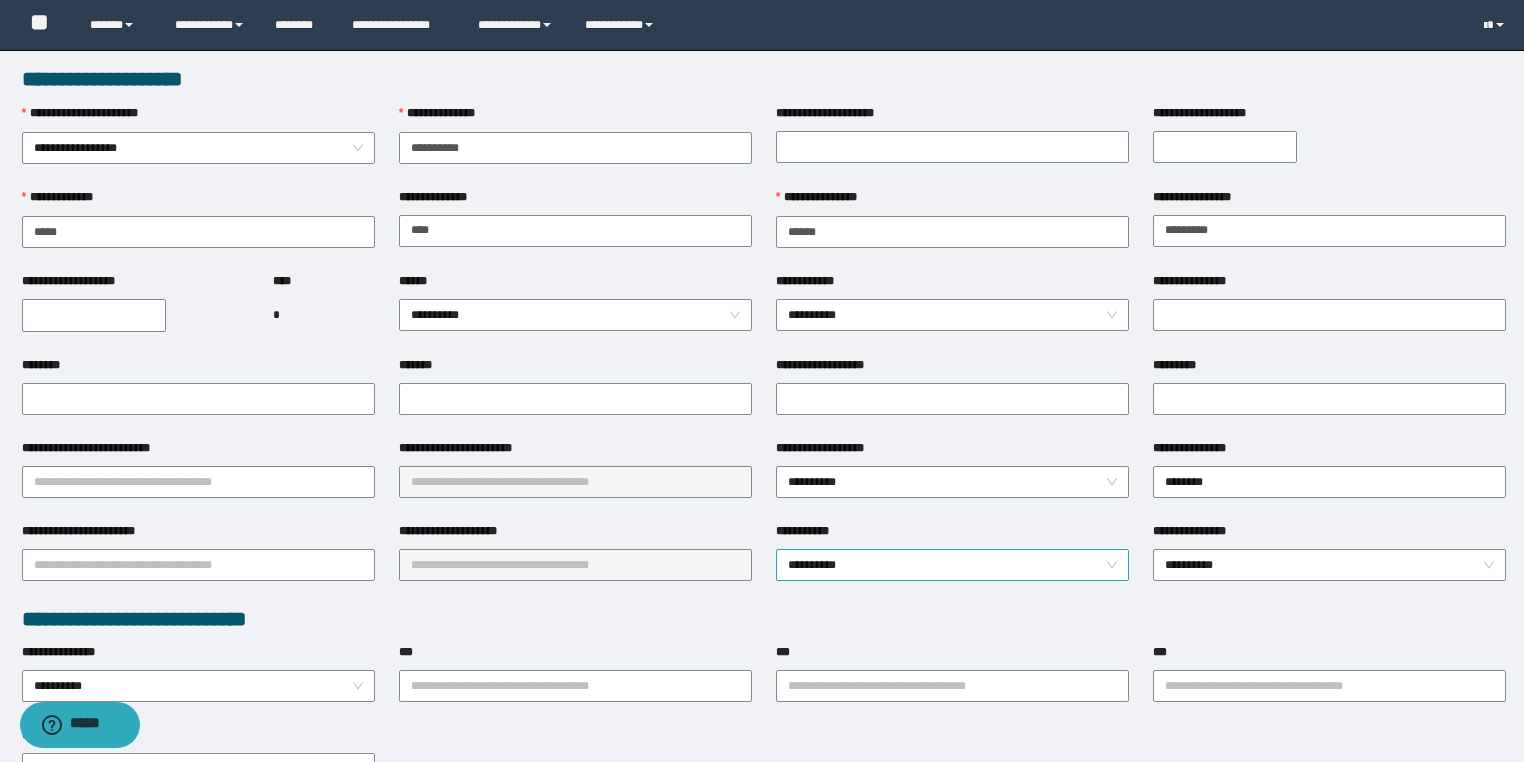 scroll, scrollTop: 0, scrollLeft: 0, axis: both 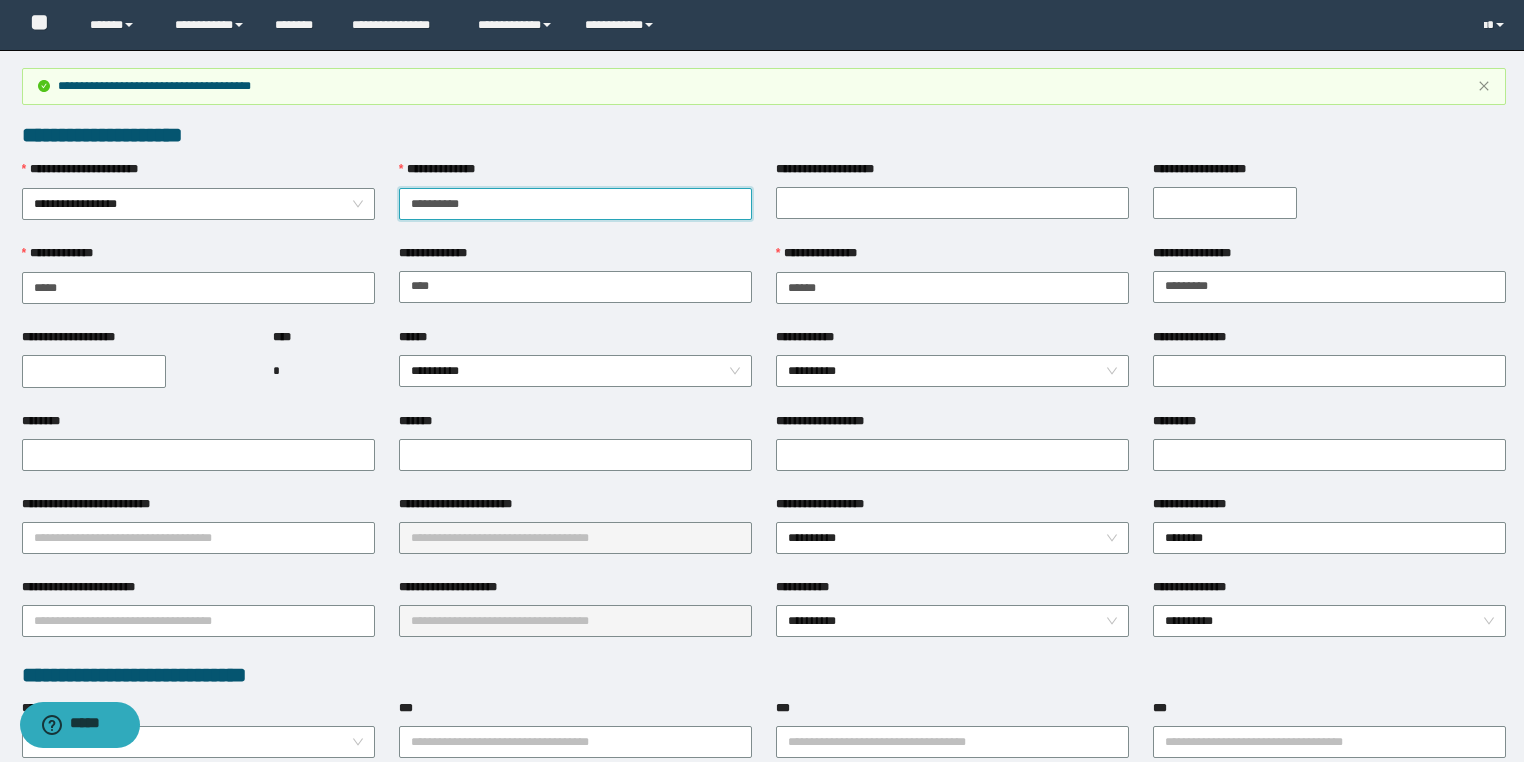 drag, startPoint x: 516, startPoint y: 203, endPoint x: 218, endPoint y: 143, distance: 303.98026 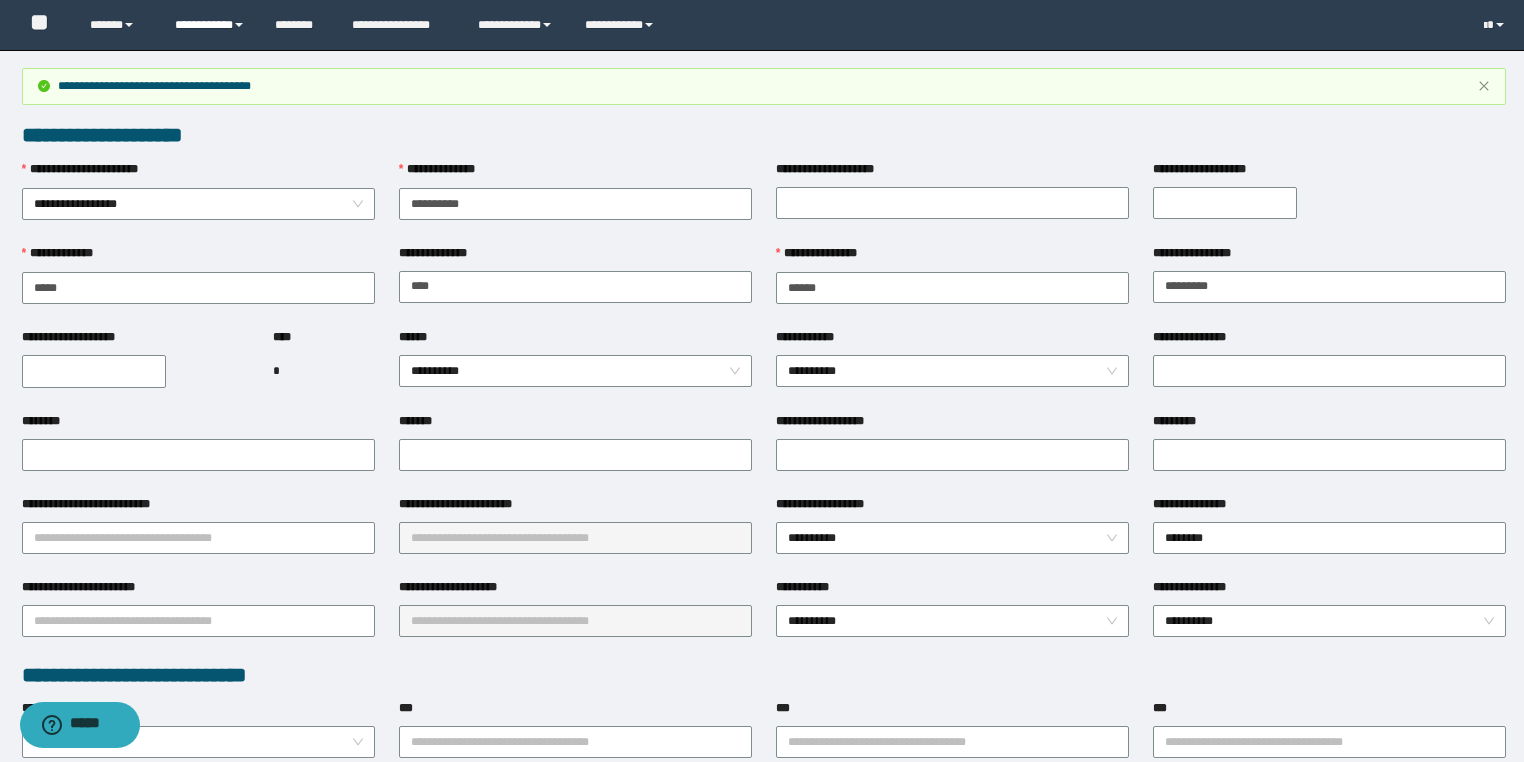 click on "**********" at bounding box center [210, 25] 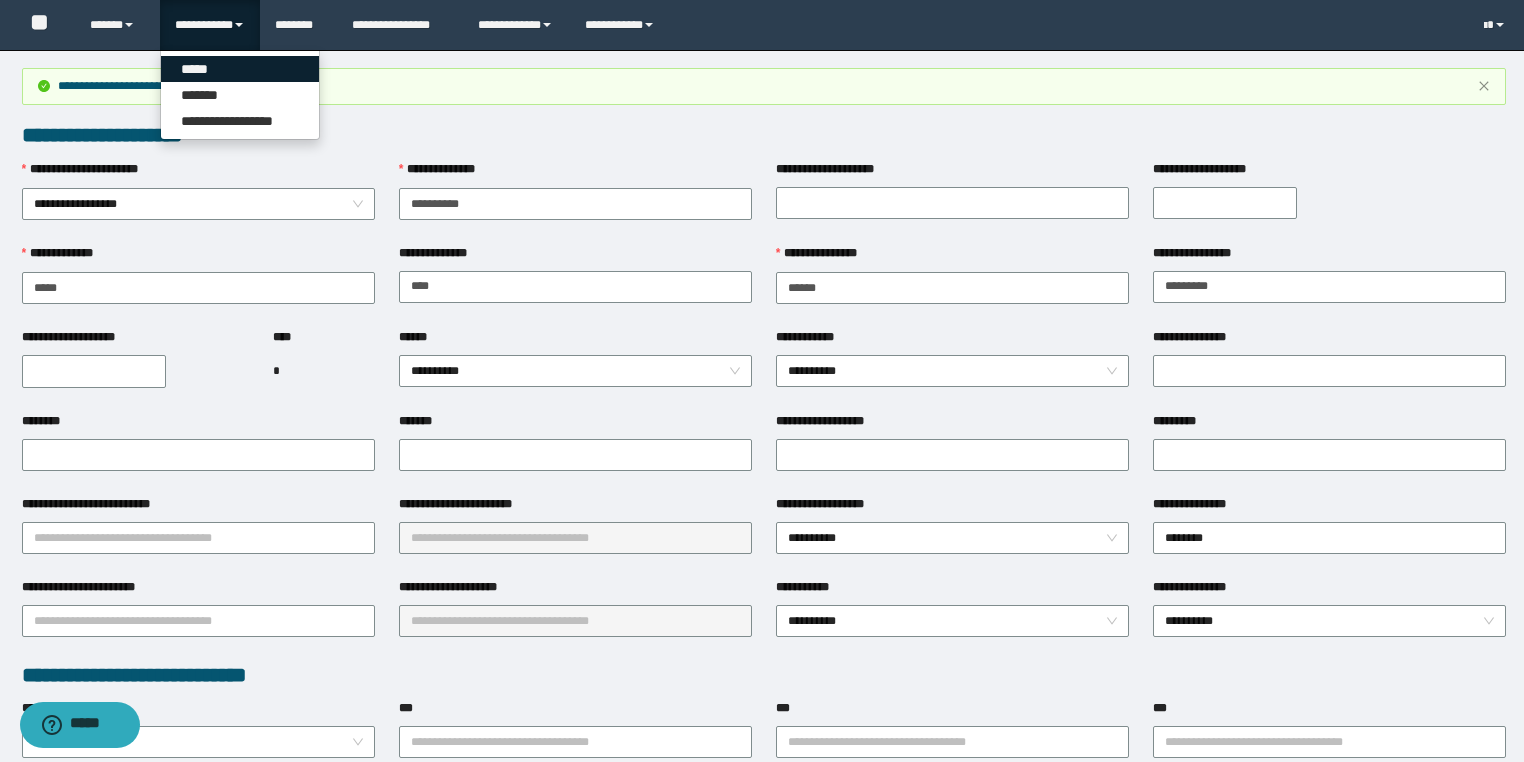 click on "*****" at bounding box center [240, 69] 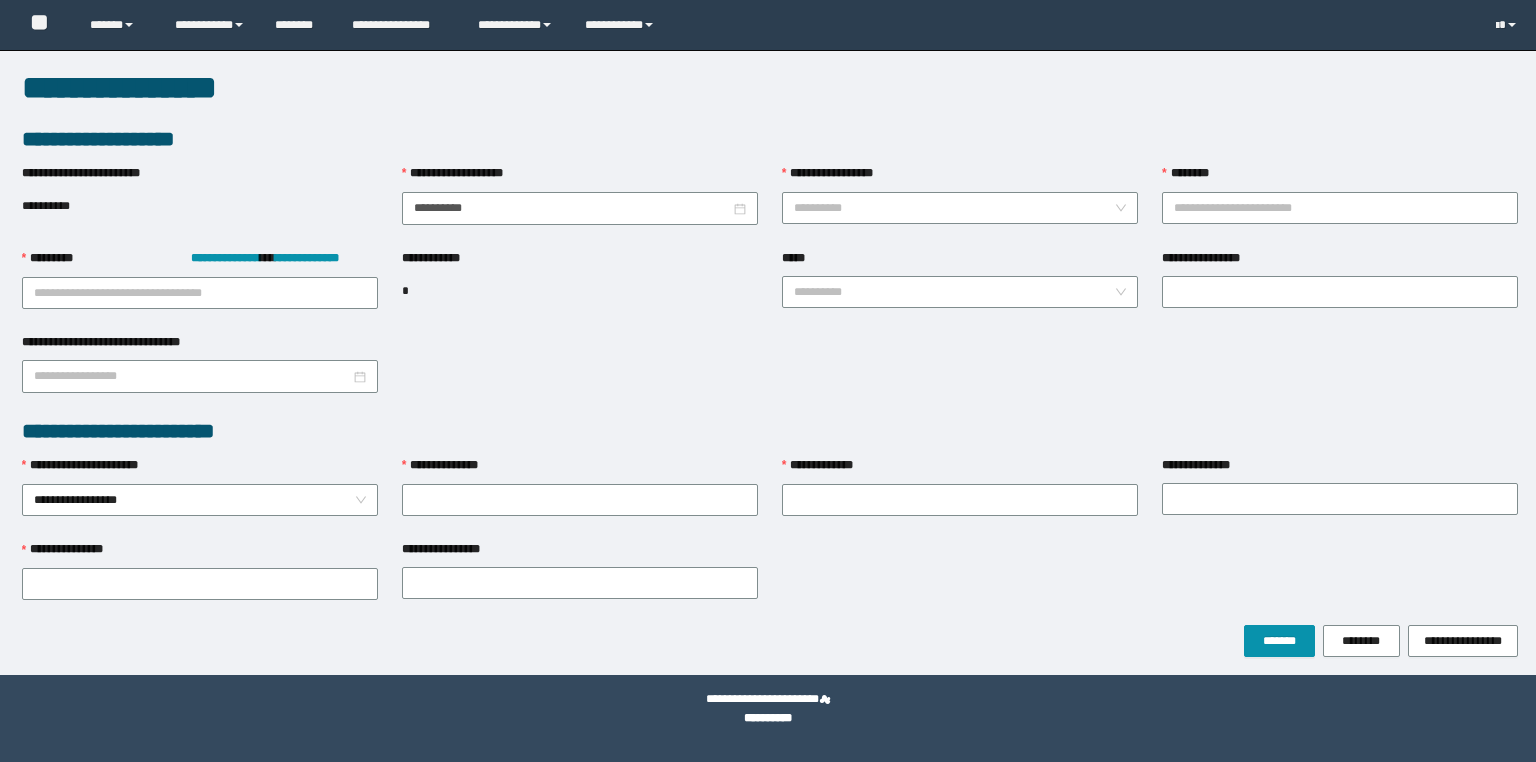 scroll, scrollTop: 0, scrollLeft: 0, axis: both 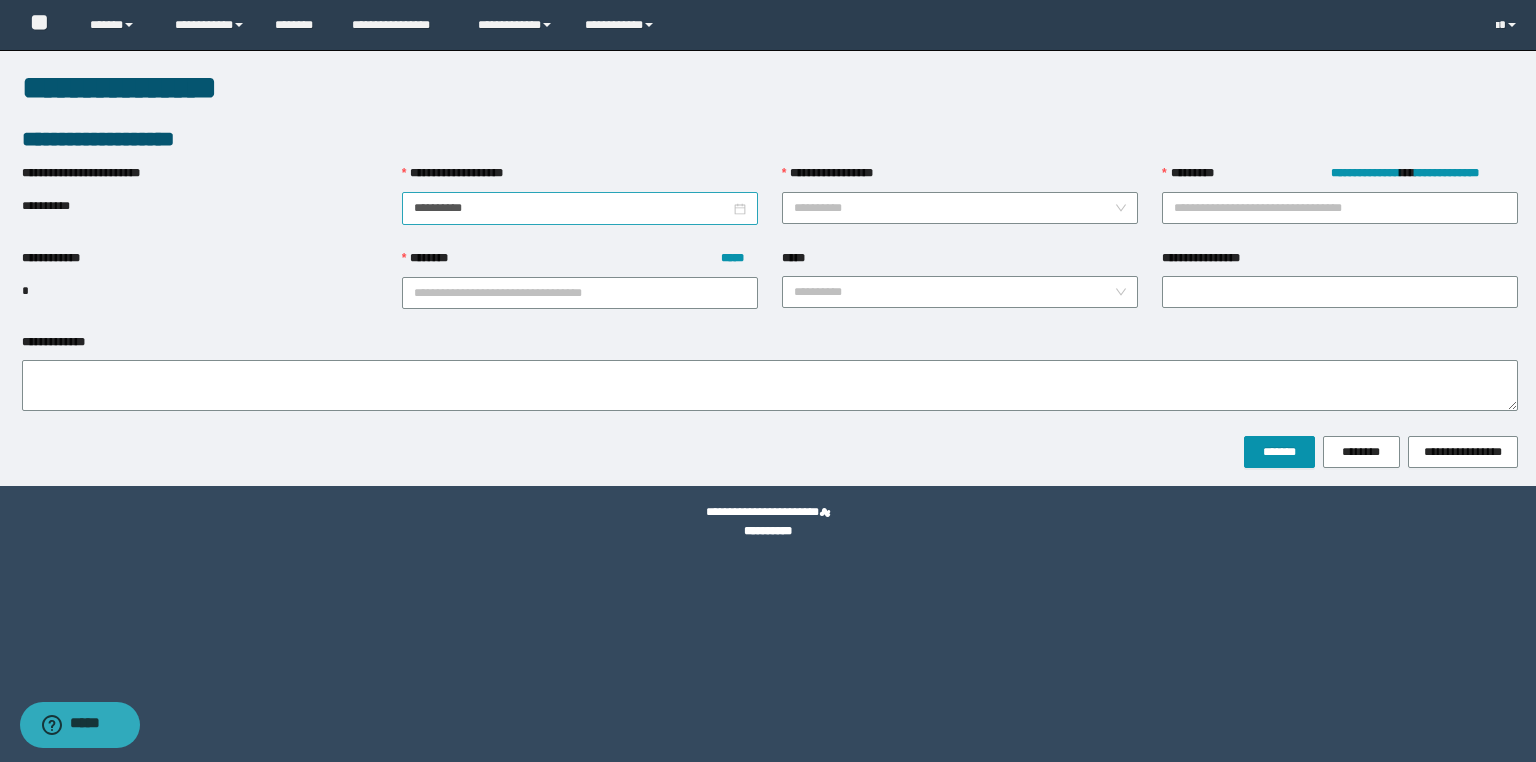 click on "**********" at bounding box center [580, 208] 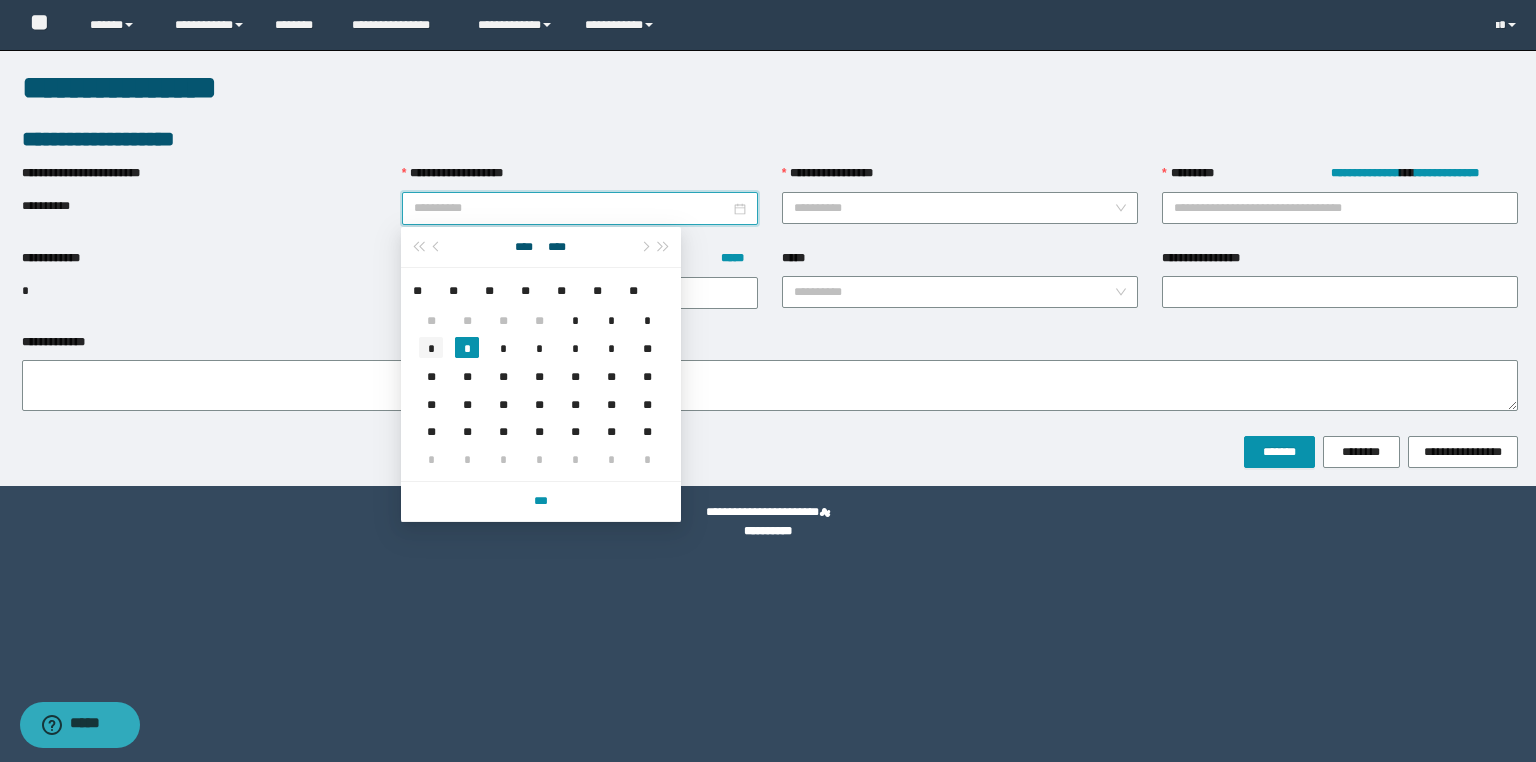 type on "**********" 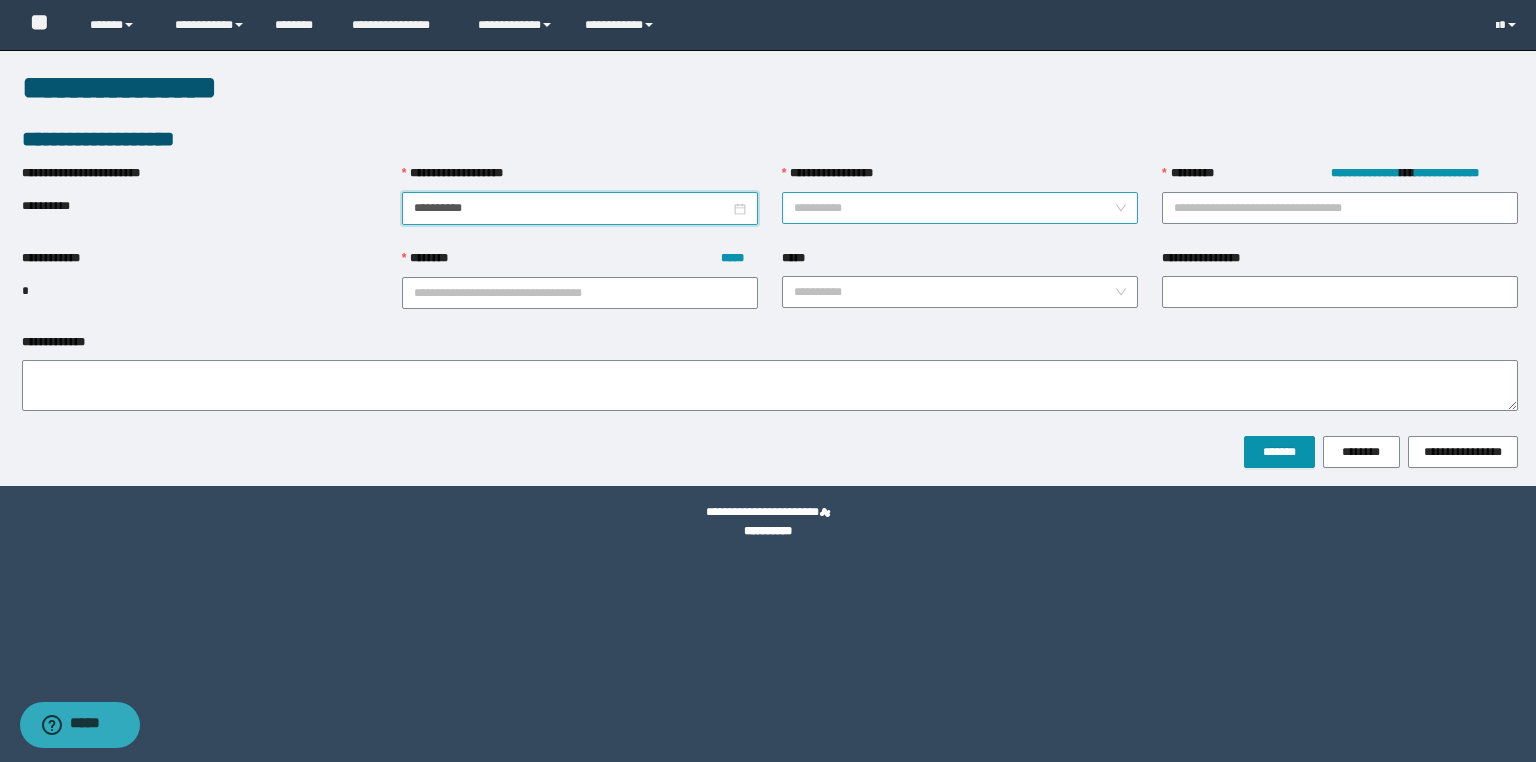 click on "**********" at bounding box center (954, 208) 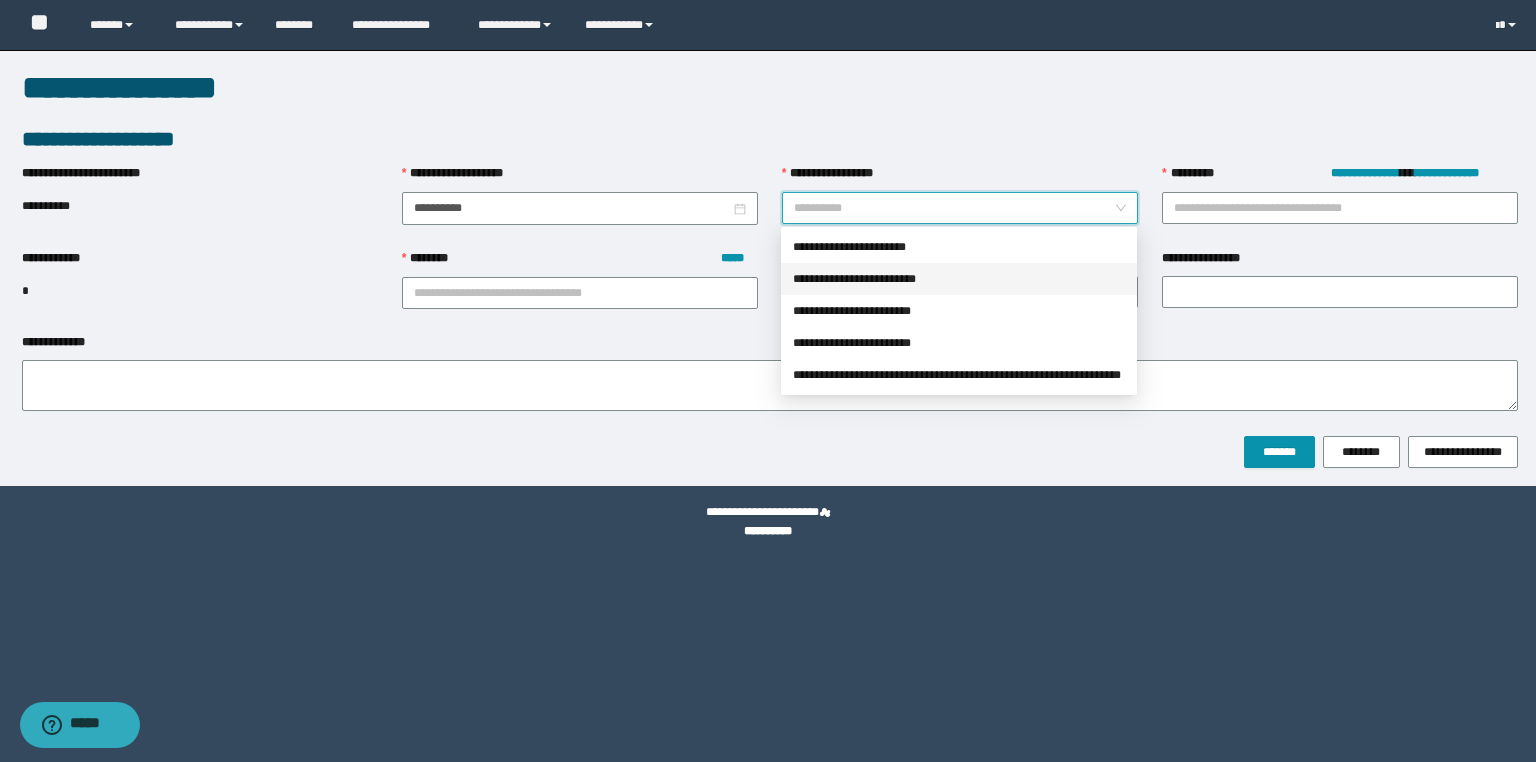 click on "**********" at bounding box center (959, 279) 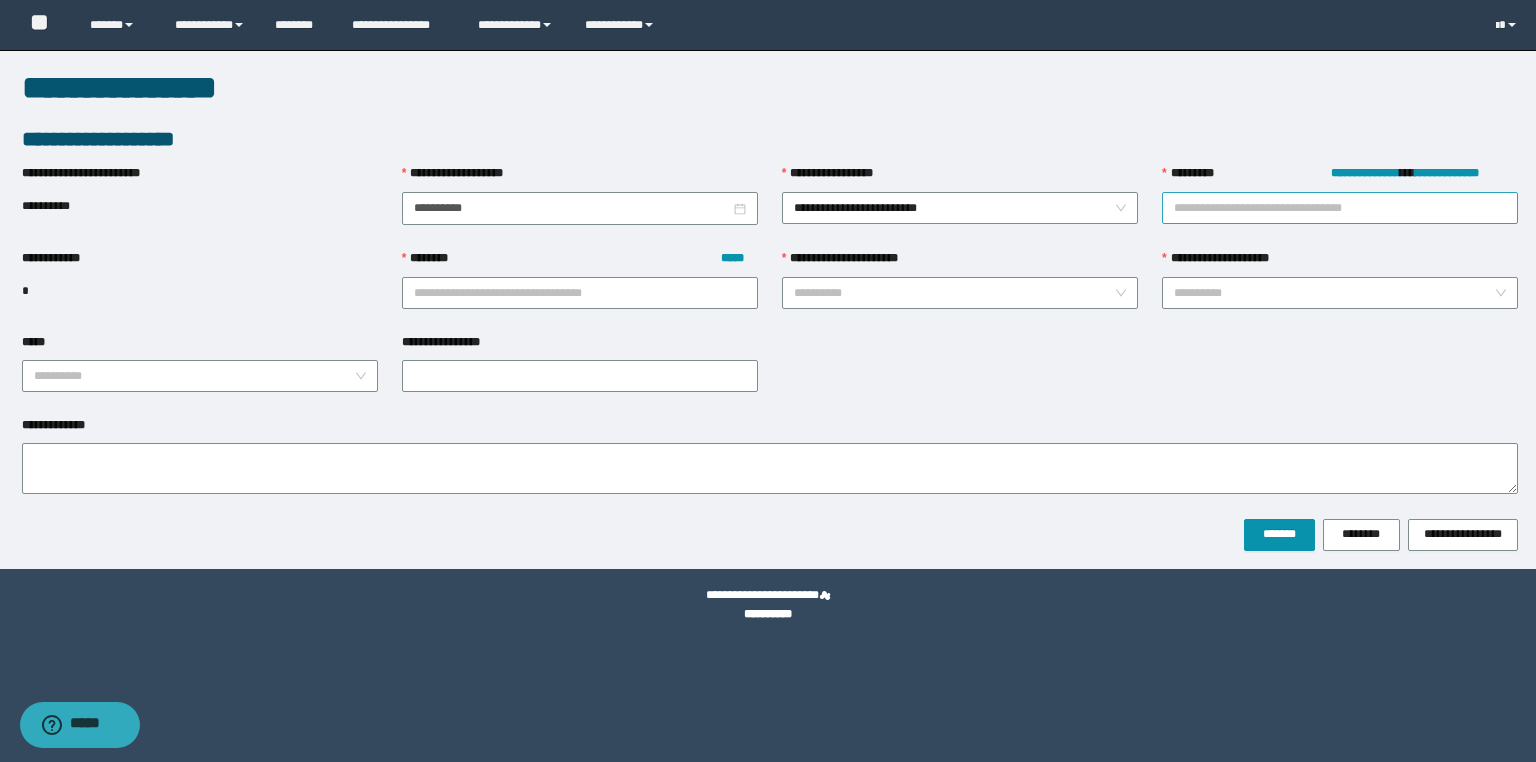 click on "**********" at bounding box center (1340, 208) 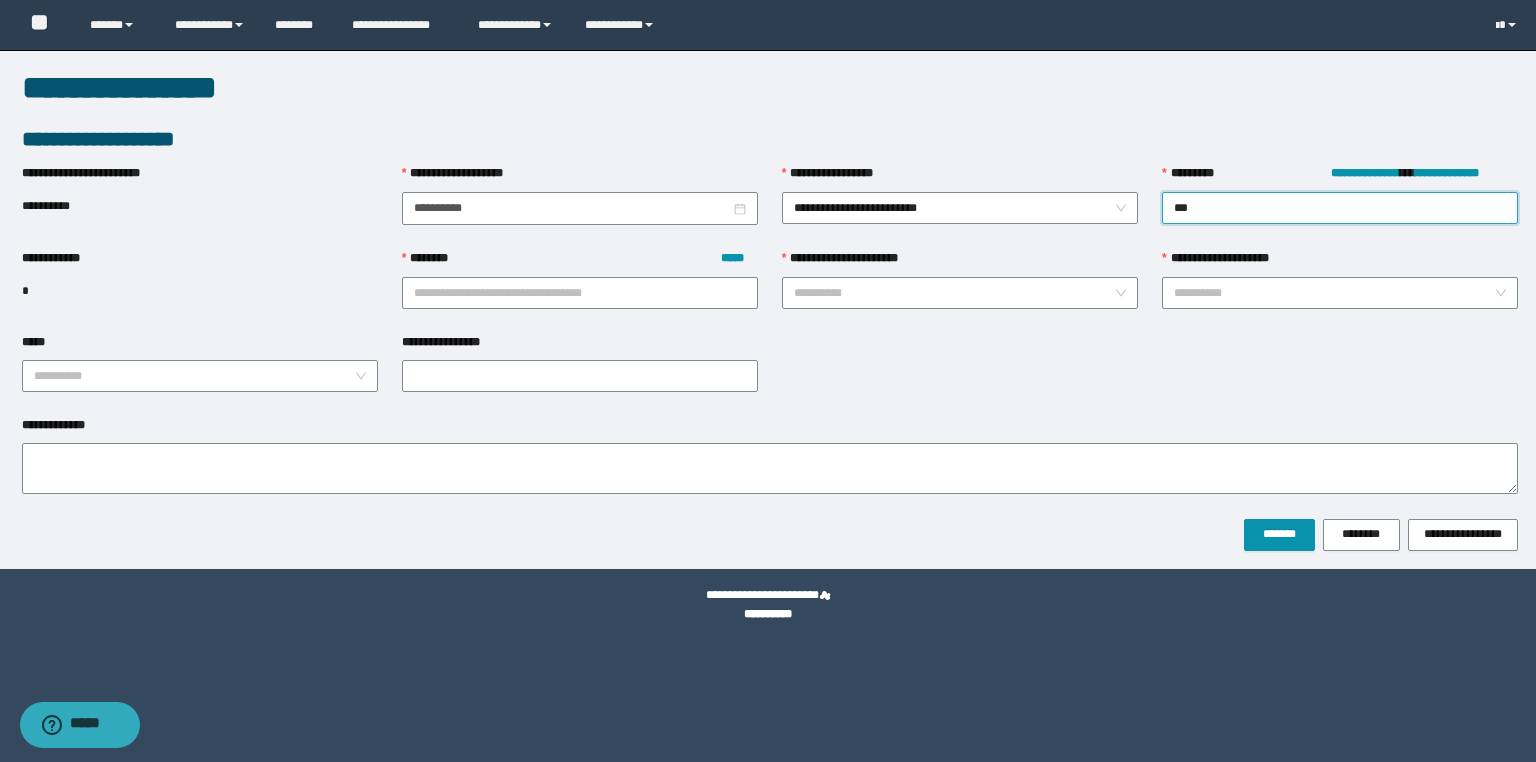type on "****" 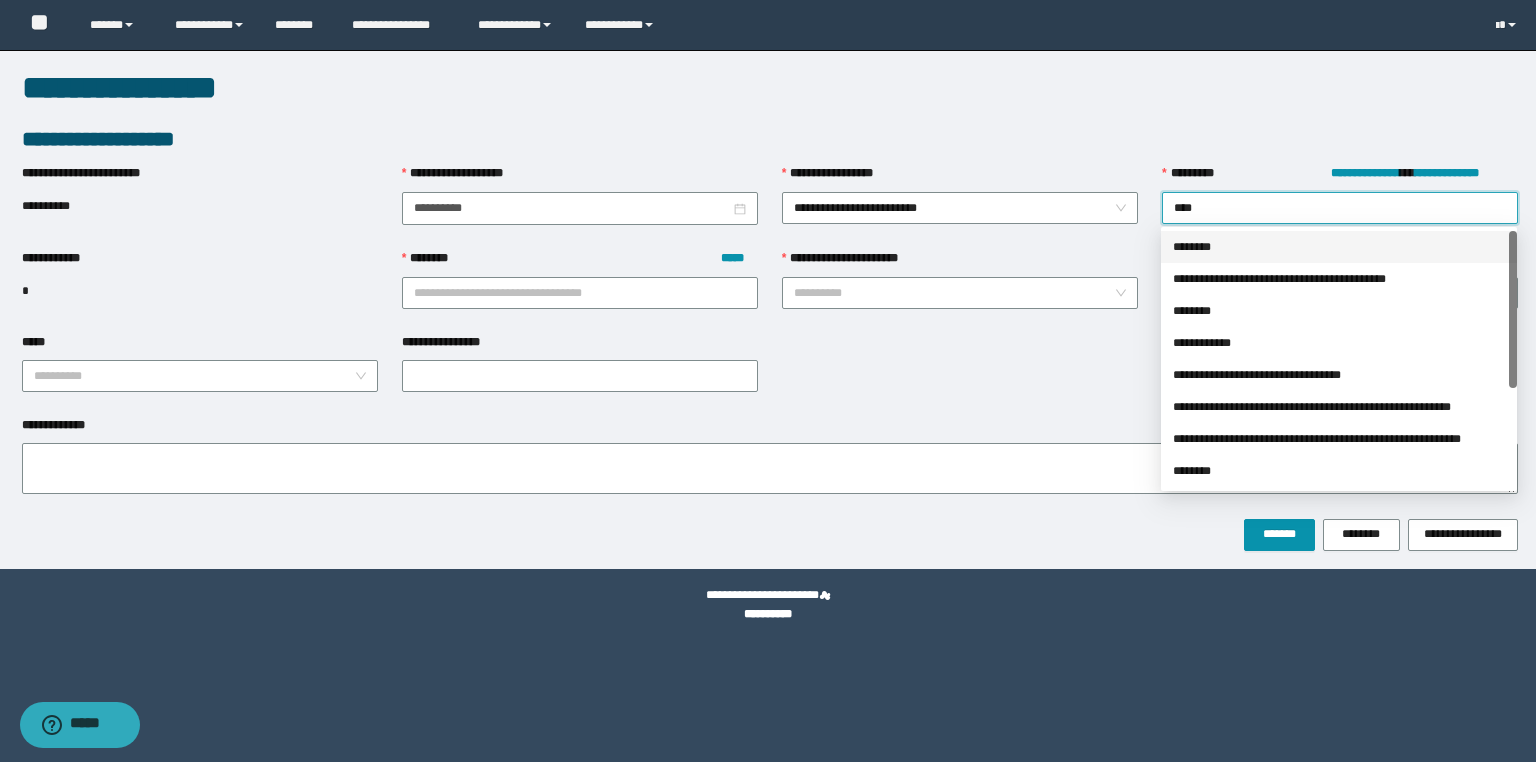 click on "********" at bounding box center [1339, 247] 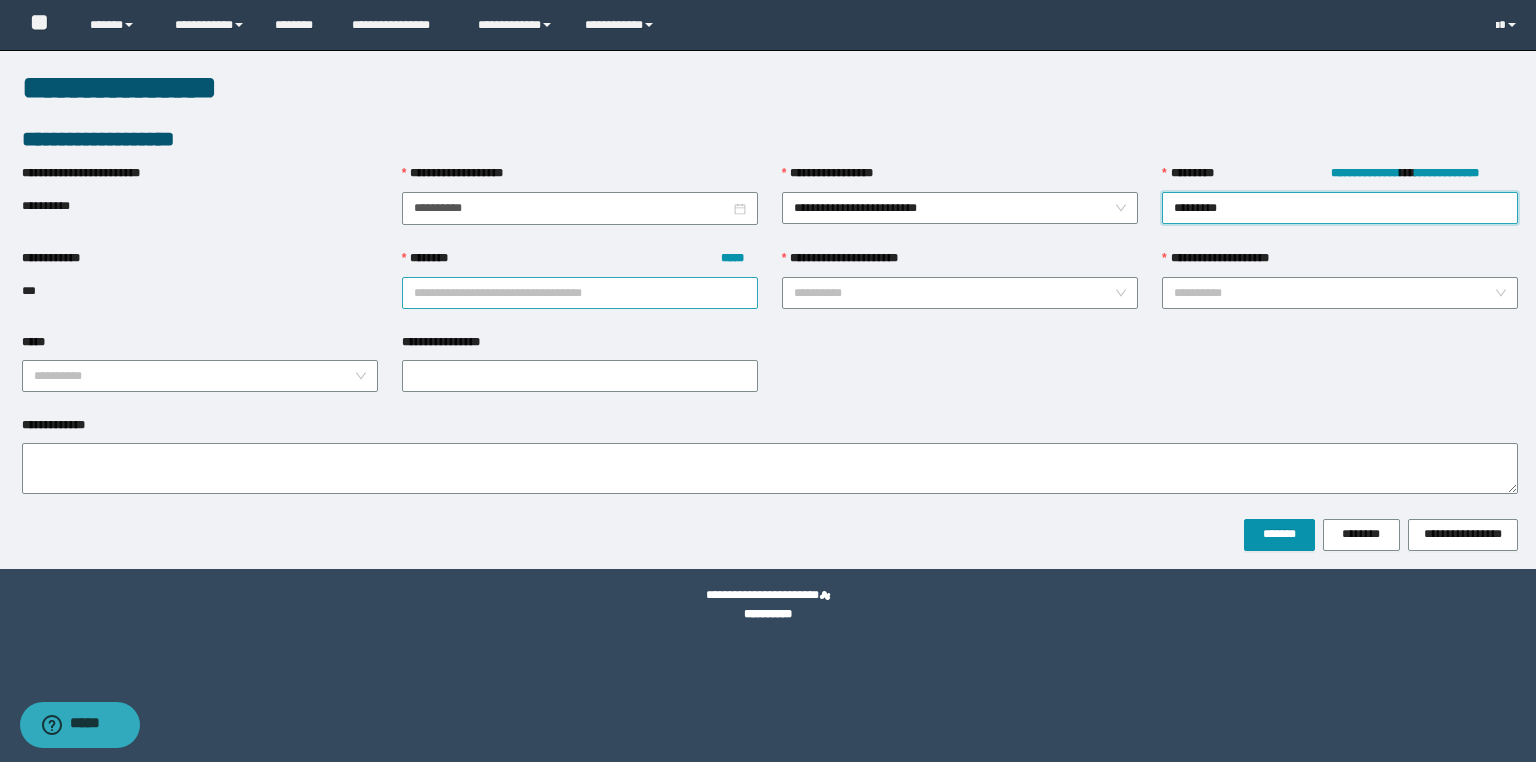 click on "******** *****" at bounding box center [580, 293] 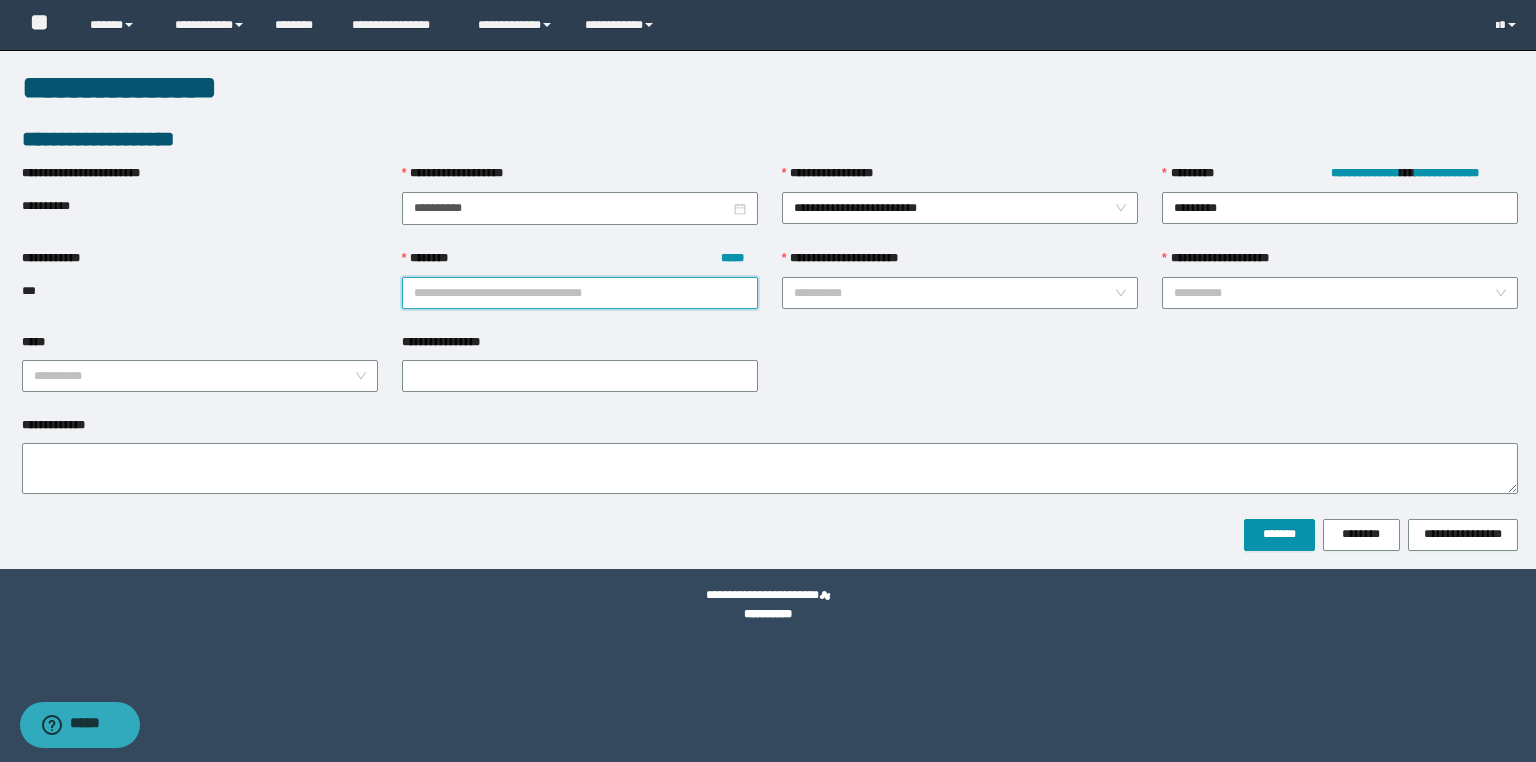 paste on "**********" 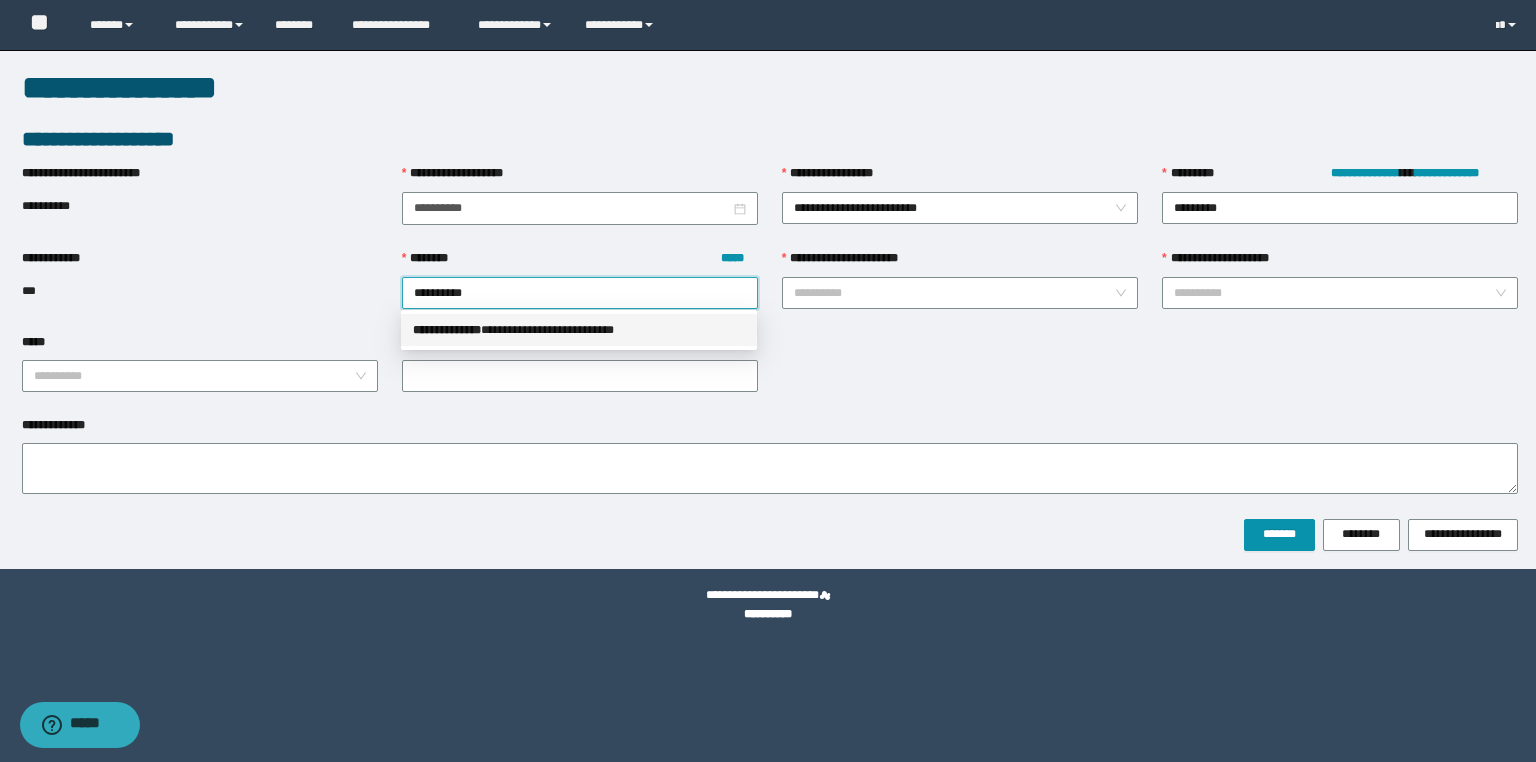 drag, startPoint x: 560, startPoint y: 327, endPoint x: 676, endPoint y: 307, distance: 117.71151 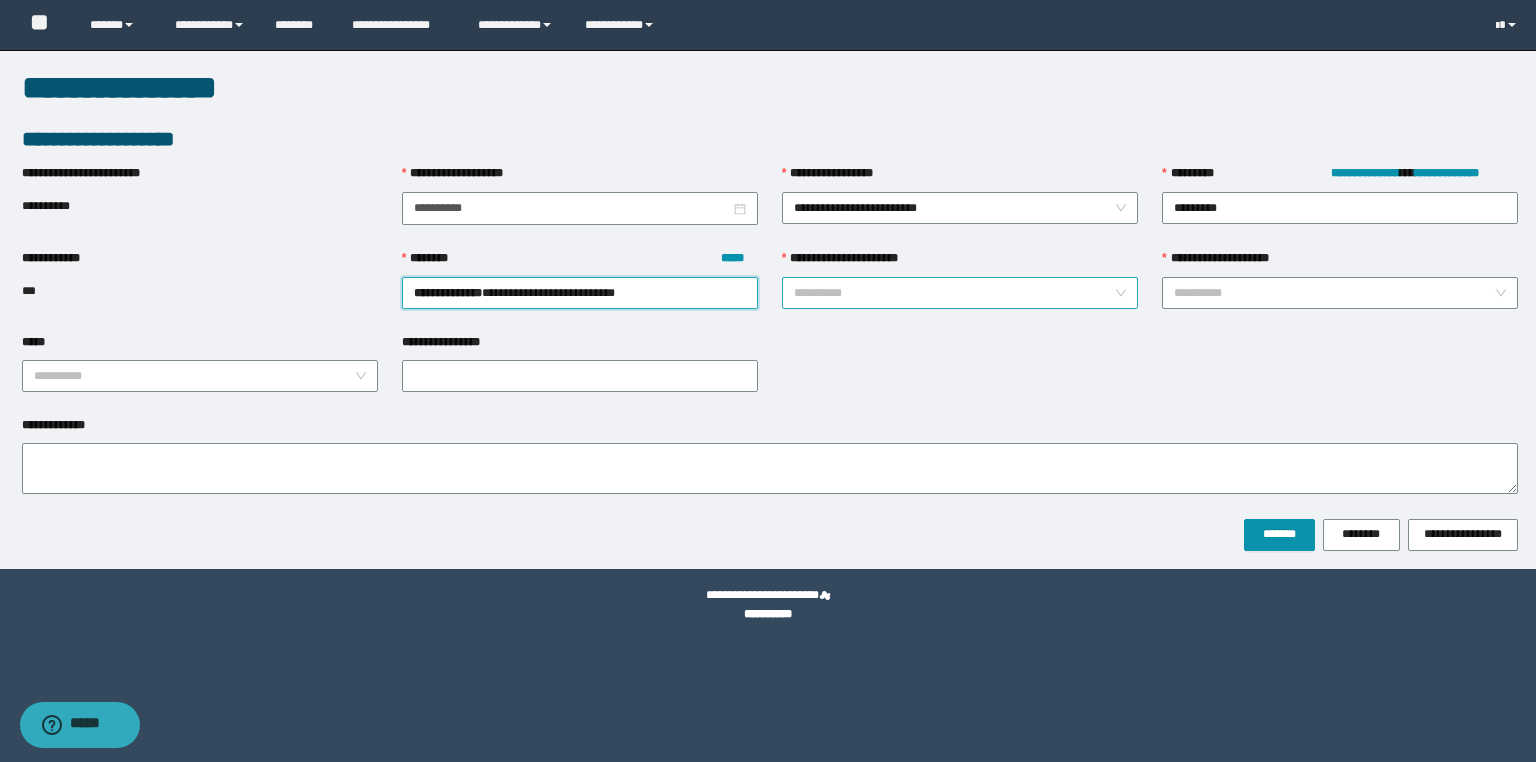click on "**********" at bounding box center (954, 293) 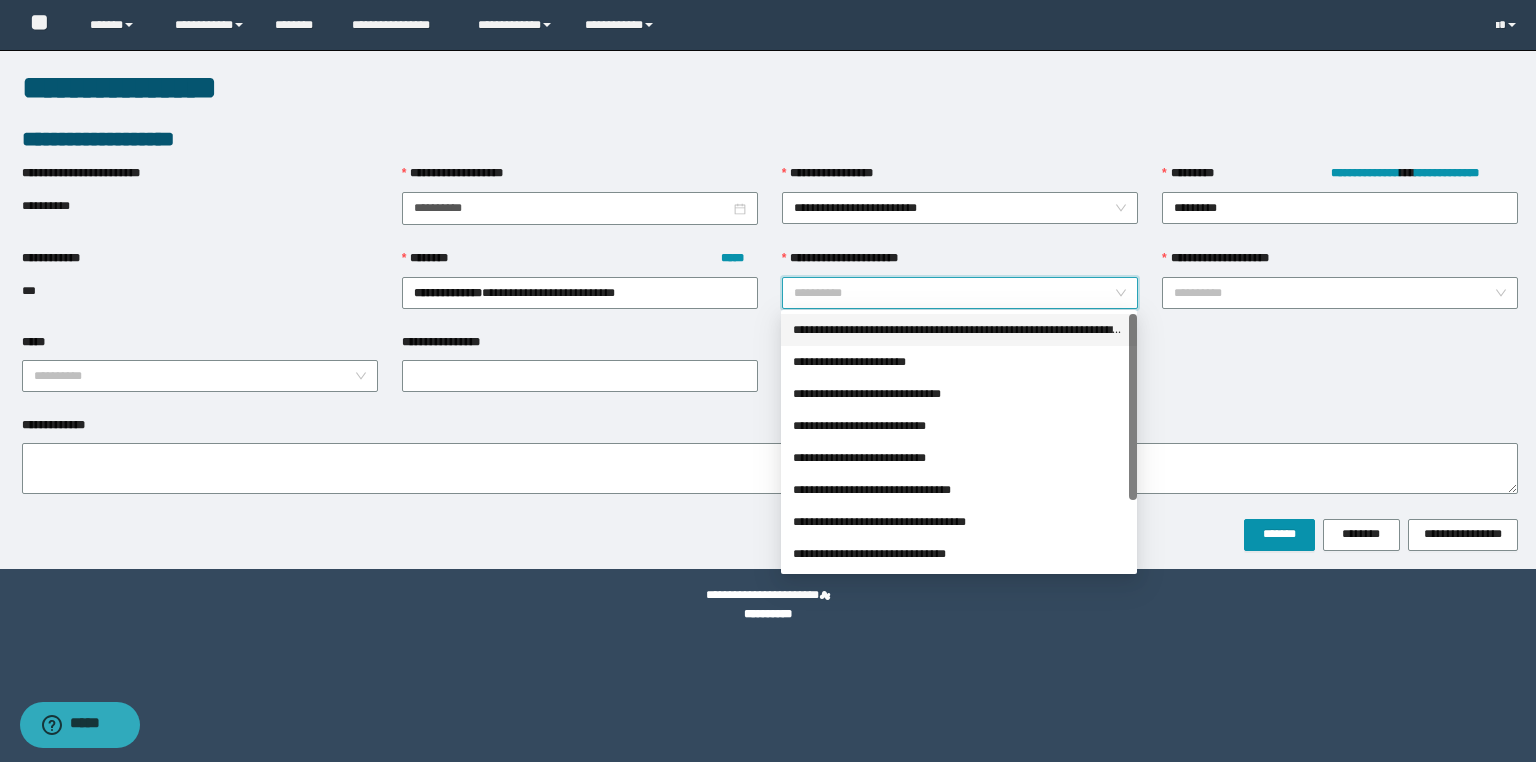 click on "**********" at bounding box center (959, 330) 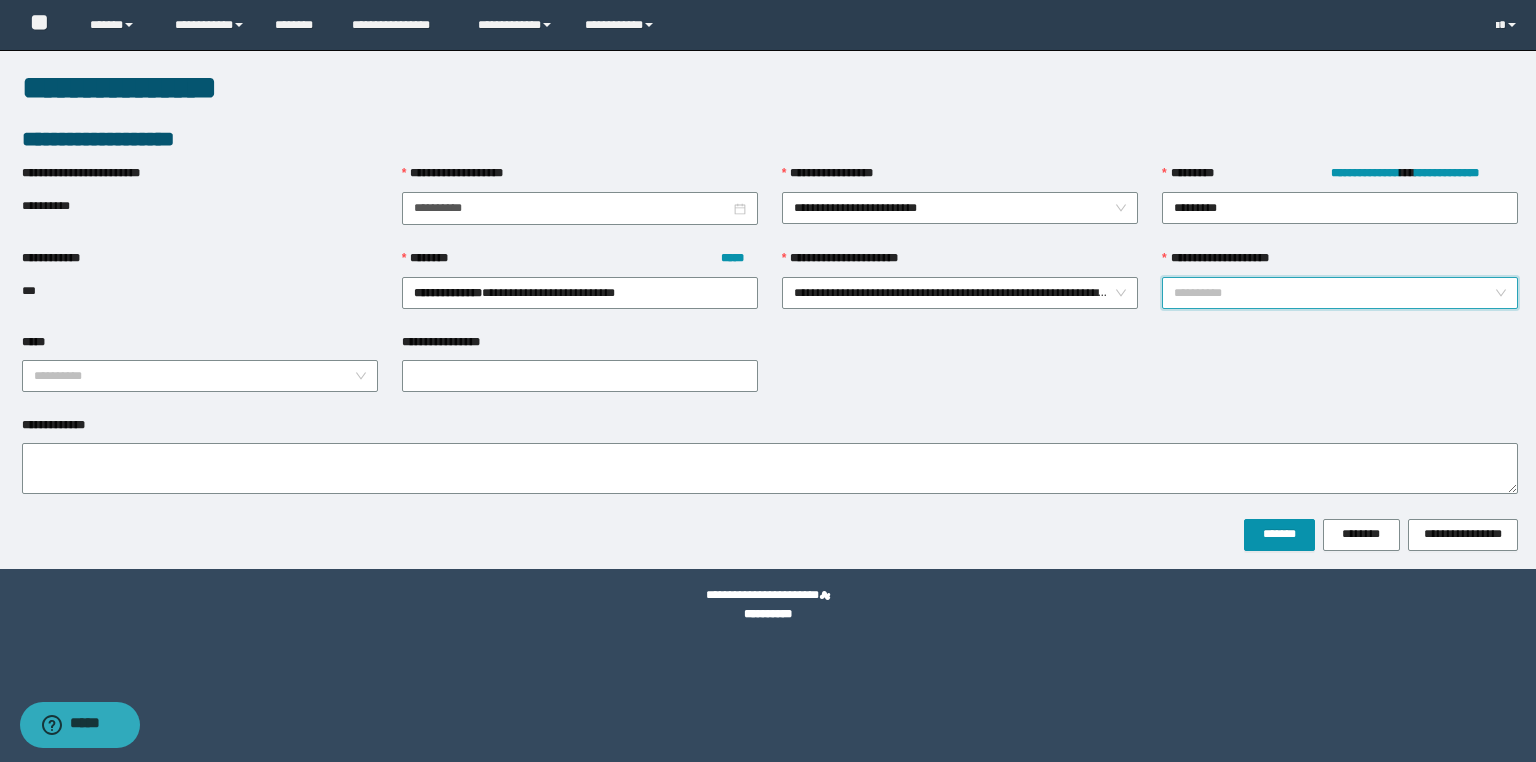 drag, startPoint x: 1205, startPoint y: 291, endPoint x: 1200, endPoint y: 300, distance: 10.29563 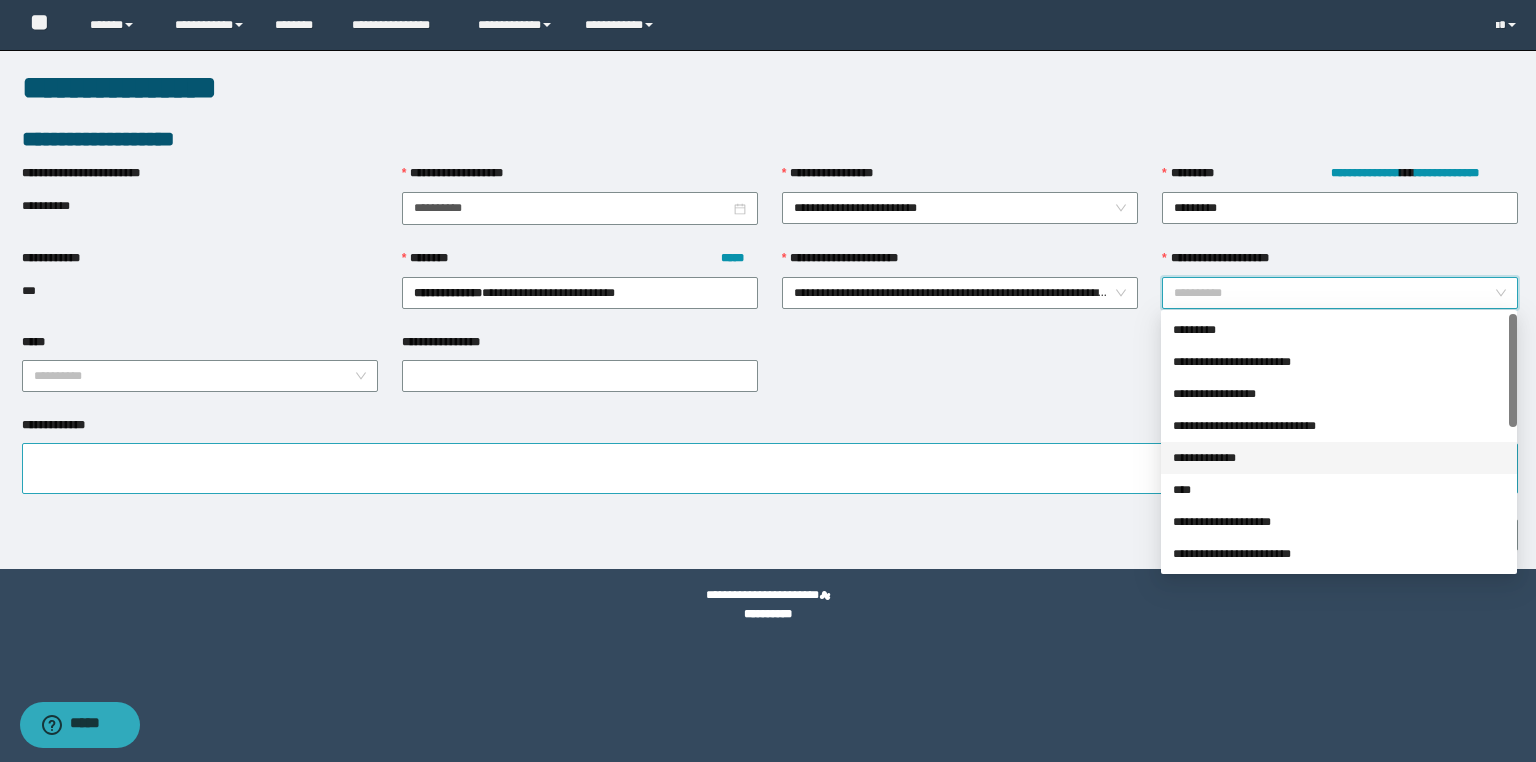click on "**********" at bounding box center [1339, 458] 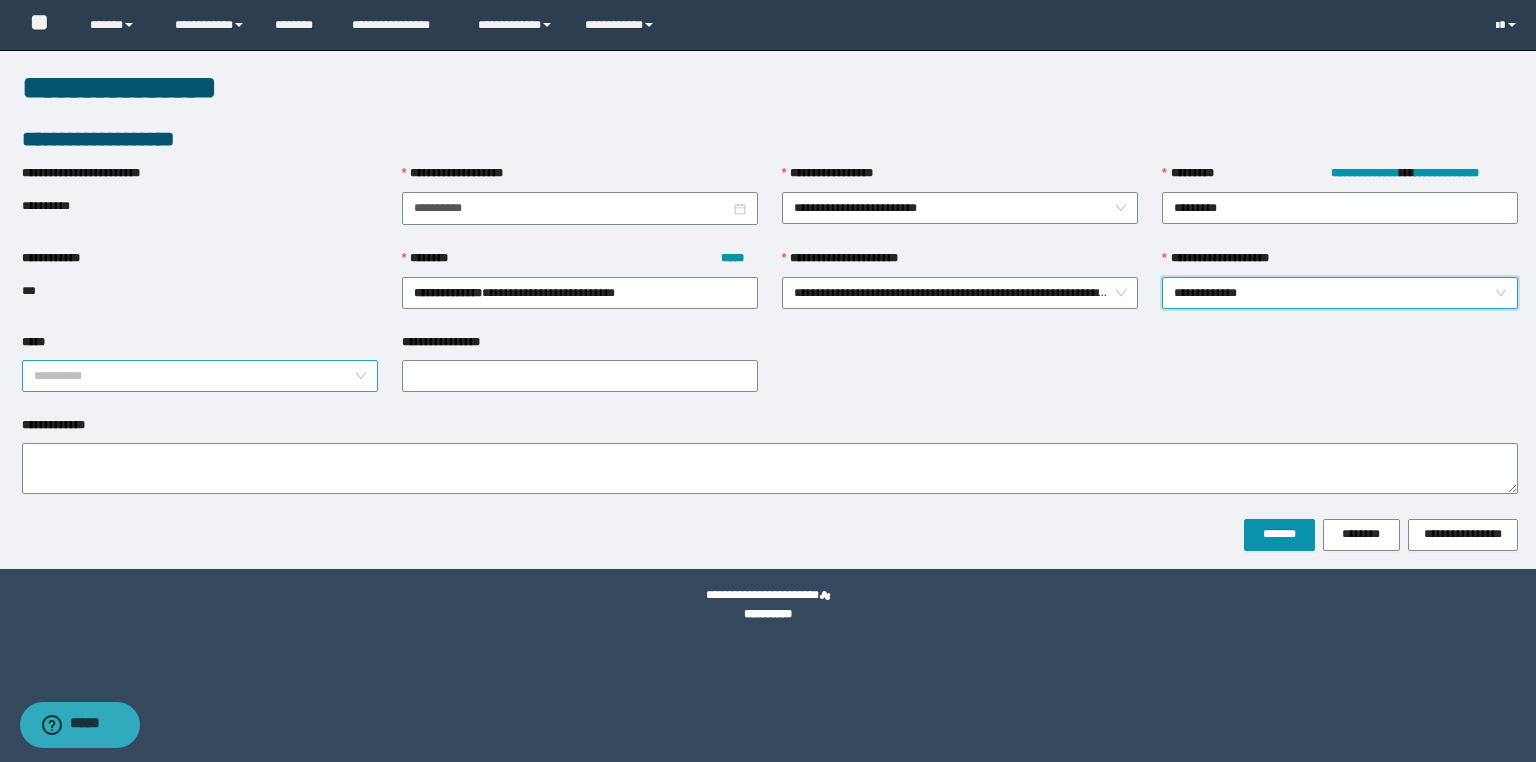 click on "*****" at bounding box center (194, 376) 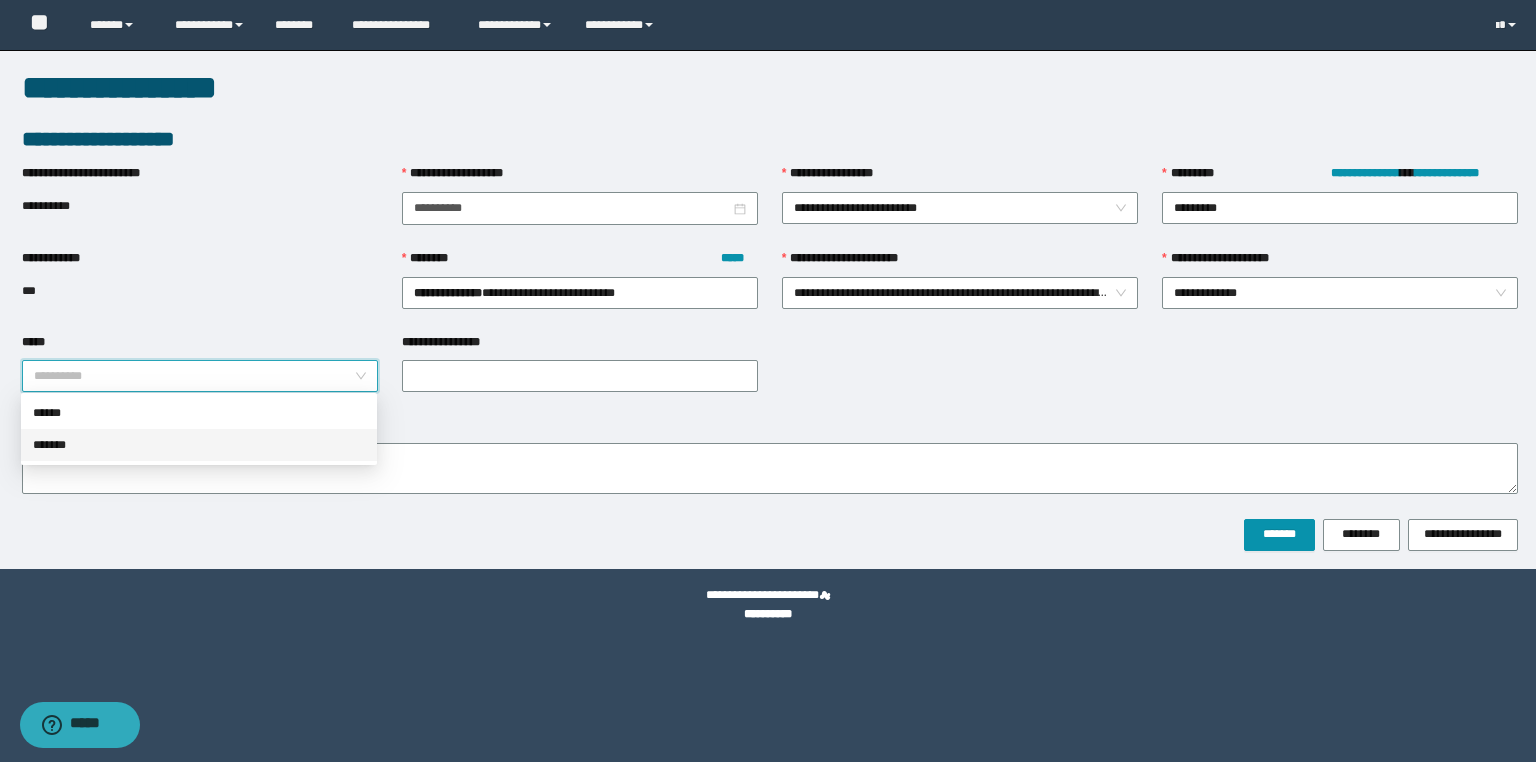 click on "*******" at bounding box center [199, 445] 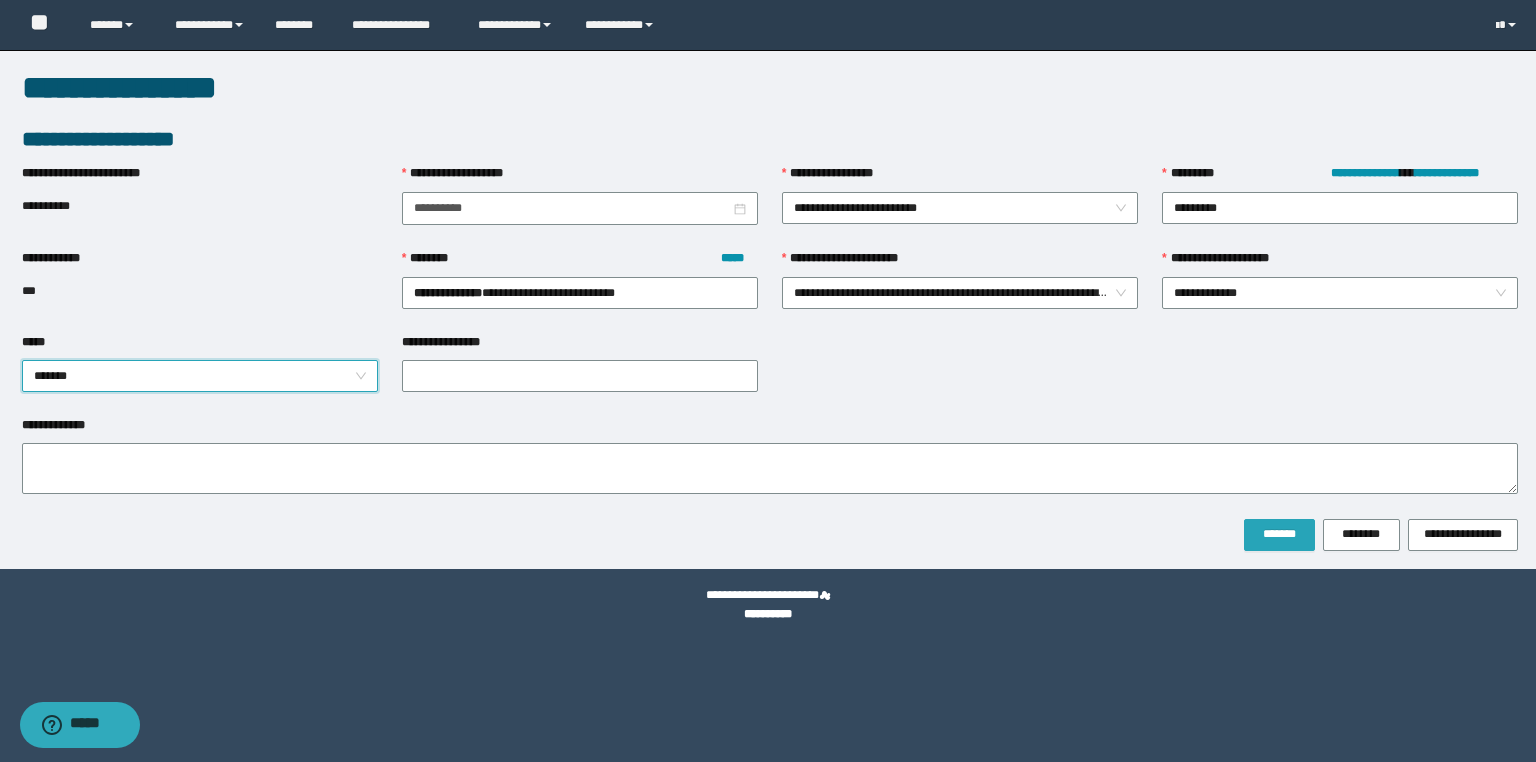 click on "*******" at bounding box center [1279, 534] 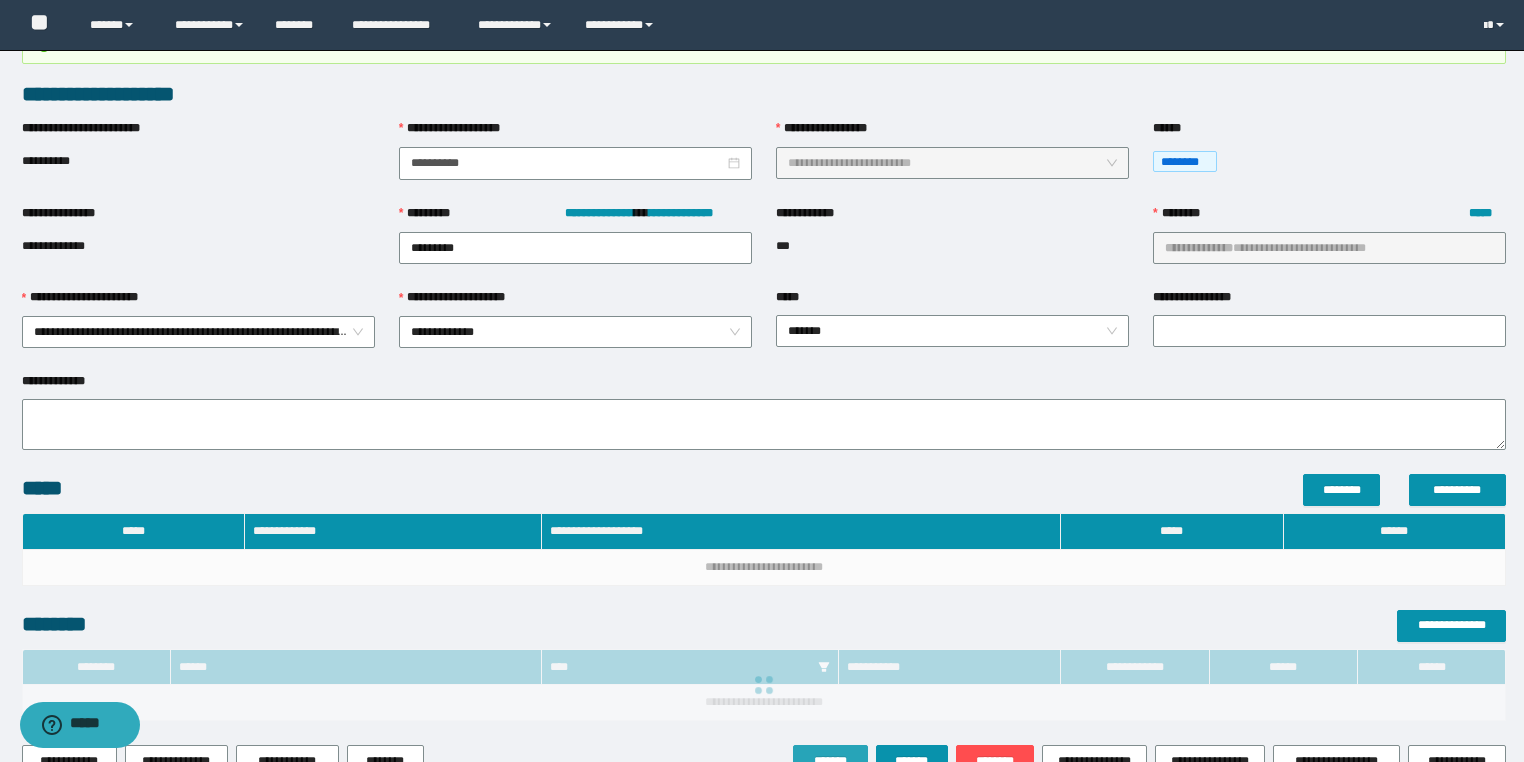 scroll, scrollTop: 202, scrollLeft: 0, axis: vertical 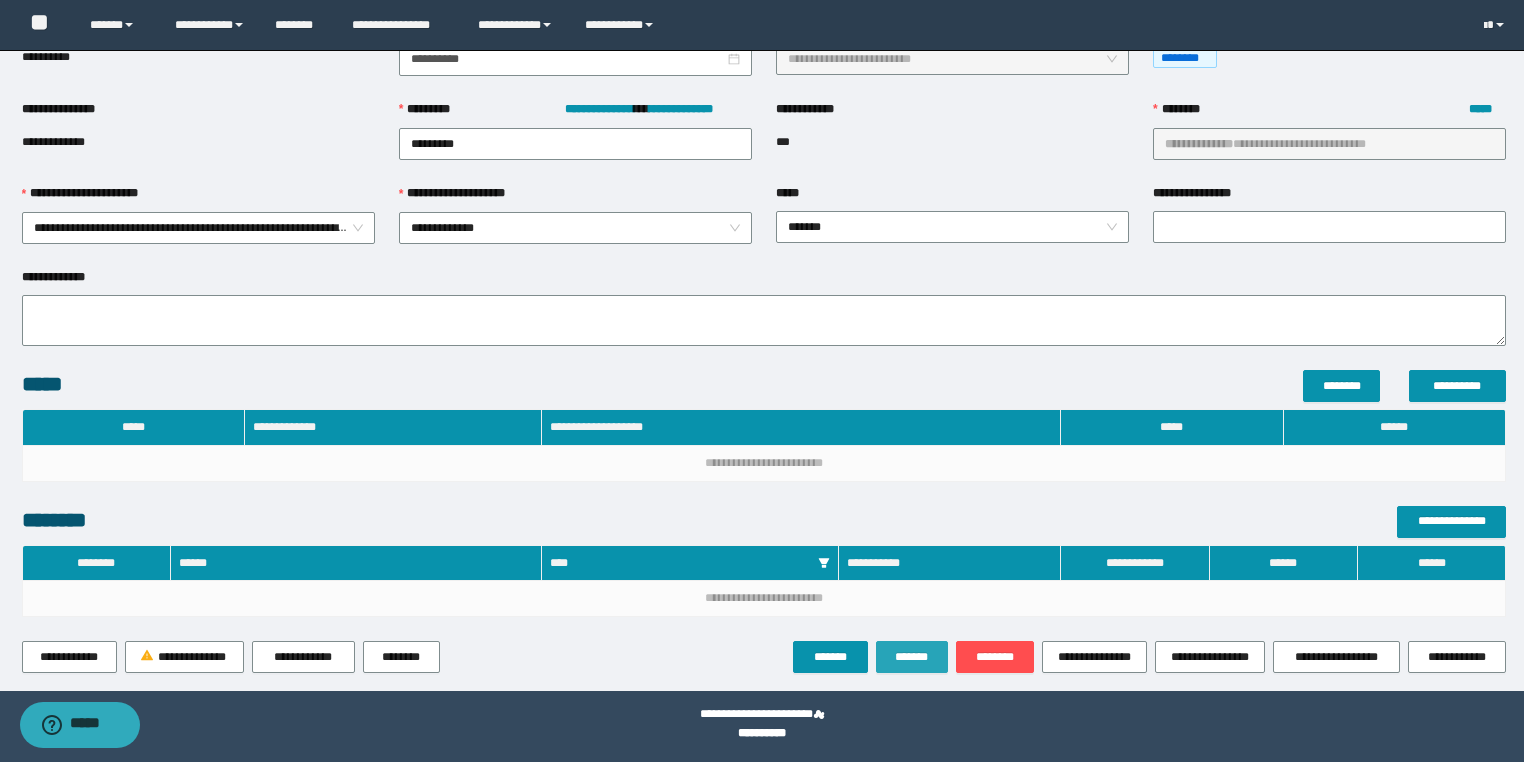 click on "*******" at bounding box center [912, 657] 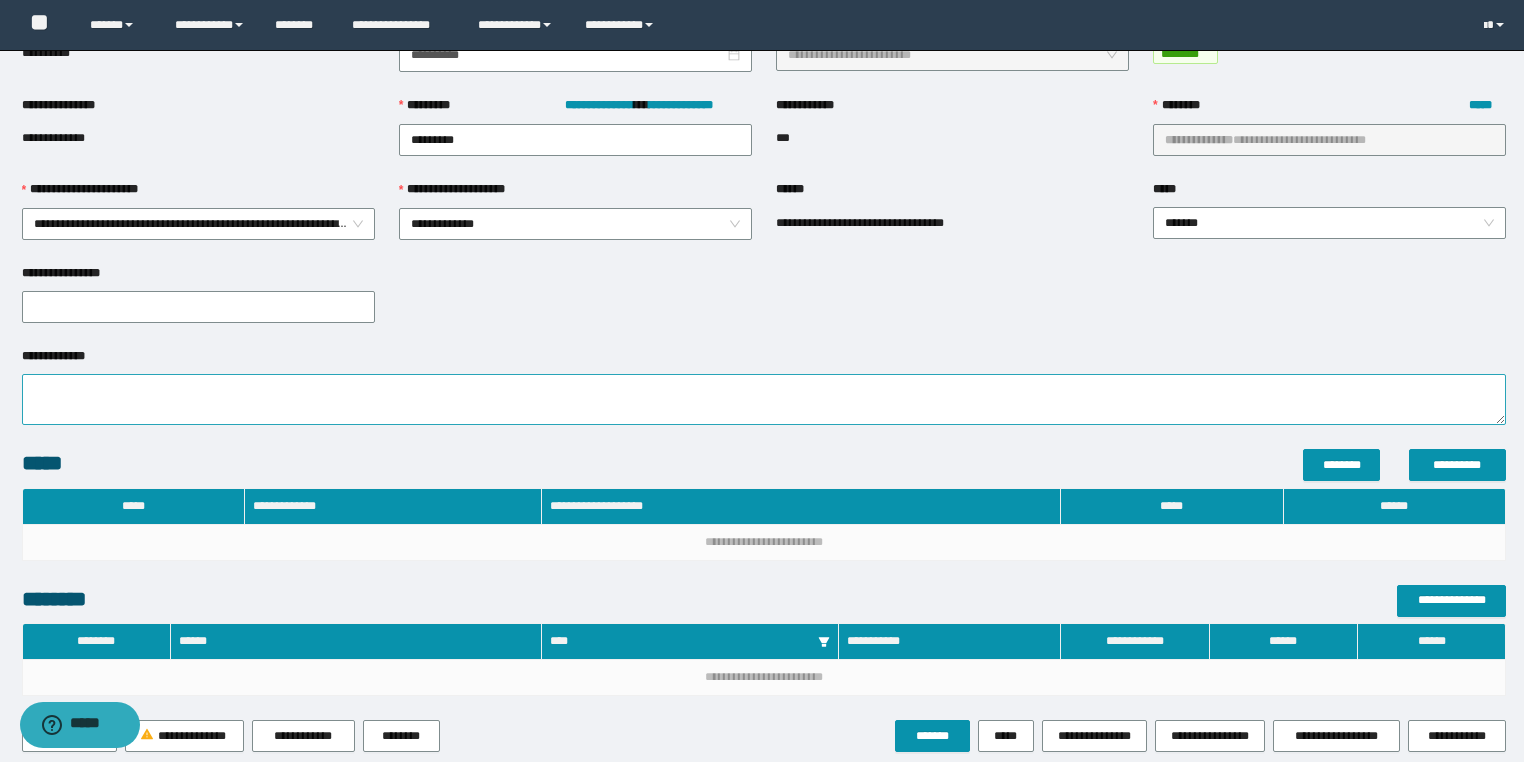 scroll, scrollTop: 285, scrollLeft: 0, axis: vertical 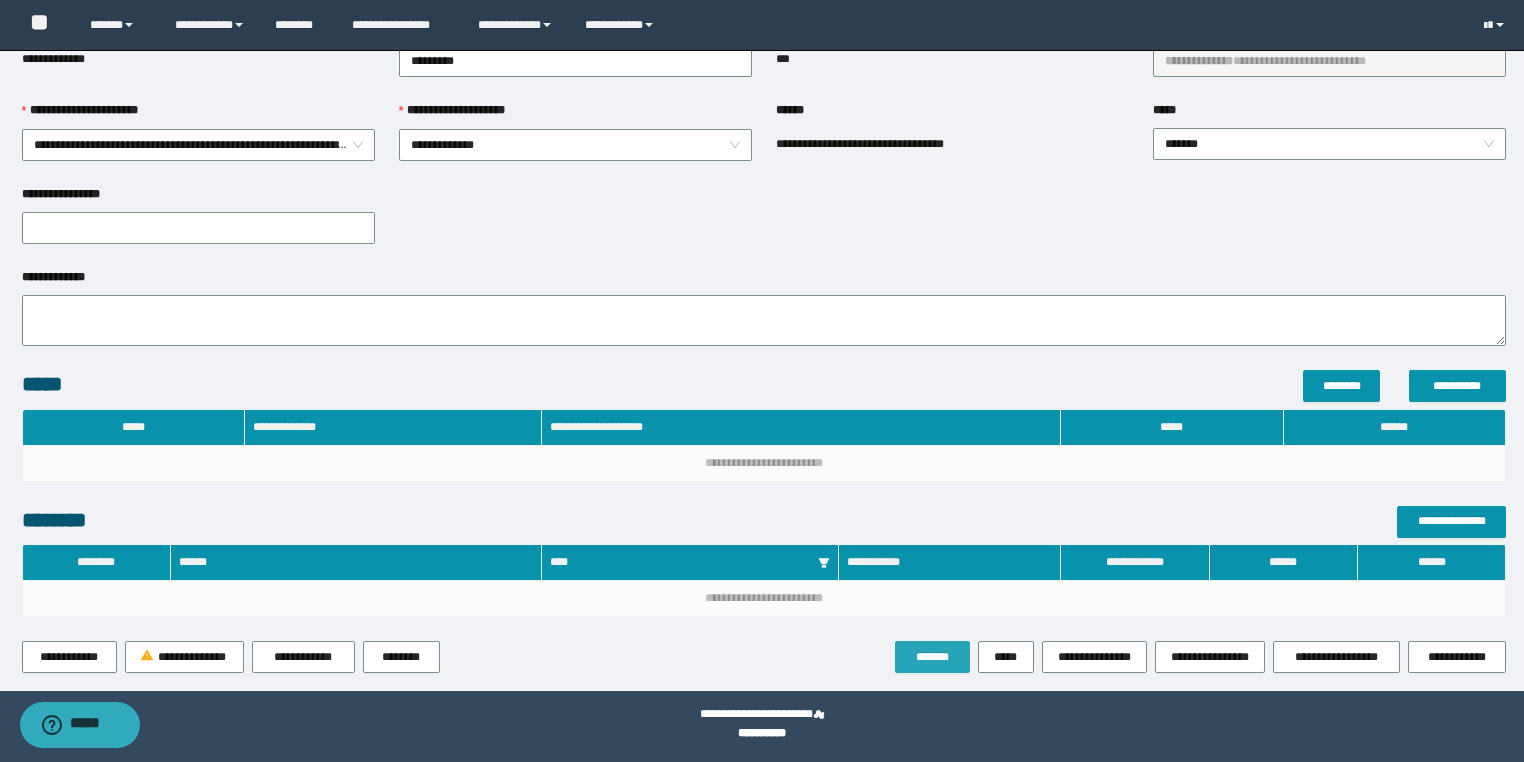 click on "*******" at bounding box center (932, 657) 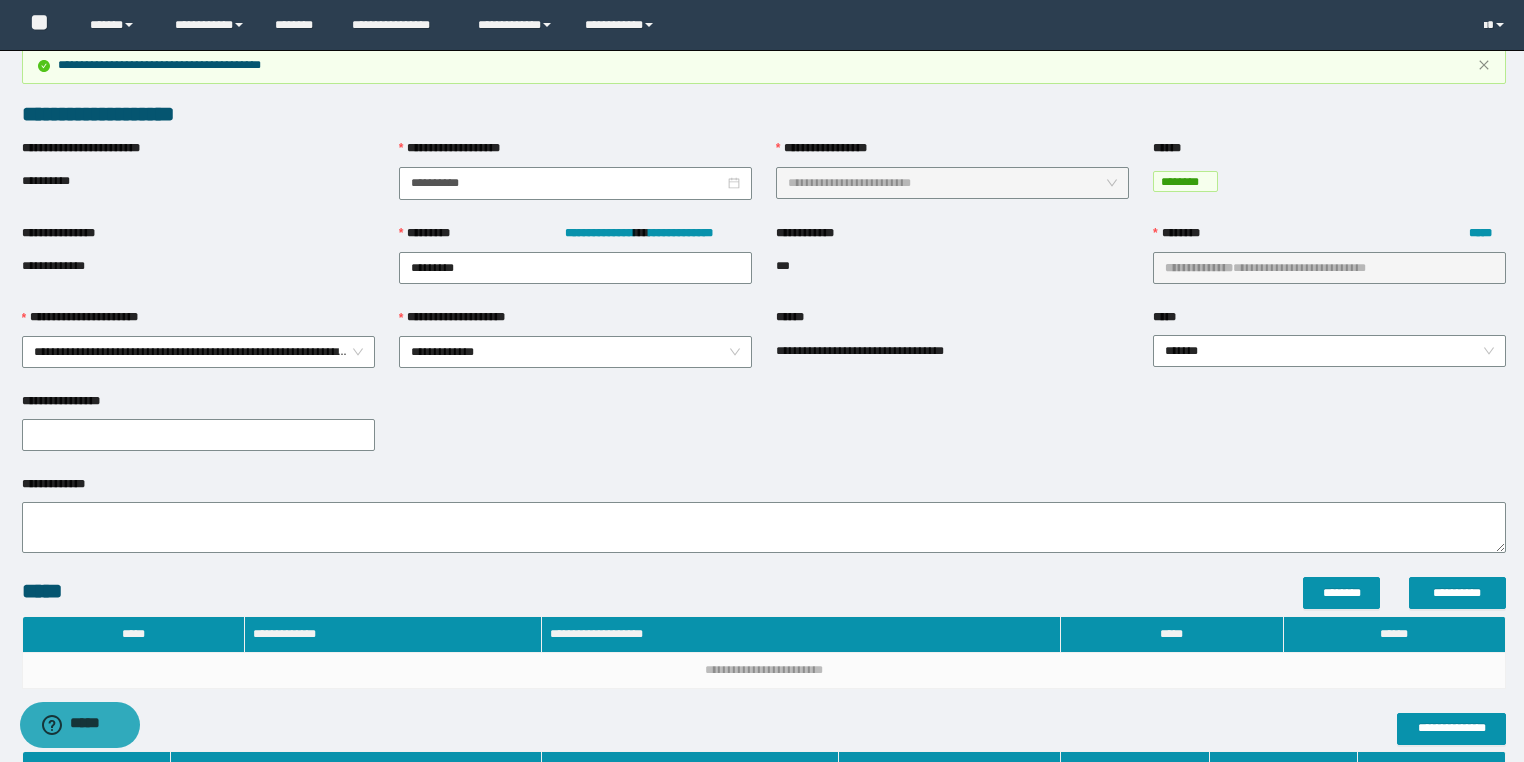 scroll, scrollTop: 0, scrollLeft: 0, axis: both 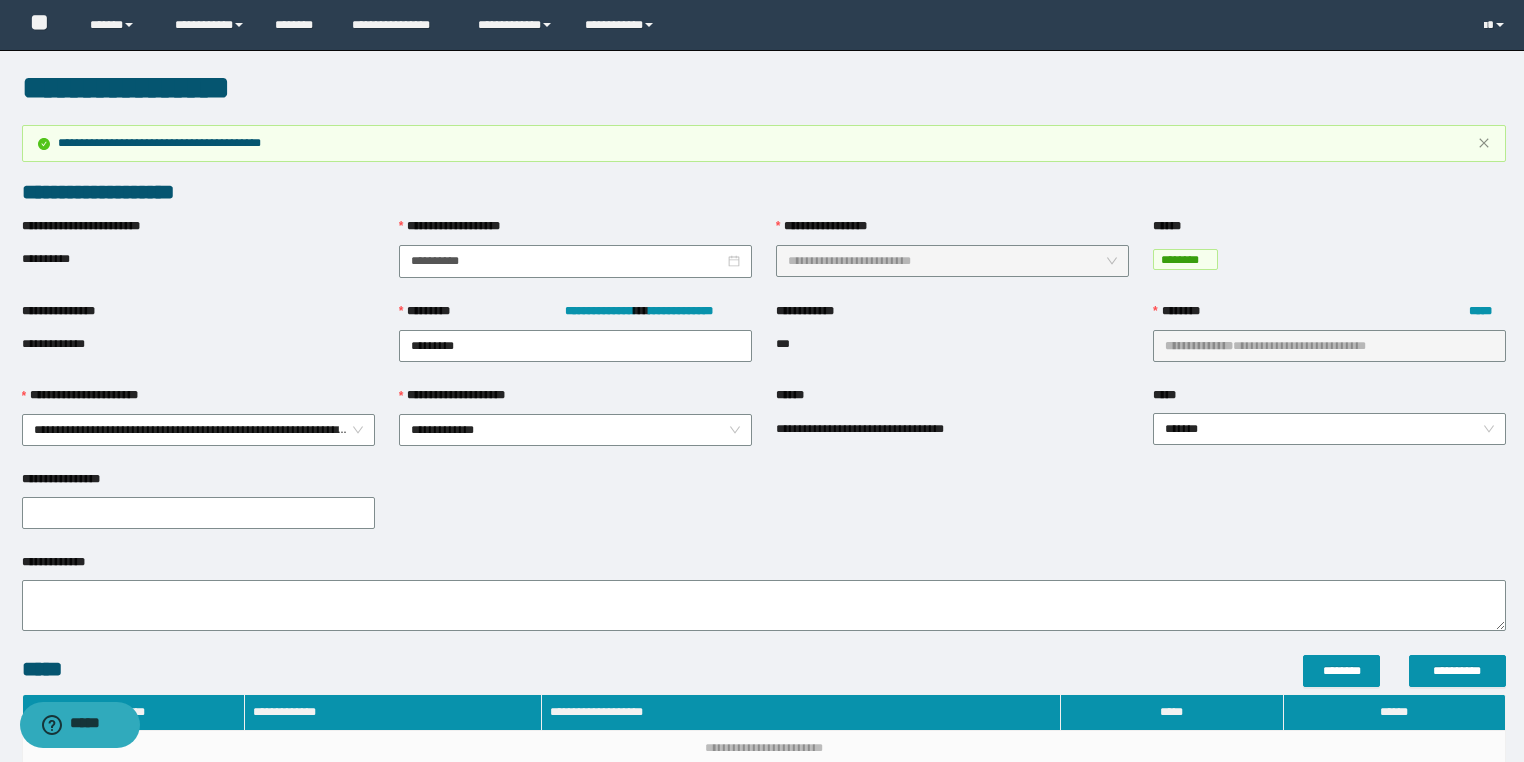 drag, startPoint x: 891, startPoint y: 135, endPoint x: 872, endPoint y: 175, distance: 44.28318 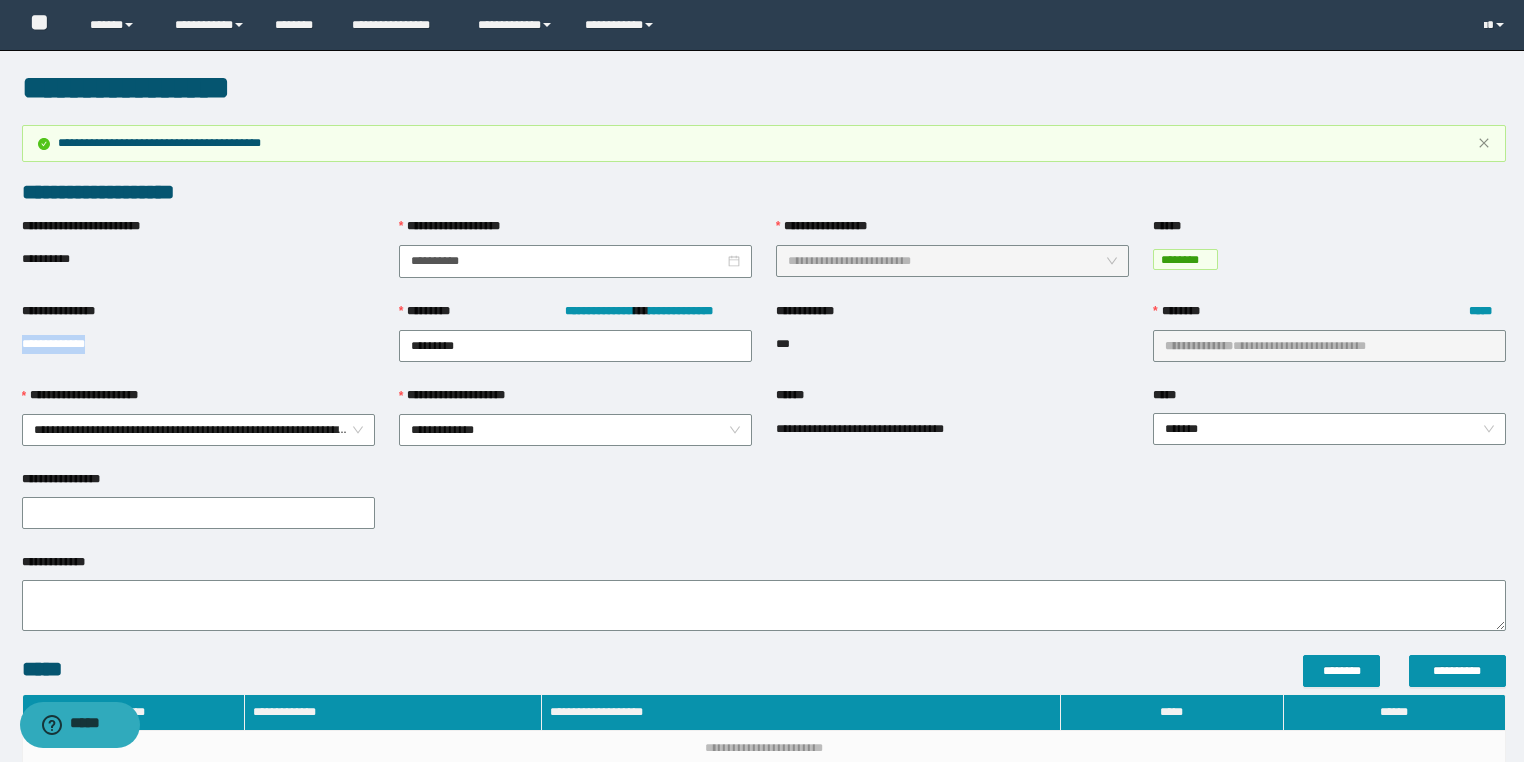 drag, startPoint x: 113, startPoint y: 338, endPoint x: 0, endPoint y: 346, distance: 113.28283 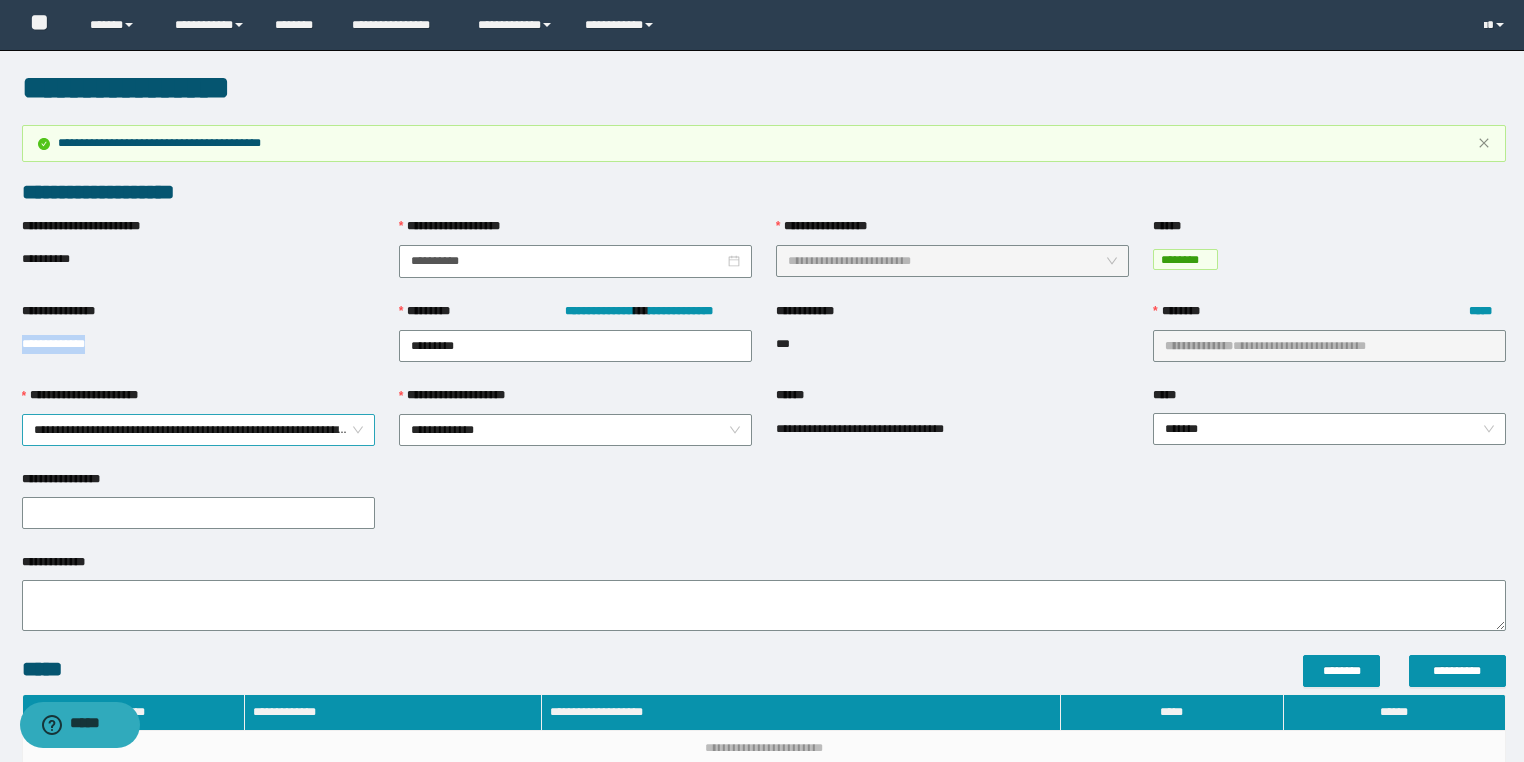 copy on "**********" 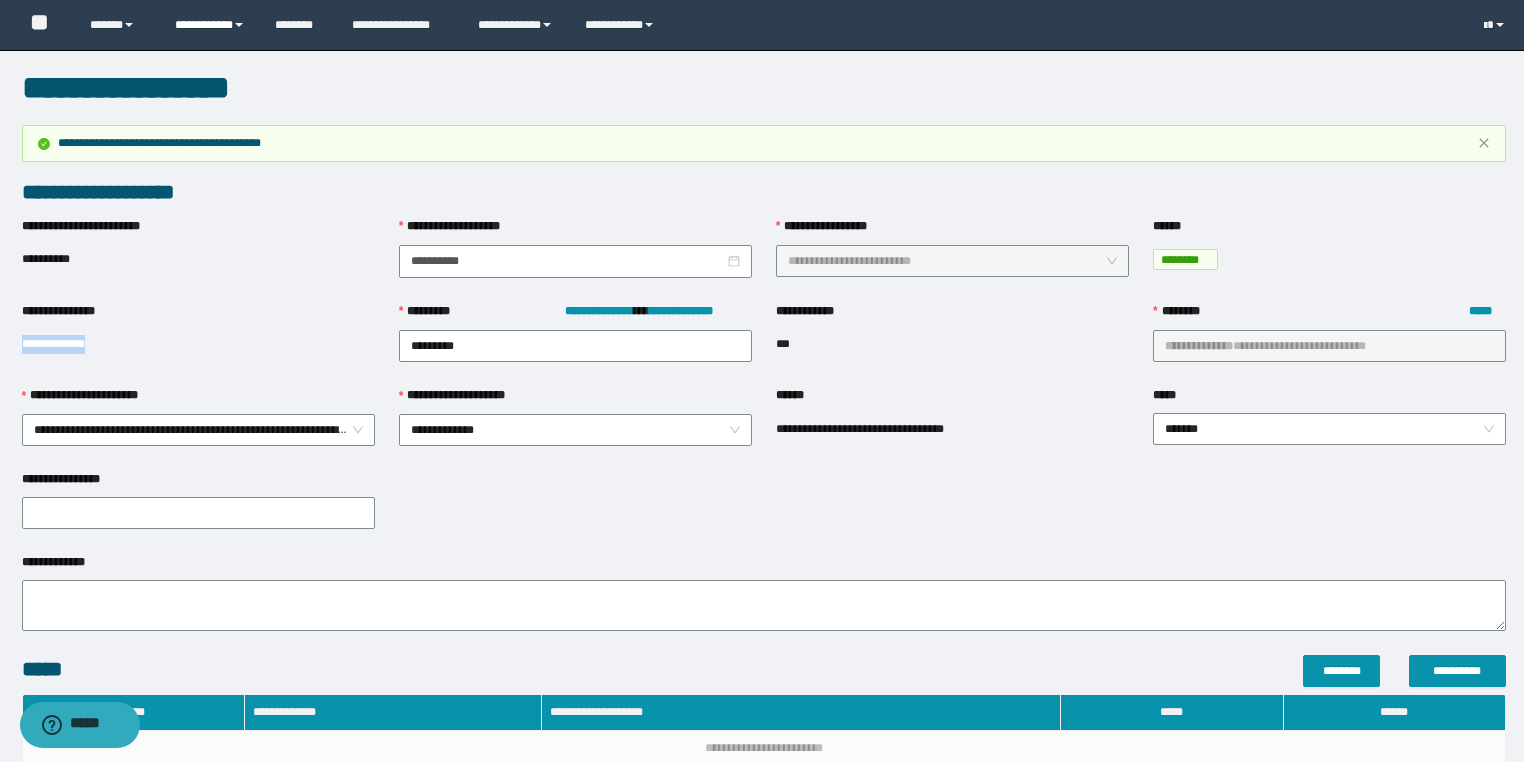 click on "**********" at bounding box center [210, 25] 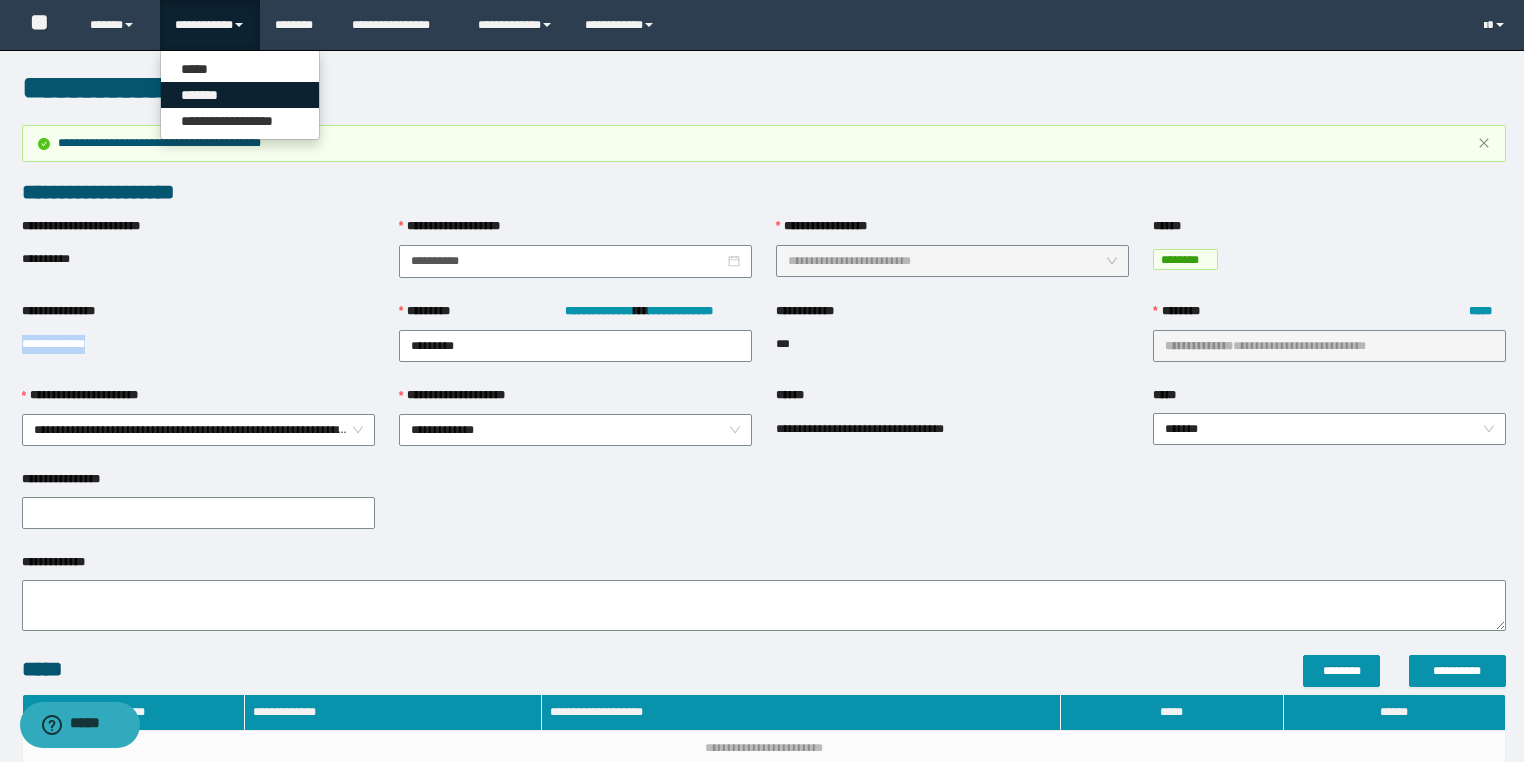 click on "*******" at bounding box center [240, 95] 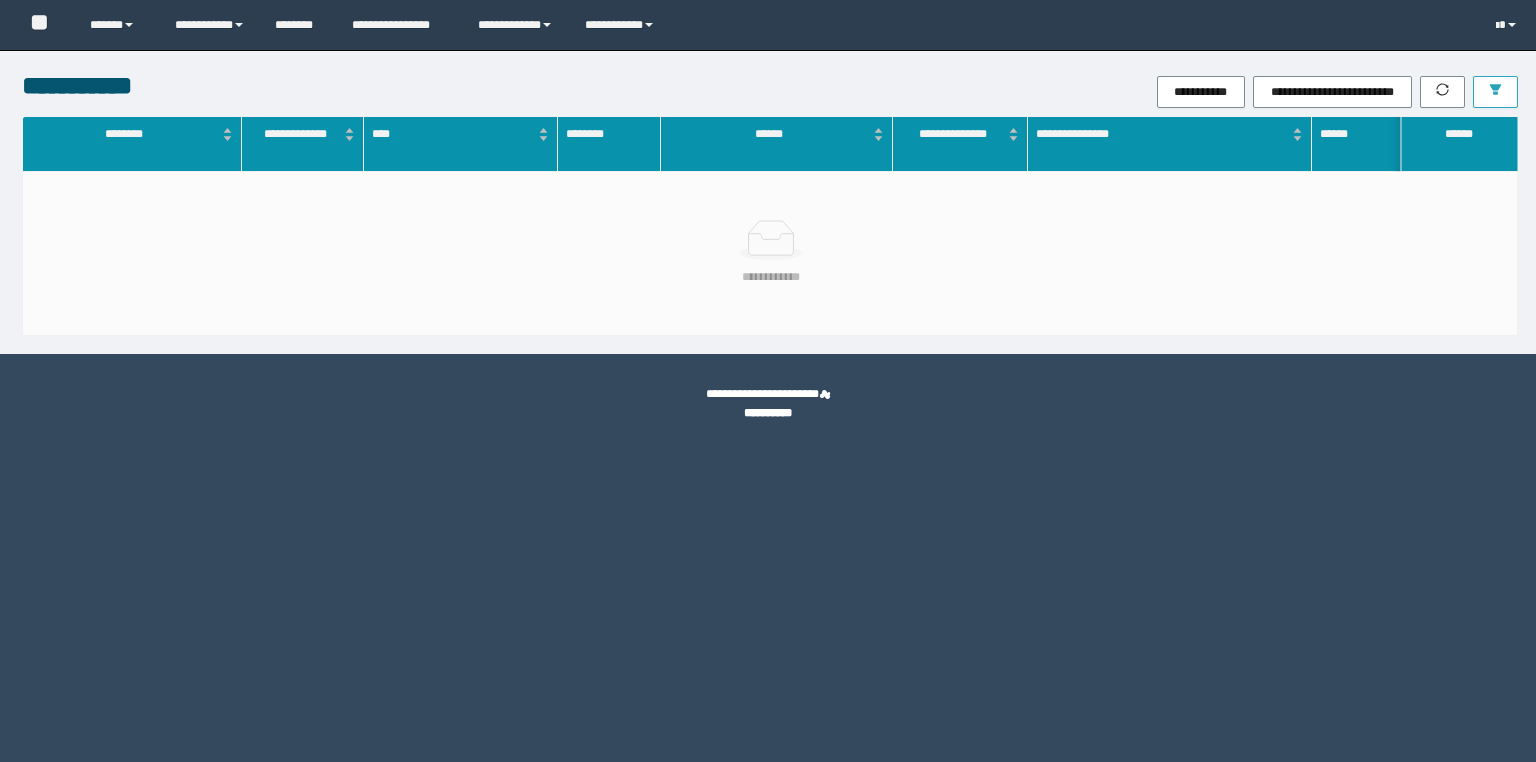 scroll, scrollTop: 0, scrollLeft: 0, axis: both 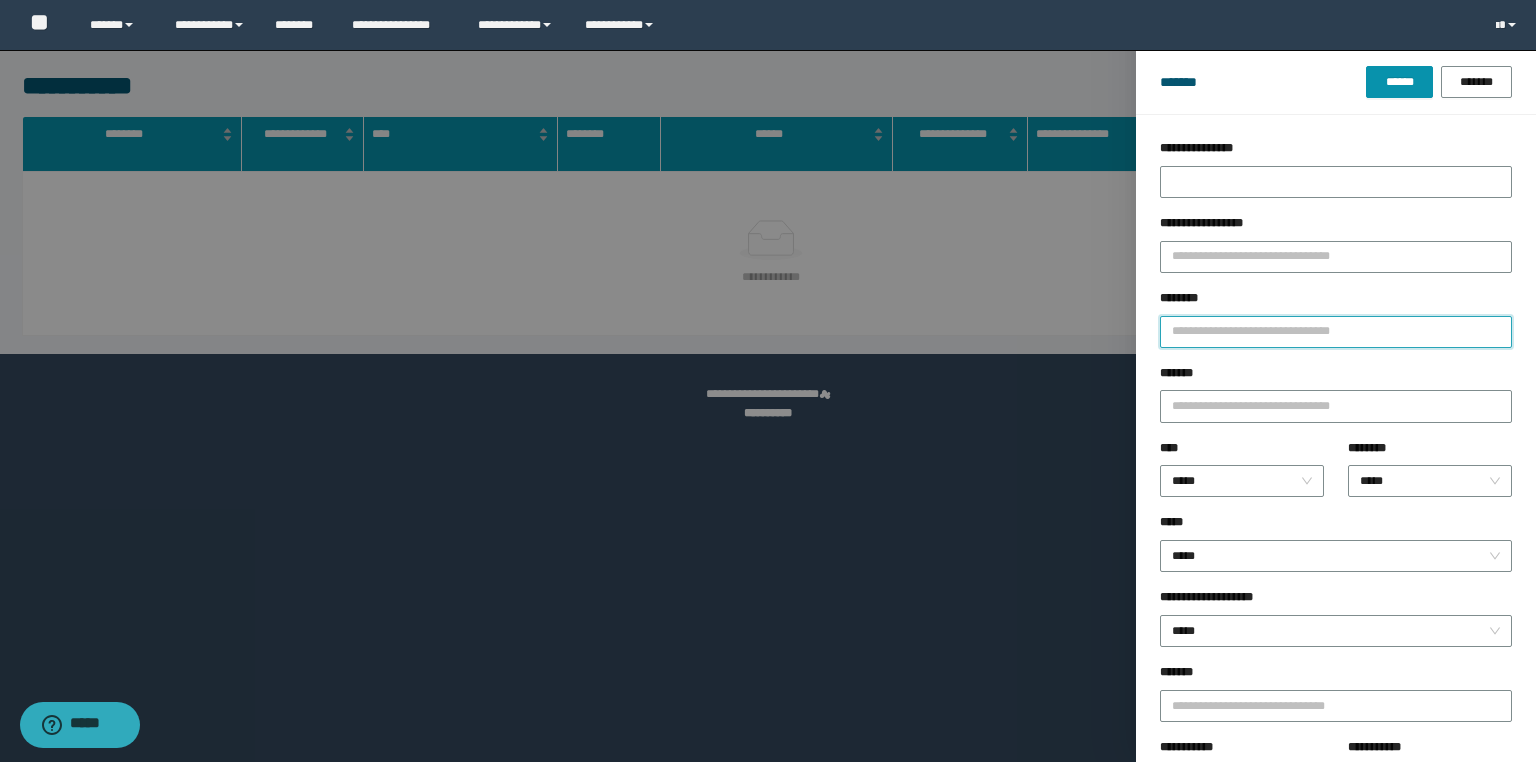 click on "********" at bounding box center (1336, 332) 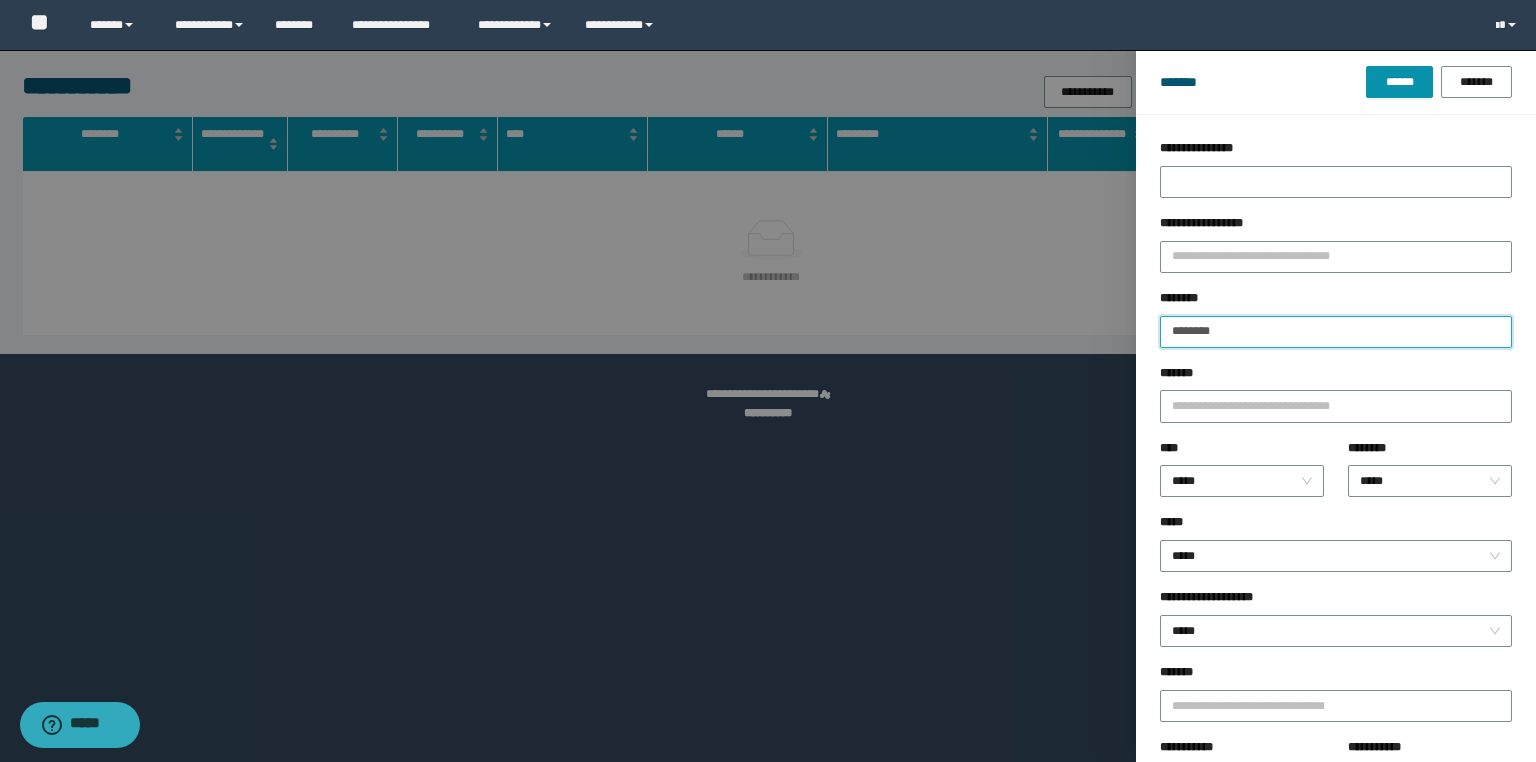 type on "********" 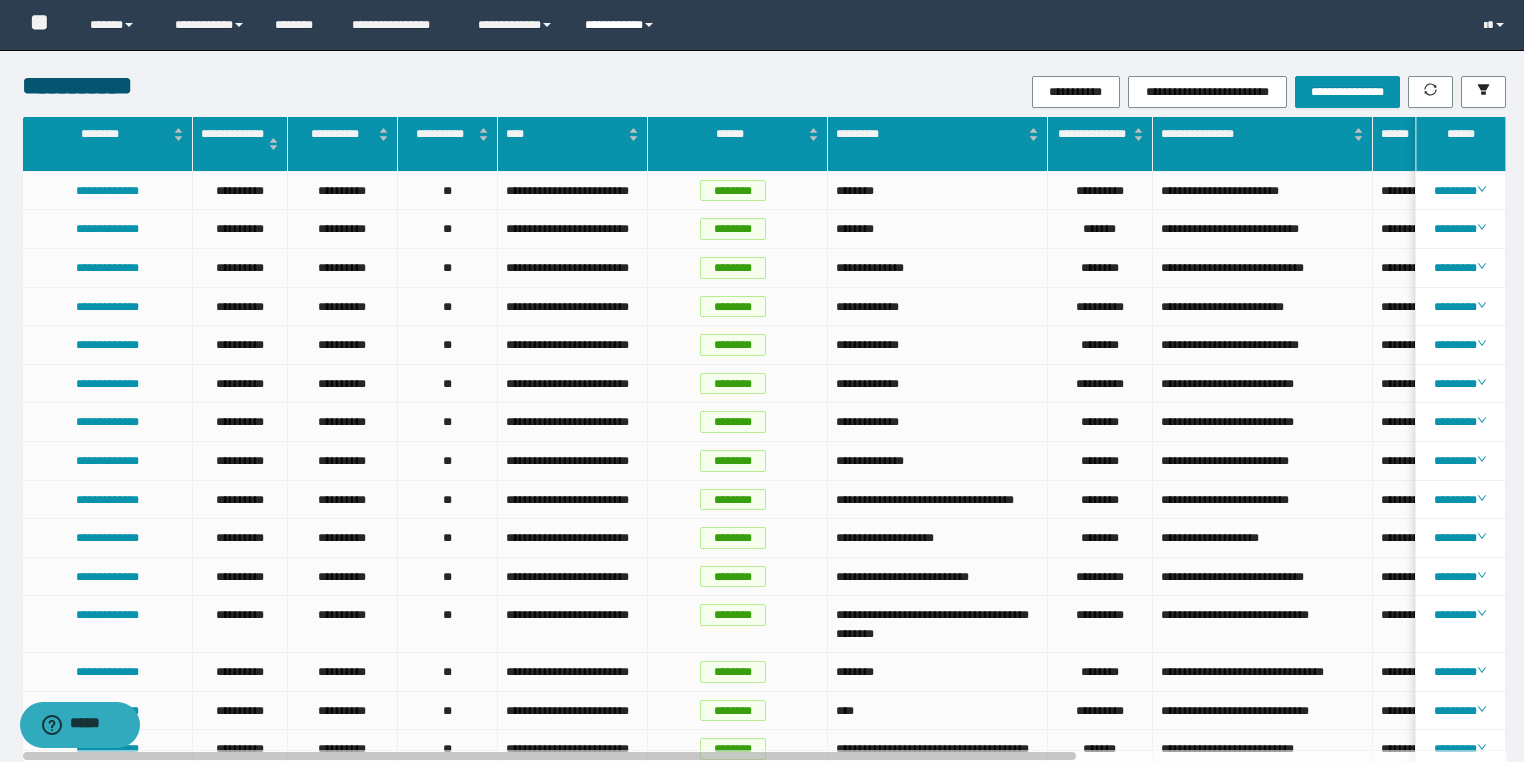 click on "**********" at bounding box center (622, 25) 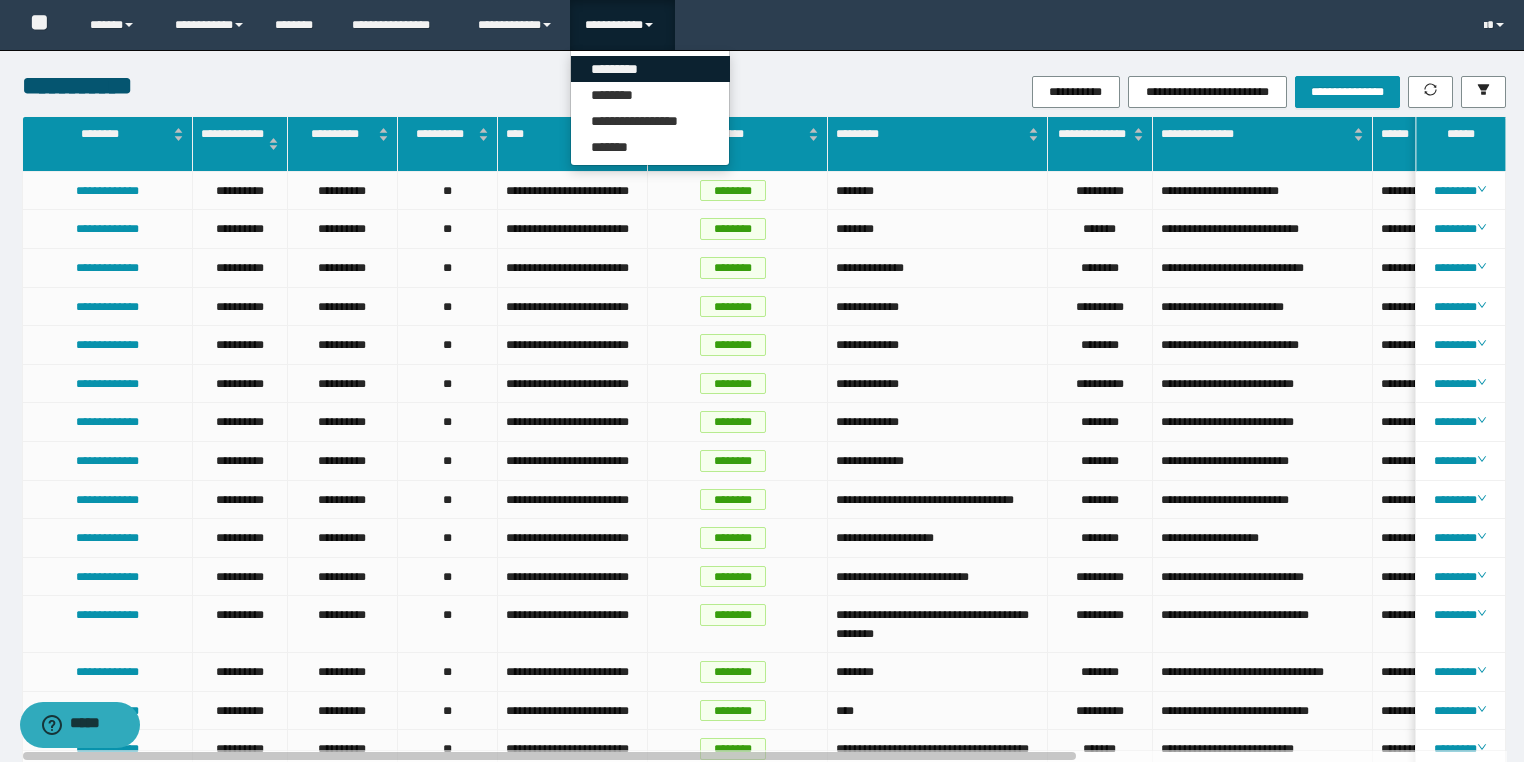 click on "*********" at bounding box center [650, 69] 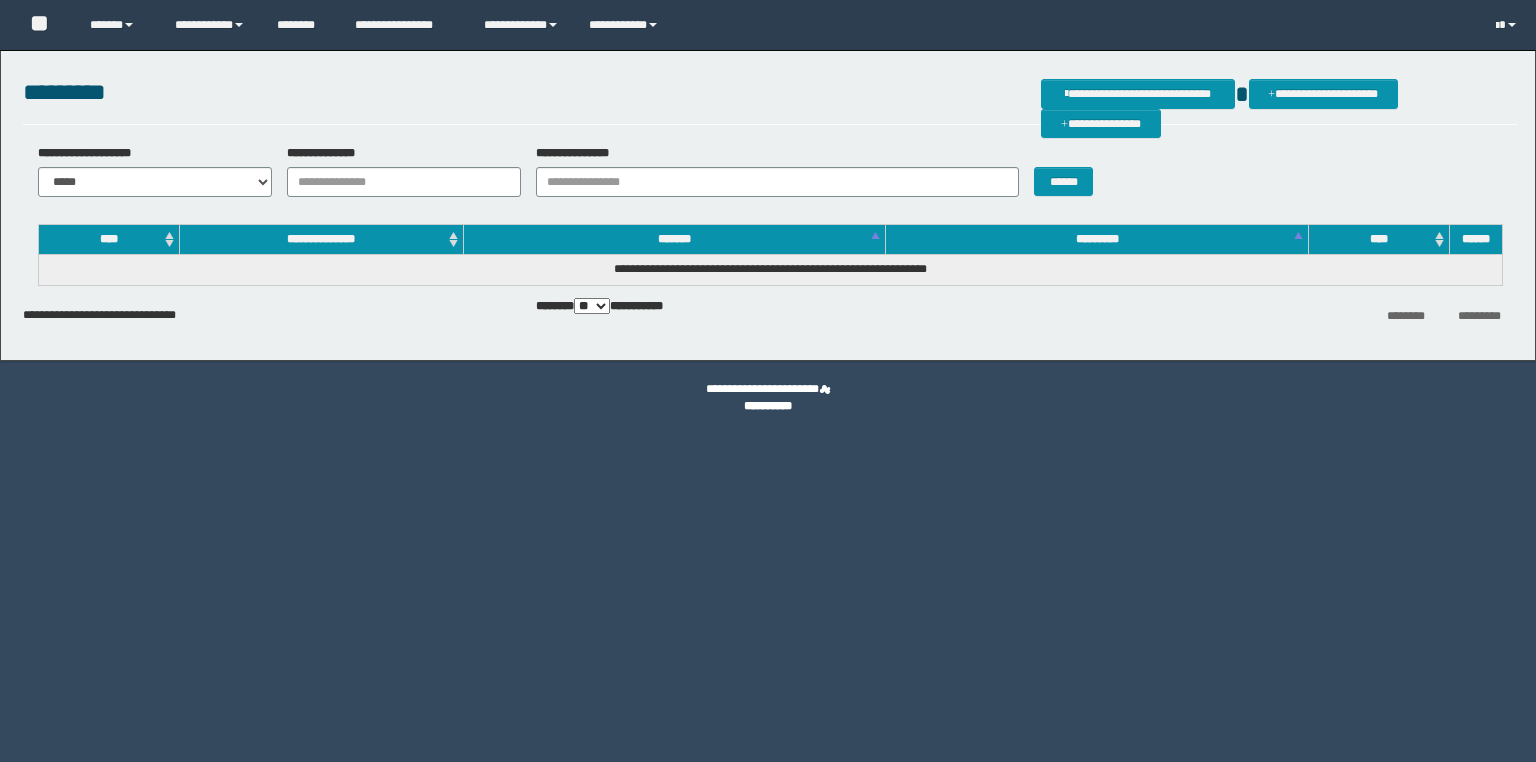 scroll, scrollTop: 0, scrollLeft: 0, axis: both 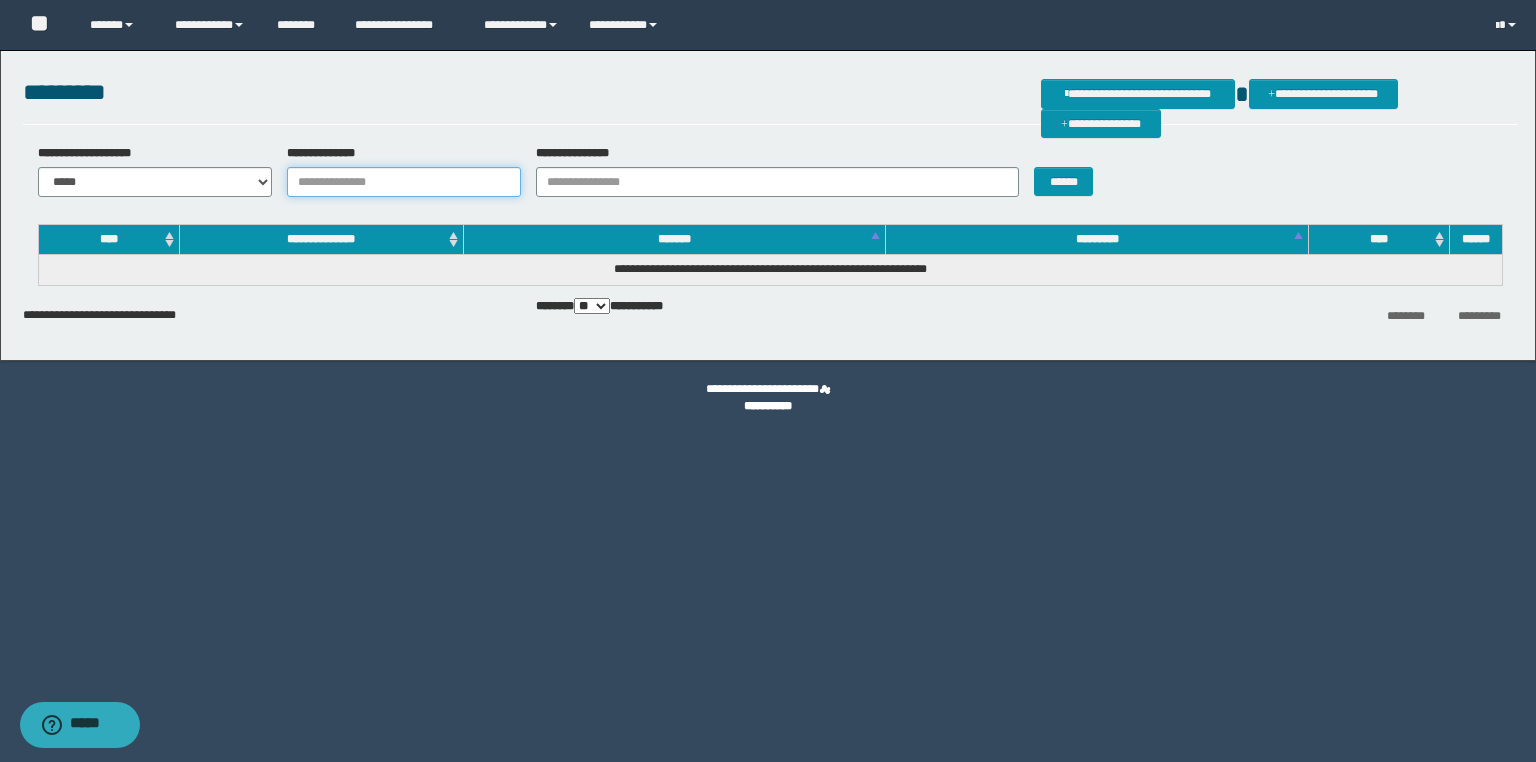 click on "**********" at bounding box center [404, 182] 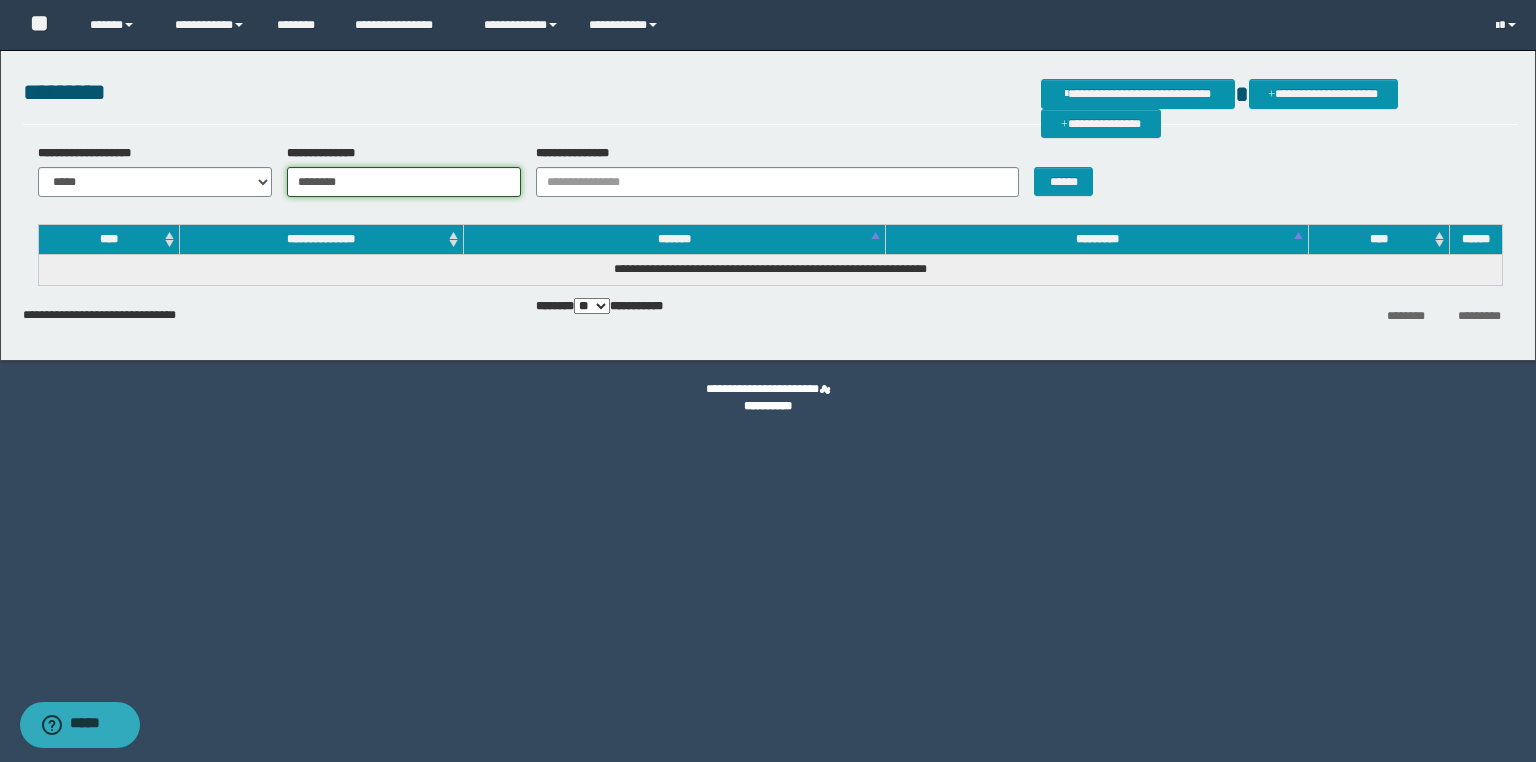 type on "********" 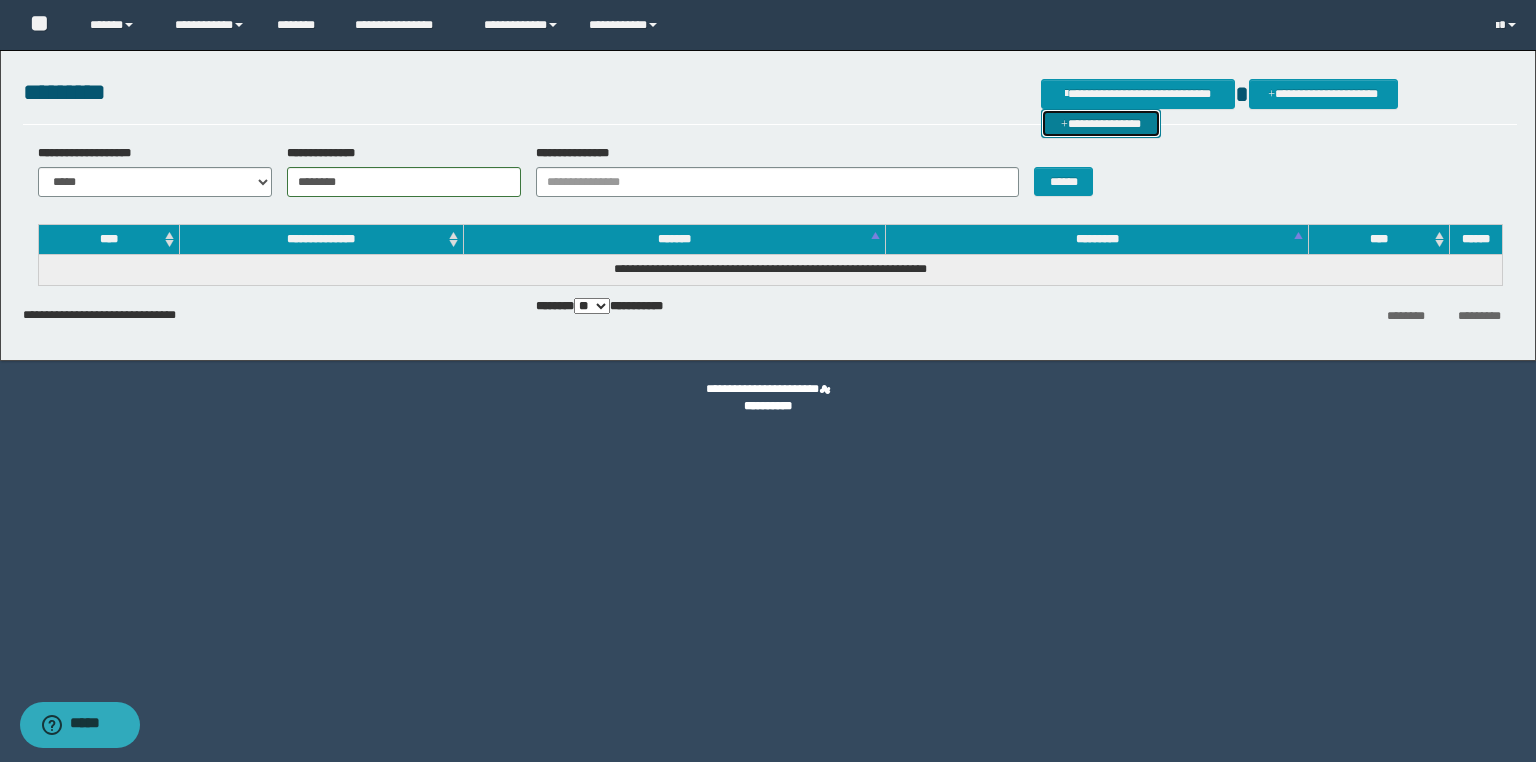 click on "**********" at bounding box center [1101, 124] 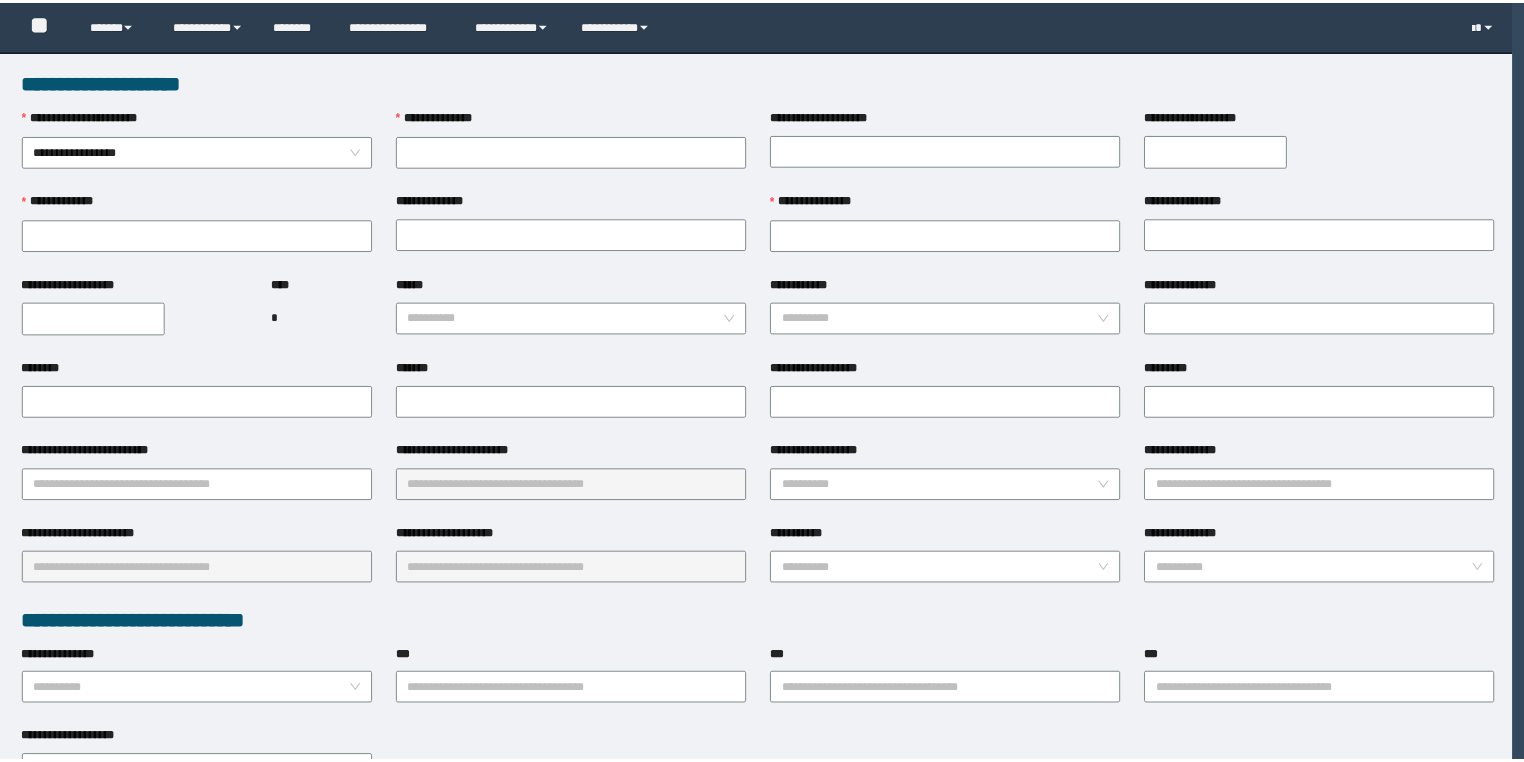 scroll, scrollTop: 0, scrollLeft: 0, axis: both 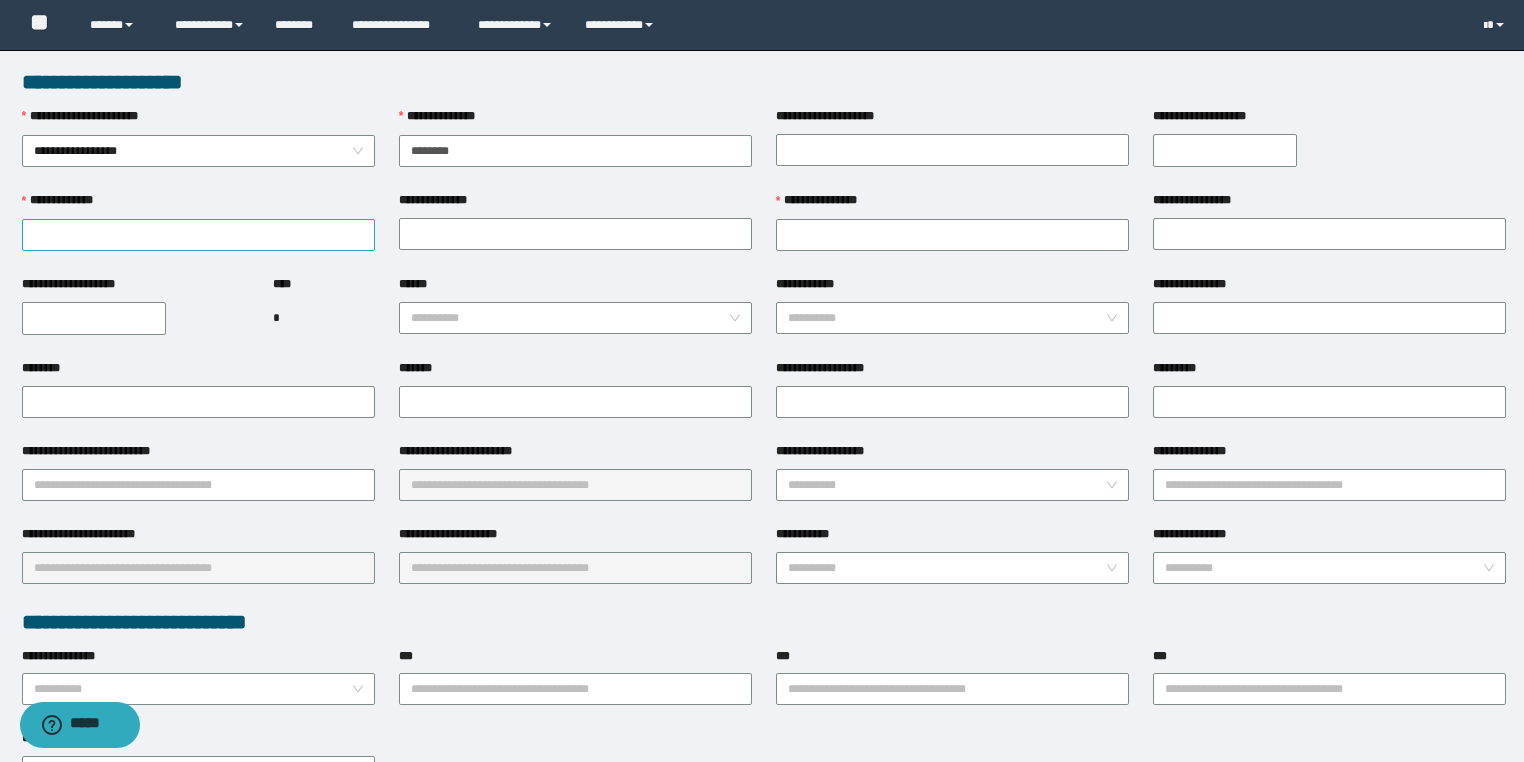 type on "********" 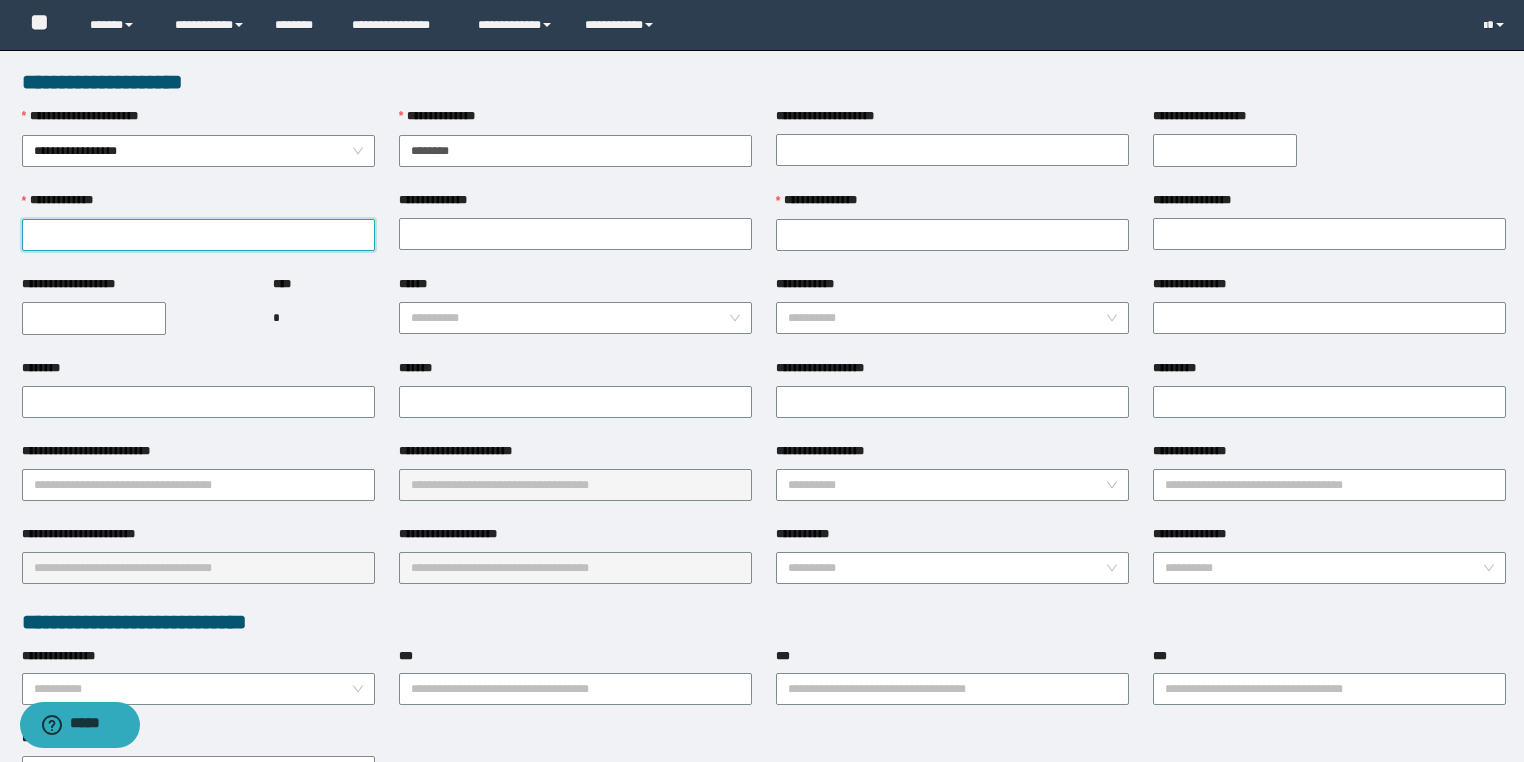 click on "**********" at bounding box center (198, 235) 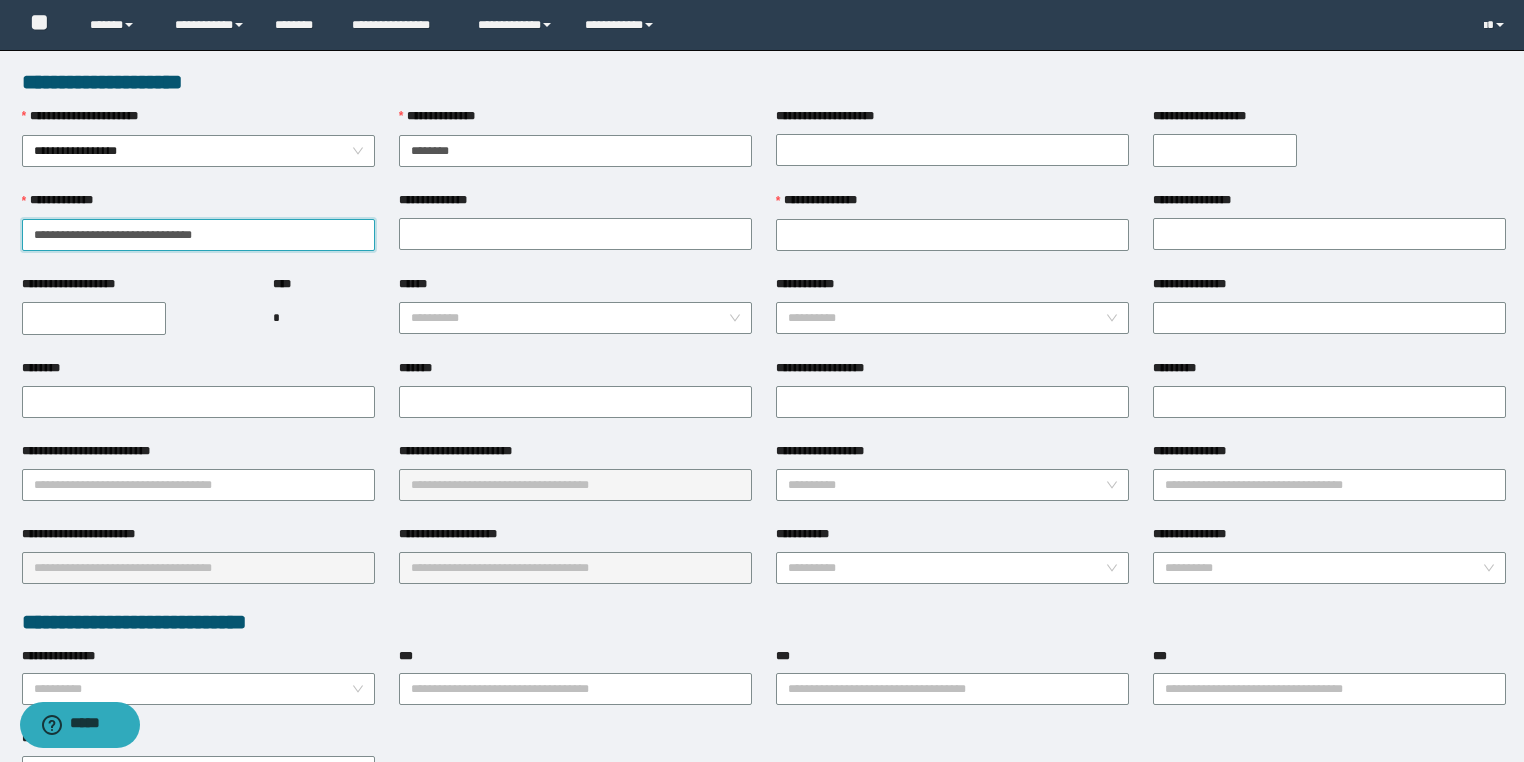 drag, startPoint x: 173, startPoint y: 231, endPoint x: 228, endPoint y: 232, distance: 55.00909 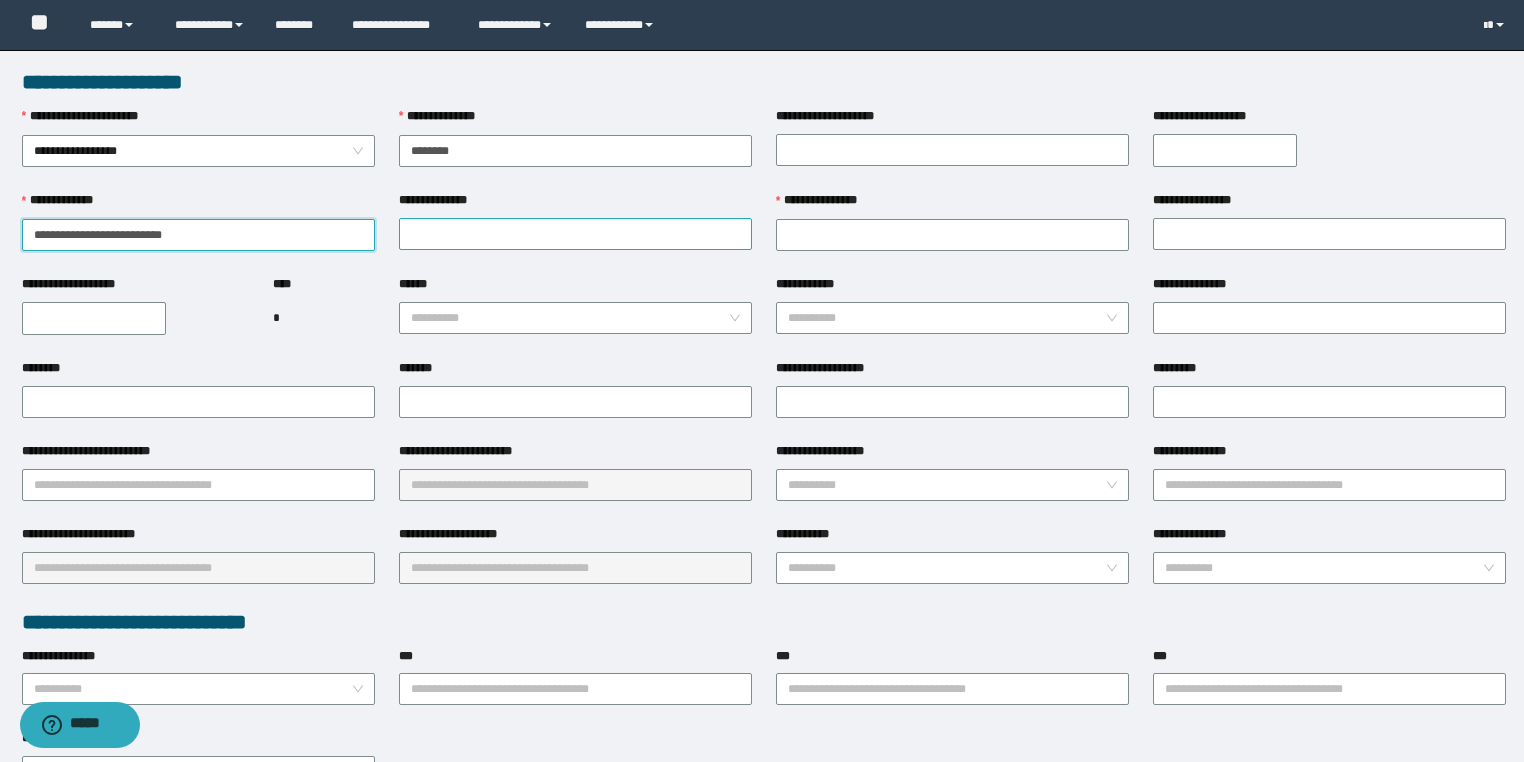 type on "**********" 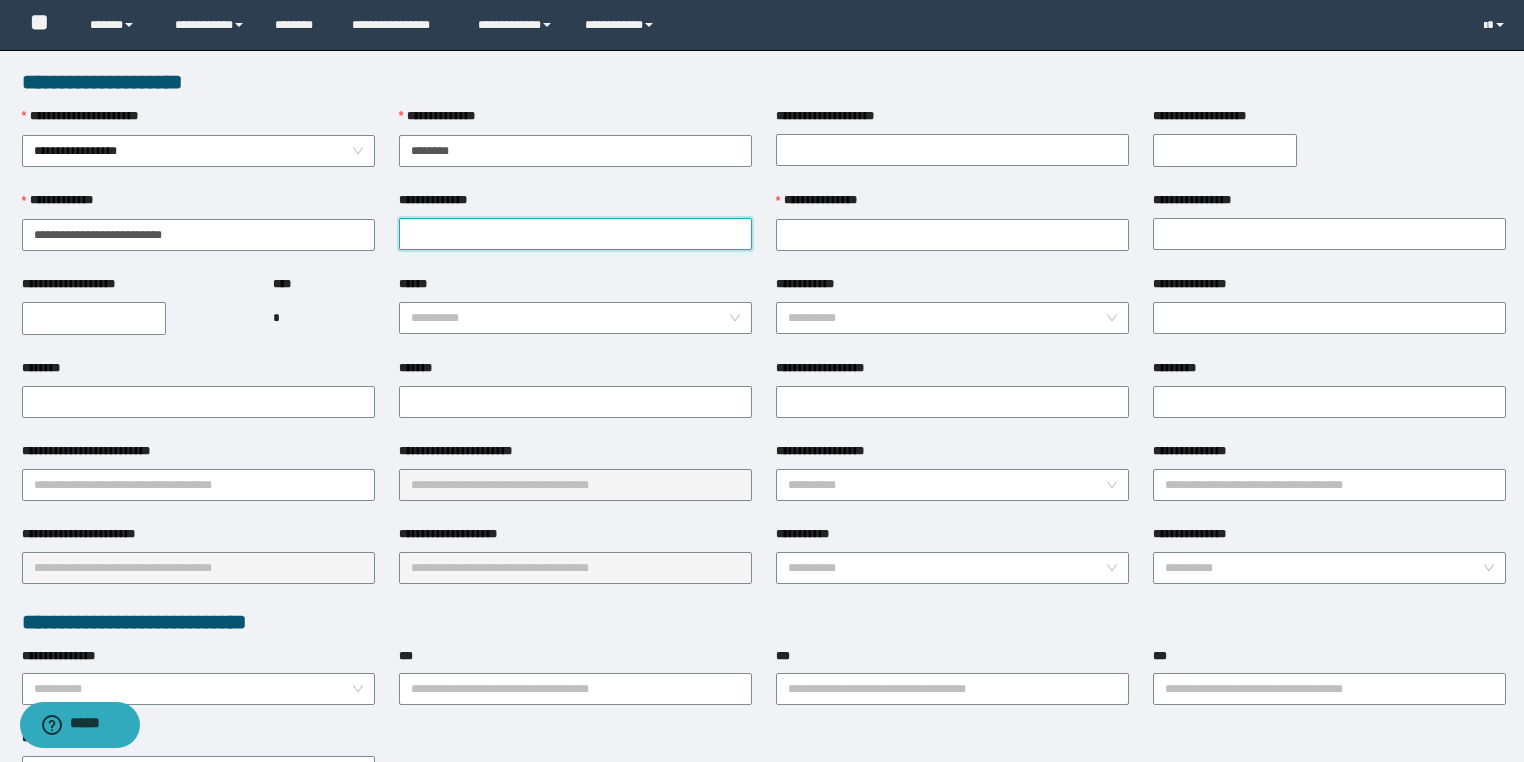 click on "**********" at bounding box center (575, 234) 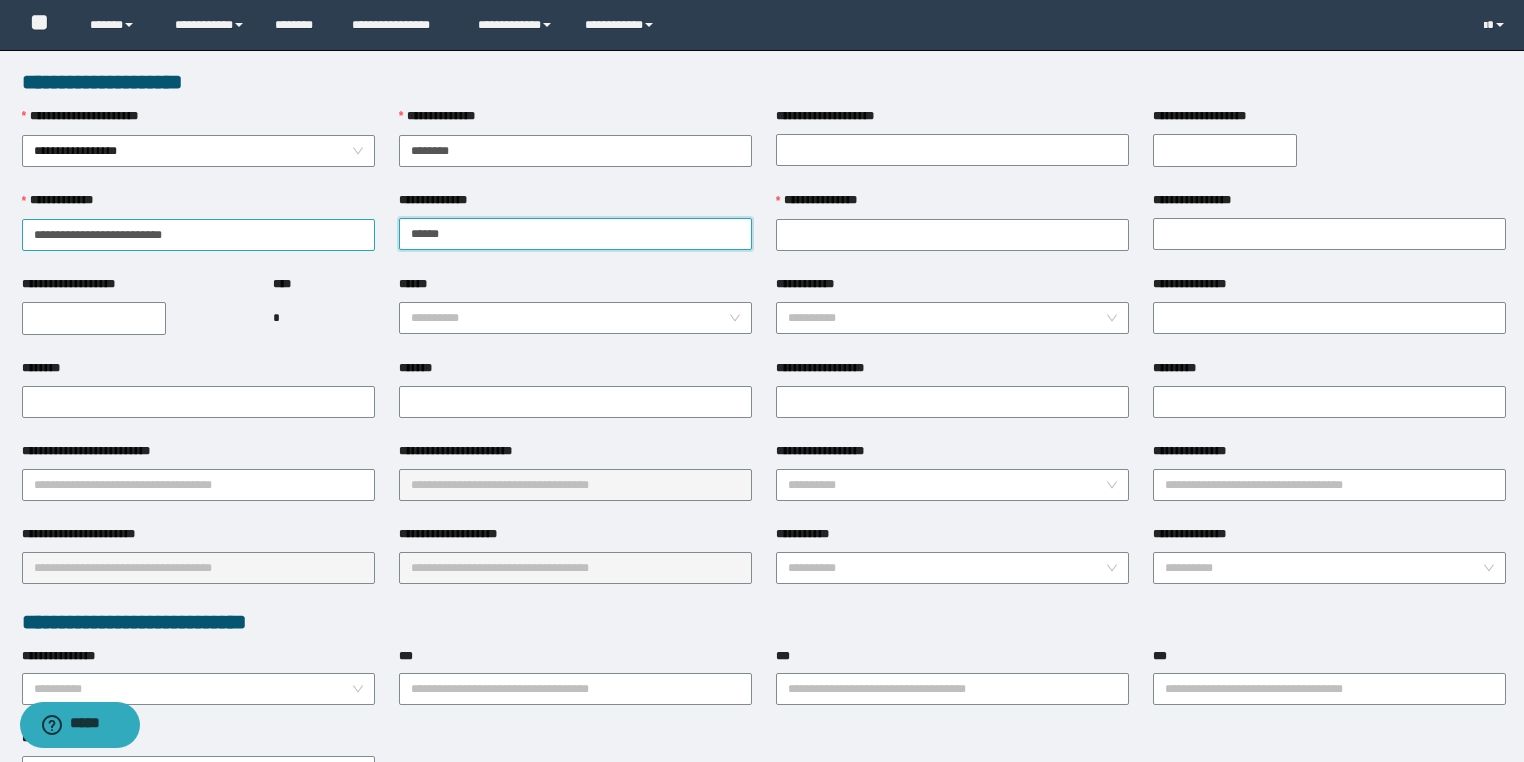 type on "******" 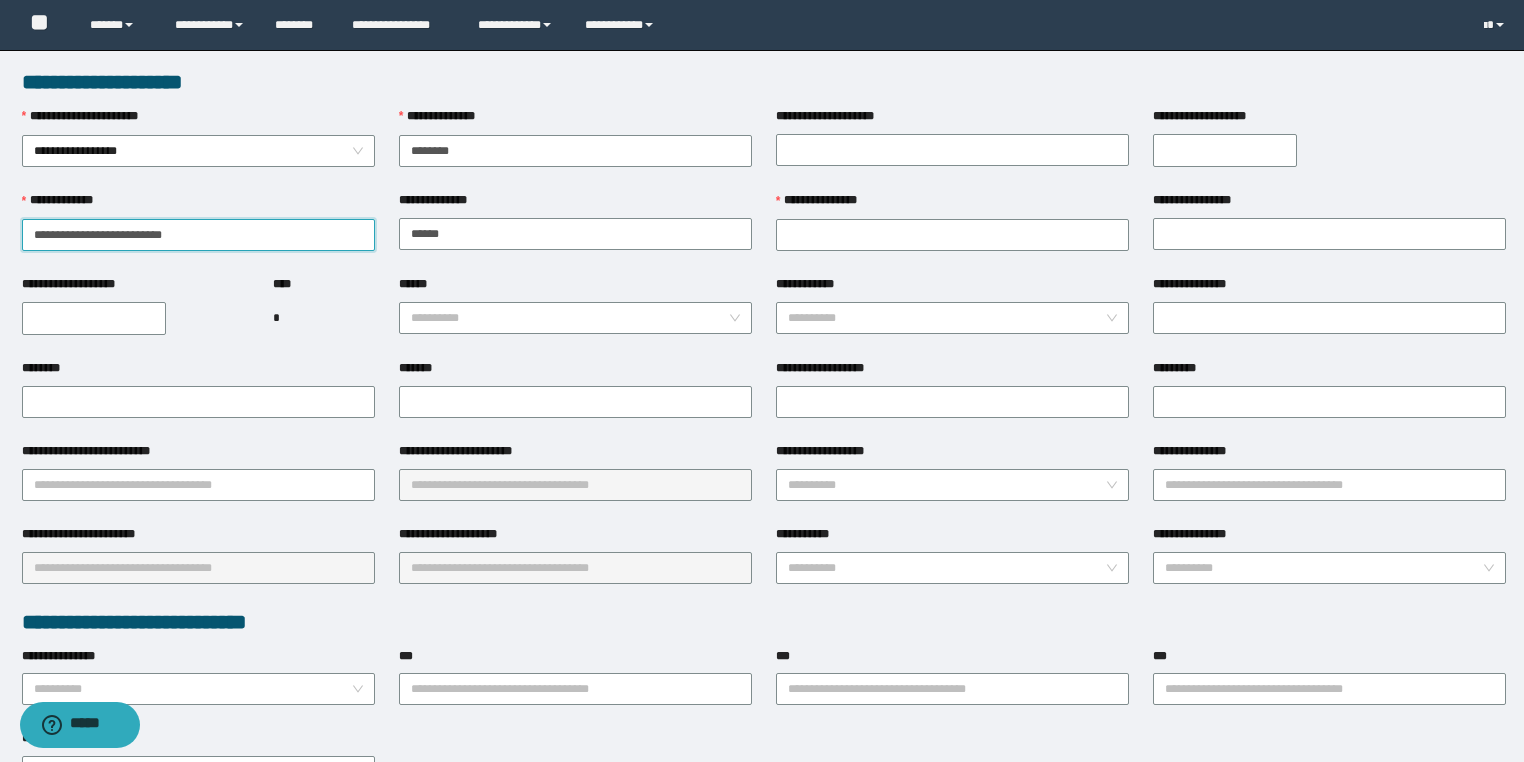 drag, startPoint x: 137, startPoint y: 235, endPoint x: 0, endPoint y: 210, distance: 139.26234 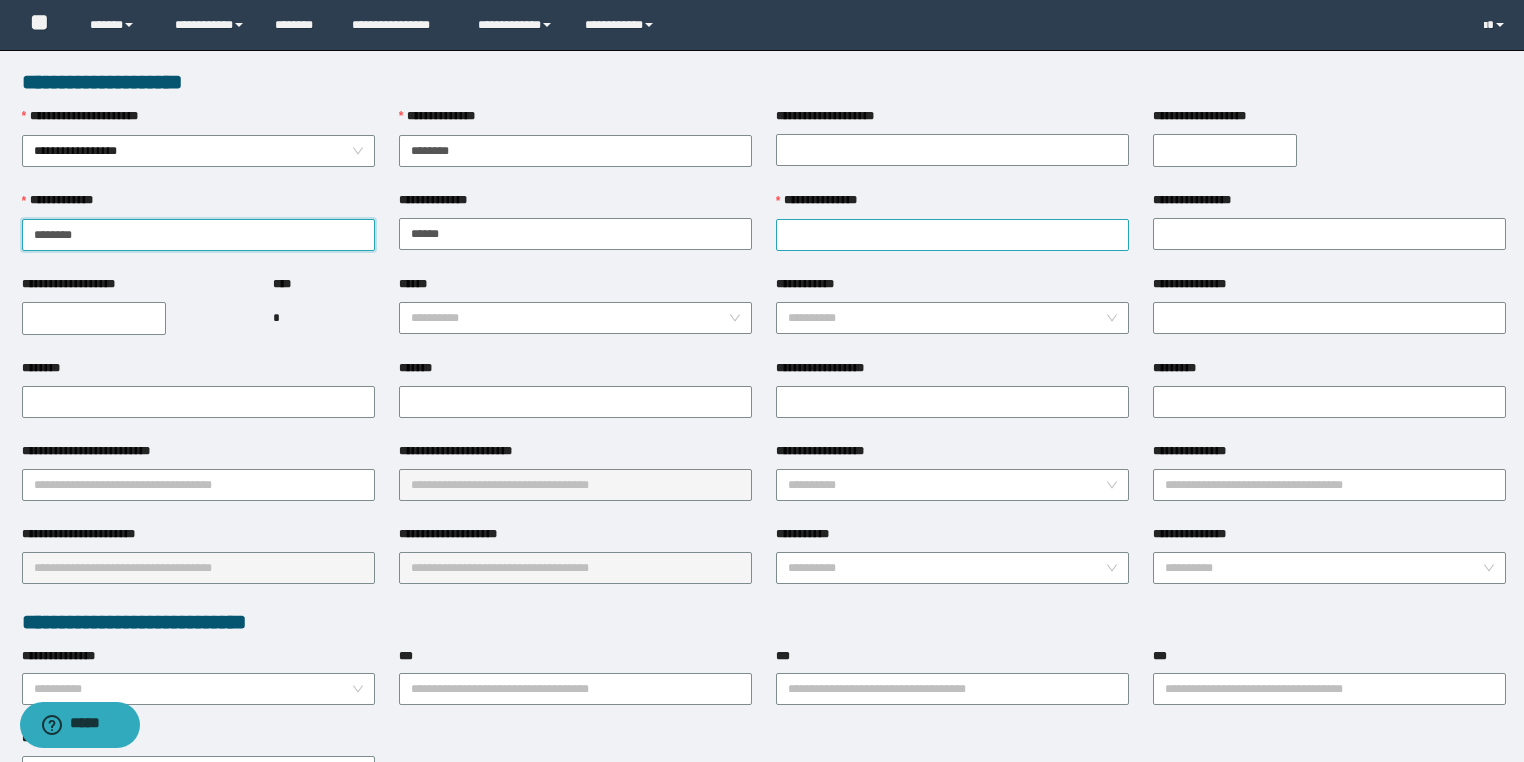 type on "******" 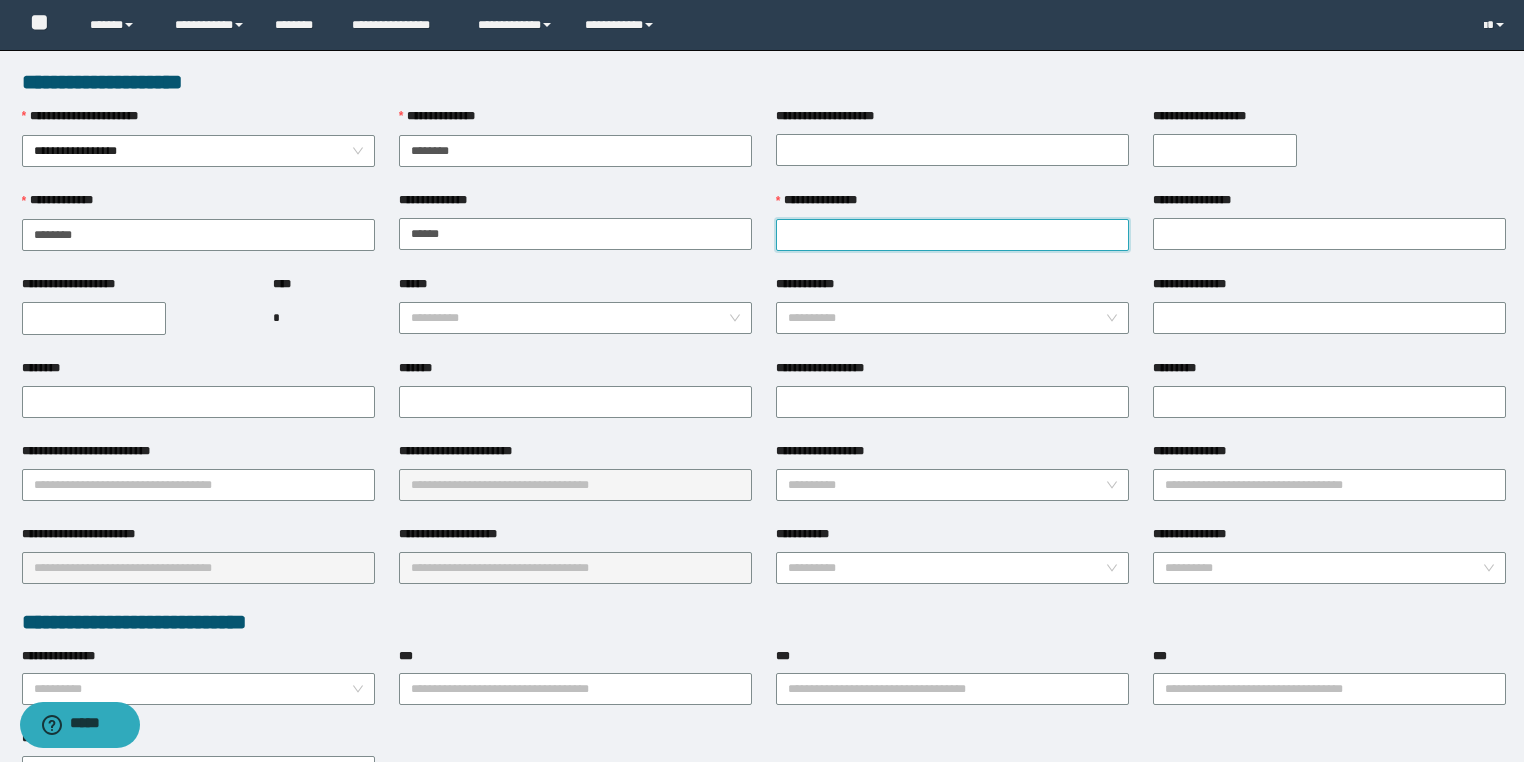 click on "**********" at bounding box center [952, 235] 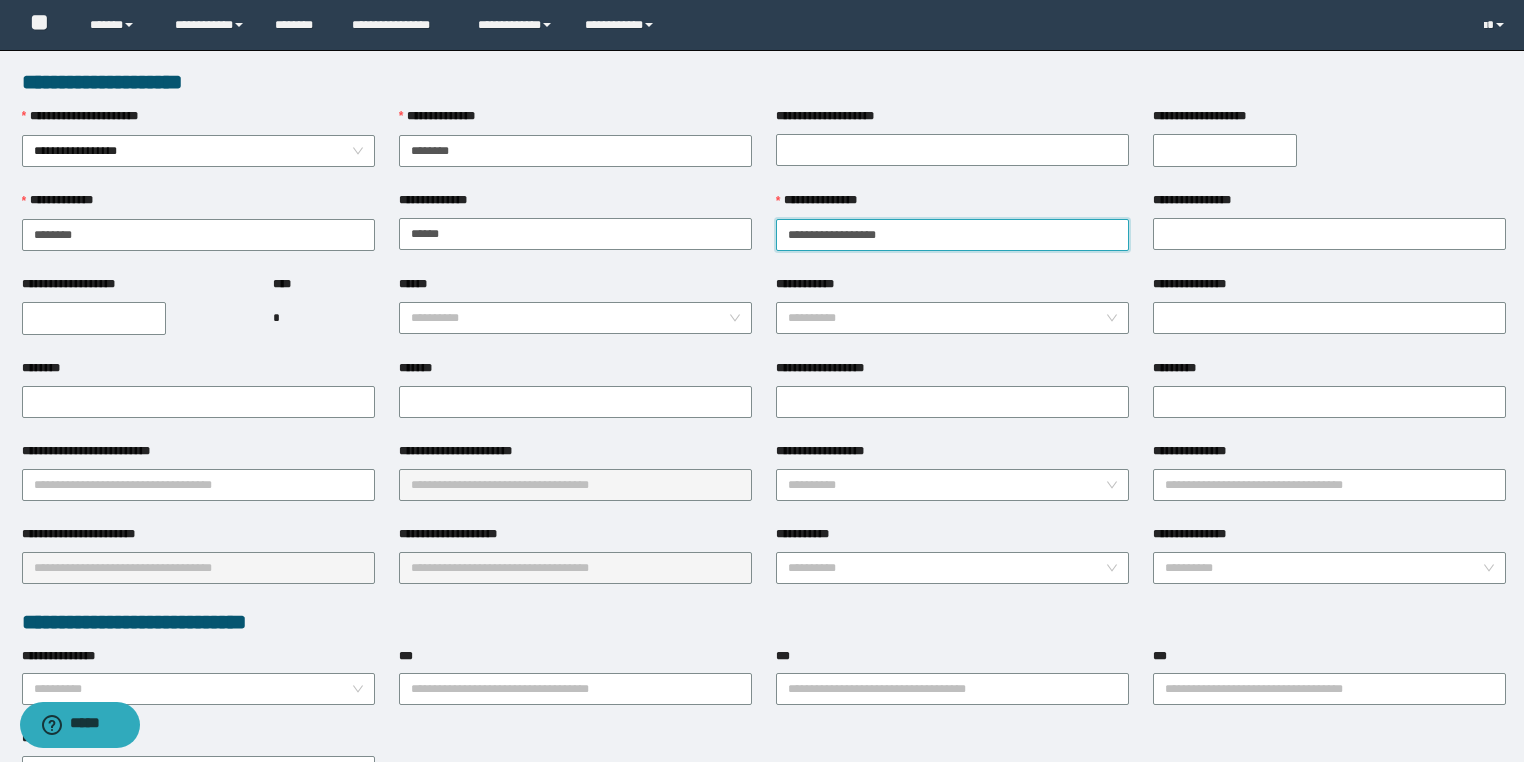 drag, startPoint x: 892, startPoint y: 232, endPoint x: 846, endPoint y: 235, distance: 46.09772 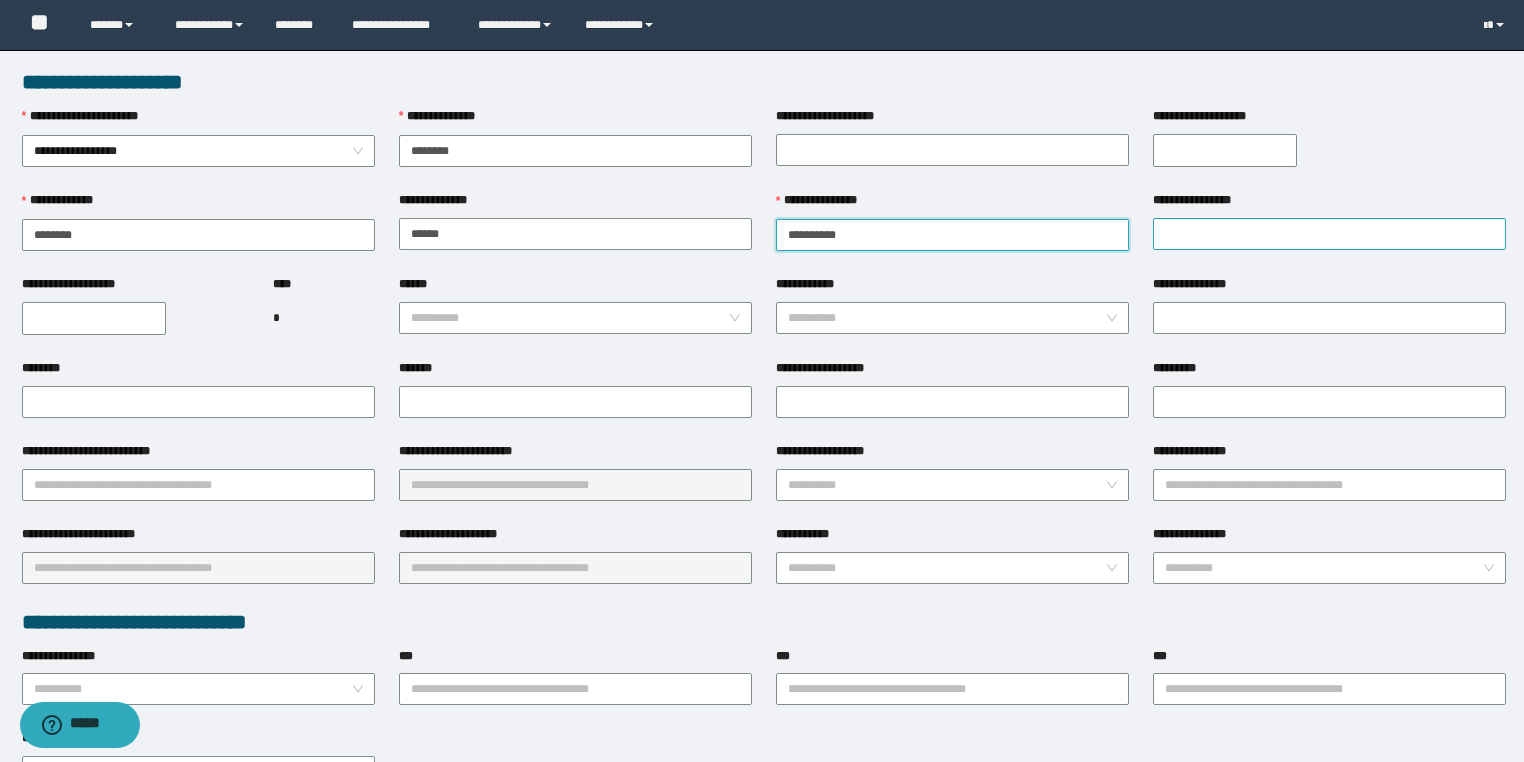 type on "*********" 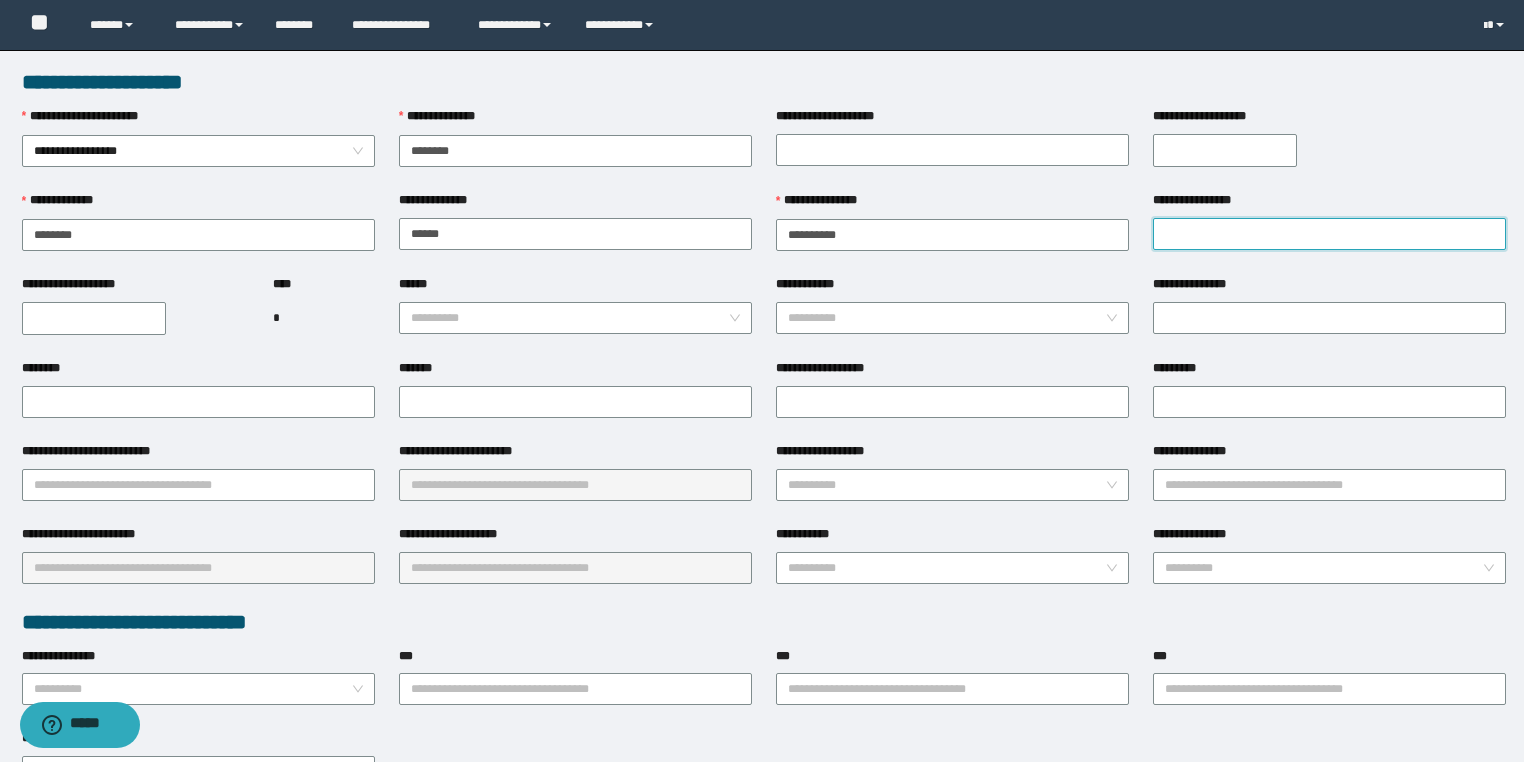drag, startPoint x: 1172, startPoint y: 240, endPoint x: 1156, endPoint y: 256, distance: 22.627417 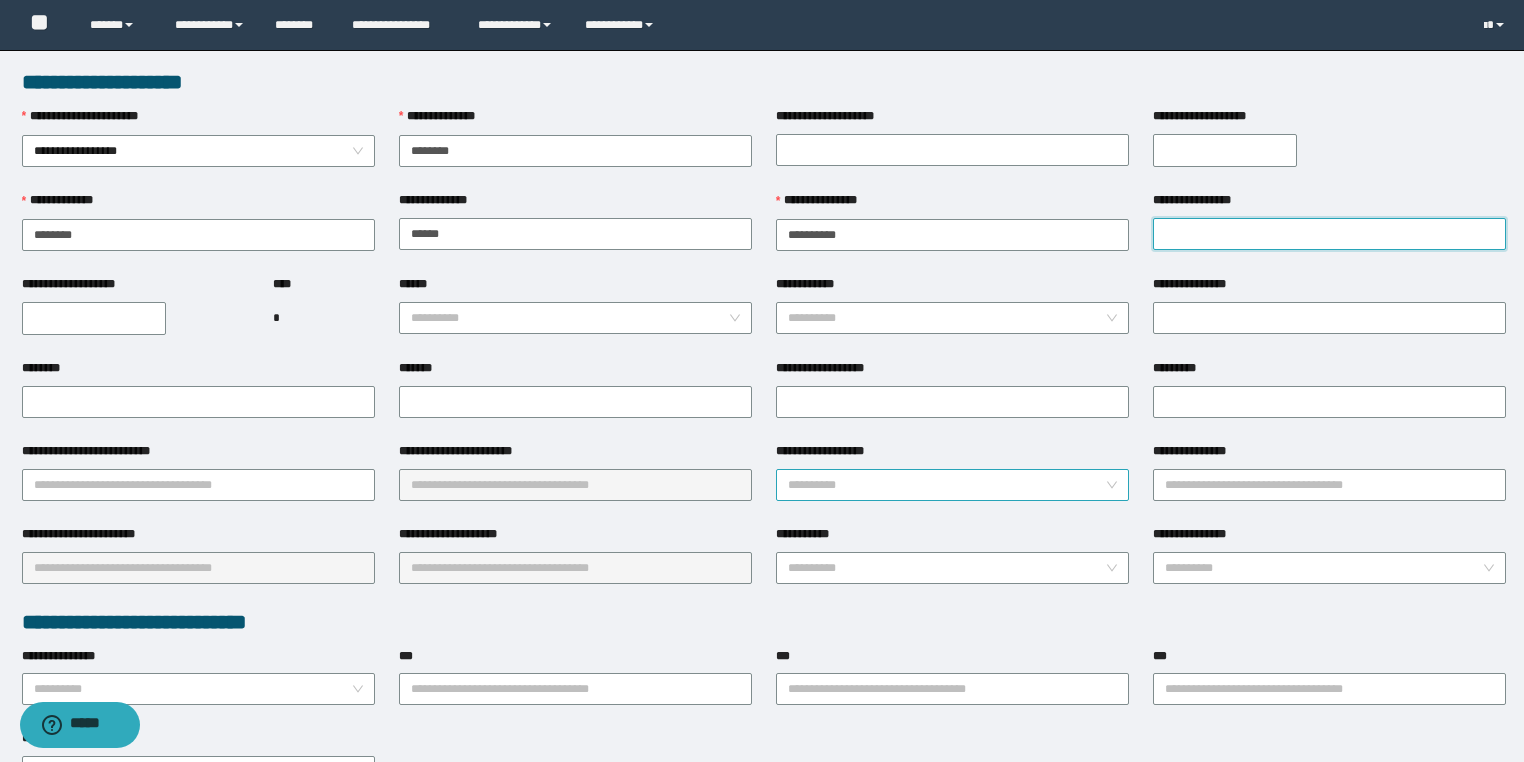 paste on "********" 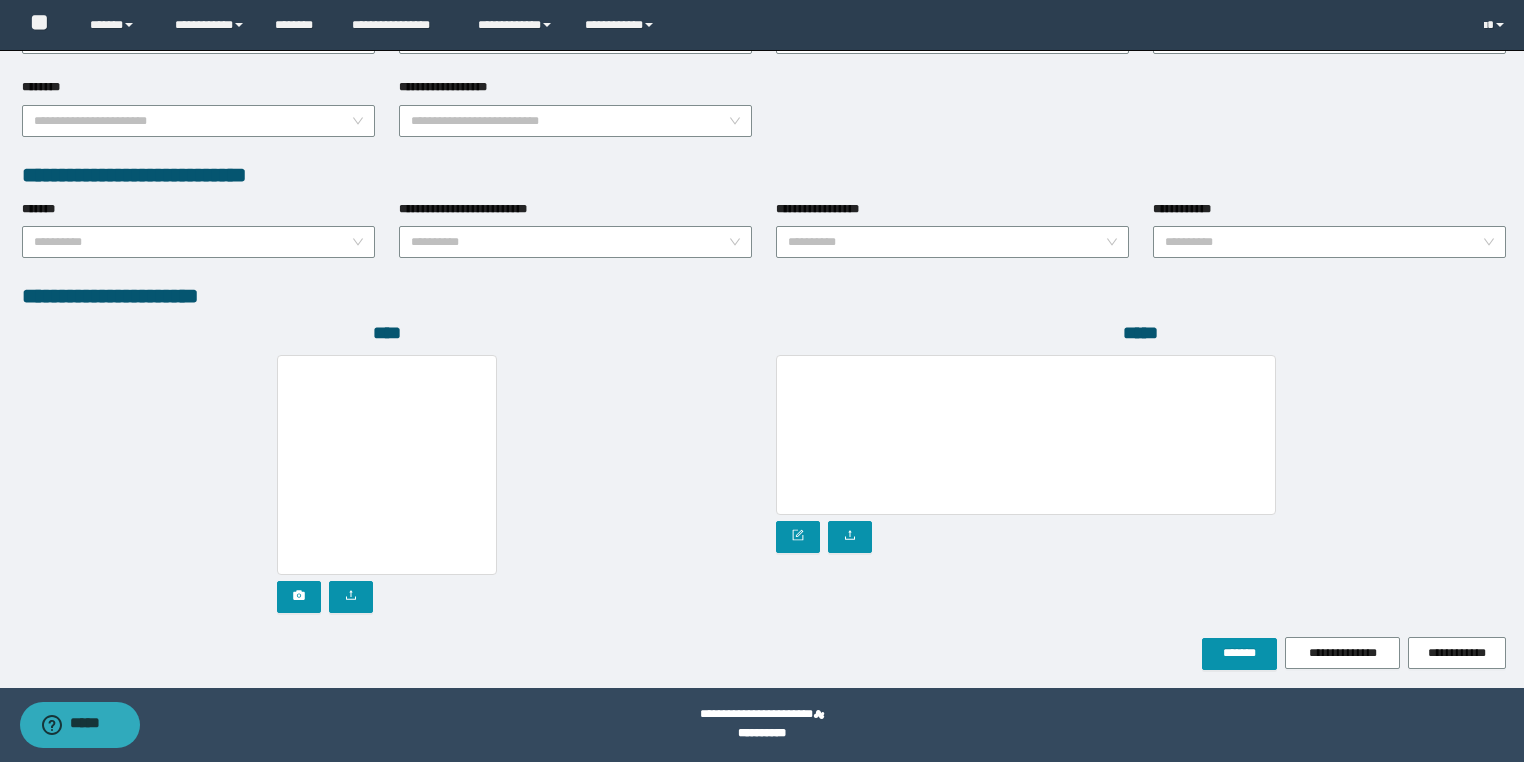 scroll, scrollTop: 939, scrollLeft: 0, axis: vertical 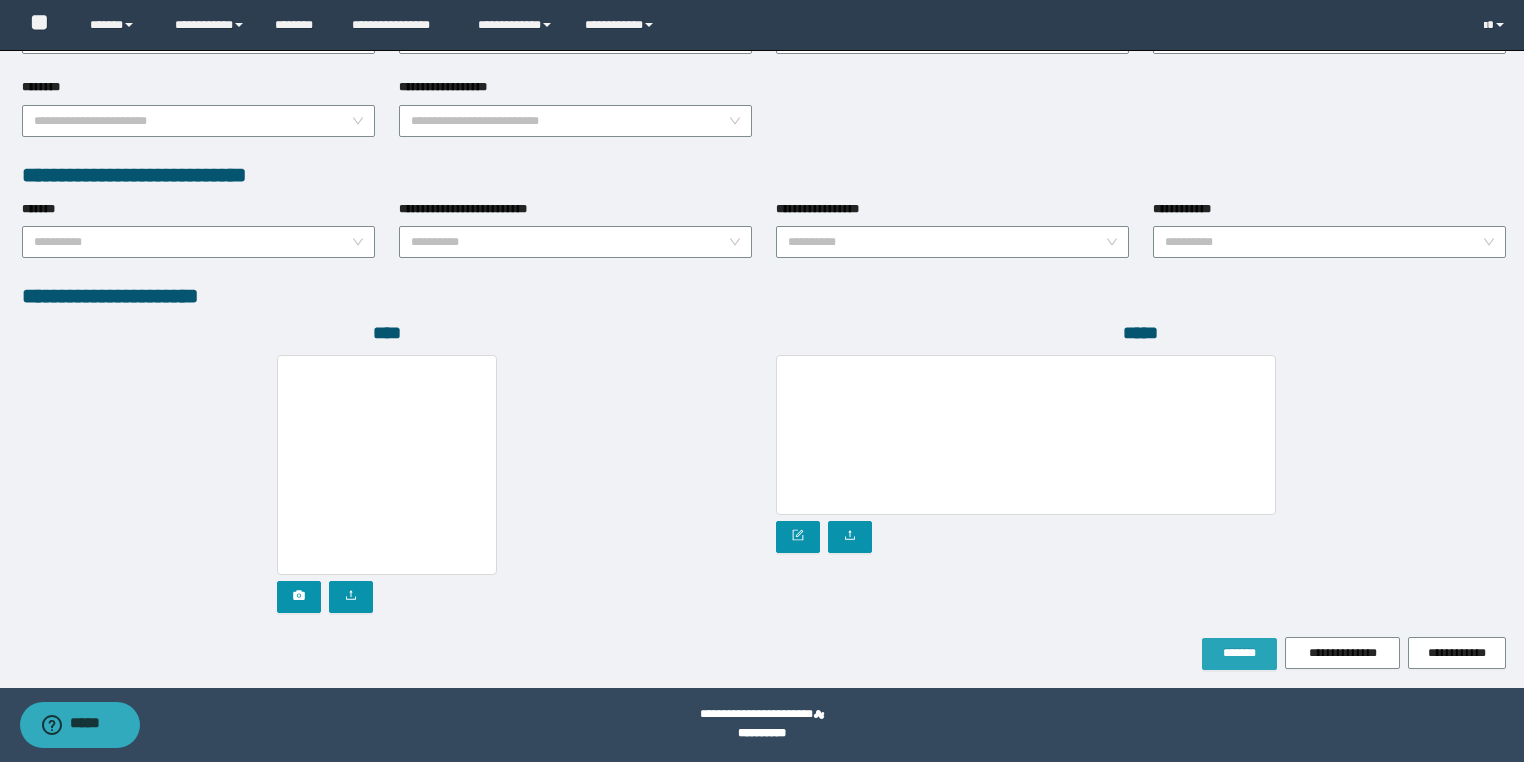 type on "********" 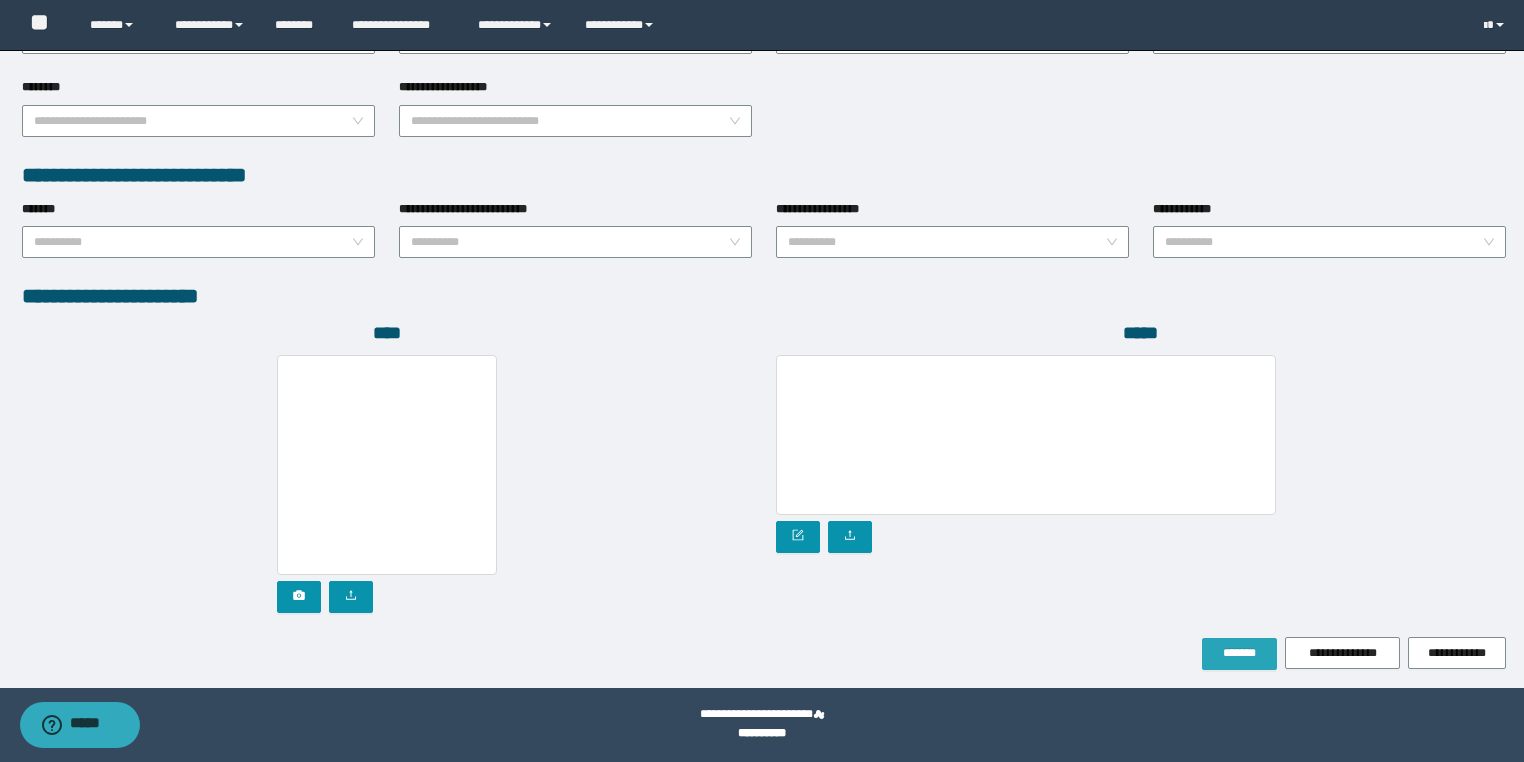 click on "*******" at bounding box center [1239, 654] 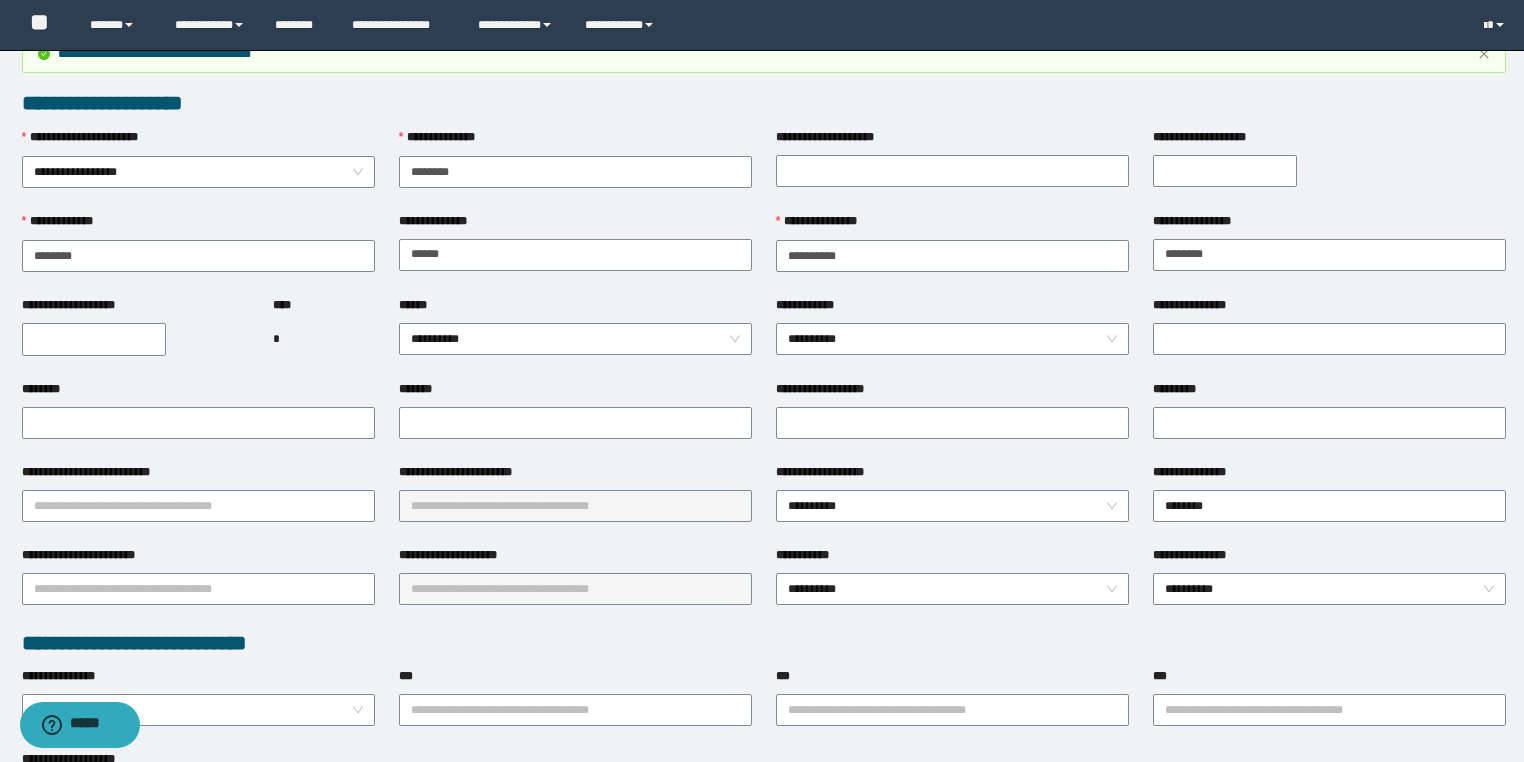 scroll, scrollTop: 0, scrollLeft: 0, axis: both 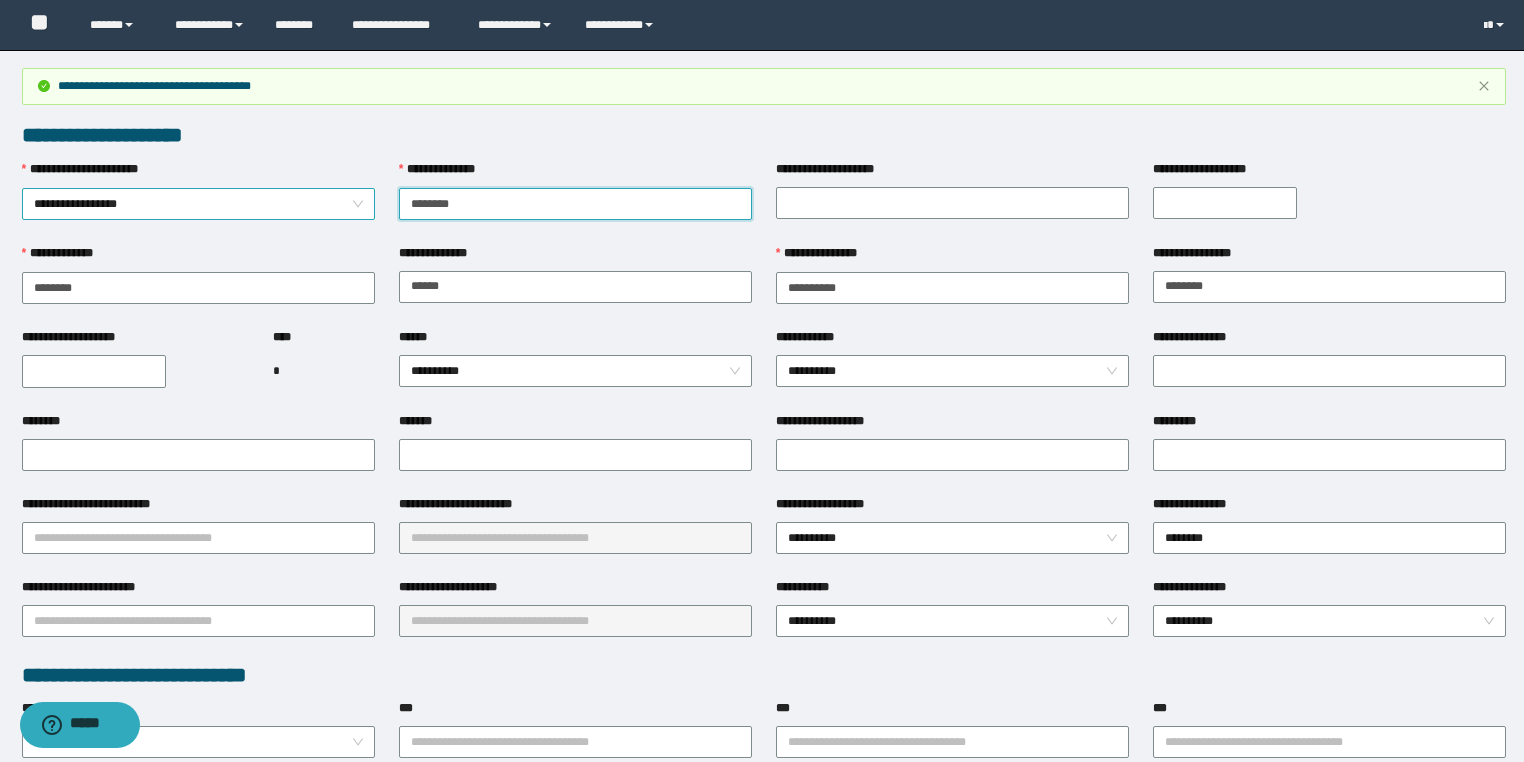 drag, startPoint x: 501, startPoint y: 196, endPoint x: 348, endPoint y: 205, distance: 153.26448 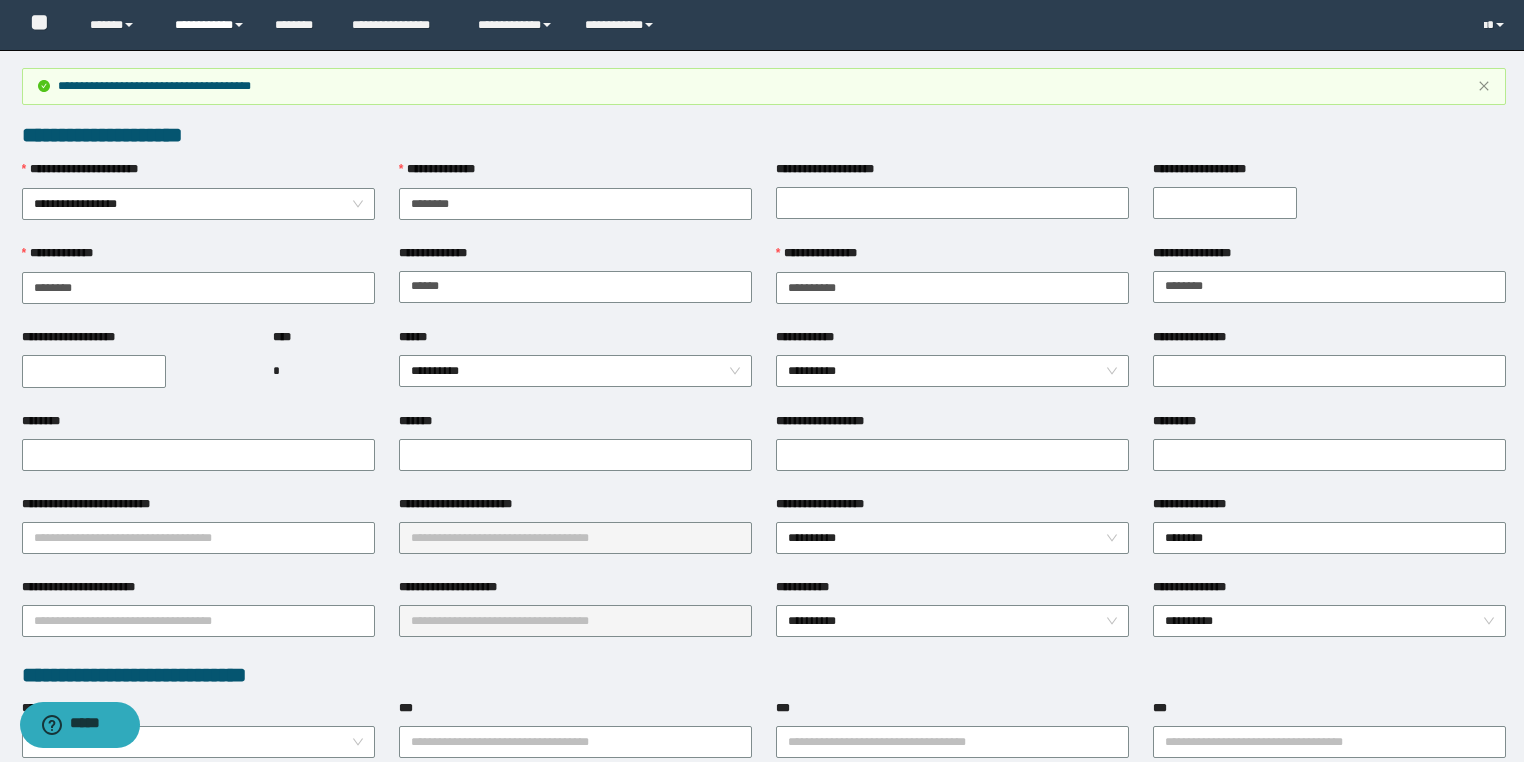 click on "**********" at bounding box center [210, 25] 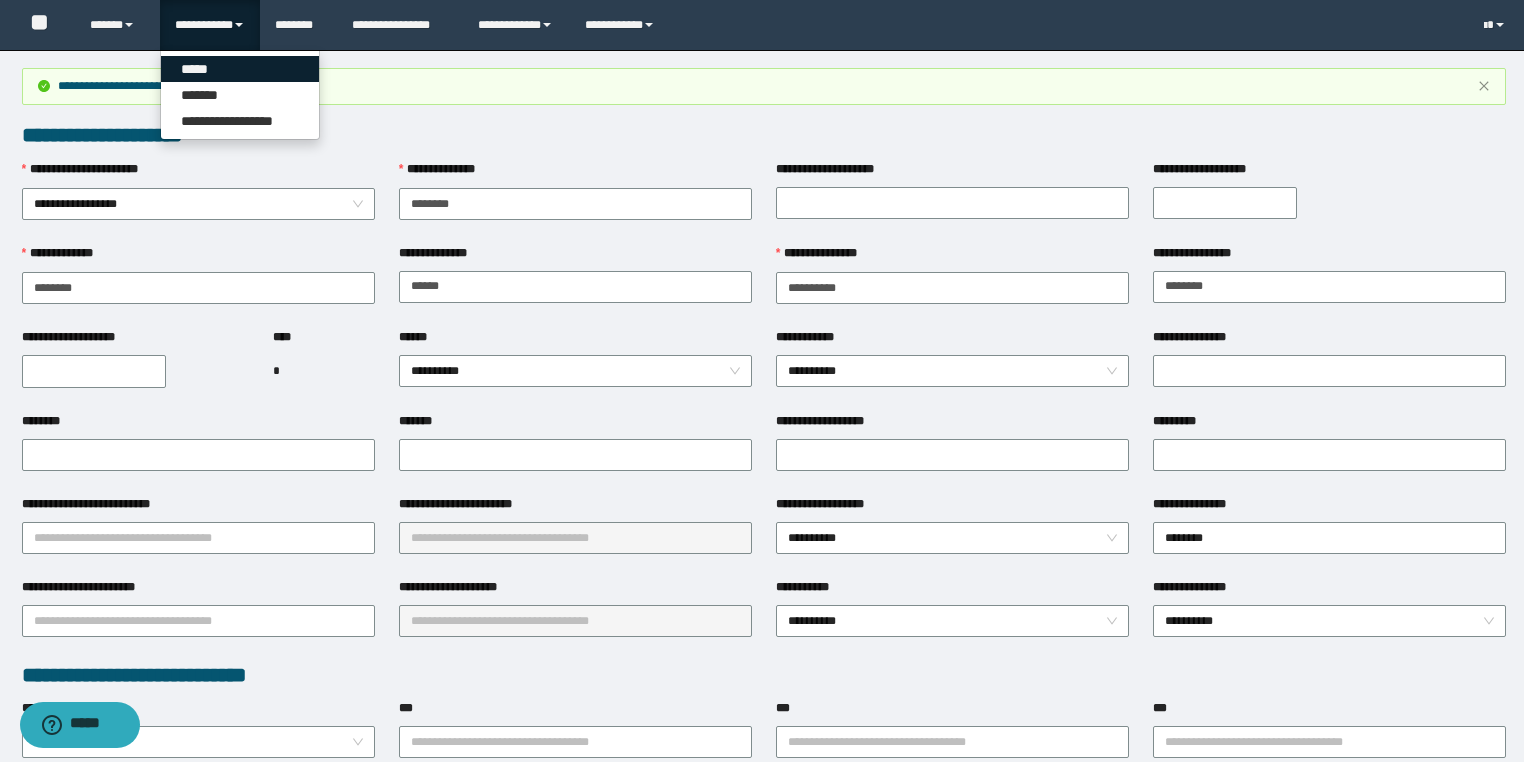 click on "*****" at bounding box center [240, 69] 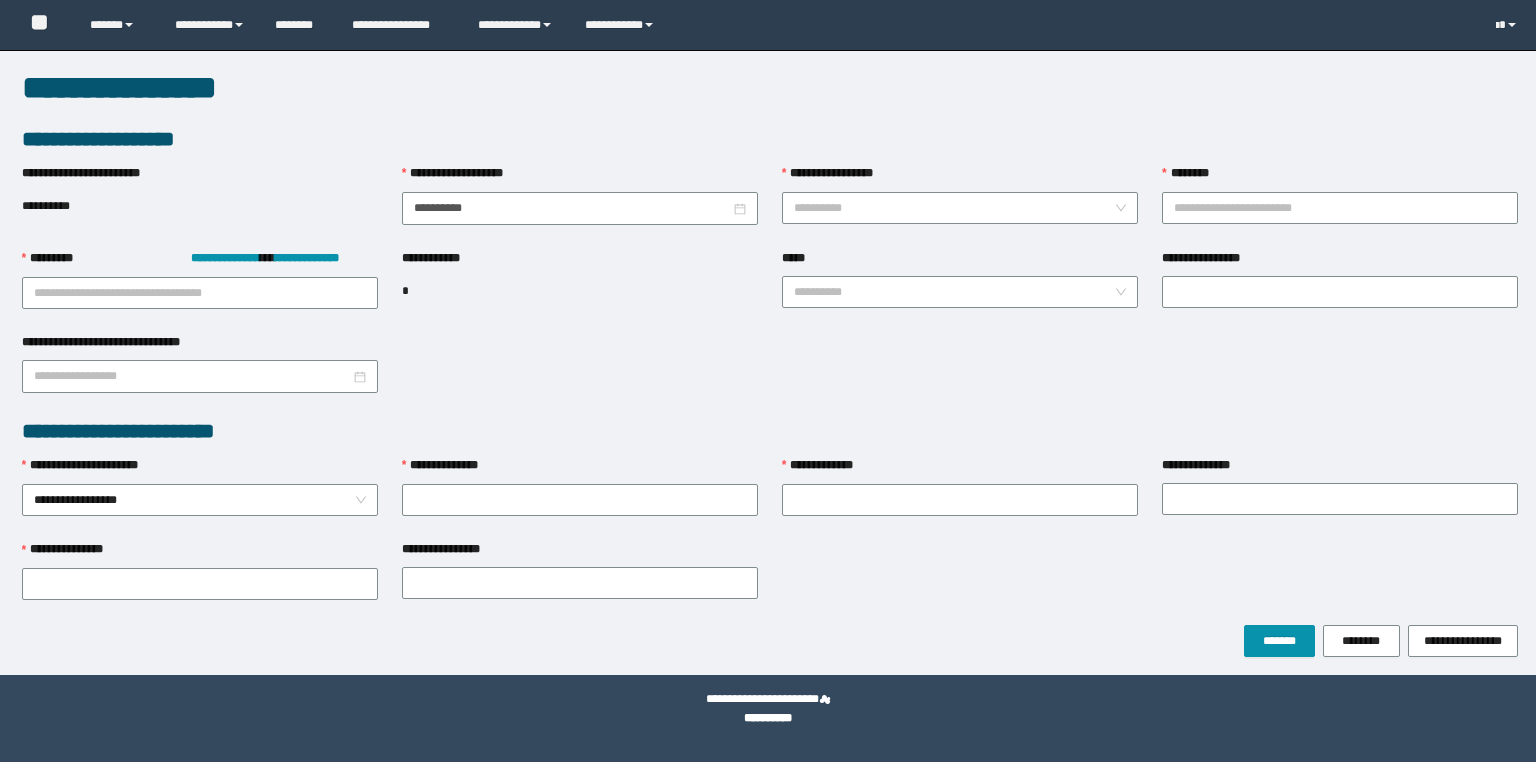 scroll, scrollTop: 0, scrollLeft: 0, axis: both 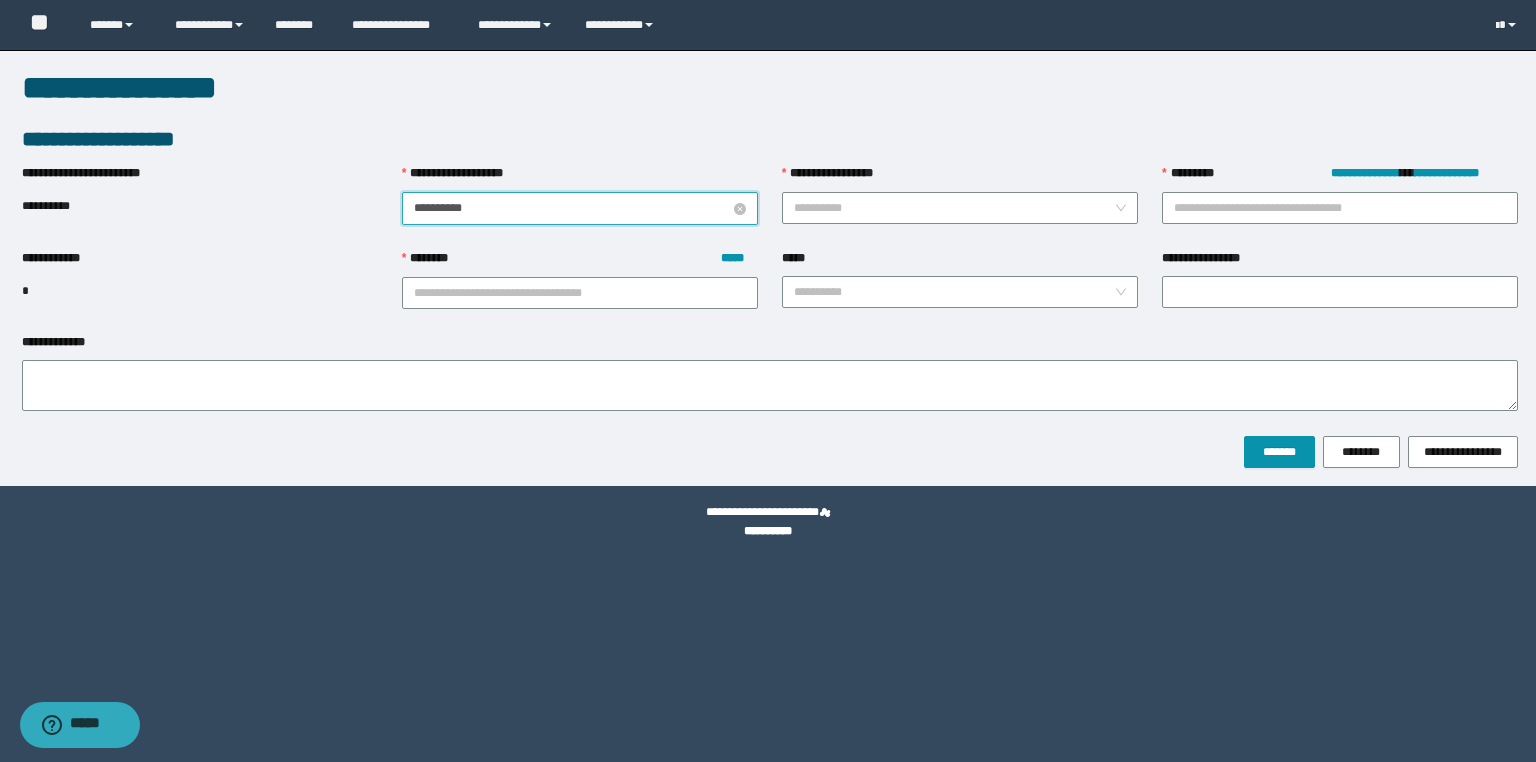 click on "**********" at bounding box center (572, 208) 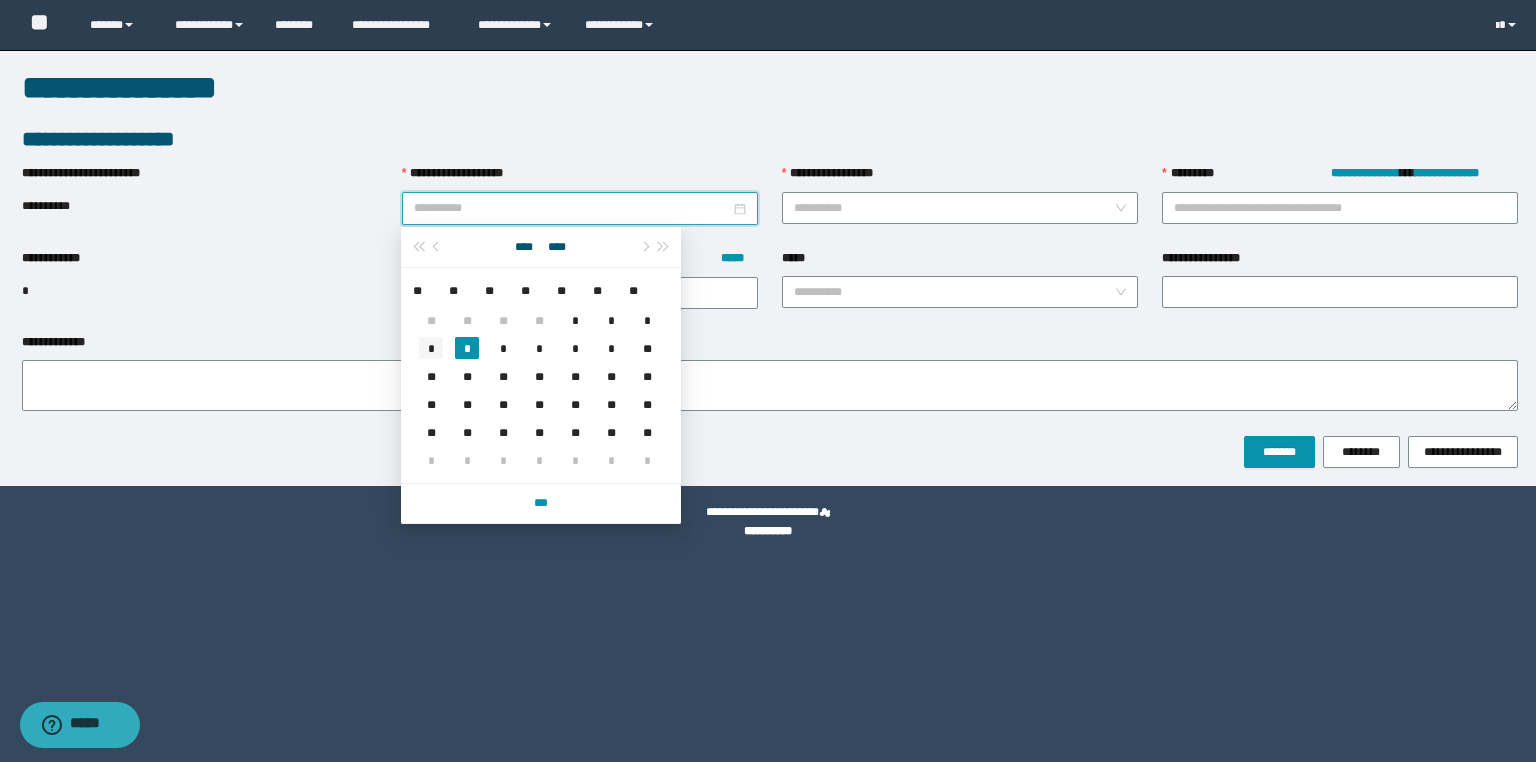 type on "**********" 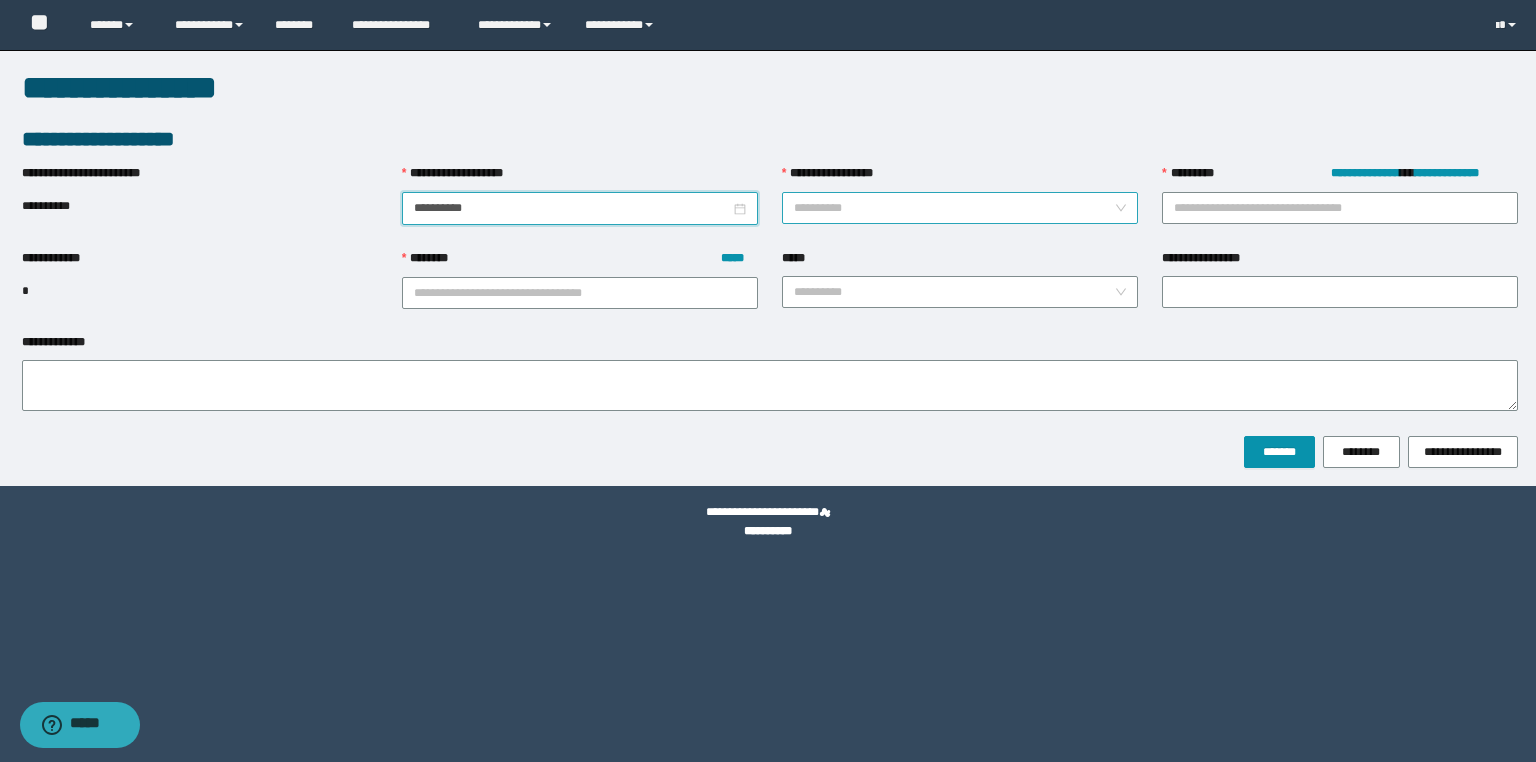 click on "**********" at bounding box center [954, 208] 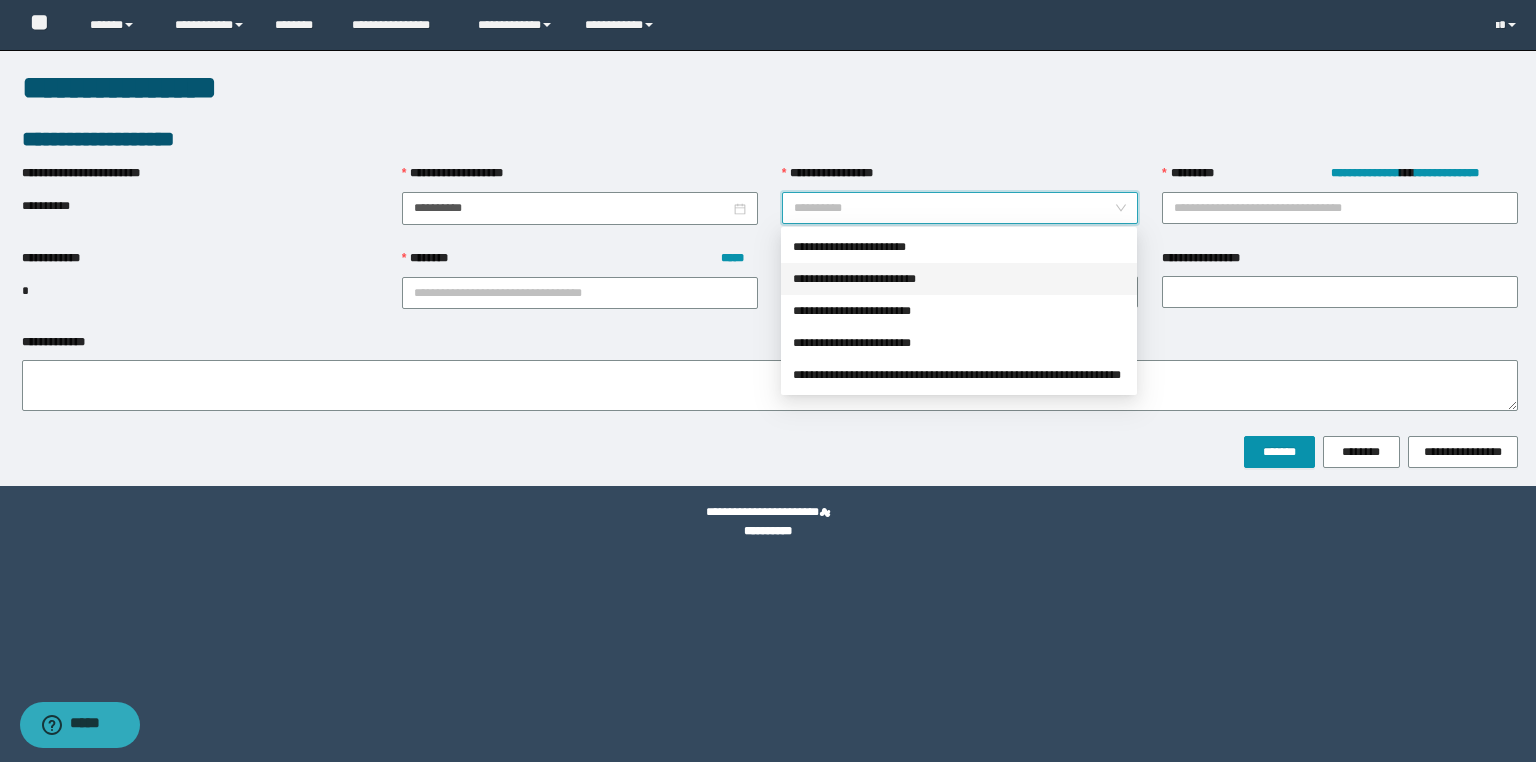 click on "**********" at bounding box center (959, 279) 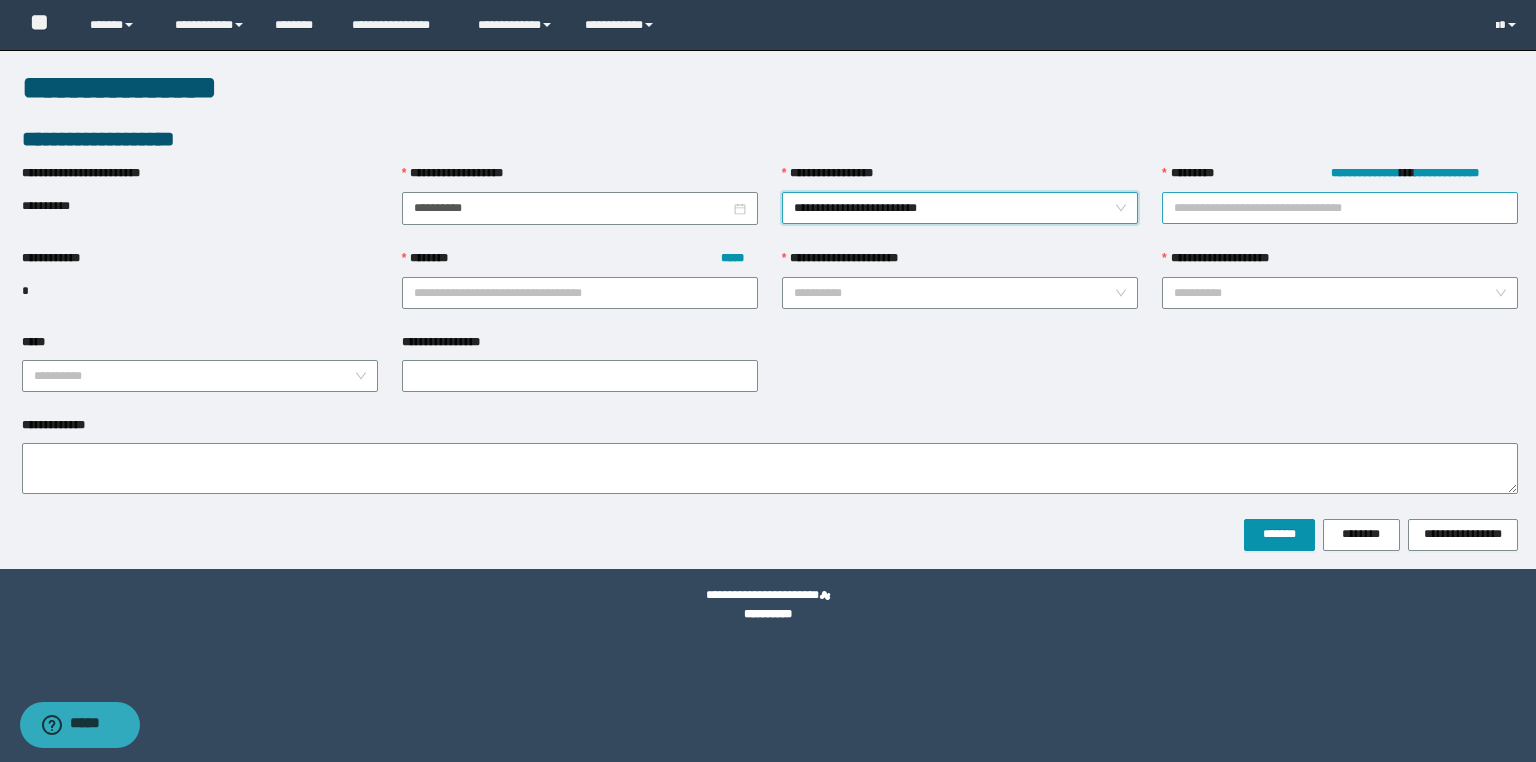 click on "**********" at bounding box center (1340, 208) 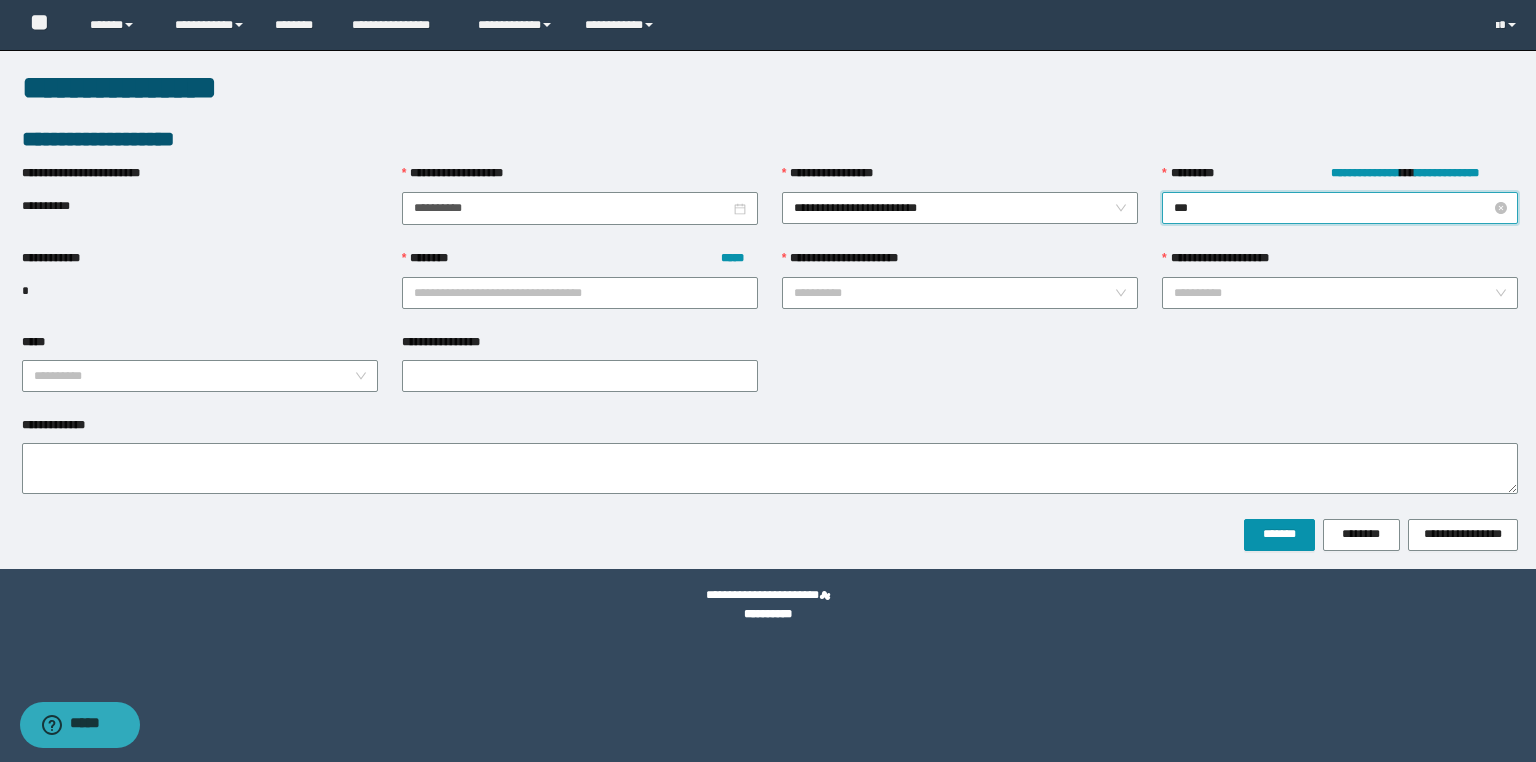 type on "****" 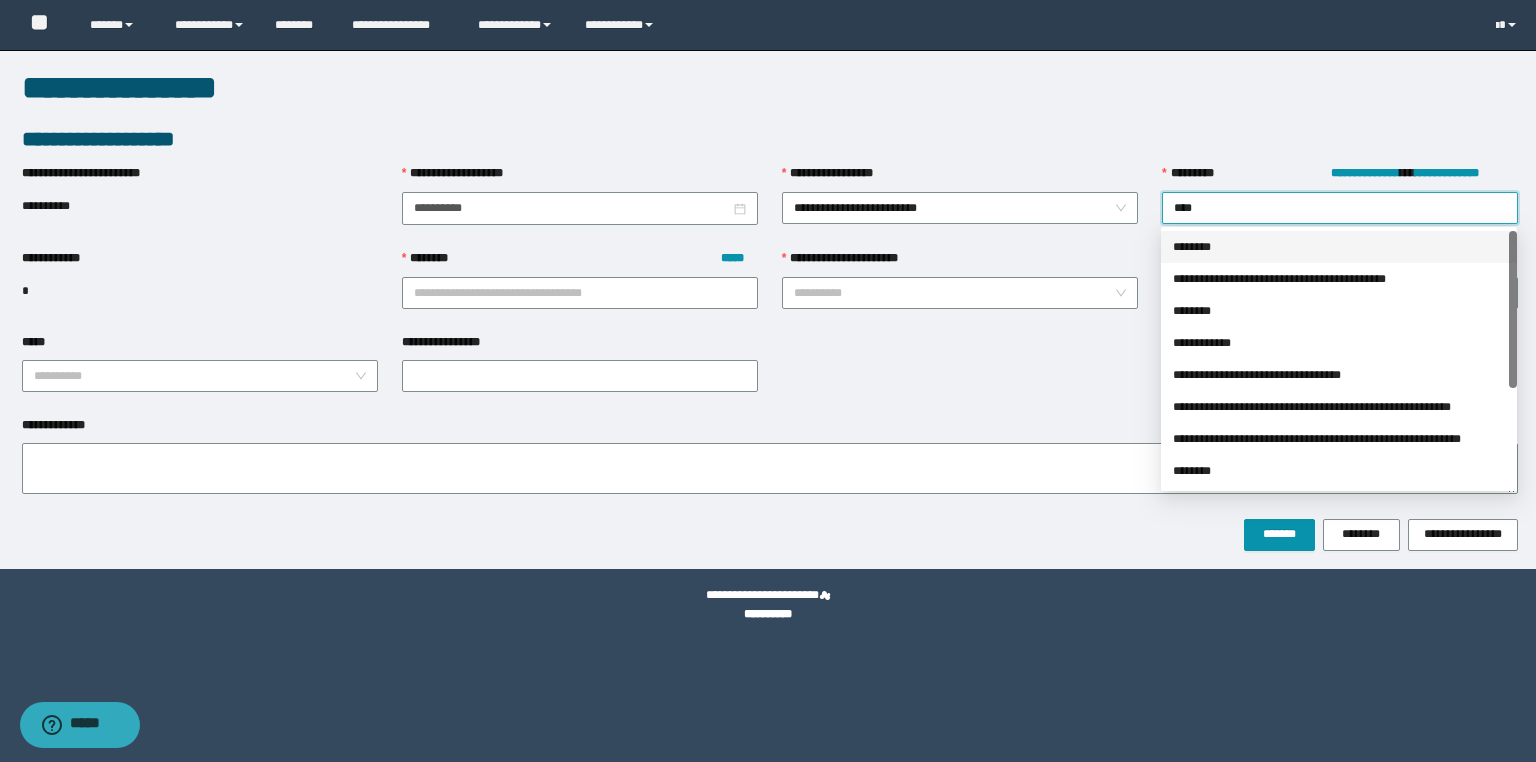 click on "********" at bounding box center [1339, 247] 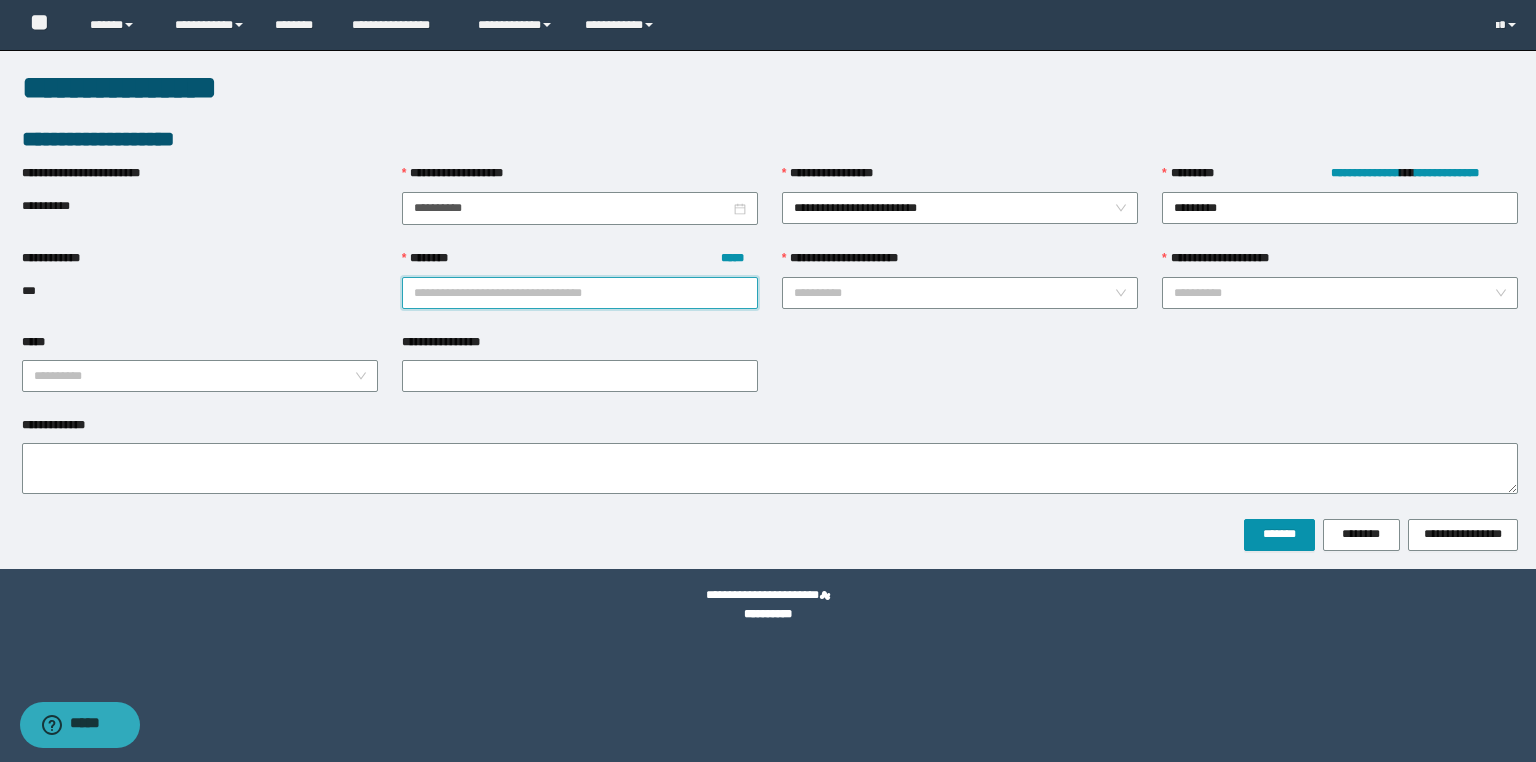 click on "******** *****" at bounding box center (580, 293) 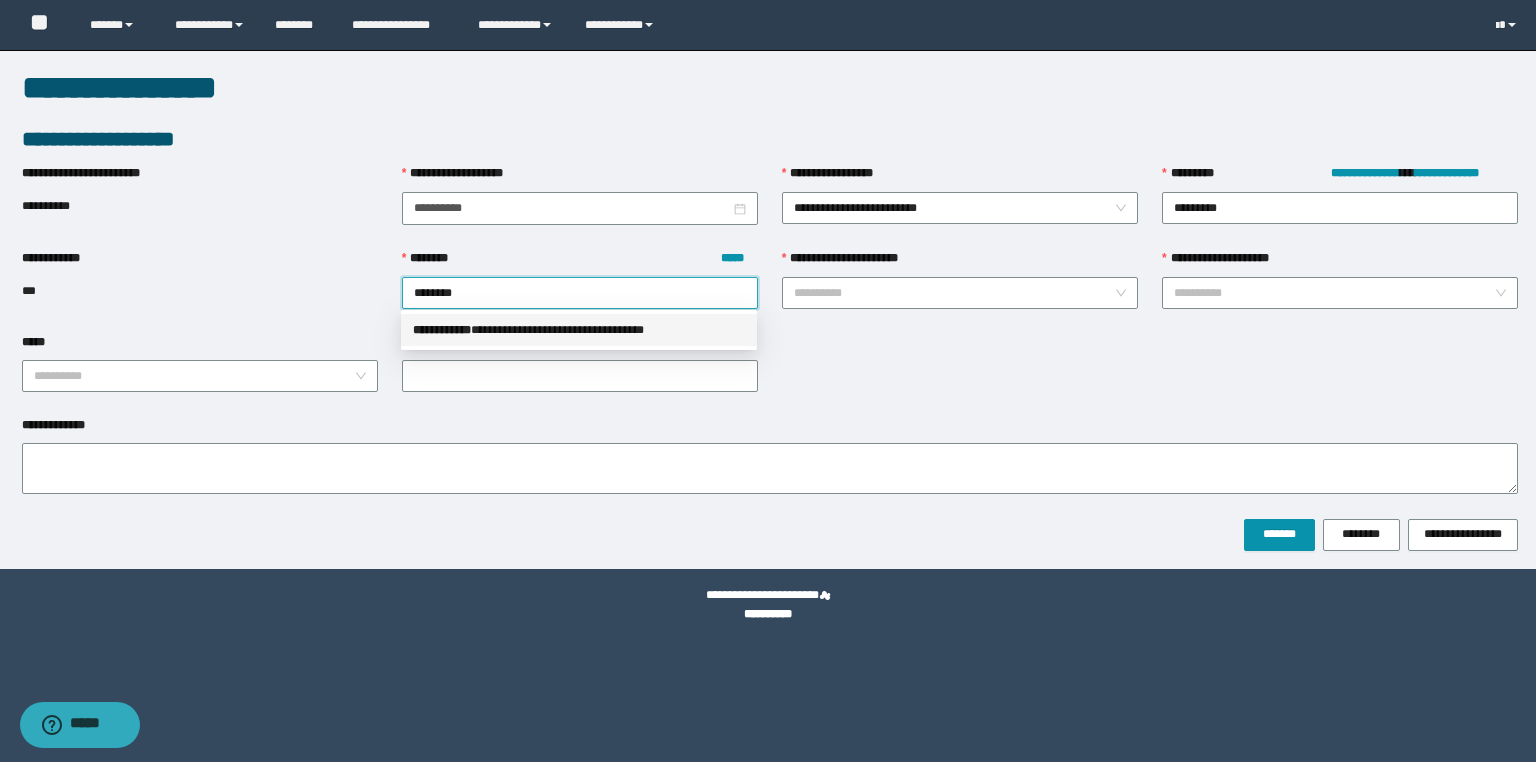 click on "**********" at bounding box center (579, 330) 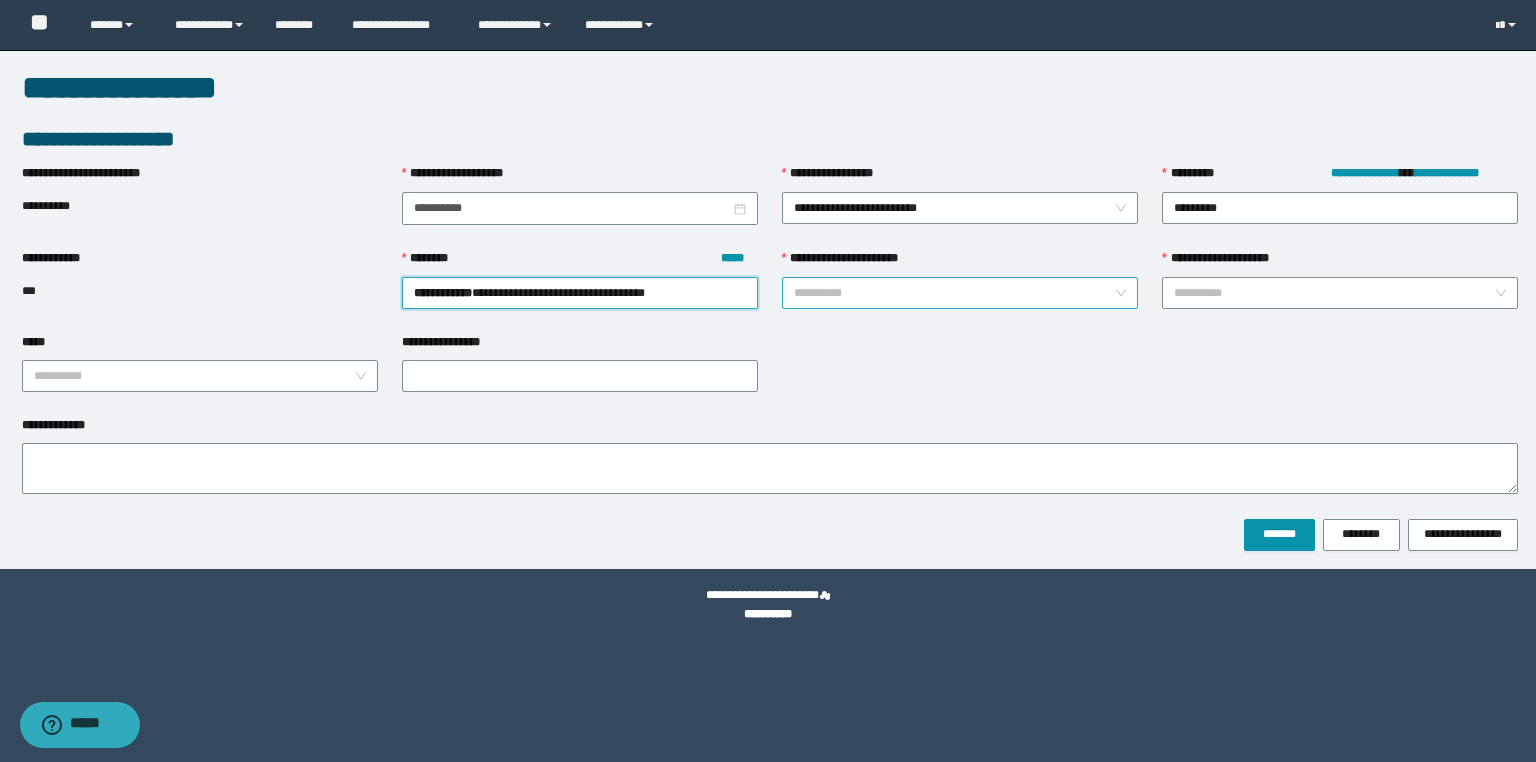 click on "**********" at bounding box center (954, 293) 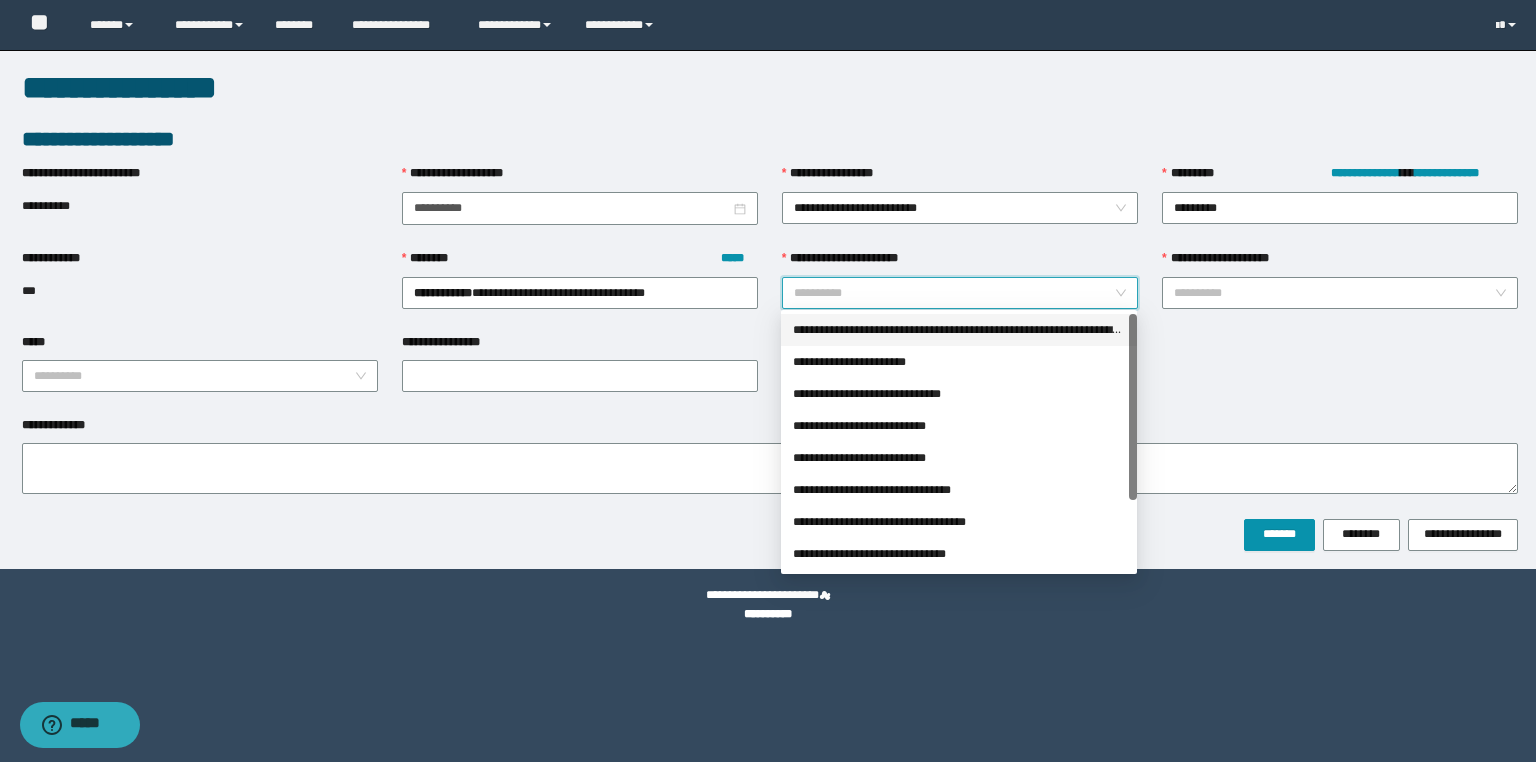 drag, startPoint x: 900, startPoint y: 324, endPoint x: 1035, endPoint y: 317, distance: 135.18137 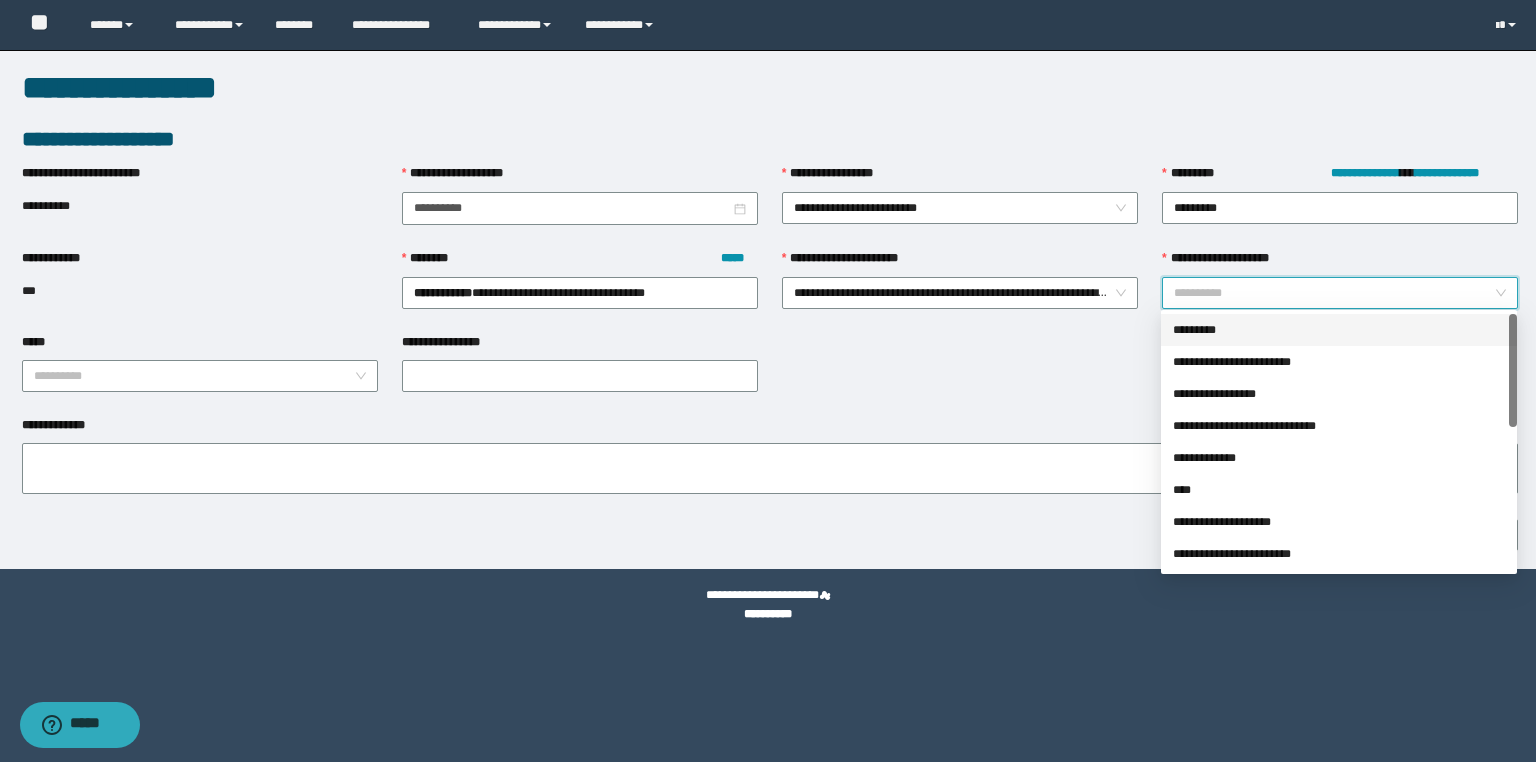 click on "**********" at bounding box center [1334, 293] 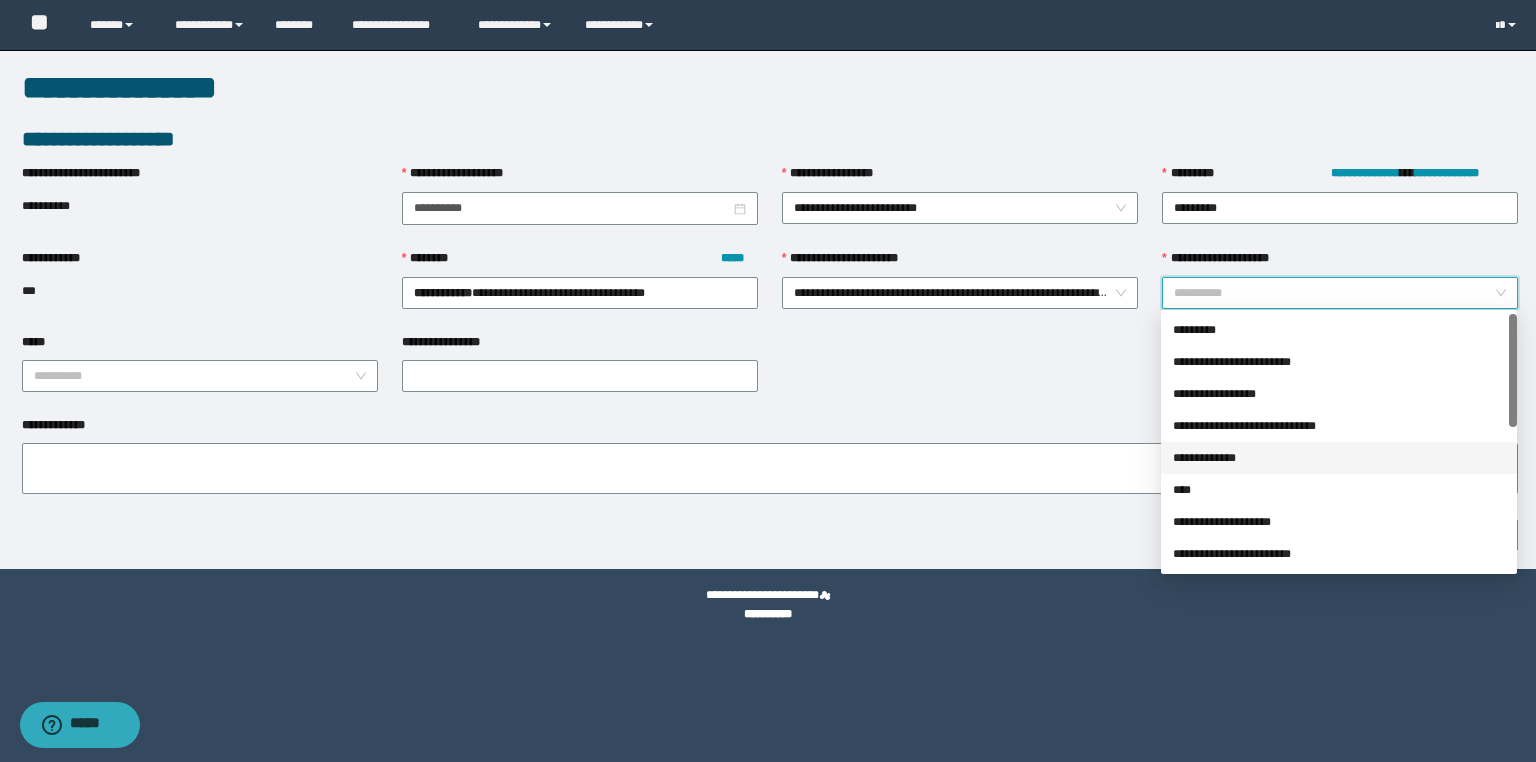 click on "**********" at bounding box center [1339, 458] 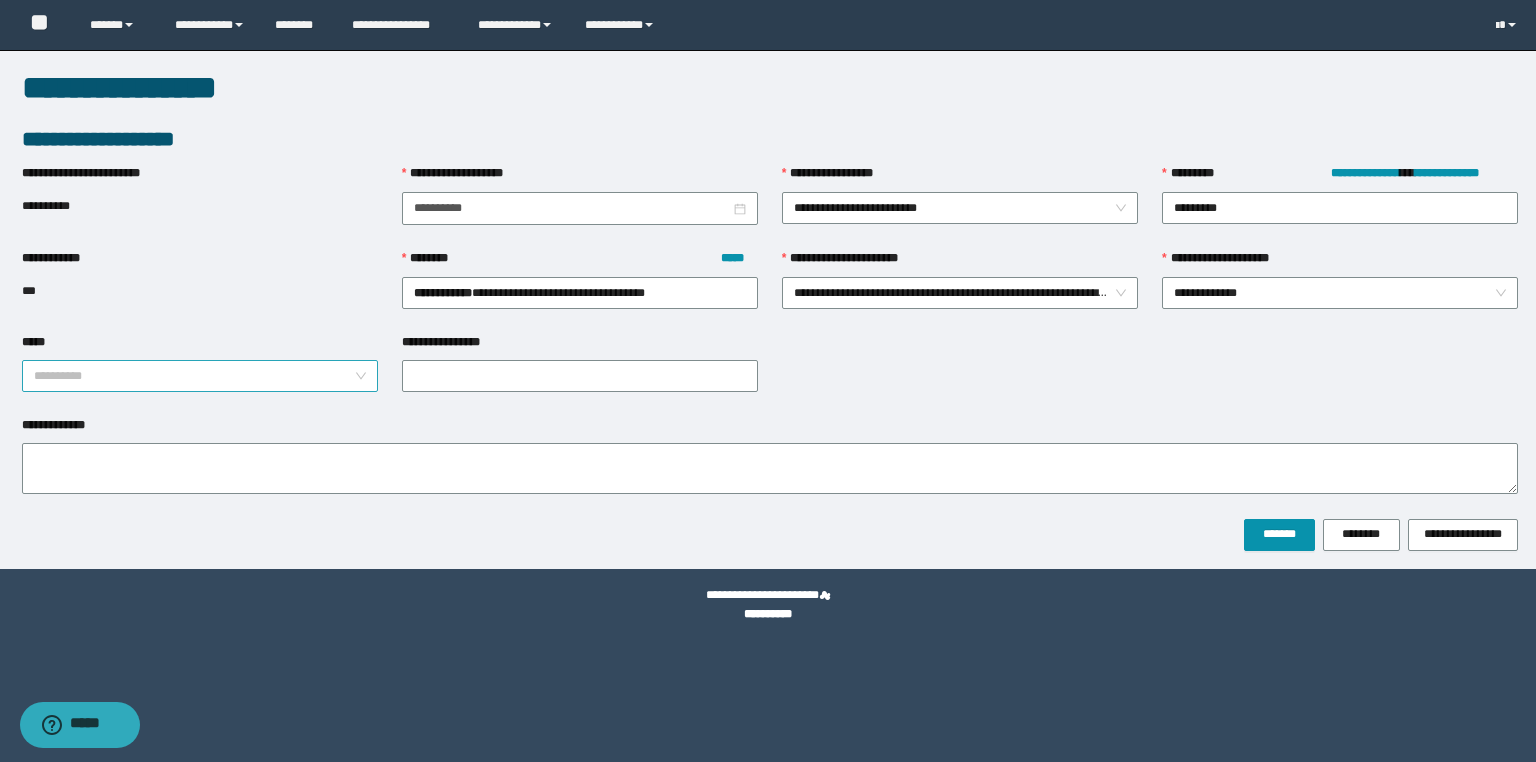 click on "*****" at bounding box center (194, 376) 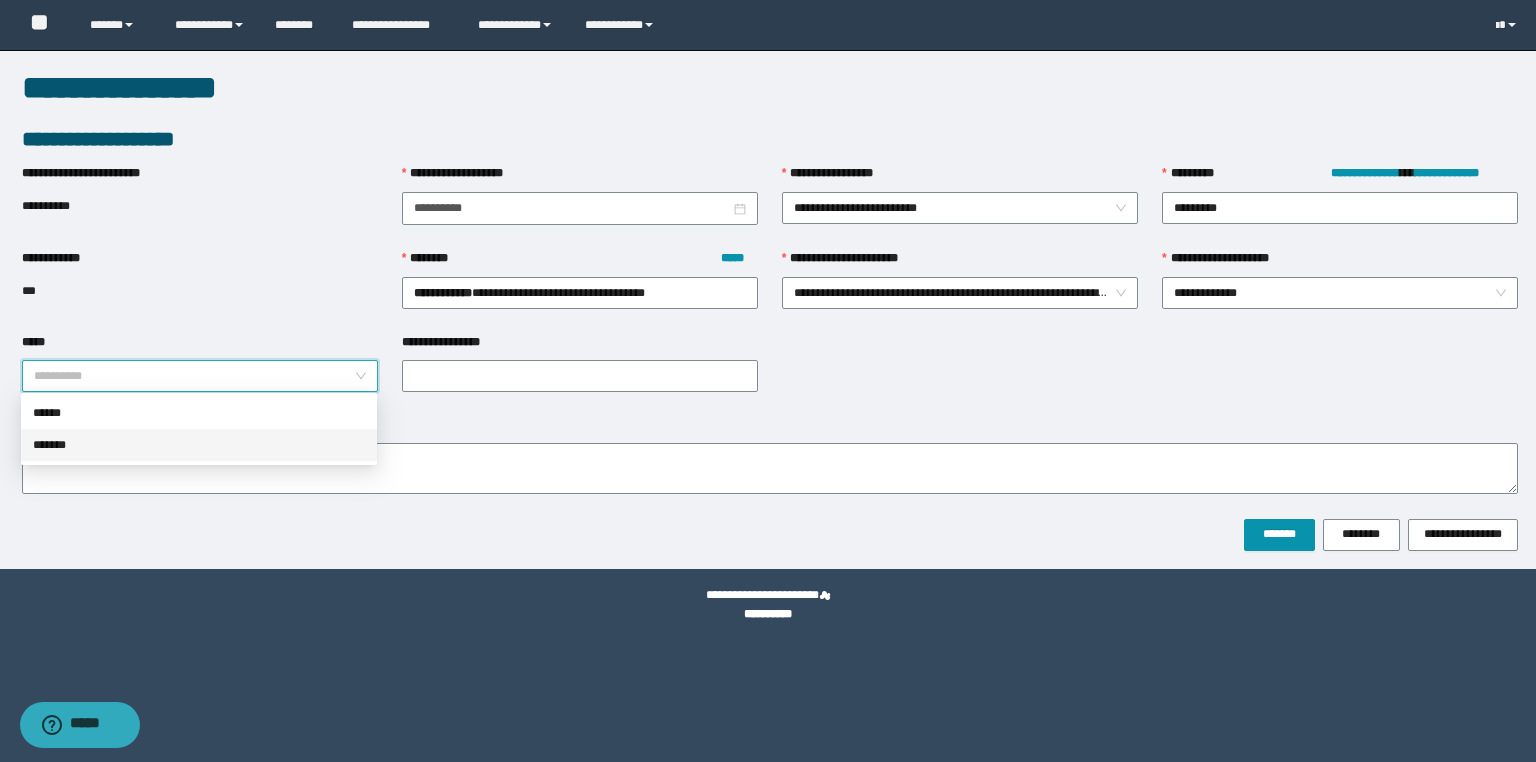click on "*******" at bounding box center (199, 445) 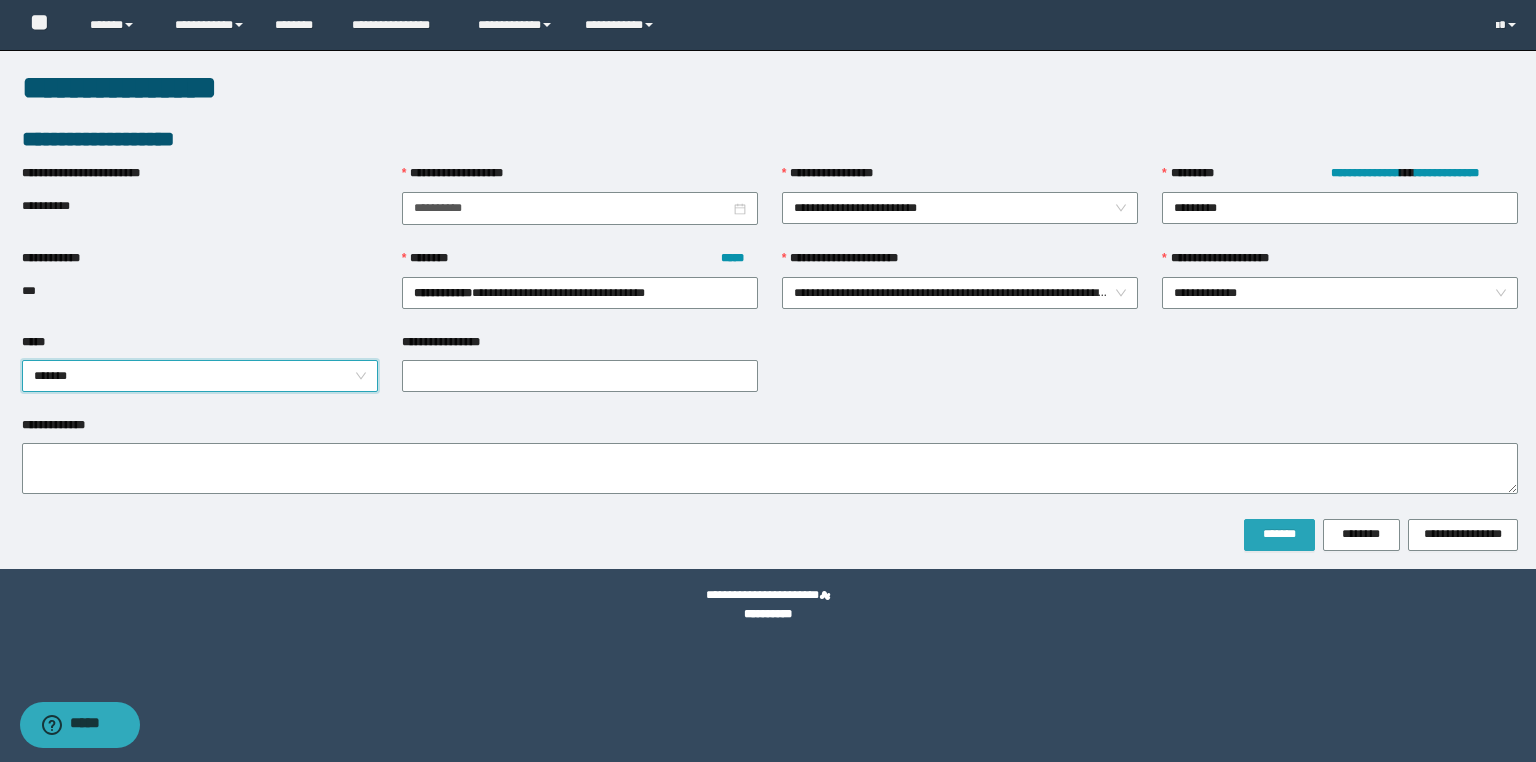 click on "*******" at bounding box center [1279, 534] 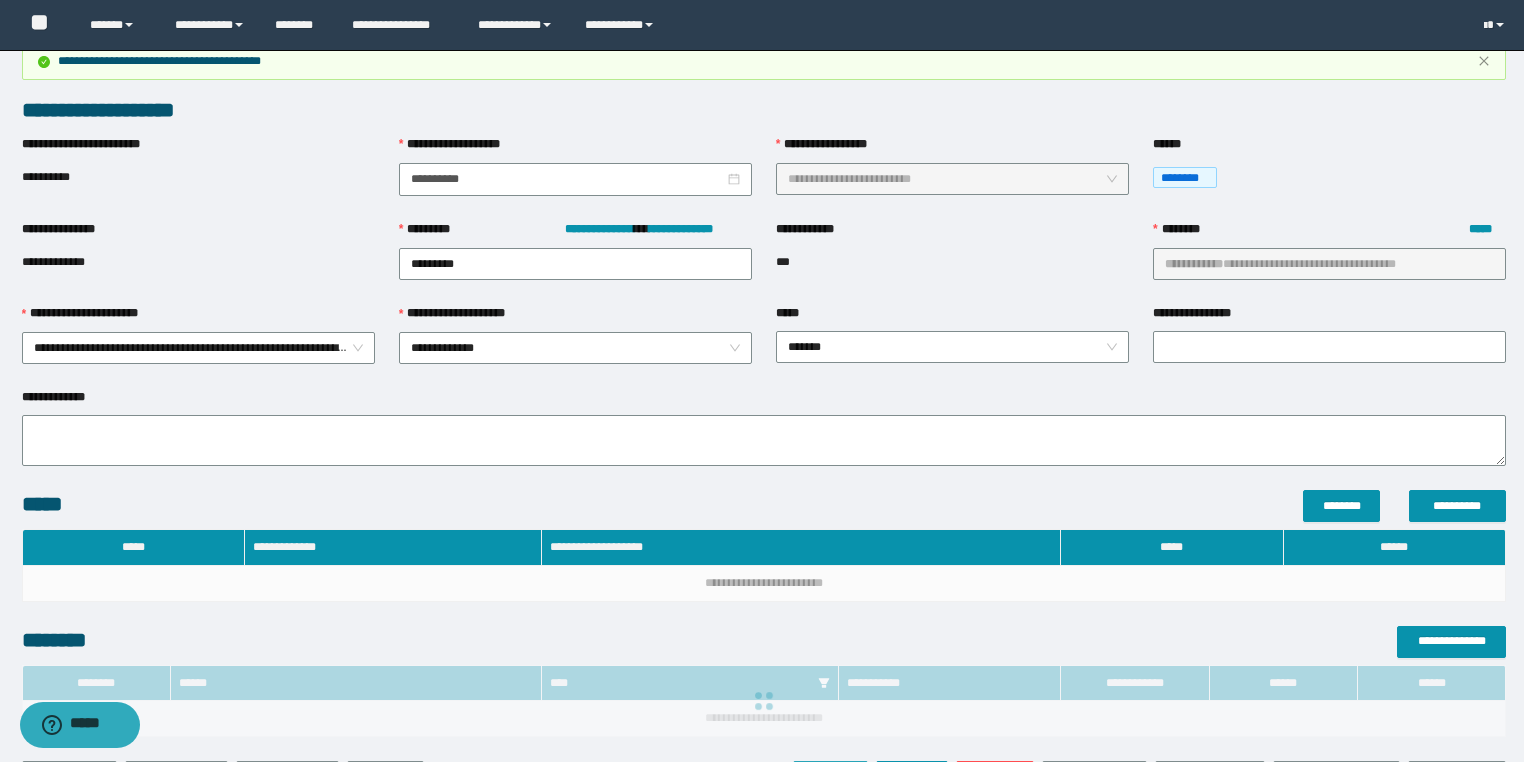 scroll, scrollTop: 202, scrollLeft: 0, axis: vertical 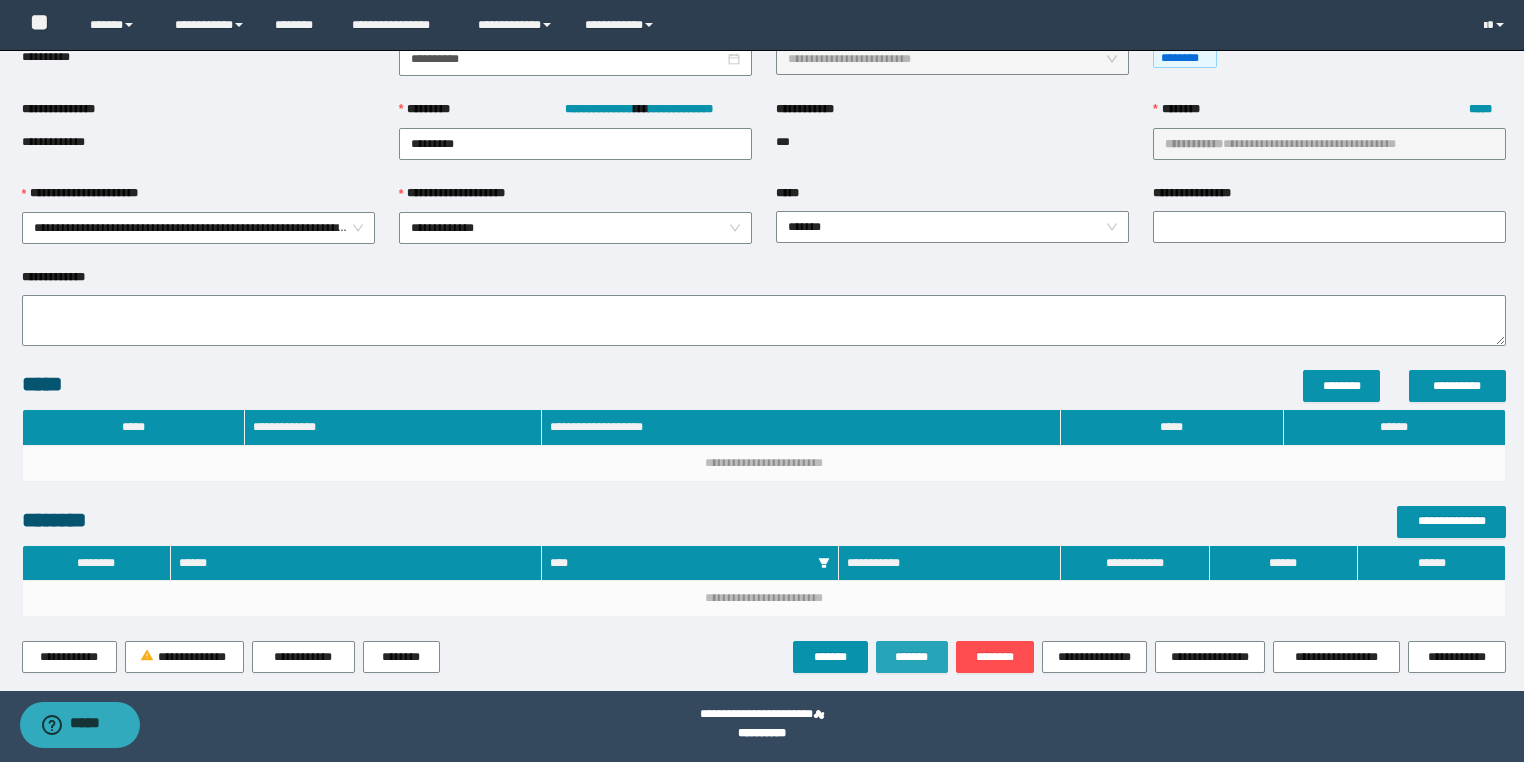 click on "*******" at bounding box center (912, 657) 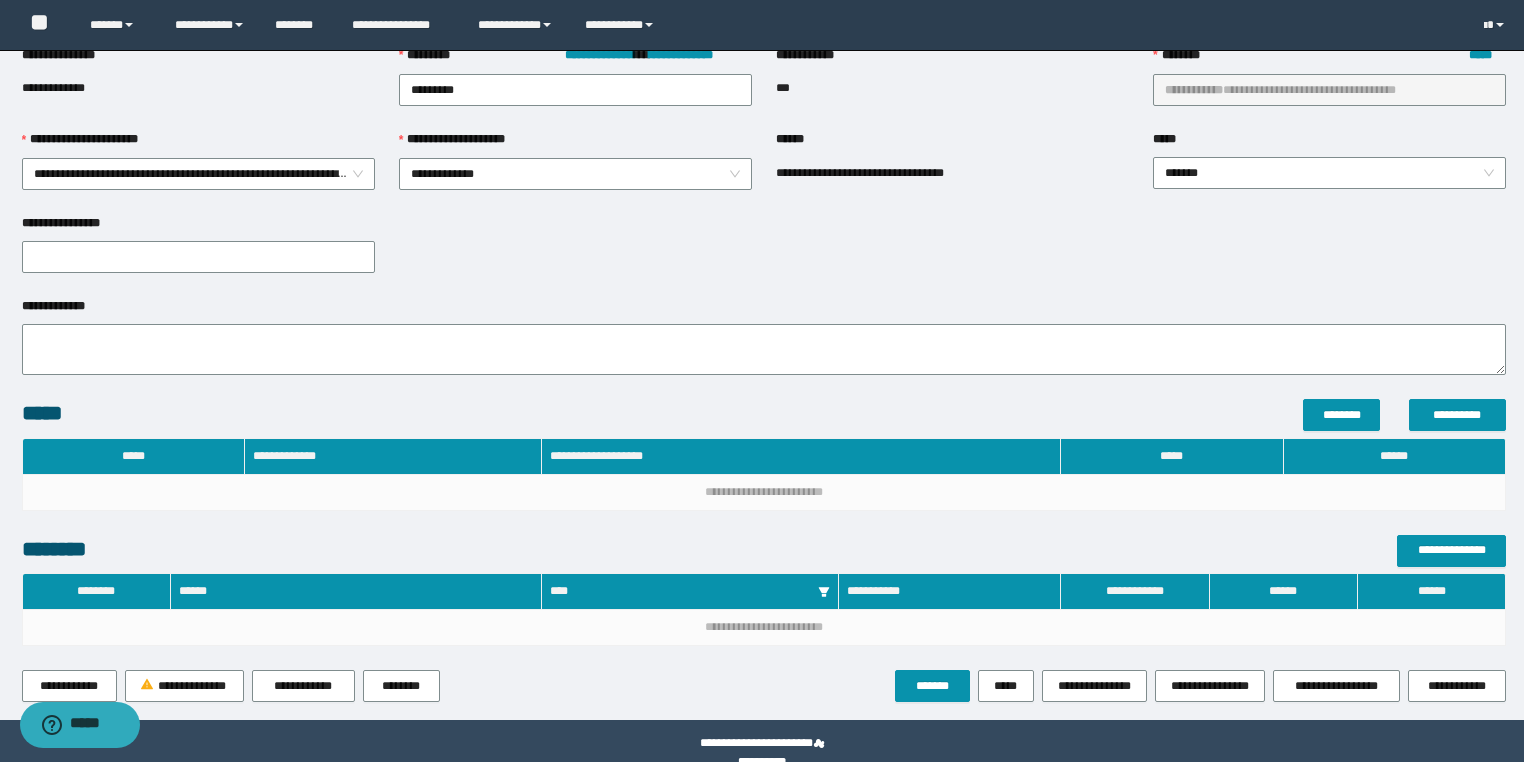 scroll, scrollTop: 285, scrollLeft: 0, axis: vertical 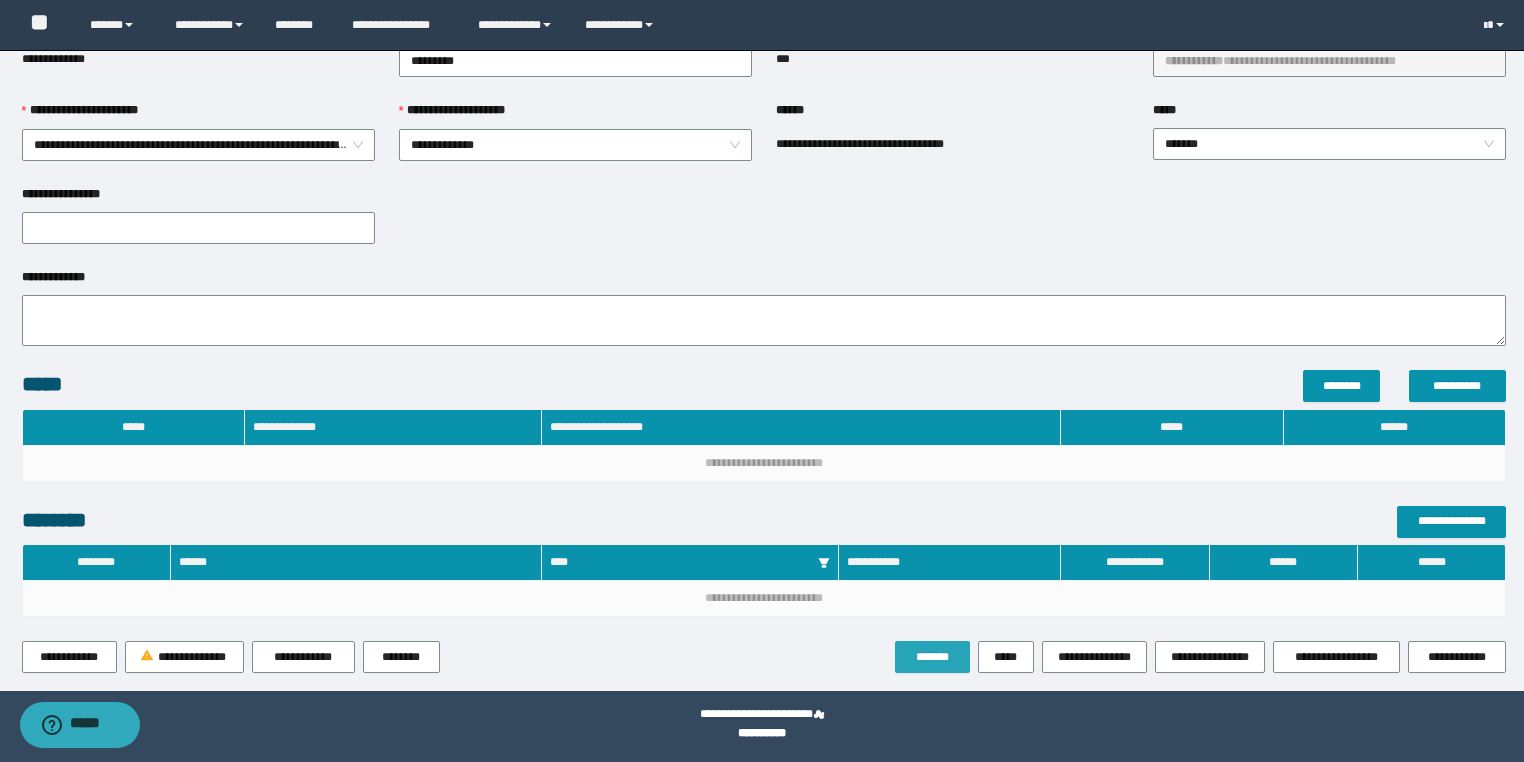 click on "*******" at bounding box center [932, 657] 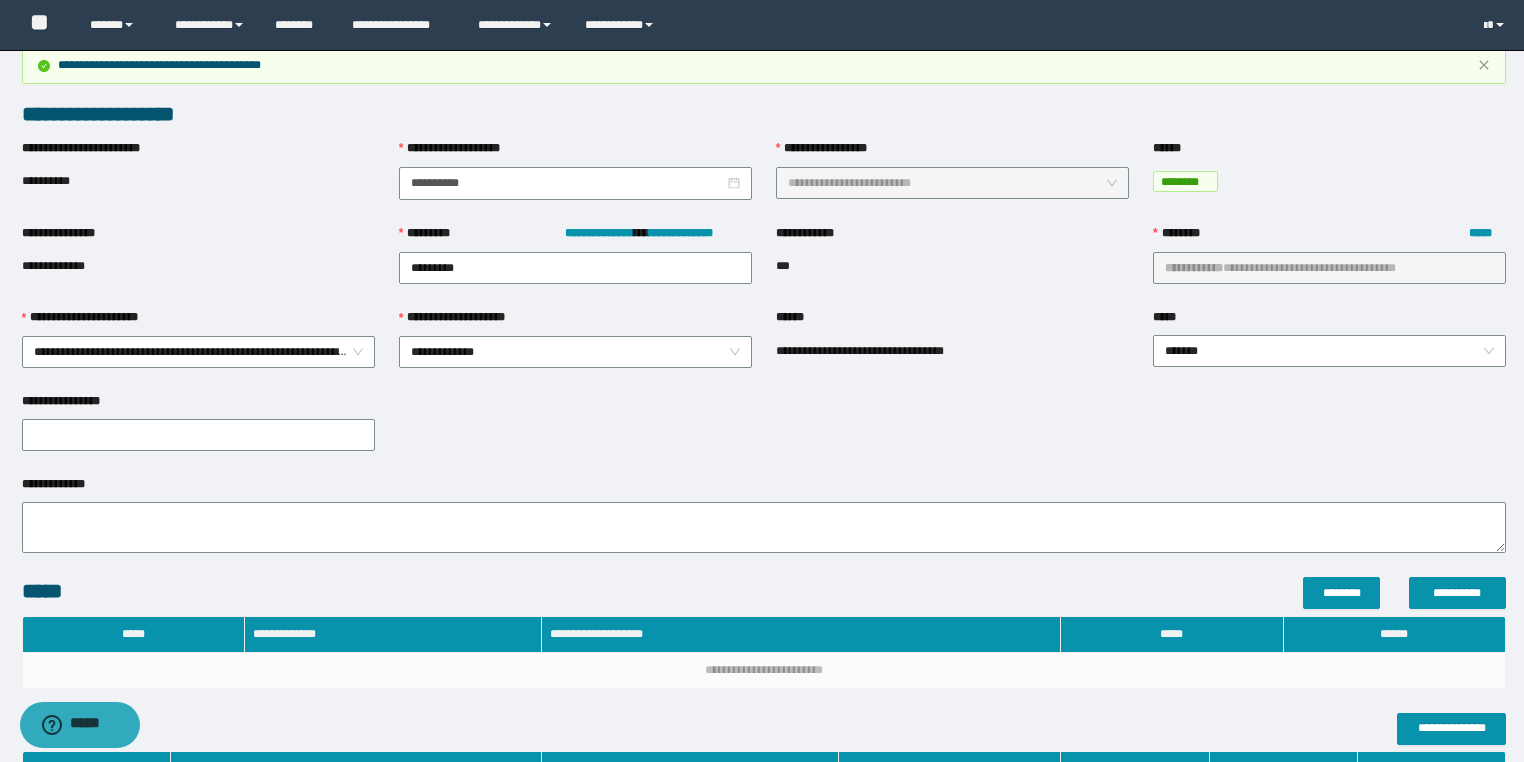 scroll, scrollTop: 0, scrollLeft: 0, axis: both 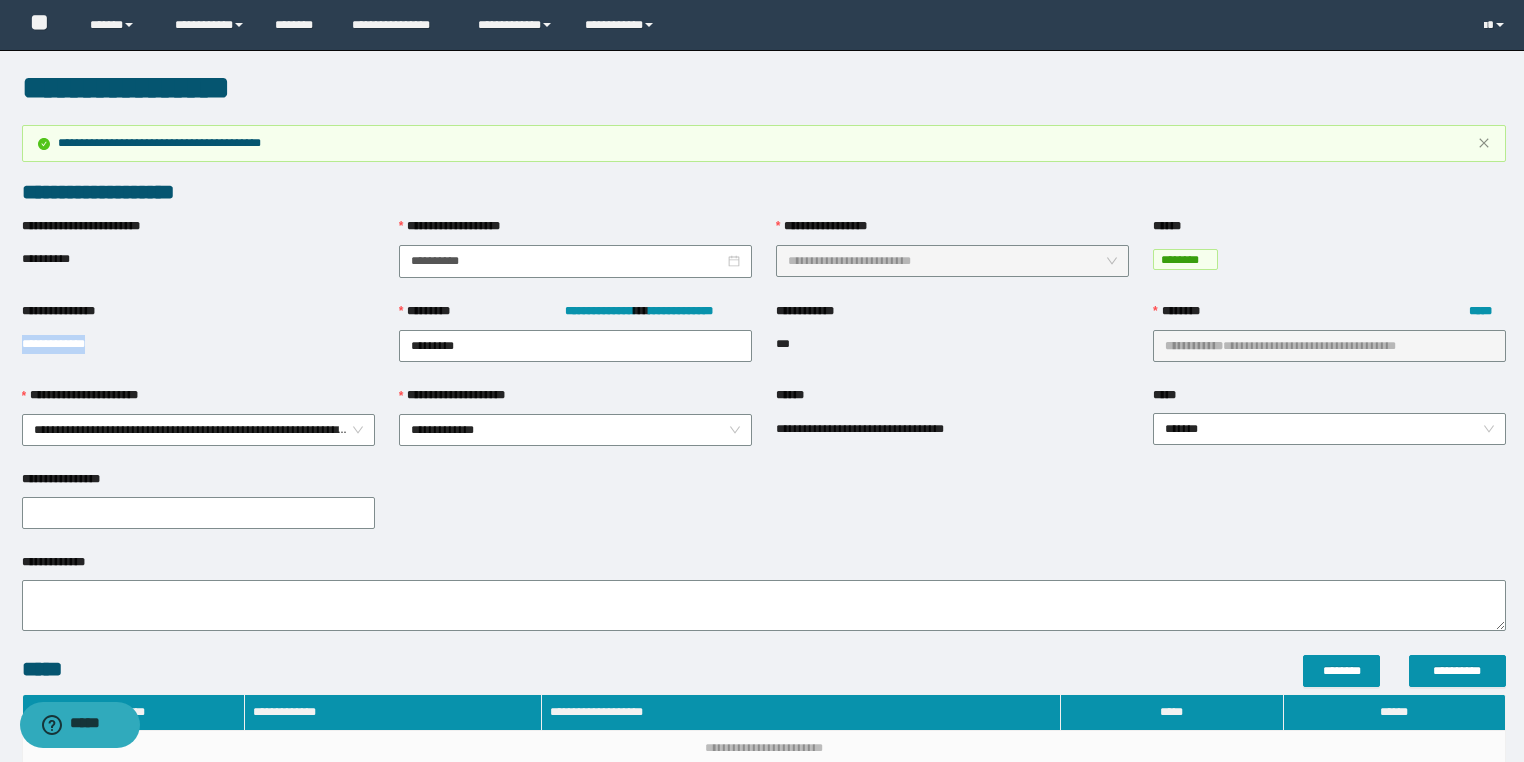 drag, startPoint x: 129, startPoint y: 343, endPoint x: 0, endPoint y: 353, distance: 129.38702 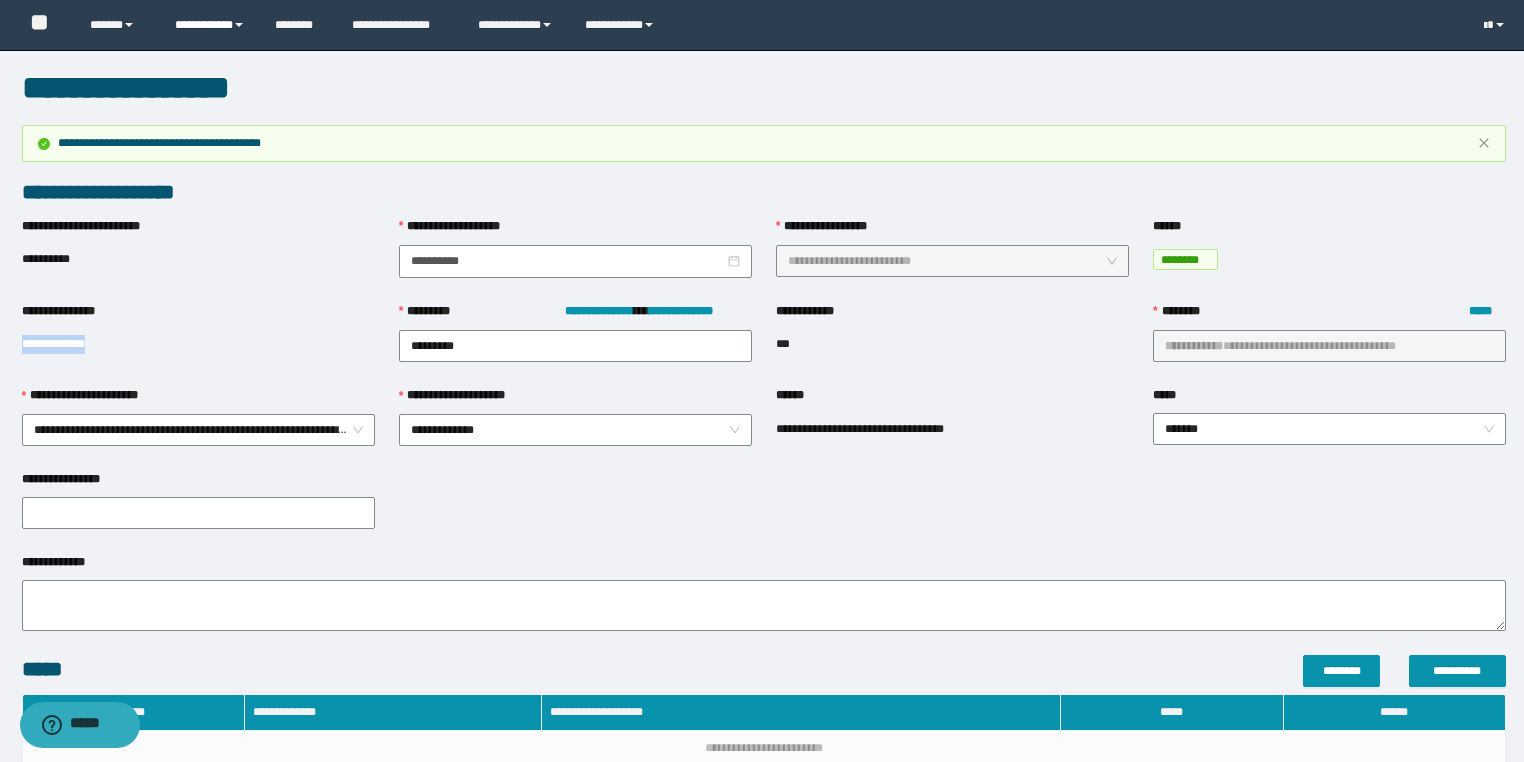 click on "**********" at bounding box center [210, 25] 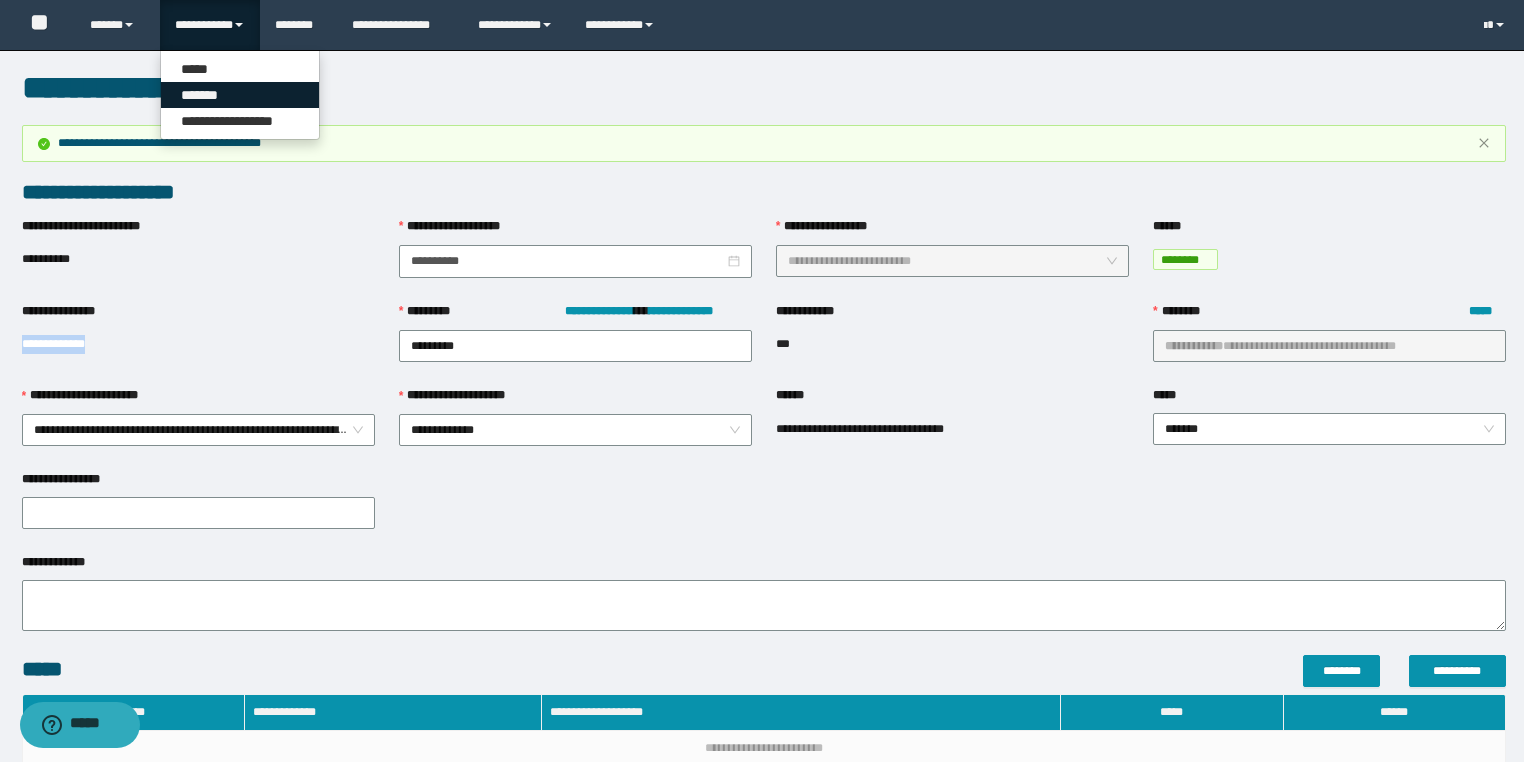click on "*******" at bounding box center [240, 95] 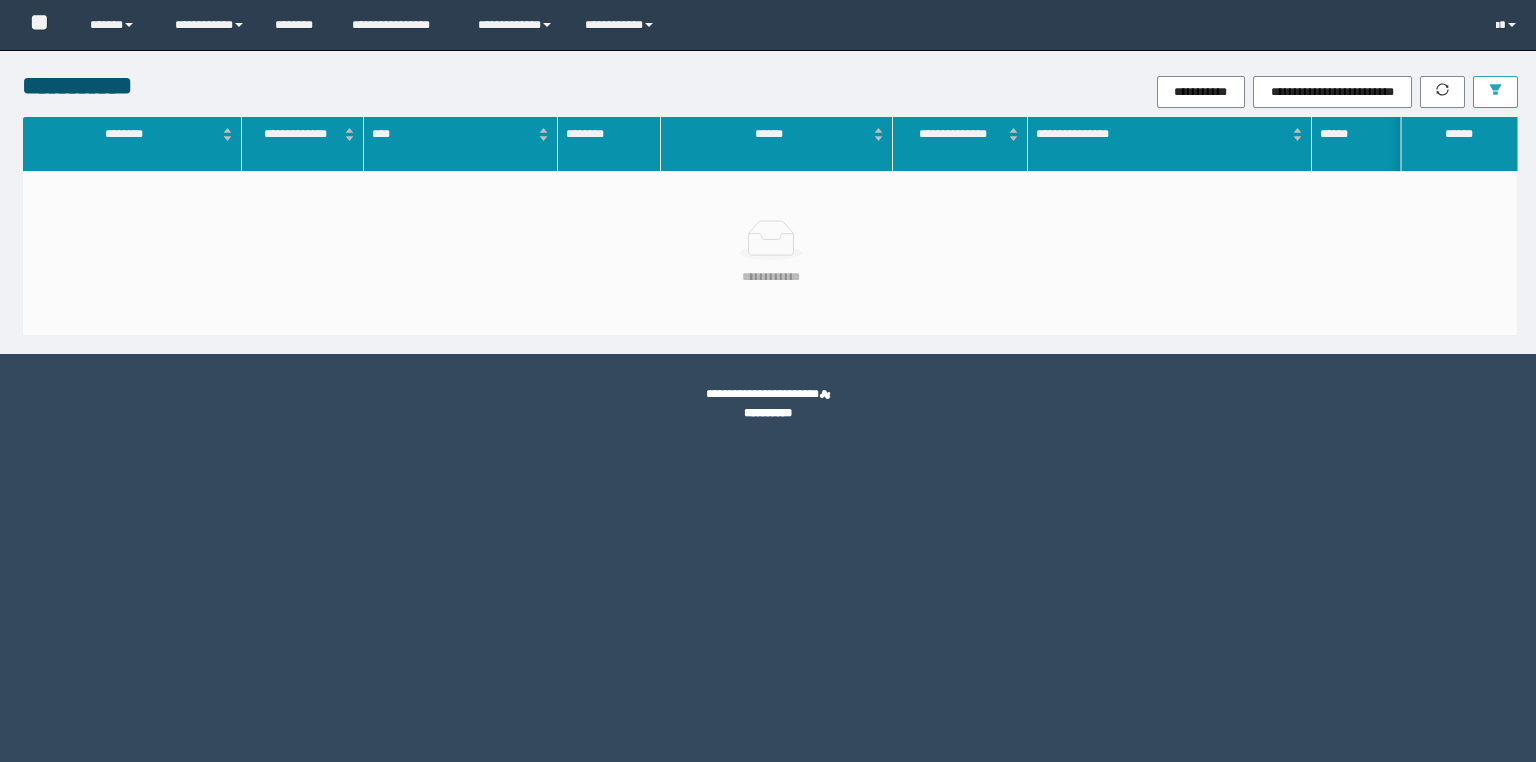 scroll, scrollTop: 0, scrollLeft: 0, axis: both 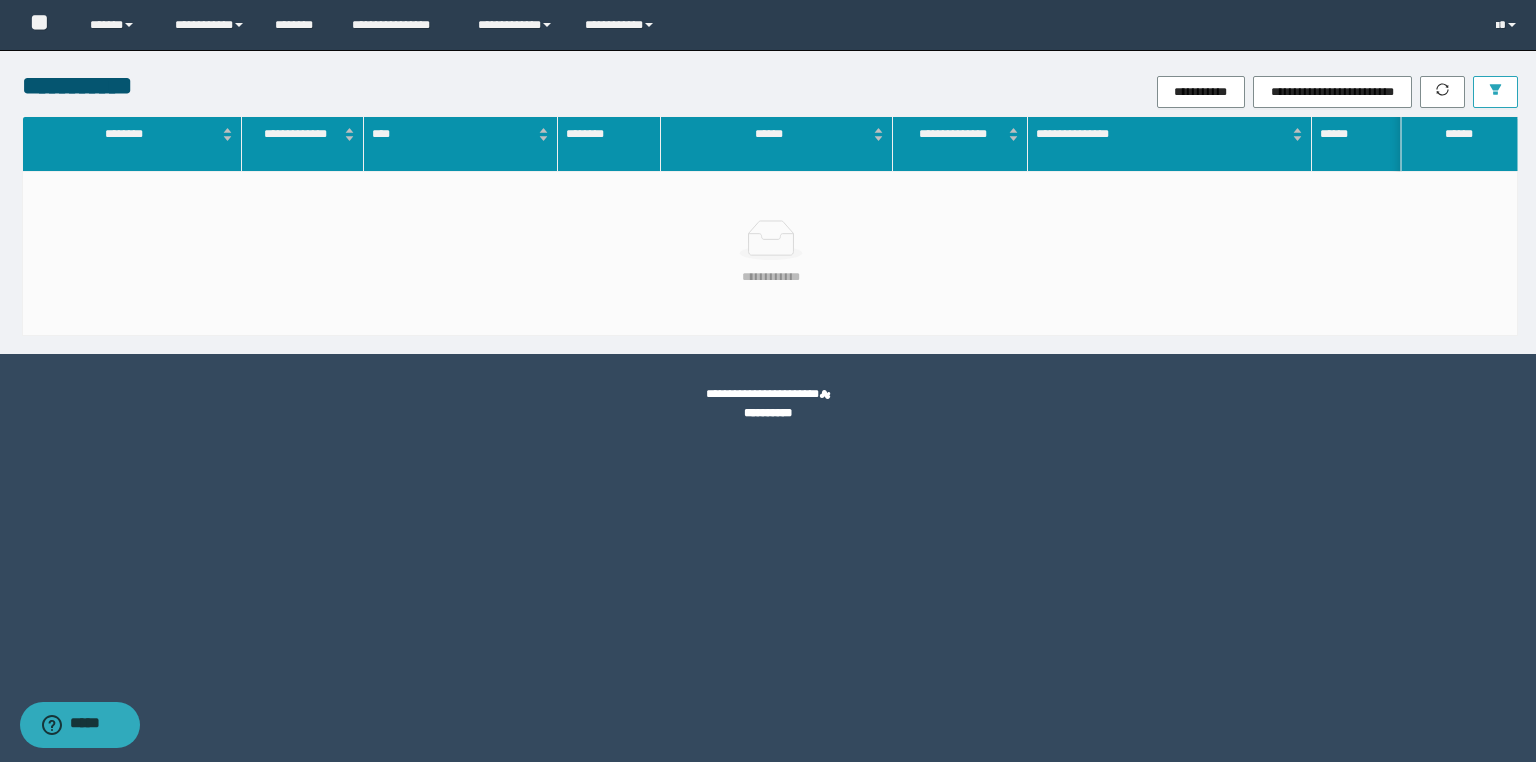 click 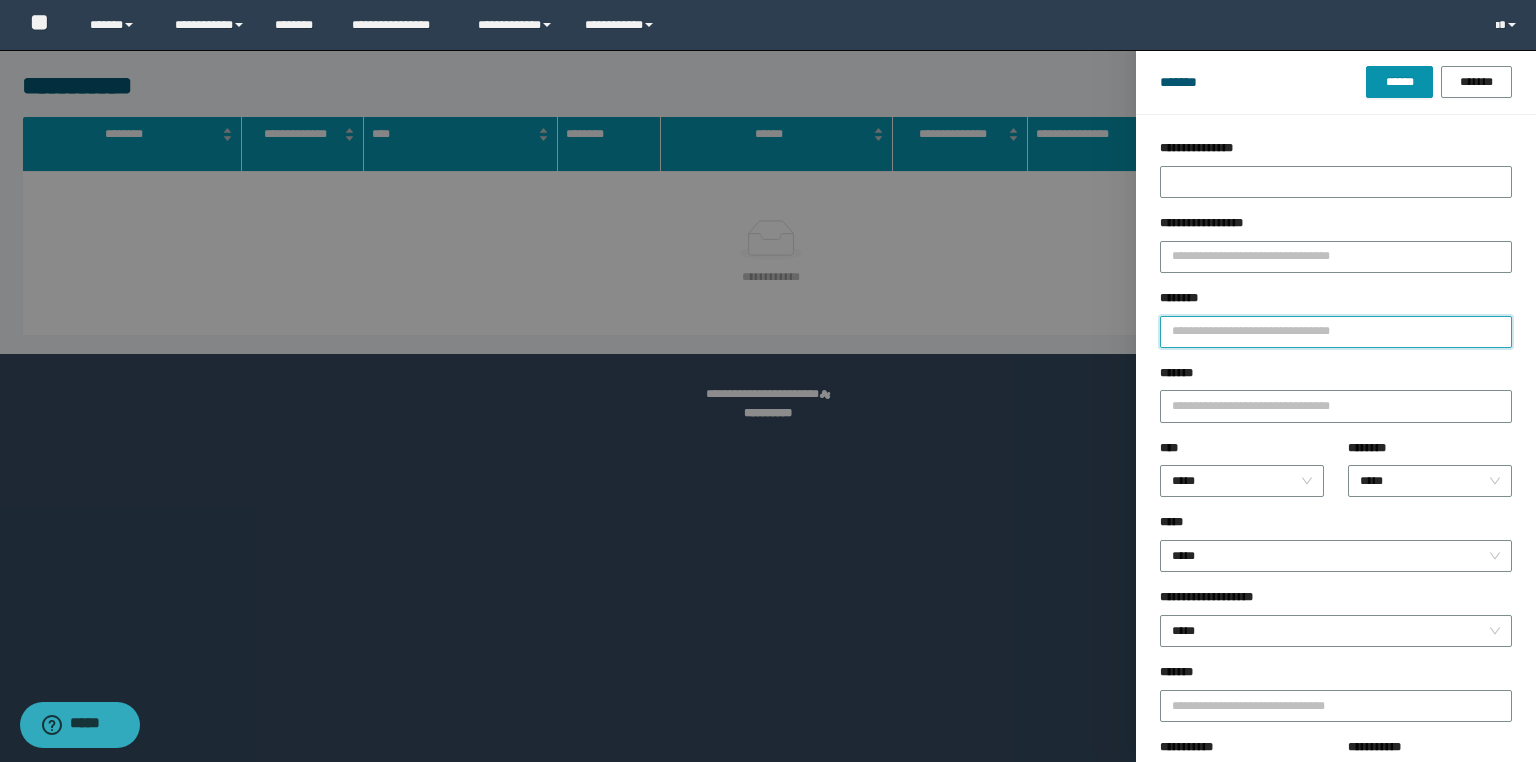 click on "********" at bounding box center [1336, 332] 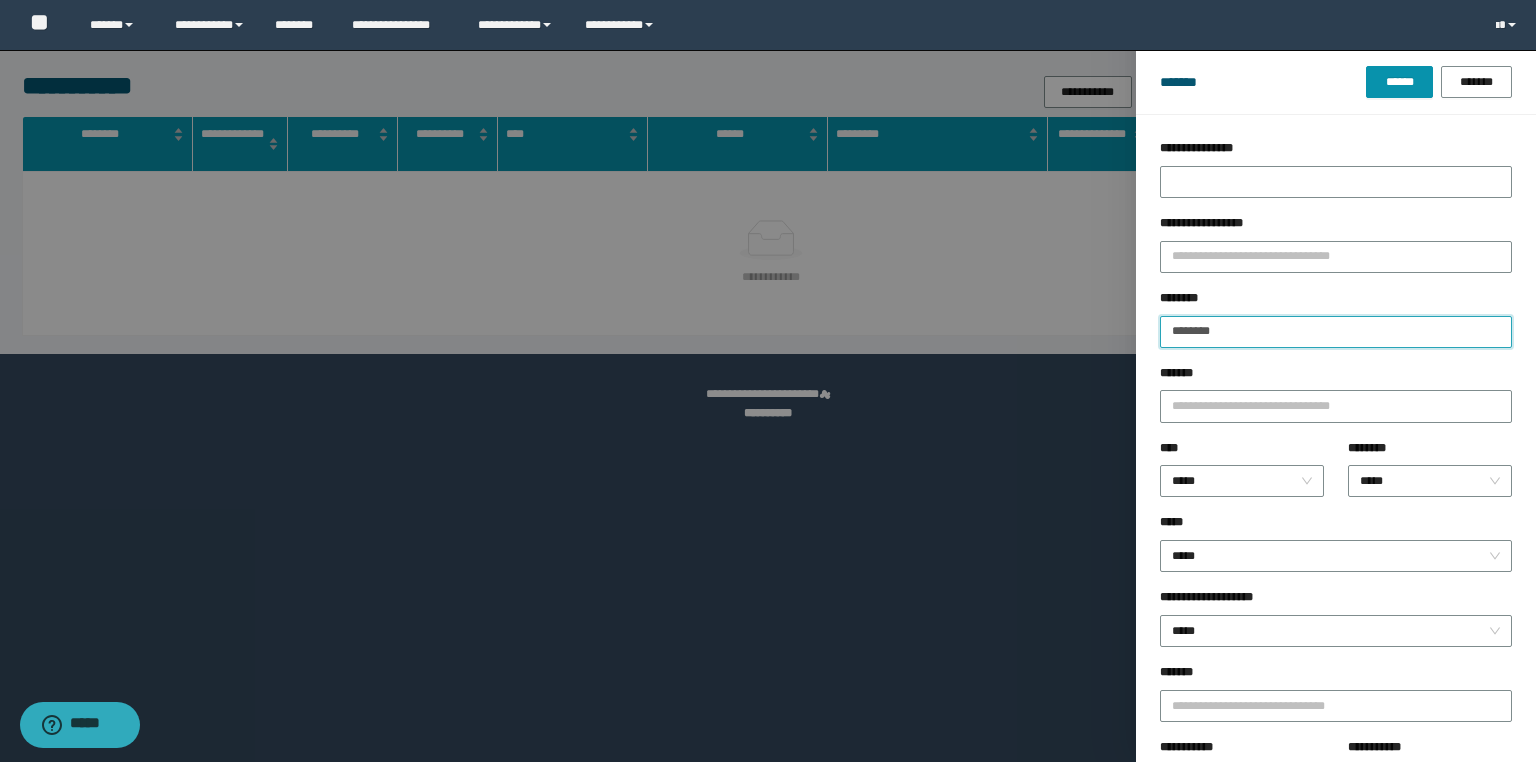 type on "********" 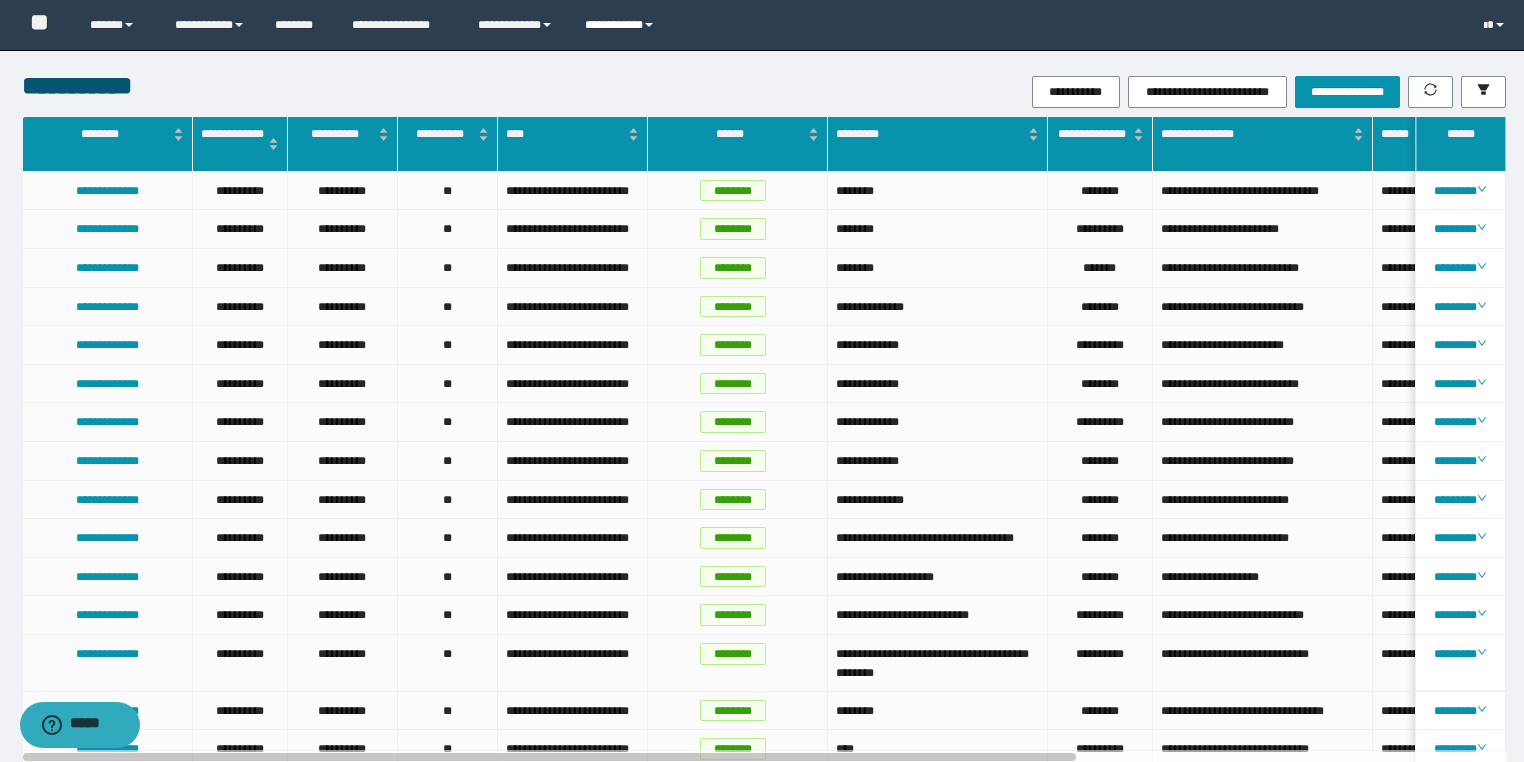 click on "**********" at bounding box center (622, 25) 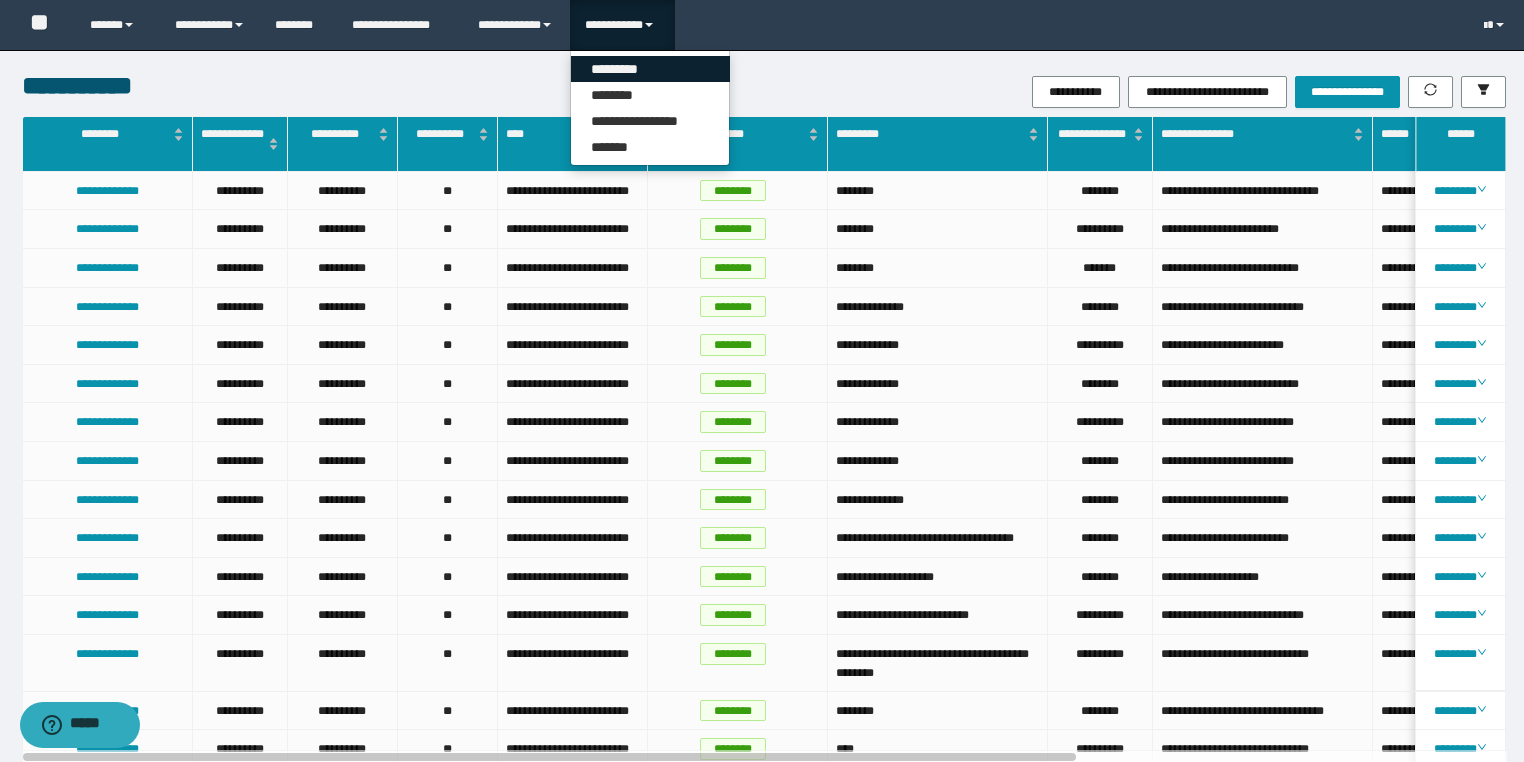 click on "*********" at bounding box center (650, 69) 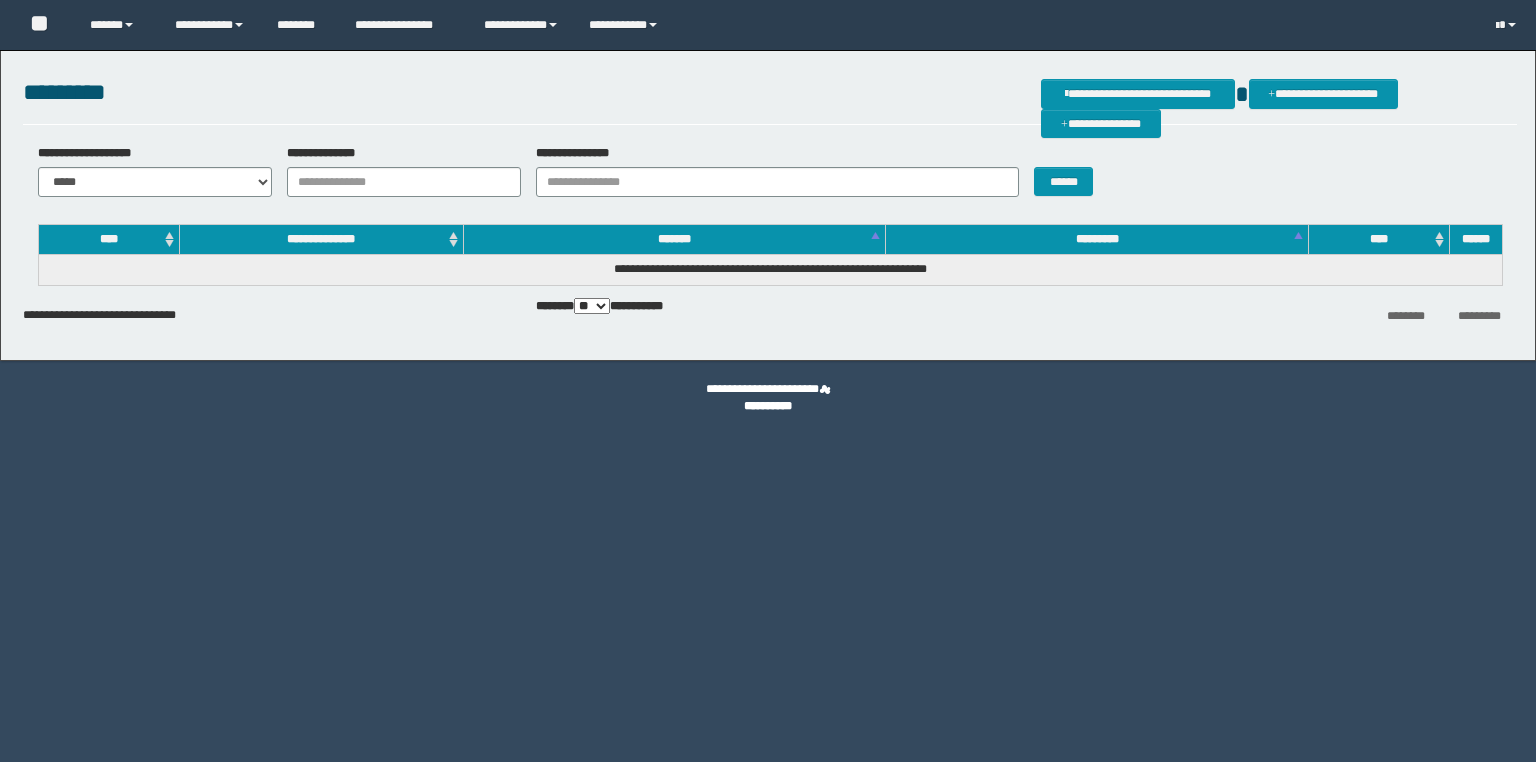 scroll, scrollTop: 0, scrollLeft: 0, axis: both 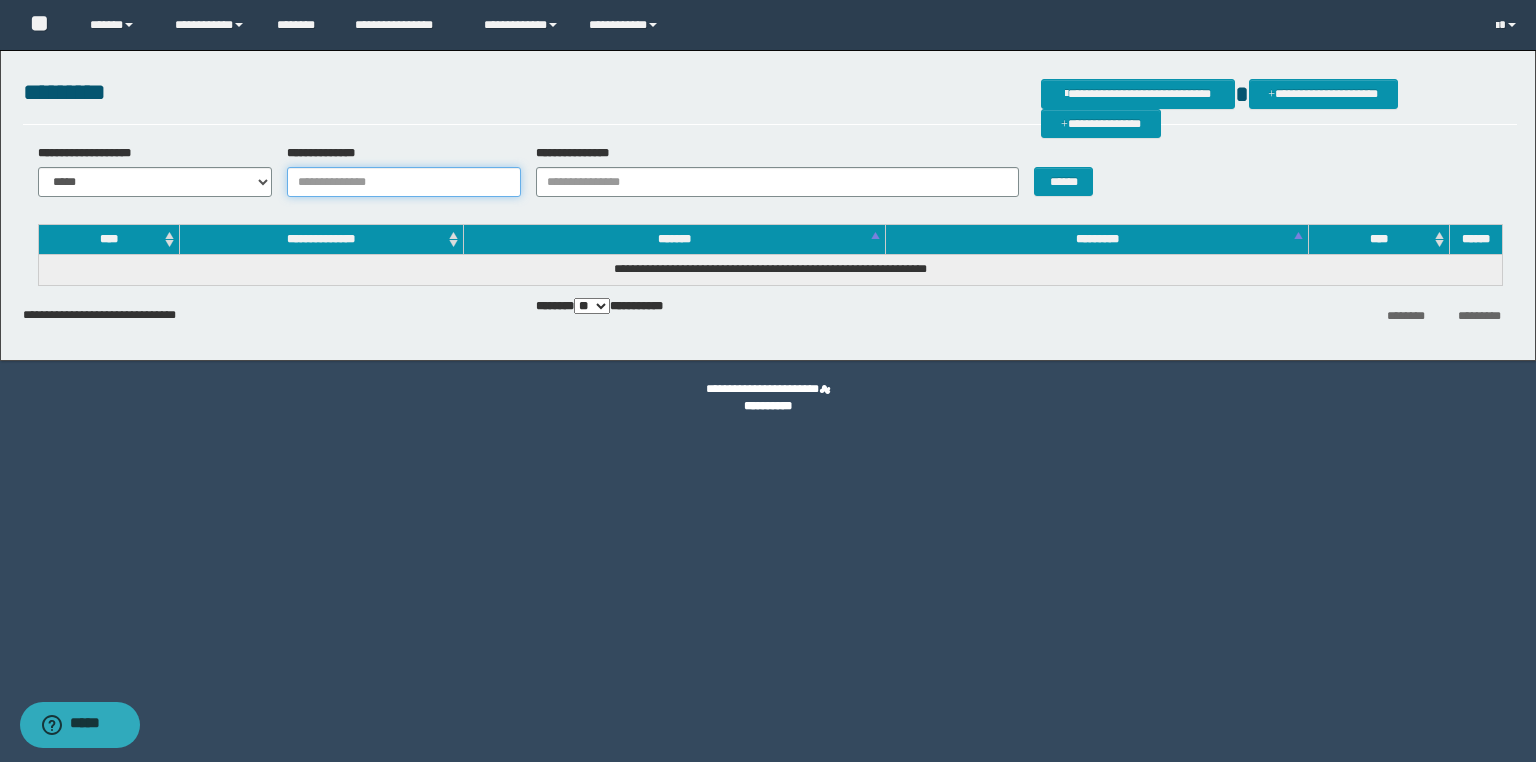 click on "**********" at bounding box center [404, 182] 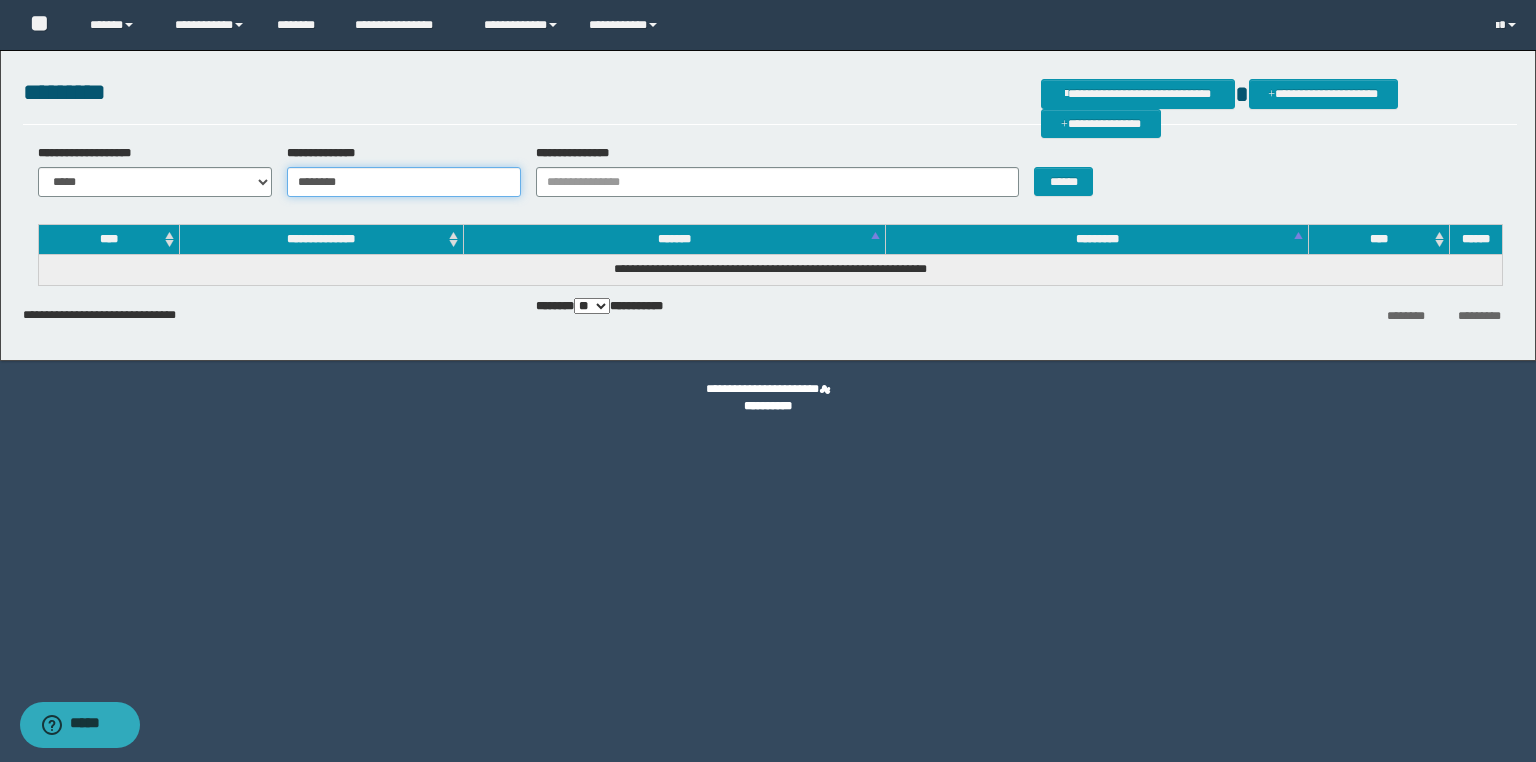 type on "********" 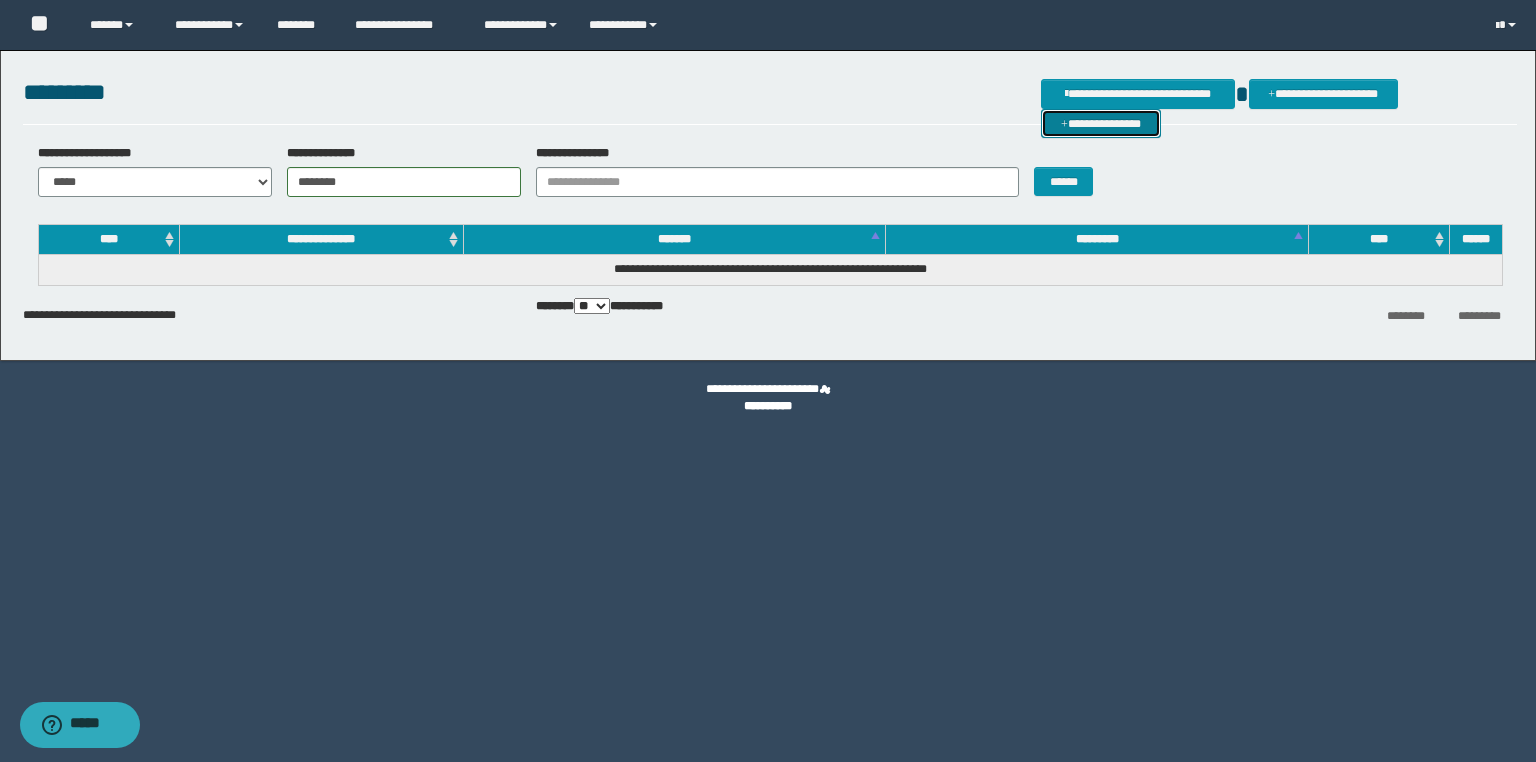 click on "**********" at bounding box center (1101, 124) 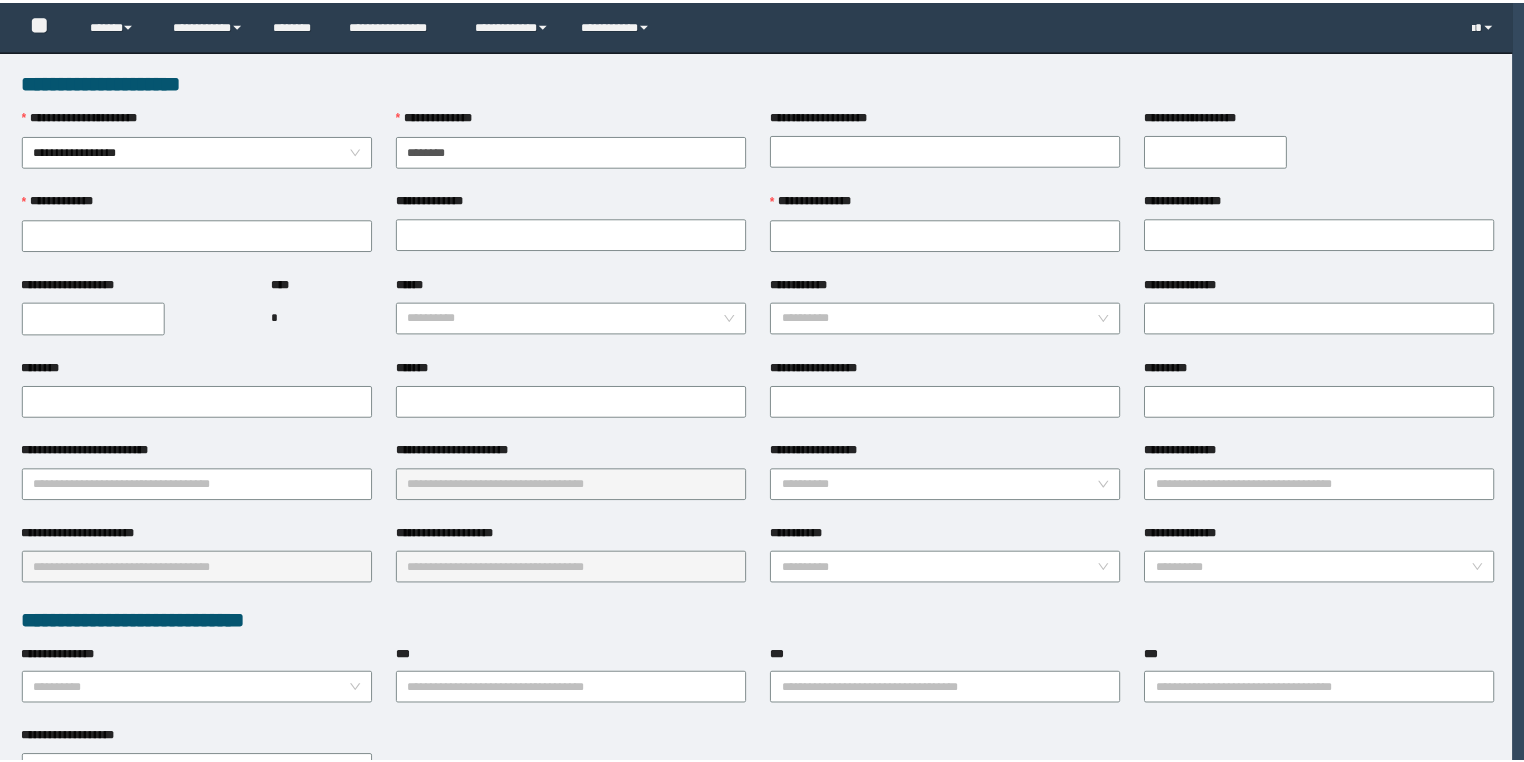scroll, scrollTop: 0, scrollLeft: 0, axis: both 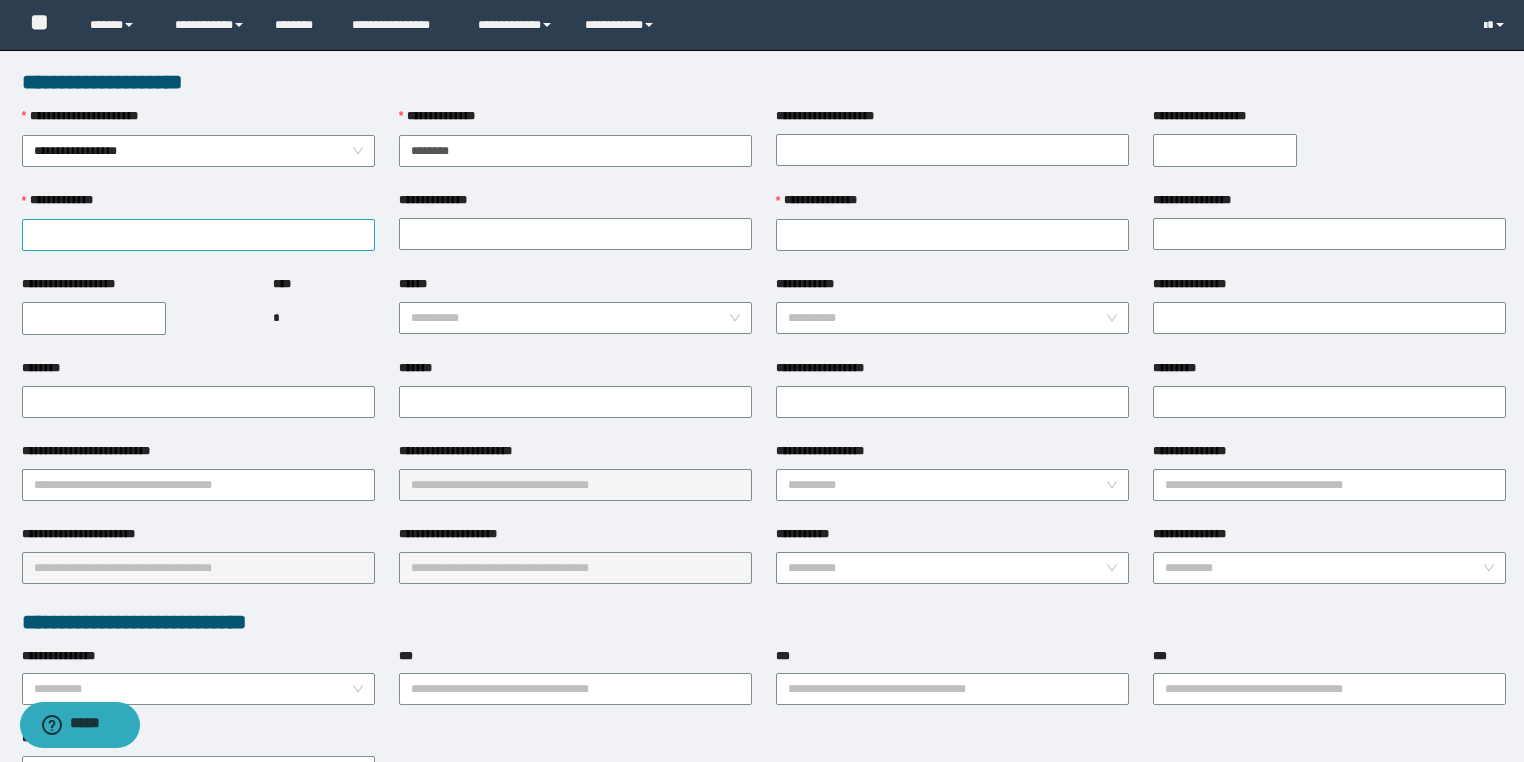 type on "********" 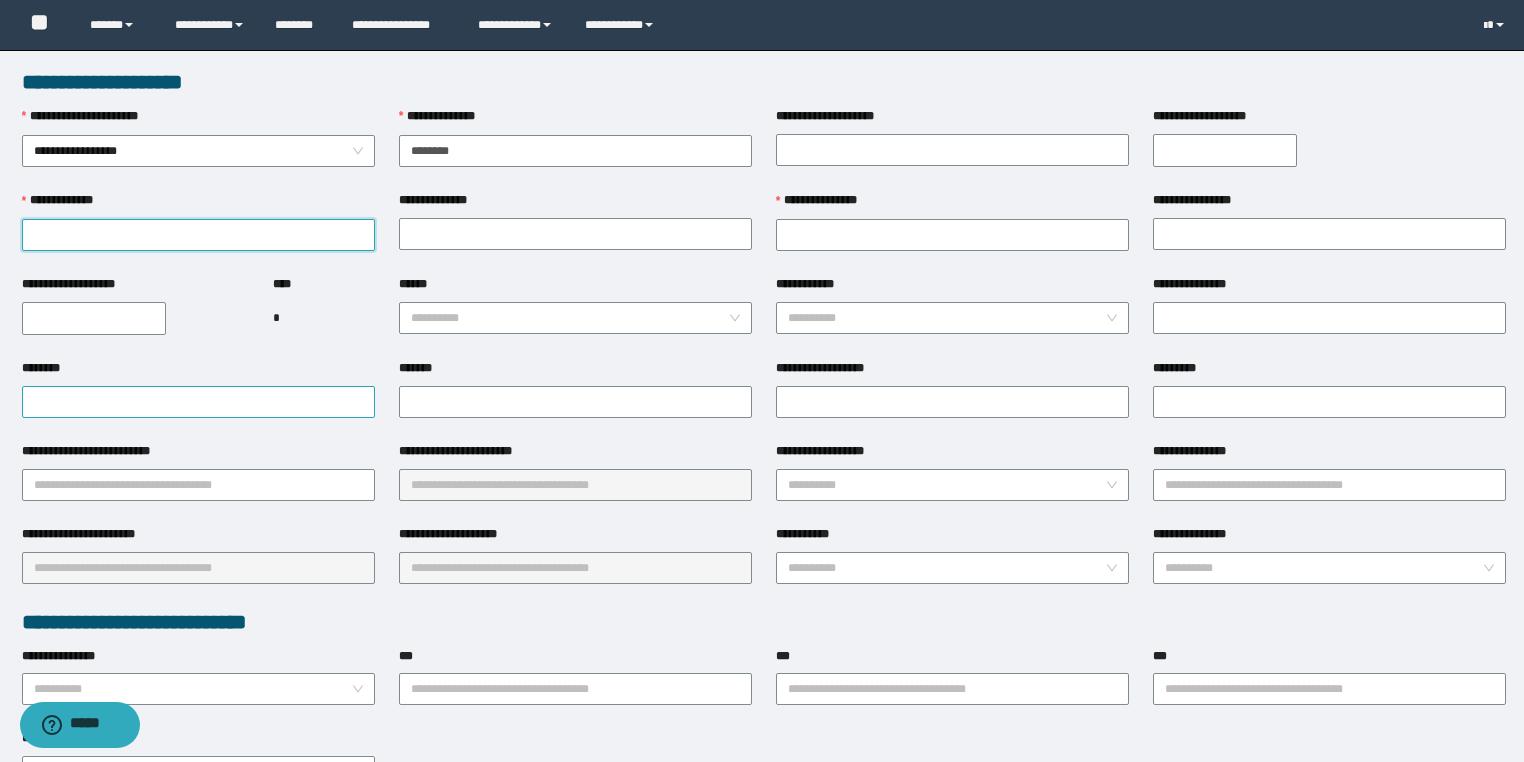 drag, startPoint x: 240, startPoint y: 225, endPoint x: 315, endPoint y: 399, distance: 189.47559 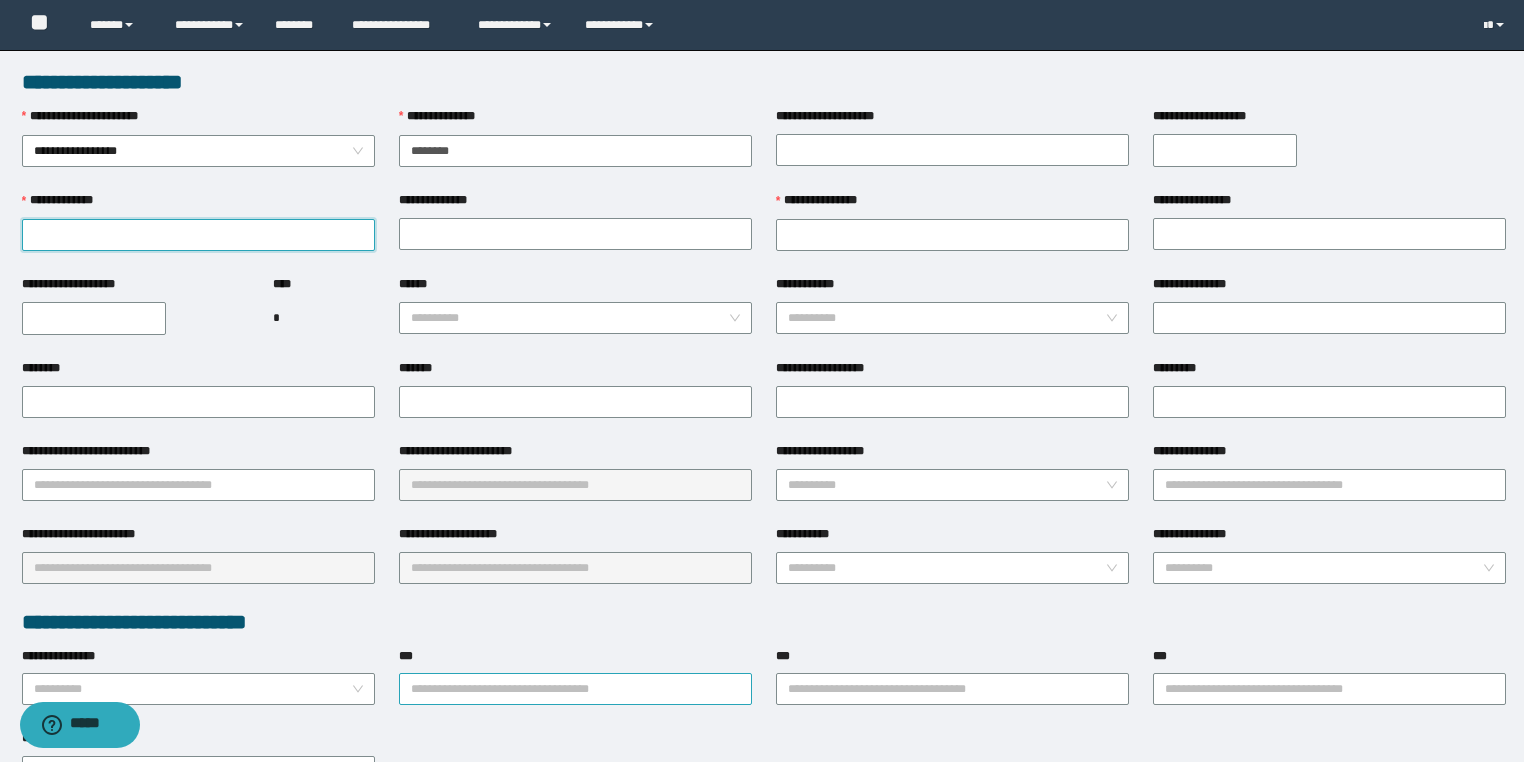 paste on "**********" 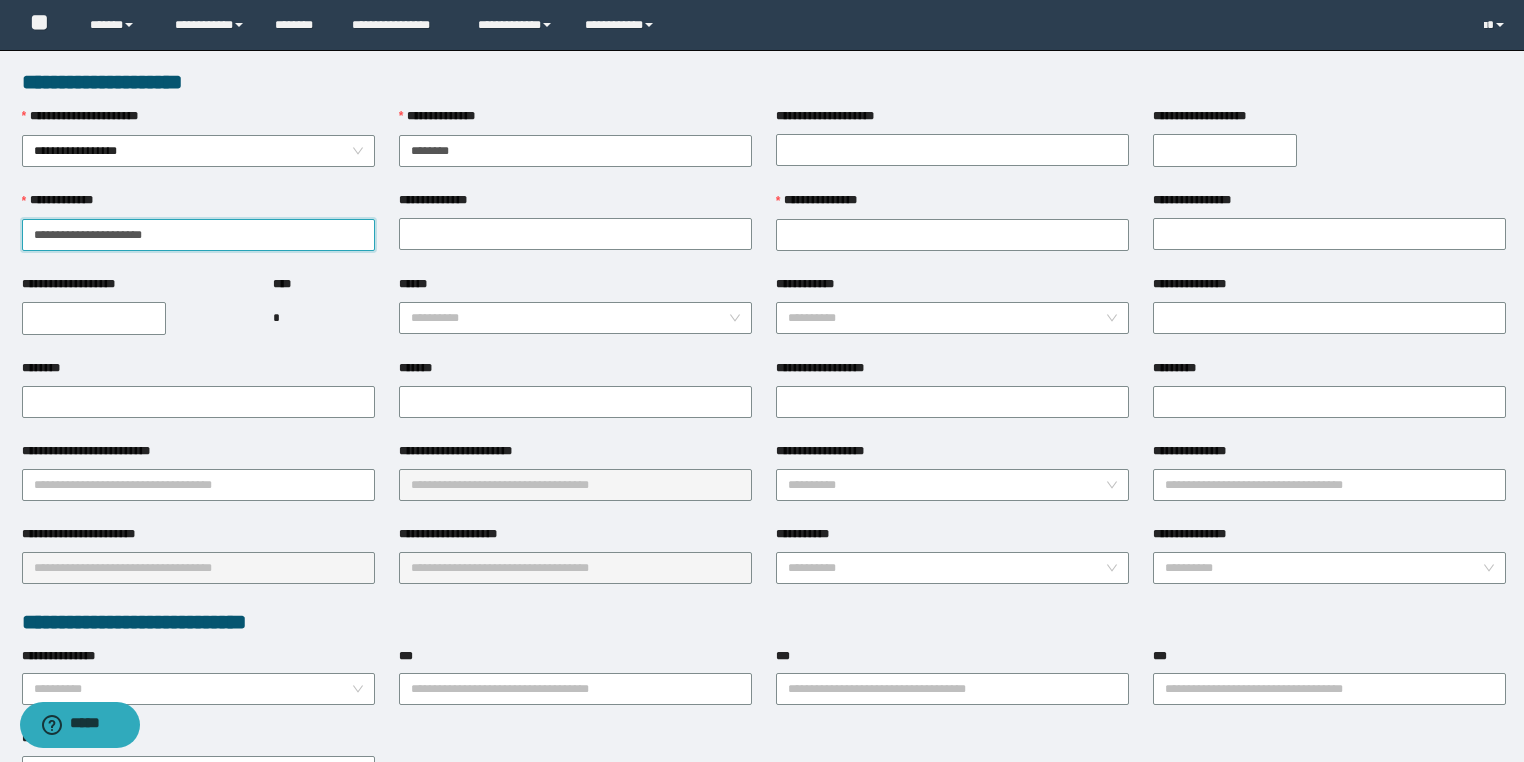 drag, startPoint x: 112, startPoint y: 231, endPoint x: 0, endPoint y: 240, distance: 112.36102 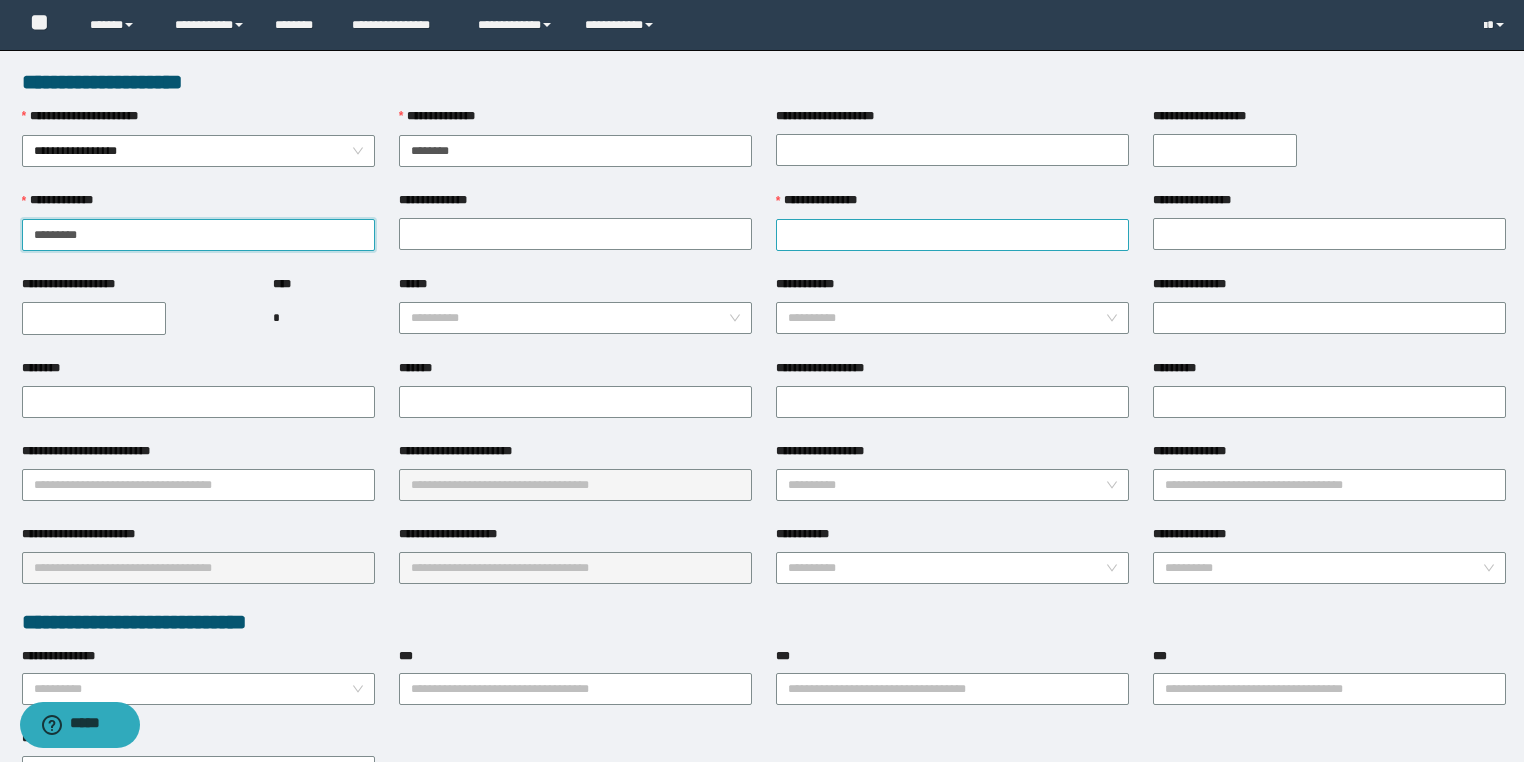 type on "********" 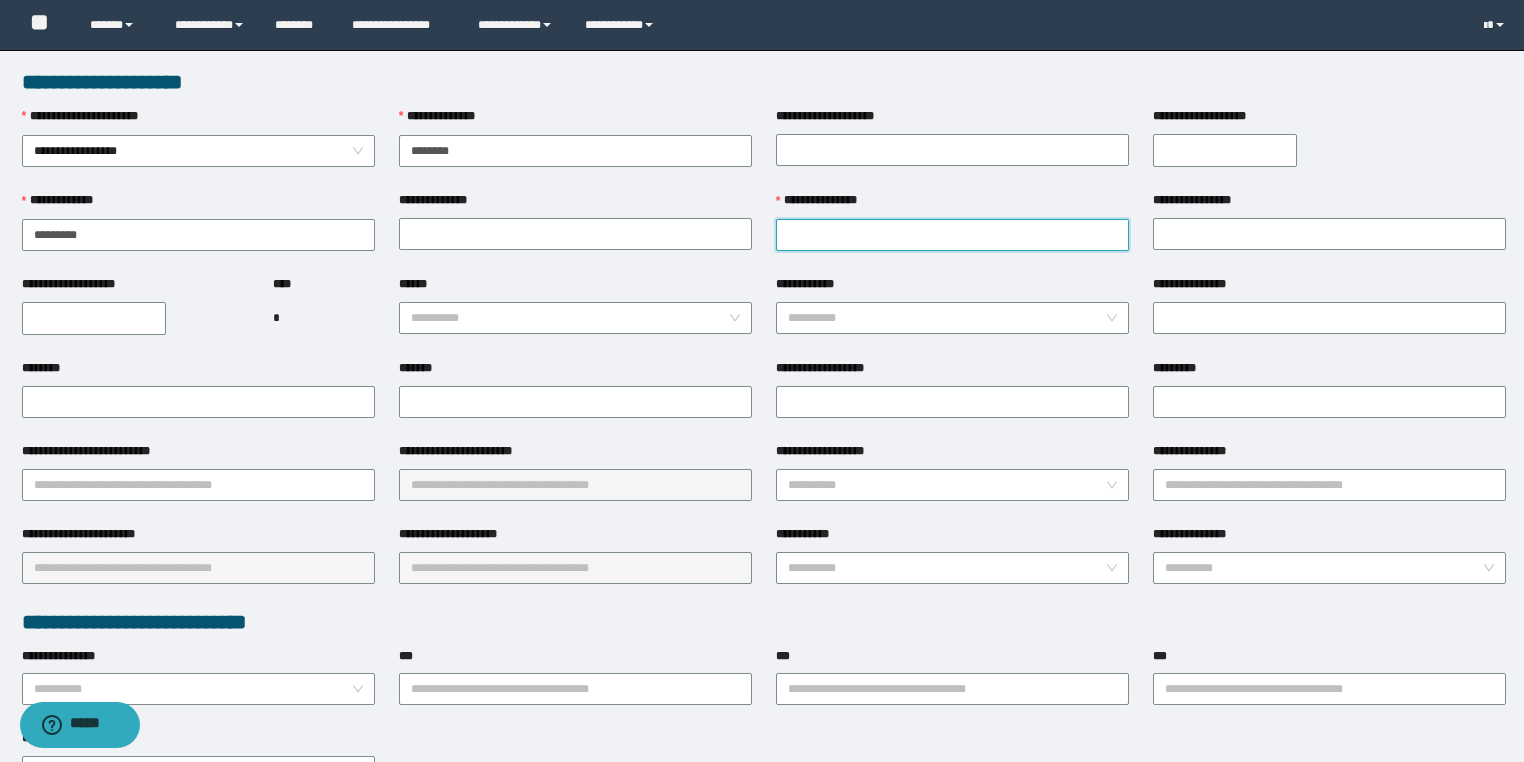 click on "**********" at bounding box center [952, 235] 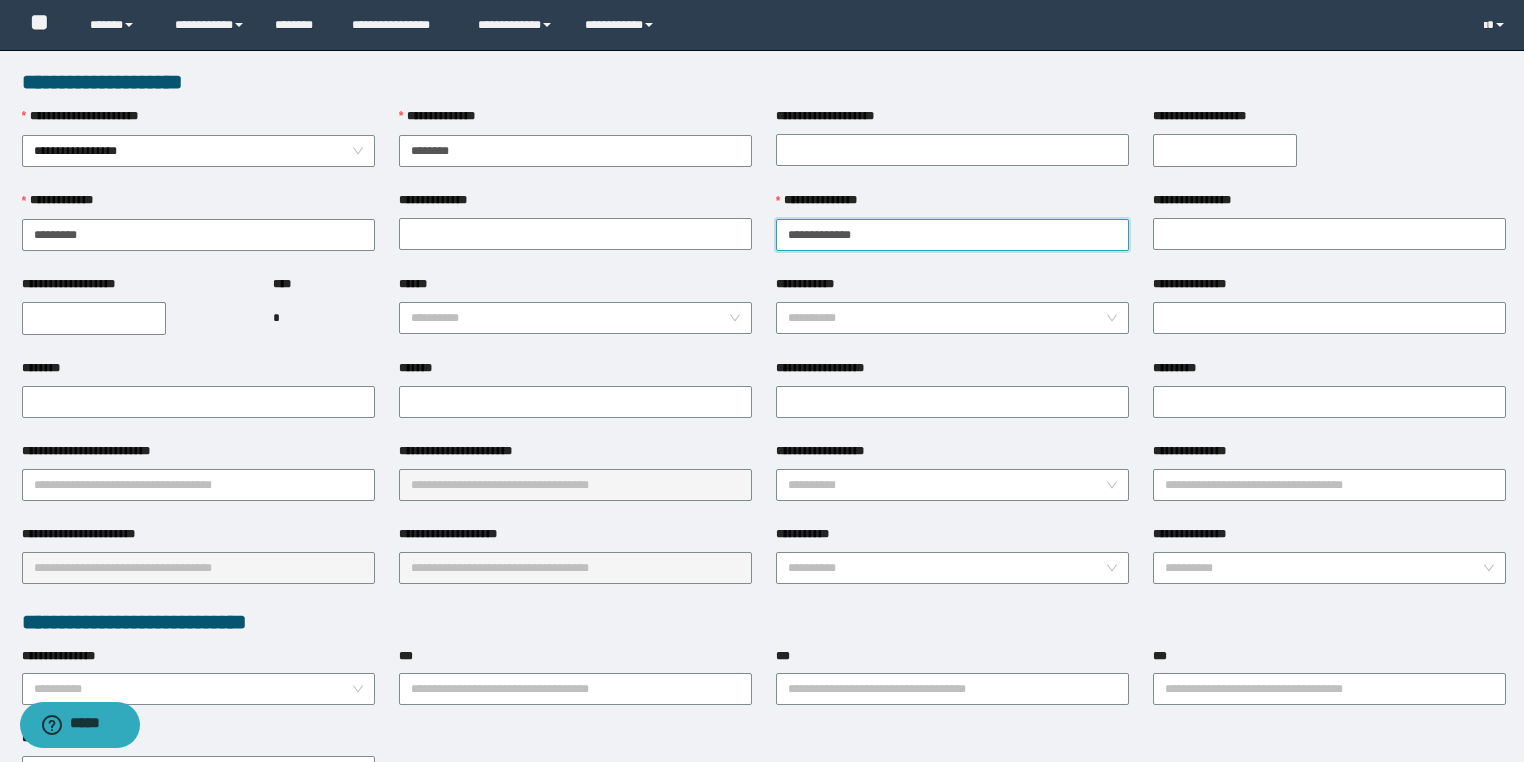 drag, startPoint x: 878, startPoint y: 233, endPoint x: 833, endPoint y: 232, distance: 45.01111 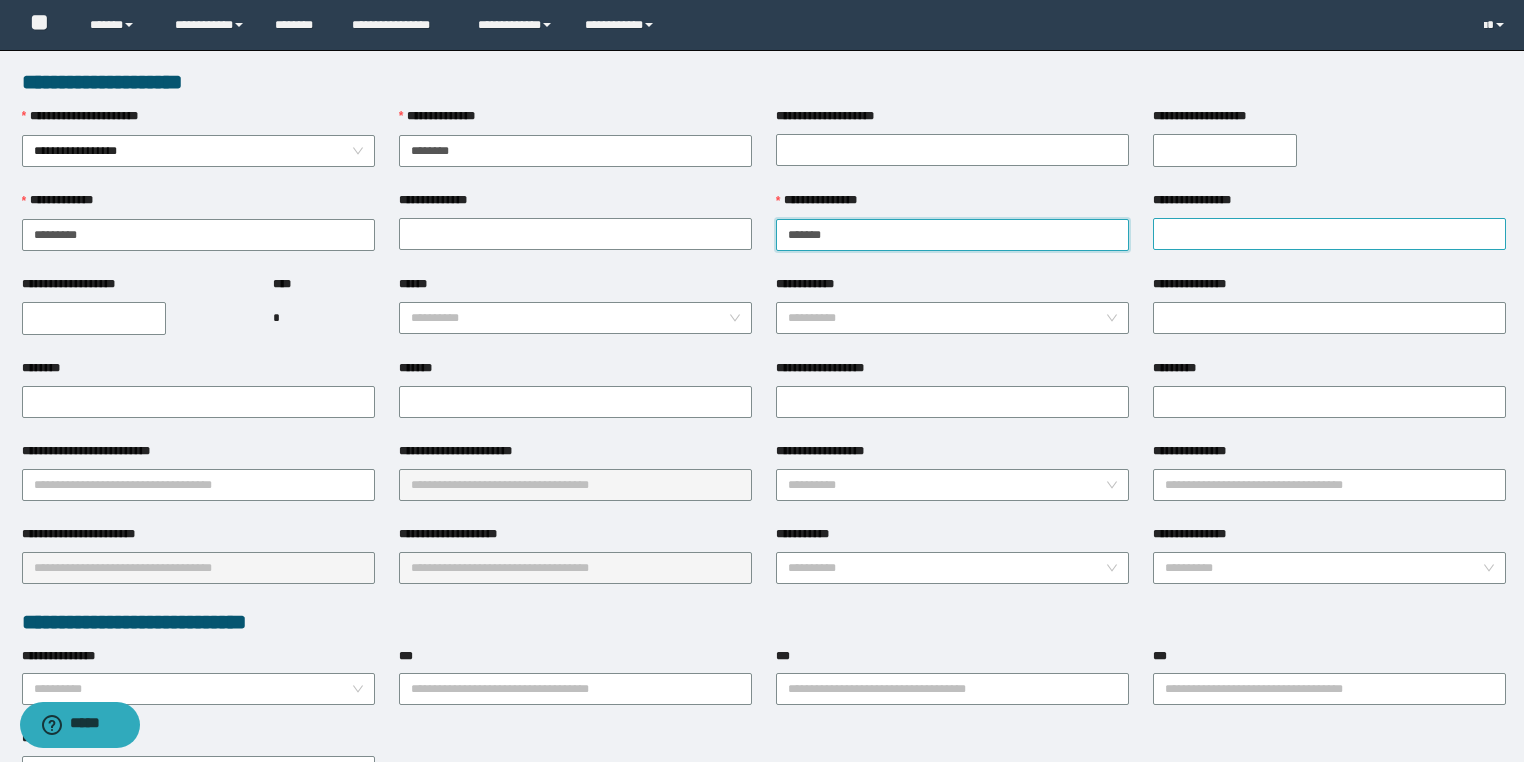 type on "******" 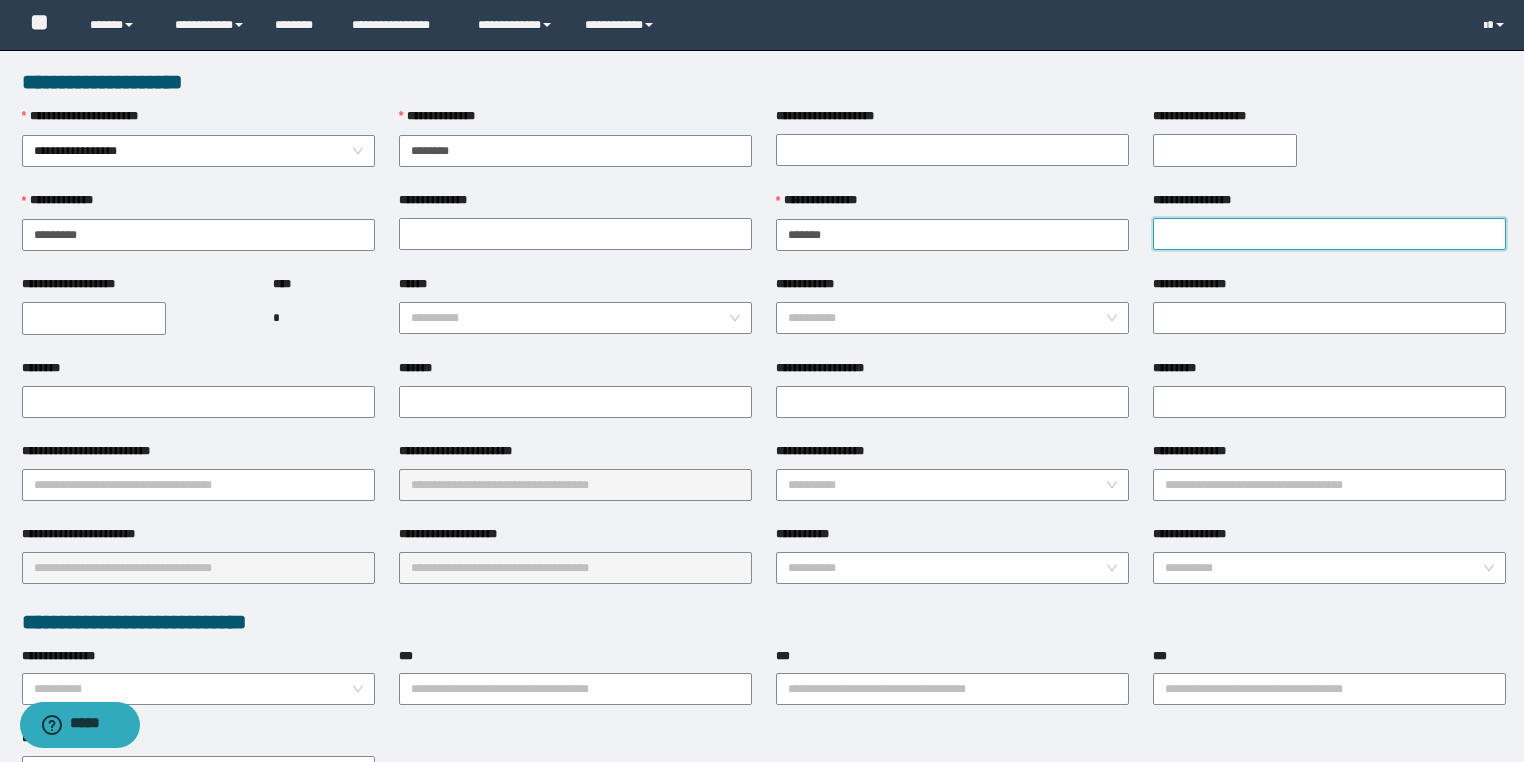 click on "**********" at bounding box center (1329, 234) 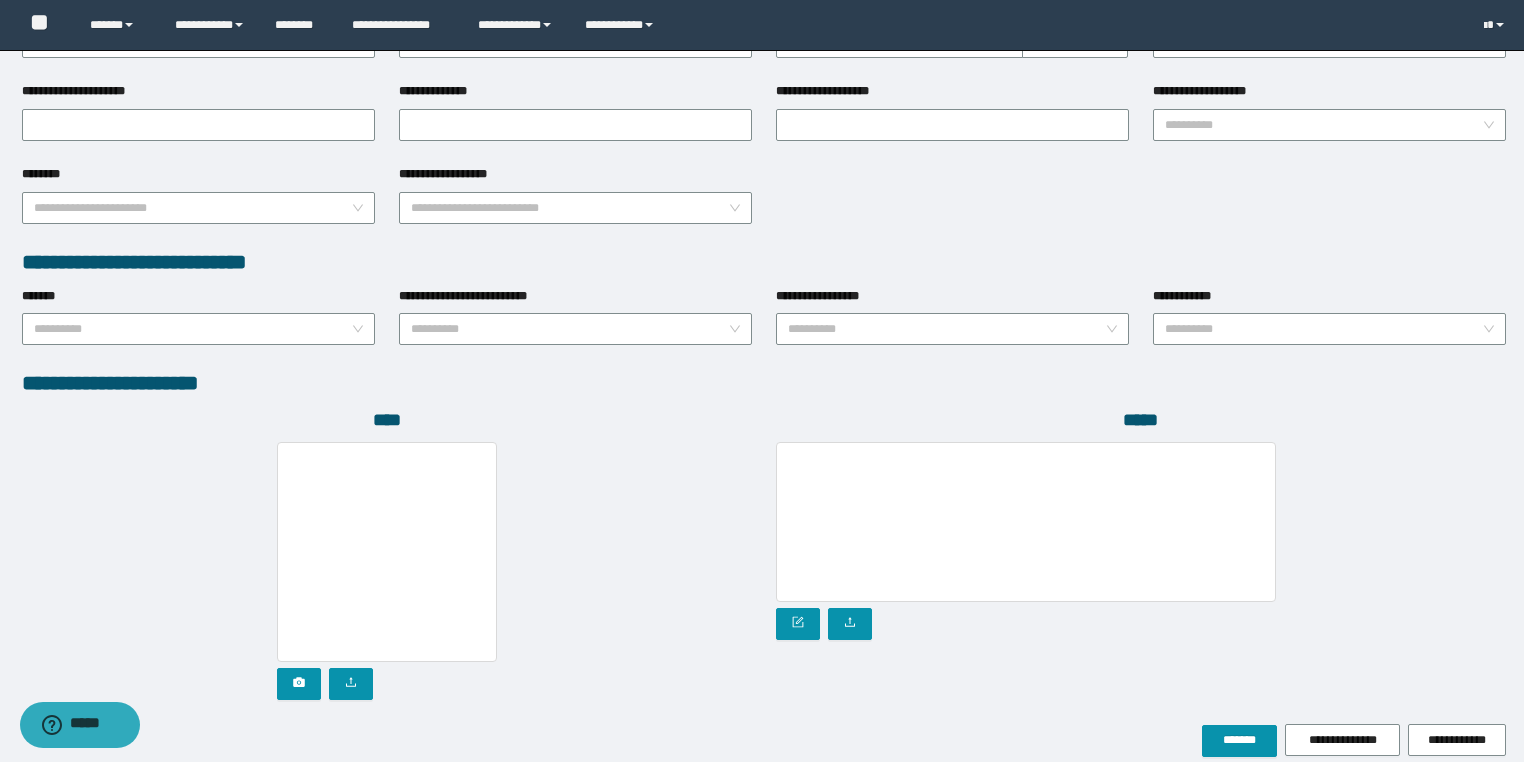 scroll, scrollTop: 880, scrollLeft: 0, axis: vertical 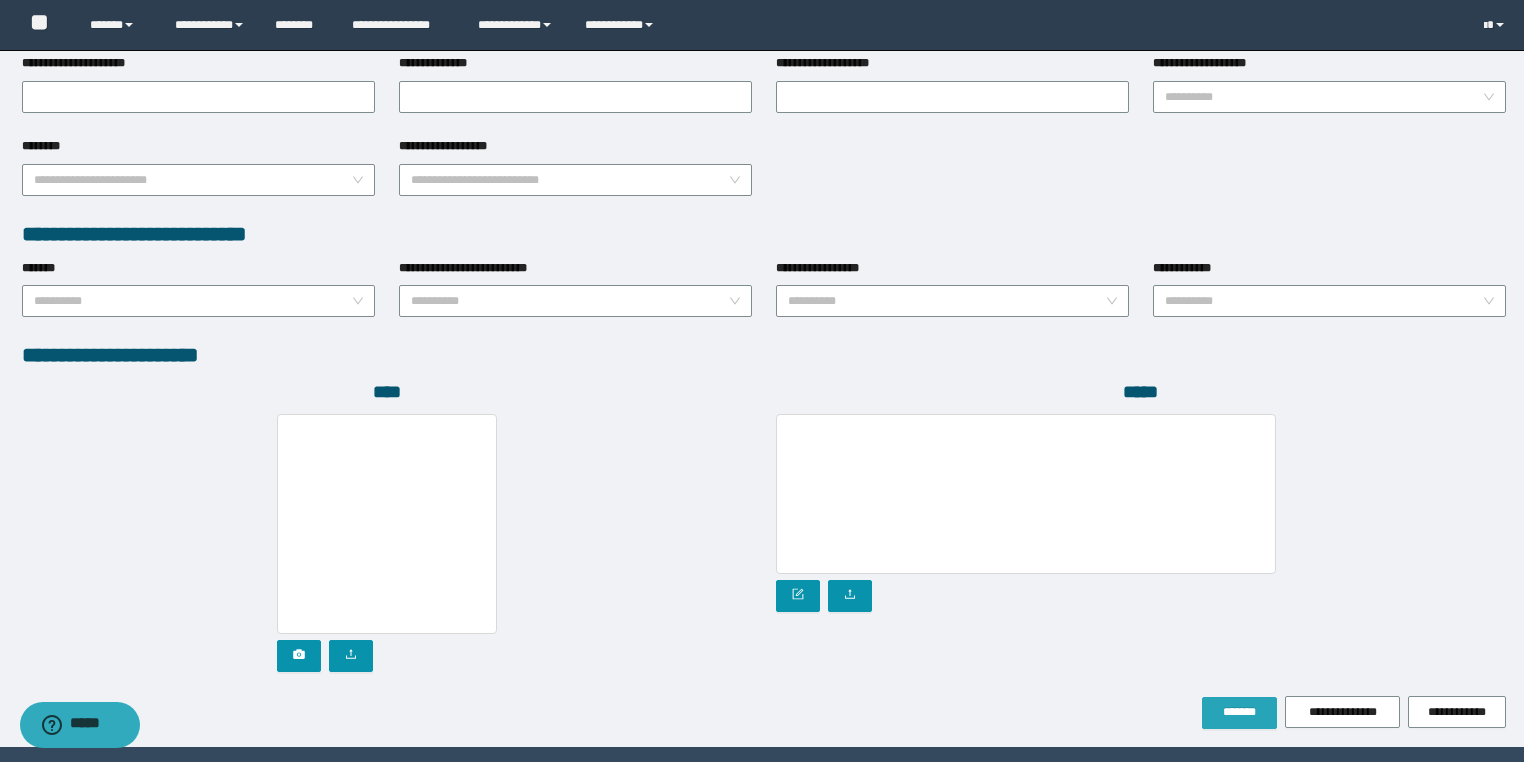 type on "******" 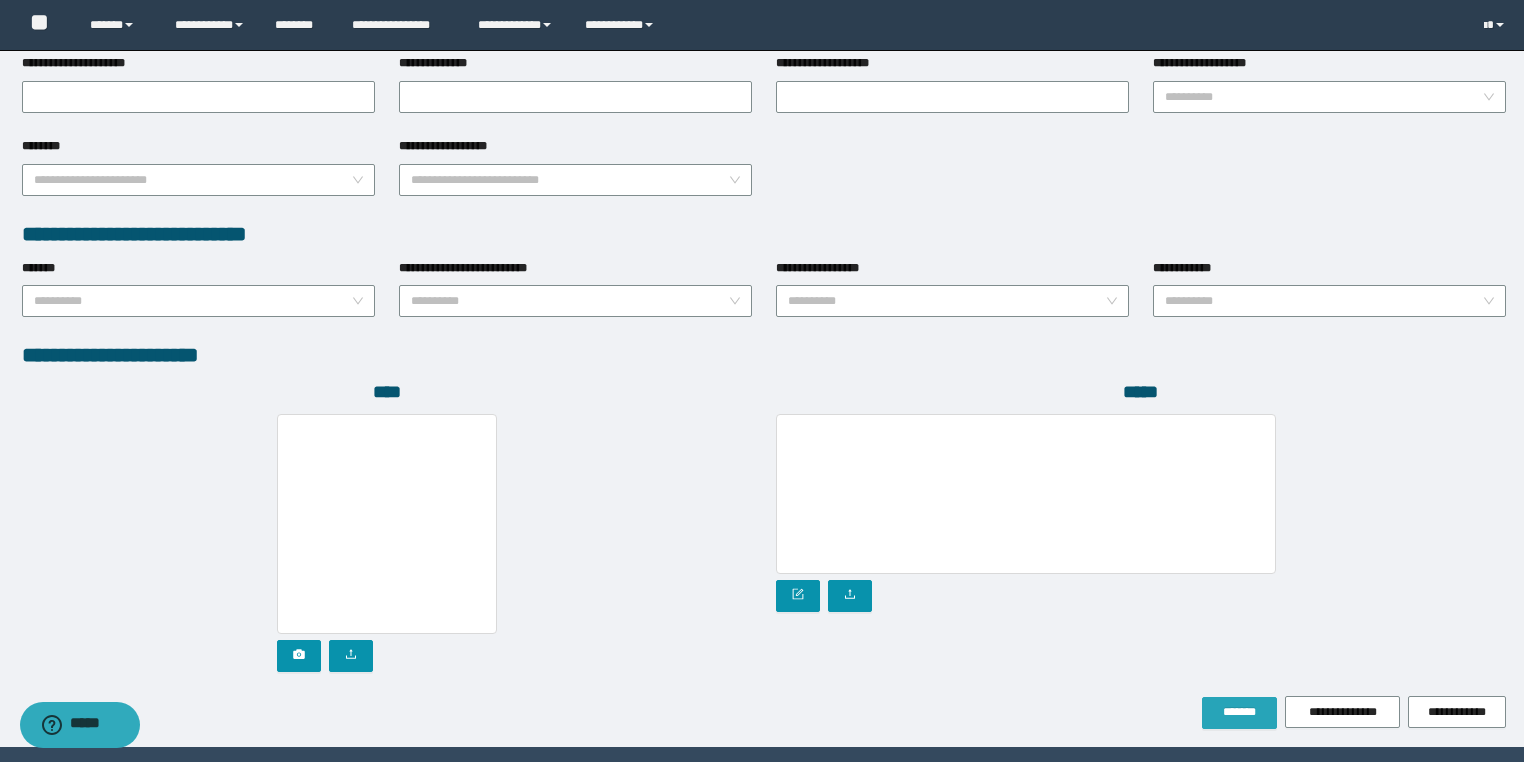 click on "*******" at bounding box center (1239, 712) 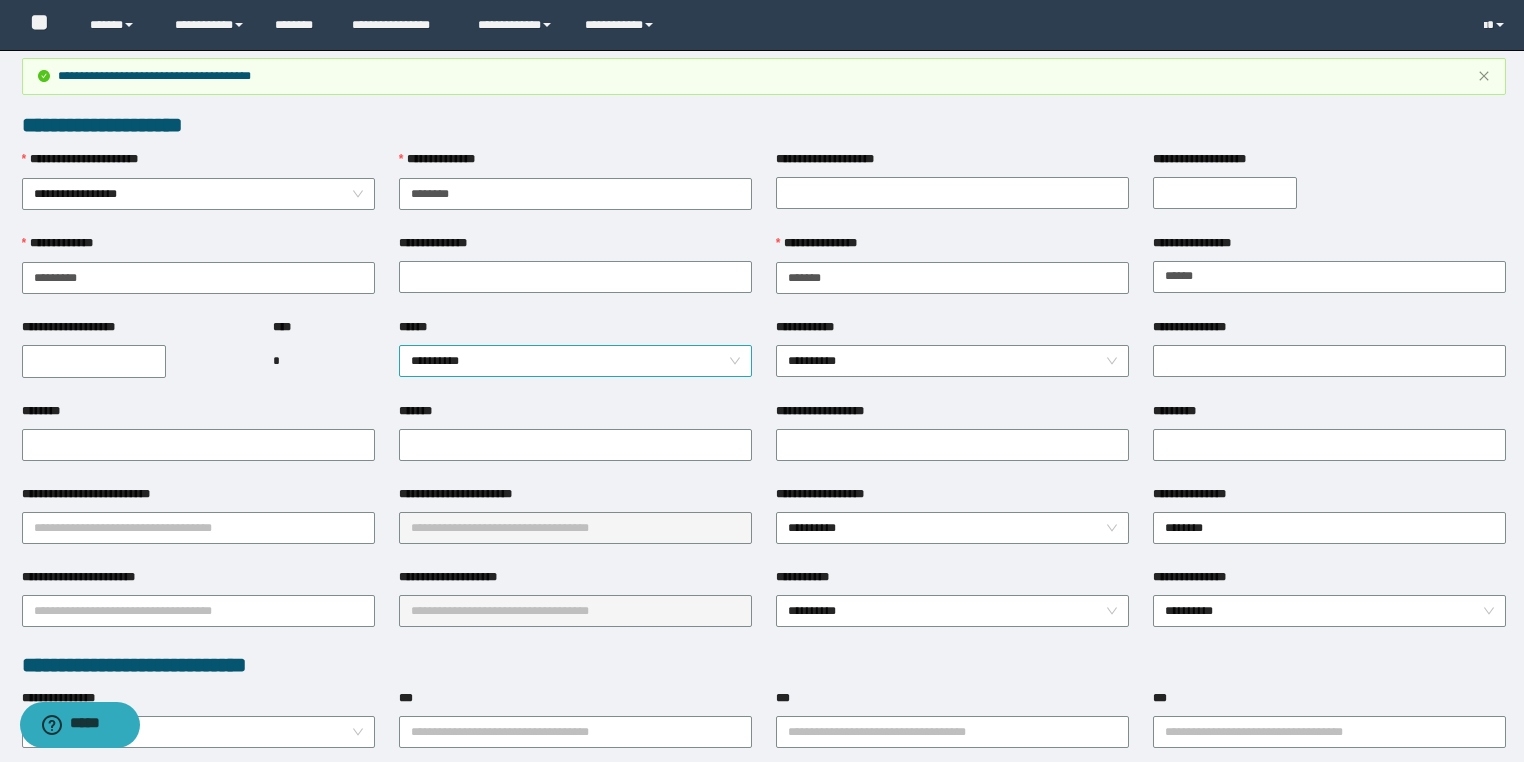 scroll, scrollTop: 0, scrollLeft: 0, axis: both 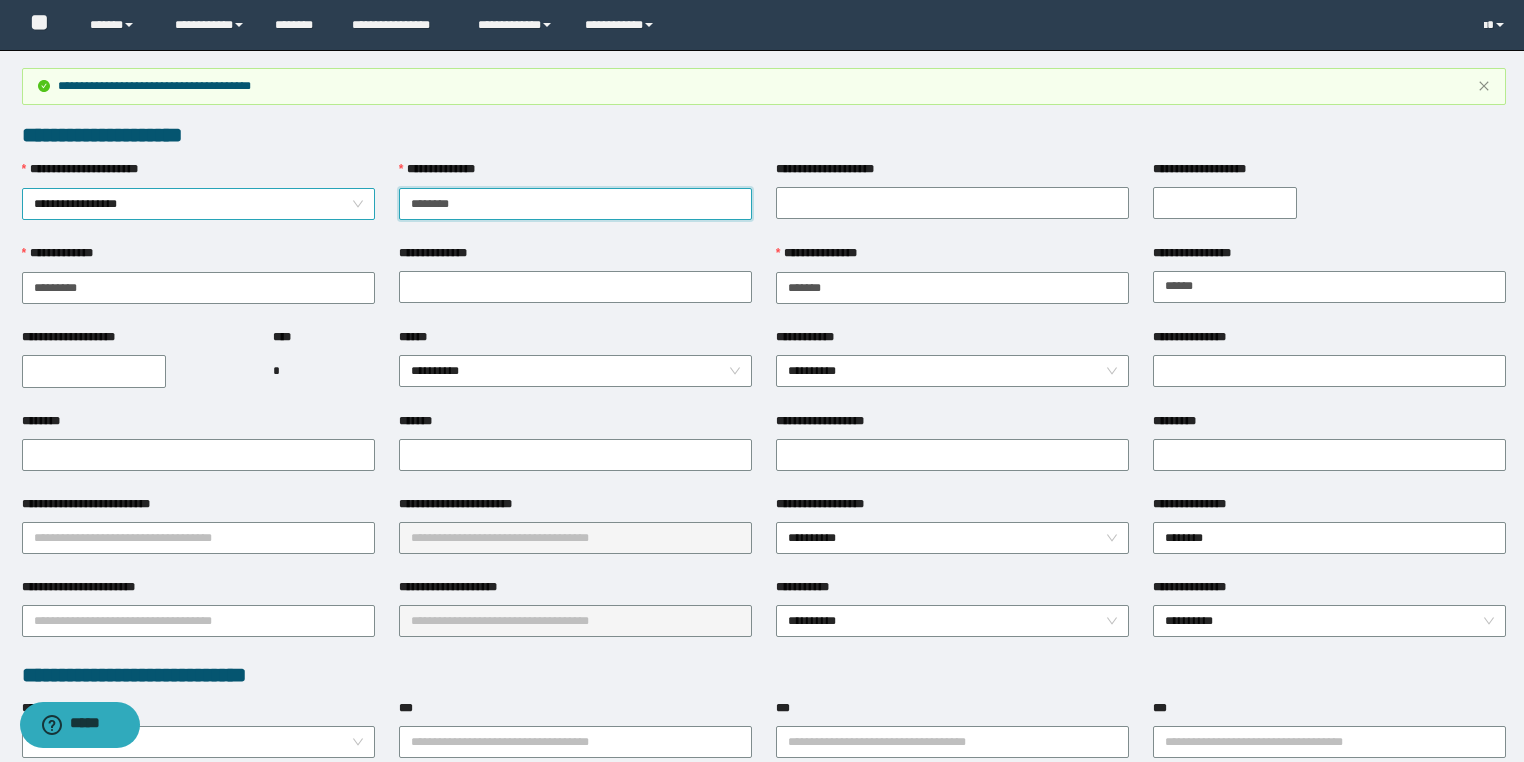 drag, startPoint x: 504, startPoint y: 201, endPoint x: 288, endPoint y: 197, distance: 216.03703 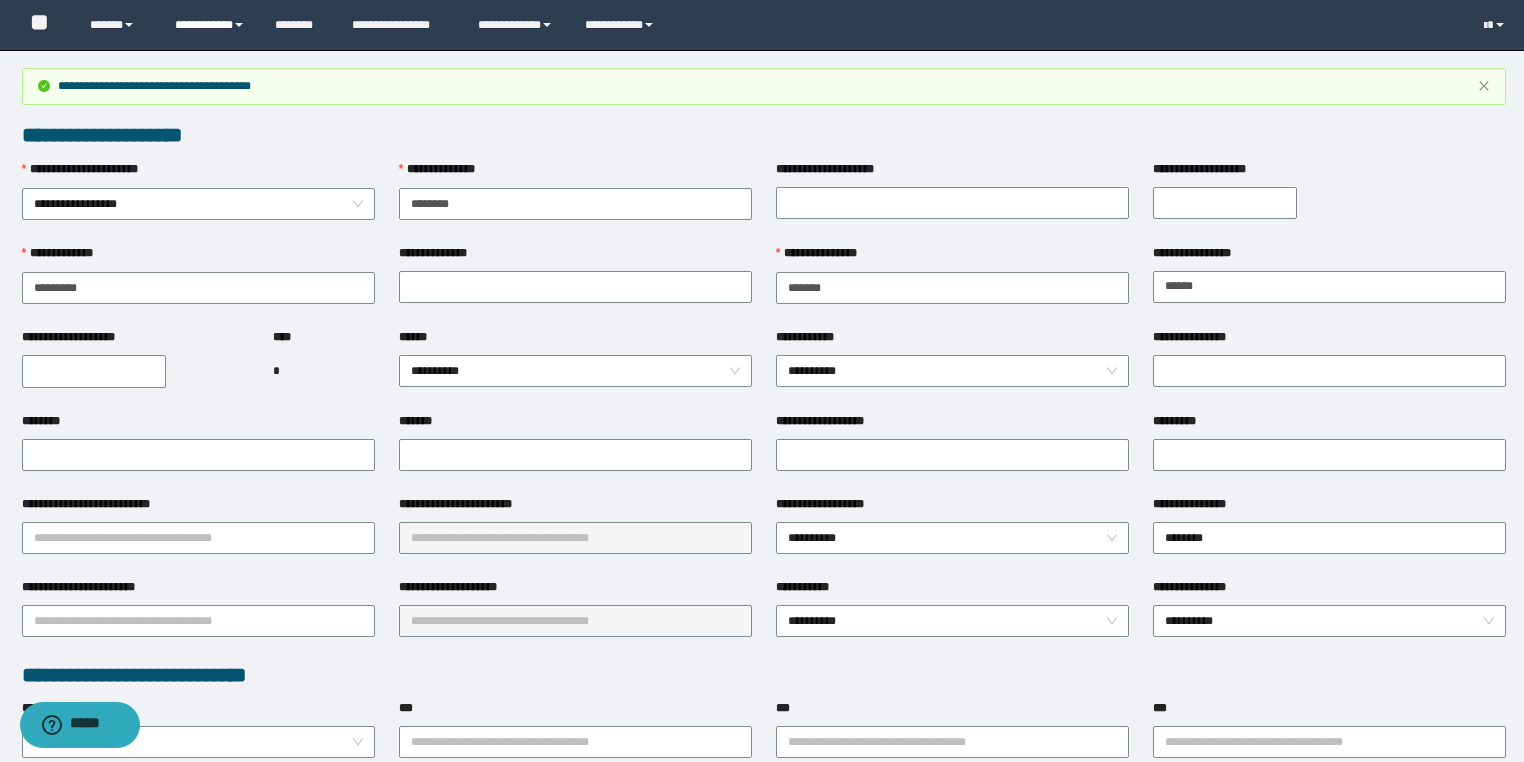 click on "**********" at bounding box center (210, 25) 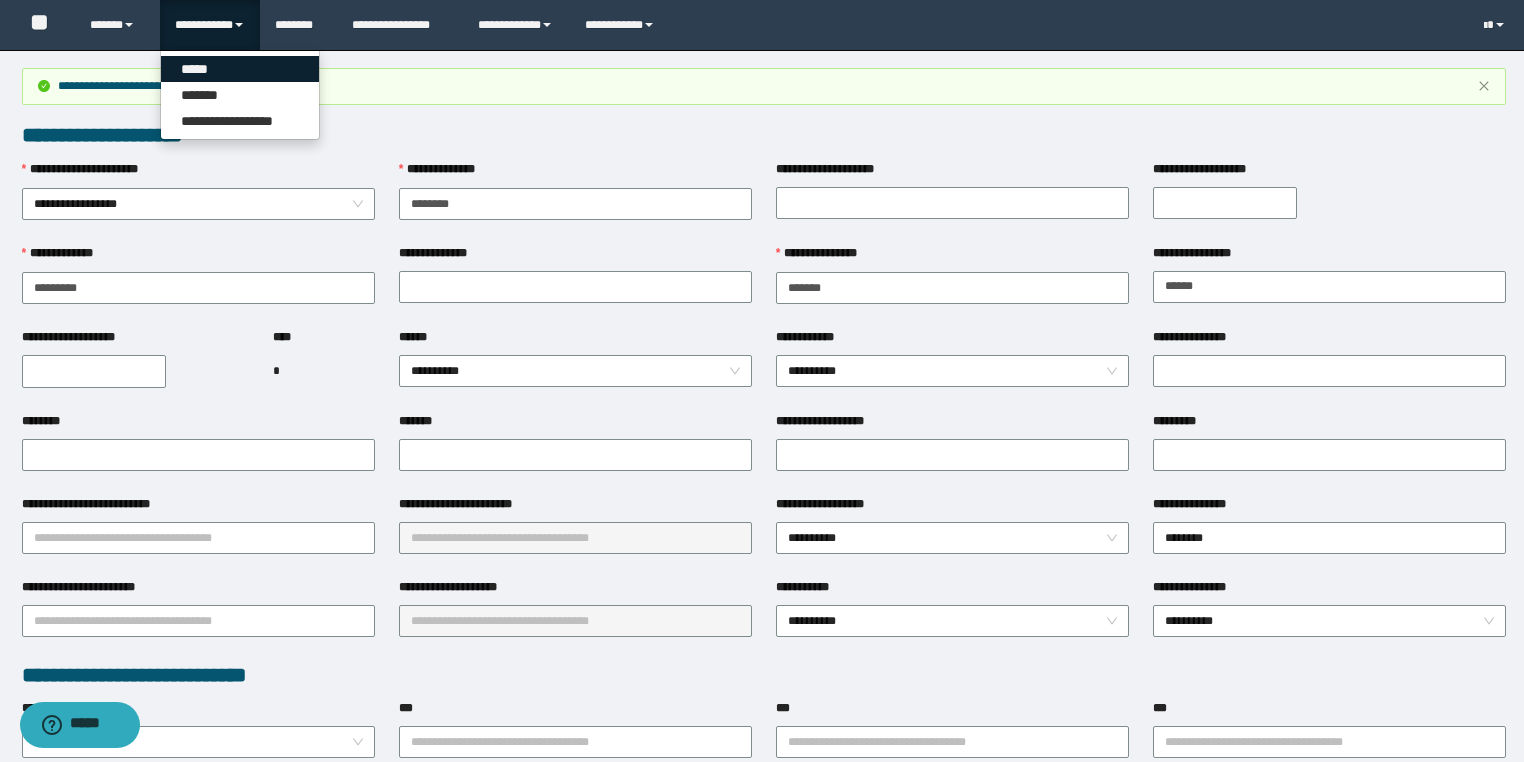 click on "*****" at bounding box center [240, 69] 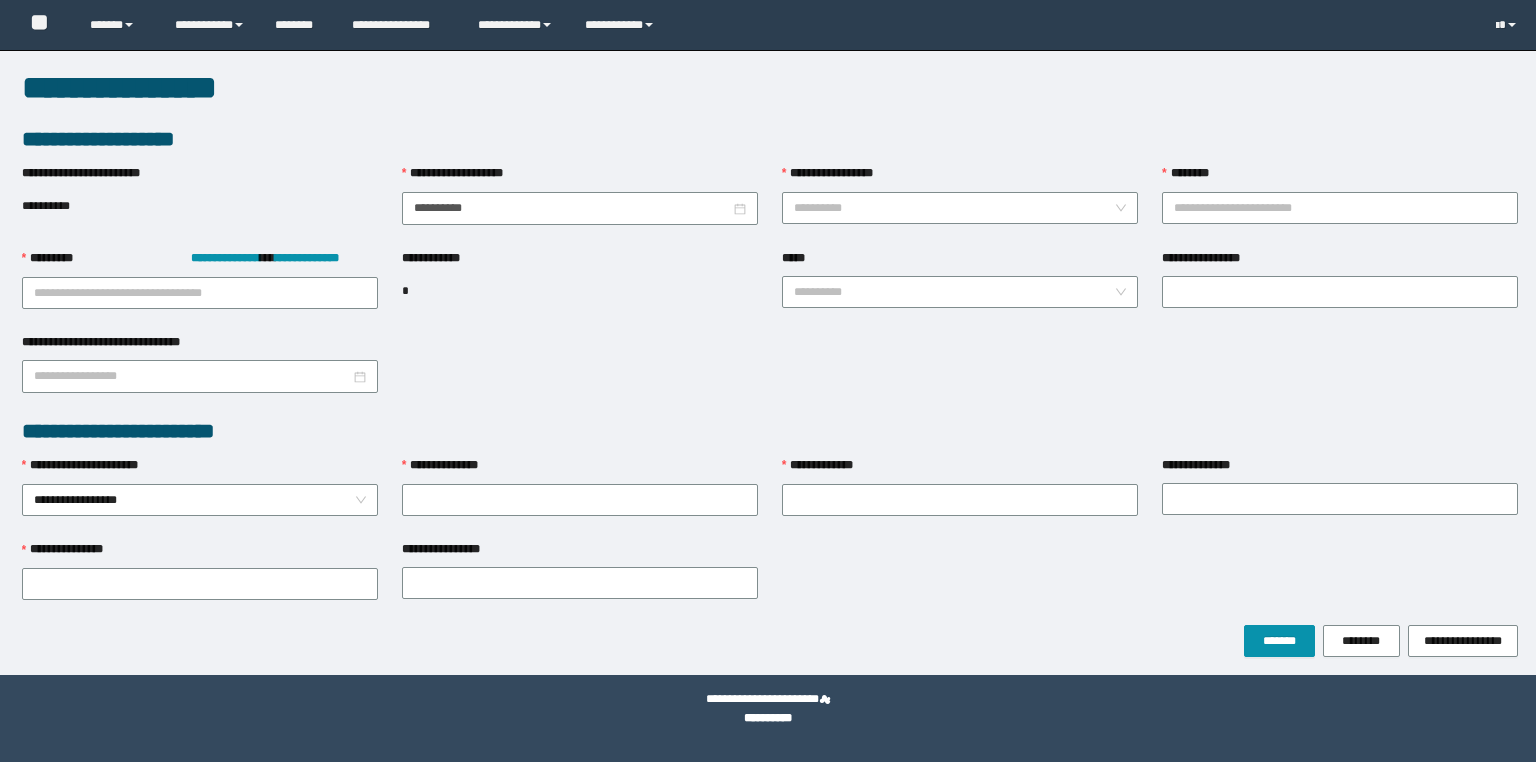 scroll, scrollTop: 0, scrollLeft: 0, axis: both 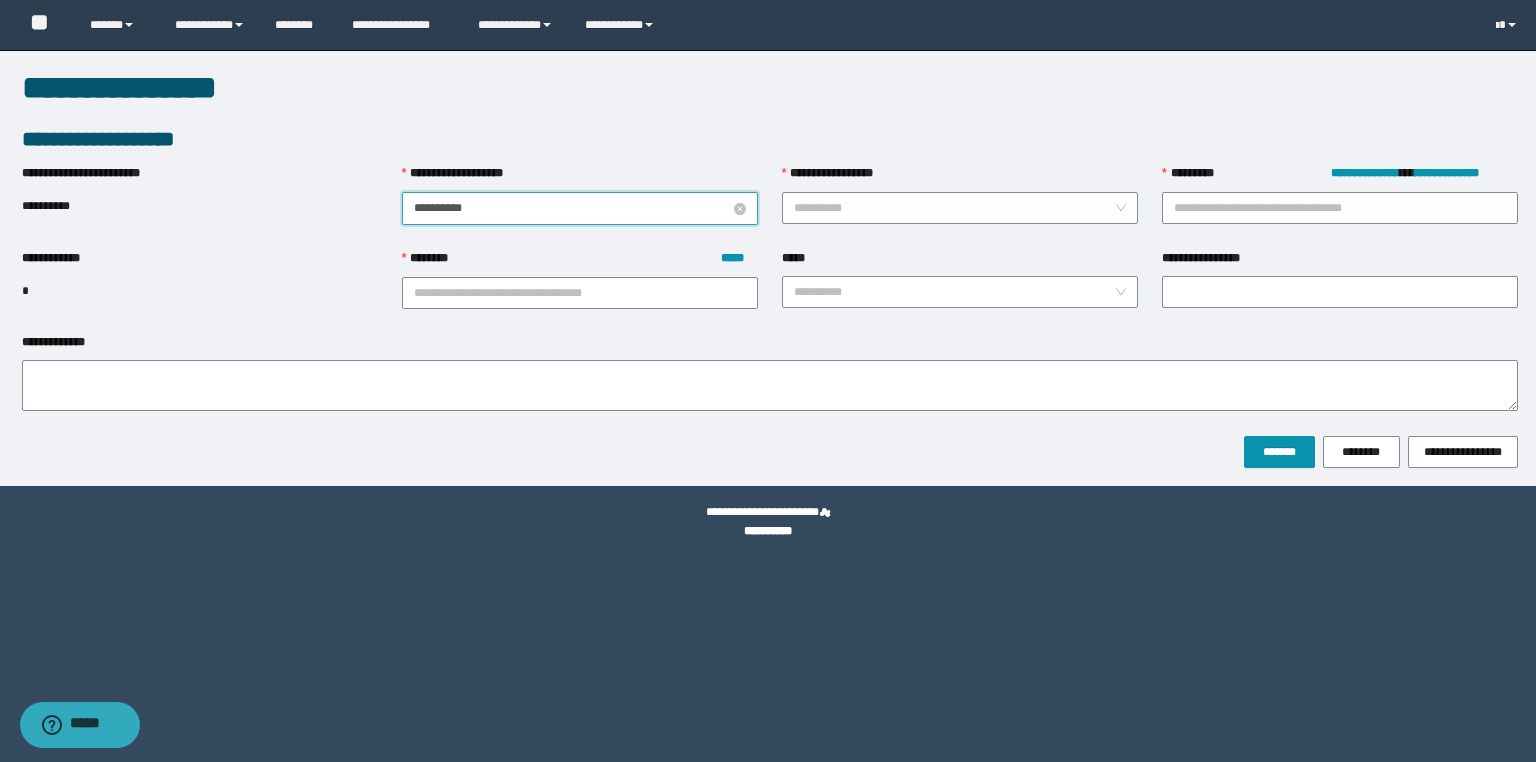 click on "**********" at bounding box center (572, 208) 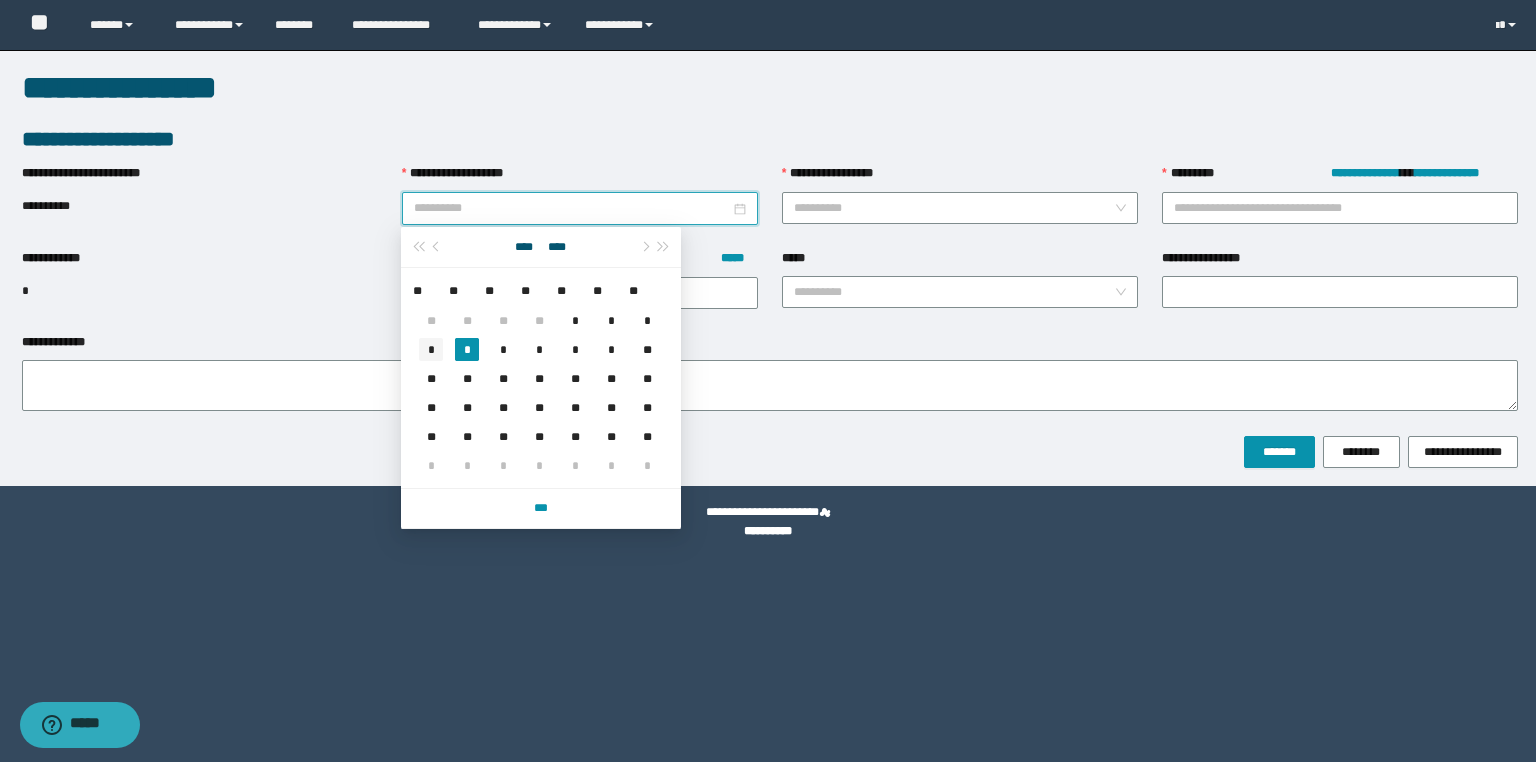 type on "**********" 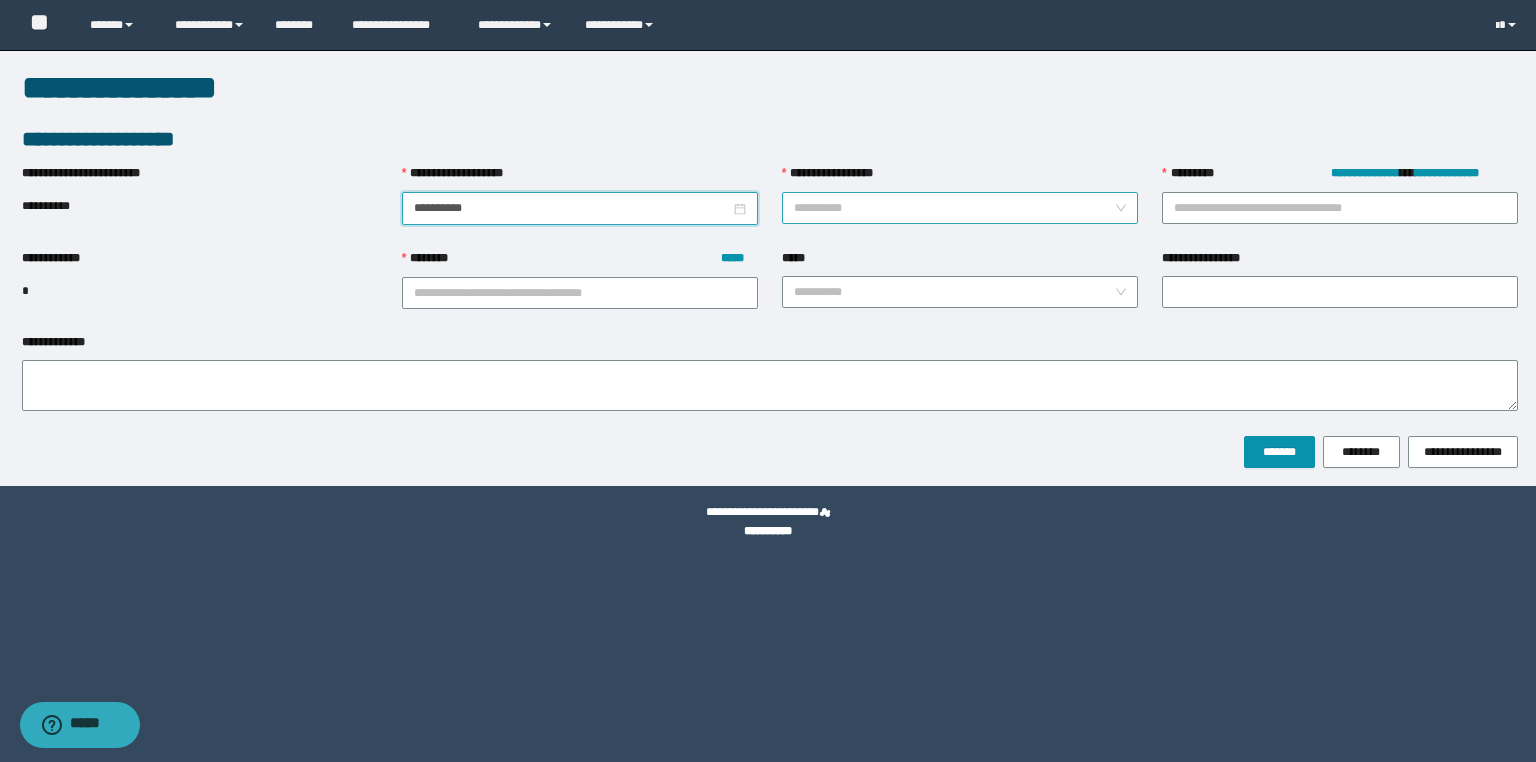 click on "**********" at bounding box center (954, 208) 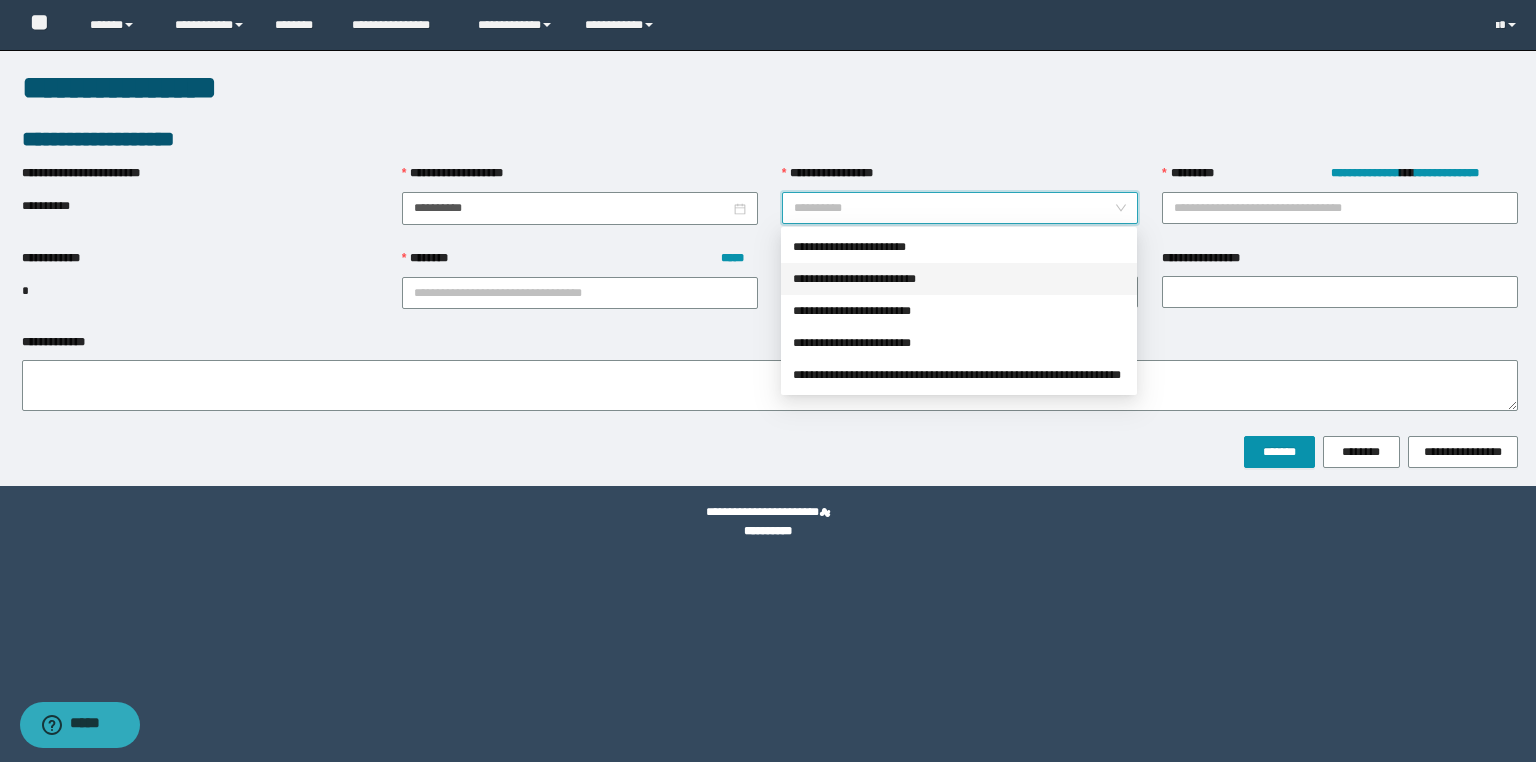 click on "**********" at bounding box center (959, 279) 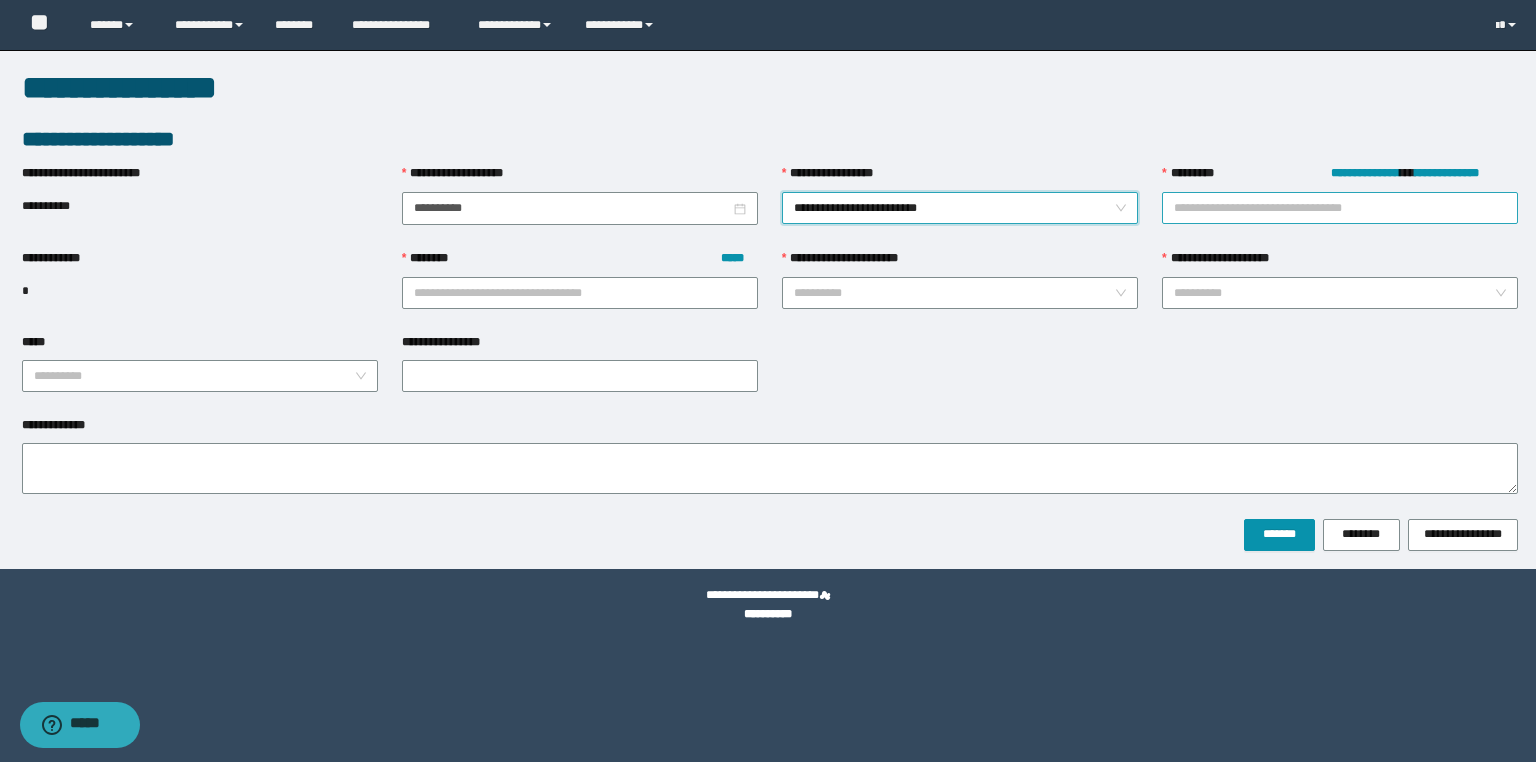 click on "**********" at bounding box center [1340, 208] 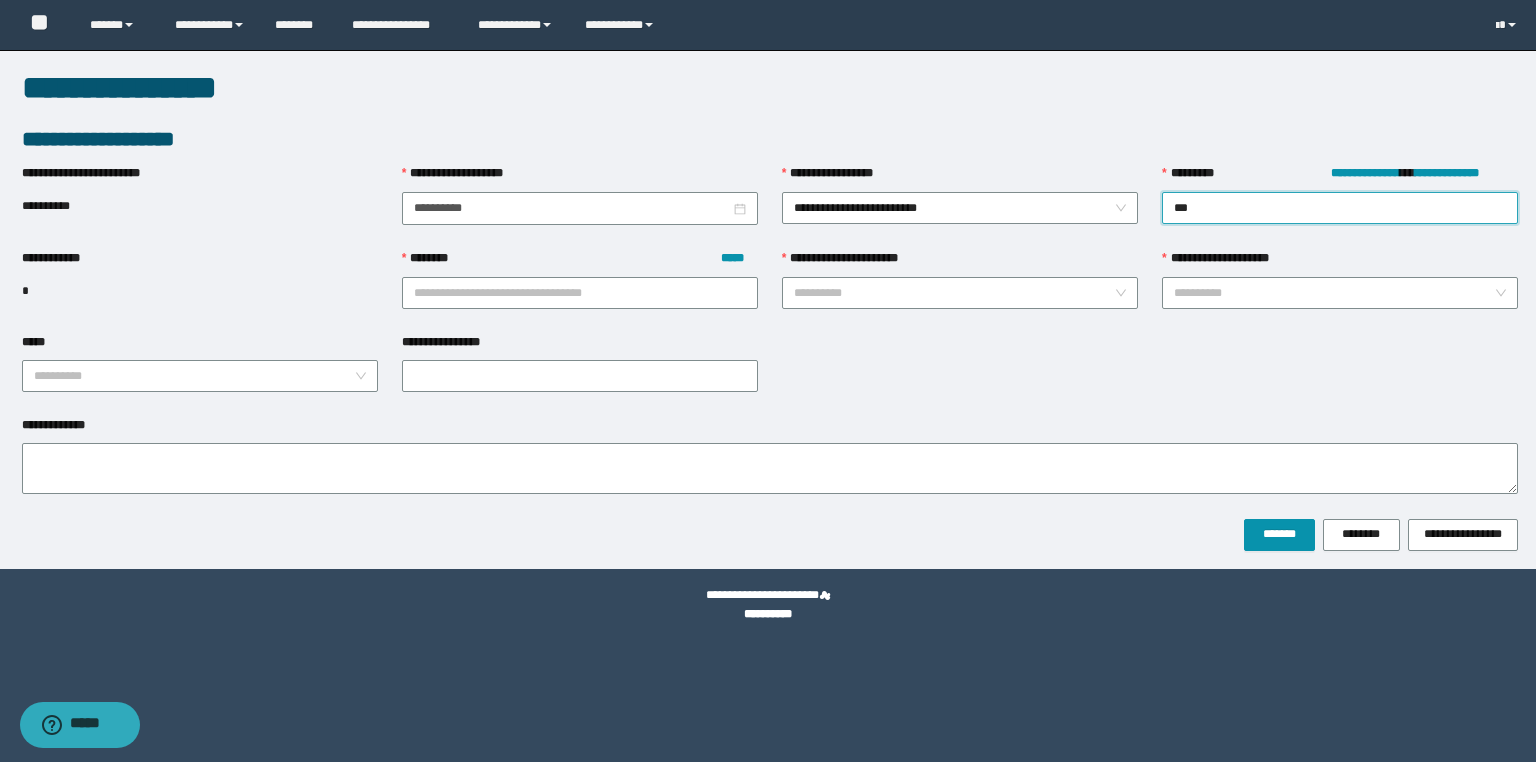 type on "****" 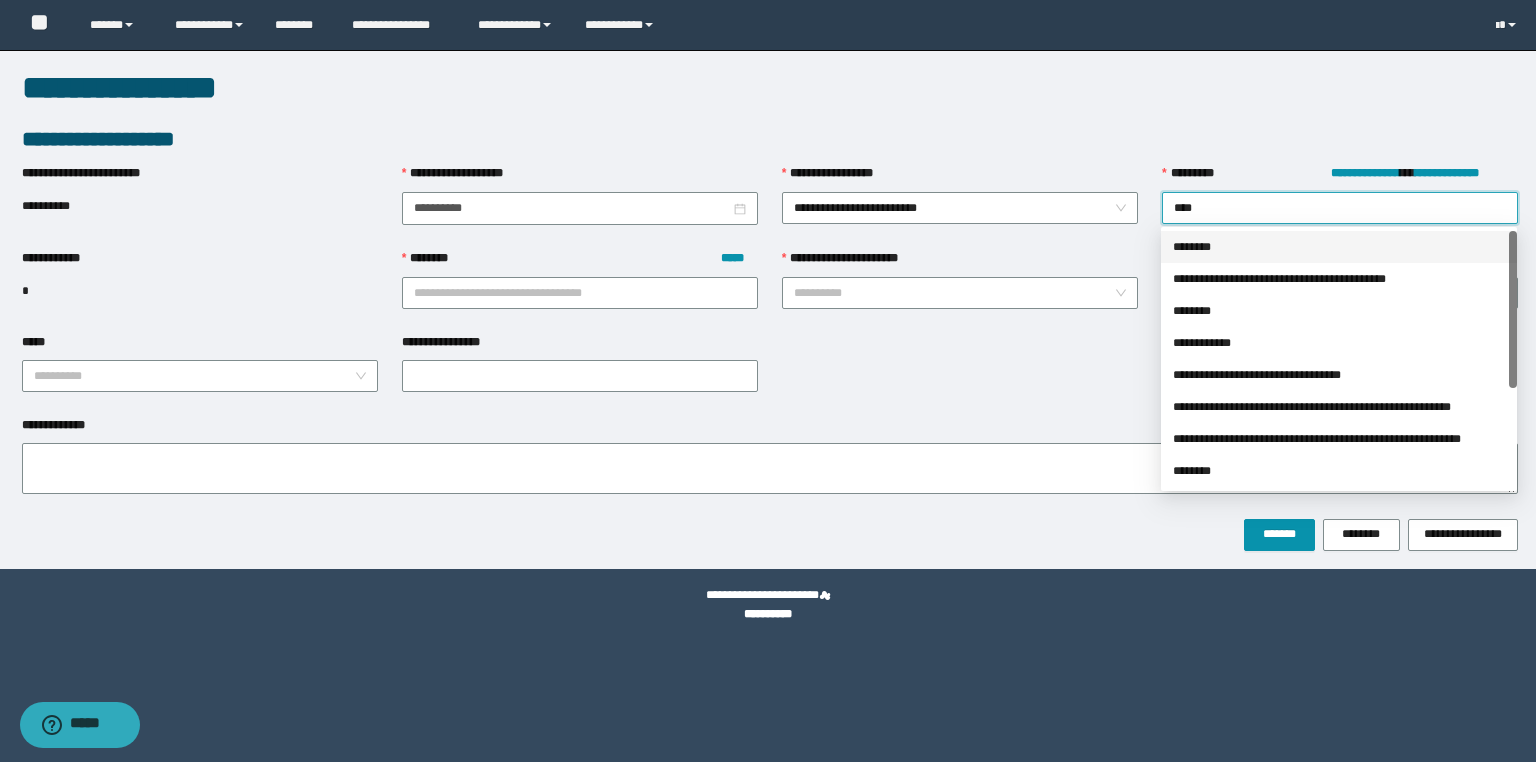 click on "********" at bounding box center [1339, 247] 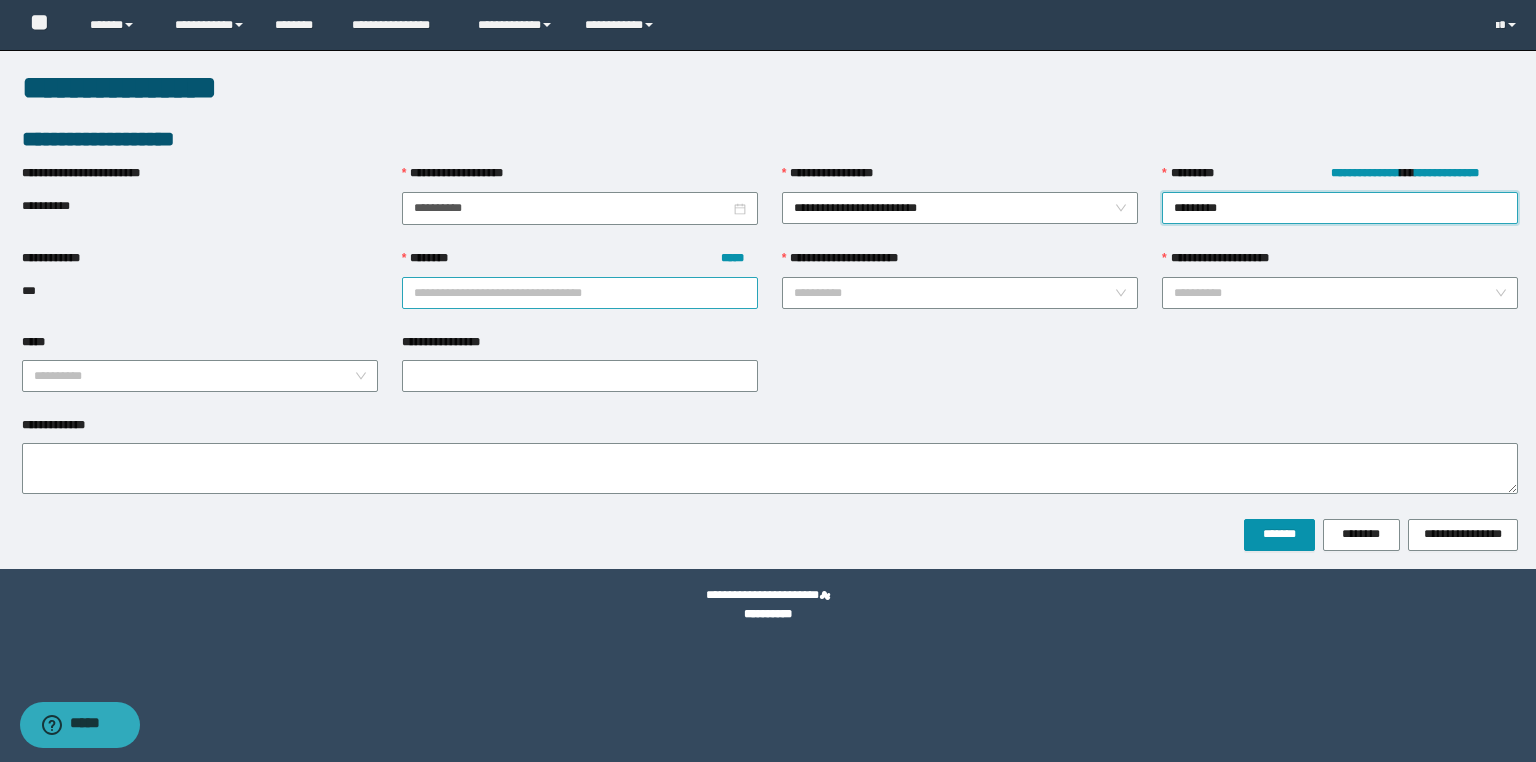 click on "******** *****" at bounding box center [580, 293] 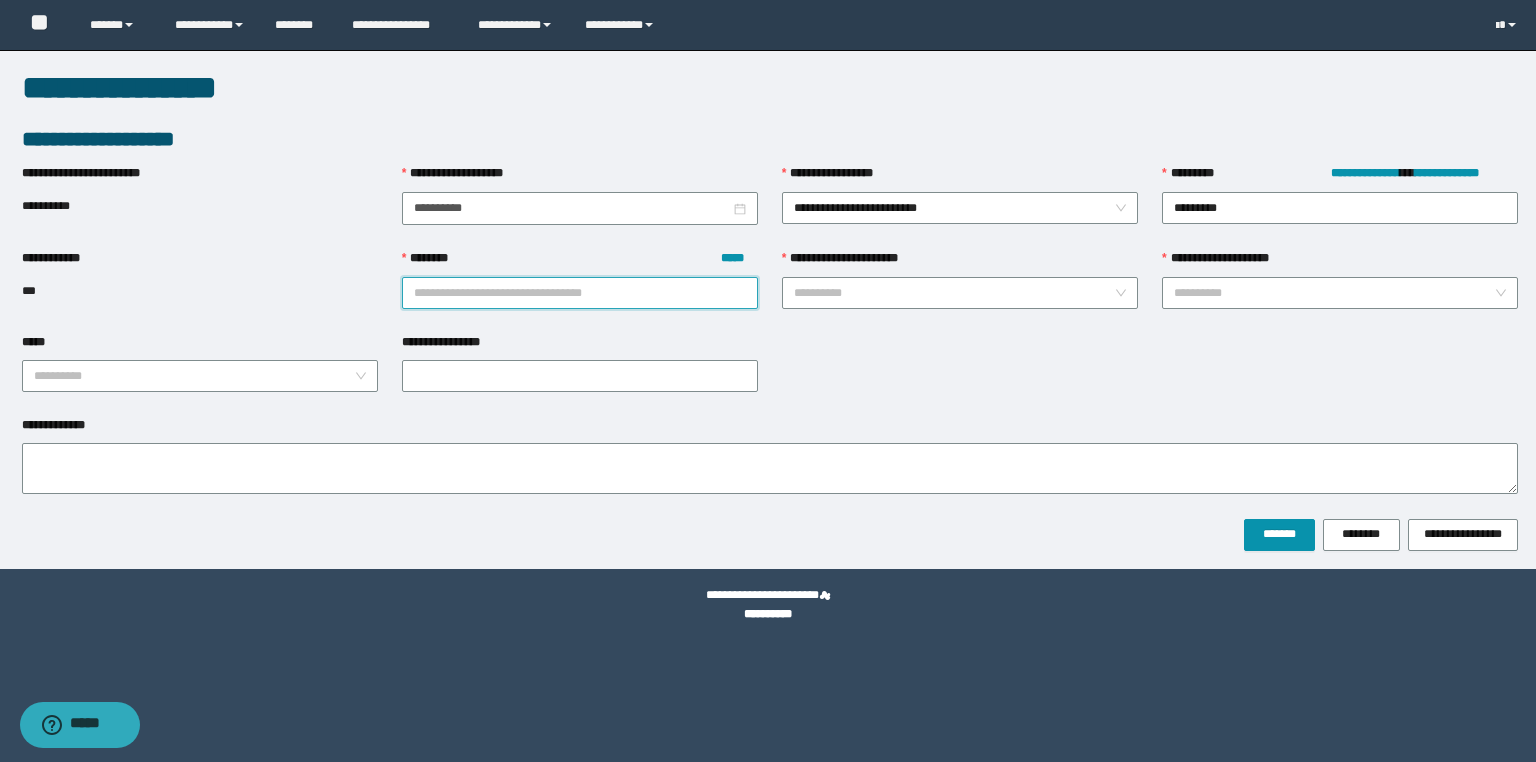 paste on "********" 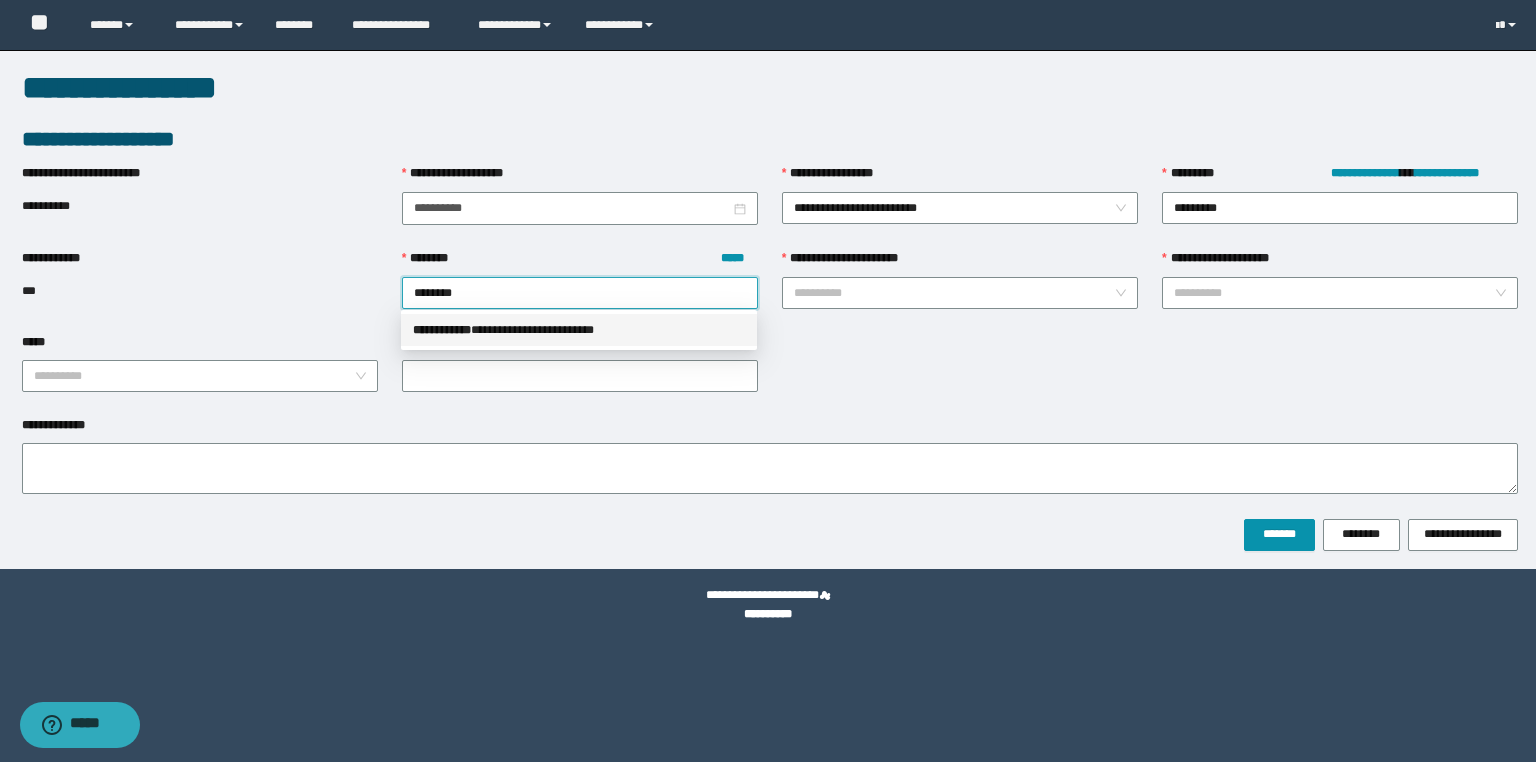 click on "**********" at bounding box center (579, 330) 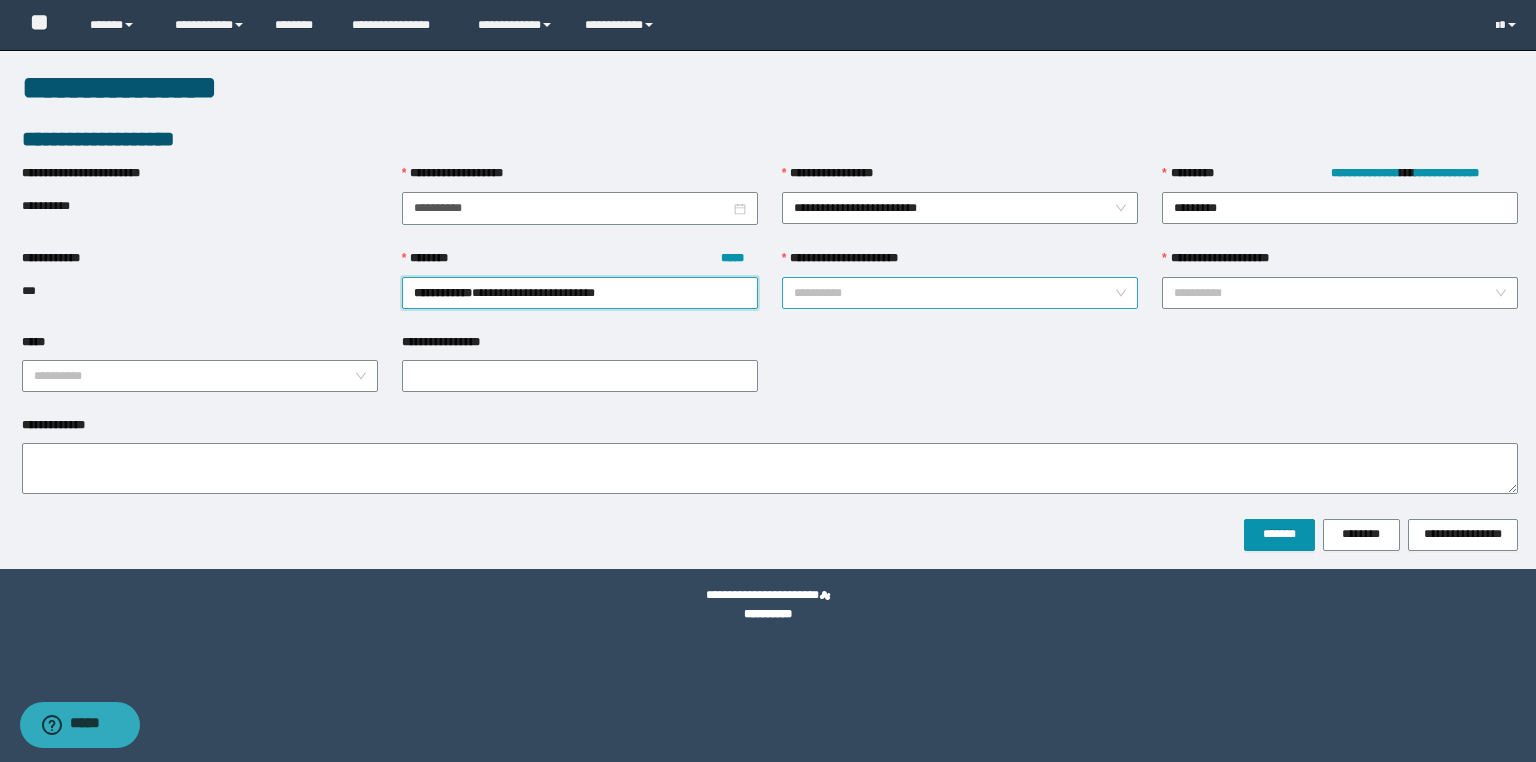 click on "**********" at bounding box center (960, 293) 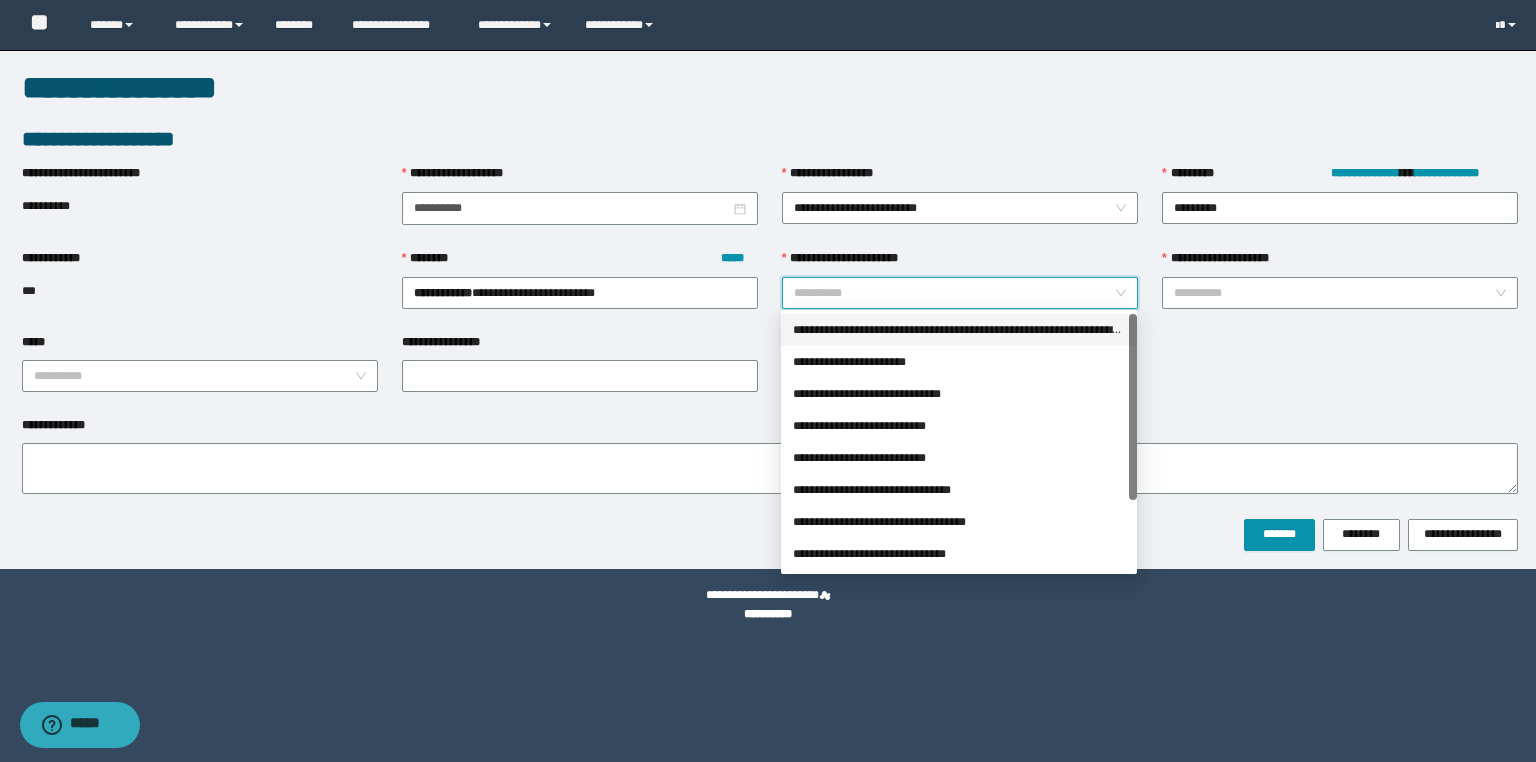 click on "**********" at bounding box center [959, 330] 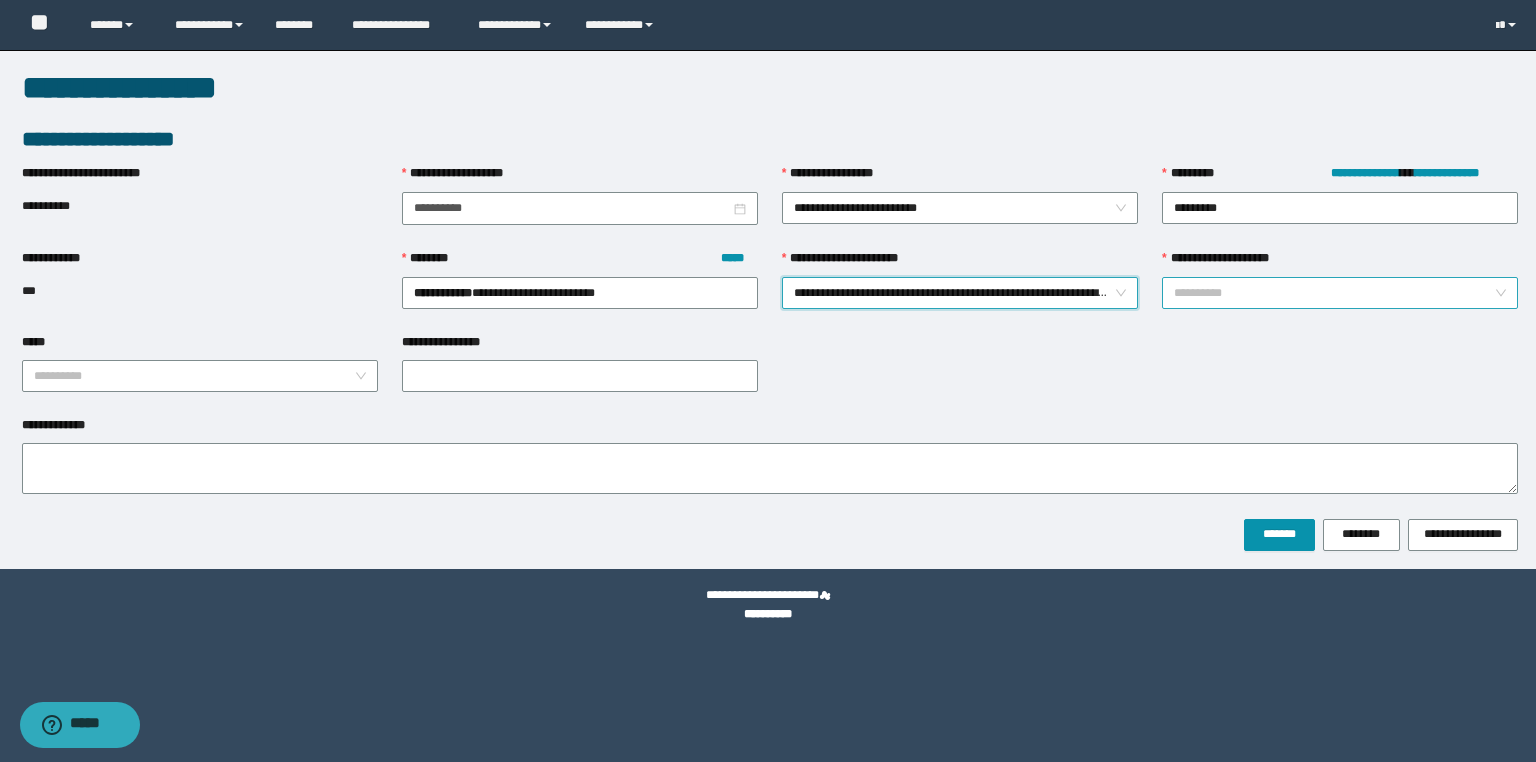click on "**********" at bounding box center (1334, 293) 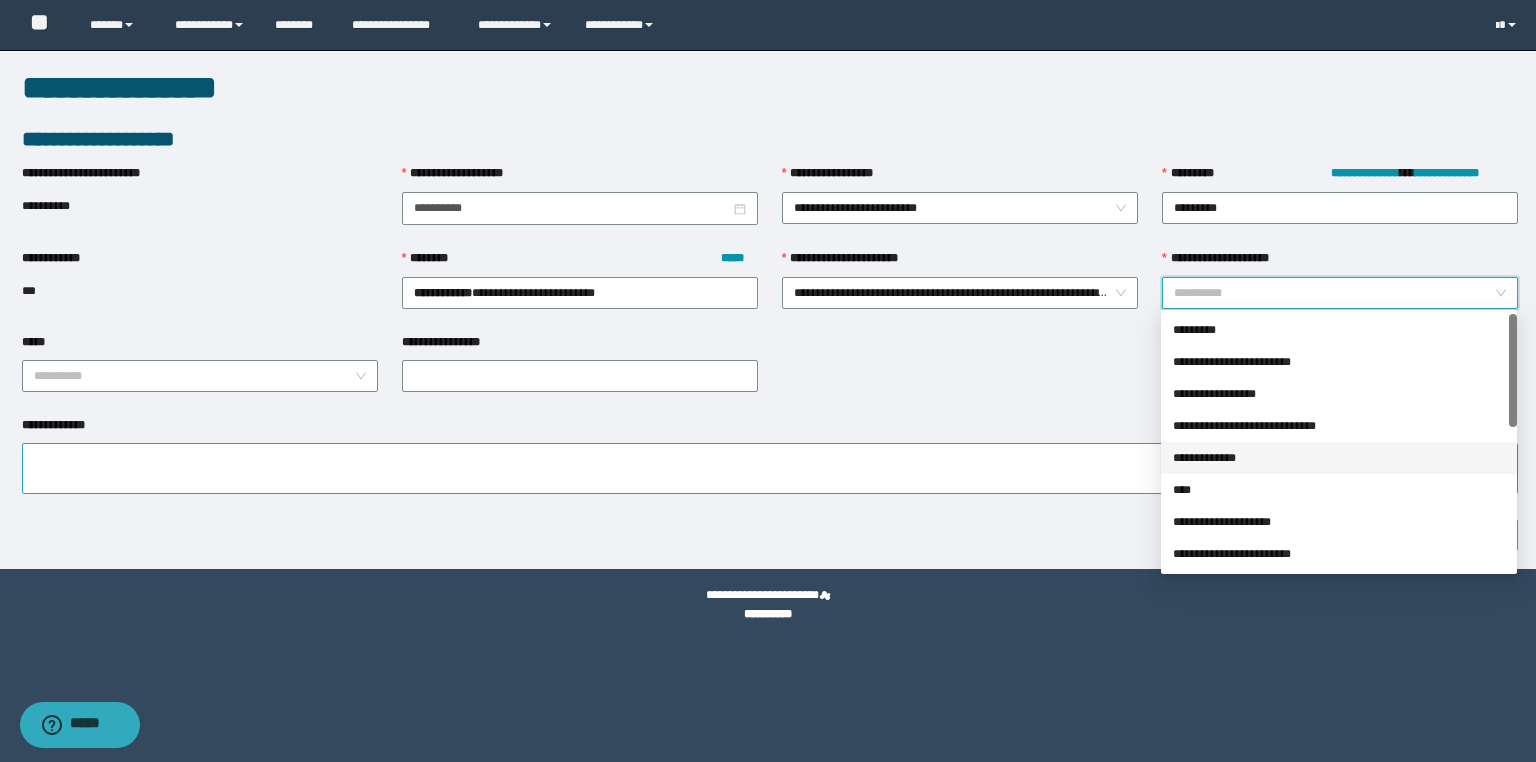 drag, startPoint x: 1210, startPoint y: 459, endPoint x: 1020, endPoint y: 454, distance: 190.06578 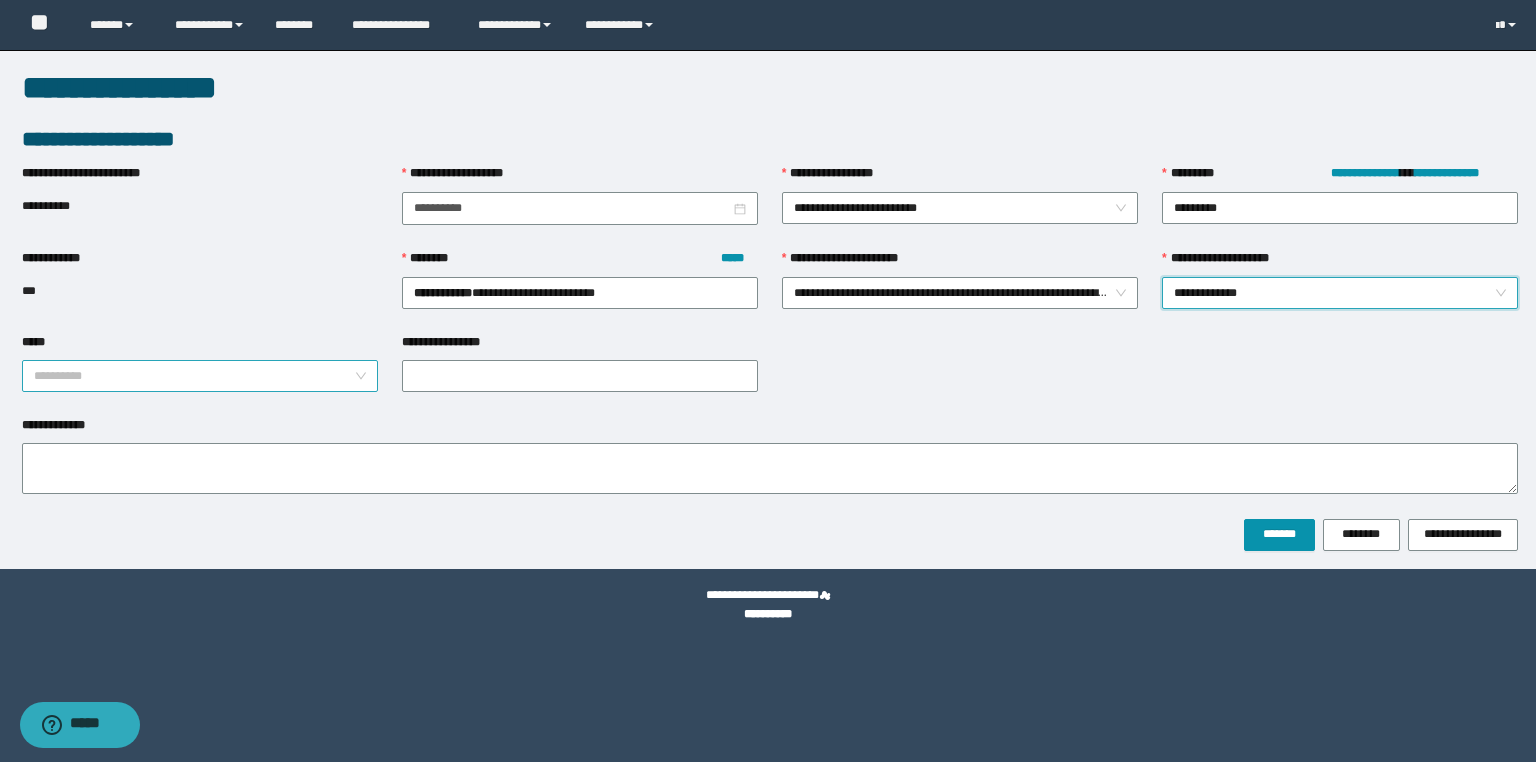 click on "*****" at bounding box center (194, 376) 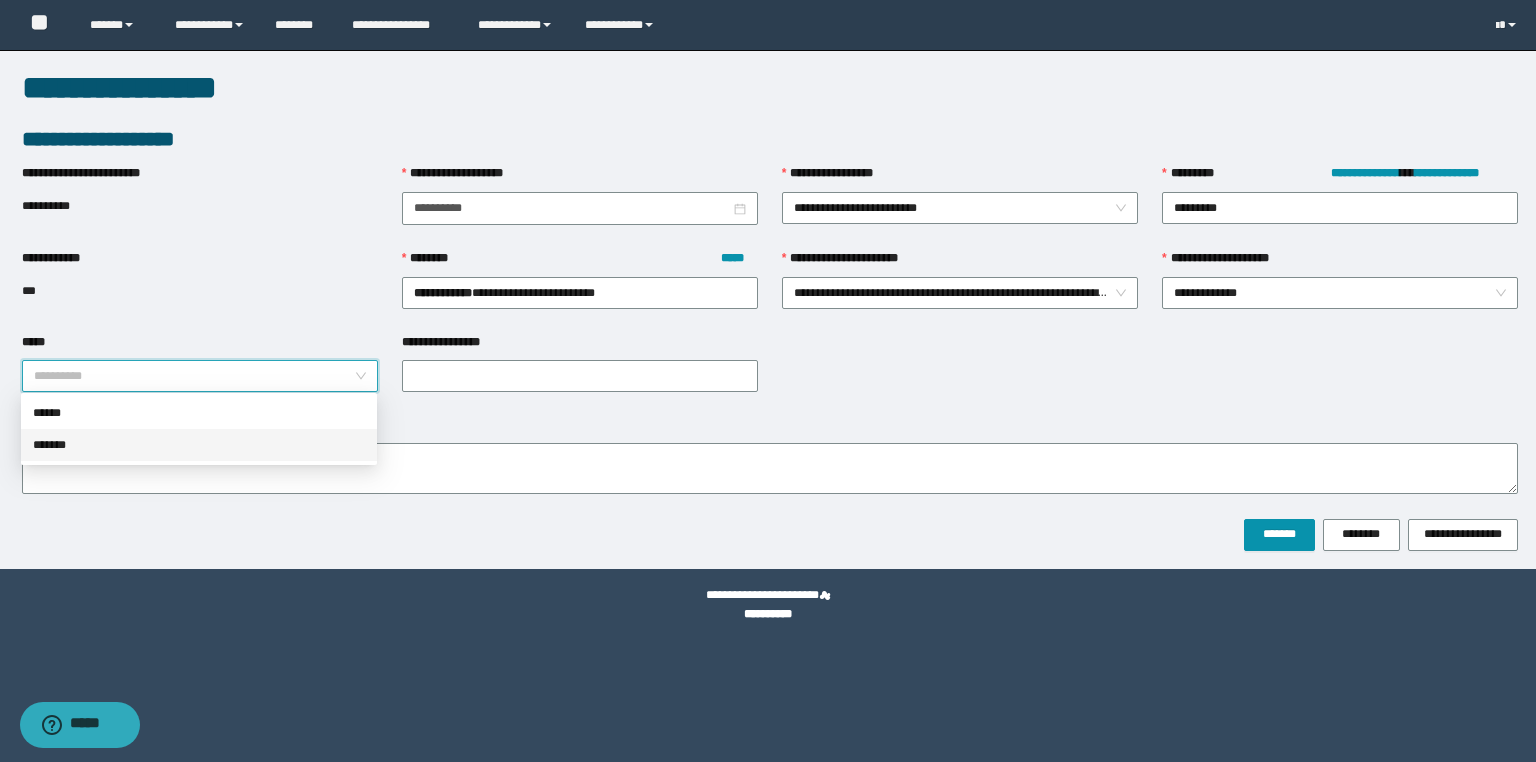 click on "*******" at bounding box center (199, 445) 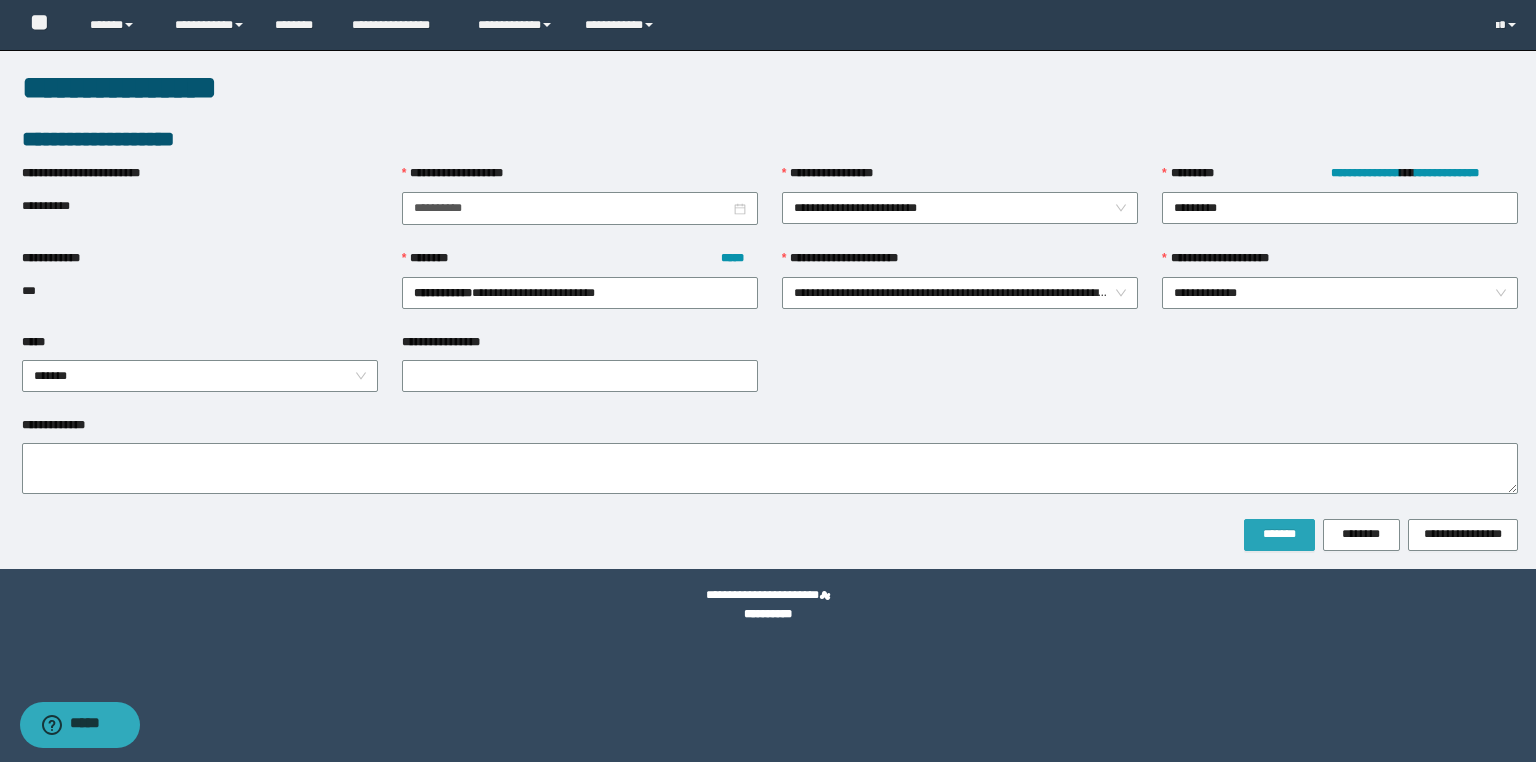 click on "*******" at bounding box center (1279, 534) 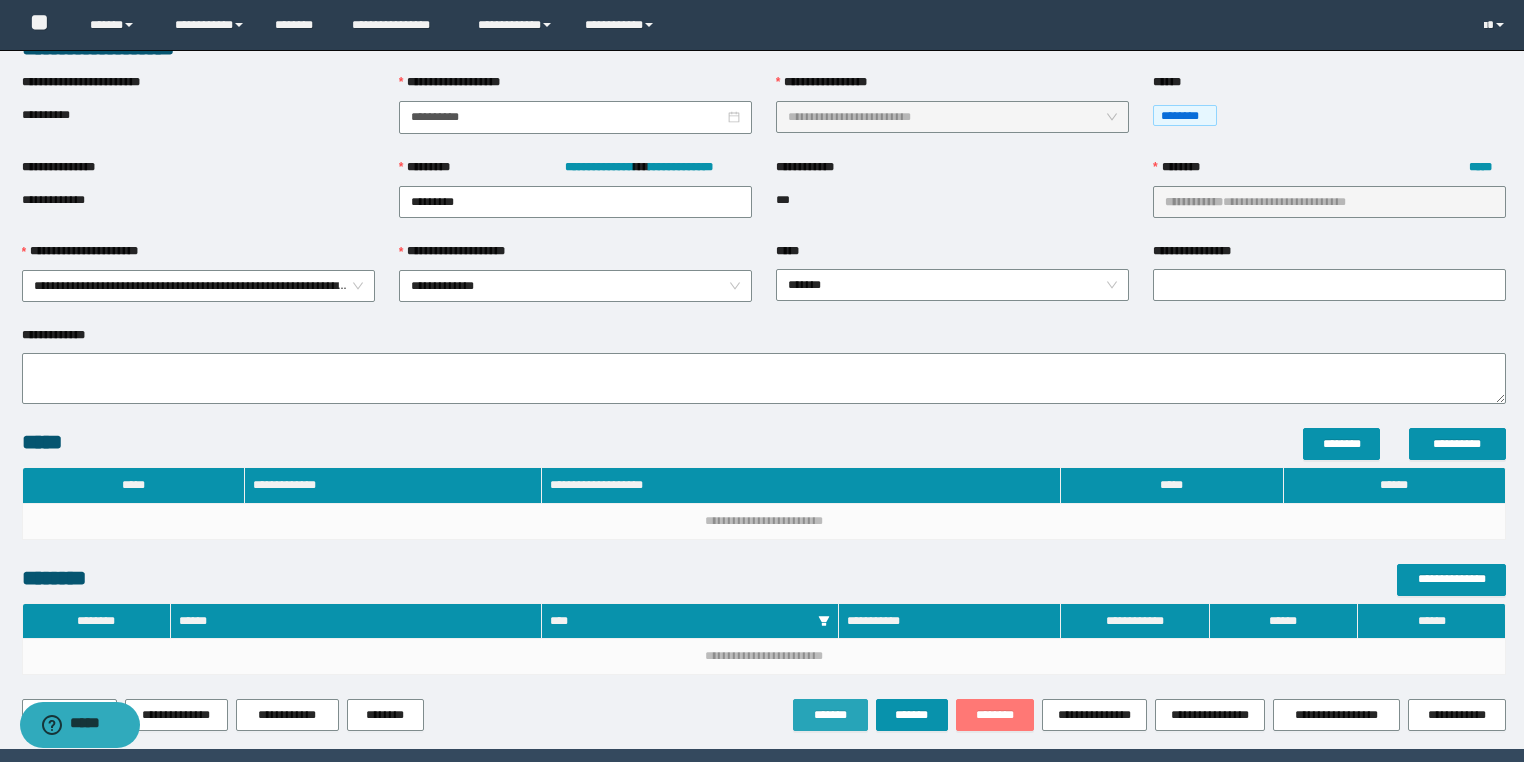 scroll, scrollTop: 202, scrollLeft: 0, axis: vertical 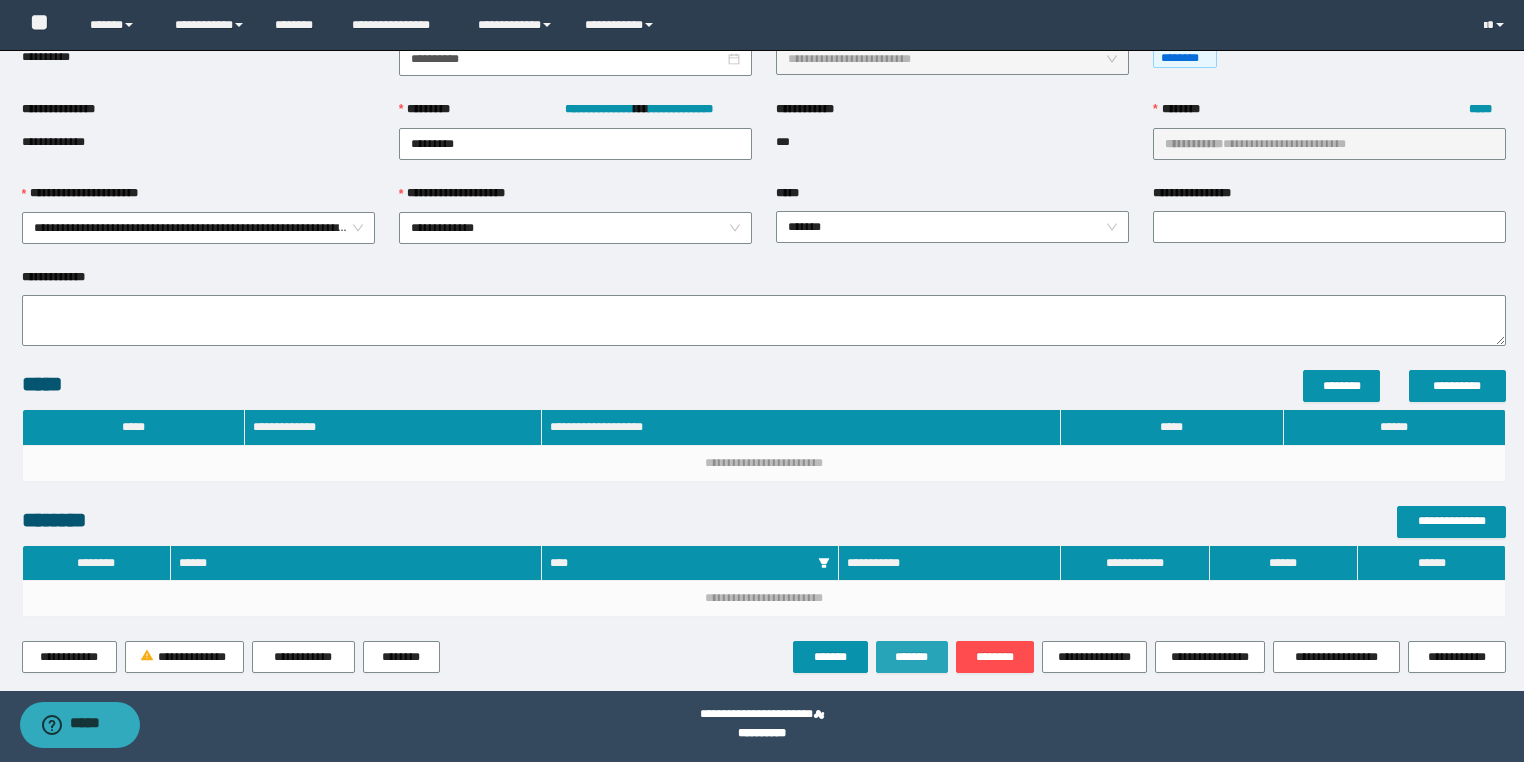 click on "*******" at bounding box center (912, 657) 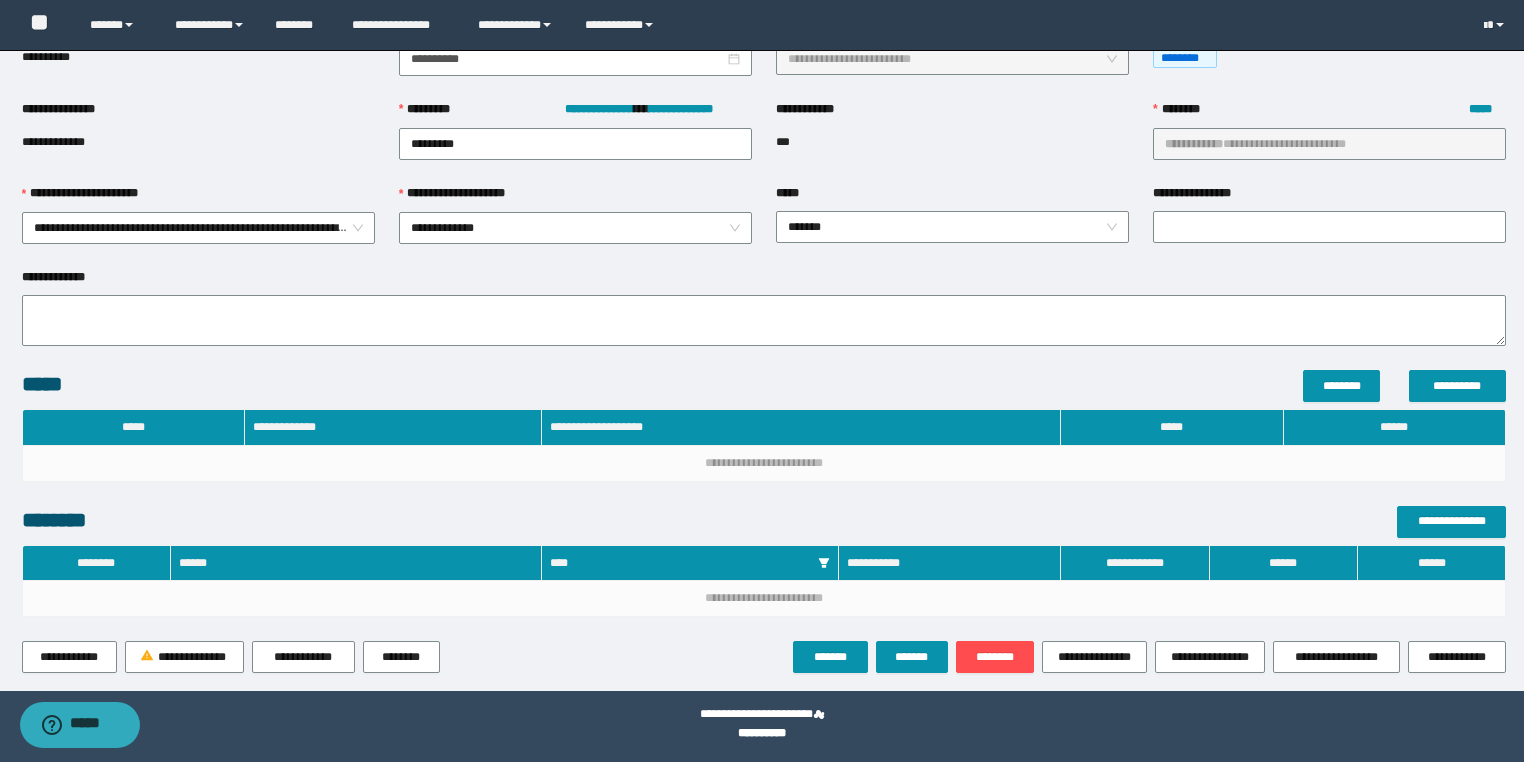scroll, scrollTop: 0, scrollLeft: 0, axis: both 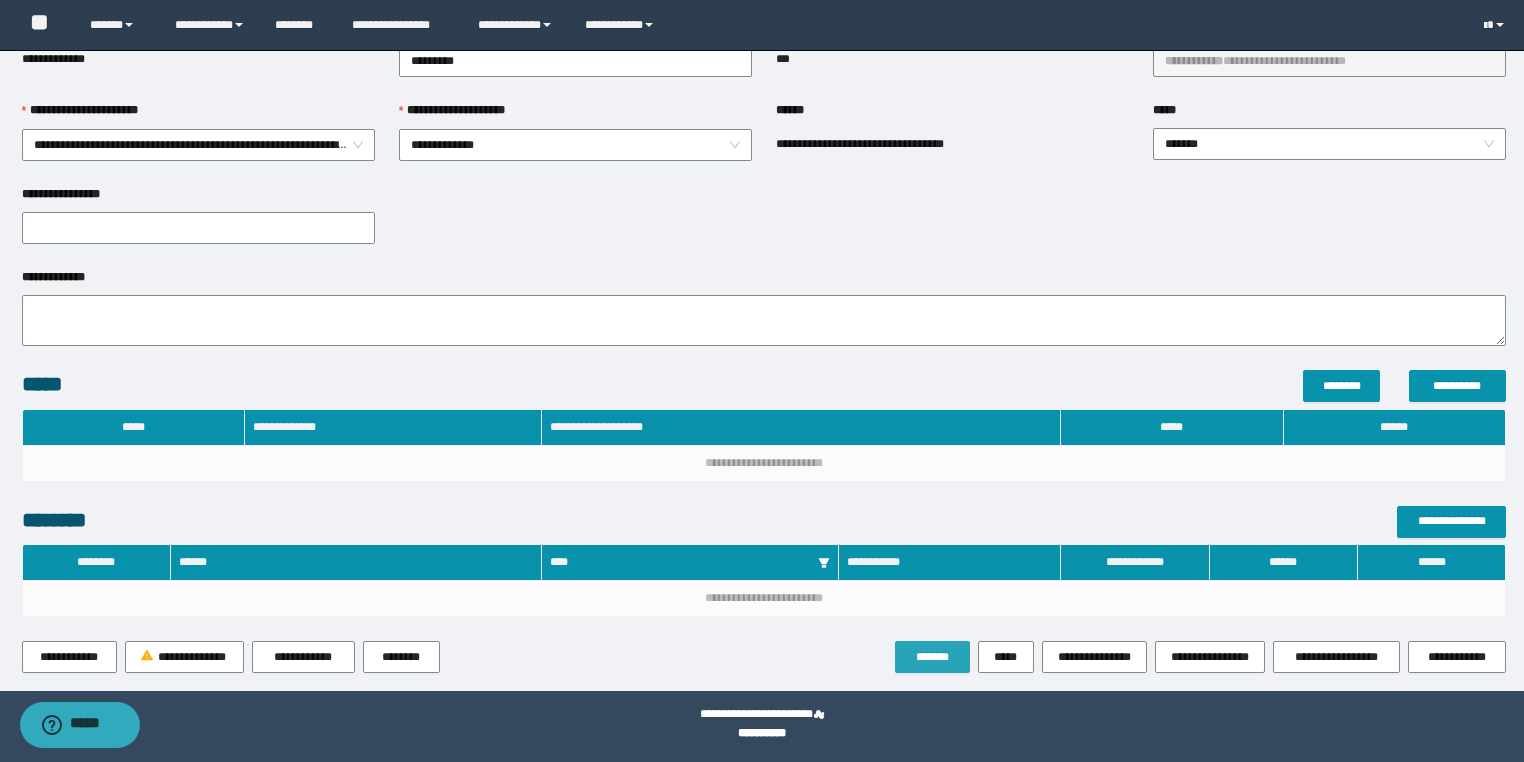 click on "*******" at bounding box center (932, 657) 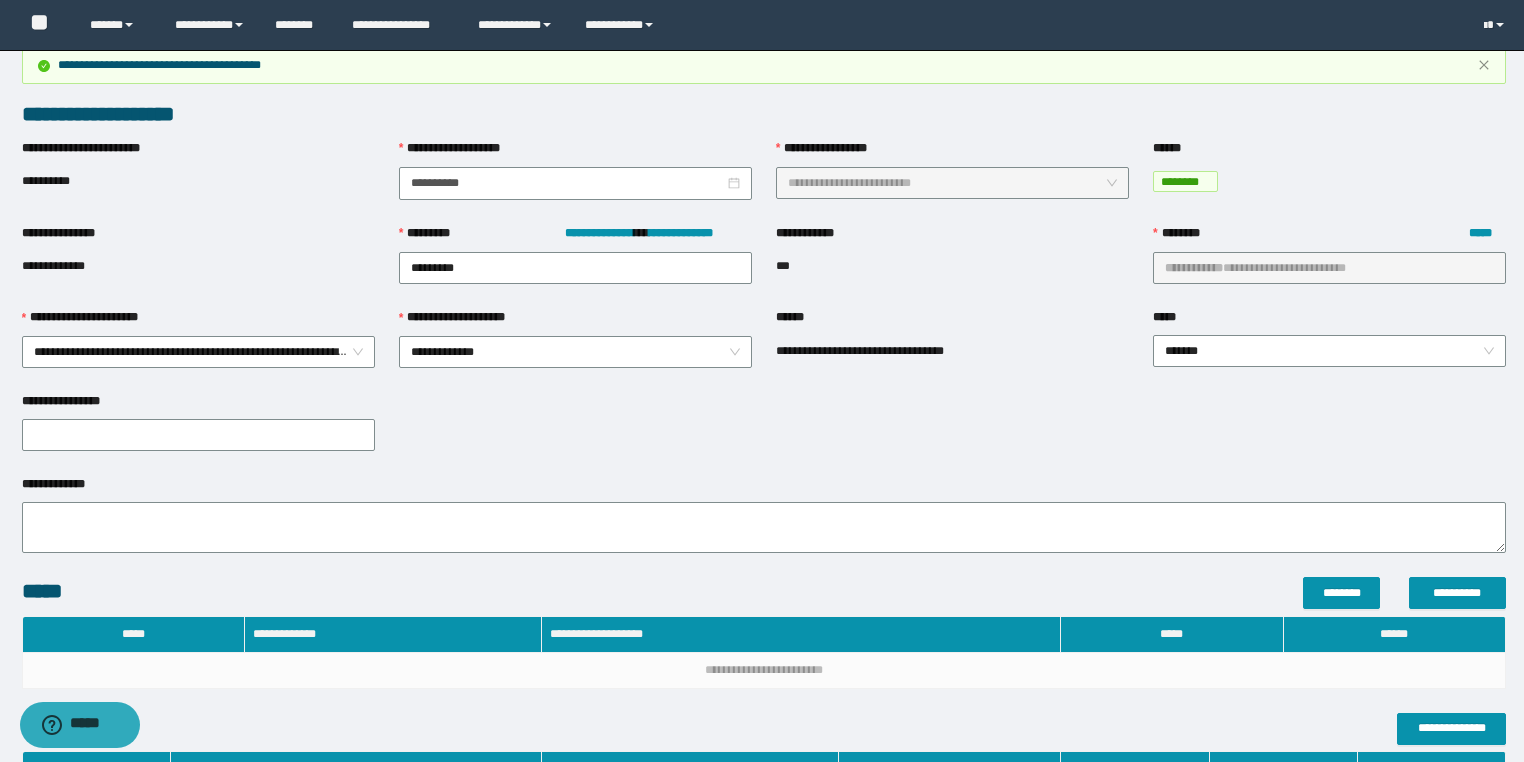 scroll, scrollTop: 0, scrollLeft: 0, axis: both 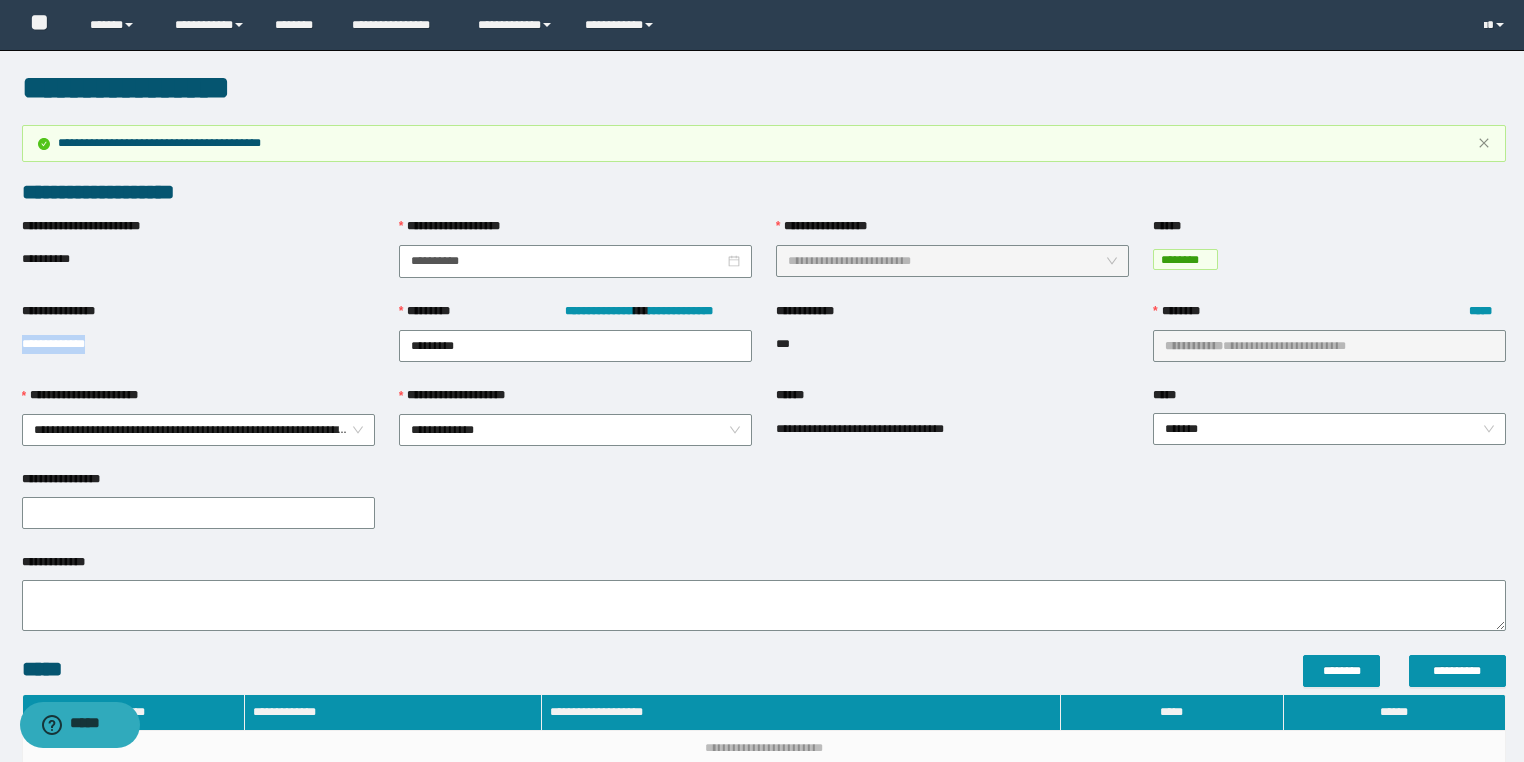 drag, startPoint x: 121, startPoint y: 340, endPoint x: 2, endPoint y: 343, distance: 119.03781 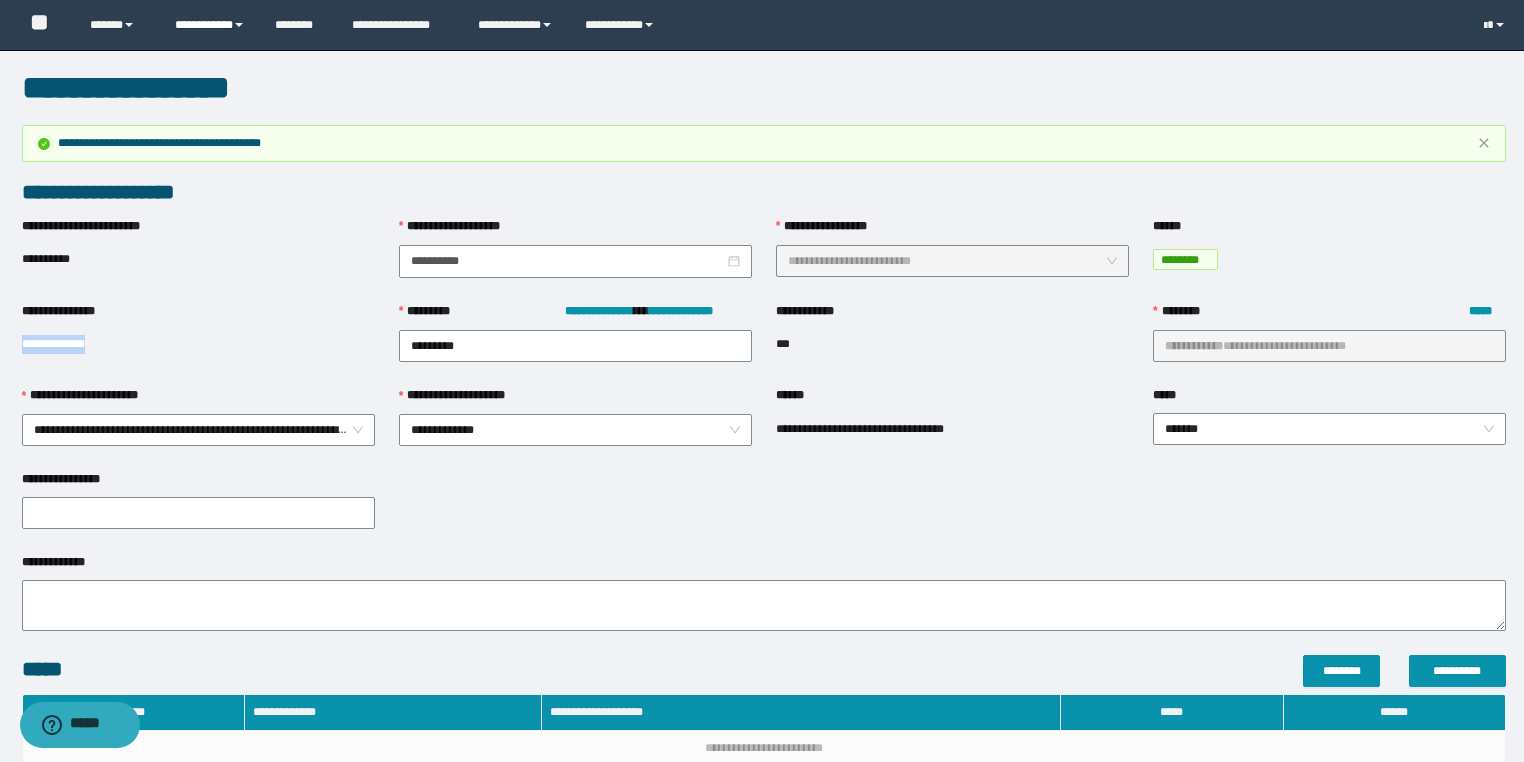 click on "**********" at bounding box center [210, 25] 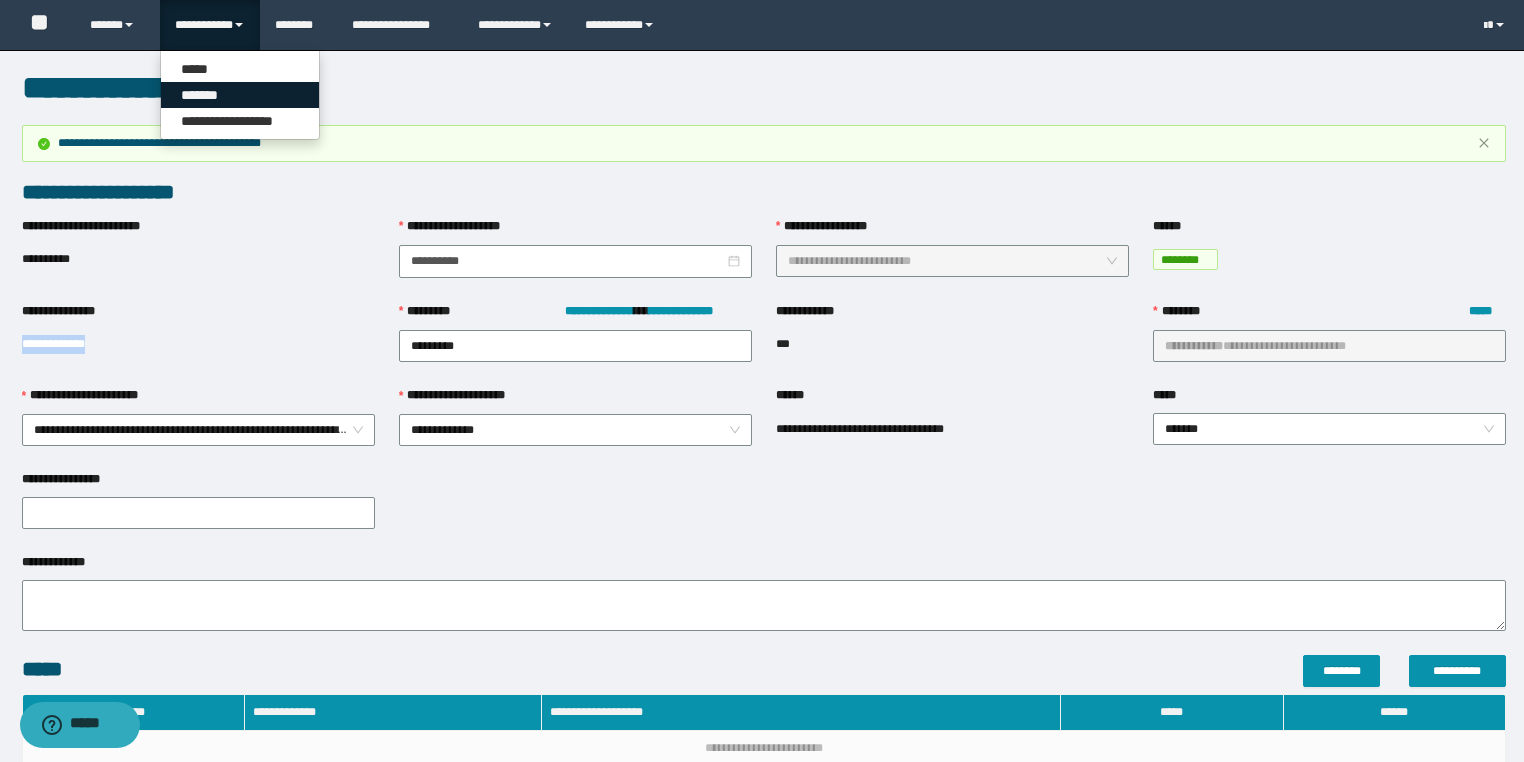 click on "*******" at bounding box center (240, 95) 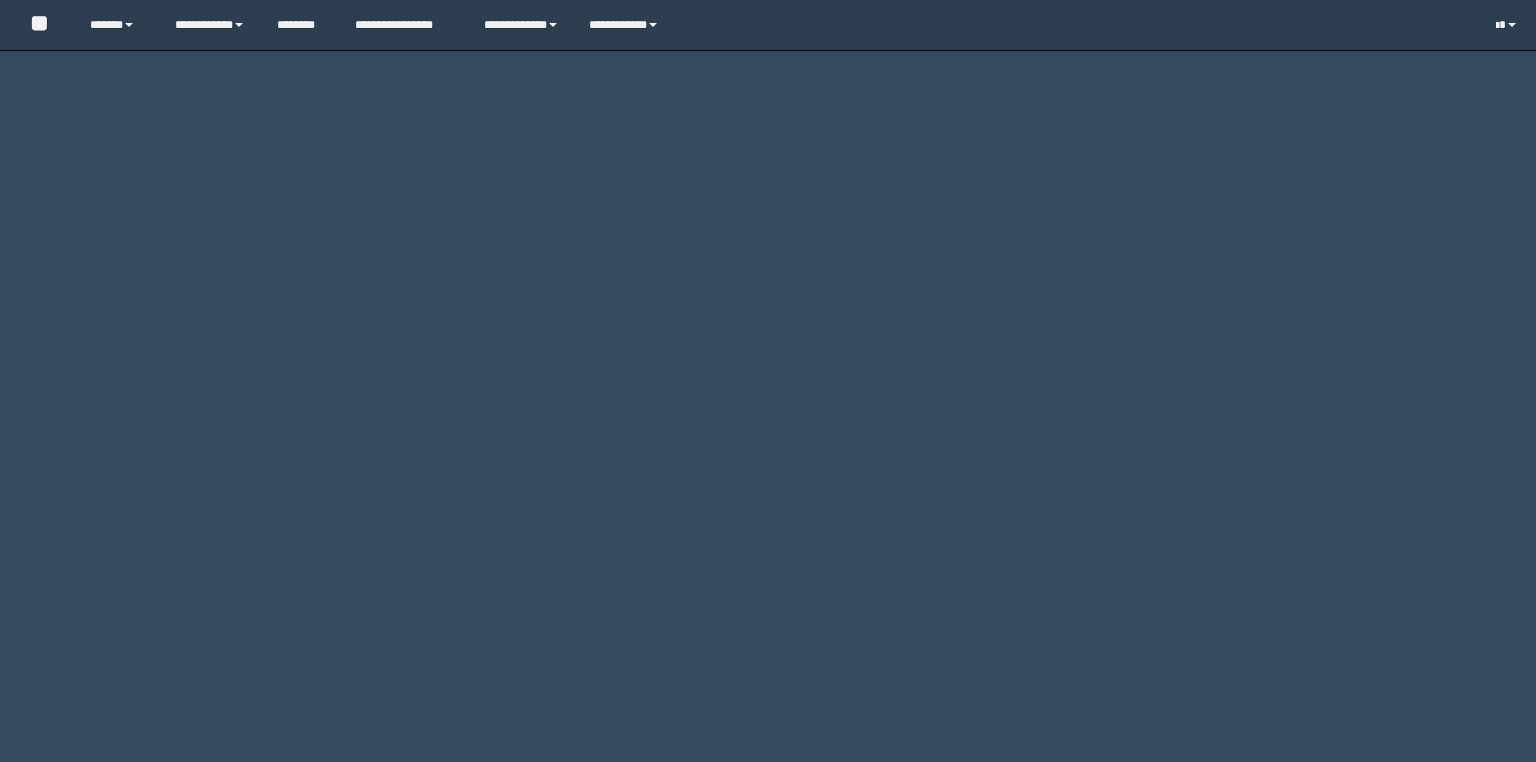 scroll, scrollTop: 0, scrollLeft: 0, axis: both 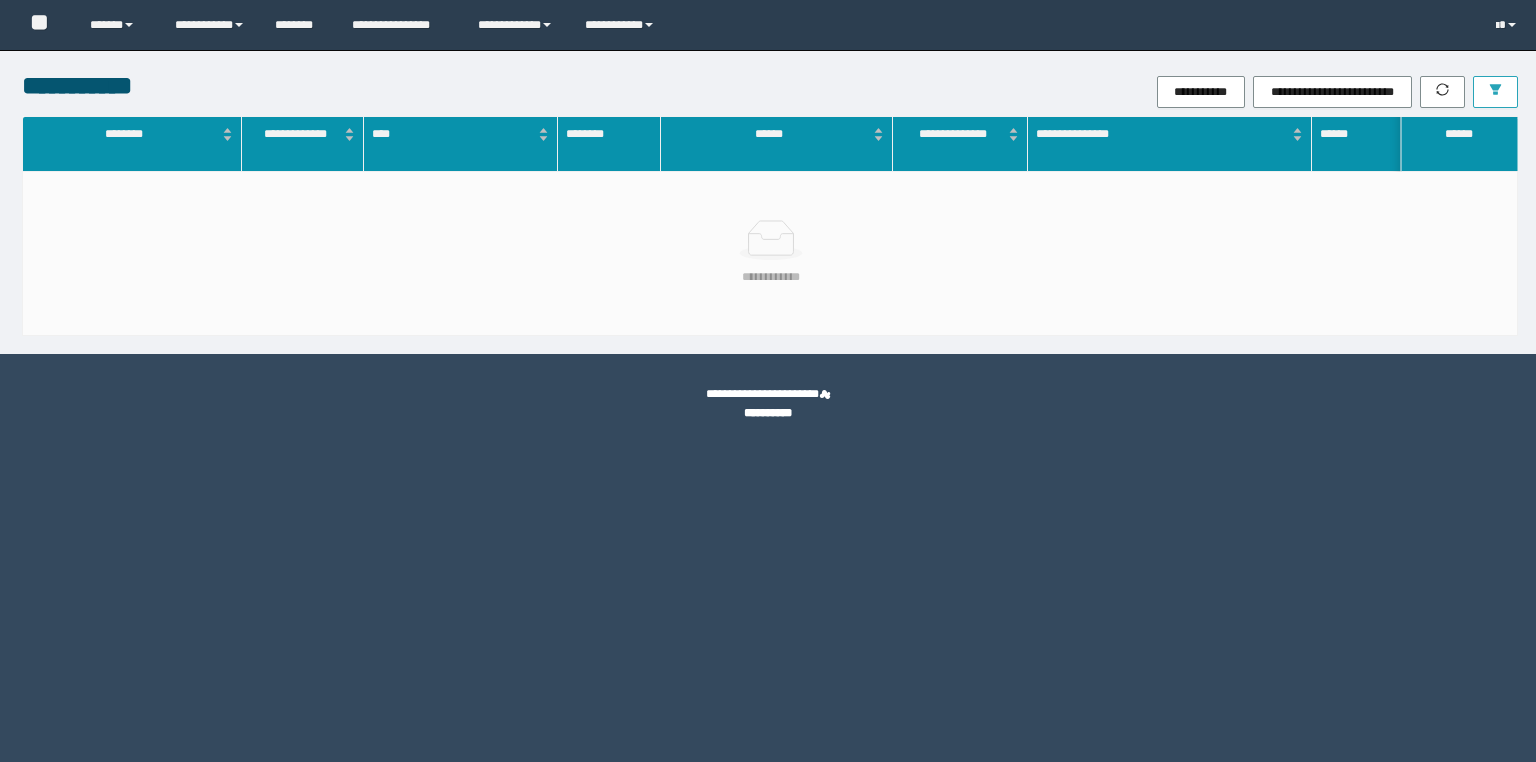 click 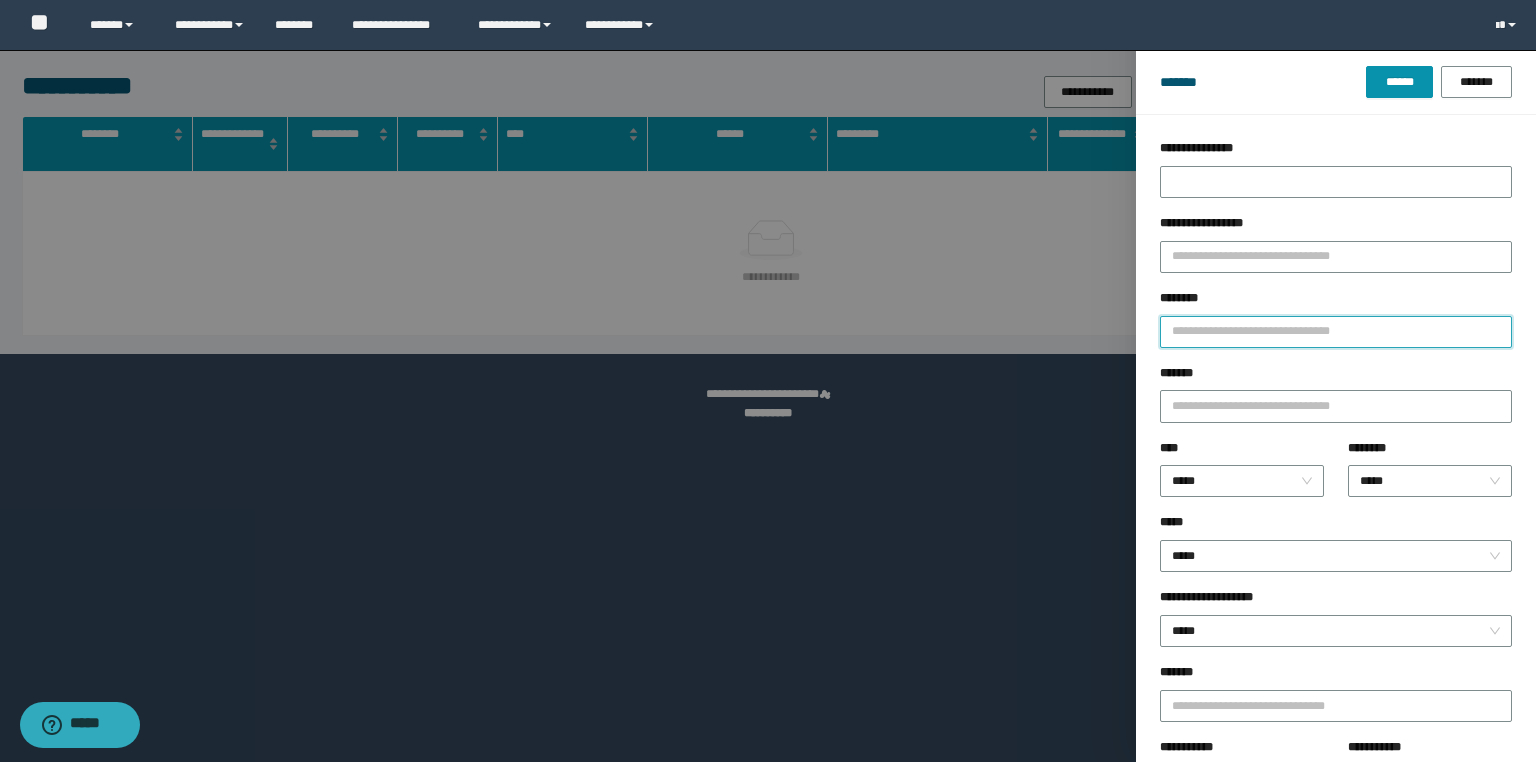 drag, startPoint x: 1280, startPoint y: 325, endPoint x: 1124, endPoint y: 370, distance: 162.3607 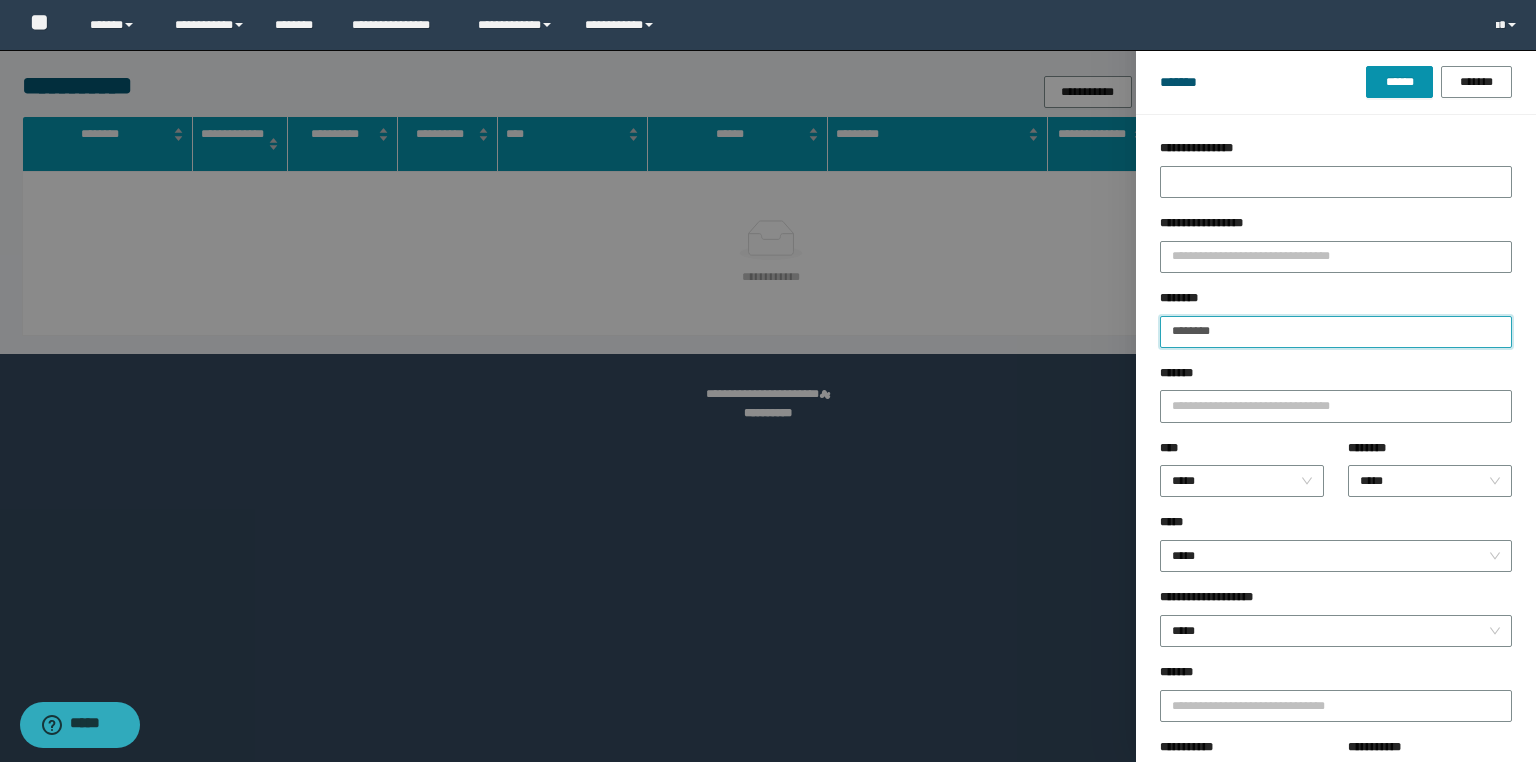 type 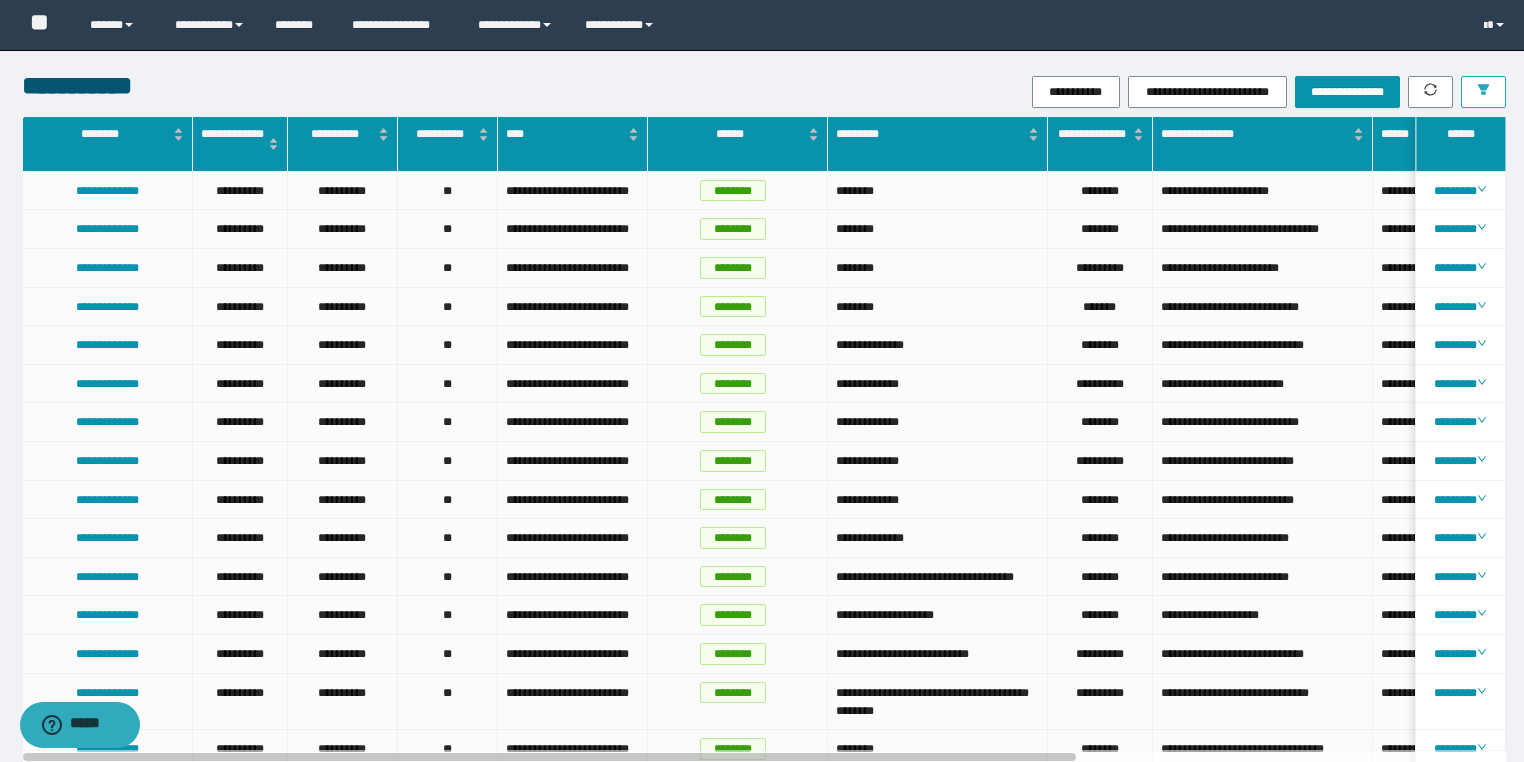 click 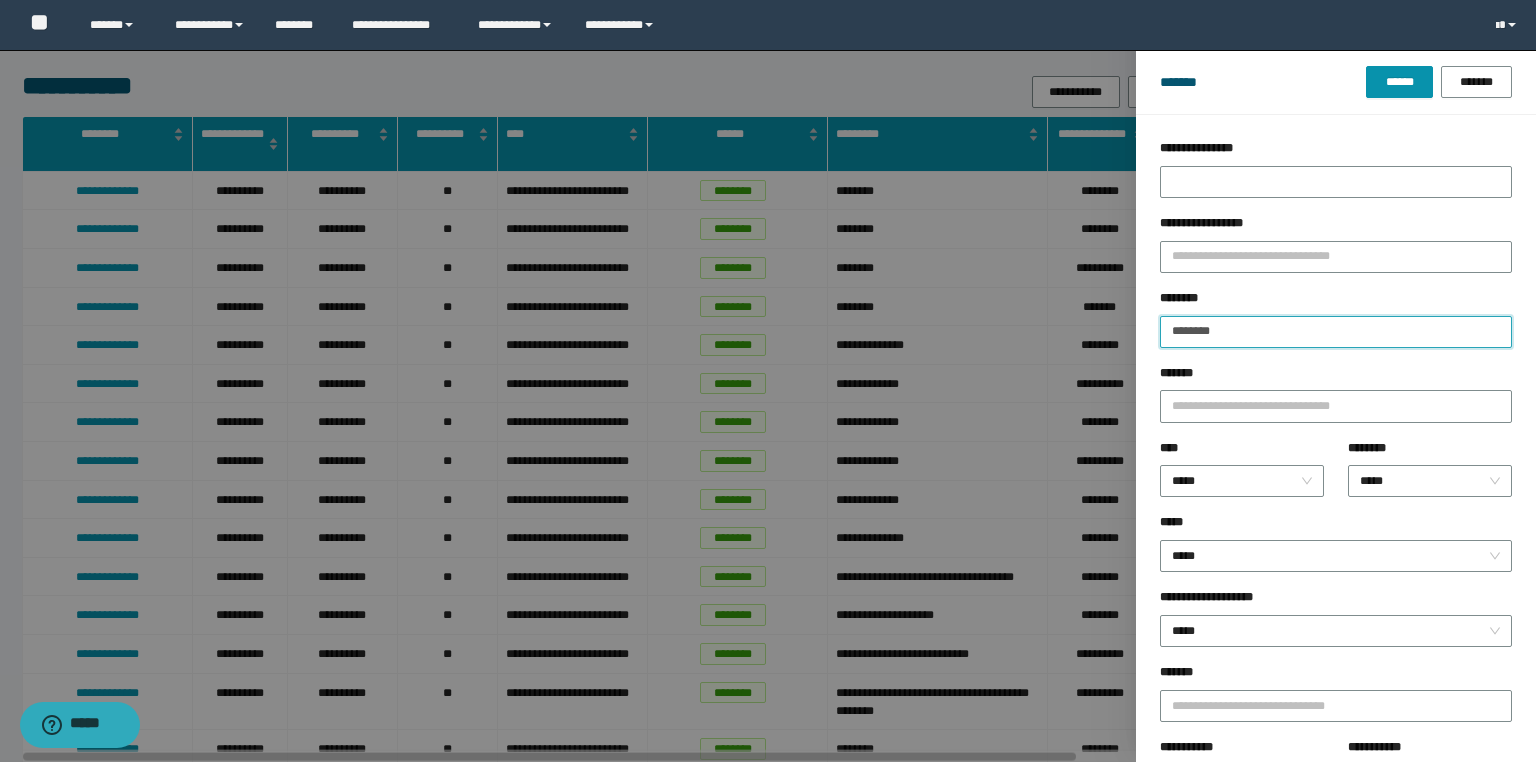 drag, startPoint x: 1236, startPoint y: 334, endPoint x: 1025, endPoint y: 345, distance: 211.28653 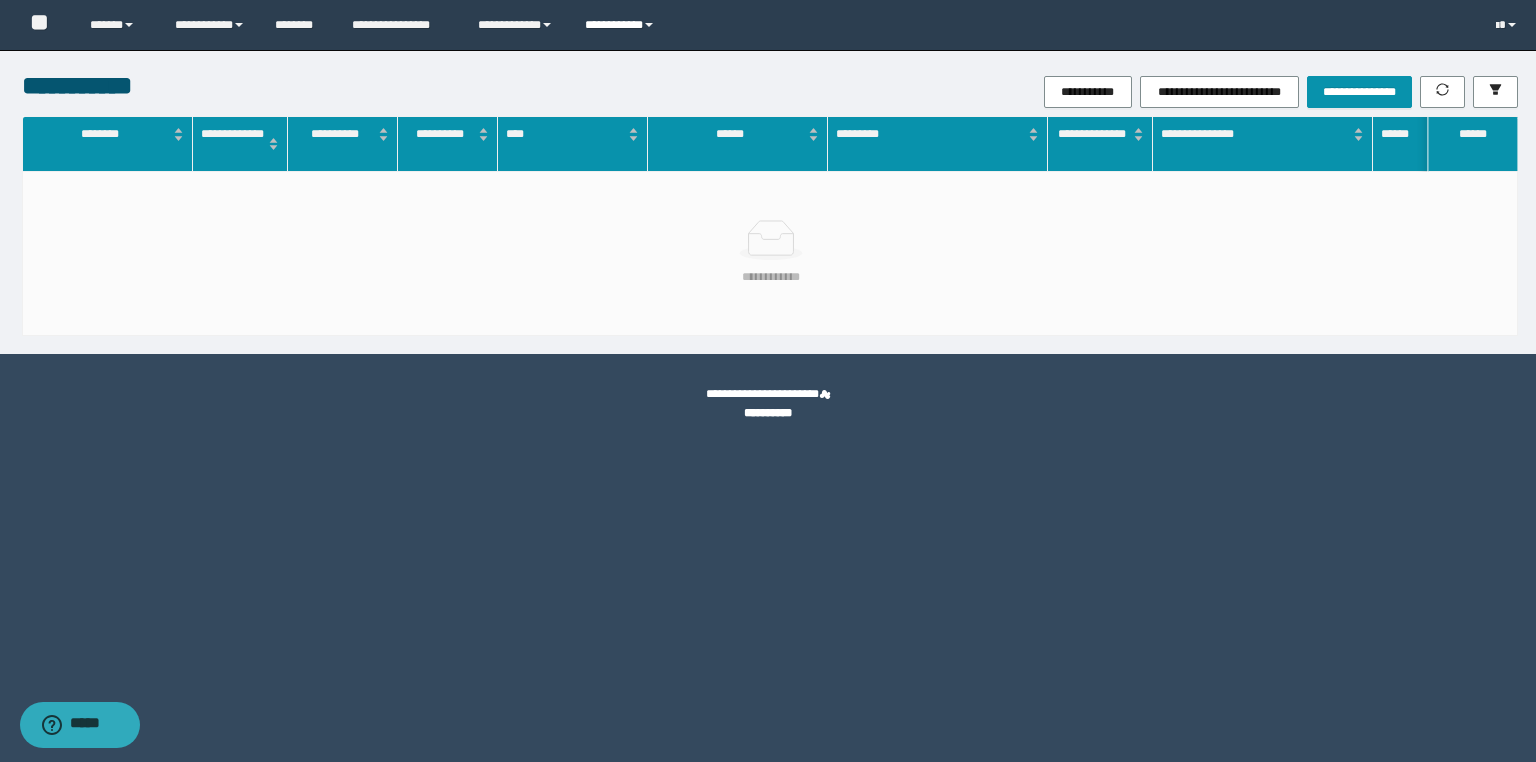 click on "**********" at bounding box center [622, 25] 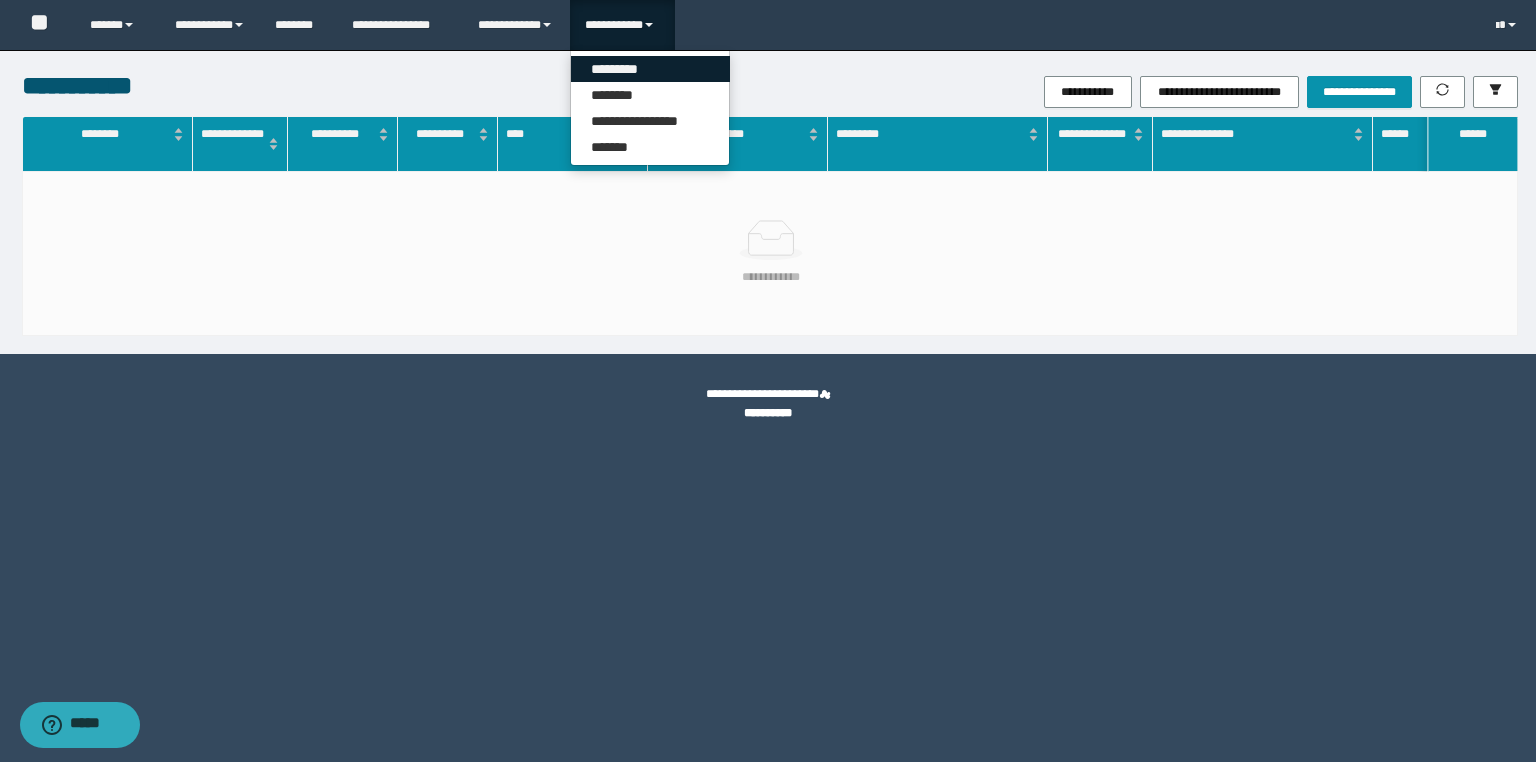 click on "*********" at bounding box center (650, 69) 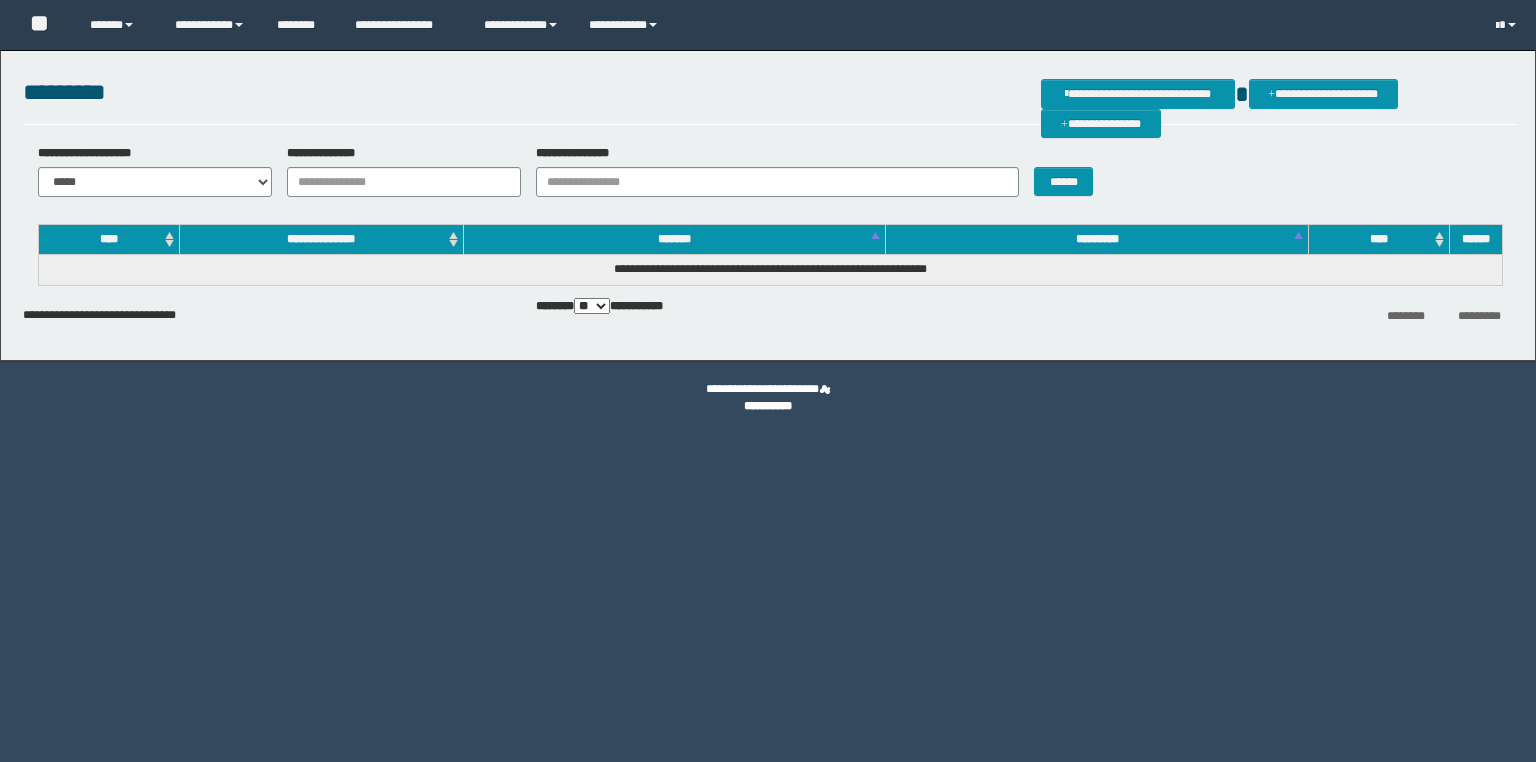 scroll, scrollTop: 0, scrollLeft: 0, axis: both 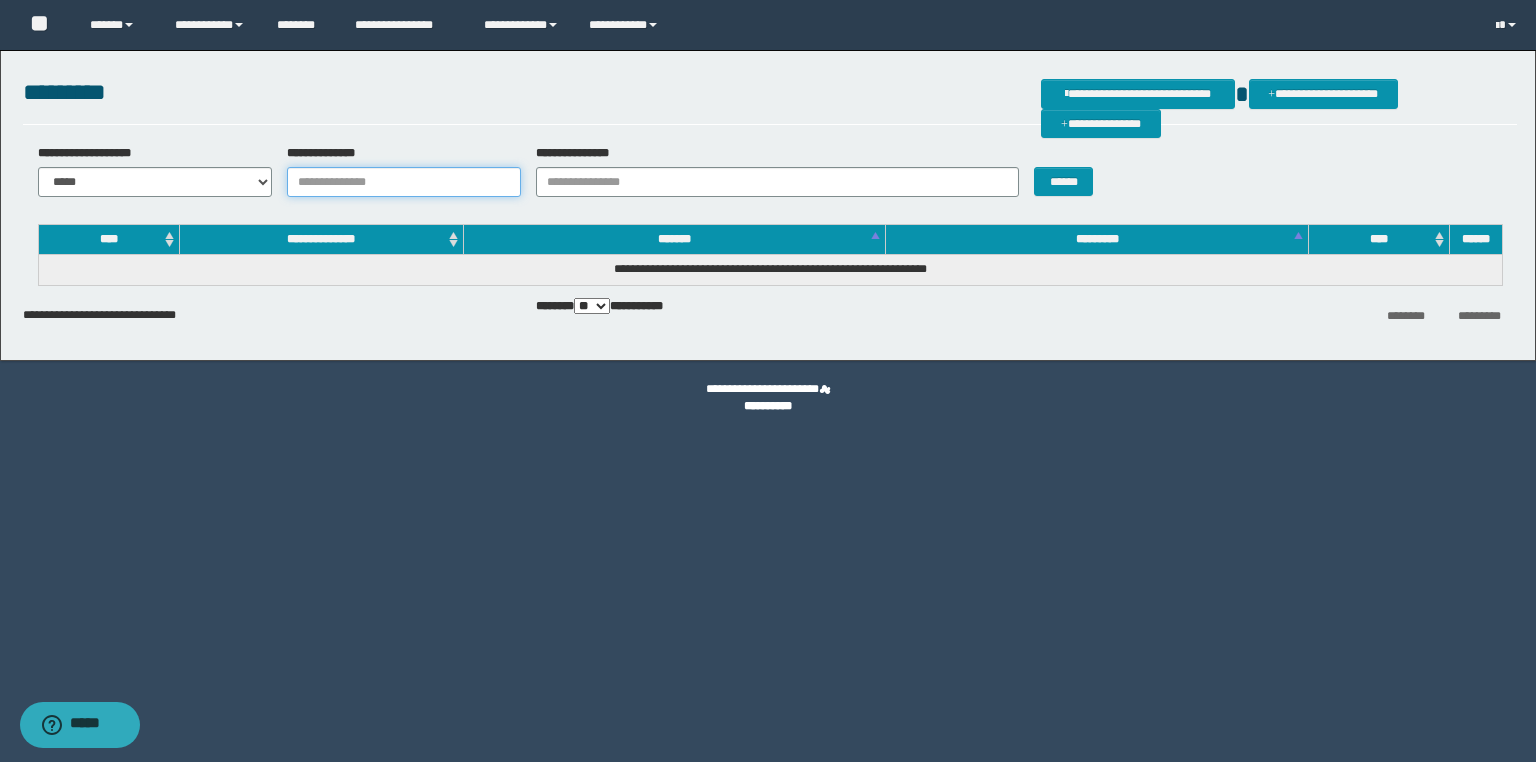 click on "**********" at bounding box center (404, 182) 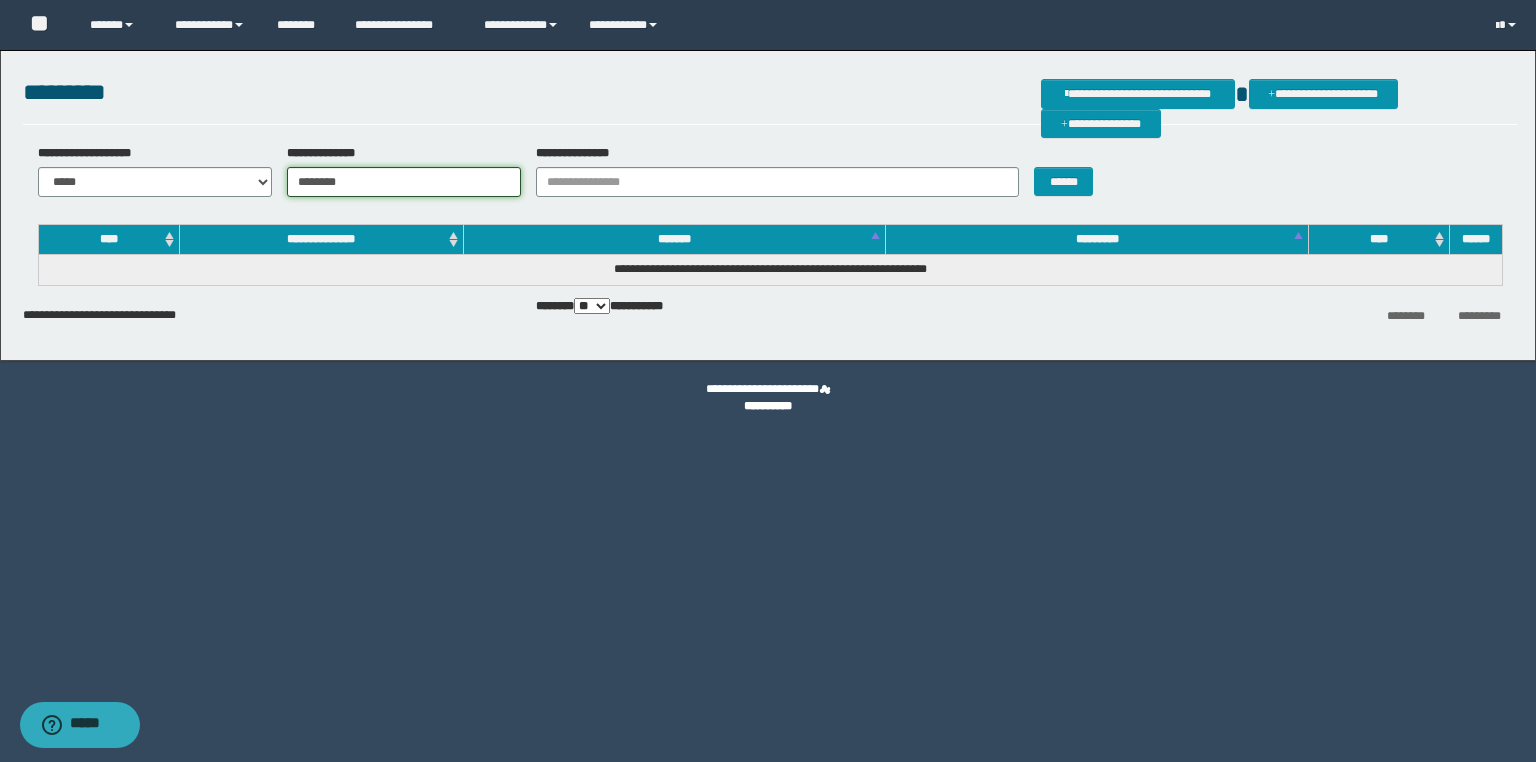 type on "********" 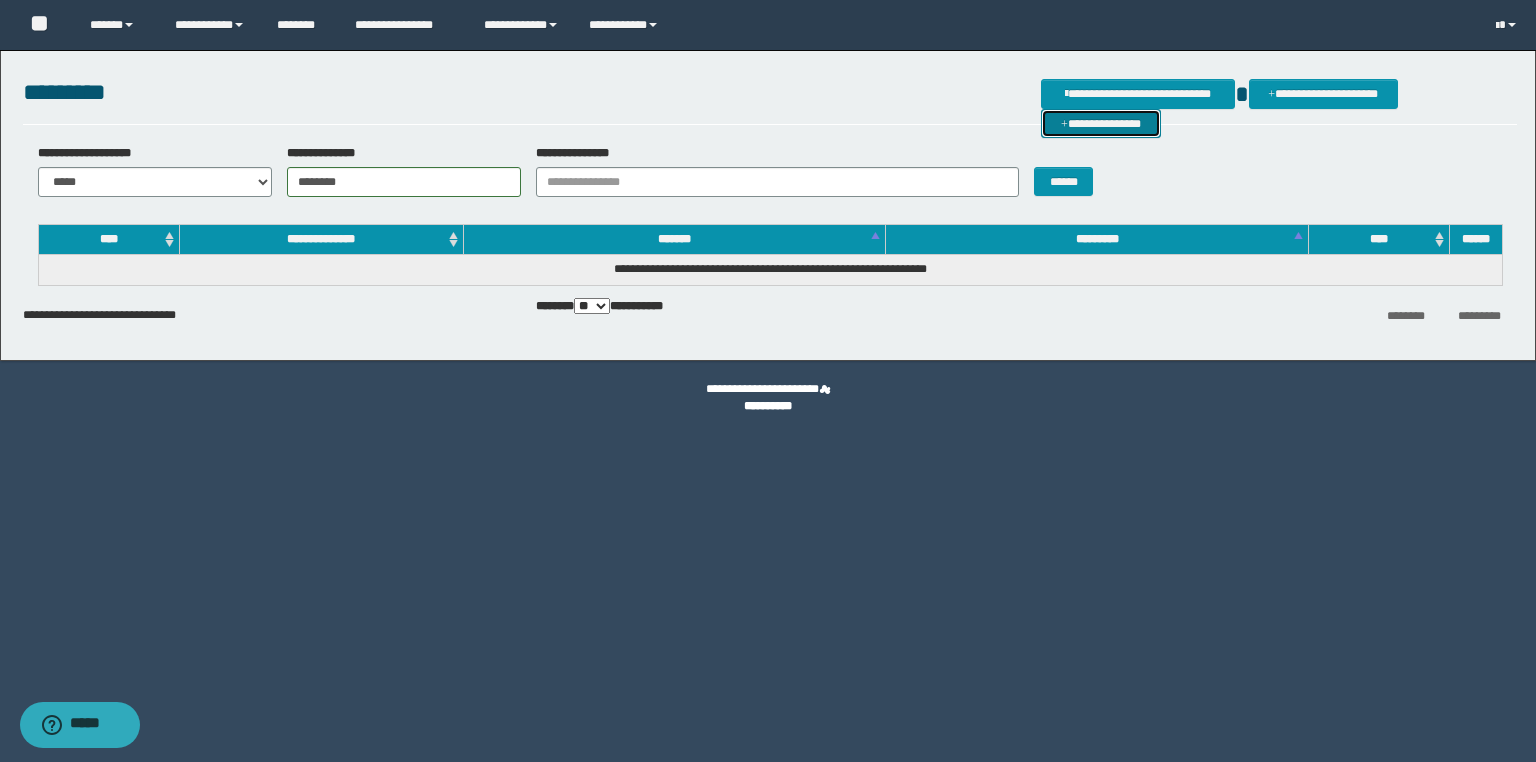 click on "**********" at bounding box center (1101, 124) 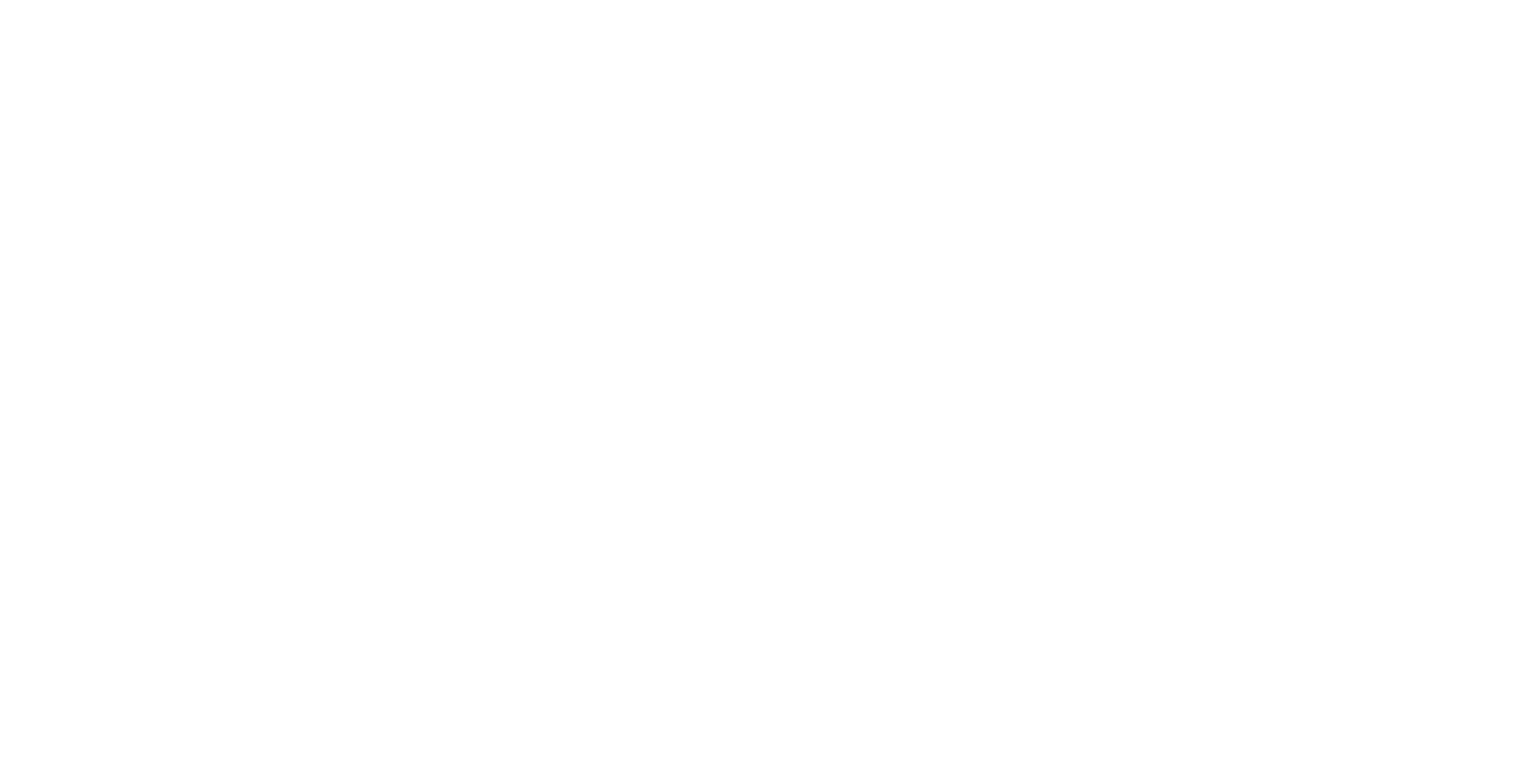 scroll, scrollTop: 0, scrollLeft: 0, axis: both 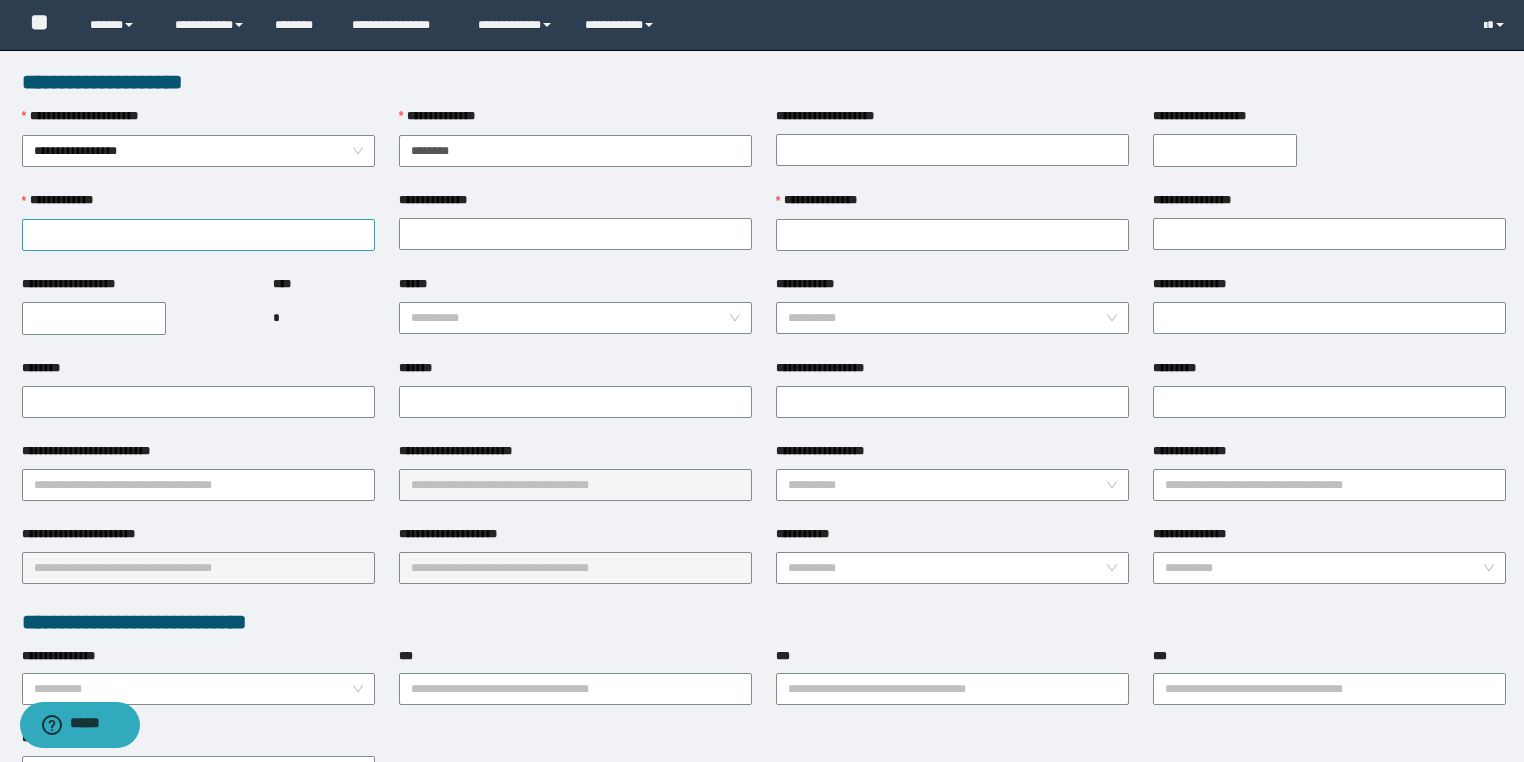 type on "********" 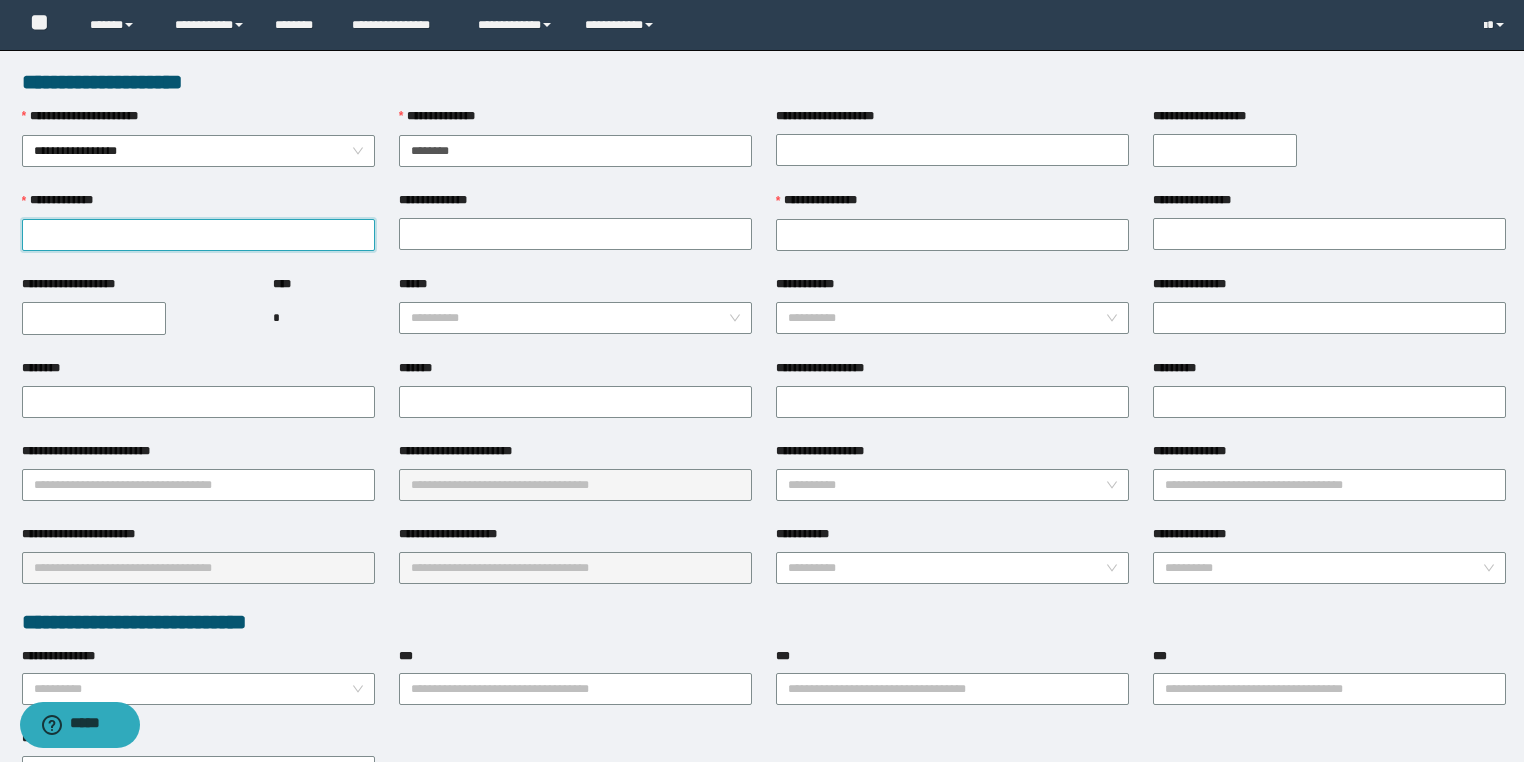 click on "**********" at bounding box center (198, 235) 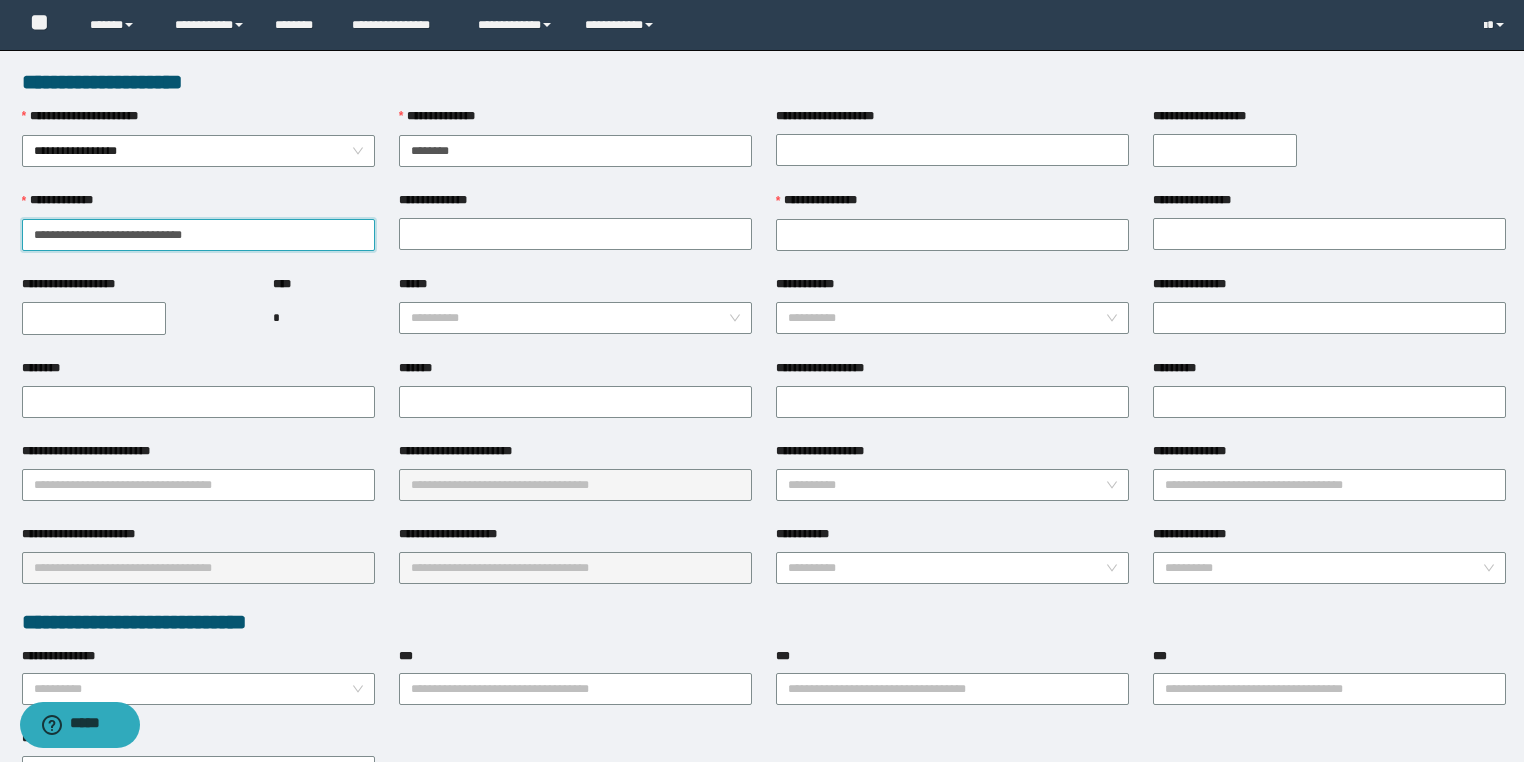 drag, startPoint x: 156, startPoint y: 236, endPoint x: 216, endPoint y: 236, distance: 60 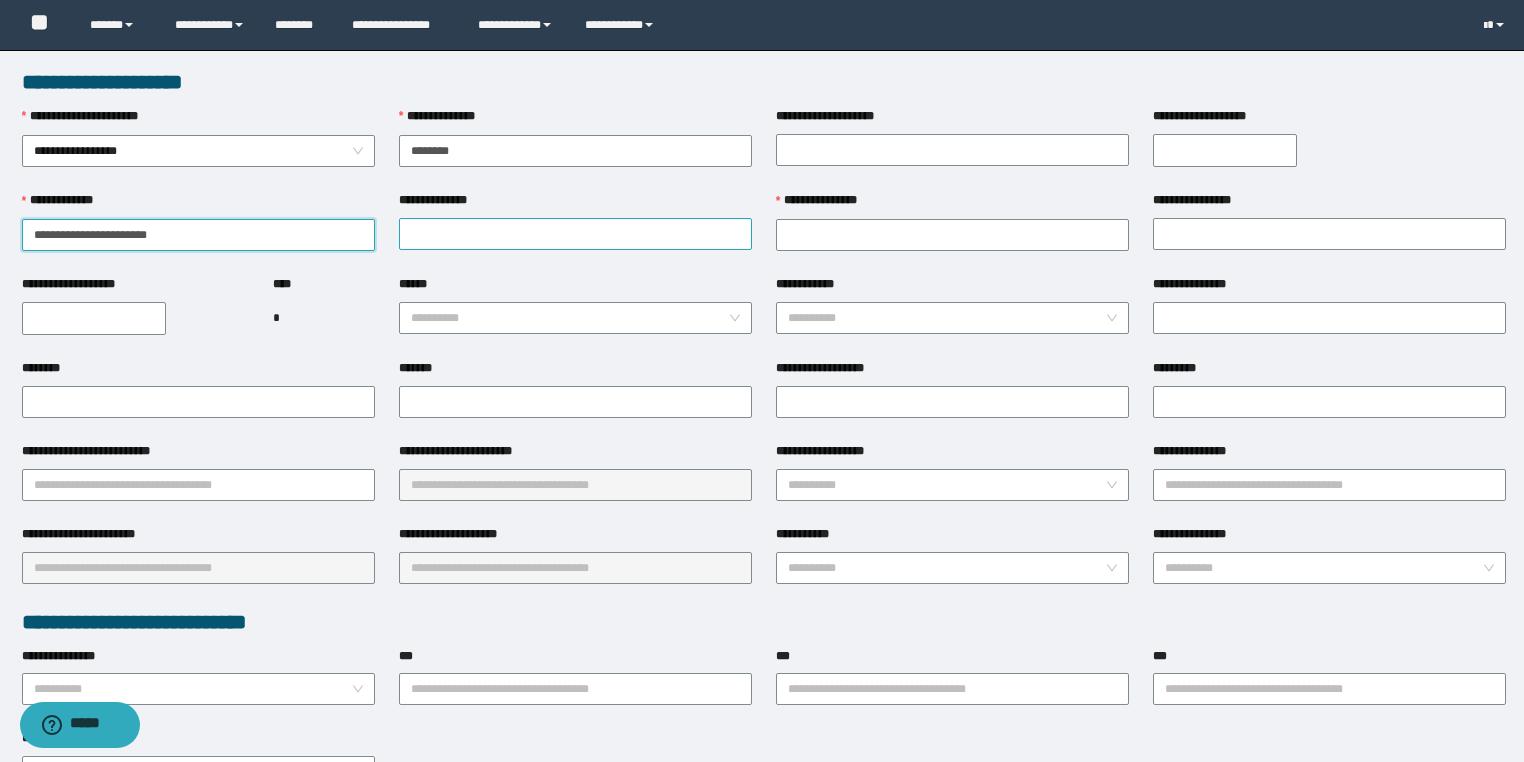 type on "**********" 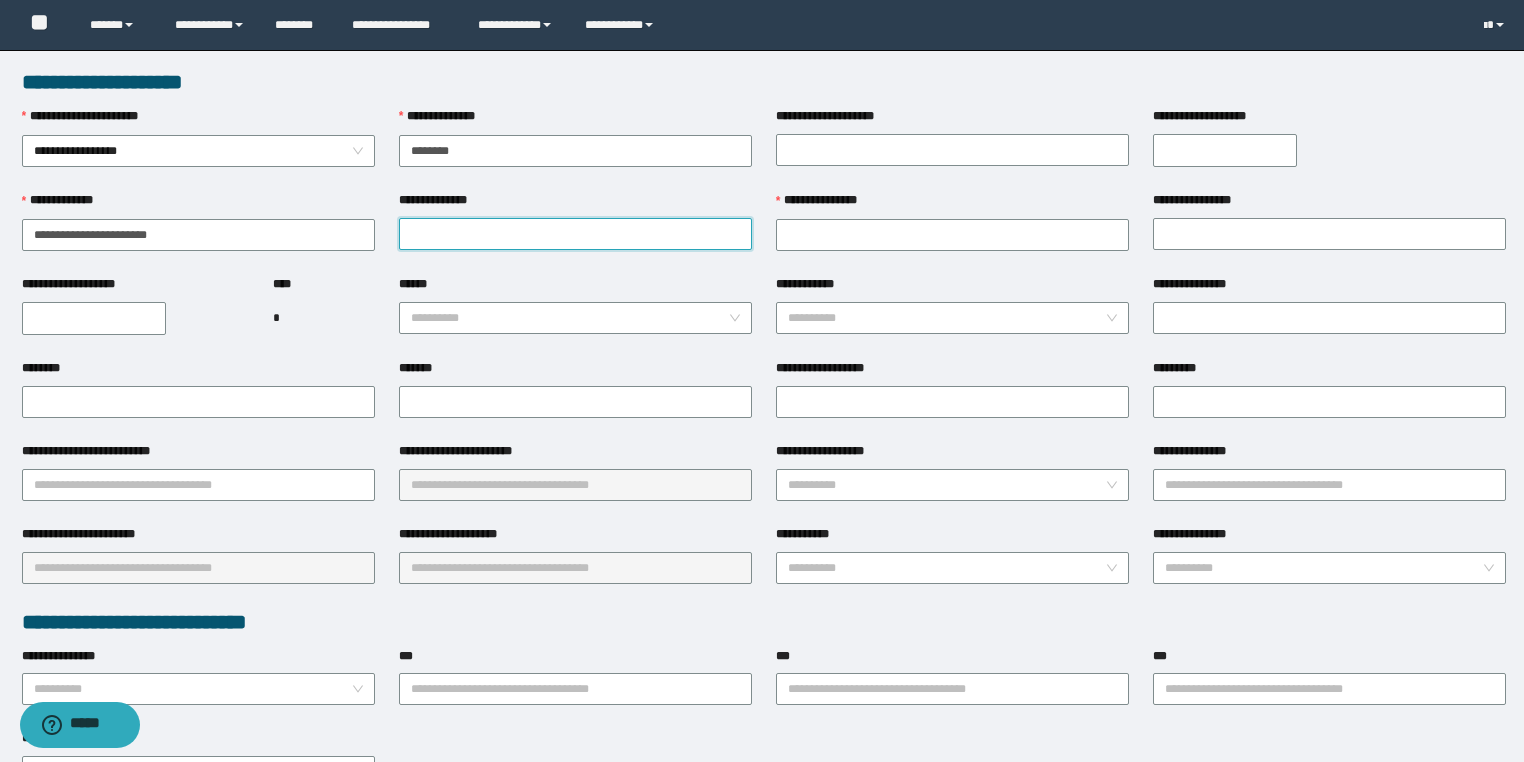 click on "**********" at bounding box center [575, 234] 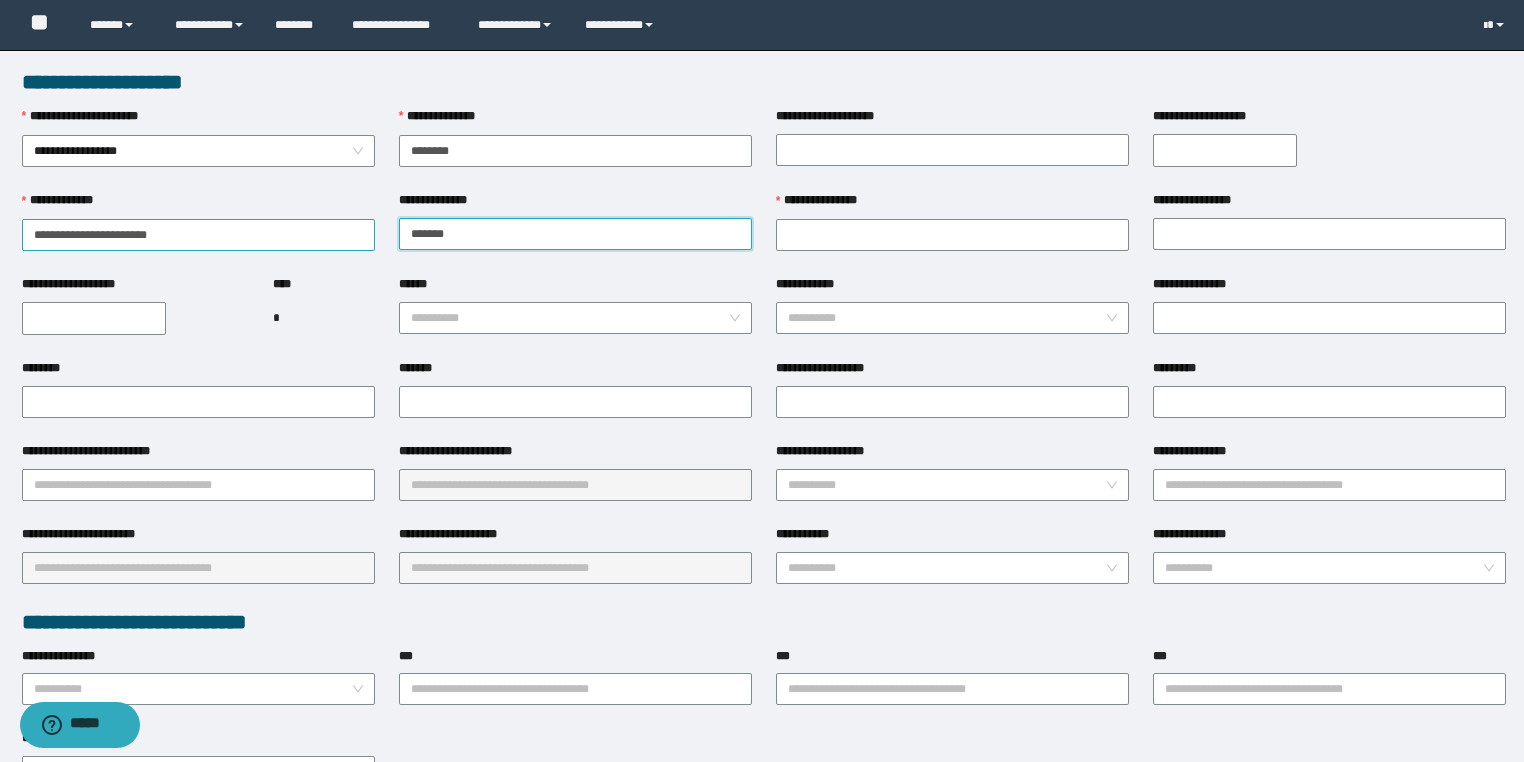 type on "*******" 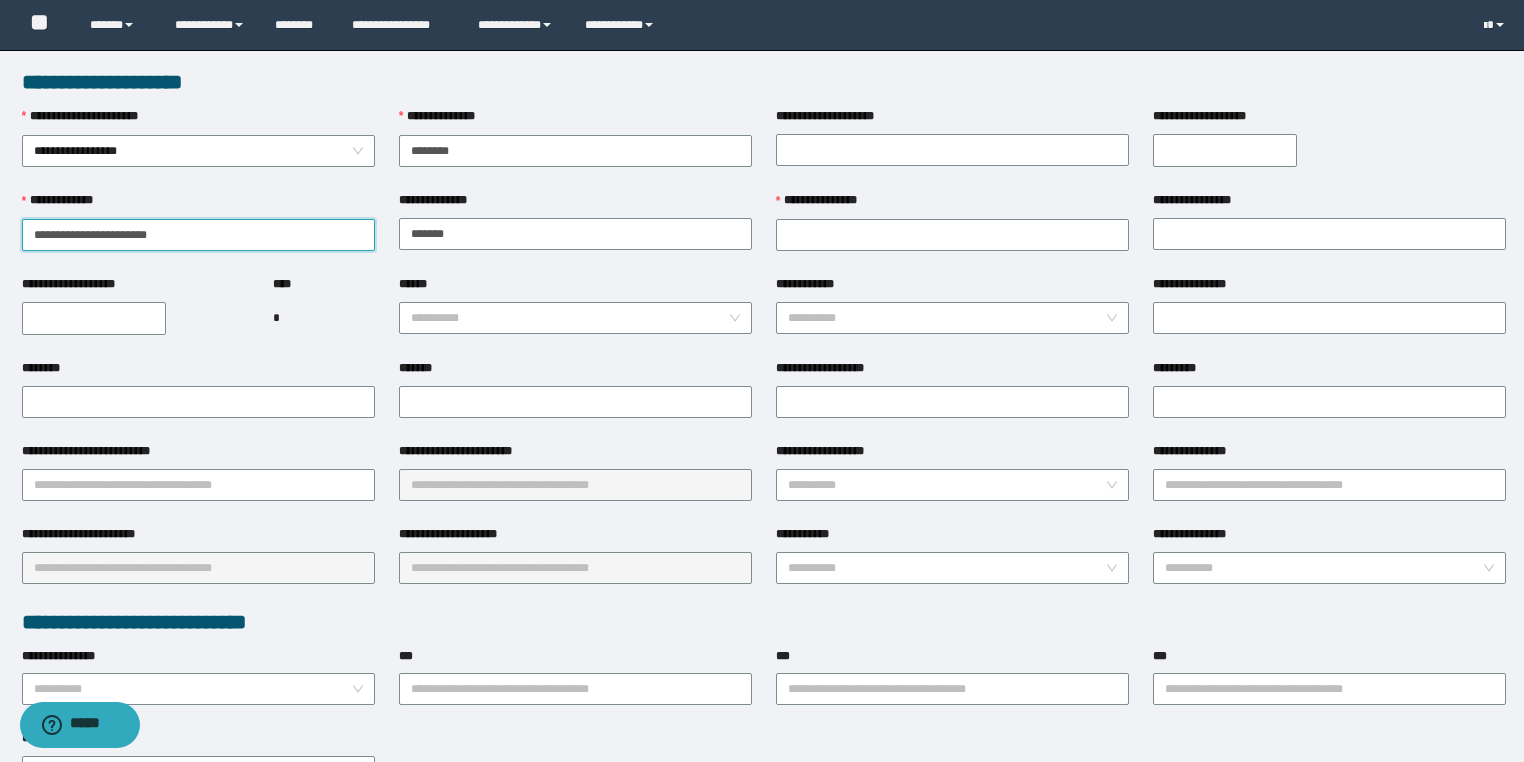 drag, startPoint x: 124, startPoint y: 228, endPoint x: 0, endPoint y: 223, distance: 124.10077 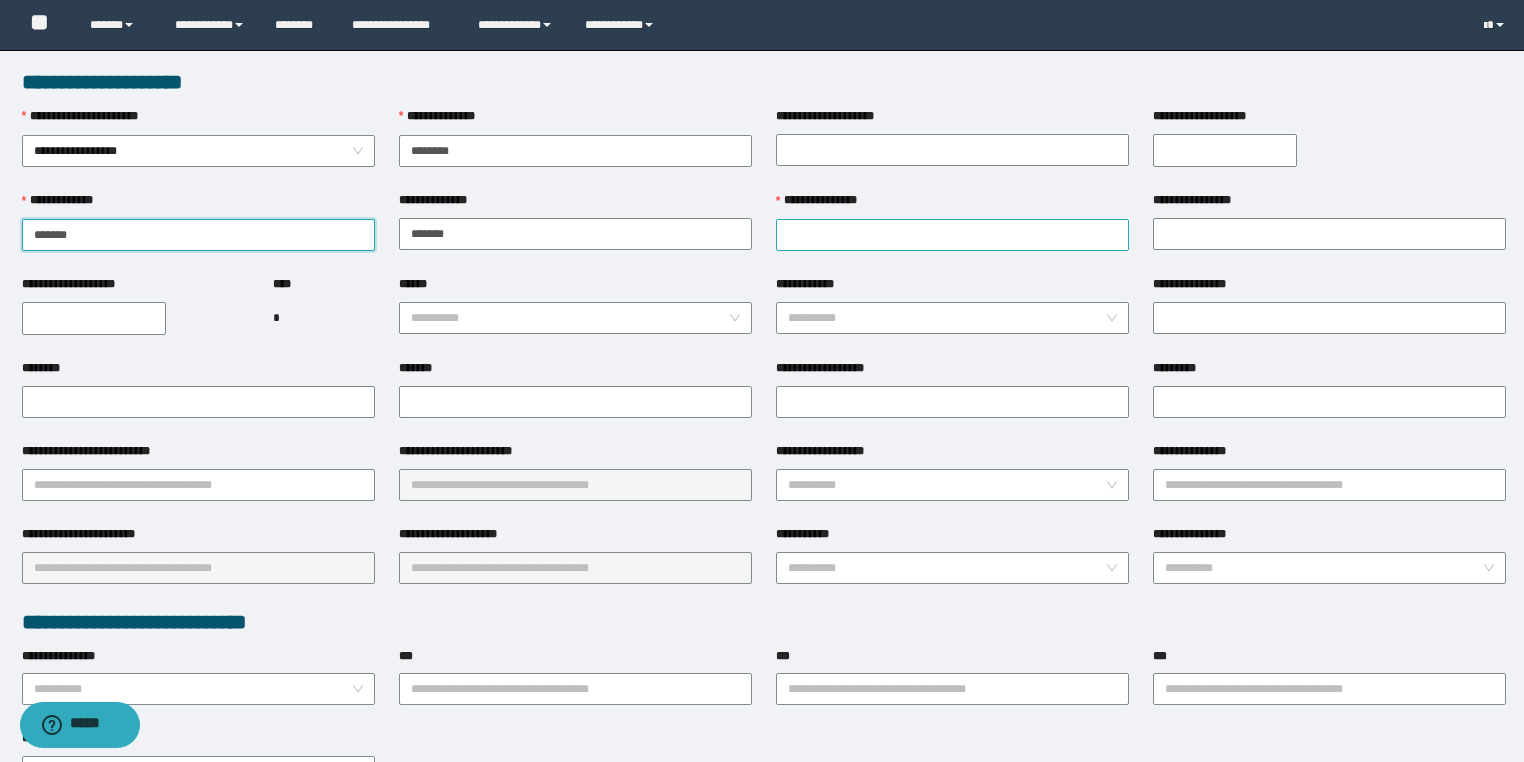 type on "*****" 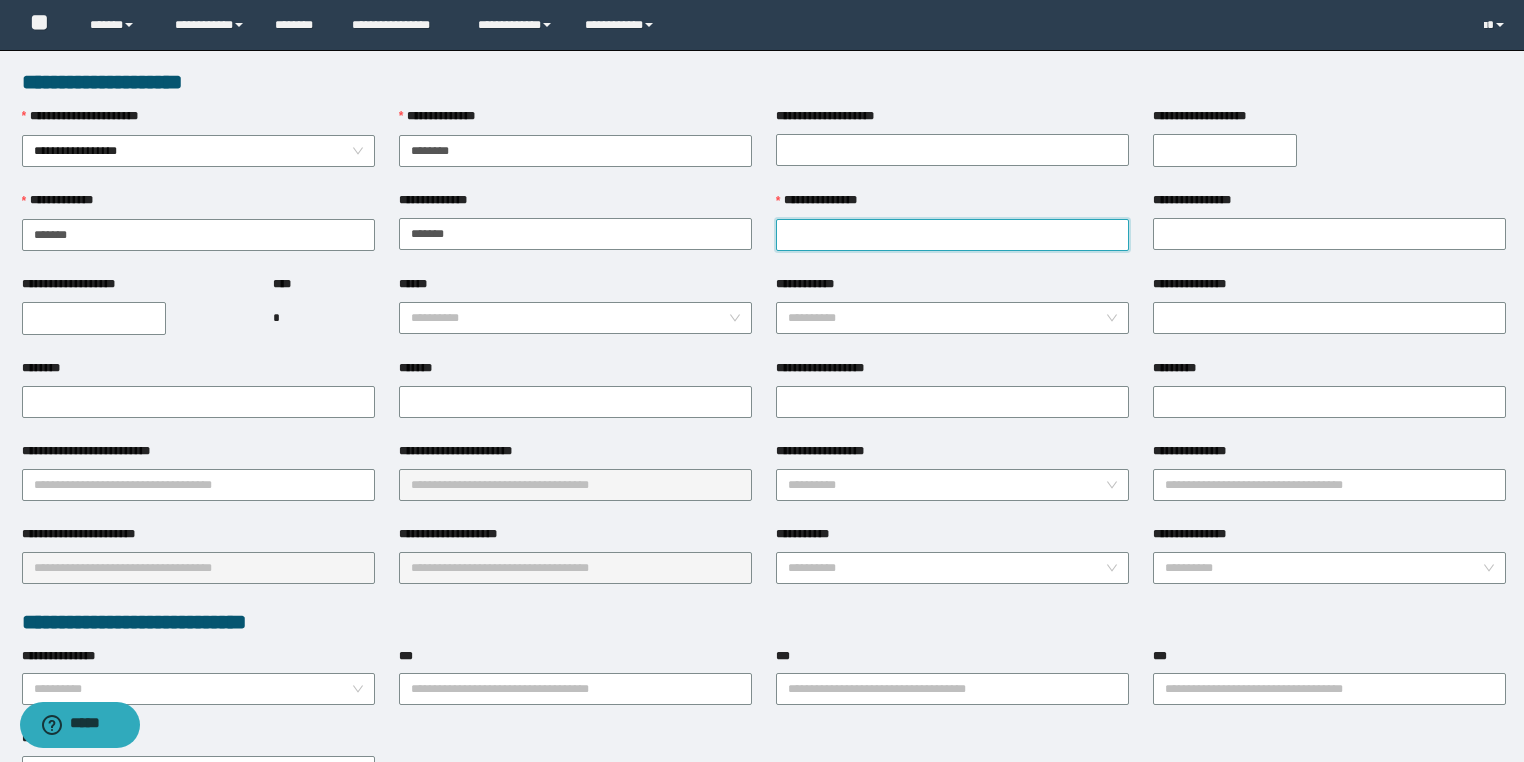 click on "**********" at bounding box center (952, 235) 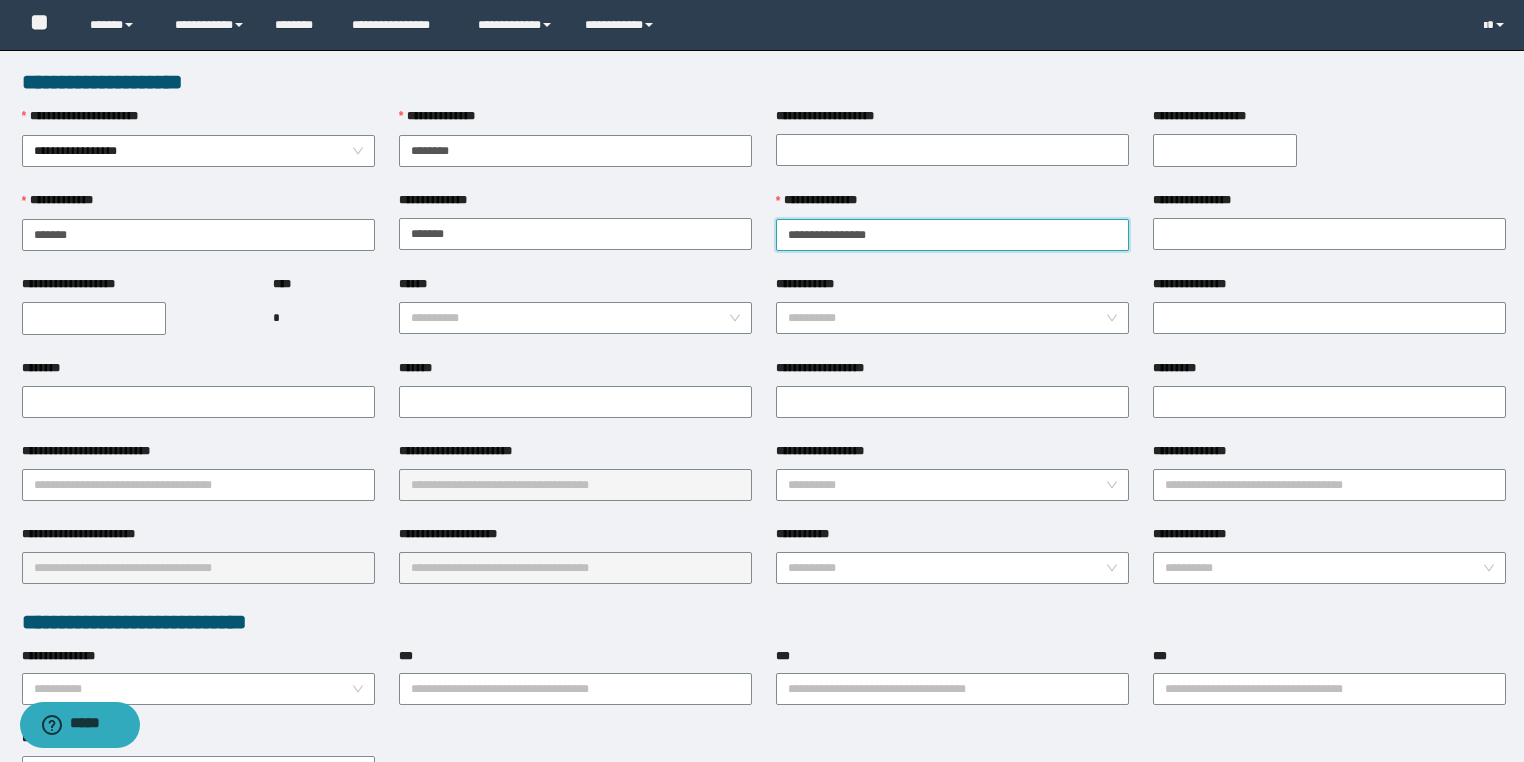 drag, startPoint x: 890, startPoint y: 231, endPoint x: 830, endPoint y: 232, distance: 60.00833 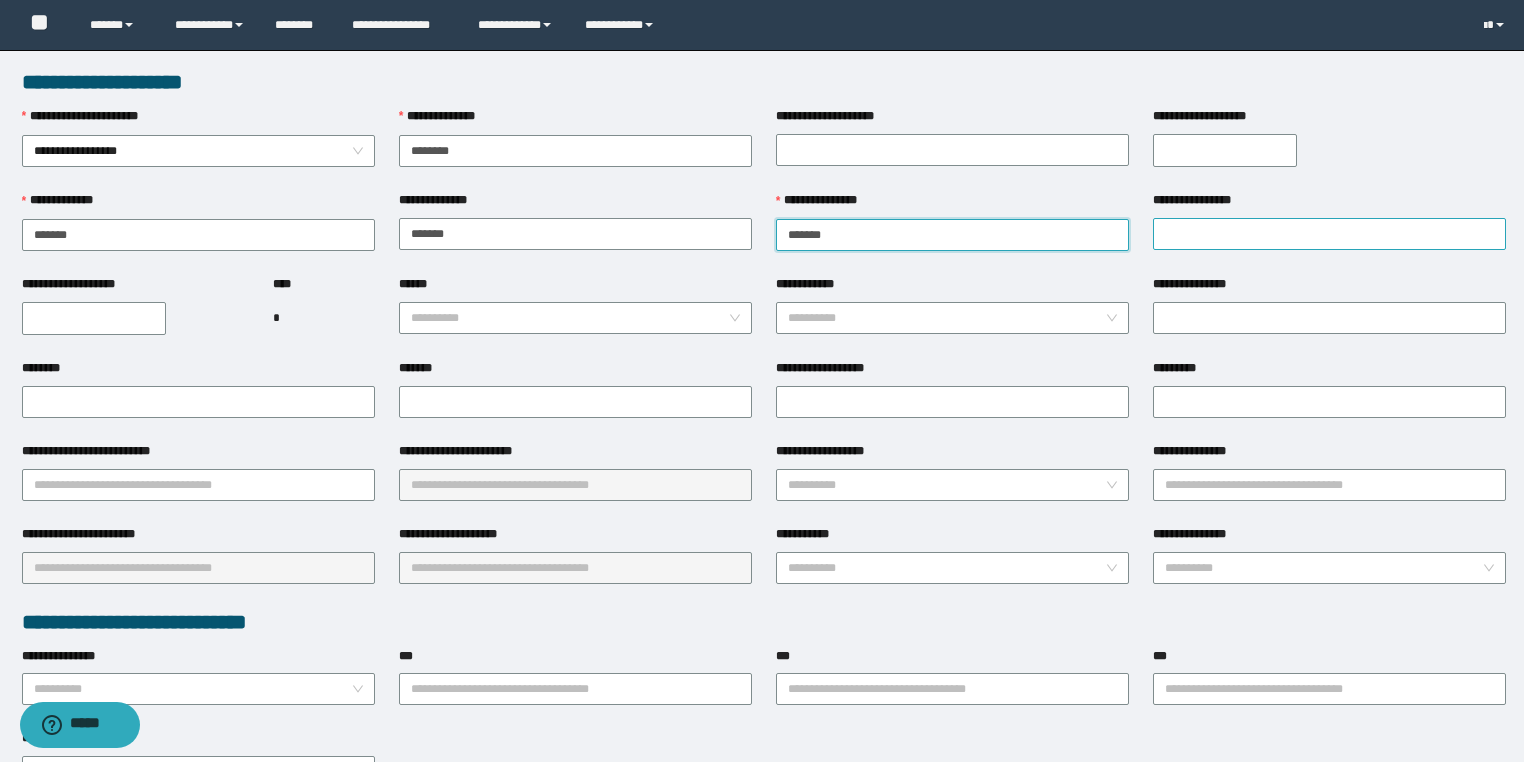 type on "******" 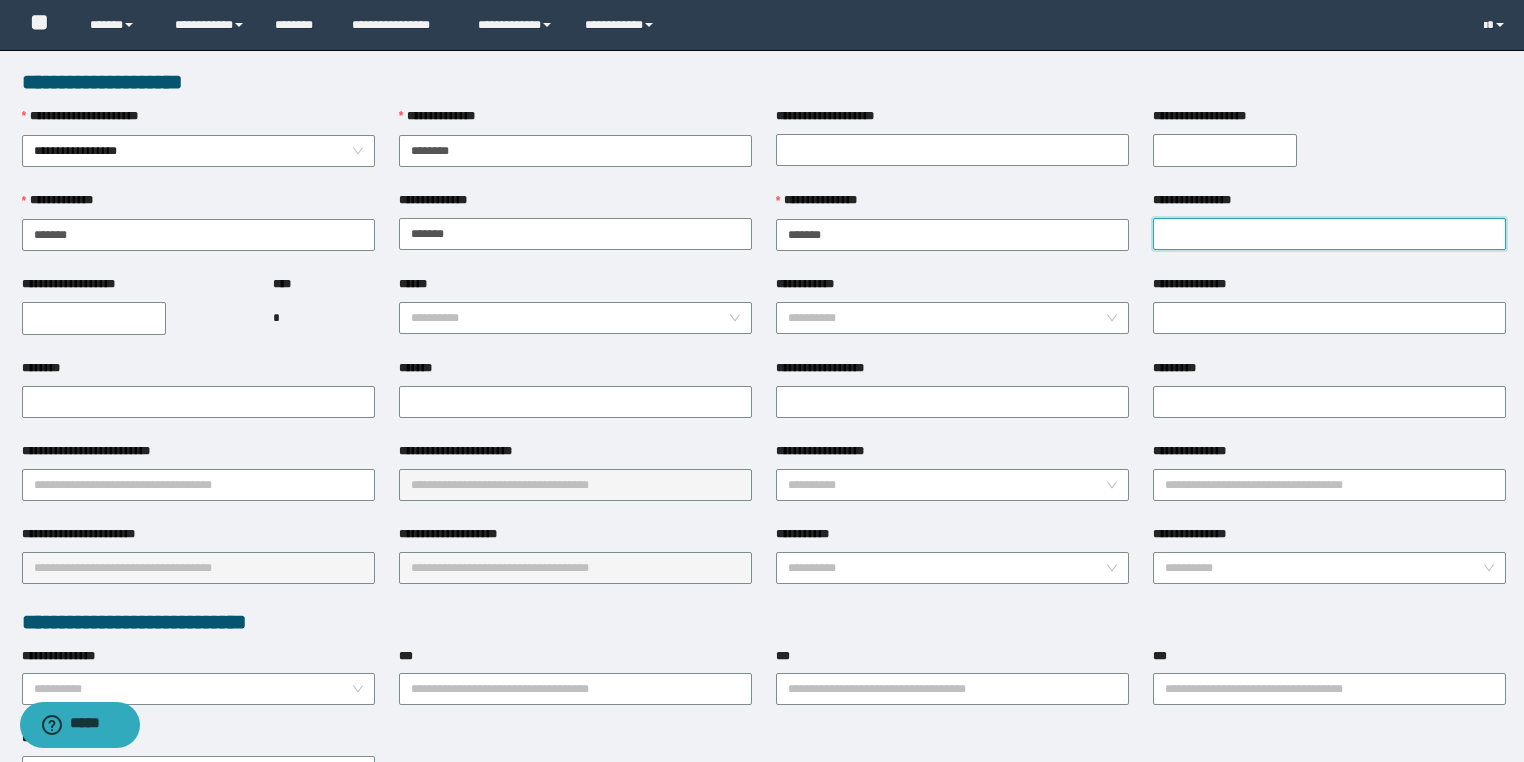 click on "**********" at bounding box center [1329, 234] 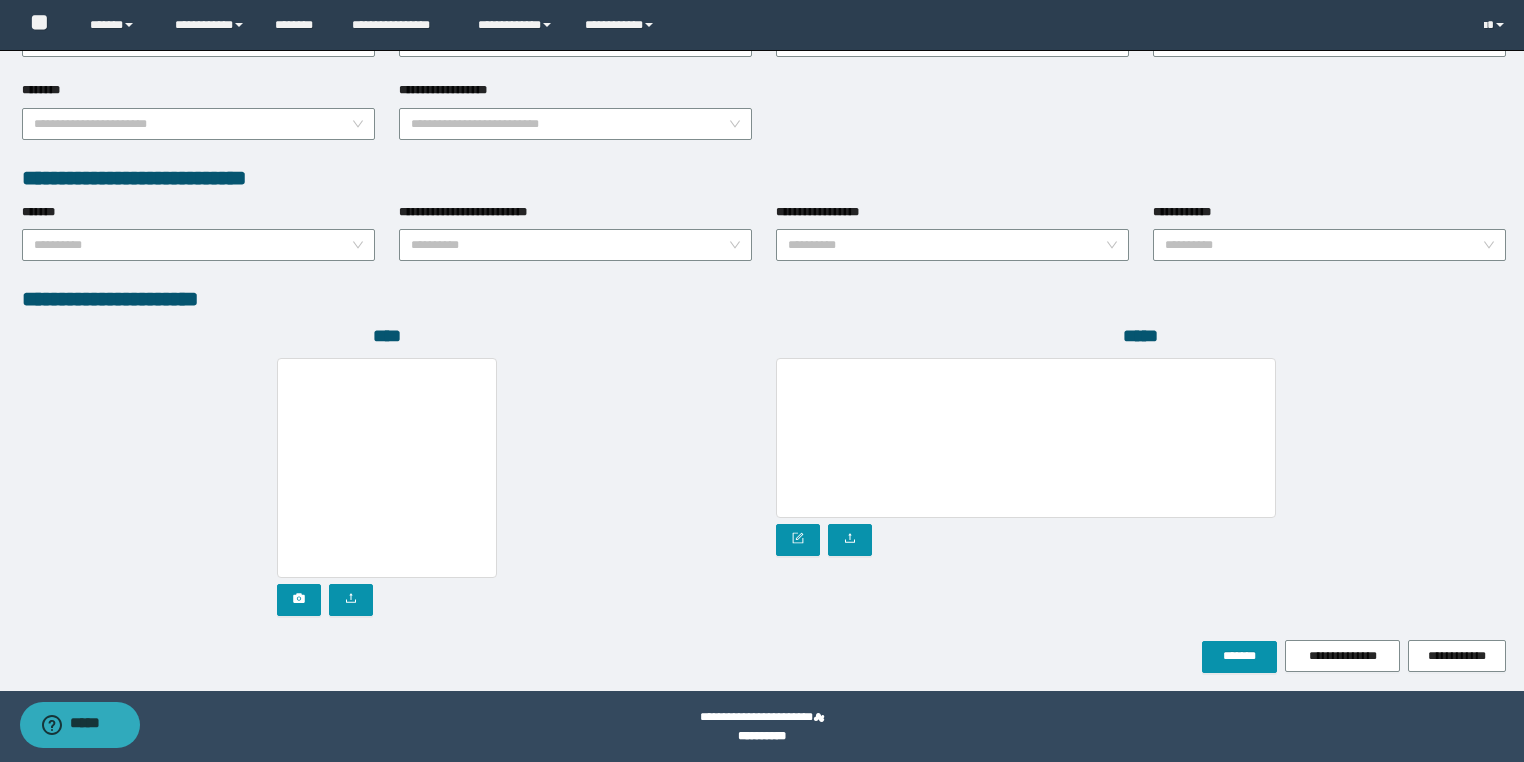 scroll, scrollTop: 939, scrollLeft: 0, axis: vertical 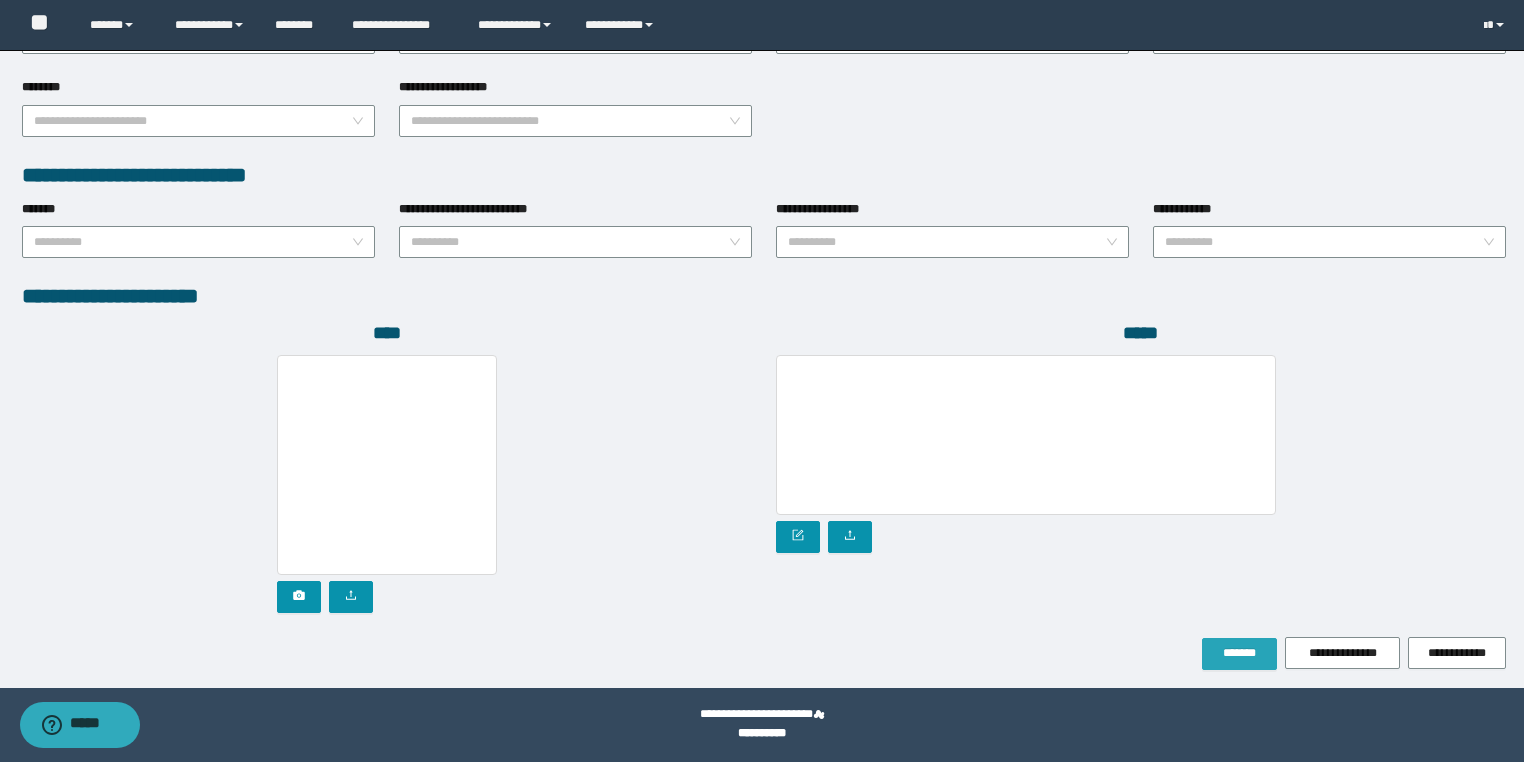 type on "*********" 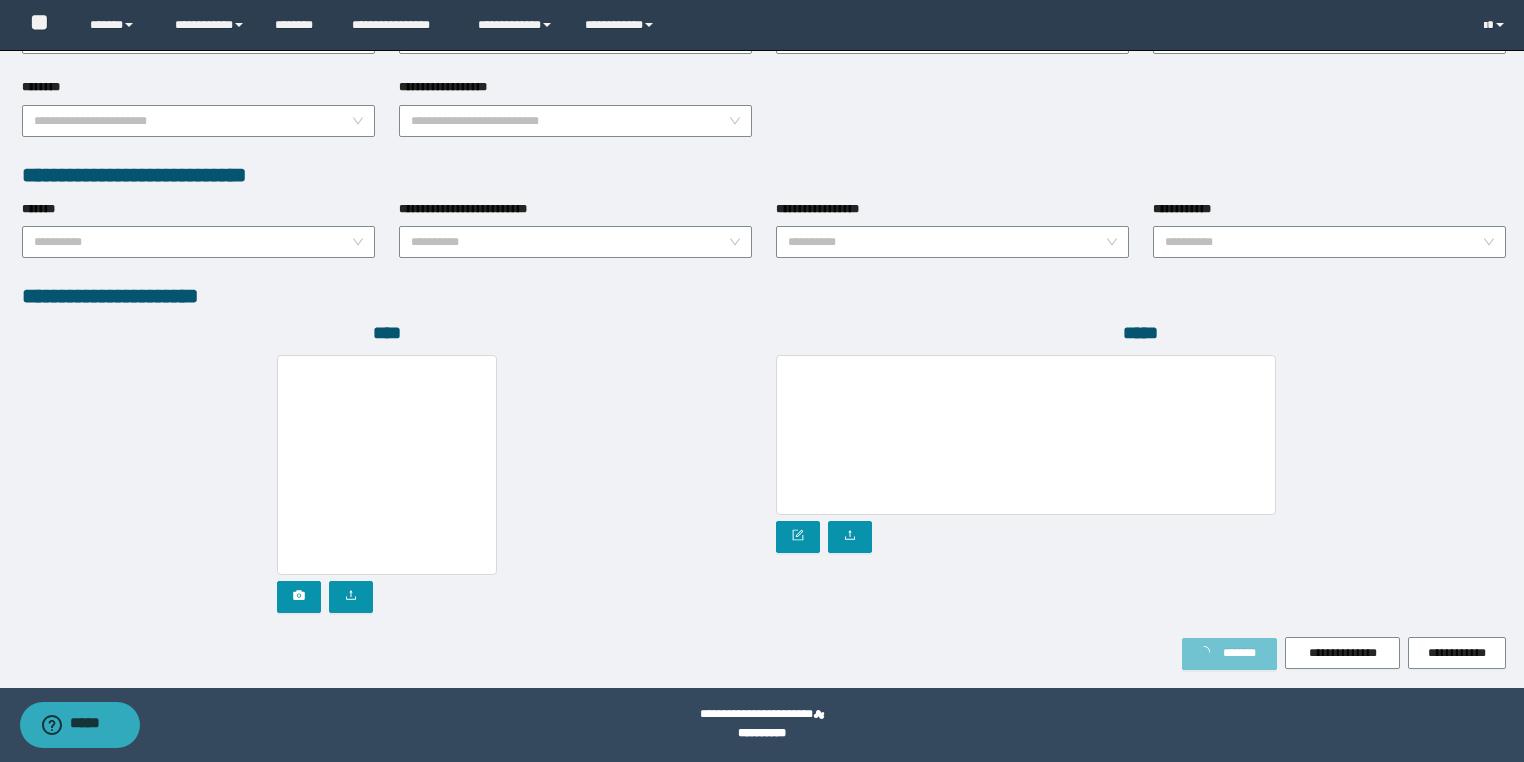 type on "*****" 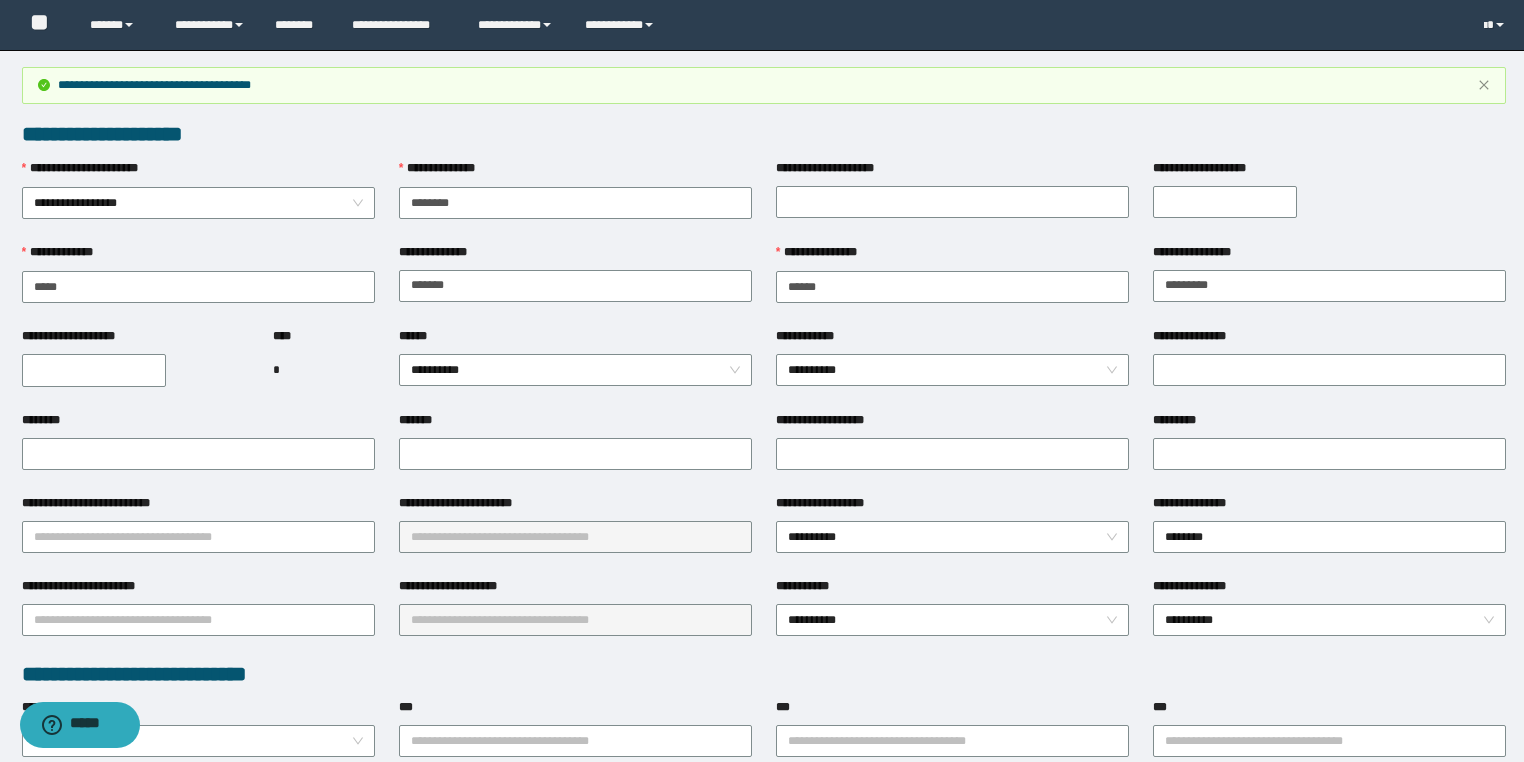 scroll, scrollTop: 0, scrollLeft: 0, axis: both 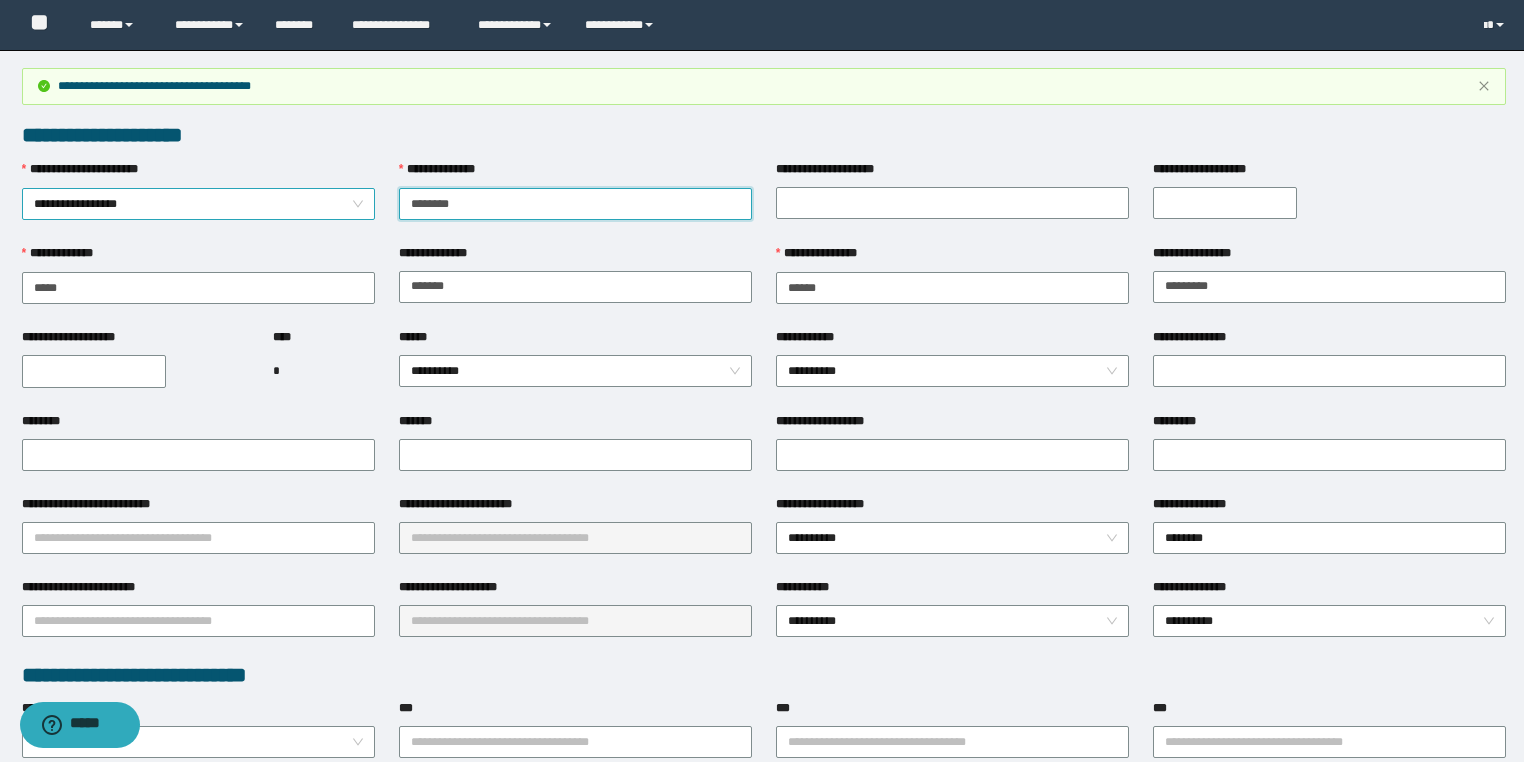 drag, startPoint x: 500, startPoint y: 207, endPoint x: 310, endPoint y: 202, distance: 190.06578 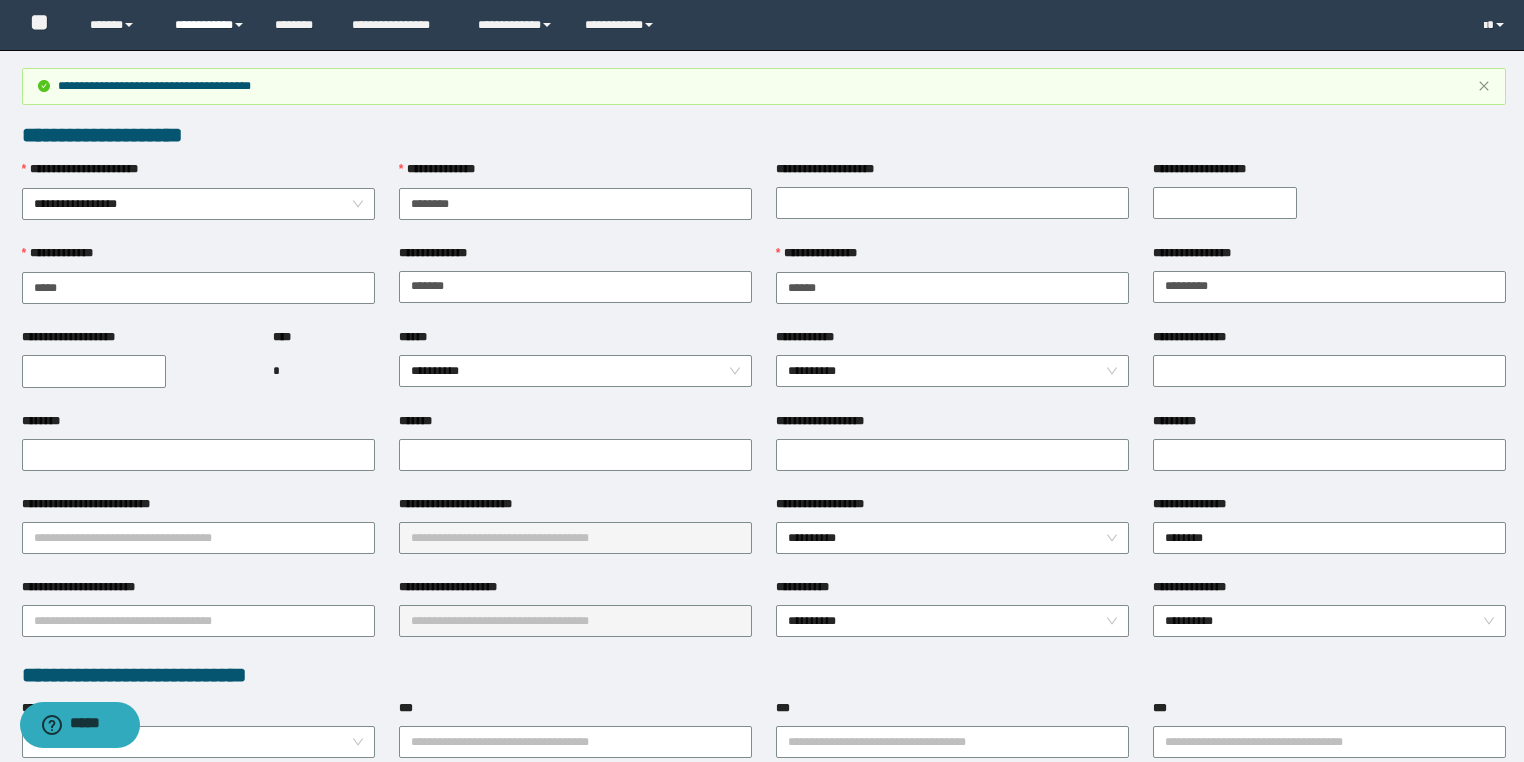 click on "**********" at bounding box center [210, 25] 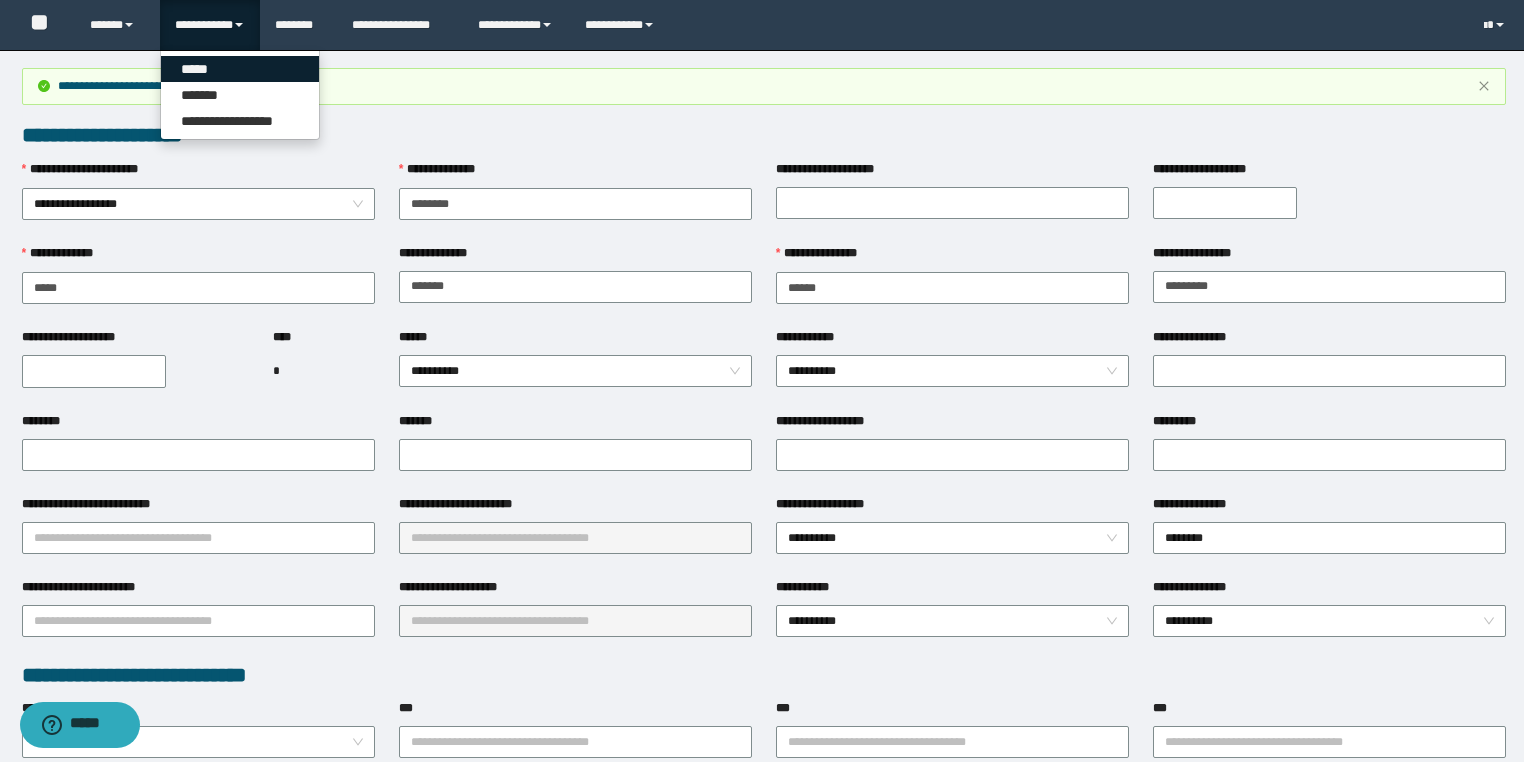 click on "*****" at bounding box center (240, 69) 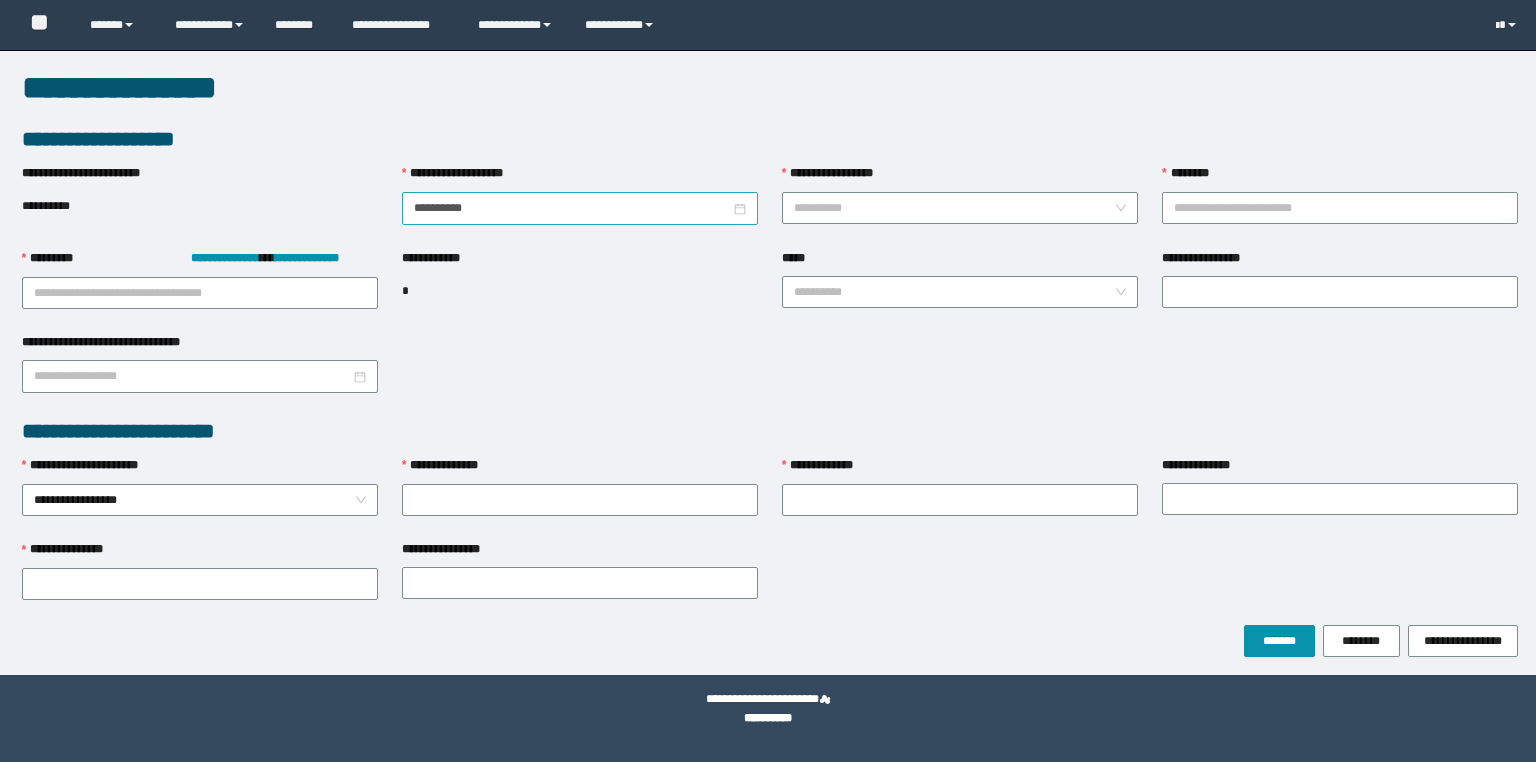 scroll, scrollTop: 0, scrollLeft: 0, axis: both 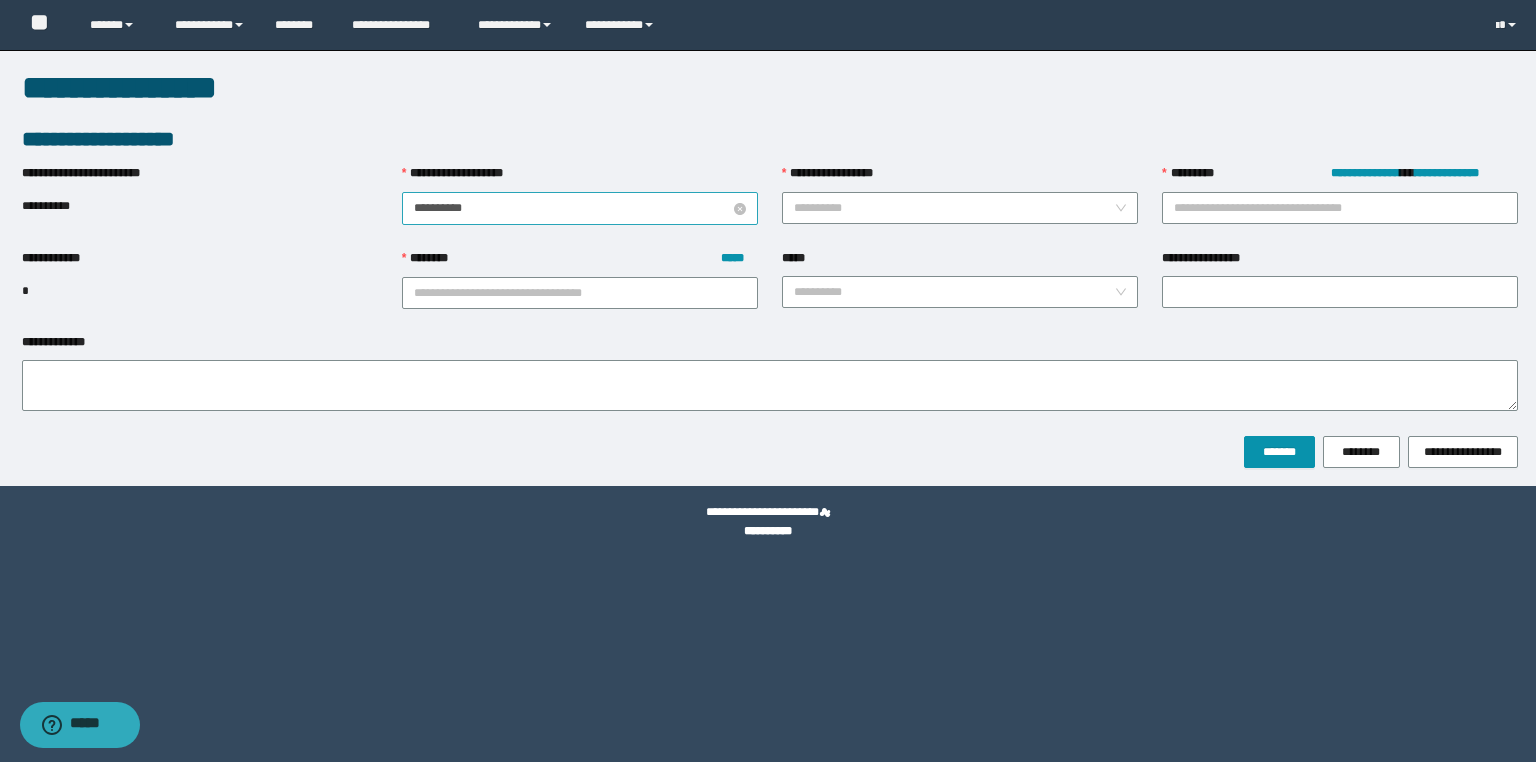 click on "**********" at bounding box center [572, 208] 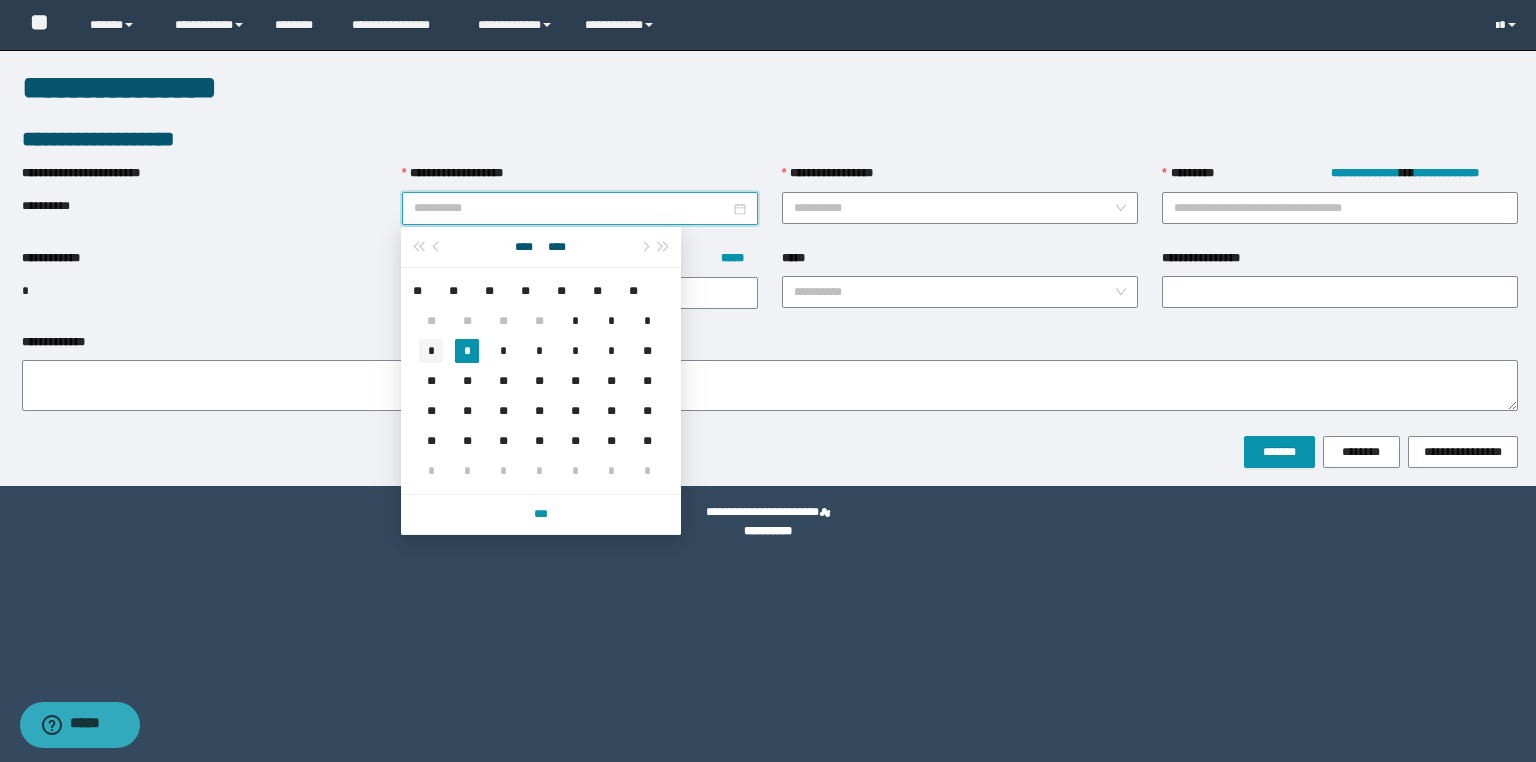 type on "**********" 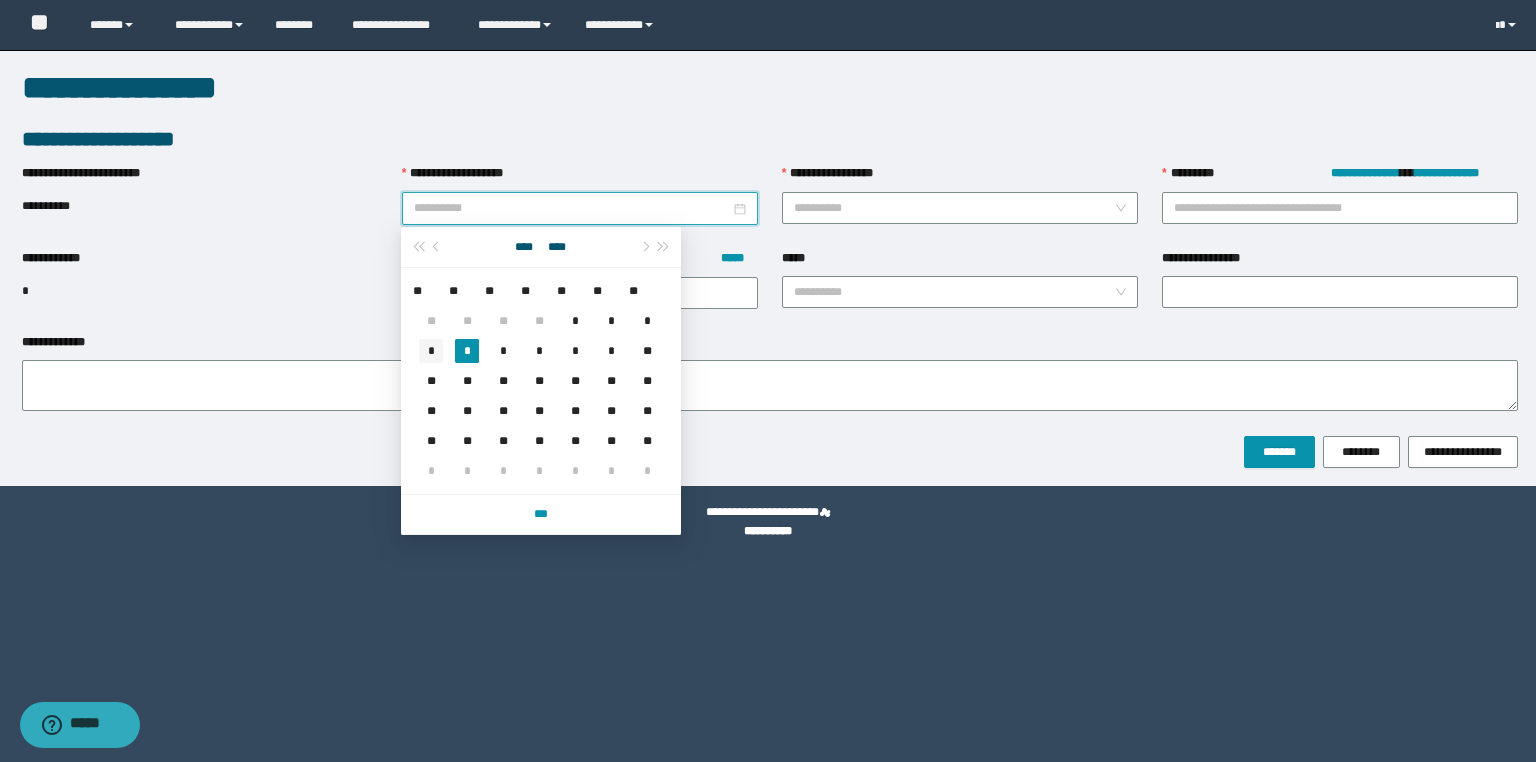 click on "*" at bounding box center [431, 351] 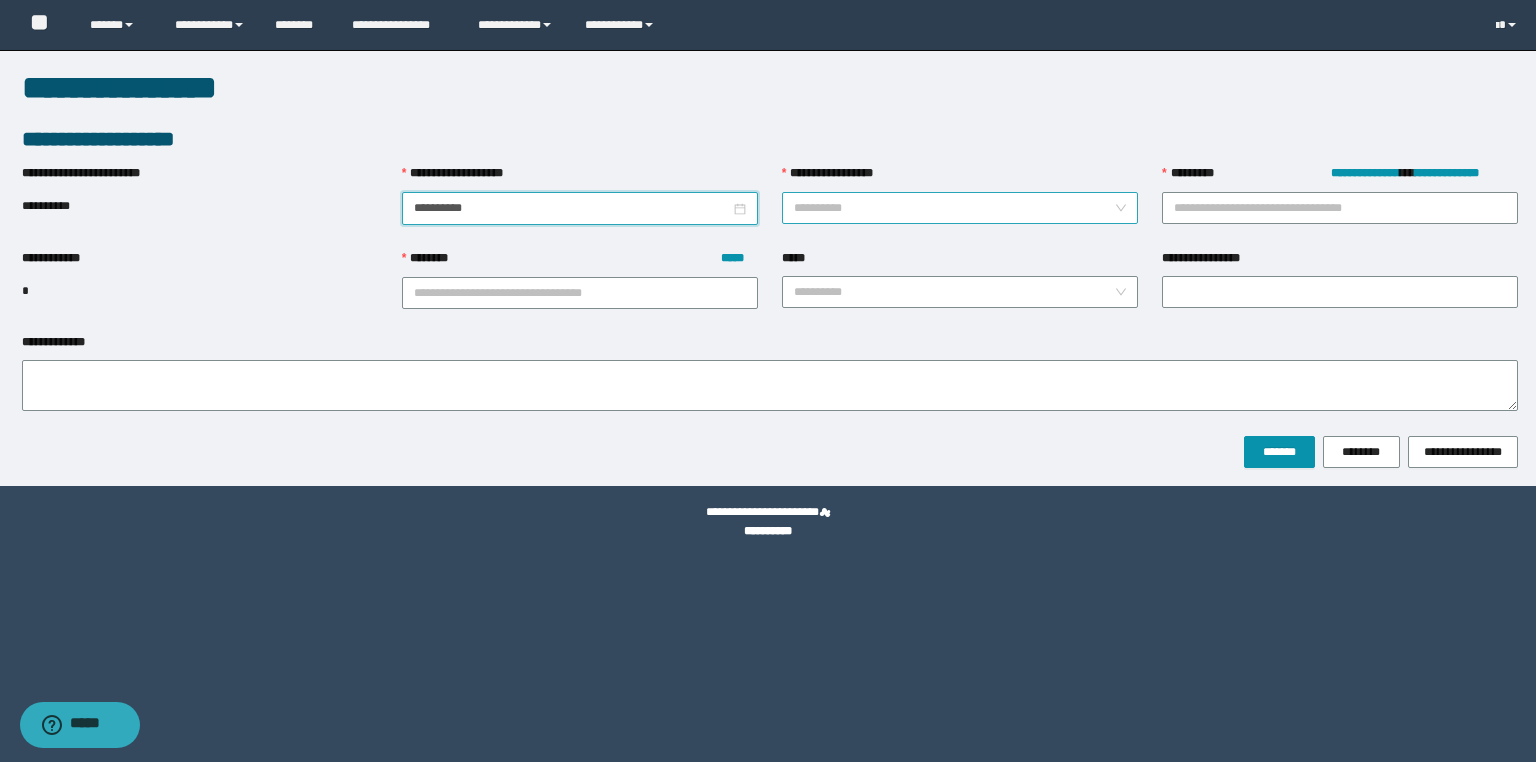 click on "**********" at bounding box center [954, 208] 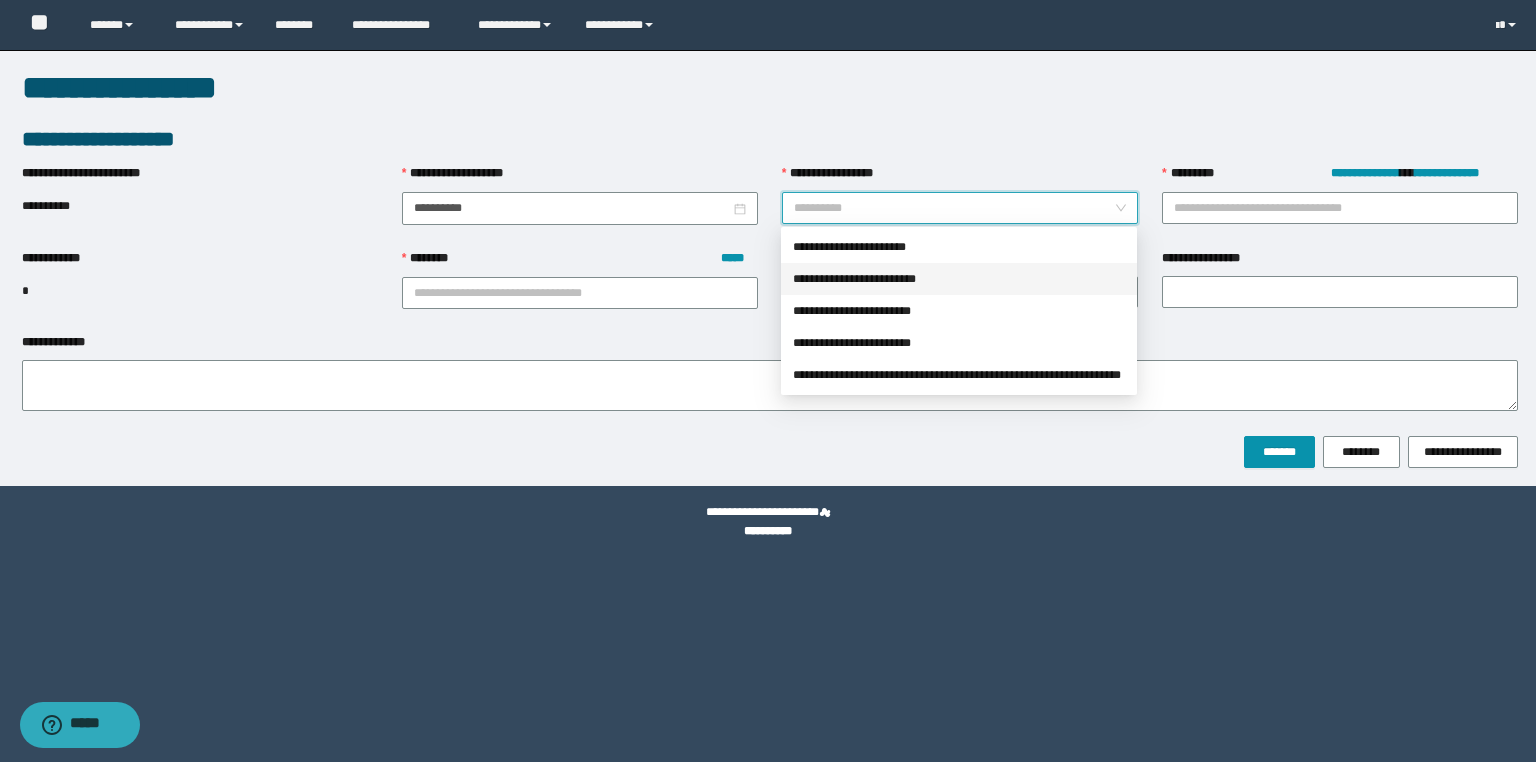 click on "**********" at bounding box center [959, 279] 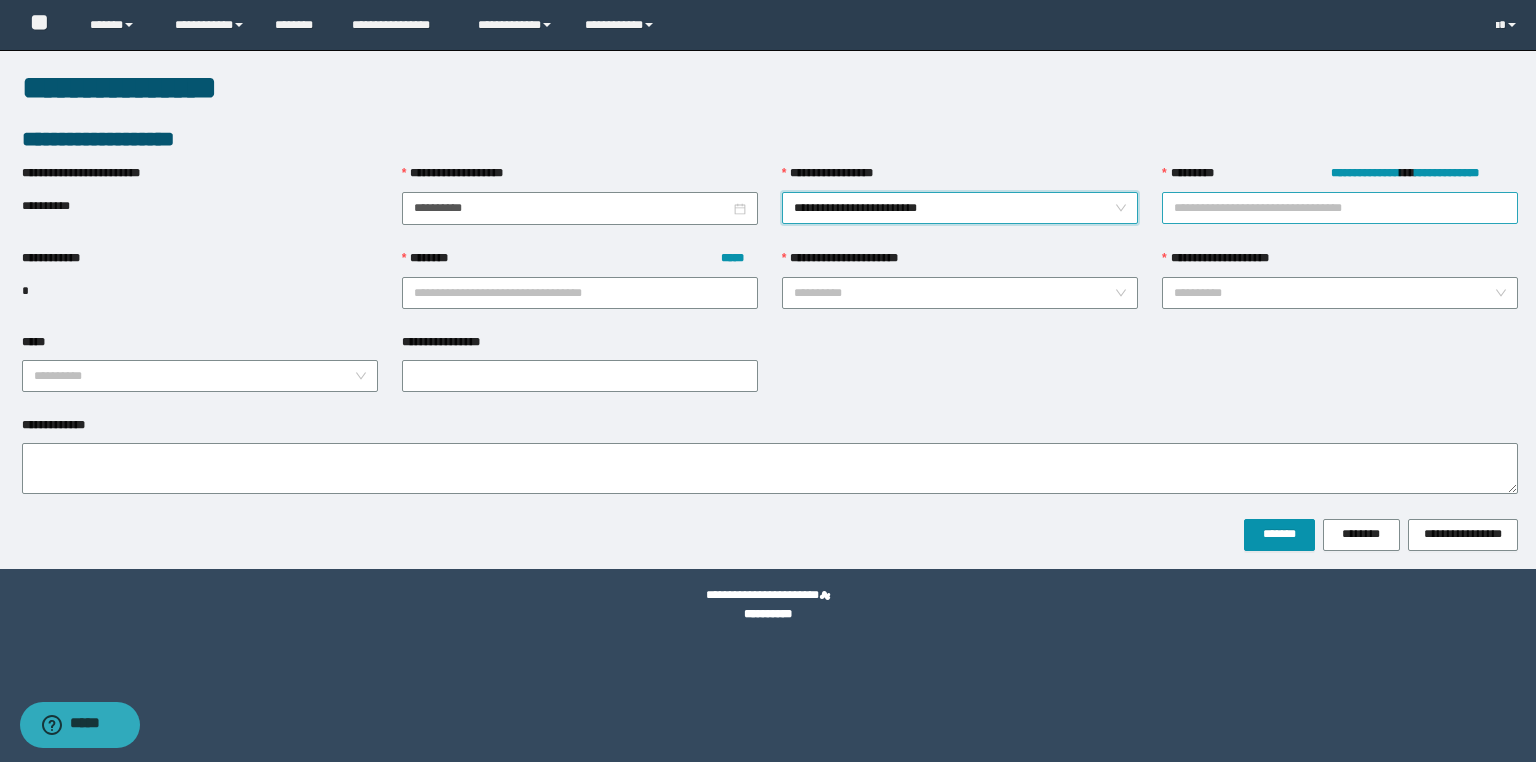 click on "**********" at bounding box center [1340, 208] 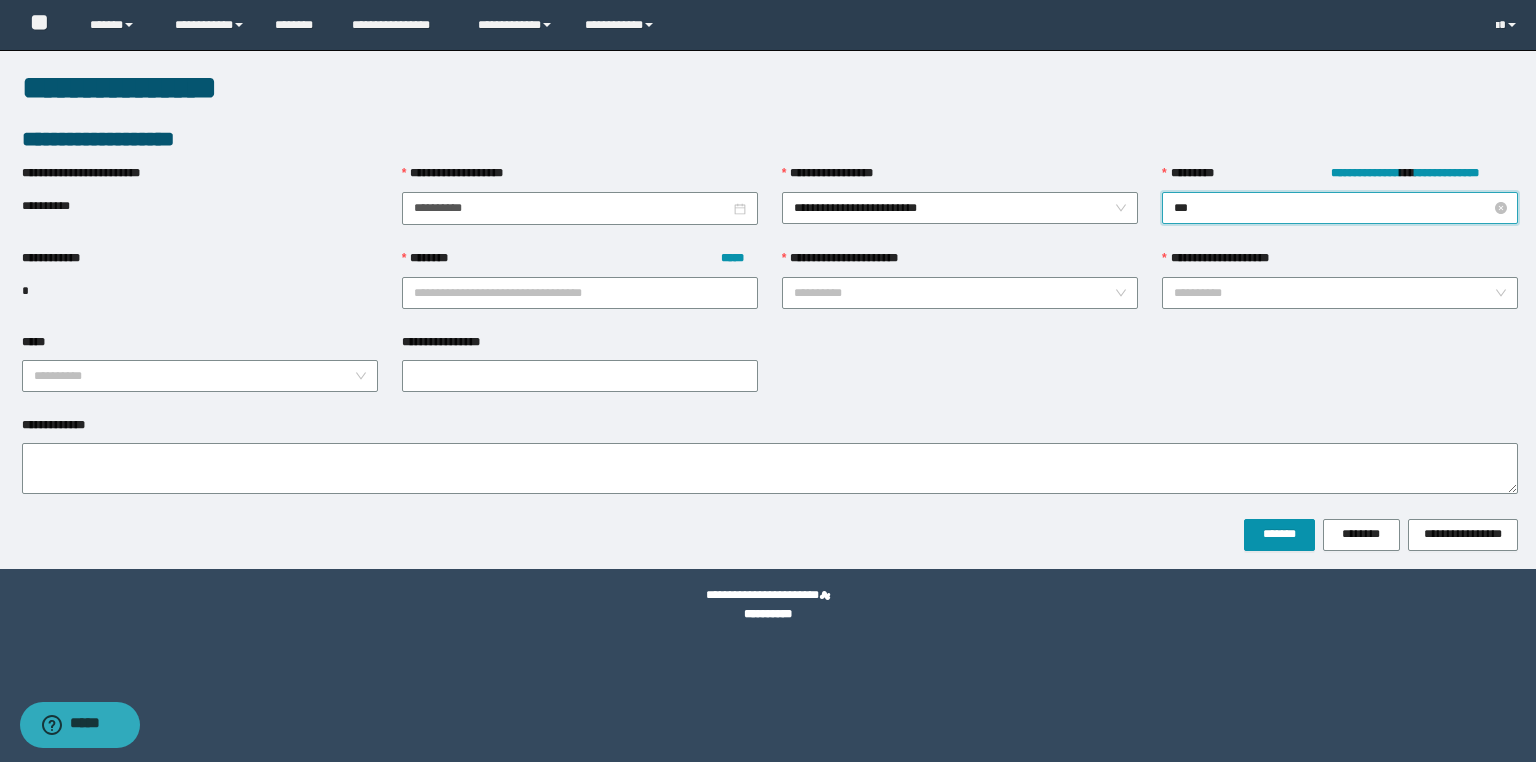 type on "****" 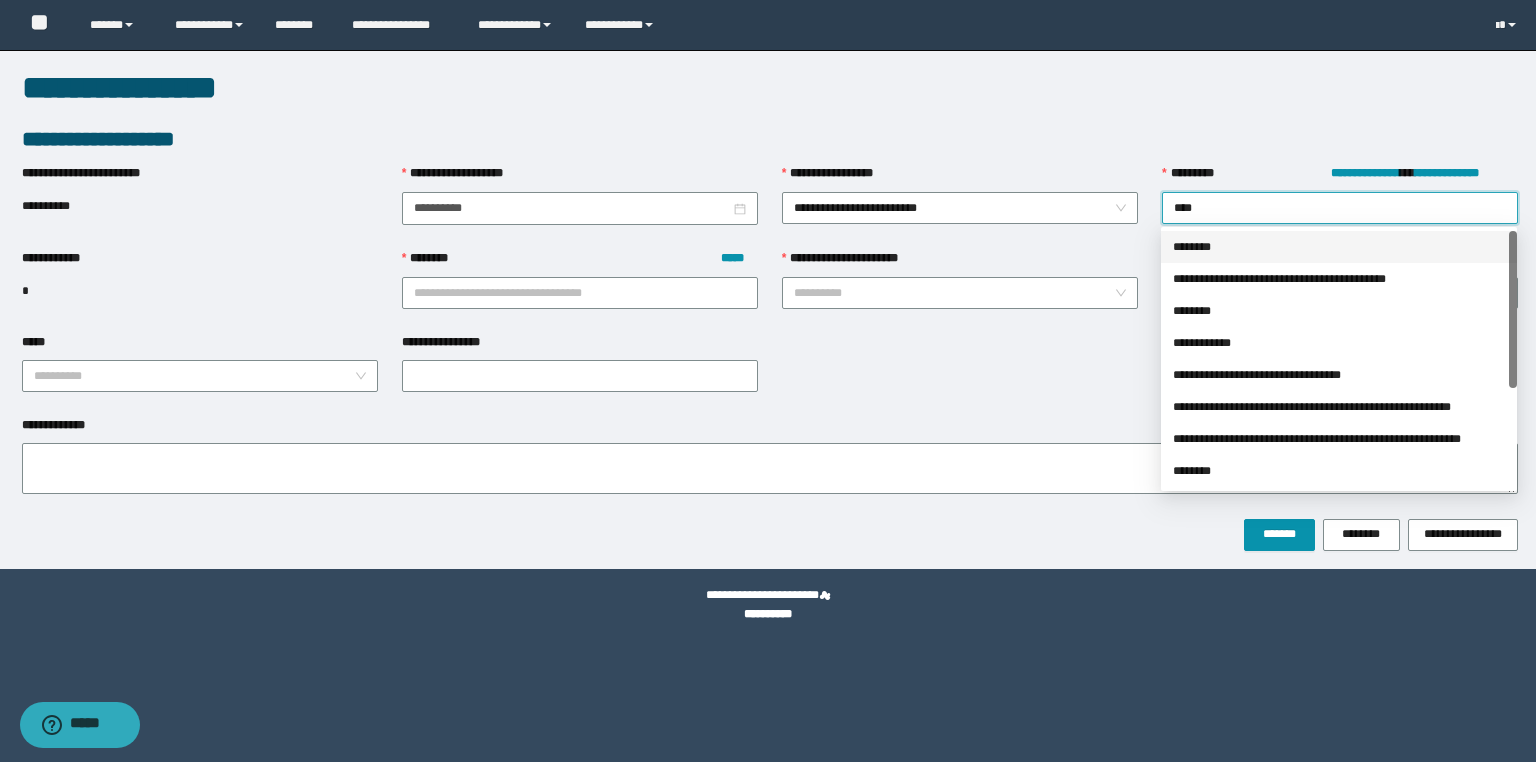drag, startPoint x: 1299, startPoint y: 246, endPoint x: 1289, endPoint y: 244, distance: 10.198039 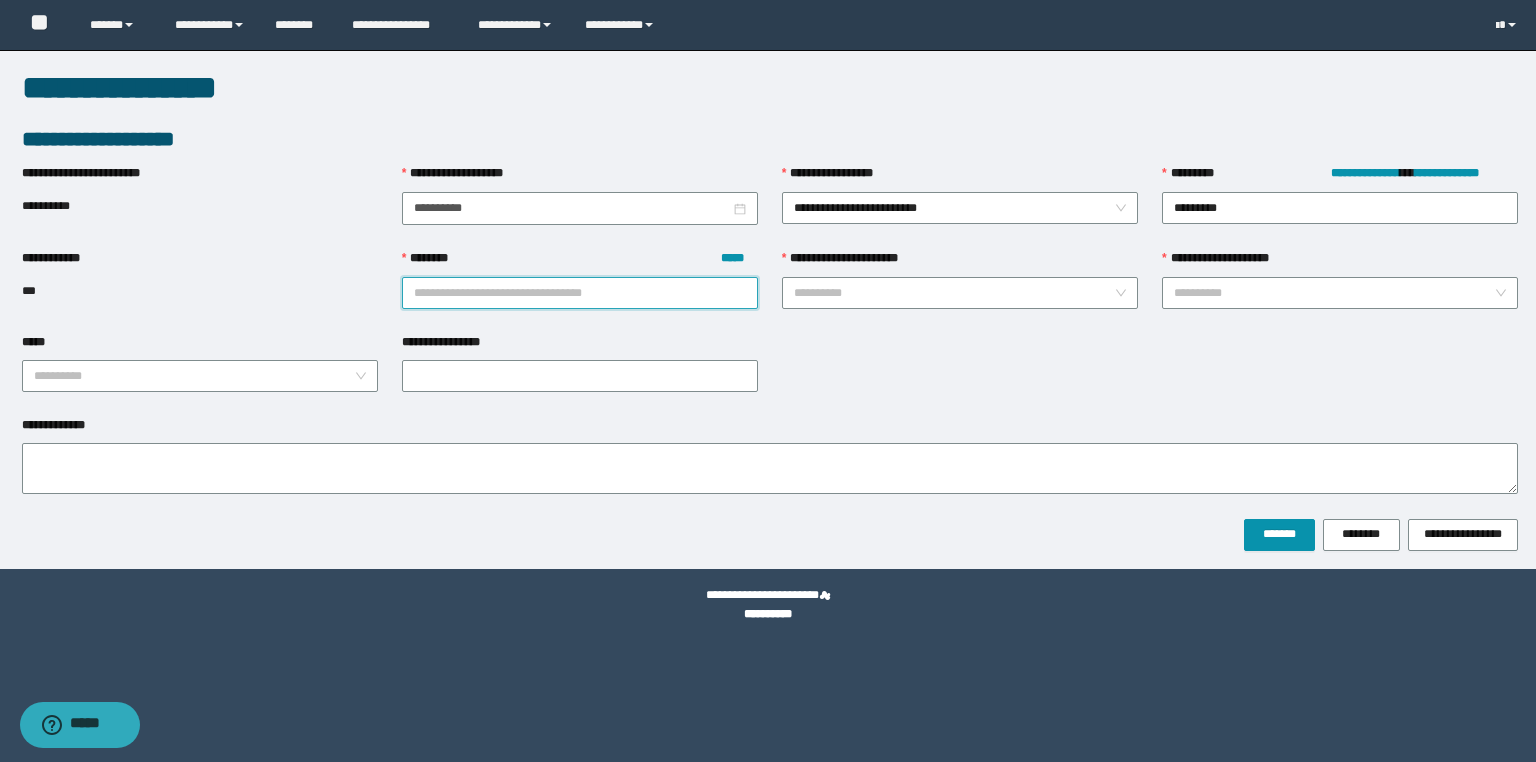 click on "******** *****" at bounding box center (580, 293) 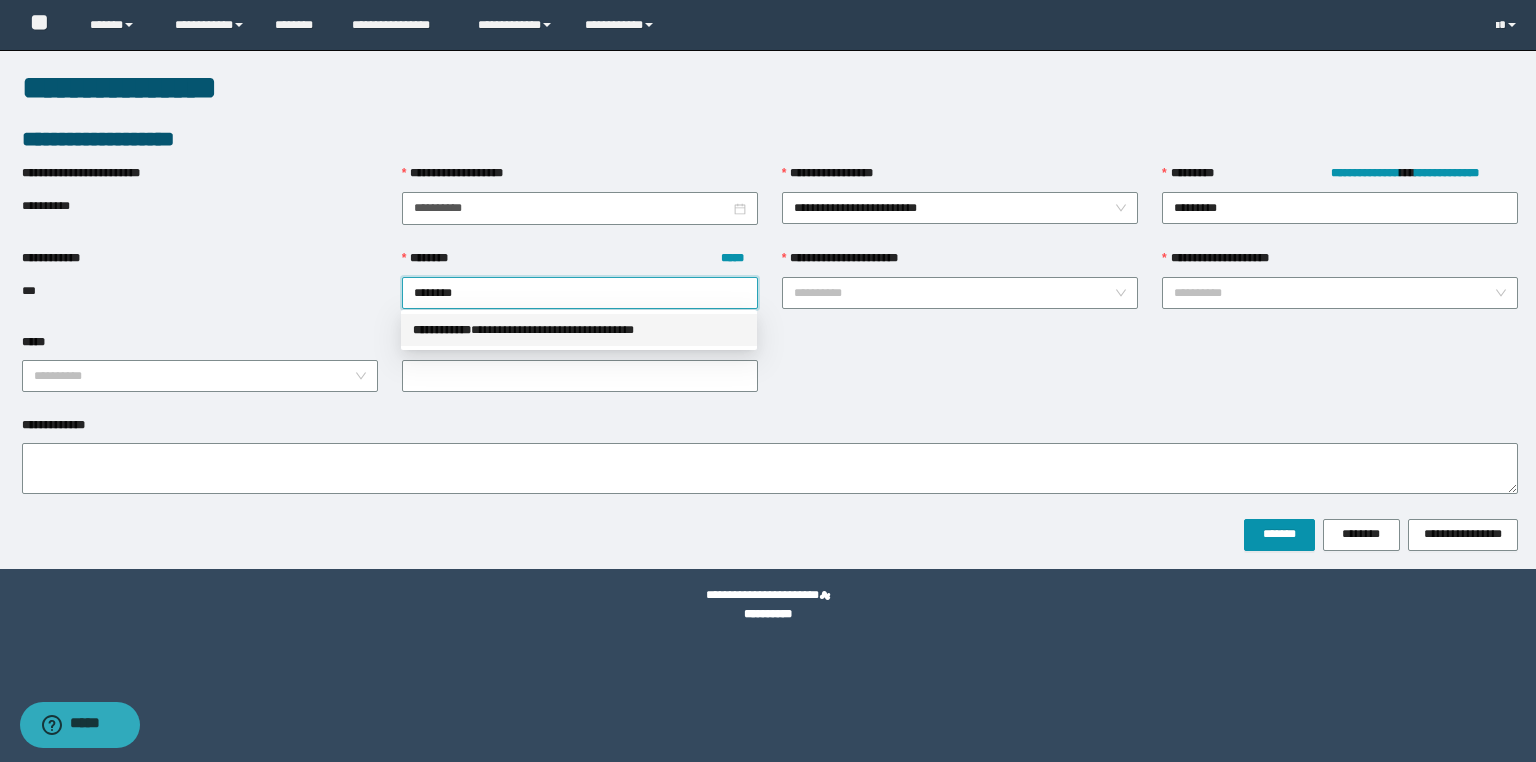 click on "**********" at bounding box center (579, 330) 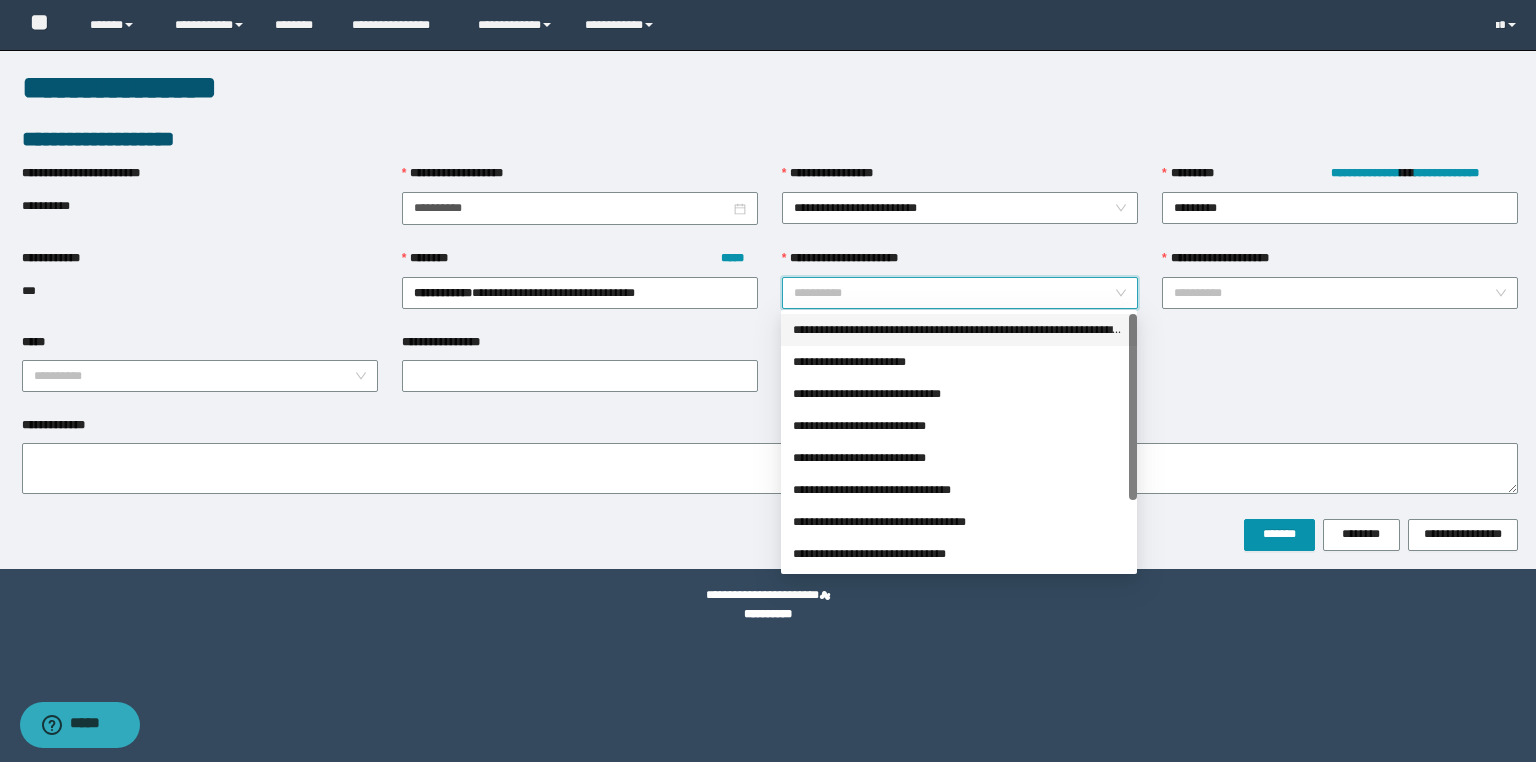 click on "**********" at bounding box center (954, 293) 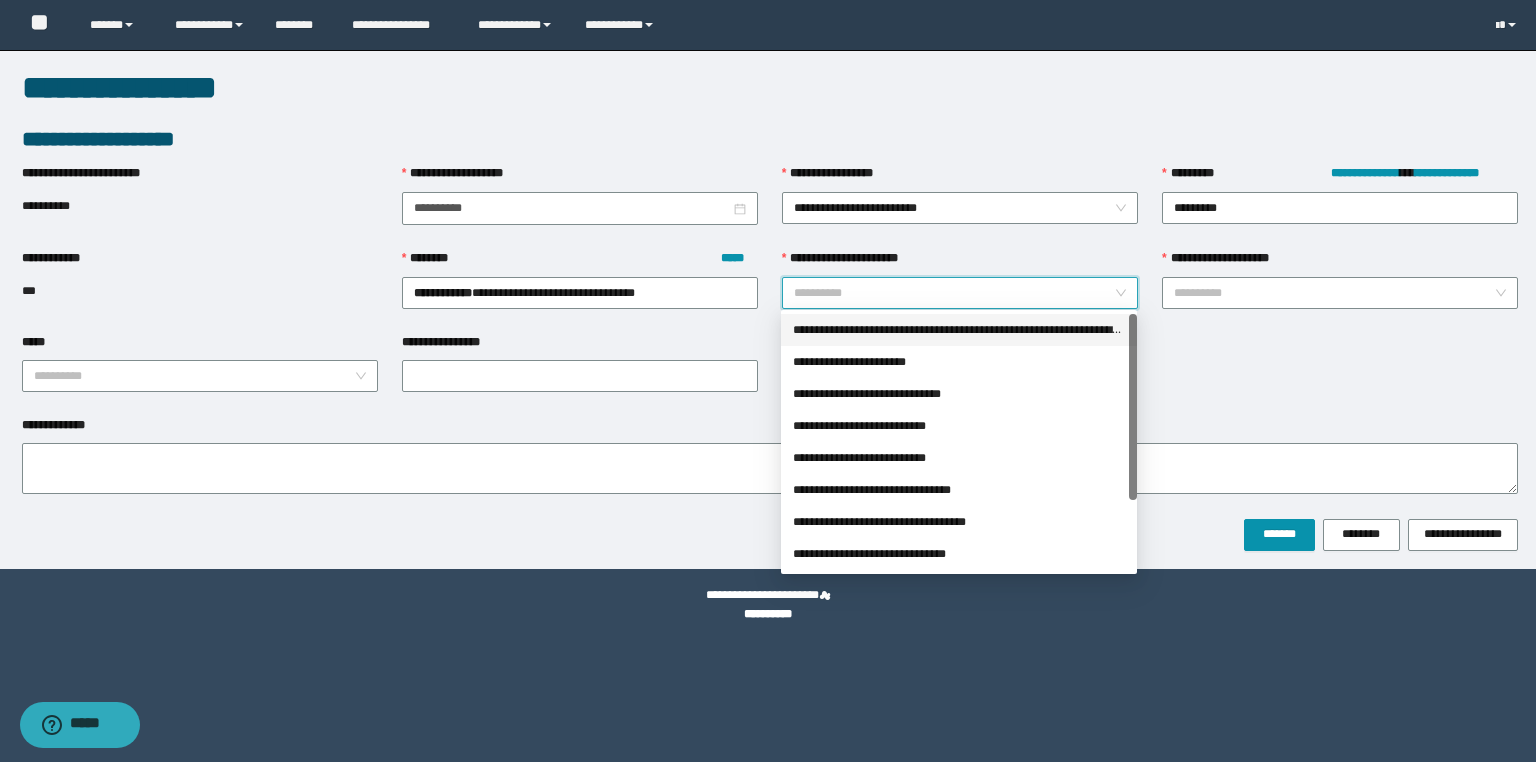 click on "**********" at bounding box center (959, 330) 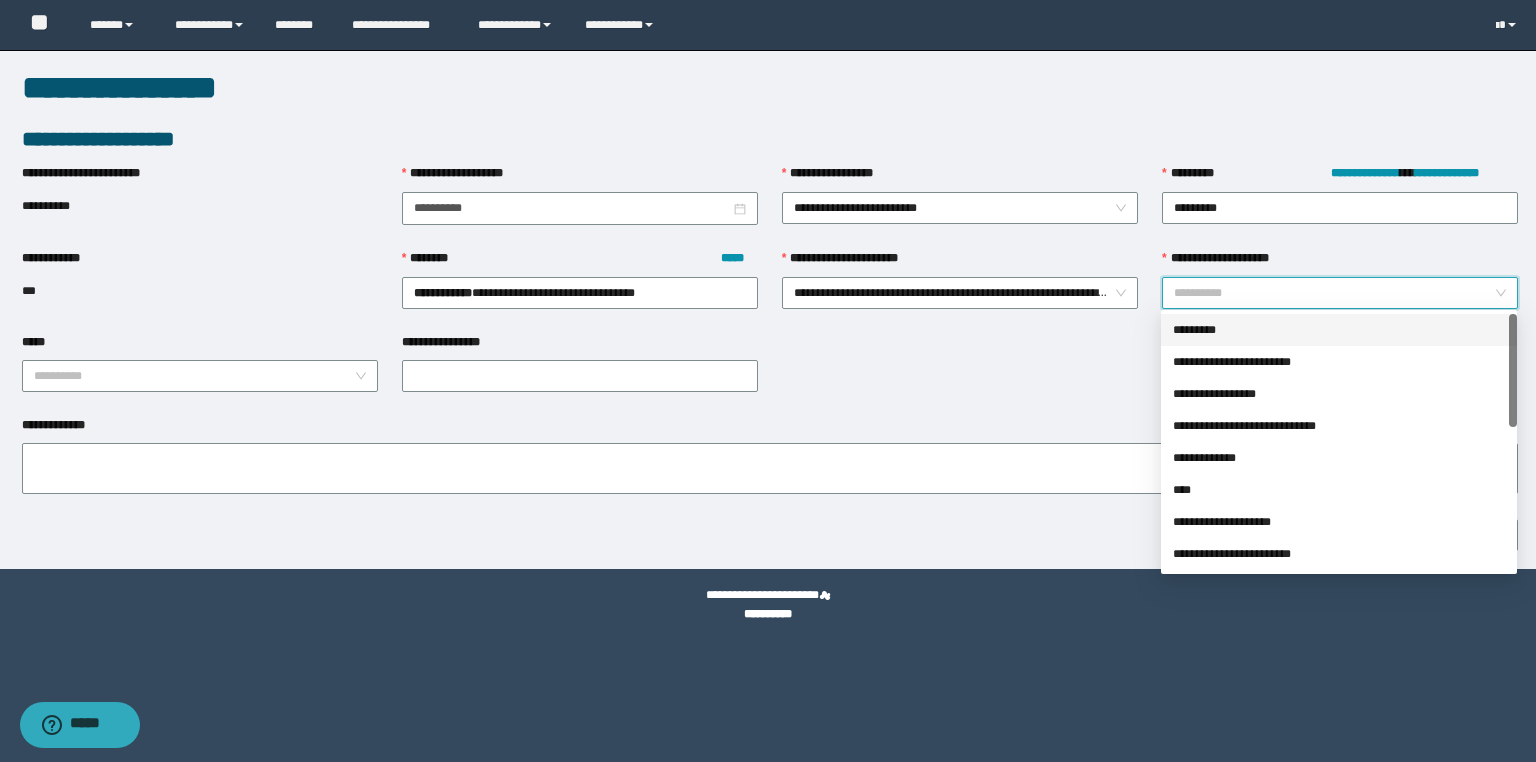 click on "**********" at bounding box center [1334, 293] 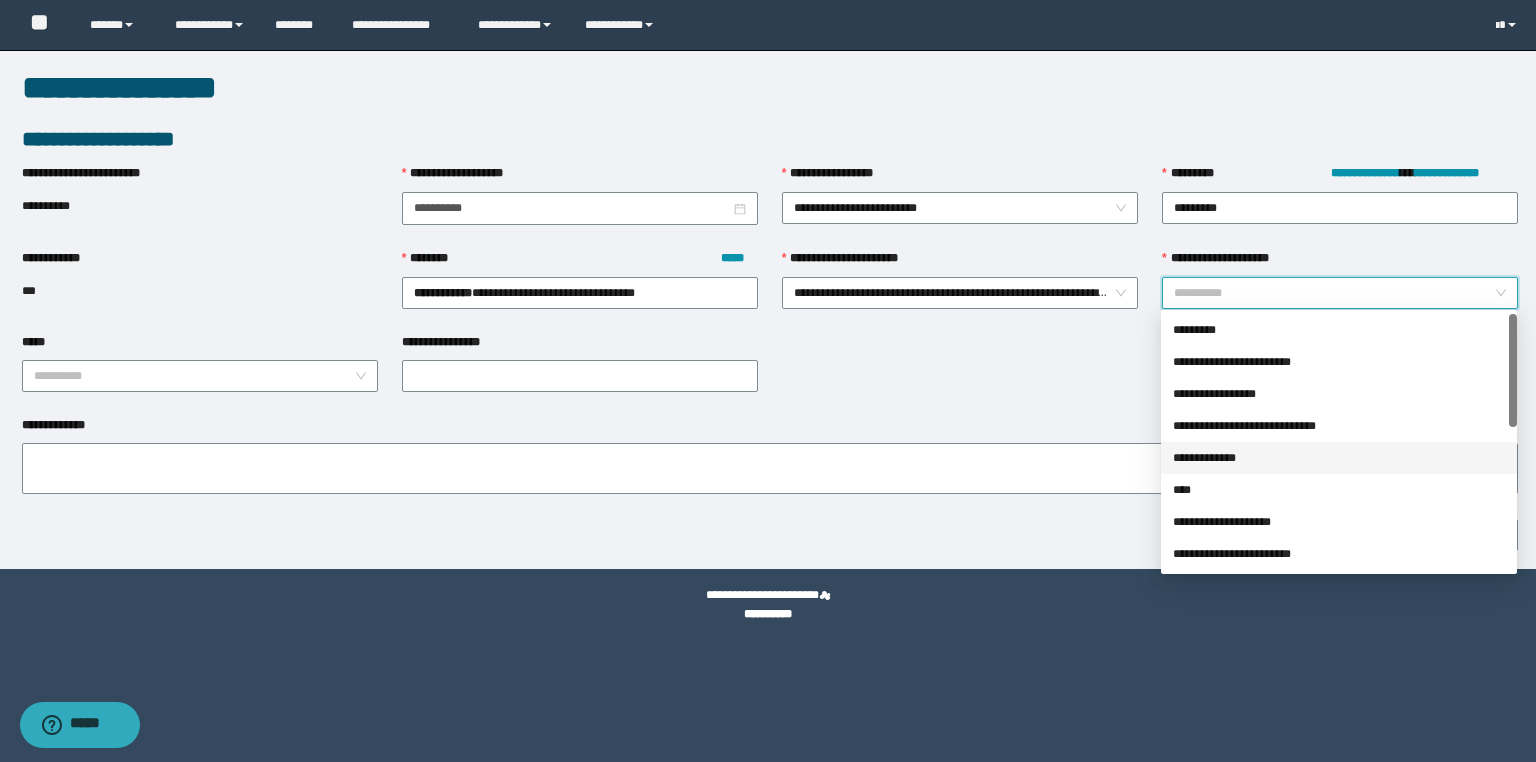 click on "**********" at bounding box center [1339, 458] 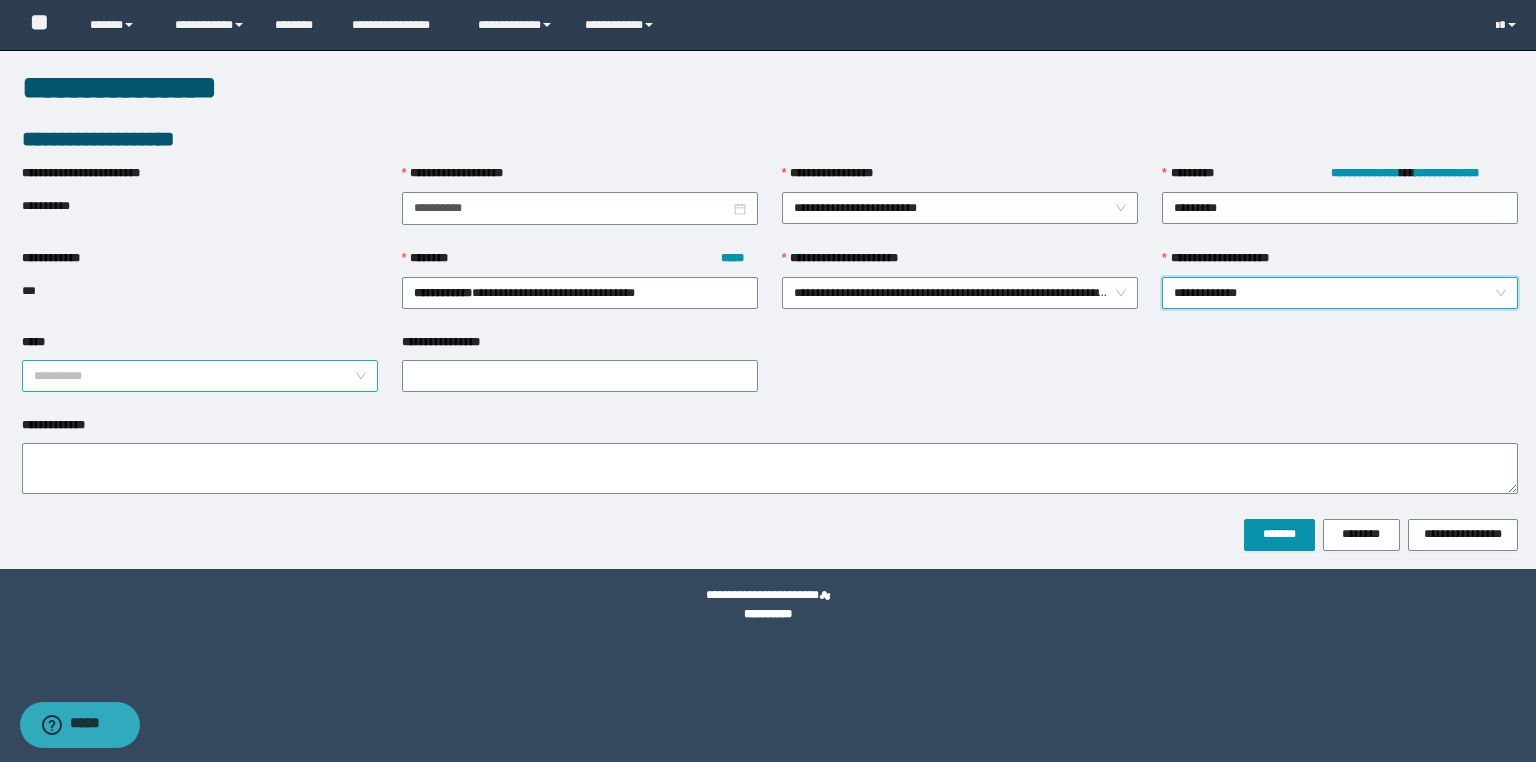 click on "*****" at bounding box center (194, 376) 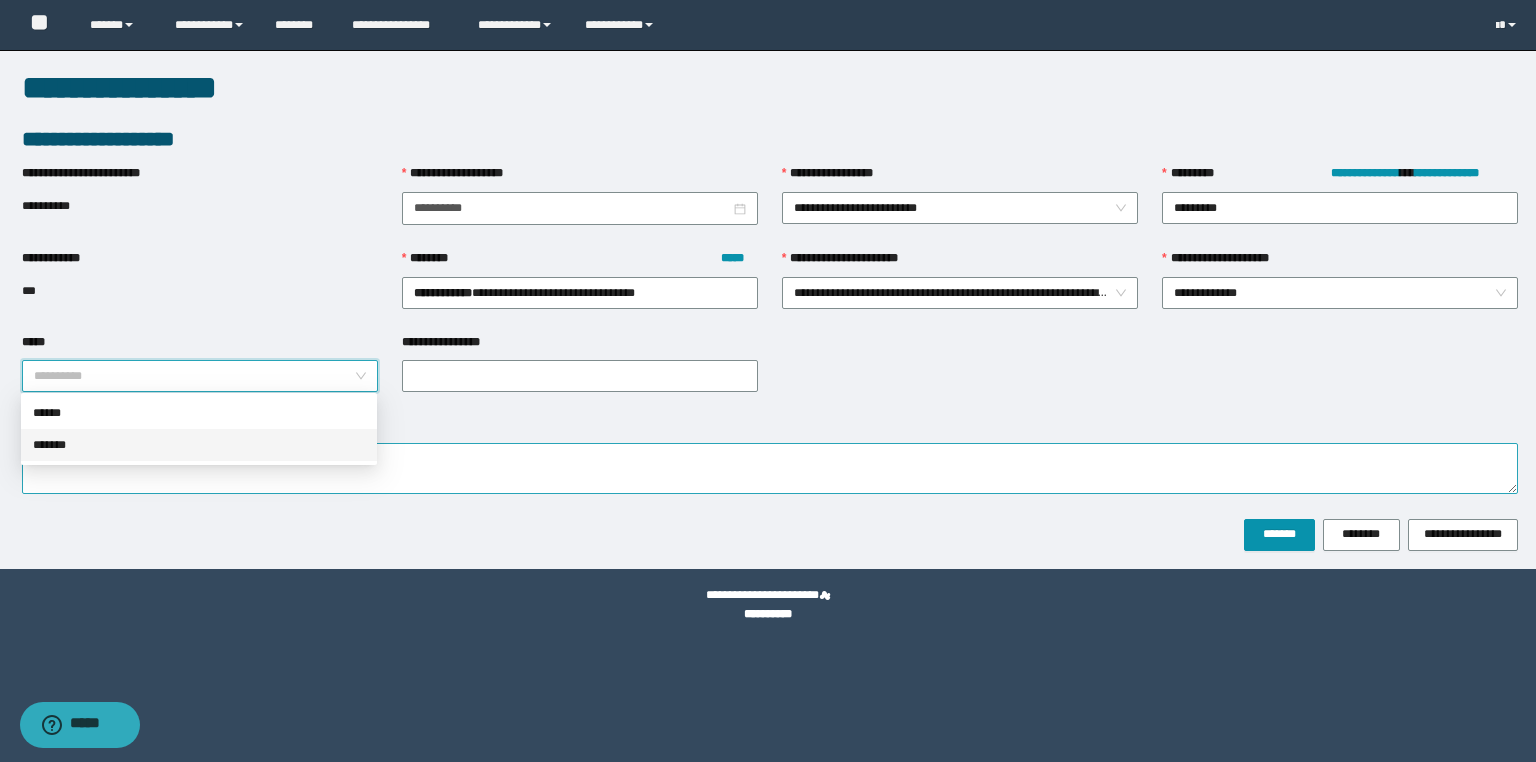 click on "*******" at bounding box center (199, 445) 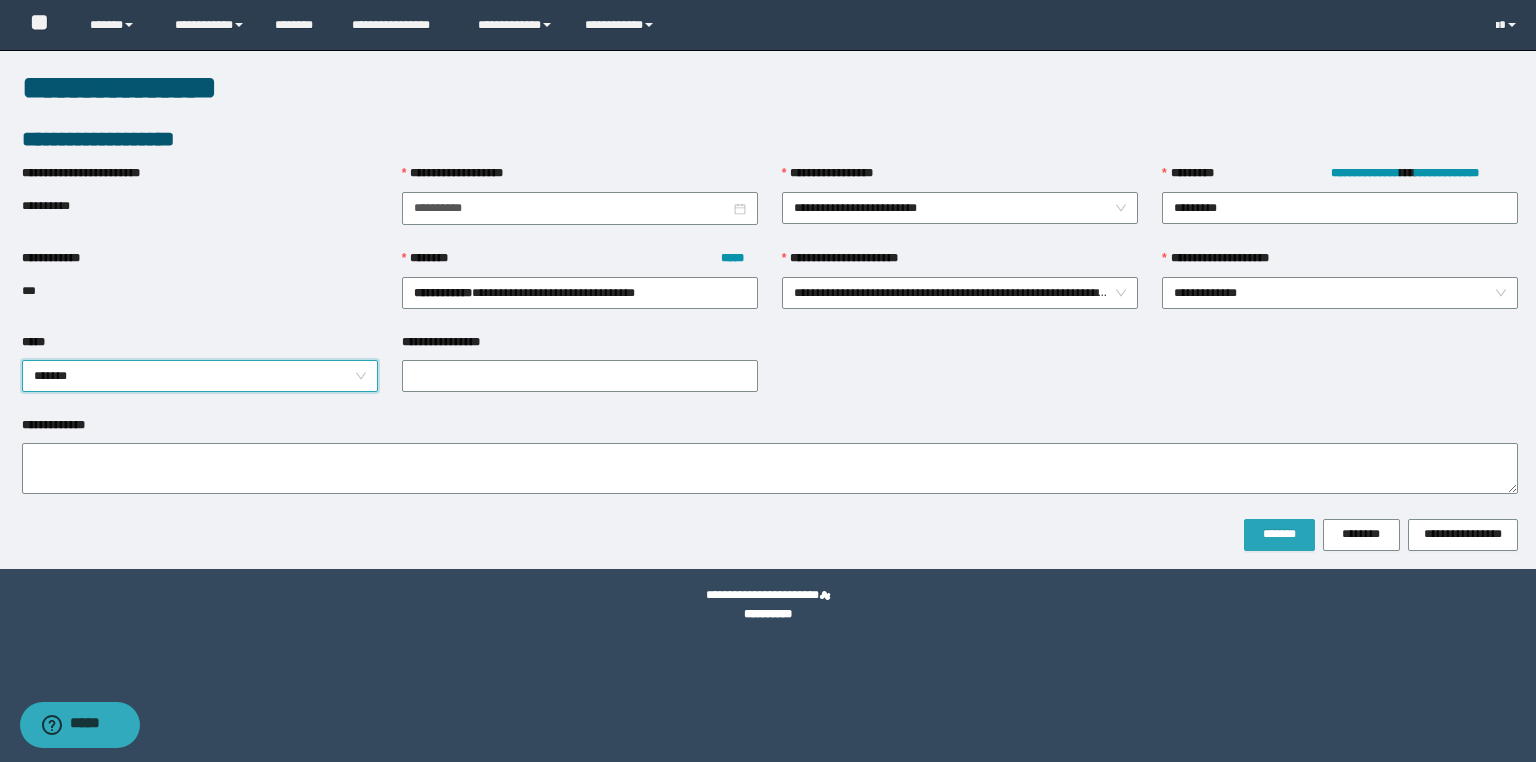 click on "*******" at bounding box center [1279, 535] 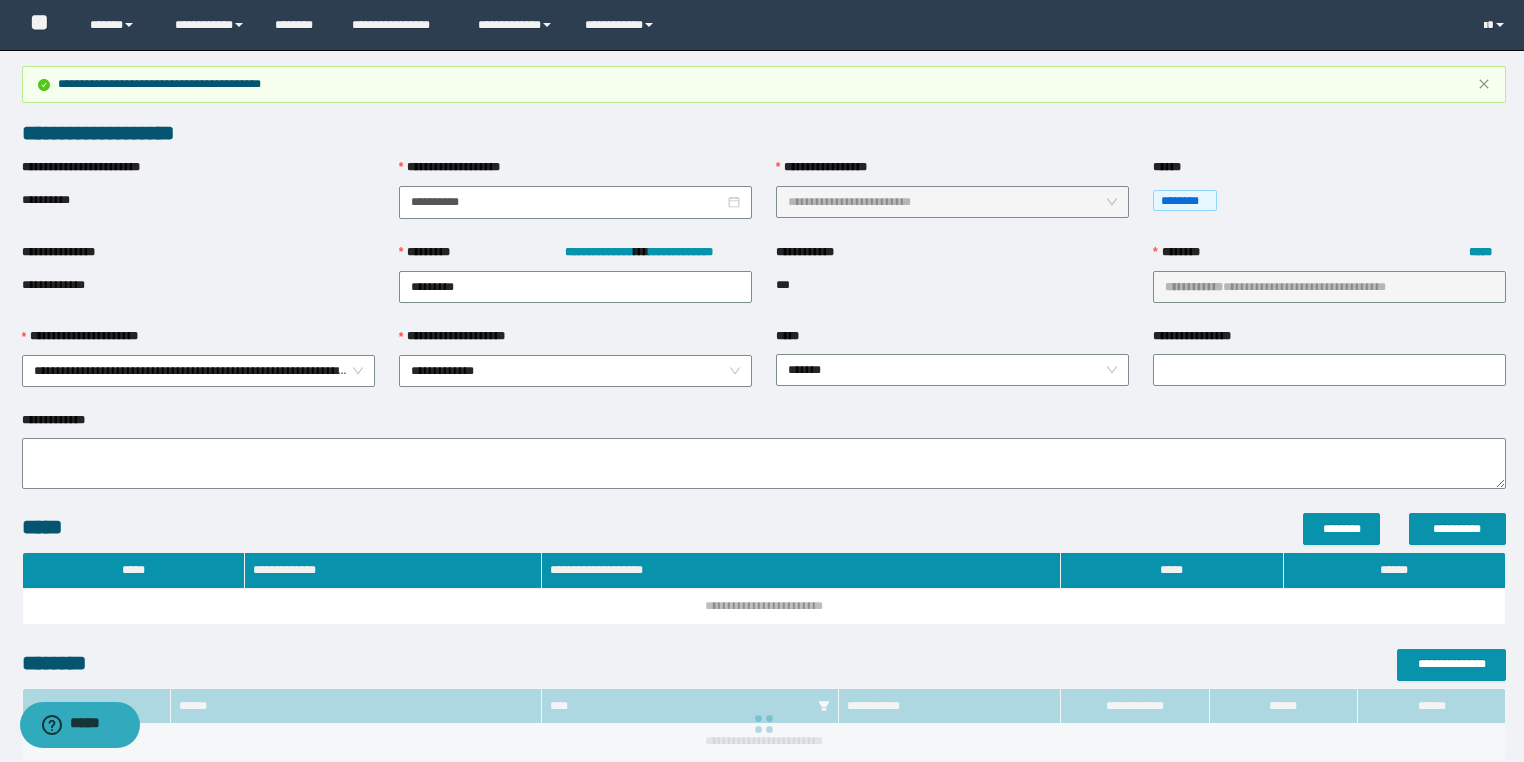 scroll, scrollTop: 202, scrollLeft: 0, axis: vertical 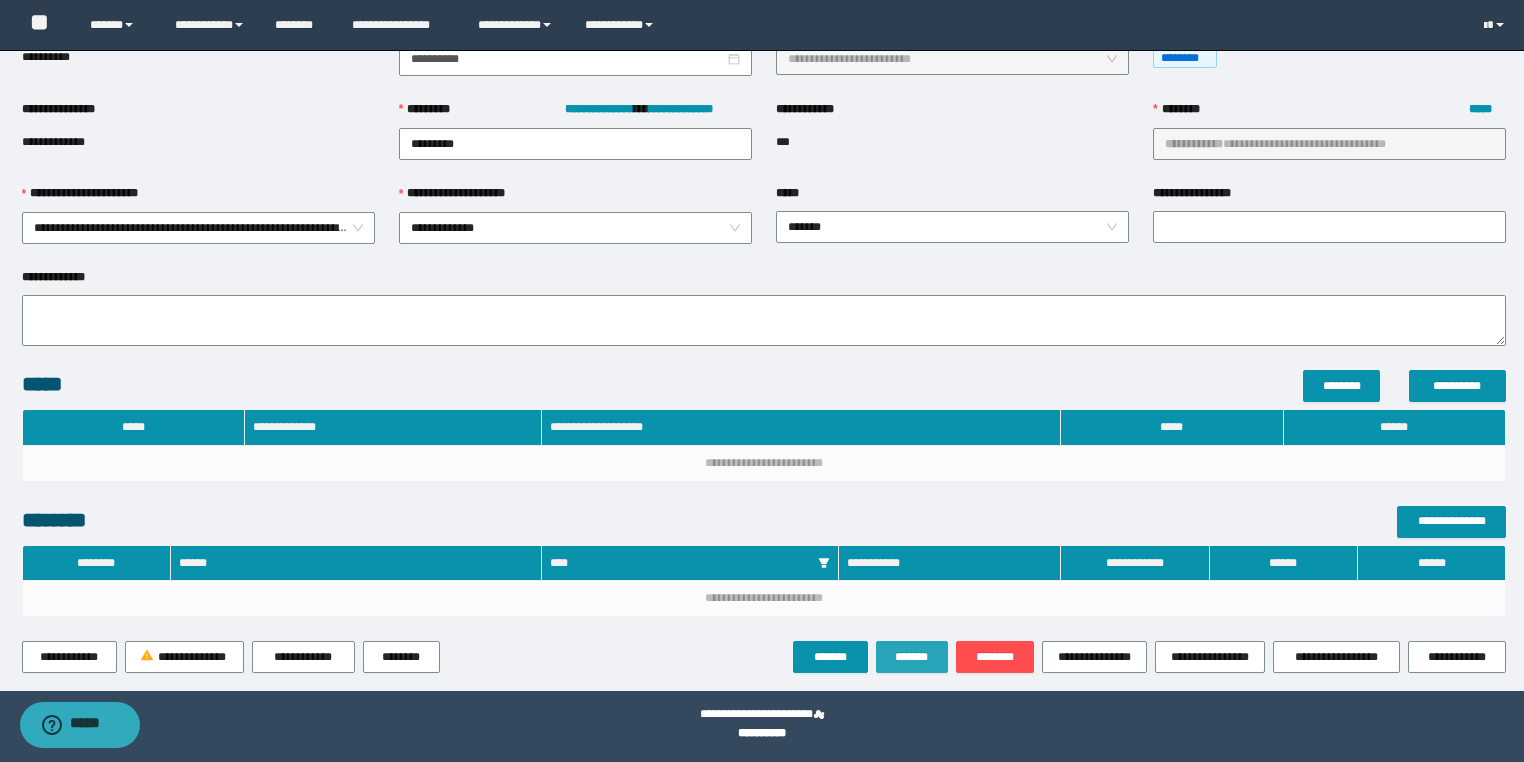 click on "*******" at bounding box center [912, 657] 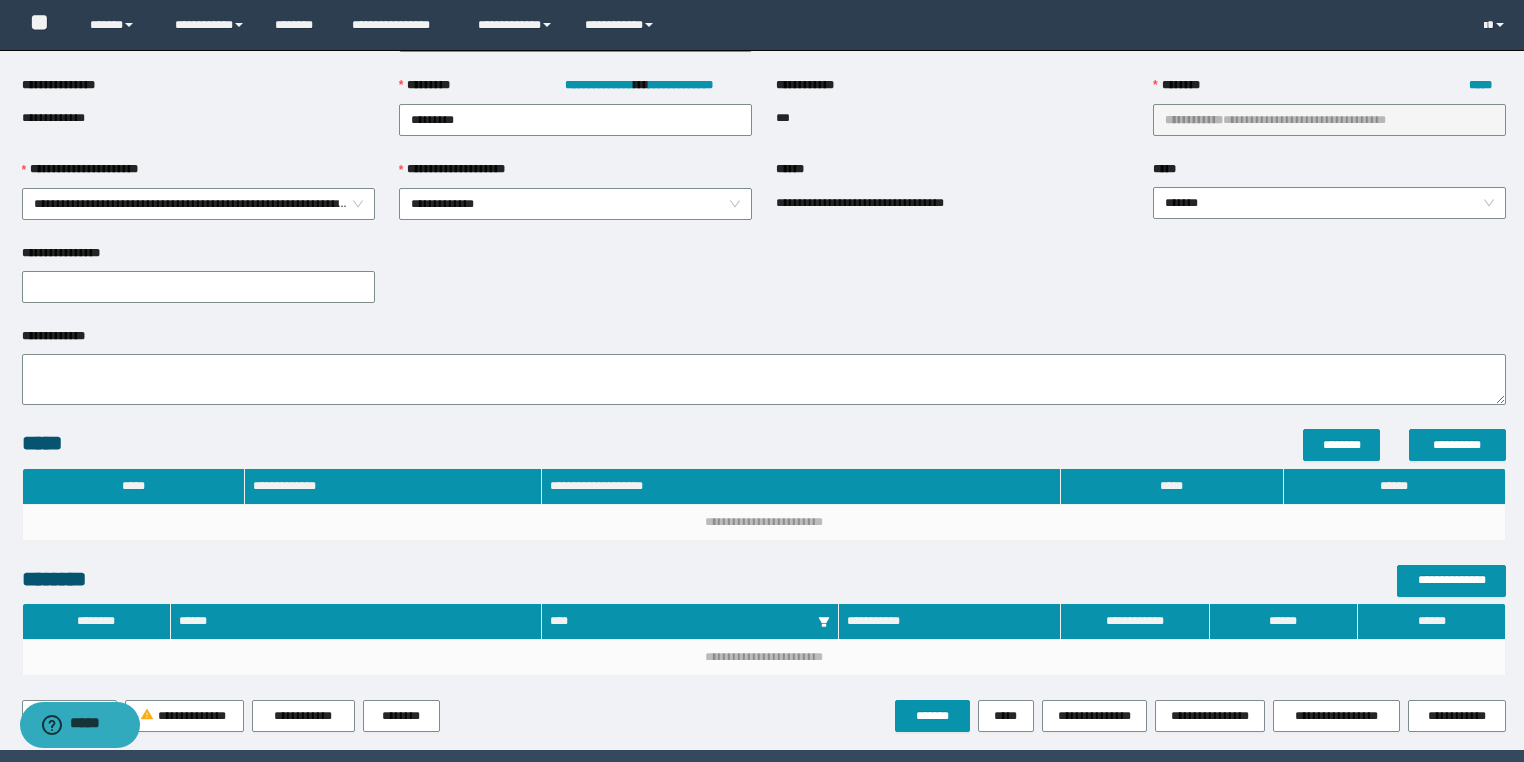 scroll, scrollTop: 285, scrollLeft: 0, axis: vertical 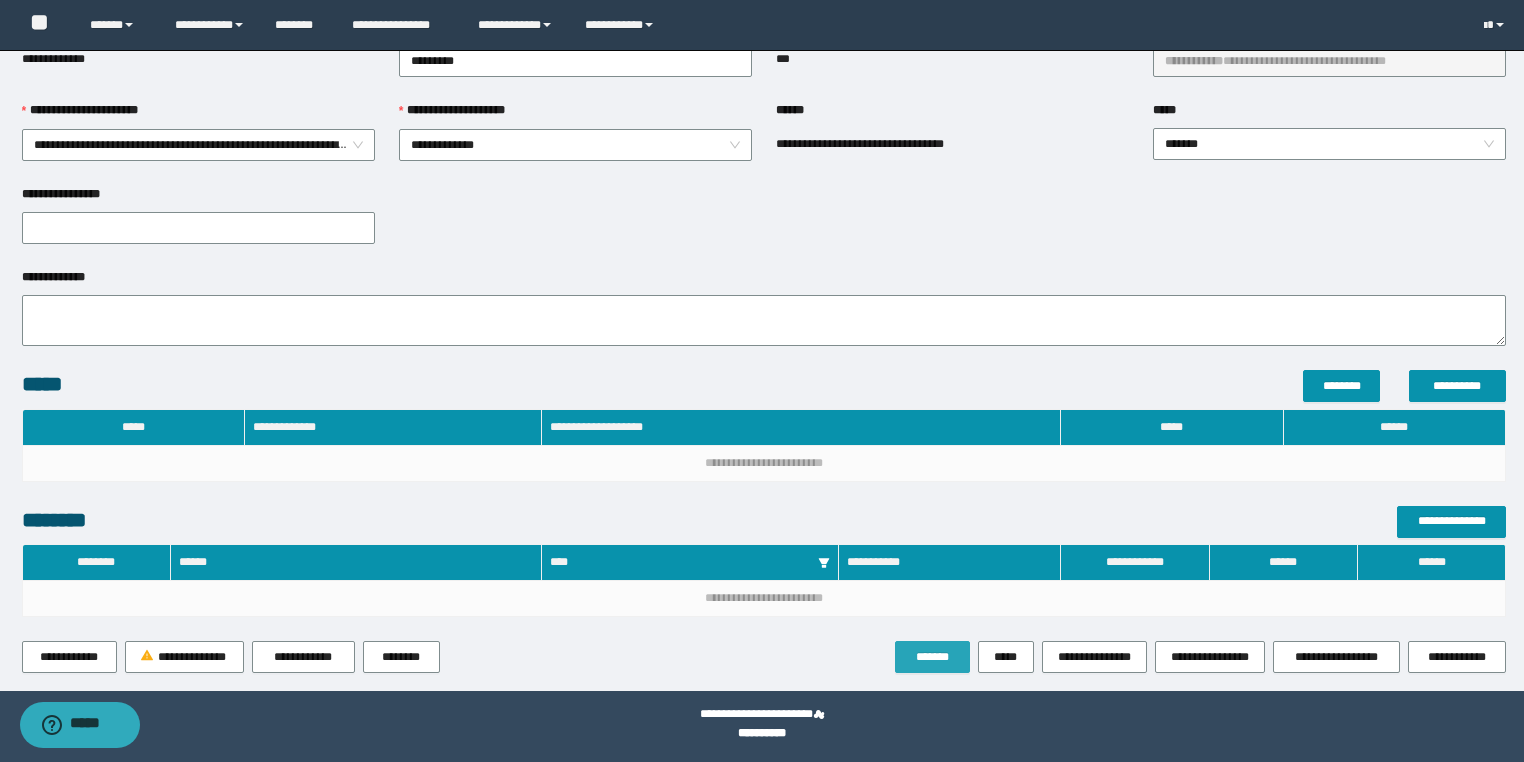 click on "*******" at bounding box center [932, 657] 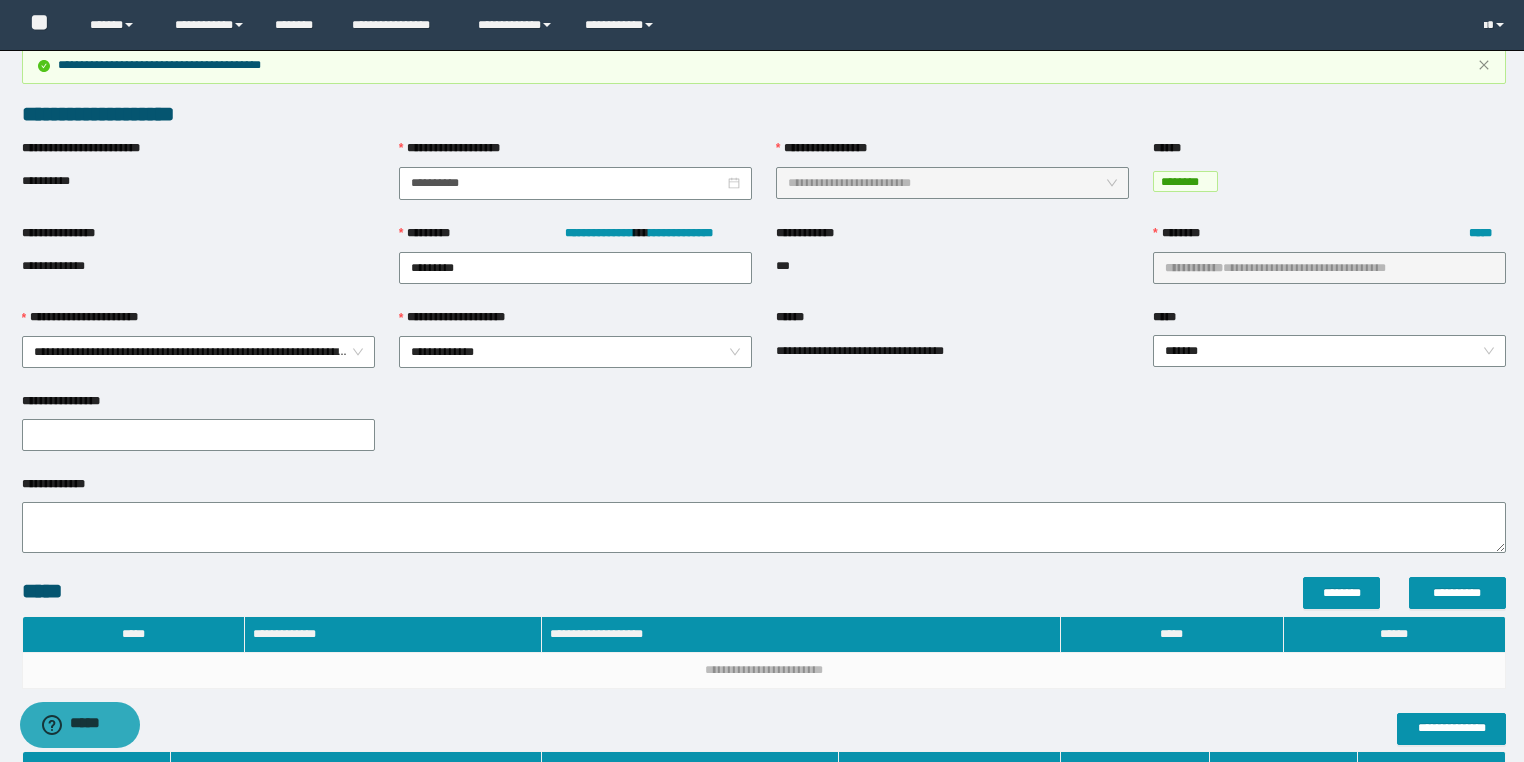 scroll, scrollTop: 0, scrollLeft: 0, axis: both 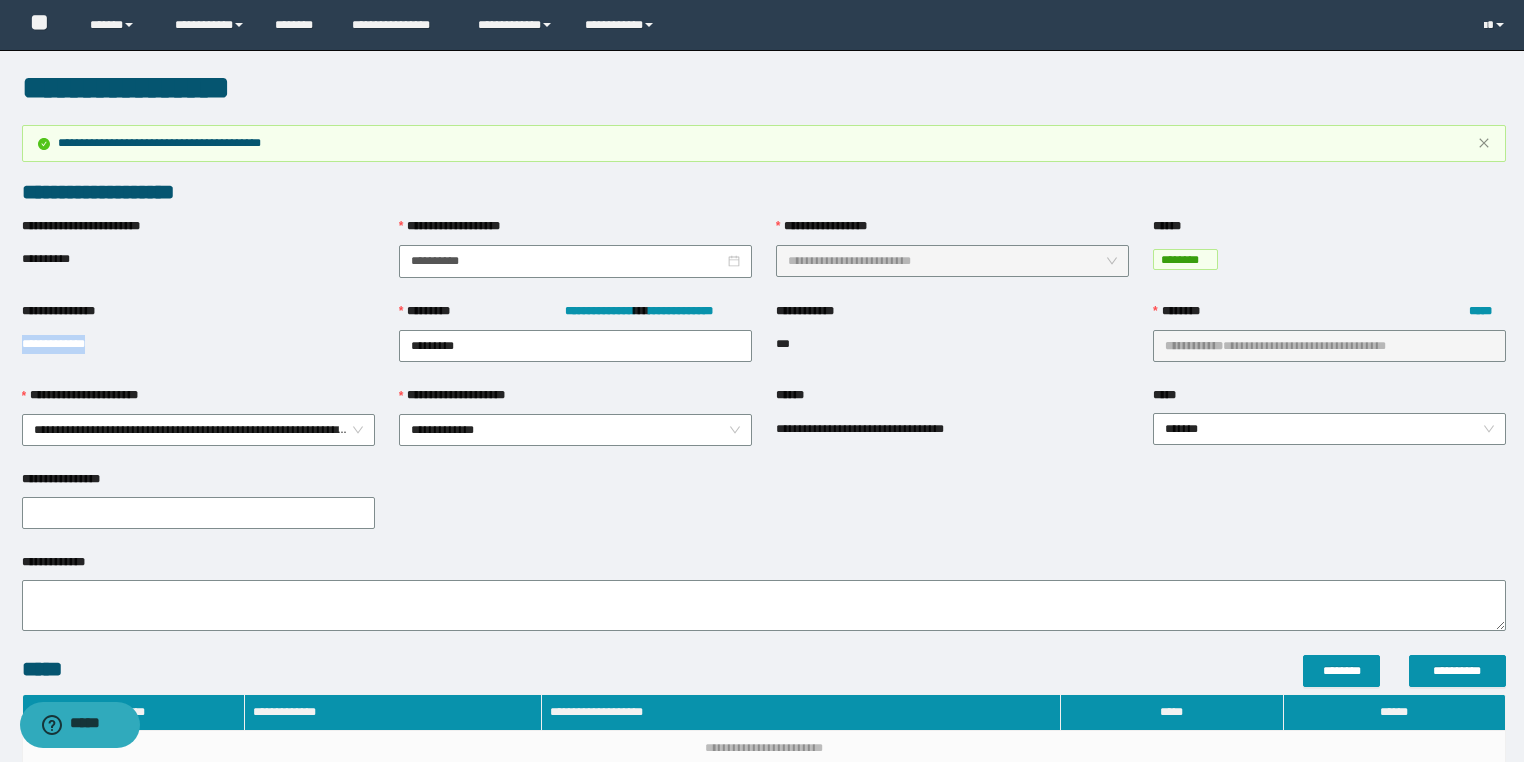 click on "**********" at bounding box center [762, 513] 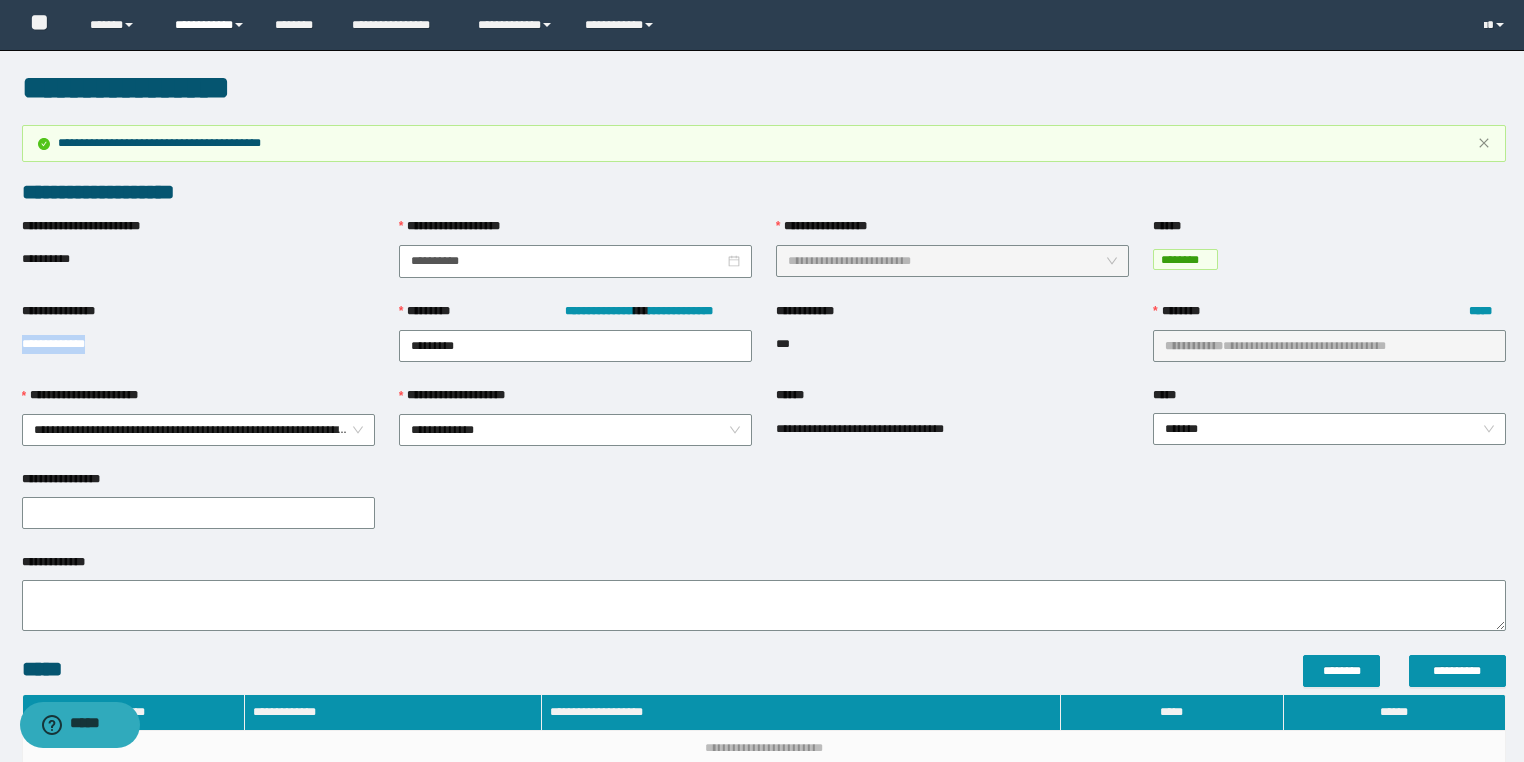 click on "**********" at bounding box center (210, 25) 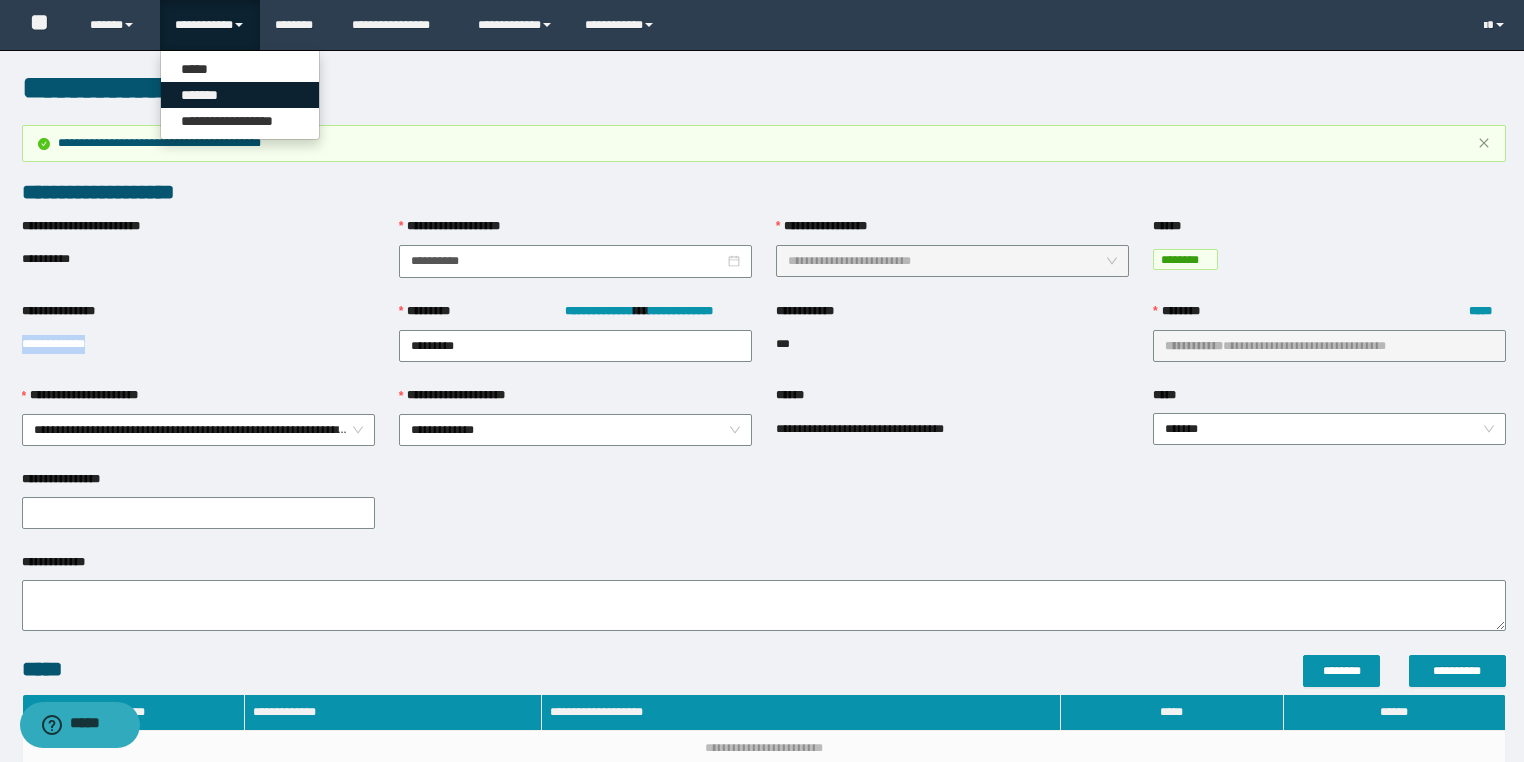 click on "*******" at bounding box center [240, 95] 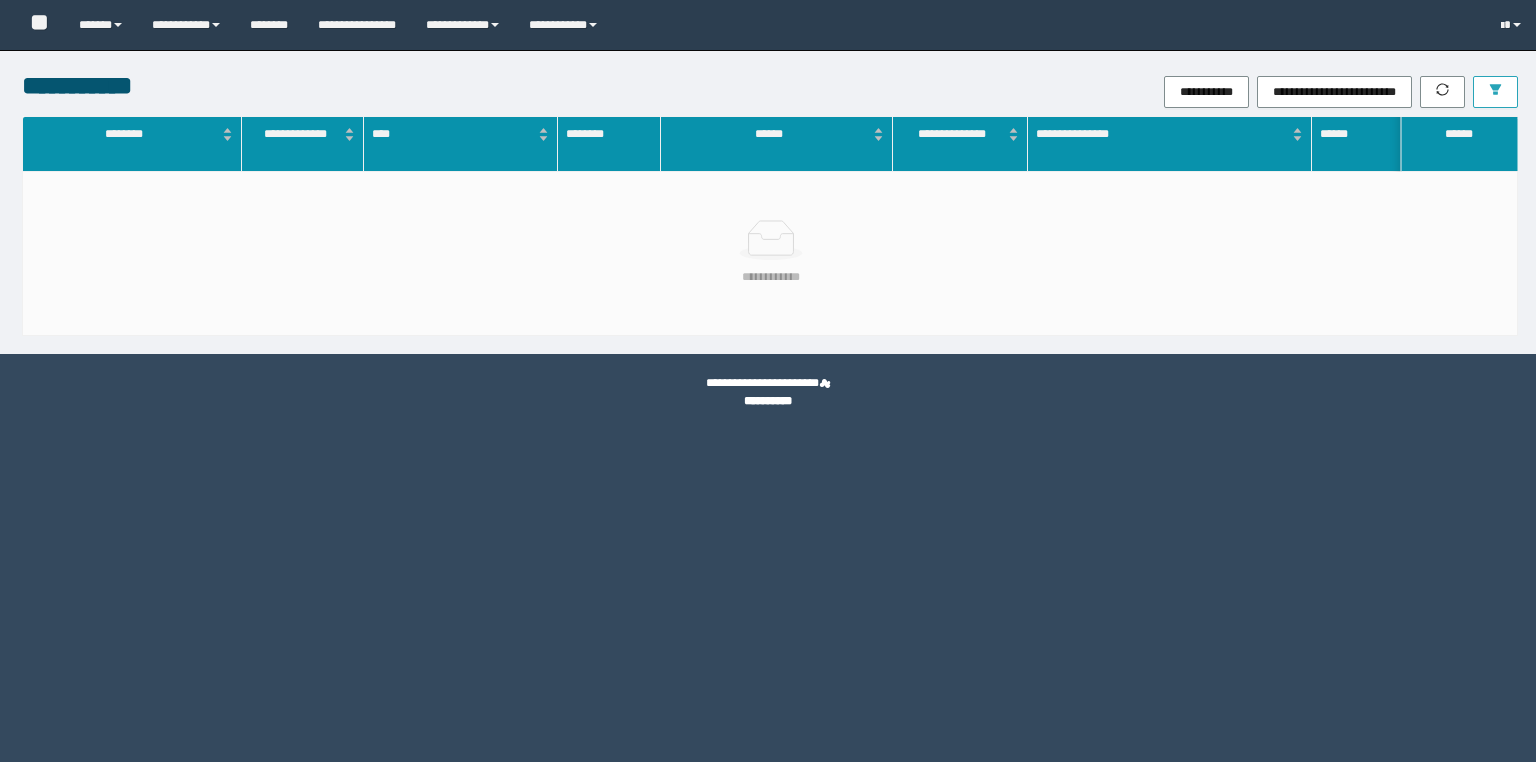scroll, scrollTop: 0, scrollLeft: 0, axis: both 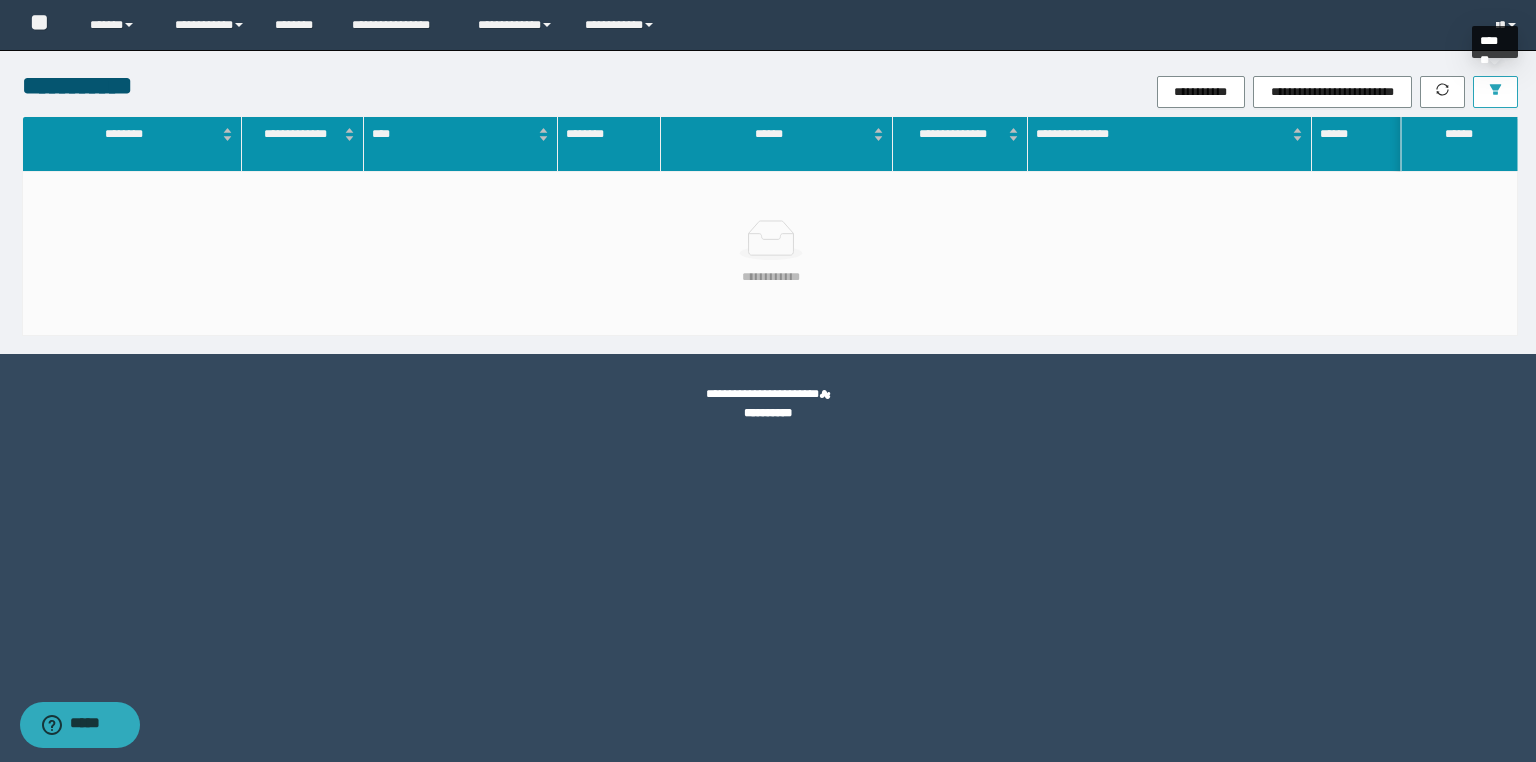 click 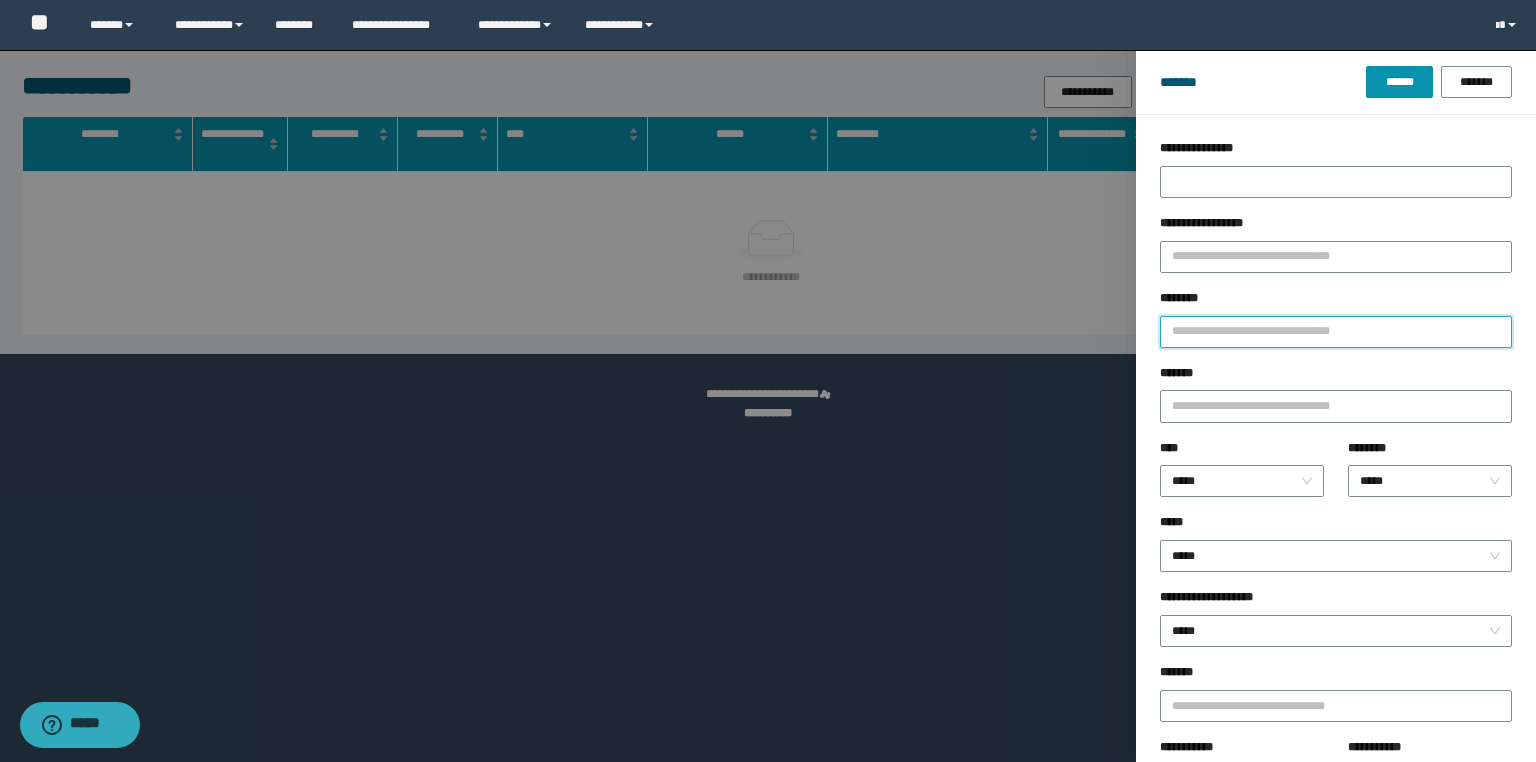 click on "********" at bounding box center (1336, 332) 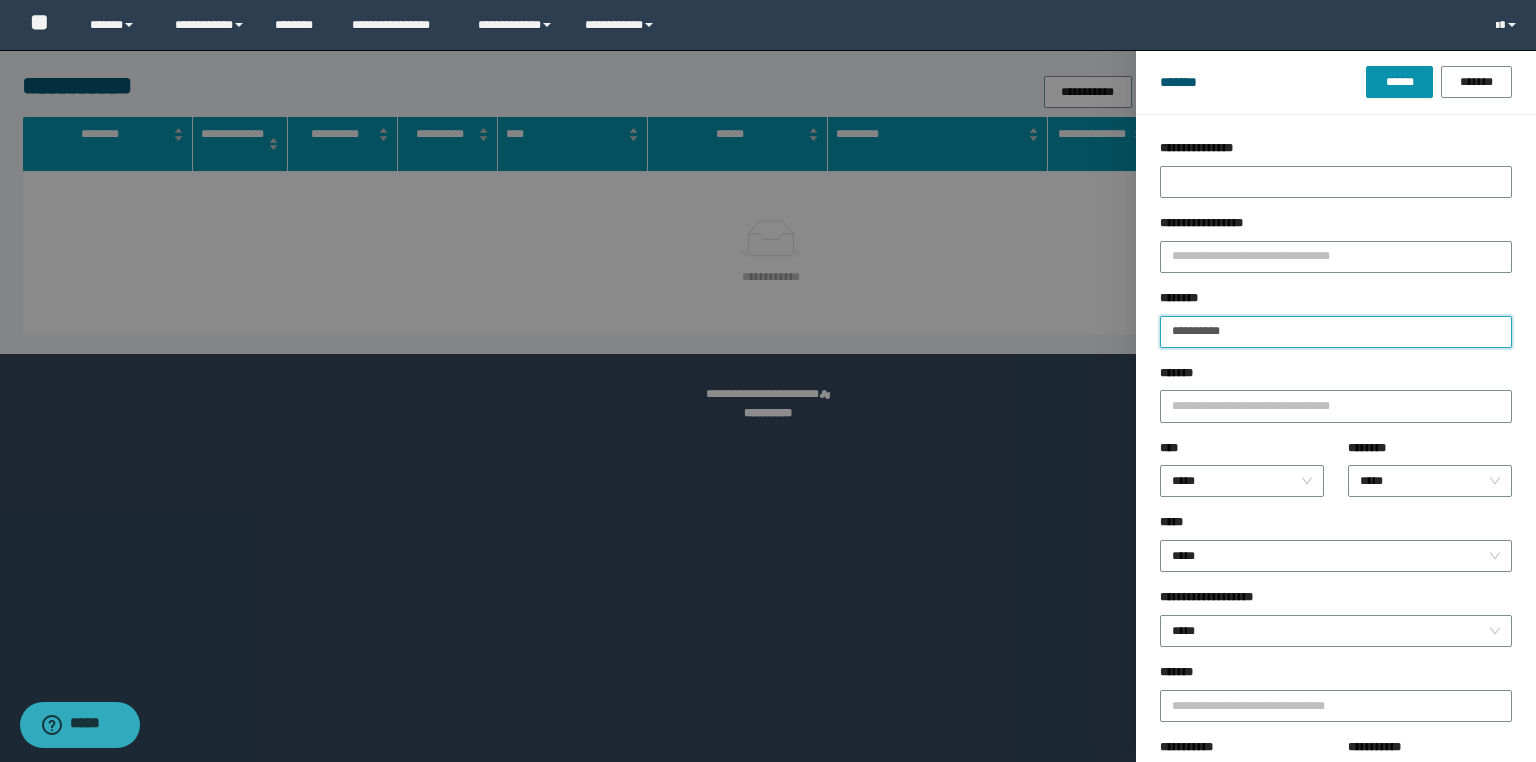 type 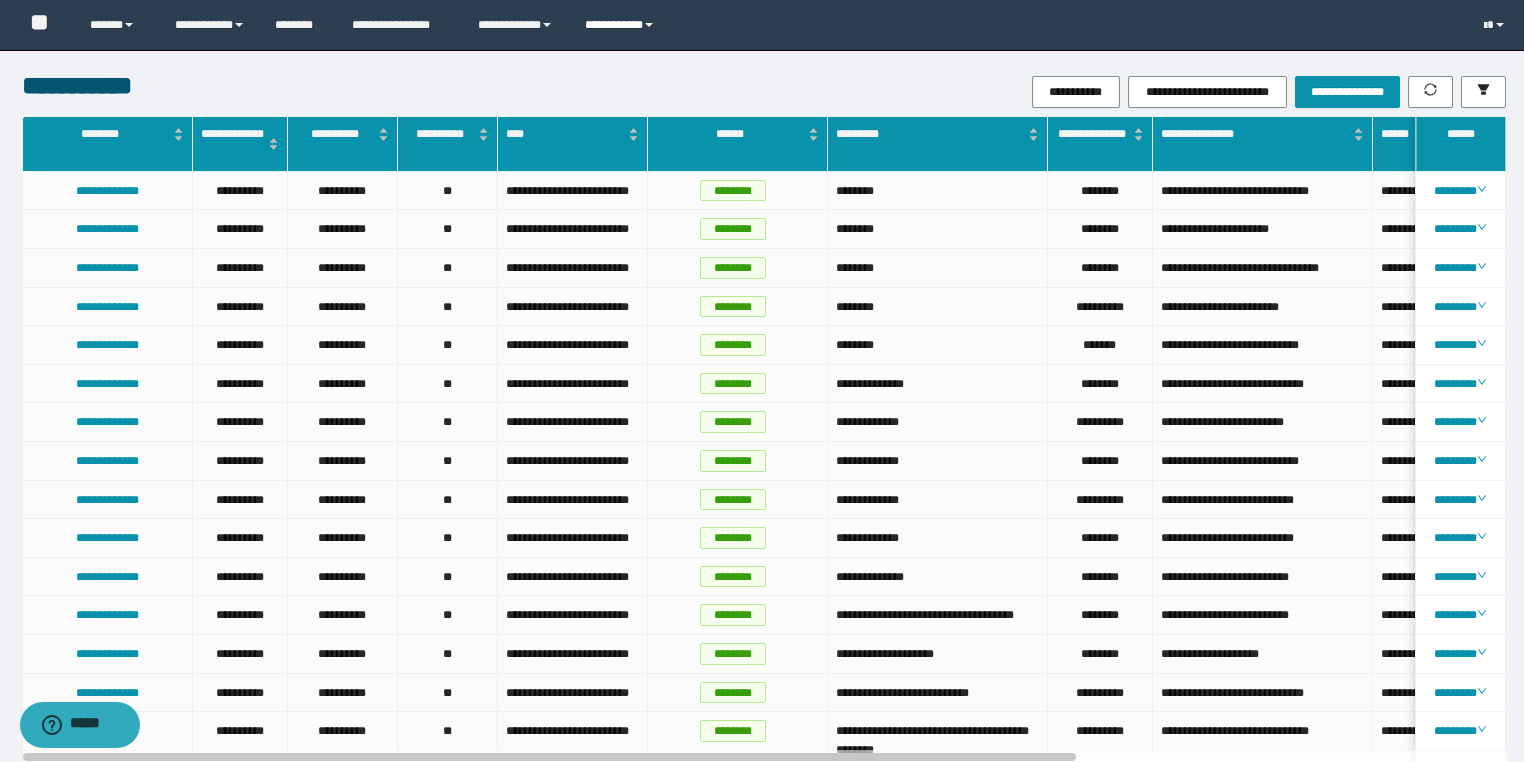 click on "**********" at bounding box center [622, 25] 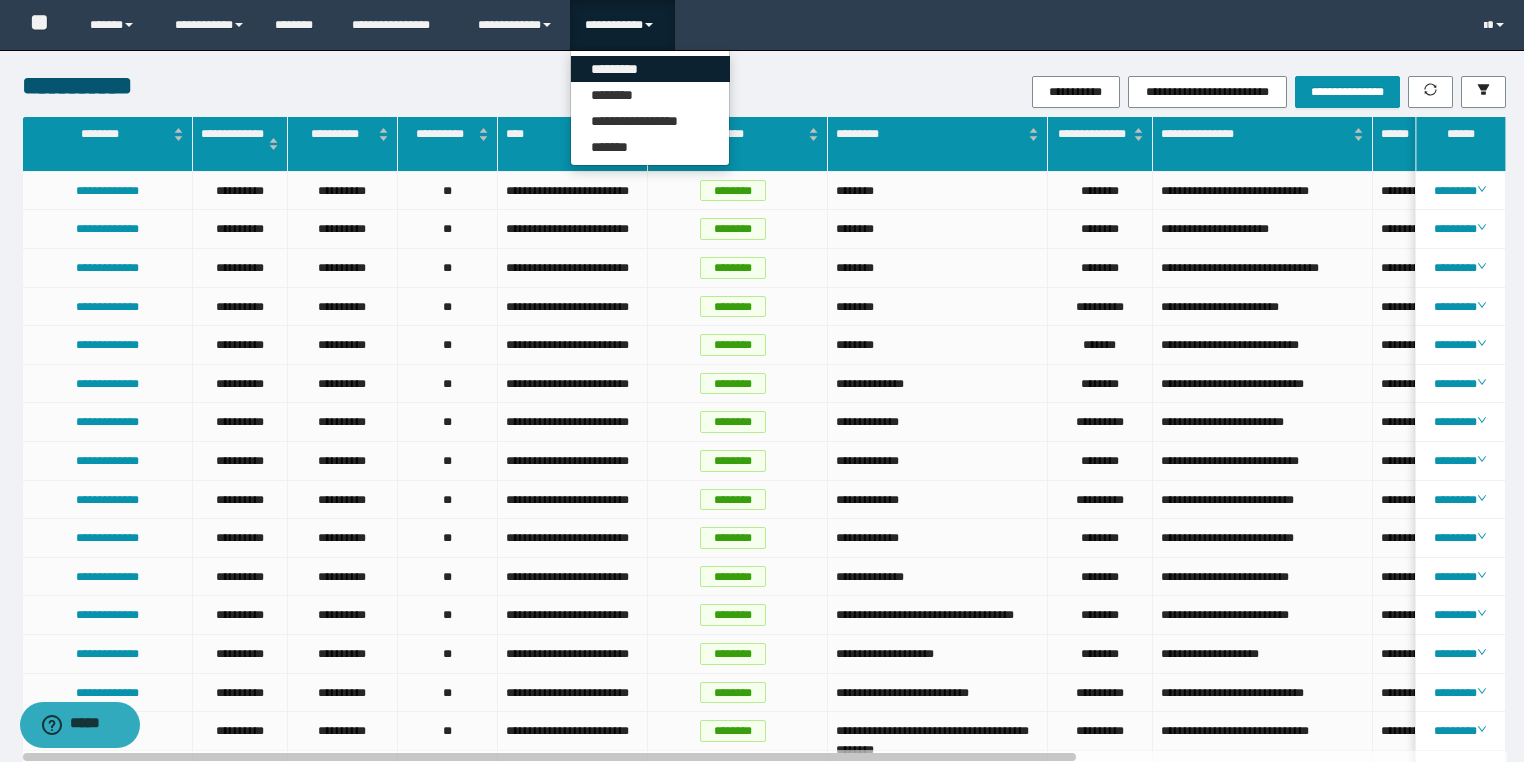 click on "*********" at bounding box center (650, 69) 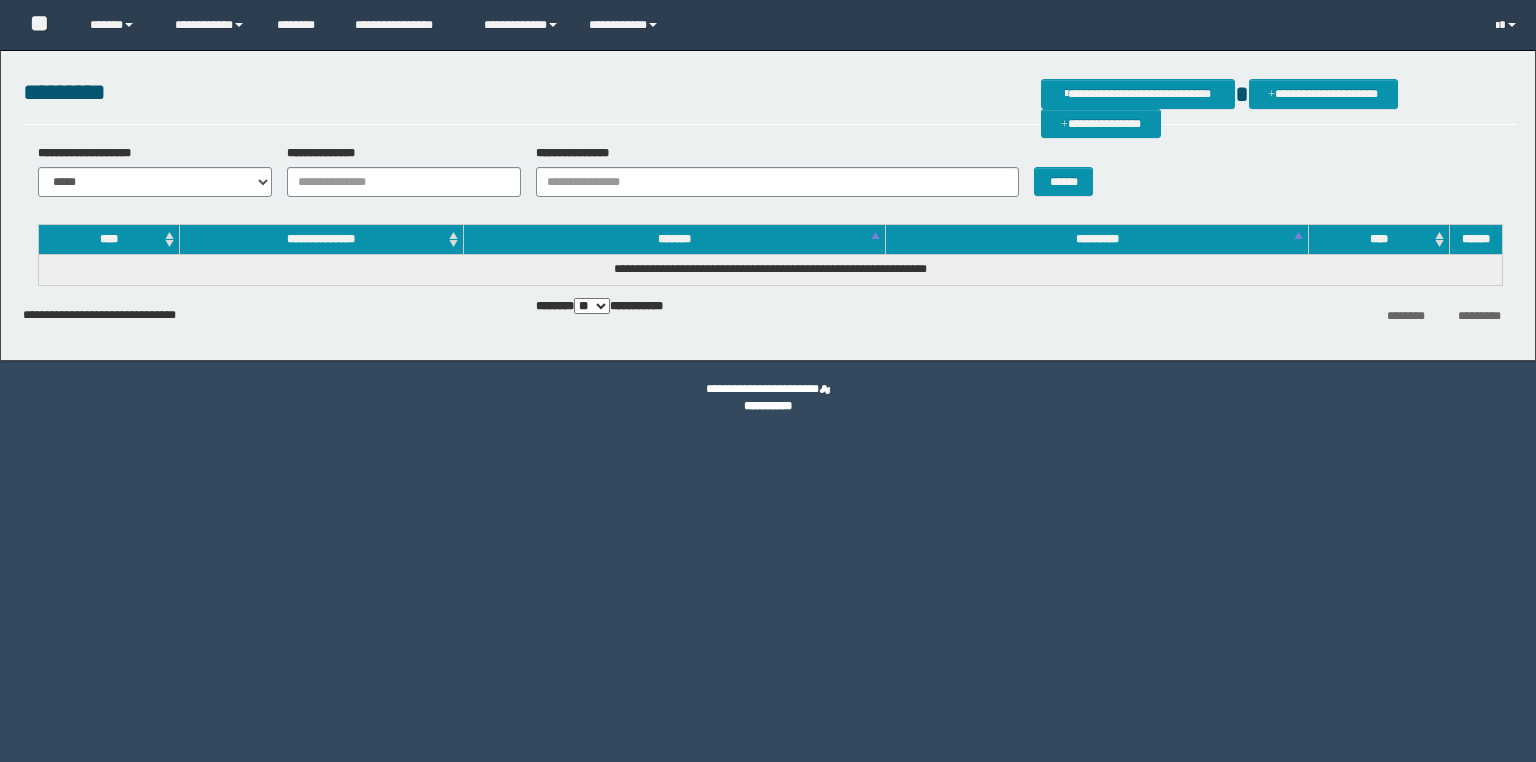 scroll, scrollTop: 0, scrollLeft: 0, axis: both 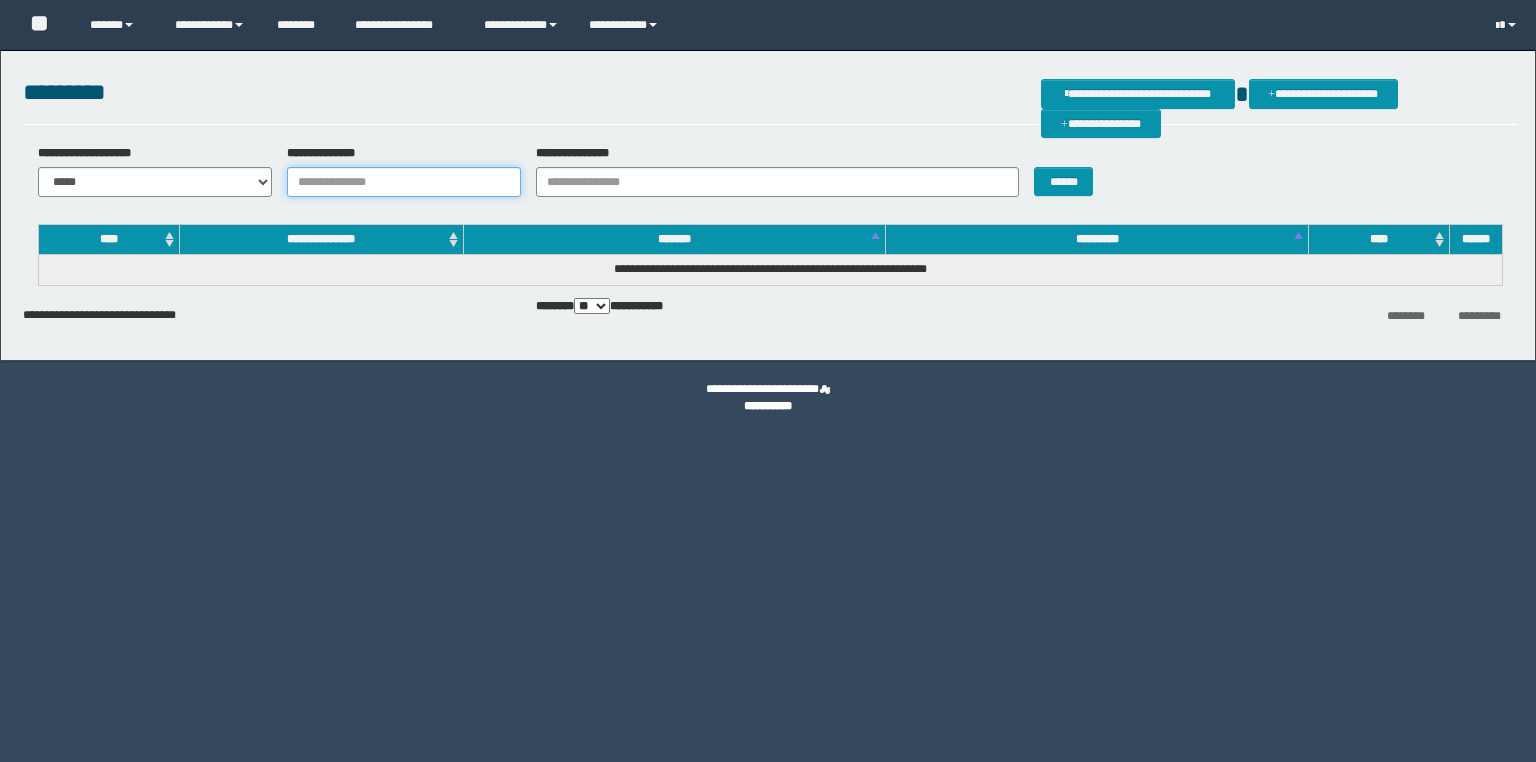 click on "**********" at bounding box center (404, 182) 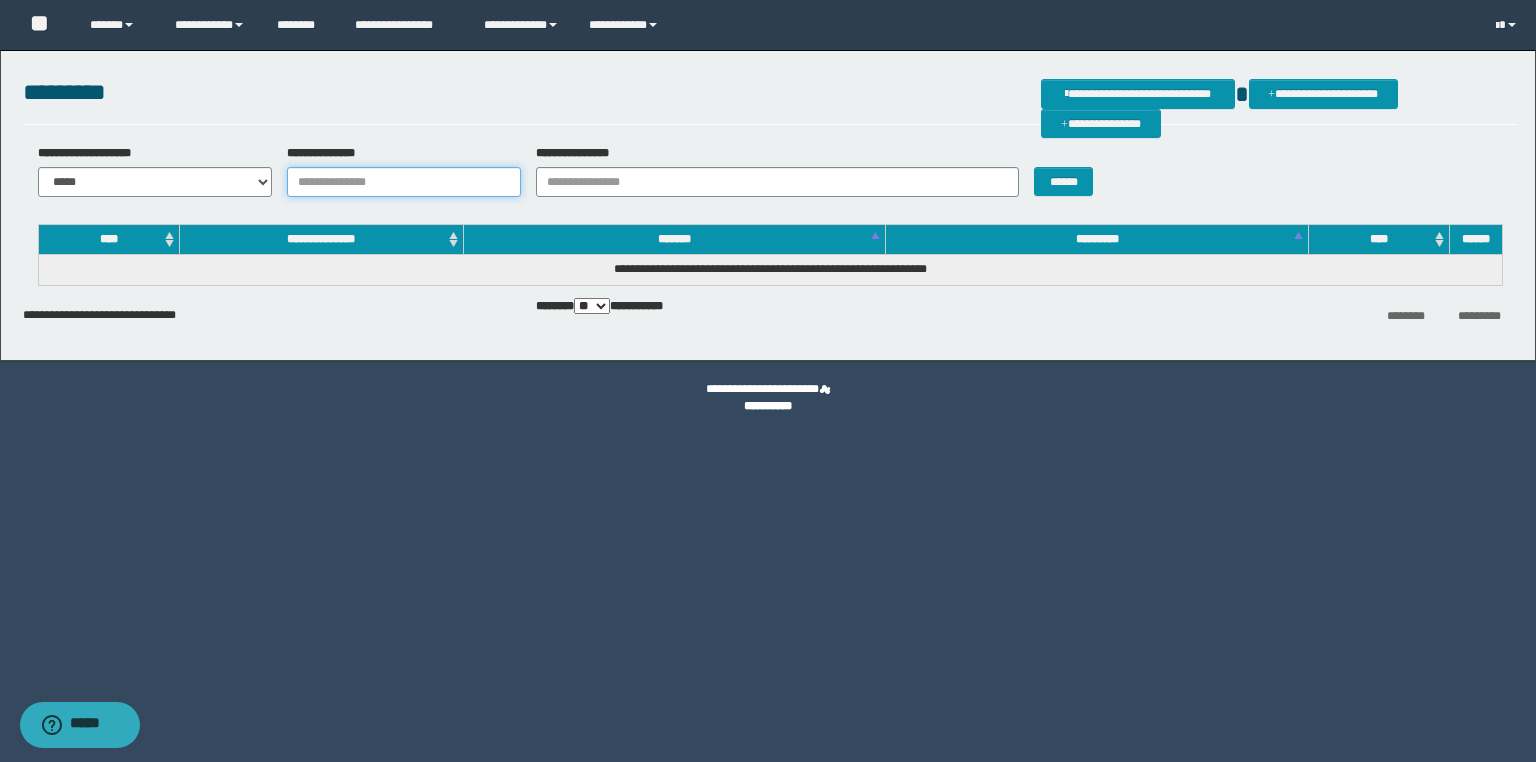 paste on "**********" 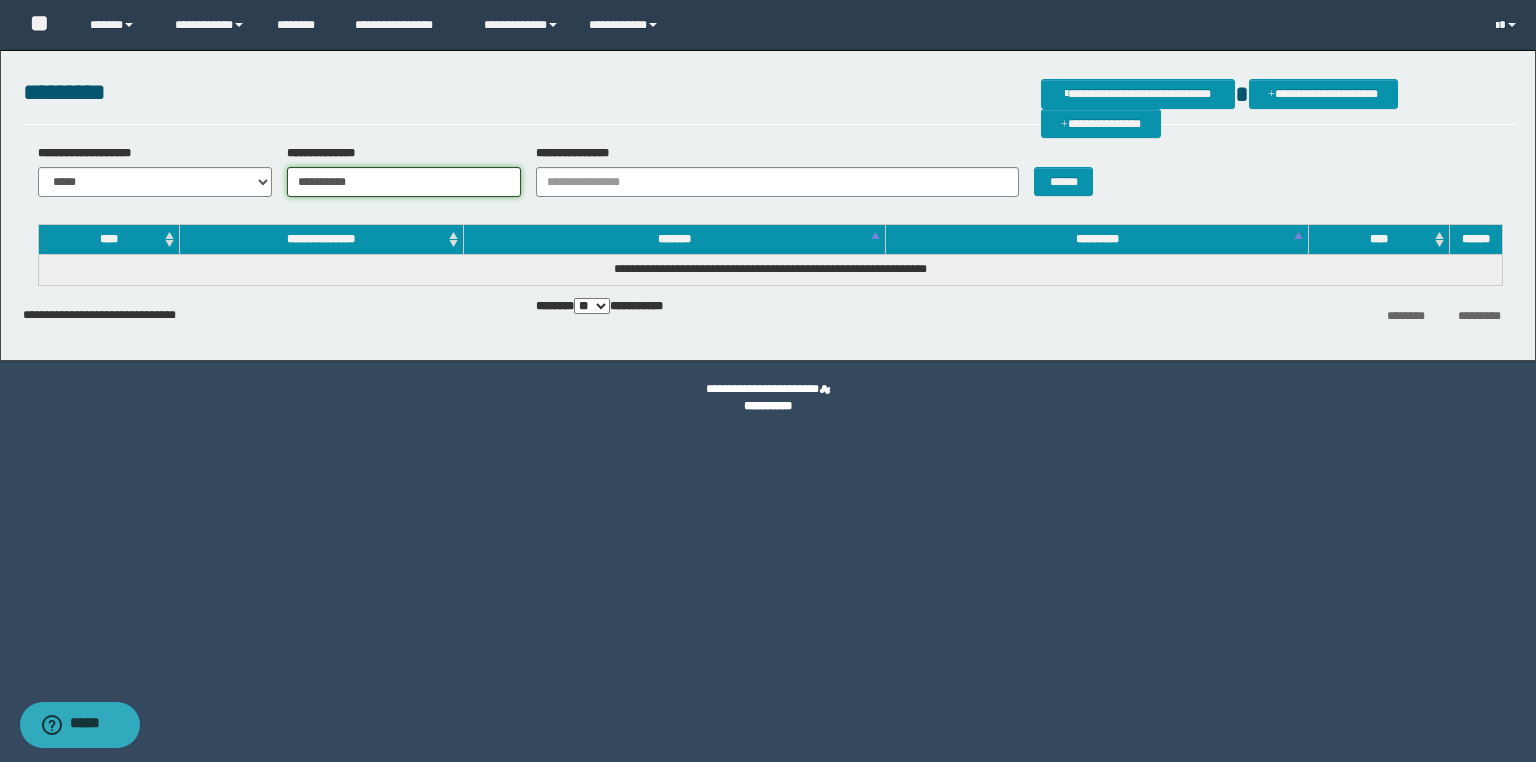 type on "**********" 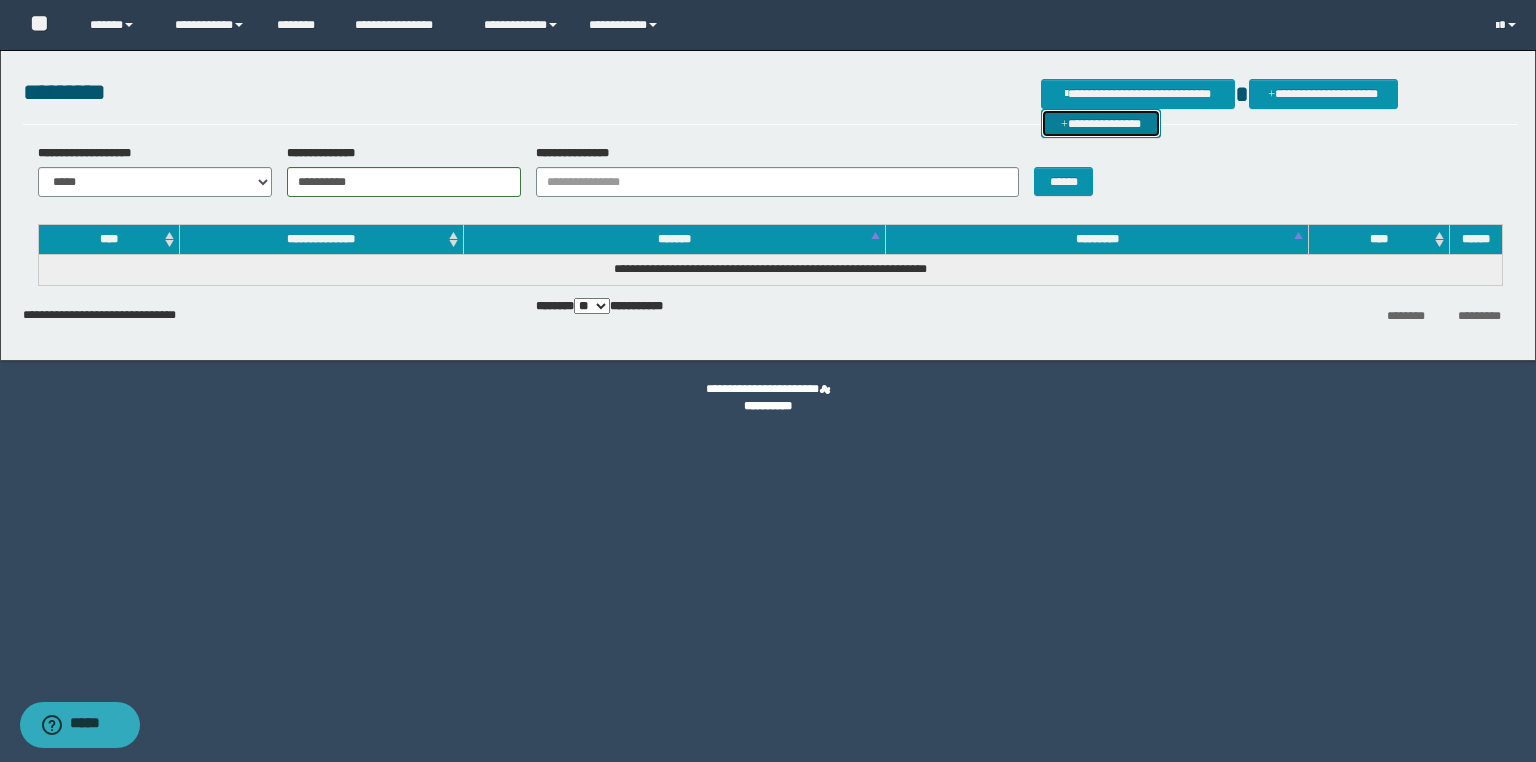 click on "**********" at bounding box center (1101, 124) 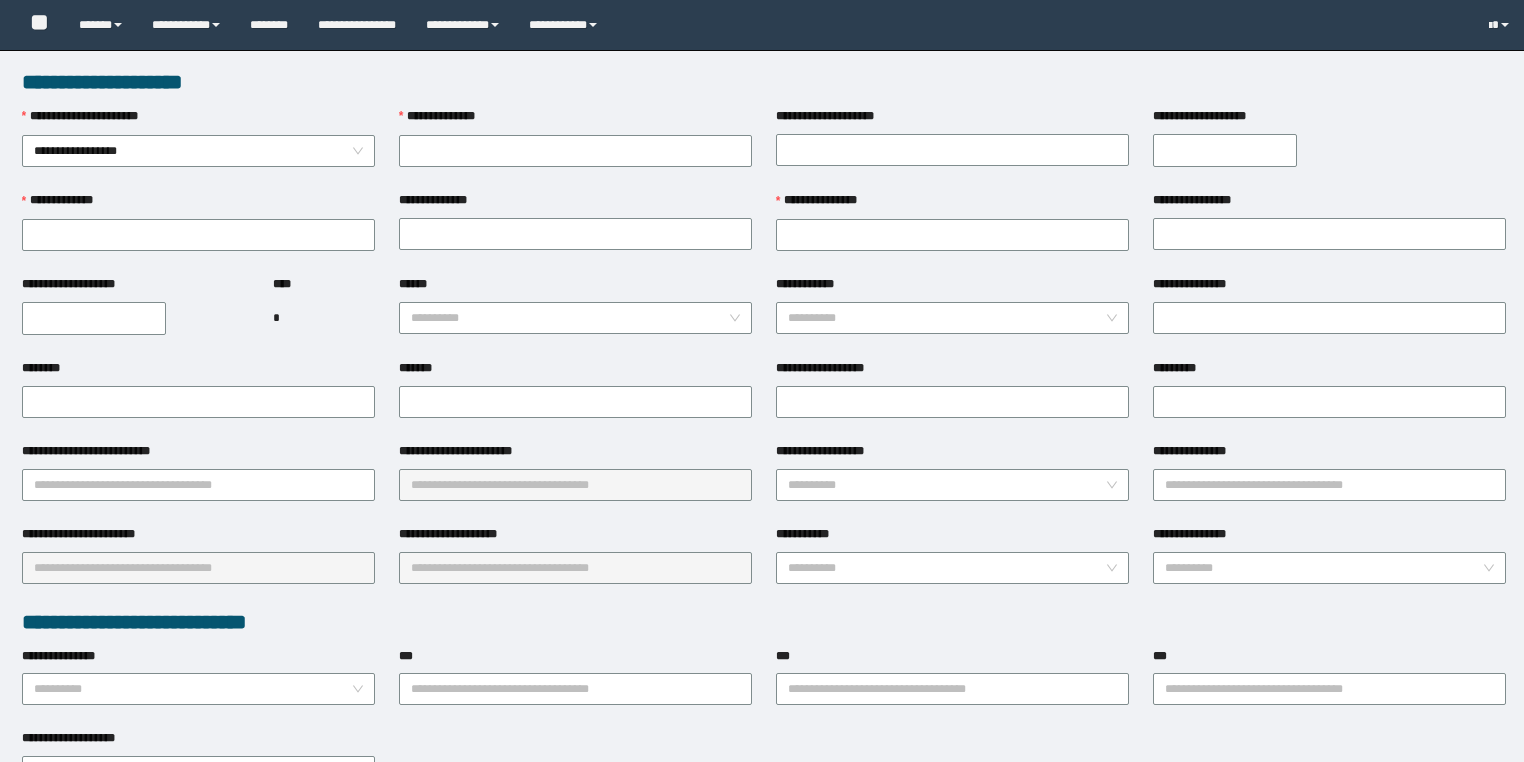 scroll, scrollTop: 0, scrollLeft: 0, axis: both 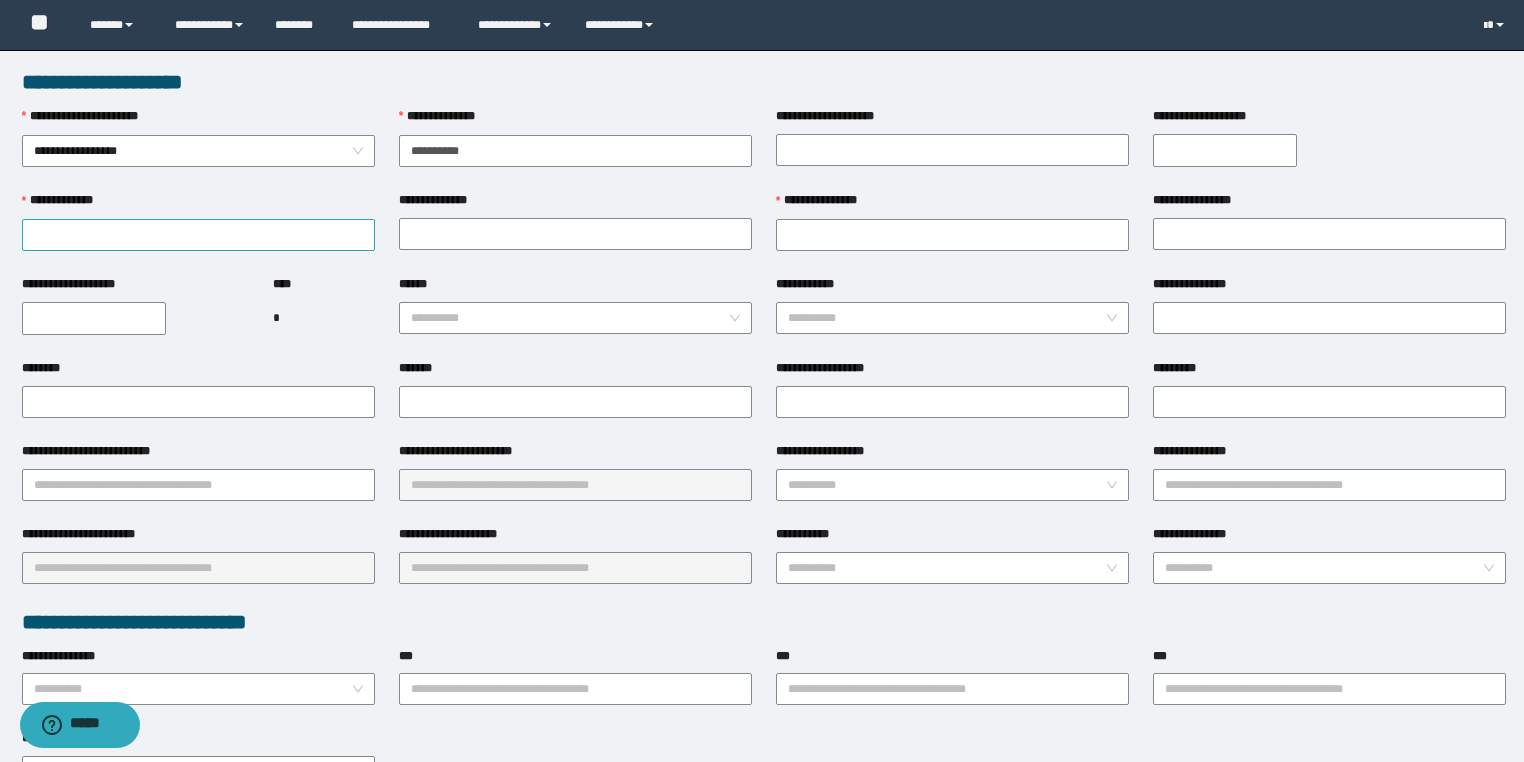 type on "**********" 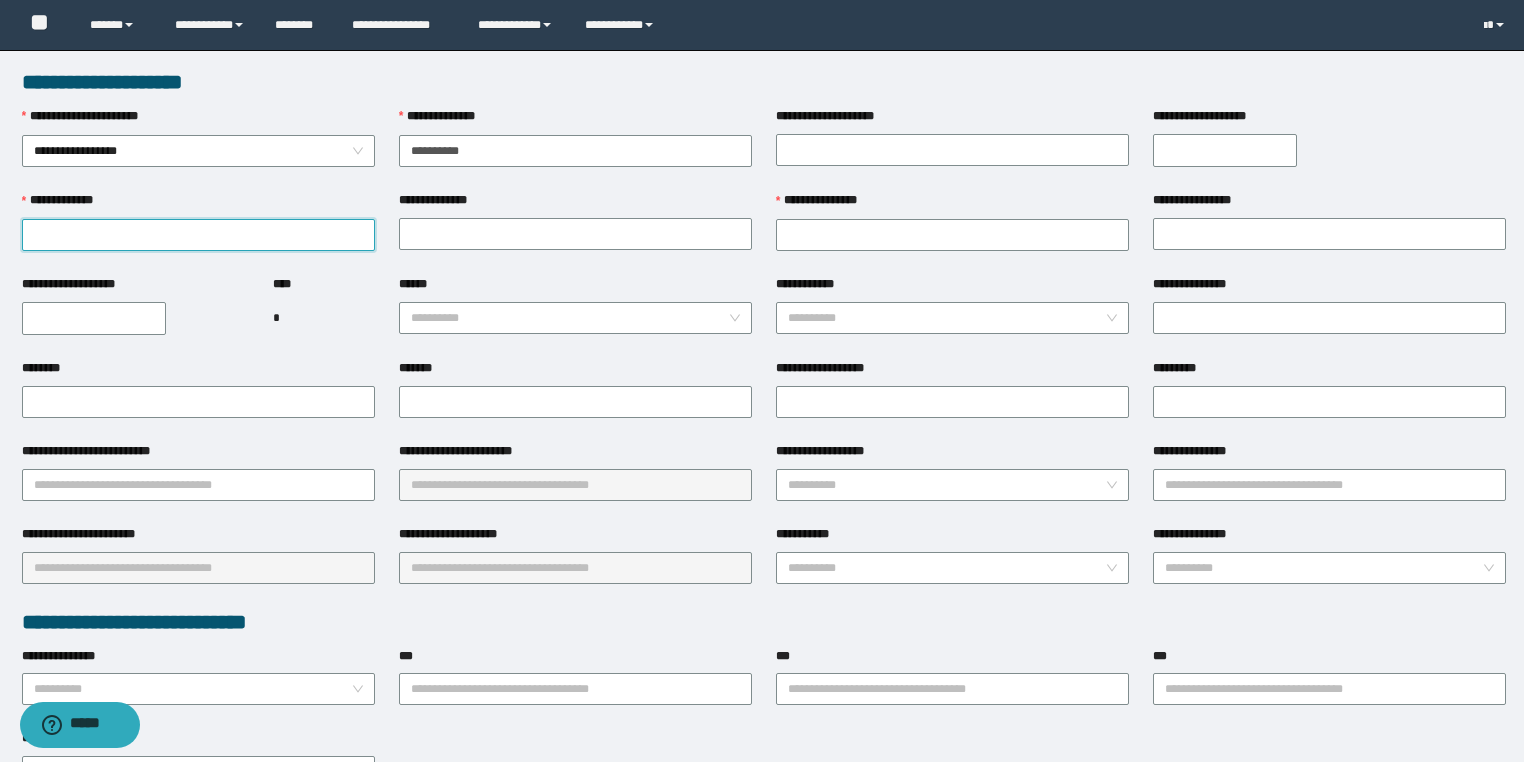 click on "**********" at bounding box center [198, 235] 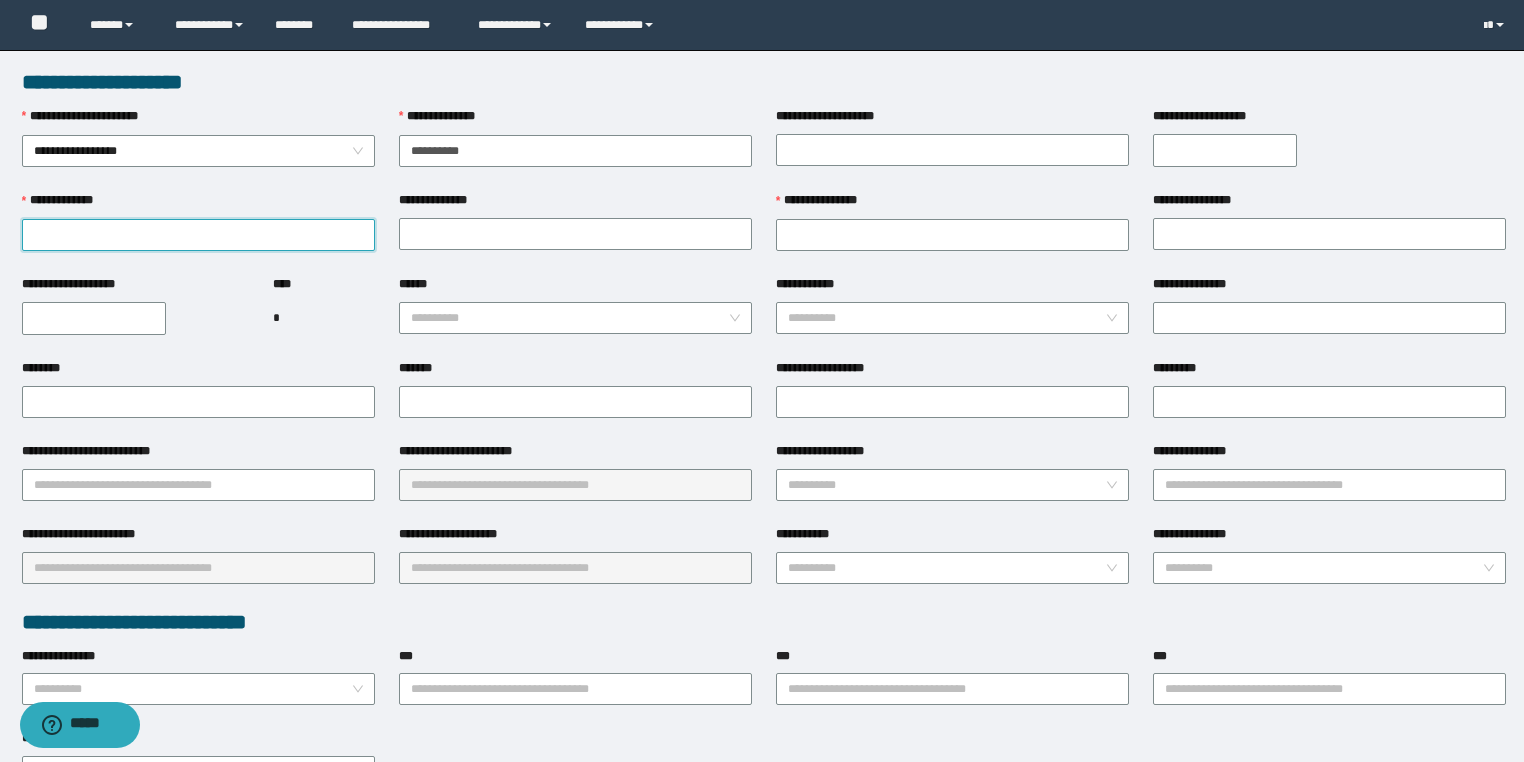 paste on "**********" 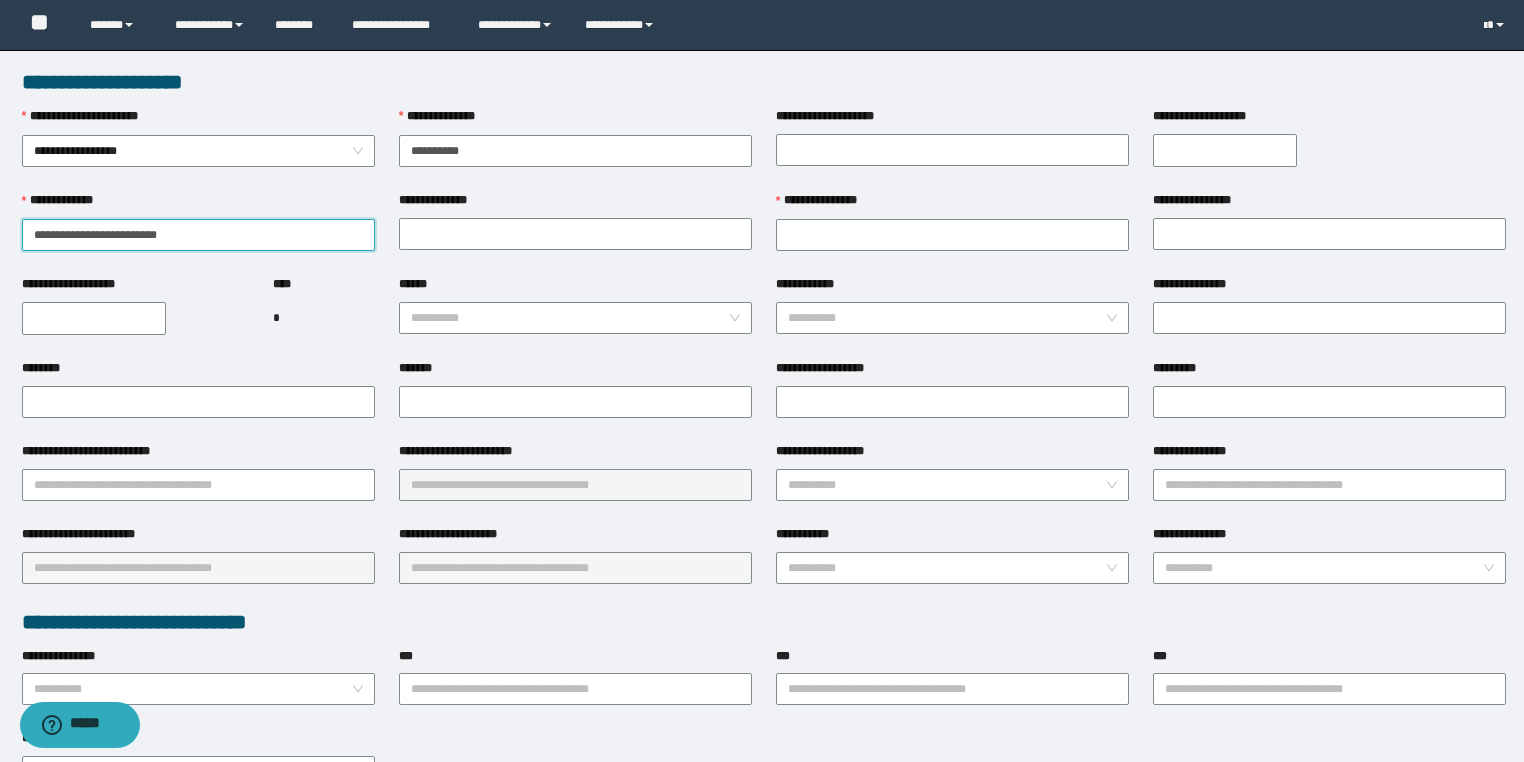 drag, startPoint x: 140, startPoint y: 232, endPoint x: 184, endPoint y: 244, distance: 45.607018 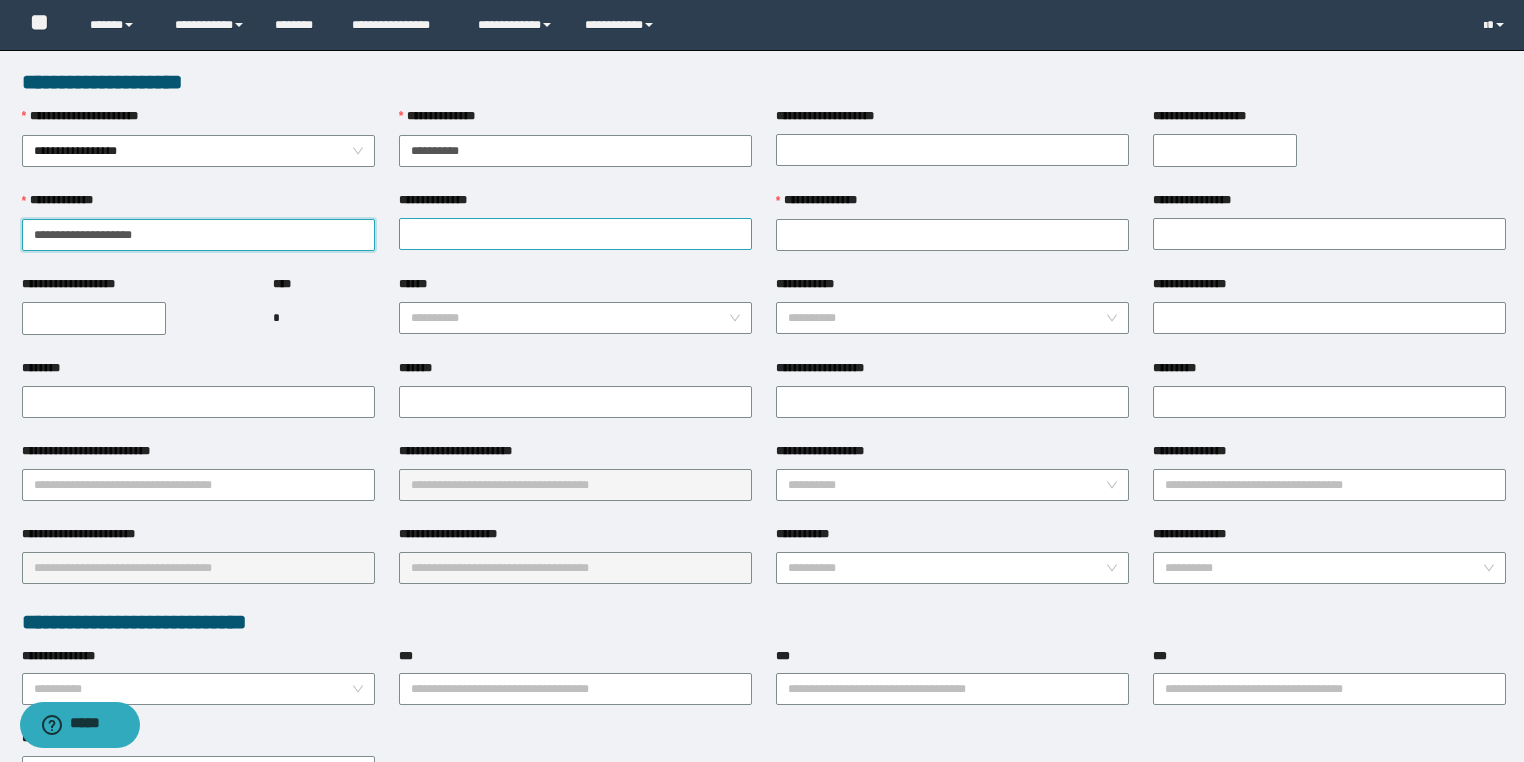 type on "**********" 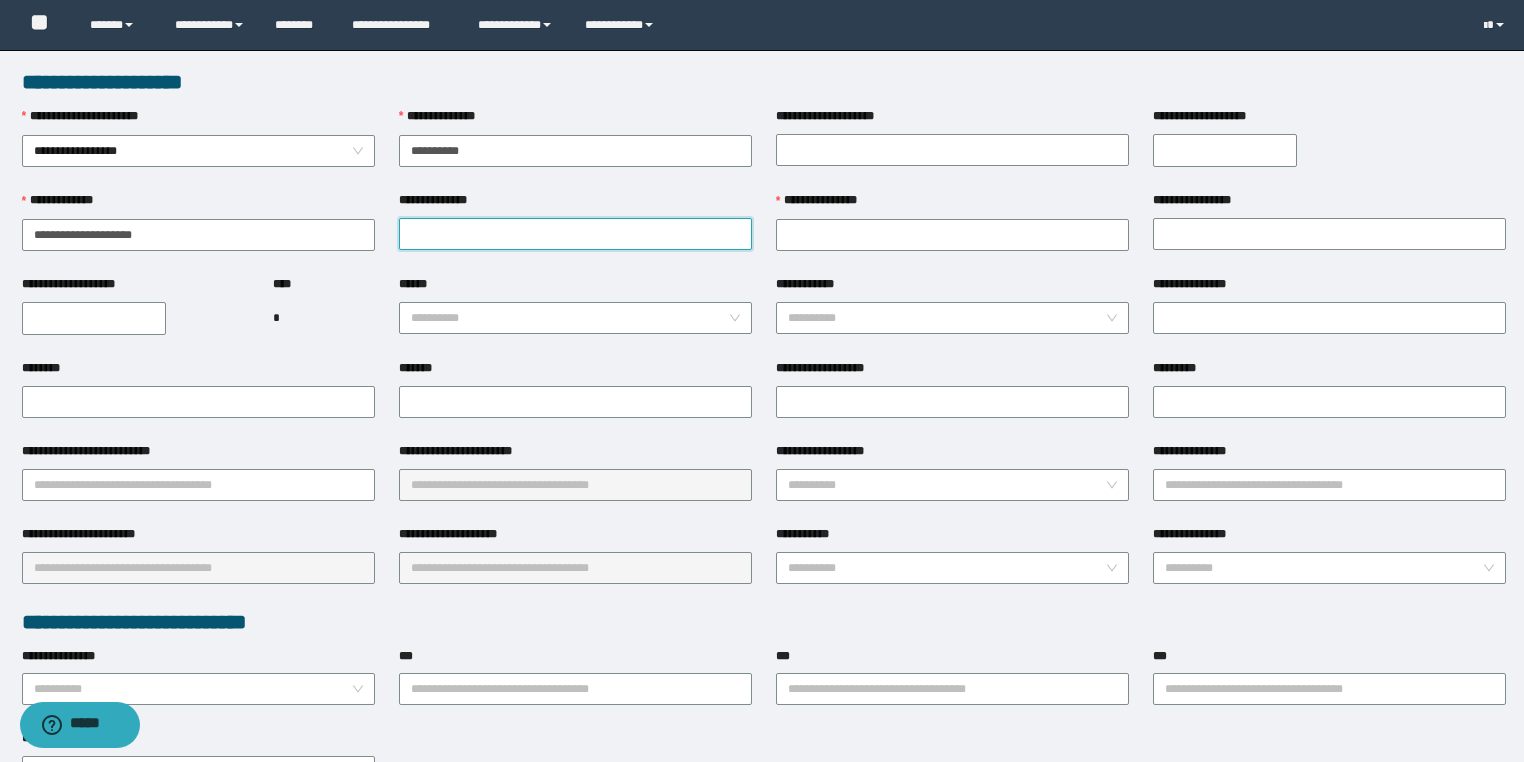 click on "**********" at bounding box center [575, 234] 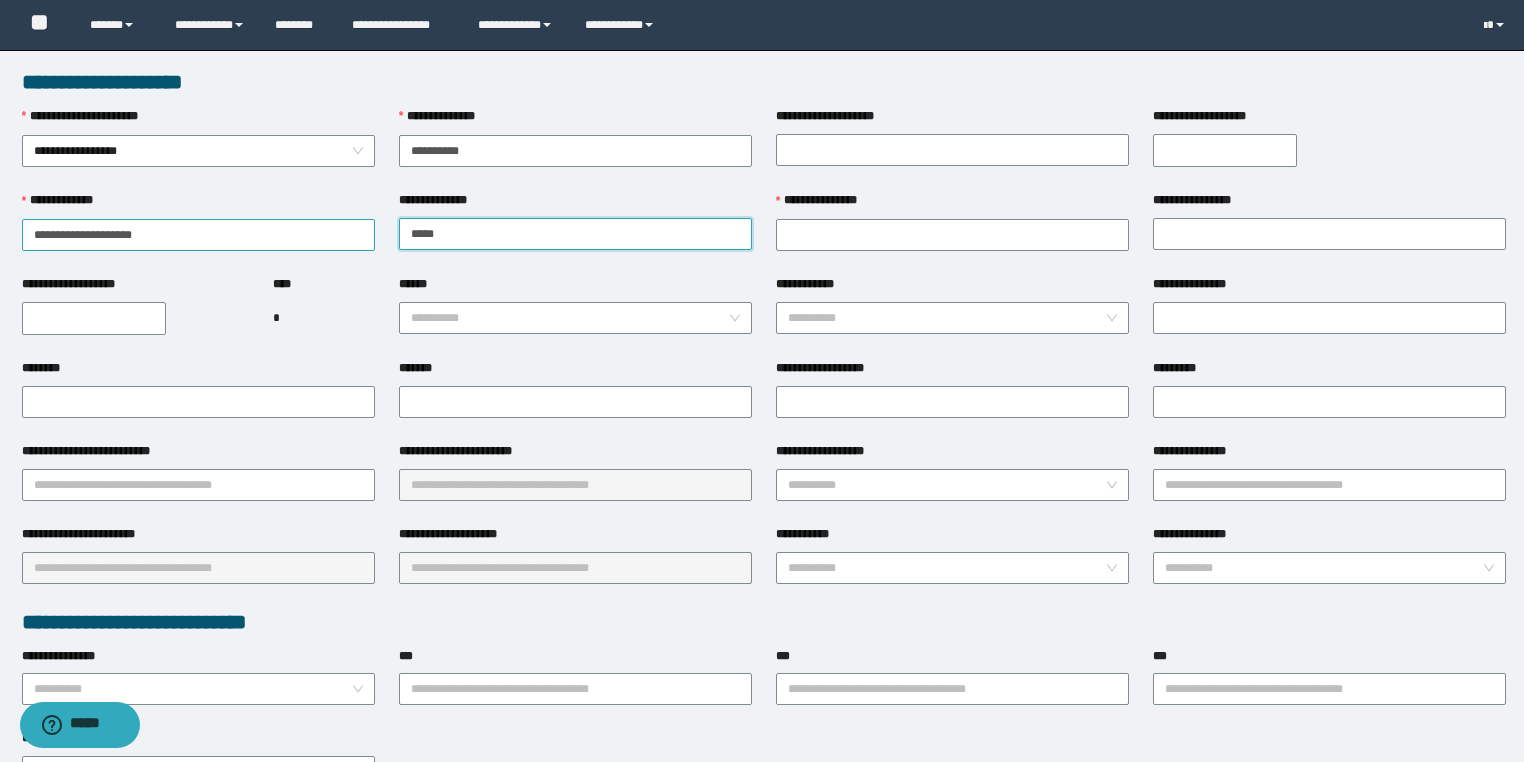 type on "*****" 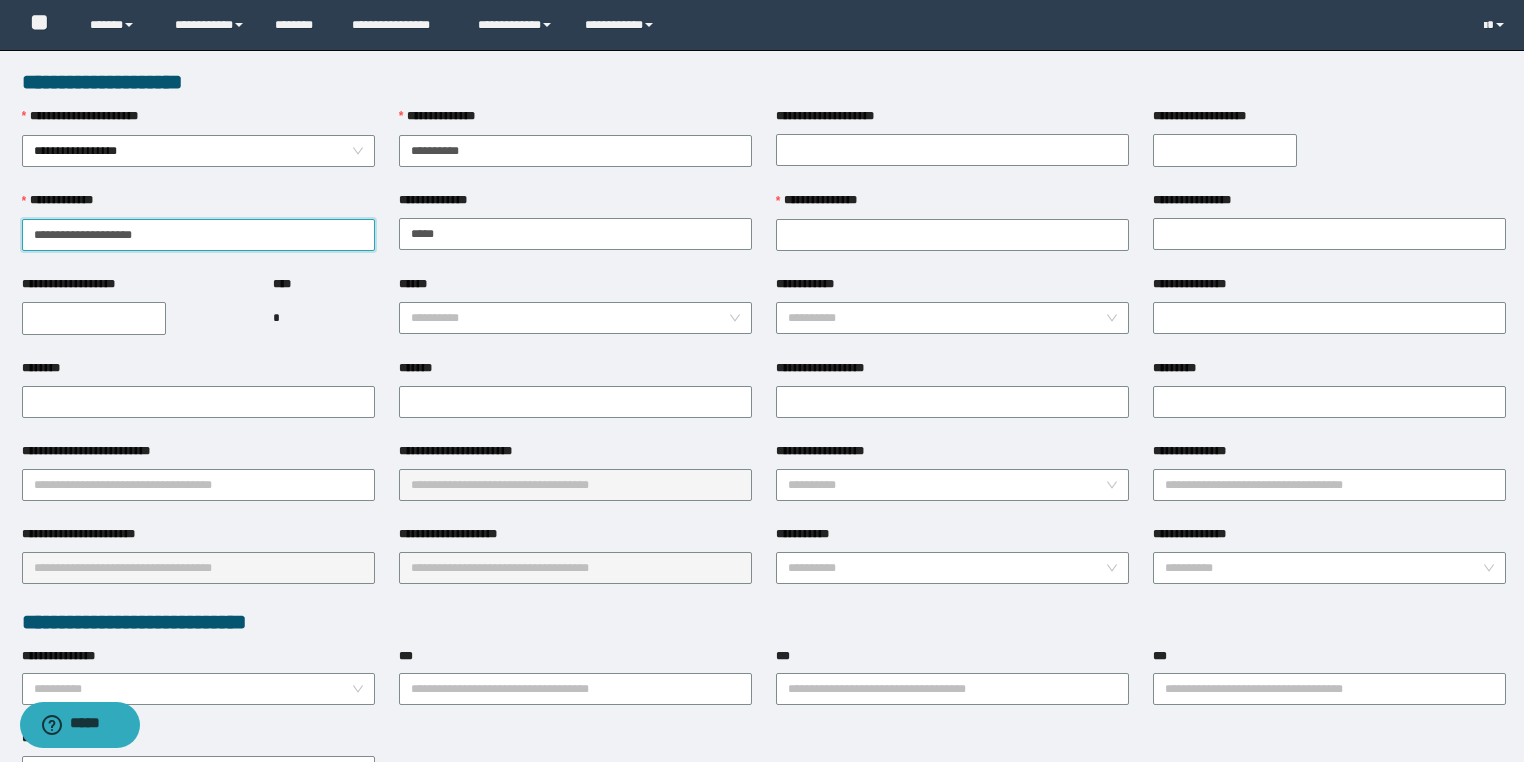 drag, startPoint x: 66, startPoint y: 232, endPoint x: 0, endPoint y: 222, distance: 66.75328 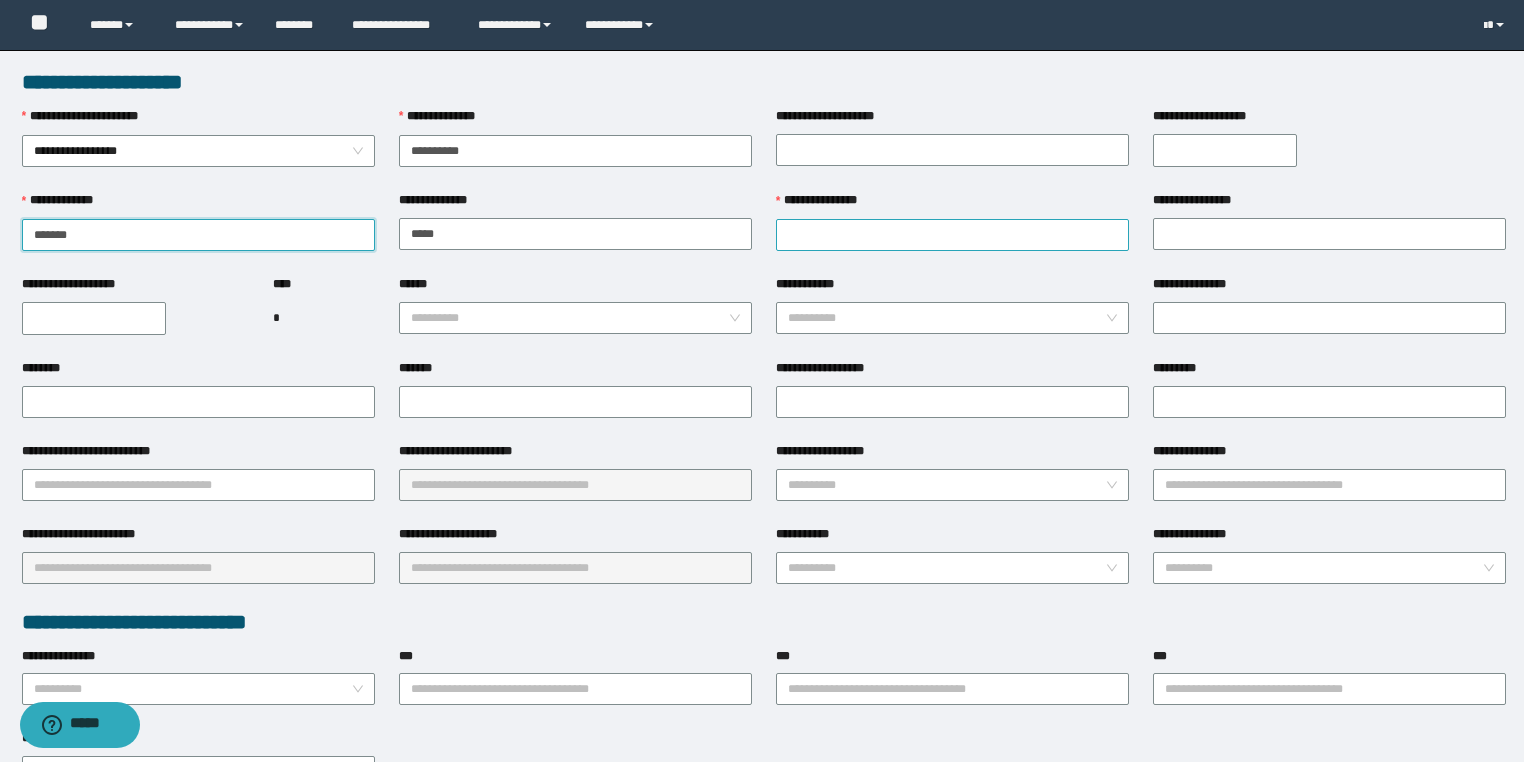 type on "*****" 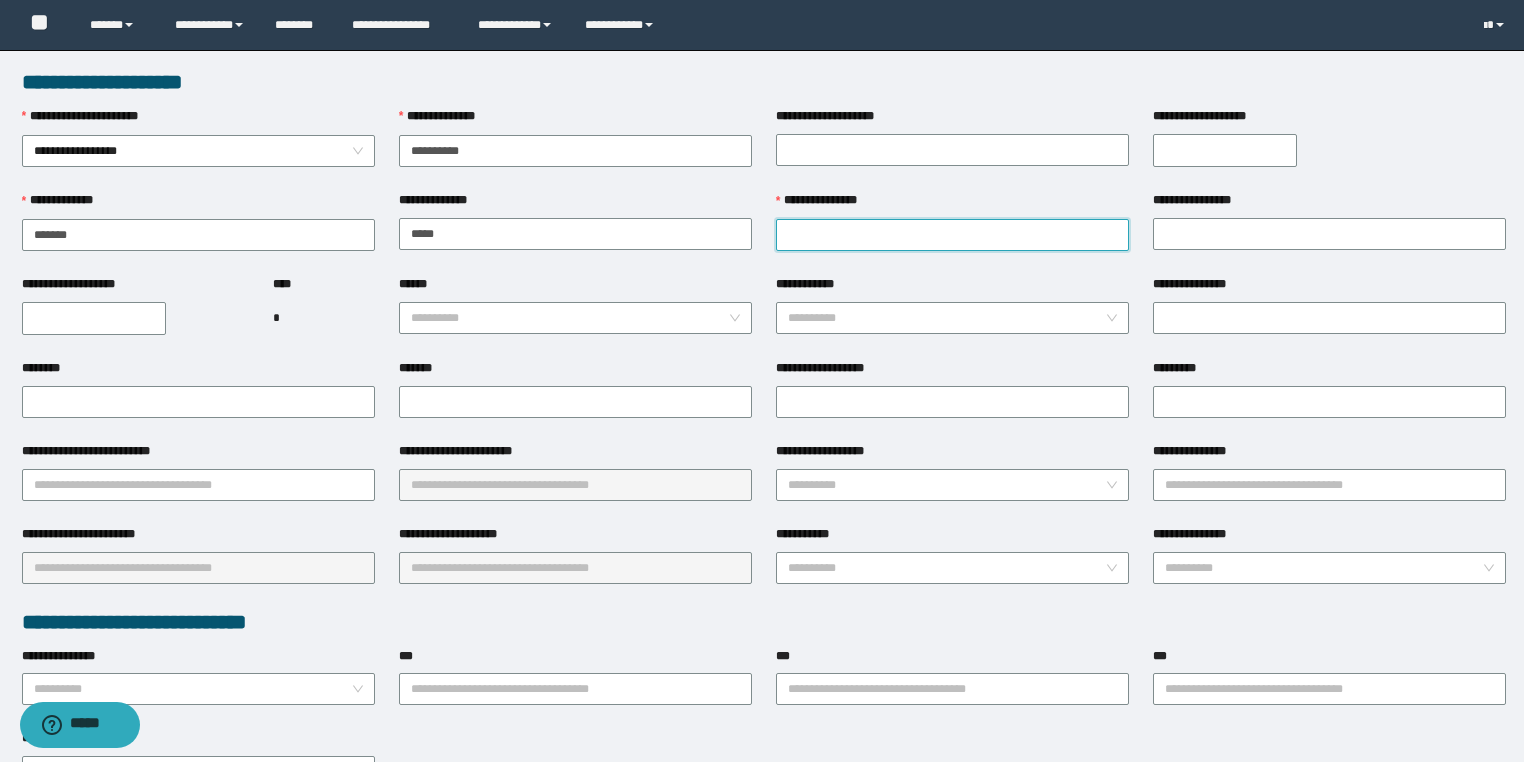 click on "**********" at bounding box center [952, 235] 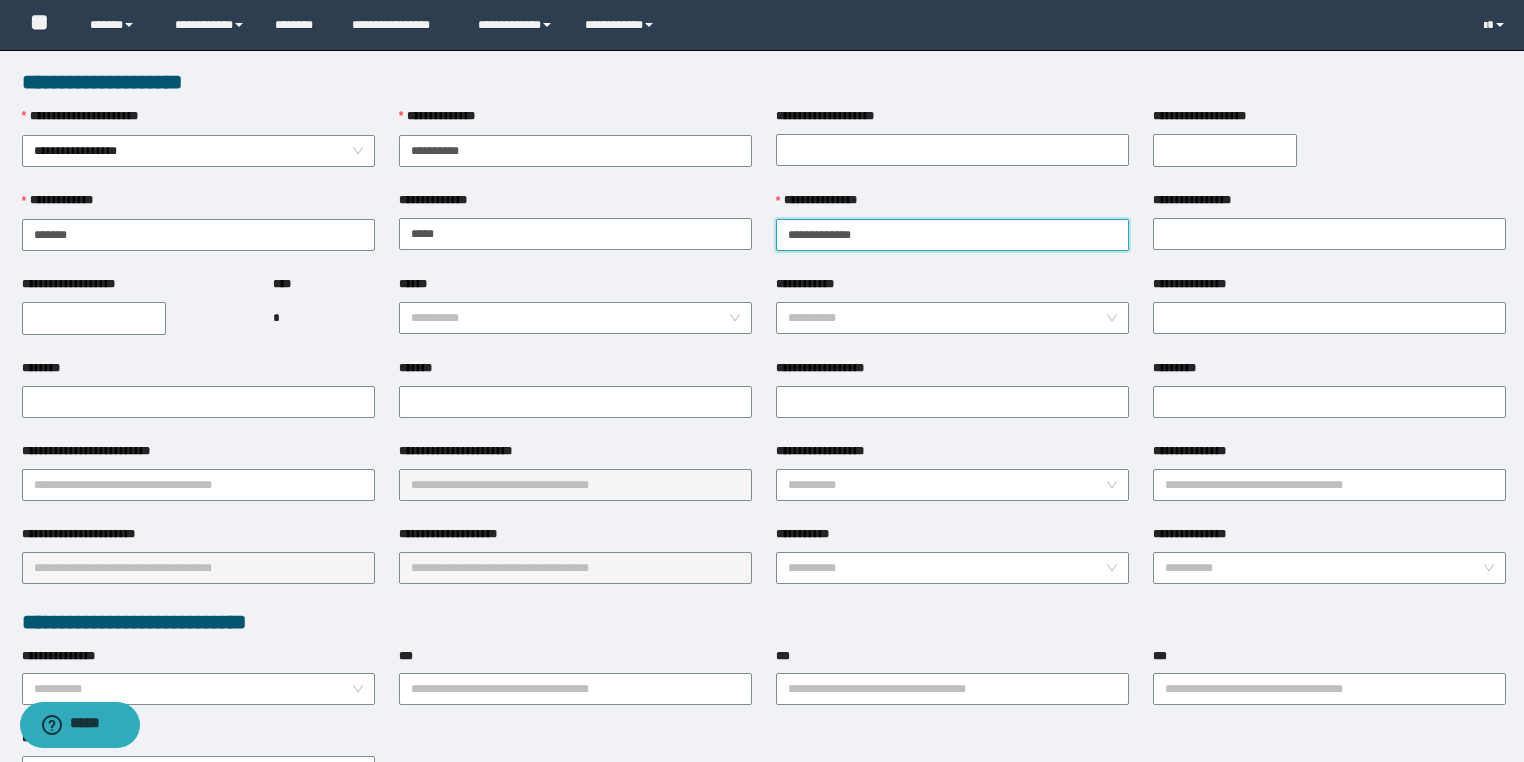 drag, startPoint x: 884, startPoint y: 240, endPoint x: 838, endPoint y: 235, distance: 46.270943 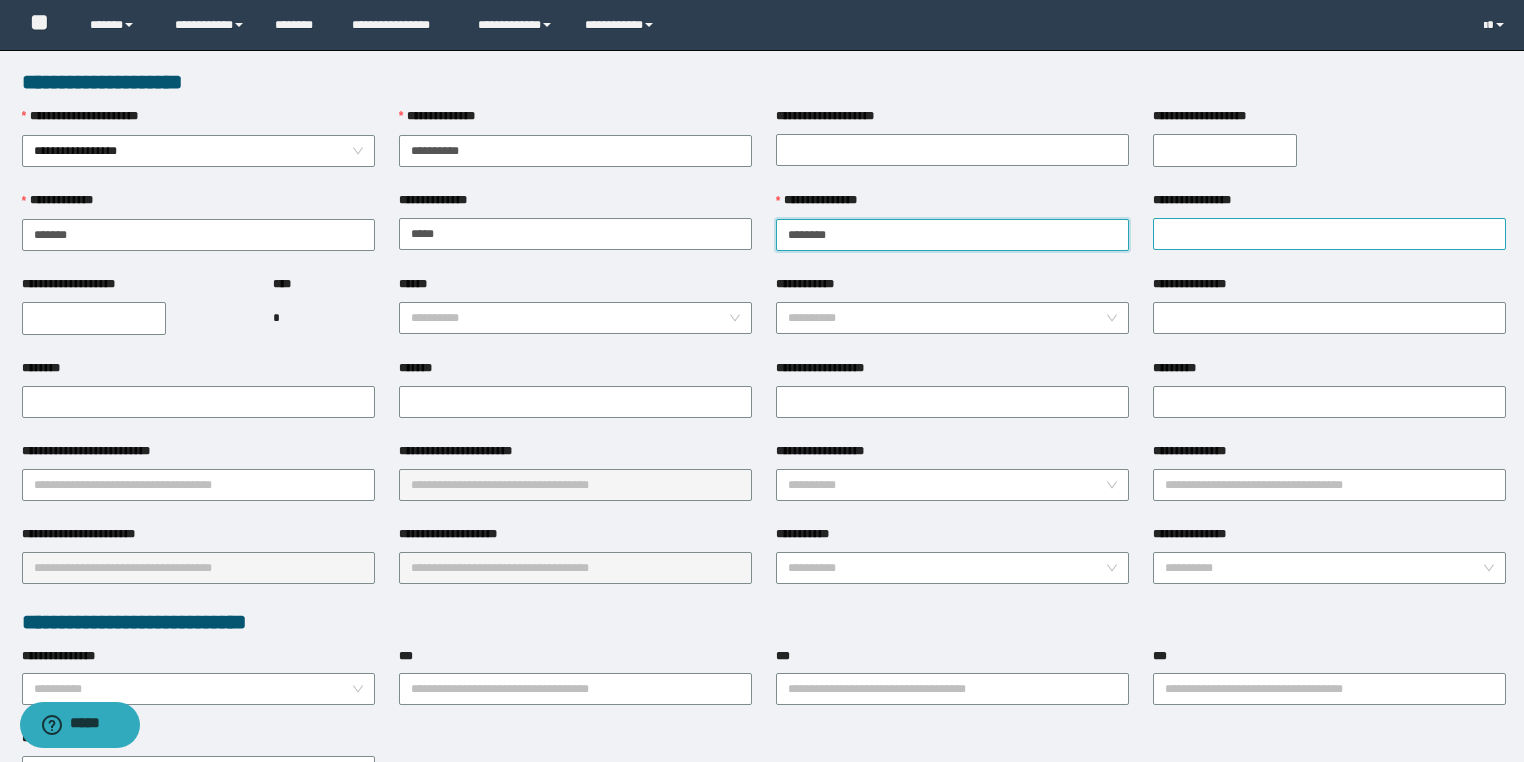 type on "*******" 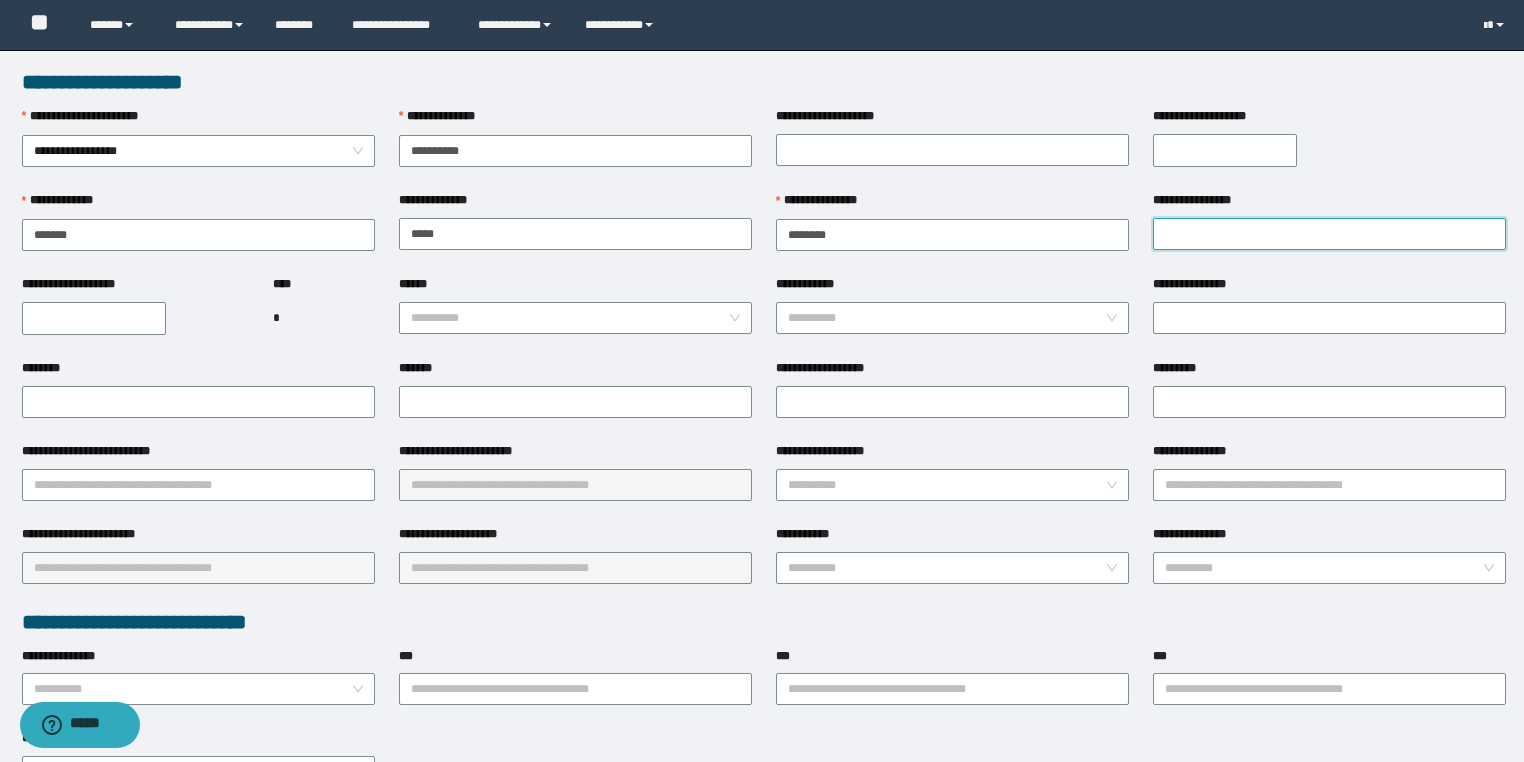 click on "**********" at bounding box center (1329, 234) 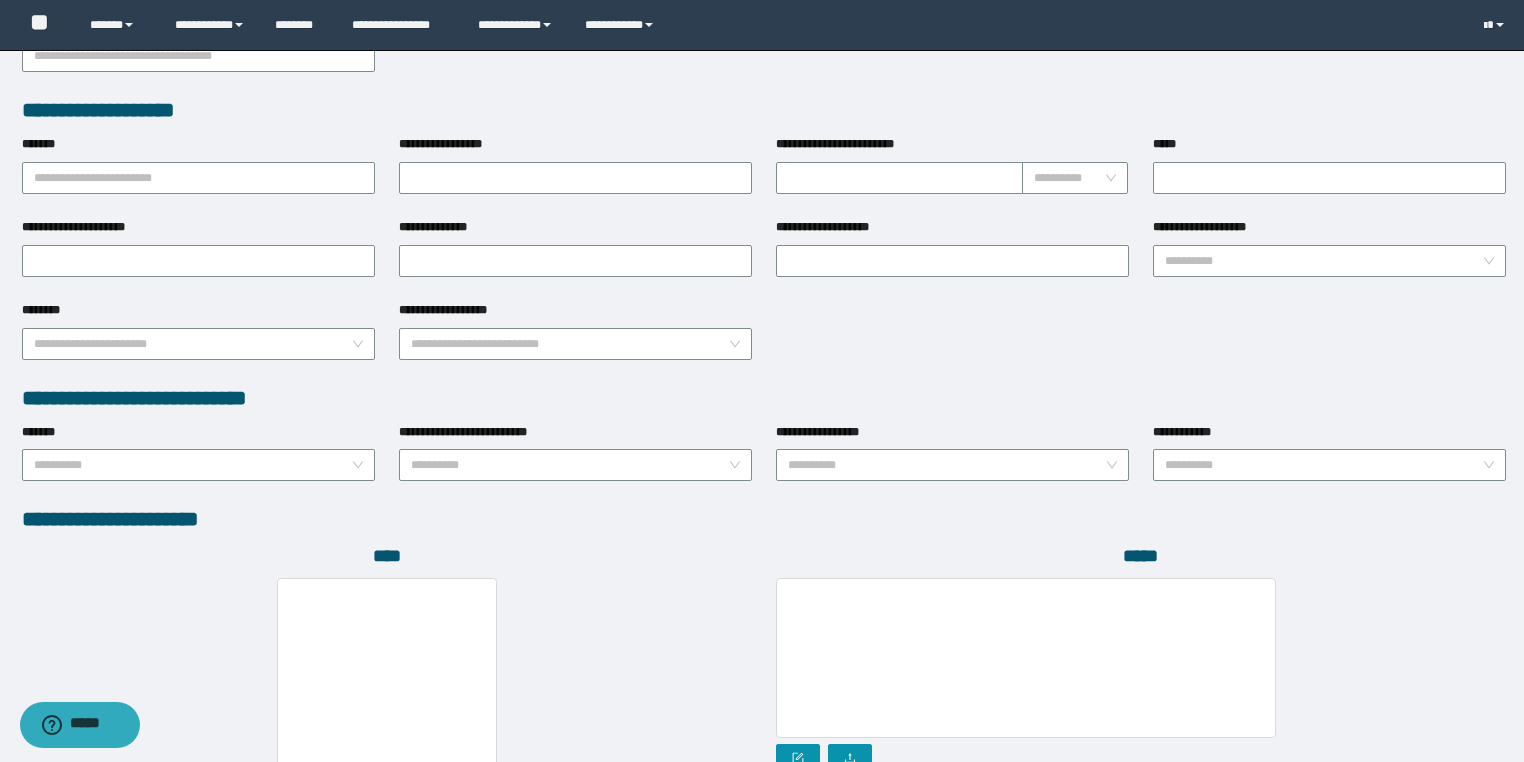scroll, scrollTop: 939, scrollLeft: 0, axis: vertical 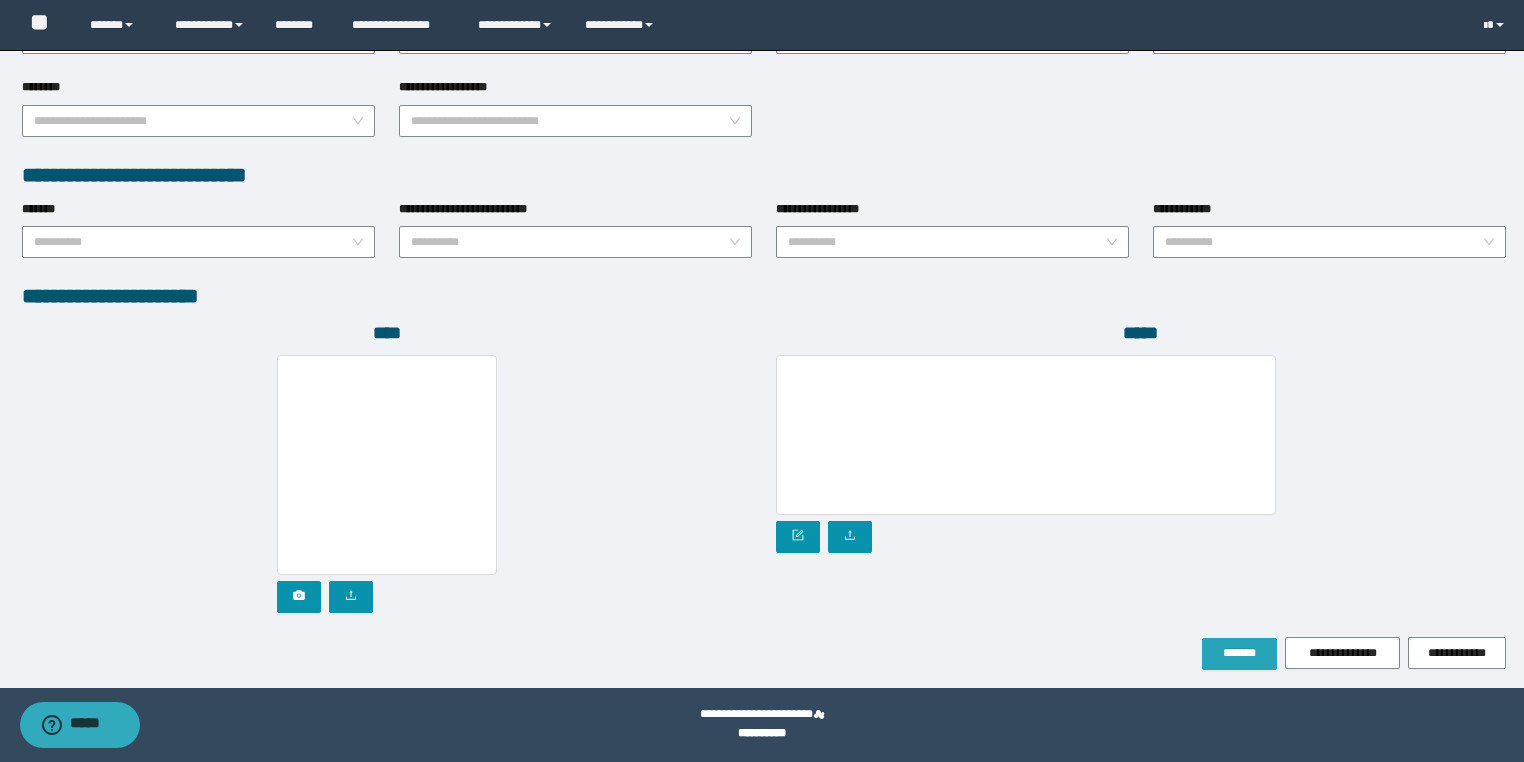 type on "*****" 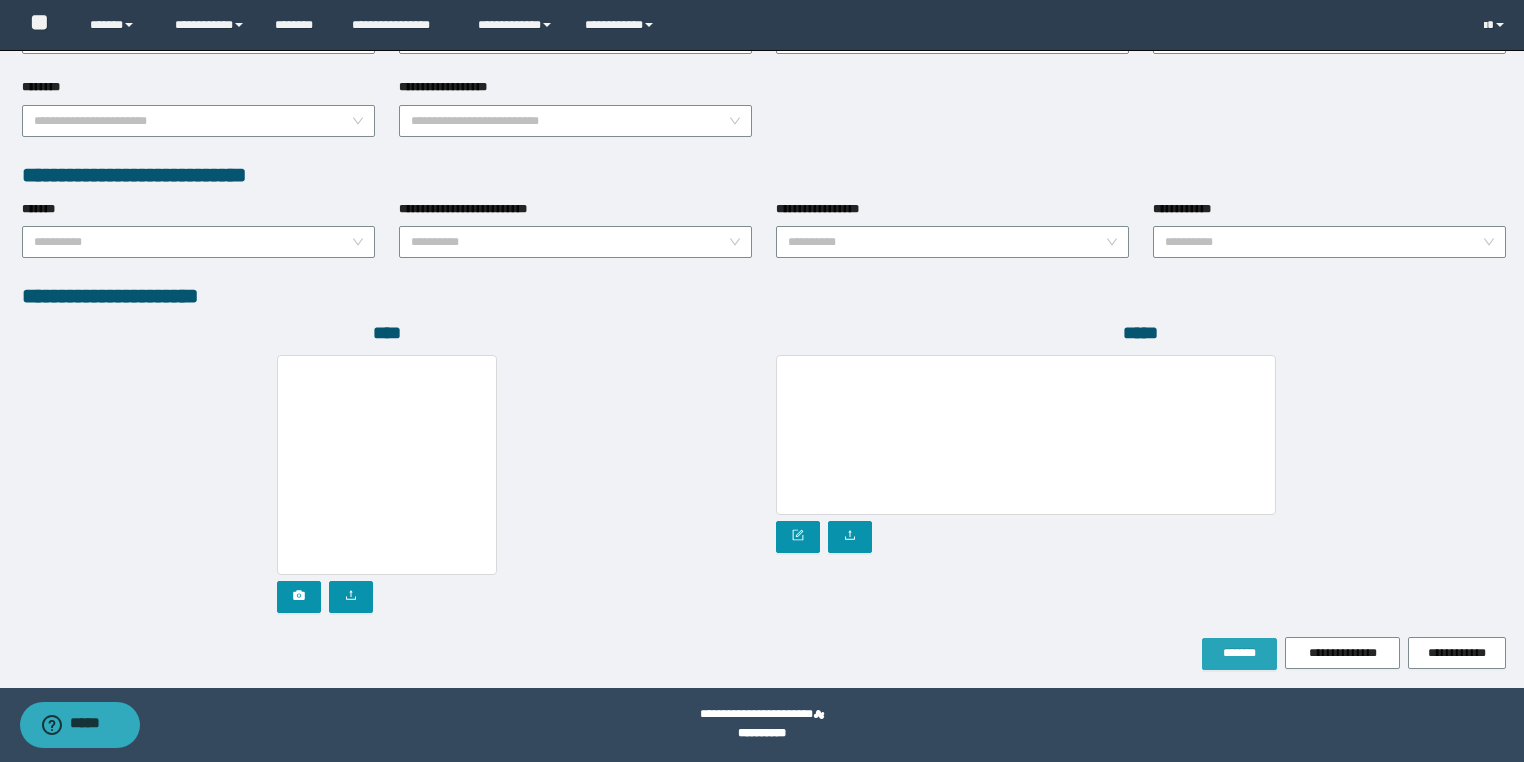click on "*******" at bounding box center [1239, 653] 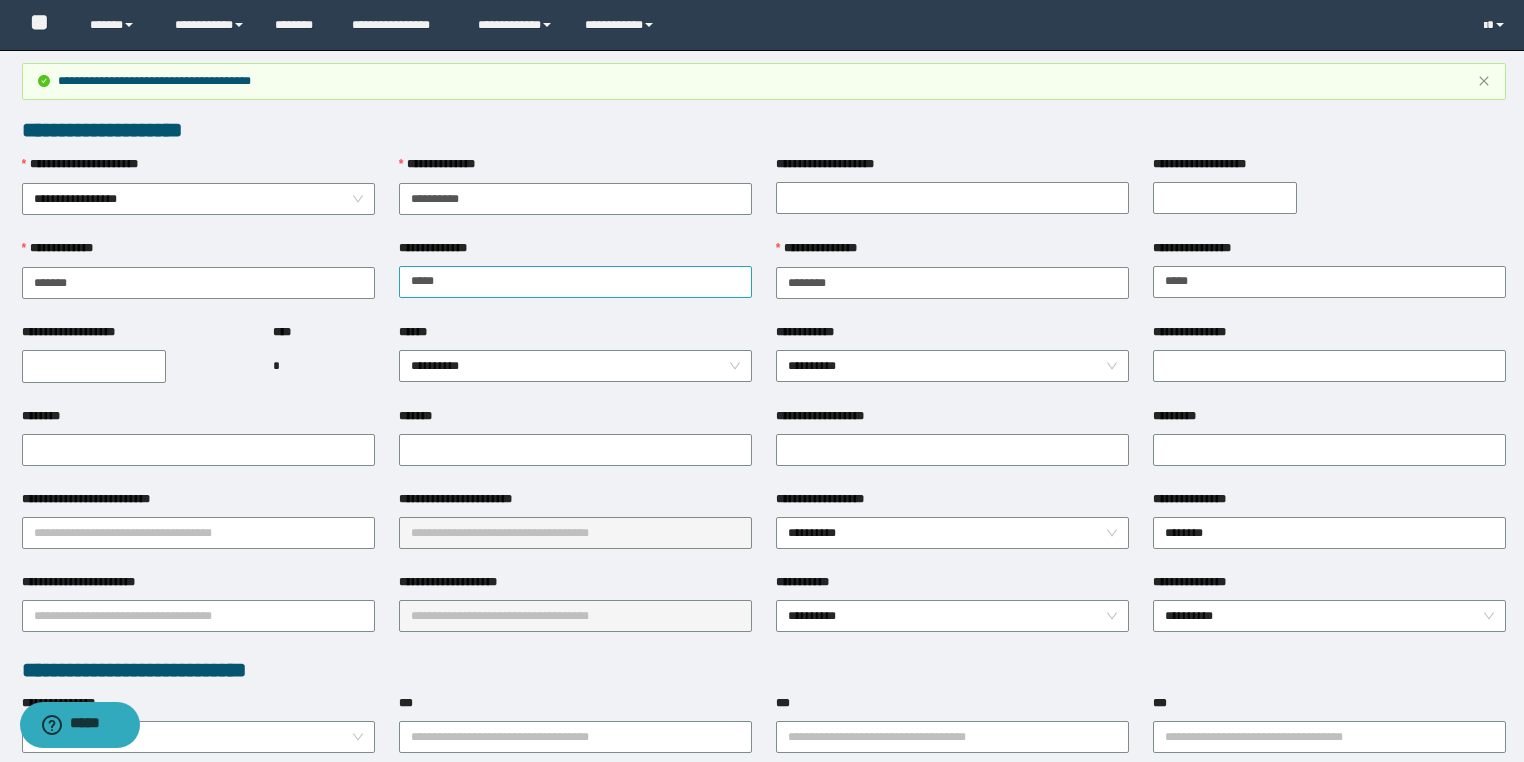 scroll, scrollTop: 0, scrollLeft: 0, axis: both 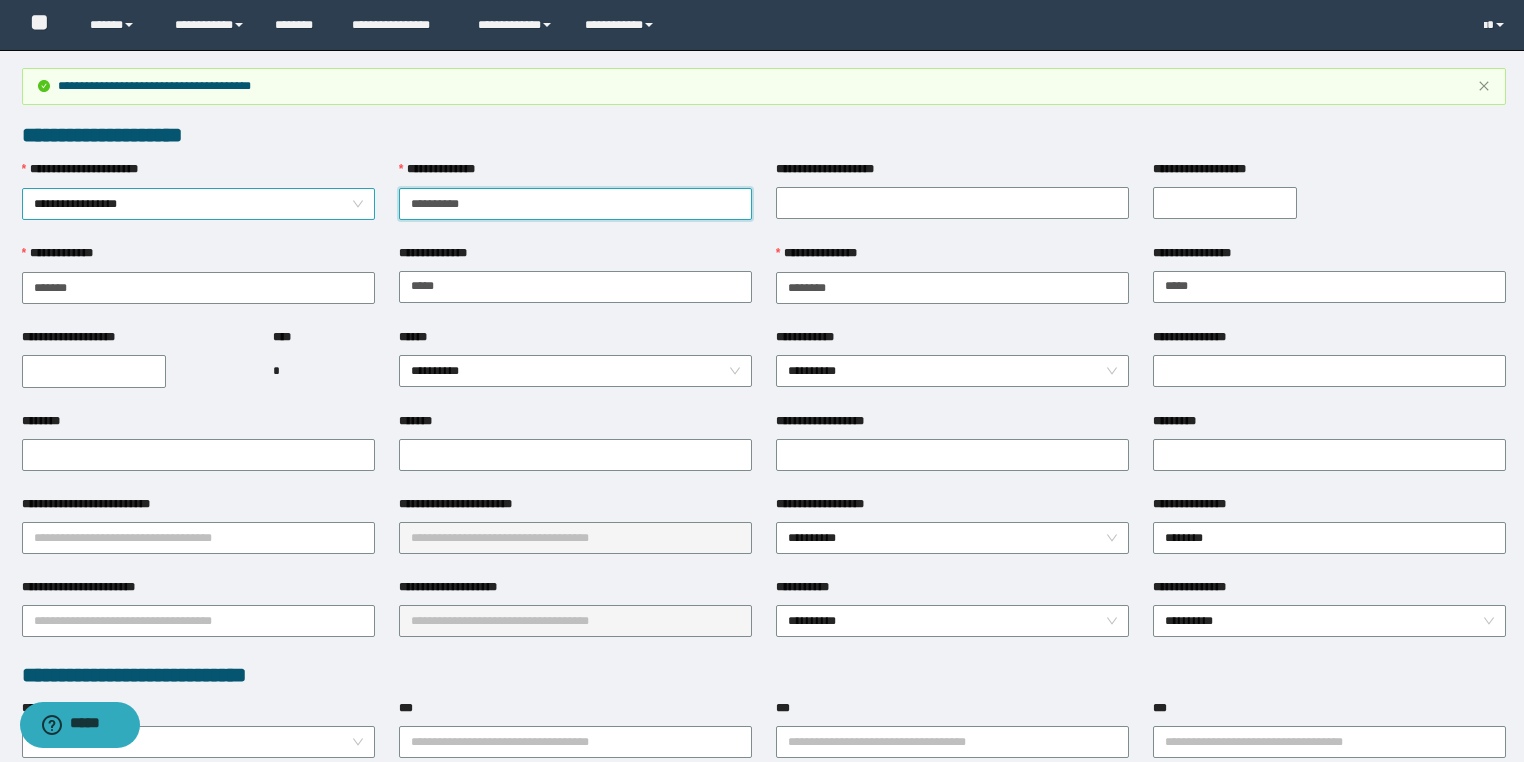 drag, startPoint x: 451, startPoint y: 204, endPoint x: 359, endPoint y: 208, distance: 92.086914 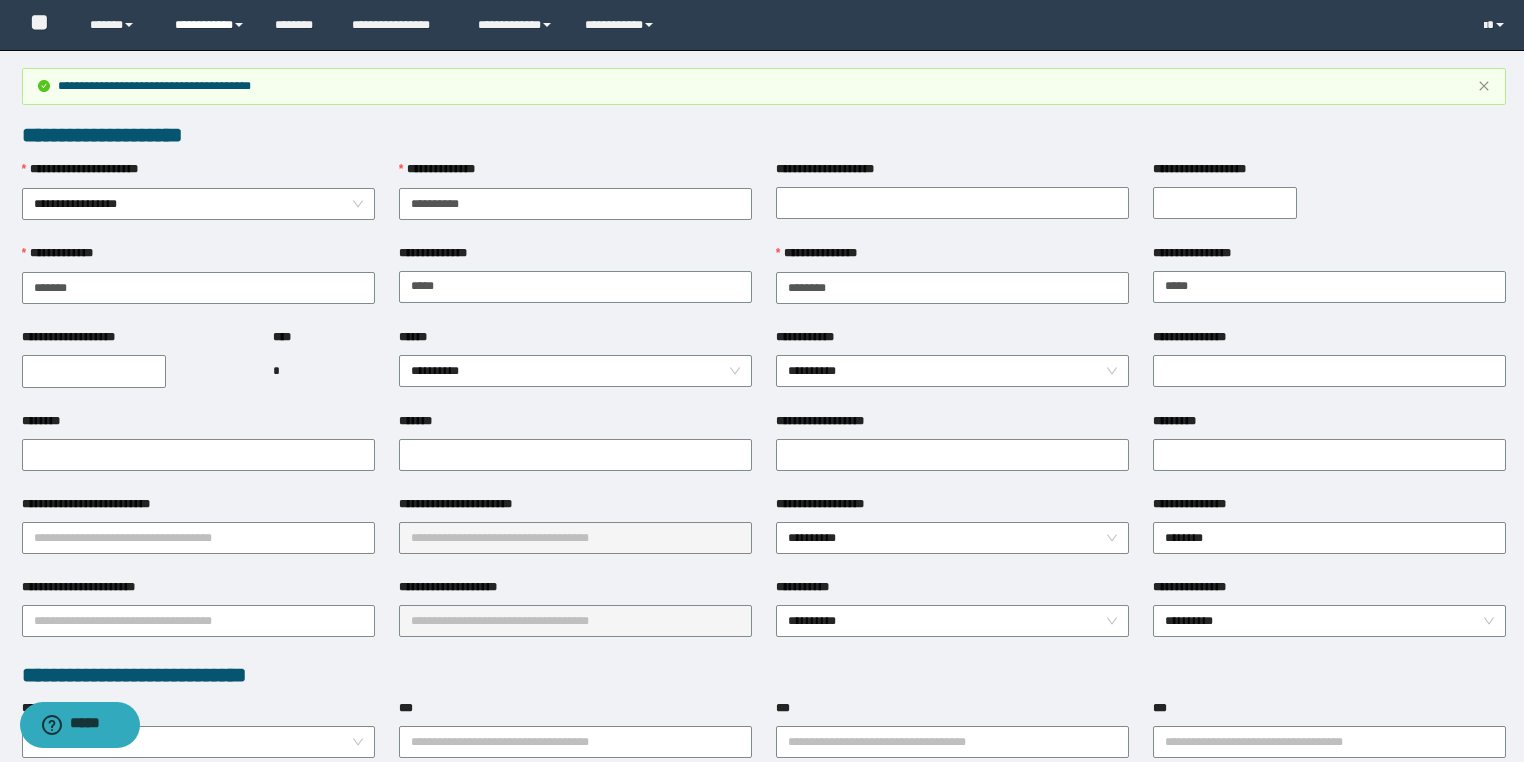 click on "**********" at bounding box center (210, 25) 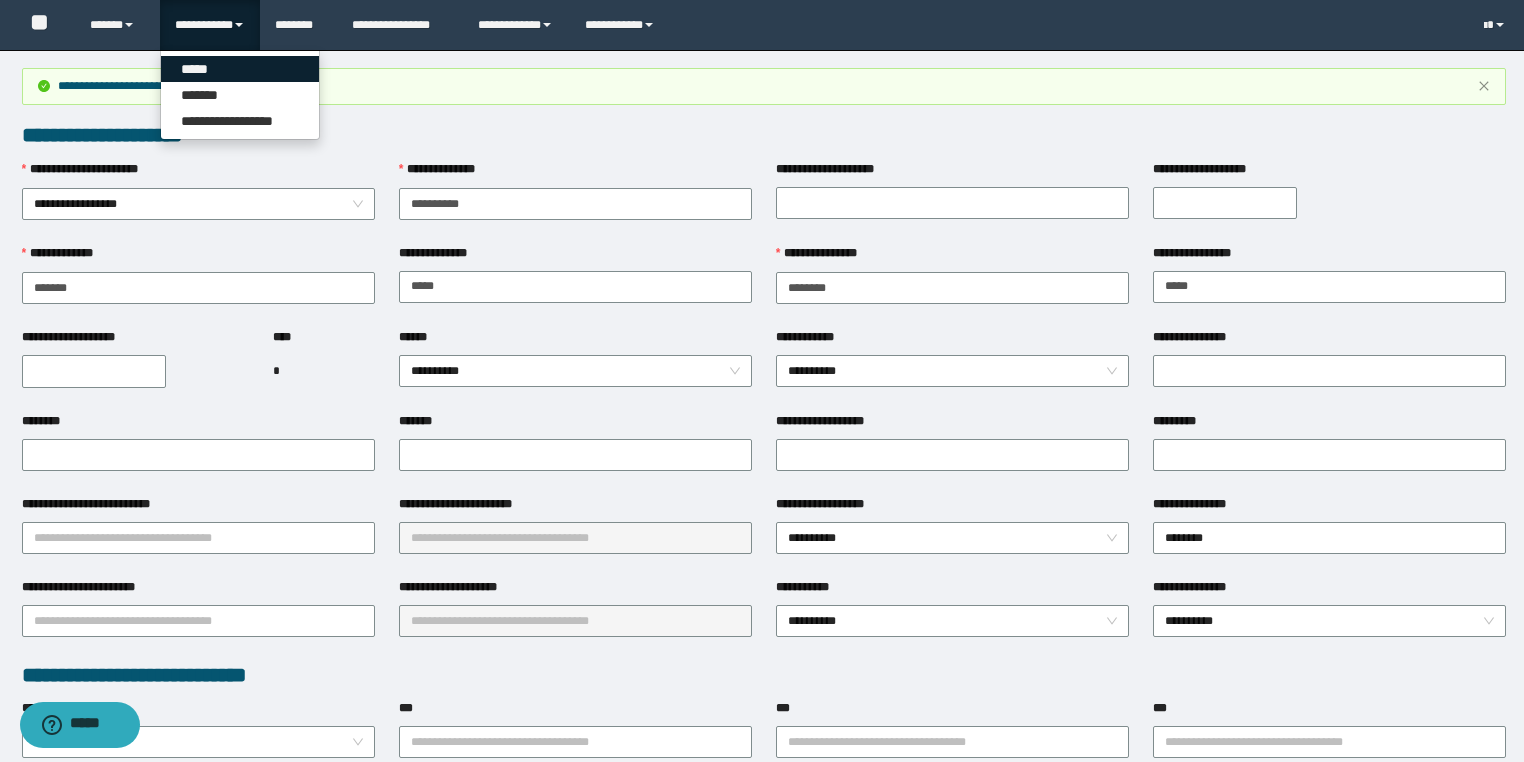 click on "*****" at bounding box center (240, 69) 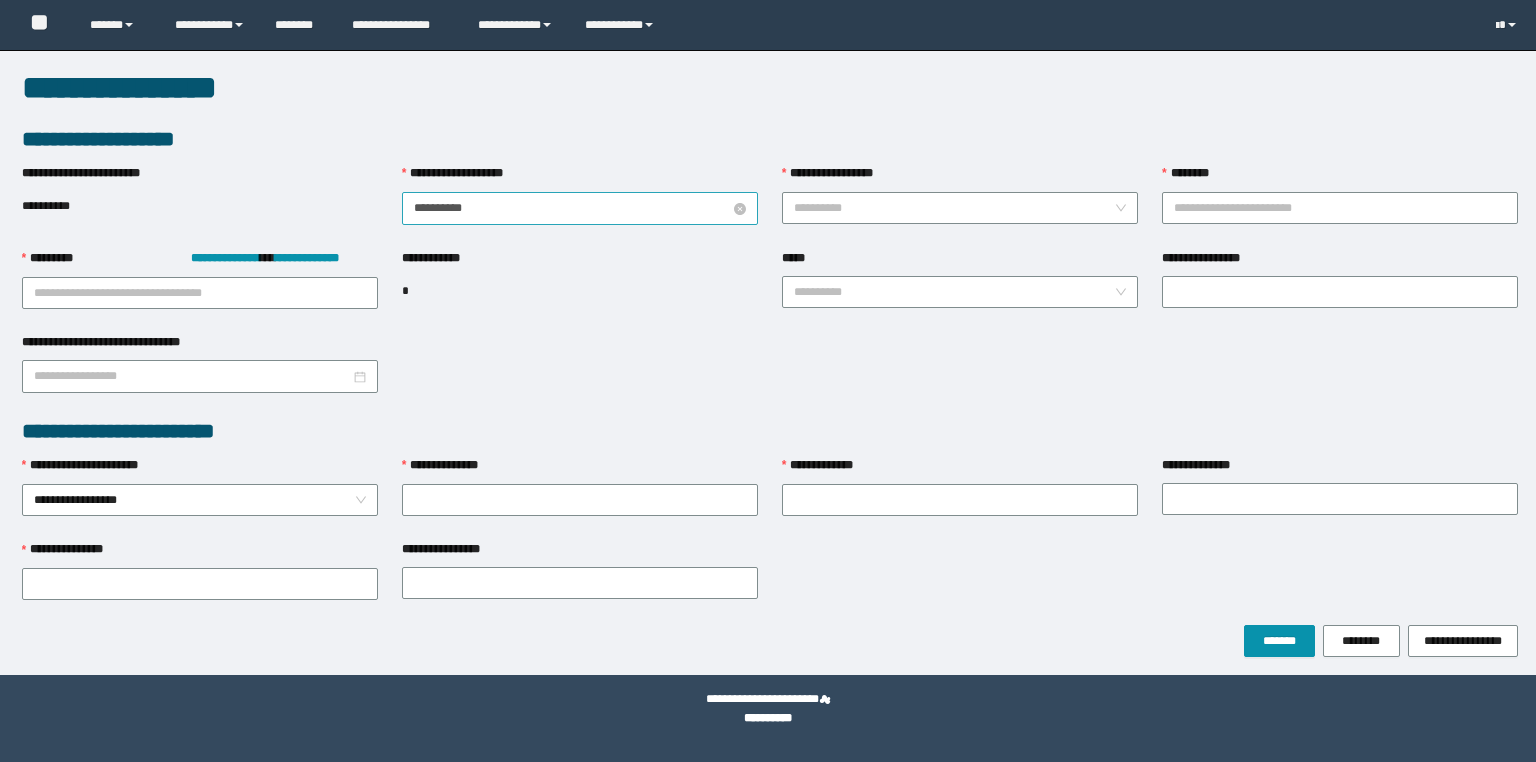 scroll, scrollTop: 0, scrollLeft: 0, axis: both 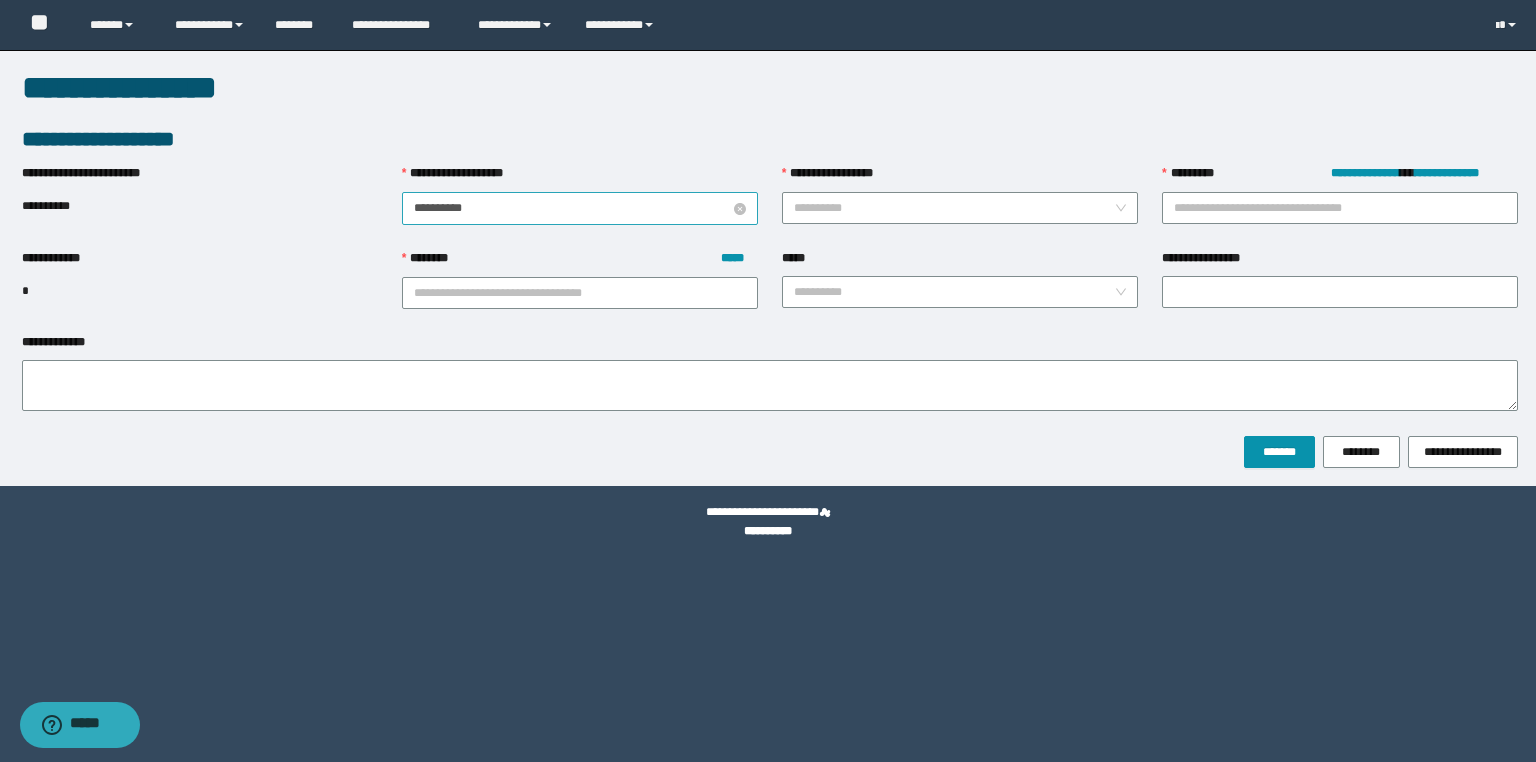 click on "**********" at bounding box center (572, 208) 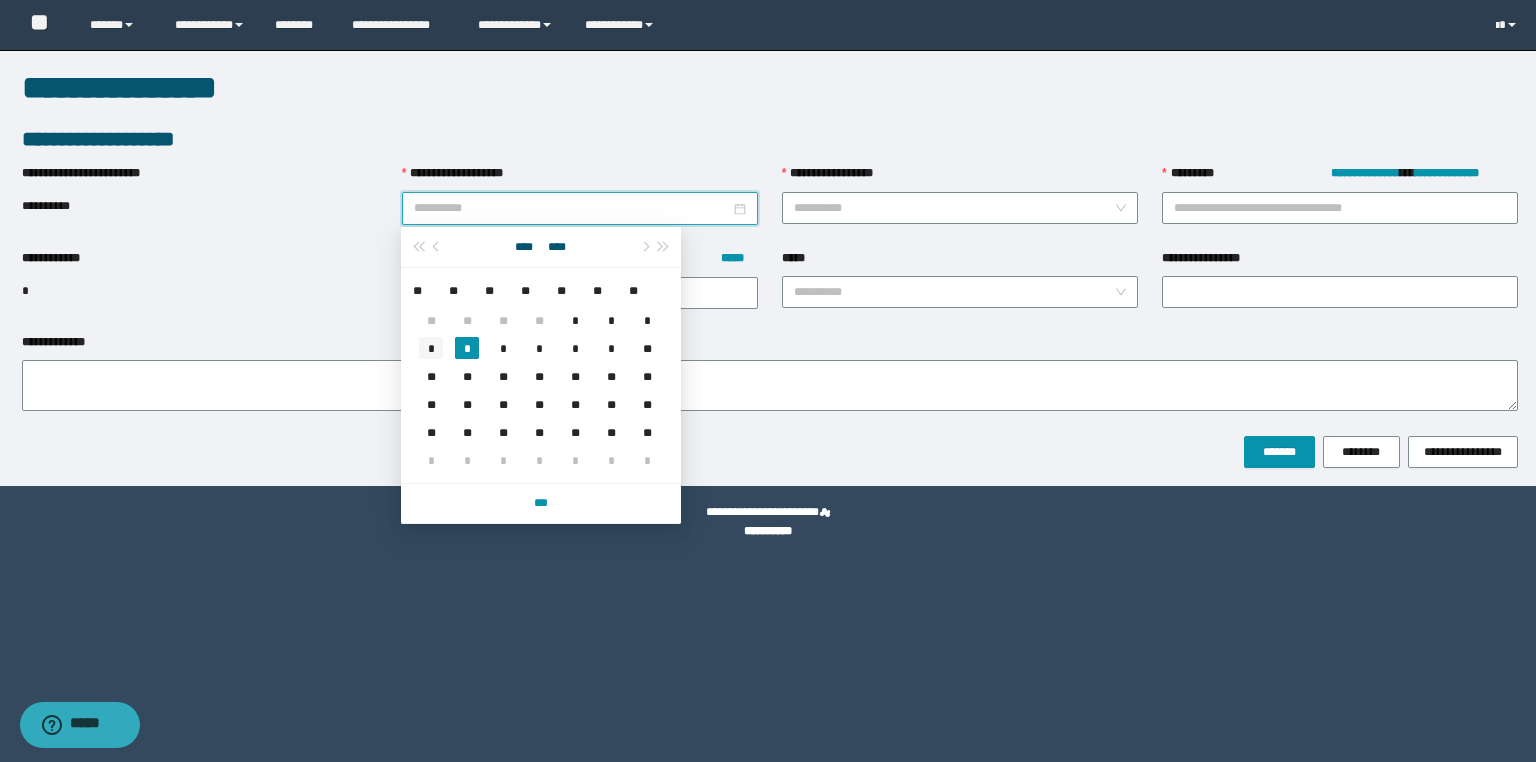 type on "**********" 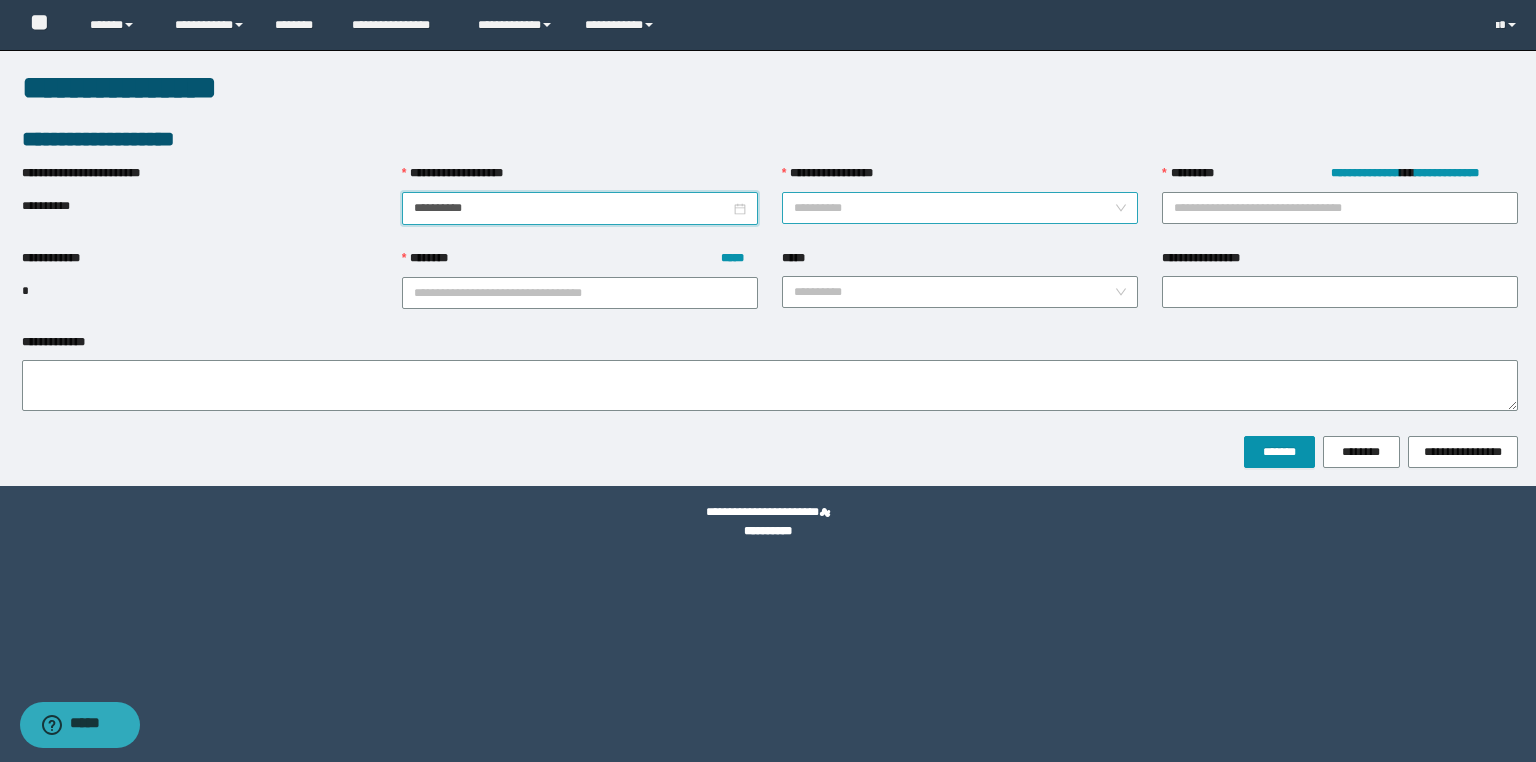 click on "**********" at bounding box center (954, 208) 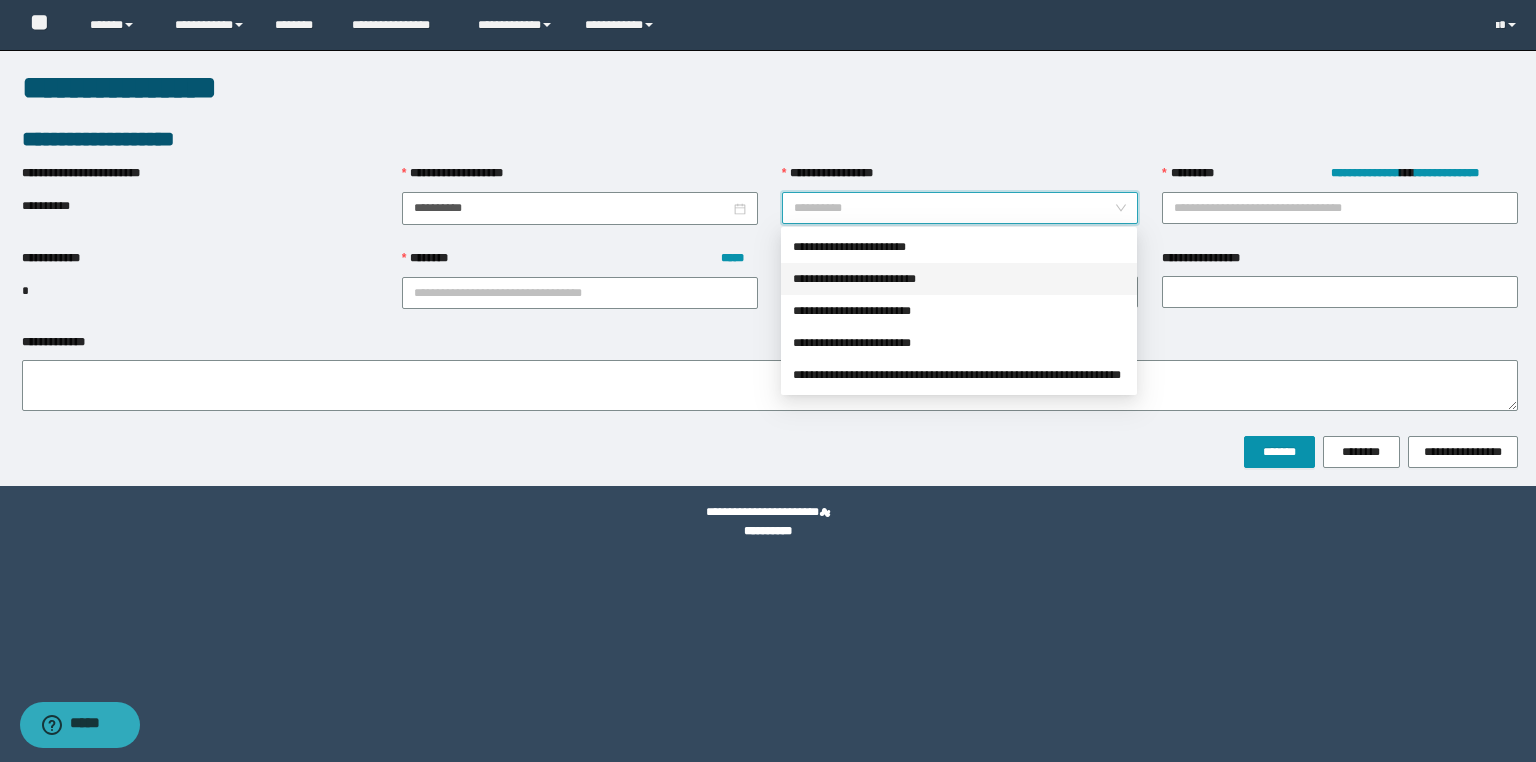 click on "**********" at bounding box center (959, 279) 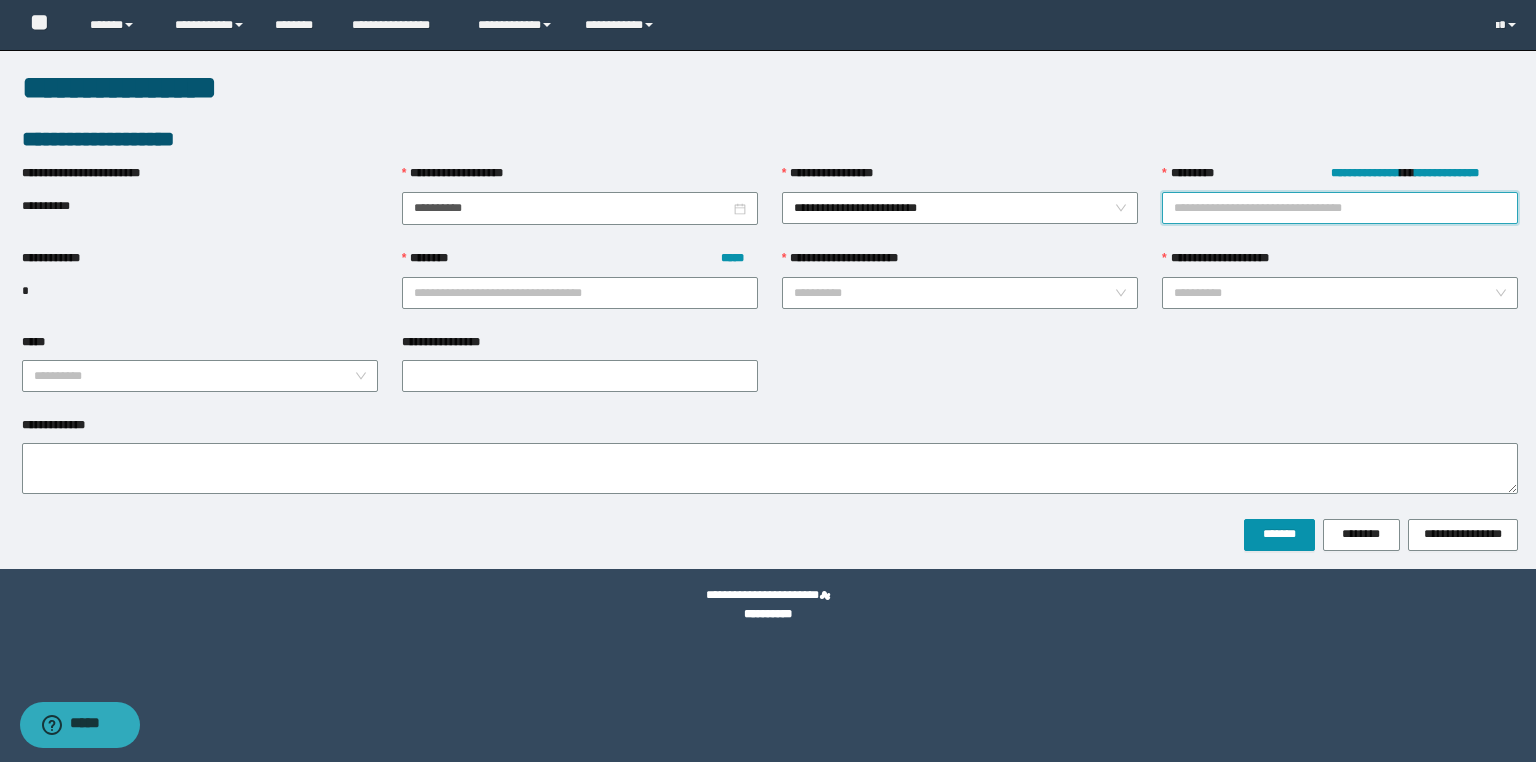 click on "**********" at bounding box center [1340, 208] 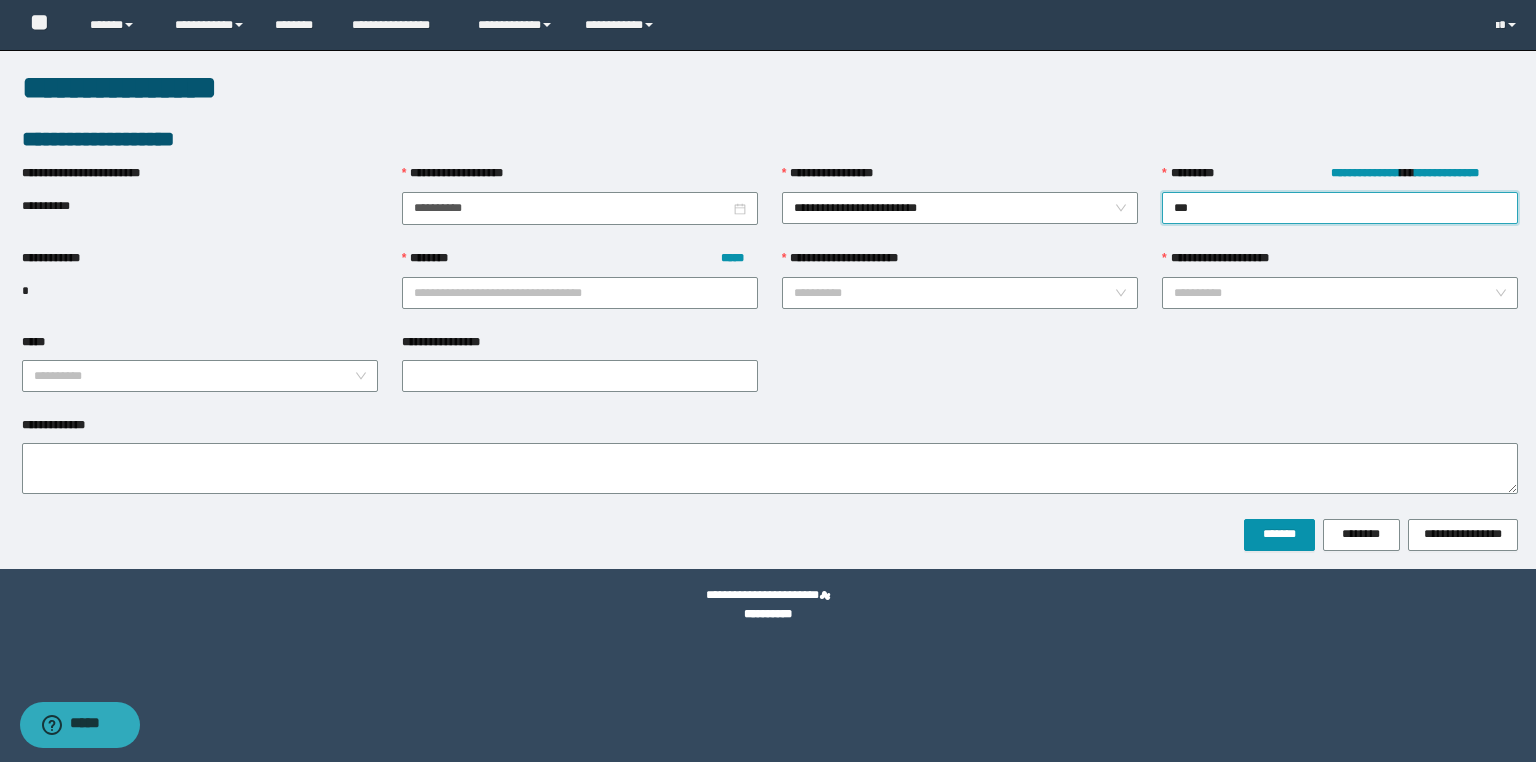 type on "****" 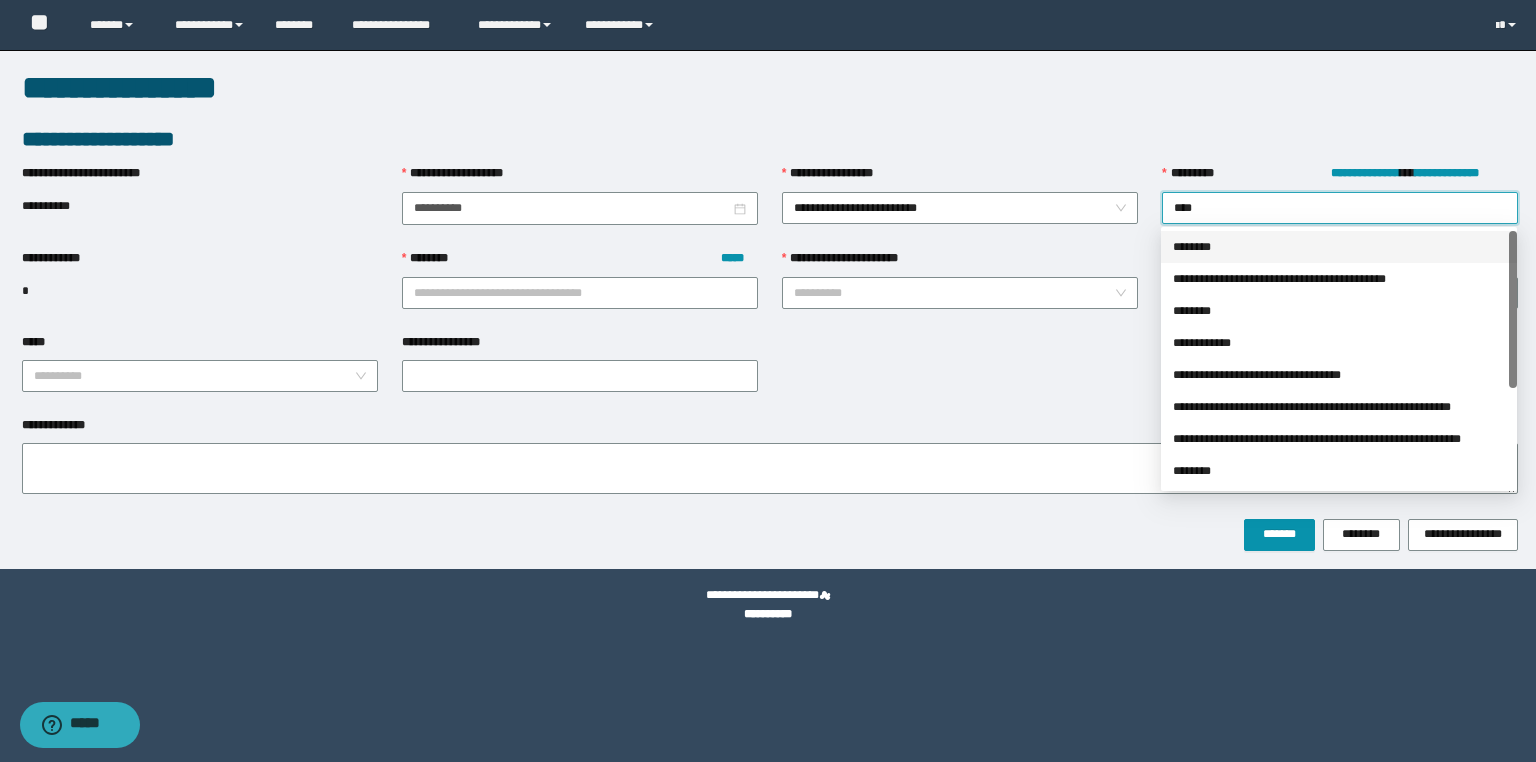 click on "********" at bounding box center [1339, 247] 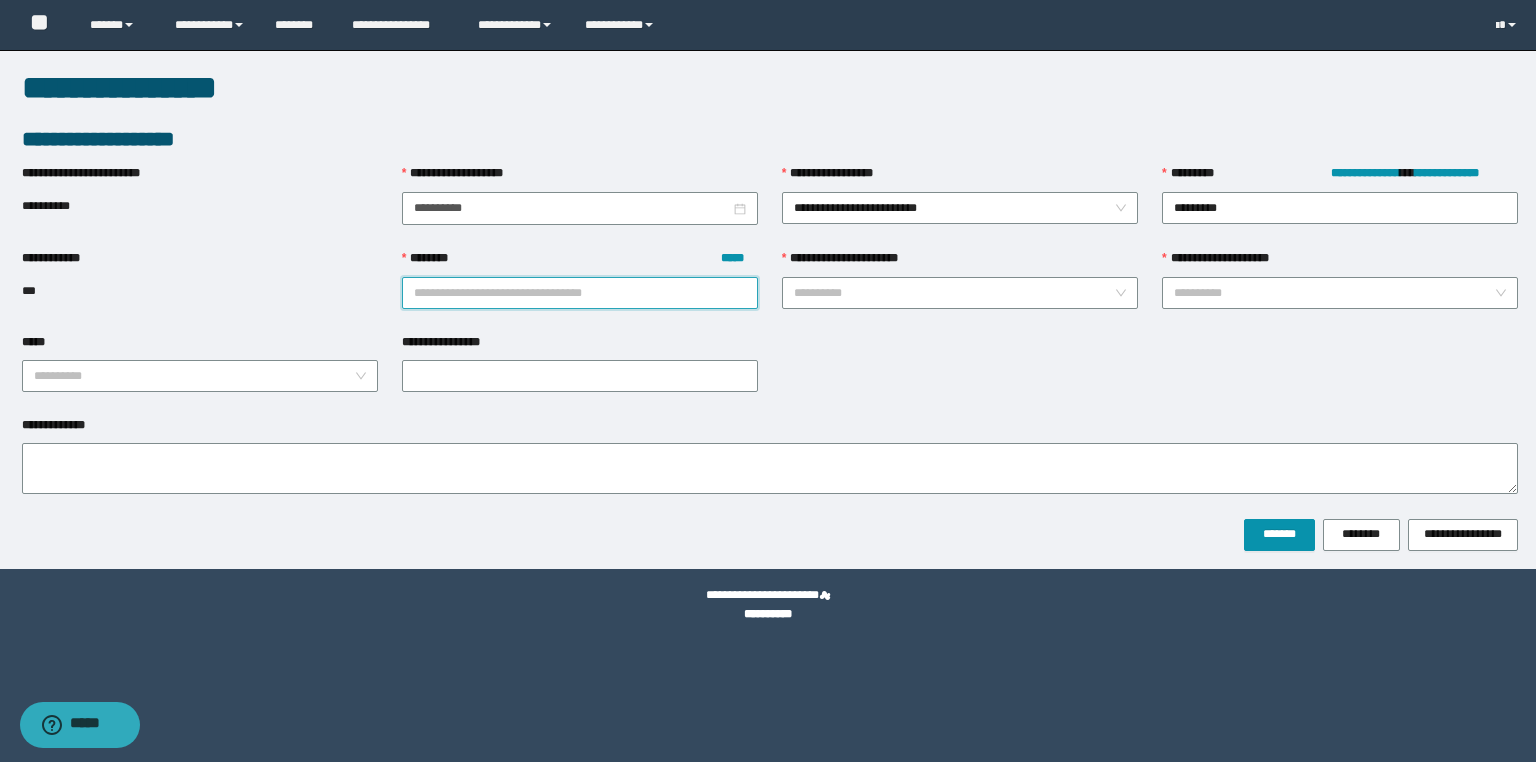 click on "******** *****" at bounding box center (580, 293) 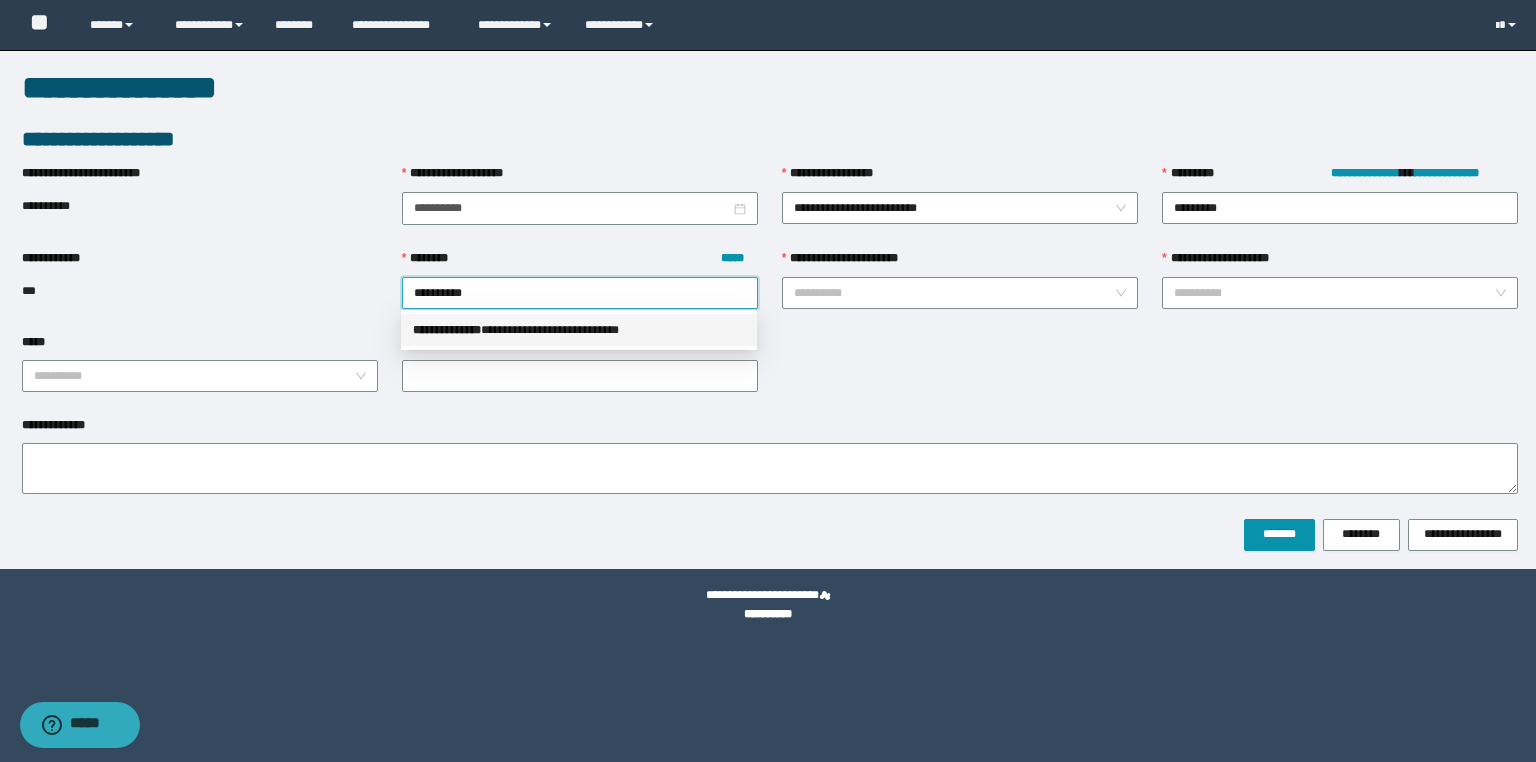 click on "**********" at bounding box center (579, 330) 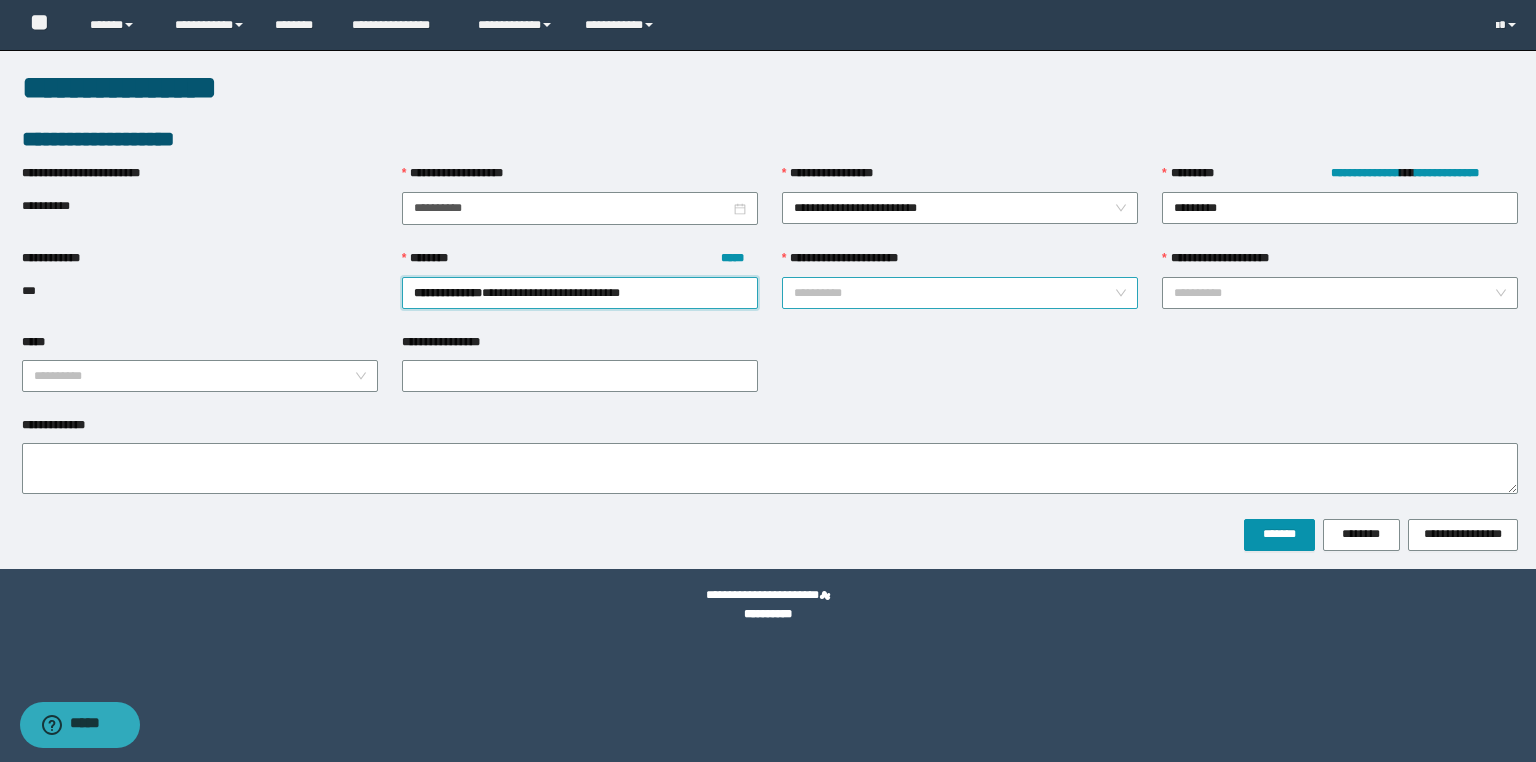 click on "**********" at bounding box center [954, 293] 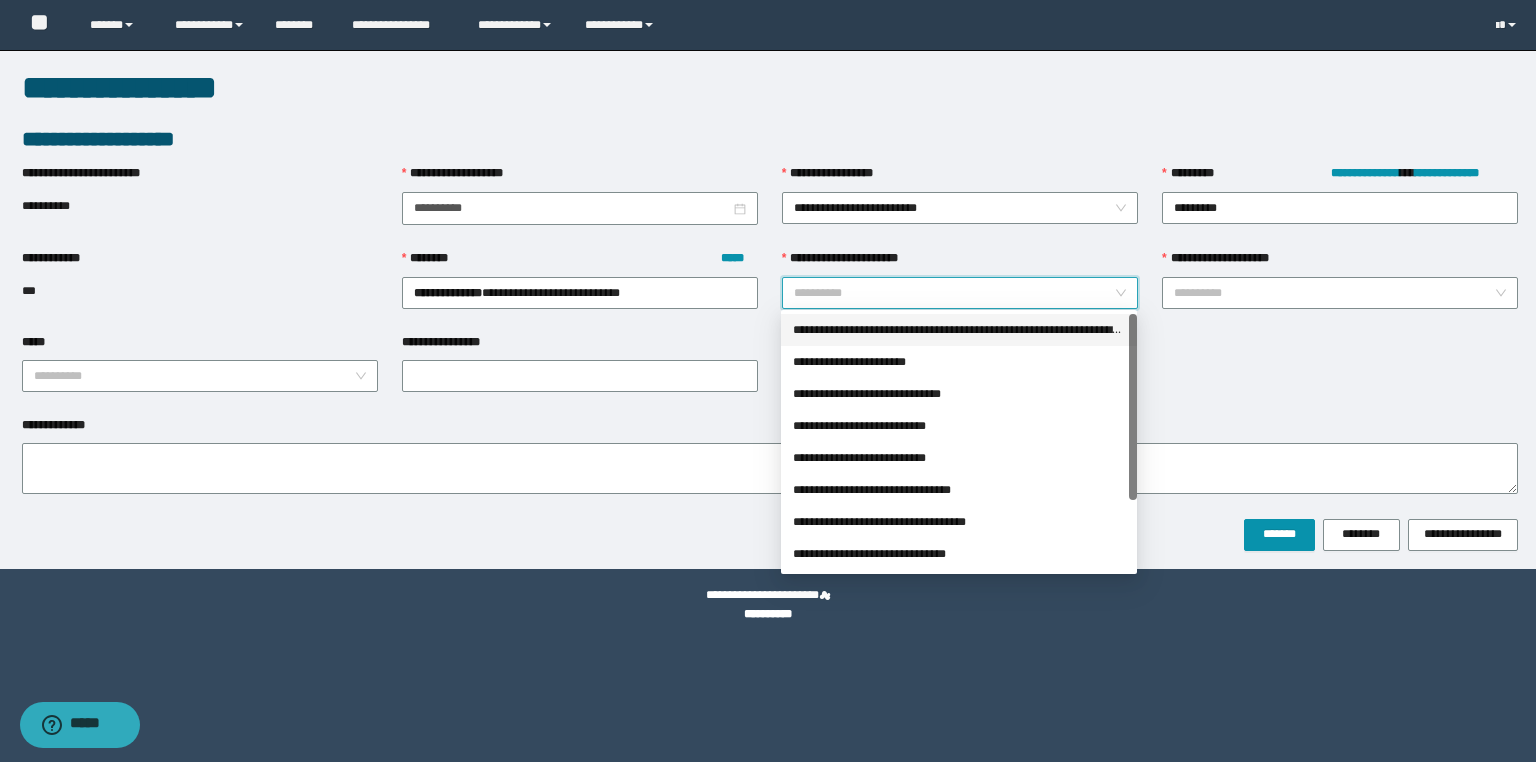 click on "**********" at bounding box center [959, 330] 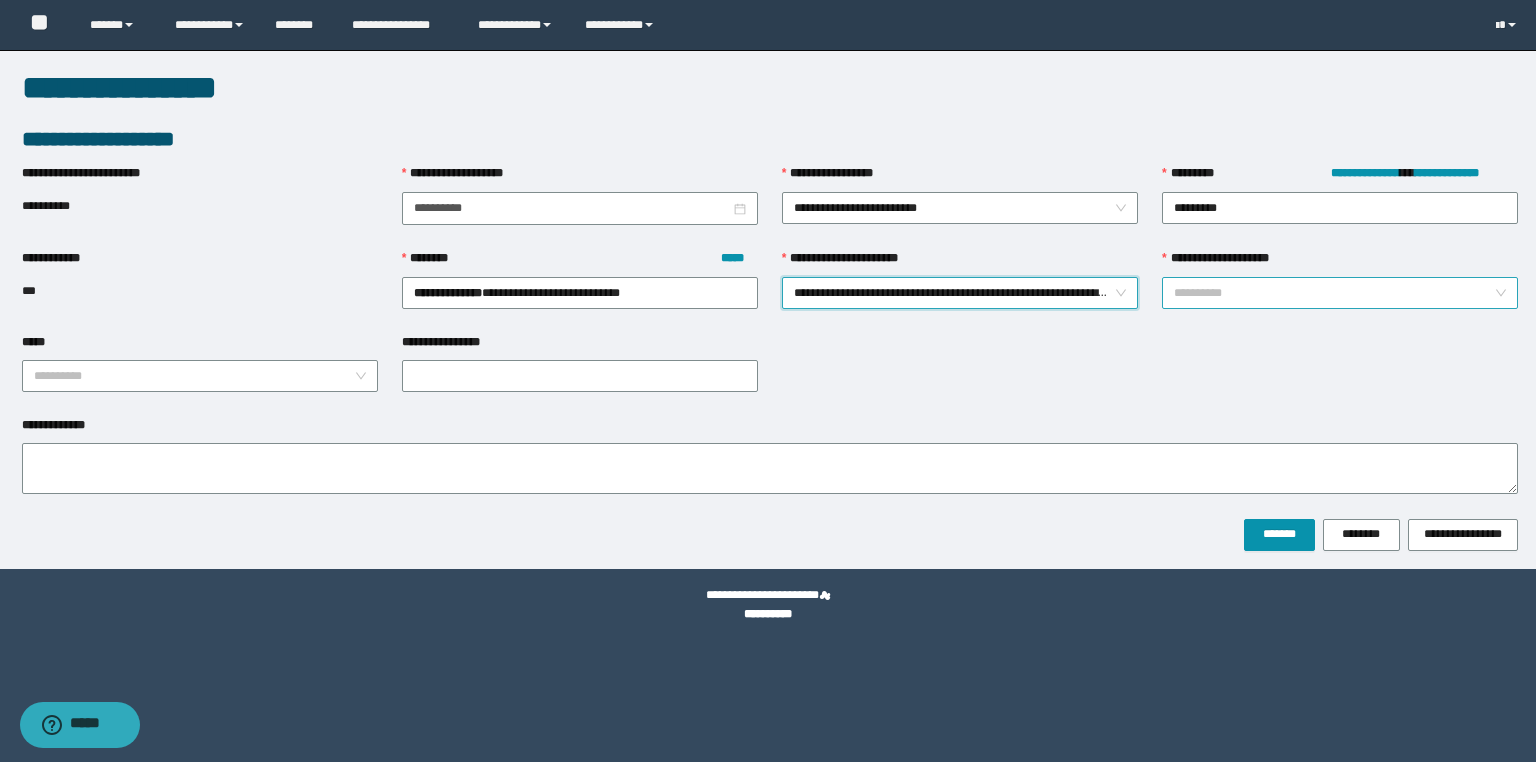 click on "**********" at bounding box center [1334, 293] 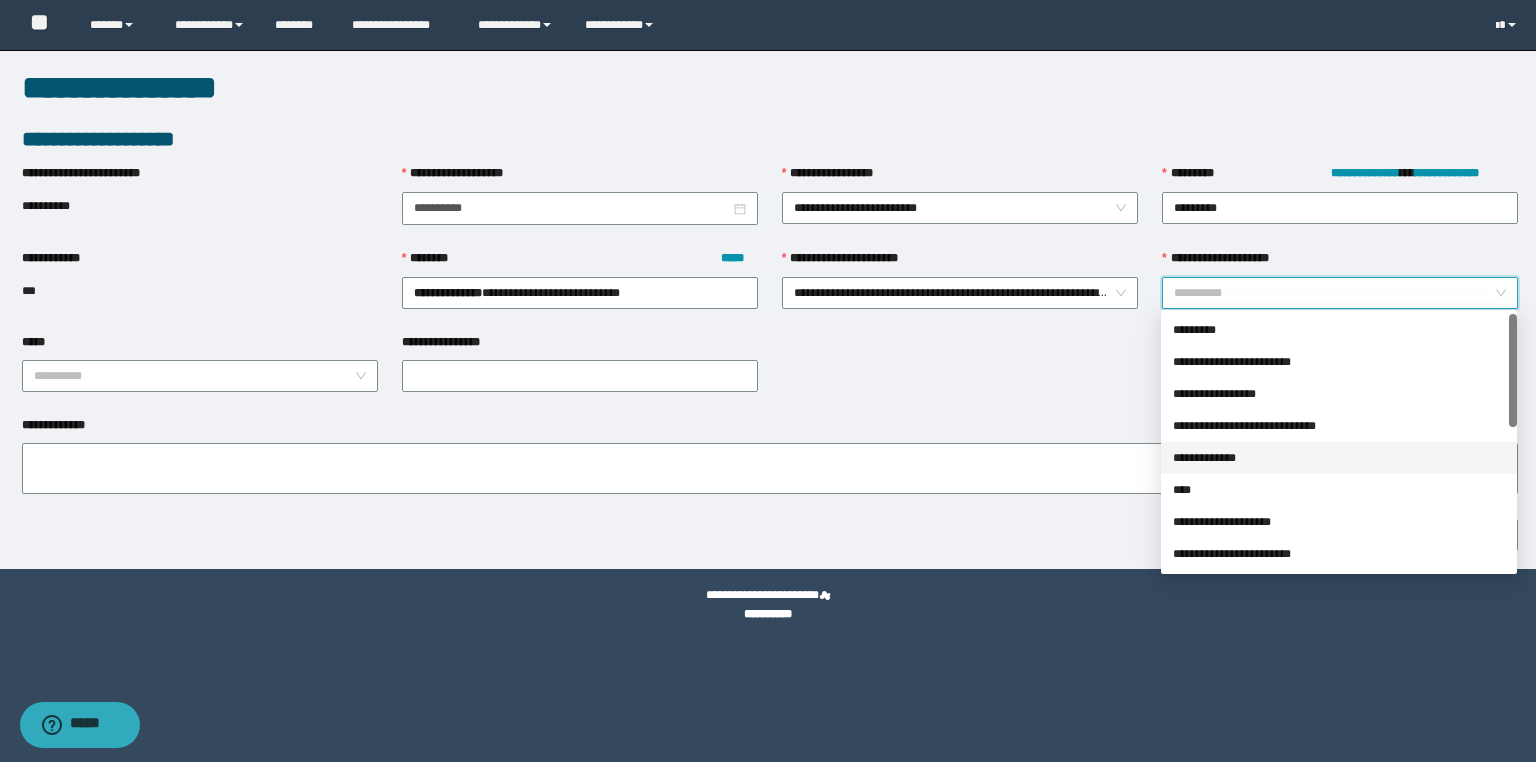 click on "**********" at bounding box center (1339, 458) 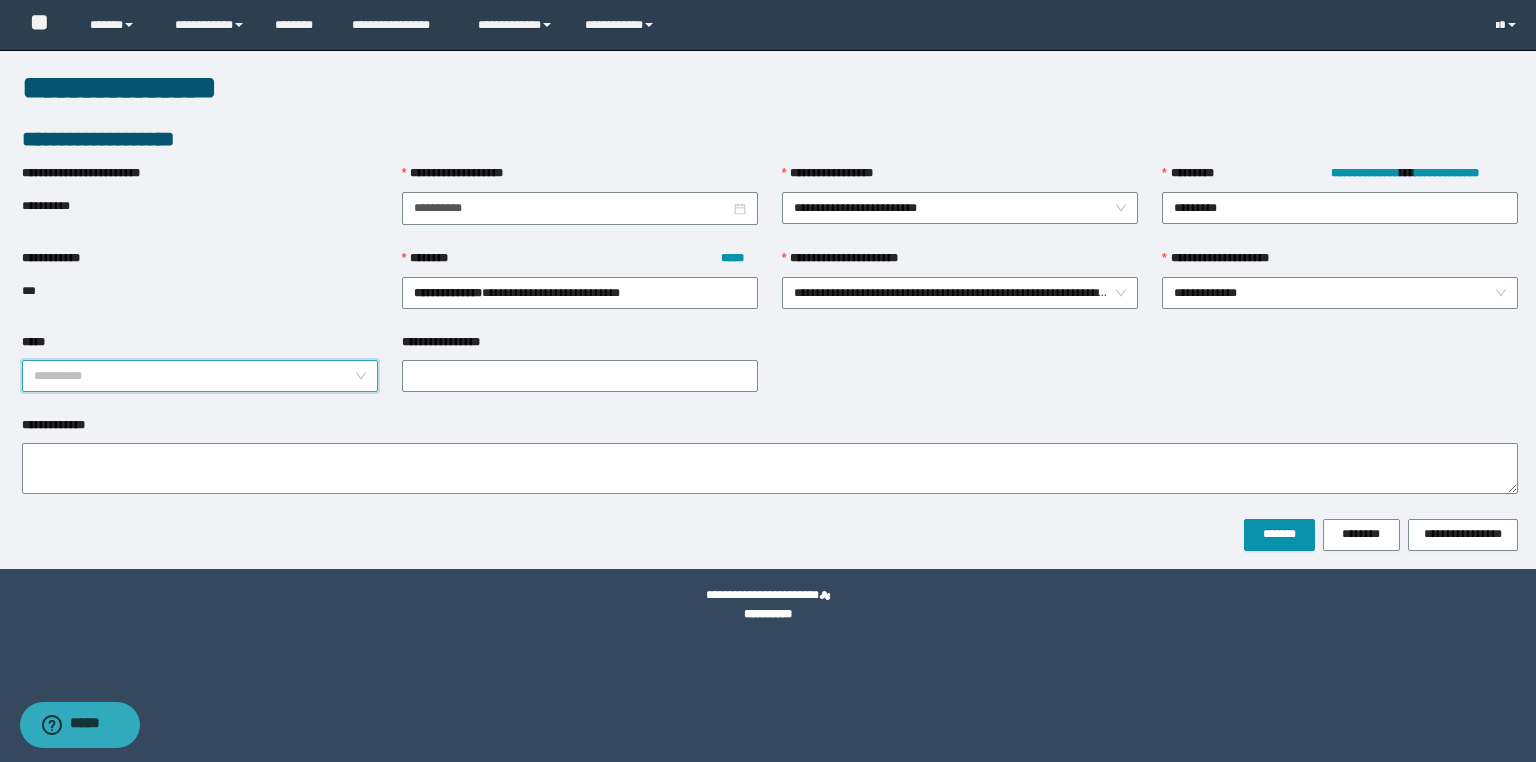 click on "*****" at bounding box center [194, 376] 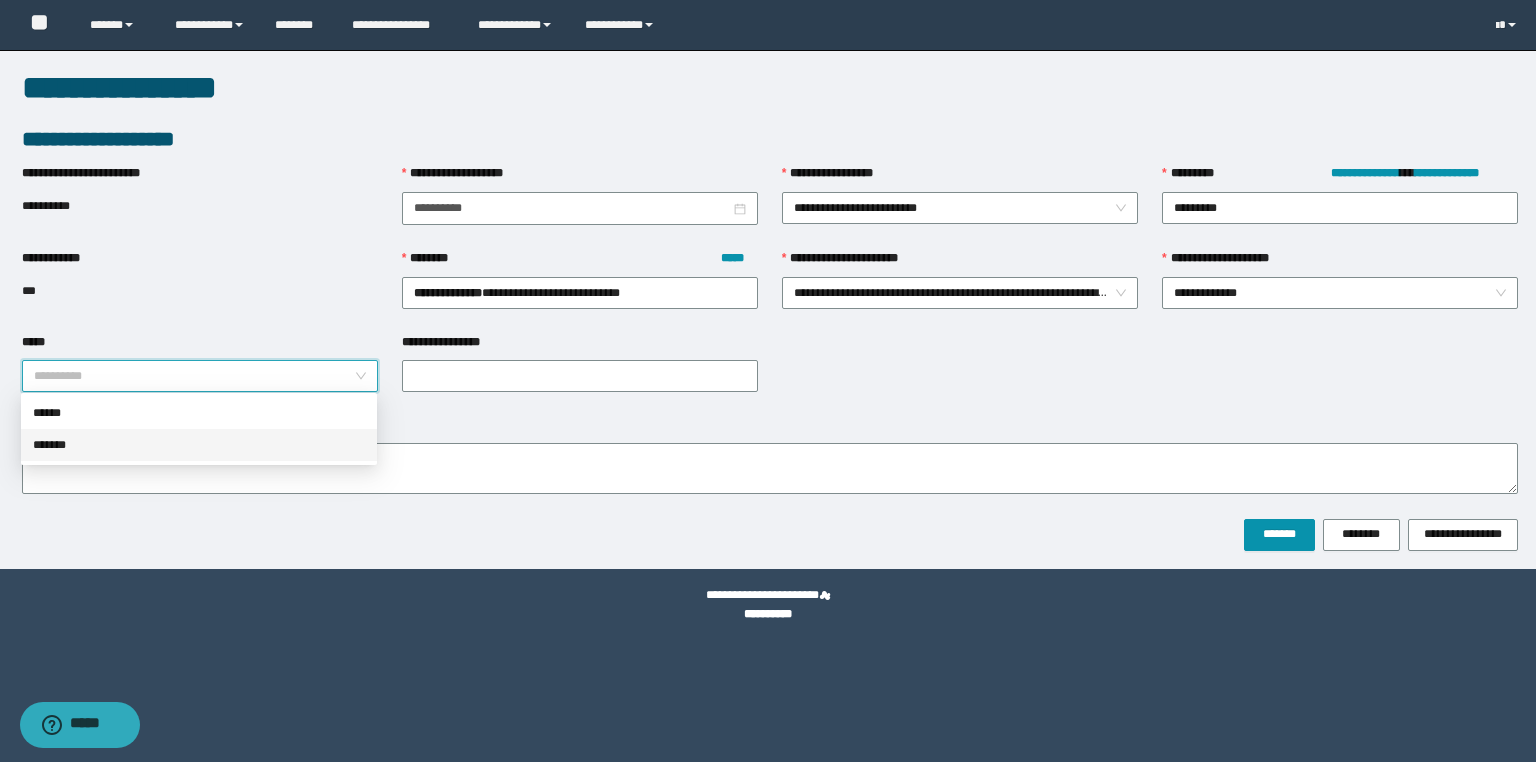 click on "*******" at bounding box center (199, 445) 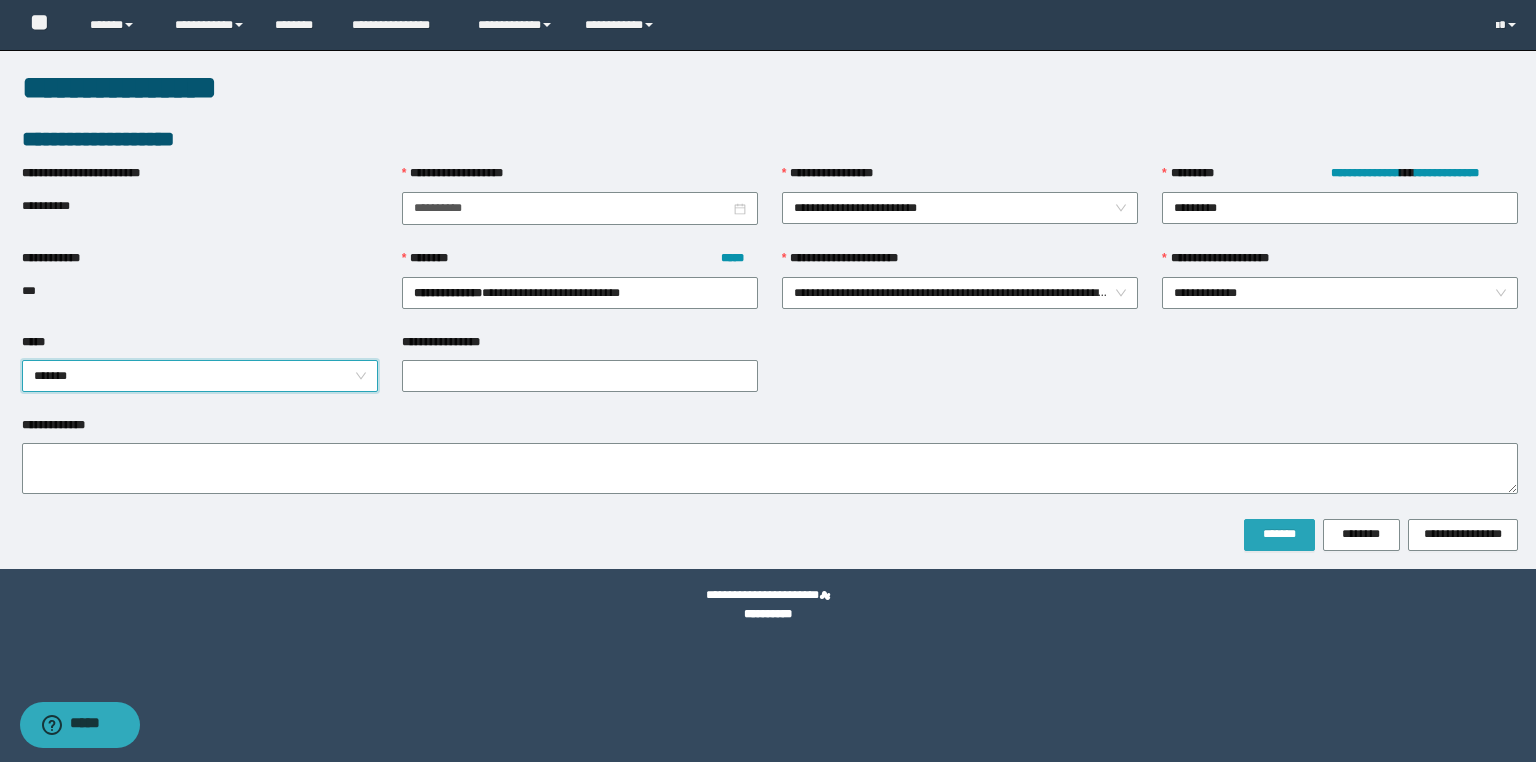 click on "*******" at bounding box center [1279, 534] 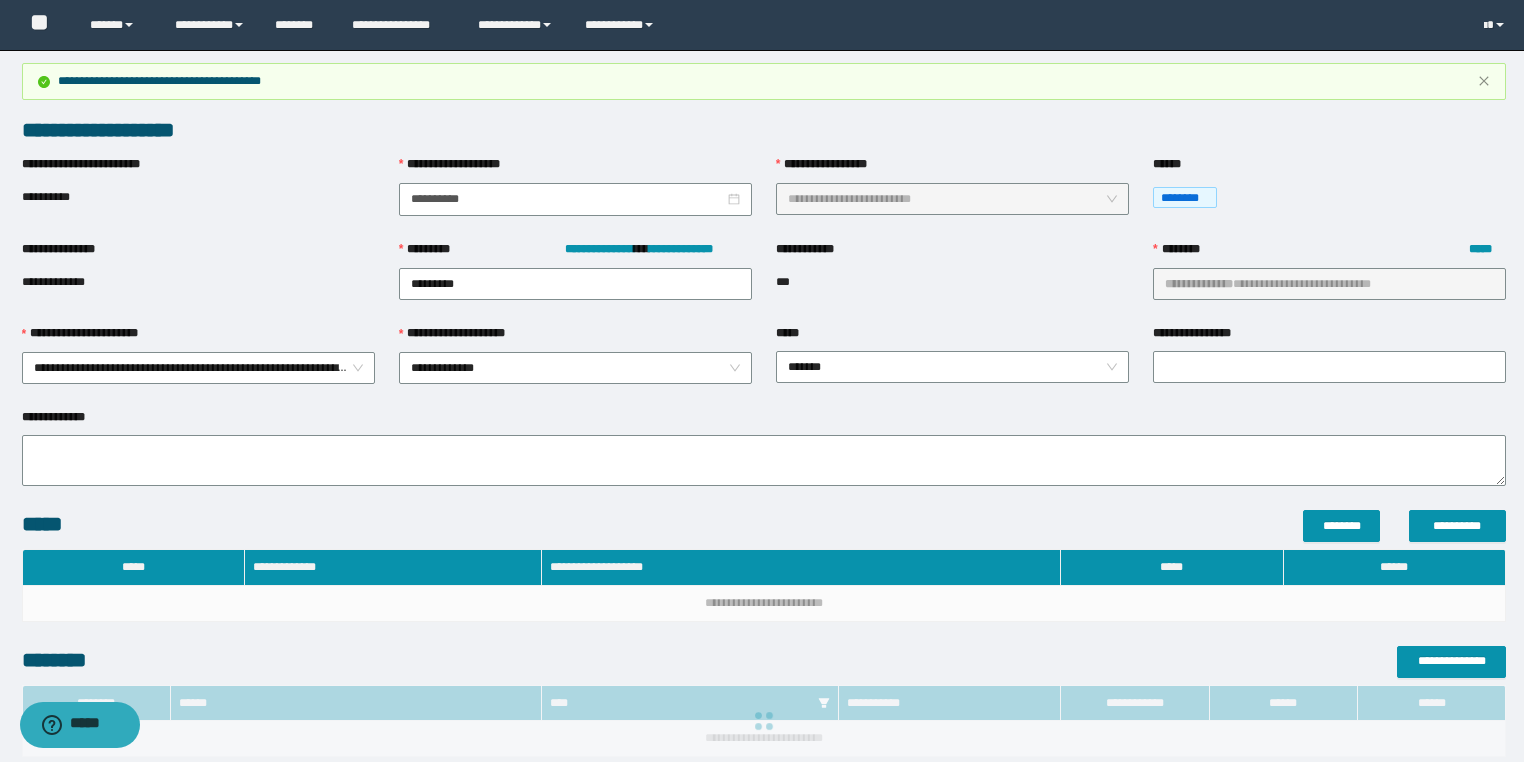 scroll, scrollTop: 202, scrollLeft: 0, axis: vertical 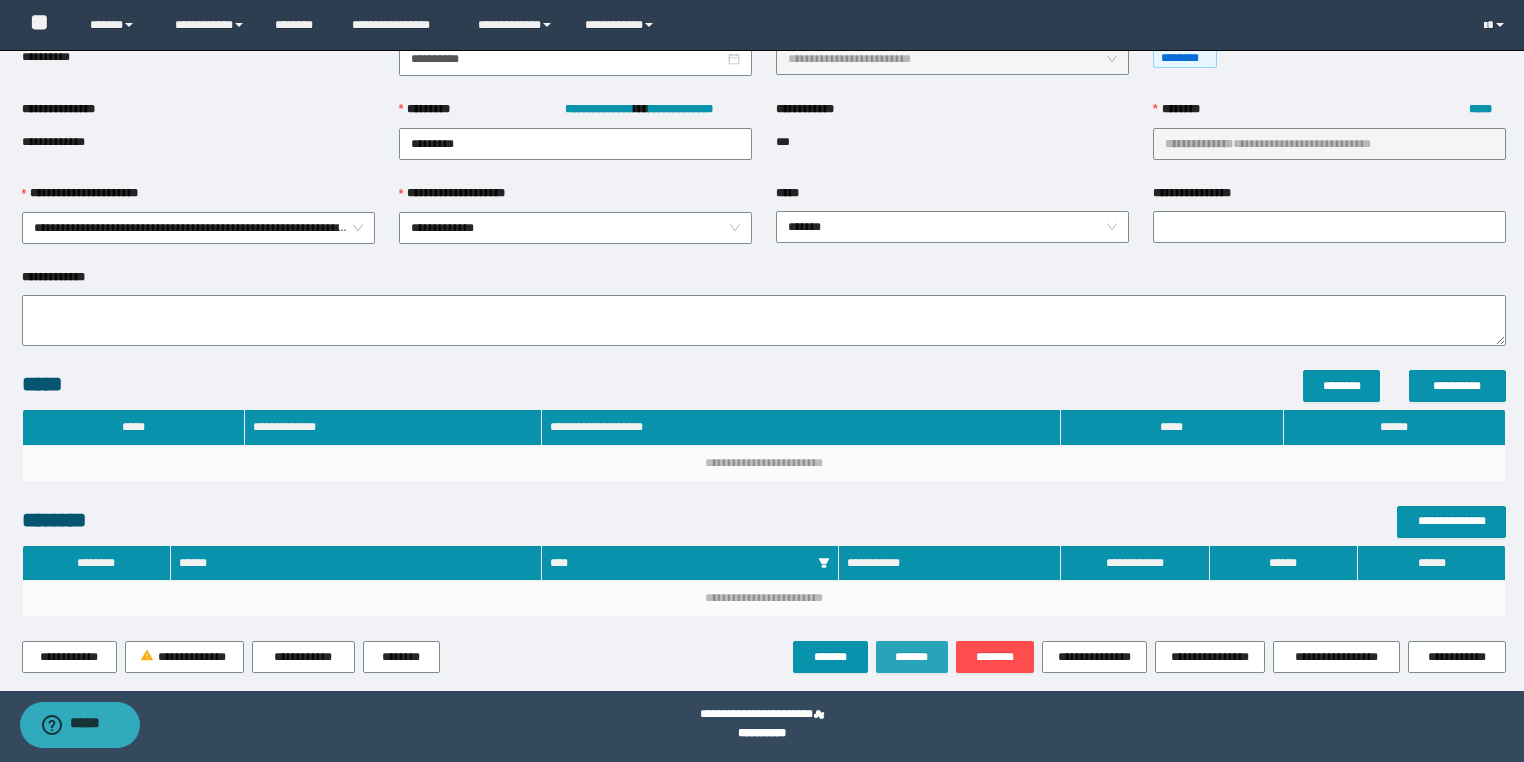 click on "*******" at bounding box center (912, 657) 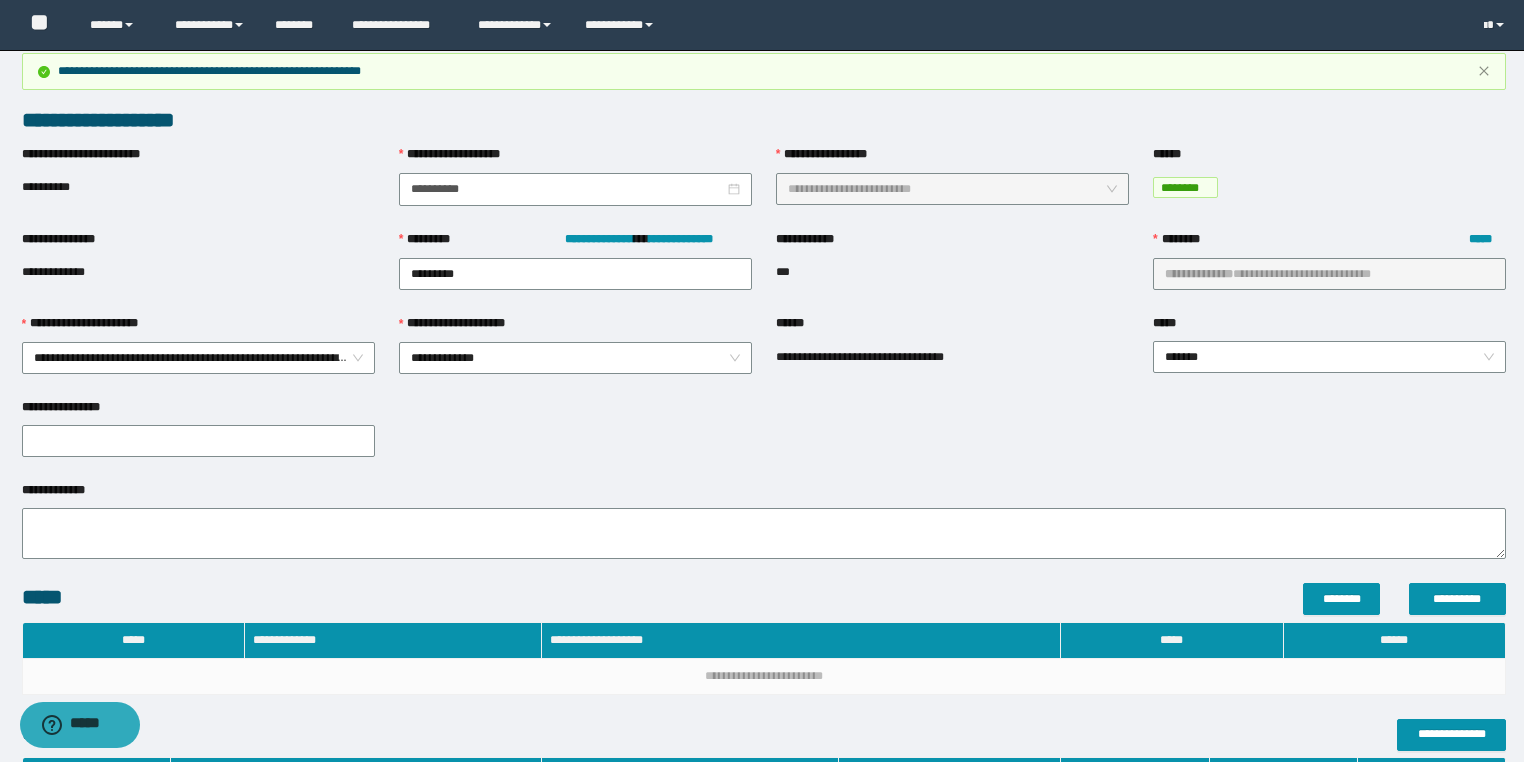 scroll, scrollTop: 285, scrollLeft: 0, axis: vertical 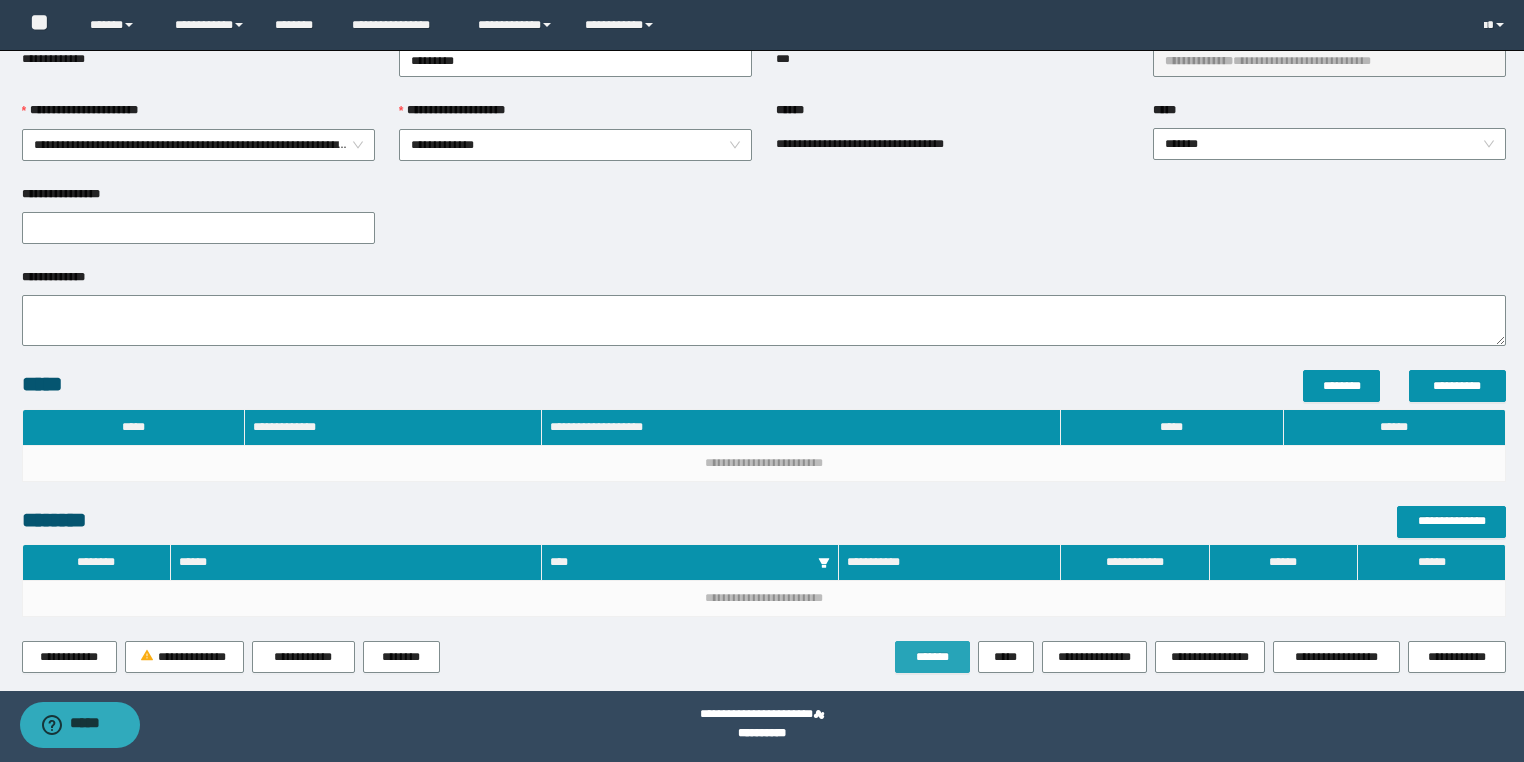 click on "*******" at bounding box center (932, 657) 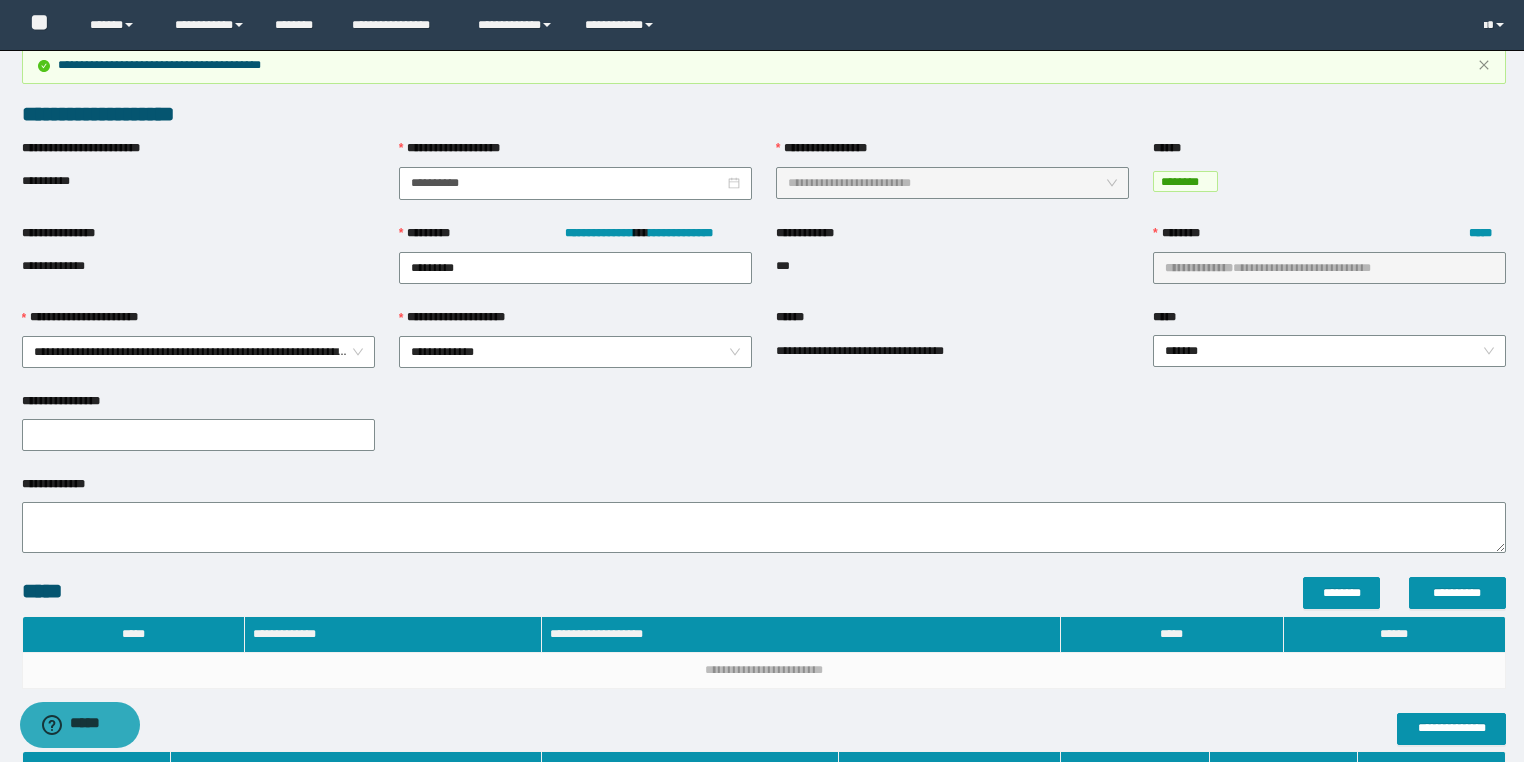 scroll, scrollTop: 0, scrollLeft: 0, axis: both 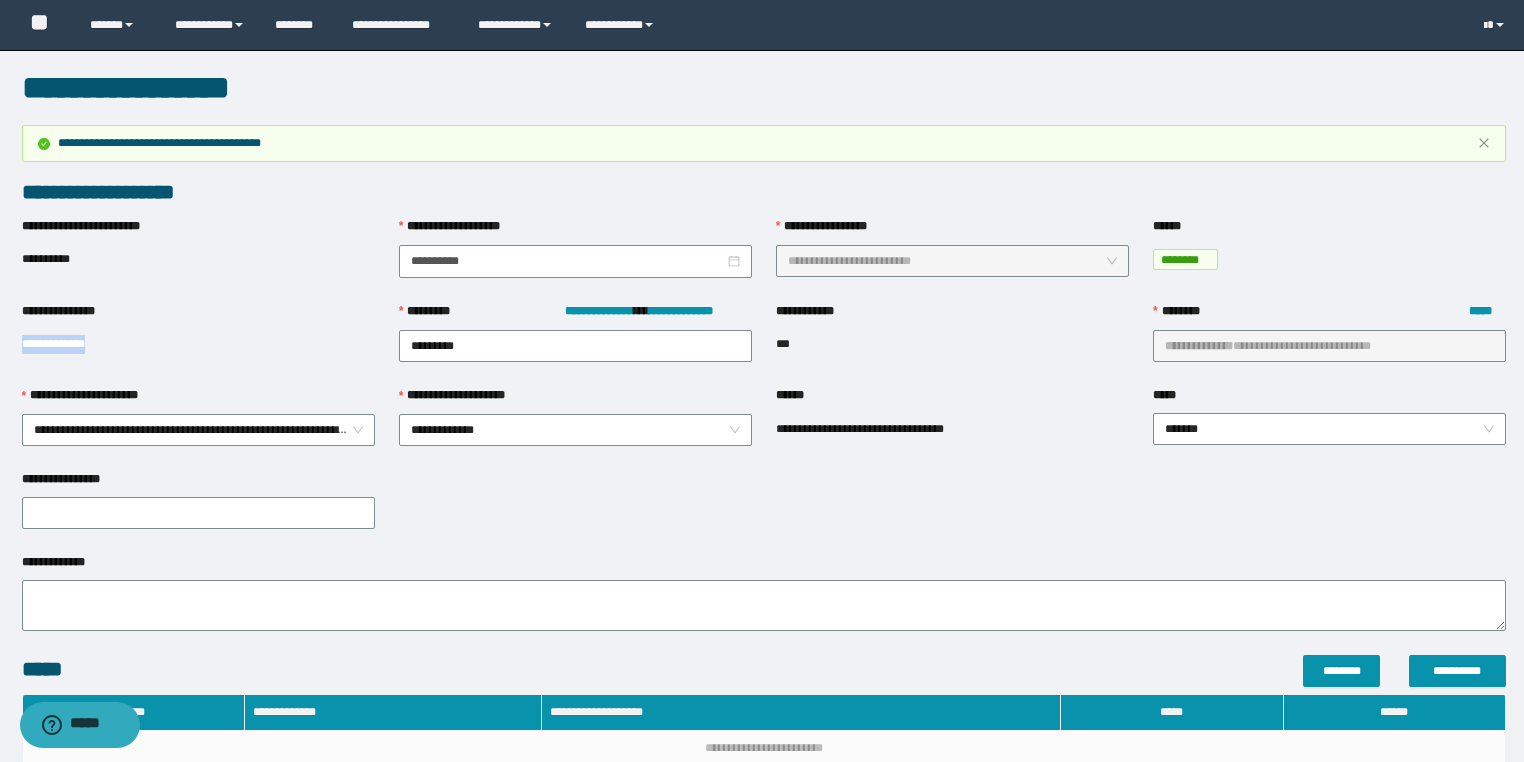 drag, startPoint x: 140, startPoint y: 348, endPoint x: 0, endPoint y: 357, distance: 140.28899 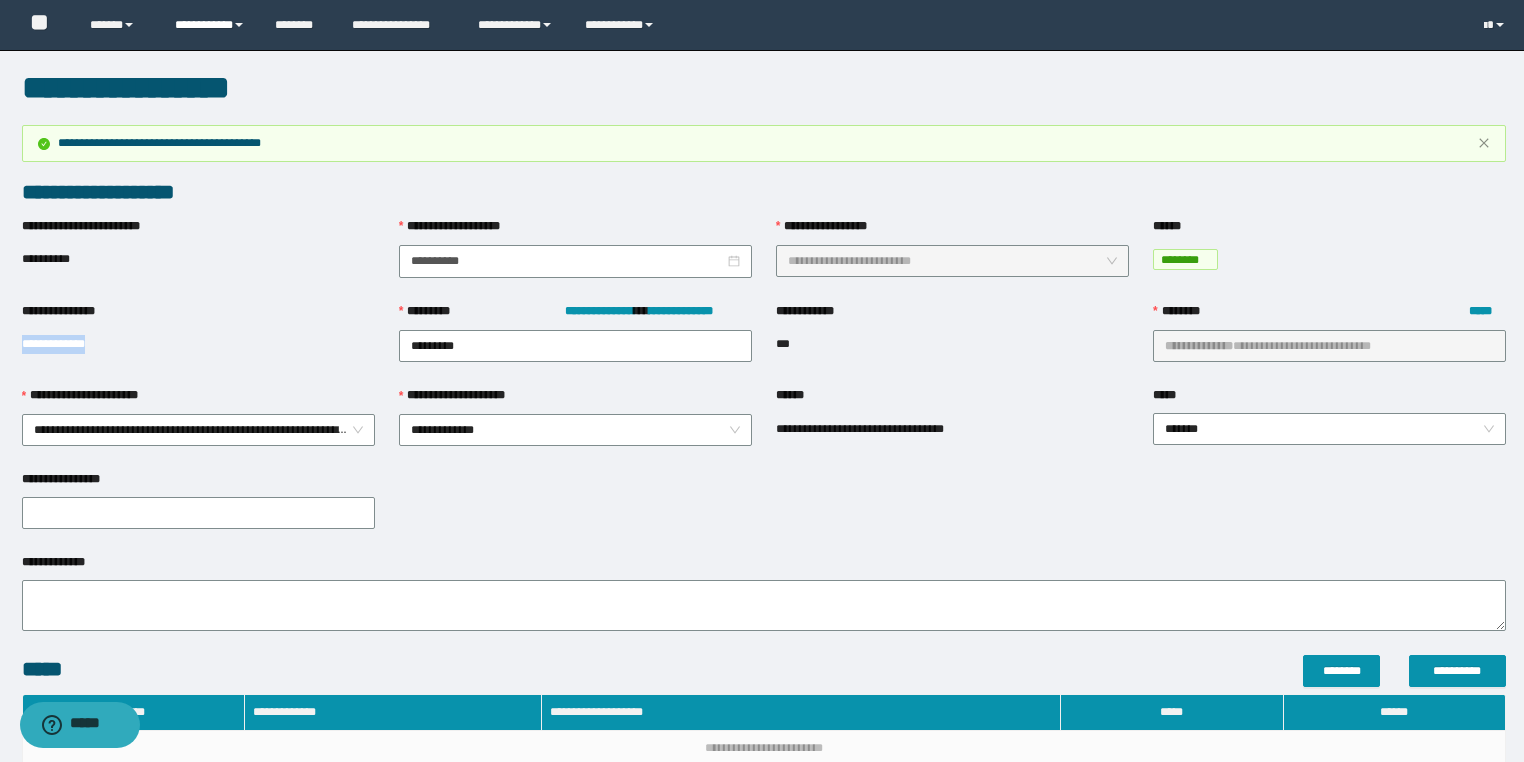 click on "**********" at bounding box center [210, 25] 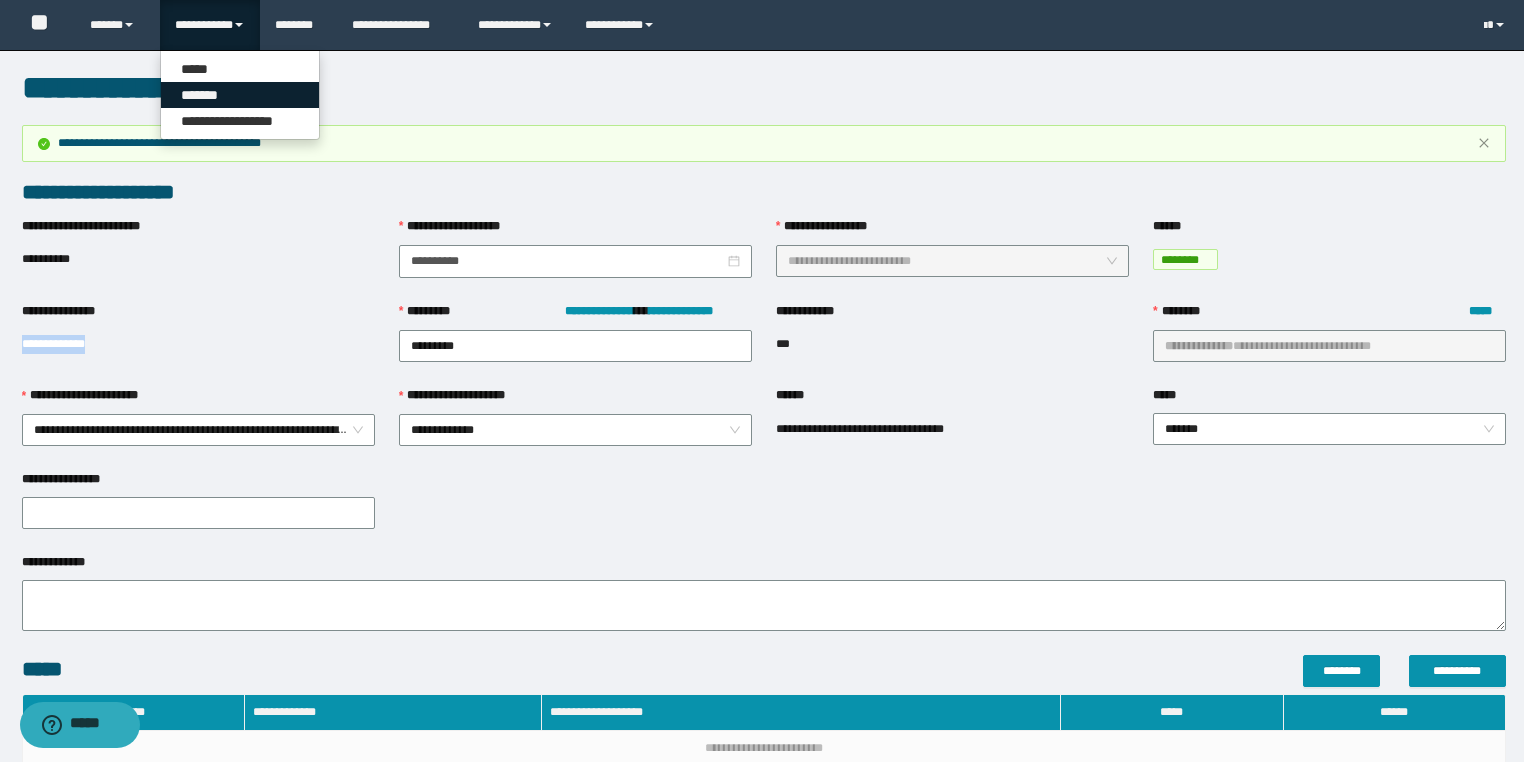 click on "*******" at bounding box center [240, 95] 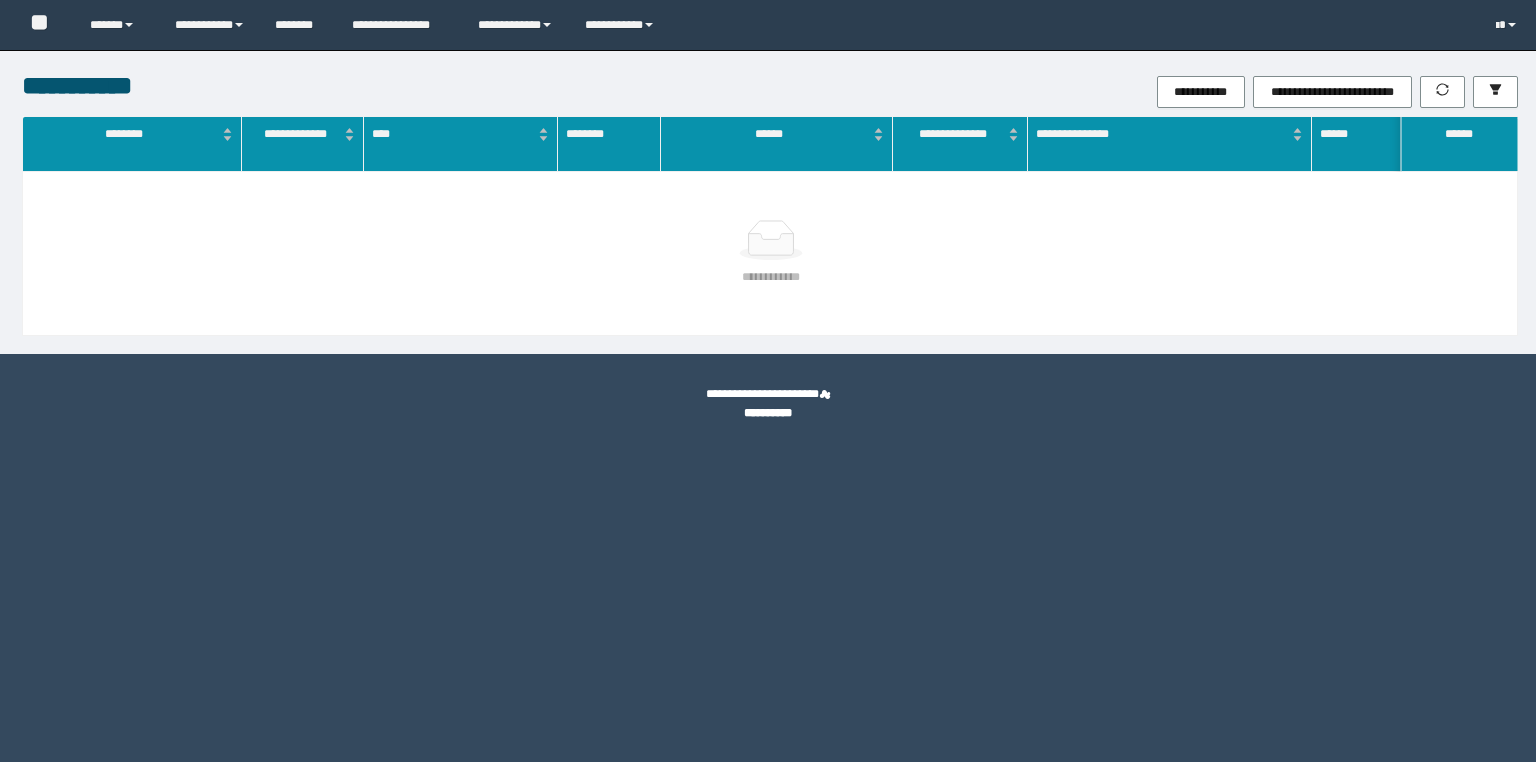 scroll, scrollTop: 0, scrollLeft: 0, axis: both 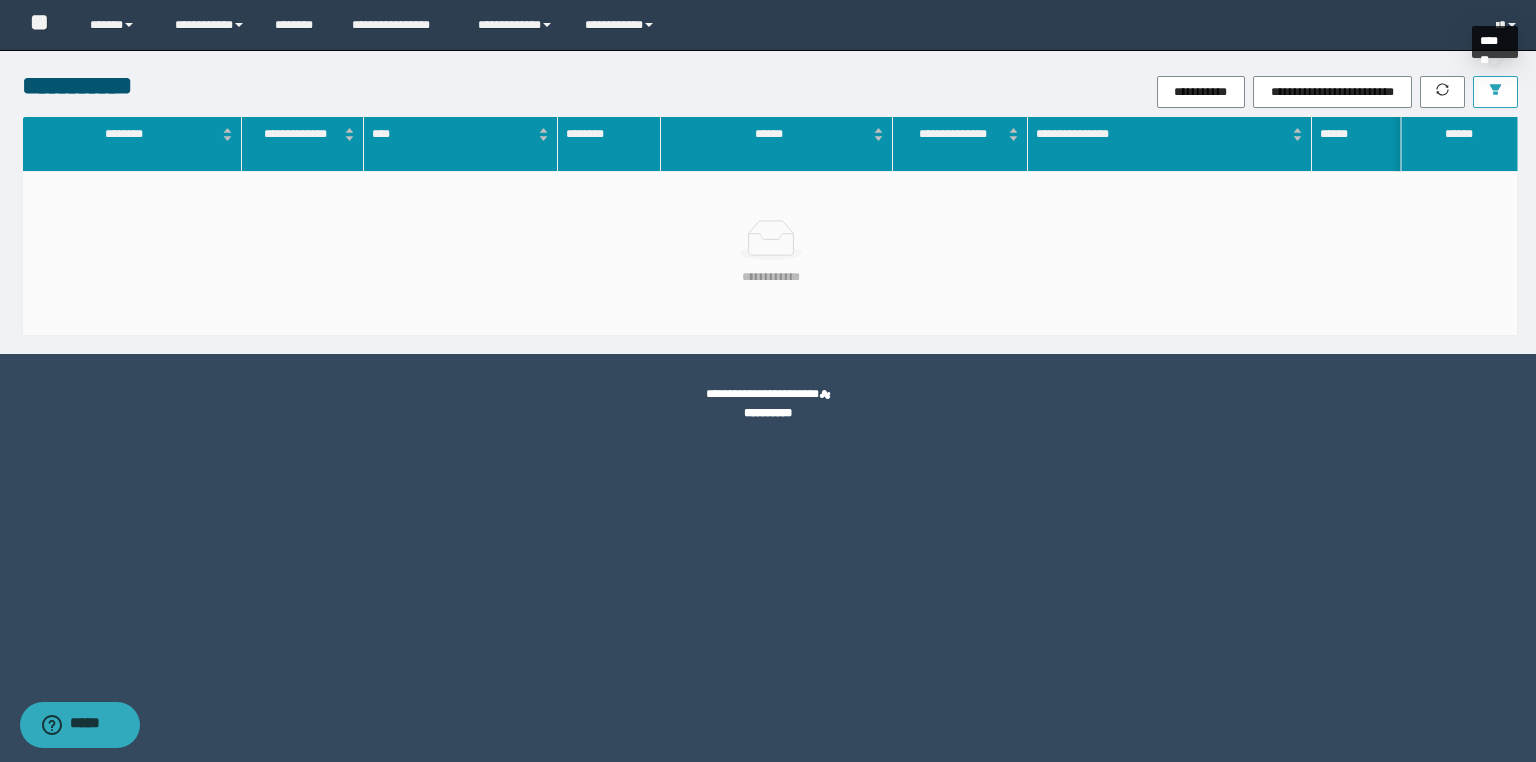 click at bounding box center [1495, 92] 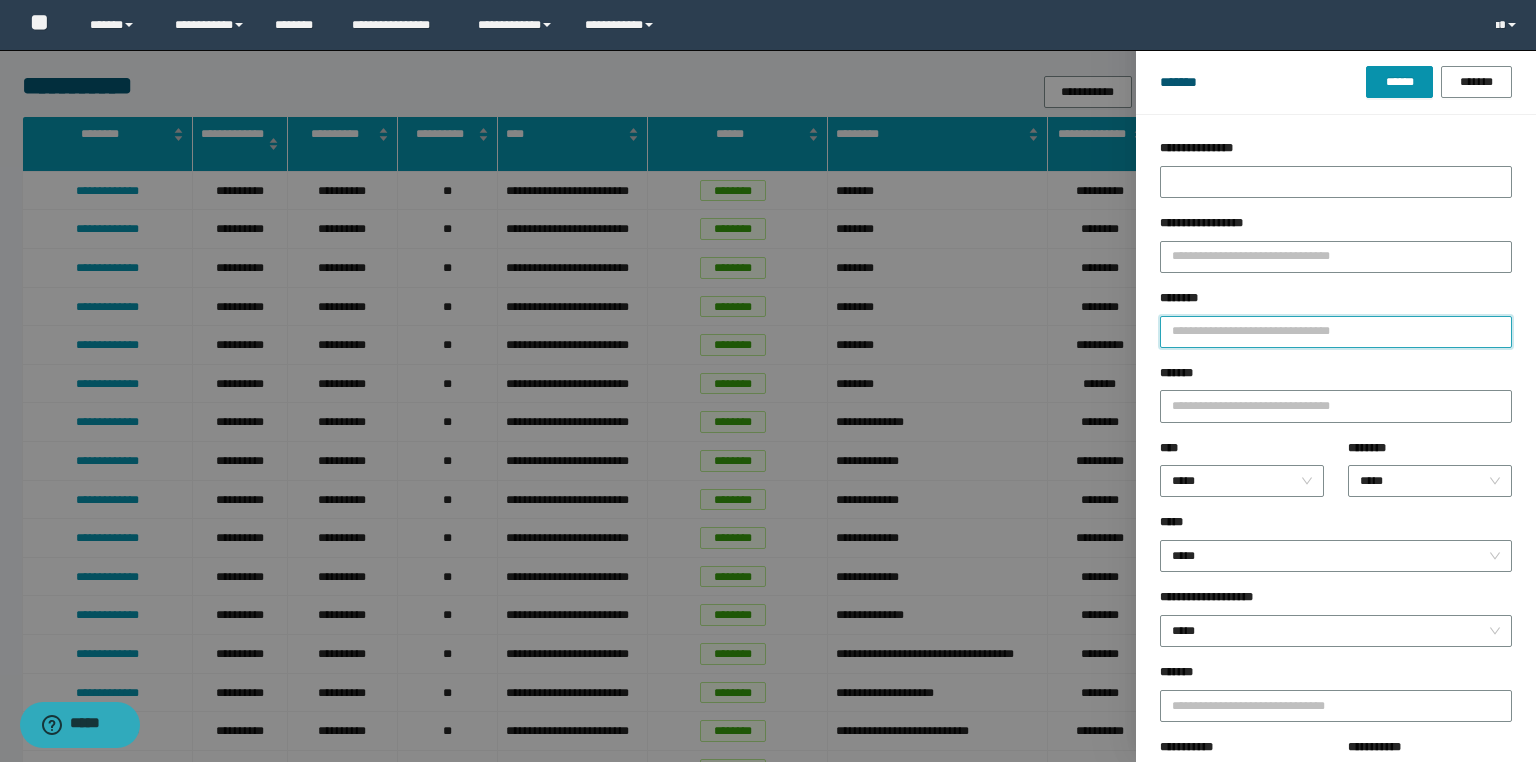 click on "********" at bounding box center (1336, 332) 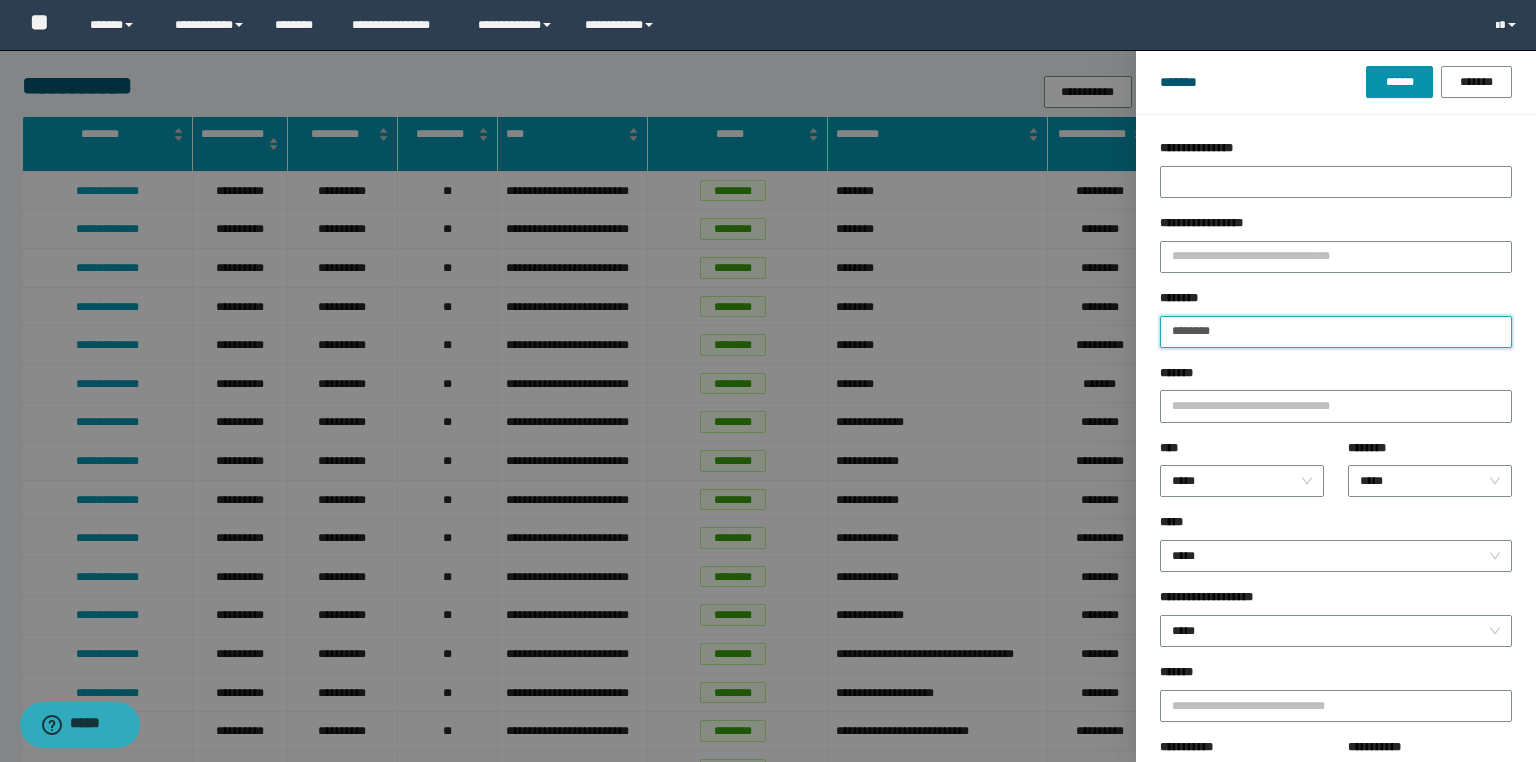 type on "********" 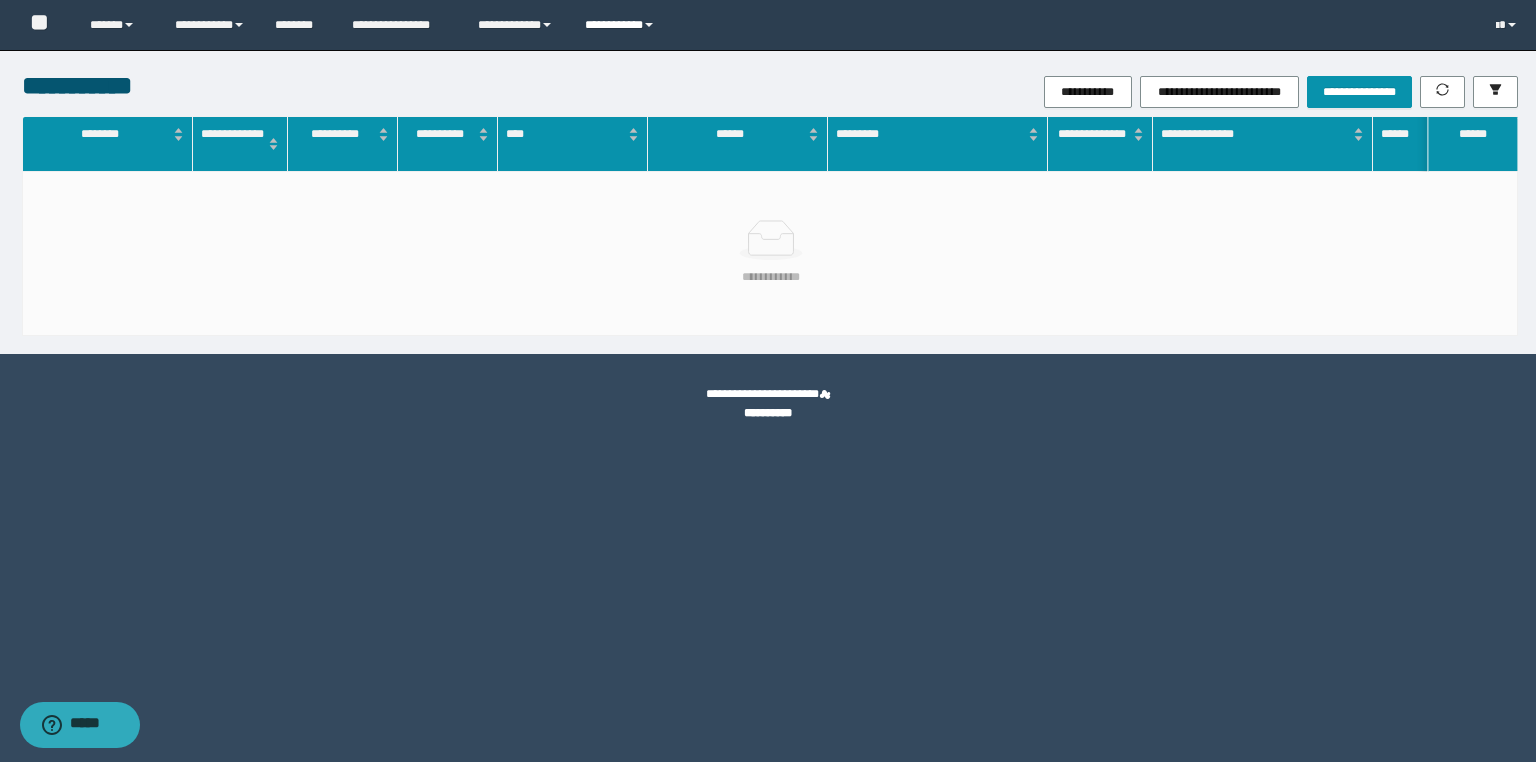 click on "**********" at bounding box center (622, 25) 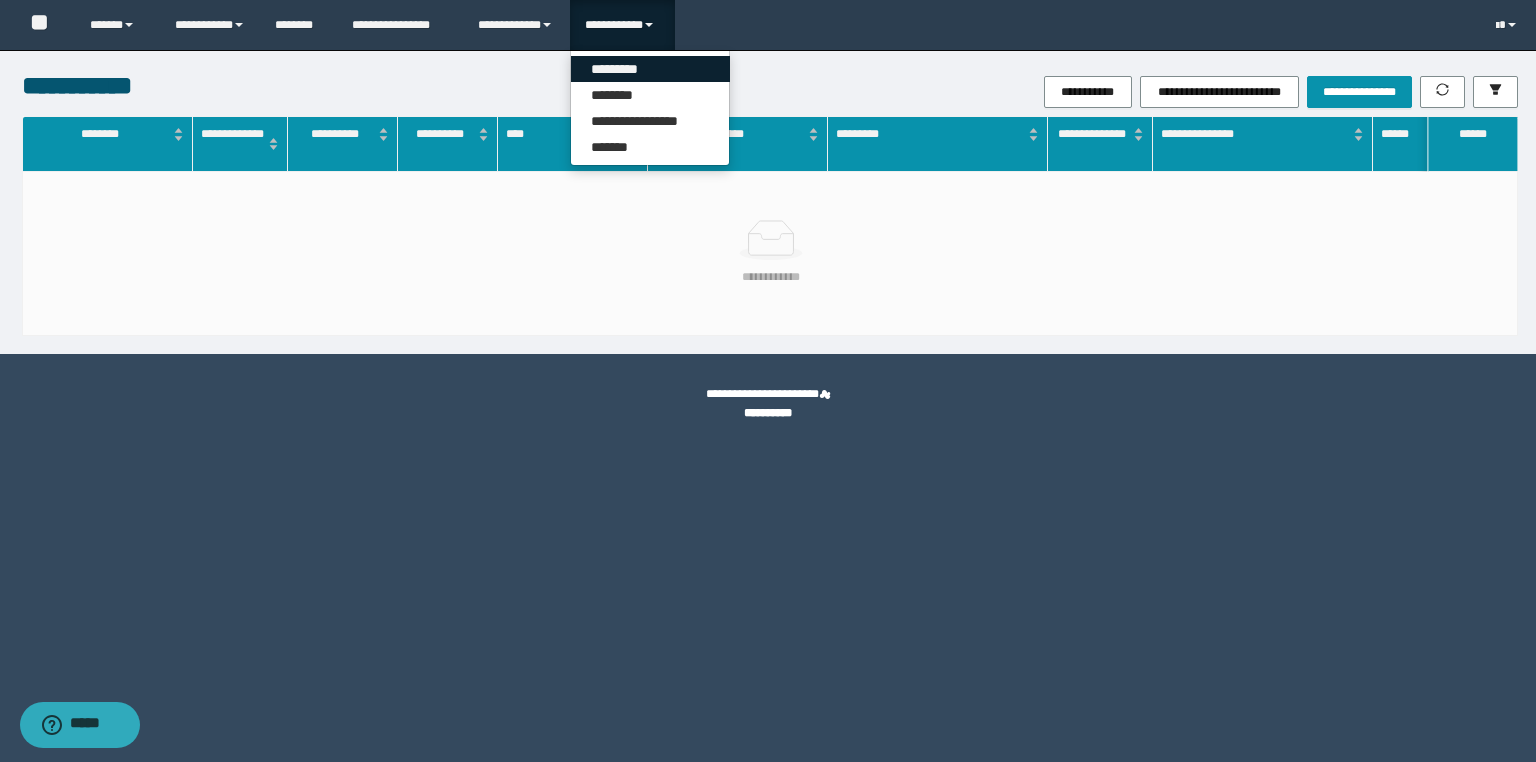 click on "*********" at bounding box center (650, 69) 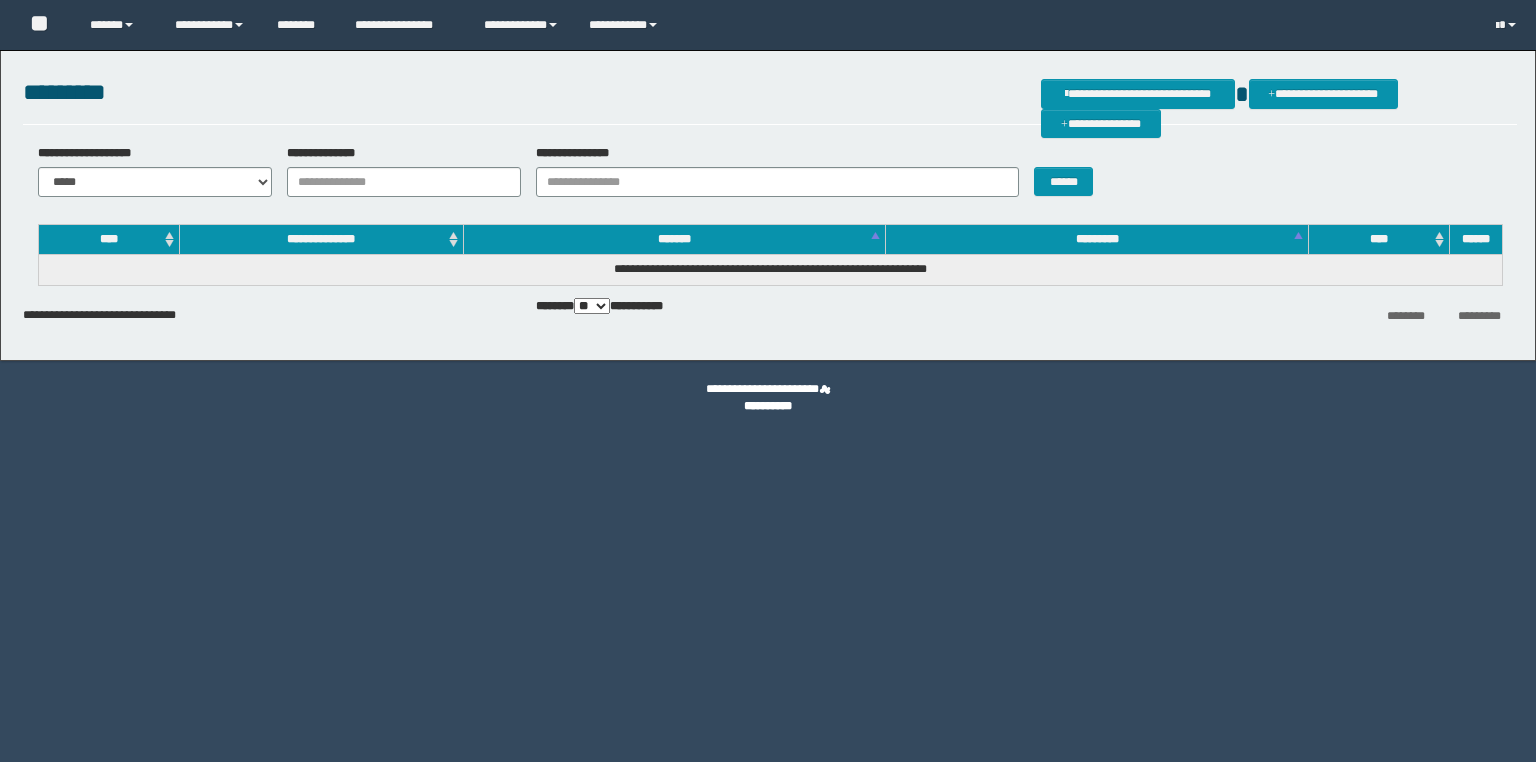 scroll, scrollTop: 0, scrollLeft: 0, axis: both 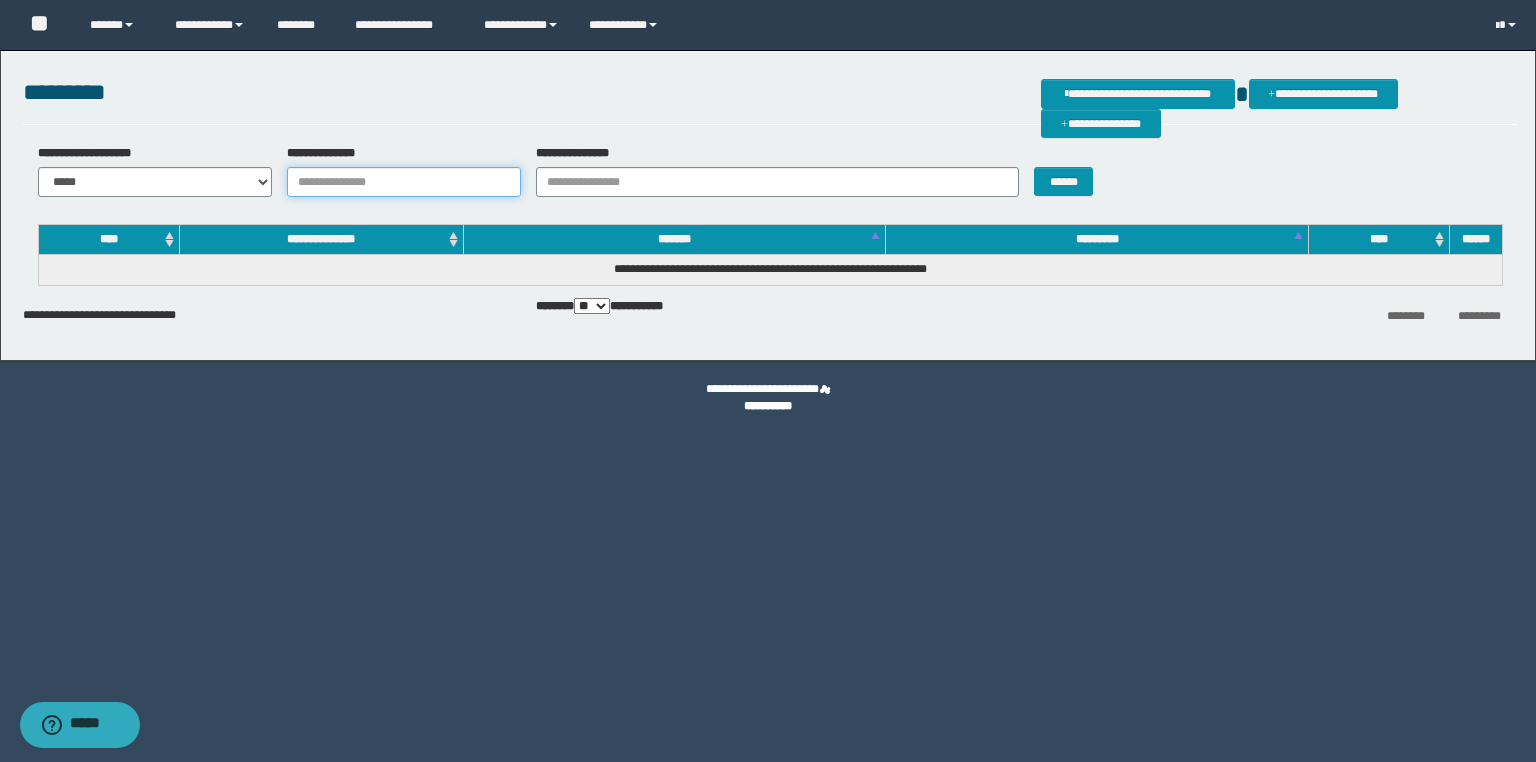 click on "**********" at bounding box center [404, 182] 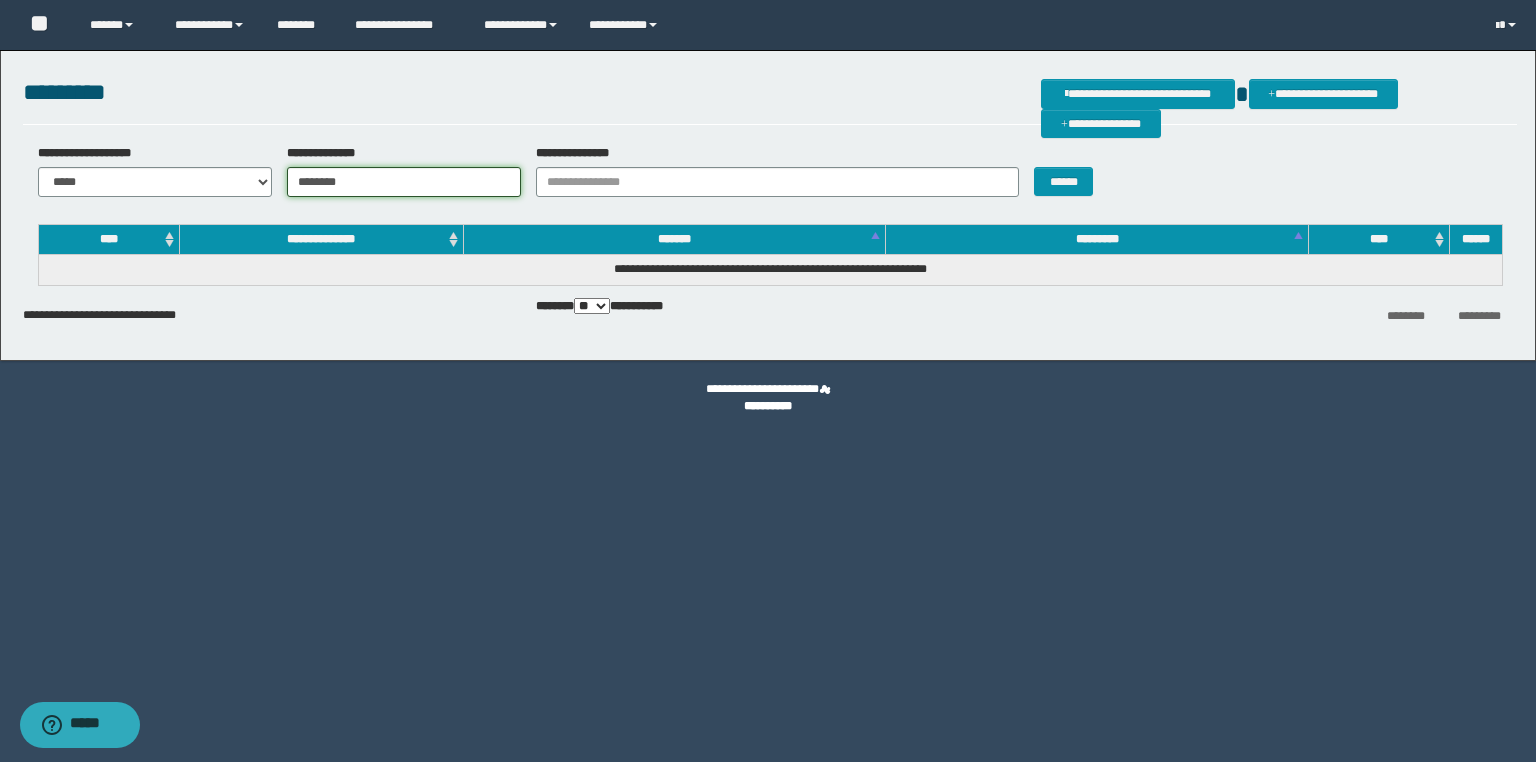 type on "********" 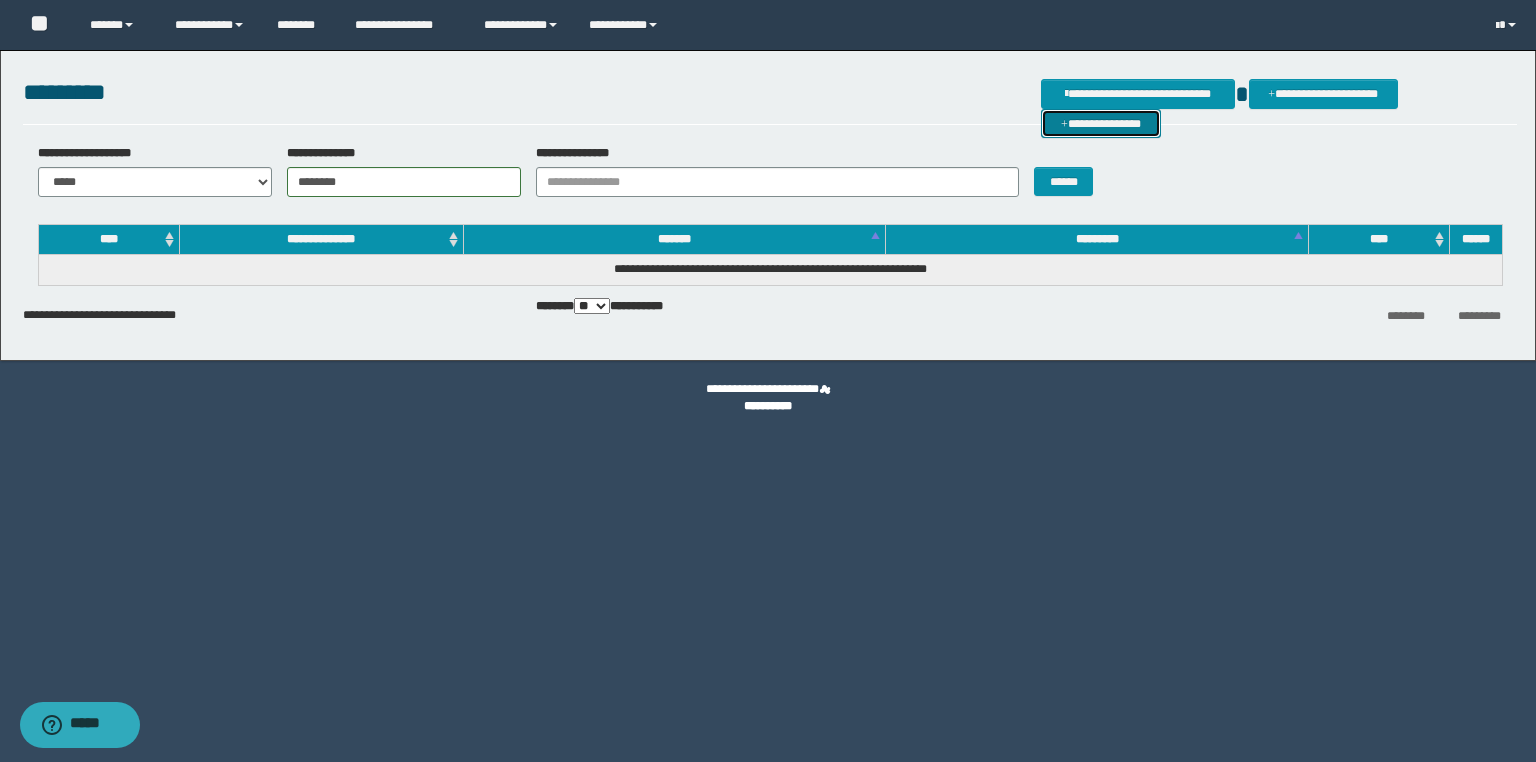 click on "**********" at bounding box center (1101, 124) 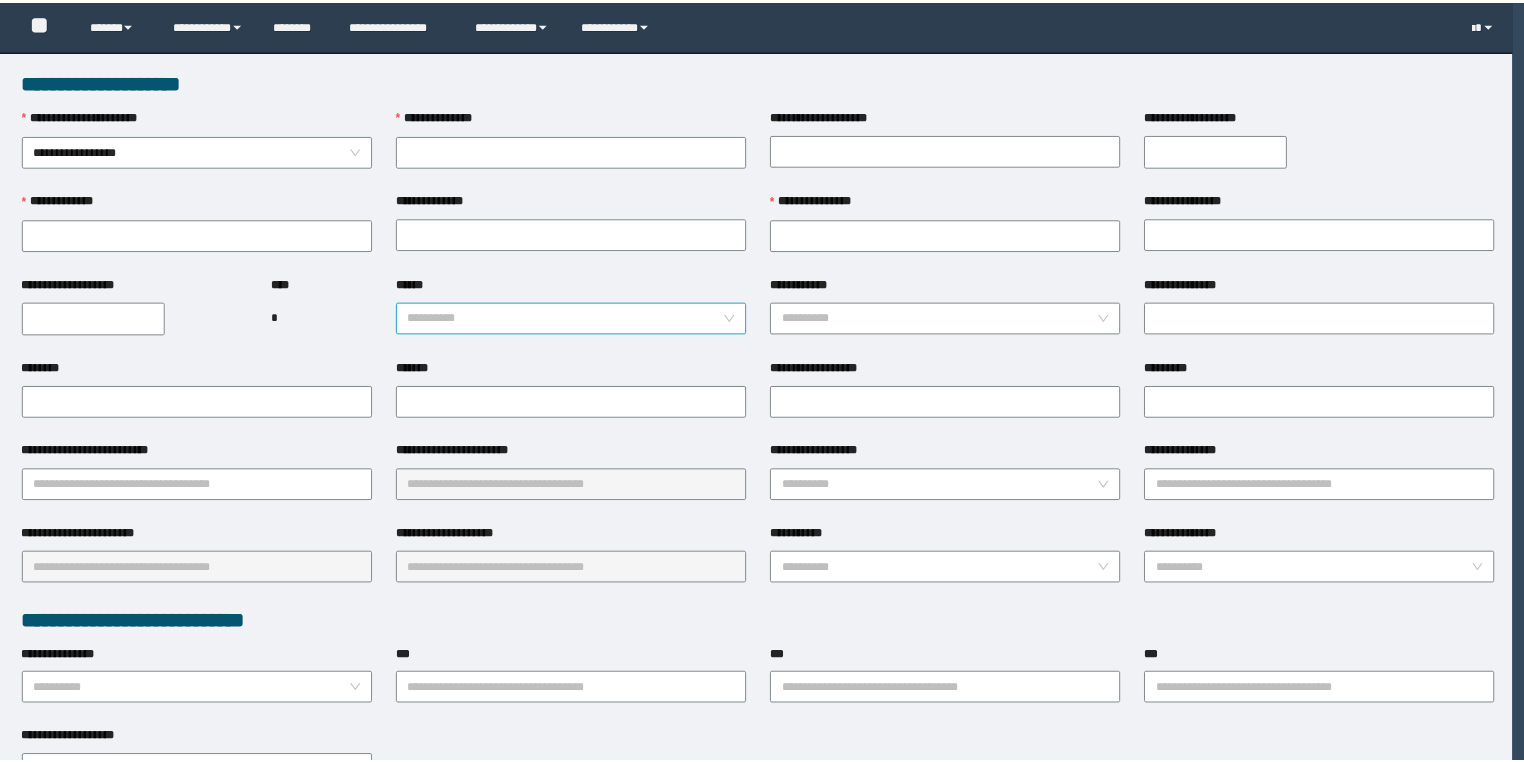 scroll, scrollTop: 0, scrollLeft: 0, axis: both 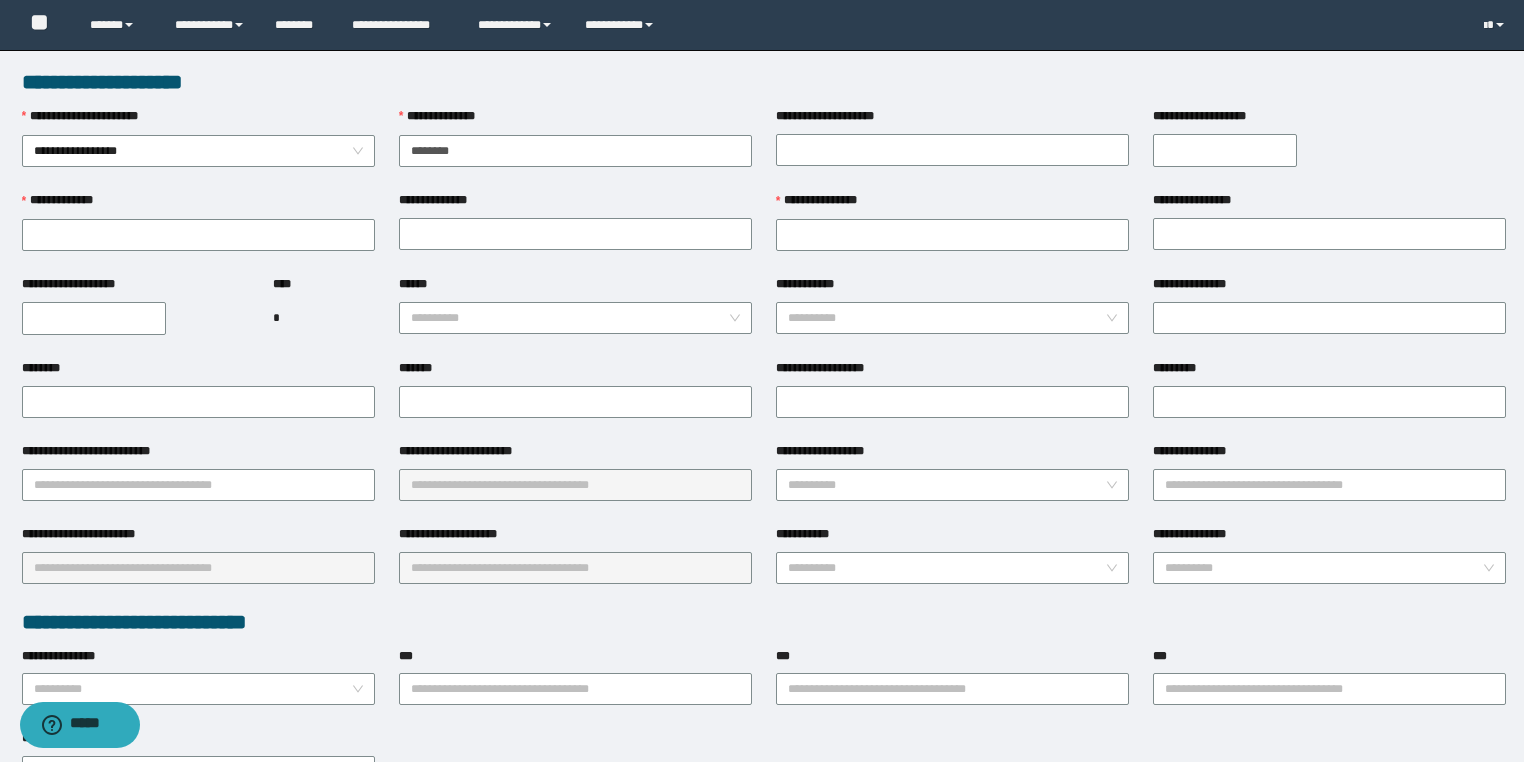 type on "********" 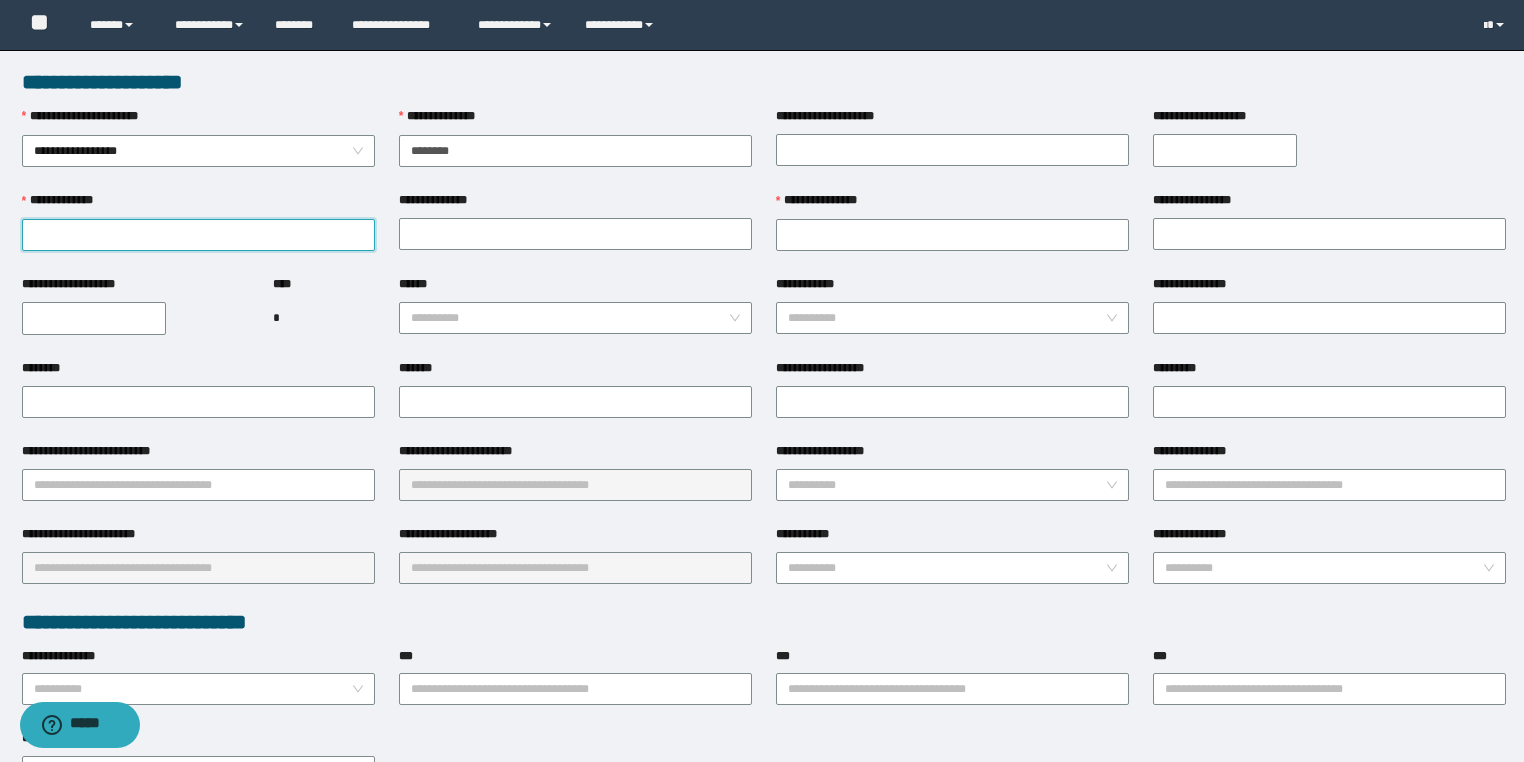 click on "**********" at bounding box center [198, 235] 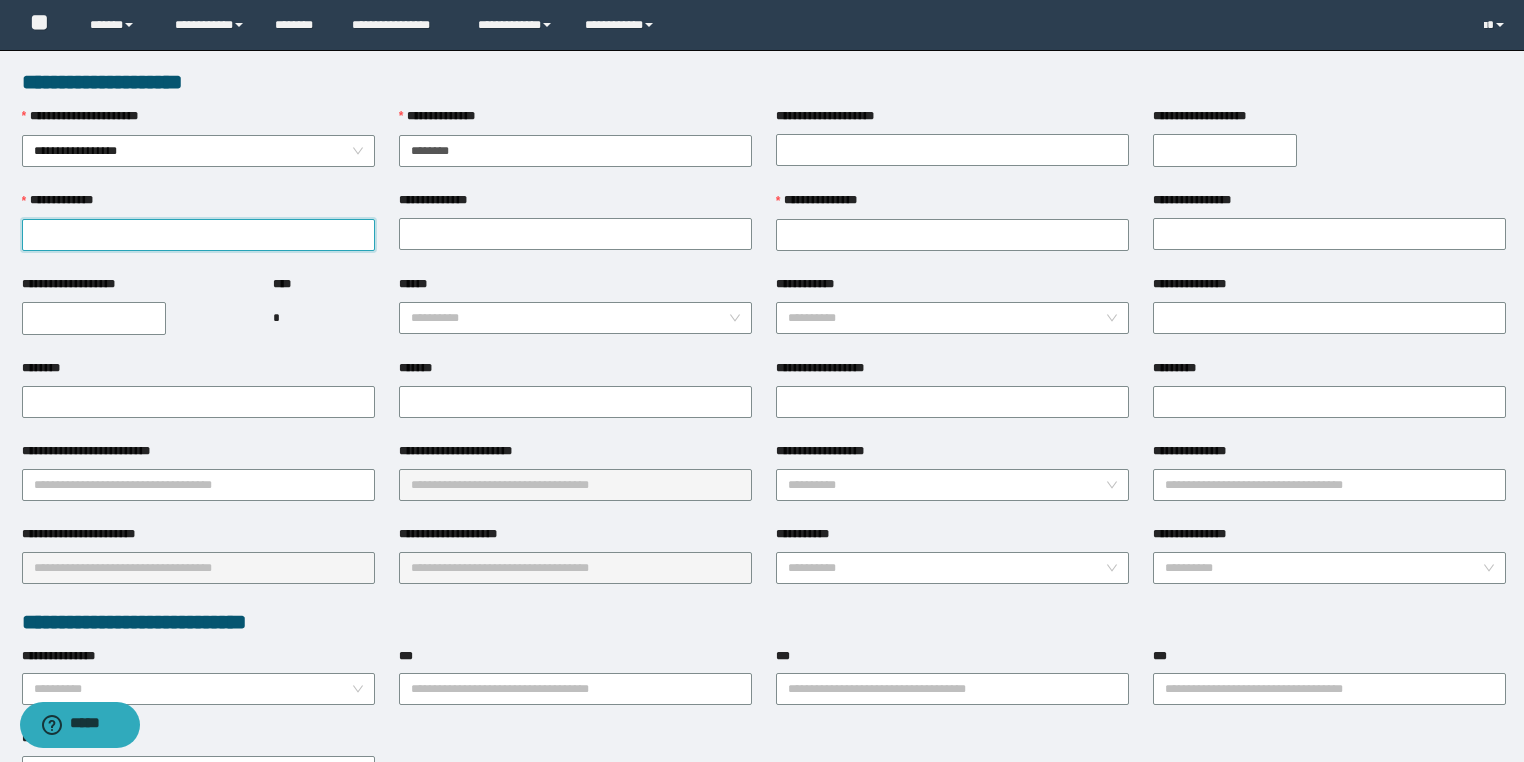 paste on "**********" 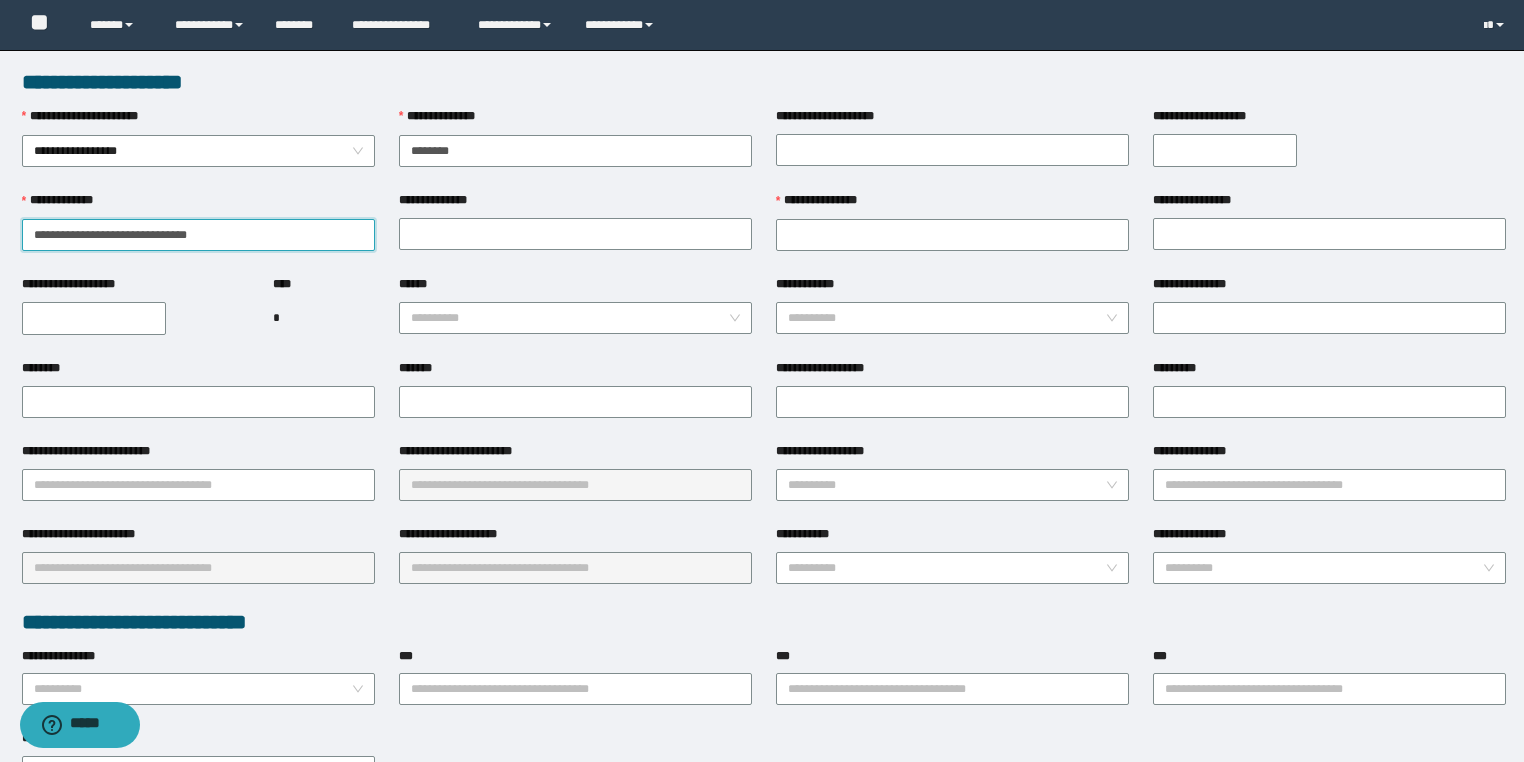 drag, startPoint x: 153, startPoint y: 235, endPoint x: 229, endPoint y: 244, distance: 76.53104 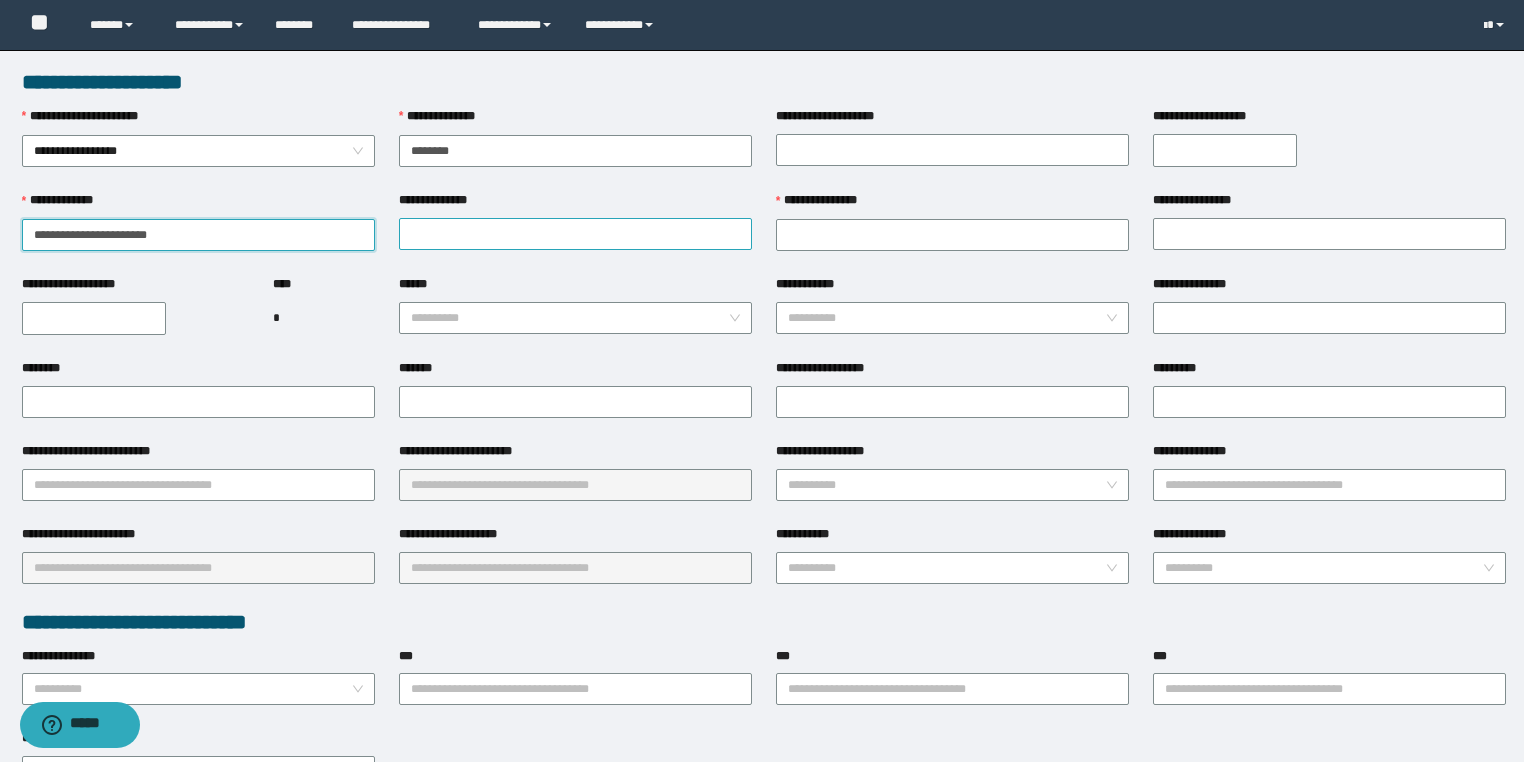 type on "**********" 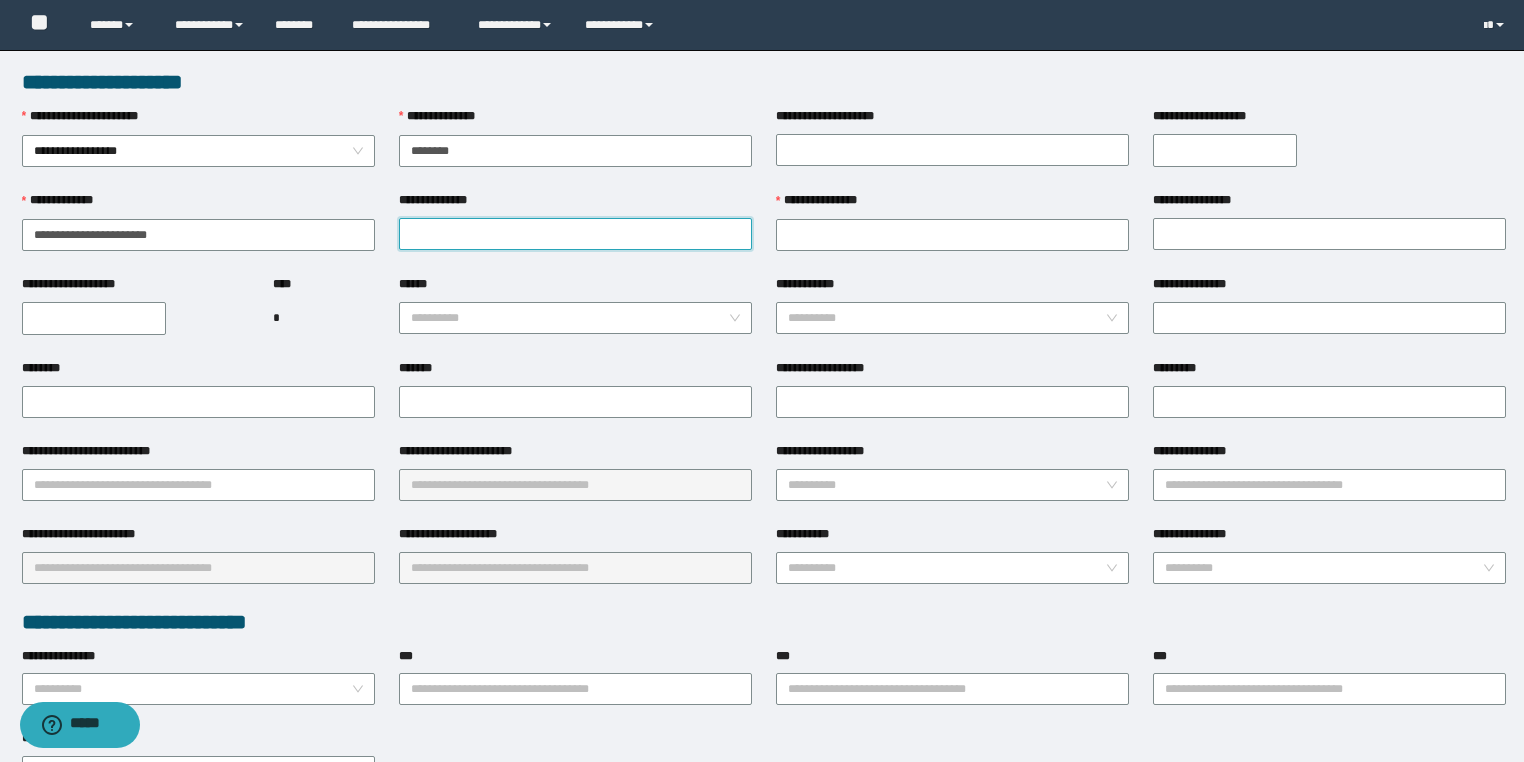 click on "**********" at bounding box center [575, 234] 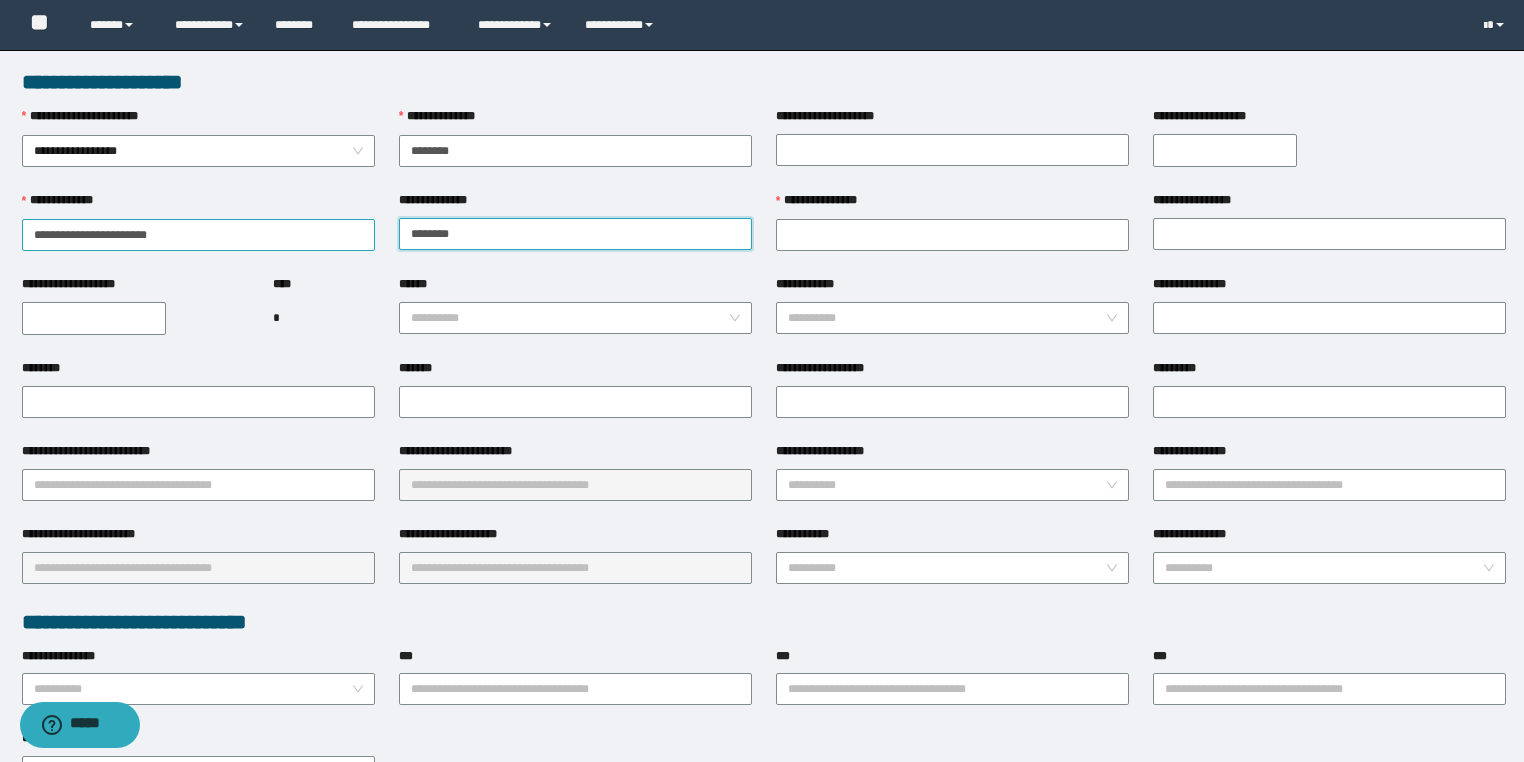 type on "********" 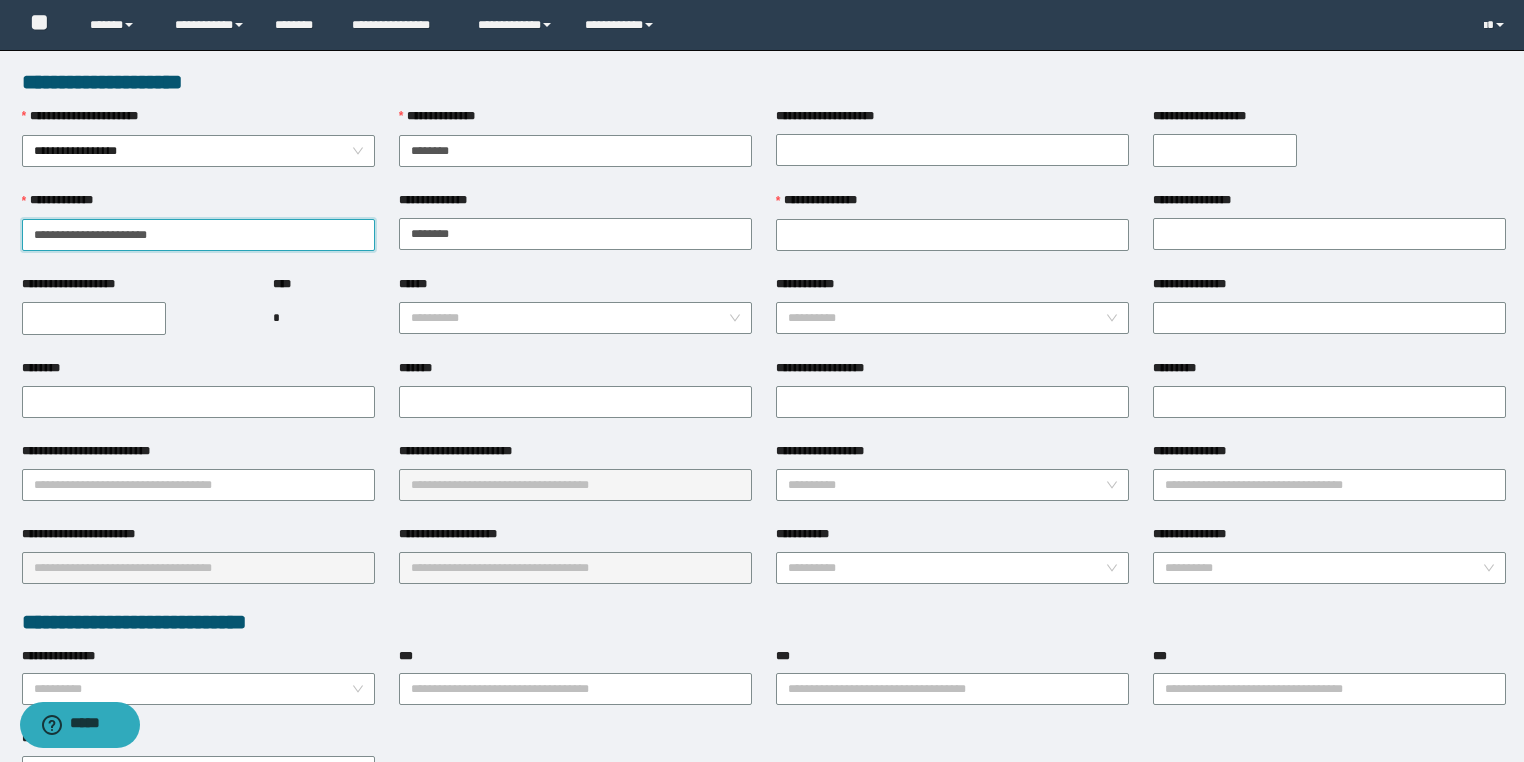 drag, startPoint x: 112, startPoint y: 231, endPoint x: 0, endPoint y: 220, distance: 112.53888 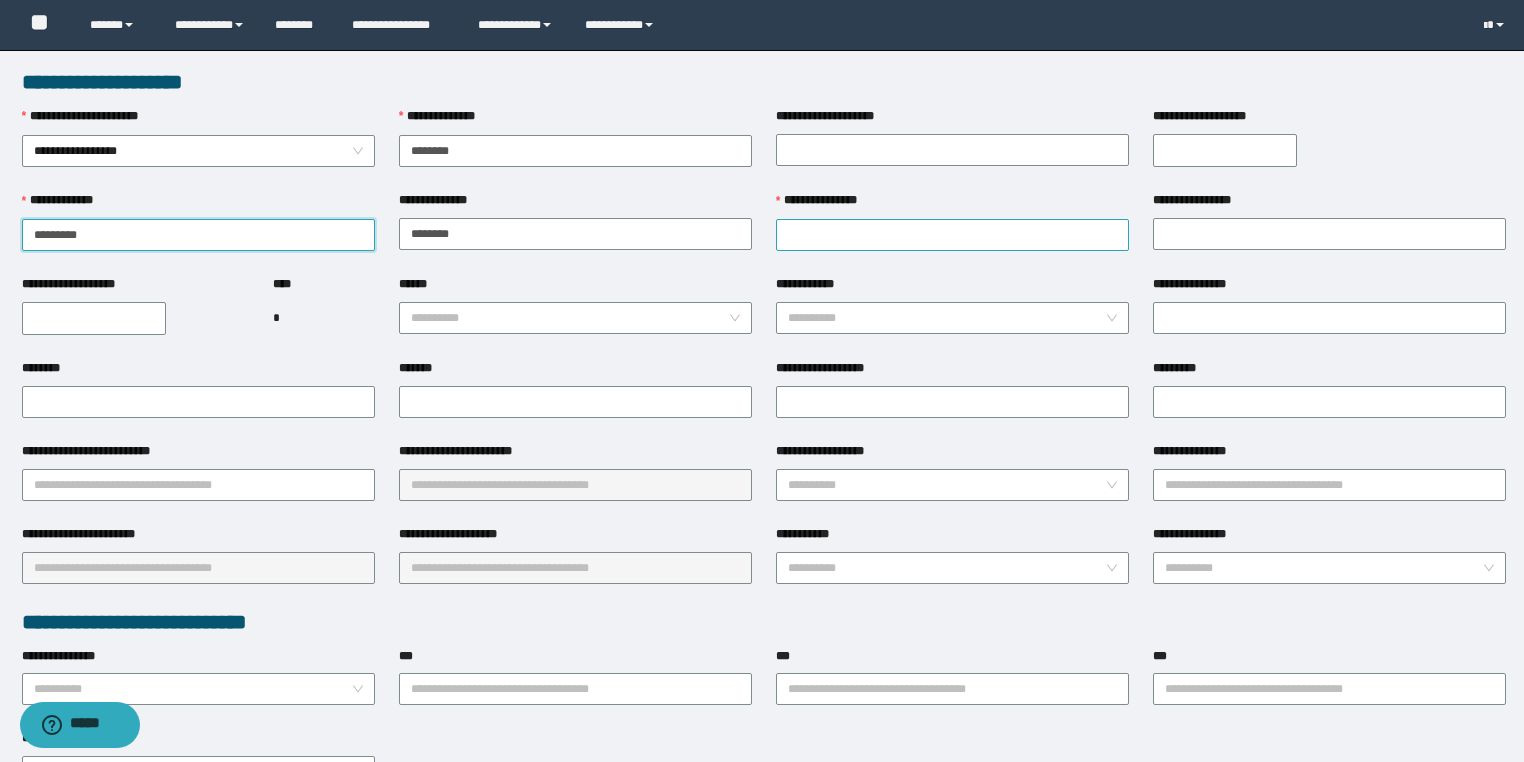 type on "*******" 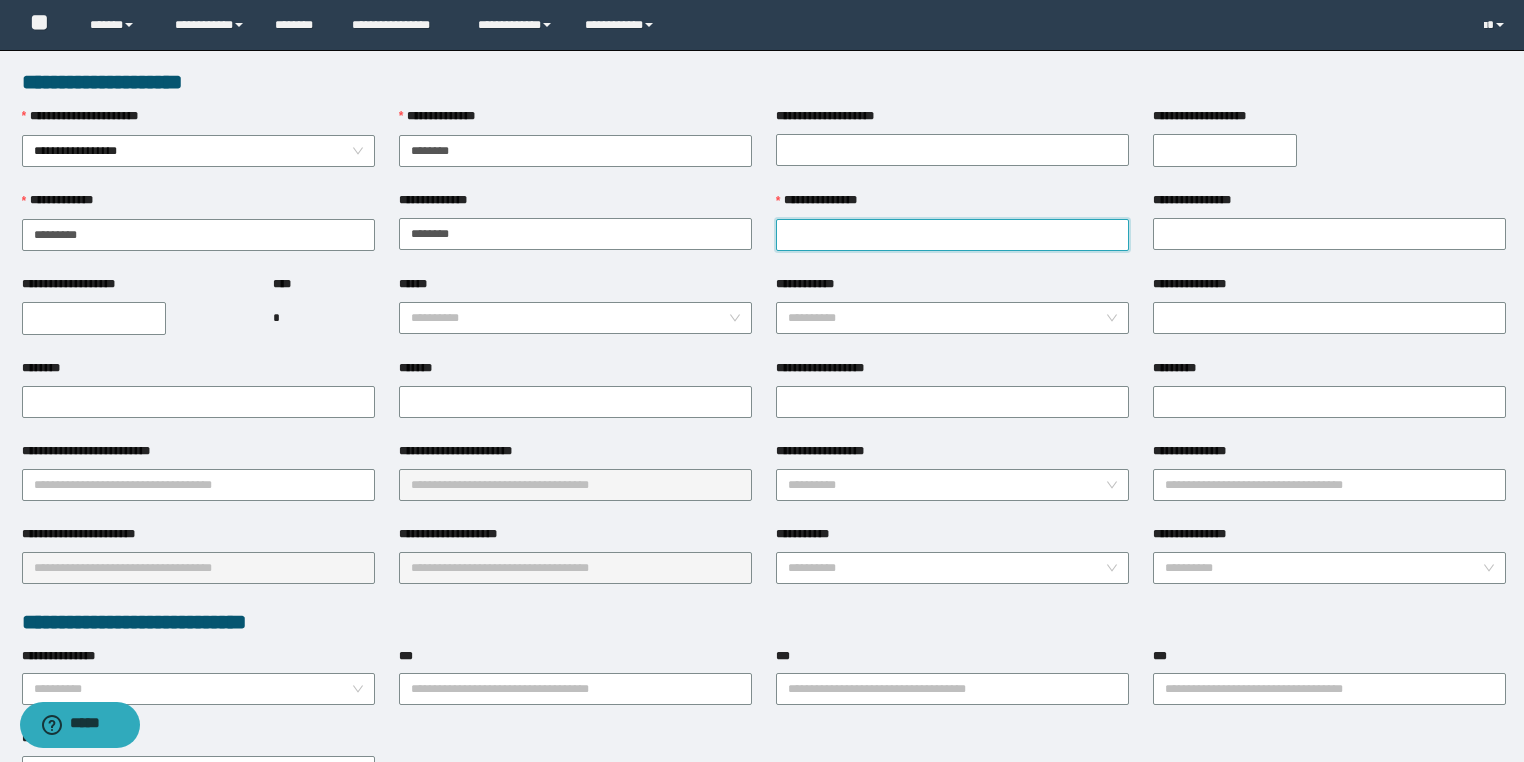 click on "**********" at bounding box center (952, 235) 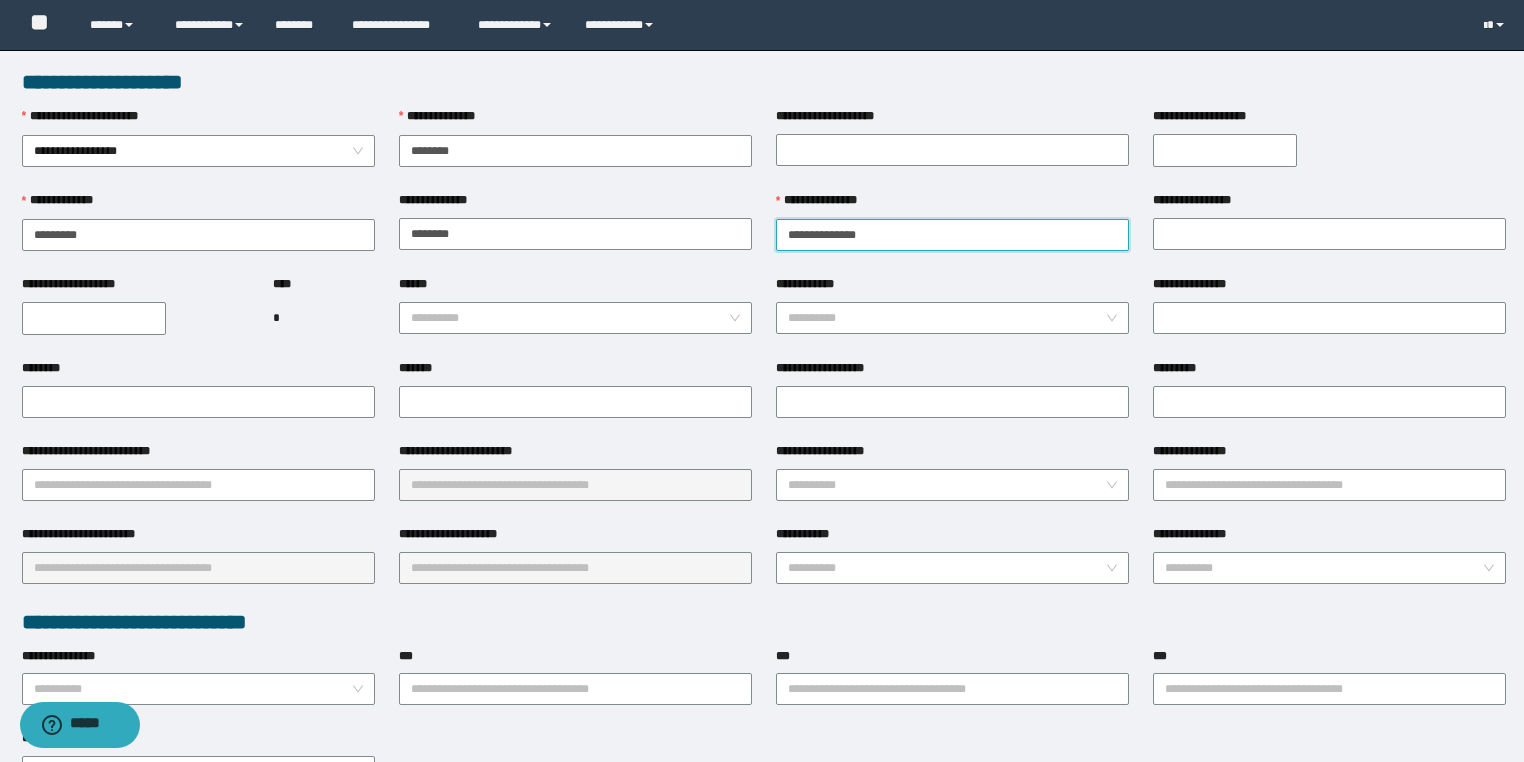 drag, startPoint x: 888, startPoint y: 237, endPoint x: 839, endPoint y: 240, distance: 49.09175 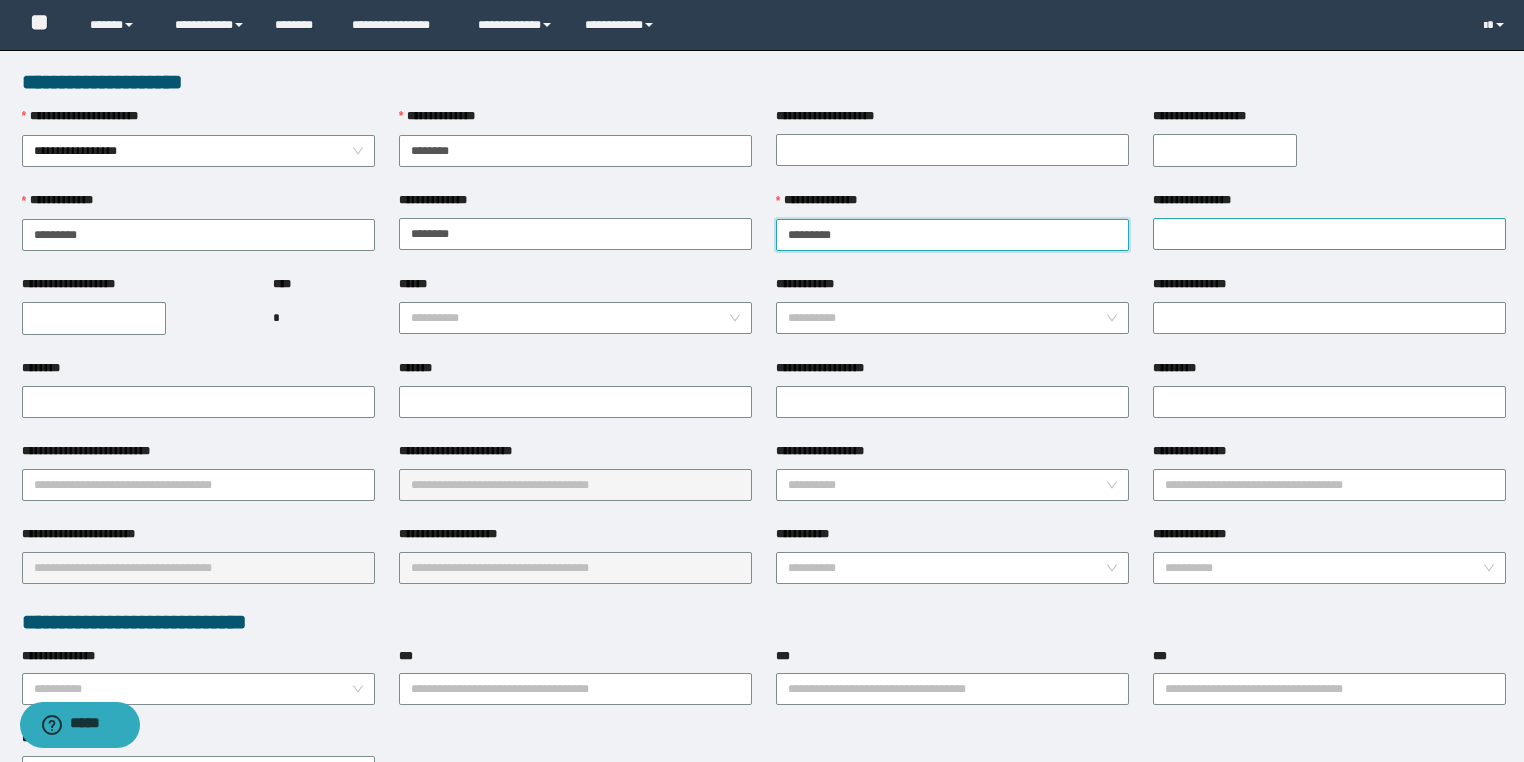 type on "********" 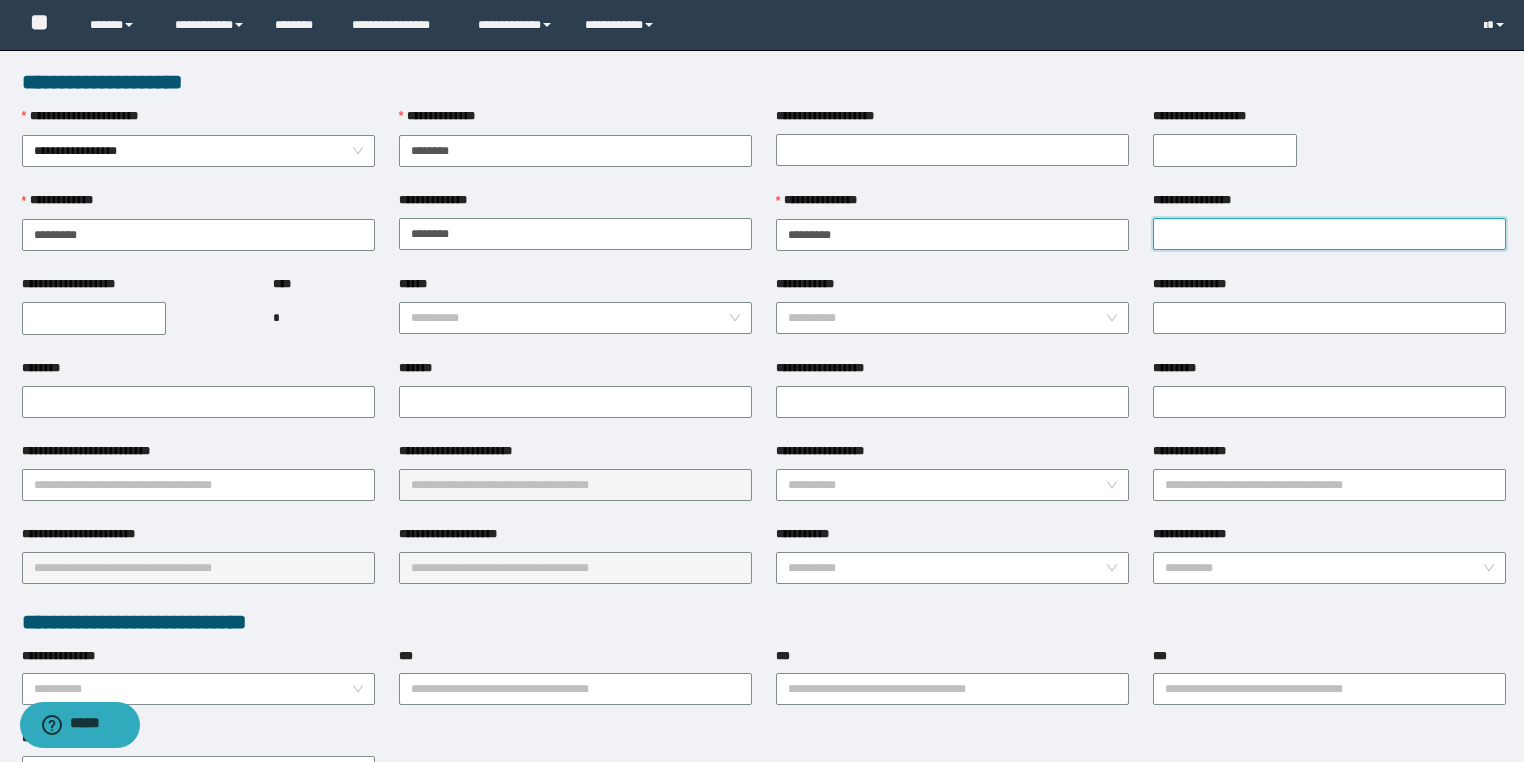 click on "**********" at bounding box center [1329, 234] 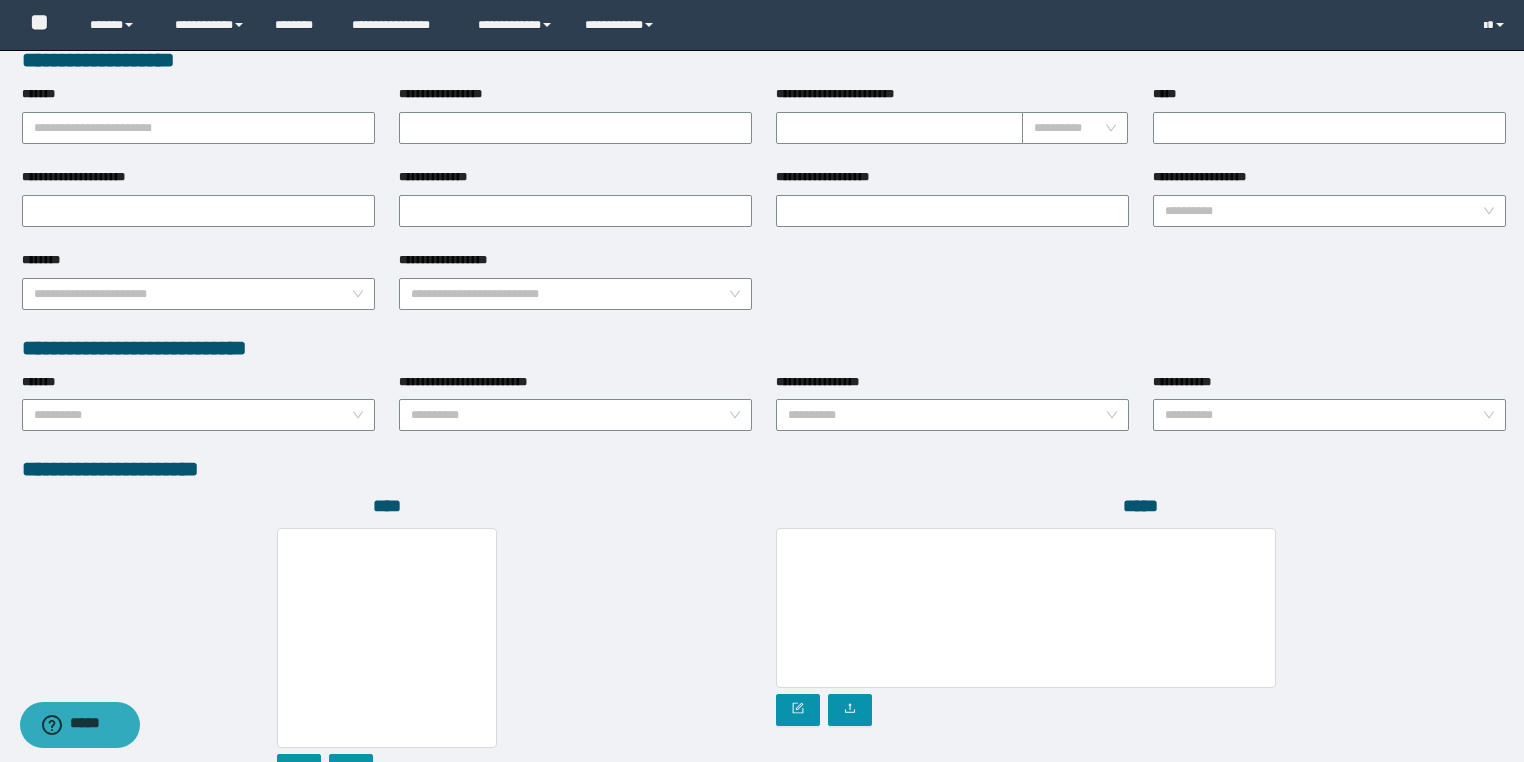 scroll, scrollTop: 939, scrollLeft: 0, axis: vertical 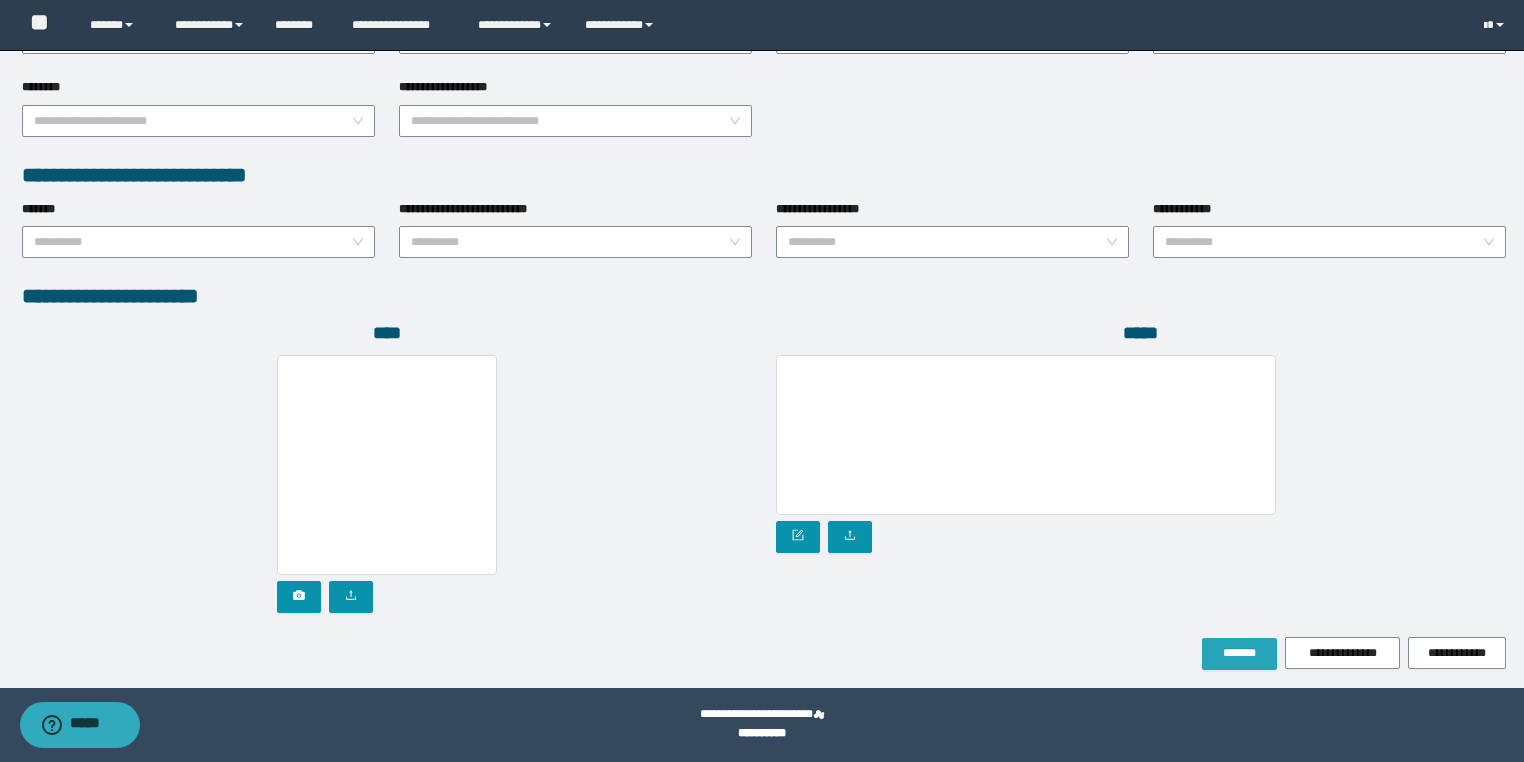 type on "*****" 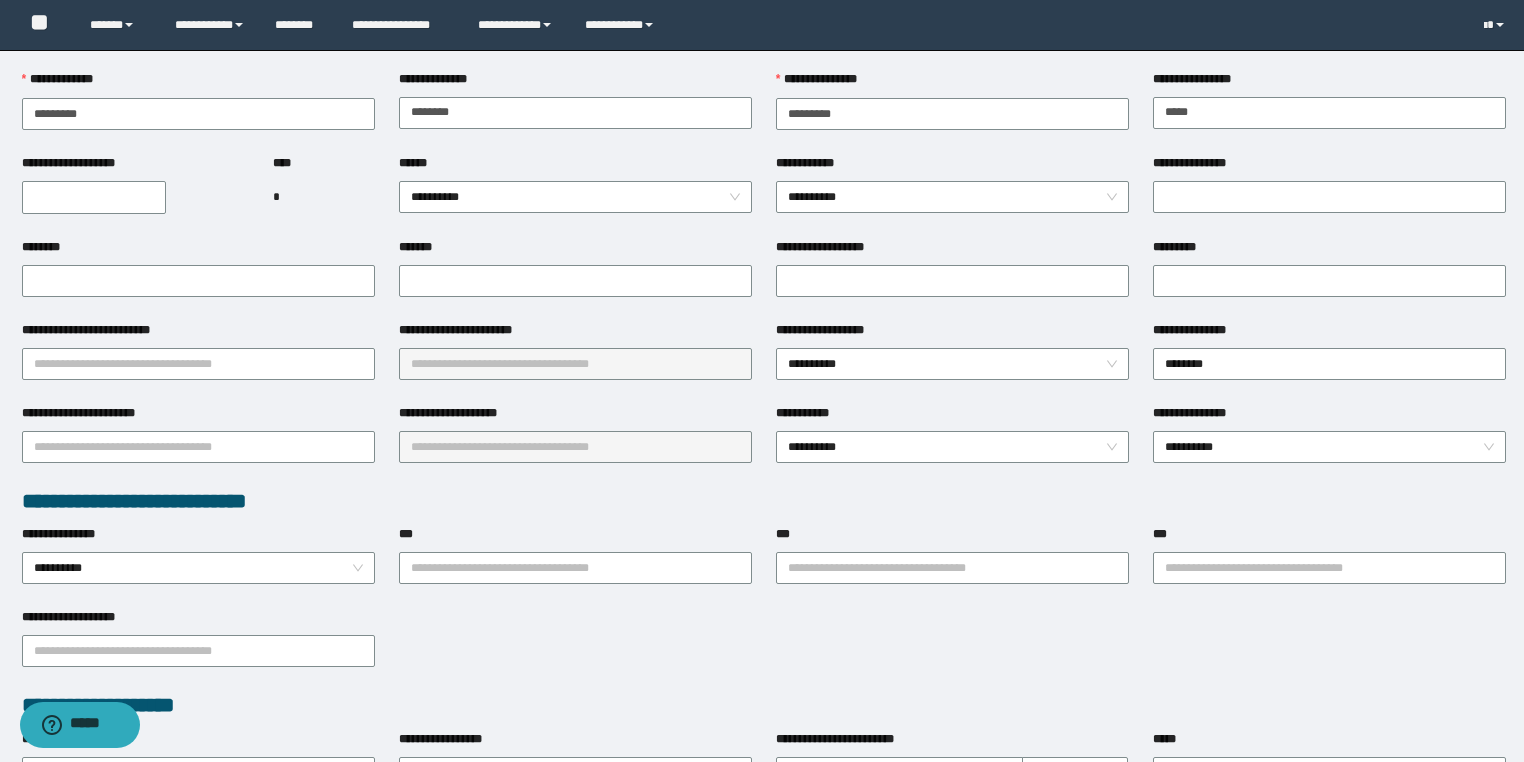 scroll, scrollTop: 0, scrollLeft: 0, axis: both 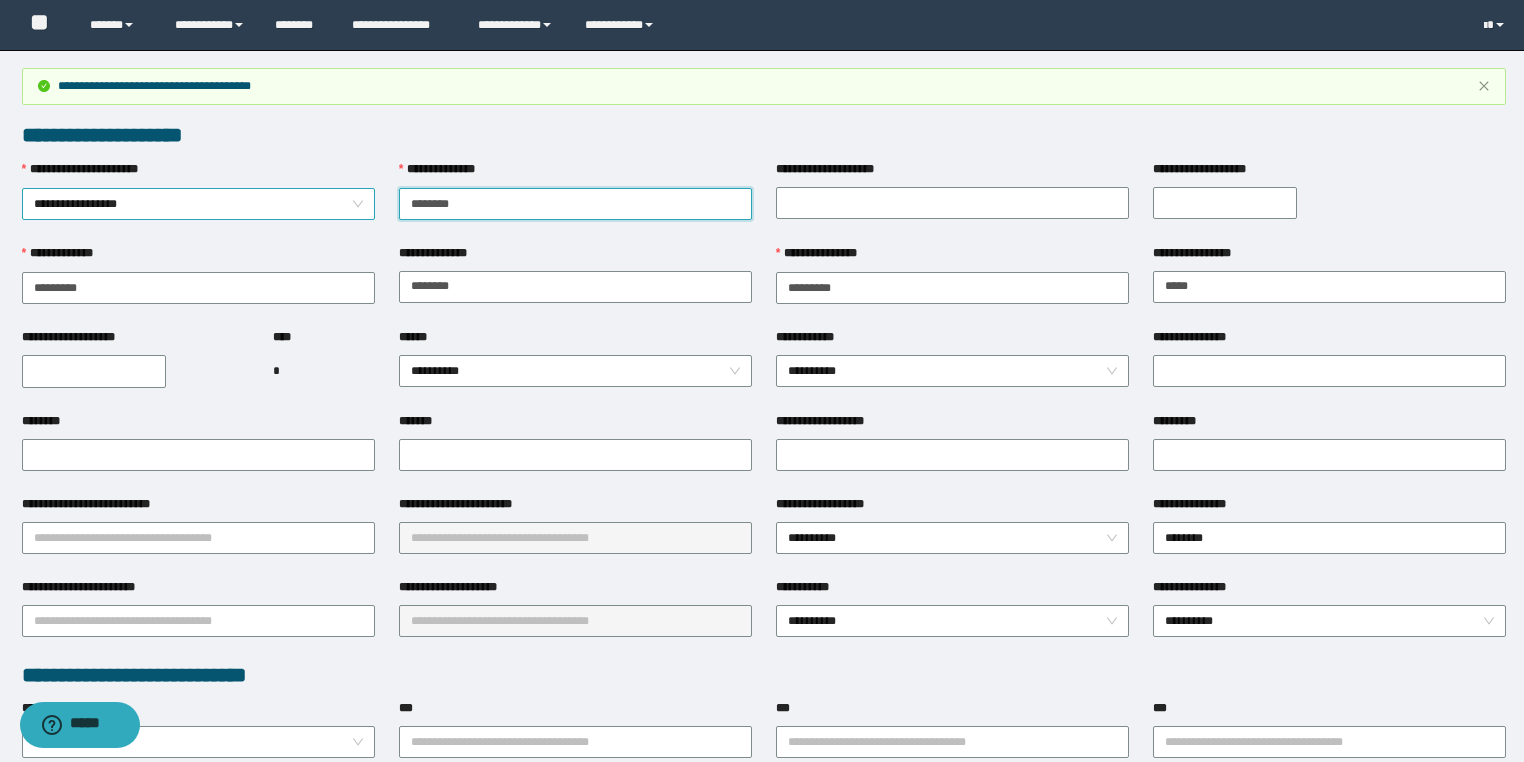 drag, startPoint x: 507, startPoint y: 205, endPoint x: 349, endPoint y: 207, distance: 158.01266 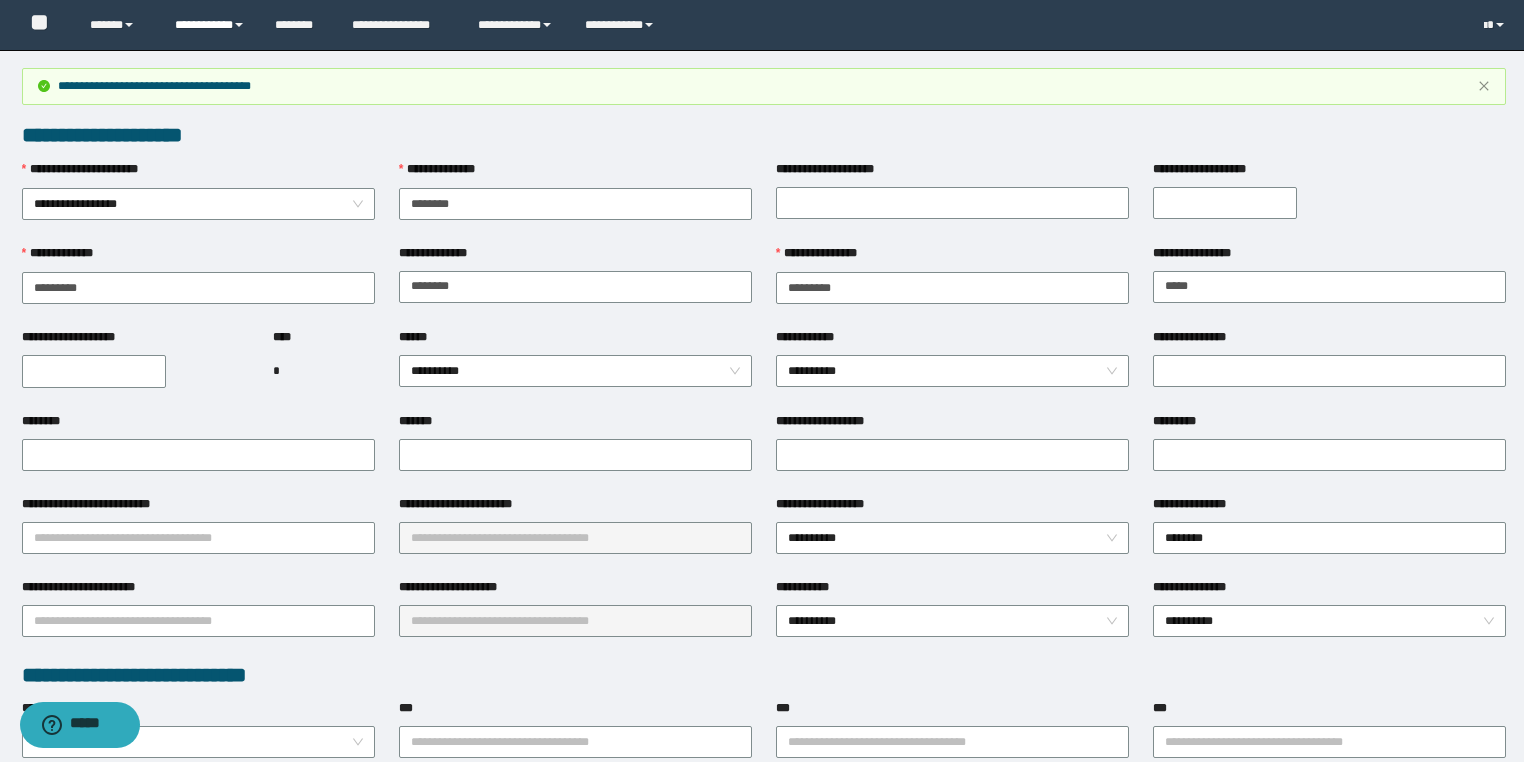 click on "**********" at bounding box center [210, 25] 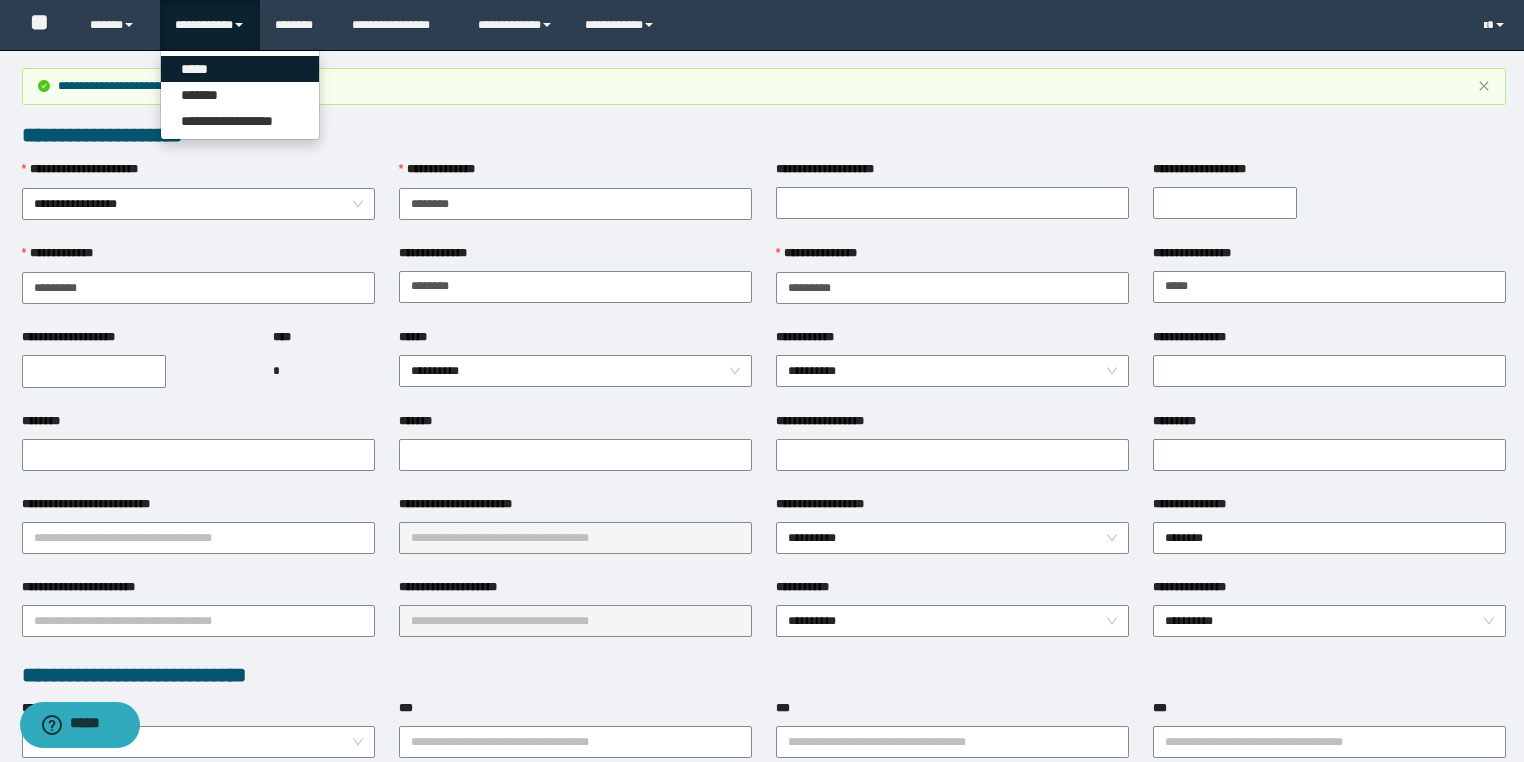 click on "*****" at bounding box center [240, 69] 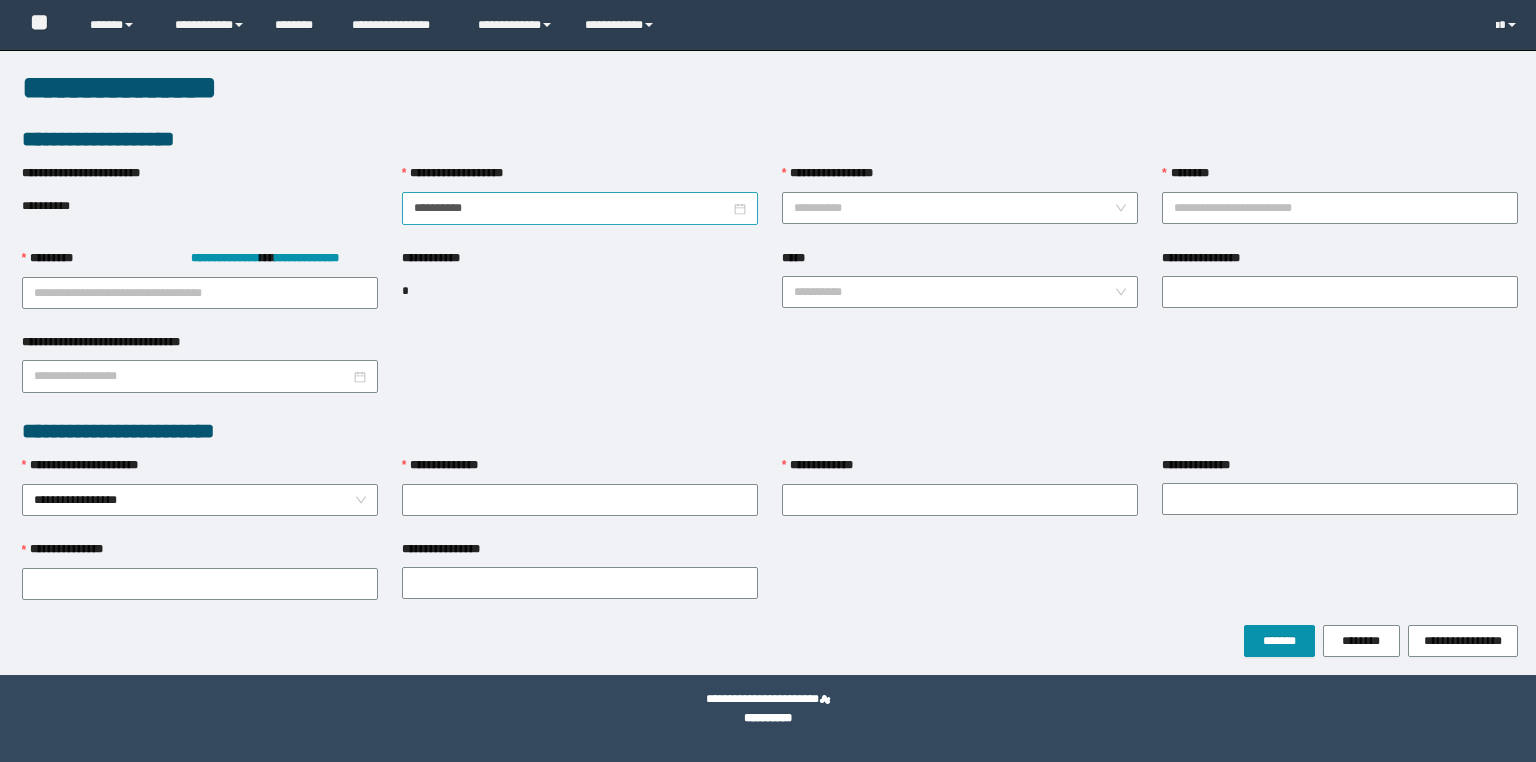 scroll, scrollTop: 0, scrollLeft: 0, axis: both 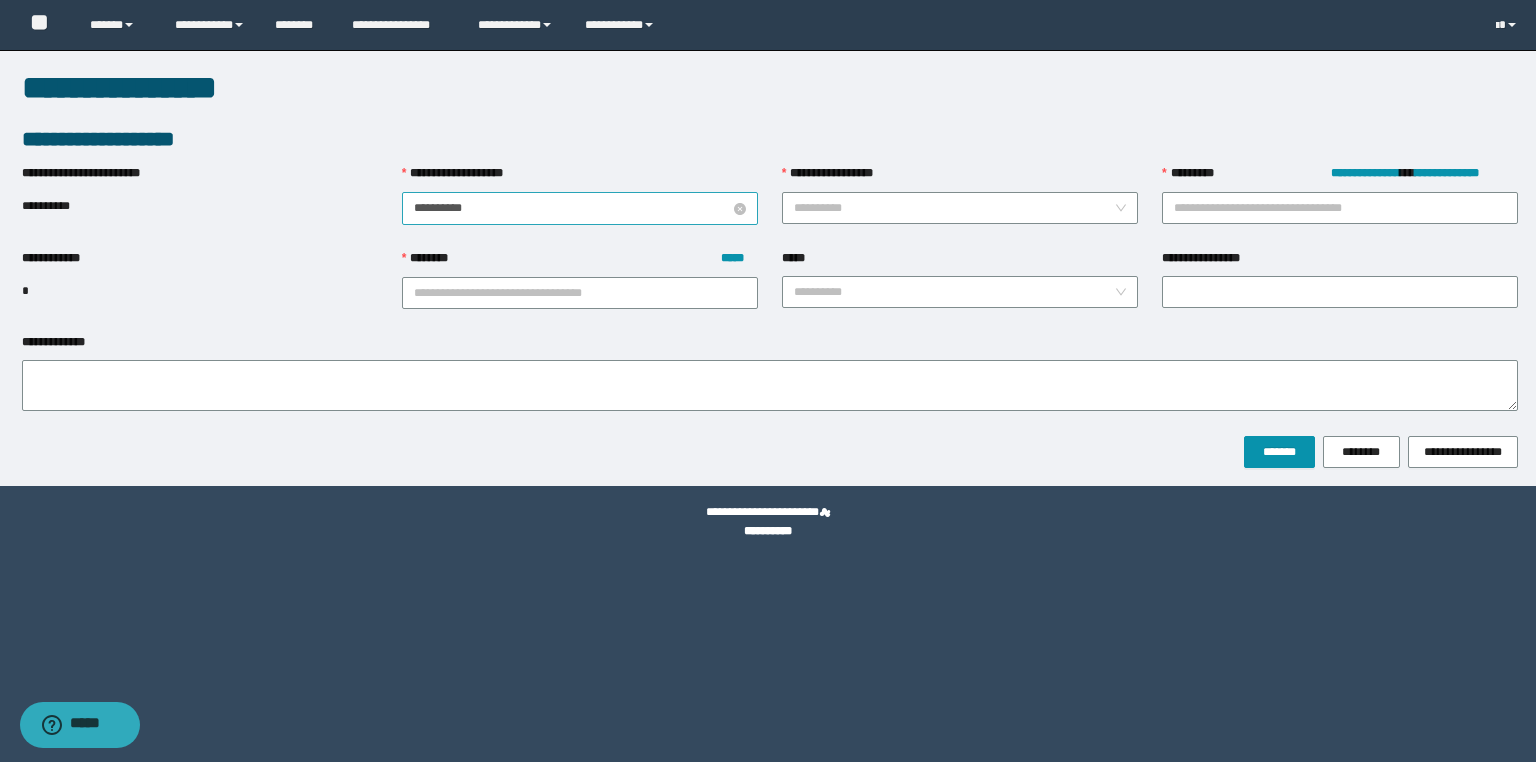 click on "**********" at bounding box center [572, 208] 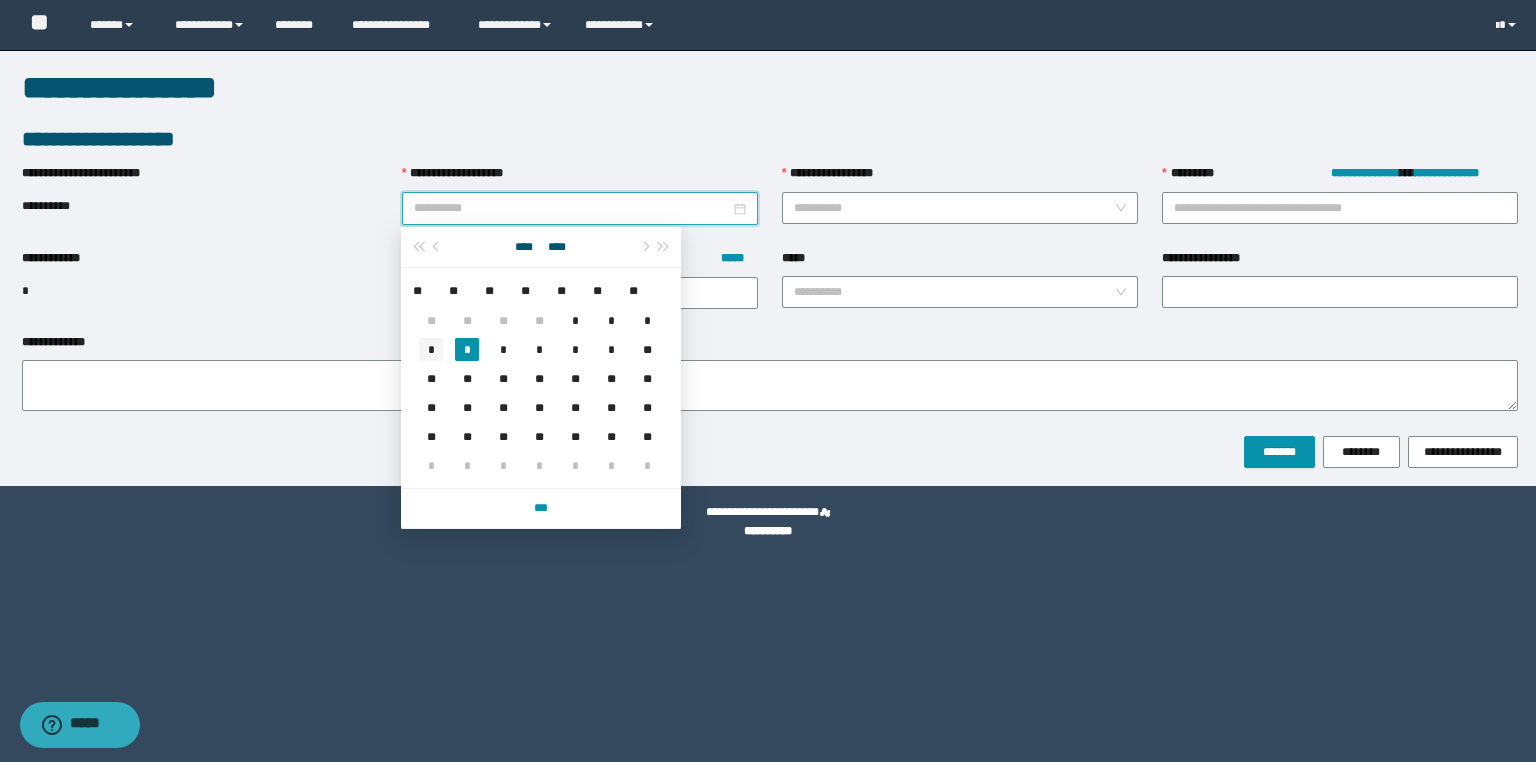 type on "**********" 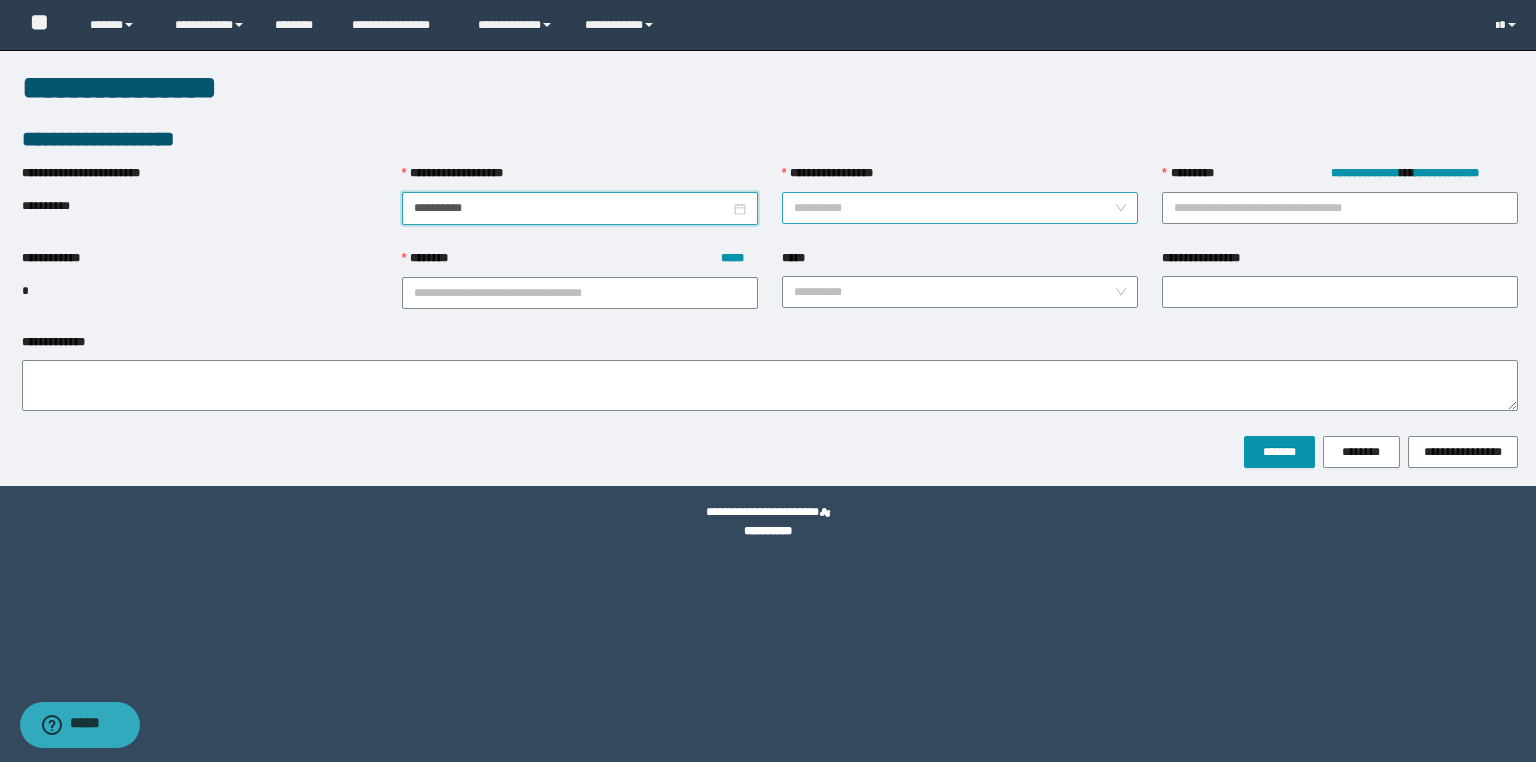 click on "**********" at bounding box center (954, 208) 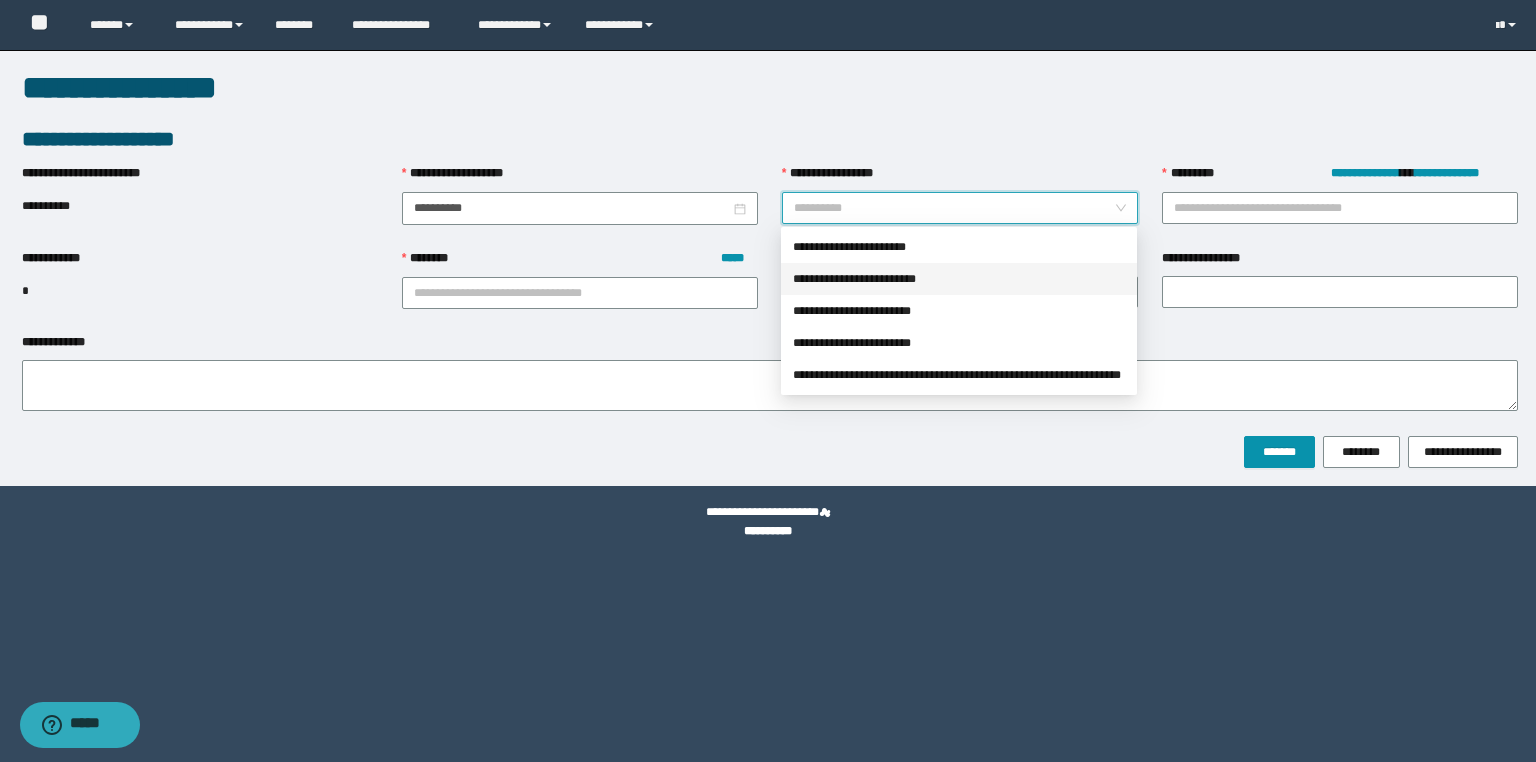 click on "**********" at bounding box center [959, 279] 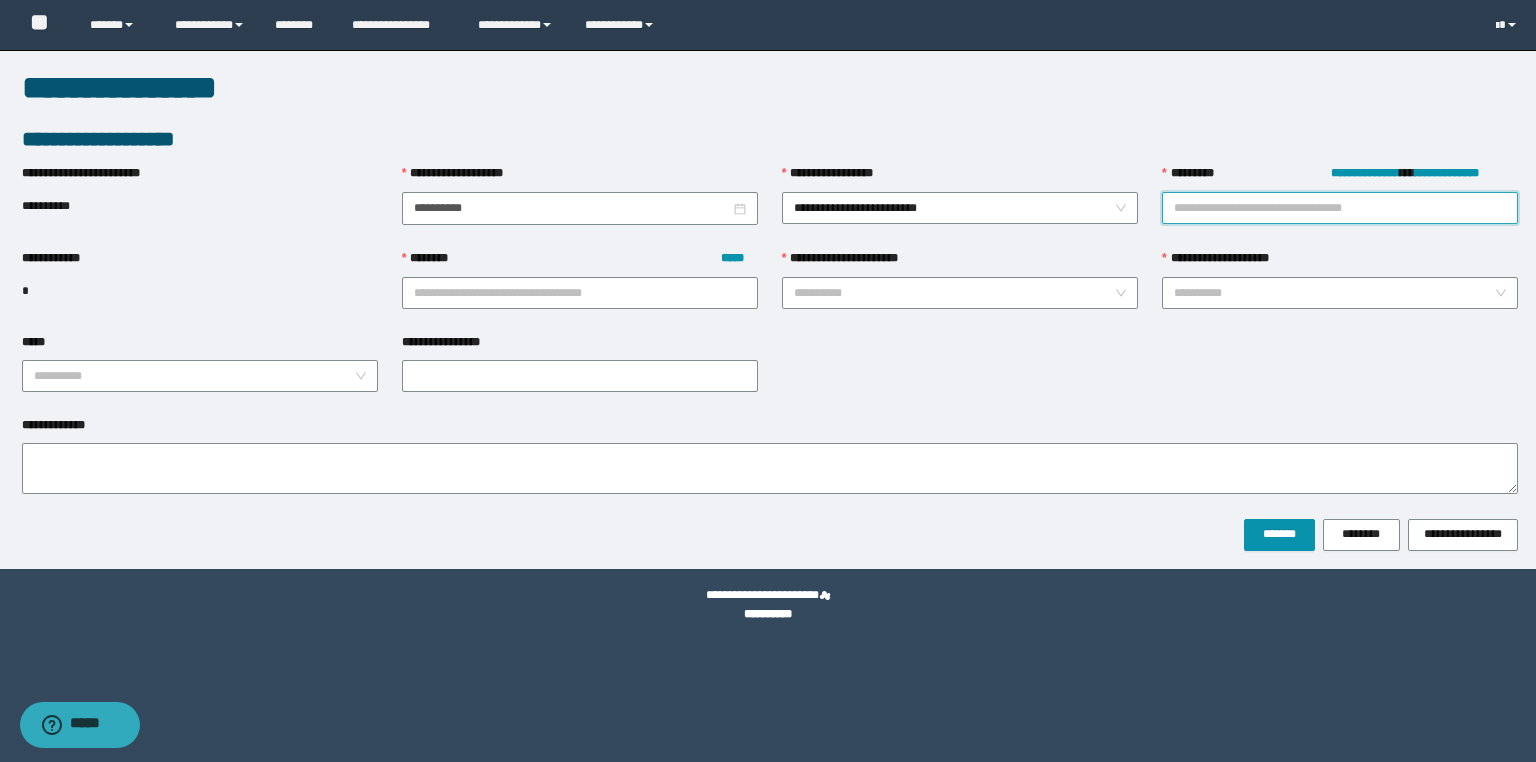 click on "**********" at bounding box center (1340, 208) 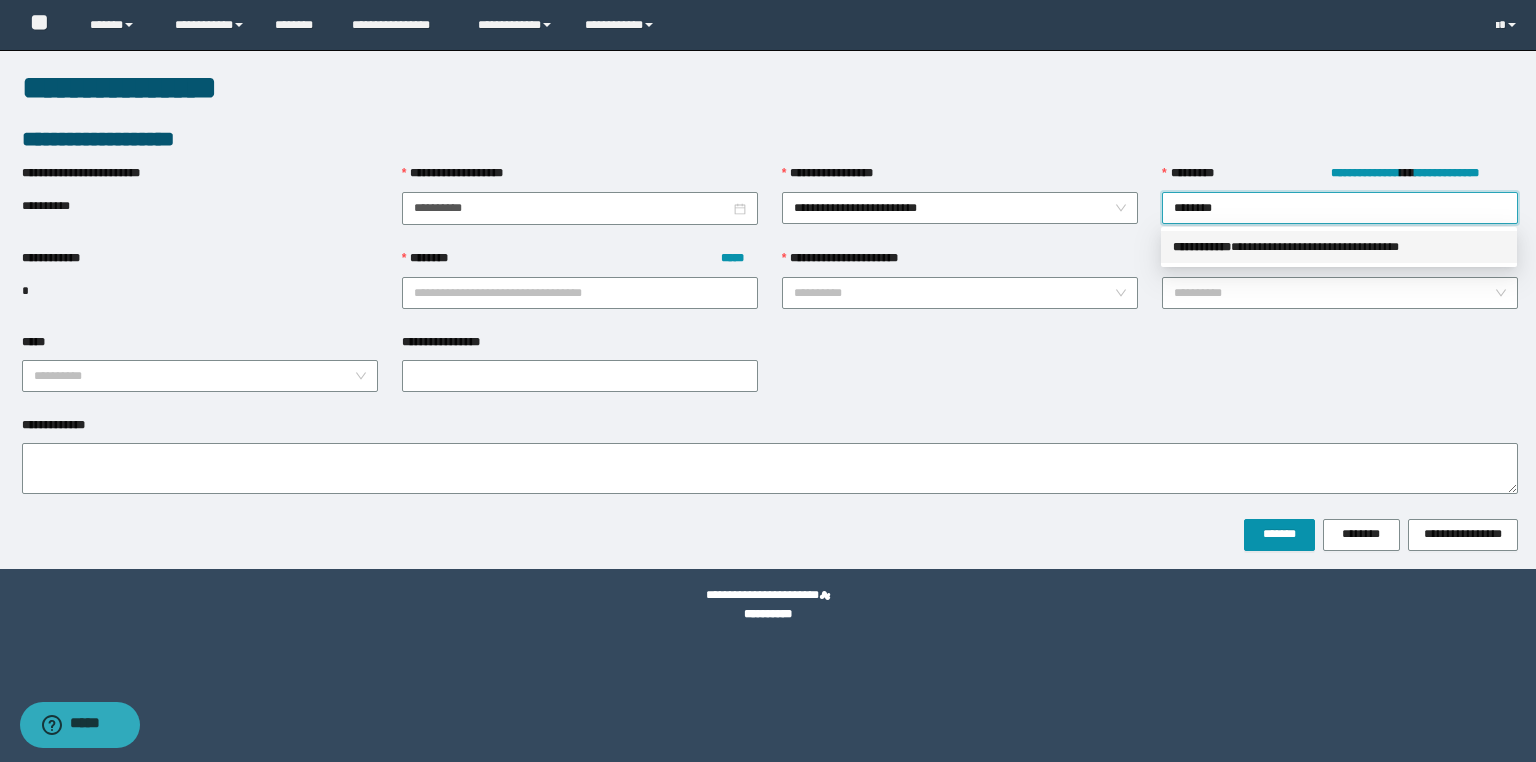 drag, startPoint x: 1238, startPoint y: 240, endPoint x: 1169, endPoint y: 252, distance: 70.035706 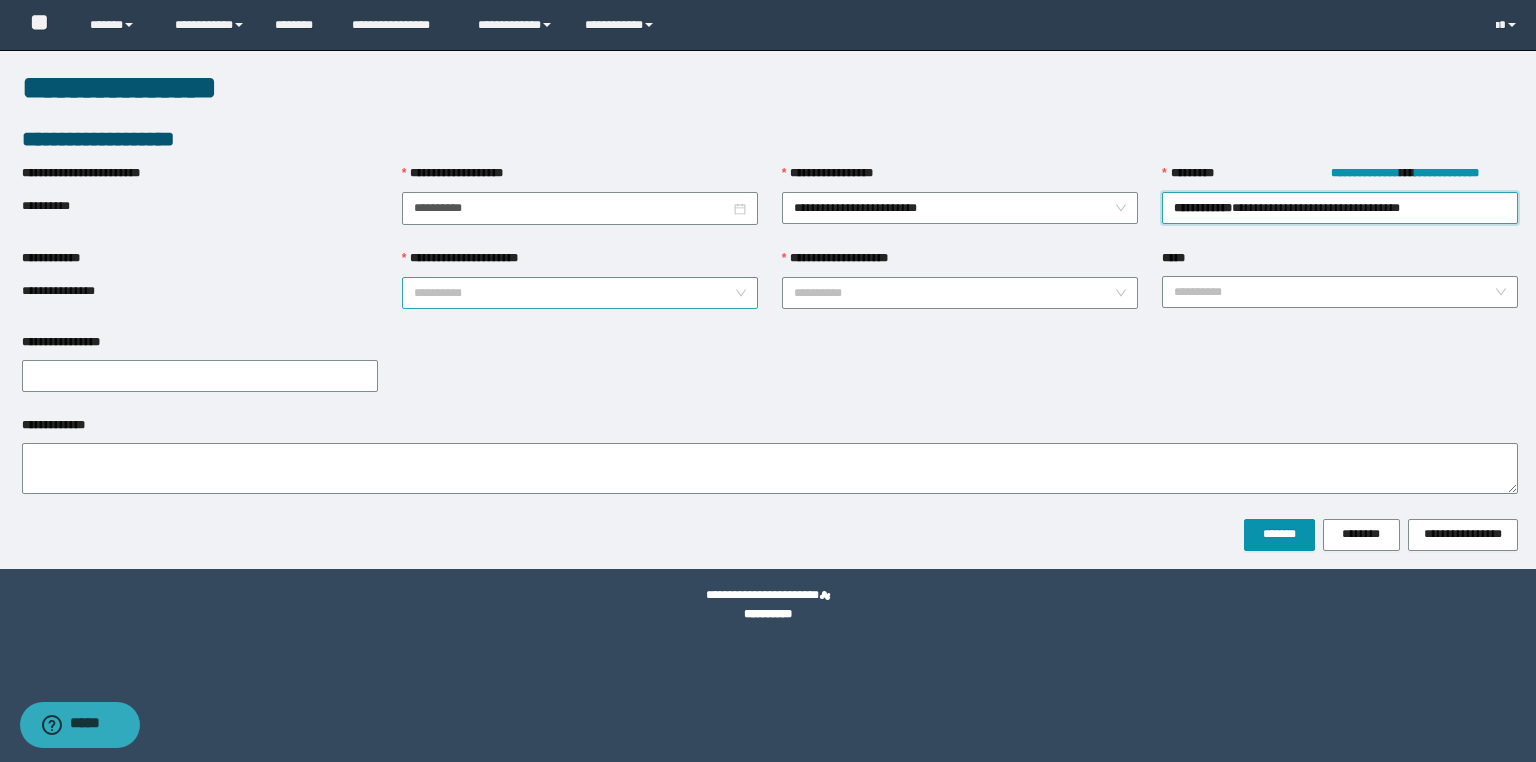 click on "**********" at bounding box center (574, 293) 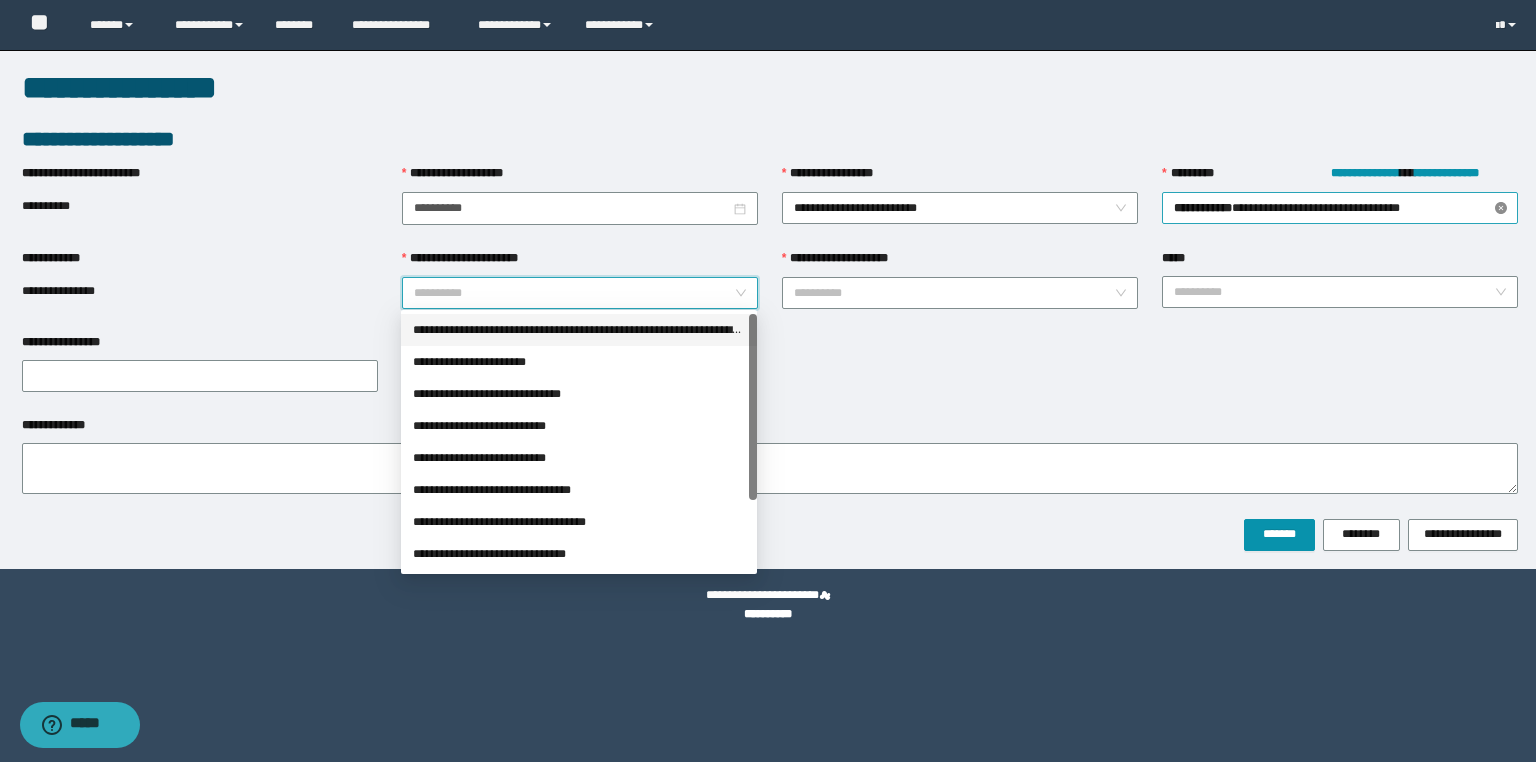 click on "**********" at bounding box center (1340, 208) 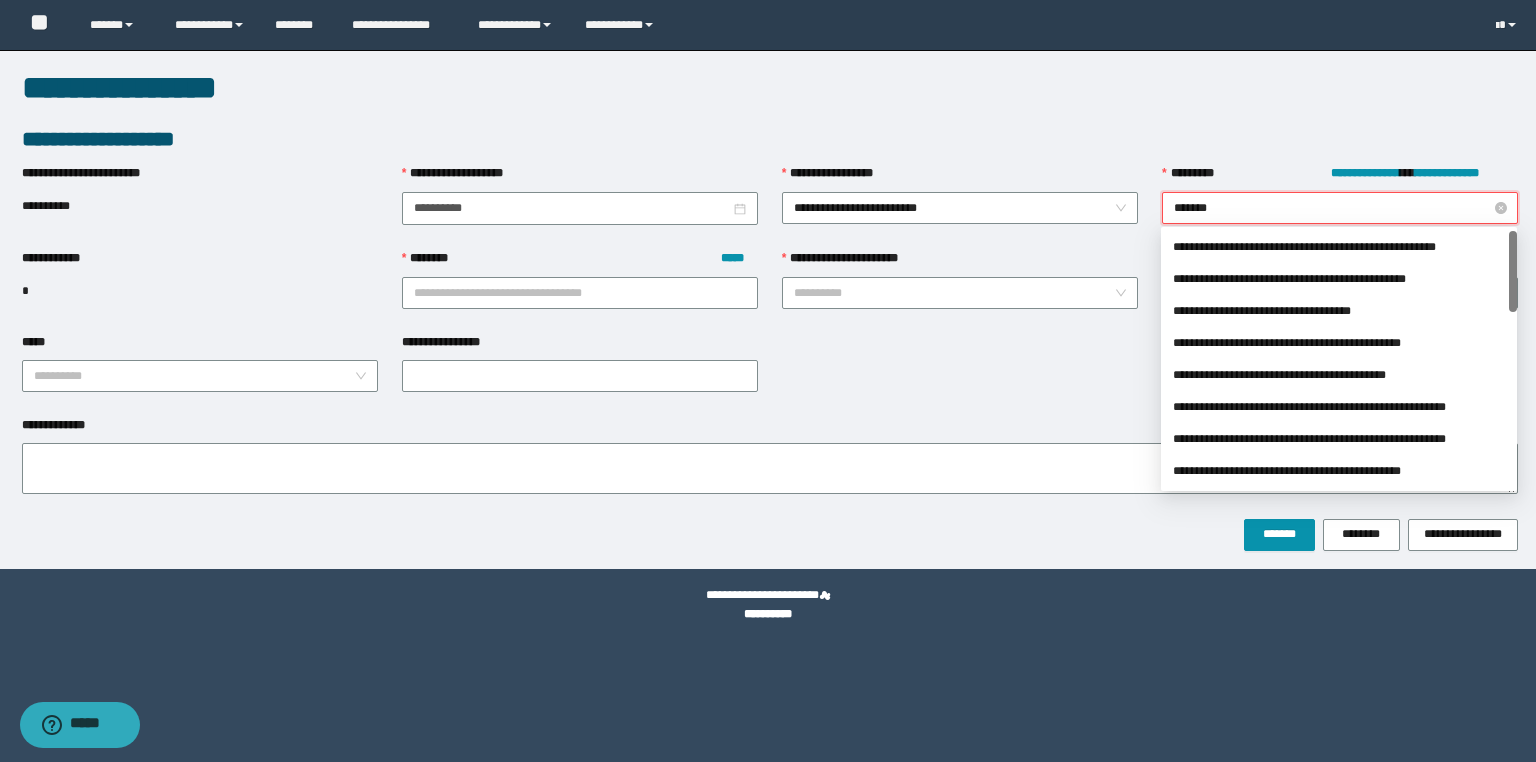 type on "*******" 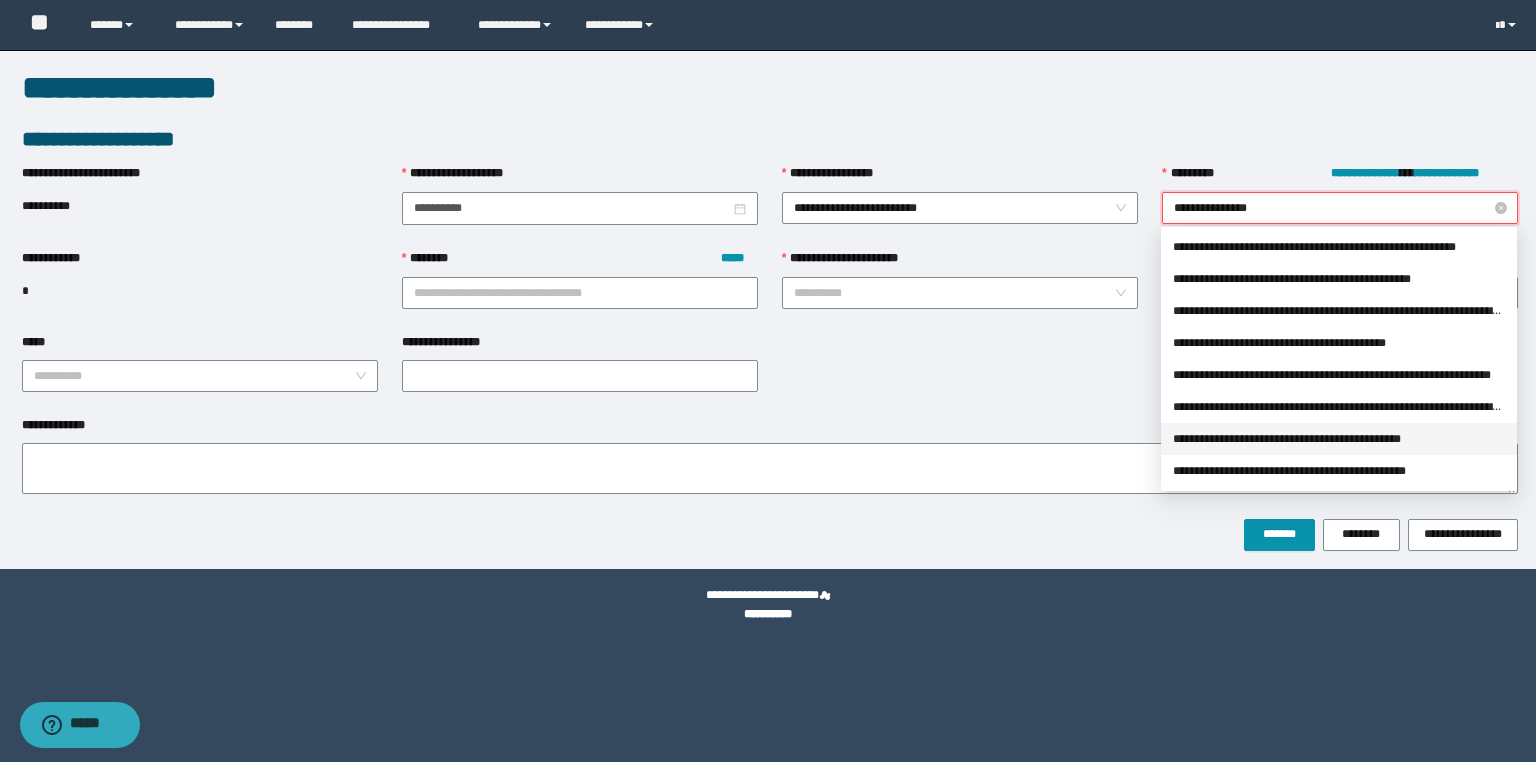 type on "**********" 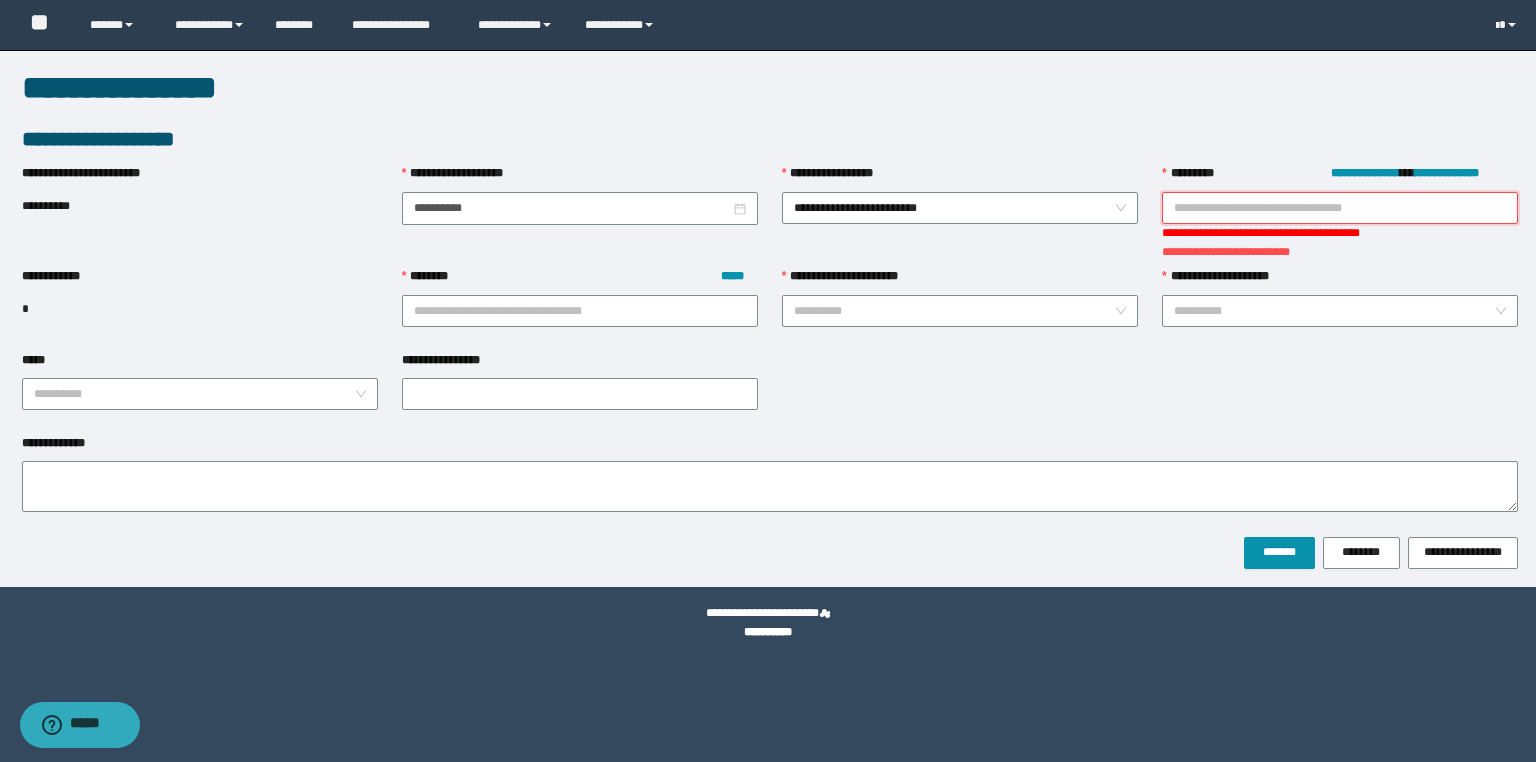 click on "**********" at bounding box center (1340, 208) 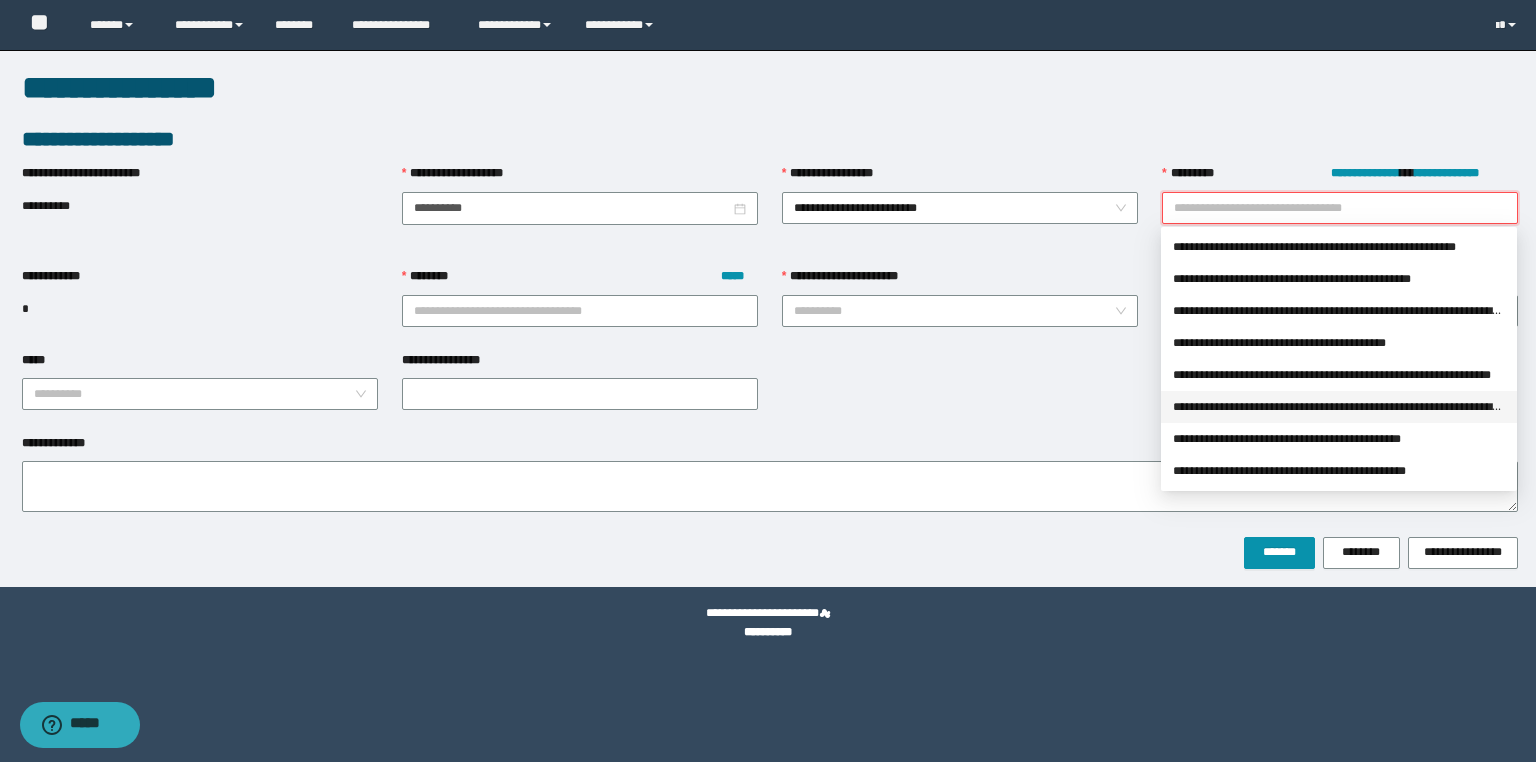 click on "**********" at bounding box center [1339, 407] 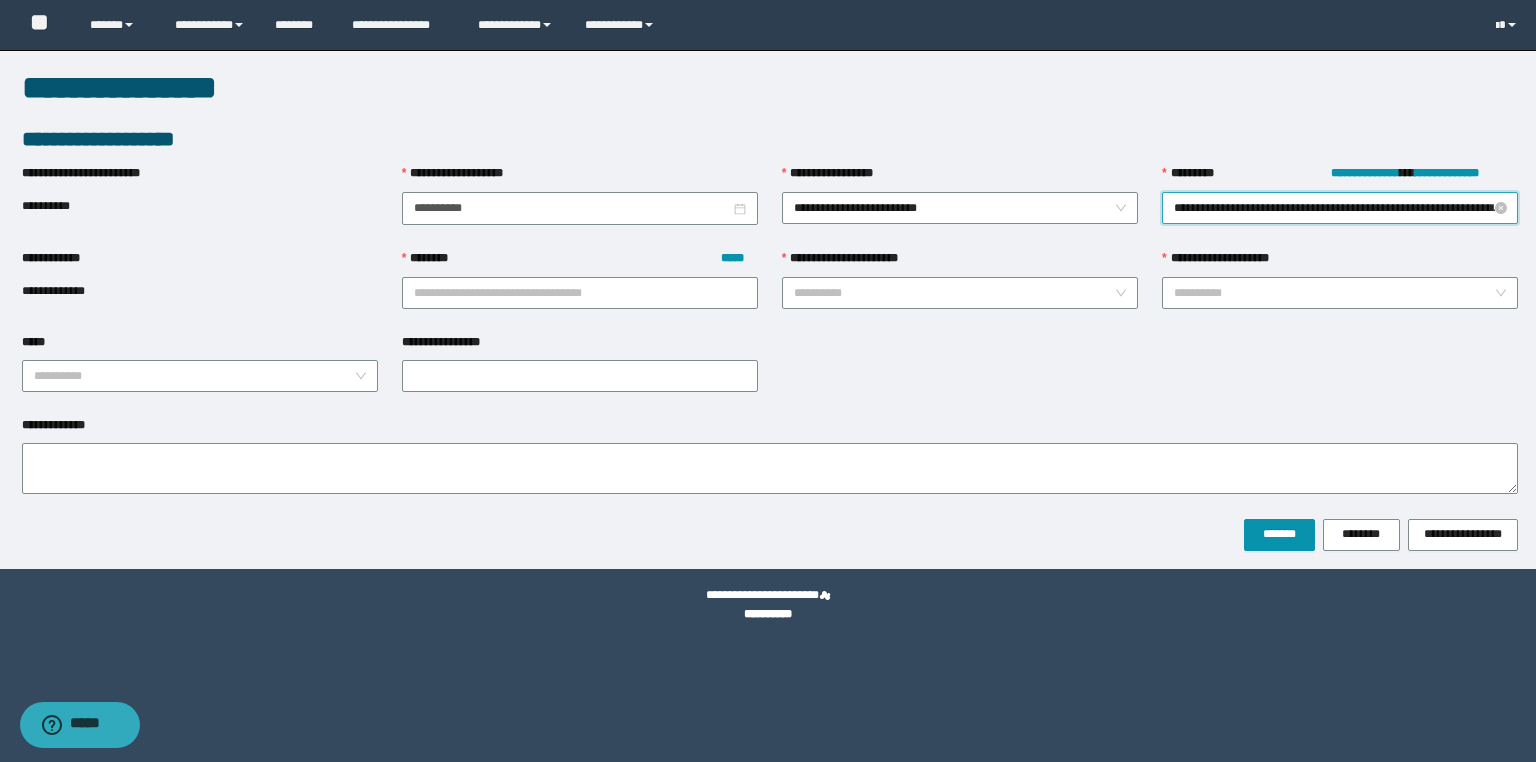 click on "**********" at bounding box center [1340, 208] 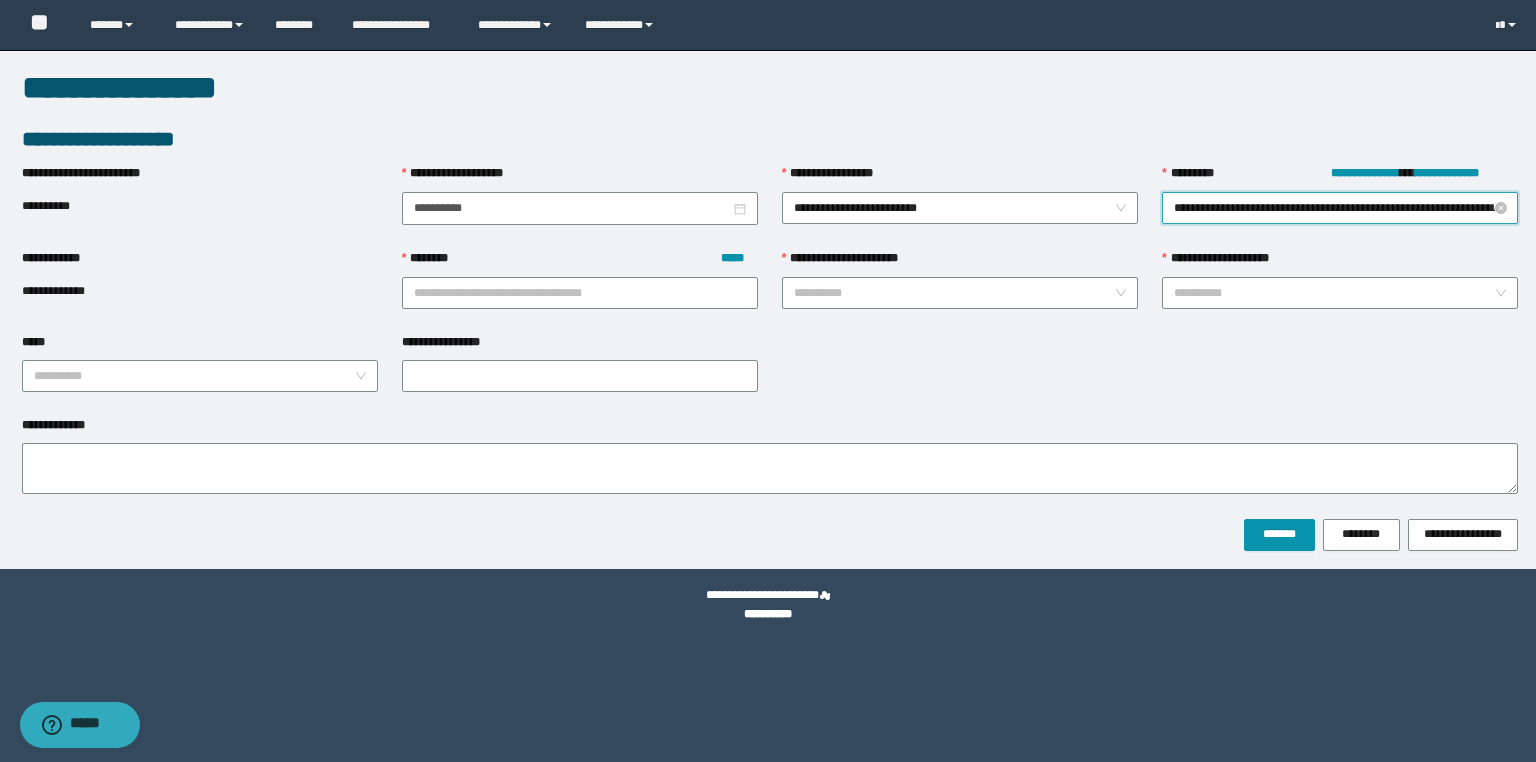 click on "**********" at bounding box center [1340, 208] 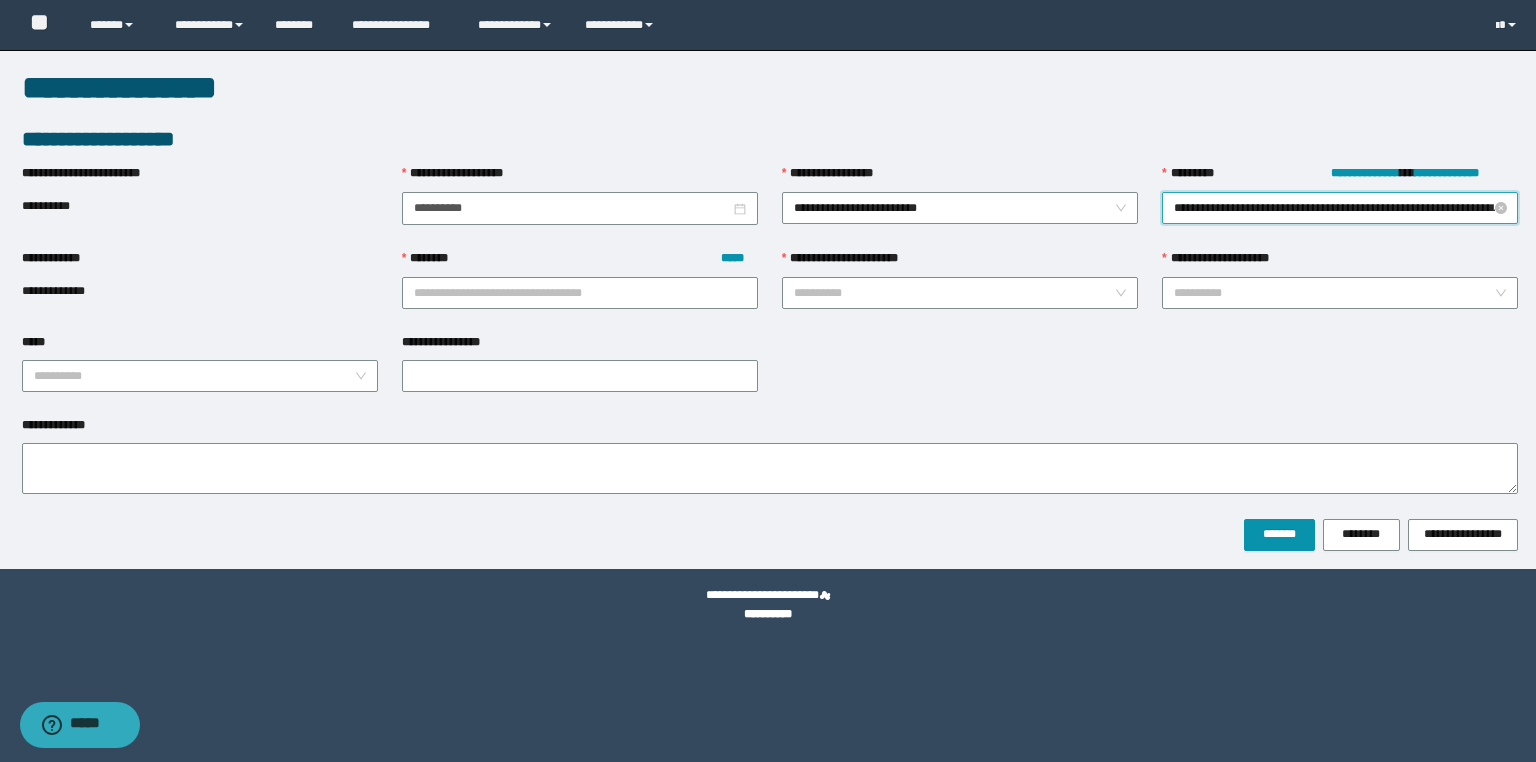 click on "**********" at bounding box center [1340, 208] 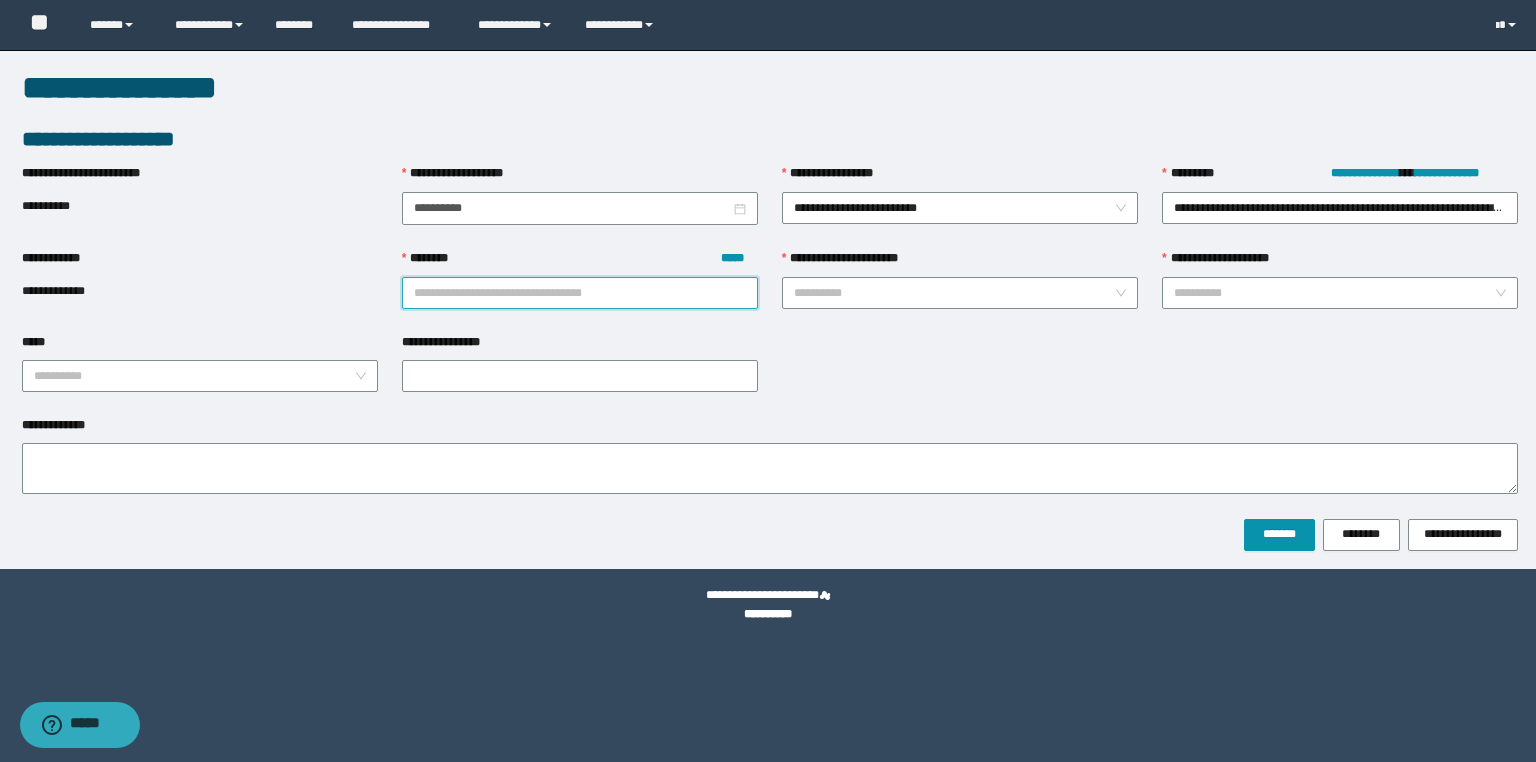 click on "******** *****" at bounding box center [580, 293] 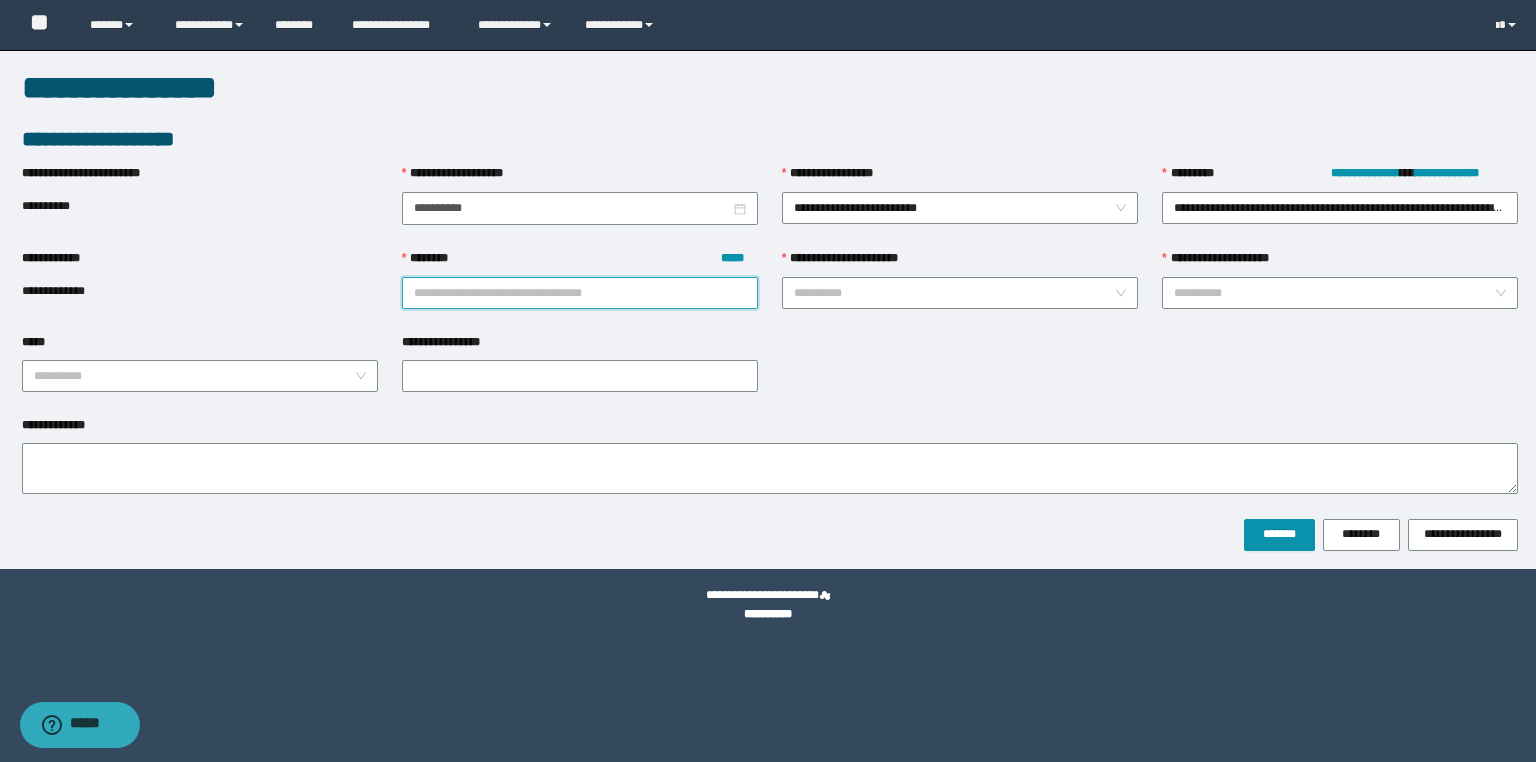 paste on "********" 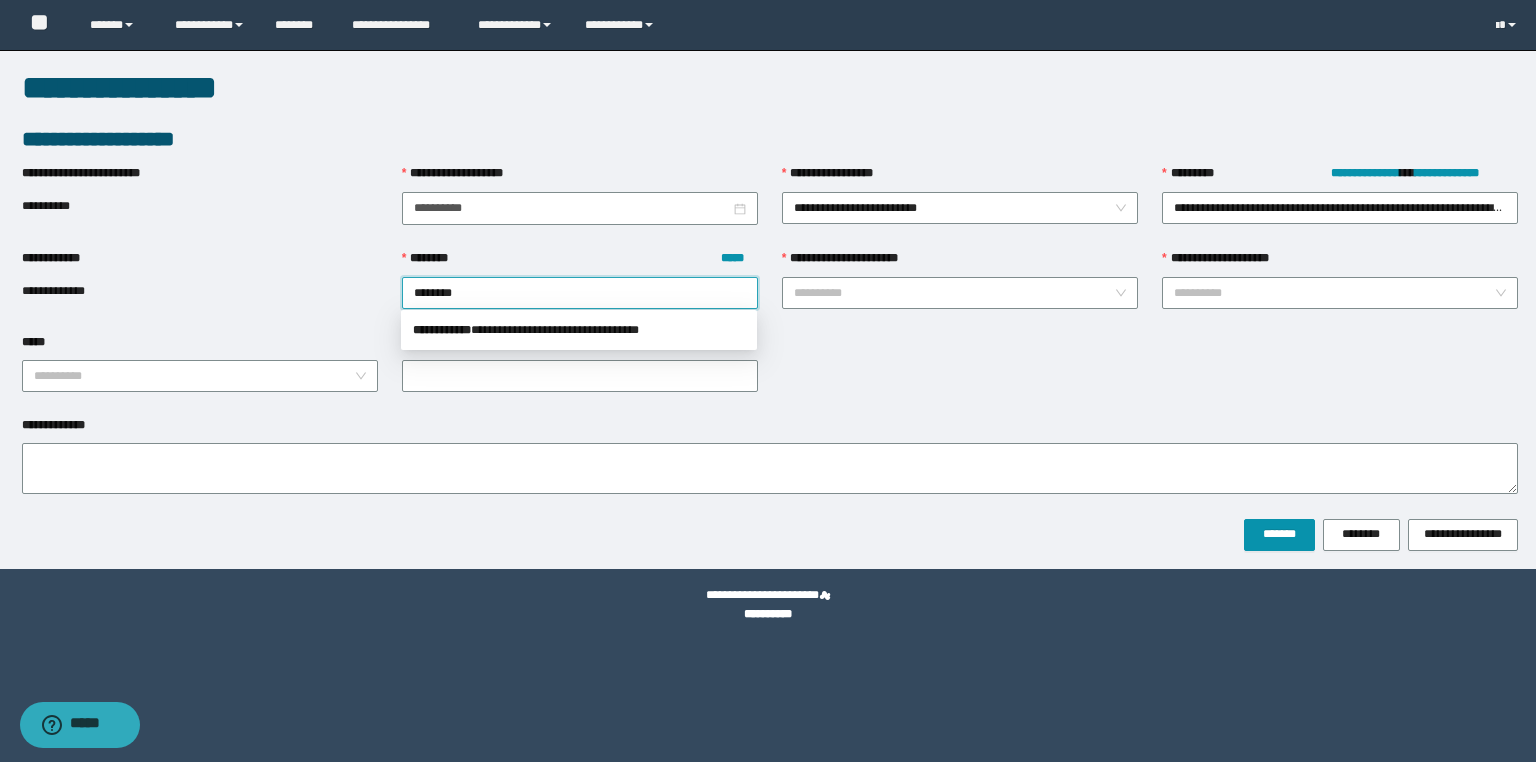 click on "**********" at bounding box center [579, 330] 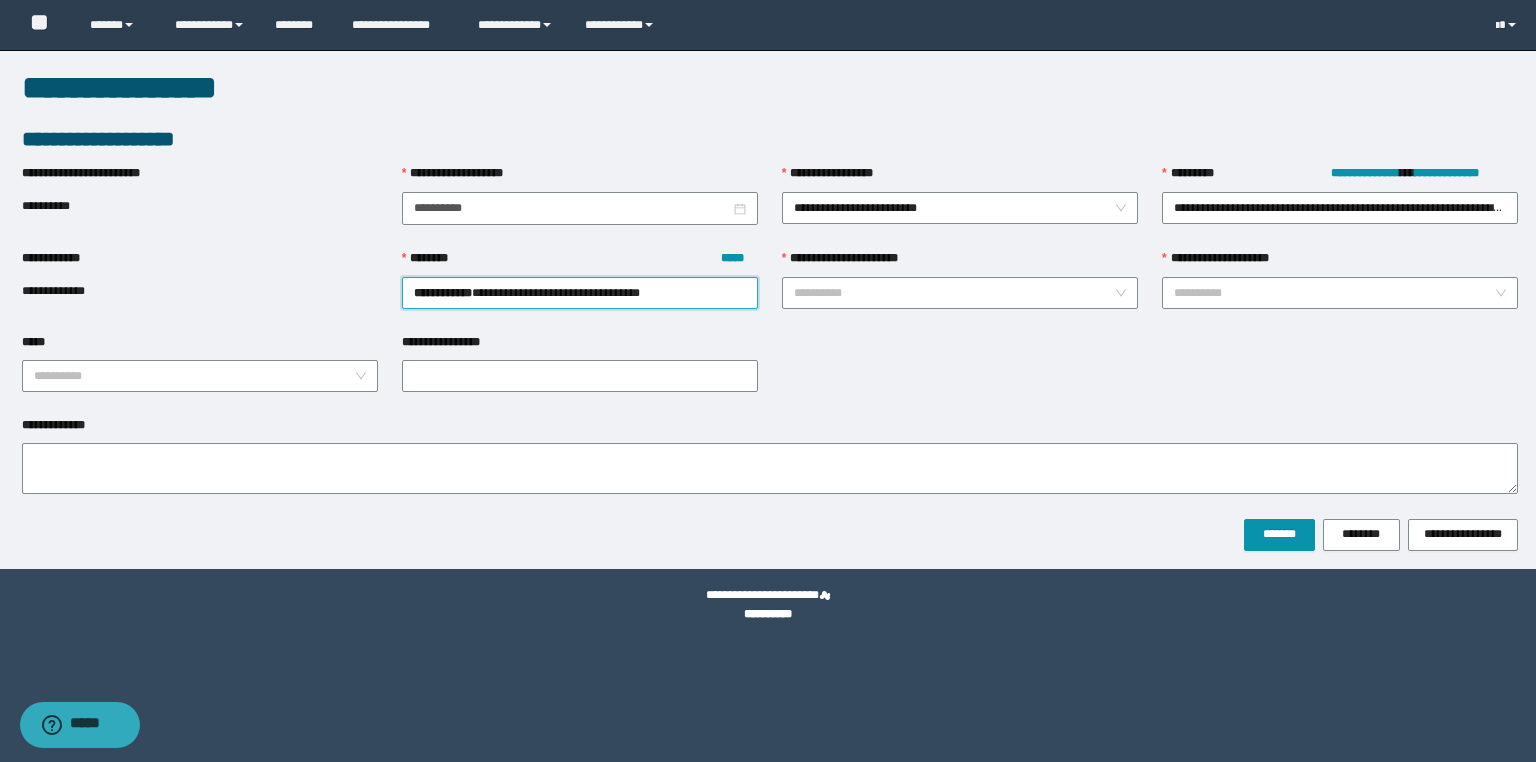 click on "**********" at bounding box center [960, 263] 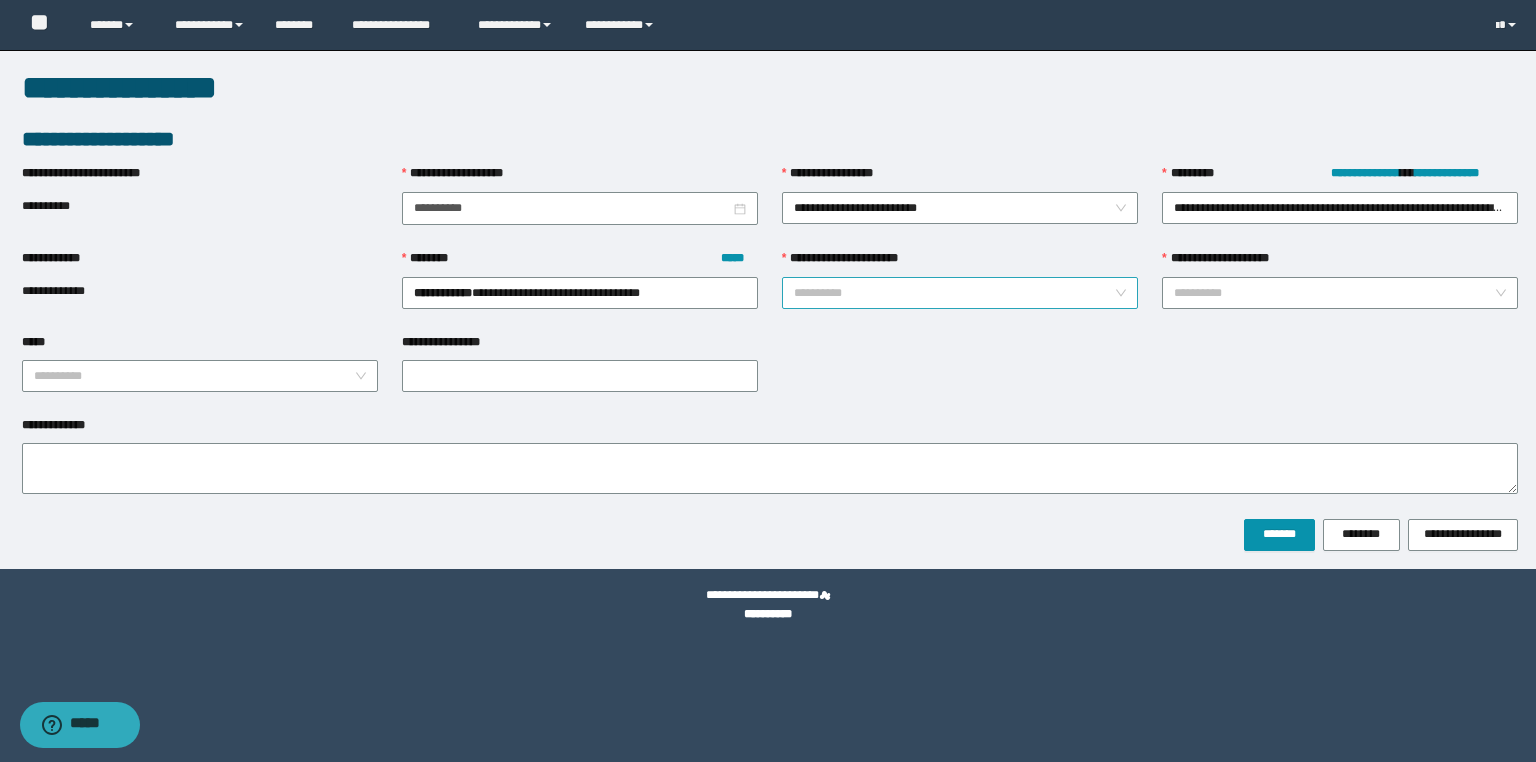 click on "**********" at bounding box center (954, 293) 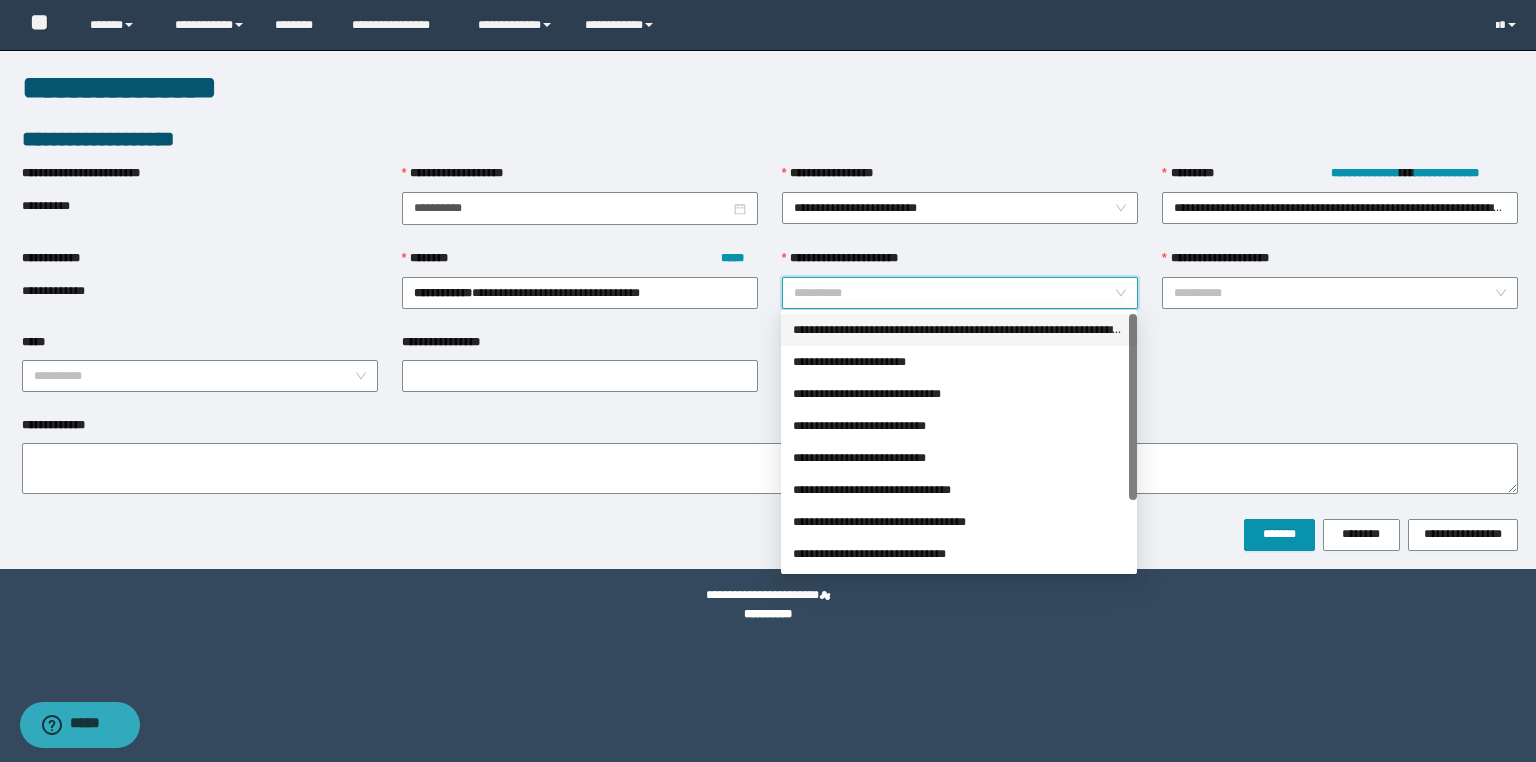 drag, startPoint x: 922, startPoint y: 328, endPoint x: 1068, endPoint y: 332, distance: 146.05478 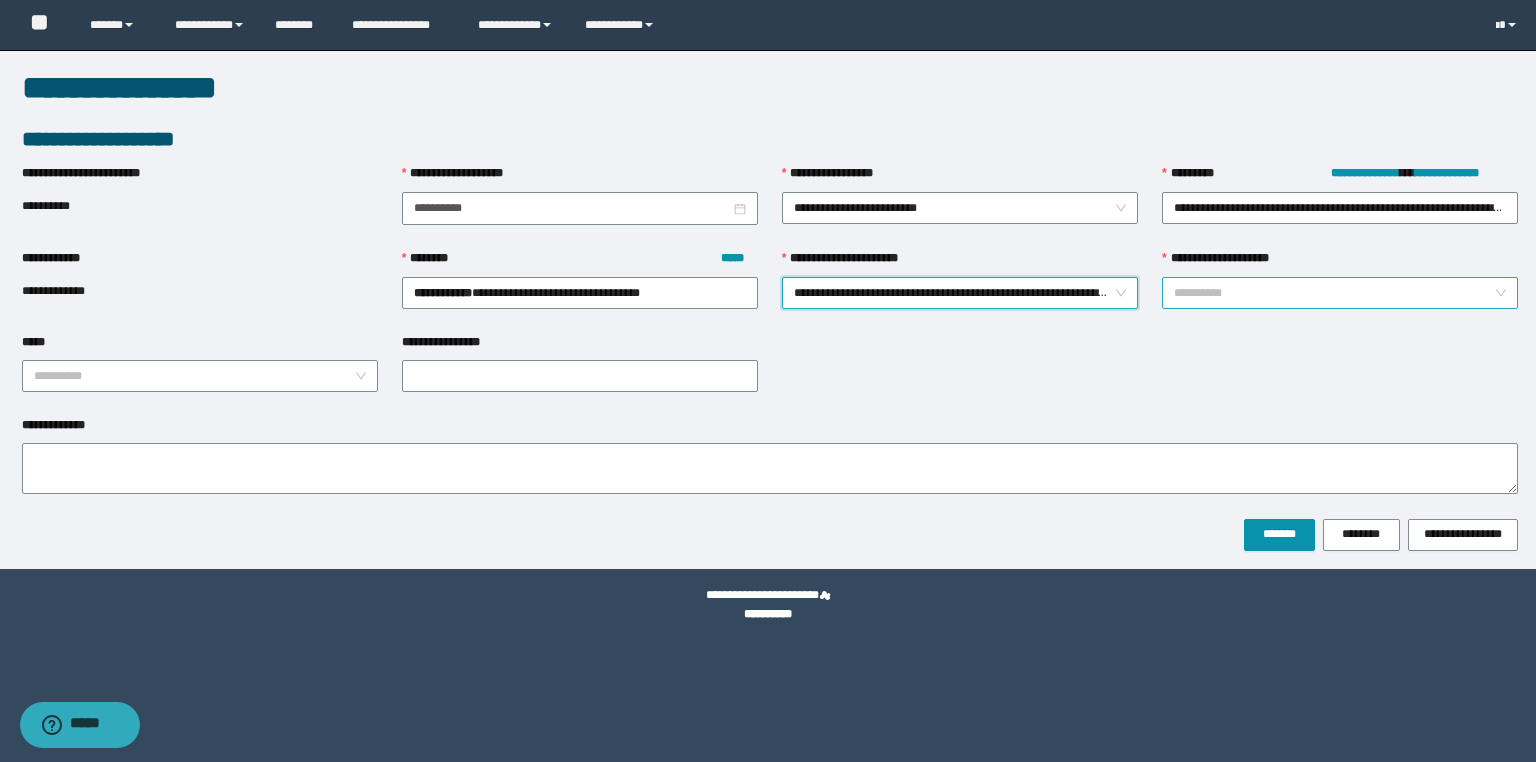 click on "**********" at bounding box center [1334, 293] 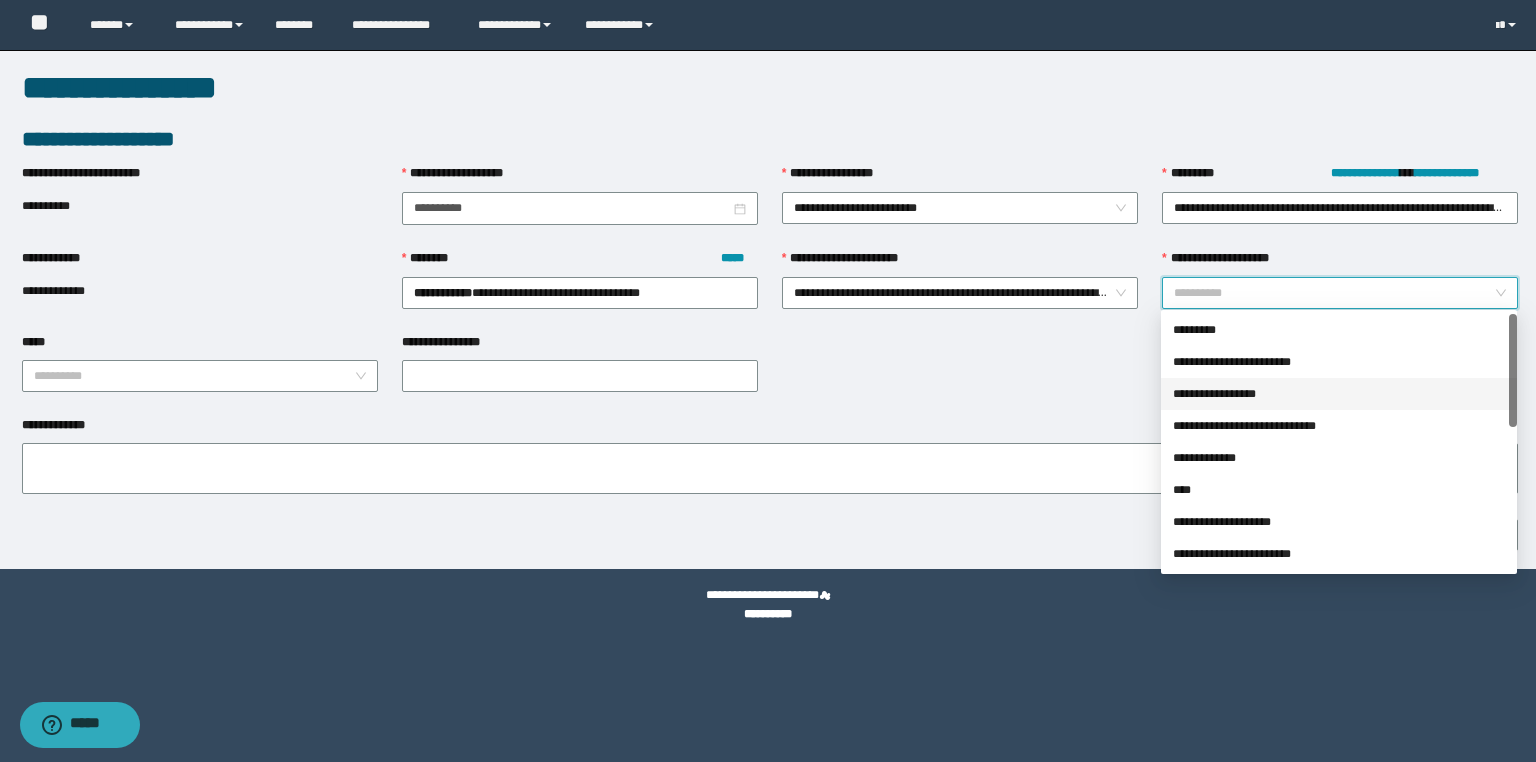 click on "**********" at bounding box center (1339, 394) 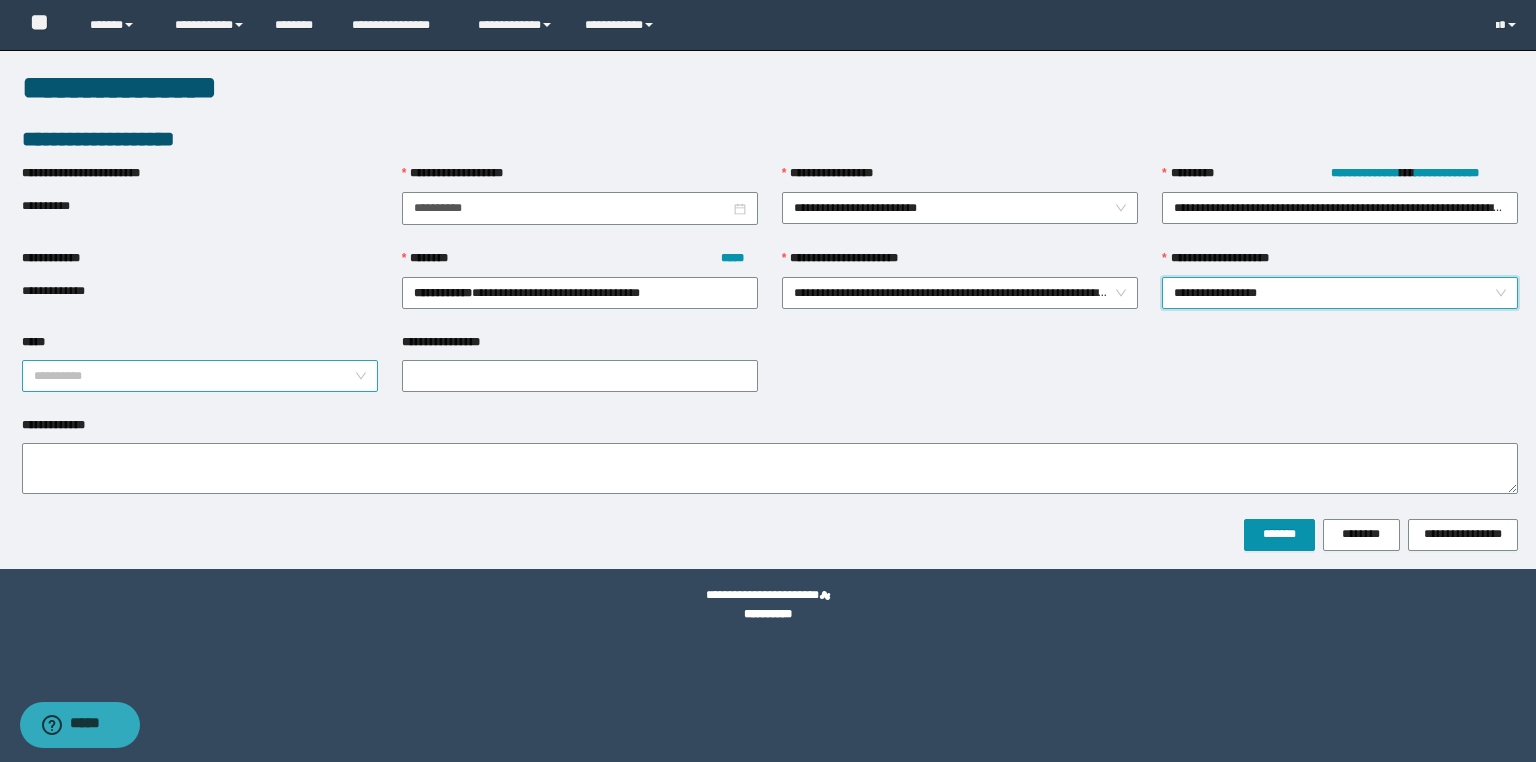 click on "*****" at bounding box center (194, 376) 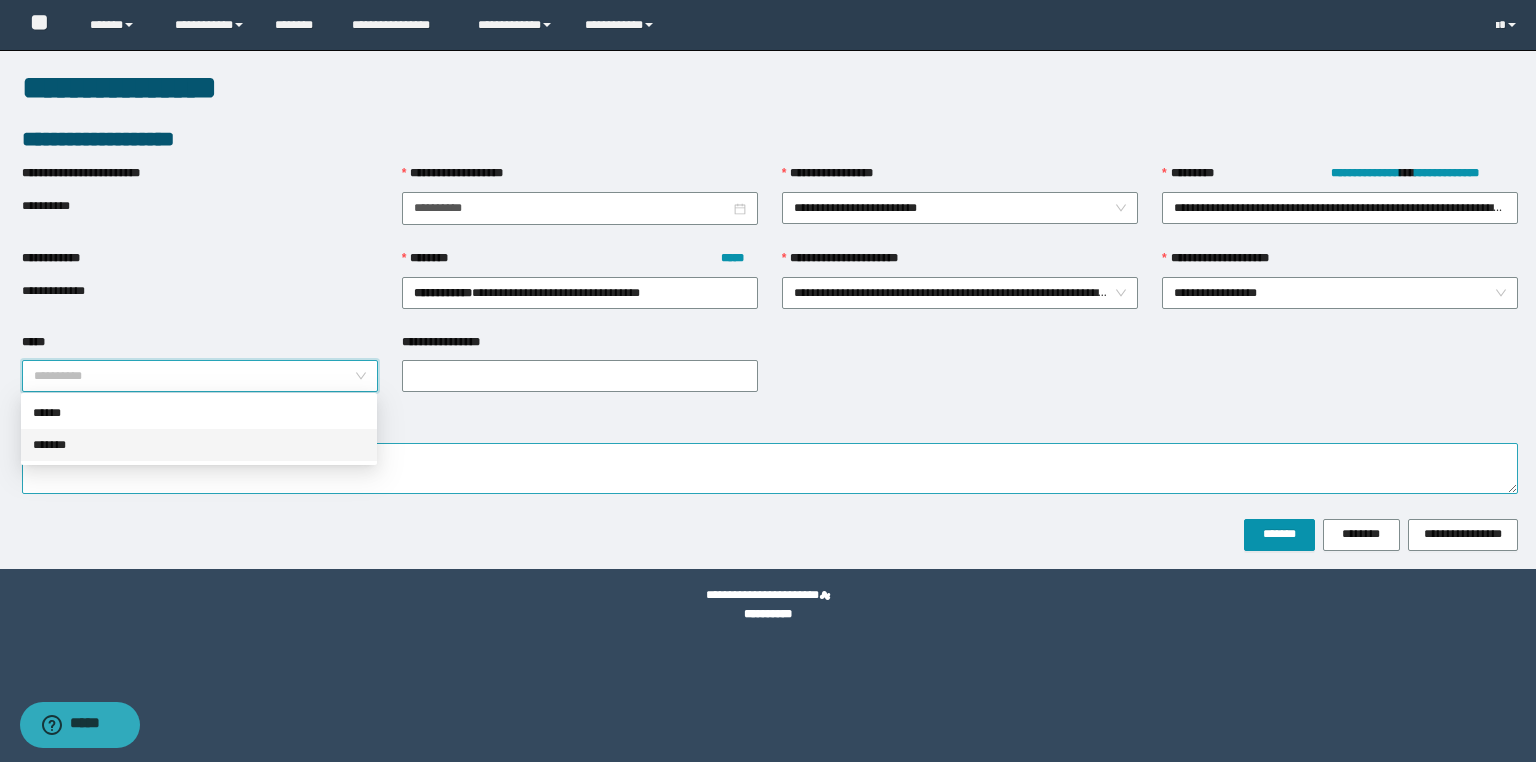 click on "*******" at bounding box center (199, 445) 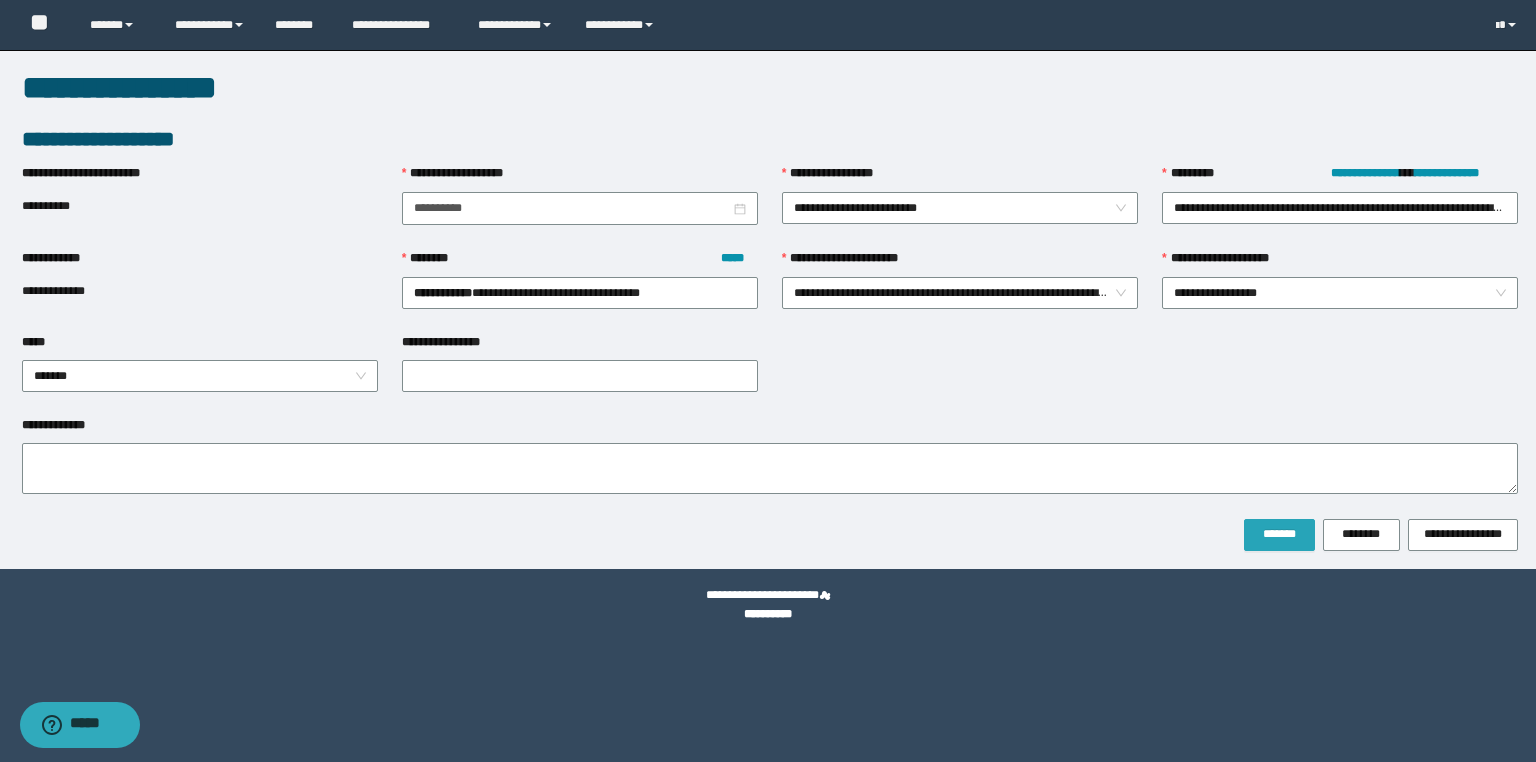 click on "*******" at bounding box center [1279, 534] 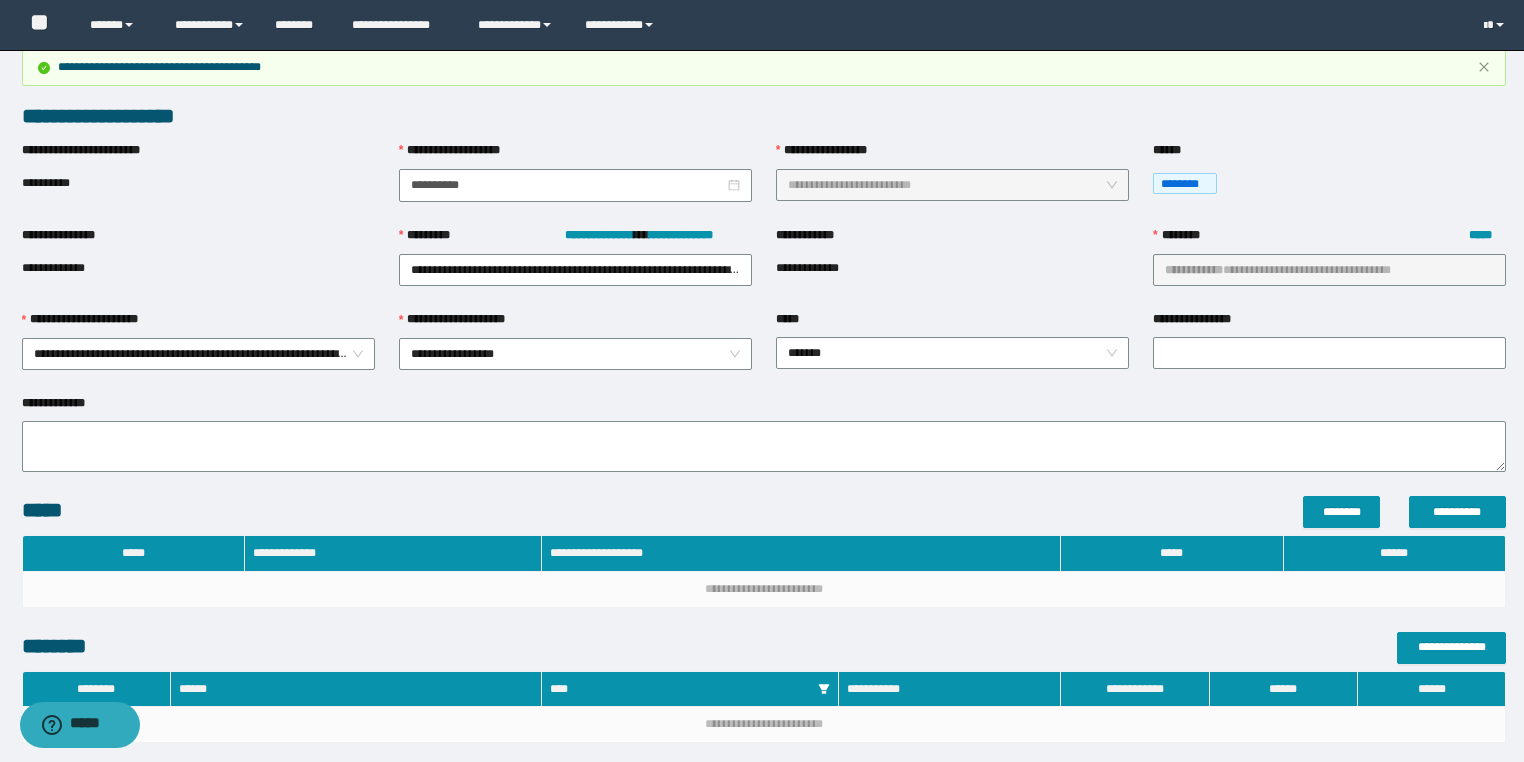 scroll, scrollTop: 202, scrollLeft: 0, axis: vertical 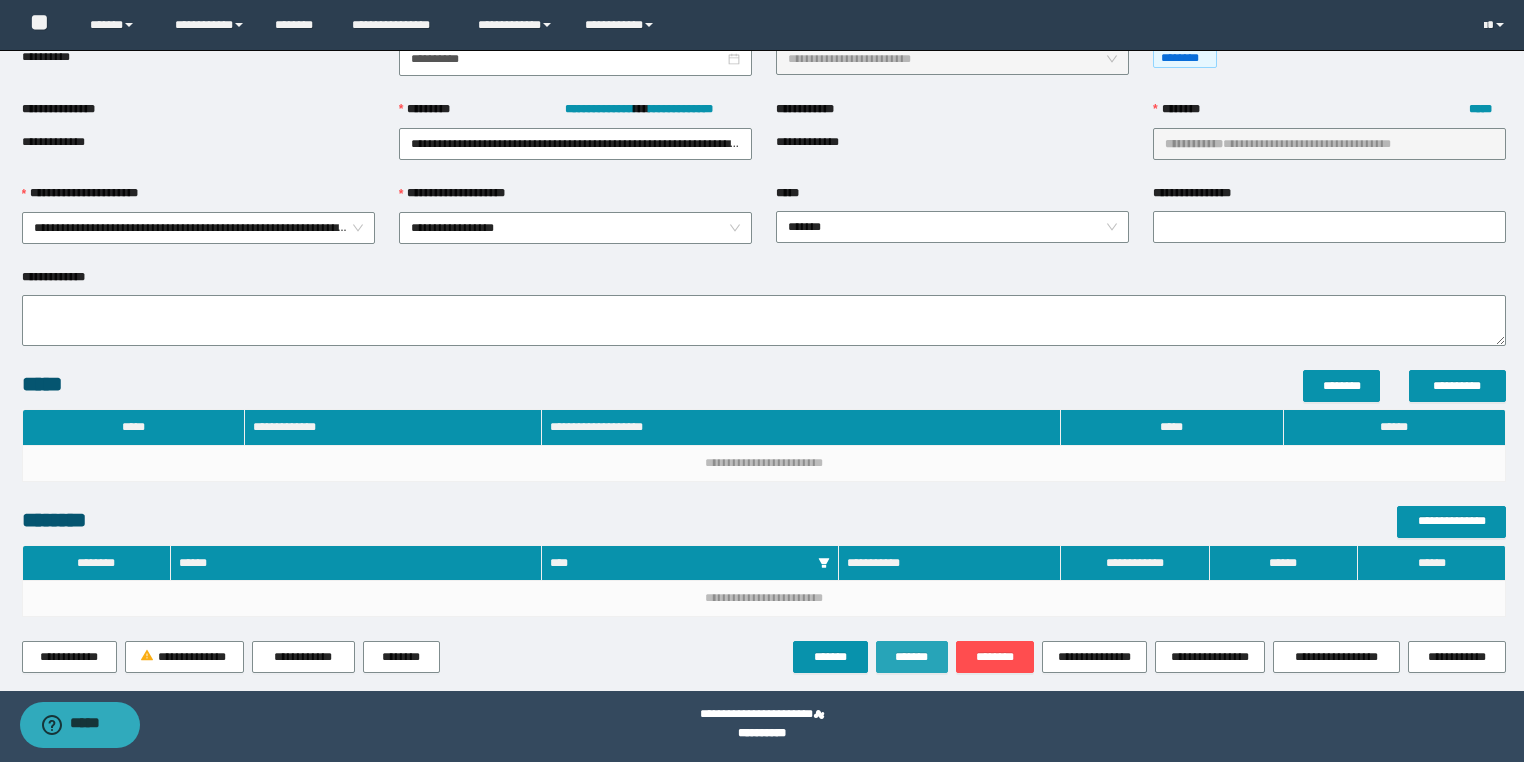 click on "*******" at bounding box center (912, 657) 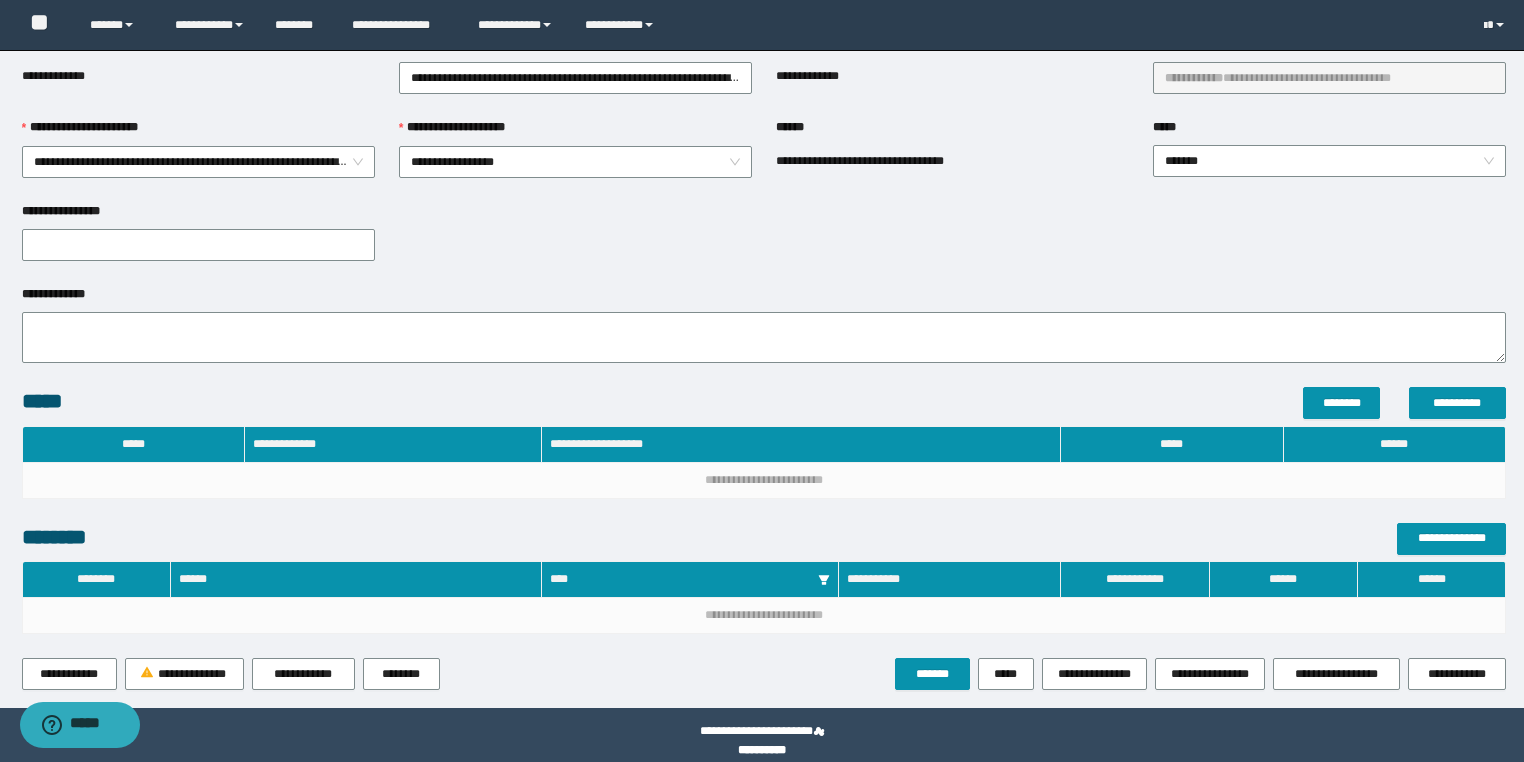 scroll, scrollTop: 285, scrollLeft: 0, axis: vertical 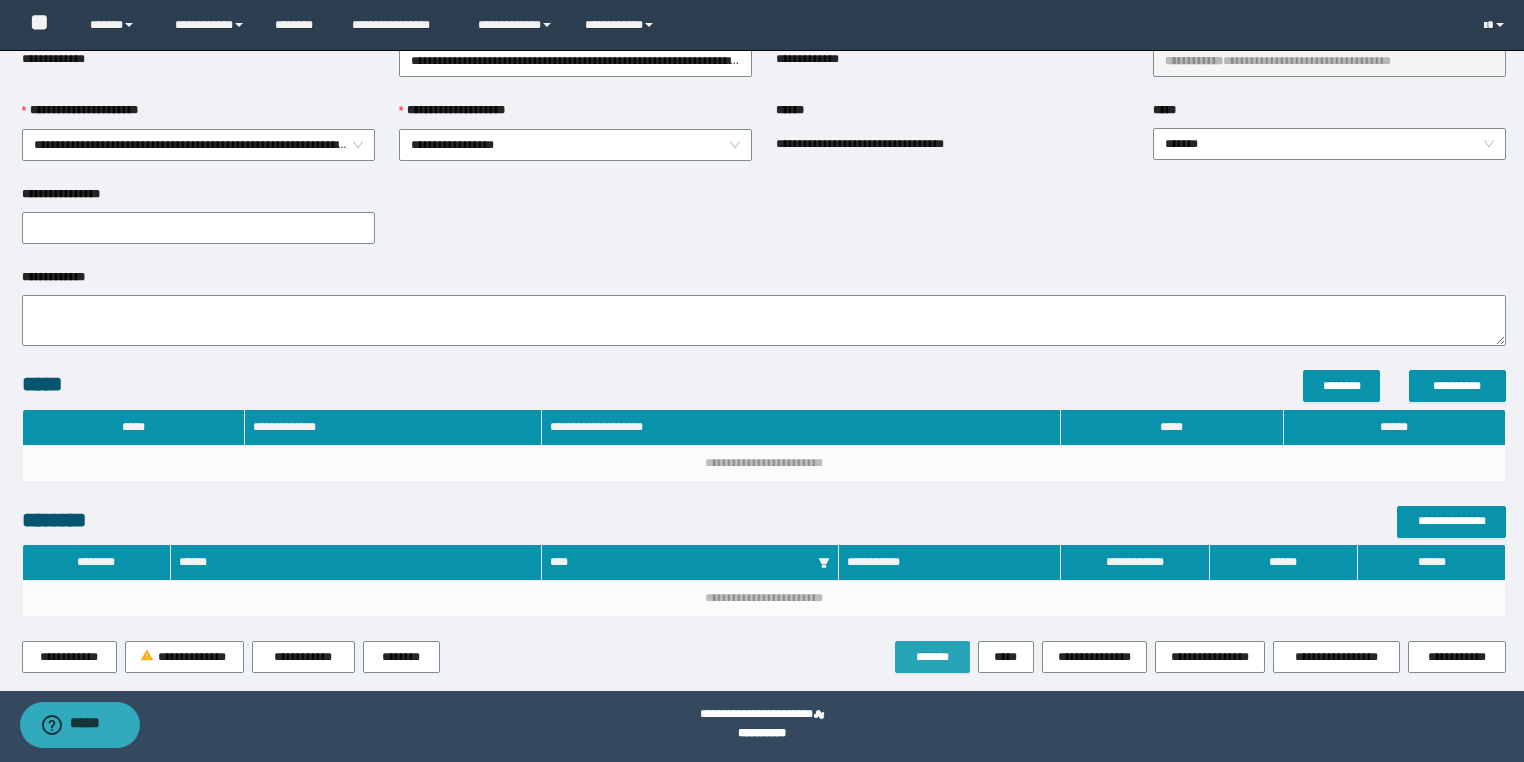 click on "*******" at bounding box center (932, 657) 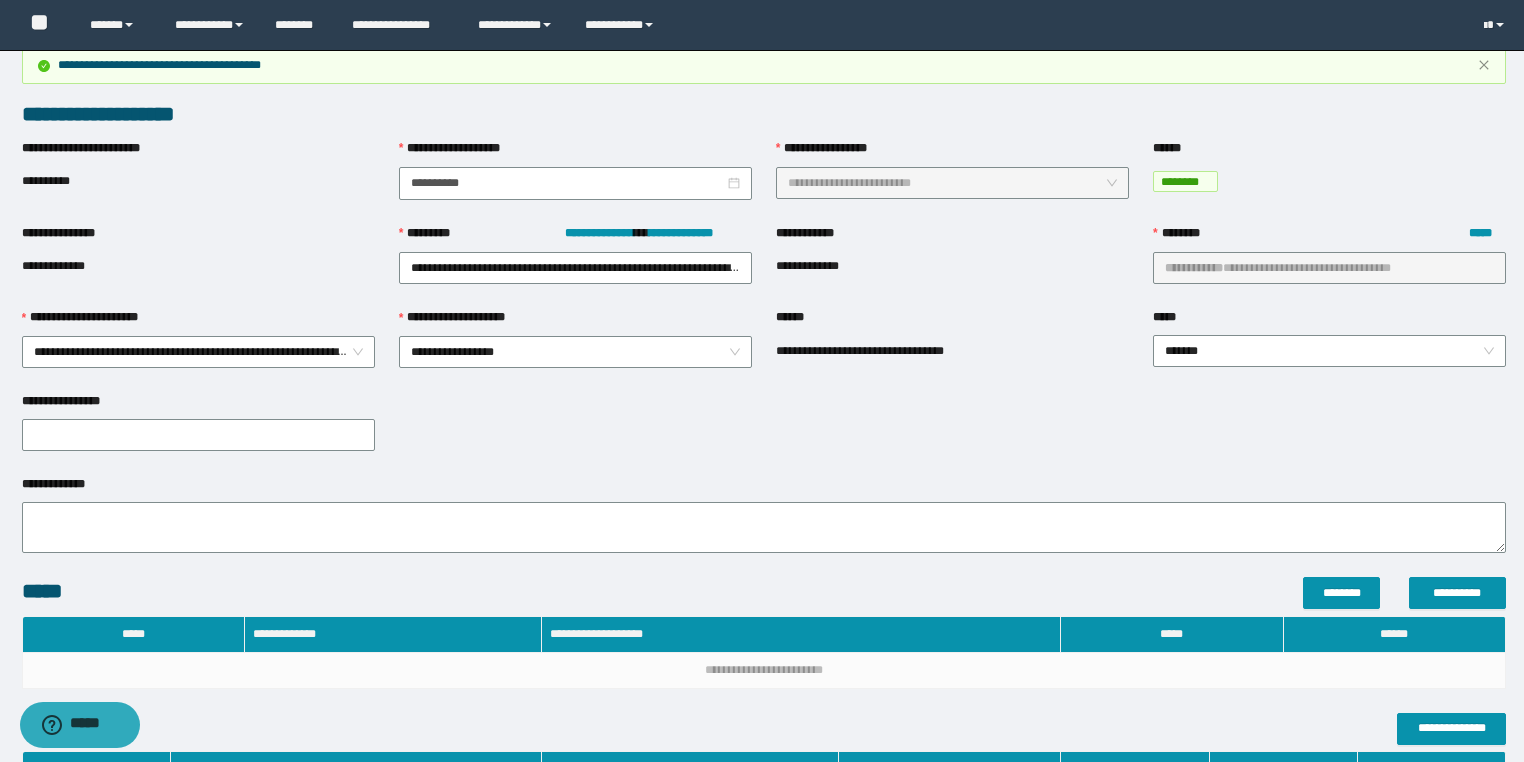 scroll, scrollTop: 0, scrollLeft: 0, axis: both 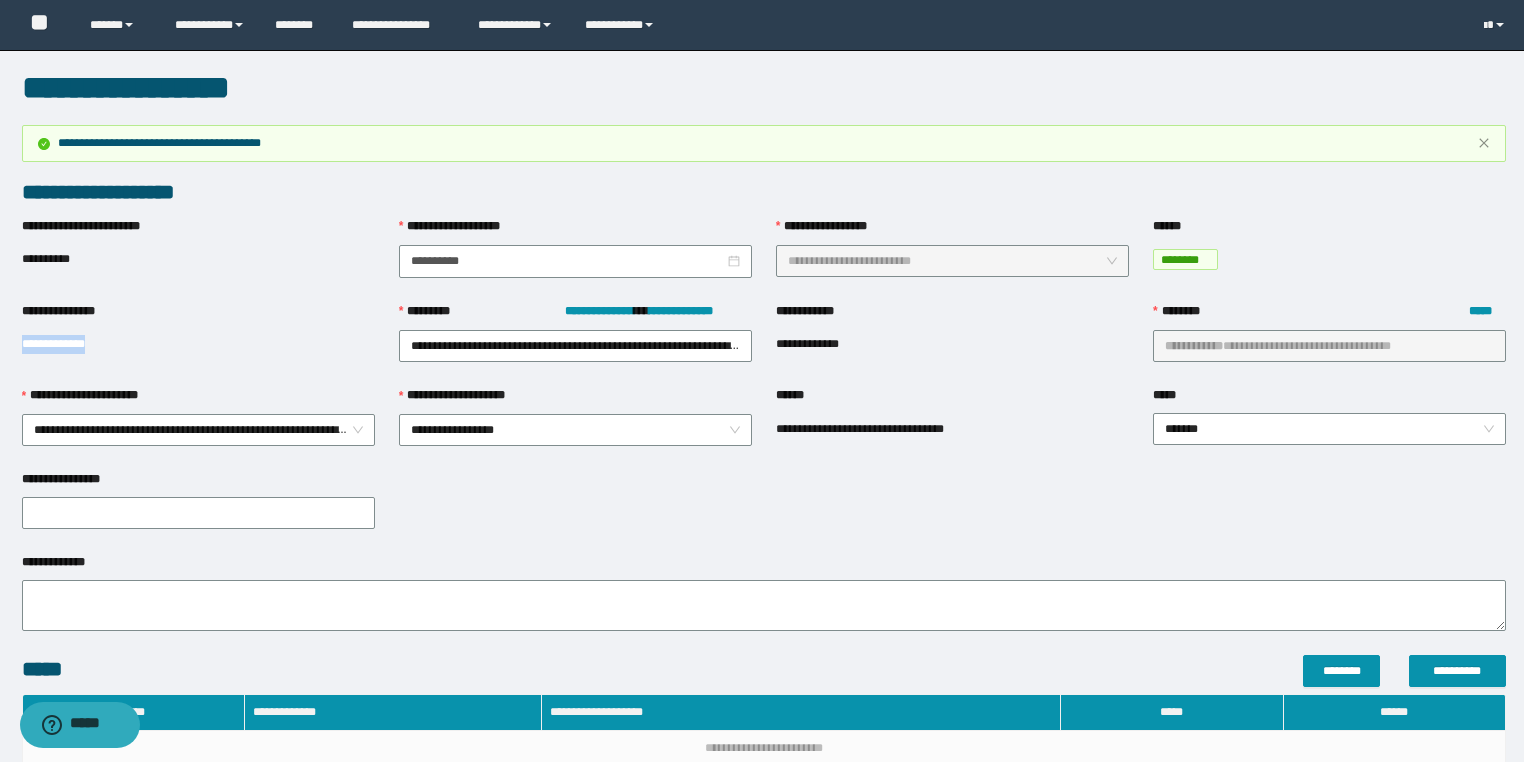 drag, startPoint x: 138, startPoint y: 353, endPoint x: 0, endPoint y: 352, distance: 138.00362 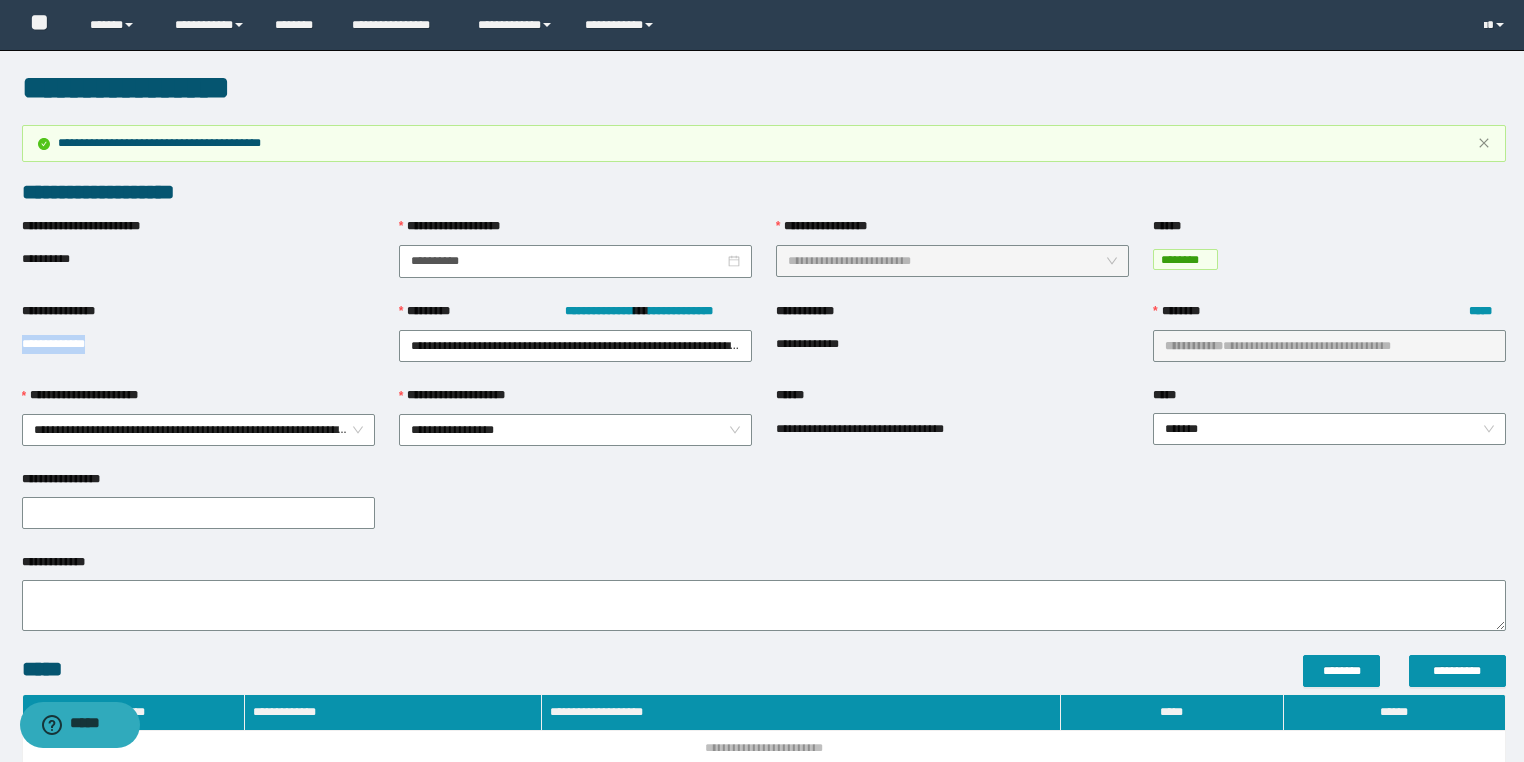 copy on "**********" 